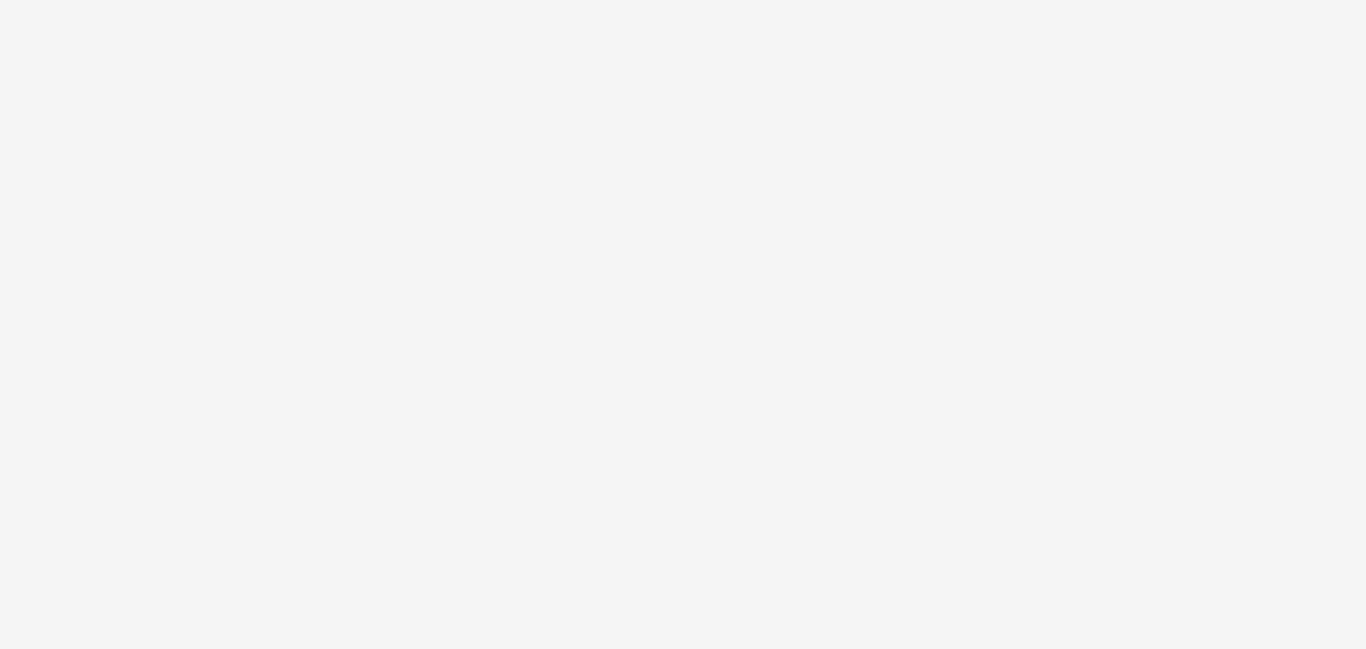 scroll, scrollTop: 0, scrollLeft: 0, axis: both 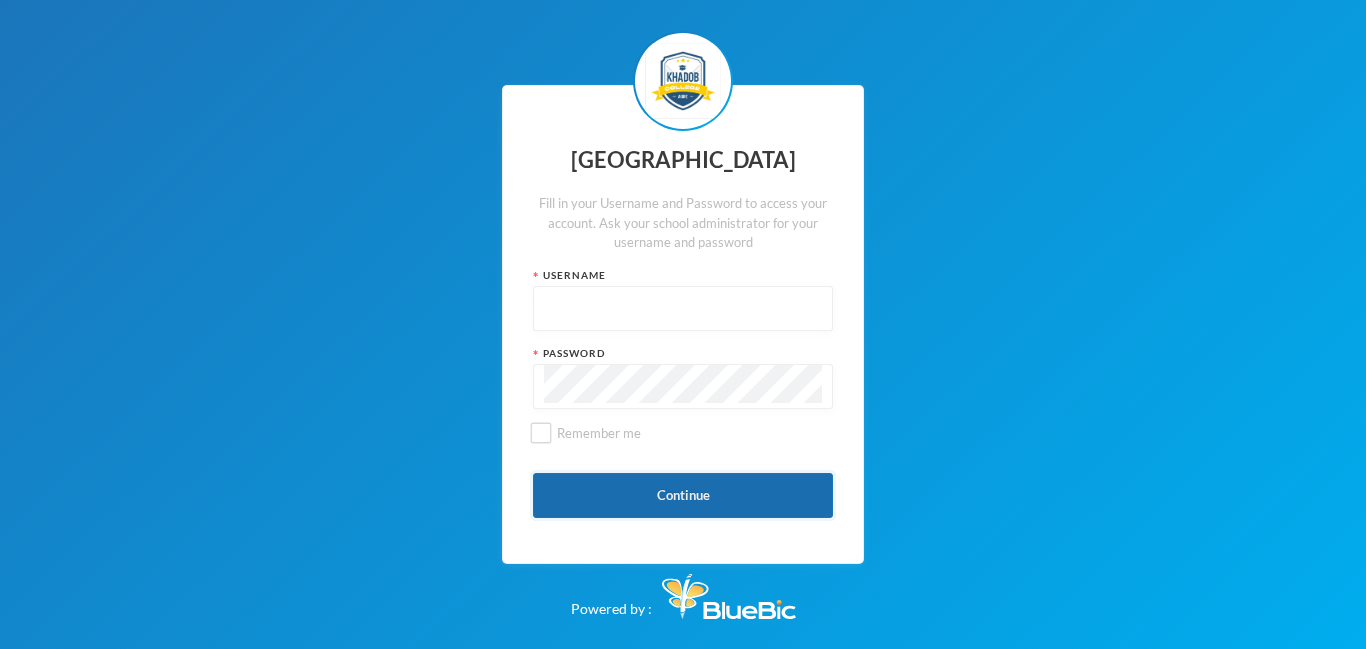 type on "admin" 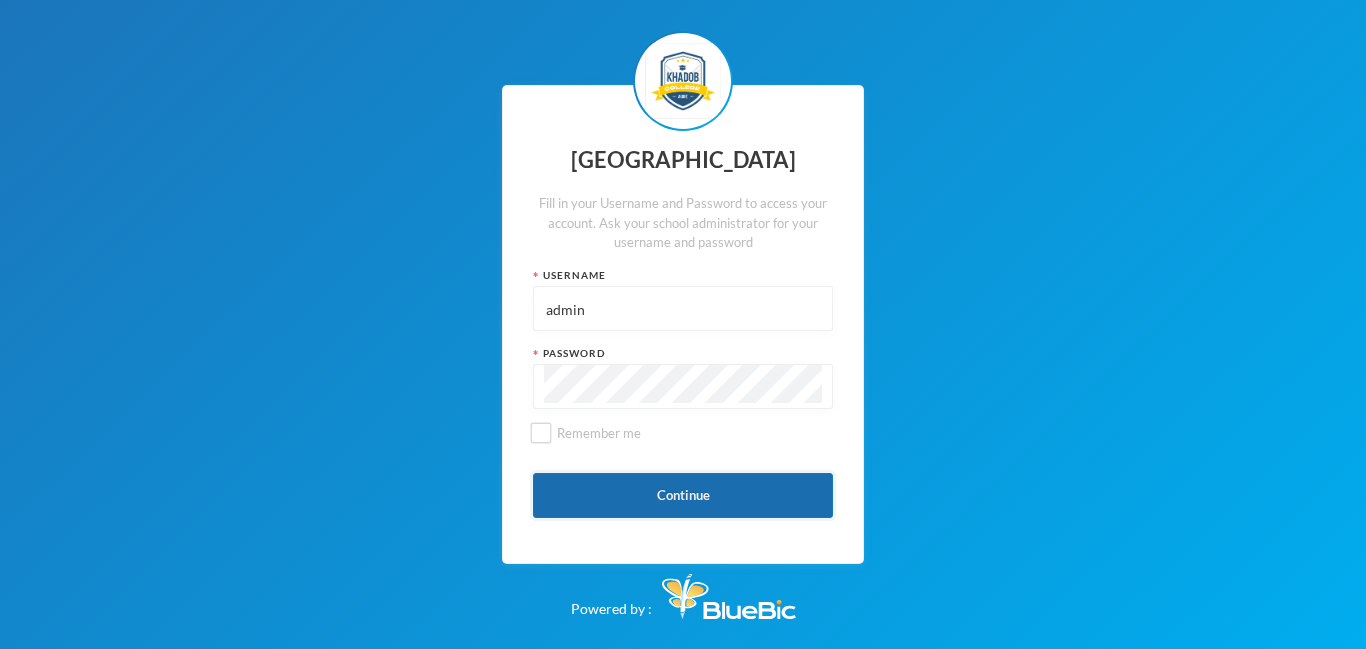click on "Continue" at bounding box center (683, 495) 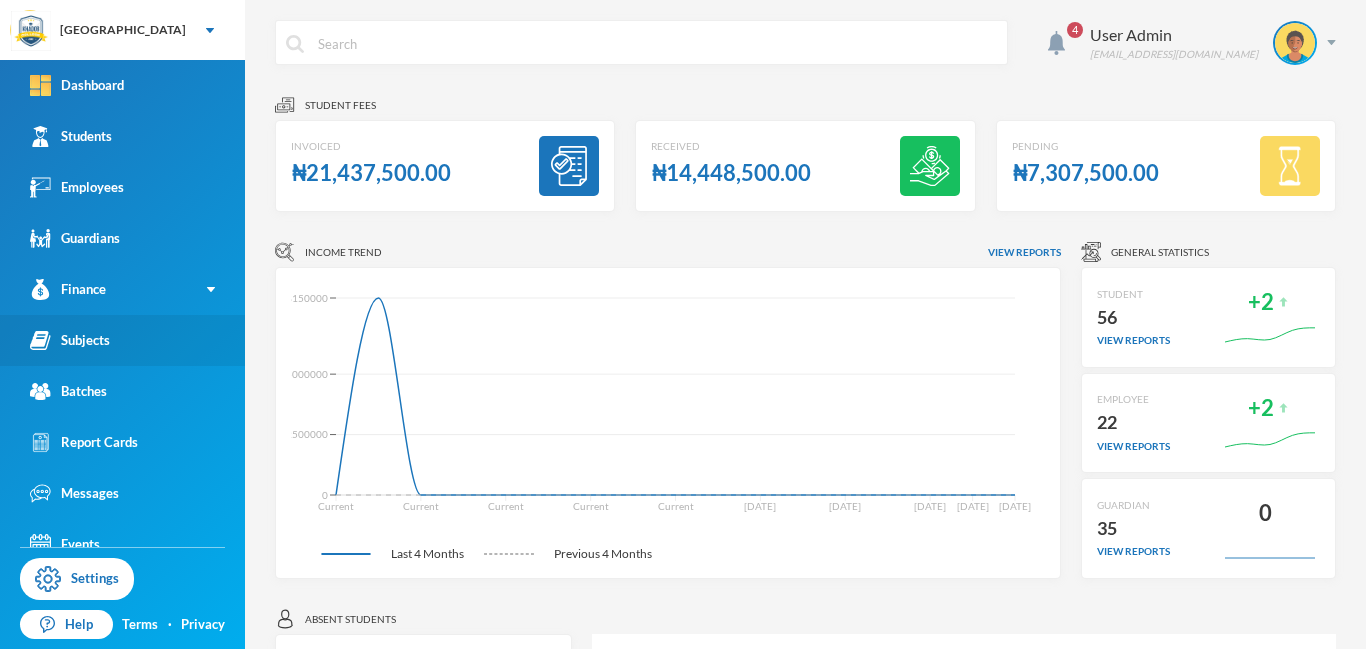 click on "Subjects" at bounding box center (70, 340) 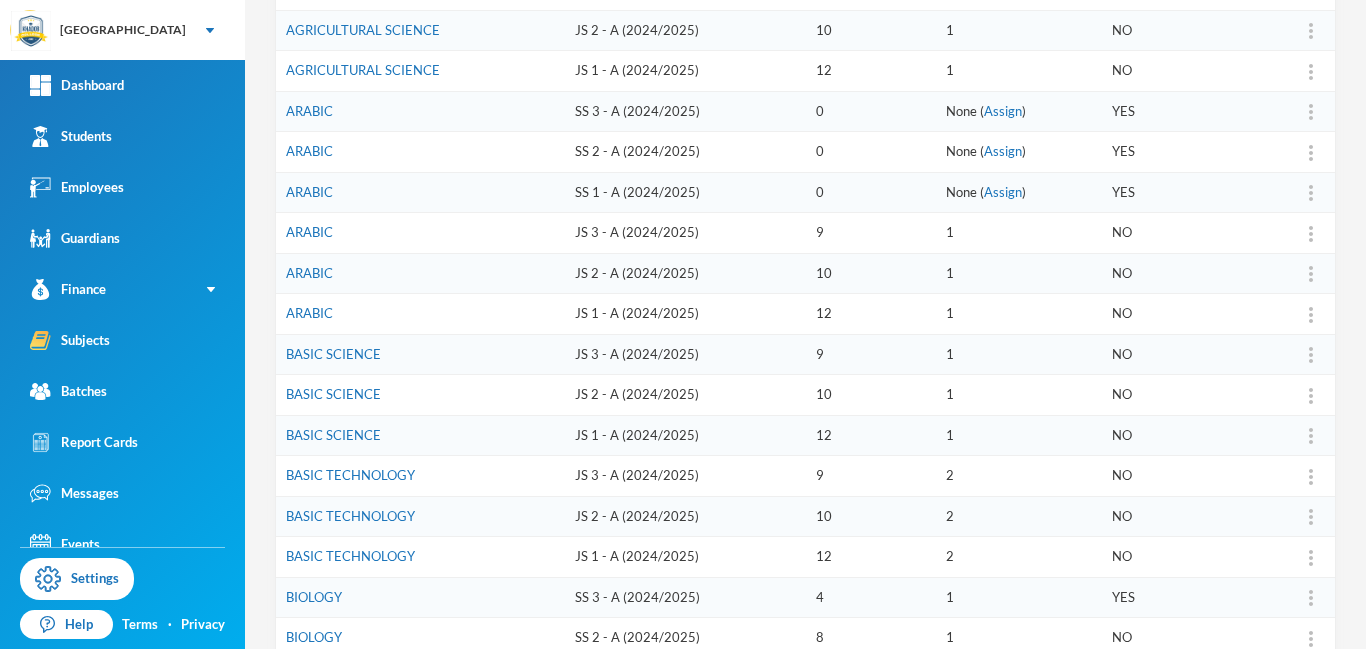 scroll, scrollTop: 621, scrollLeft: 0, axis: vertical 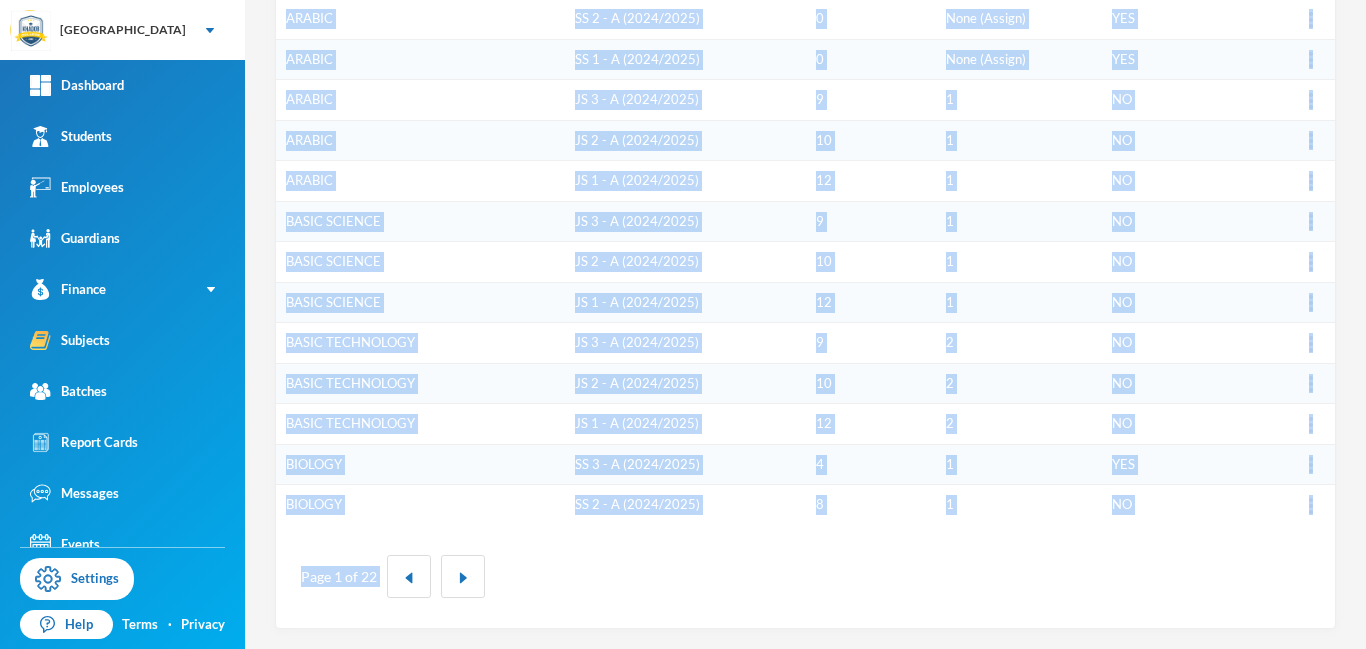 drag, startPoint x: 1365, startPoint y: 212, endPoint x: 1365, endPoint y: 594, distance: 382 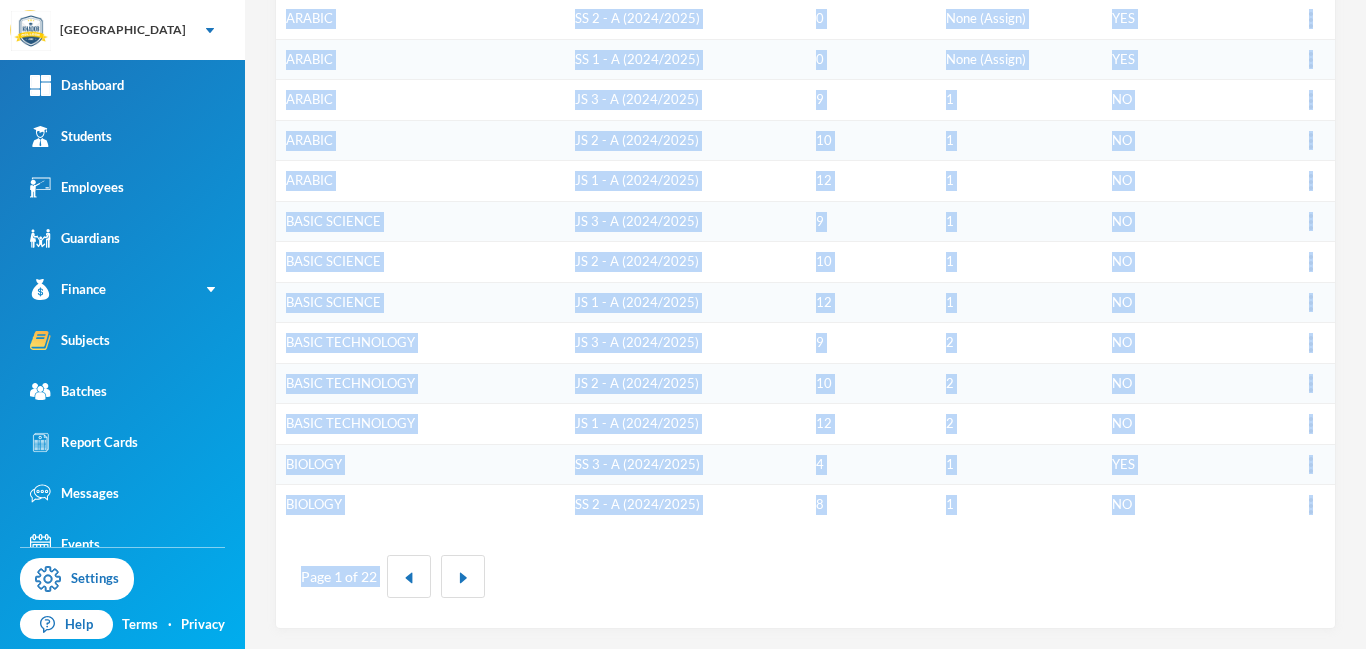 click on "Page 1 of 22" at bounding box center [805, 576] 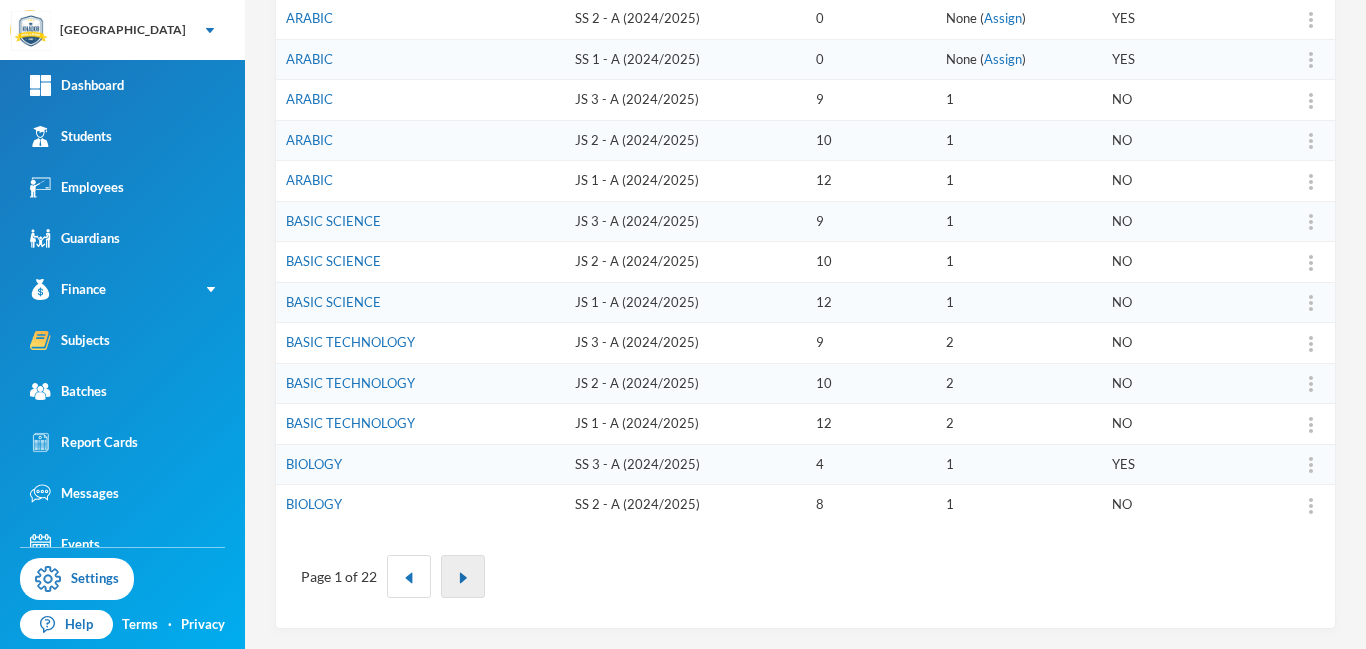 click at bounding box center (463, 578) 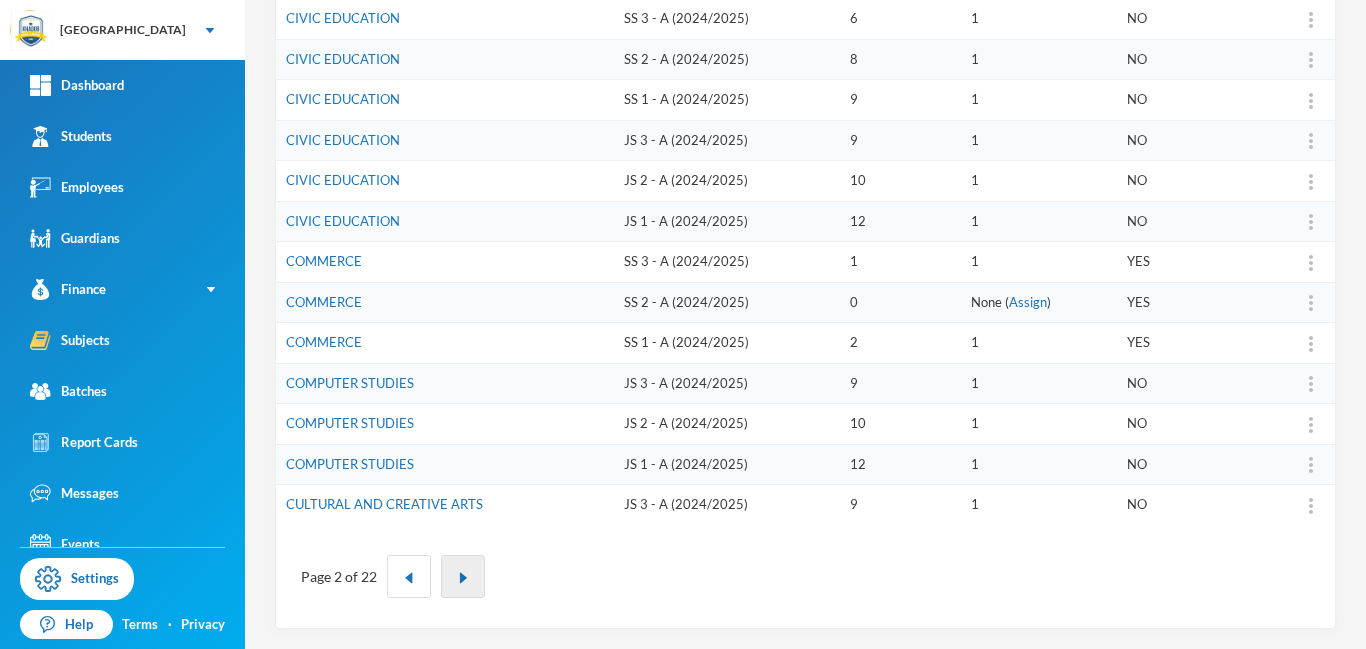 click at bounding box center (463, 578) 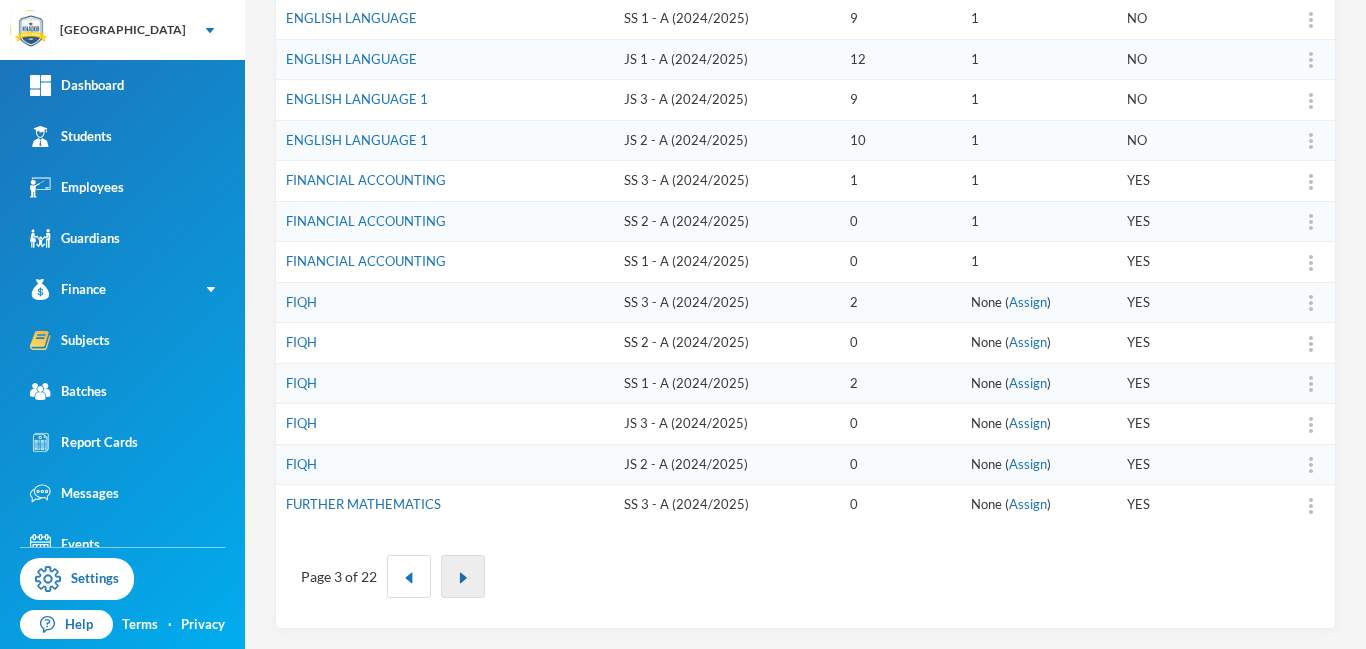 click at bounding box center (463, 578) 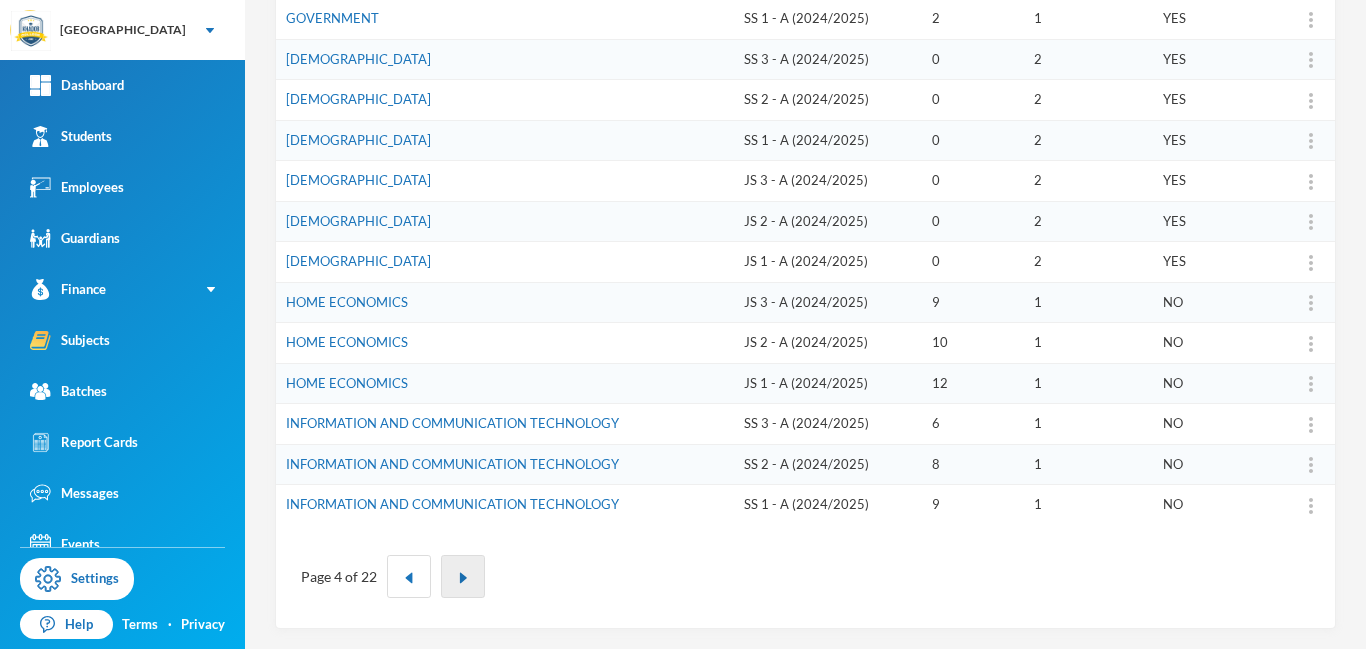 click at bounding box center (463, 578) 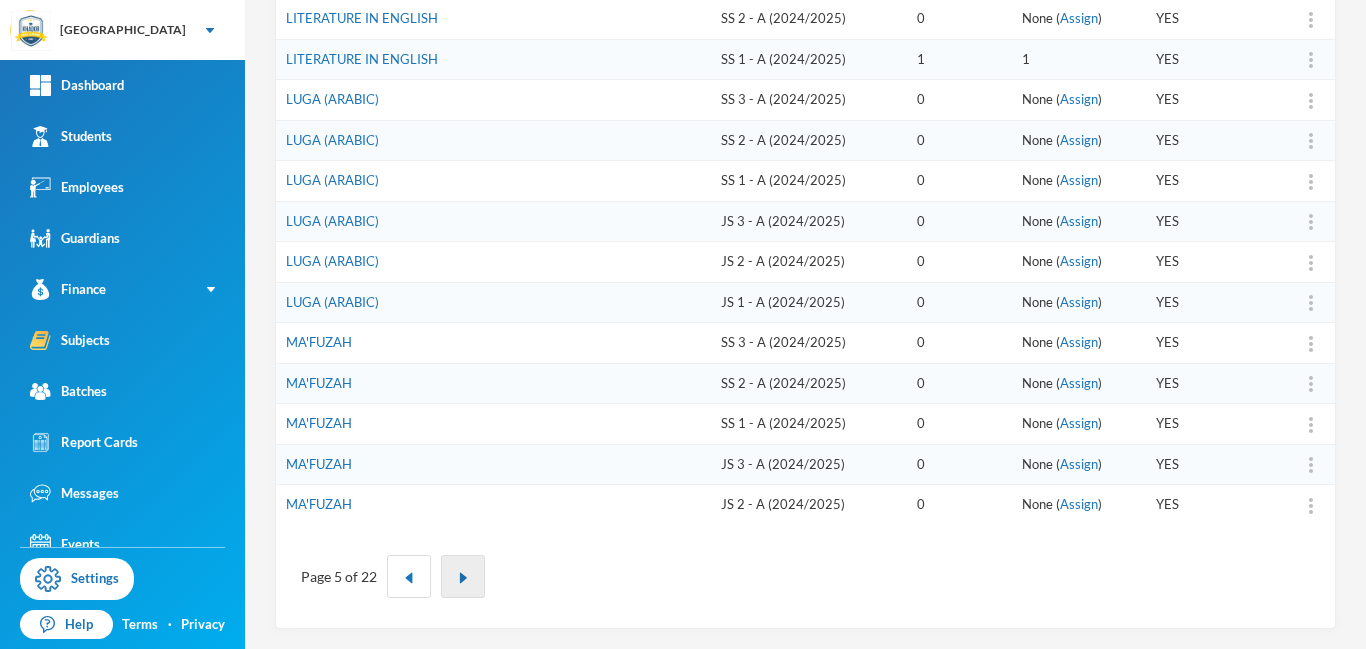 click at bounding box center [463, 578] 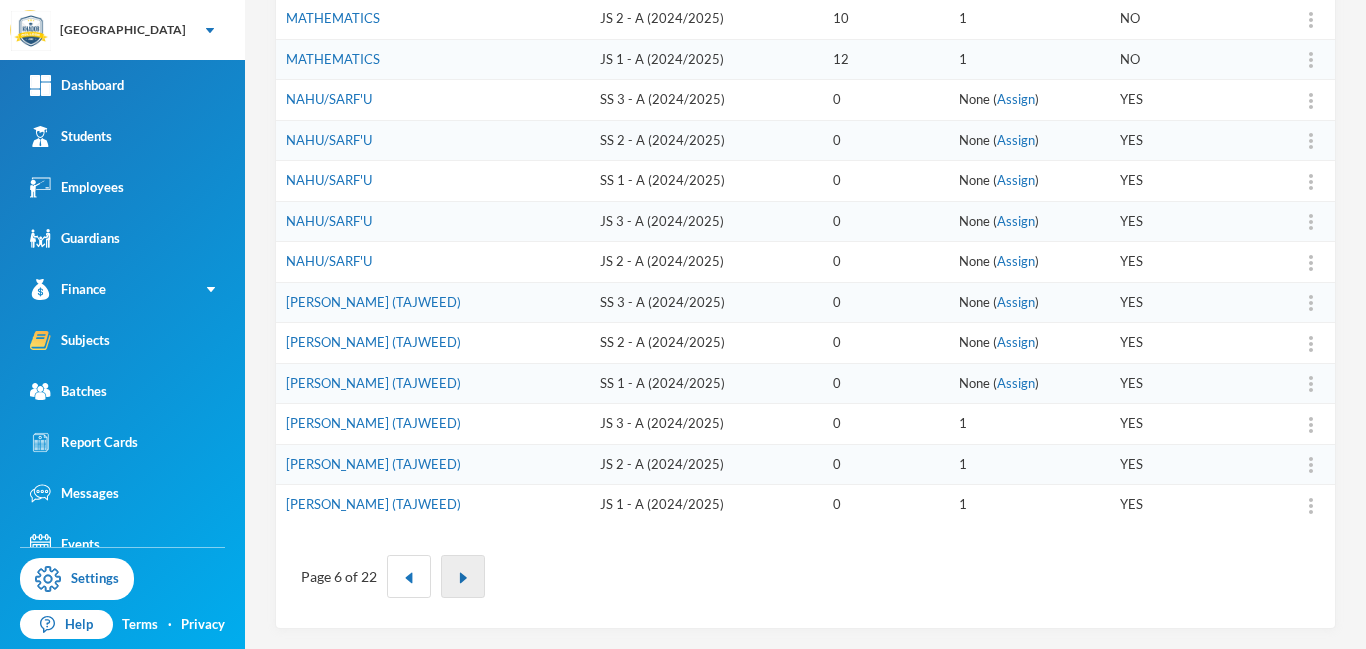 click at bounding box center [463, 578] 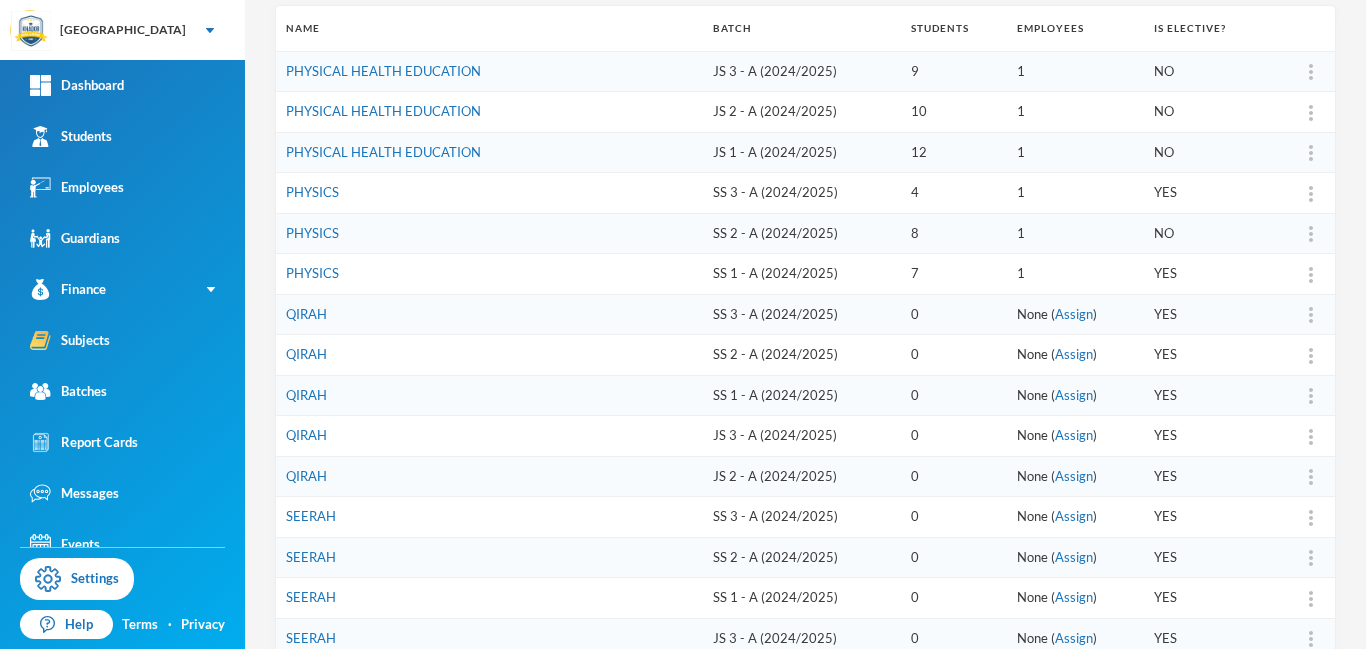 scroll, scrollTop: 265, scrollLeft: 0, axis: vertical 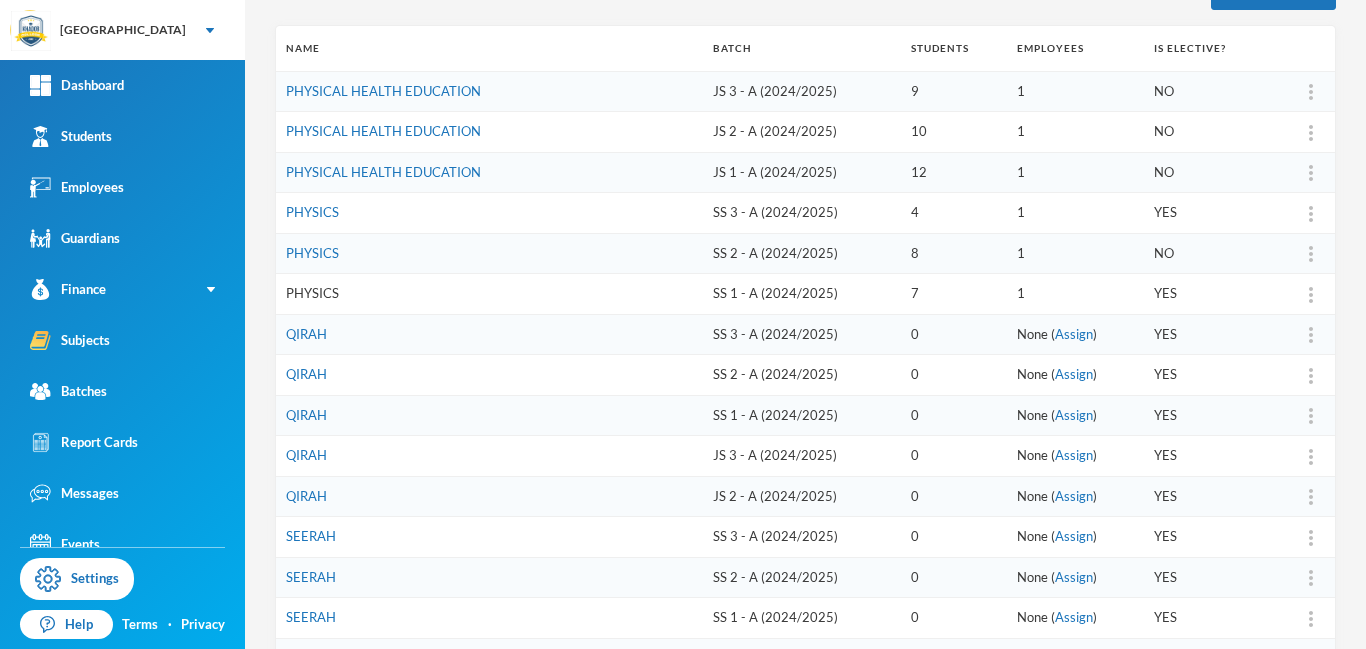 click on "PHYSICS" at bounding box center (312, 293) 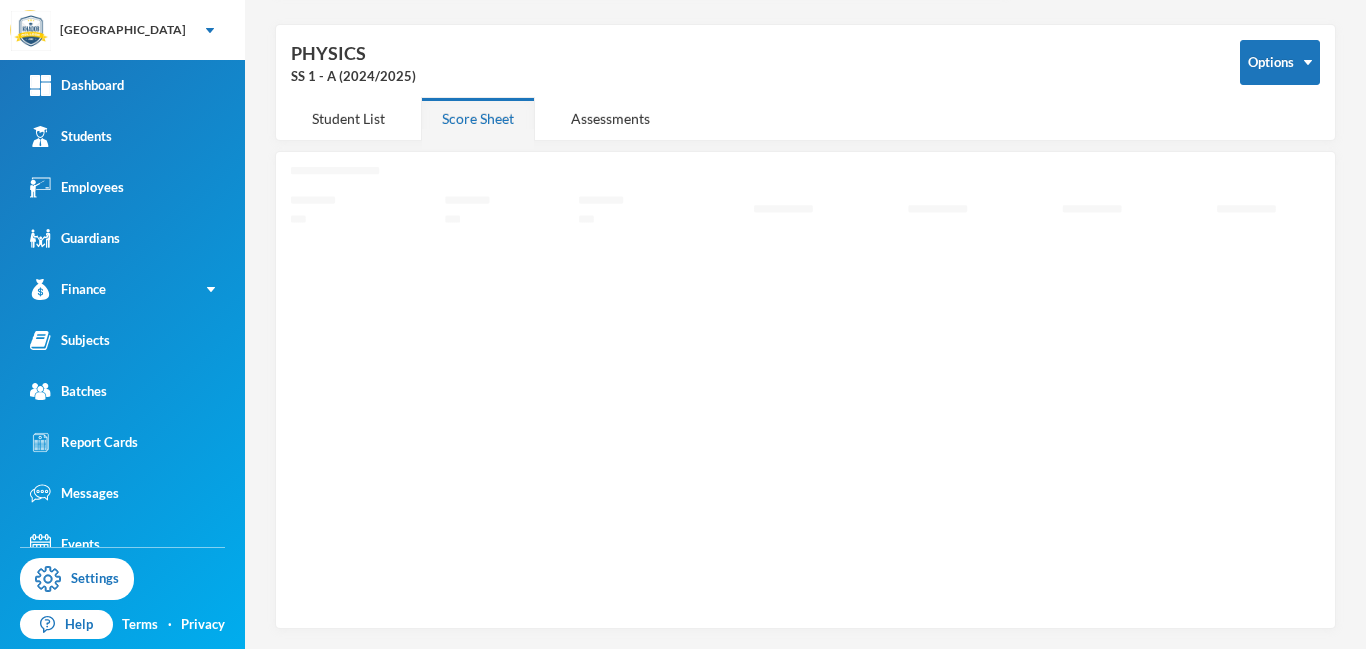 scroll, scrollTop: 71, scrollLeft: 0, axis: vertical 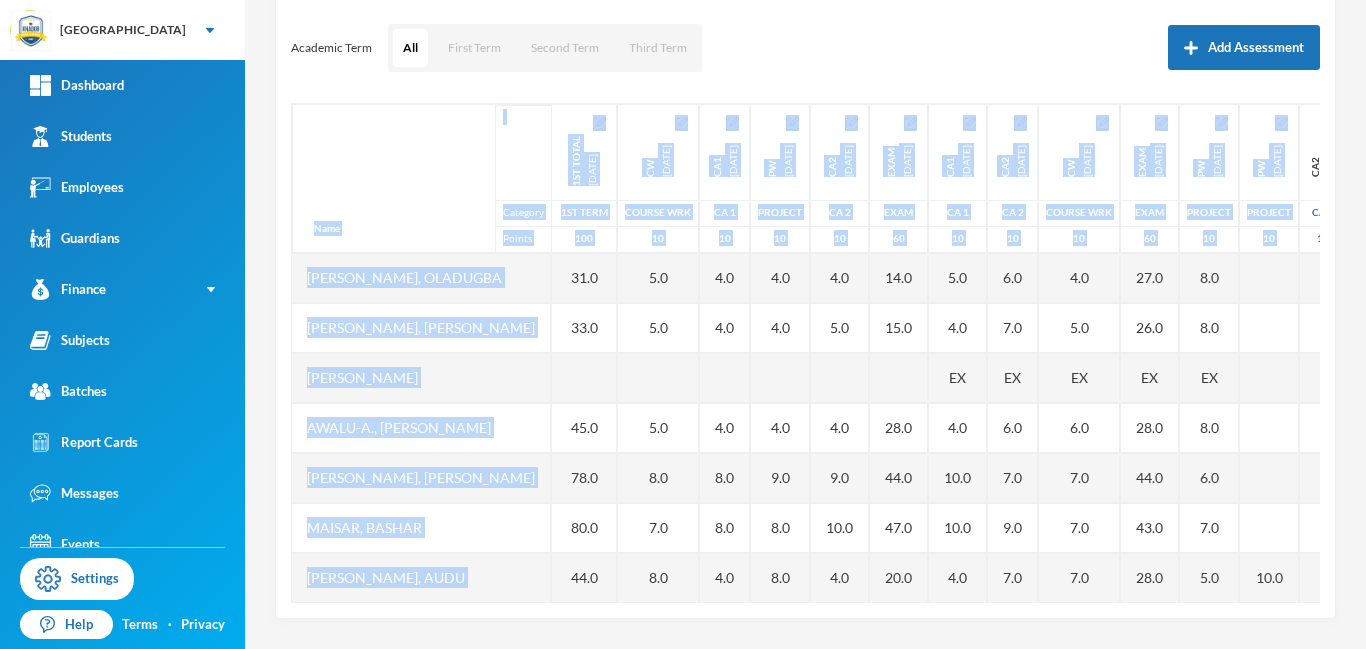 drag, startPoint x: 1365, startPoint y: 252, endPoint x: 1364, endPoint y: 458, distance: 206.00243 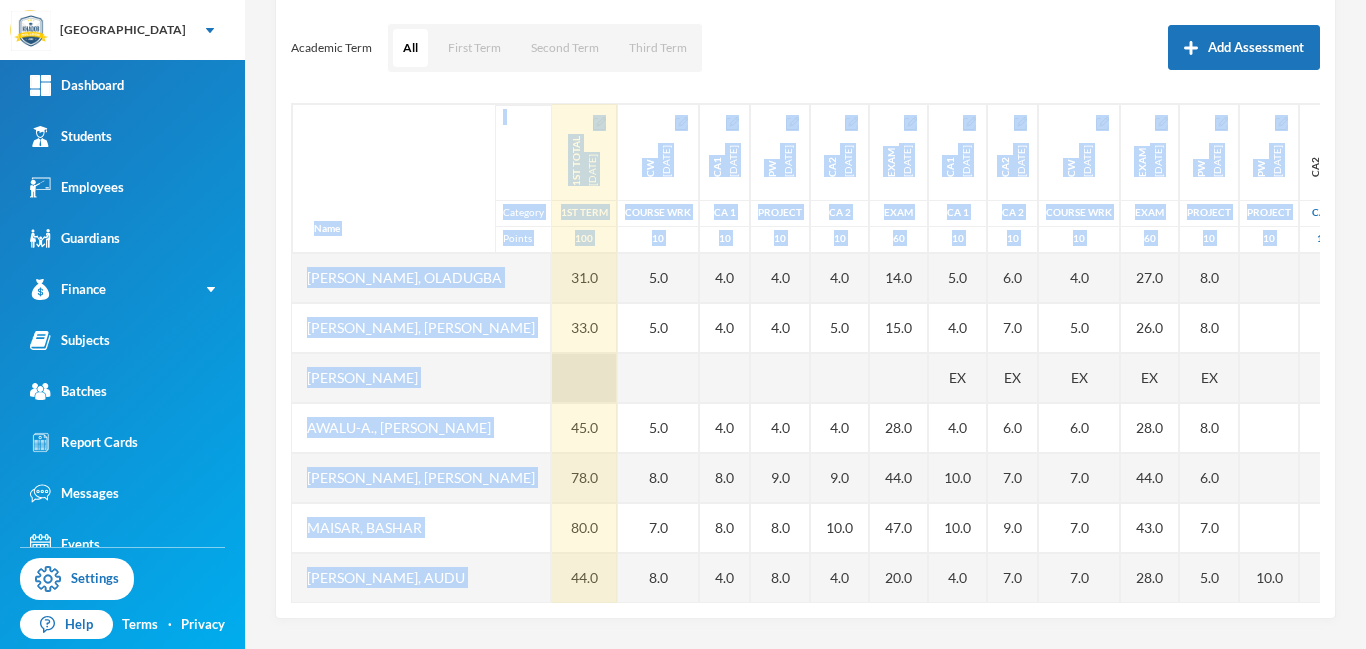 click at bounding box center (584, 378) 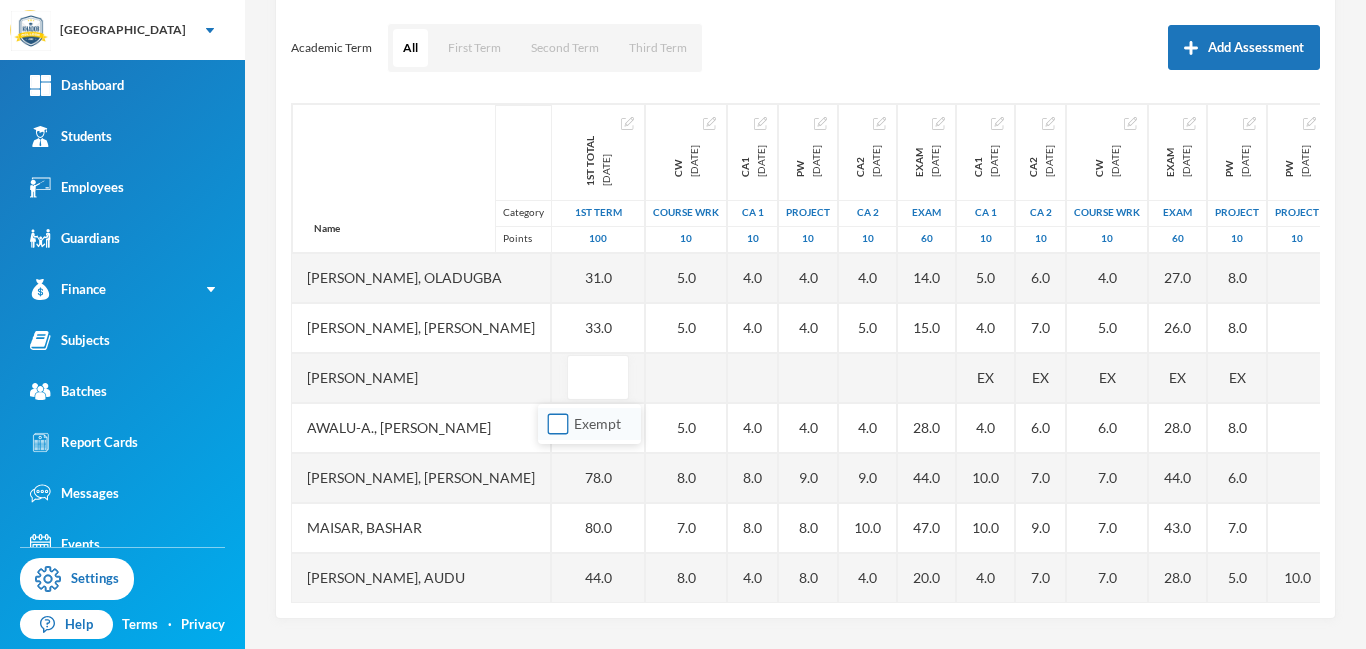 click on "Exempt" at bounding box center [558, 424] 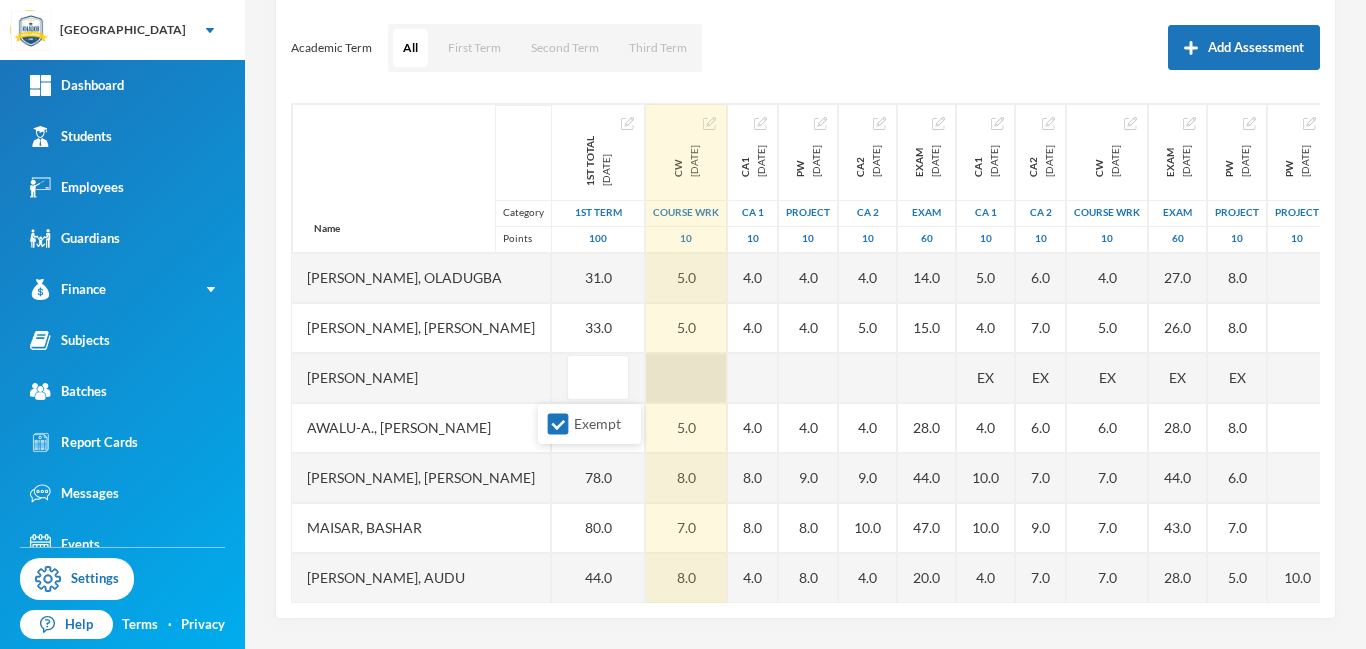 click at bounding box center (686, 378) 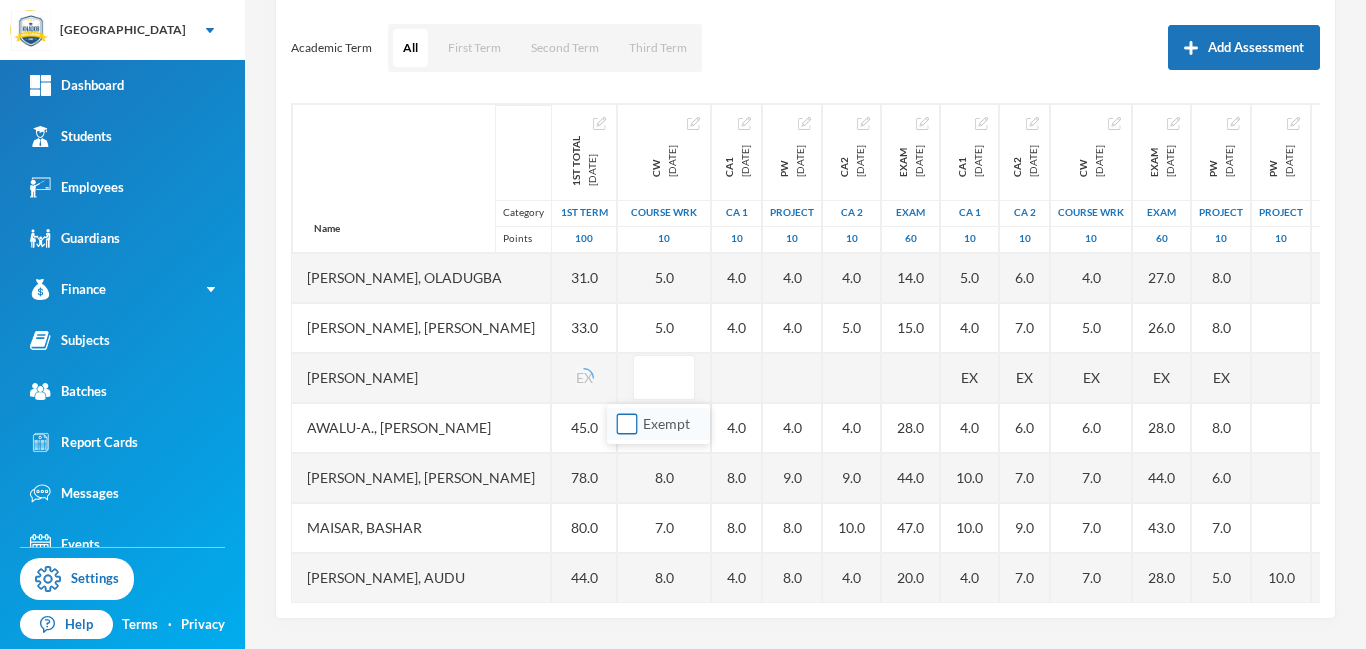 click on "Exempt" at bounding box center [627, 424] 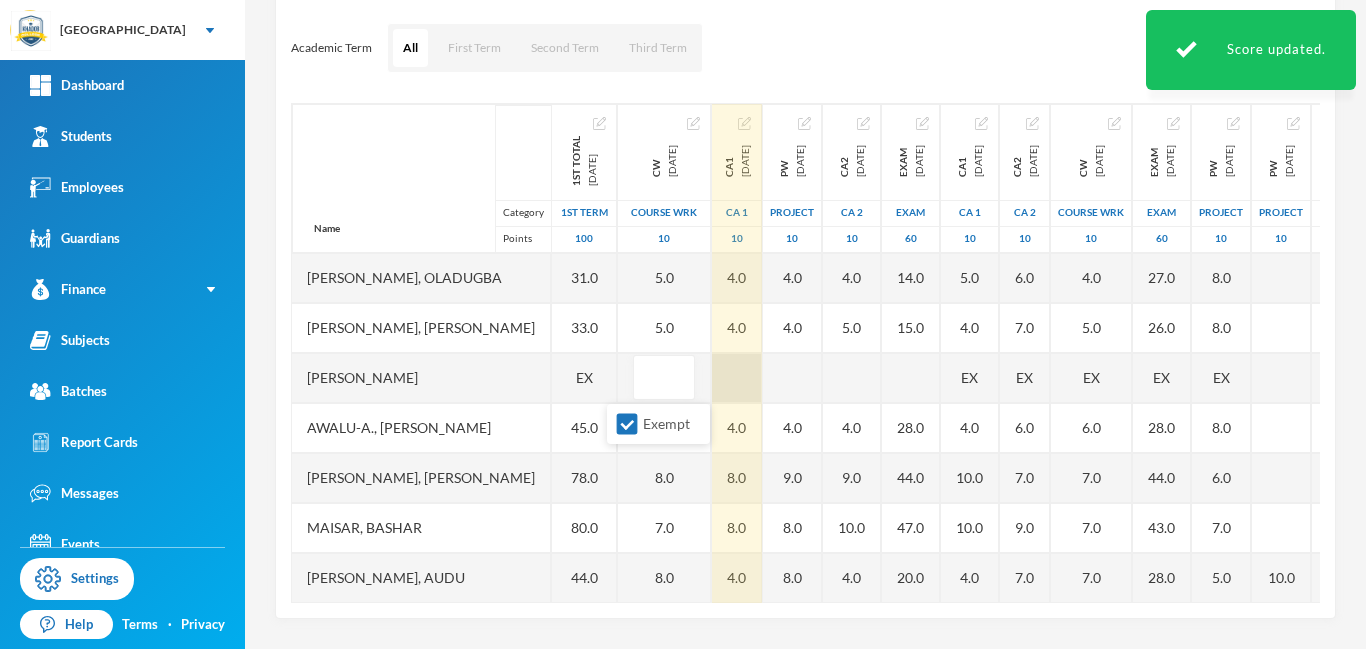click at bounding box center (737, 378) 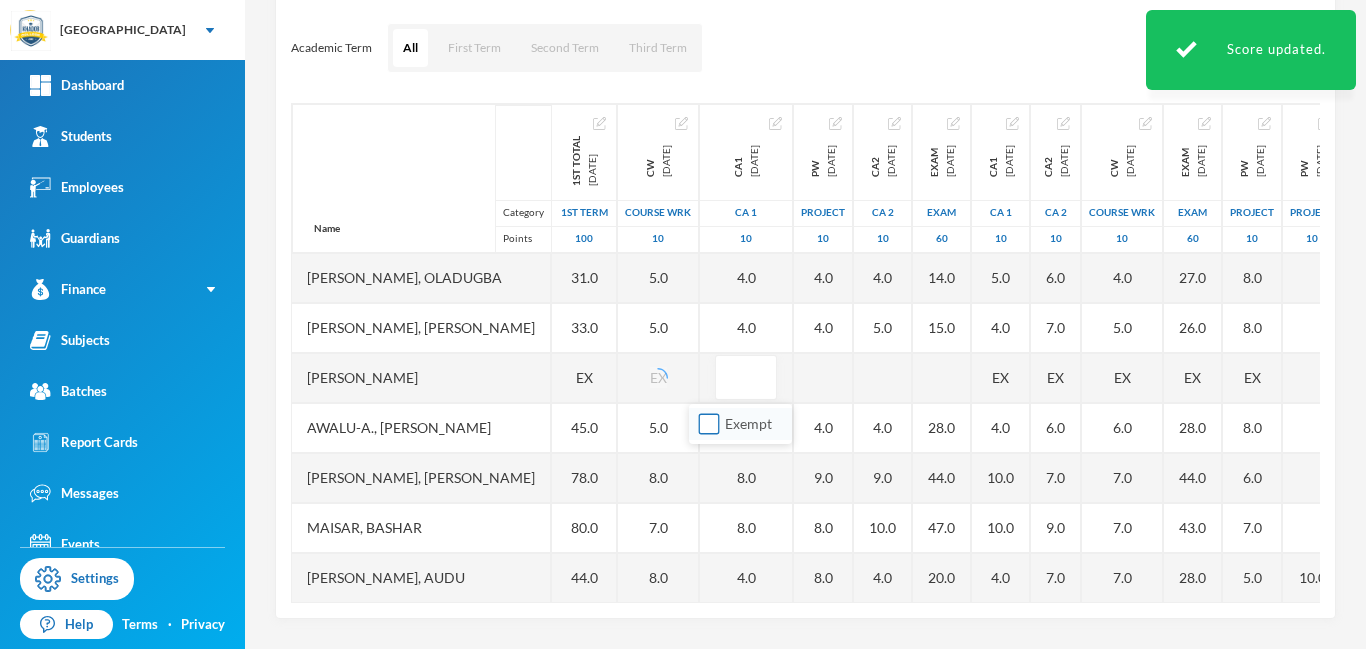 click on "Exempt" at bounding box center (709, 424) 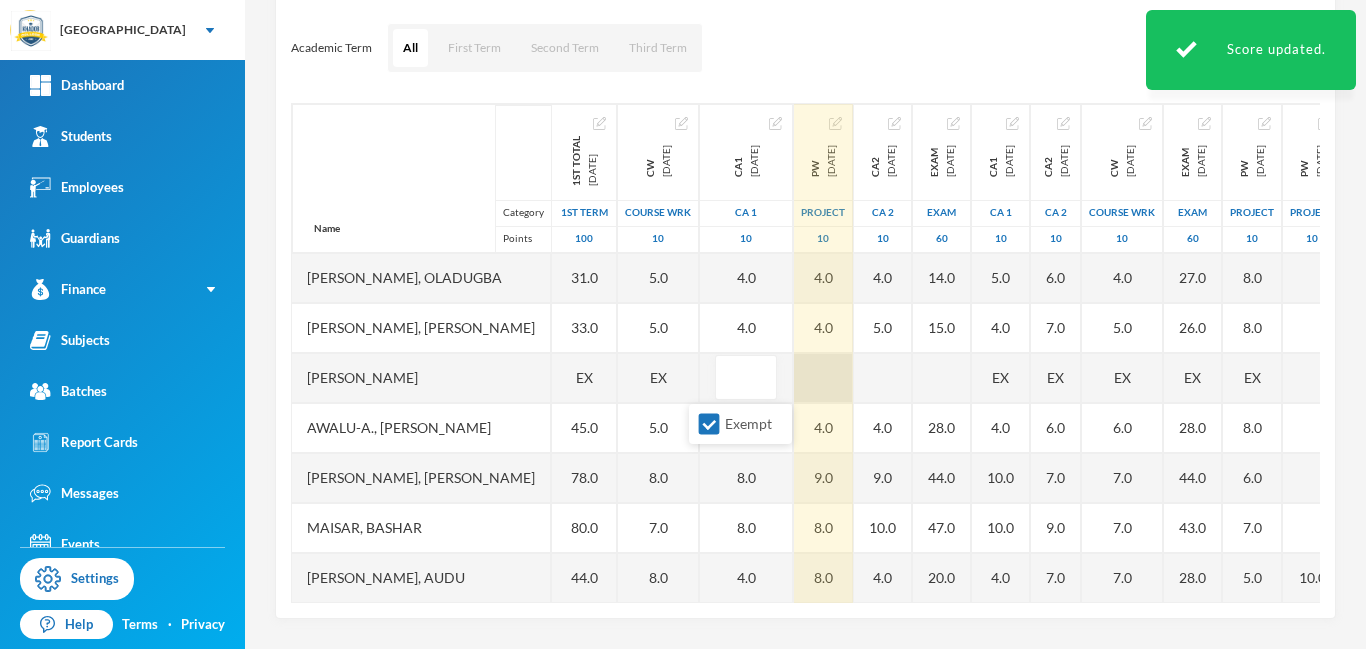 click at bounding box center [823, 378] 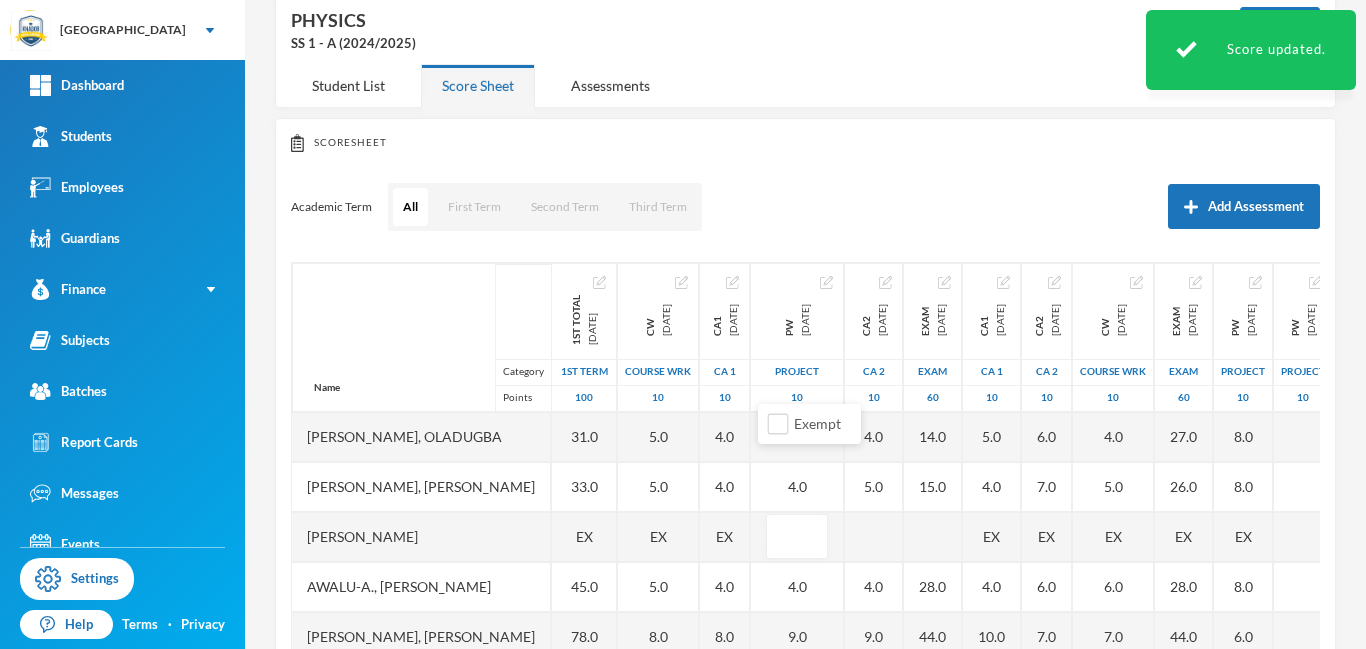 scroll, scrollTop: 0, scrollLeft: 0, axis: both 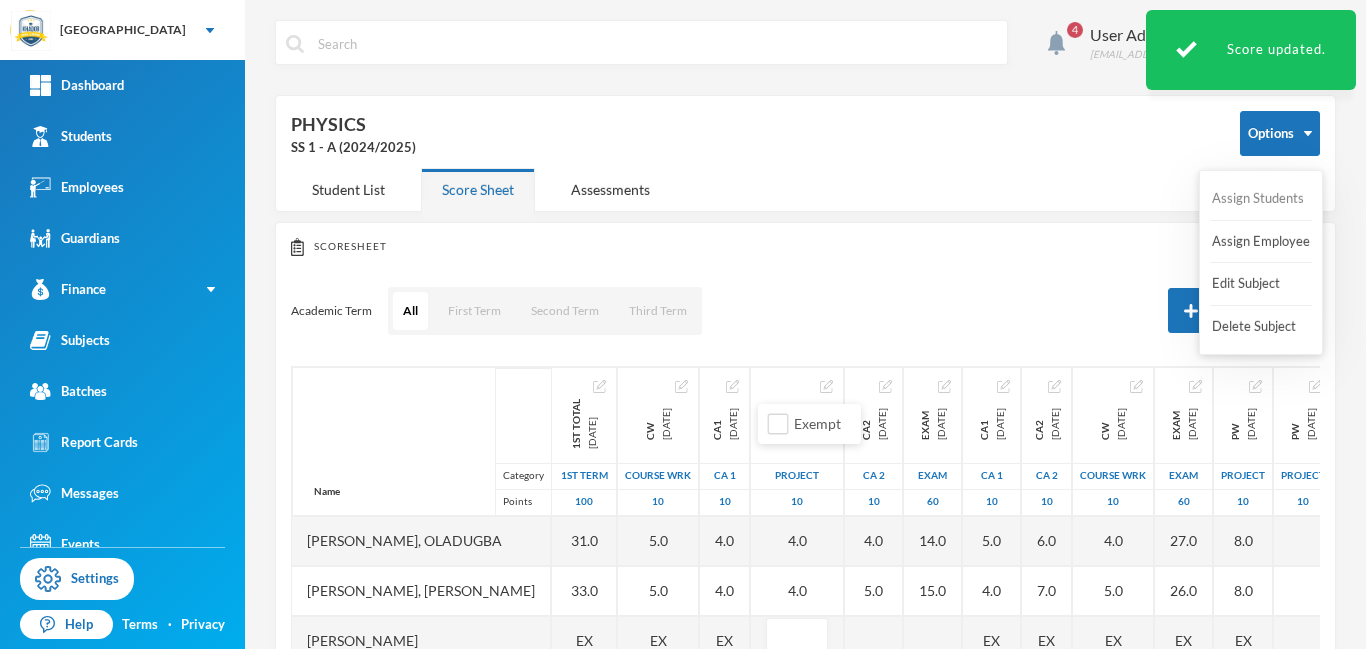 click on "Assign Students" at bounding box center [1258, 199] 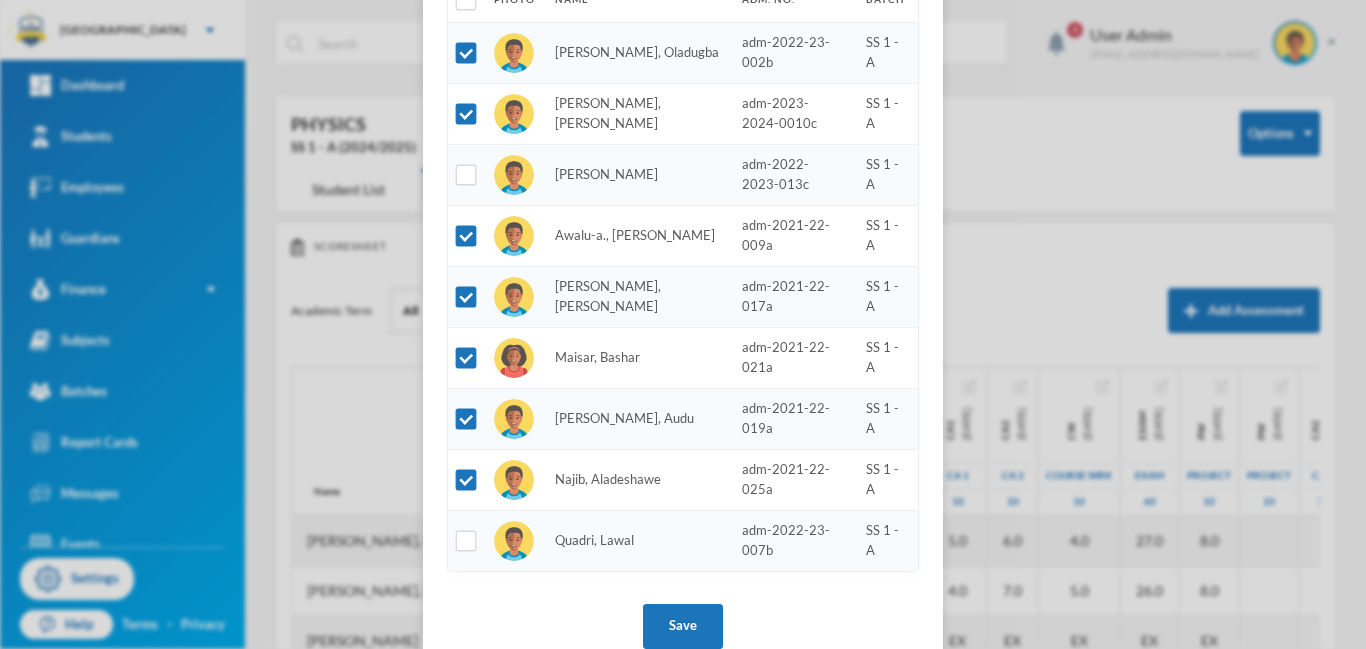 drag, startPoint x: 1365, startPoint y: 291, endPoint x: 1362, endPoint y: 478, distance: 187.02406 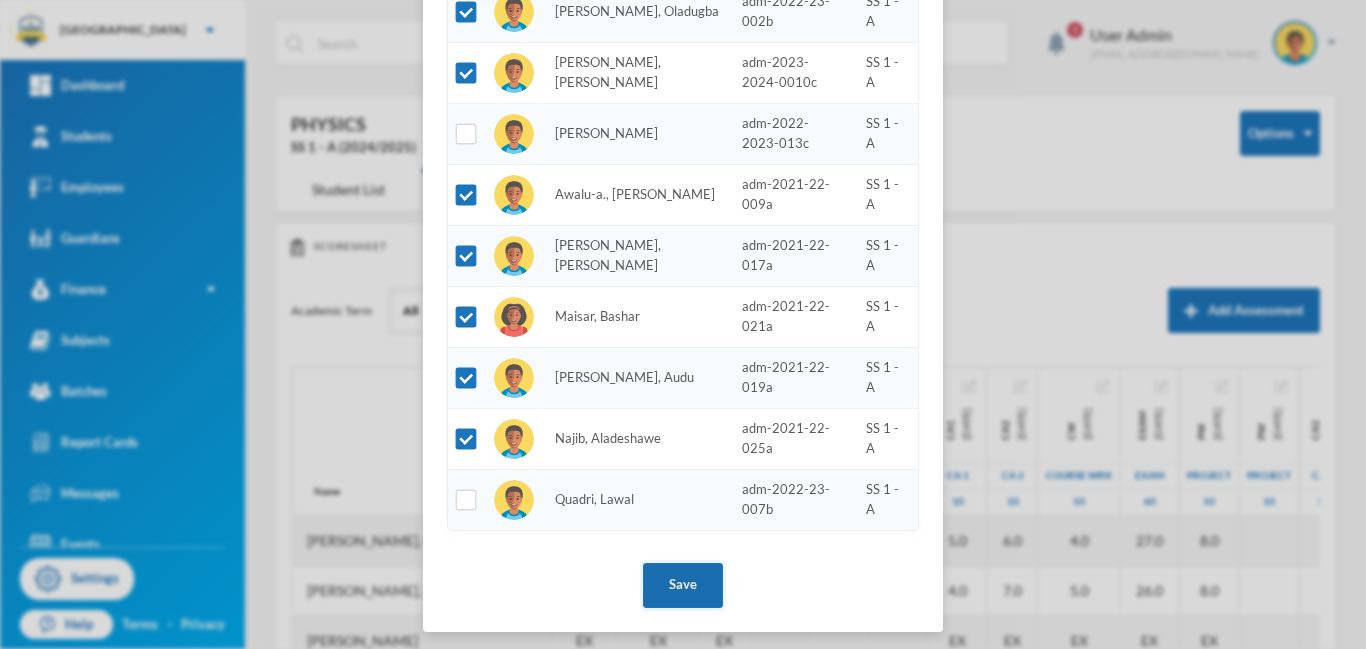click on "Save" at bounding box center [683, 585] 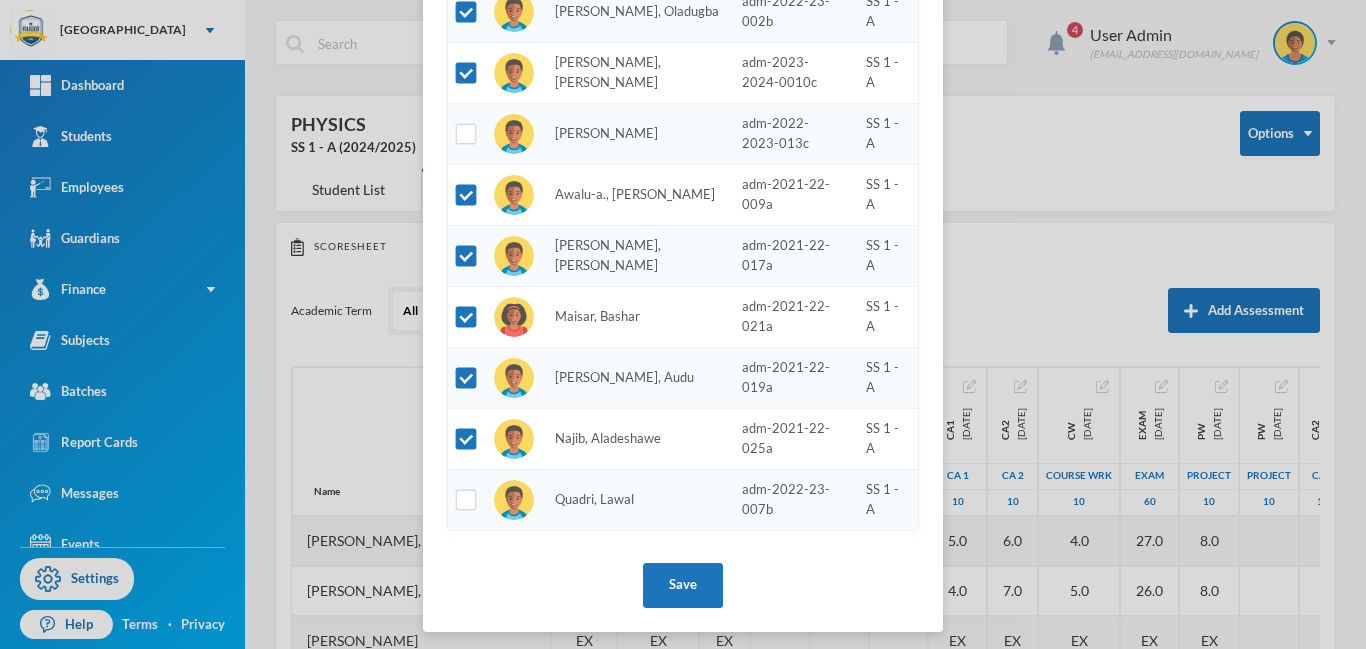 scroll, scrollTop: 171, scrollLeft: 0, axis: vertical 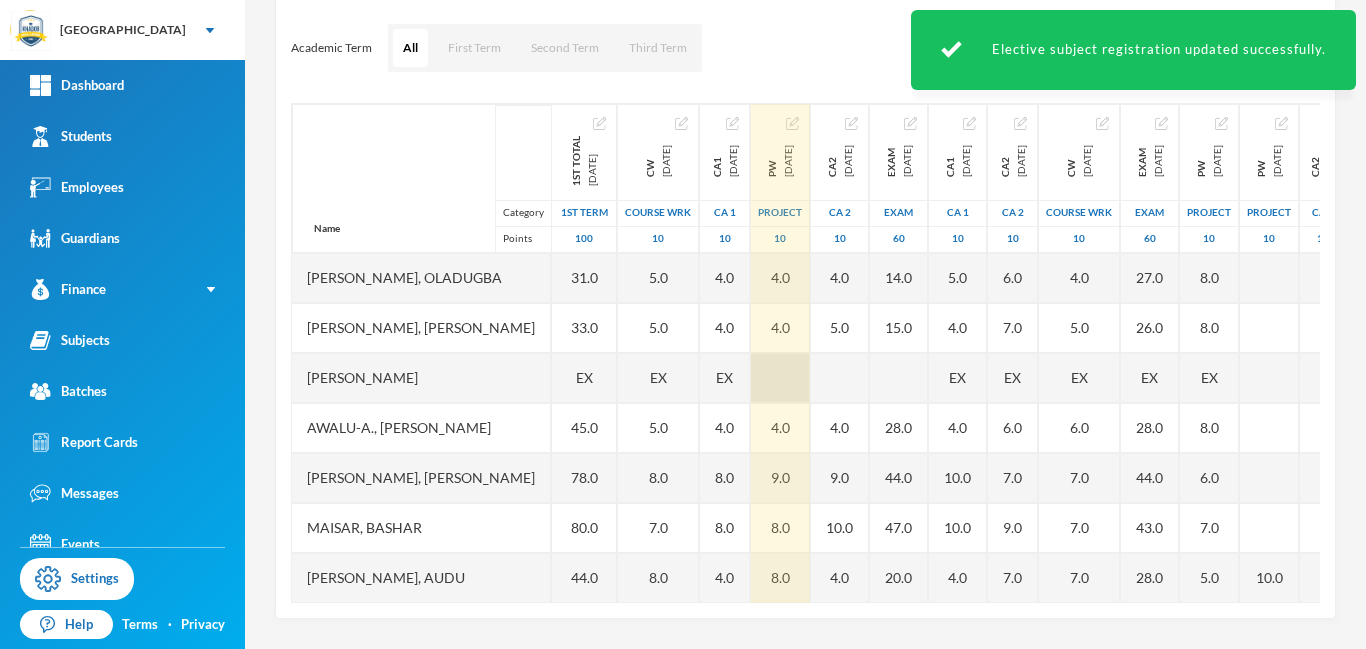 click at bounding box center [780, 378] 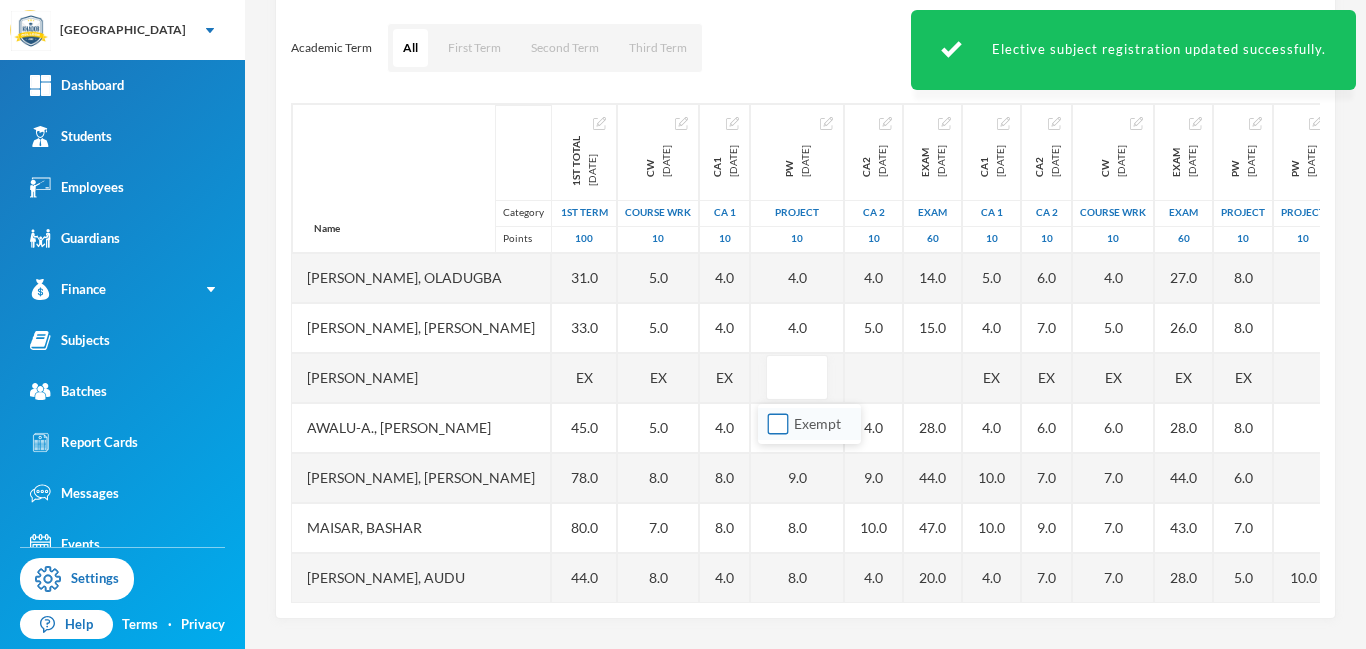 click on "Exempt" at bounding box center (778, 424) 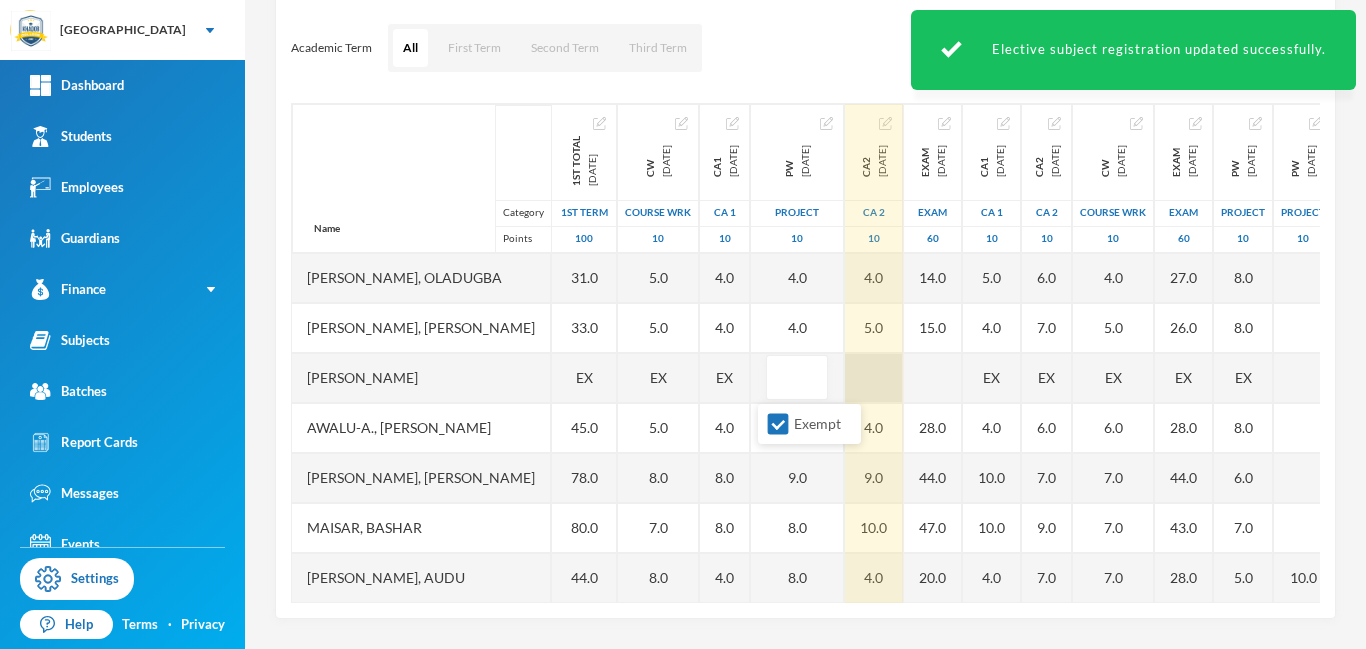 click at bounding box center [874, 378] 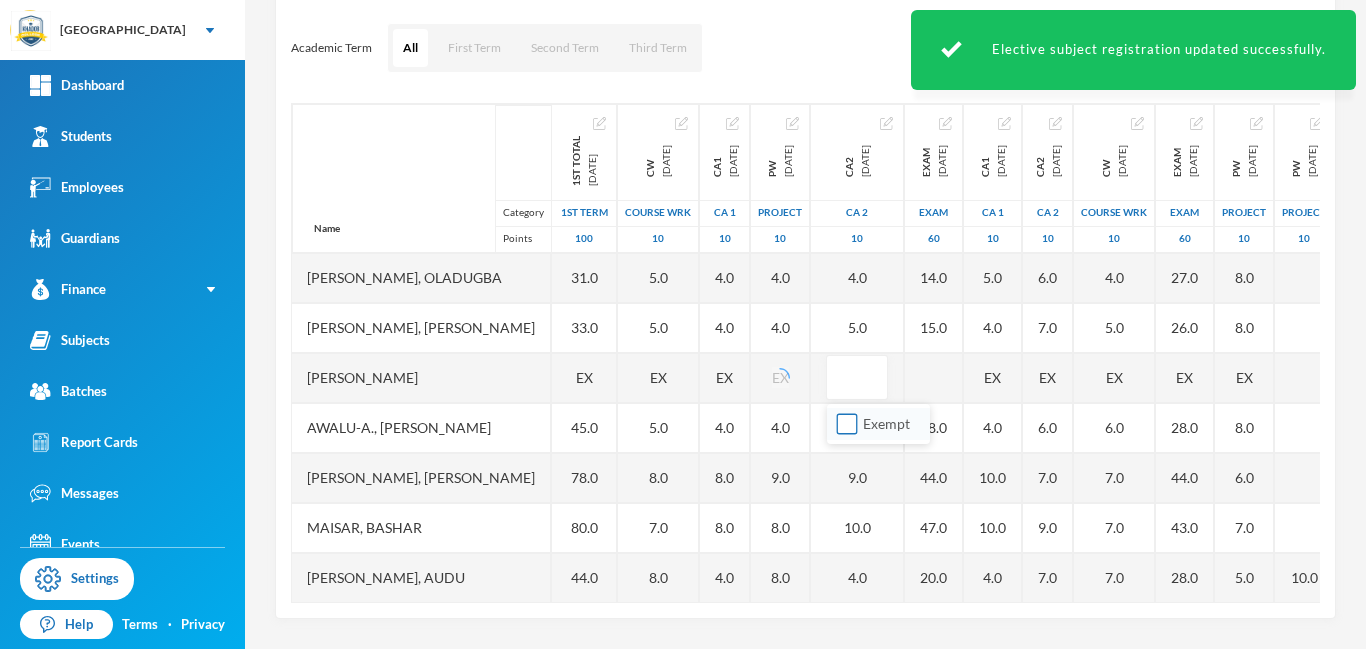 click on "Exempt" at bounding box center [847, 424] 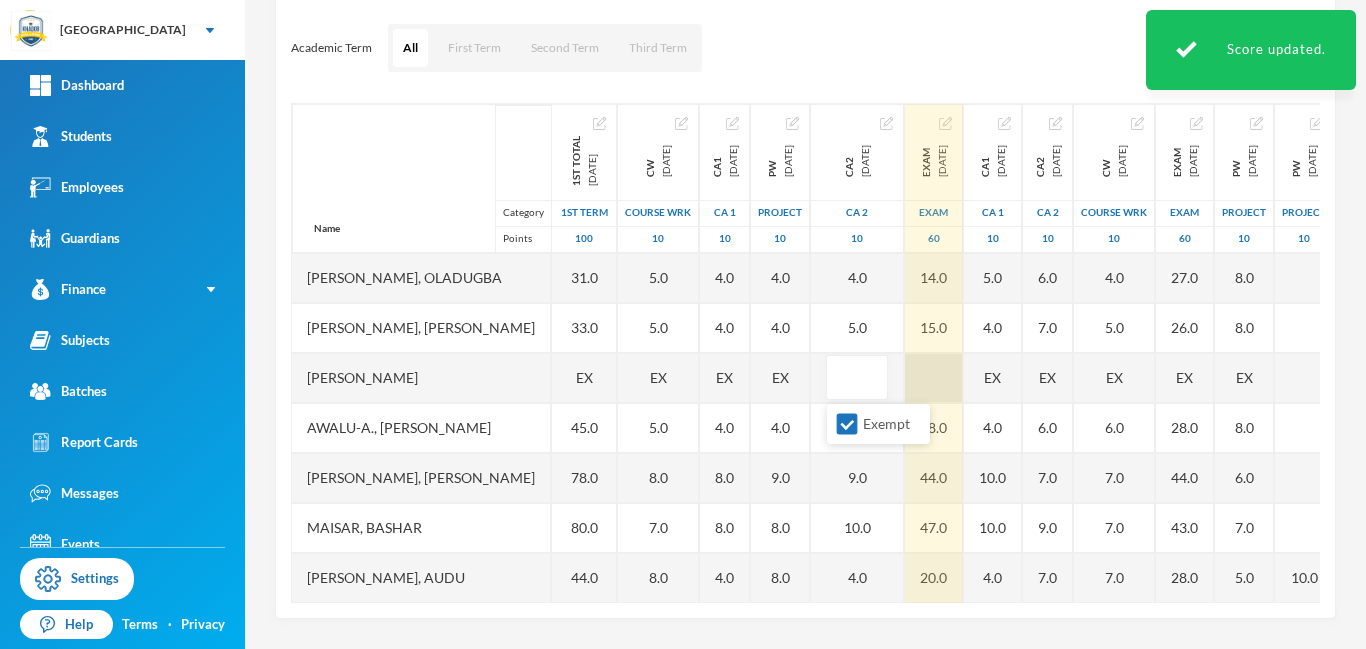 click at bounding box center (934, 378) 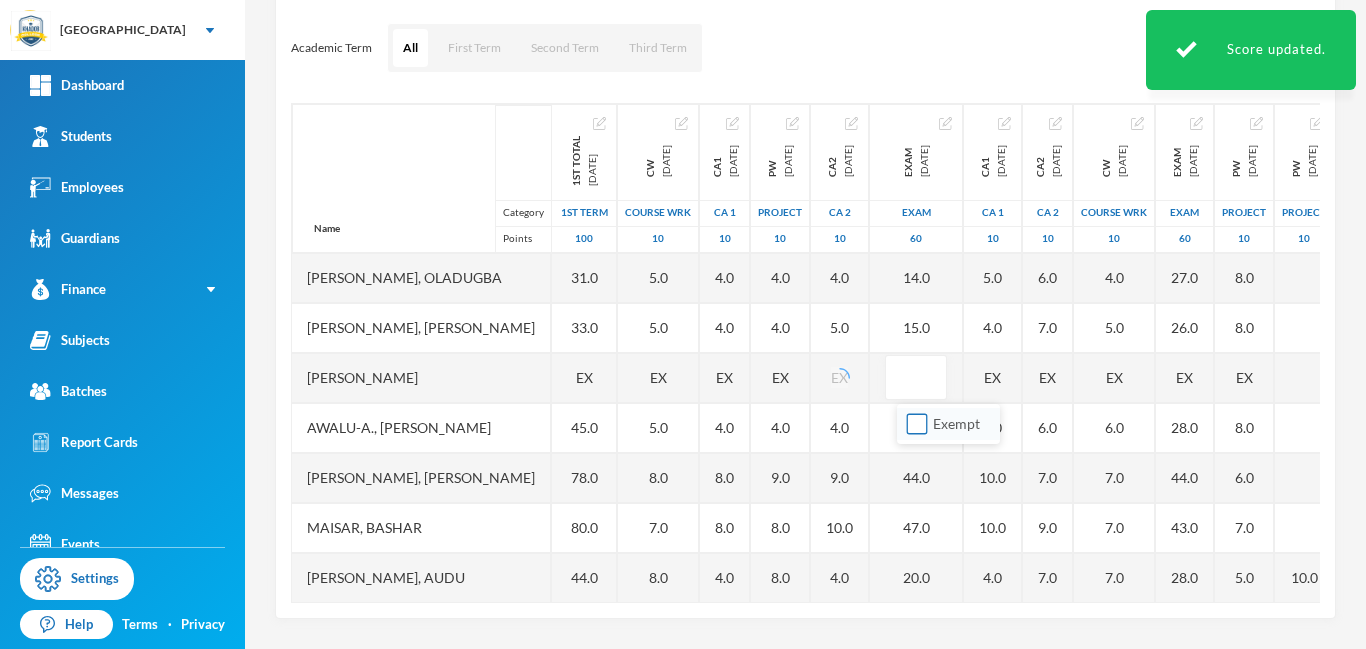 click on "Exempt" at bounding box center (917, 424) 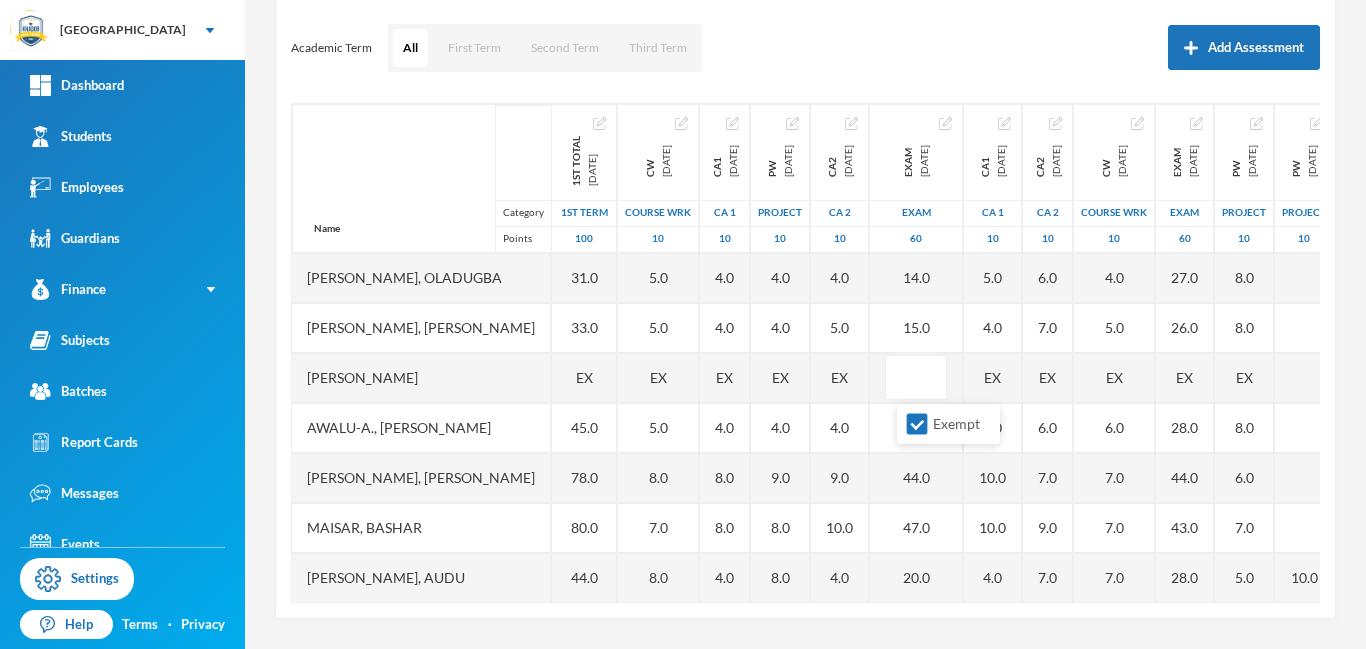 scroll, scrollTop: 0, scrollLeft: 374, axis: horizontal 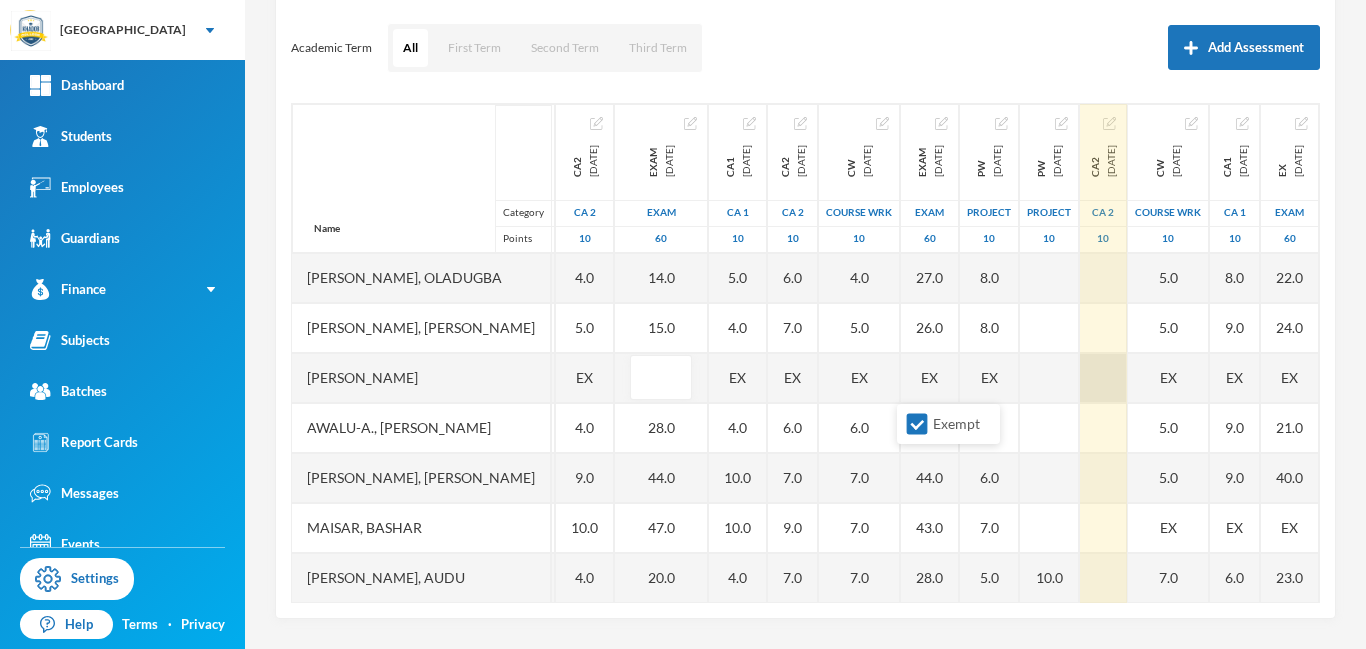 click at bounding box center [1103, 378] 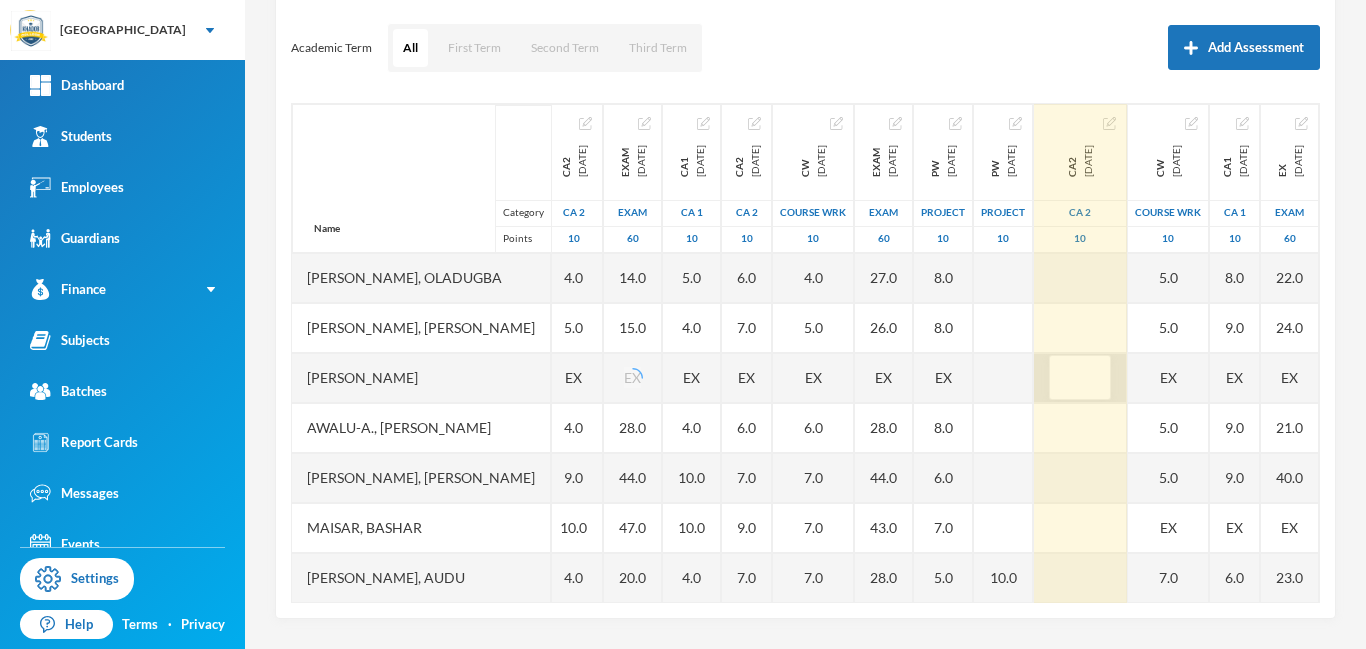scroll, scrollTop: 0, scrollLeft: 349, axis: horizontal 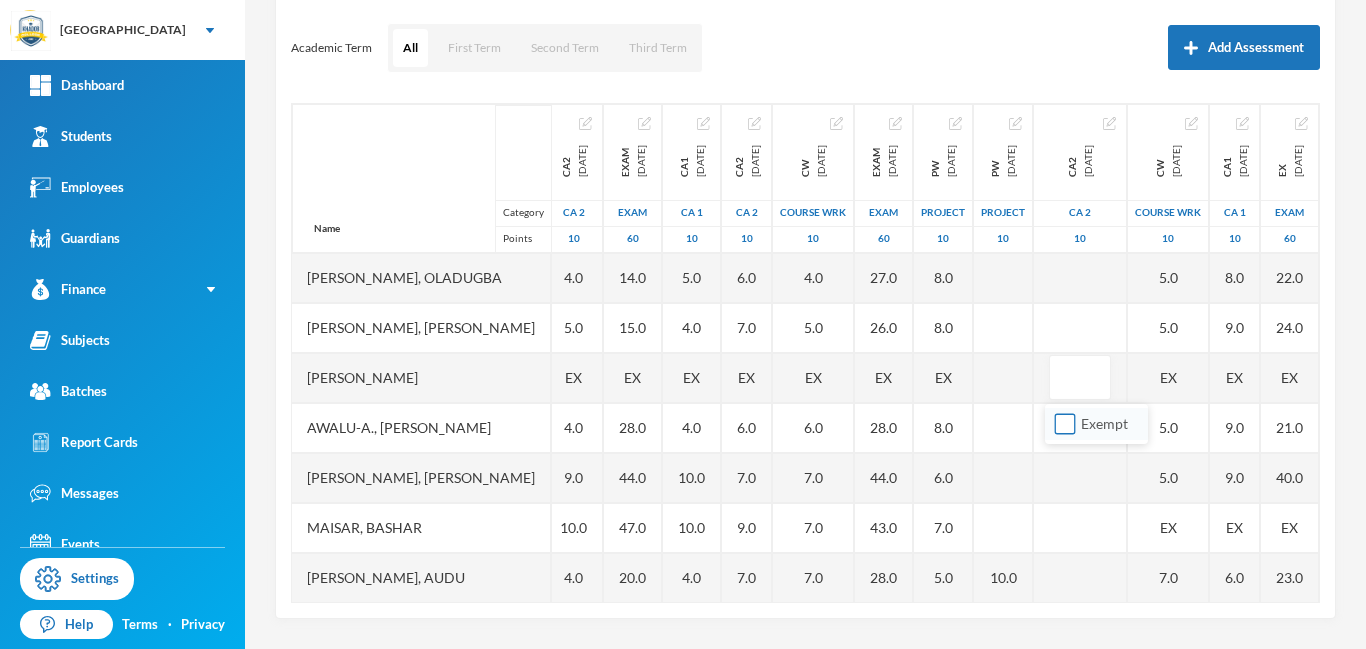 click on "Exempt" at bounding box center [1065, 424] 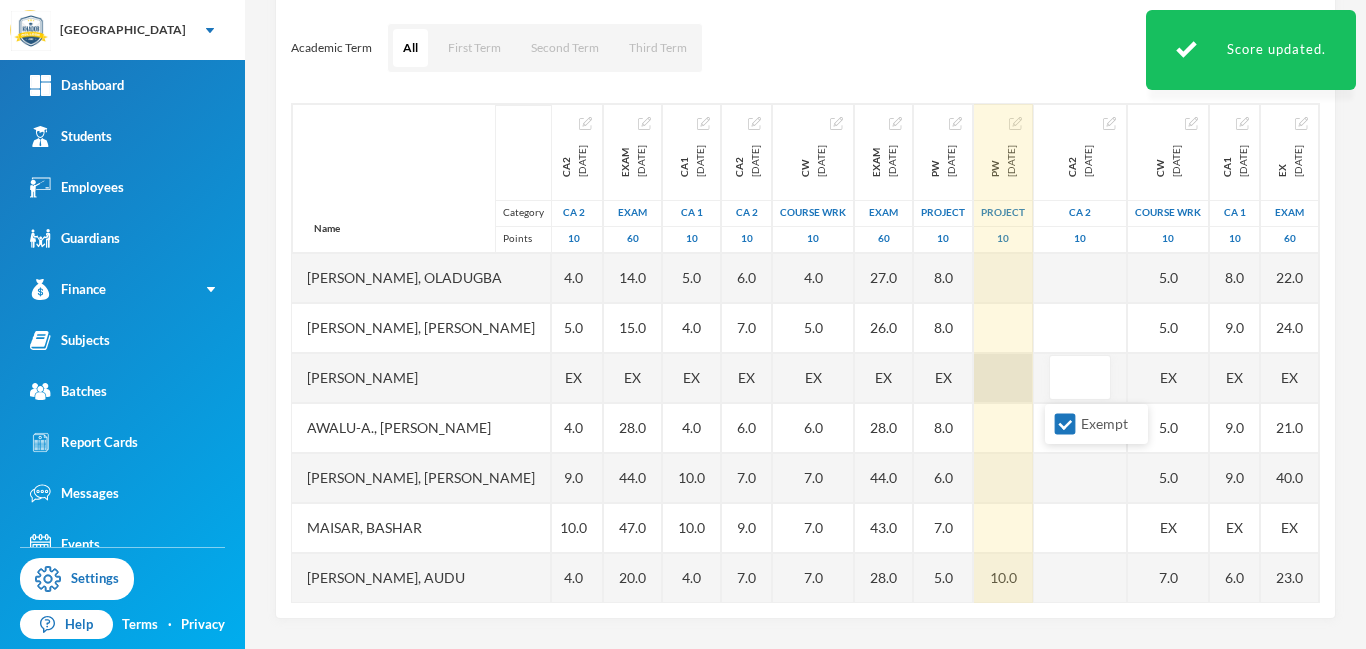 click at bounding box center [1003, 378] 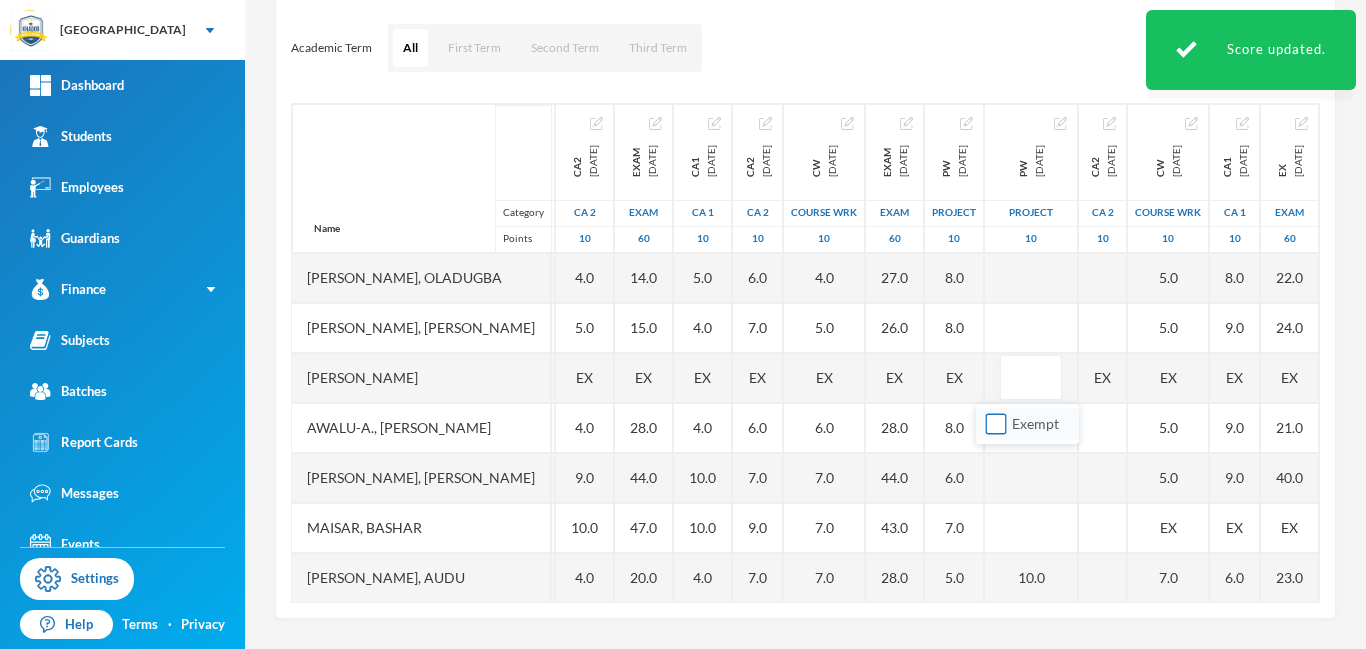 click on "Exempt" at bounding box center (996, 424) 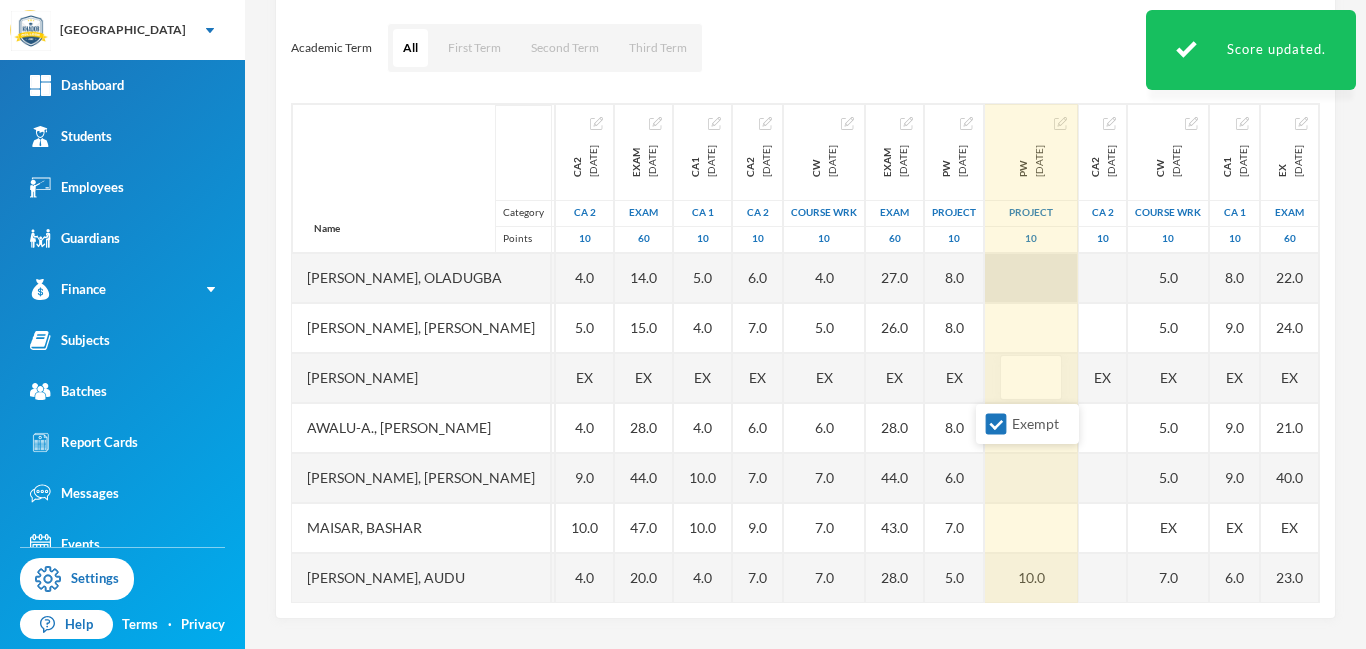 click at bounding box center [1031, 278] 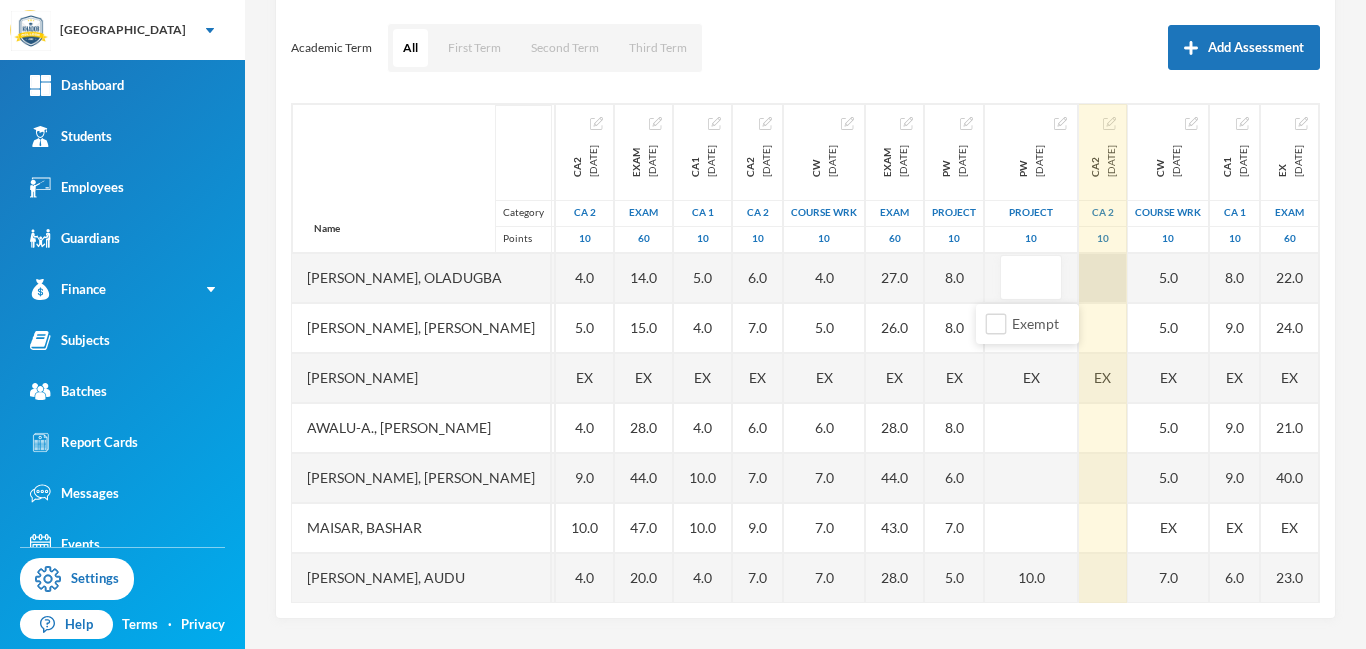 click at bounding box center [1103, 278] 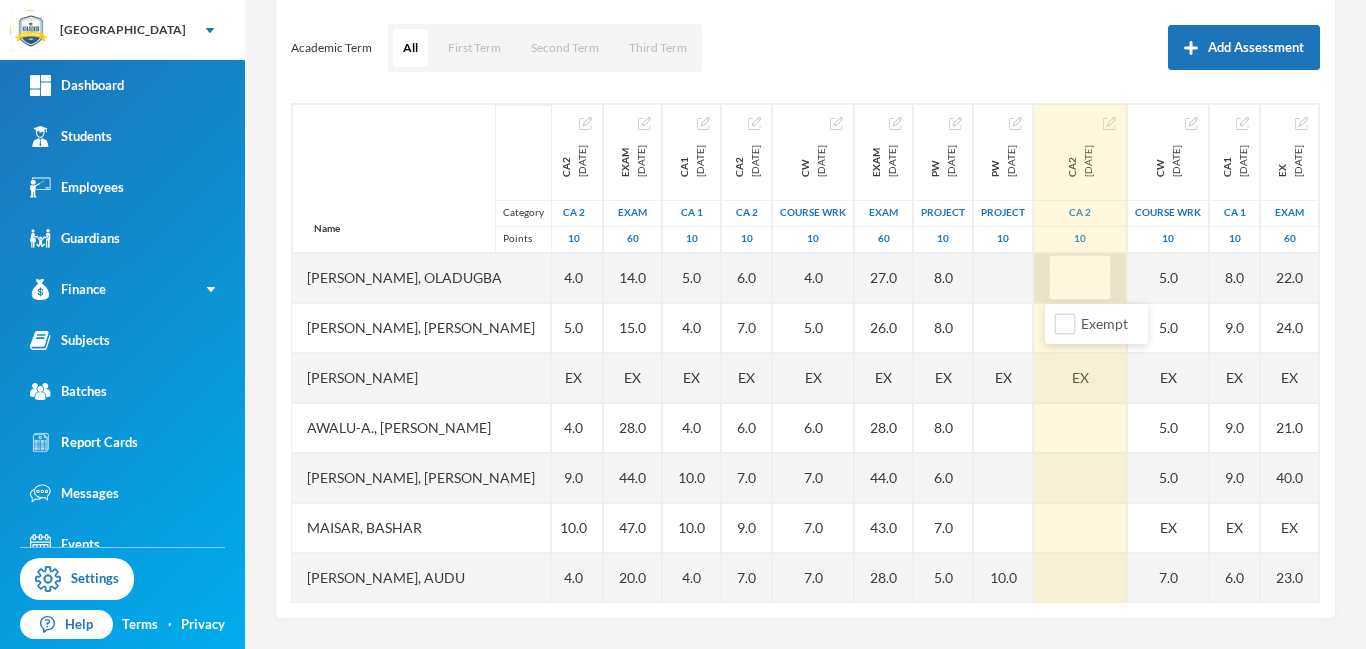 type on "7" 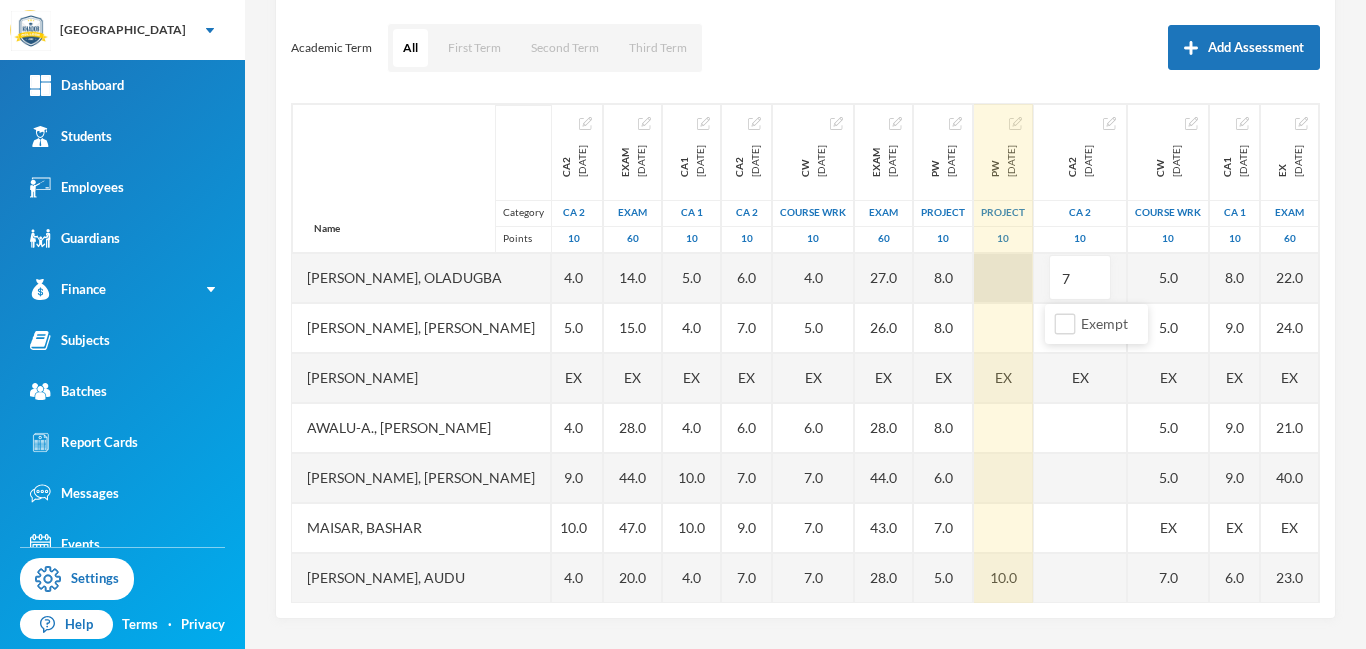 click at bounding box center (1003, 278) 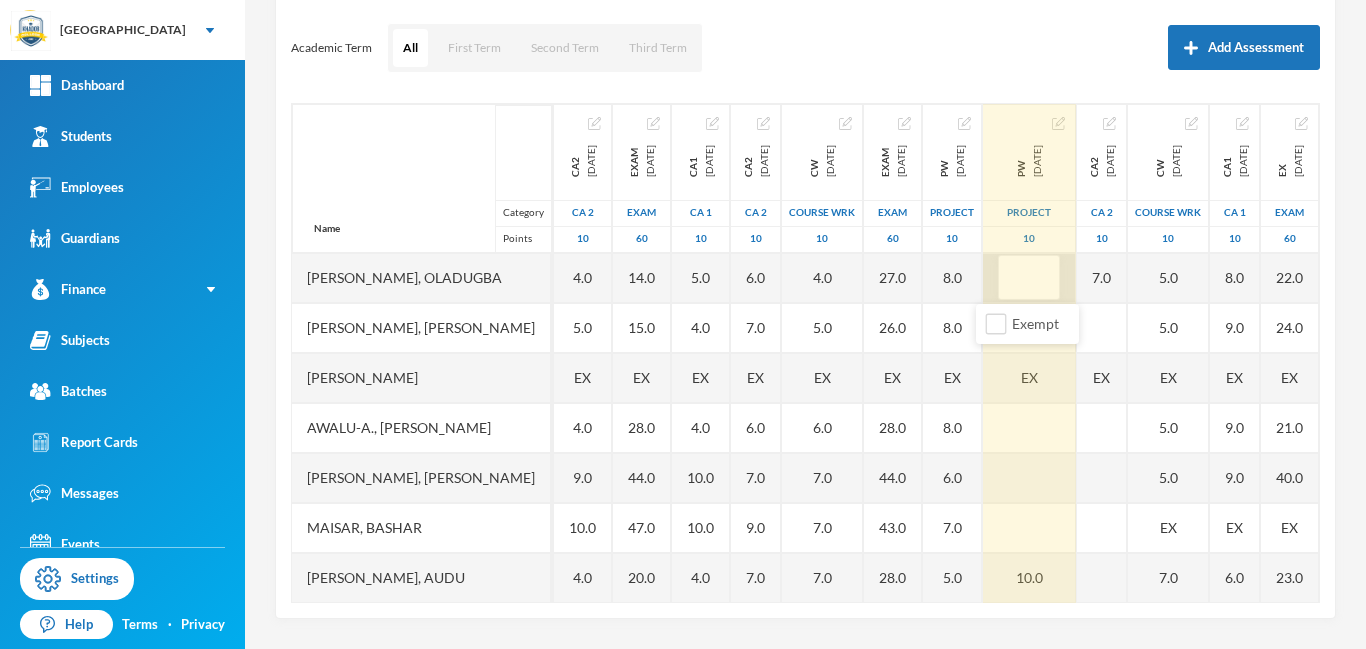 type on "6" 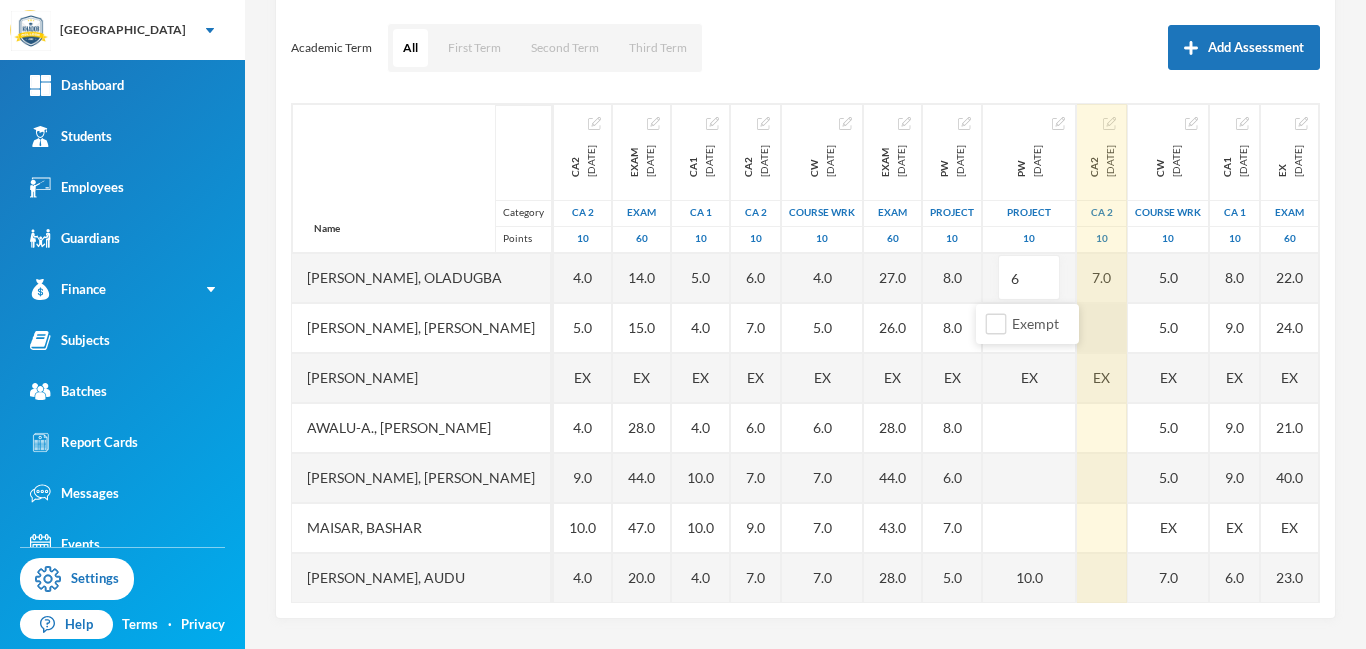 click at bounding box center (1102, 328) 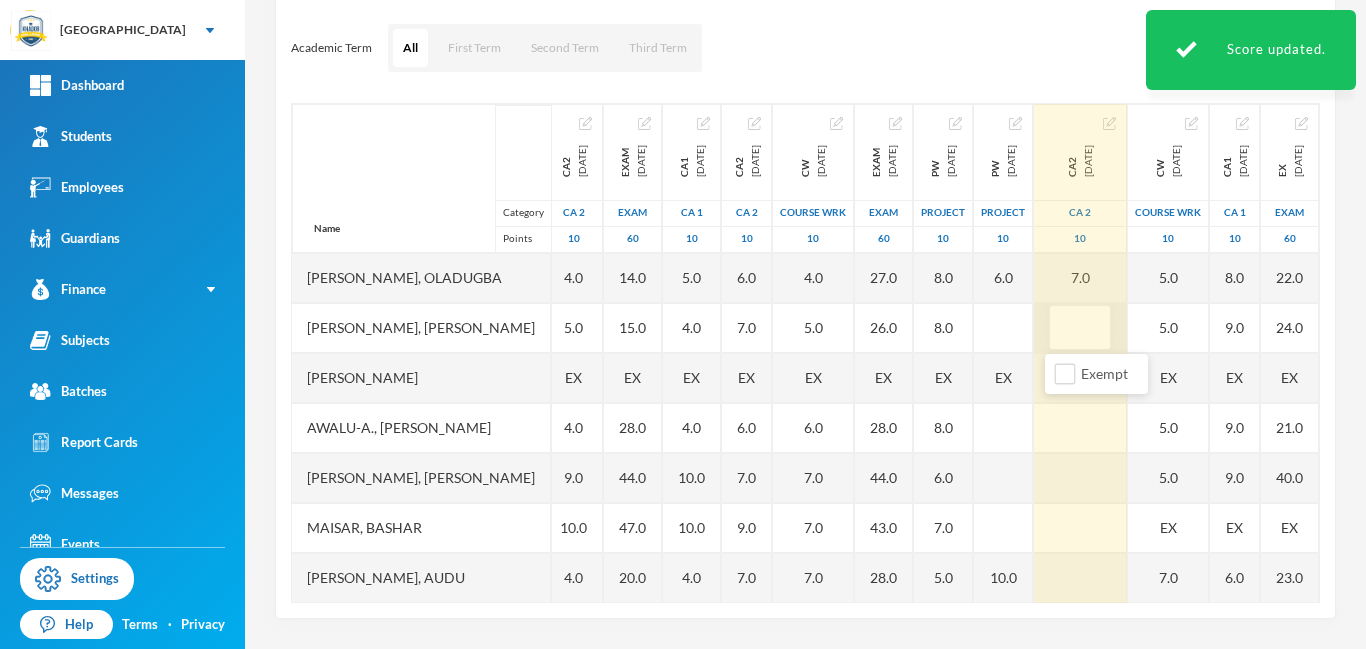 type on "8" 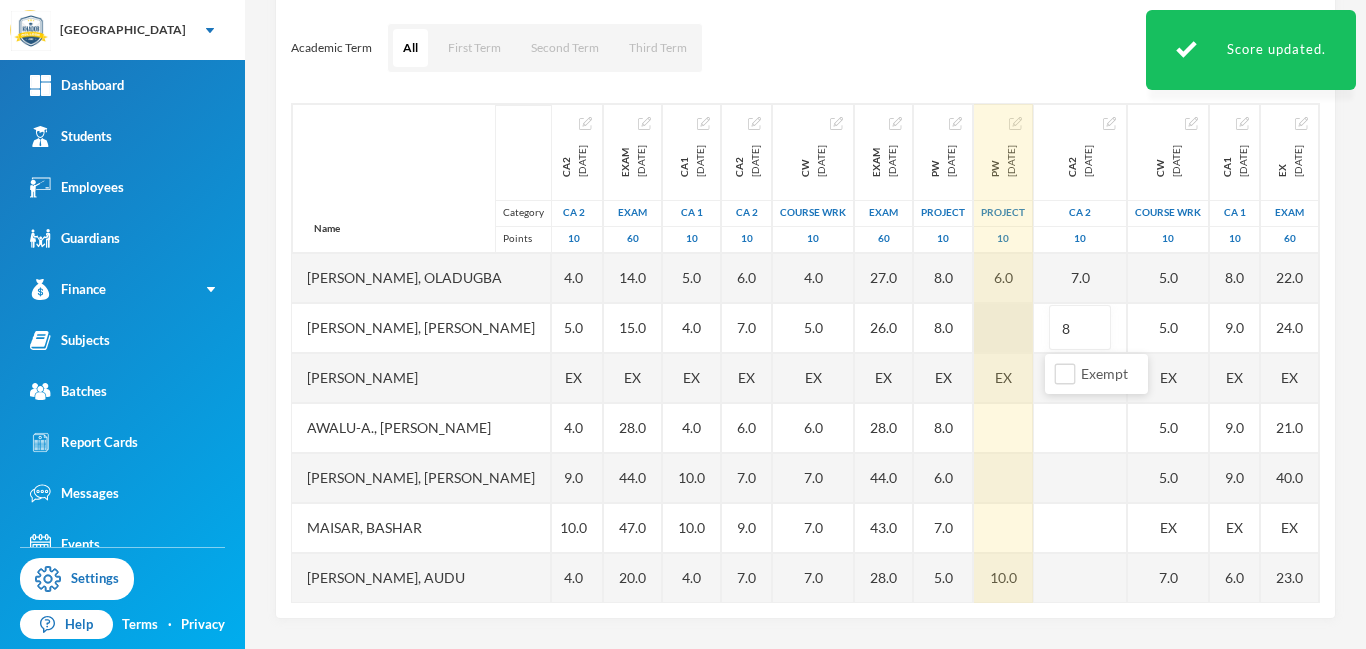 click at bounding box center (1003, 328) 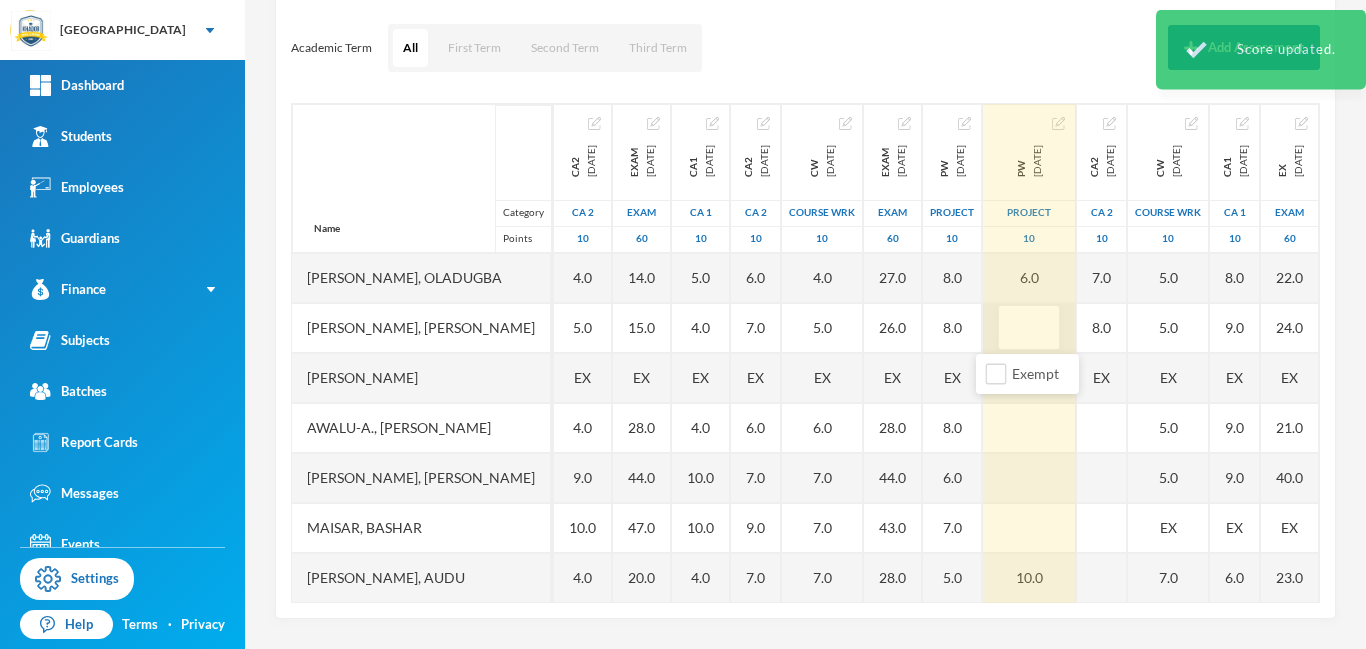 type on "7" 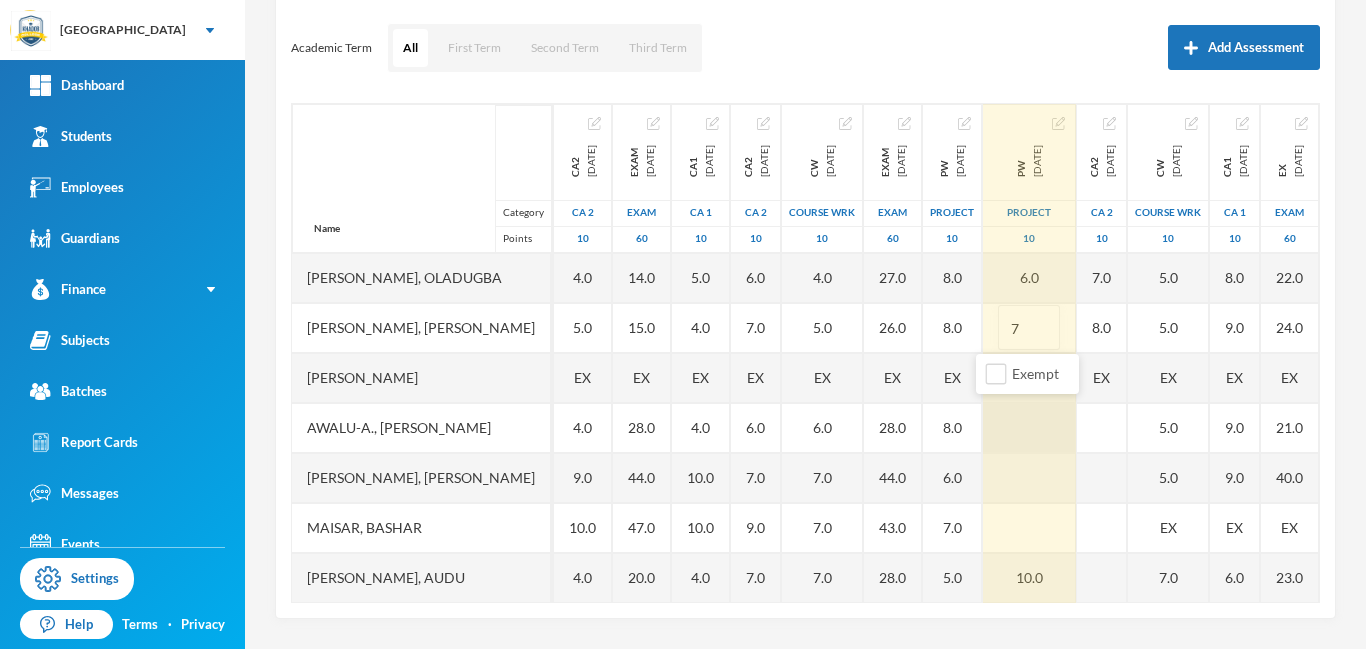 click at bounding box center (1029, 428) 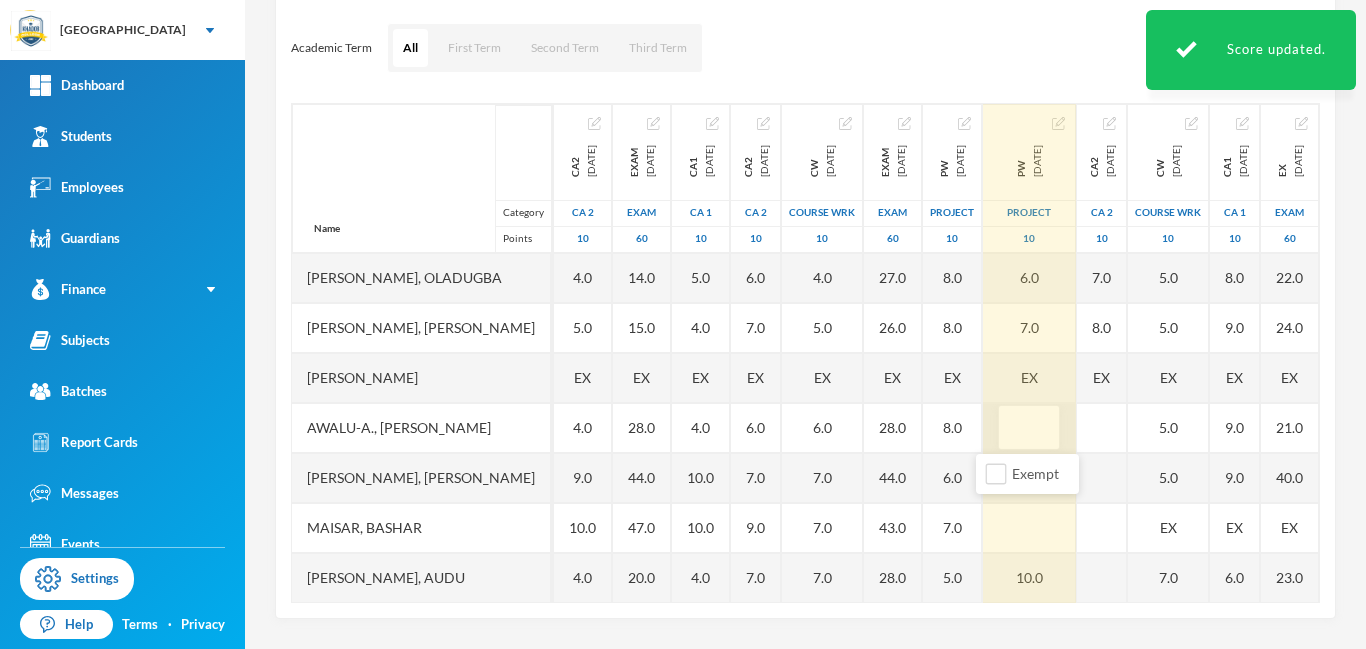 type on "8" 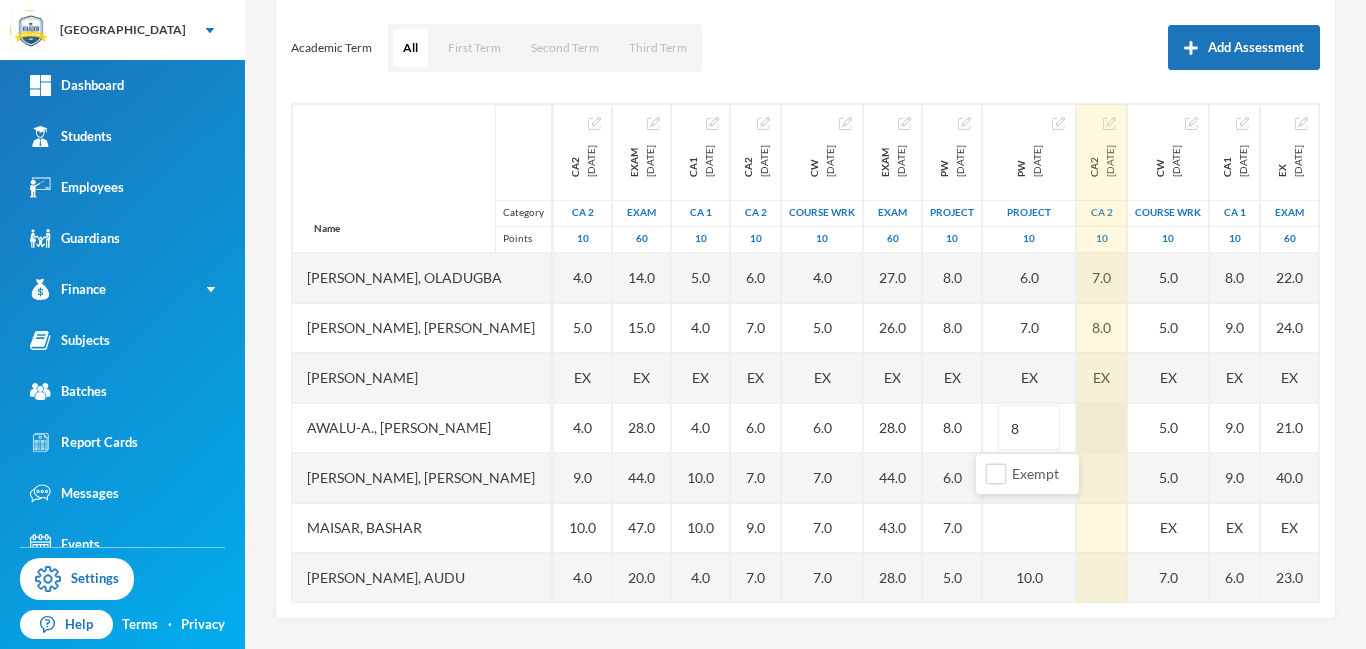 click at bounding box center [1102, 428] 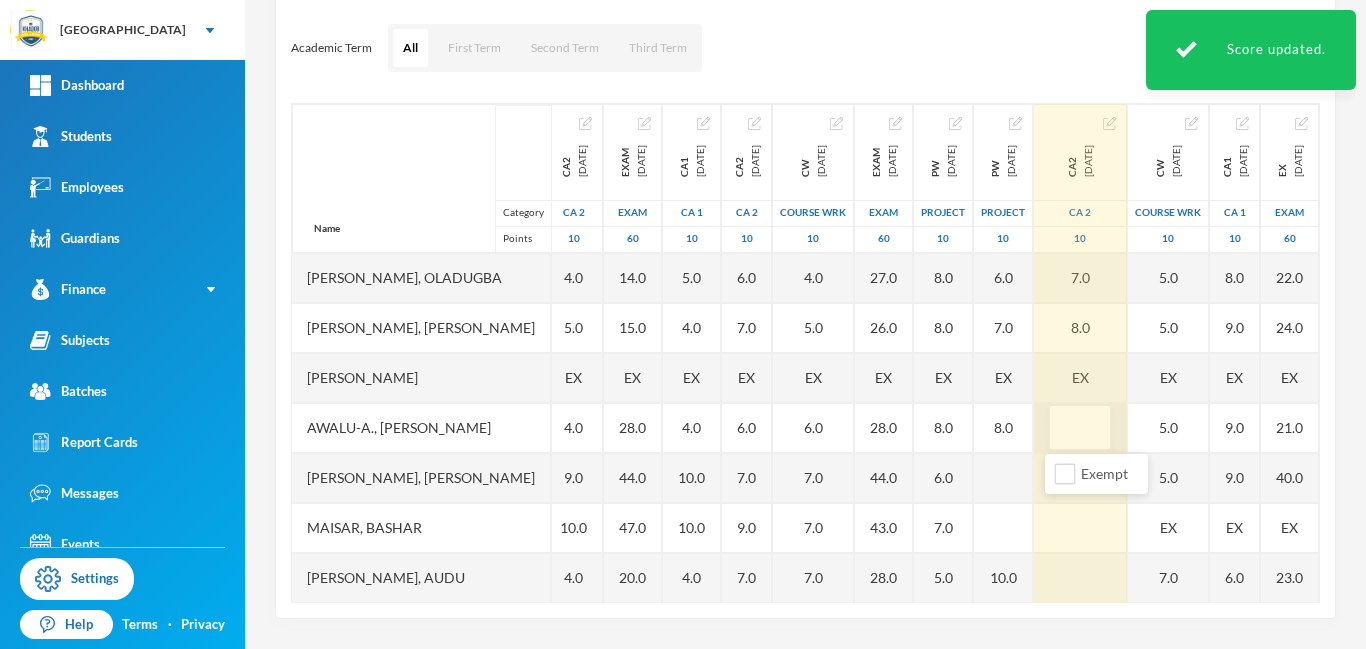 type on "9" 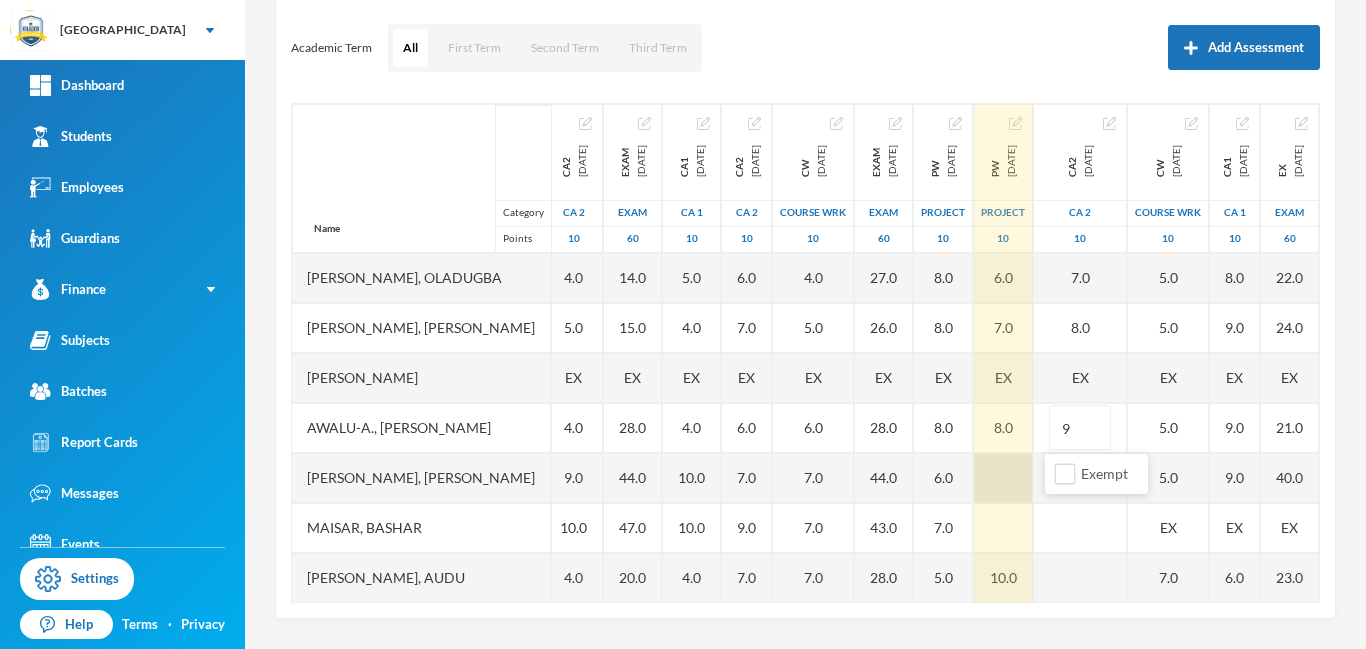 click at bounding box center (1003, 478) 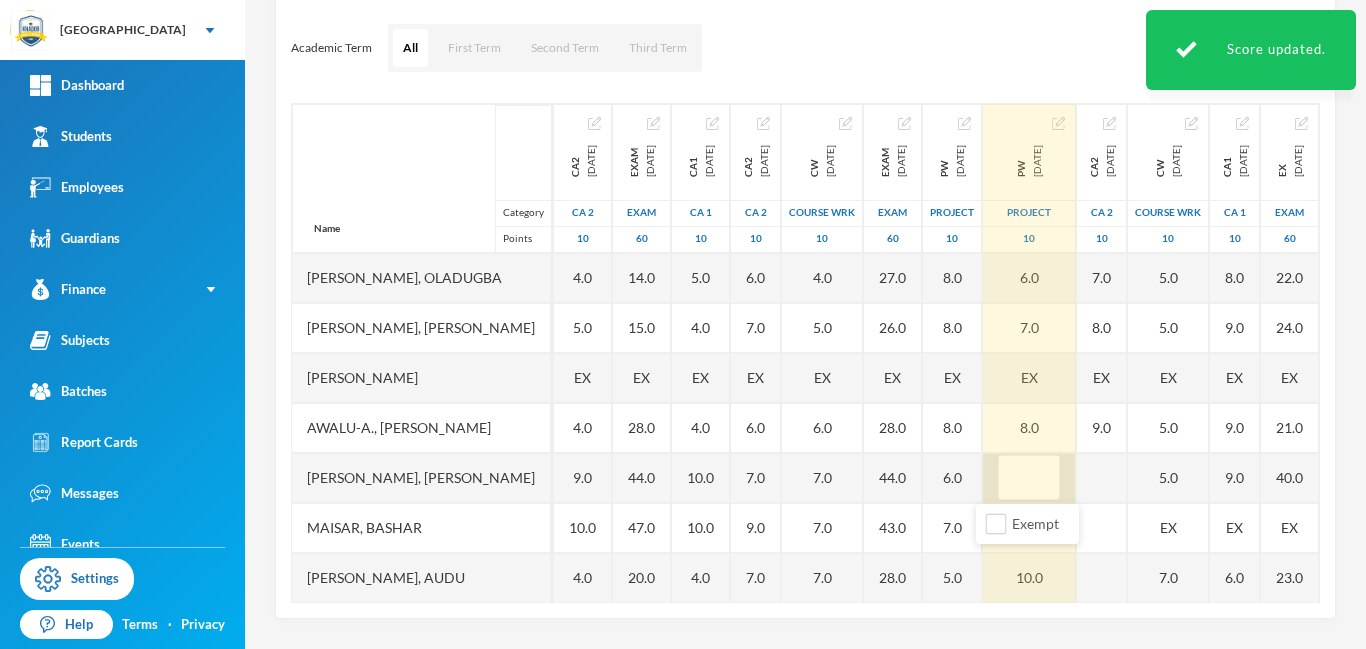 type on "8" 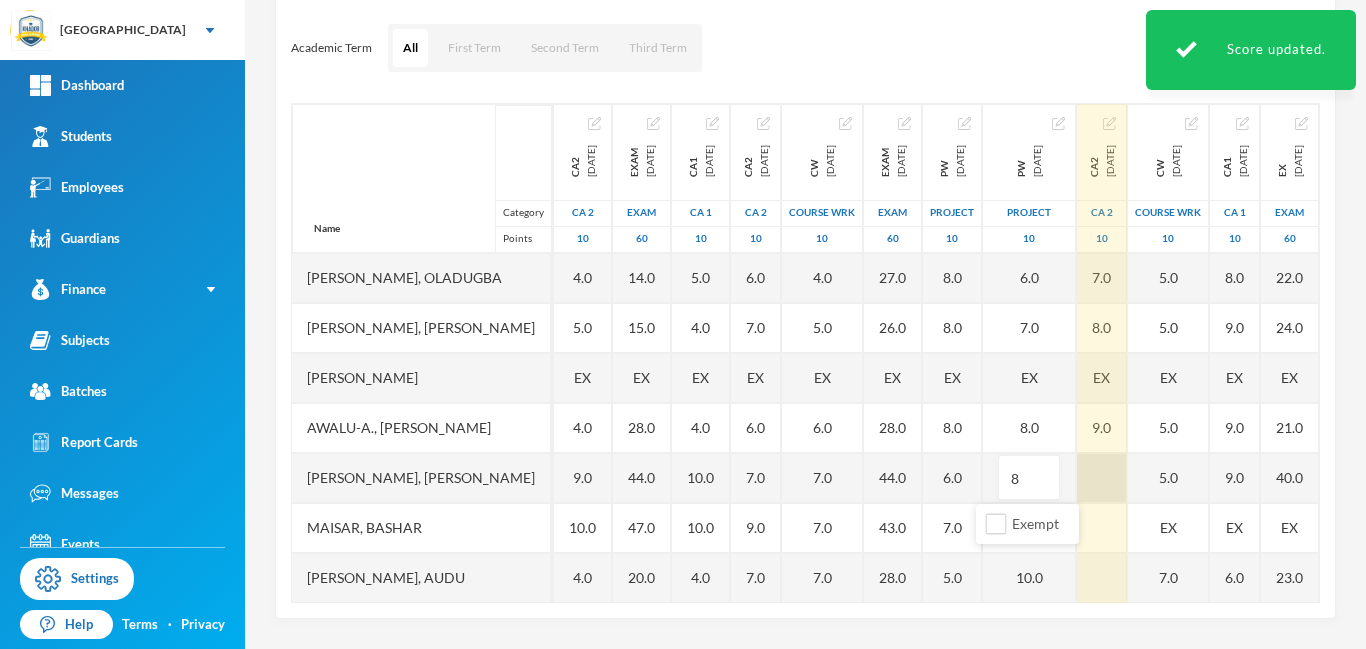 click at bounding box center [1102, 478] 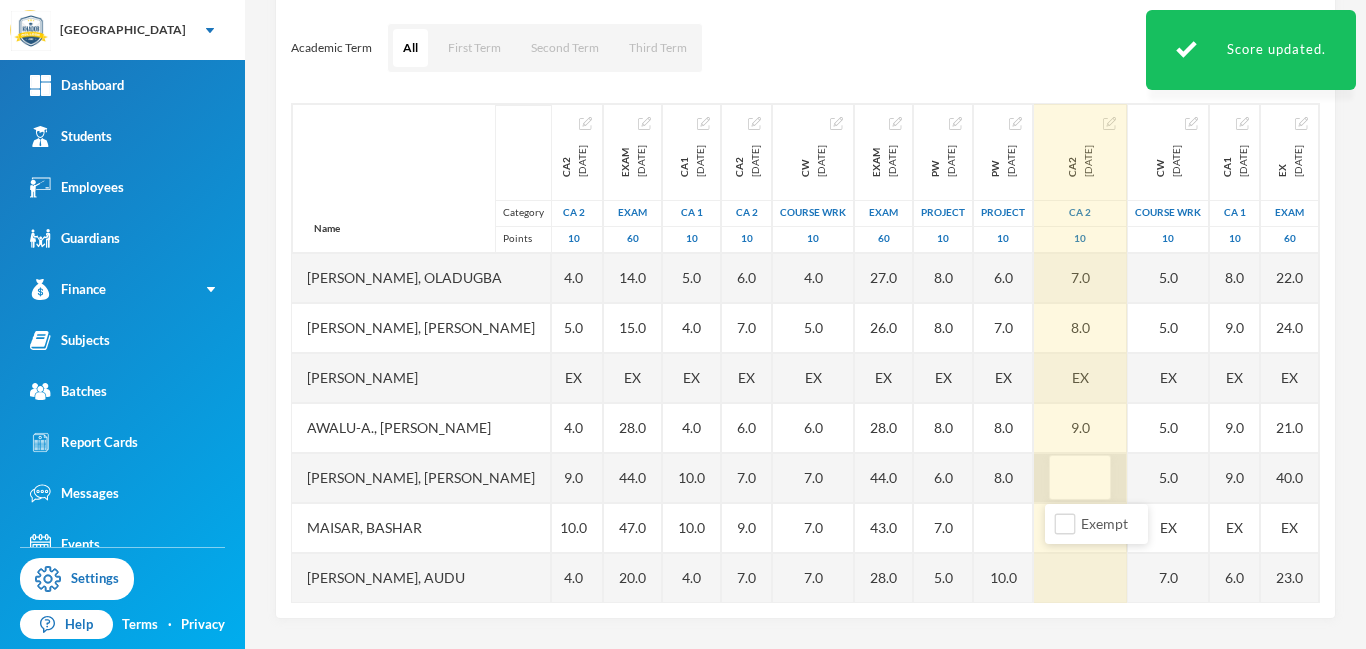 type on "9" 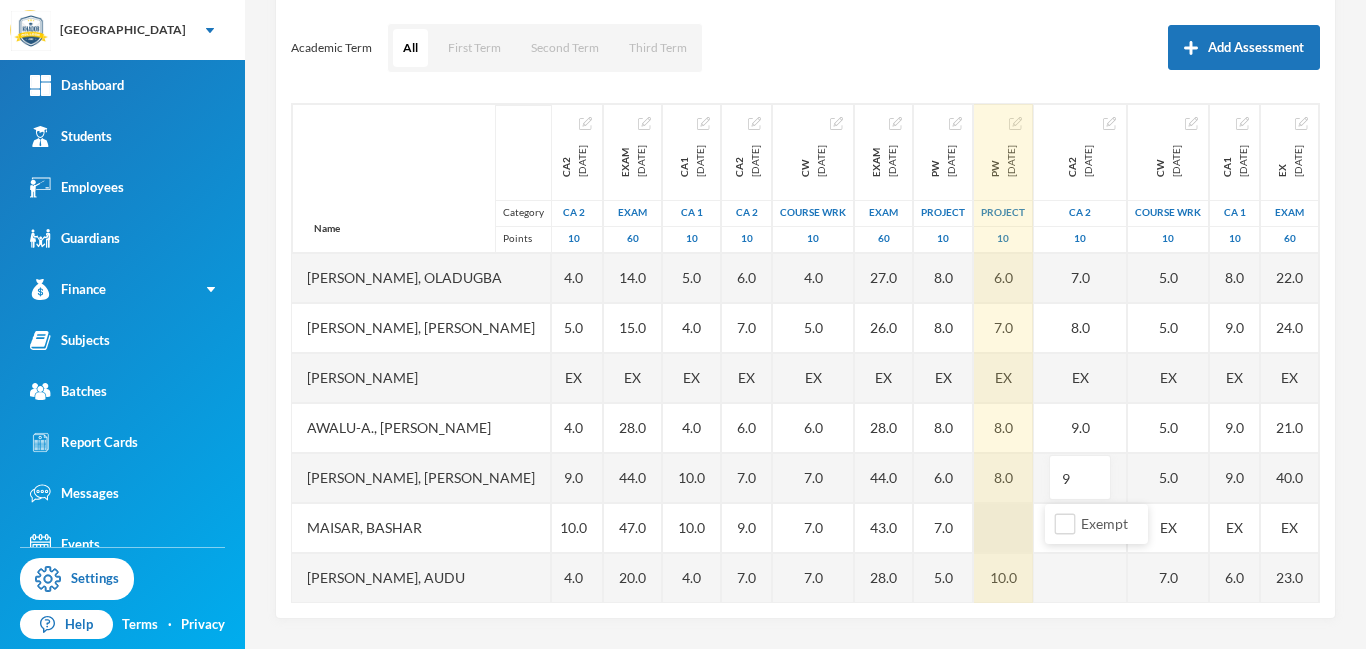click at bounding box center (1003, 528) 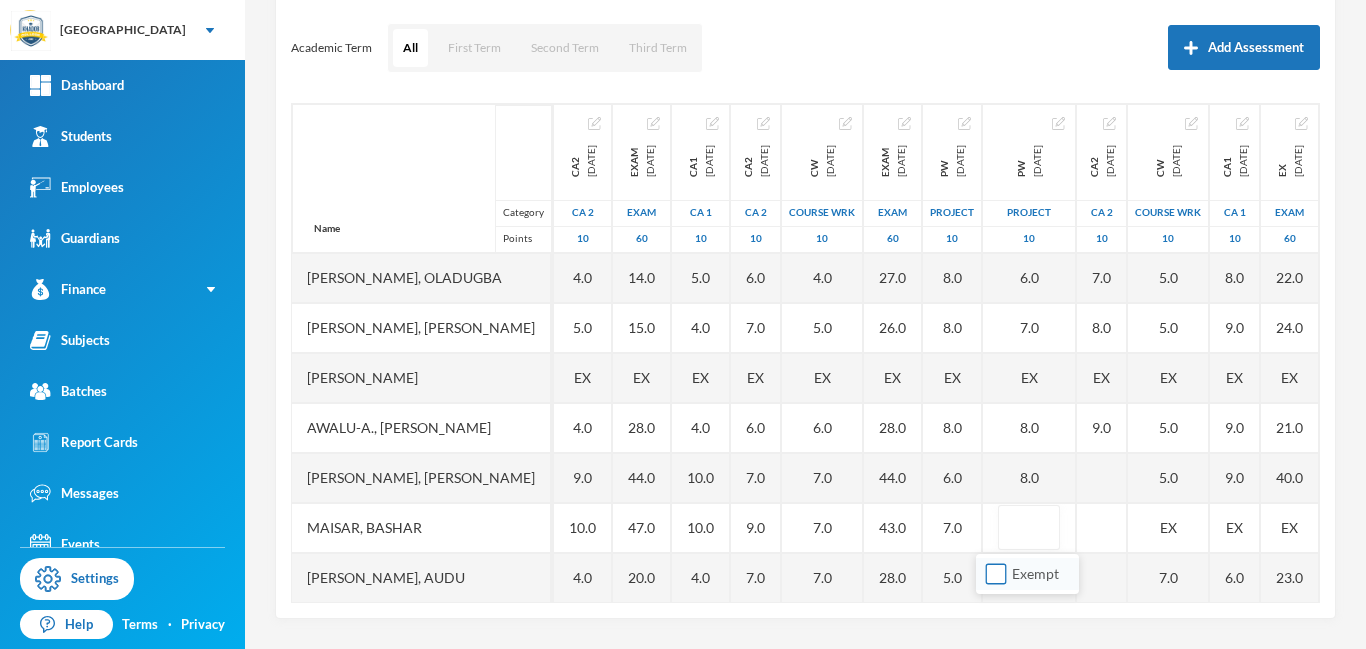 click on "Exempt" at bounding box center [996, 574] 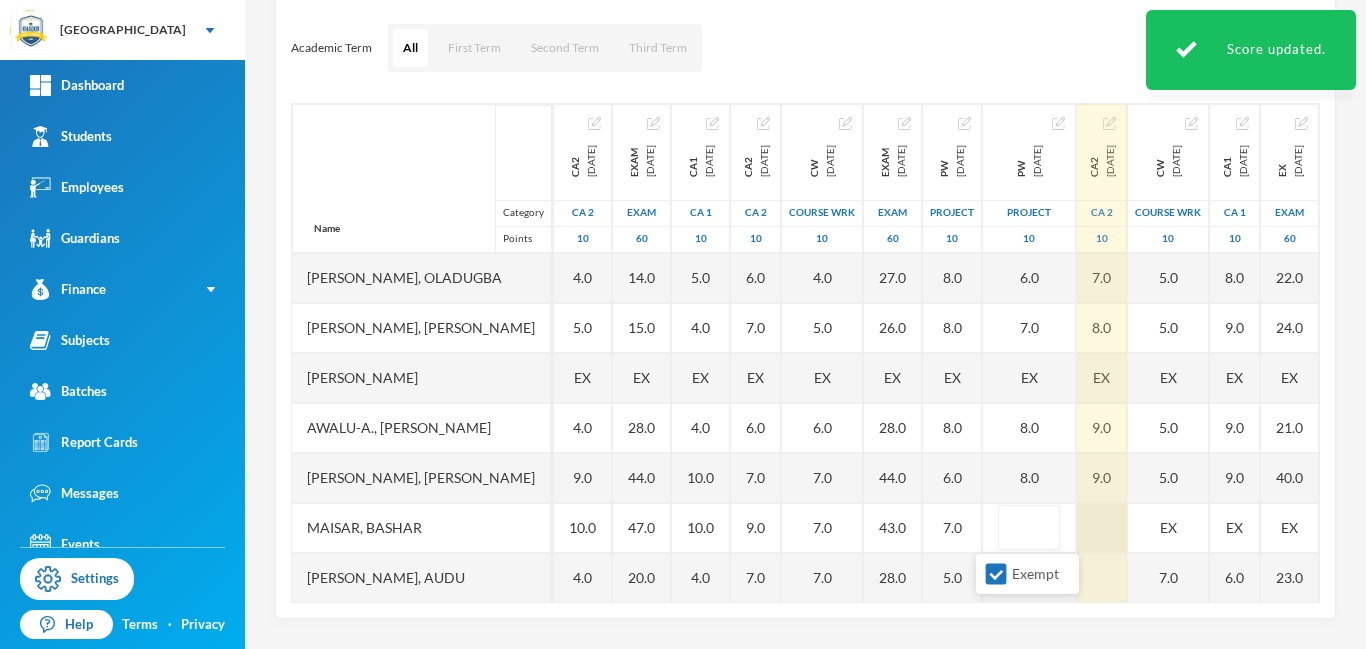 click at bounding box center [1102, 528] 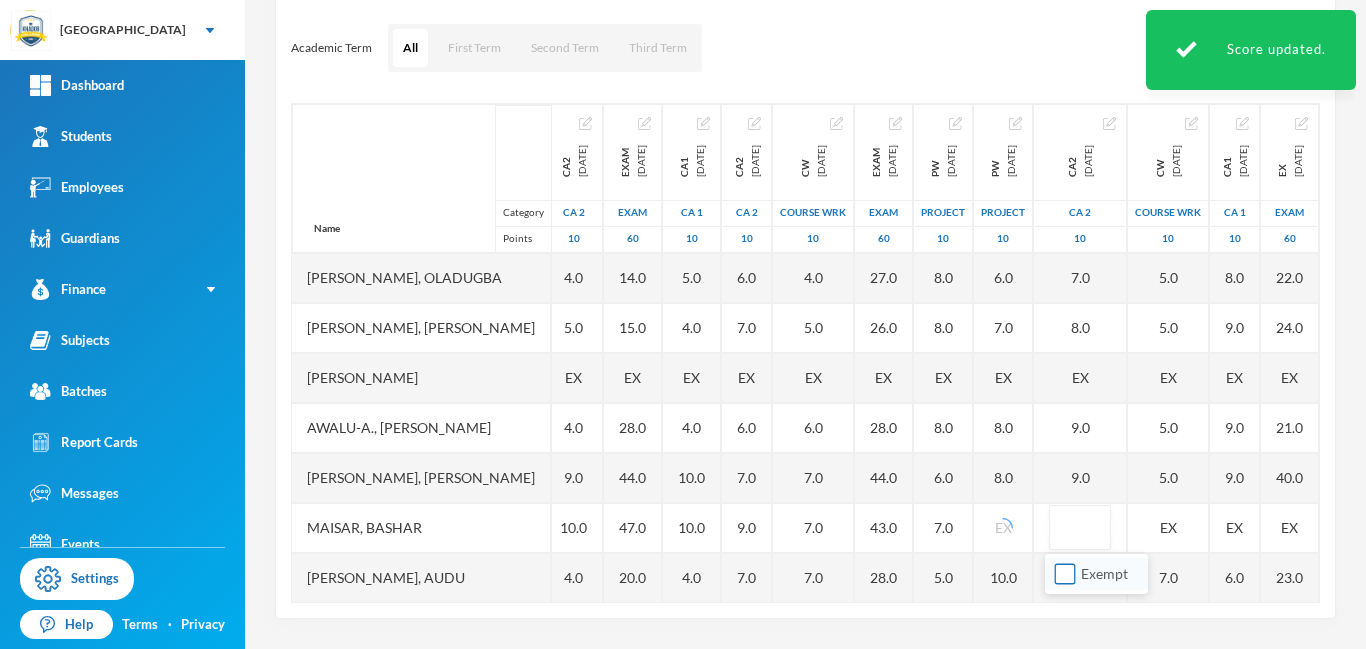 click on "Exempt" at bounding box center (1065, 574) 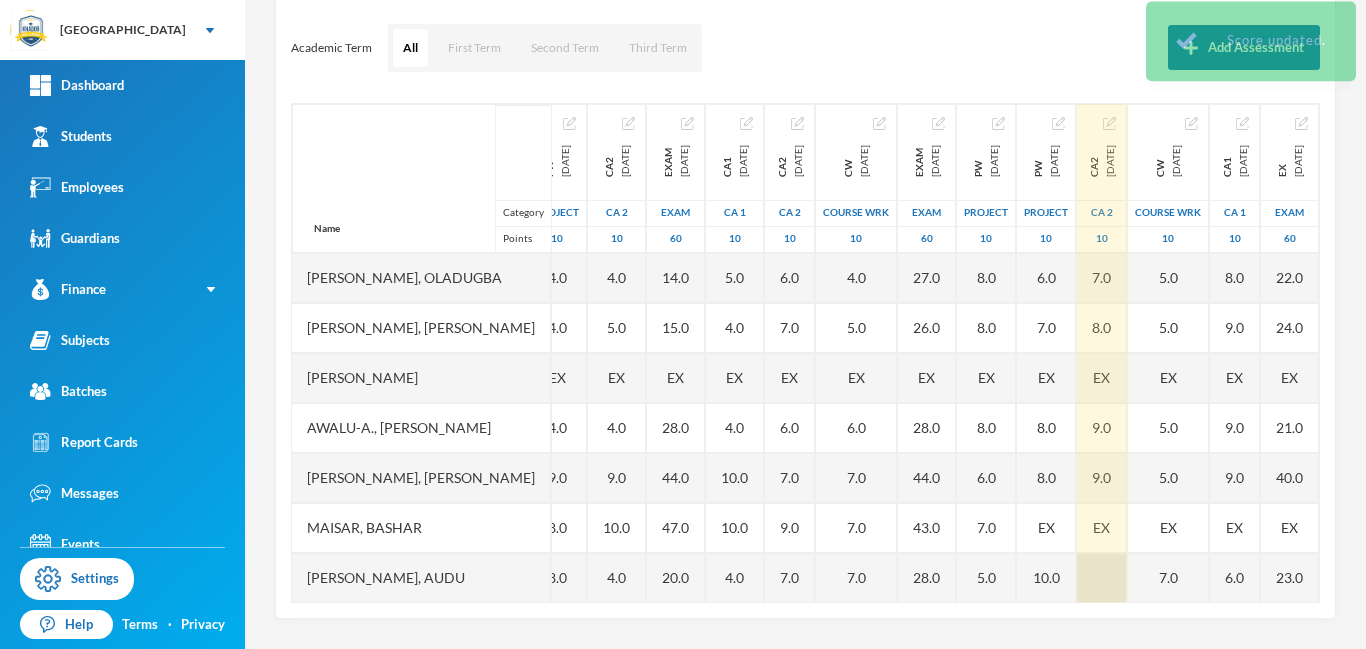 click at bounding box center (1102, 578) 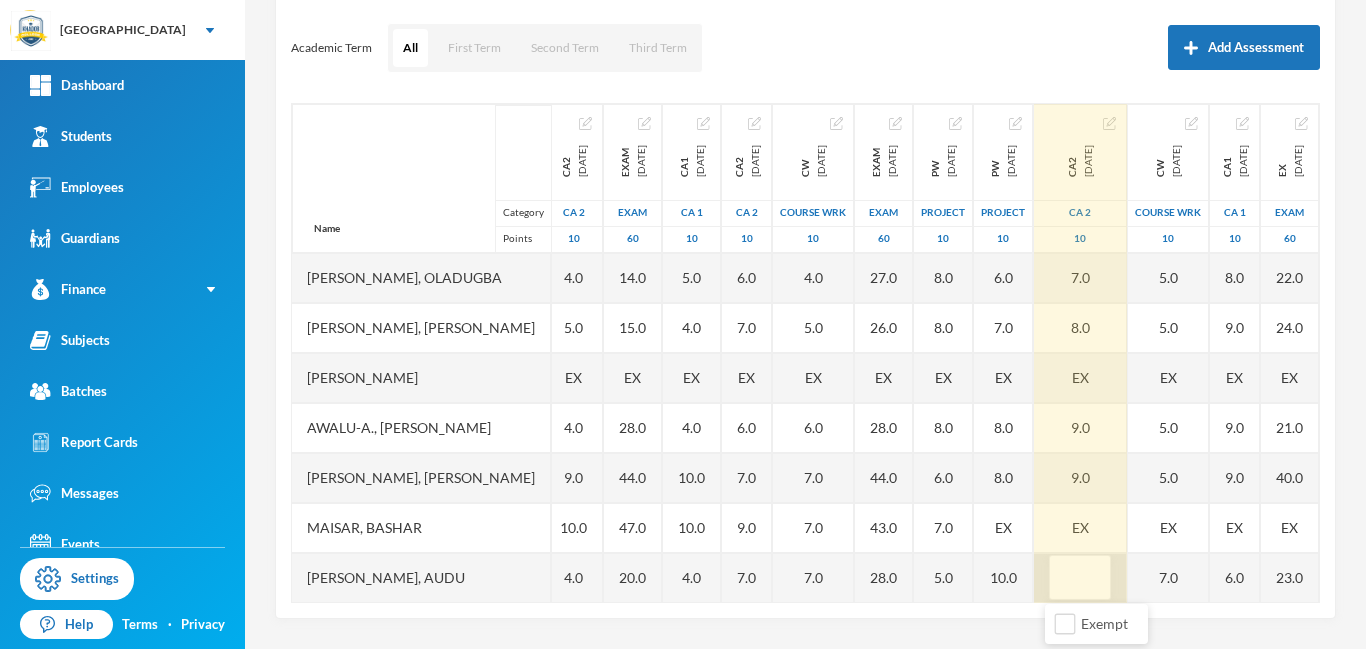 type on "9" 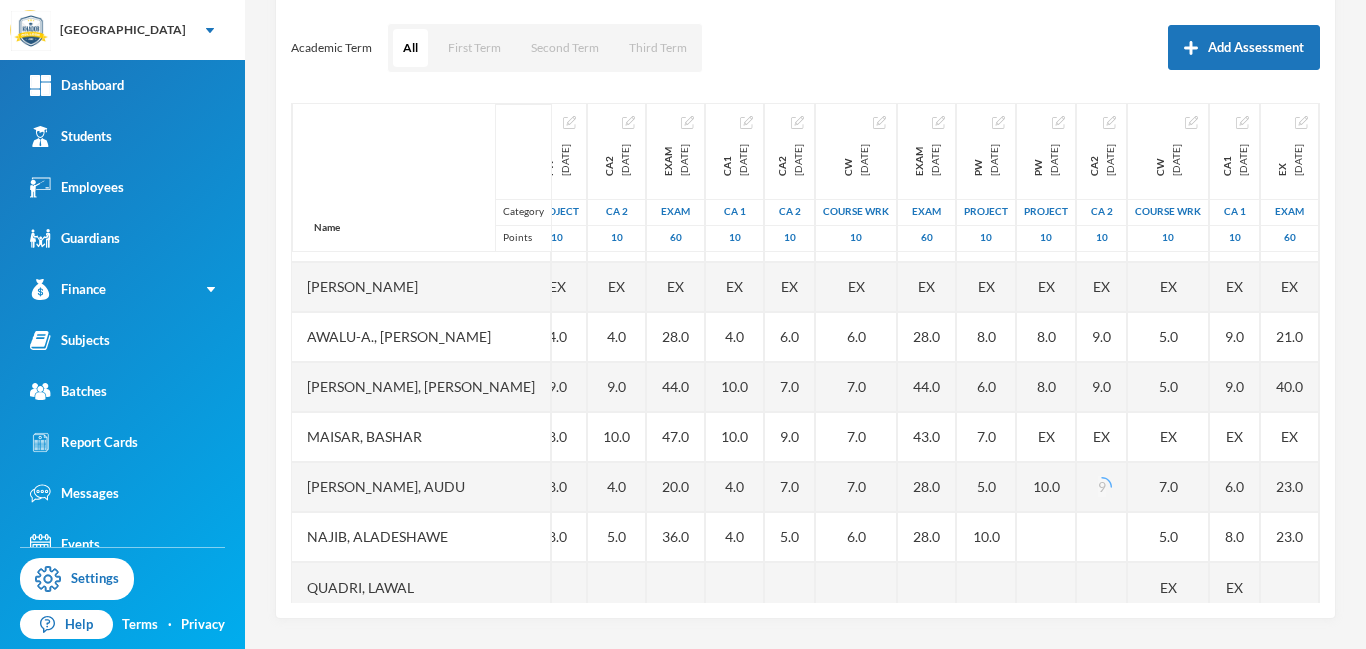 scroll, scrollTop: 101, scrollLeft: 349, axis: both 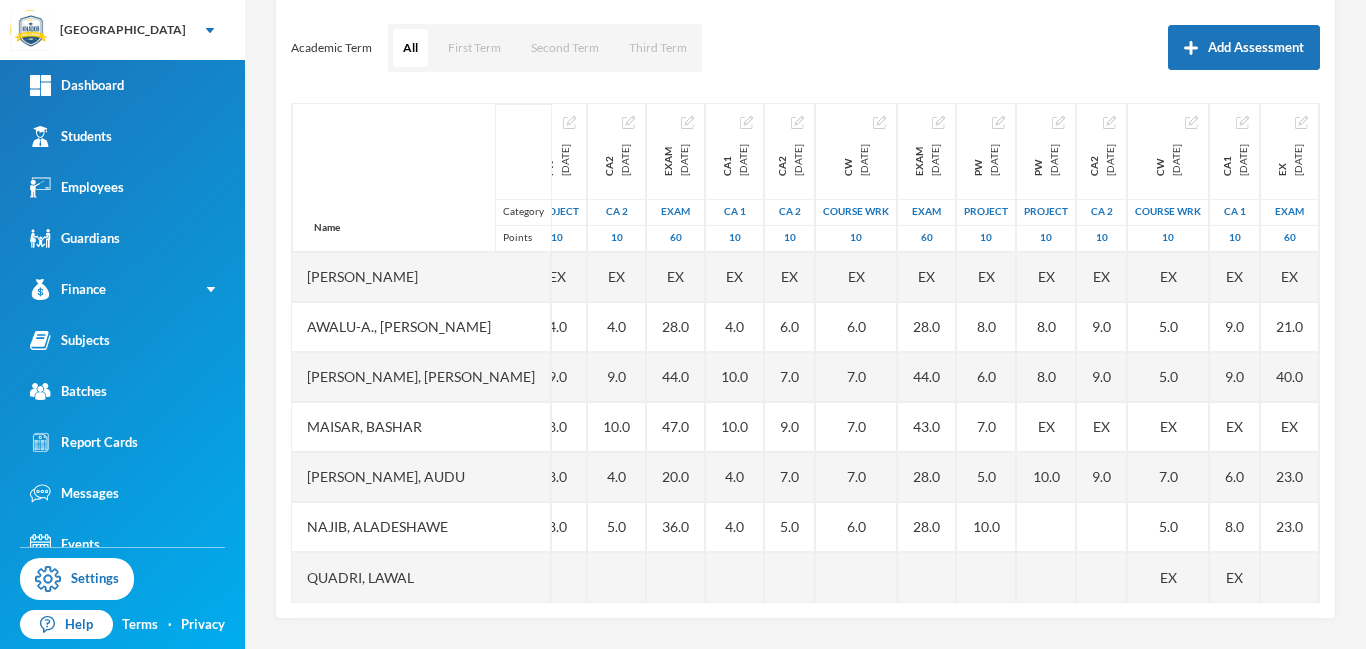 drag, startPoint x: 1317, startPoint y: 458, endPoint x: 1331, endPoint y: 568, distance: 110.88733 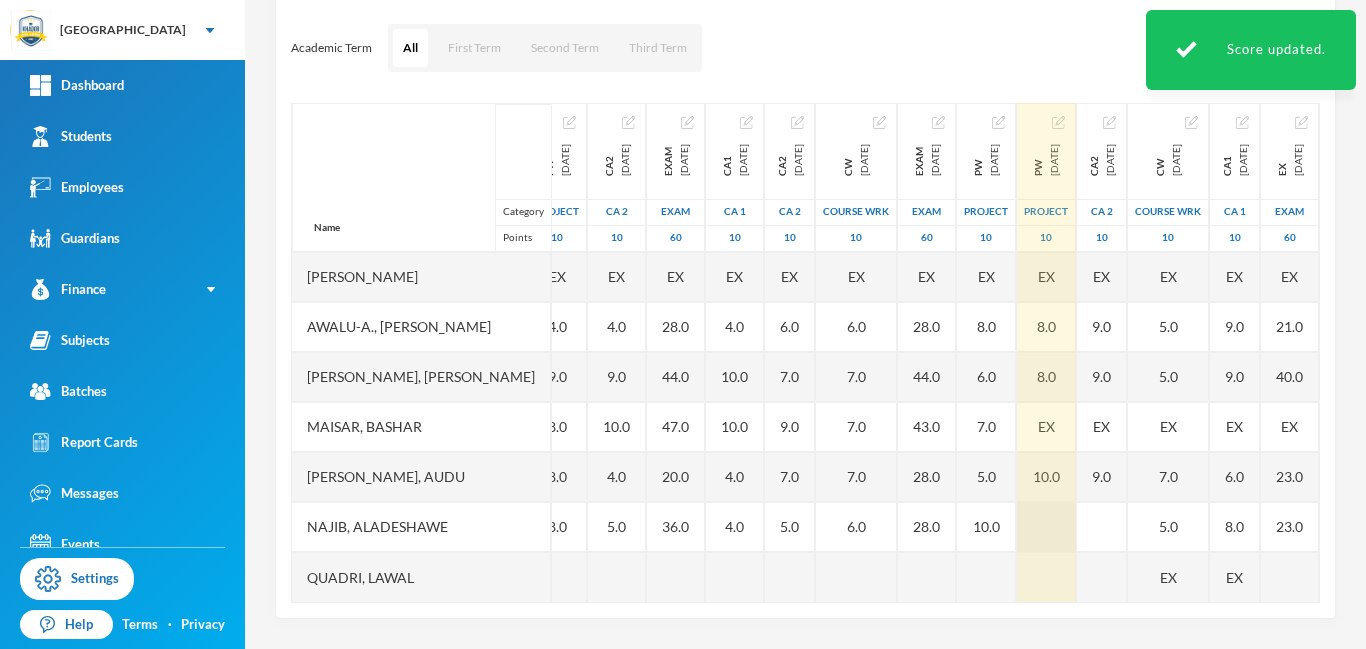 click at bounding box center [1046, 527] 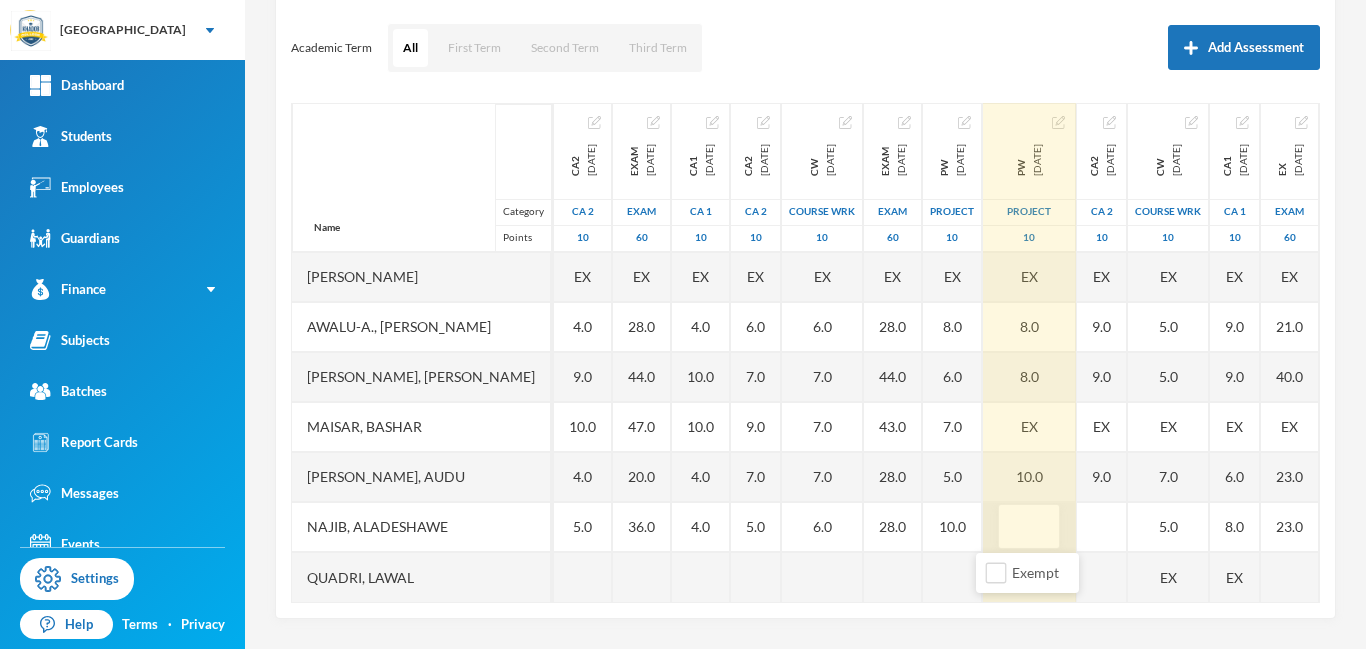 type on "6" 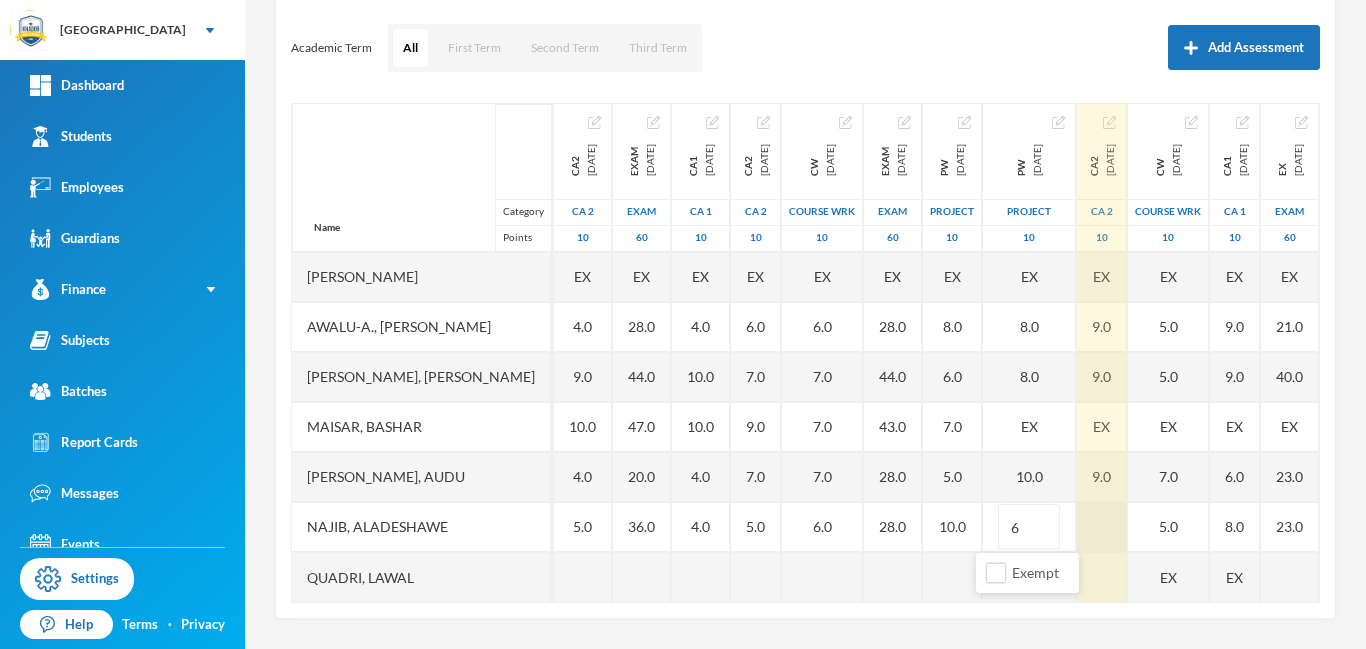 click at bounding box center [1102, 527] 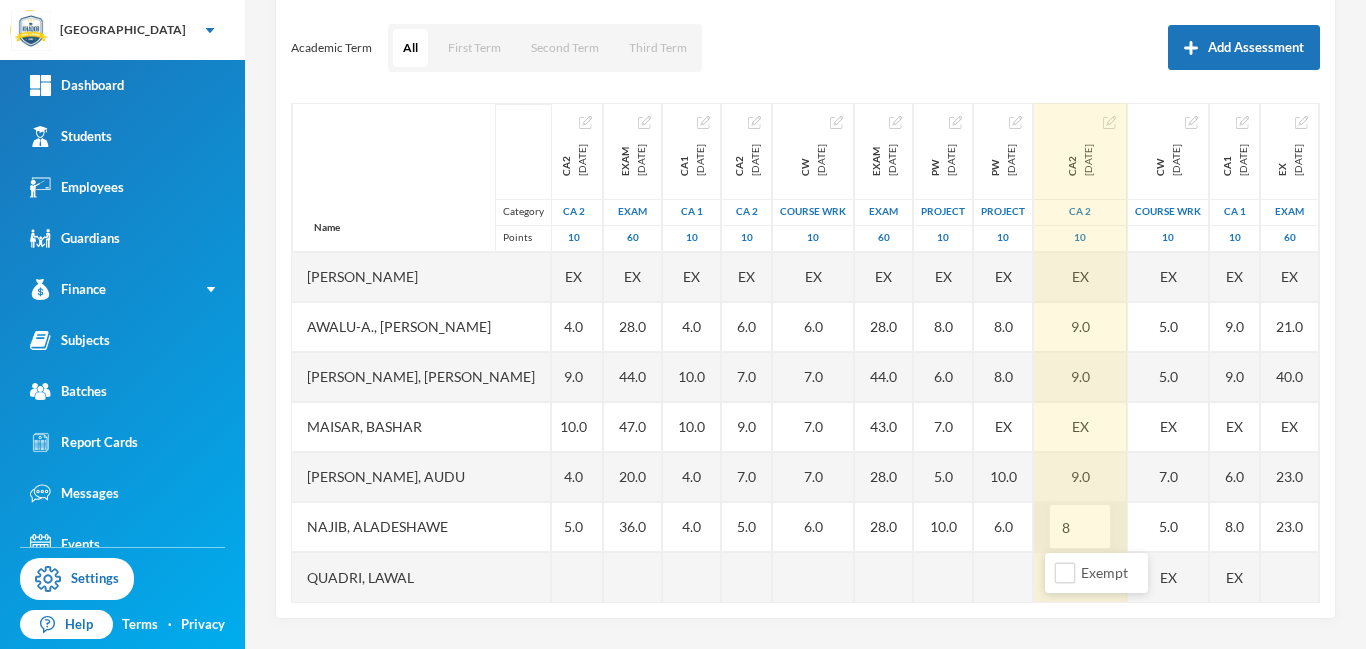 type on "8" 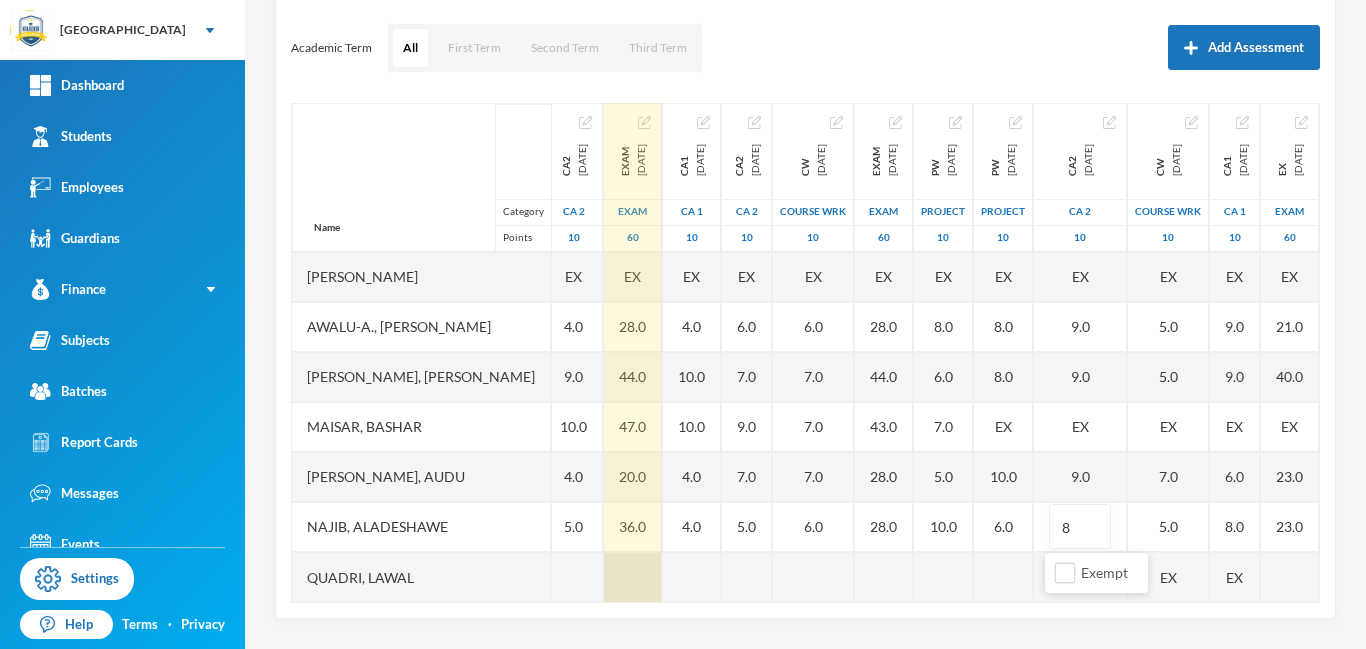 click at bounding box center [633, 577] 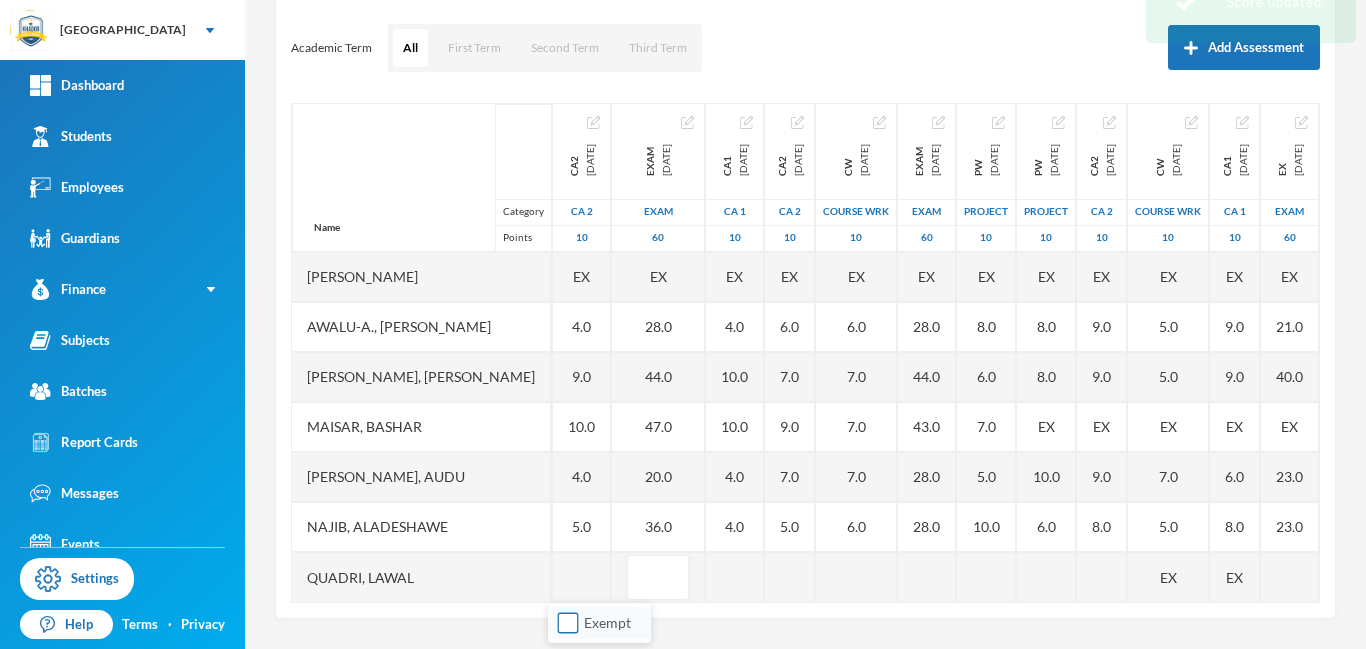 click on "Exempt" at bounding box center [568, 623] 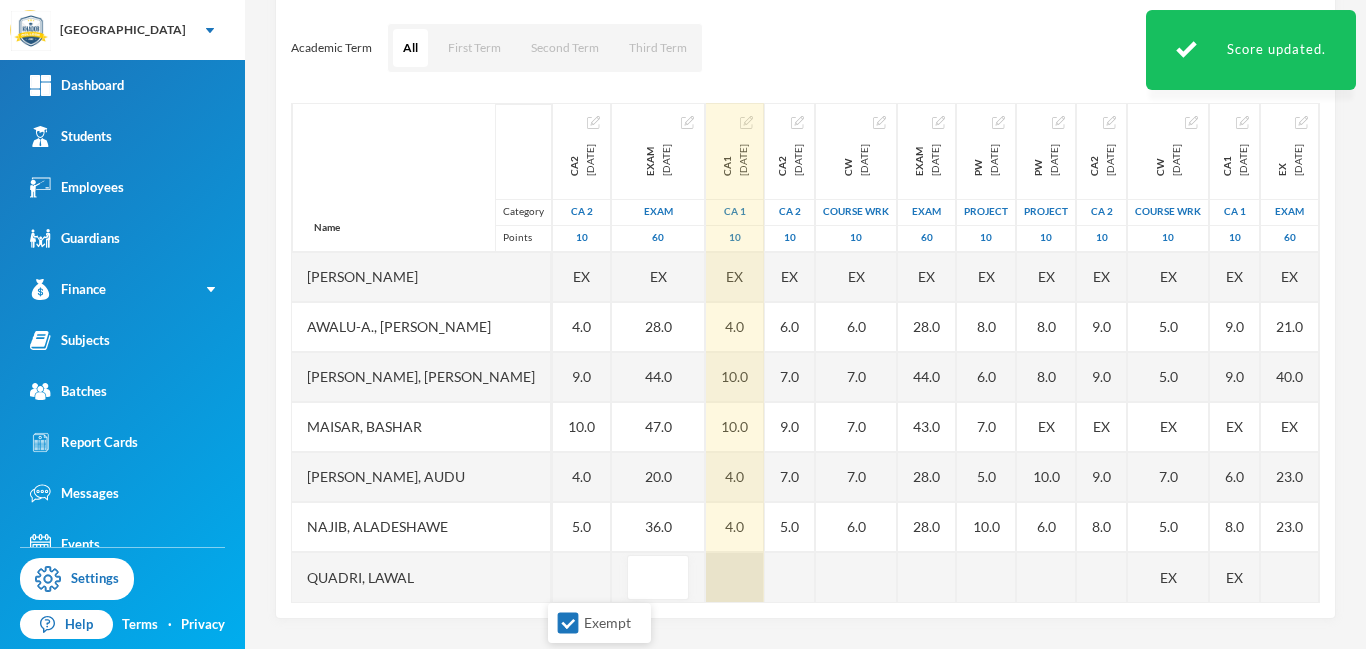 click at bounding box center [735, 577] 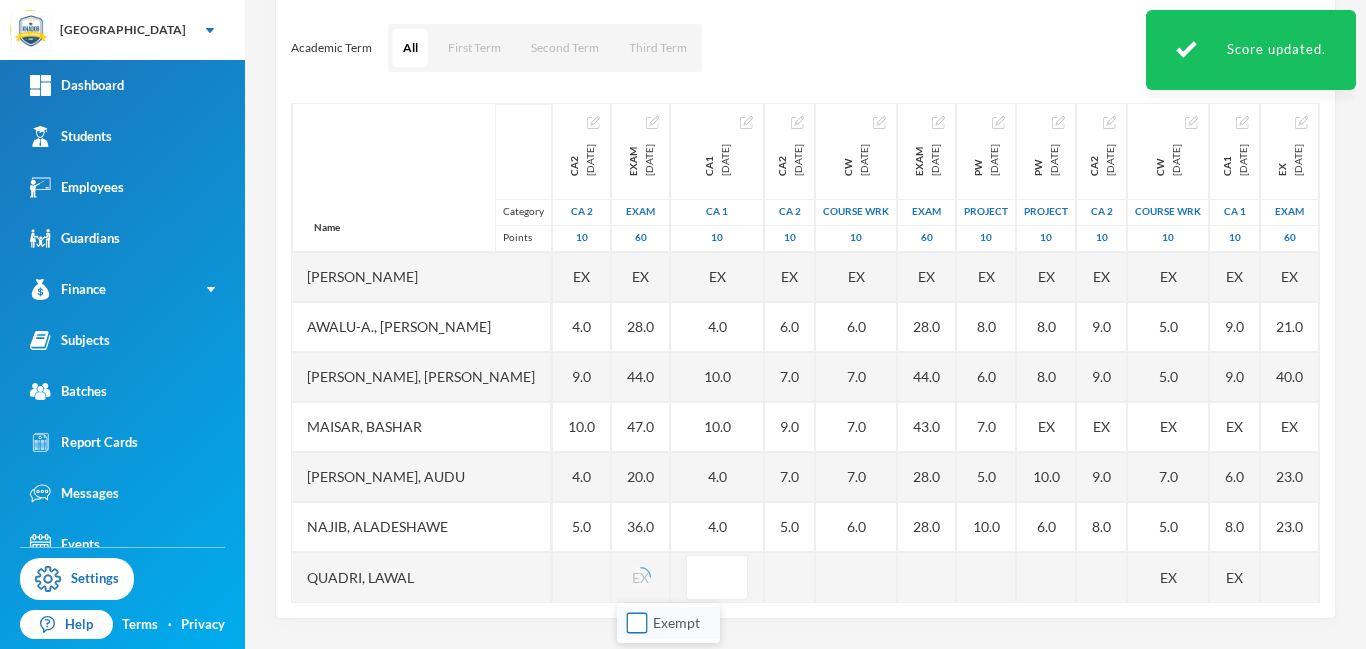 click on "Exempt" at bounding box center (637, 623) 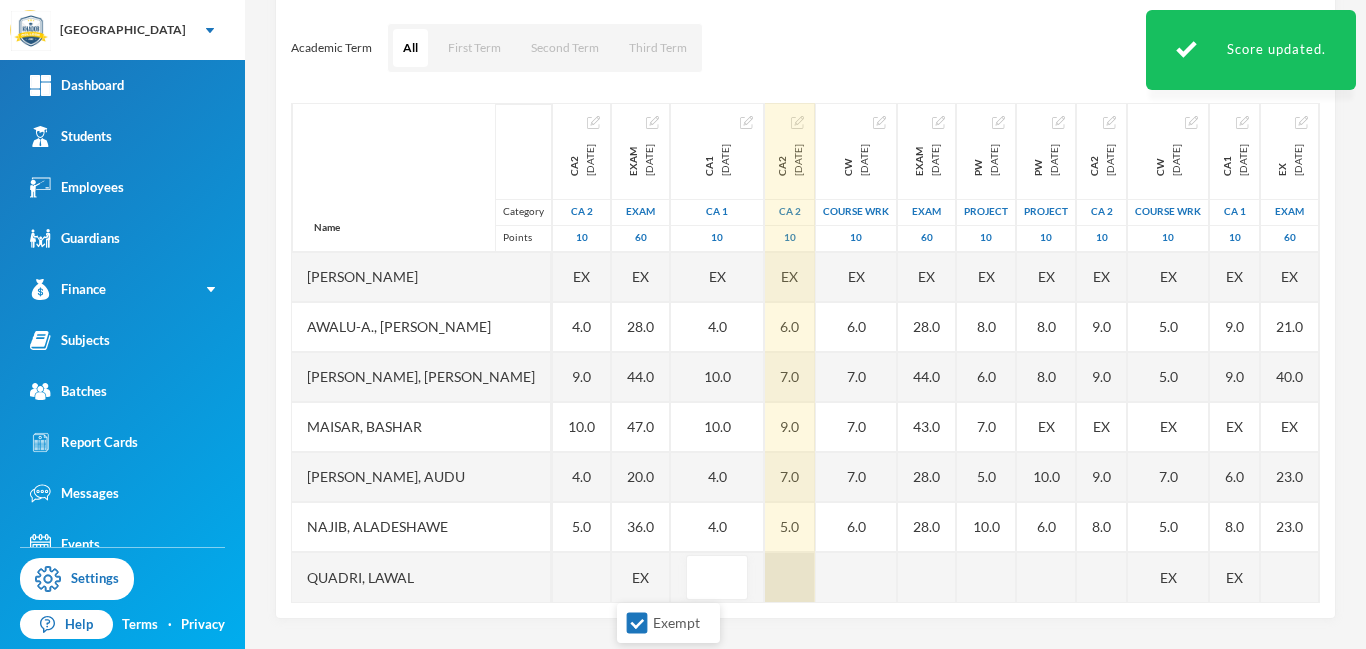 click on "Name   Category Points Abdulrahman, Oladugba Abubakar, Qudus Olawale Adebayo, Abdulkareem Awalu-a., Akinola Khalid, Owolabi Maisar, Bashar Mukhtar, Audu Najib, Aladeshawe Quadri, Lawal 1st Total 2024-11-23 1st Term 100 31.0 33.0 EX 45.0 78.0 80.0 44.0 60.0 CW 2024-12-03 COURSE WRK 10 5.0 5.0 EX 5.0 8.0 7.0 8.0 5.0 CA1 2024-12-03 CA 1 10 4.0 4.0 EX 4.0 8.0 8.0 4.0 6.0 PW 2024-12-03 project 10 4.0 4.0 EX 4.0 9.0 8.0 8.0 8.0 CA2 2024-12-03 CA 2 10 4.0 5.0 EX 4.0 9.0 10.0 4.0 5.0 EXAM 2024-12-03 Exam 60 14.0 15.0 EX 28.0 44.0 47.0 20.0 36.0 EX CA1 2025-03-04 CA 1 10 5.0 4.0 EX 4.0 10.0 10.0 4.0 4.0 CA2 2025-03-04 CA 2 10 6.0 7.0 EX 6.0 7.0 9.0 7.0 5.0 CW 2025-03-04 COURSE WRK 10 4.0 5.0 EX 6.0 7.0 7.0 7.0 6.0 EXAM 2025-03-04 Exam 60 27.0 26.0 EX 28.0 44.0 43.0 28.0 28.0 PW 2025-03-04 project 10 8.0 8.0 EX 8.0 6.0 7.0 5.0 10.0 PW 2025-07-25 project 10 6.0 7.0 EX 8.0 8.0 EX 10.0 6.0 CA2 2025-07-25 CA 2 10 7.0 8.0 EX 9.0 9.0 EX 9.0 8.0 CW 2025-07-25 COURSE WRK 10 5.0 5.0 EX 5.0 5.0 EX 7.0 5.0 EX CA1 2025-07-25 CA 1" at bounding box center [805, 353] 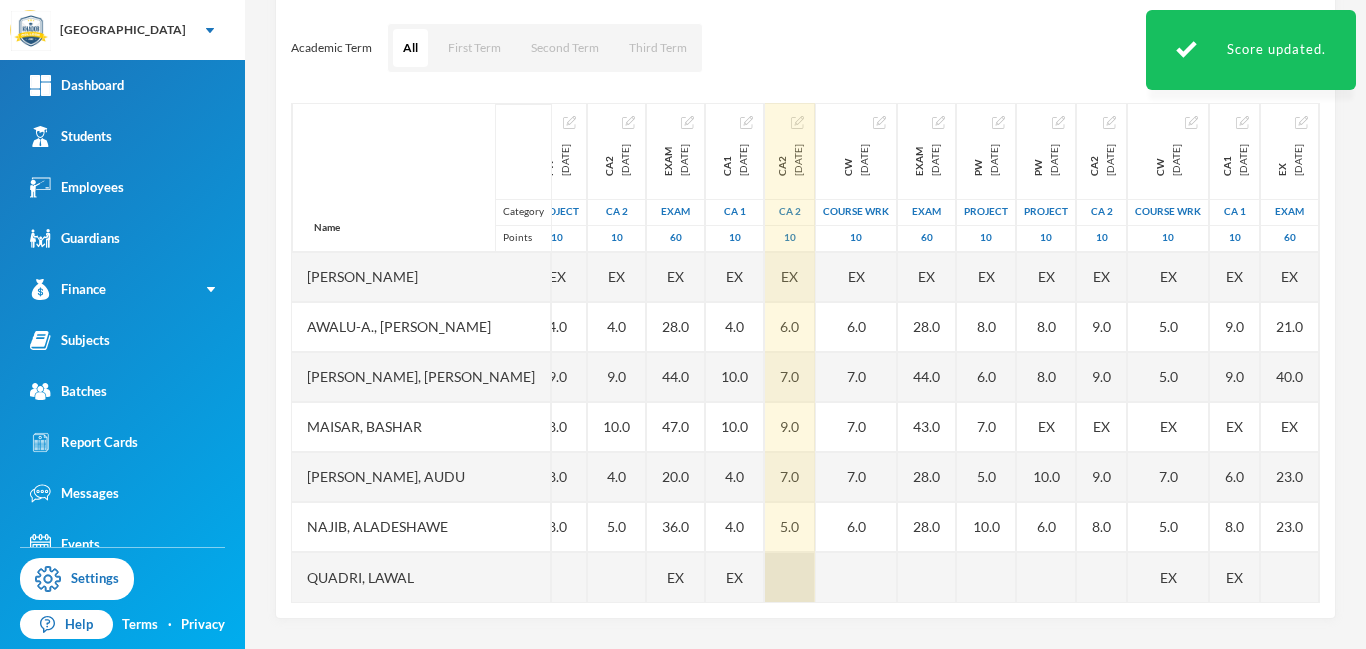 click at bounding box center (790, 577) 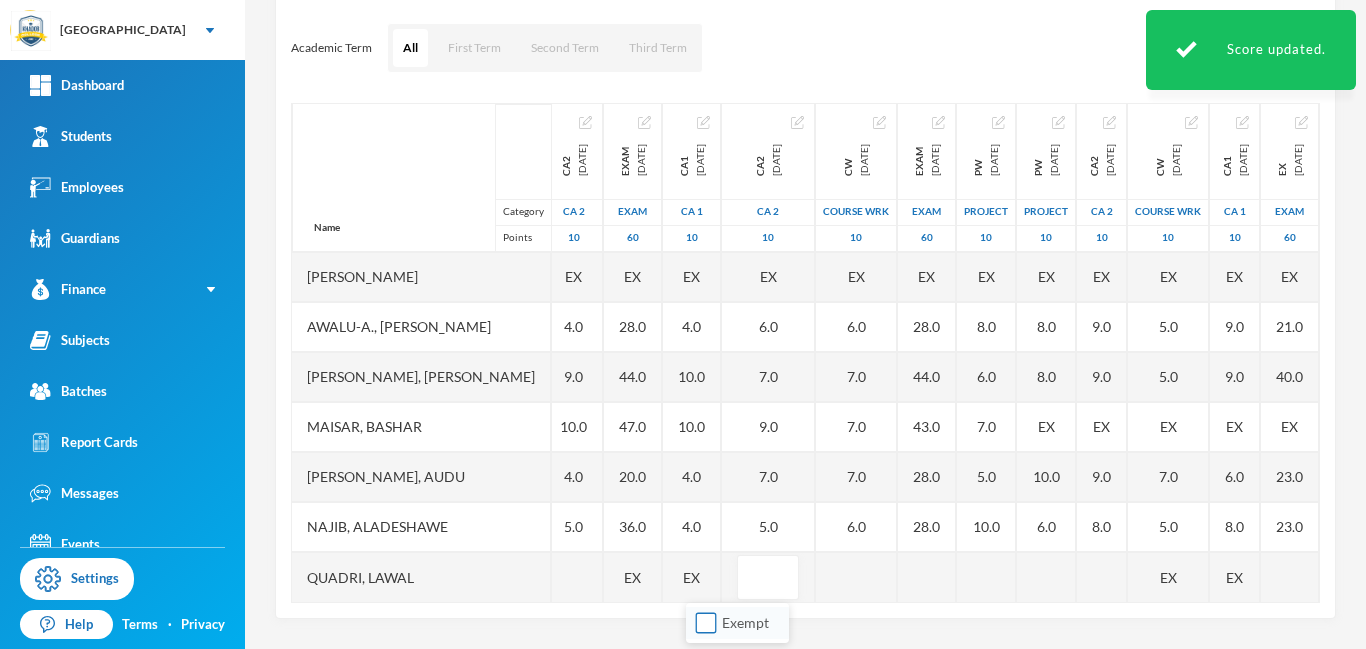 click on "Exempt" at bounding box center (706, 623) 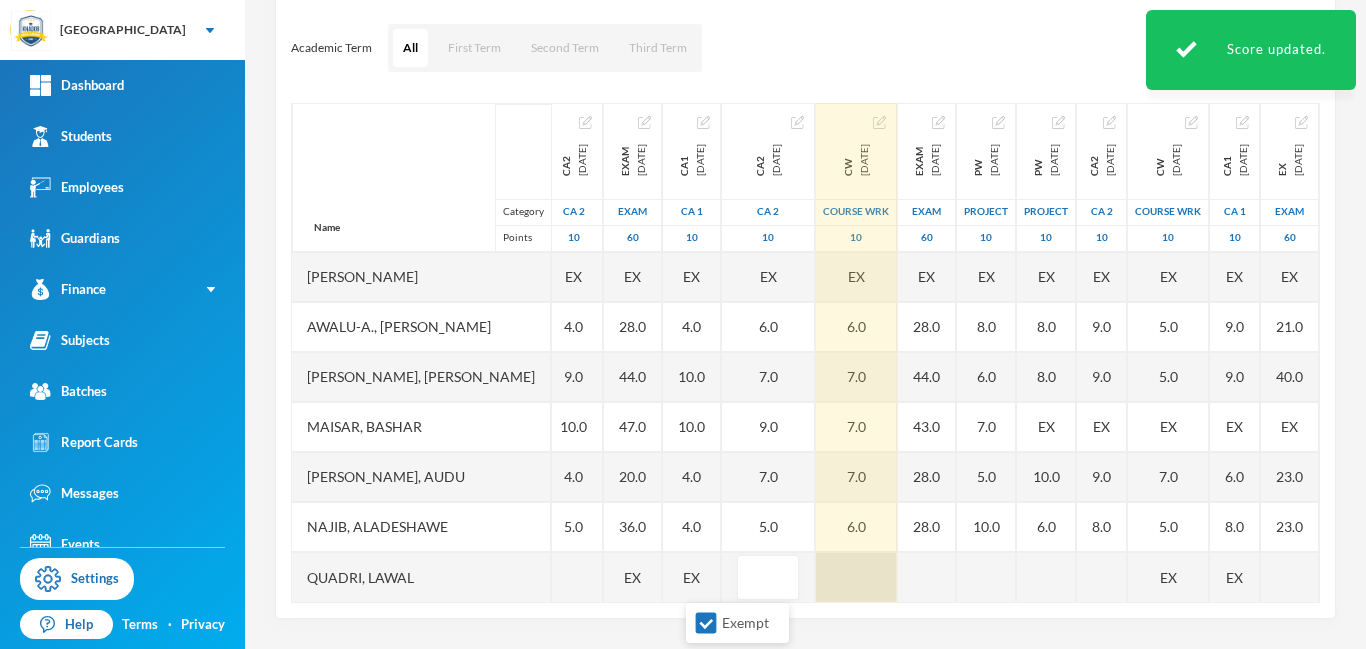 click at bounding box center (856, 577) 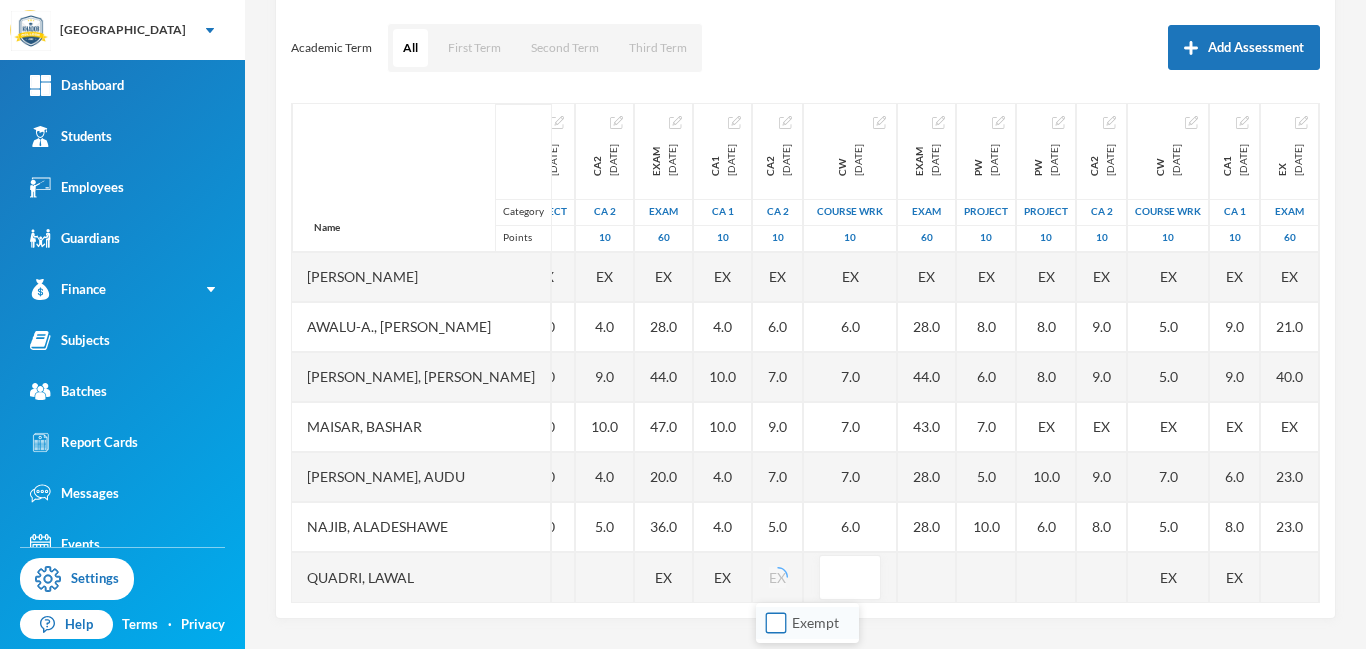 click on "Exempt" at bounding box center (776, 623) 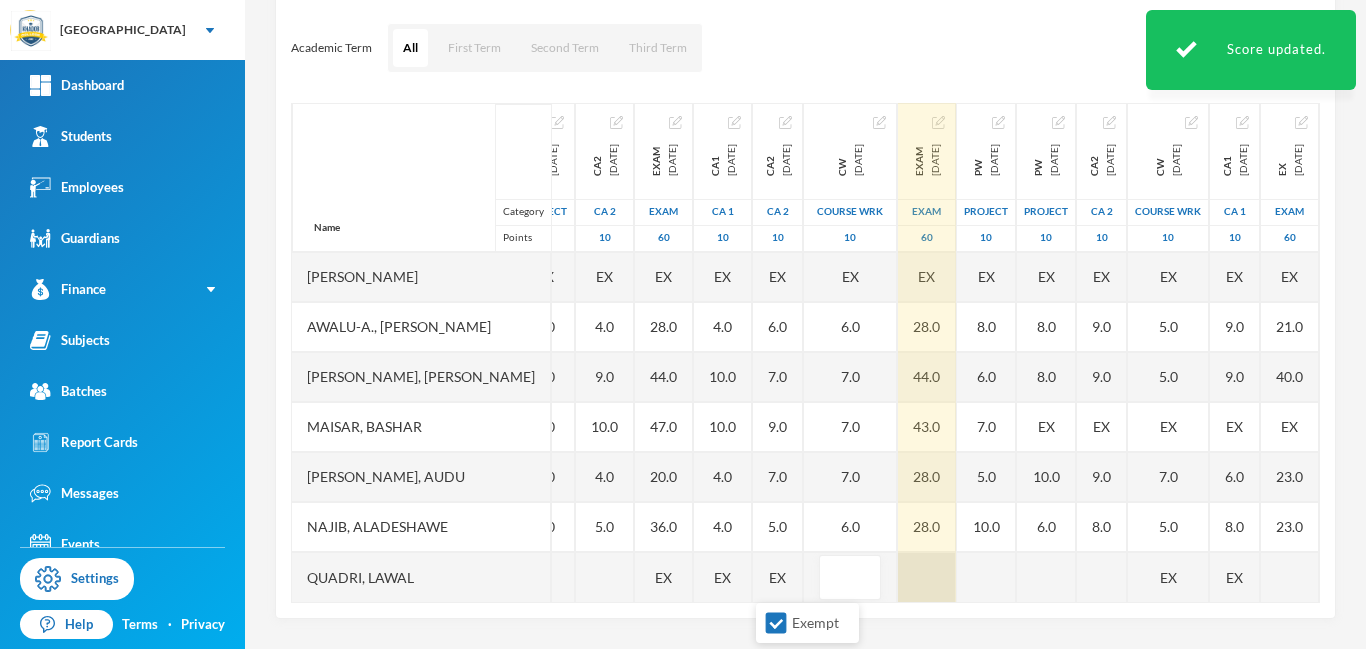 click at bounding box center (927, 577) 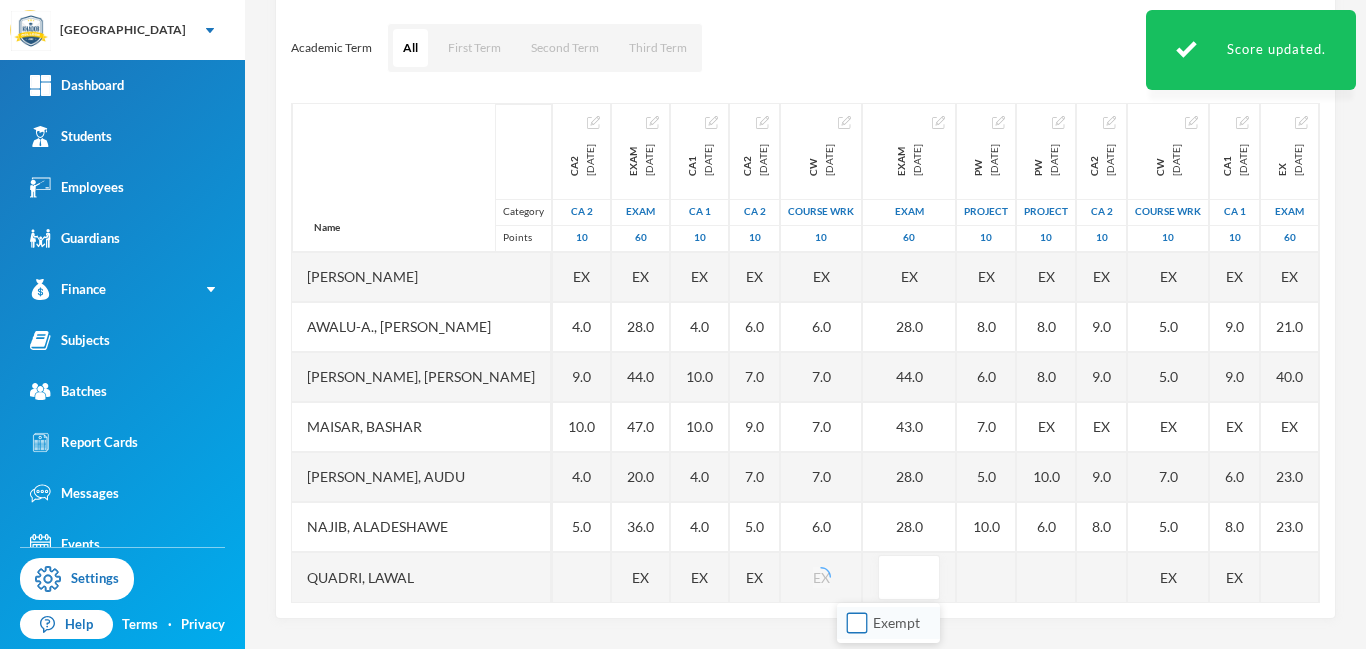 click on "Exempt" at bounding box center [857, 623] 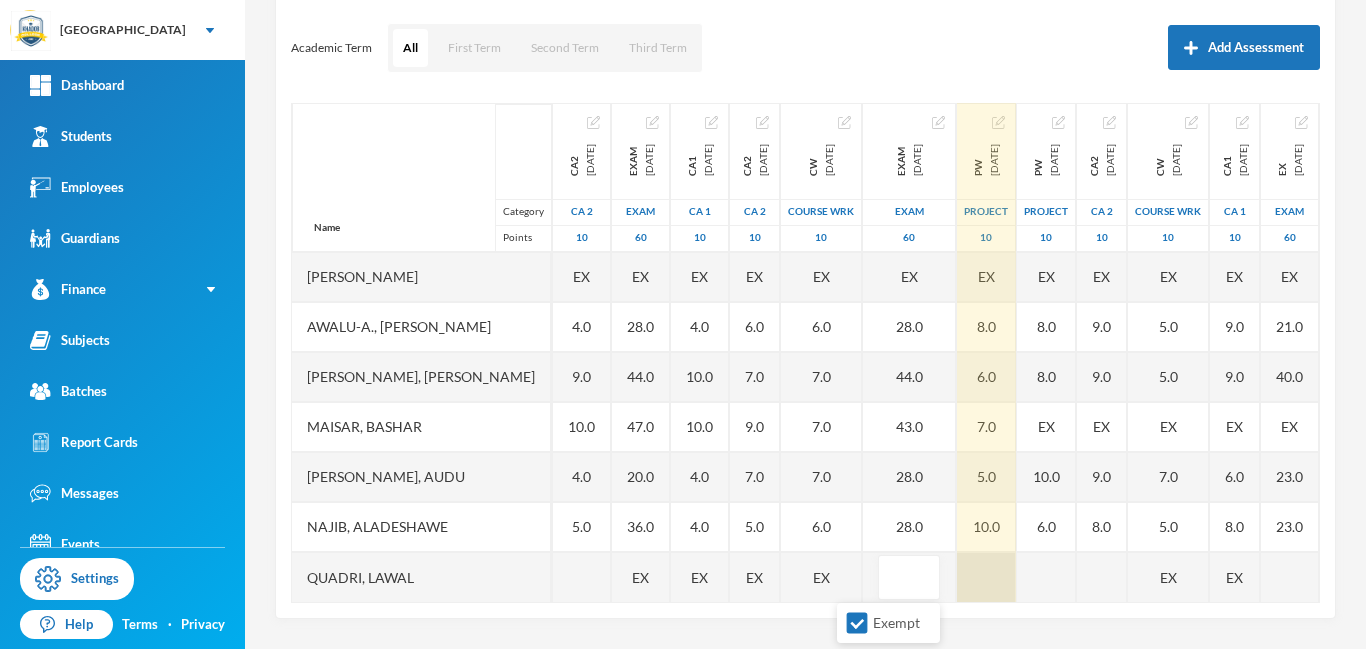 click at bounding box center (986, 577) 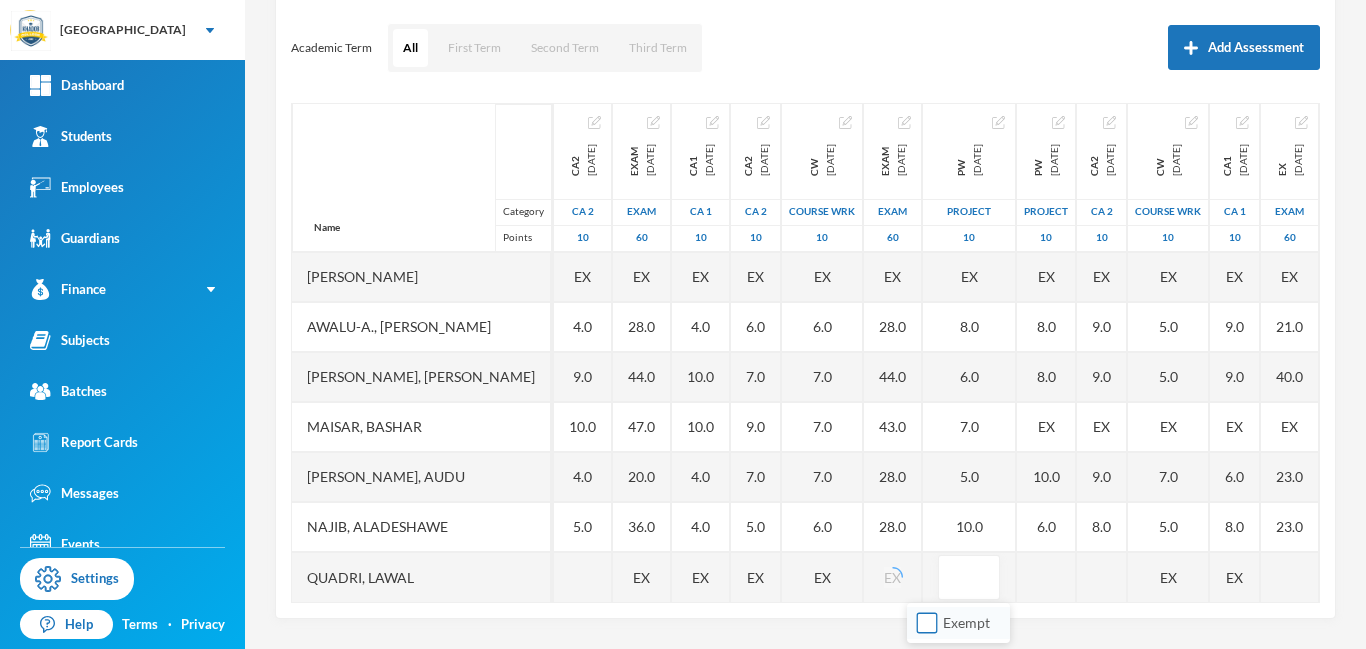 click on "Exempt" at bounding box center (927, 623) 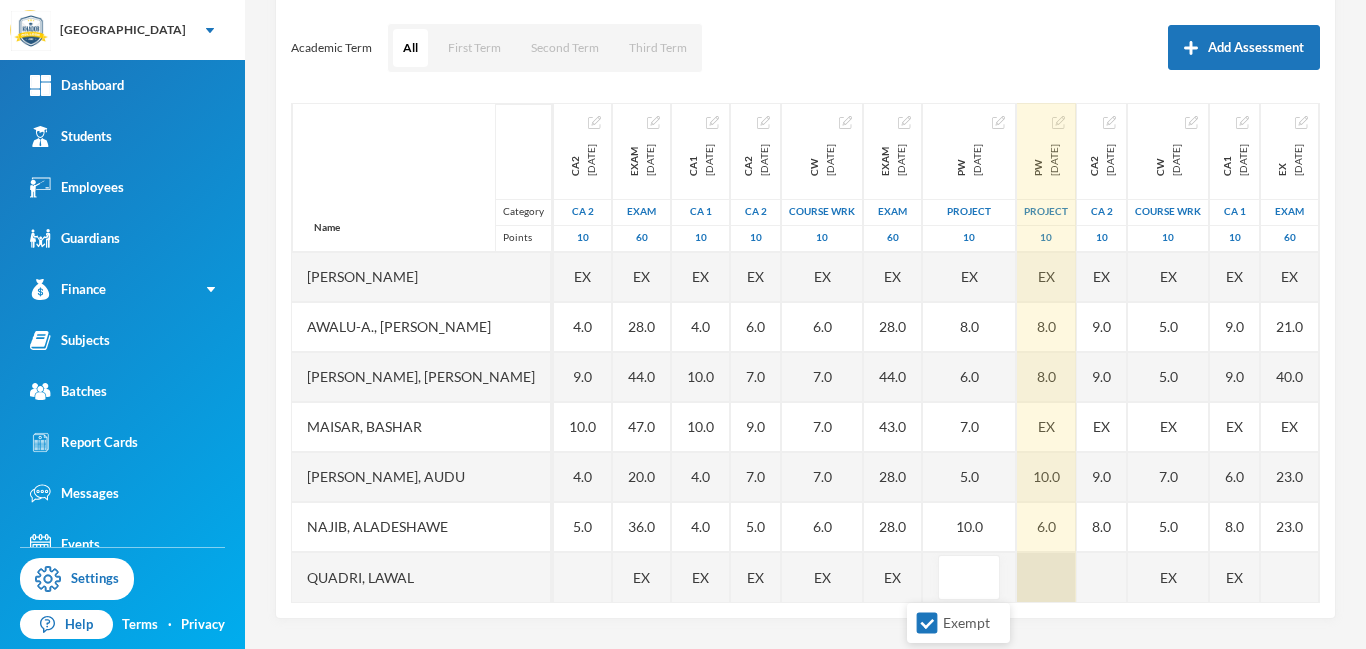 click at bounding box center (1046, 577) 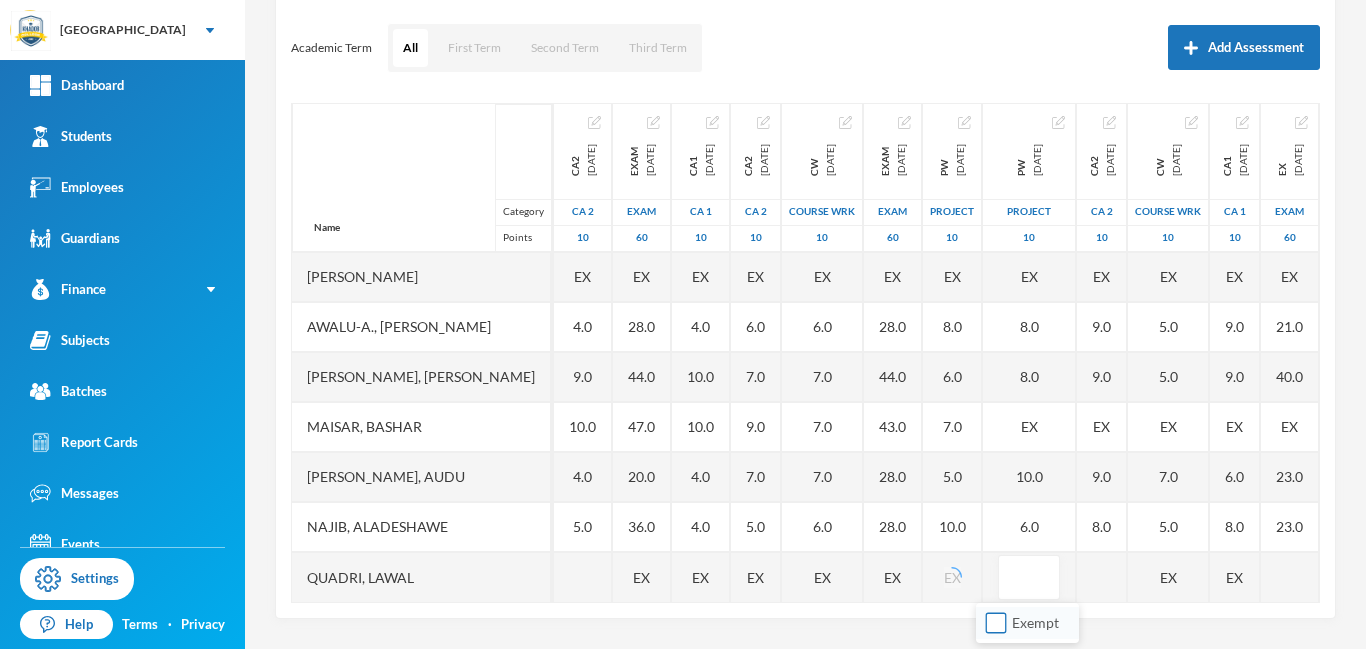 click on "Exempt" at bounding box center (996, 623) 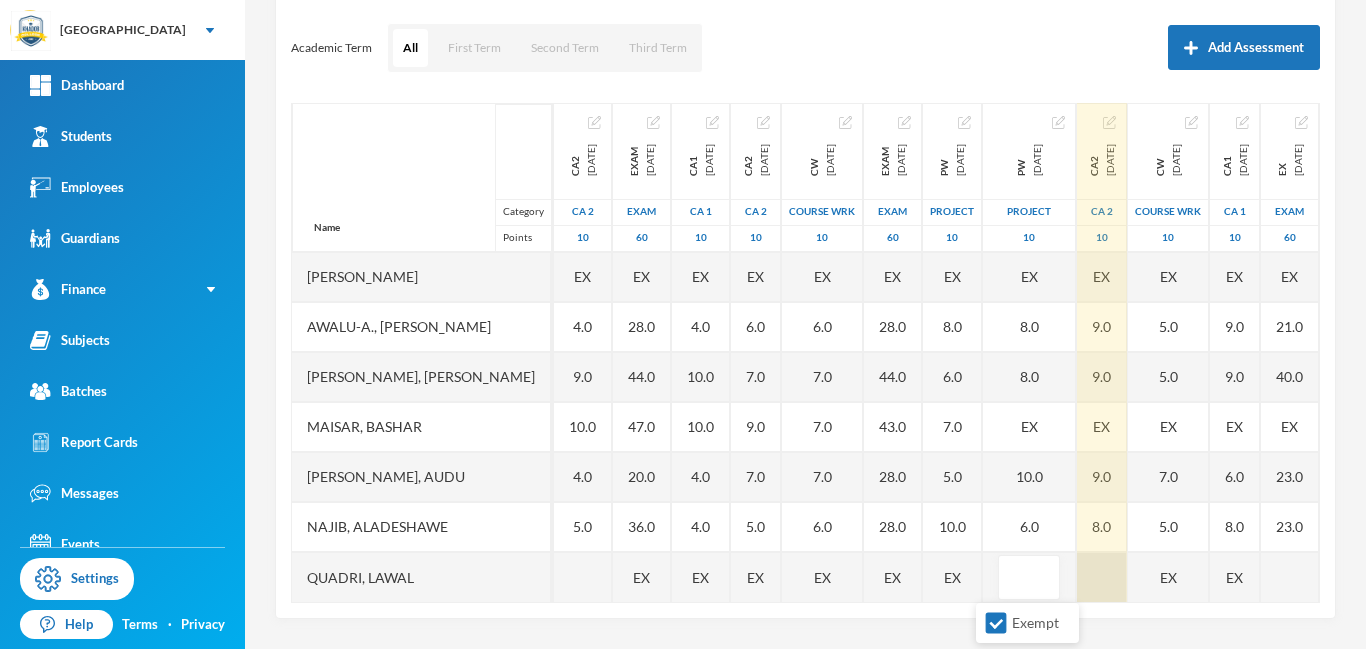 click at bounding box center [1102, 577] 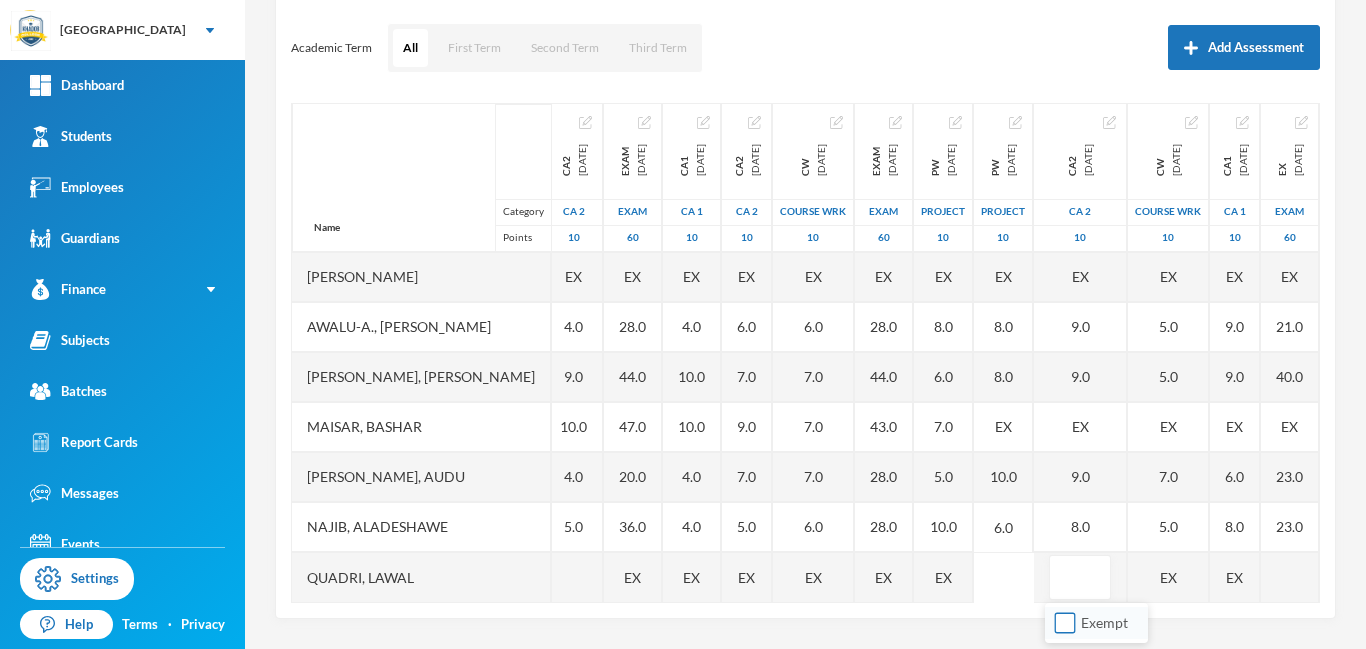 click on "Exempt" at bounding box center [1065, 623] 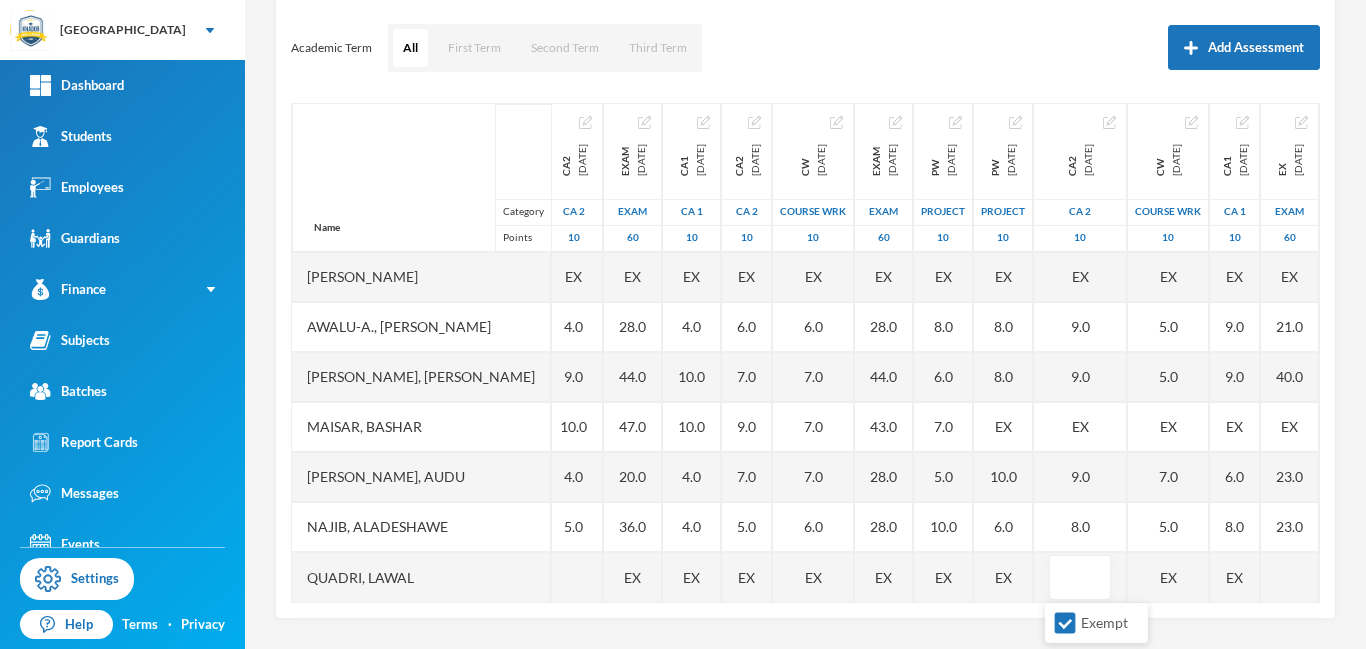 click on "Scoresheet Academic Term All First Term Second Term Third Term Add Assessment Name   Category Points Abdulrahman, Oladugba Abubakar, Qudus Olawale Adebayo, Abdulkareem Awalu-a., Akinola Khalid, Owolabi Maisar, Bashar Mukhtar, Audu Najib, Aladeshawe Quadri, Lawal 1st Total 2024-11-23 1st Term 100 31.0 33.0 EX 45.0 78.0 80.0 44.0 60.0 CW 2024-12-03 COURSE WRK 10 5.0 5.0 EX 5.0 8.0 7.0 8.0 5.0 CA1 2024-12-03 CA 1 10 4.0 4.0 EX 4.0 8.0 8.0 4.0 6.0 PW 2024-12-03 project 10 4.0 4.0 EX 4.0 9.0 8.0 8.0 8.0 CA2 2024-12-03 CA 2 10 4.0 5.0 EX 4.0 9.0 10.0 4.0 5.0 EXAM 2024-12-03 Exam 60 14.0 15.0 EX 28.0 44.0 47.0 20.0 36.0 EX CA1 2025-03-04 CA 1 10 5.0 4.0 EX 4.0 10.0 10.0 4.0 4.0 EX CA2 2025-03-04 CA 2 10 6.0 7.0 EX 6.0 7.0 9.0 7.0 5.0 EX CW 2025-03-04 COURSE WRK 10 4.0 5.0 EX 6.0 7.0 7.0 7.0 6.0 EX EXAM 2025-03-04 Exam 60 27.0 26.0 EX 28.0 44.0 43.0 28.0 28.0 EX PW 2025-03-04 project 10 8.0 8.0 EX 8.0 6.0 7.0 5.0 10.0 EX PW 2025-07-25 project 10 6.0 7.0 EX 8.0 8.0 EX 10.0 6.0 EX CA2 2025-07-25 CA 2 10 7.0 8.0 EX EX" at bounding box center [805, 289] 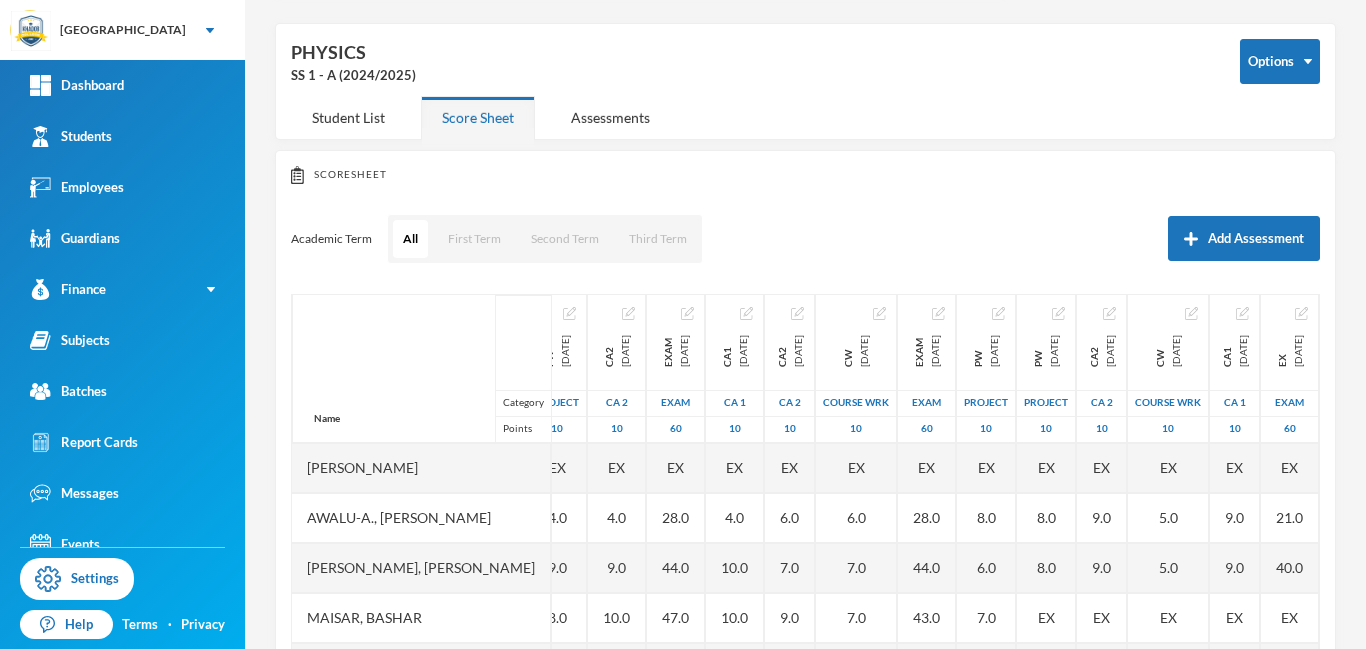 scroll, scrollTop: 0, scrollLeft: 0, axis: both 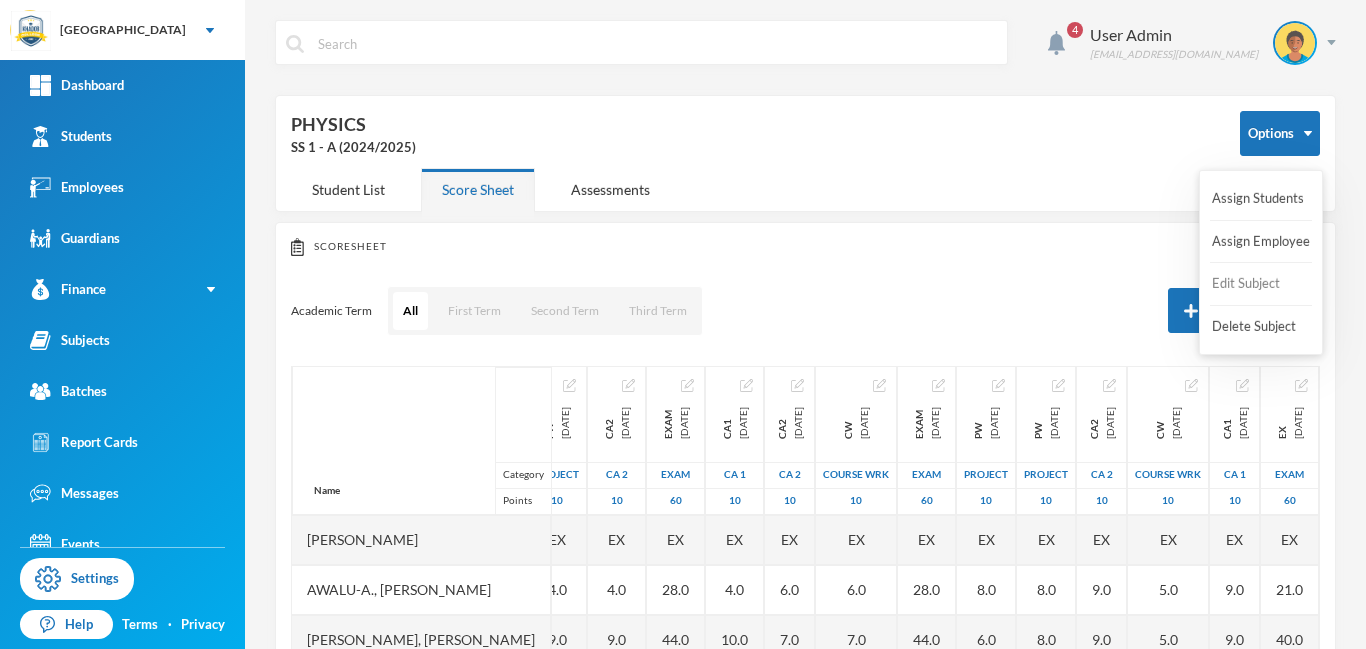 click on "Edit Subject" at bounding box center [1250, 284] 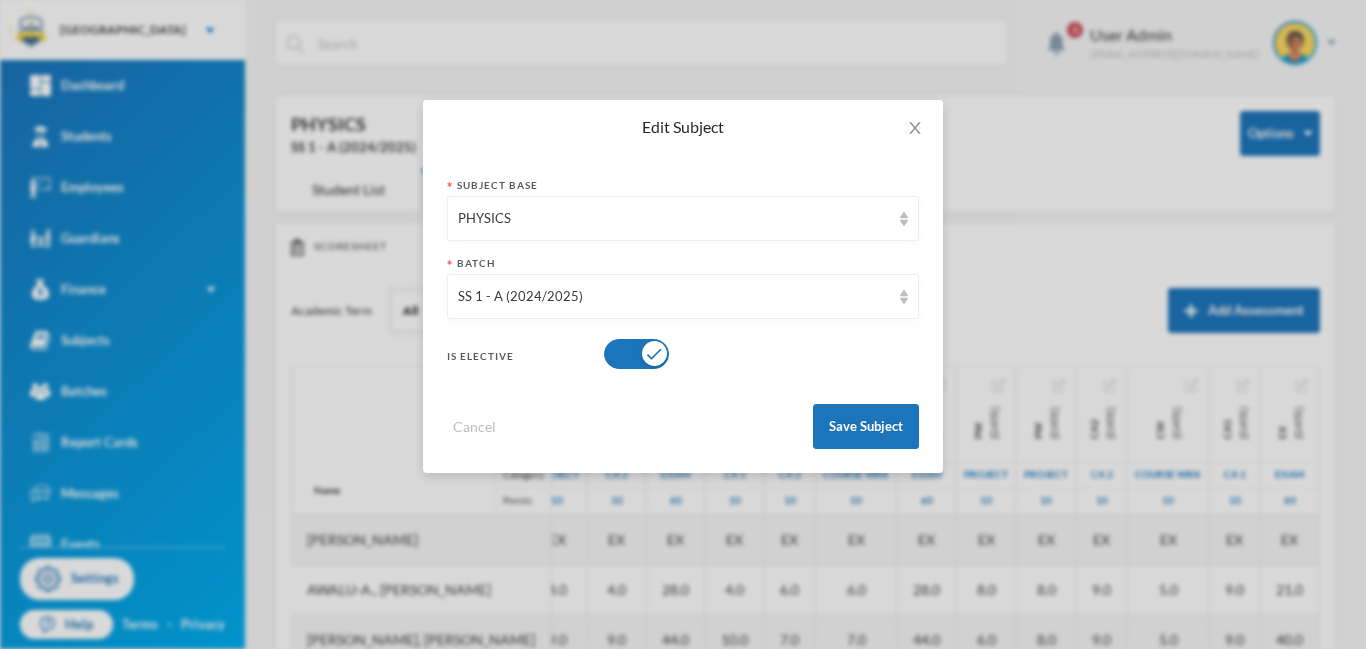 click at bounding box center (636, 354) 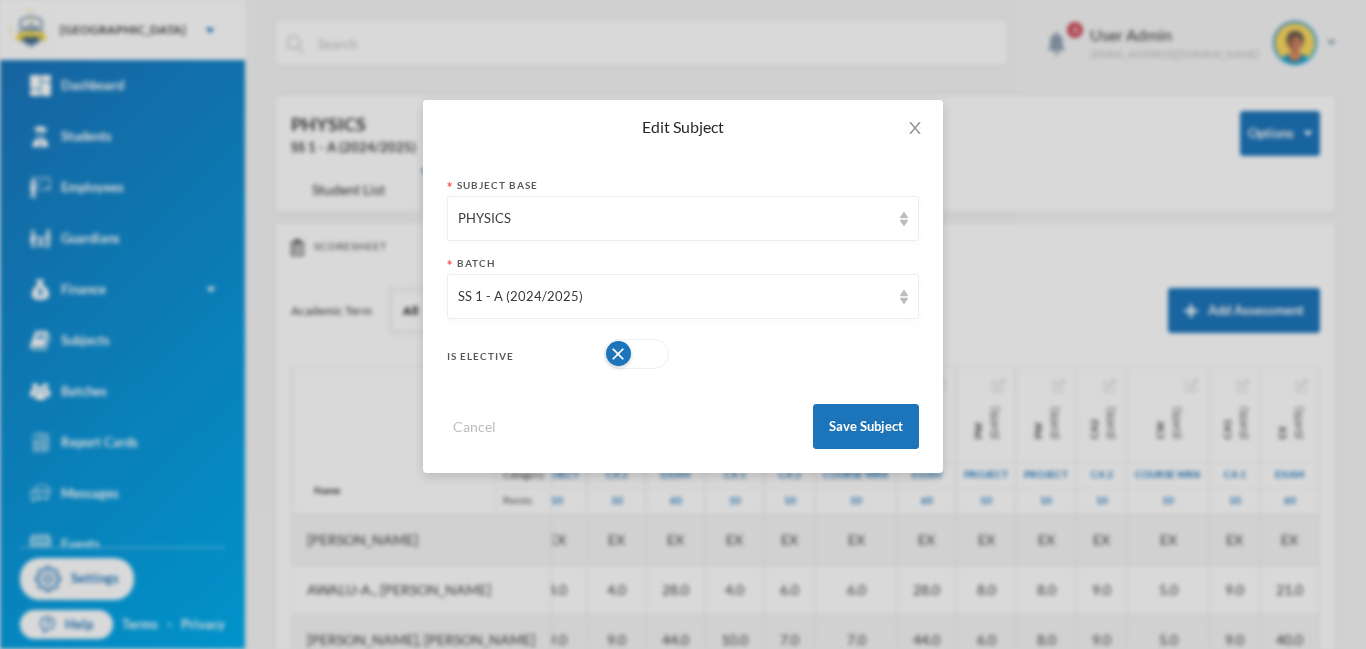 click at bounding box center (636, 354) 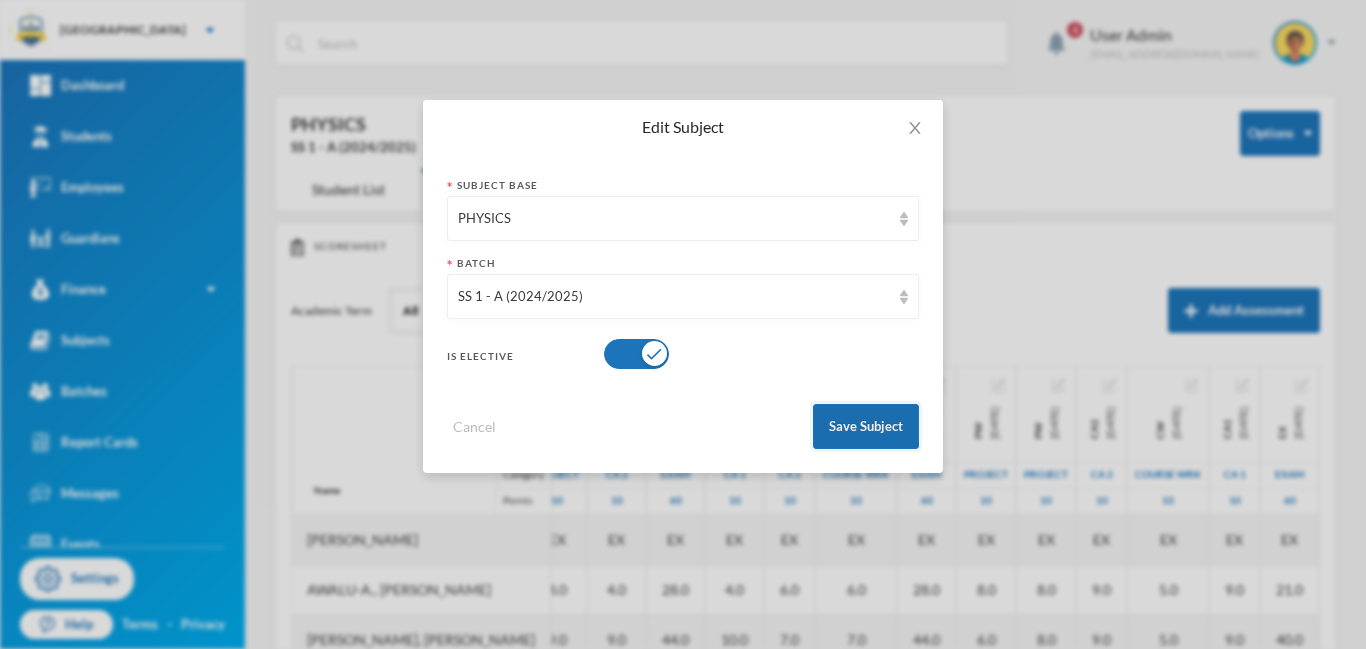 click on "Save Subject" at bounding box center (866, 426) 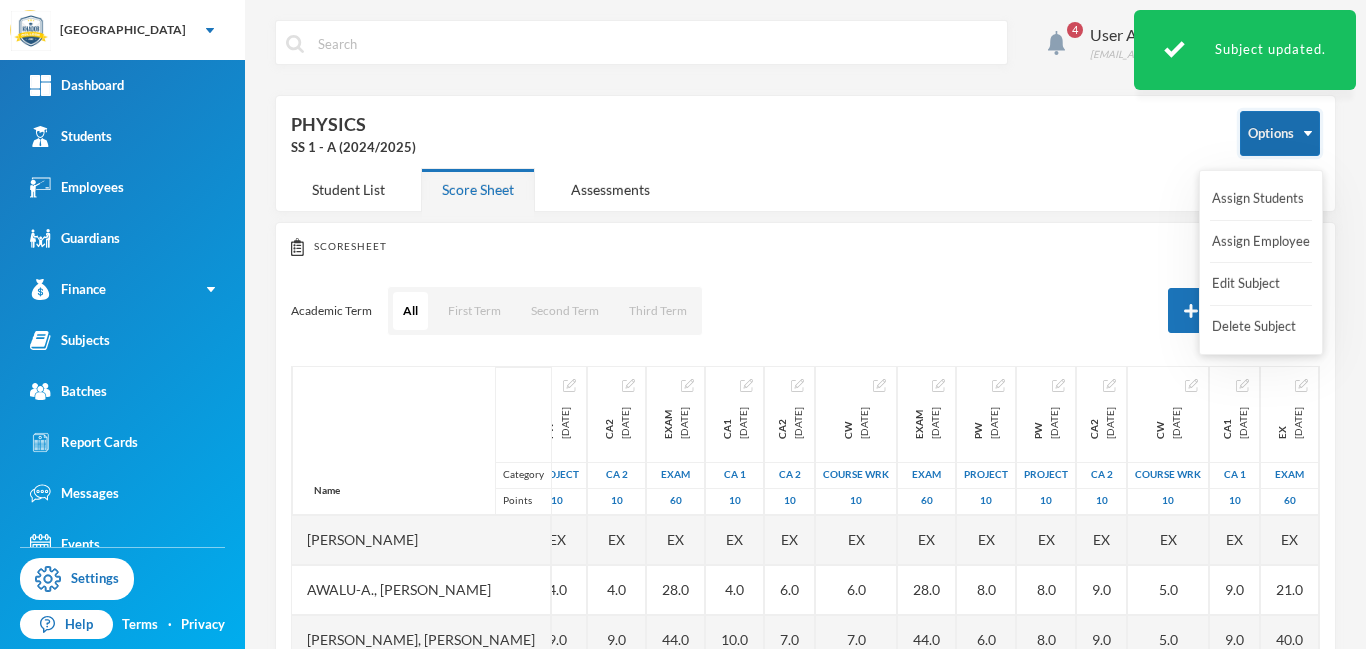 click on "Options" at bounding box center (1280, 133) 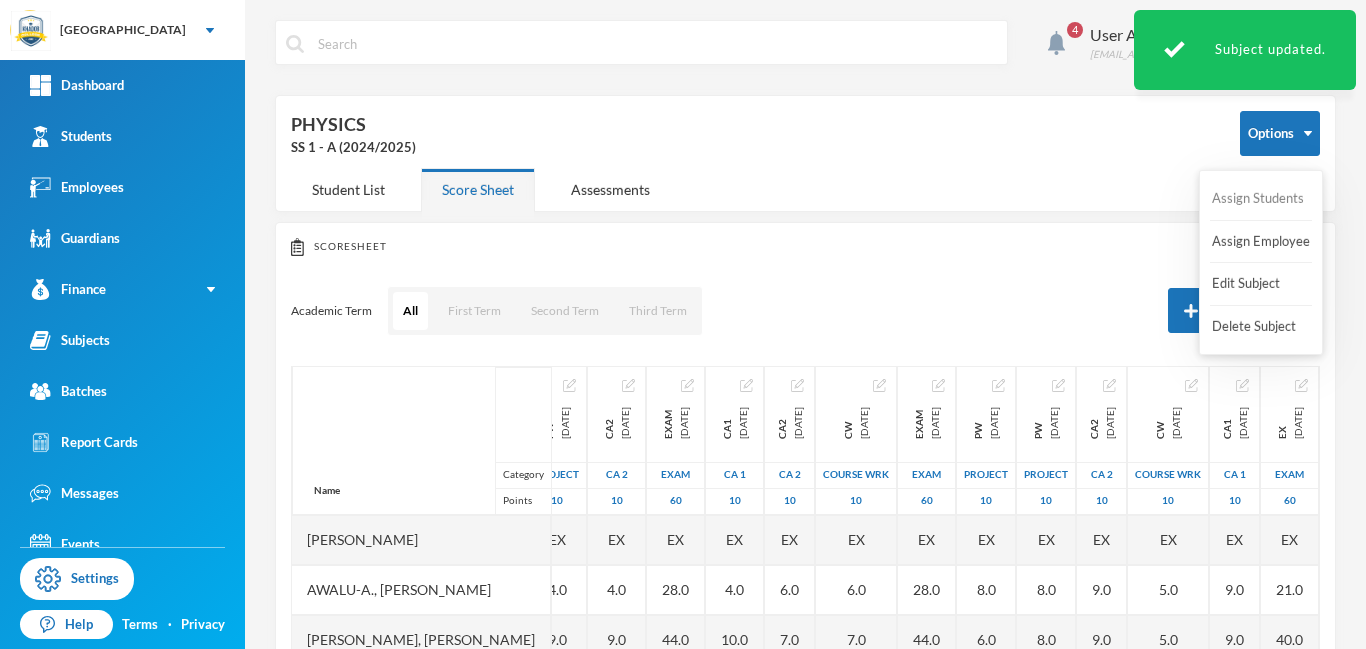 click on "Assign Students" at bounding box center (1258, 199) 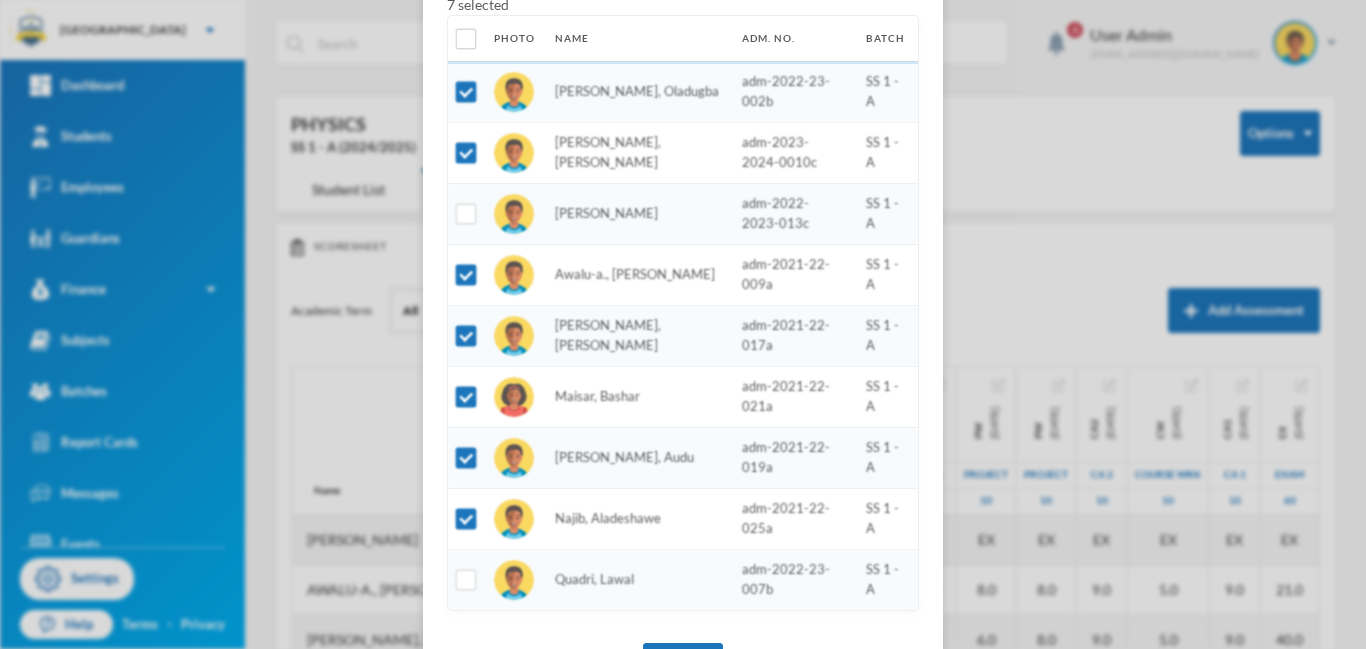 scroll, scrollTop: 185, scrollLeft: 0, axis: vertical 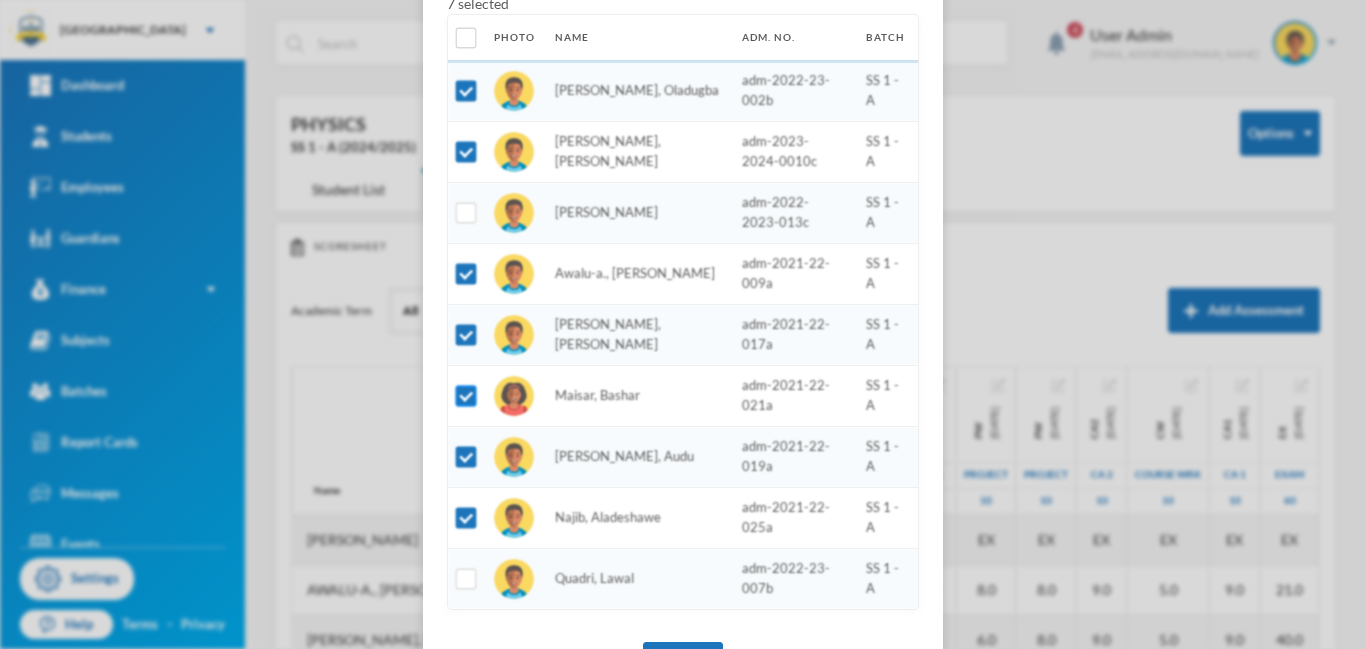 click at bounding box center (466, 396) 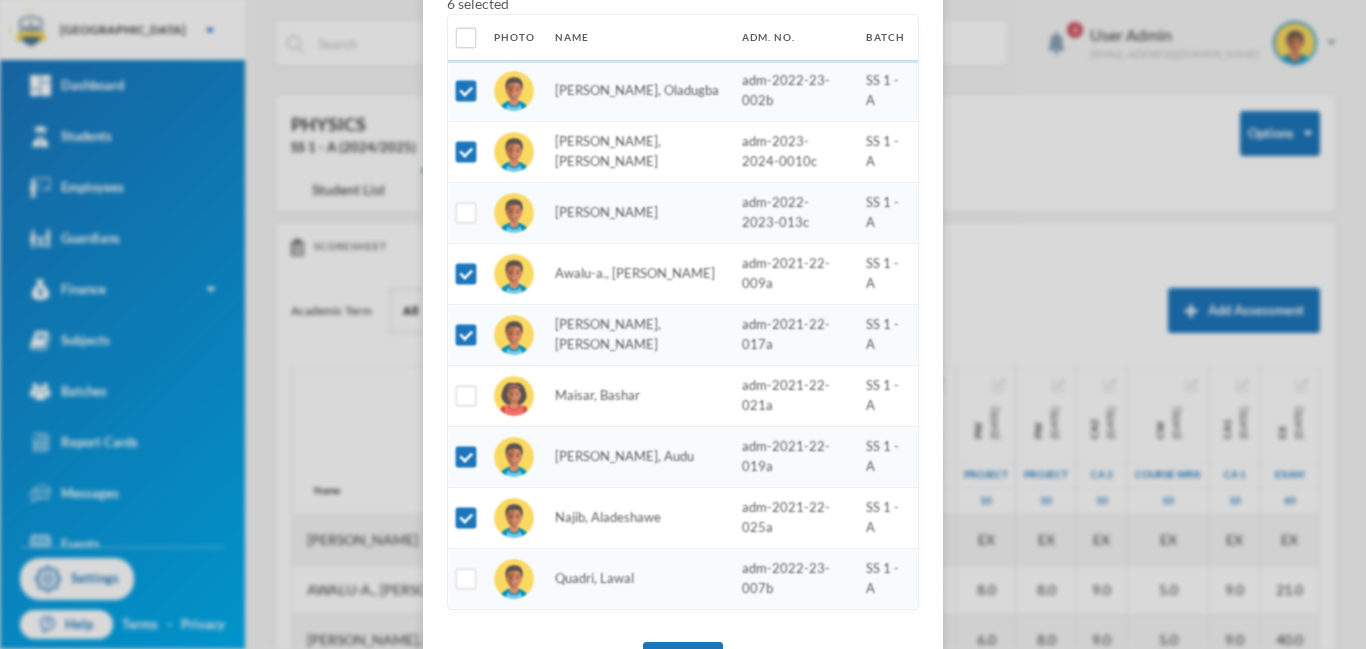 scroll, scrollTop: 271, scrollLeft: 0, axis: vertical 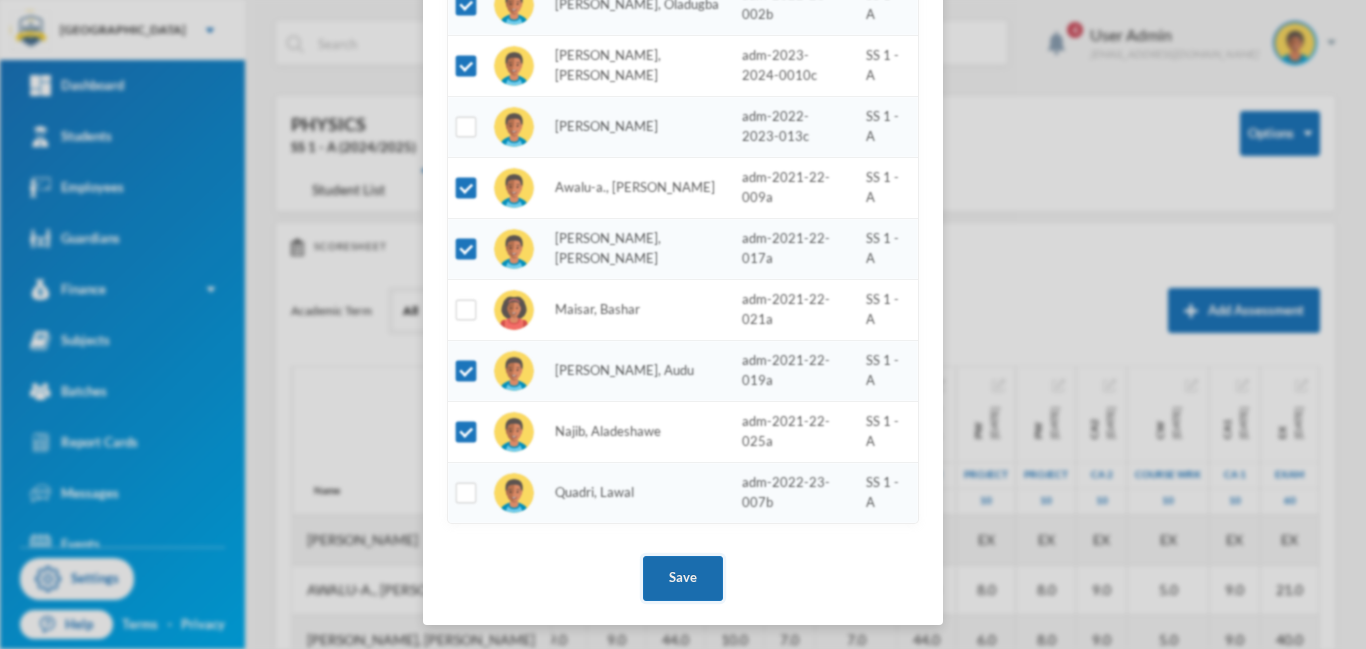 click on "Save" at bounding box center [683, 578] 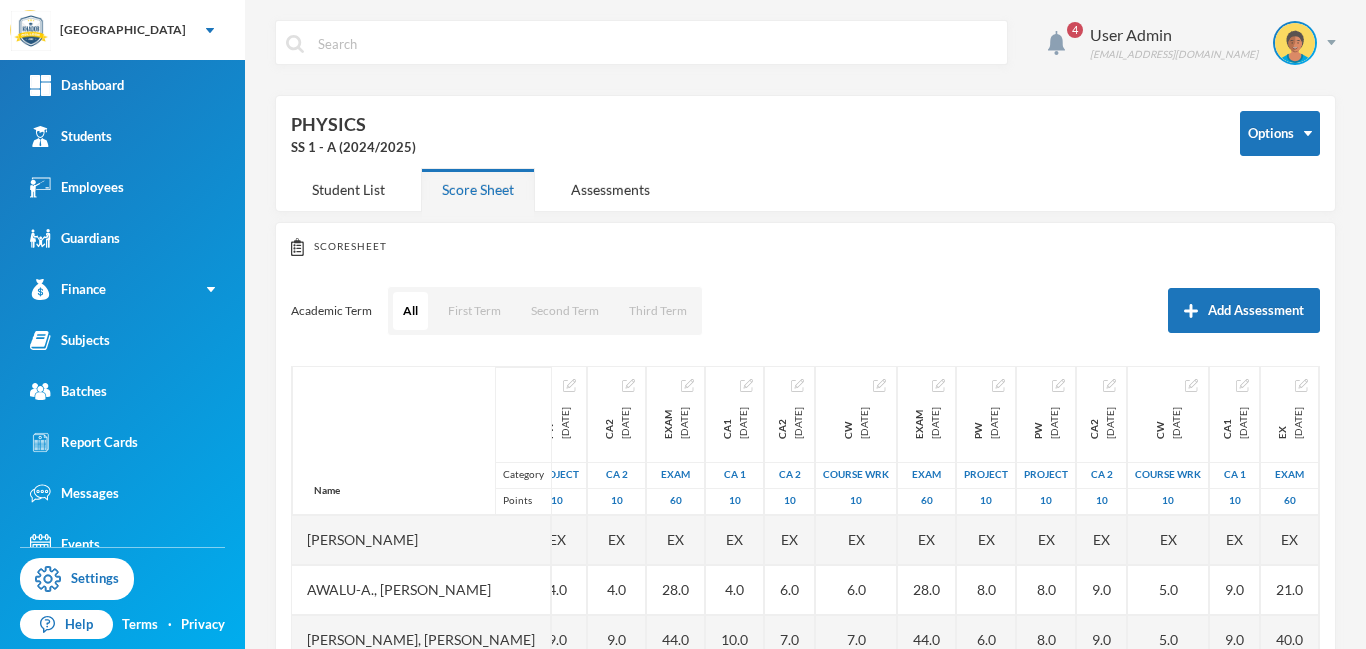 scroll, scrollTop: 171, scrollLeft: 0, axis: vertical 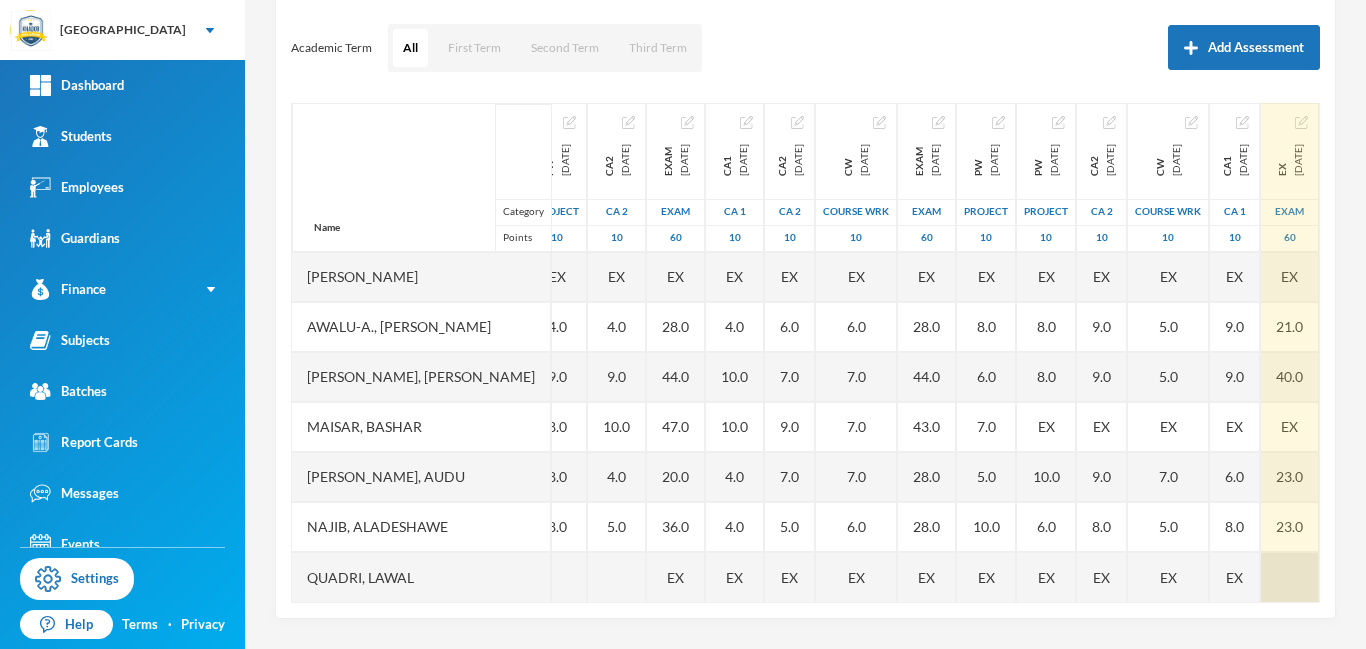 click at bounding box center (1290, 577) 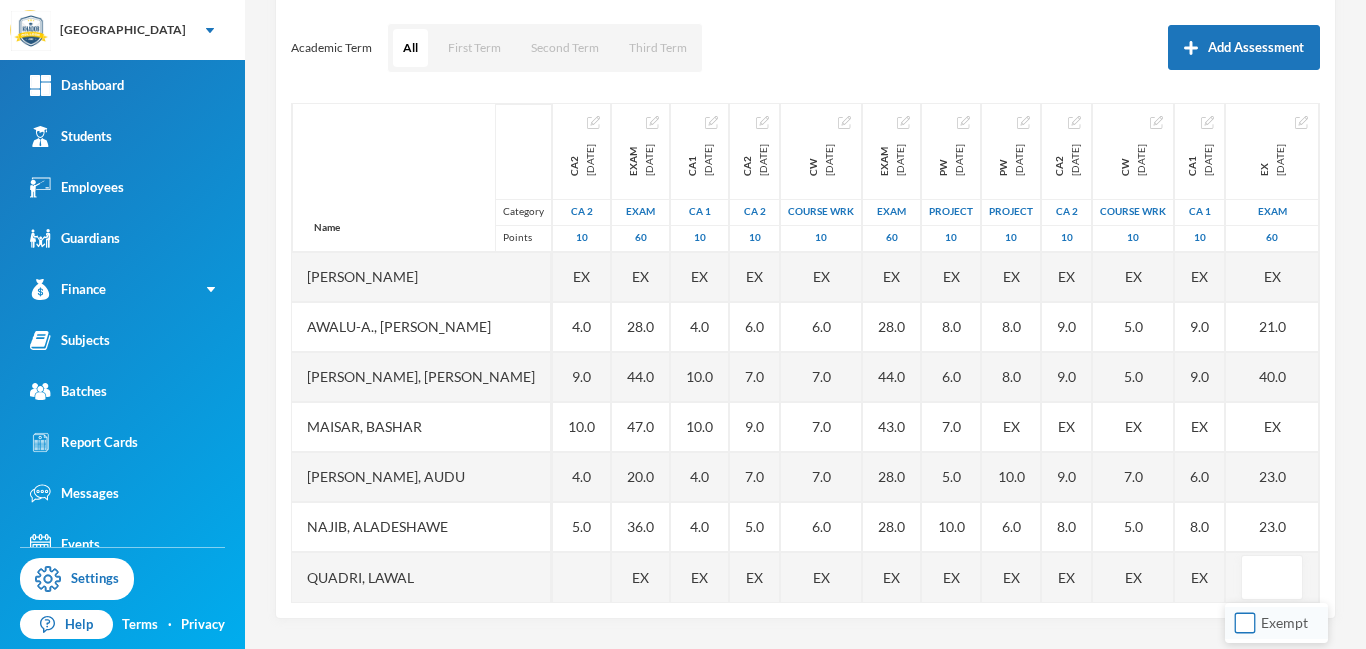 click on "Exempt" at bounding box center (1245, 623) 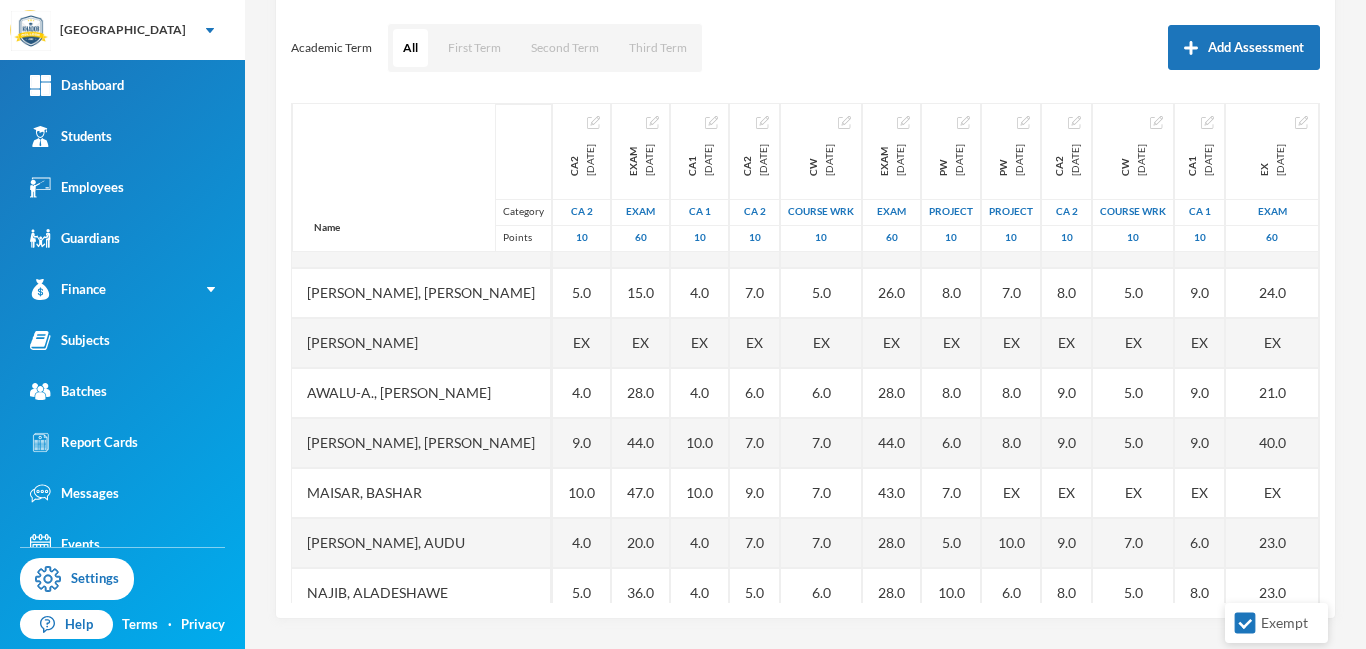 scroll, scrollTop: 0, scrollLeft: 349, axis: horizontal 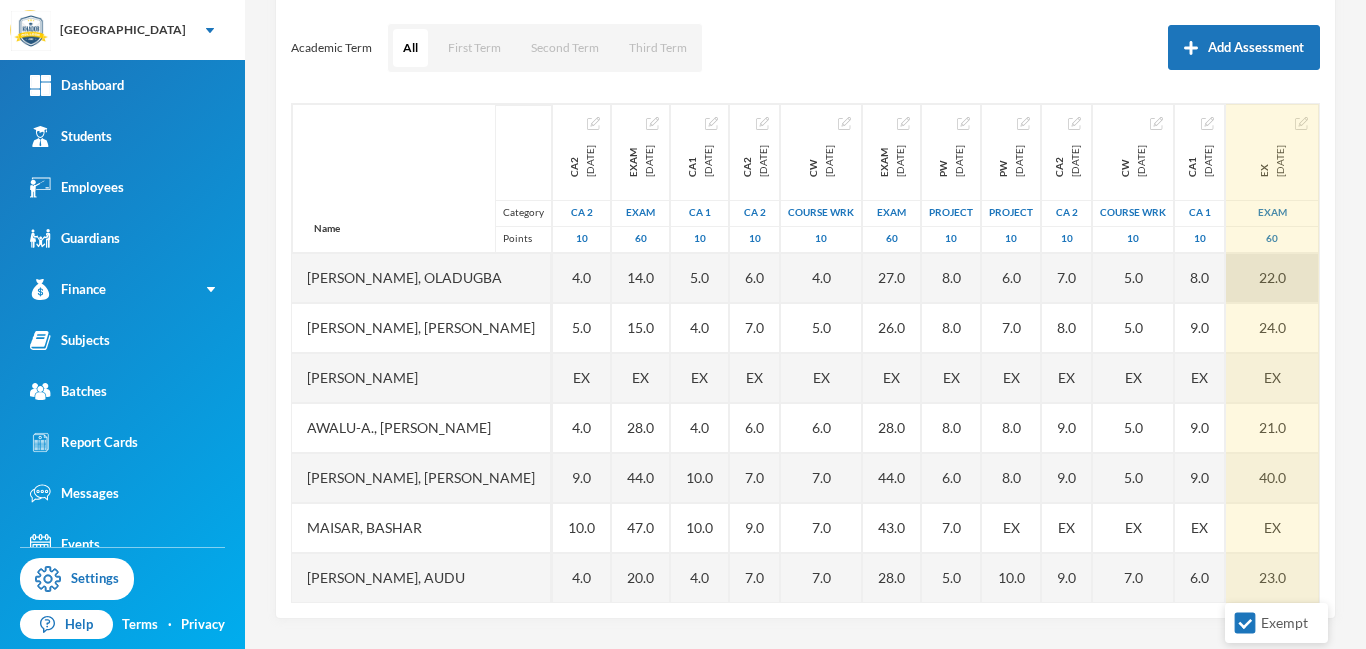 click on "22.0" at bounding box center (1272, 278) 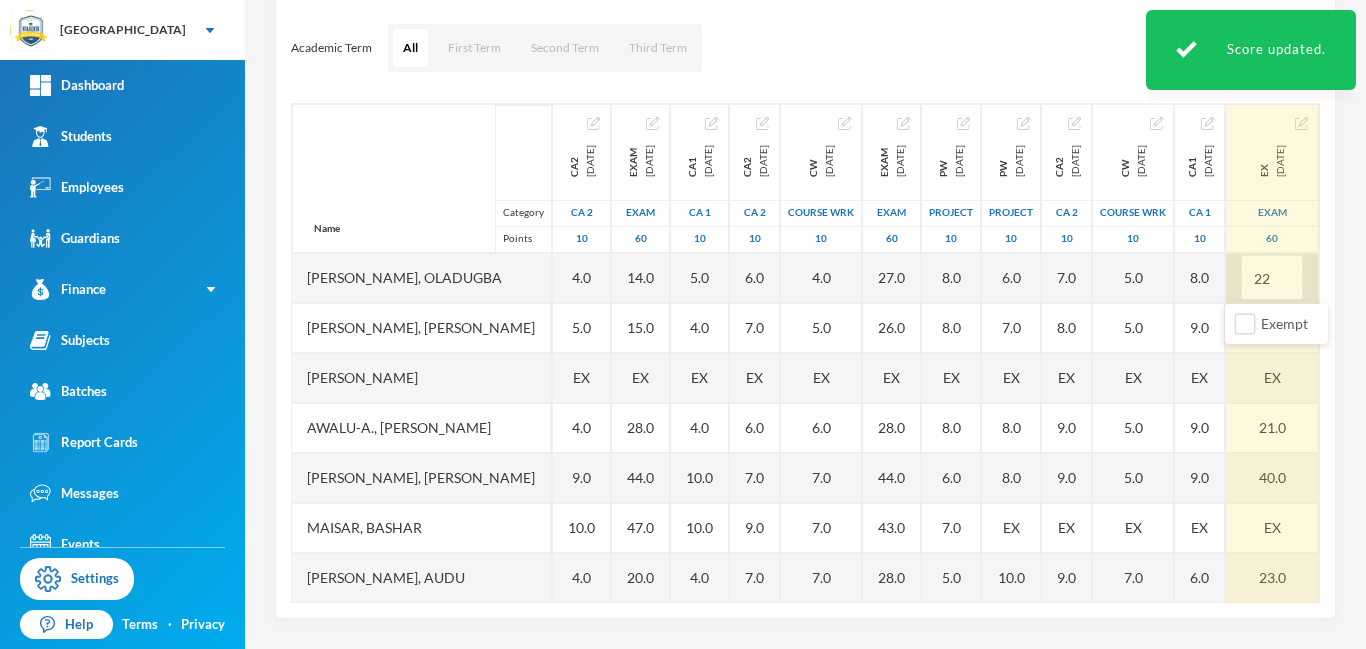 type on "2" 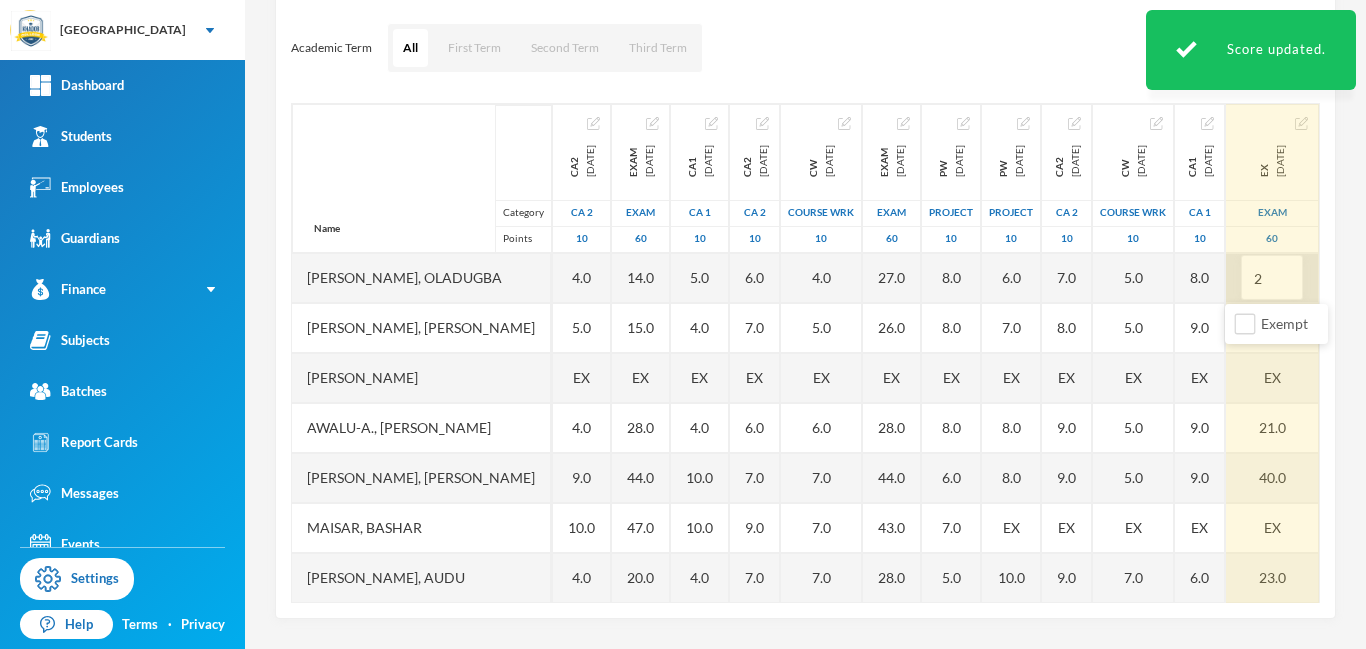 type on "23" 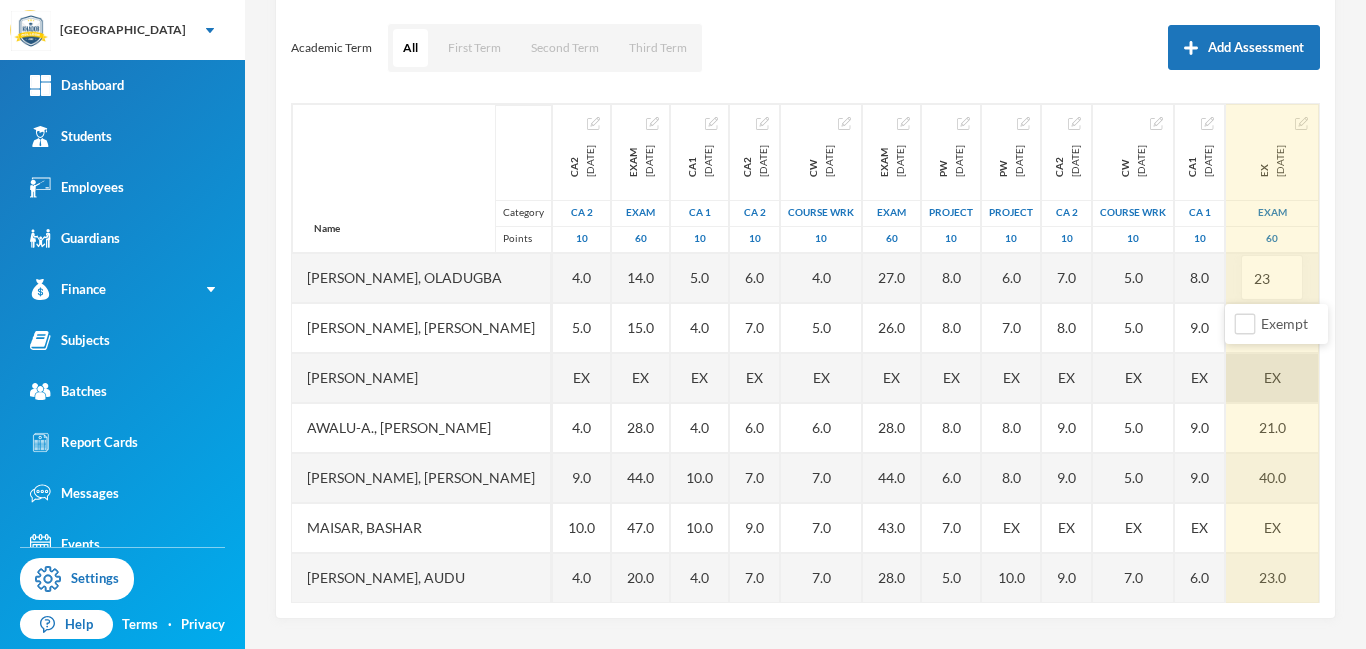 click on "EX" at bounding box center [1272, 378] 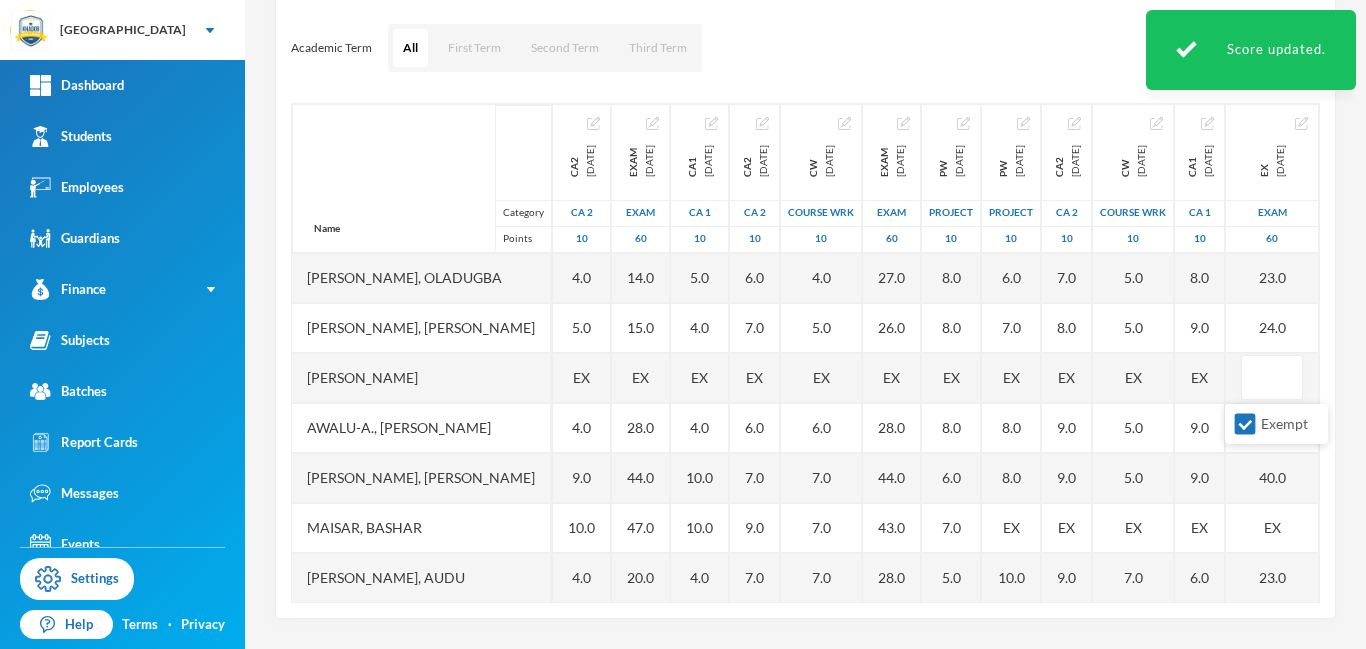scroll, scrollTop: 101, scrollLeft: 349, axis: both 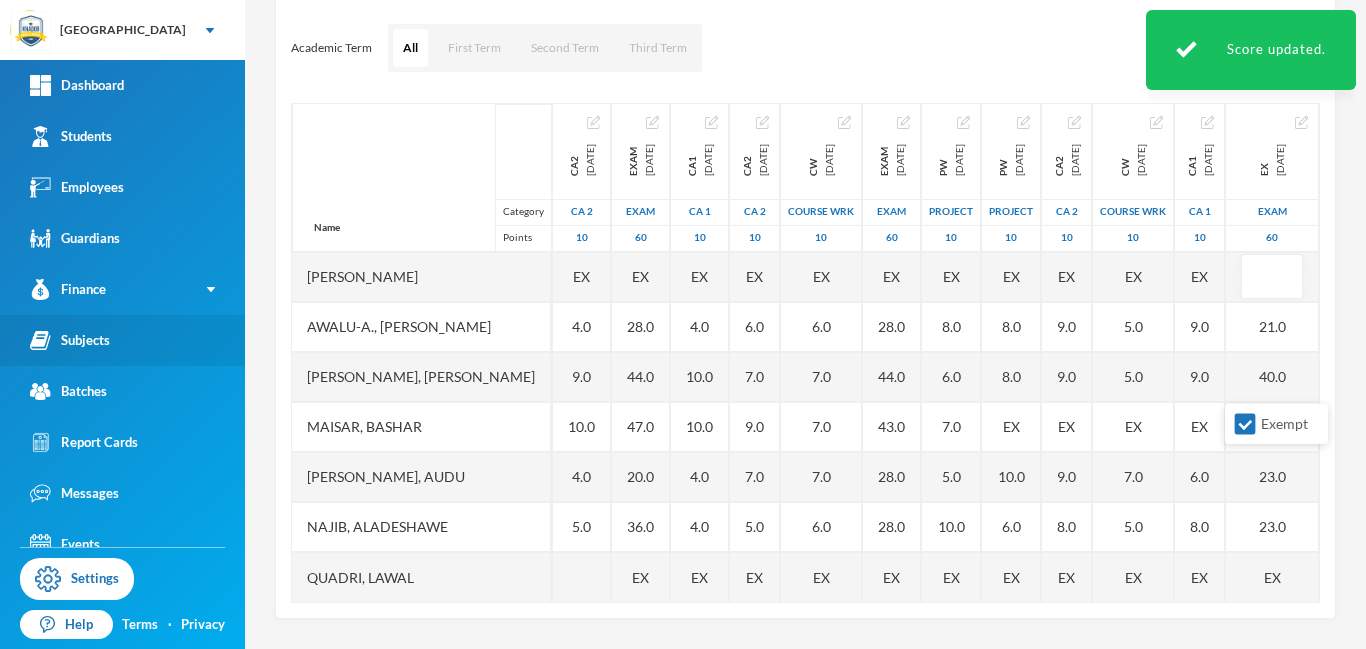 click on "Subjects" at bounding box center [70, 340] 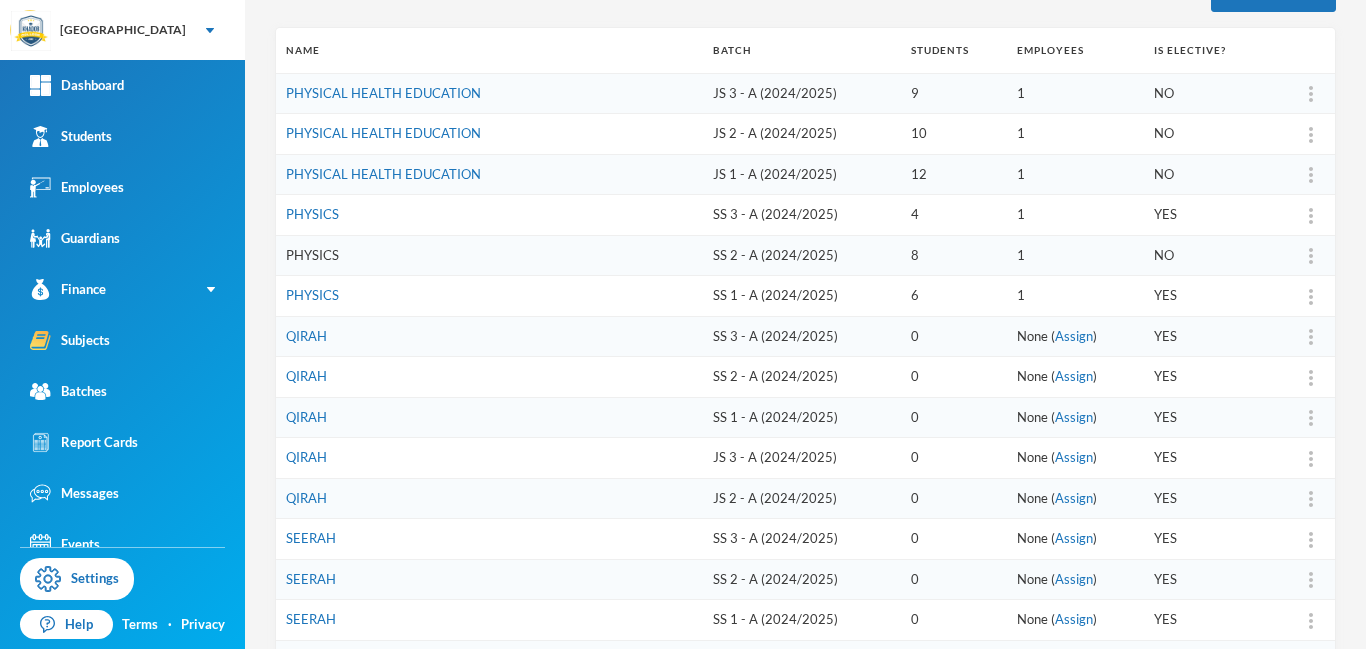 click on "PHYSICS" at bounding box center (312, 255) 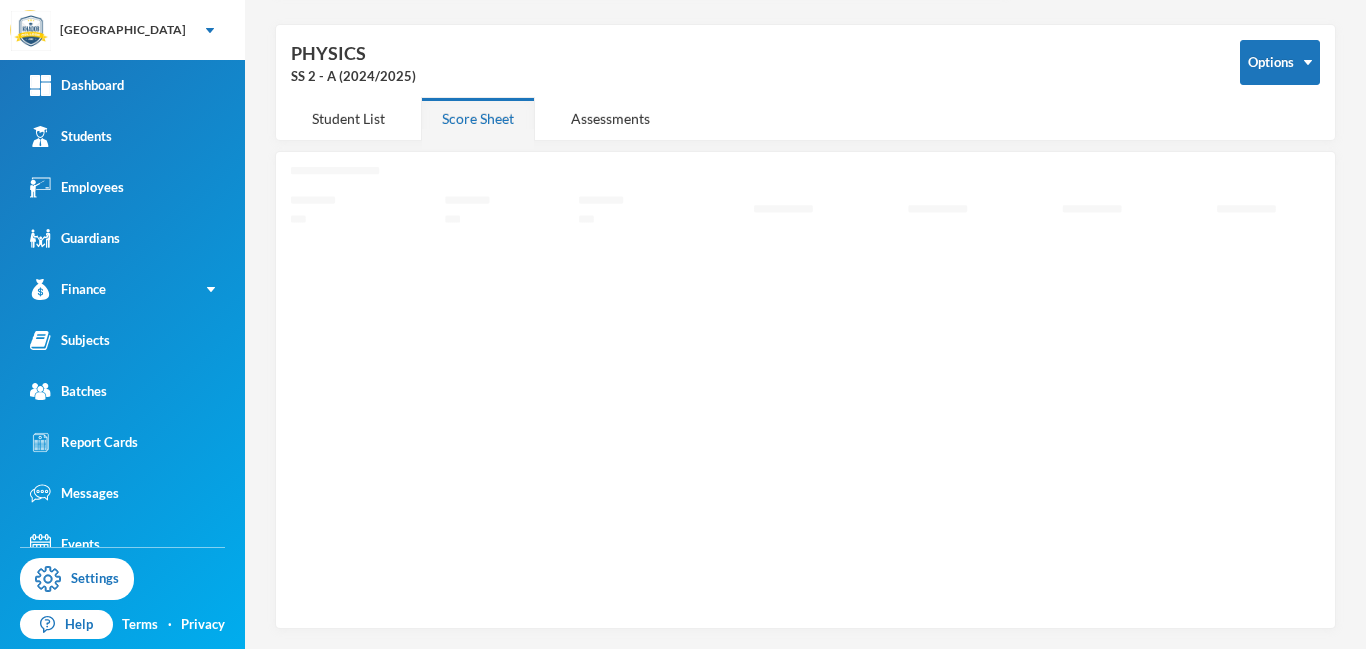 scroll, scrollTop: 71, scrollLeft: 0, axis: vertical 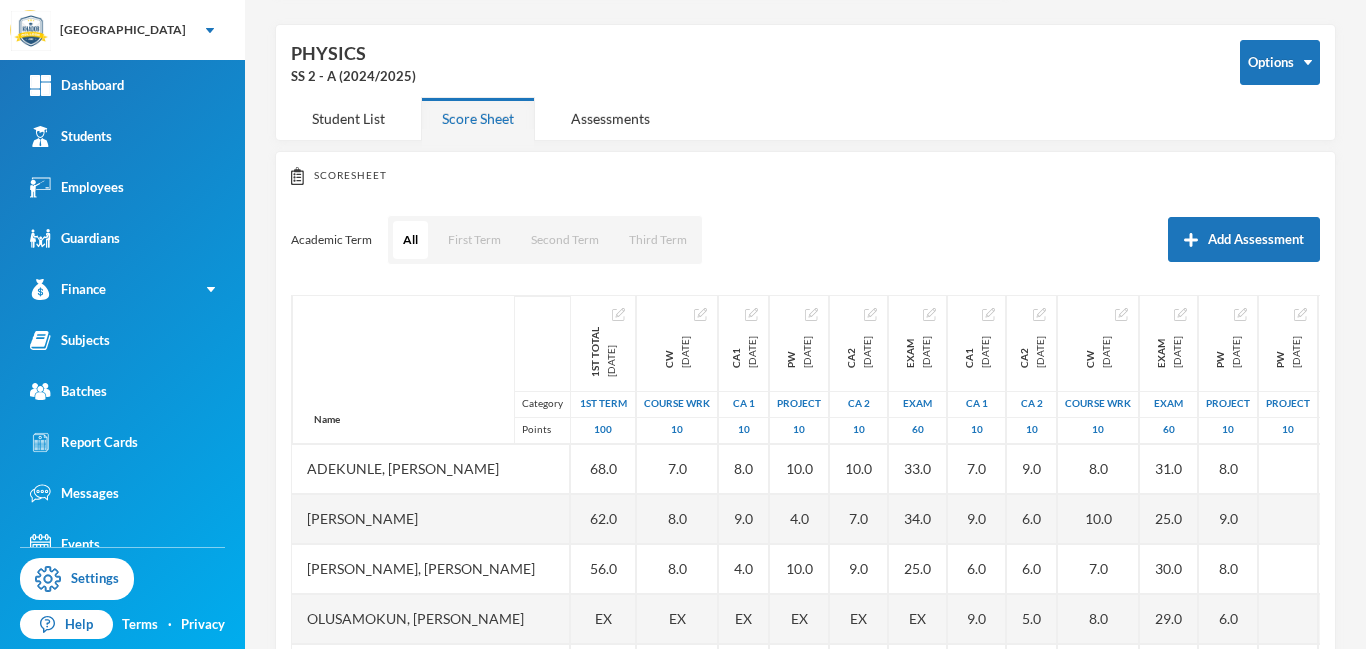 drag, startPoint x: 1319, startPoint y: 324, endPoint x: 1350, endPoint y: 516, distance: 194.4865 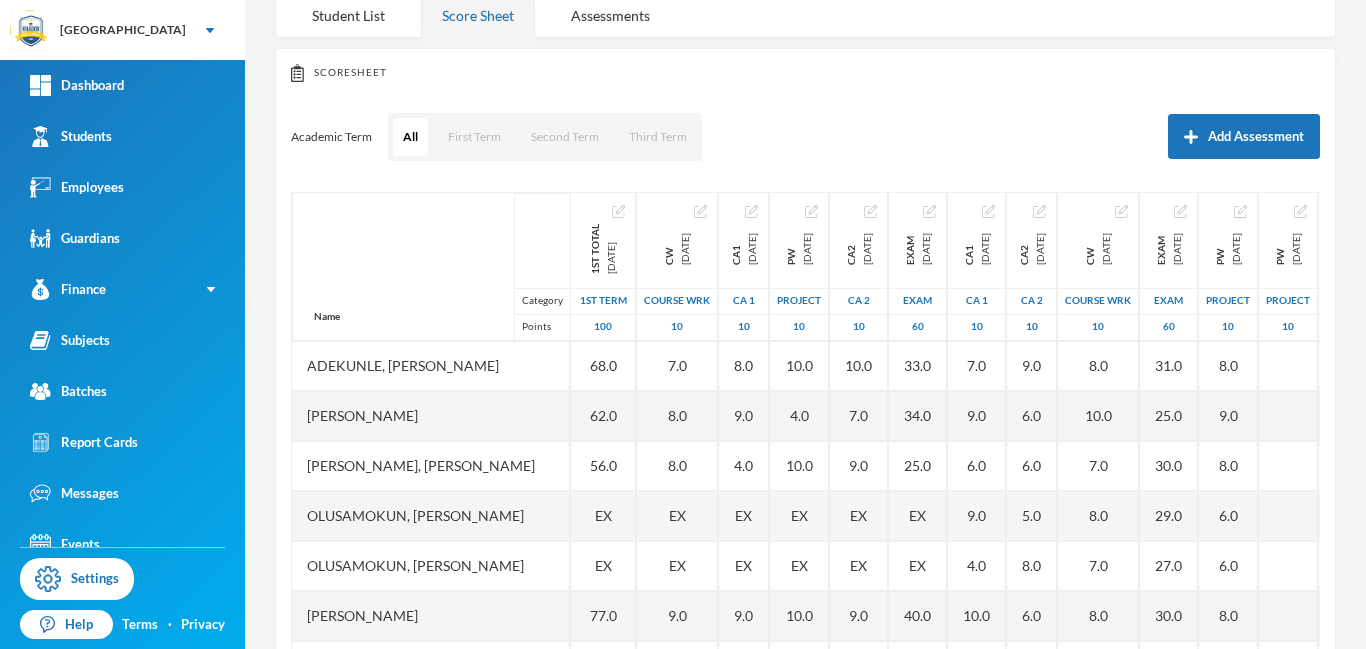 scroll, scrollTop: 263, scrollLeft: 0, axis: vertical 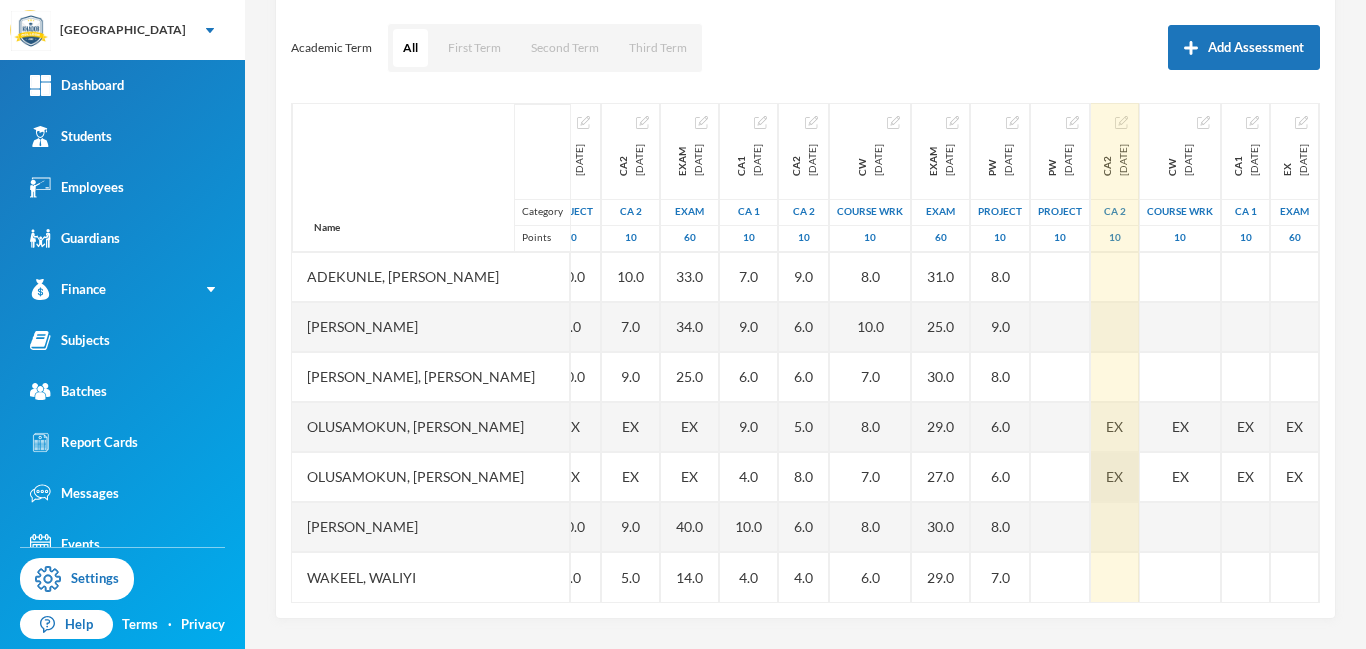 click on "EX" at bounding box center [1114, 476] 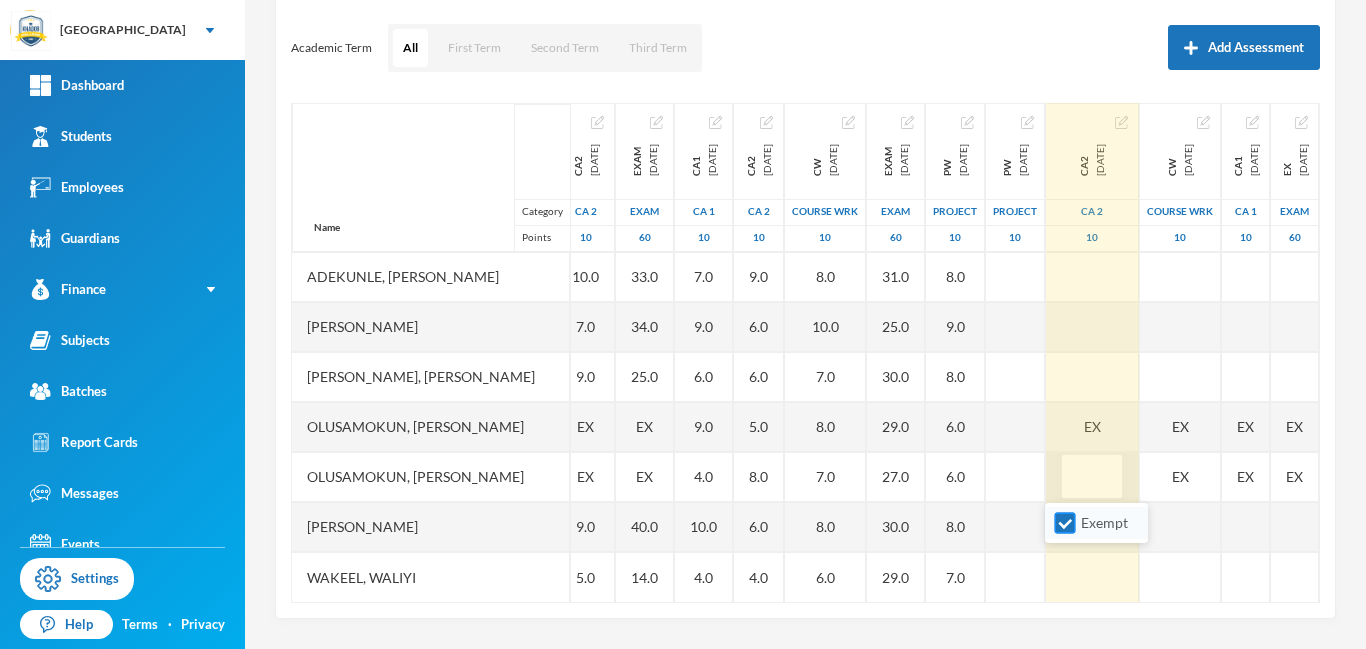 click on "Exempt" at bounding box center (1065, 523) 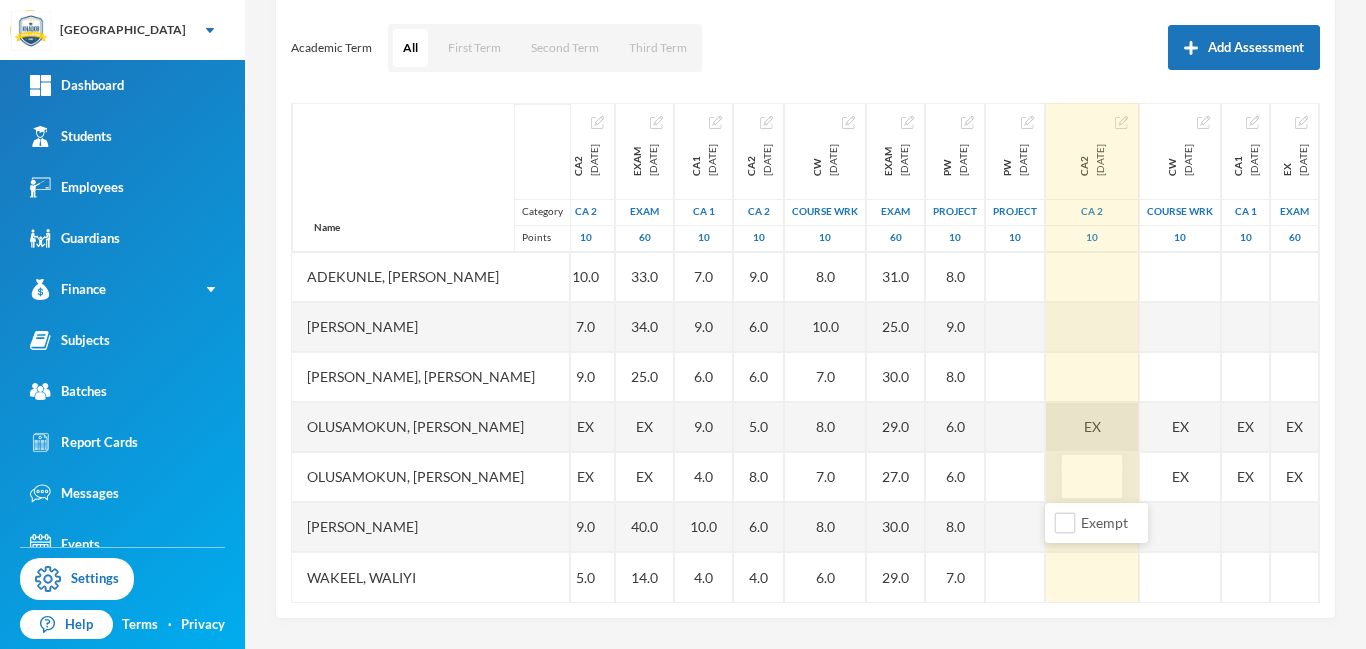 click on "EX" at bounding box center (1092, 427) 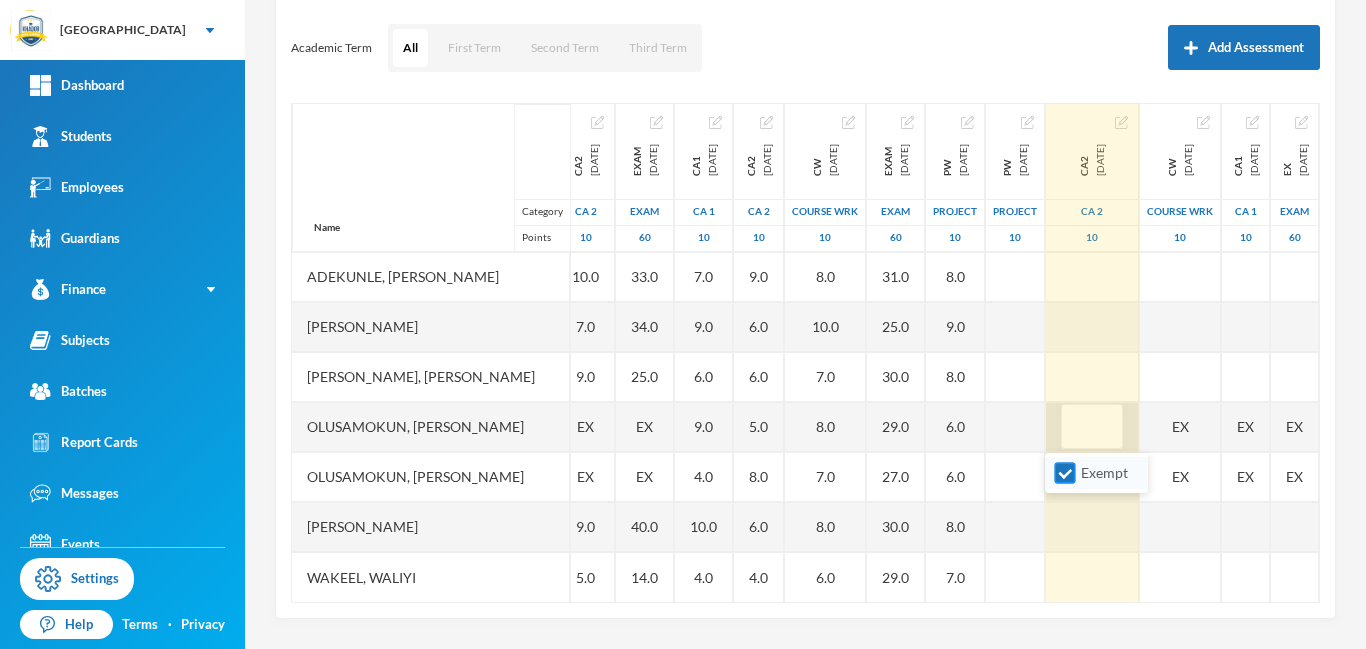 click on "Exempt" at bounding box center [1065, 473] 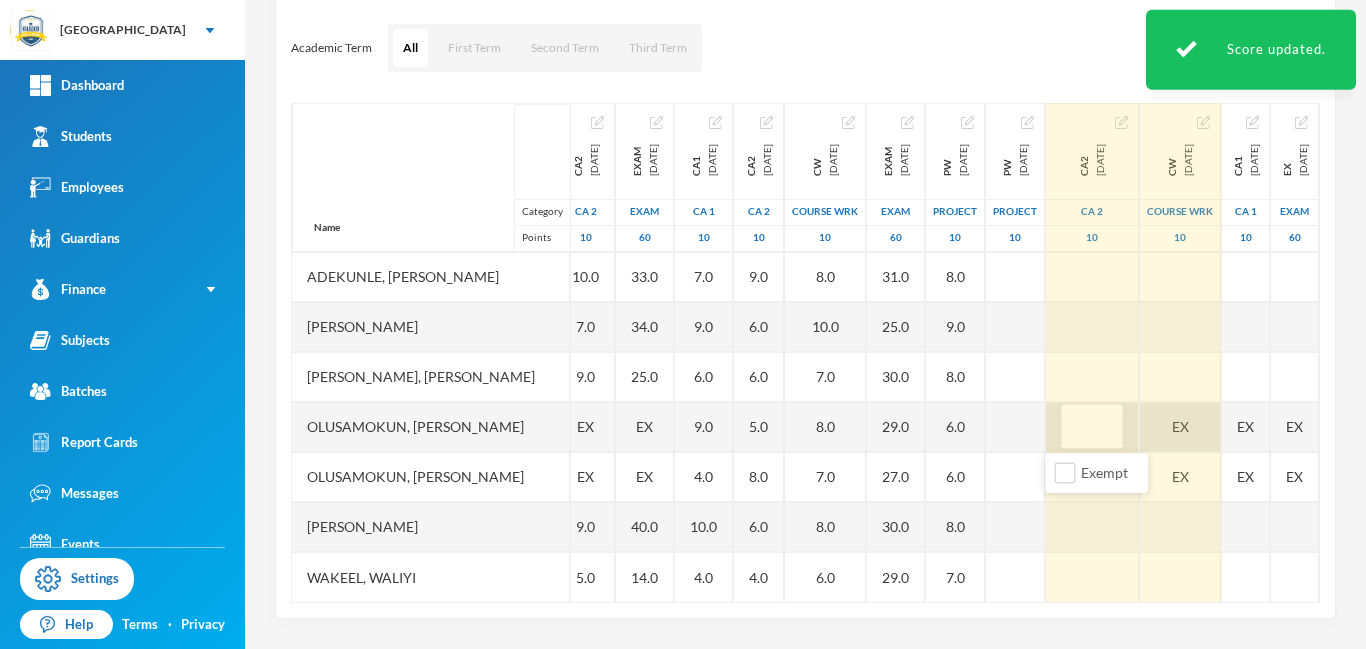 click on "EX" at bounding box center (1180, 427) 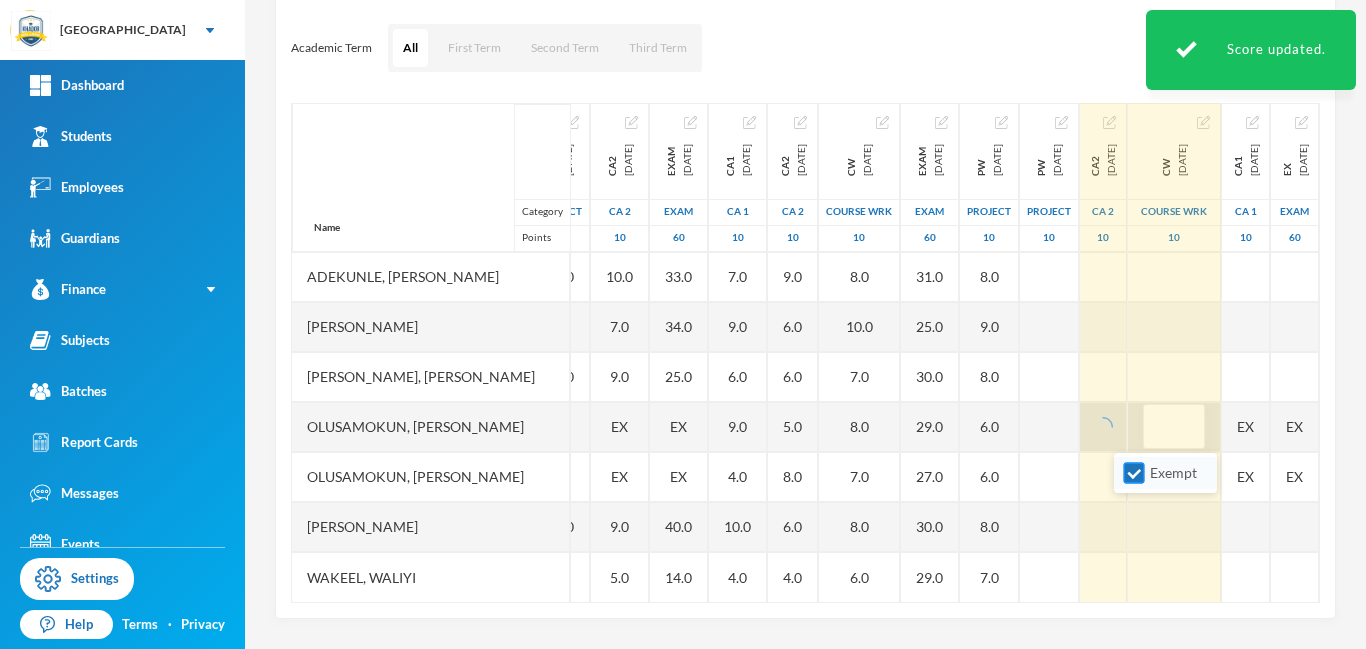 click on "Exempt" at bounding box center (1134, 473) 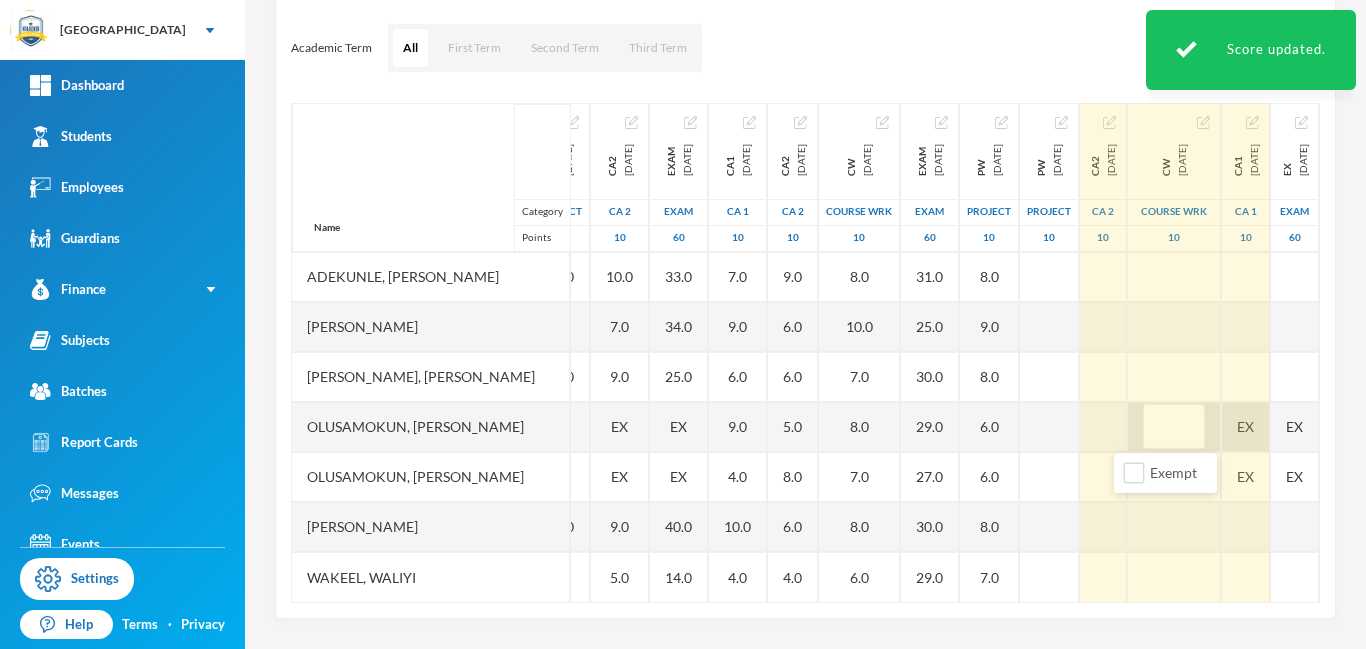 click on "EX" at bounding box center [1246, 427] 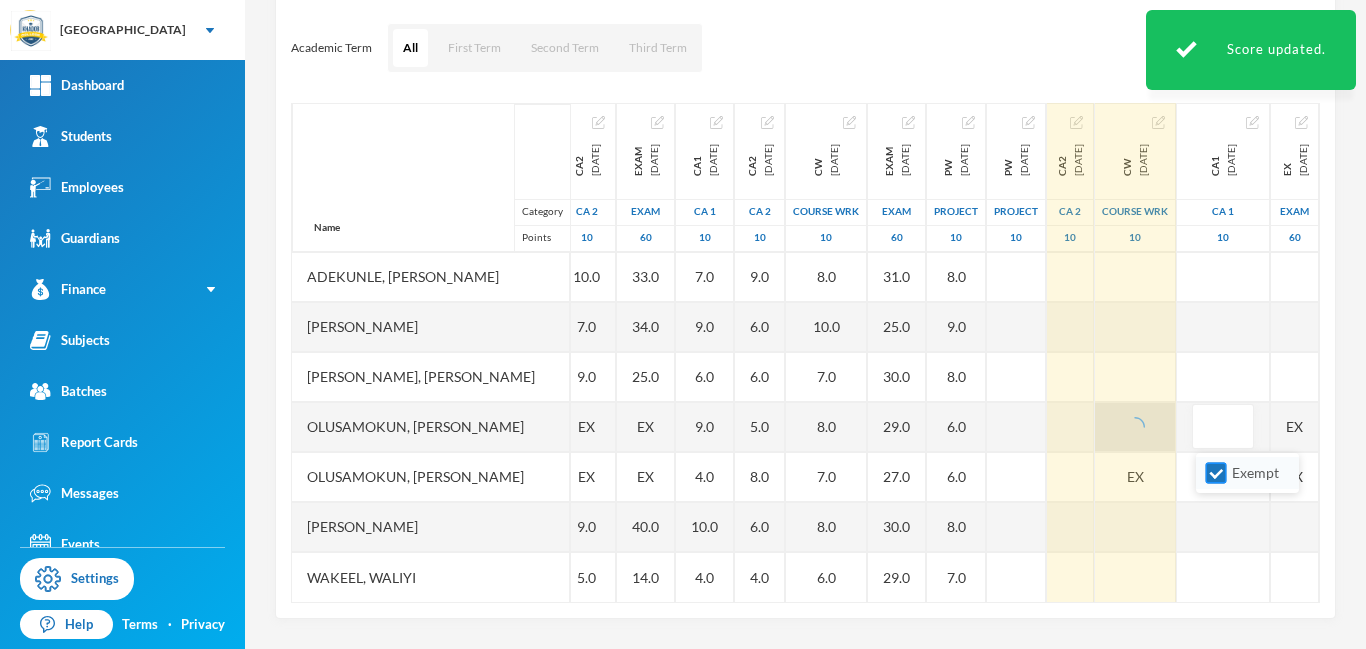 click on "Exempt" at bounding box center [1216, 473] 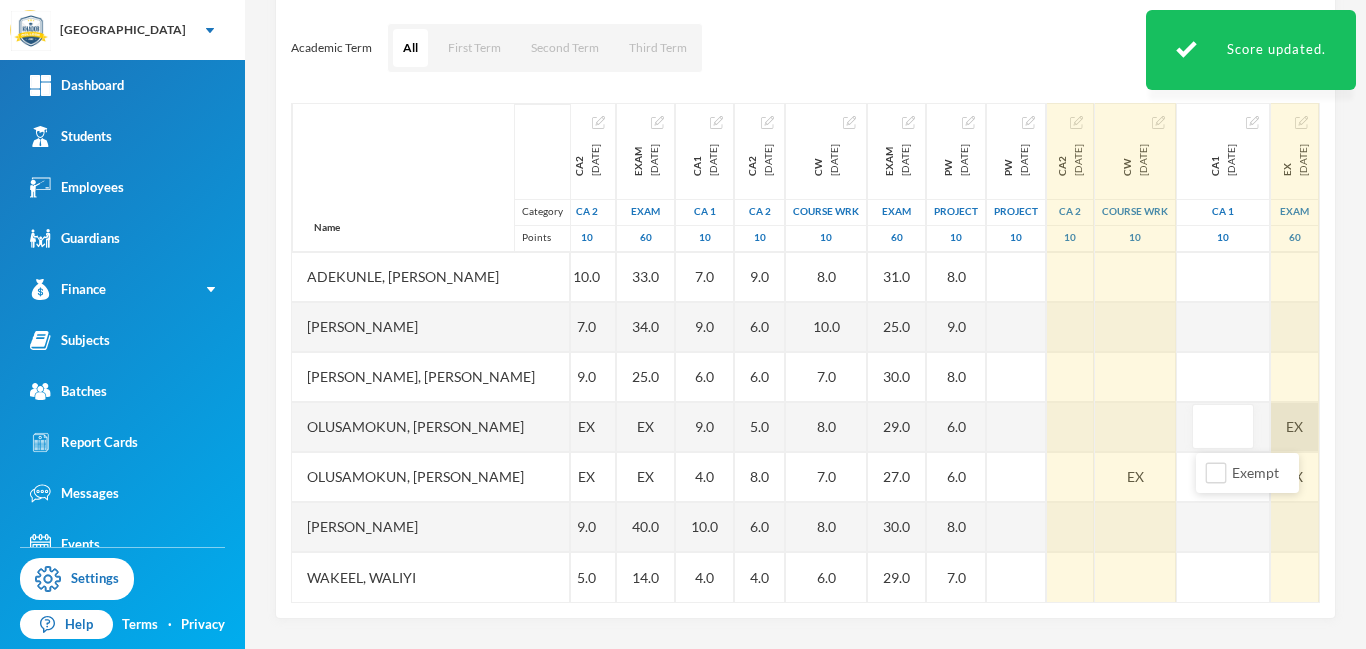 click on "EX" at bounding box center [1295, 427] 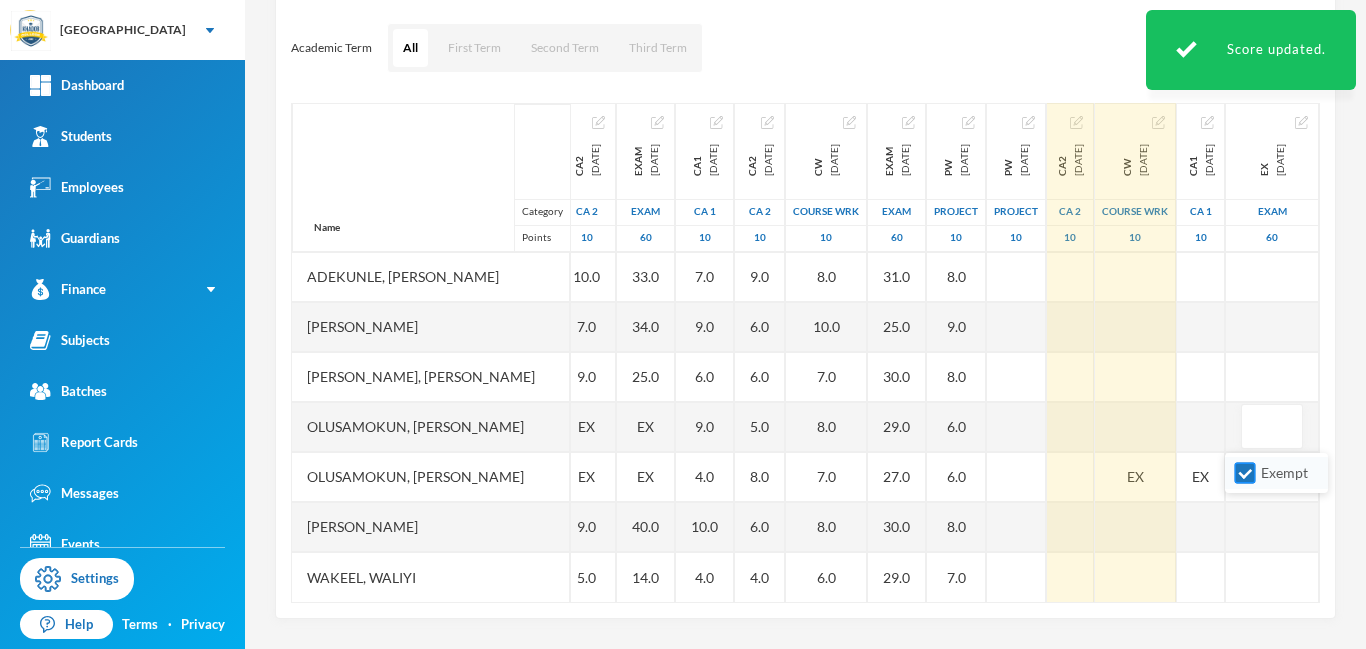 click on "Exempt" at bounding box center (1245, 473) 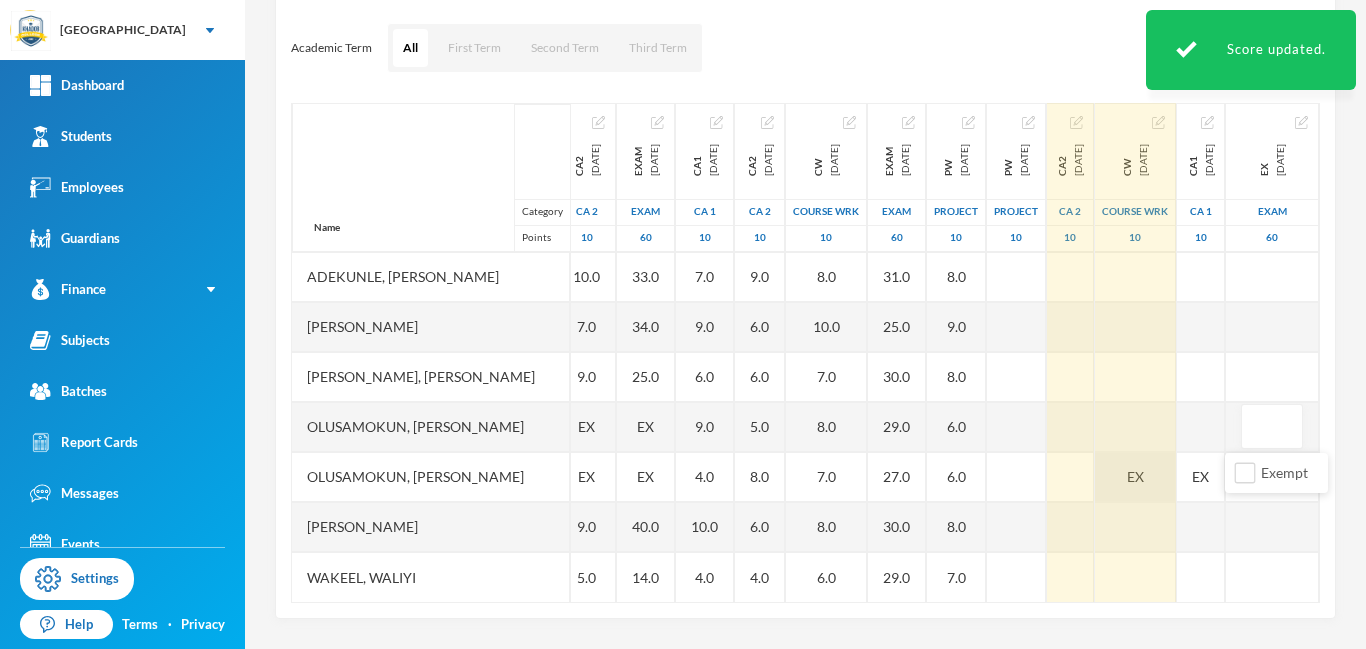 click on "EX" at bounding box center [1135, 476] 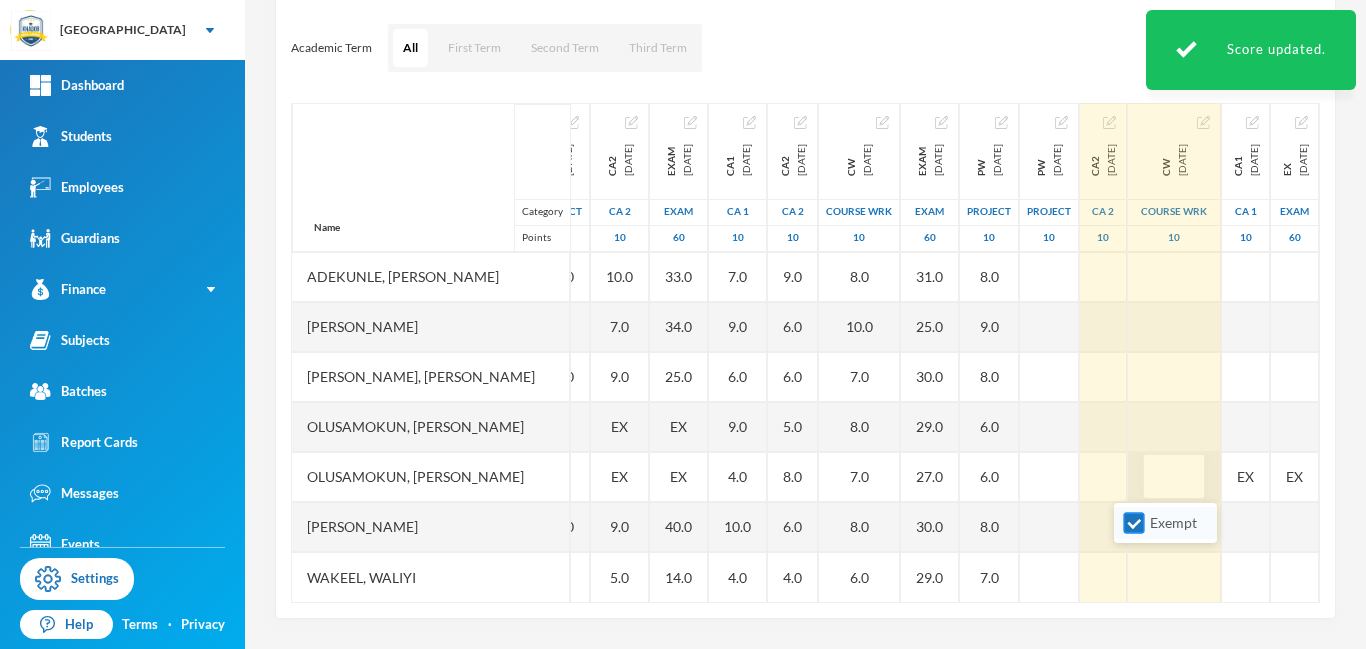 click on "Exempt" at bounding box center (1134, 523) 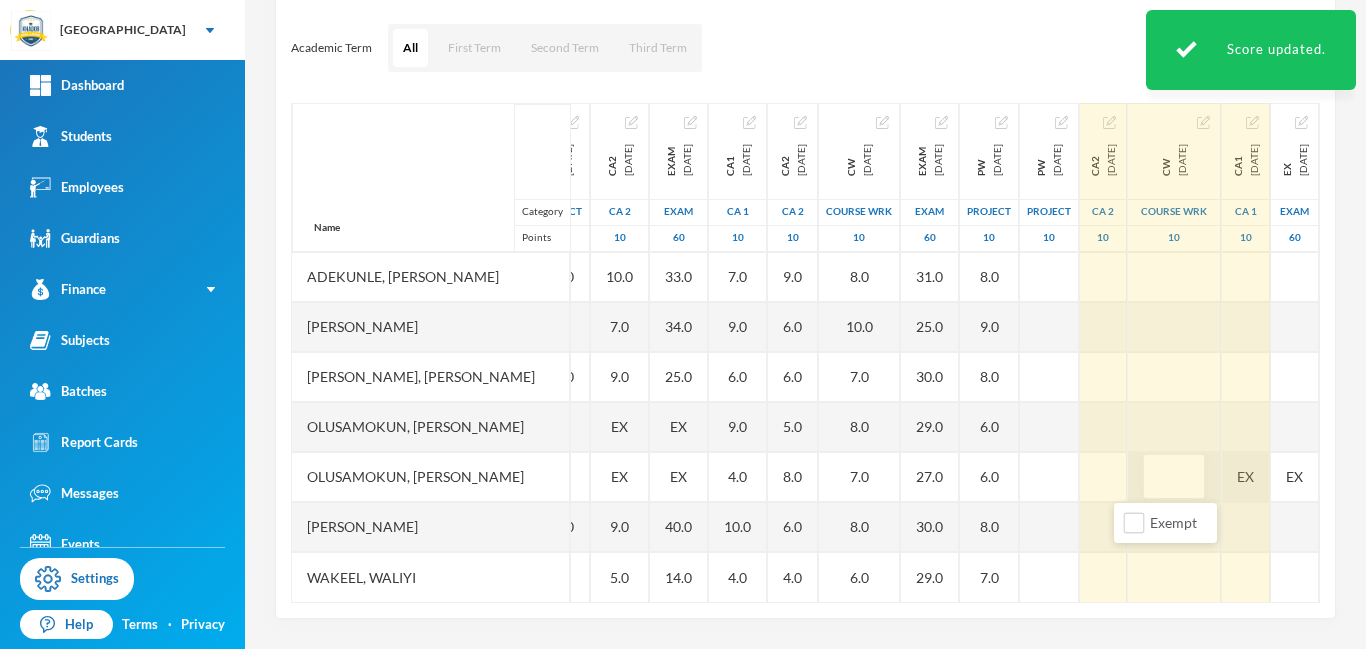 click on "EX" at bounding box center [1246, 477] 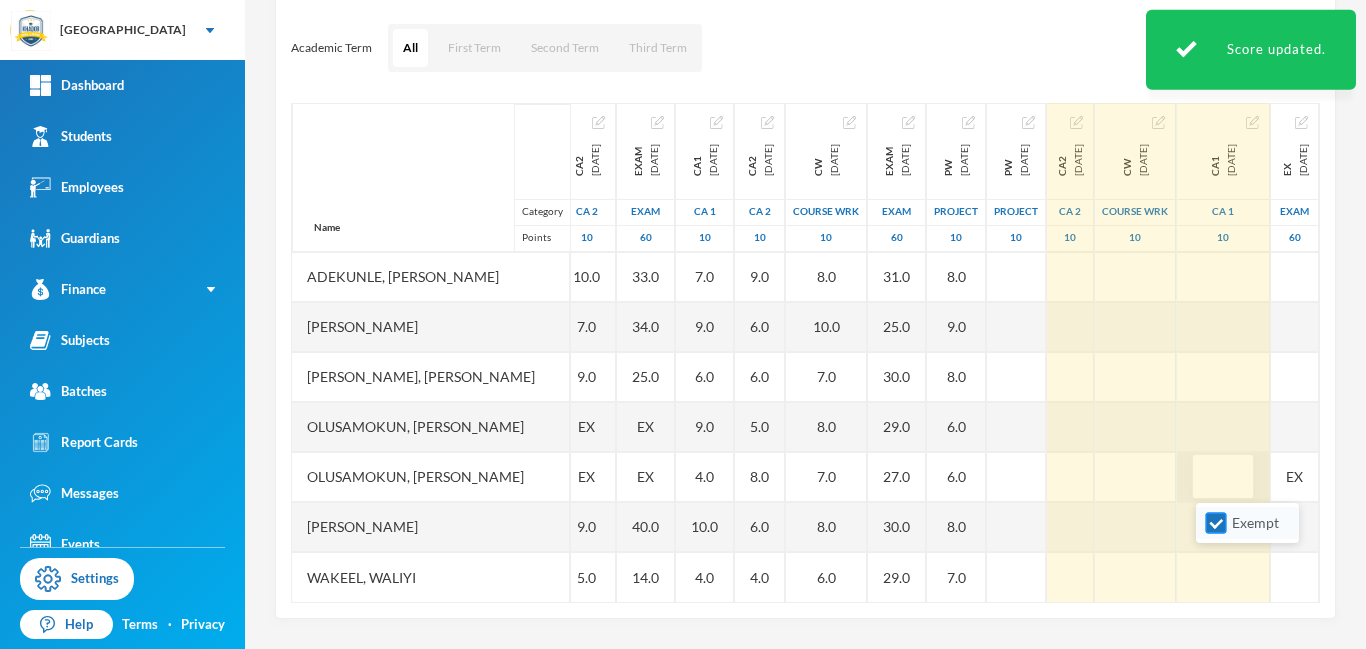 click on "Exempt" at bounding box center [1216, 523] 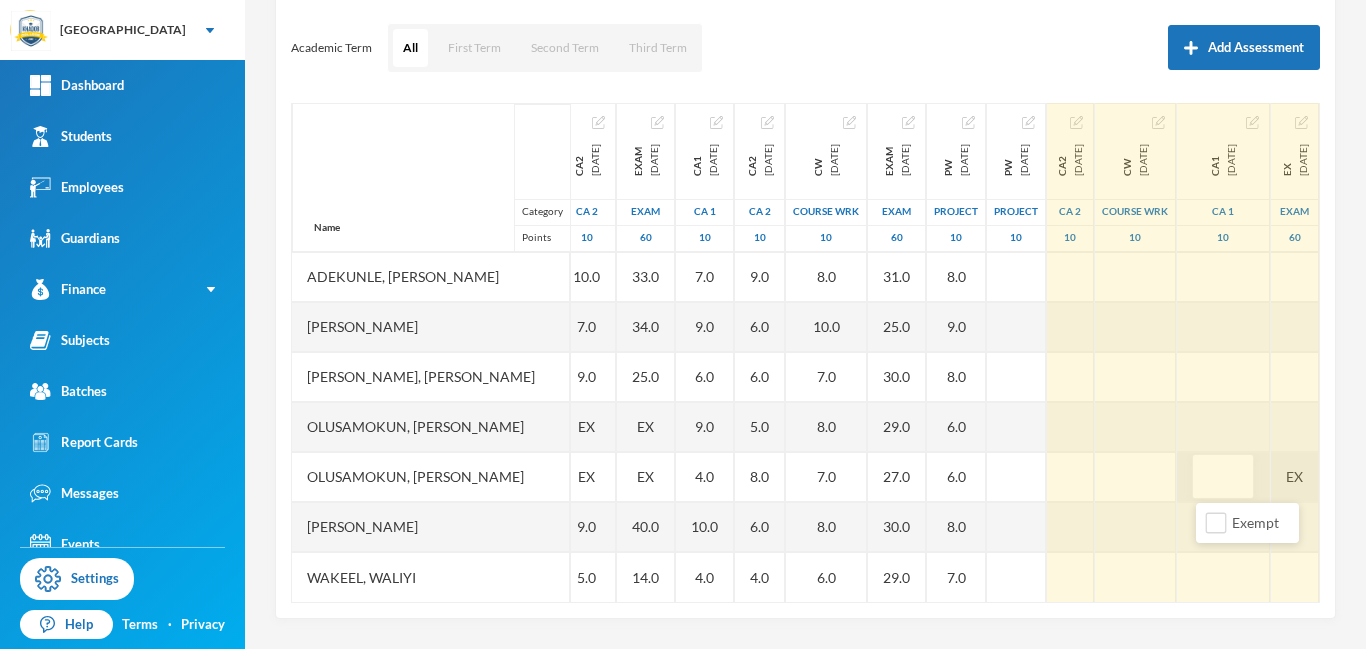 click on "EX" at bounding box center (1295, 477) 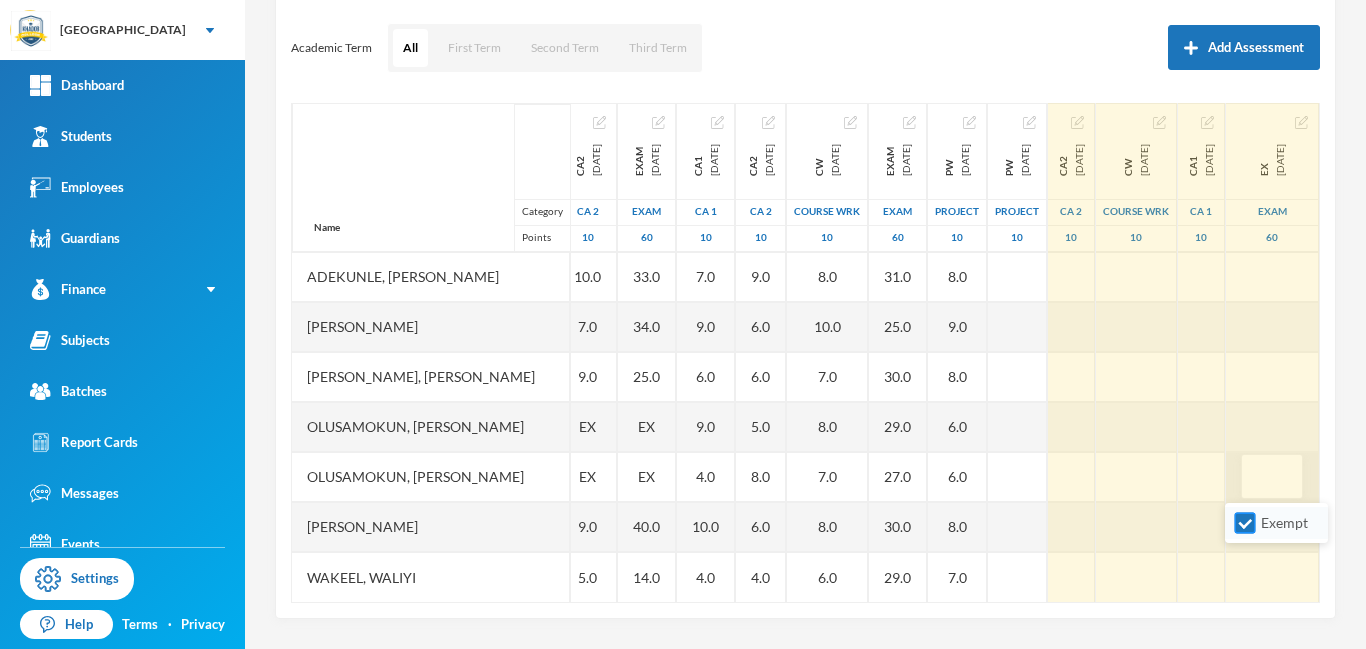 click on "Exempt" at bounding box center [1245, 523] 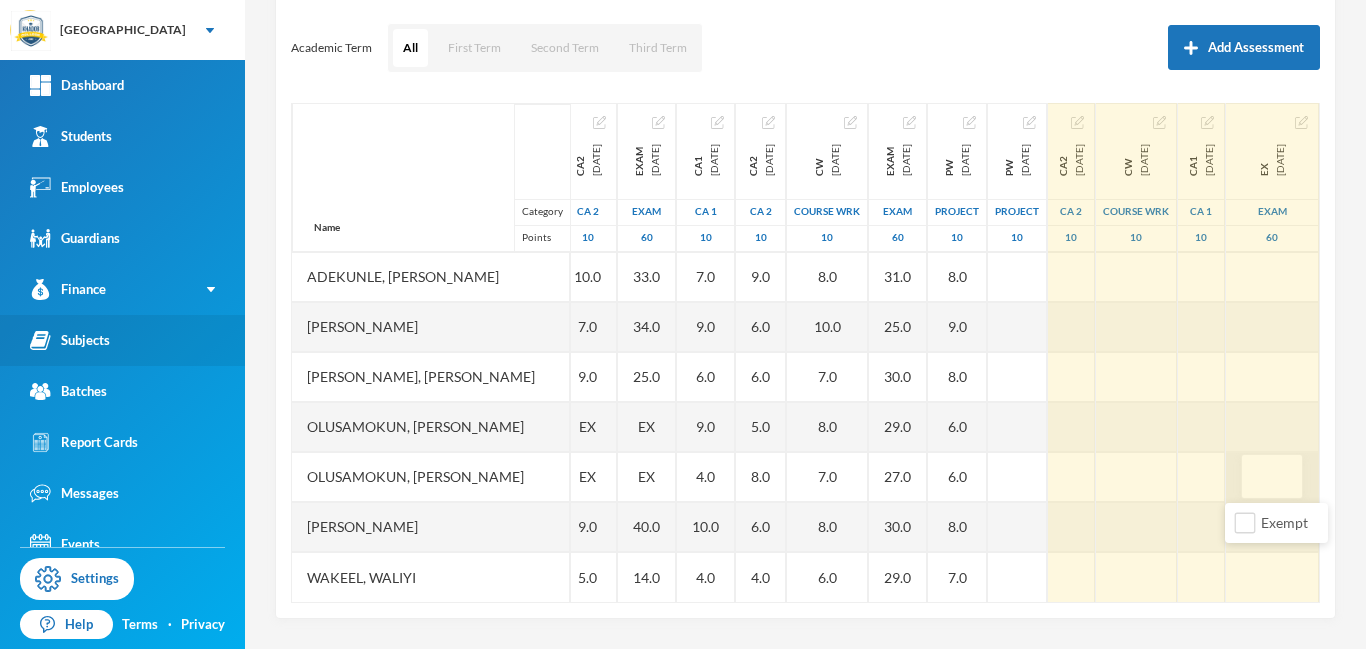 click on "Subjects" at bounding box center [70, 340] 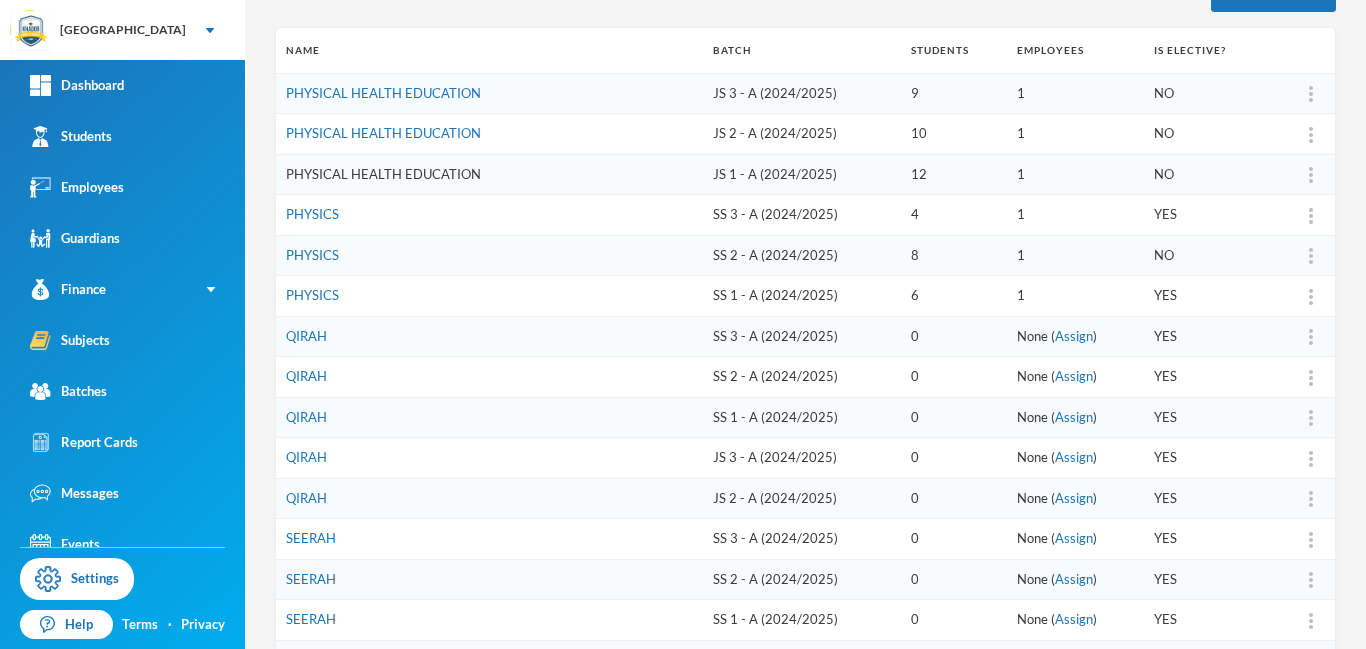 click on "PHYSICAL HEALTH EDUCATION" at bounding box center [383, 174] 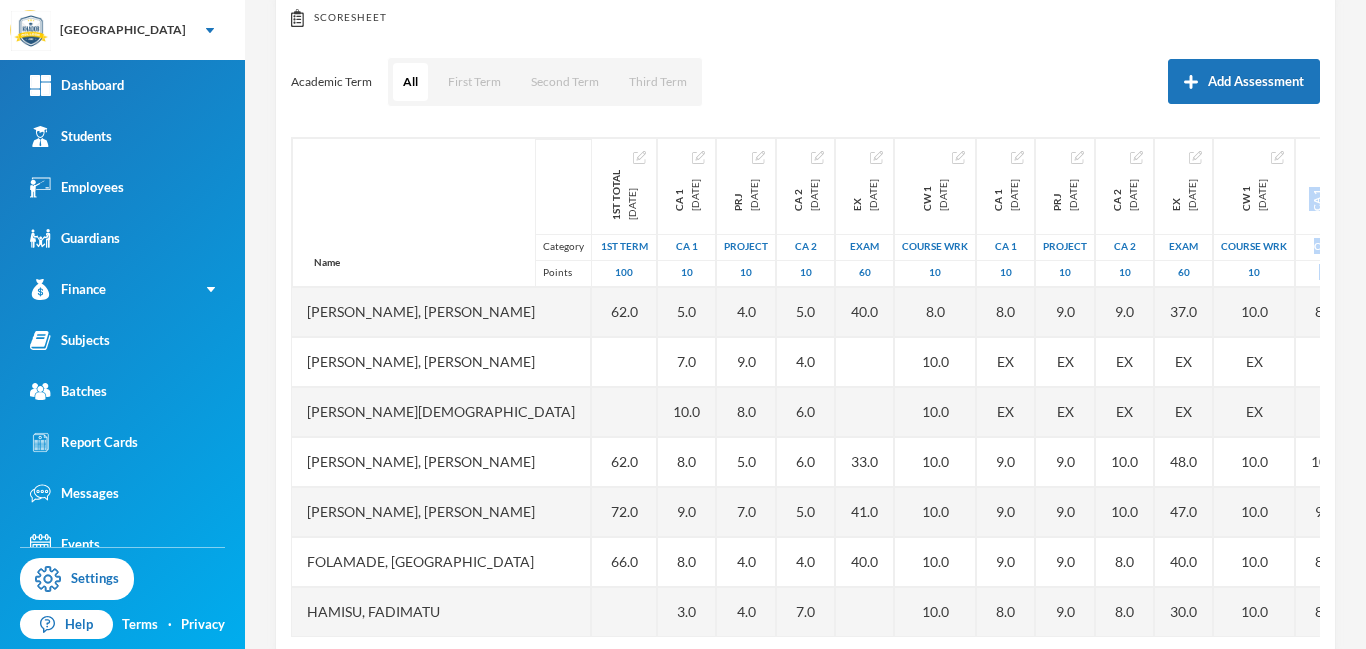 scroll, scrollTop: 263, scrollLeft: 0, axis: vertical 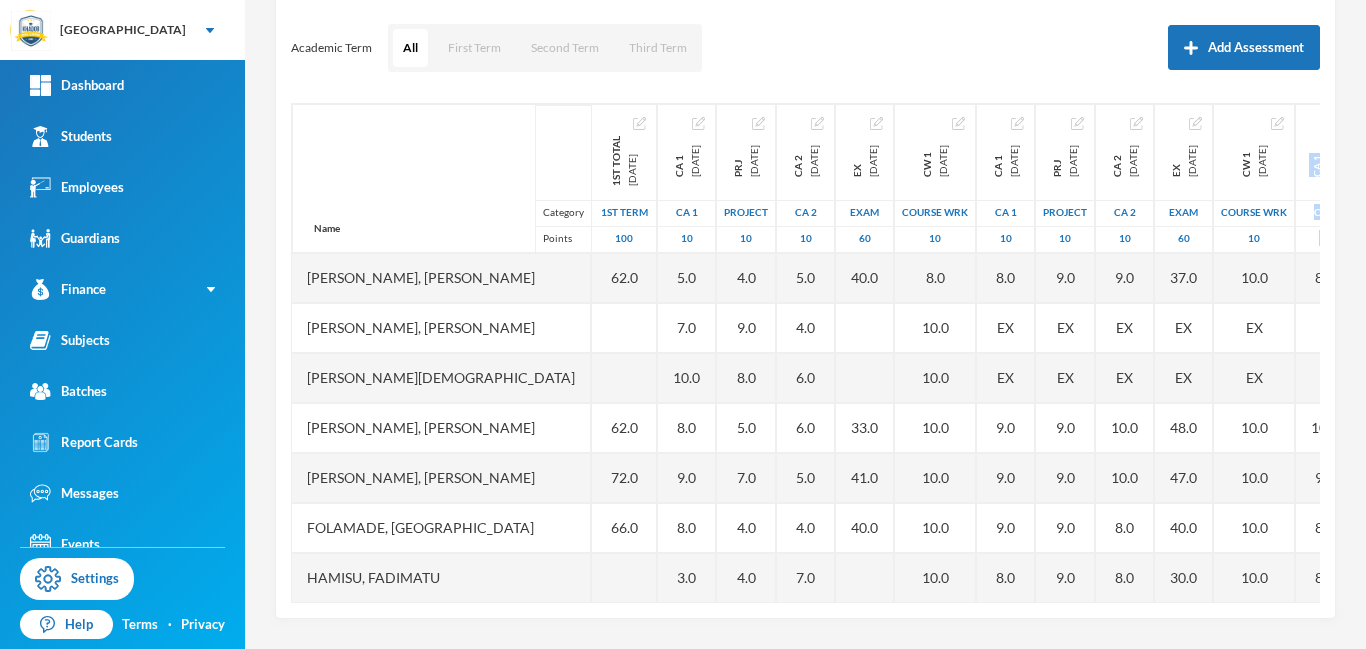 drag, startPoint x: 1364, startPoint y: 277, endPoint x: 1365, endPoint y: 581, distance: 304.00165 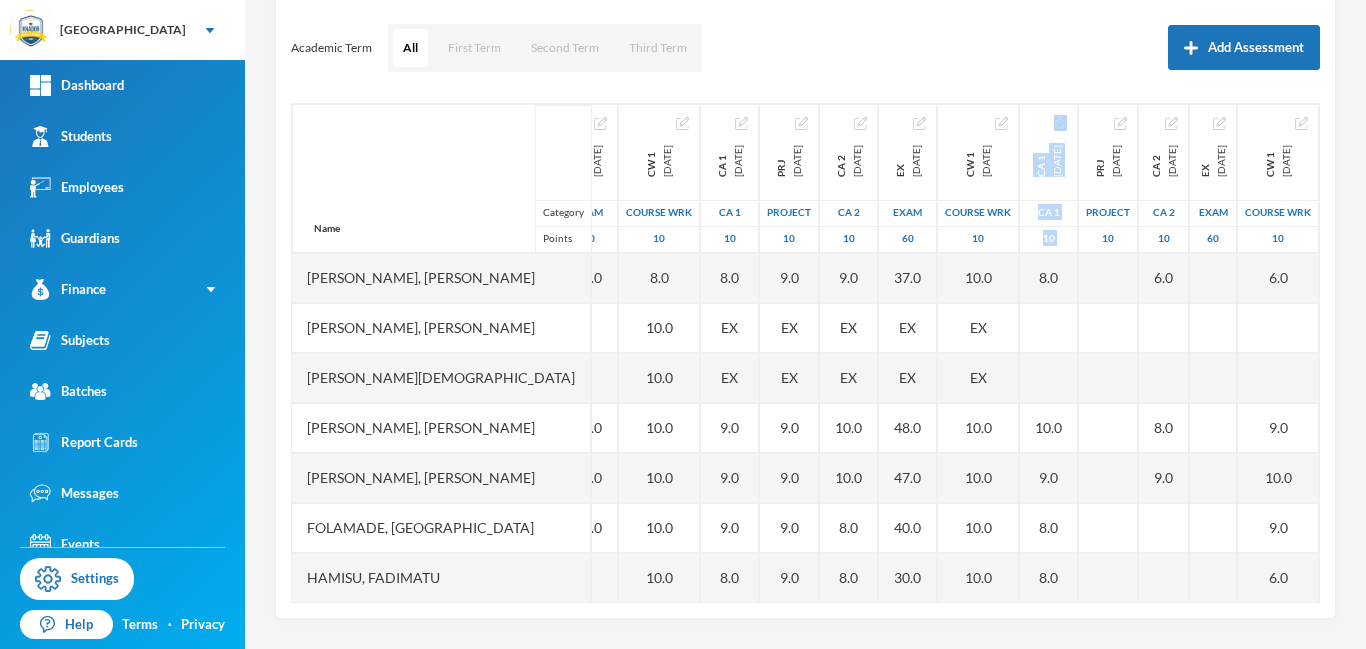 scroll, scrollTop: 0, scrollLeft: 387, axis: horizontal 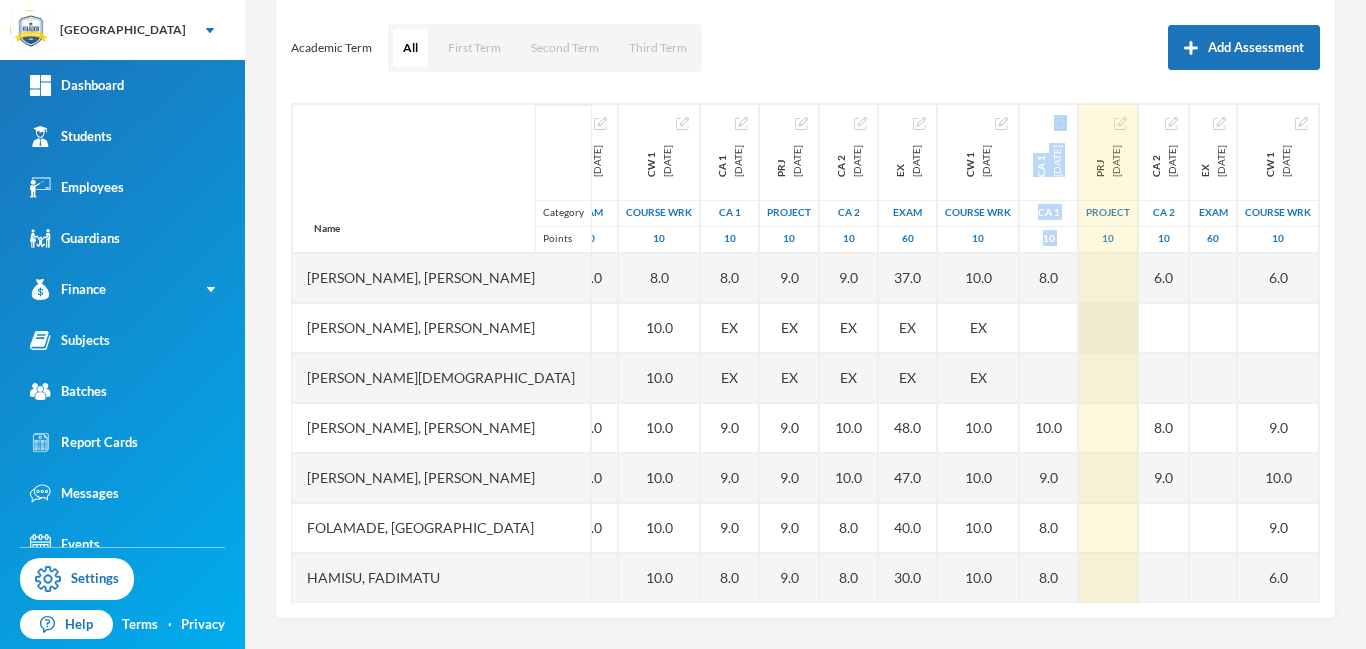 click at bounding box center (1108, 328) 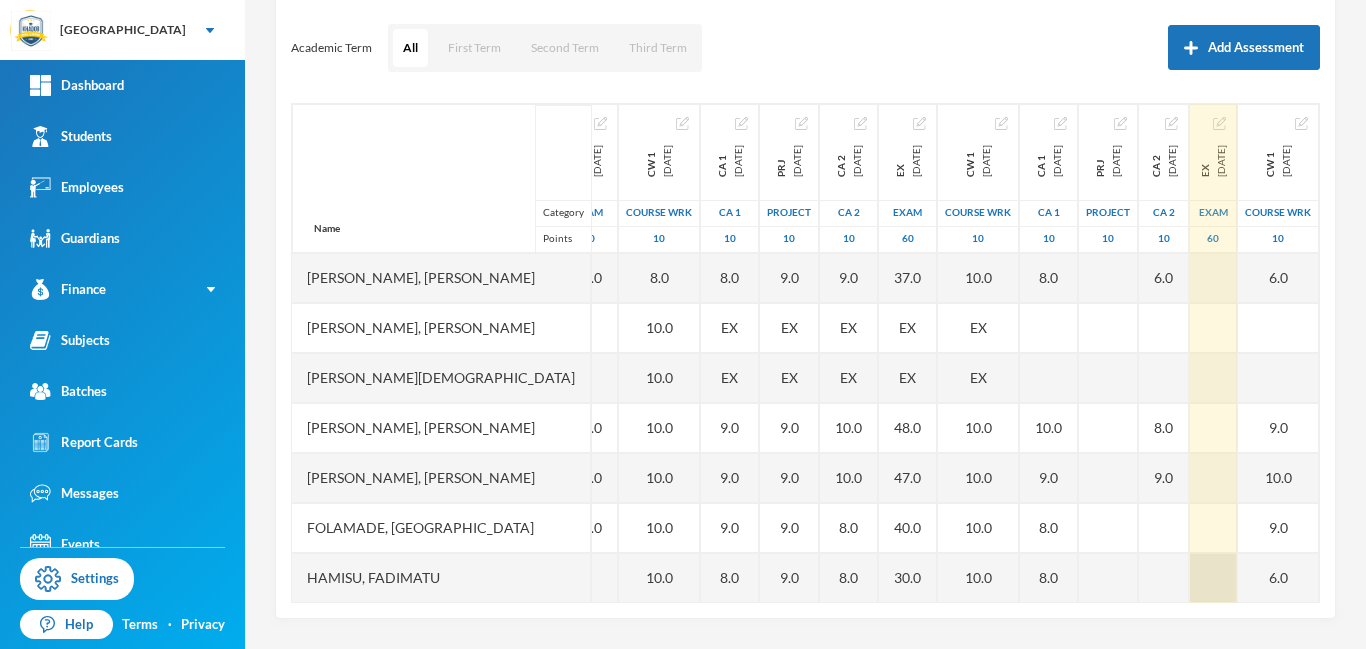 drag, startPoint x: 1028, startPoint y: 602, endPoint x: 1230, endPoint y: 566, distance: 205.18285 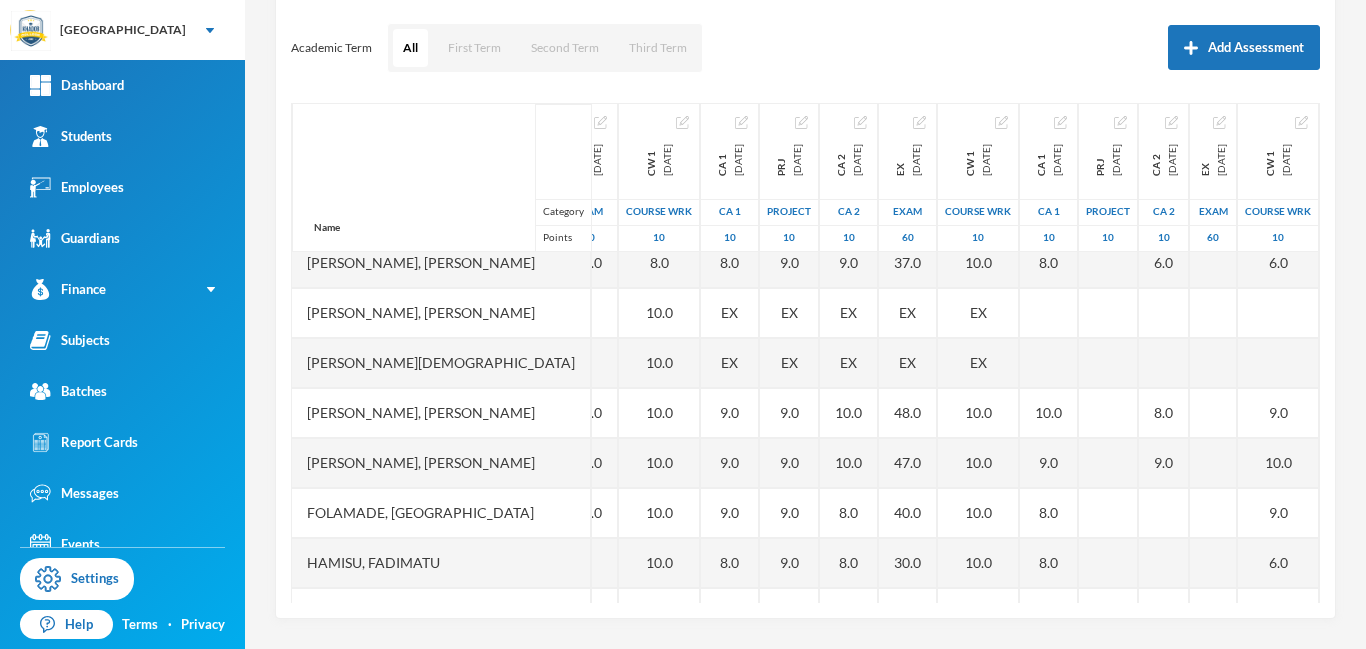 scroll, scrollTop: 0, scrollLeft: 387, axis: horizontal 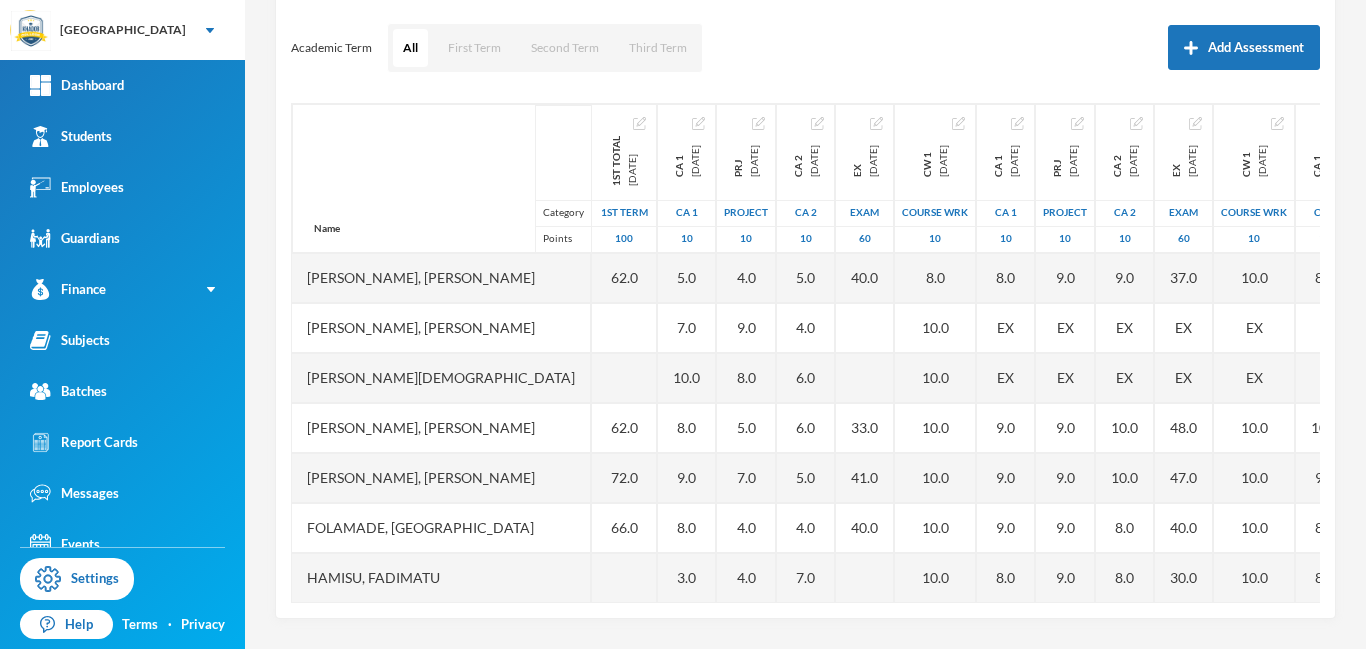 drag, startPoint x: 733, startPoint y: 601, endPoint x: 378, endPoint y: 628, distance: 356.02527 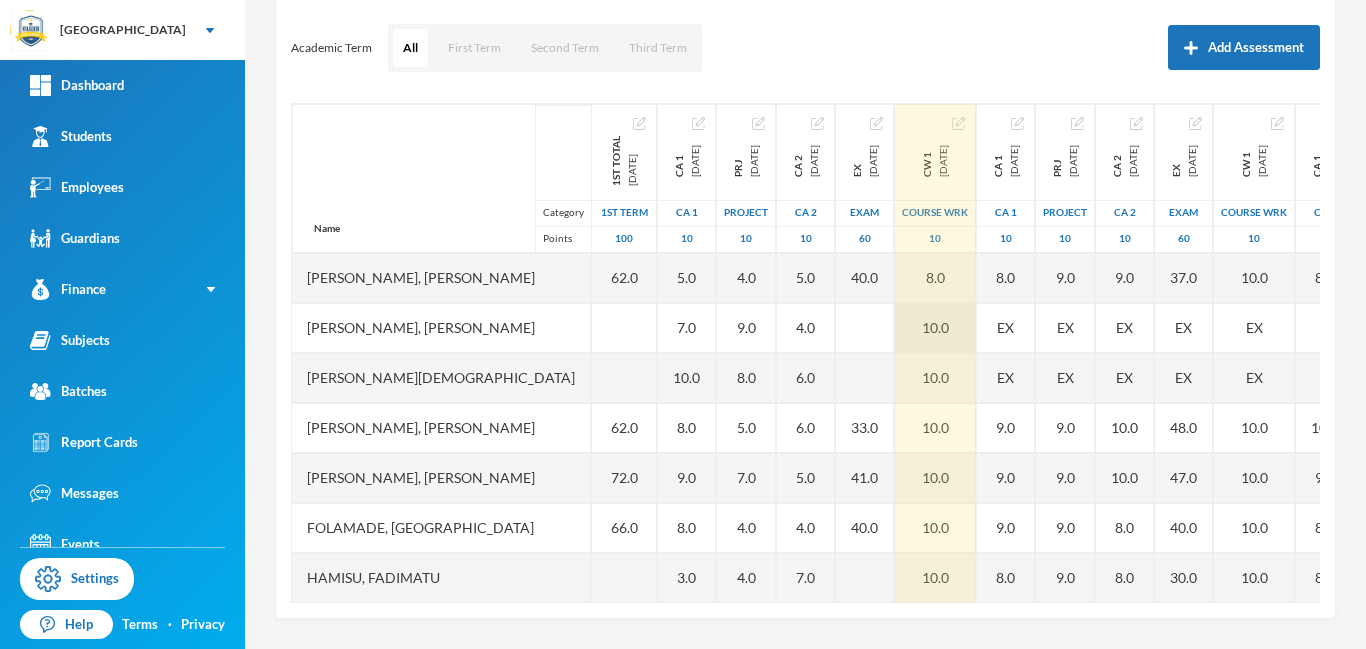 click on "10.0" at bounding box center [935, 328] 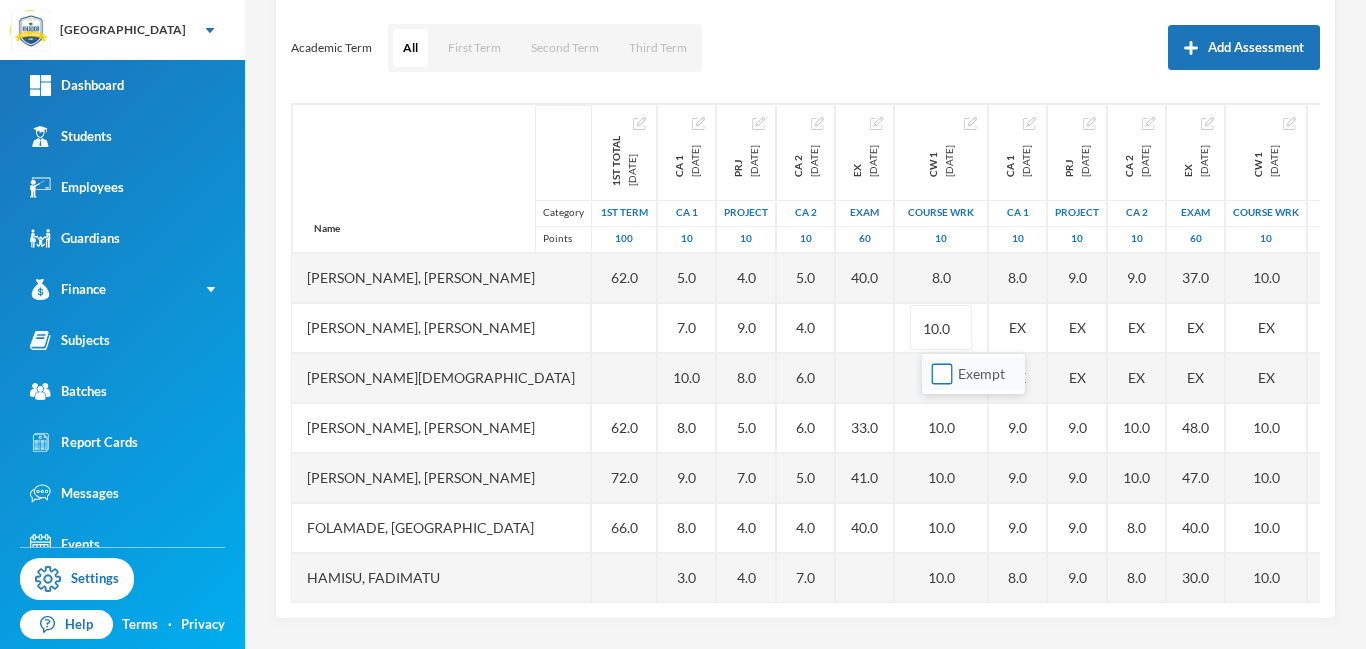 click on "Exempt" at bounding box center (942, 374) 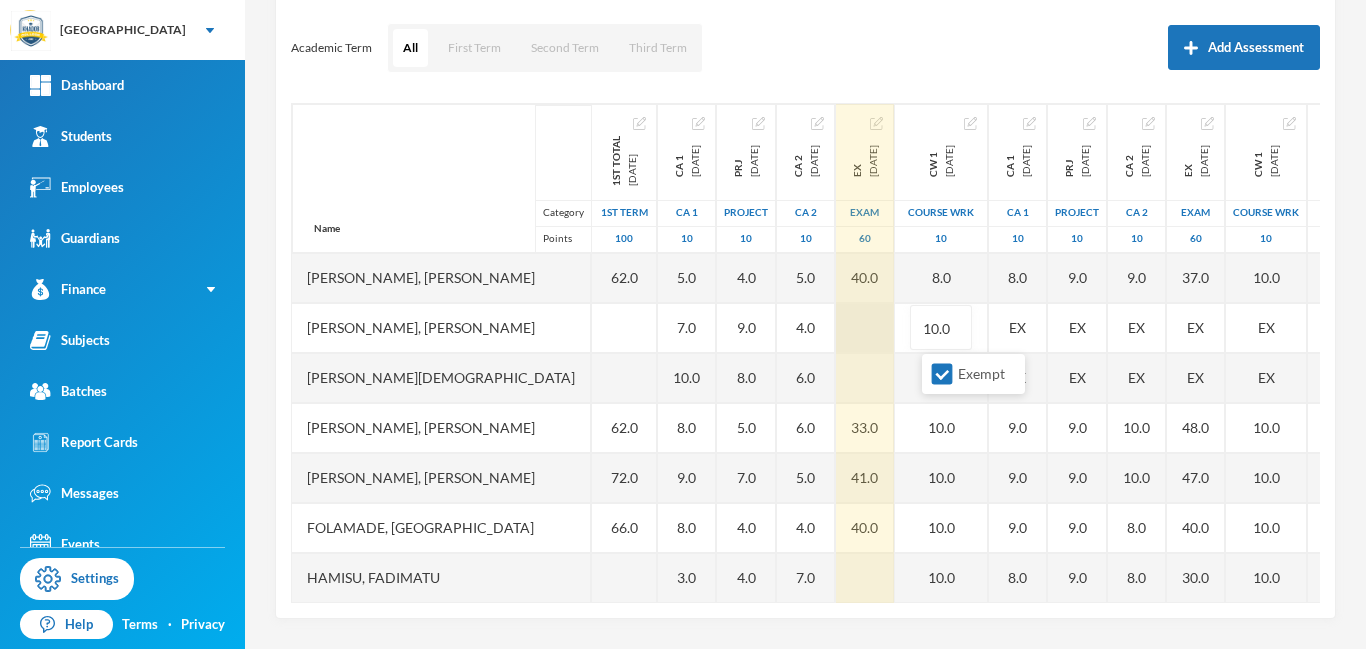 click at bounding box center [865, 328] 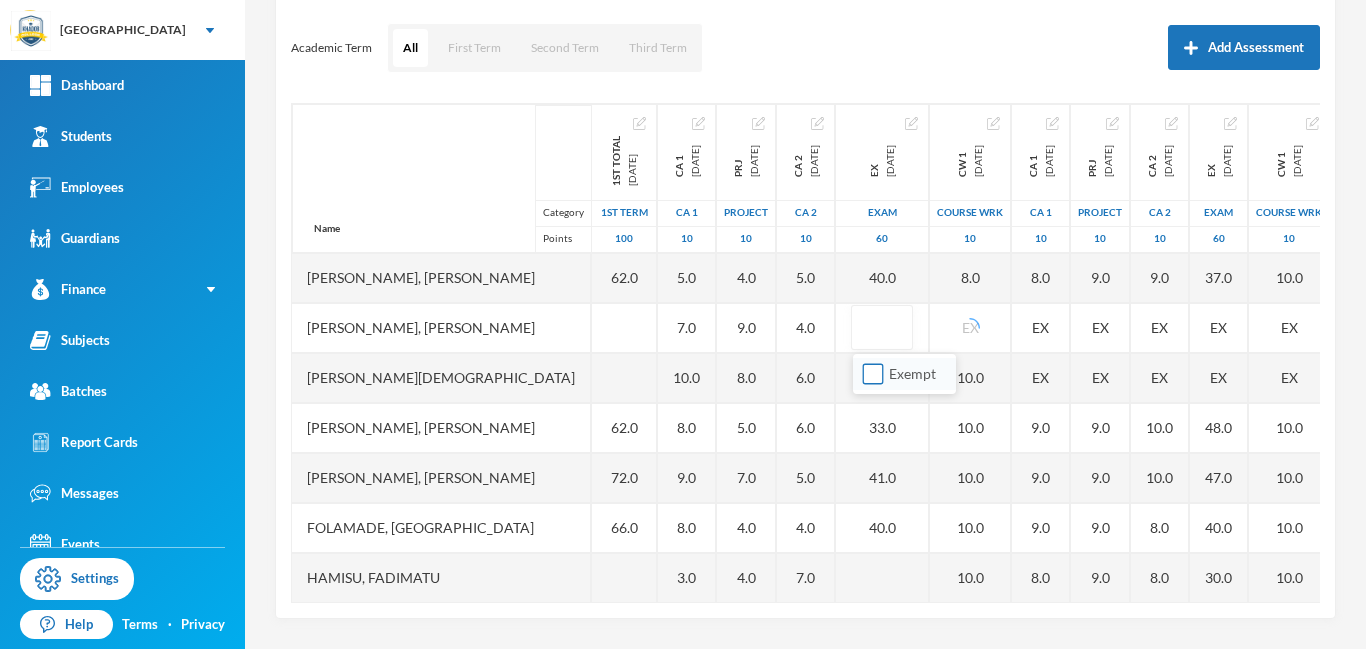 click on "Exempt" at bounding box center [873, 374] 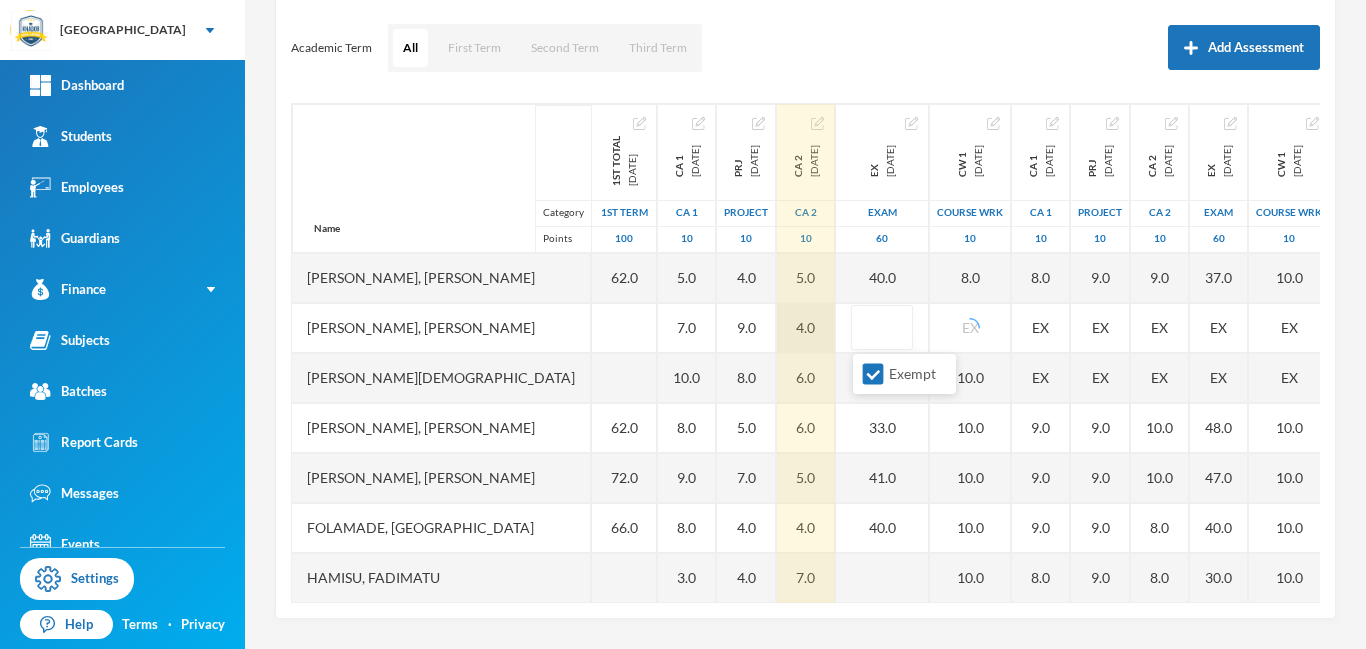 click on "4.0" at bounding box center (806, 328) 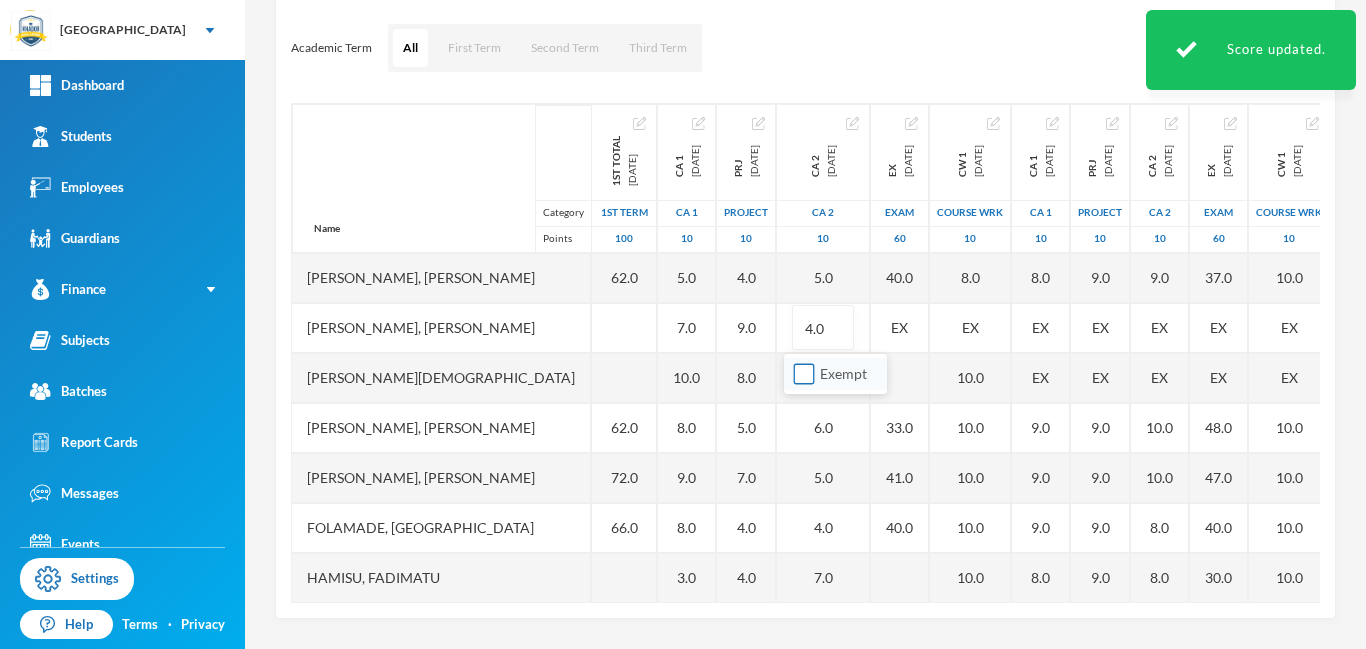 click on "Exempt" at bounding box center [804, 374] 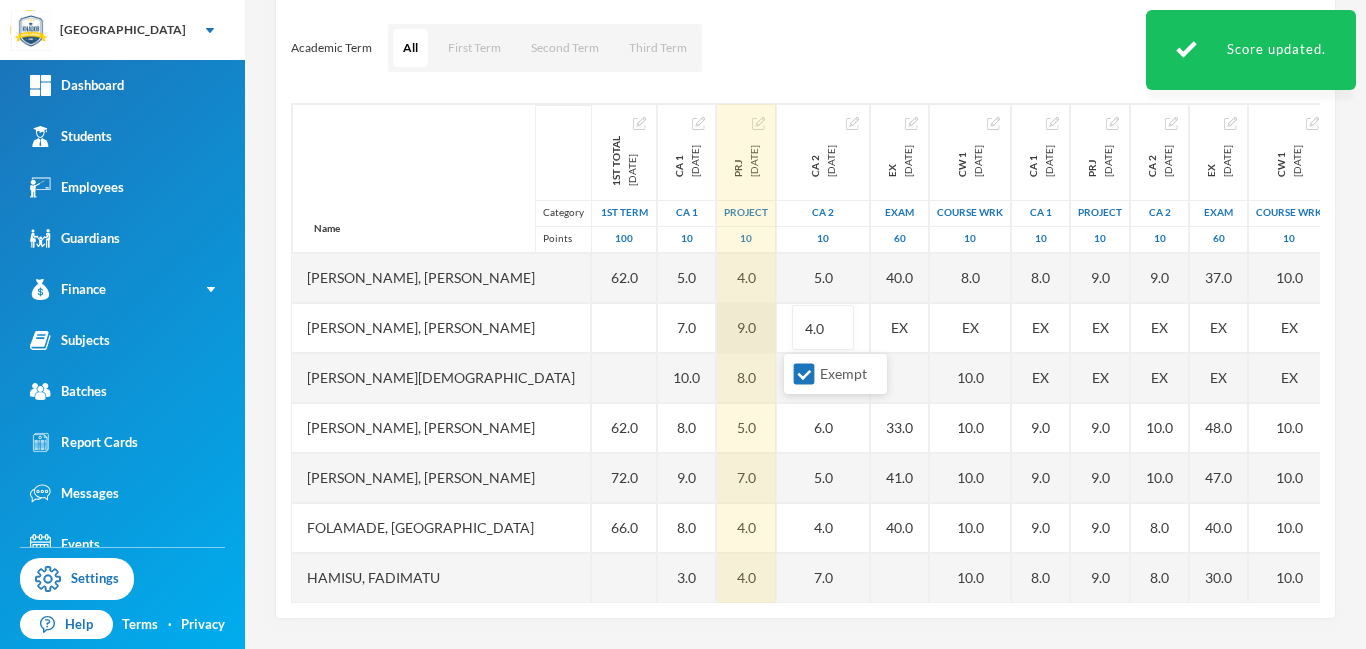 click on "9.0" at bounding box center [746, 328] 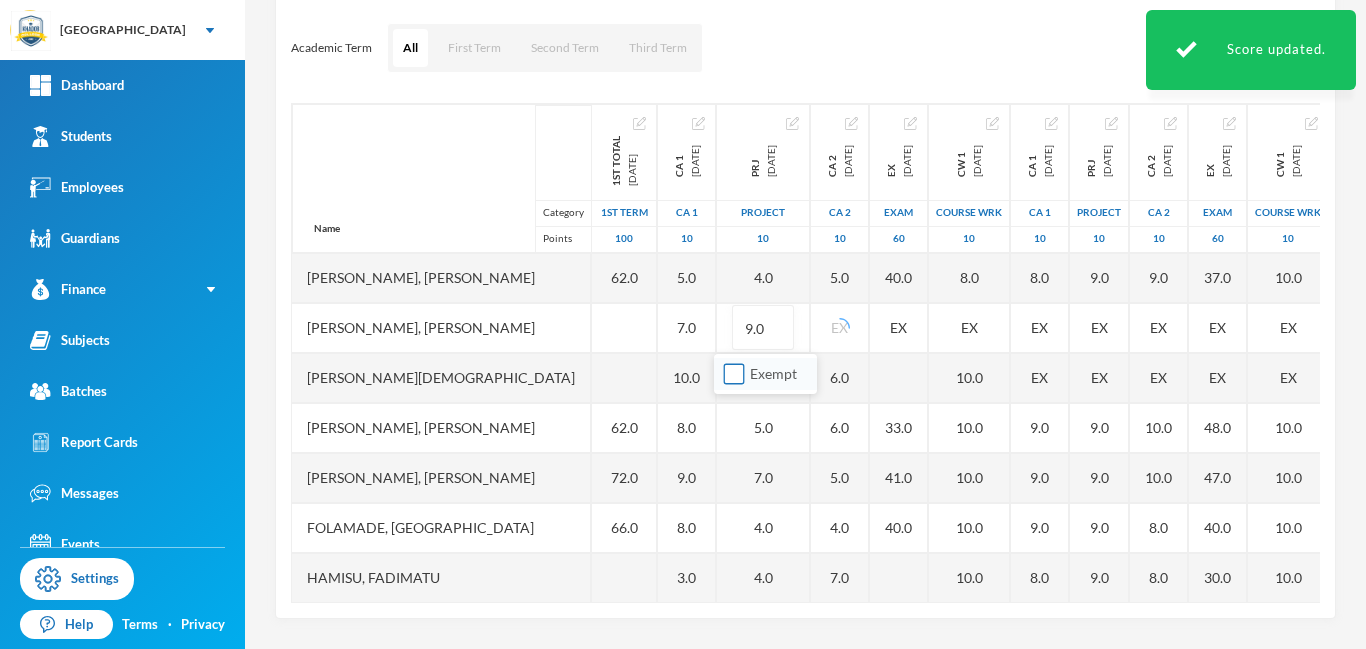 click on "Exempt" at bounding box center (734, 374) 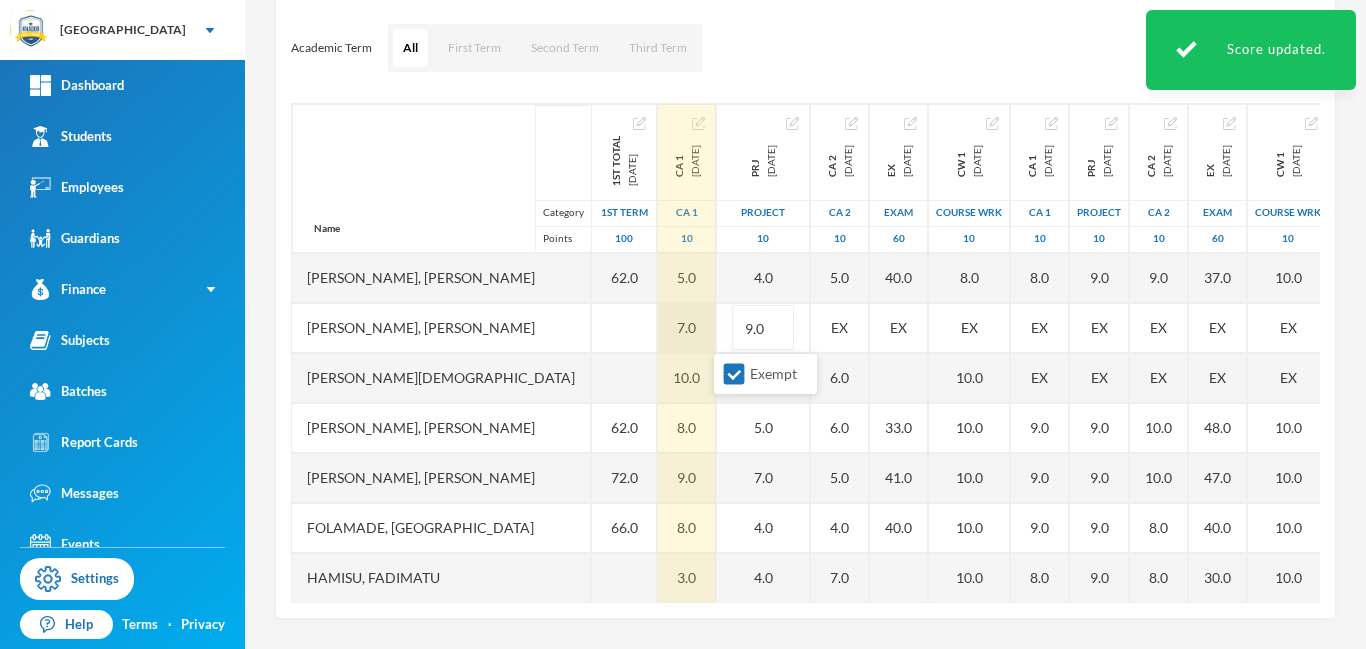 click on "7.0" at bounding box center (687, 328) 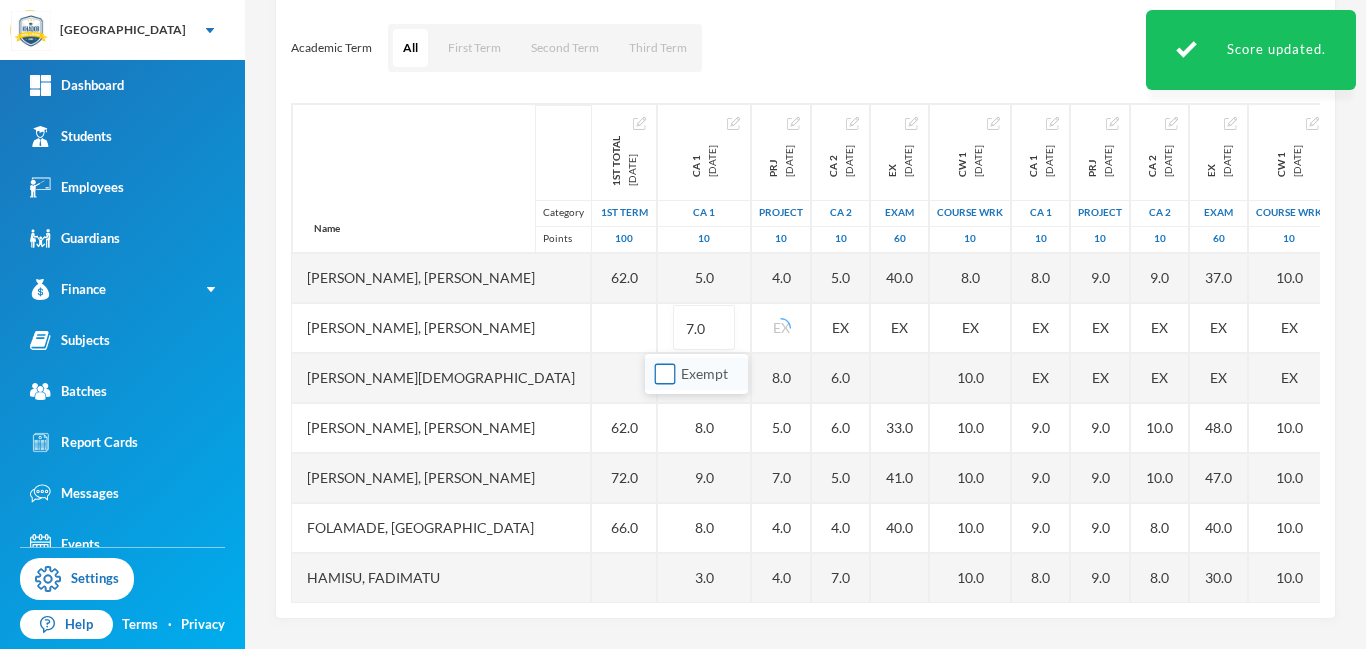 click on "Exempt" at bounding box center [665, 374] 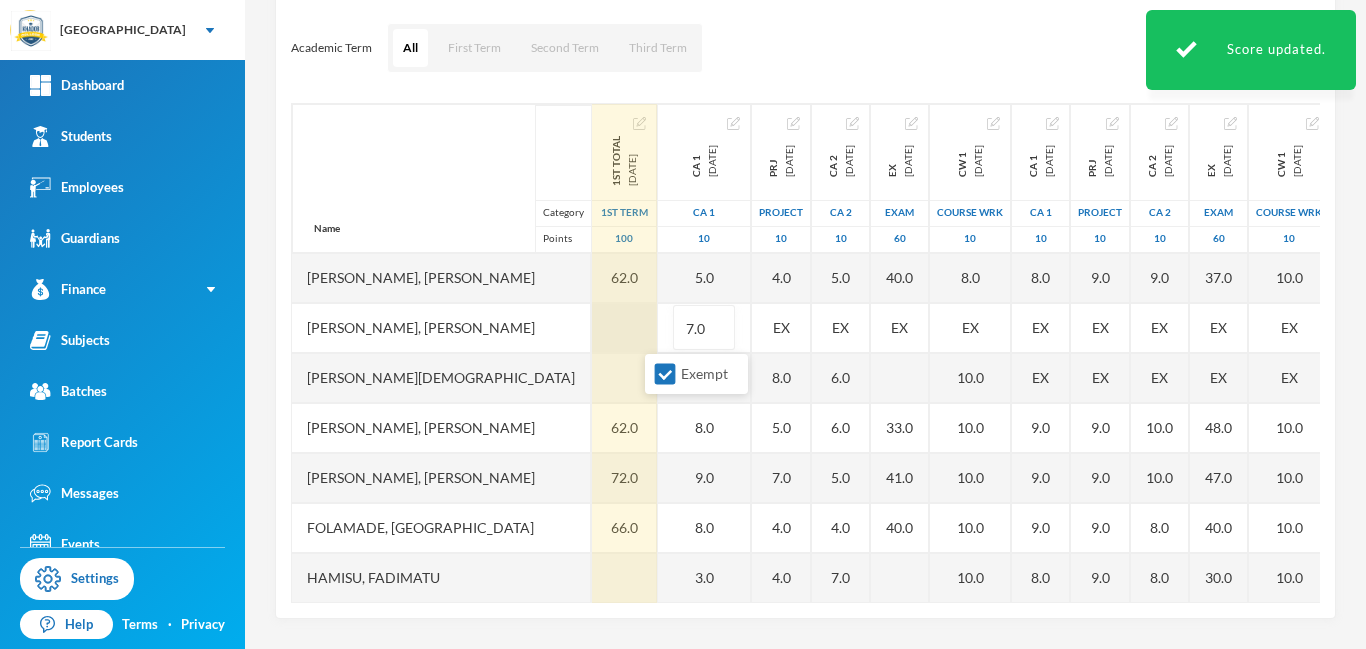 click at bounding box center (624, 328) 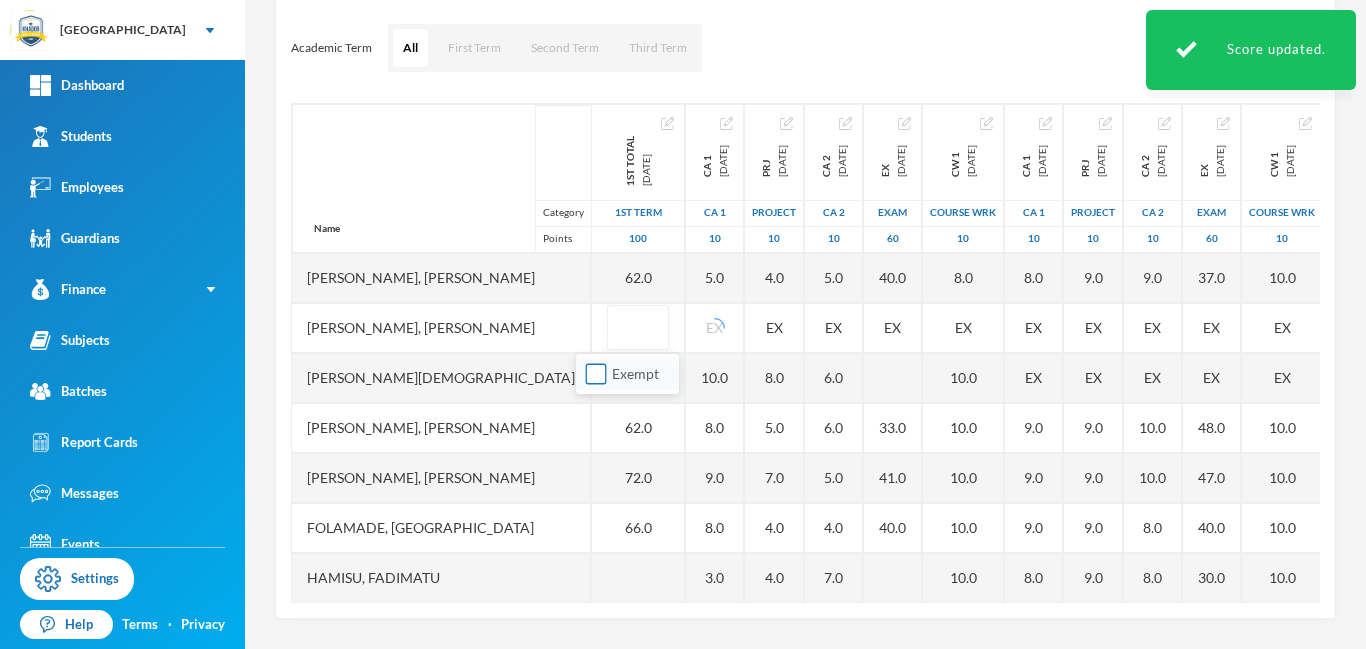 click on "Exempt" at bounding box center [596, 374] 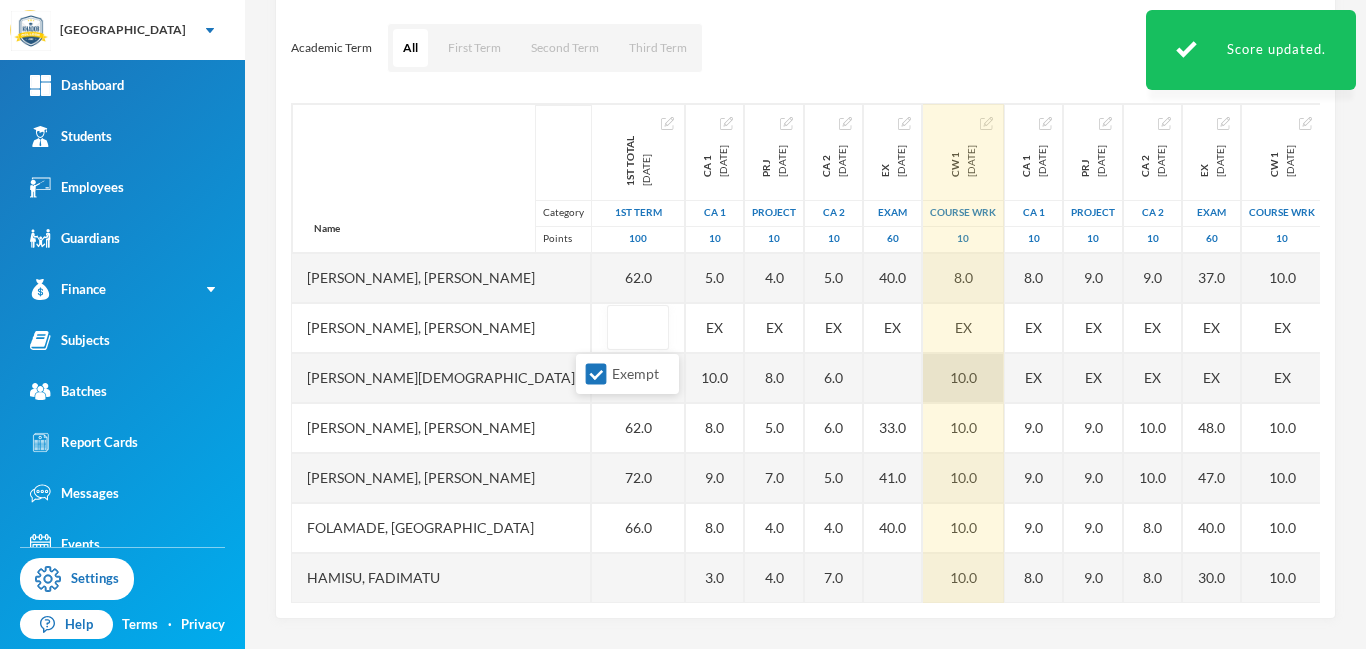 click on "10.0" at bounding box center [963, 378] 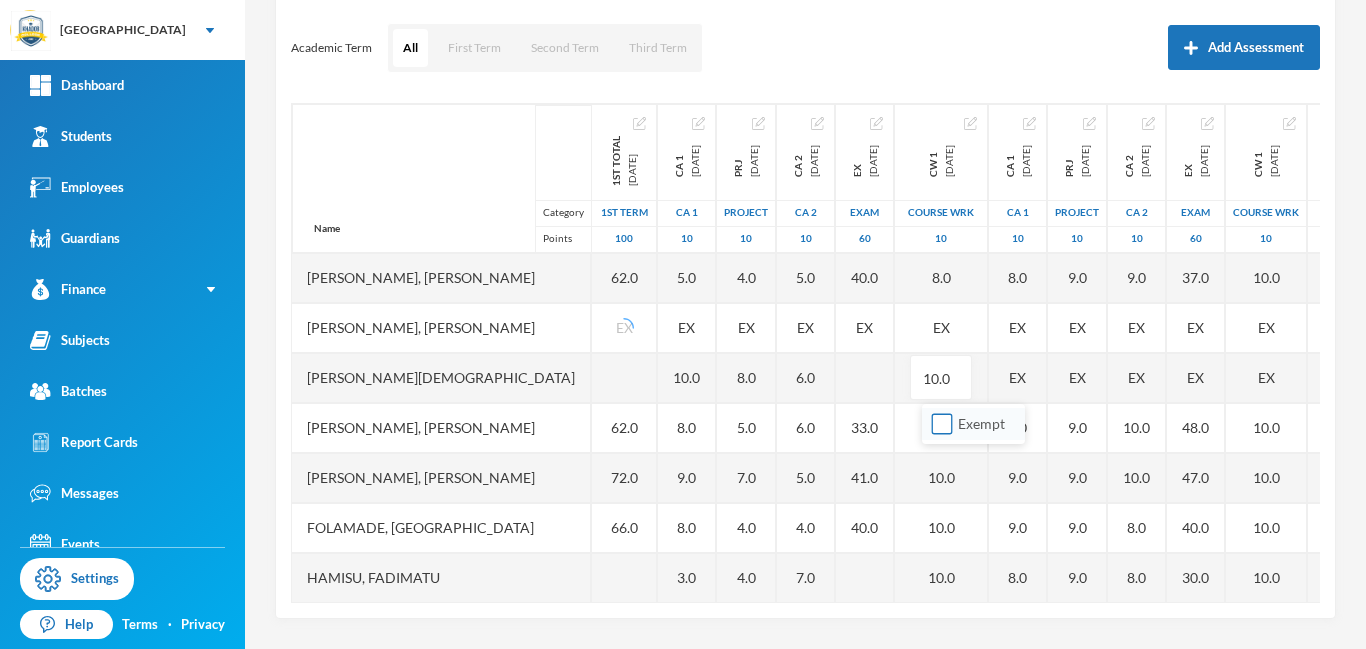 click on "Exempt" at bounding box center (942, 424) 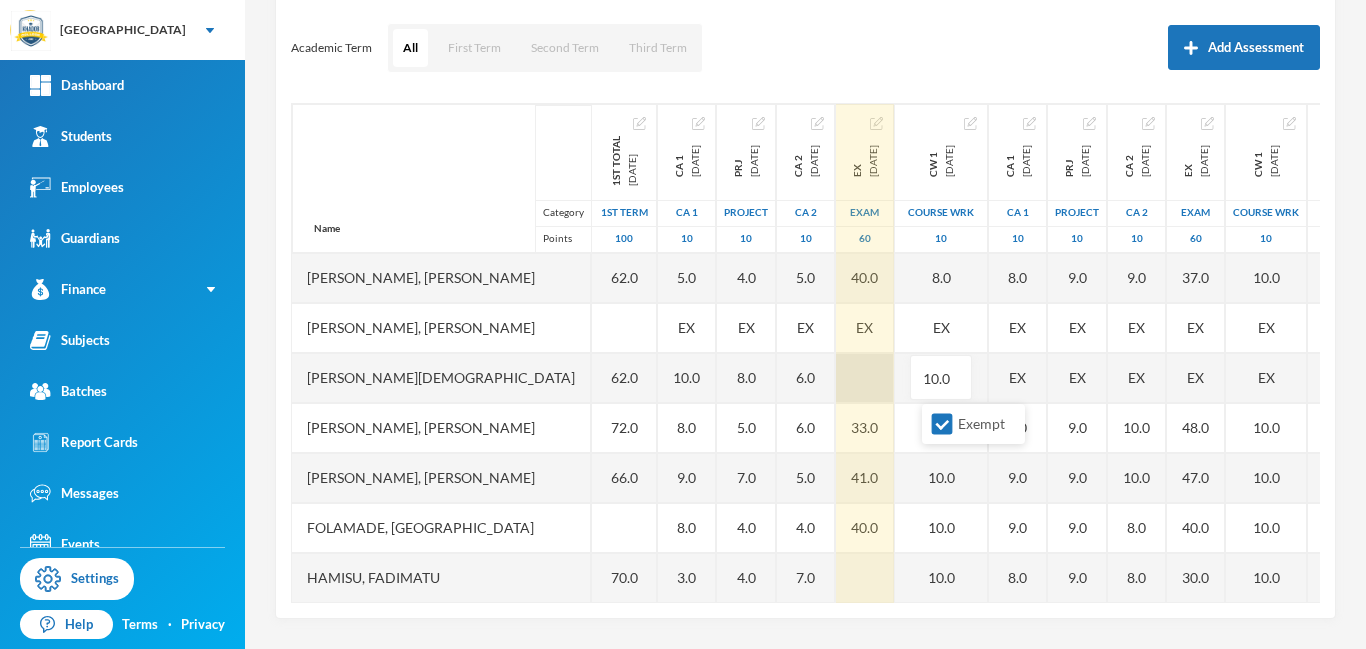 click at bounding box center (865, 378) 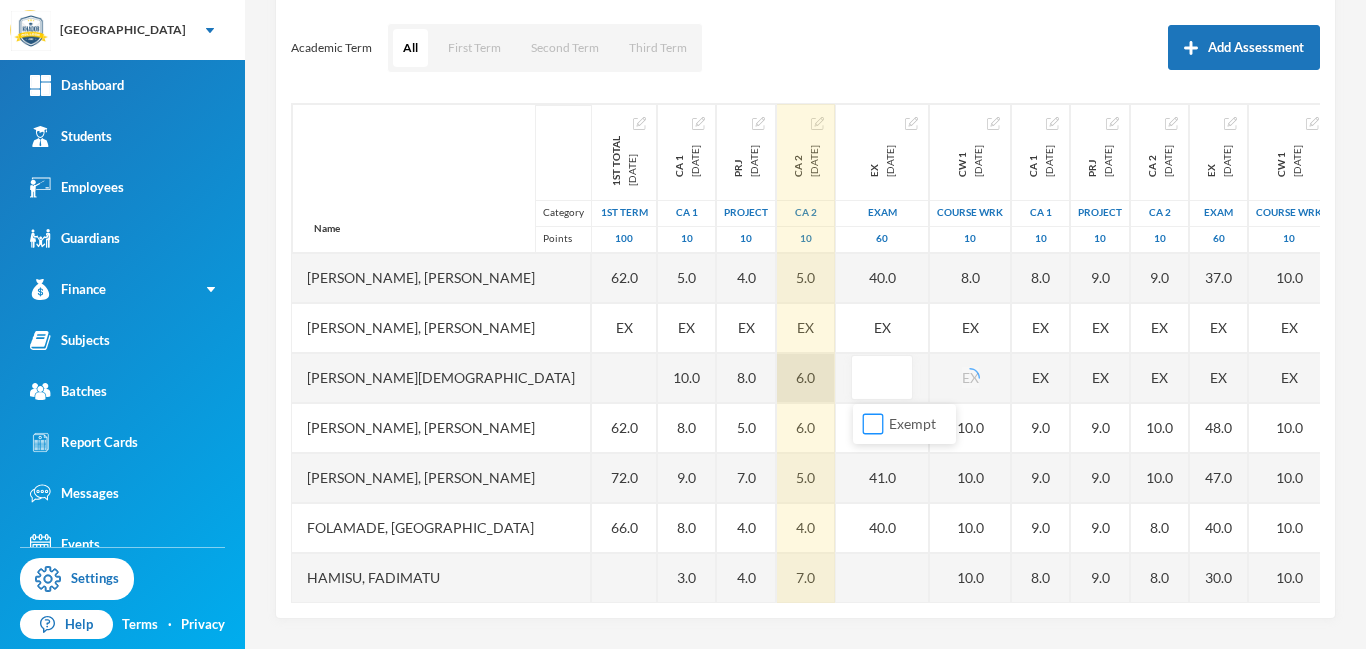 click on "Exempt" at bounding box center [873, 424] 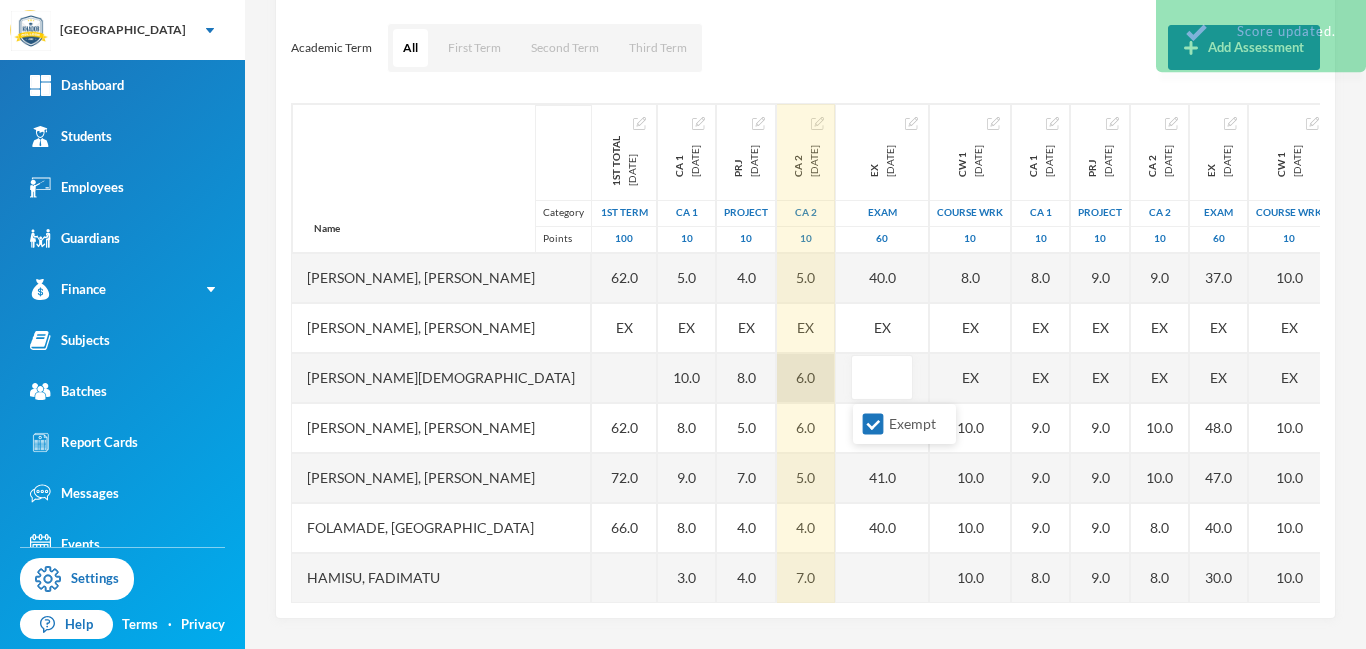 click on "6.0" at bounding box center (806, 378) 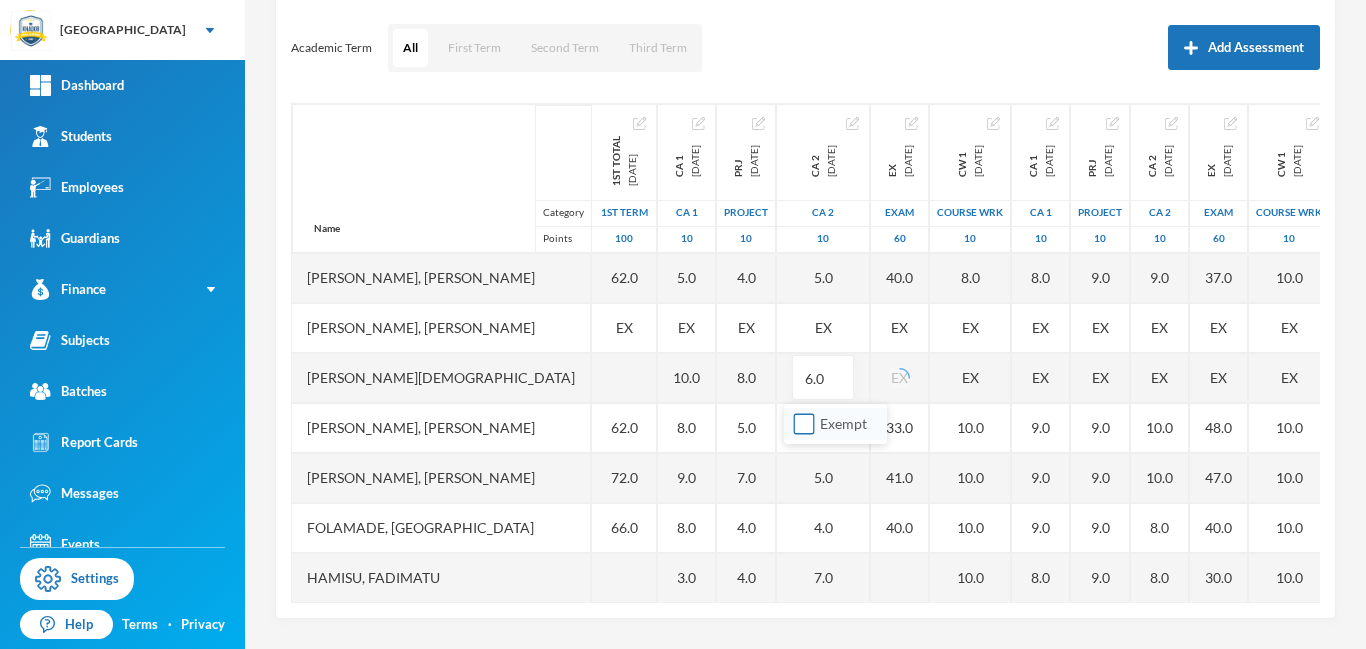 click on "Exempt" at bounding box center [804, 424] 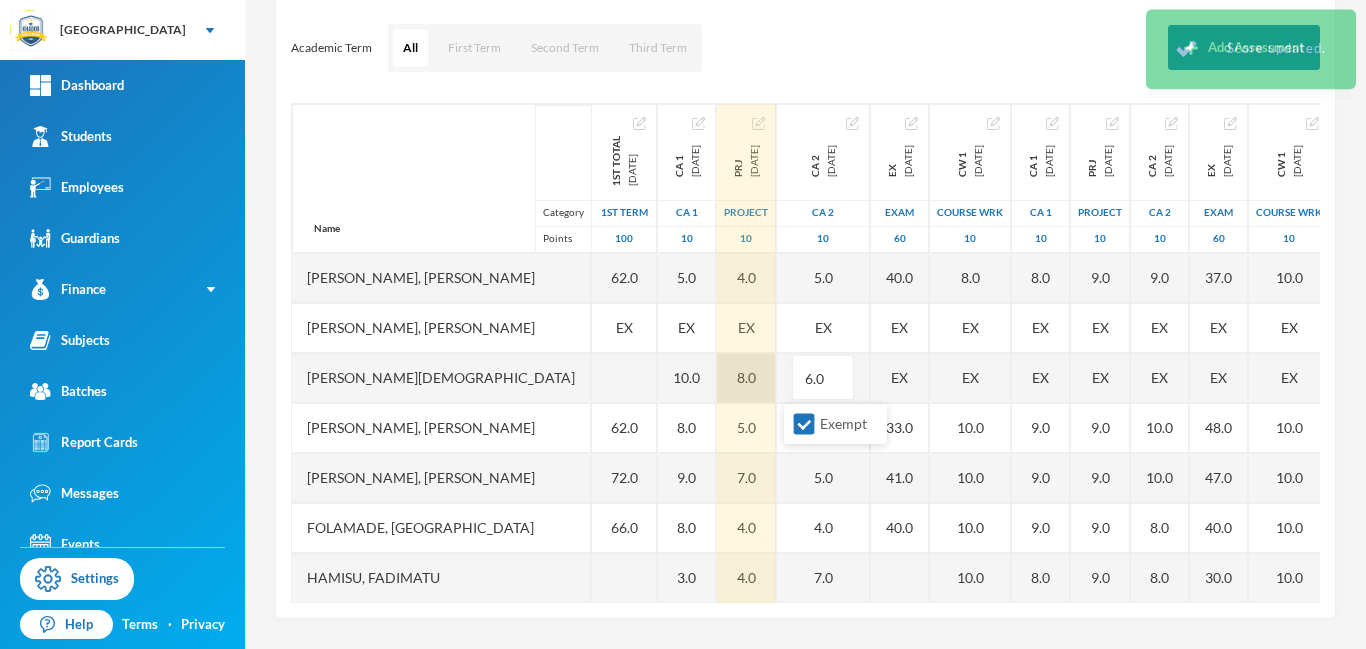 click on "8.0" at bounding box center [746, 378] 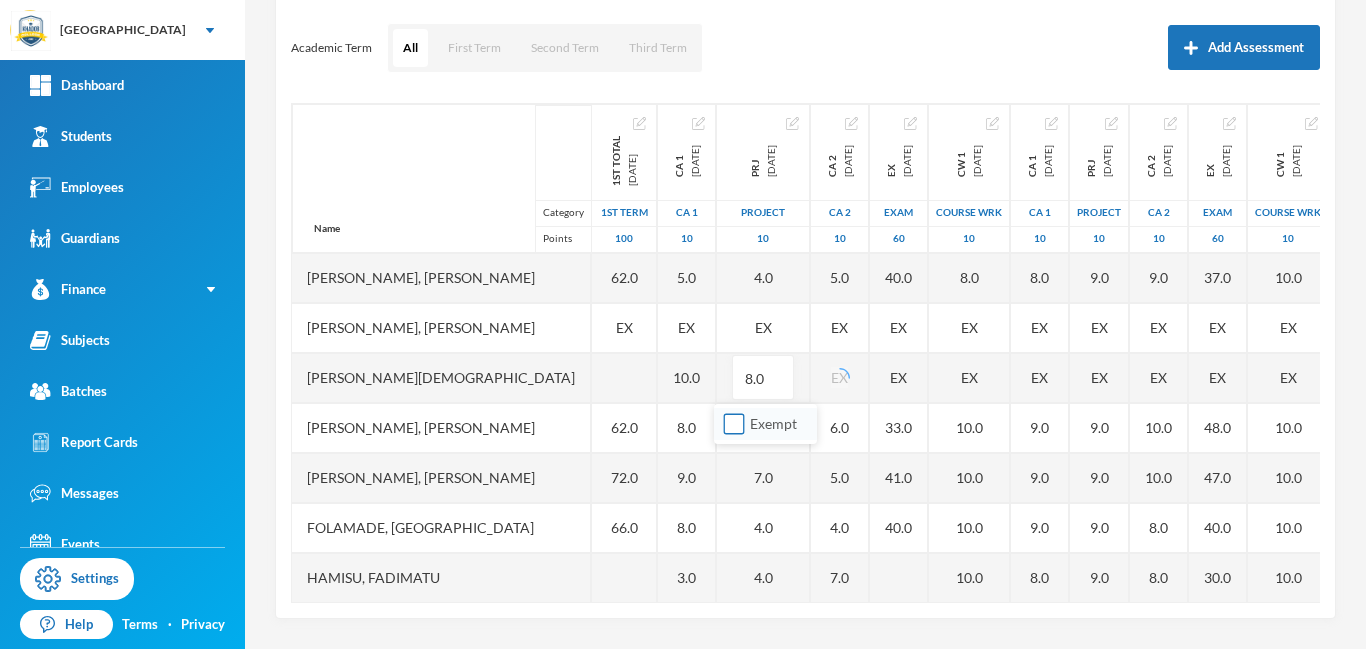 click on "Exempt" at bounding box center (734, 424) 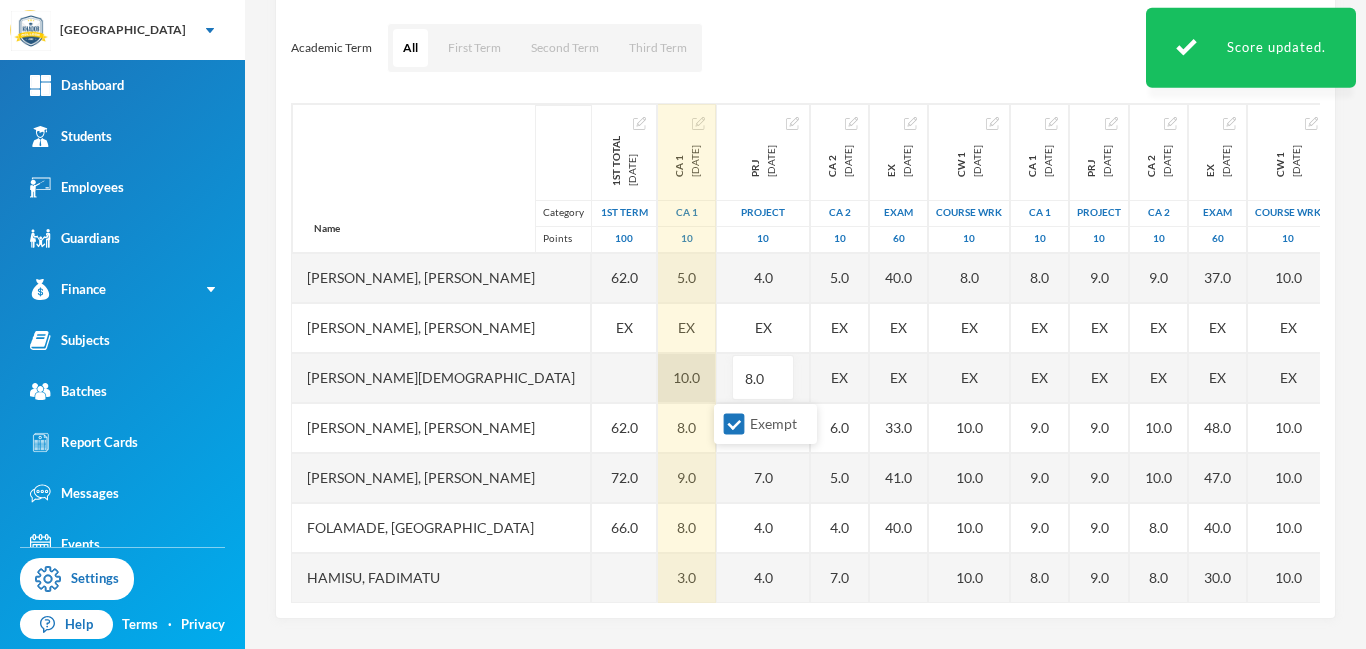 click on "10.0" at bounding box center [687, 378] 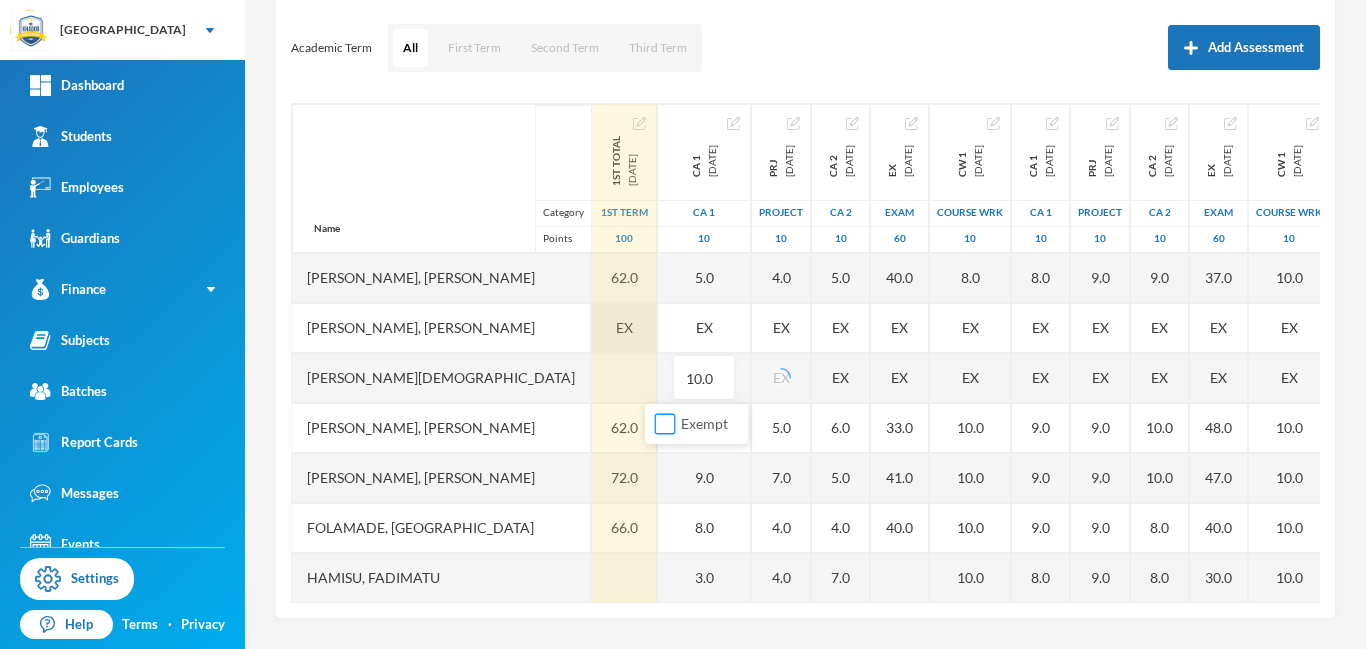 click on "Exempt" at bounding box center (665, 424) 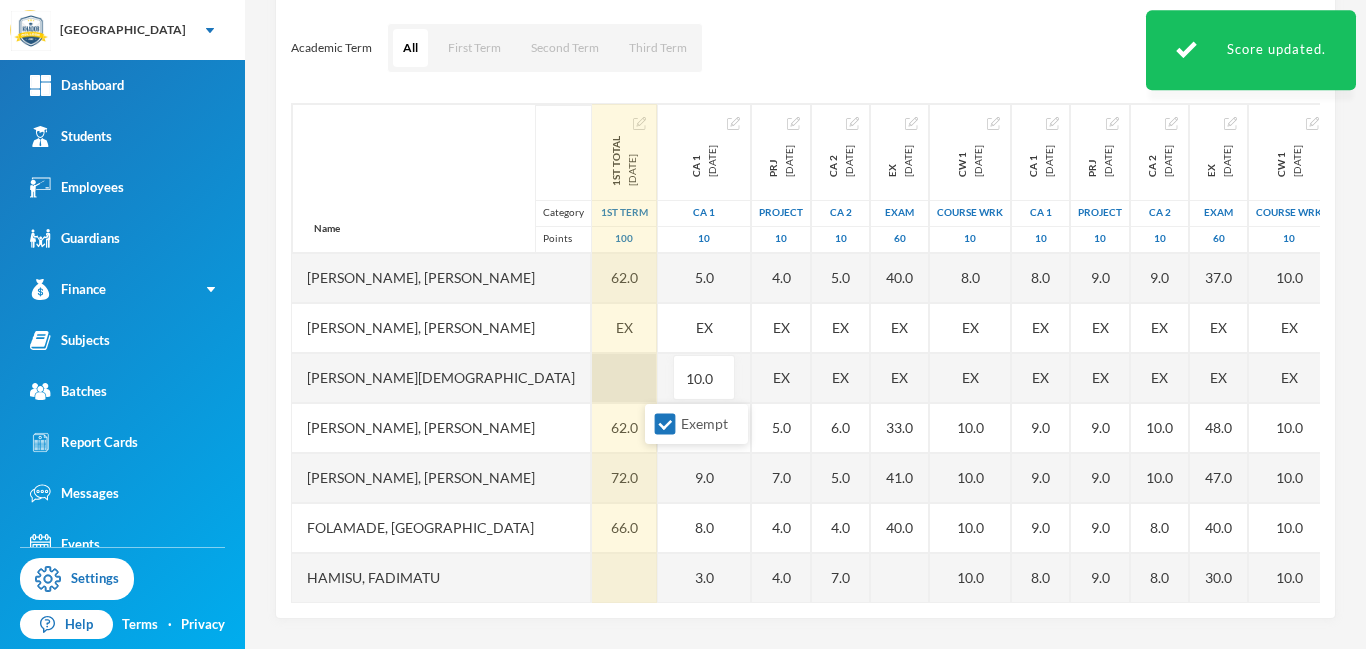 click at bounding box center [624, 378] 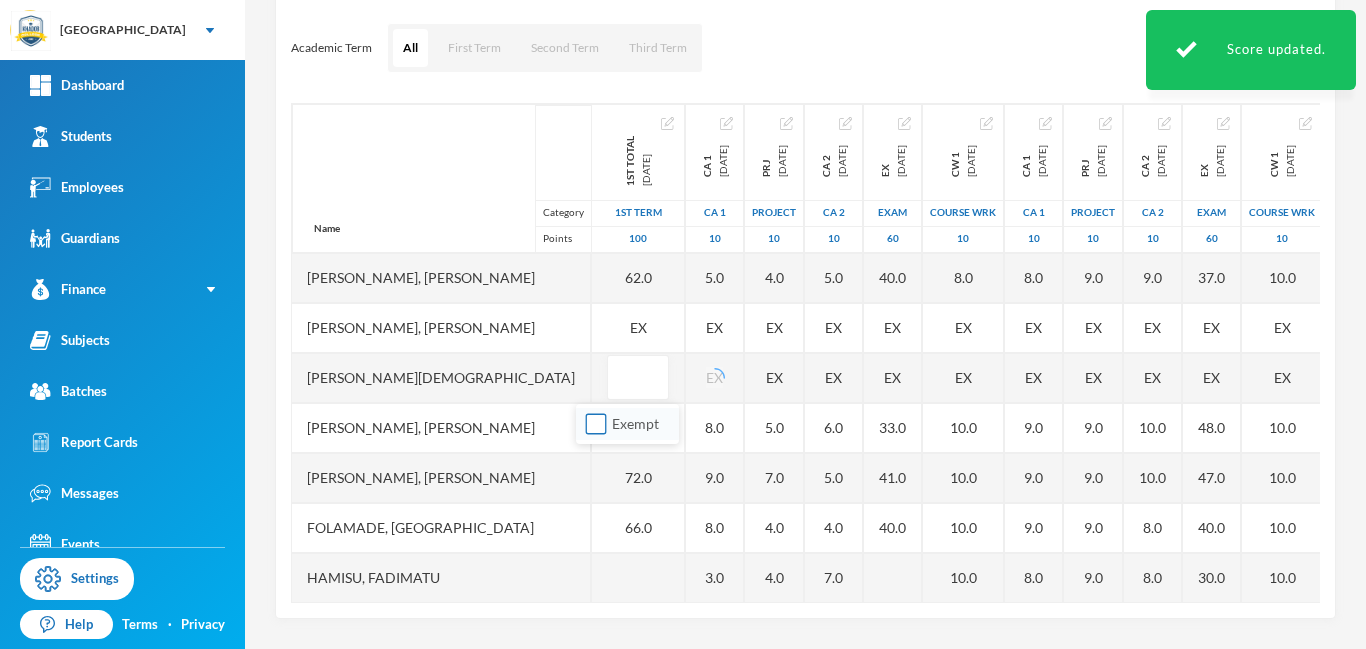 click on "Exempt" at bounding box center [596, 424] 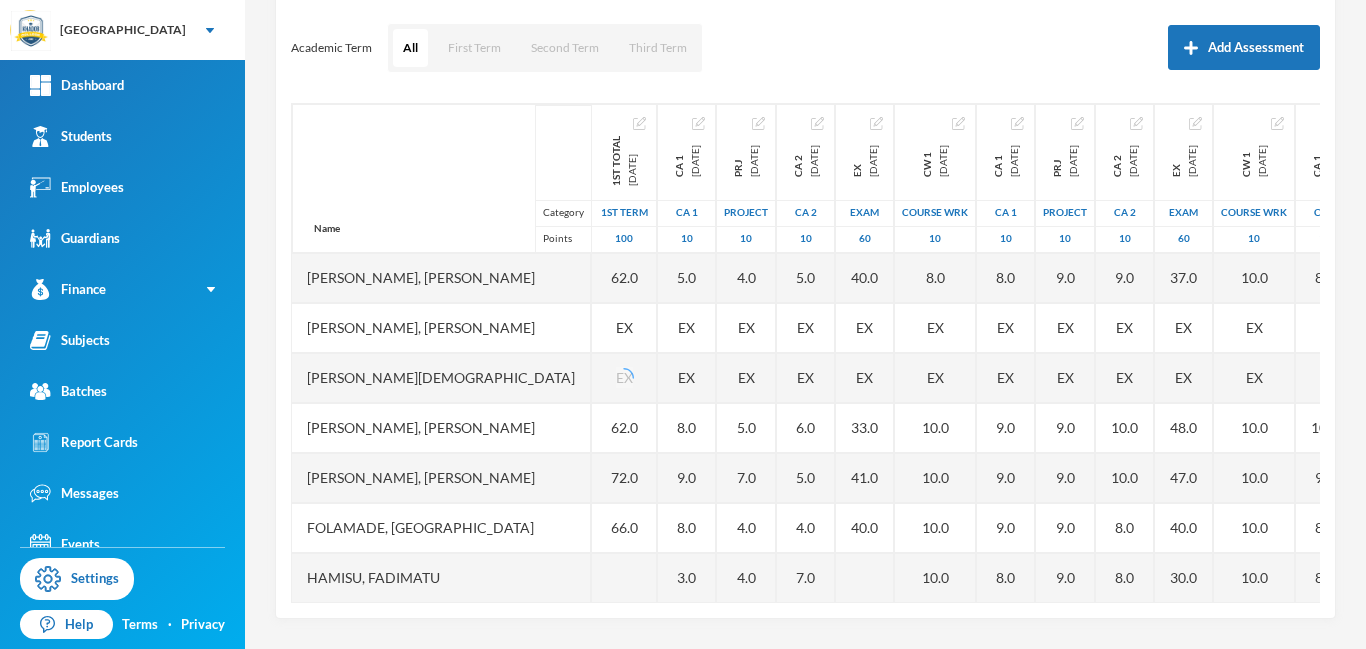 drag, startPoint x: 1364, startPoint y: 352, endPoint x: 1360, endPoint y: 420, distance: 68.117546 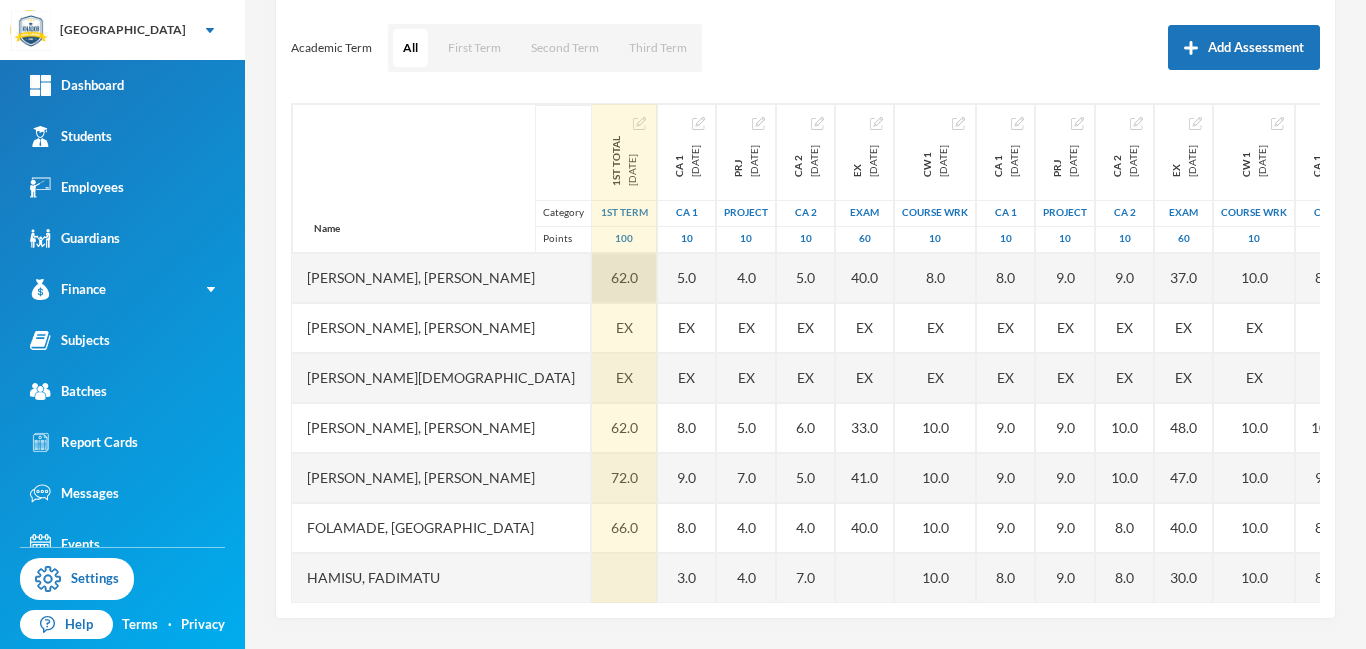 click on "62.0" at bounding box center (624, 278) 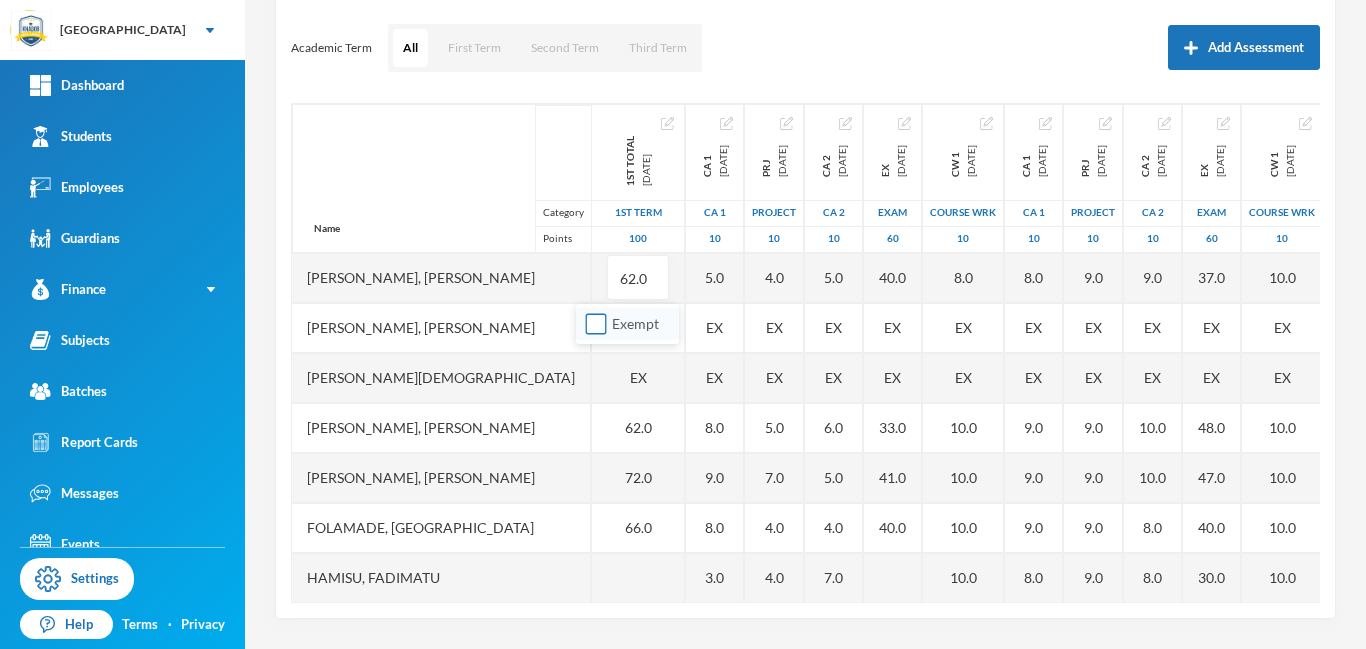 click on "Exempt" at bounding box center [596, 324] 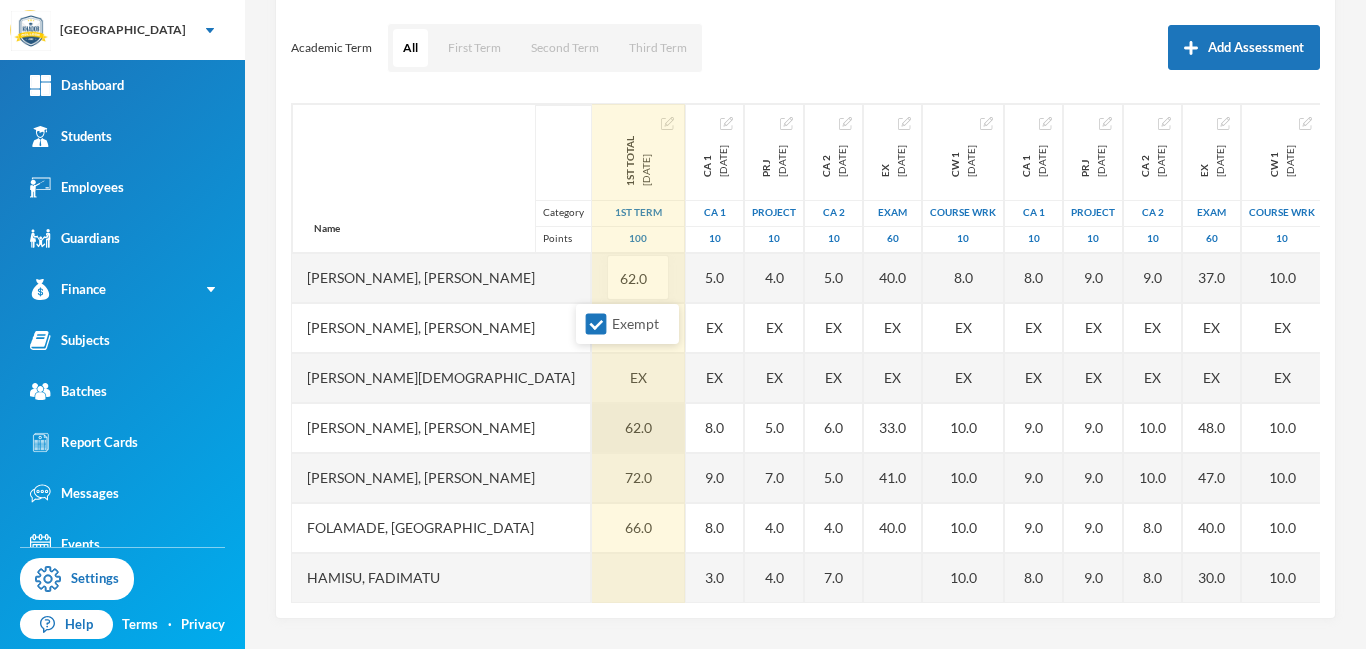click on "62.0" at bounding box center (638, 428) 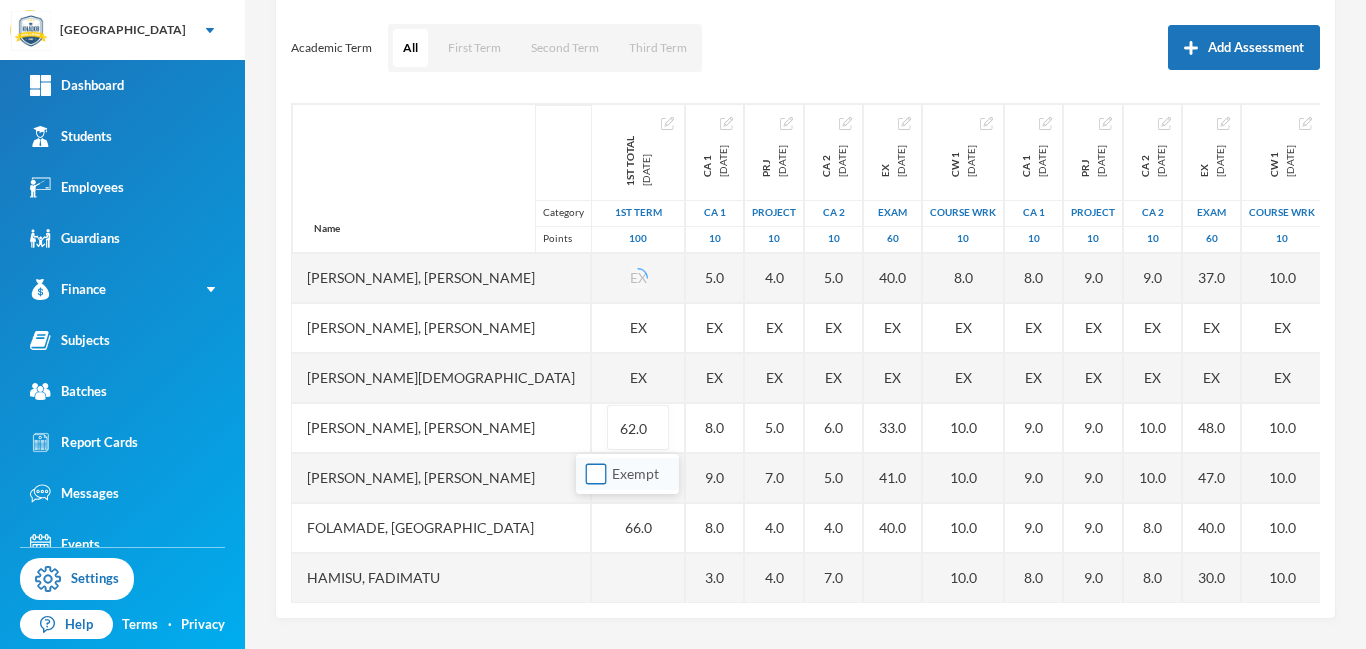 click on "Exempt" at bounding box center [596, 474] 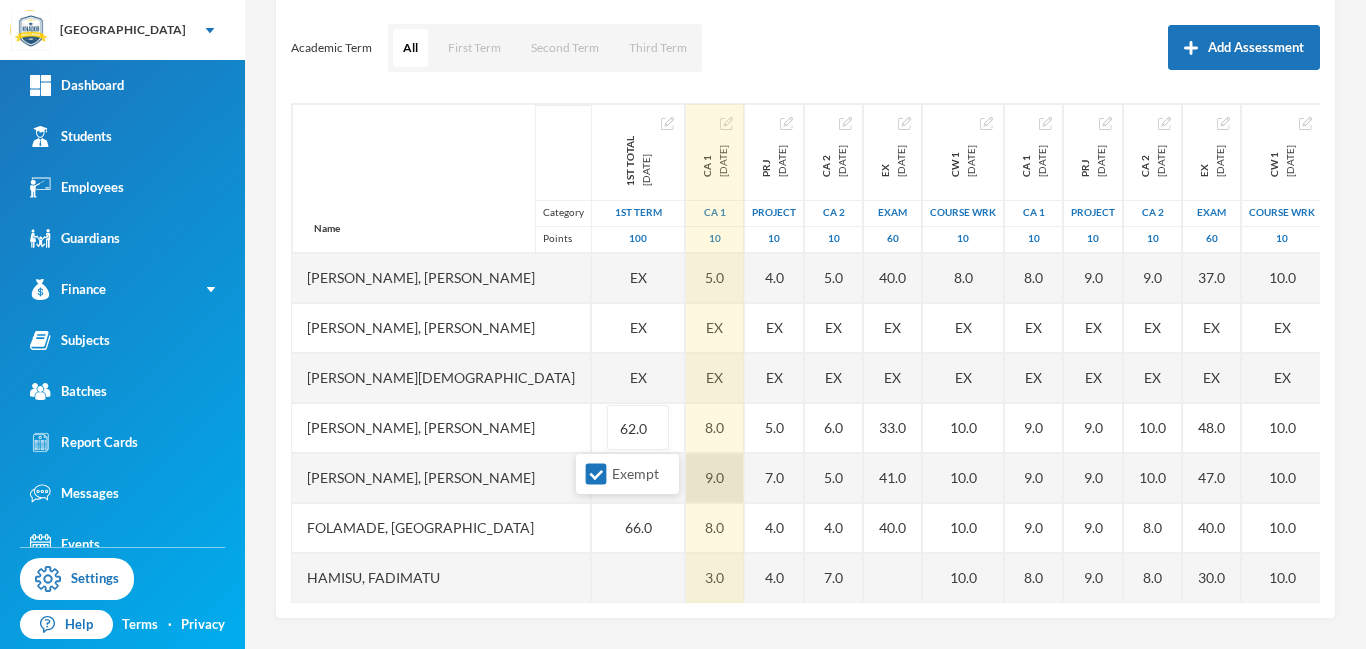click on "9.0" at bounding box center [715, 478] 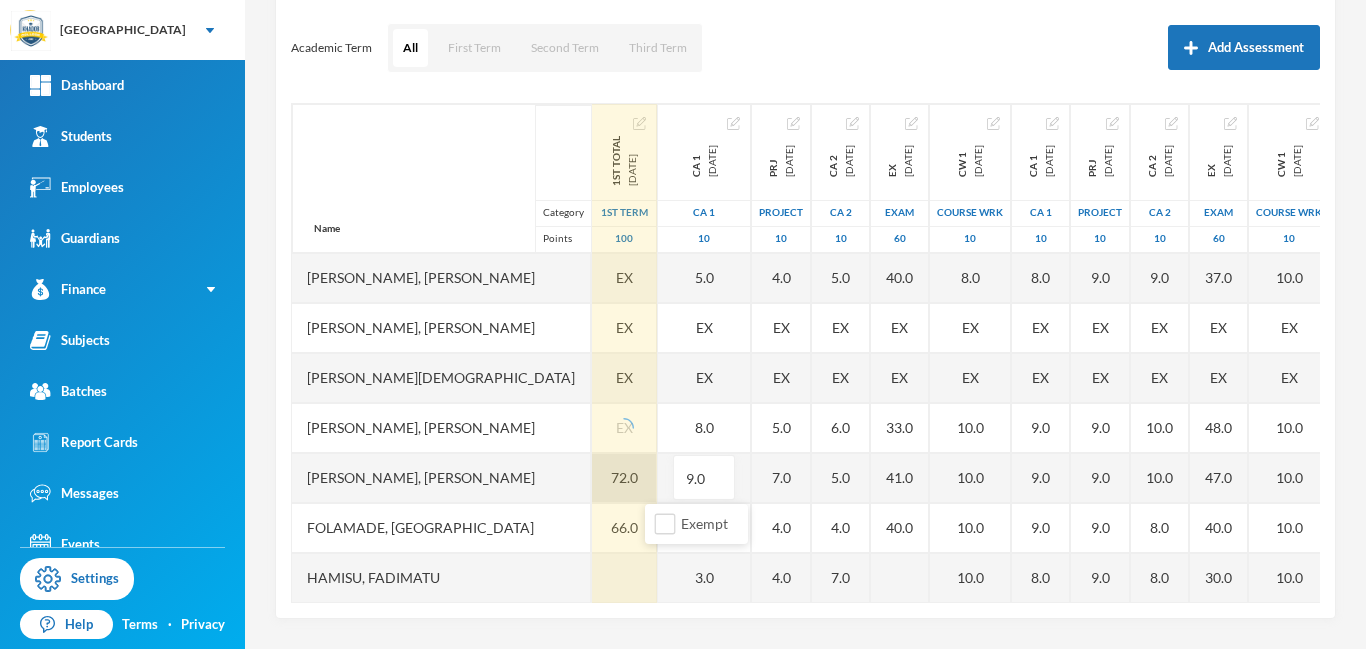 click on "72.0" at bounding box center (624, 478) 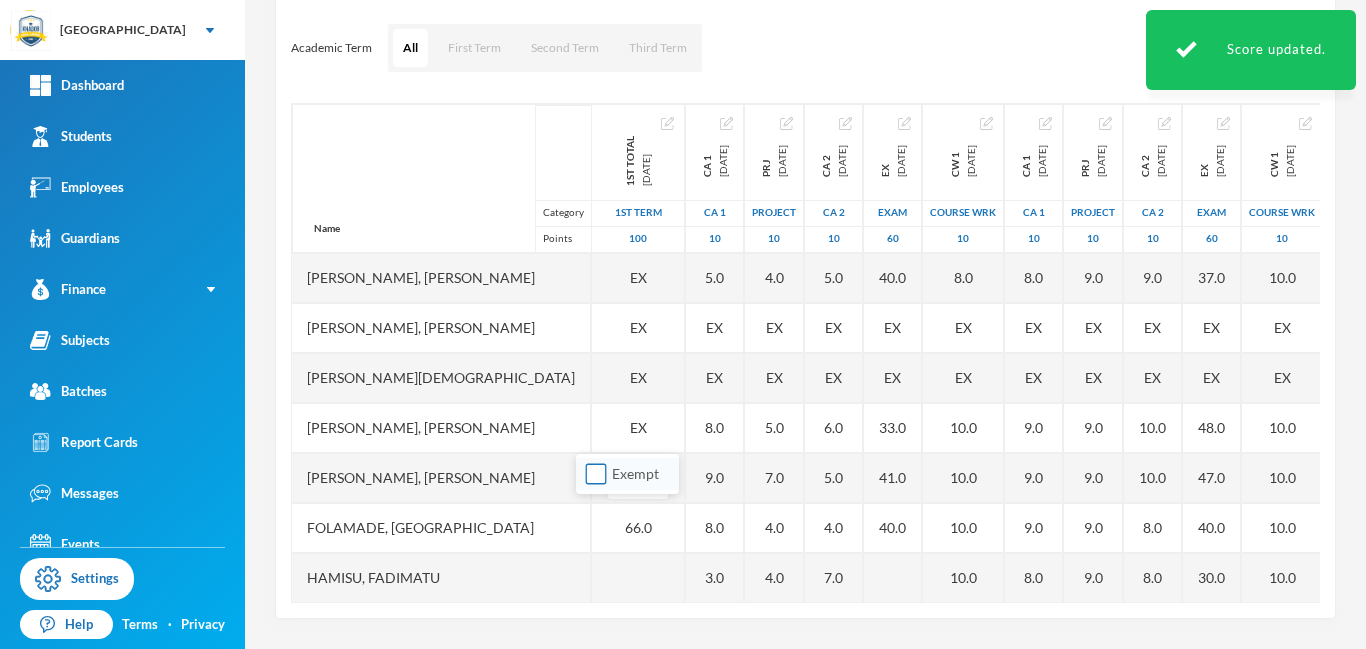 click on "Exempt" at bounding box center (596, 474) 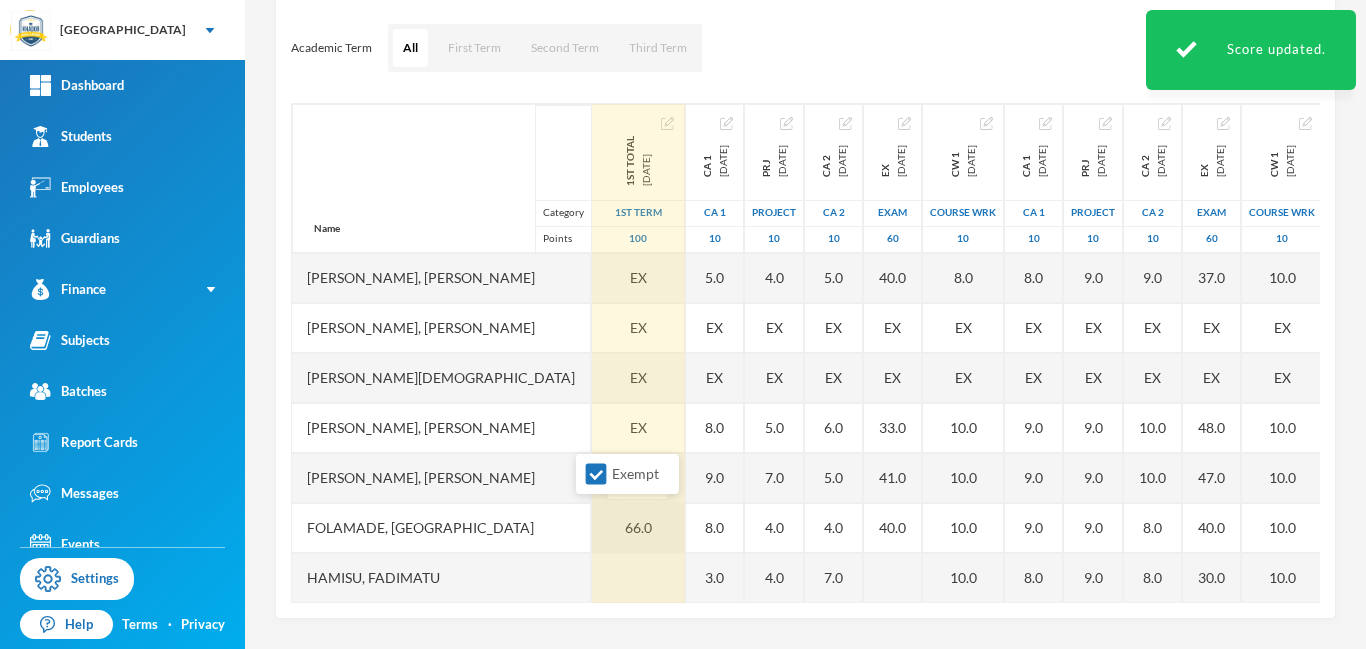 click on "66.0" at bounding box center (638, 528) 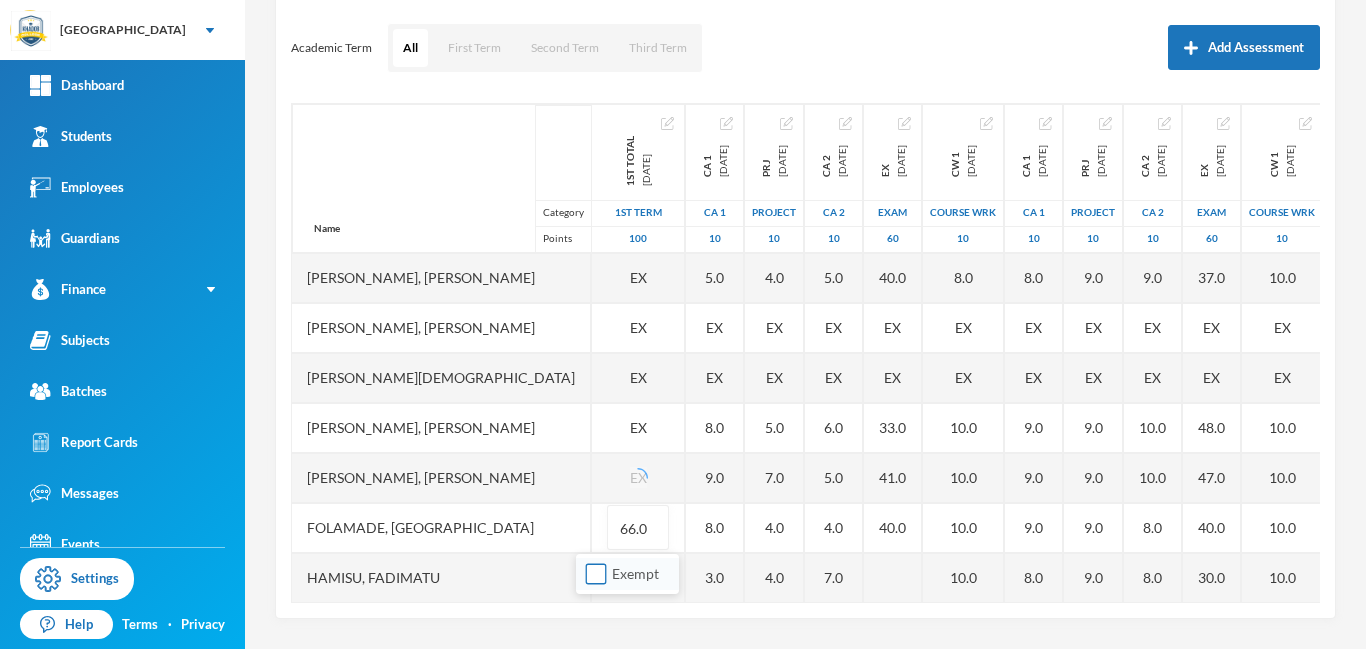 click on "Exempt" at bounding box center [596, 574] 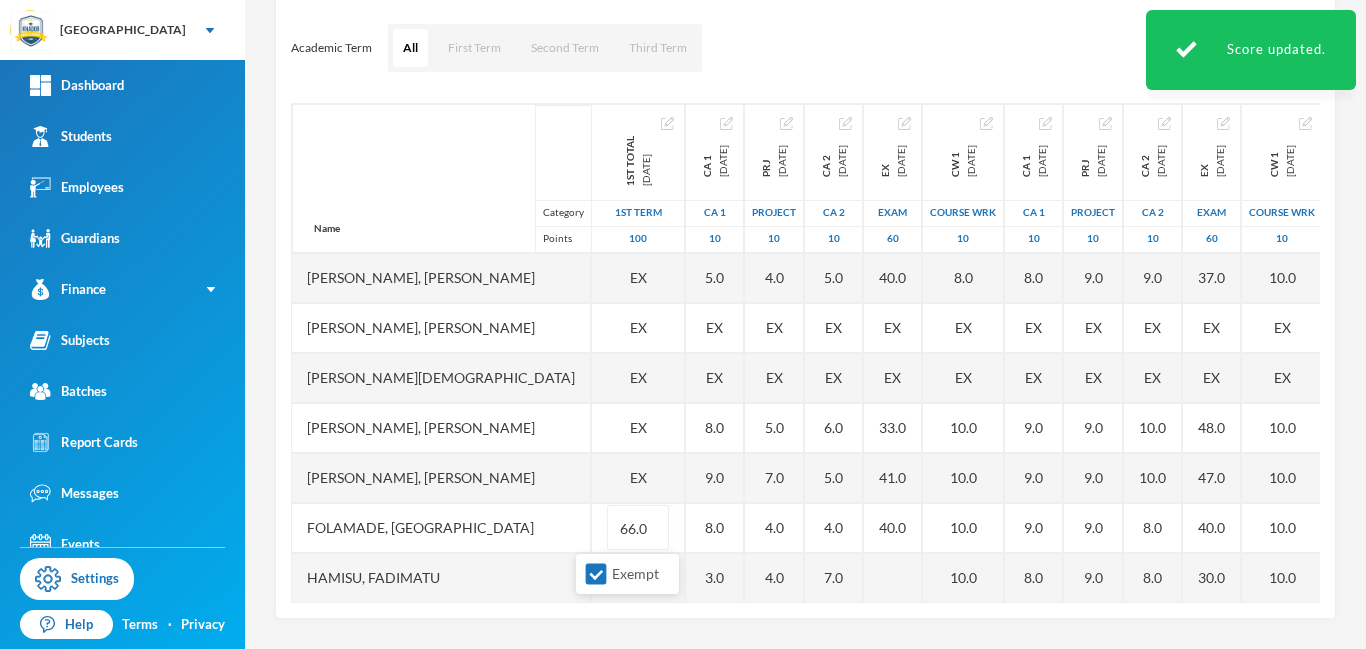 click on "Hamisu, Fadimatu" at bounding box center [441, 578] 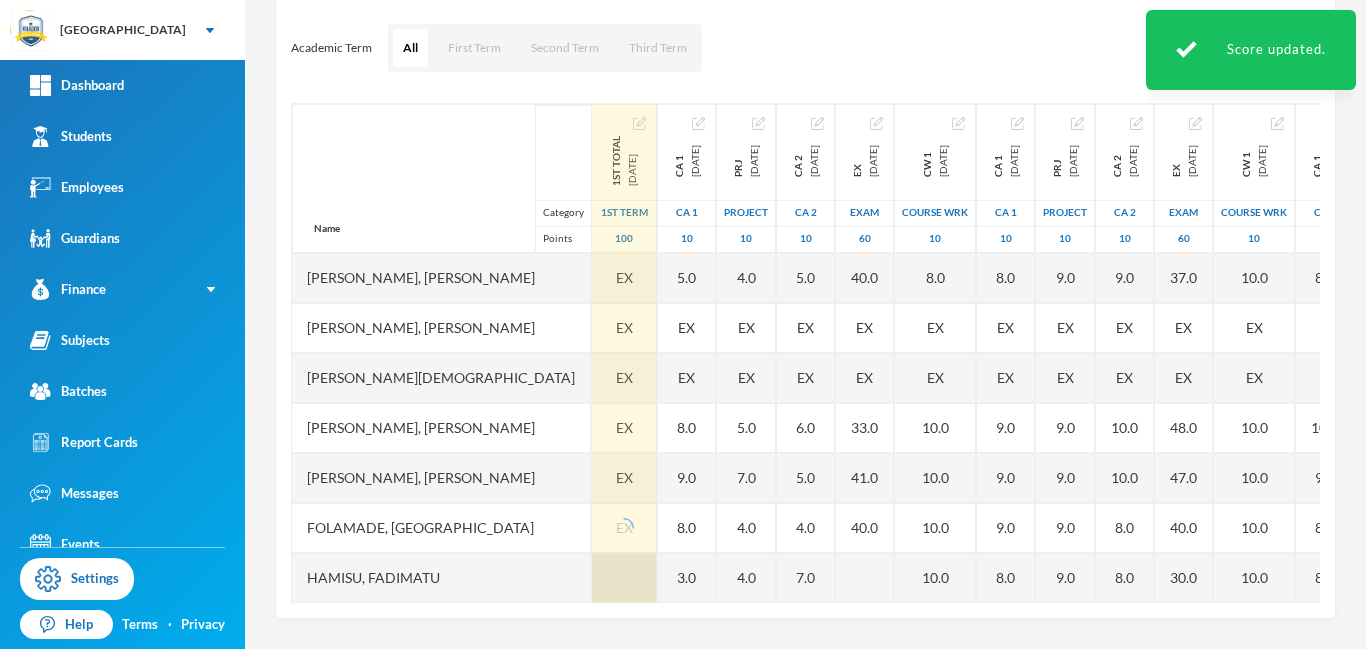 click at bounding box center [624, 578] 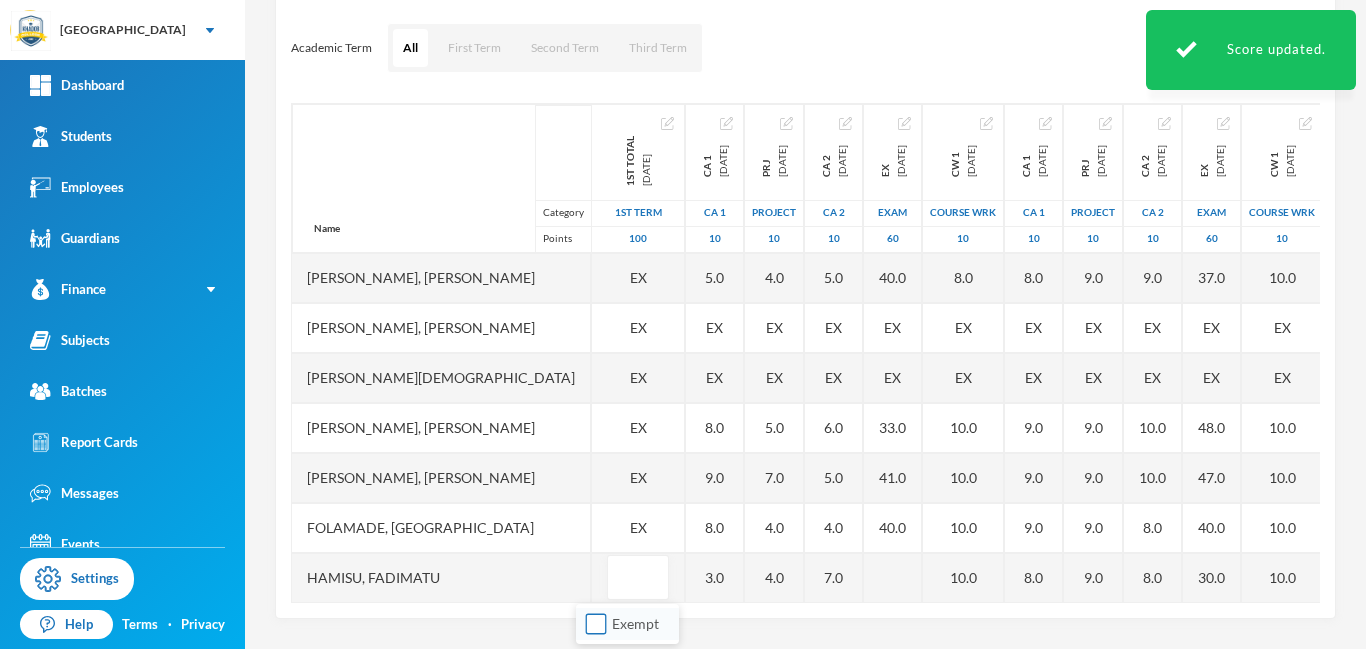 click on "Exempt" at bounding box center [596, 624] 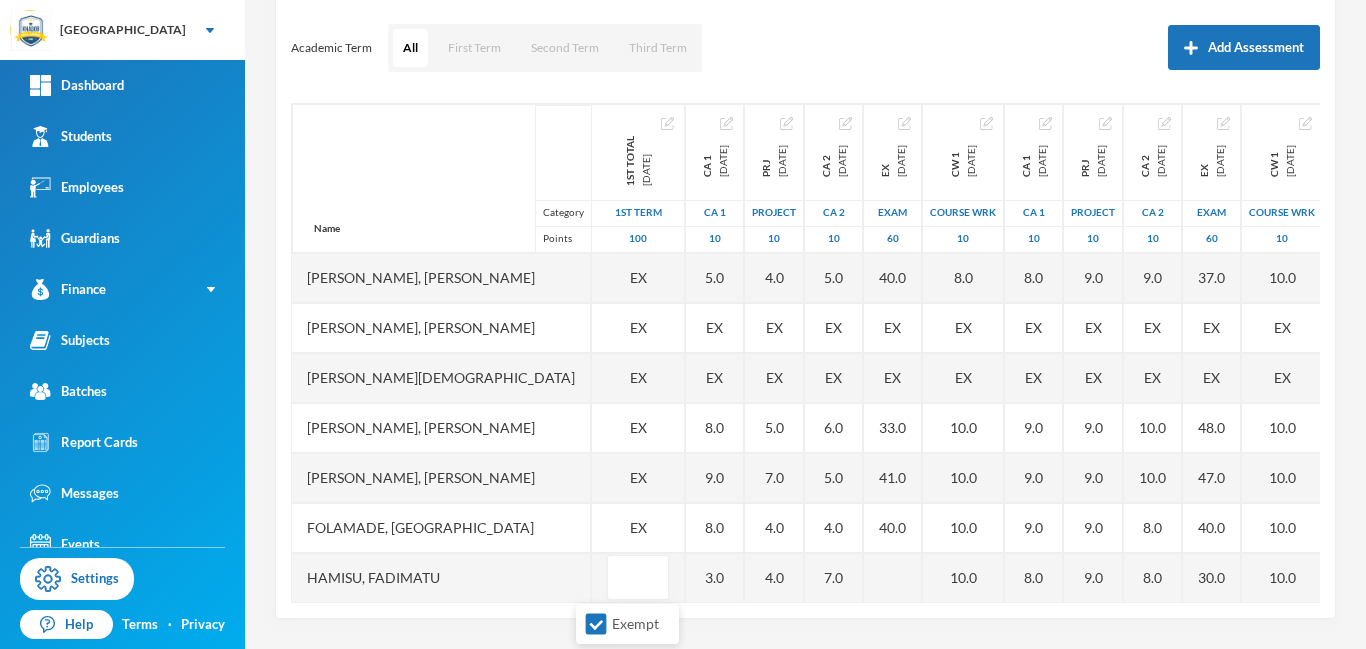 drag, startPoint x: 1314, startPoint y: 331, endPoint x: 1319, endPoint y: 420, distance: 89.140335 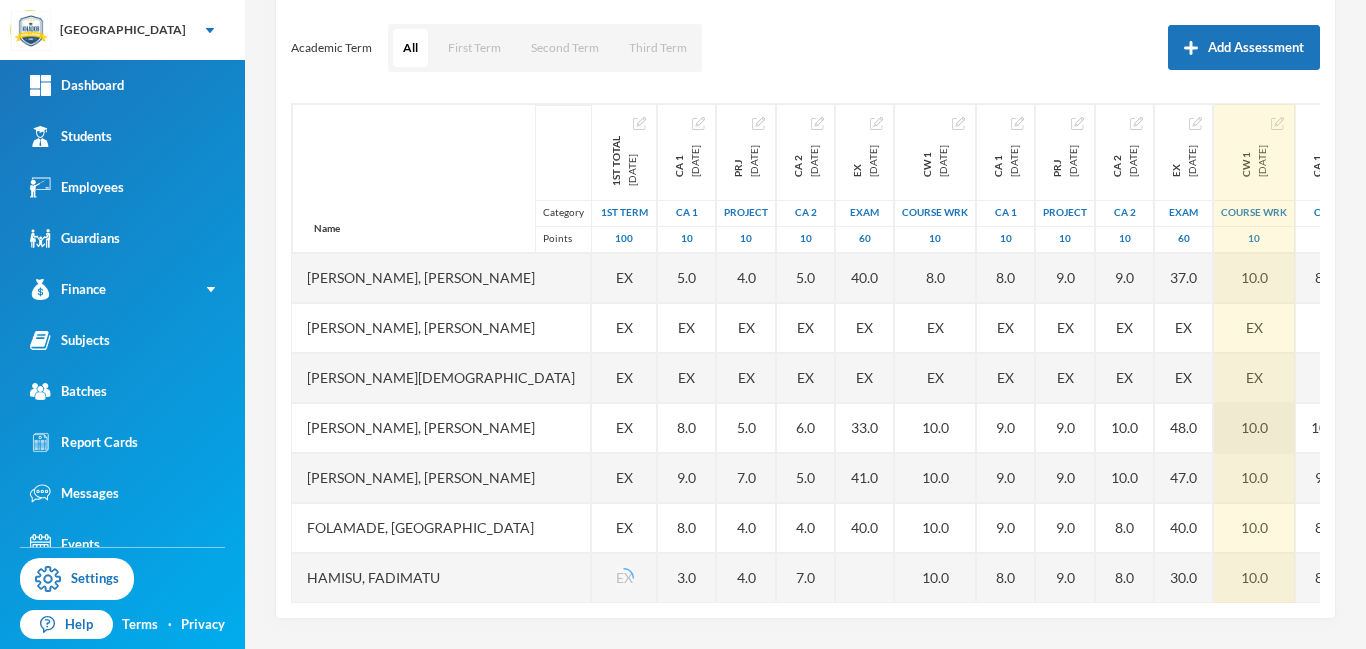 drag, startPoint x: 1322, startPoint y: 332, endPoint x: 1315, endPoint y: 419, distance: 87.28116 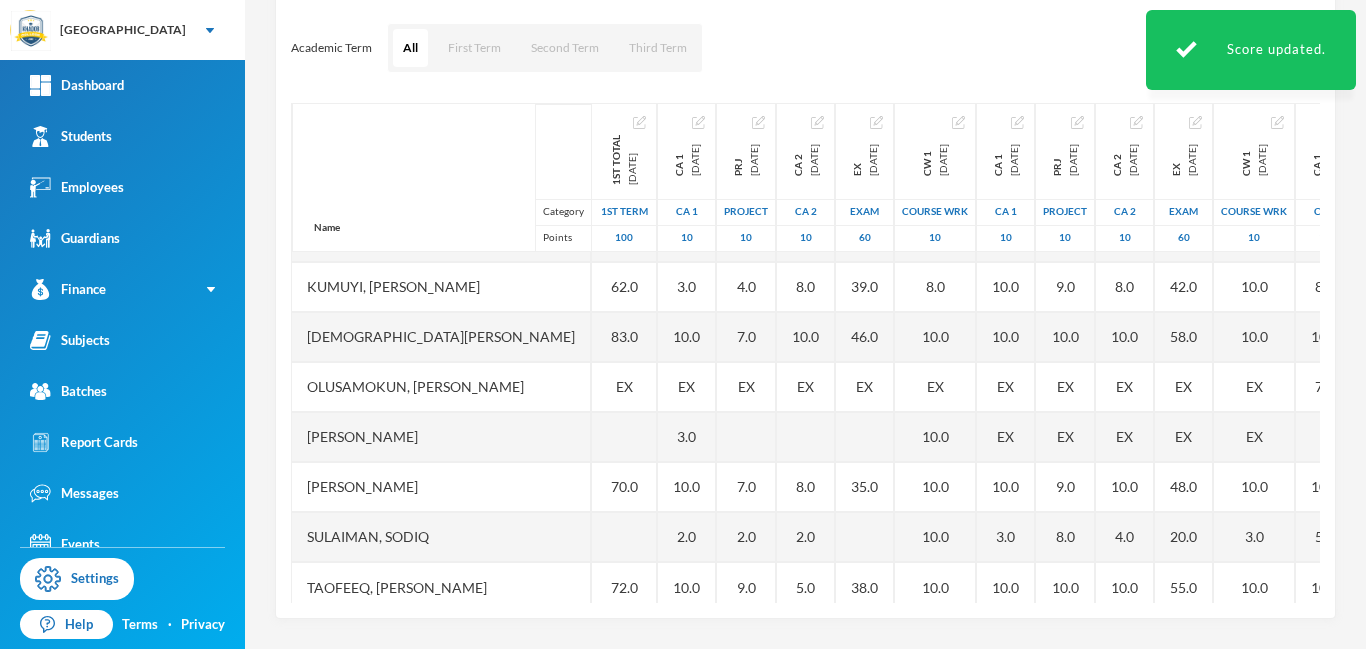 scroll, scrollTop: 451, scrollLeft: 0, axis: vertical 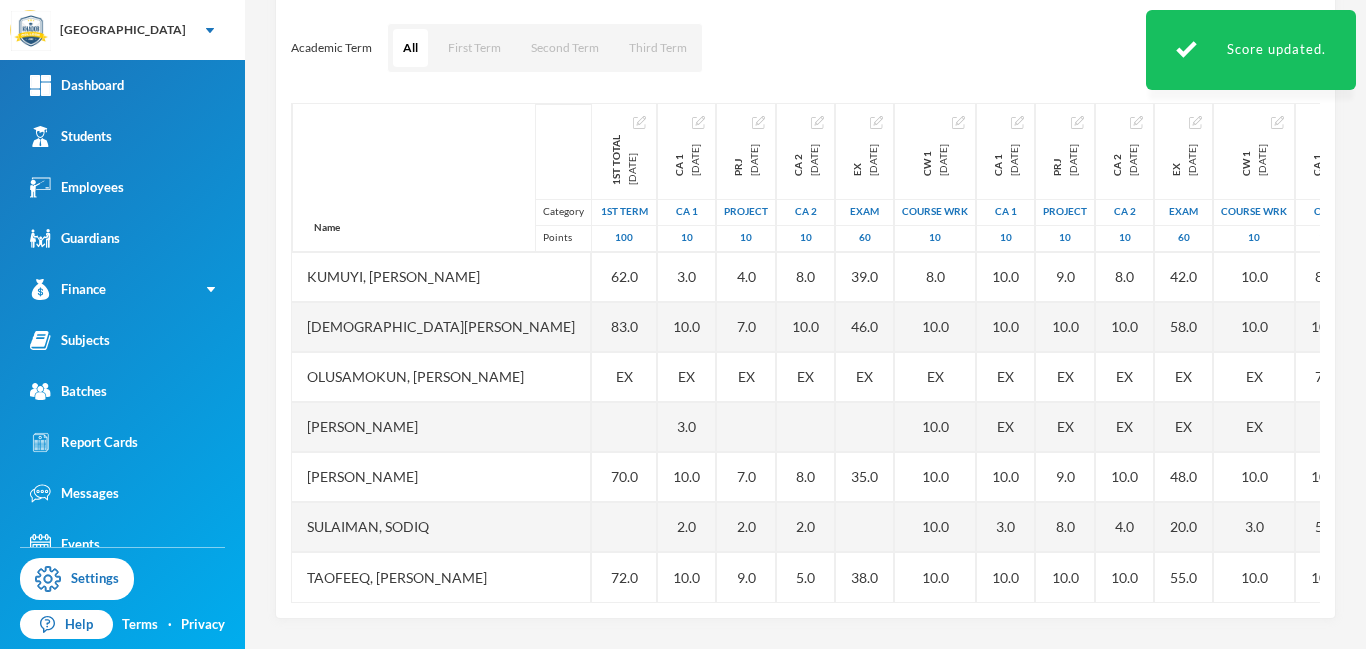 drag, startPoint x: 1317, startPoint y: 307, endPoint x: 1309, endPoint y: 562, distance: 255.12546 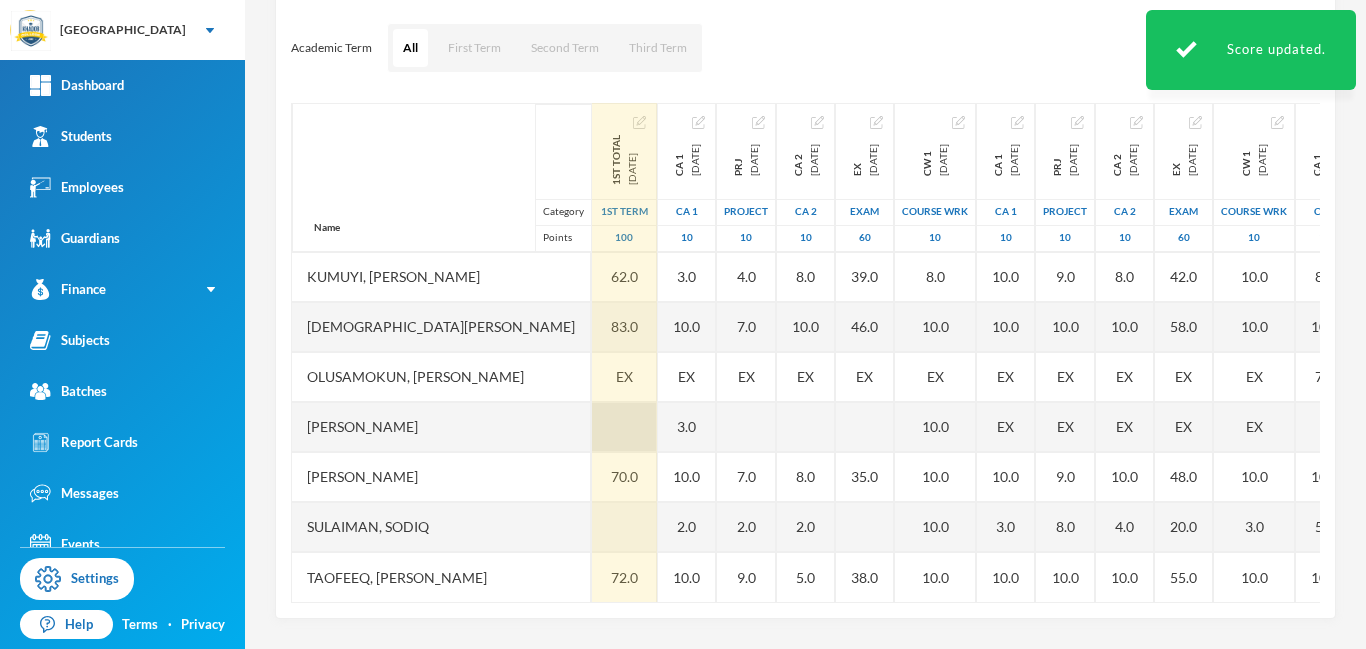 click at bounding box center [624, 427] 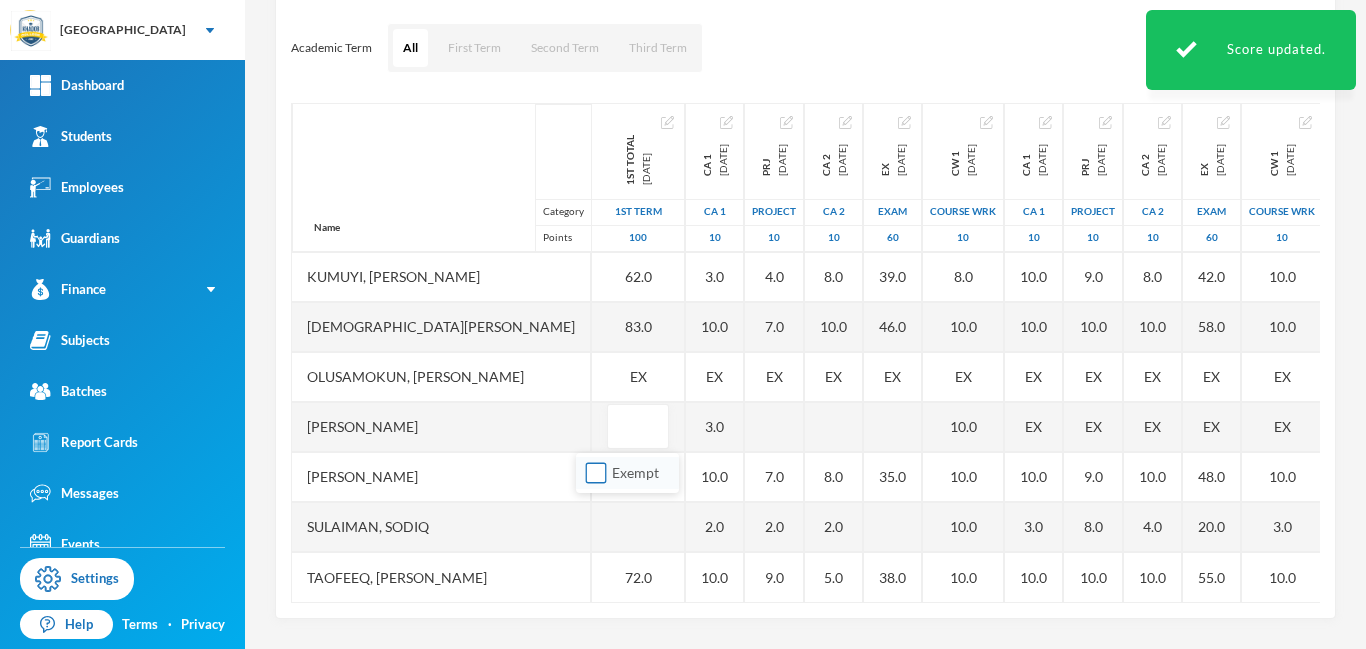 click on "Exempt" at bounding box center [596, 473] 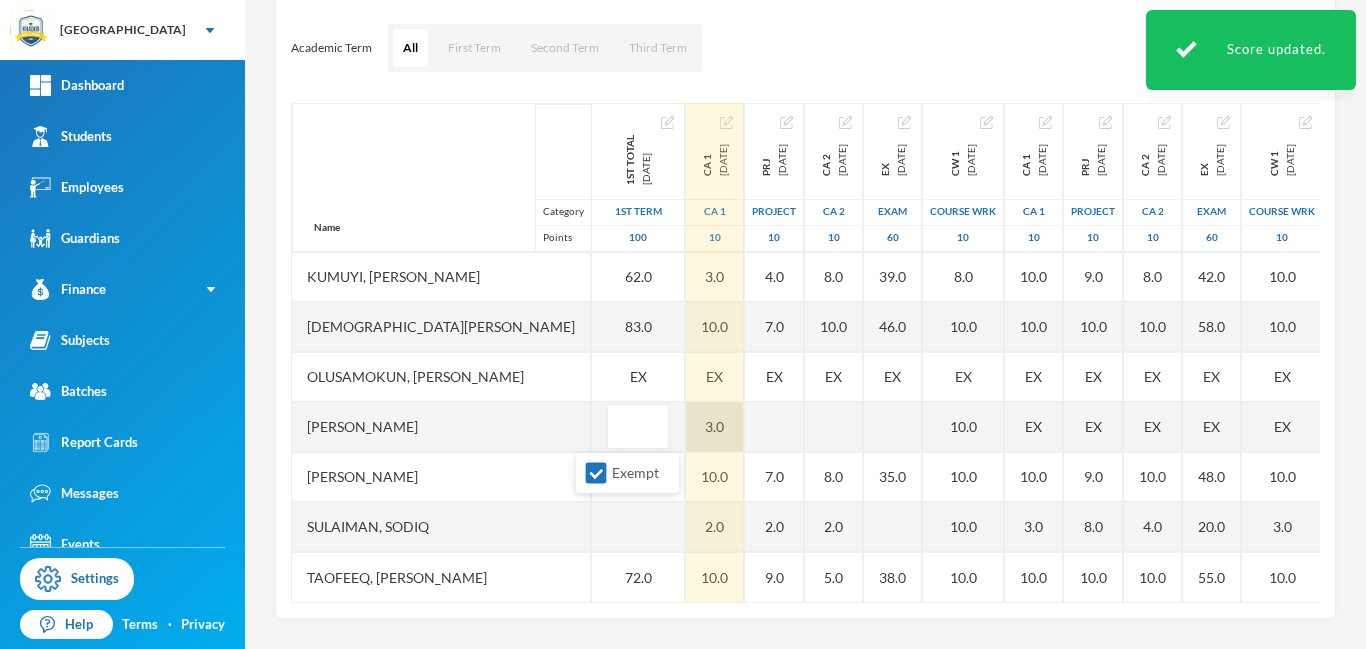 click on "3.0" at bounding box center (715, 427) 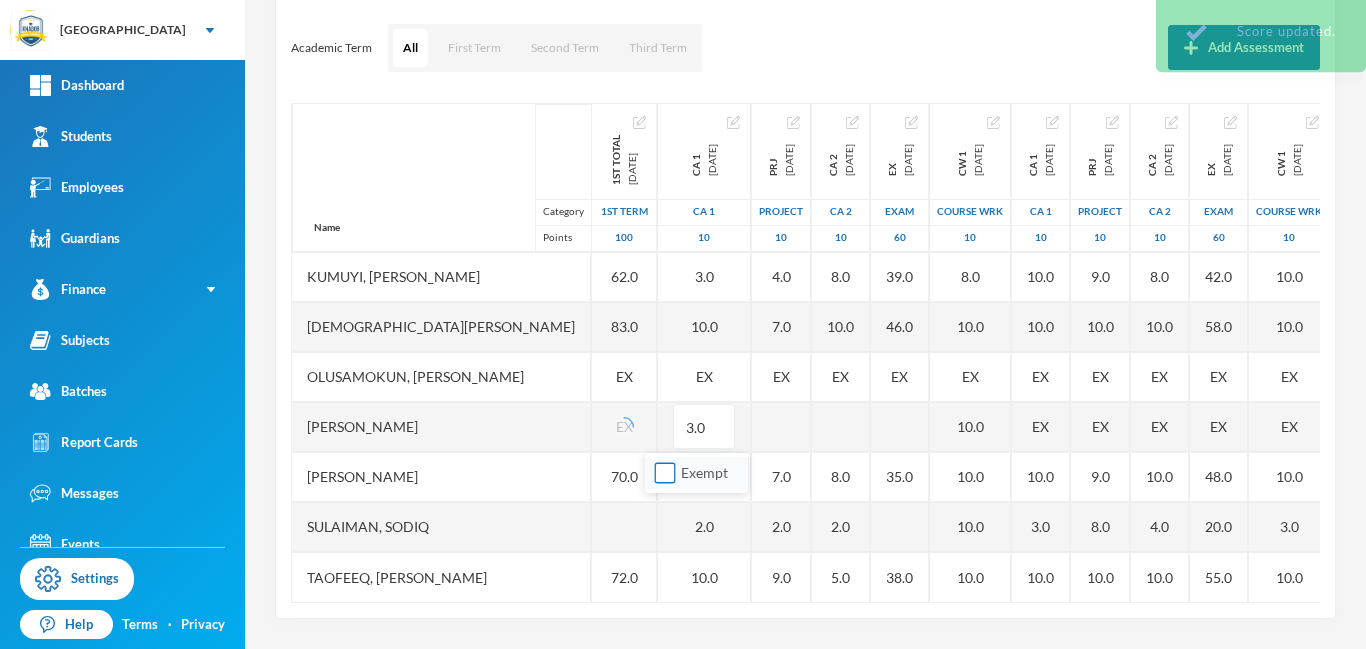 click on "Exempt" at bounding box center (665, 473) 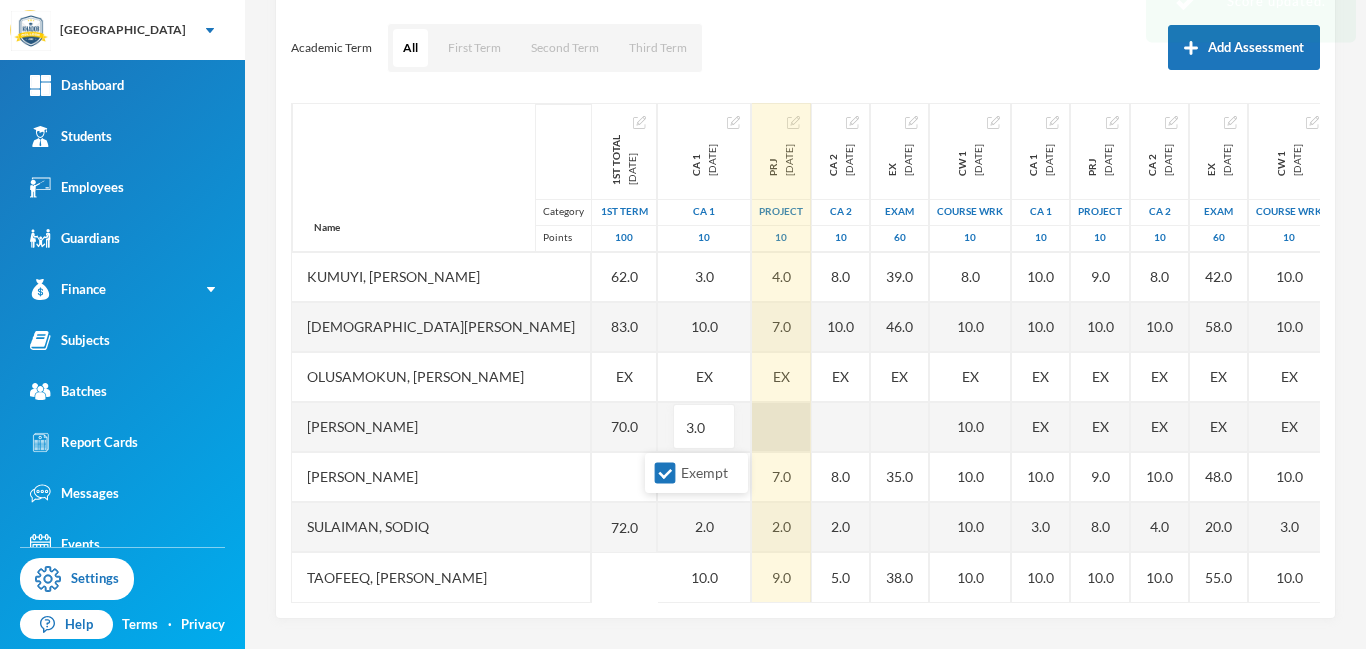 click at bounding box center (781, 427) 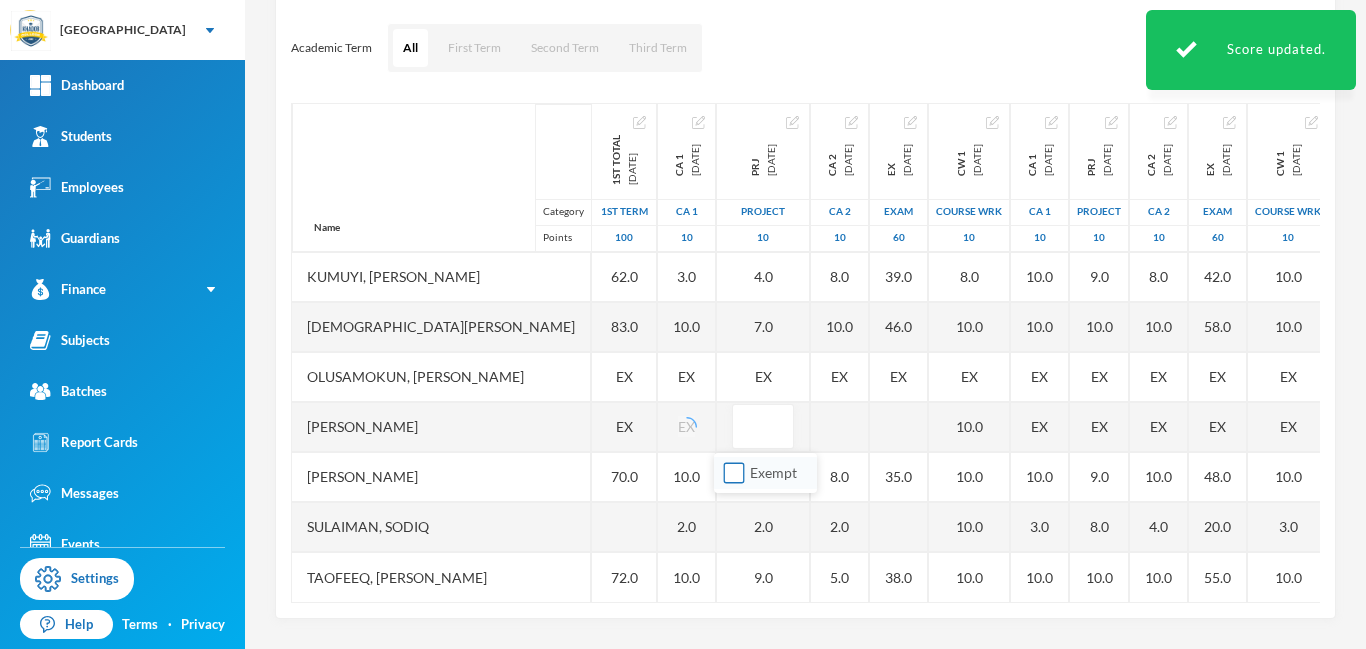 click on "Exempt" at bounding box center (734, 473) 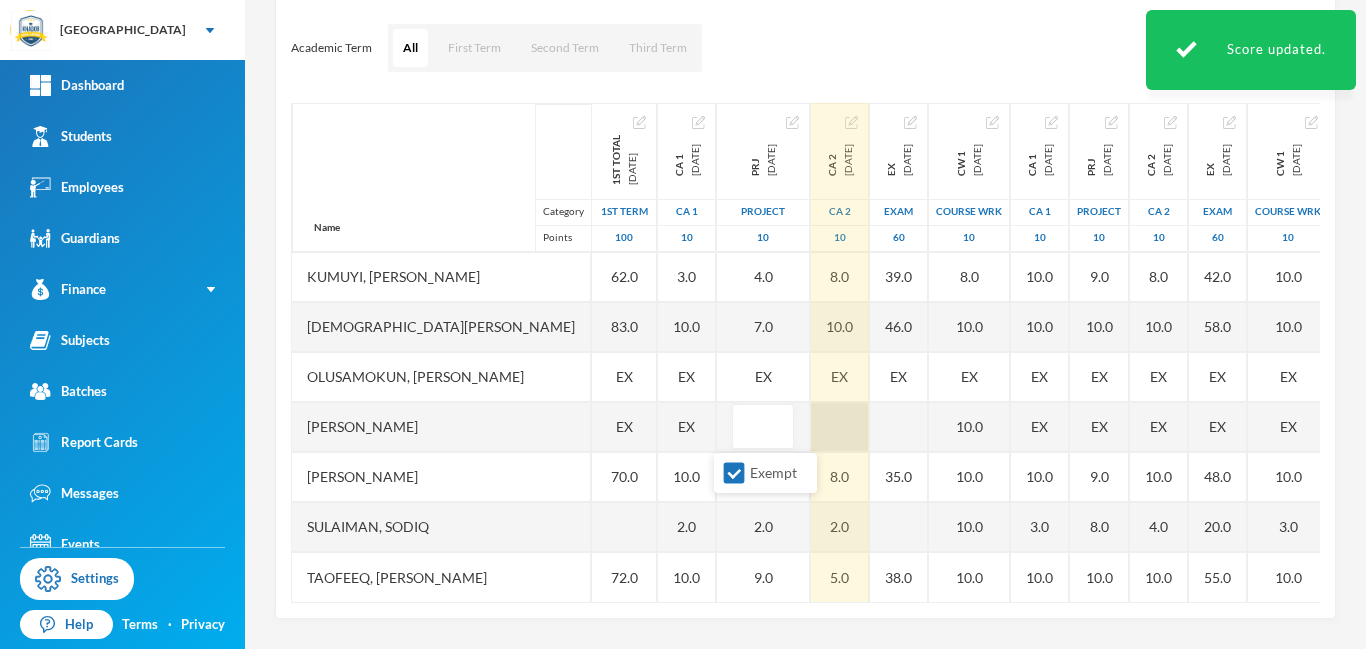 click at bounding box center [840, 427] 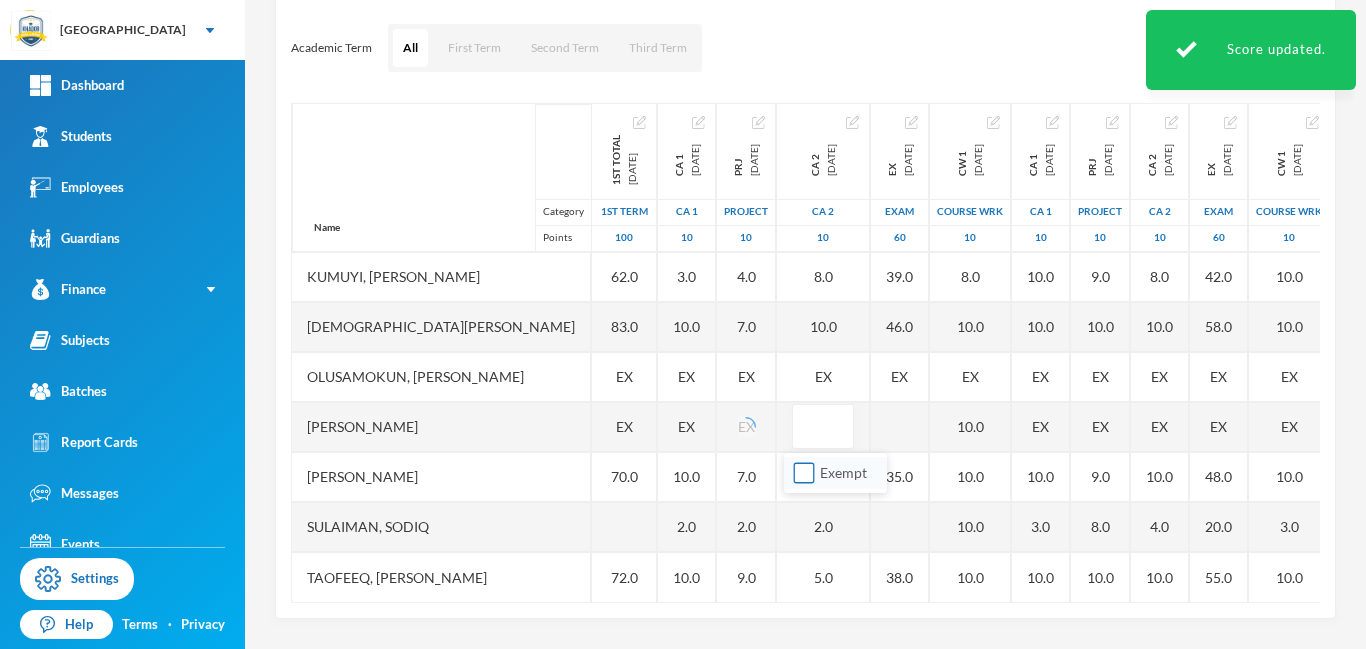 click on "Exempt" at bounding box center [804, 473] 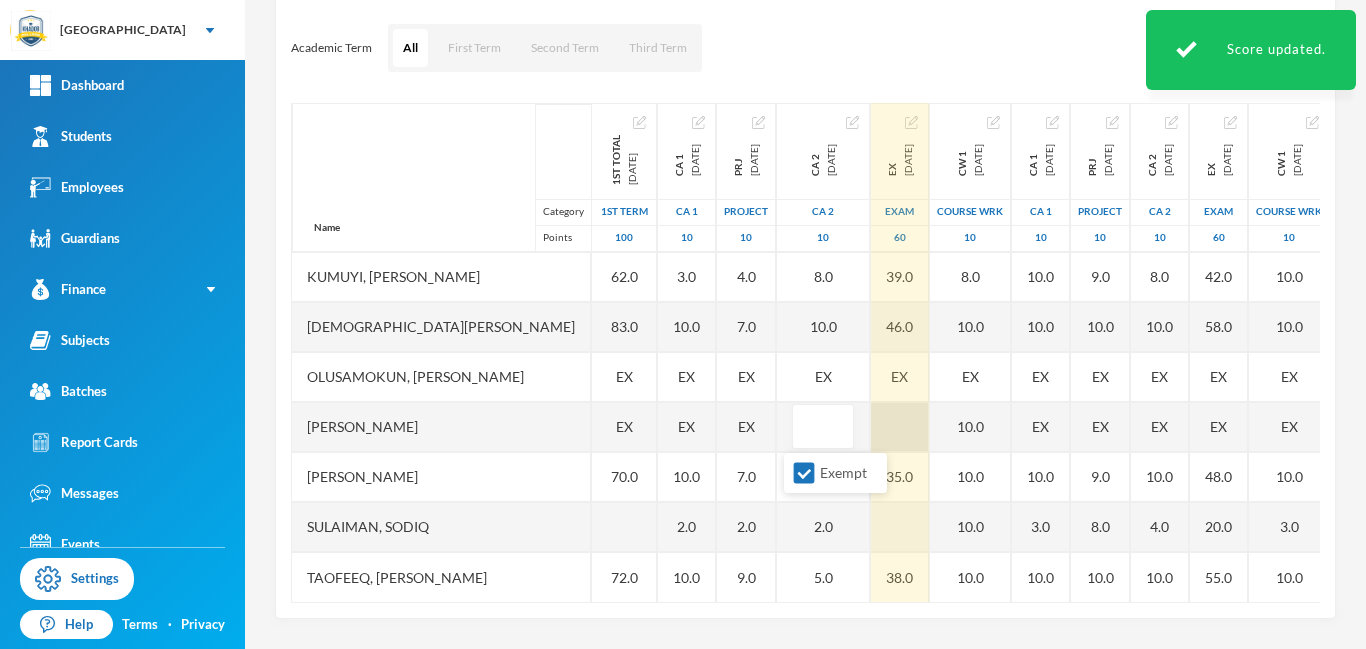 click at bounding box center [900, 427] 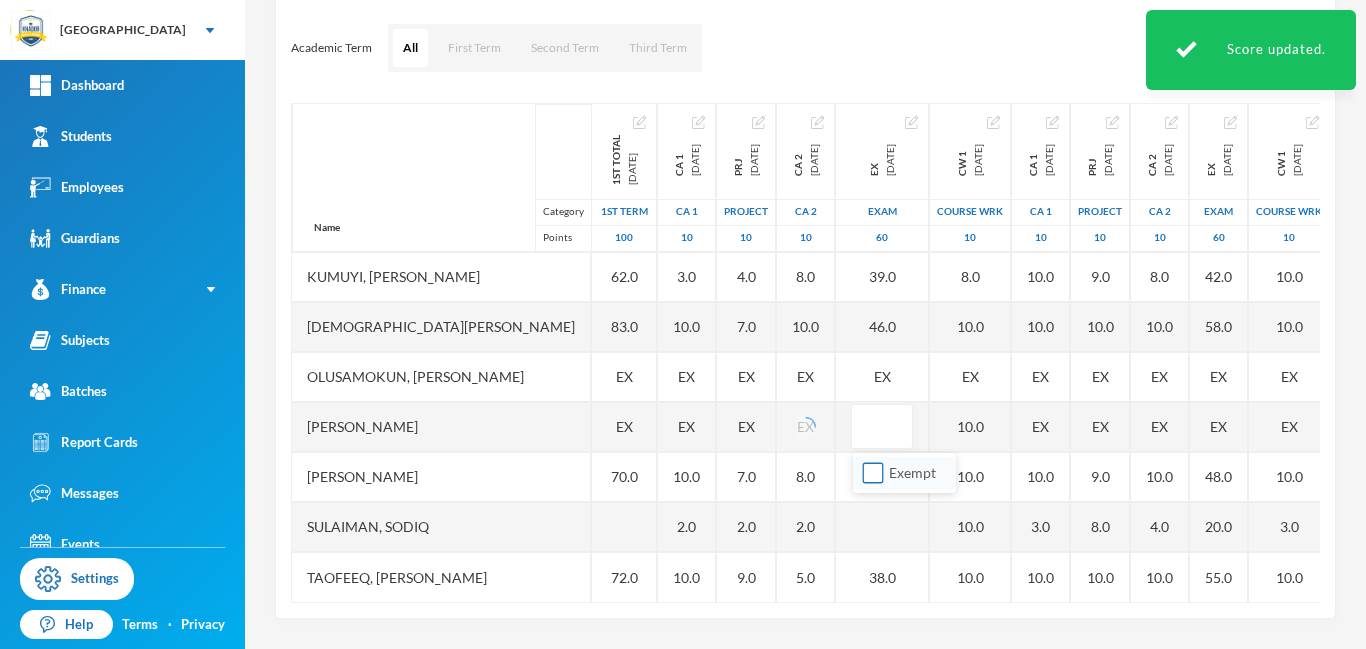 click on "Exempt" at bounding box center (873, 473) 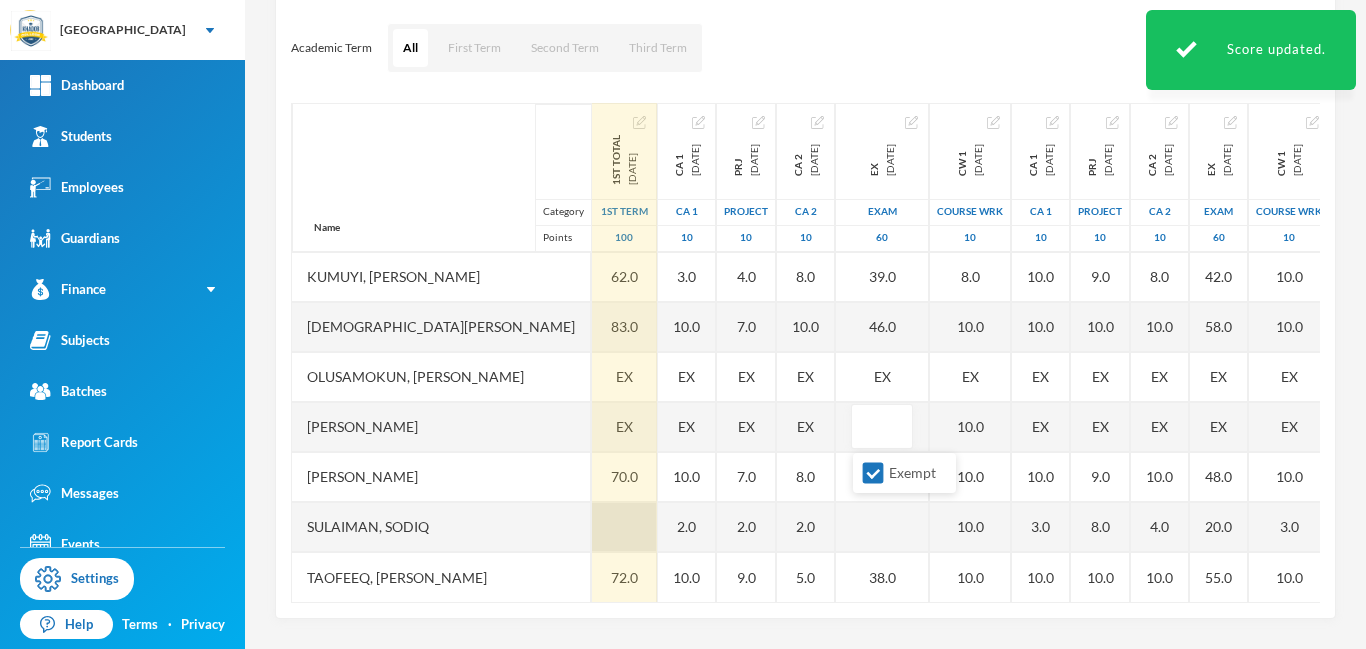 click at bounding box center [624, 527] 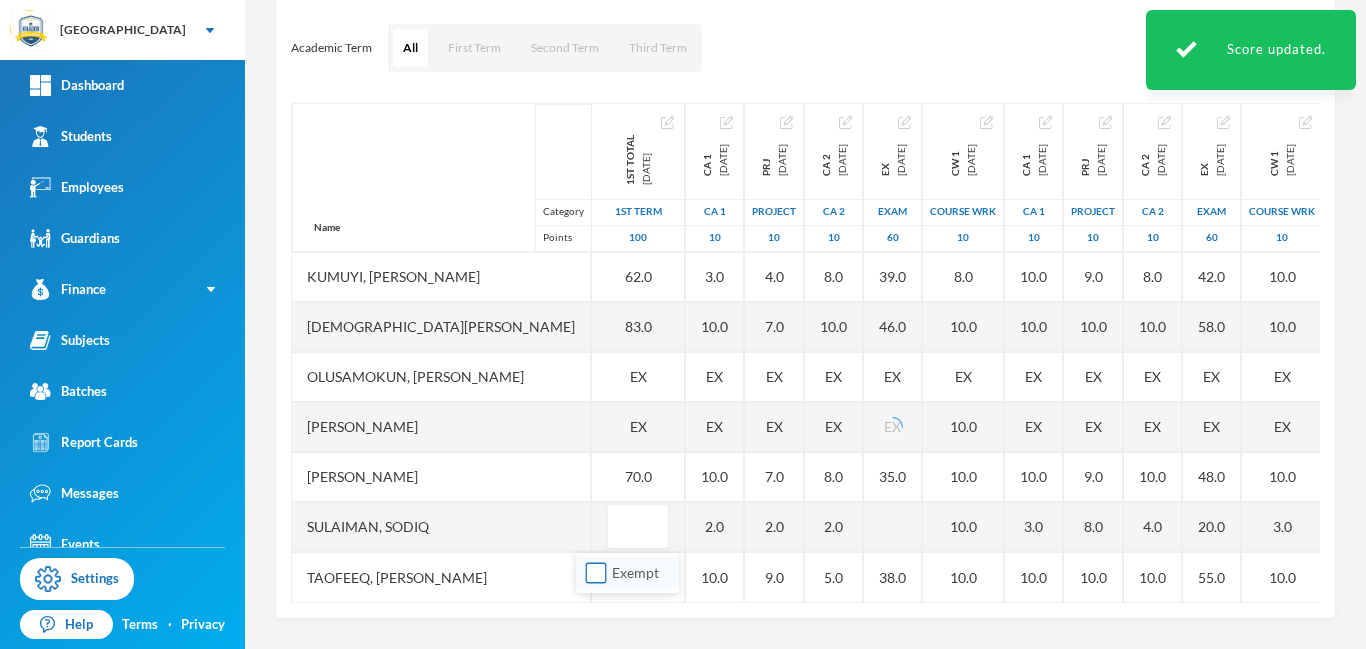 click on "Exempt" at bounding box center (596, 573) 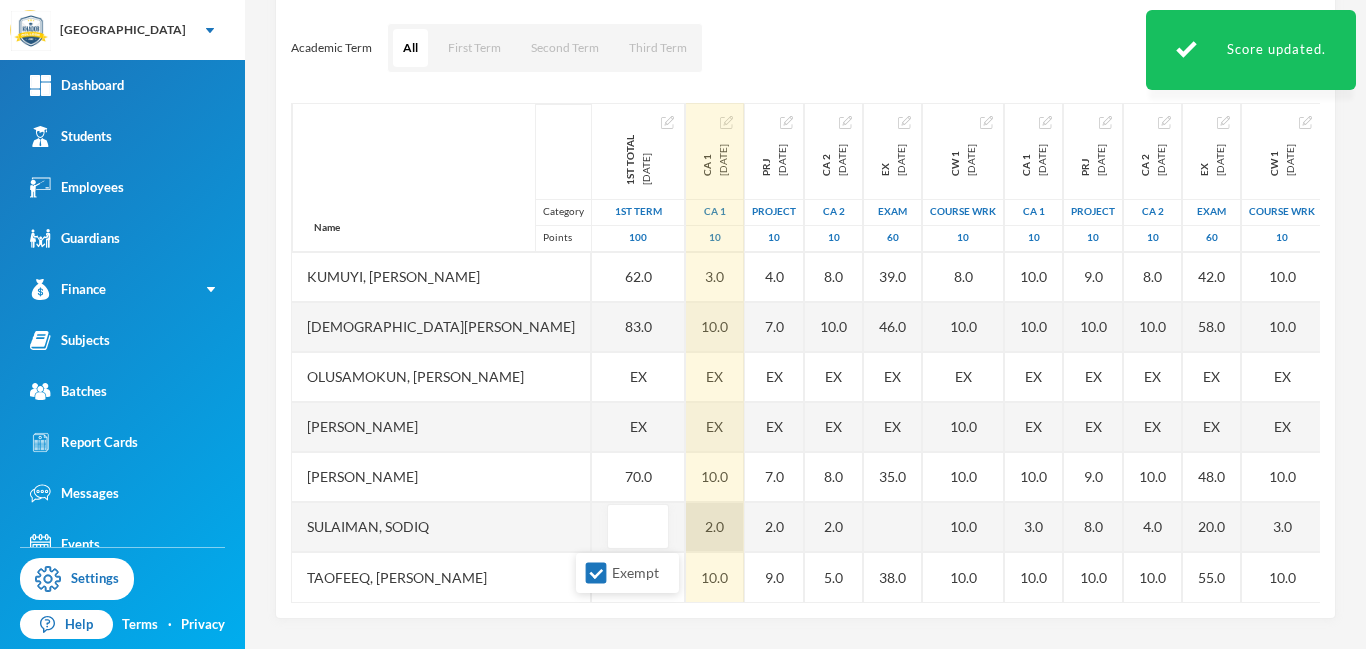 click on "2.0" at bounding box center (715, 527) 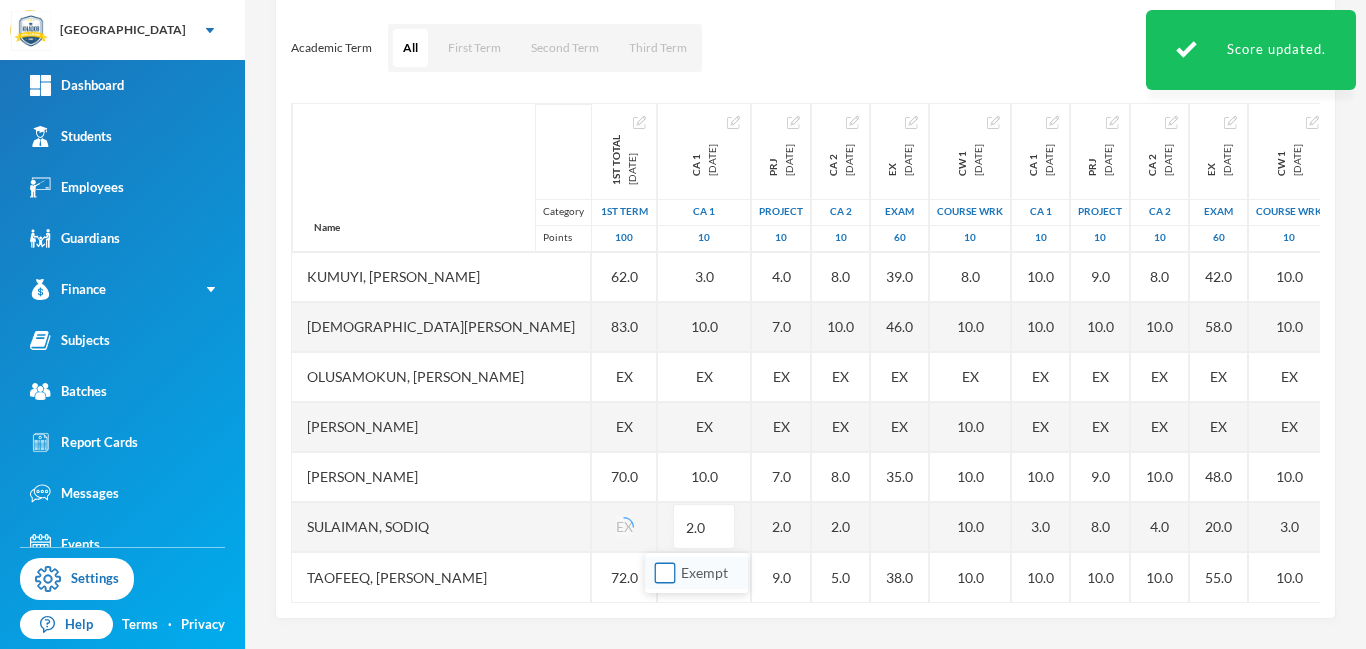 click on "Exempt" at bounding box center (665, 573) 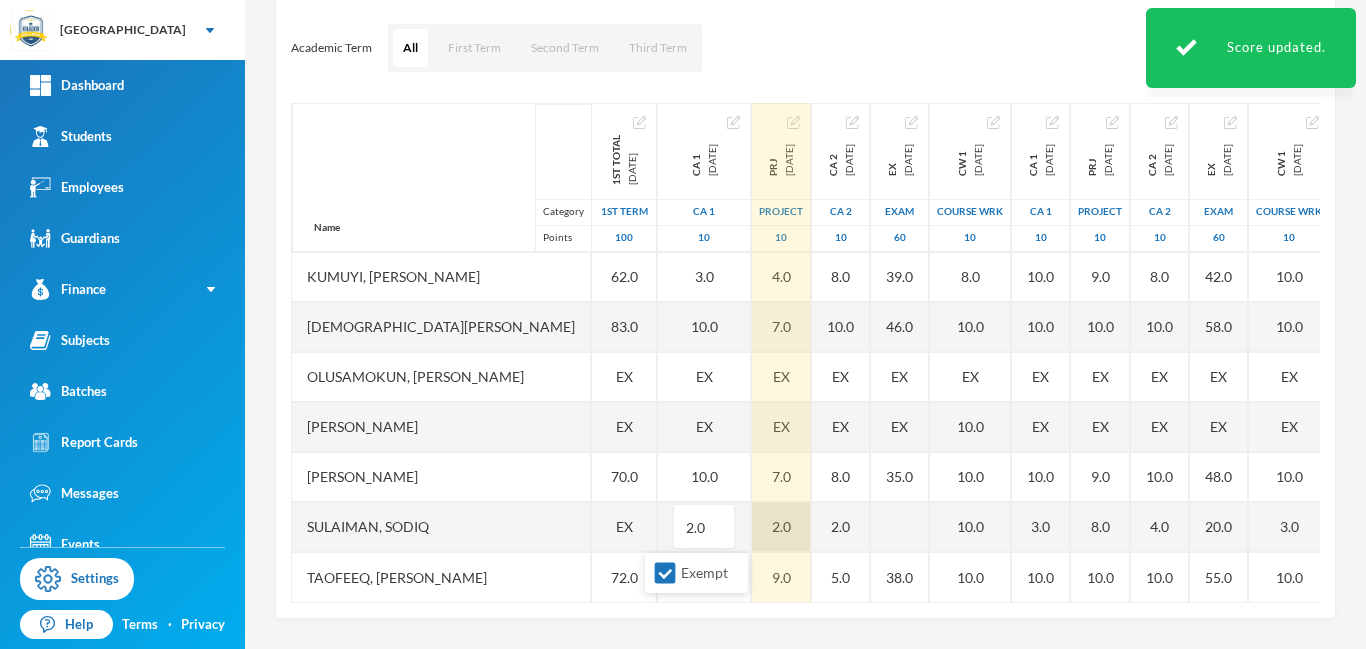 click on "2.0" at bounding box center (781, 527) 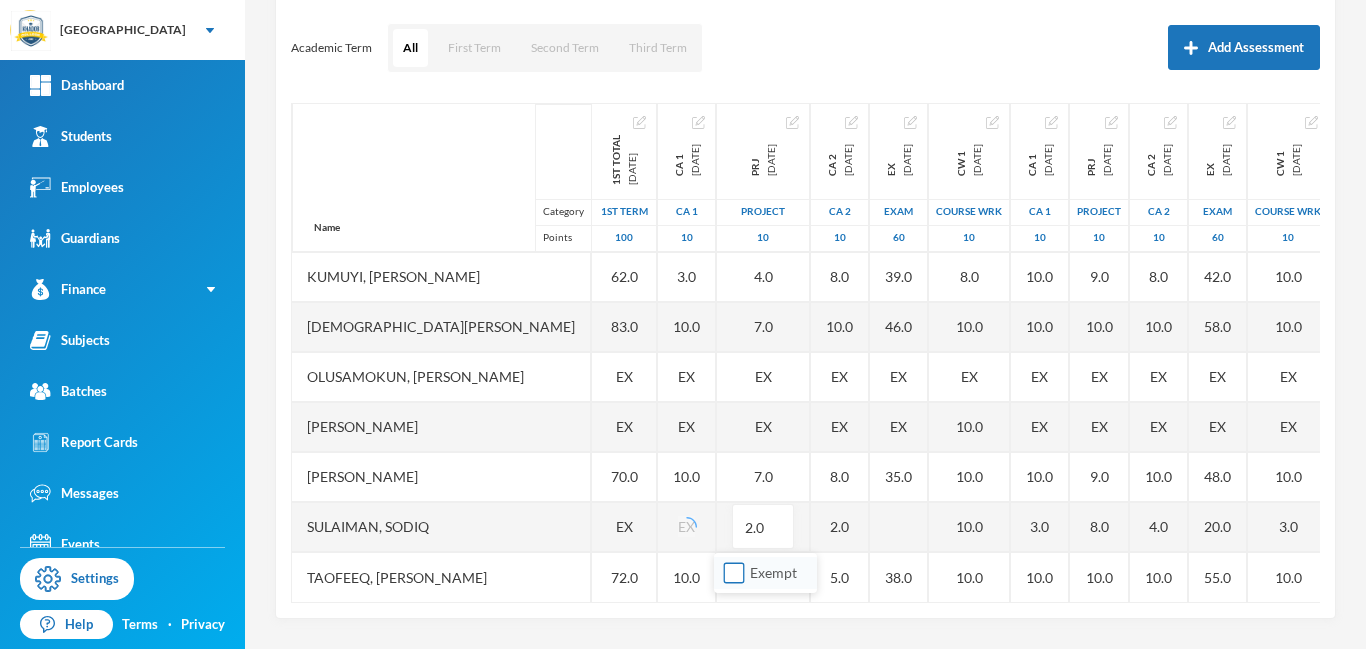 click on "Exempt" at bounding box center [734, 573] 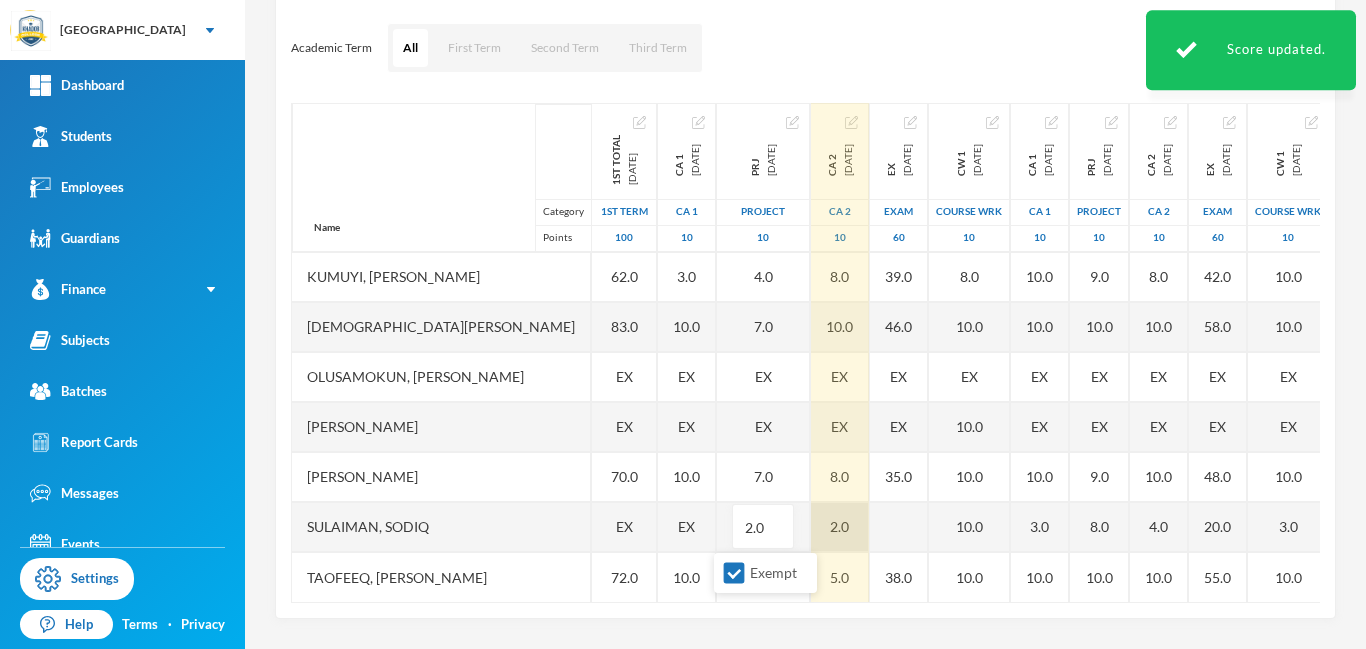click on "2.0" at bounding box center (840, 527) 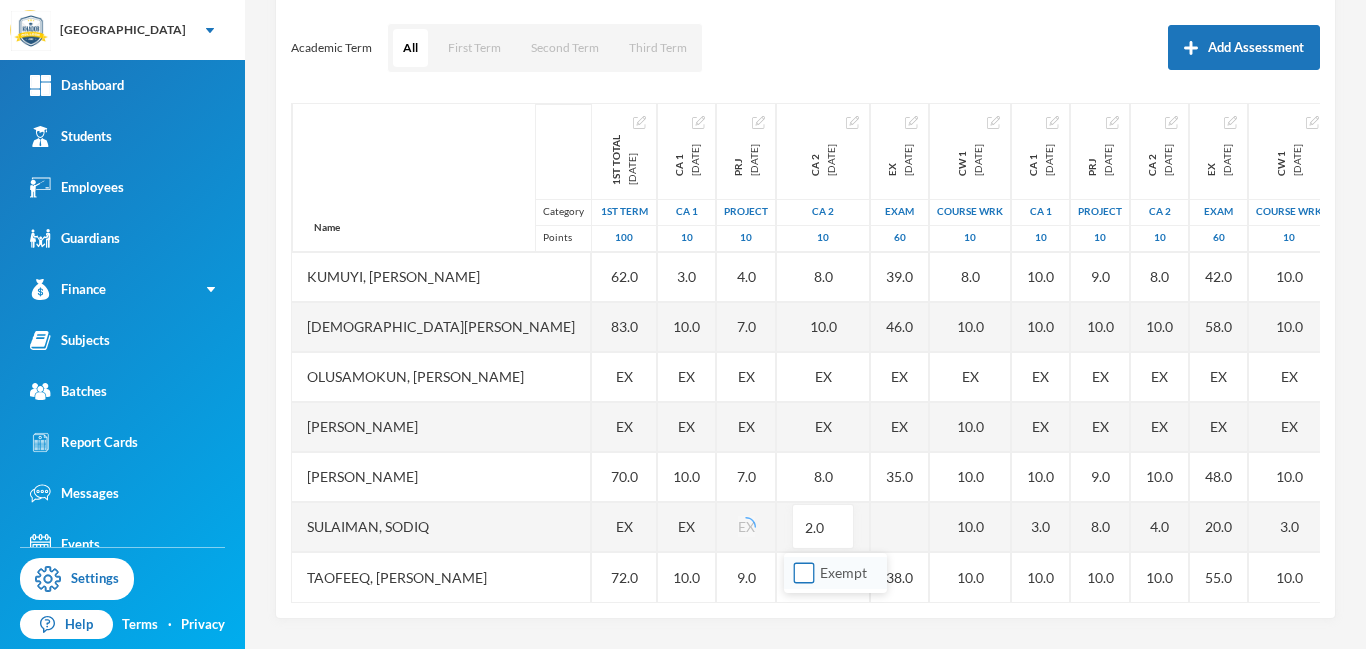 click on "Exempt" at bounding box center [804, 573] 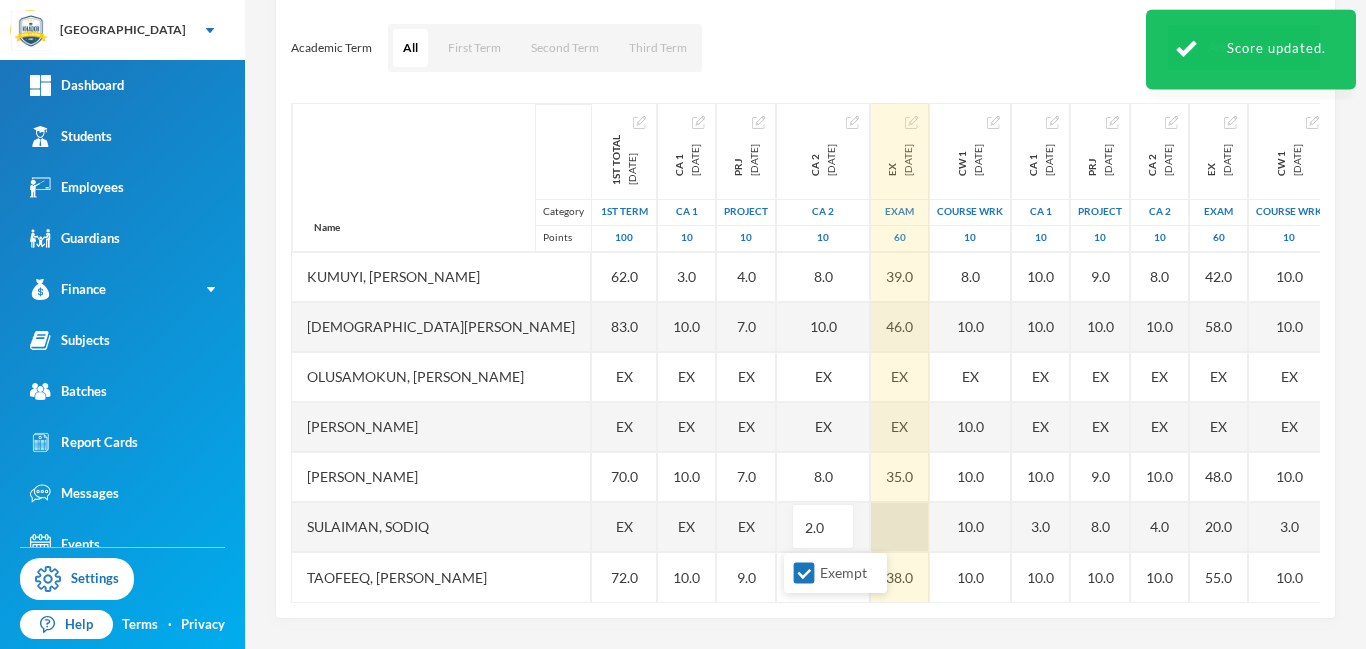 click on "Name   Category Points Adam, Muqiz Adamu, Sodiq Abubakar Akinwole, Muhammad Anola, Adibah Inshirah Babawale, Abdulmujeeb Folamade, Fawaz Hamisu, Fadimatu Jamiu, Waliyullah Kumuyi, Lateef Taiwo Kumuyi, Waliyy Kehinde Mohammed, Fatimah Olusamokun, Taofeeq Akorede Owoyemi, Raheemah Shittu, Ahmed Sulaiman, Sodiq Taofeeq, Abdulwadud 1st Total 2024-11-23 1st Term 100 EX EX EX EX EX EX EX 70.0 60.0 62.0 83.0 EX EX 70.0 EX 72.0 CA 1 2024-12-14 CA 1 10 5.0 EX EX 8.0 9.0 8.0 3.0 10.0 8.0 3.0 10.0 EX EX 10.0 EX 10.0 PRJ 2024-12-14 project 10 4.0 EX EX 5.0 7.0 4.0 4.0 4.0 4.0 4.0 7.0 EX EX 7.0 EX 9.0 CA 2 2024-12-14 CA 2 10 5.0 EX EX 6.0 5.0 4.0 7.0 6.0 5.0 8.0 10.0 EX EX 8.0 2.0 5.0 EX 2024-12-14 Exam 60 40.0 EX EX 33.0 41.0 40.0 42.0 35.0 39.0 46.0 EX EX 35.0 38.0 CW 1 2024-12-14 COURSE WRK 10 8.0 EX EX 10.0 10.0 10.0 10.0 8.0 8.0 8.0 10.0 EX 10.0 10.0 10.0 10.0 CA 1 2025-03-28 CA 1 10 8.0 EX EX 9.0 9.0 9.0 8.0 9.0 9.0 10.0 10.0 EX EX 10.0 3.0 10.0 PRJ 2025-03-28 project 10 9.0 EX EX 9.0 9.0 9.0 9.0 9.0 9.0 9.0 10.0" at bounding box center [805, 353] 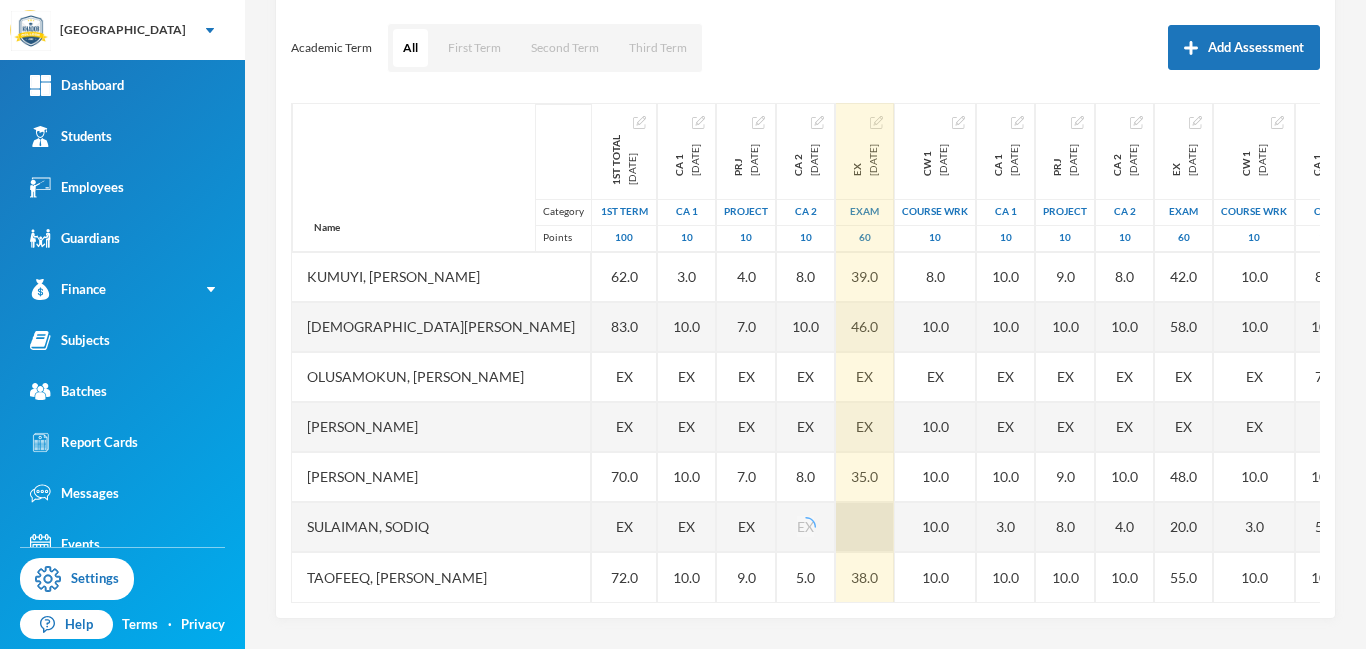 click at bounding box center (865, 527) 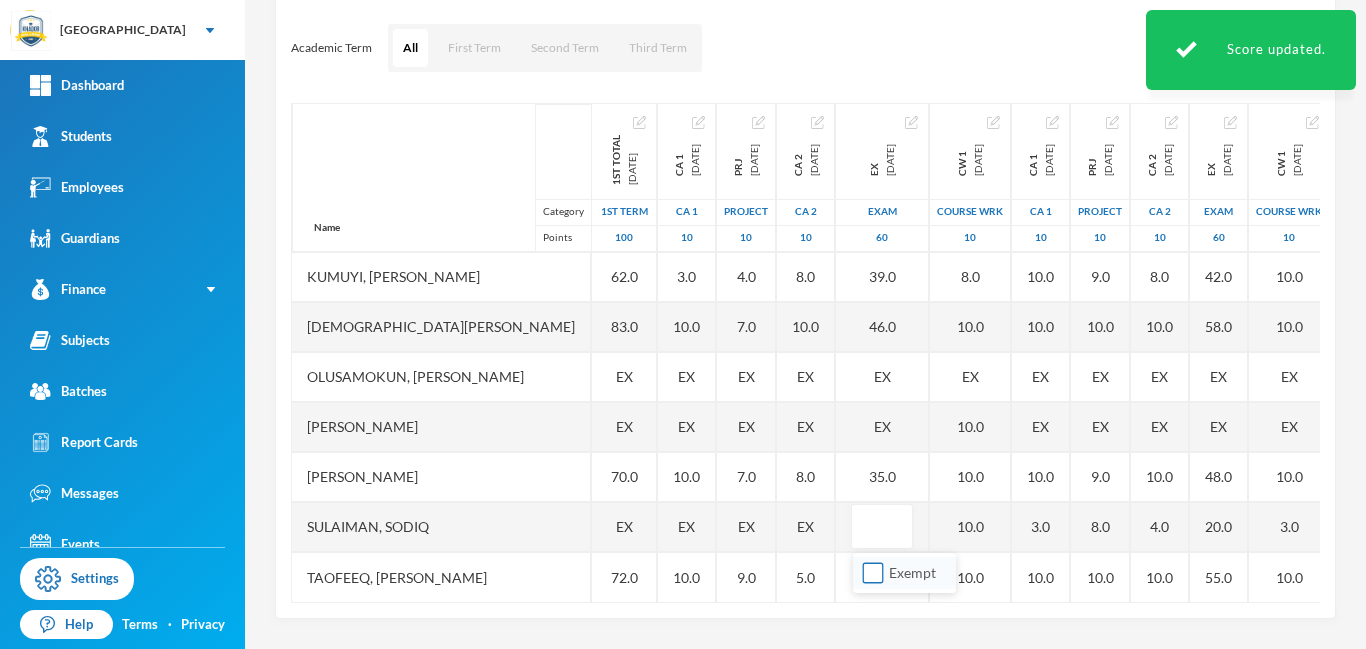 click on "Exempt" at bounding box center [873, 573] 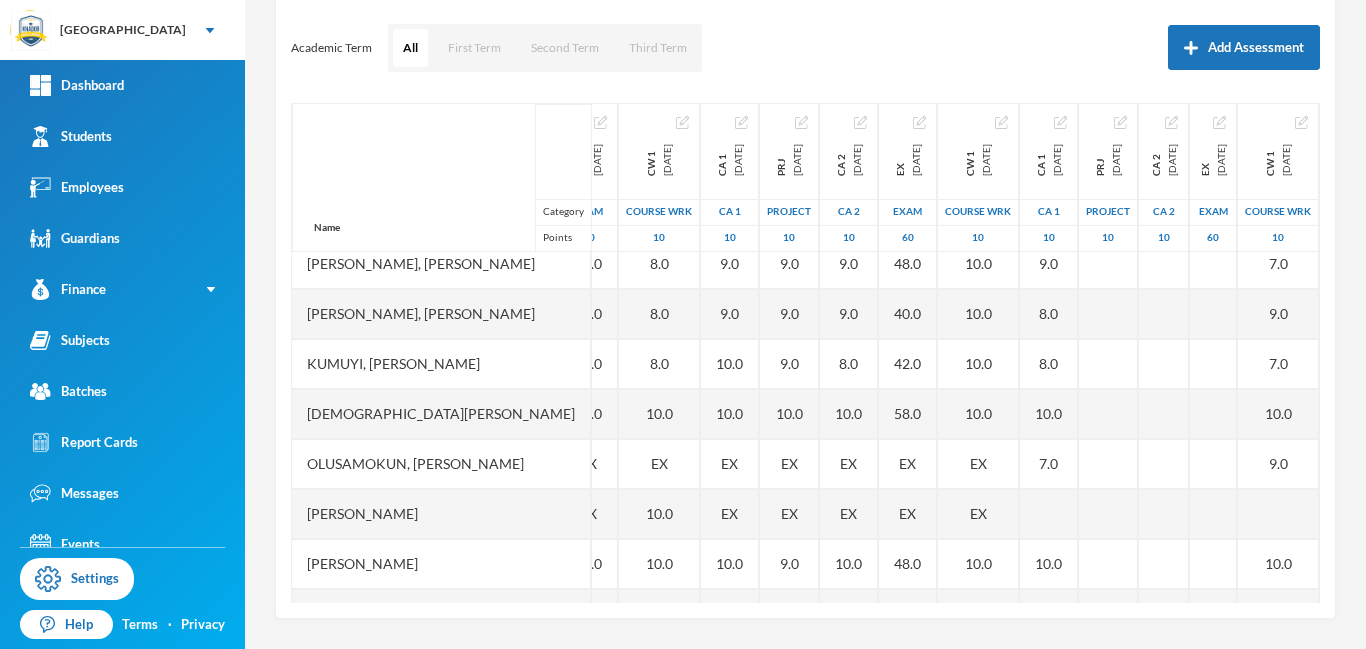 scroll, scrollTop: 0, scrollLeft: 387, axis: horizontal 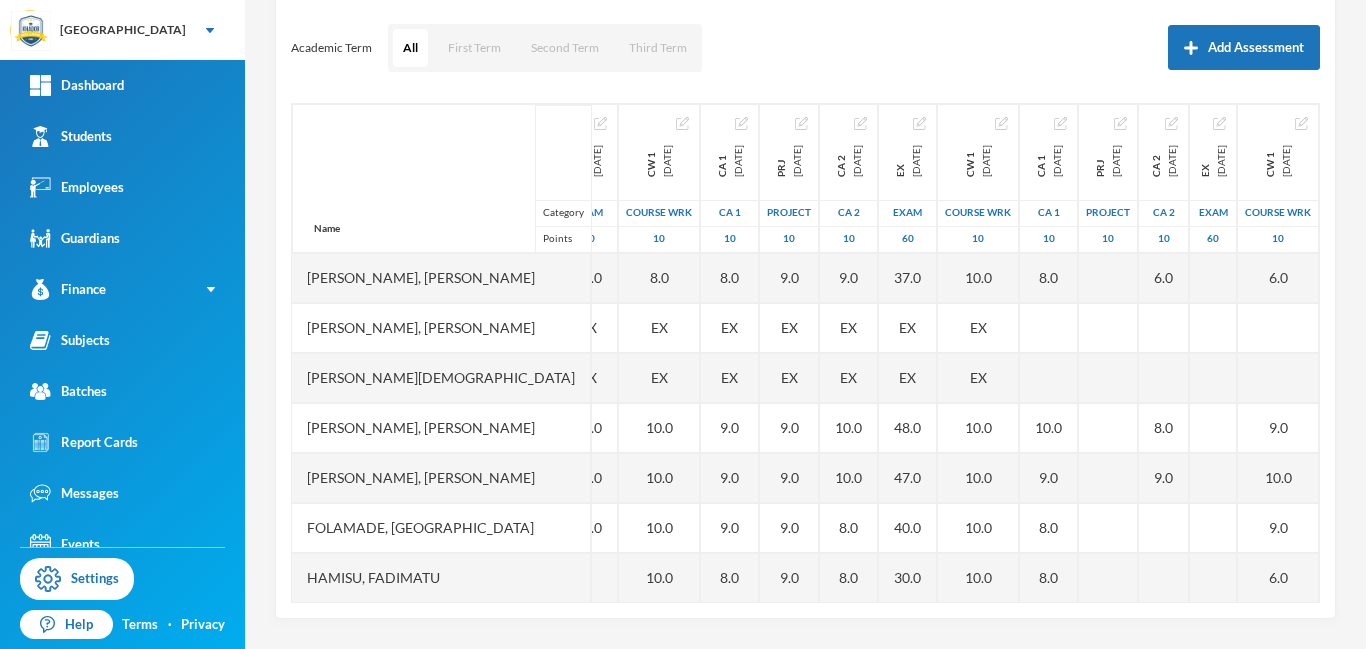 drag, startPoint x: 1312, startPoint y: 513, endPoint x: 1351, endPoint y: 164, distance: 351.17233 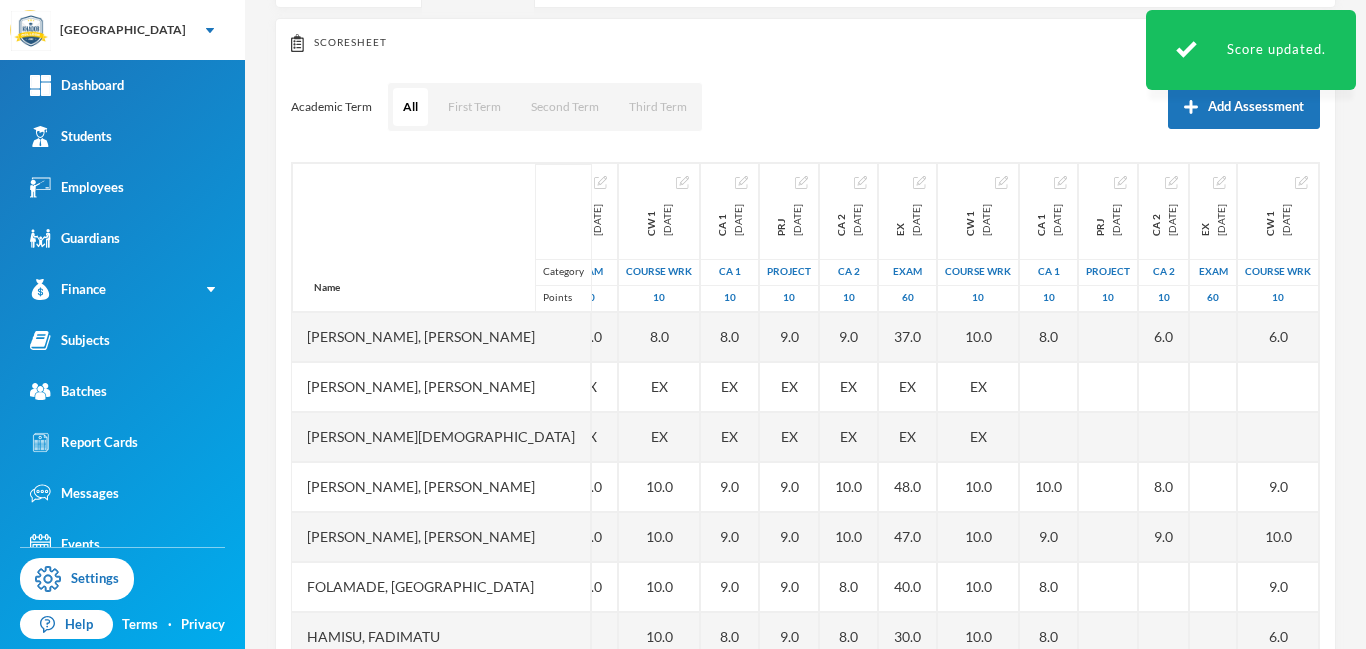 scroll, scrollTop: 263, scrollLeft: 0, axis: vertical 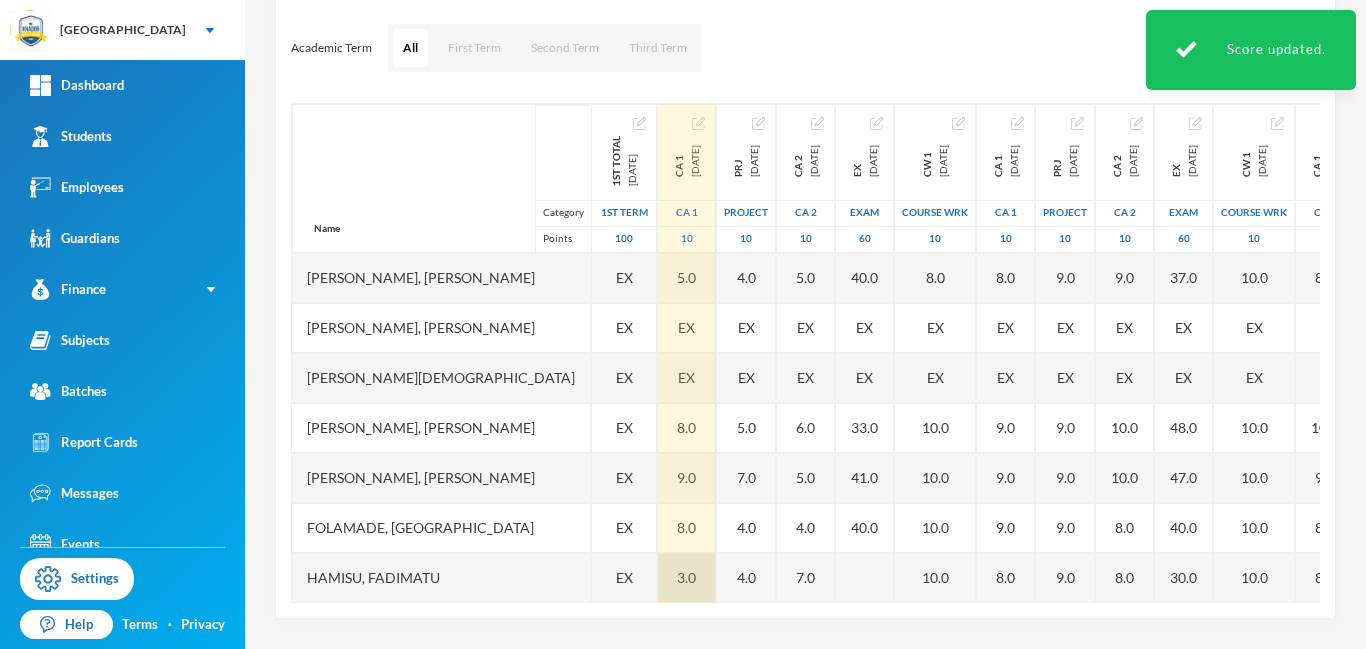 click on "3.0" at bounding box center [687, 578] 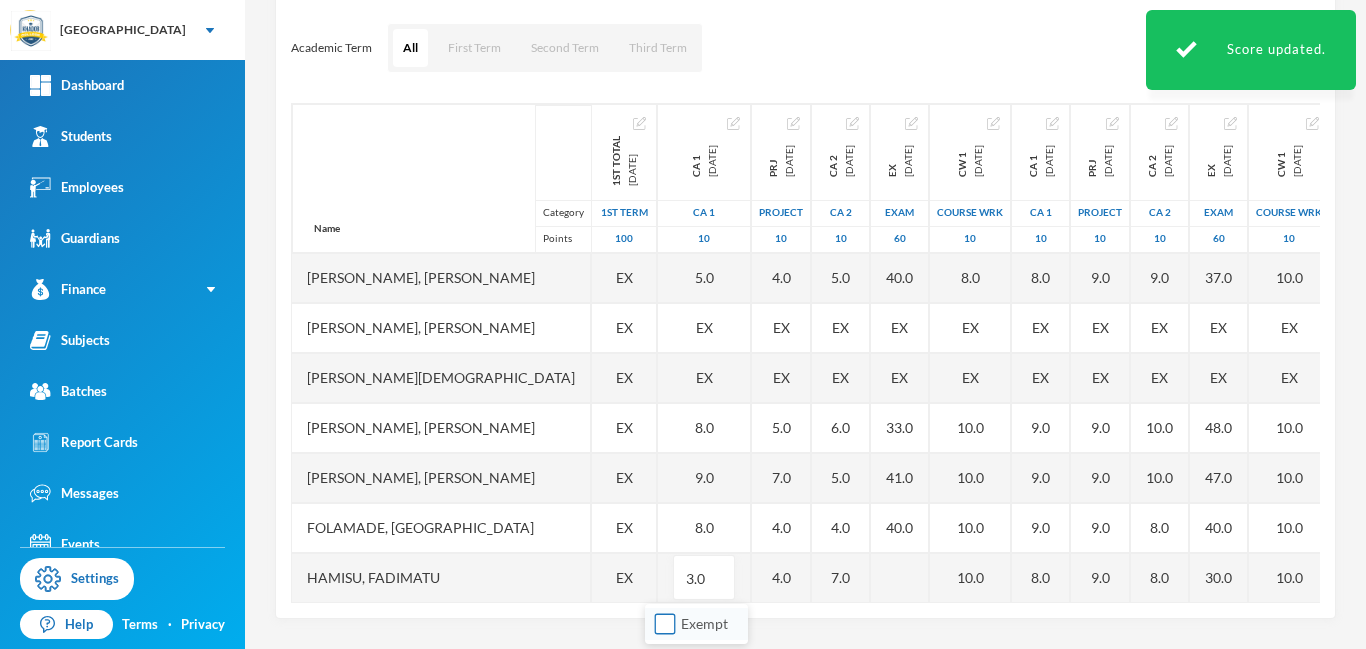 click on "Exempt" at bounding box center [665, 624] 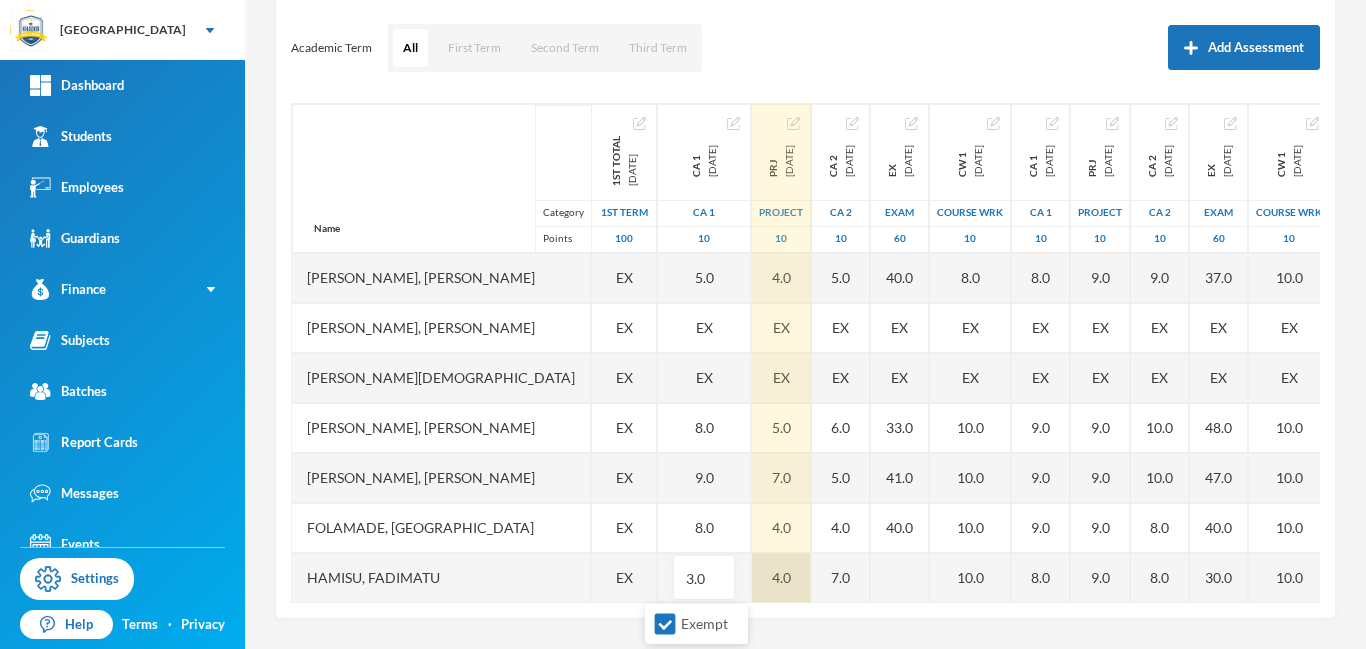 click on "4.0" at bounding box center [781, 578] 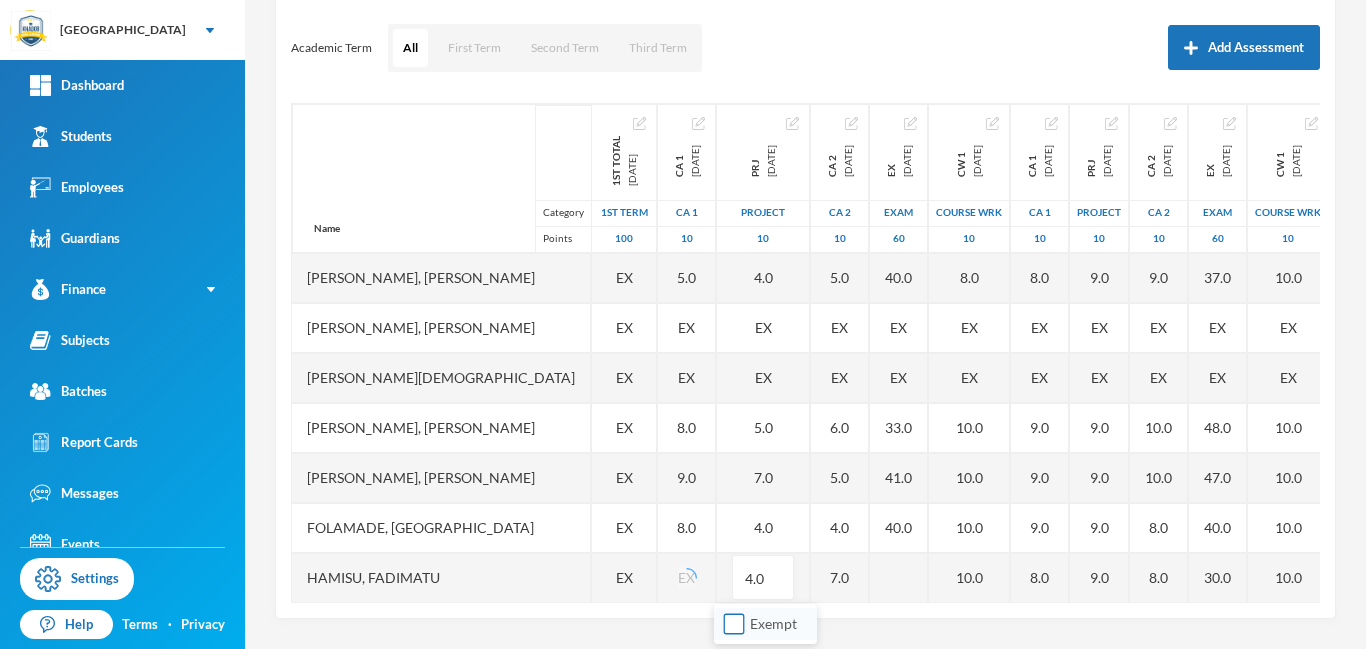 click on "Exempt" at bounding box center (734, 624) 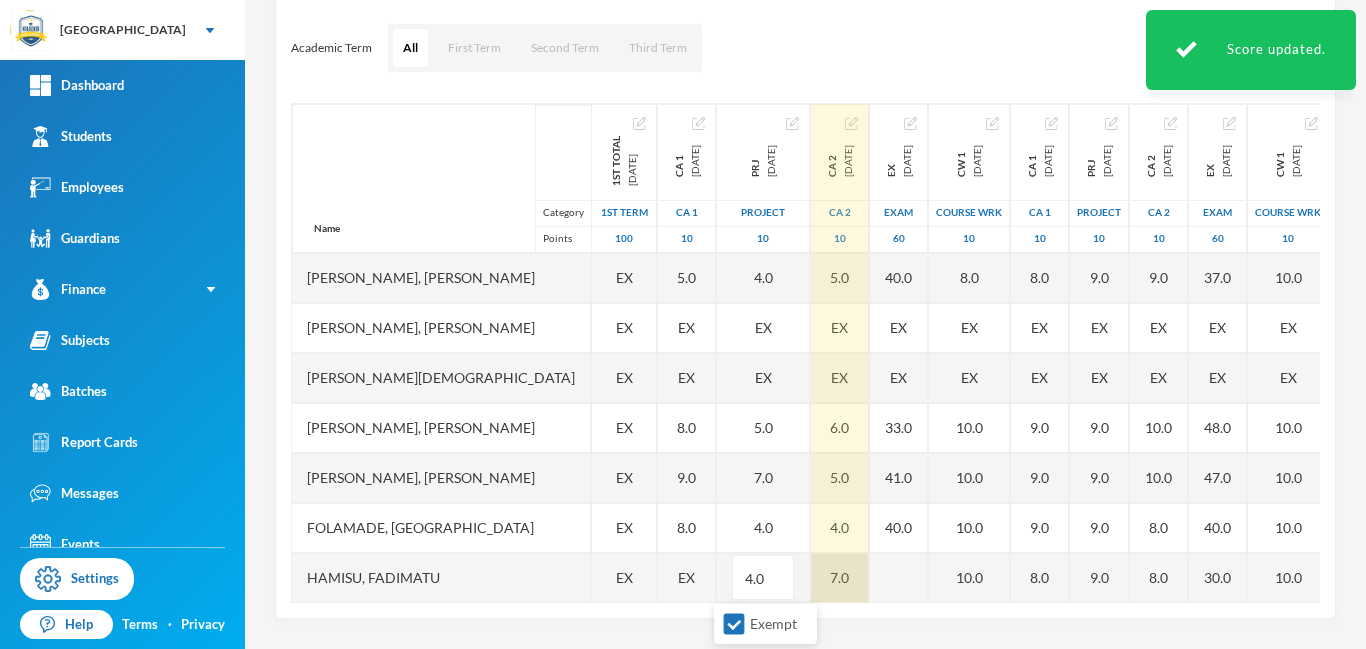 click on "7.0" at bounding box center [840, 578] 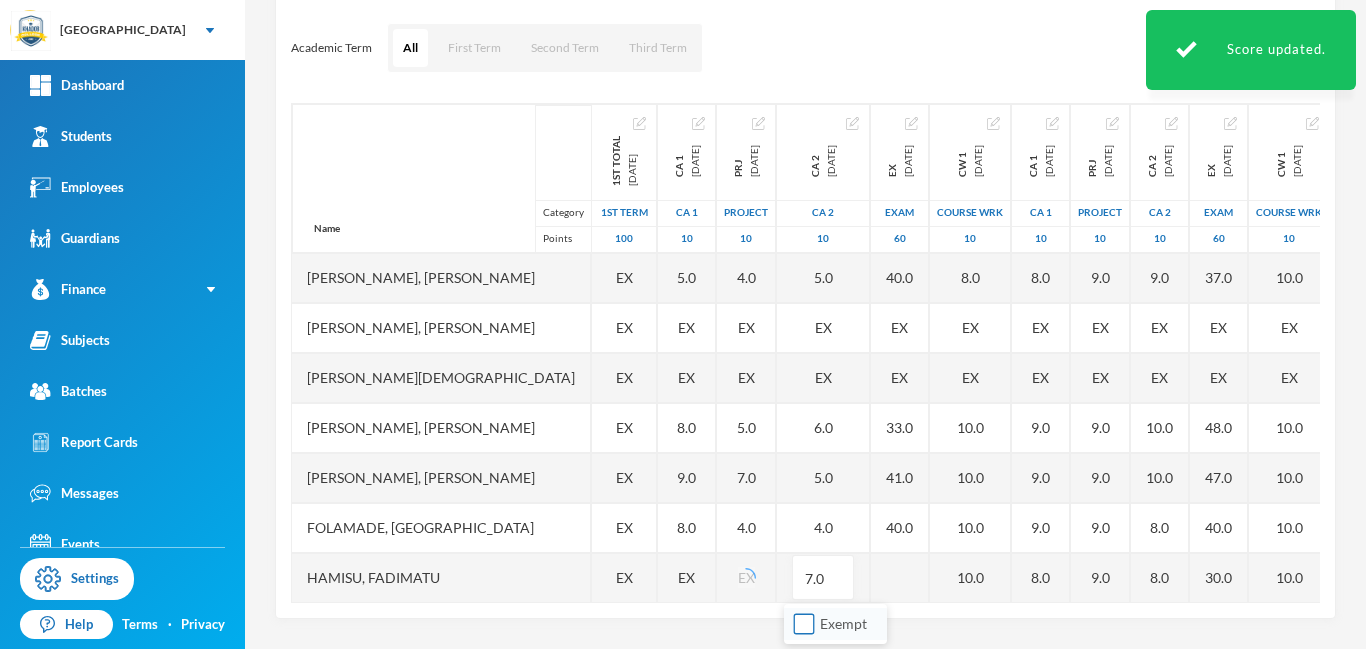 click on "Exempt" at bounding box center [804, 624] 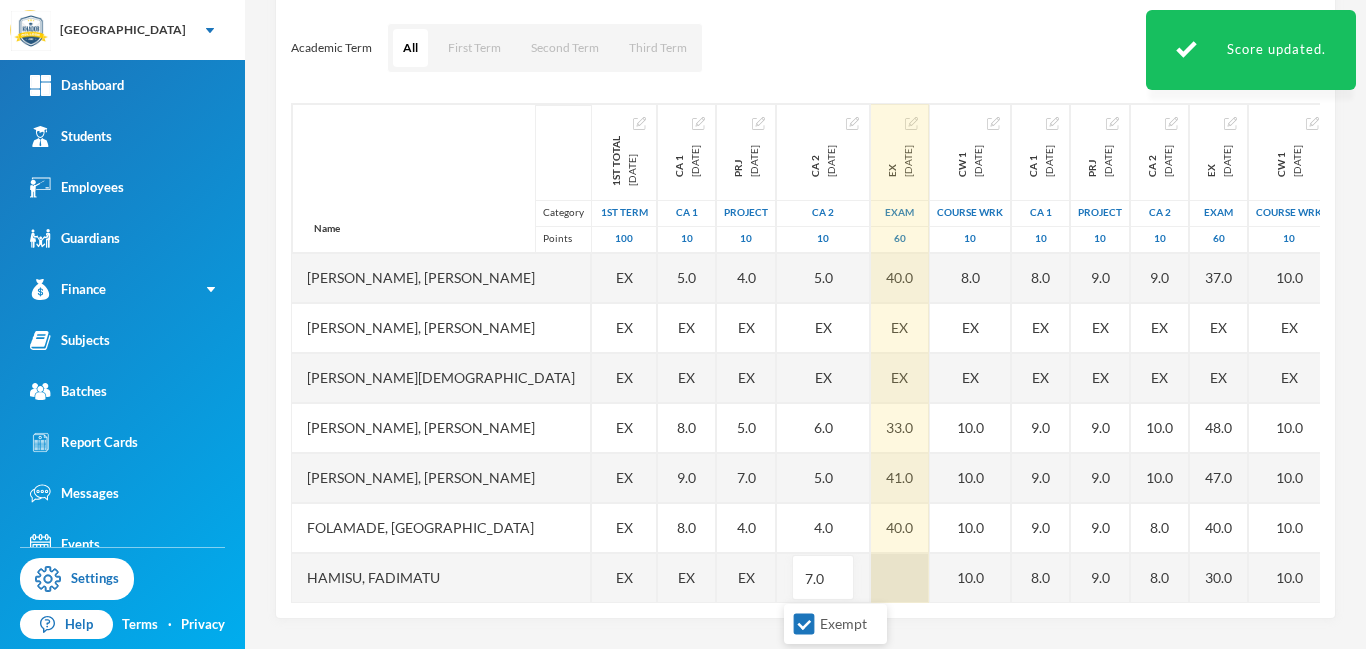 click at bounding box center [900, 578] 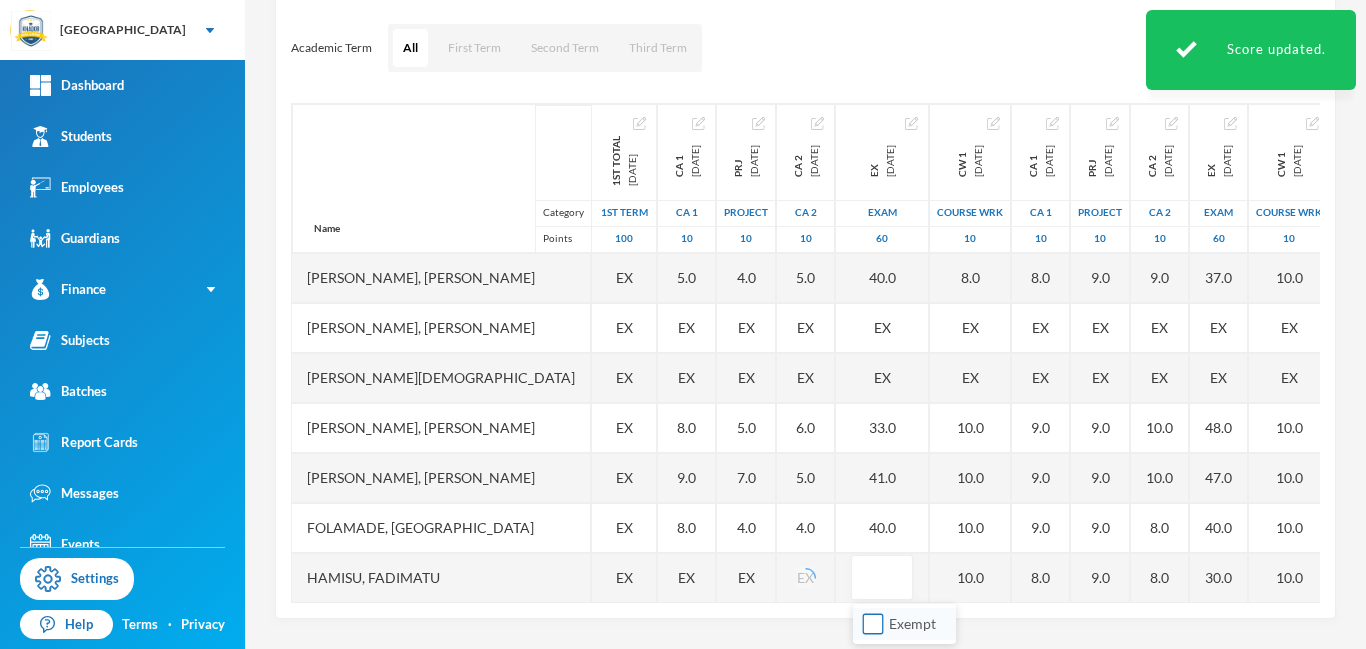 click on "Exempt" at bounding box center [873, 624] 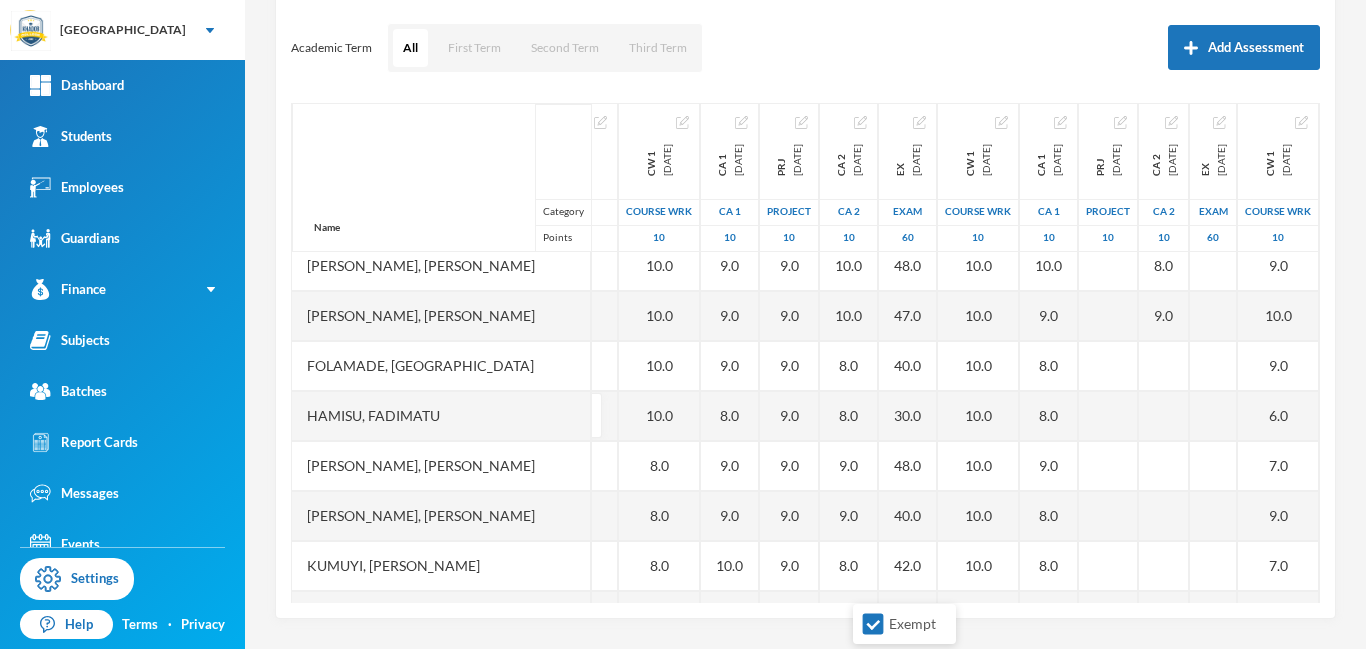 scroll, scrollTop: 0, scrollLeft: 412, axis: horizontal 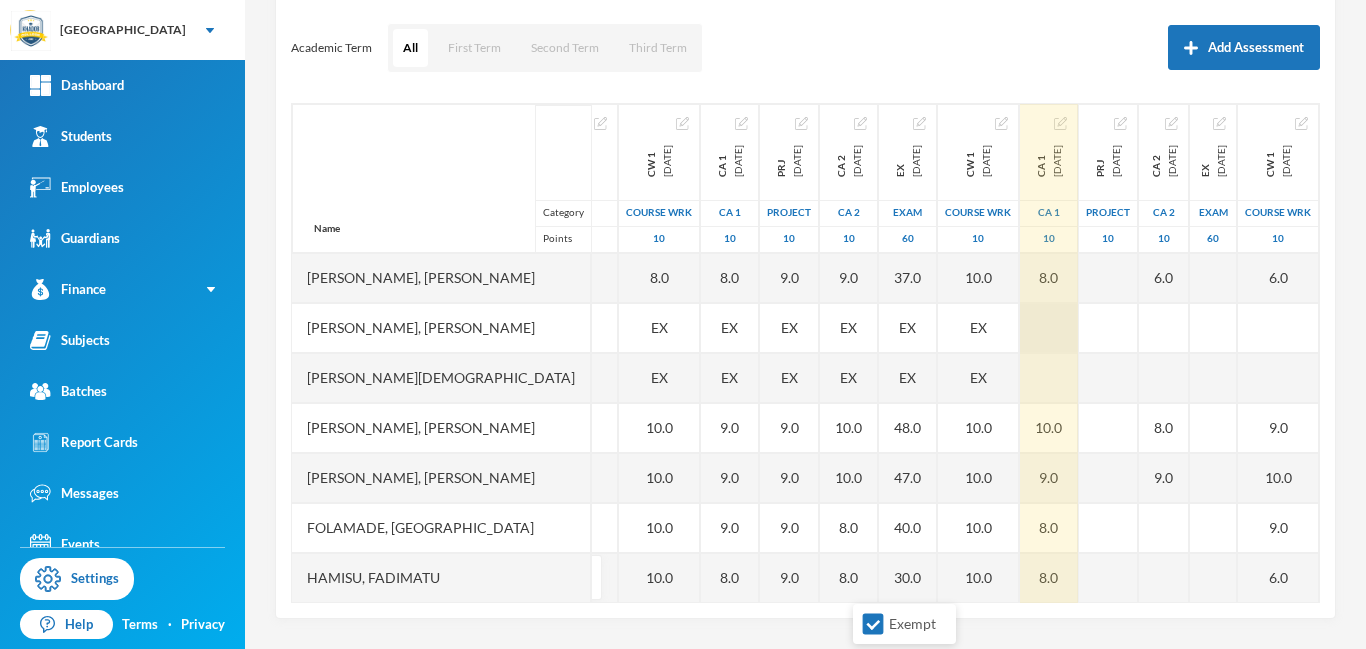 click at bounding box center (1049, 328) 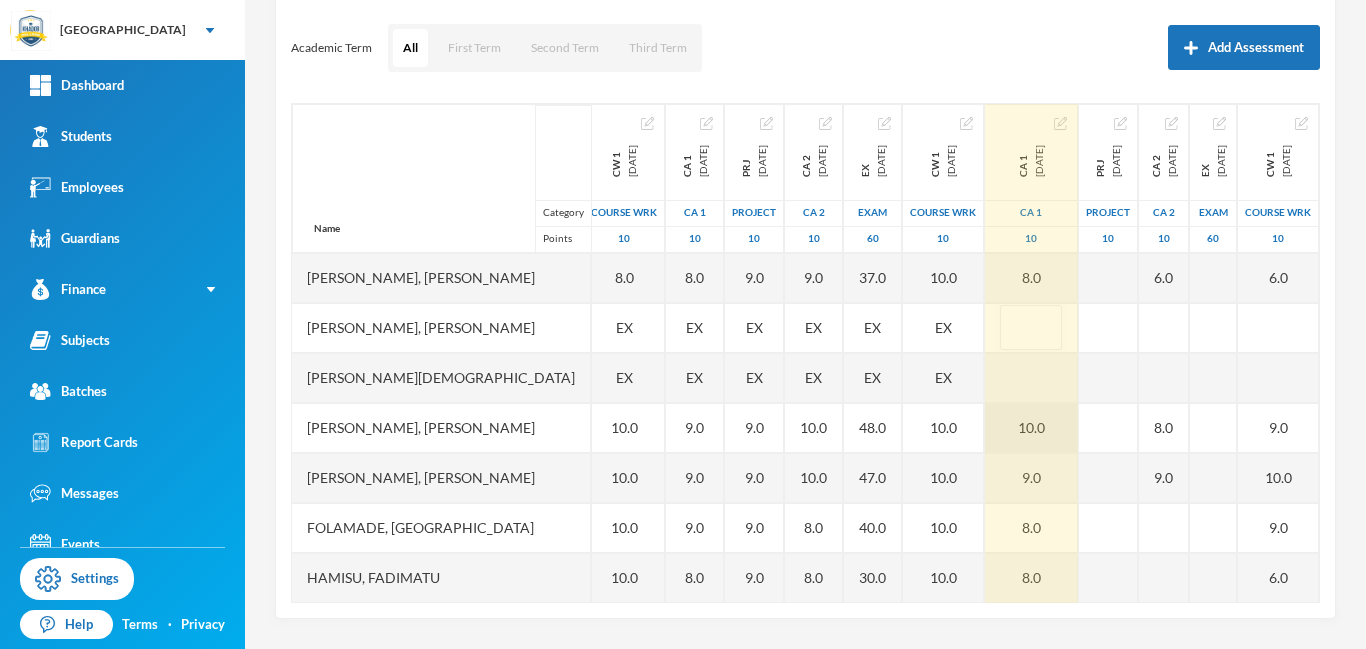 scroll, scrollTop: 0, scrollLeft: 387, axis: horizontal 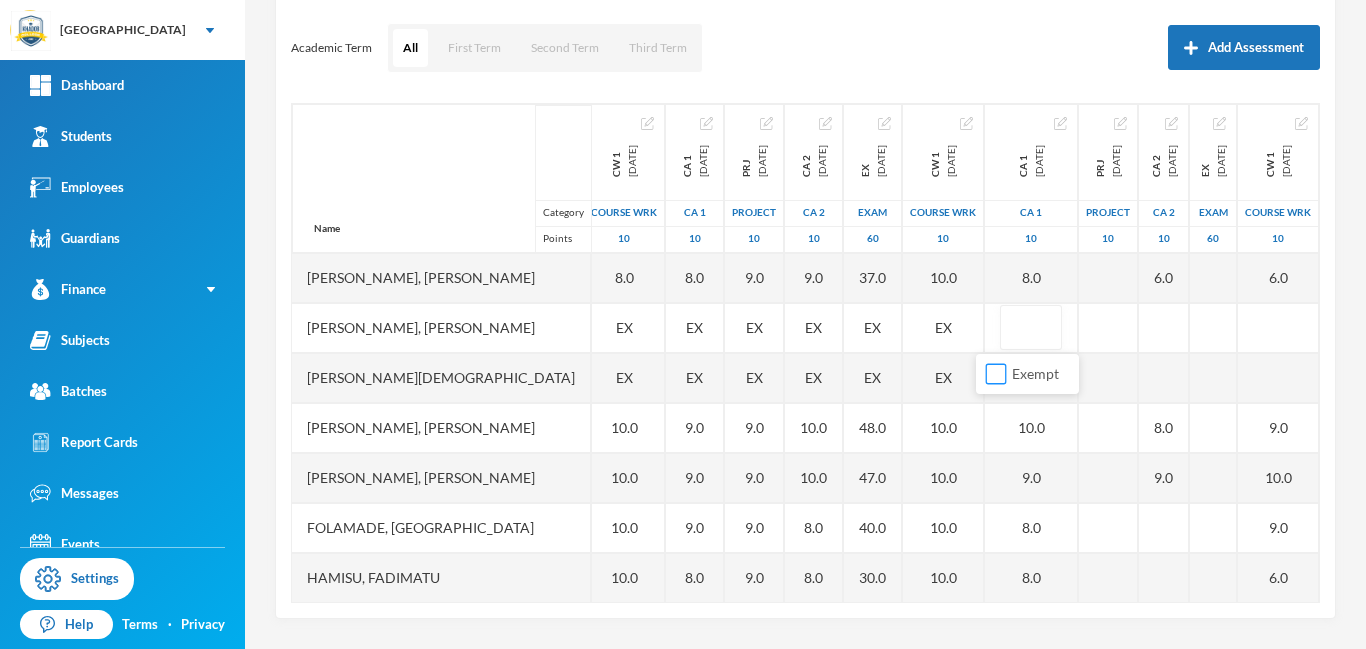 click on "Exempt" at bounding box center [996, 374] 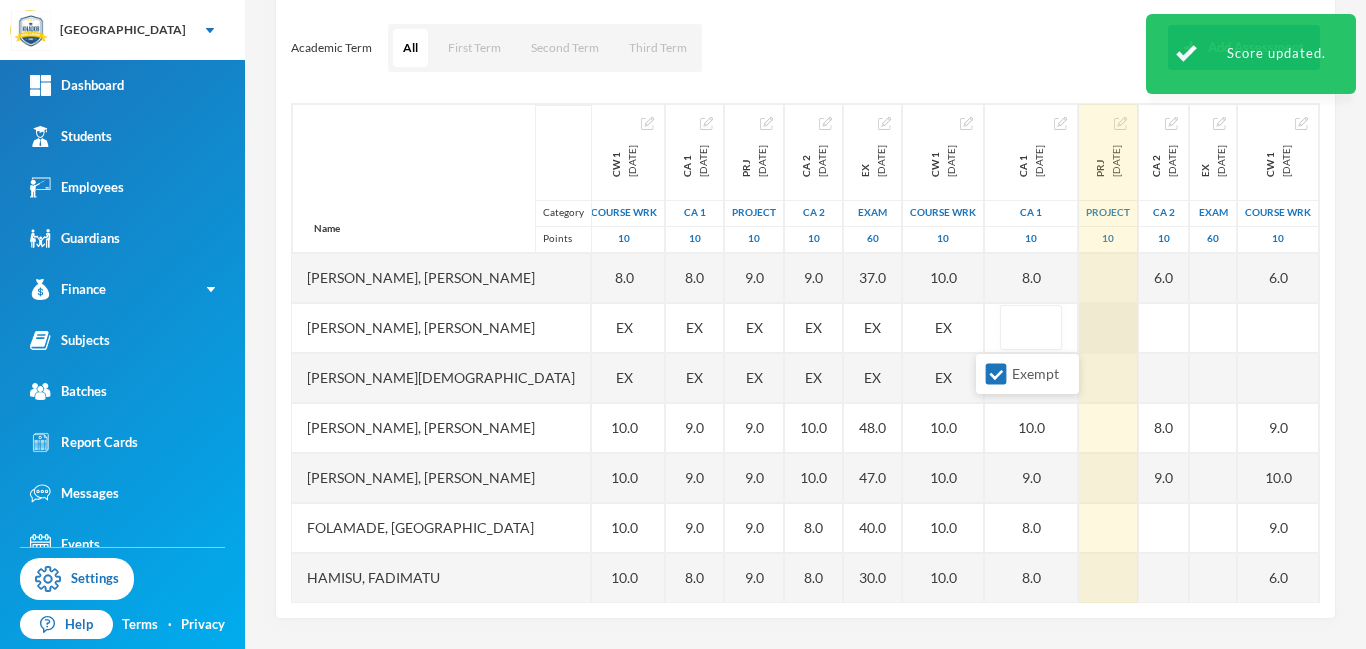 click at bounding box center [1108, 328] 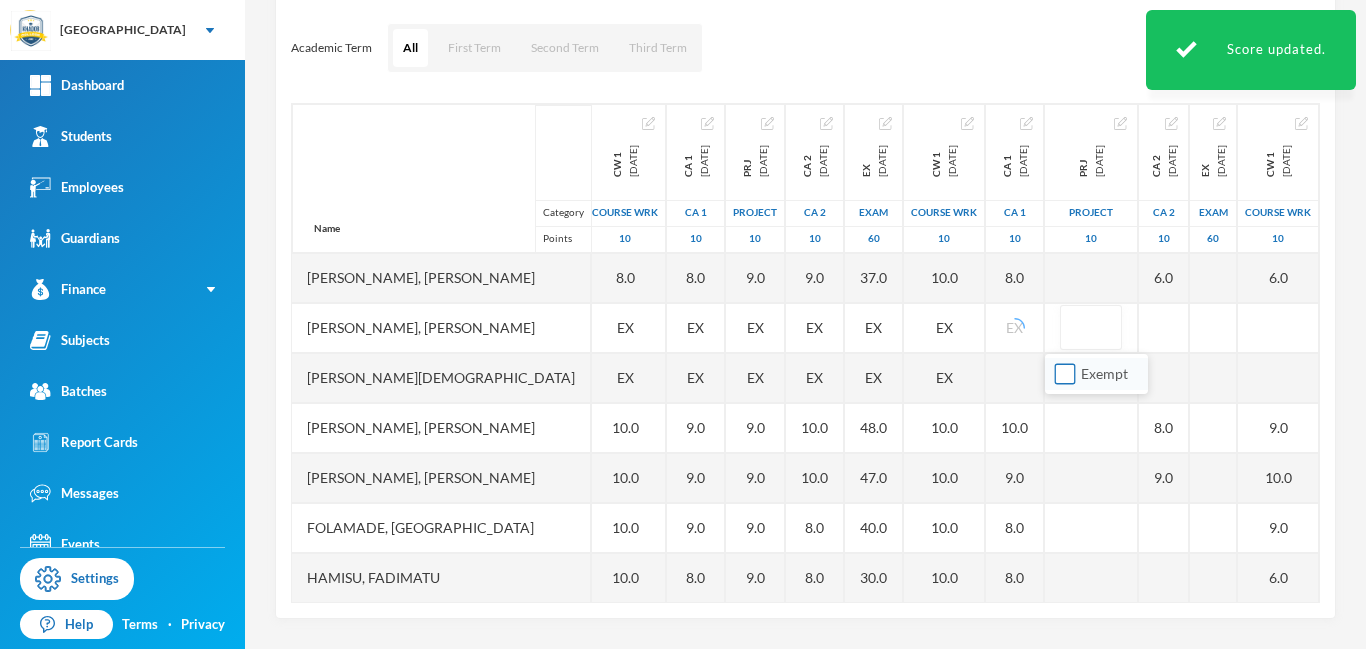 click on "Exempt" at bounding box center (1065, 374) 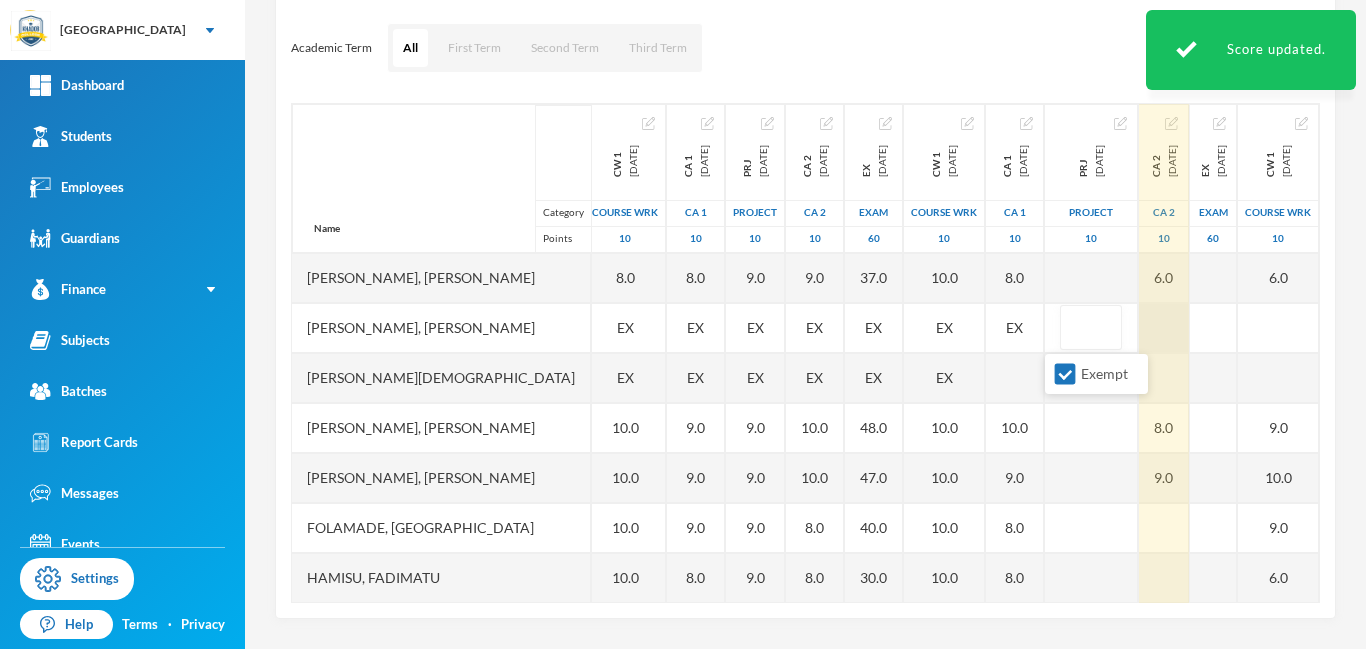 click on "Name   Category Points Adam, Muqiz Adamu, Sodiq Abubakar Akinwole, Muhammad Anola, Adibah Inshirah Babawale, Abdulmujeeb Folamade, Fawaz Hamisu, Fadimatu Jamiu, Waliyullah Kumuyi, Lateef Taiwo Kumuyi, Waliyy Kehinde Mohammed, Fatimah Olusamokun, Taofeeq Akorede Owoyemi, Raheemah Shittu, Ahmed Sulaiman, Sodiq Taofeeq, Abdulwadud 1st Total 2024-11-23 1st Term 100 EX EX EX EX EX EX EX 70.0 60.0 62.0 83.0 EX EX 70.0 EX 72.0 CA 1 2024-12-14 CA 1 10 5.0 EX EX 8.0 9.0 8.0 EX 10.0 8.0 3.0 10.0 EX EX 10.0 EX 10.0 PRJ 2024-12-14 project 10 4.0 EX EX 5.0 7.0 4.0 EX 4.0 4.0 4.0 7.0 EX EX 7.0 EX 9.0 CA 2 2024-12-14 CA 2 10 5.0 EX EX 6.0 5.0 4.0 EX 6.0 5.0 8.0 10.0 EX EX 8.0 EX 5.0 EX 2024-12-14 Exam 60 40.0 EX EX 33.0 41.0 40.0 EX 42.0 35.0 39.0 46.0 EX EX 35.0 EX 38.0 CW 1 2024-12-14 COURSE WRK 10 8.0 EX EX 10.0 10.0 10.0 10.0 8.0 8.0 8.0 10.0 EX 10.0 10.0 10.0 10.0 CA 1 2025-03-28 CA 1 10 8.0 EX EX 9.0 9.0 9.0 8.0 9.0 9.0 10.0 10.0 EX EX 10.0 3.0 10.0 PRJ 2025-03-28 project 10 9.0 EX EX 9.0 9.0 9.0 9.0 9.0 9.0 9.0 10.0" at bounding box center (805, 353) 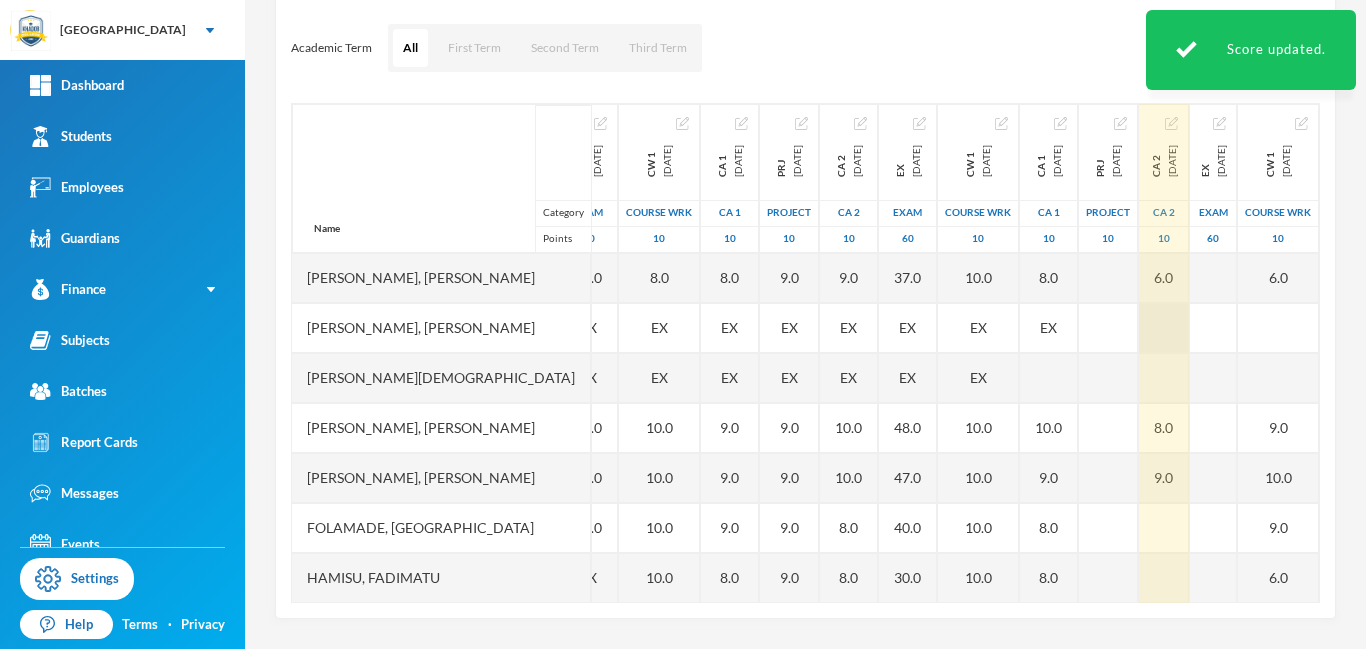 click at bounding box center [1164, 328] 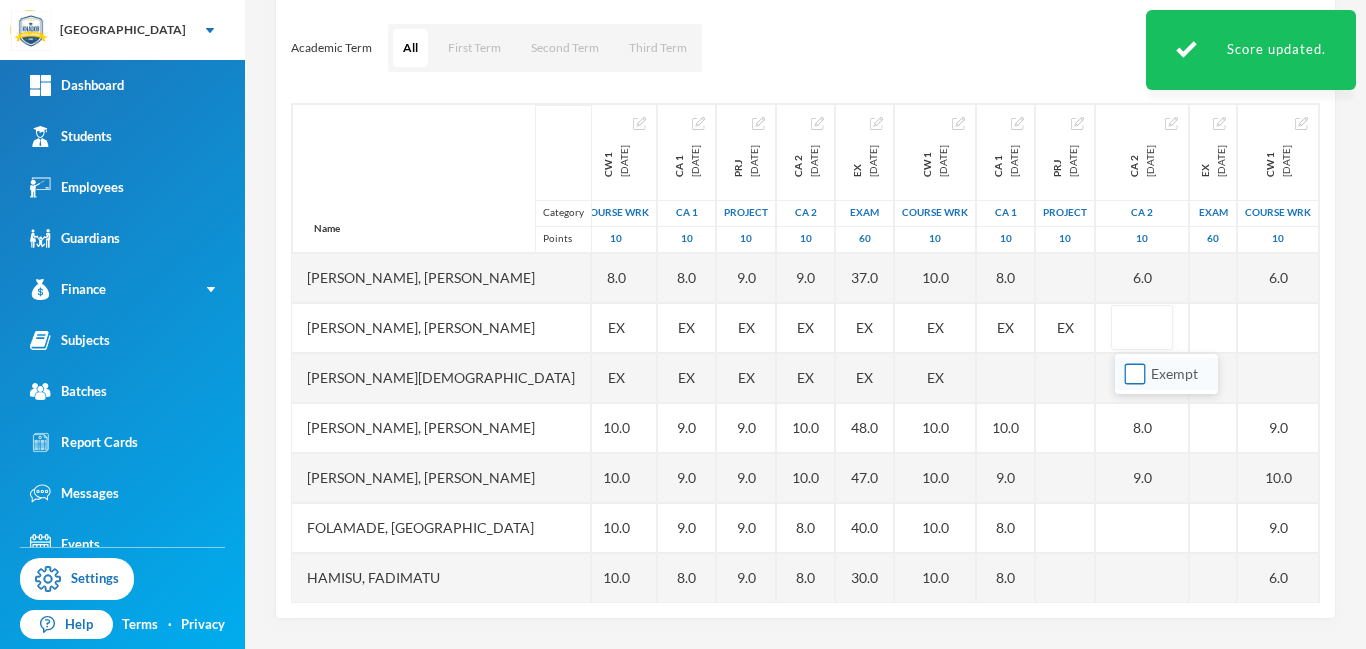click on "Exempt" at bounding box center [1135, 374] 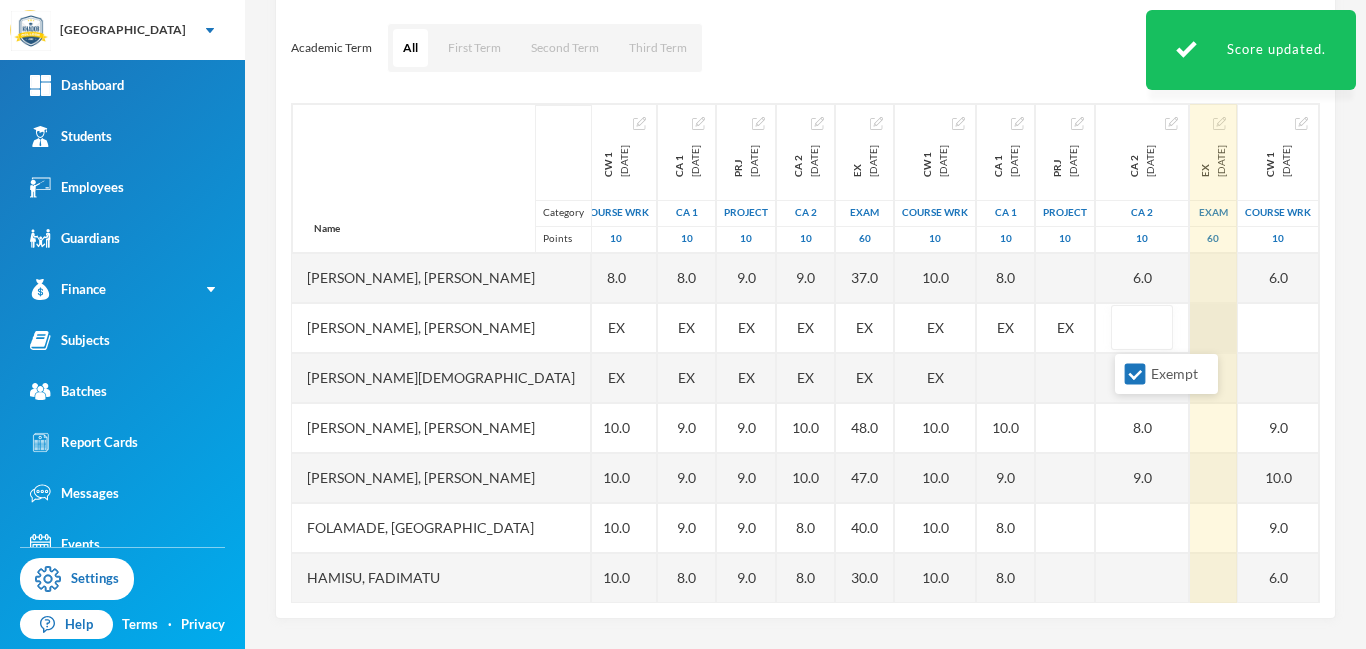 click at bounding box center [1213, 328] 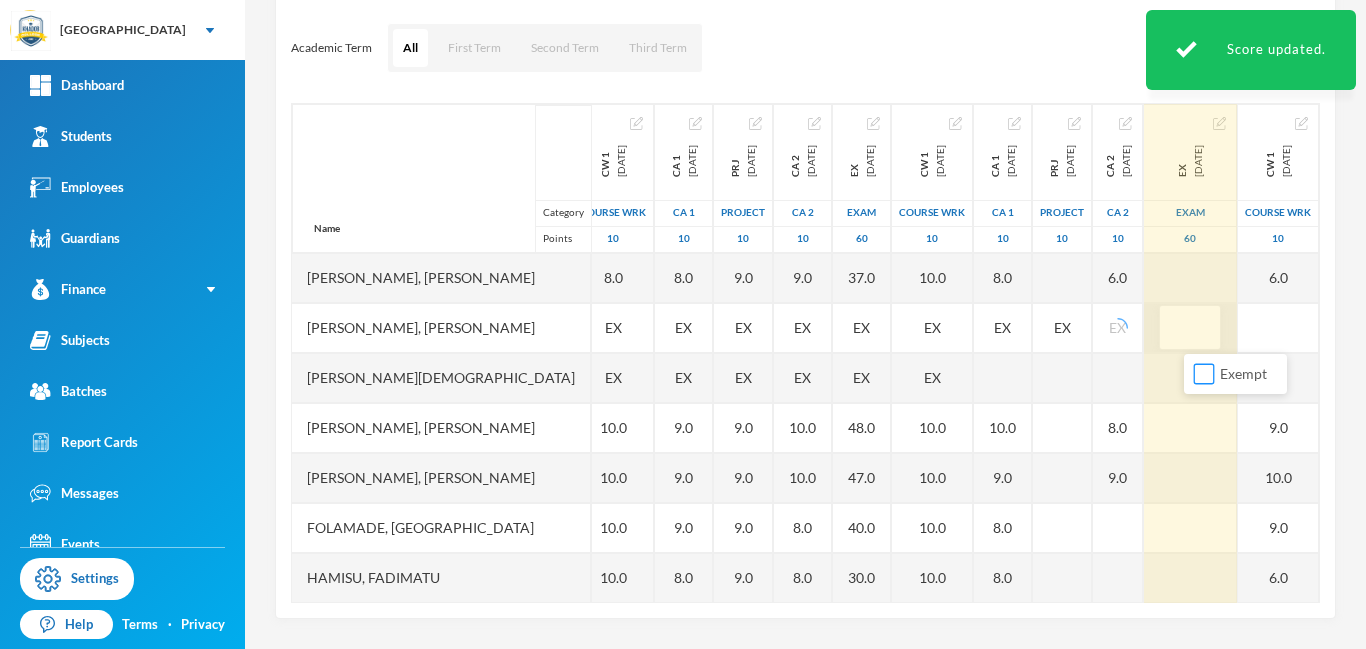 click on "Exempt" at bounding box center [1204, 374] 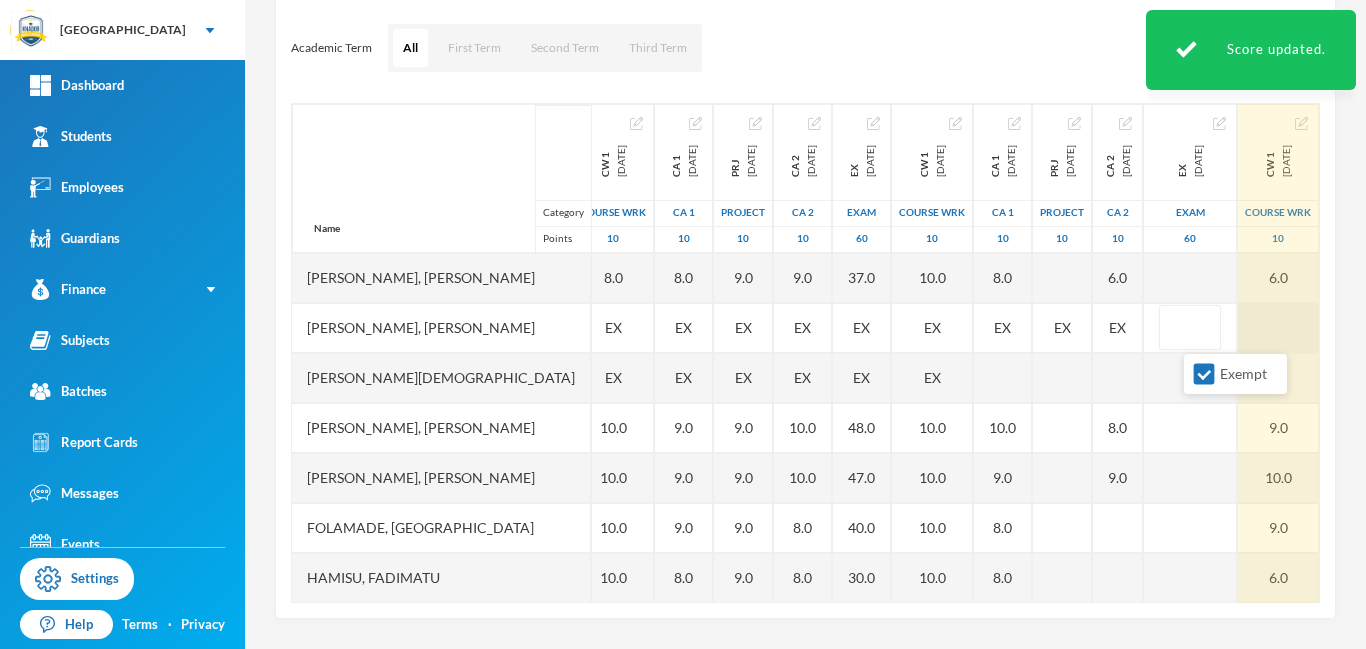 click at bounding box center [1278, 328] 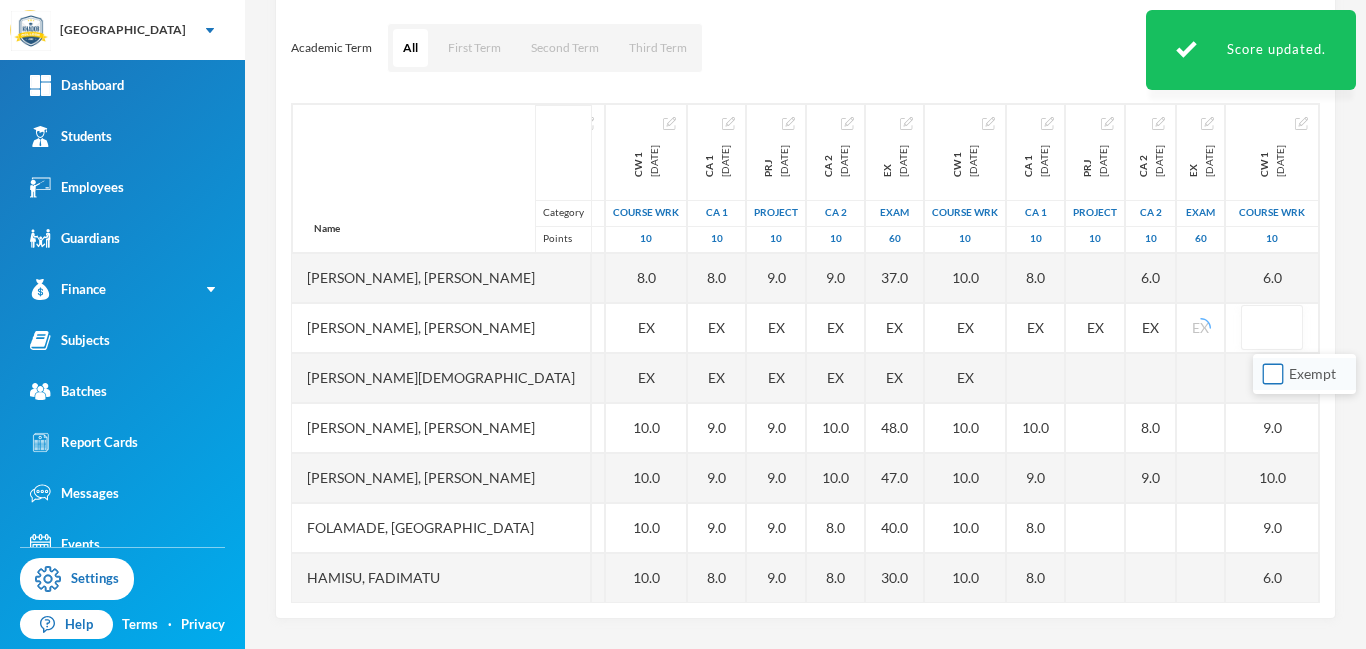 click on "Exempt" at bounding box center (1273, 374) 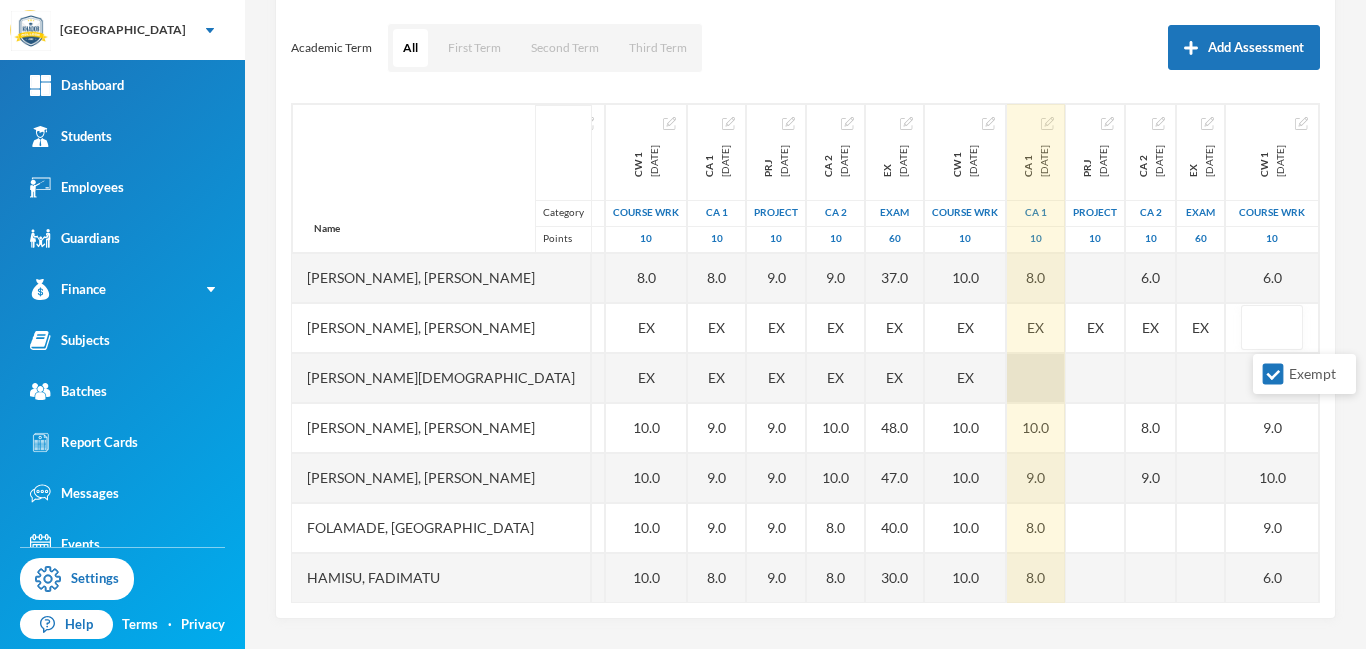 click at bounding box center [1036, 378] 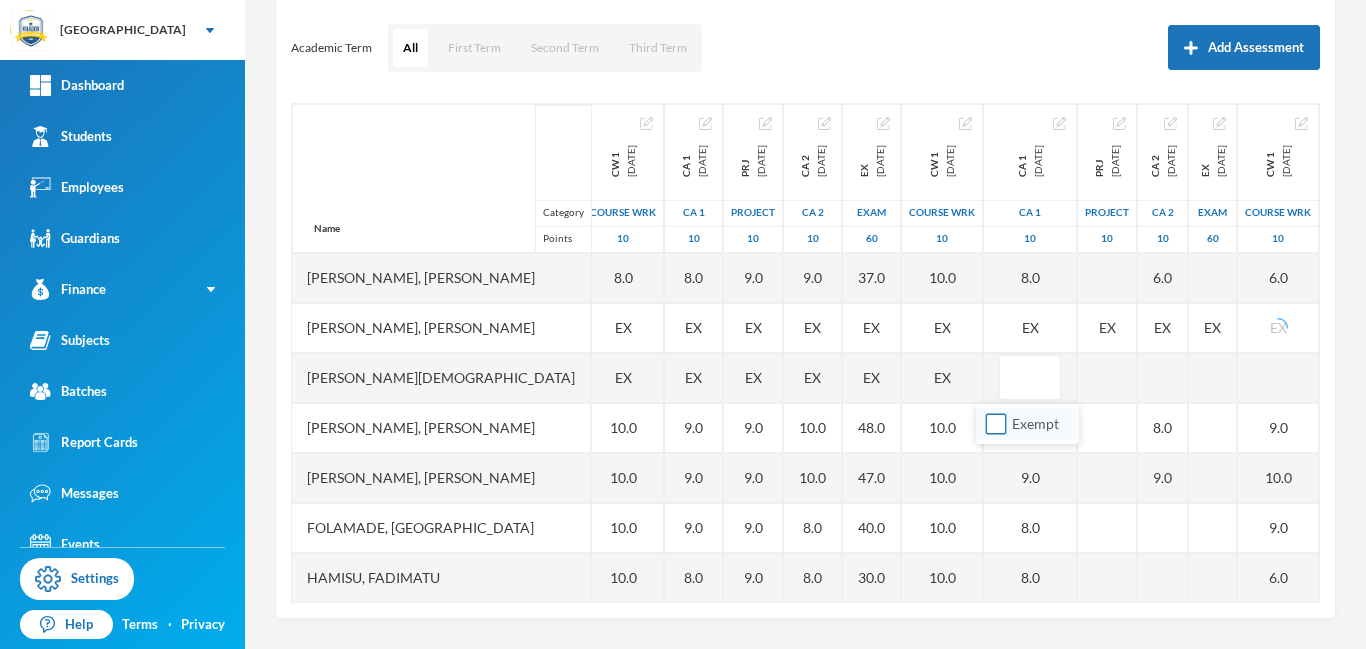 click on "Exempt" at bounding box center [996, 424] 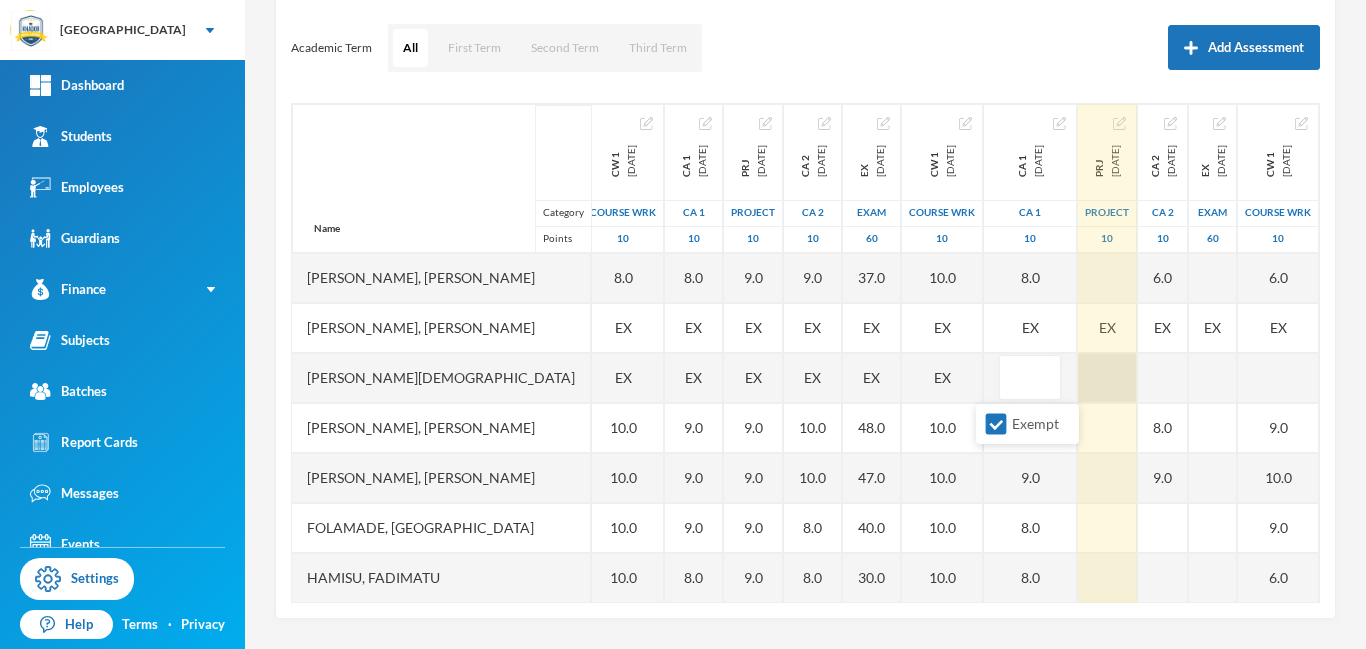 click at bounding box center (1107, 378) 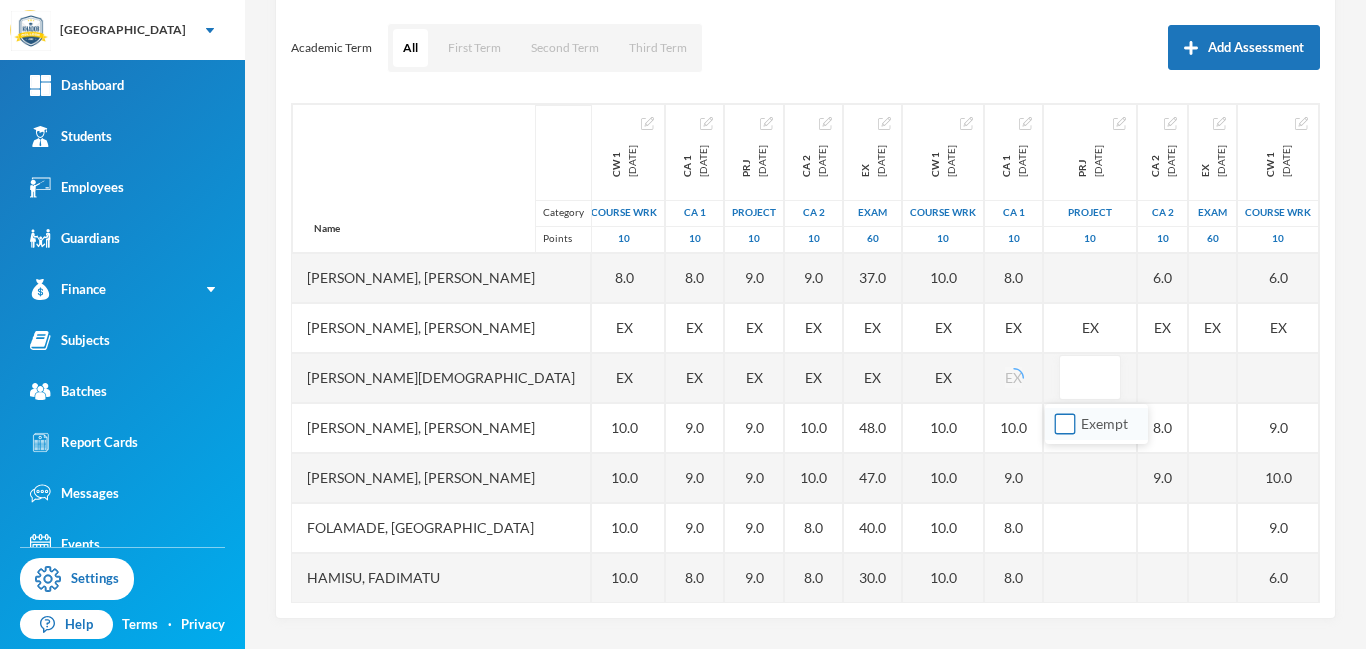click on "Exempt" at bounding box center (1065, 424) 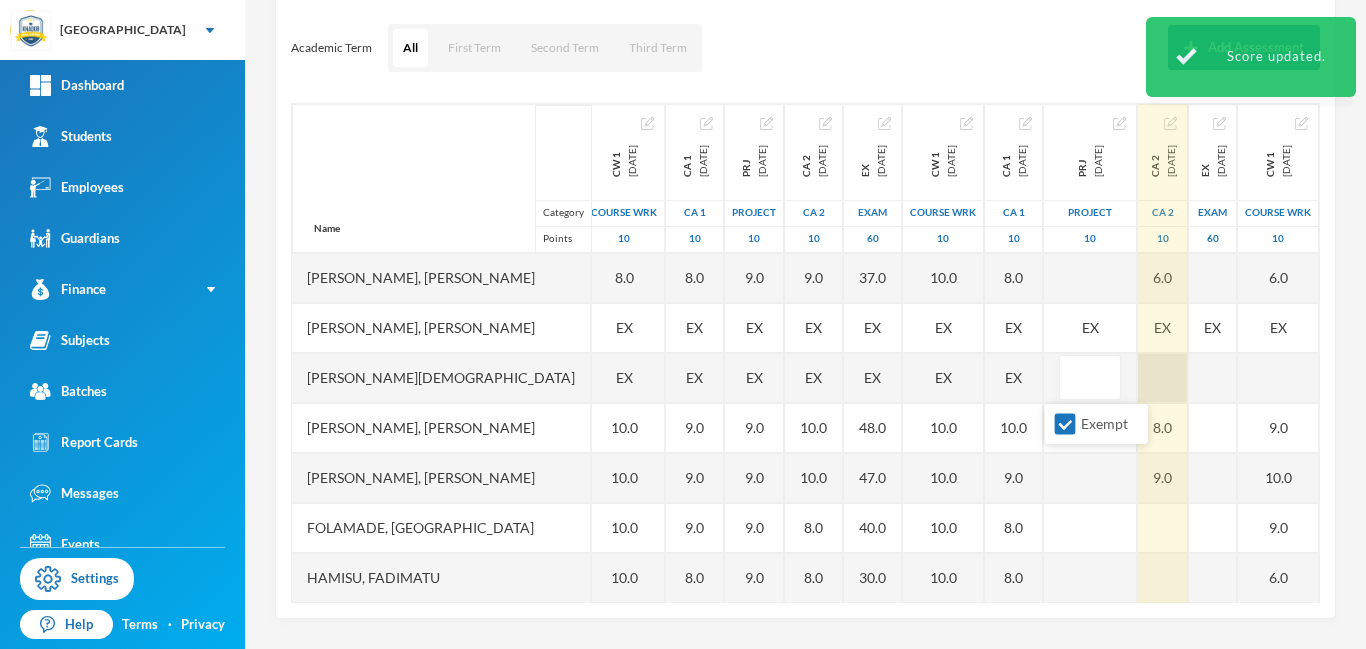 click at bounding box center (1163, 378) 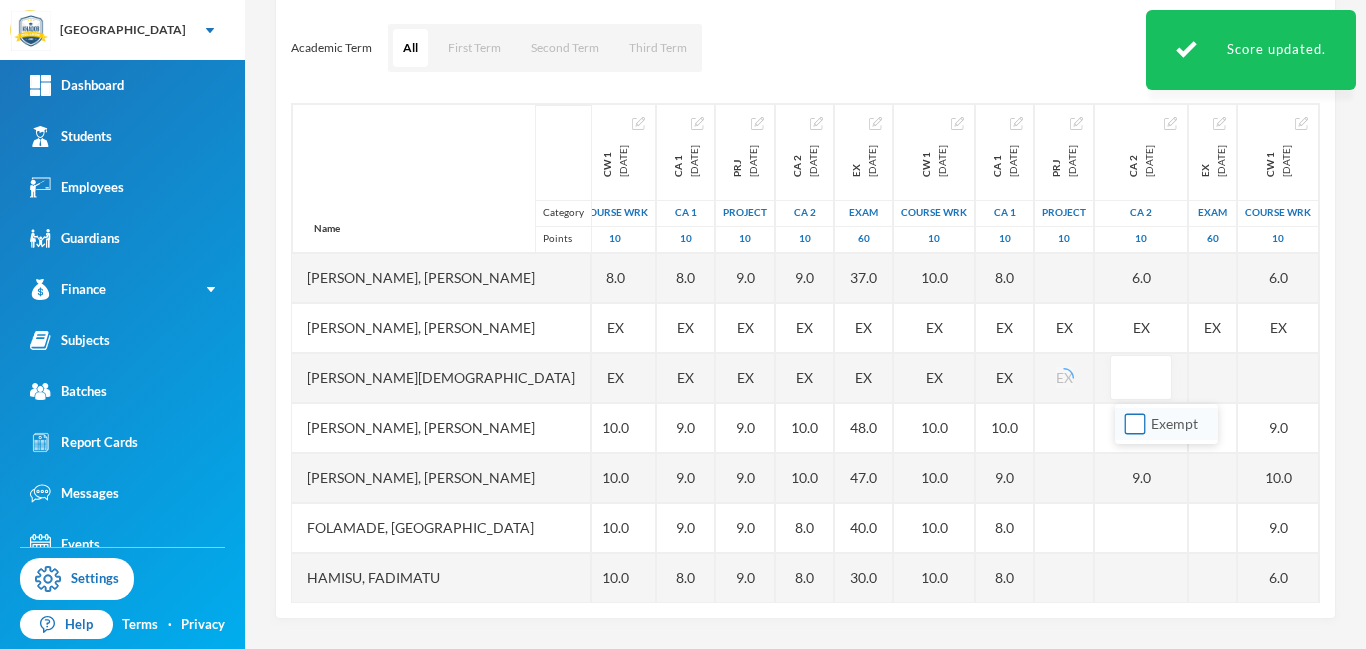 click on "Exempt" at bounding box center (1135, 424) 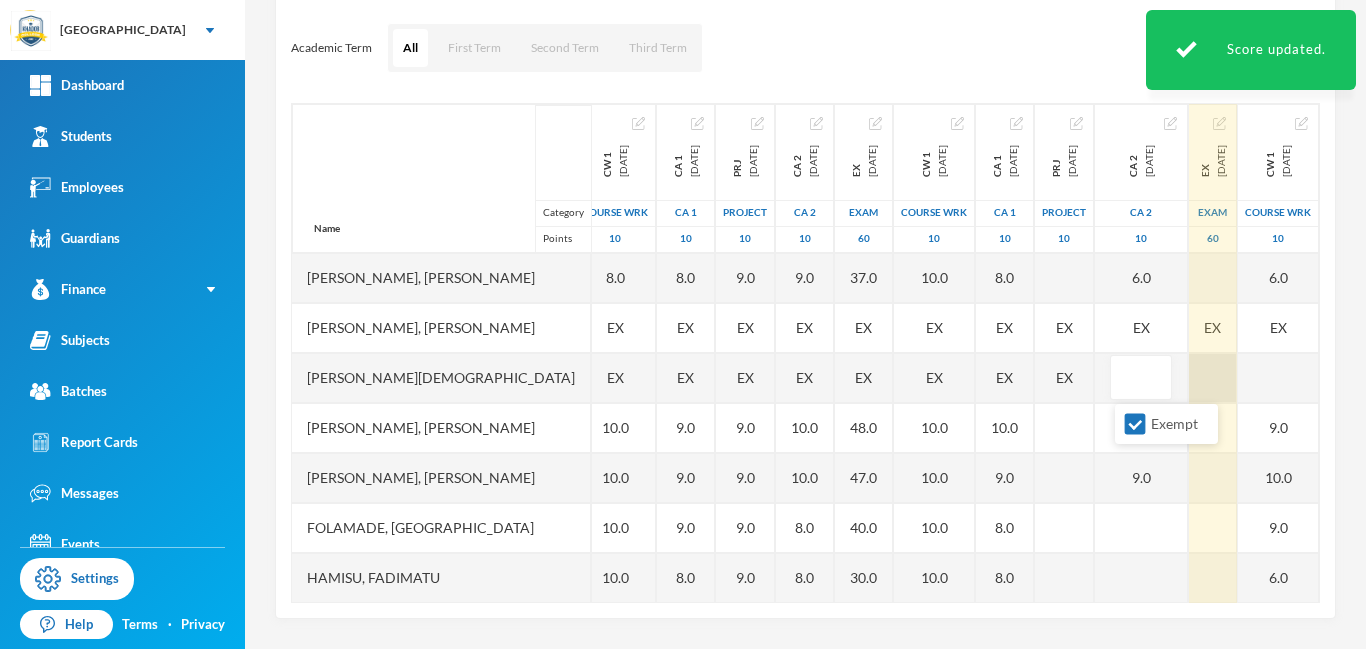 click at bounding box center [1213, 378] 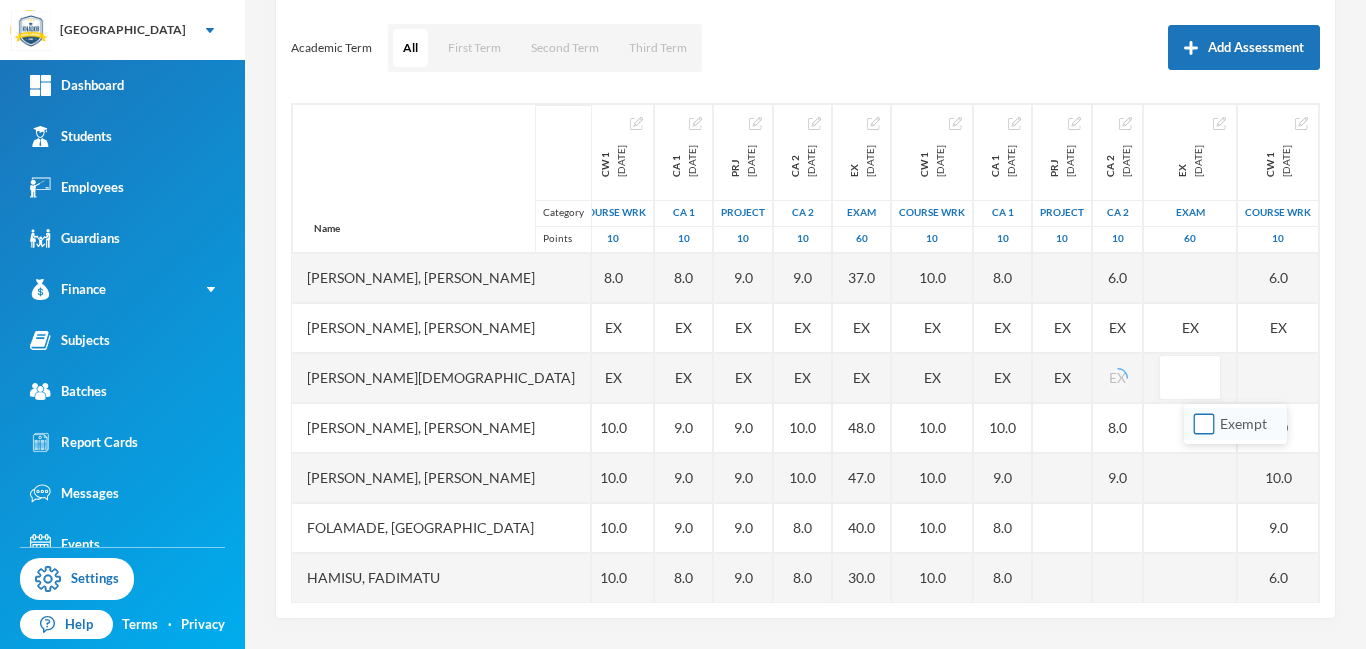 click on "Exempt" at bounding box center (1204, 424) 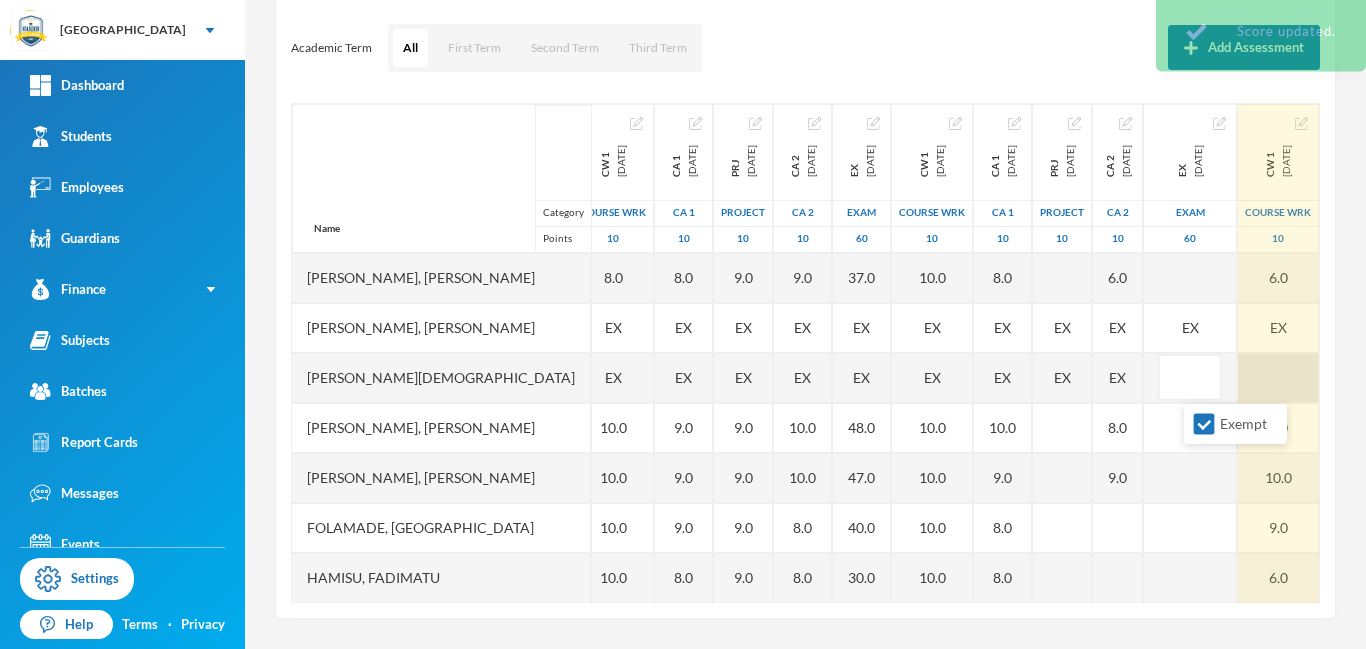 click at bounding box center [1278, 378] 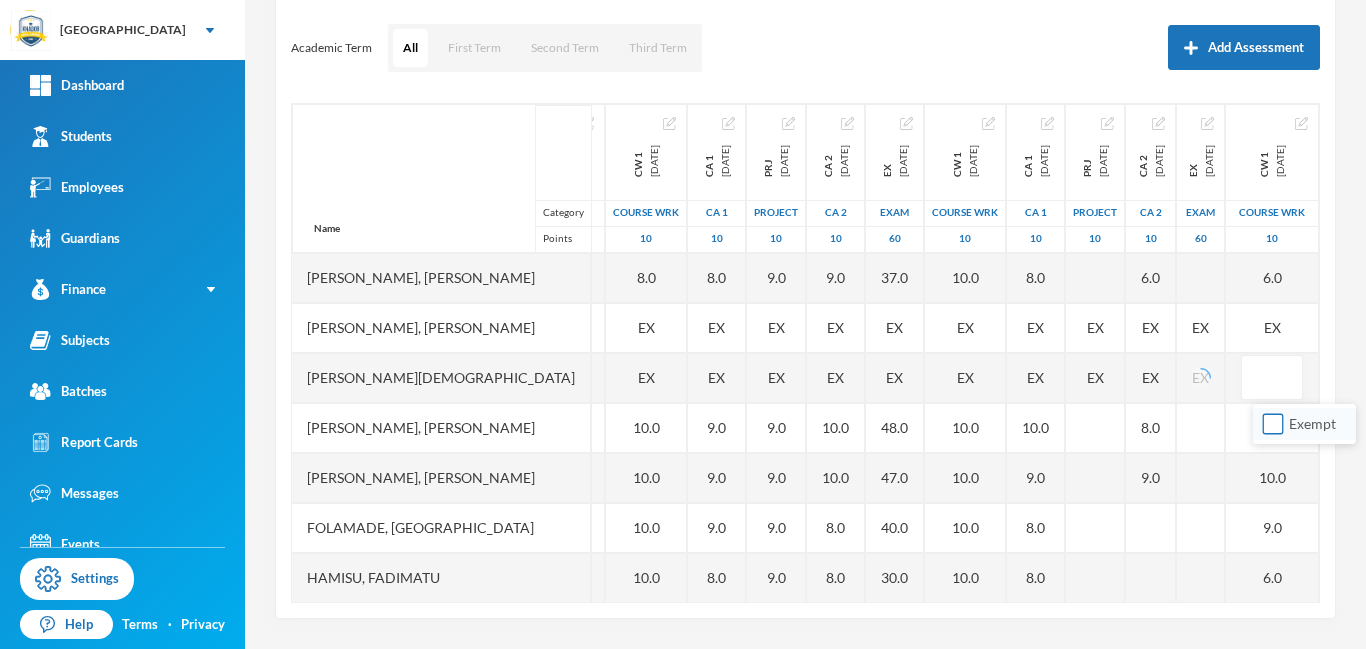 click on "Exempt" at bounding box center [1273, 424] 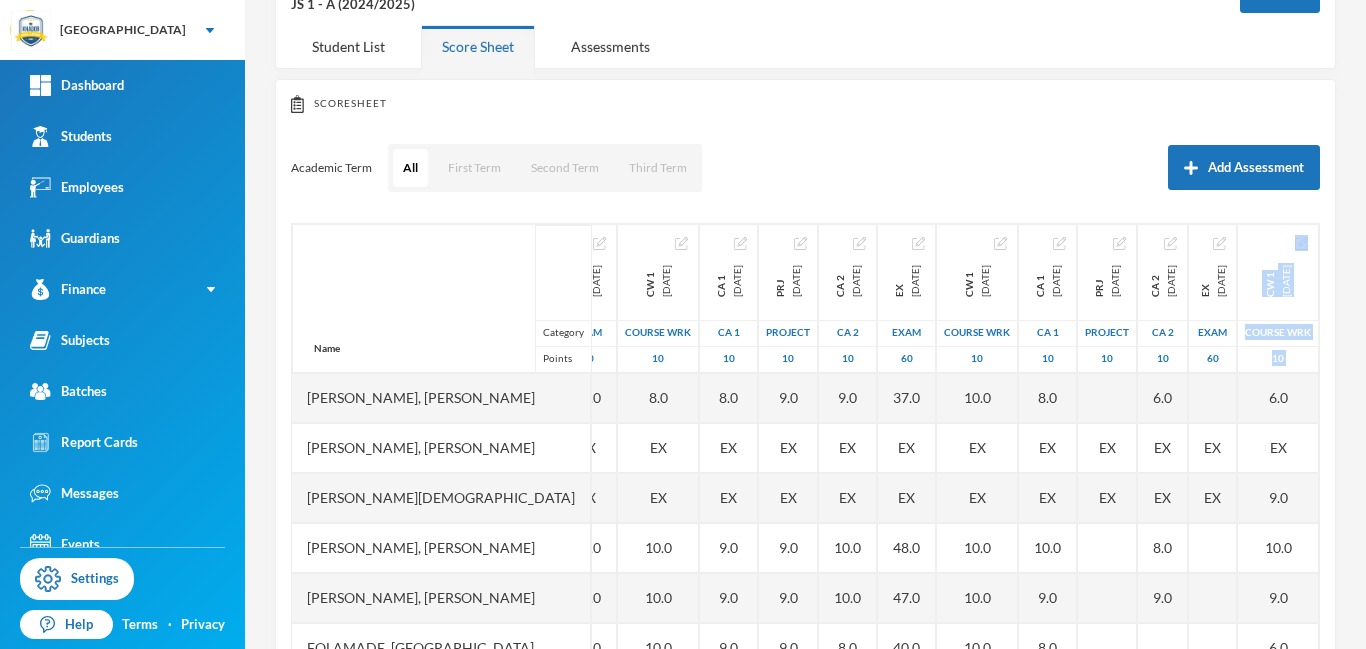 drag, startPoint x: 1365, startPoint y: 289, endPoint x: 1364, endPoint y: 364, distance: 75.00667 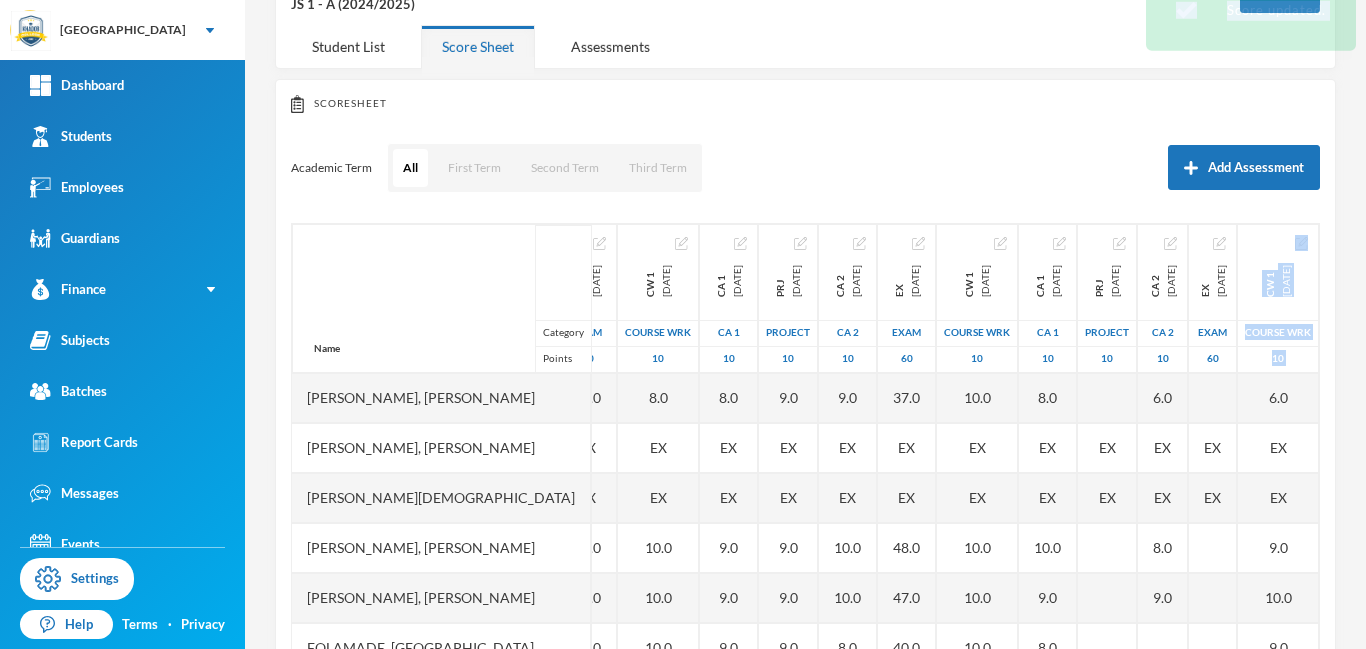 scroll, scrollTop: 263, scrollLeft: 0, axis: vertical 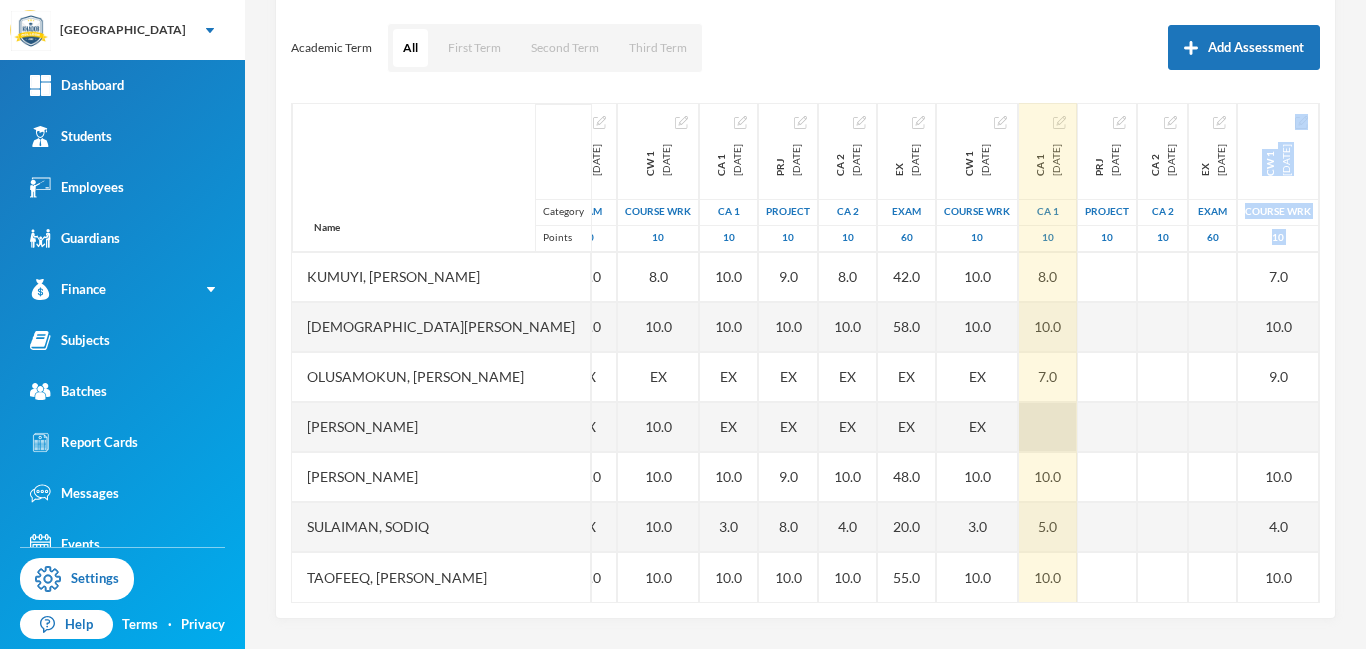 click at bounding box center [1048, 427] 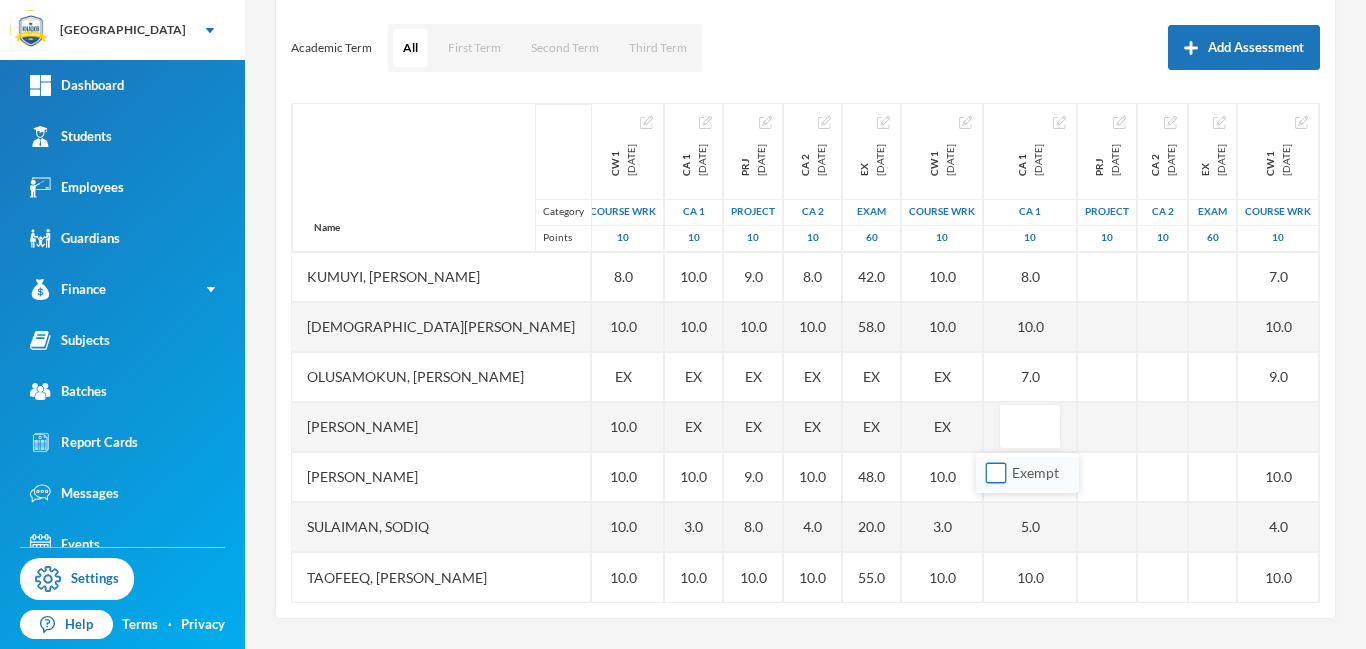 click on "Exempt" at bounding box center [996, 473] 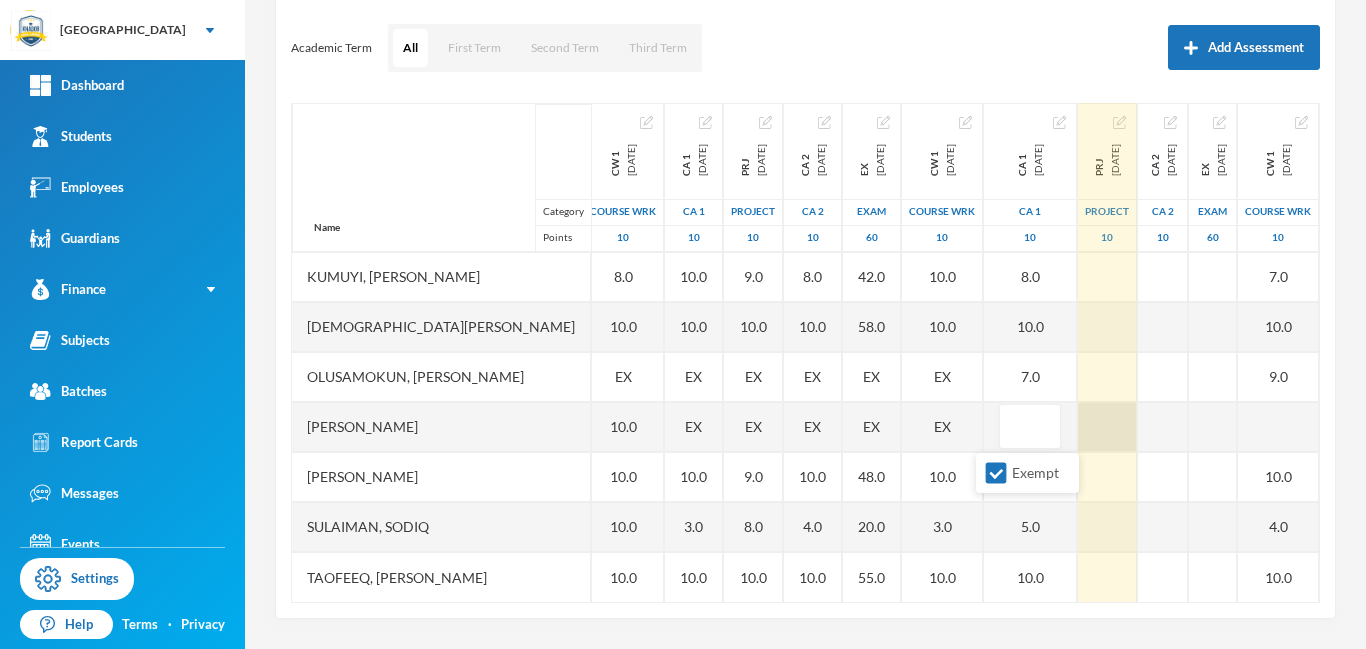 click at bounding box center (1107, 427) 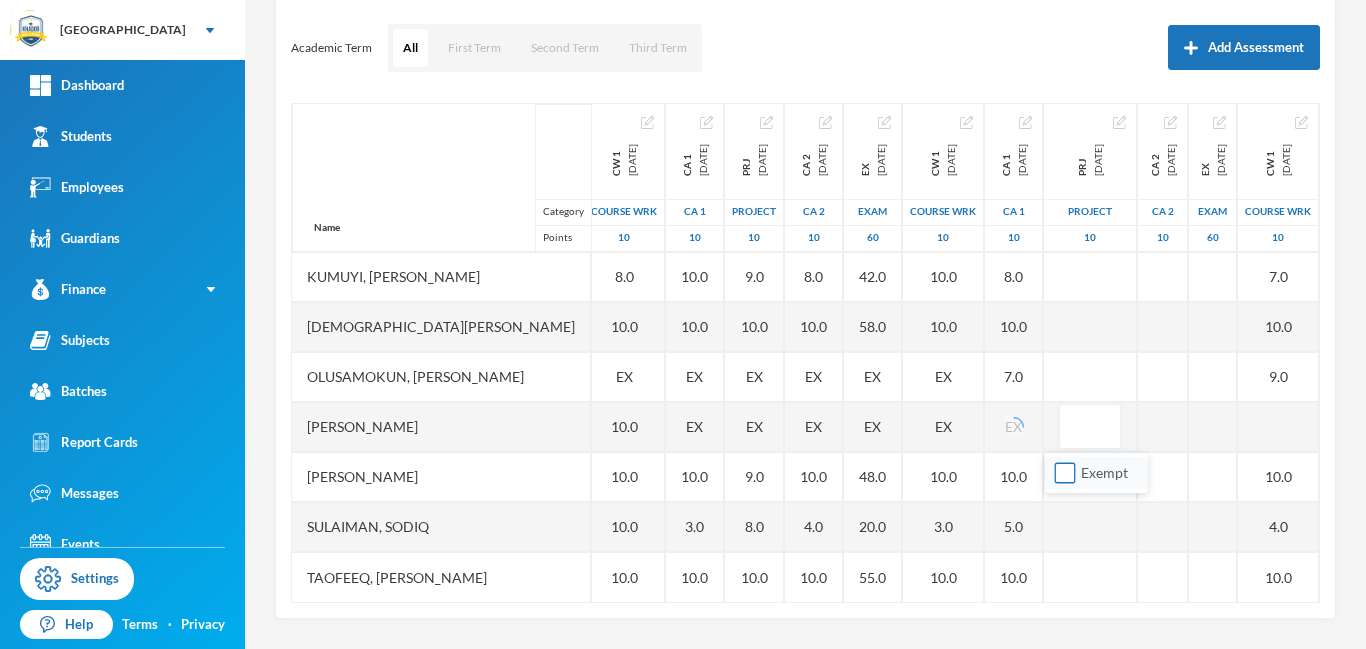 click on "Exempt" at bounding box center (1065, 473) 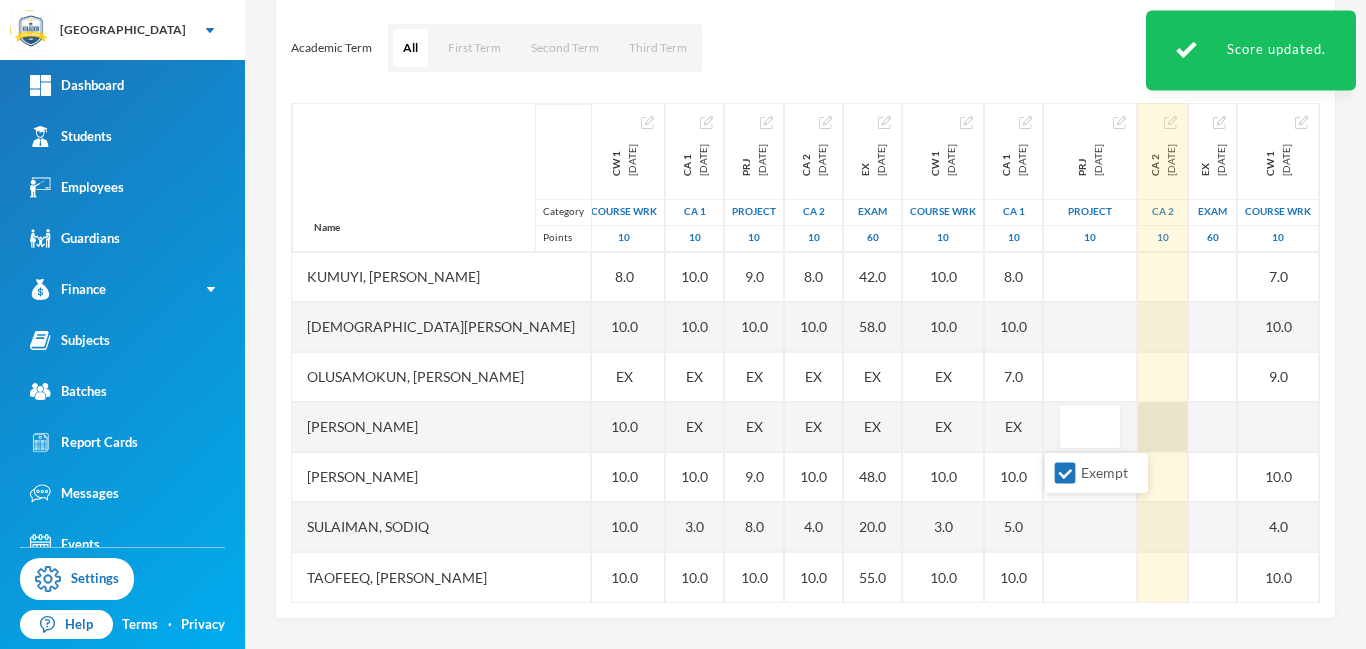 click at bounding box center [1163, 427] 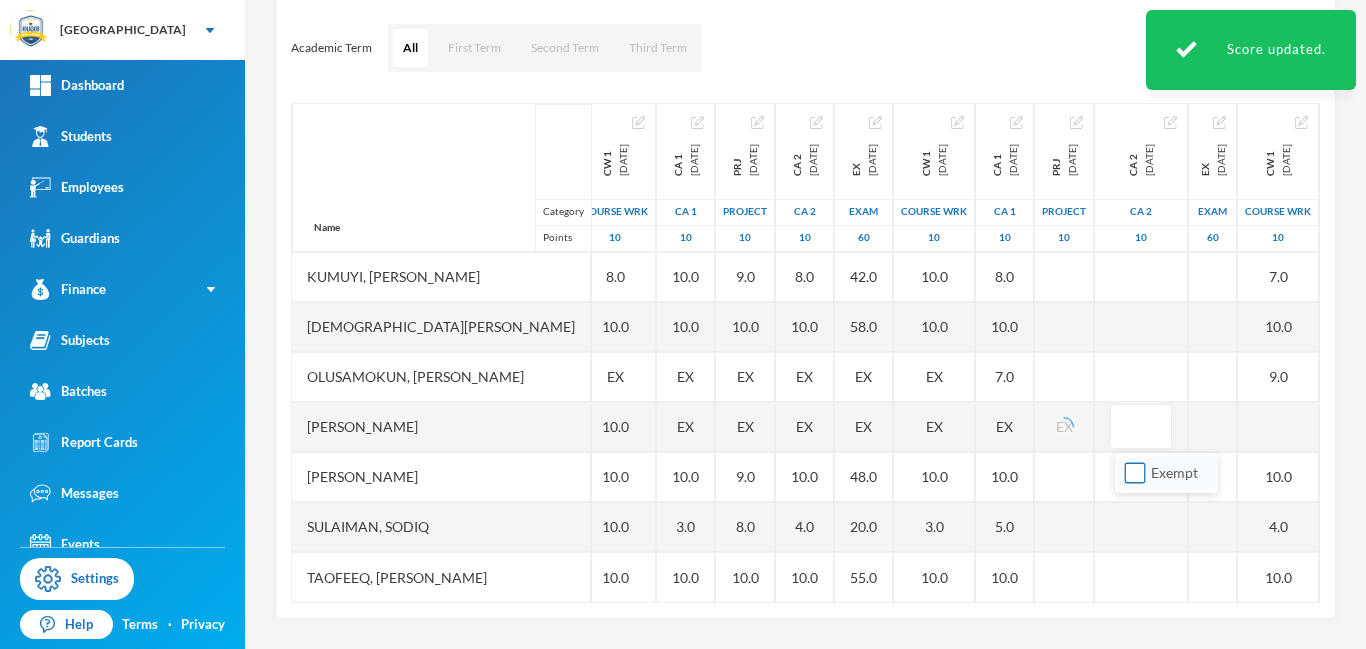 click on "Exempt" at bounding box center (1135, 473) 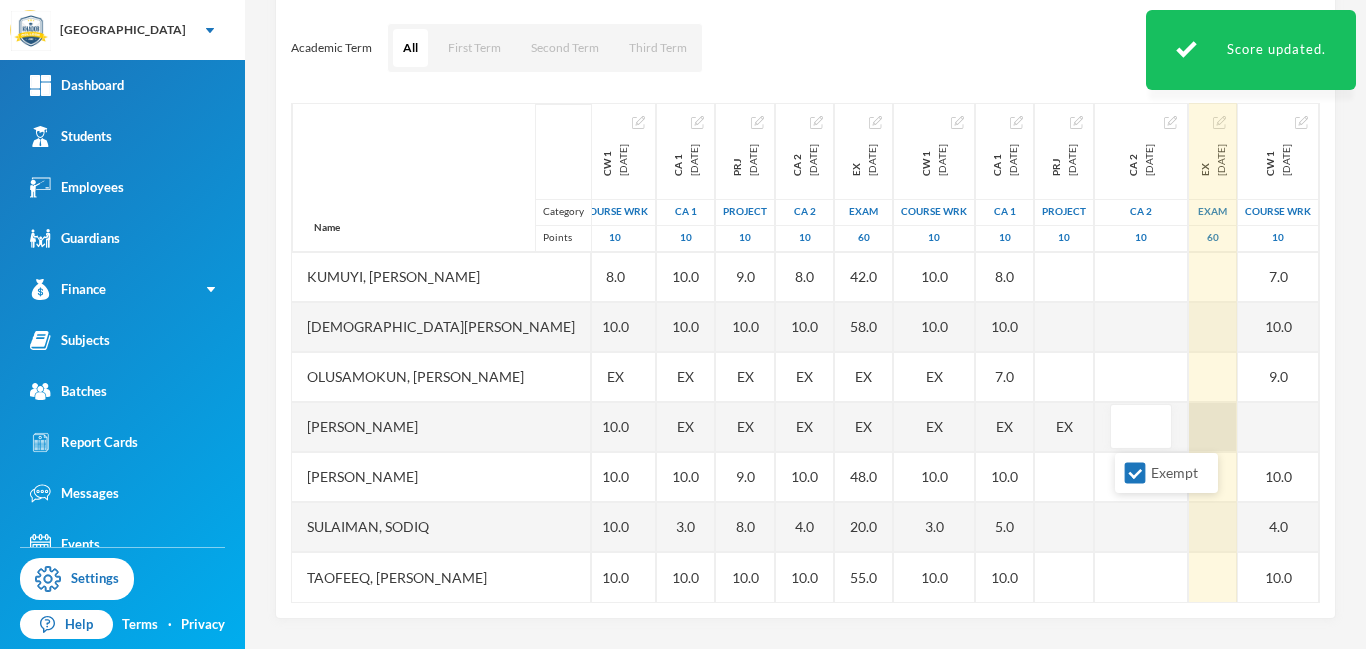 click at bounding box center (1213, 427) 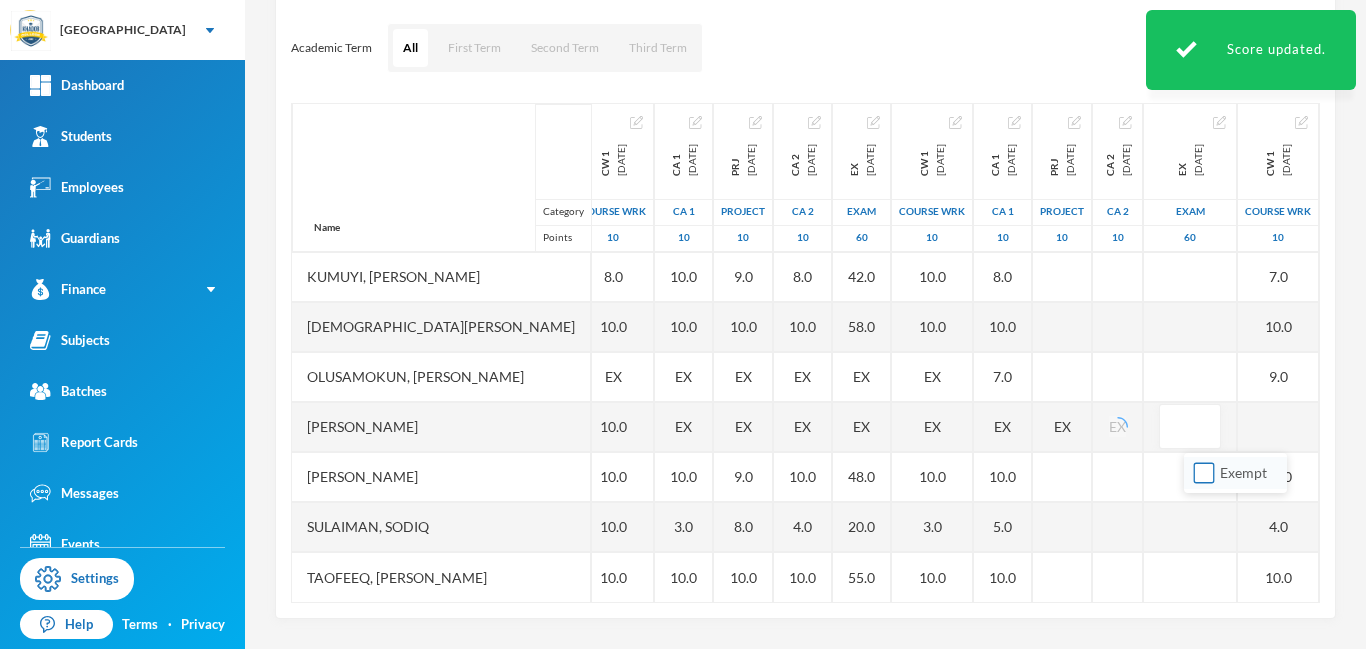 click on "Exempt" at bounding box center [1204, 473] 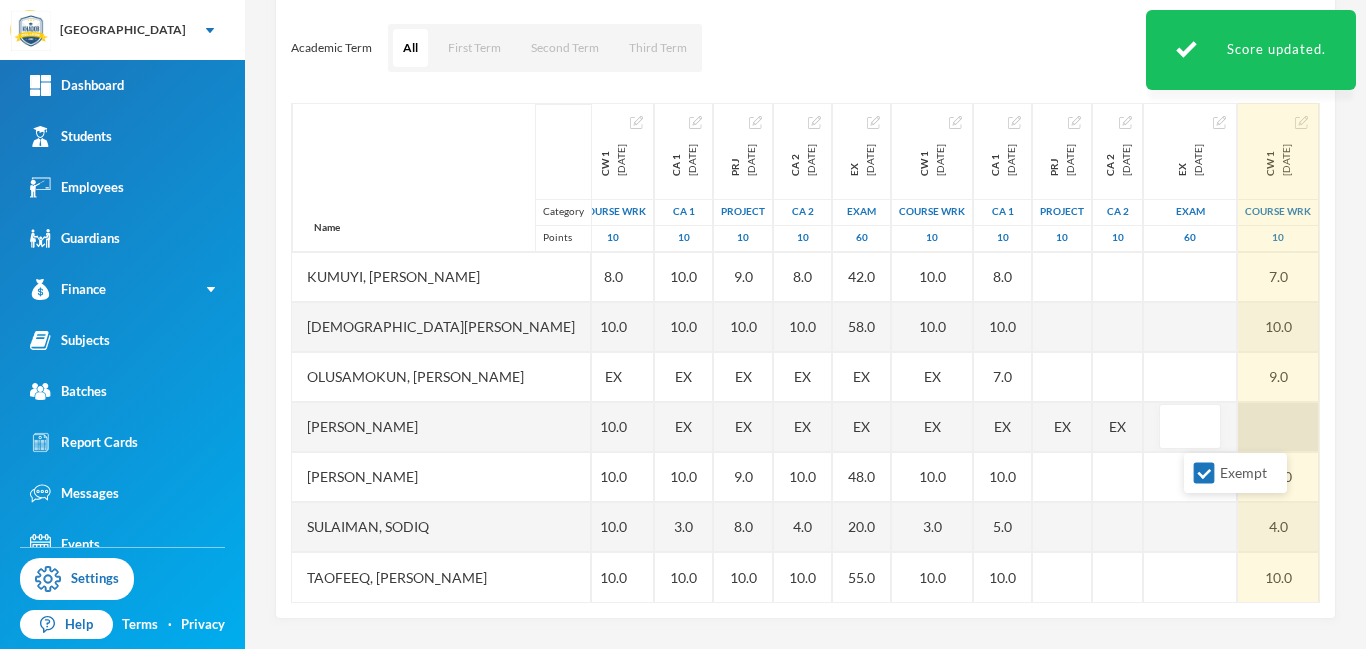 click at bounding box center [1278, 427] 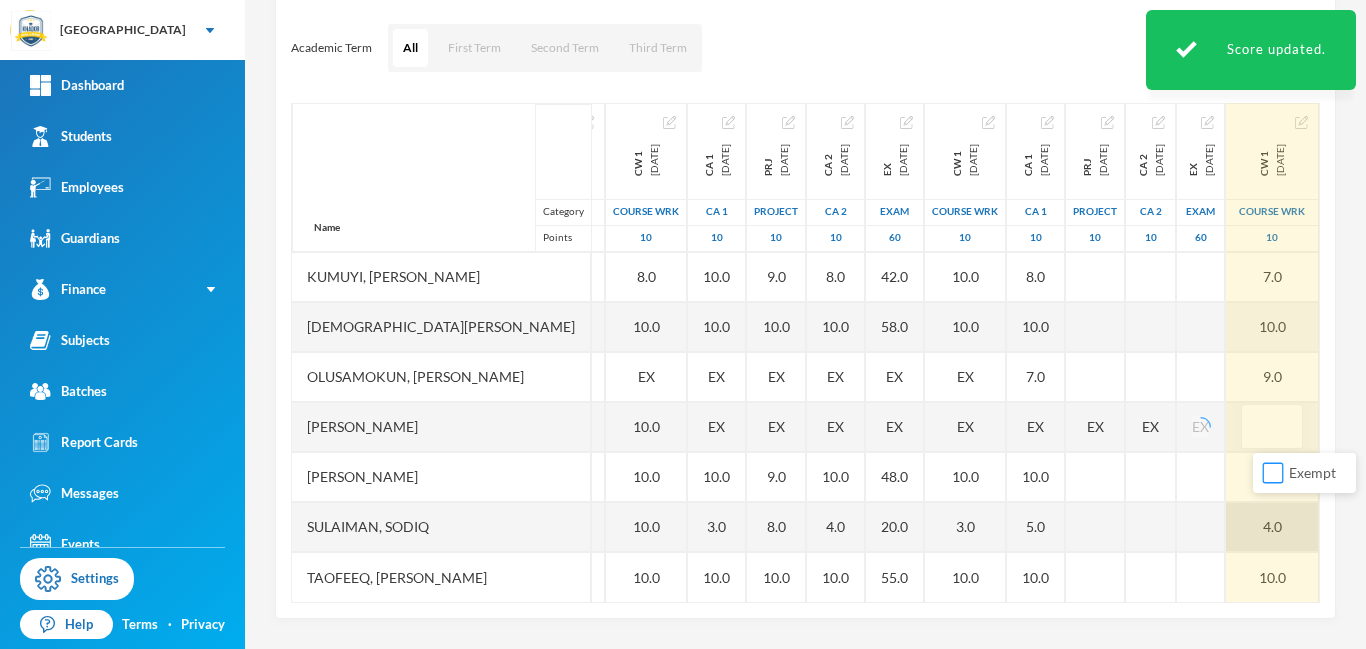 click on "Exempt" at bounding box center [1273, 473] 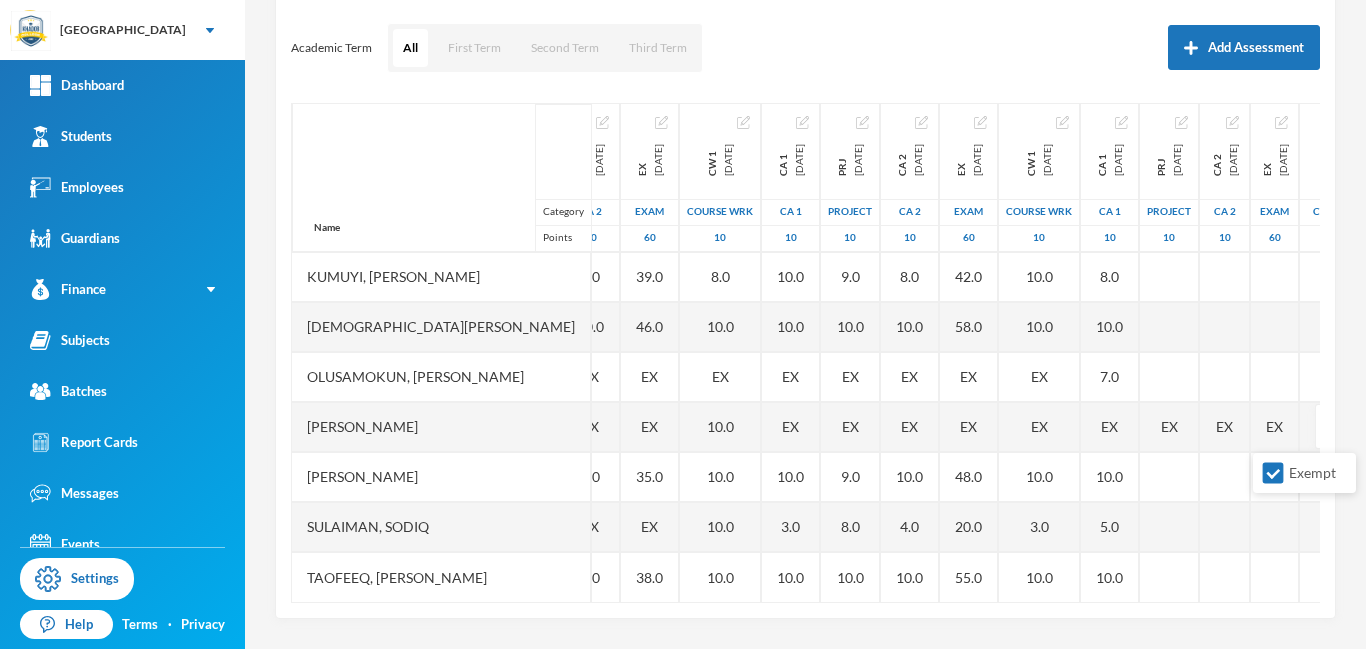 scroll, scrollTop: 451, scrollLeft: 400, axis: both 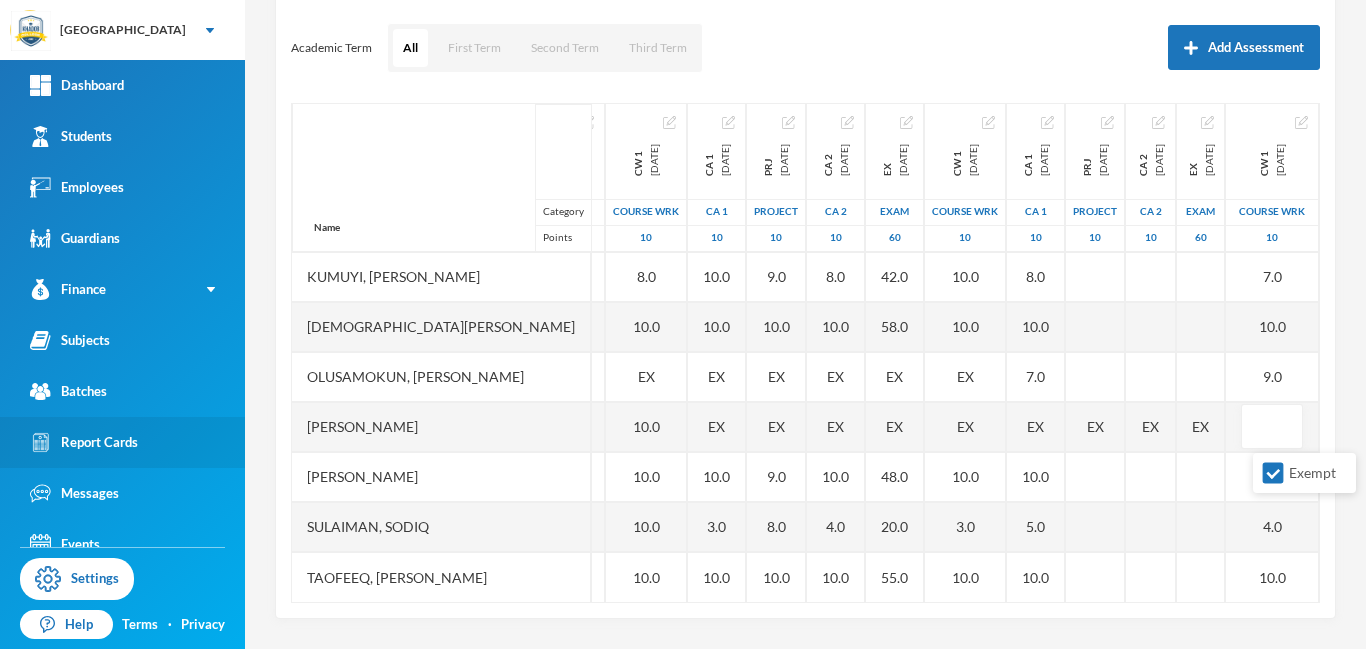 click on "Report Cards" at bounding box center (84, 442) 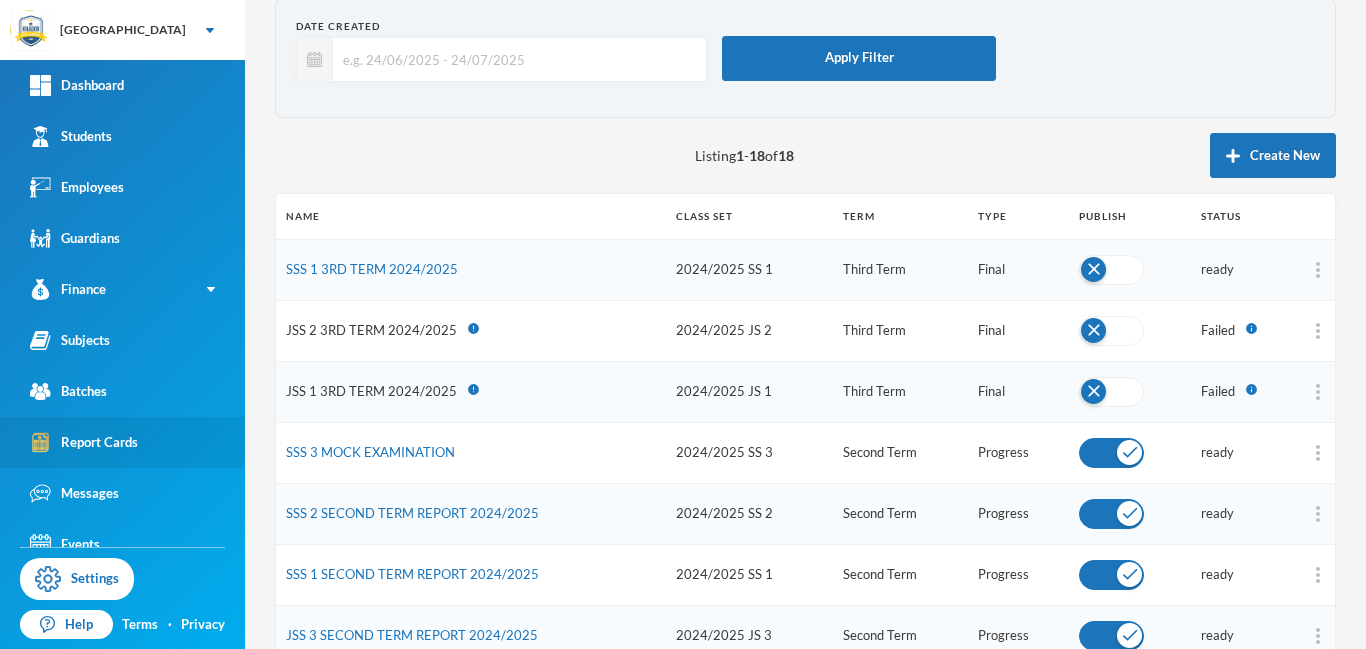 scroll, scrollTop: 263, scrollLeft: 0, axis: vertical 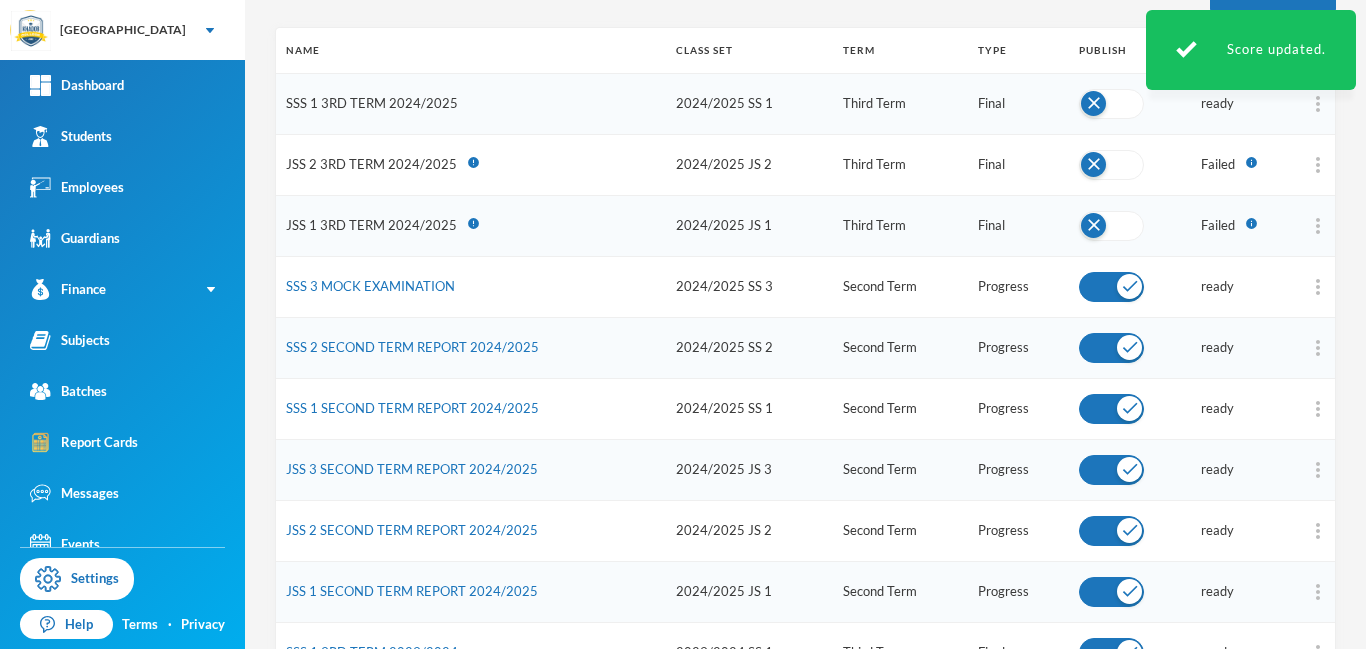 click on "SSS 1 3RD TERM 2024/2025" at bounding box center (372, 103) 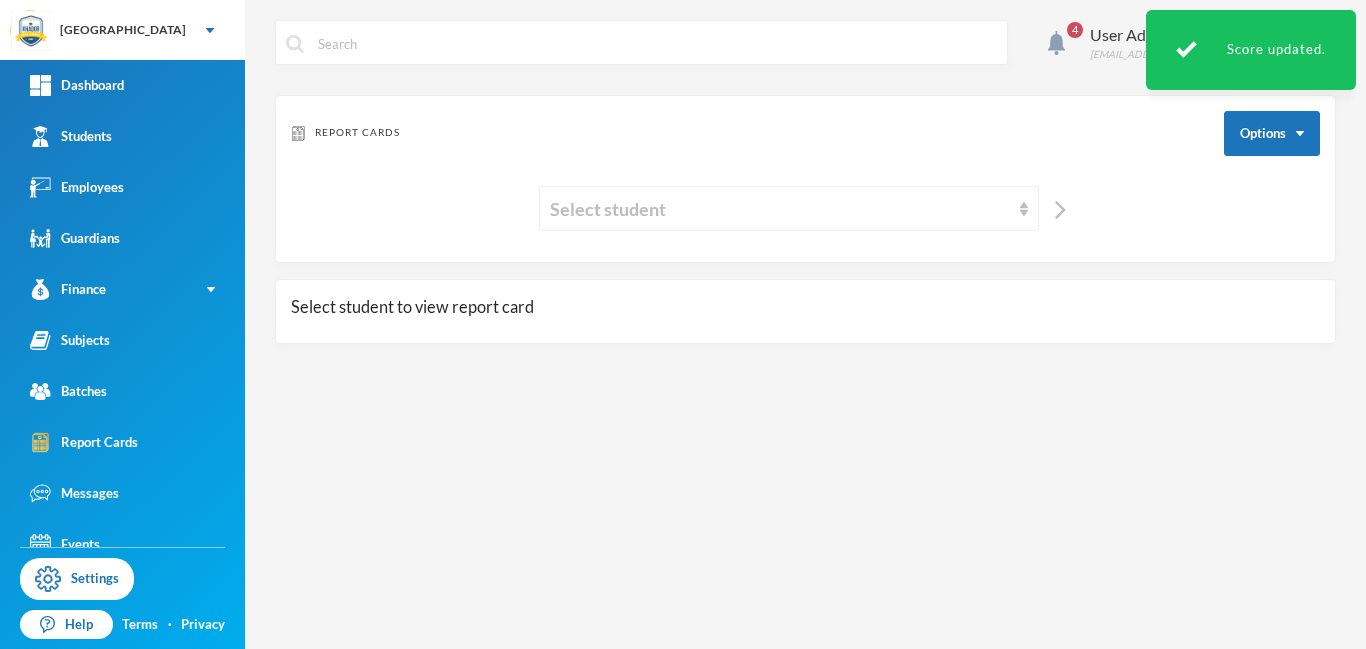scroll, scrollTop: 0, scrollLeft: 0, axis: both 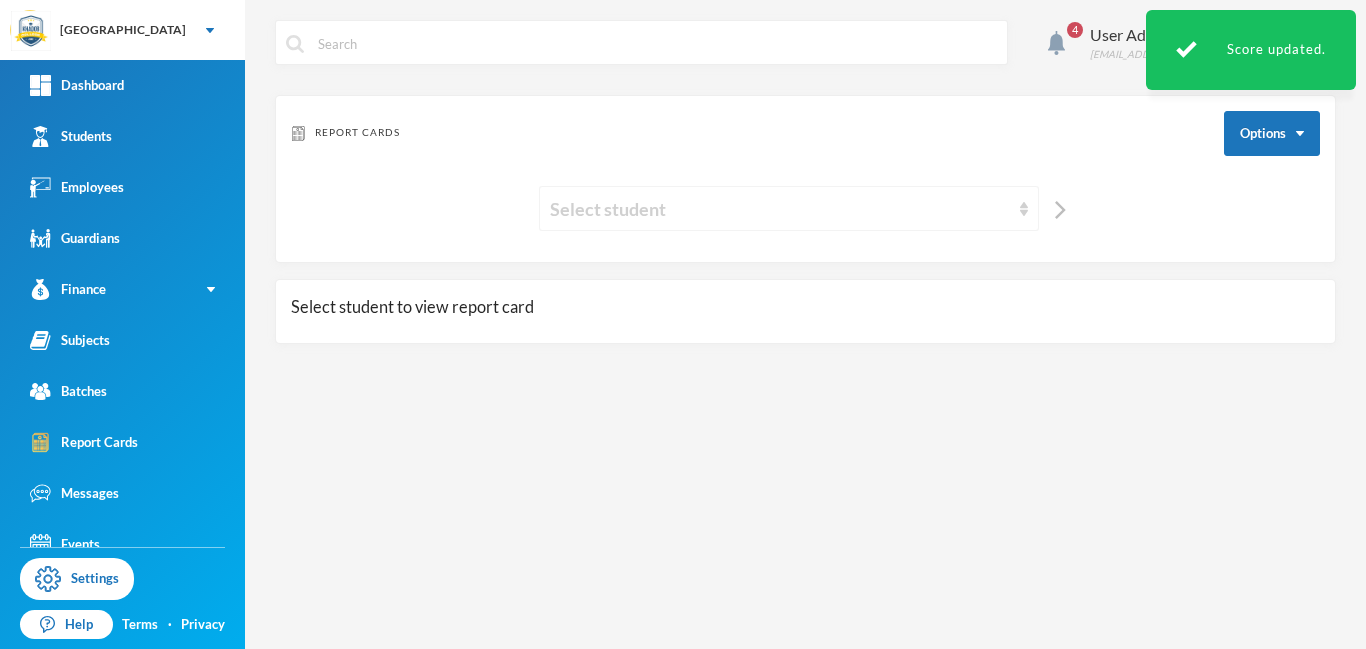 click on "Select student" at bounding box center [780, 209] 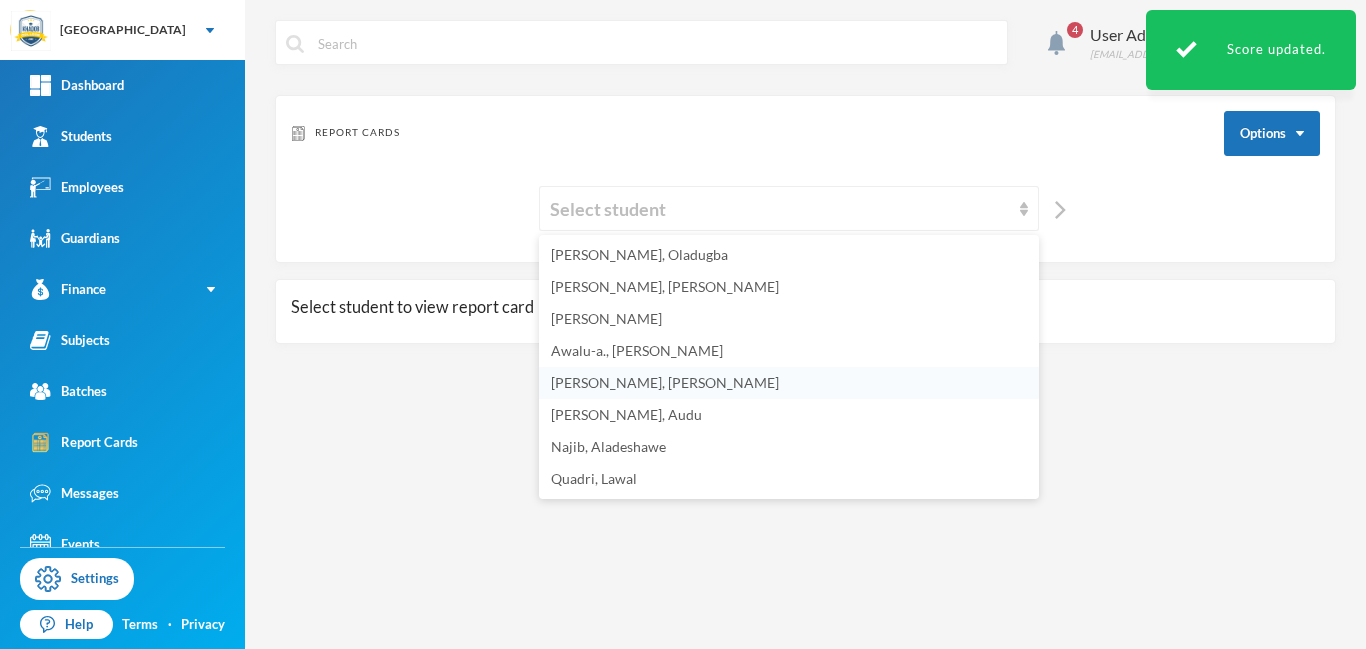 click on "[PERSON_NAME], [PERSON_NAME]" at bounding box center (665, 382) 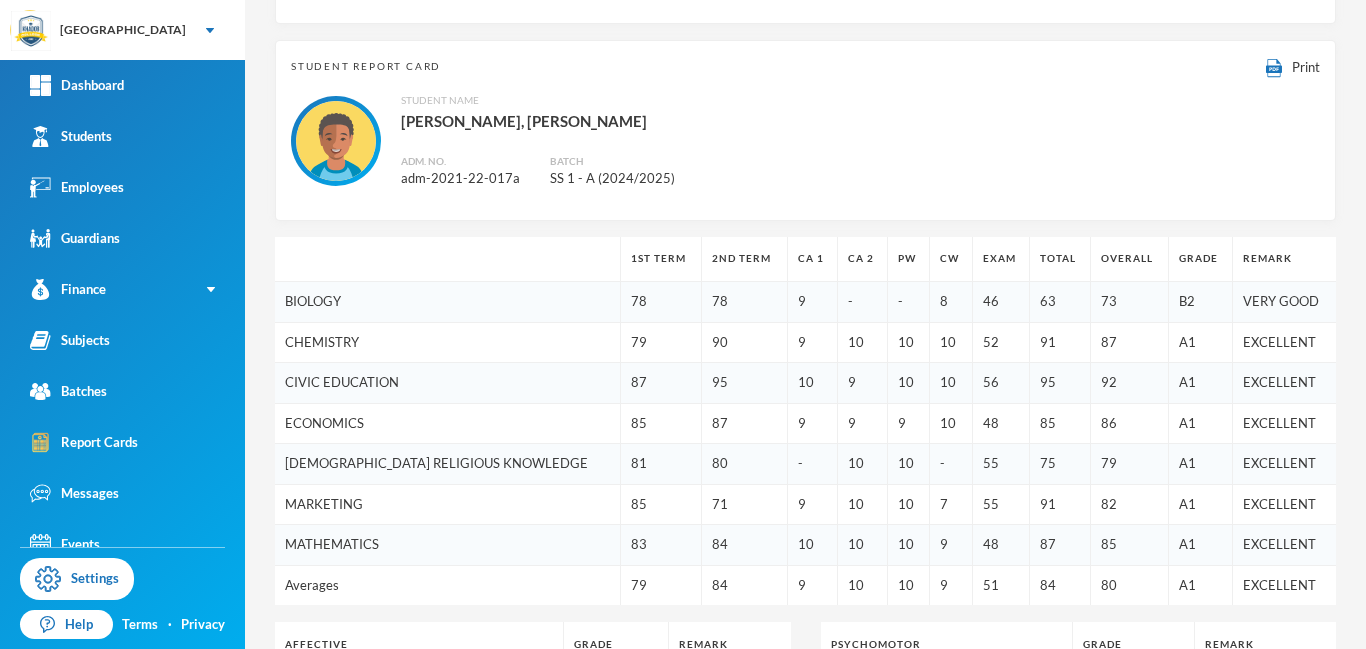 scroll, scrollTop: 234, scrollLeft: 0, axis: vertical 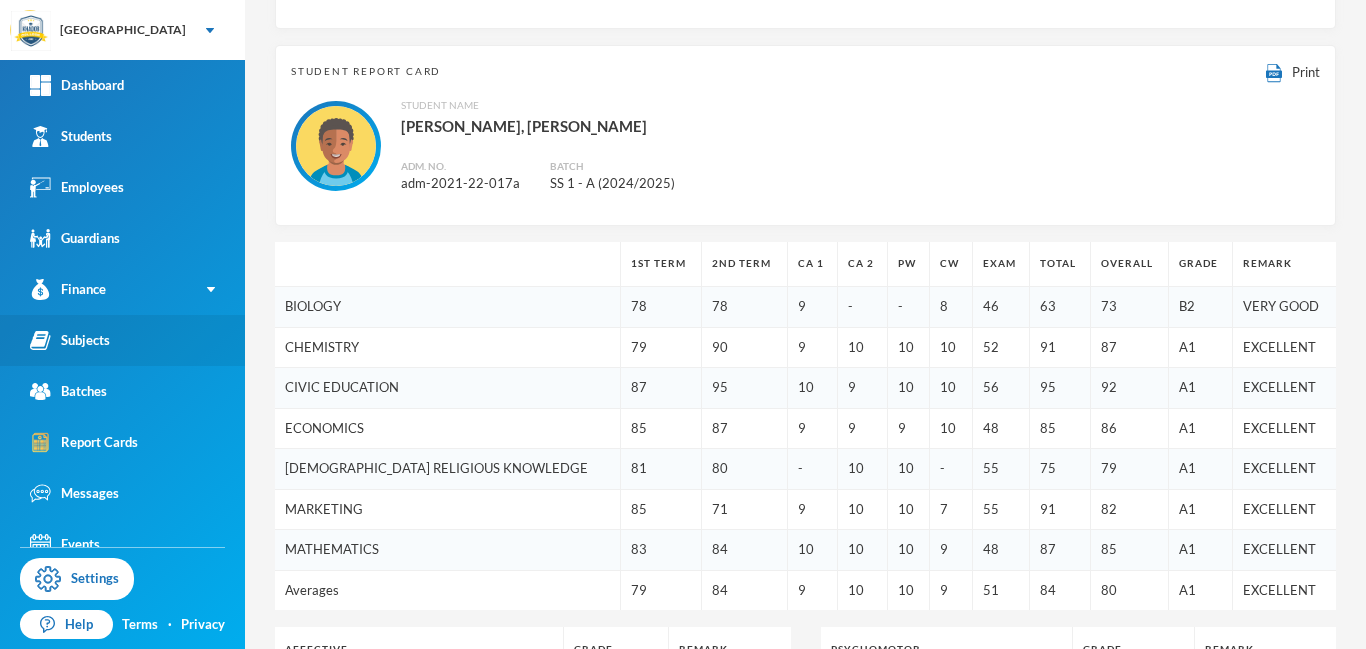 click on "Subjects" at bounding box center [70, 340] 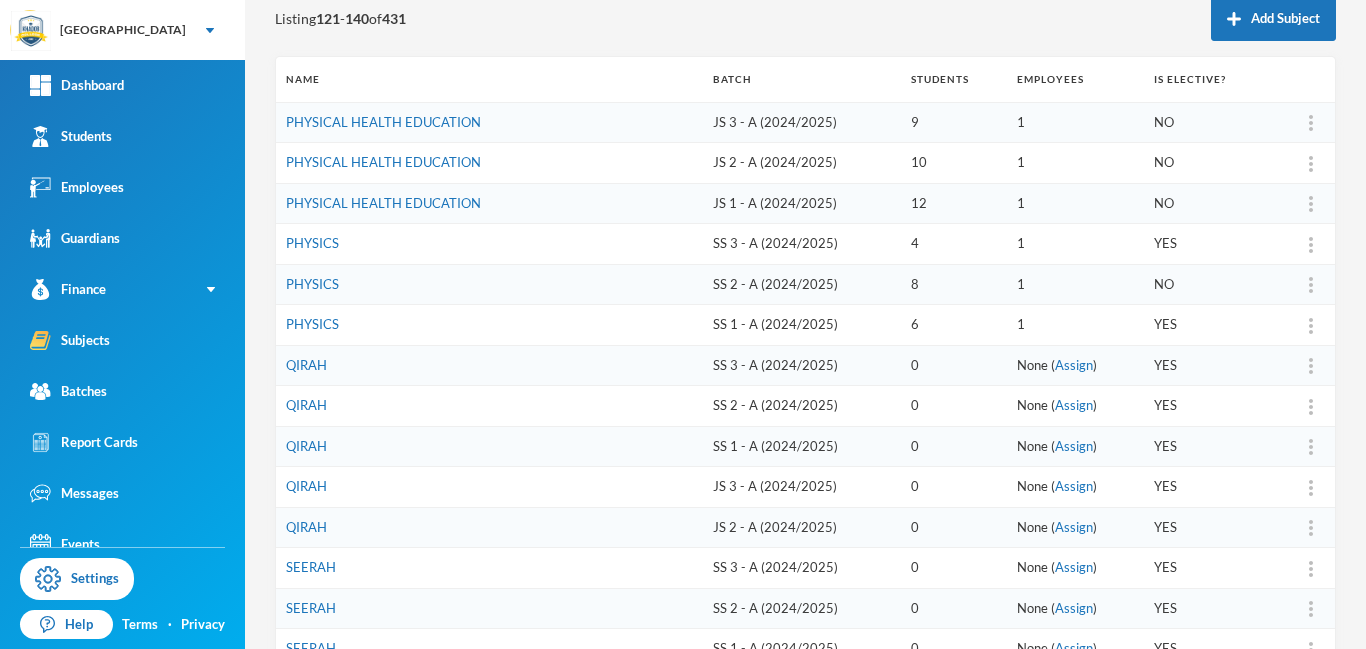 scroll, scrollTop: 621, scrollLeft: 0, axis: vertical 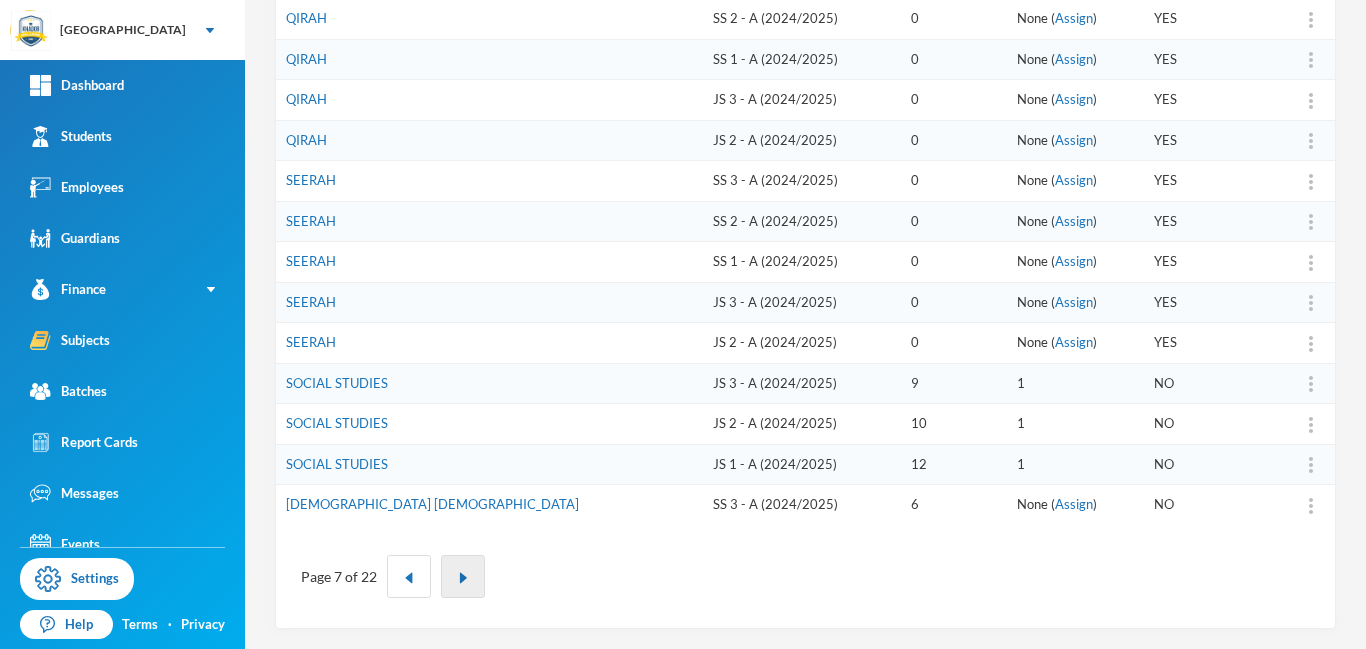 click at bounding box center [463, 576] 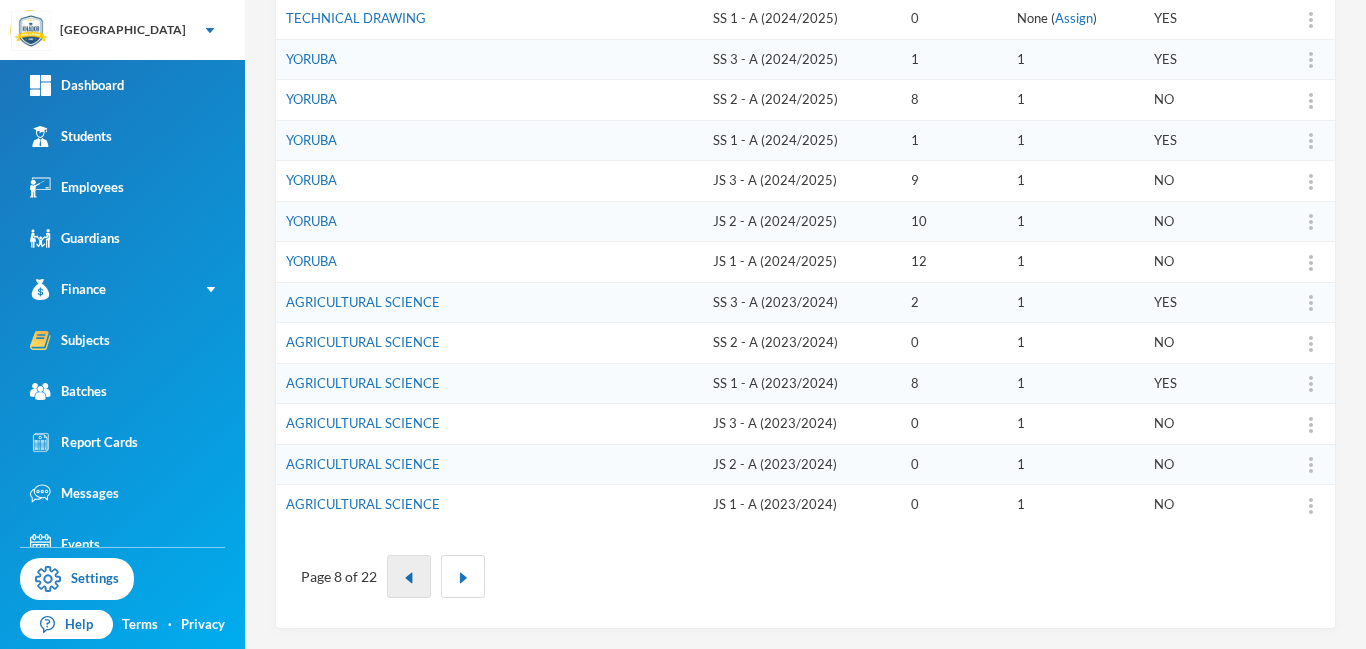 click at bounding box center [409, 578] 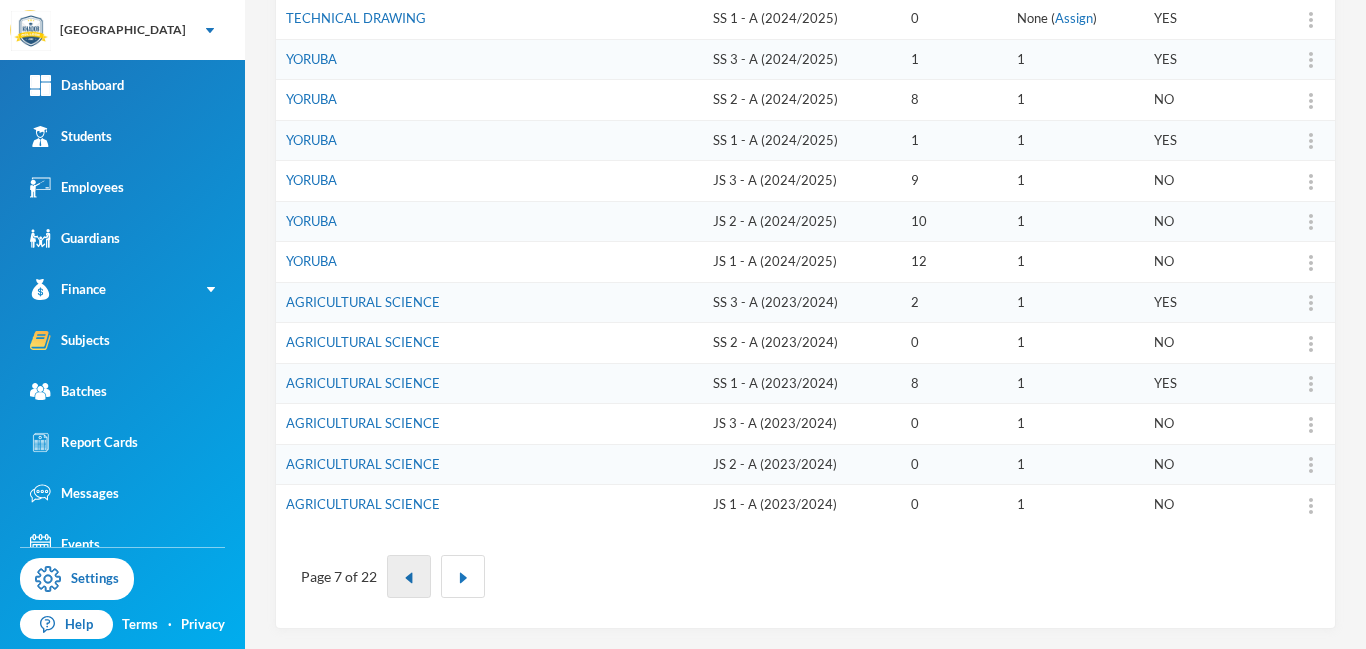 click at bounding box center (409, 578) 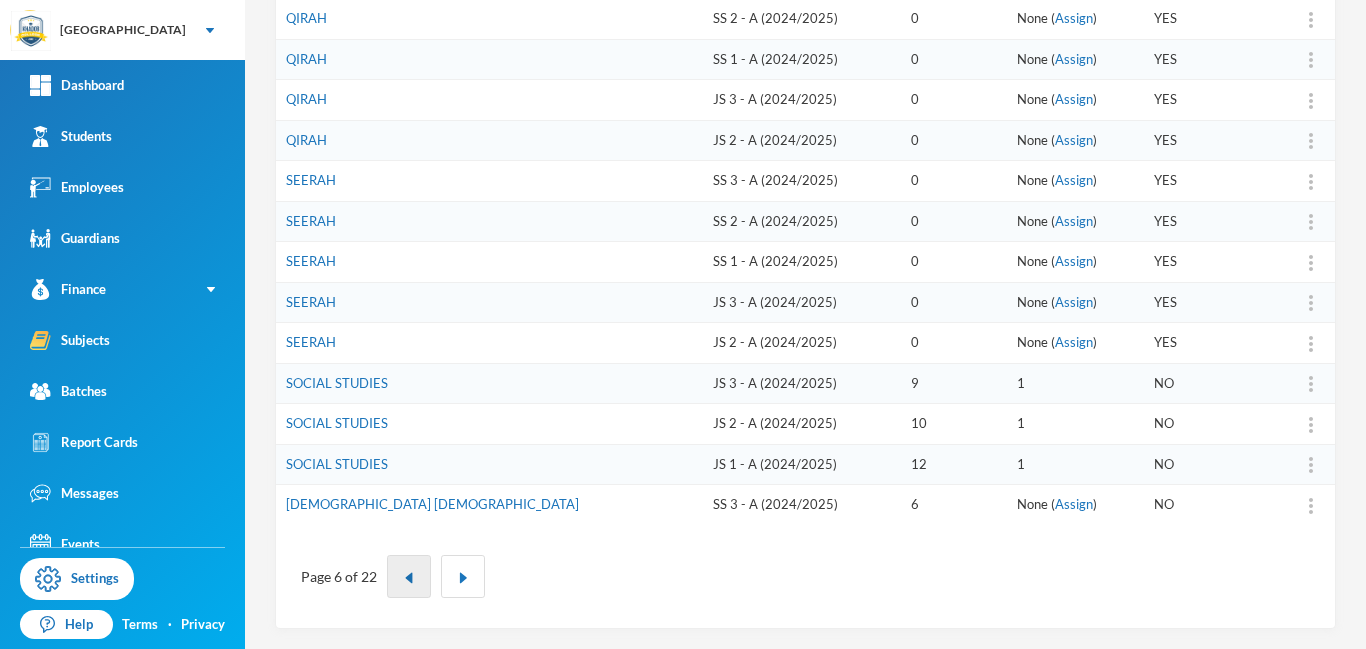 click at bounding box center [409, 578] 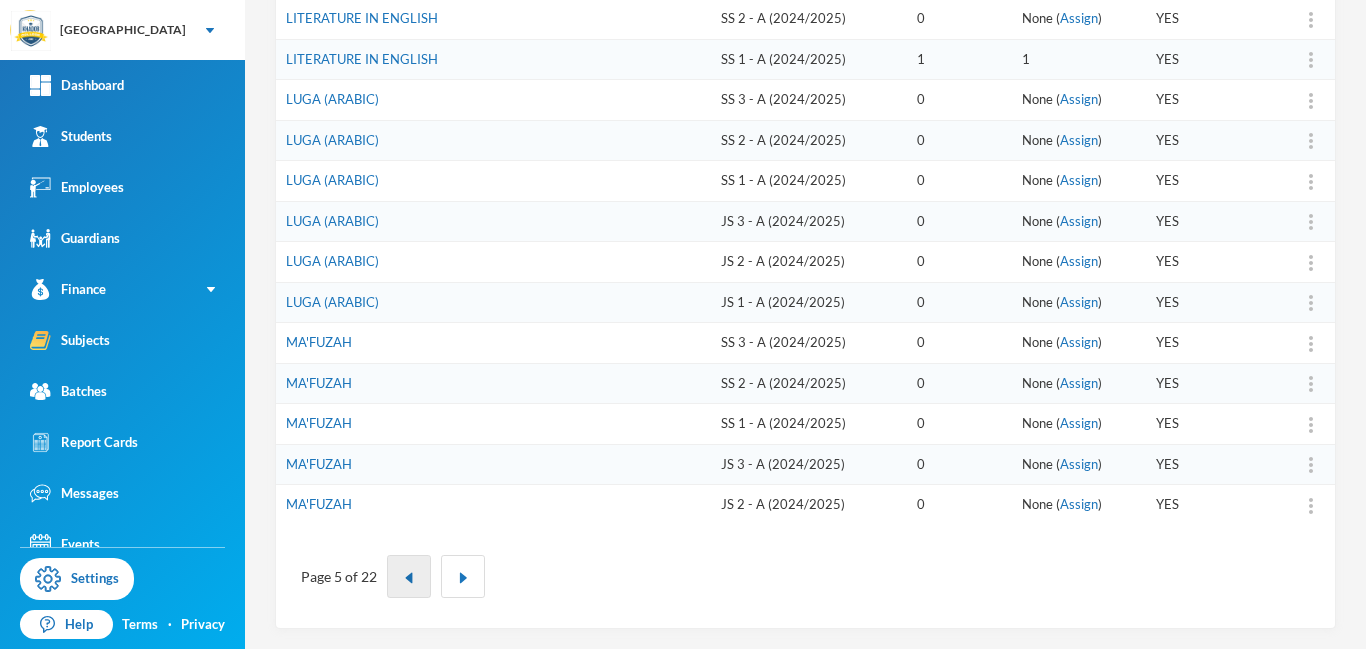 click at bounding box center (409, 576) 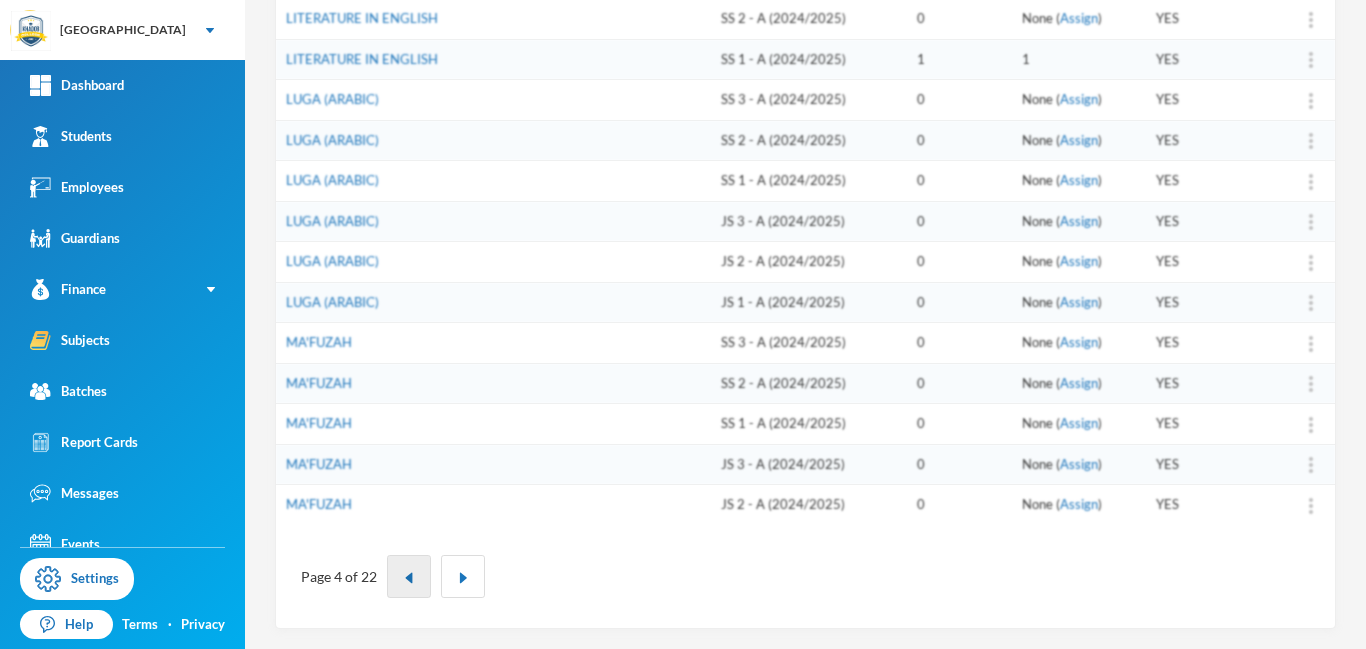 click at bounding box center (409, 578) 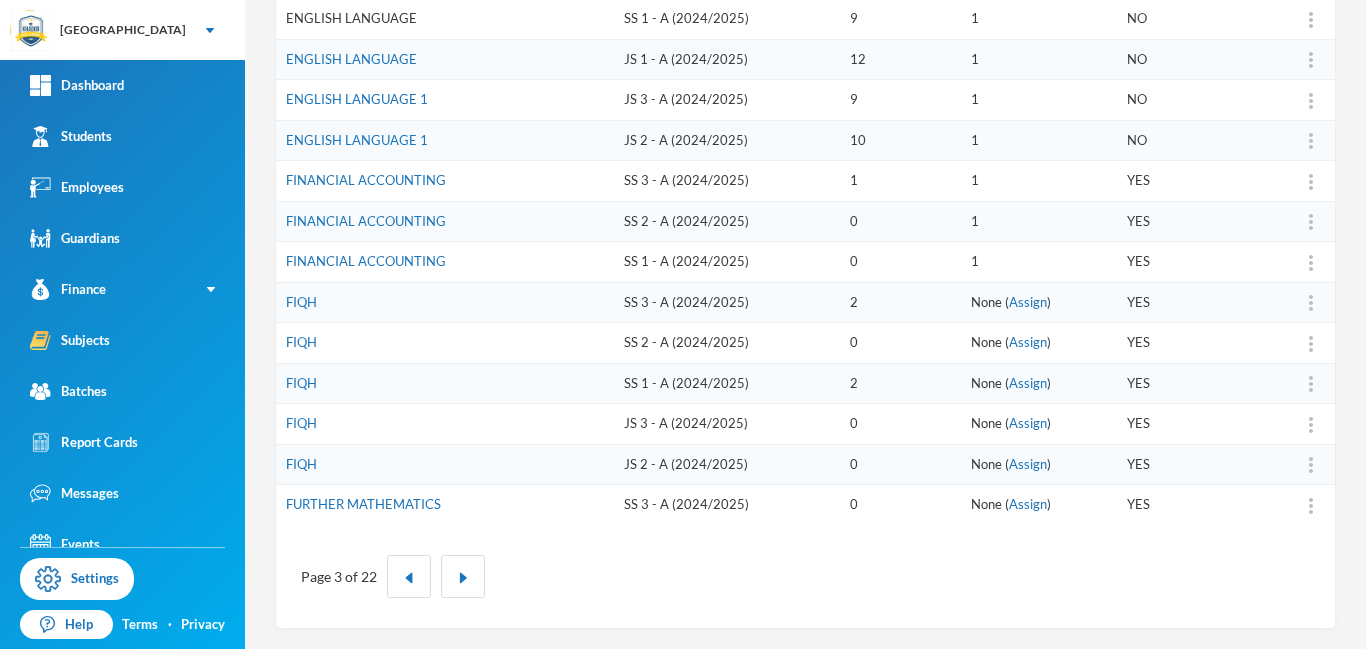click on "ENGLISH LANGUAGE" at bounding box center [351, 18] 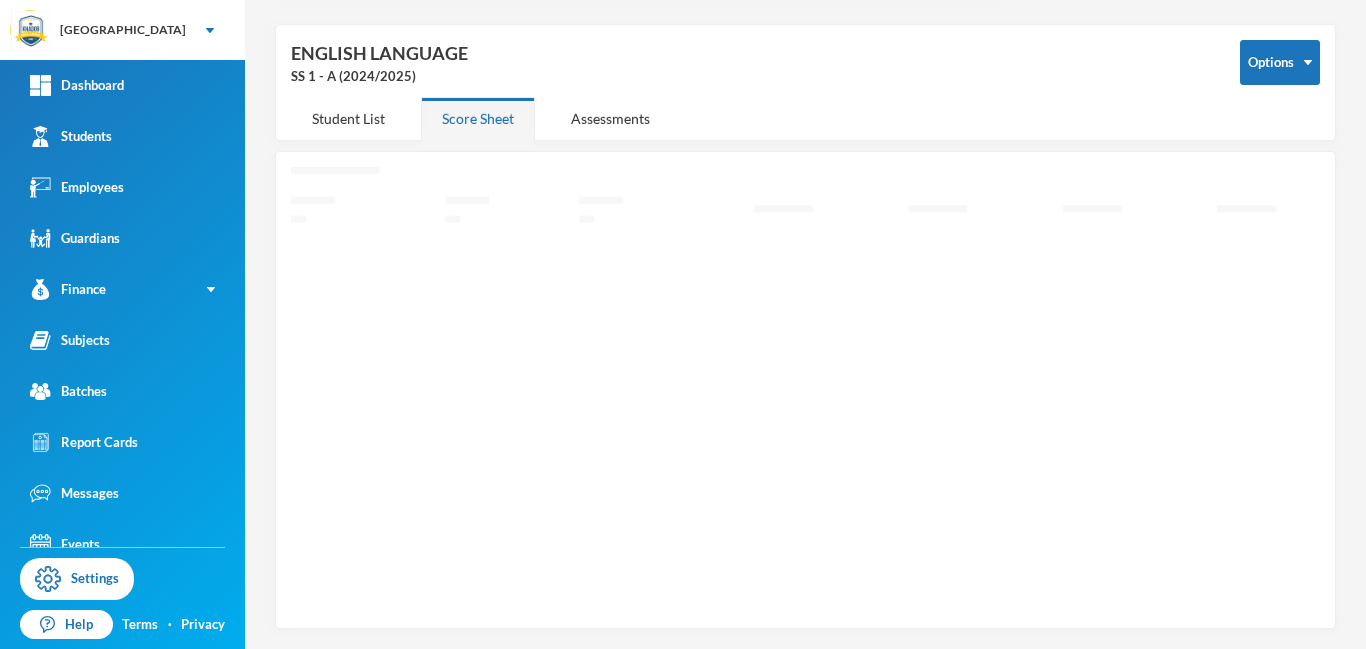 scroll, scrollTop: 71, scrollLeft: 0, axis: vertical 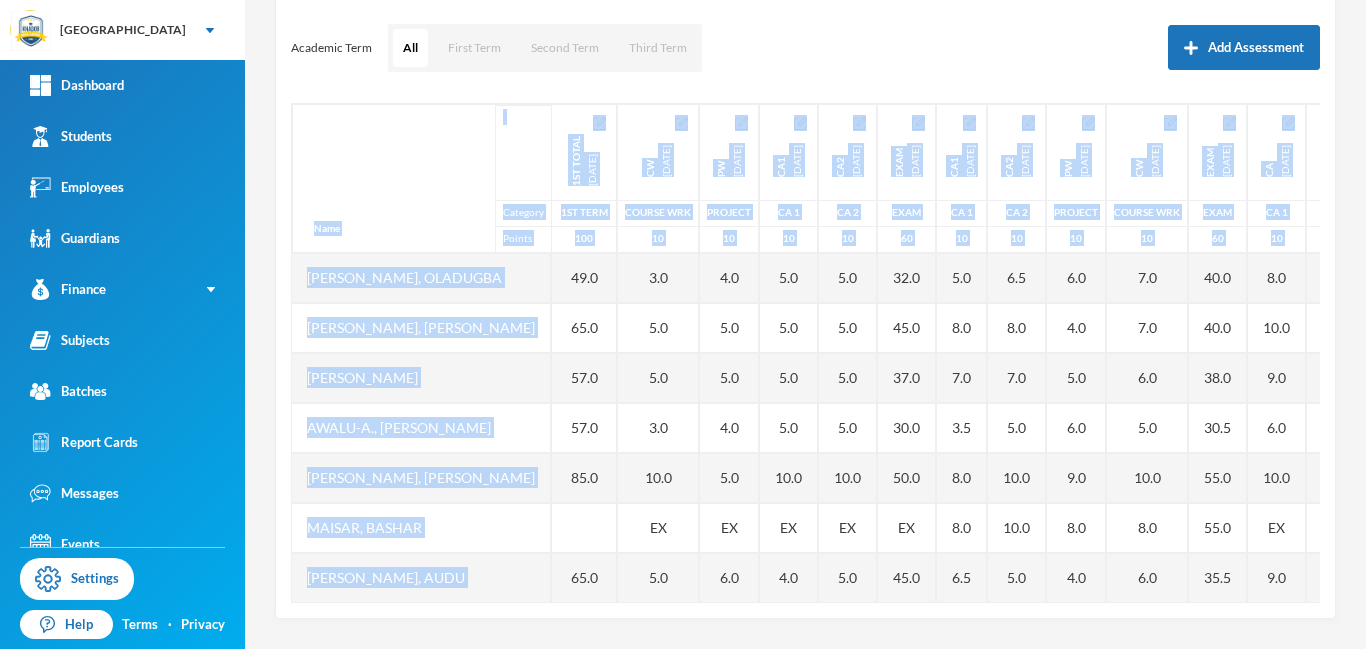 drag, startPoint x: 1365, startPoint y: 209, endPoint x: 1359, endPoint y: 438, distance: 229.07858 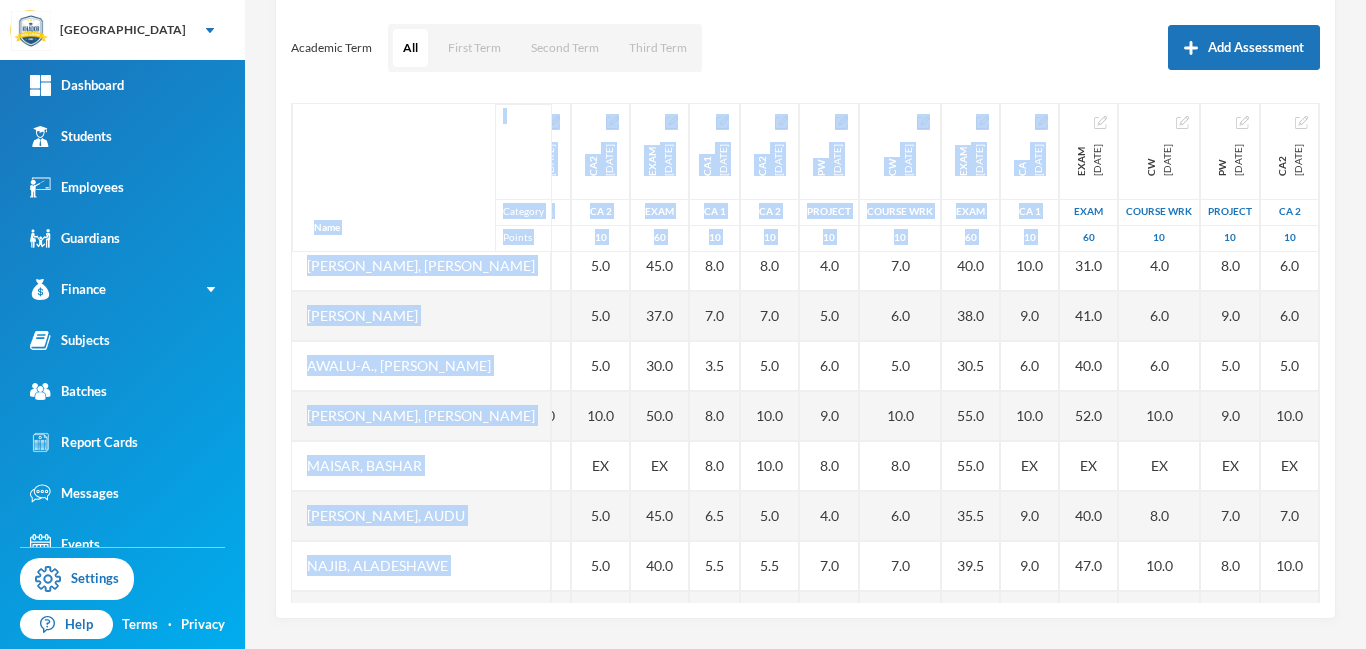 scroll, scrollTop: 101, scrollLeft: 349, axis: both 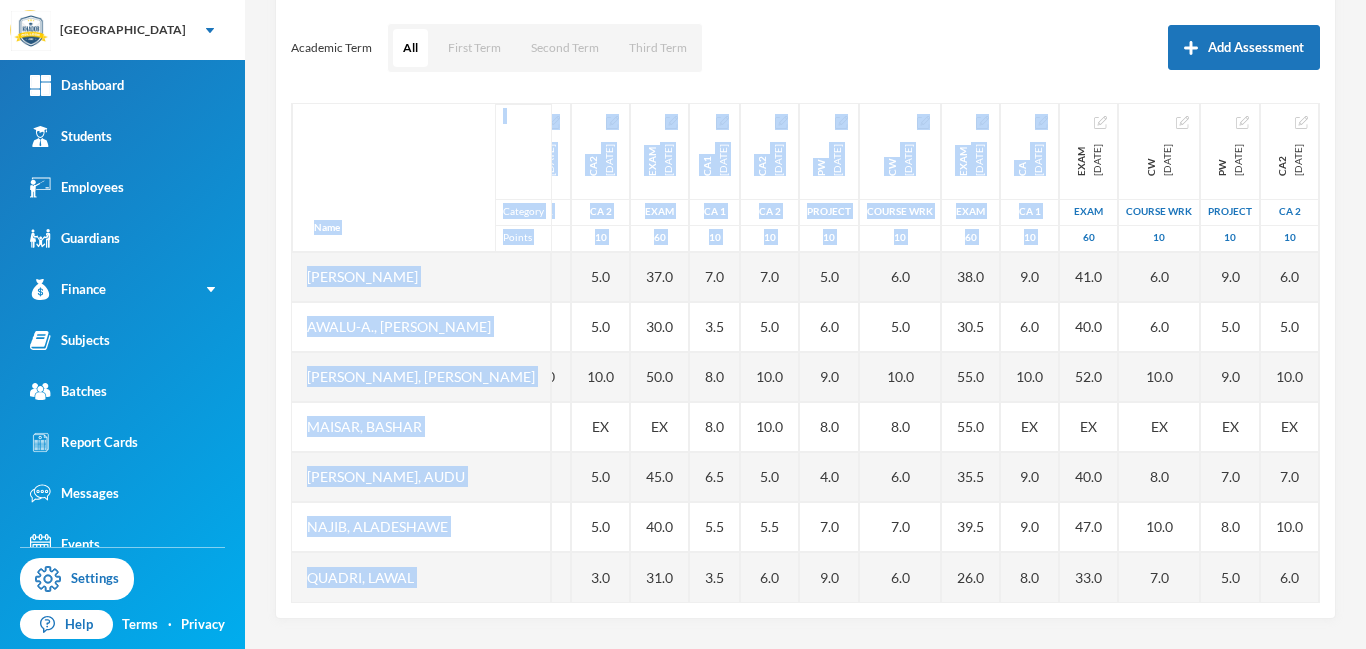 drag, startPoint x: 1316, startPoint y: 469, endPoint x: 1336, endPoint y: 603, distance: 135.48431 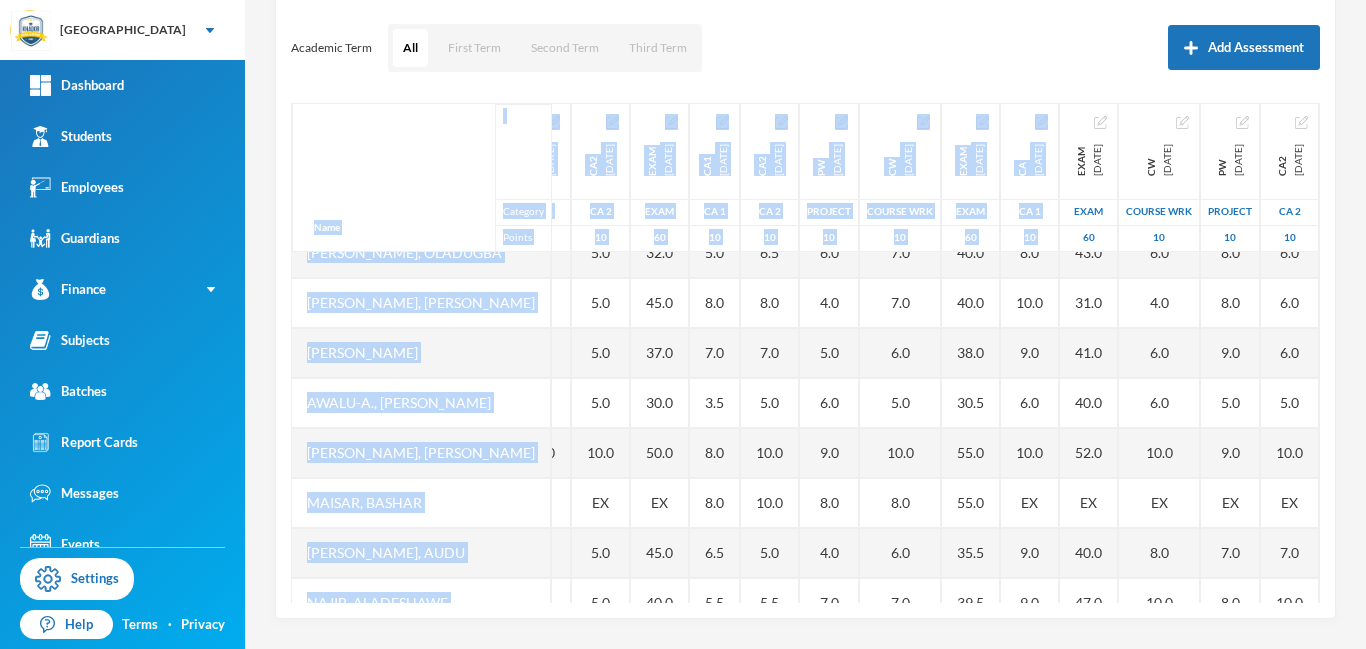 scroll, scrollTop: 0, scrollLeft: 349, axis: horizontal 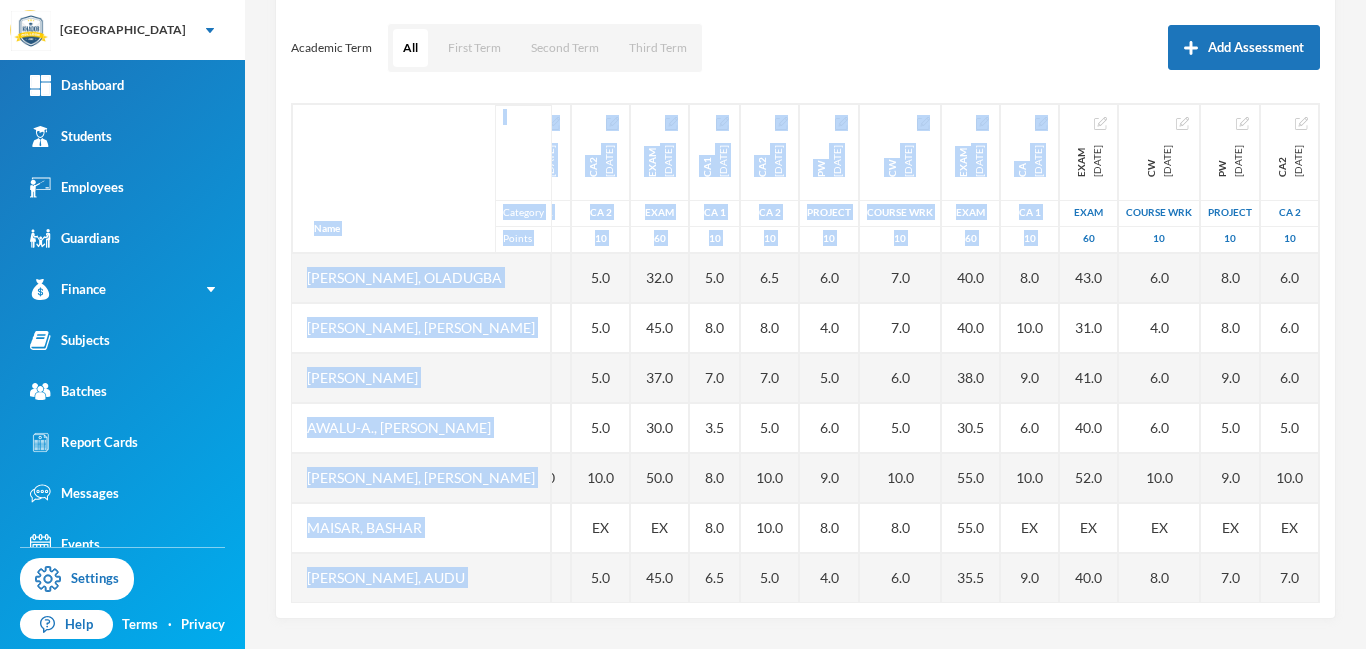 drag, startPoint x: 1315, startPoint y: 587, endPoint x: 1333, endPoint y: 396, distance: 191.8463 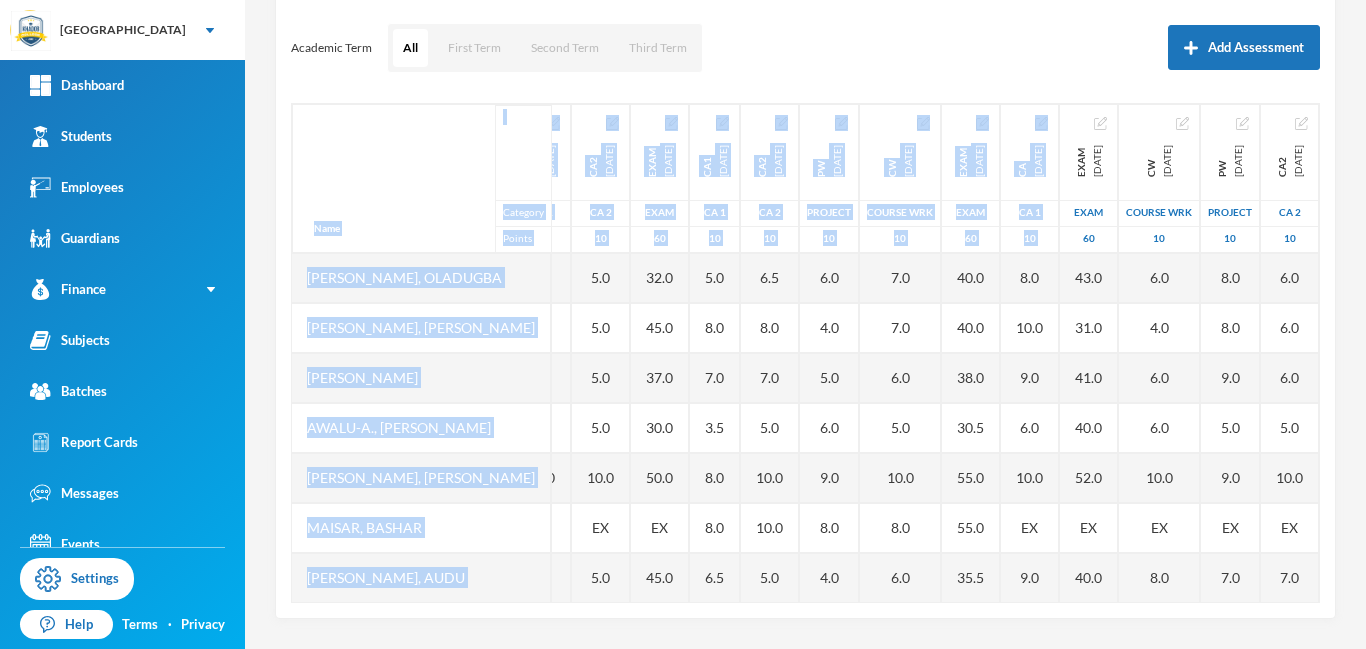 click on "Name   Category Points" at bounding box center (421, 178) 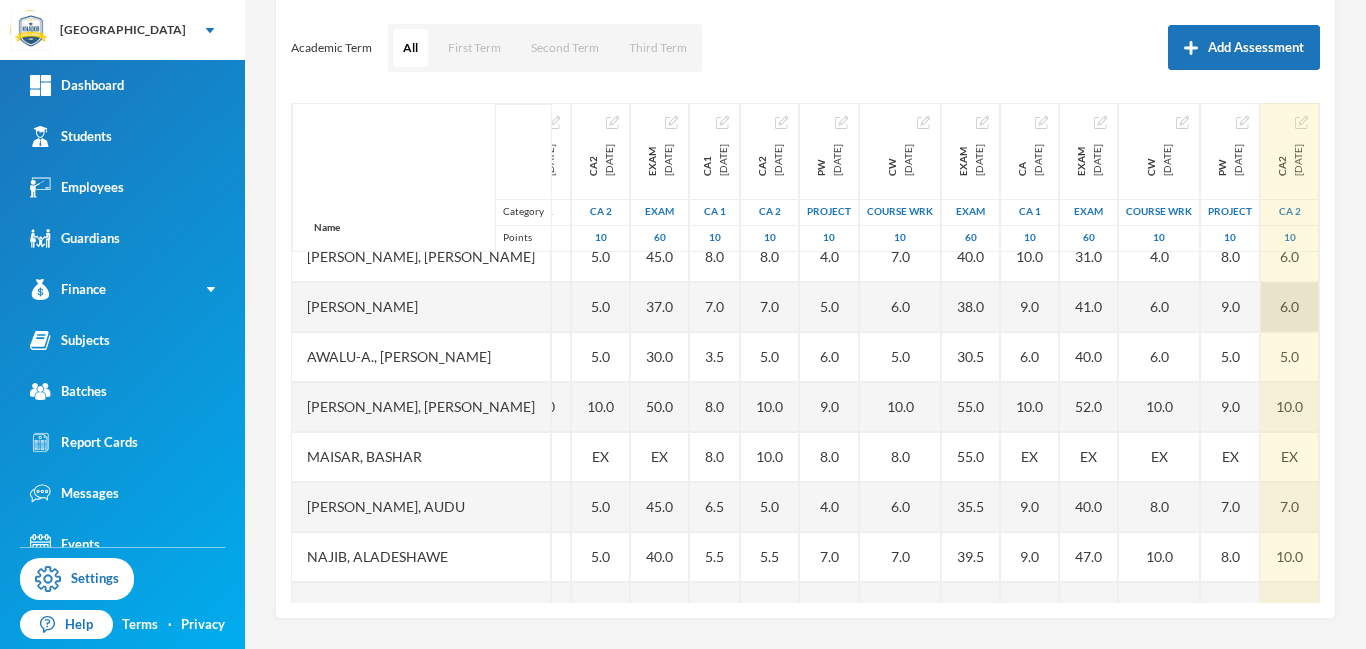 scroll, scrollTop: 101, scrollLeft: 349, axis: both 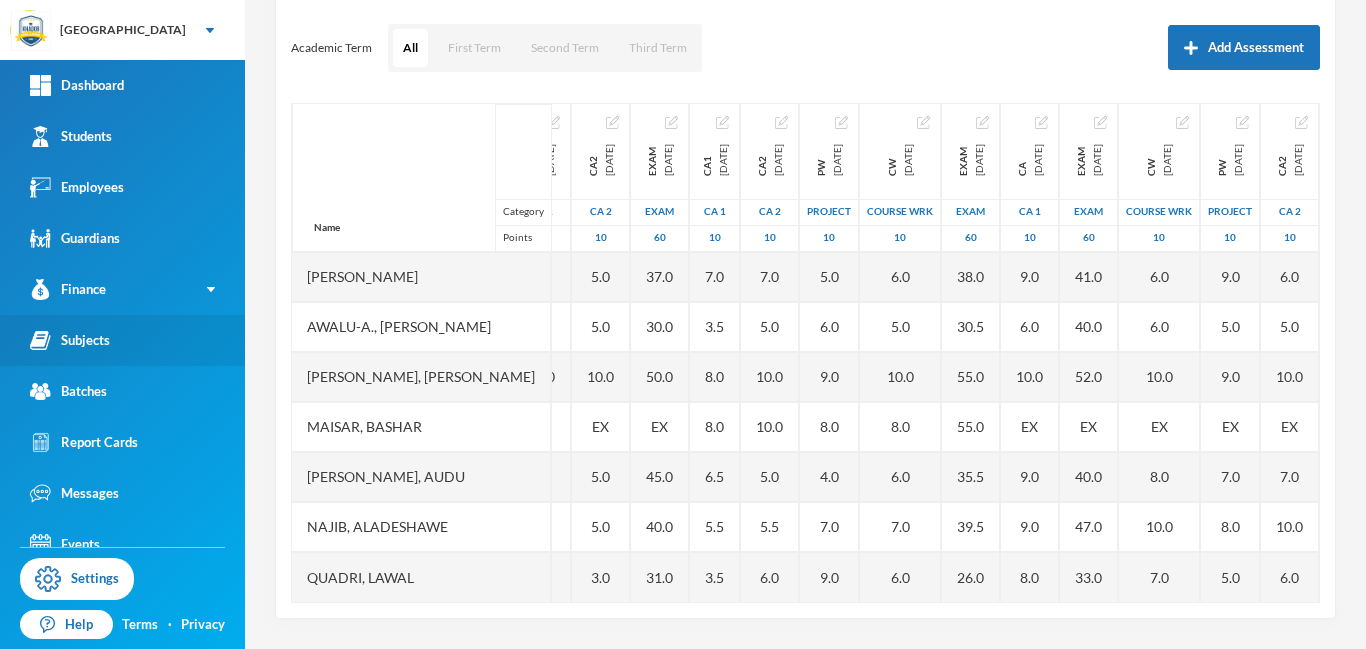 click on "Subjects" at bounding box center (70, 340) 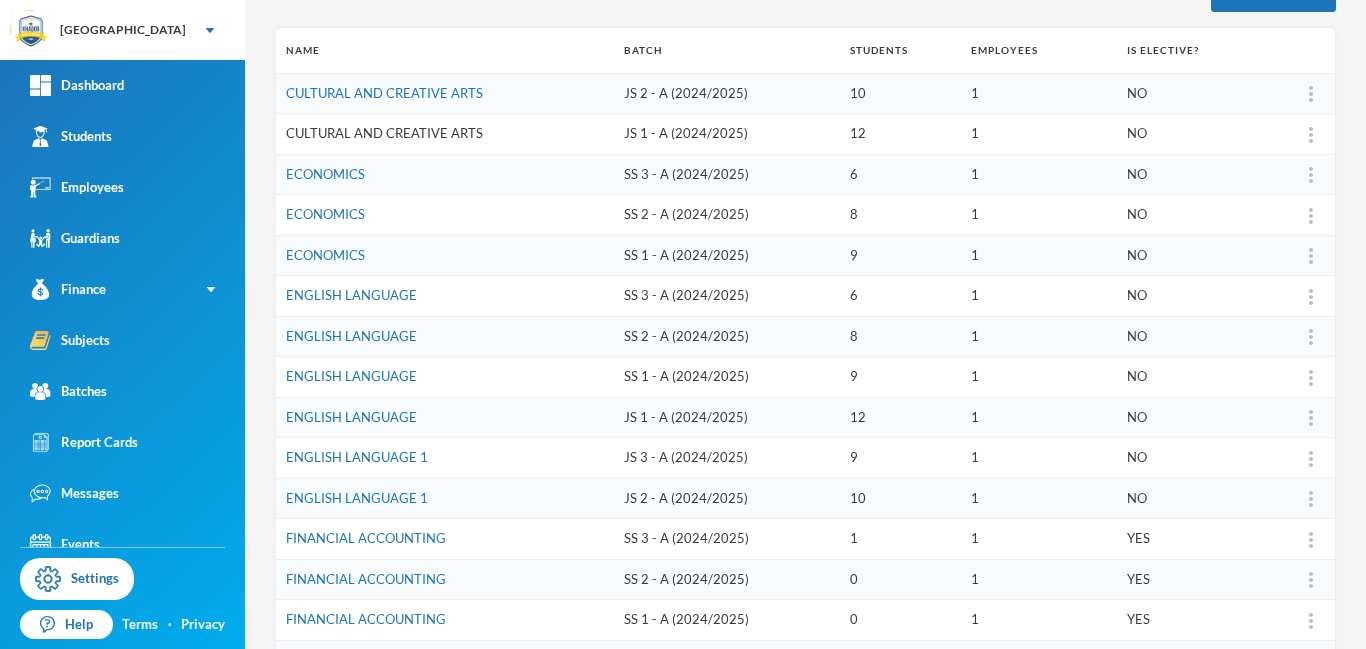 click on "CULTURAL AND CREATIVE ARTS" at bounding box center [384, 133] 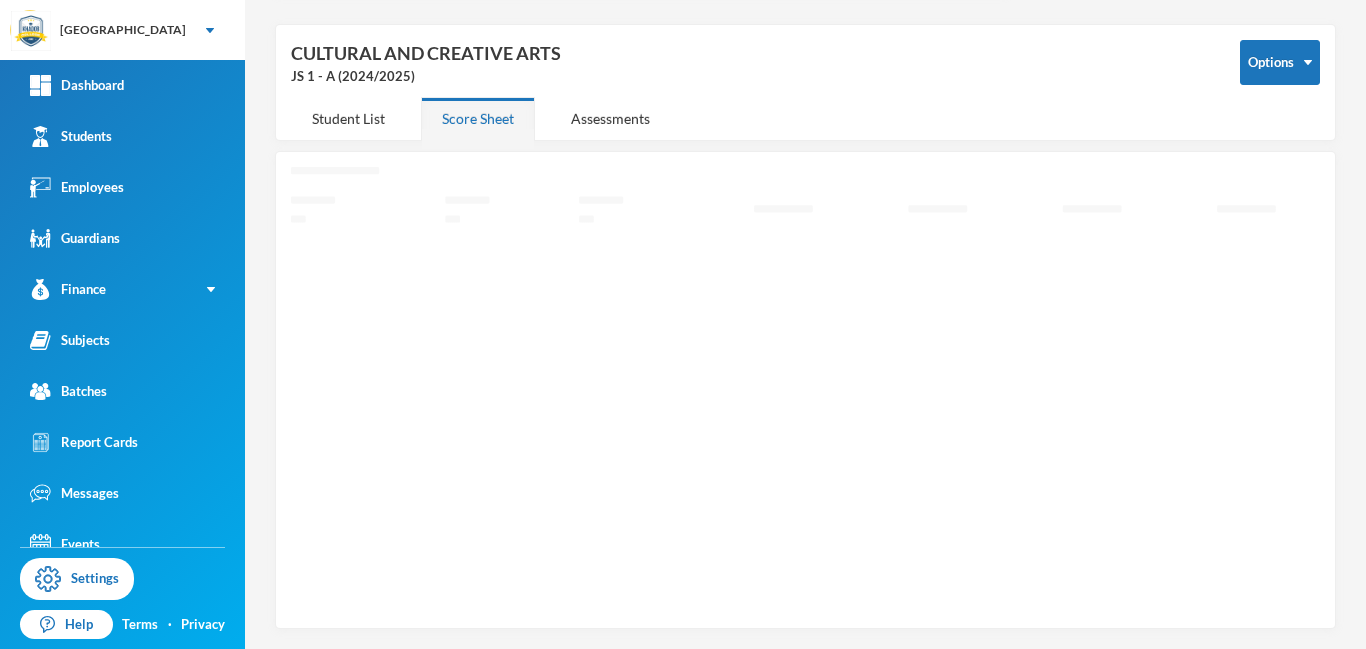 scroll, scrollTop: 71, scrollLeft: 0, axis: vertical 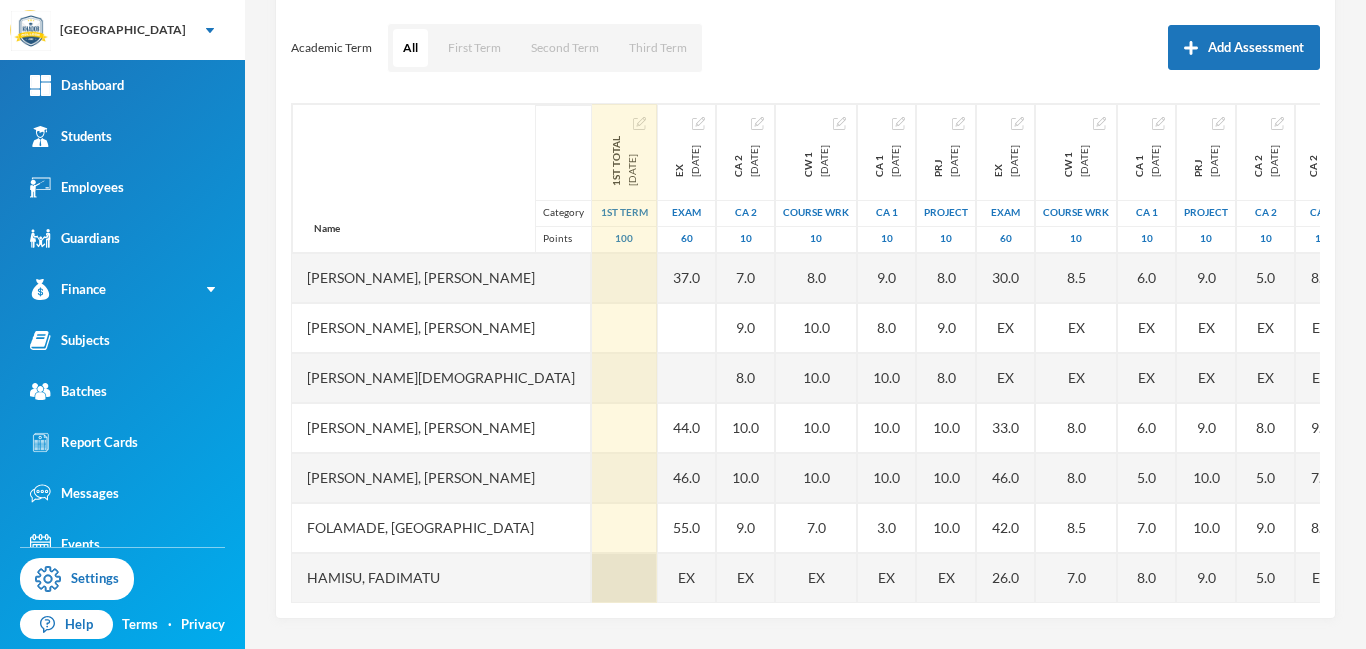 click at bounding box center [624, 578] 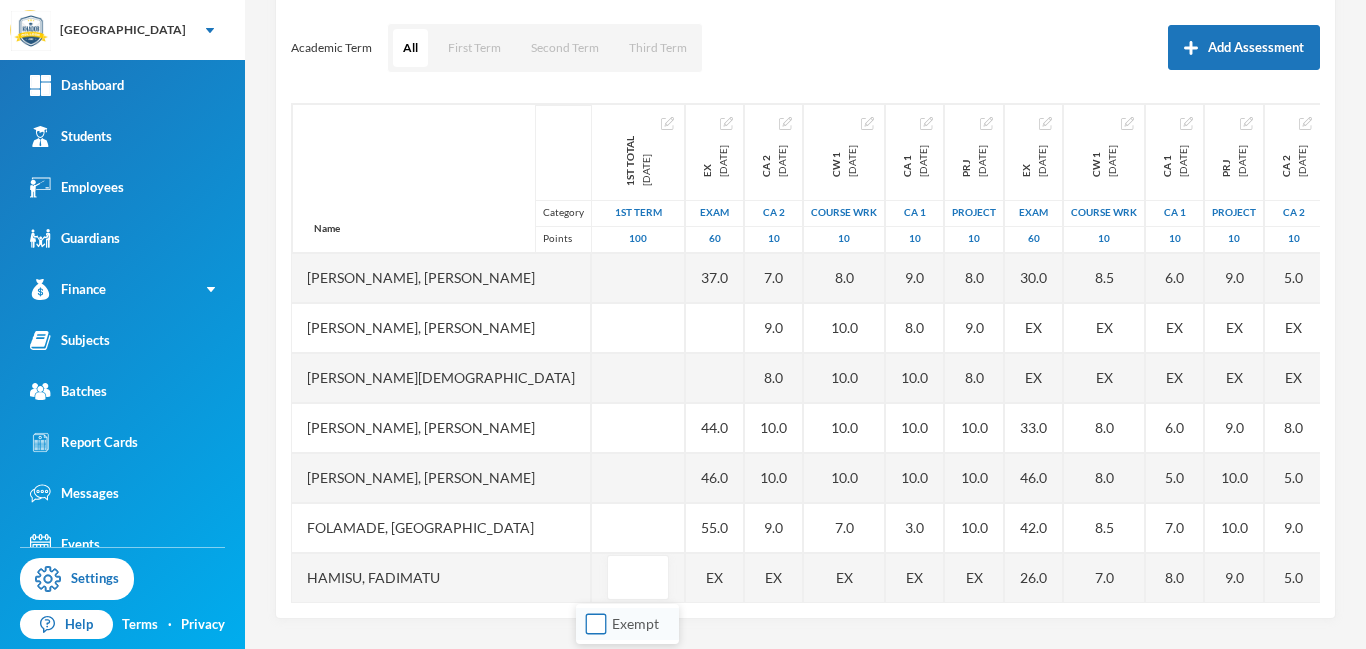 click on "Exempt" at bounding box center (596, 624) 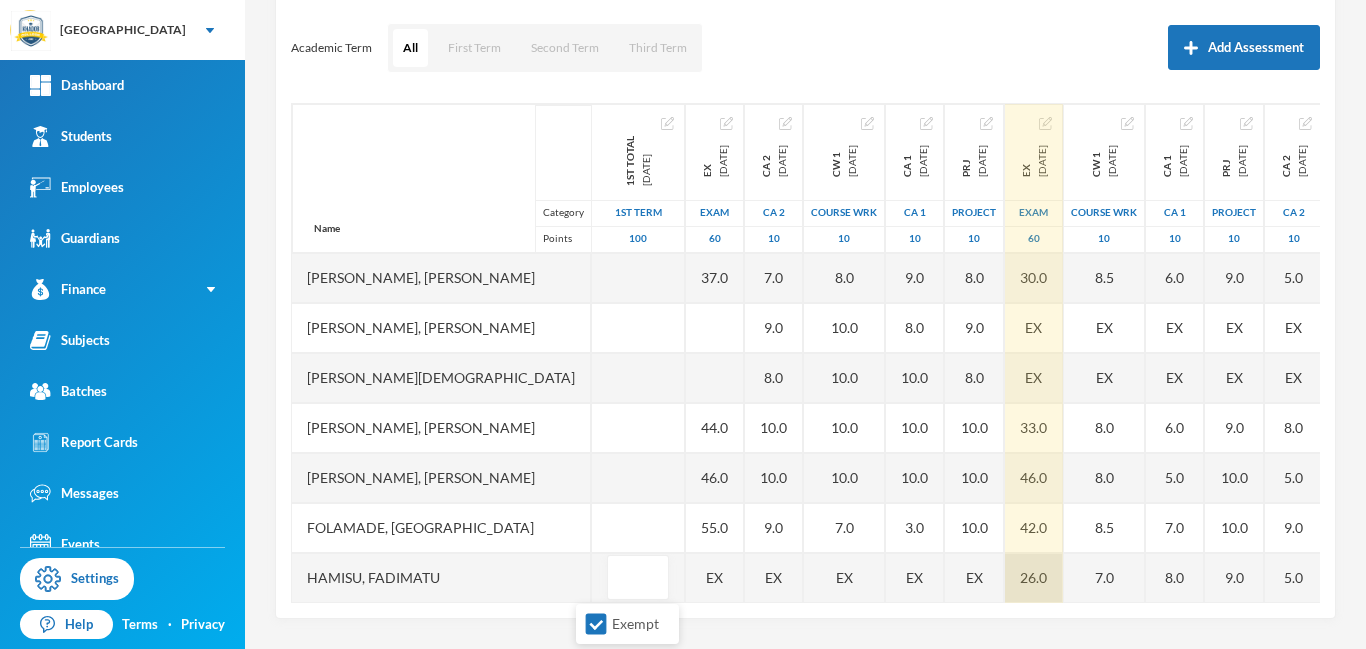 click on "26.0" at bounding box center (1034, 578) 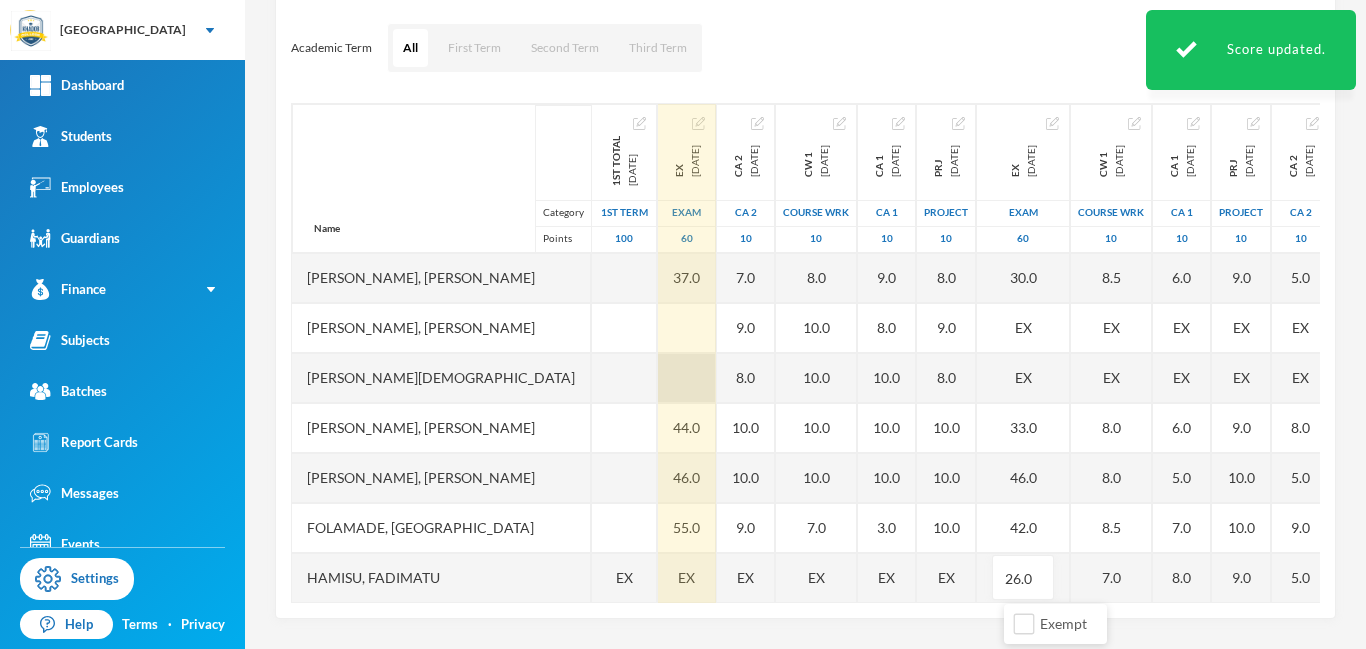 click at bounding box center (687, 378) 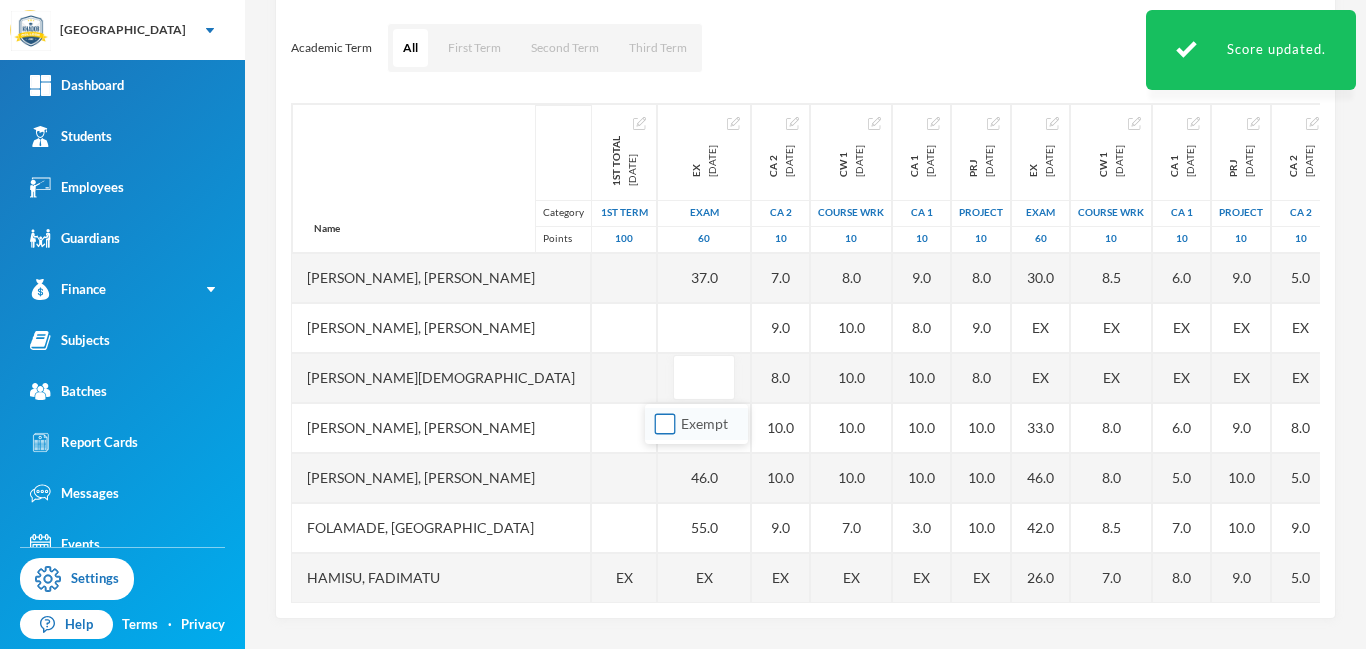 click on "Exempt" at bounding box center (665, 424) 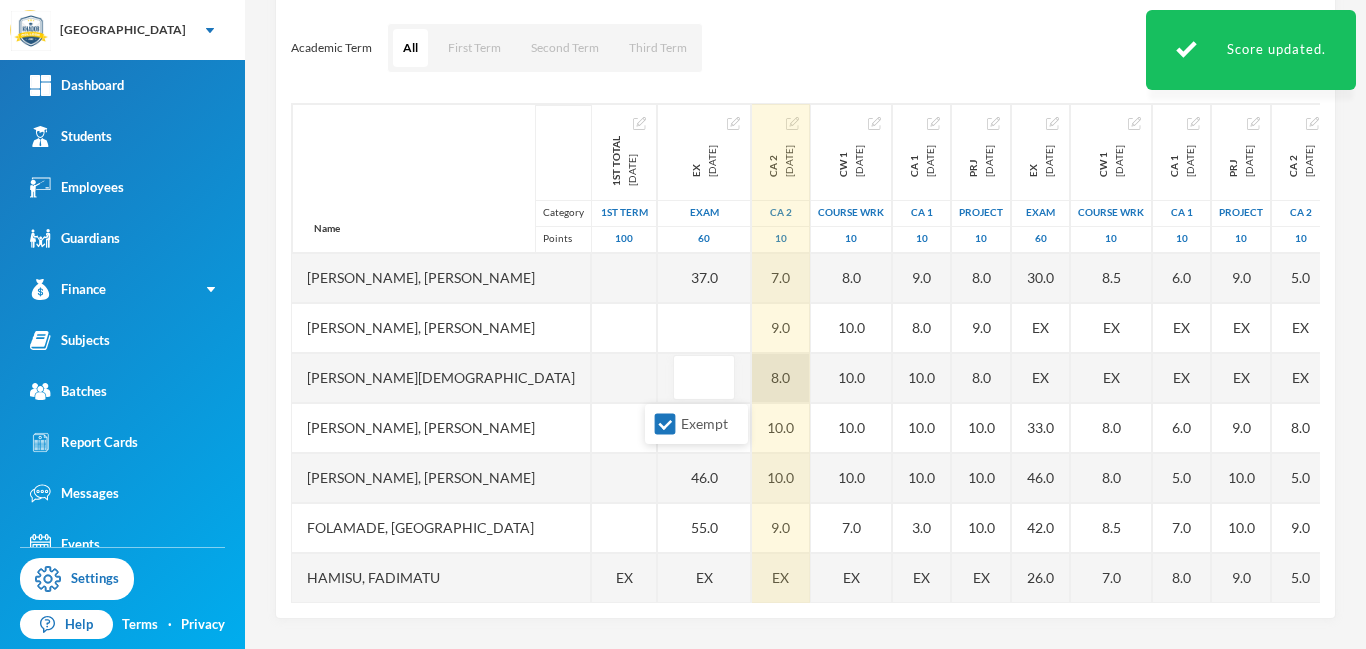 click on "8.0" at bounding box center (781, 378) 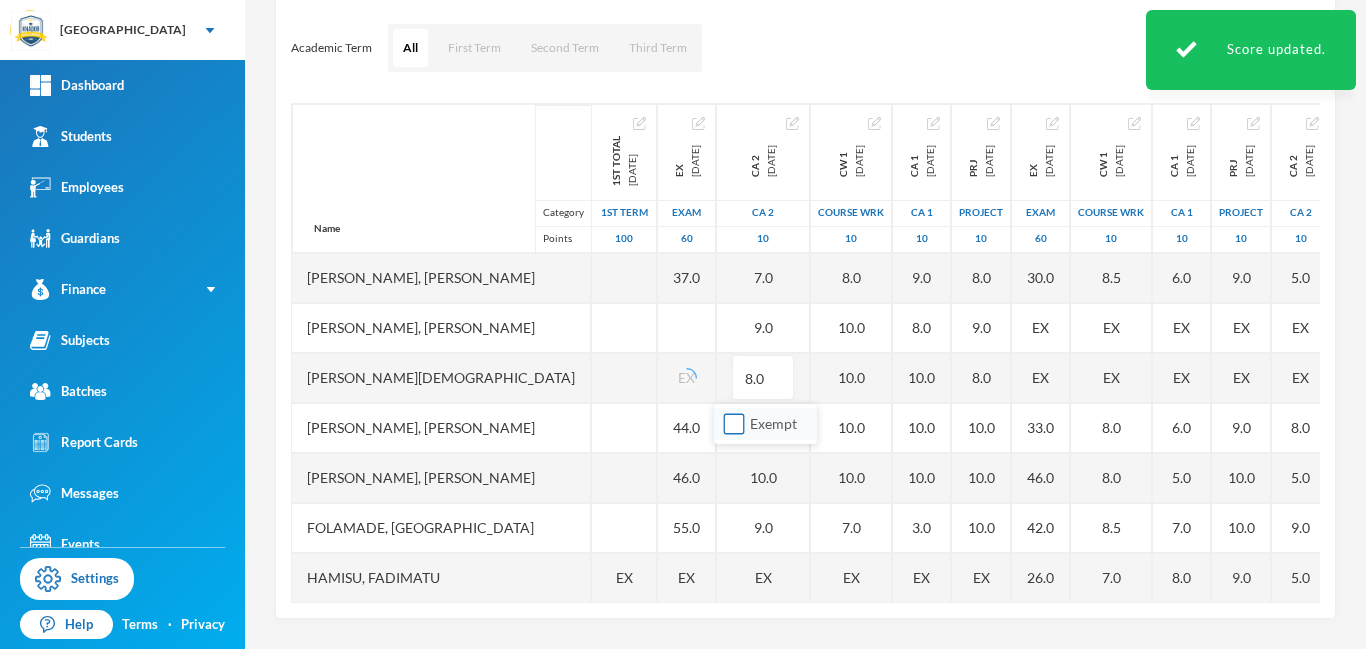 click on "Exempt" at bounding box center (734, 424) 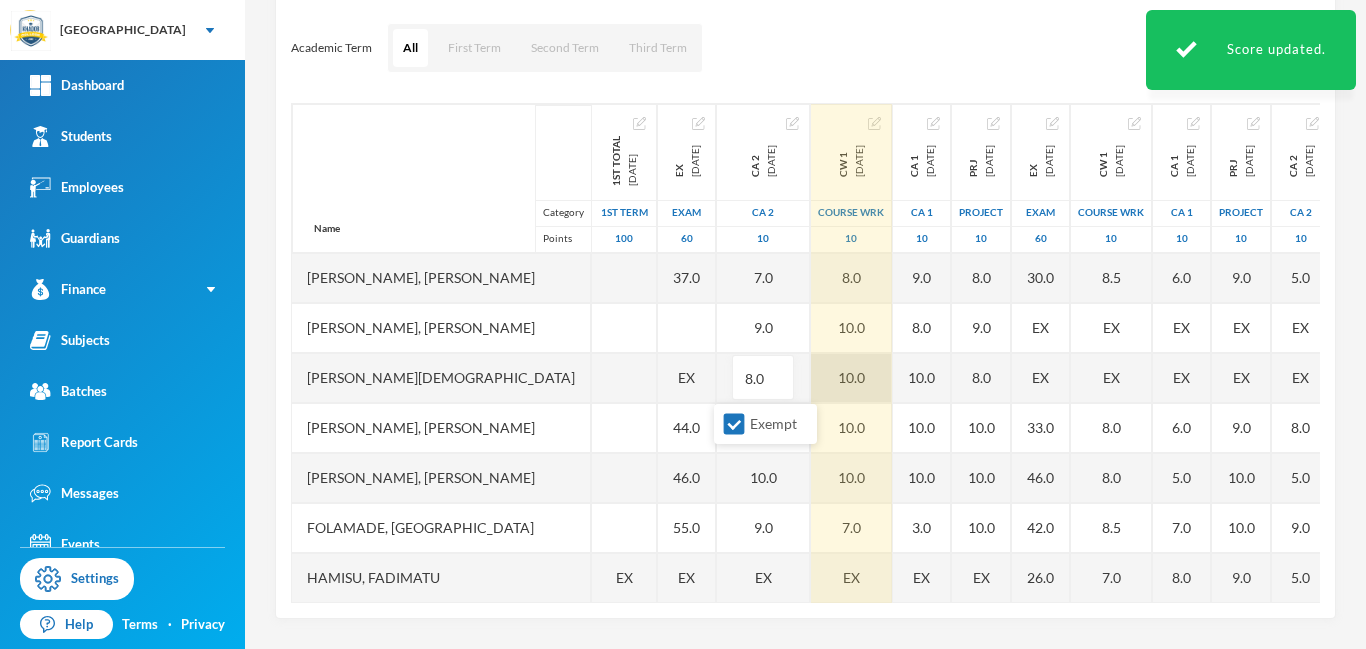 click on "10.0" at bounding box center (851, 378) 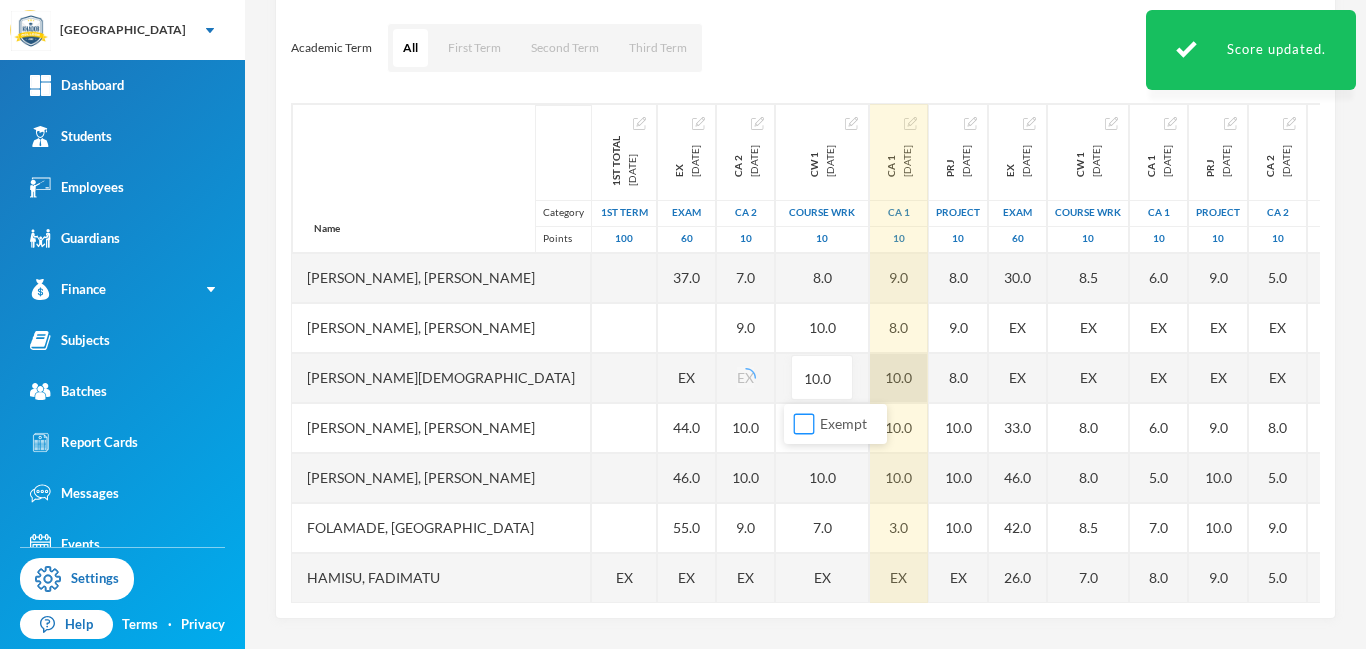 click on "Exempt" at bounding box center [804, 424] 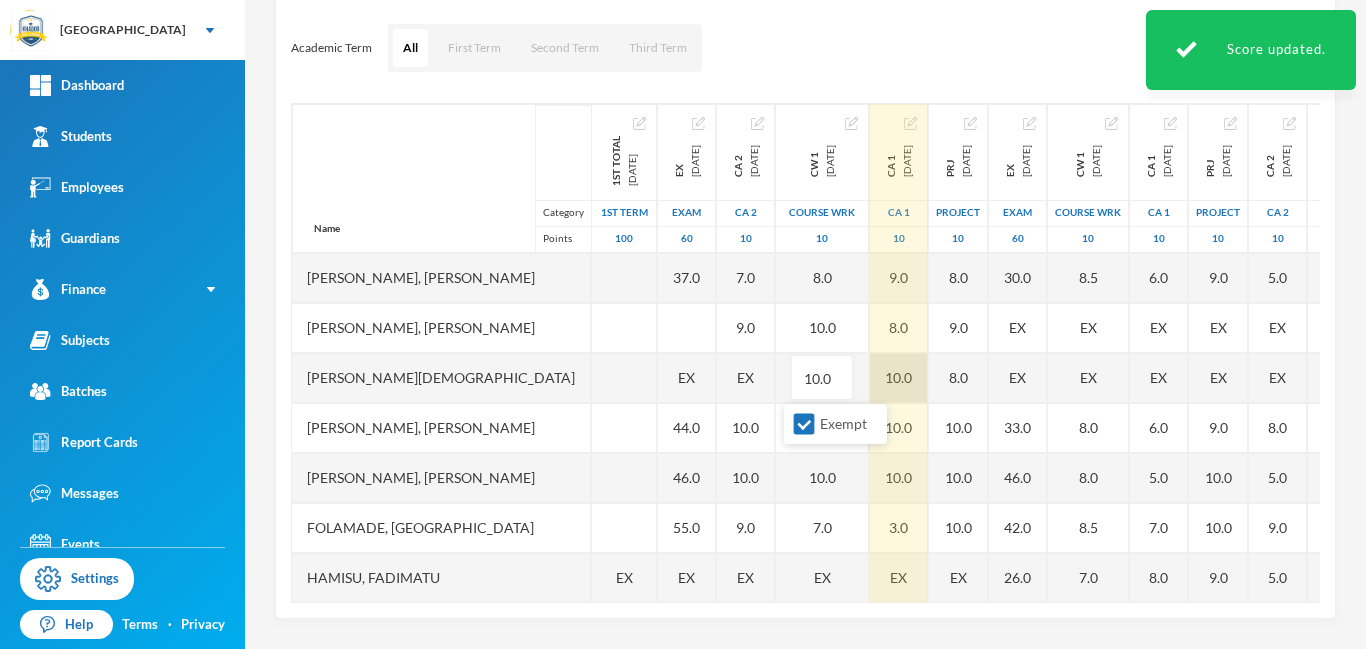 click on "10.0" at bounding box center [899, 378] 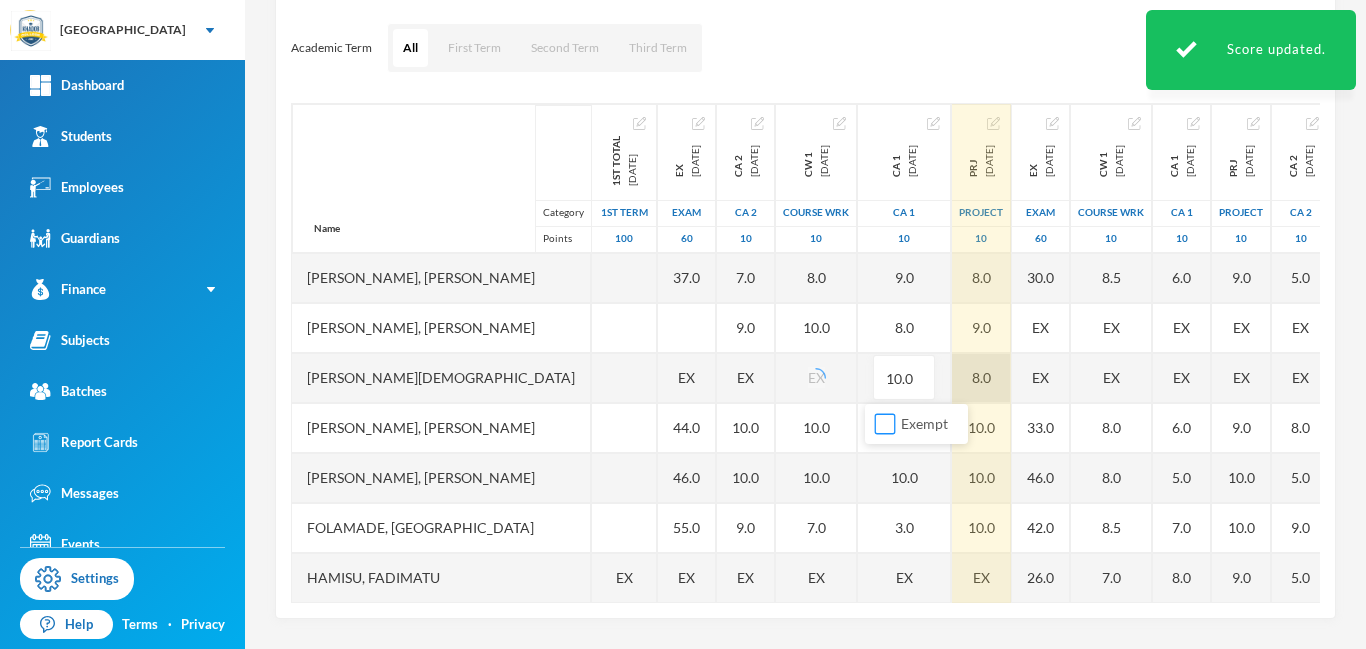 click on "Exempt" at bounding box center [885, 424] 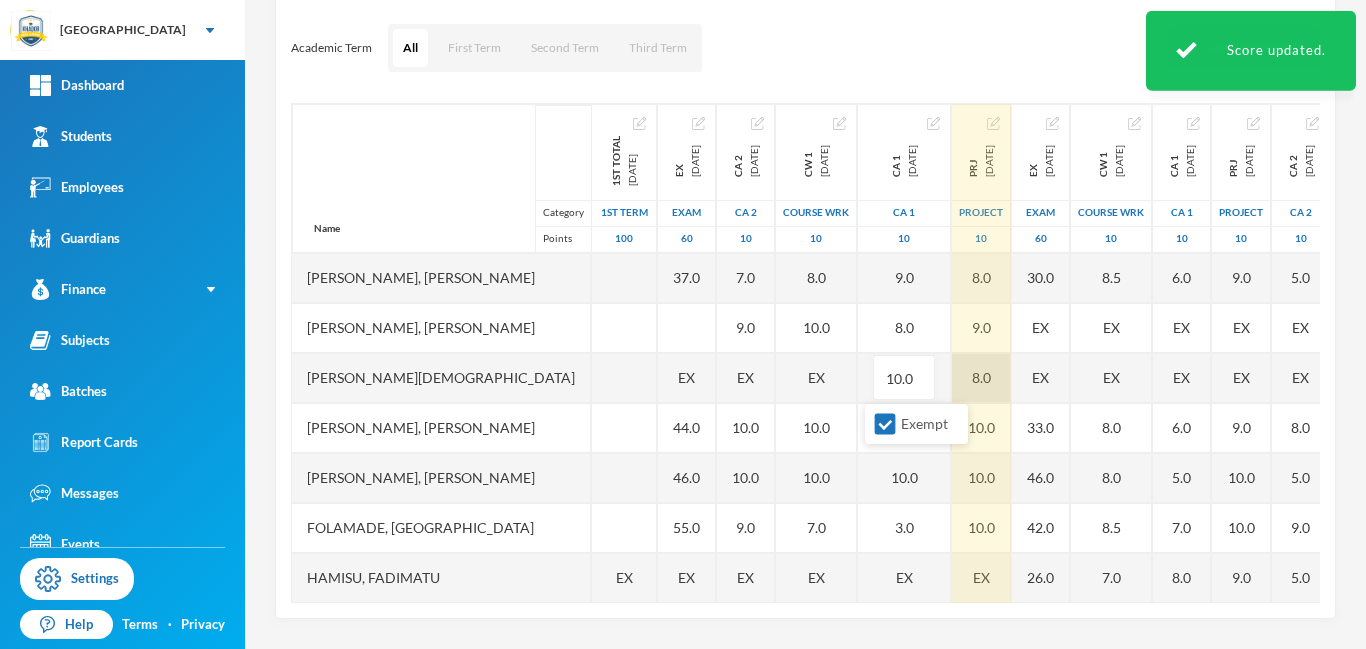 click on "8.0" at bounding box center [981, 378] 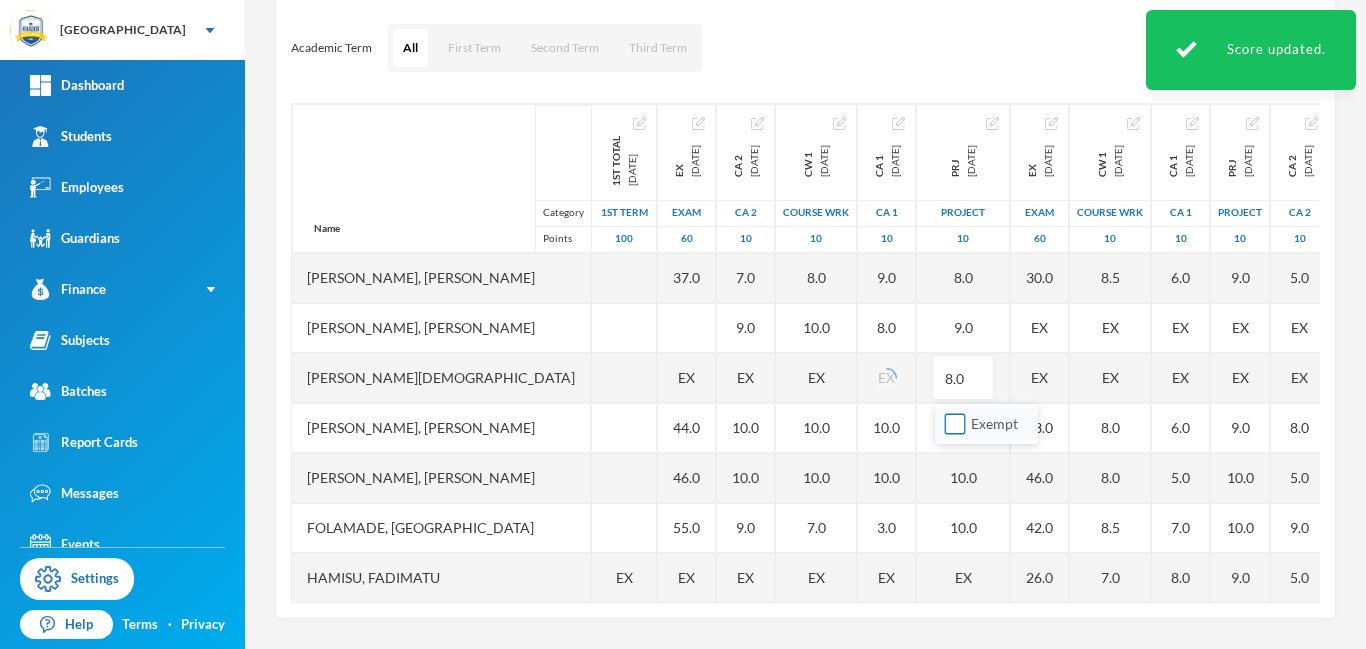 click on "Exempt" at bounding box center (955, 424) 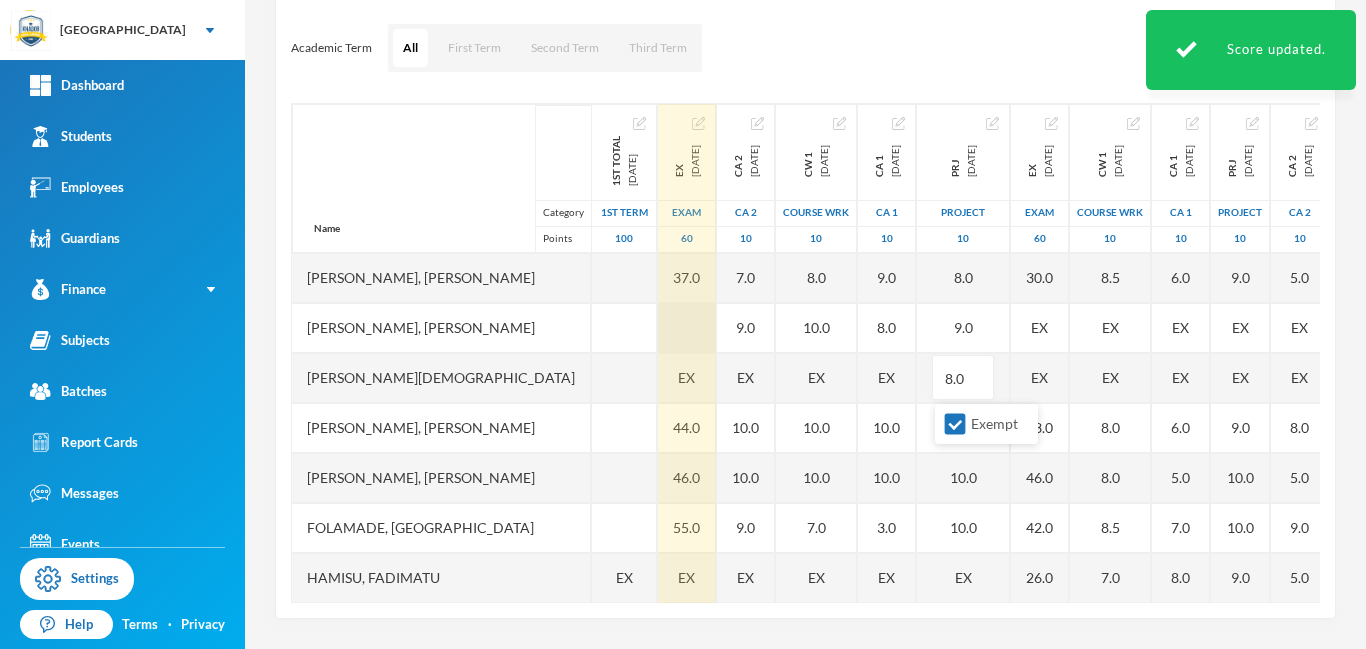 click at bounding box center (687, 328) 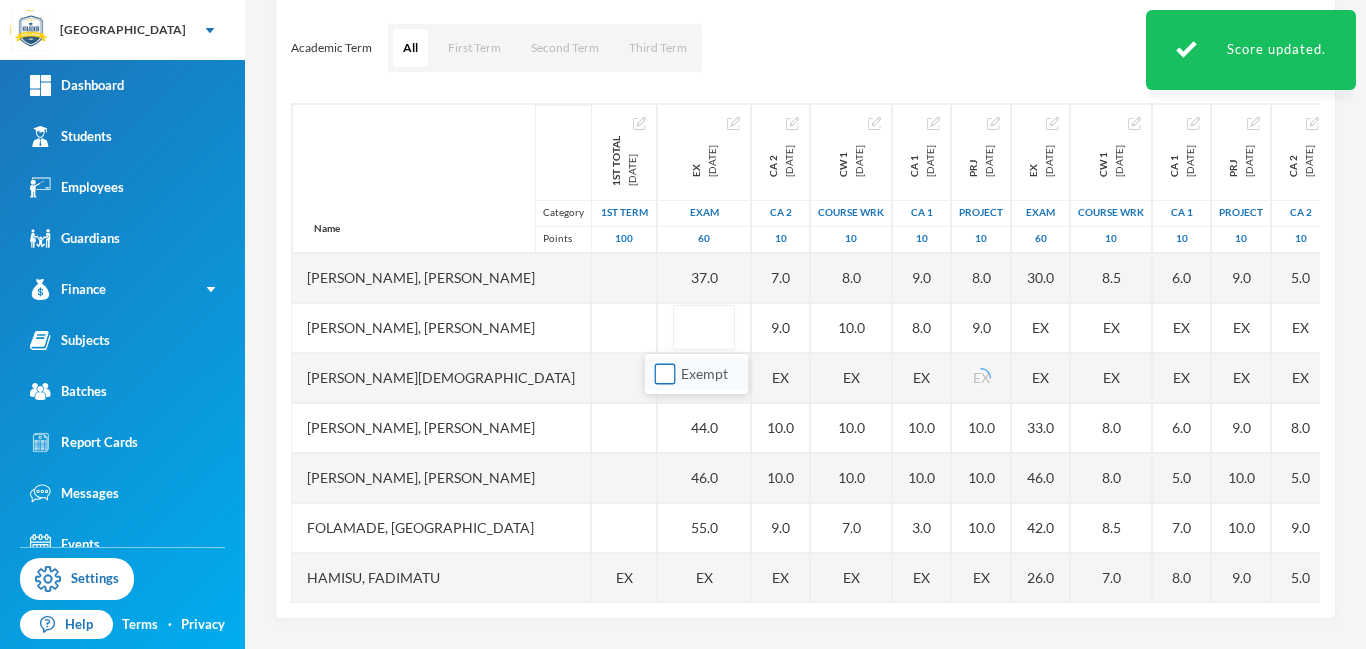 click on "Exempt" at bounding box center (665, 374) 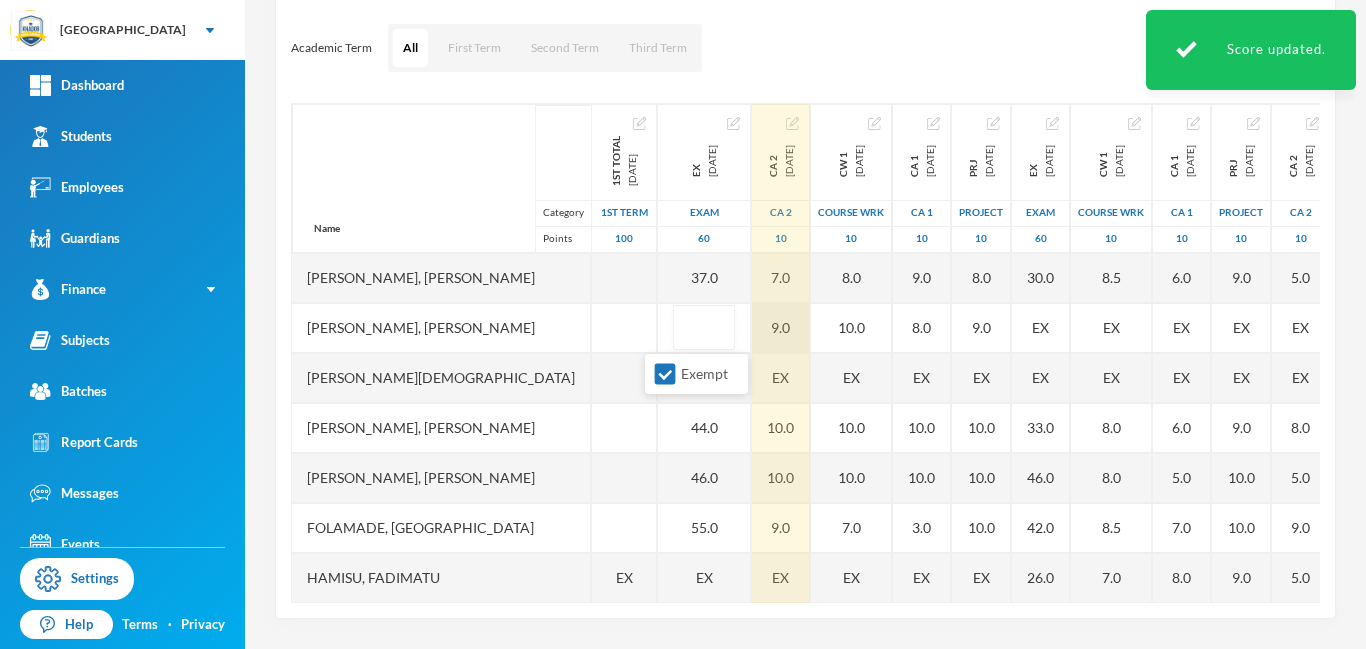 click on "9.0" at bounding box center [781, 328] 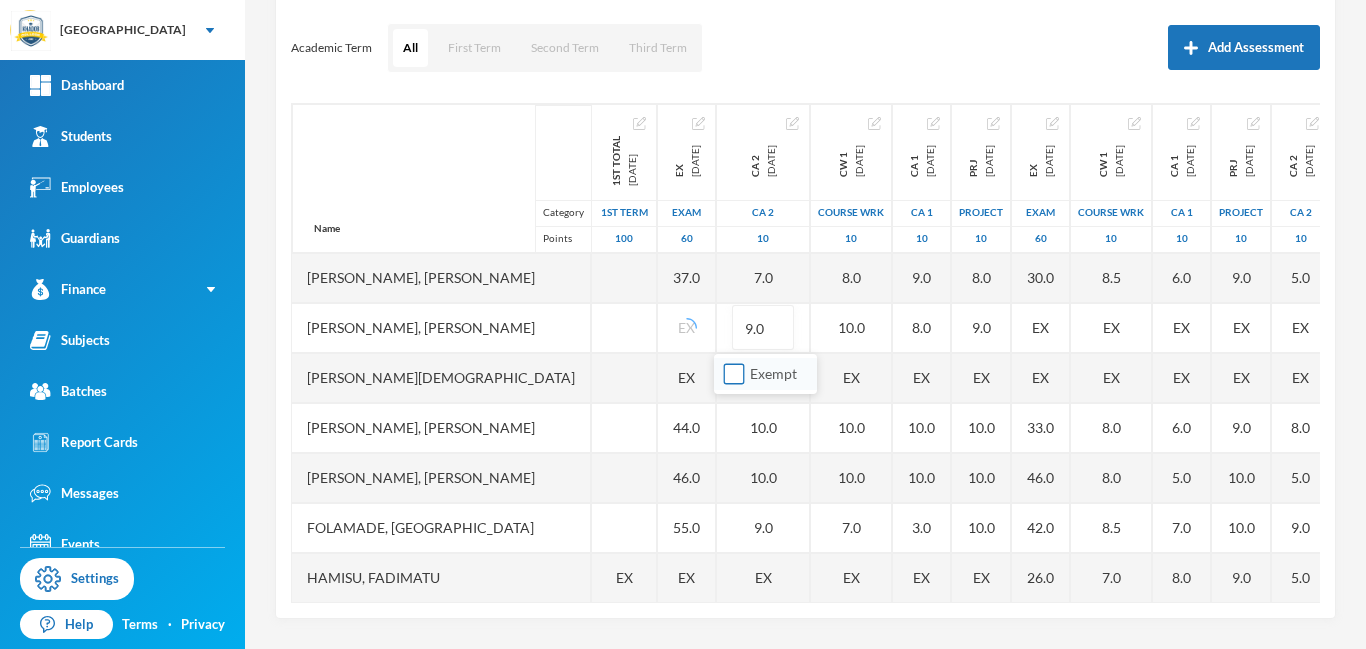 click on "Exempt" at bounding box center [734, 374] 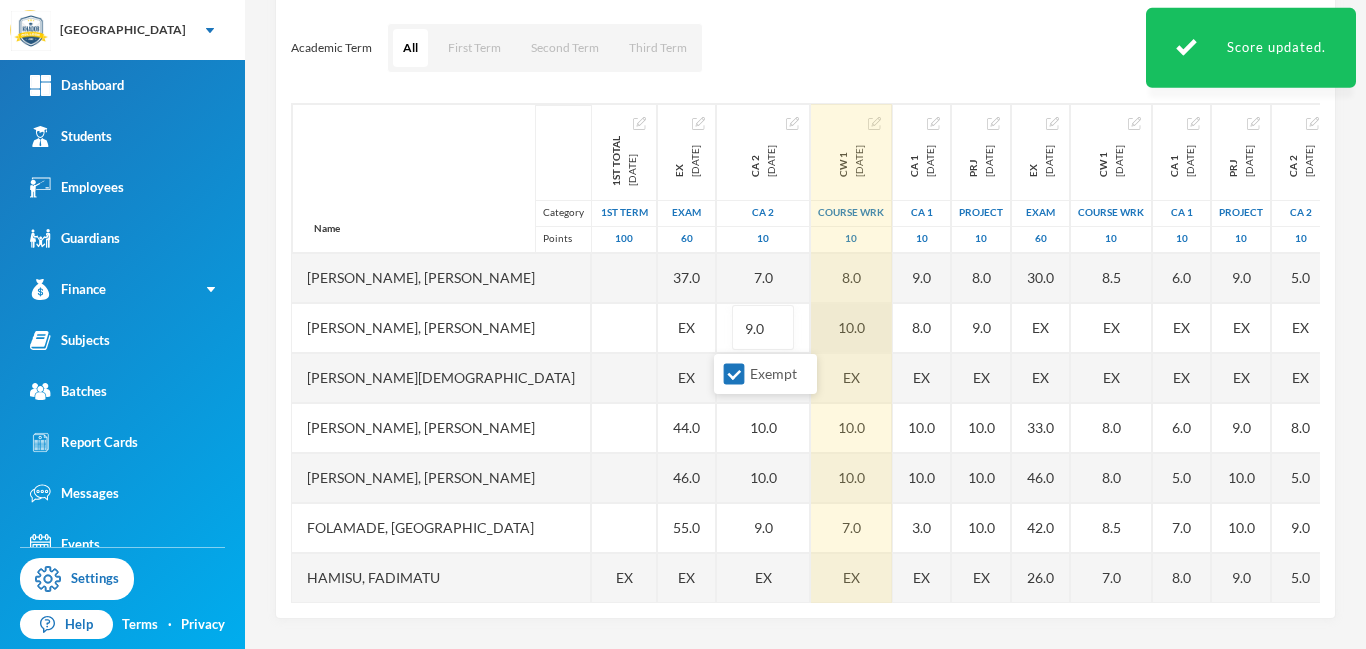 click on "10.0" at bounding box center [851, 328] 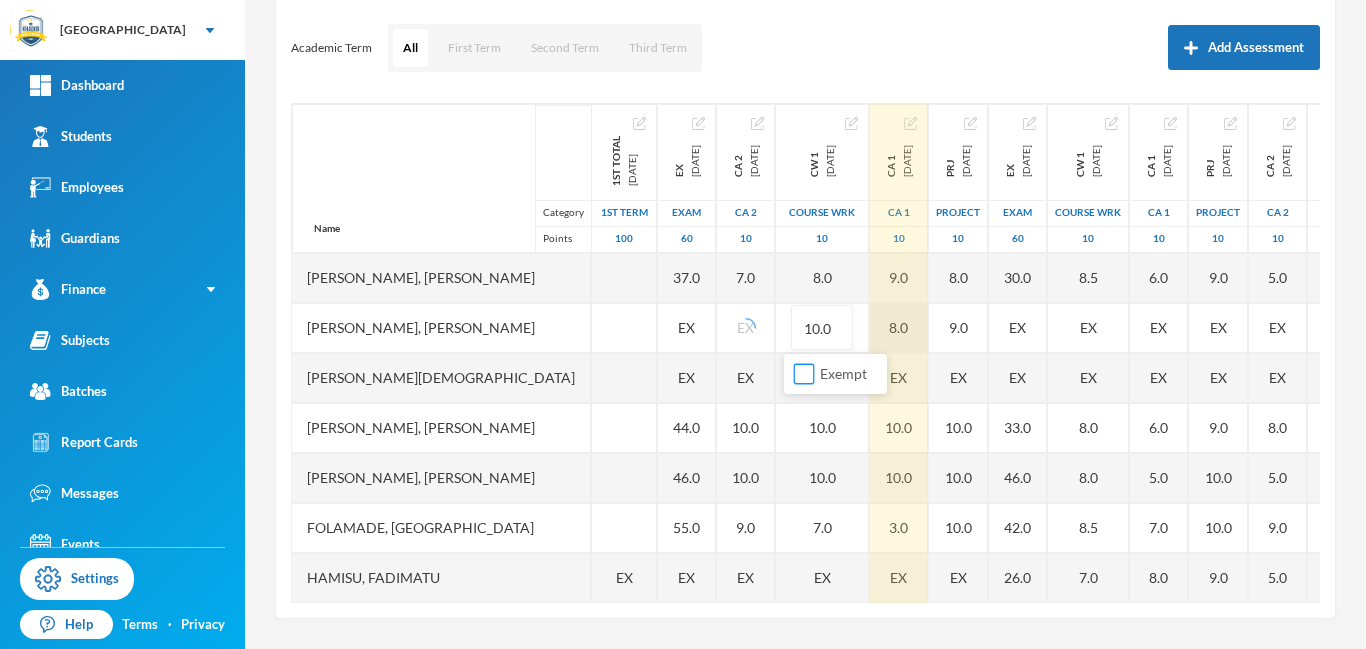 click on "Exempt" at bounding box center [804, 374] 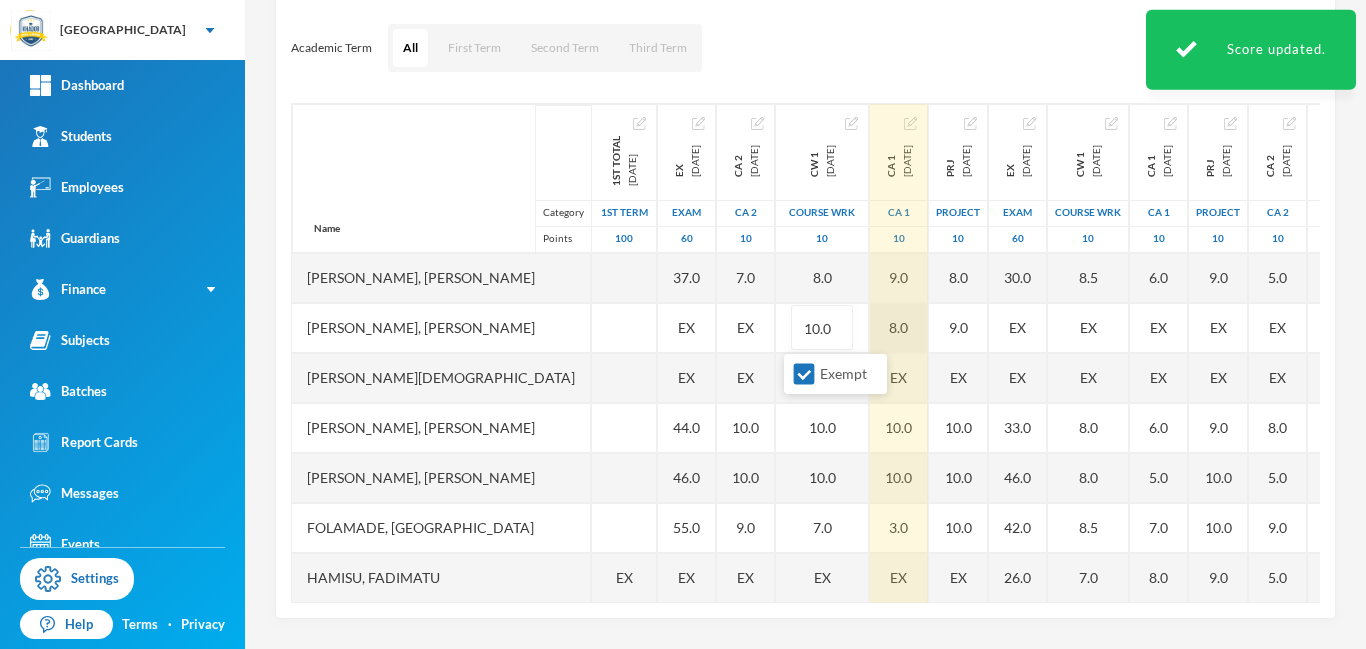 click on "8.0" at bounding box center (899, 328) 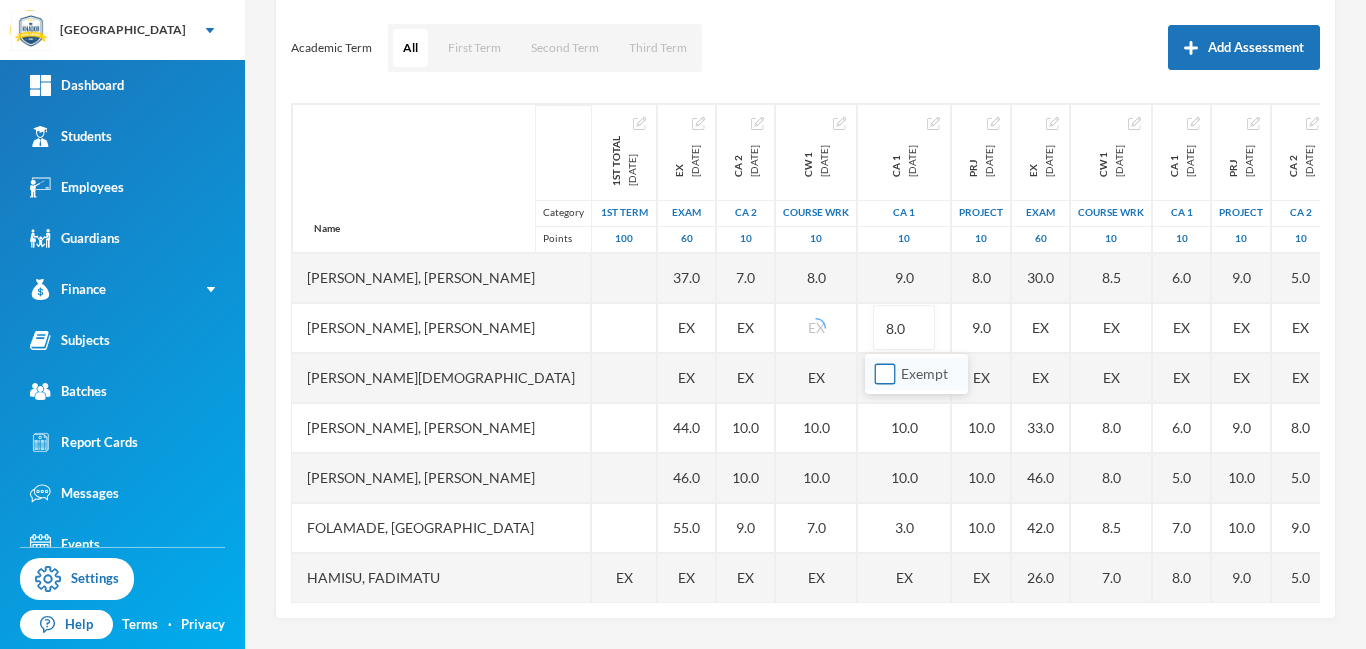 click on "Exempt" at bounding box center (885, 374) 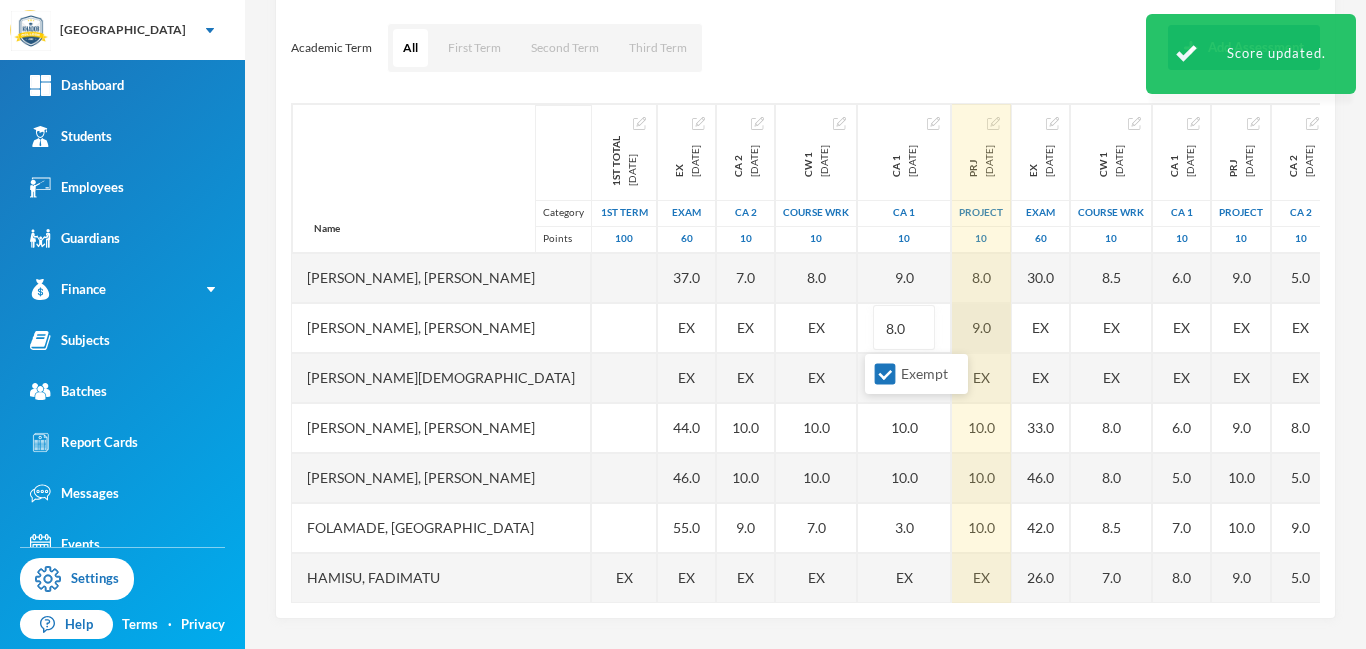 click on "9.0" at bounding box center (981, 328) 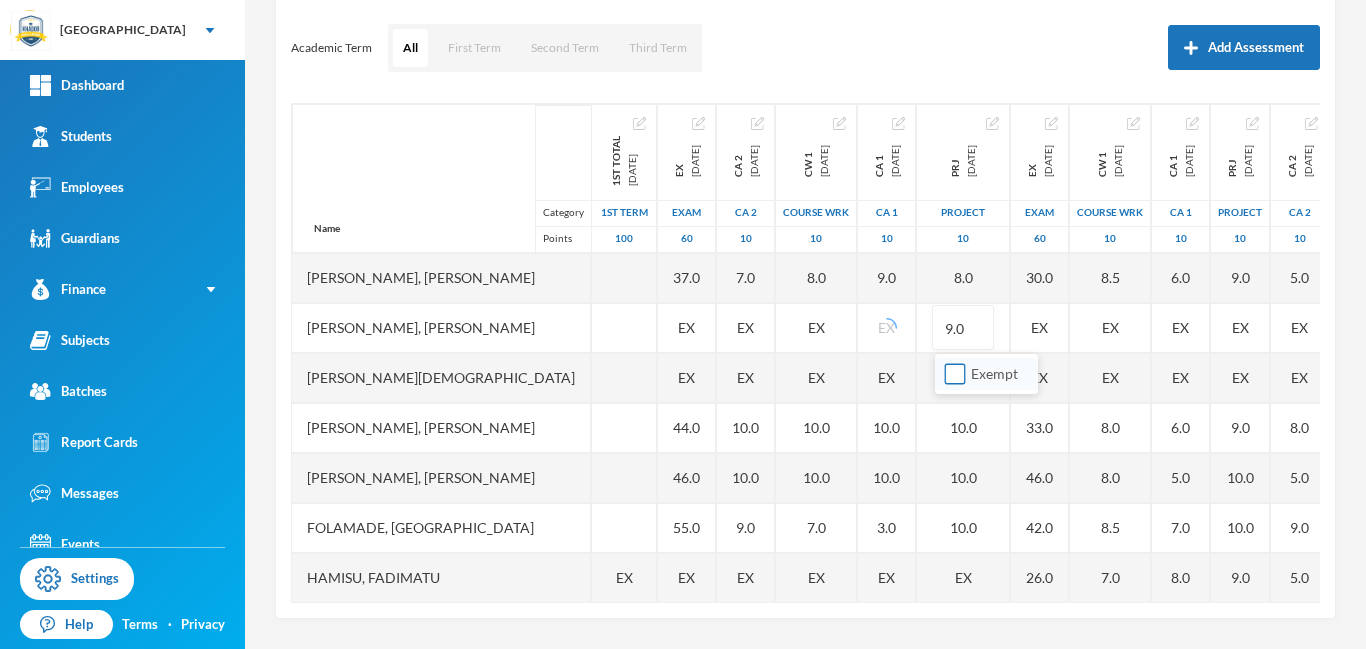click on "Exempt" at bounding box center (955, 374) 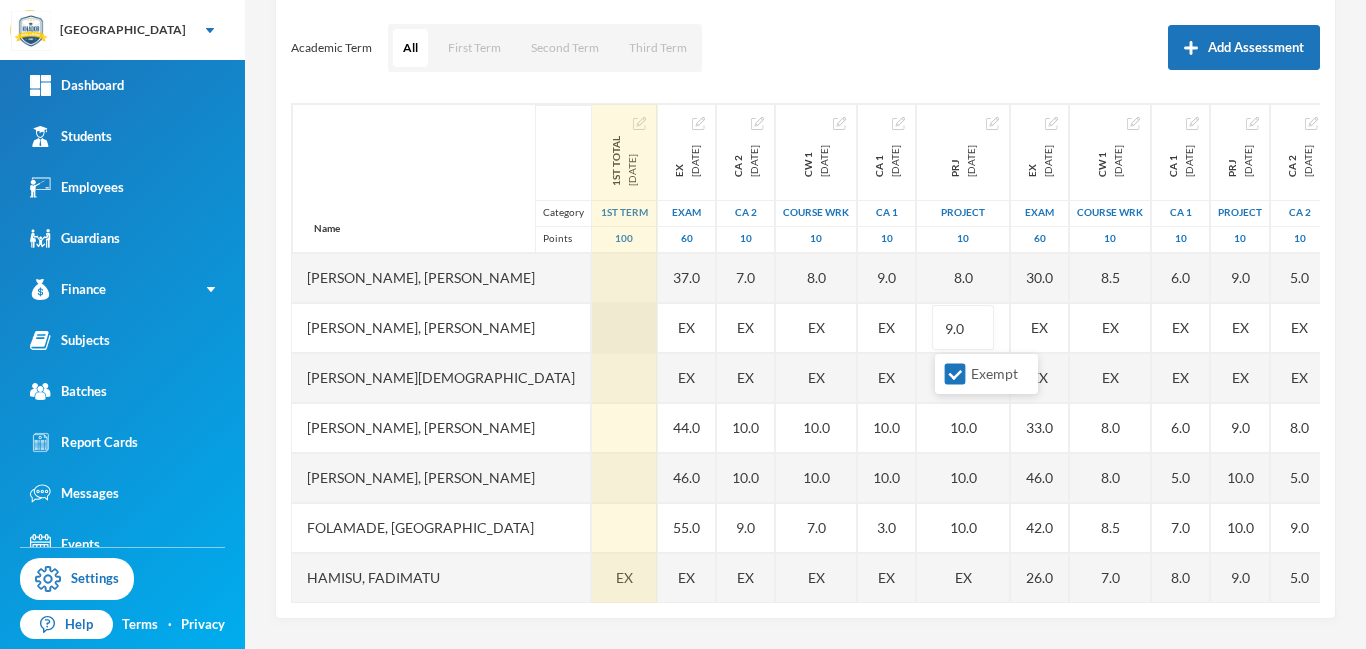 click at bounding box center (624, 328) 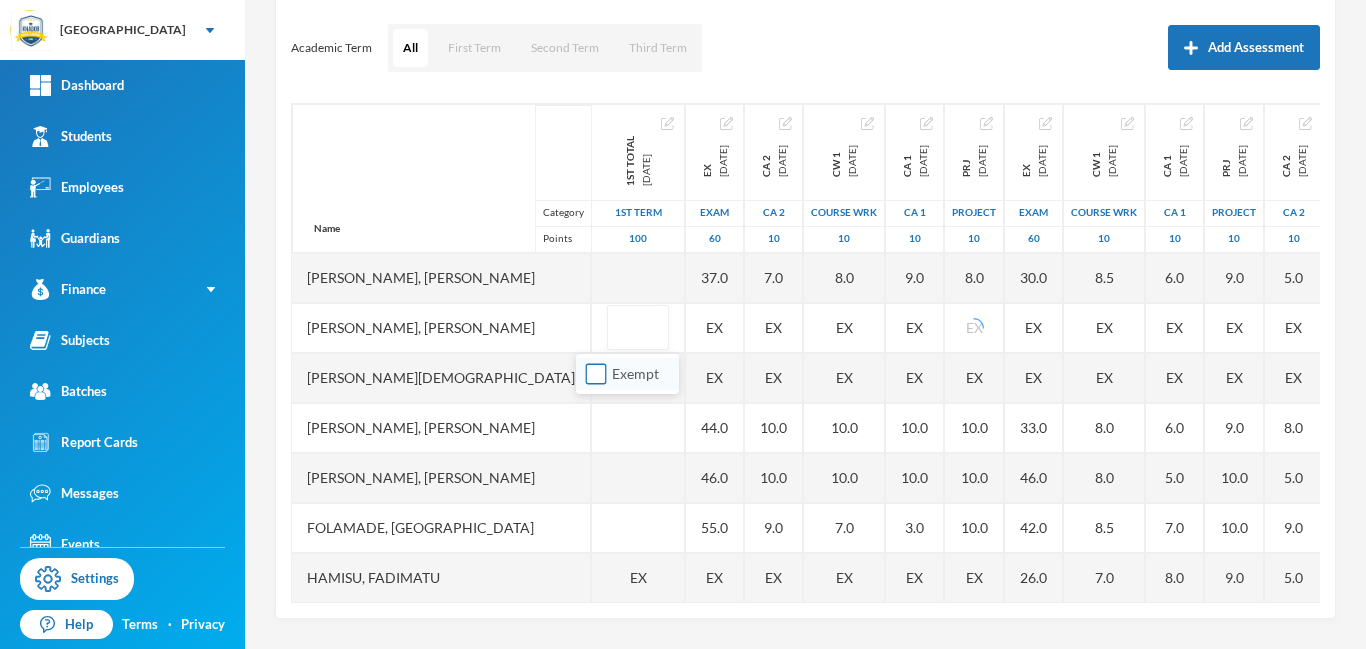 click on "Exempt" at bounding box center (596, 374) 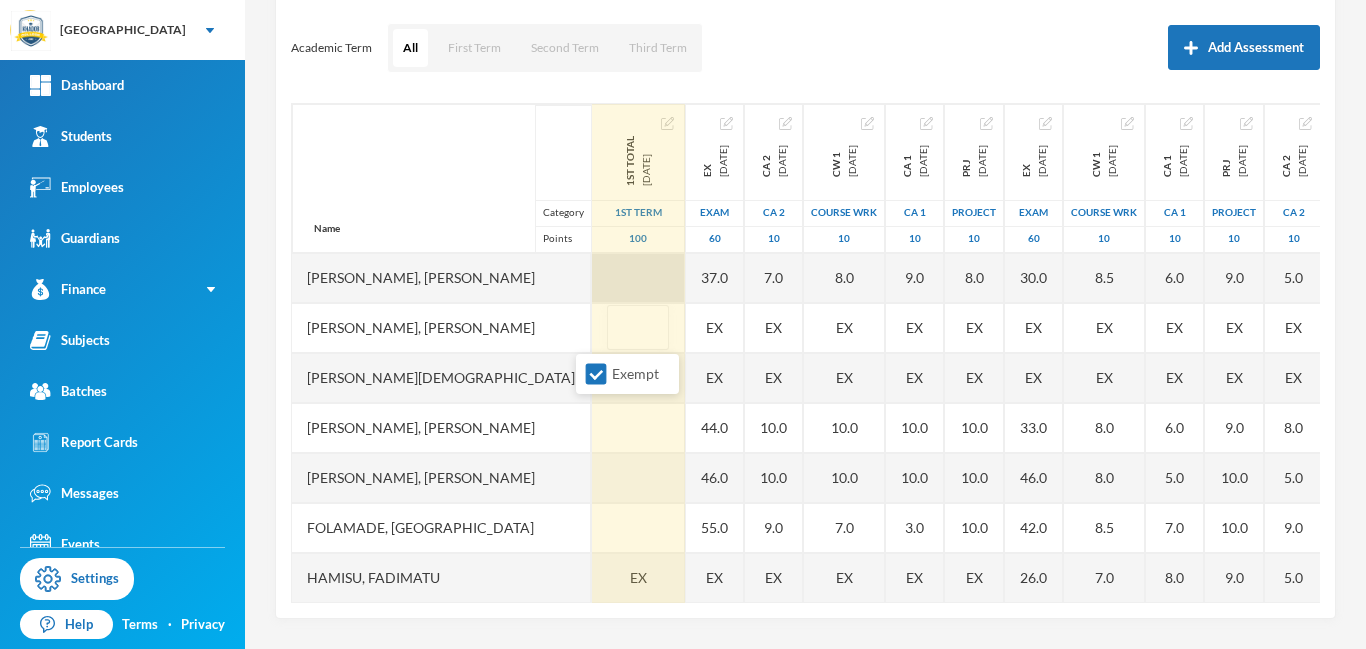 click at bounding box center (638, 278) 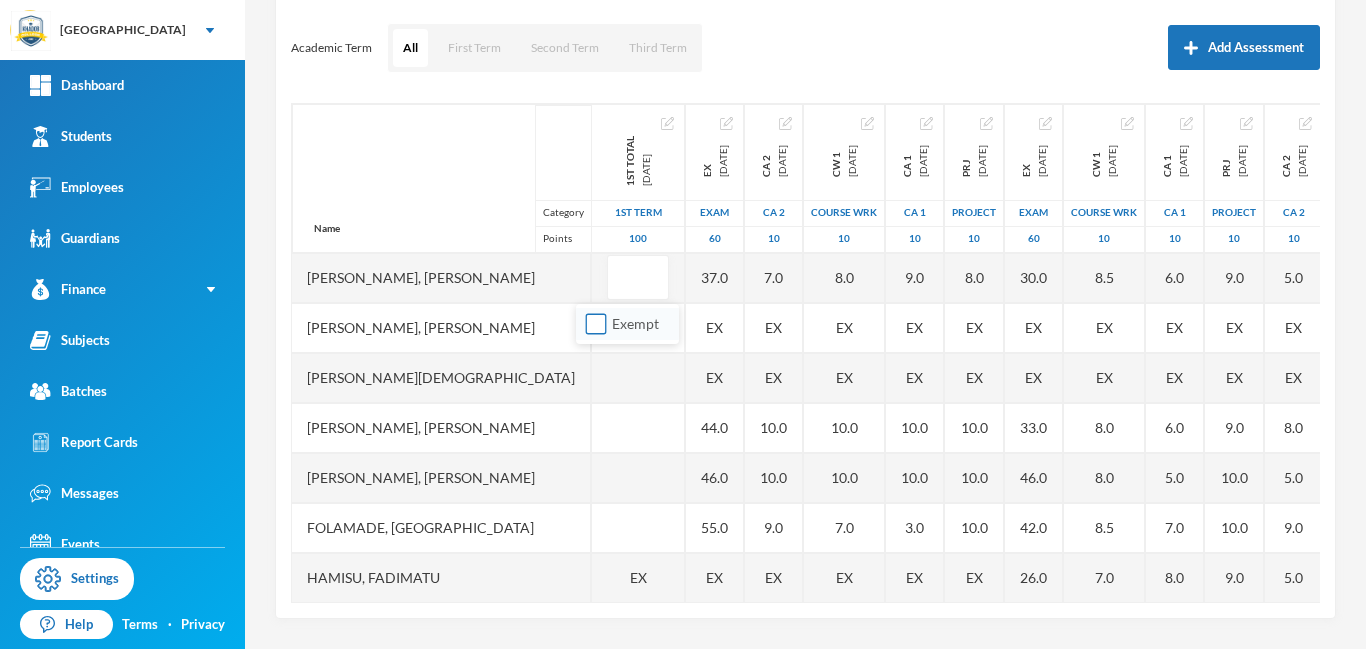 click on "Exempt" at bounding box center [596, 324] 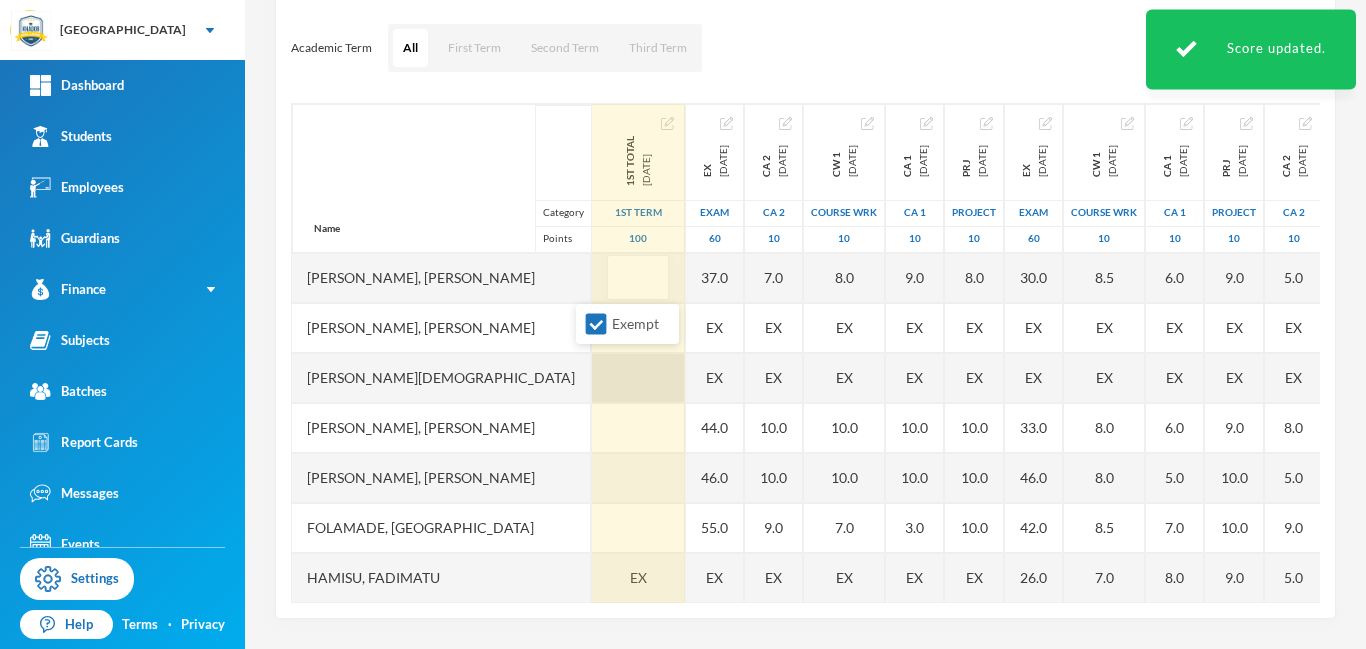 click at bounding box center (638, 378) 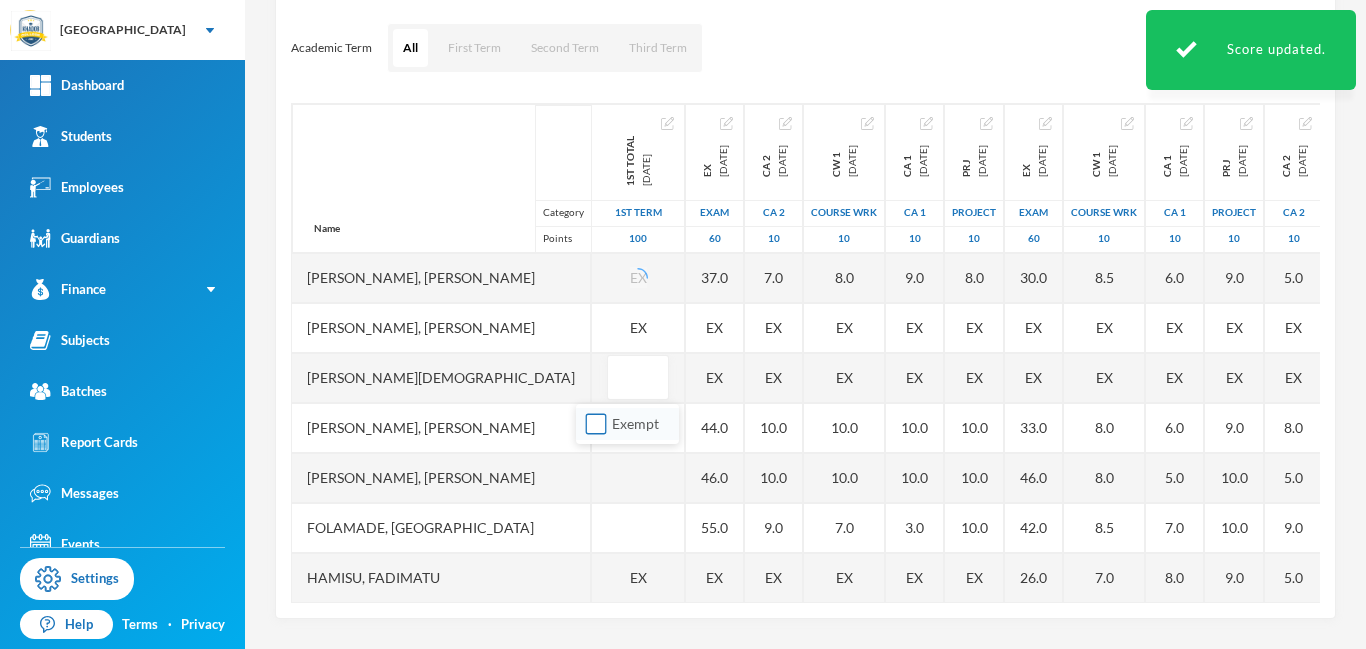 click on "Exempt" at bounding box center [596, 424] 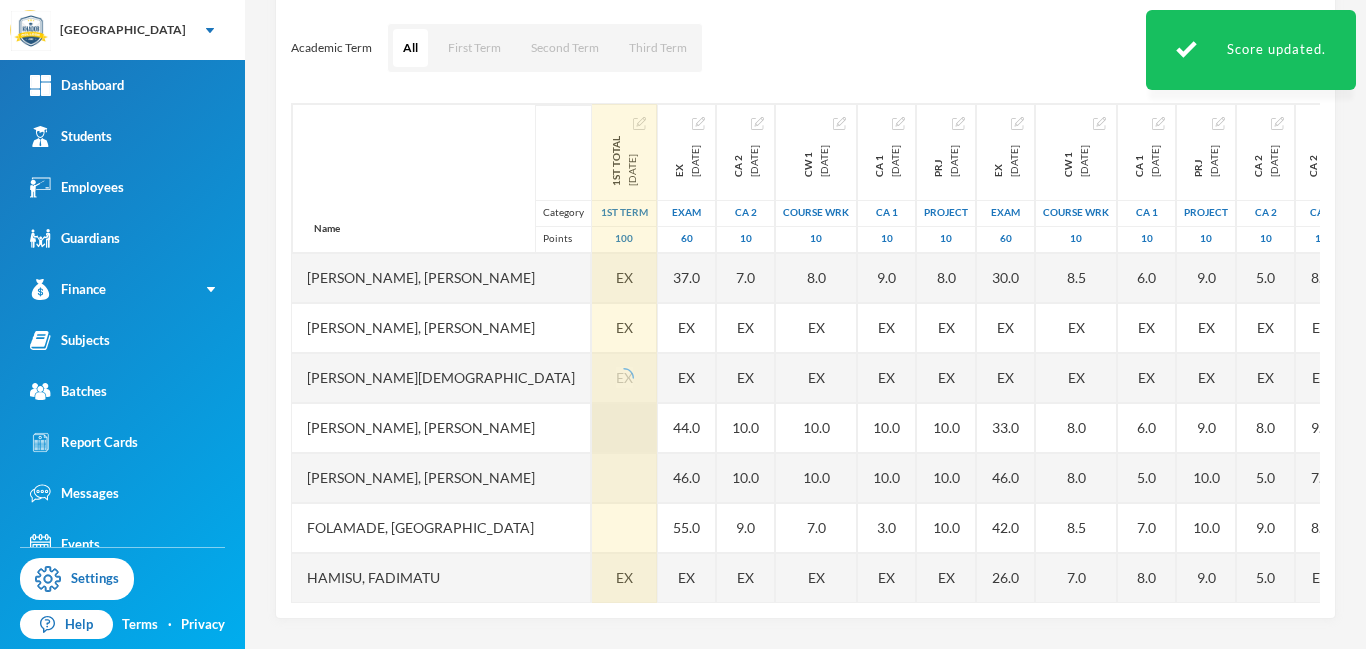 click at bounding box center [624, 428] 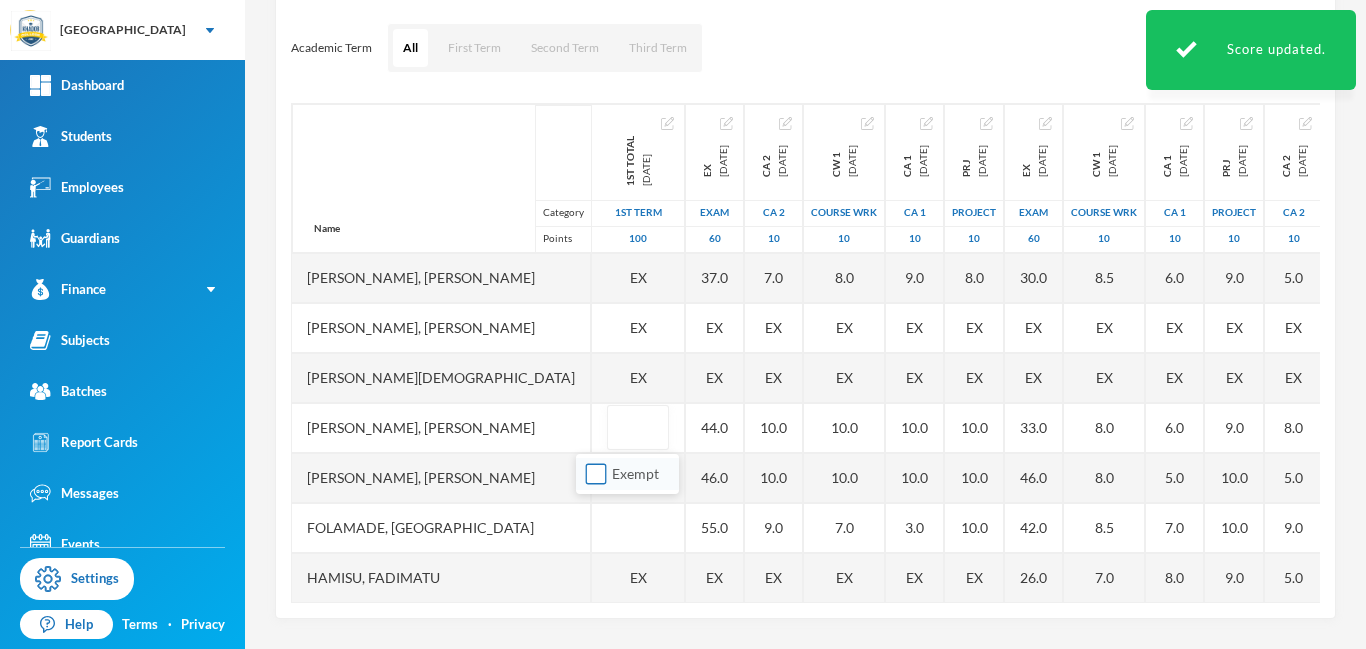 click on "Exempt" at bounding box center [596, 474] 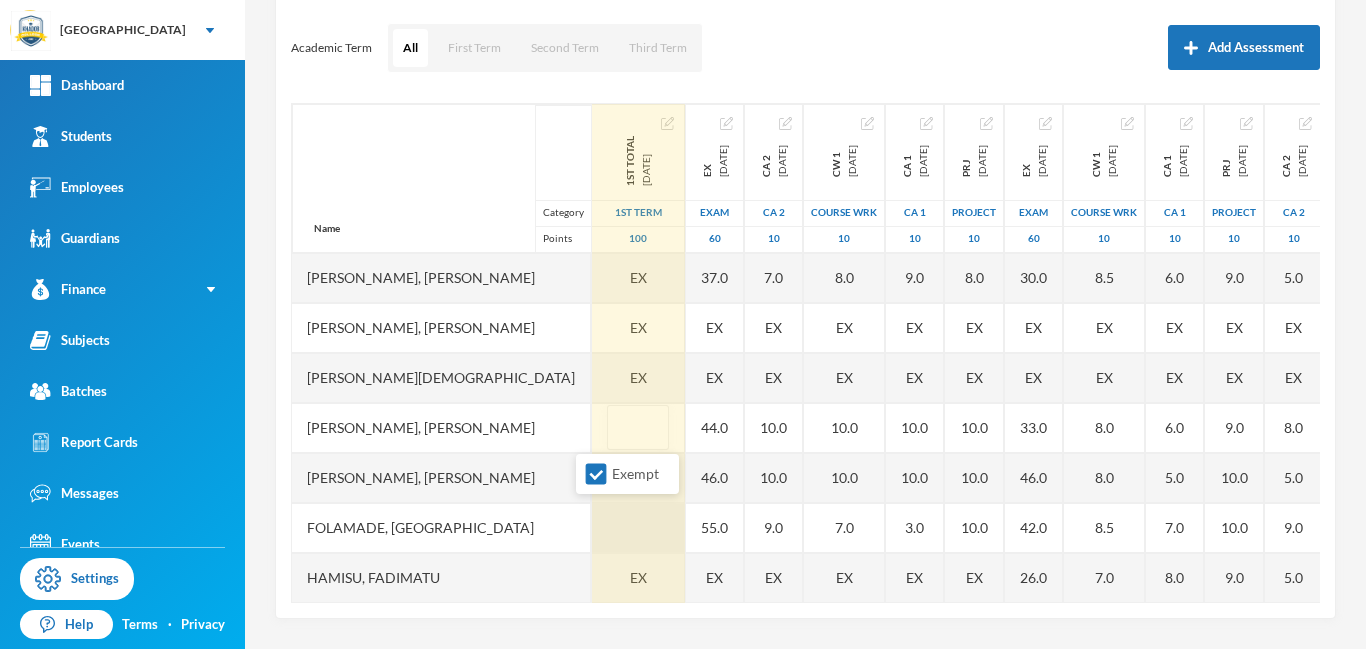 click at bounding box center [638, 528] 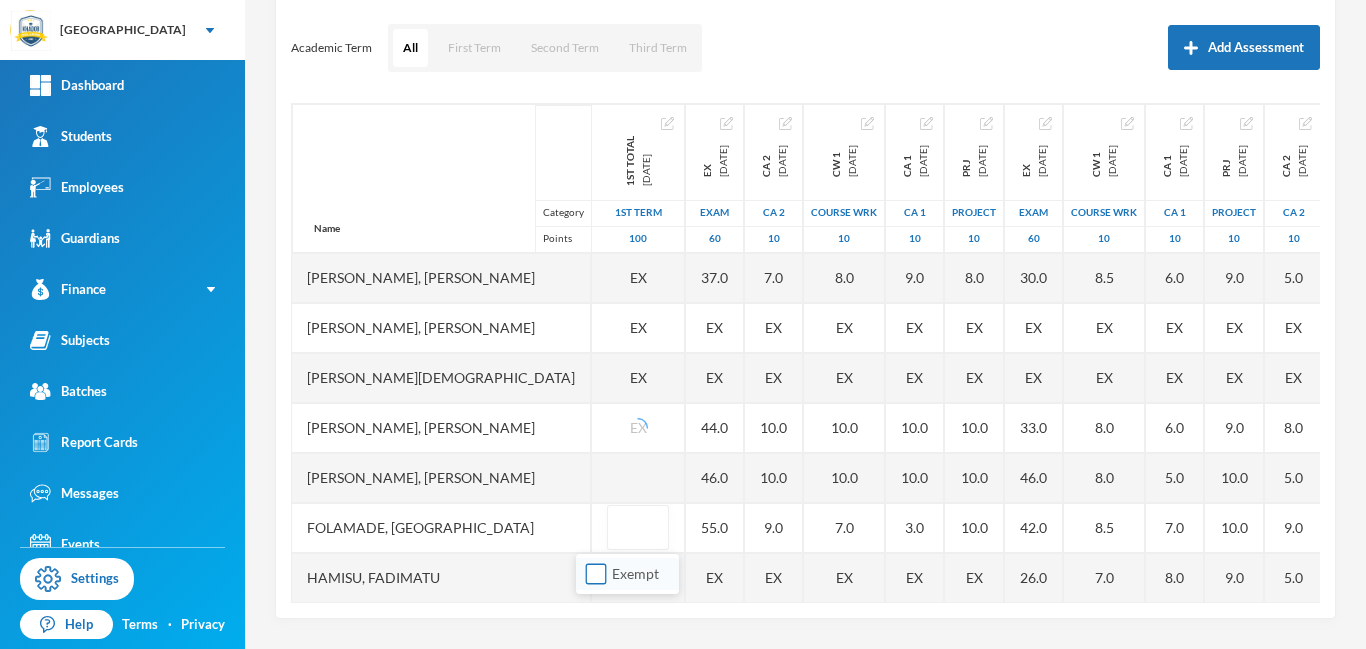 click on "Exempt" at bounding box center [596, 574] 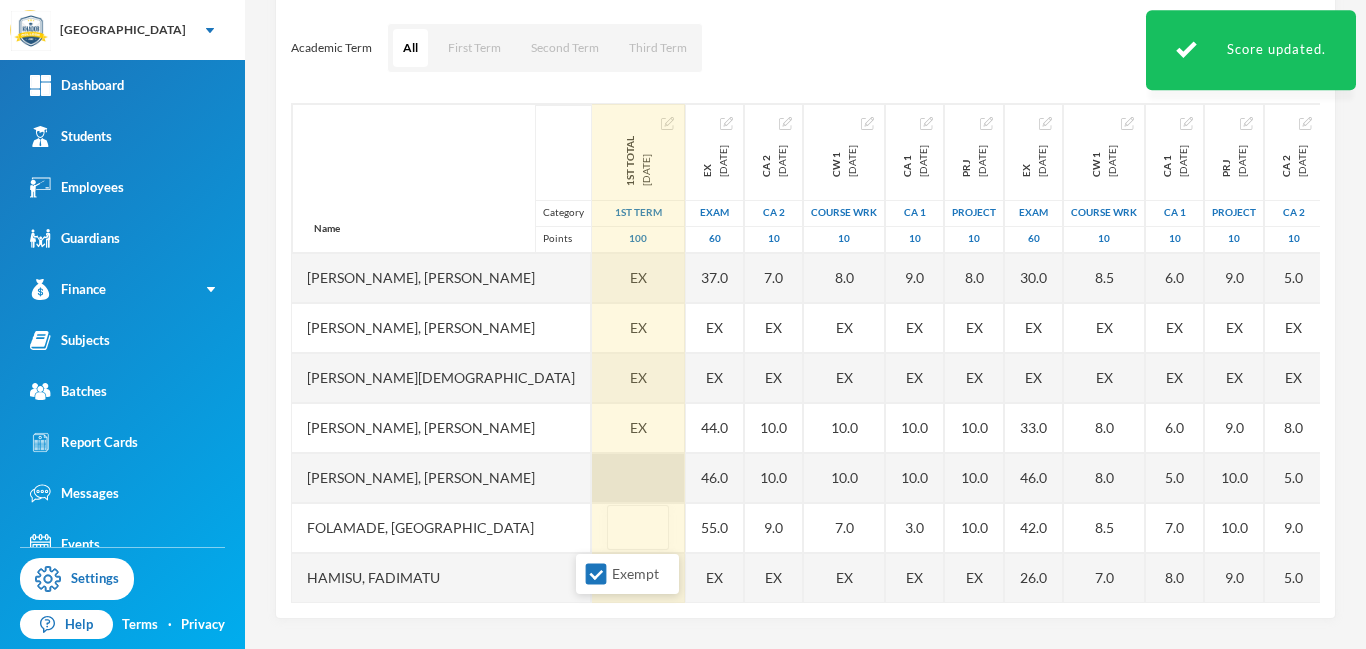 click at bounding box center (638, 478) 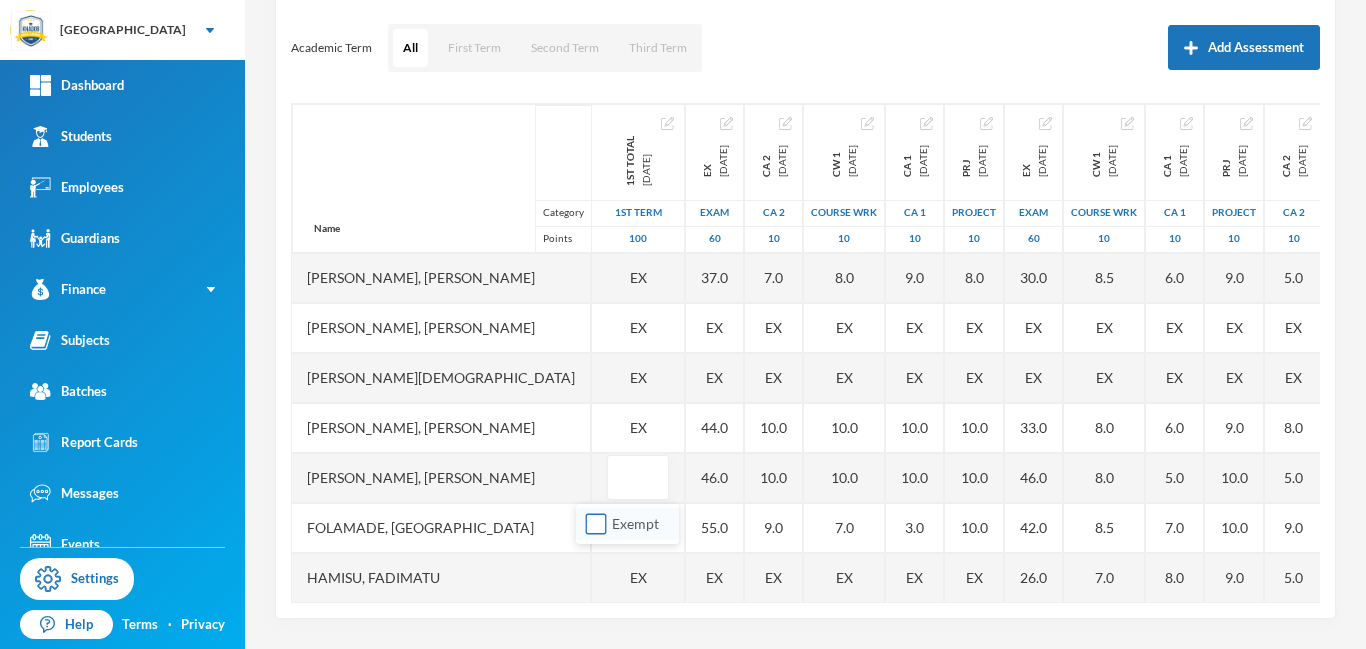 click on "Exempt" at bounding box center [596, 524] 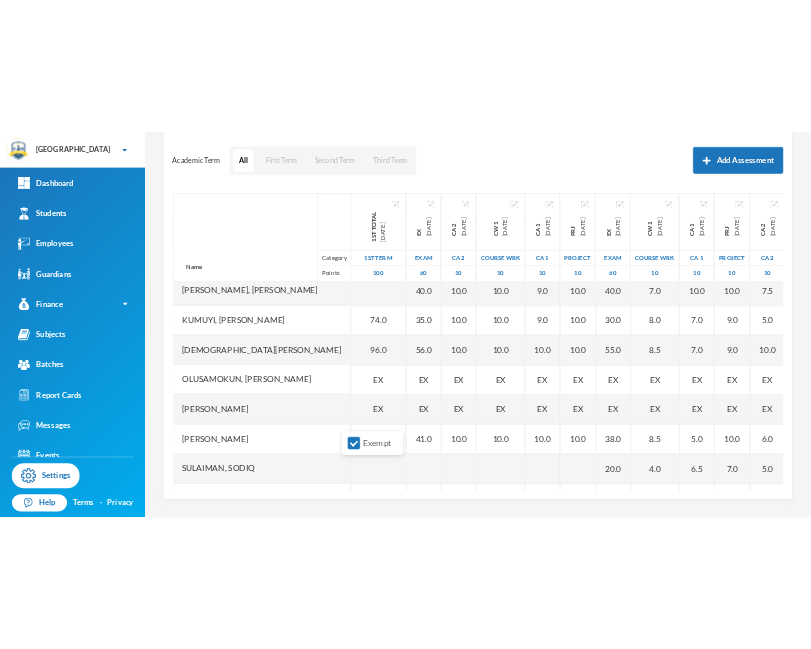 scroll, scrollTop: 421, scrollLeft: 0, axis: vertical 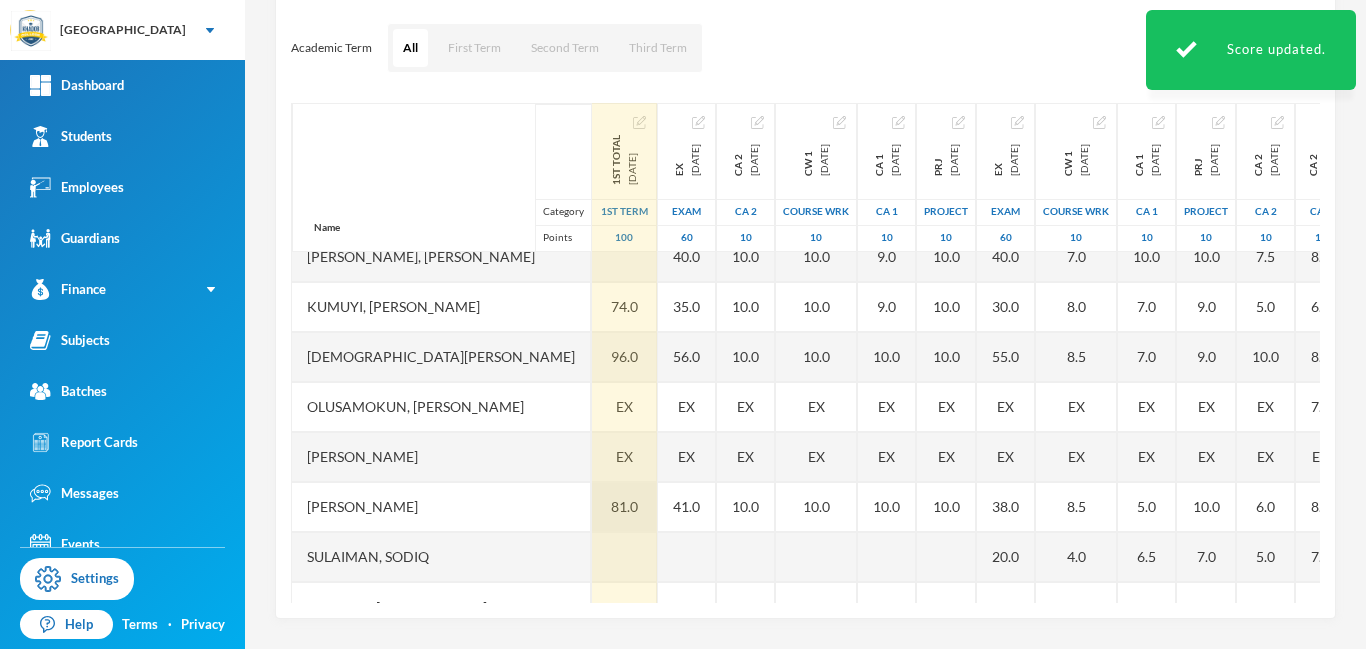 click on "81.0" at bounding box center [624, 507] 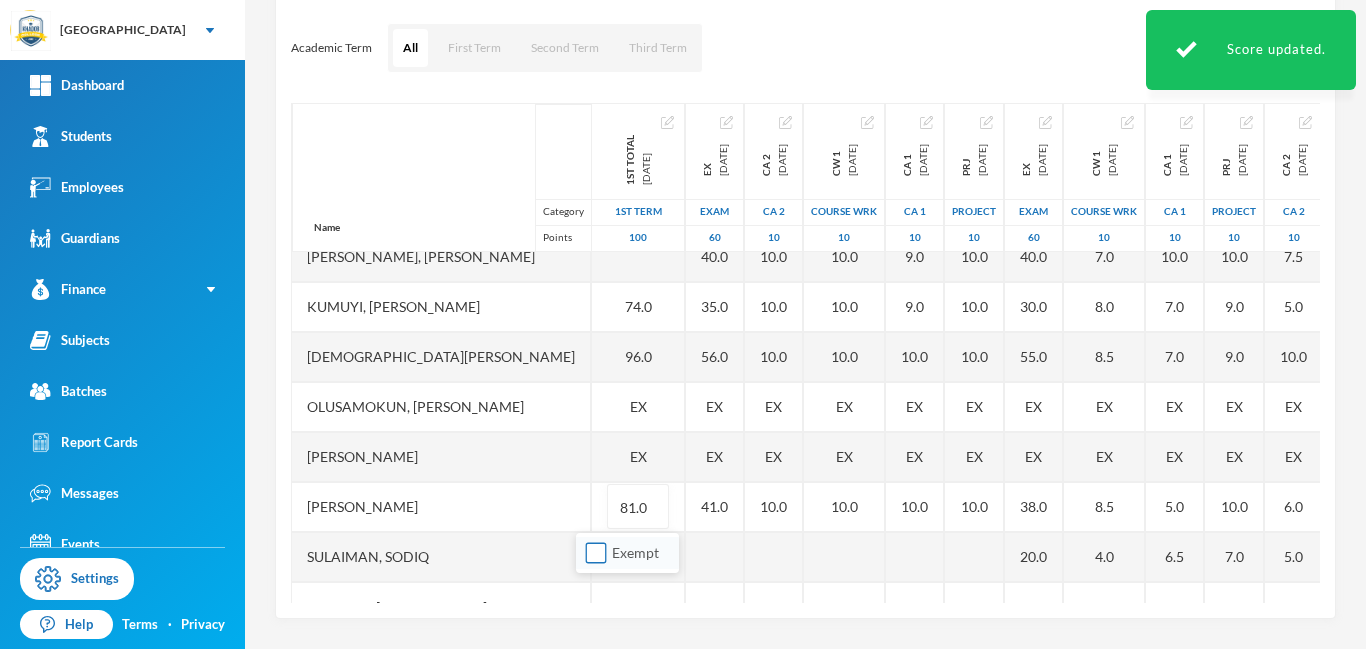 click on "Exempt" at bounding box center [596, 553] 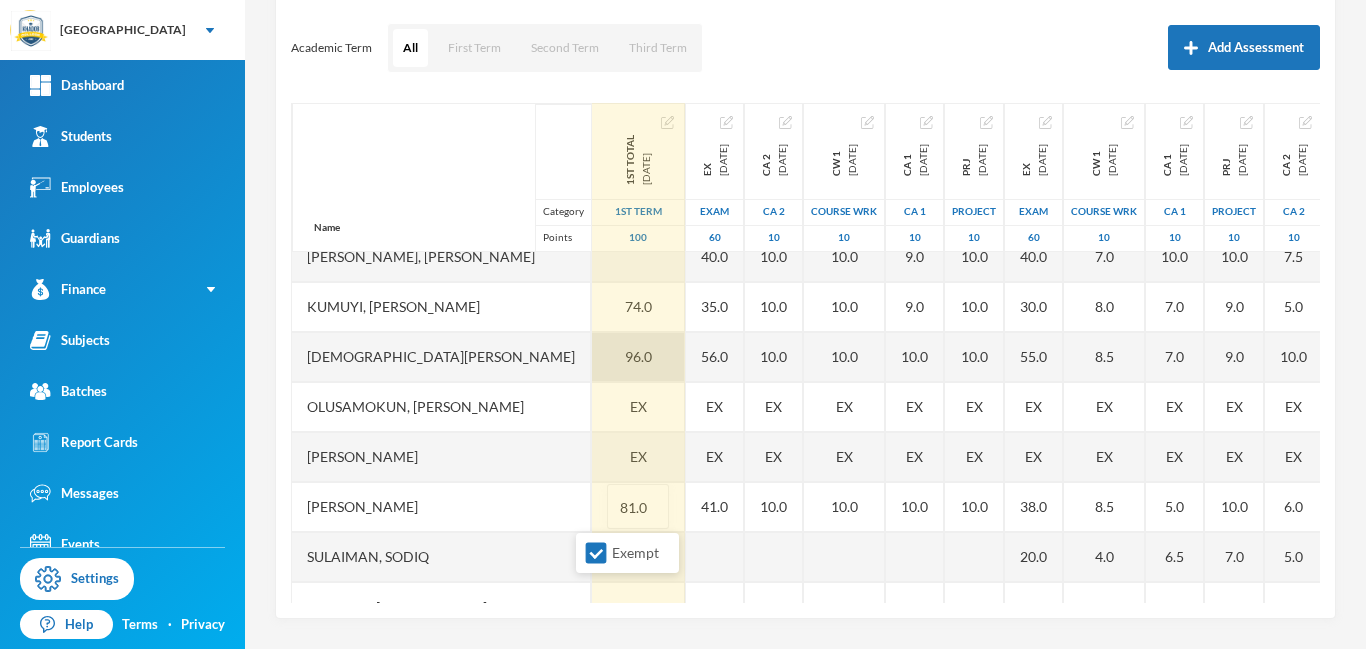 click on "96.0" at bounding box center [638, 357] 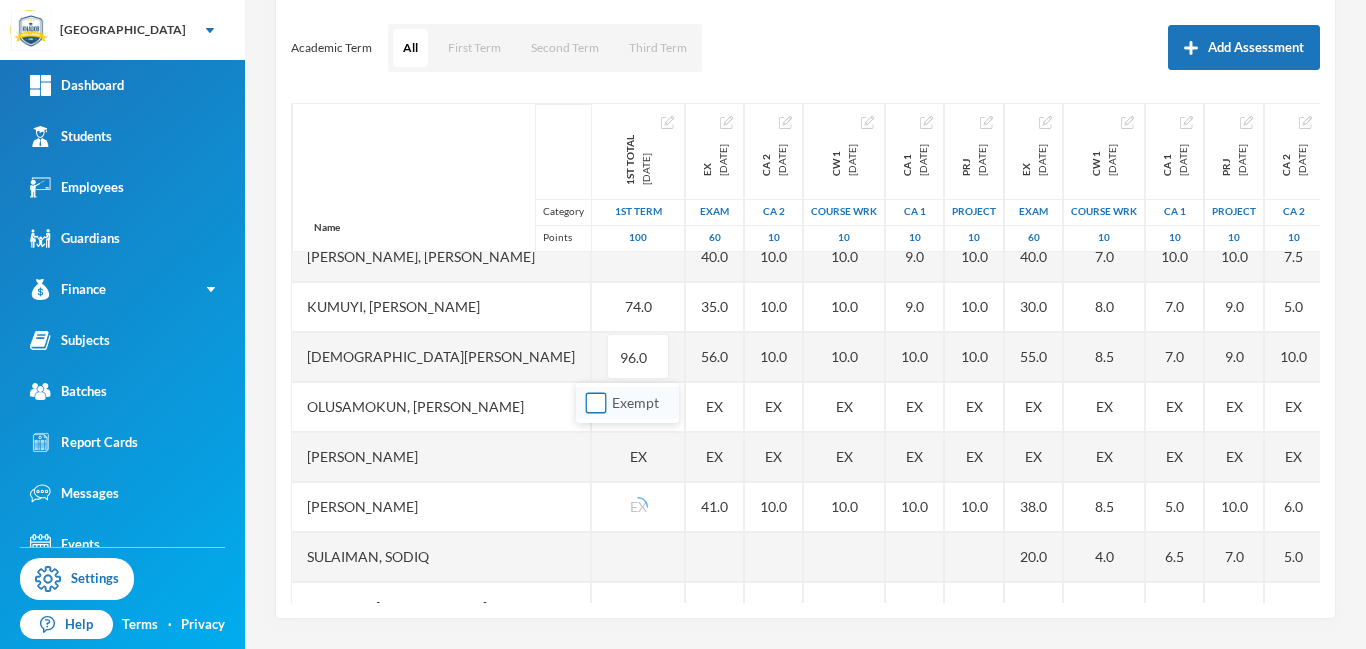 click on "Exempt" at bounding box center (596, 403) 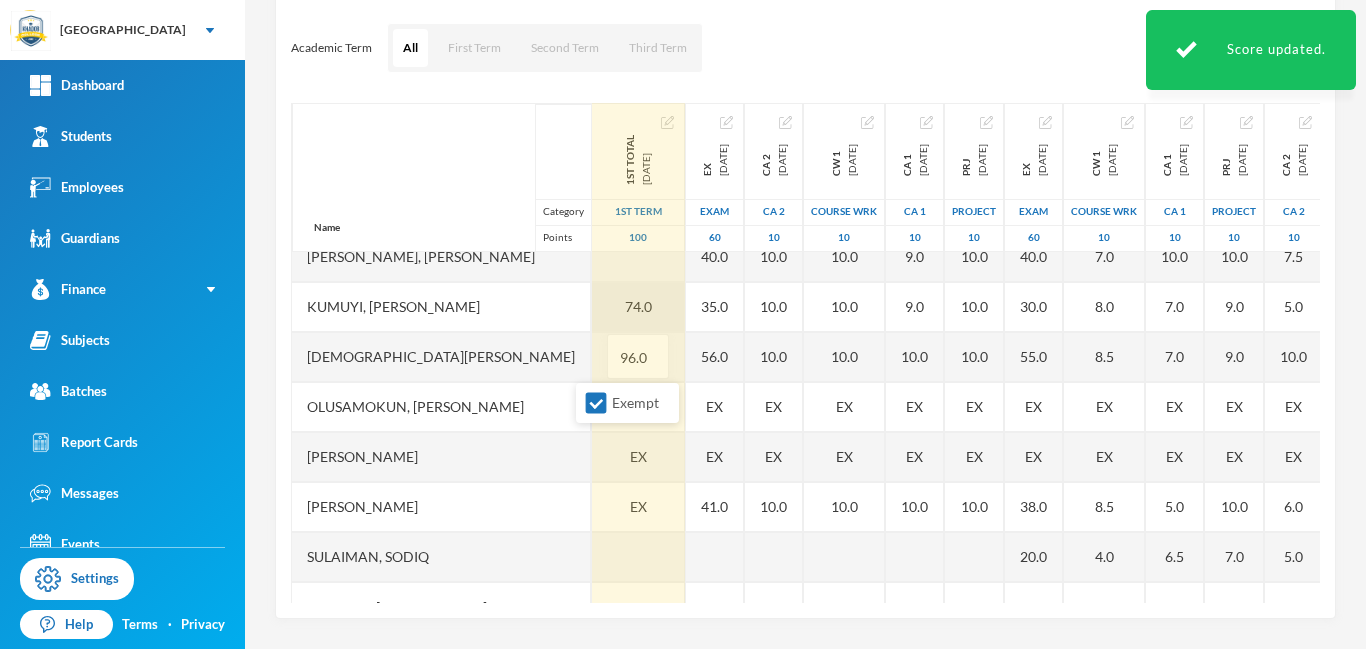 click on "74.0" at bounding box center (638, 307) 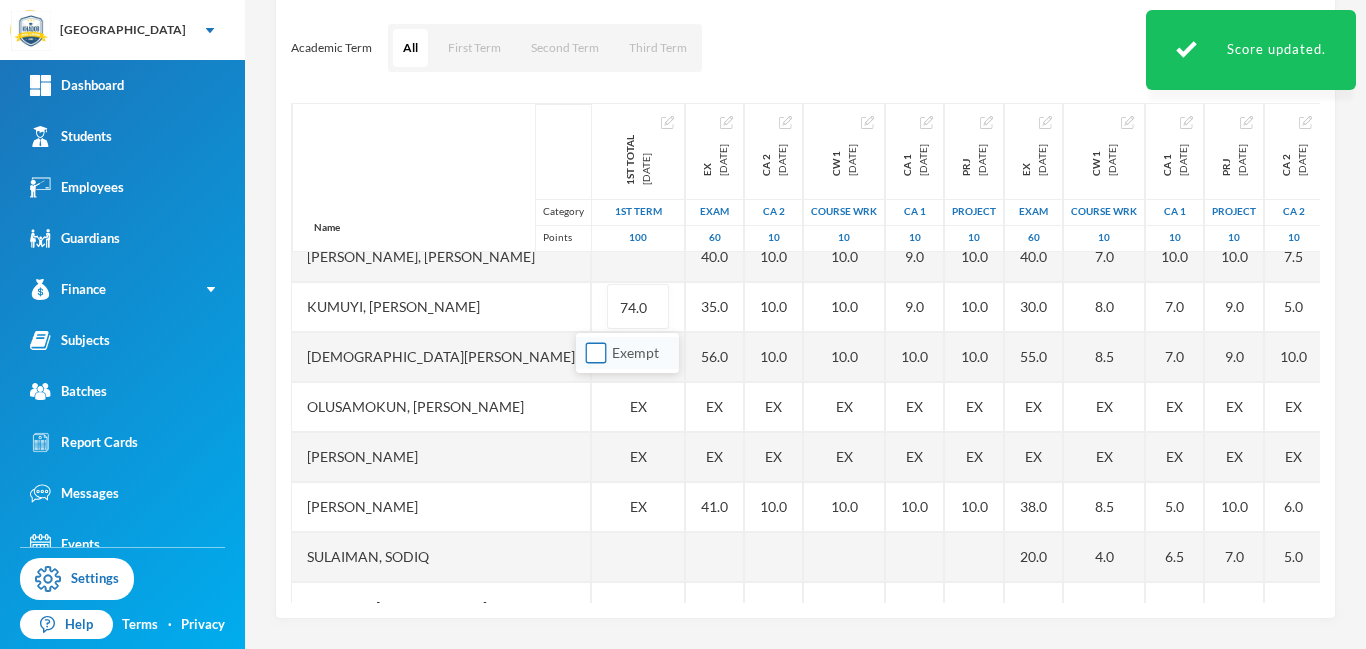 click on "Exempt" at bounding box center (596, 353) 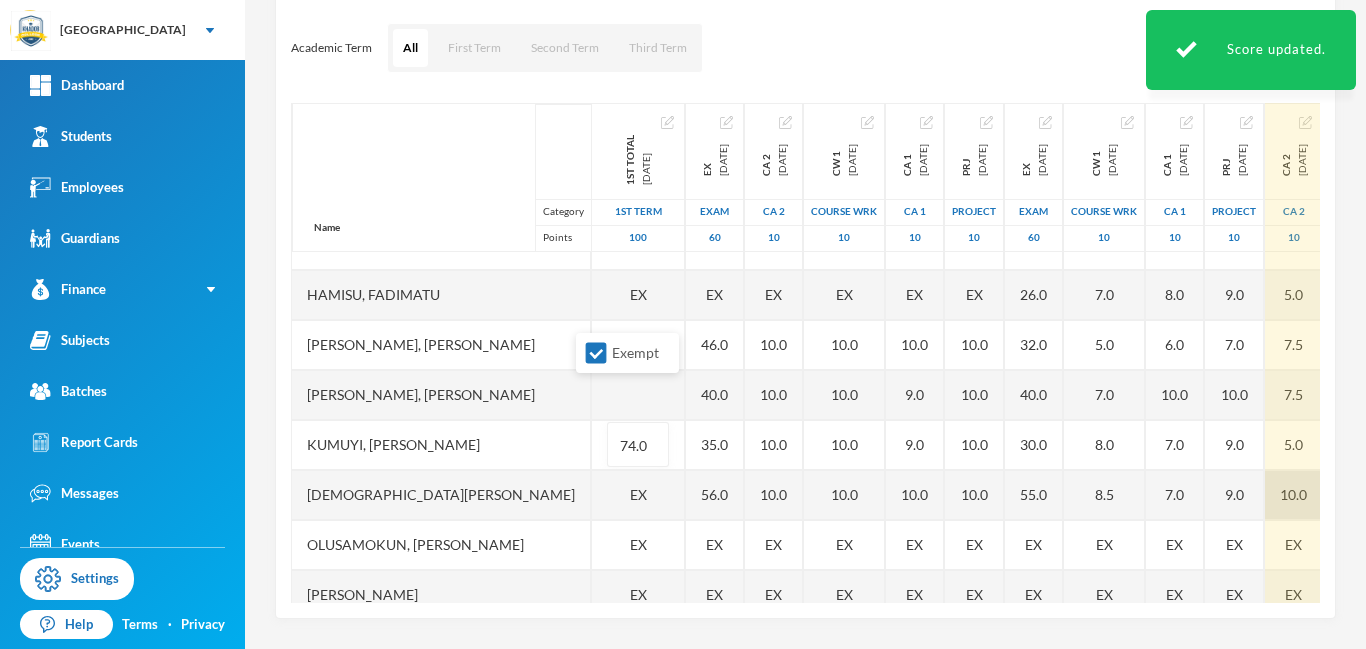 scroll, scrollTop: 188, scrollLeft: 0, axis: vertical 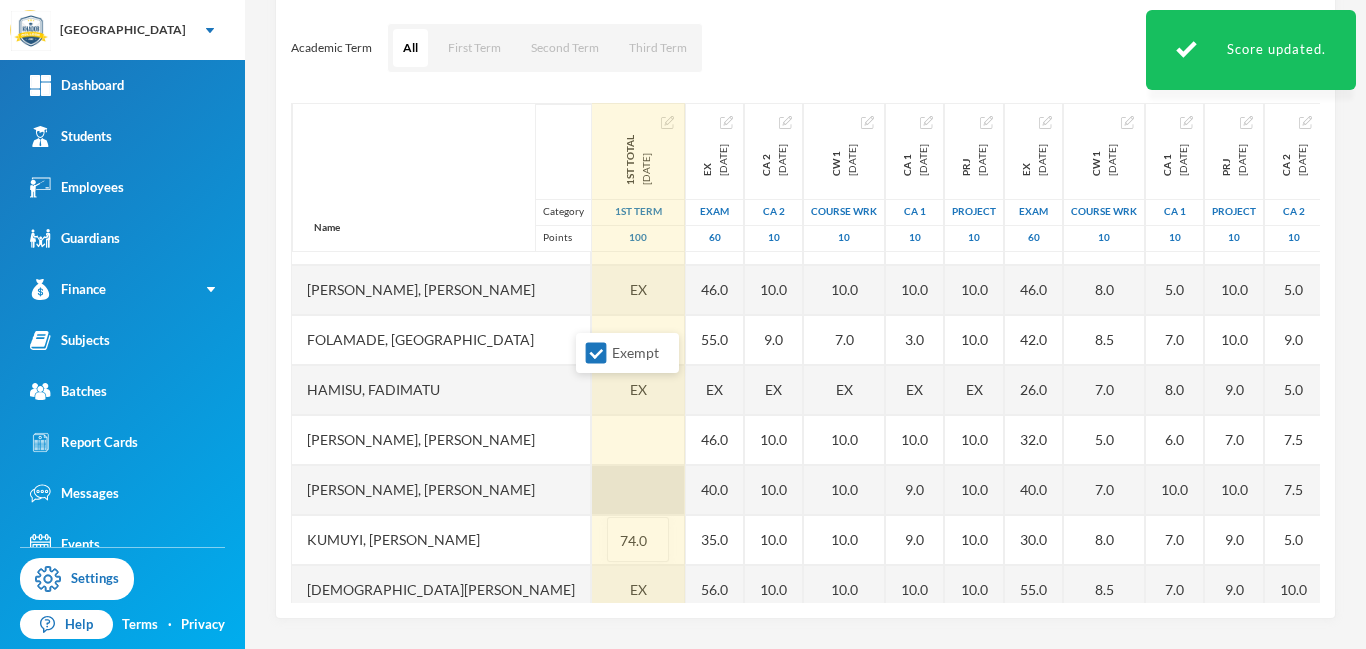 click at bounding box center [638, 490] 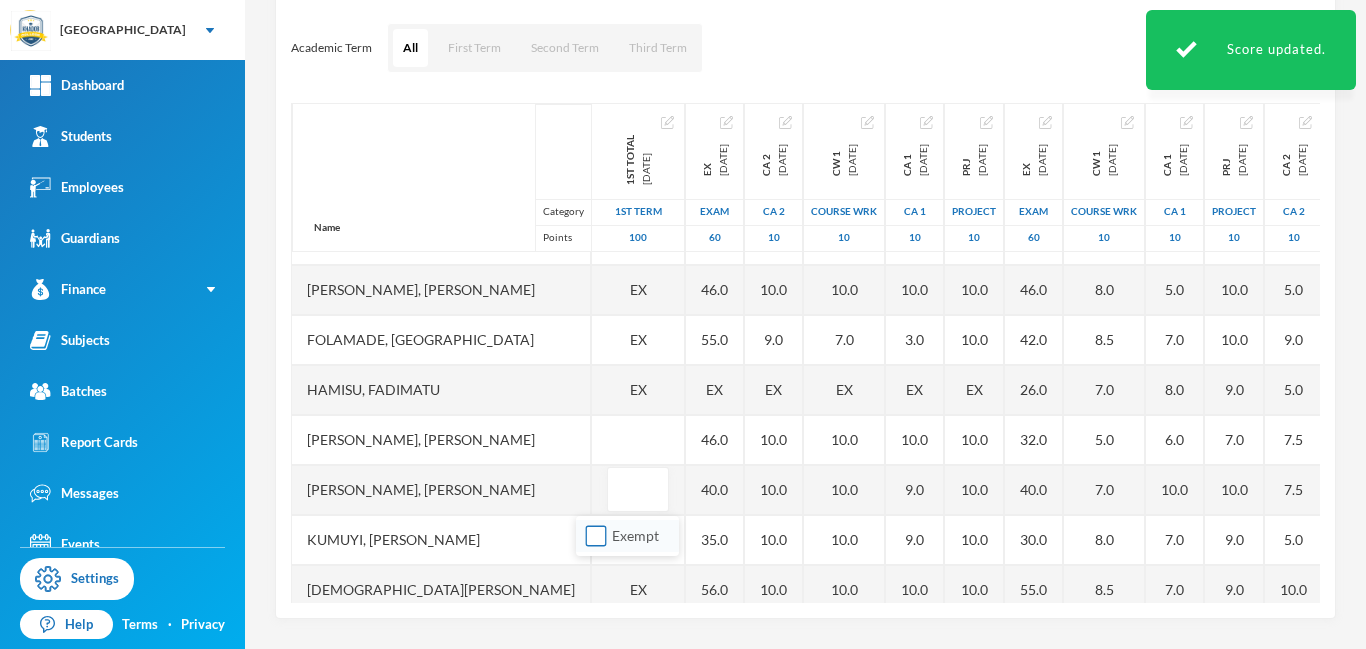 click on "Exempt" at bounding box center [596, 536] 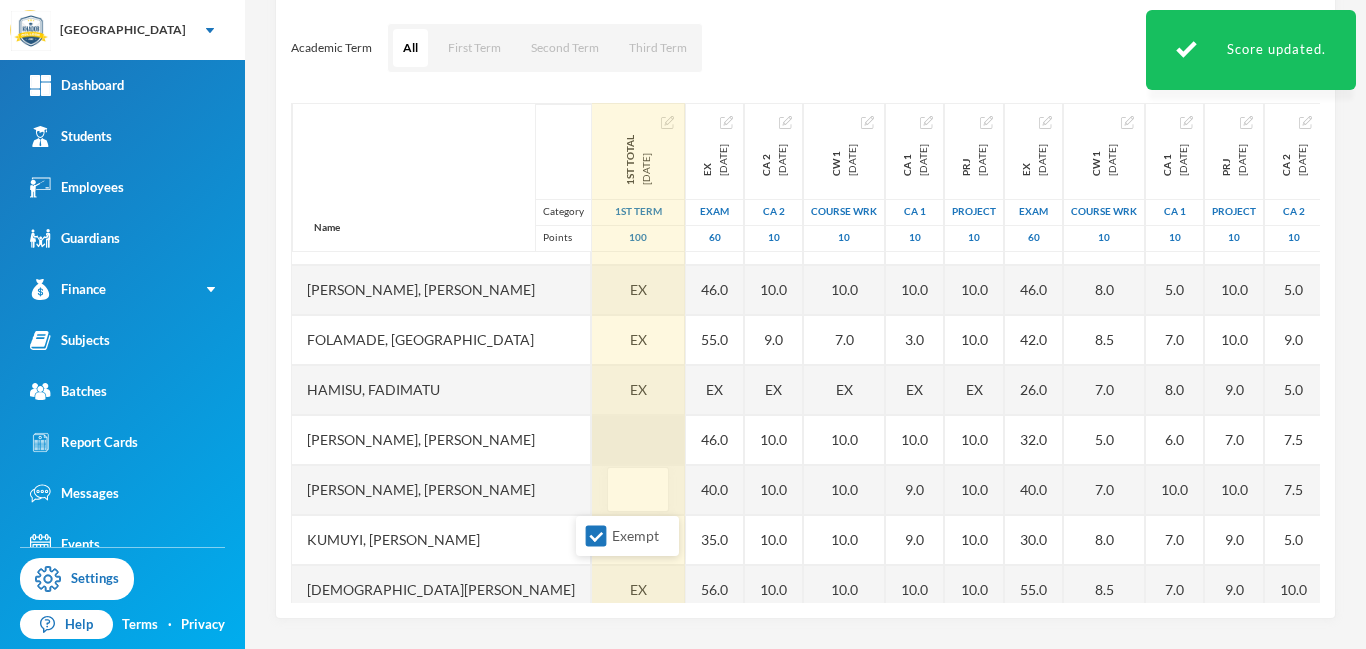 click at bounding box center (638, 440) 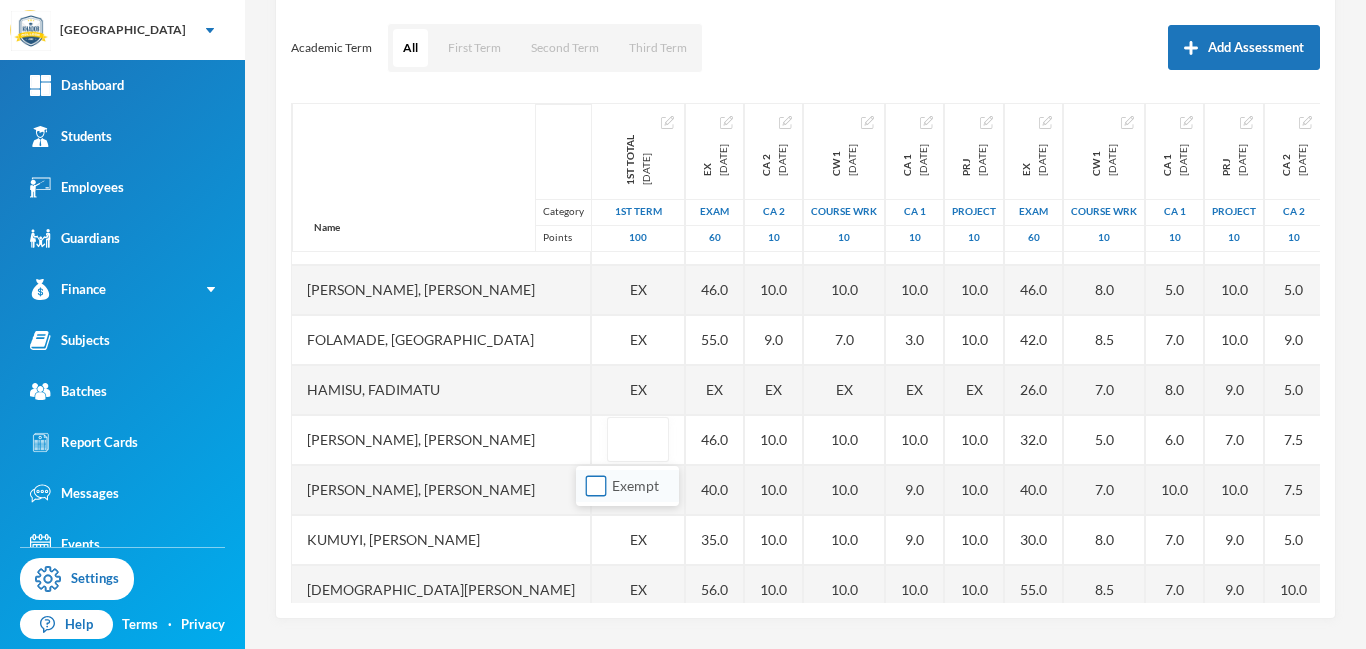 click on "Exempt" at bounding box center [596, 486] 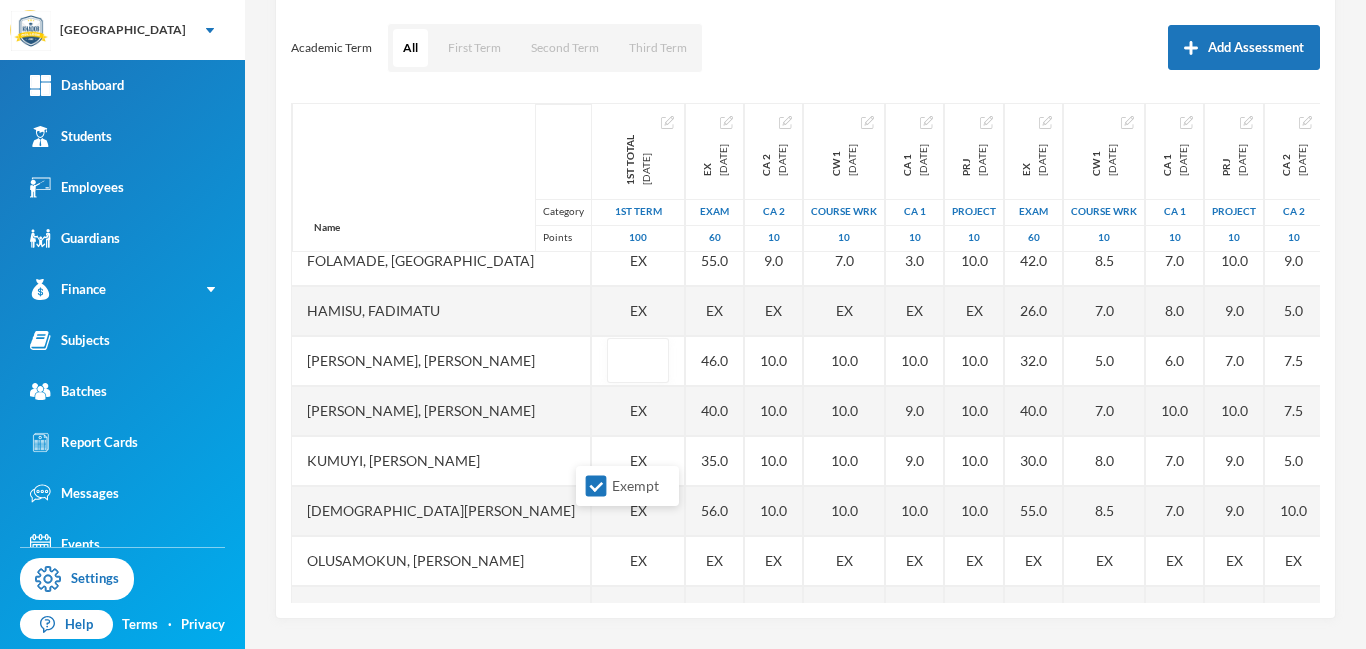 scroll, scrollTop: 451, scrollLeft: 0, axis: vertical 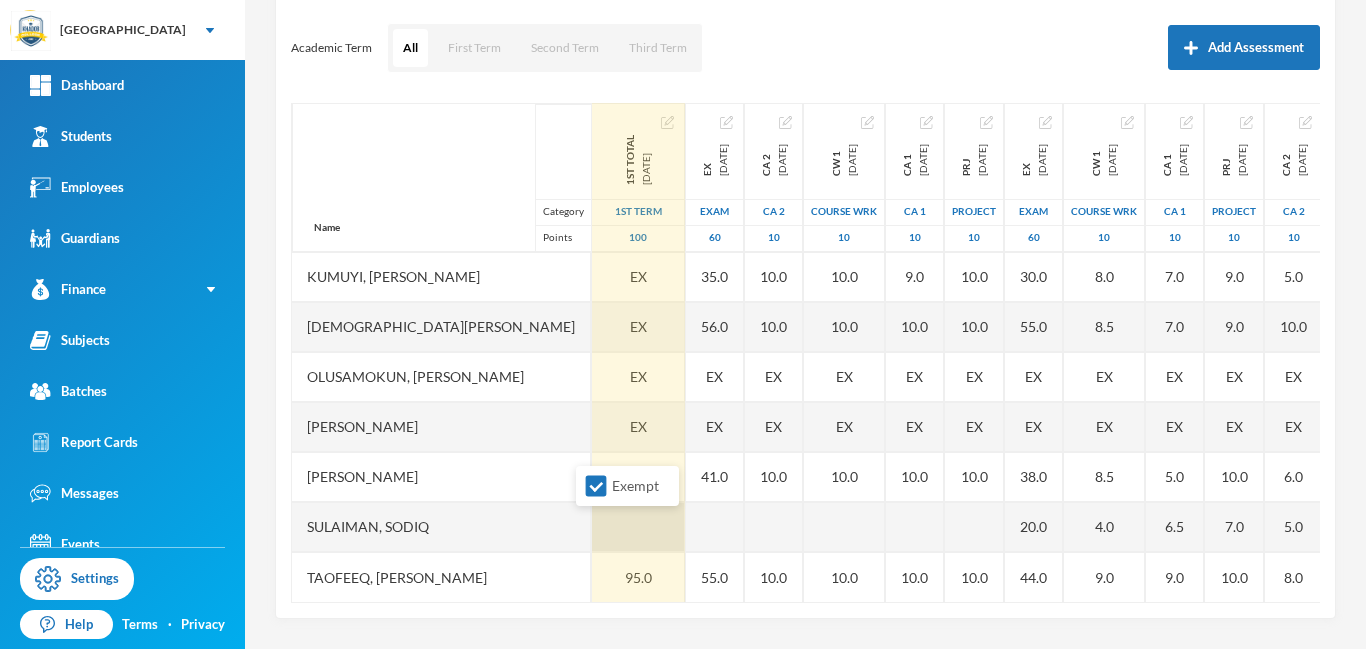 click at bounding box center (638, 527) 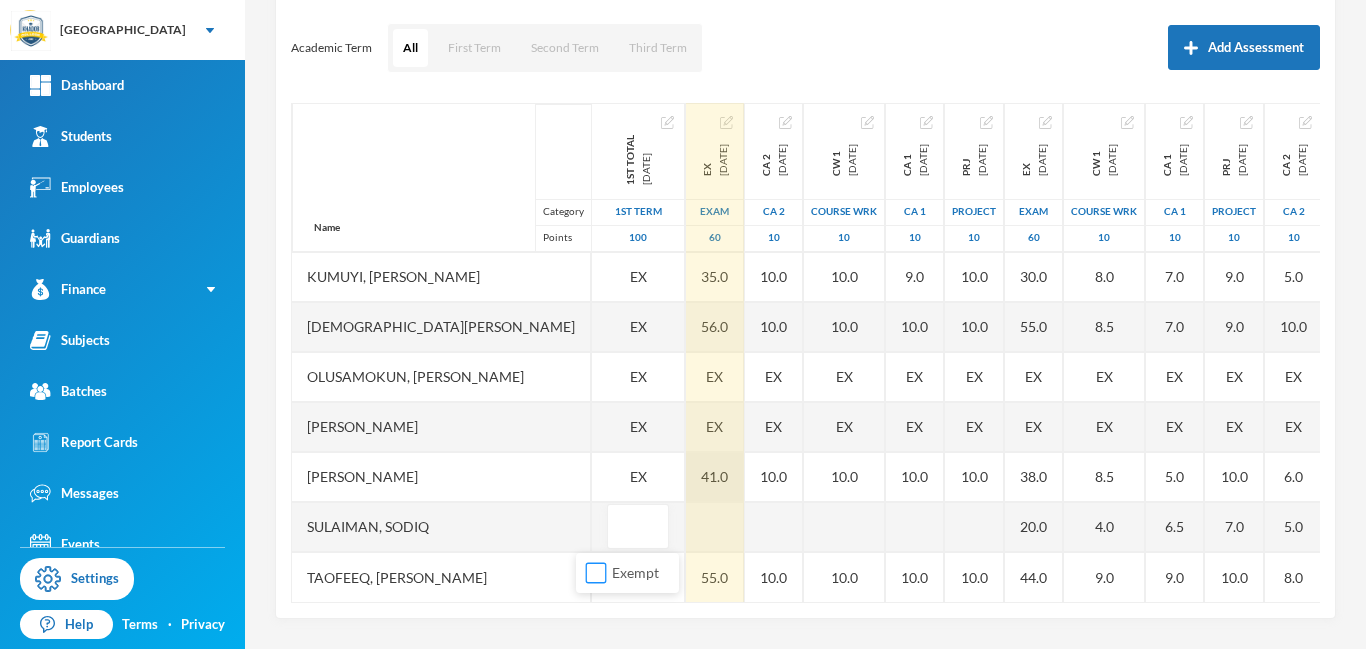 click on "Exempt" at bounding box center (596, 573) 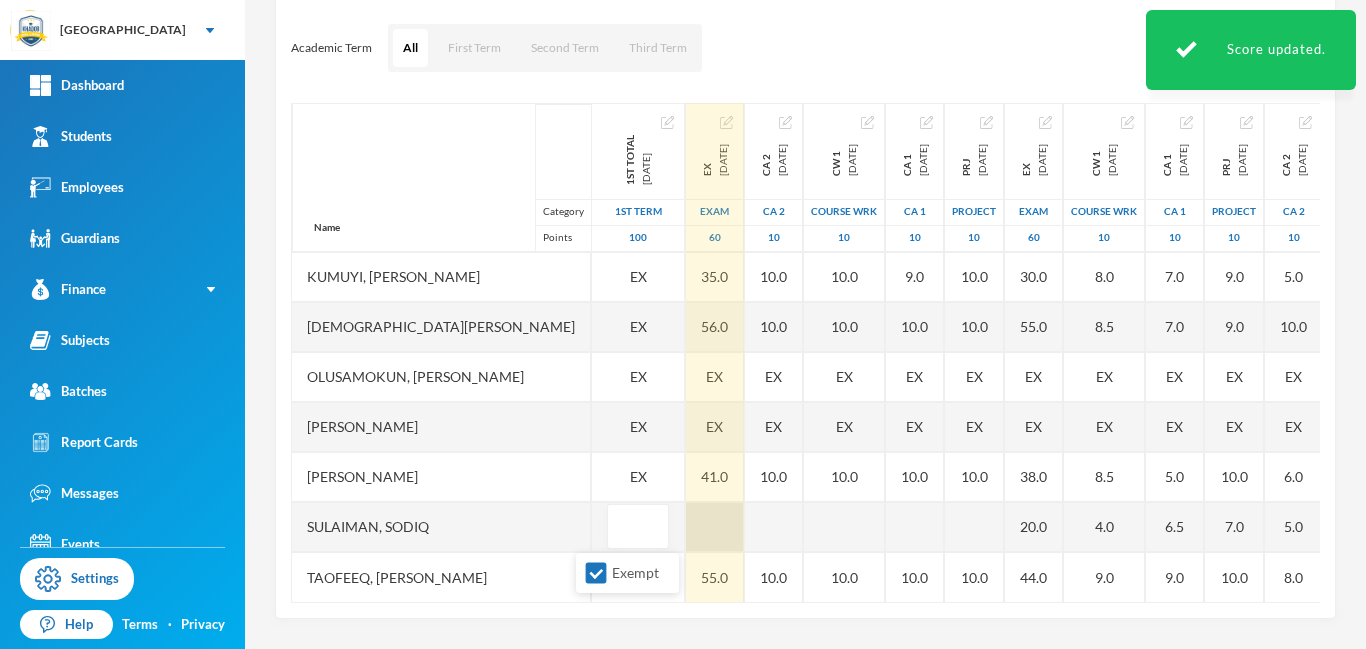 click at bounding box center [715, 527] 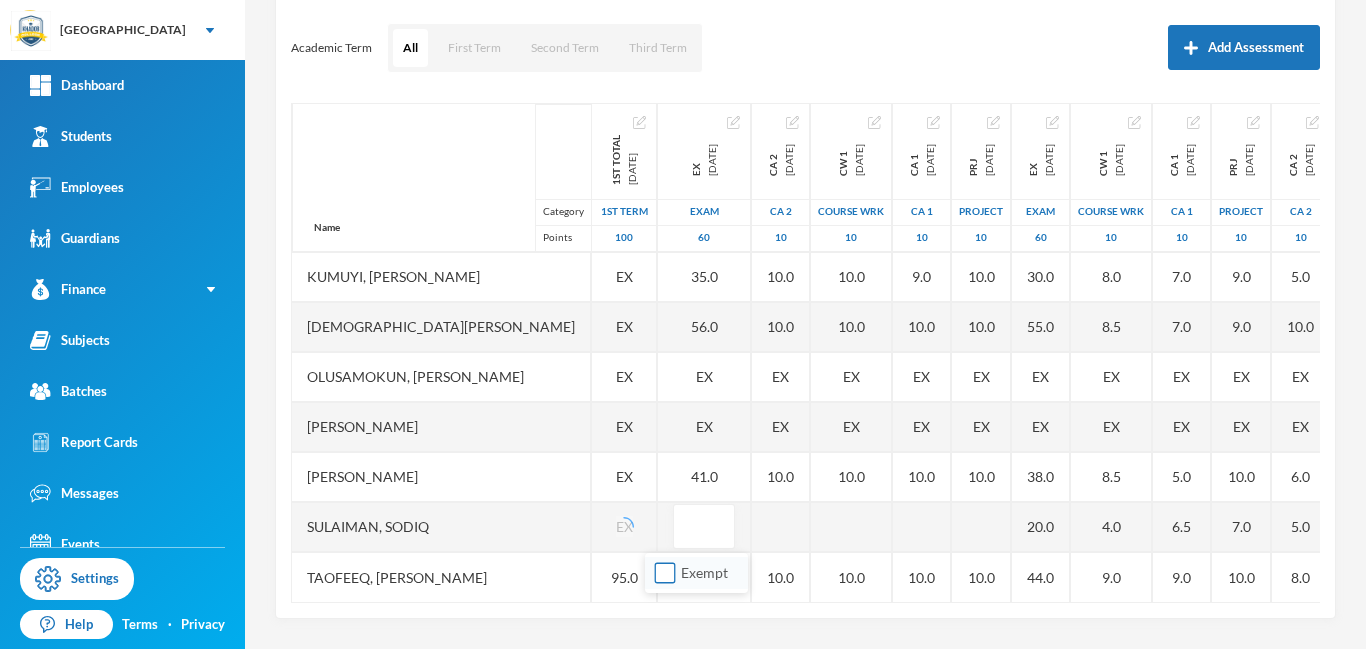 click on "Exempt" at bounding box center (665, 573) 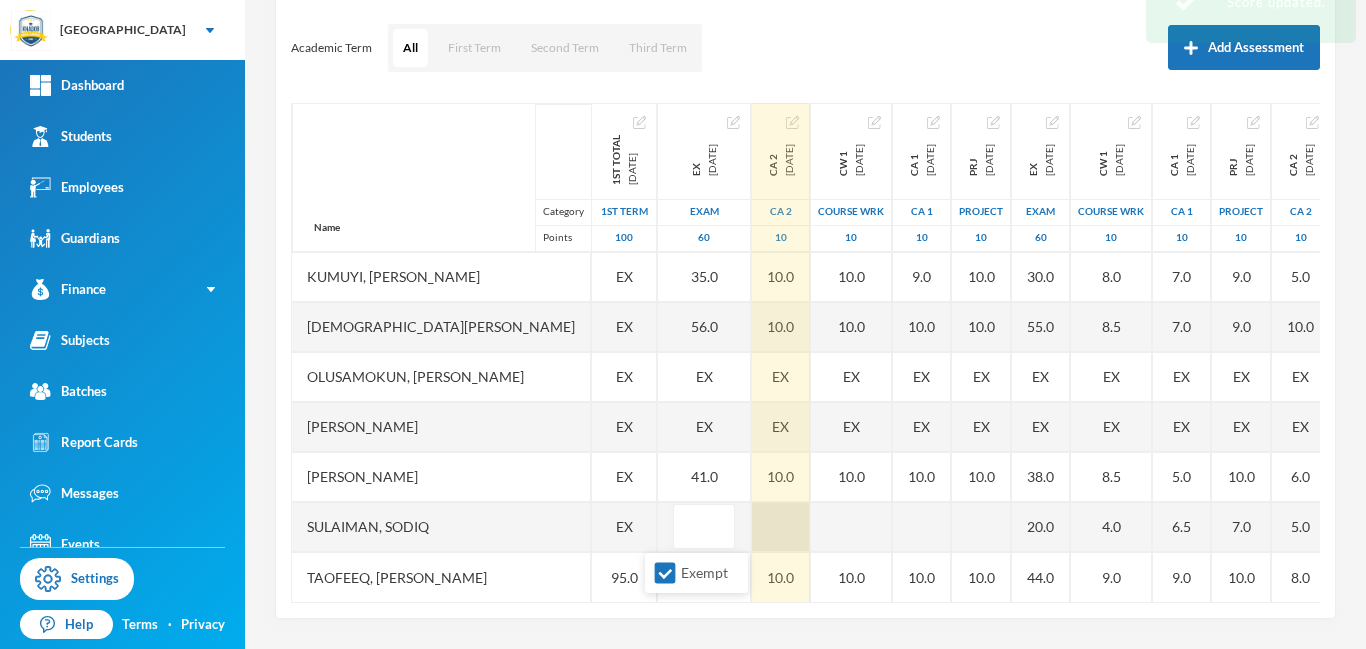 click at bounding box center [781, 527] 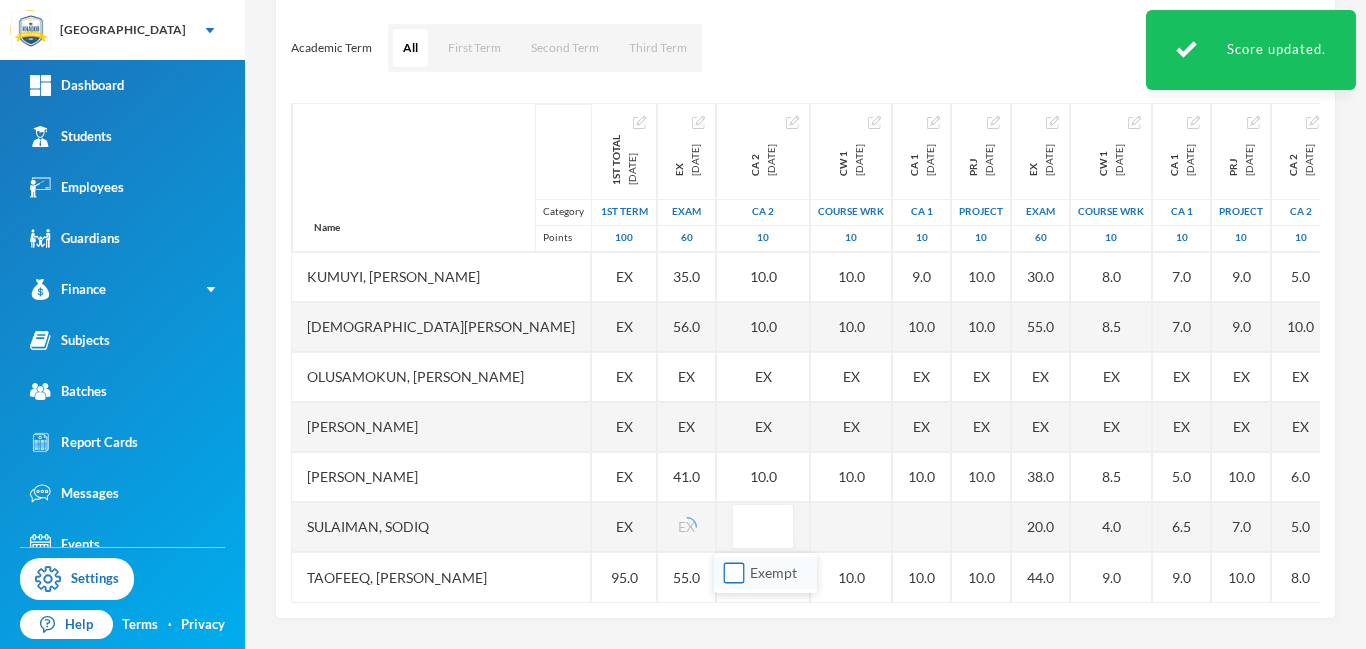 click on "Exempt" at bounding box center [734, 573] 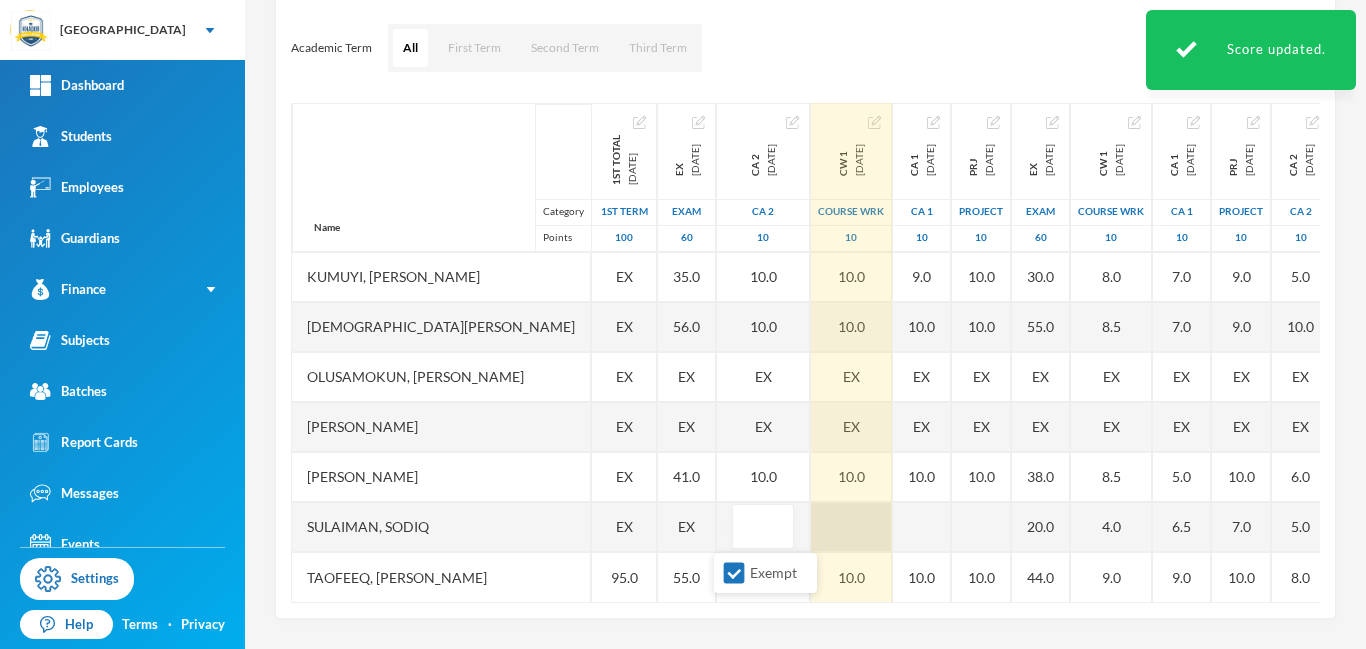click at bounding box center (851, 527) 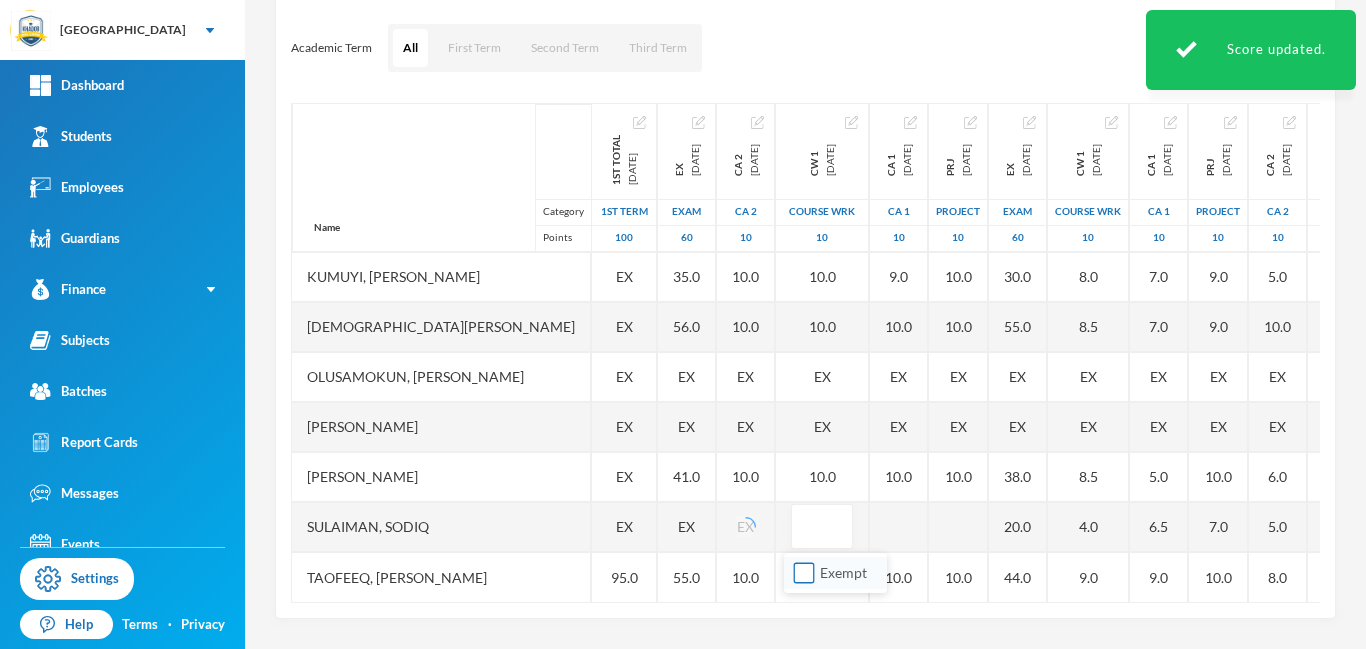click on "Exempt" at bounding box center [804, 573] 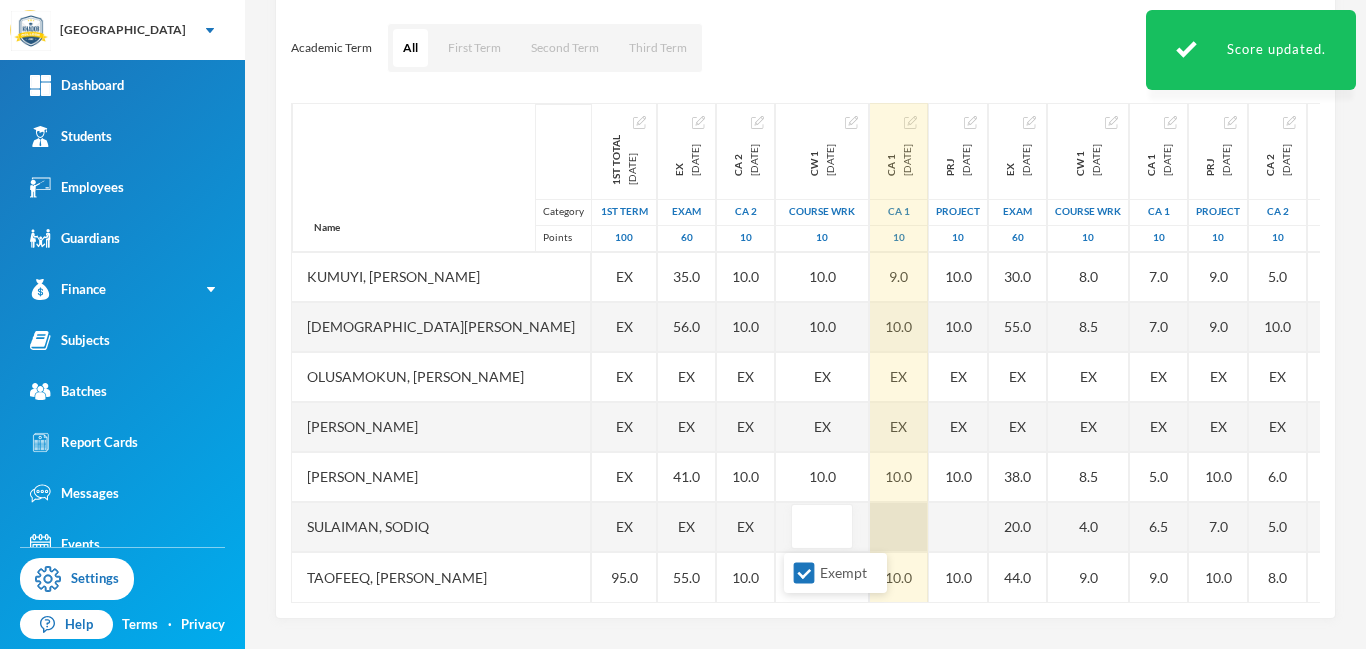click at bounding box center [899, 527] 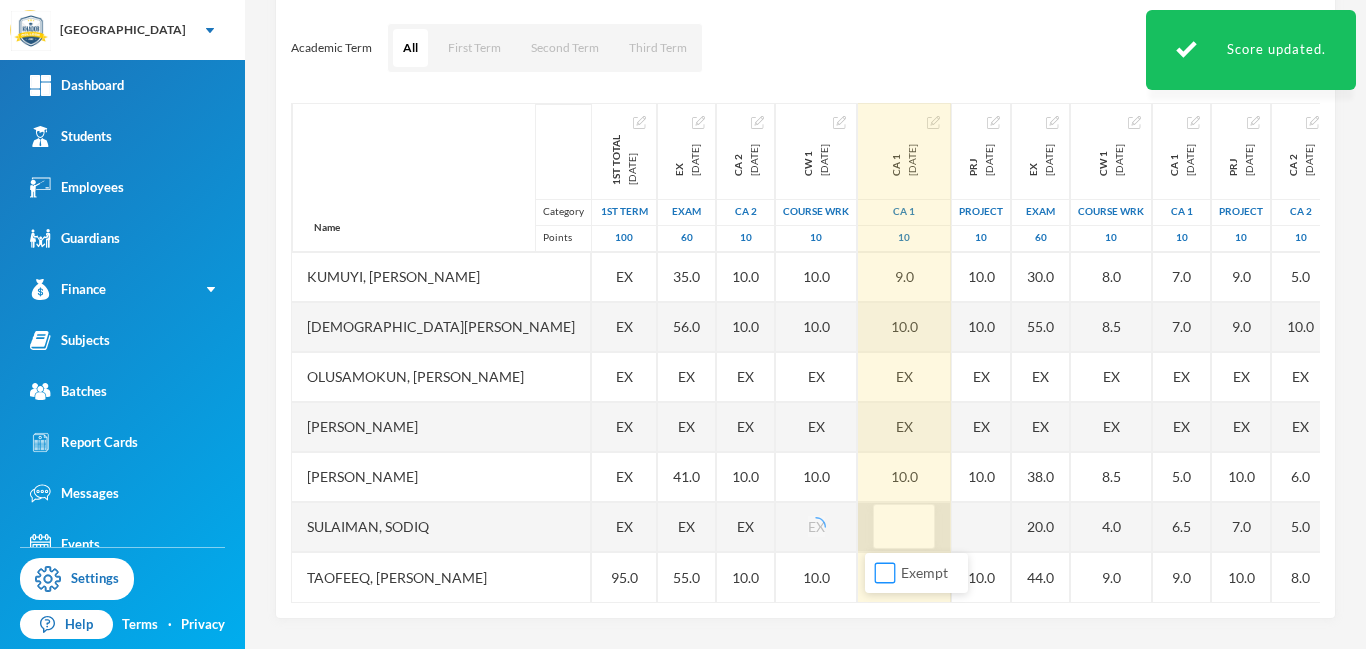 click on "Exempt" at bounding box center (885, 573) 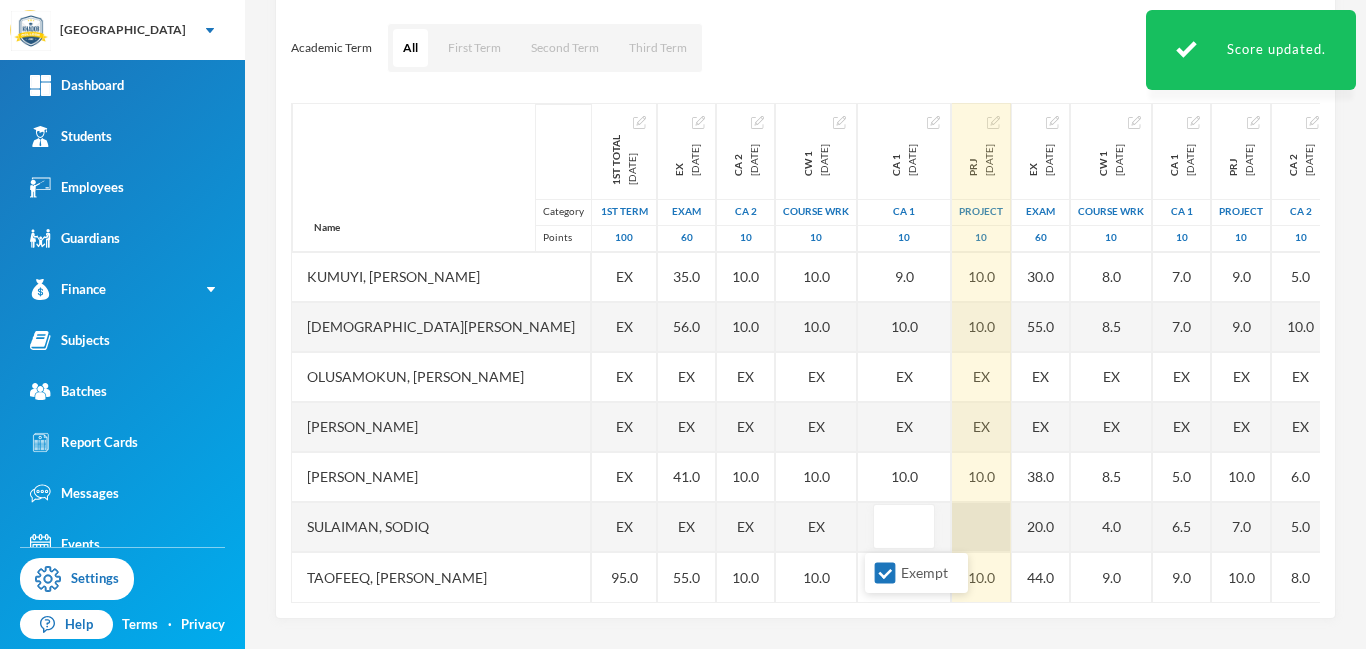 click at bounding box center (981, 527) 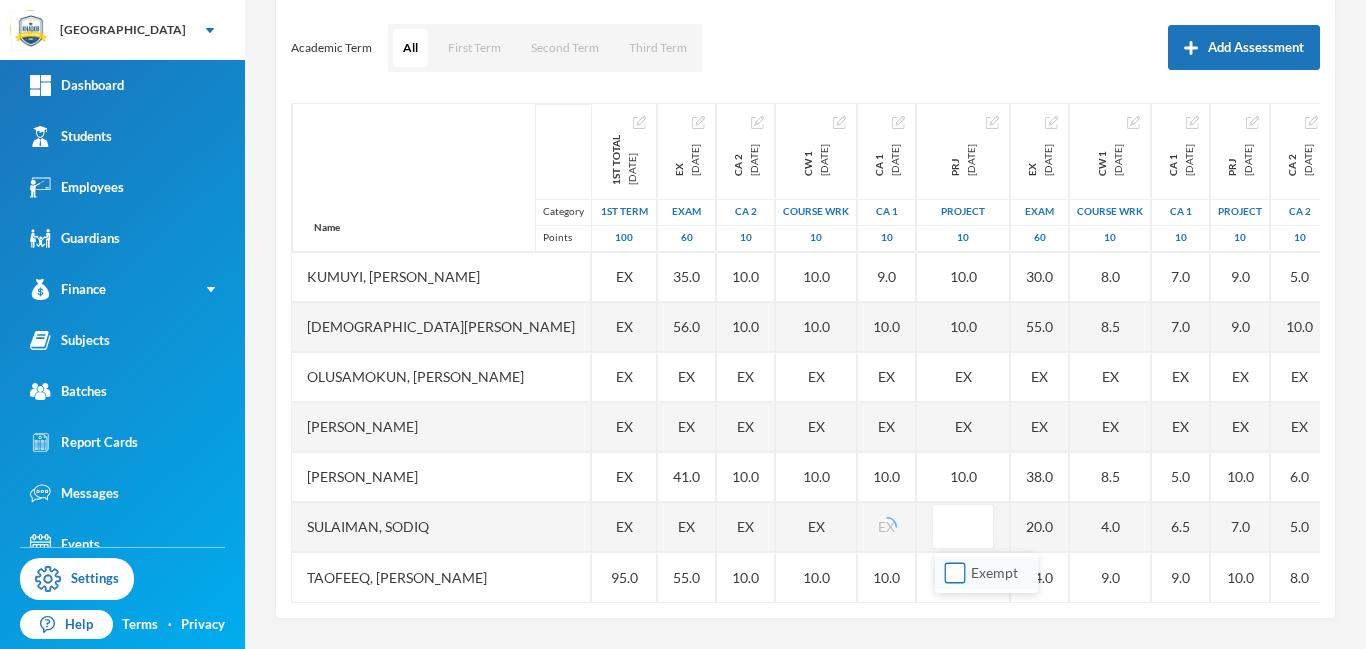 click on "Exempt" at bounding box center [955, 573] 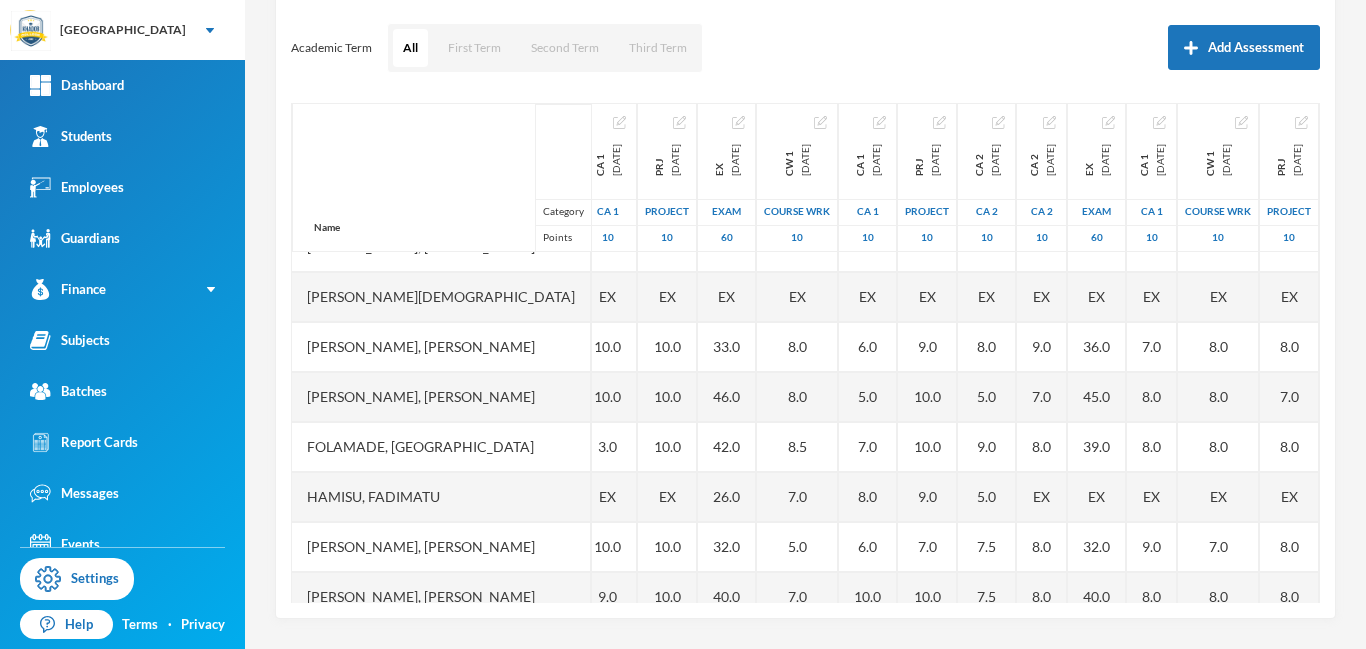 scroll, scrollTop: 0, scrollLeft: 387, axis: horizontal 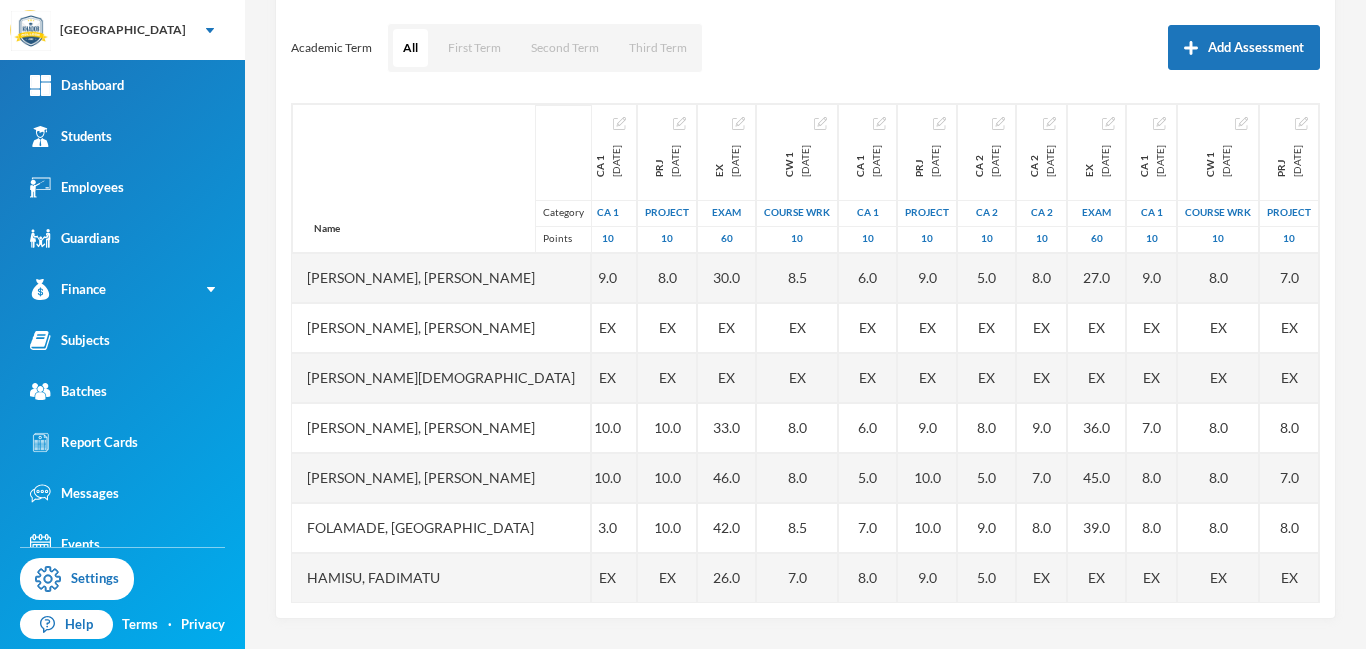 drag, startPoint x: 1317, startPoint y: 496, endPoint x: 1335, endPoint y: 232, distance: 264.6129 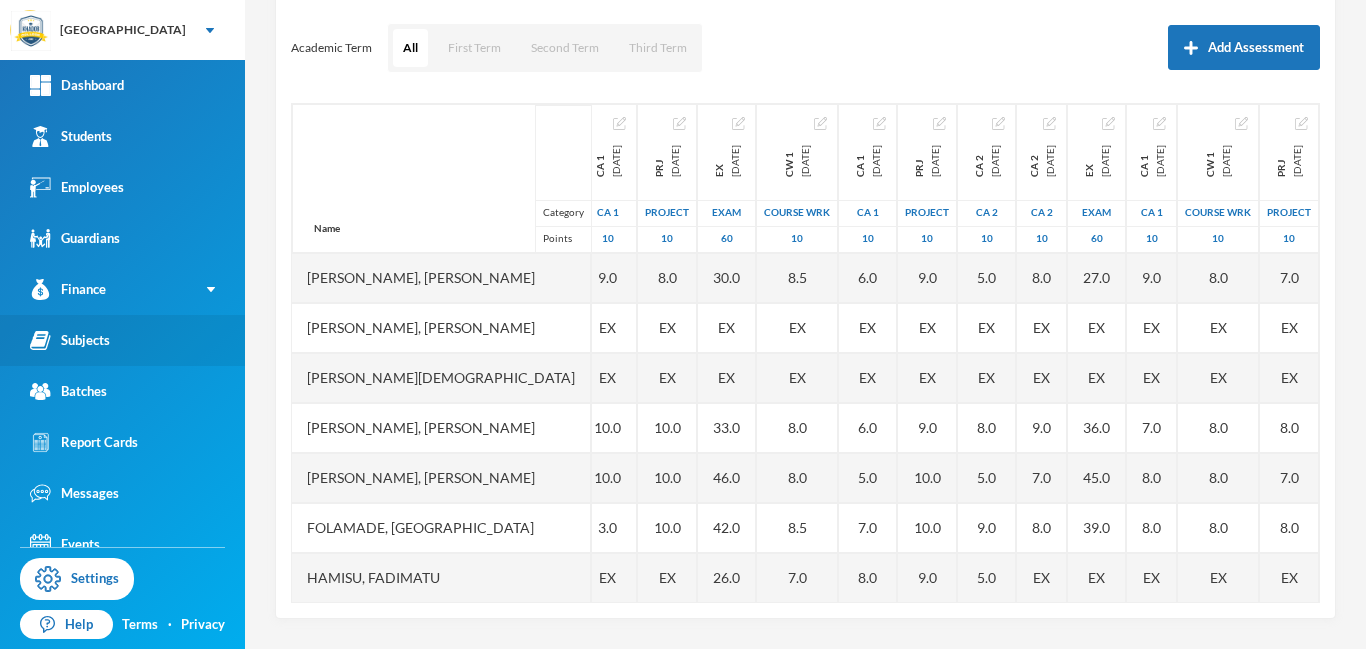 click on "Subjects" at bounding box center (70, 340) 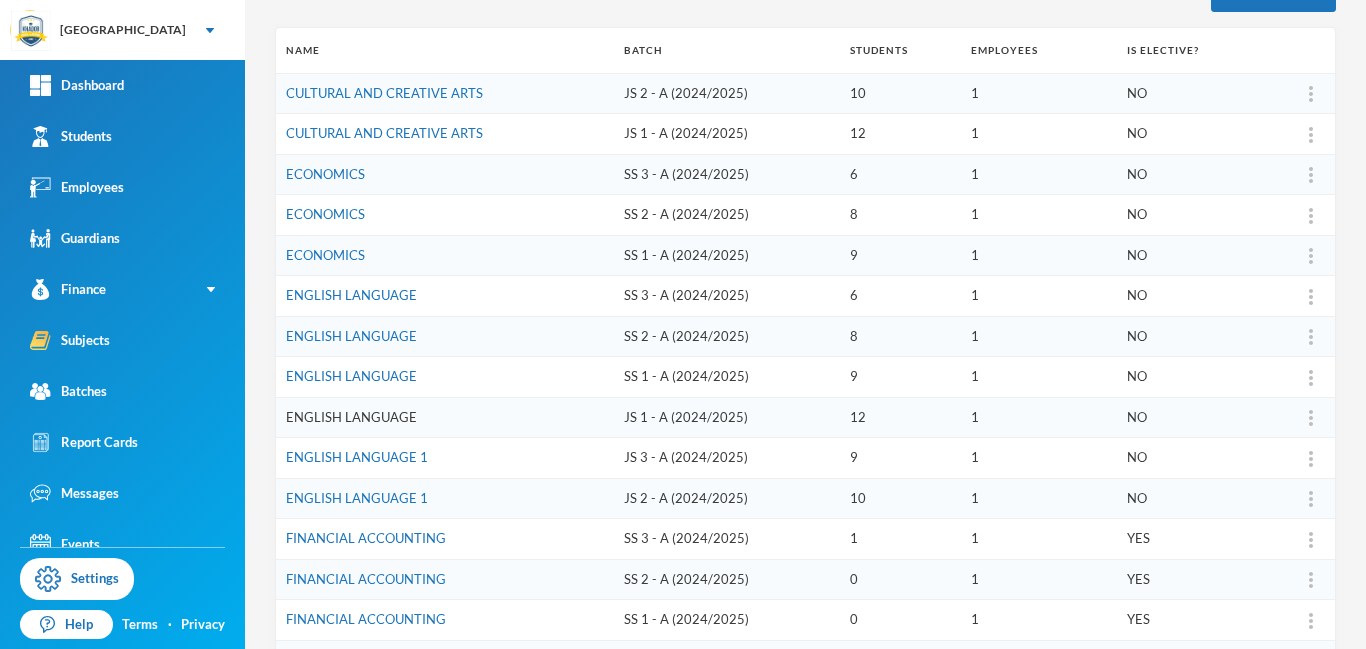 click on "ENGLISH LANGUAGE" at bounding box center [351, 417] 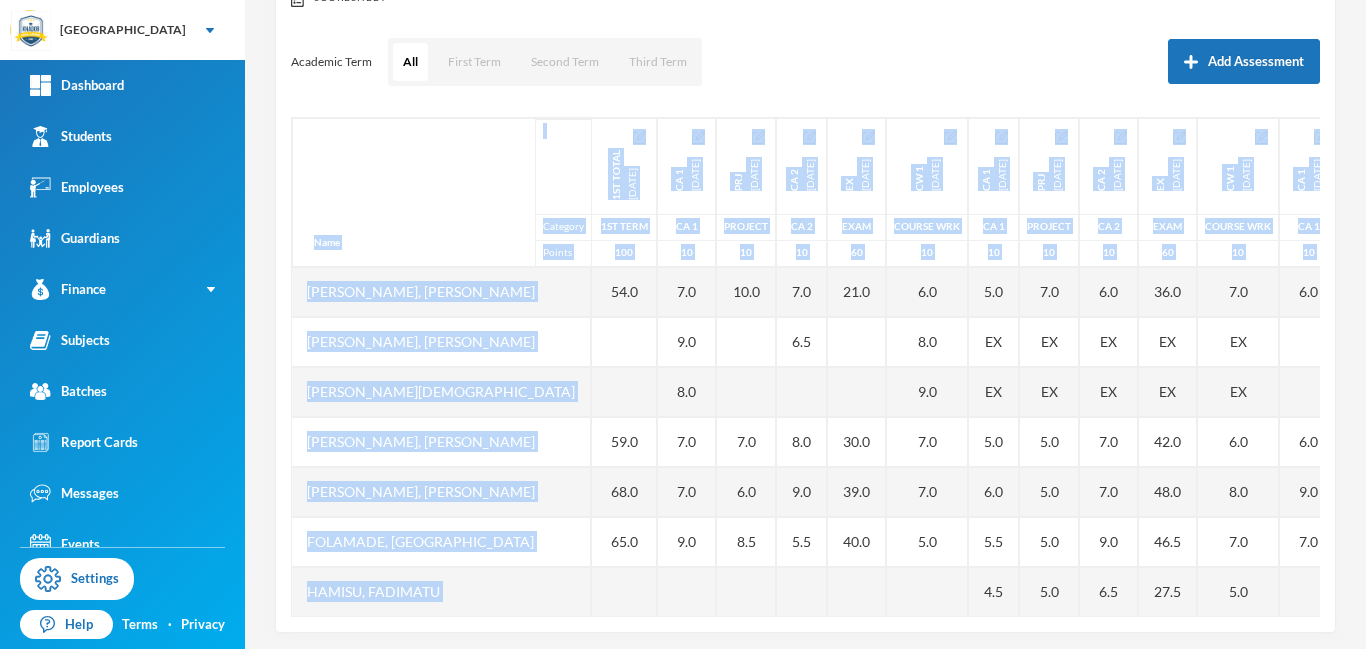 scroll, scrollTop: 263, scrollLeft: 0, axis: vertical 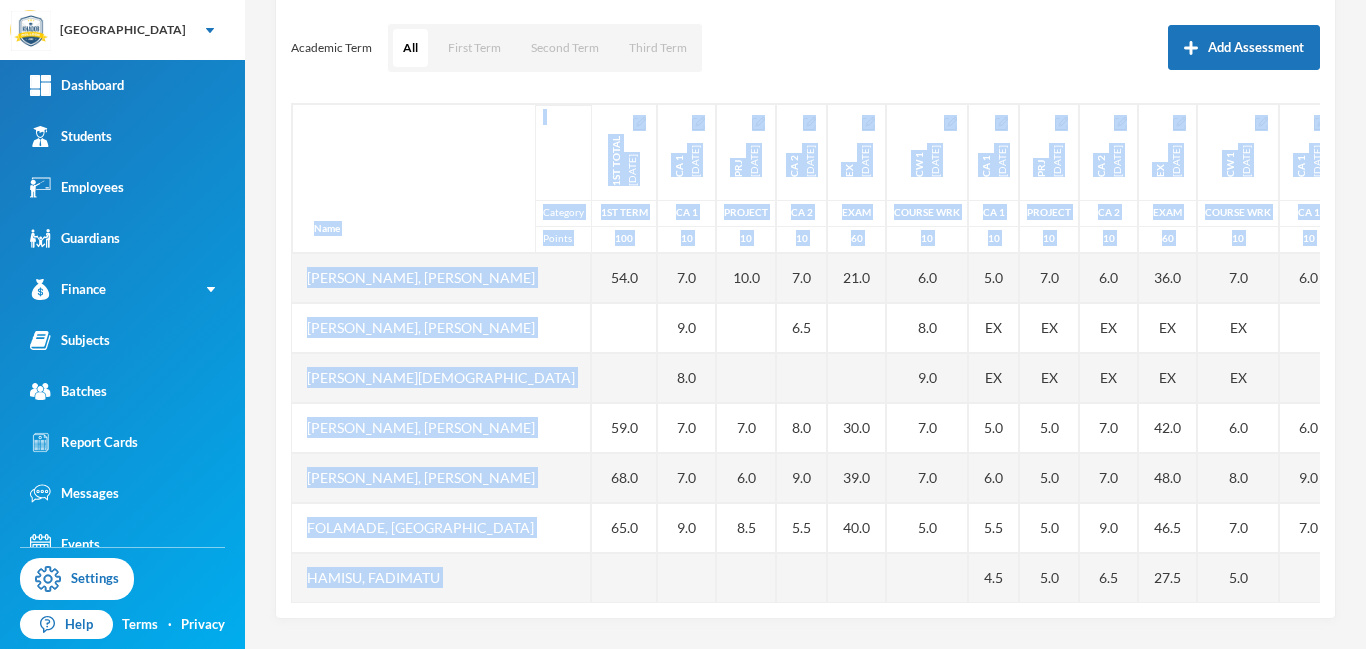 drag, startPoint x: 1365, startPoint y: 213, endPoint x: 1364, endPoint y: 421, distance: 208.00241 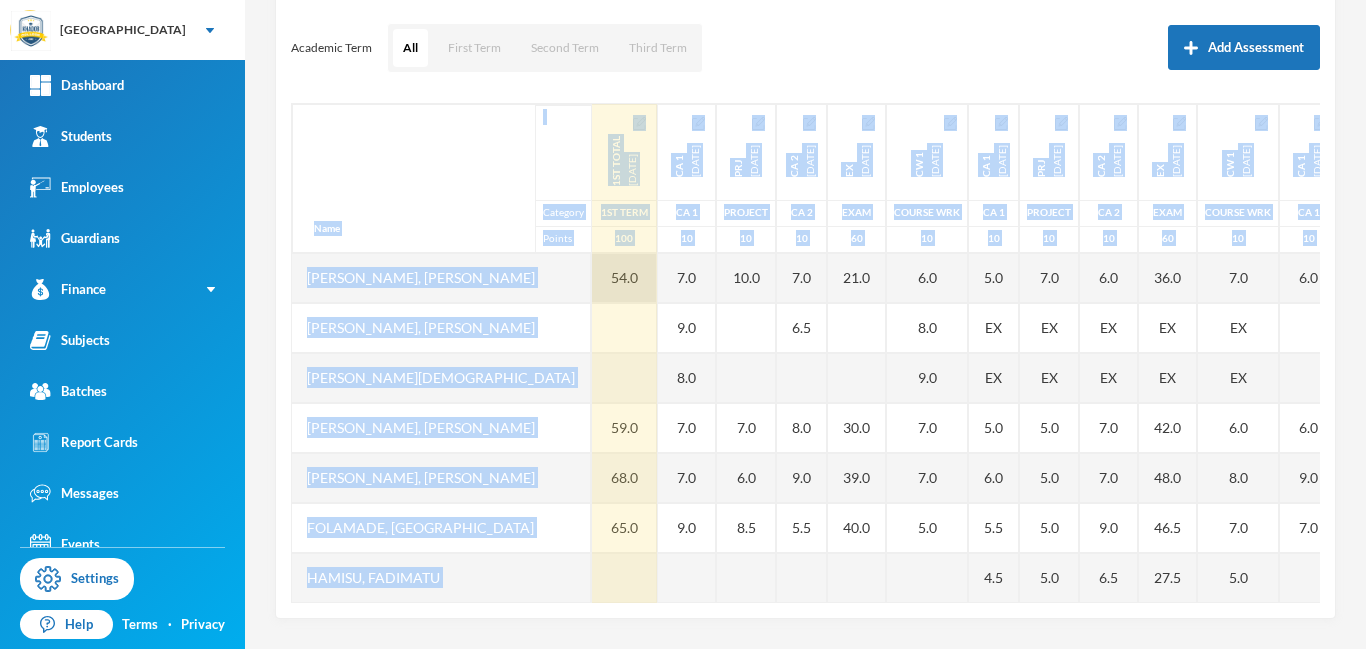 click on "54.0" at bounding box center [624, 278] 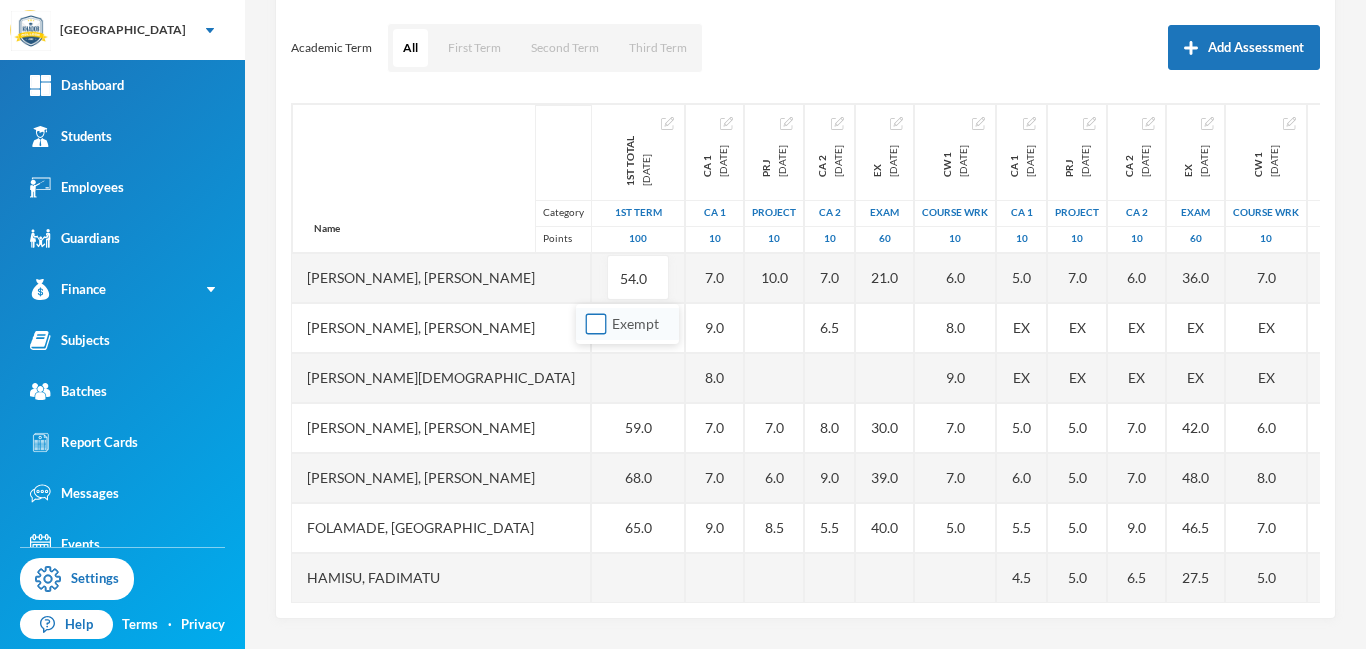 click on "Exempt" at bounding box center [596, 324] 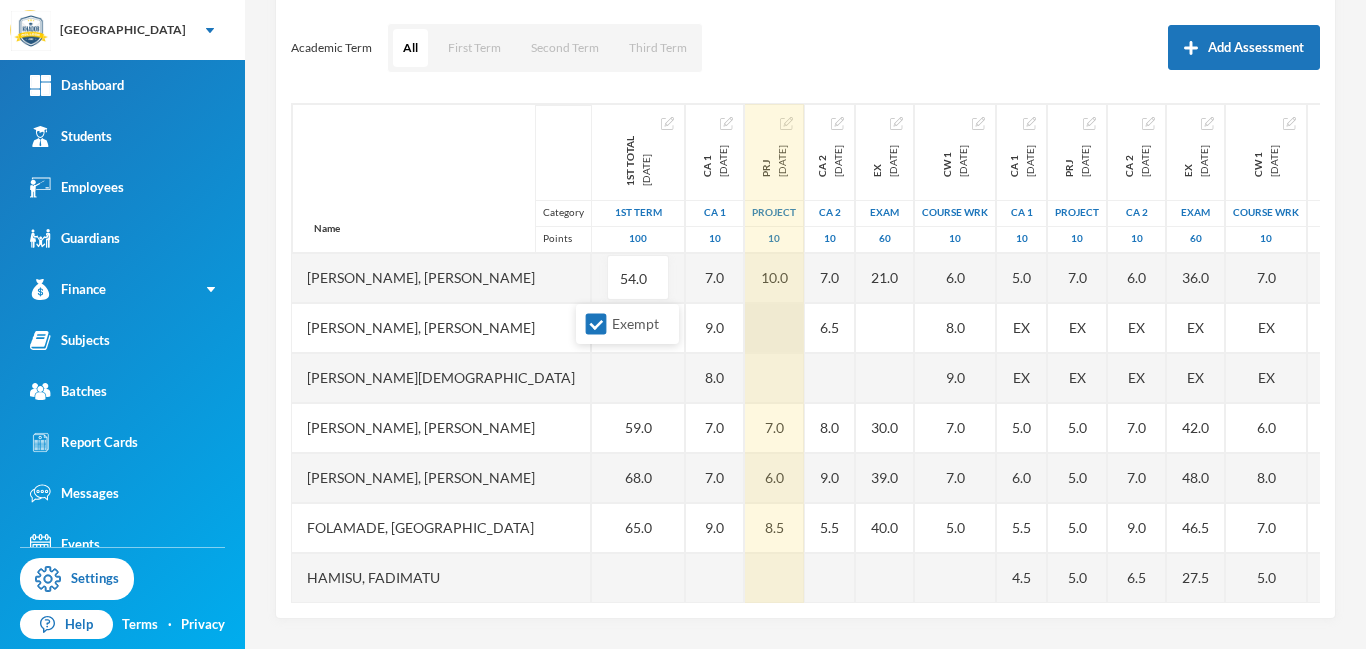 click at bounding box center [774, 328] 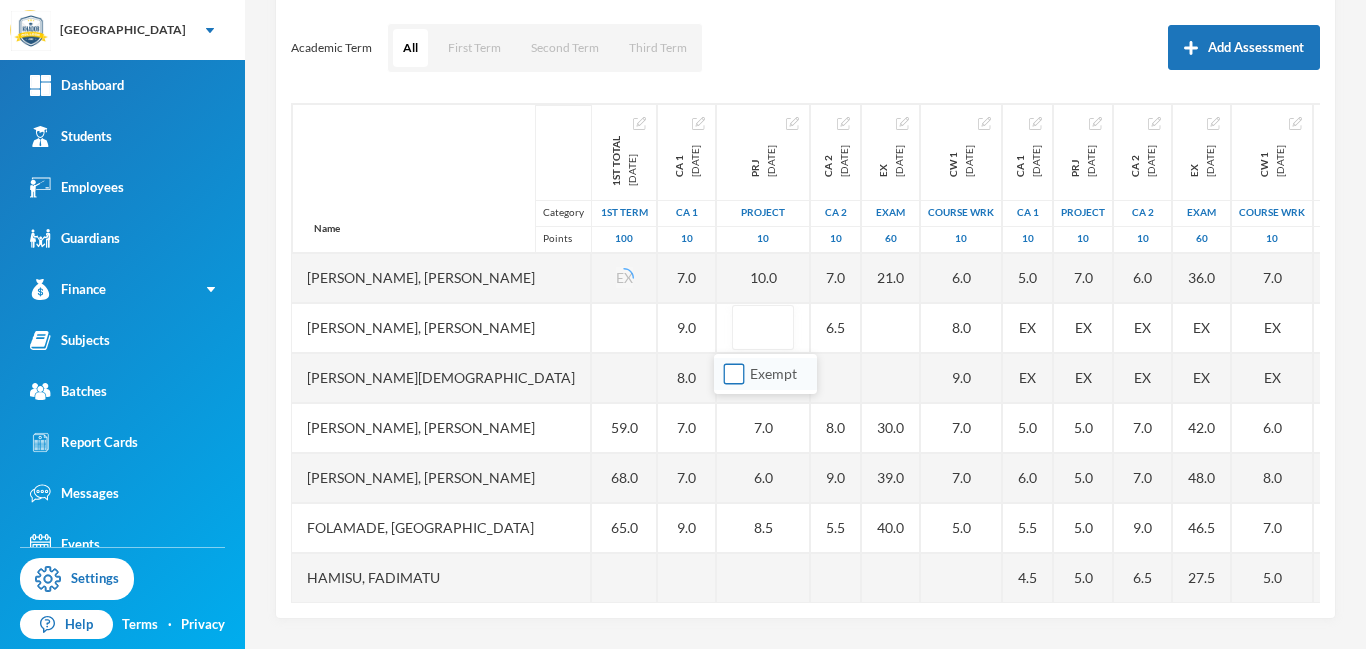 click on "Exempt" at bounding box center (734, 374) 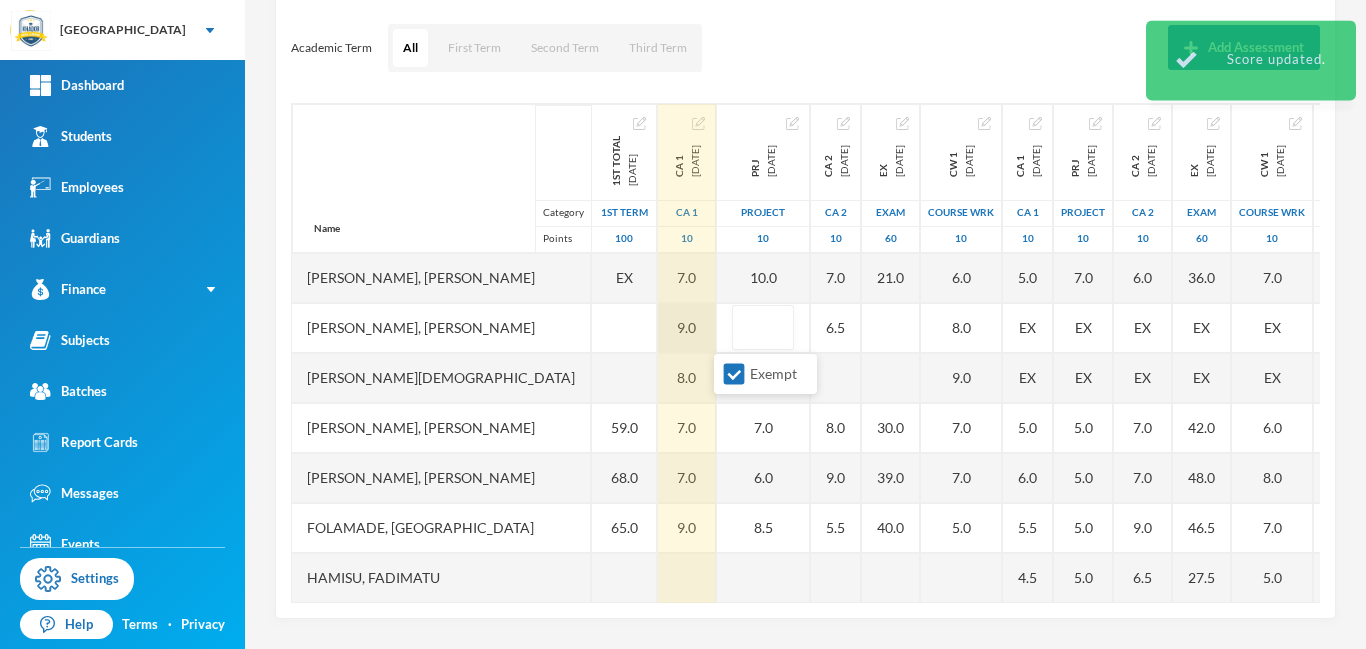 click on "9.0" at bounding box center (687, 328) 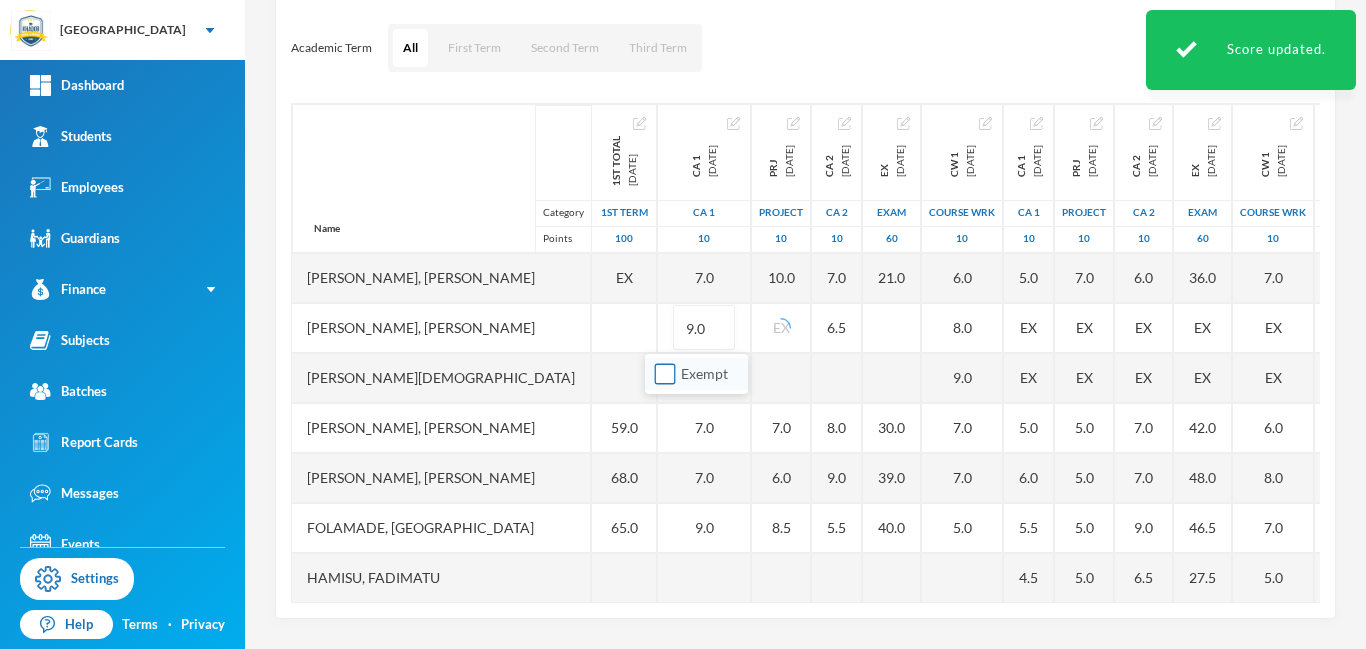 click on "Exempt" at bounding box center (665, 374) 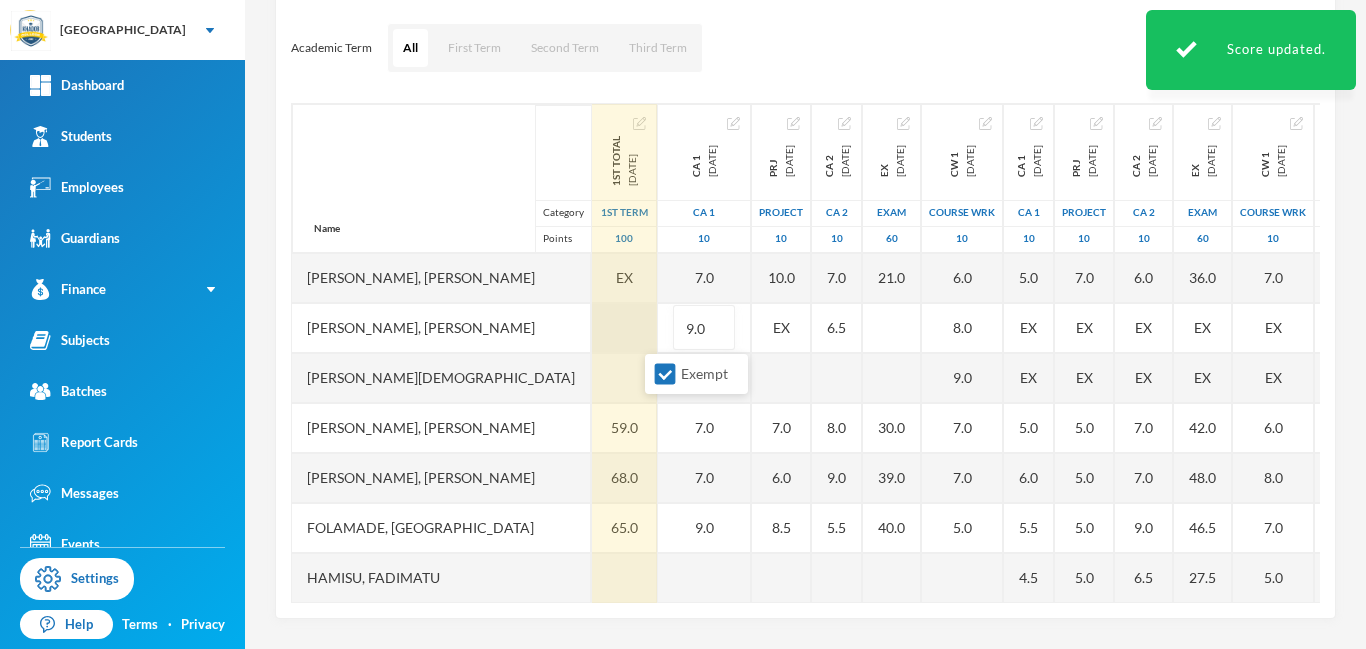 click at bounding box center [624, 328] 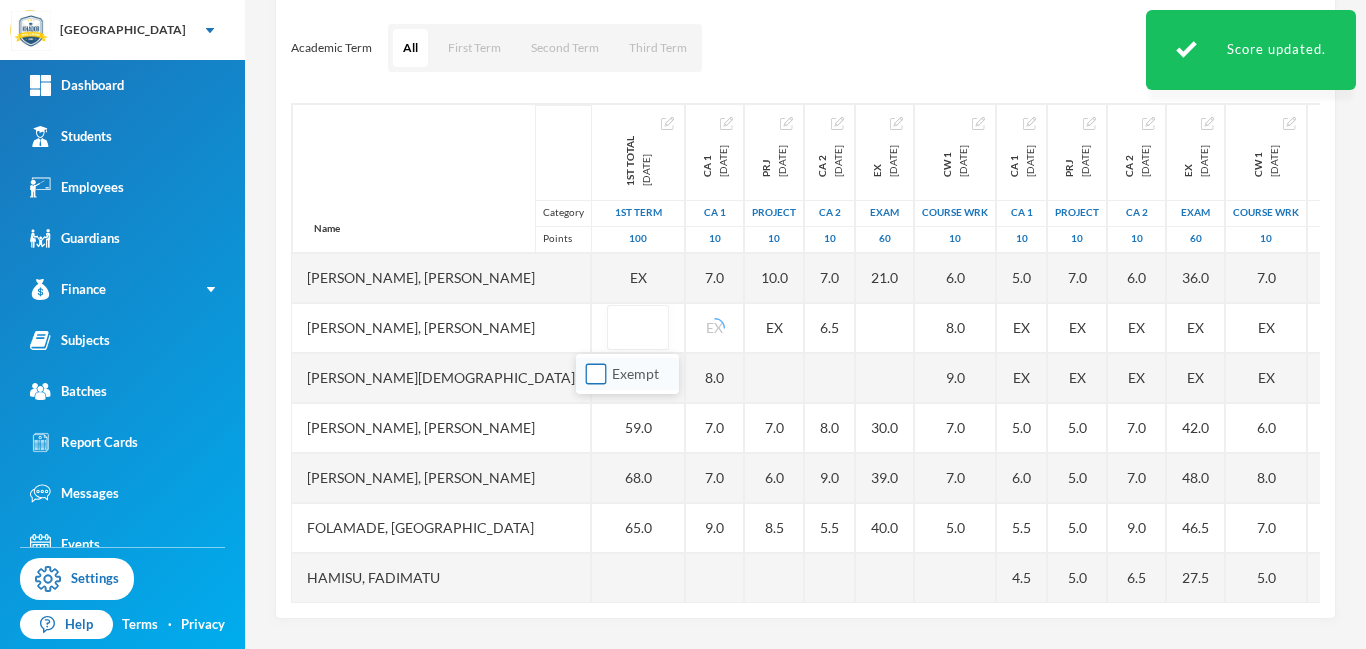 click on "Exempt" at bounding box center [596, 374] 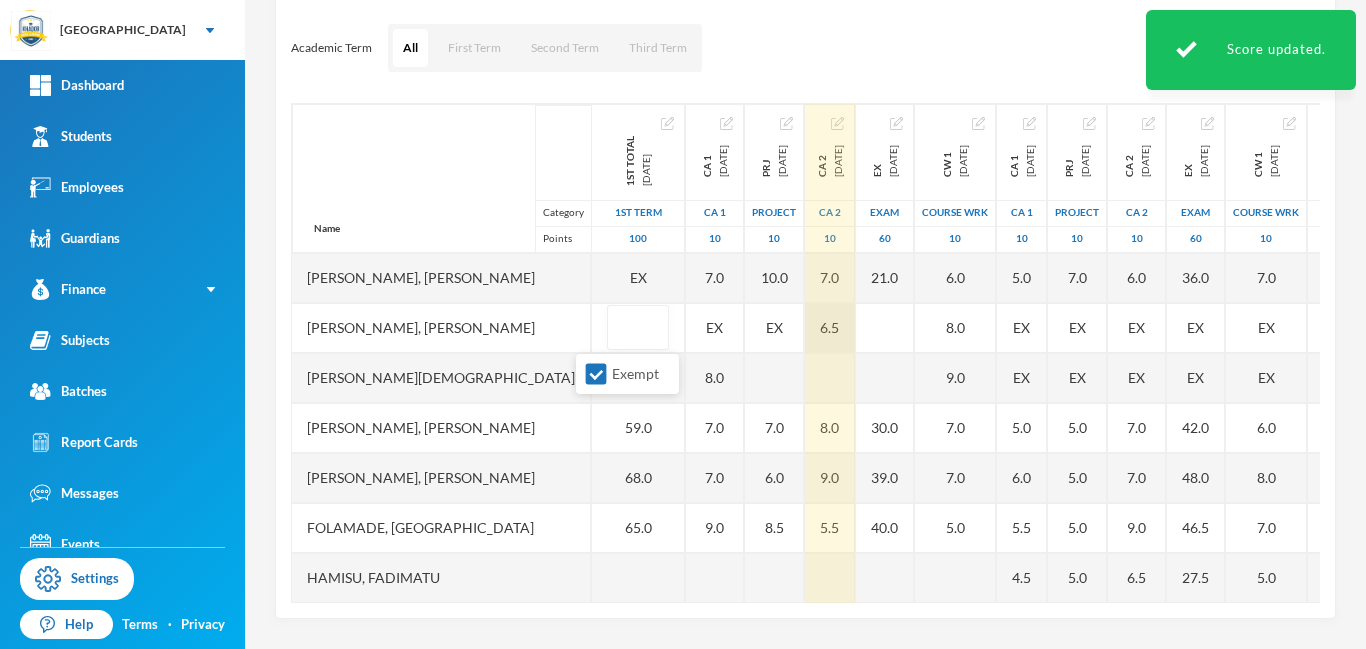 click on "6.5" at bounding box center [830, 328] 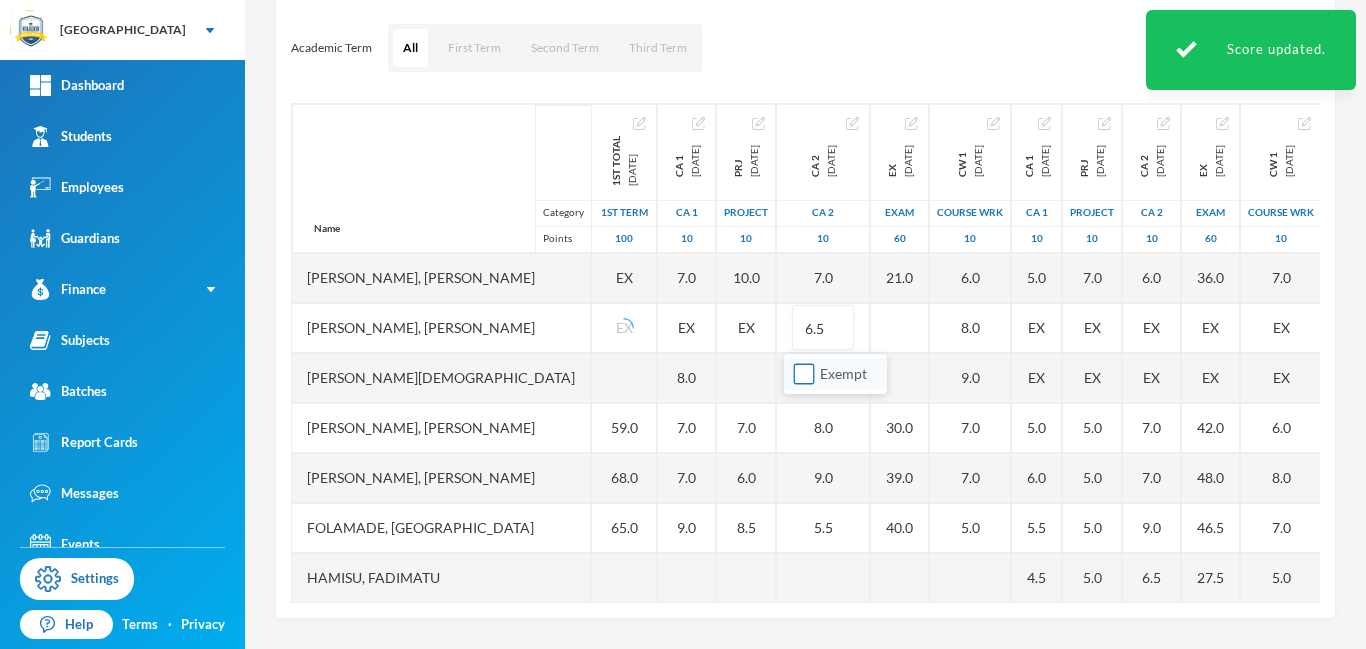 click on "Exempt" at bounding box center (804, 374) 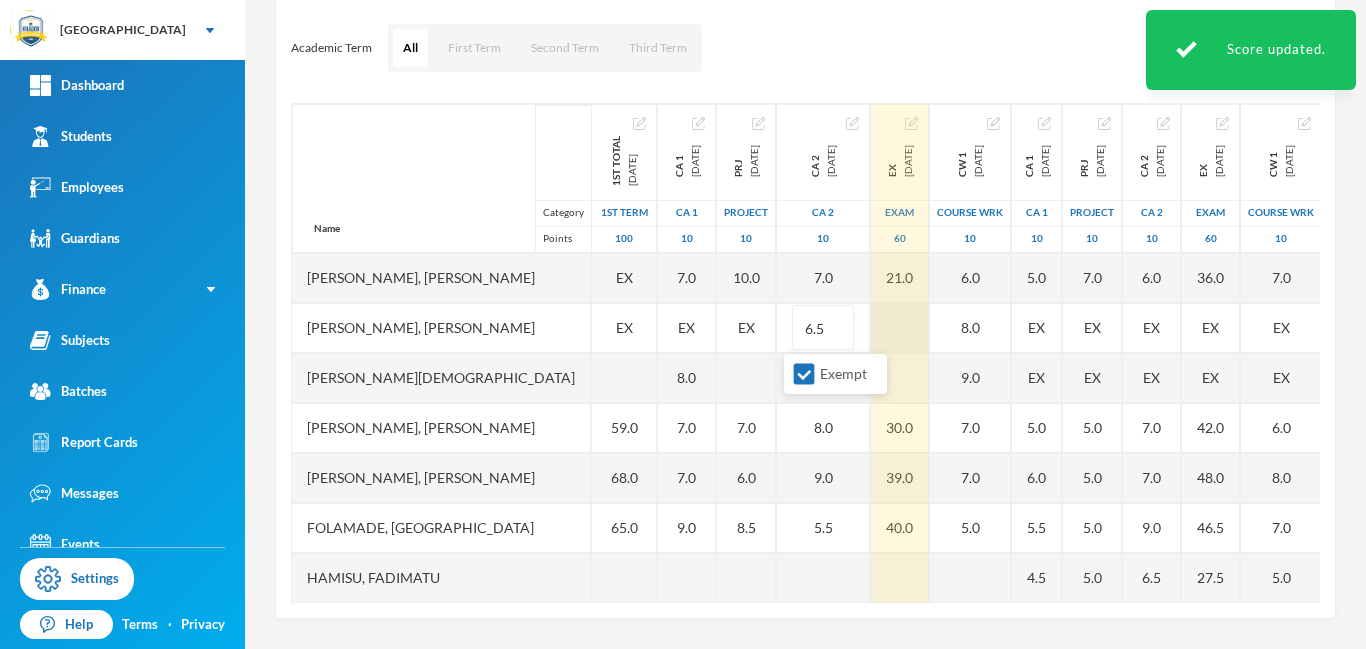 click at bounding box center [900, 328] 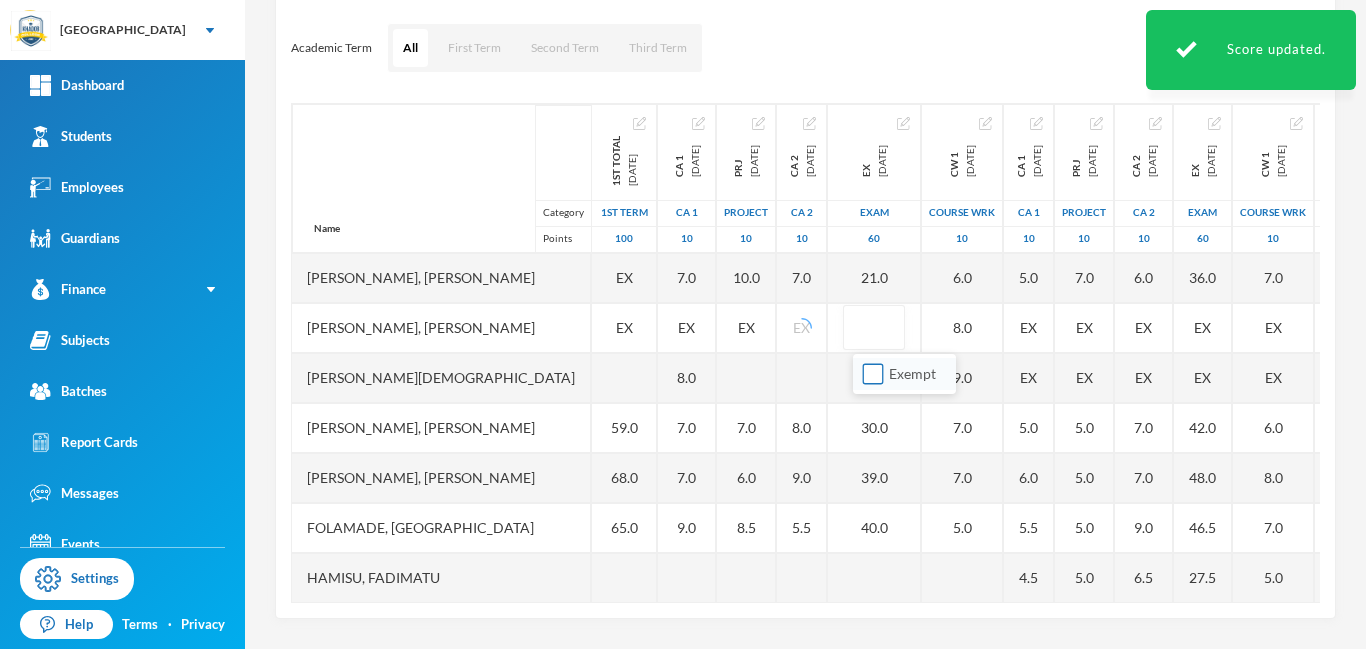 click on "Exempt" at bounding box center [873, 374] 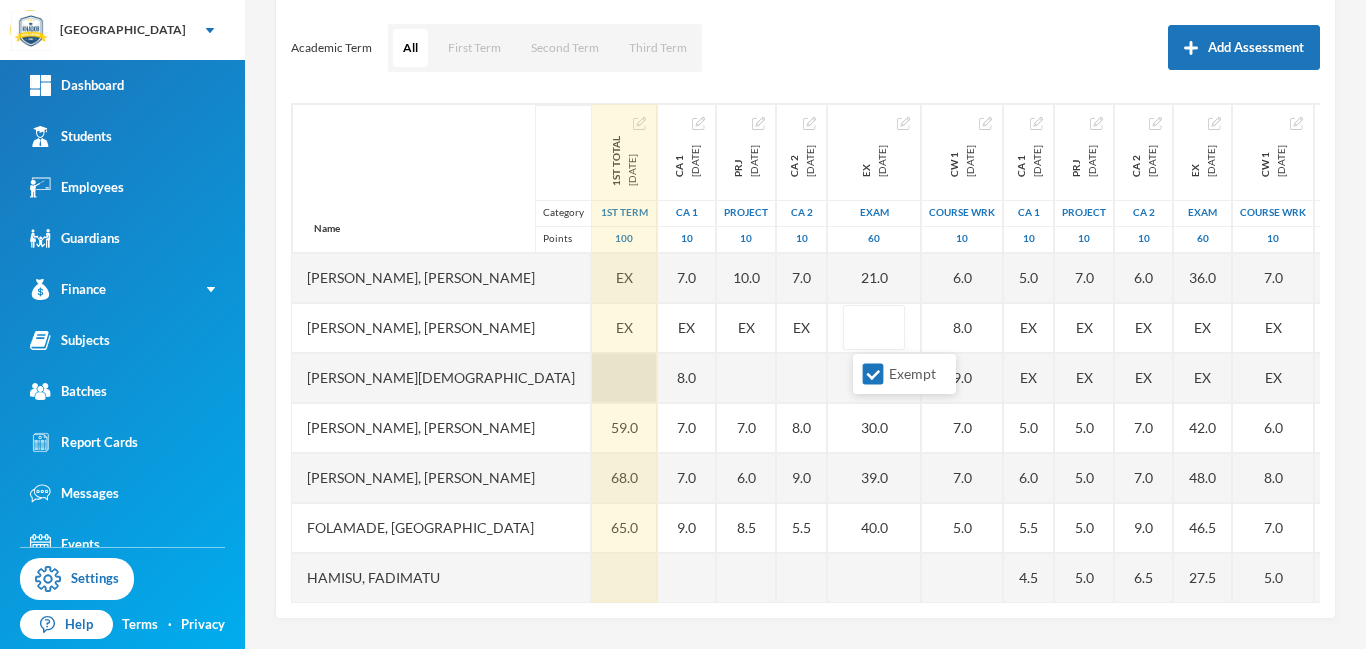 click at bounding box center (624, 378) 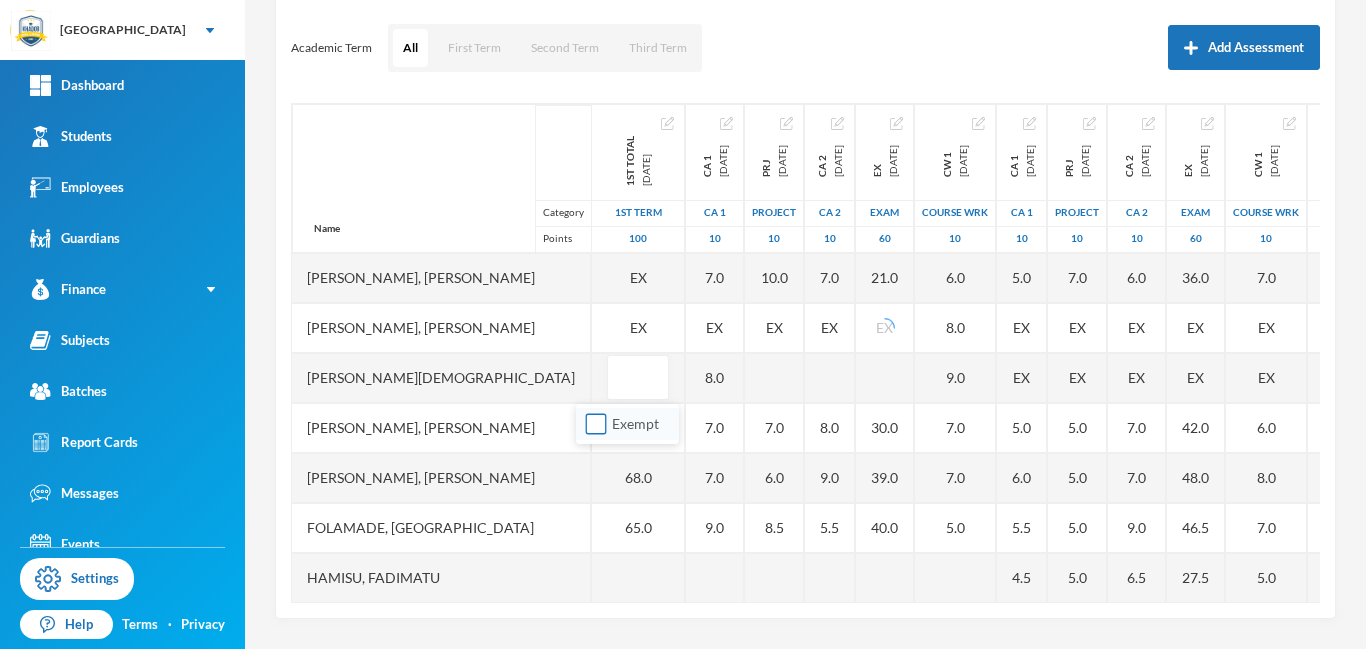 click on "Exempt" at bounding box center (596, 424) 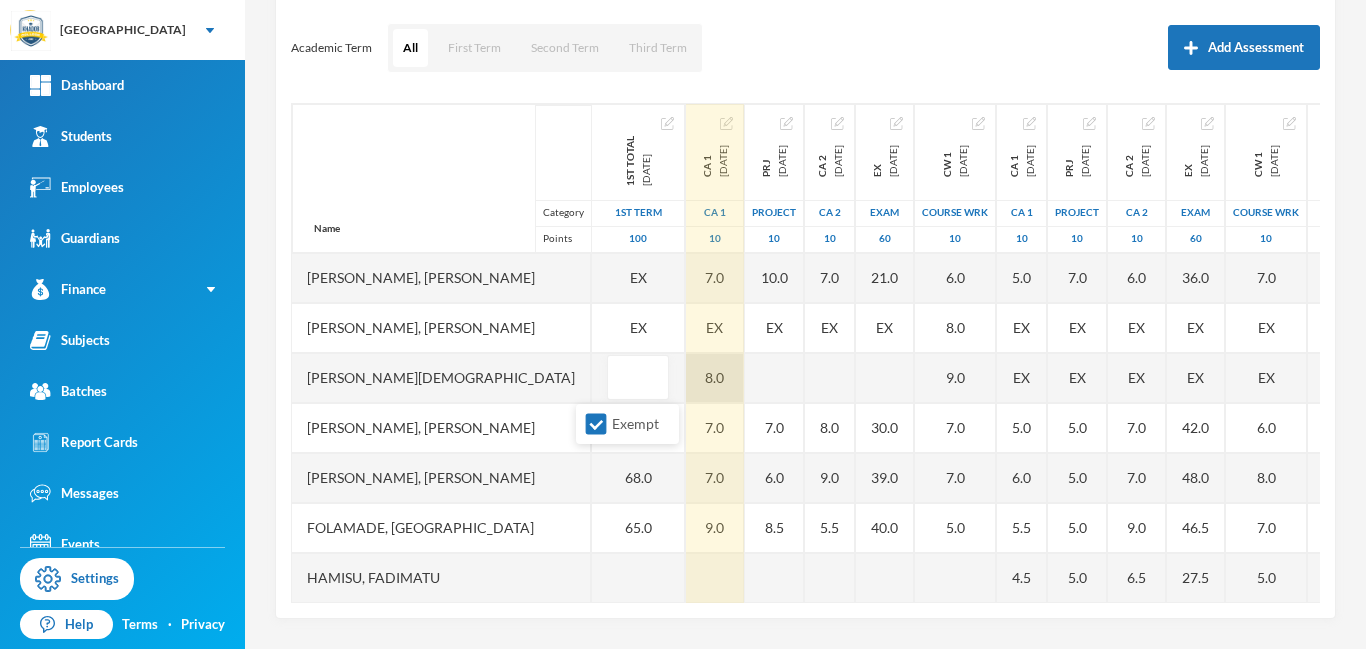 click on "8.0" at bounding box center (715, 378) 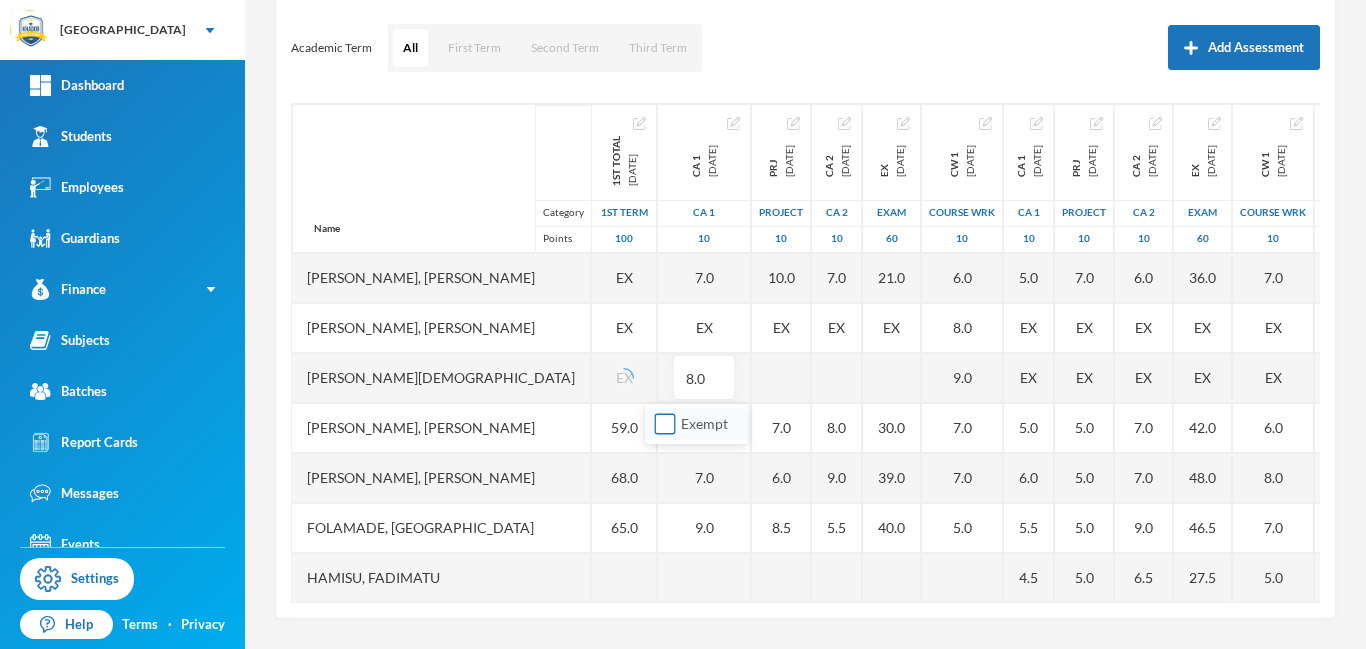 click on "Exempt" at bounding box center [665, 424] 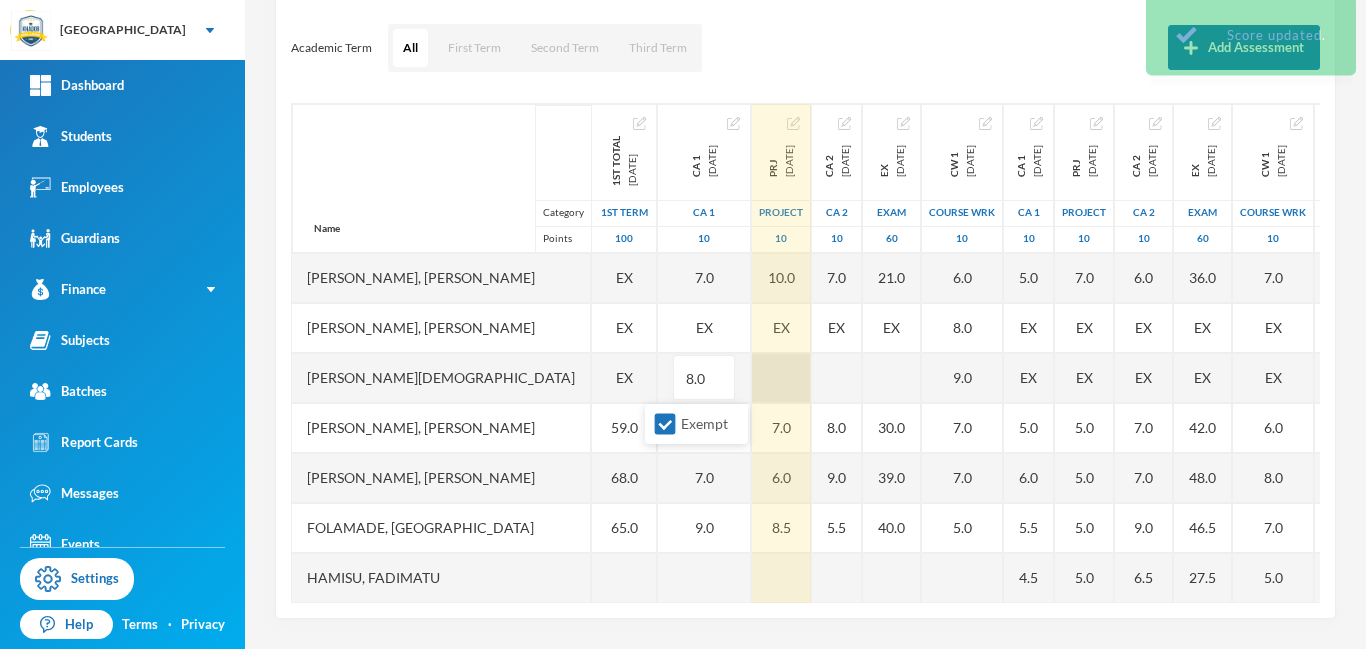 click on "Name   Category Points Adam, Muqiz Adamu, Sodiq Abubakar Akinwole, Muhammad Anola, Adibah Inshirah Babawale, Abdulmujeeb Folamade, Fawaz Hamisu, Fadimatu Jamiu, Waliyullah Kumuyi, Lateef Taiwo Kumuyi, Waliyy Kehinde Mohammed, Fatimah Olusamokun, Taofeeq Akorede Owoyemi, Raheemah Shittu, Ahmed Sulaiman, Sodiq Taofeeq, Abdulwadud 1st Total 2024-11-23 1st Term 100 EX EX EX 59.0 68.0 65.0 57.0 60.0 53.0 76.0 EX 53.0 74.0 CA 1 2024-12-14 CA 1 10 7.0 EX 8.0 7.0 7.0 9.0 8.0 6.0 5.0 7.0 EX 7.0 6.0 10.0 PRJ 2024-12-14 project 10 10.0 EX 7.0 6.0 8.5 7.0 10.0 7.0 5.0 EX 8.5 7.0 CA 2 2024-12-14 CA 2 10 7.0 EX 8.0 9.0 5.5 4.0 5.5 8.0 EX EX 6.5 8.0 EX 2024-12-14 Exam 60 21.0 EX 30.0 39.0 40.0 30.0 31.5 30.0 46.0 EX 25.0 40.0 CW 1 2024-12-14 COURSE WRK 10 6.0 8.0 9.0 7.0 7.0 5.0 8.0 7.0 5.0 10.0 EX 6.0 7.0 9.0 CA 1 2025-03-28 CA 1 10 5.0 EX EX 5.0 6.0 5.5 4.5 7.0 7.5 5.0 8.0 EX EX 8.0 6.5 7.0 PRJ 2025-03-28 project 10 7.0 EX EX 5.0 5.0 5.0 5.0 8.0 5.0 6.0 5.0 EX EX 9.0 7.0 9.0 CA 2 2025-03-28 CA 2 10 6.0 EX EX 7.0 7.0 9.0" at bounding box center (805, 353) 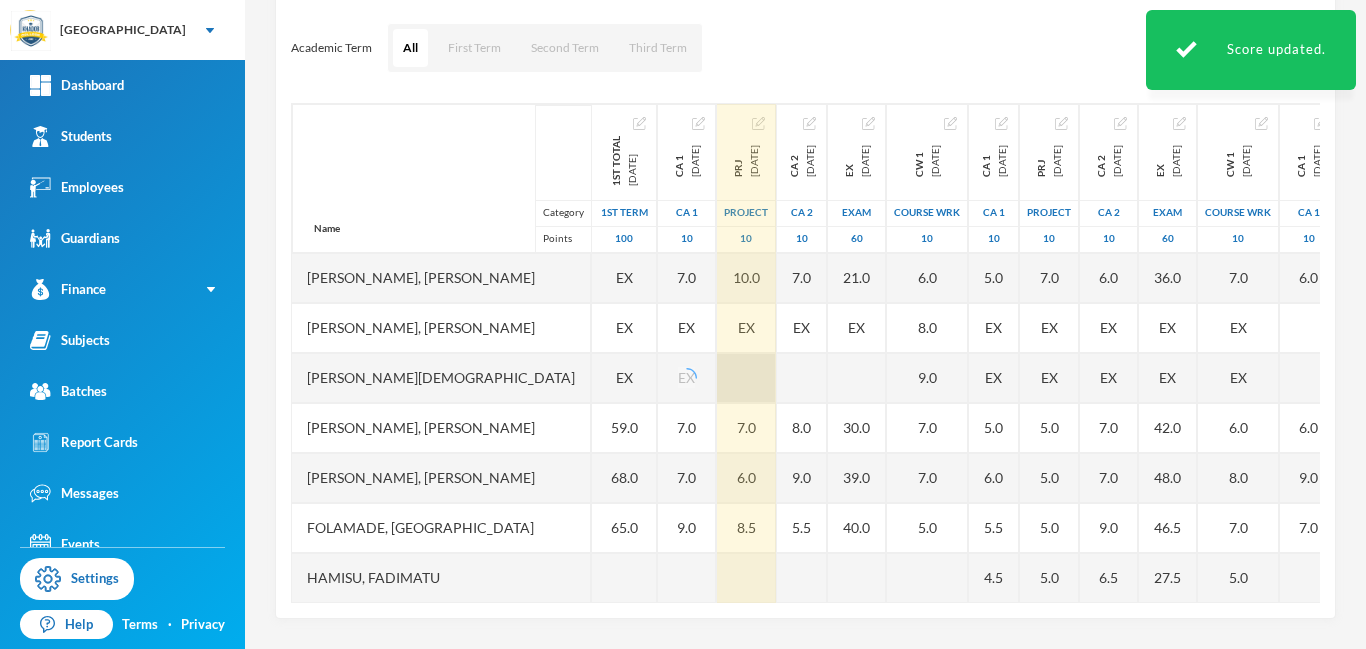 click at bounding box center (746, 378) 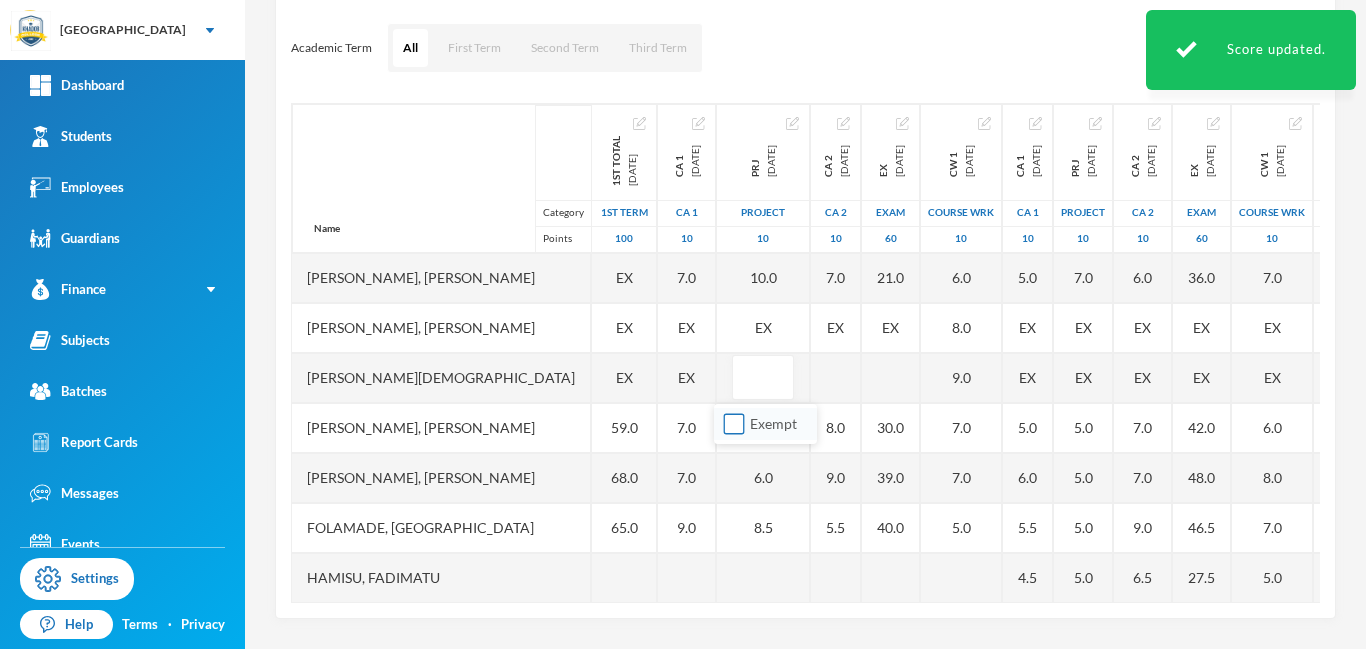 click on "Exempt" at bounding box center (734, 424) 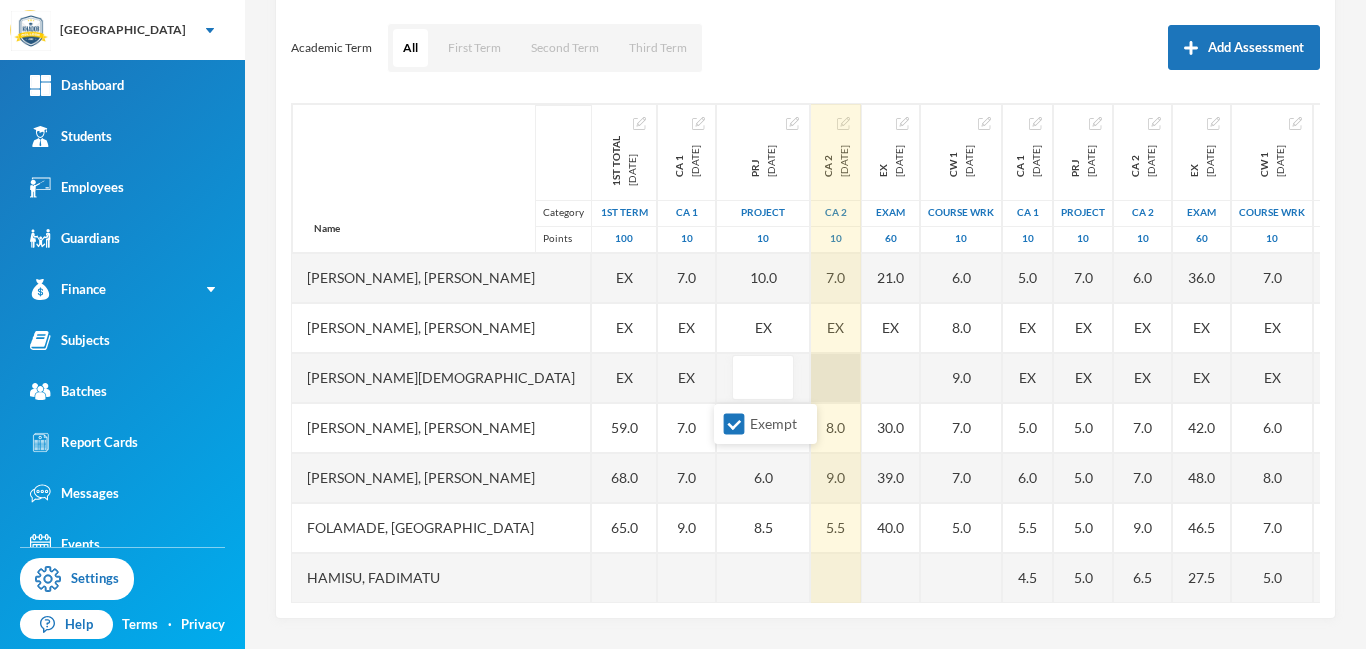 click at bounding box center (836, 378) 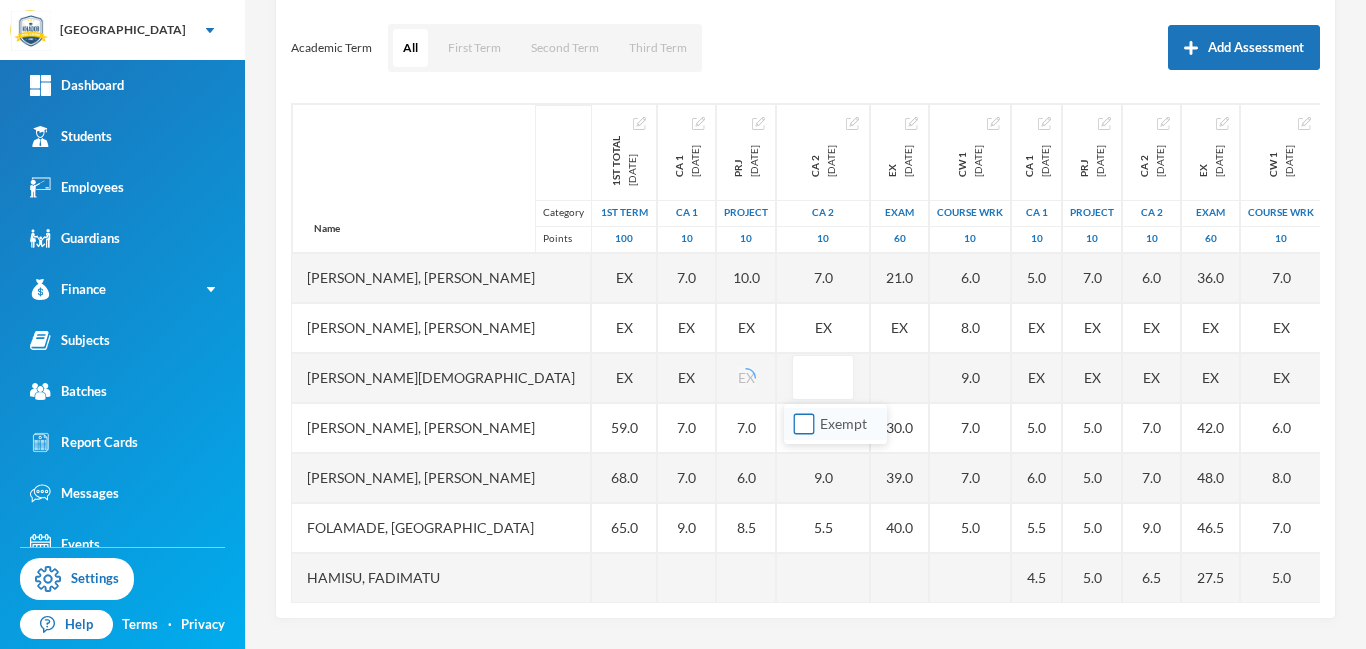click on "Exempt" at bounding box center (804, 424) 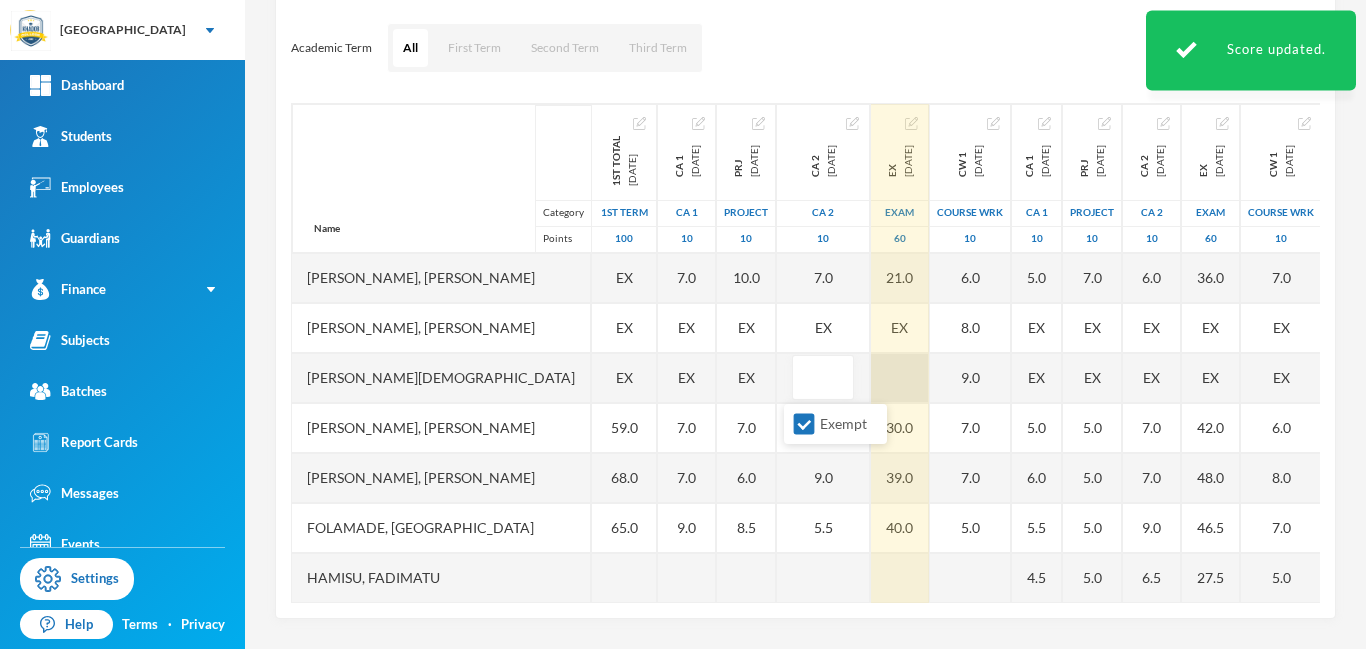 click at bounding box center (900, 378) 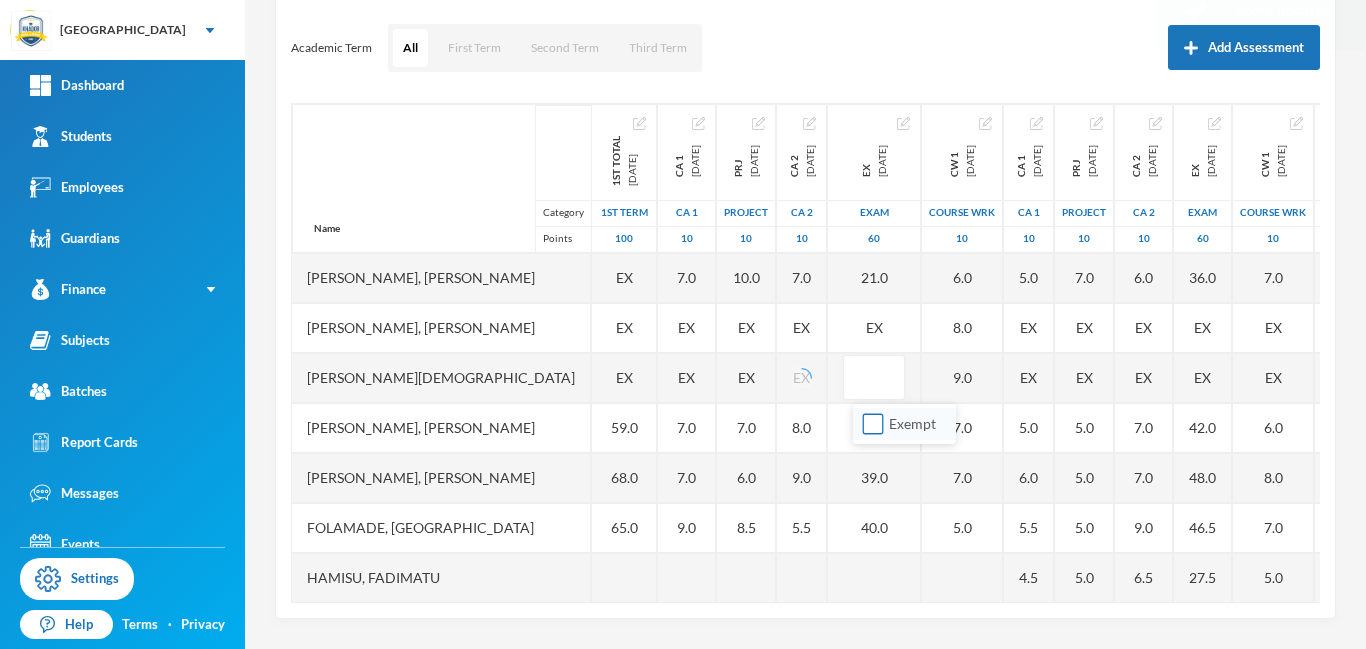 click on "Exempt" at bounding box center (873, 424) 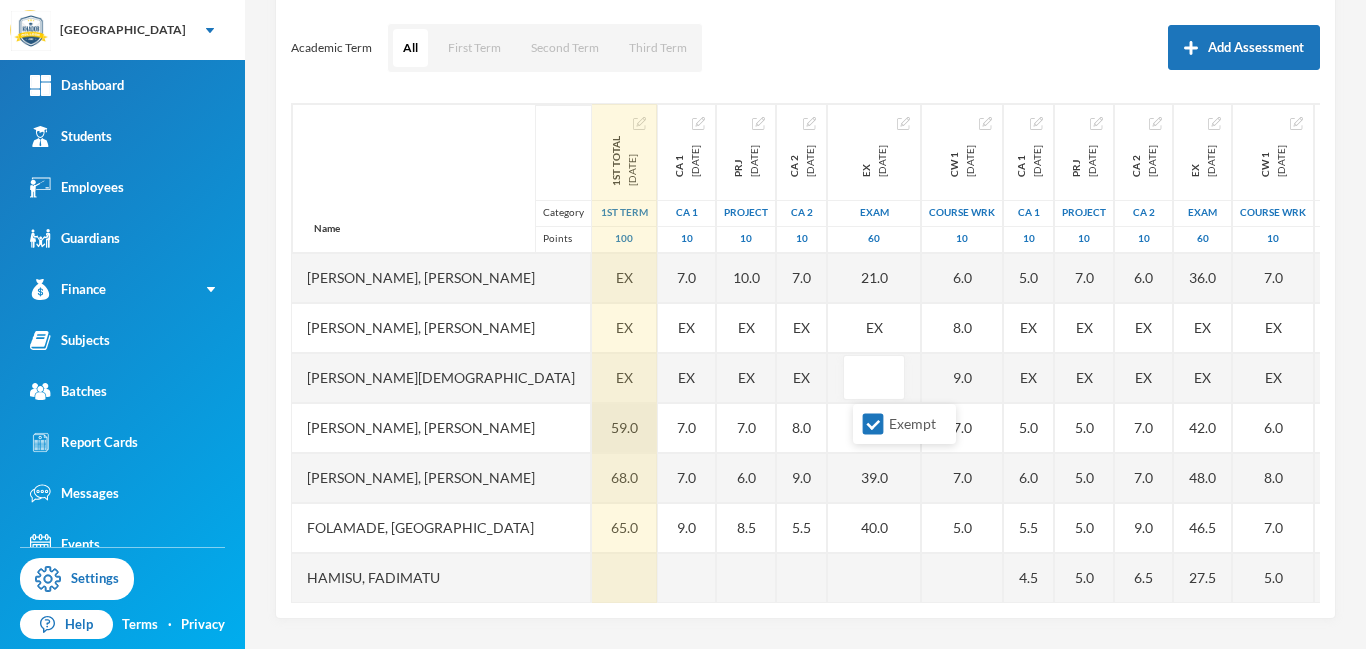click on "59.0" at bounding box center (624, 428) 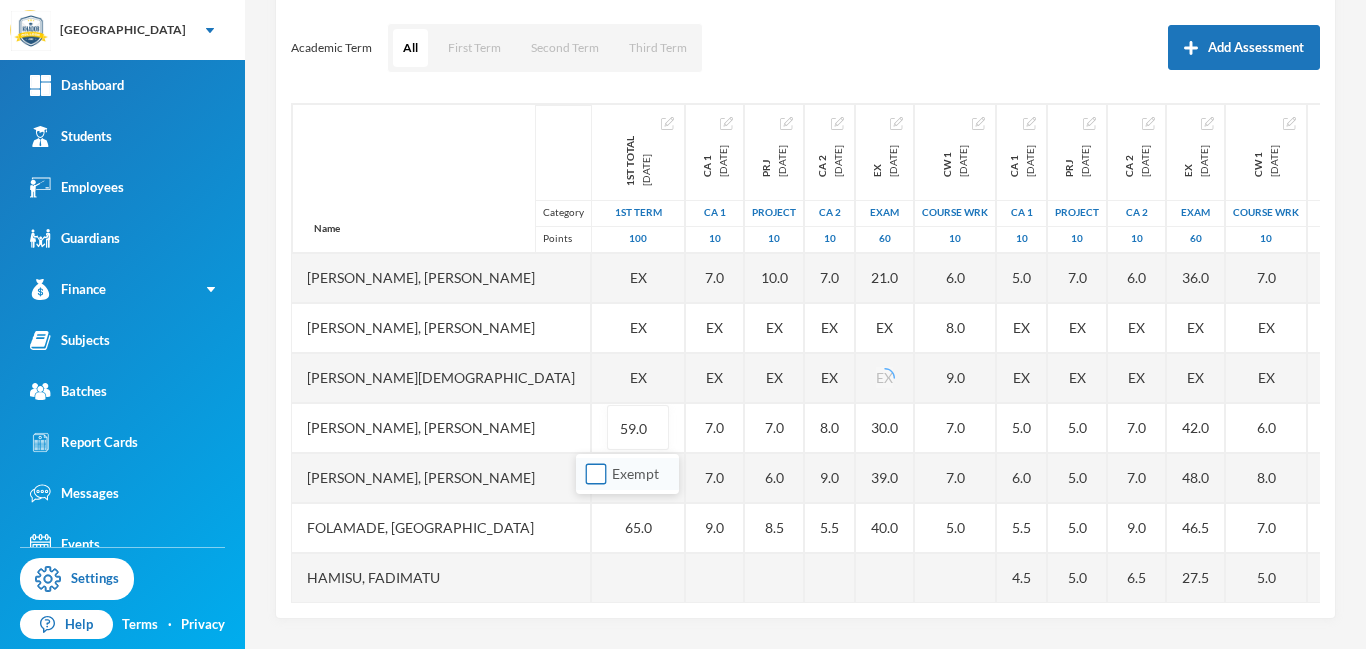 click on "Exempt" at bounding box center (596, 474) 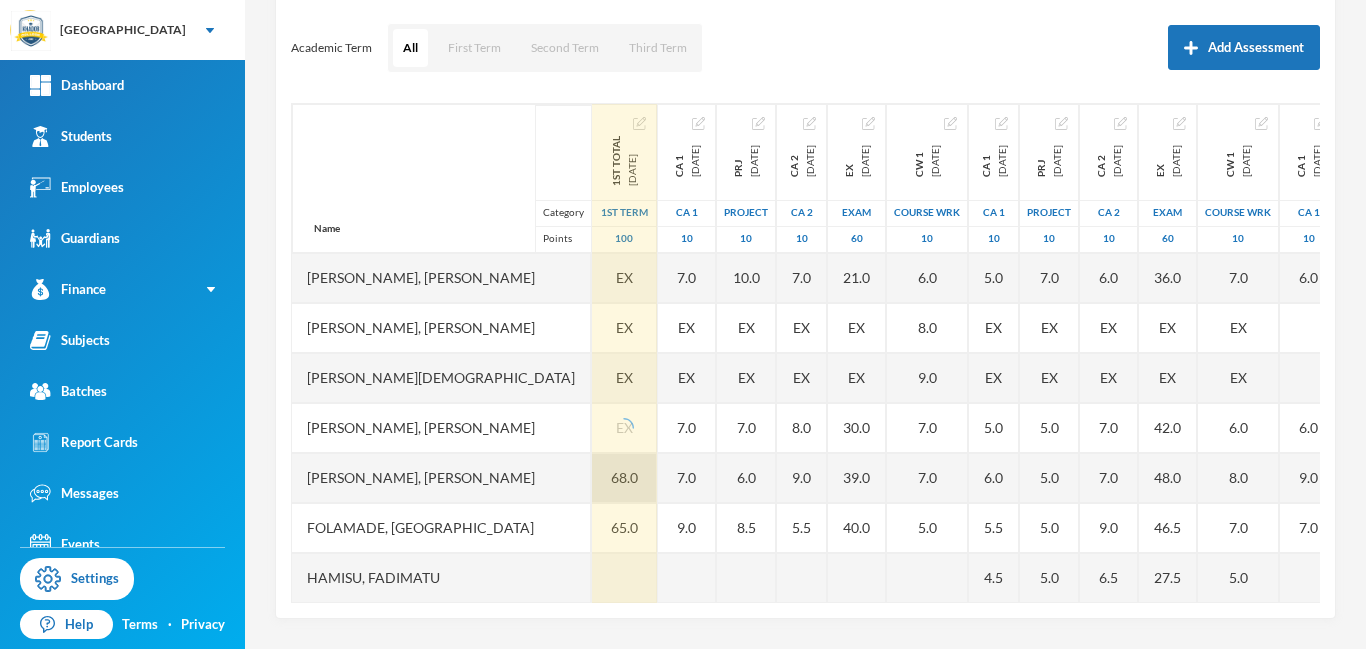 click on "68.0" at bounding box center (624, 478) 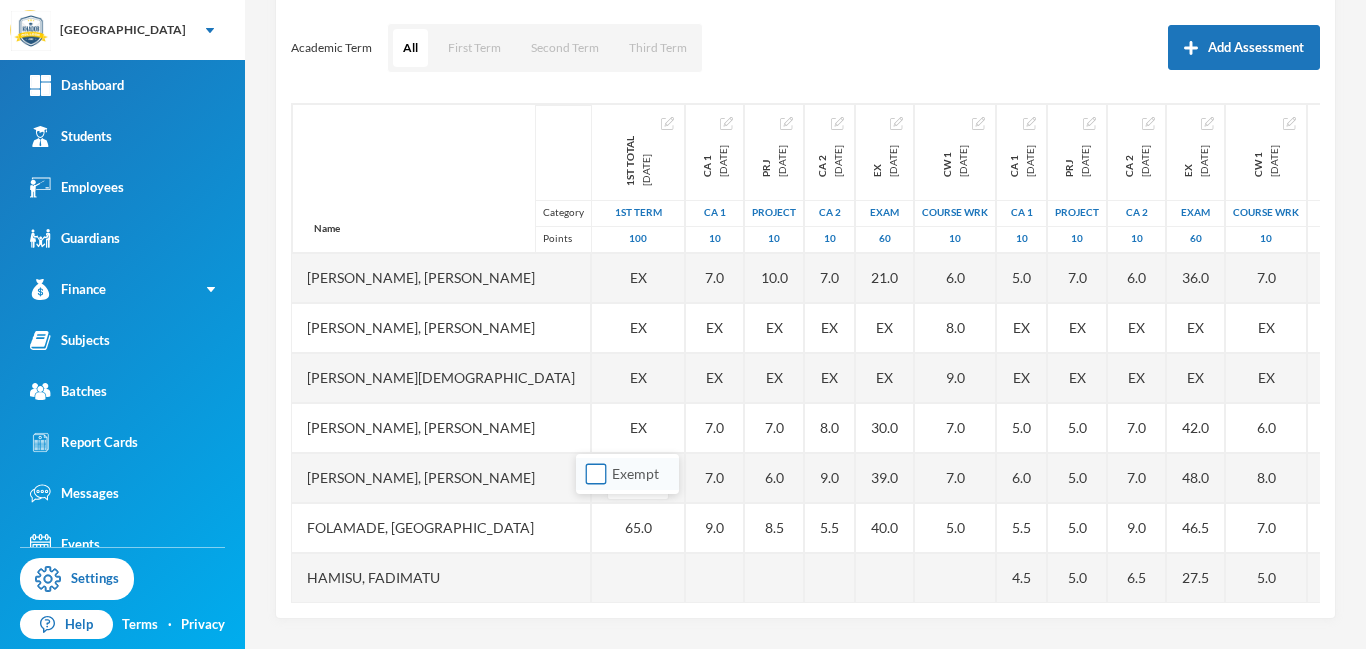 click on "Exempt" at bounding box center (596, 474) 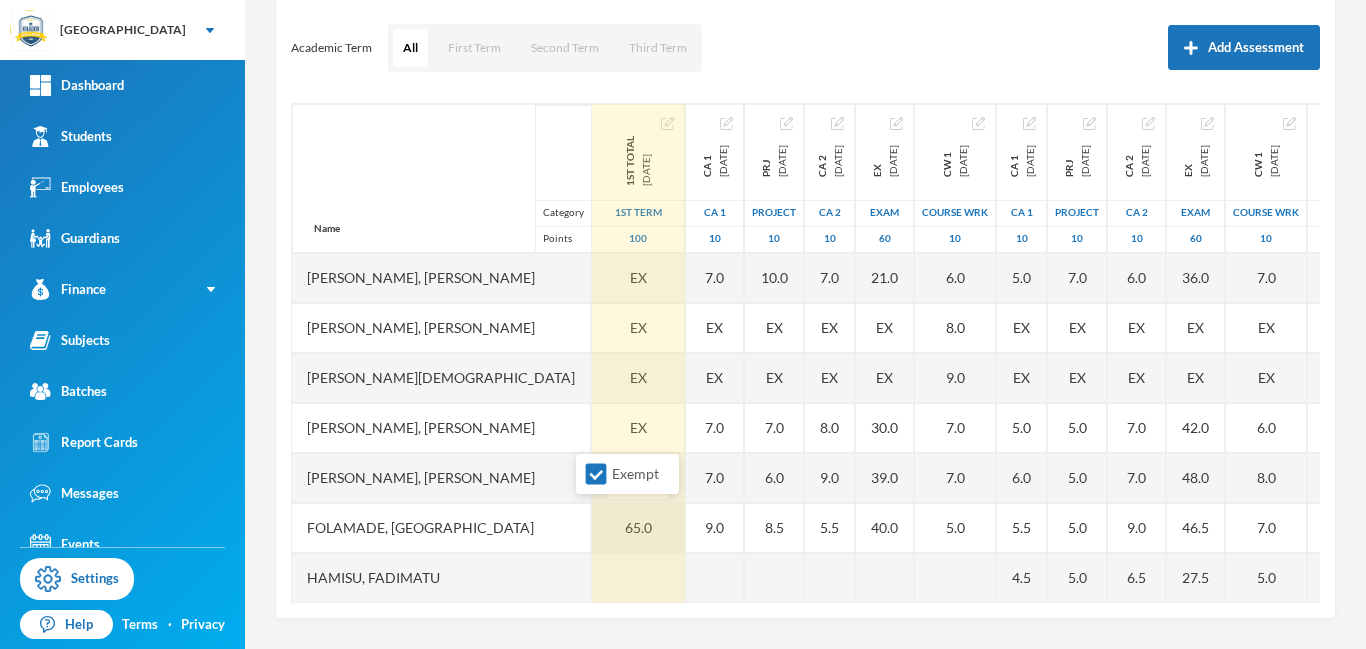 click on "65.0" at bounding box center (638, 528) 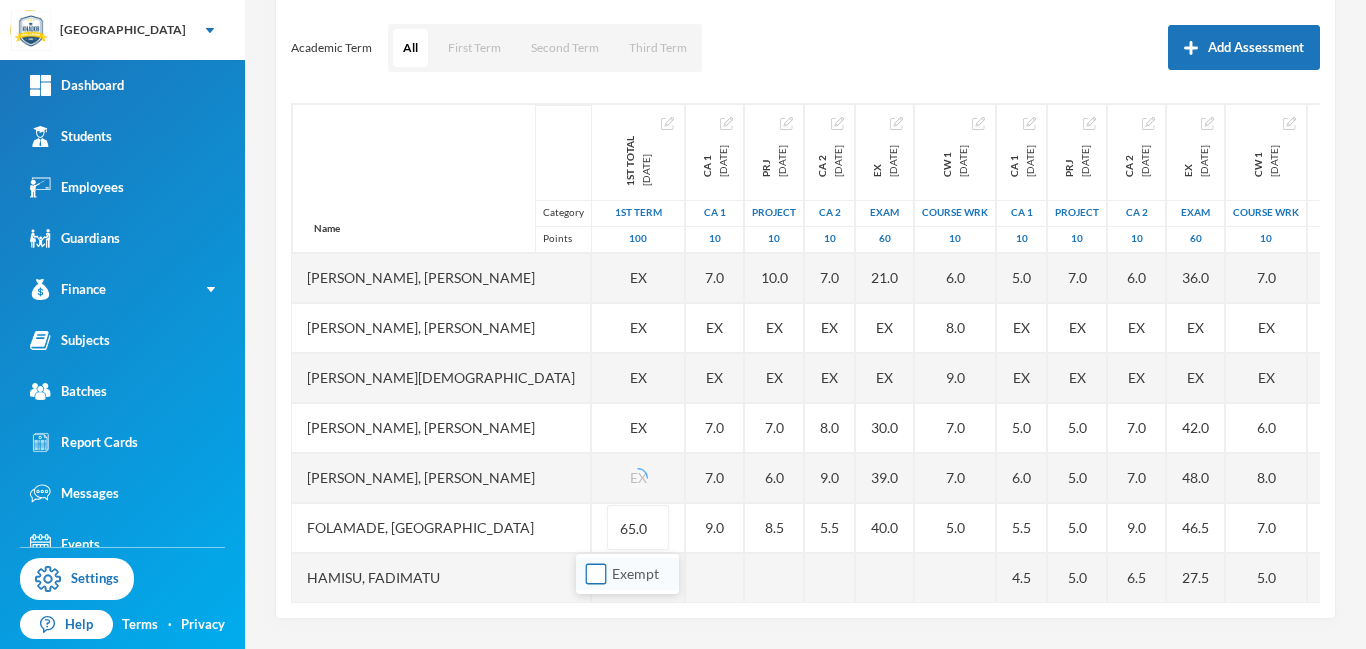 click on "Exempt" at bounding box center (596, 574) 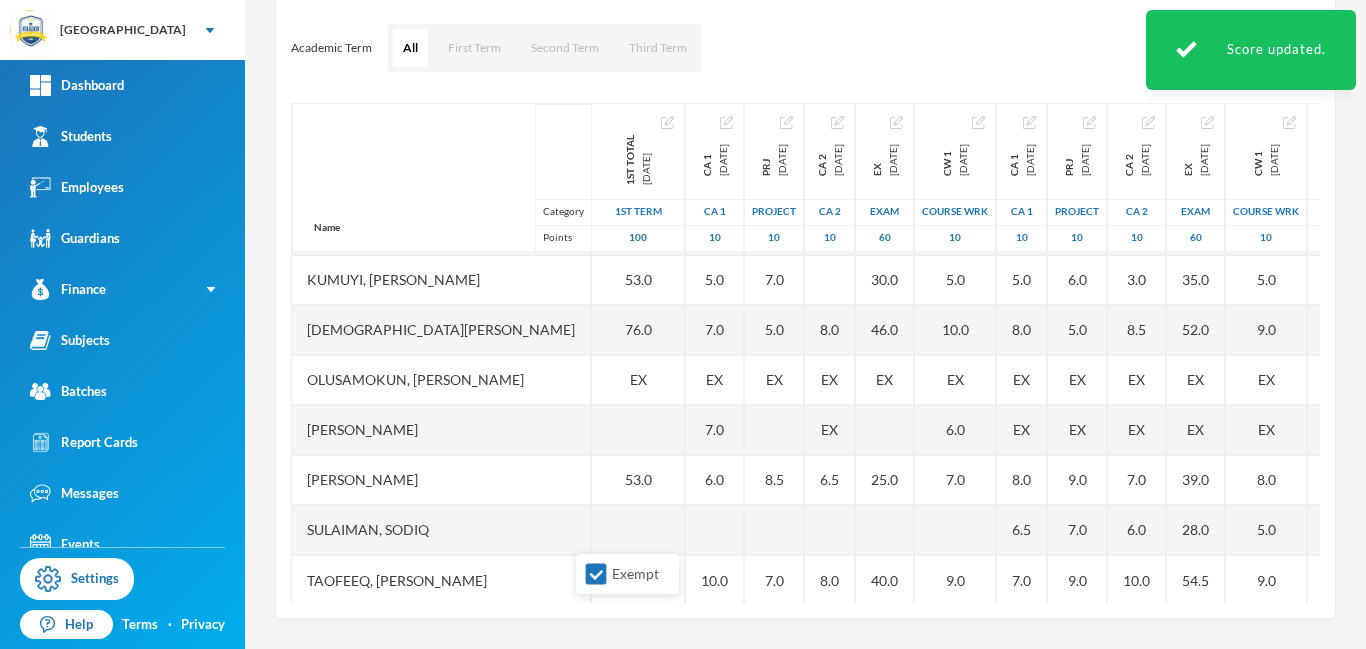 scroll, scrollTop: 451, scrollLeft: 0, axis: vertical 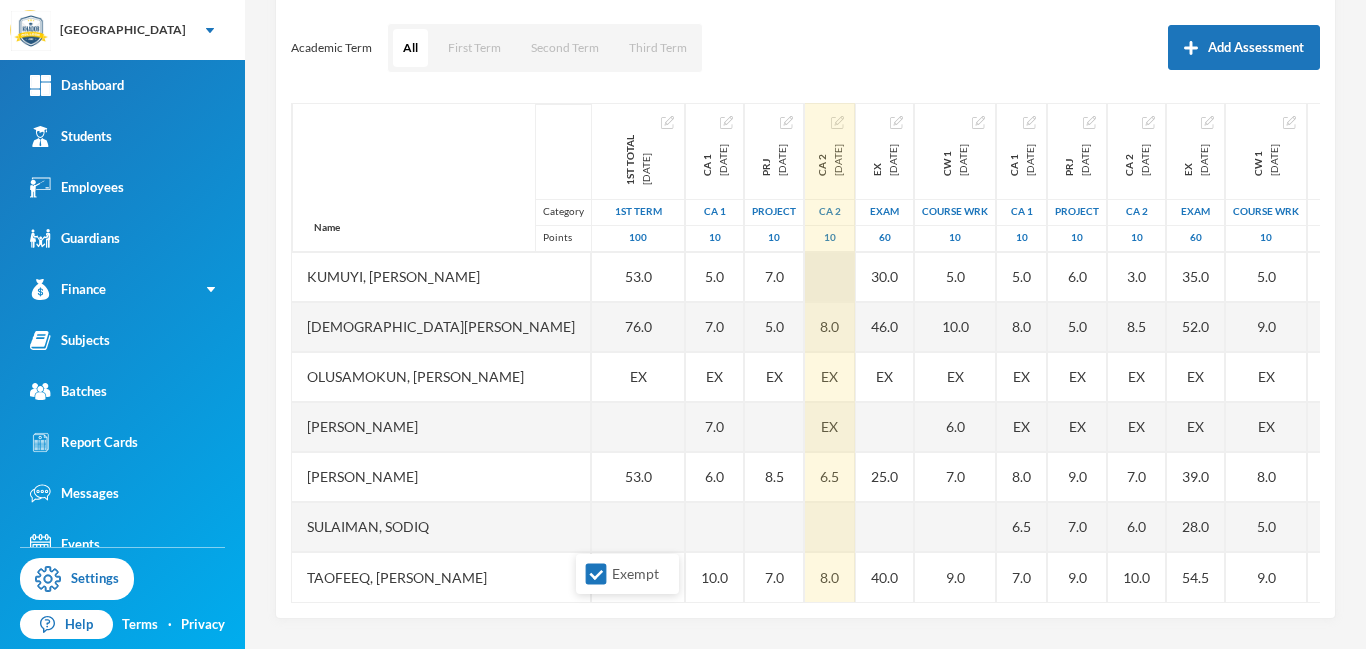 click at bounding box center (830, 277) 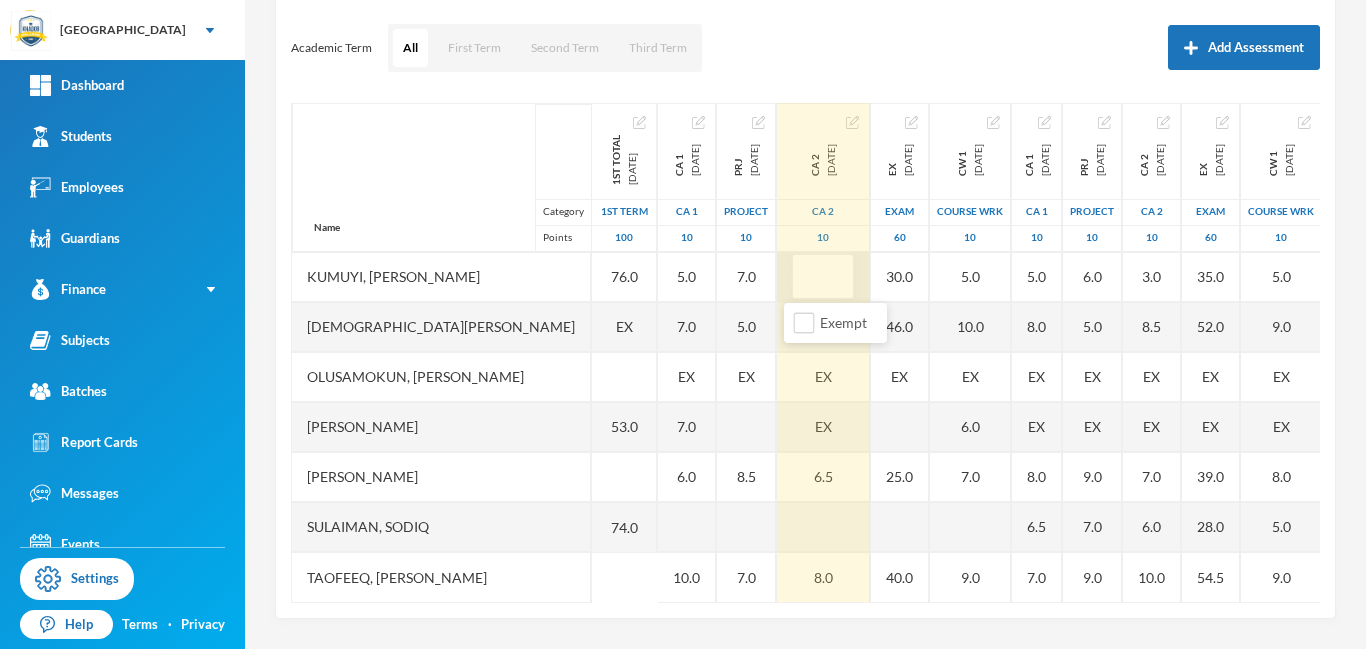 scroll, scrollTop: 451, scrollLeft: 0, axis: vertical 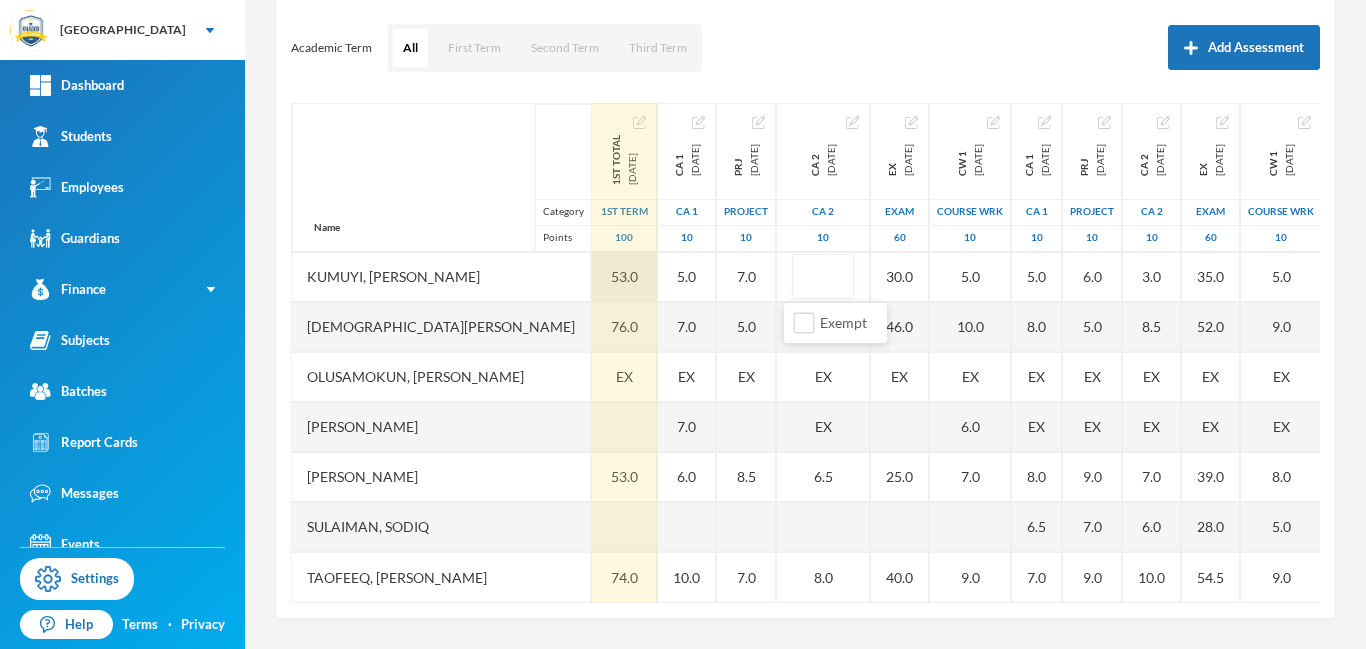 click on "53.0" at bounding box center [624, 277] 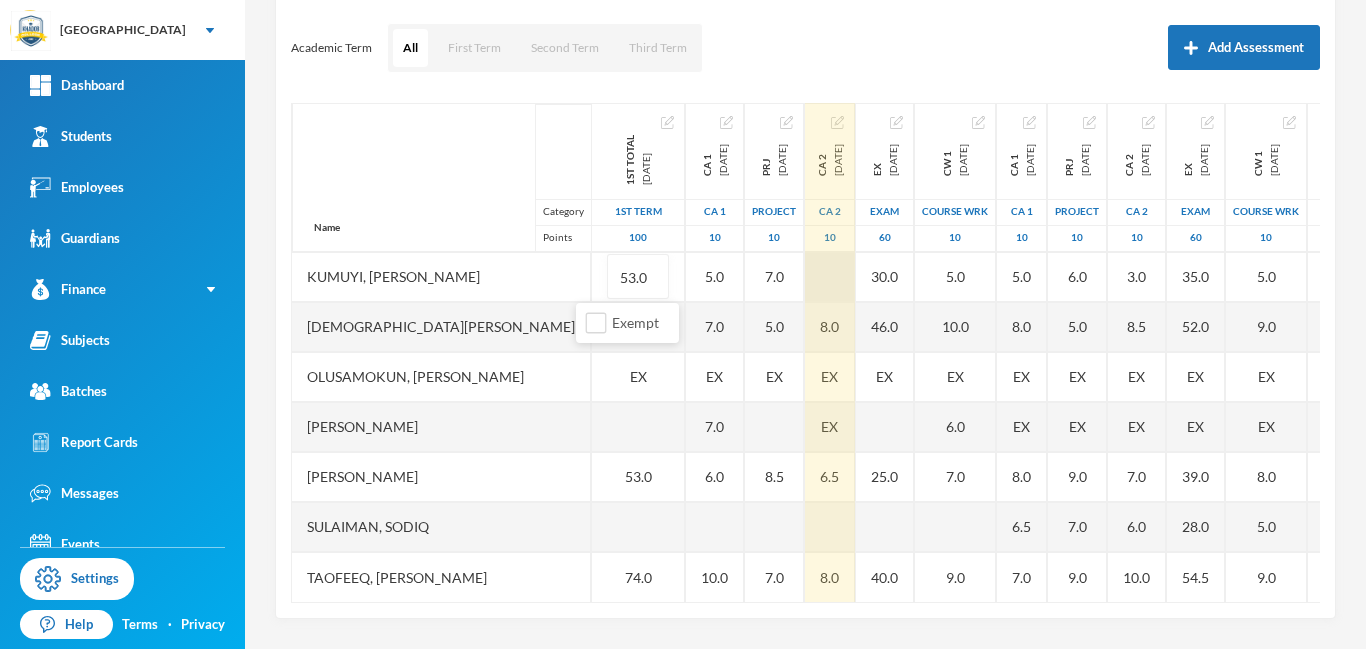 click at bounding box center [830, 277] 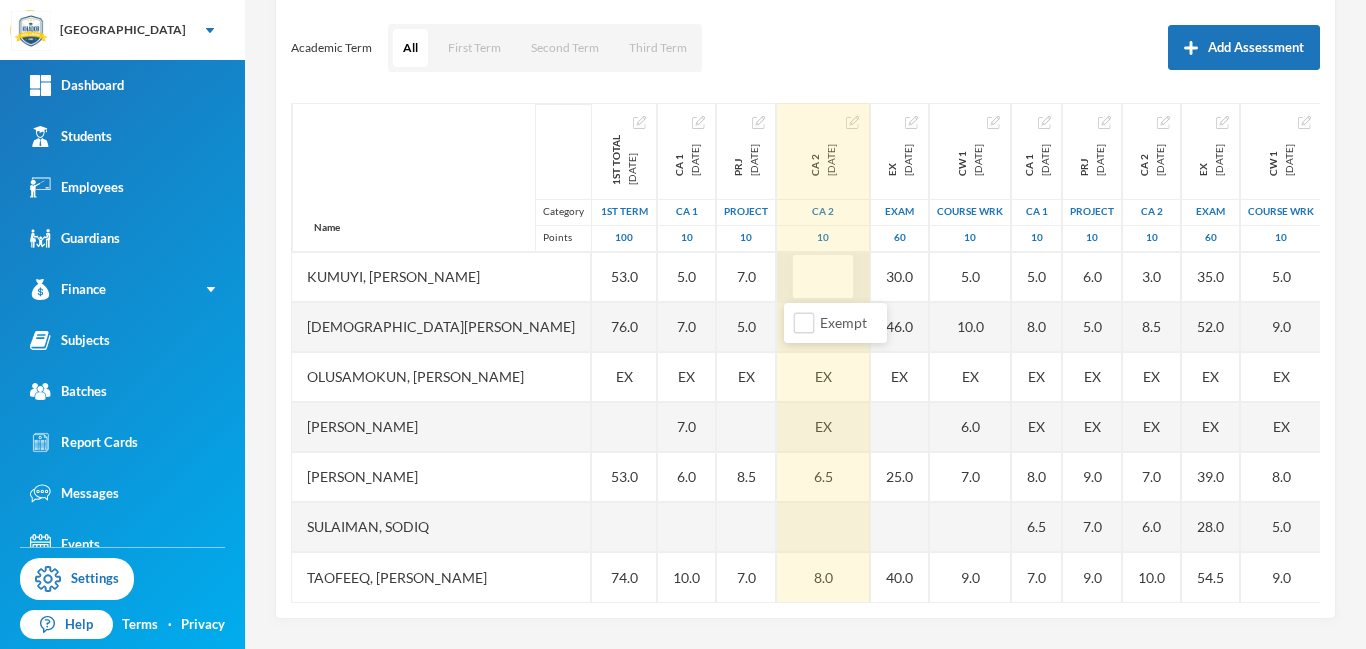 click at bounding box center (823, 277) 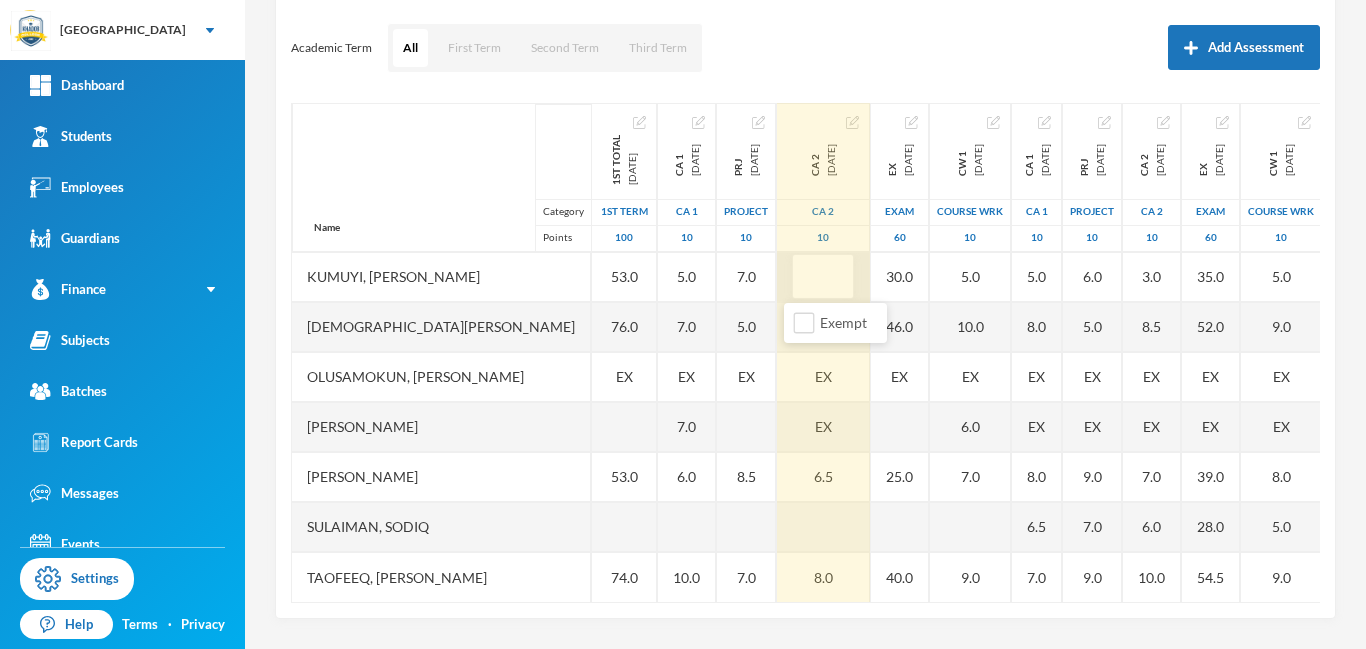 type on "6" 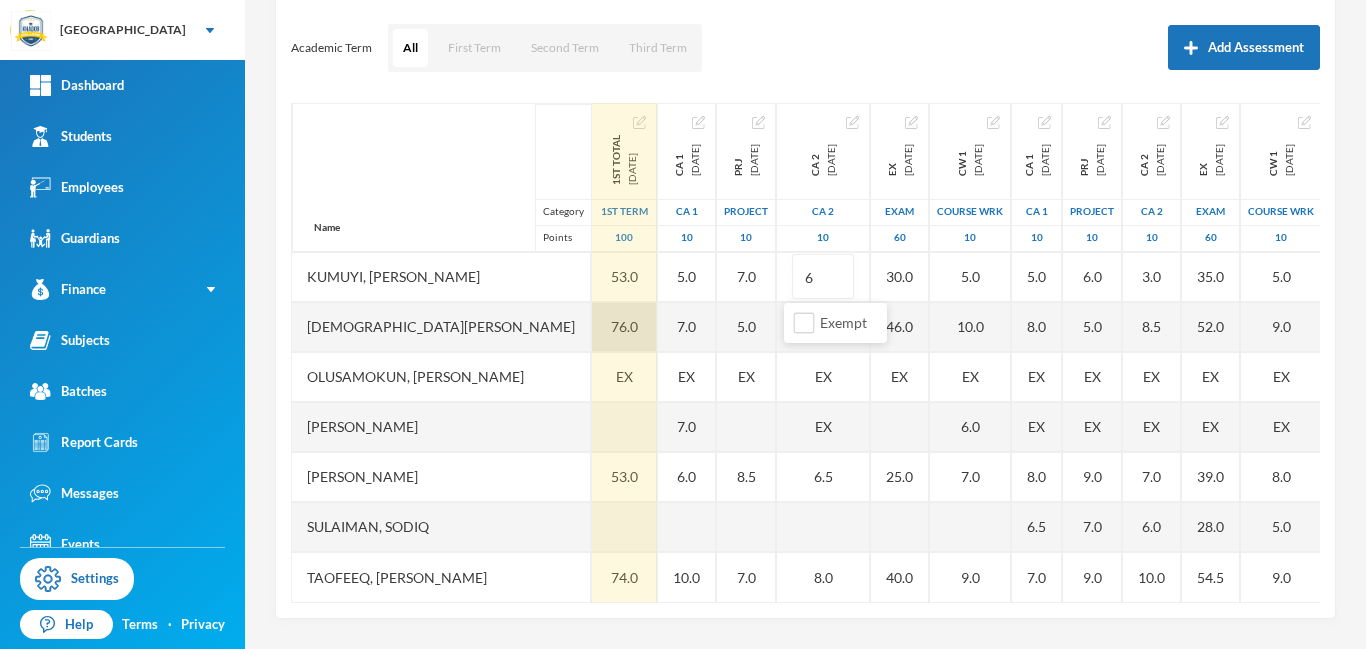 click on "76.0" at bounding box center [624, 327] 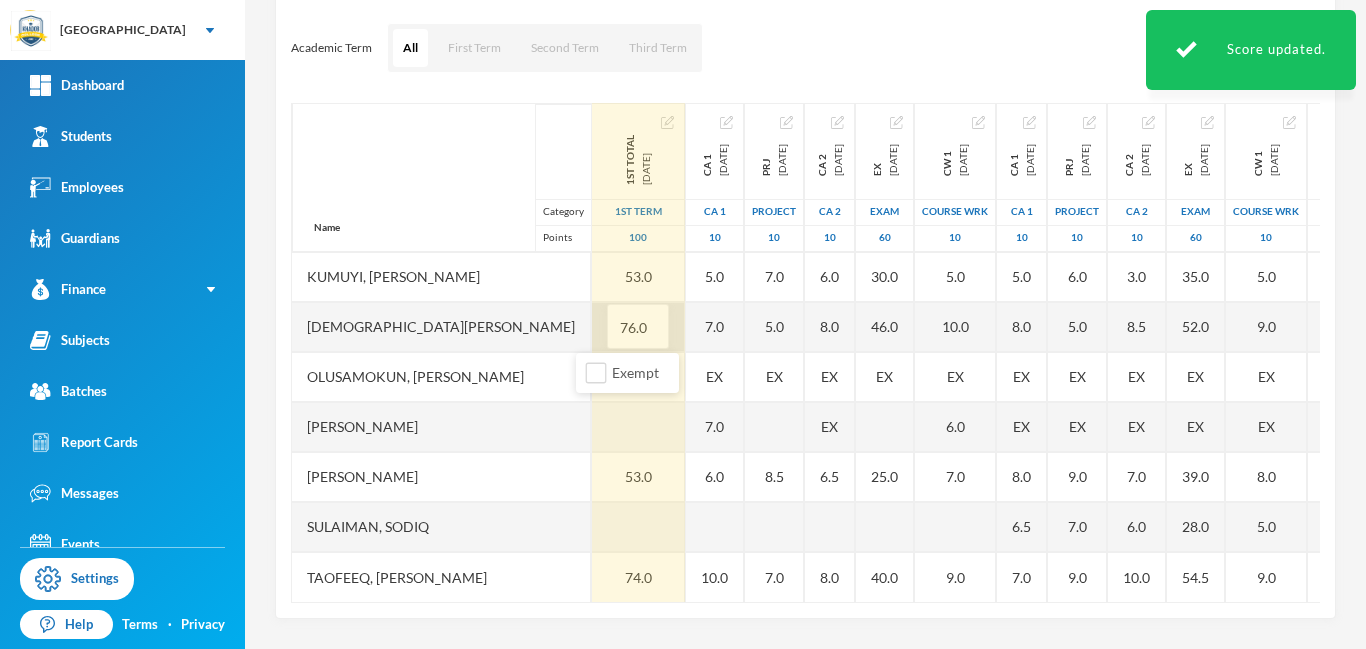 click on "76.0" at bounding box center (638, 327) 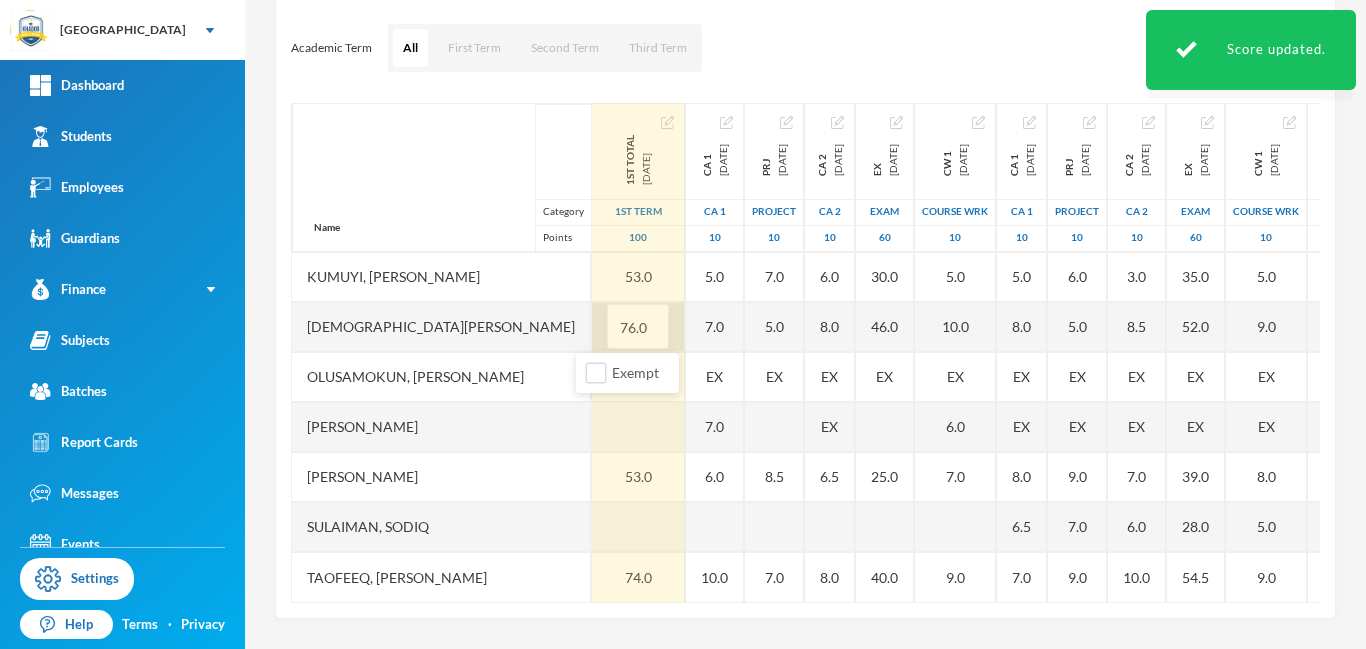 click on "76.0" at bounding box center [638, 327] 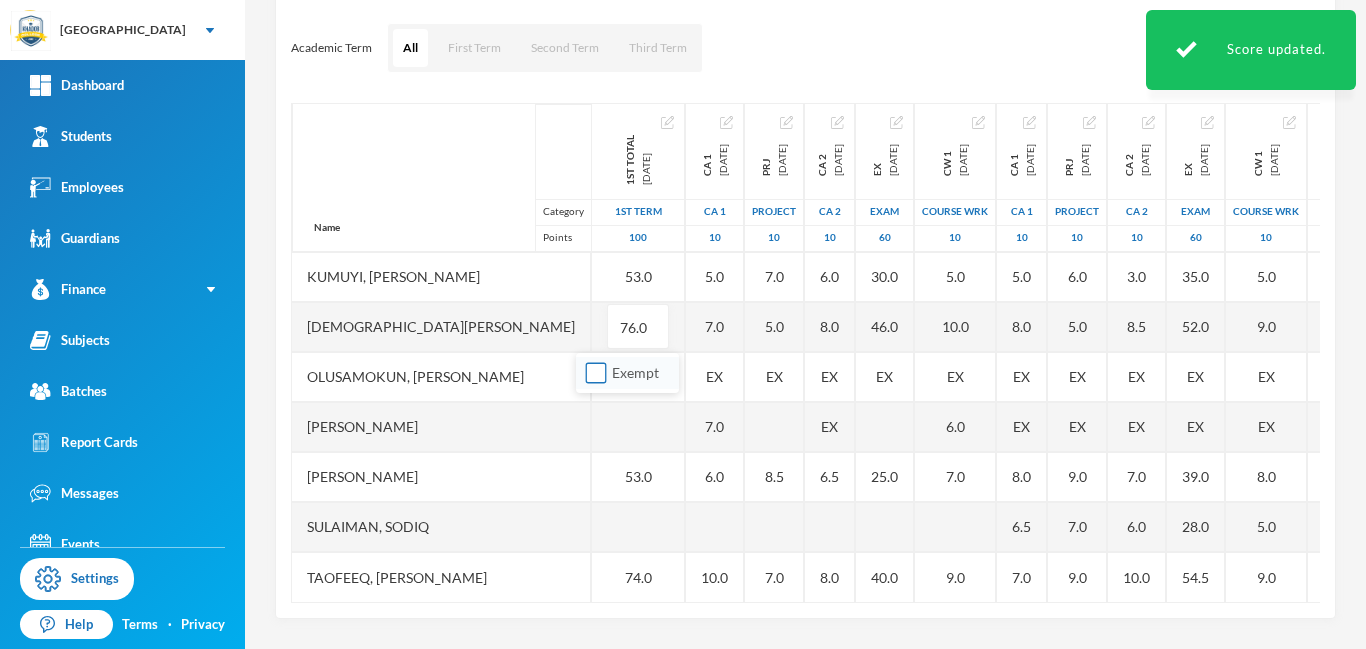 click on "Exempt" at bounding box center (596, 373) 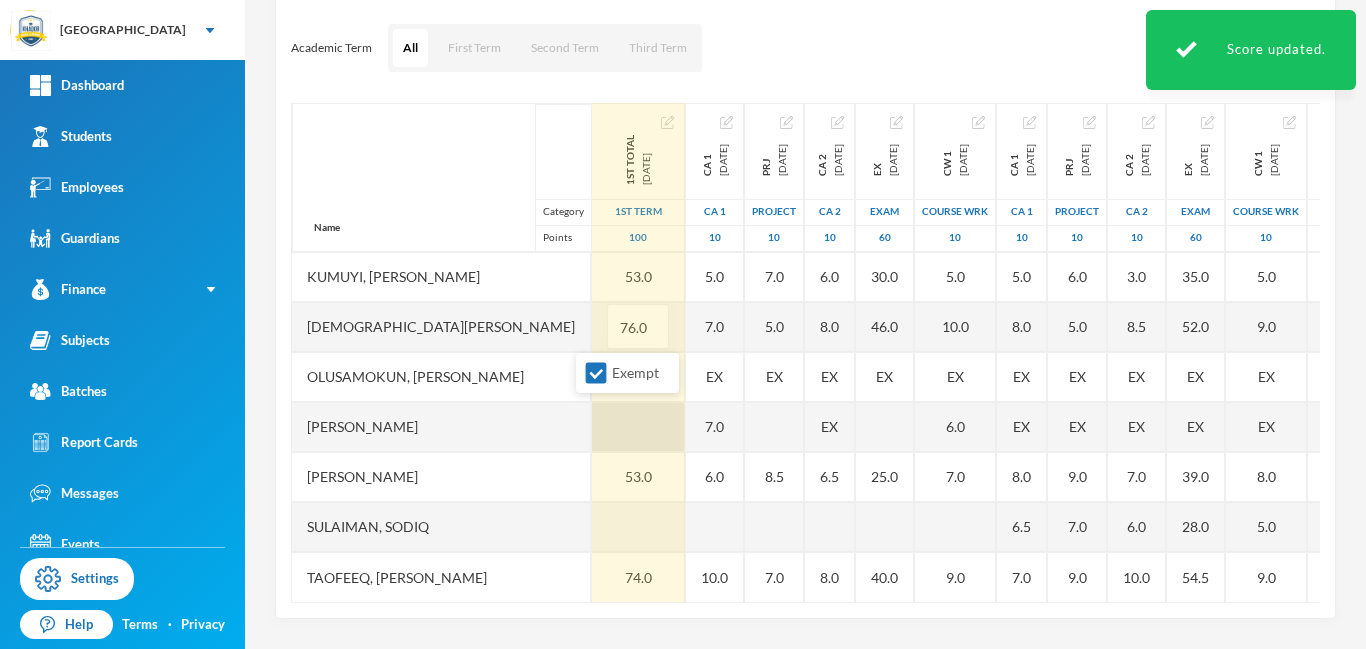 click at bounding box center (638, 427) 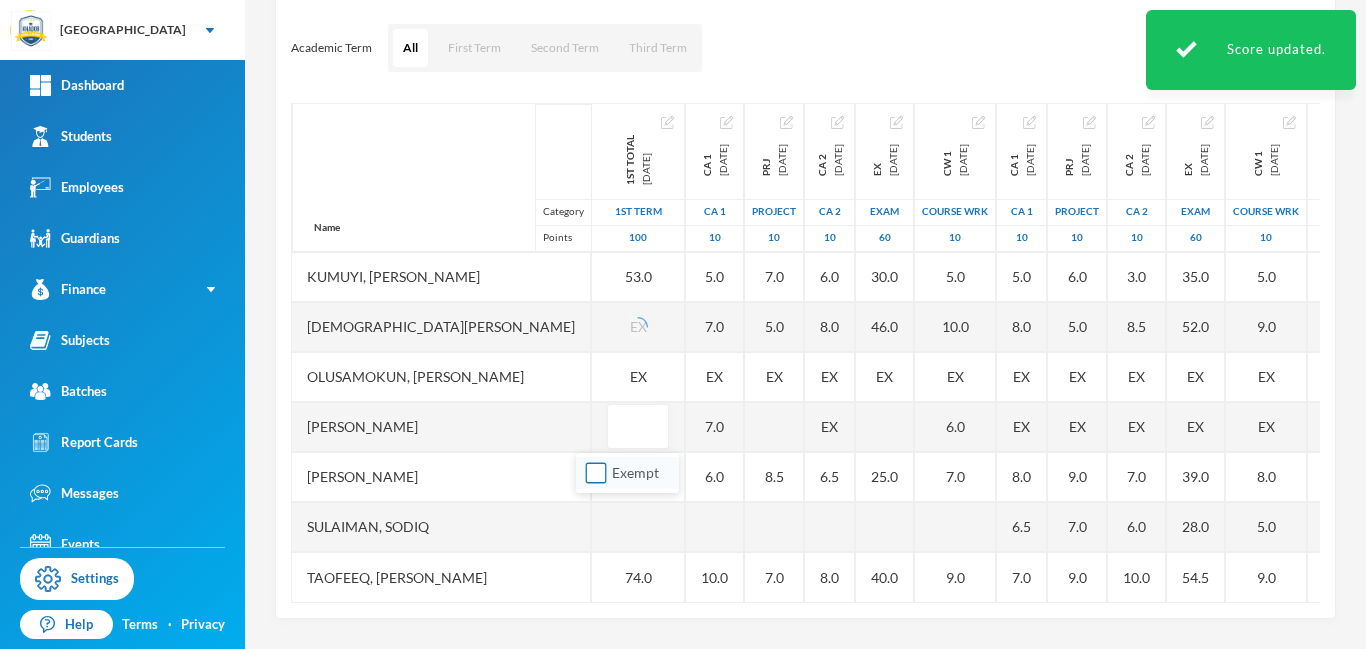 click on "Exempt" at bounding box center [596, 473] 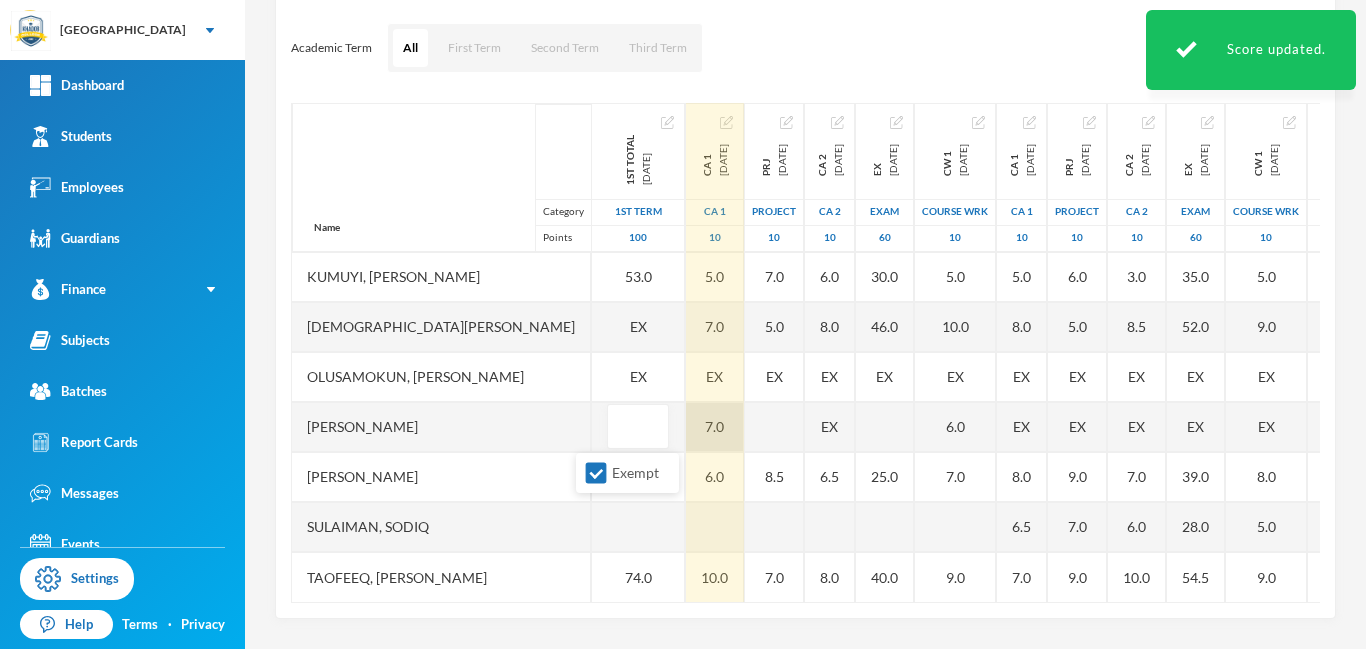 click on "7.0" at bounding box center (715, 427) 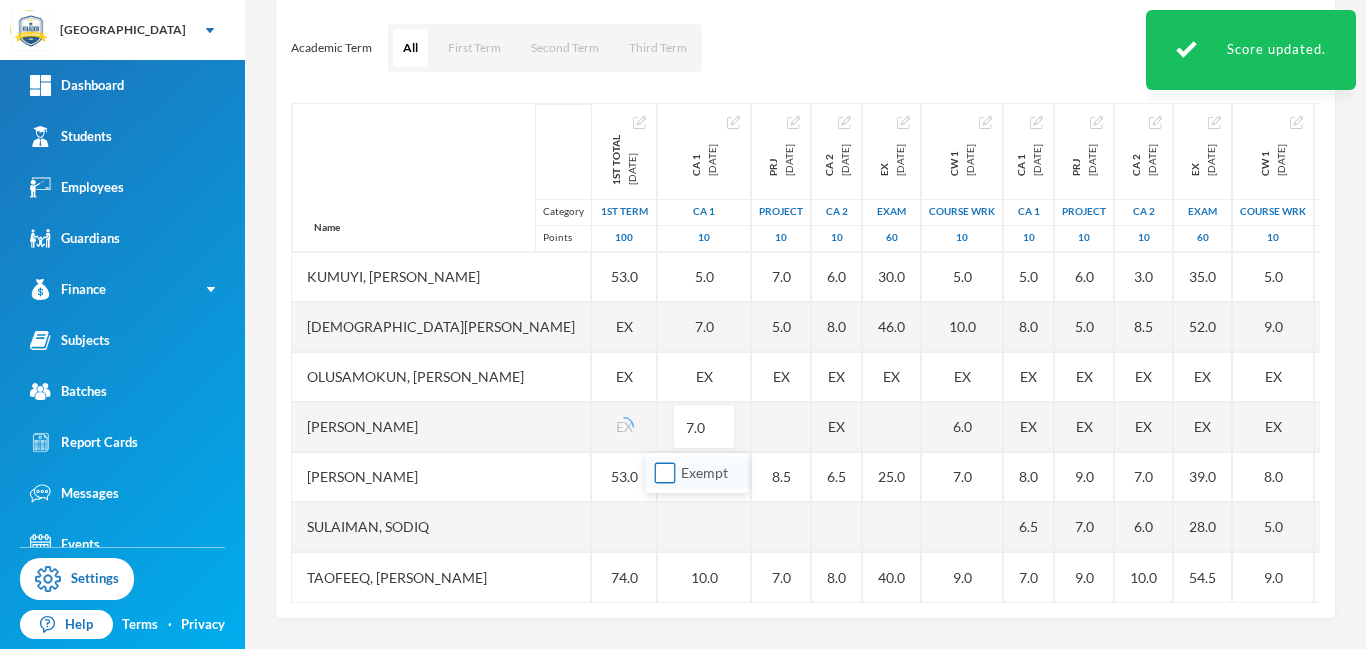 click on "Exempt" at bounding box center [665, 473] 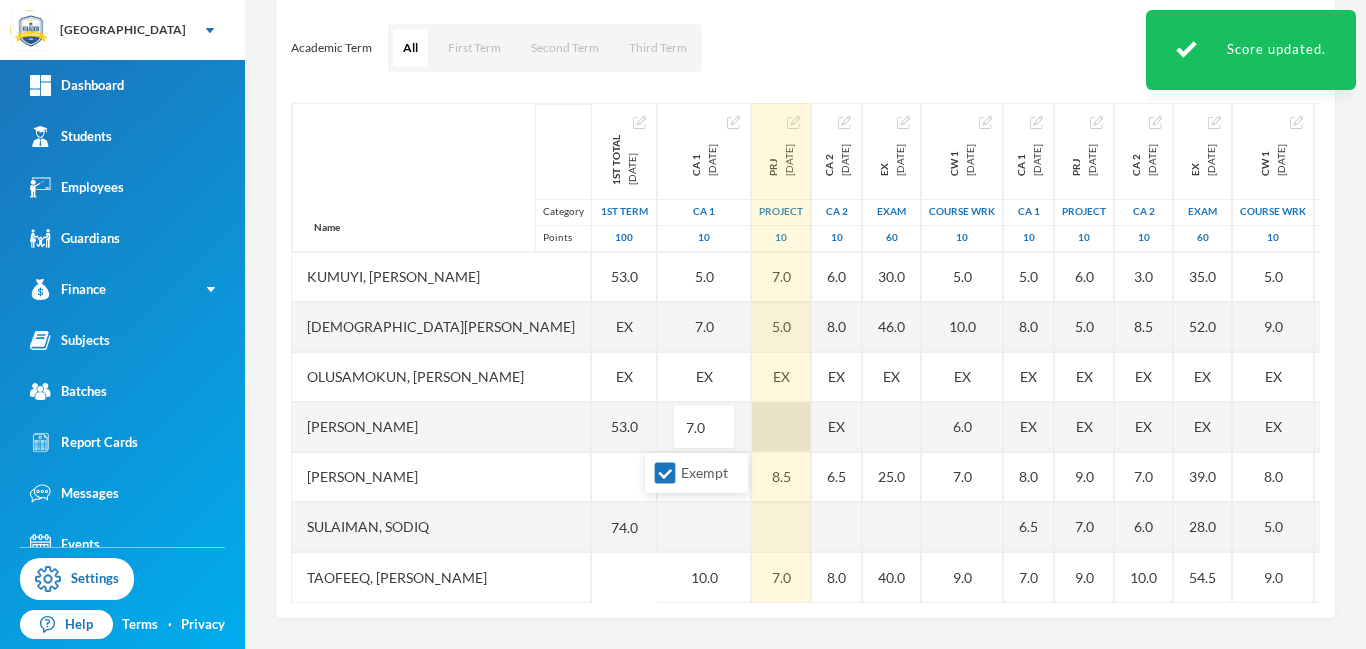 click at bounding box center (781, 427) 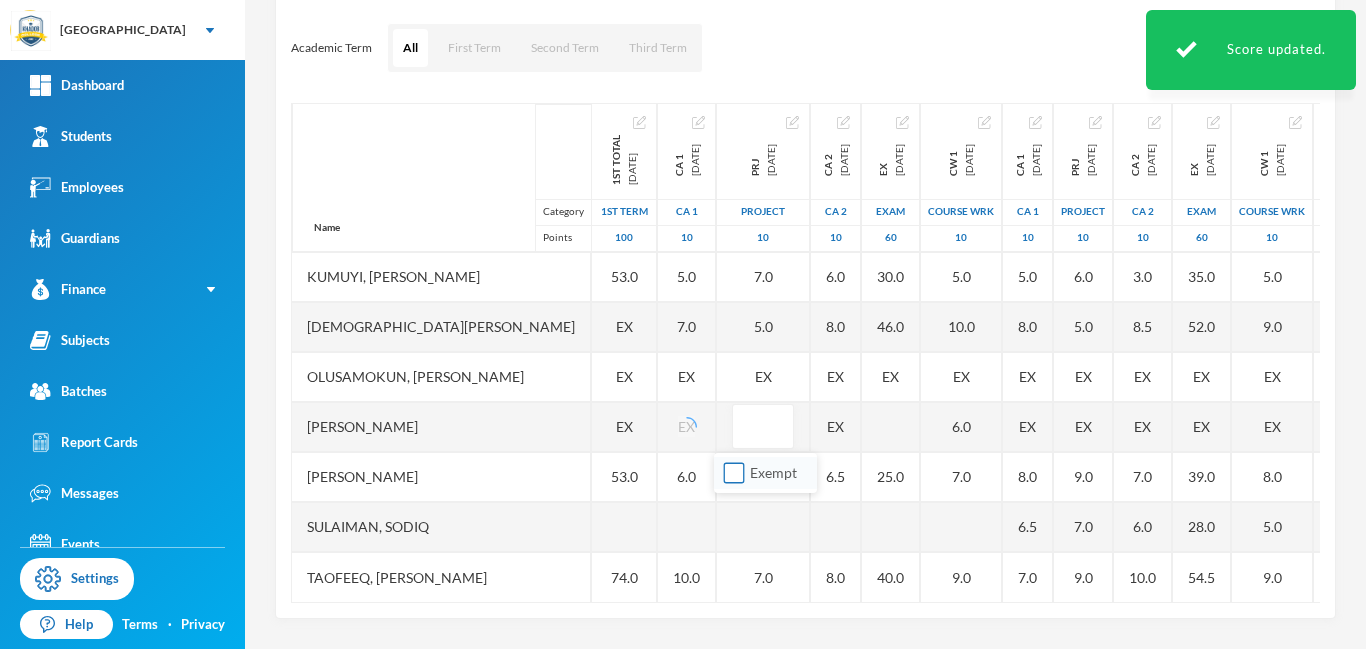 click on "Exempt" at bounding box center [734, 473] 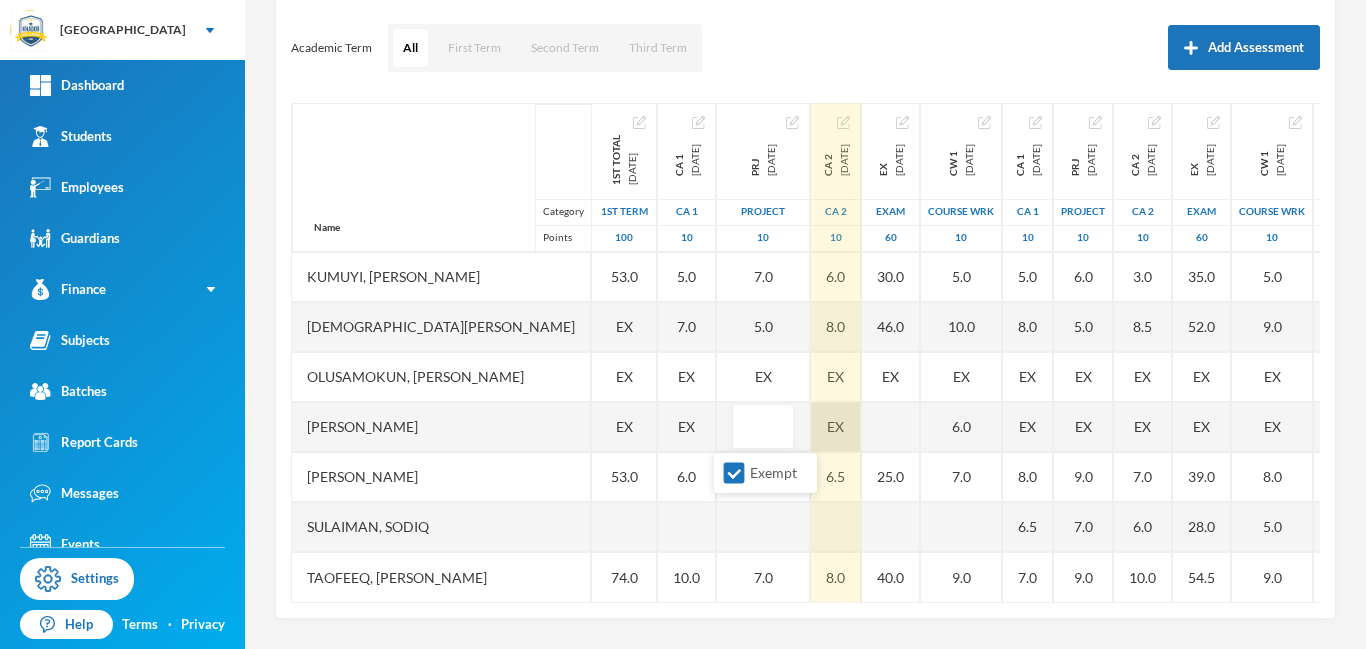 click on "EX" at bounding box center [836, 427] 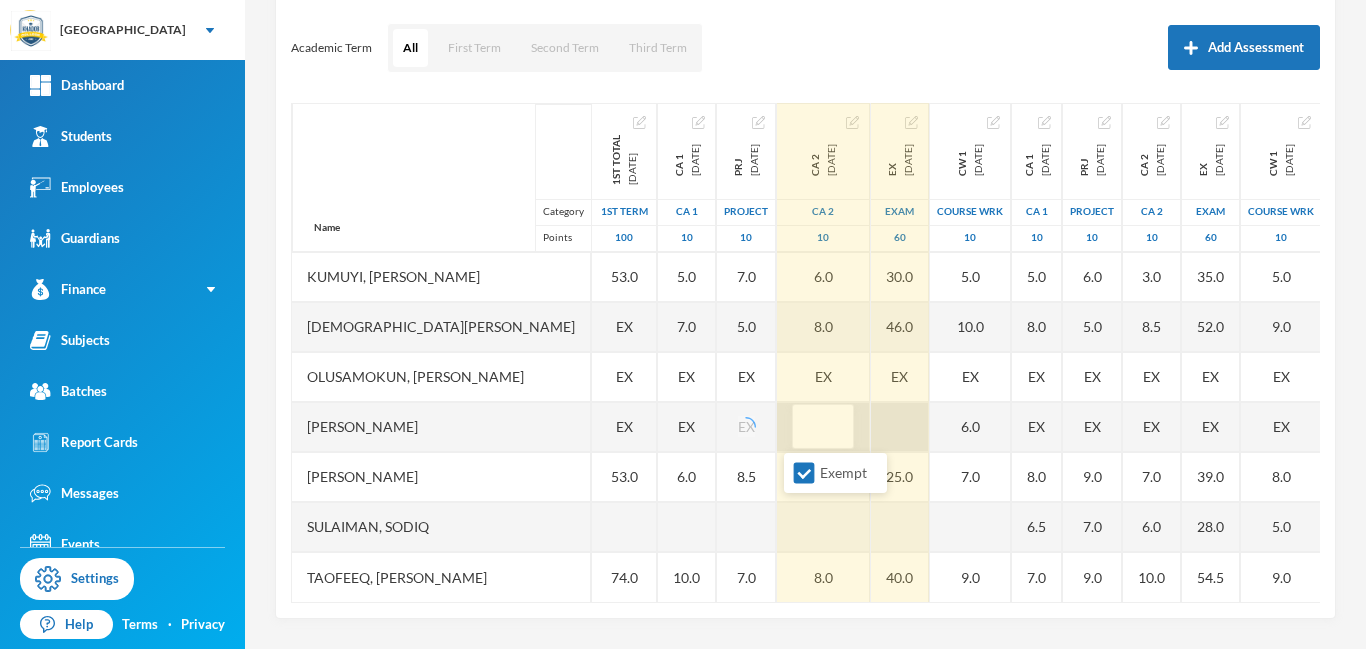 click on "Name   Category Points Adam, Muqiz Adamu, Sodiq Abubakar Akinwole, Muhammad Anola, Adibah Inshirah Babawale, Abdulmujeeb Folamade, Fawaz Hamisu, Fadimatu Jamiu, Waliyullah Kumuyi, Lateef Taiwo Kumuyi, Waliyy Kehinde Mohammed, Fatimah Olusamokun, Taofeeq Akorede Owoyemi, Raheemah Shittu, Ahmed Sulaiman, Sodiq Taofeeq, Abdulwadud 1st Total 2024-11-23 1st Term 100 EX EX EX EX EX EX 57.0 60.0 53.0 EX EX EX 53.0 74.0 CA 1 2024-12-14 CA 1 10 7.0 EX EX 7.0 7.0 9.0 8.0 6.0 5.0 7.0 EX EX 6.0 10.0 PRJ 2024-12-14 project 10 10.0 EX EX 7.0 6.0 8.5 7.0 10.0 7.0 5.0 EX EX 8.5 7.0 CA 2 2024-12-14 CA 2 10 7.0 EX EX 8.0 9.0 5.5 4.0 5.5 6.0 8.0 EX 6.5 8.0 EX 2024-12-14 Exam 60 21.0 EX EX 30.0 39.0 40.0 30.0 31.5 30.0 46.0 EX 25.0 40.0 CW 1 2024-12-14 COURSE WRK 10 6.0 8.0 9.0 7.0 7.0 5.0 8.0 7.0 5.0 10.0 EX 6.0 7.0 9.0 CA 1 2025-03-28 CA 1 10 5.0 EX EX 5.0 6.0 5.5 4.5 7.0 7.5 5.0 8.0 EX EX 8.0 6.5 7.0 PRJ 2025-03-28 project 10 7.0 EX EX 5.0 5.0 5.0 5.0 8.0 5.0 6.0 5.0 EX EX 9.0 7.0 9.0 CA 2 2025-03-28 CA 2 10 6.0 EX EX 7.0 EX" at bounding box center (805, 353) 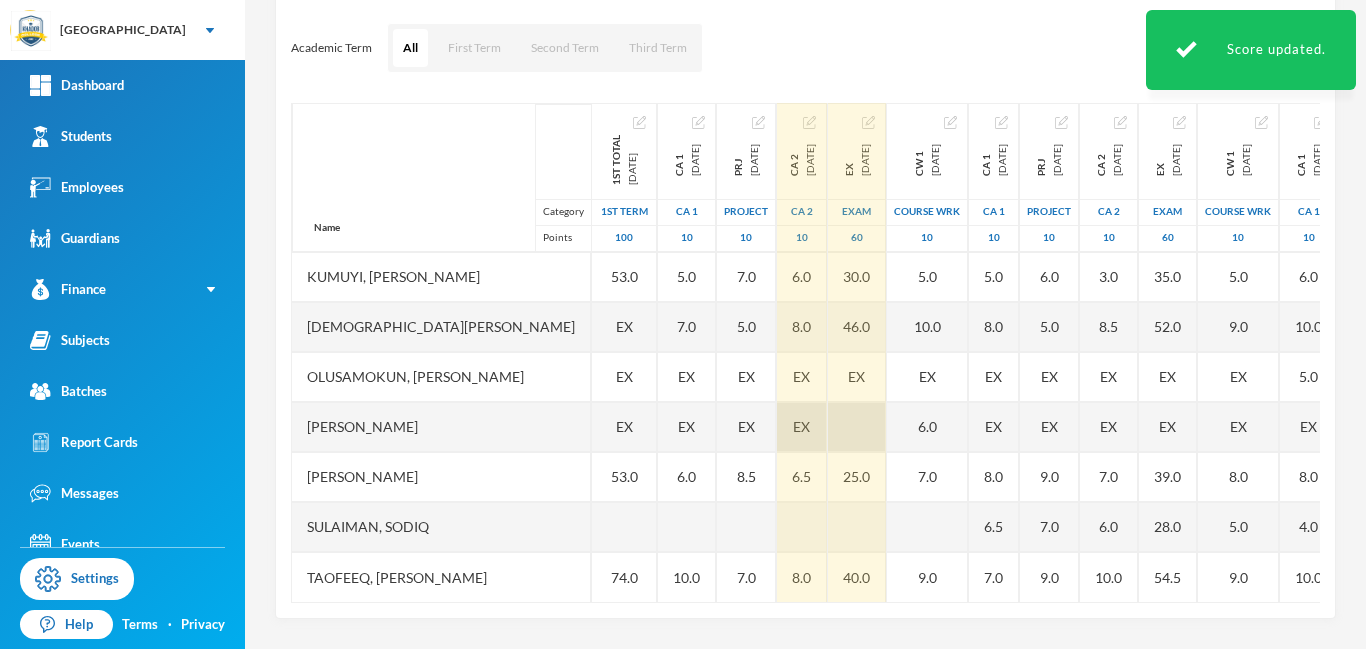 click at bounding box center [857, 427] 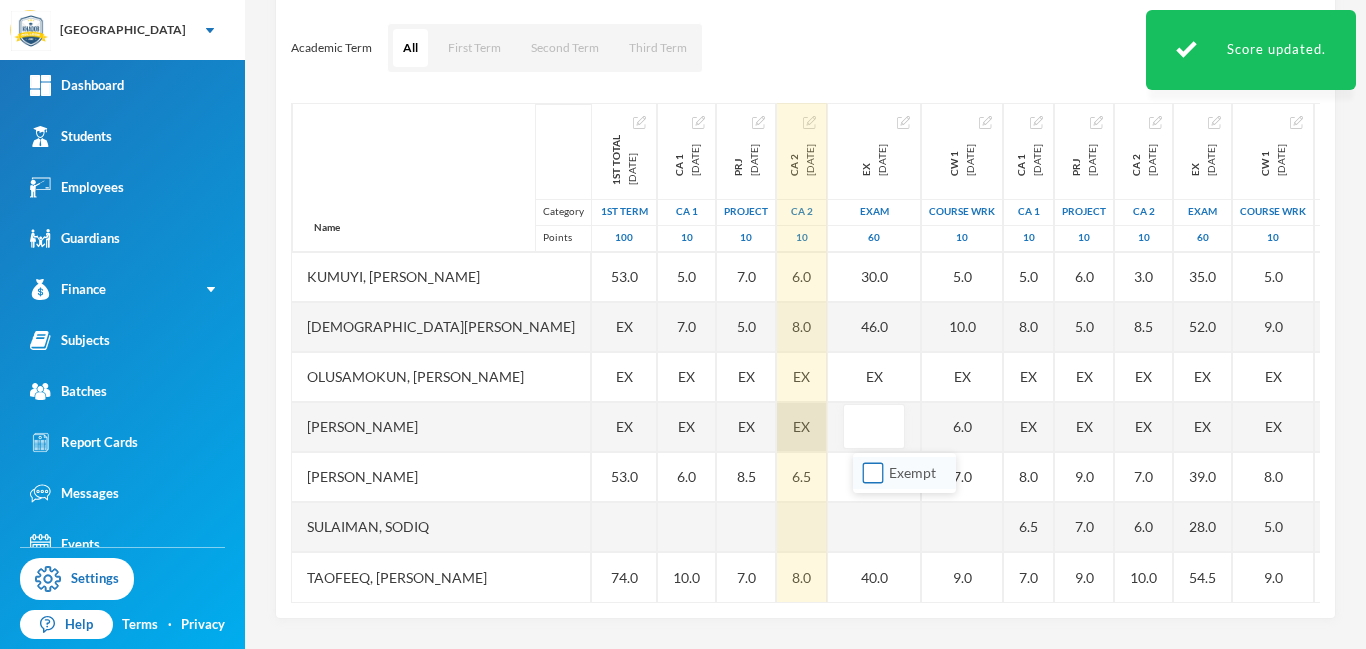 click on "Exempt" at bounding box center [873, 473] 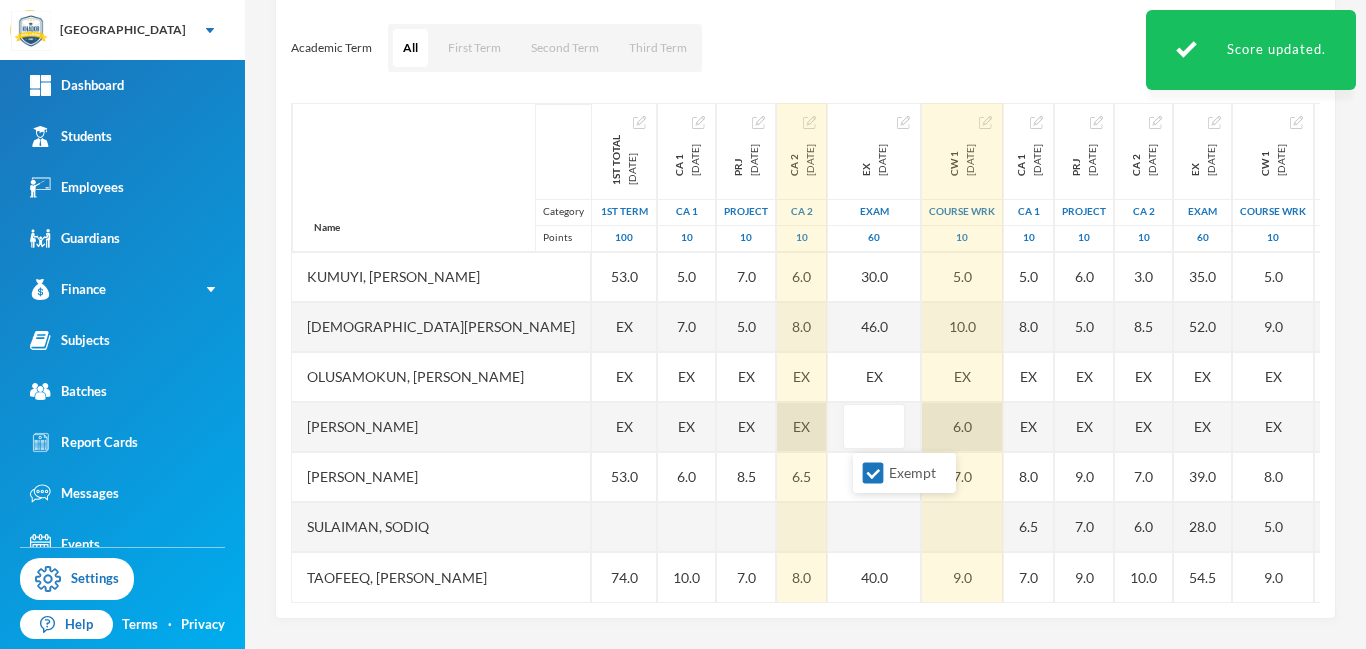 click on "6.0" at bounding box center [962, 427] 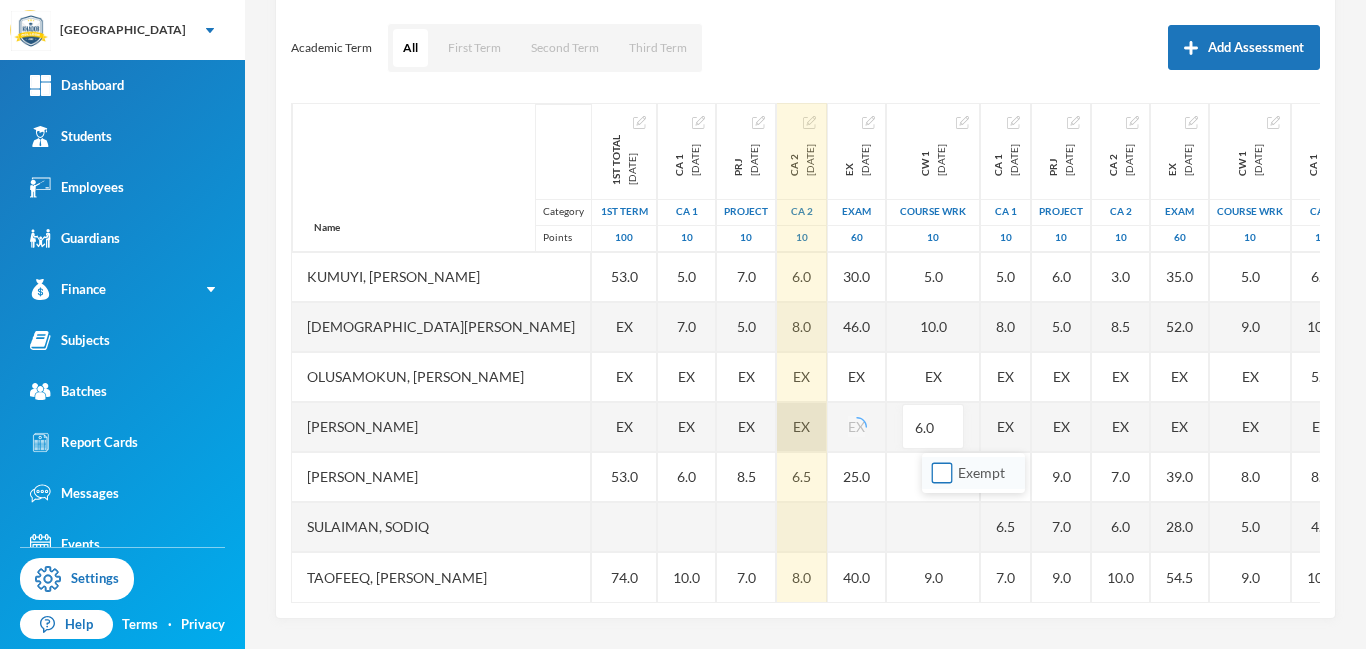click on "Exempt" at bounding box center [942, 473] 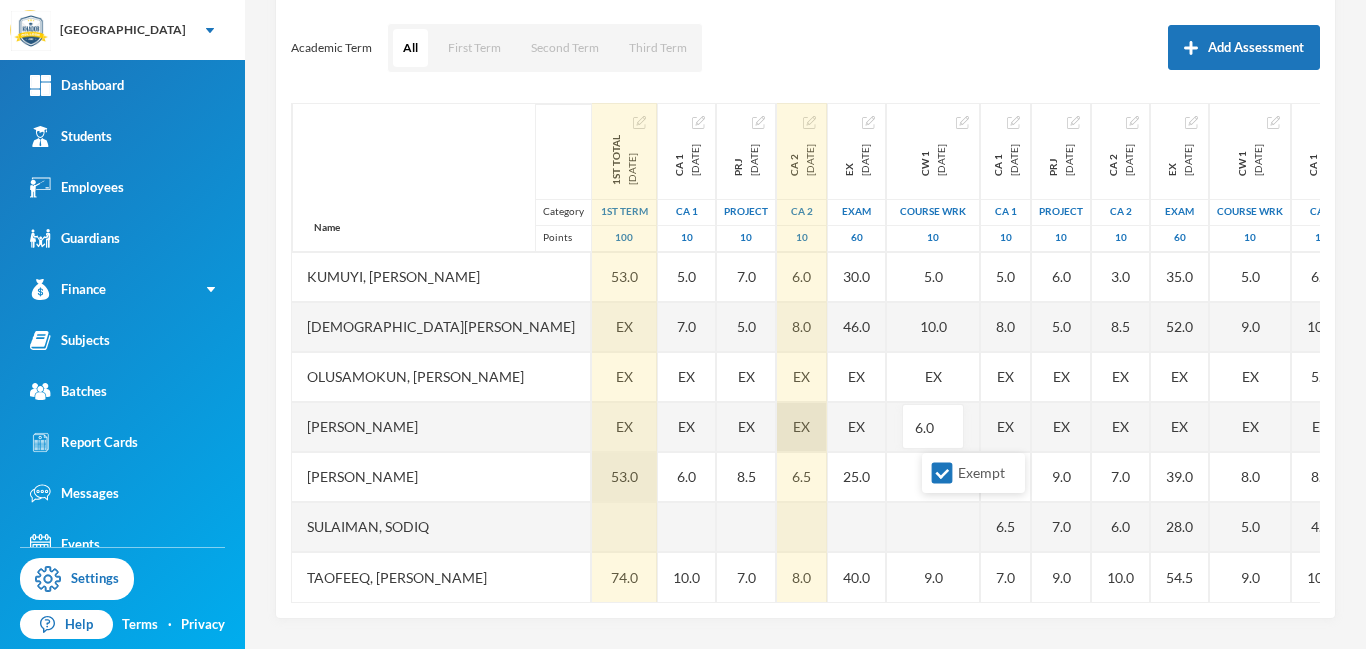 click on "53.0" at bounding box center (624, 477) 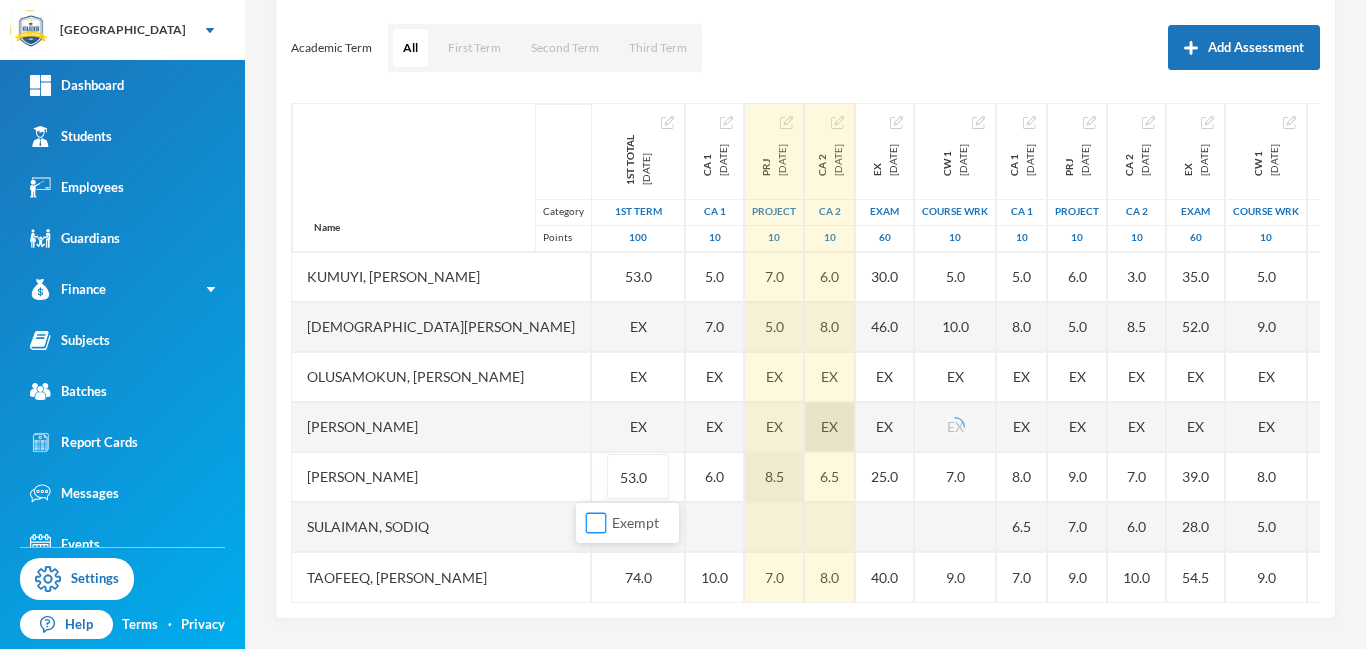 click on "Exempt" at bounding box center (596, 523) 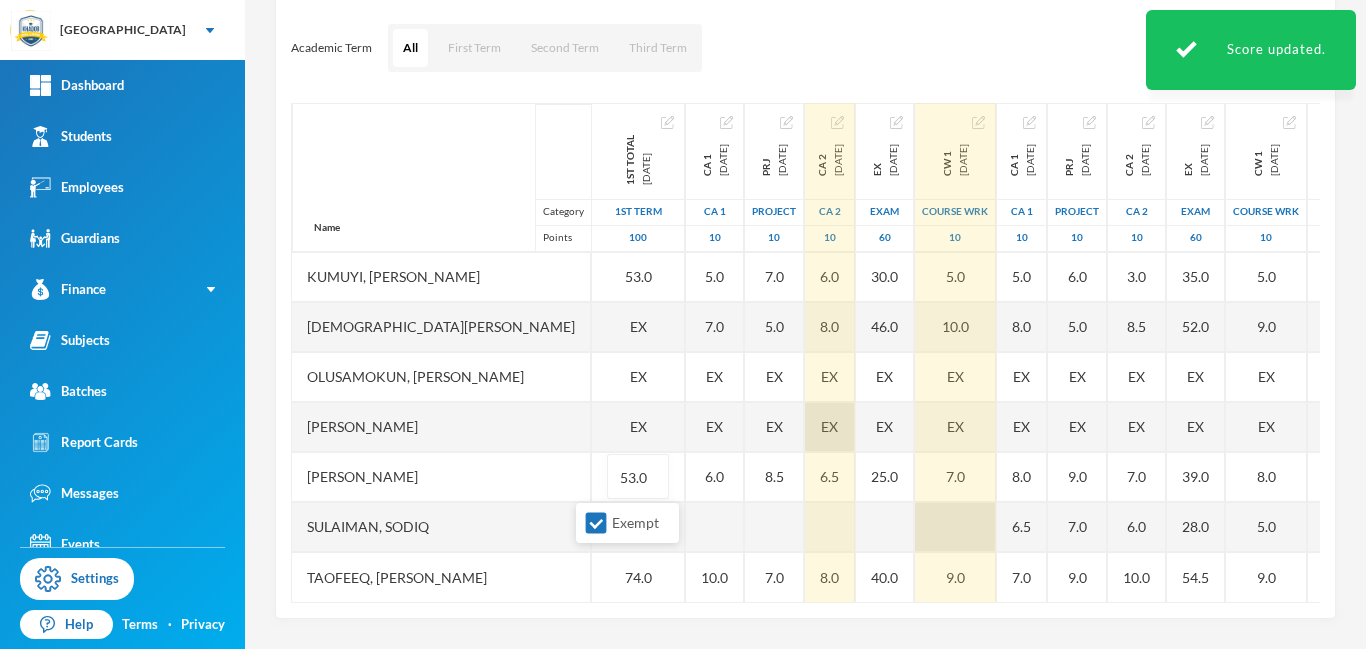click at bounding box center (955, 527) 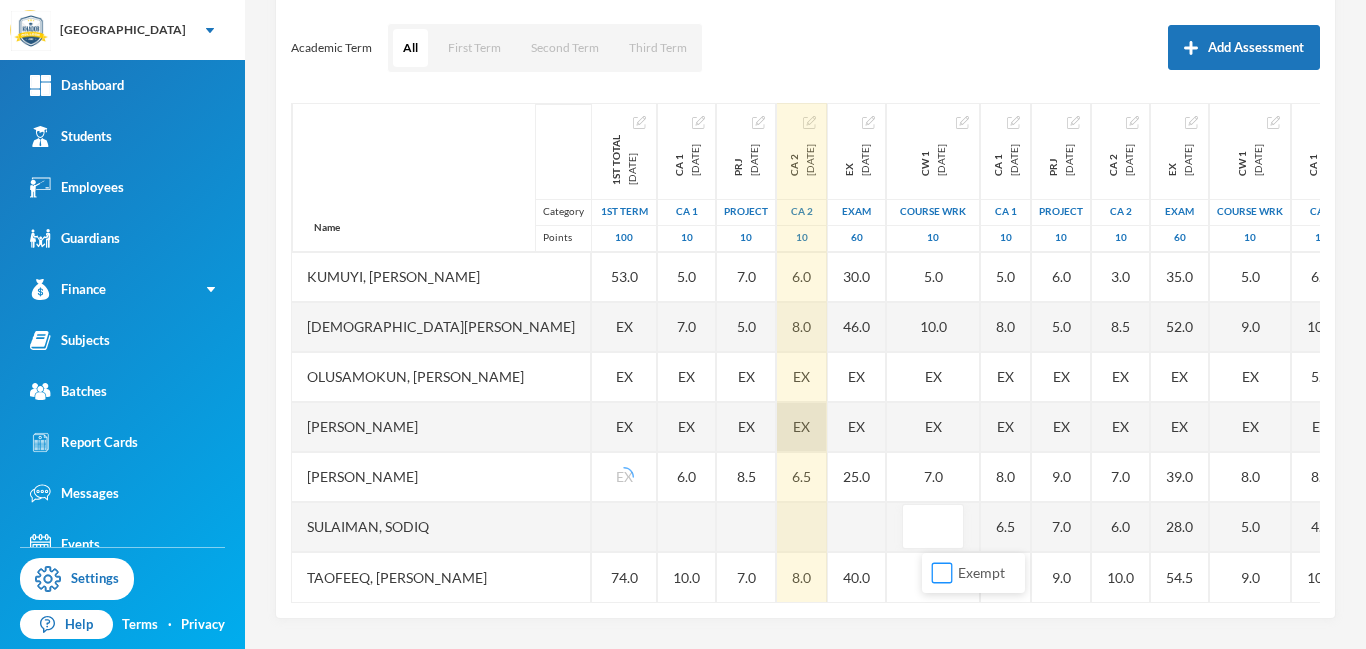 click on "Exempt" at bounding box center (942, 573) 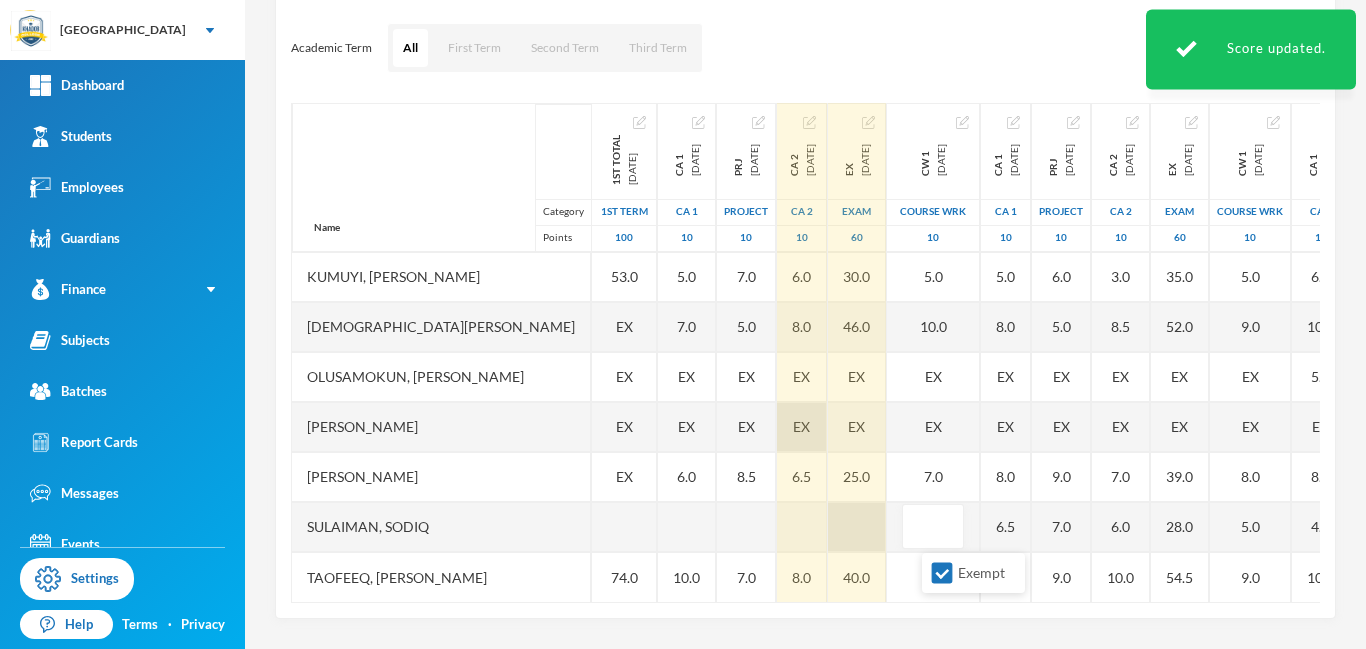 click at bounding box center [857, 527] 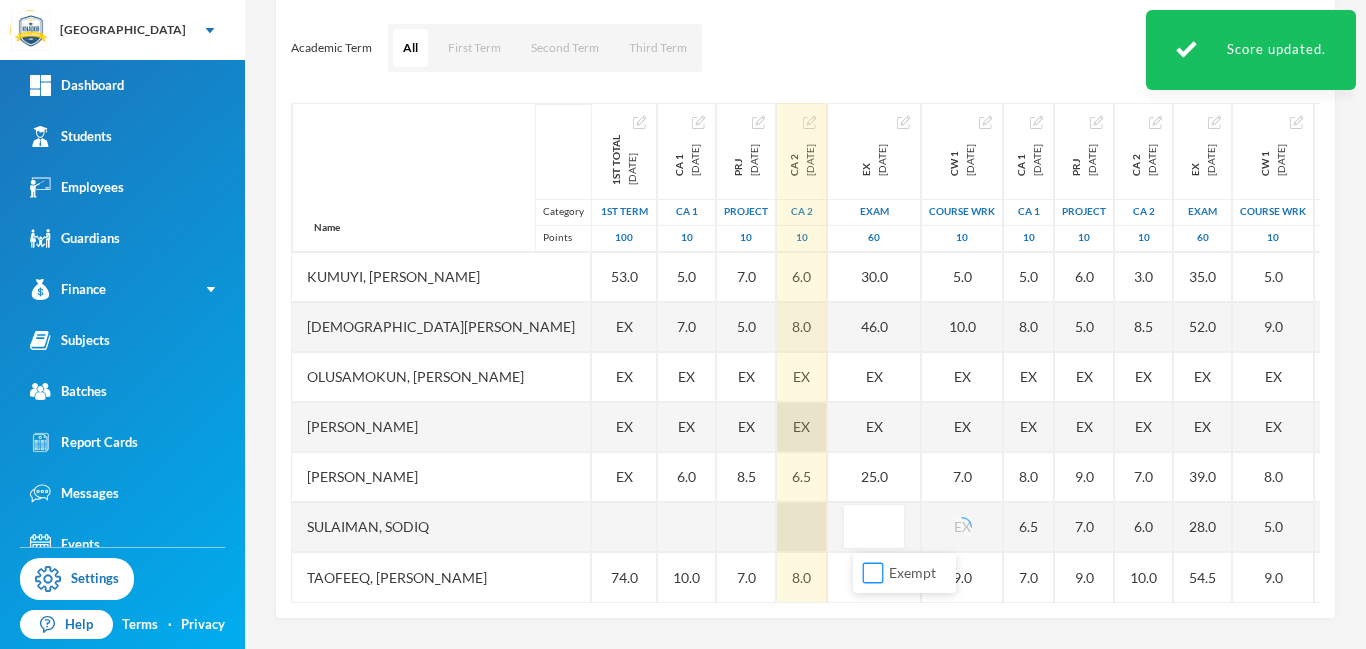 click on "Exempt" at bounding box center [873, 573] 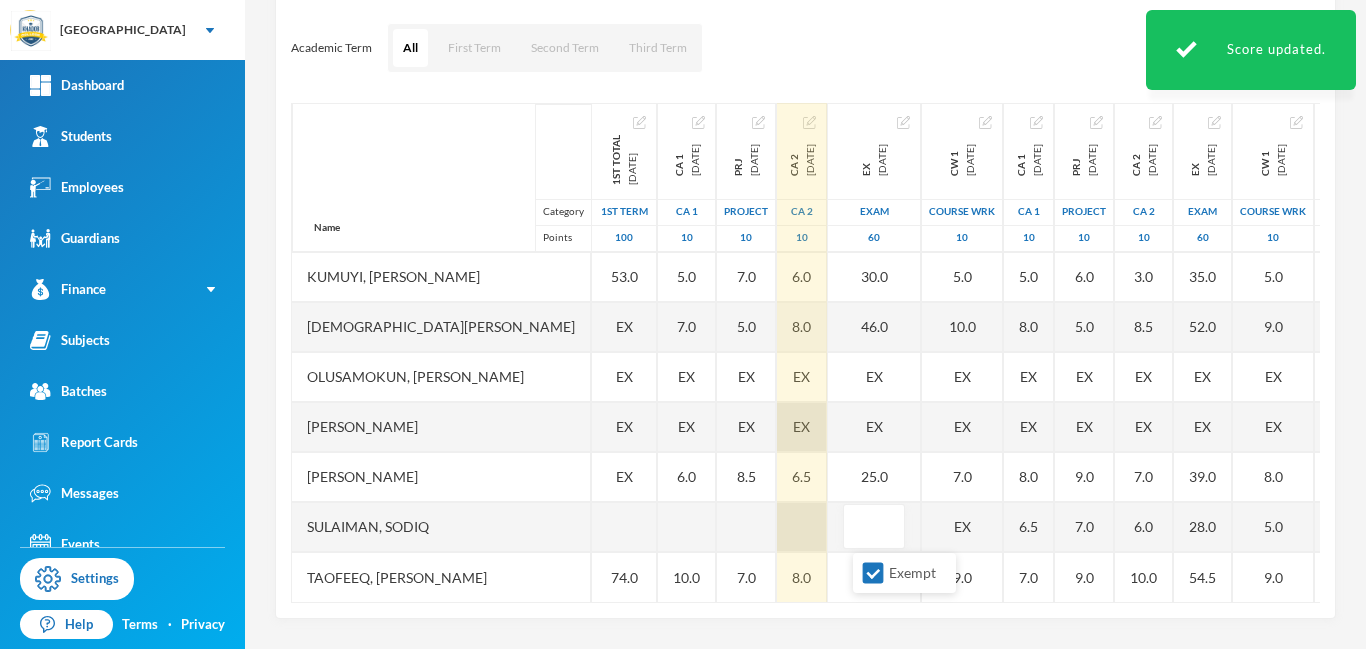 click at bounding box center [802, 527] 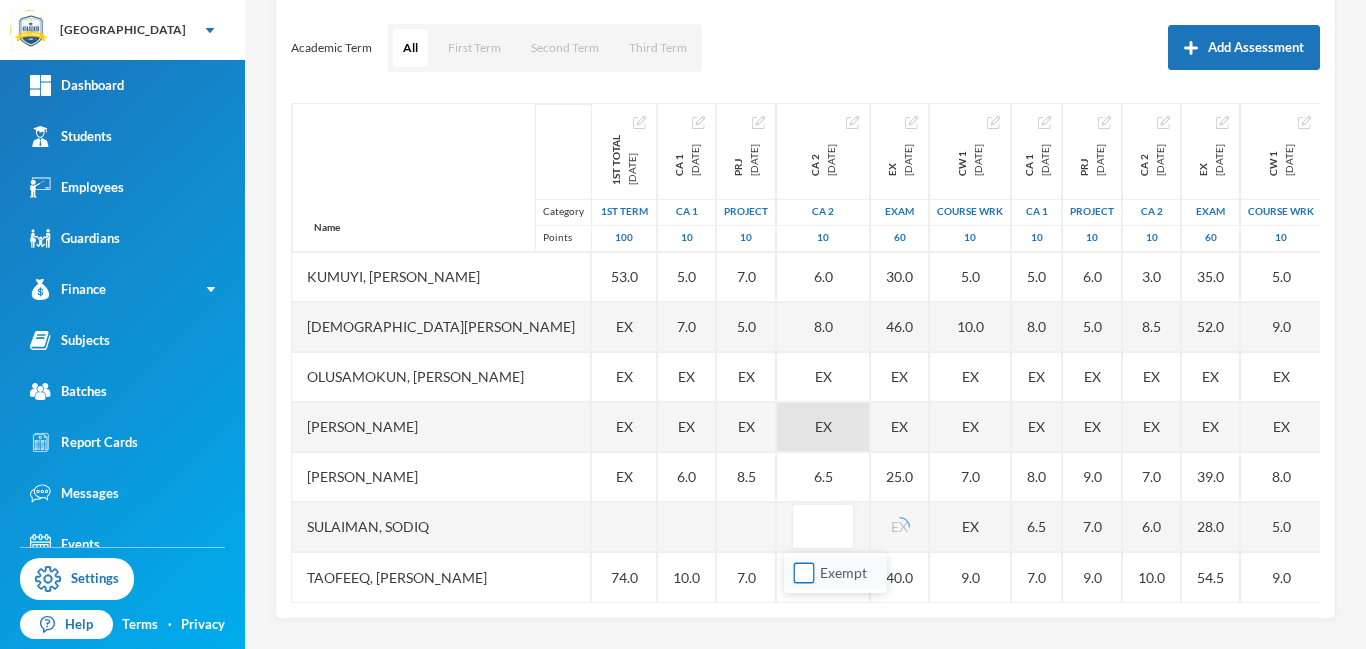 click on "Exempt" at bounding box center (804, 573) 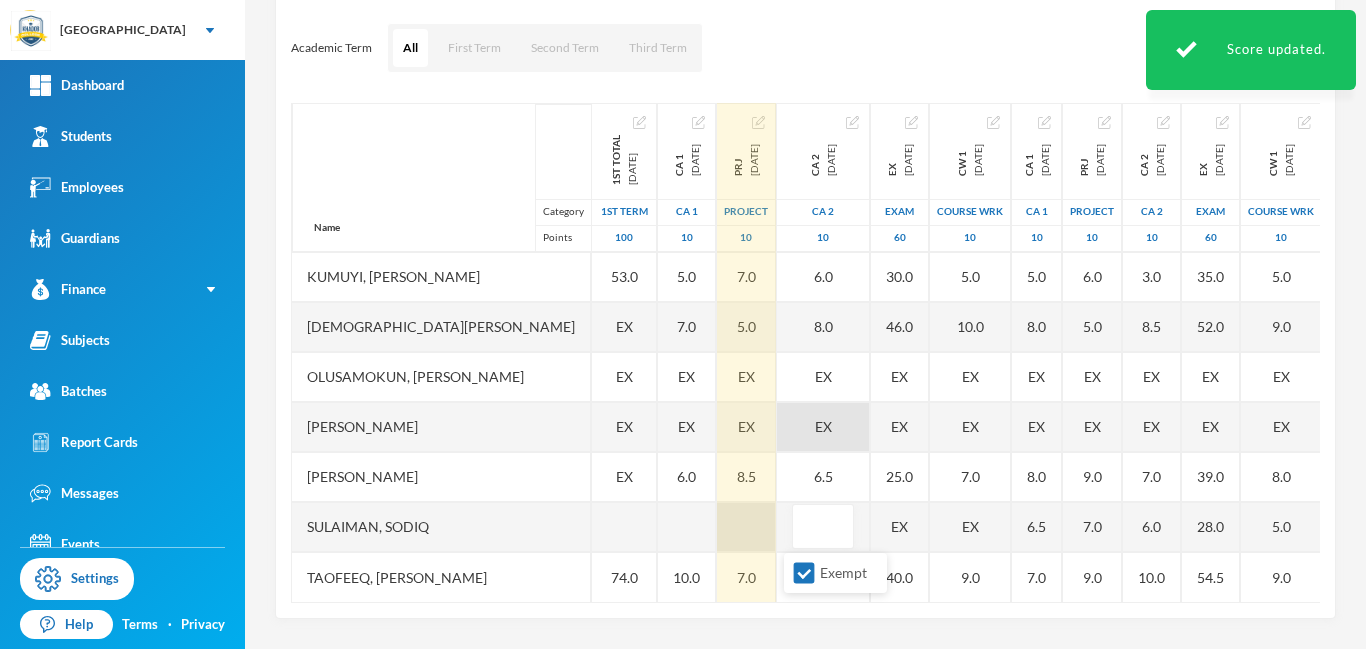 click at bounding box center (746, 527) 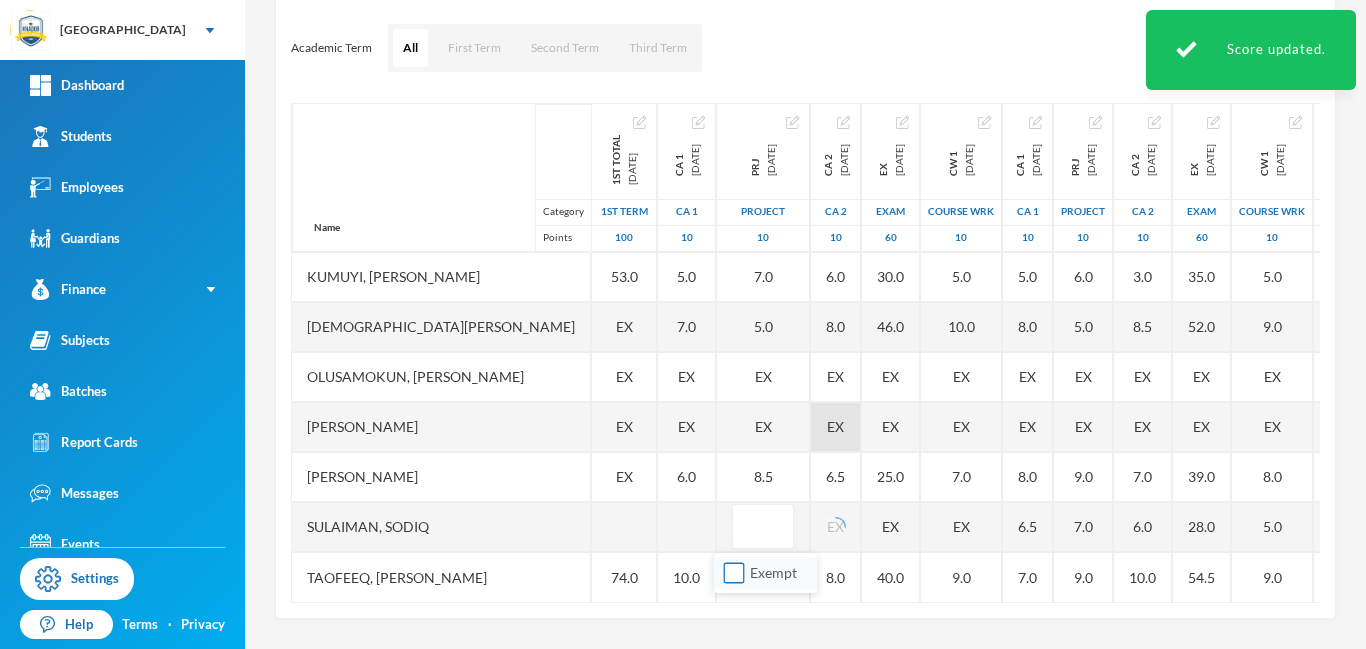 click on "Exempt" at bounding box center (734, 573) 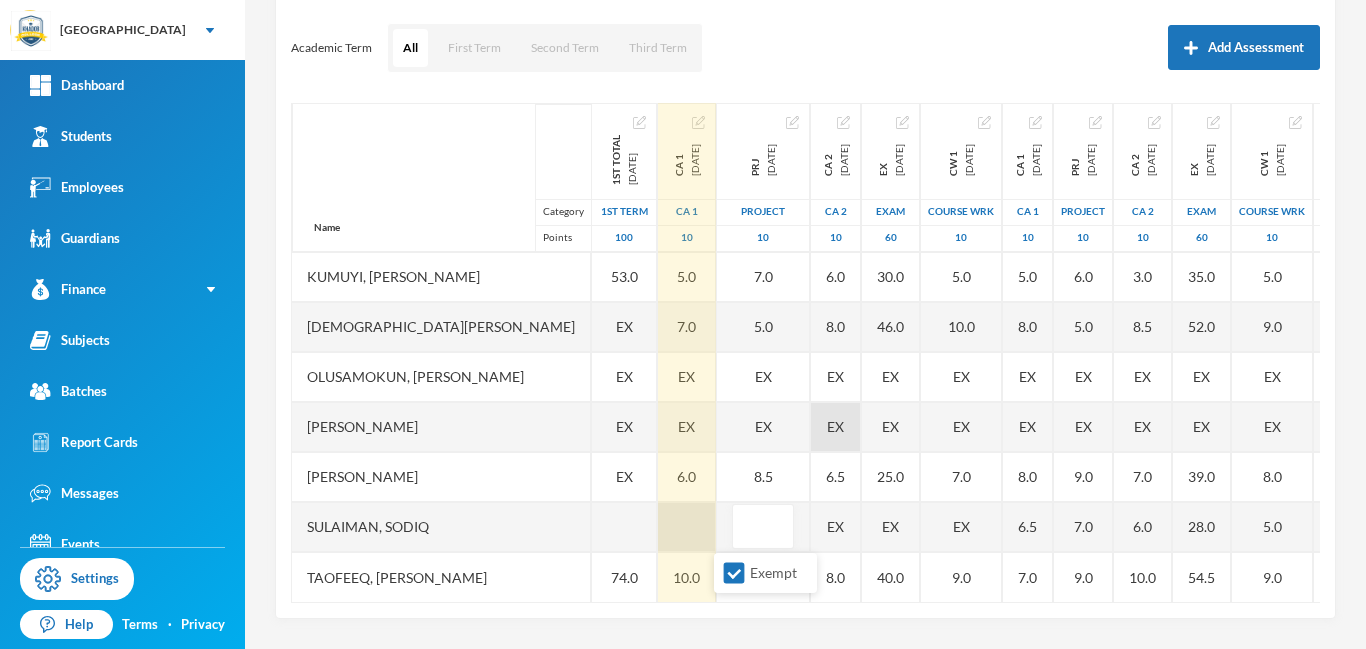 click at bounding box center (687, 527) 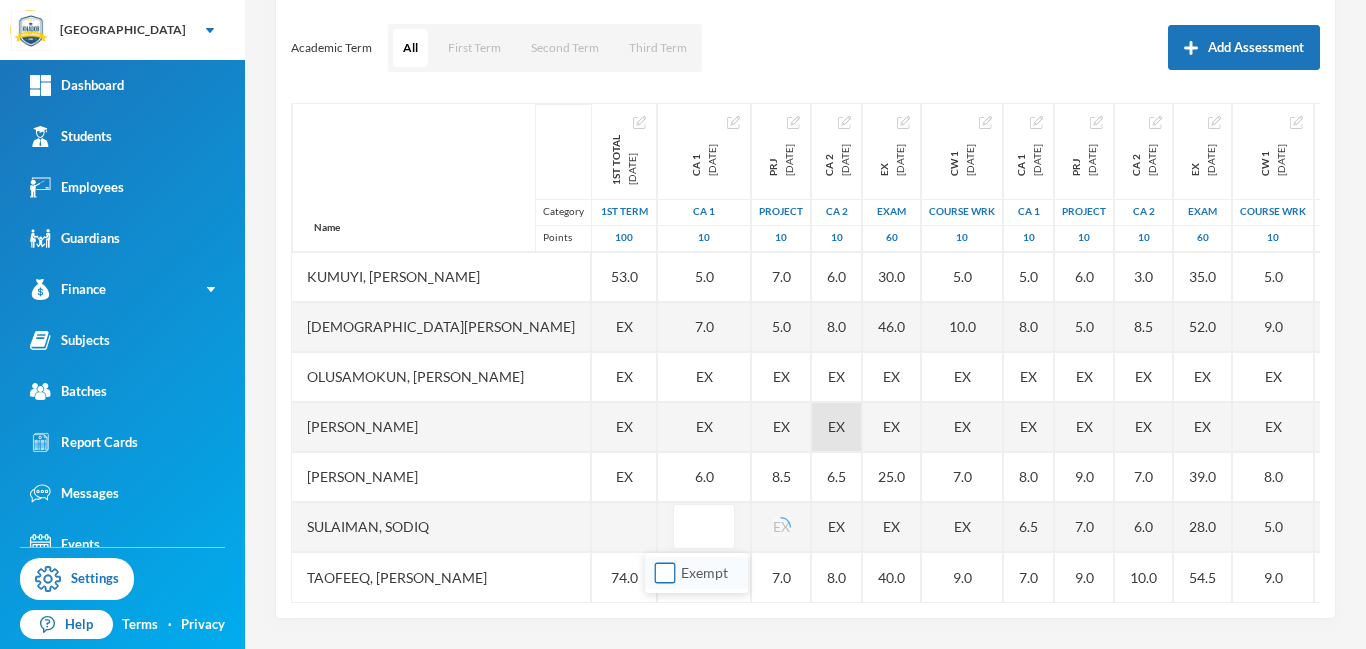 click on "Exempt" at bounding box center [665, 573] 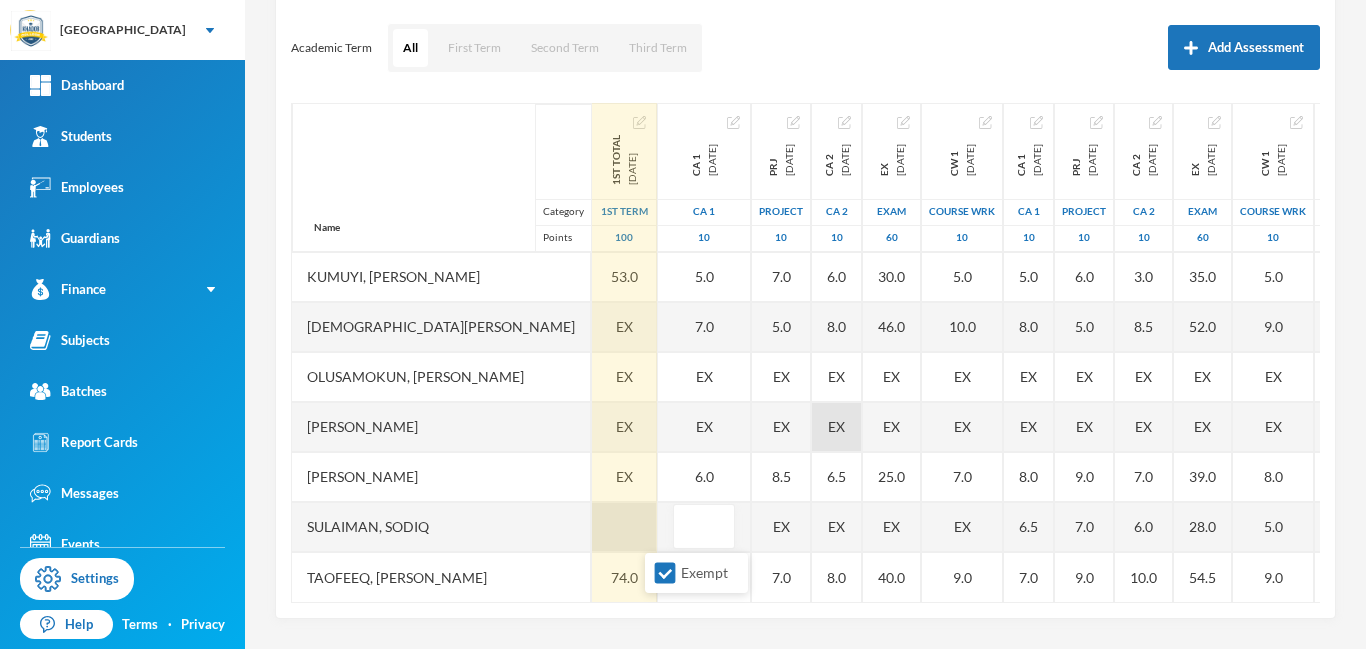 click at bounding box center (624, 527) 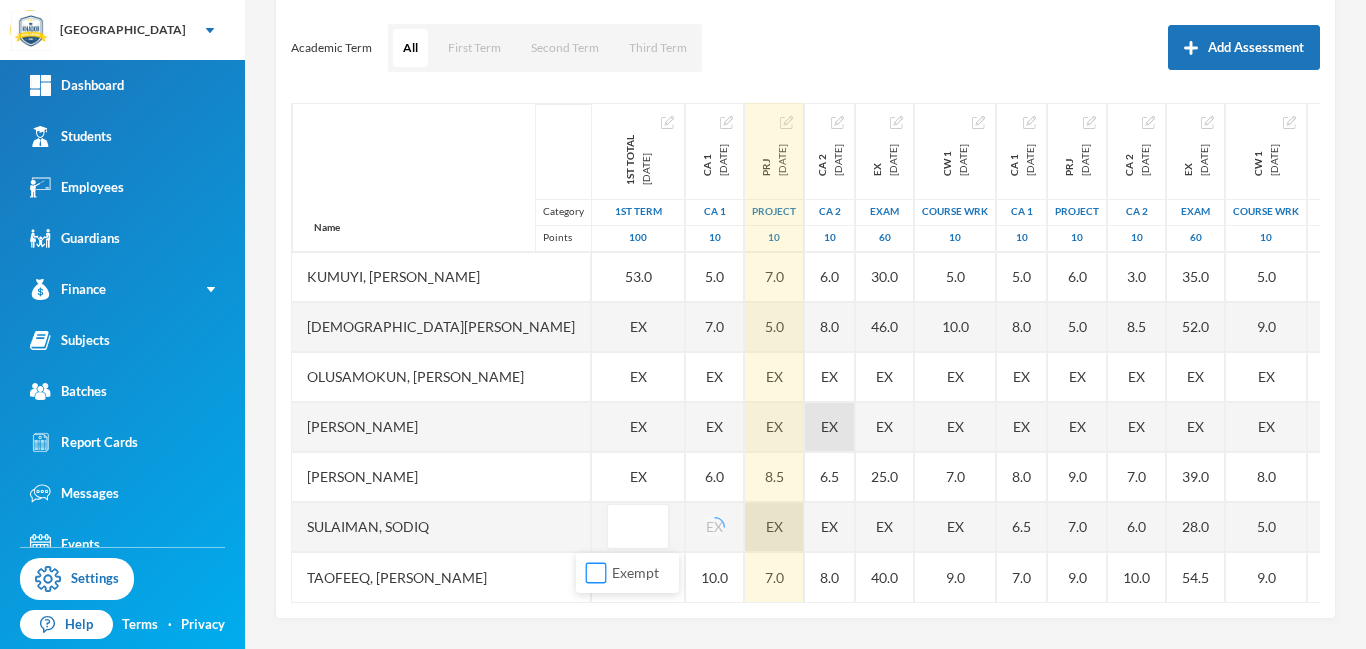 click on "Exempt" at bounding box center [596, 573] 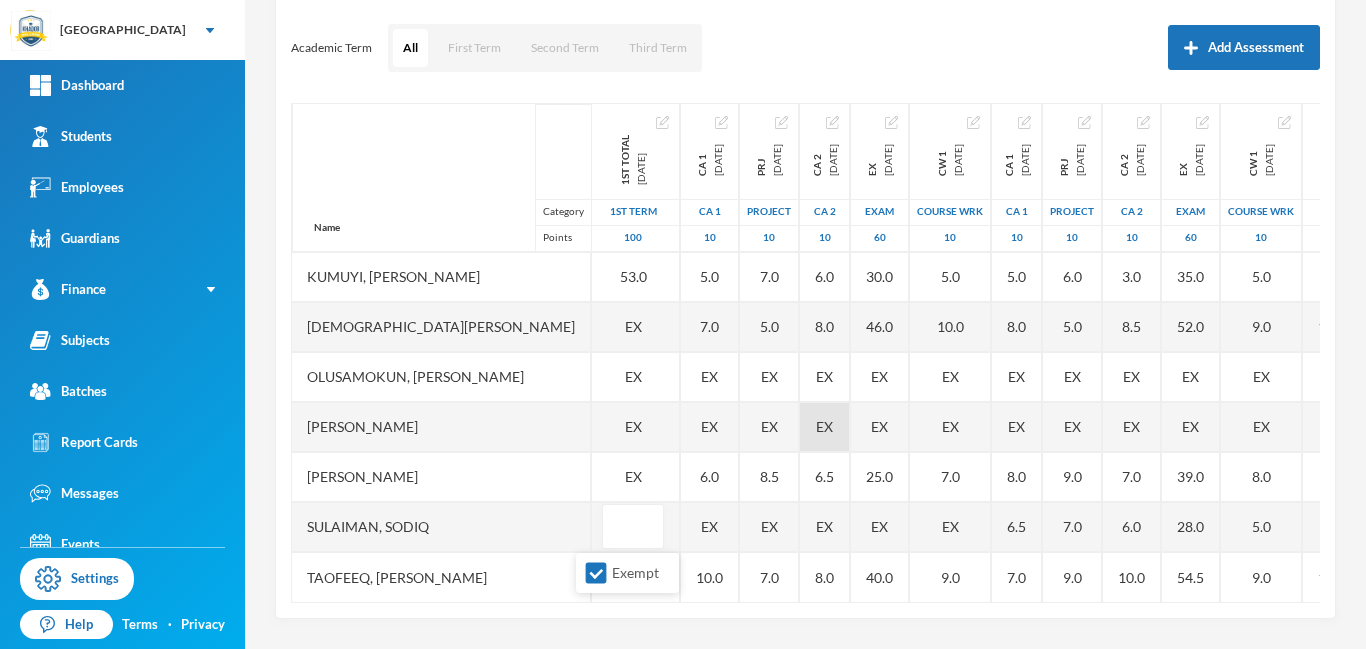 scroll, scrollTop: 451, scrollLeft: 0, axis: vertical 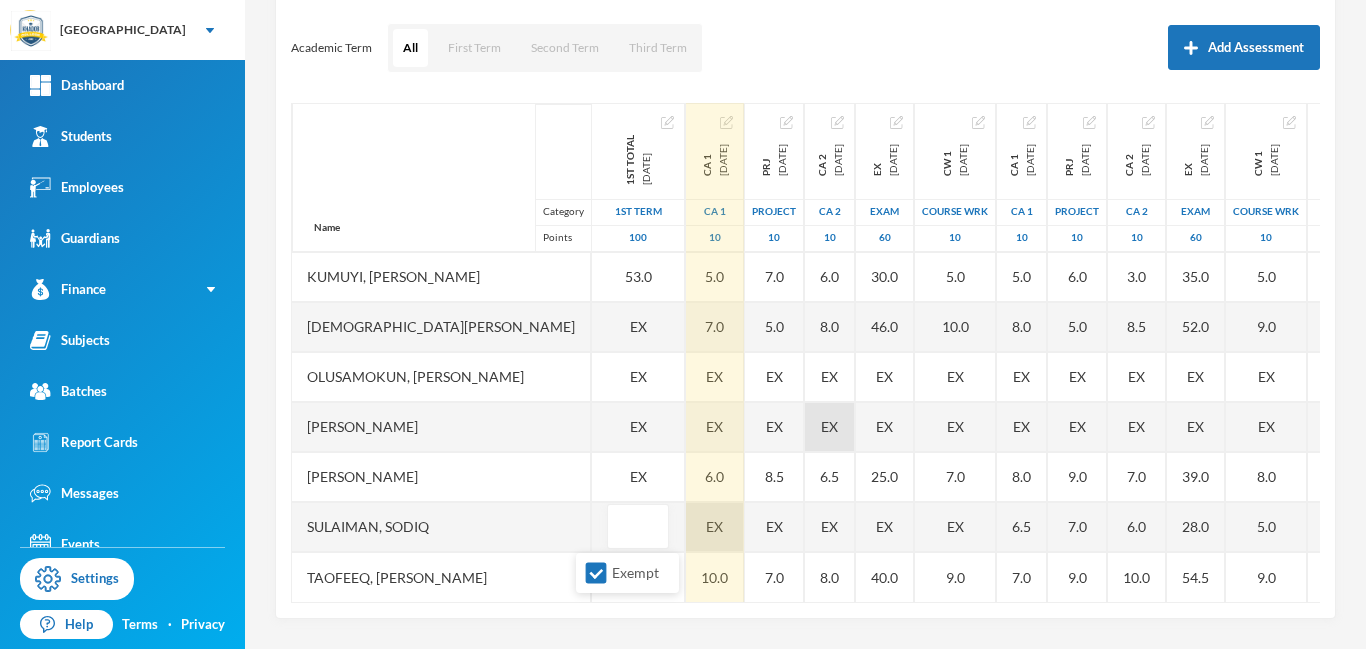 click on "Name   Category Points Adam, Muqiz Adamu, Sodiq Abubakar Akinwole, Muhammad Anola, Adibah Inshirah Babawale, Abdulmujeeb Folamade, Fawaz Hamisu, Fadimatu Jamiu, Waliyullah Kumuyi, Lateef Taiwo Kumuyi, Waliyy Kehinde Mohammed, Fatimah Olusamokun, Taofeeq Akorede Owoyemi, Raheemah Shittu, Ahmed Sulaiman, Sodiq Taofeeq, Abdulwadud 1st Total 2024-11-23 1st Term 100 EX EX EX EX EX EX 57.0 60.0 53.0 EX EX EX EX 74.0 CA 1 2024-12-14 CA 1 10 7.0 EX EX 7.0 7.0 9.0 8.0 6.0 5.0 7.0 EX EX 6.0 EX 10.0 PRJ 2024-12-14 project 10 10.0 EX EX 7.0 6.0 8.5 7.0 10.0 7.0 5.0 EX EX 8.5 EX 7.0 CA 2 2024-12-14 CA 2 10 7.0 EX EX 8.0 9.0 5.5 4.0 5.5 6.0 8.0 EX EX 6.5 EX 8.0 EX 2024-12-14 Exam 60 21.0 EX EX 30.0 39.0 40.0 30.0 31.5 30.0 46.0 EX EX 25.0 EX 40.0 CW 1 2024-12-14 COURSE WRK 10 6.0 8.0 9.0 7.0 7.0 5.0 8.0 7.0 5.0 10.0 EX EX 7.0 EX 9.0 CA 1 2025-03-28 CA 1 10 5.0 EX EX 5.0 6.0 5.5 4.5 7.0 7.5 5.0 8.0 EX EX 8.0 6.5 7.0 PRJ 2025-03-28 project 10 7.0 EX EX 5.0 5.0 5.0 5.0 8.0 5.0 6.0 5.0 EX EX 9.0 7.0 9.0 CA 2 2025-03-28 CA 2" at bounding box center (805, 353) 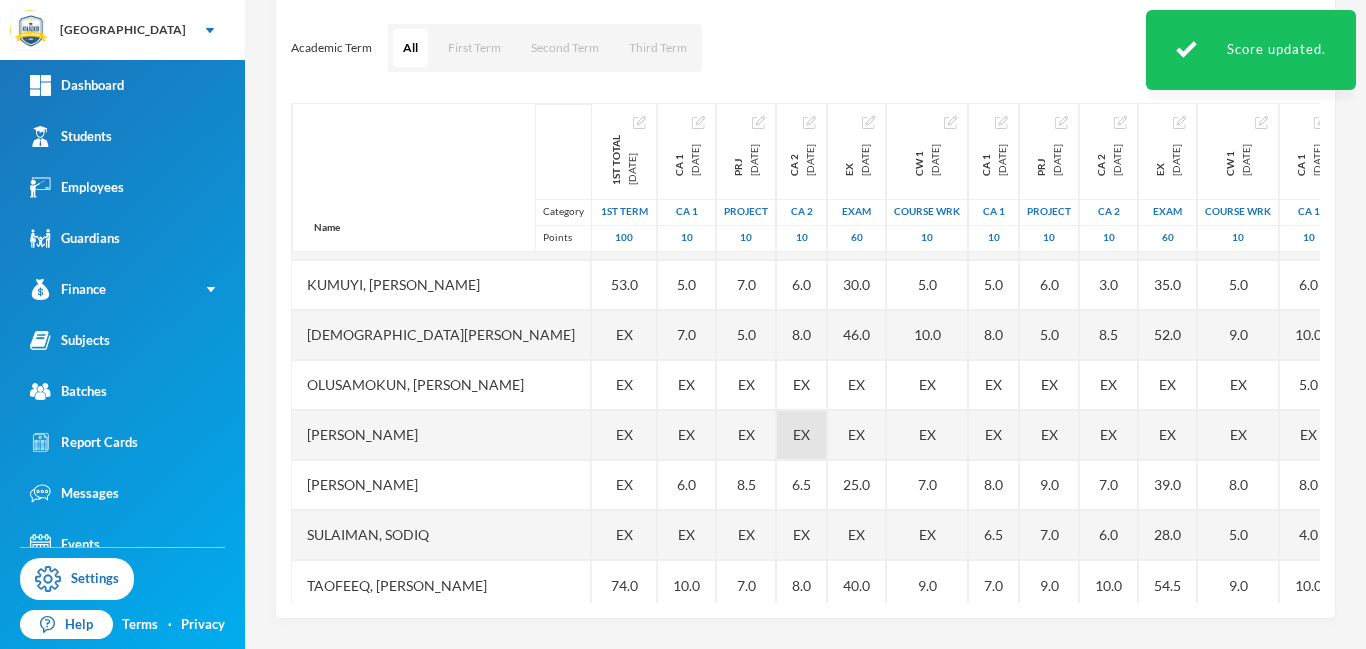 scroll, scrollTop: 451, scrollLeft: 0, axis: vertical 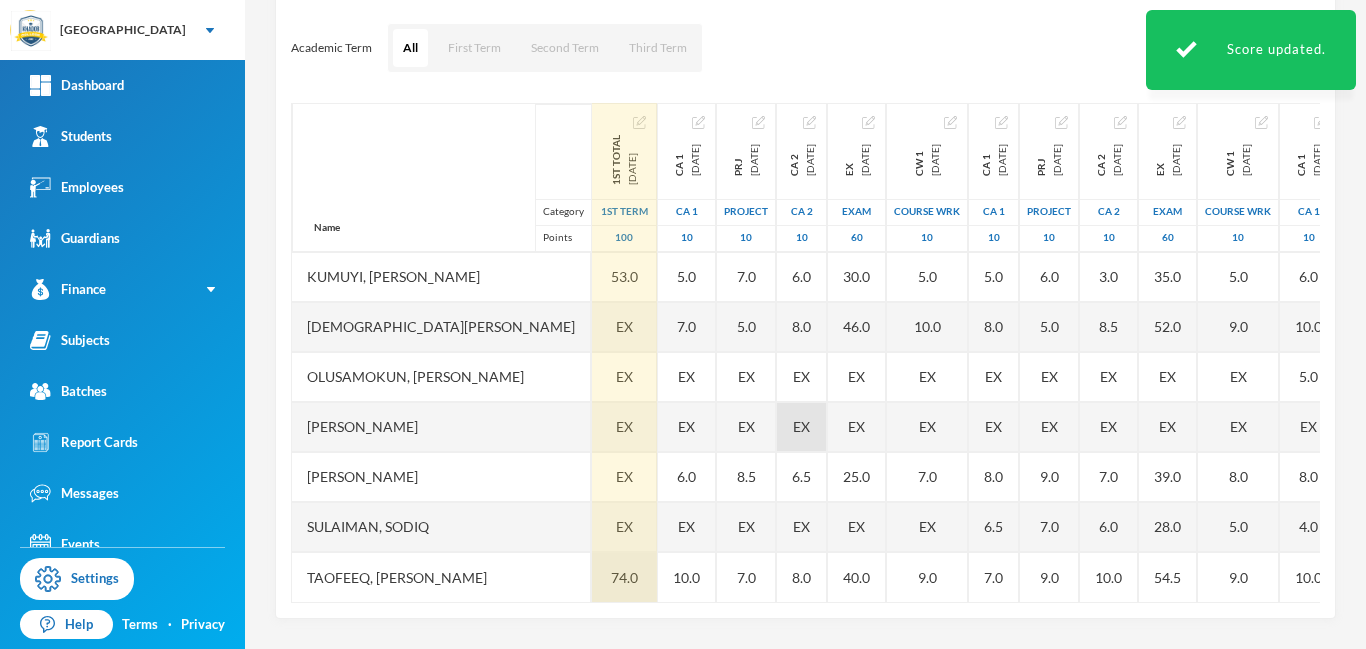click on "74.0" at bounding box center [624, 577] 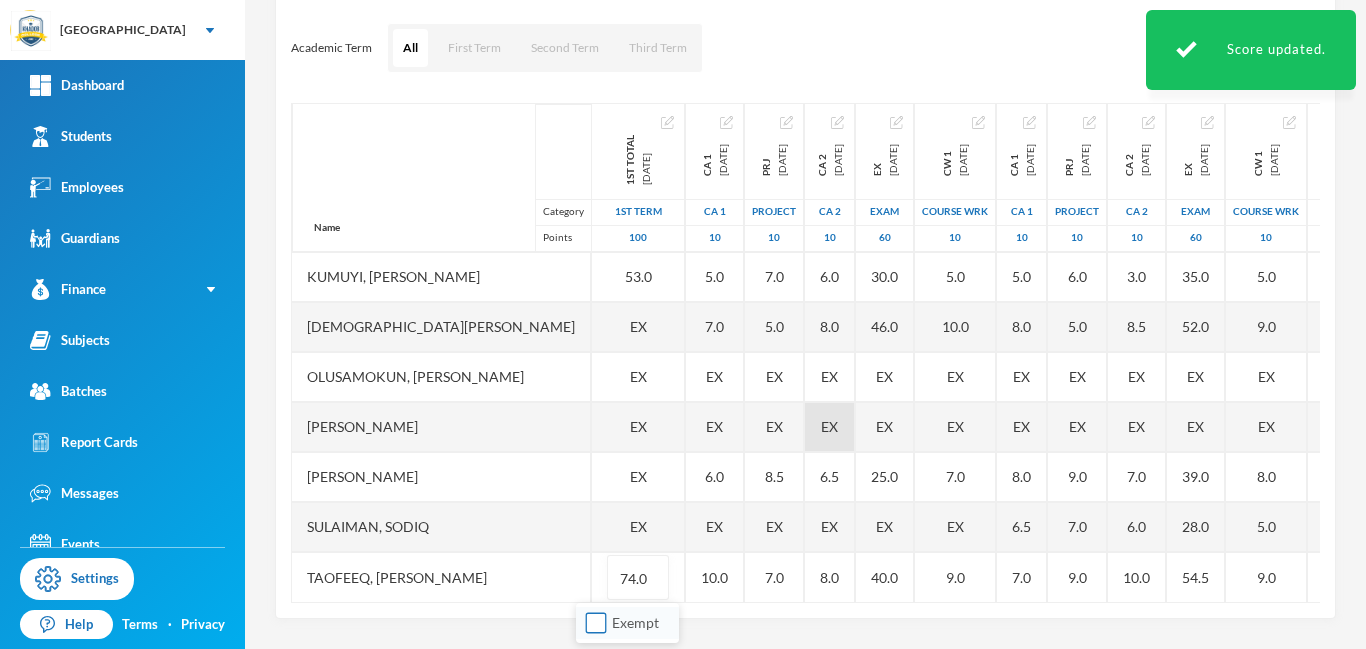 click on "Exempt" at bounding box center (596, 623) 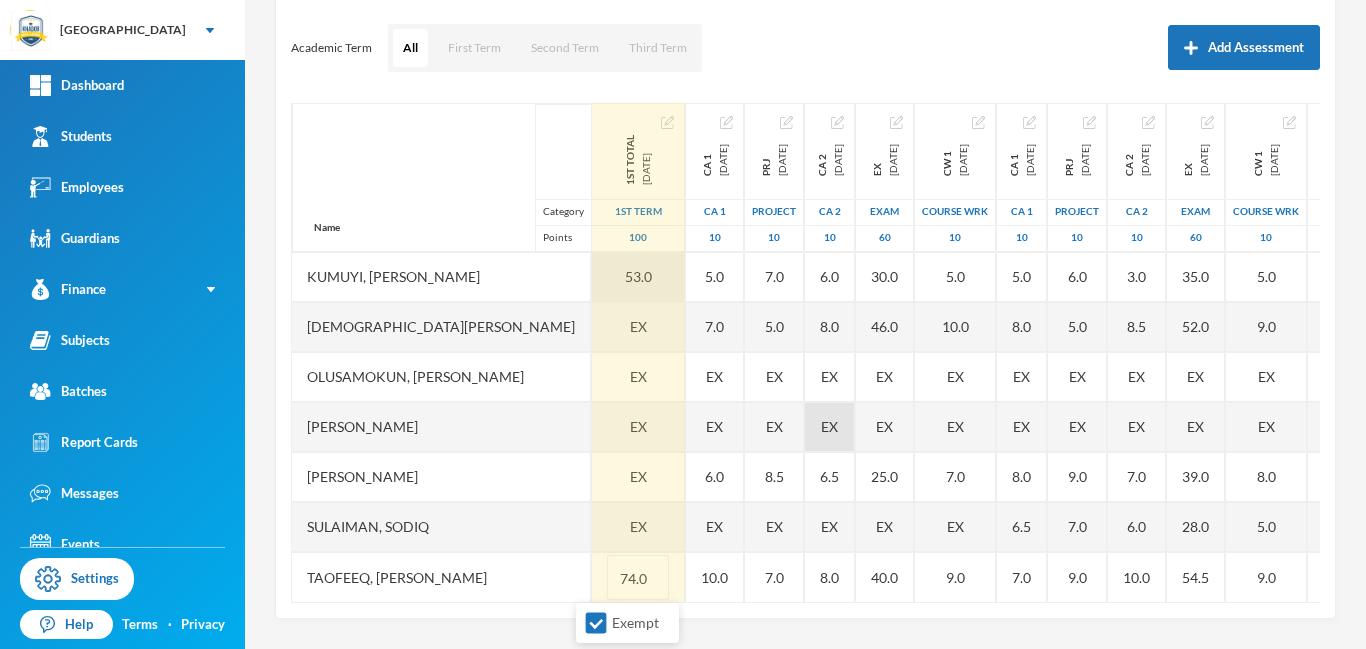 click on "53.0" at bounding box center [638, 277] 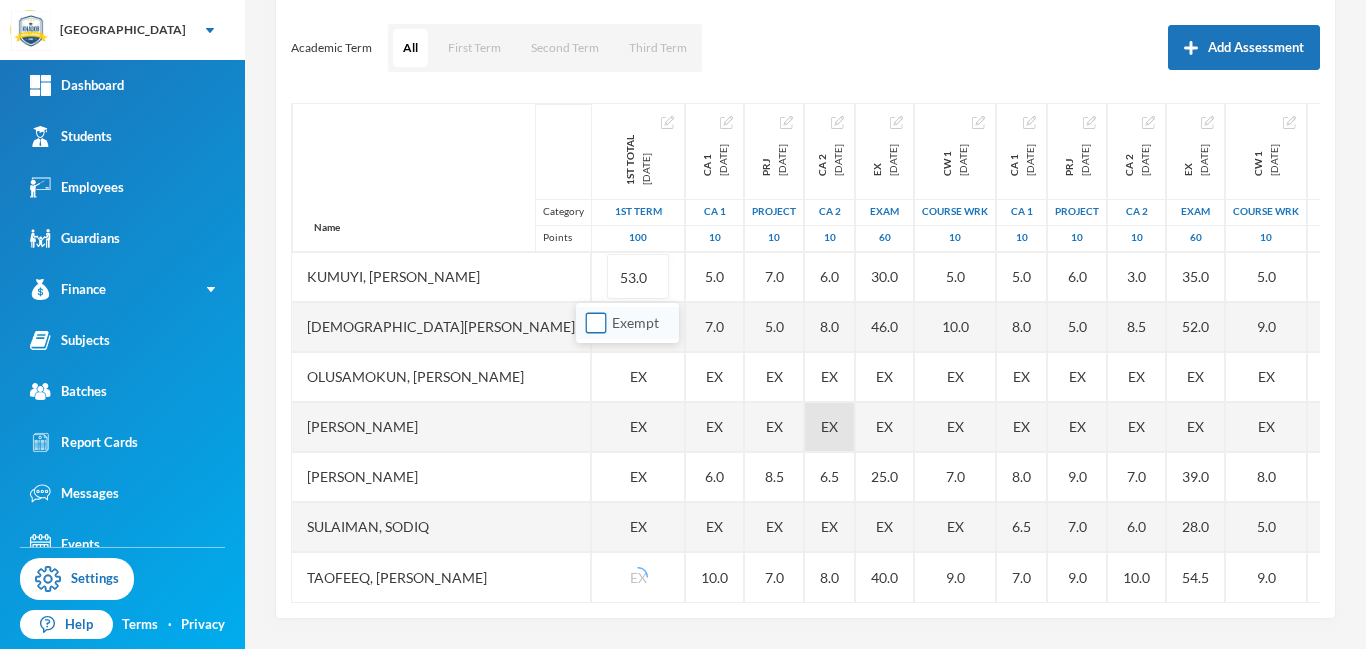 click on "Exempt" at bounding box center (596, 323) 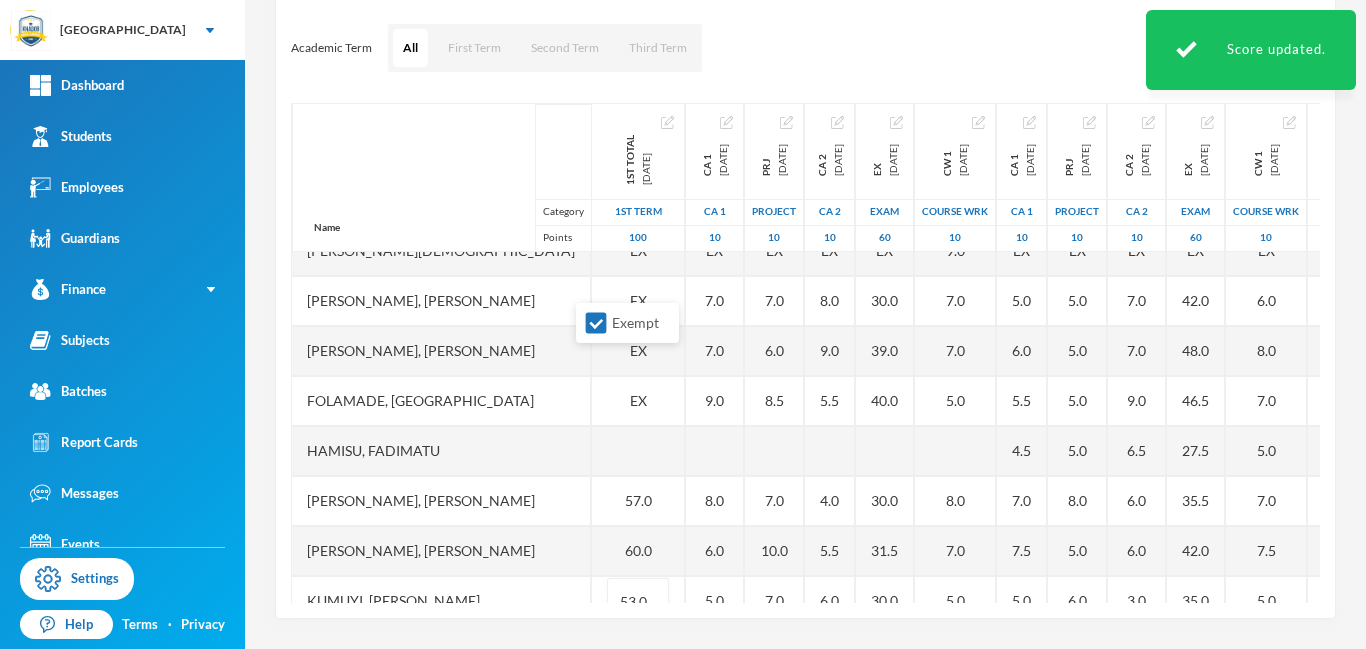 scroll, scrollTop: 125, scrollLeft: 0, axis: vertical 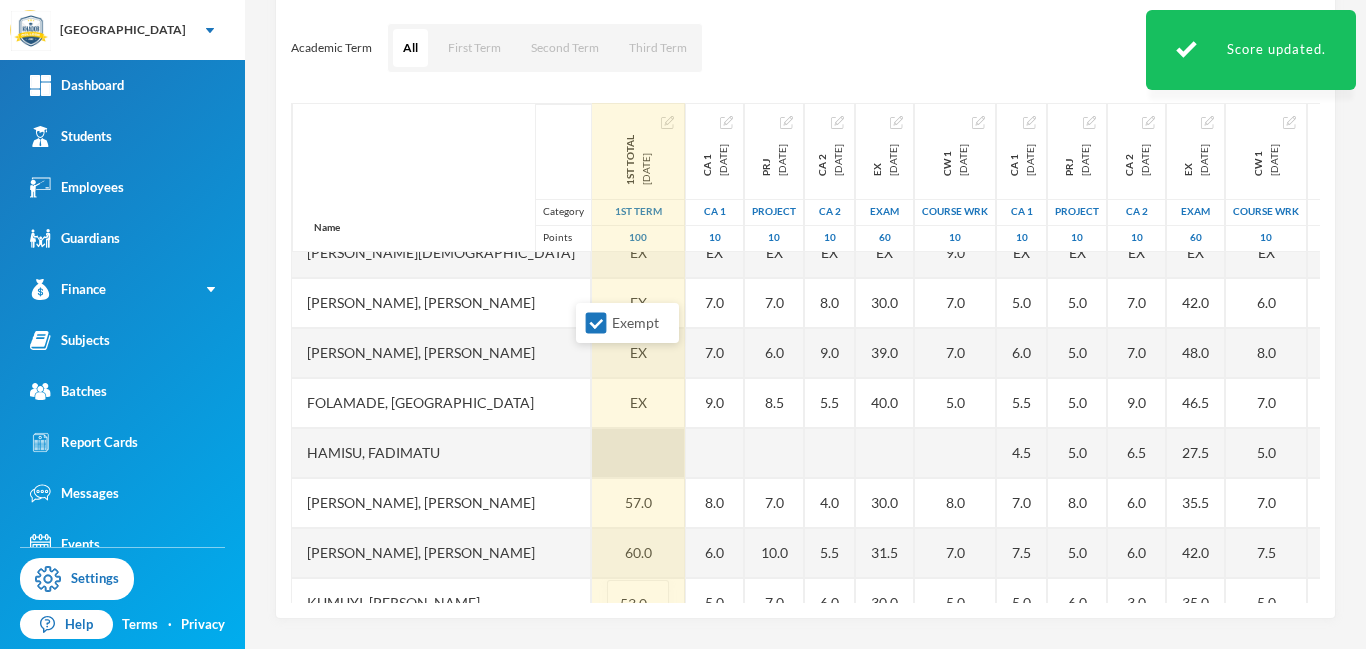 click on "Name   Category Points Adam, Muqiz Adamu, Sodiq Abubakar Akinwole, Muhammad Anola, Adibah Inshirah Babawale, Abdulmujeeb Folamade, Fawaz Hamisu, Fadimatu Jamiu, Waliyullah Kumuyi, Lateef Taiwo Kumuyi, Waliyy Kehinde Mohammed, Fatimah Olusamokun, Taofeeq Akorede Owoyemi, Raheemah Shittu, Ahmed Sulaiman, Sodiq Taofeeq, Abdulwadud 1st Total 2024-11-23 1st Term 100 EX EX EX EX EX EX 57.0 60.0 53.0 EX EX EX EX EX EX CA 1 2024-12-14 CA 1 10 7.0 EX EX 7.0 7.0 9.0 8.0 6.0 5.0 7.0 EX EX 6.0 EX 10.0 PRJ 2024-12-14 project 10 10.0 EX EX 7.0 6.0 8.5 7.0 10.0 7.0 5.0 EX EX 8.5 EX 7.0 CA 2 2024-12-14 CA 2 10 7.0 EX EX 8.0 9.0 5.5 4.0 5.5 6.0 8.0 EX EX 6.5 EX 8.0 EX 2024-12-14 Exam 60 21.0 EX EX 30.0 39.0 40.0 30.0 31.5 30.0 46.0 EX EX 25.0 EX 40.0 CW 1 2024-12-14 COURSE WRK 10 6.0 8.0 9.0 7.0 7.0 5.0 8.0 7.0 5.0 10.0 EX EX 7.0 EX 9.0 CA 1 2025-03-28 CA 1 10 5.0 EX EX 5.0 6.0 5.5 4.5 7.0 7.5 5.0 8.0 EX EX 8.0 6.5 7.0 PRJ 2025-03-28 project 10 7.0 EX EX 5.0 5.0 5.0 5.0 8.0 5.0 6.0 5.0 EX EX 9.0 7.0 9.0 CA 2 2025-03-28 CA 2" at bounding box center [805, 353] 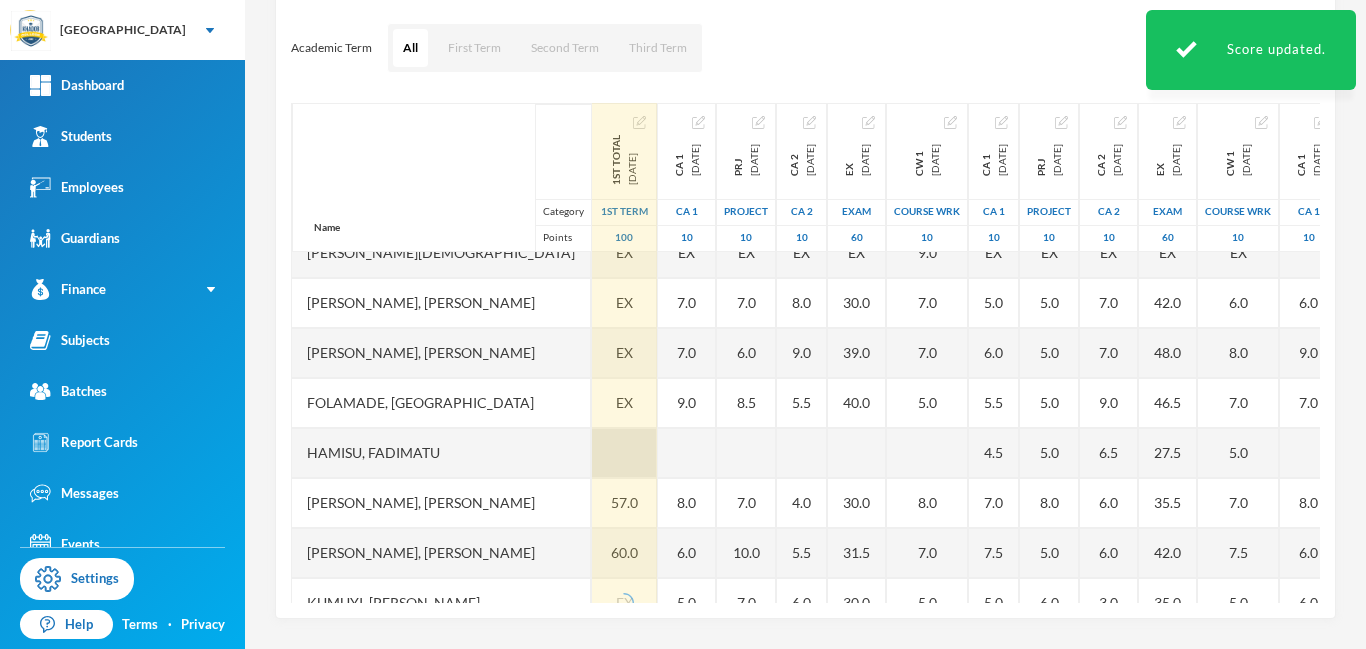 click at bounding box center [624, 453] 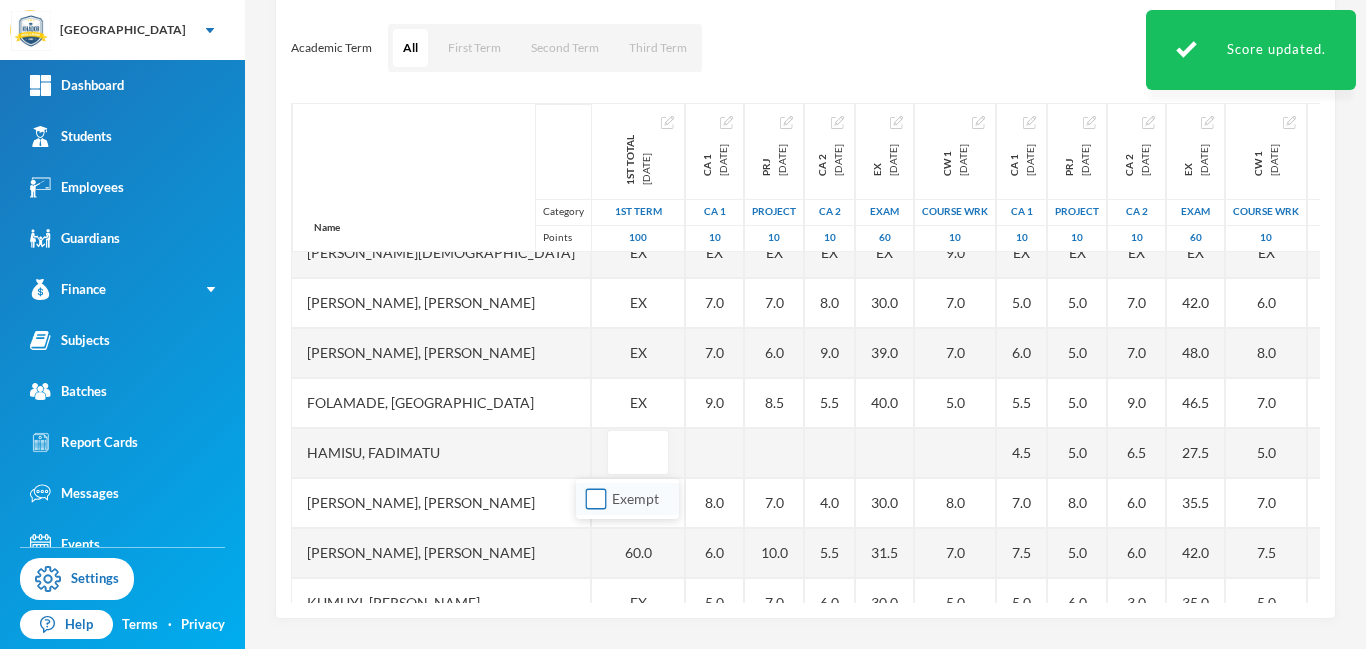 click on "Exempt" at bounding box center (596, 499) 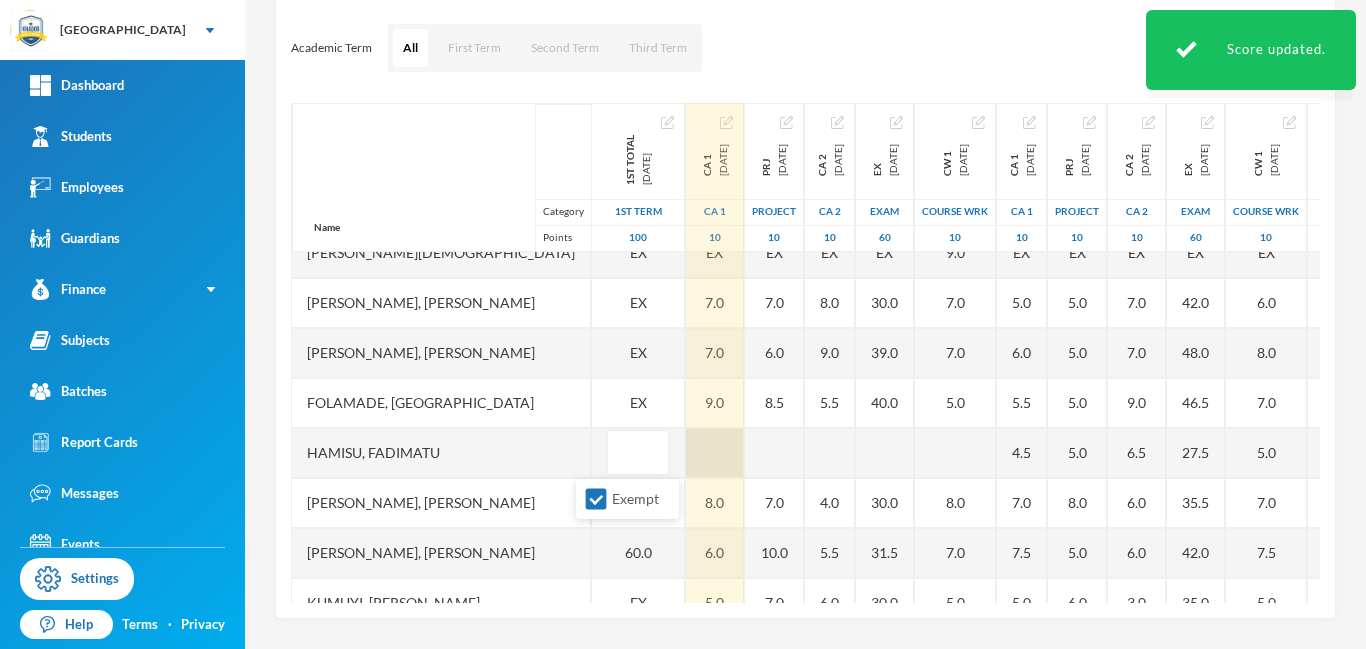 click at bounding box center [715, 453] 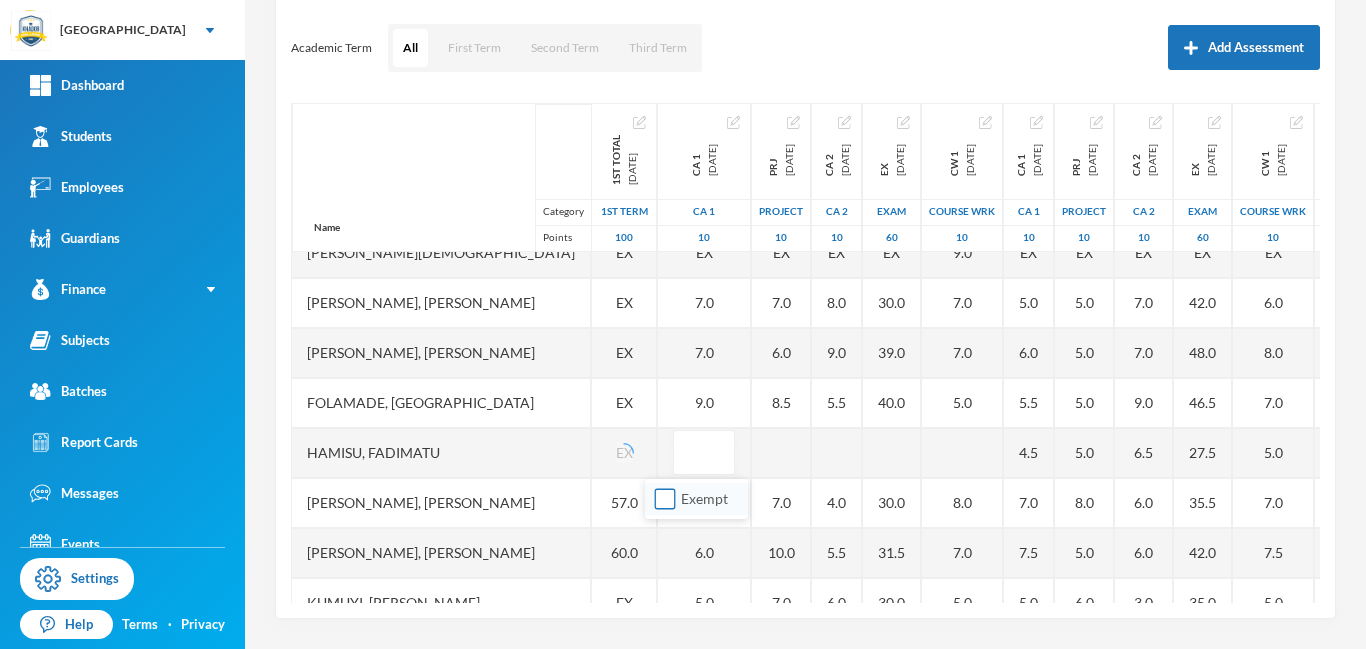 click on "Exempt" at bounding box center (665, 499) 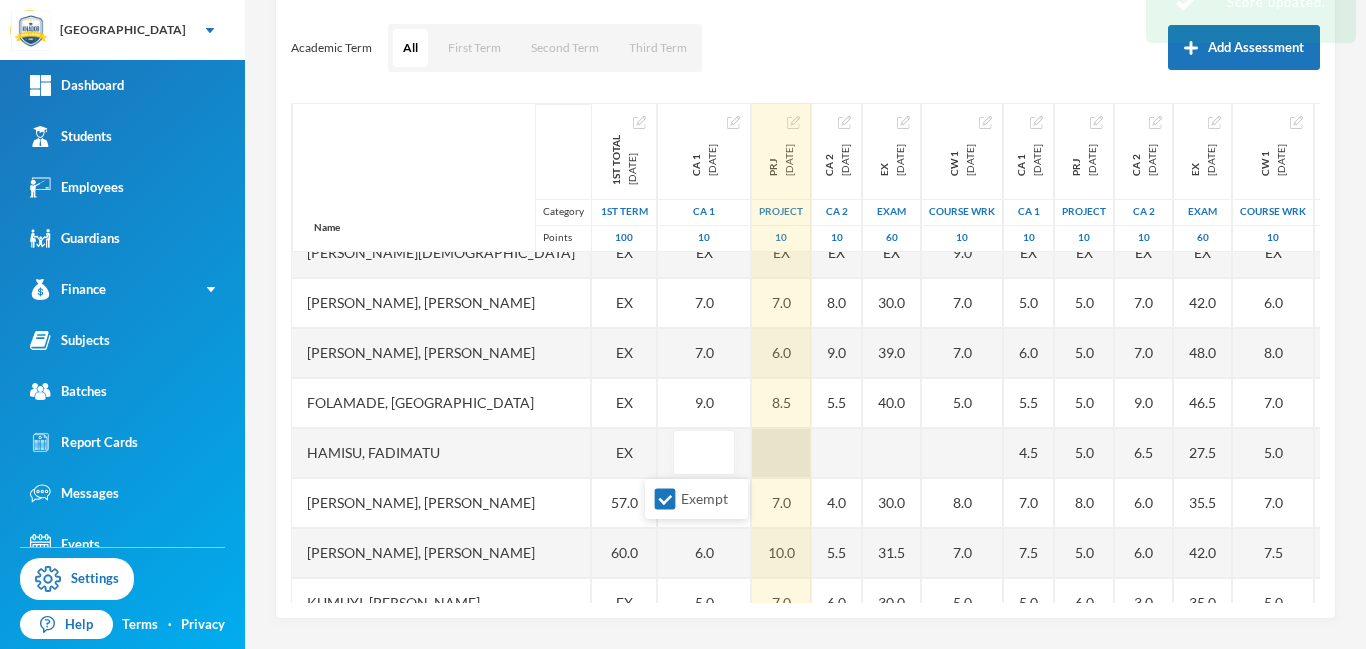 click at bounding box center (781, 453) 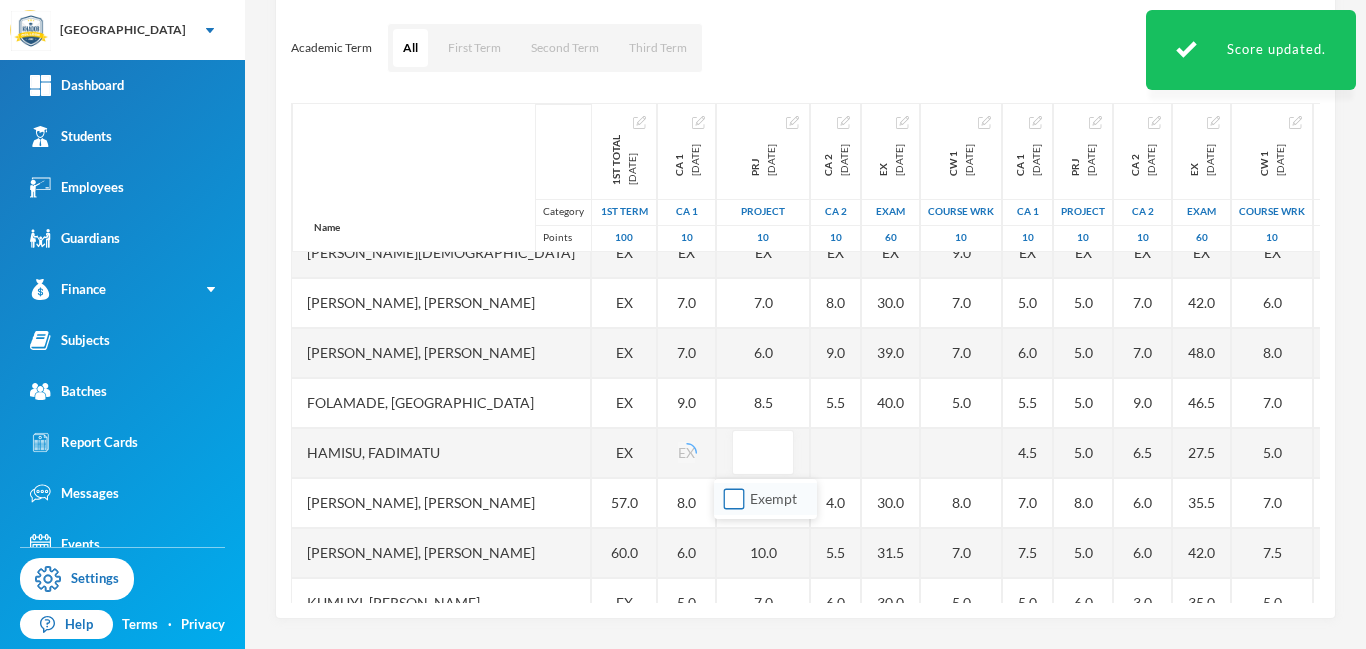 click on "Exempt" at bounding box center (734, 499) 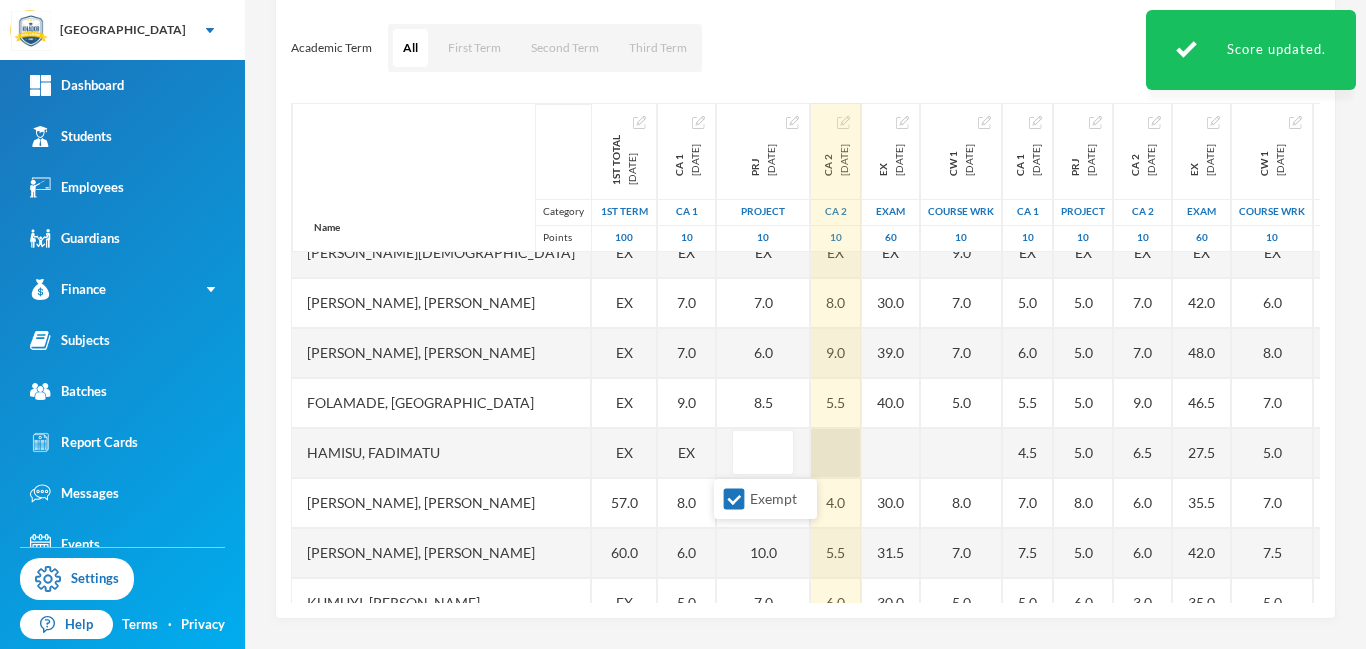 click on "Name   Category Points Adam, Muqiz Adamu, Sodiq Abubakar Akinwole, Muhammad Anola, Adibah Inshirah Babawale, Abdulmujeeb Folamade, Fawaz Hamisu, Fadimatu Jamiu, Waliyullah Kumuyi, Lateef Taiwo Kumuyi, Waliyy Kehinde Mohammed, Fatimah Olusamokun, Taofeeq Akorede Owoyemi, Raheemah Shittu, Ahmed Sulaiman, Sodiq Taofeeq, Abdulwadud 1st Total 2024-11-23 1st Term 100 EX EX EX EX EX EX EX 57.0 60.0 EX EX EX EX EX EX EX CA 1 2024-12-14 CA 1 10 7.0 EX EX 7.0 7.0 9.0 EX 8.0 6.0 5.0 7.0 EX EX 6.0 EX 10.0 PRJ 2024-12-14 project 10 10.0 EX EX 7.0 6.0 8.5 7.0 10.0 7.0 5.0 EX EX 8.5 EX 7.0 CA 2 2024-12-14 CA 2 10 7.0 EX EX 8.0 9.0 5.5 4.0 5.5 6.0 8.0 EX EX 6.5 EX 8.0 EX 2024-12-14 Exam 60 21.0 EX EX 30.0 39.0 40.0 30.0 31.5 30.0 46.0 EX EX 25.0 EX 40.0 CW 1 2024-12-14 COURSE WRK 10 6.0 8.0 9.0 7.0 7.0 5.0 8.0 7.0 5.0 10.0 EX EX 7.0 EX 9.0 CA 1 2025-03-28 CA 1 10 5.0 EX EX 5.0 6.0 5.5 4.5 7.0 7.5 5.0 8.0 EX EX 8.0 6.5 7.0 PRJ 2025-03-28 project 10 7.0 EX EX 5.0 5.0 5.0 5.0 8.0 5.0 6.0 5.0 EX EX 9.0 7.0 9.0 CA 2 2025-03-28" at bounding box center (805, 353) 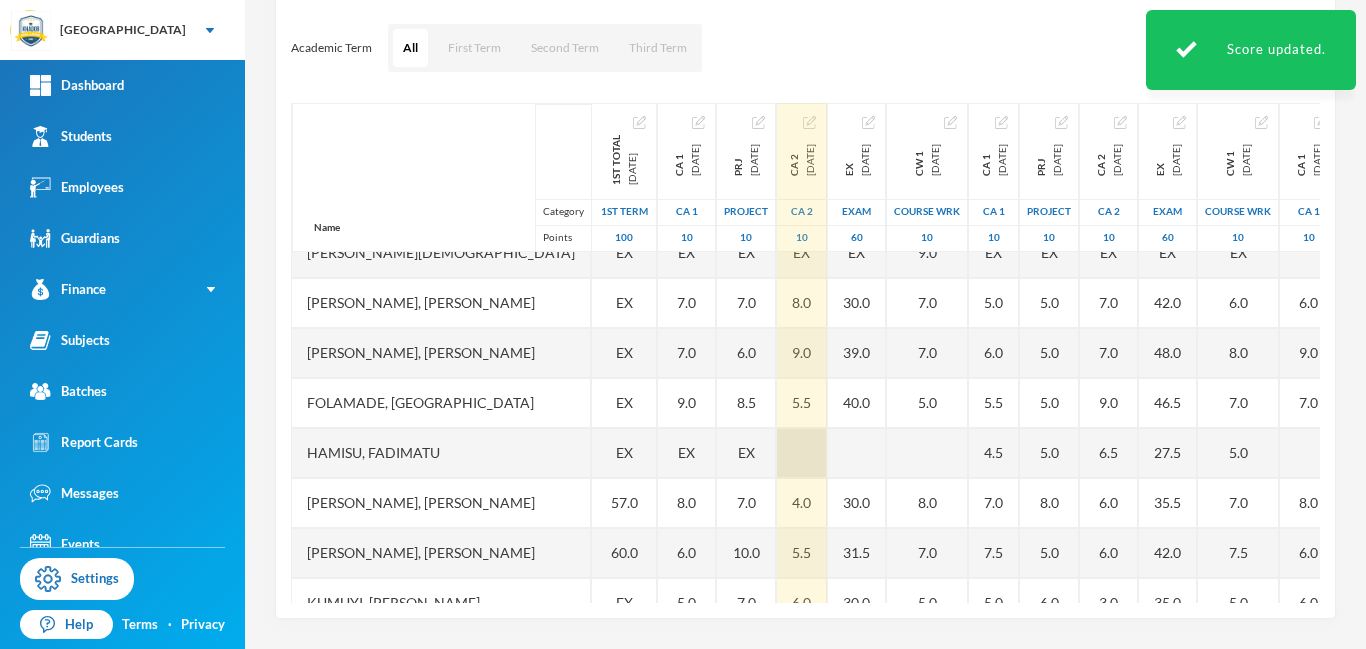 click at bounding box center [802, 453] 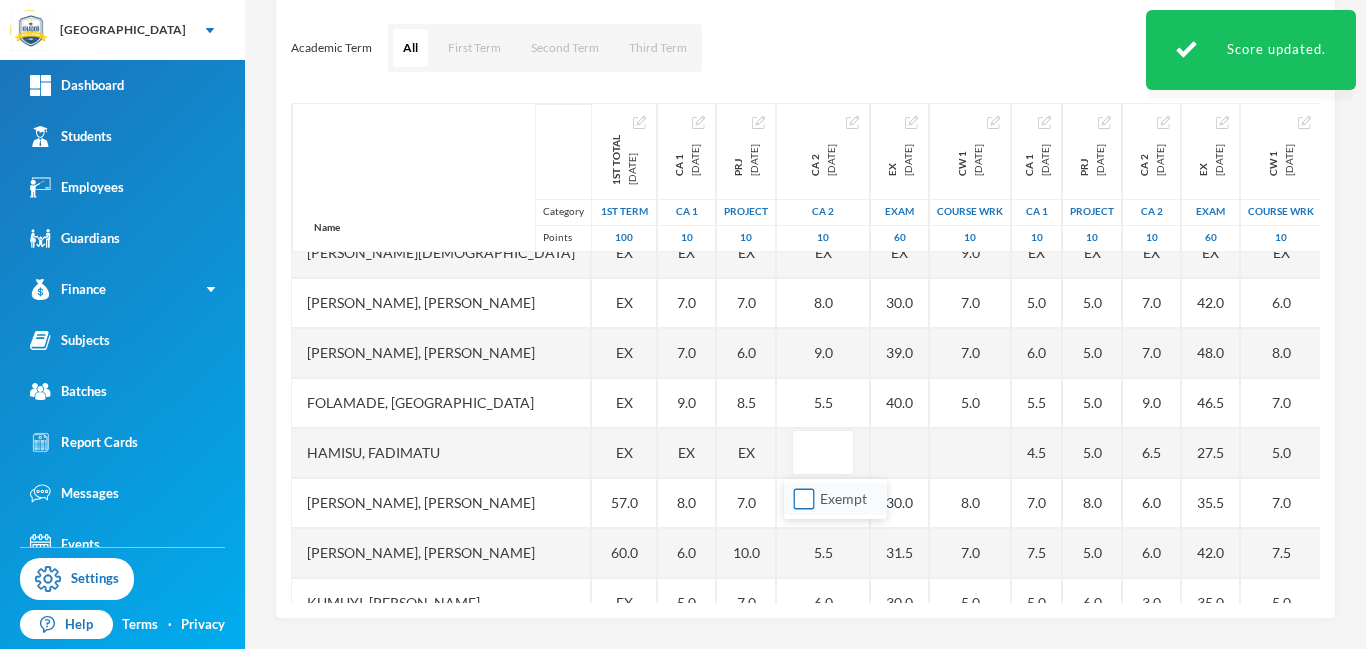 click on "Exempt" at bounding box center (804, 499) 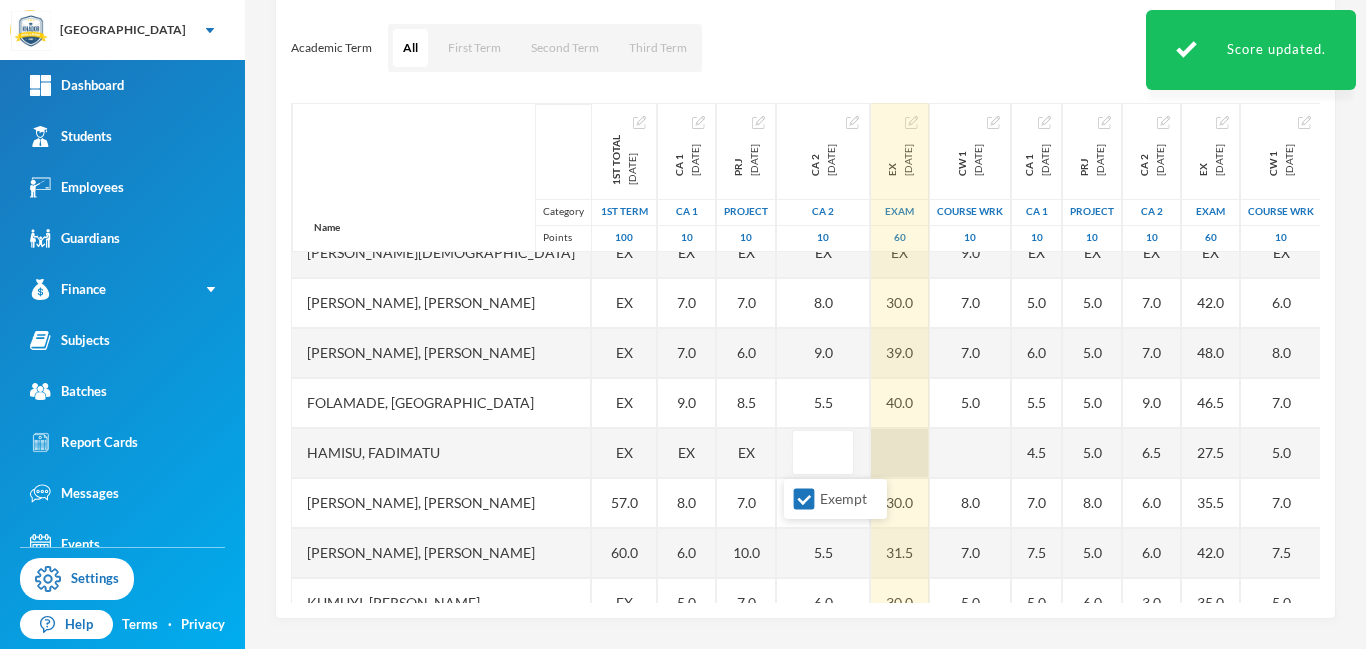 click at bounding box center (900, 453) 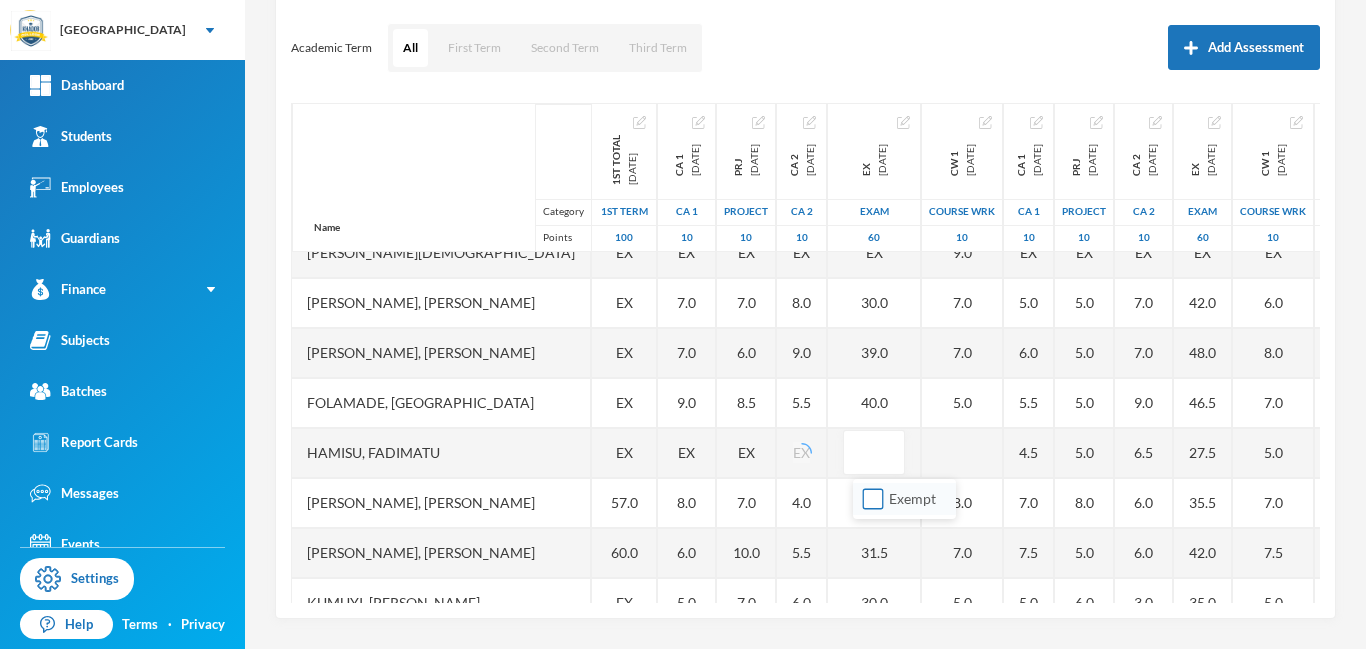 click on "Exempt" at bounding box center [873, 499] 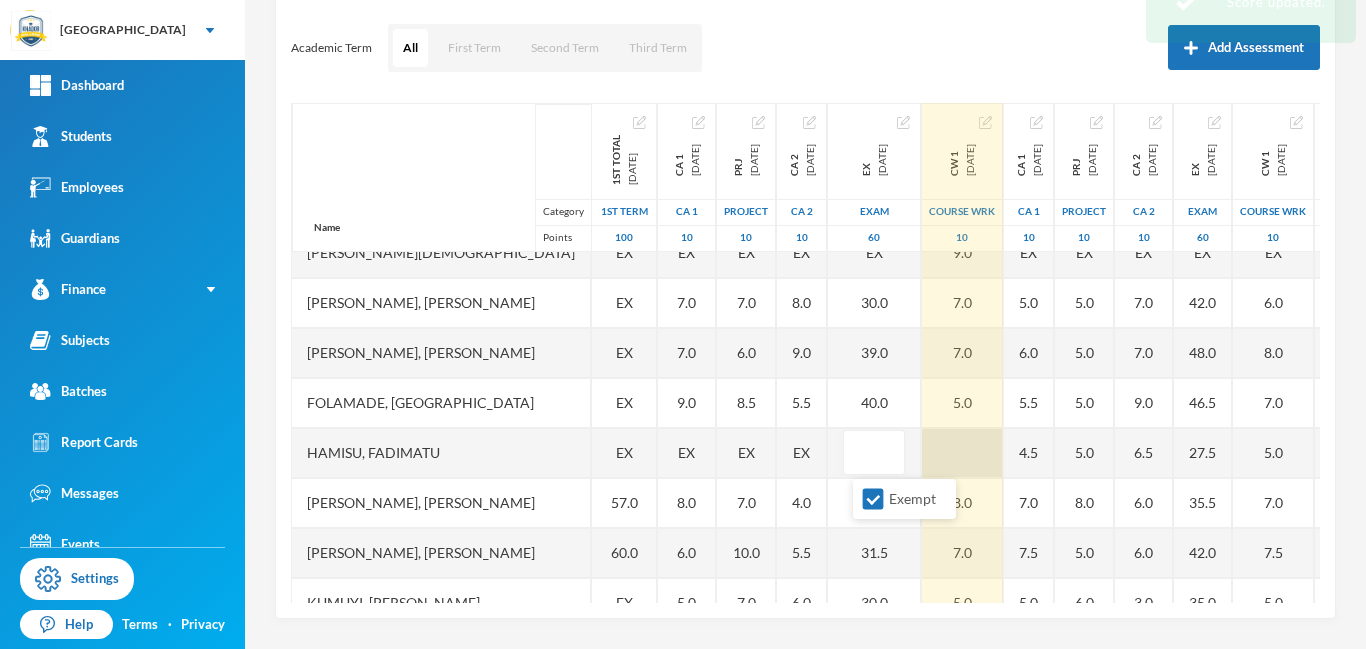 click at bounding box center (962, 453) 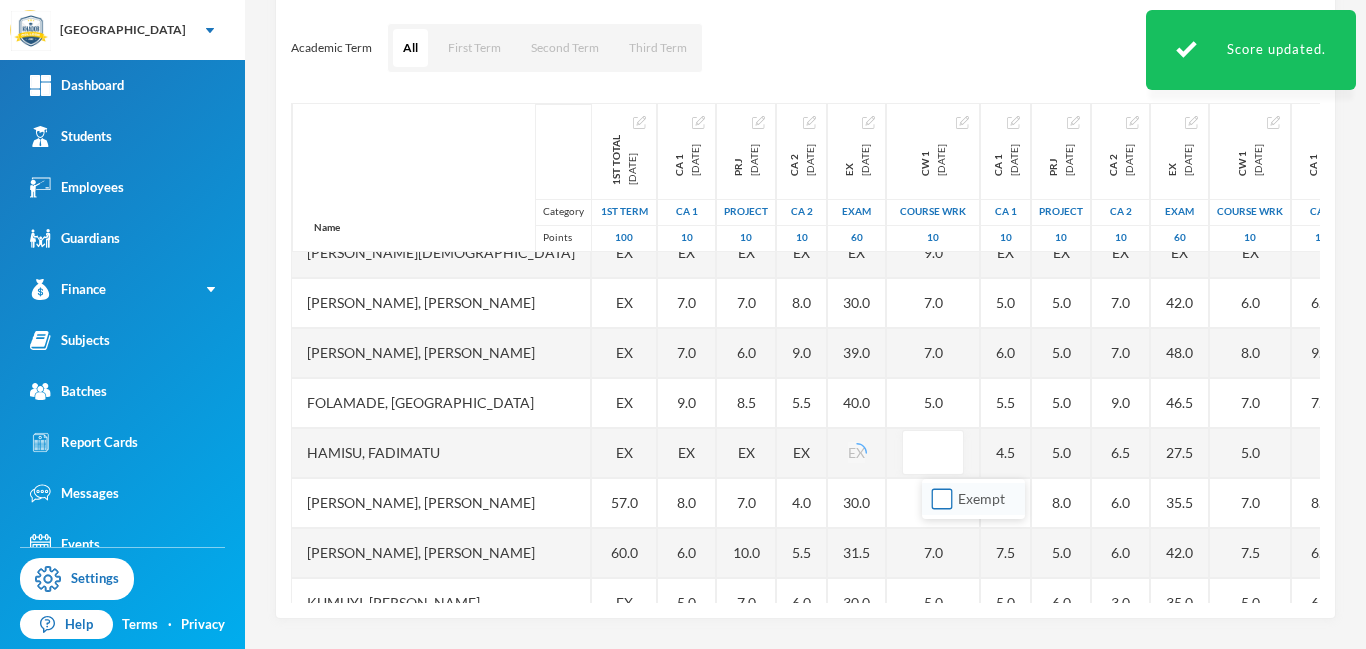 click on "Exempt" at bounding box center [942, 499] 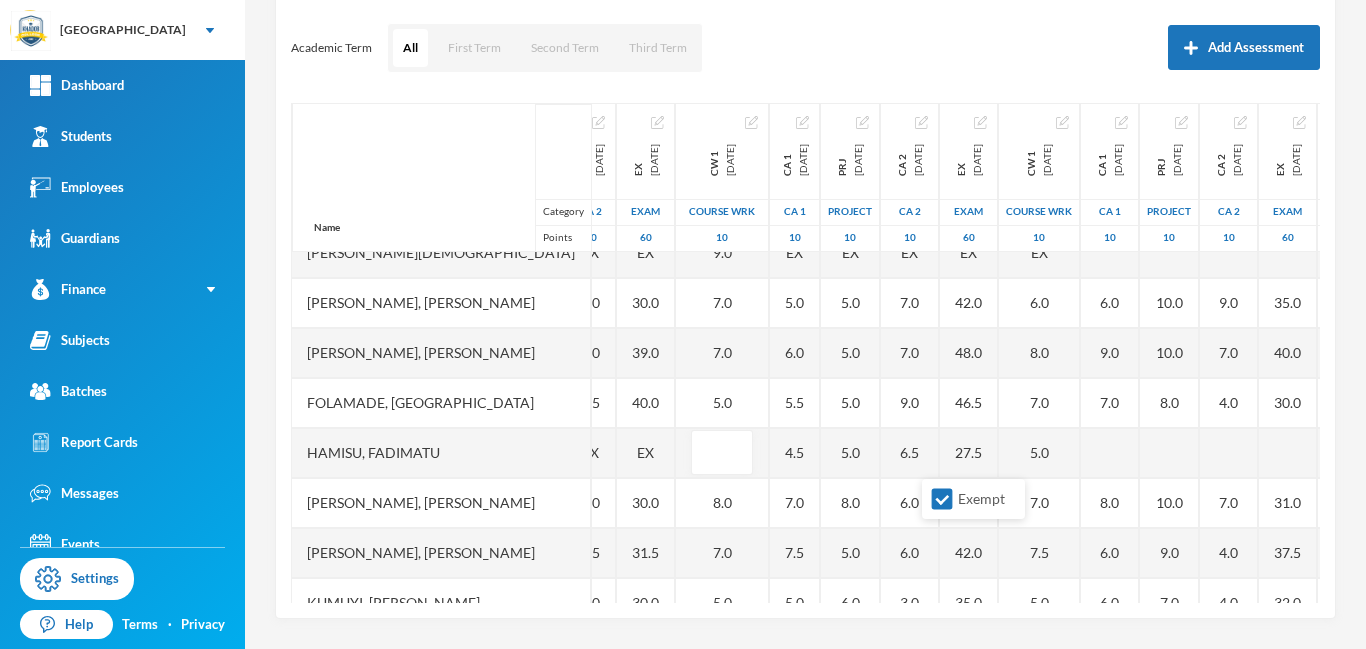 scroll, scrollTop: 125, scrollLeft: 400, axis: both 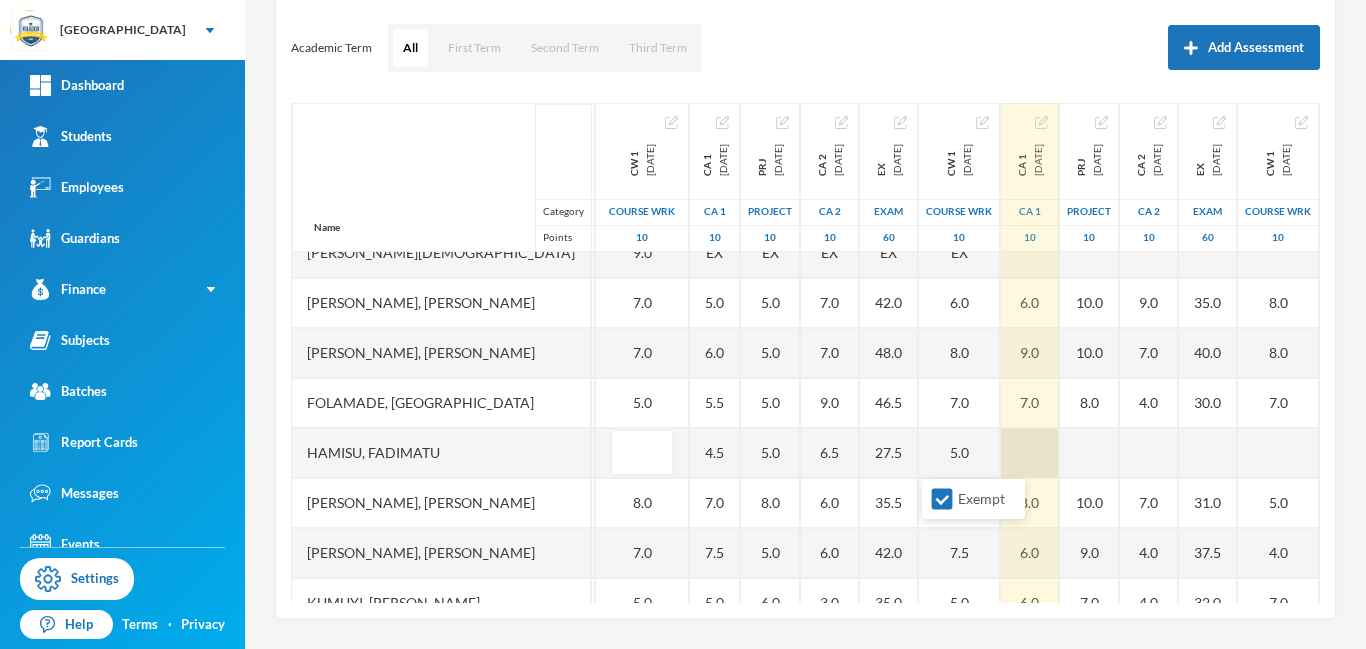 click at bounding box center (1030, 453) 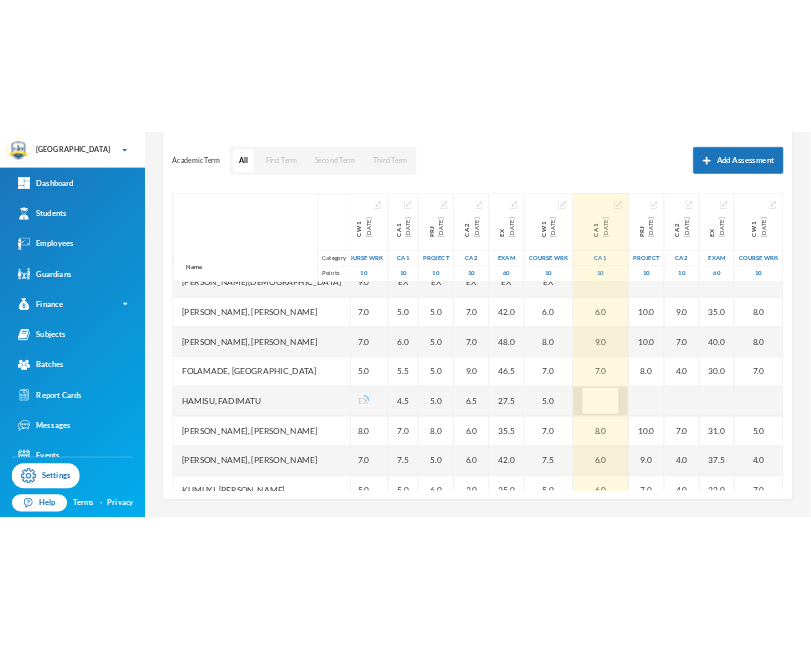 scroll, scrollTop: 125, scrollLeft: 387, axis: both 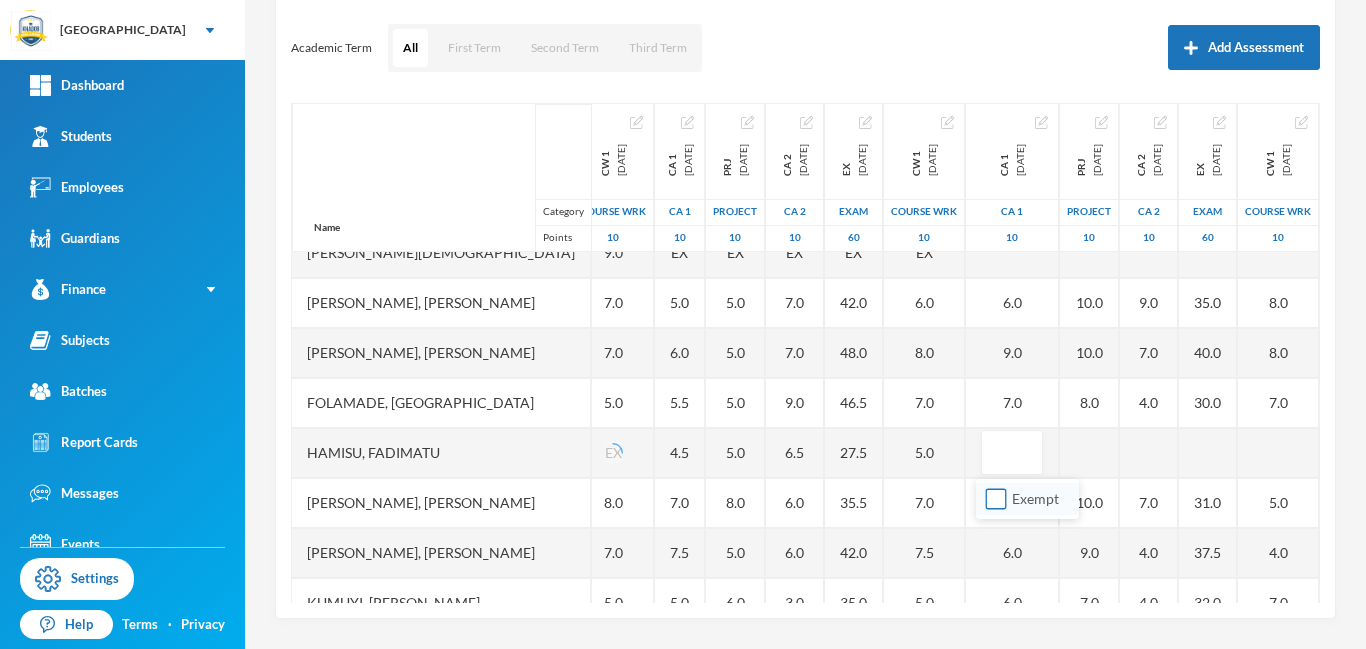 click on "Exempt" at bounding box center (996, 499) 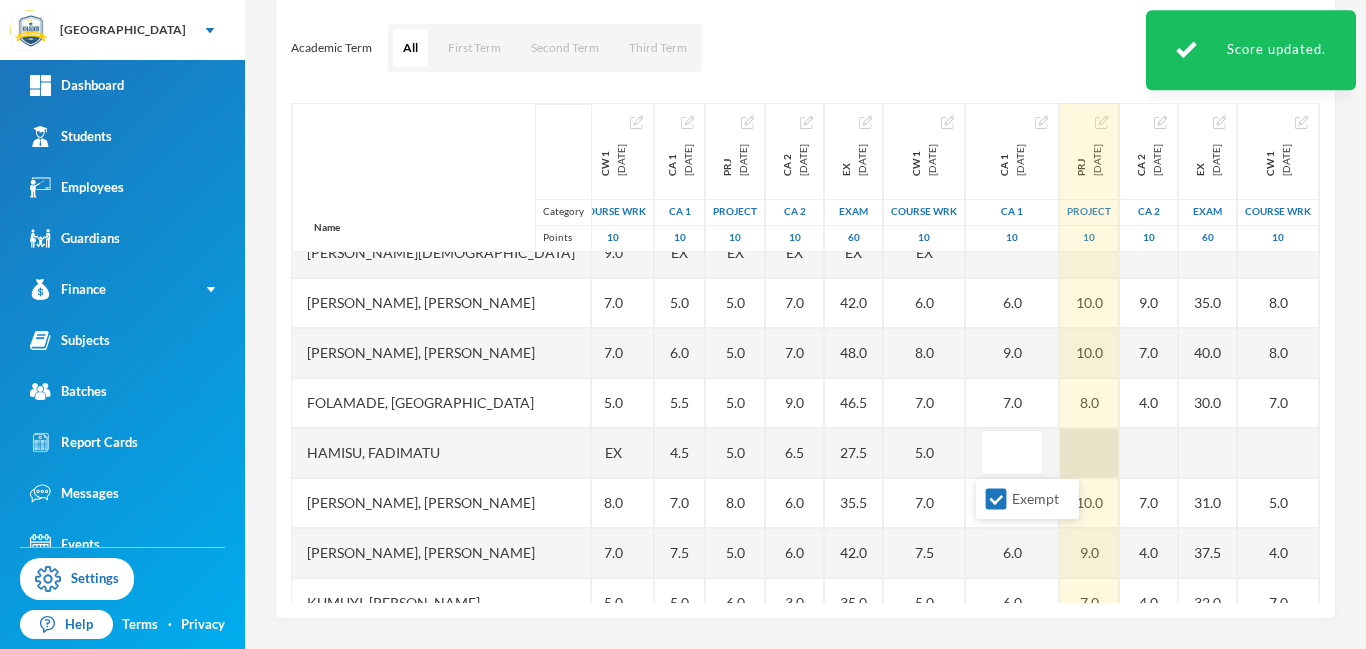 click at bounding box center (1089, 453) 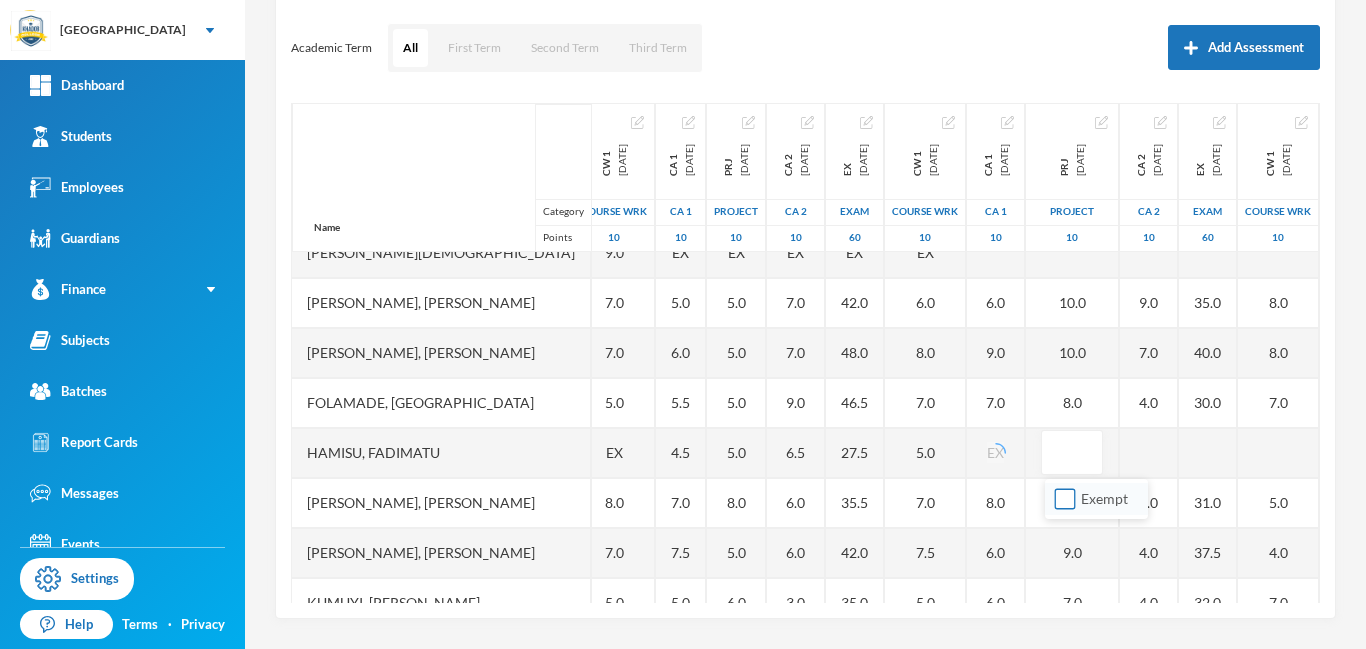 click on "Exempt" at bounding box center [1065, 499] 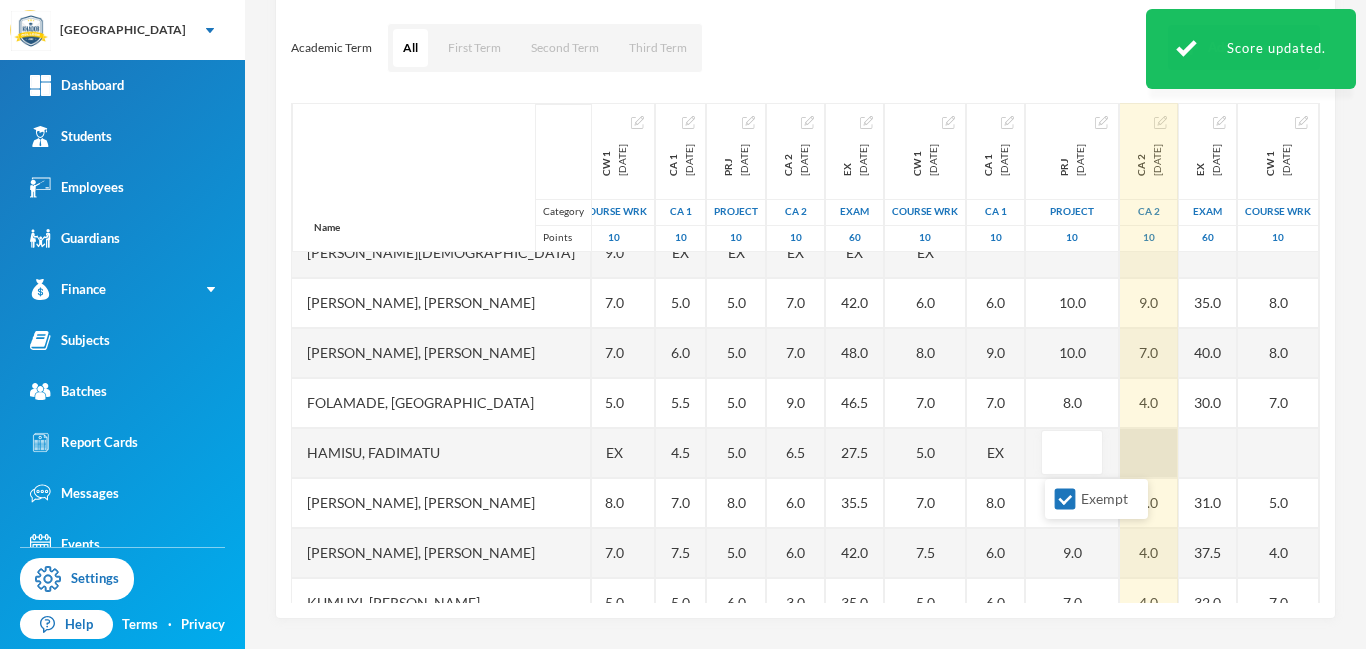 click at bounding box center [1149, 453] 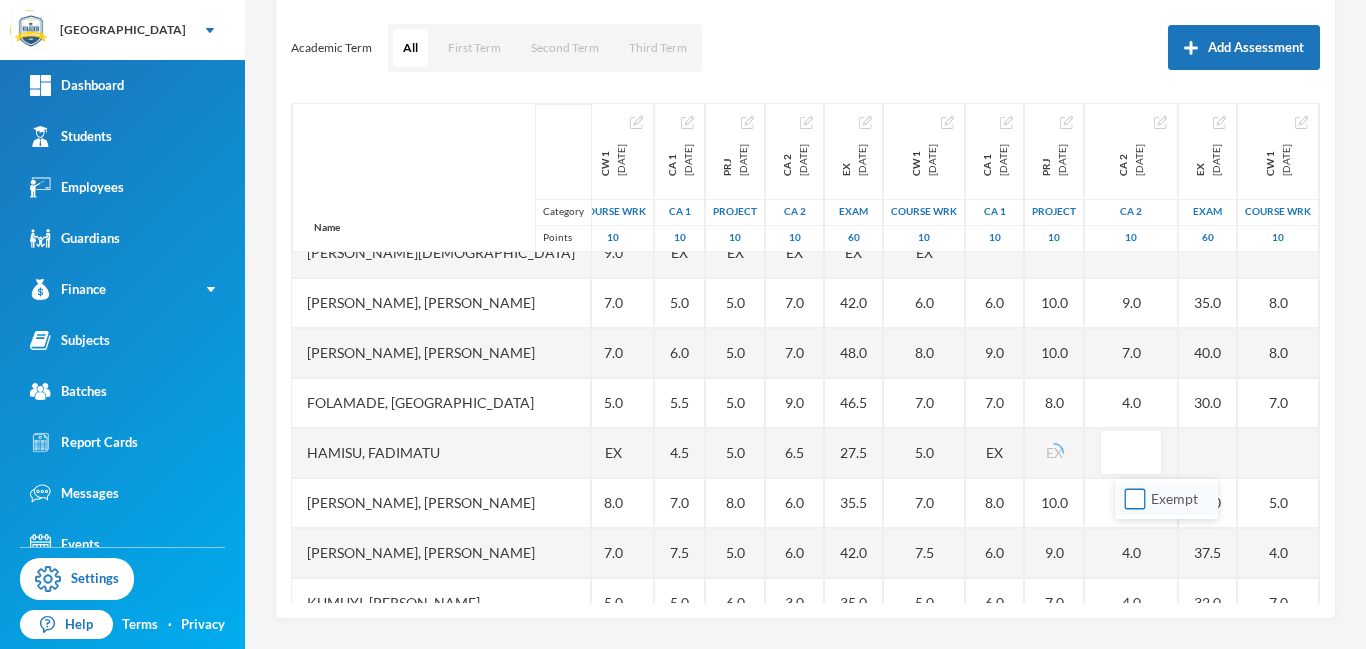 click on "Exempt" at bounding box center (1135, 499) 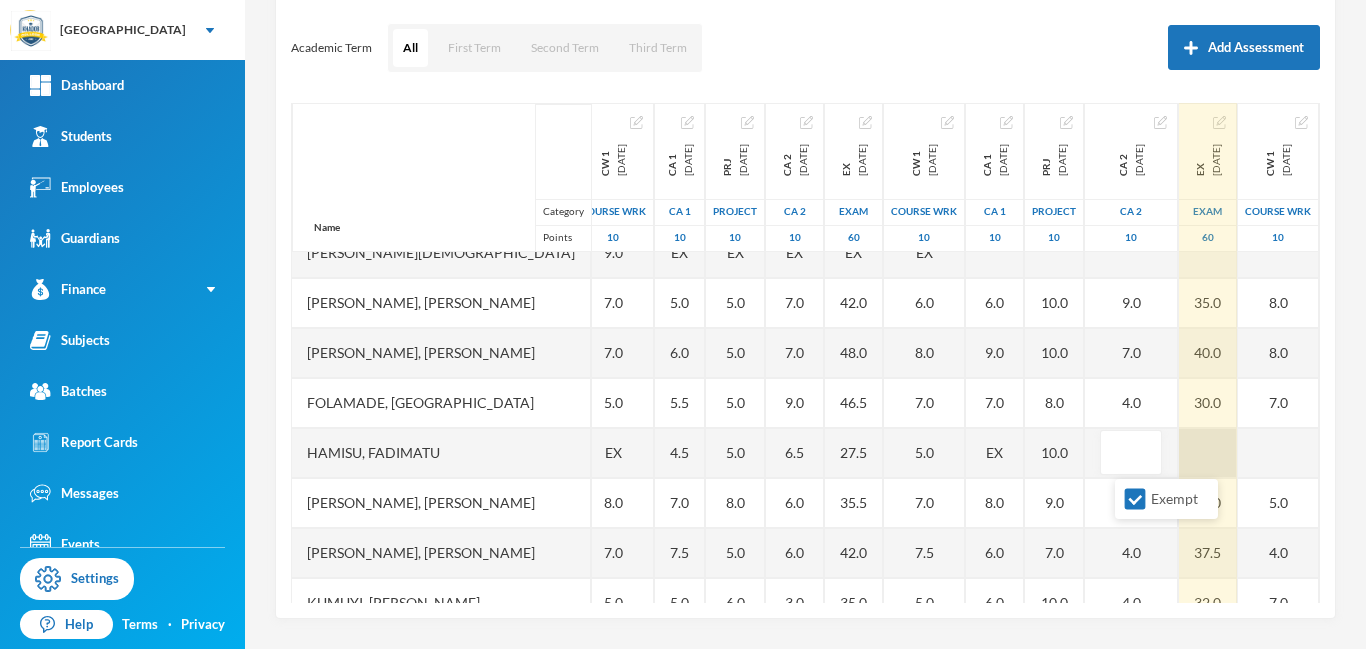 click at bounding box center [1208, 453] 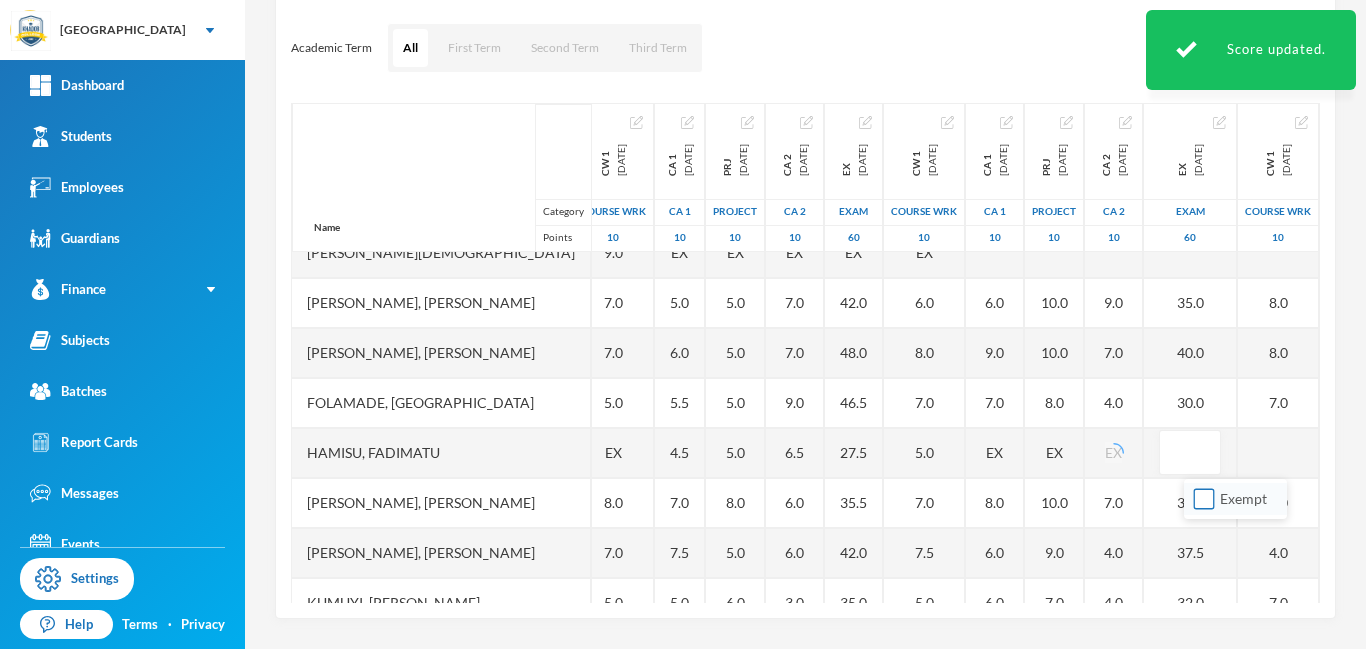 click on "Exempt" at bounding box center [1204, 499] 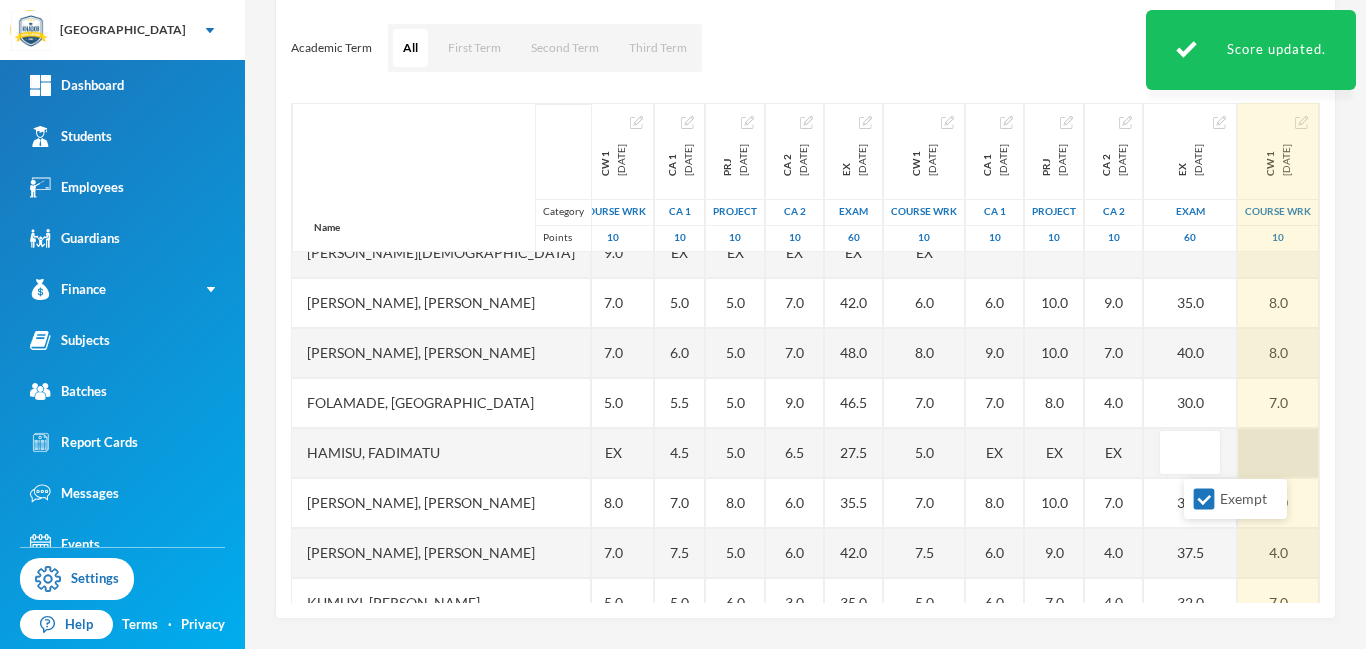 click at bounding box center (1278, 453) 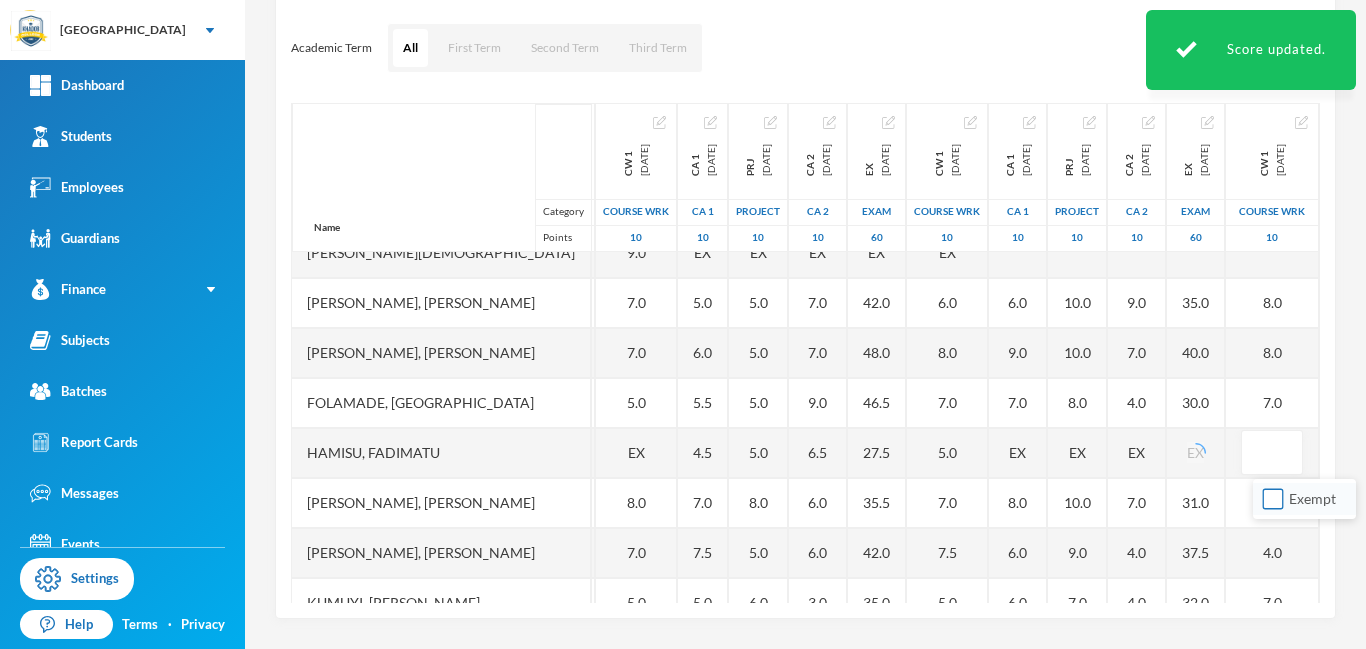 click on "Exempt" at bounding box center (1273, 499) 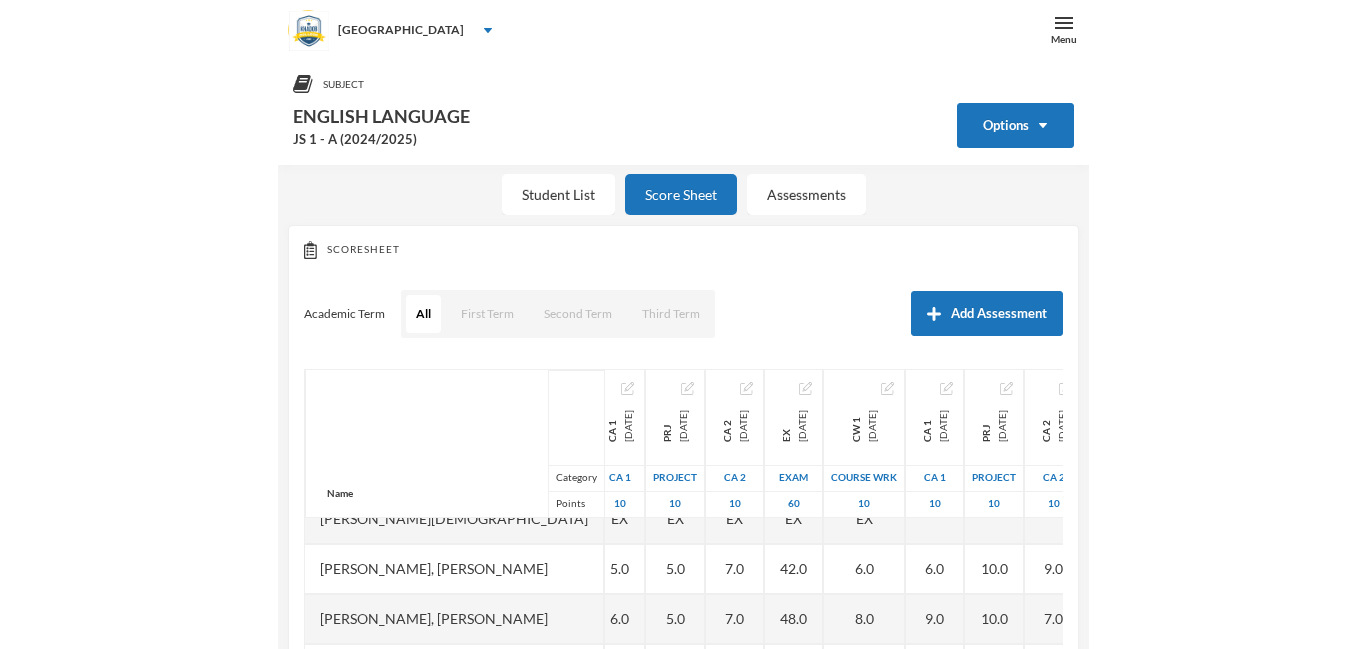 scroll, scrollTop: 0, scrollLeft: 0, axis: both 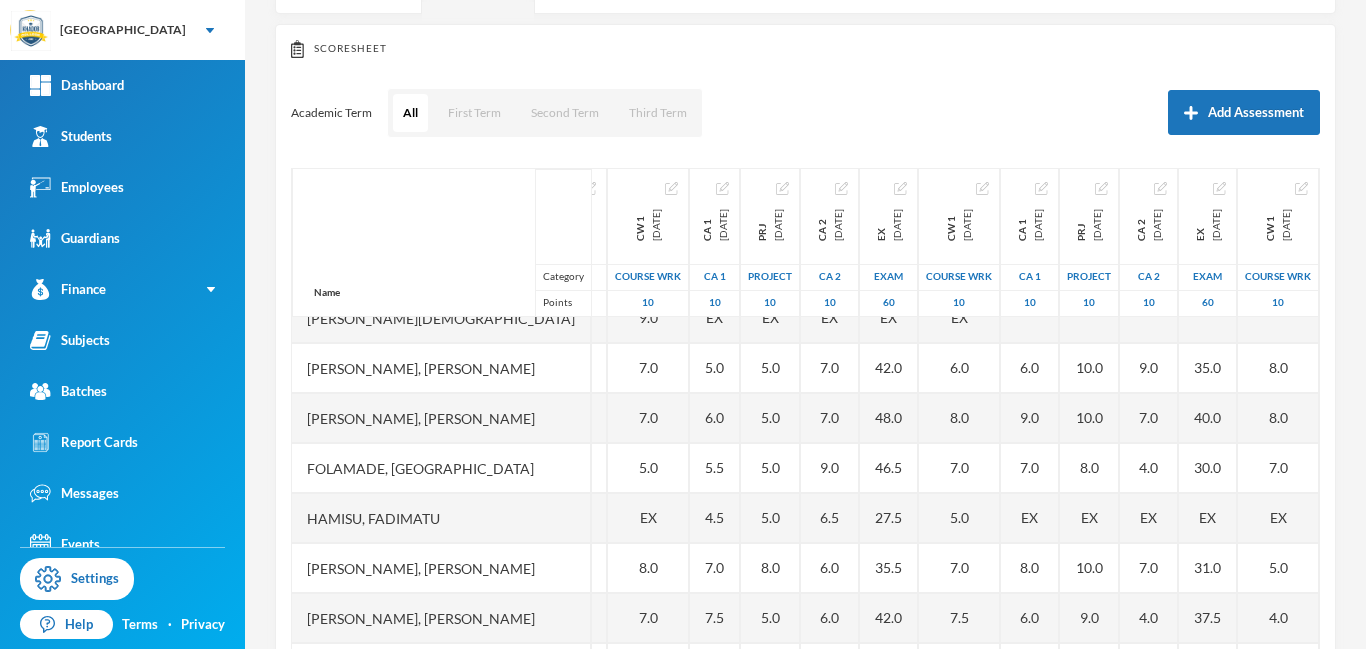 drag, startPoint x: 1363, startPoint y: 446, endPoint x: 1365, endPoint y: 588, distance: 142.01408 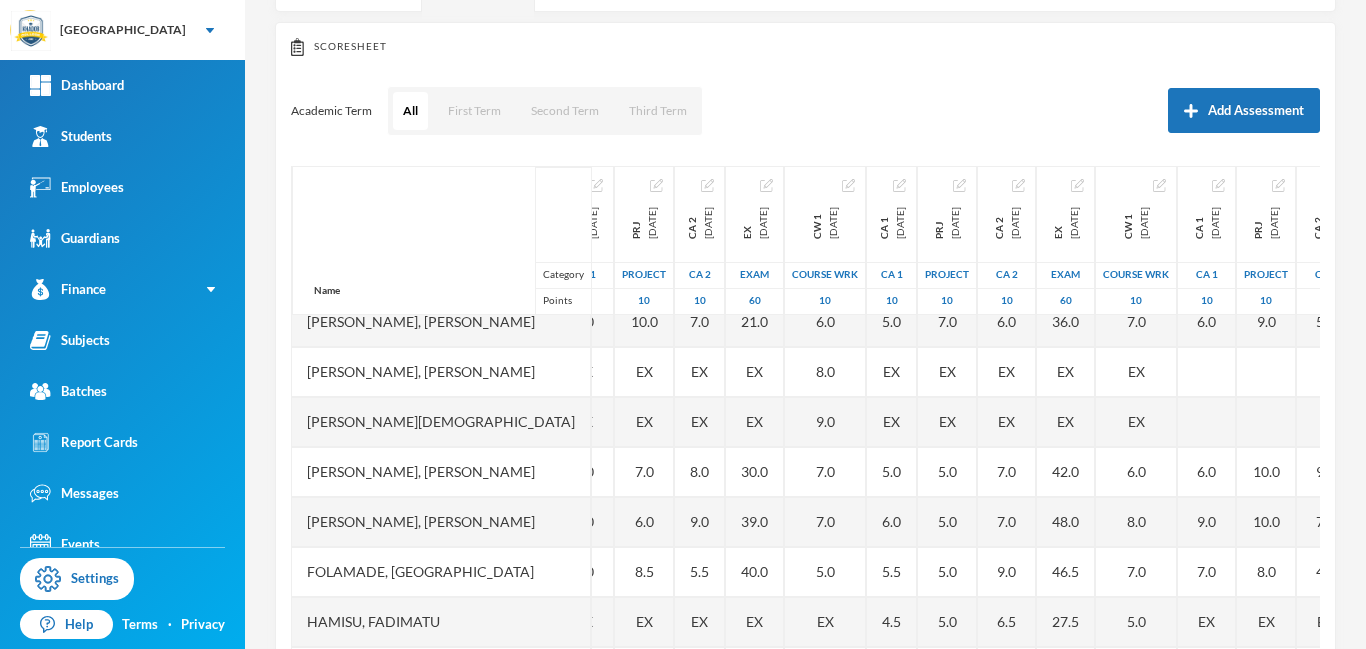 scroll, scrollTop: 0, scrollLeft: 102, axis: horizontal 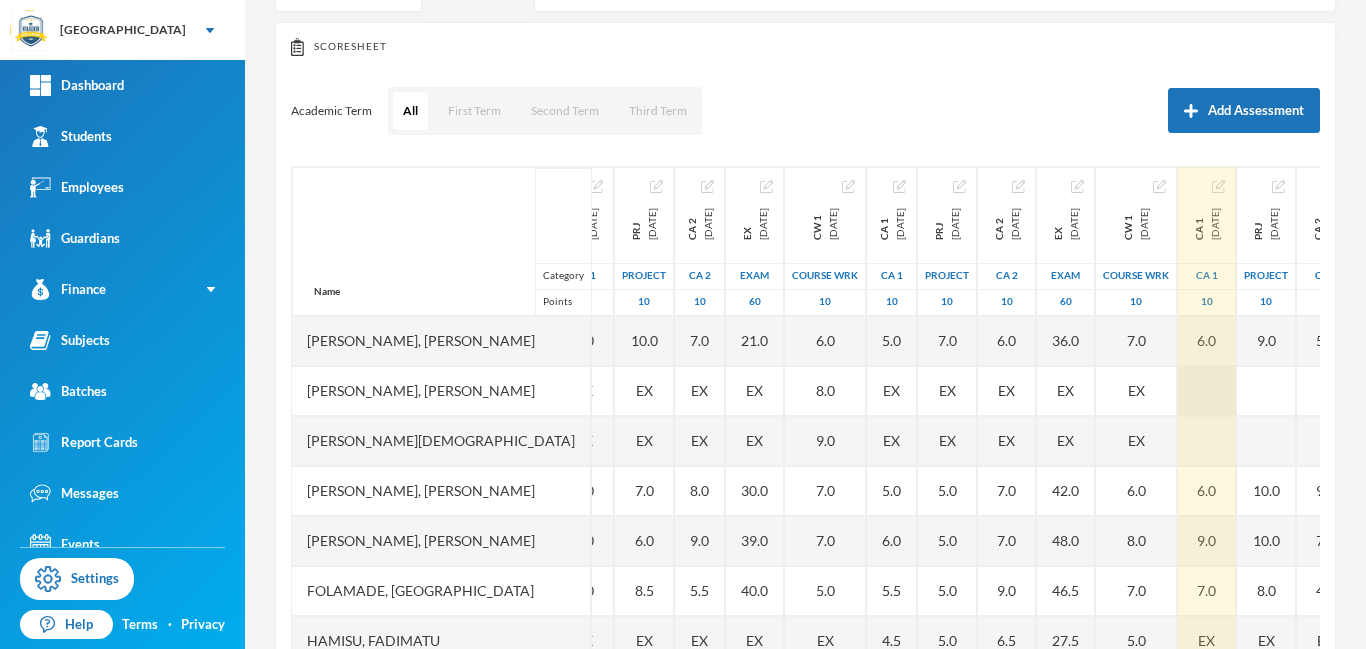 click at bounding box center (1207, 391) 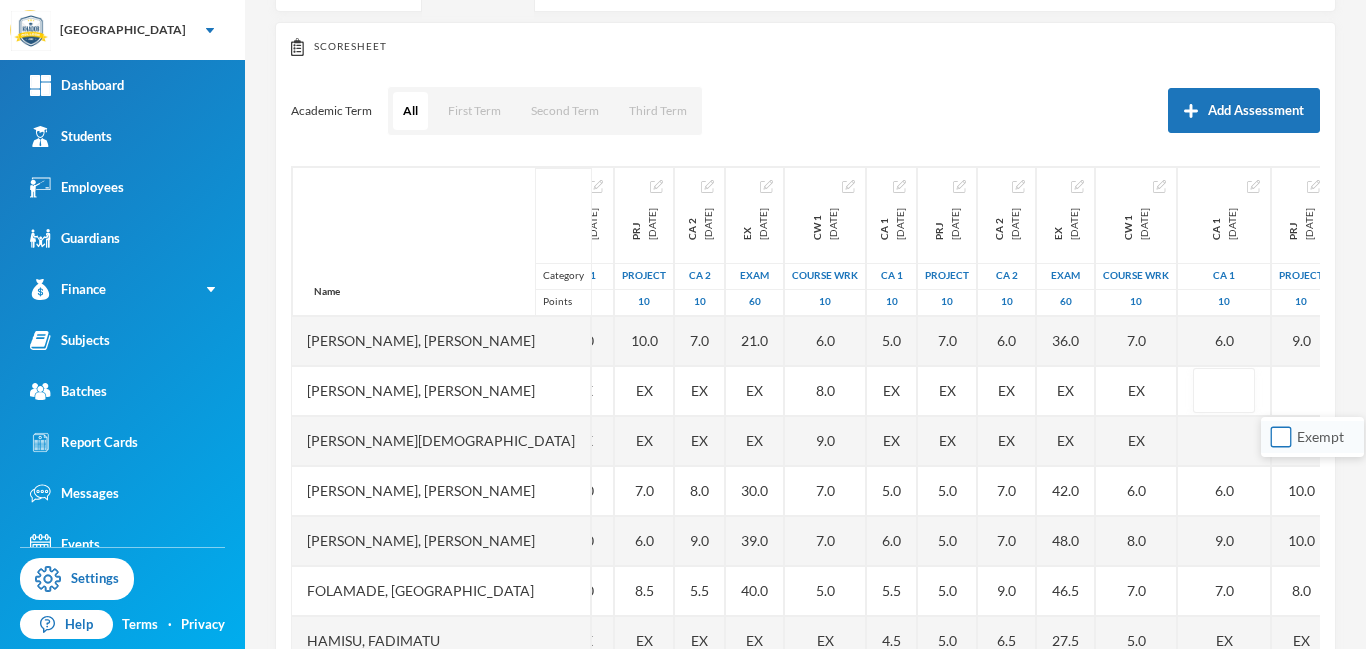 click on "Exempt" at bounding box center (1281, 437) 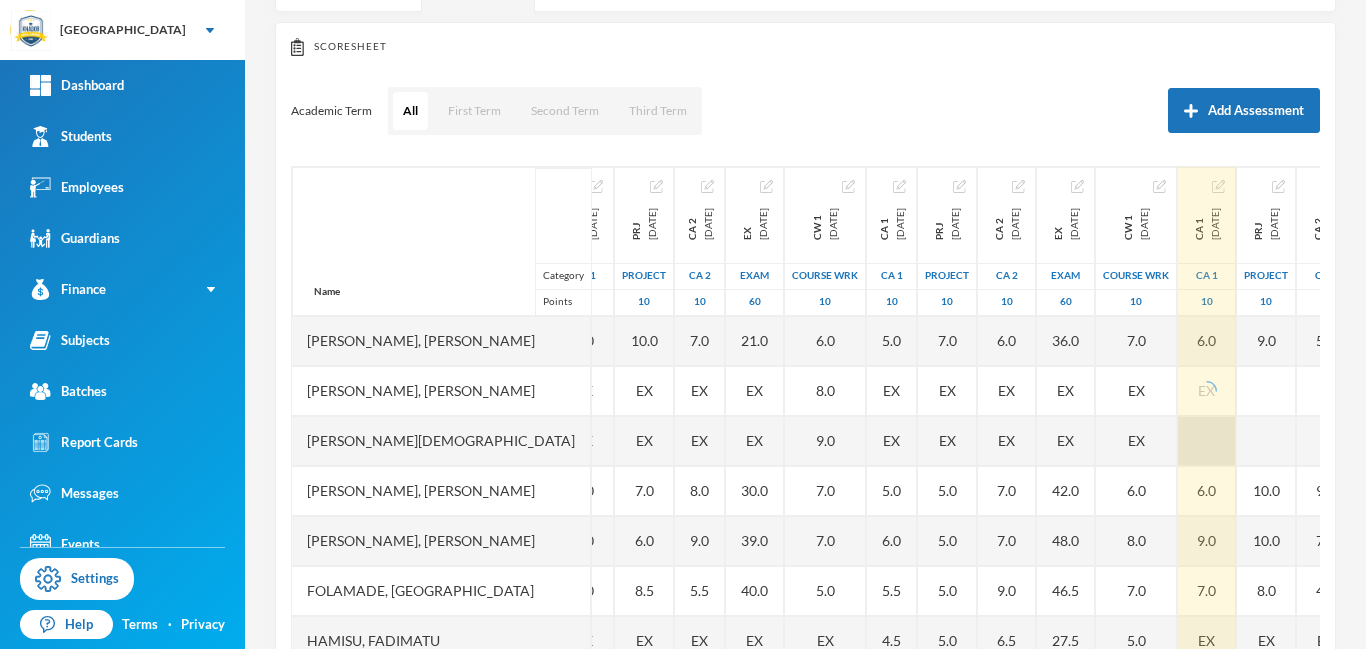 click at bounding box center (1207, 441) 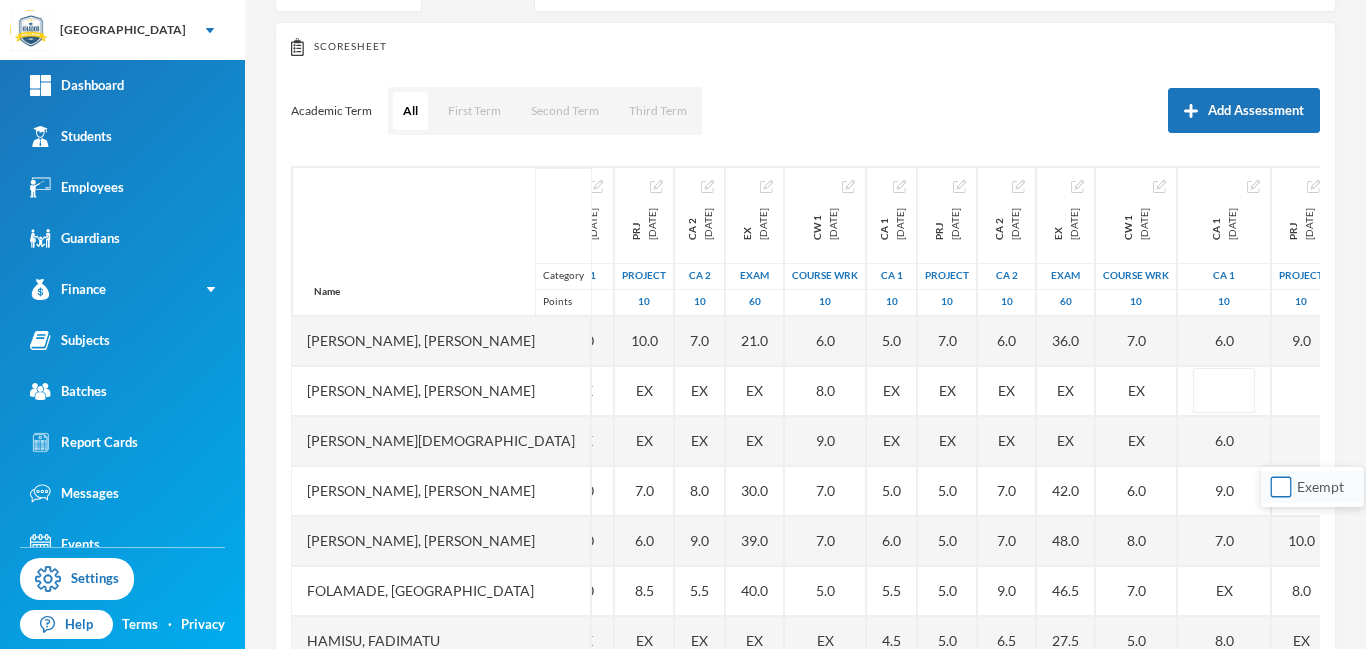 click on "Exempt" at bounding box center [1281, 487] 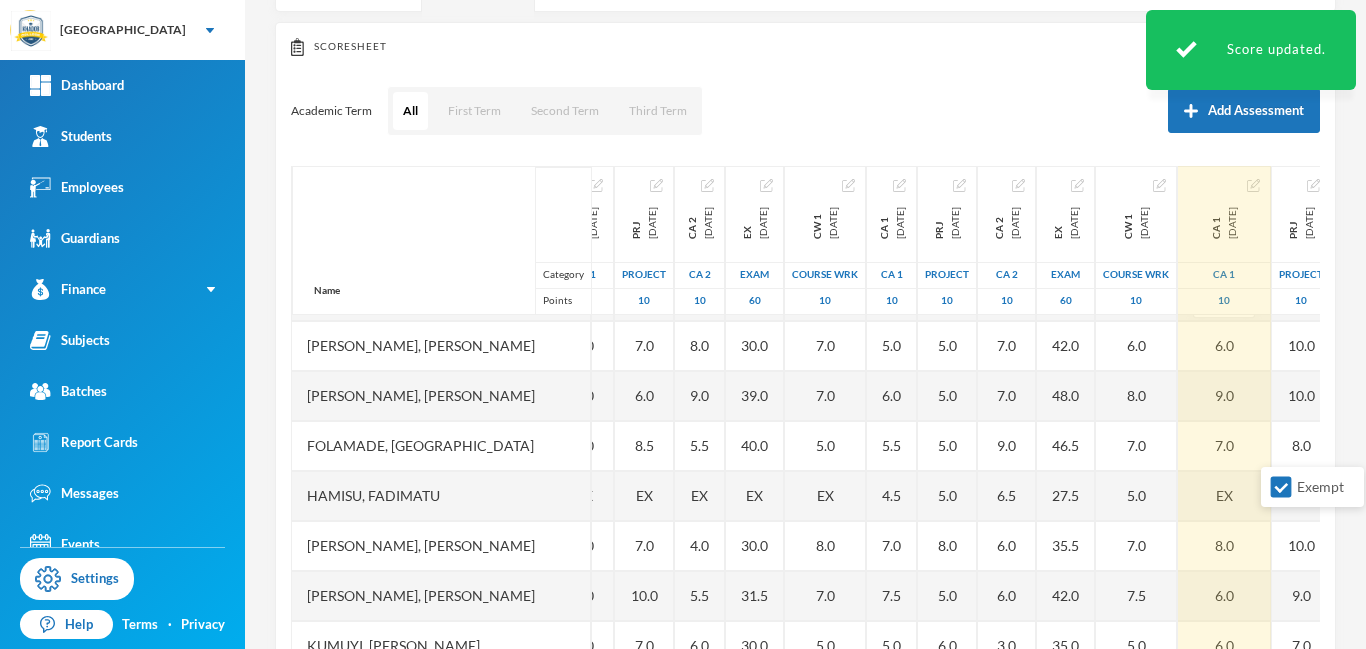 scroll, scrollTop: 451, scrollLeft: 102, axis: both 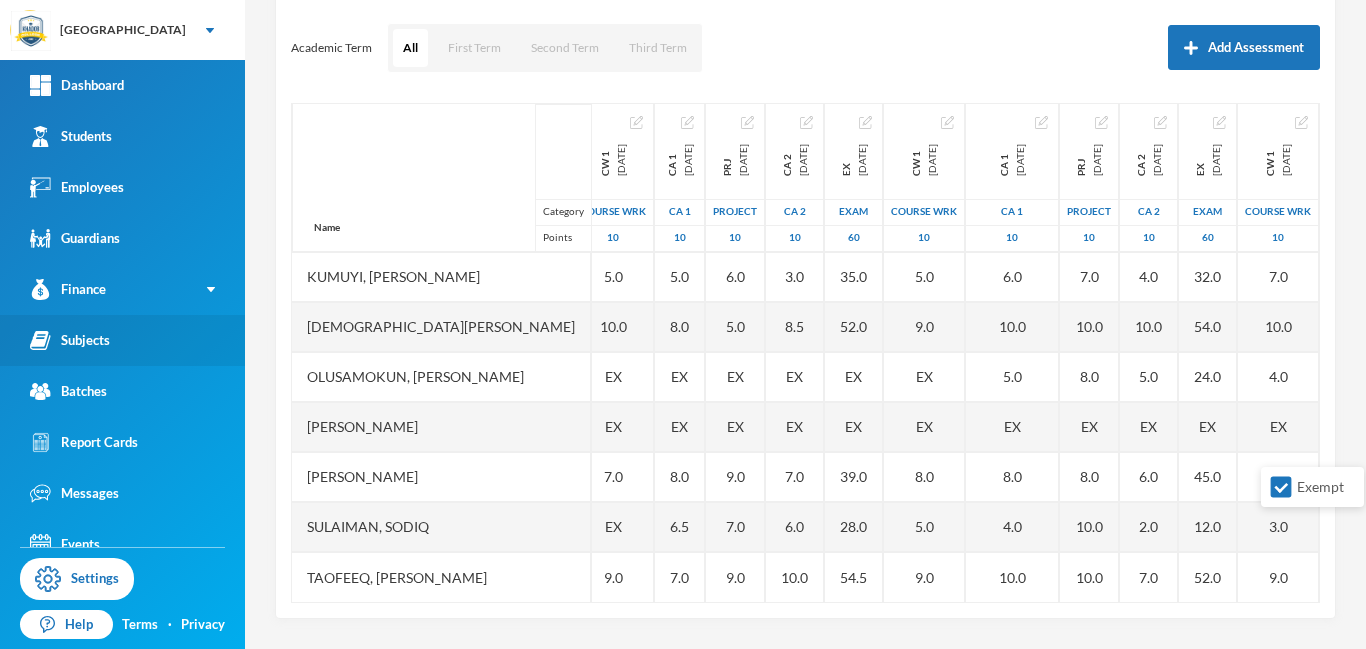 click on "Subjects" at bounding box center (70, 340) 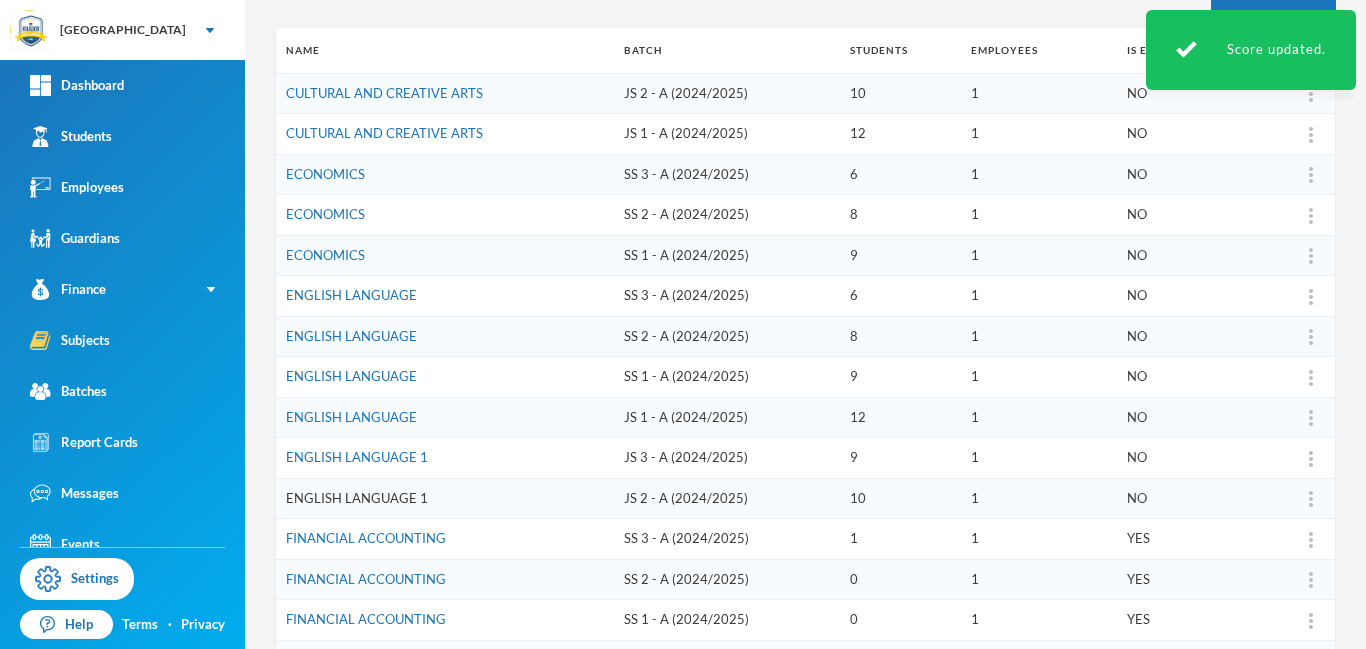click on "ENGLISH LANGUAGE 1" at bounding box center (357, 498) 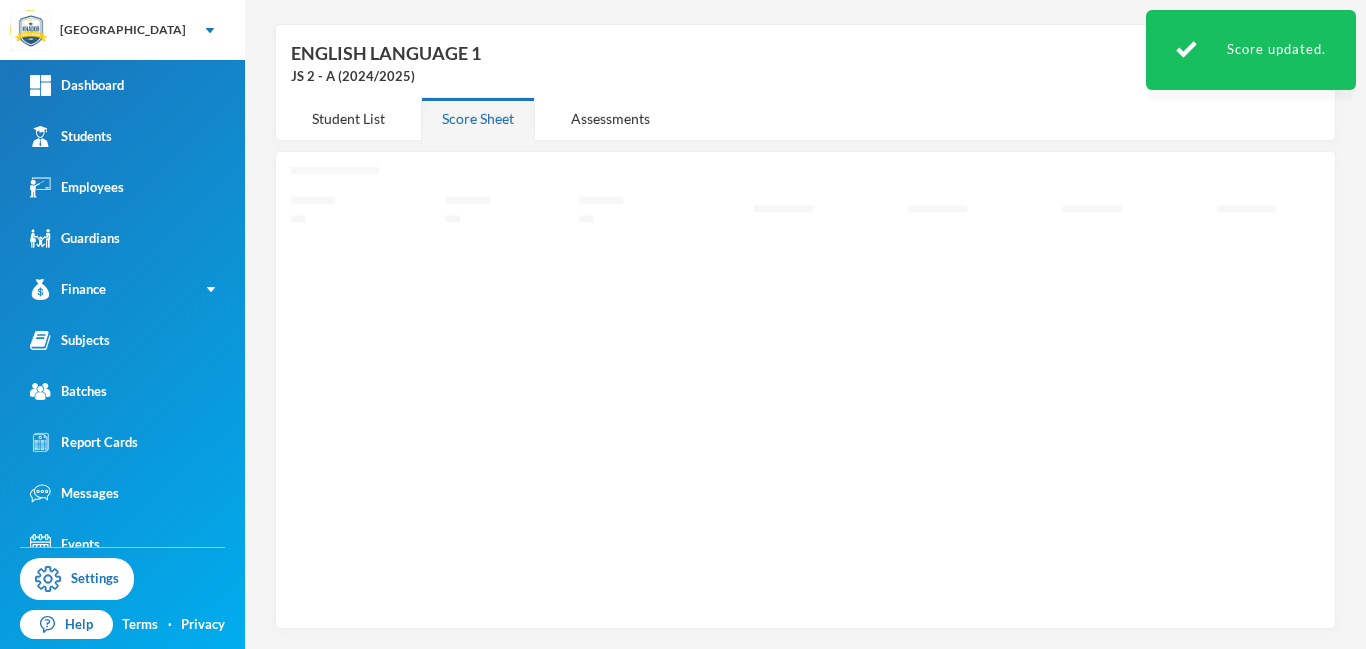 scroll, scrollTop: 71, scrollLeft: 0, axis: vertical 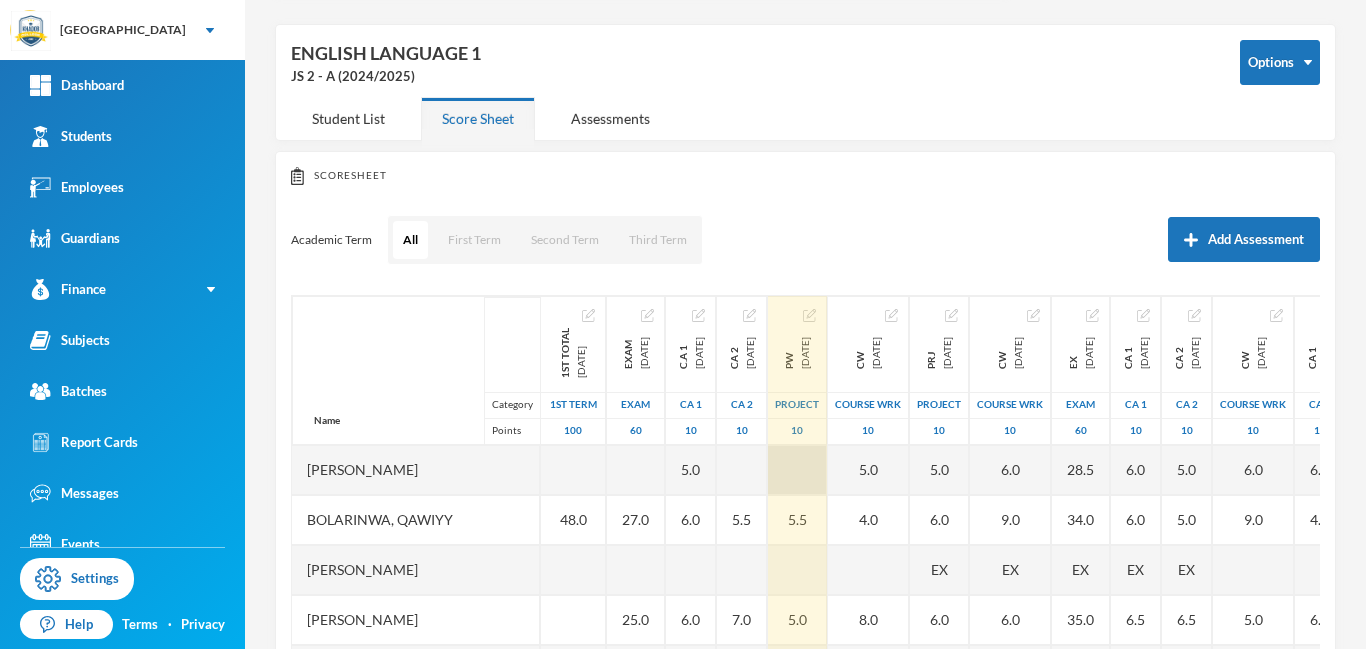 click at bounding box center [797, 470] 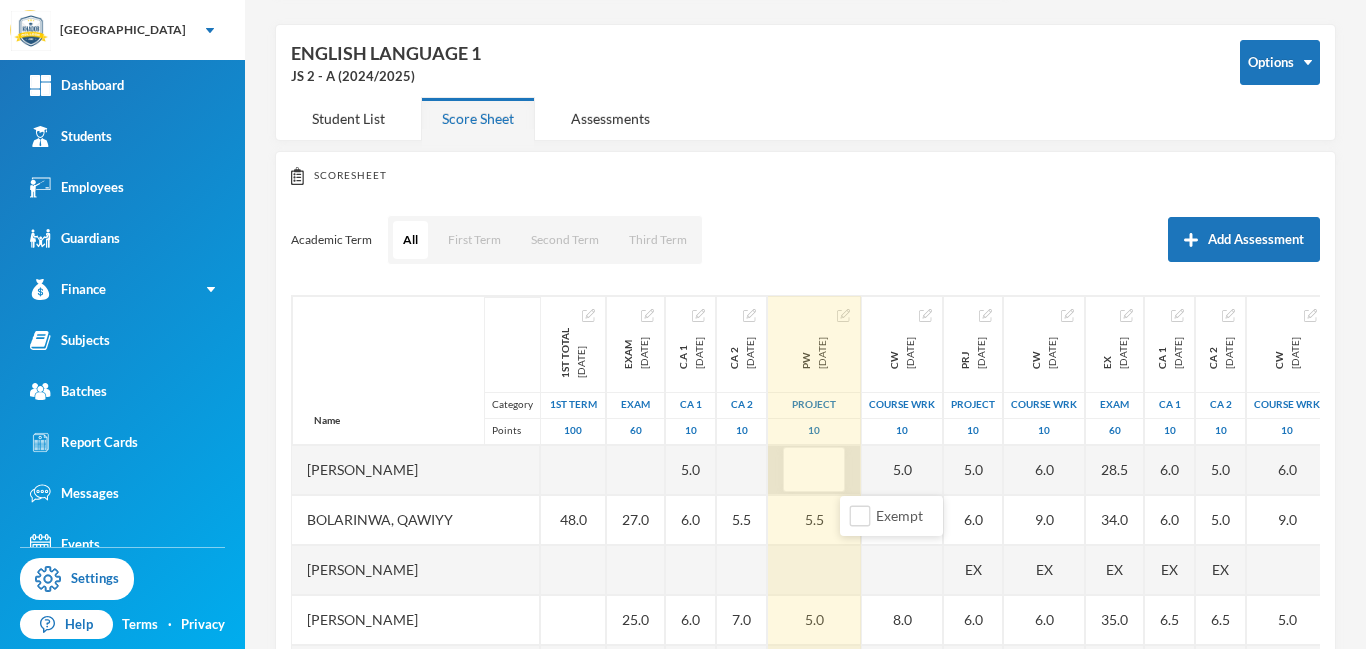 type on "7" 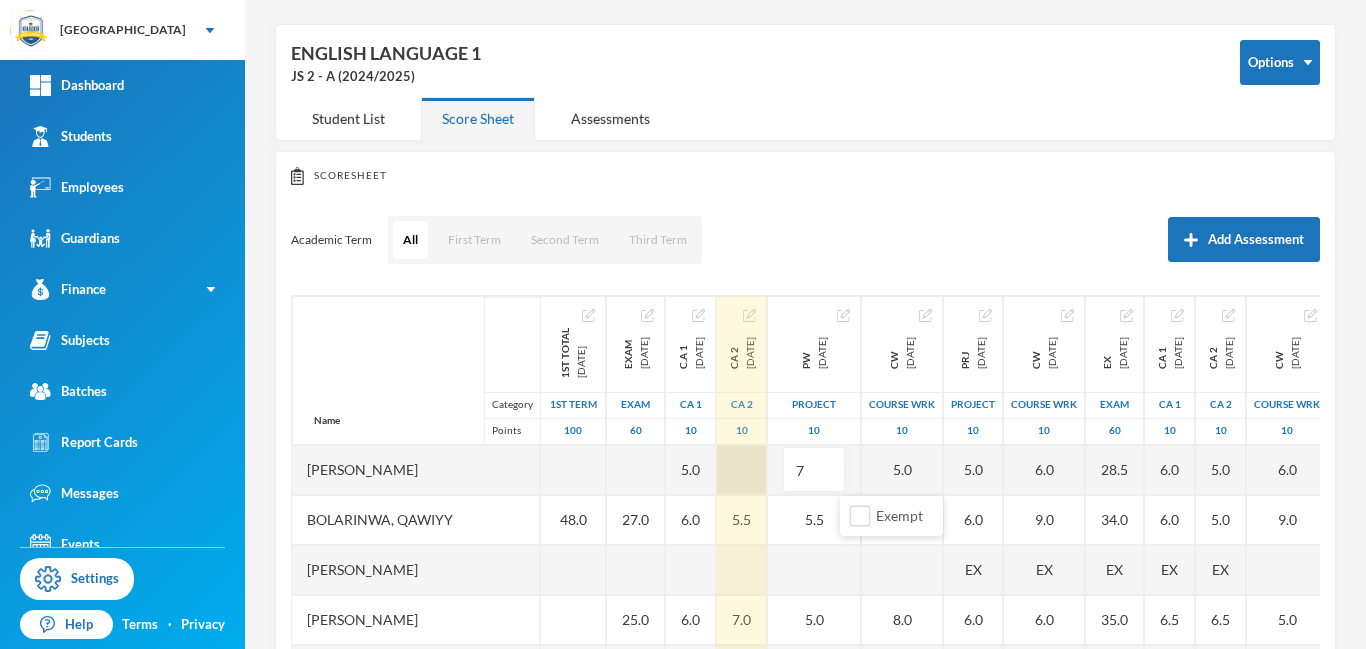 click at bounding box center (742, 470) 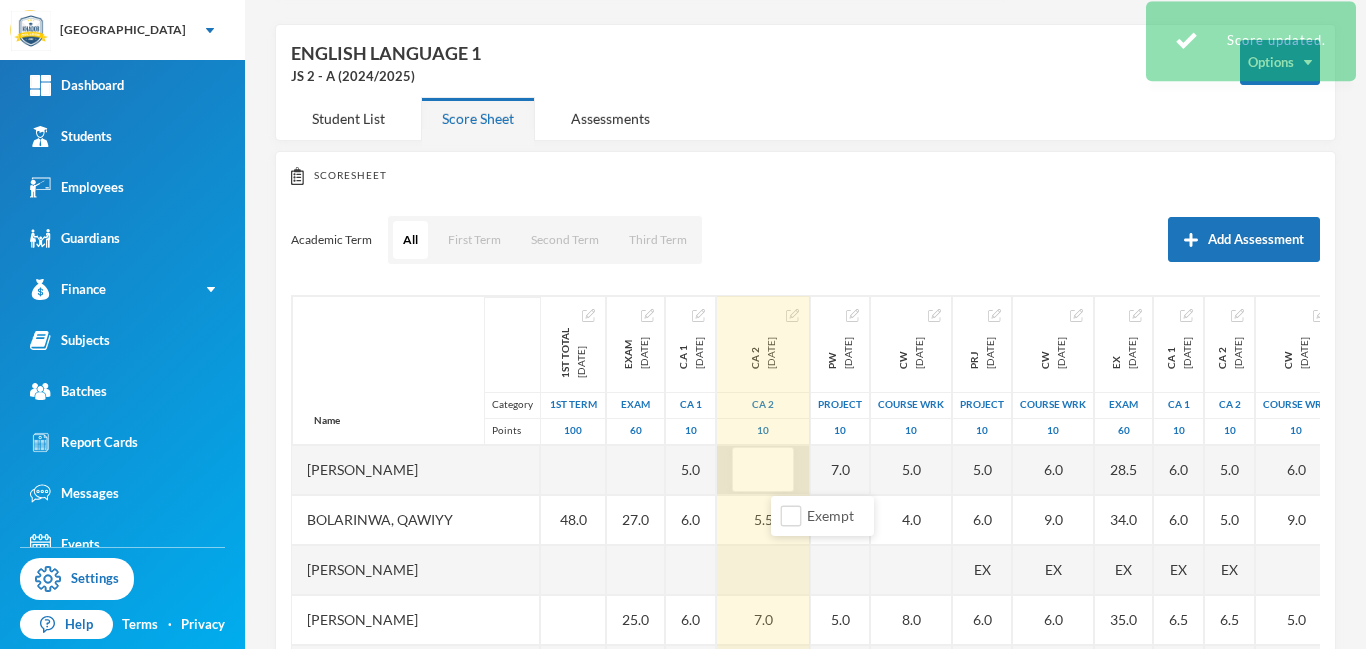 type on "6" 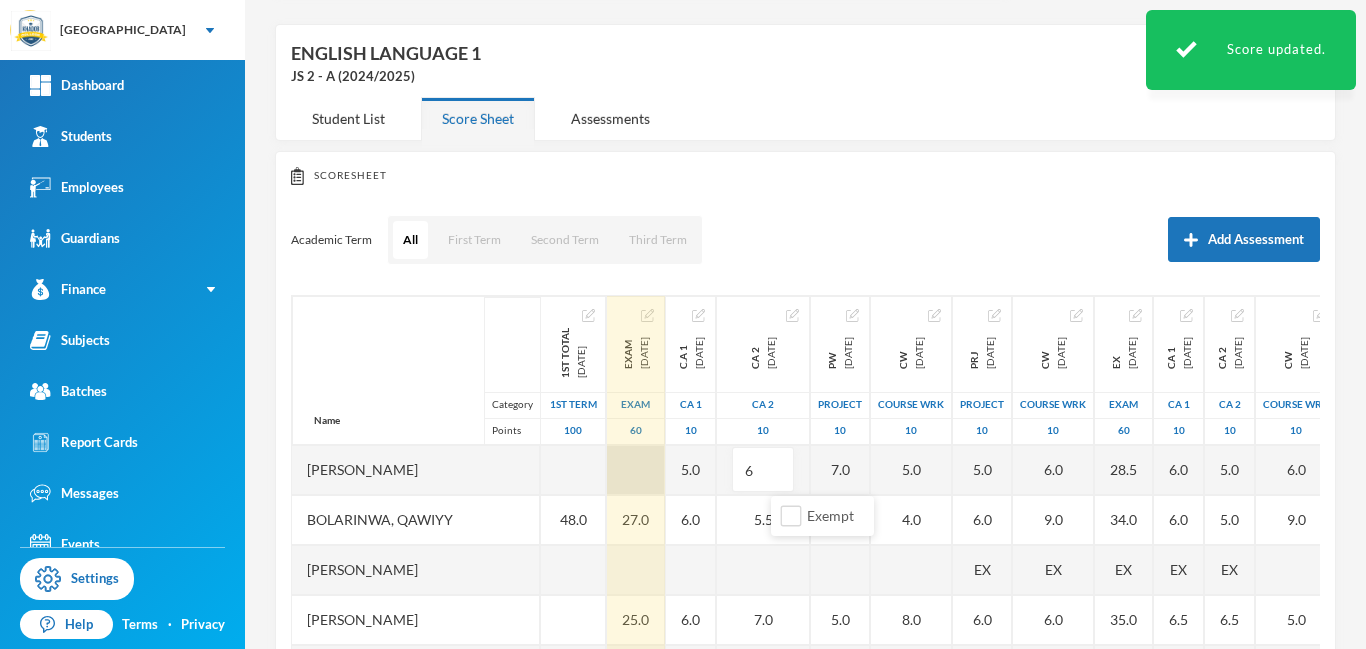 click at bounding box center (636, 470) 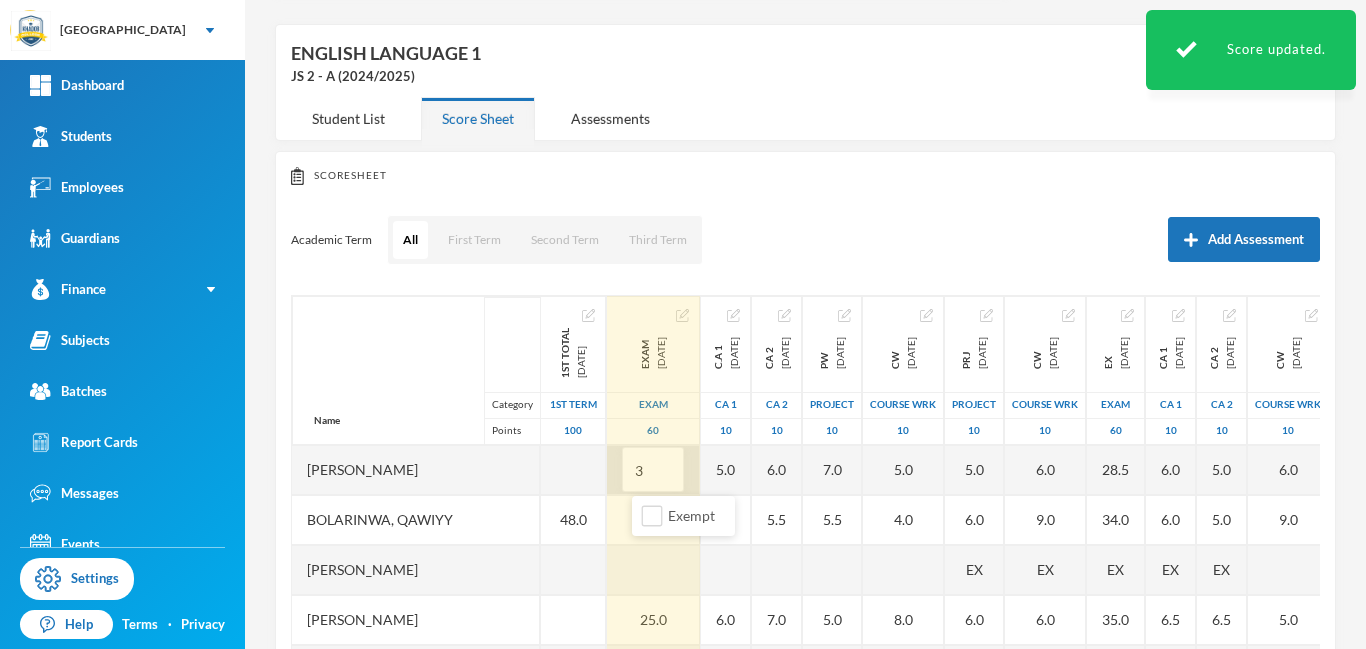 type on "30" 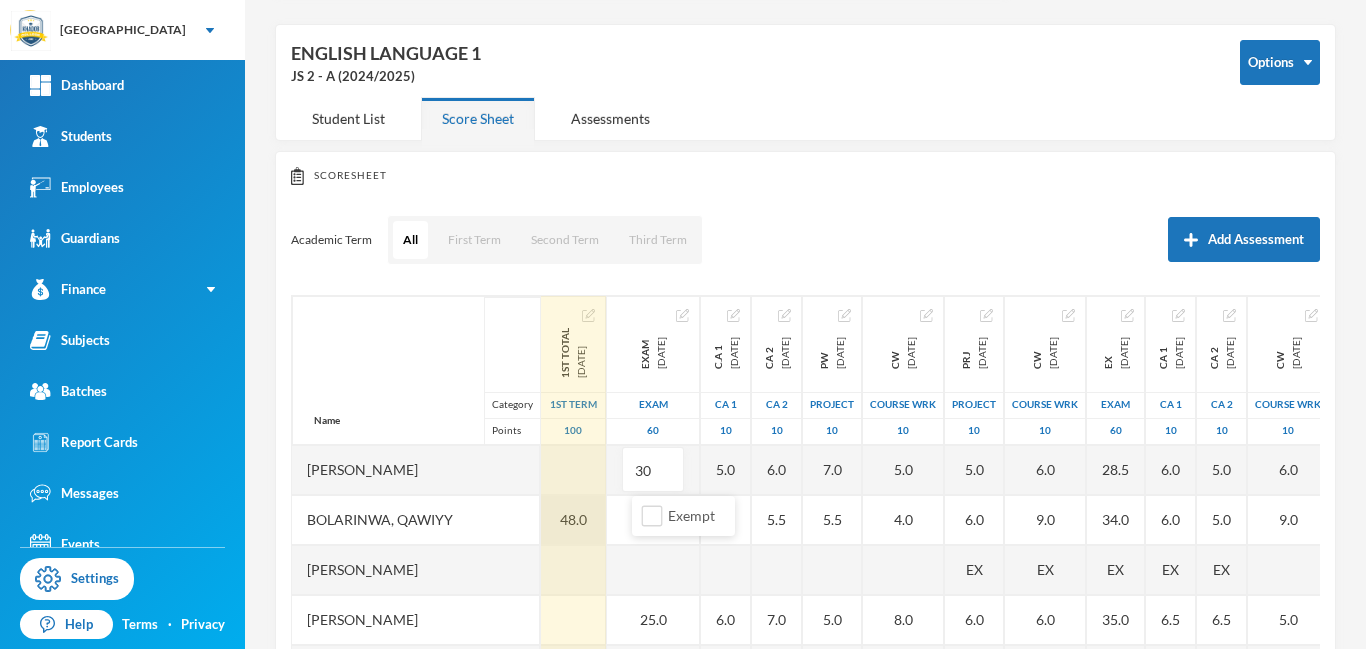 click on "48.0" at bounding box center [573, 520] 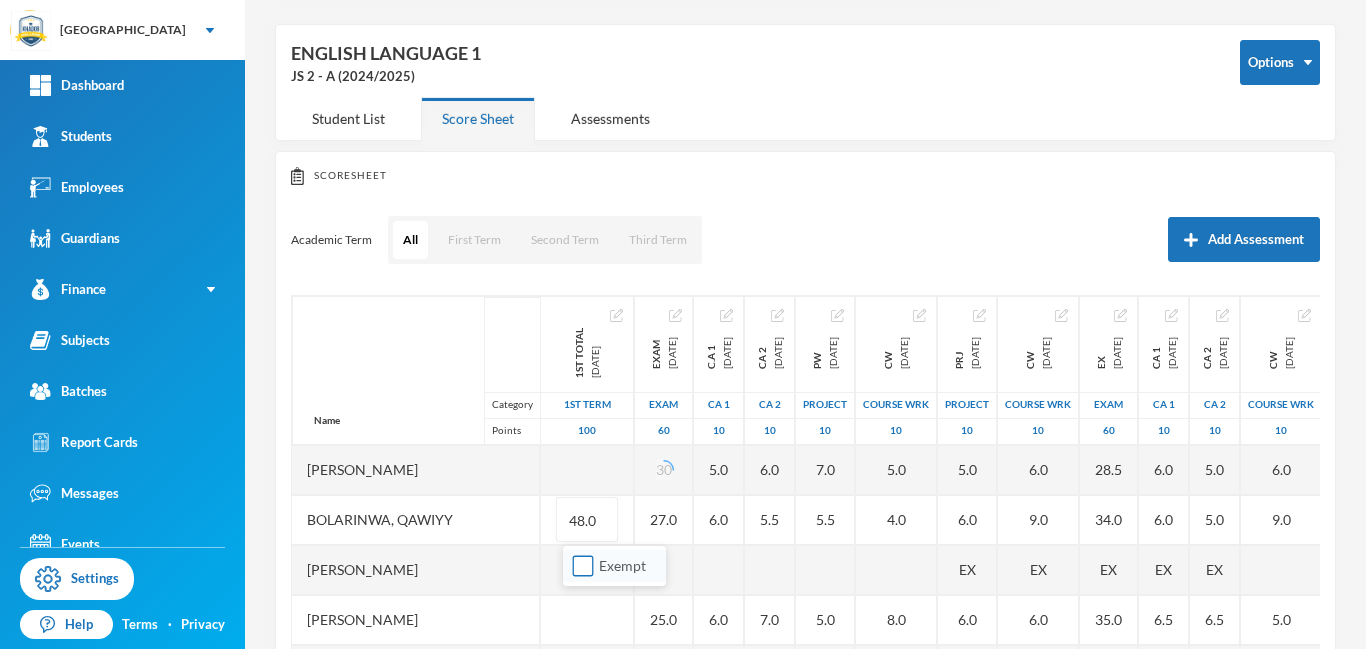 click on "Exempt" at bounding box center [583, 566] 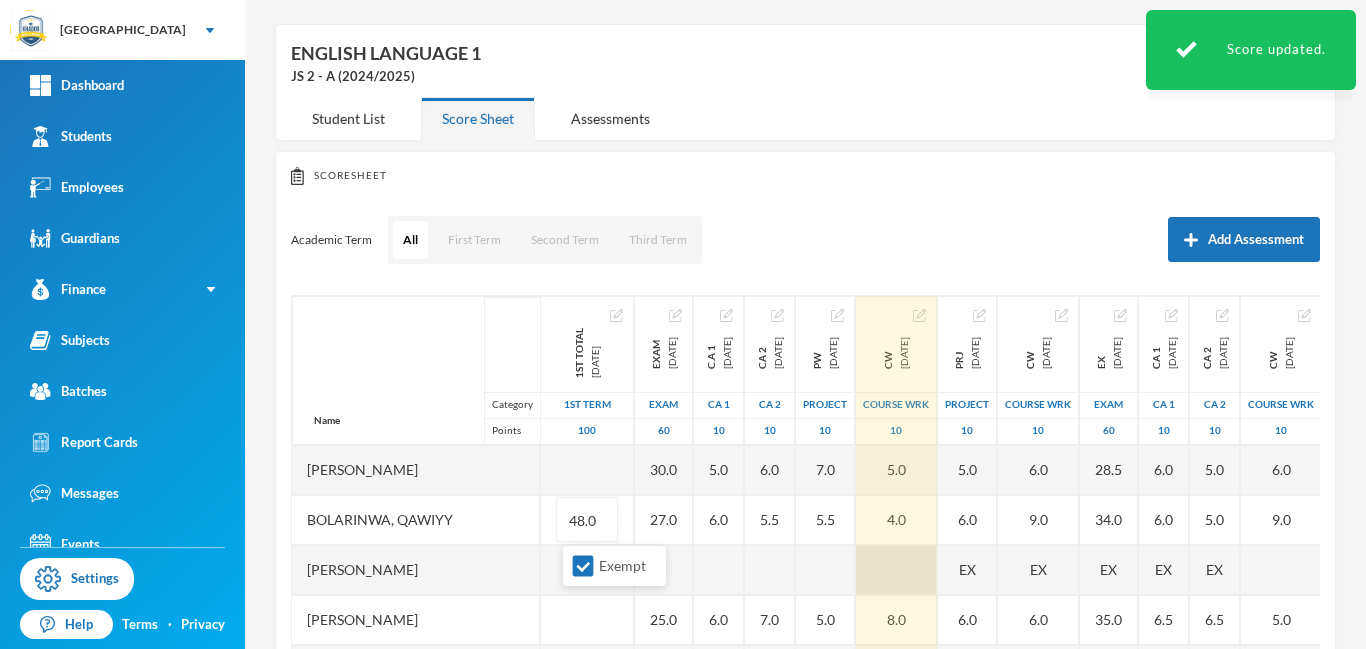 click at bounding box center [896, 570] 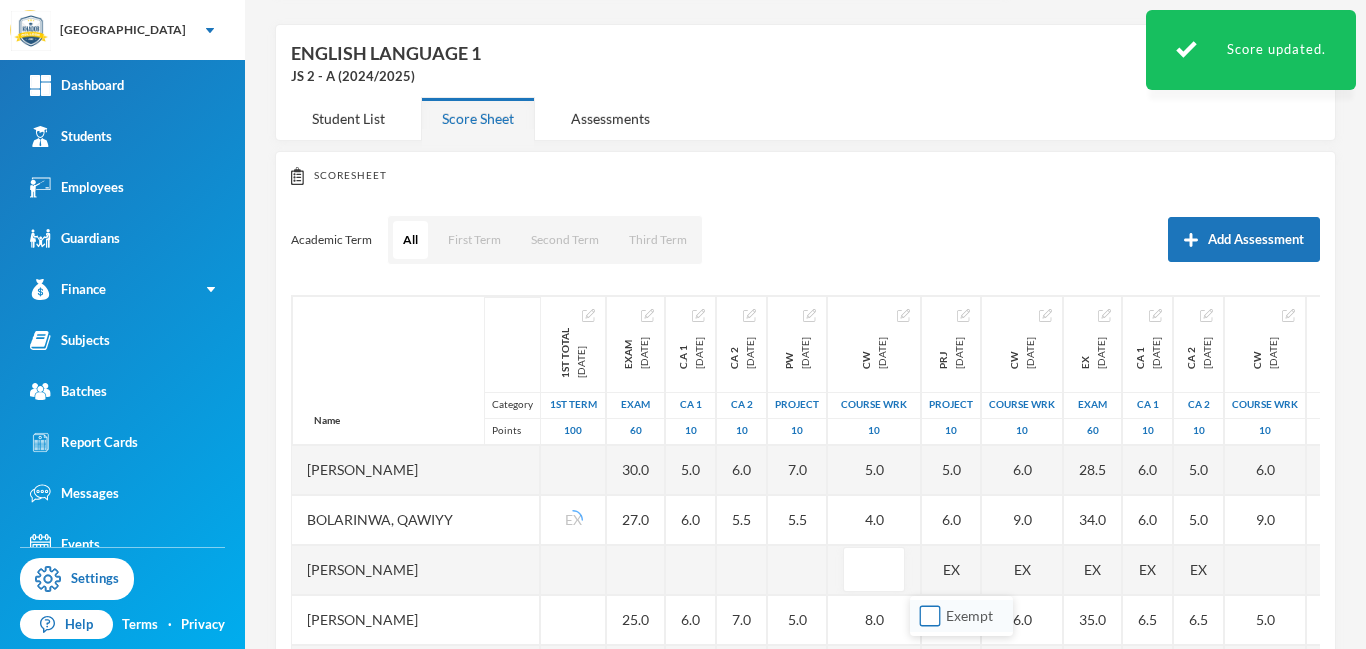 click on "Exempt" at bounding box center (930, 616) 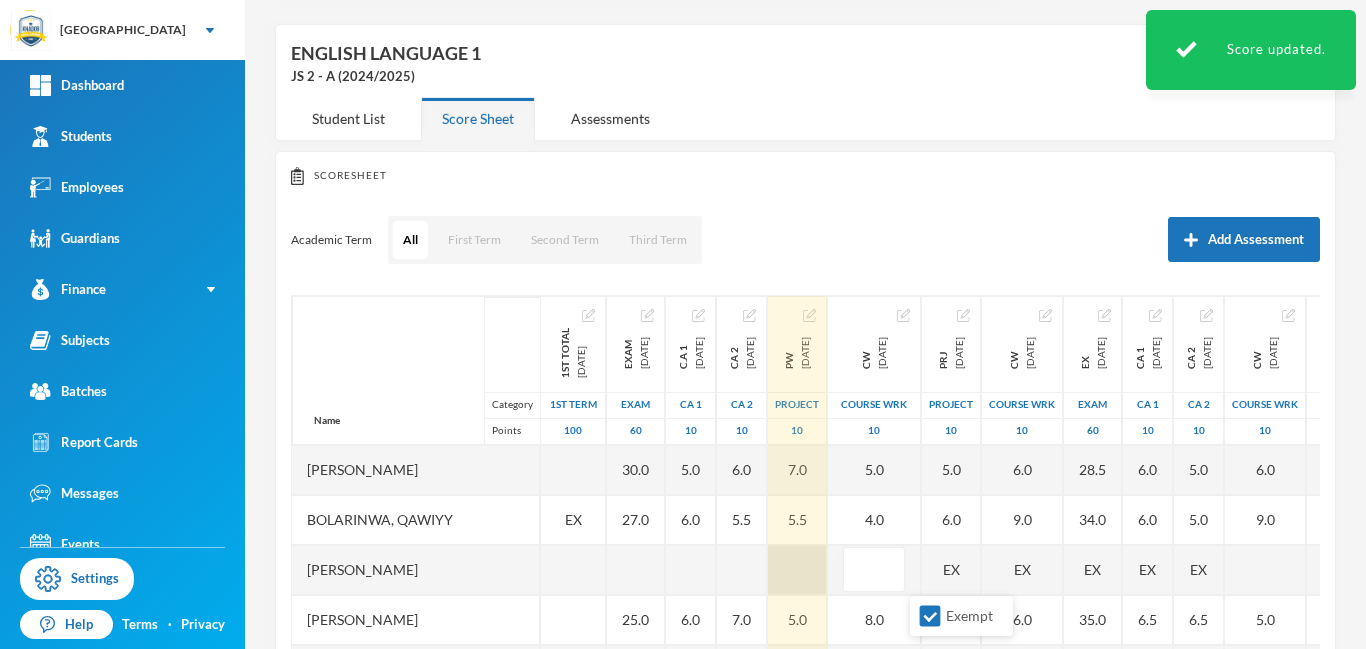 click at bounding box center (797, 570) 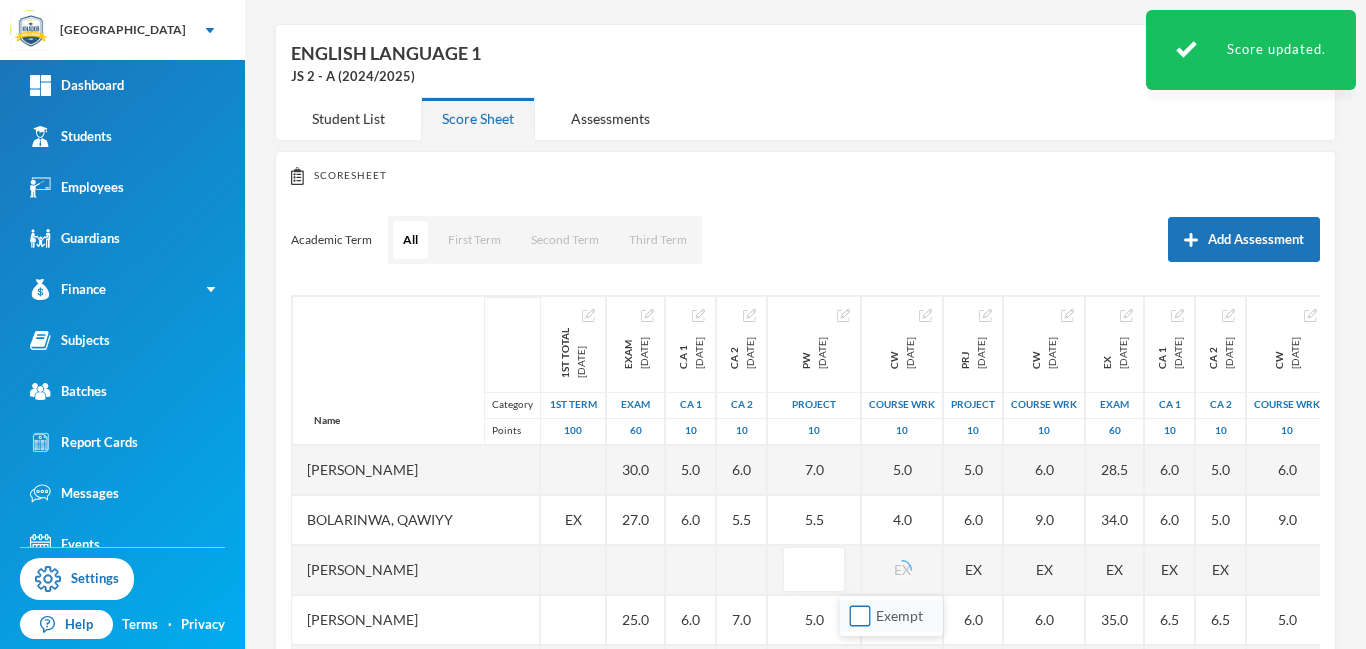 click on "Exempt" at bounding box center (860, 616) 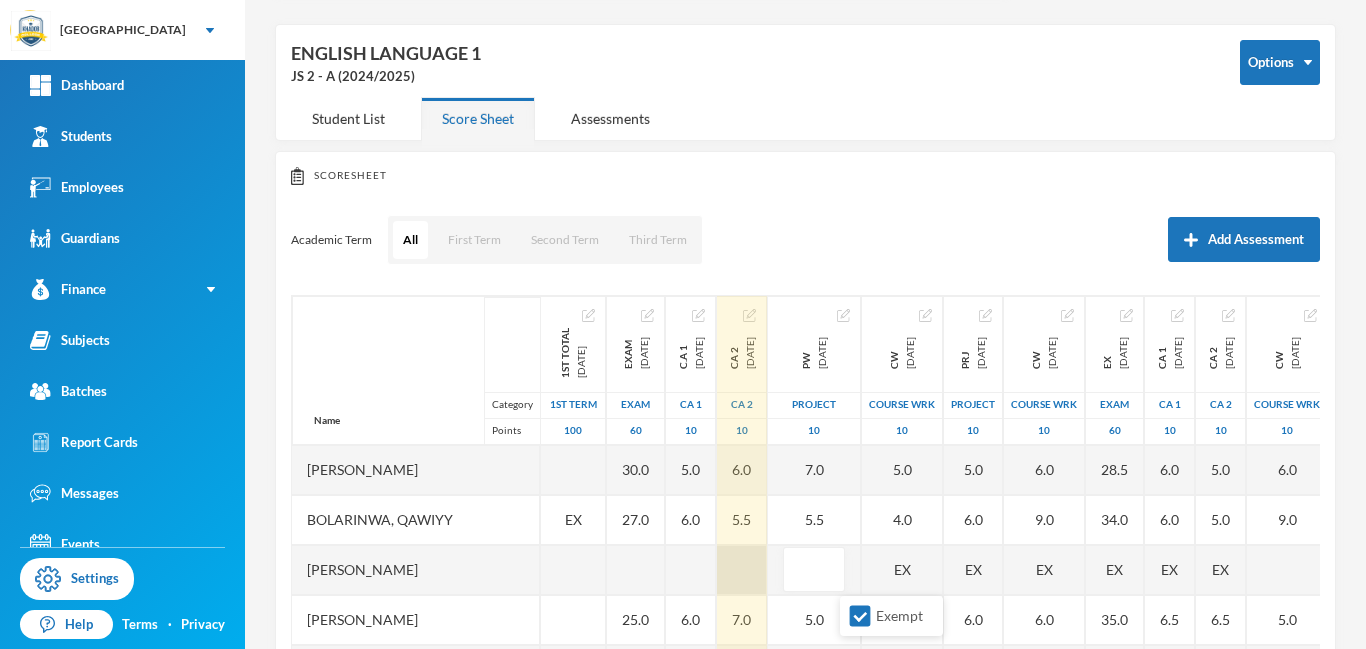 click at bounding box center [742, 570] 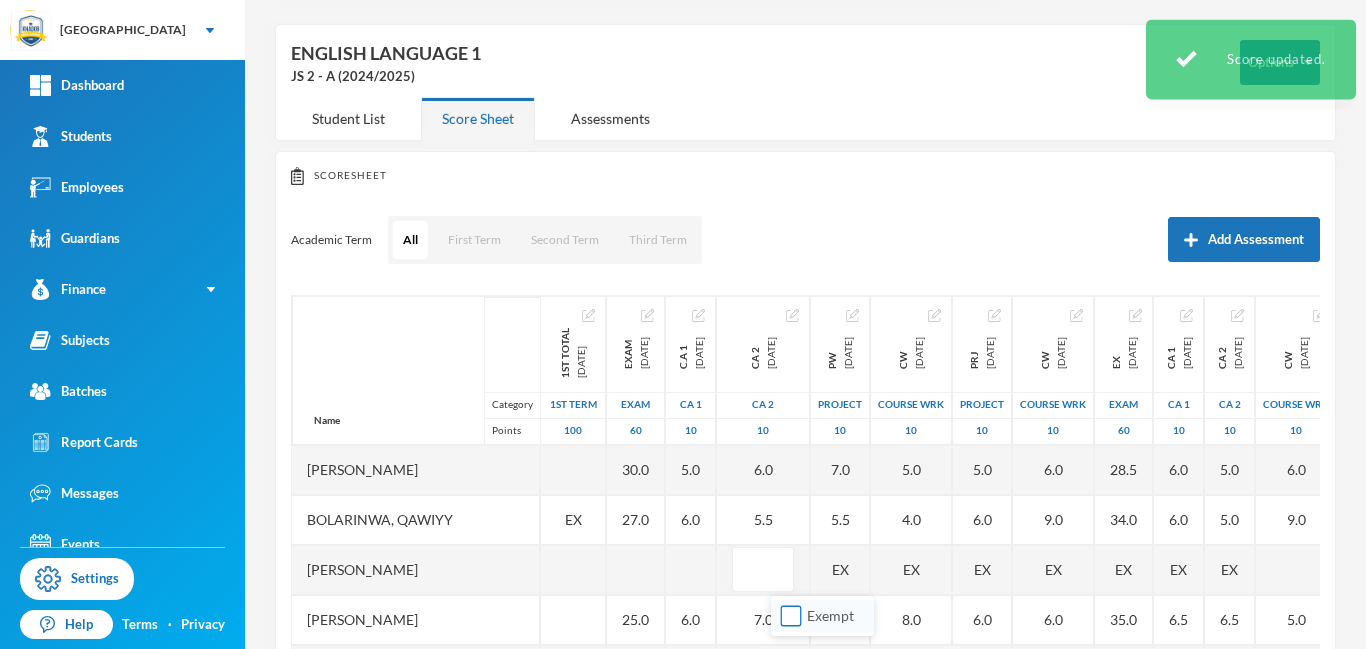 click on "Exempt" at bounding box center [791, 616] 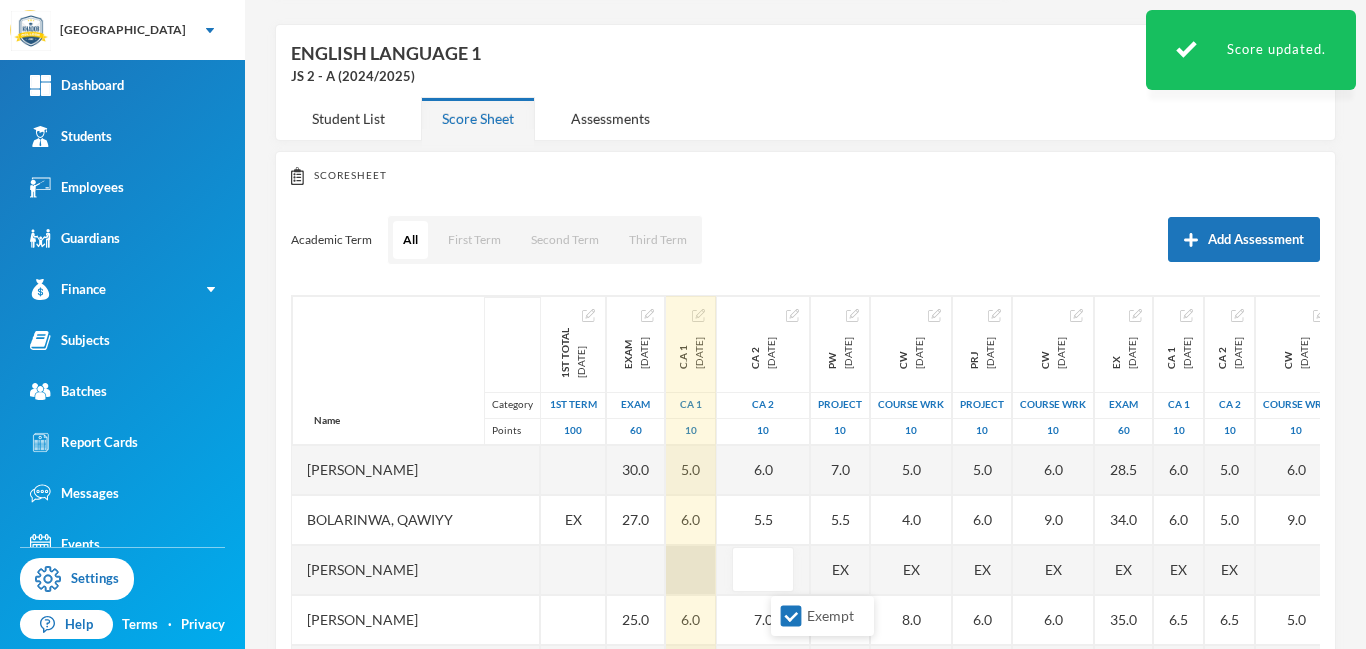 click at bounding box center (691, 570) 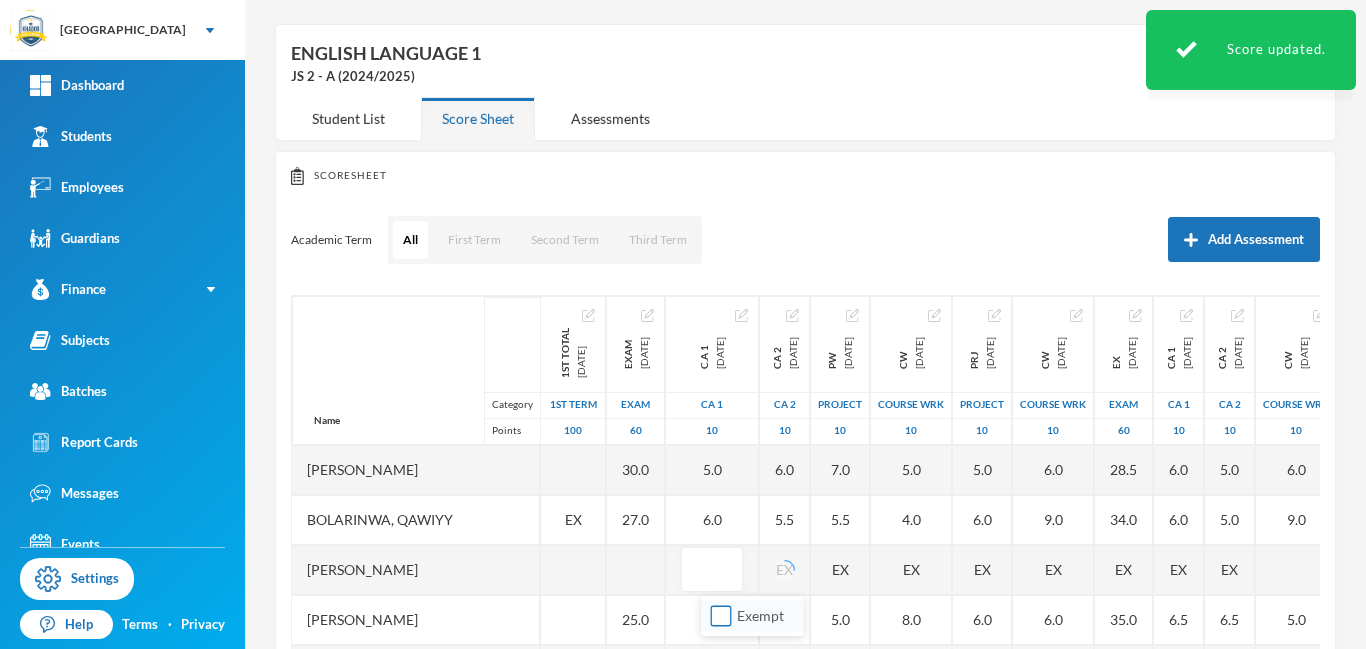 click on "Exempt" at bounding box center (721, 616) 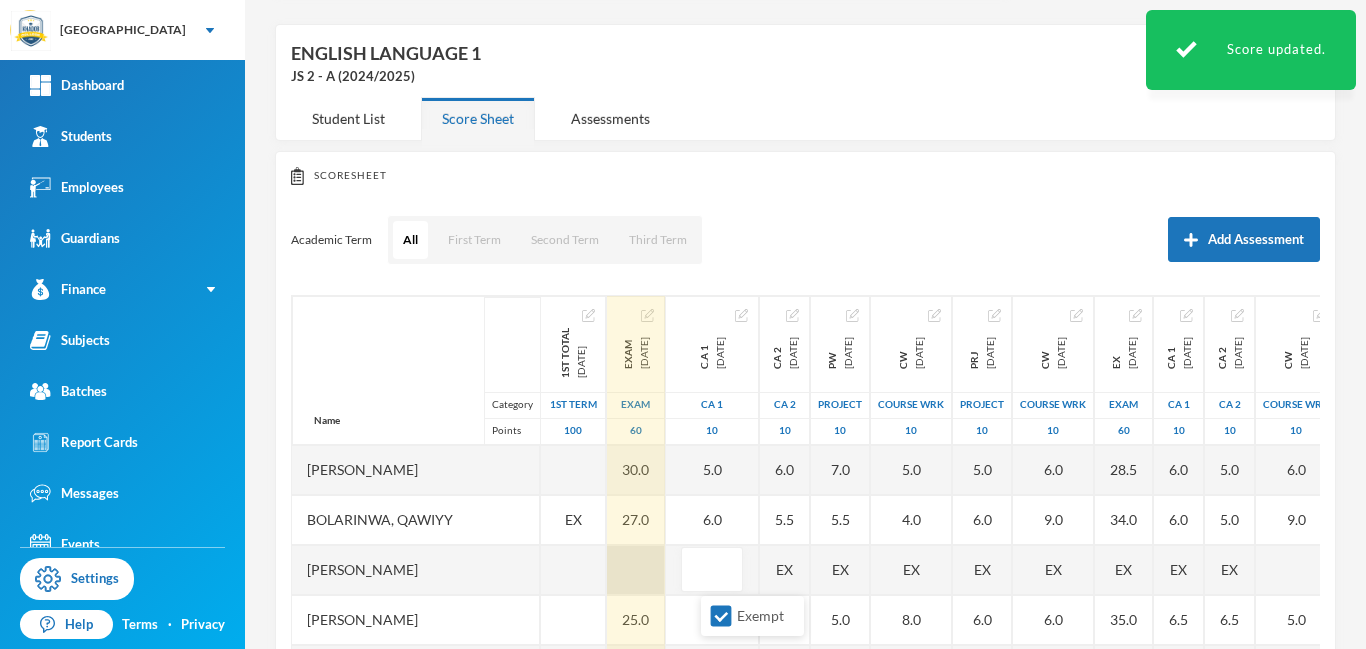 click at bounding box center [636, 570] 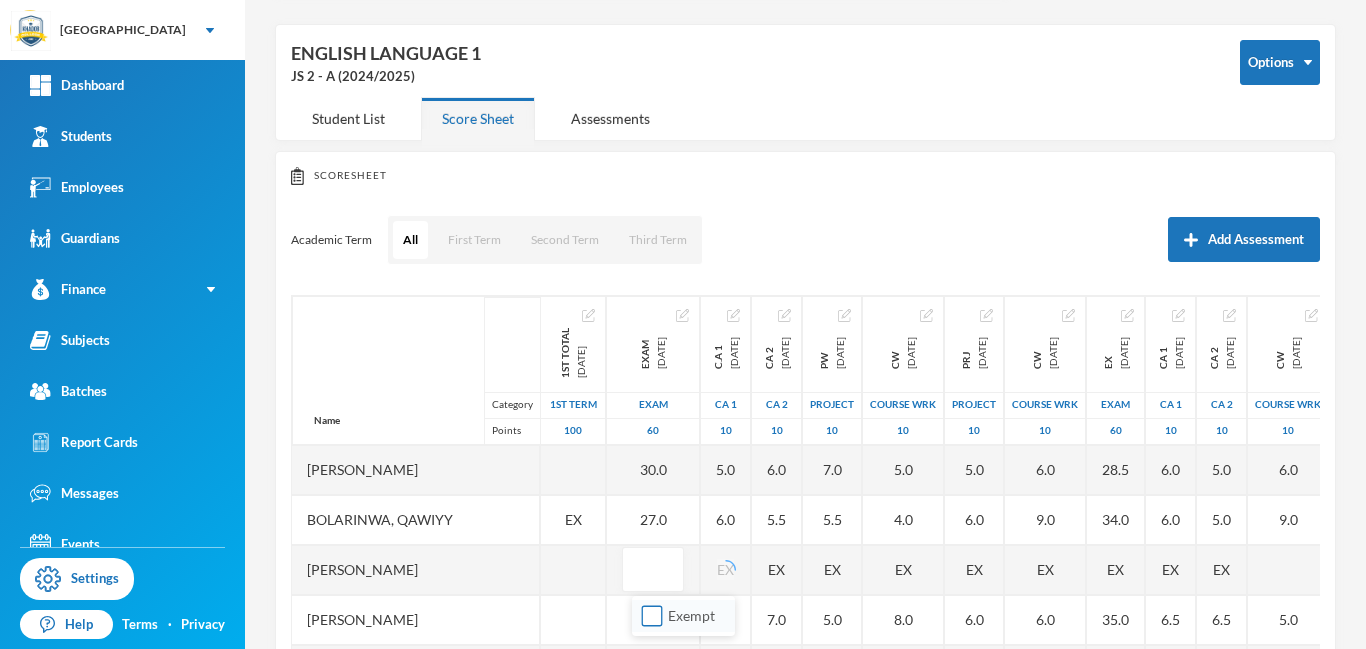 click on "Exempt" at bounding box center (652, 616) 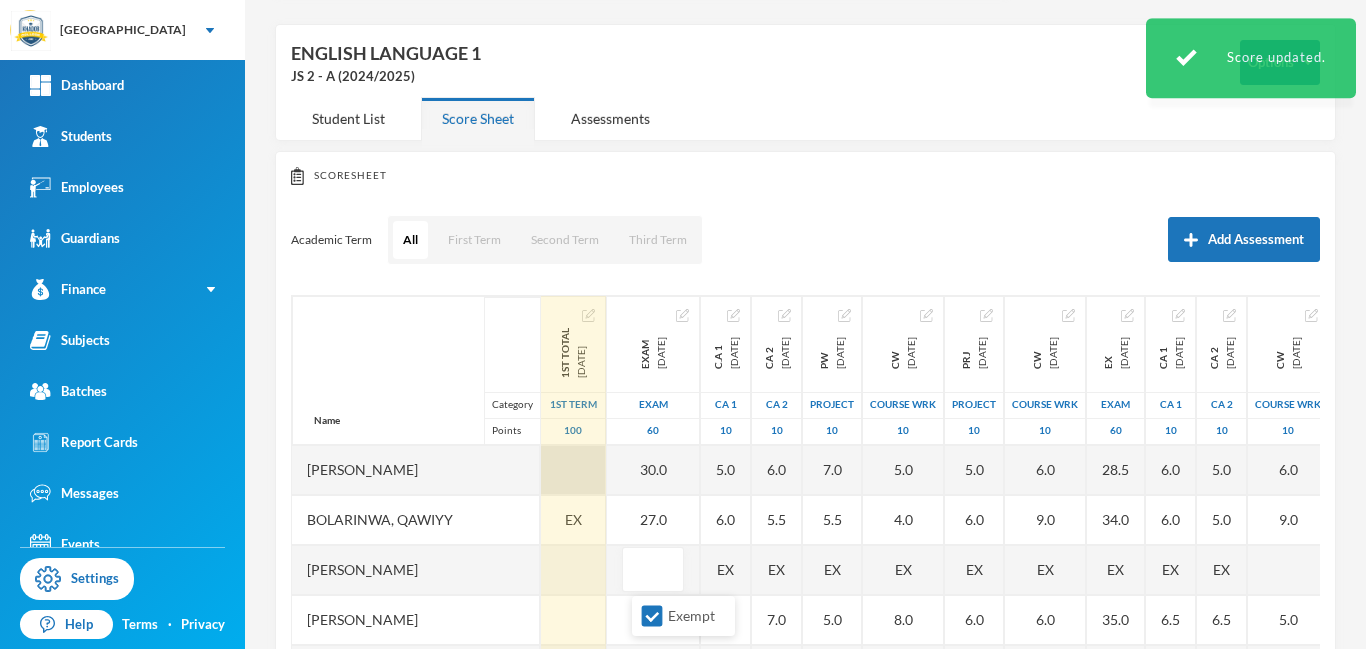 click at bounding box center [573, 470] 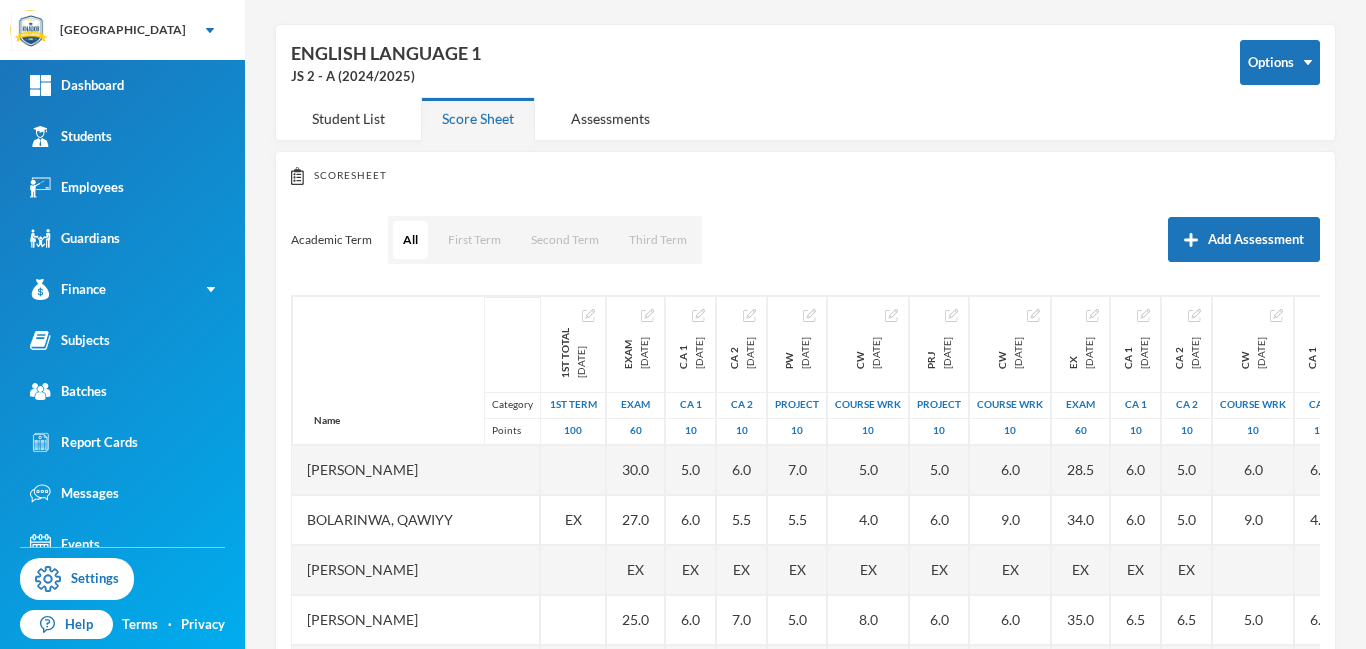 drag, startPoint x: 1364, startPoint y: 415, endPoint x: 1365, endPoint y: 597, distance: 182.00275 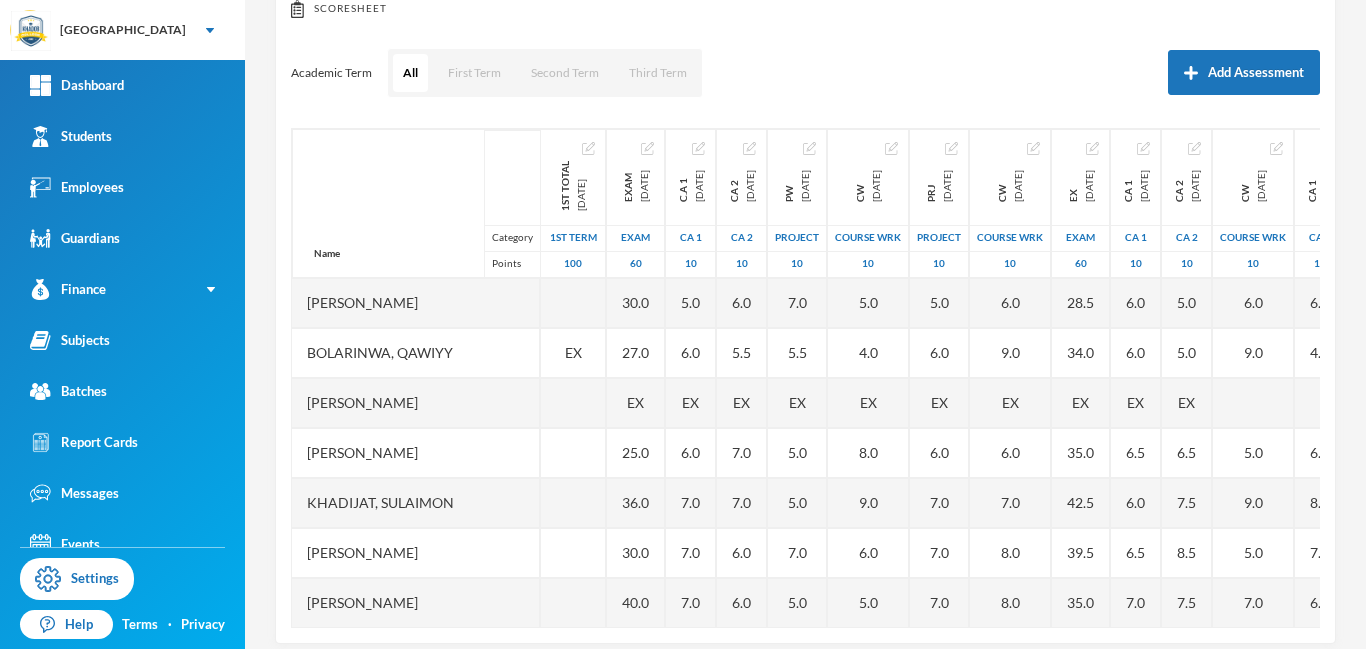 scroll, scrollTop: 263, scrollLeft: 0, axis: vertical 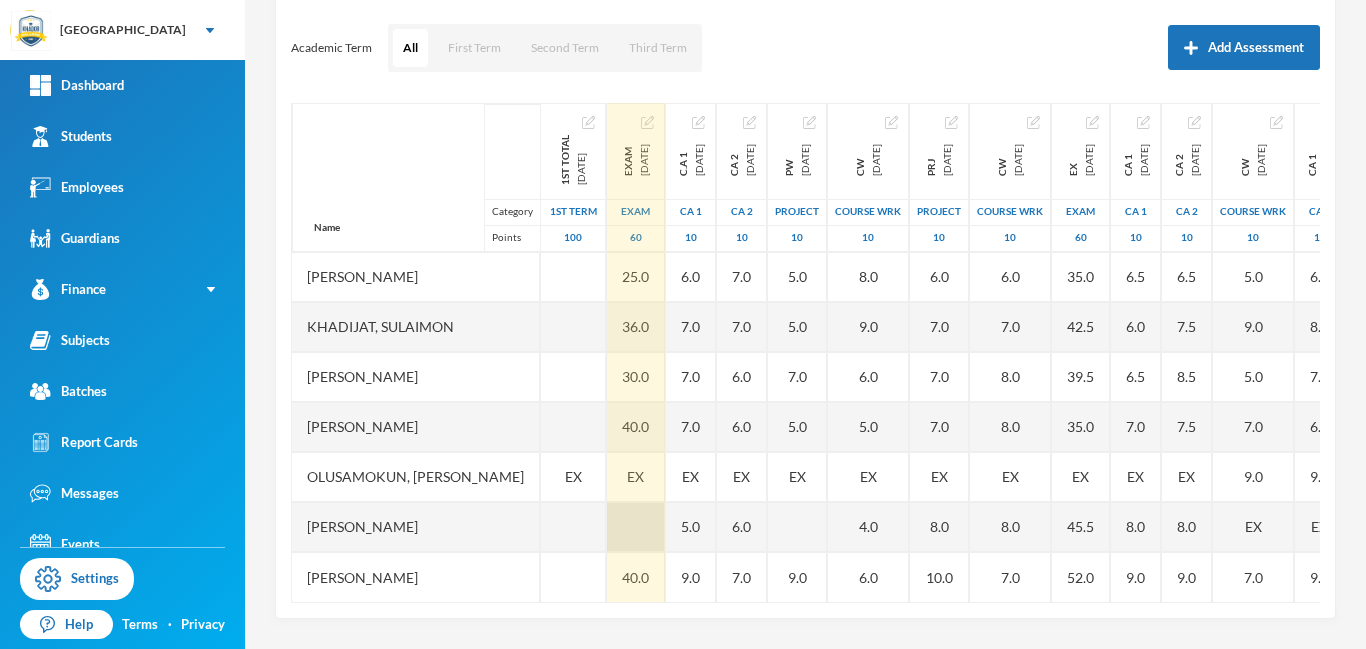 click at bounding box center [636, 527] 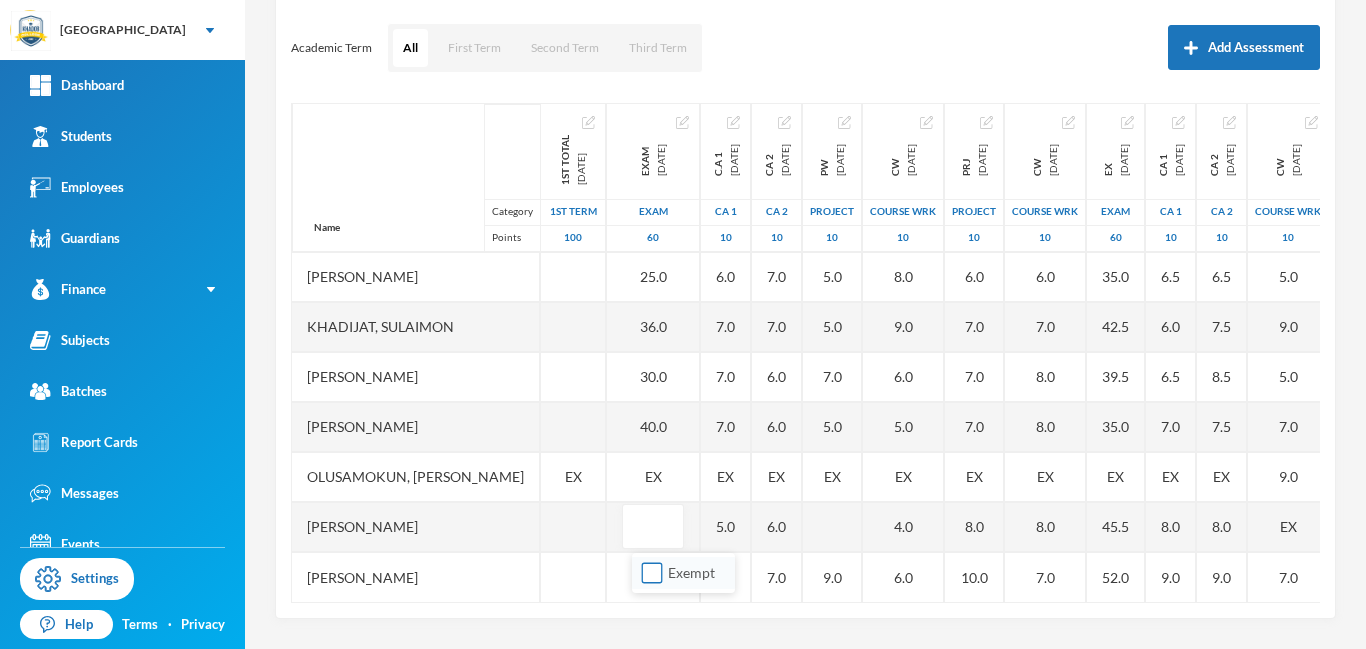click on "Exempt" at bounding box center (652, 573) 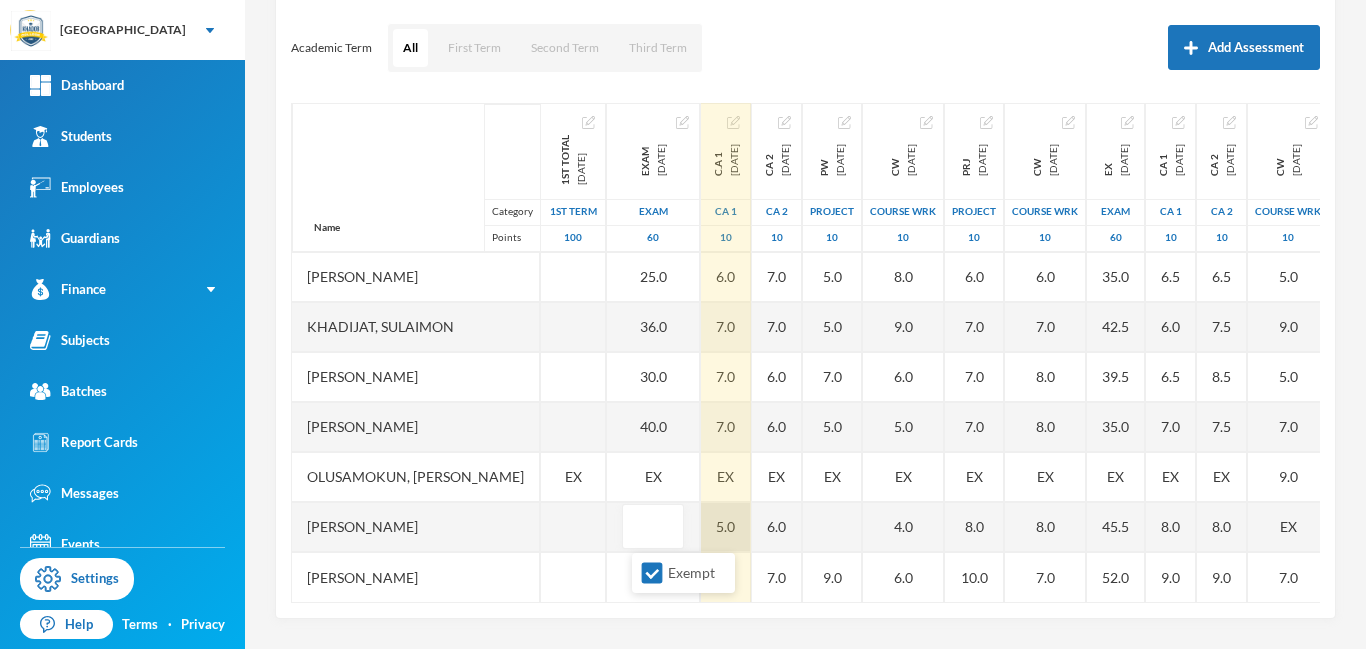 click on "5.0" at bounding box center [726, 527] 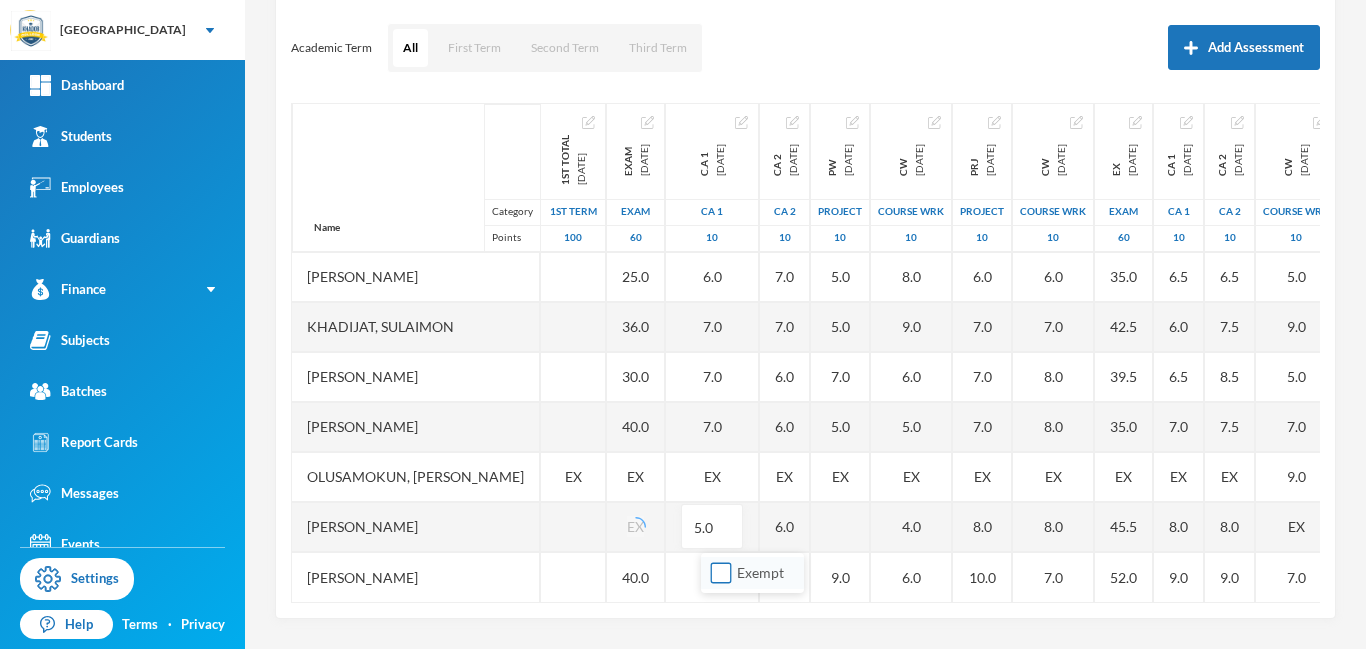 click on "Exempt" at bounding box center (721, 573) 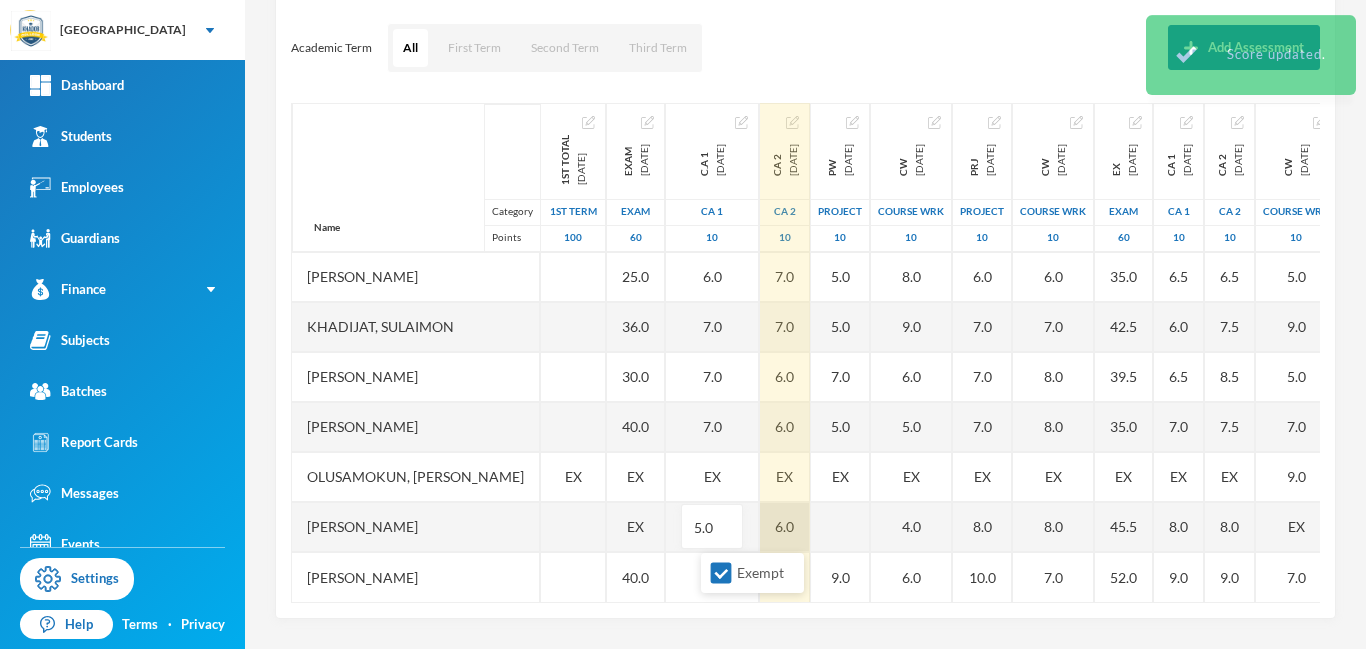 click on "6.0" at bounding box center (785, 527) 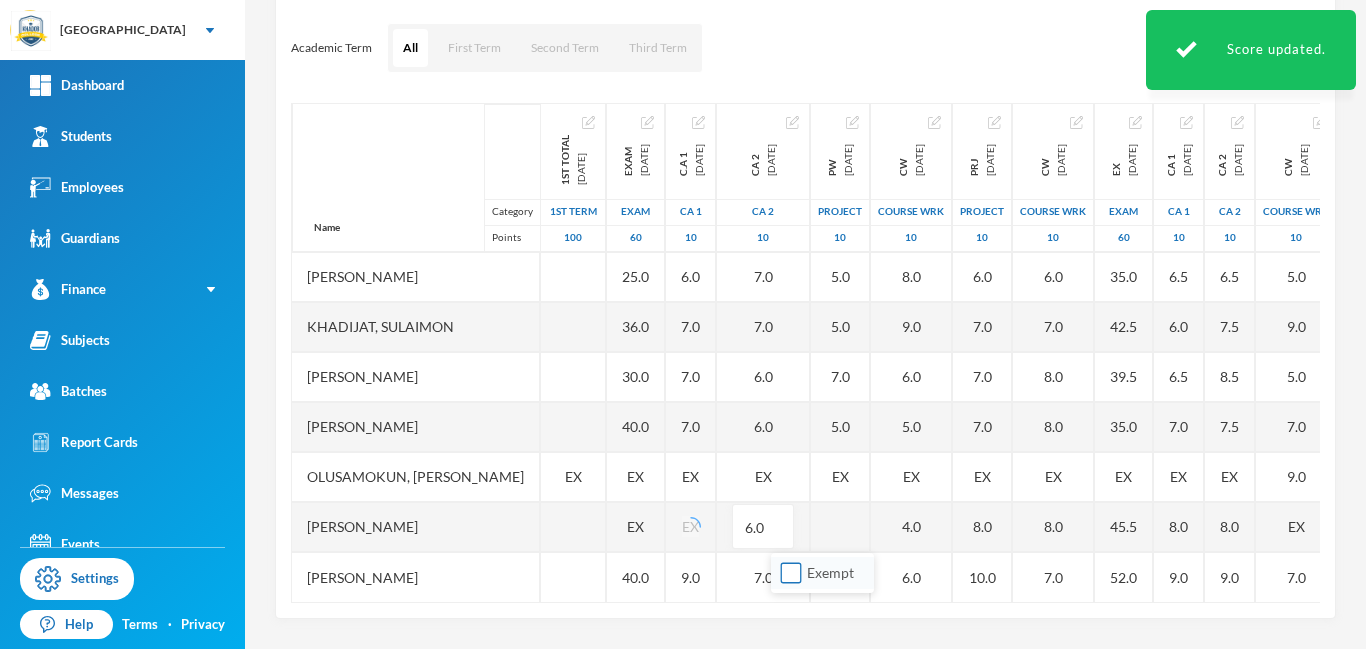 click on "Exempt" at bounding box center [791, 573] 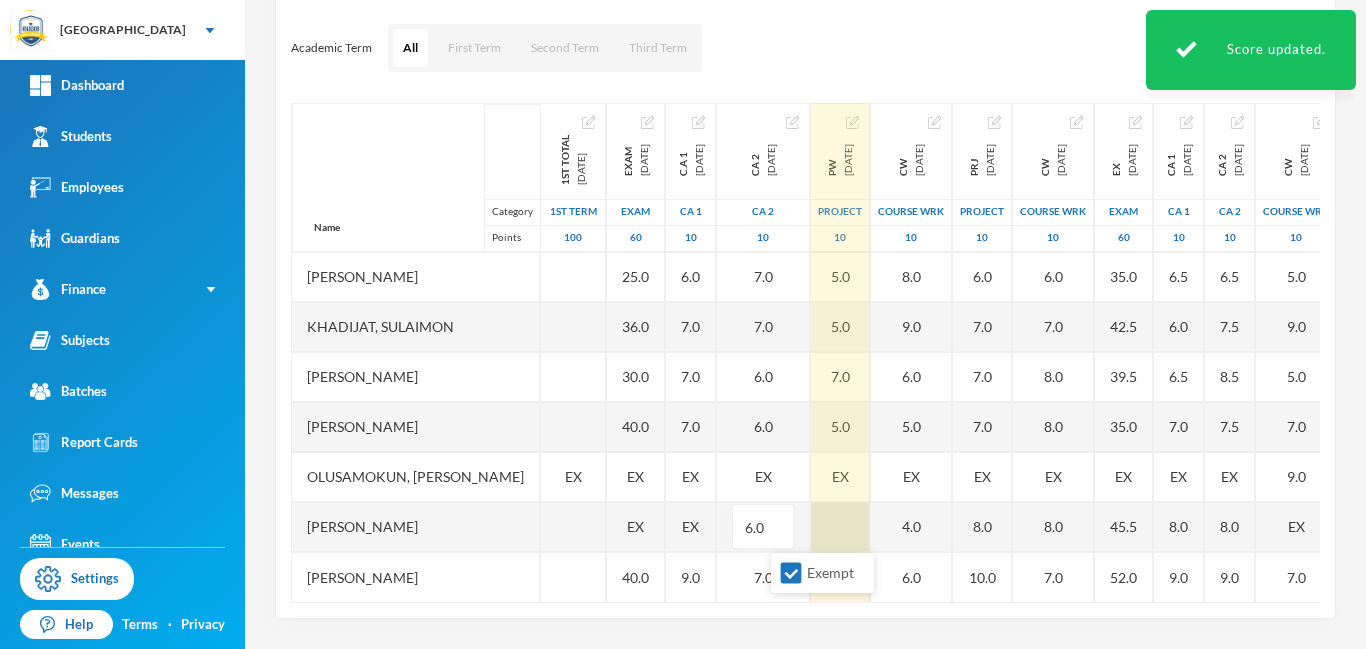 click at bounding box center [840, 527] 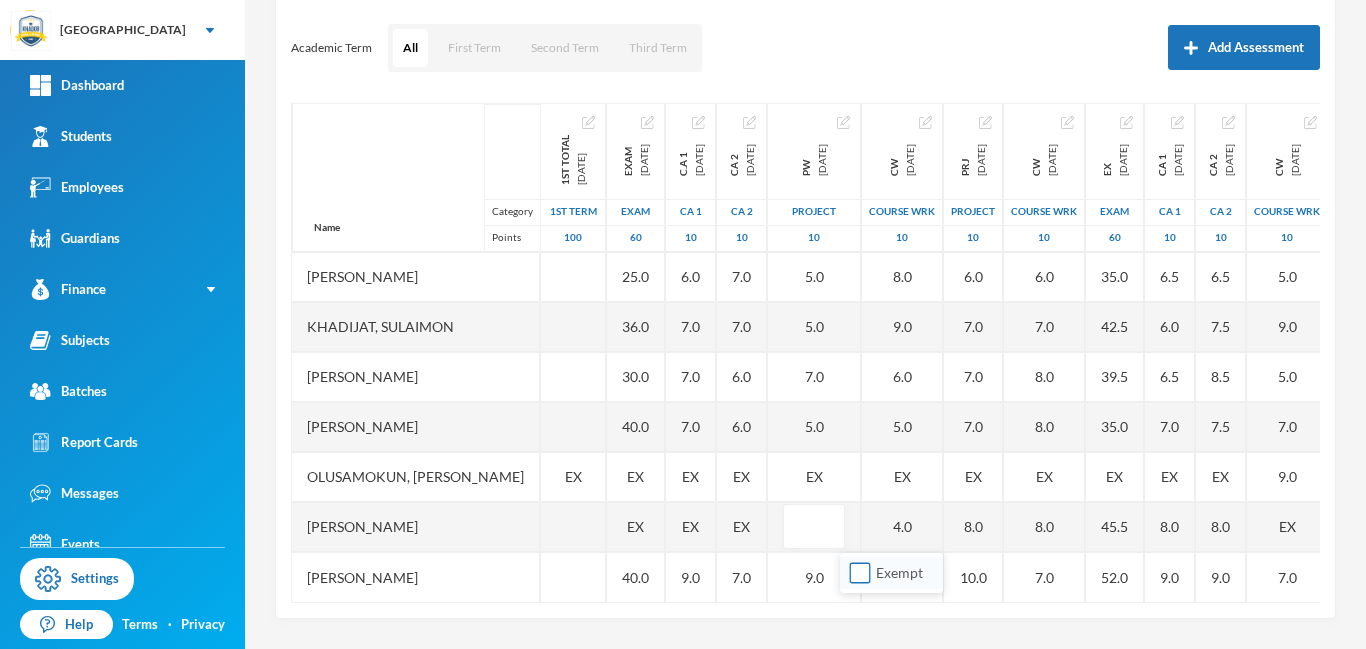 click on "Exempt" at bounding box center (860, 573) 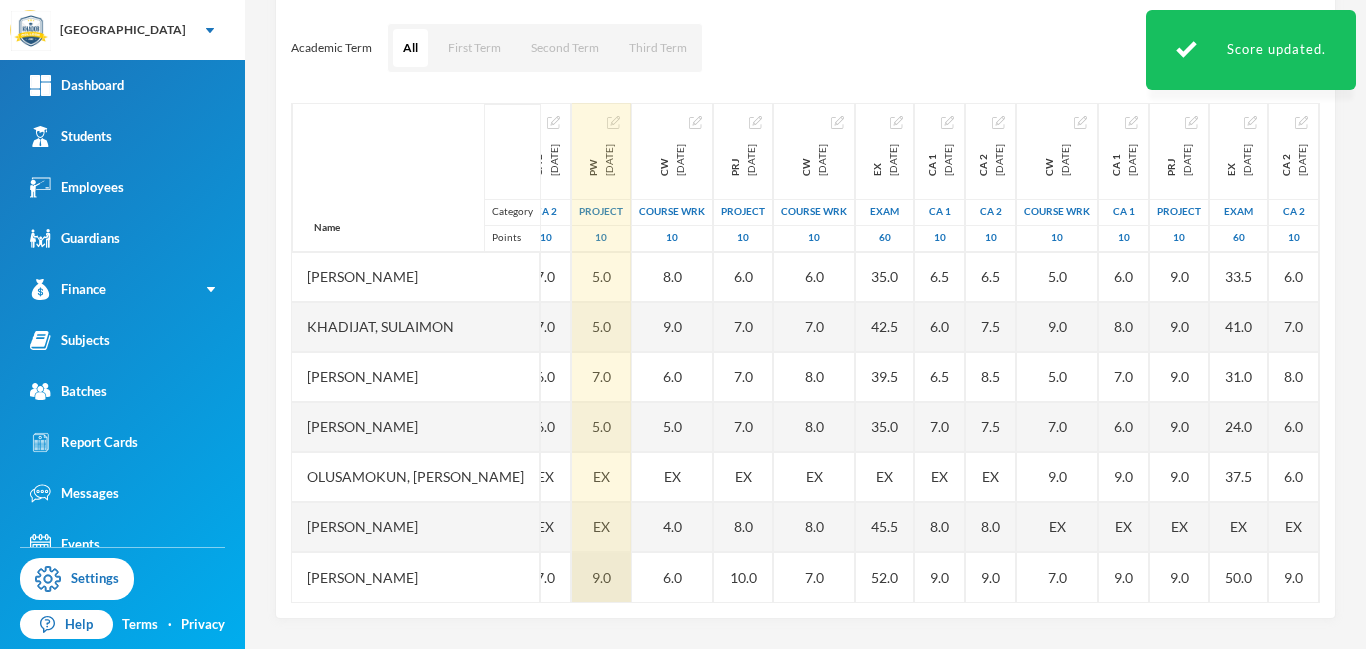 scroll, scrollTop: 151, scrollLeft: 0, axis: vertical 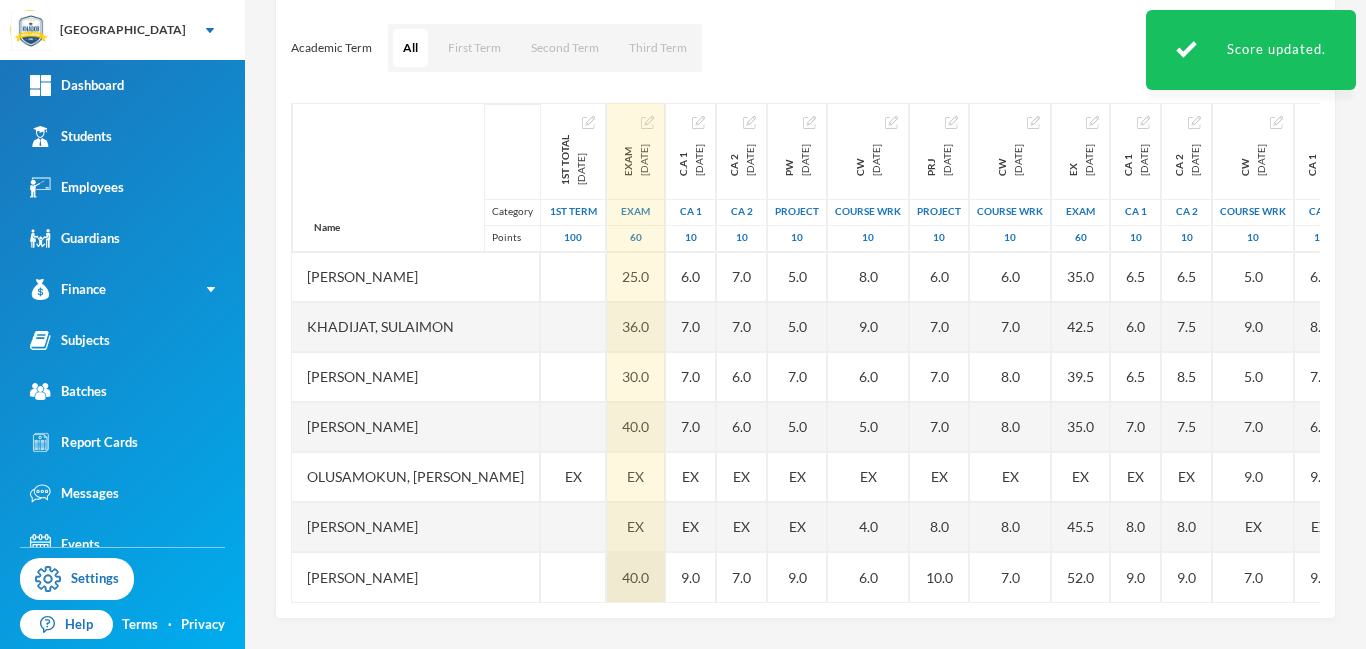 drag, startPoint x: 963, startPoint y: 599, endPoint x: 667, endPoint y: 582, distance: 296.48776 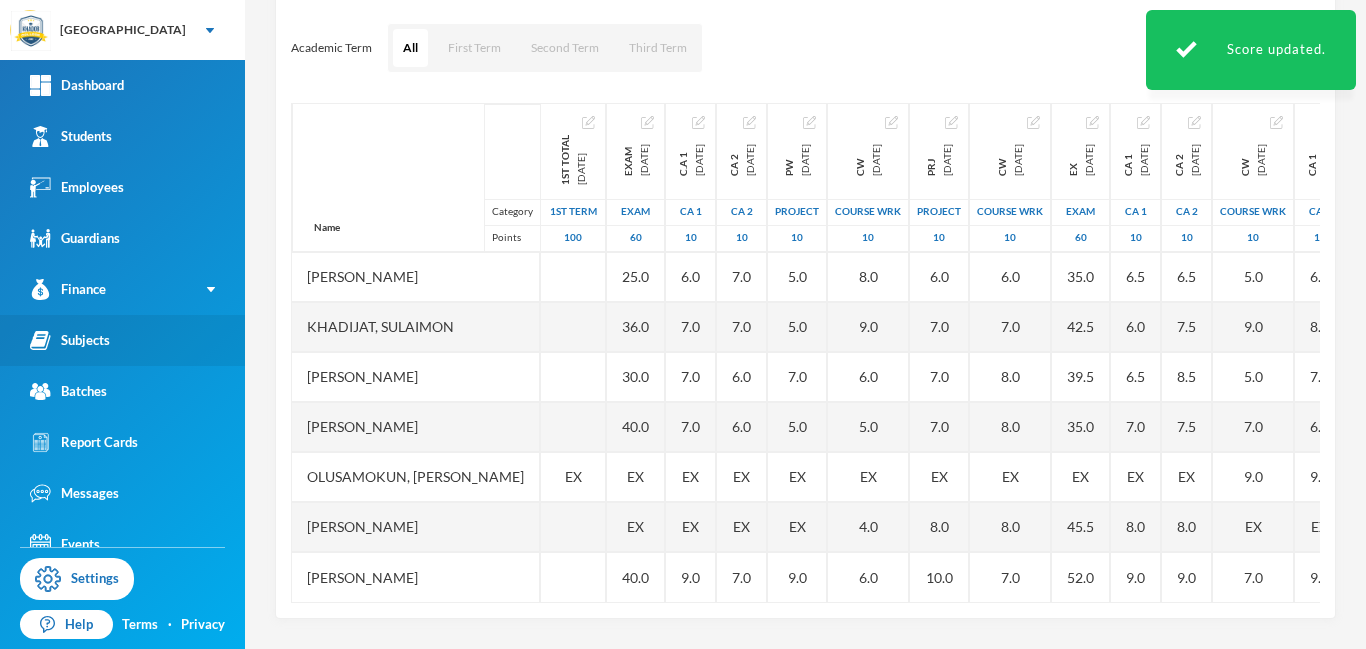 click on "Subjects" at bounding box center (70, 340) 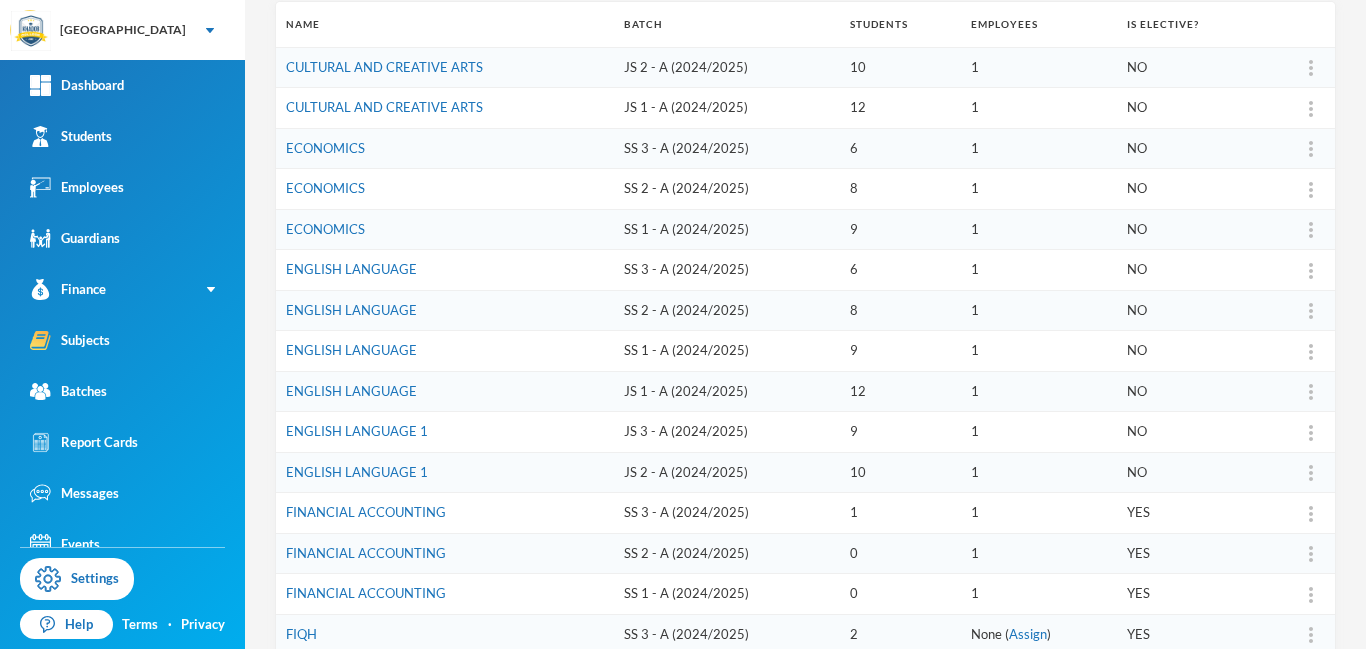 scroll, scrollTop: 621, scrollLeft: 0, axis: vertical 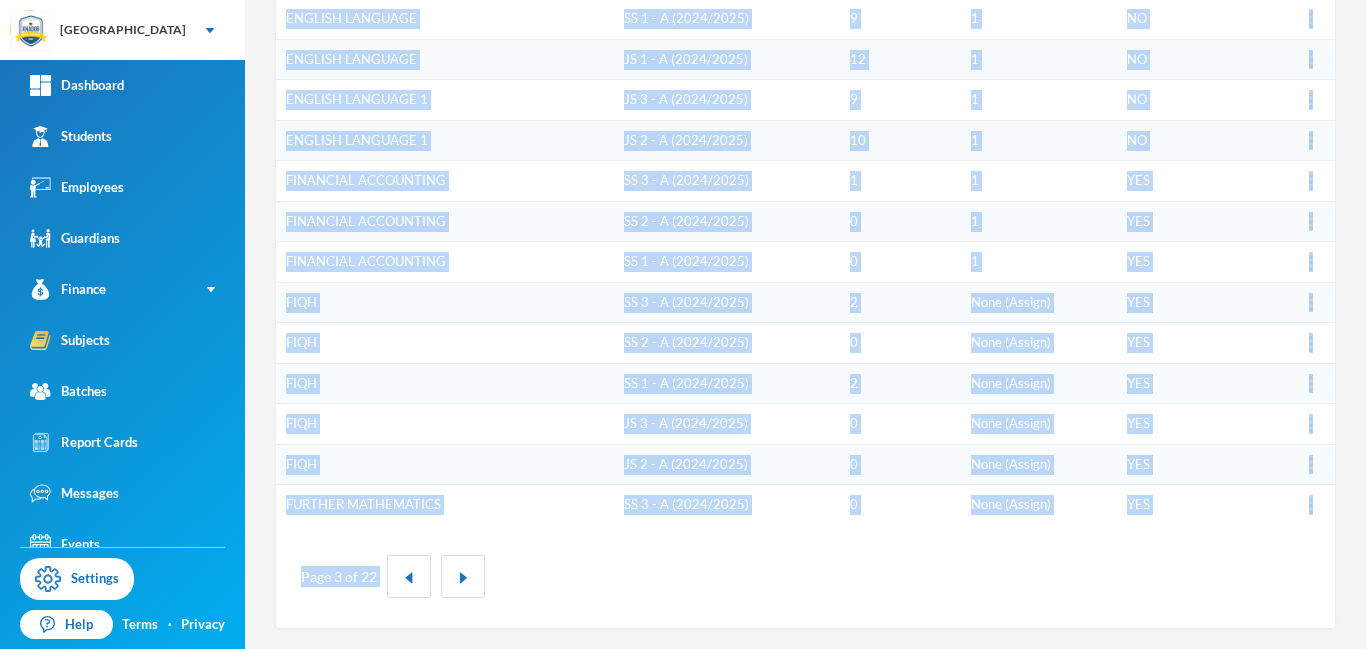 drag, startPoint x: 1361, startPoint y: 456, endPoint x: 1361, endPoint y: 673, distance: 217 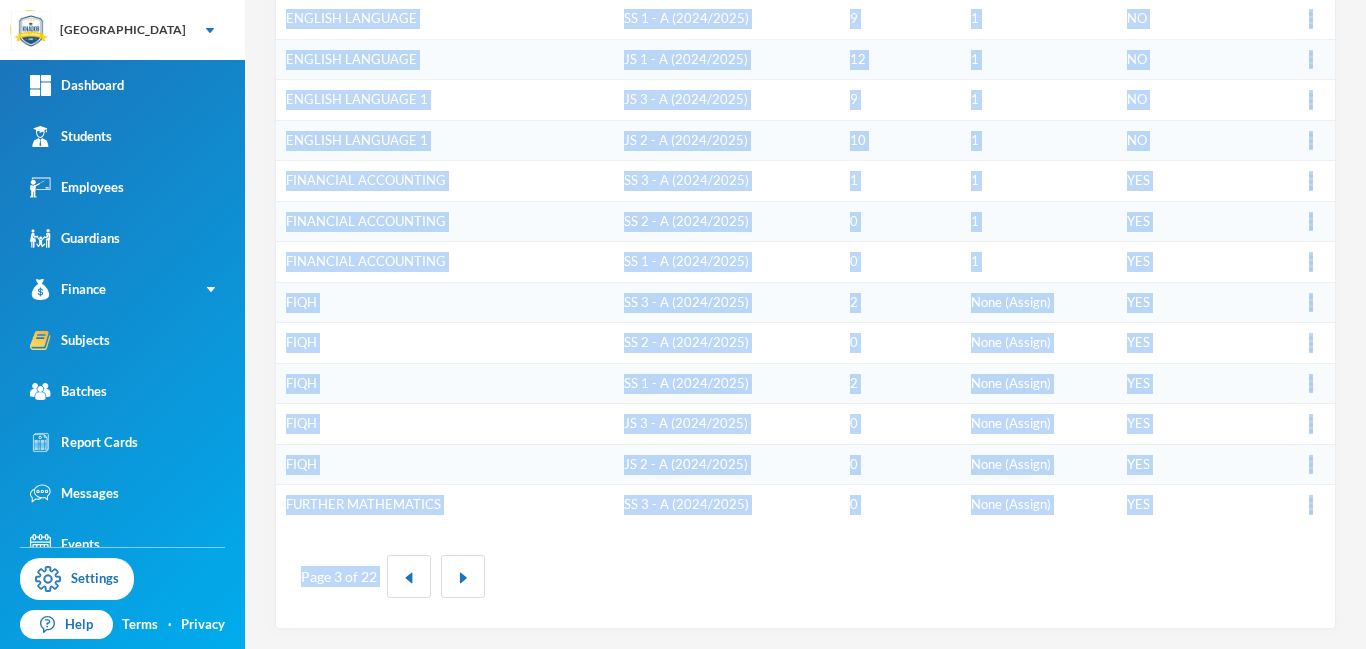 click on "Page 3 of 22" at bounding box center [805, 576] 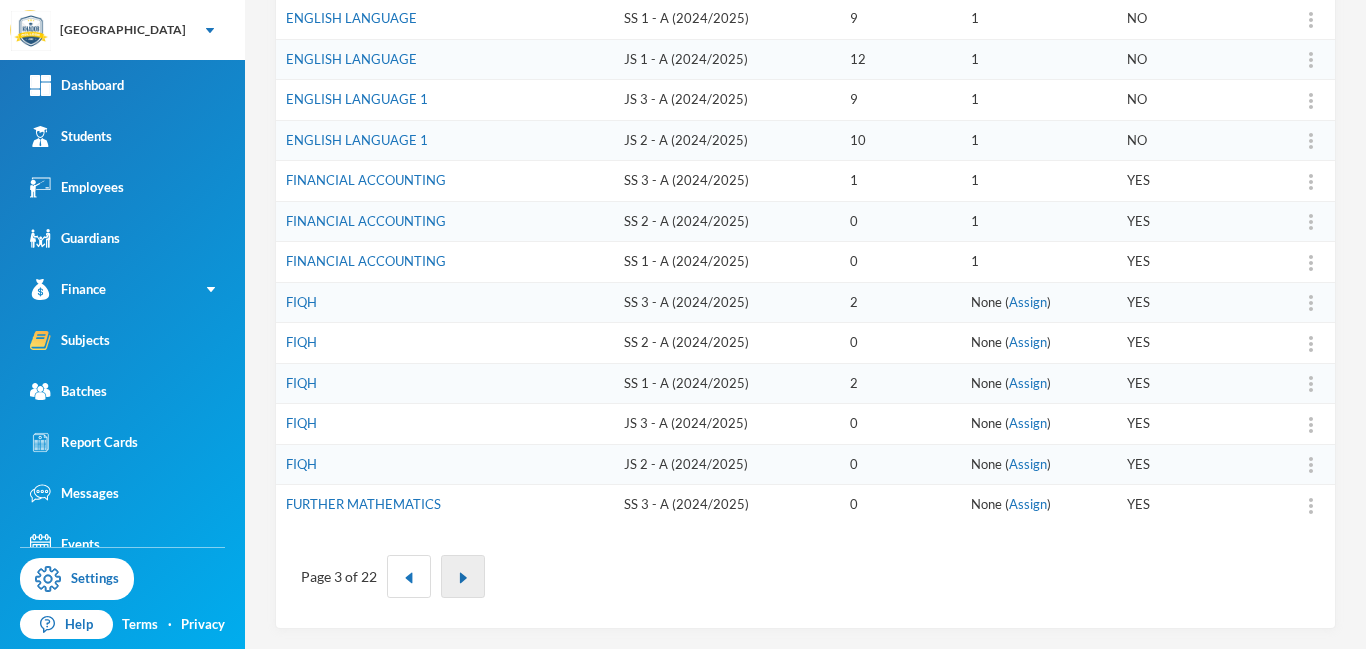 click at bounding box center (463, 578) 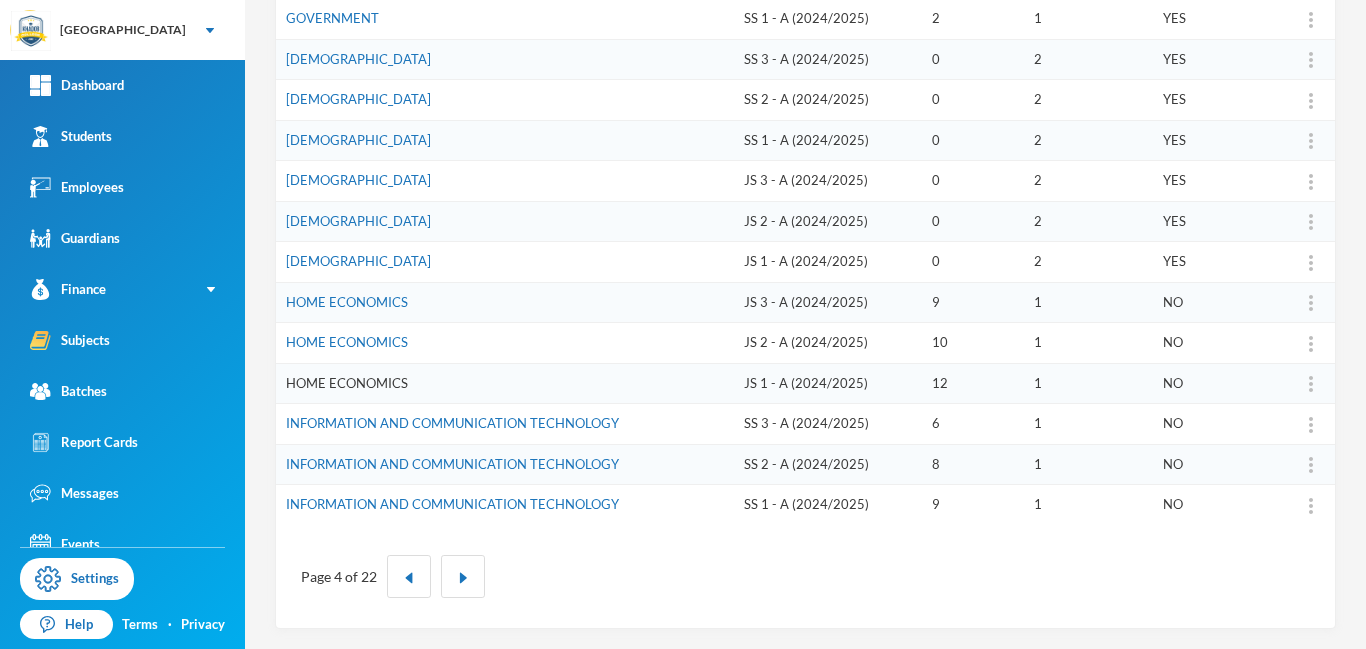 click on "HOME ECONOMICS" at bounding box center (347, 383) 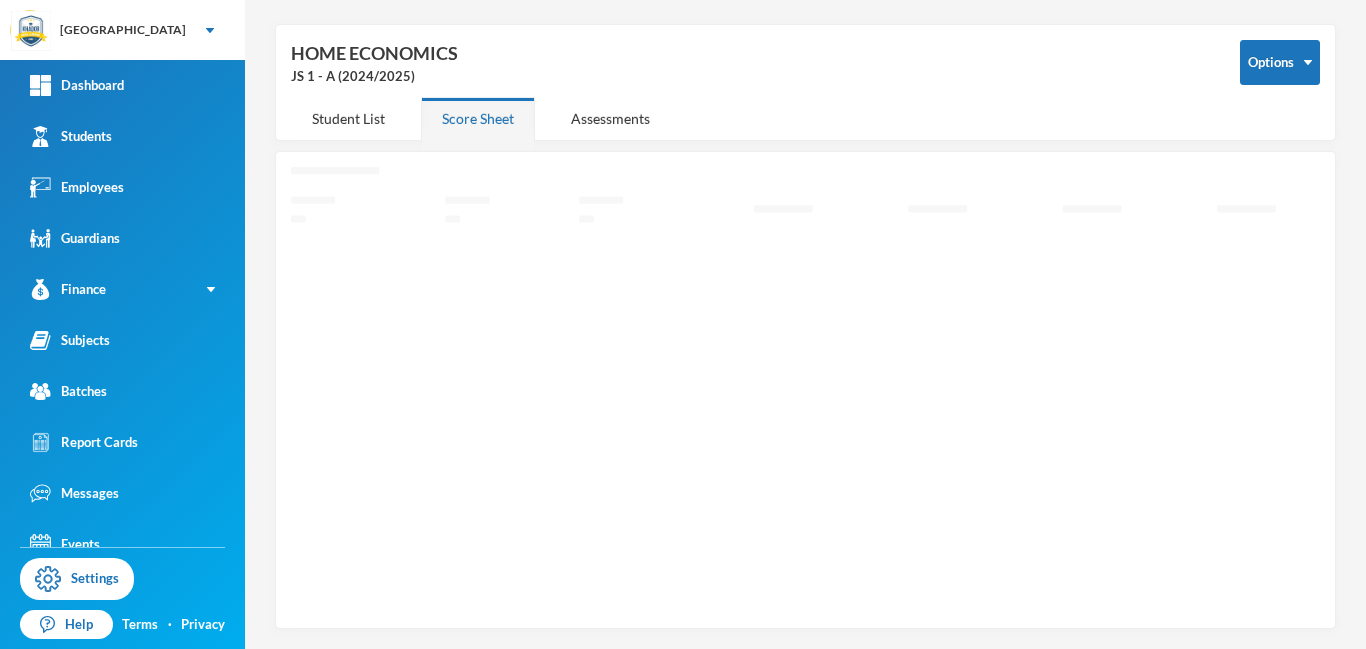 scroll, scrollTop: 71, scrollLeft: 0, axis: vertical 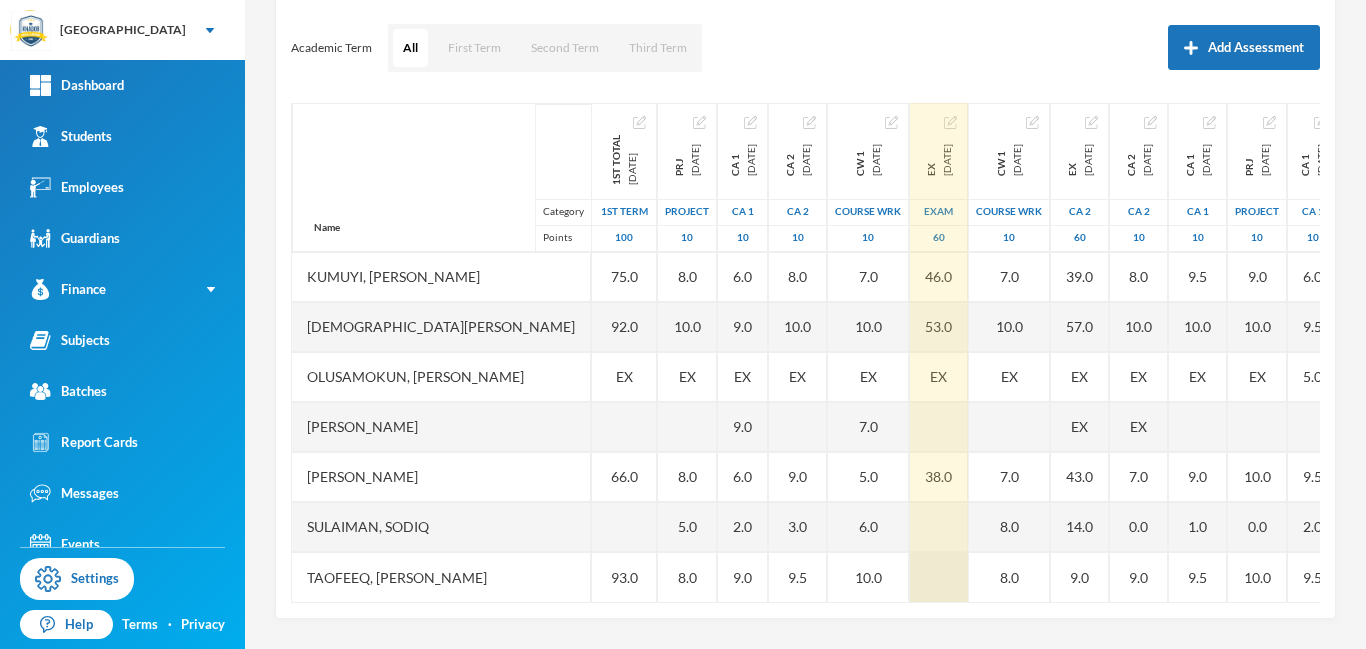 click at bounding box center [939, 577] 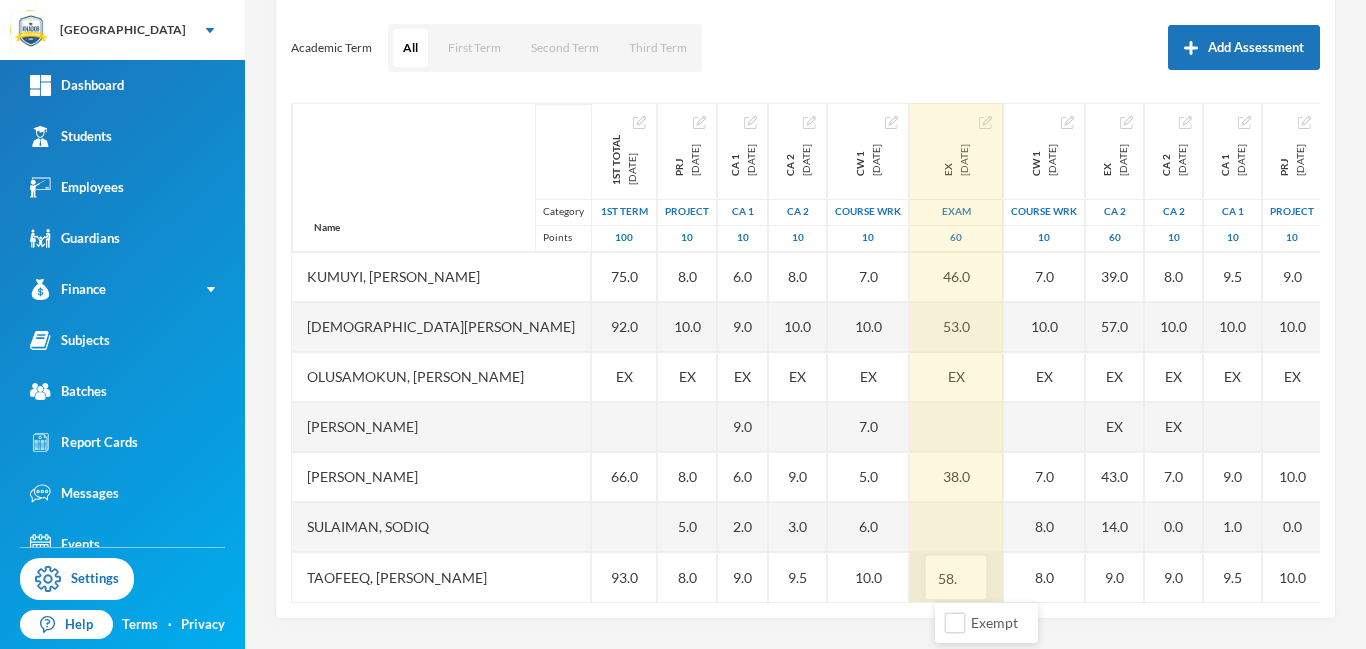type on "58.5" 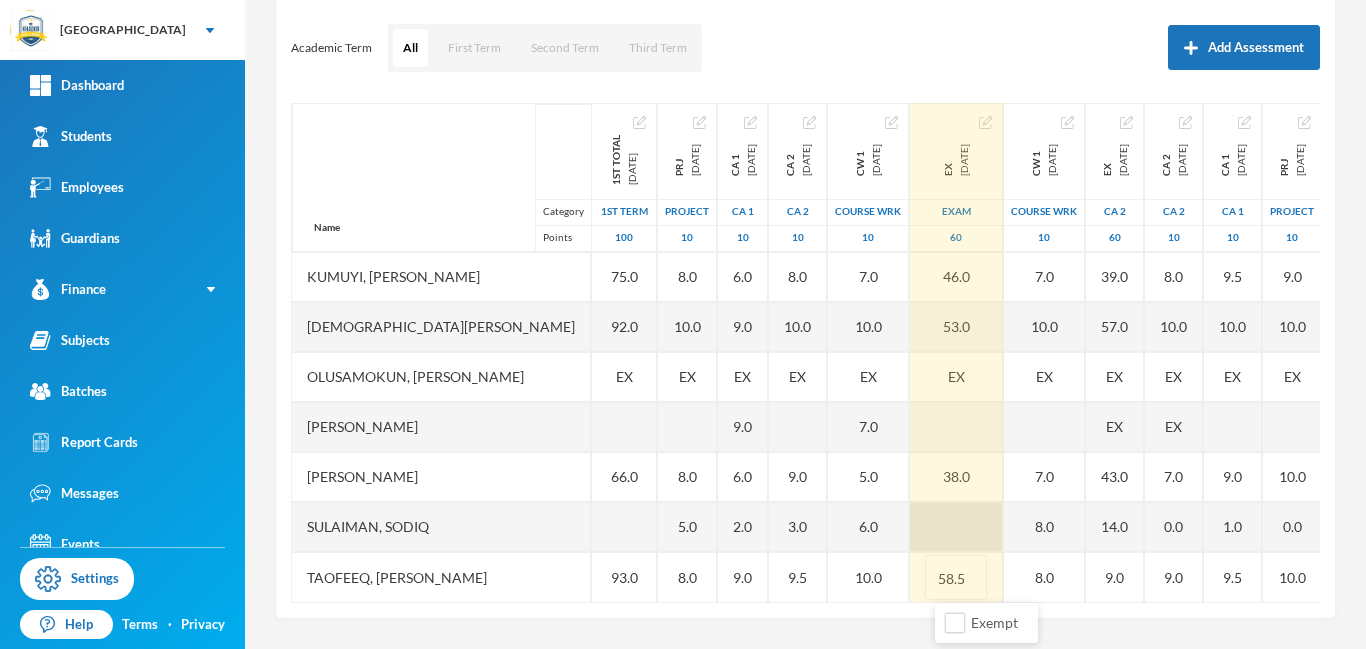 click at bounding box center (956, 527) 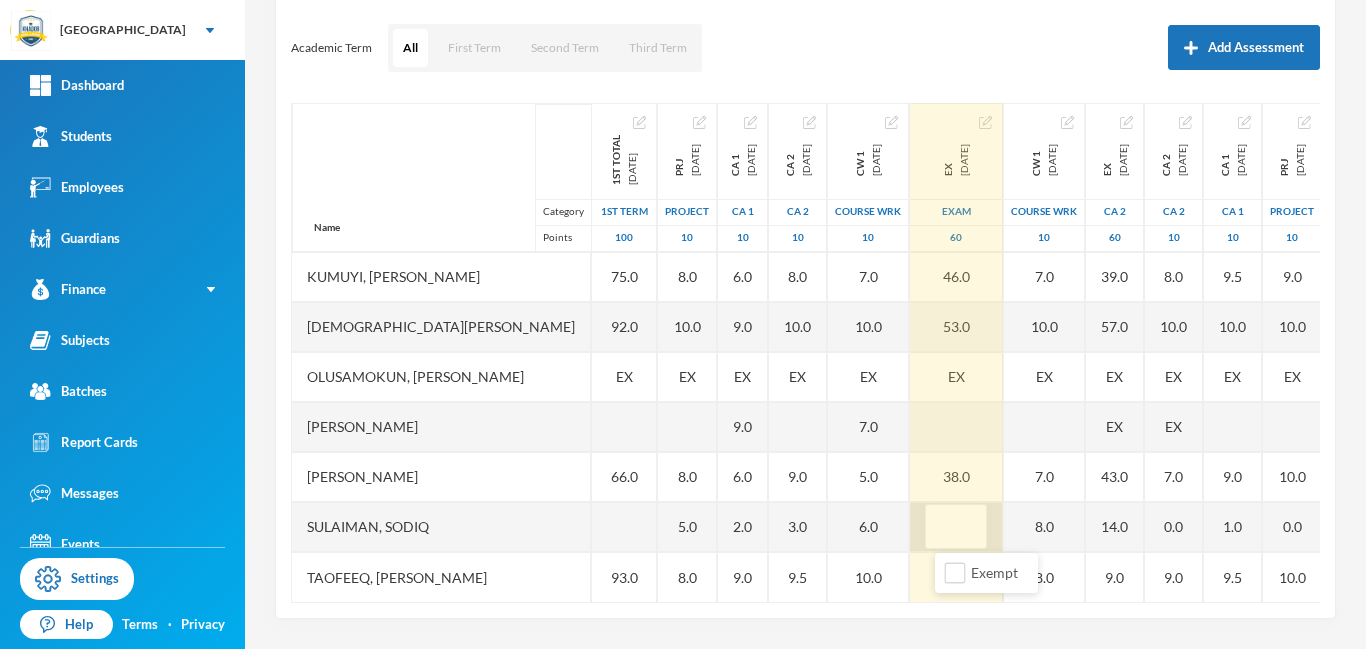 click at bounding box center [956, 527] 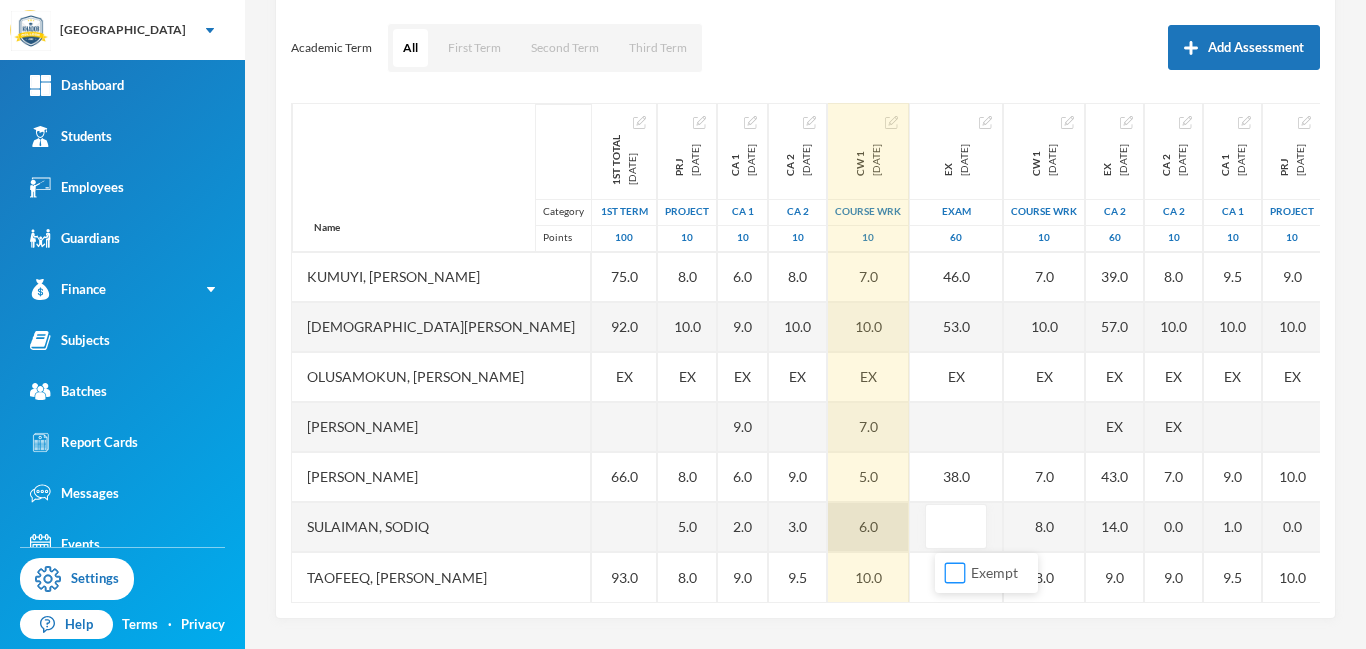 click on "Exempt" at bounding box center [955, 573] 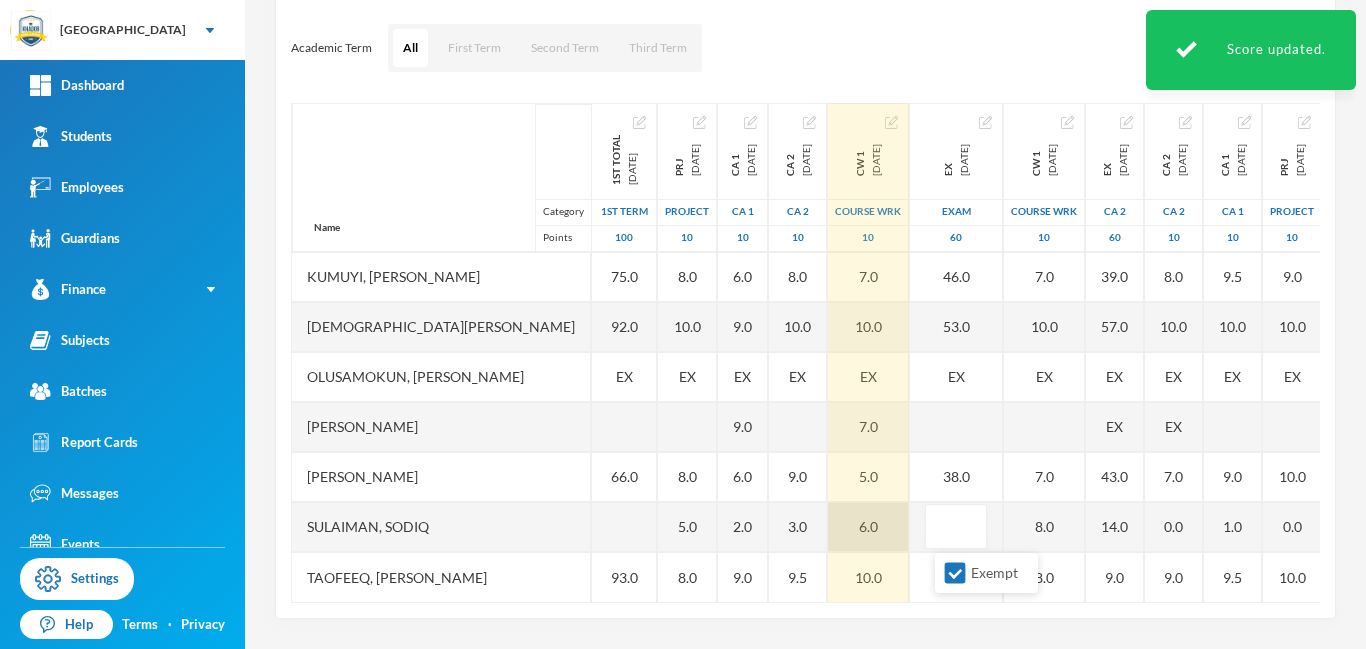 click on "6.0" at bounding box center (868, 527) 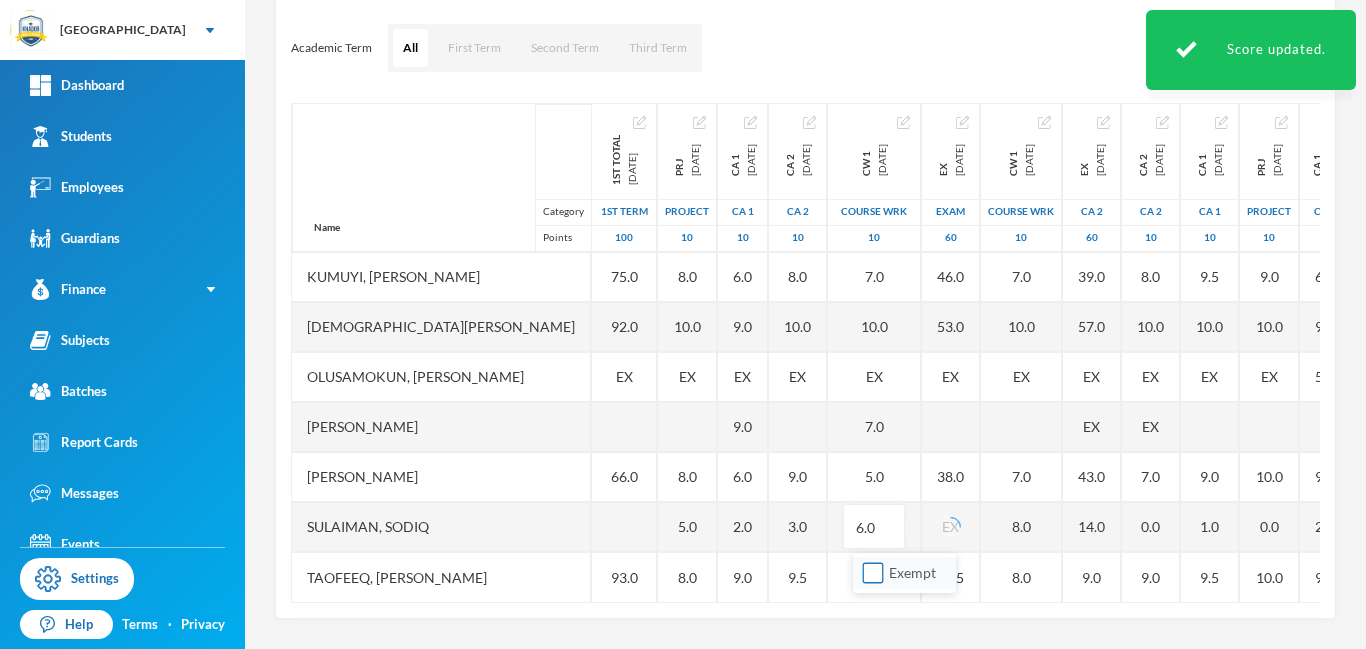 click on "Exempt" at bounding box center (873, 573) 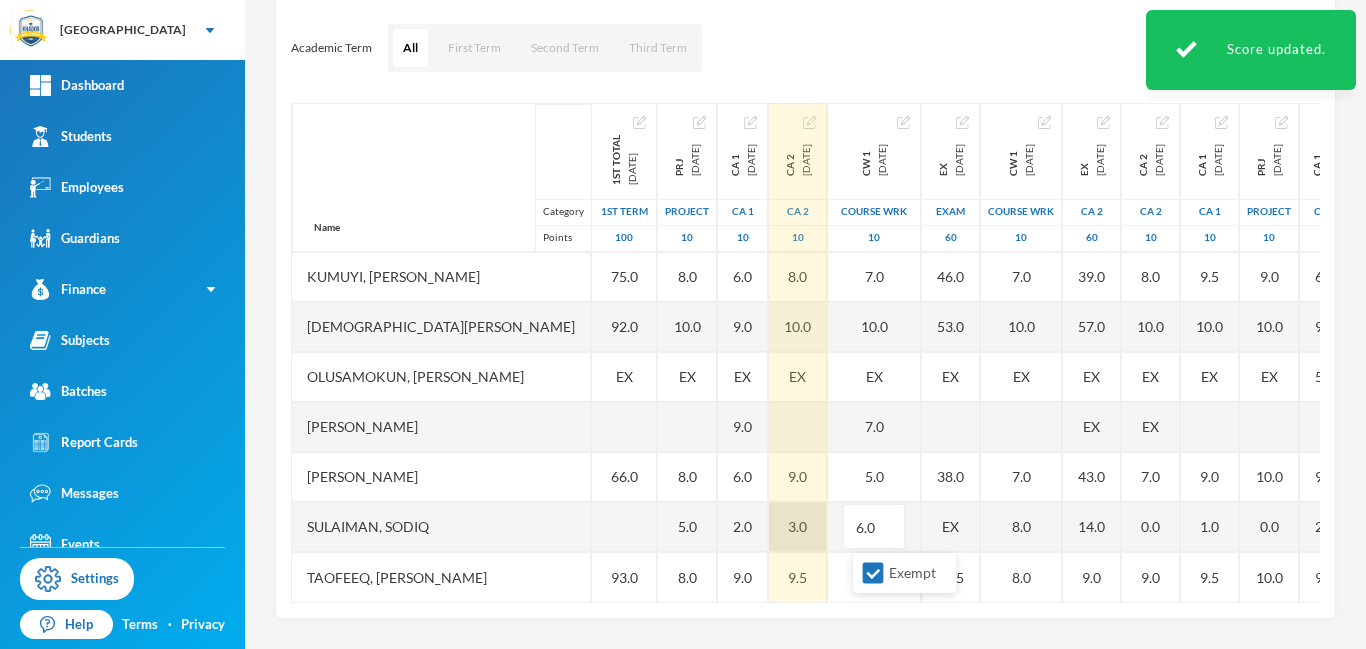 click on "3.0" at bounding box center [798, 527] 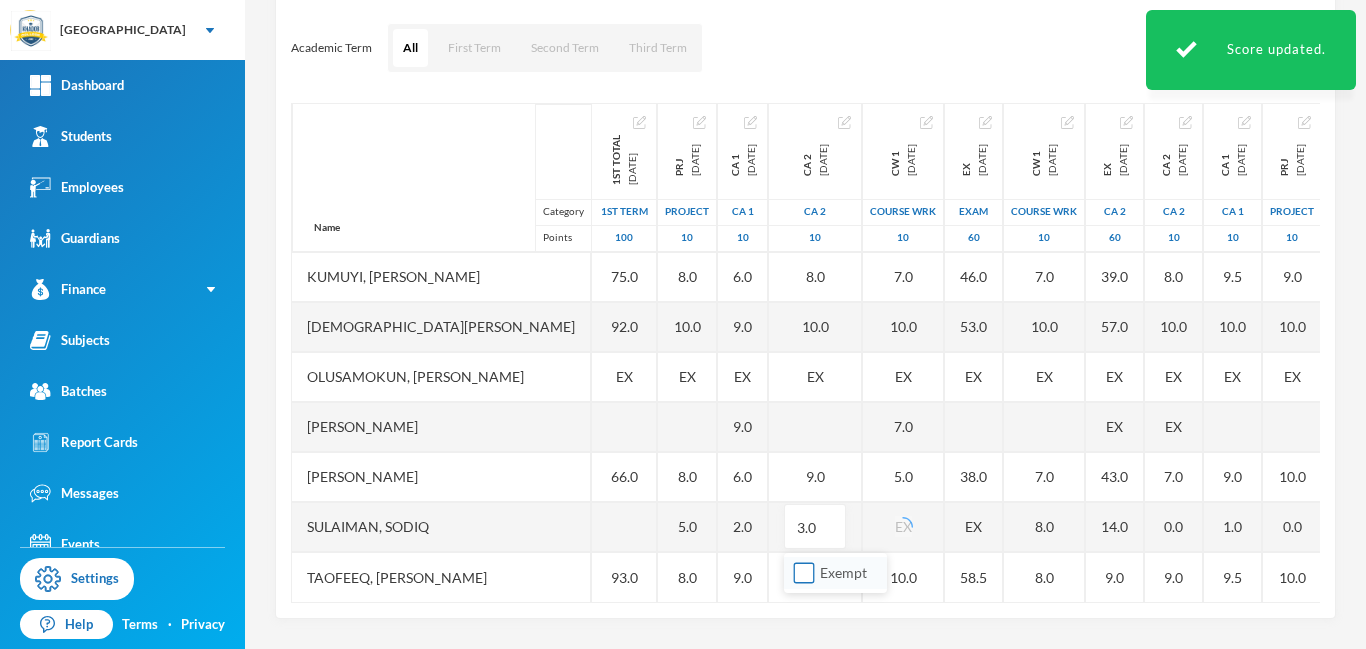 click on "Exempt" at bounding box center (804, 573) 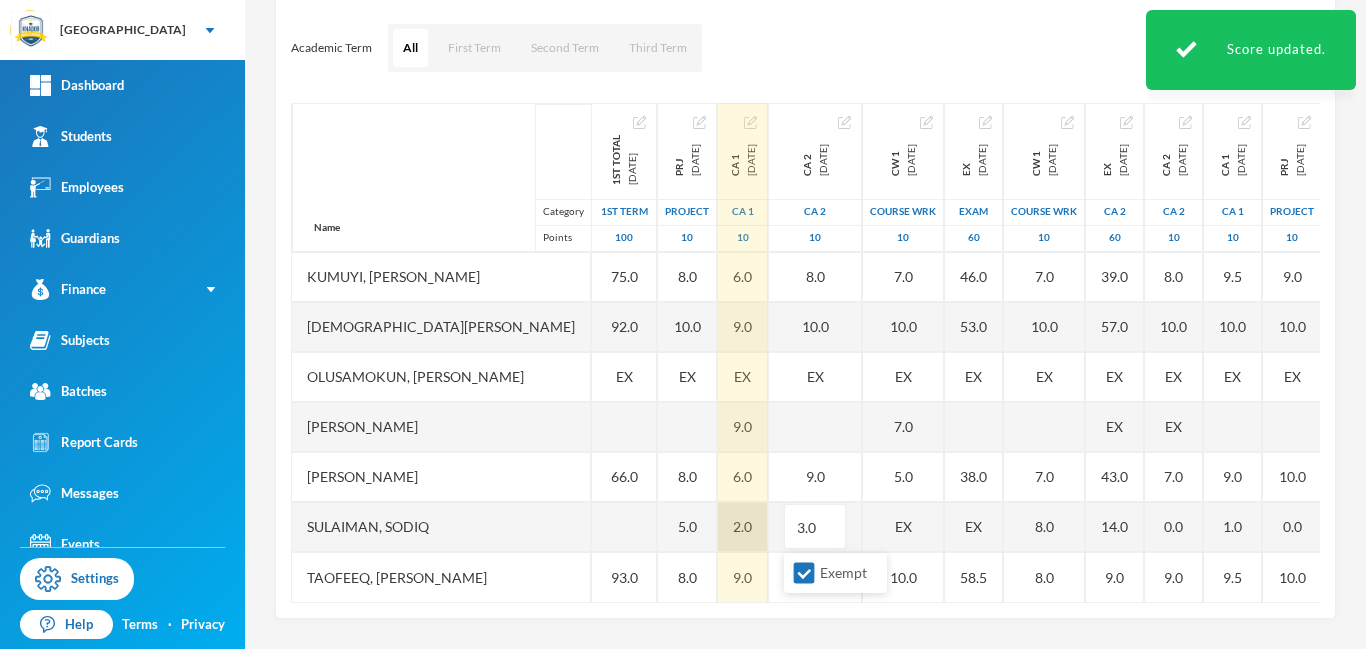 click on "2.0" at bounding box center (743, 527) 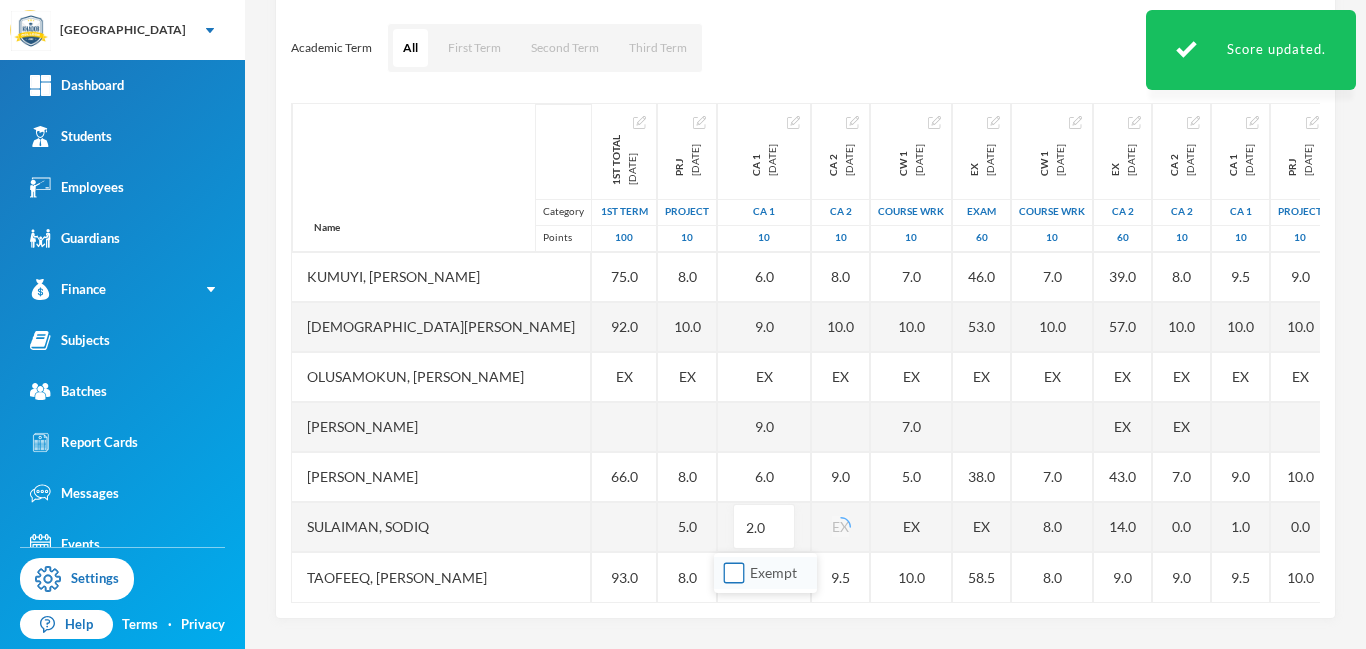 click on "Exempt" at bounding box center [734, 573] 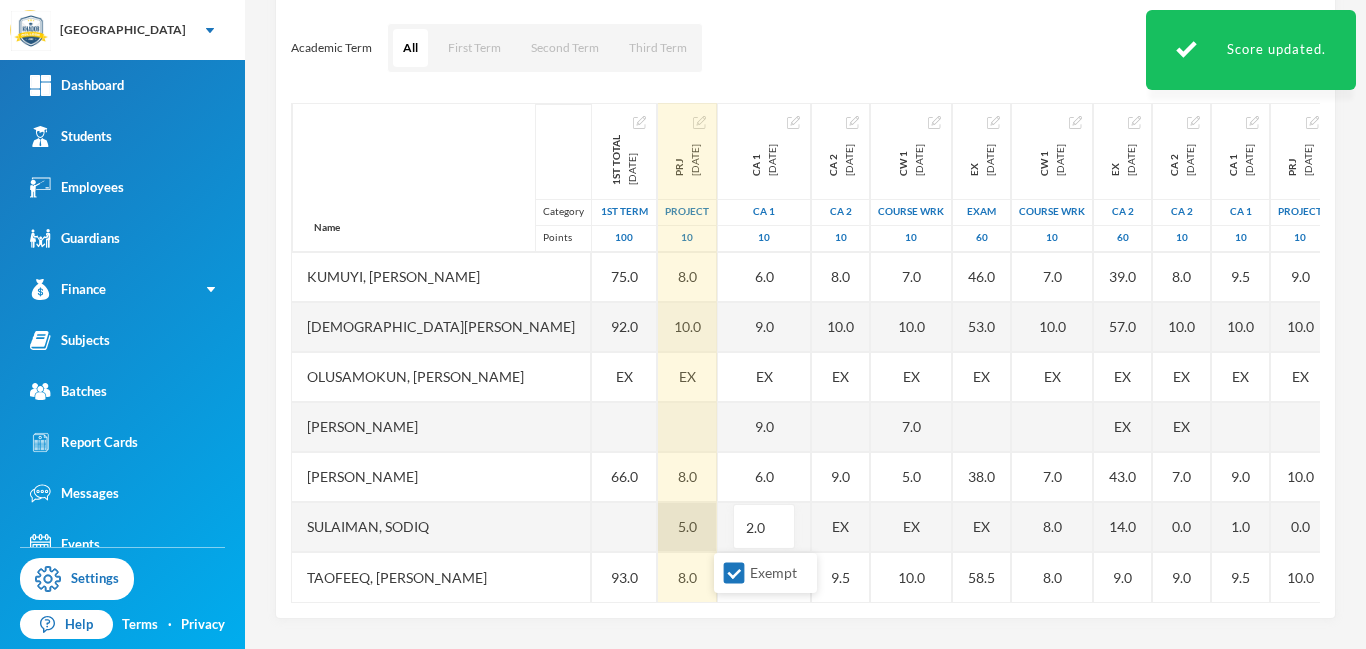 click on "5.0" at bounding box center (687, 527) 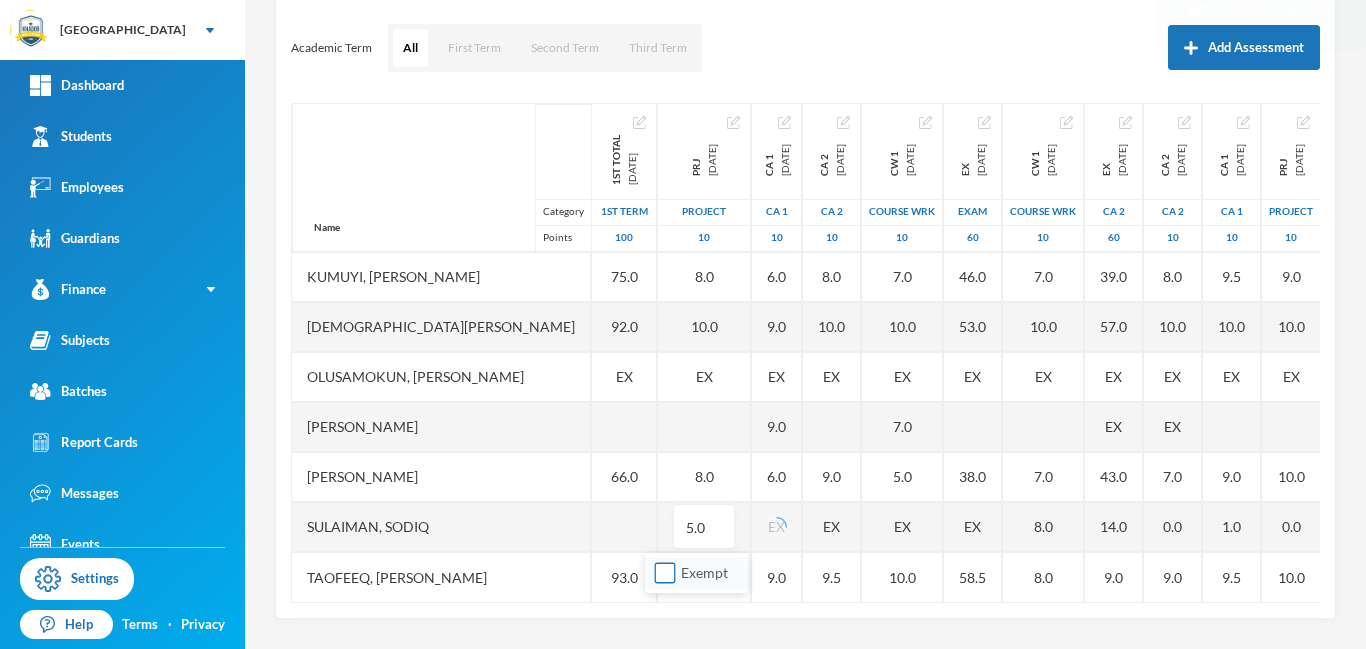 click on "Exempt" at bounding box center (665, 573) 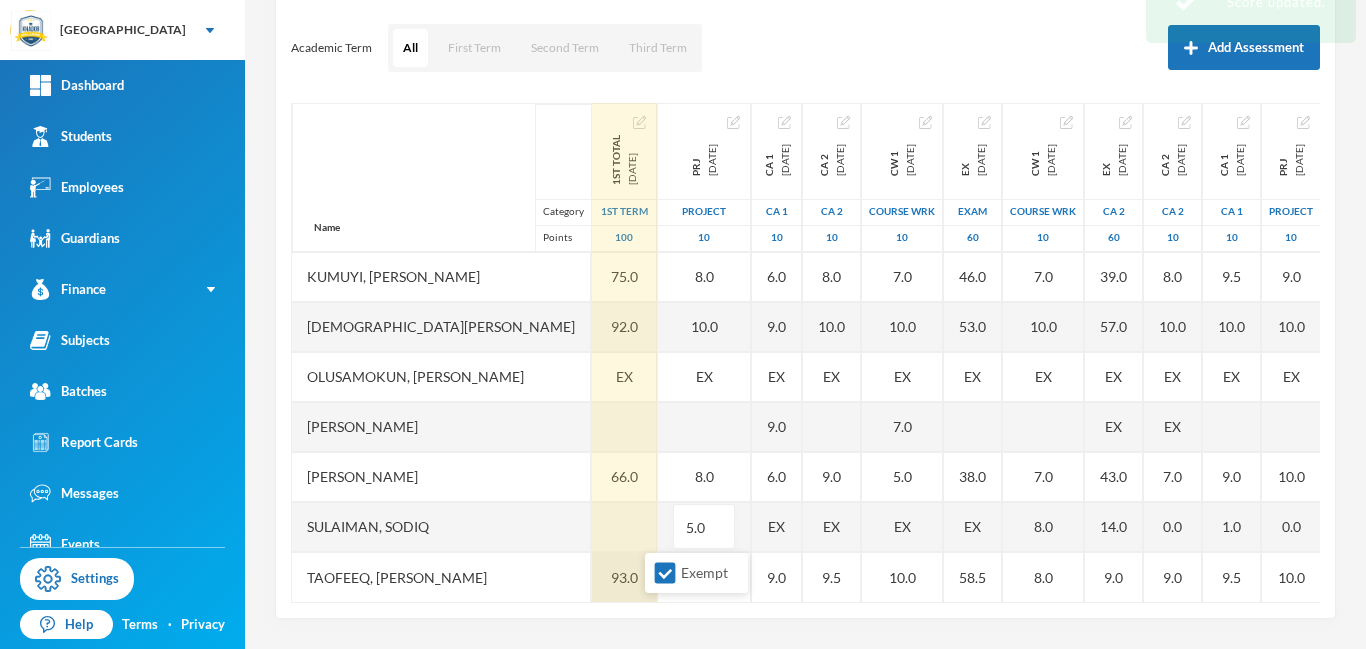 click on "93.0" at bounding box center [624, 577] 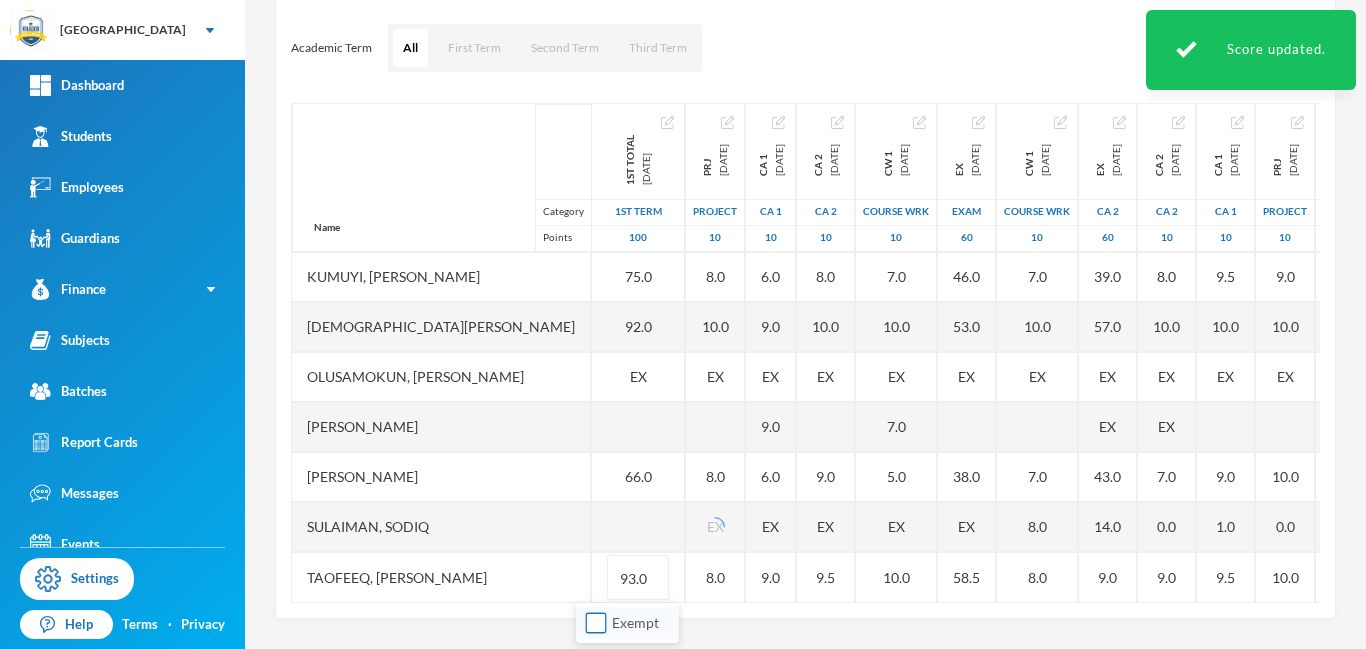 click on "Exempt" at bounding box center (596, 623) 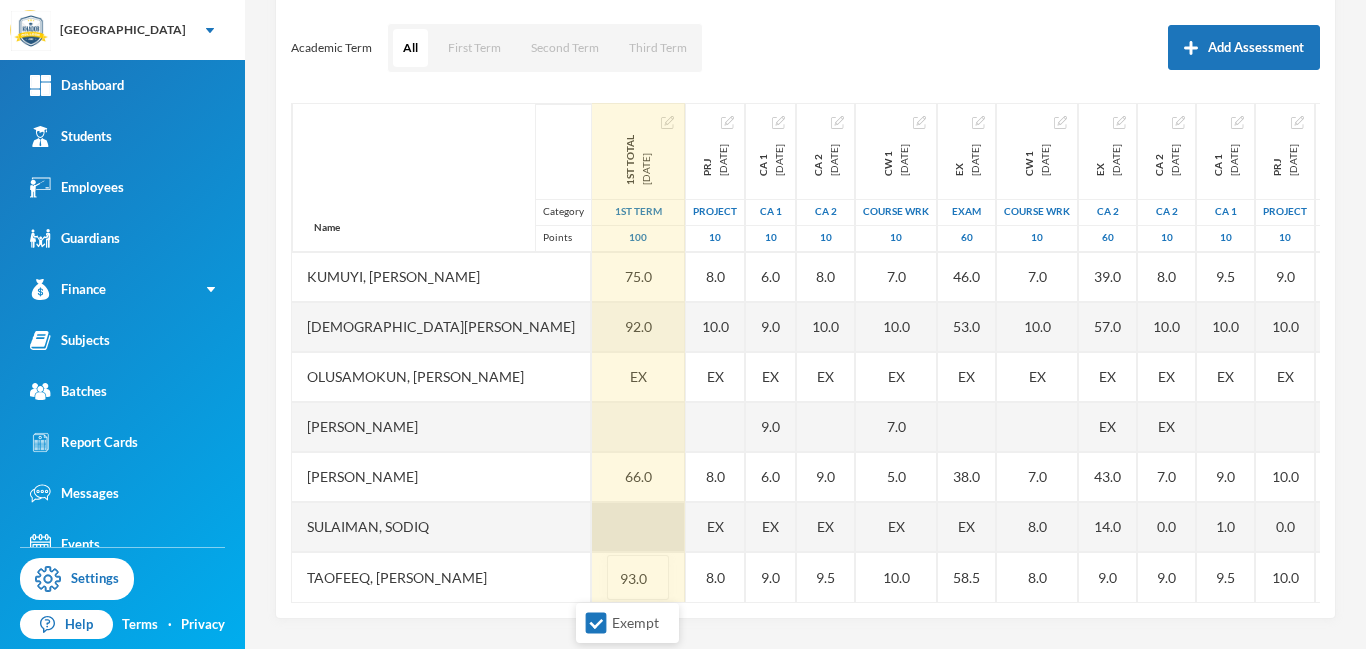 click at bounding box center (638, 527) 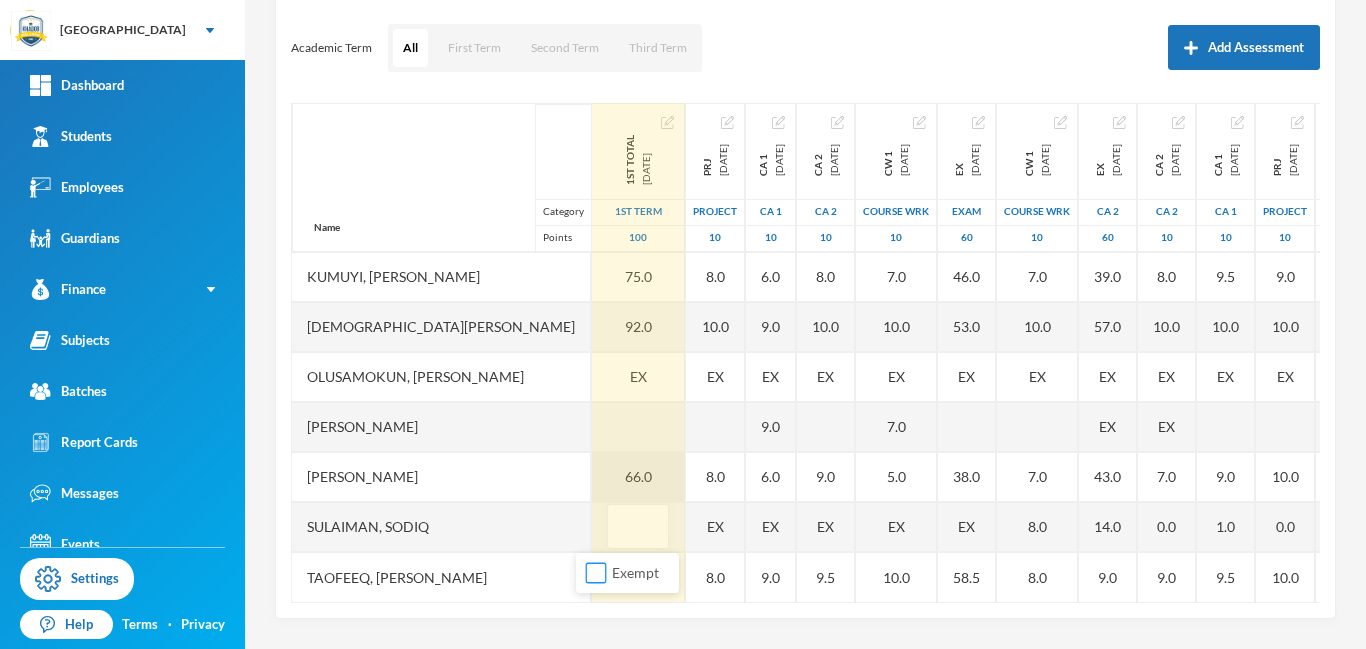 click on "Exempt" at bounding box center [596, 573] 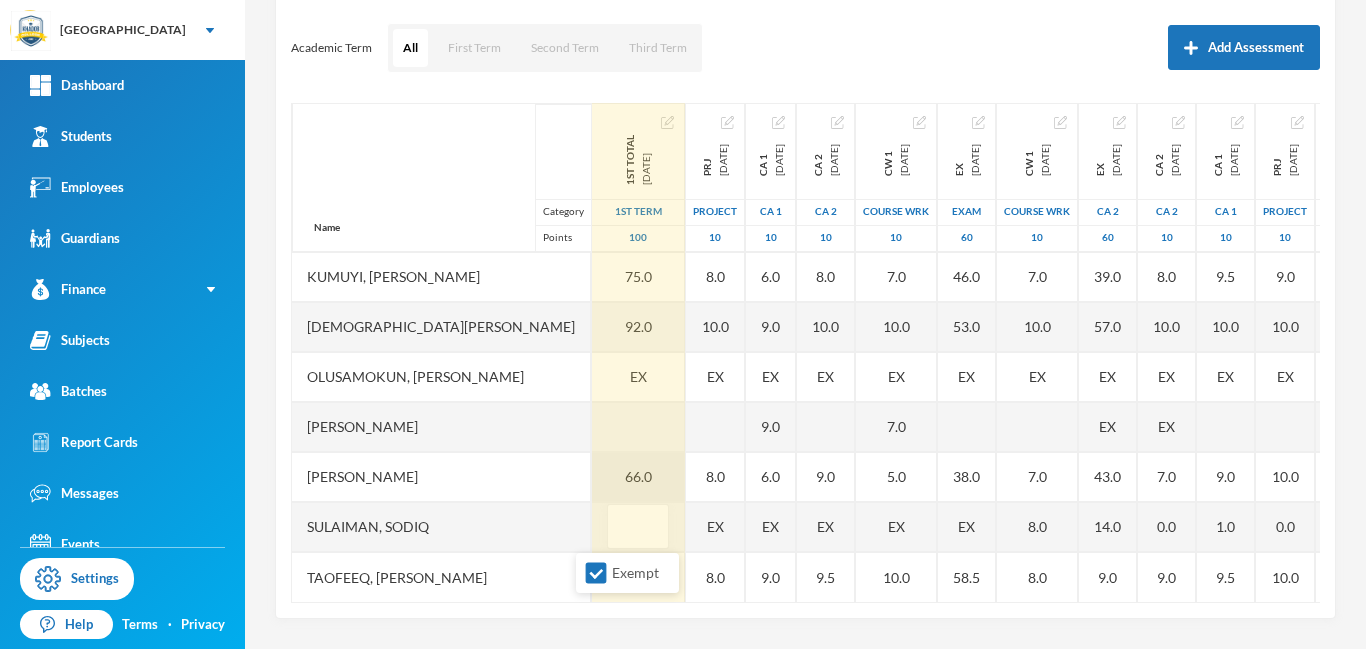 click on "66.0" at bounding box center (638, 477) 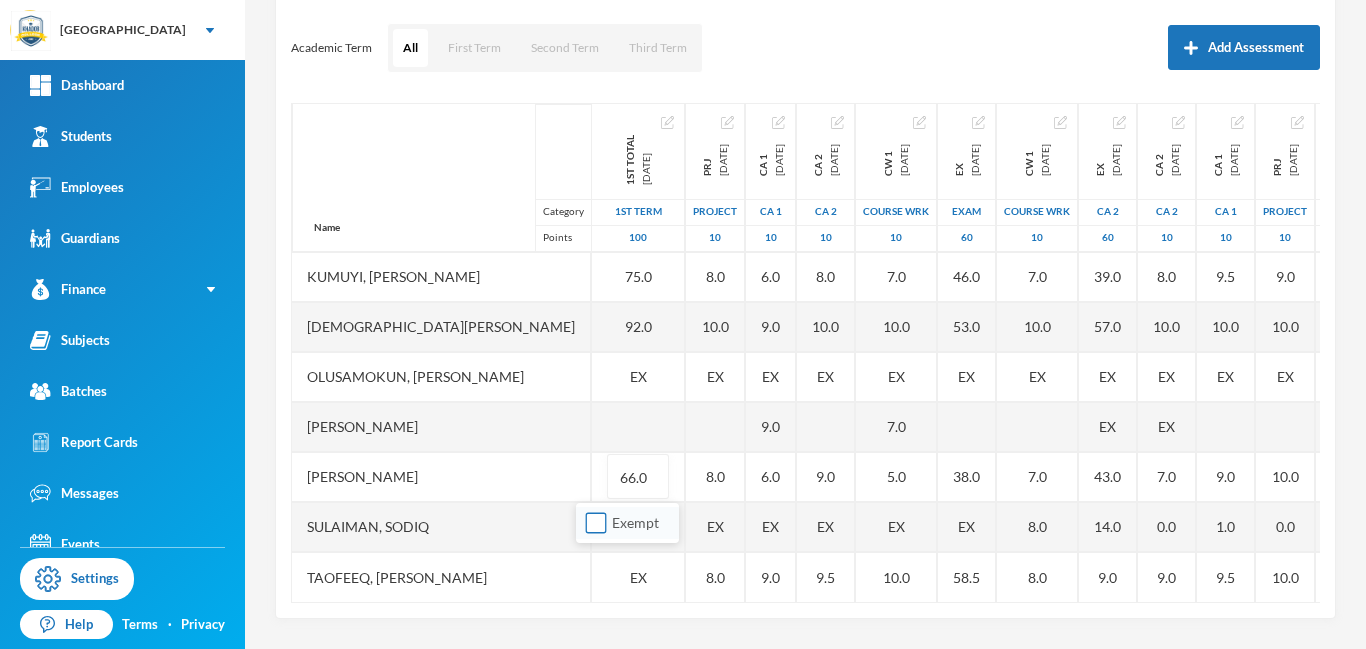 click on "Exempt" at bounding box center [596, 523] 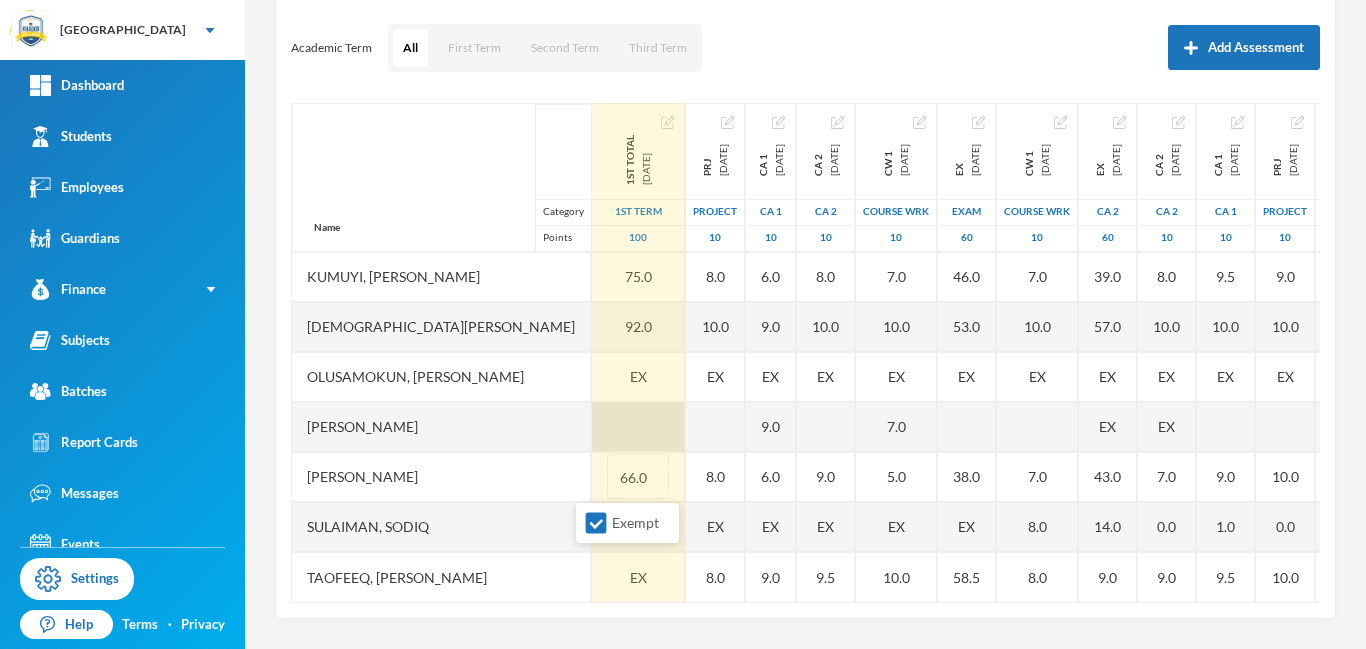 click at bounding box center [638, 427] 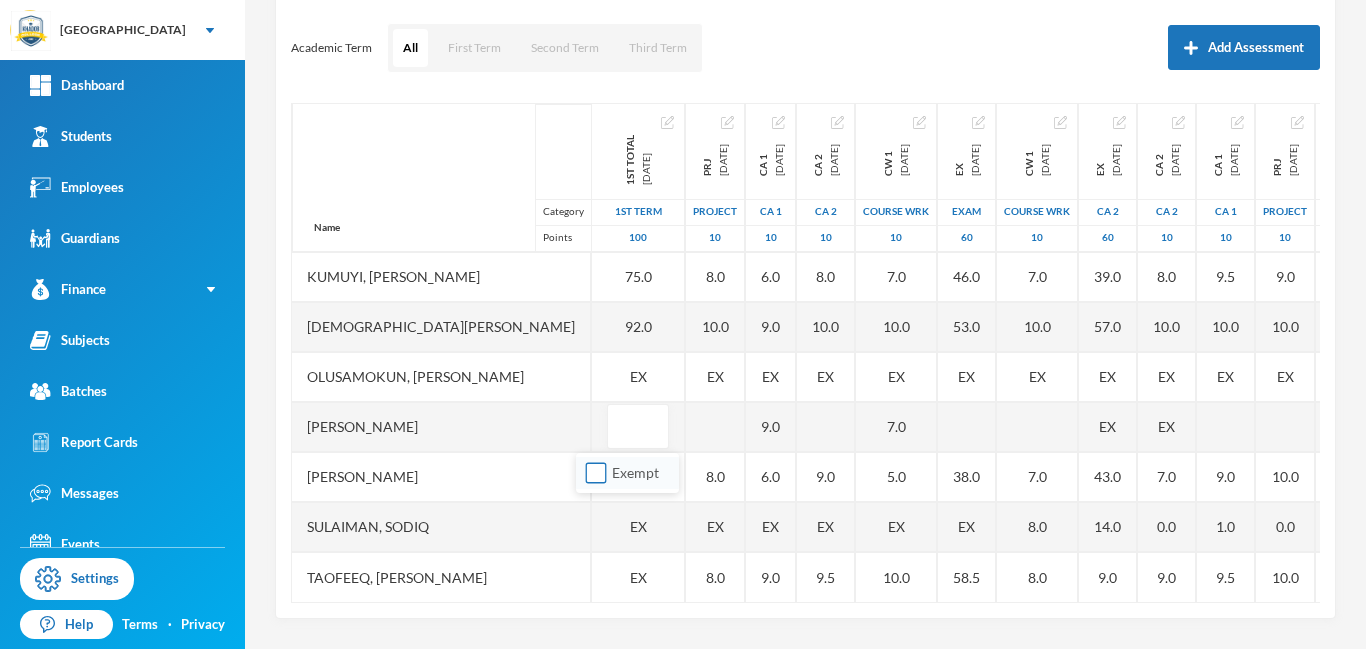 click on "Exempt" at bounding box center [596, 473] 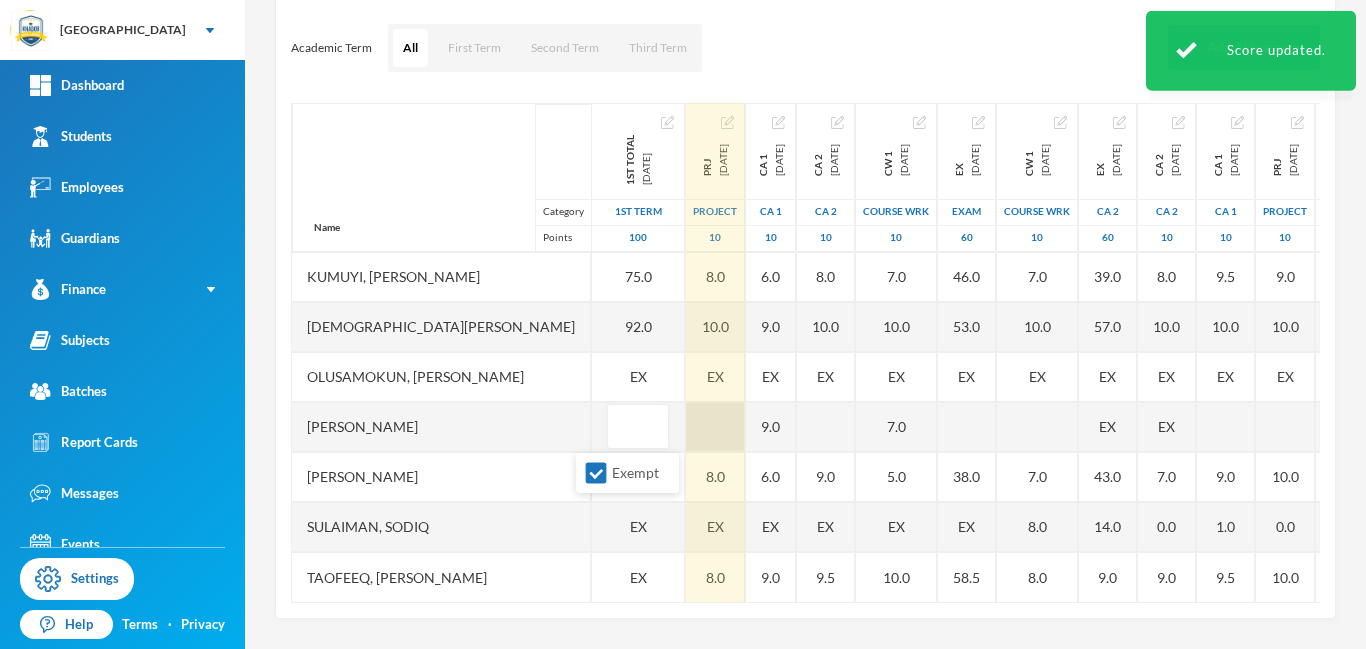 click at bounding box center (715, 427) 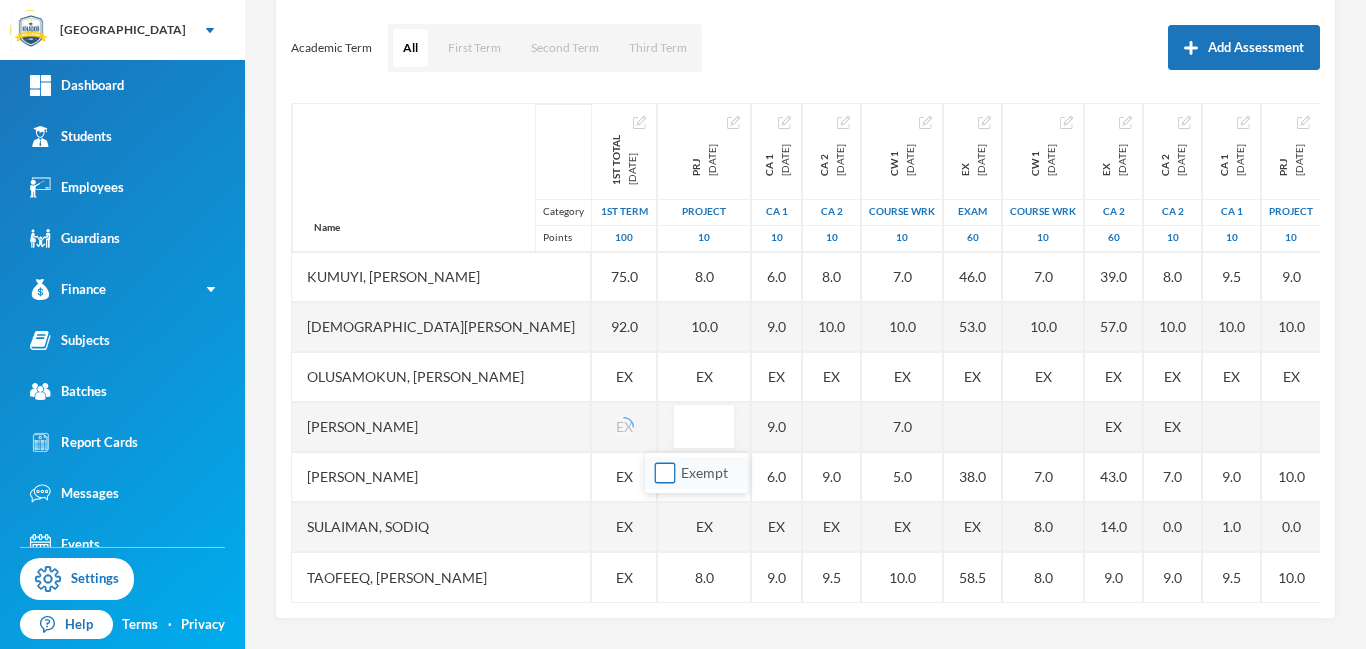 click on "Exempt" at bounding box center [665, 473] 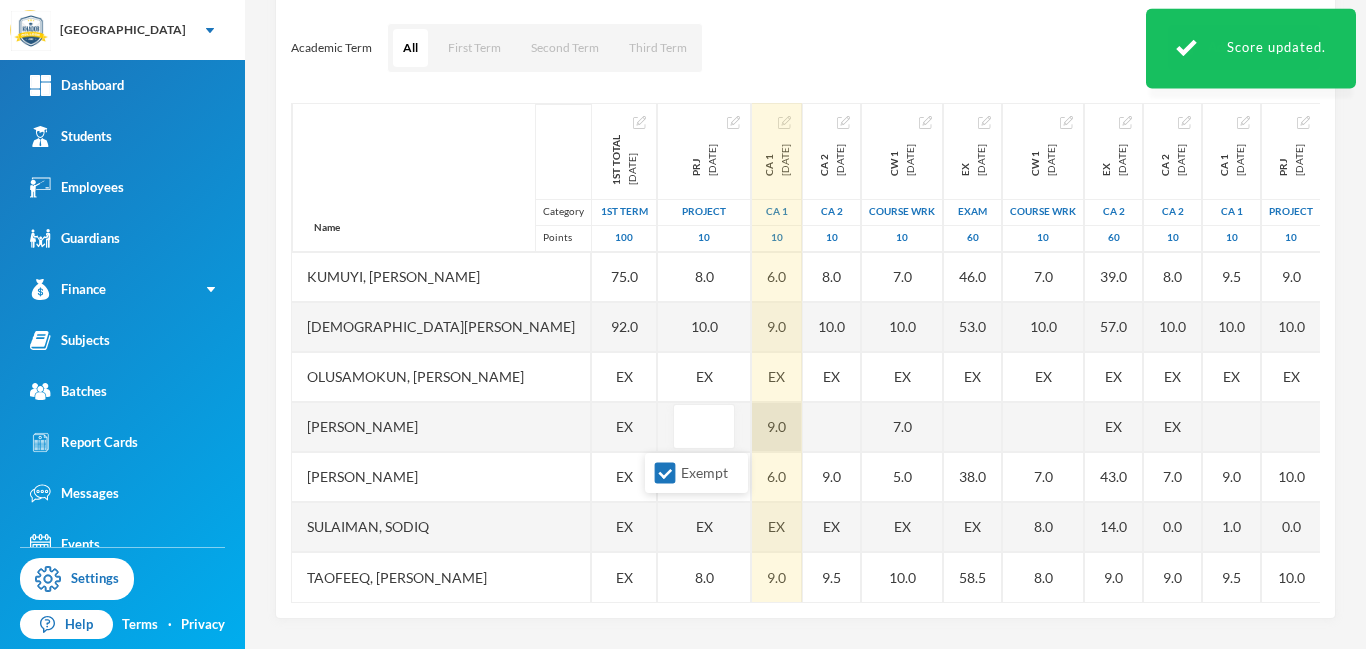 click on "Name   Category Points Adam, Muqiz Adamu, Sodiq Abubakar Akinwole, Muhammad Anola, Adibah Inshirah Babawale, Abdulmujeeb Folamade, Fawaz Hamisu, Fadimatu Jamiu, Waliyullah Kumuyi, Lateef Taiwo Kumuyi, Waliyy Kehinde Mohammed, Fatimah Olusamokun, Taofeeq Akorede Owoyemi, Raheemah Shittu, Ahmed Sulaiman, Sodiq Taofeeq, Abdulwadud 1st Total 2024-11-23 1st Term 100 79.0 68.0 88.0 85.0 76.0 83.0 75.0 92.0 EX EX EX EX EX PRJ 2024-12-14 project 10 8.0 10.0 8.0 7.0 8.0 9.0 7.0 8.0 9.0 8.0 10.0 EX 8.0 EX 8.0 CA 1 2024-12-14 CA 1 10 8.0 9.0 9.0 8.0 9.0 8.0 3.0 7.0 8.0 6.0 9.0 EX 9.0 6.0 EX 9.0 CA 2 2024-12-14 CA 2 10 7.5 9.0 8.0 7.0 10.0 10.0 5.0 10.0 10.0 8.0 10.0 EX 9.0 EX 9.5 CW 1 2024-12-14 COURSE WRK 10 9.0 9.0 9.0 7.0 10.0 7.0 5.0 9.0 9.0 7.0 10.0 EX 7.0 5.0 EX 10.0 EX 2024-12-14 Exam 60 46.5 39.0 51.0 51.0 45.0 47.0 46.0 53.0 EX 38.0 EX 58.5 CW 1 2025-03-28 COURSE WRK 10 7.0 9.0 9.0 7.0 6.0 9.0 8.0 7.0 10.0 EX 7.0 8.0 8.0 EX 2025-03-28 CA 2 60 42.5 EX EX 45.0 53.0 46.0 22.0 42.5 47.0 39.0 57.0 EX EX 43.0 14.0" at bounding box center (805, 353) 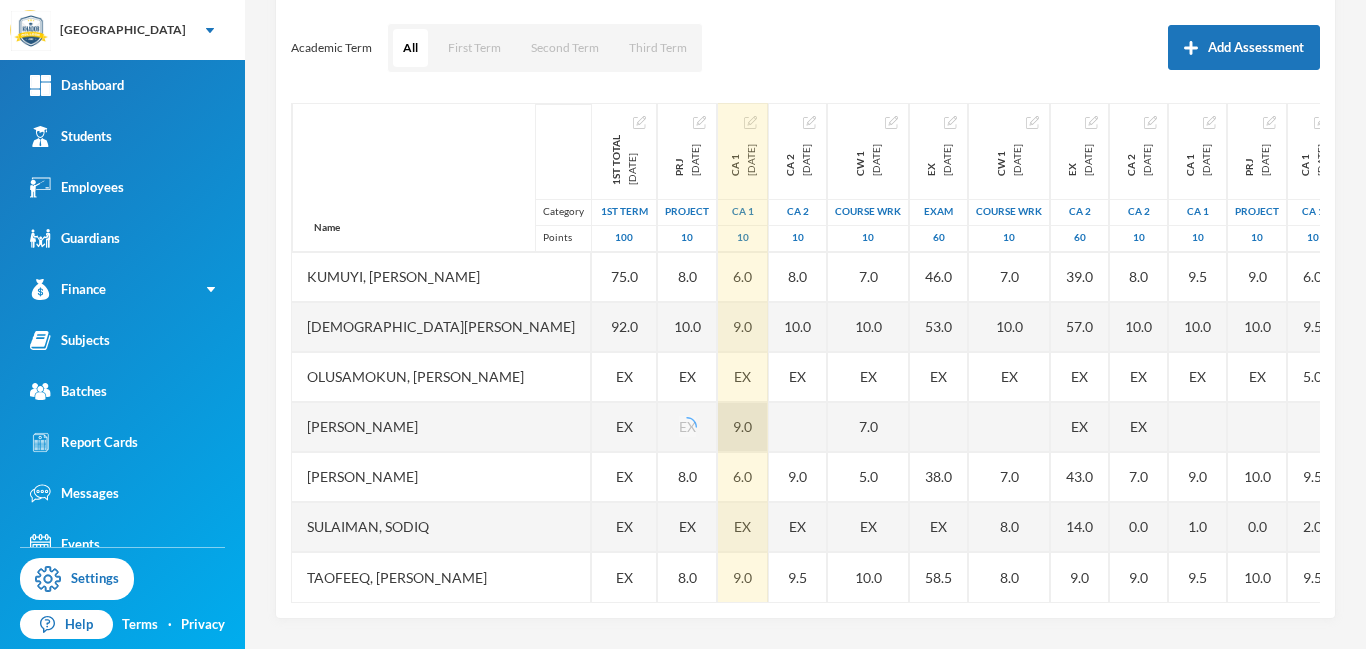 click on "9.0" at bounding box center (743, 427) 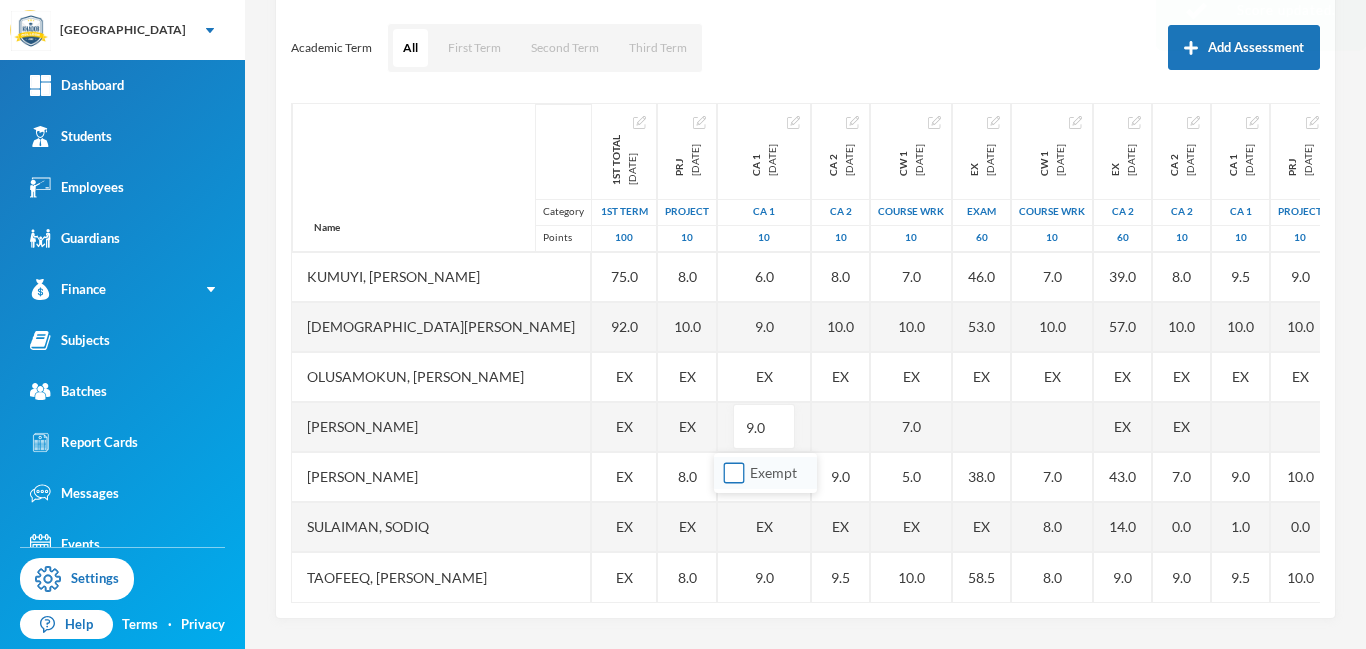 click on "Exempt" at bounding box center (734, 473) 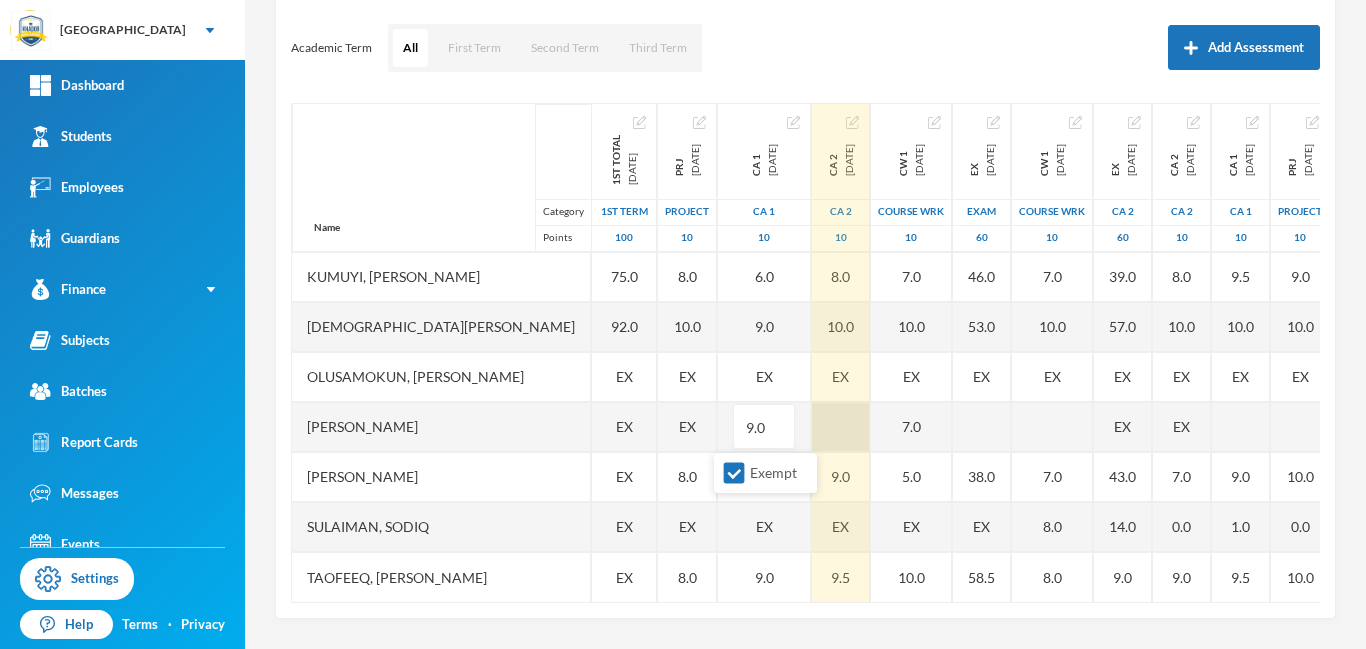 click at bounding box center (841, 427) 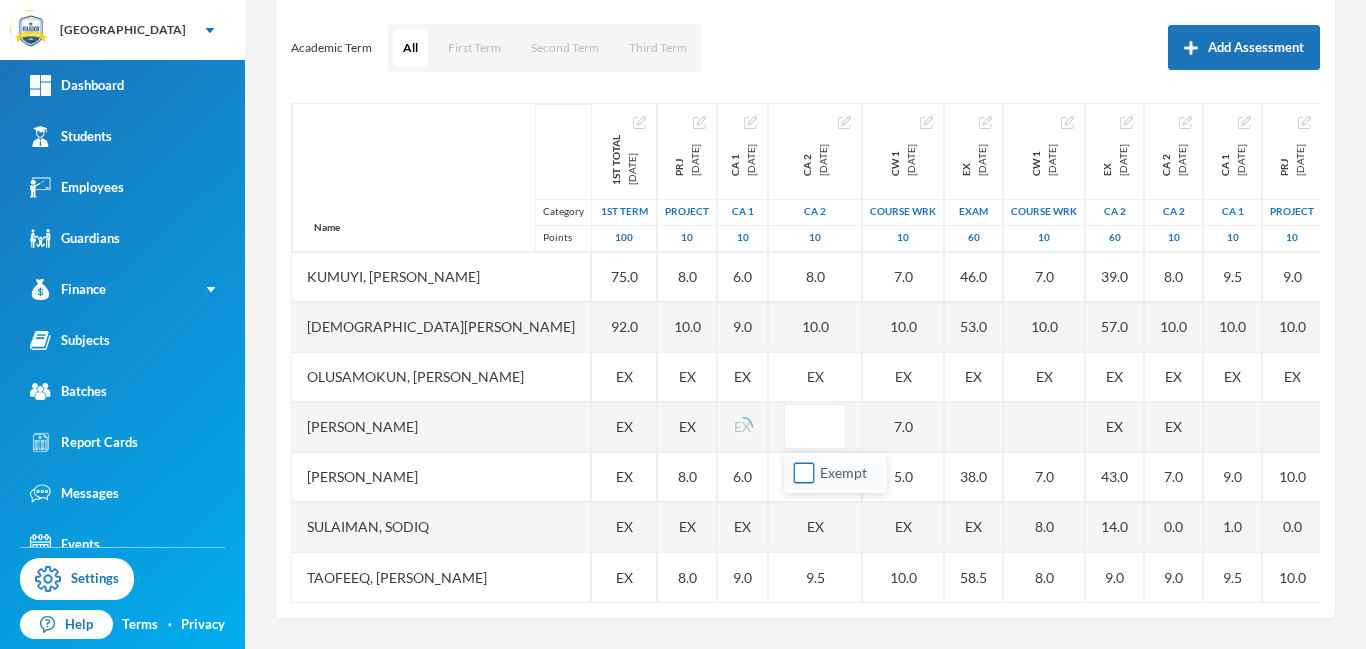 click on "Exempt" at bounding box center [804, 473] 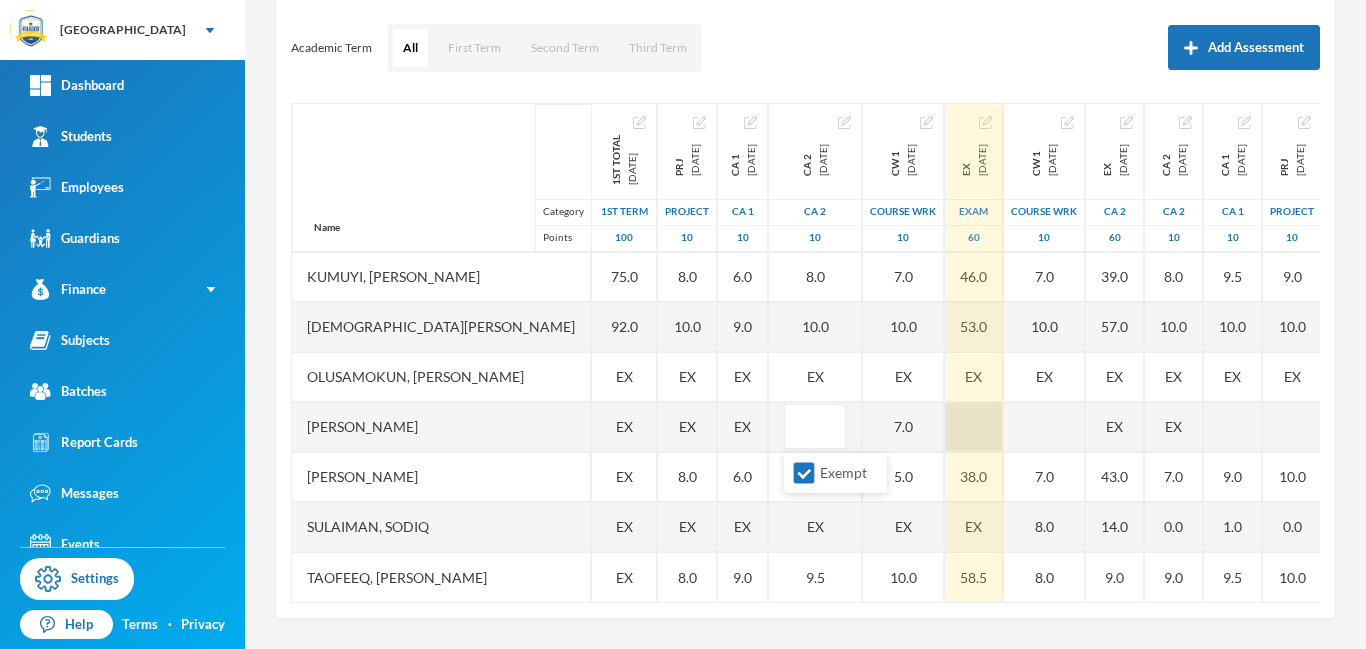click at bounding box center (974, 427) 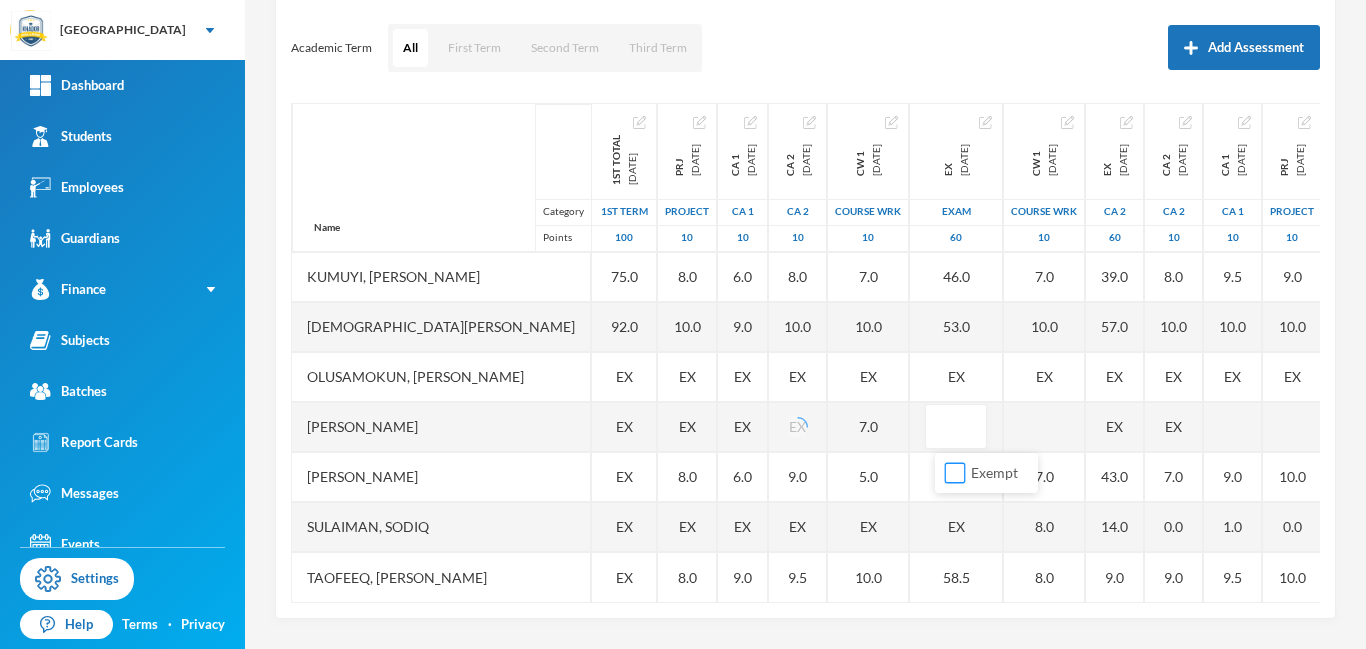 click on "Exempt" at bounding box center [955, 473] 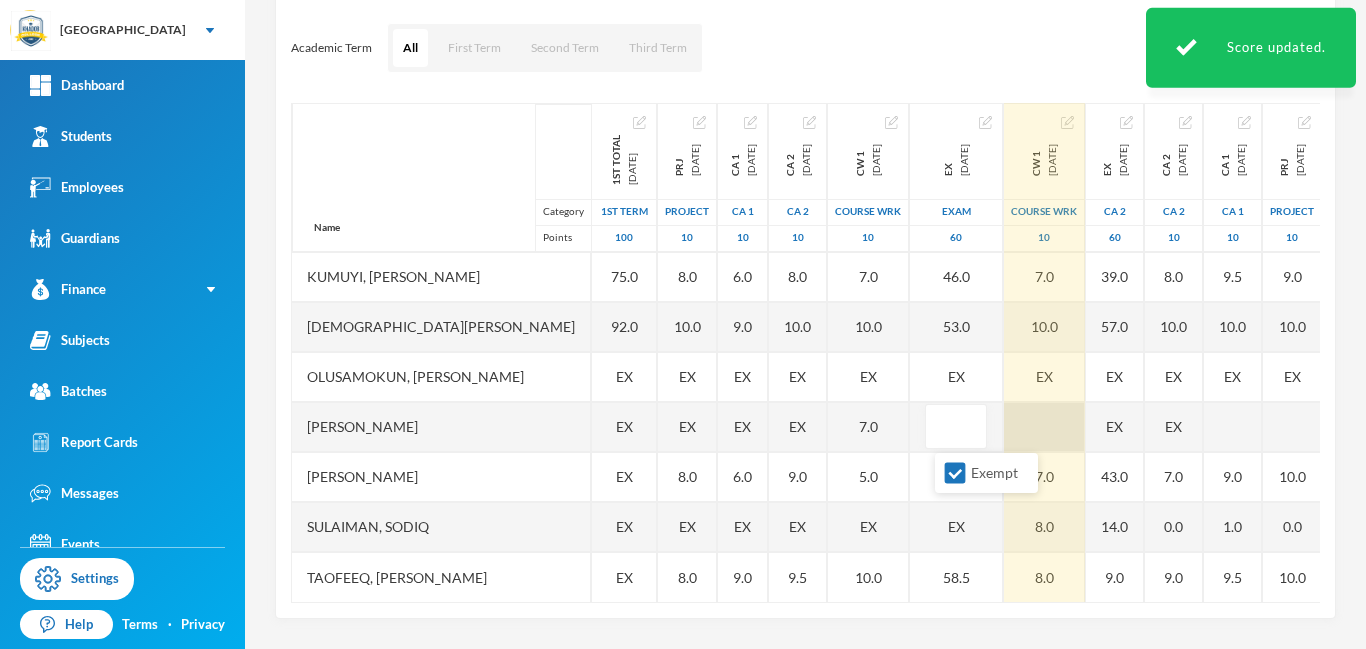 click on "Name   Category Points Adam, Muqiz Adamu, Sodiq Abubakar Akinwole, Muhammad Anola, Adibah Inshirah Babawale, Abdulmujeeb Folamade, Fawaz Hamisu, Fadimatu Jamiu, Waliyullah Kumuyi, Lateef Taiwo Kumuyi, Waliyy Kehinde Mohammed, Fatimah Olusamokun, Taofeeq Akorede Owoyemi, Raheemah Shittu, Ahmed Sulaiman, Sodiq Taofeeq, Abdulwadud 1st Total 2024-11-23 1st Term 100 79.0 68.0 88.0 85.0 76.0 83.0 75.0 92.0 EX EX EX EX EX PRJ 2024-12-14 project 10 8.0 10.0 8.0 7.0 8.0 9.0 7.0 8.0 9.0 8.0 10.0 EX EX 8.0 EX 8.0 CA 1 2024-12-14 CA 1 10 8.0 9.0 9.0 8.0 9.0 8.0 3.0 7.0 8.0 6.0 9.0 EX EX 6.0 EX 9.0 CA 2 2024-12-14 CA 2 10 7.5 9.0 8.0 7.0 10.0 10.0 5.0 10.0 10.0 8.0 10.0 EX EX 9.0 EX 9.5 CW 1 2024-12-14 COURSE WRK 10 9.0 9.0 9.0 7.0 10.0 7.0 5.0 9.0 9.0 7.0 10.0 EX 7.0 5.0 EX 10.0 EX 2024-12-14 Exam 60 46.5 39.0 51.0 51.0 45.0 47.0 46.0 53.0 EX 38.0 EX 58.5 CW 1 2025-03-28 COURSE WRK 10 7.0 9.0 9.0 7.0 6.0 9.0 8.0 7.0 10.0 EX 7.0 8.0 8.0 EX 2025-03-28 CA 2 60 42.5 EX EX 45.0 53.0 46.0 22.0 42.5 47.0 39.0 57.0 EX EX 43.0" at bounding box center (805, 353) 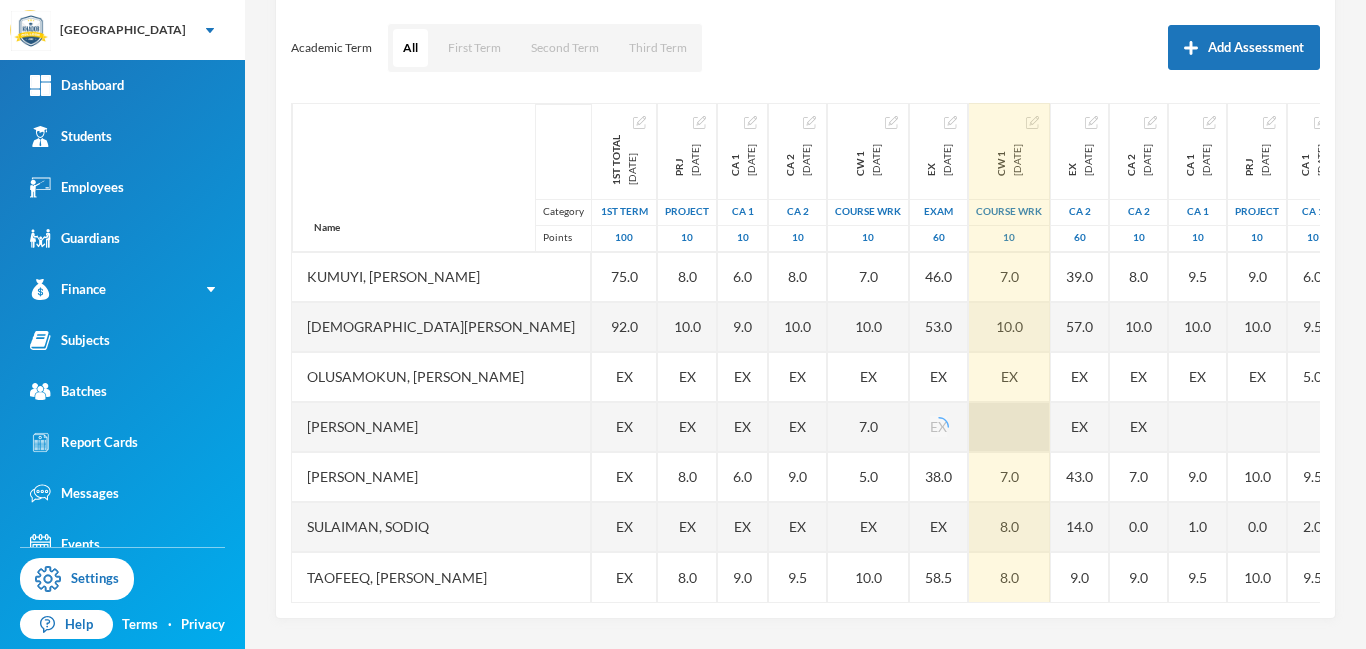 click at bounding box center (1009, 427) 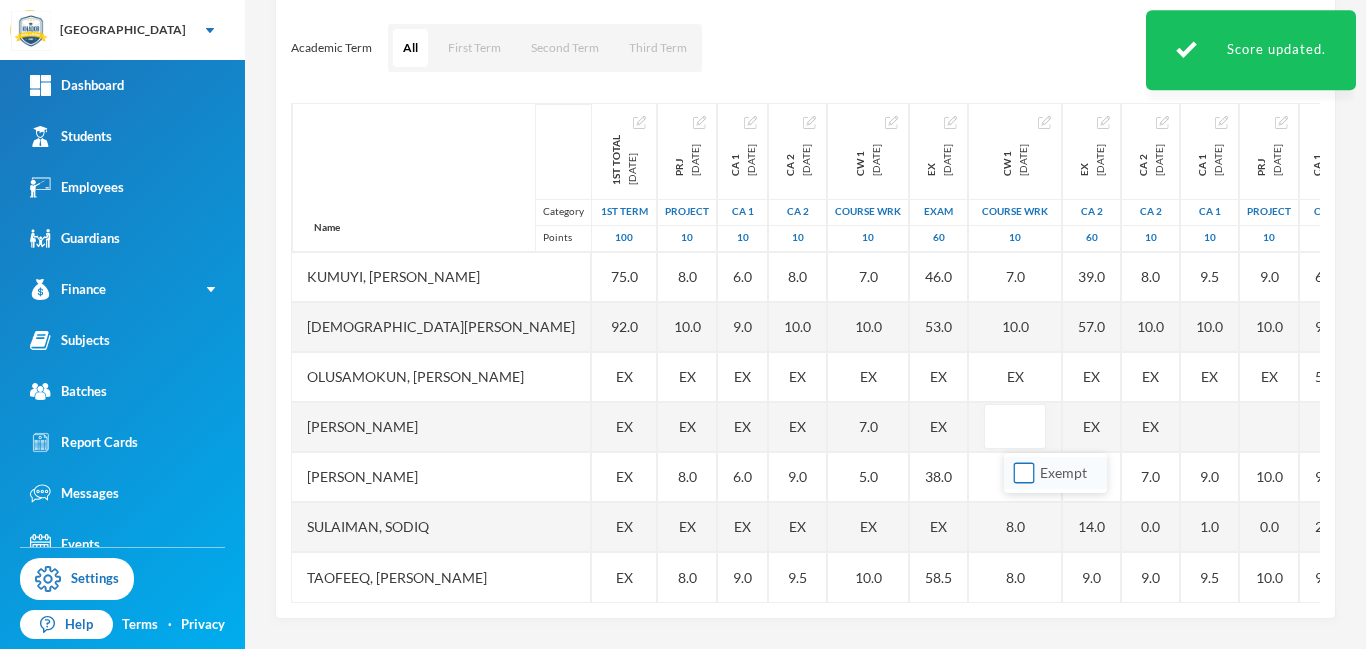 click on "Exempt" at bounding box center [1024, 473] 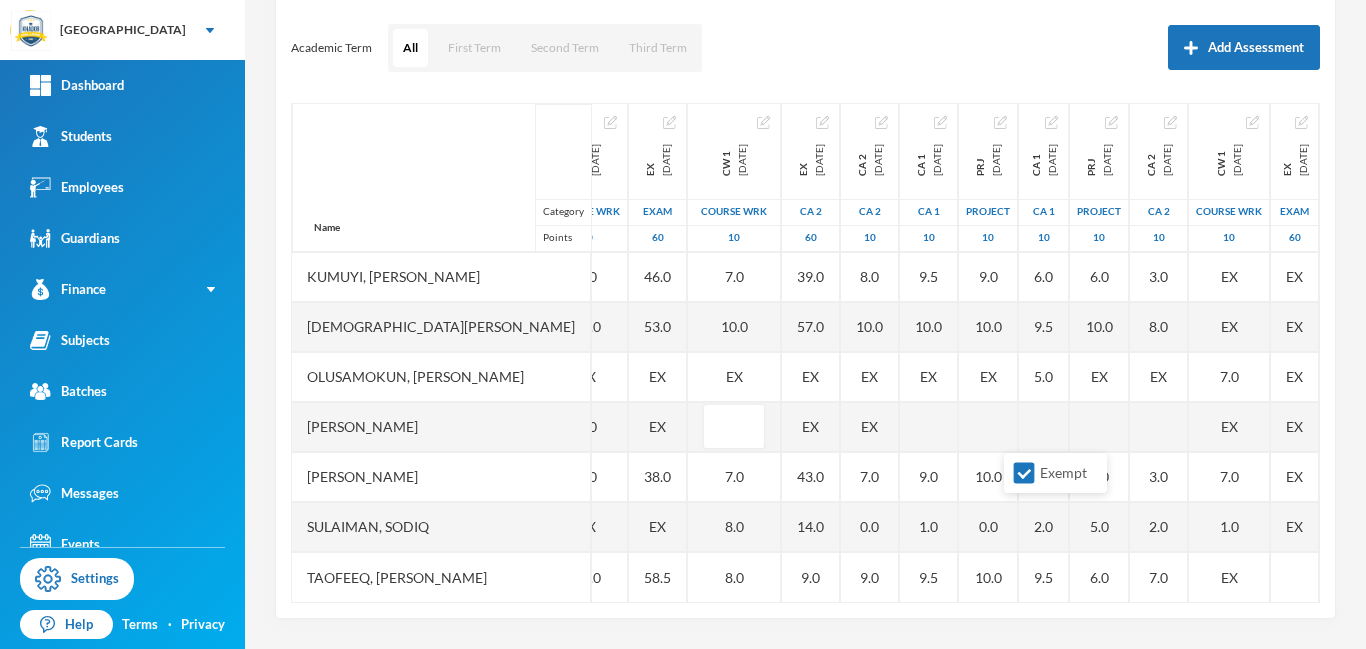 scroll, scrollTop: 451, scrollLeft: 299, axis: both 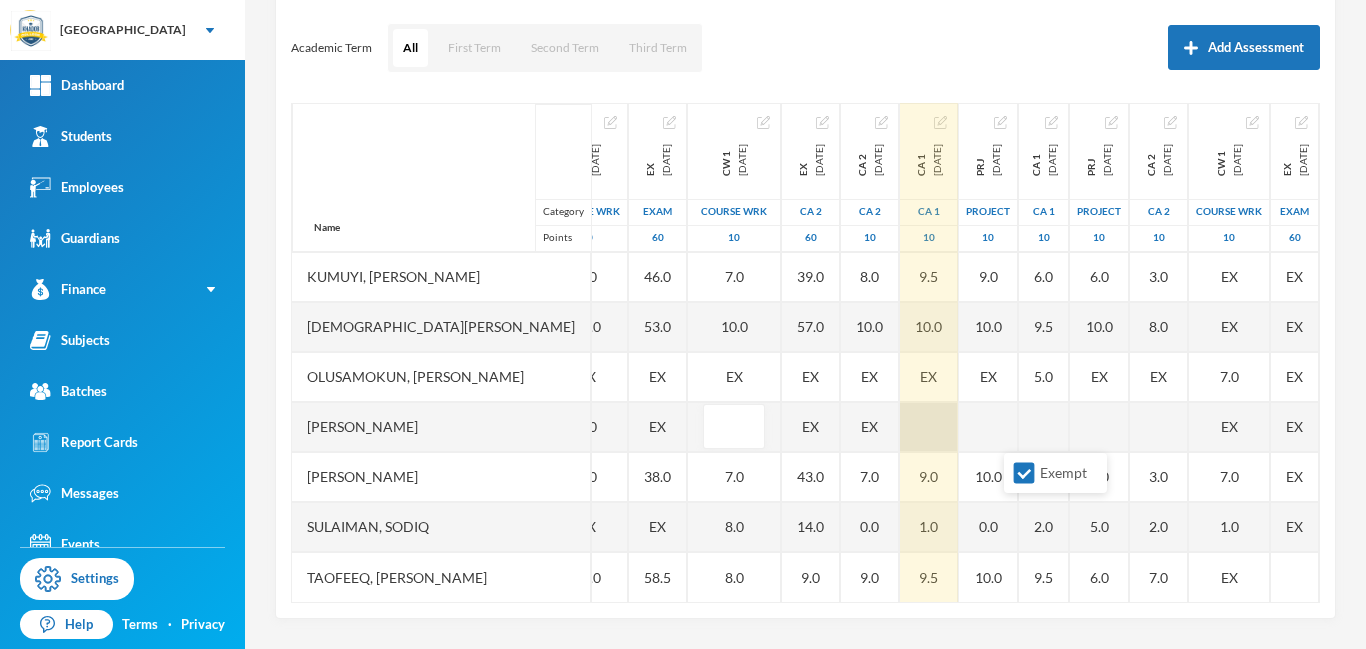 click at bounding box center [929, 427] 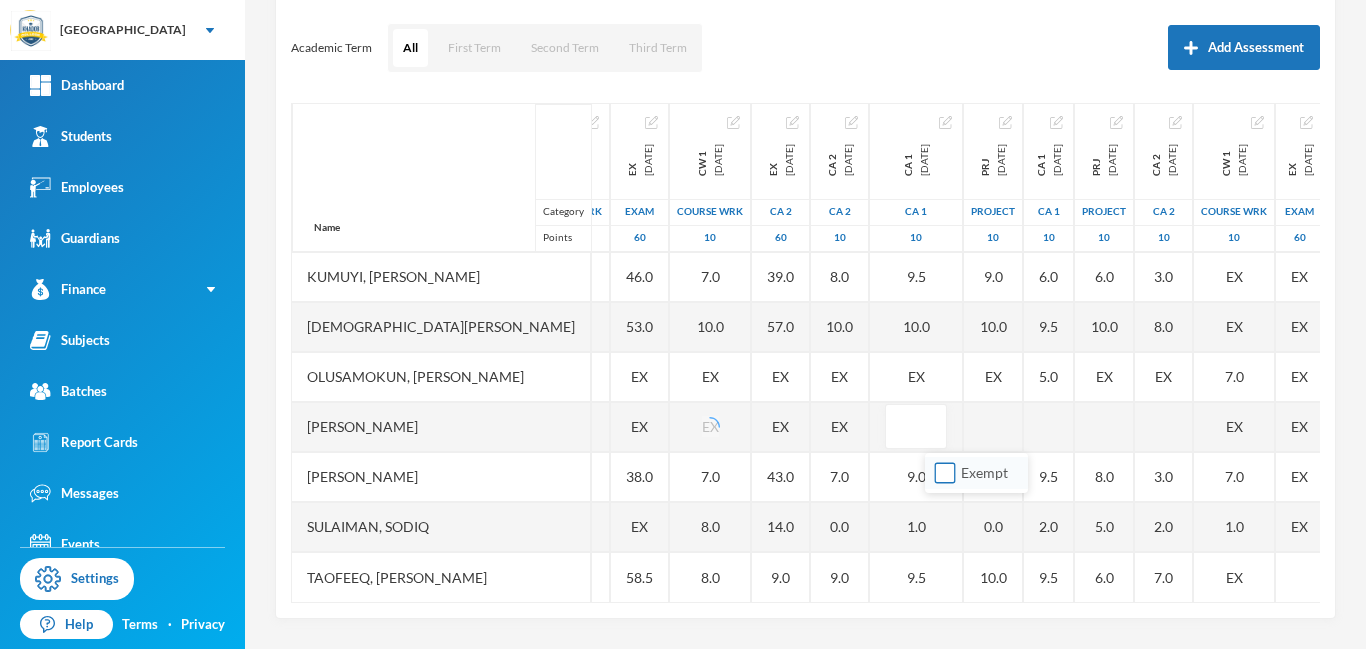 click on "Exempt" at bounding box center [945, 473] 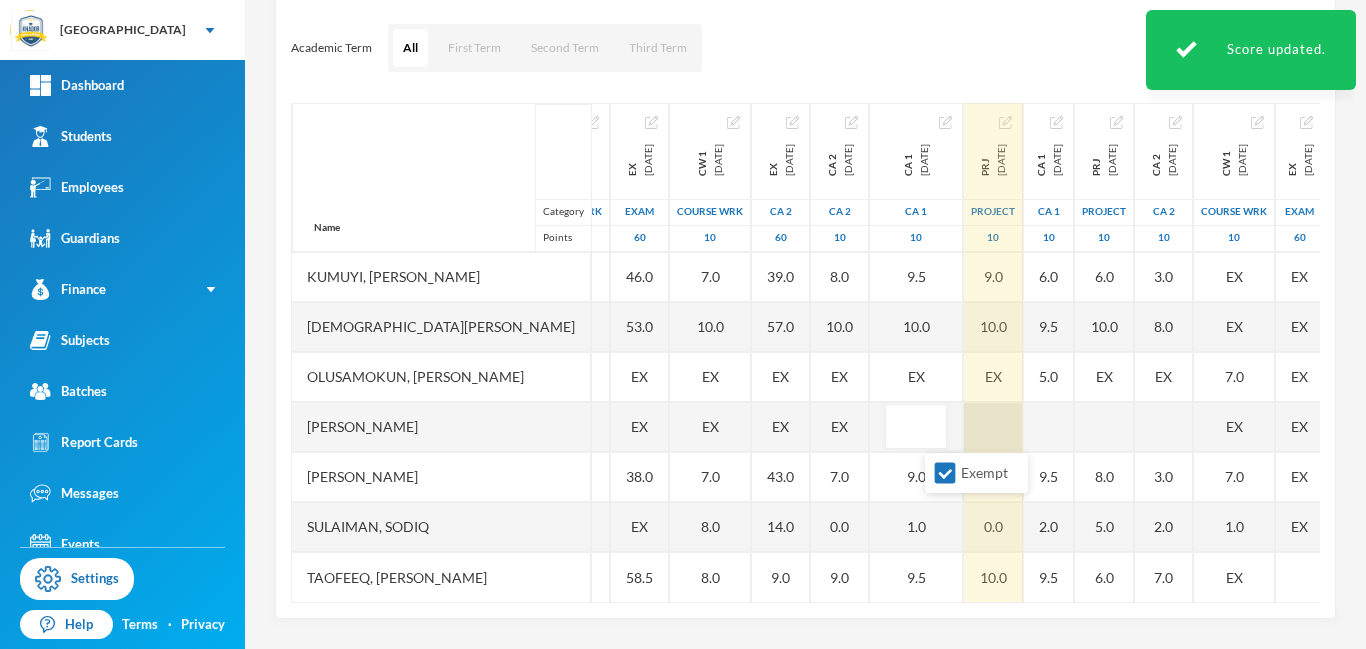 click at bounding box center [993, 427] 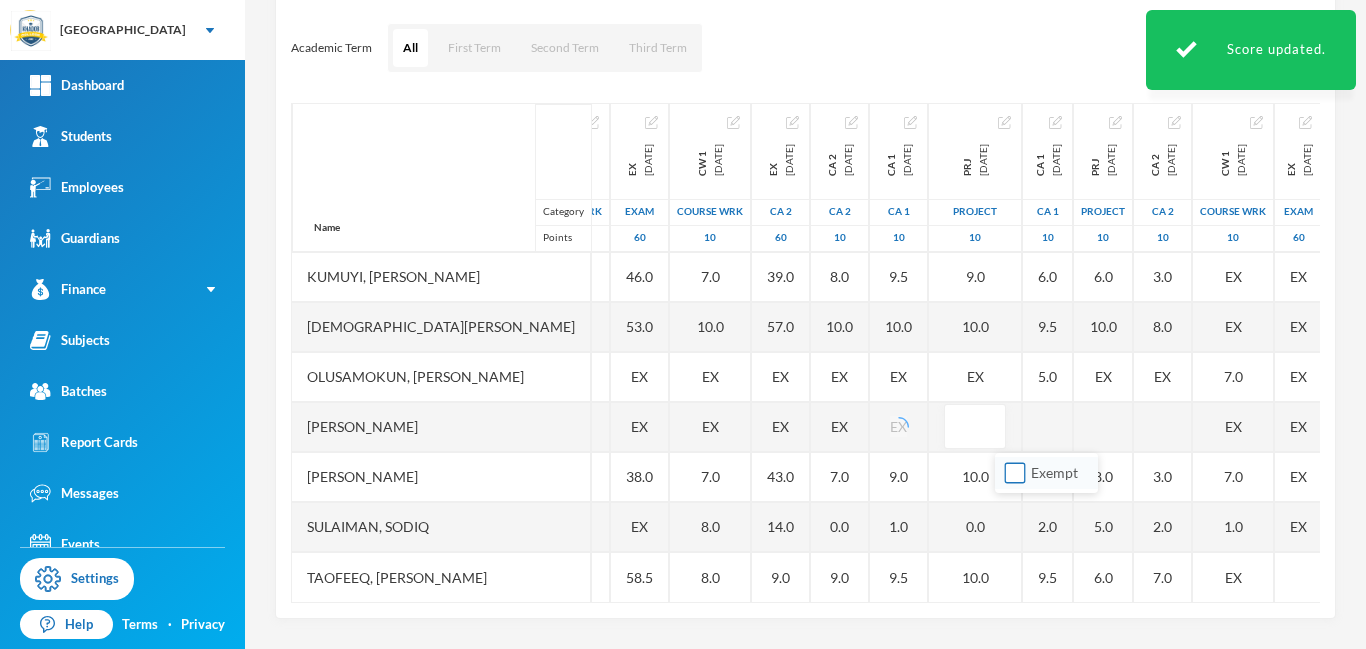 click on "Exempt" at bounding box center (1015, 473) 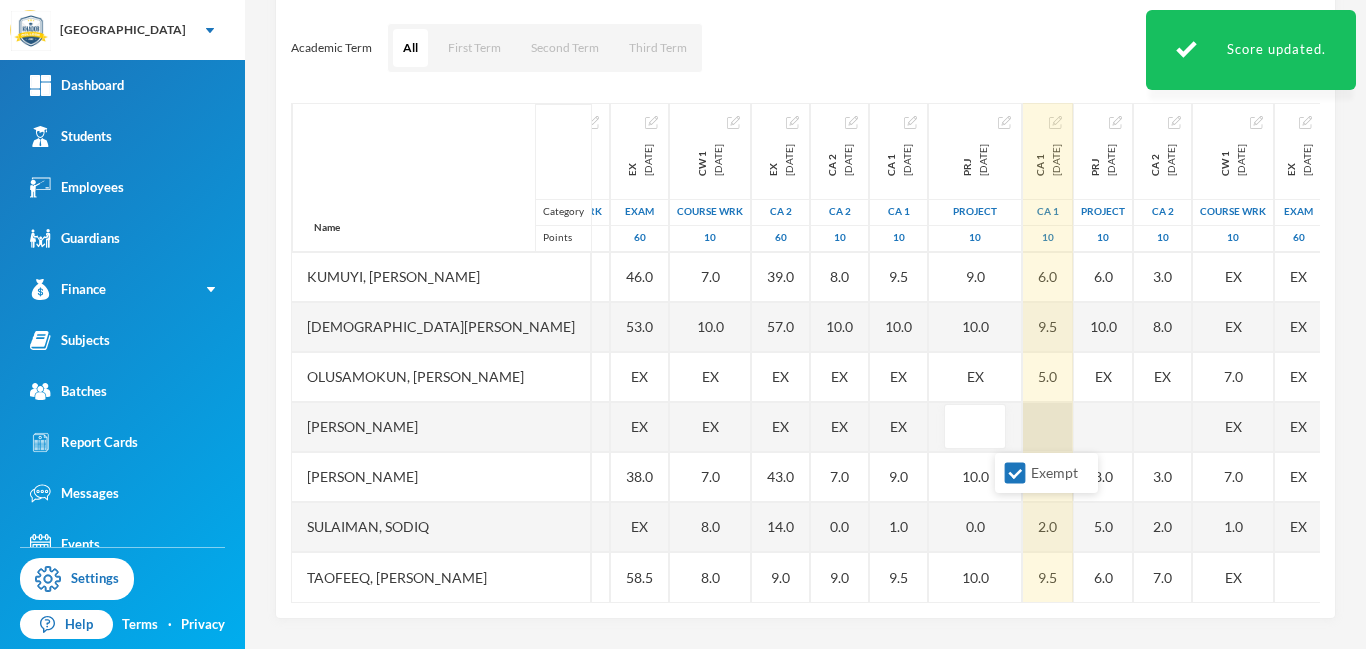 click at bounding box center [1048, 427] 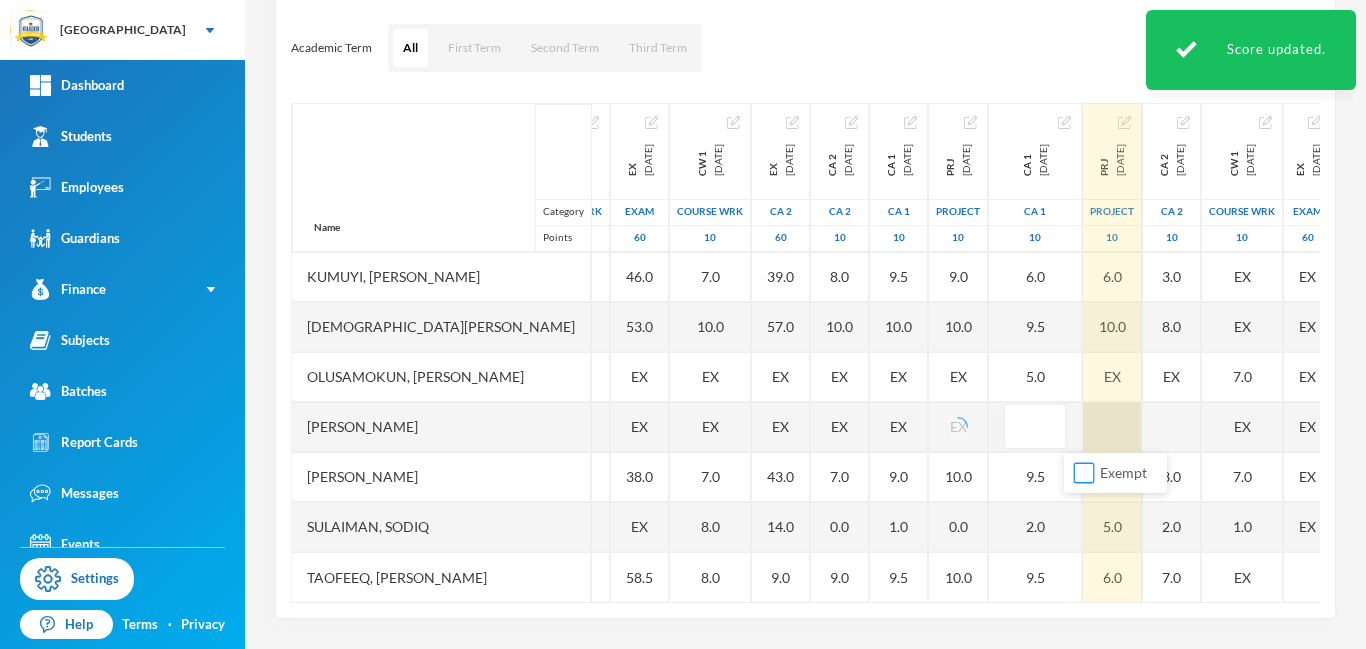 click on "Exempt" at bounding box center (1084, 473) 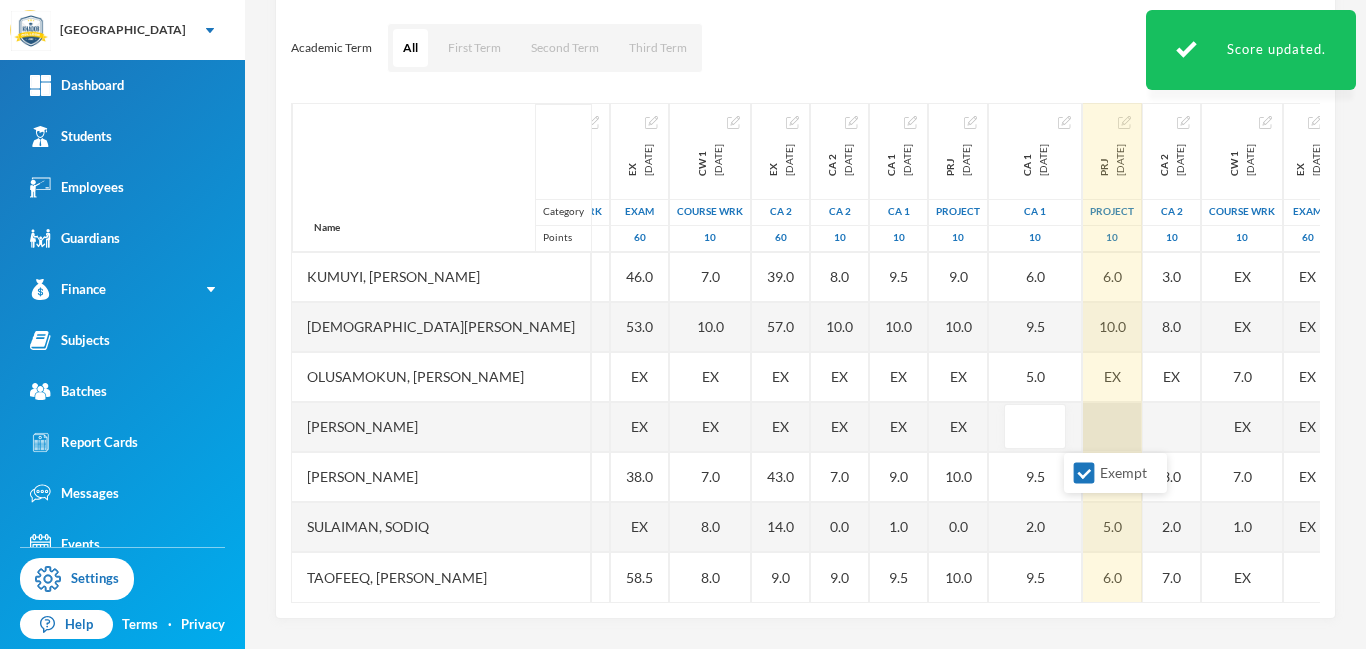 click at bounding box center [1112, 427] 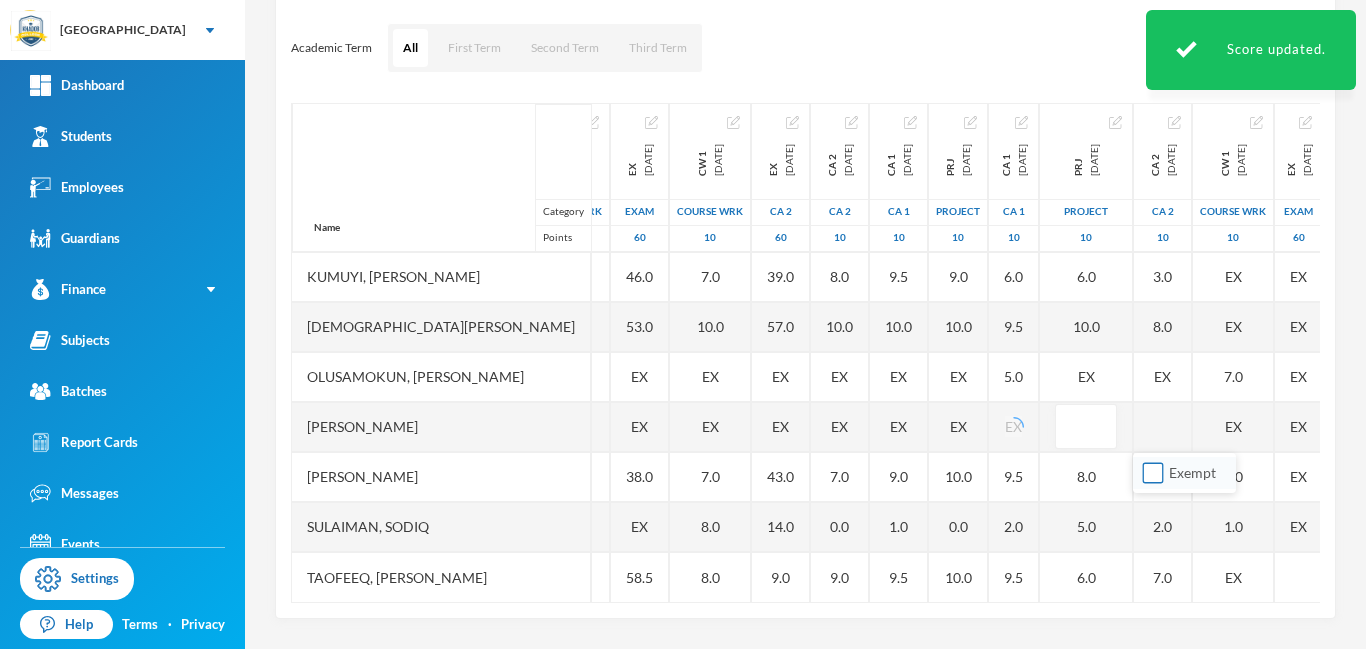 click on "Exempt" at bounding box center [1153, 473] 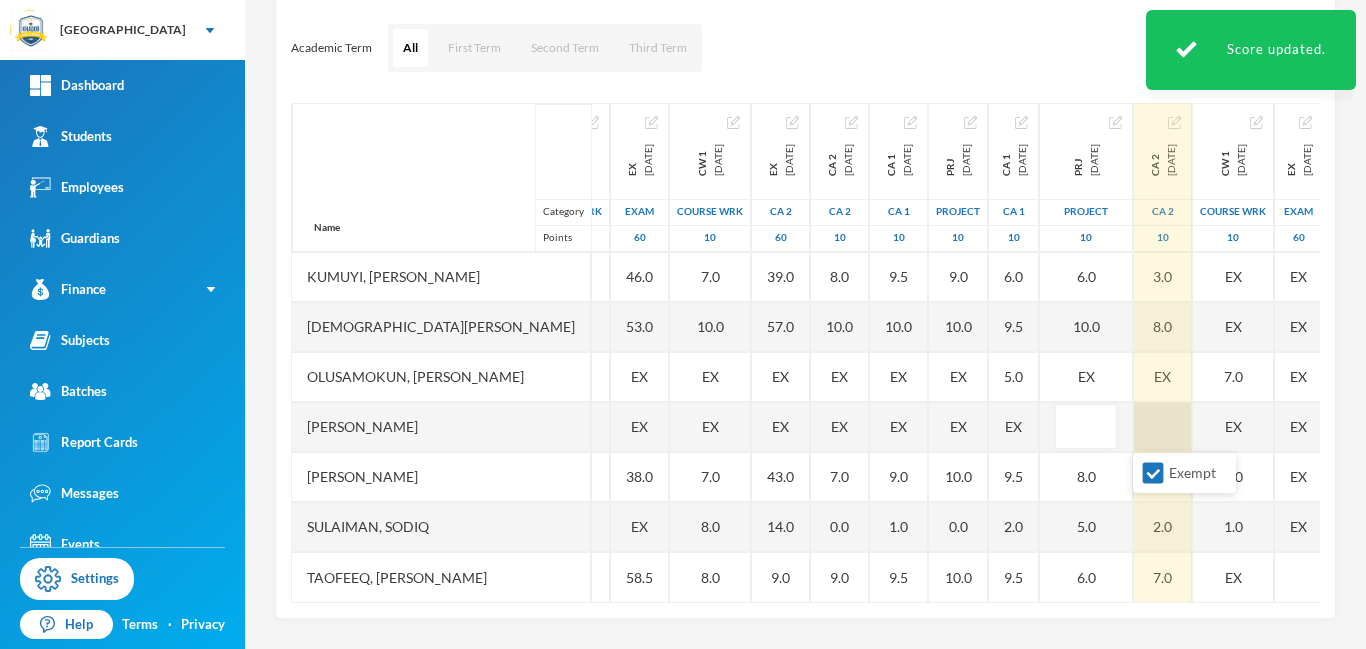 click at bounding box center [1163, 427] 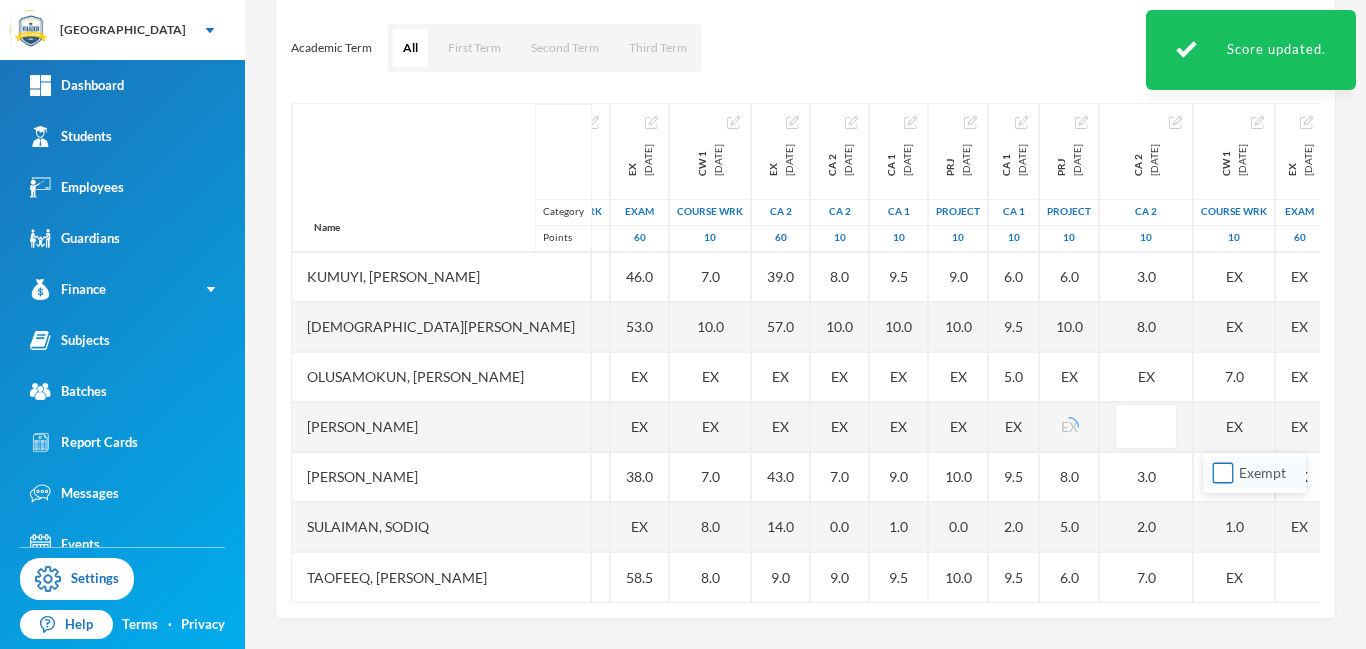 click on "Exempt" at bounding box center (1223, 473) 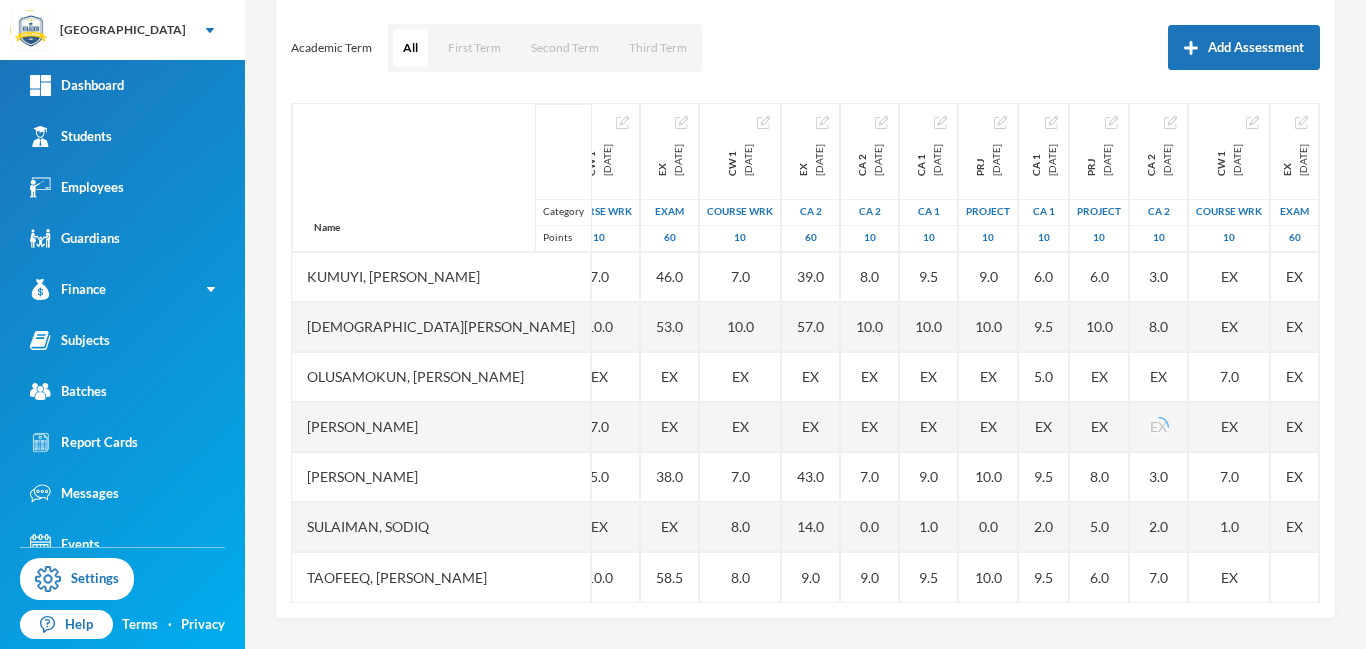 scroll, scrollTop: 451, scrollLeft: 387, axis: both 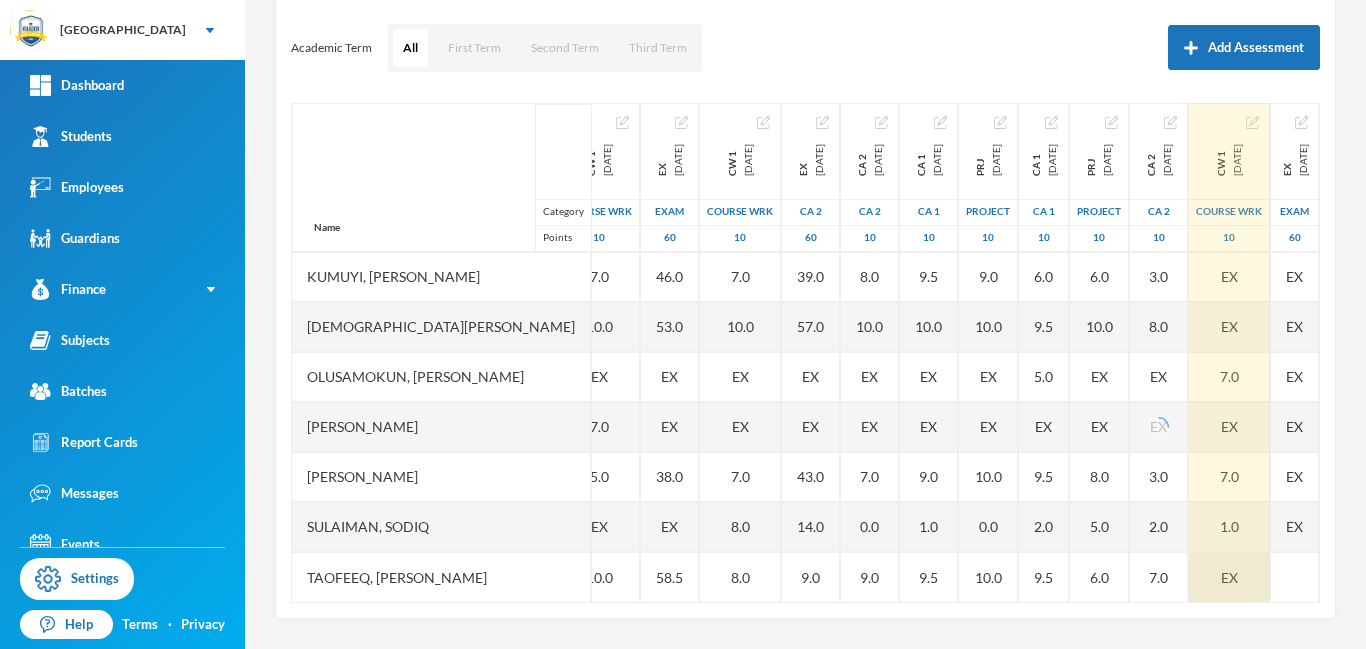 drag, startPoint x: 1150, startPoint y: 595, endPoint x: 1212, endPoint y: 598, distance: 62.072536 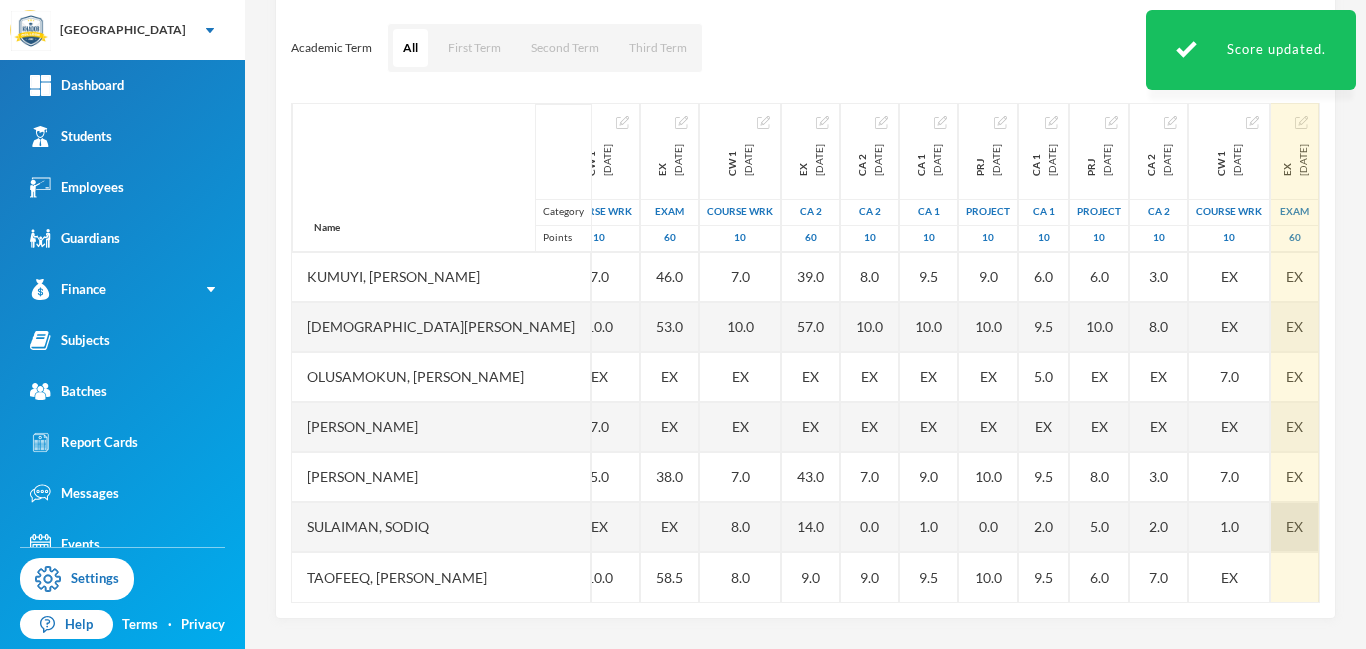 click on "EX" at bounding box center (1294, 526) 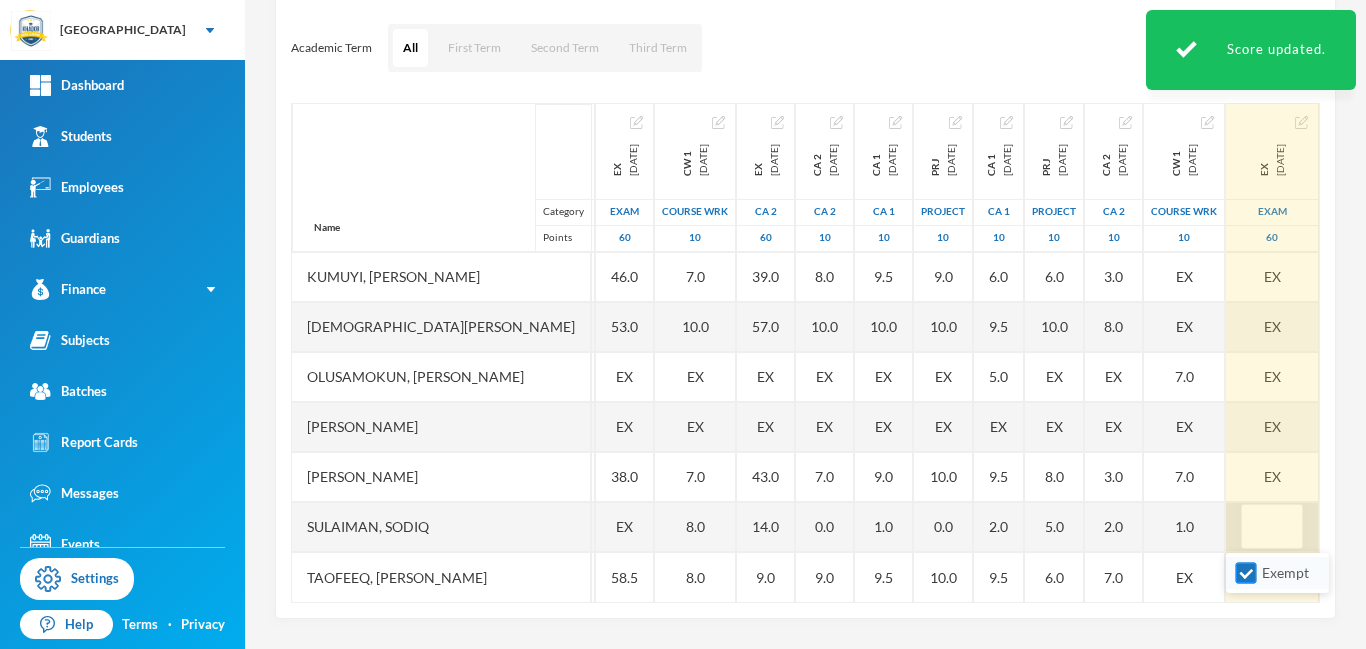 click on "Exempt" at bounding box center [1246, 573] 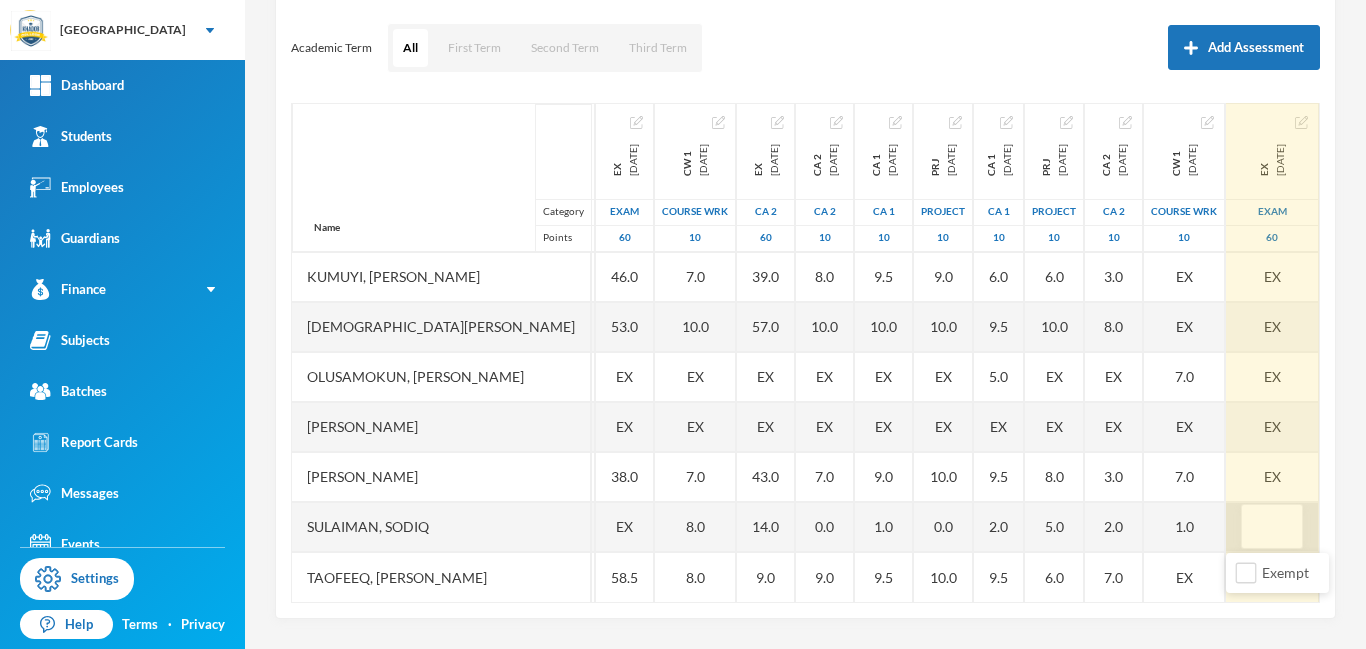 click on "Scoresheet Academic Term All First Term Second Term Third Term Add Assessment Name   Category Points Adam, Muqiz Adamu, Sodiq Abubakar Akinwole, Muhammad Anola, Adibah Inshirah Babawale, Abdulmujeeb Folamade, Fawaz Hamisu, Fadimatu Jamiu, Waliyullah Kumuyi, Lateef Taiwo Kumuyi, Waliyy Kehinde Mohammed, Fatimah Olusamokun, Taofeeq Akorede Owoyemi, Raheemah Shittu, Ahmed Sulaiman, Sodiq Taofeeq, Abdulwadud 1st Total 2024-11-23 1st Term 100 79.0 68.0 88.0 85.0 76.0 83.0 75.0 92.0 EX EX EX EX EX PRJ 2024-12-14 project 10 8.0 10.0 8.0 7.0 8.0 9.0 7.0 8.0 9.0 8.0 10.0 EX EX 8.0 EX 8.0 CA 1 2024-12-14 CA 1 10 8.0 9.0 9.0 8.0 9.0 8.0 3.0 7.0 8.0 6.0 9.0 EX EX 6.0 EX 9.0 CA 2 2024-12-14 CA 2 10 7.5 9.0 8.0 7.0 10.0 10.0 5.0 10.0 10.0 8.0 10.0 EX EX 9.0 EX 9.5 CW 1 2024-12-14 COURSE WRK 10 9.0 9.0 9.0 7.0 10.0 7.0 5.0 9.0 9.0 7.0 10.0 EX 7.0 5.0 EX 10.0 EX 2024-12-14 Exam 60 46.5 39.0 51.0 51.0 45.0 47.0 46.0 53.0 EX EX 38.0 EX 58.5 CW 1 2025-03-28 COURSE WRK 10 7.0 9.0 9.0 7.0 6.0 9.0 8.0 7.0 10.0 EX EX 7.0 8.0 8.0" at bounding box center (805, 289) 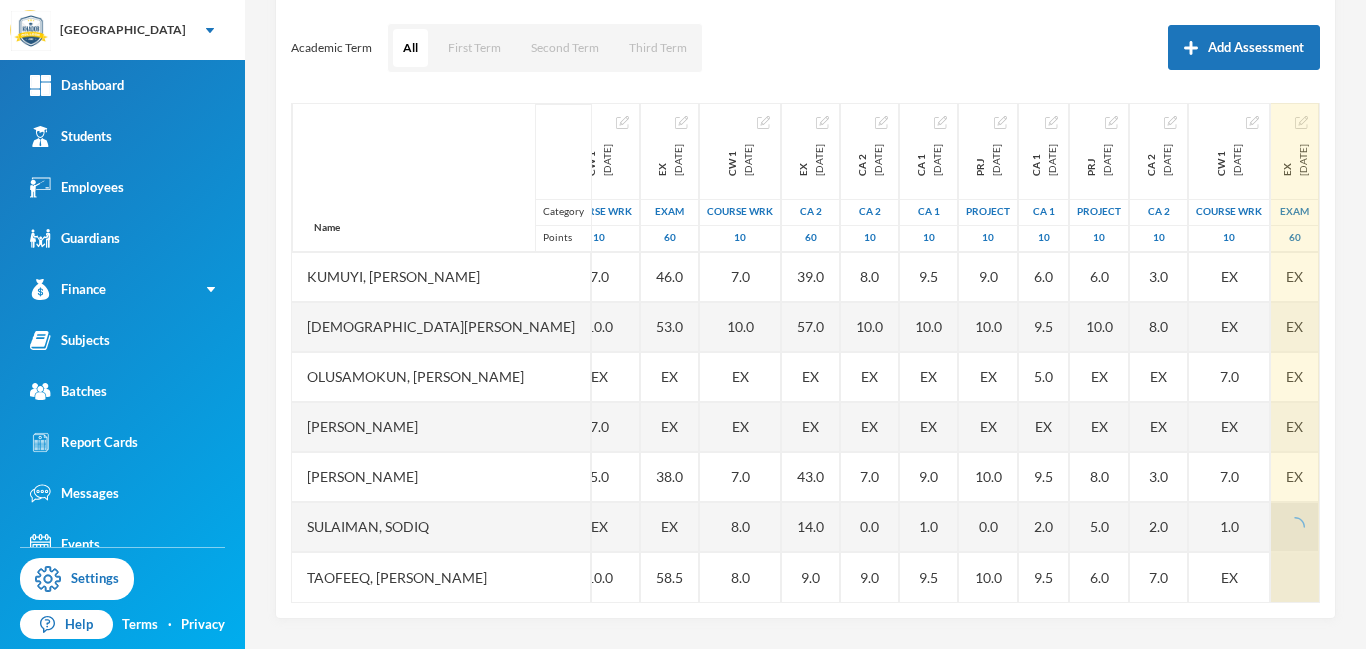 click at bounding box center (1295, 577) 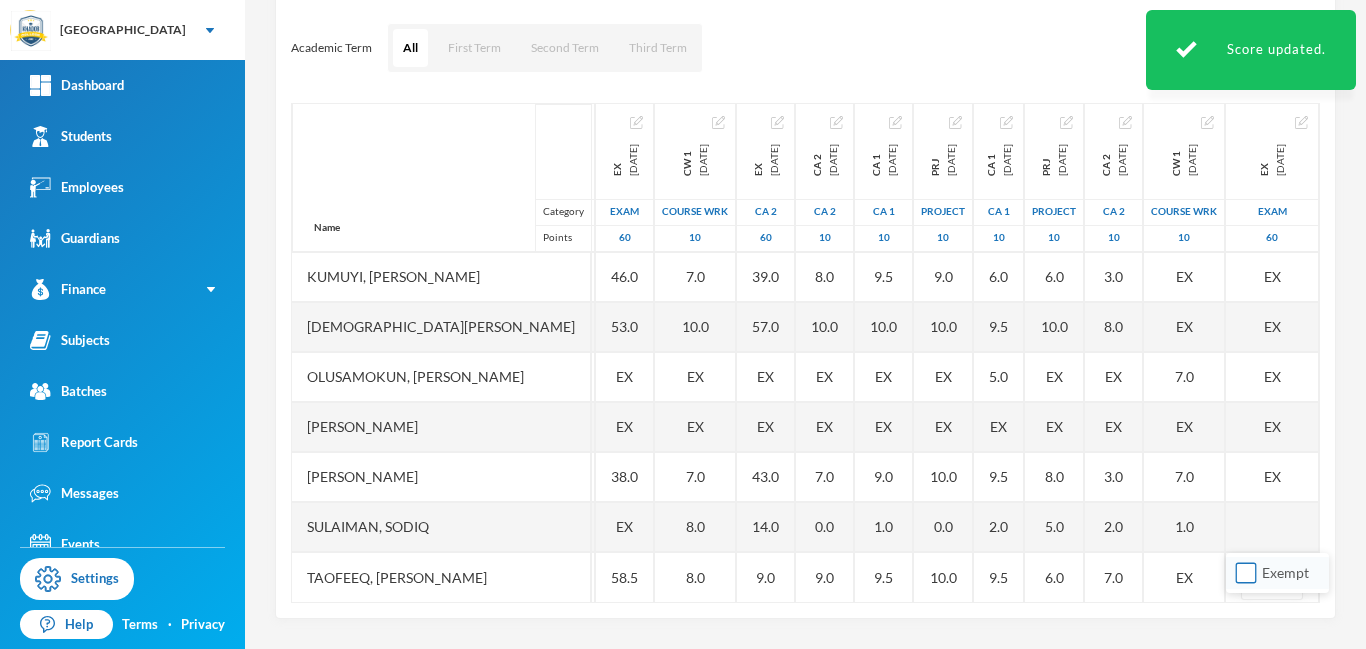 click on "Exempt" at bounding box center [1246, 573] 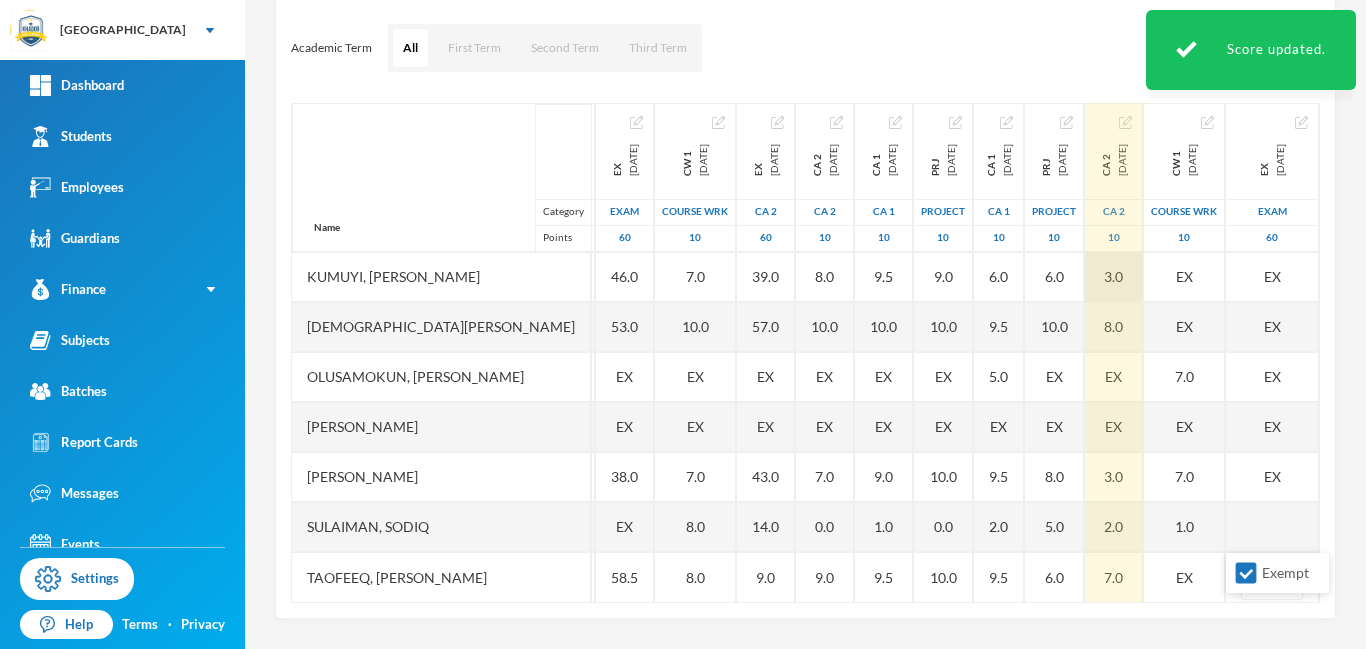 click on "3.0" at bounding box center [1114, 277] 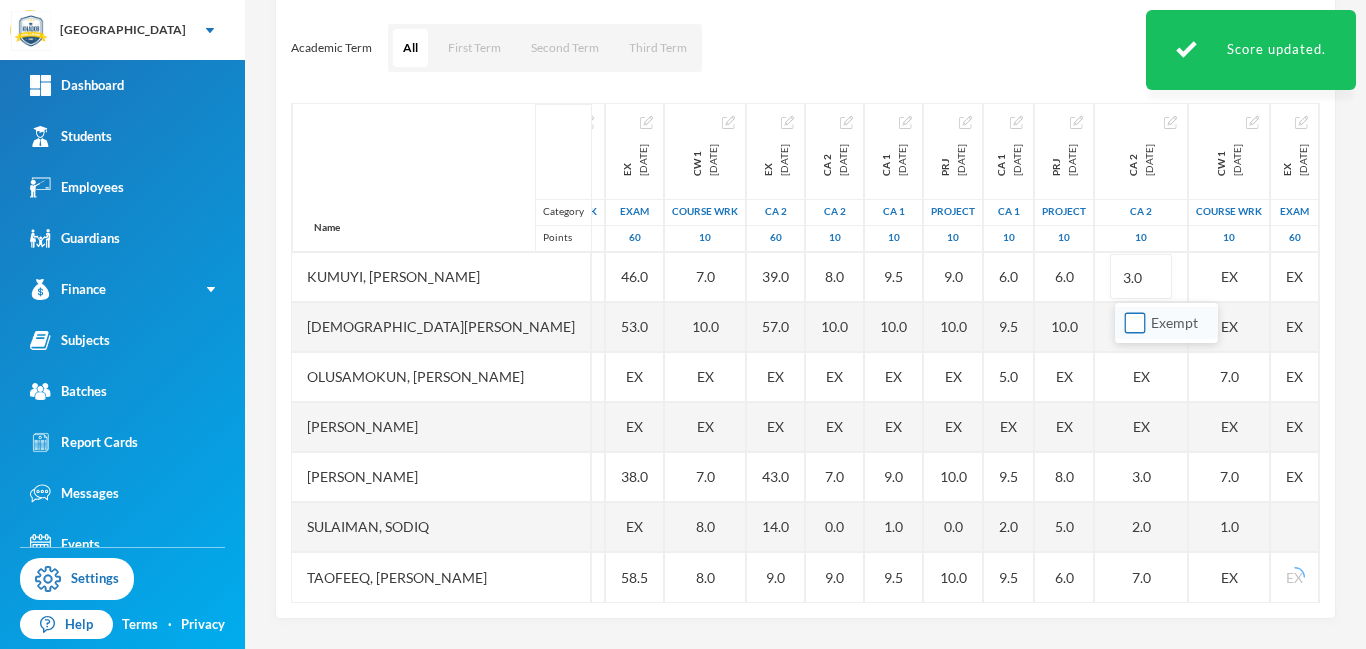 click on "Exempt" at bounding box center [1135, 323] 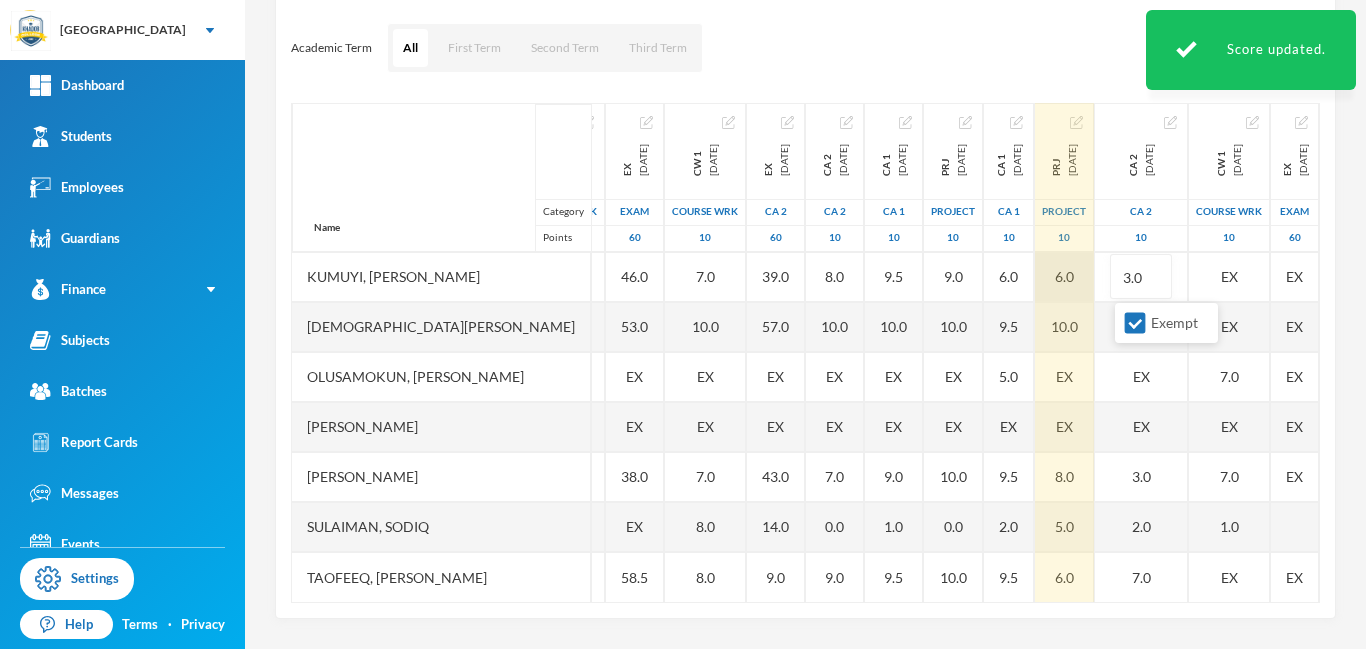 click on "6.0" at bounding box center (1064, 277) 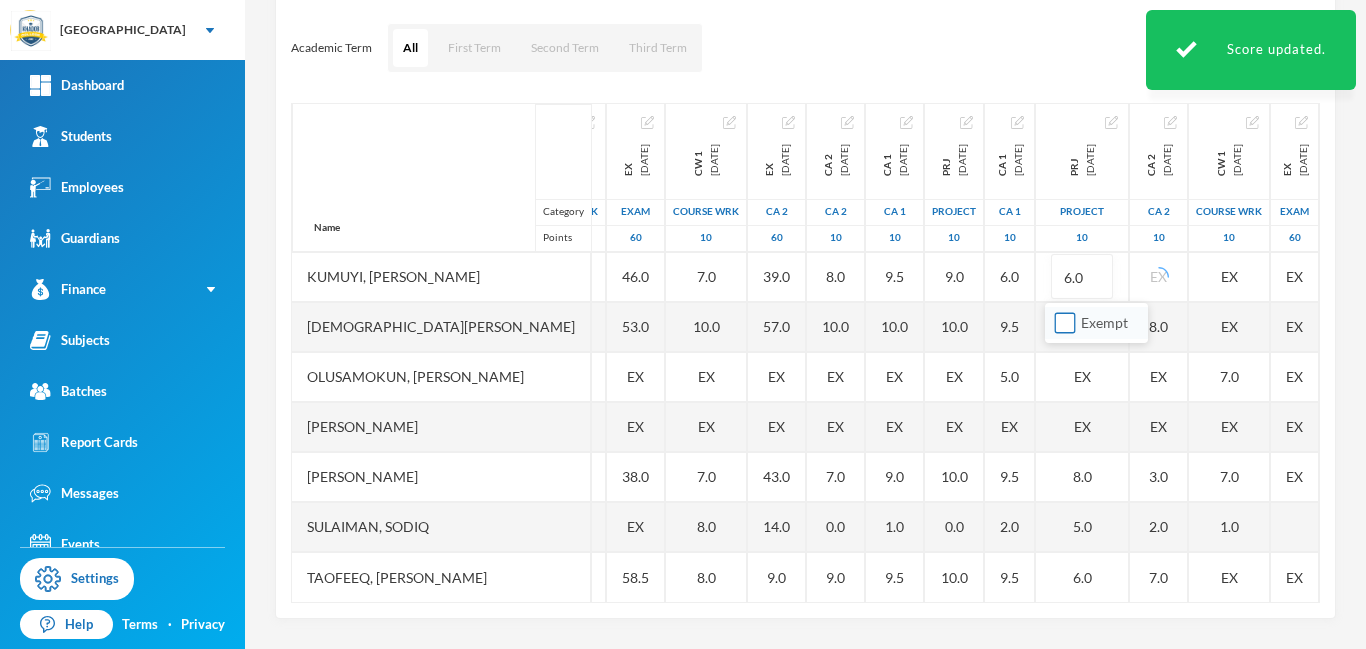 click on "Exempt" at bounding box center (1065, 323) 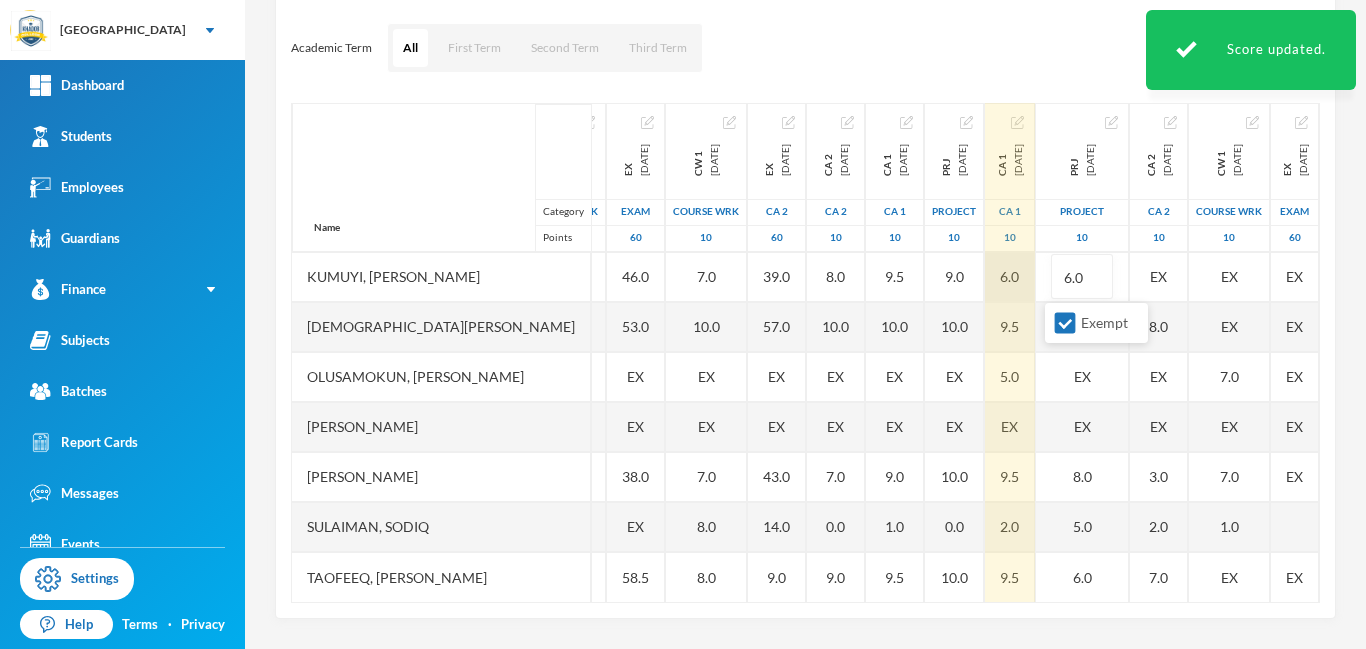 click on "6.0" at bounding box center [1010, 277] 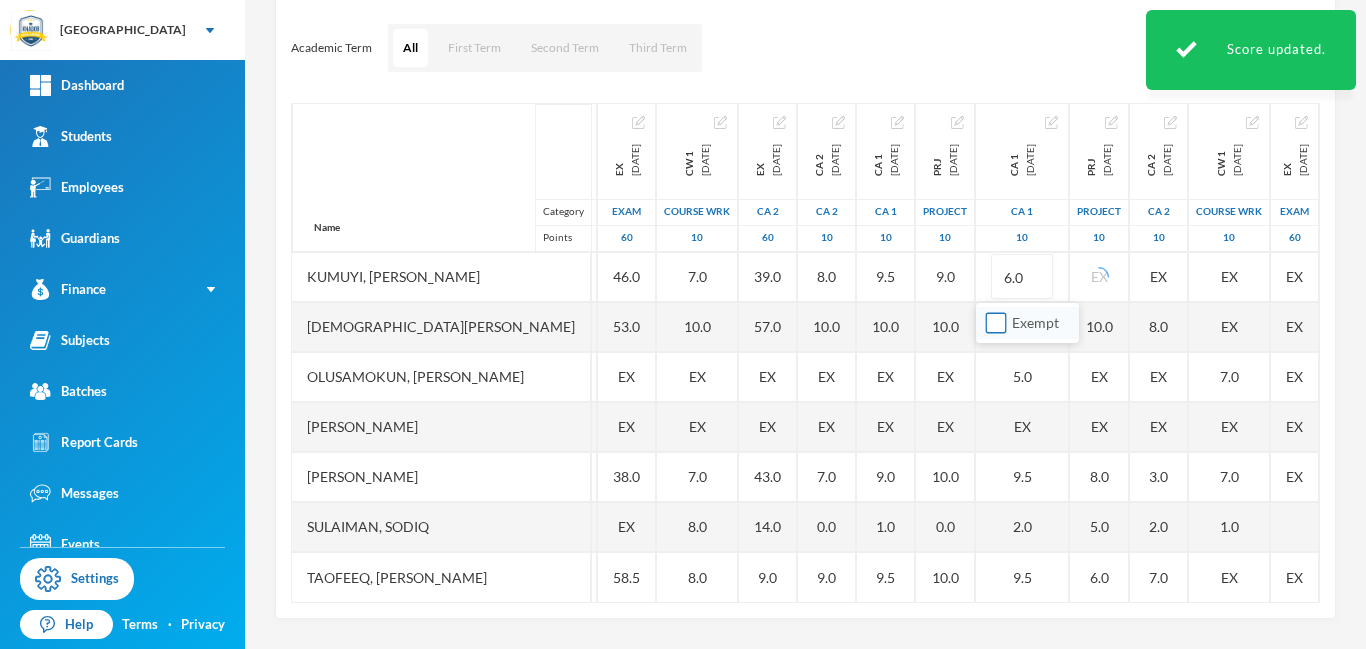 click on "Exempt" at bounding box center (996, 323) 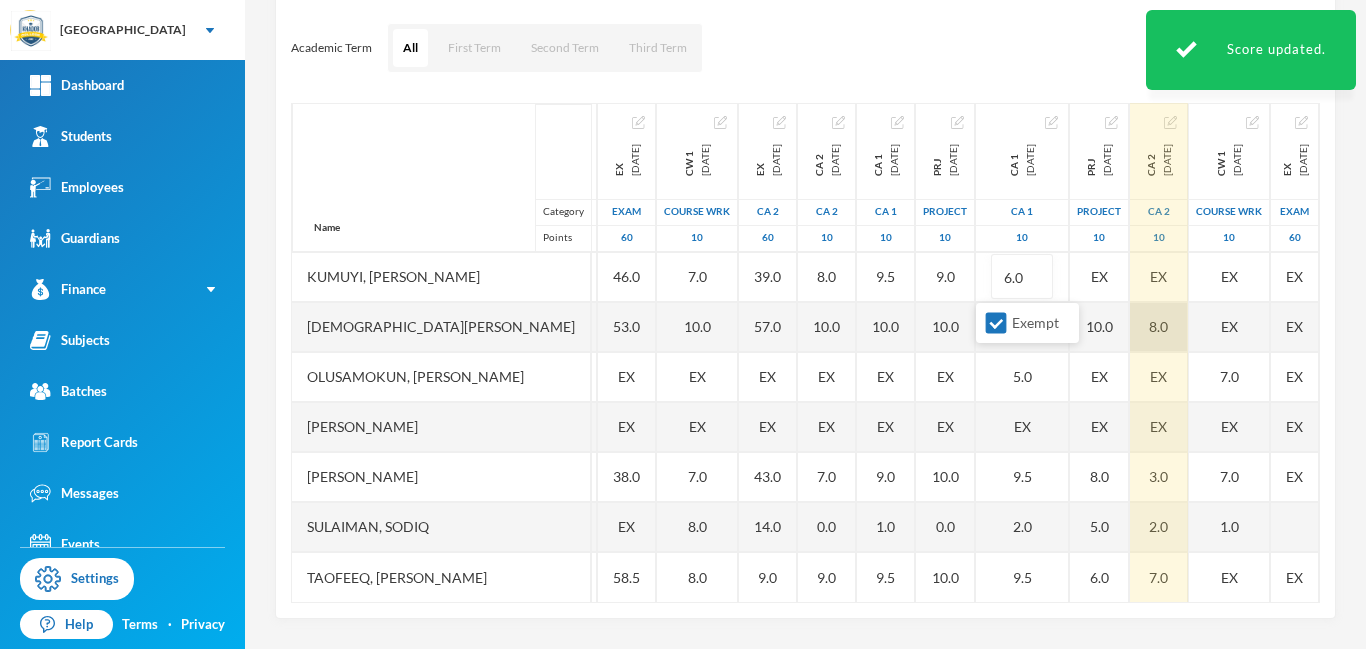 click on "8.0" at bounding box center (1159, 327) 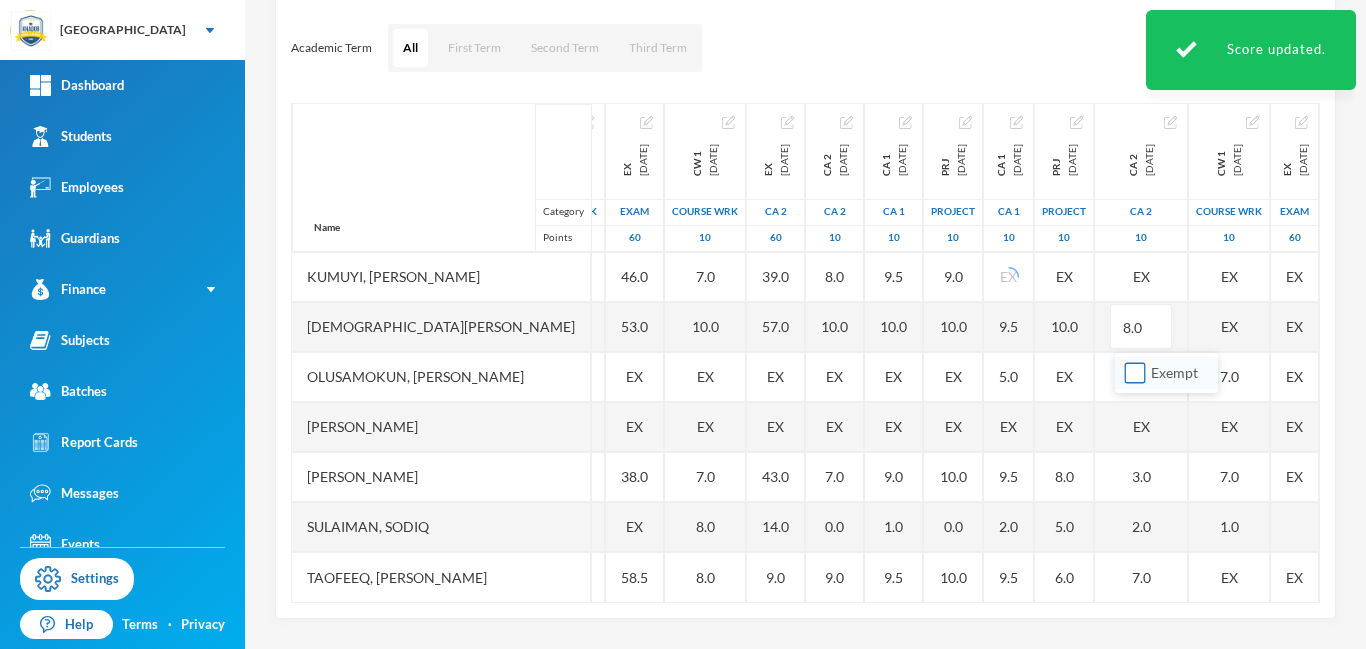 click on "Exempt" at bounding box center [1135, 373] 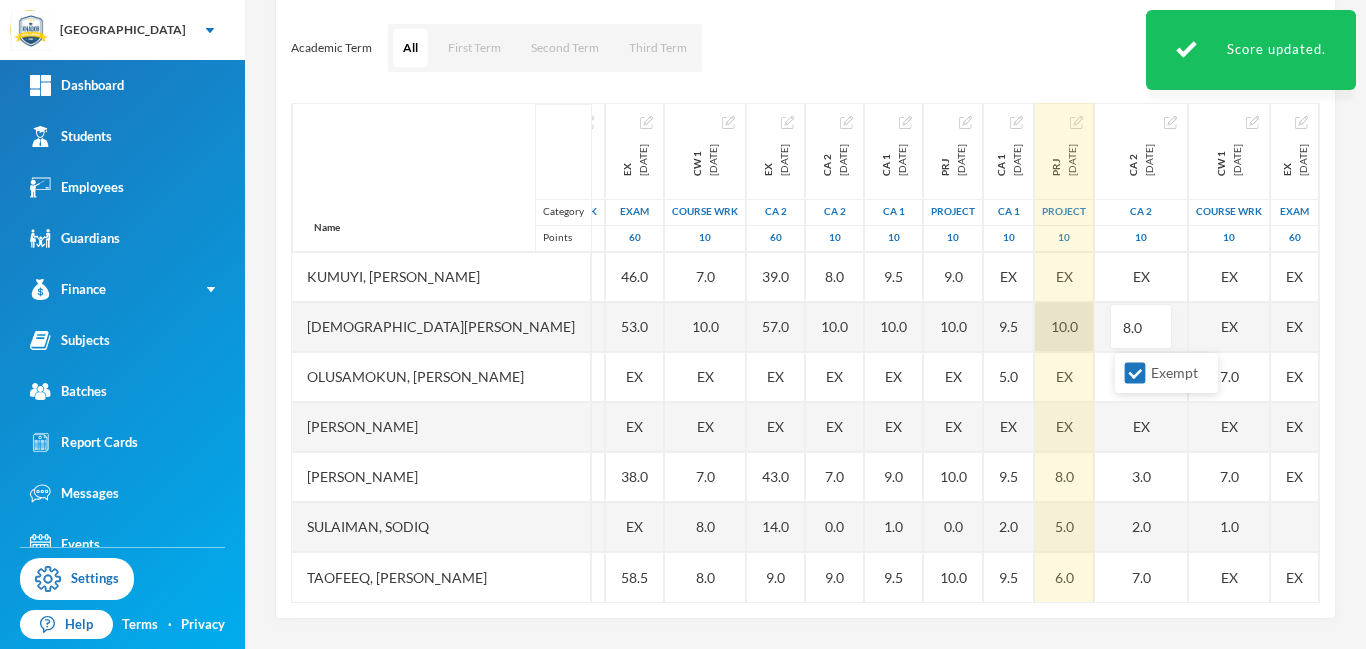 click on "10.0" at bounding box center [1064, 327] 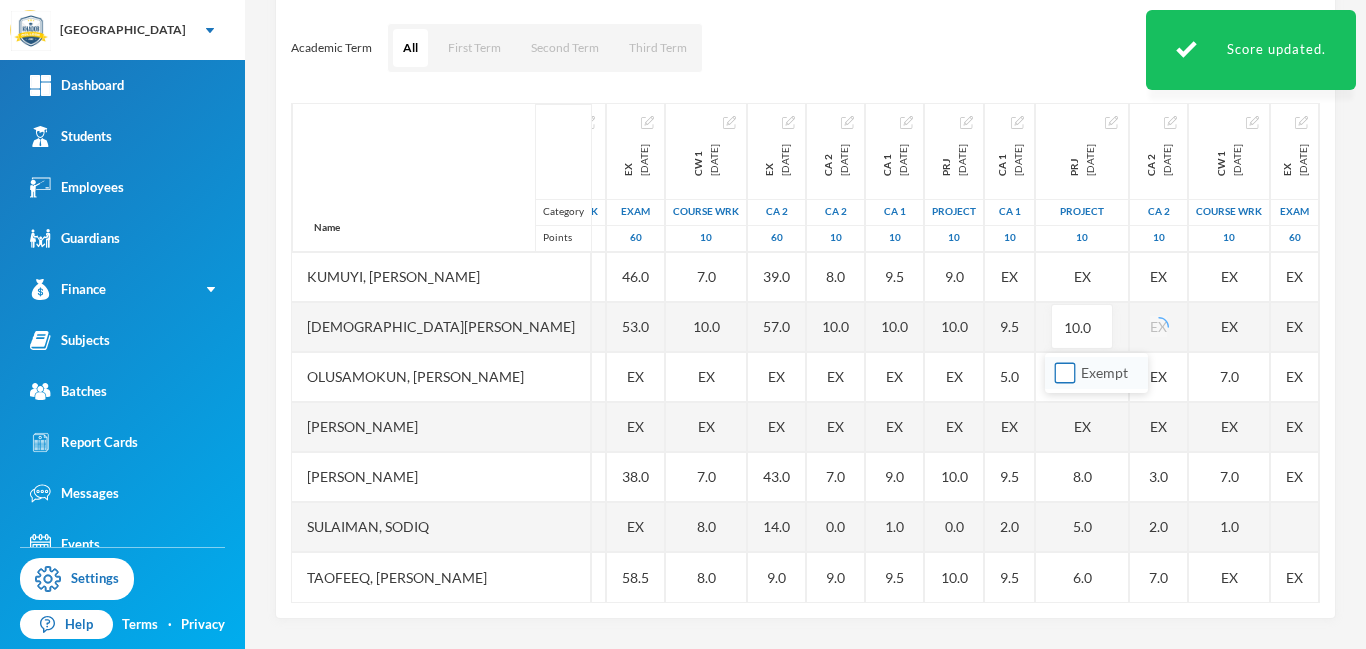 click on "Exempt" at bounding box center (1065, 373) 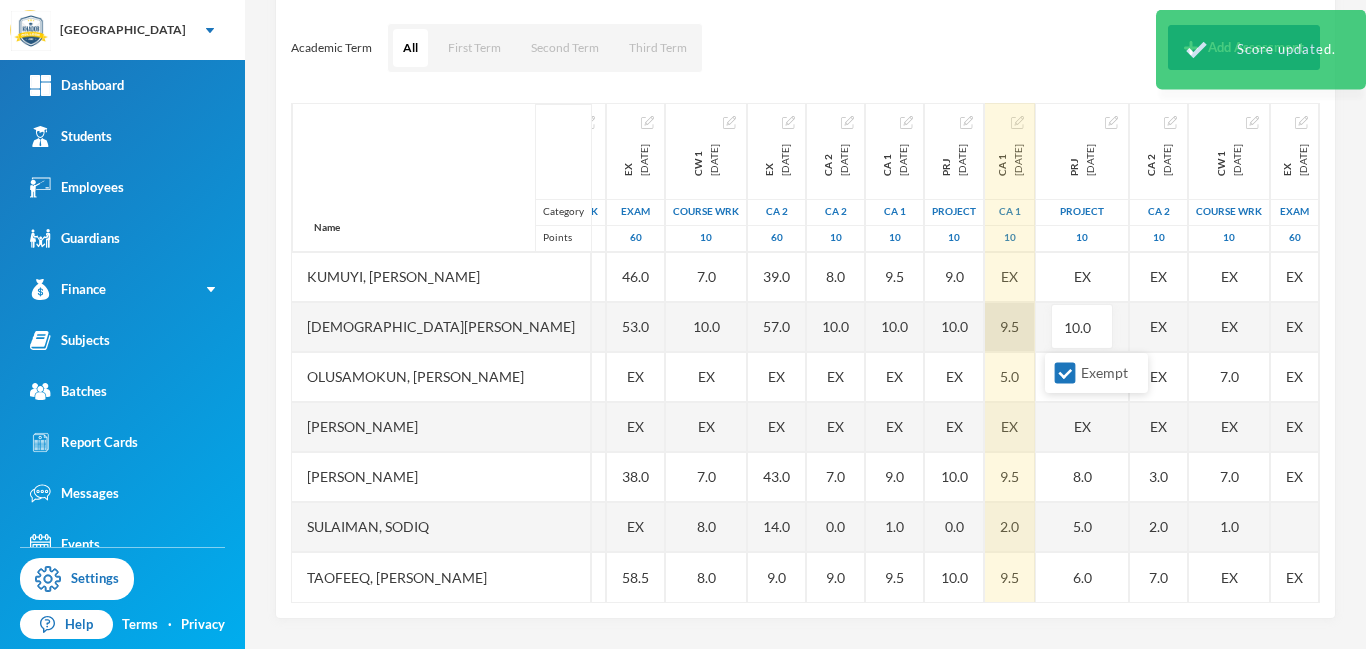 click on "9.5" at bounding box center (1010, 327) 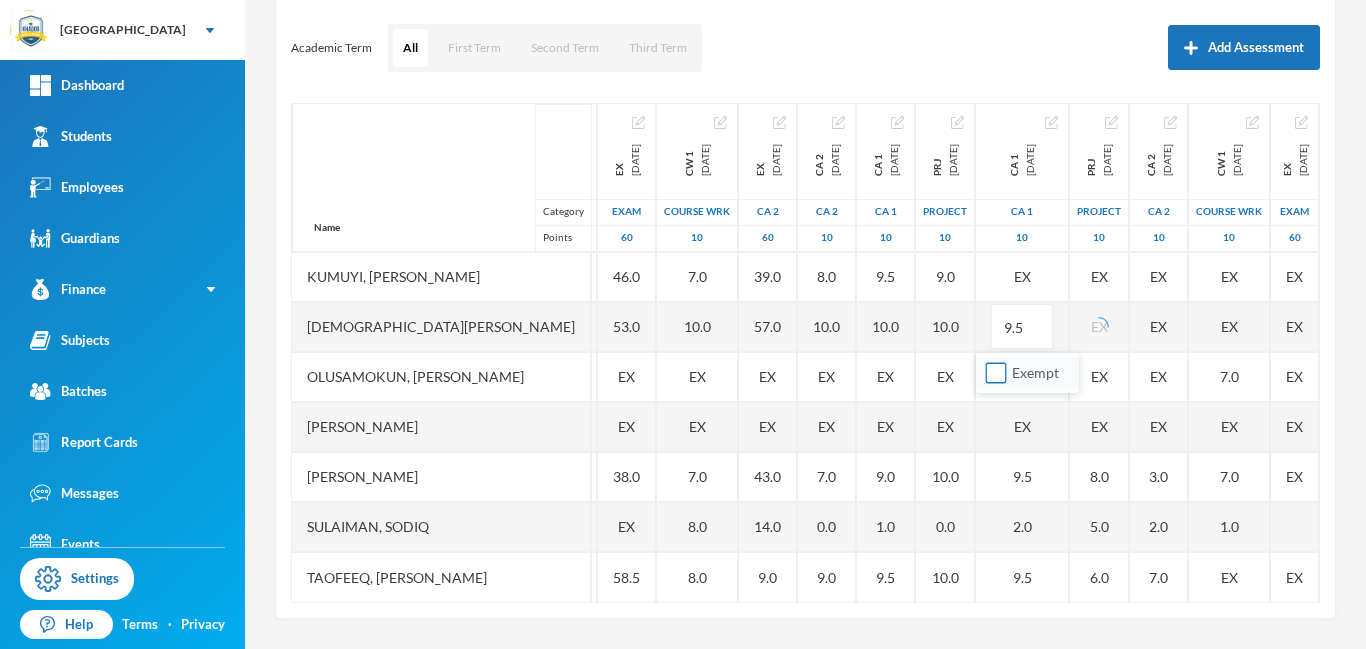 click on "Exempt" at bounding box center (996, 373) 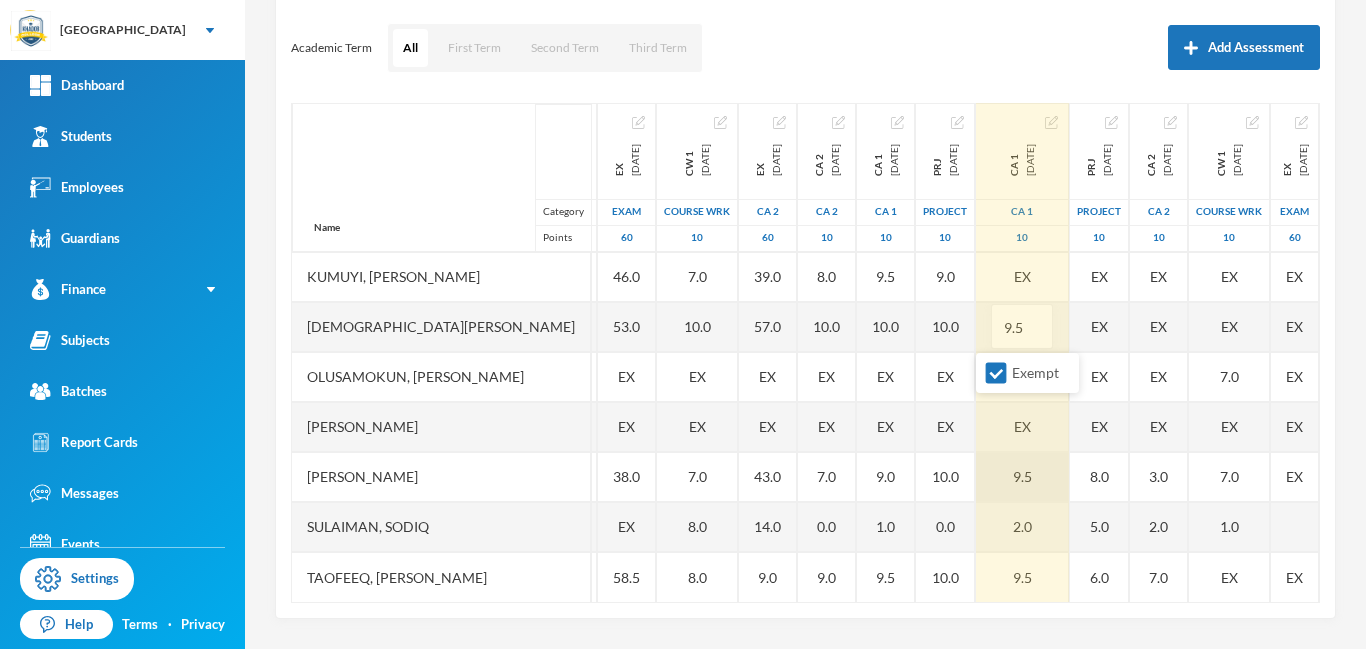 click on "9.5" at bounding box center [1022, 477] 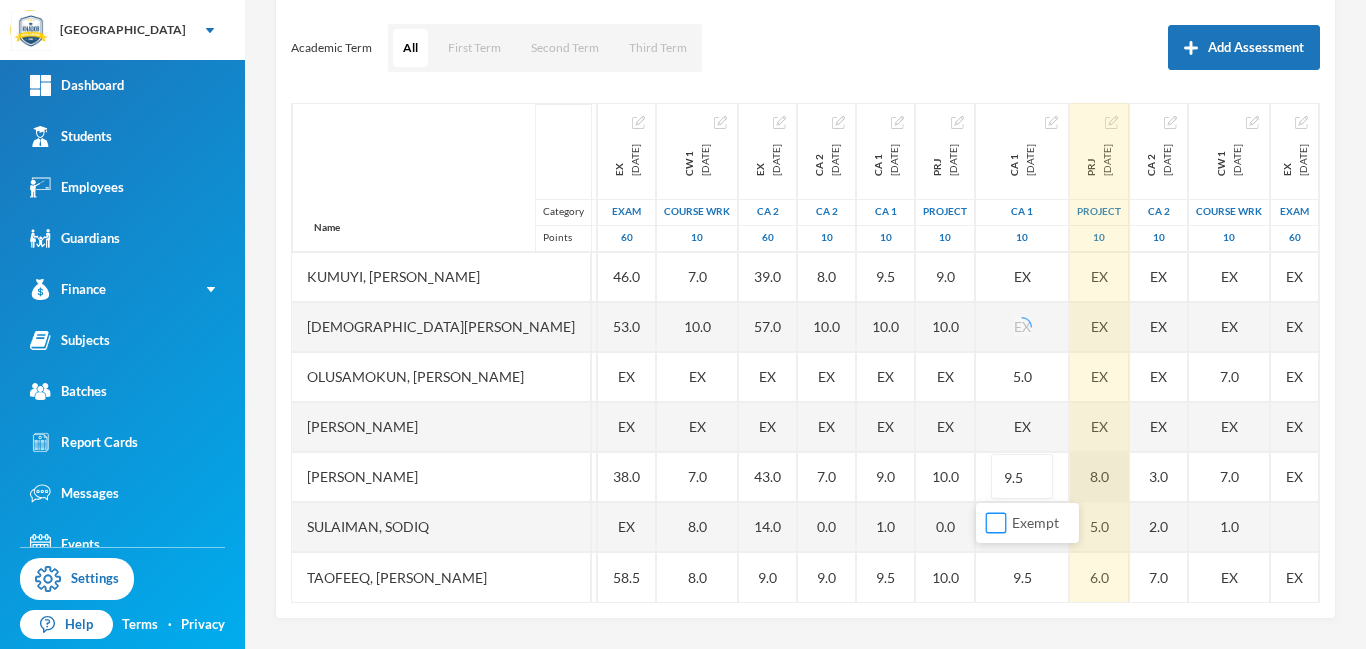 click on "Exempt" at bounding box center [996, 523] 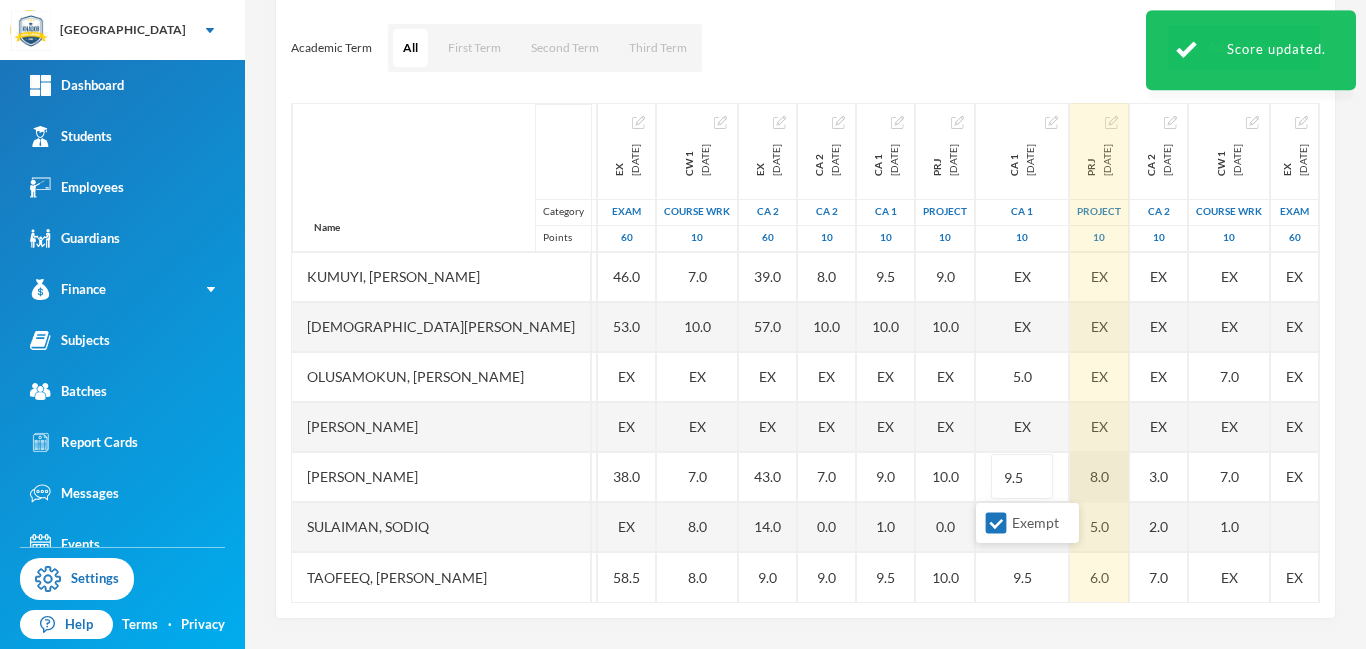 click on "8.0" at bounding box center (1099, 477) 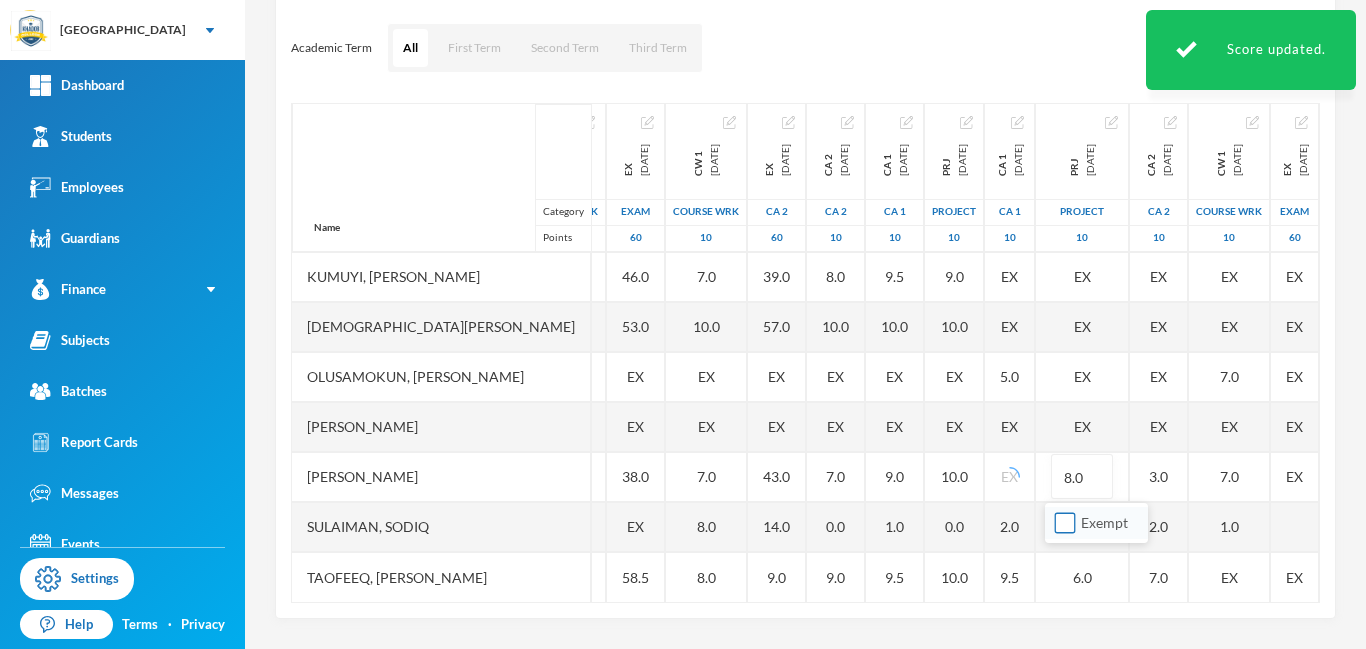 click on "Exempt" at bounding box center [1065, 523] 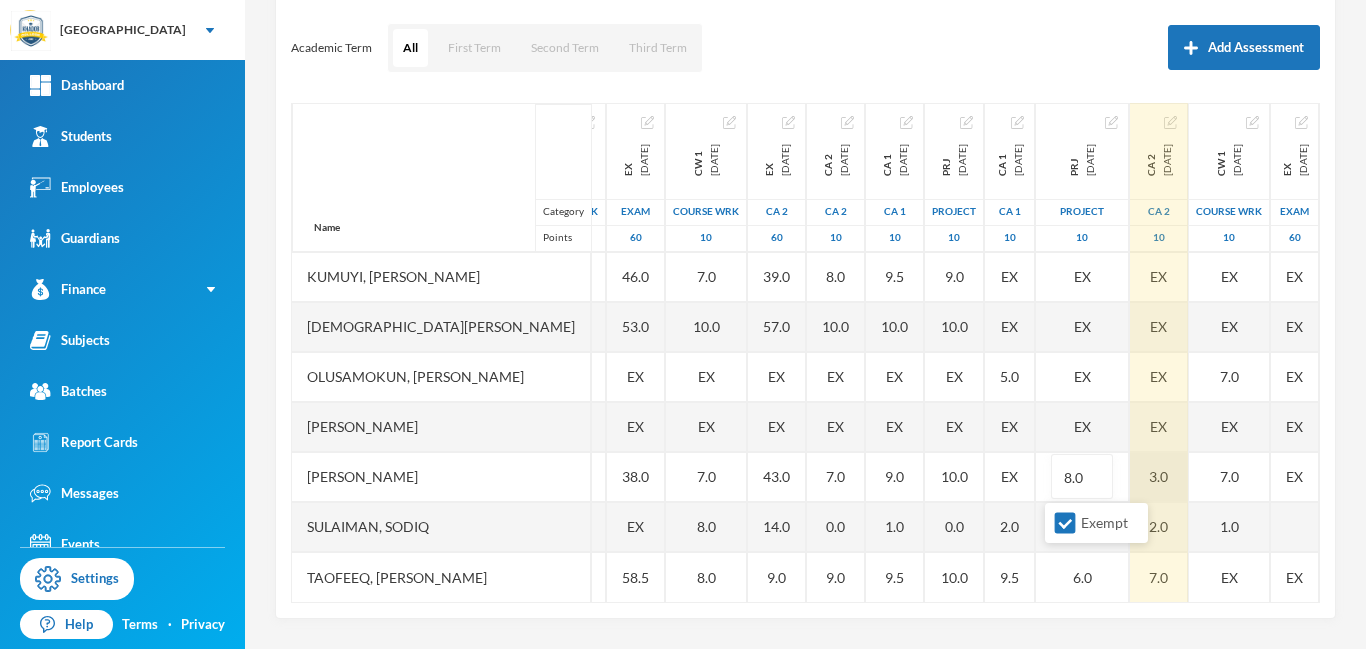 click on "3.0" at bounding box center (1159, 477) 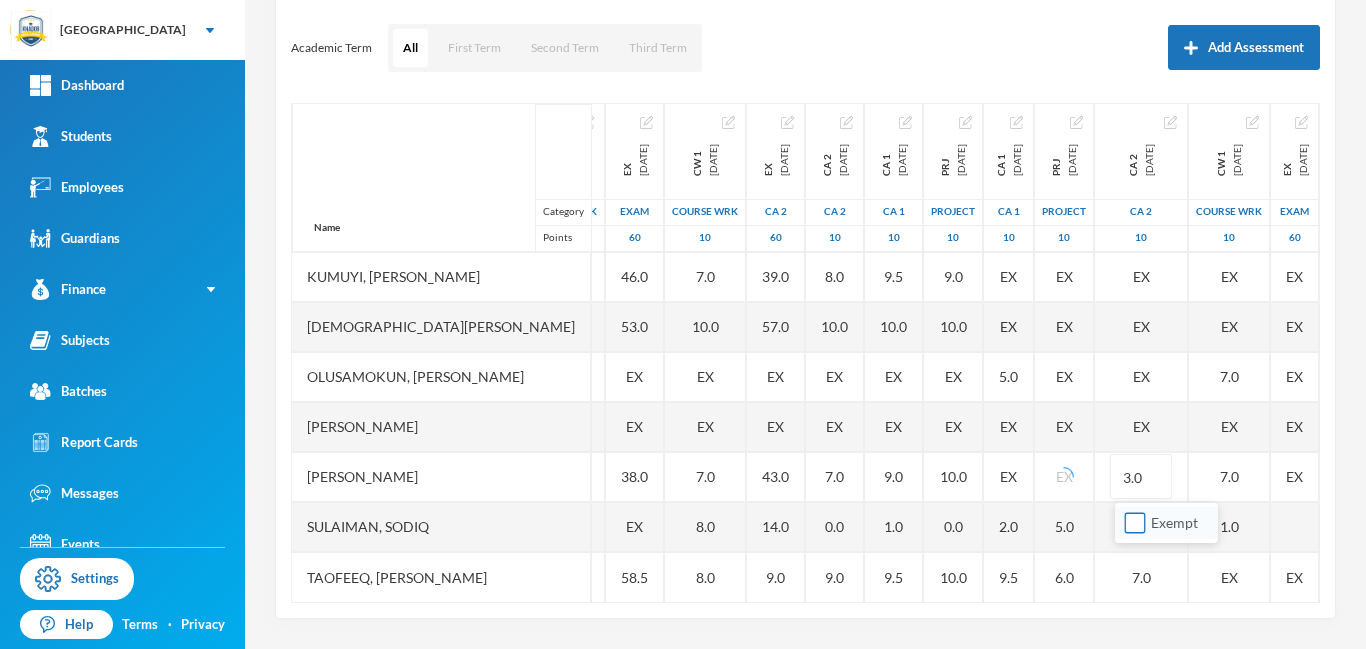 click on "Exempt" at bounding box center (1135, 523) 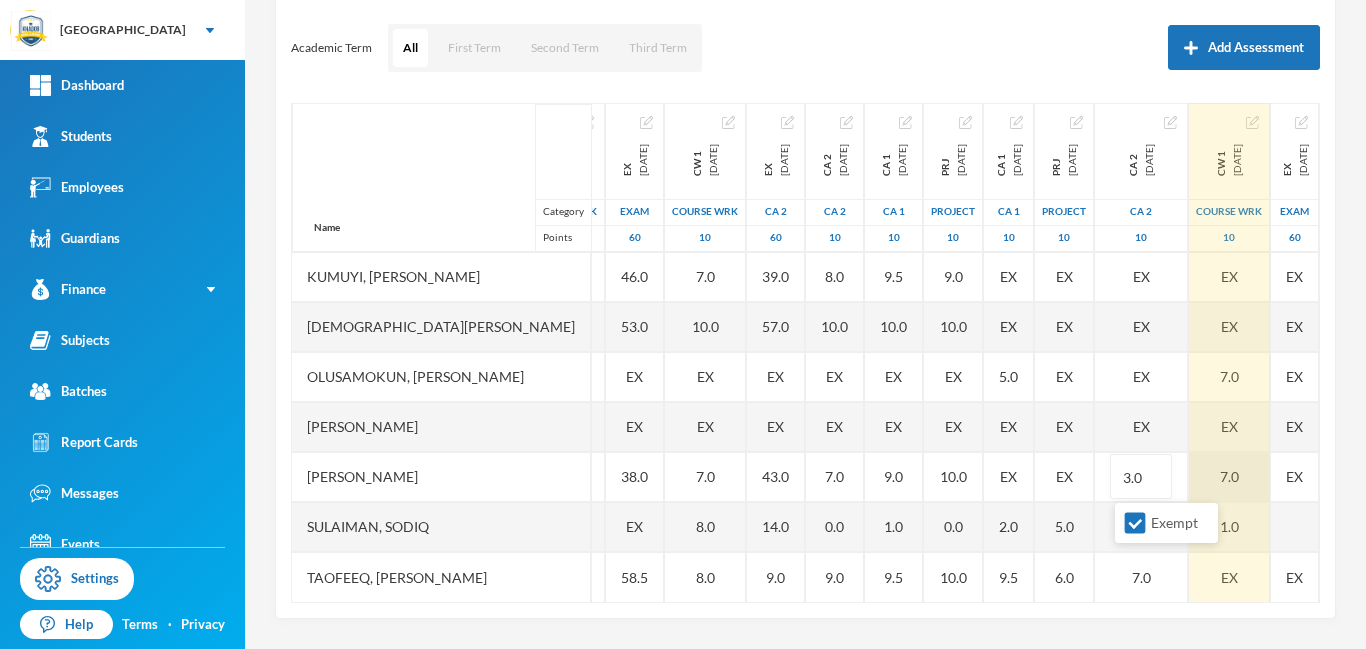 click on "7.0" at bounding box center (1229, 477) 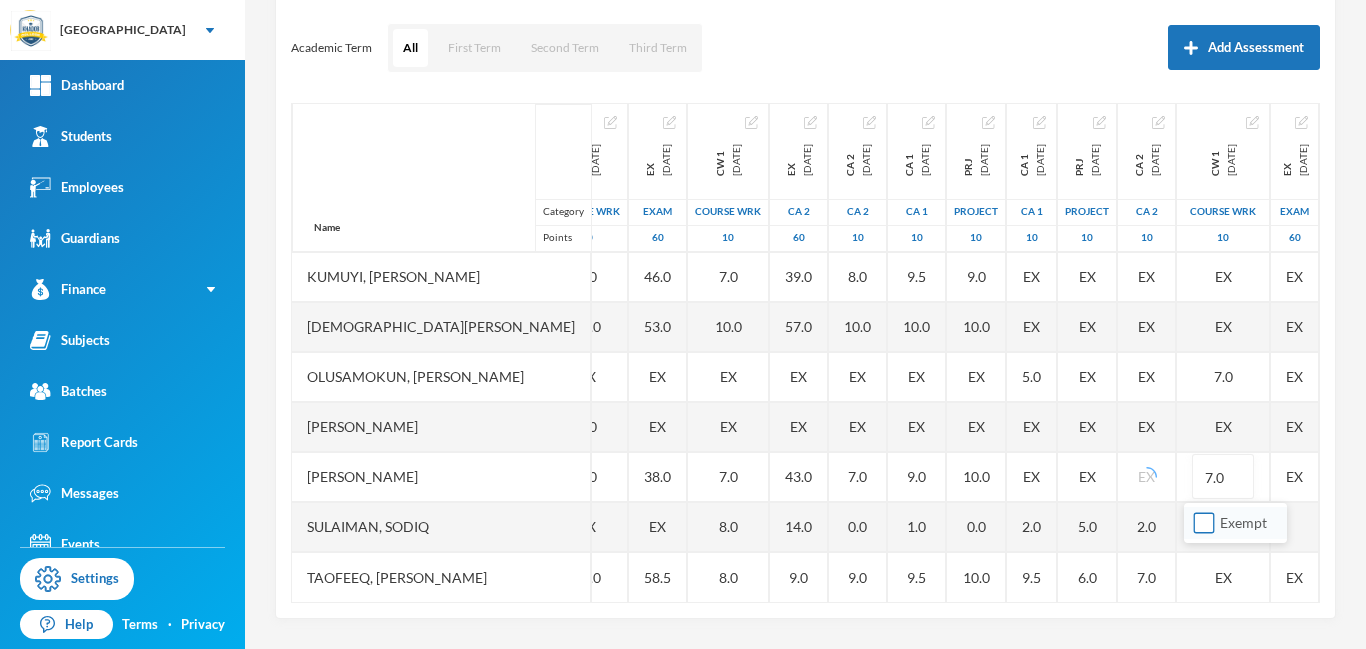 click on "Exempt" at bounding box center (1204, 523) 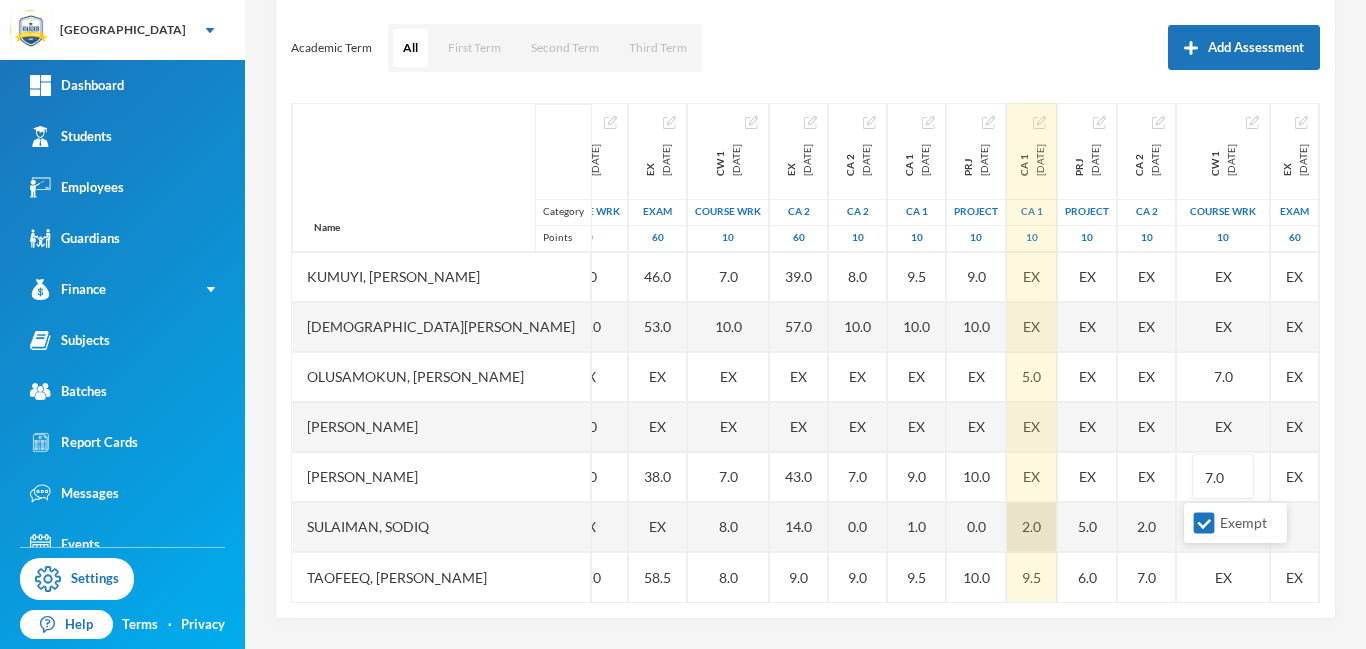 click on "2.0" at bounding box center [1032, 527] 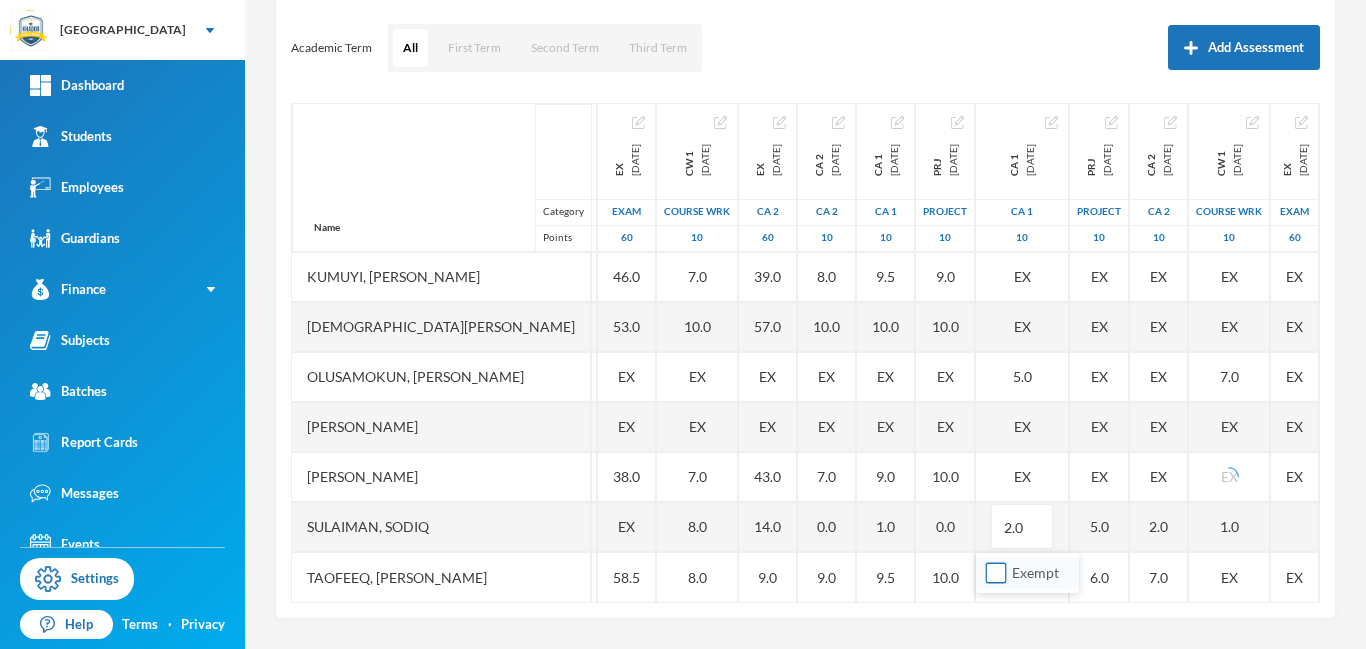 click on "Exempt" at bounding box center (996, 573) 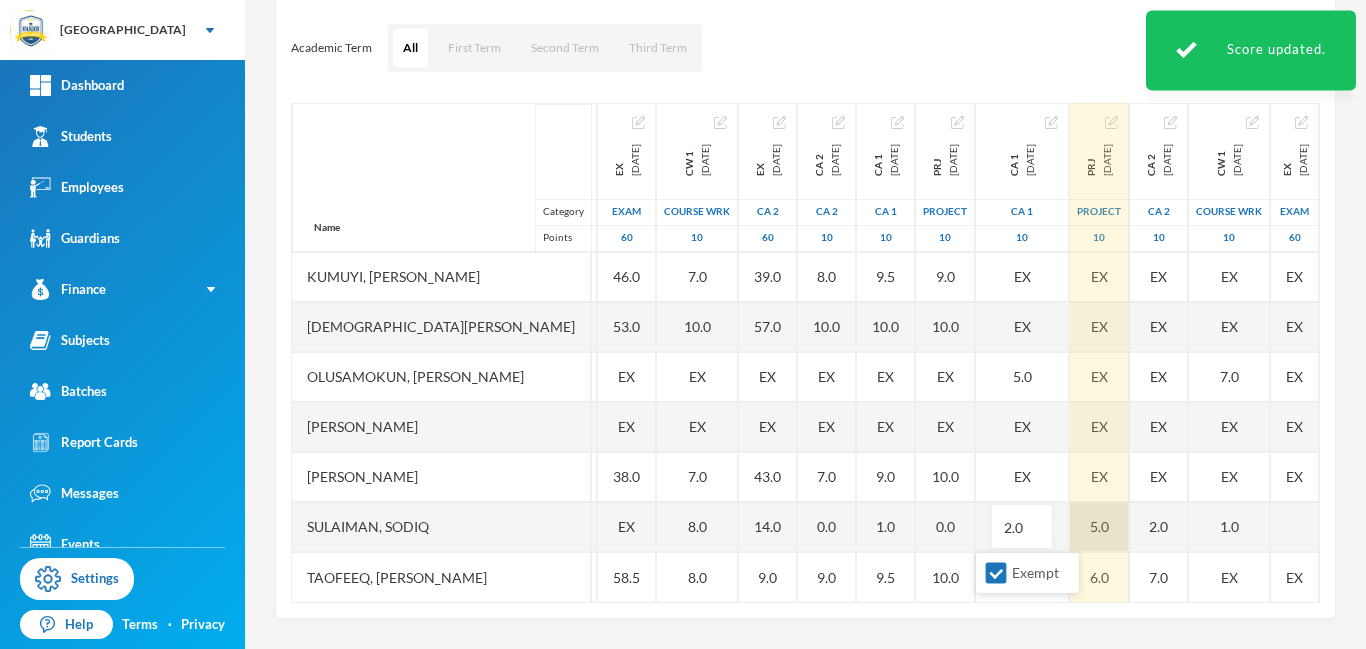 click on "5.0" at bounding box center [1099, 527] 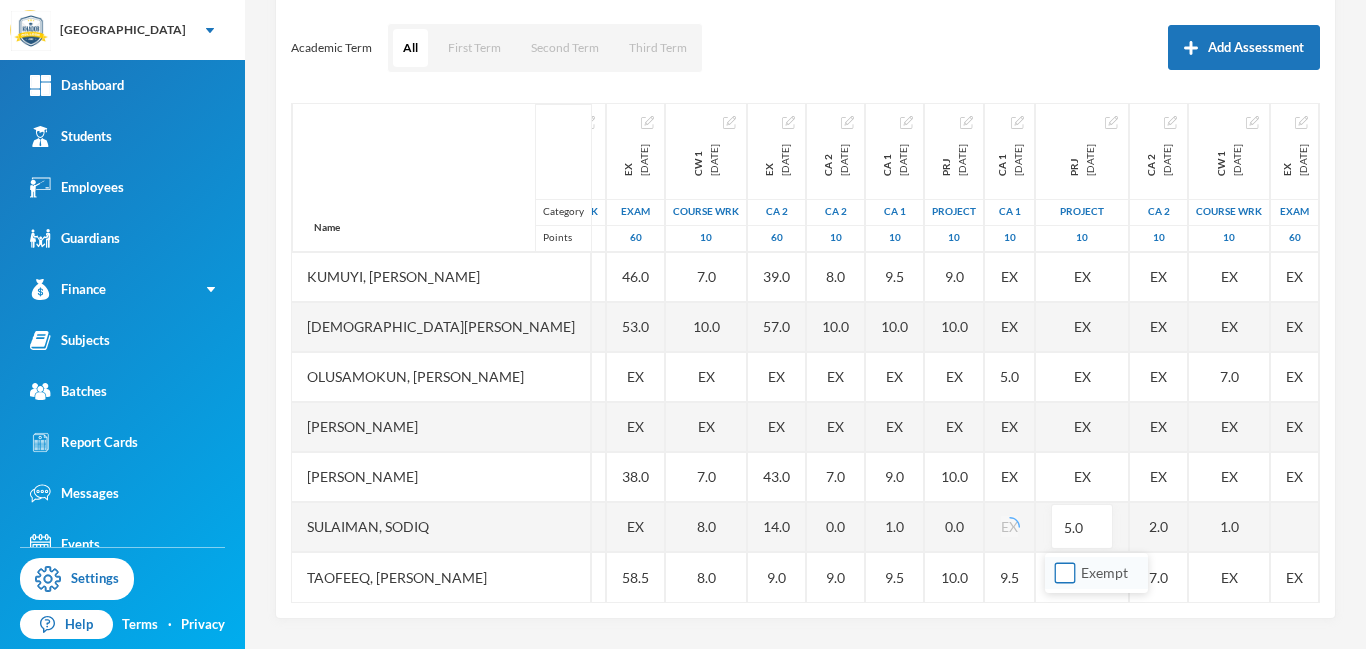 click on "Exempt" at bounding box center [1065, 573] 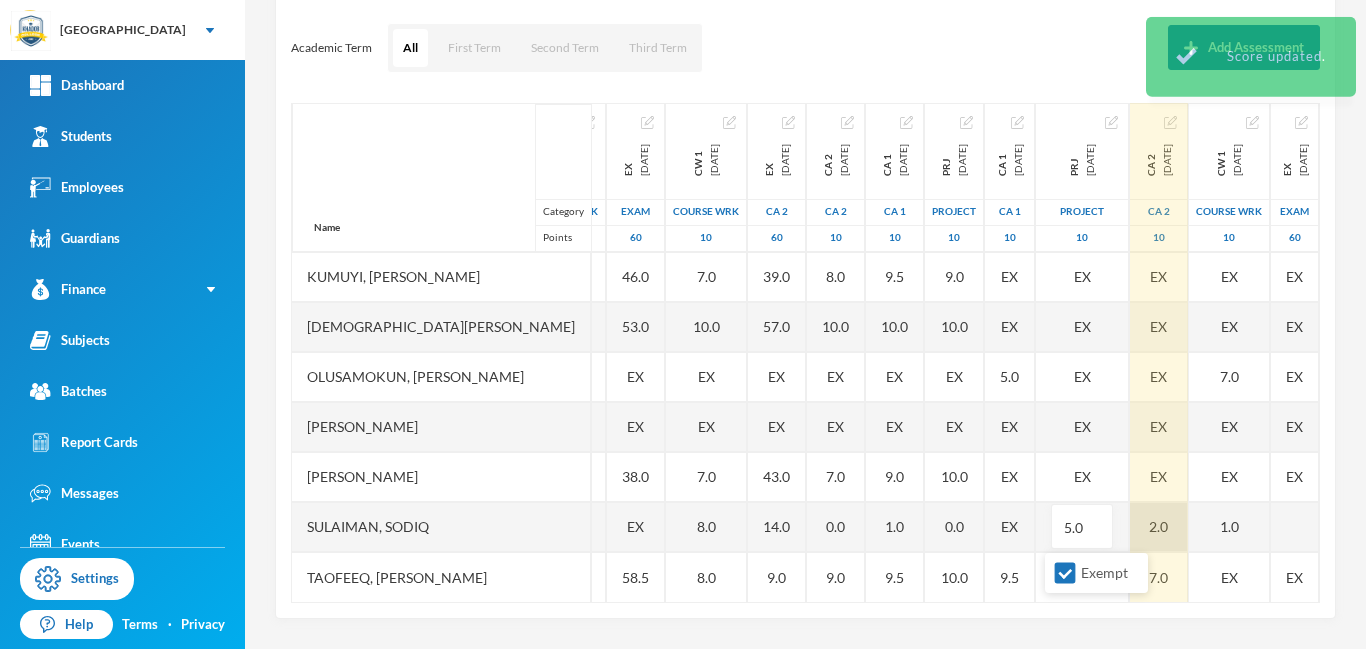 click on "2.0" at bounding box center (1159, 527) 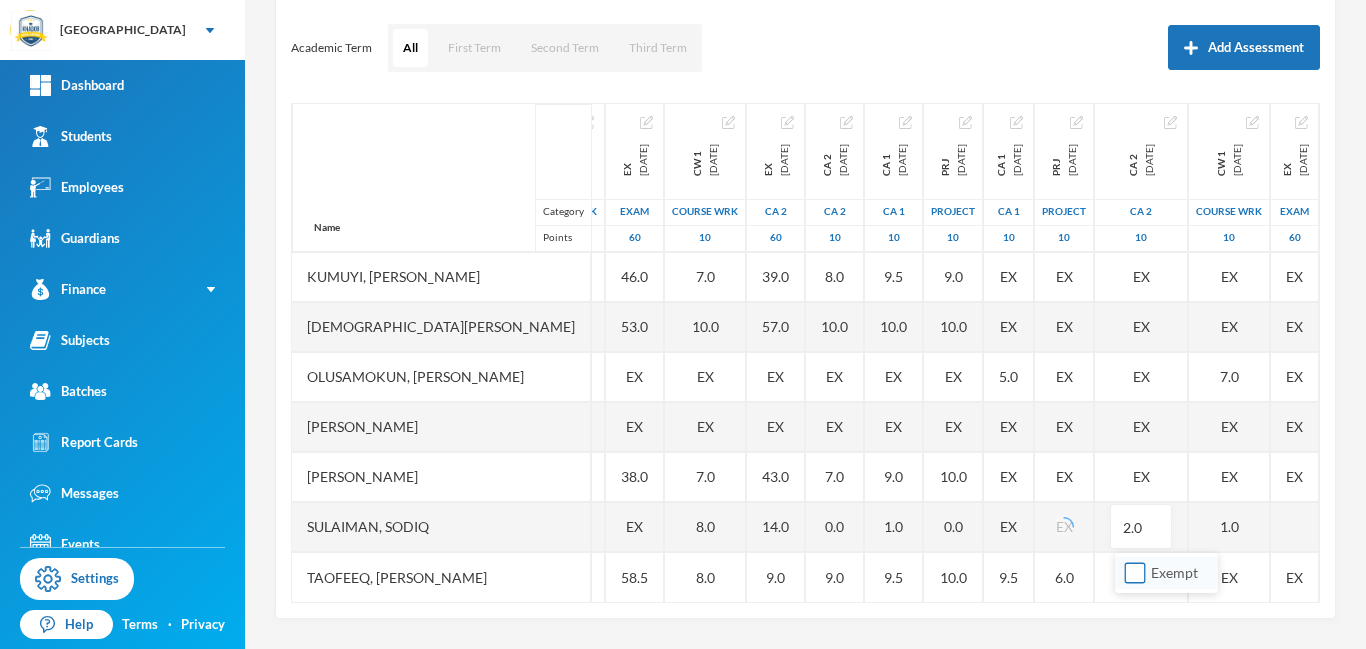 click on "Exempt" at bounding box center [1135, 573] 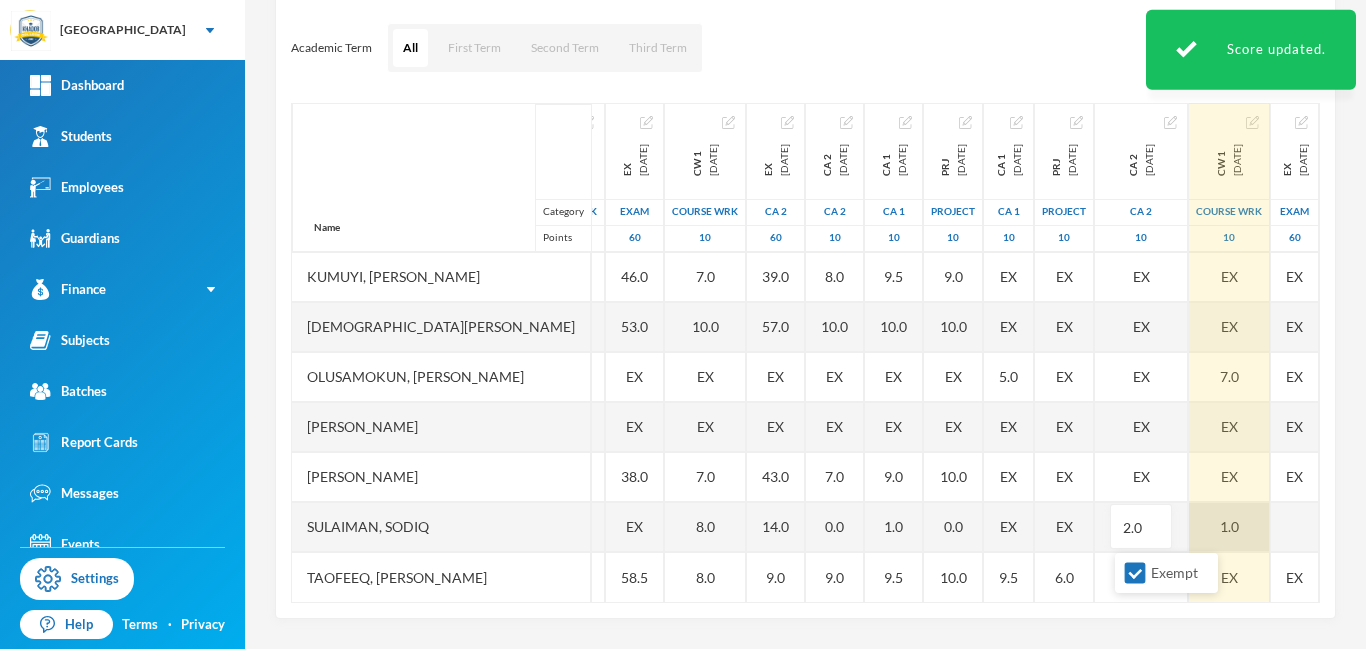 click on "1.0" at bounding box center (1229, 527) 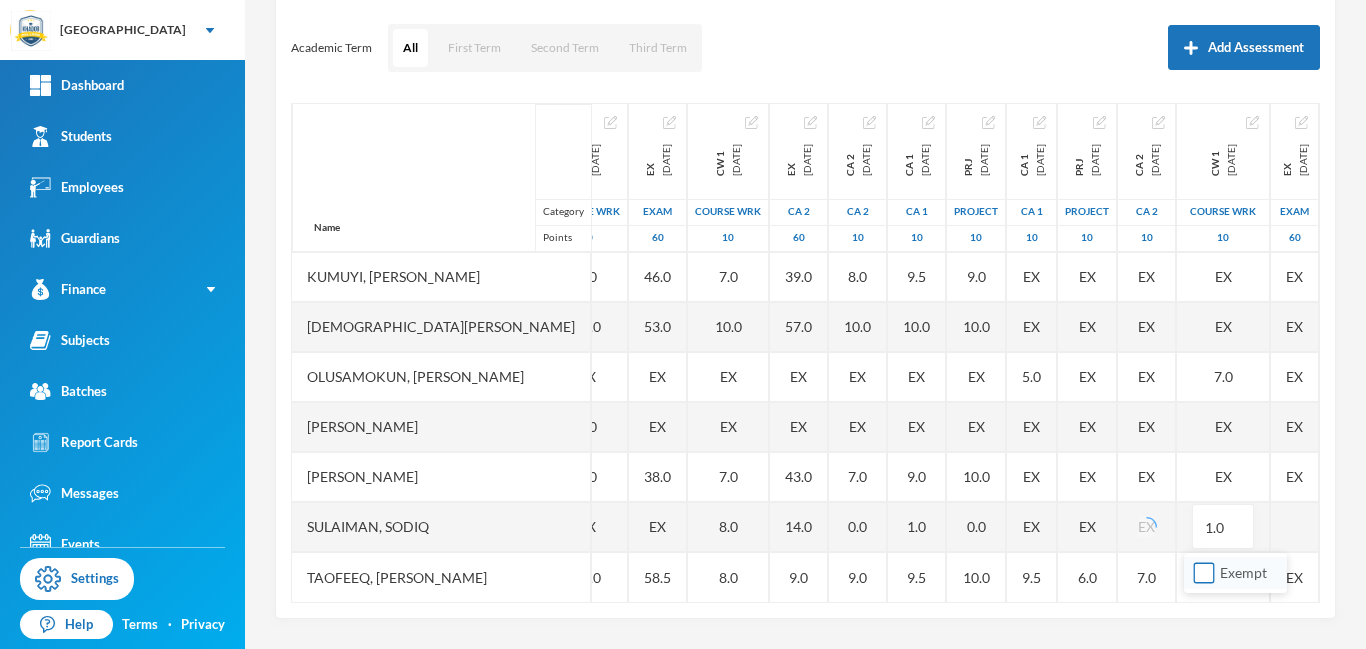 click on "Exempt" at bounding box center [1204, 573] 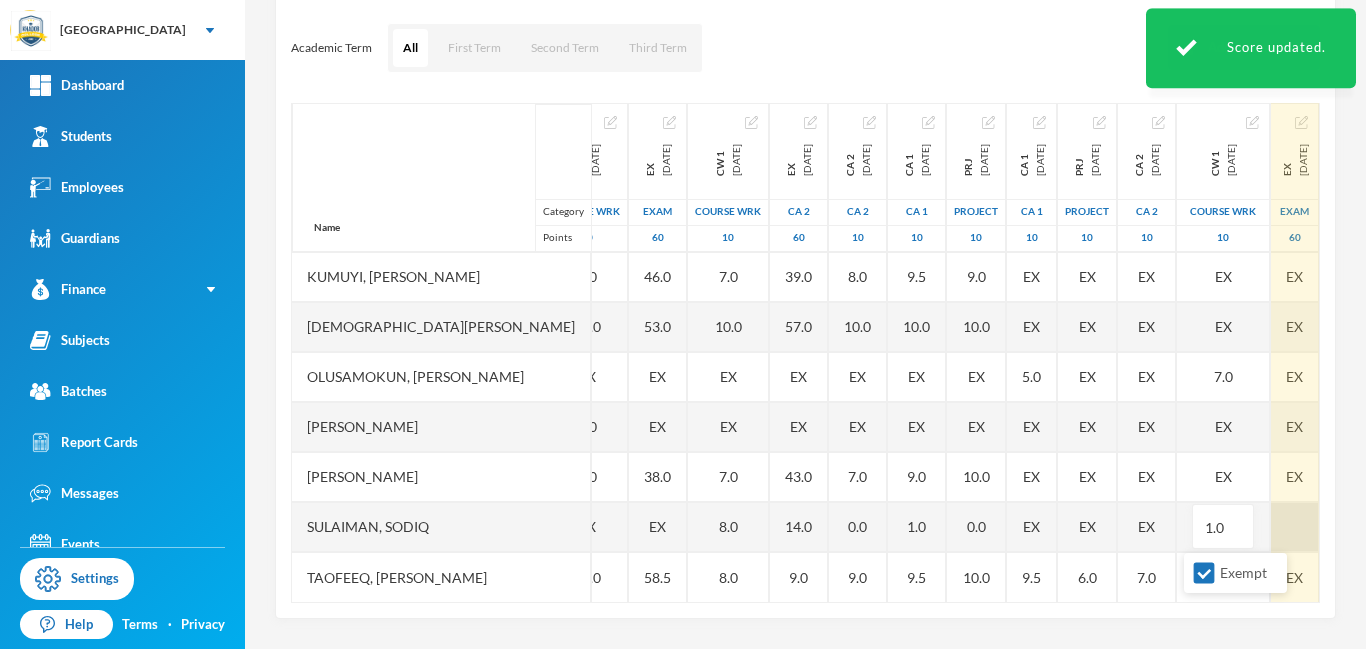 click at bounding box center (1295, 527) 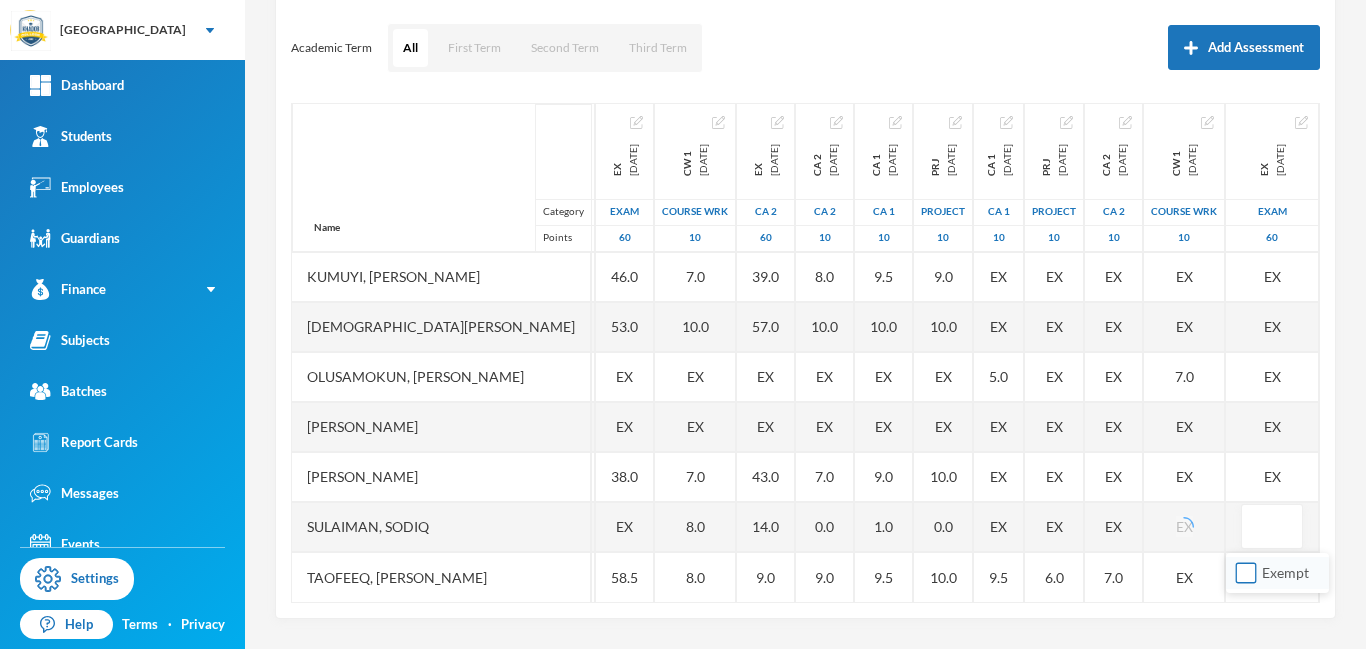 click on "Exempt" at bounding box center (1246, 573) 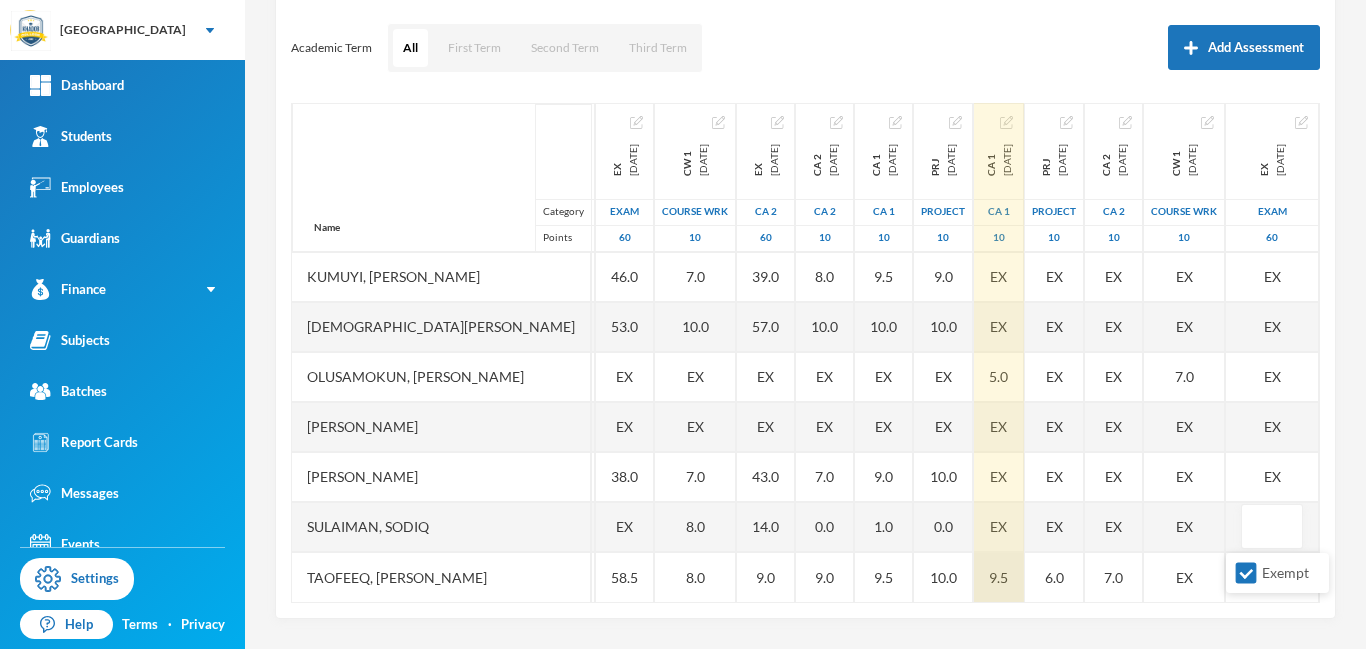 click on "9.5" at bounding box center [999, 577] 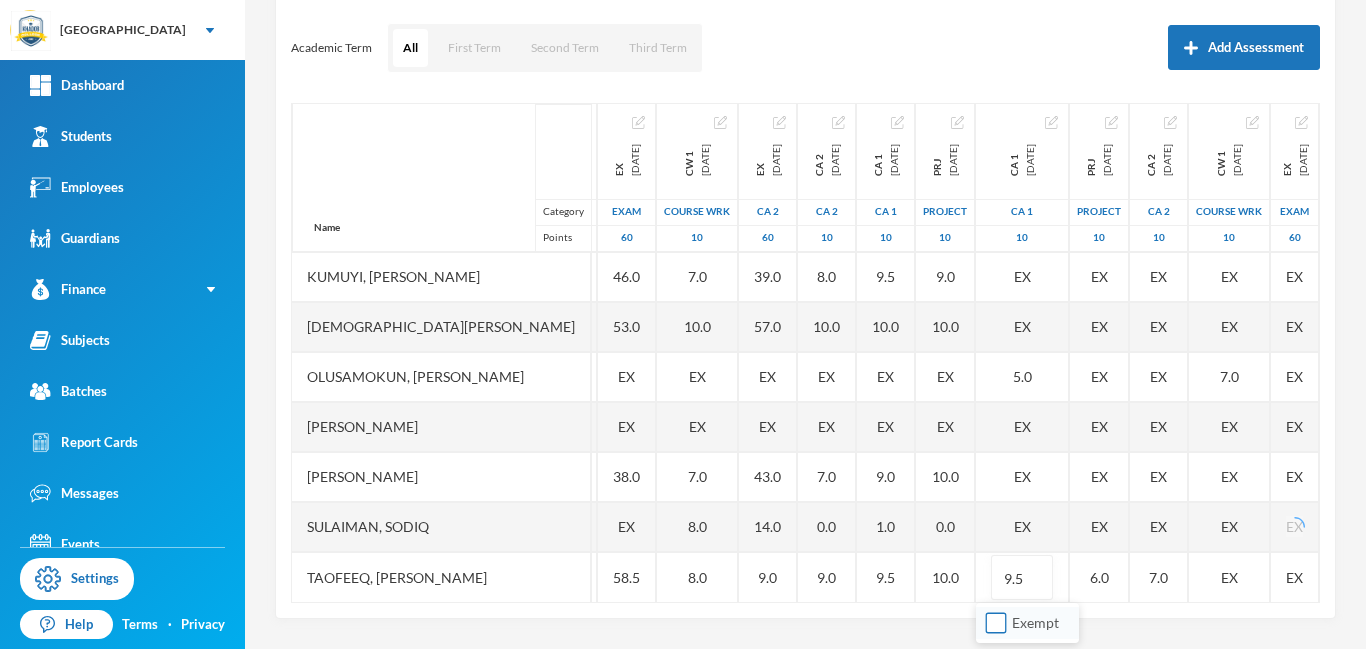 click on "Exempt" at bounding box center (996, 623) 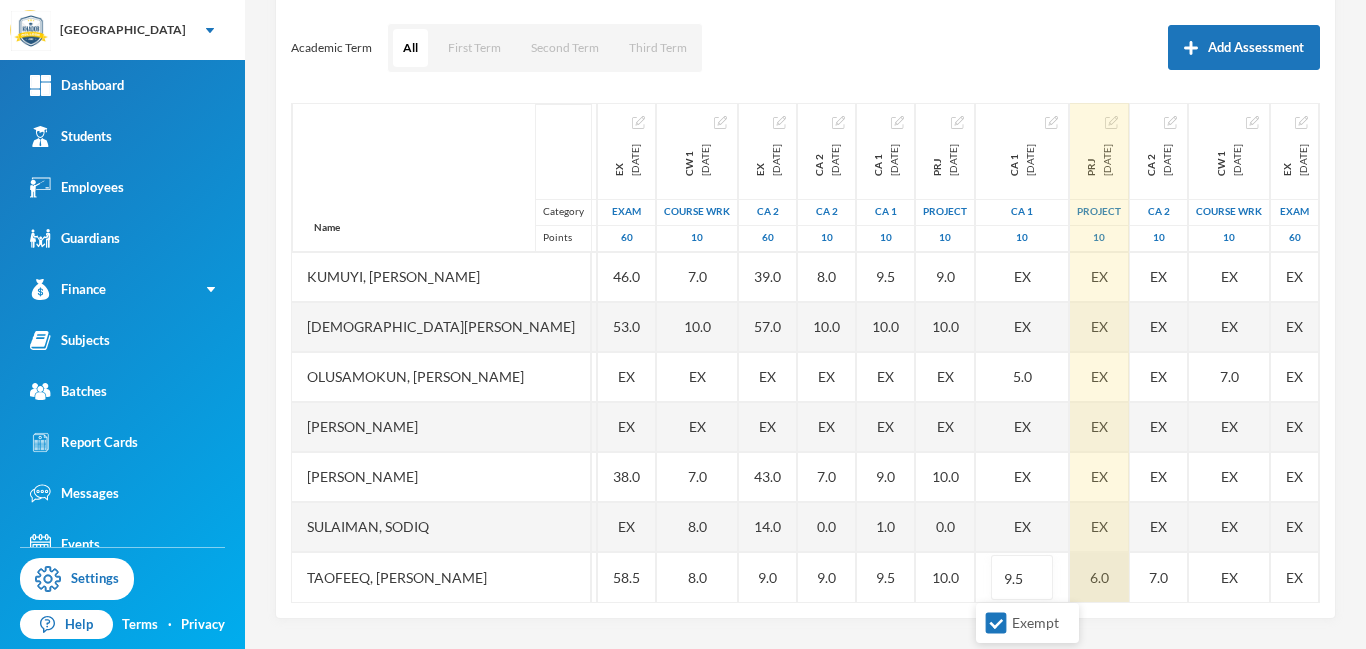 click on "6.0" at bounding box center [1099, 577] 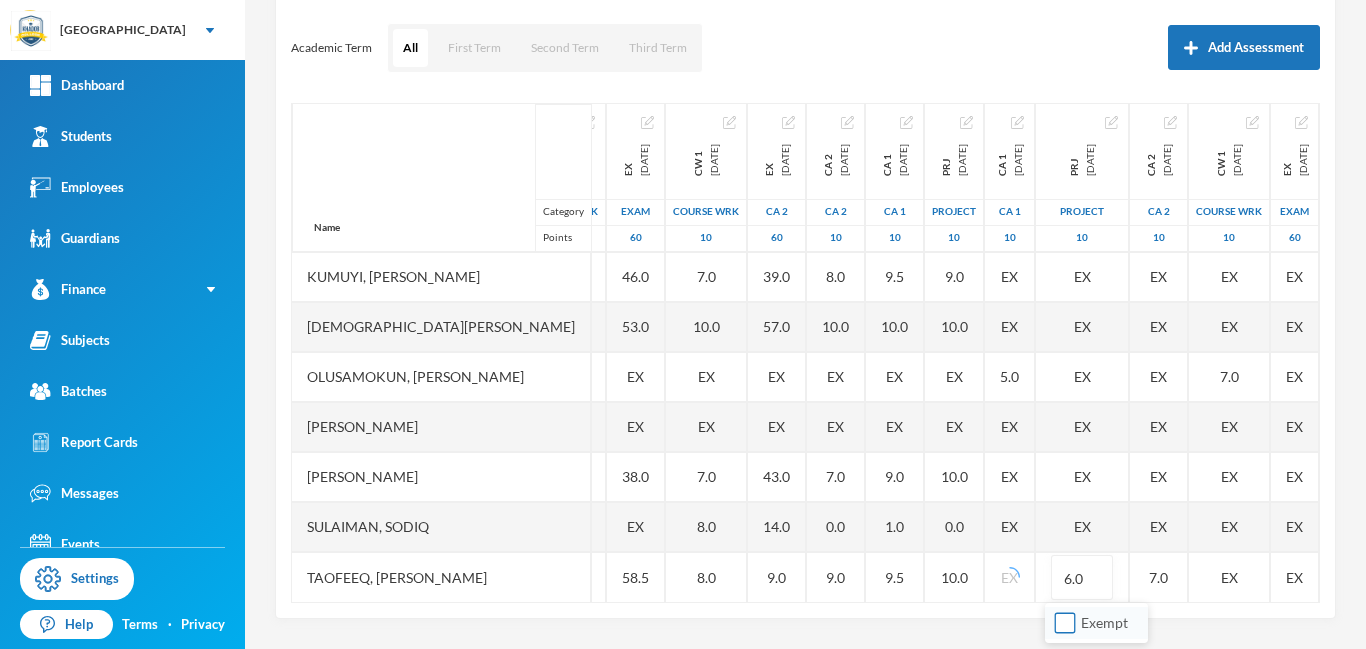 click on "Exempt" at bounding box center (1065, 623) 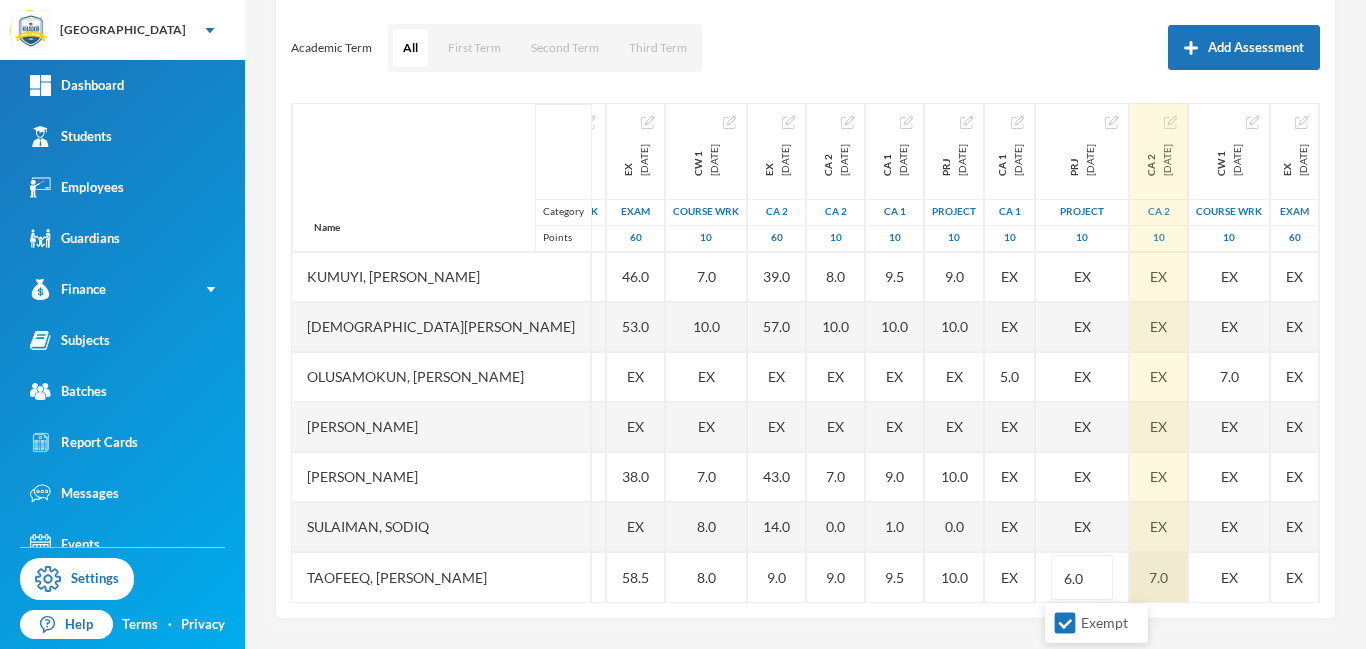 click on "7.0" at bounding box center (1159, 577) 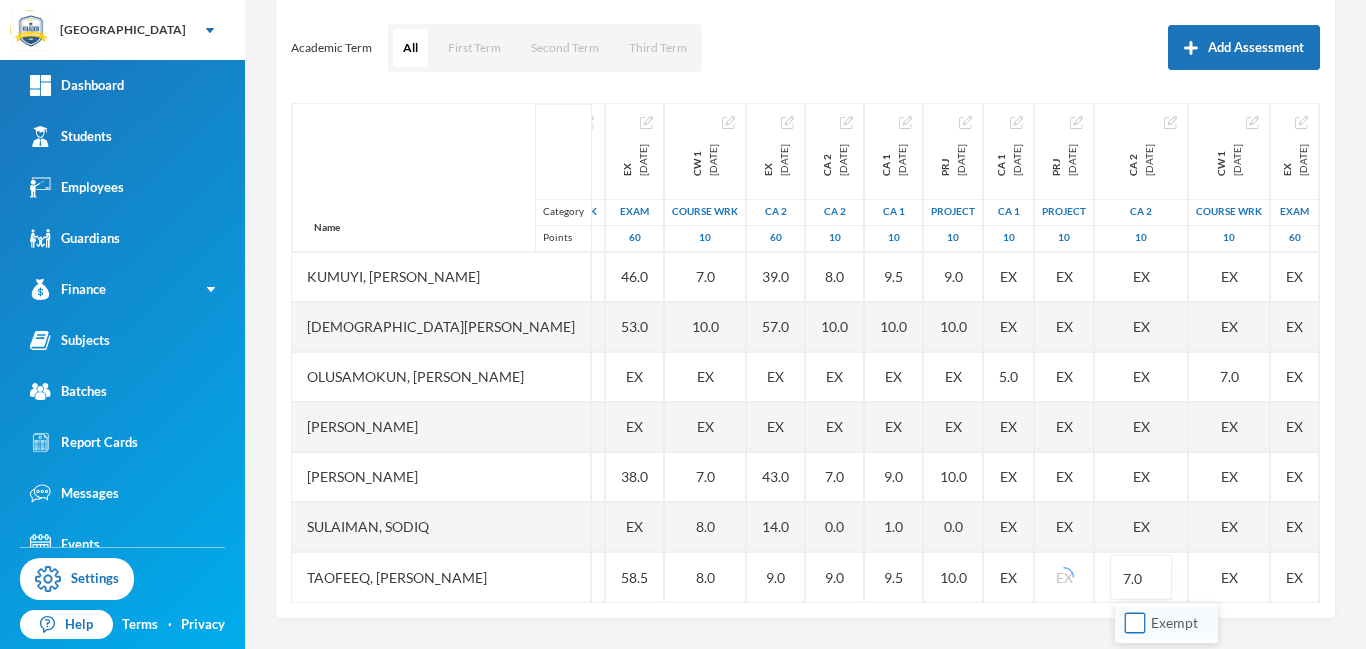 click on "Exempt" at bounding box center (1135, 623) 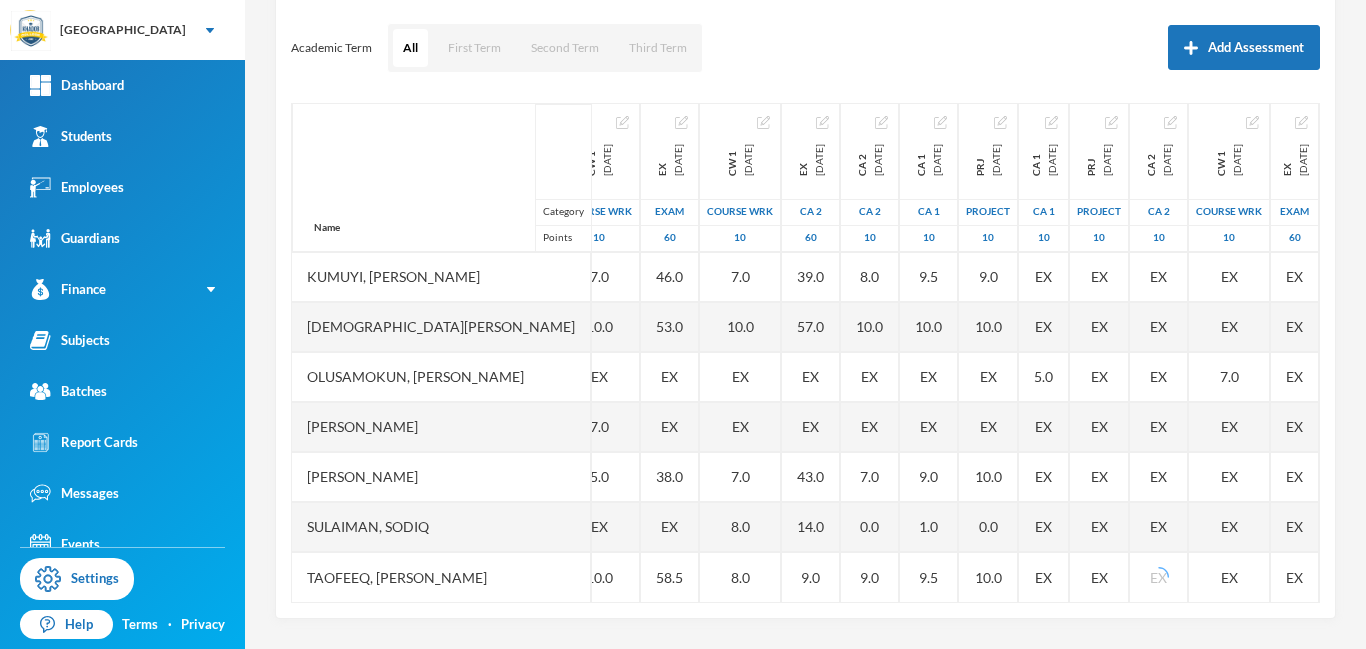 drag, startPoint x: 1317, startPoint y: 583, endPoint x: 1317, endPoint y: 603, distance: 20 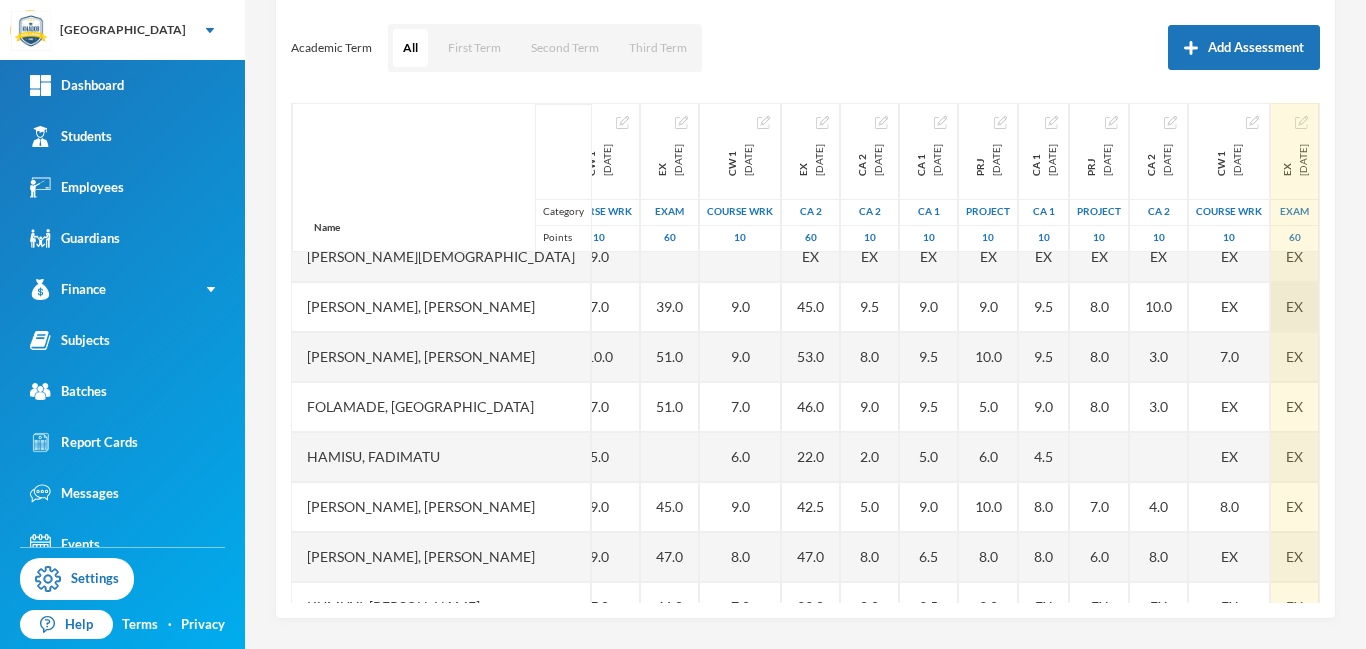 scroll, scrollTop: 119, scrollLeft: 387, axis: both 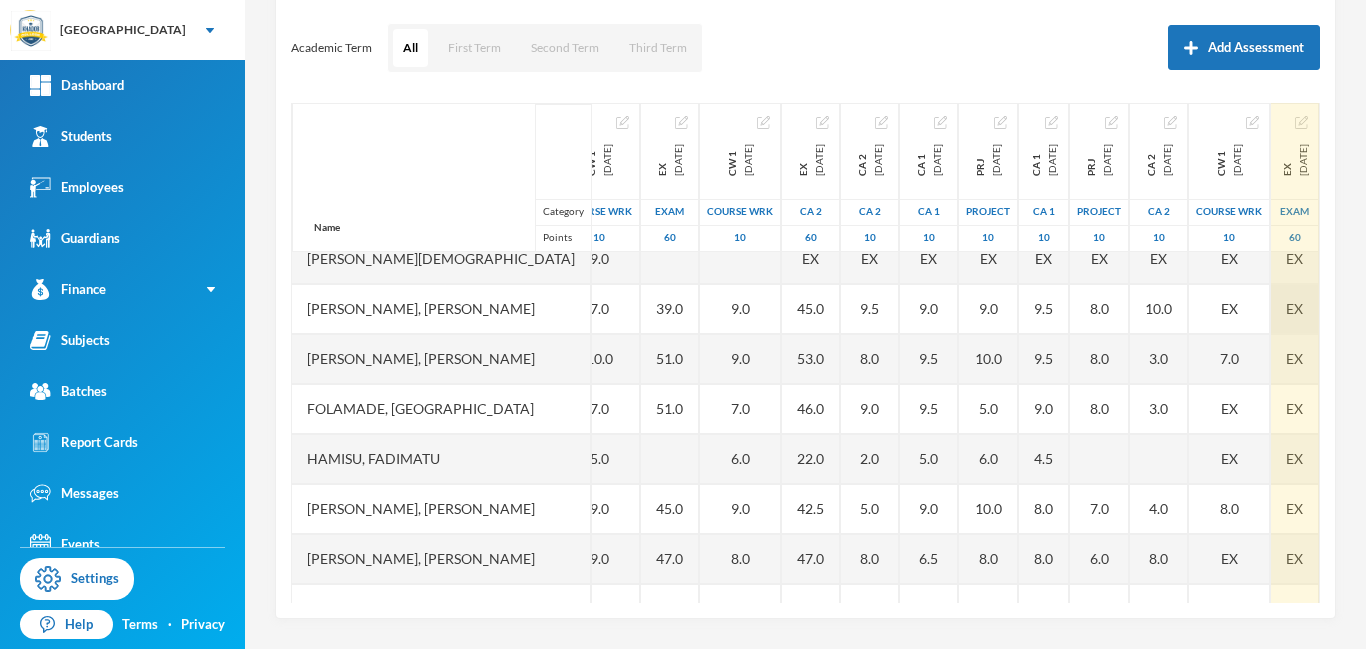 drag, startPoint x: 1318, startPoint y: 499, endPoint x: 1299, endPoint y: 328, distance: 172.05232 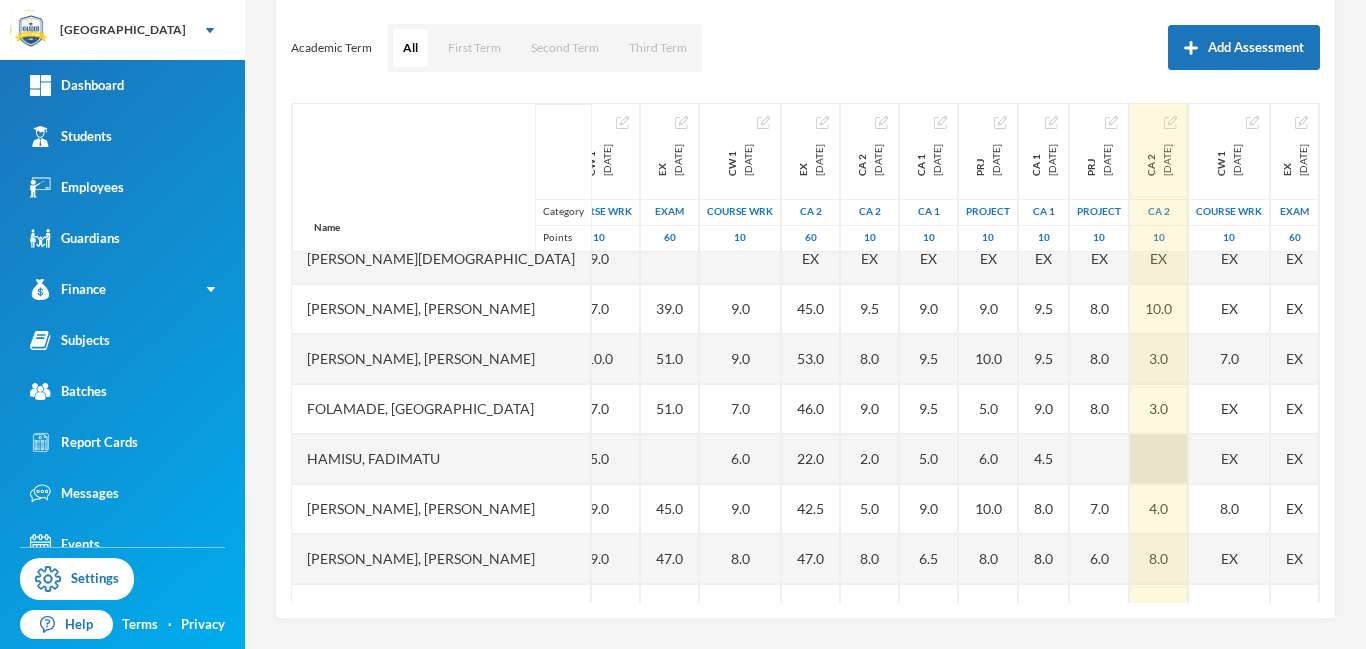 click at bounding box center (1159, 459) 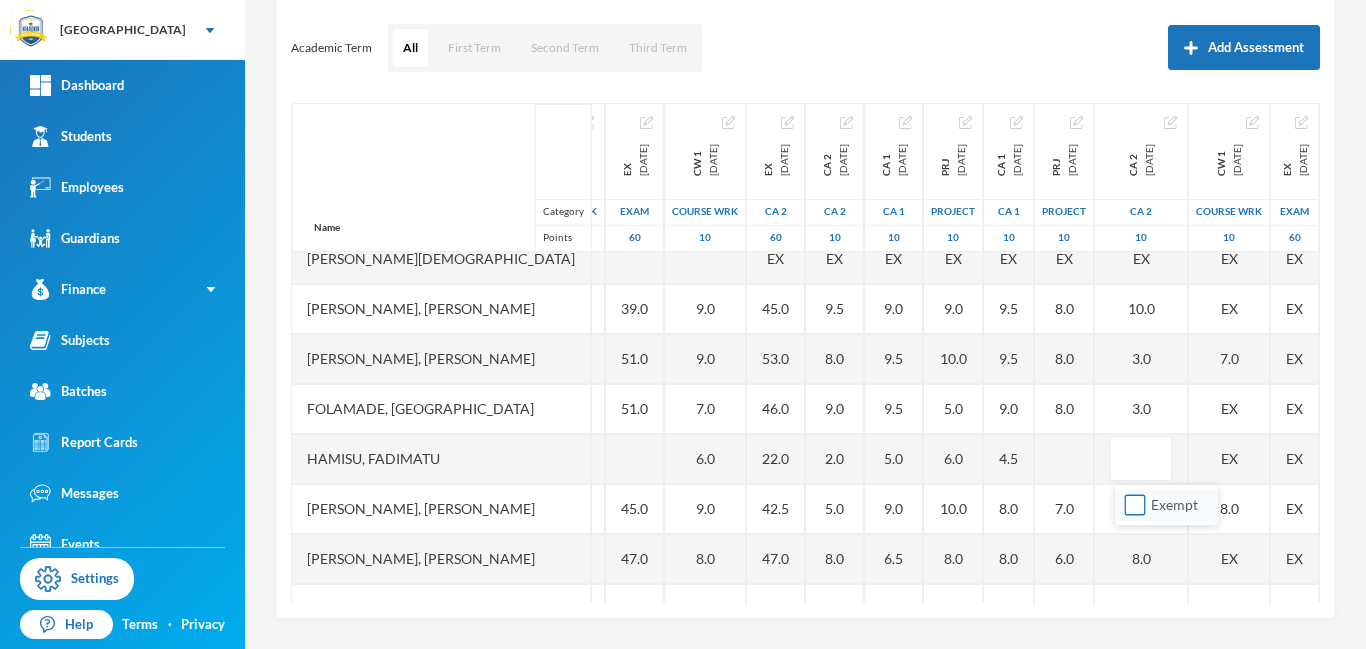 click on "Exempt" at bounding box center (1135, 505) 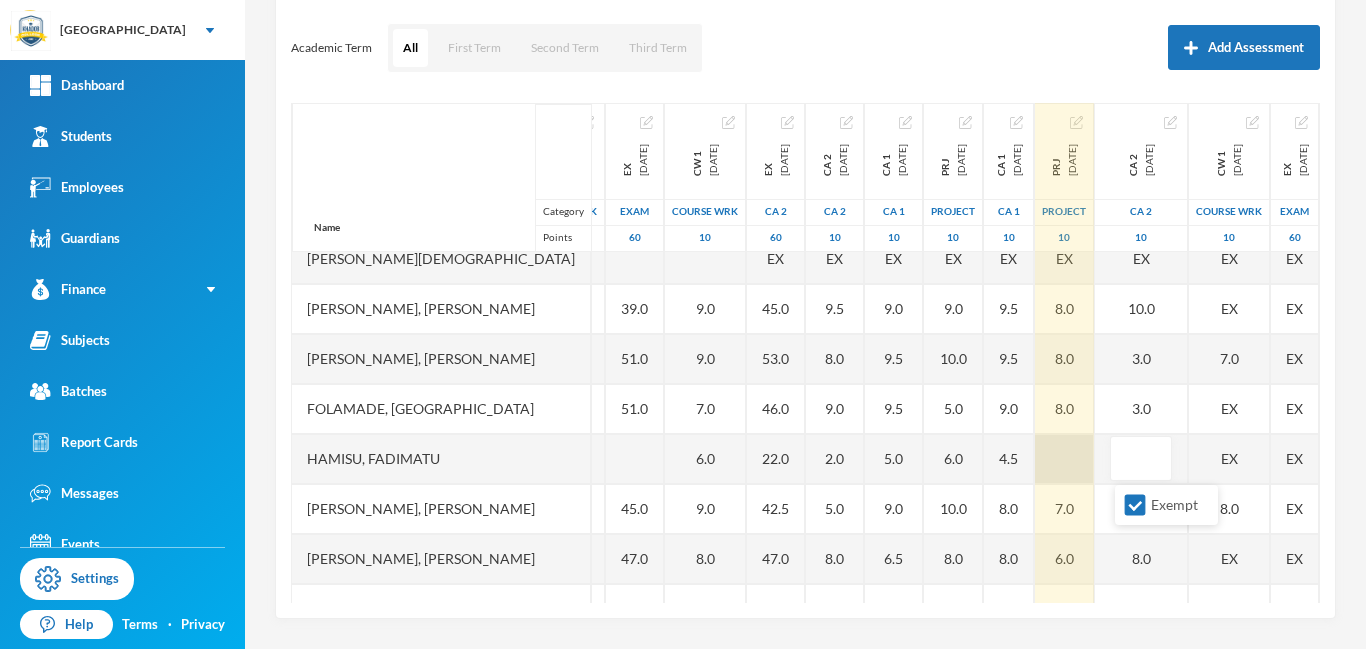 click at bounding box center (1064, 459) 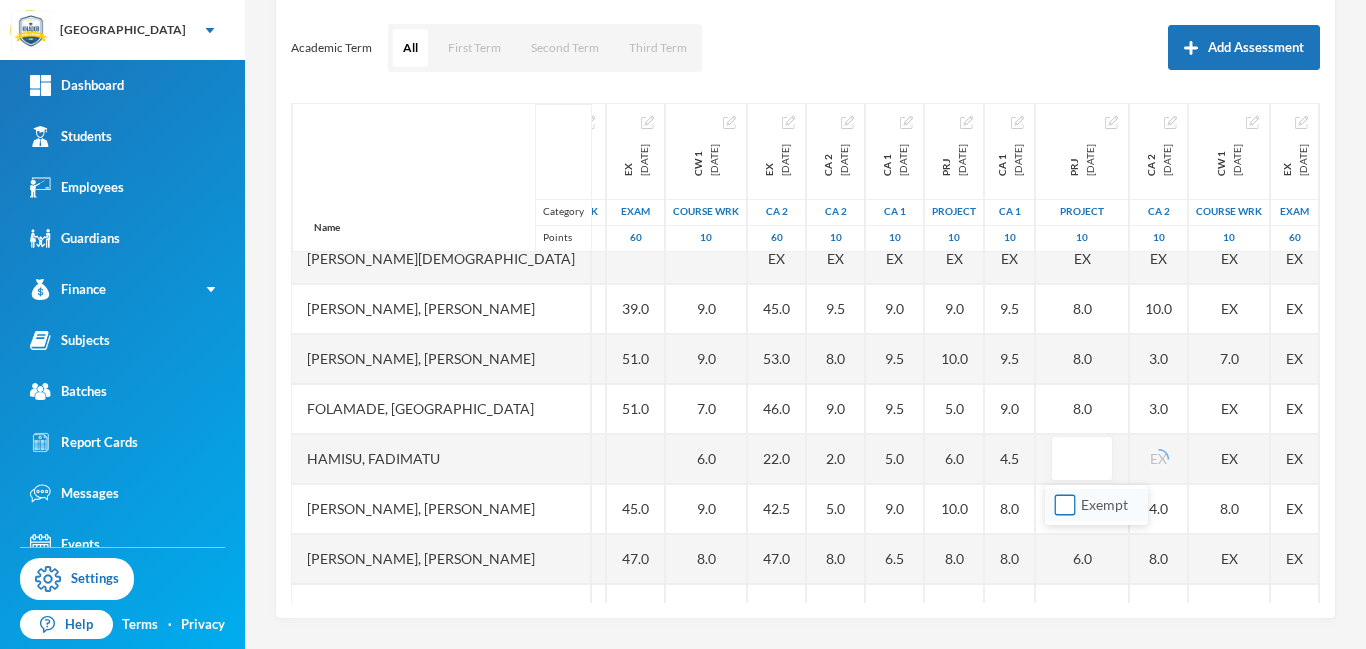 click on "Exempt" at bounding box center [1065, 505] 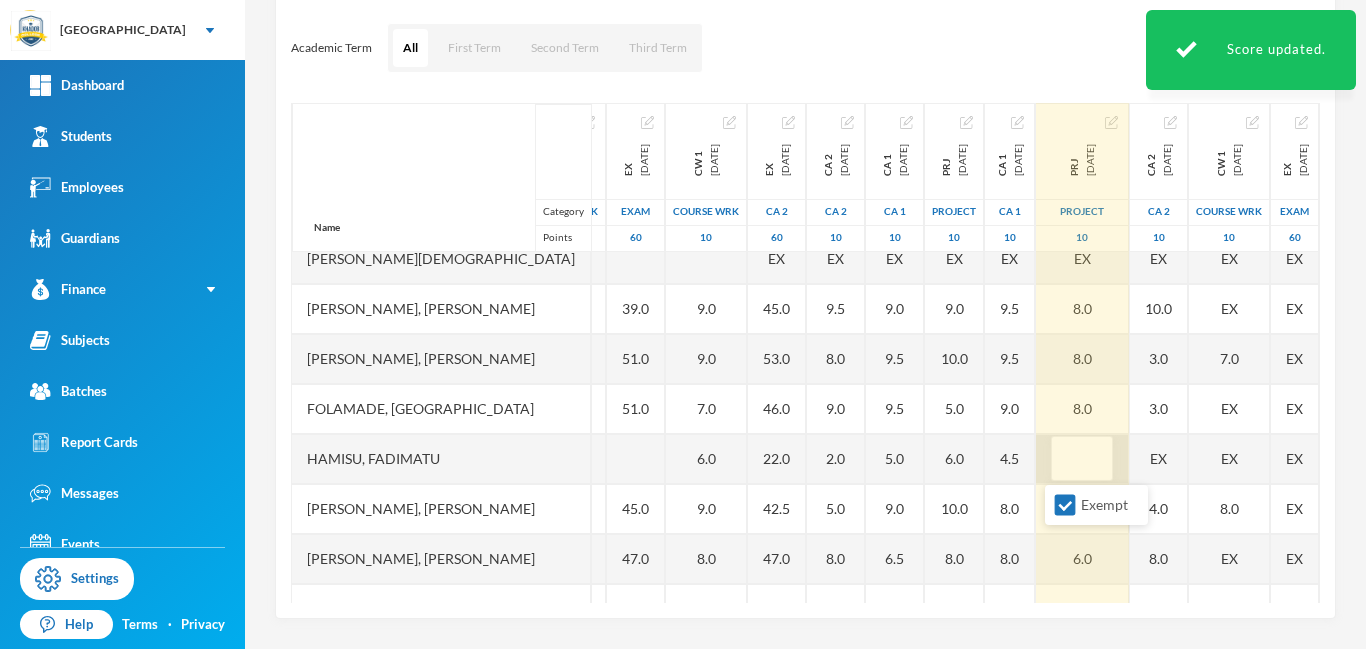 click at bounding box center (1082, 459) 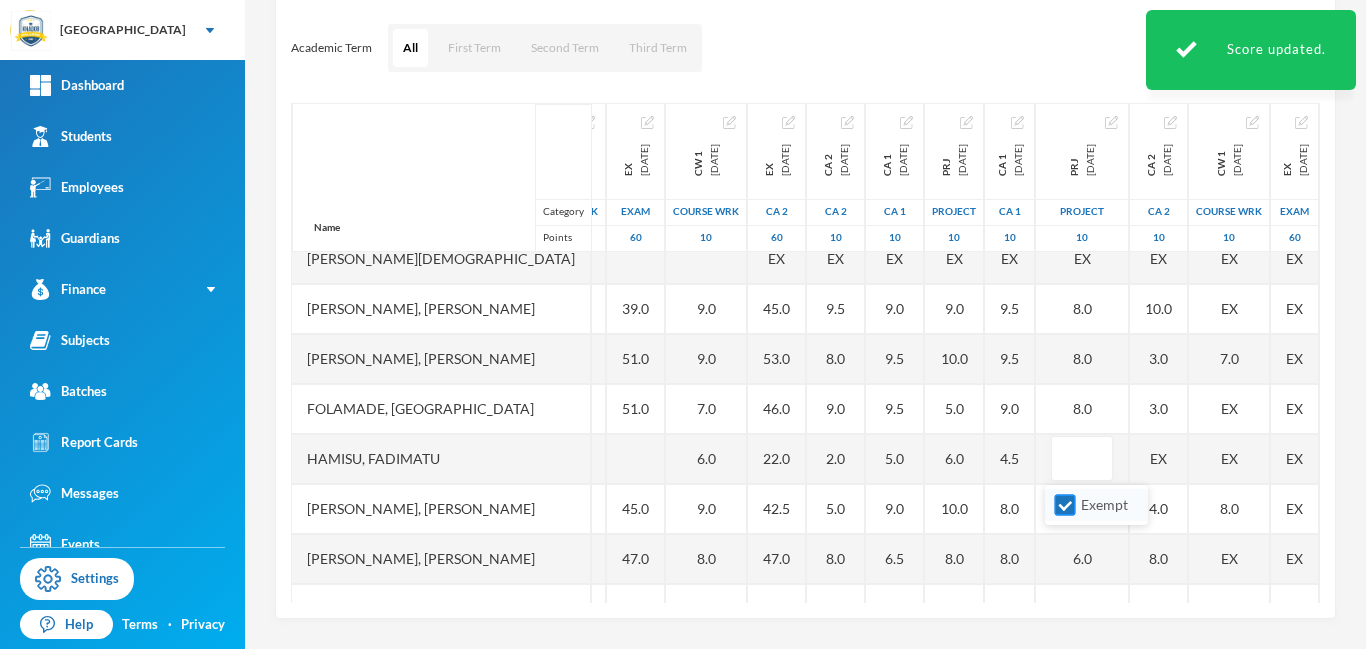 click on "Exempt" at bounding box center (1065, 505) 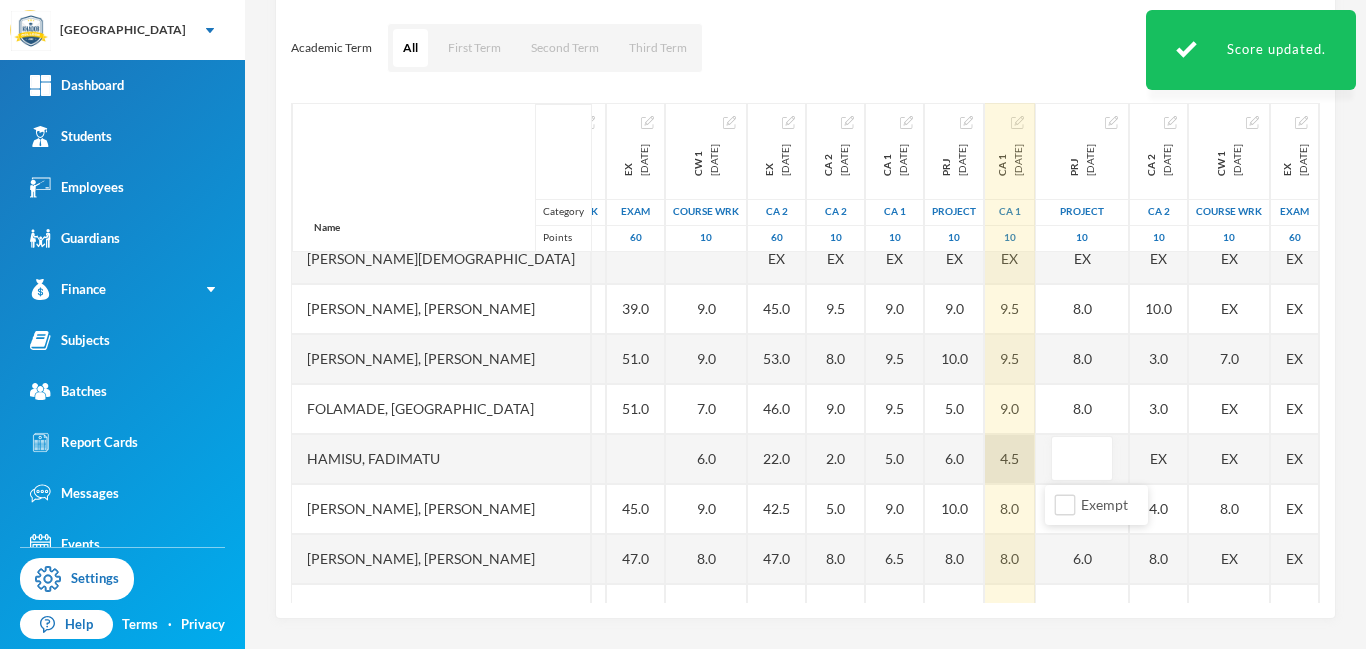 click on "4.5" at bounding box center [1010, 459] 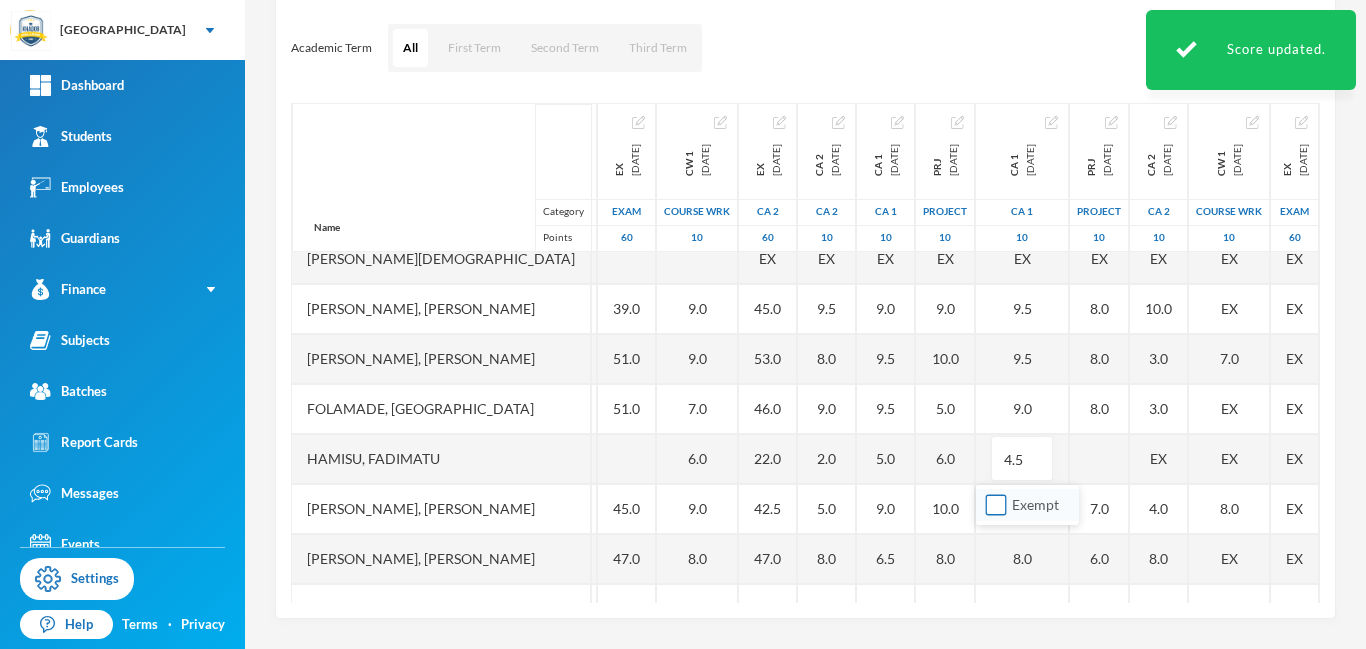 click on "Exempt" at bounding box center (996, 505) 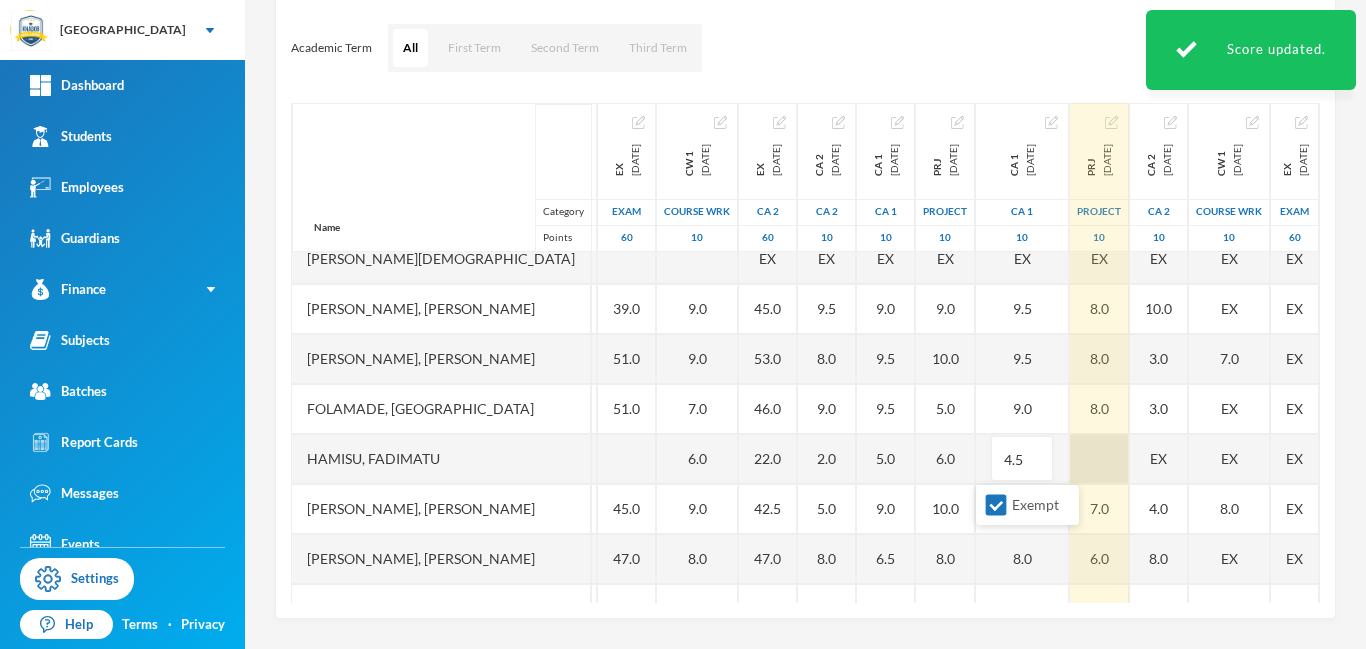 click at bounding box center [1099, 459] 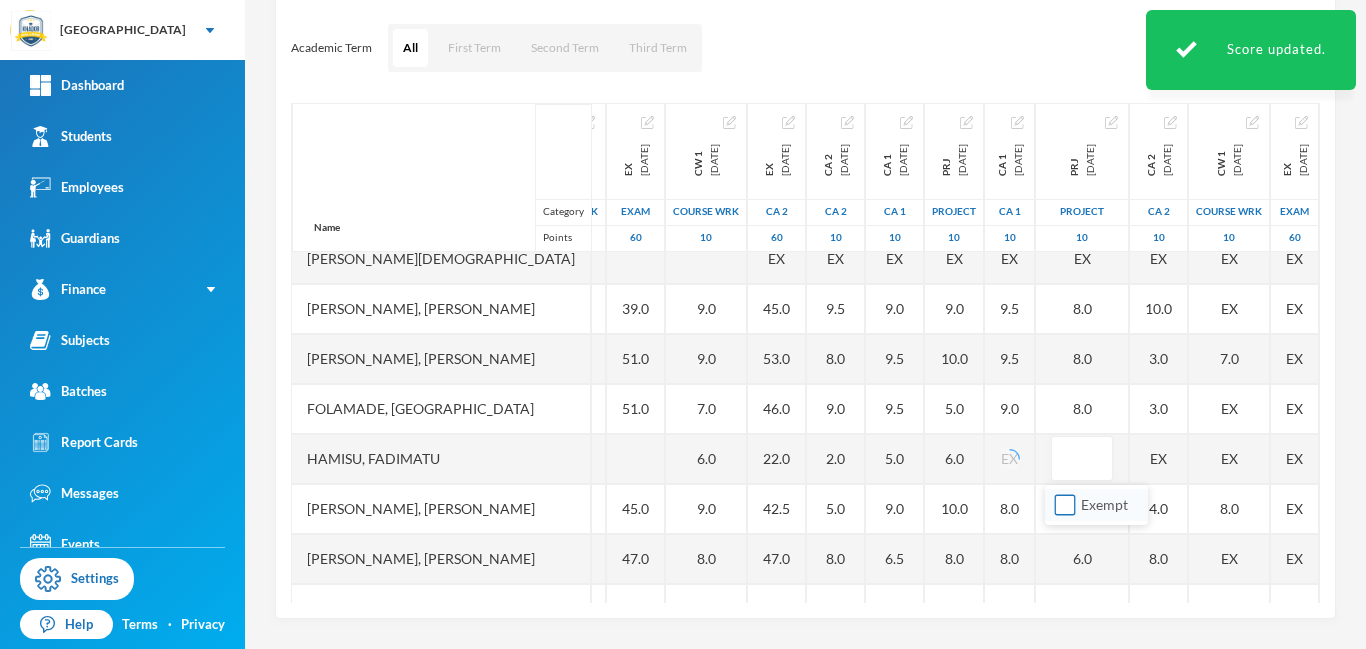 click on "Exempt" at bounding box center (1065, 505) 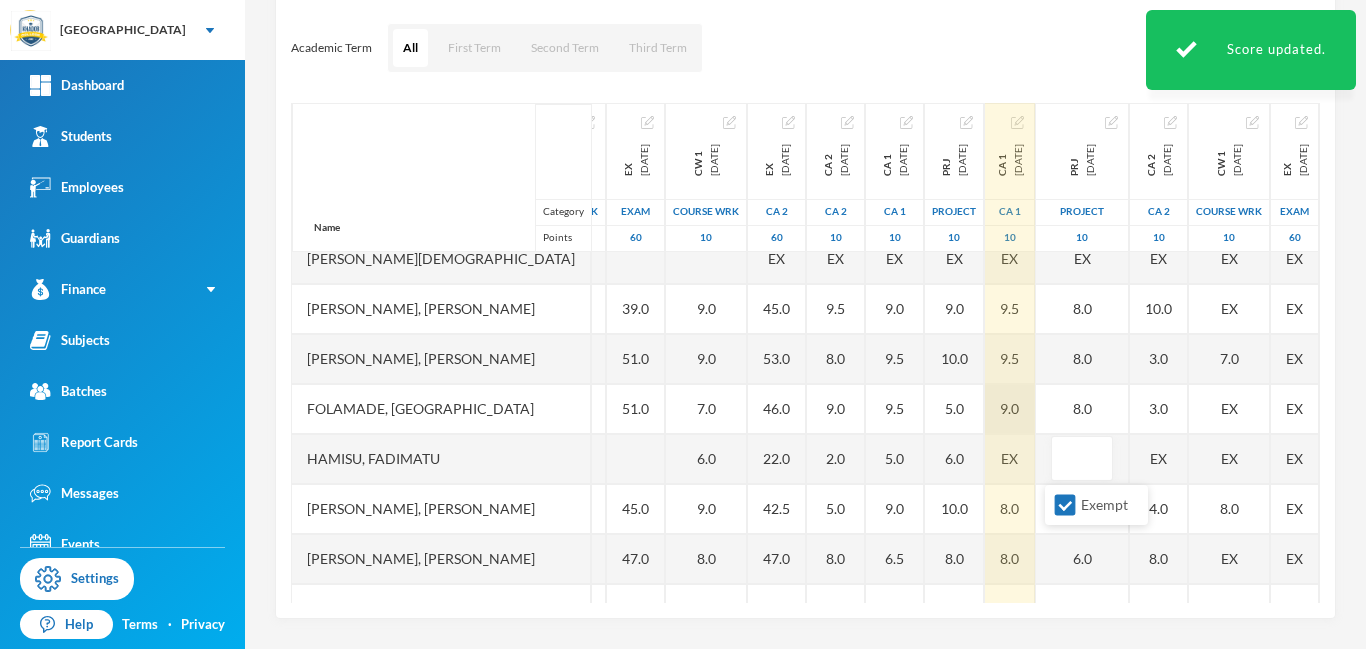 click on "9.0" at bounding box center (1010, 409) 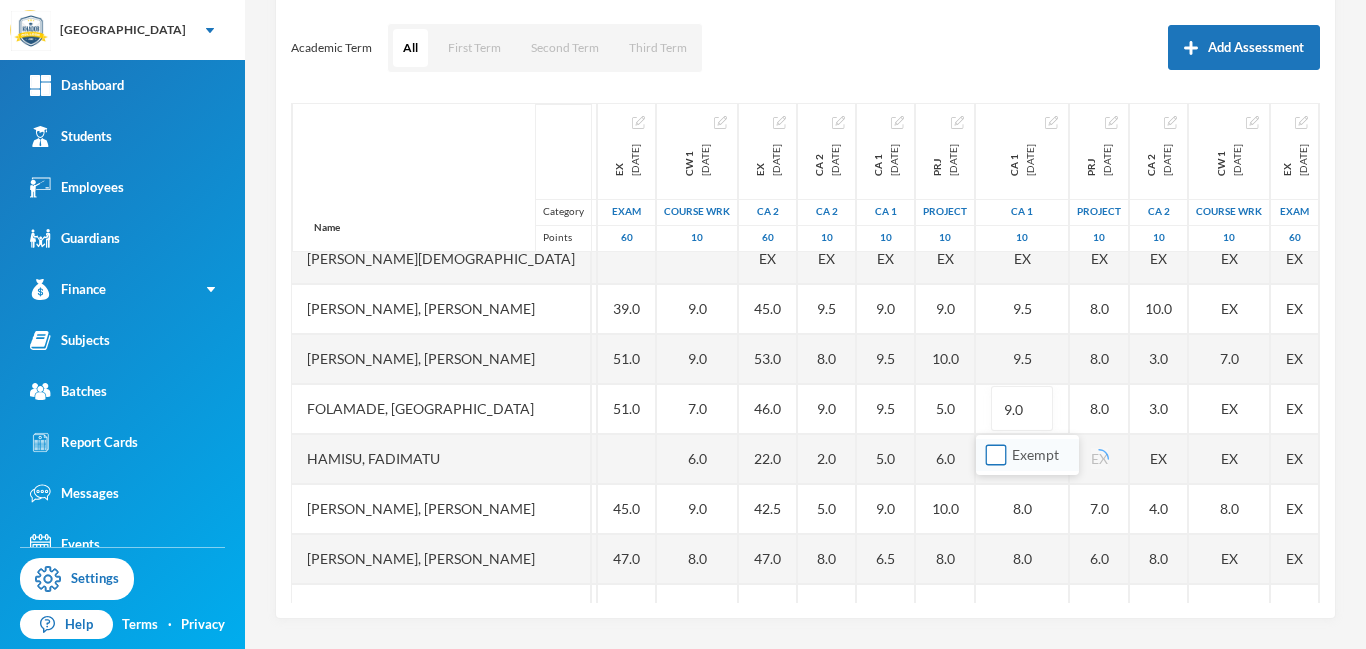 click on "Exempt" at bounding box center [996, 455] 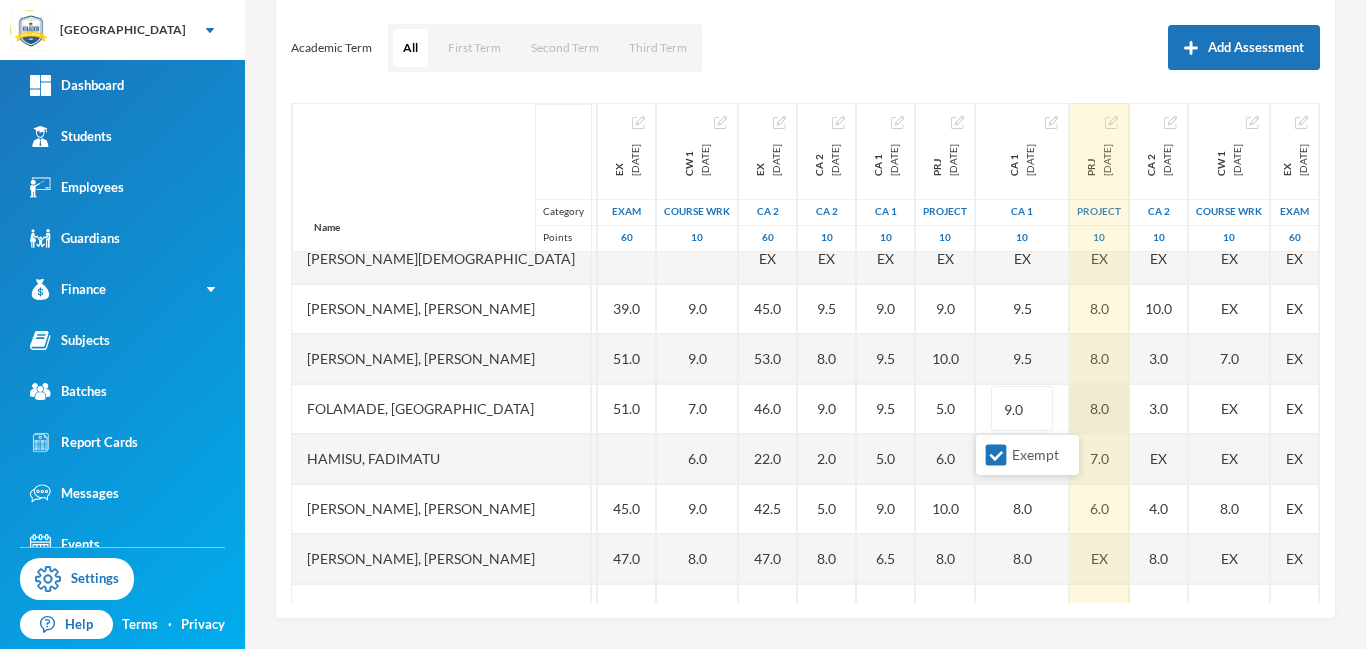 click on "8.0" at bounding box center (1099, 409) 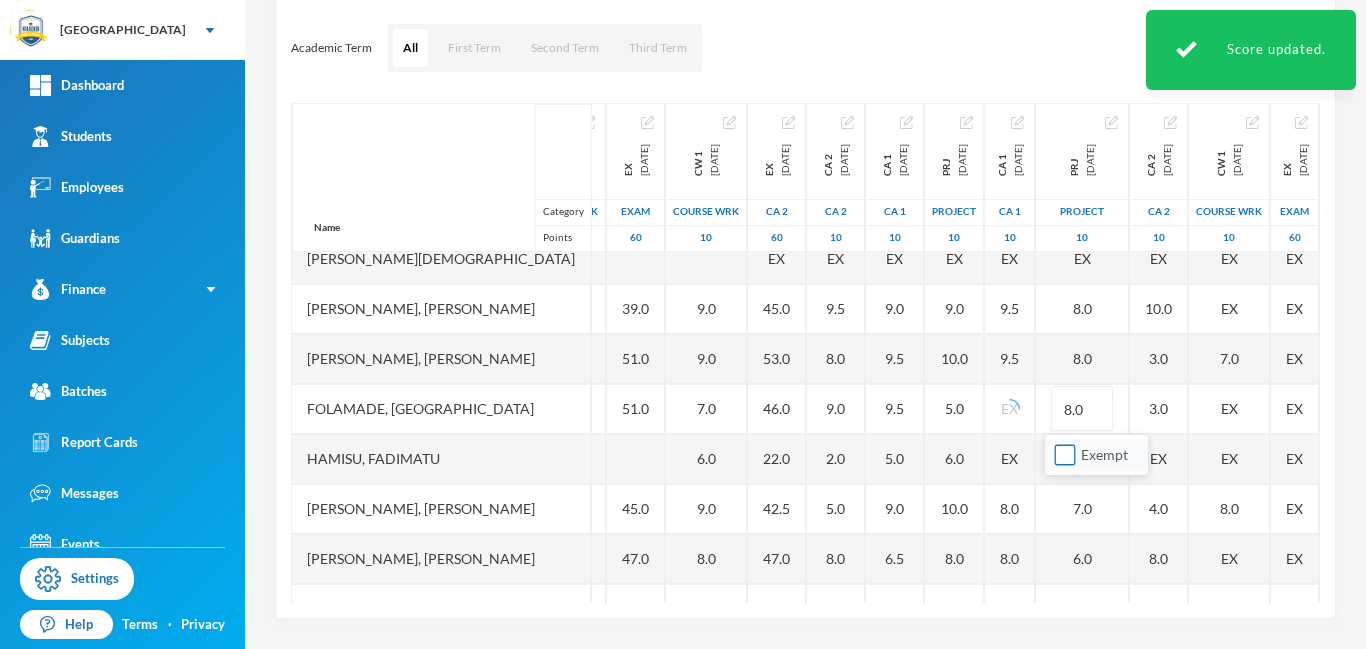 click on "Exempt" at bounding box center (1065, 455) 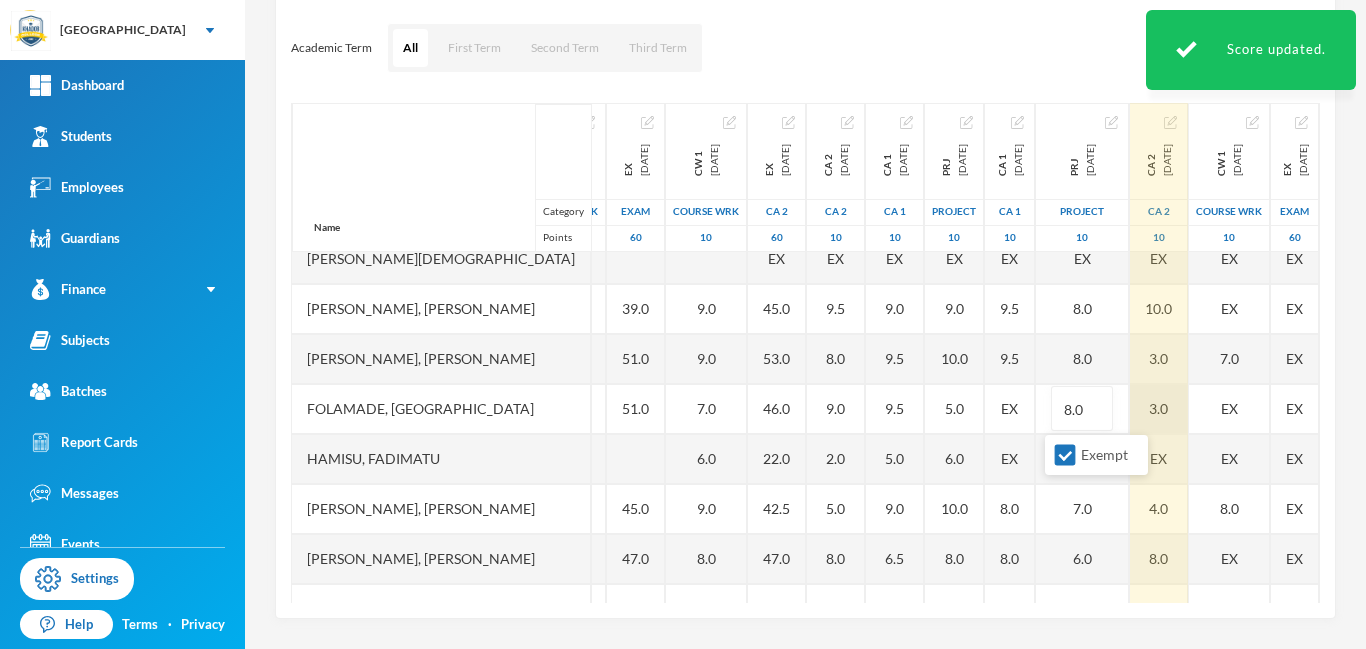 click on "3.0" at bounding box center [1159, 409] 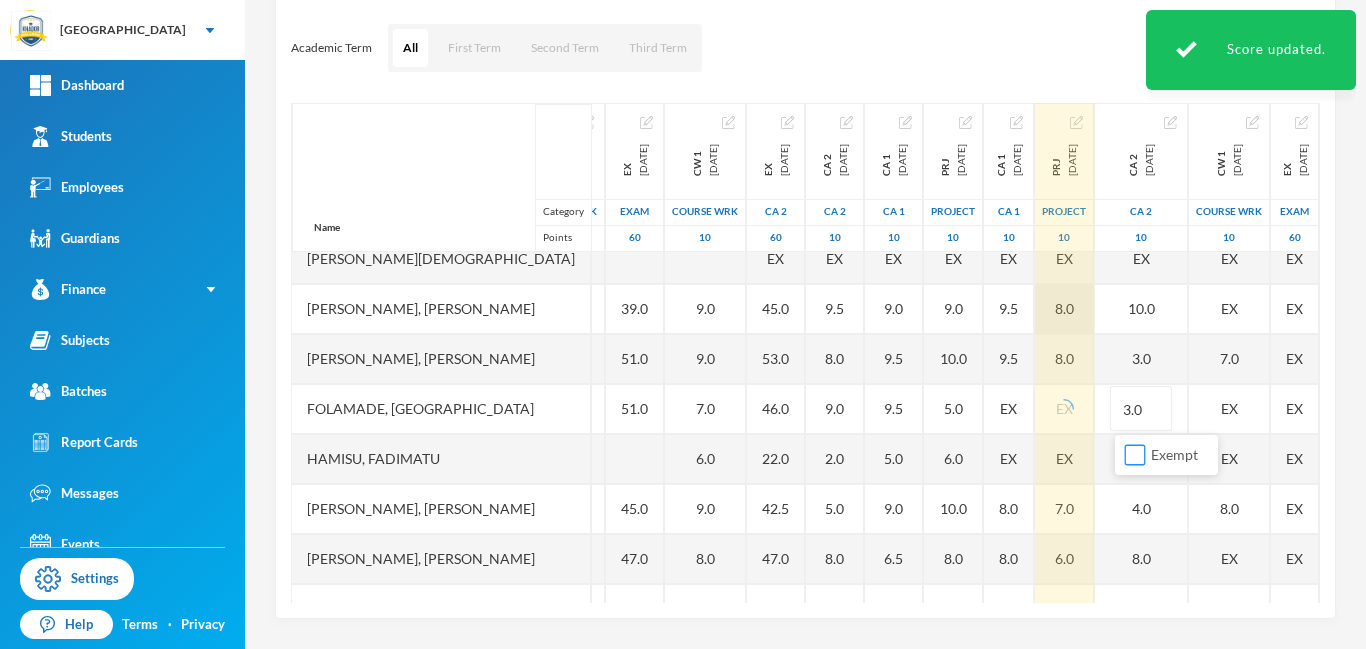 click on "Exempt" at bounding box center (1135, 455) 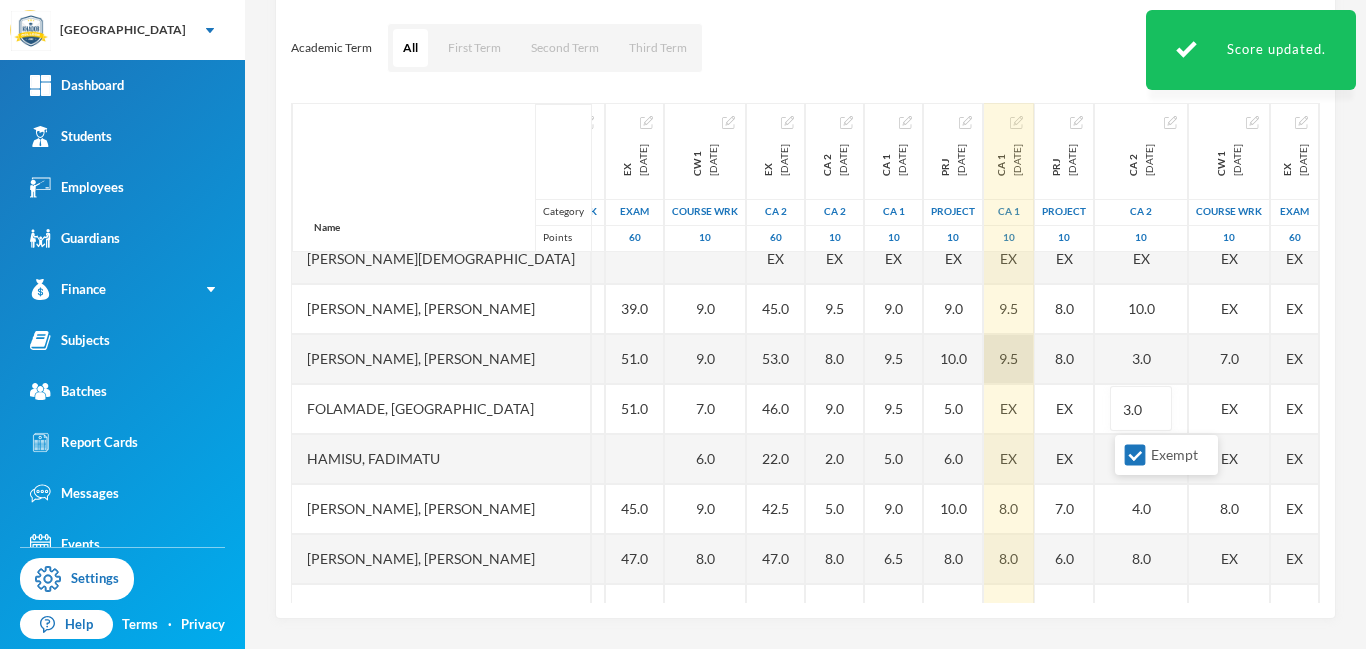 click on "9.5" at bounding box center [1009, 359] 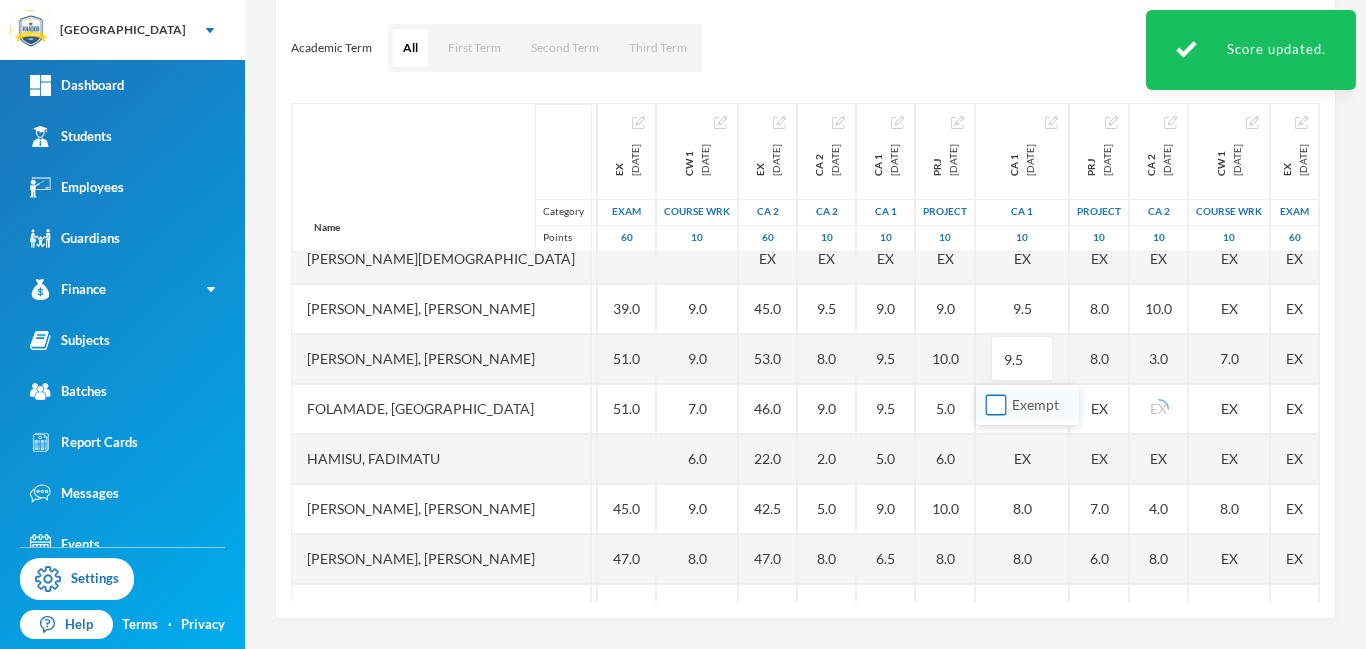 click on "Exempt" at bounding box center (996, 405) 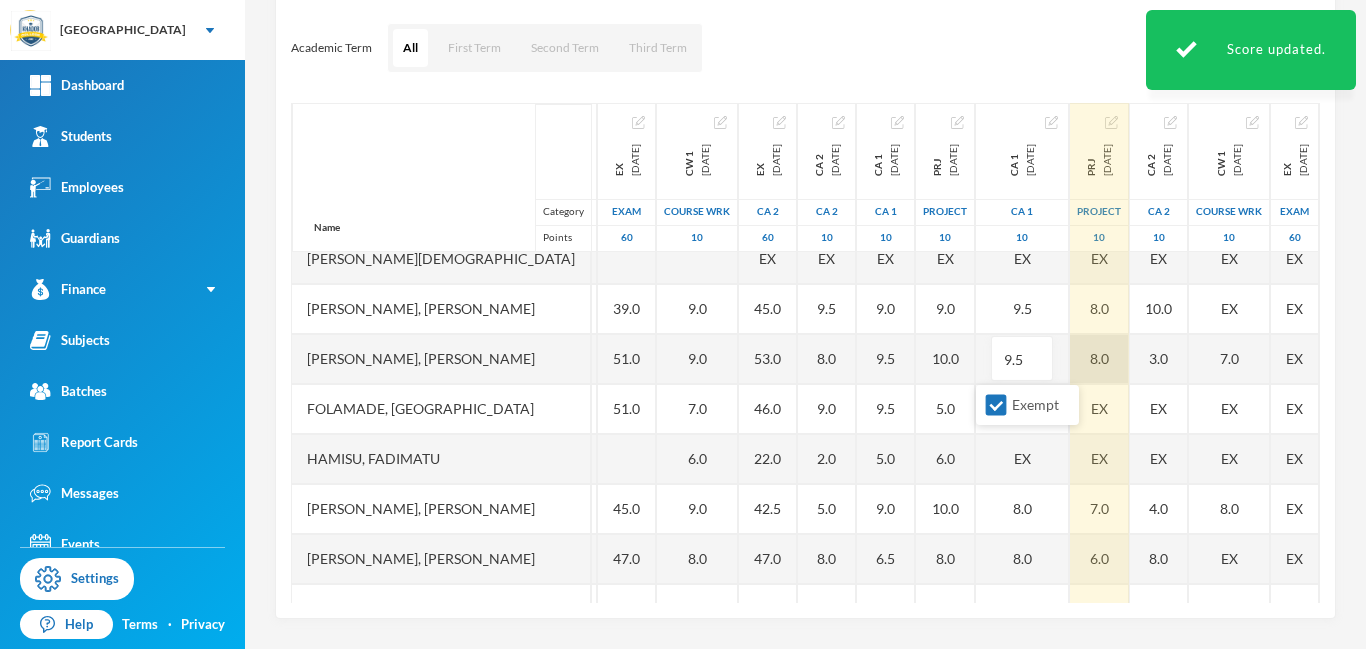 click on "8.0" at bounding box center (1099, 359) 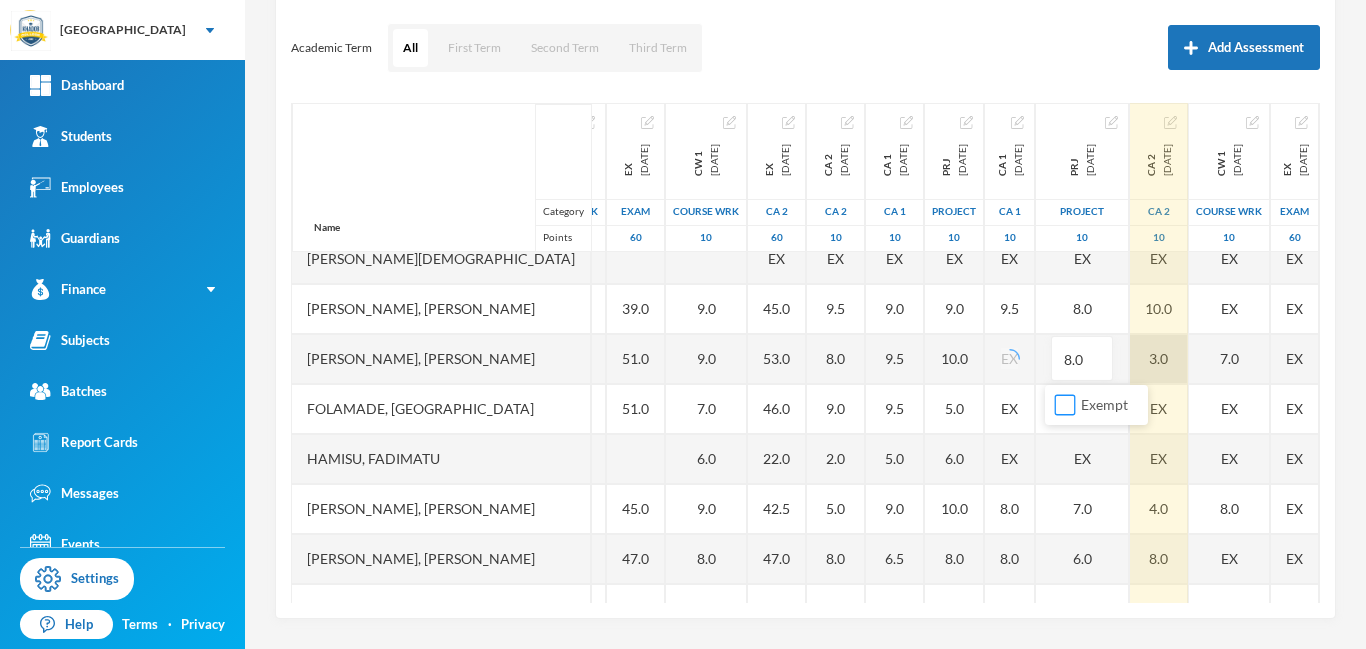 click on "Exempt" at bounding box center (1065, 405) 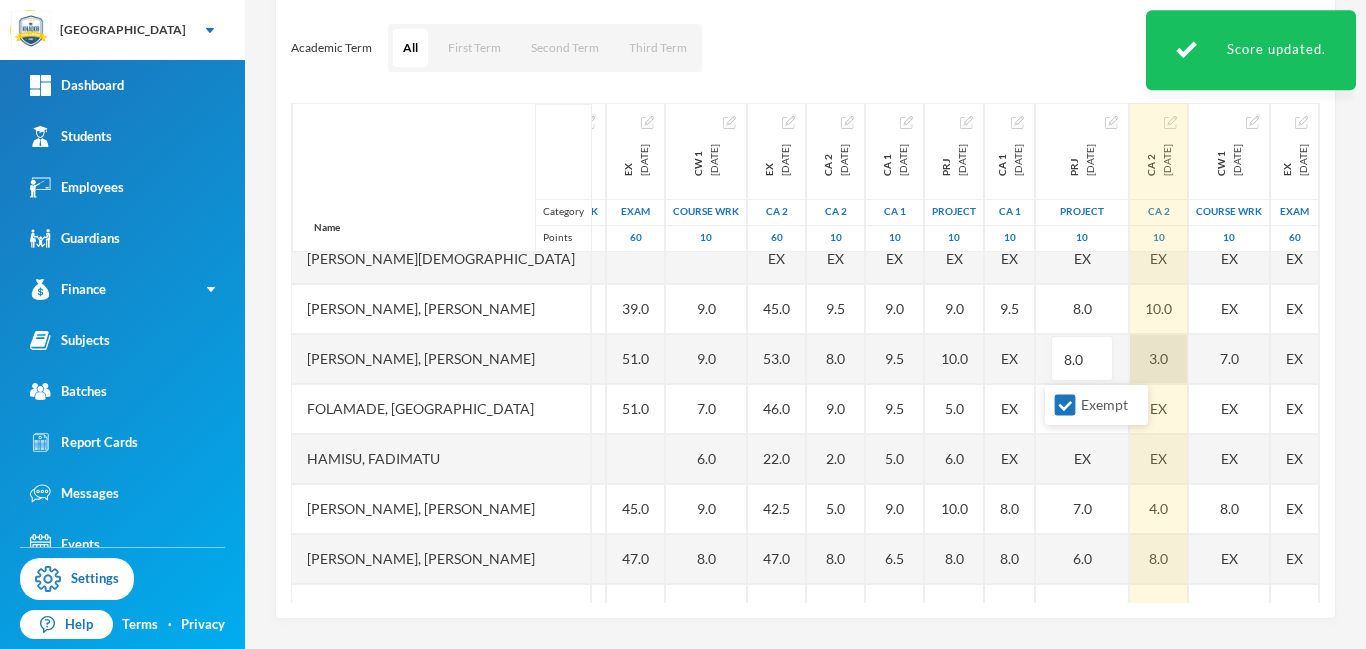 click on "3.0" at bounding box center (1159, 359) 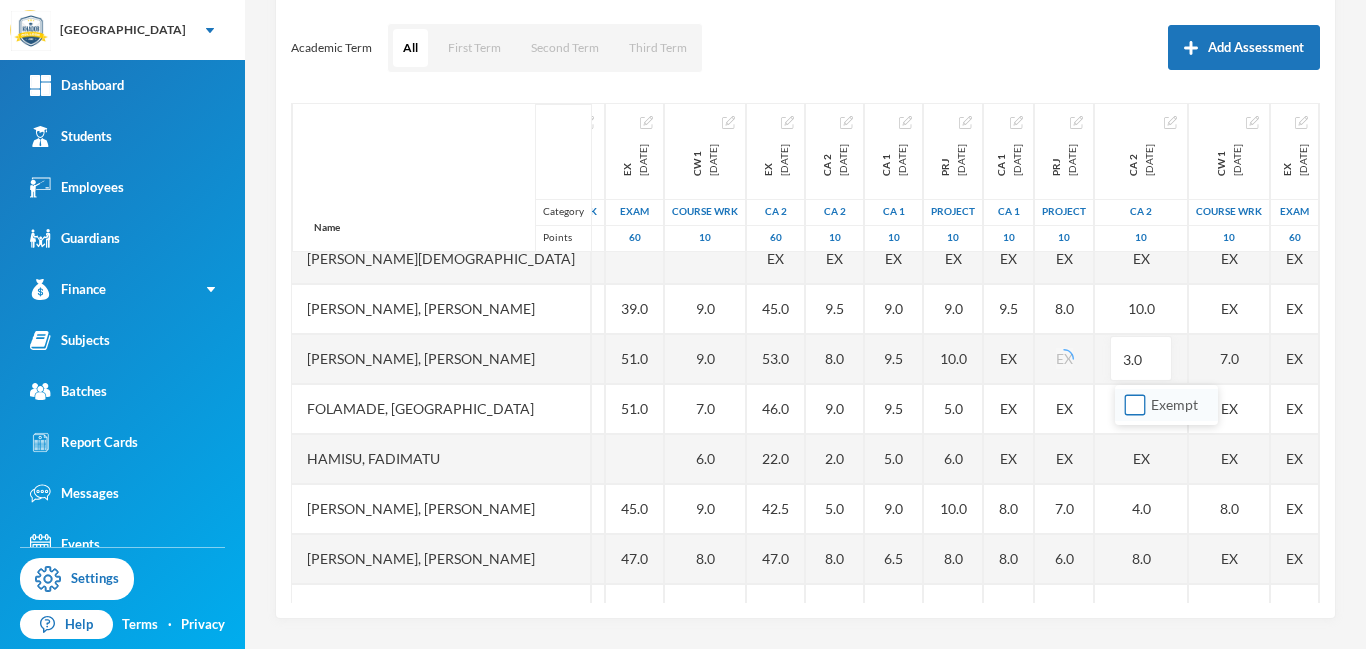 click on "Exempt" at bounding box center [1135, 405] 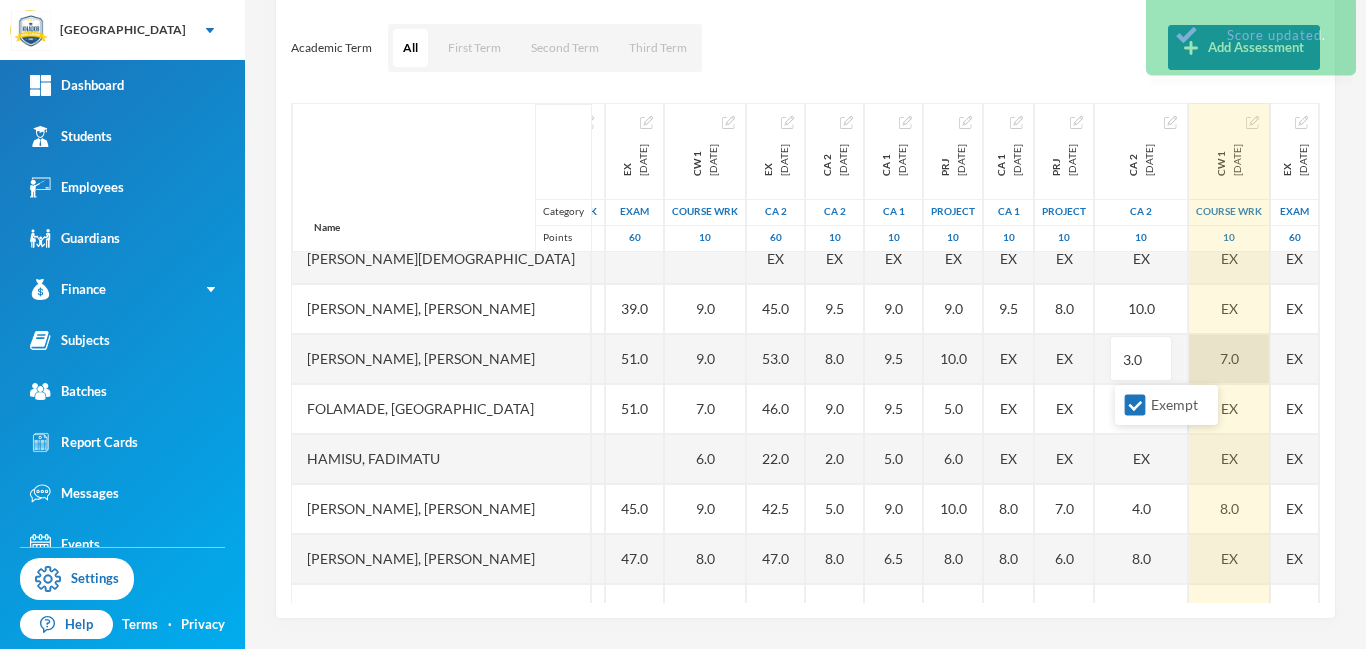 click on "7.0" at bounding box center [1229, 359] 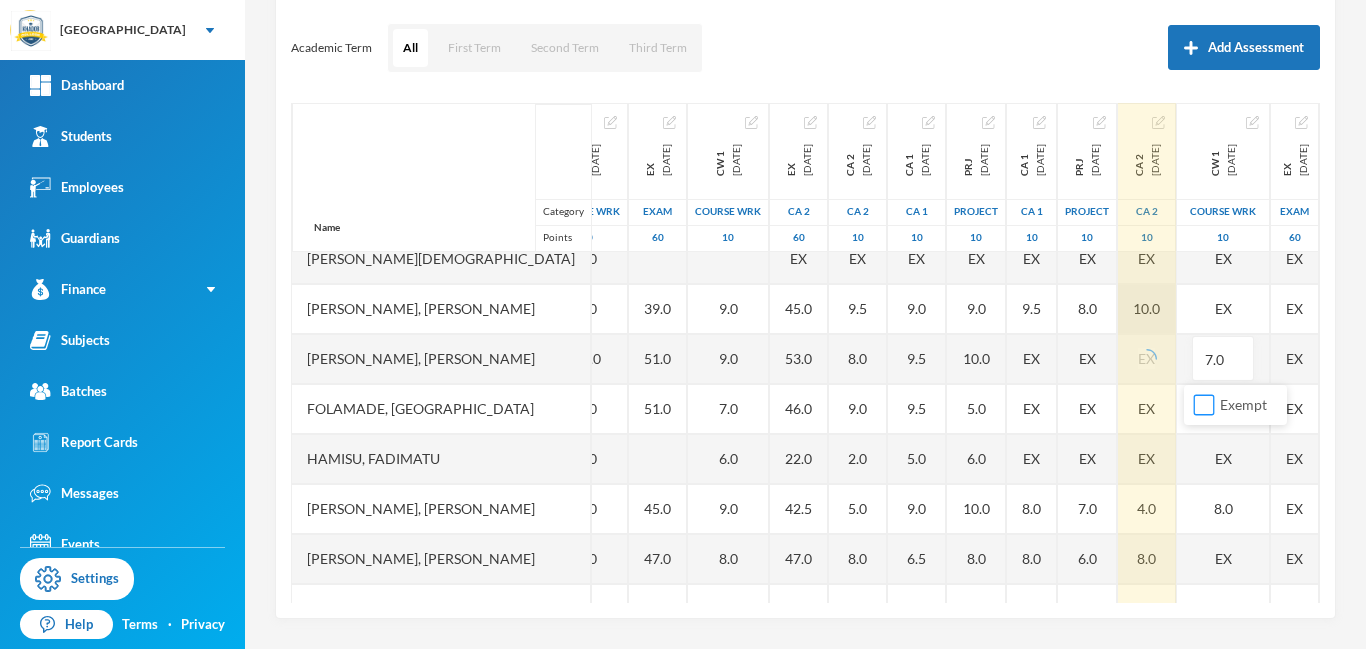 click on "Exempt" at bounding box center [1204, 405] 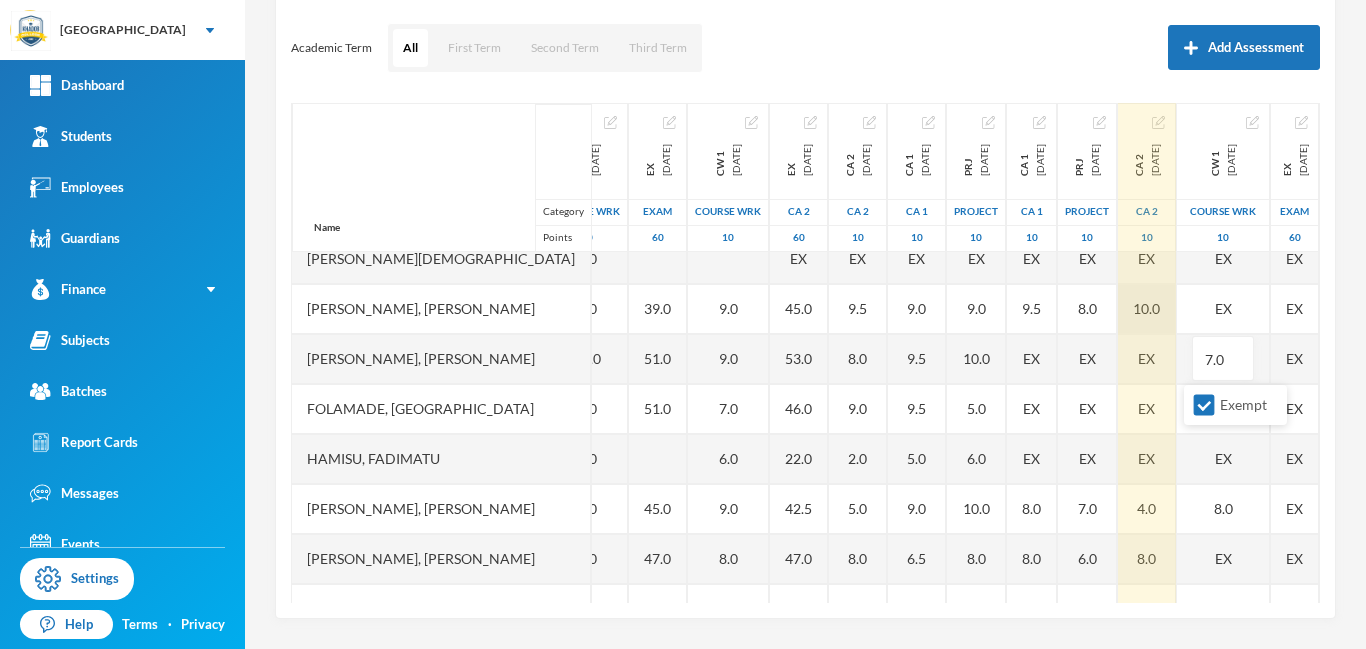 click on "10.0" at bounding box center [1147, 309] 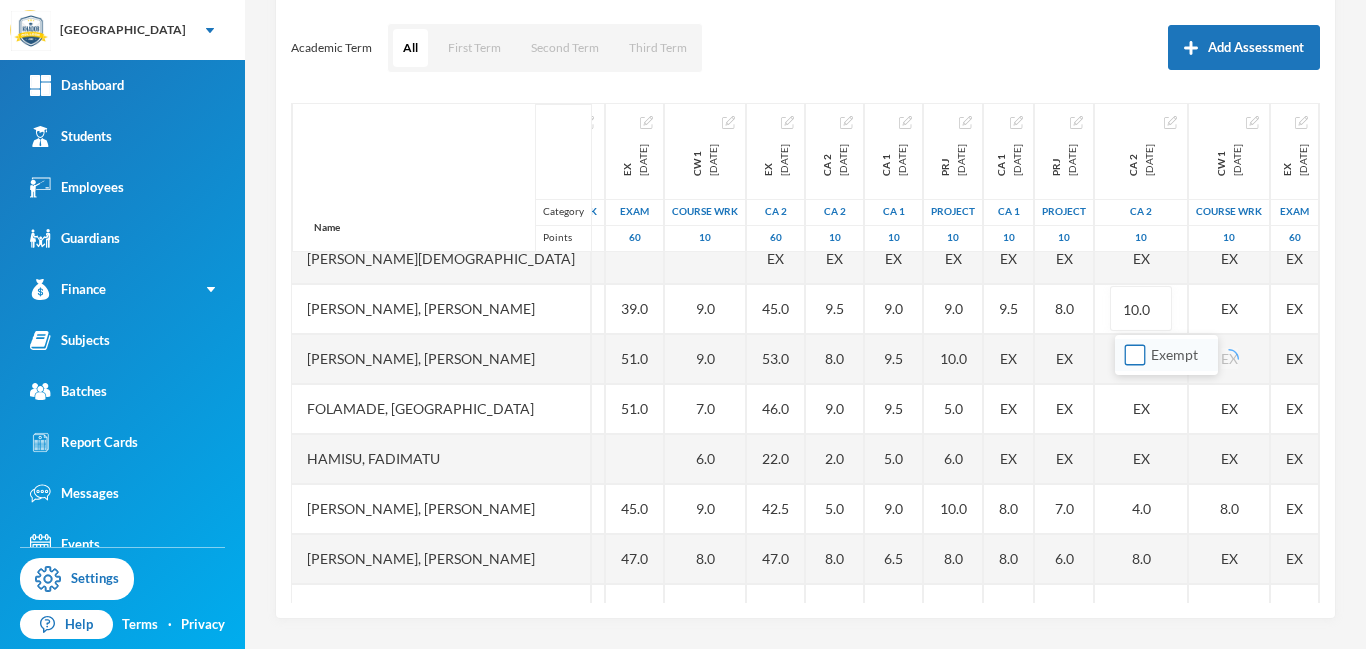 click on "Exempt" at bounding box center (1135, 355) 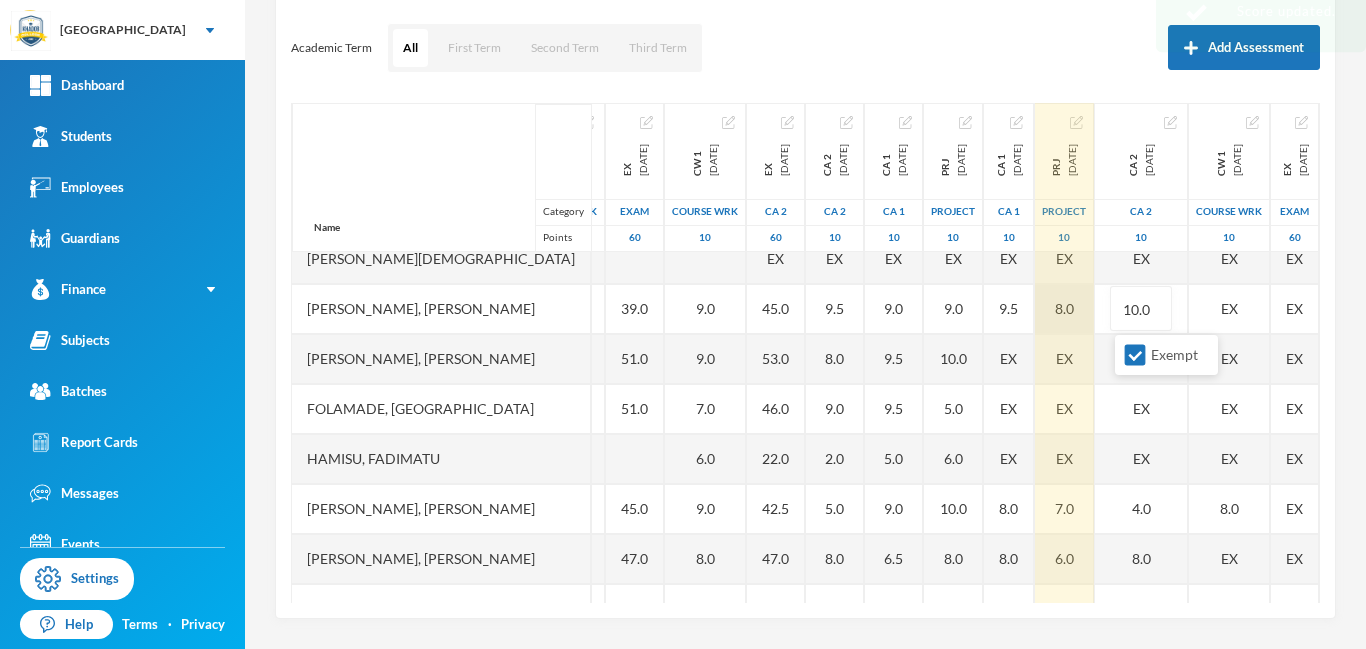 click on "8.0" at bounding box center [1064, 309] 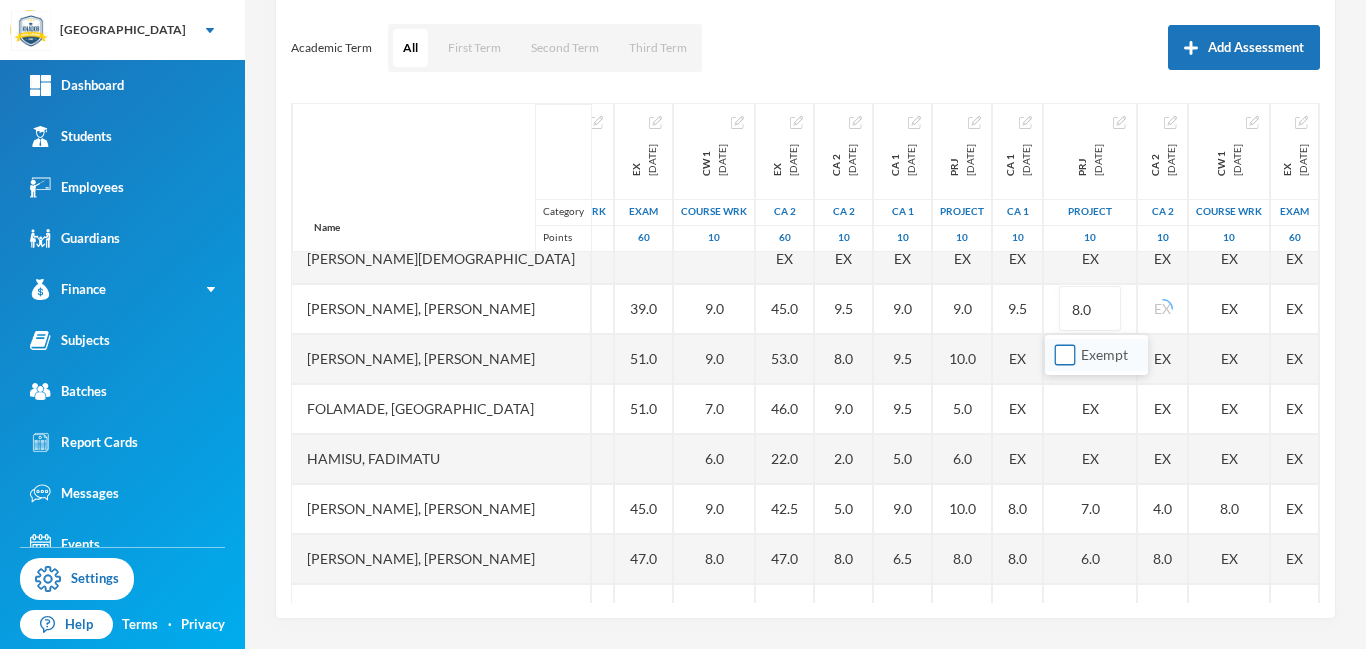 click on "Exempt" at bounding box center [1065, 355] 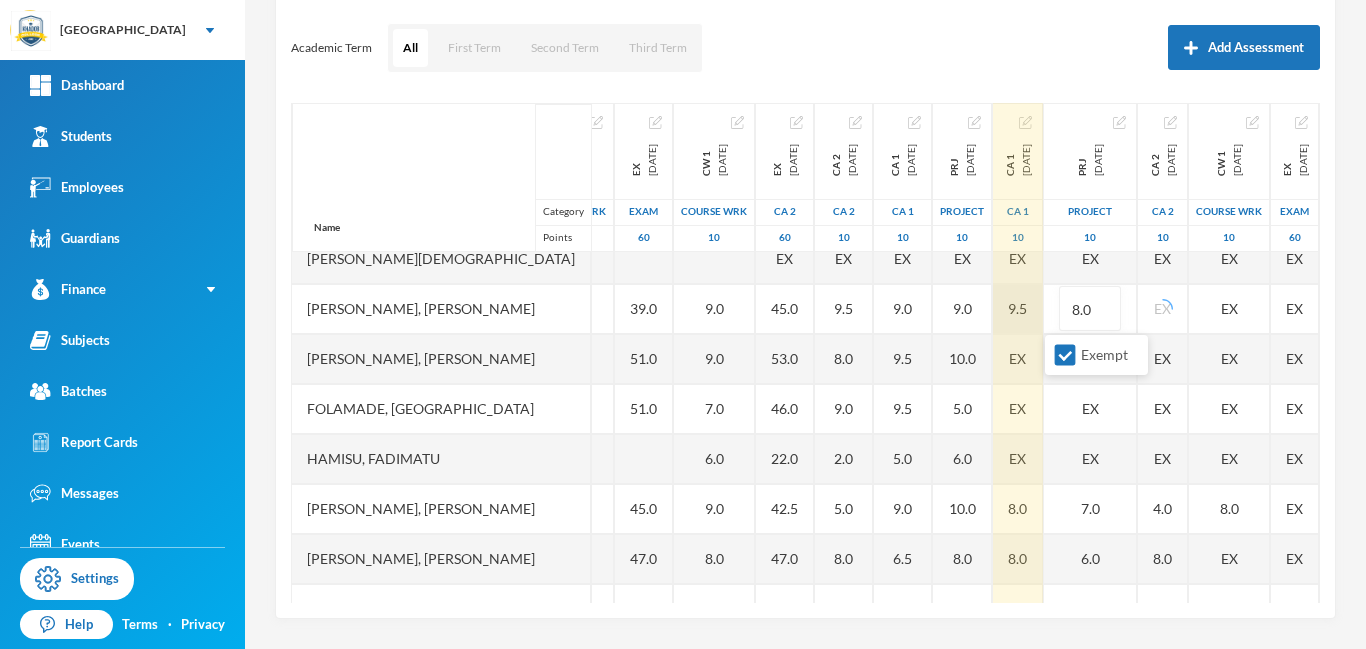 click on "9.5" at bounding box center [1018, 309] 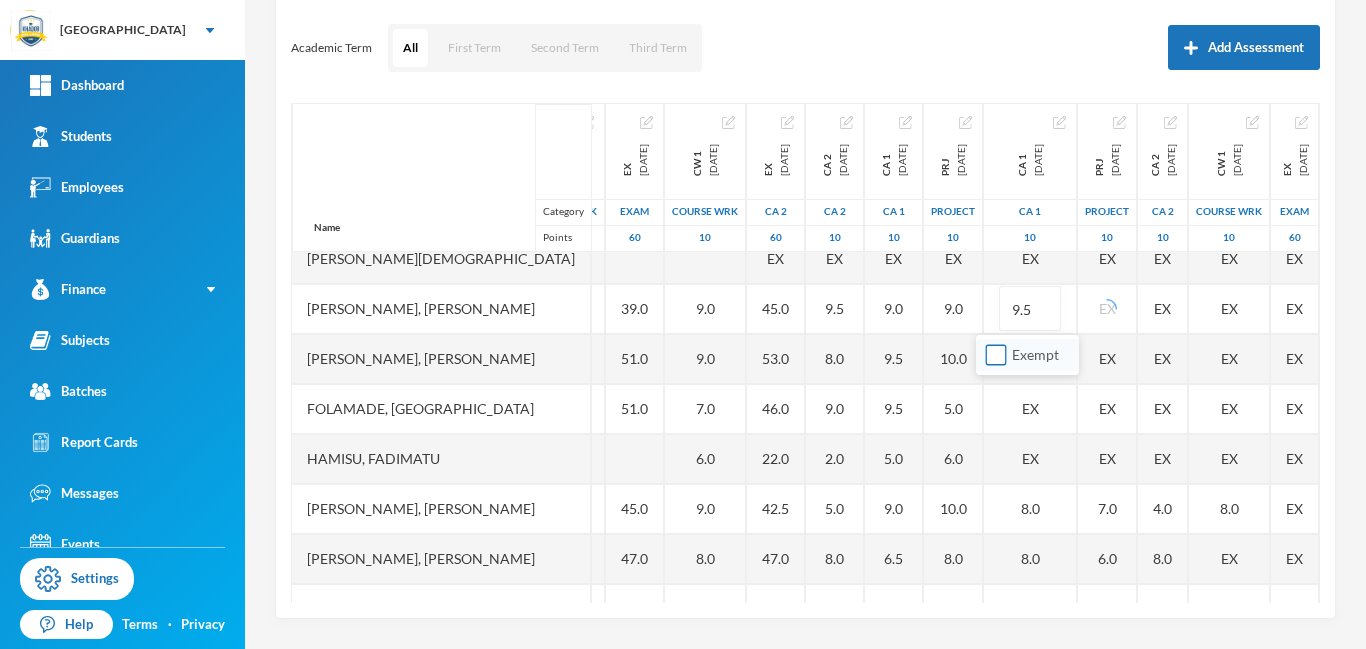 click on "Exempt" at bounding box center (996, 355) 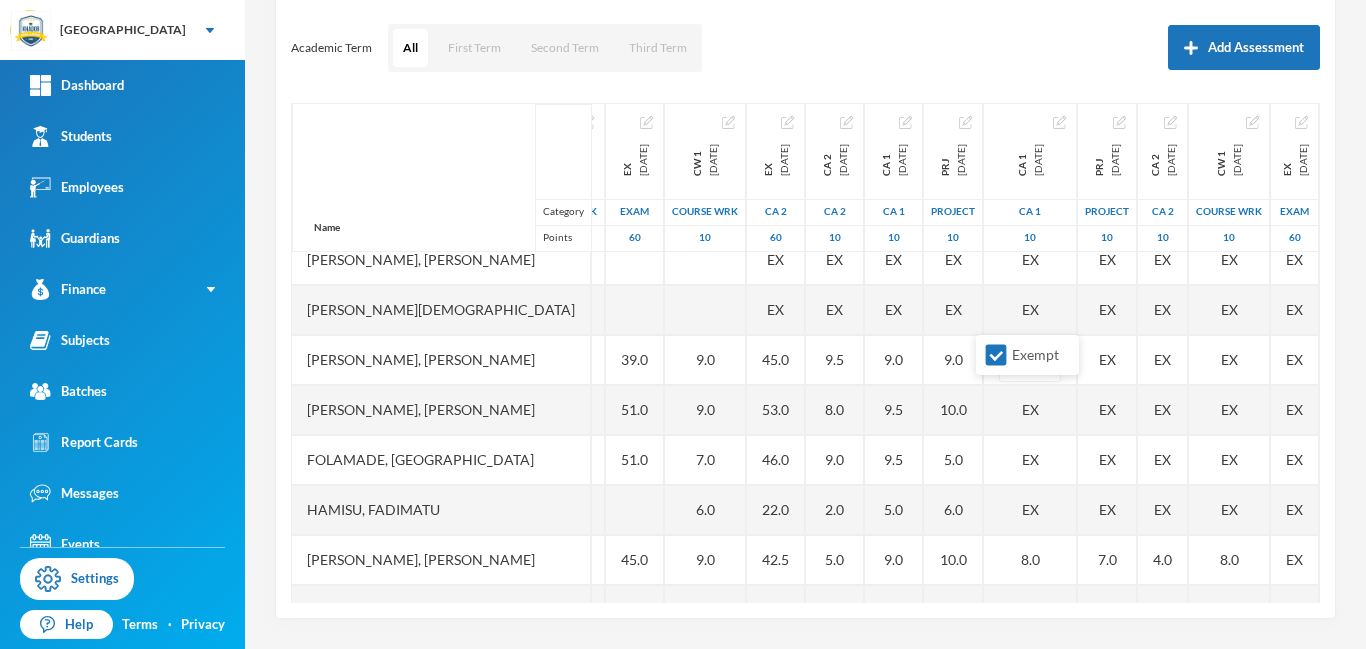 scroll, scrollTop: 0, scrollLeft: 387, axis: horizontal 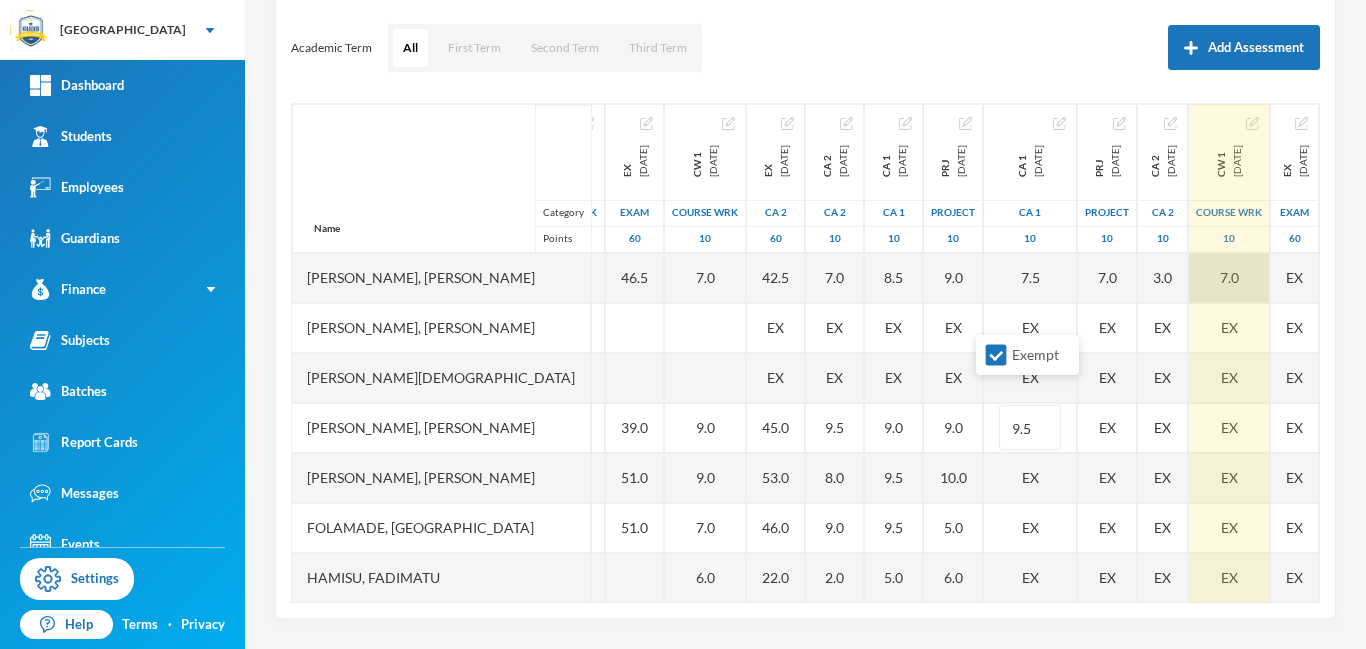 click on "7.0" at bounding box center (1229, 278) 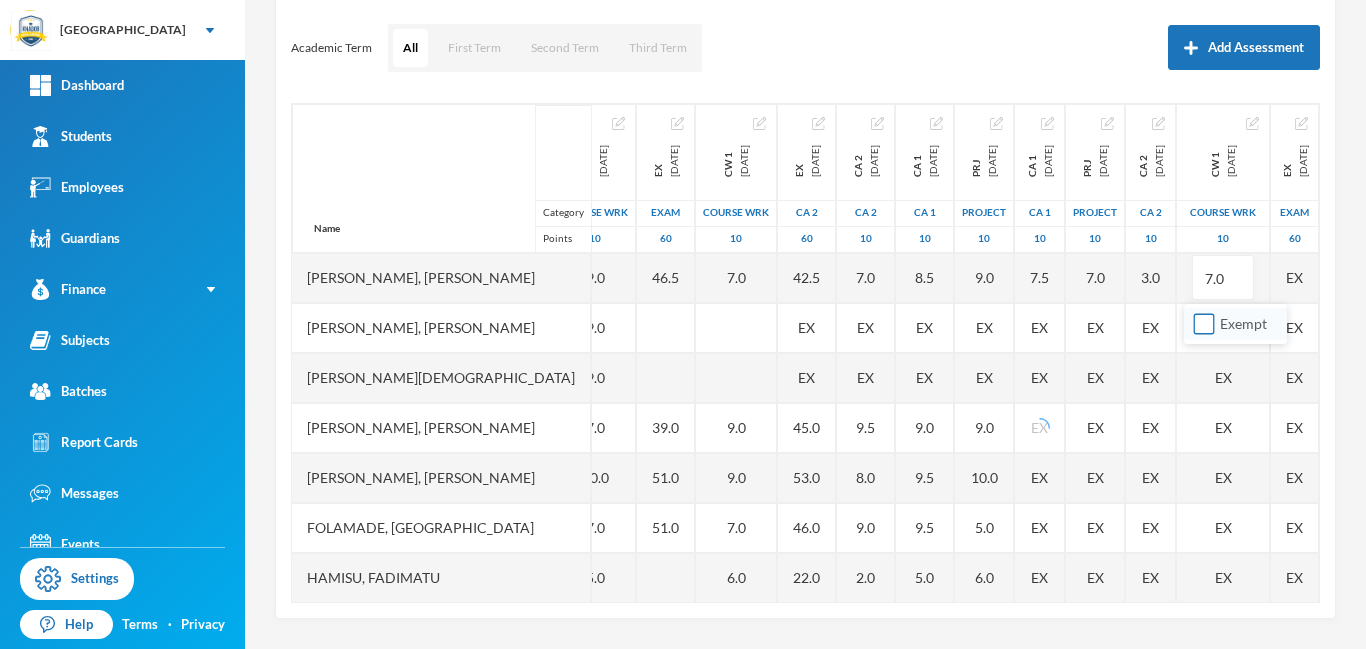 click on "Exempt" at bounding box center (1204, 324) 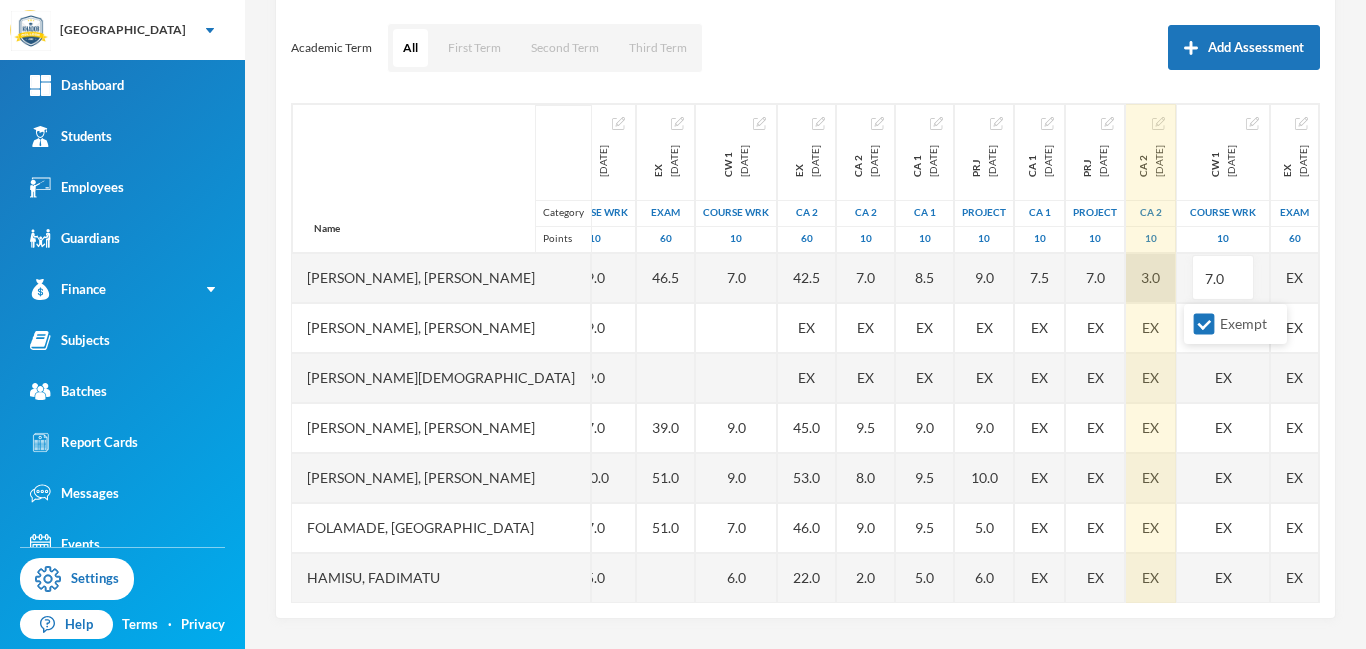 click on "3.0" at bounding box center [1151, 278] 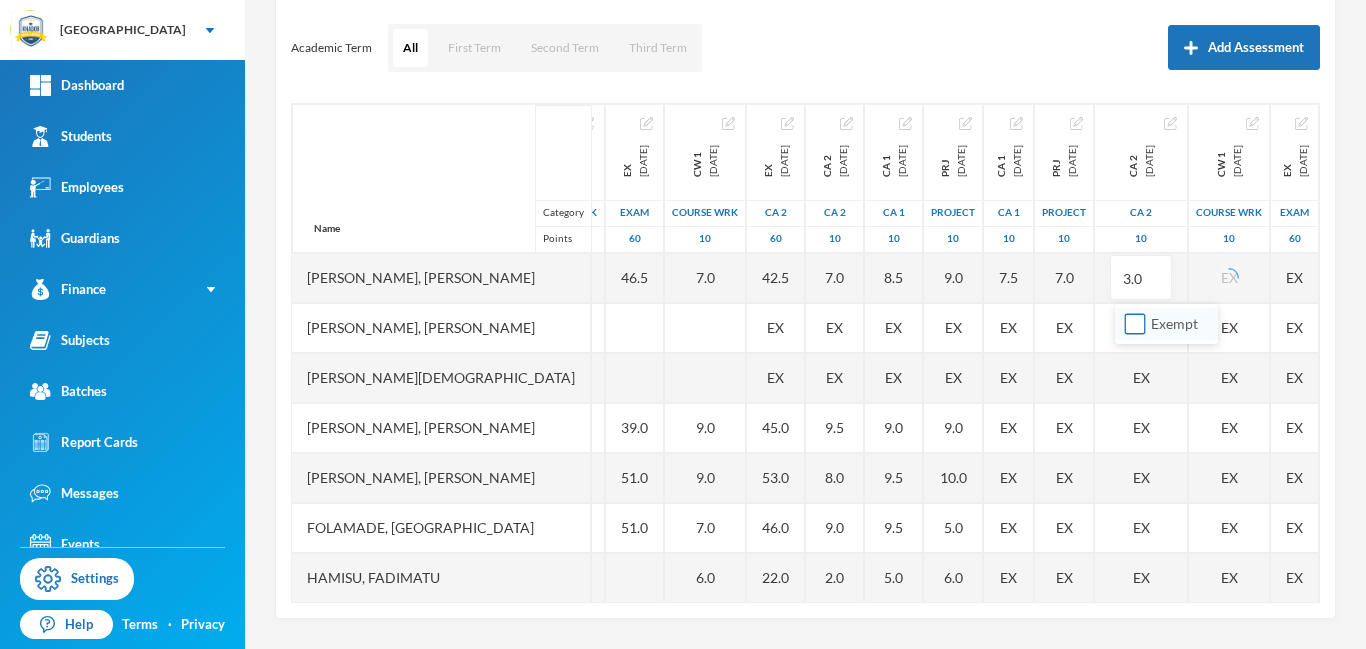click on "Exempt" at bounding box center (1135, 324) 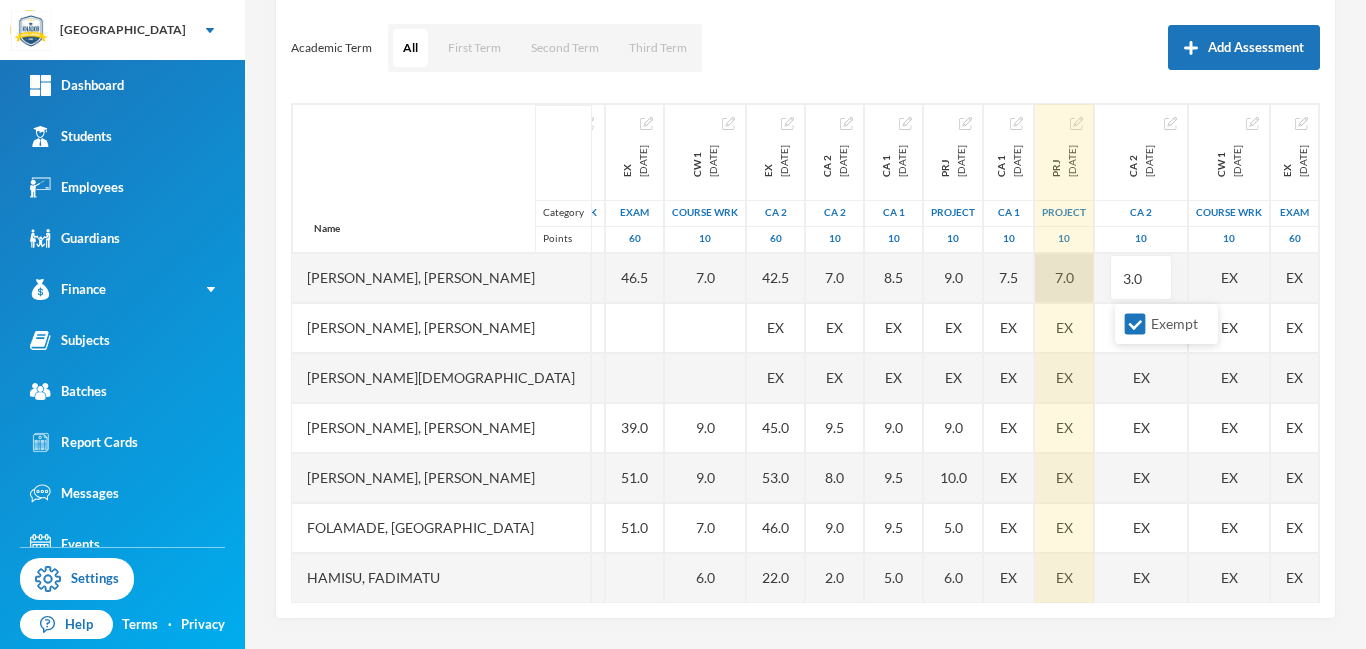 click on "7.0" at bounding box center [1064, 278] 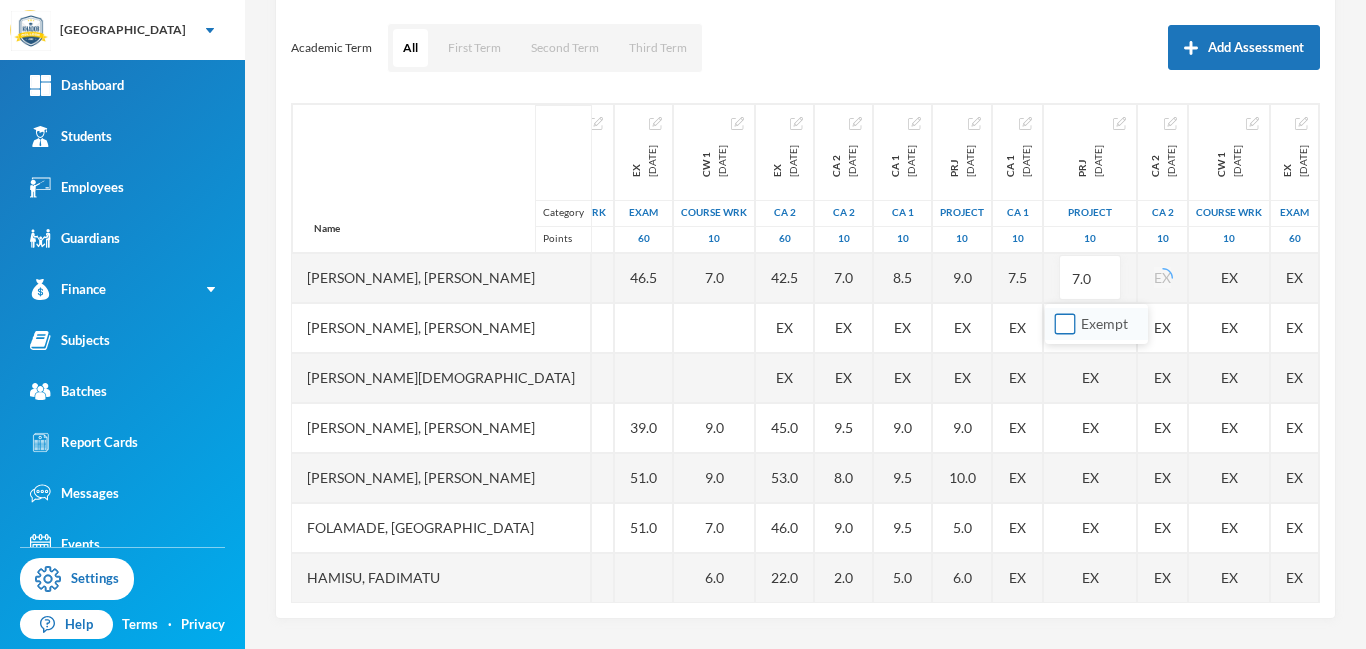 click on "Exempt" at bounding box center (1065, 324) 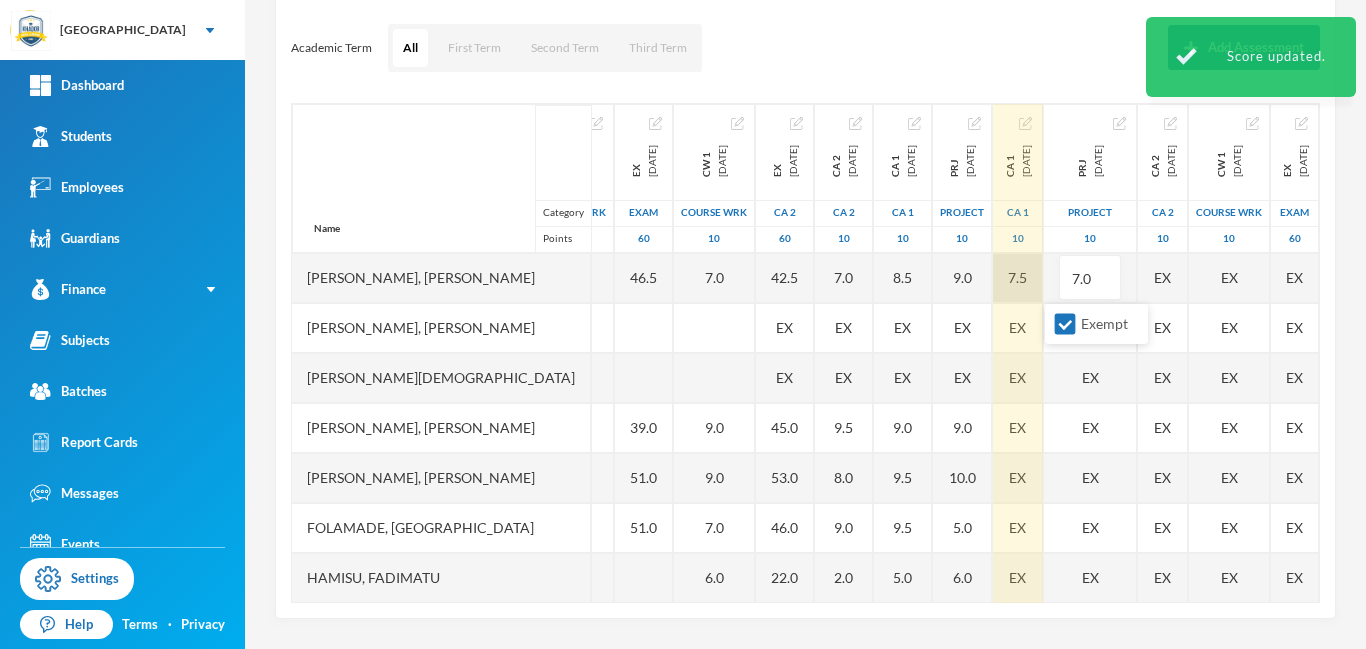 click on "7.5" at bounding box center [1018, 278] 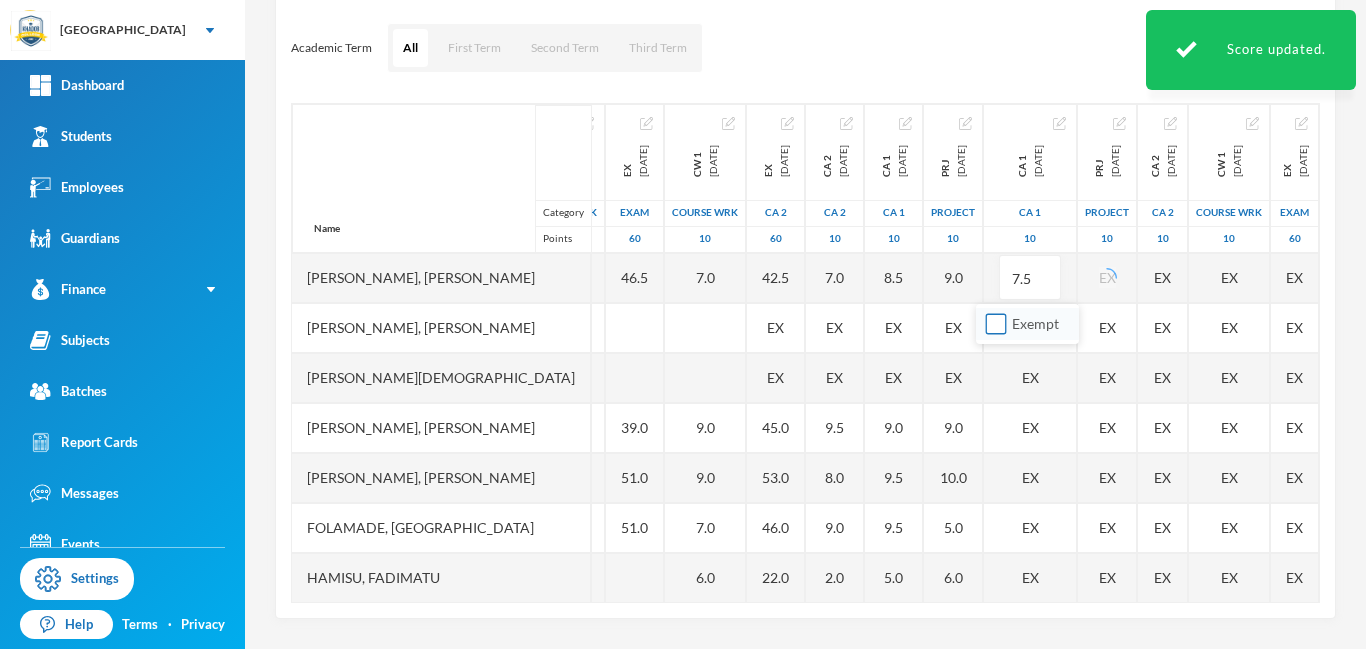 click on "Exempt" at bounding box center (996, 324) 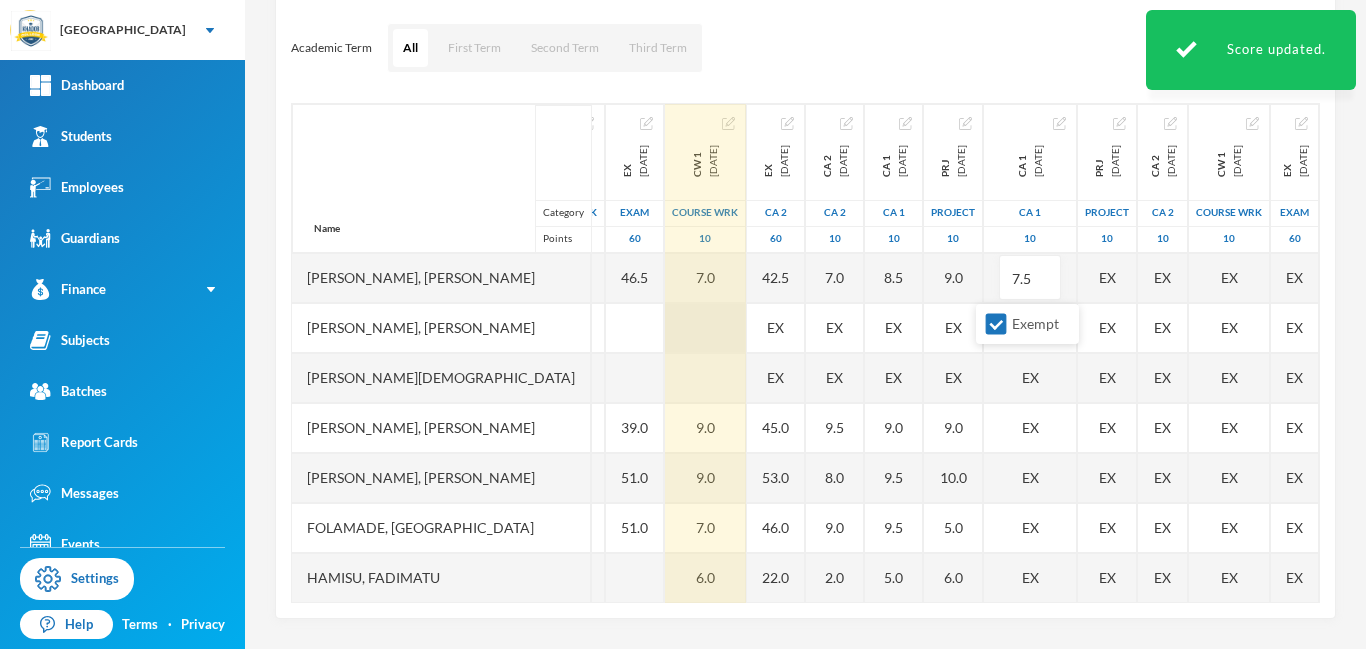 click at bounding box center (705, 328) 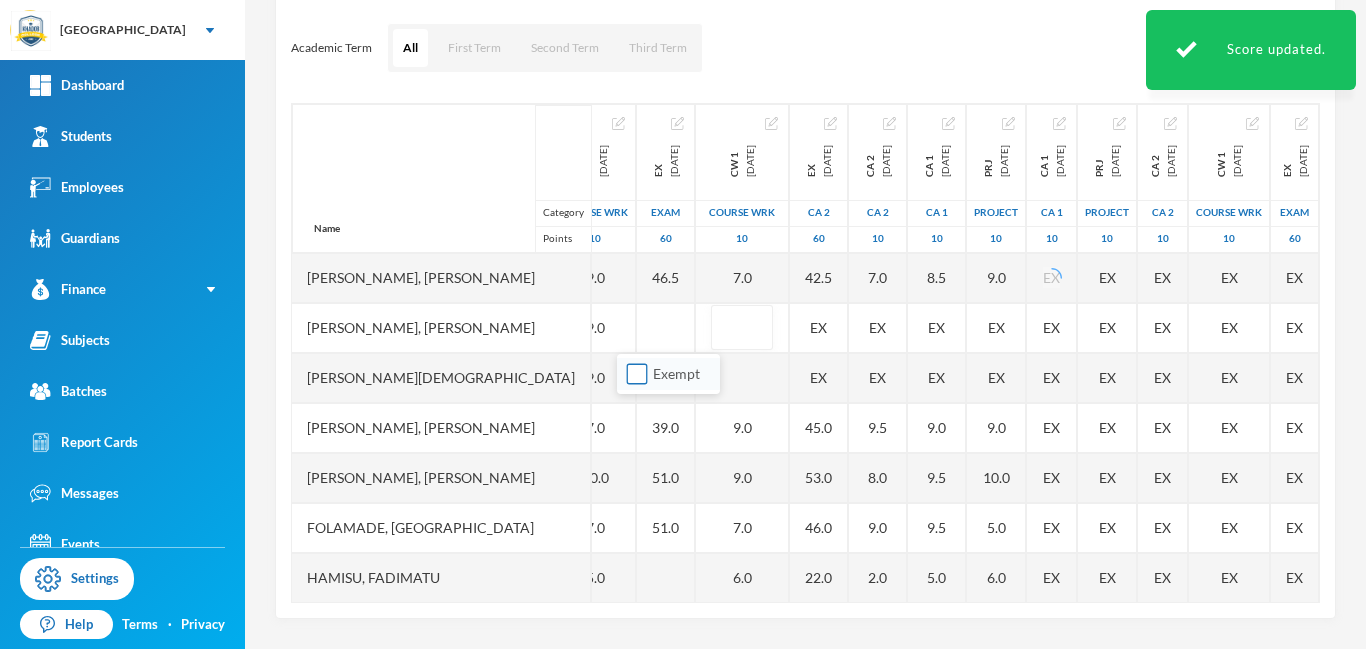 click on "Exempt" at bounding box center (637, 374) 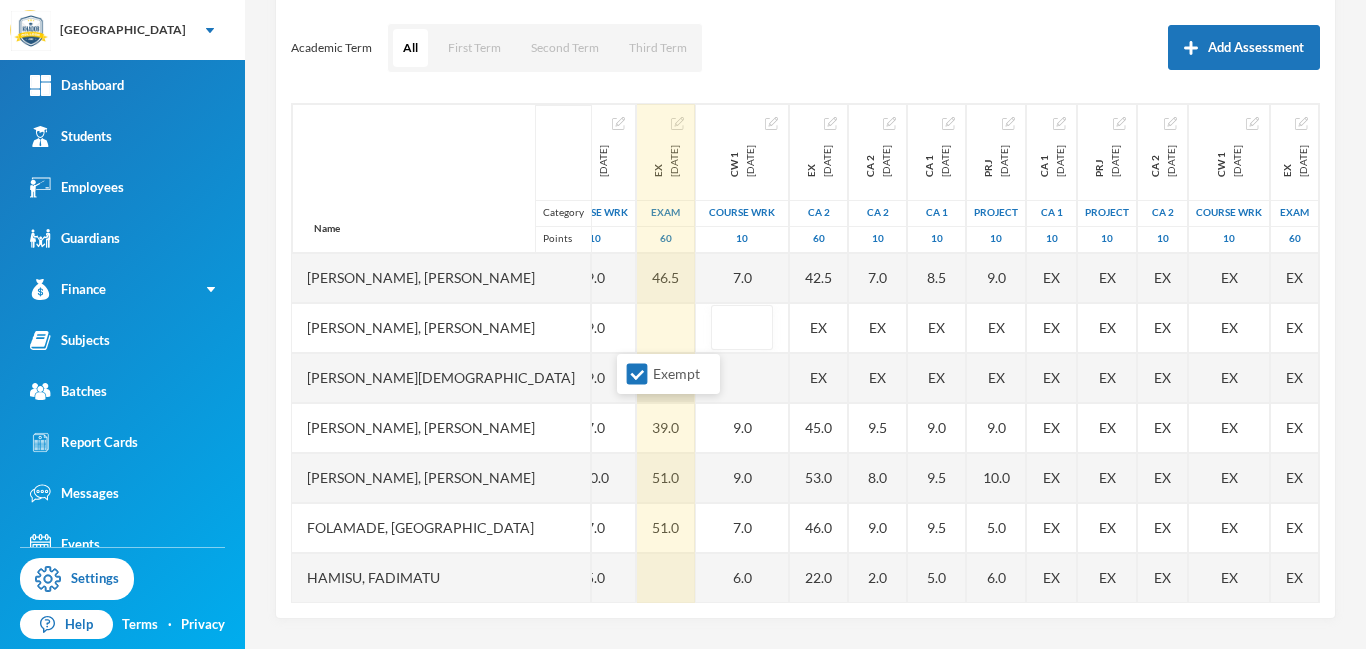 click at bounding box center (666, 378) 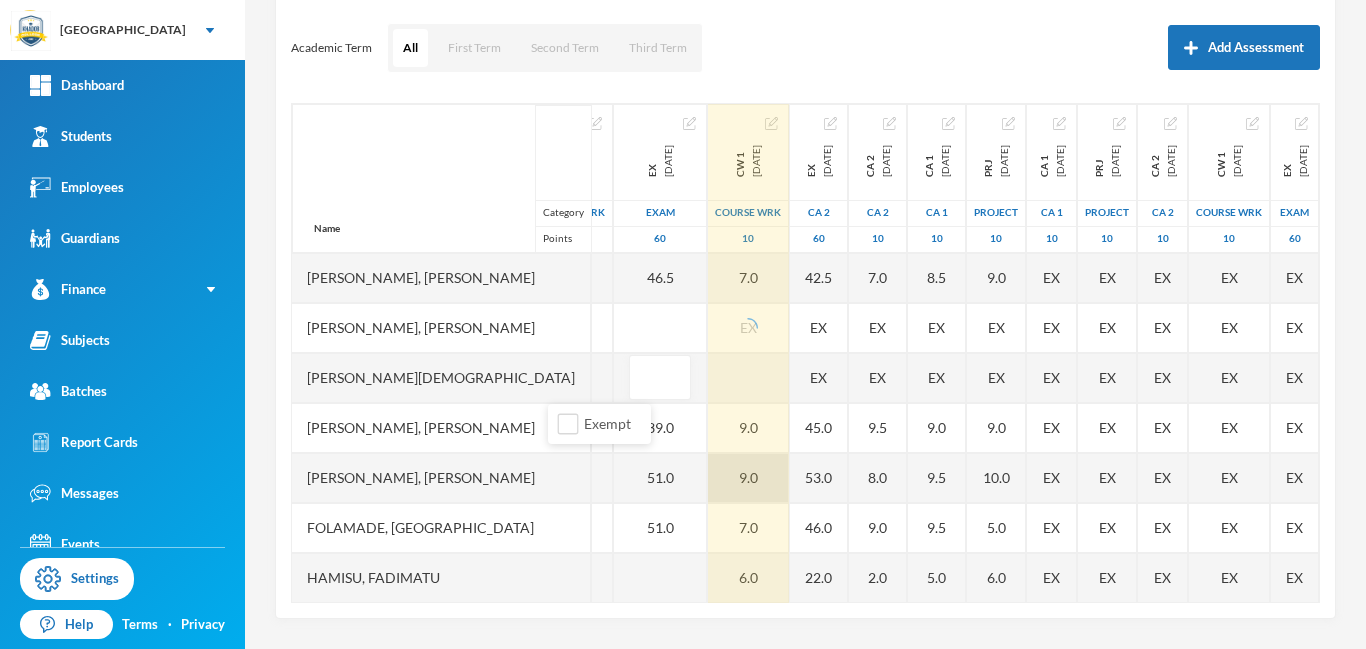 click at bounding box center (748, 378) 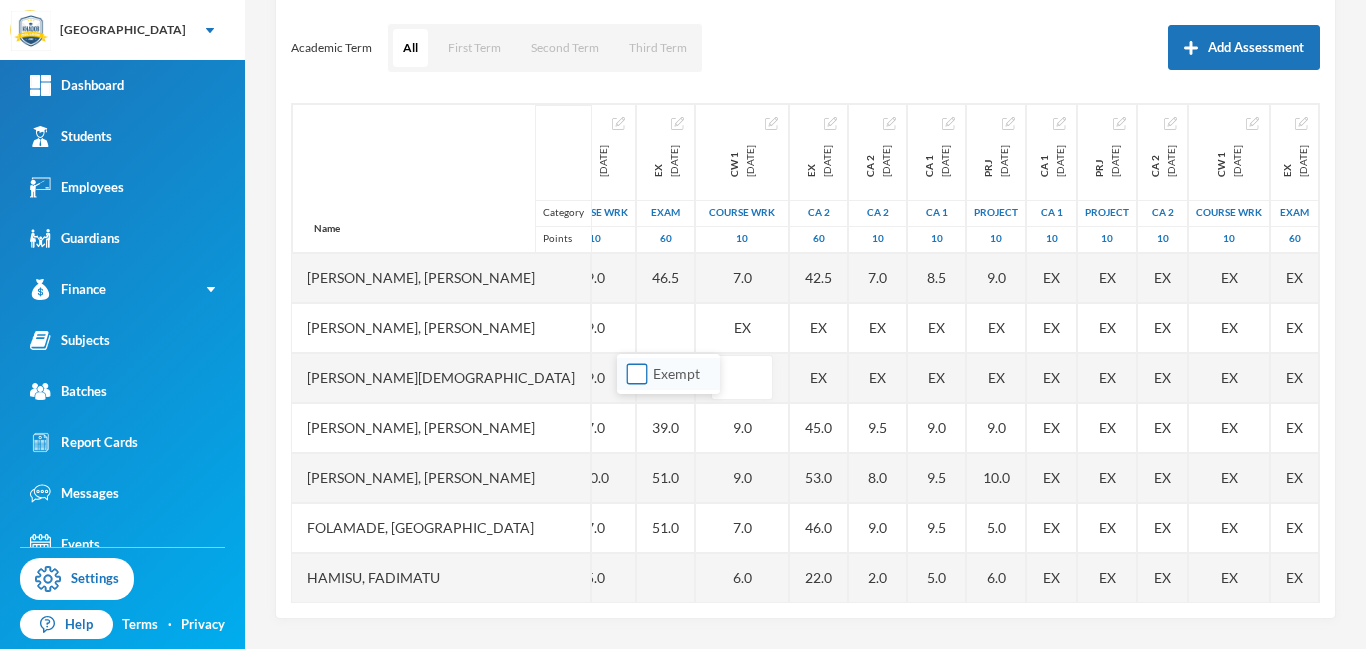 click on "Exempt" at bounding box center [637, 374] 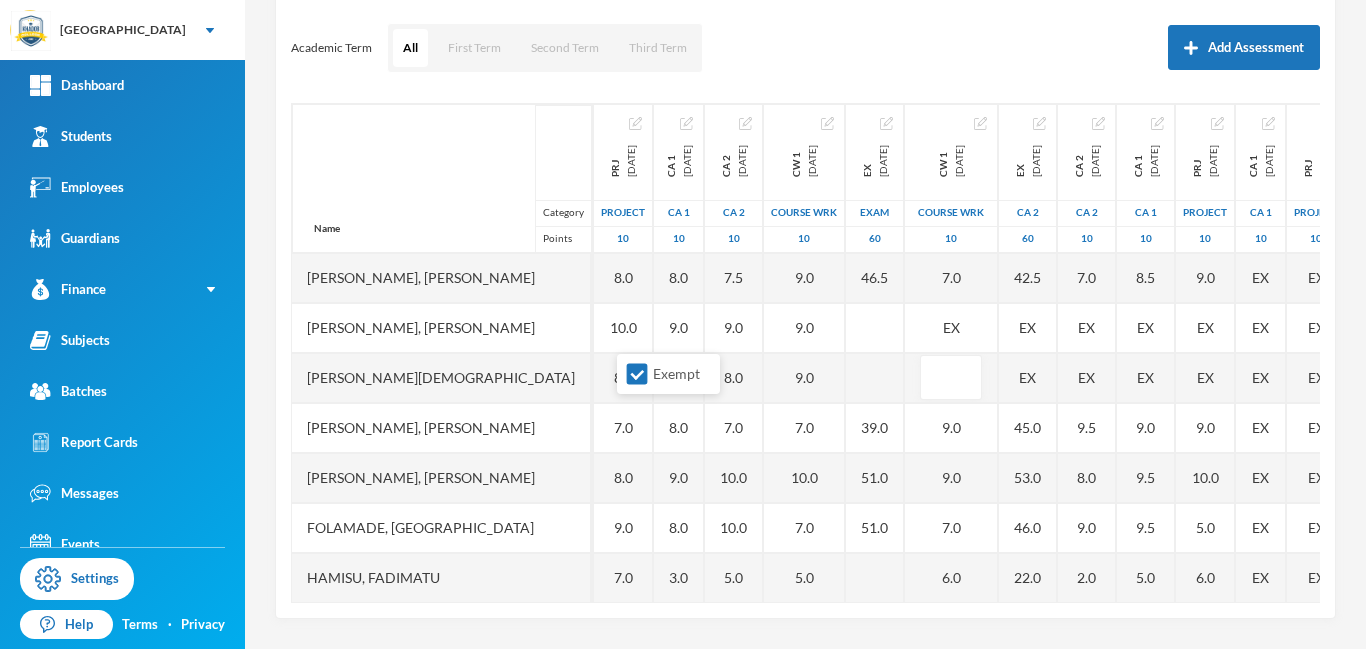 scroll, scrollTop: 0, scrollLeft: 62, axis: horizontal 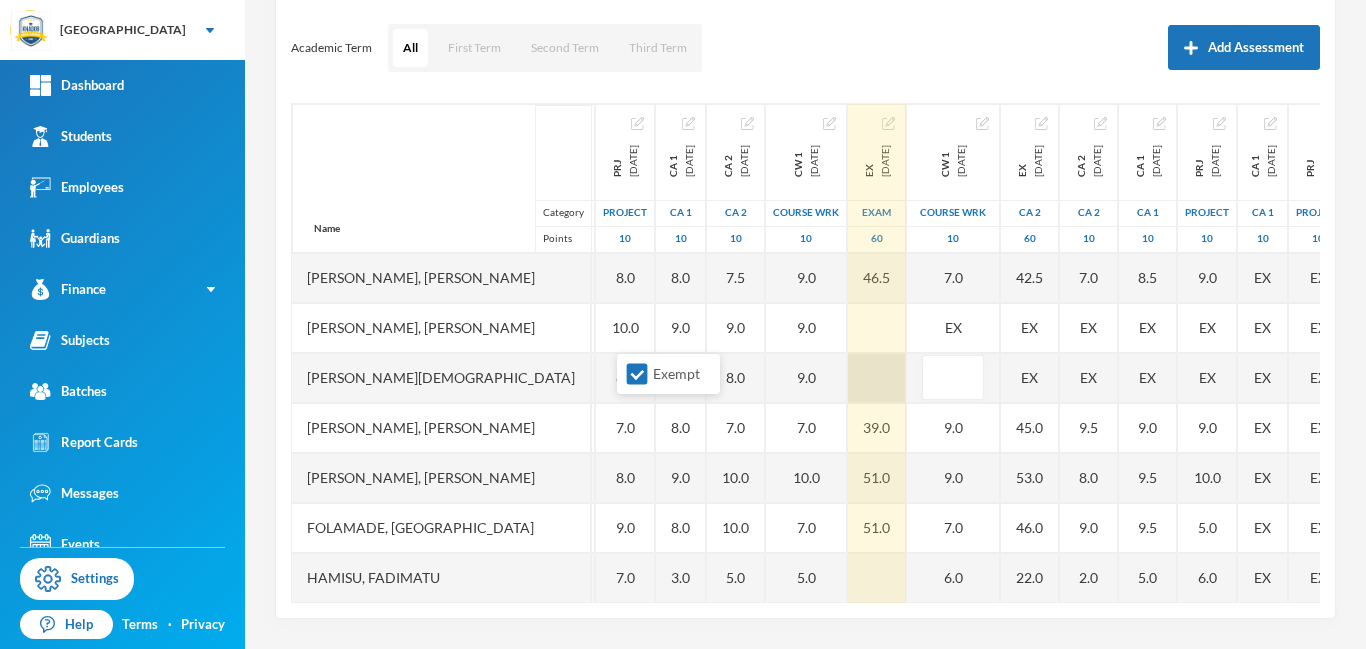 click at bounding box center (877, 378) 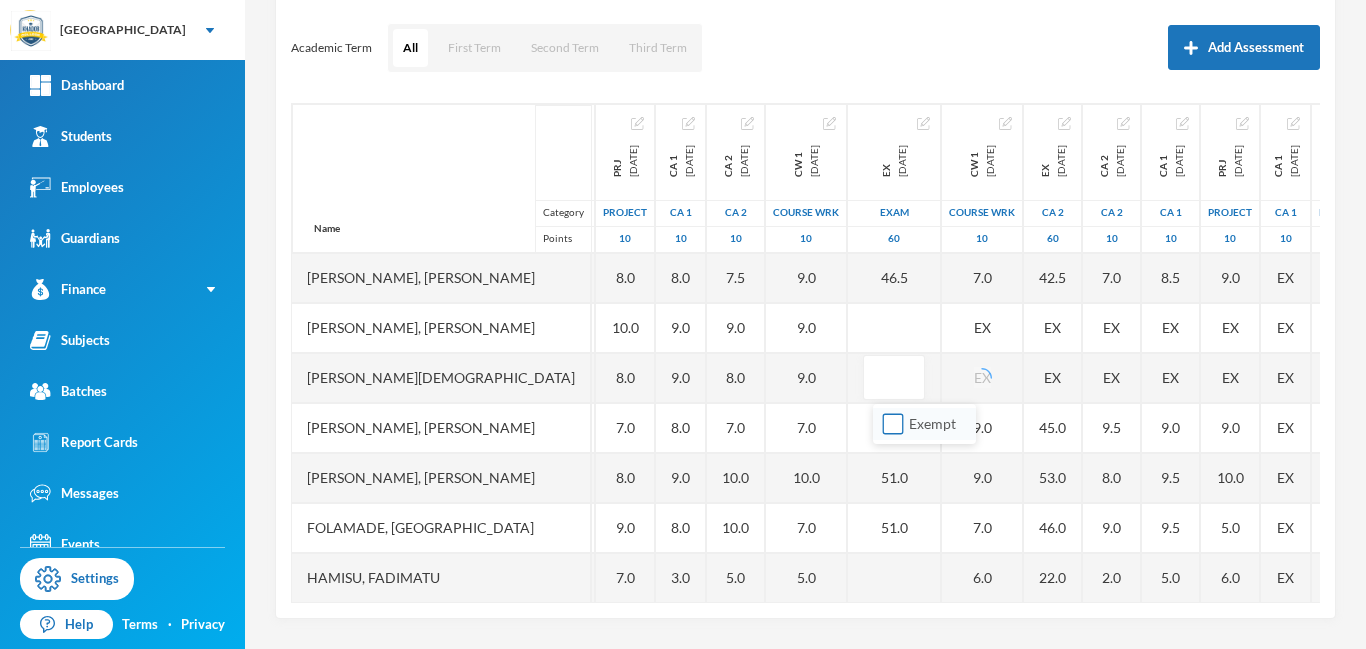 click on "Exempt" at bounding box center (893, 424) 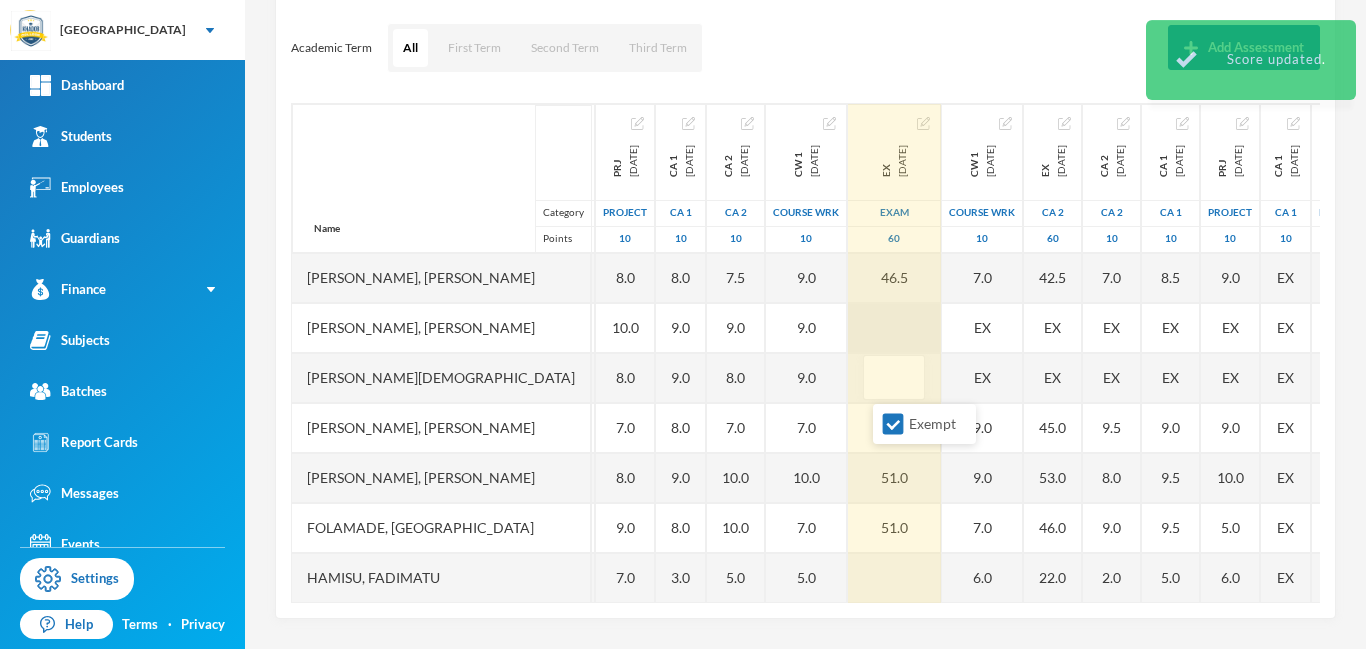 click at bounding box center [894, 328] 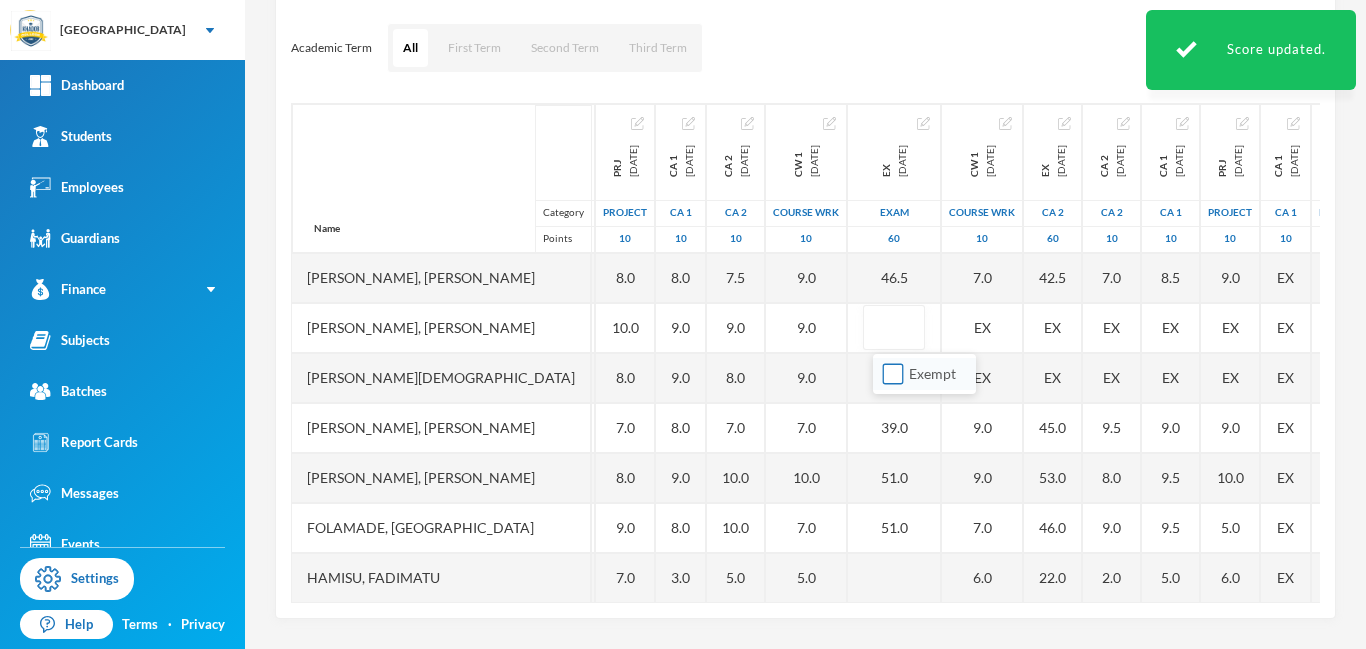 click on "Exempt" at bounding box center (893, 374) 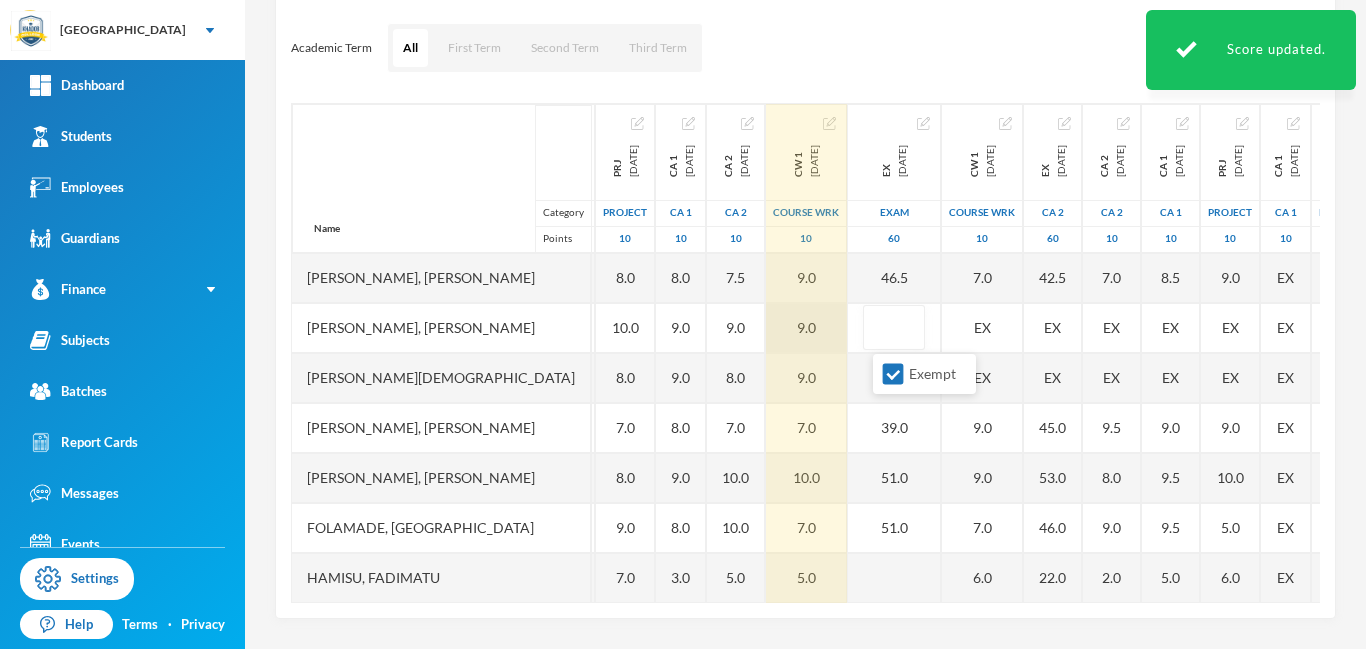 click on "9.0" at bounding box center [806, 328] 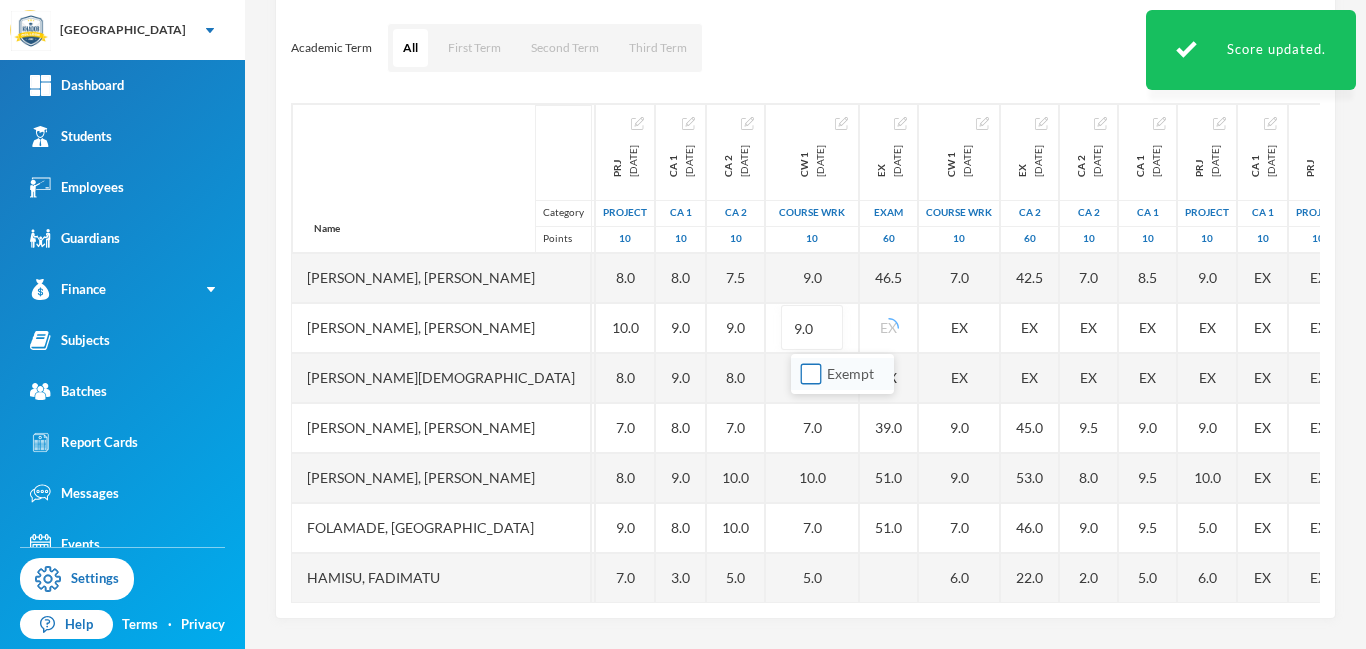 click on "Exempt" at bounding box center (811, 374) 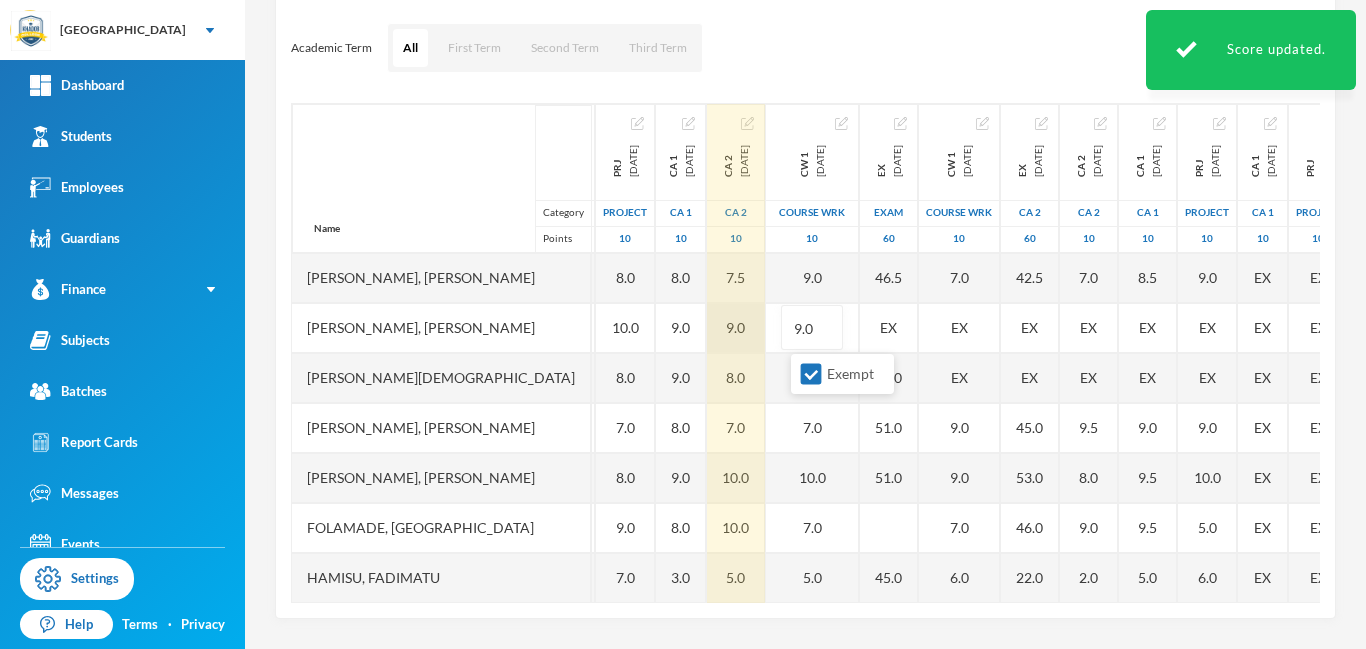click on "9.0" at bounding box center (736, 328) 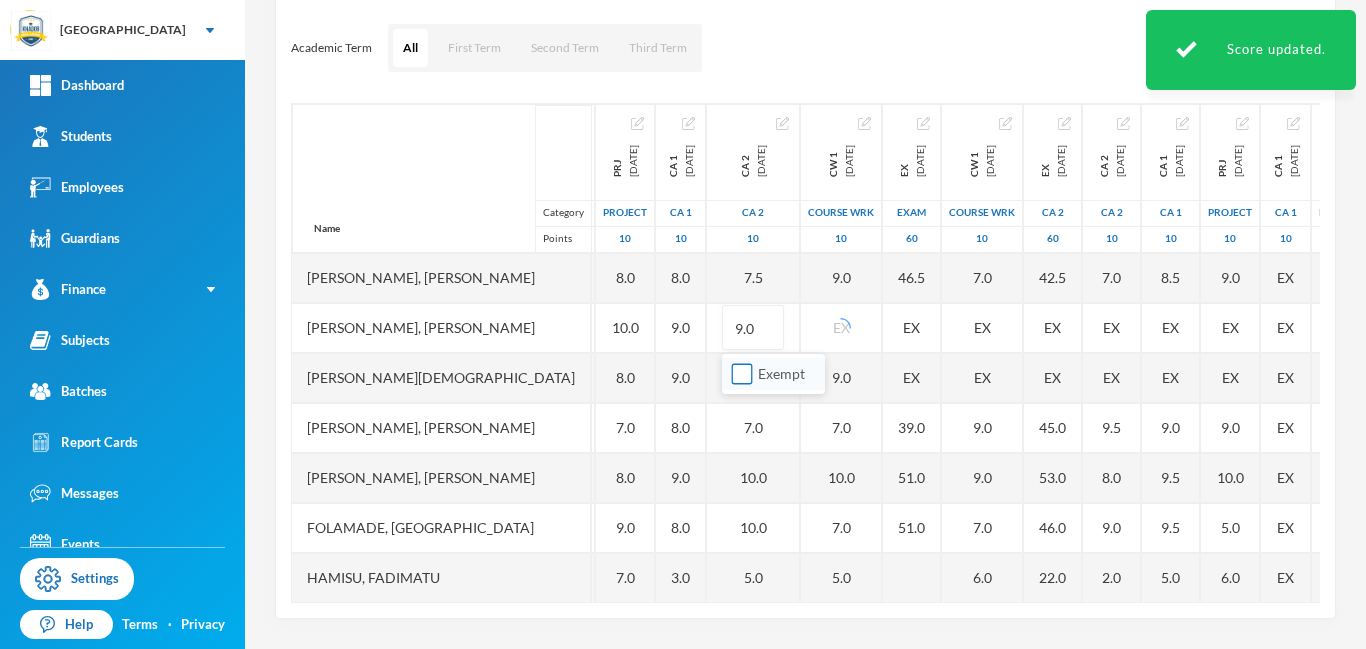 click on "Exempt" at bounding box center (742, 374) 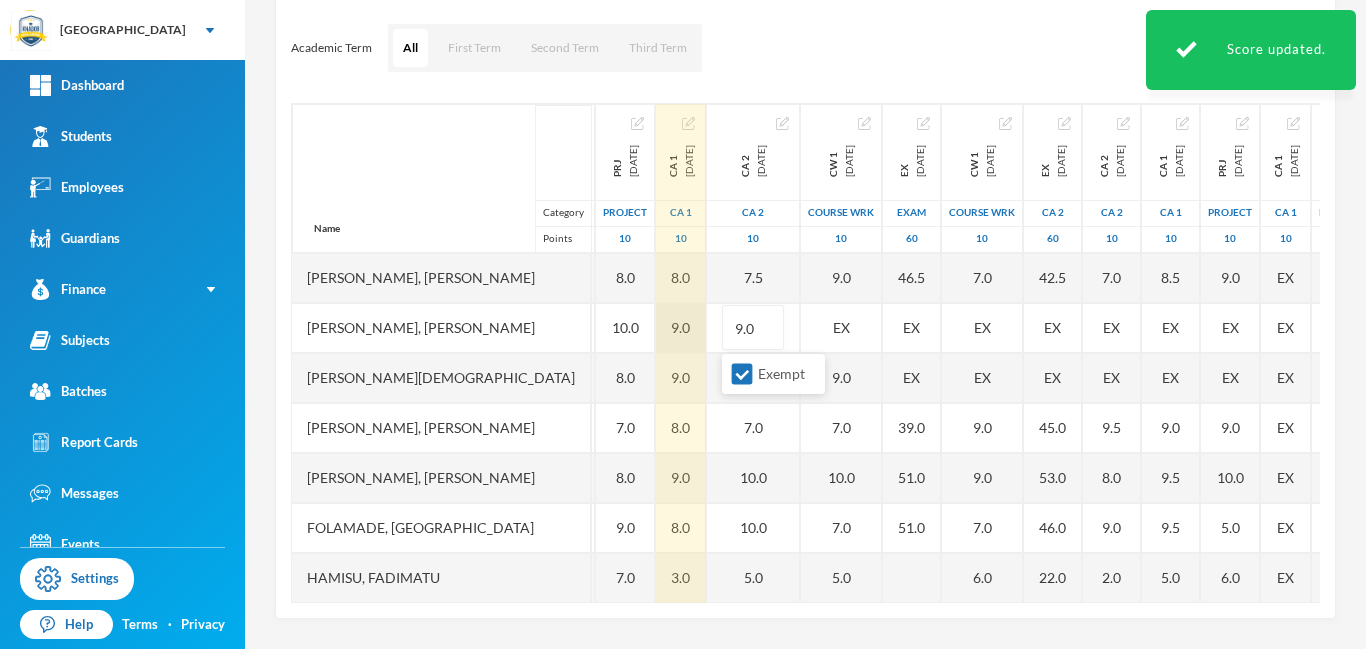 click on "9.0" at bounding box center (681, 328) 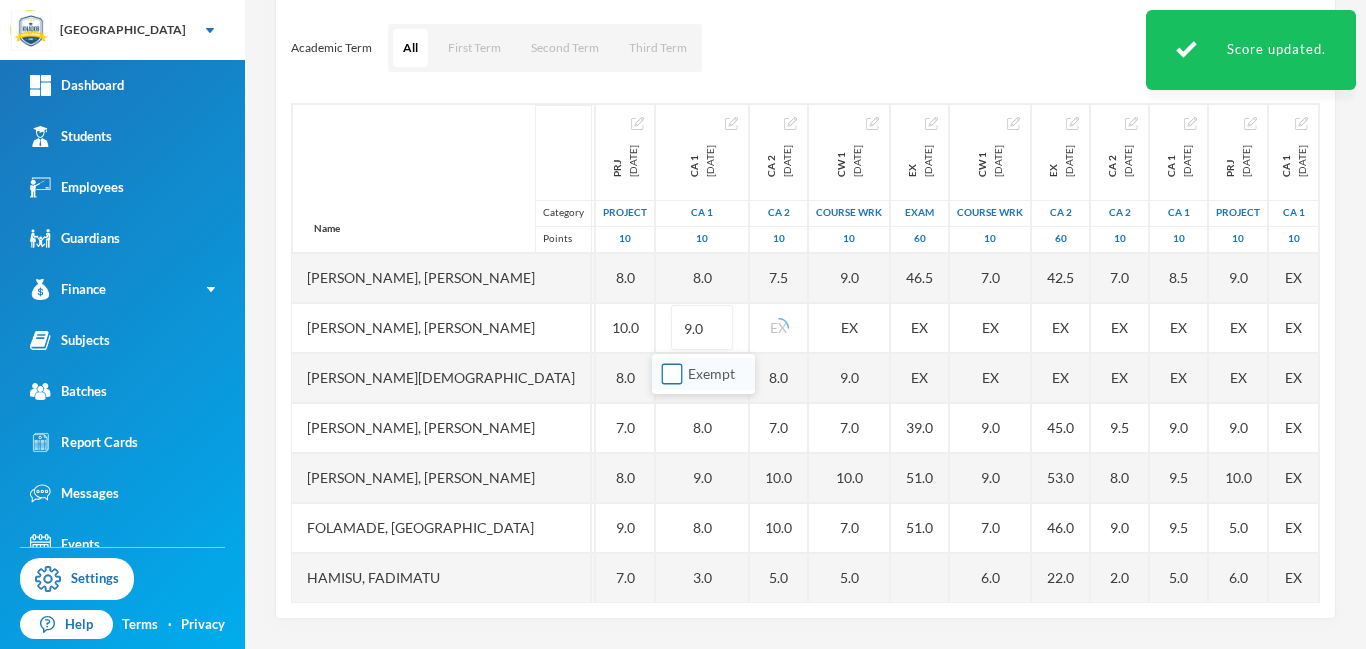 click on "Exempt" at bounding box center (672, 374) 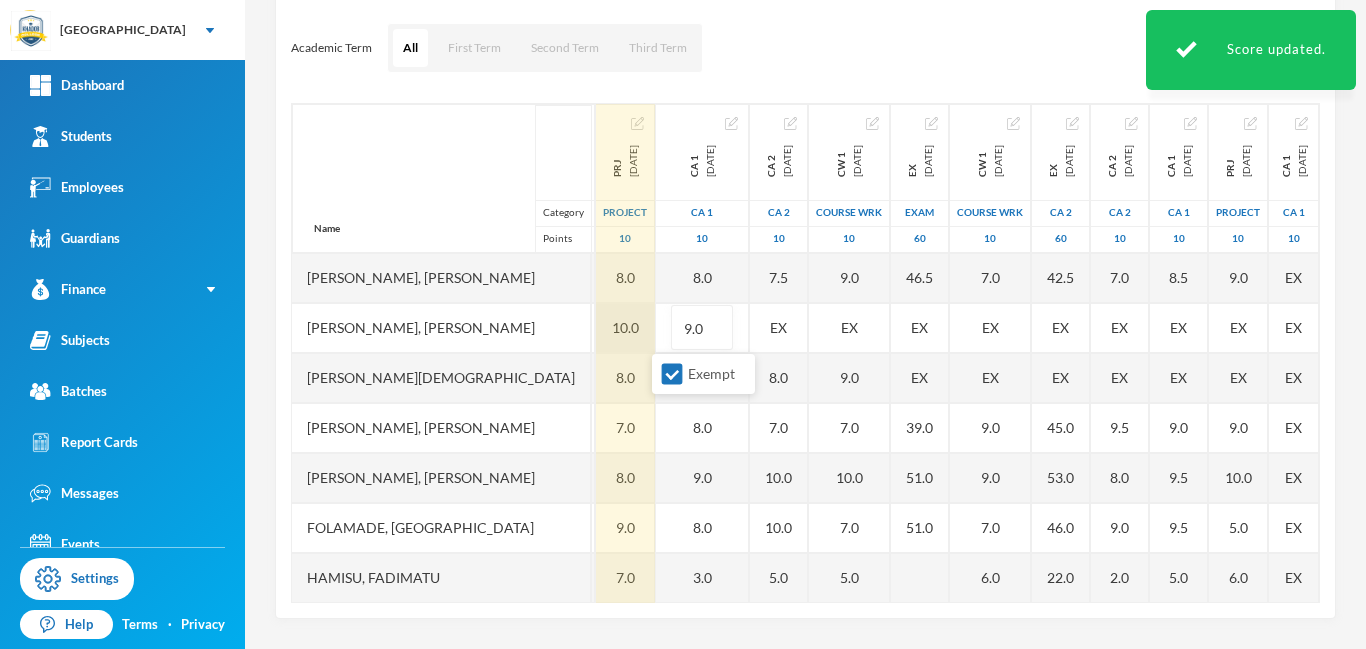 click on "10.0" at bounding box center (625, 328) 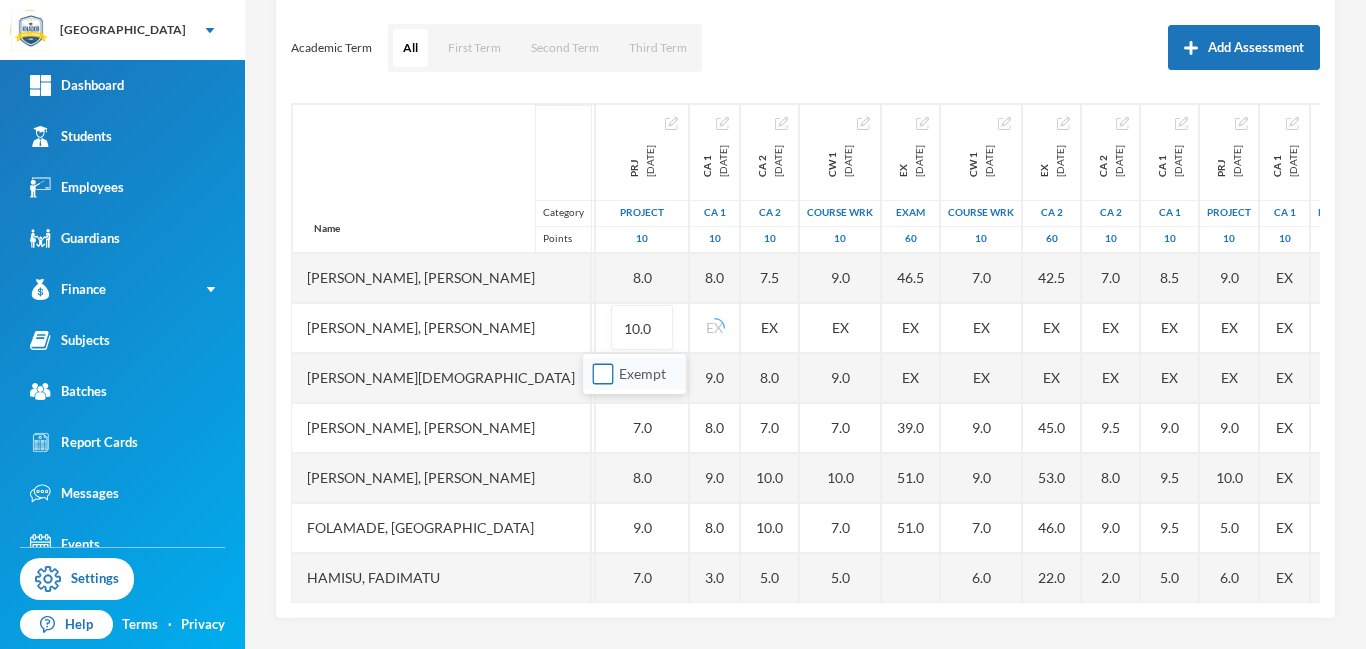 click on "Exempt" at bounding box center (603, 374) 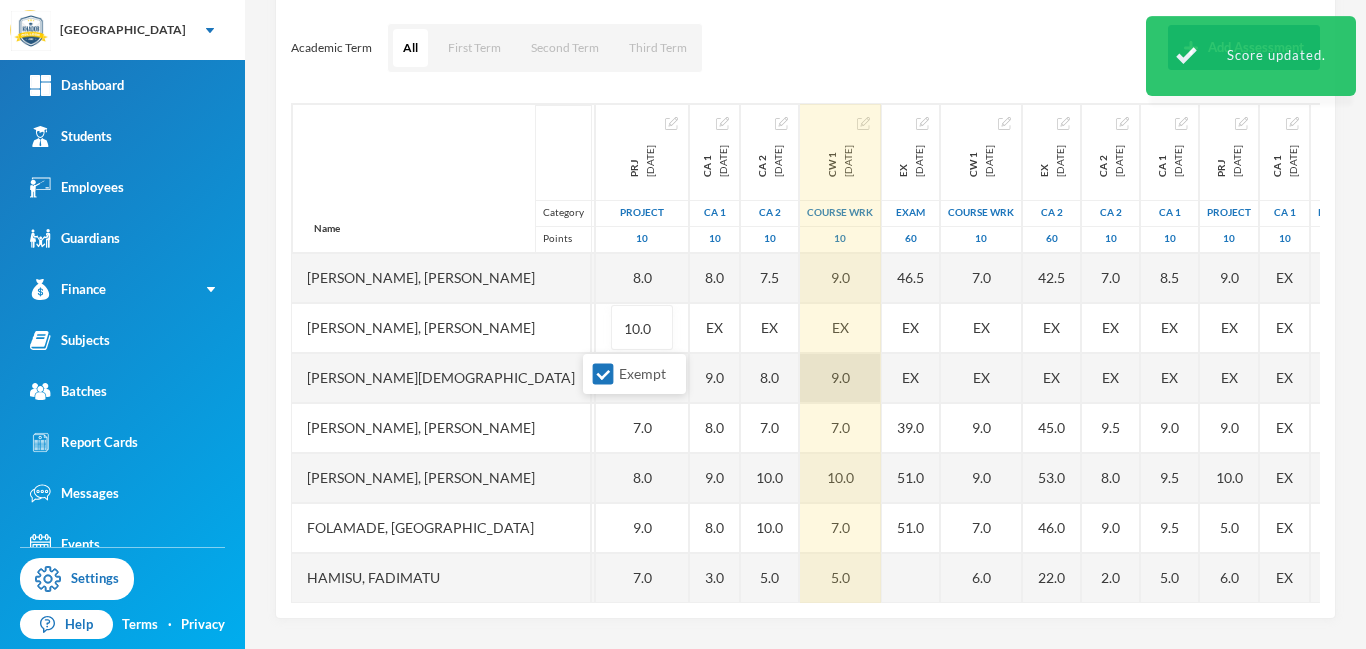 click on "9.0" at bounding box center (840, 378) 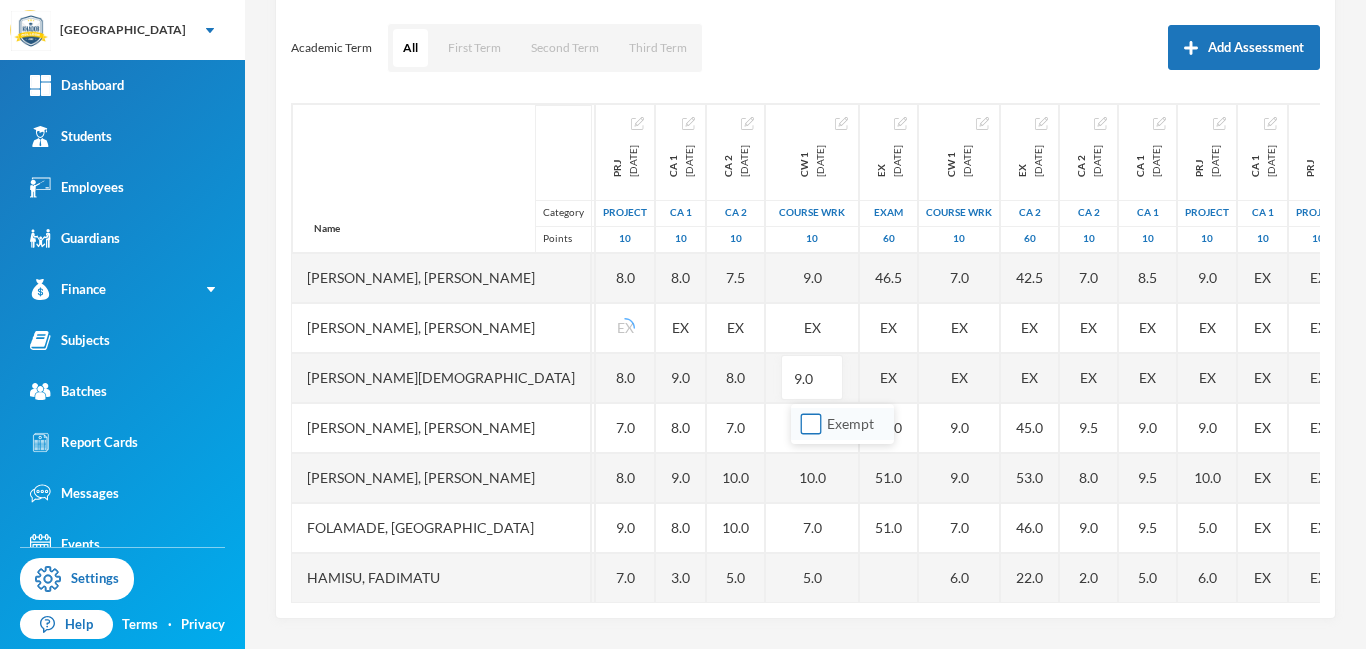 click on "Exempt" at bounding box center [811, 424] 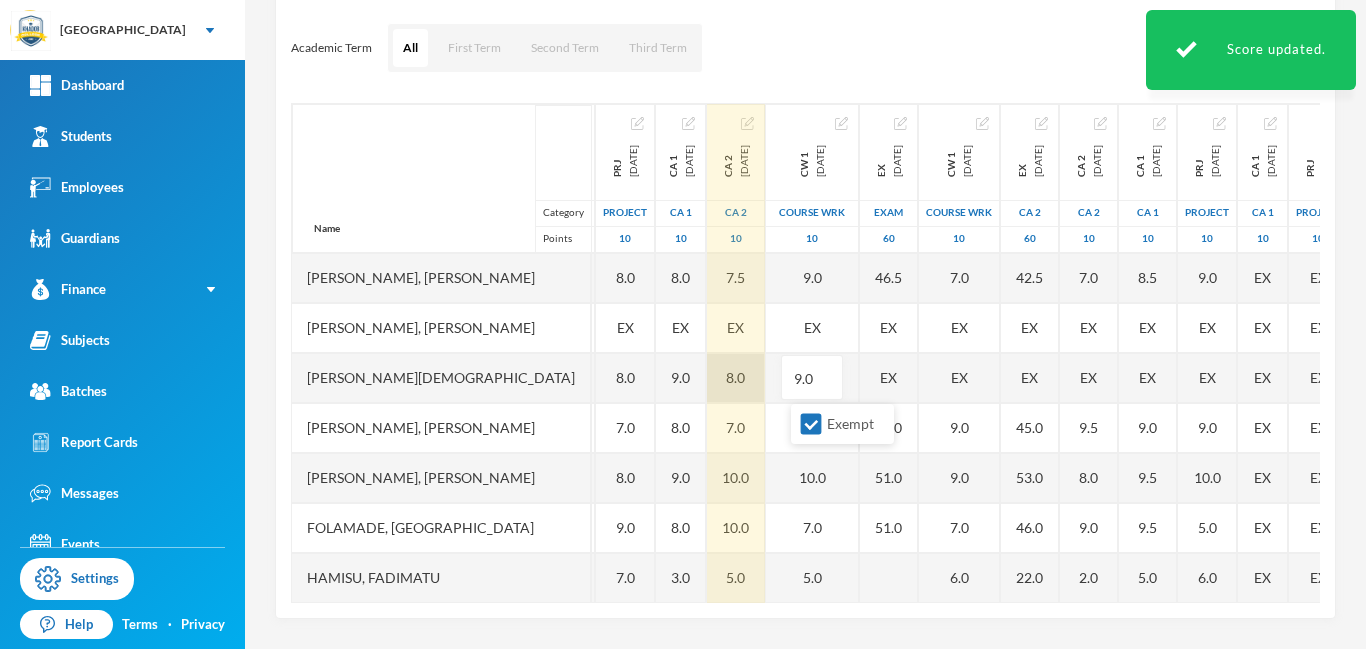 click on "8.0" at bounding box center (736, 378) 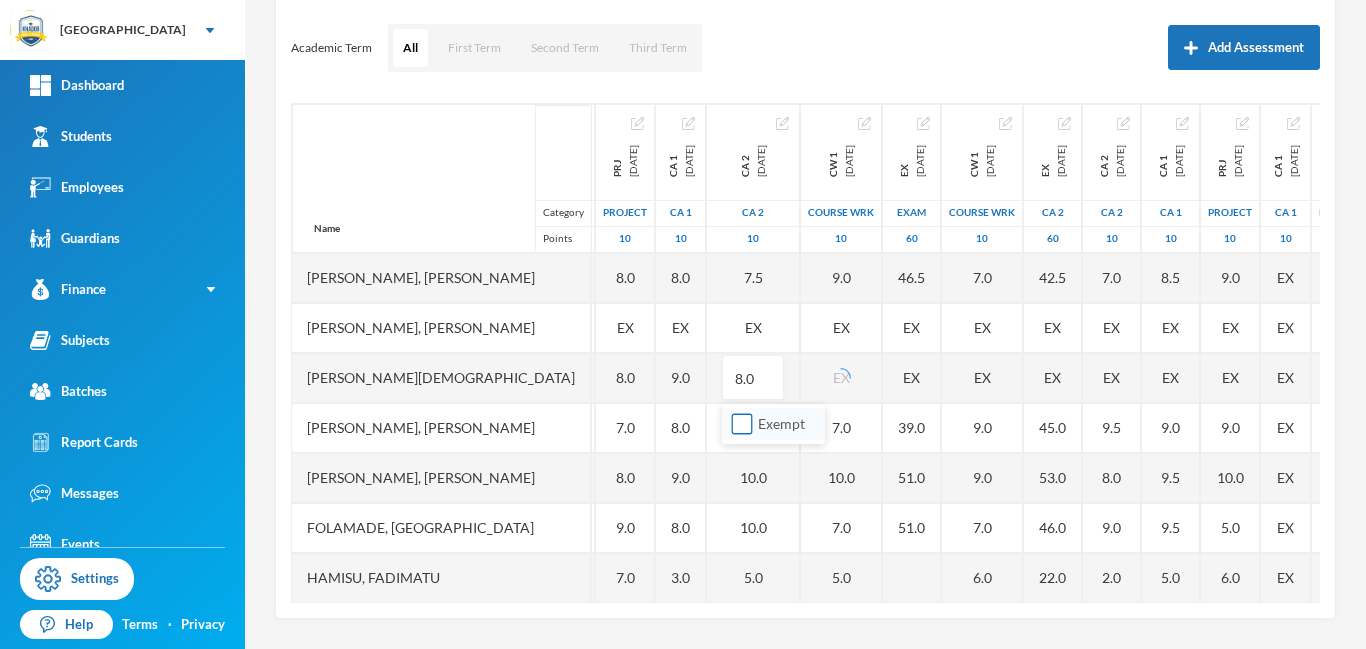 click on "Exempt" at bounding box center (742, 424) 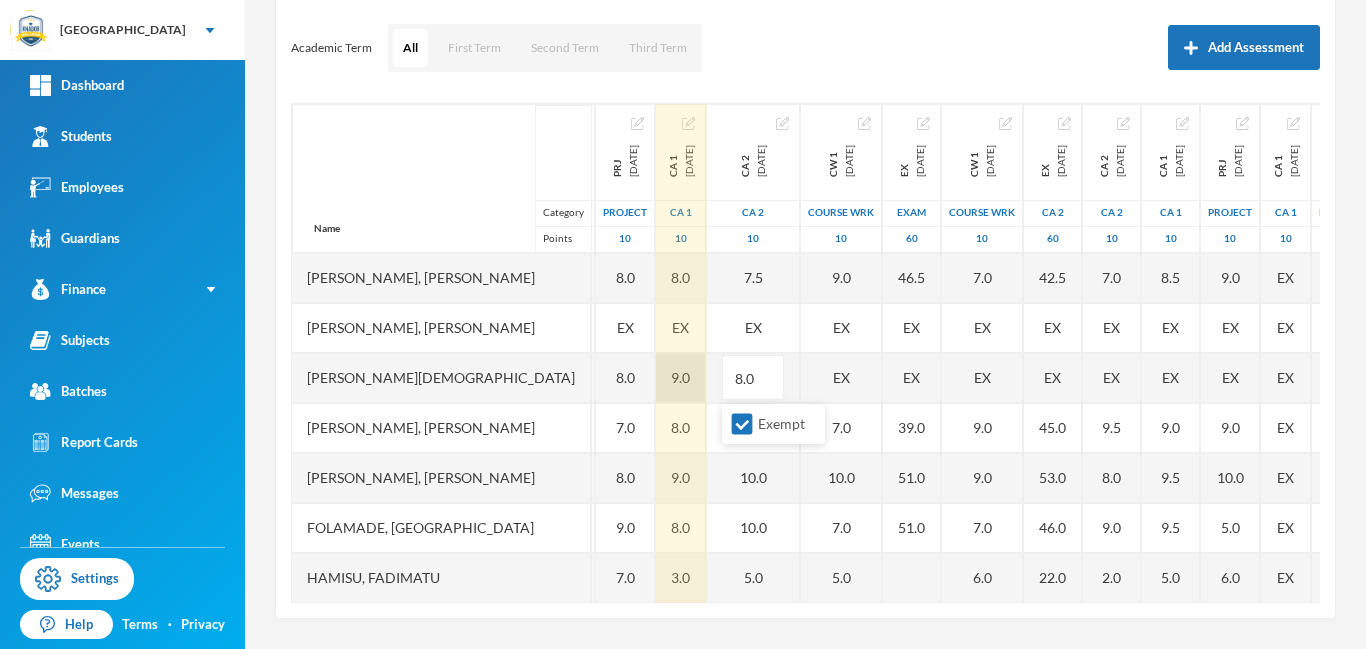 click on "9.0" at bounding box center (681, 378) 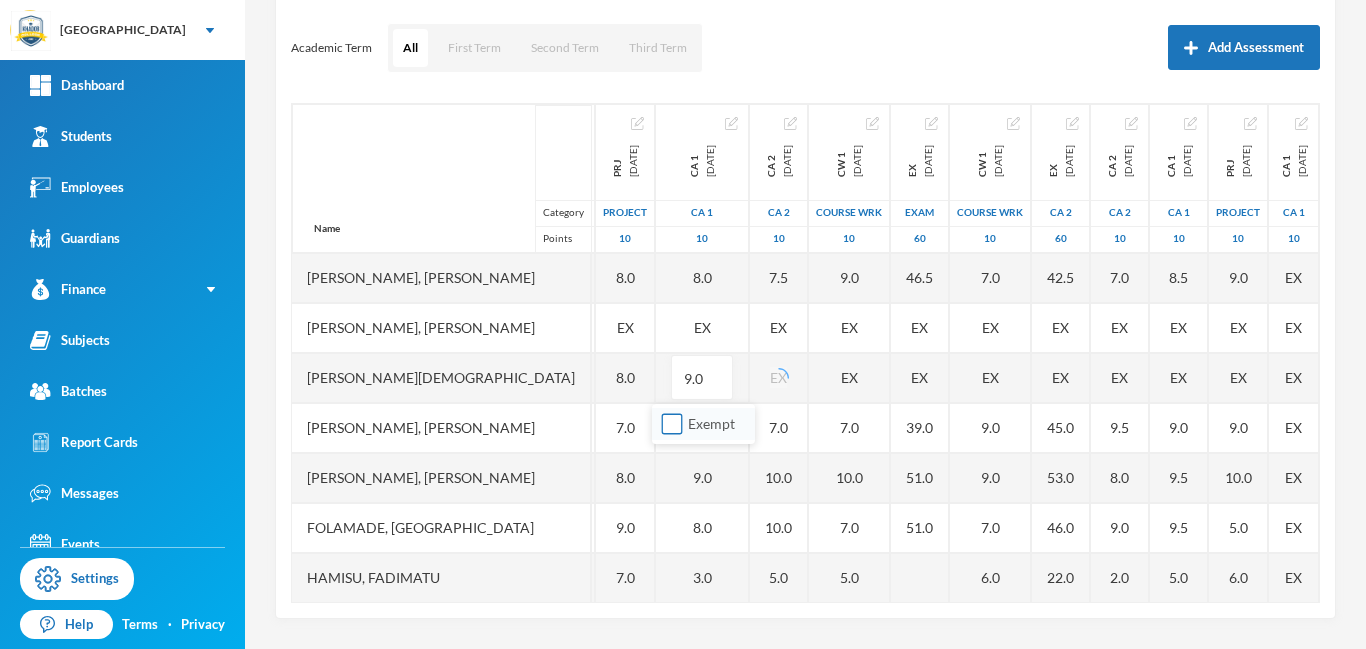 click on "Exempt" at bounding box center [672, 424] 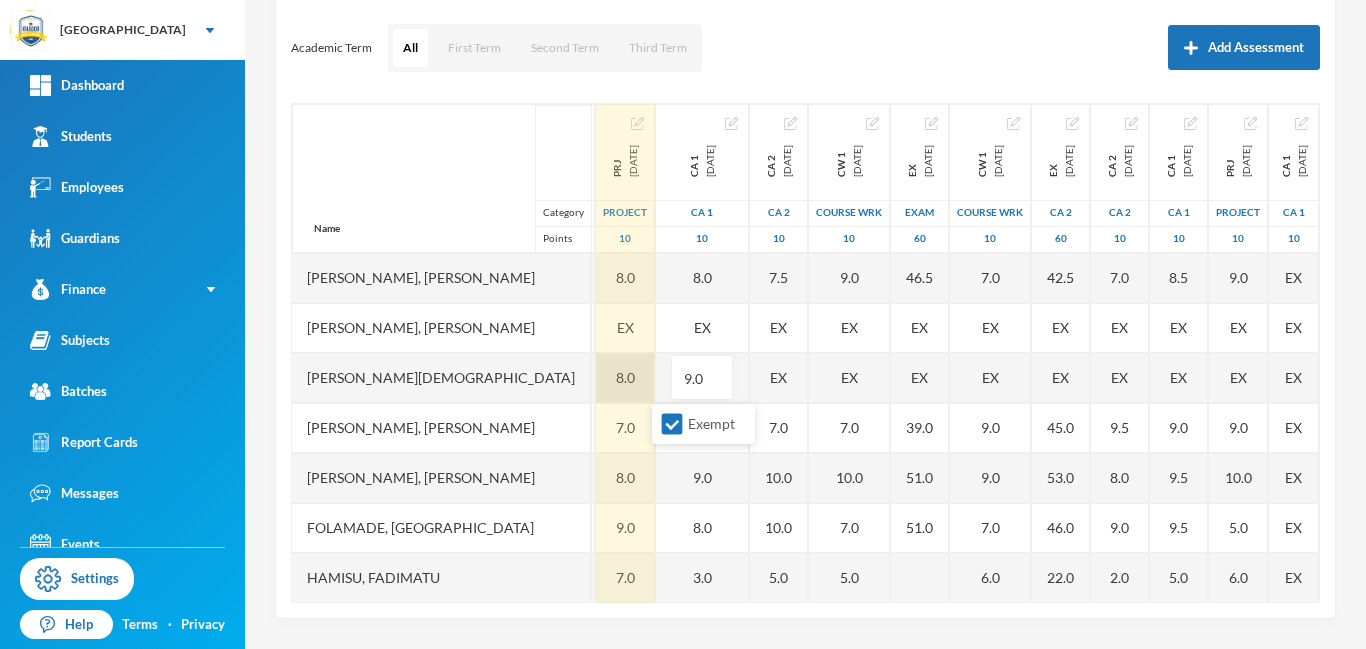 click on "8.0" at bounding box center (625, 378) 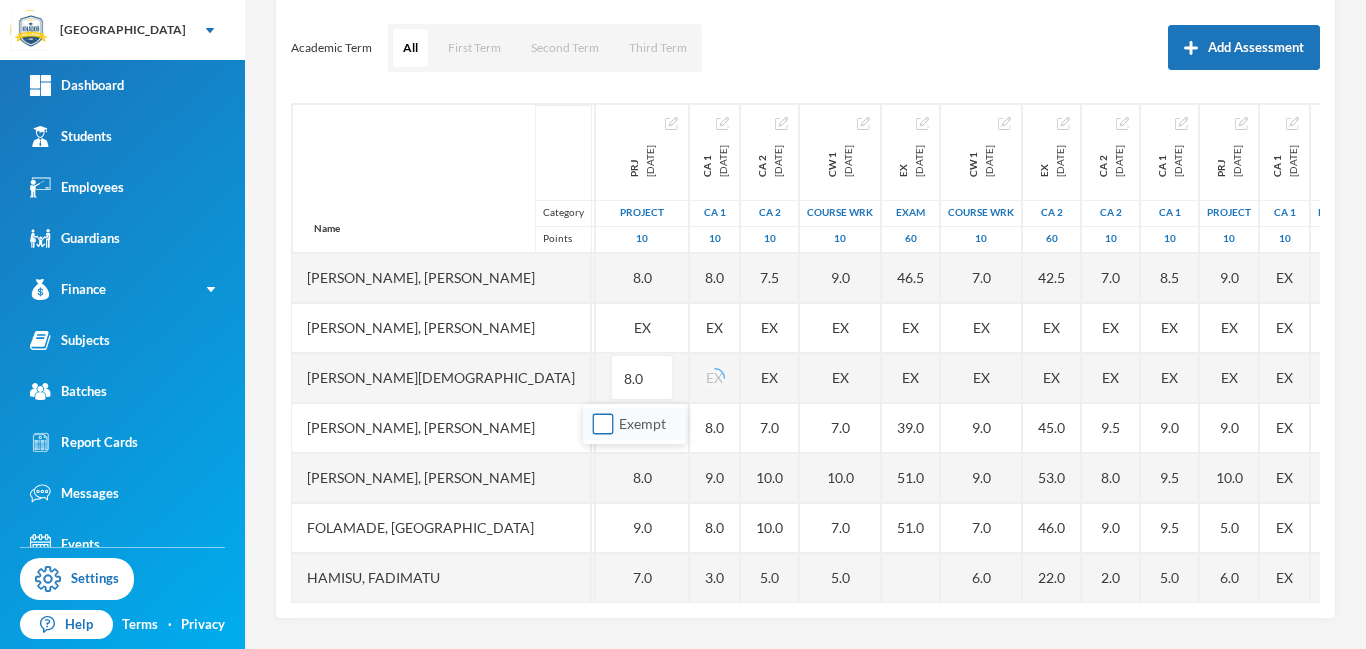 click on "Exempt" at bounding box center (603, 424) 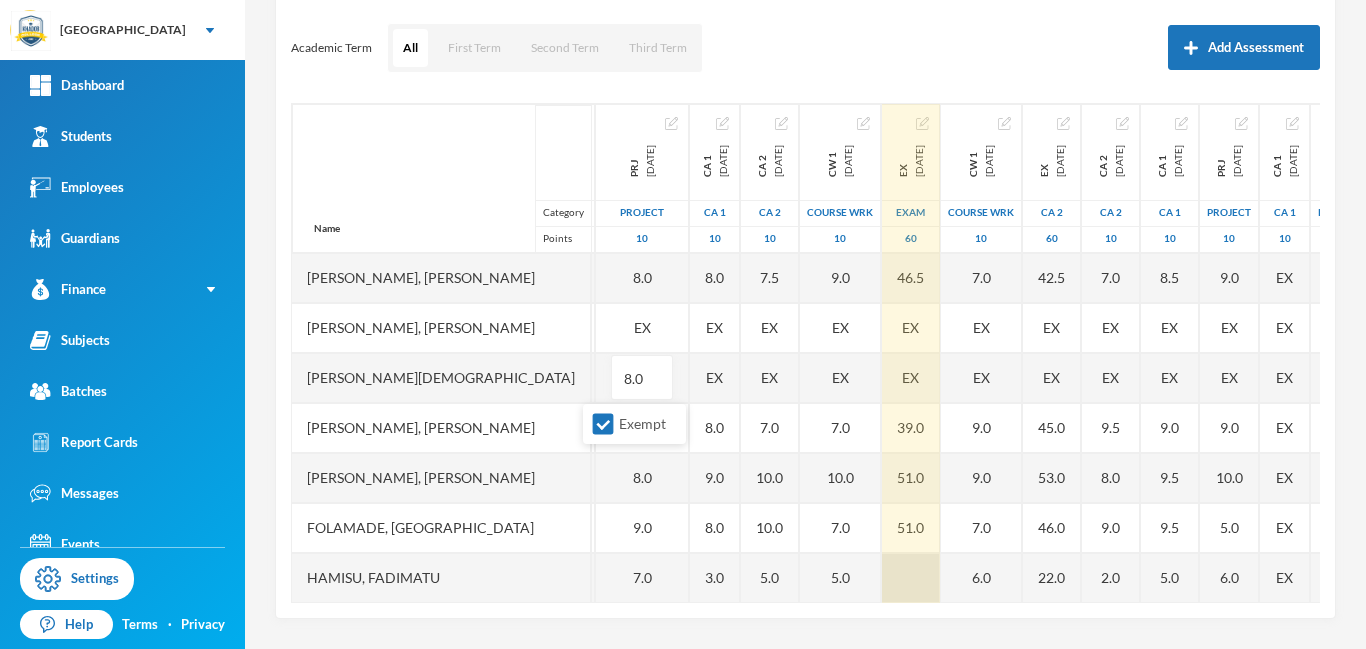 click at bounding box center (911, 578) 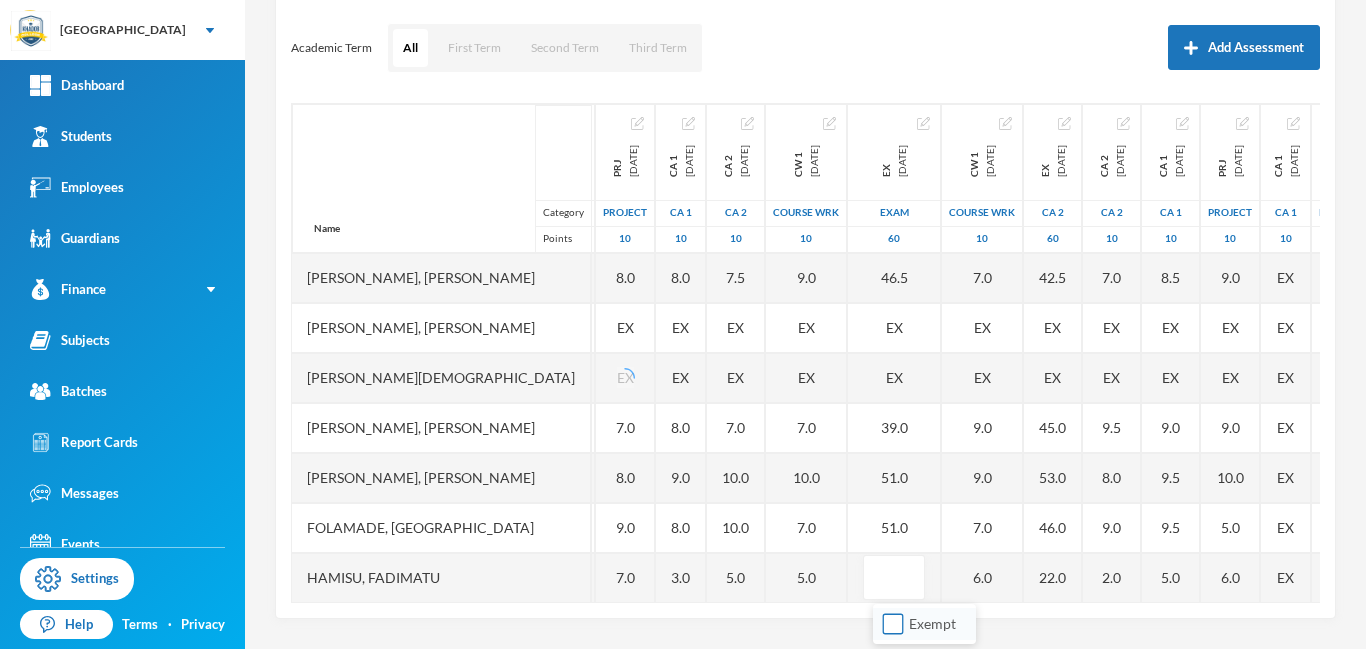 click on "Exempt" at bounding box center [893, 624] 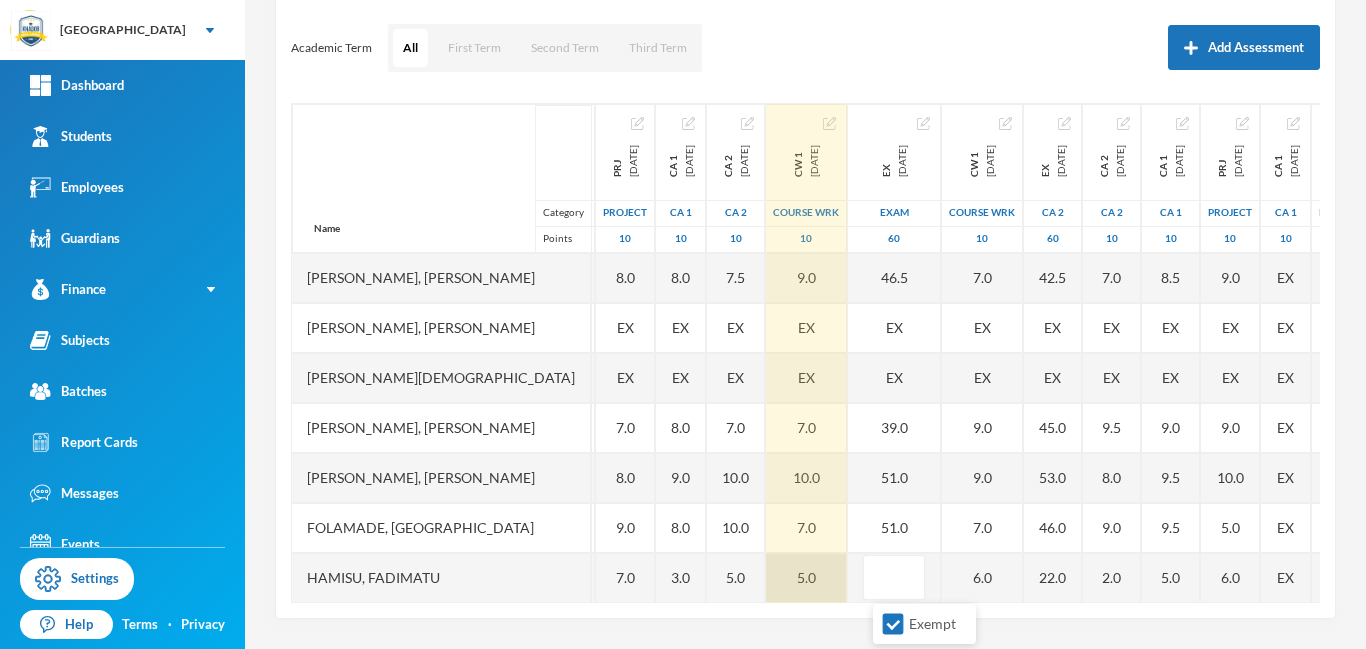 click on "5.0" at bounding box center [806, 578] 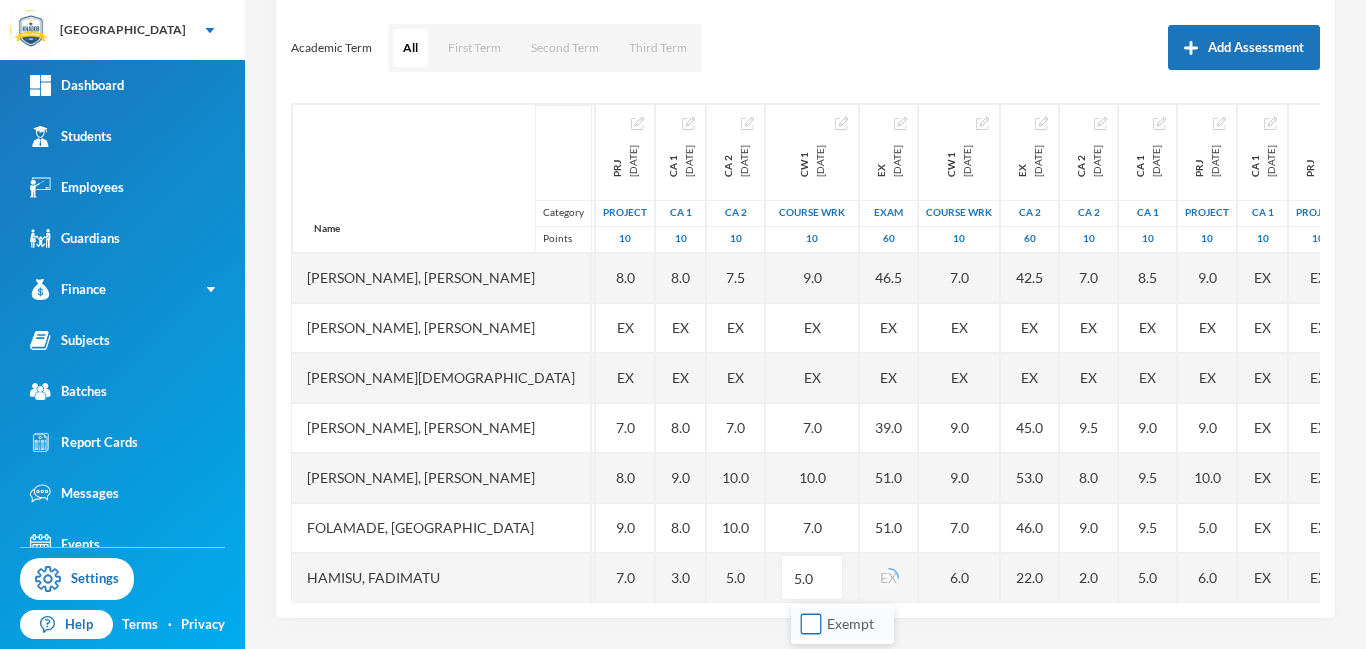 click on "Exempt" at bounding box center [811, 624] 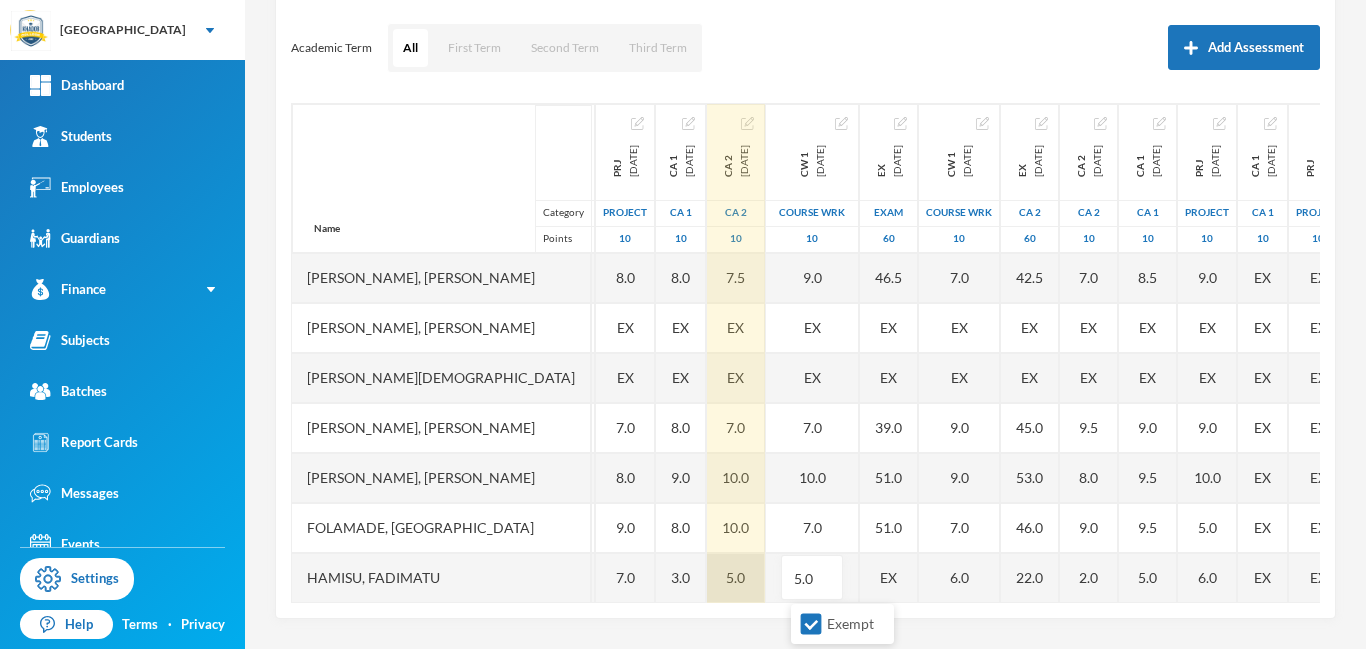 click on "5.0" at bounding box center [736, 578] 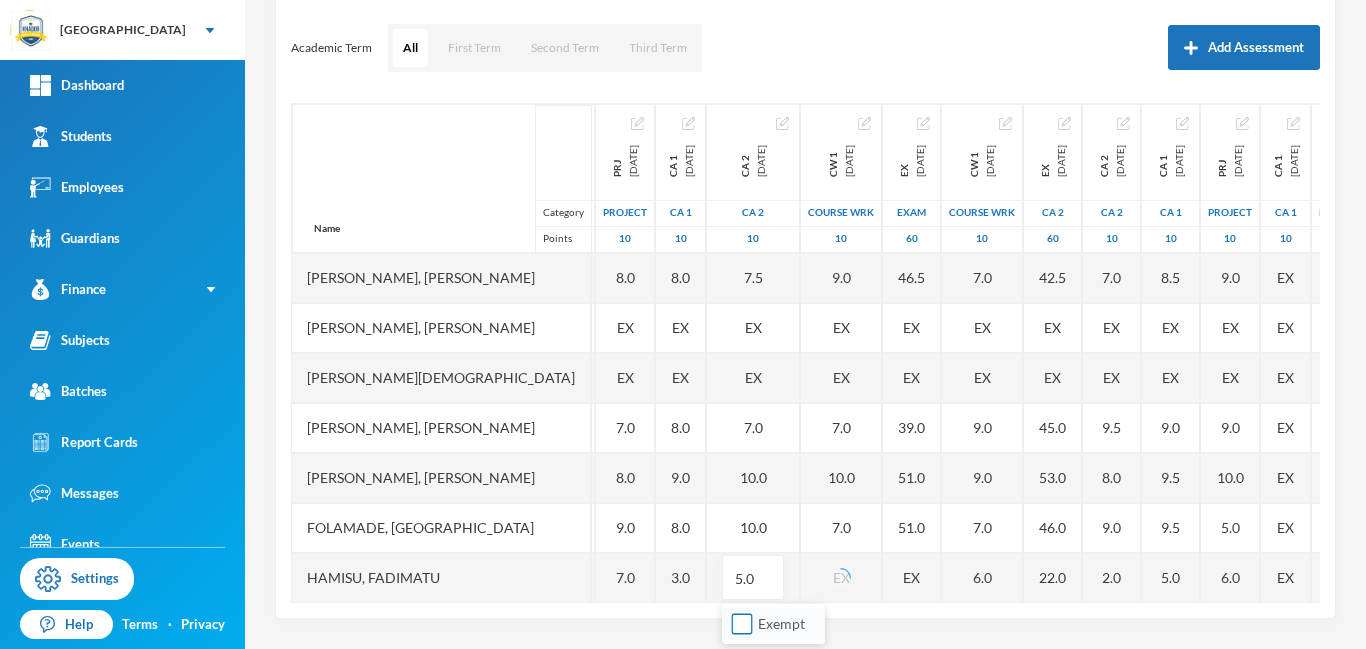 click on "Exempt" at bounding box center (742, 624) 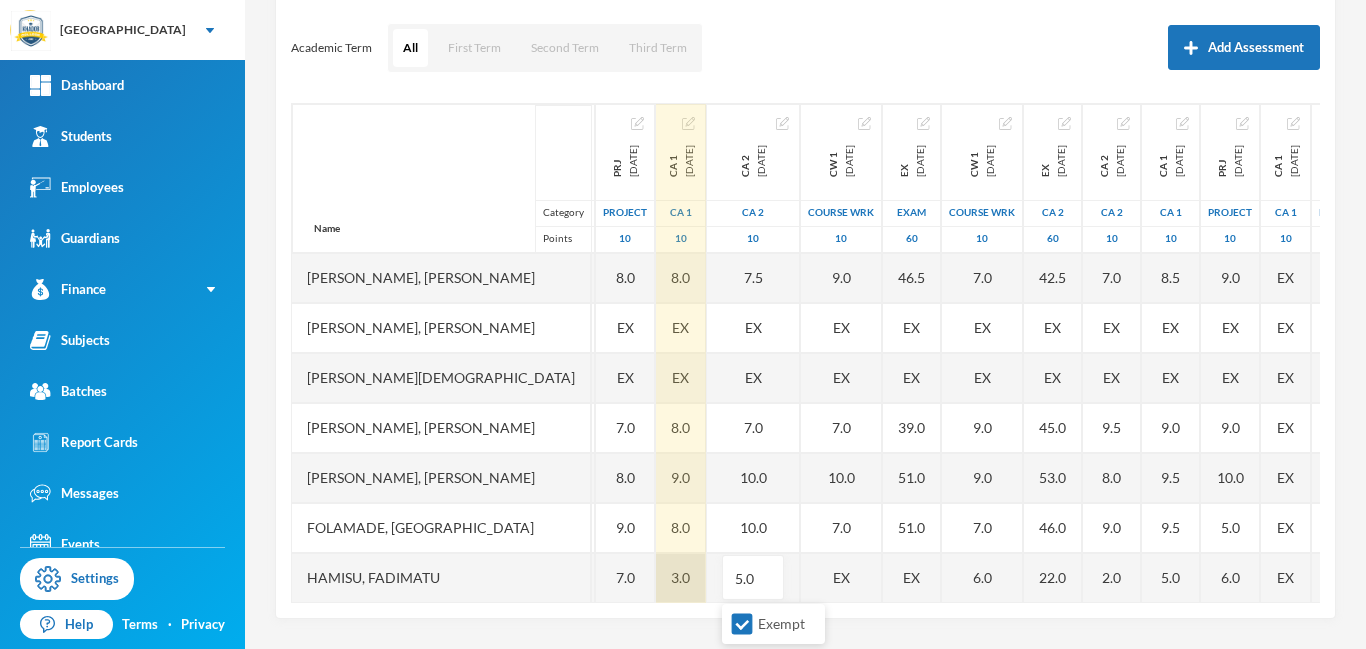click on "3.0" at bounding box center (681, 578) 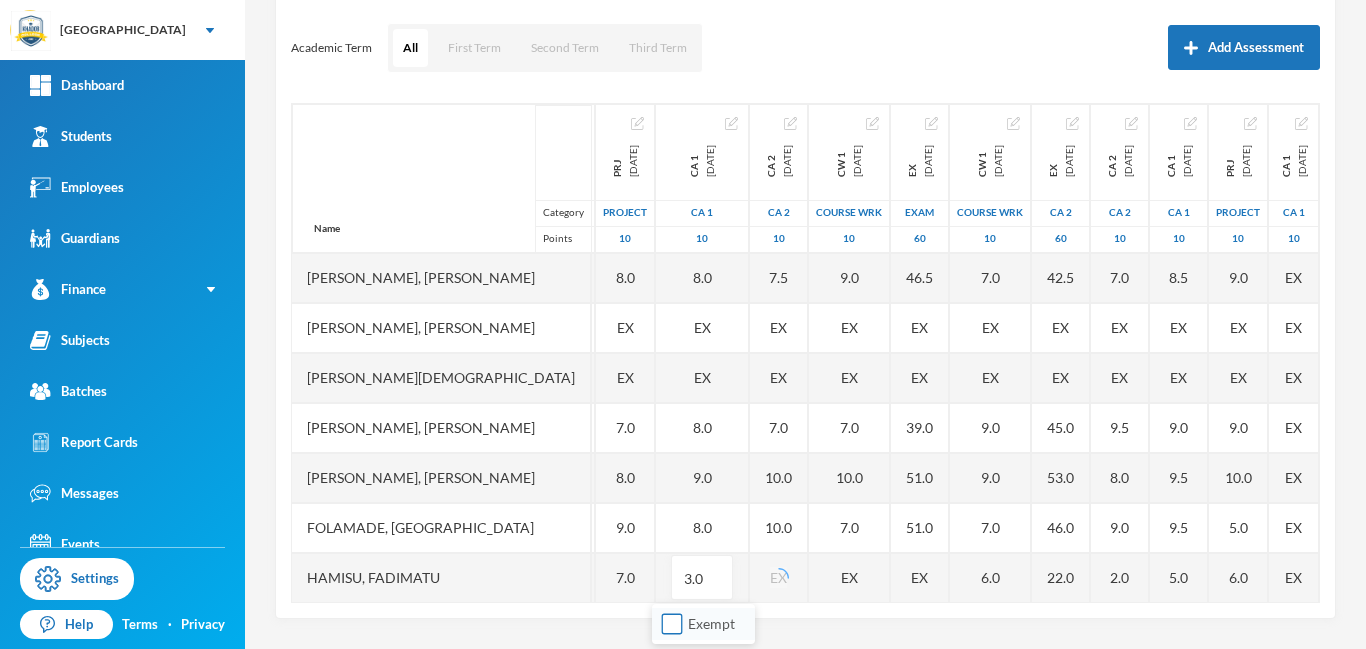click on "Exempt" at bounding box center [672, 624] 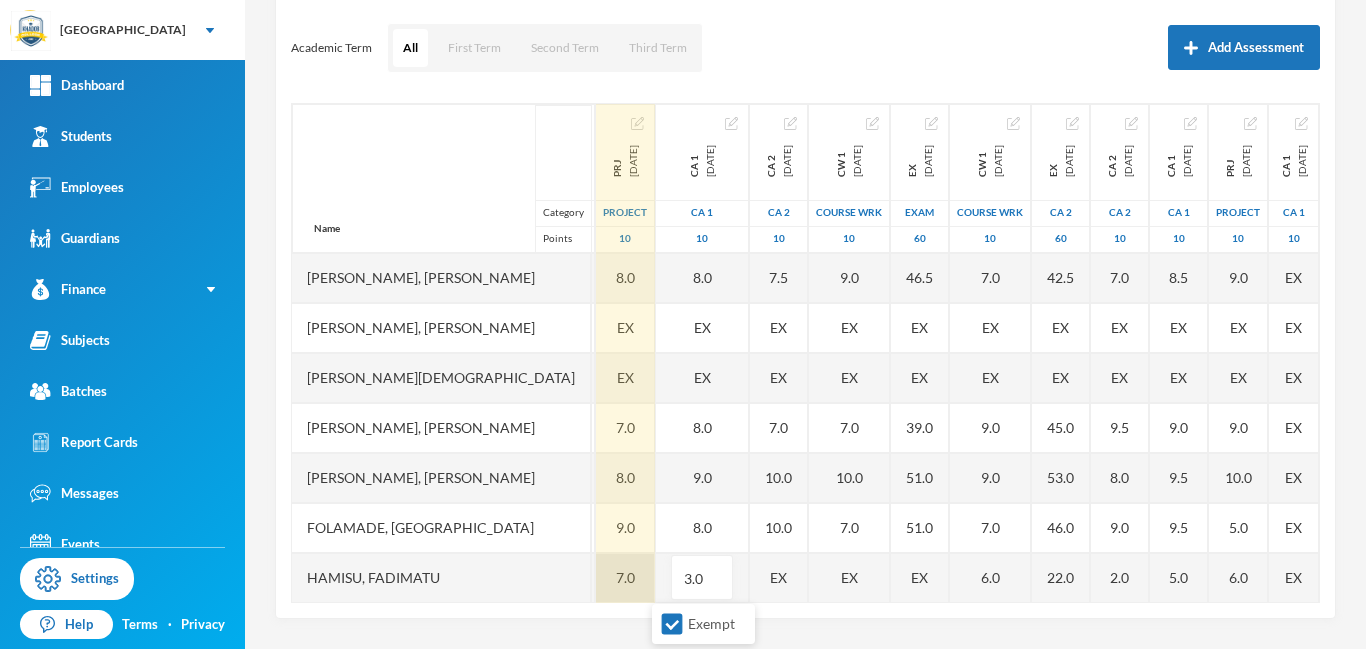 click on "7.0" at bounding box center (625, 578) 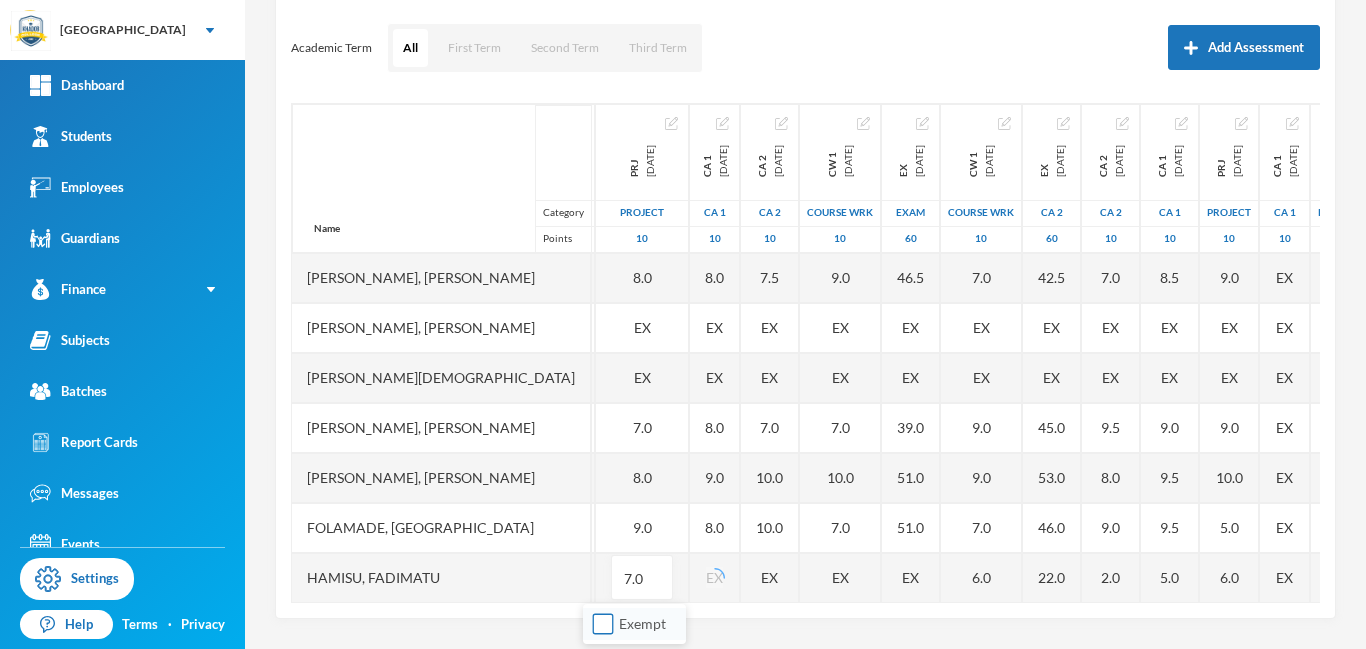 click on "Exempt" at bounding box center [603, 624] 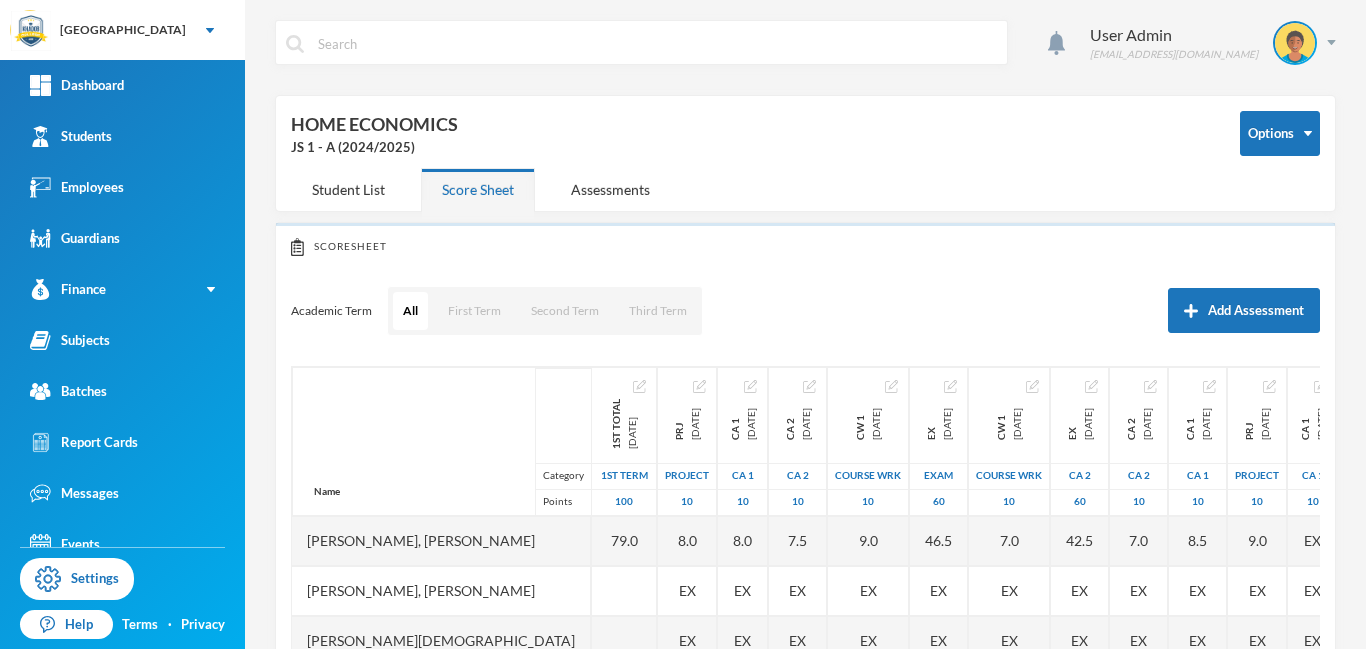 scroll, scrollTop: 0, scrollLeft: 0, axis: both 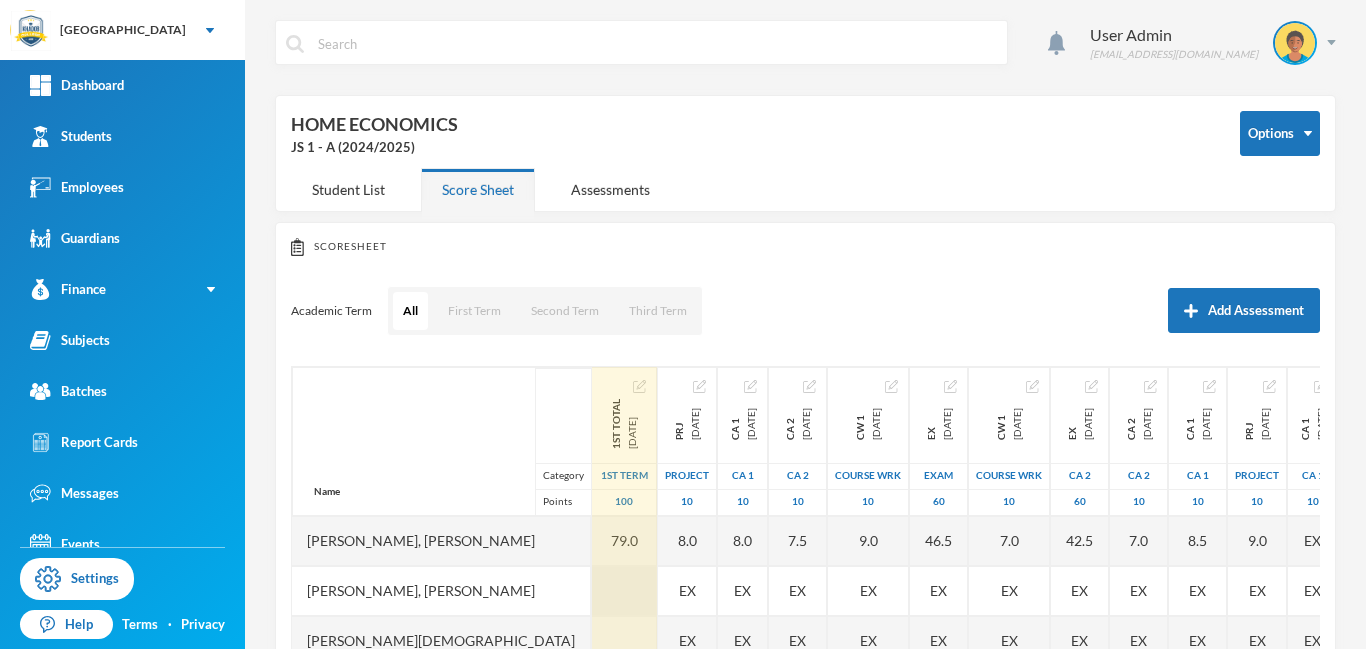 click at bounding box center (624, 591) 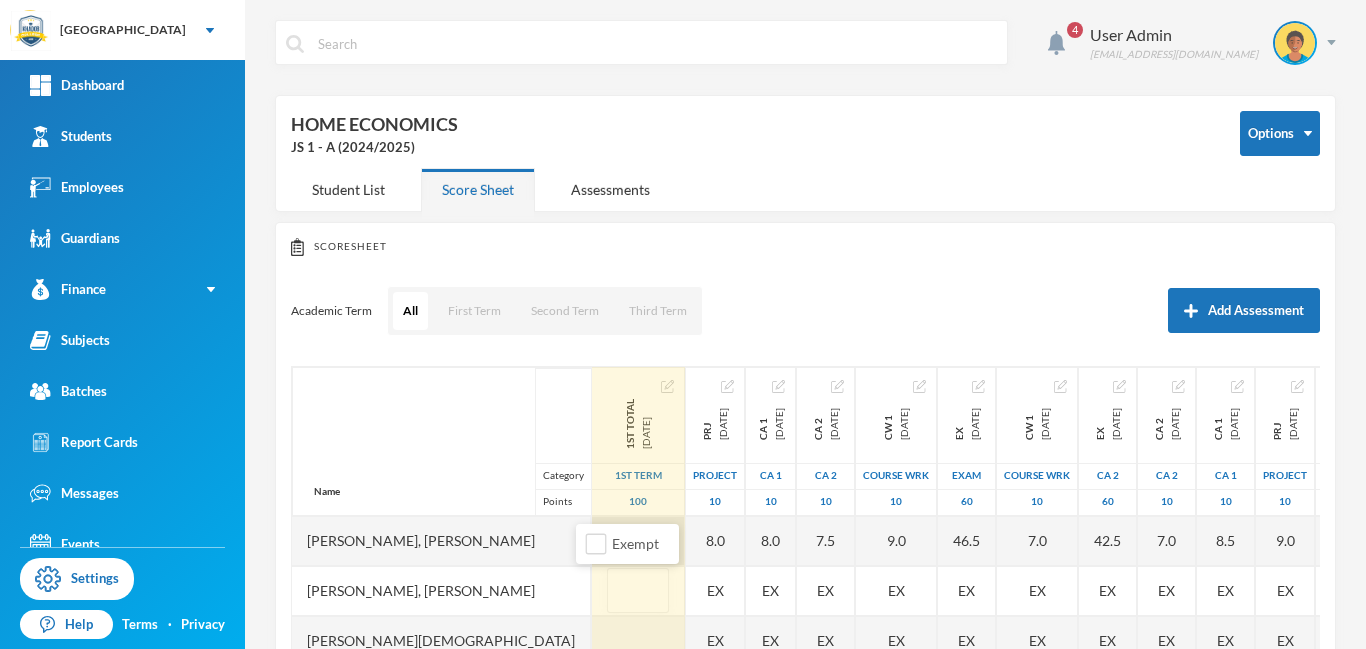 click on "79.0" at bounding box center (638, 541) 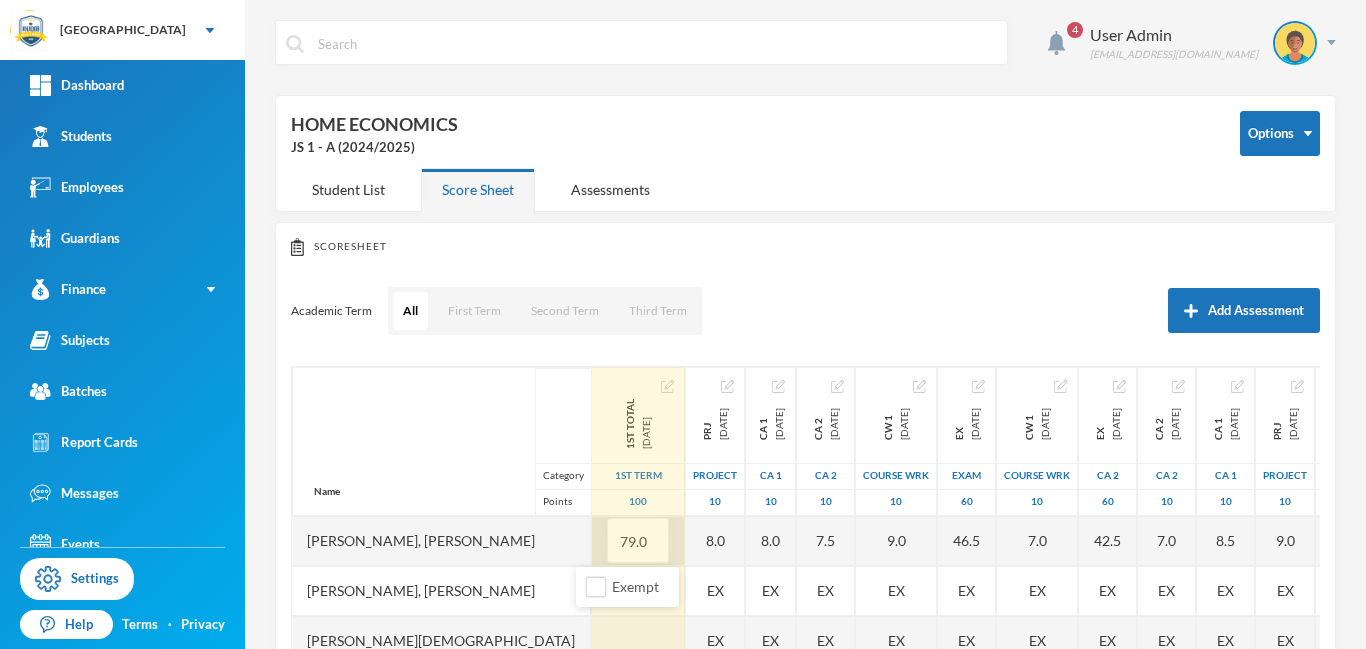 click on "79.0" at bounding box center (638, 541) 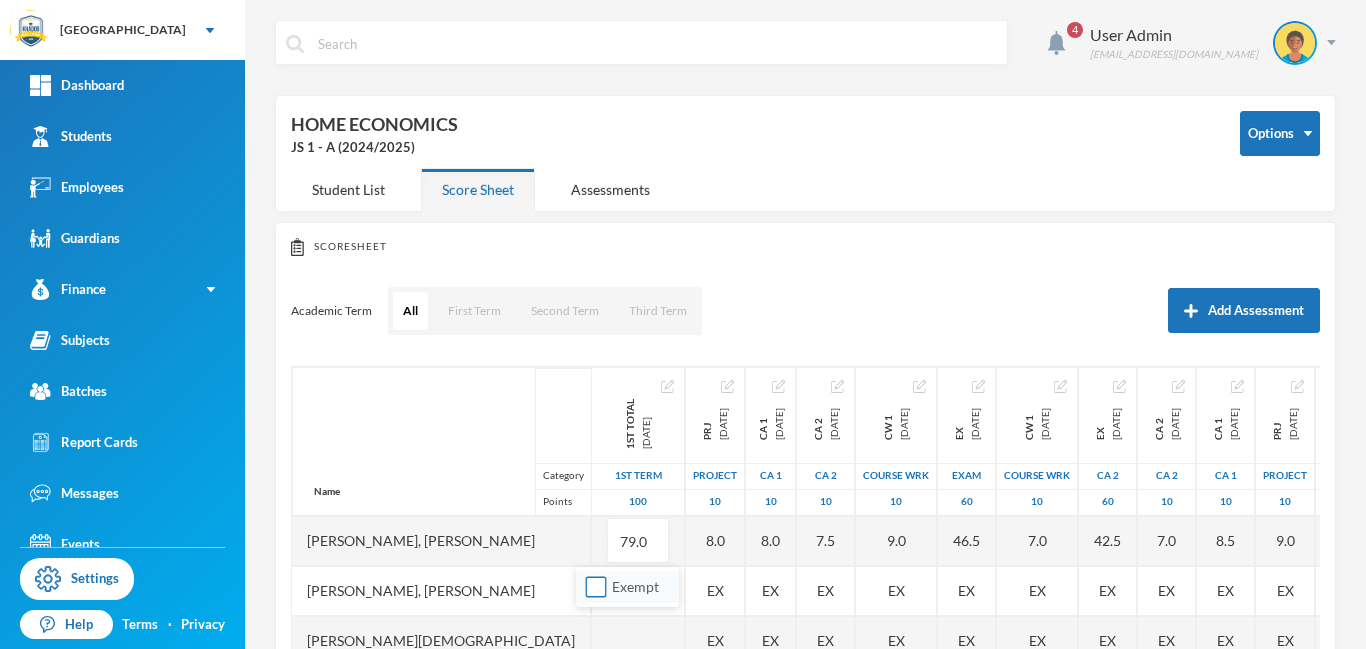 click on "Exempt" at bounding box center [596, 587] 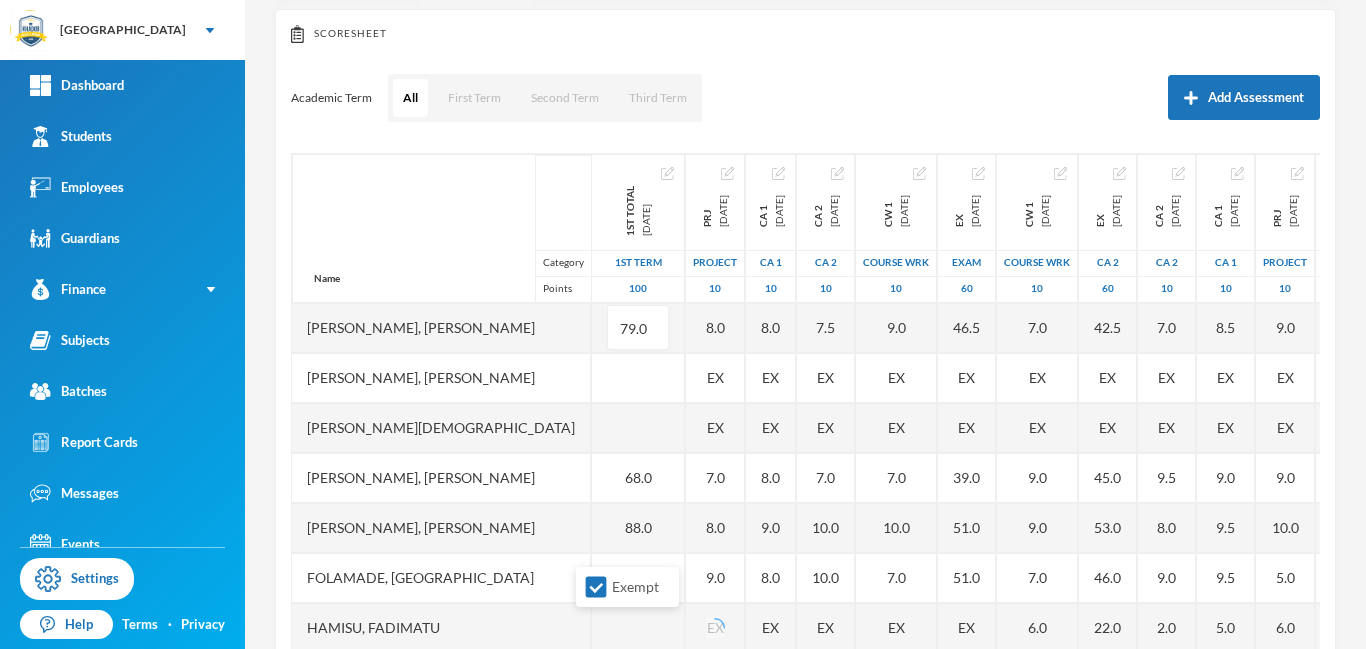 scroll, scrollTop: 263, scrollLeft: 0, axis: vertical 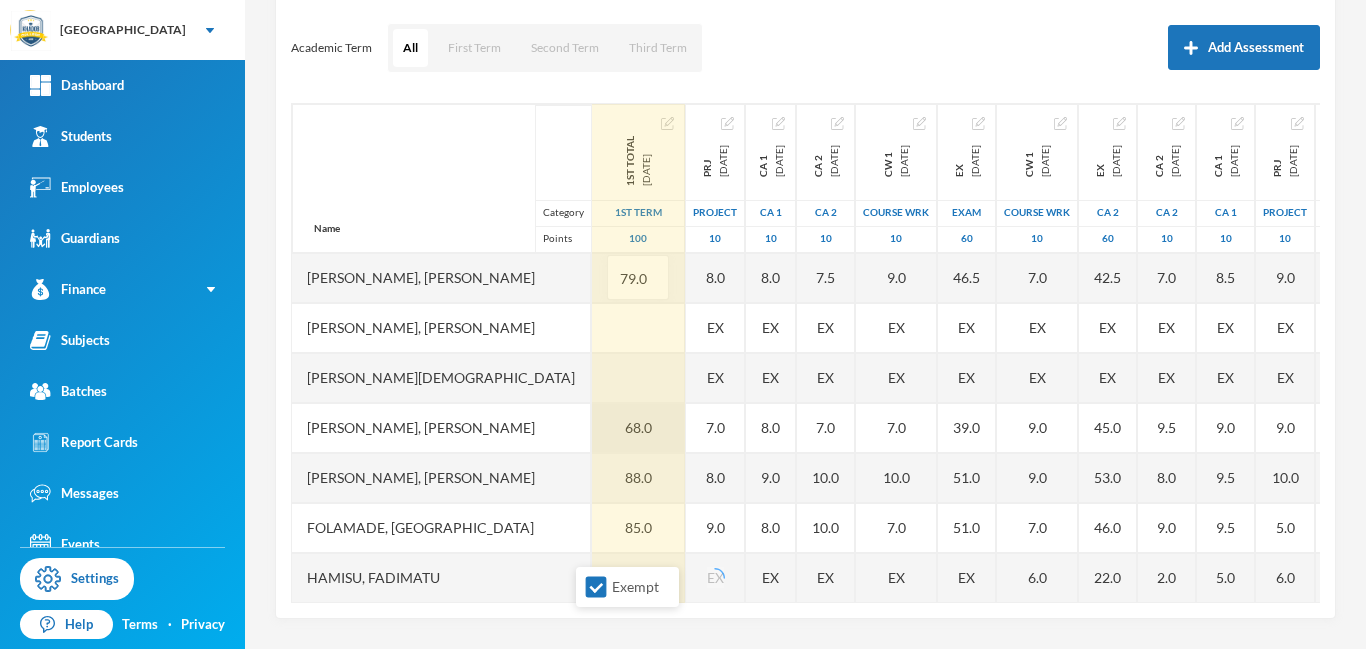 click on "68.0" at bounding box center (638, 428) 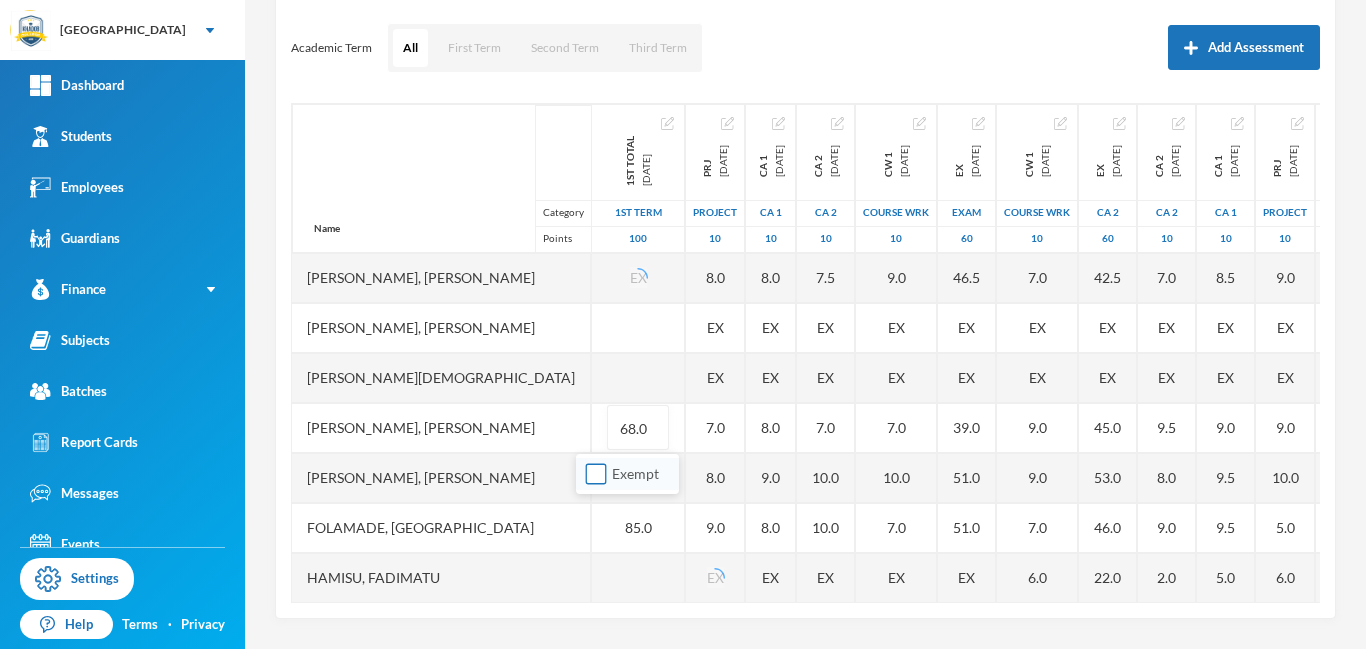 click on "Exempt" at bounding box center (596, 474) 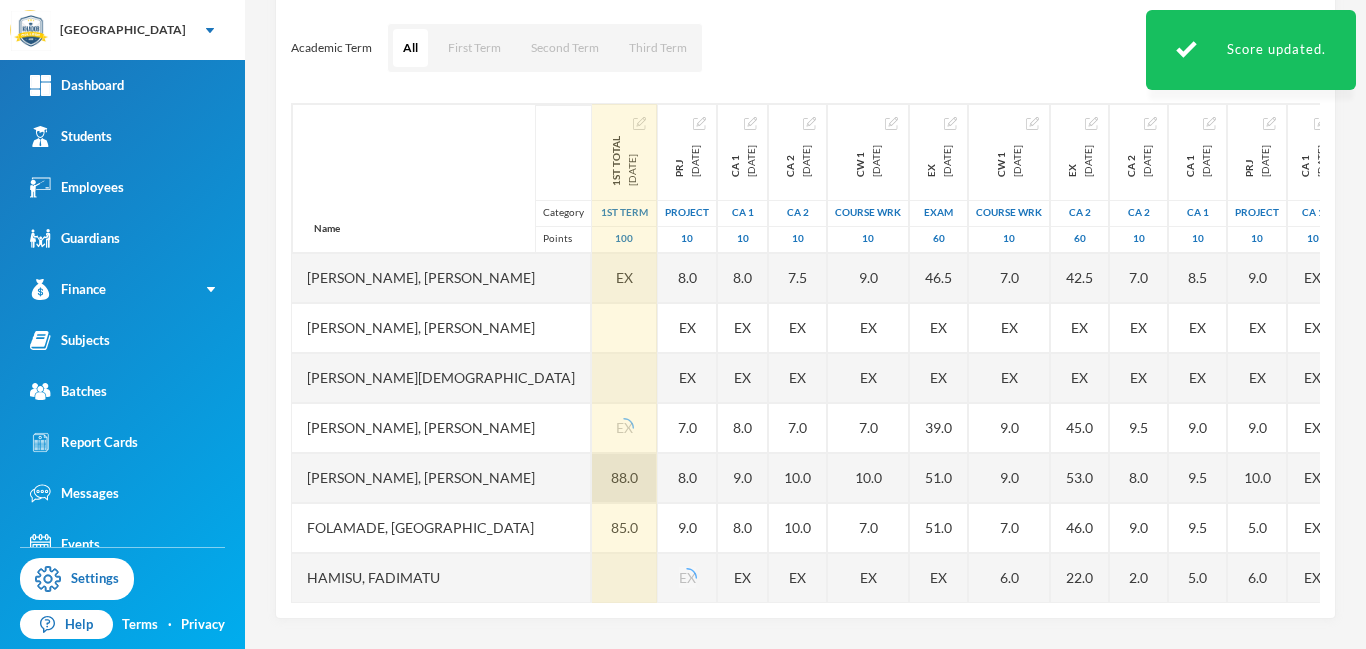 click on "88.0" at bounding box center [624, 478] 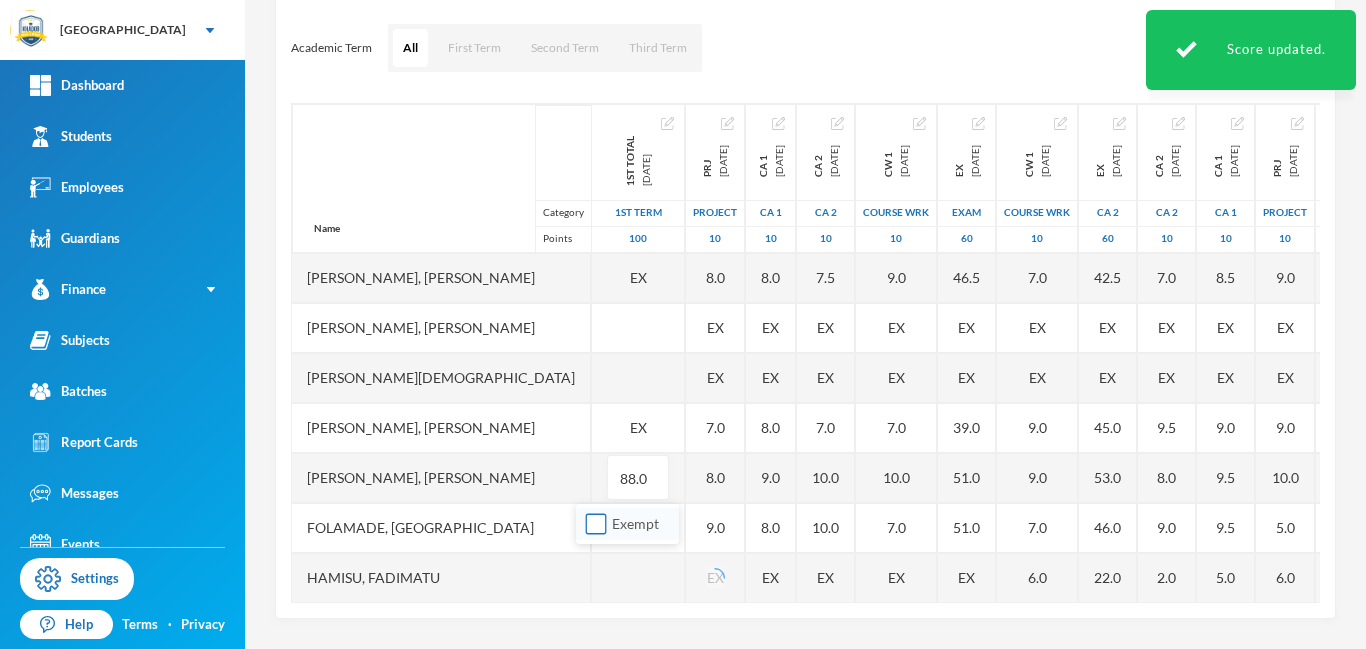 click on "Exempt" at bounding box center (596, 524) 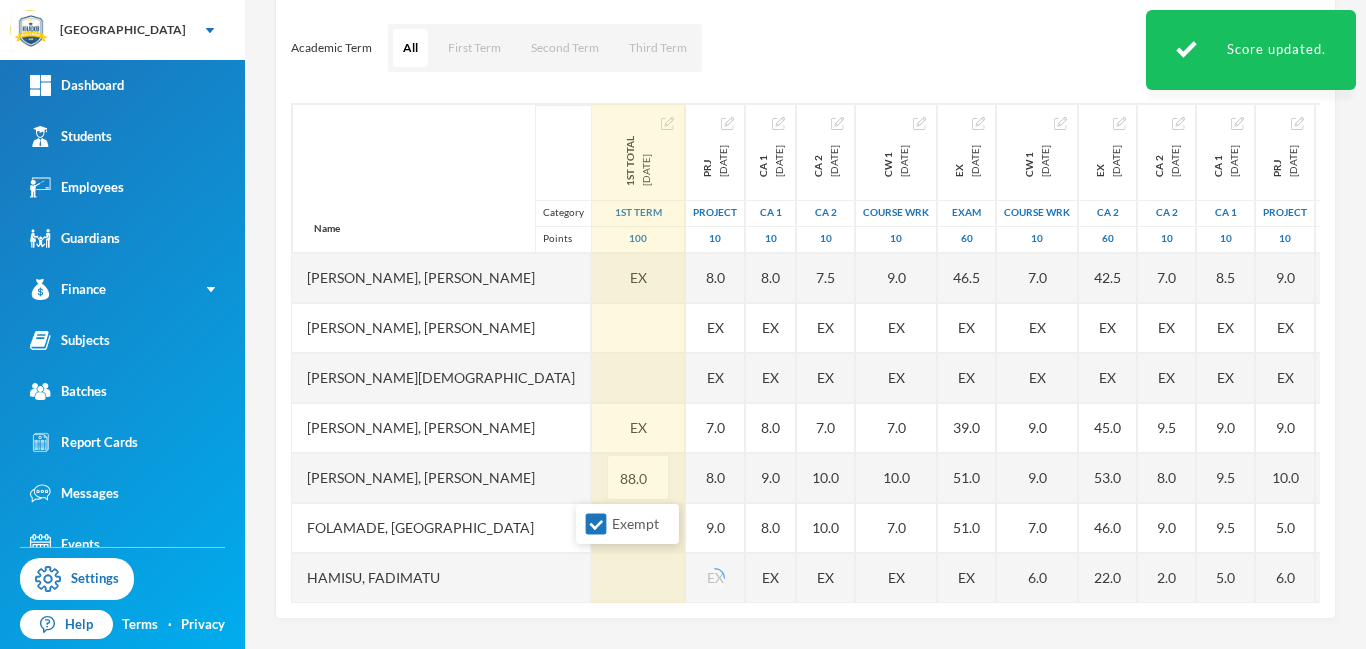 click on "85.0" at bounding box center [638, 528] 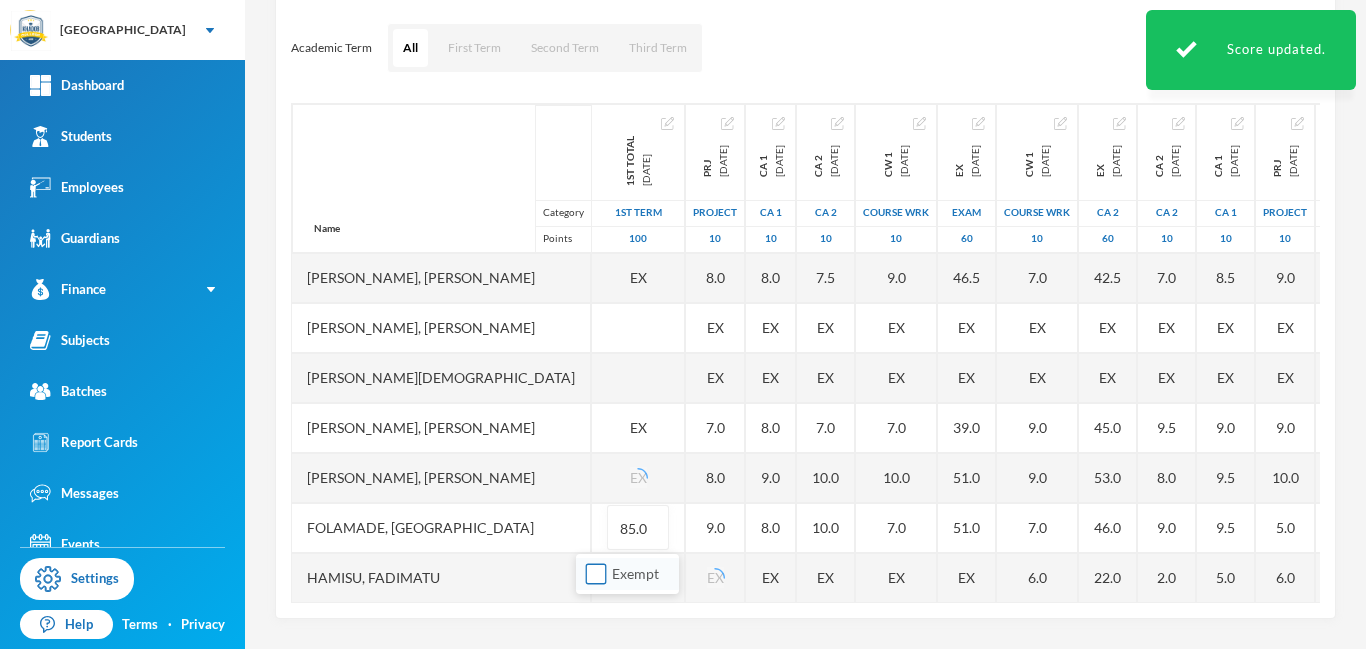 click on "Exempt" at bounding box center (596, 574) 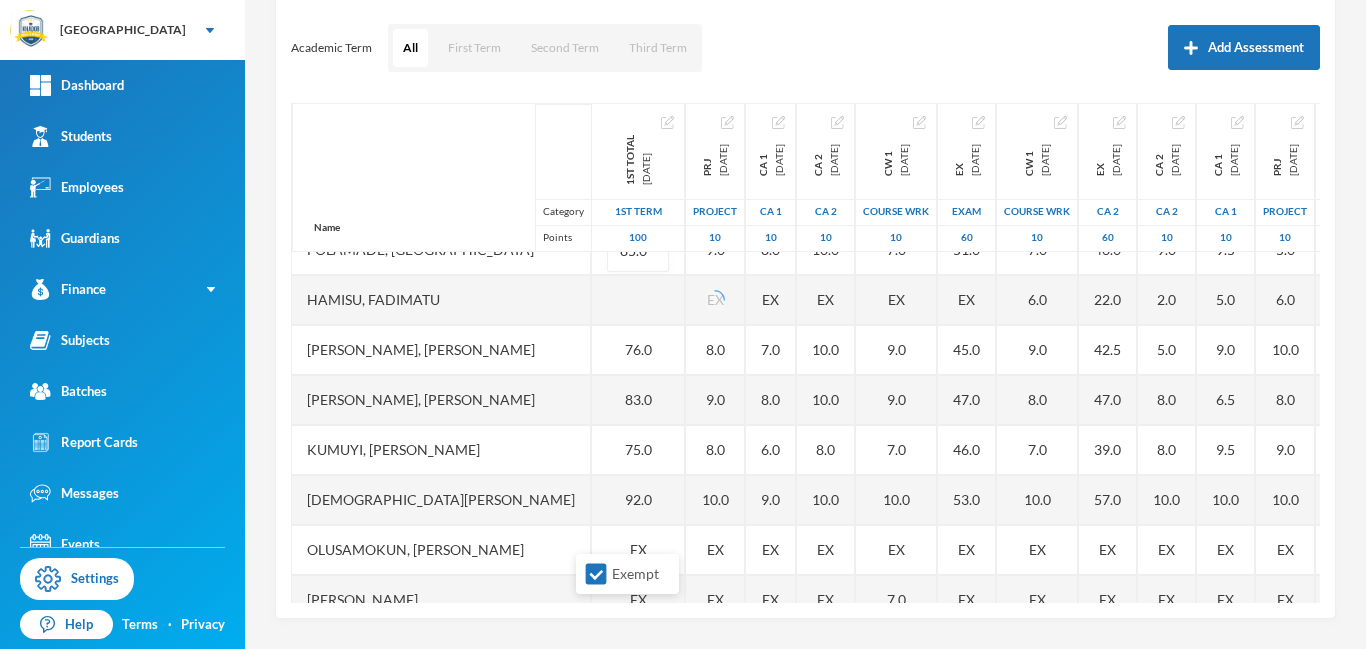 scroll, scrollTop: 276, scrollLeft: 0, axis: vertical 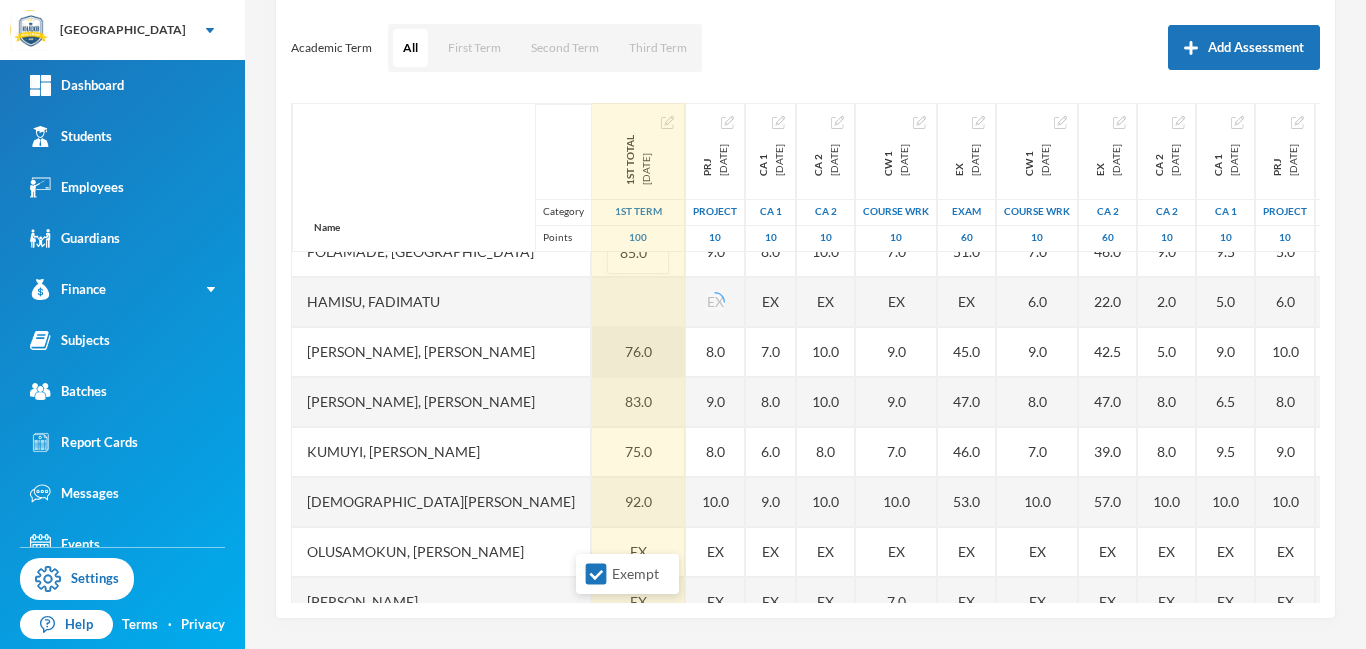 click on "76.0" at bounding box center (638, 352) 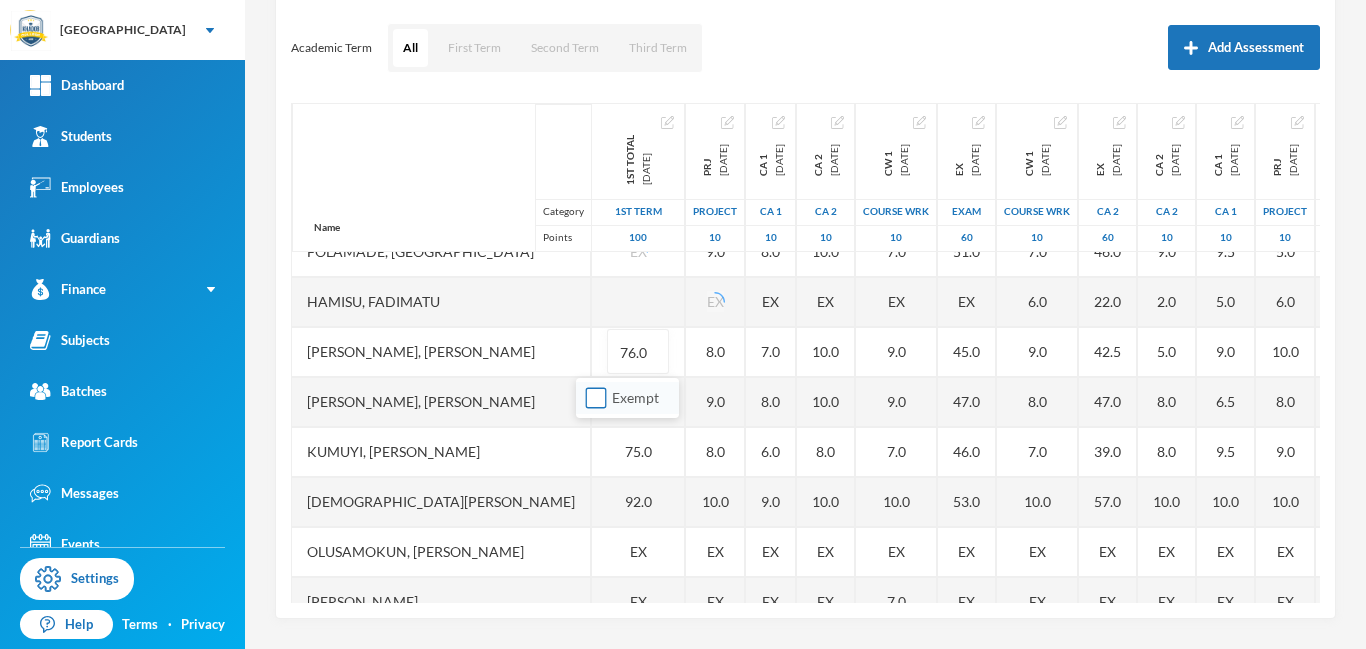 click on "Exempt" at bounding box center (596, 398) 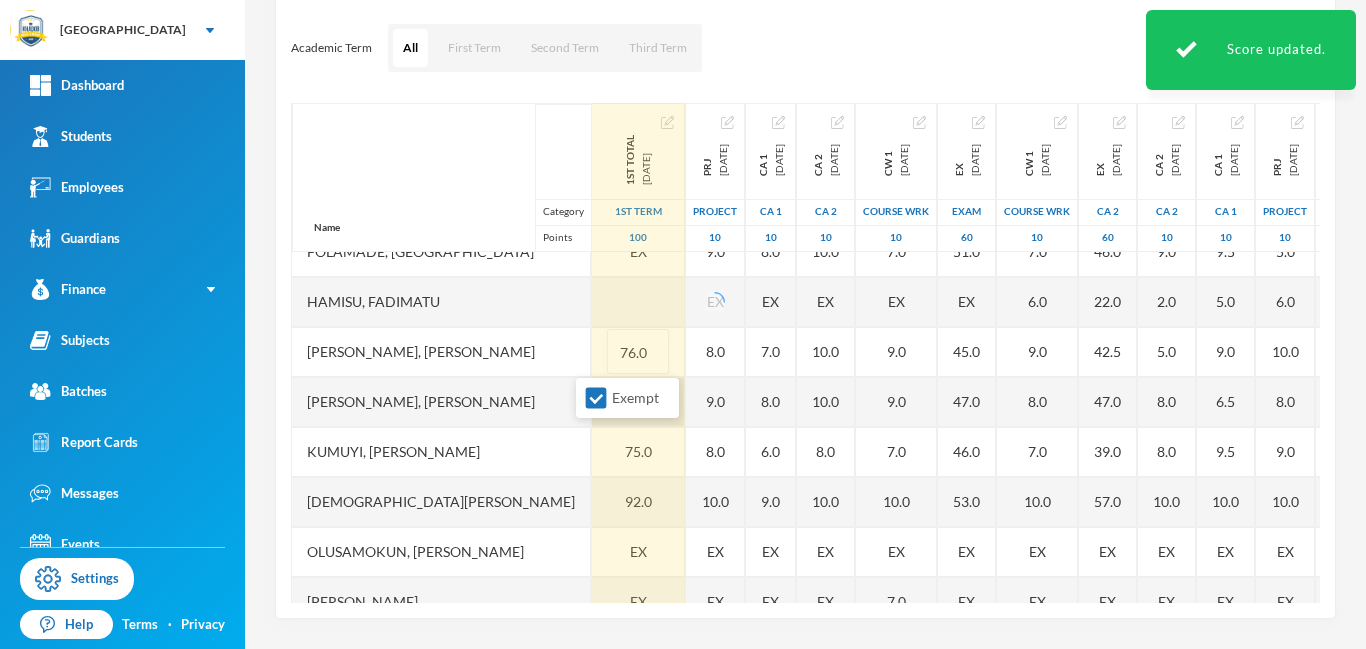 click on "83.0" at bounding box center (638, 402) 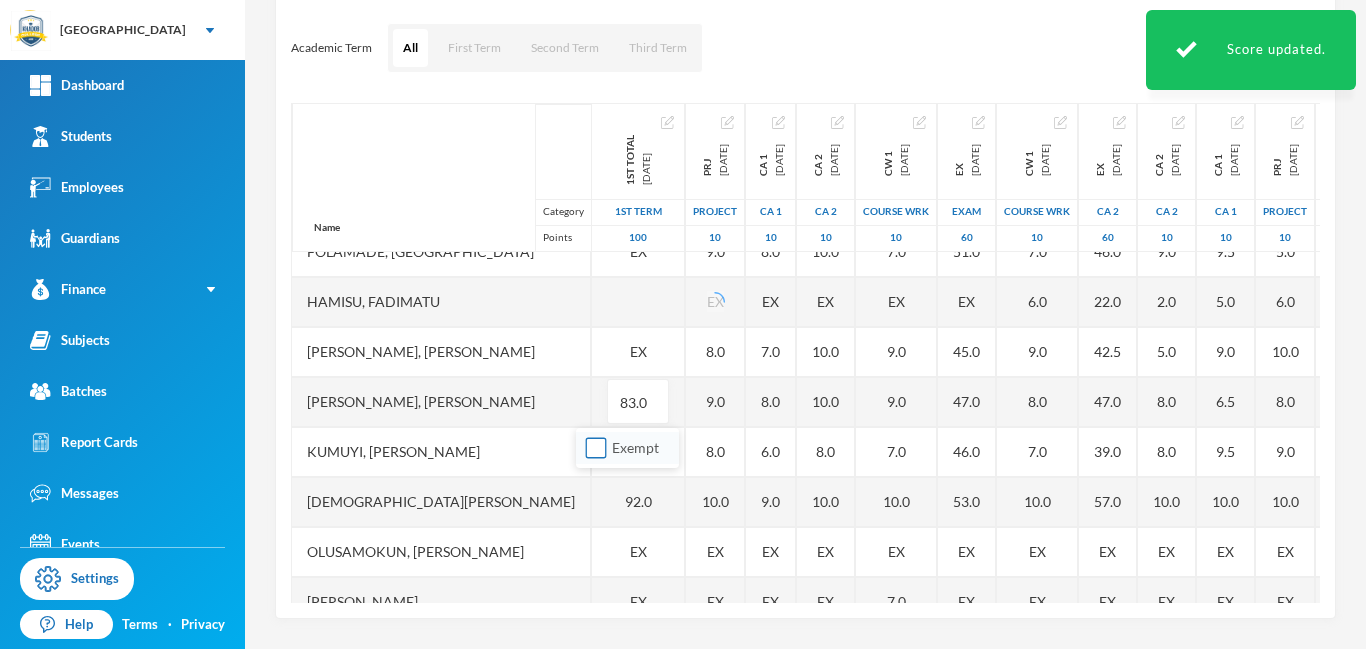 click on "Exempt" at bounding box center (596, 448) 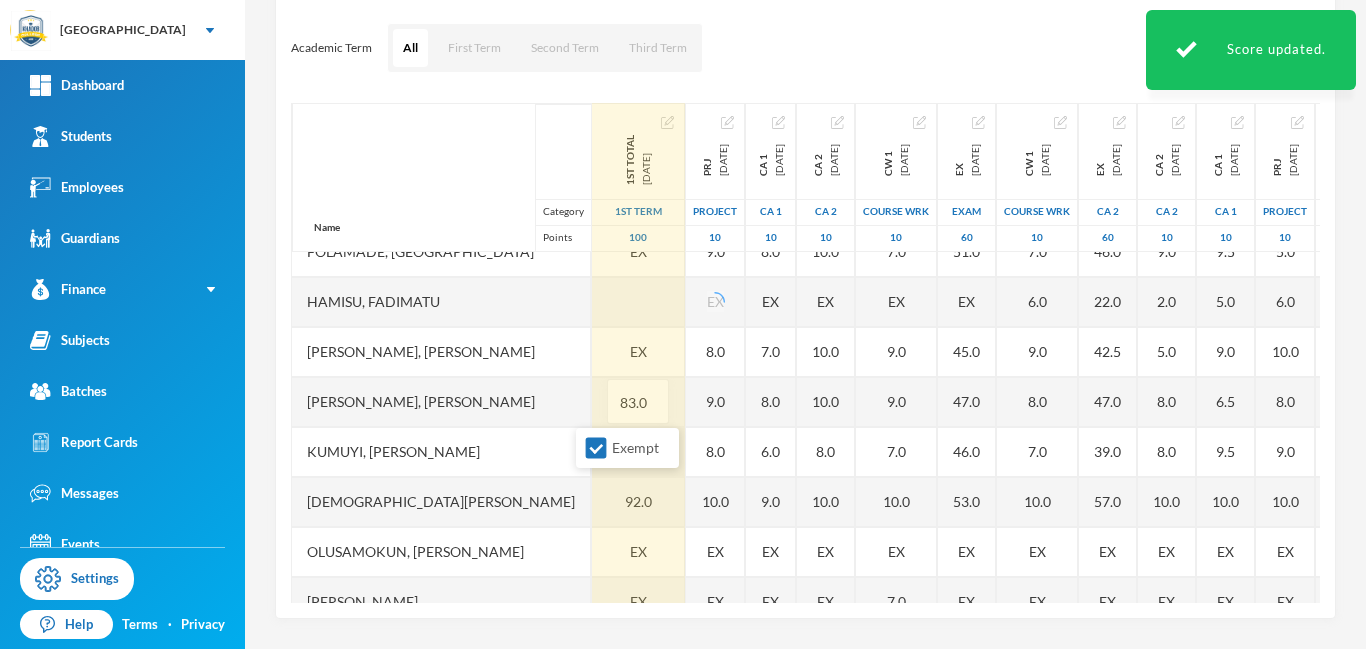 click on "75.0" at bounding box center [638, 452] 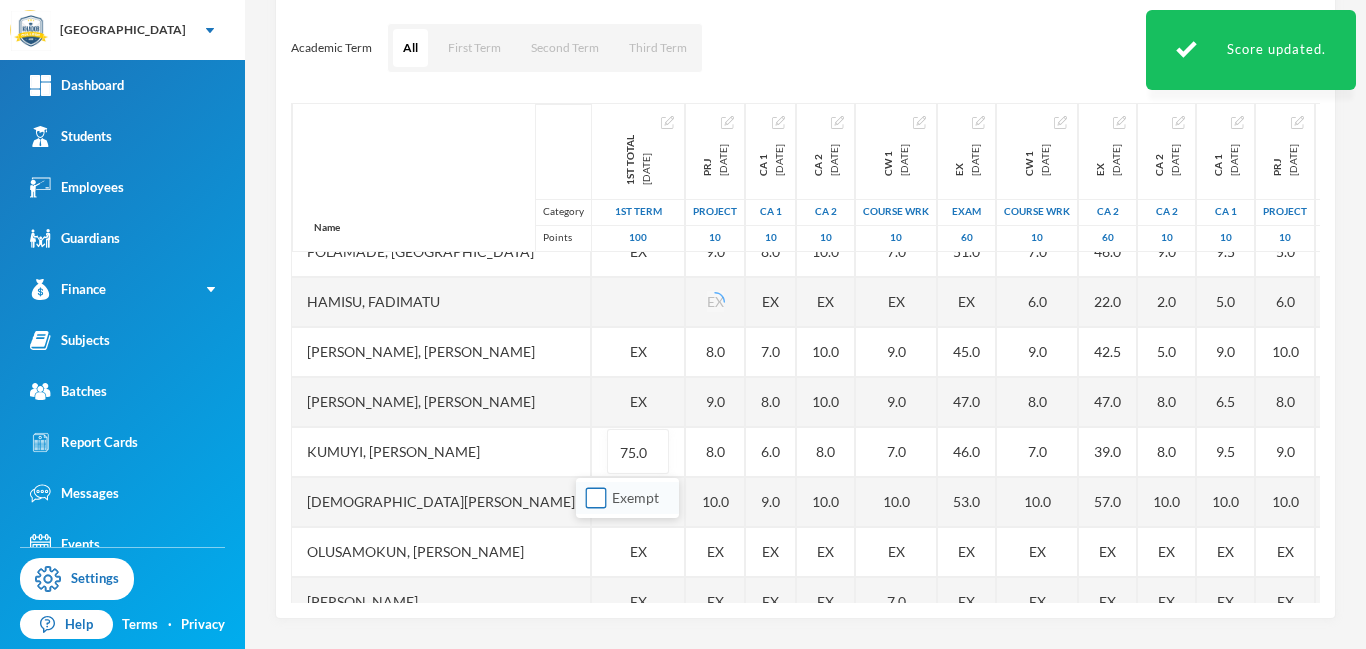 click on "Exempt" at bounding box center [596, 498] 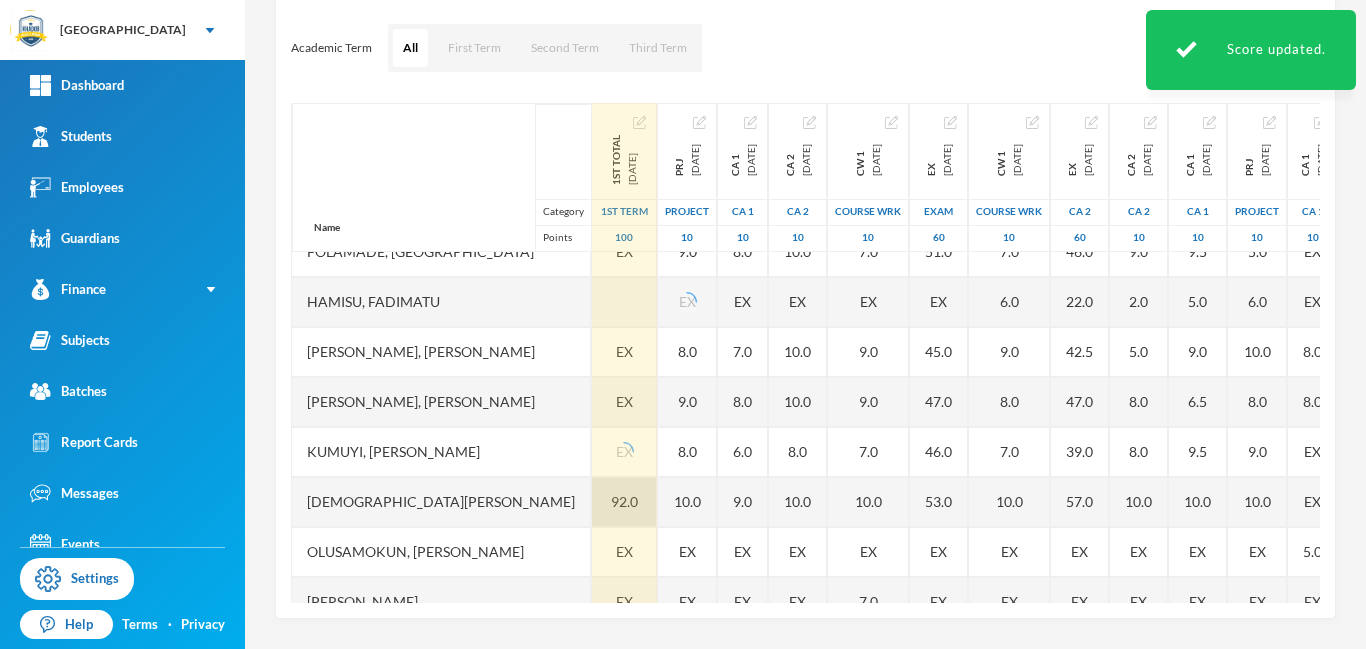 click on "92.0" at bounding box center (624, 502) 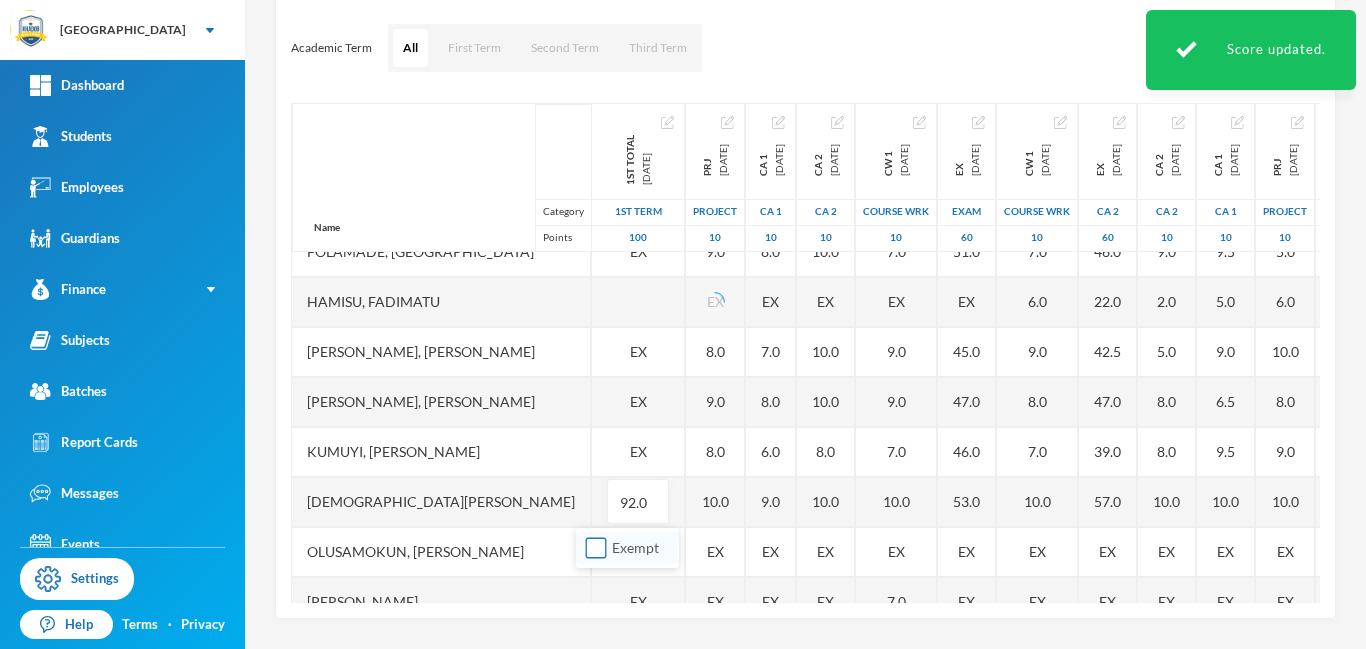 click on "Exempt" at bounding box center [596, 548] 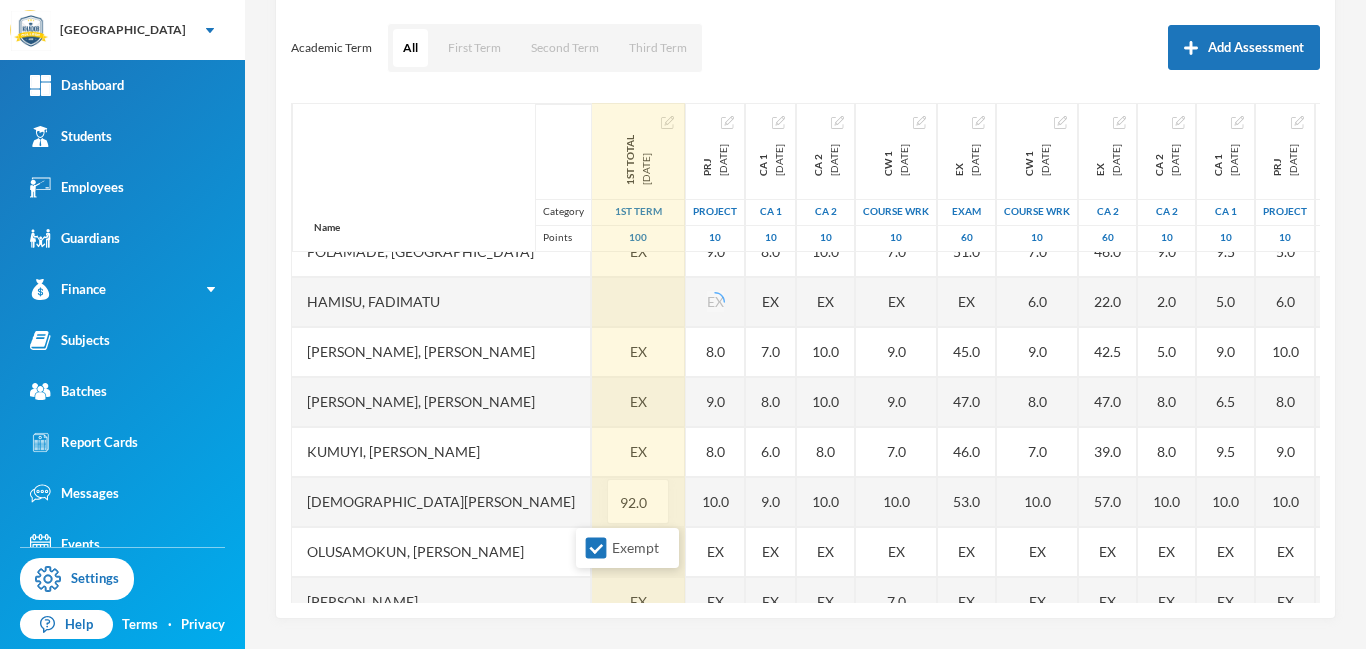 click on "EX" at bounding box center [638, 552] 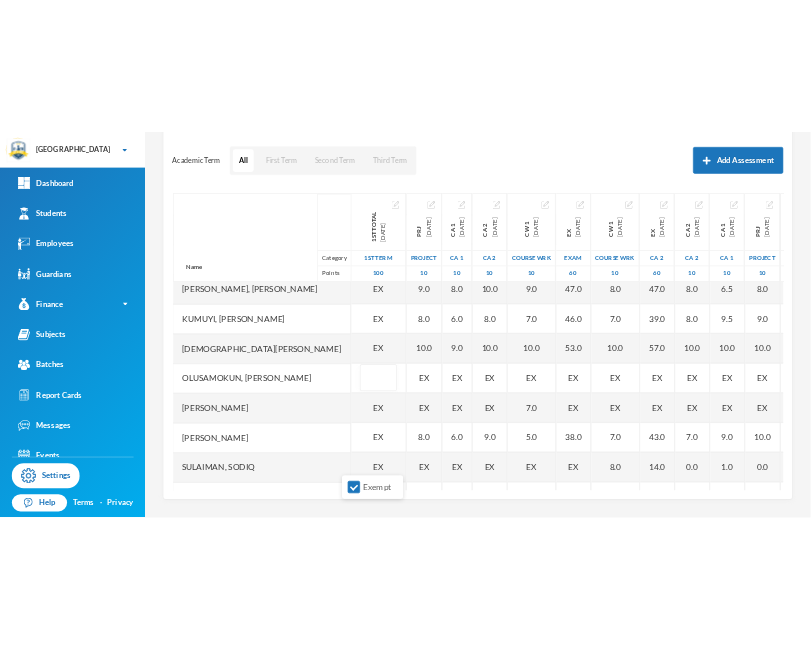 scroll, scrollTop: 451, scrollLeft: 0, axis: vertical 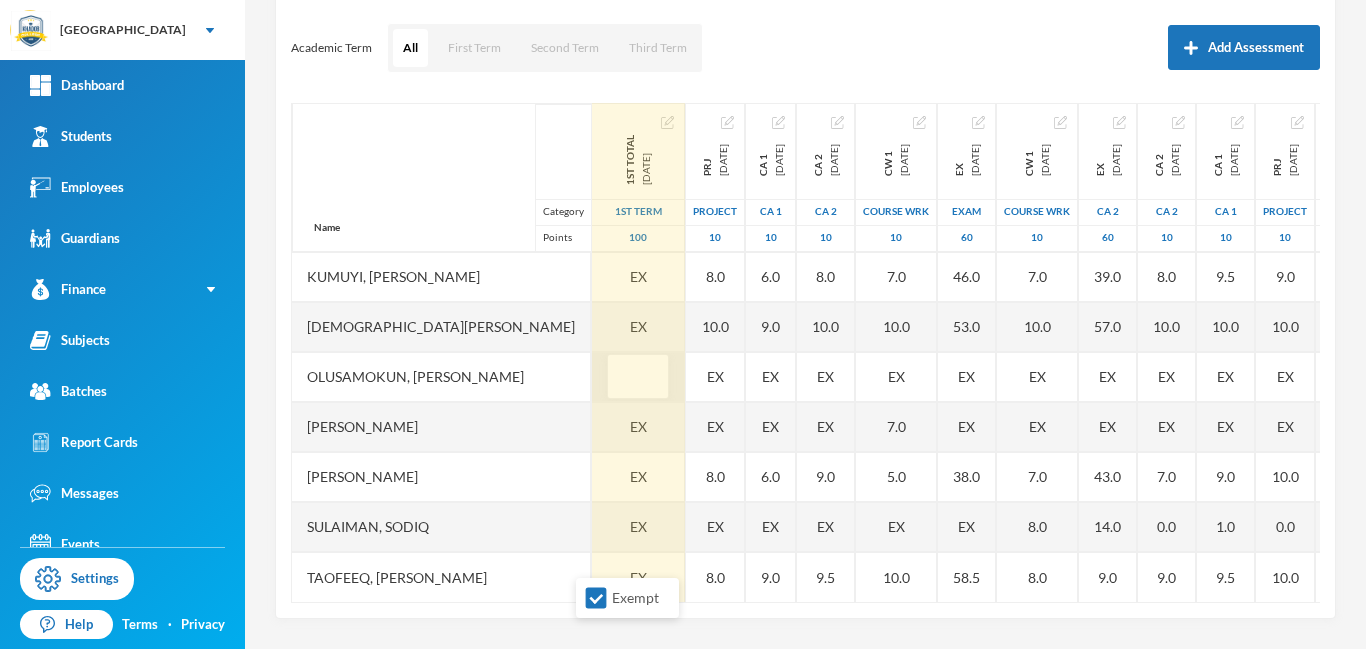 click at bounding box center [638, 377] 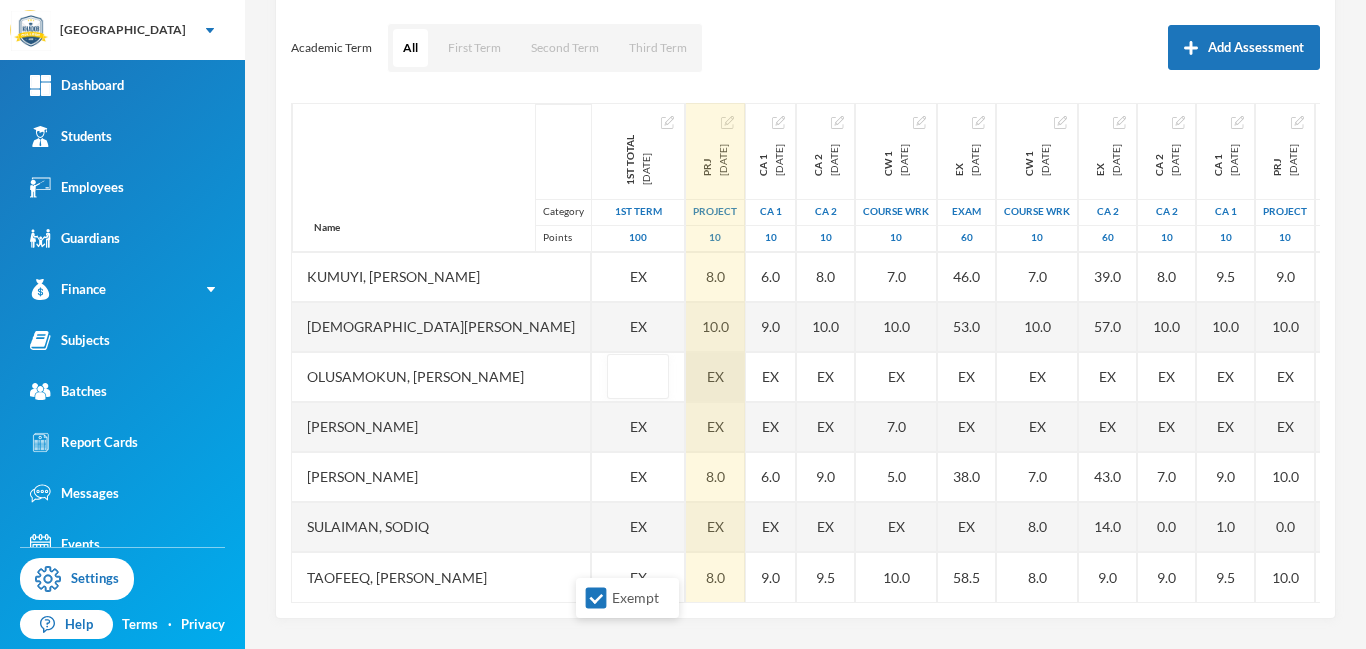 click on "EX" at bounding box center [715, 377] 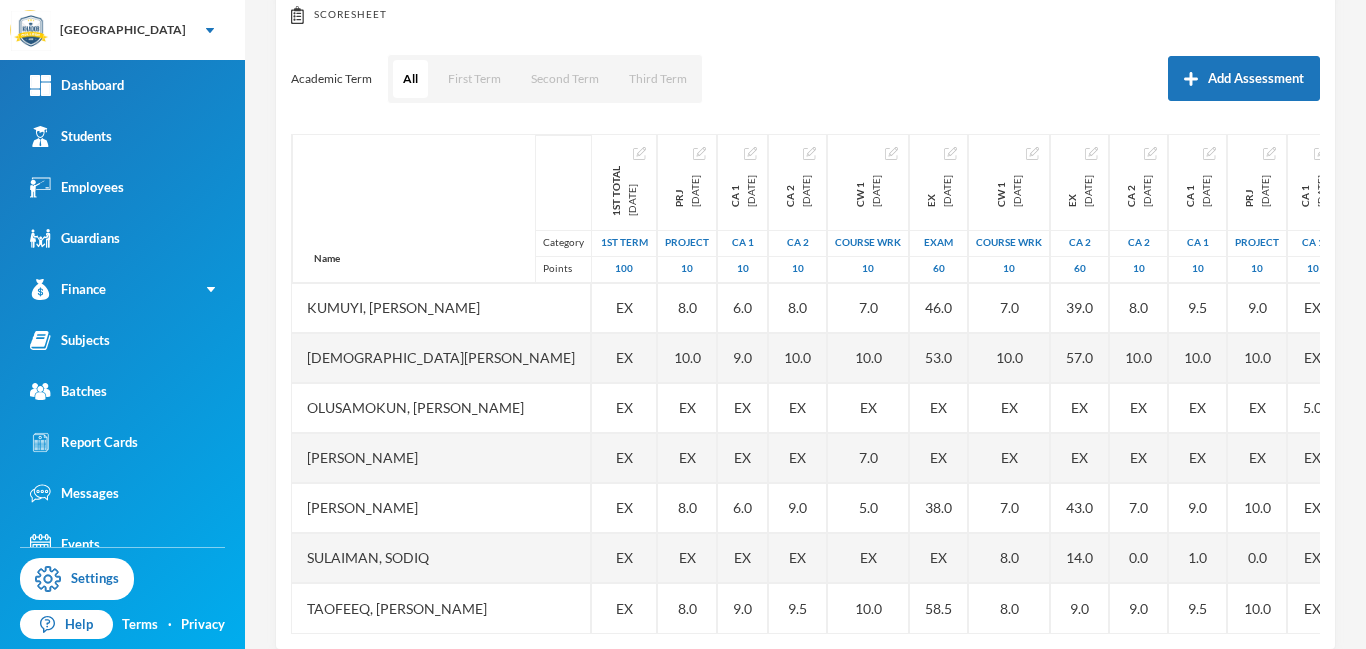 scroll, scrollTop: 263, scrollLeft: 0, axis: vertical 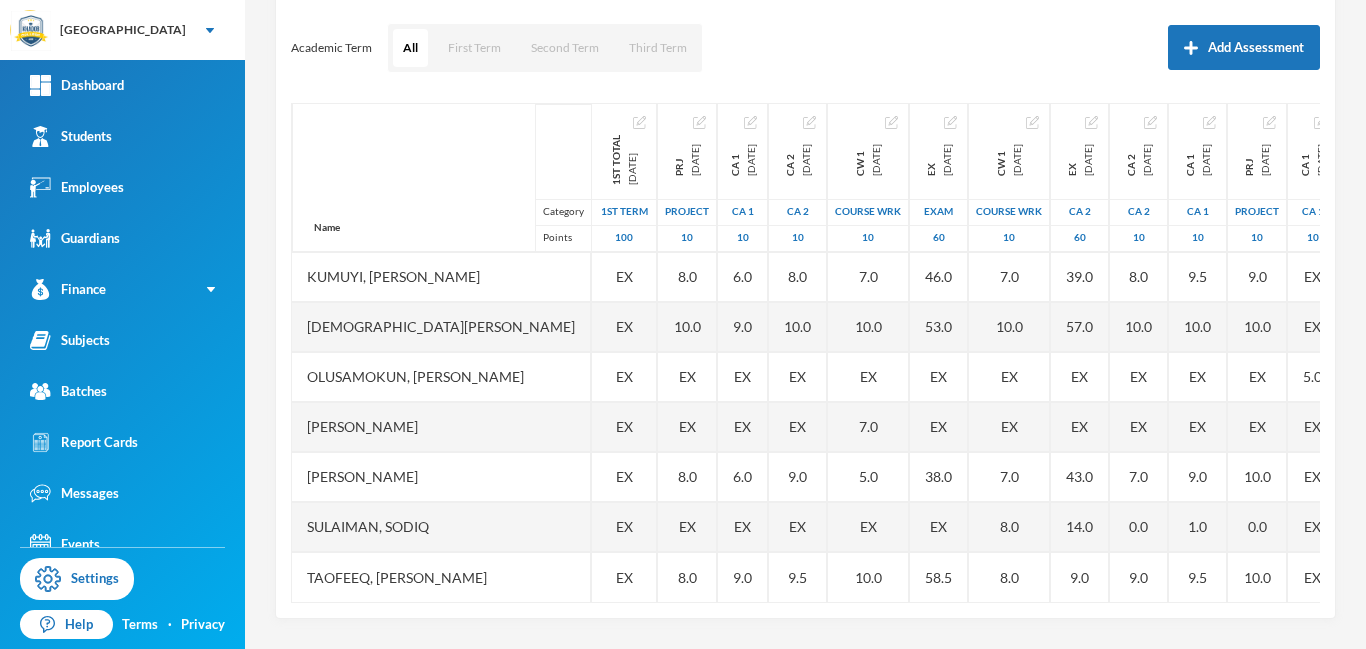 drag, startPoint x: 1363, startPoint y: 450, endPoint x: 1365, endPoint y: 696, distance: 246.00813 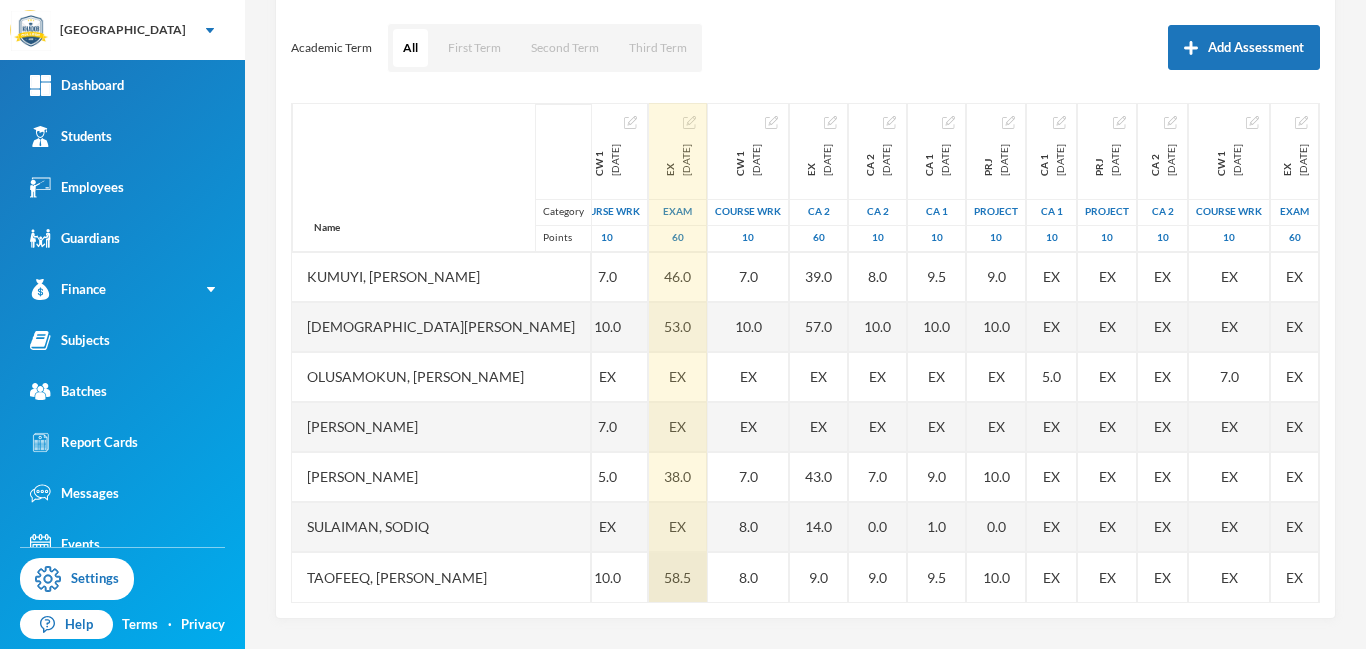 scroll, scrollTop: 451, scrollLeft: 387, axis: both 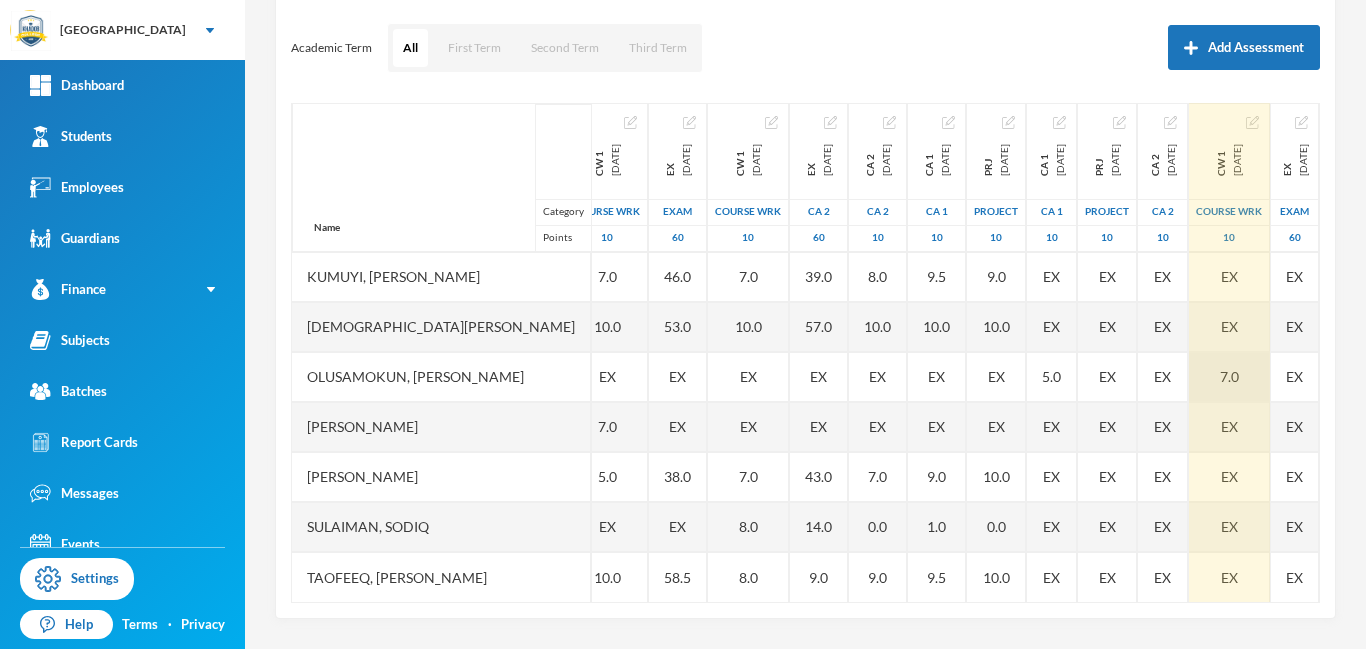 click on "7.0" at bounding box center [1229, 377] 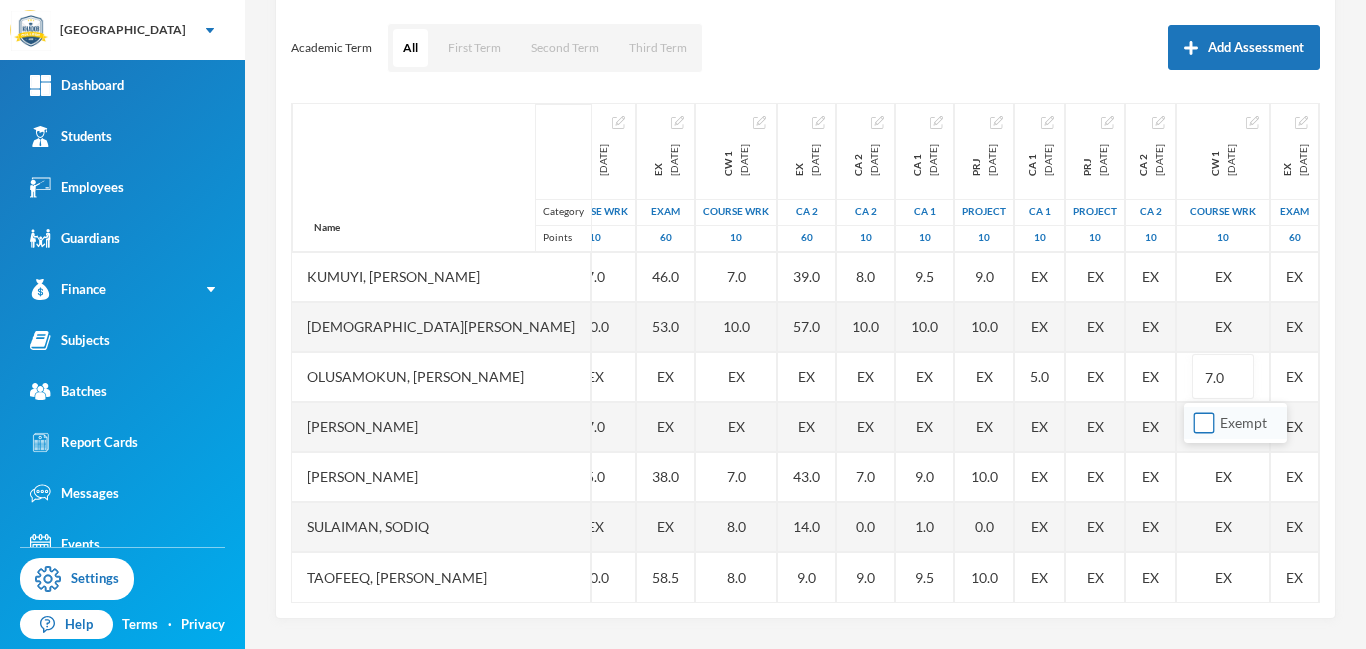 click on "Exempt" at bounding box center [1204, 423] 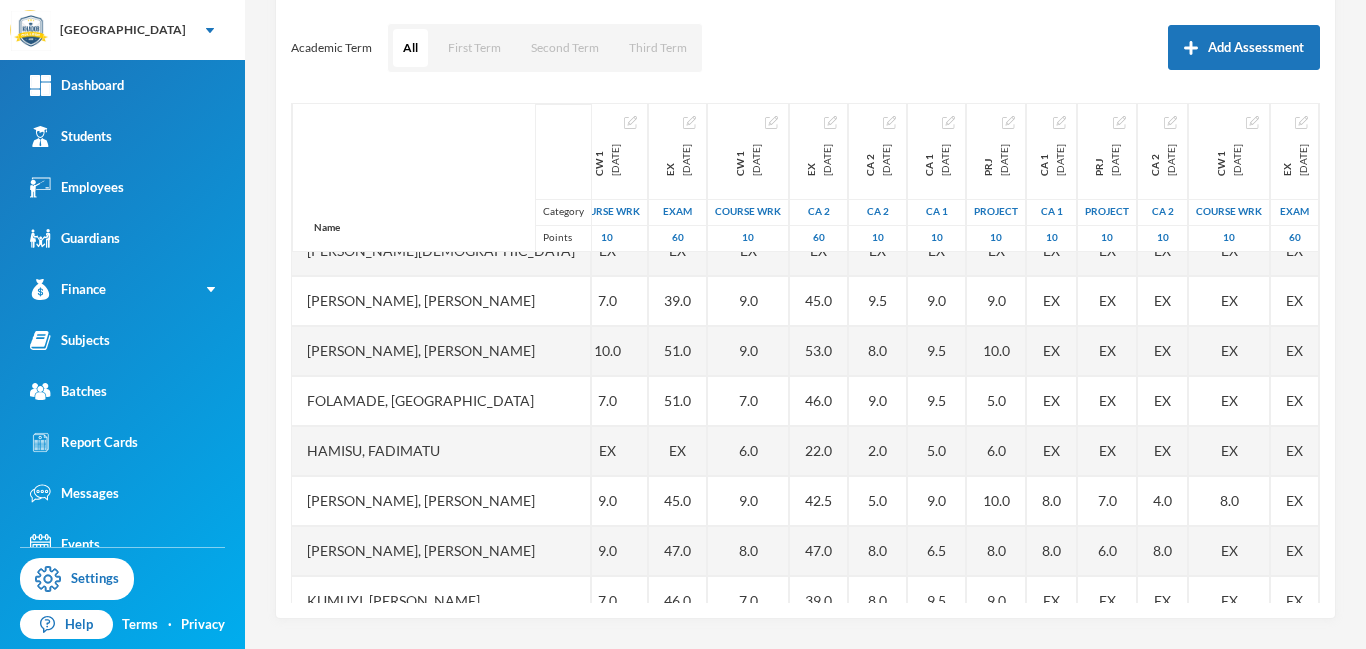scroll, scrollTop: 123, scrollLeft: 387, axis: both 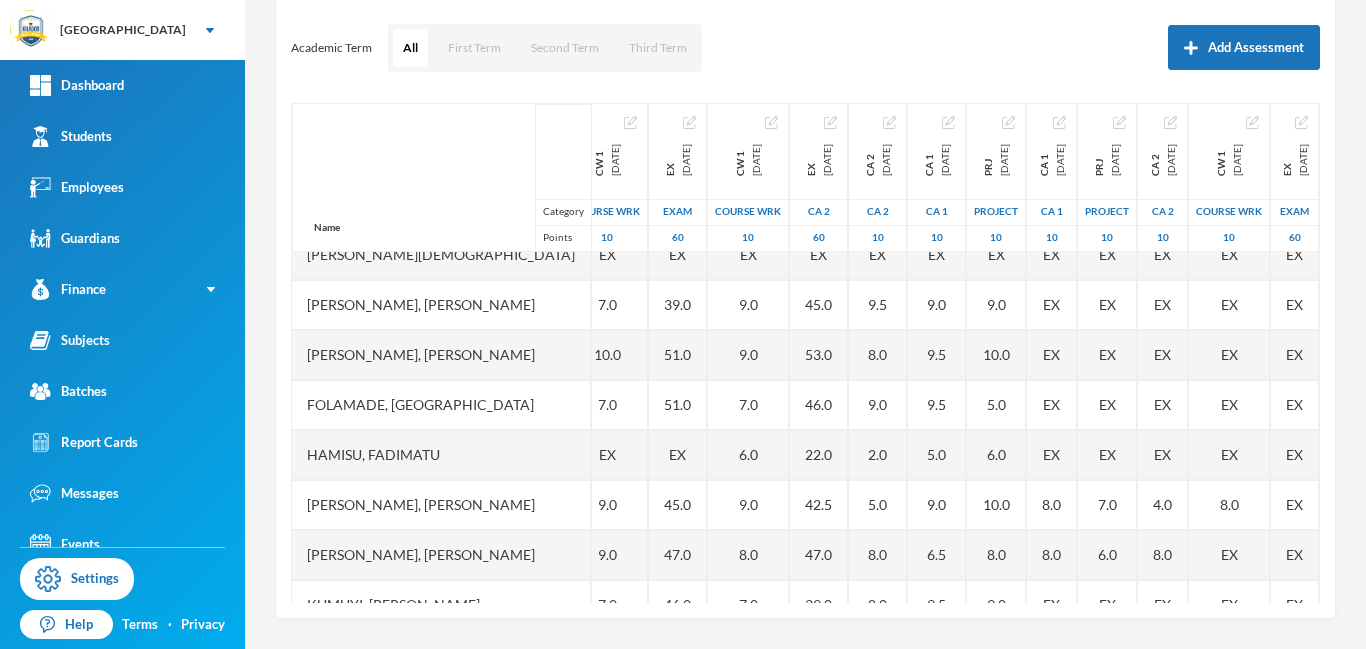 drag, startPoint x: 1318, startPoint y: 377, endPoint x: 1331, endPoint y: 209, distance: 168.50223 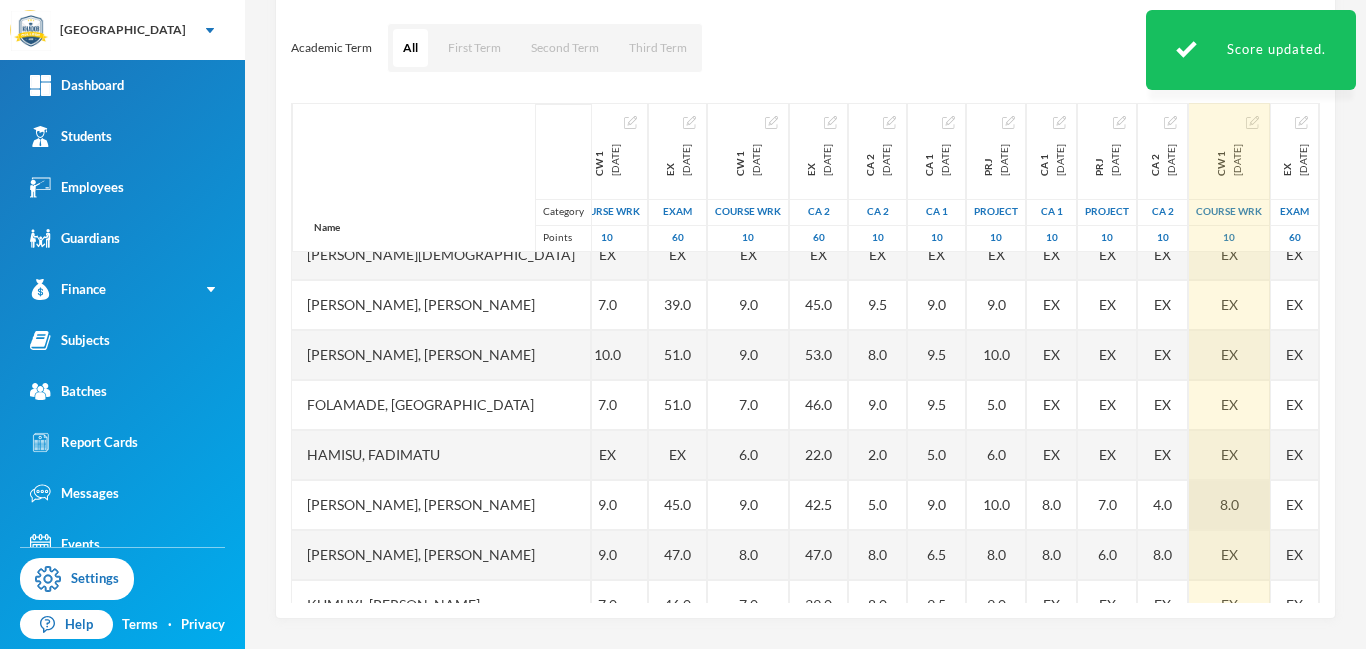 click on "8.0" at bounding box center [1229, 505] 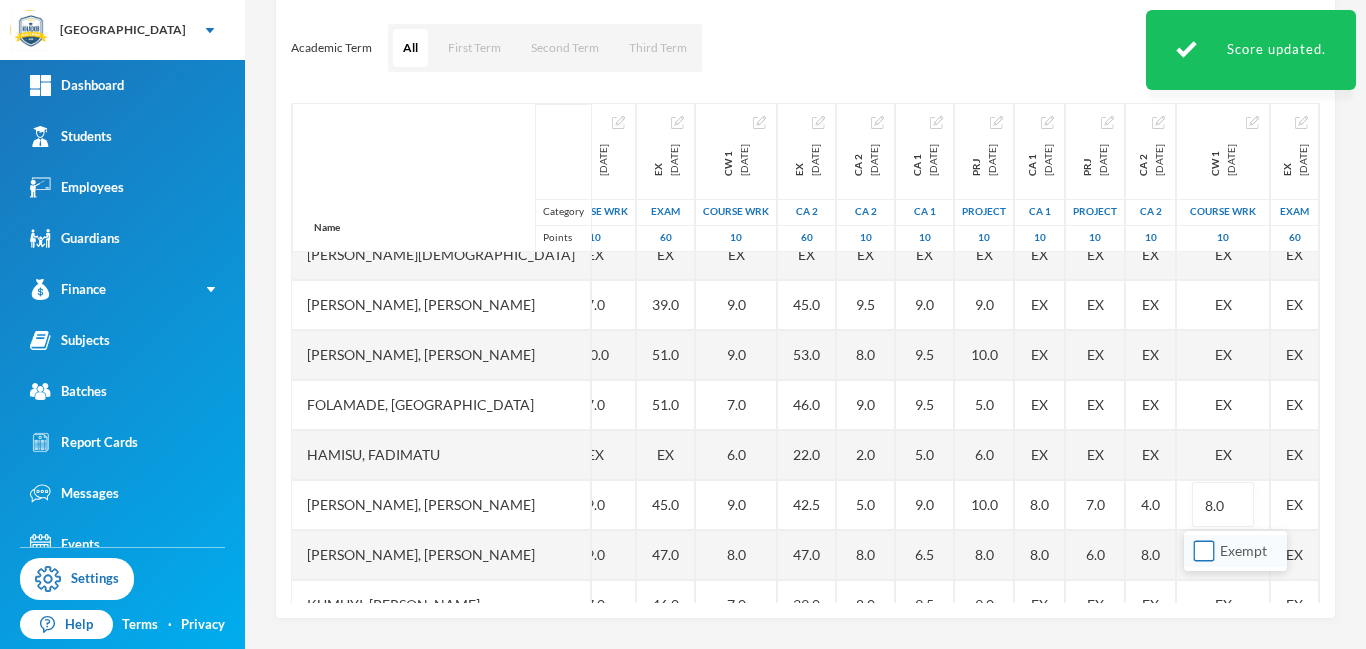 click on "Exempt" at bounding box center (1204, 551) 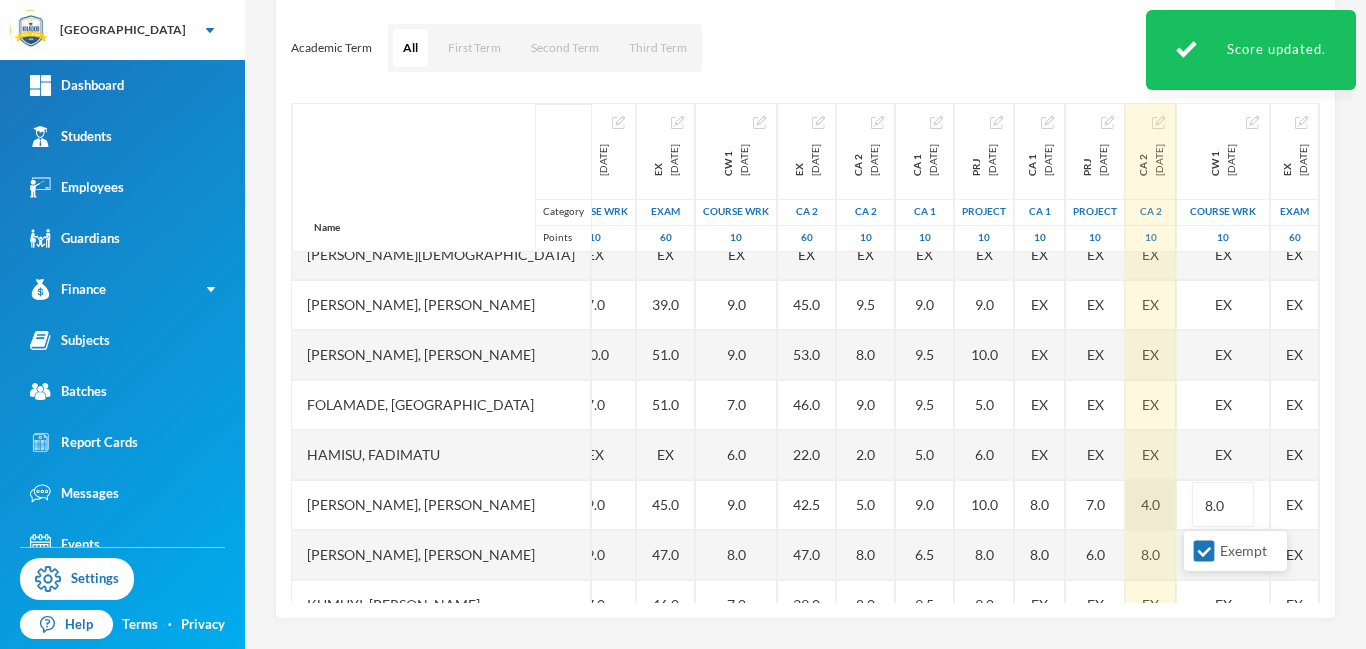 click on "4.0" at bounding box center (1151, 505) 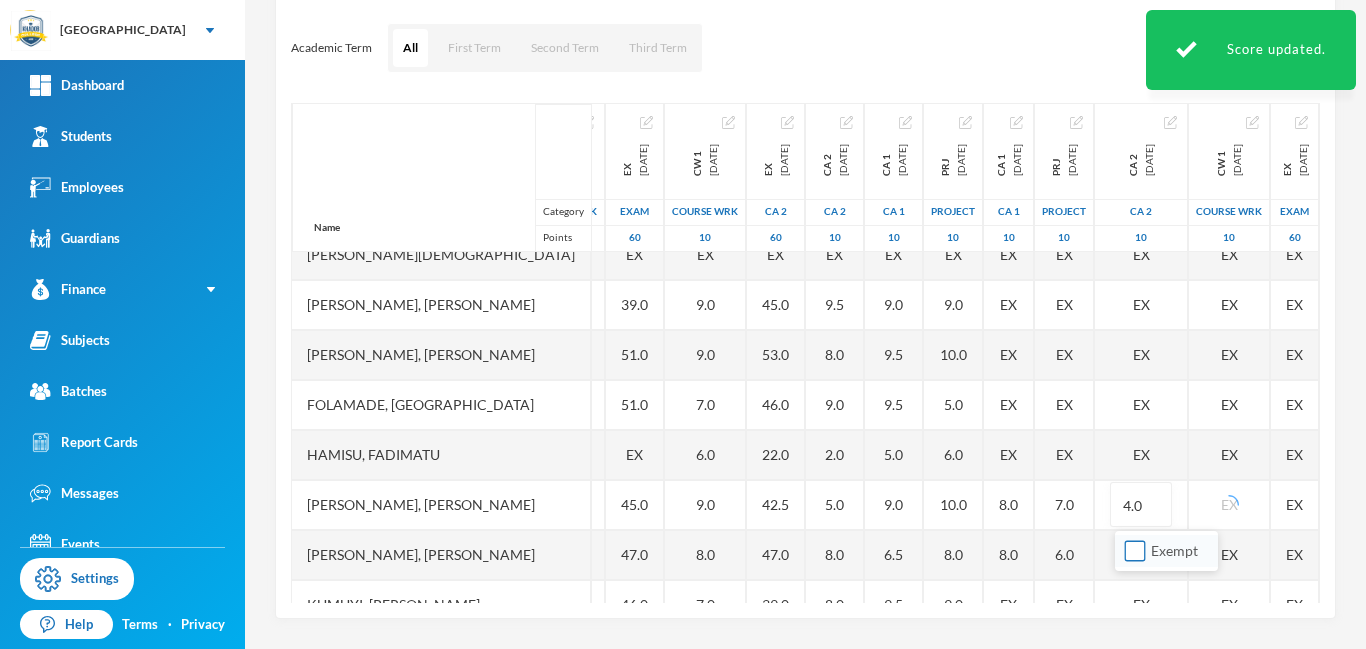 click on "Exempt" at bounding box center (1135, 551) 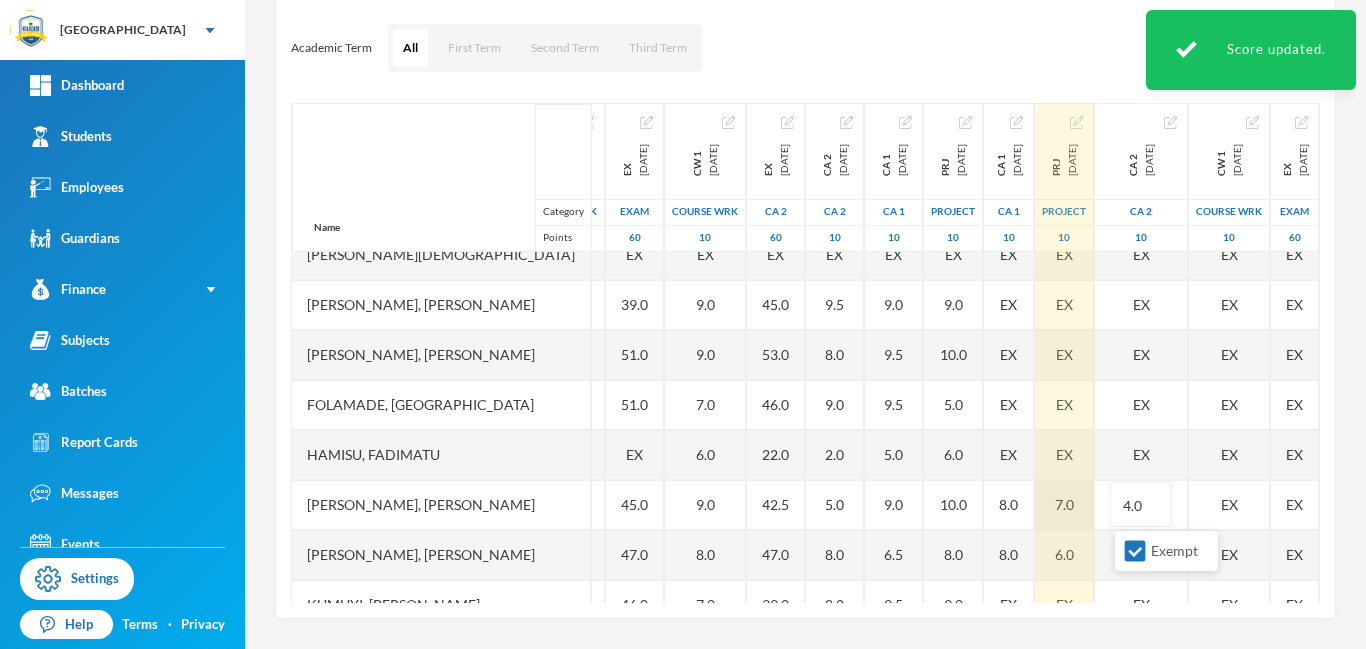click on "7.0" at bounding box center [1064, 505] 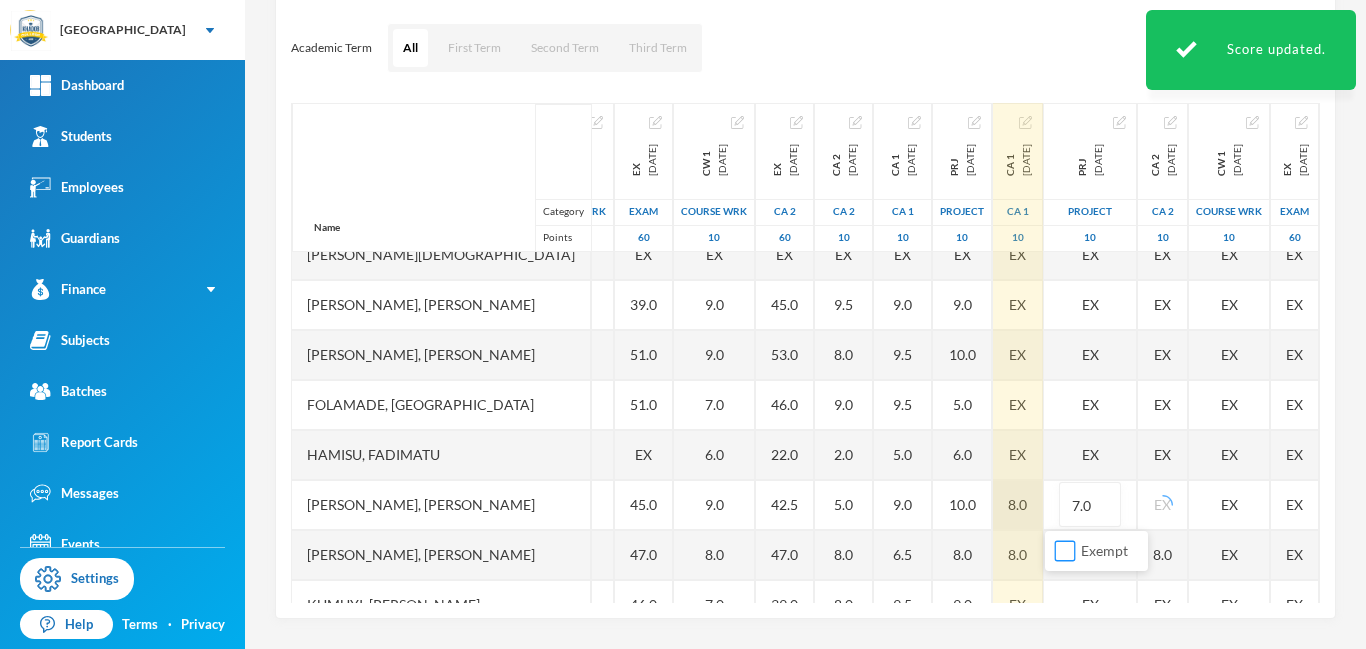 click on "Exempt" at bounding box center [1065, 551] 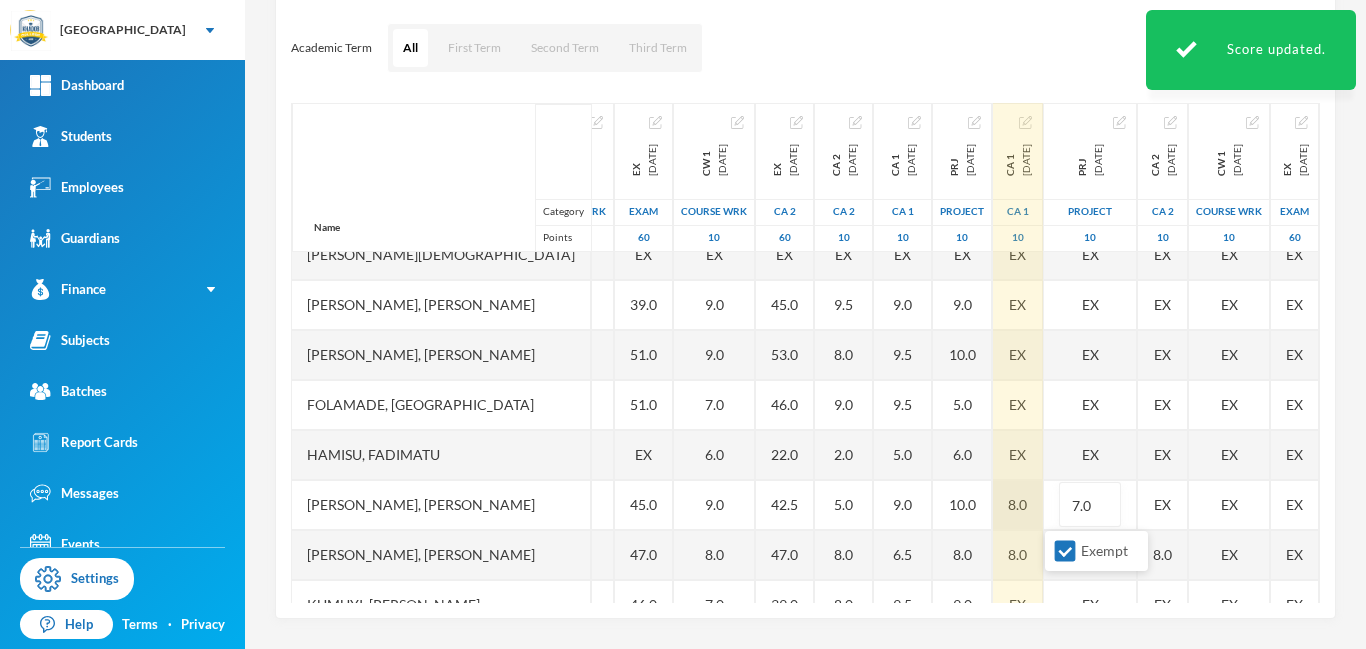click on "8.0" at bounding box center [1018, 505] 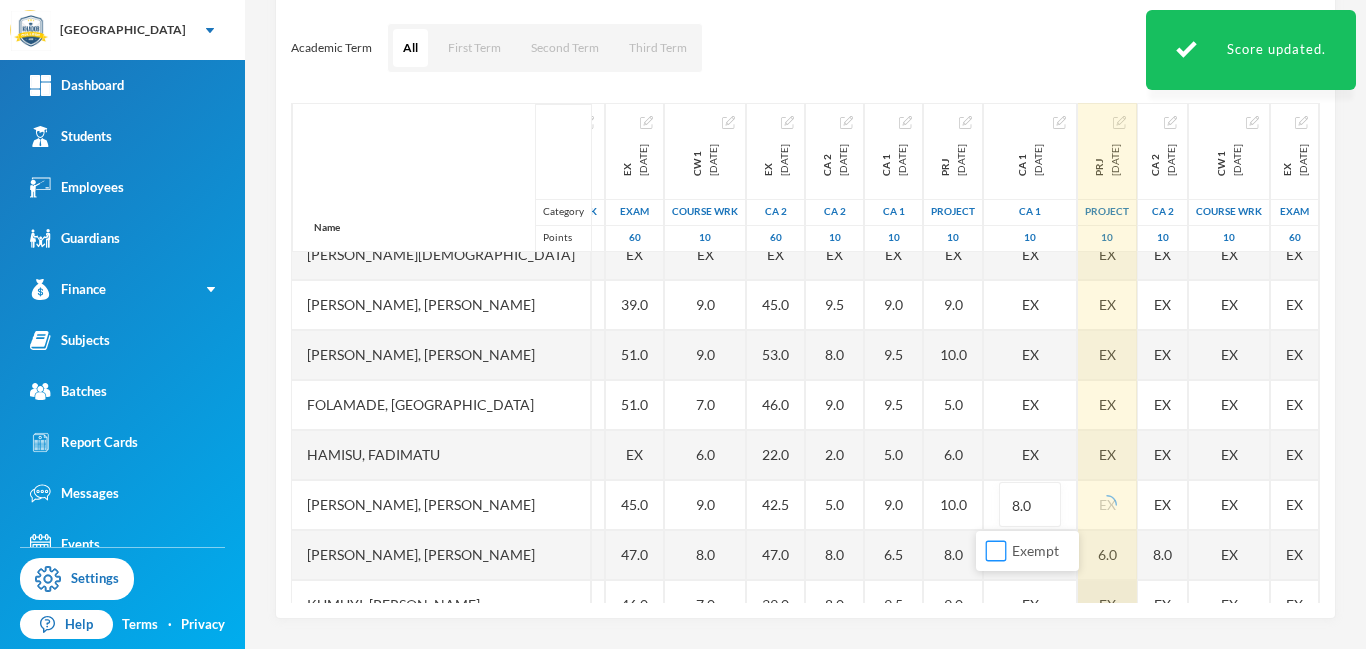 click on "Exempt" at bounding box center (996, 551) 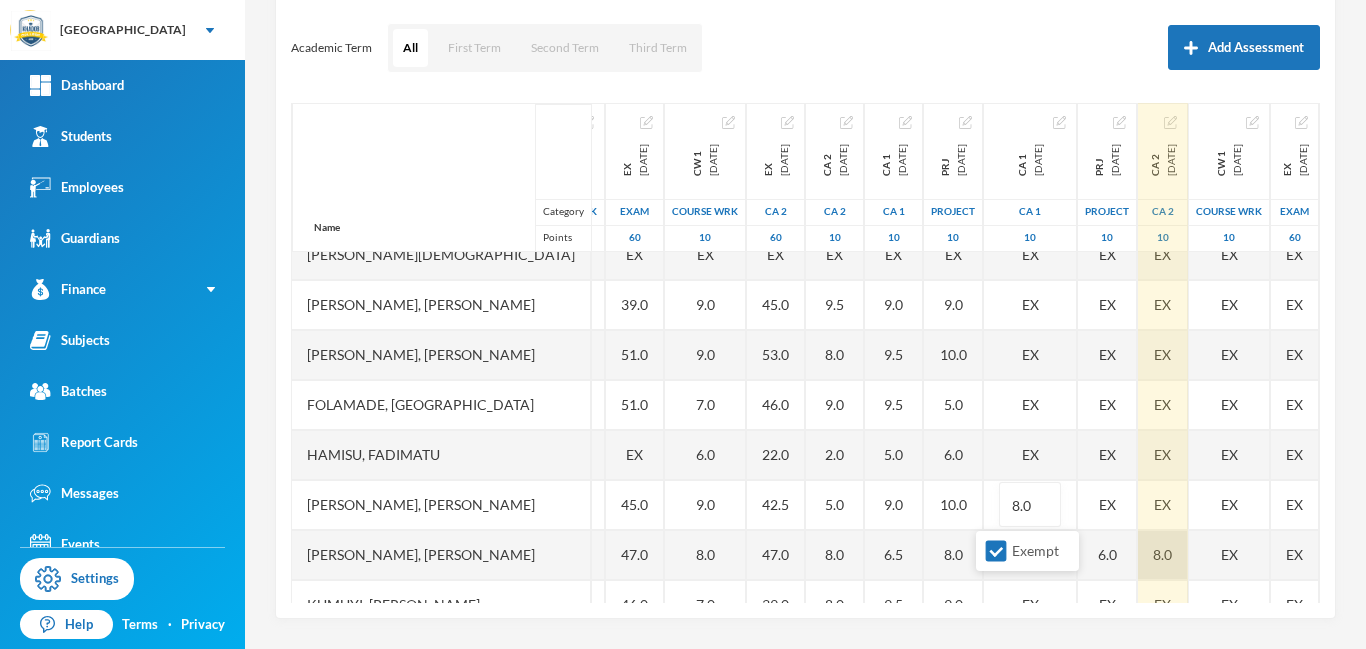 click on "8.0" at bounding box center (1163, 555) 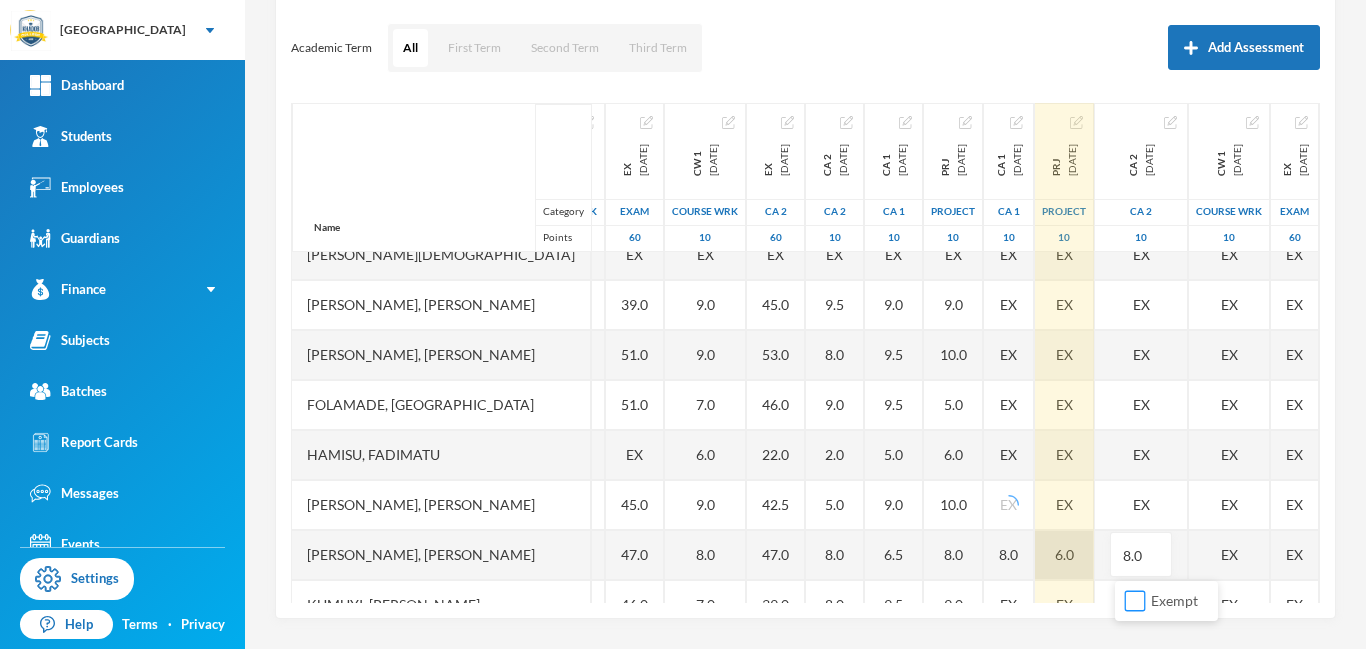 click on "Exempt" at bounding box center (1135, 601) 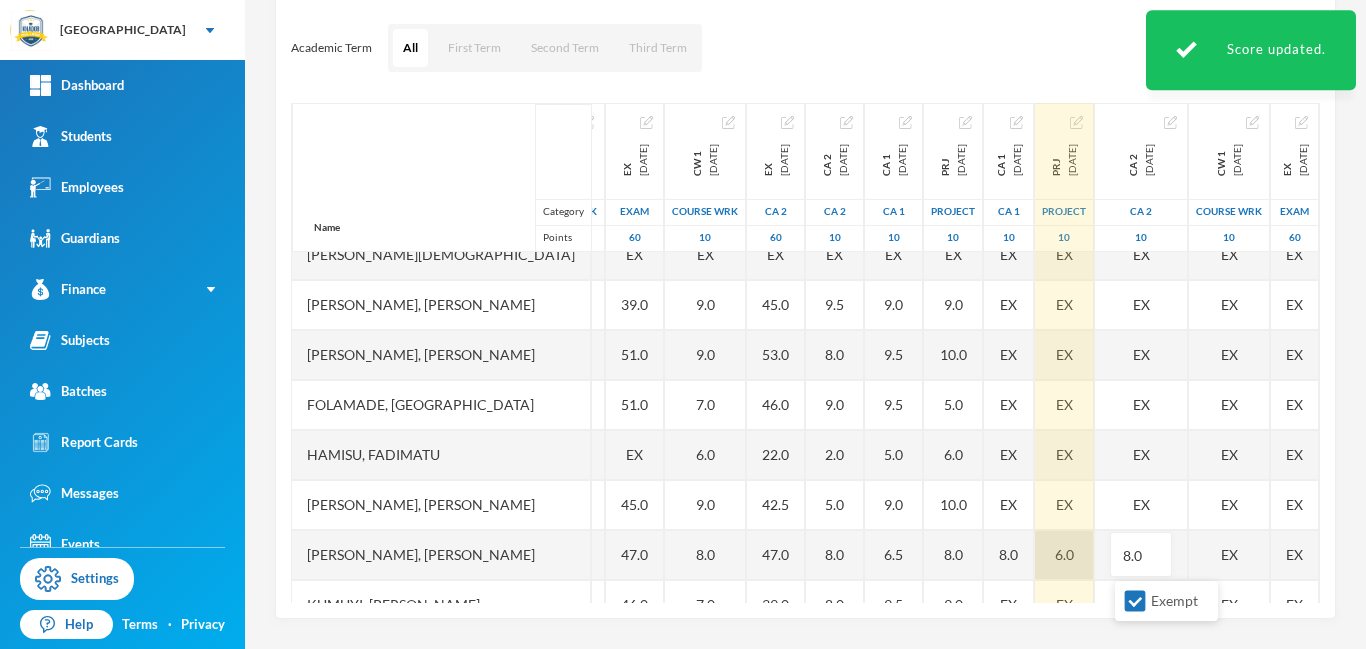 click on "6.0" at bounding box center [1064, 555] 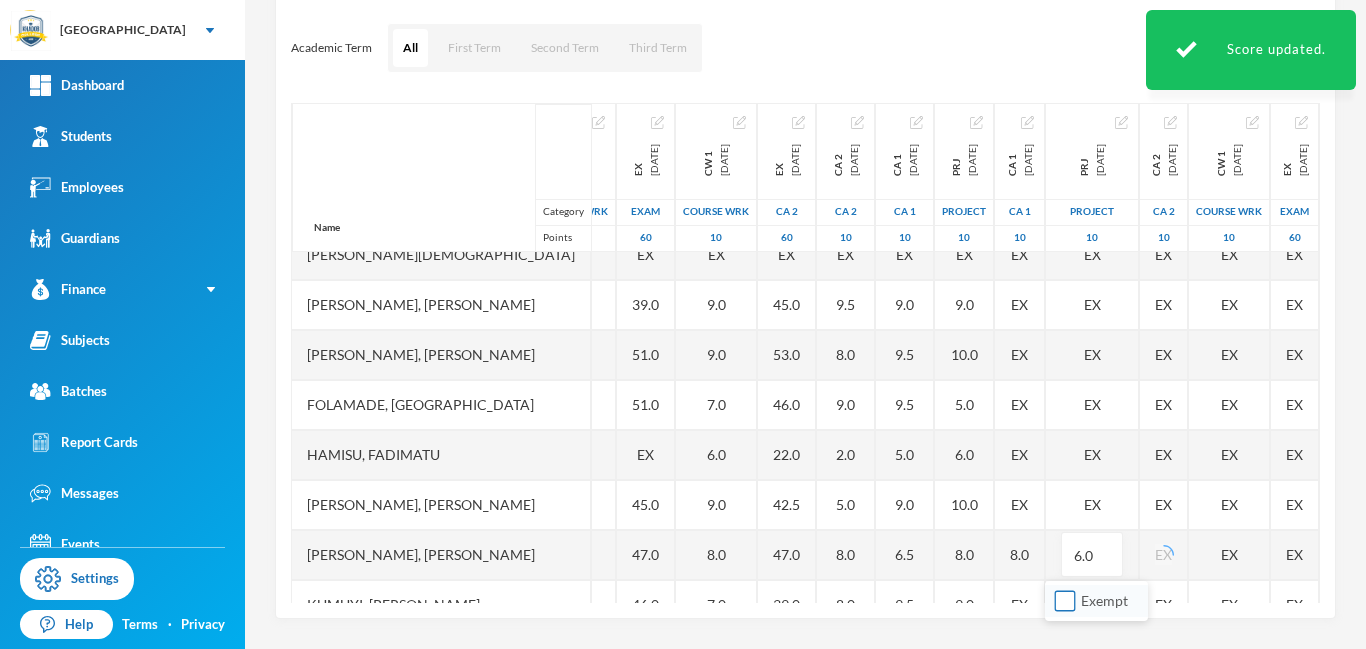 click on "Exempt" at bounding box center (1065, 601) 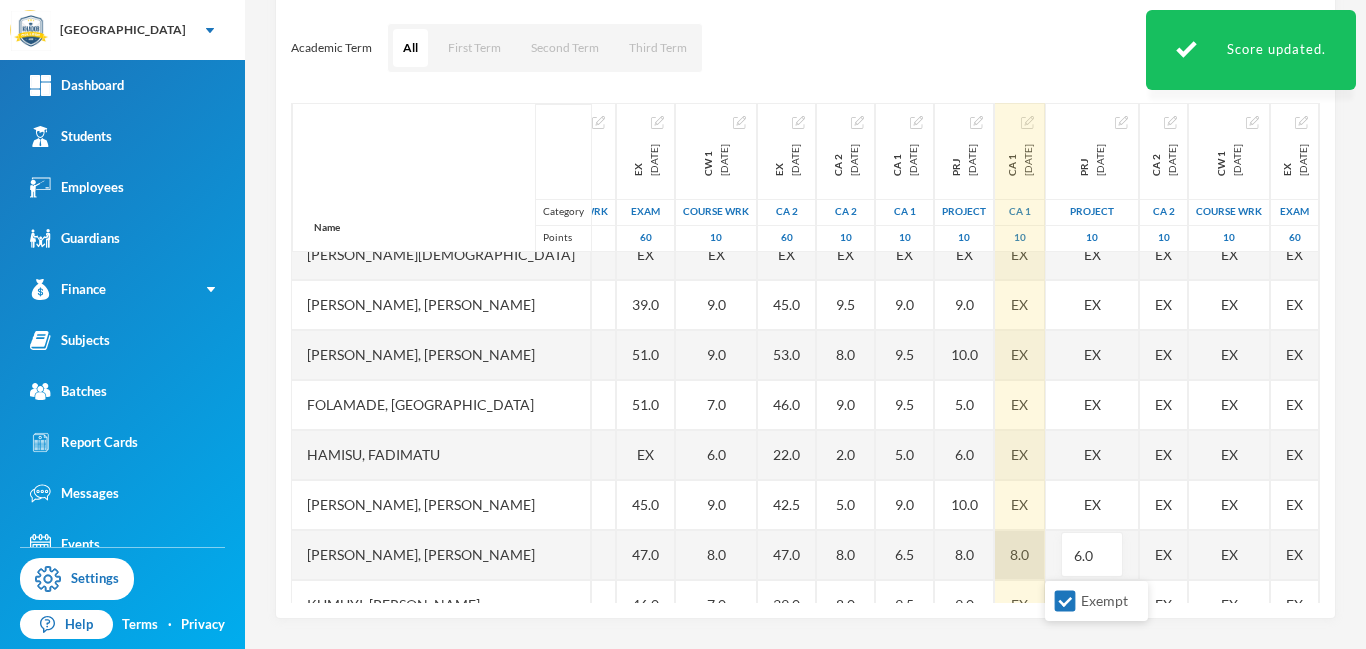 click on "8.0" at bounding box center (1020, 555) 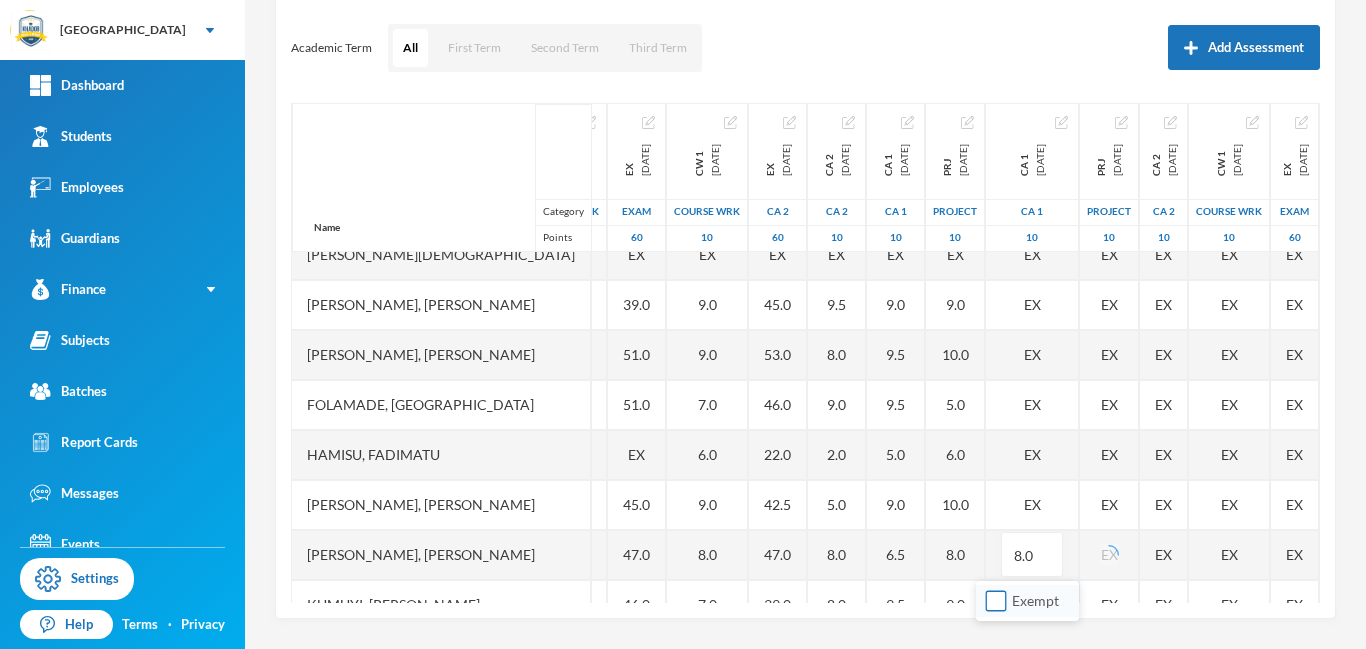 click on "Exempt" at bounding box center [996, 601] 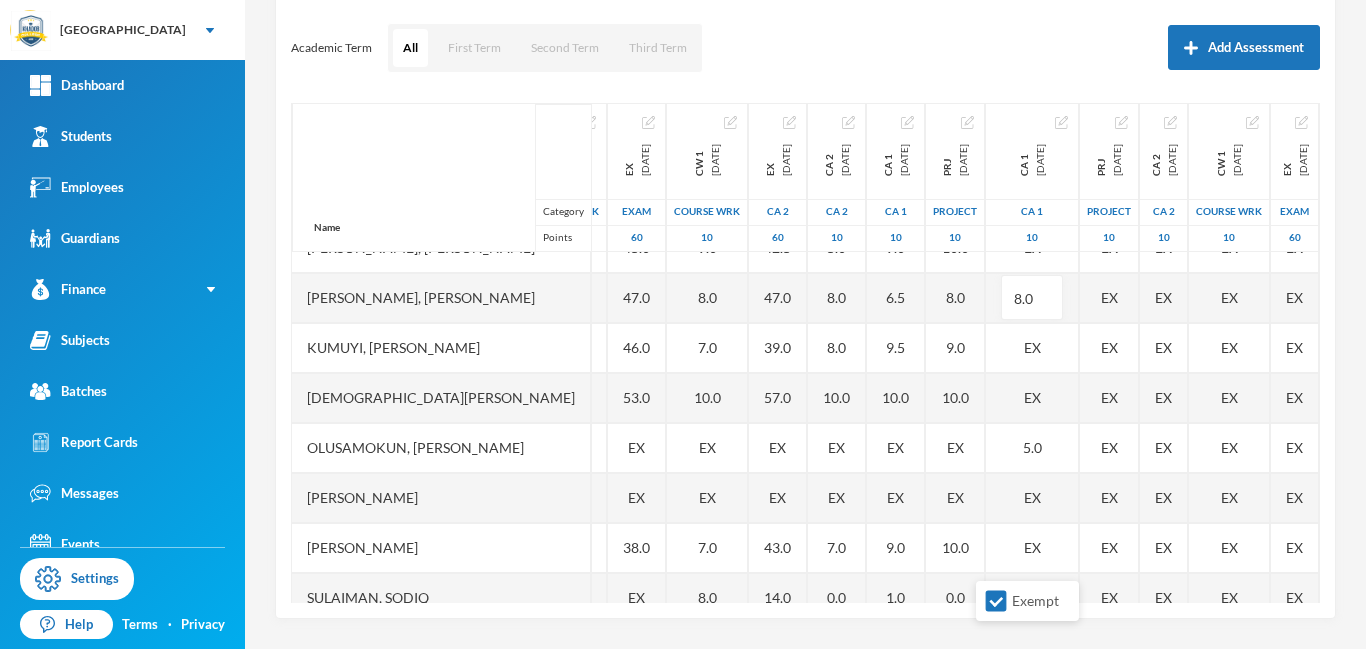 scroll, scrollTop: 405, scrollLeft: 387, axis: both 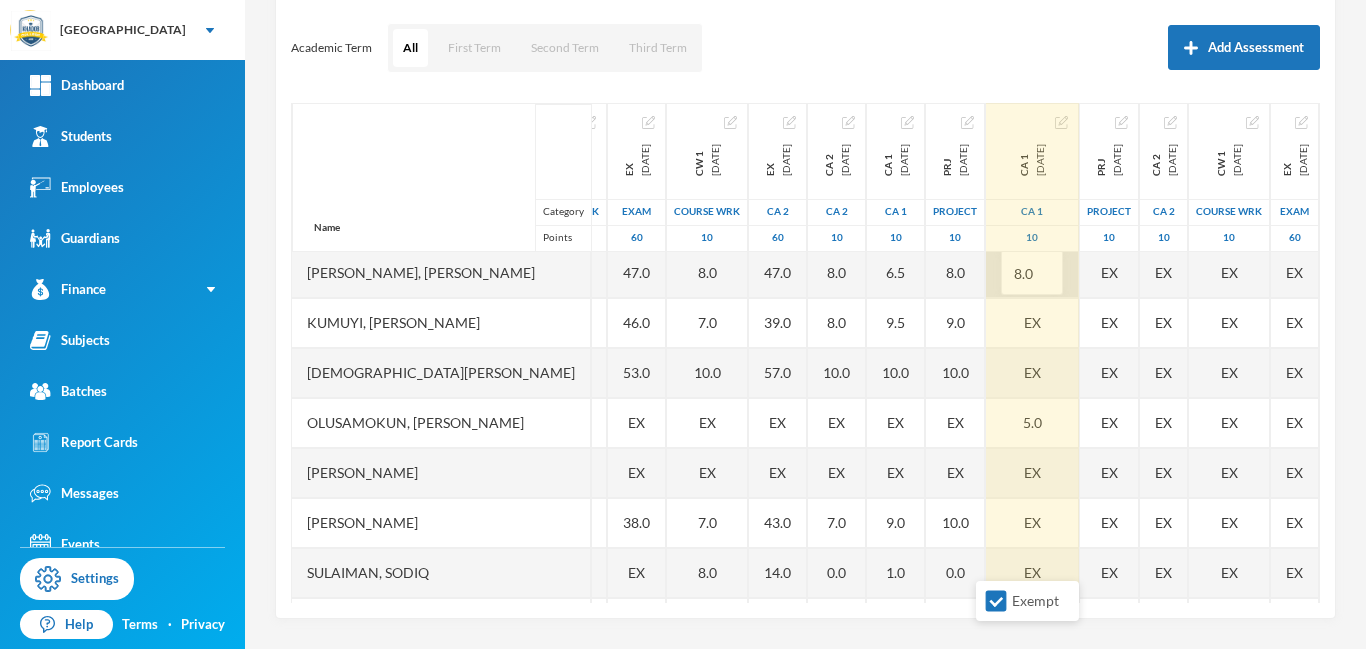 click on "8.0" at bounding box center [1032, 273] 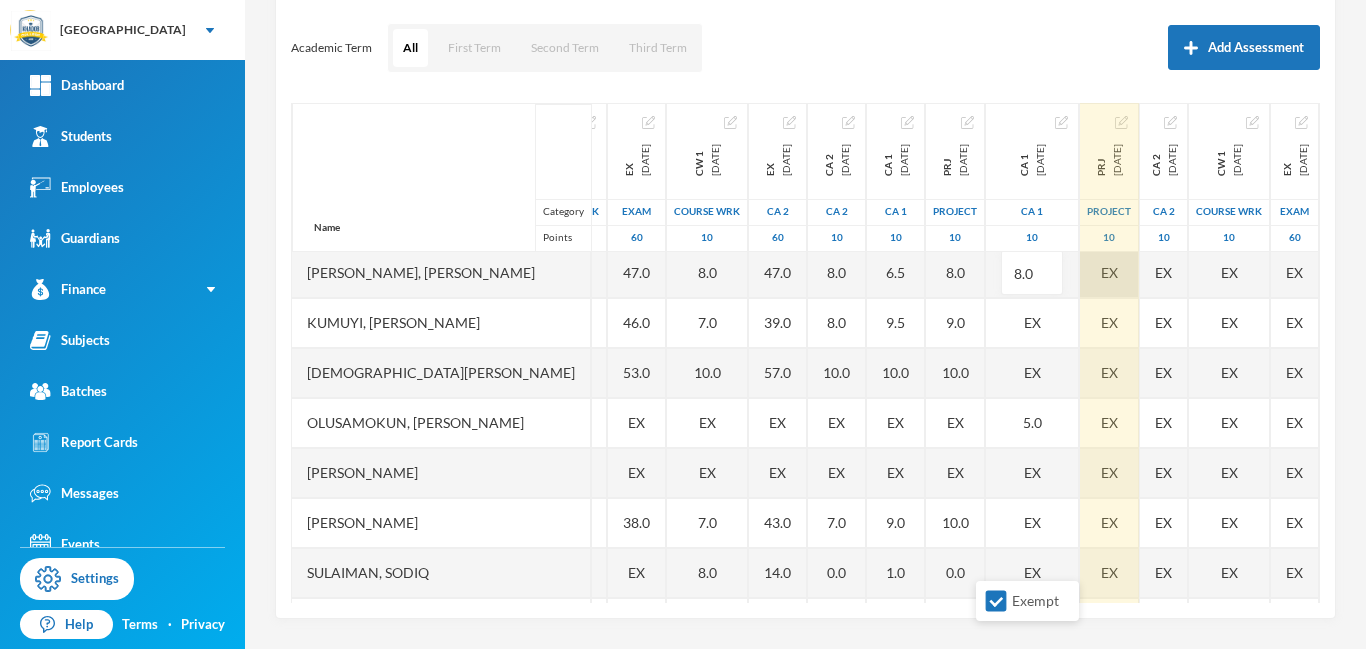 click on "EX" at bounding box center (1109, 273) 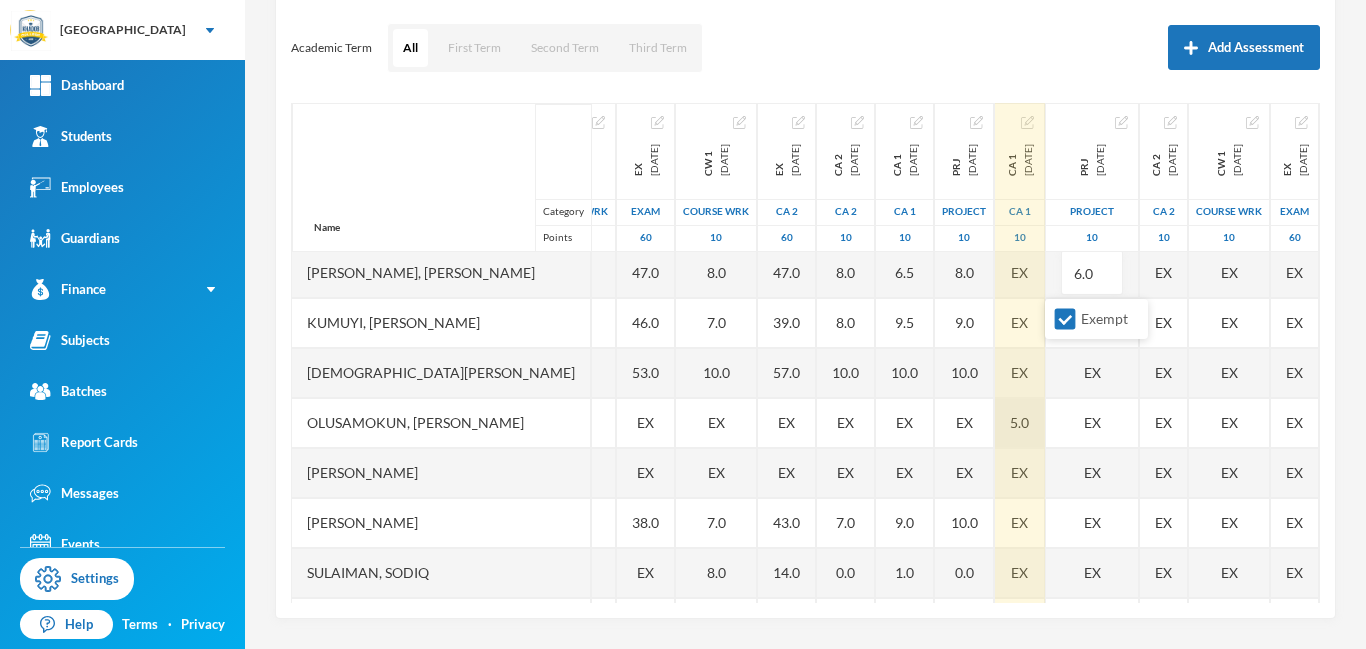 click on "5.0" at bounding box center (1020, 423) 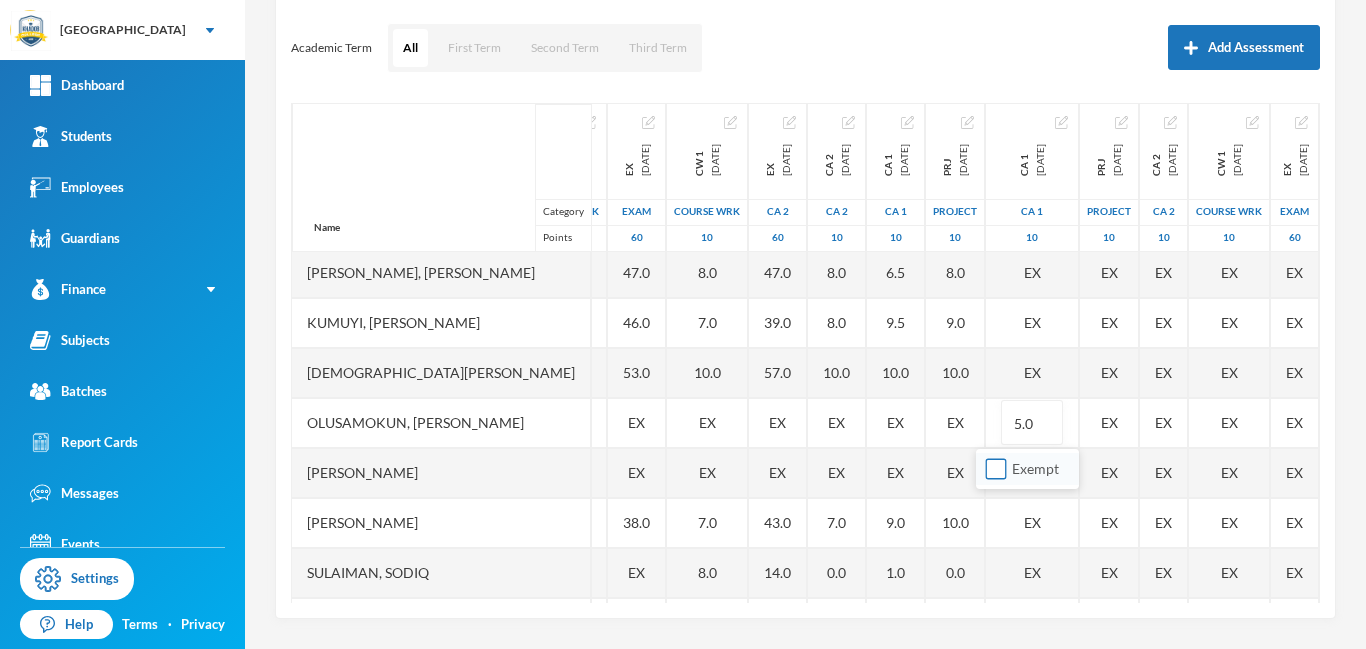 click on "Exempt" at bounding box center (996, 469) 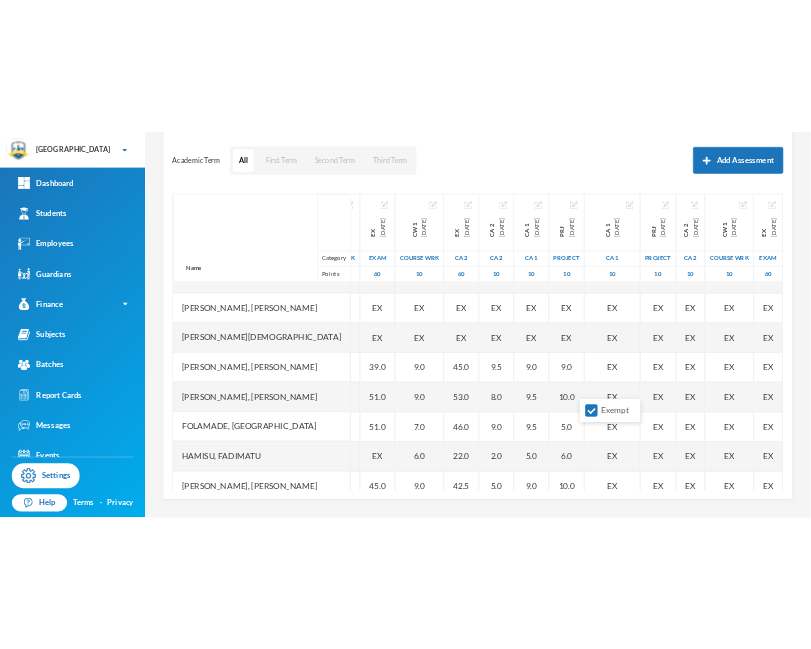 scroll, scrollTop: 25, scrollLeft: 387, axis: both 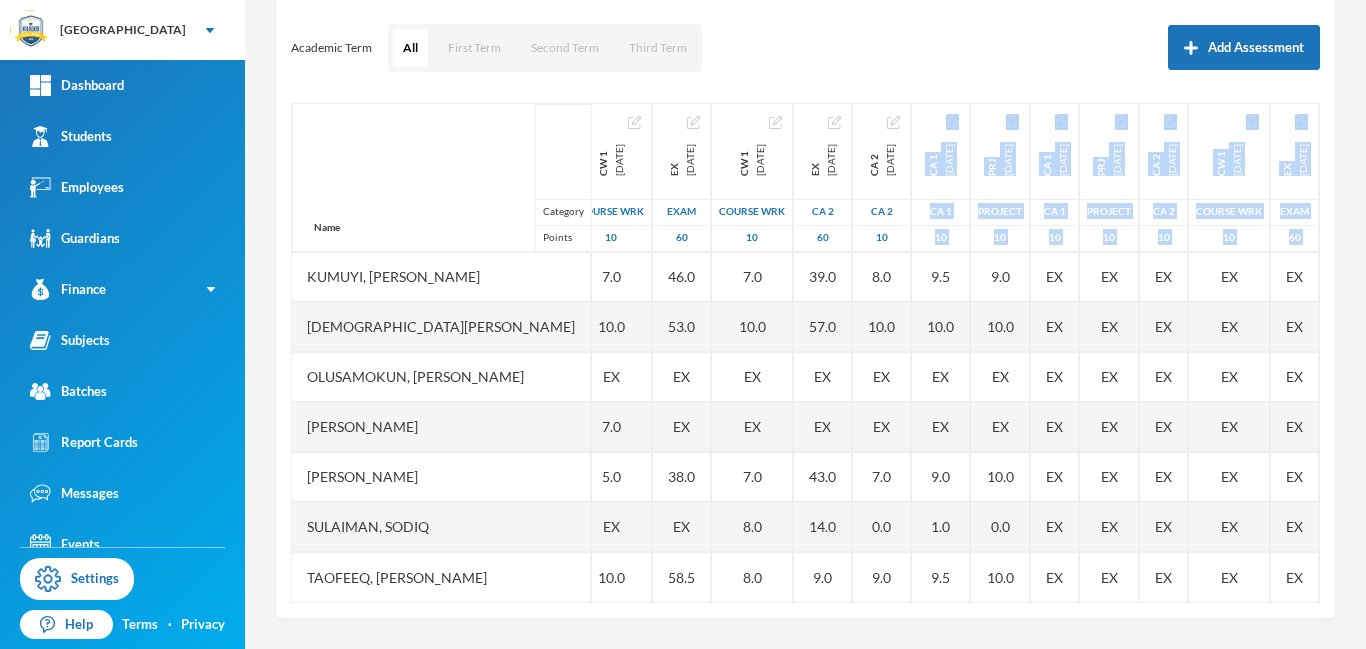 drag, startPoint x: 1043, startPoint y: 602, endPoint x: 1315, endPoint y: 604, distance: 272.00735 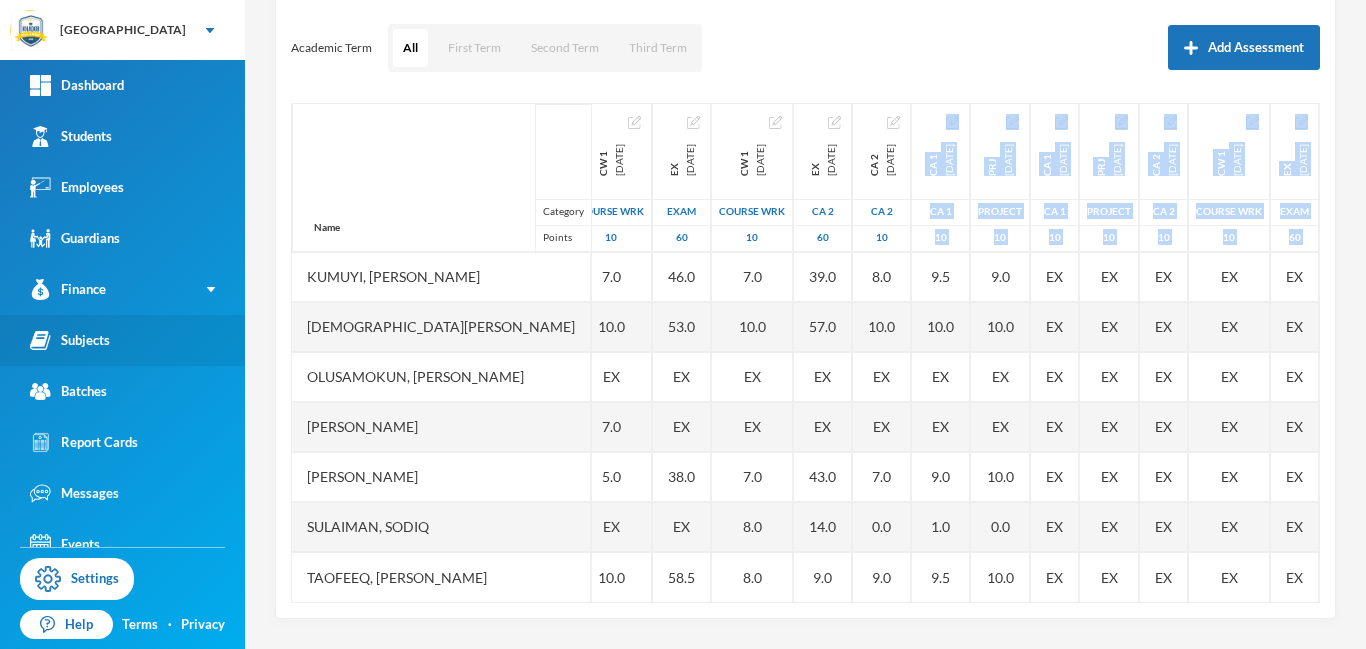 click on "Subjects" at bounding box center [70, 340] 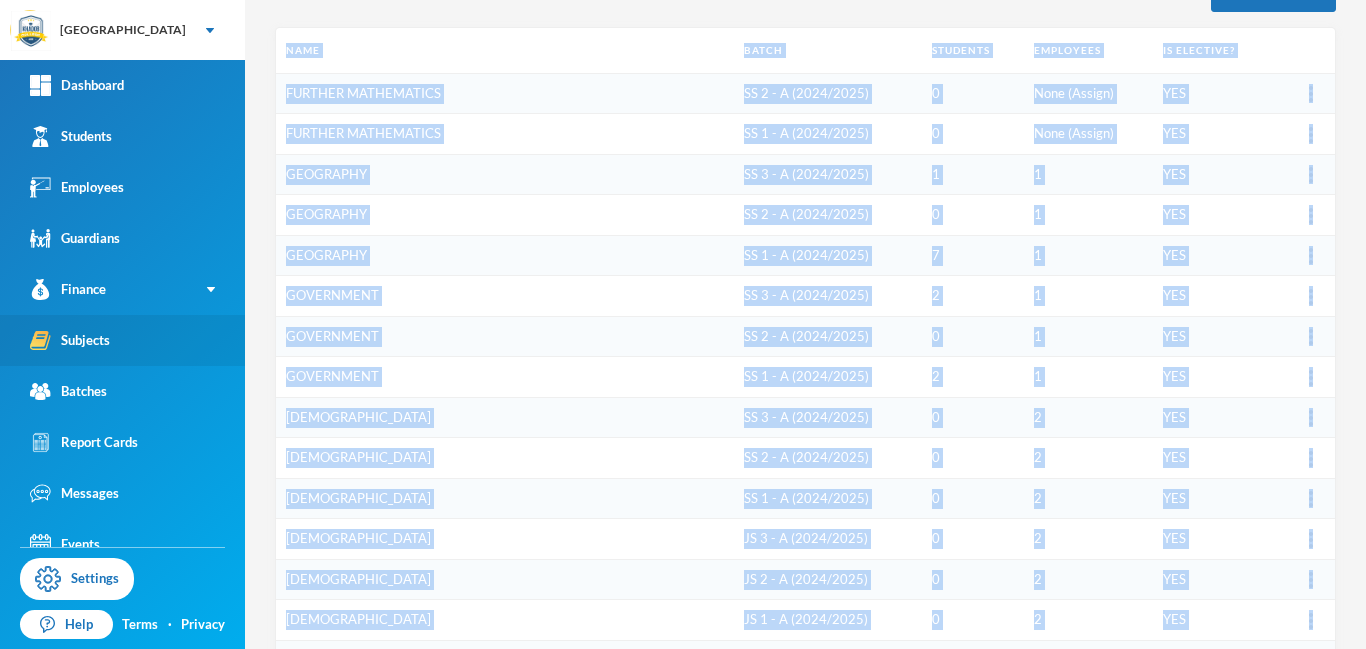 click on "Subjects" at bounding box center (122, 340) 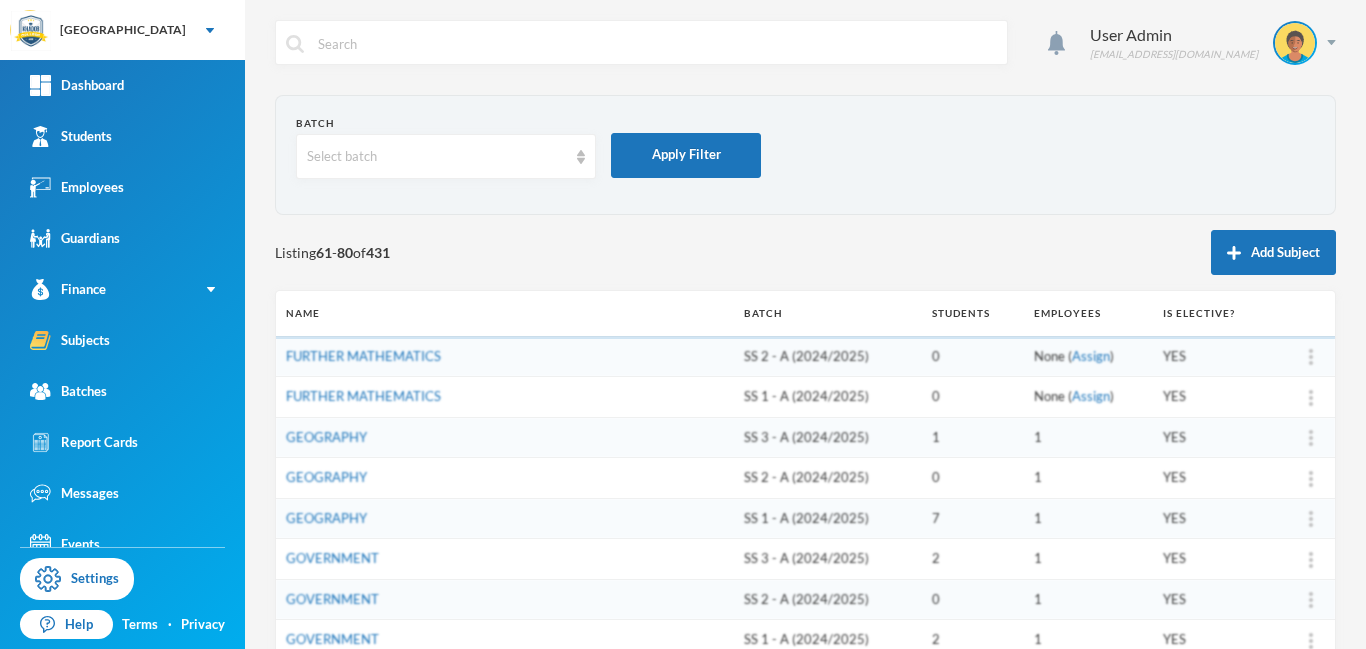 scroll, scrollTop: 0, scrollLeft: 0, axis: both 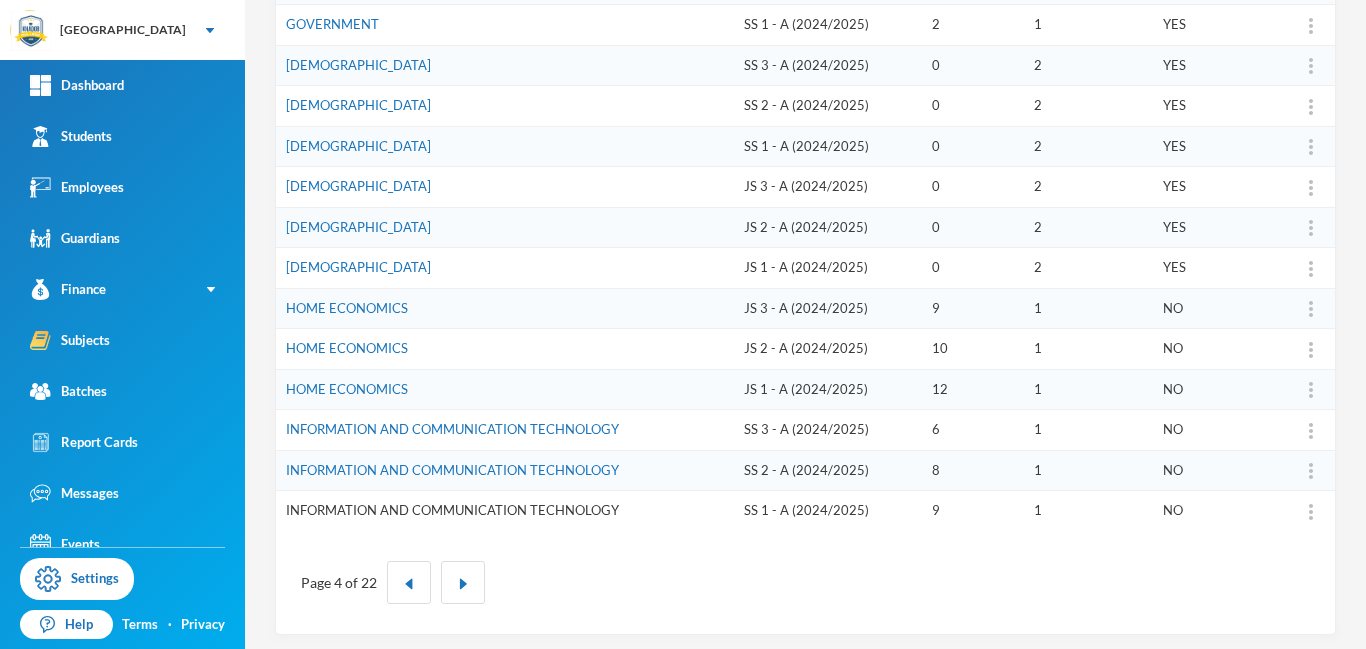 click on "INFORMATION AND COMMUNICATION TECHNOLOGY" at bounding box center (452, 510) 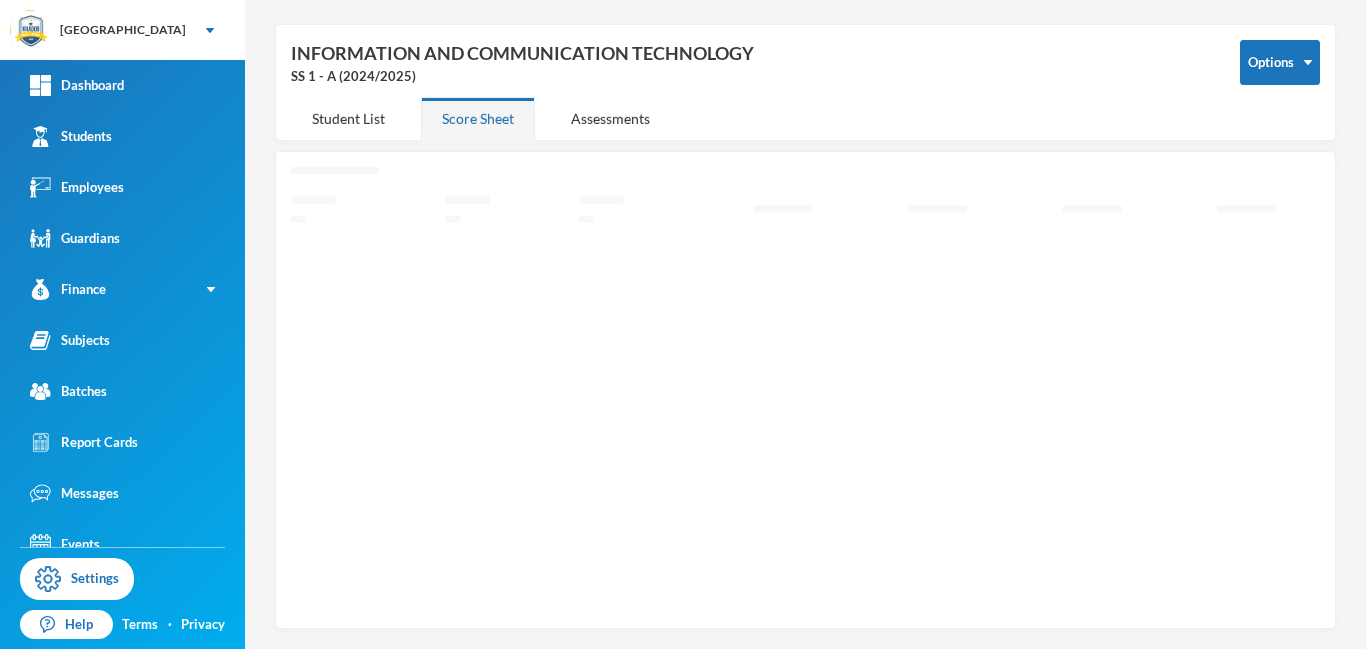 scroll, scrollTop: 71, scrollLeft: 0, axis: vertical 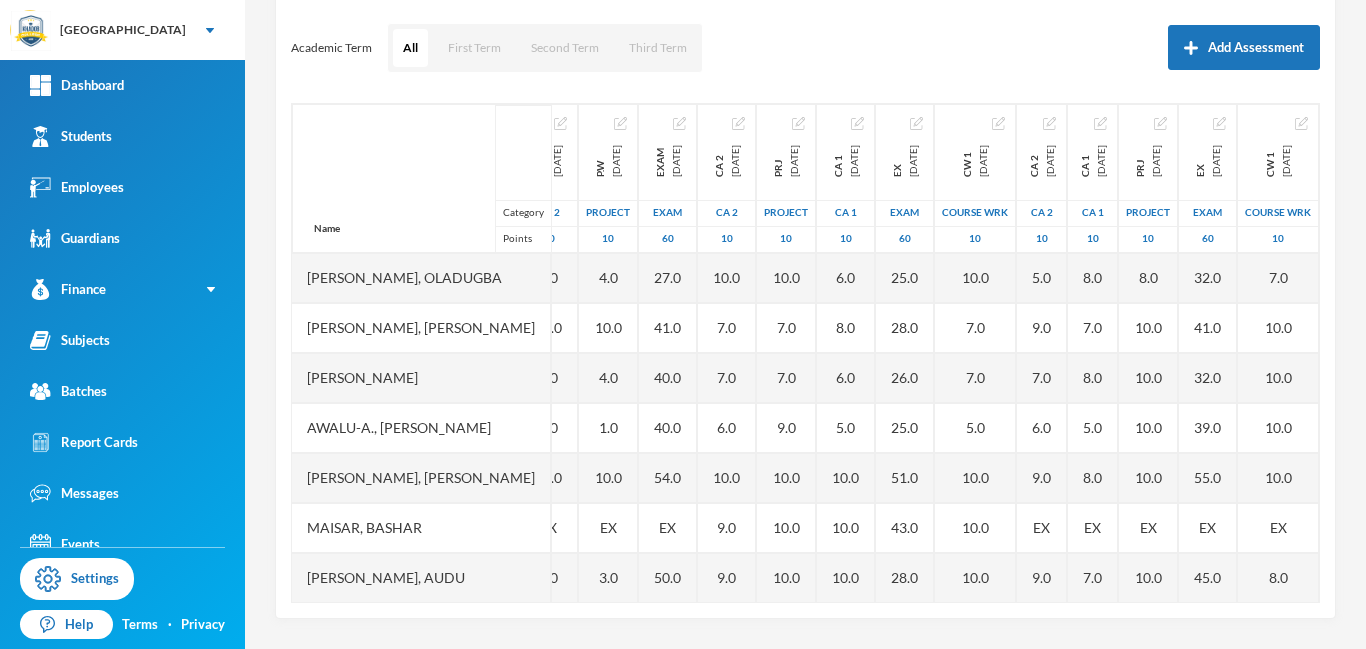 drag, startPoint x: 1317, startPoint y: 471, endPoint x: 1321, endPoint y: 367, distance: 104.0769 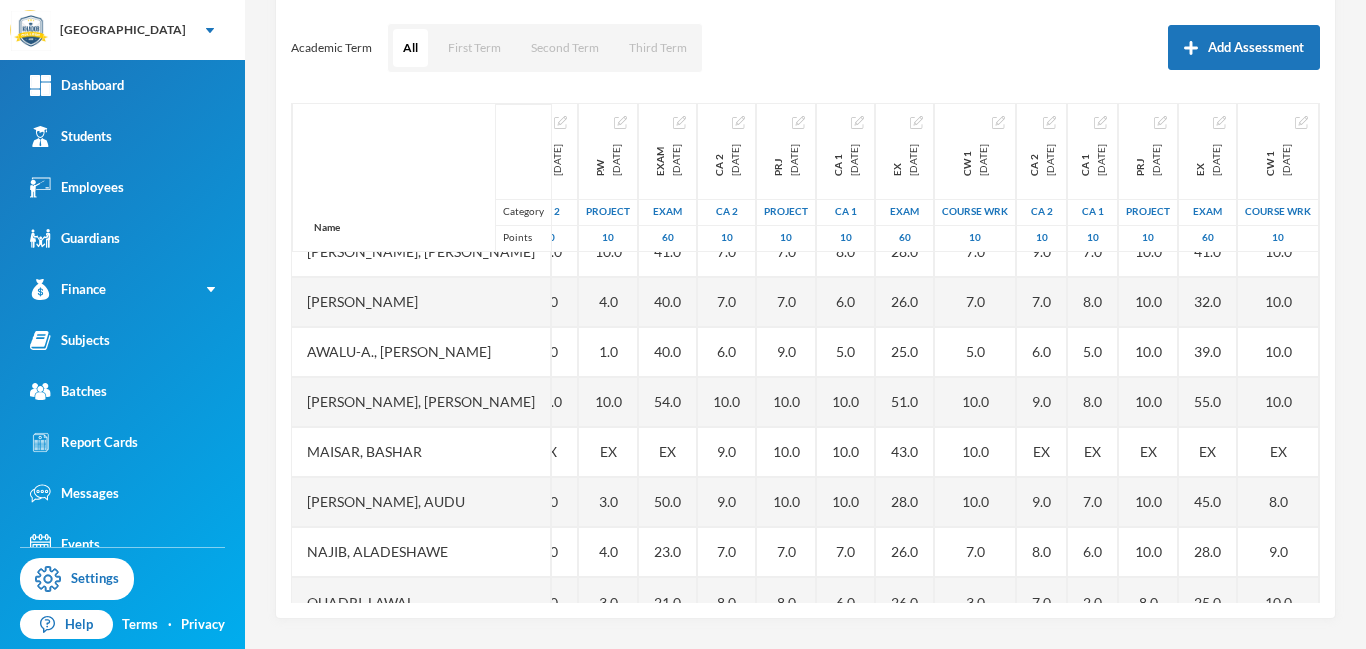 scroll, scrollTop: 101, scrollLeft: 280, axis: both 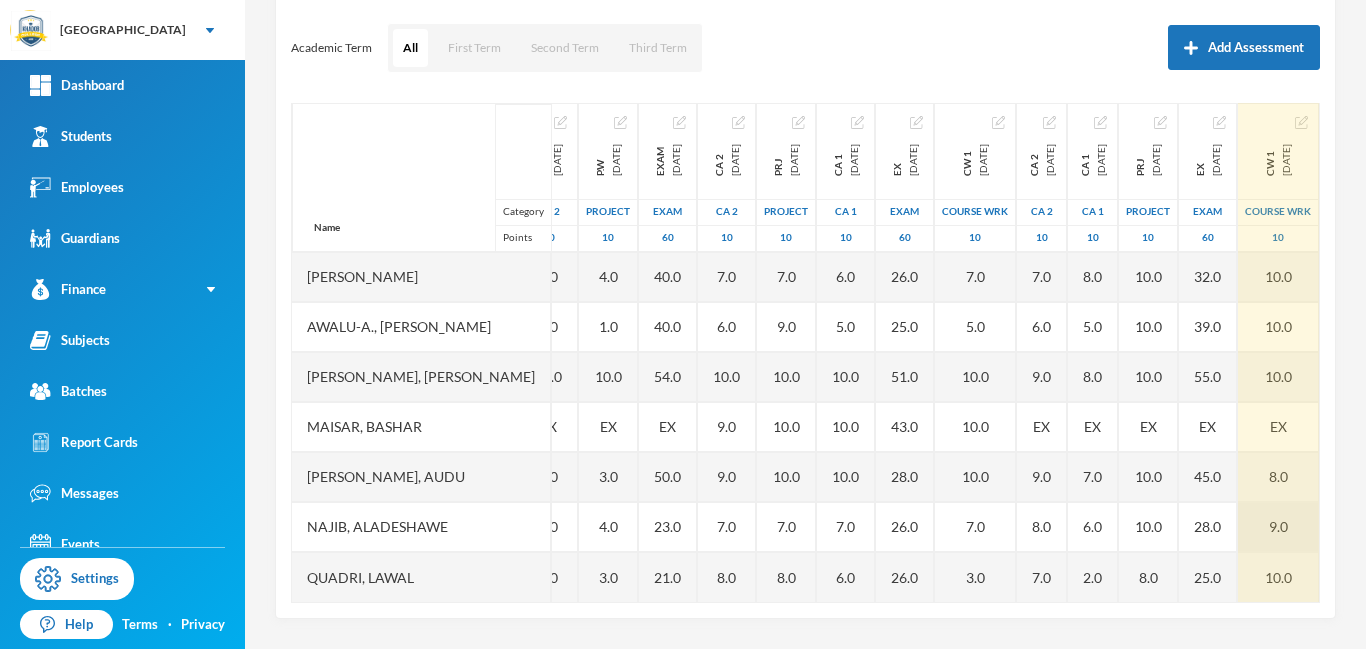 drag, startPoint x: 1317, startPoint y: 389, endPoint x: 1307, endPoint y: 509, distance: 120.41595 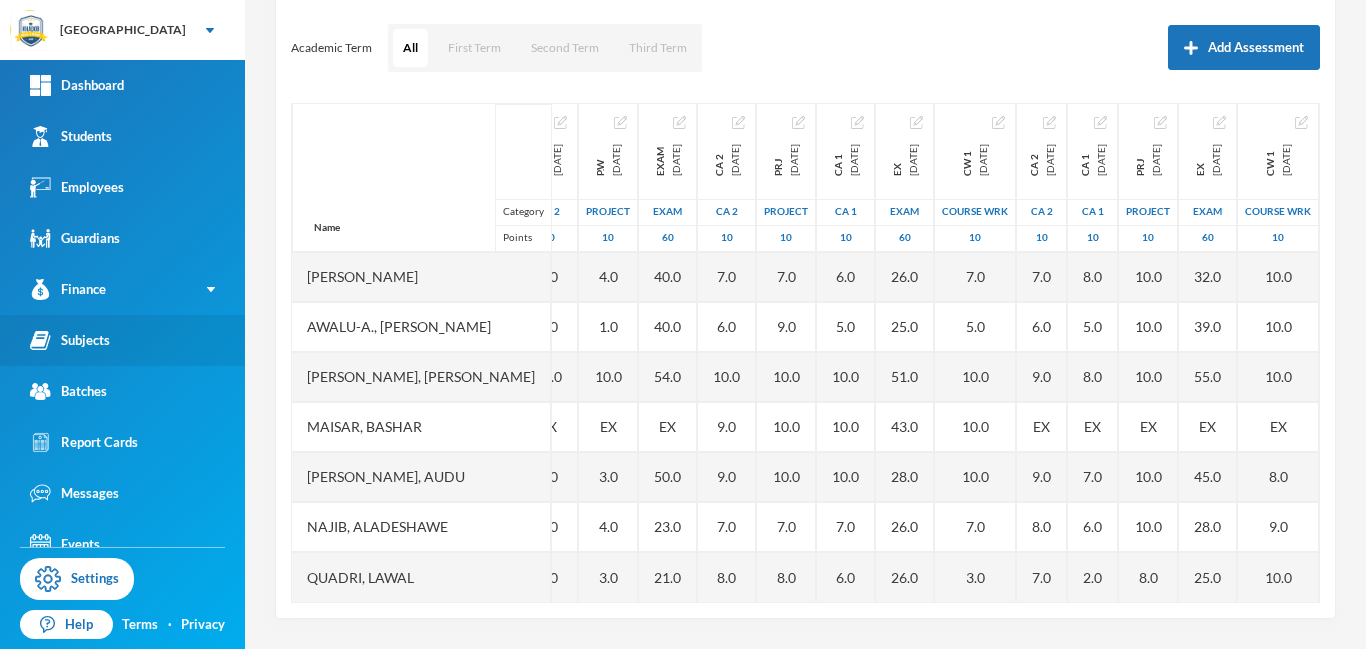 click on "Subjects" at bounding box center [70, 340] 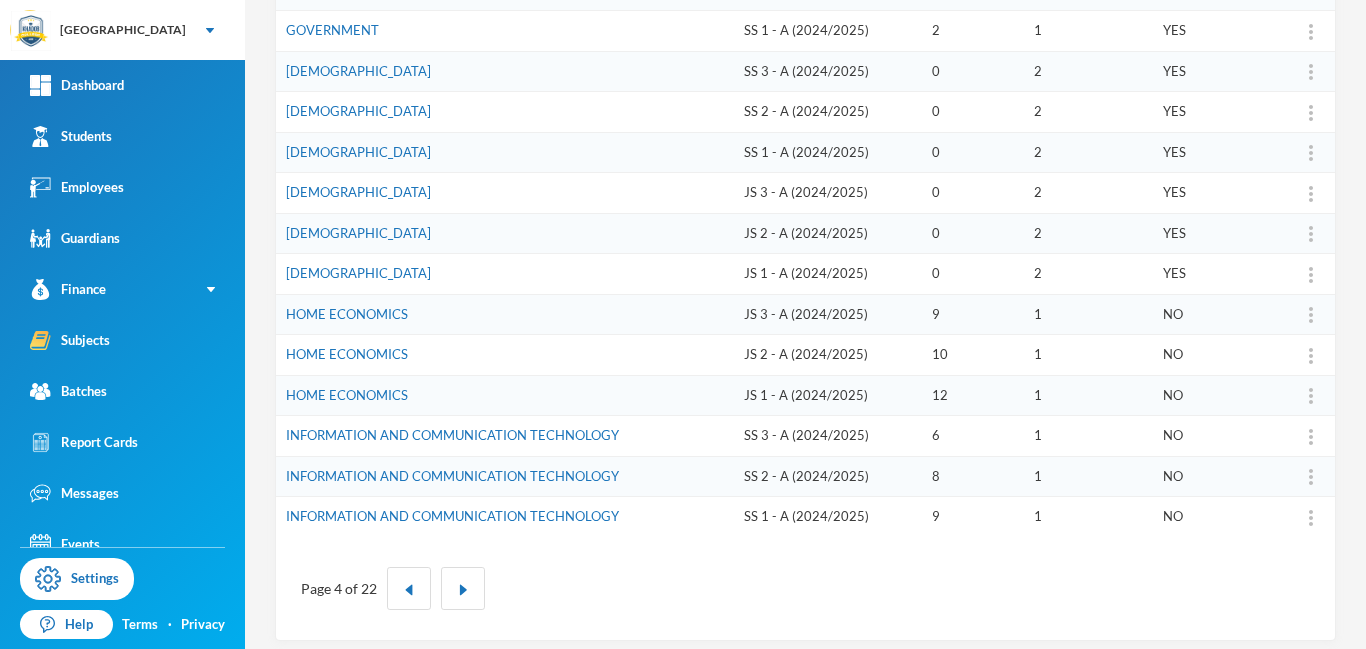 scroll, scrollTop: 621, scrollLeft: 0, axis: vertical 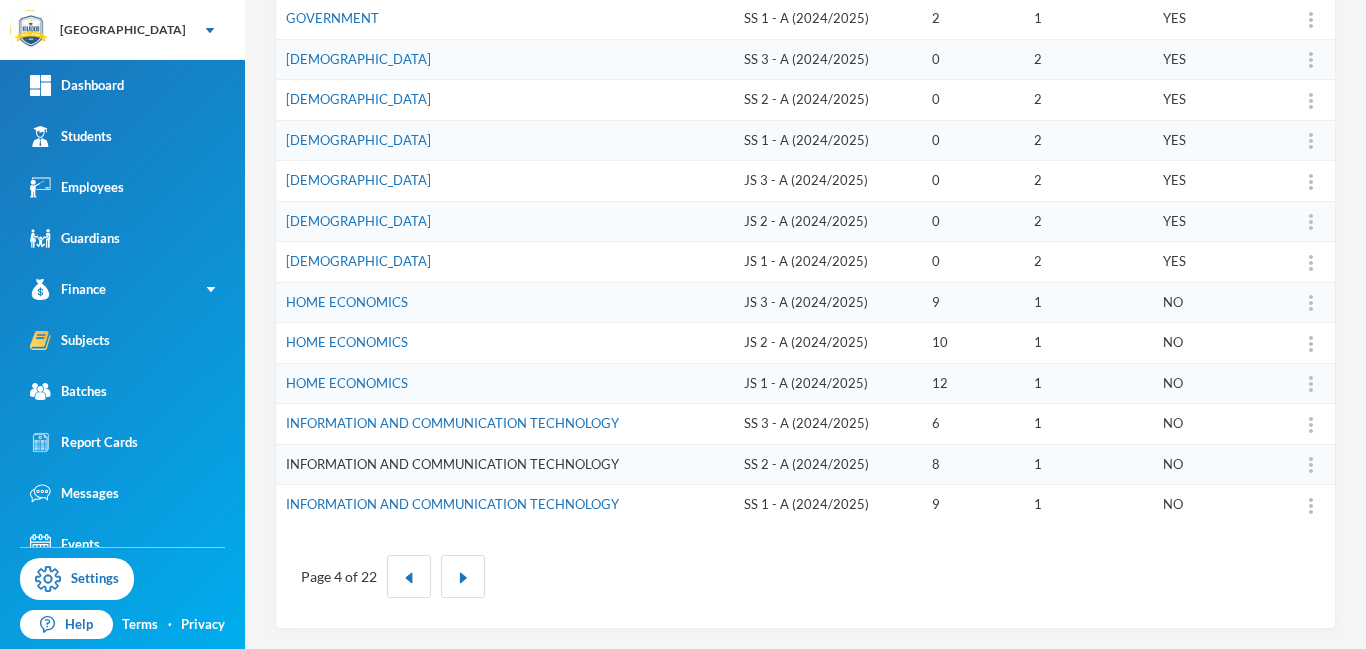 click on "INFORMATION AND COMMUNICATION TECHNOLOGY" at bounding box center [452, 464] 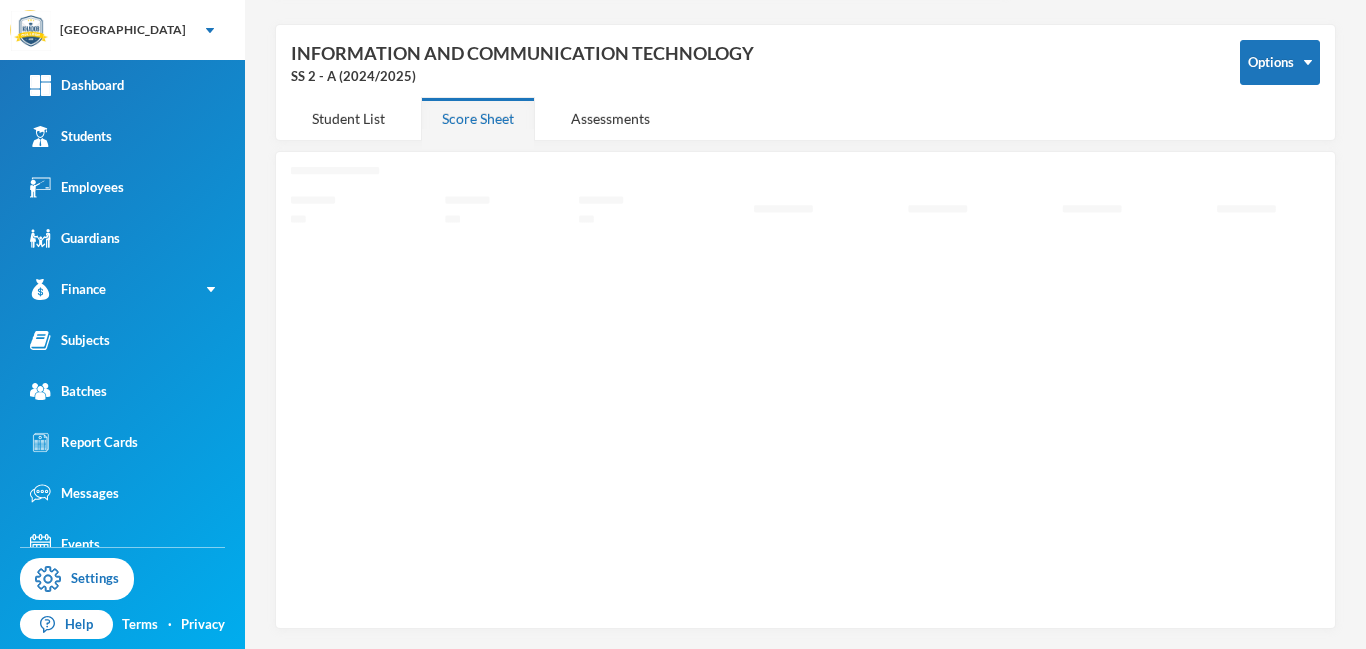 scroll, scrollTop: 71, scrollLeft: 0, axis: vertical 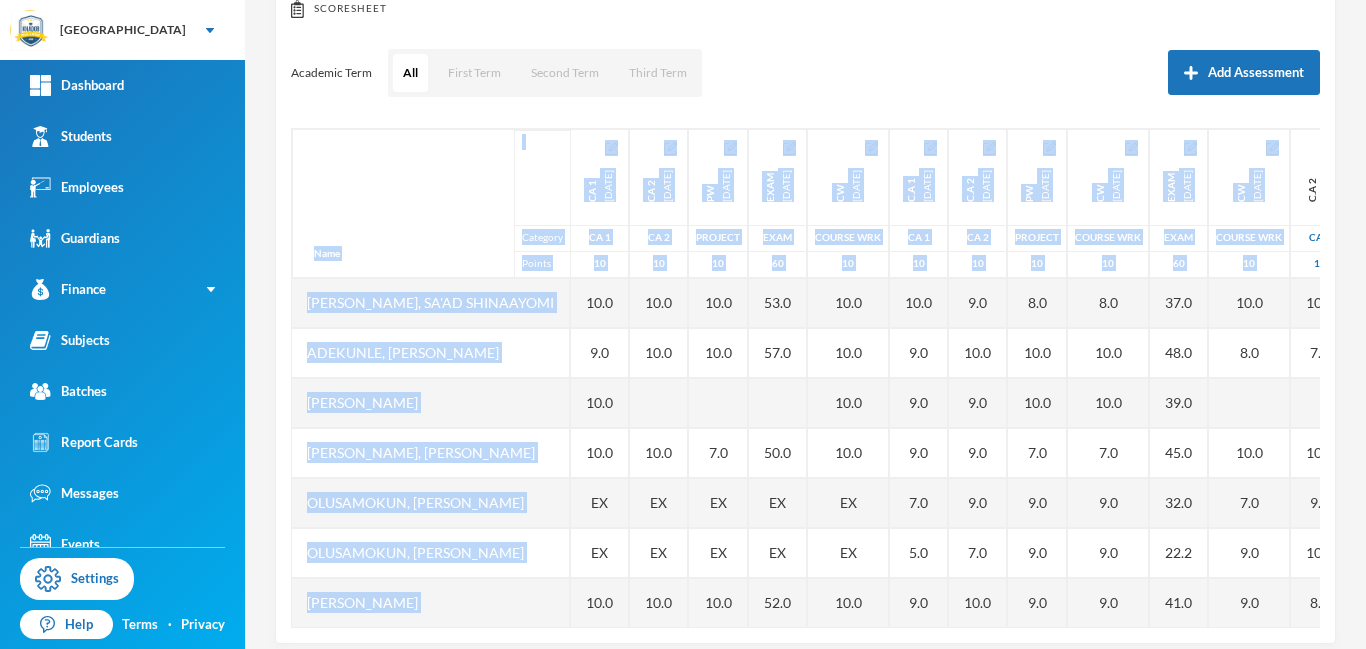 drag, startPoint x: 1361, startPoint y: 252, endPoint x: 1365, endPoint y: 372, distance: 120.06665 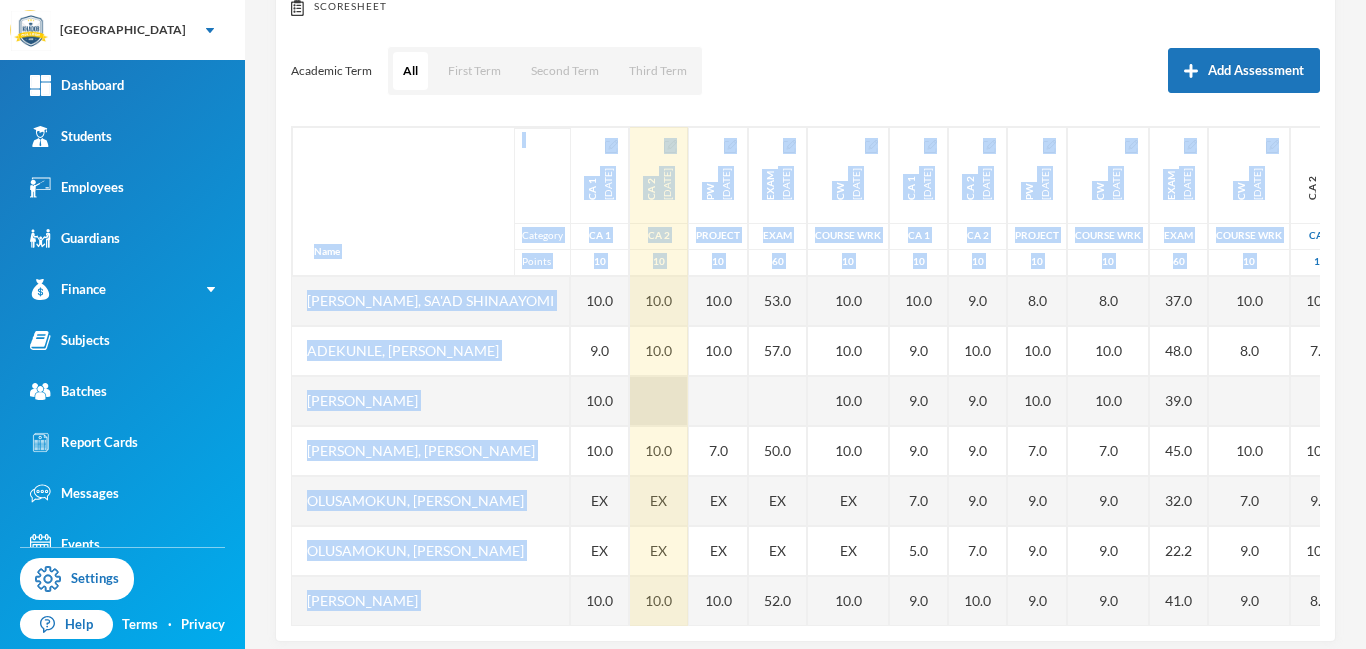 click at bounding box center (659, 401) 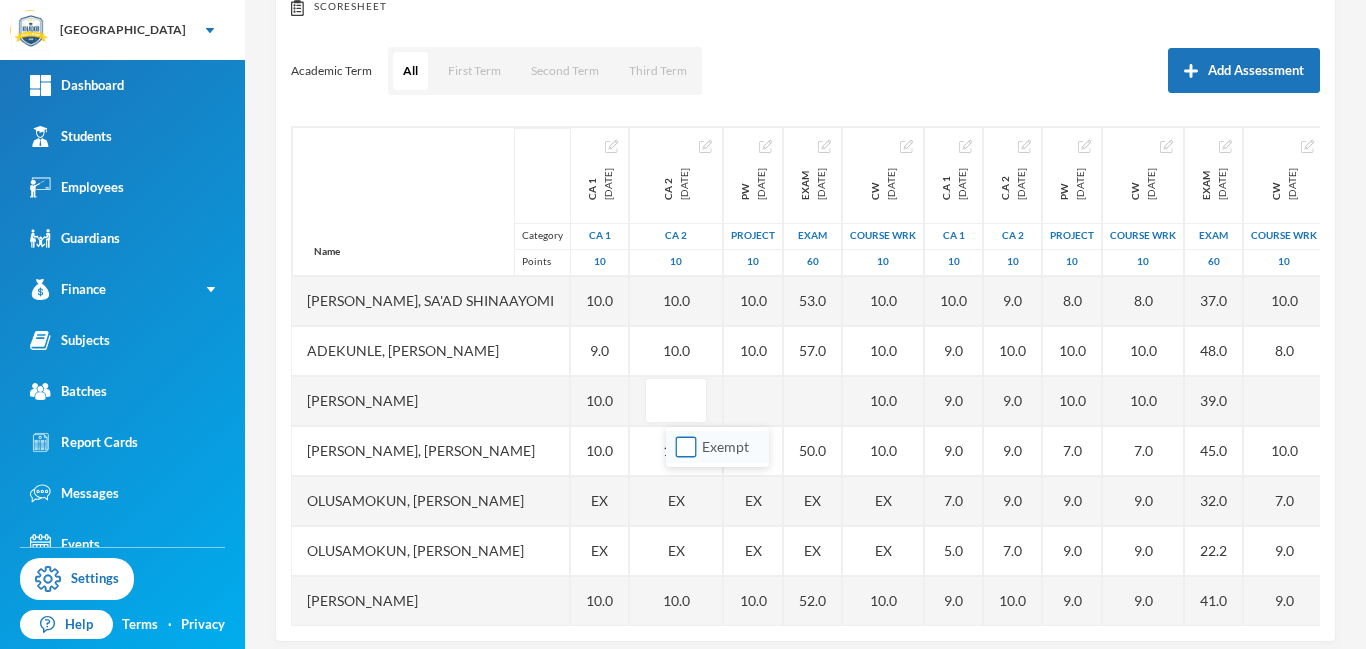 click on "Exempt" at bounding box center (686, 447) 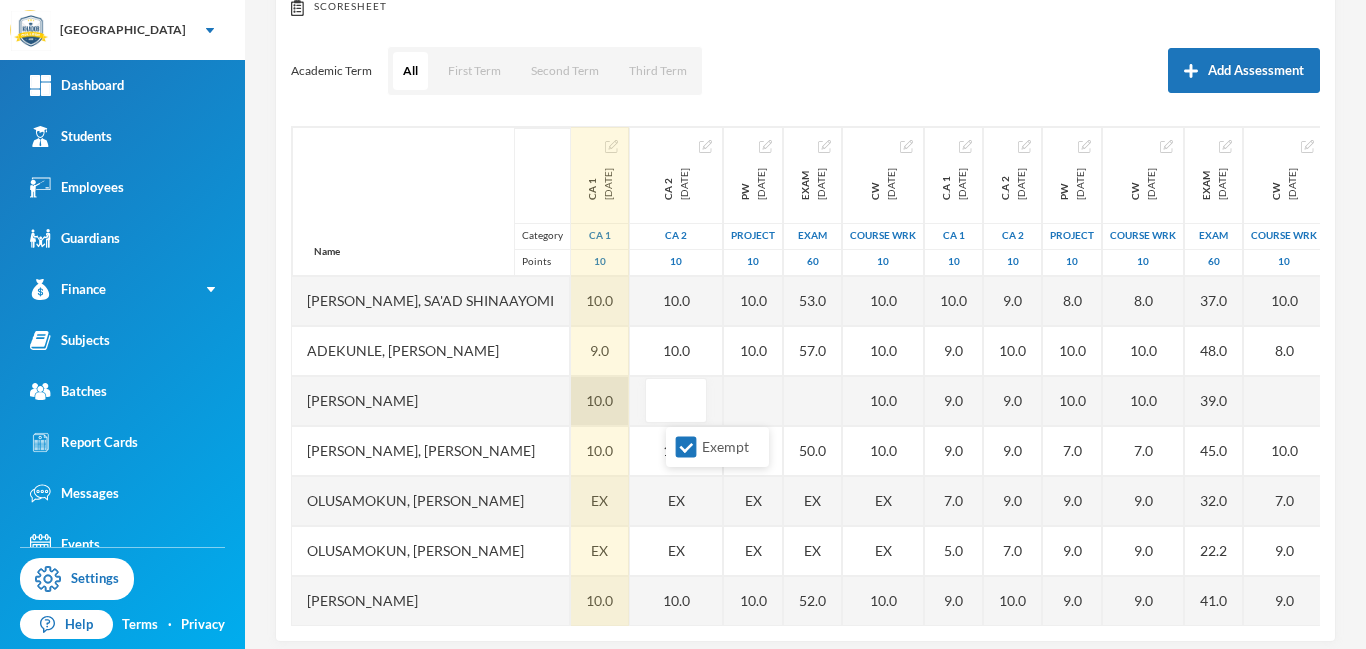 click on "10.0" at bounding box center [600, 401] 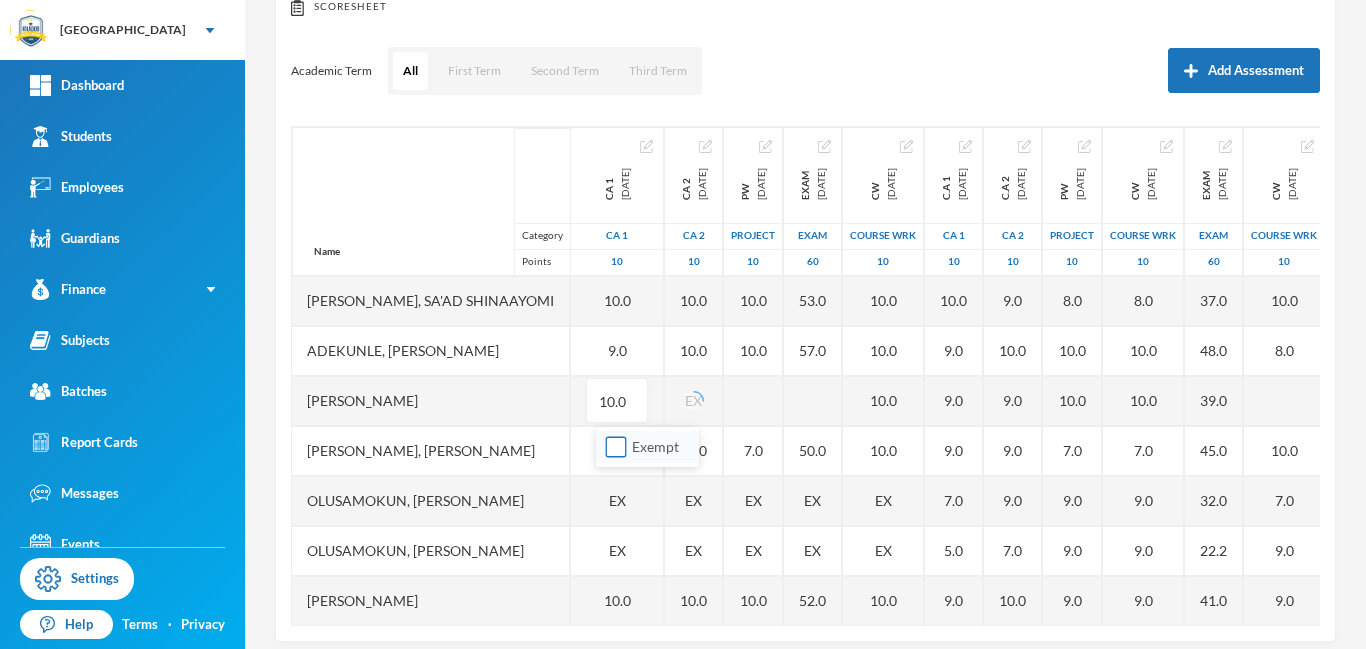 click on "Exempt" at bounding box center [616, 447] 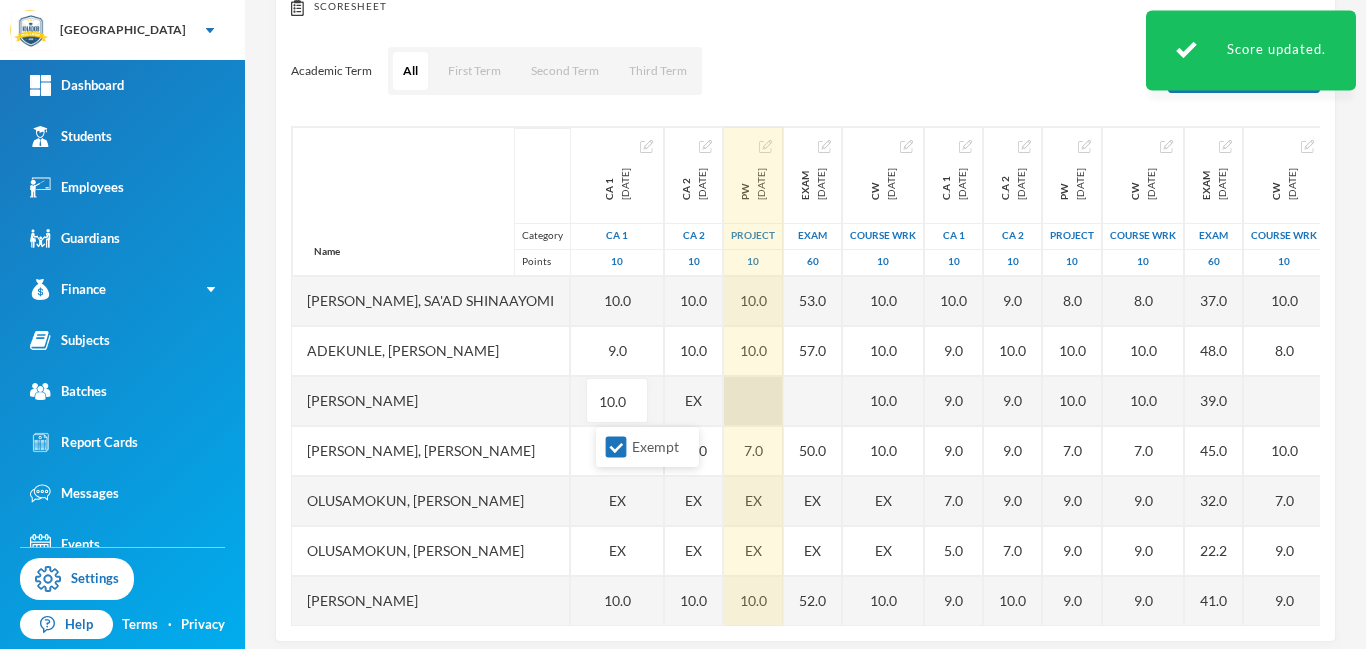 click at bounding box center (753, 401) 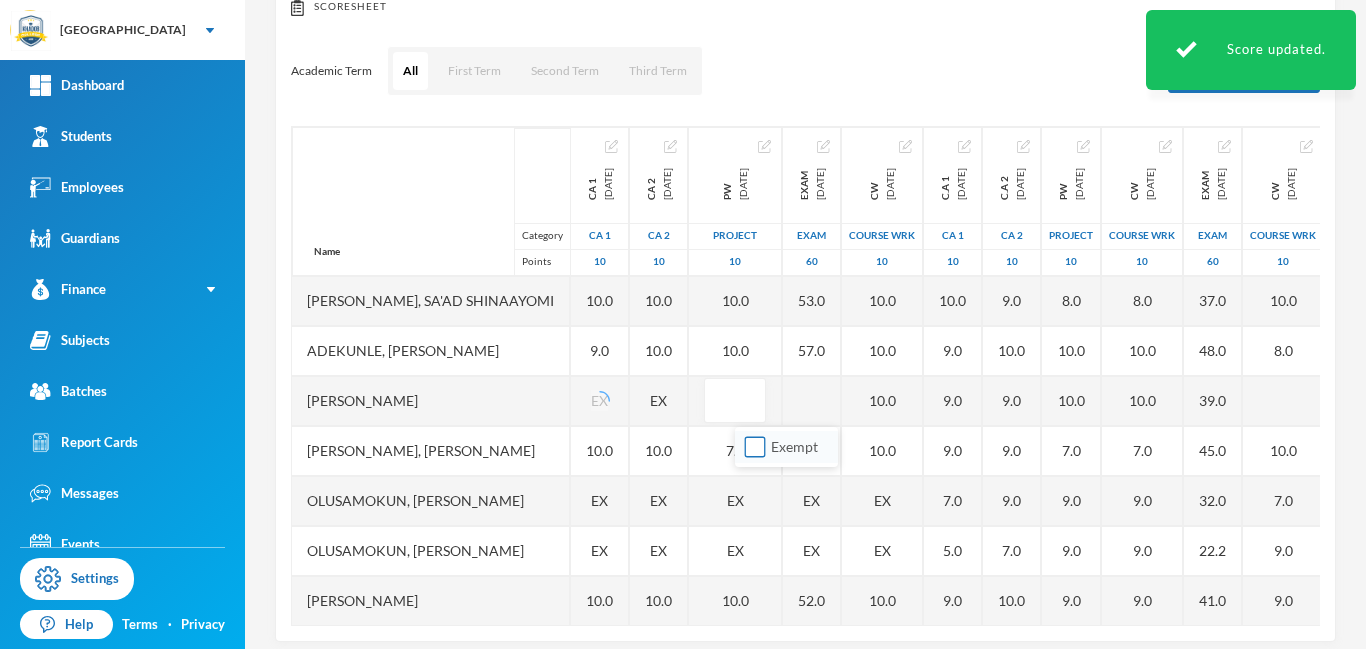 click on "Exempt" at bounding box center [755, 447] 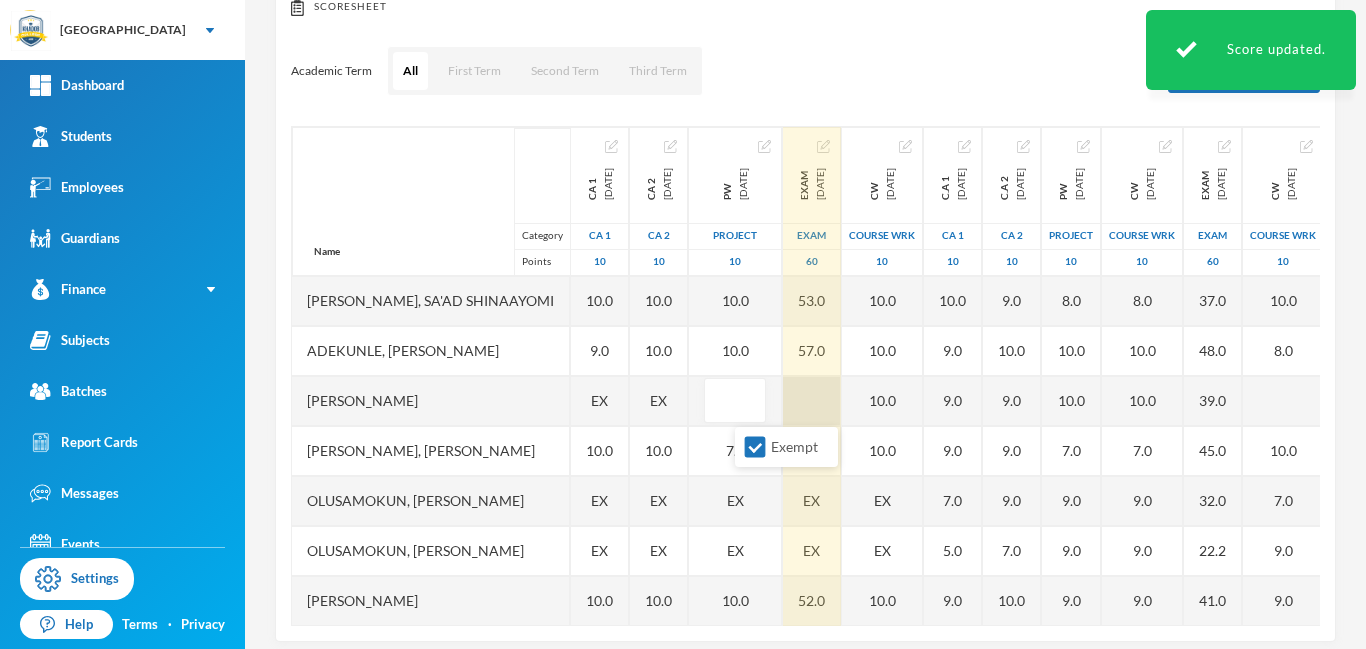click at bounding box center [812, 401] 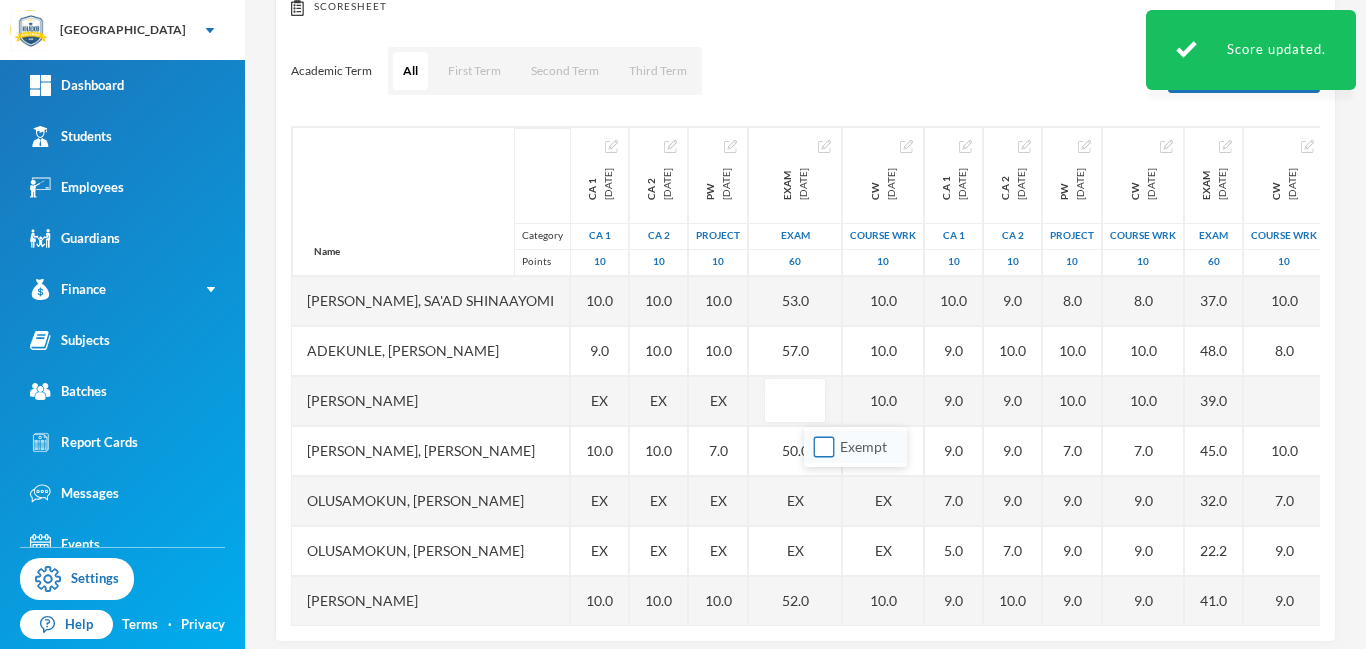 click on "Exempt" at bounding box center (824, 447) 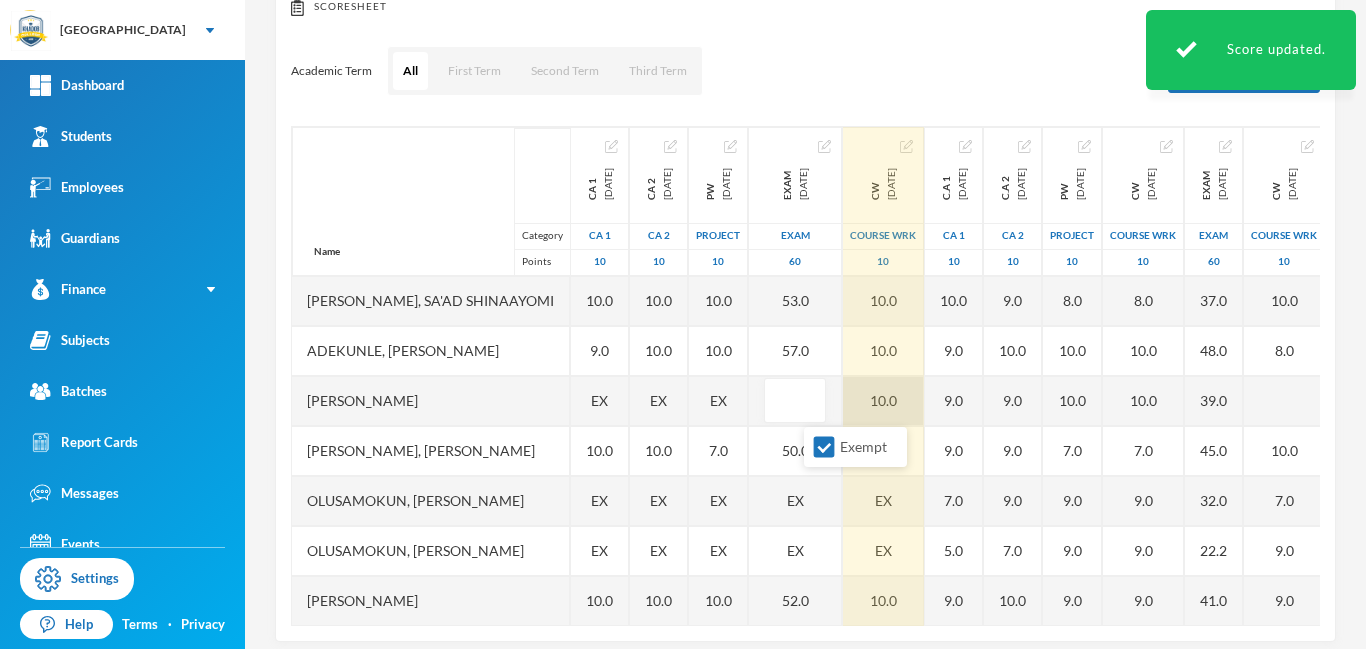 click on "10.0" at bounding box center [883, 401] 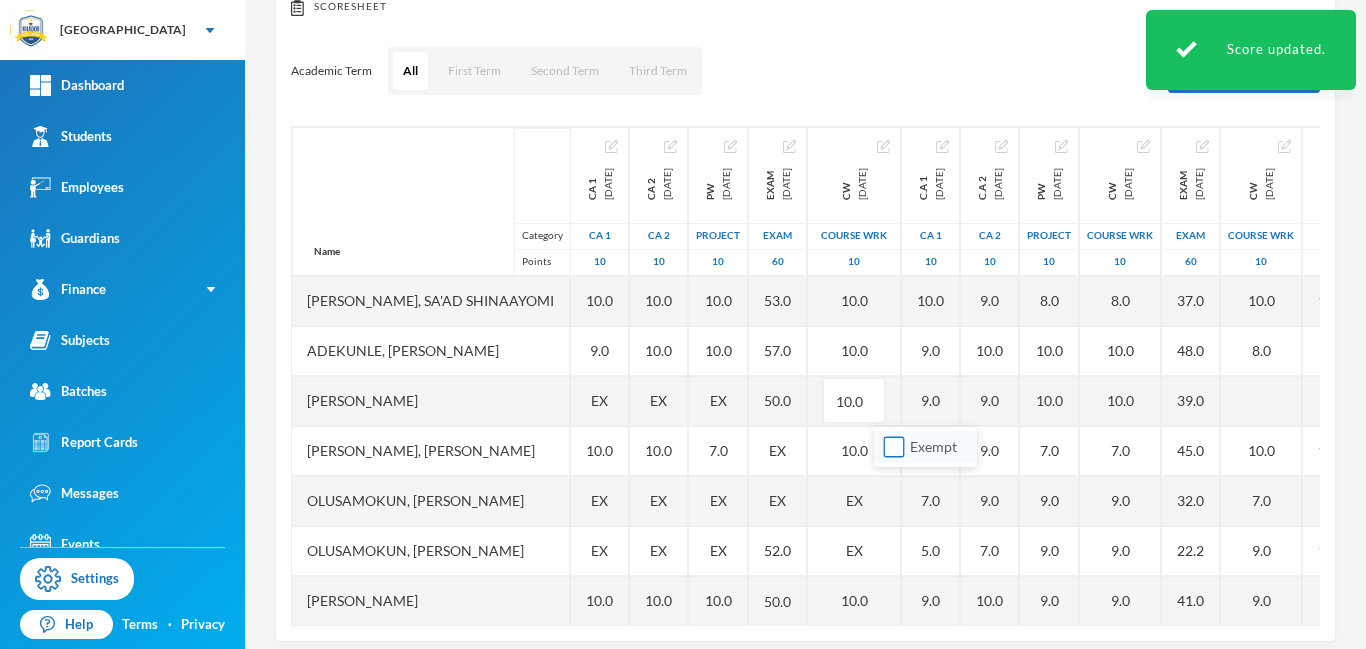 click on "Exempt" at bounding box center (894, 447) 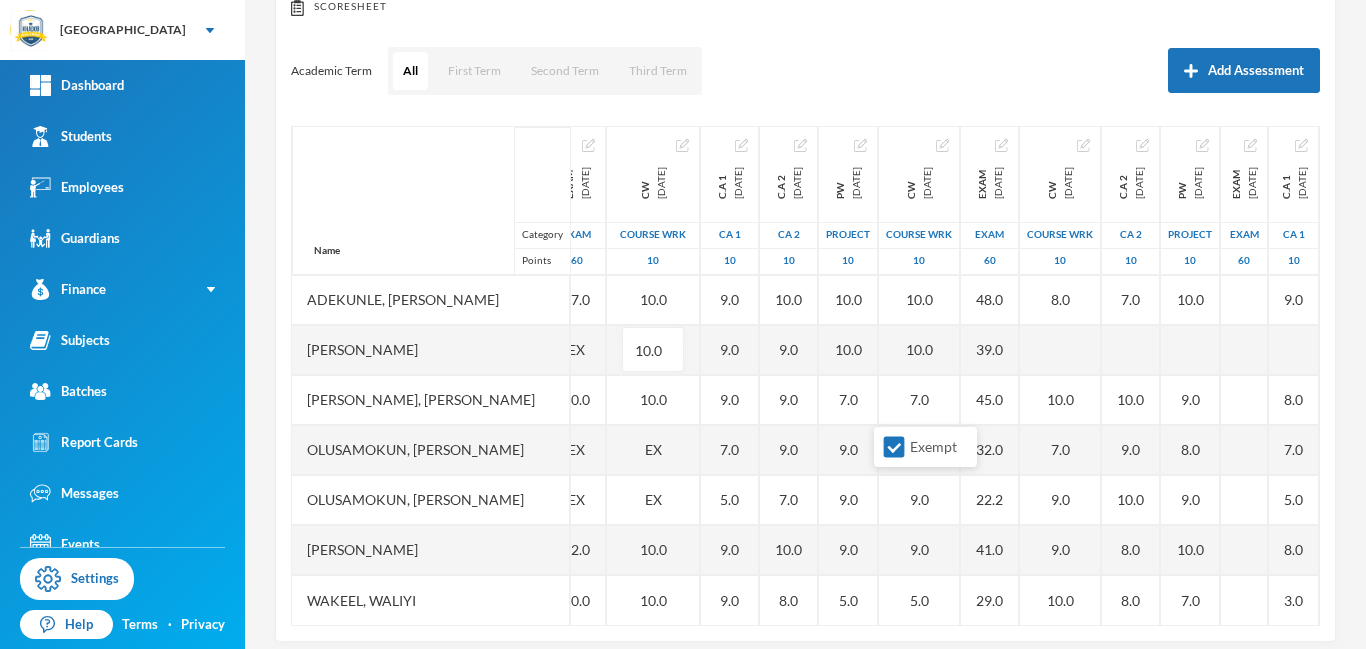scroll, scrollTop: 51, scrollLeft: 351, axis: both 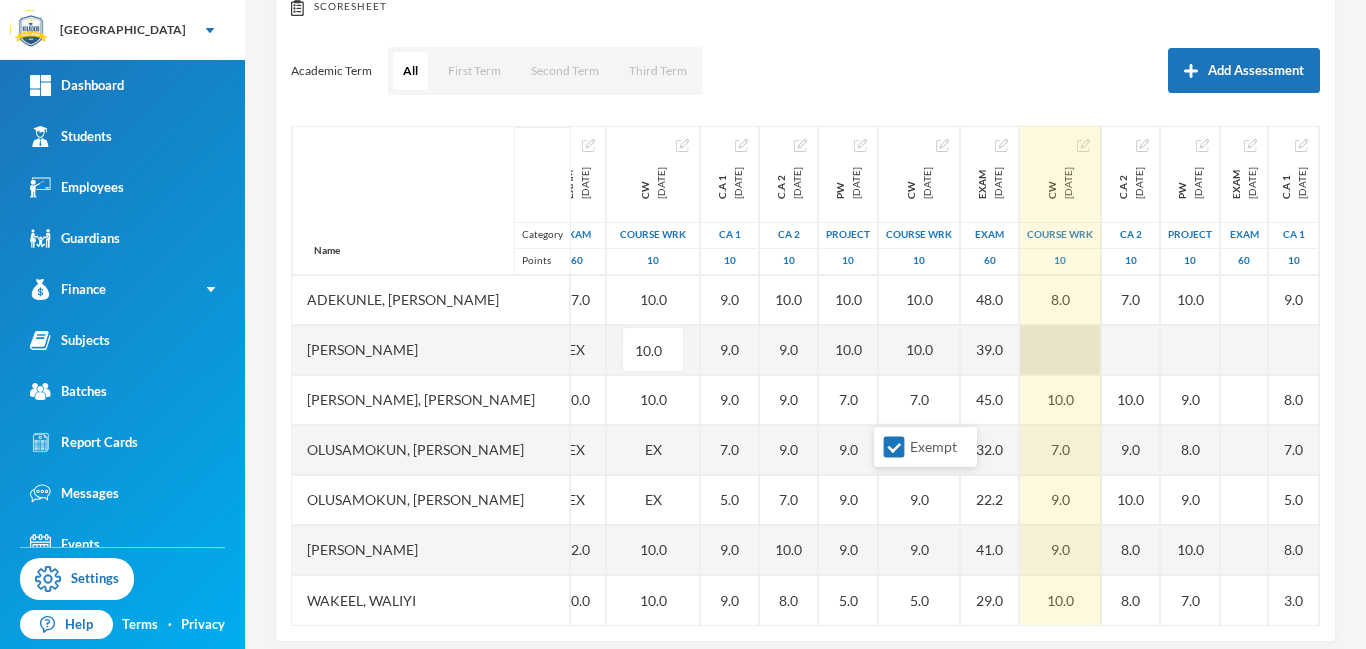 click at bounding box center (1060, 350) 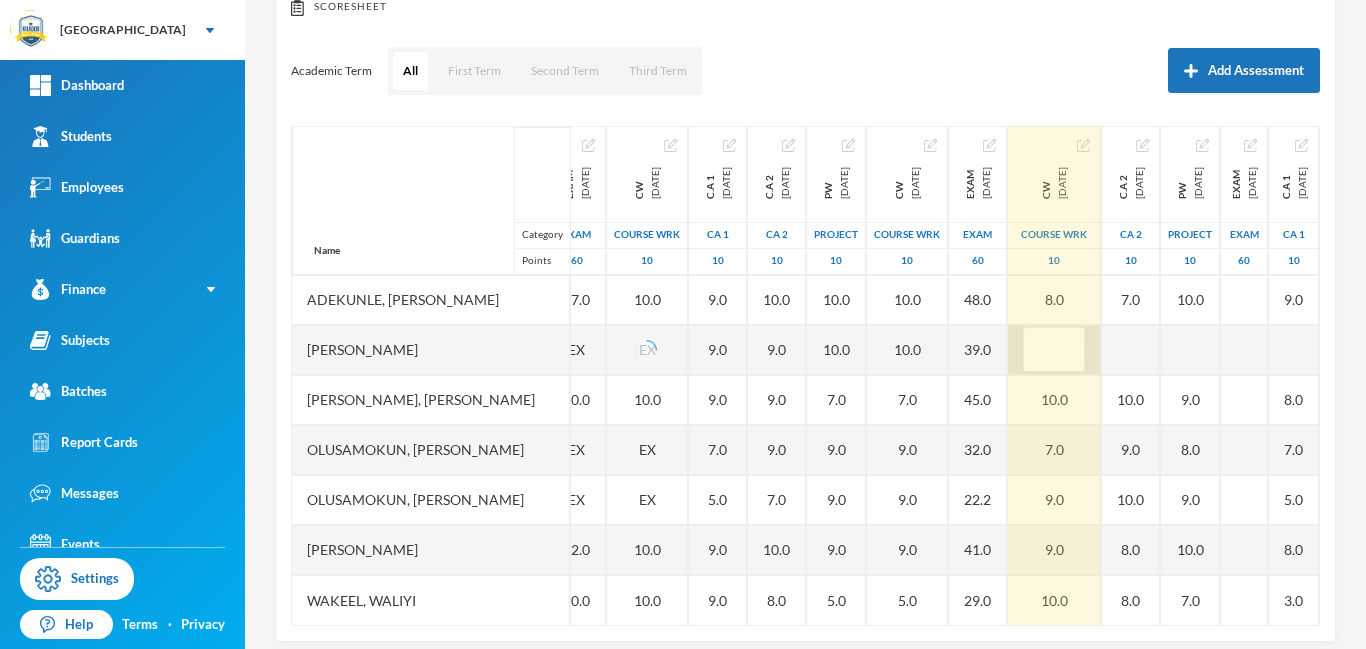 scroll, scrollTop: 51, scrollLeft: 339, axis: both 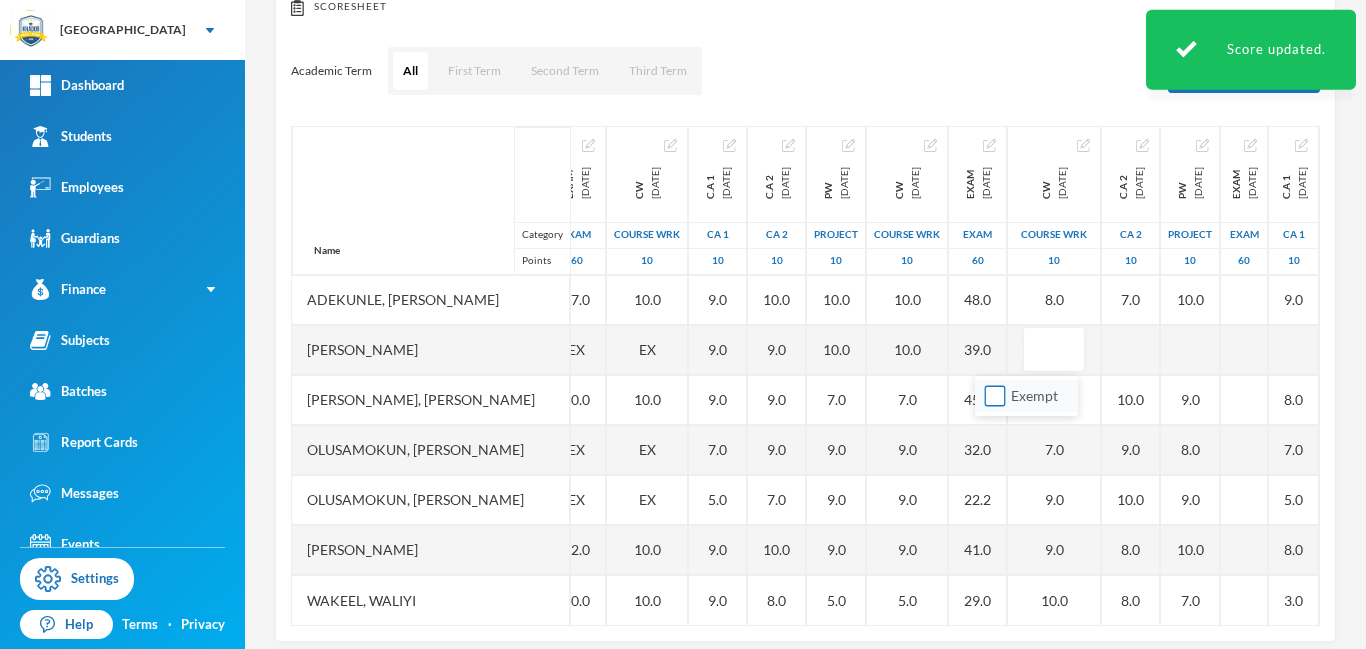 click on "Exempt" at bounding box center [995, 396] 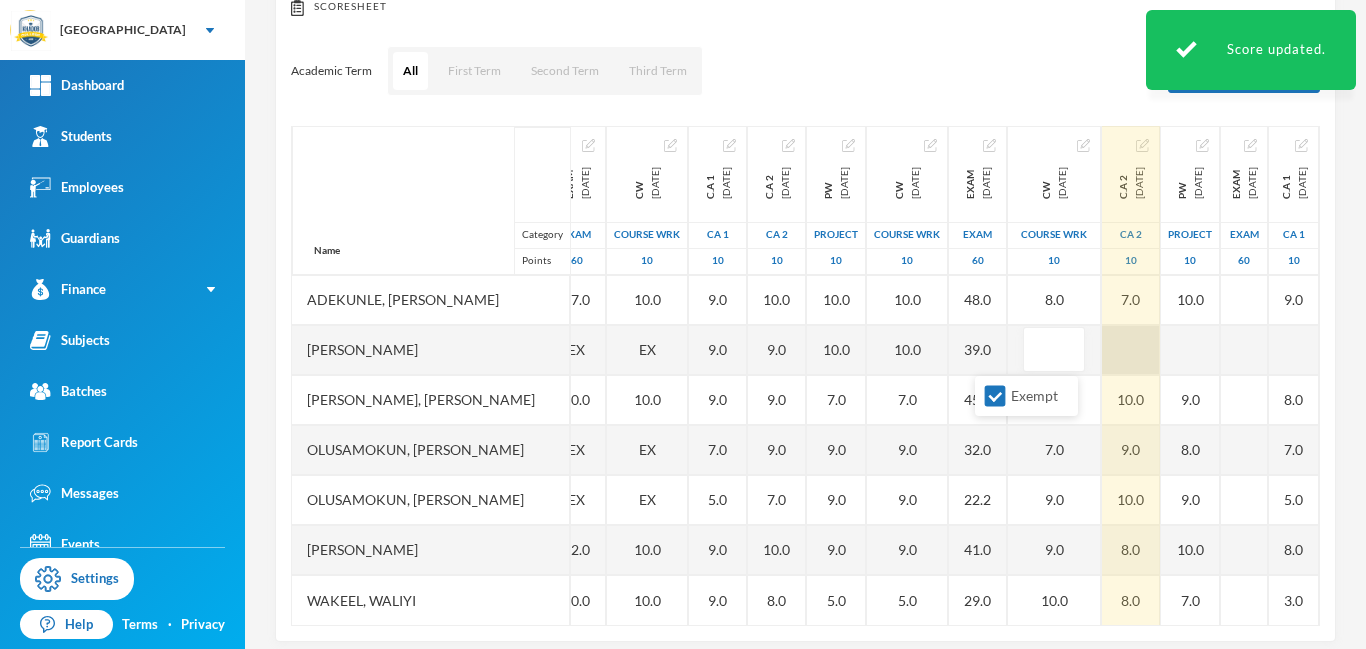 click at bounding box center [1131, 350] 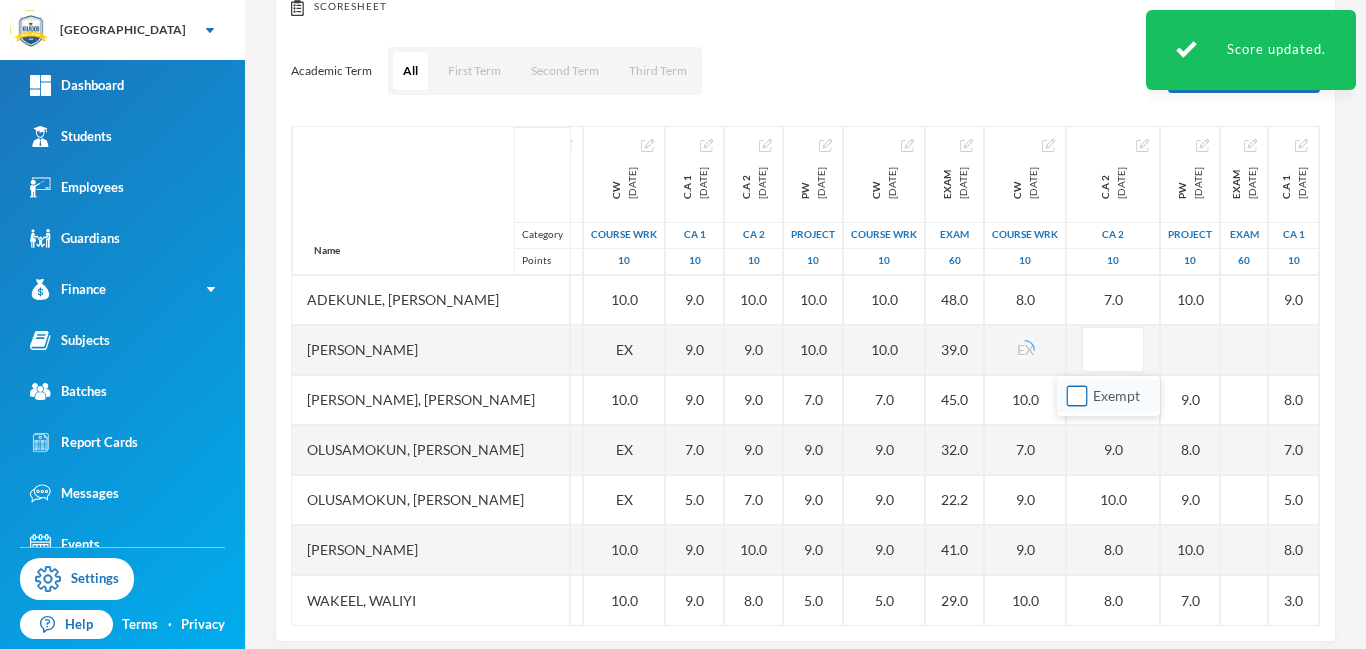 click on "Exempt" at bounding box center (1077, 396) 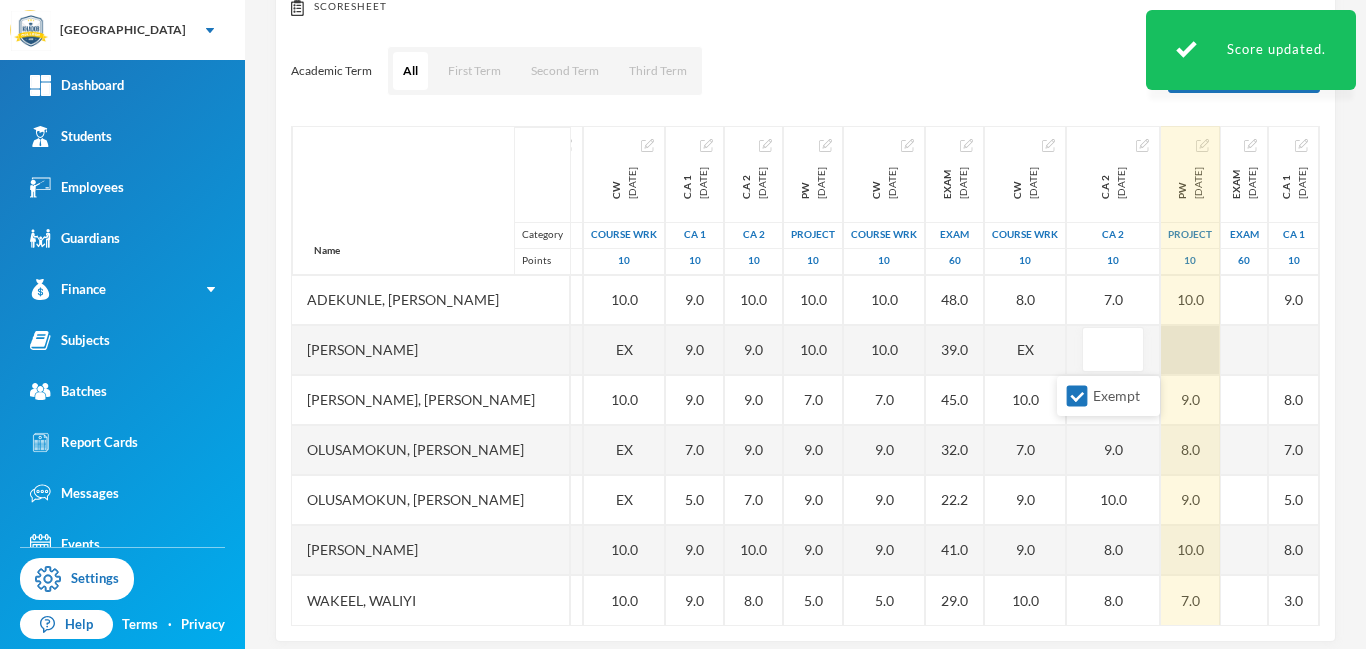 click at bounding box center [1190, 350] 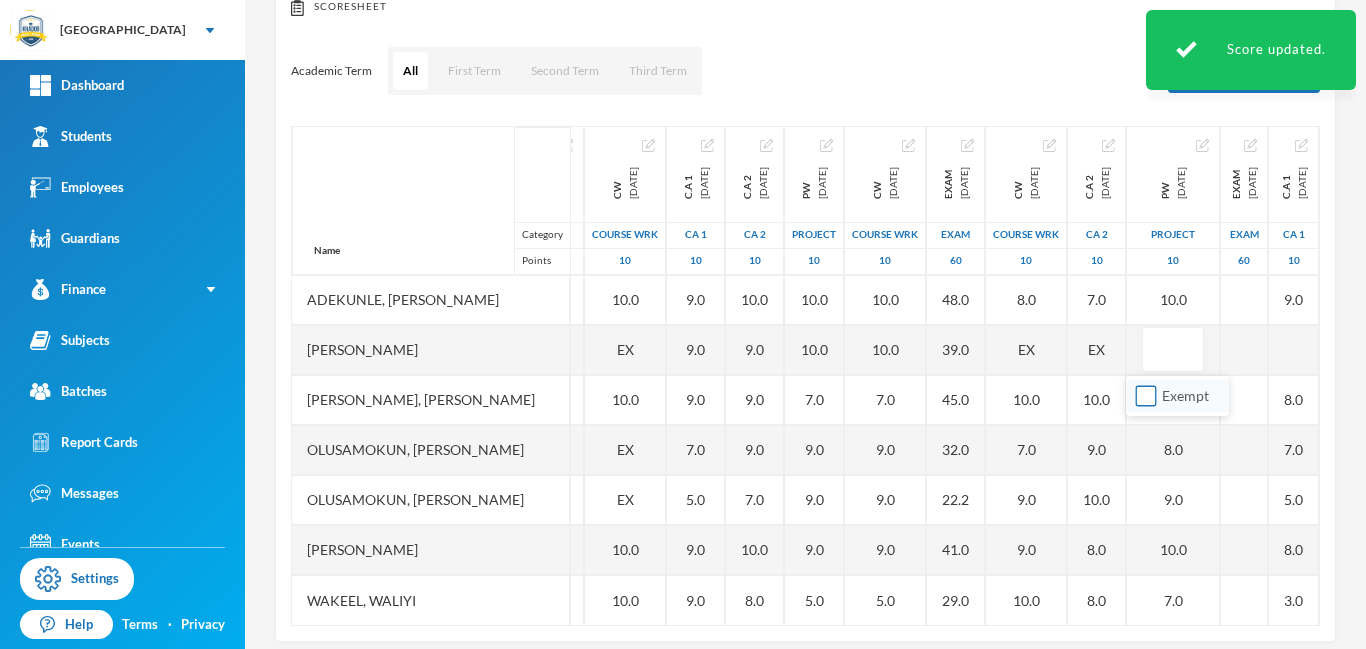 click on "Exempt" at bounding box center (1146, 396) 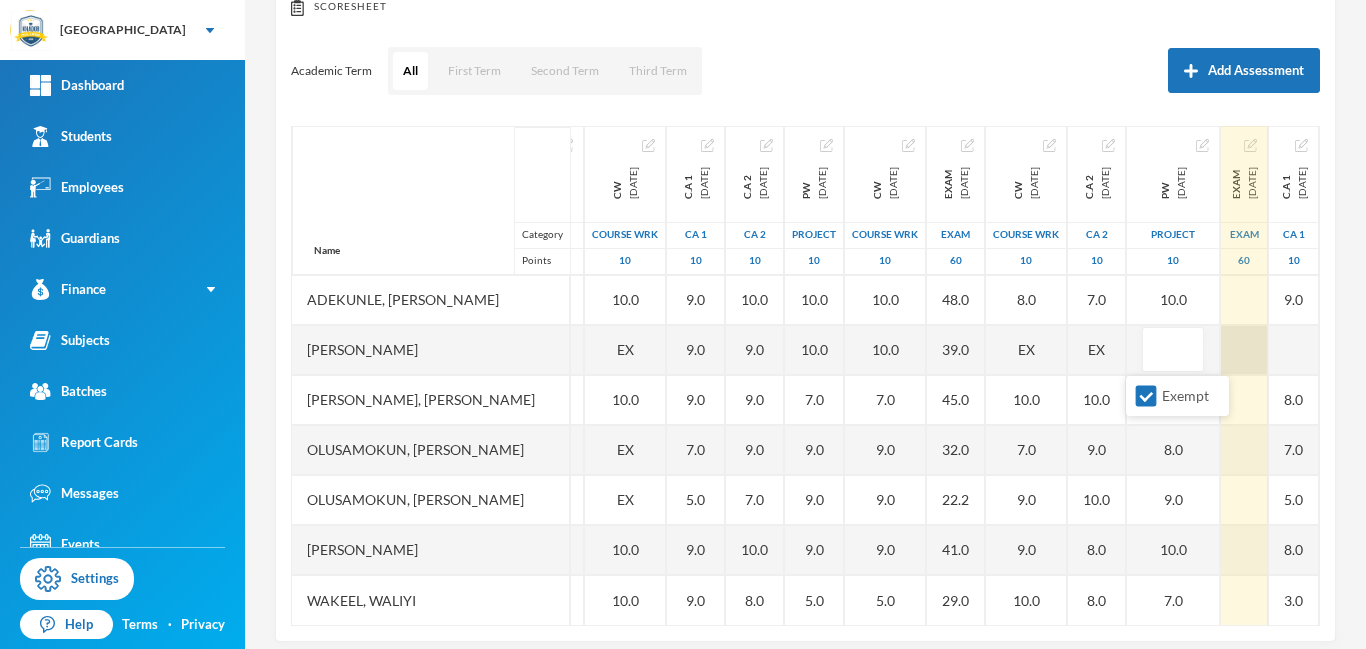 click at bounding box center [1244, 350] 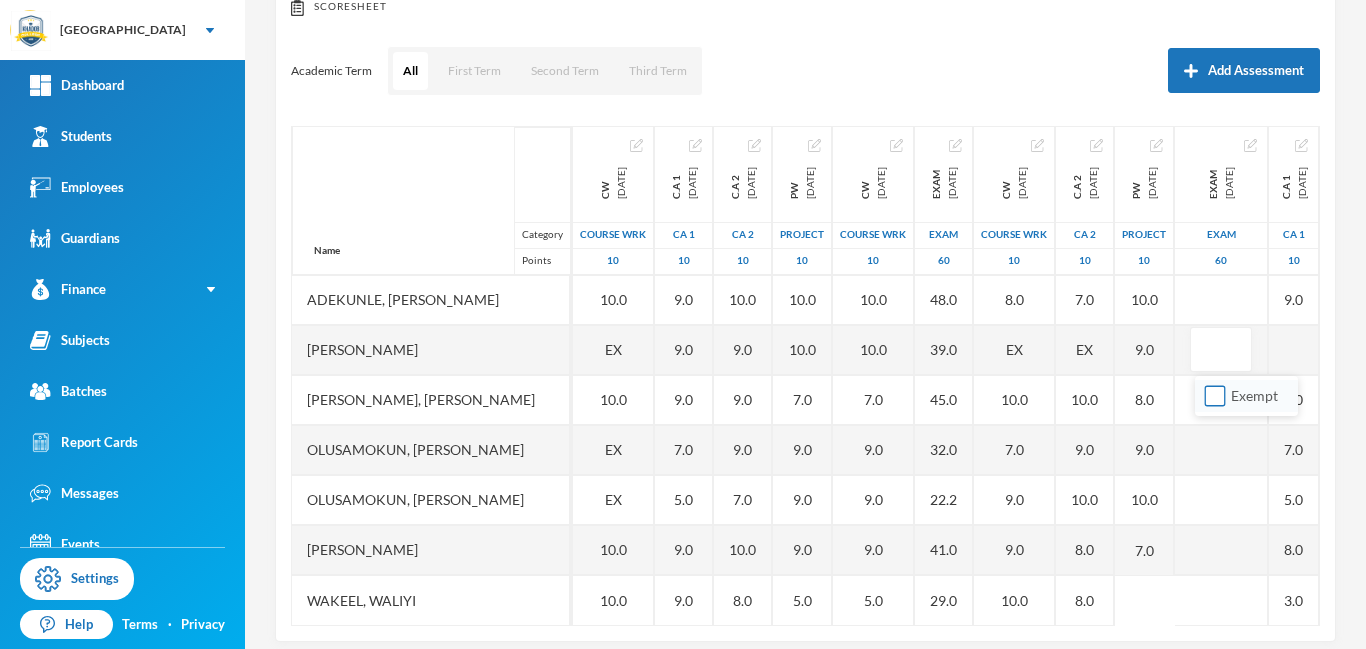 click on "Exempt" at bounding box center (1215, 396) 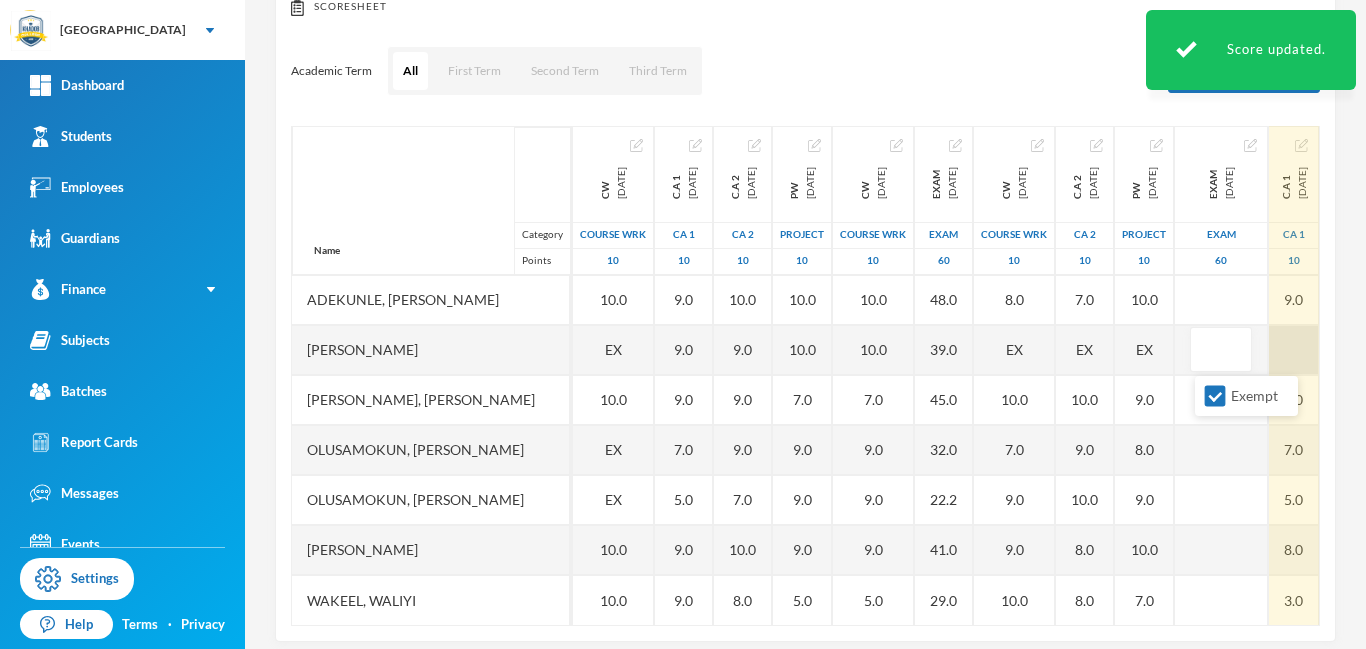 click at bounding box center (1294, 350) 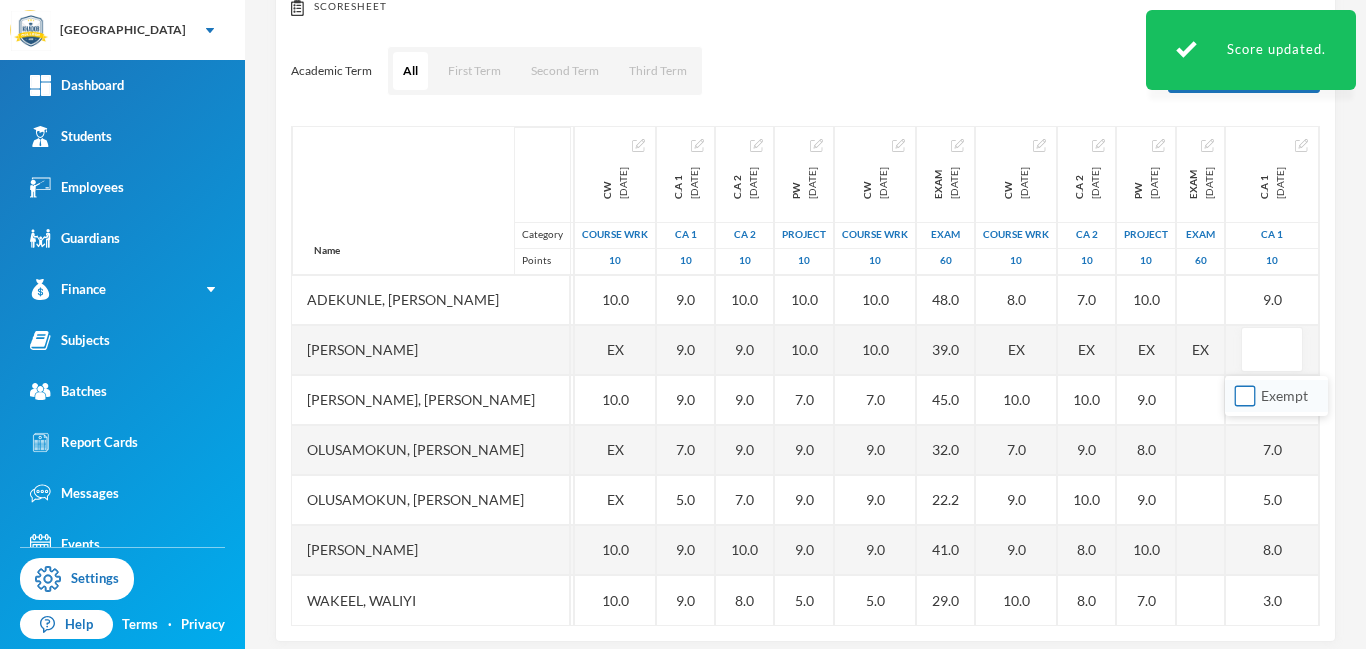 click on "Exempt" at bounding box center (1245, 396) 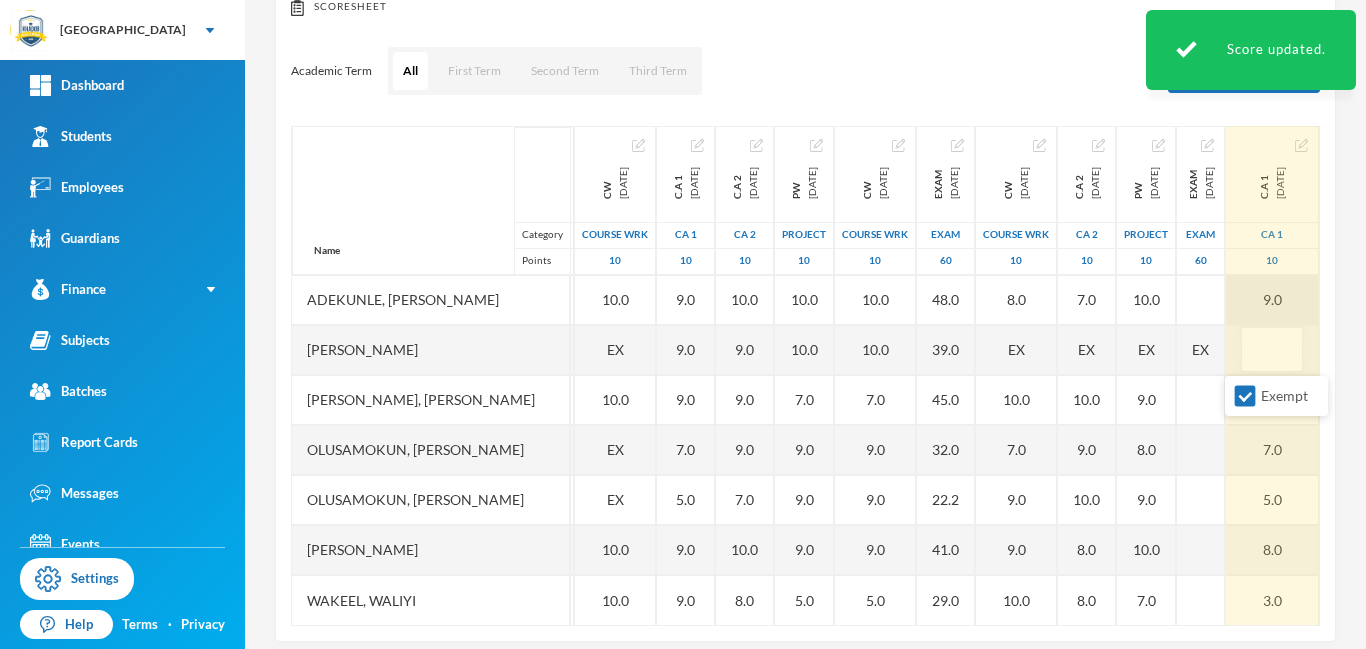 click on "9.0" at bounding box center [1272, 300] 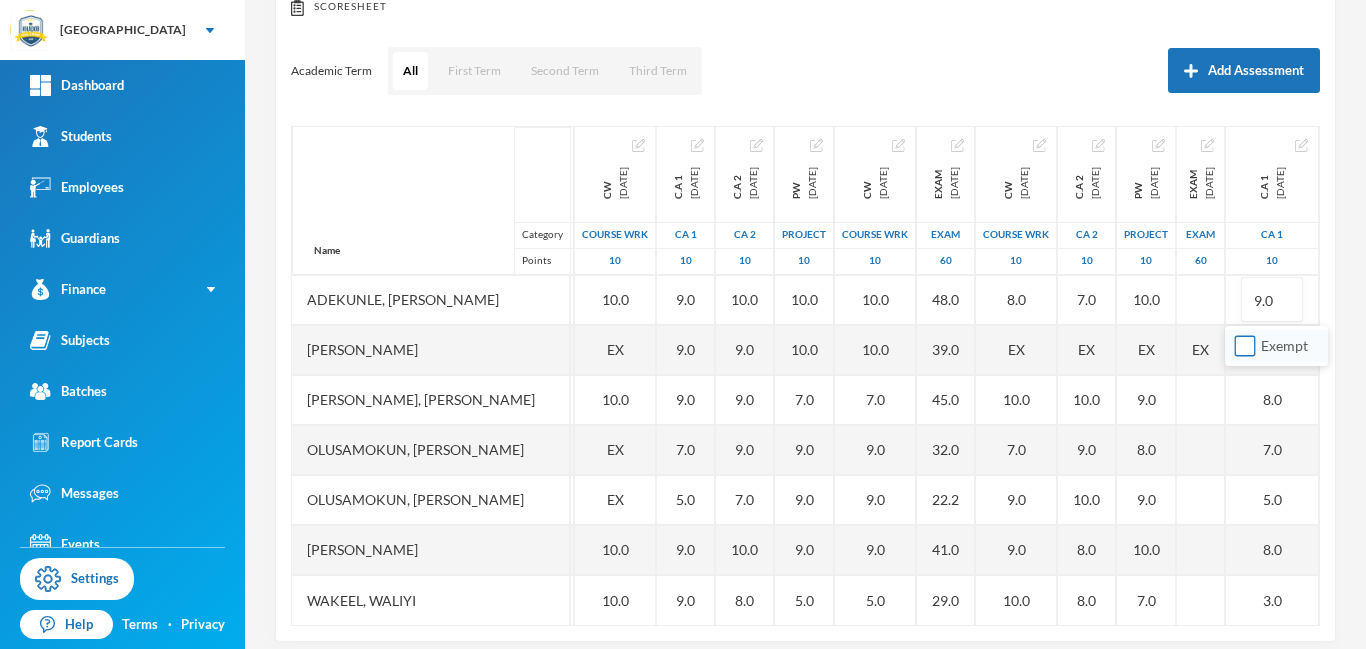click on "Exempt" at bounding box center (1245, 346) 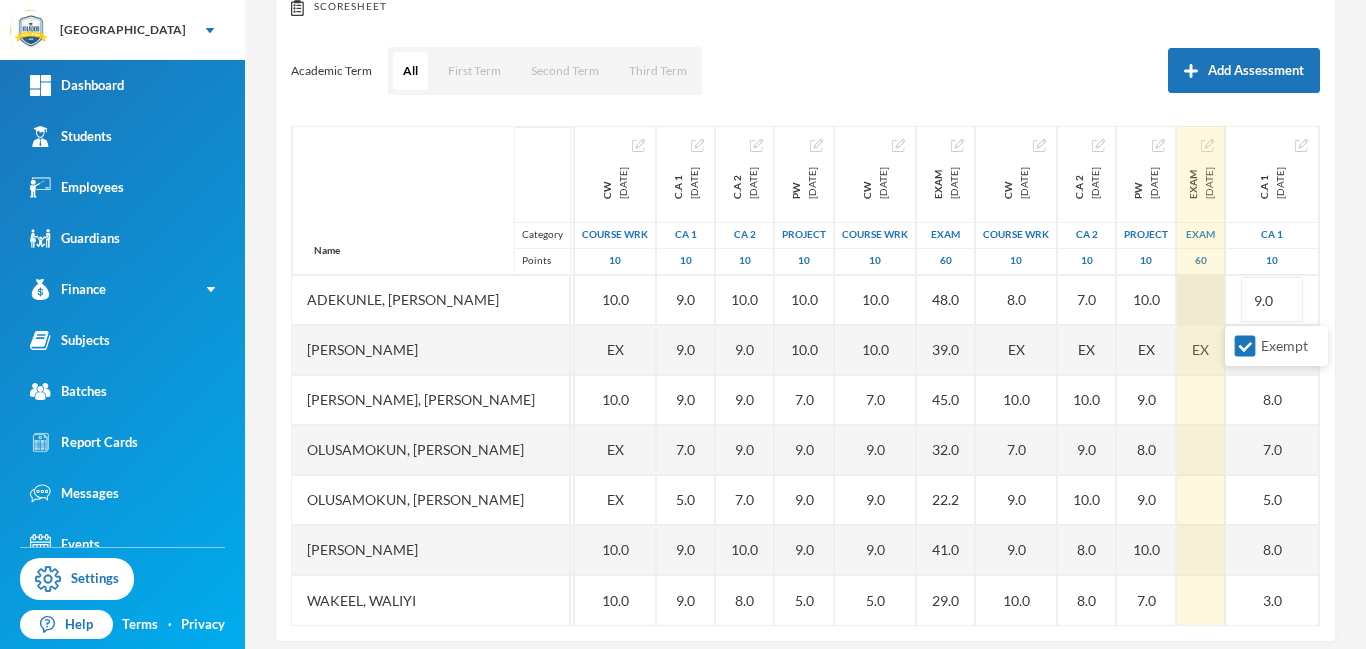 click at bounding box center (1201, 300) 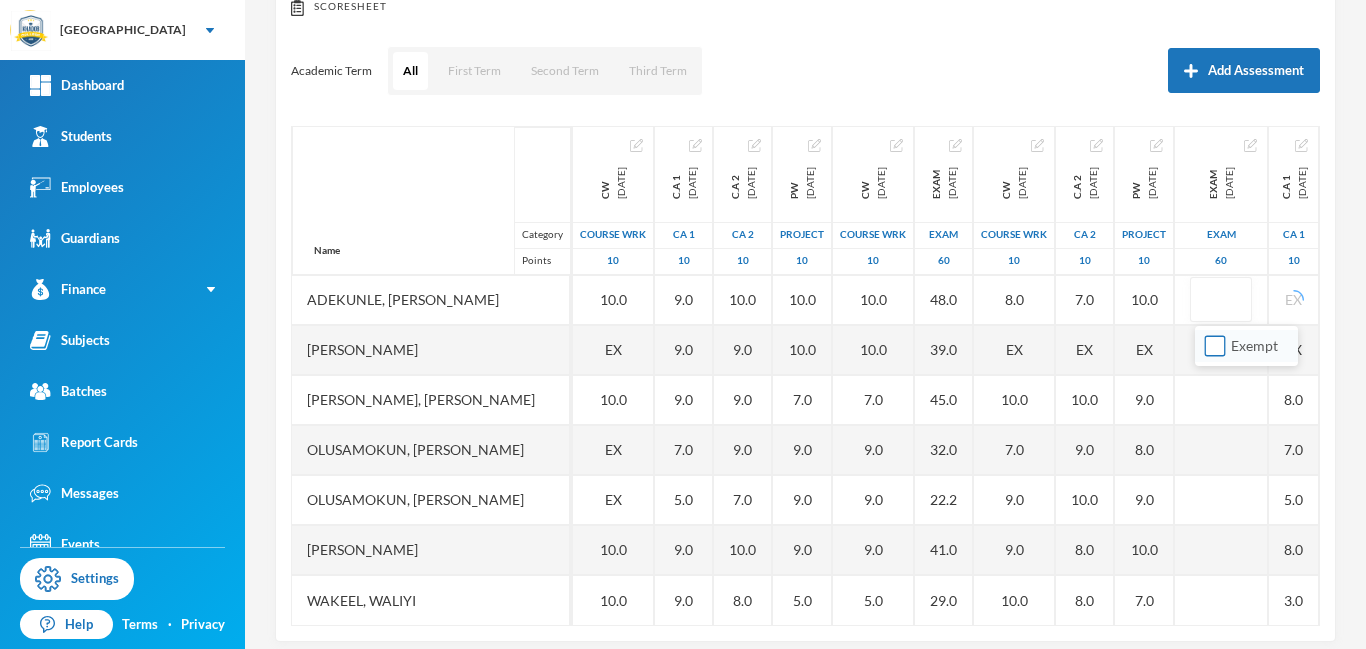 click on "Exempt" at bounding box center [1215, 346] 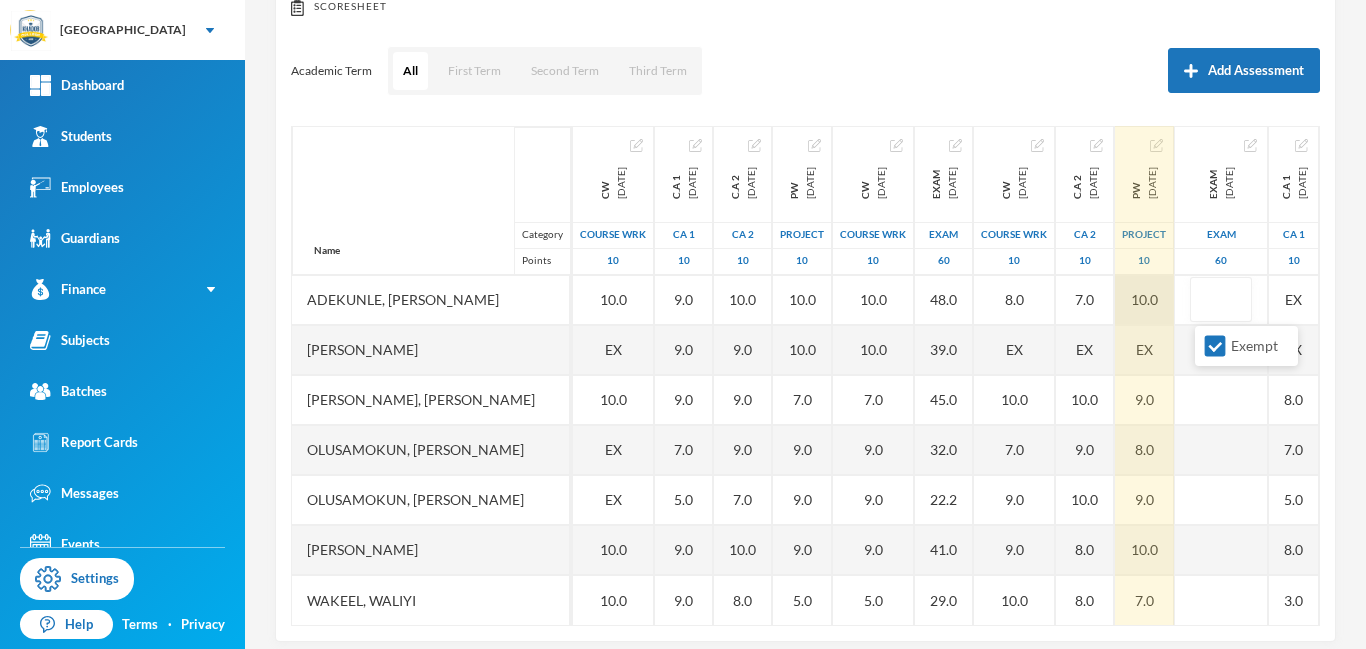 click on "10.0" at bounding box center (1144, 300) 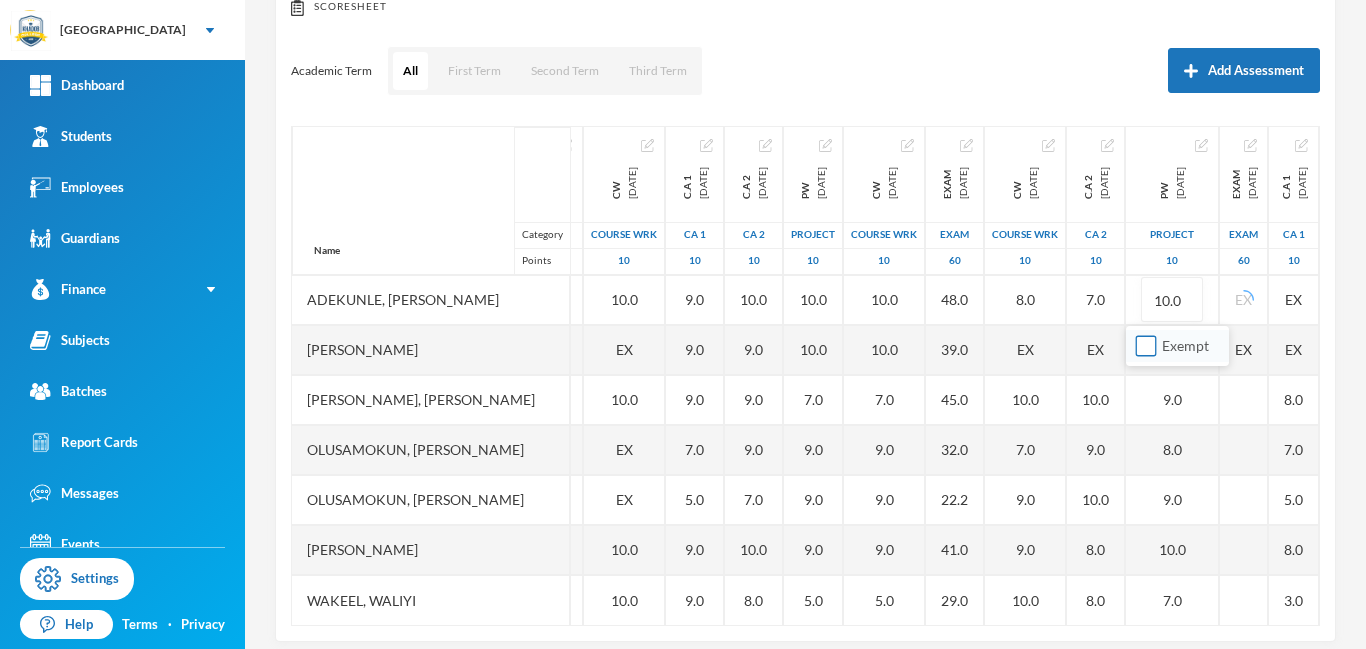 click on "Exempt" at bounding box center (1146, 346) 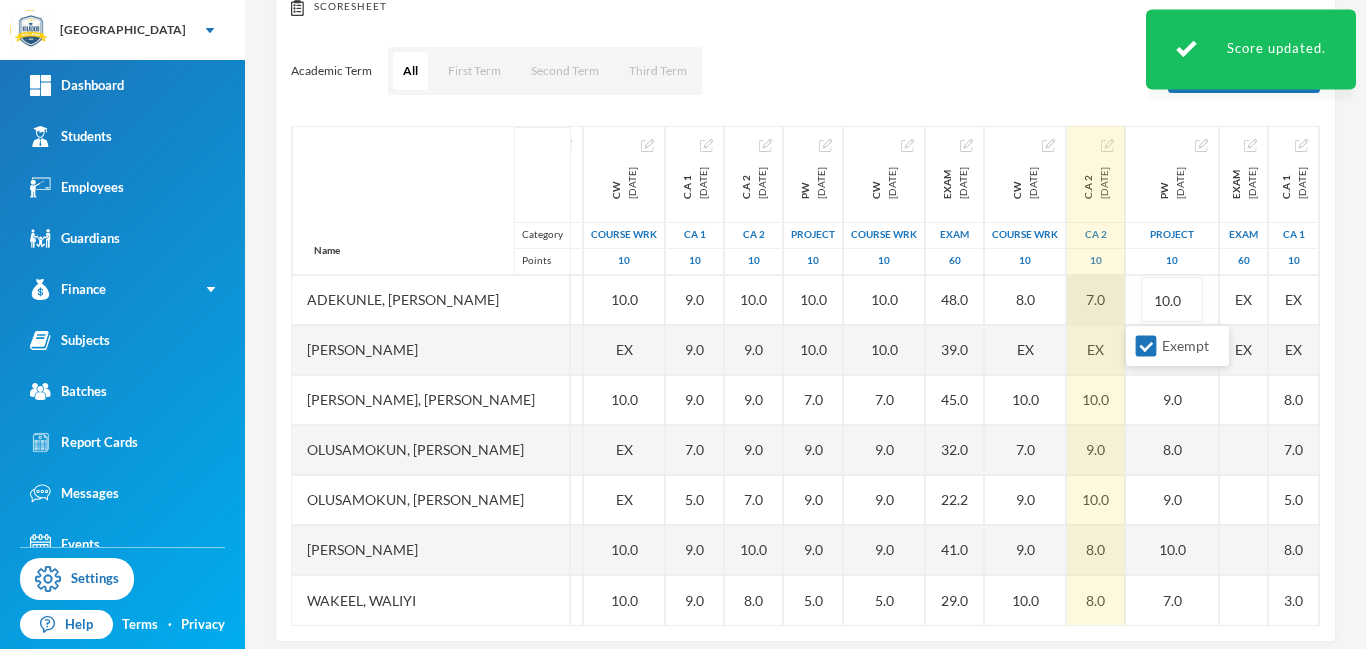 click on "7.0" at bounding box center (1096, 300) 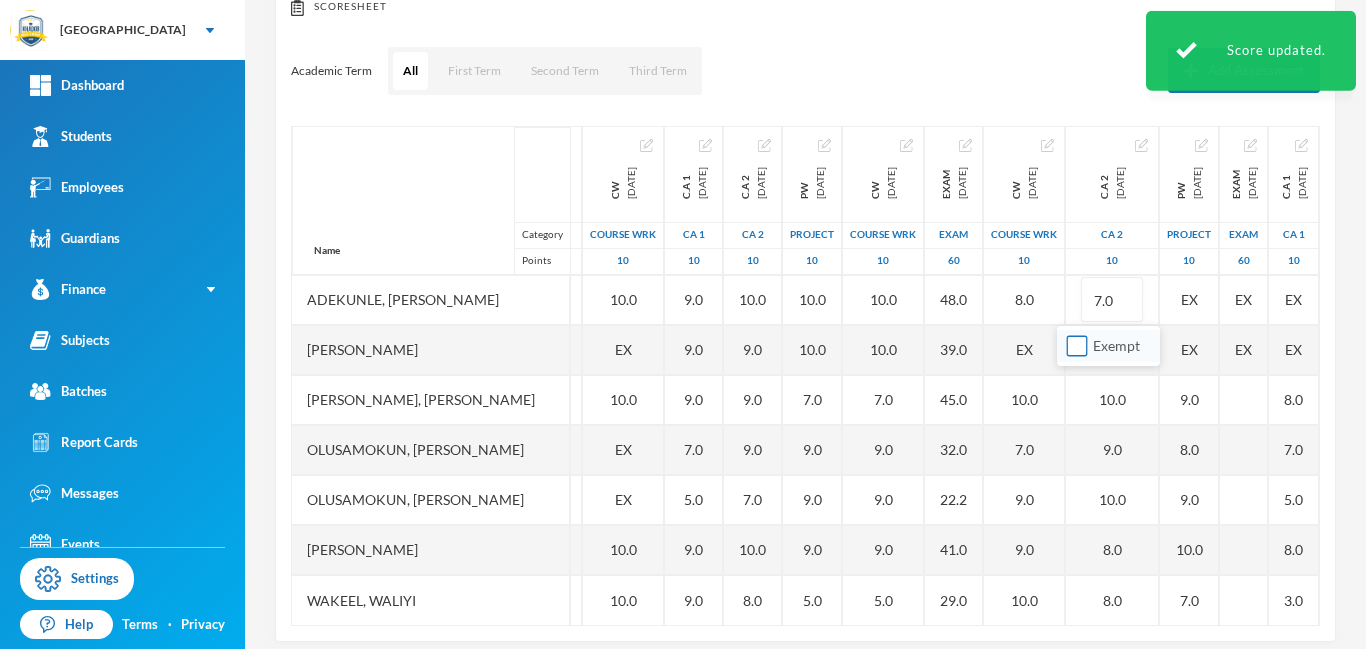 click on "Exempt" at bounding box center [1077, 346] 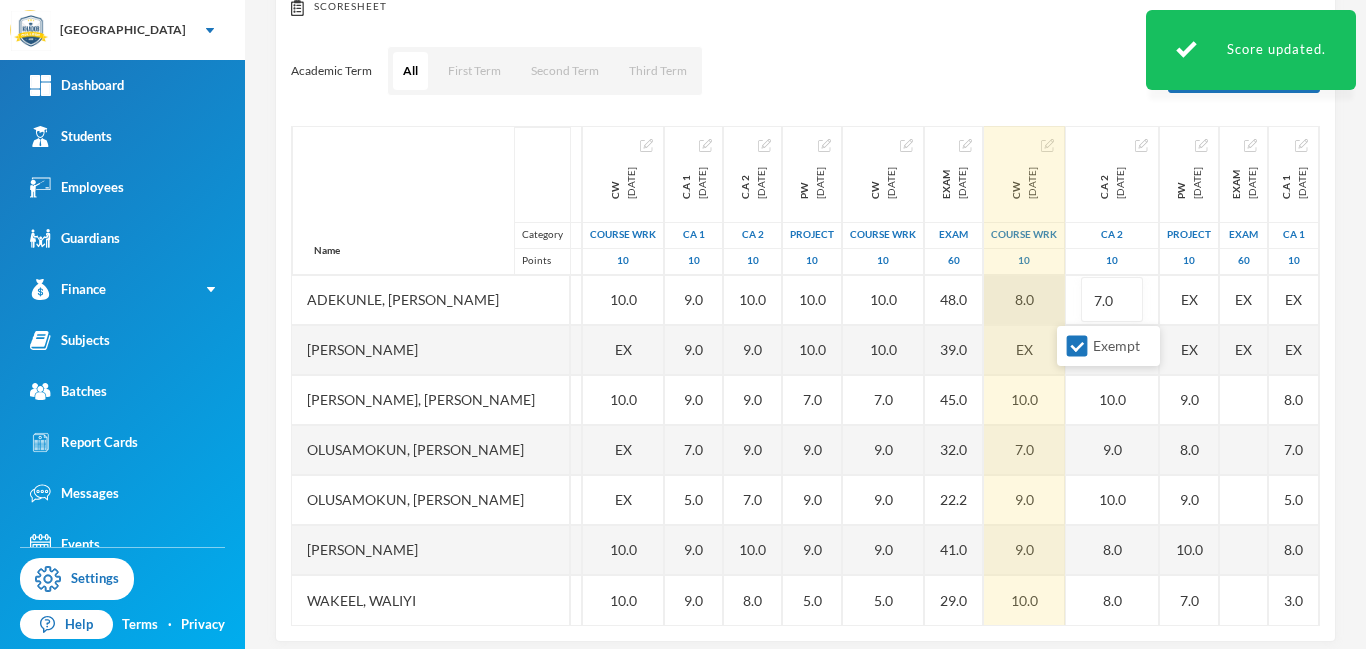 click on "8.0" at bounding box center (1024, 300) 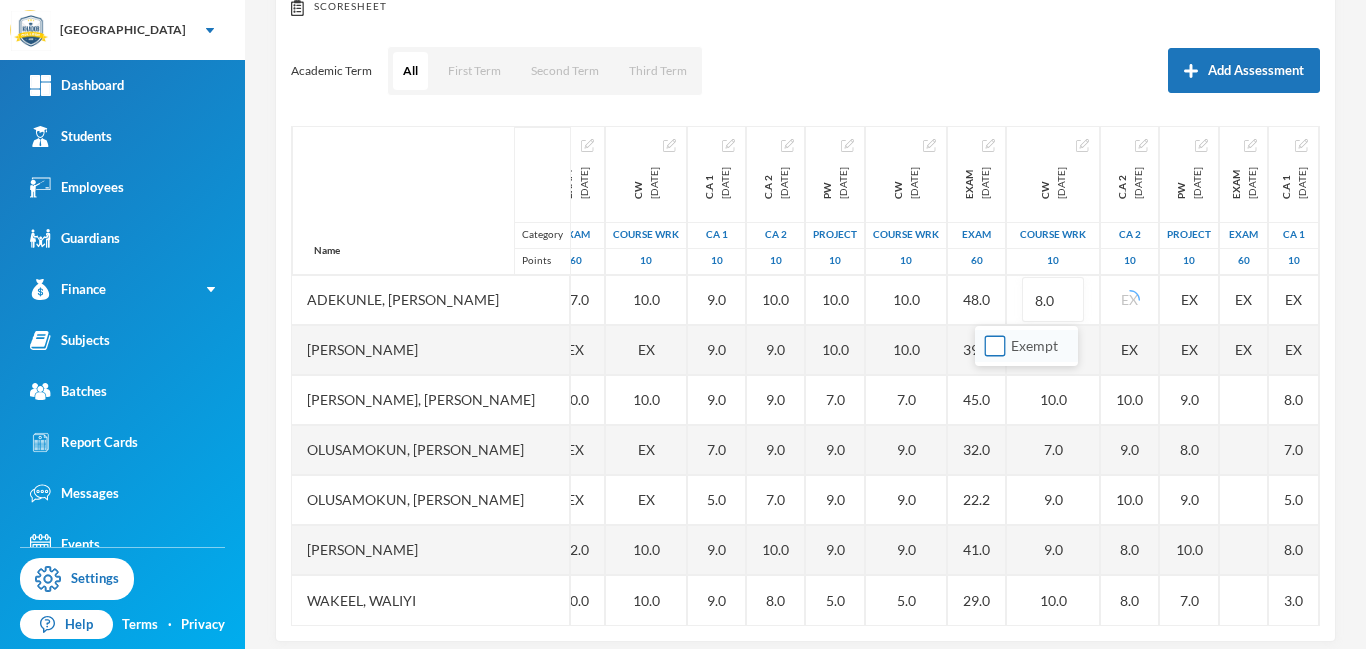 click on "Exempt" at bounding box center [995, 346] 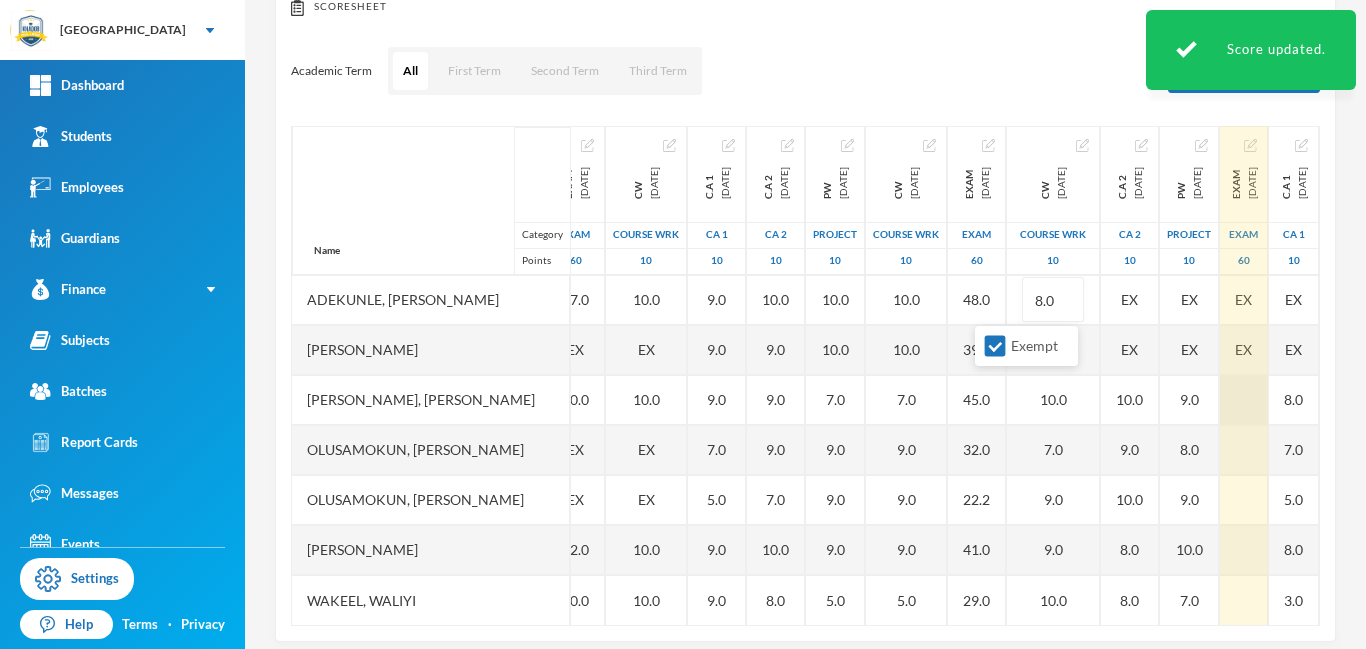 click at bounding box center (1244, 400) 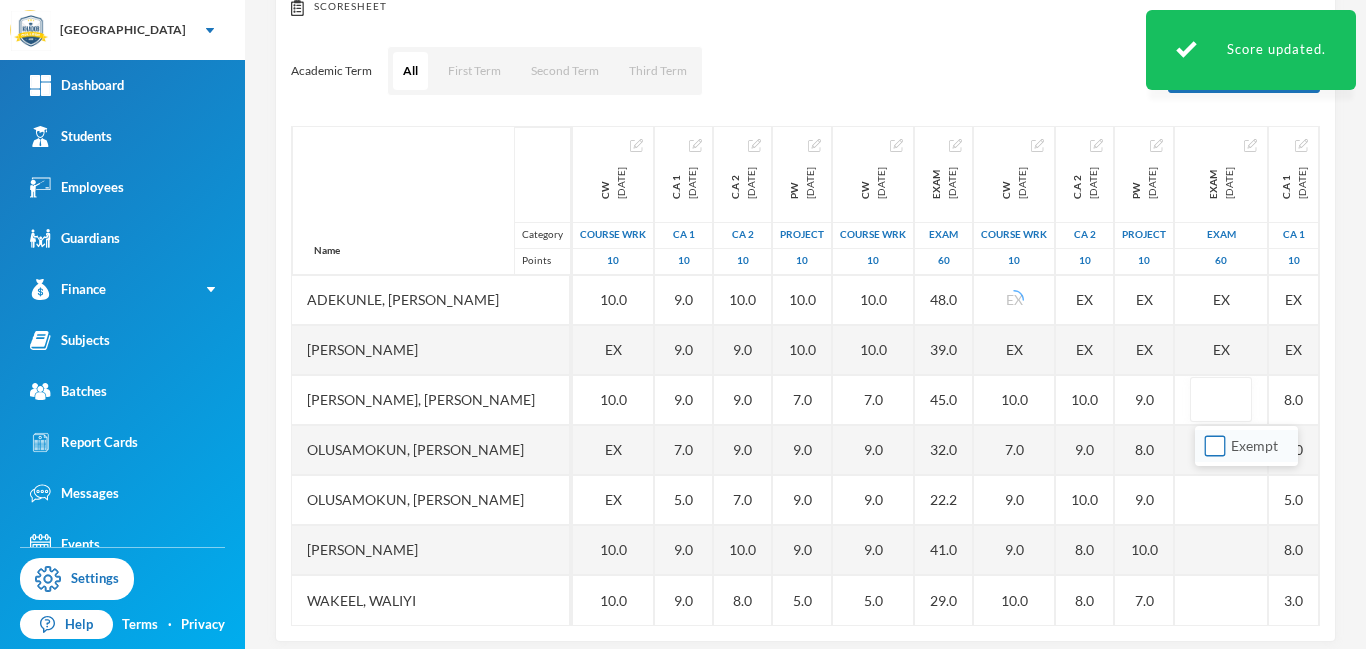 click on "Exempt" at bounding box center [1215, 446] 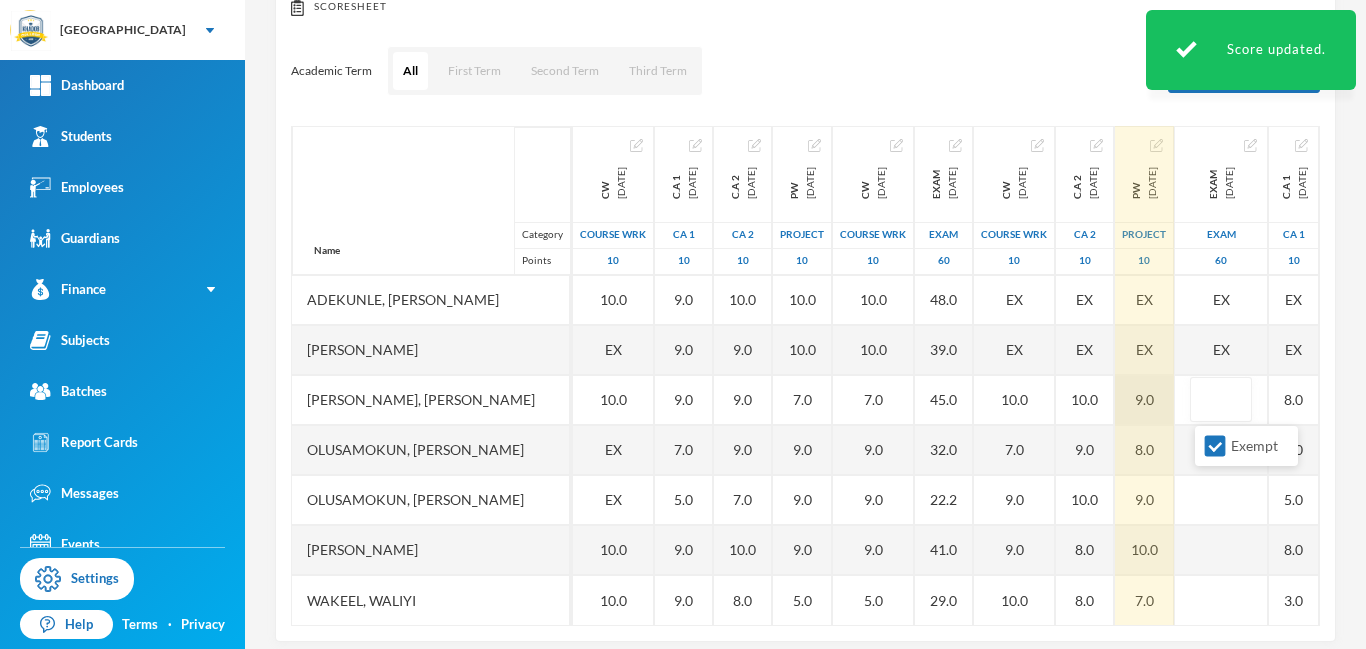 click on "9.0" at bounding box center (1144, 400) 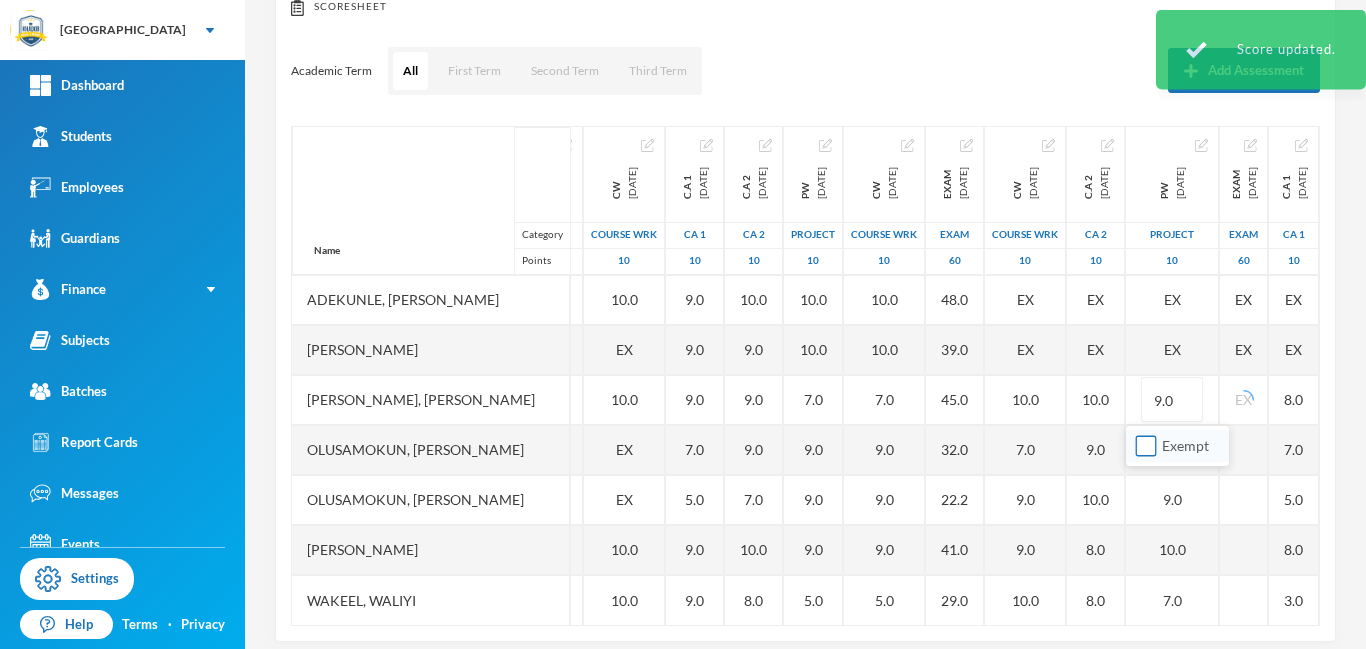 click on "Exempt" at bounding box center [1146, 446] 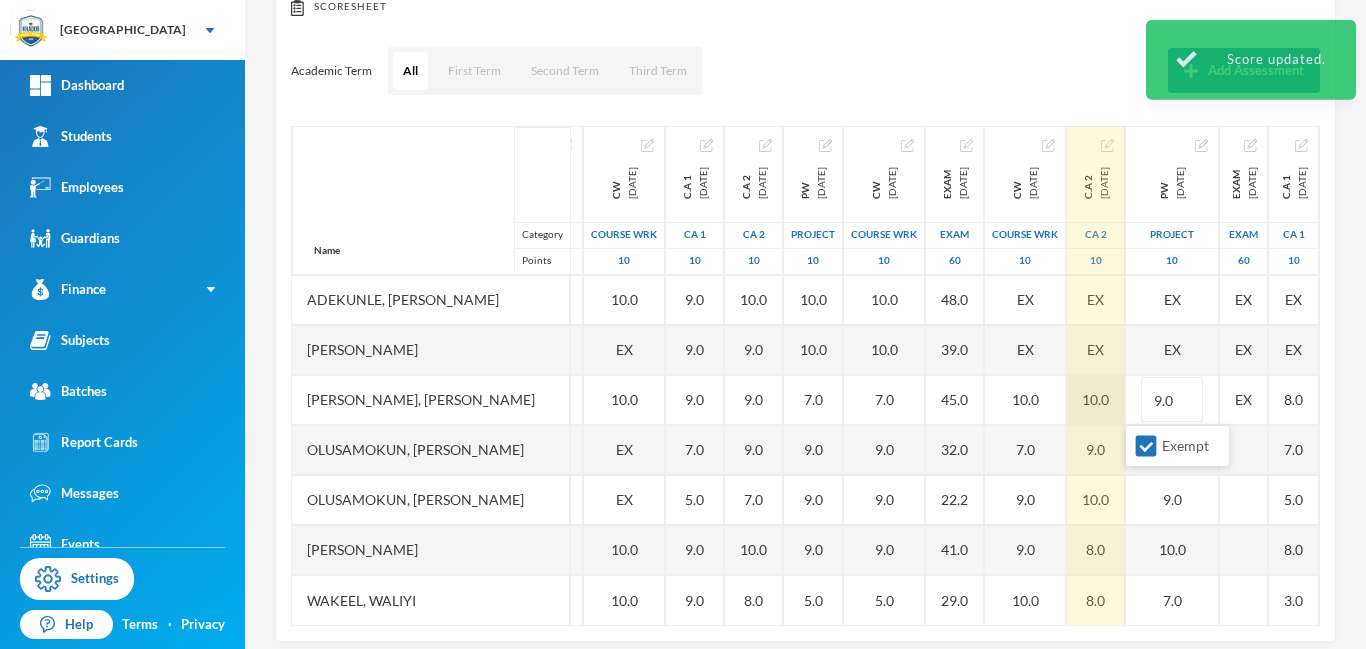 click on "10.0" at bounding box center [1096, 400] 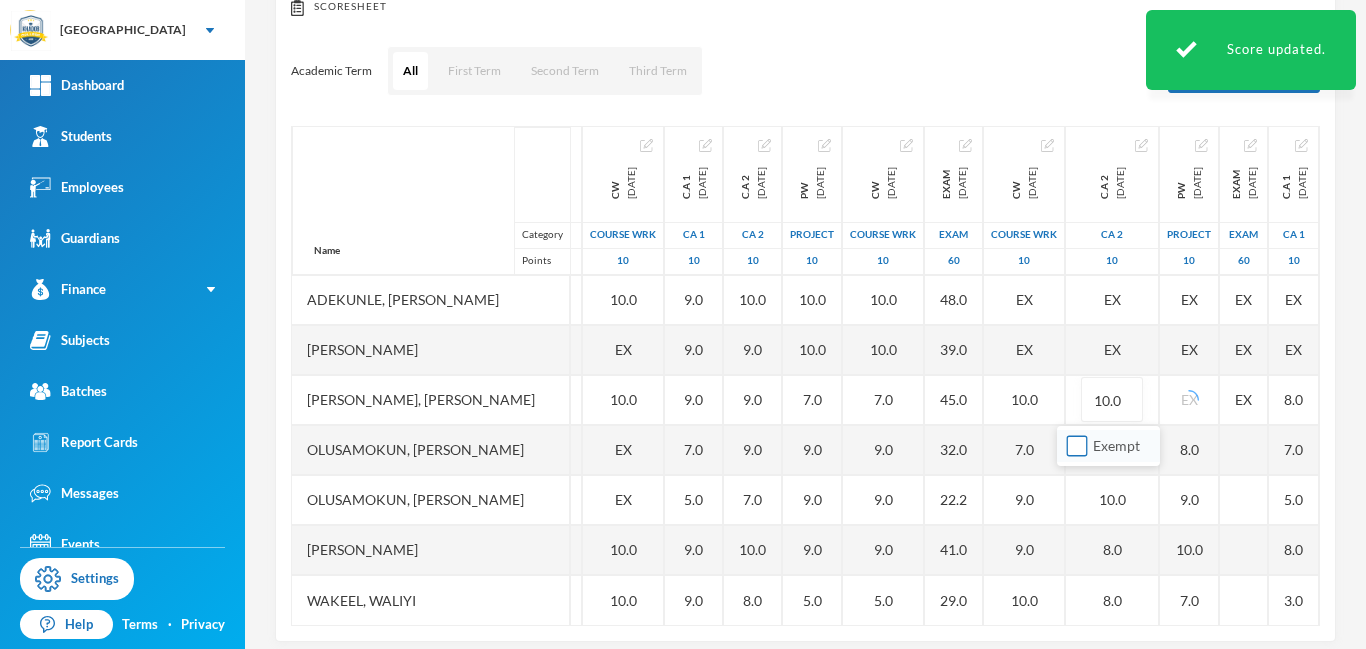 click on "Exempt" at bounding box center (1077, 446) 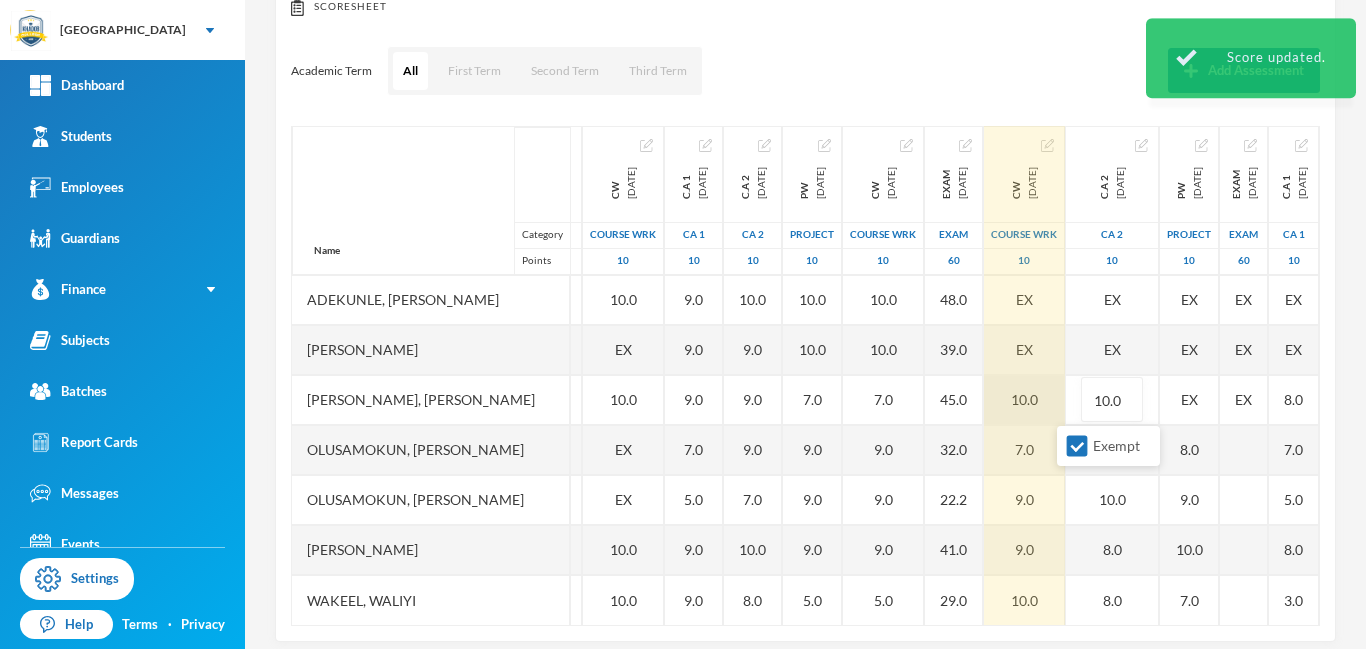 click on "10.0" at bounding box center [1024, 400] 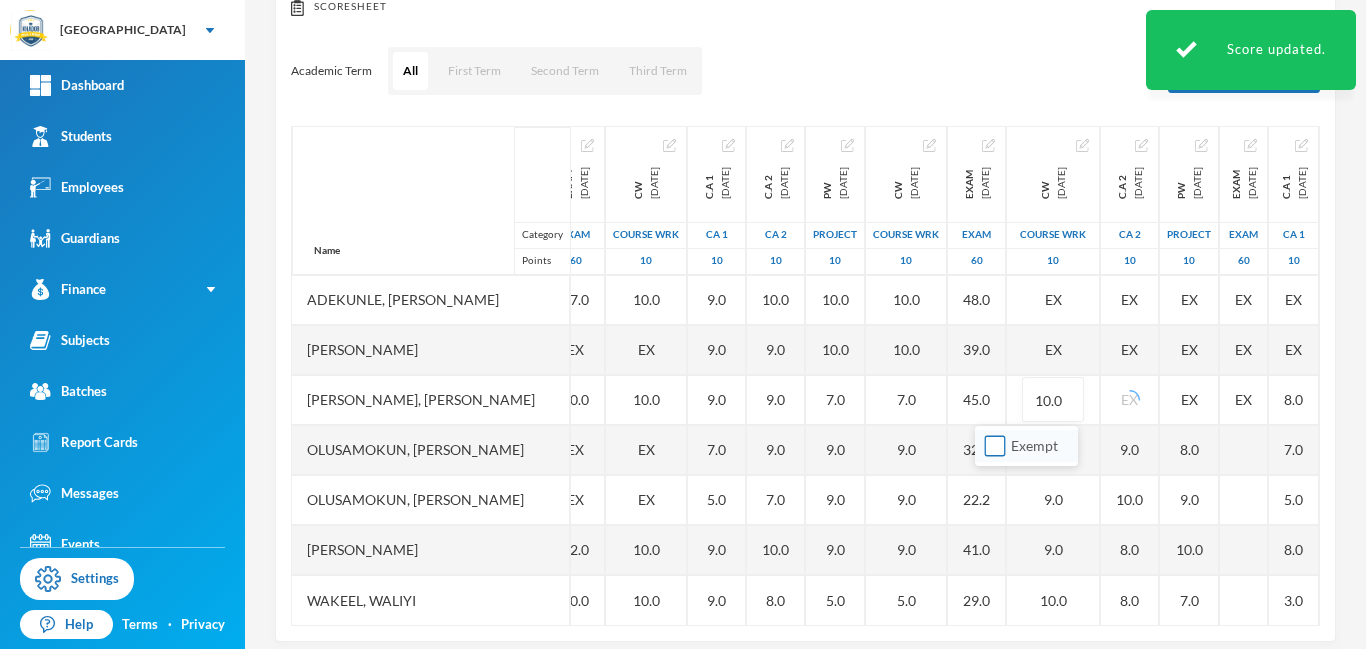 click on "Exempt" at bounding box center (995, 446) 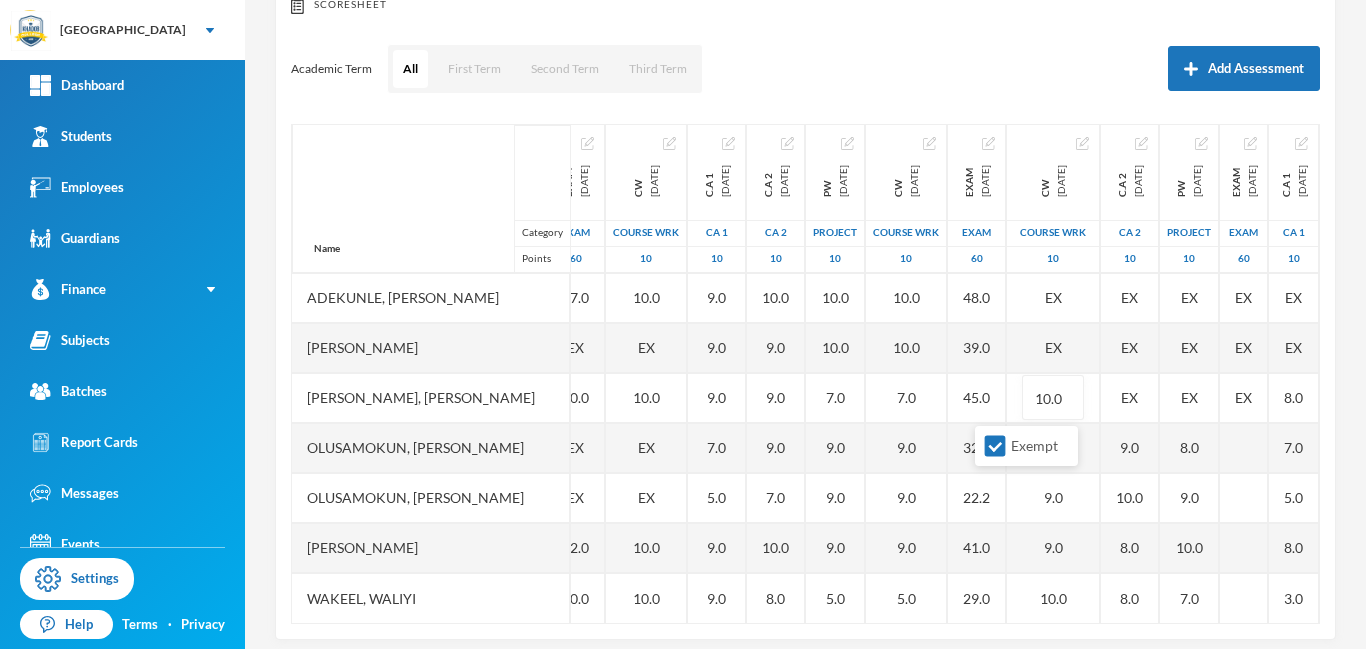 scroll, scrollTop: 263, scrollLeft: 0, axis: vertical 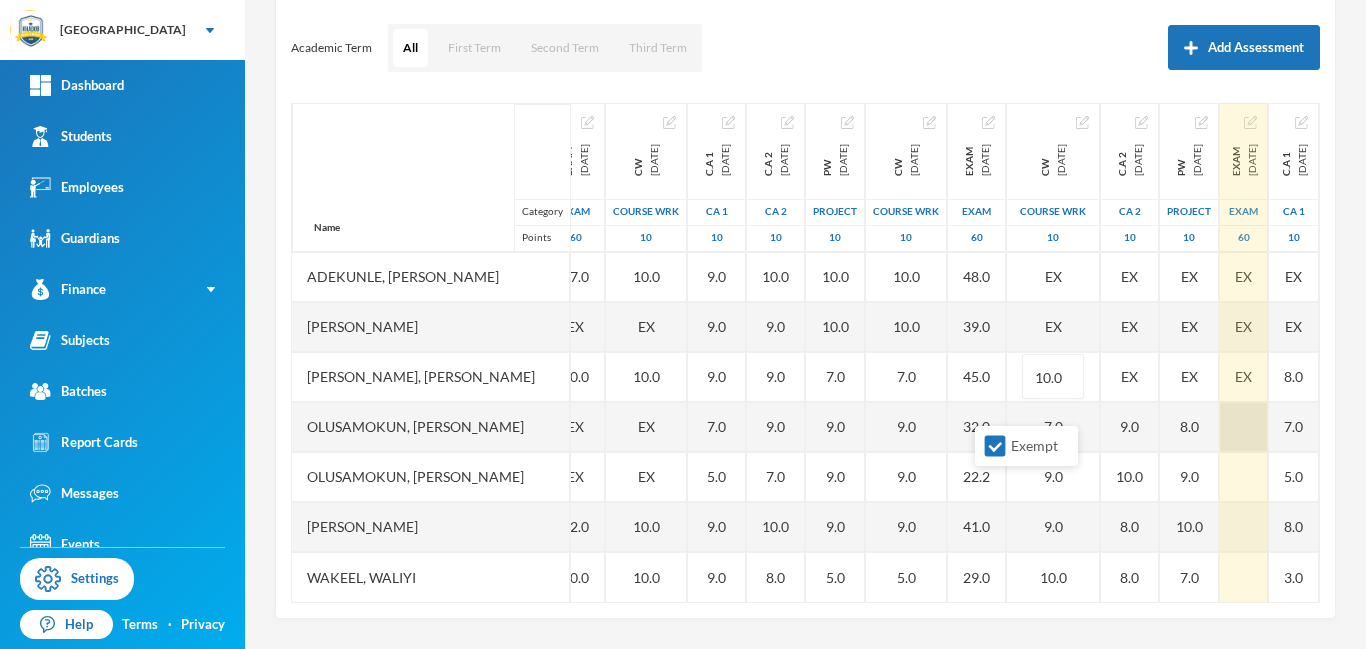 click at bounding box center (1244, 427) 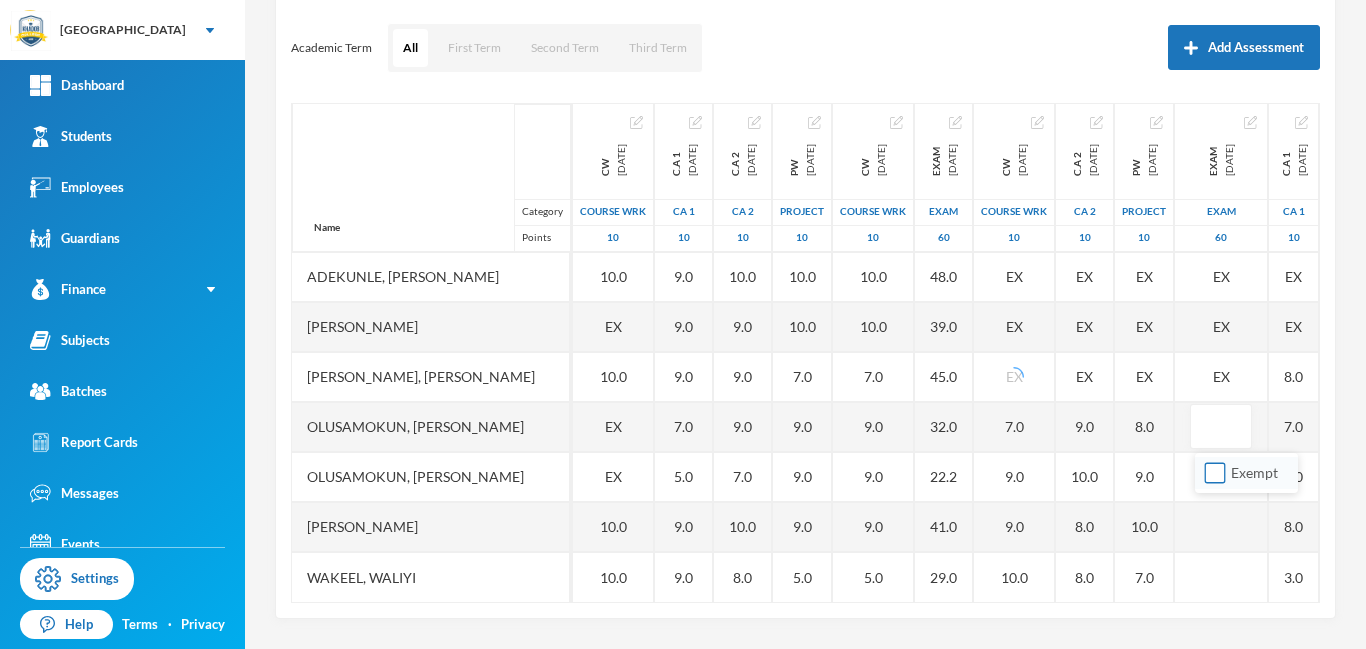click on "Exempt" at bounding box center [1215, 473] 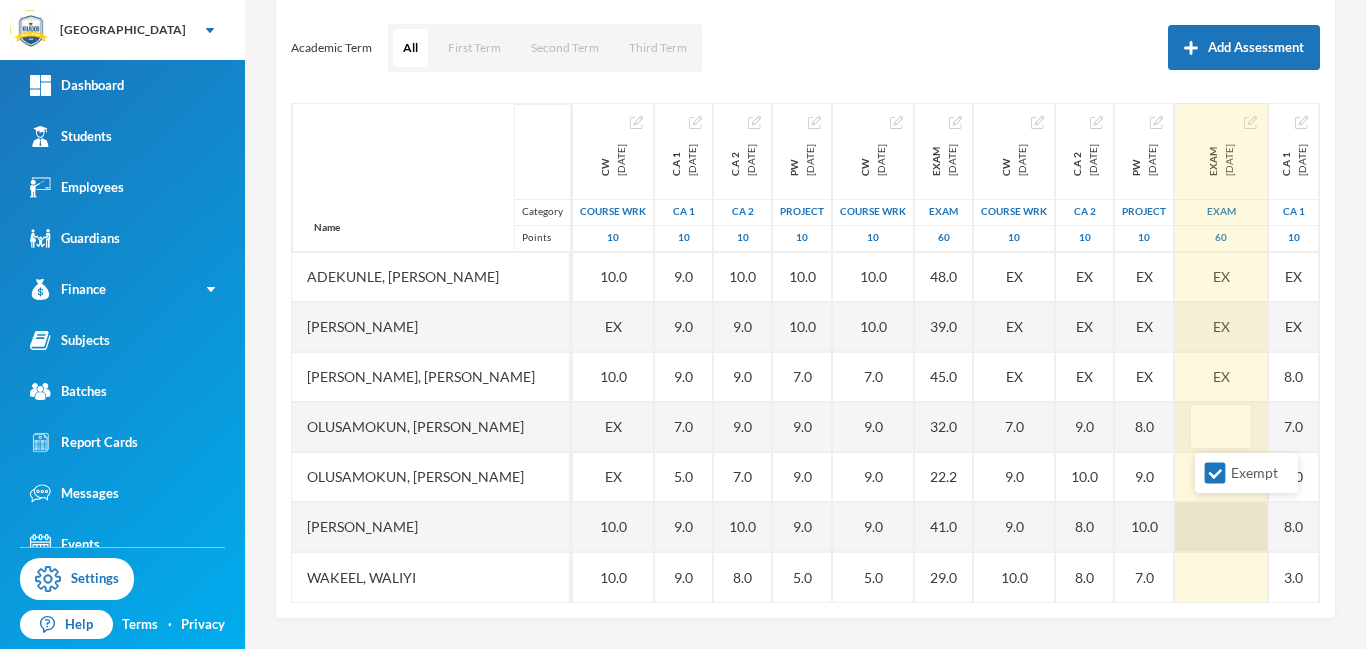 click at bounding box center (1221, 527) 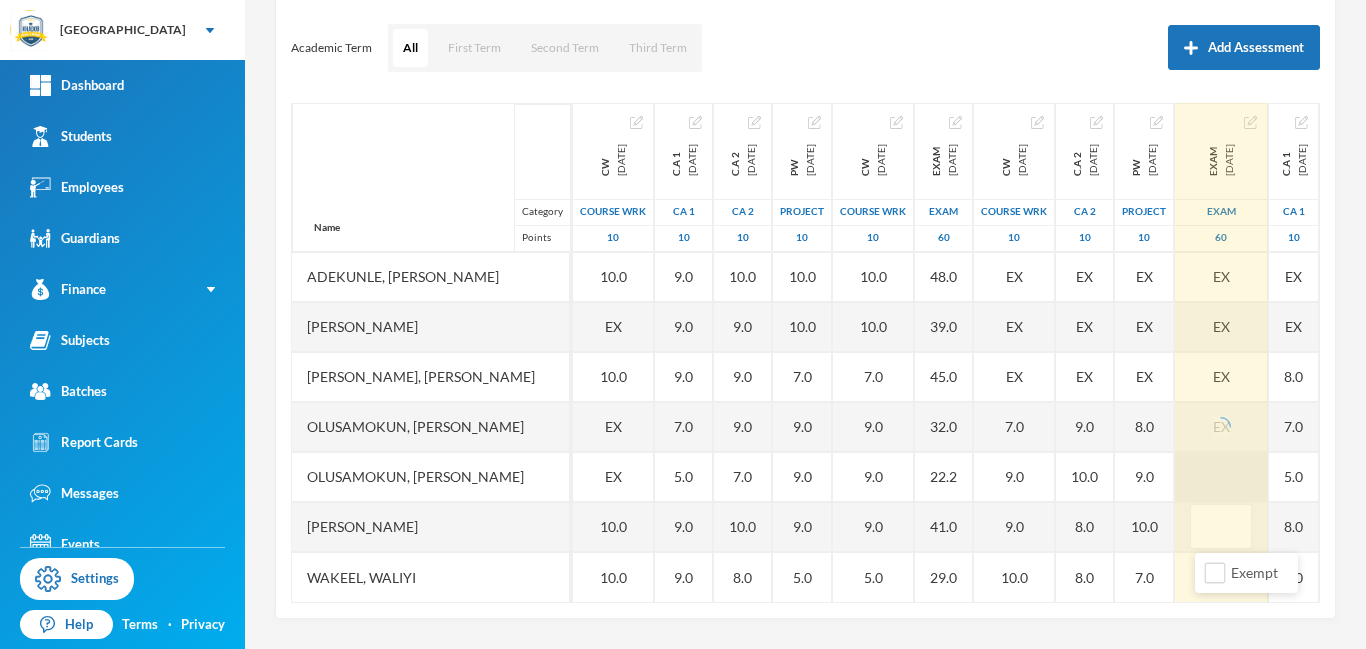 click at bounding box center [1221, 477] 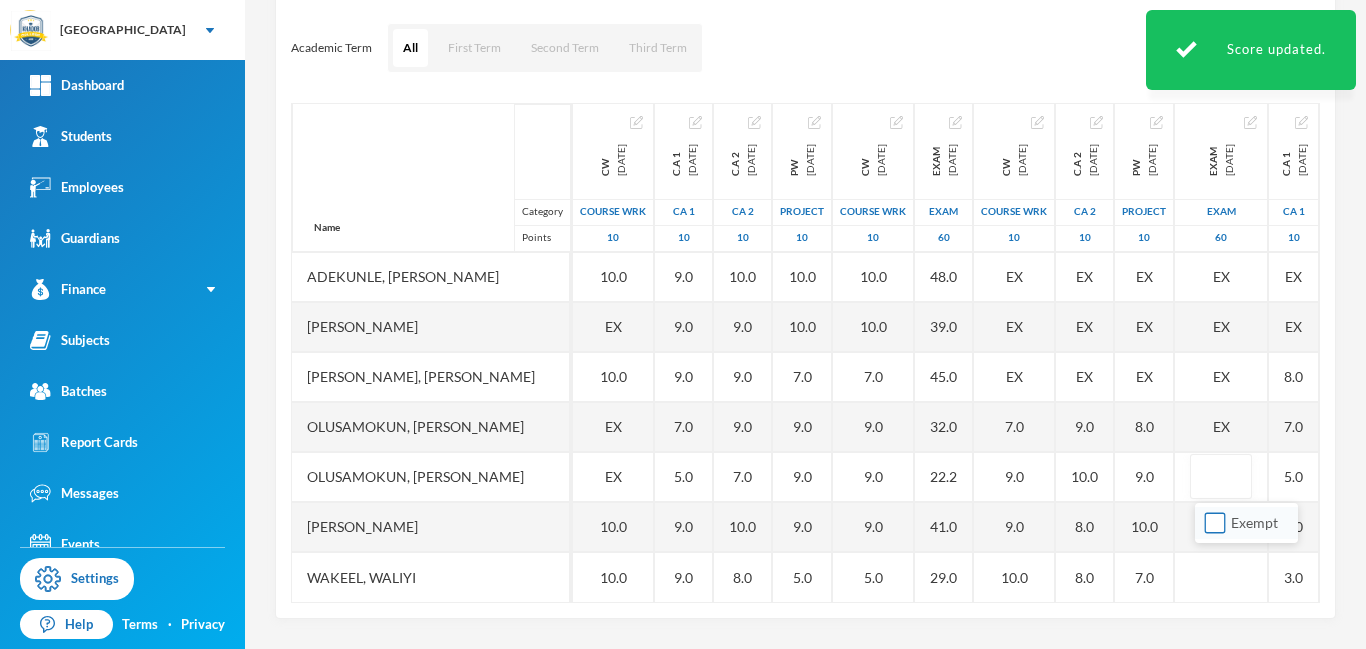 click on "Exempt" at bounding box center (1215, 523) 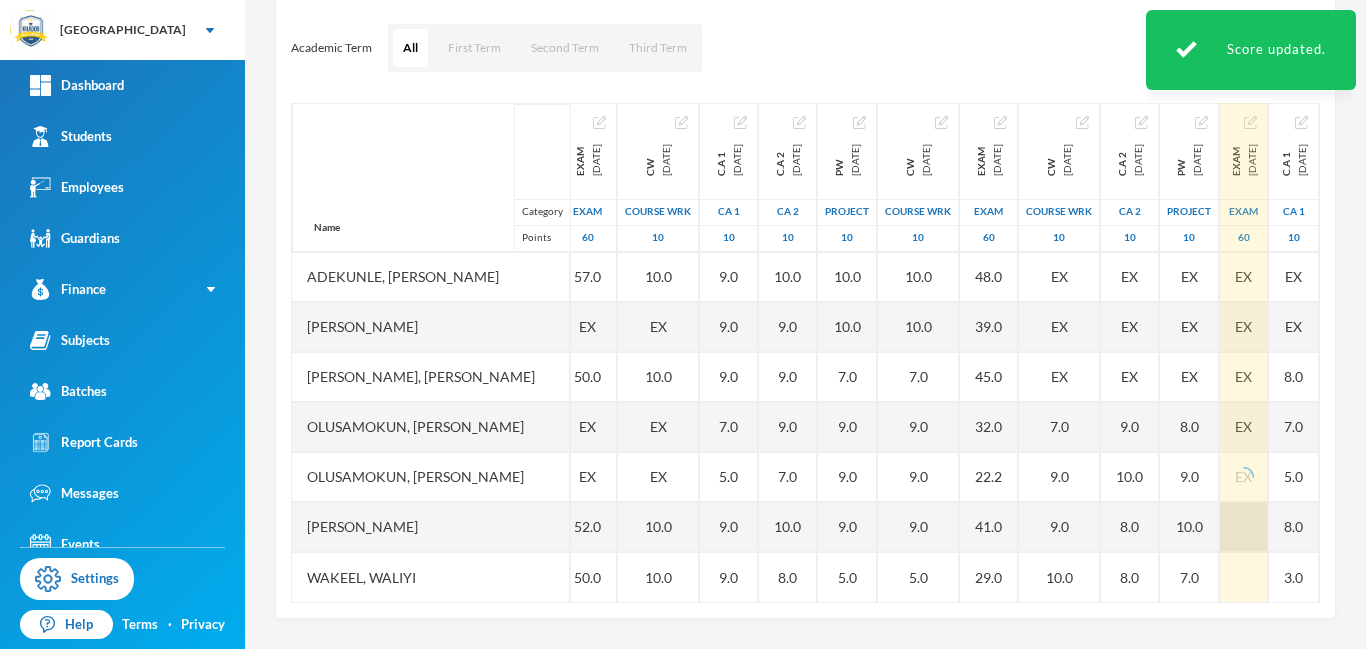 click at bounding box center [1244, 577] 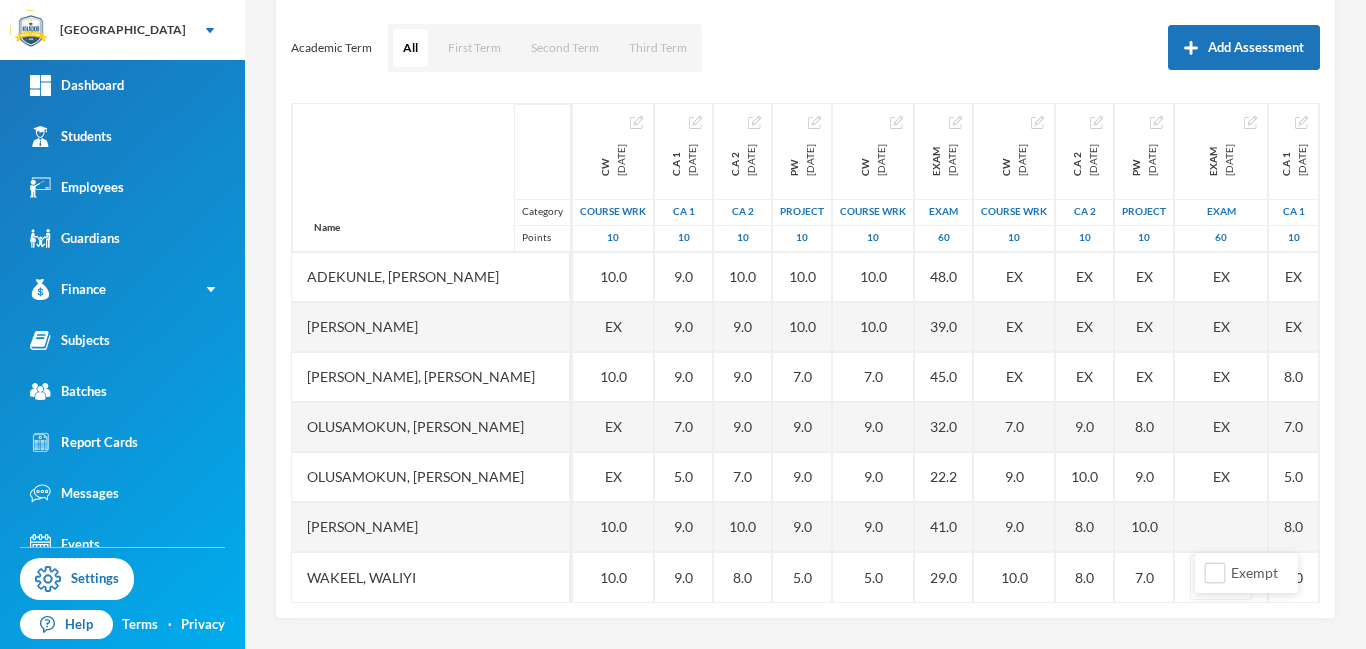 scroll, scrollTop: 51, scrollLeft: 363, axis: both 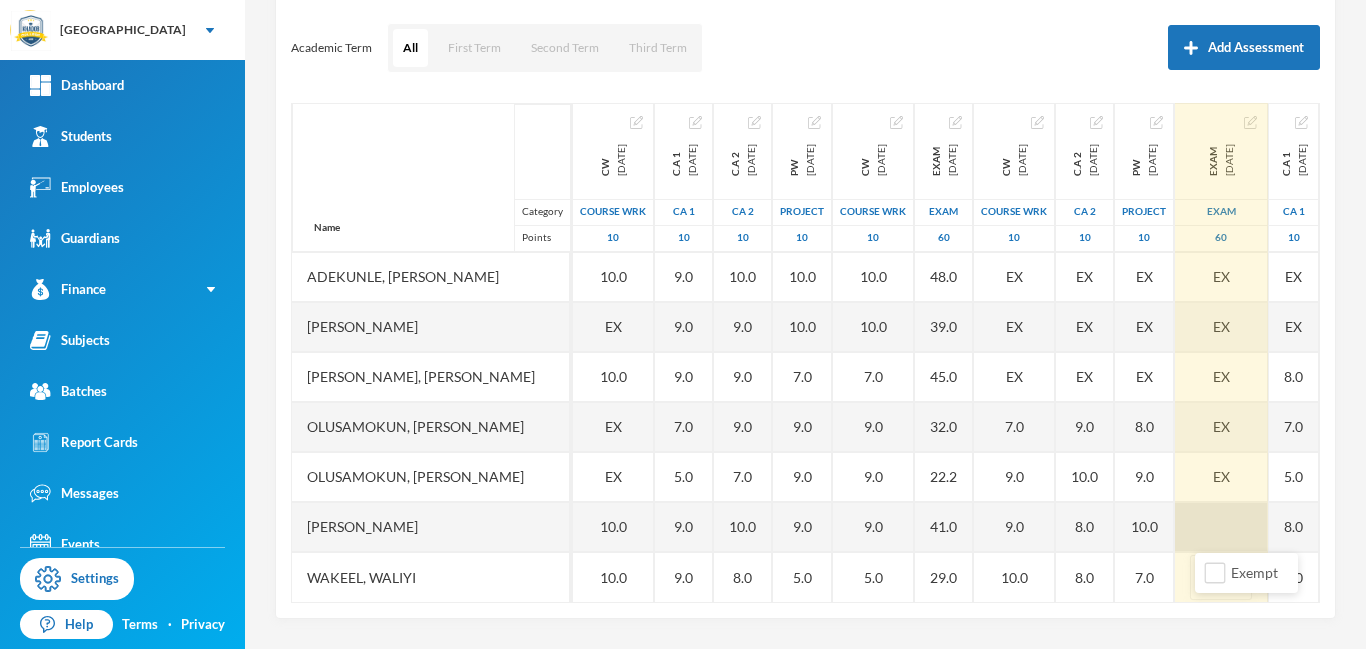 click at bounding box center (1221, 527) 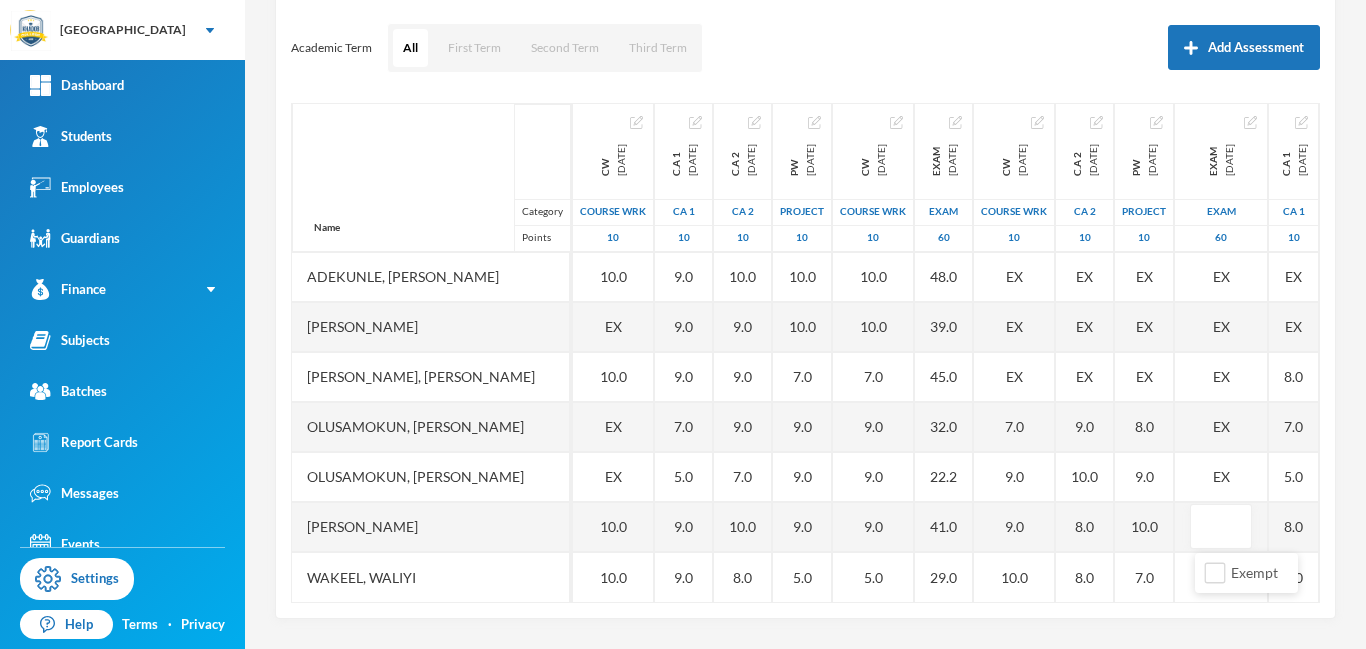 scroll, scrollTop: 51, scrollLeft: 363, axis: both 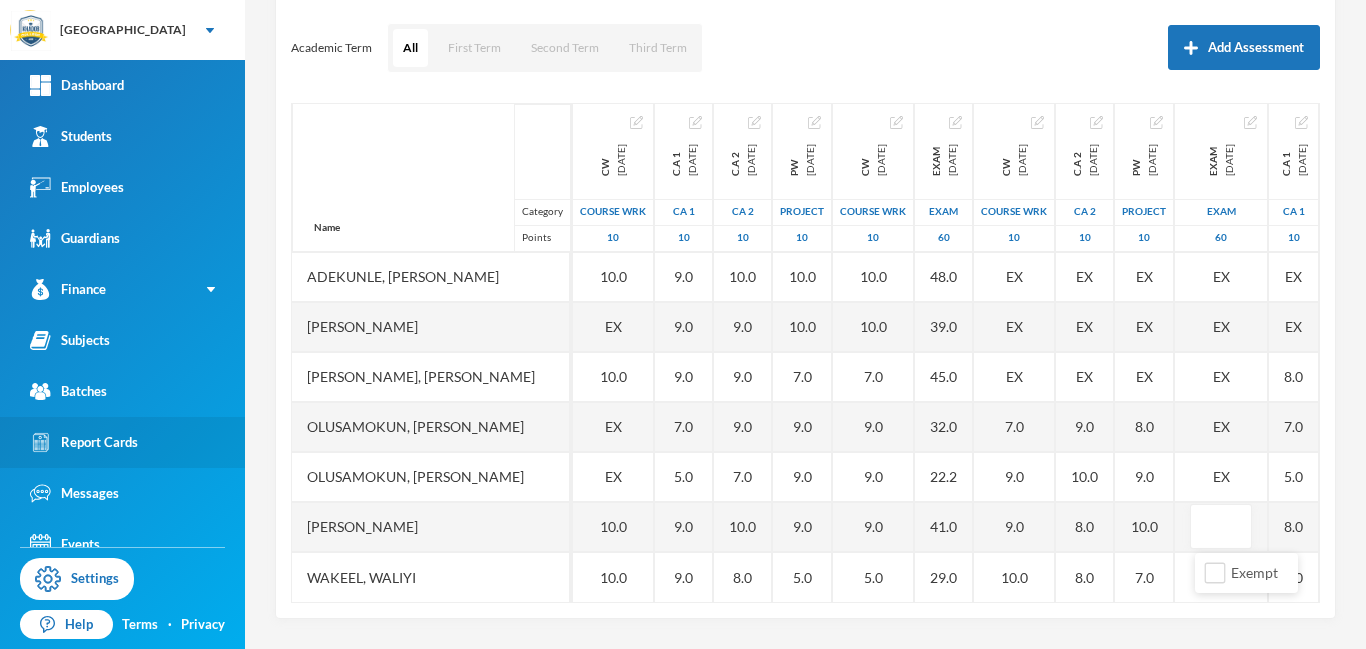 click on "Report Cards" at bounding box center (84, 442) 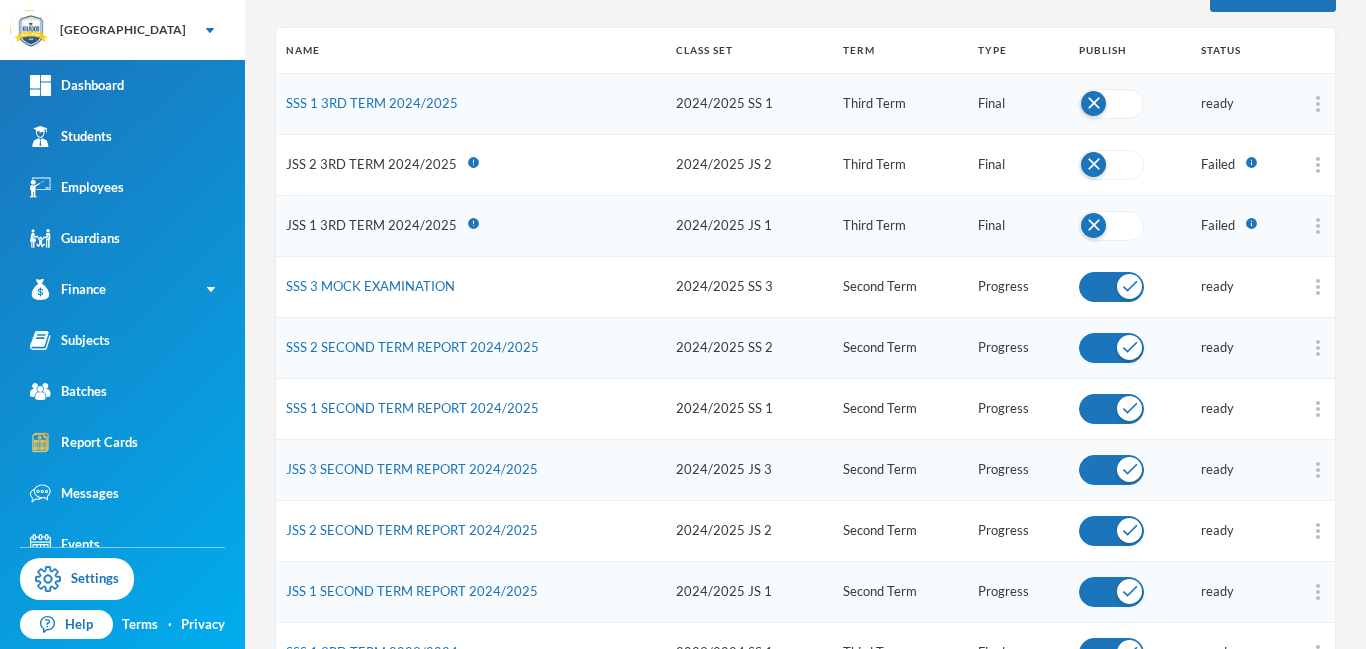 click on "4 User Admin admin@bluebic.com Date Created Apply Filter   Listing  1  -  18  of  18 Create New Name Class Set Term Type Publish Status SSS 1 3RD TERM 2024/2025 2024/2025 SS 1 Third Term Final ready JSS 2 3RD TERM 2024/2025 error 2024/2025 JS 2 Third Term Final Failed info JSS 1 3RD TERM 2024/2025 error 2024/2025 JS 1 Third Term Final Failed info SSS 3 MOCK EXAMINATION 2024/2025 SS 3 Second Term Progress ready SSS 2 SECOND TERM REPORT 2024/2025 2024/2025 SS 2 Second Term Progress ready SSS 1 SECOND TERM REPORT 2024/2025 2024/2025 SS 1 Second Term Progress ready JSS 3 SECOND TERM REPORT 2024/2025 2024/2025 JS 3 Second Term Progress ready JSS 2 SECOND TERM REPORT 2024/2025 2024/2025 JS 2 Second Term Progress ready JSS 1 SECOND TERM REPORT 2024/2025 2024/2025 JS 1 Second Term Progress ready SSS 1 3RD TERM 2023/2024 2023/2024 SS 1 Third Term Final ready JSS 1 3RD TERM 2023/2024 2023/2024 JS 1 Third Term Final ready JSS 2 3RD TERM 2023/2024 JS 2 Third Term Final ready JSS1 SECOND TERM 2023/2024 2023/2024 JS 1" at bounding box center [805, 324] 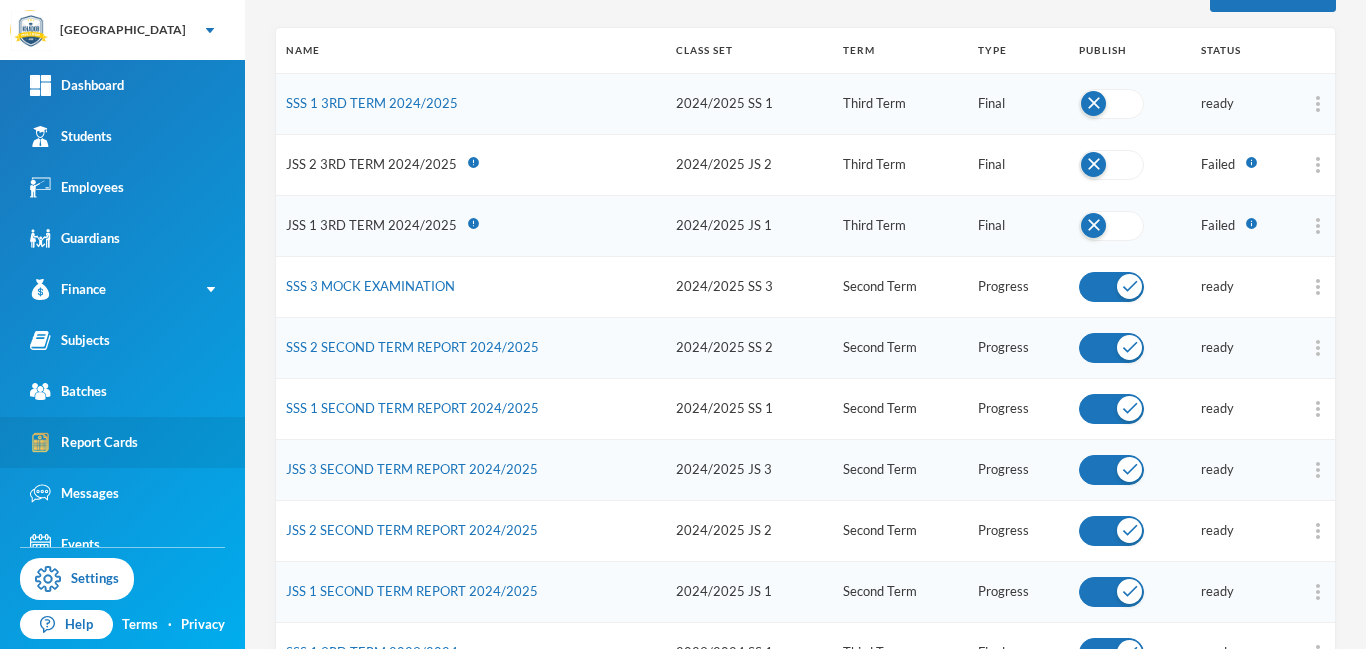 click on "Report Cards" at bounding box center (84, 442) 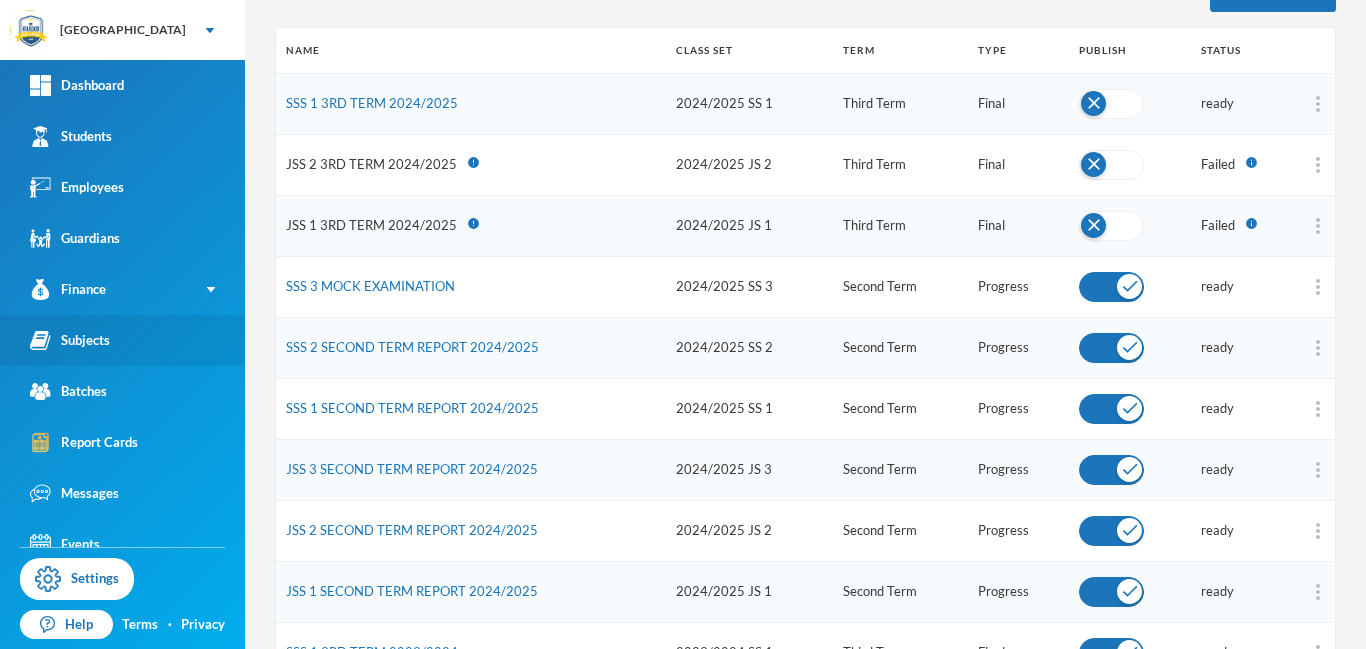 click on "Subjects" at bounding box center (70, 340) 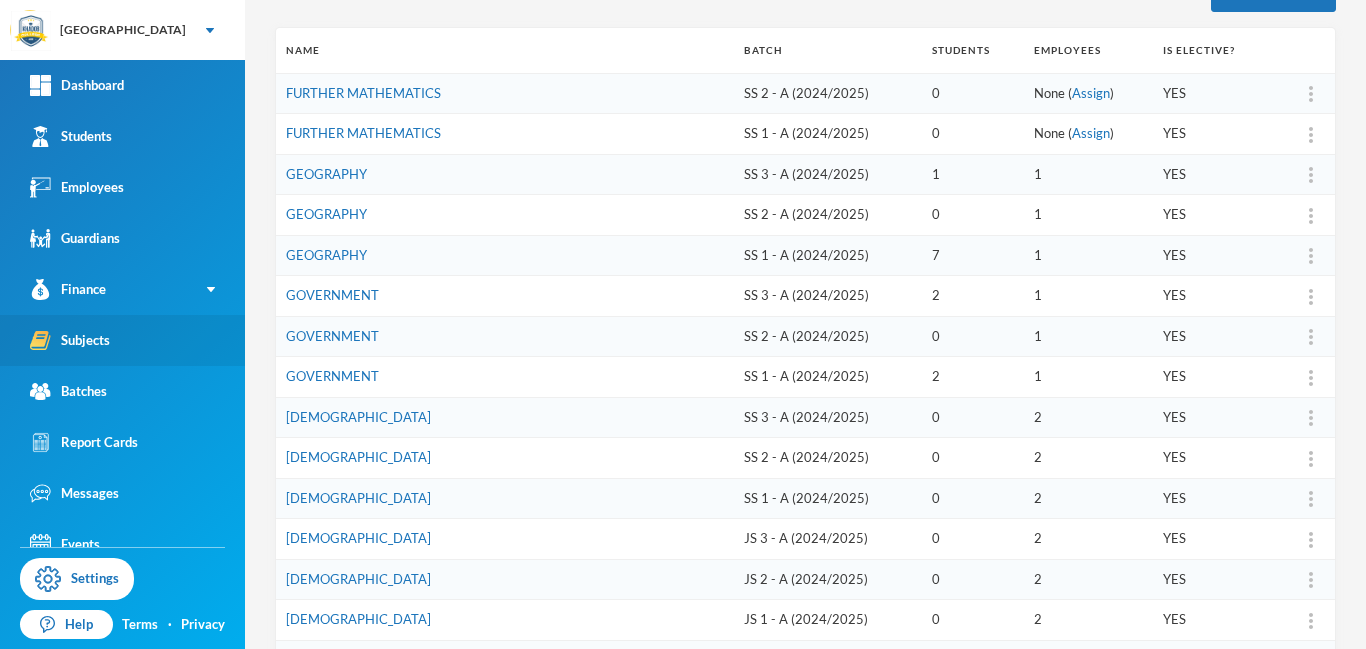 click on "Subjects" at bounding box center (70, 340) 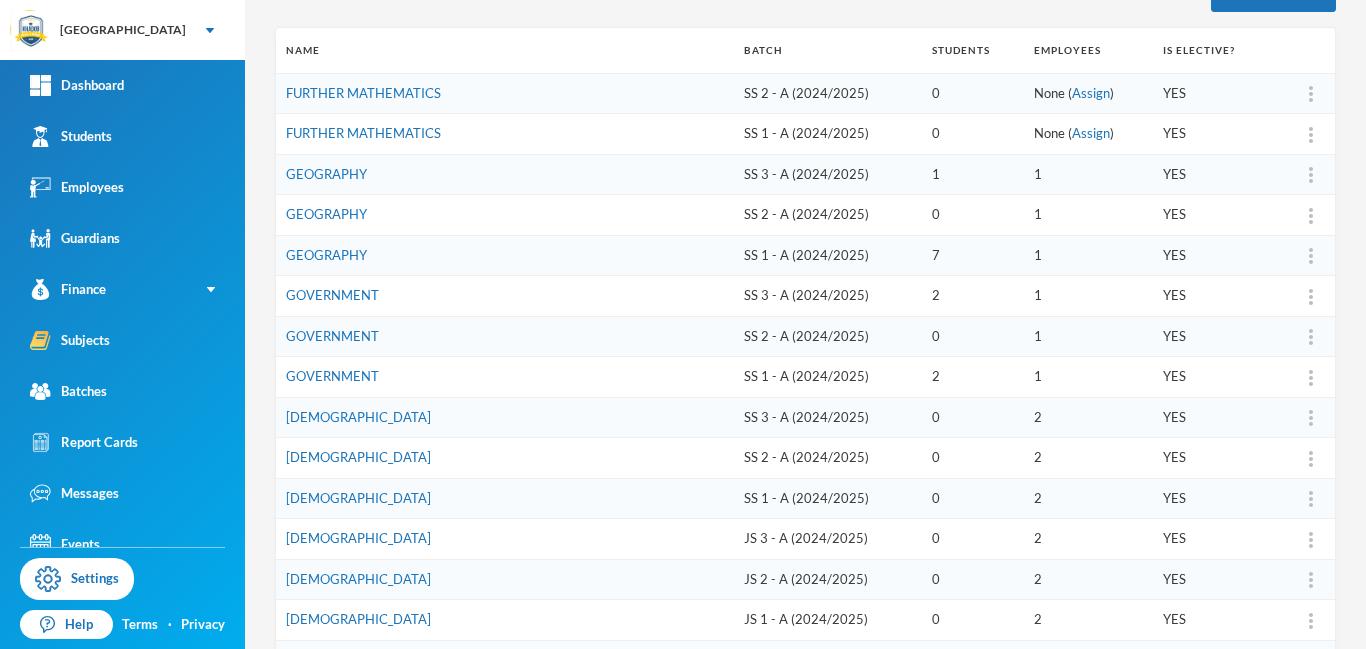 click on "4 User Admin admin@bluebic.com Batch Select batch Apply Filter Listing  61  -  80  of  431 Add Subject Name Batch Students Employees Is Elective? FURTHER MATHEMATICS SS 2 - A (2024/2025) 0 None ( Assign ) YES FURTHER MATHEMATICS SS 1 - A (2024/2025) 0 None ( Assign ) YES GEOGRAPHY SS 3 - A (2024/2025) 1 1 YES GEOGRAPHY SS 2 - A (2024/2025) 0 1 YES GEOGRAPHY SS 1 - A (2024/2025) 7 1 YES GOVERNMENT SS 3 - A (2024/2025) 2 1 YES GOVERNMENT SS 2 - A (2024/2025) 0 1 YES GOVERNMENT SS 1 - A (2024/2025) 2 1 YES HADITH SS 3 - A (2024/2025) 0 2 YES HADITH SS 2 - A (2024/2025) 0 2 YES HADITH SS 1 - A (2024/2025) 0 2 YES HADITH JS 3 - A (2024/2025) 0 2 YES HADITH JS 2 - A (2024/2025) 0 2 YES HADITH JS 1 - A (2024/2025) 0 2 YES HOME ECONOMICS JS 3 - A (2024/2025) 9 1 NO HOME ECONOMICS JS 2 - A (2024/2025) 10 1 NO HOME ECONOMICS JS 1 - A (2024/2025) 12 1 NO INFORMATION AND COMMUNICATION TECHNOLOGY SS 3 - A (2024/2025) 6 1 NO INFORMATION AND COMMUNICATION TECHNOLOGY SS 2 - A (2024/2025) 8 1 NO SS 1 - A (2024/2025) 9 1 NO" at bounding box center [805, 324] 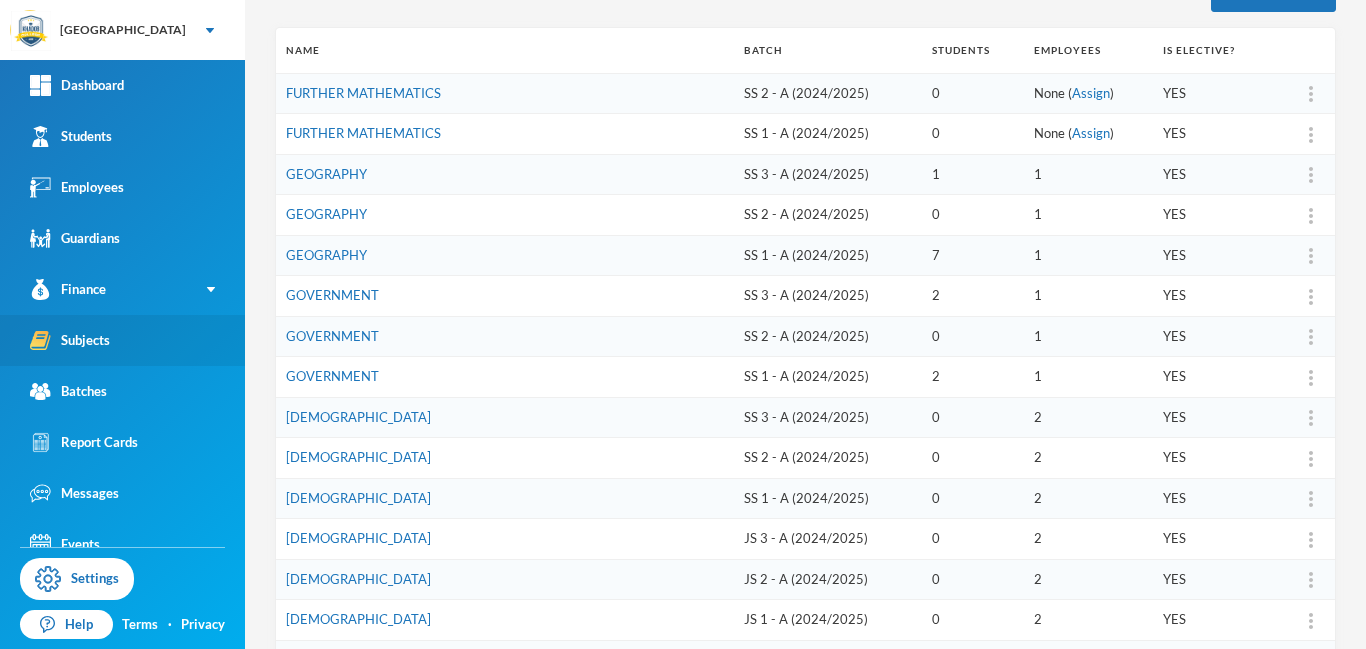 click on "Subjects" at bounding box center (70, 340) 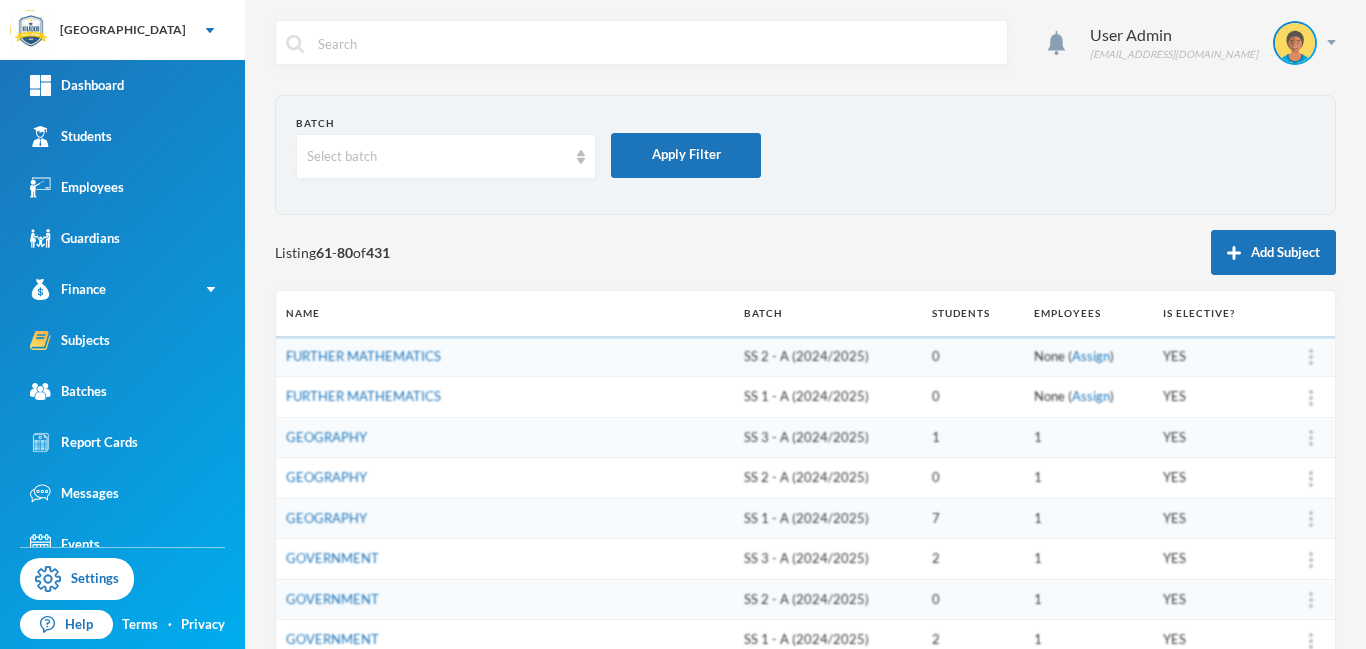 scroll, scrollTop: 0, scrollLeft: 0, axis: both 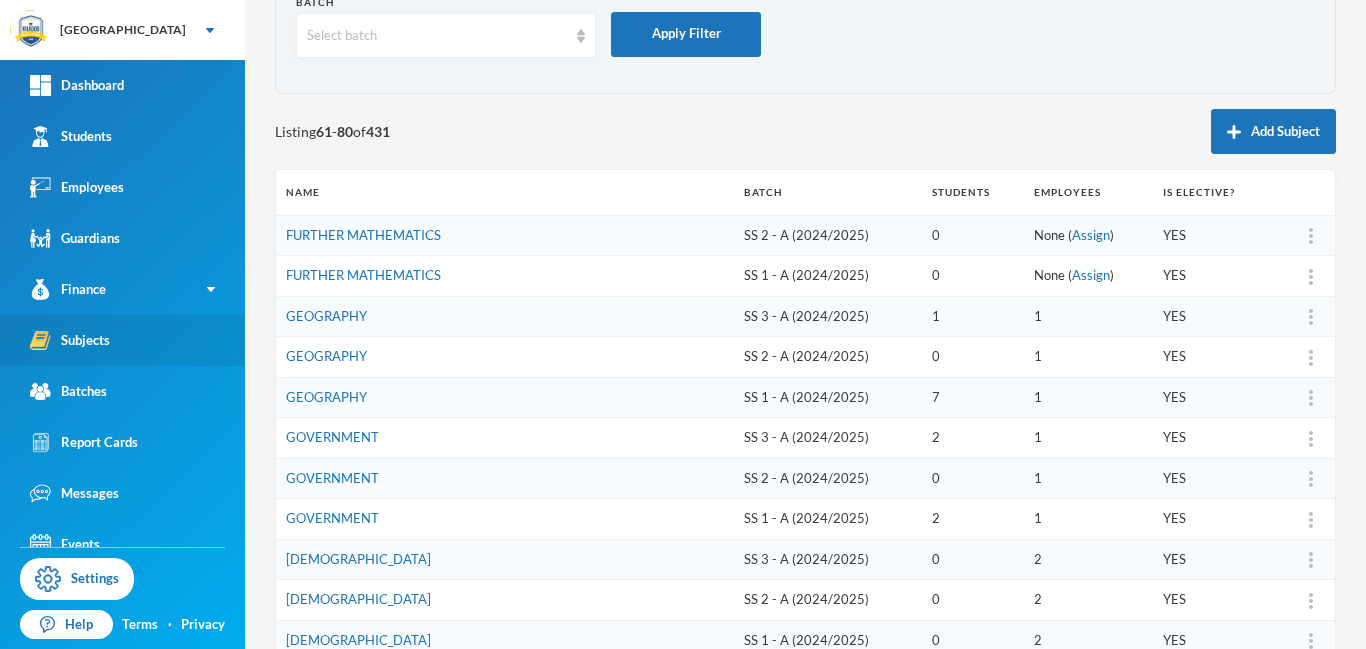click on "Subjects" at bounding box center (70, 340) 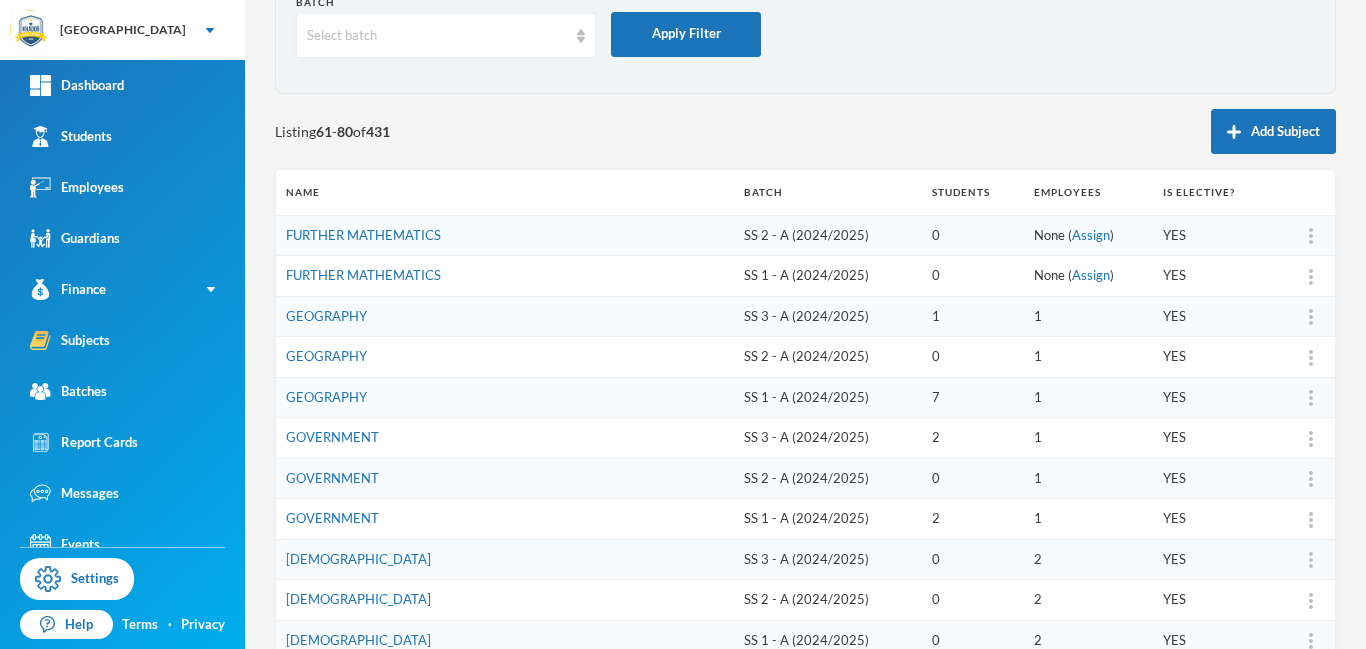 scroll, scrollTop: 621, scrollLeft: 0, axis: vertical 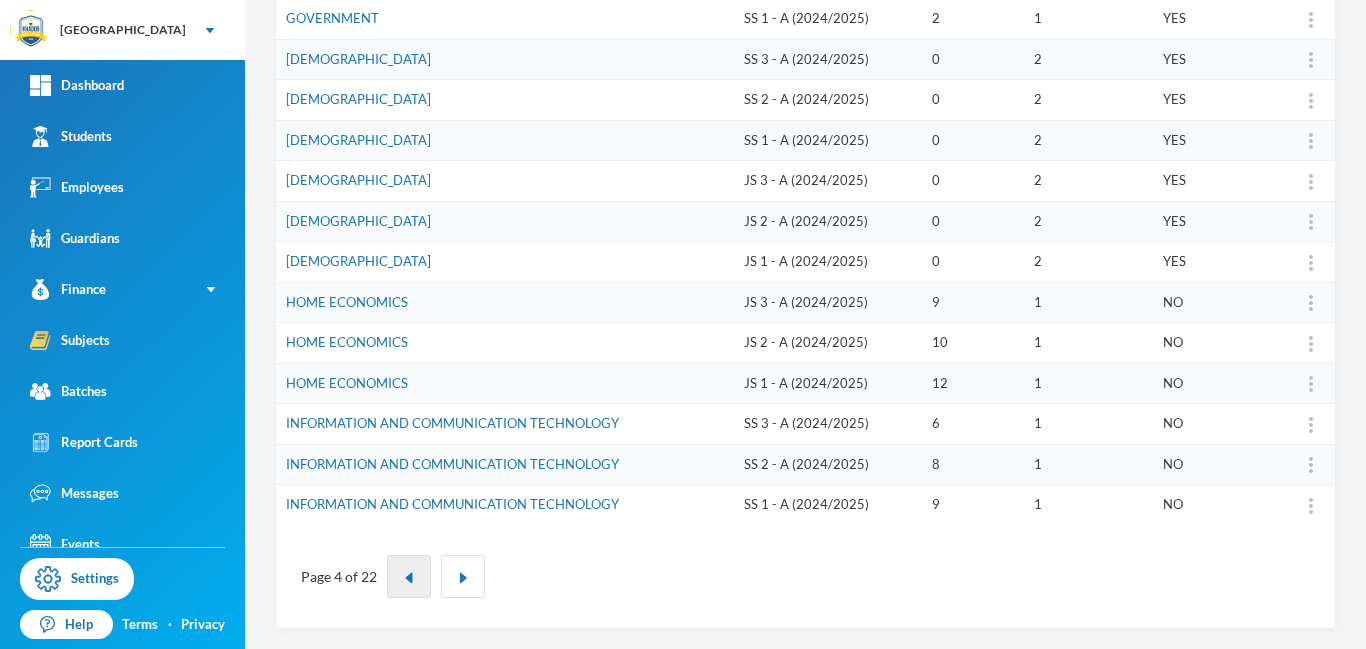 click at bounding box center (409, 578) 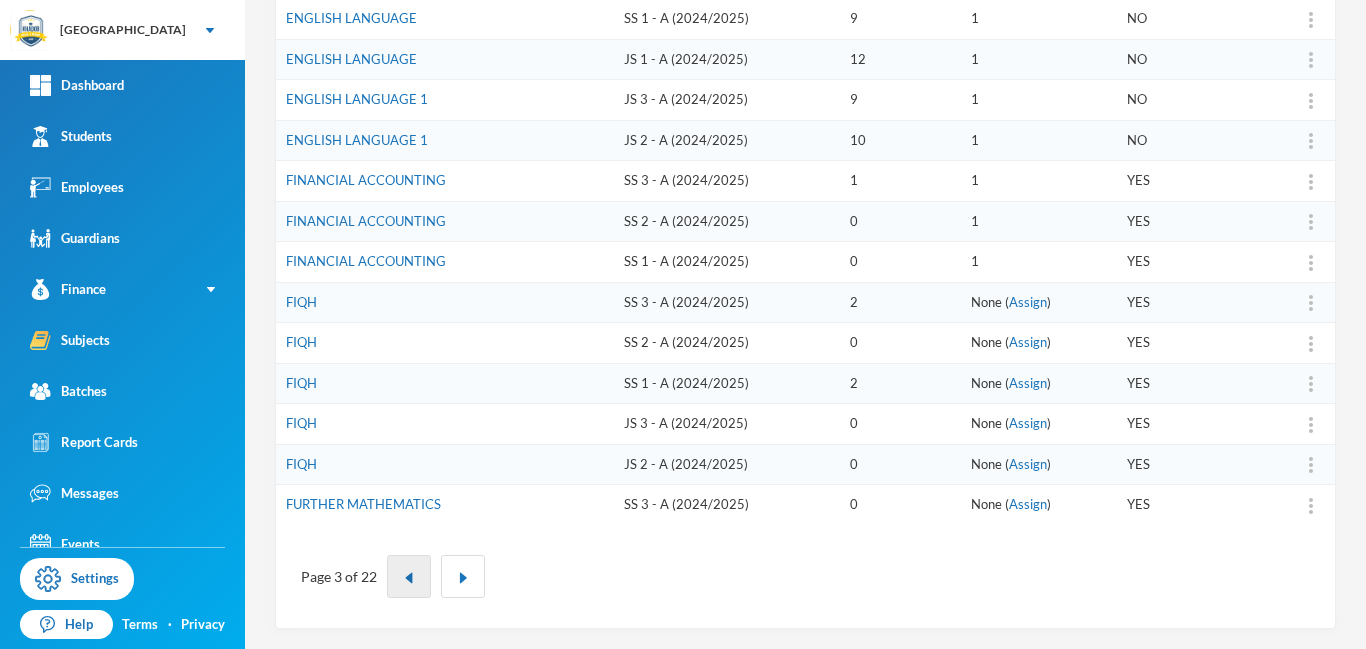 click at bounding box center (409, 578) 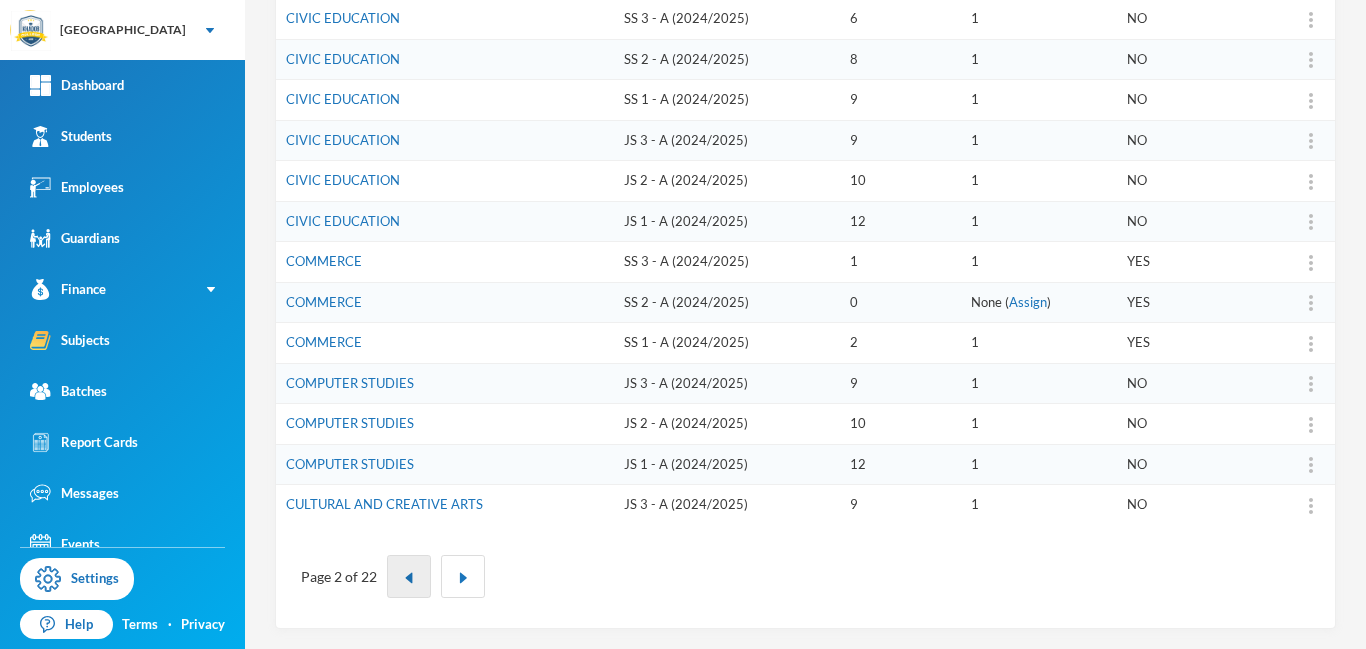 click at bounding box center (409, 578) 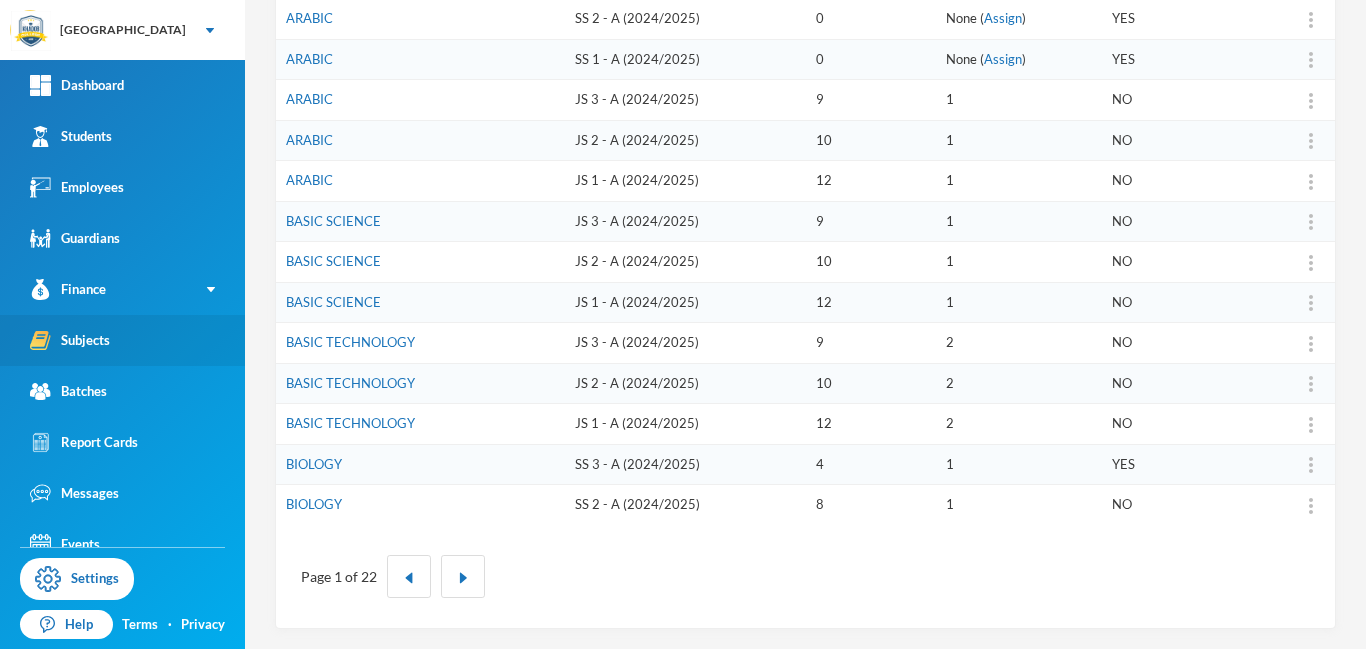 click on "Subjects" at bounding box center (70, 340) 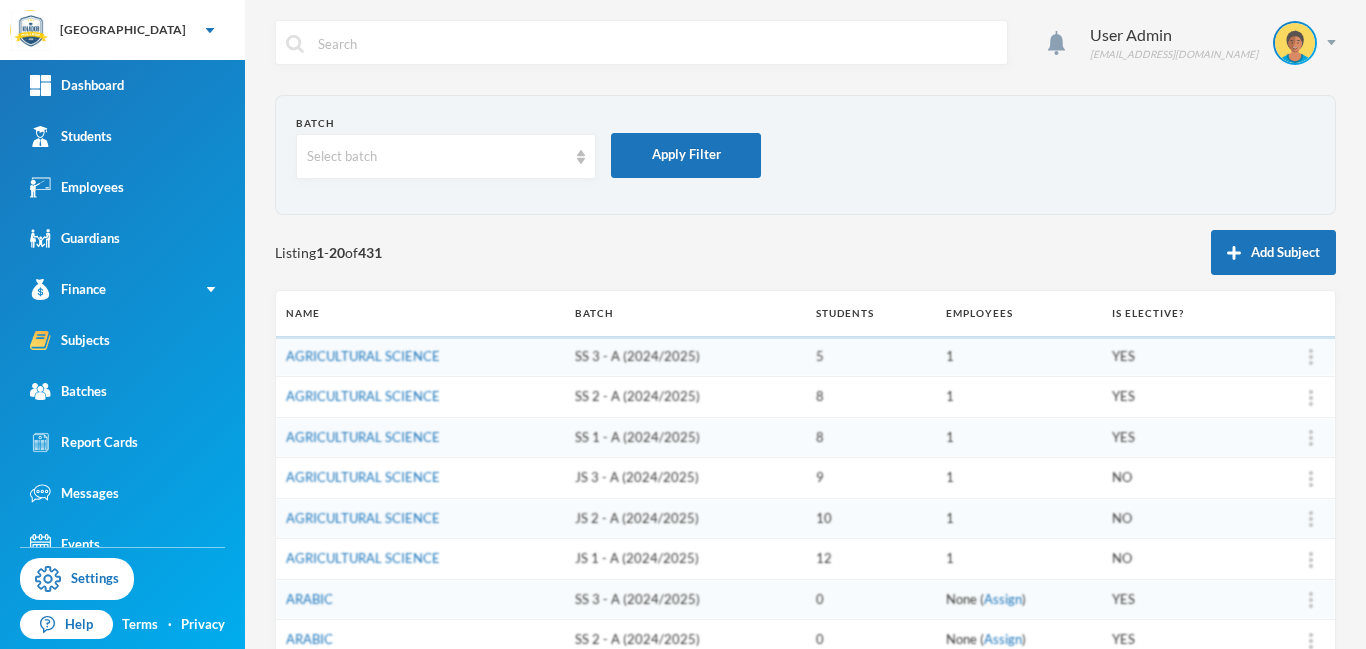 scroll, scrollTop: 0, scrollLeft: 0, axis: both 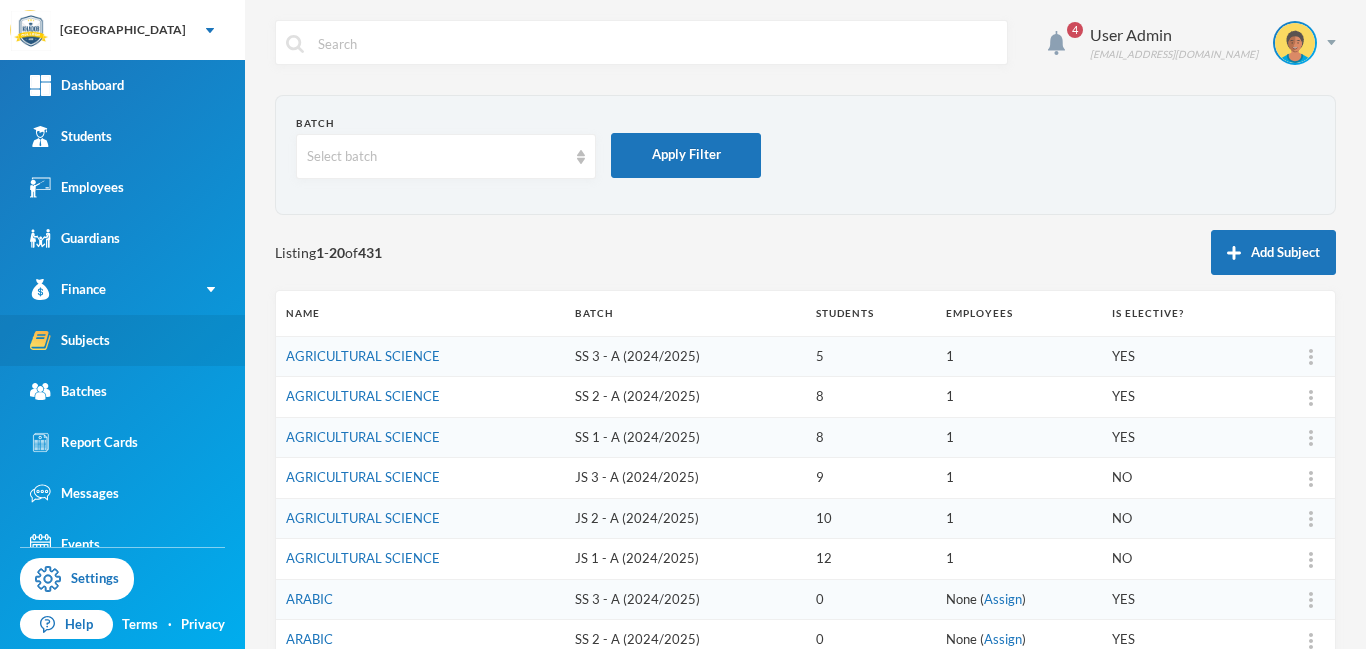 click on "Subjects" at bounding box center (70, 340) 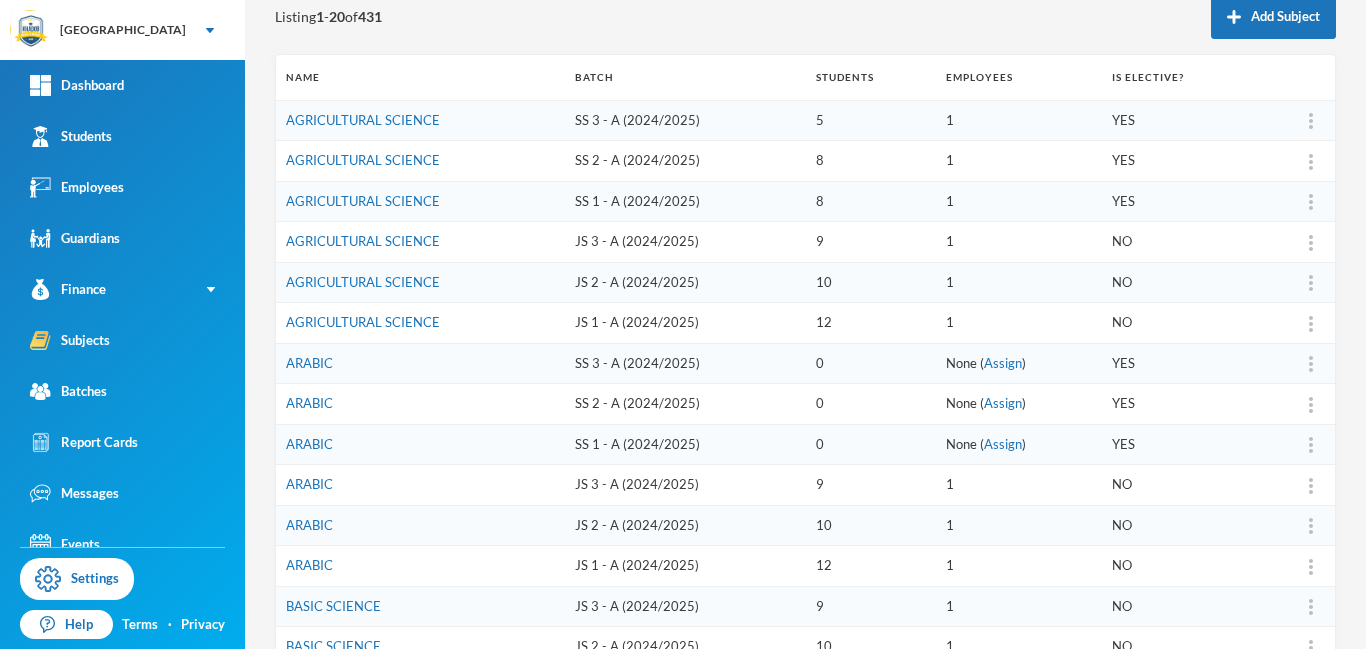 scroll, scrollTop: 242, scrollLeft: 0, axis: vertical 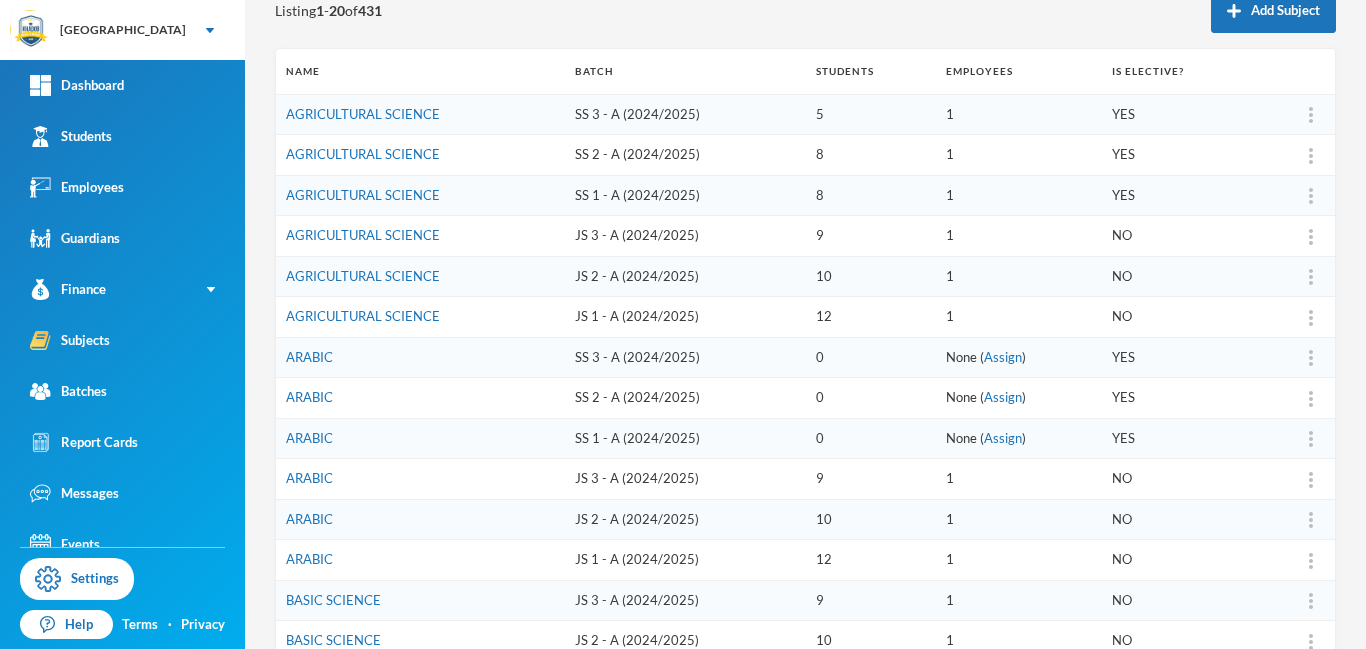 drag, startPoint x: 1361, startPoint y: 228, endPoint x: 1365, endPoint y: 352, distance: 124.0645 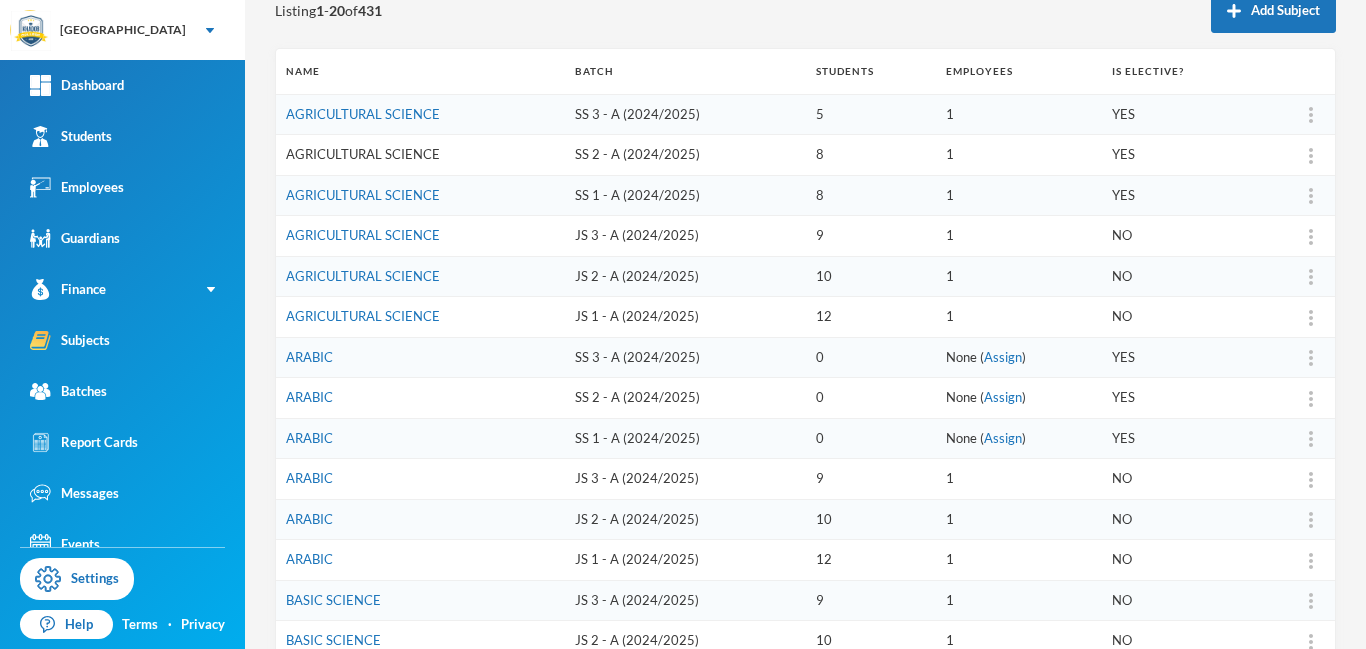 click on "AGRICULTURAL SCIENCE" at bounding box center (363, 154) 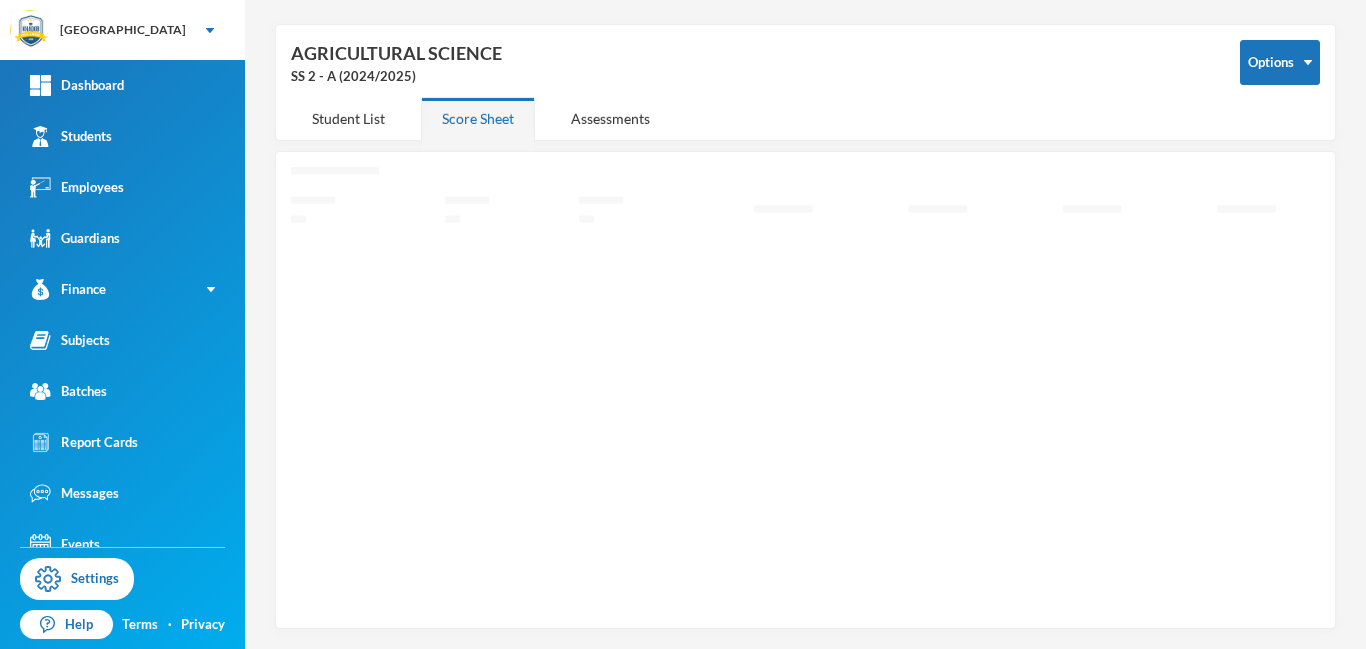 scroll, scrollTop: 71, scrollLeft: 0, axis: vertical 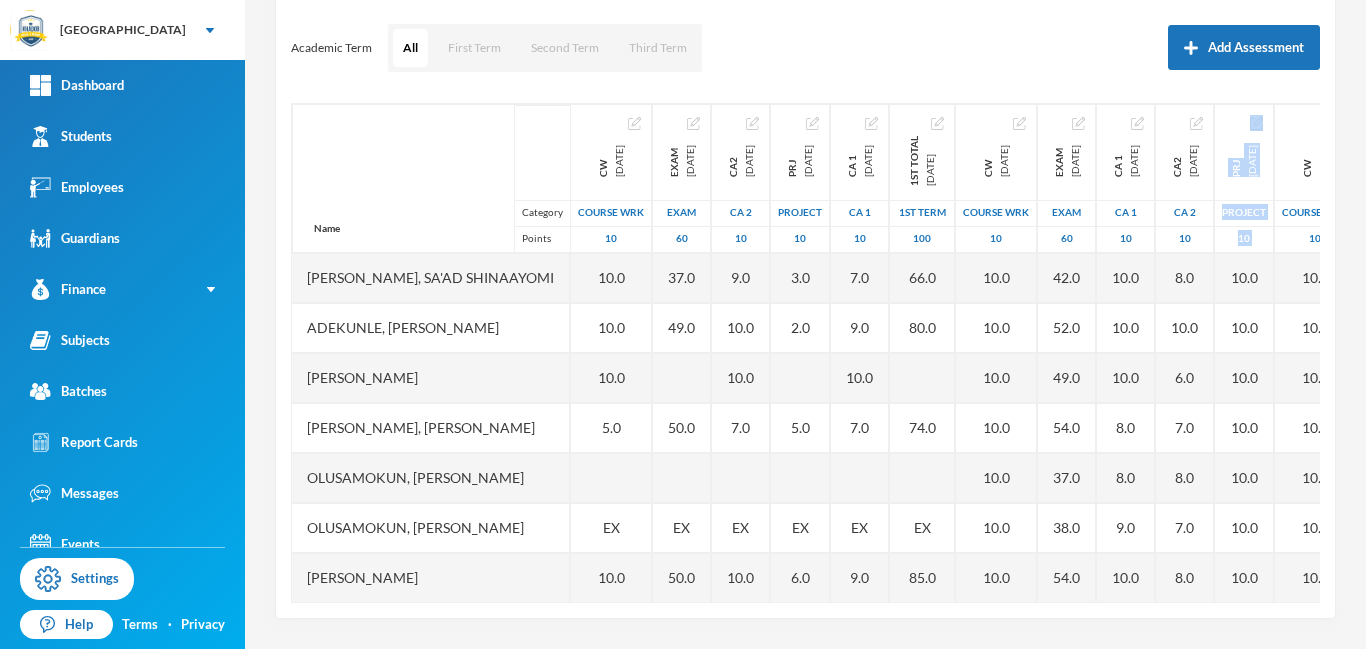 drag, startPoint x: 1362, startPoint y: 253, endPoint x: 1365, endPoint y: 423, distance: 170.02647 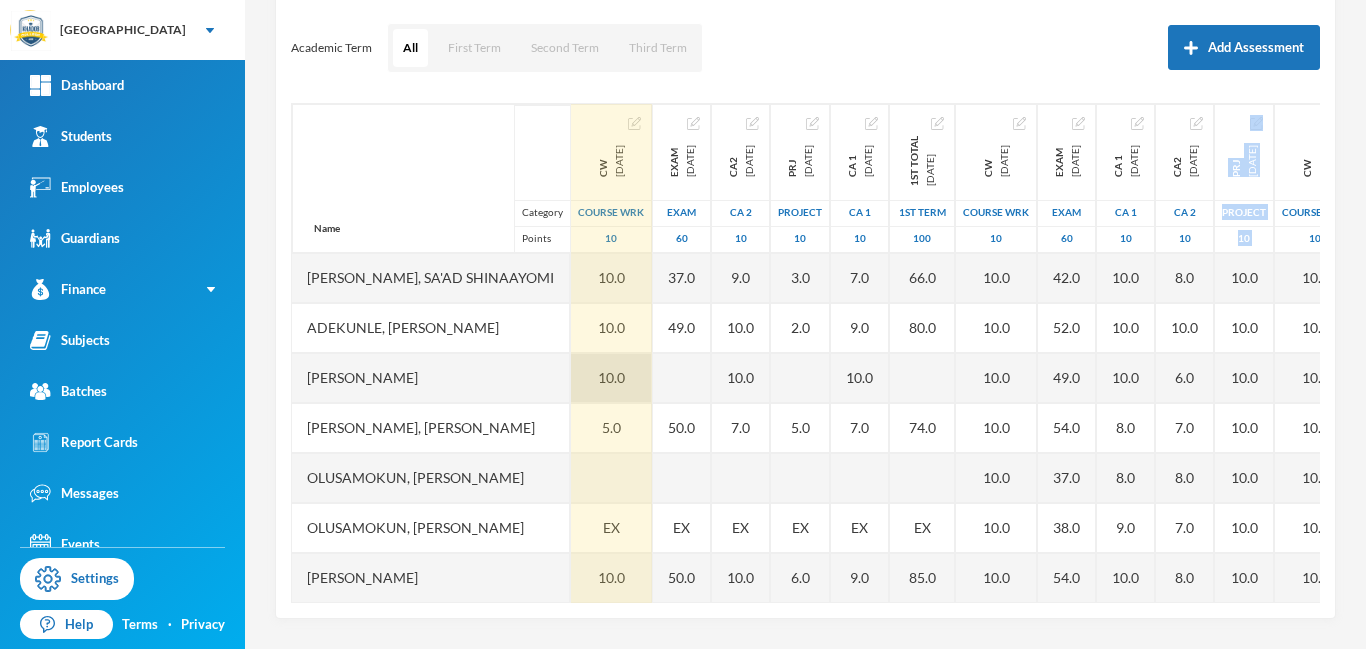 click on "10.0" at bounding box center [611, 378] 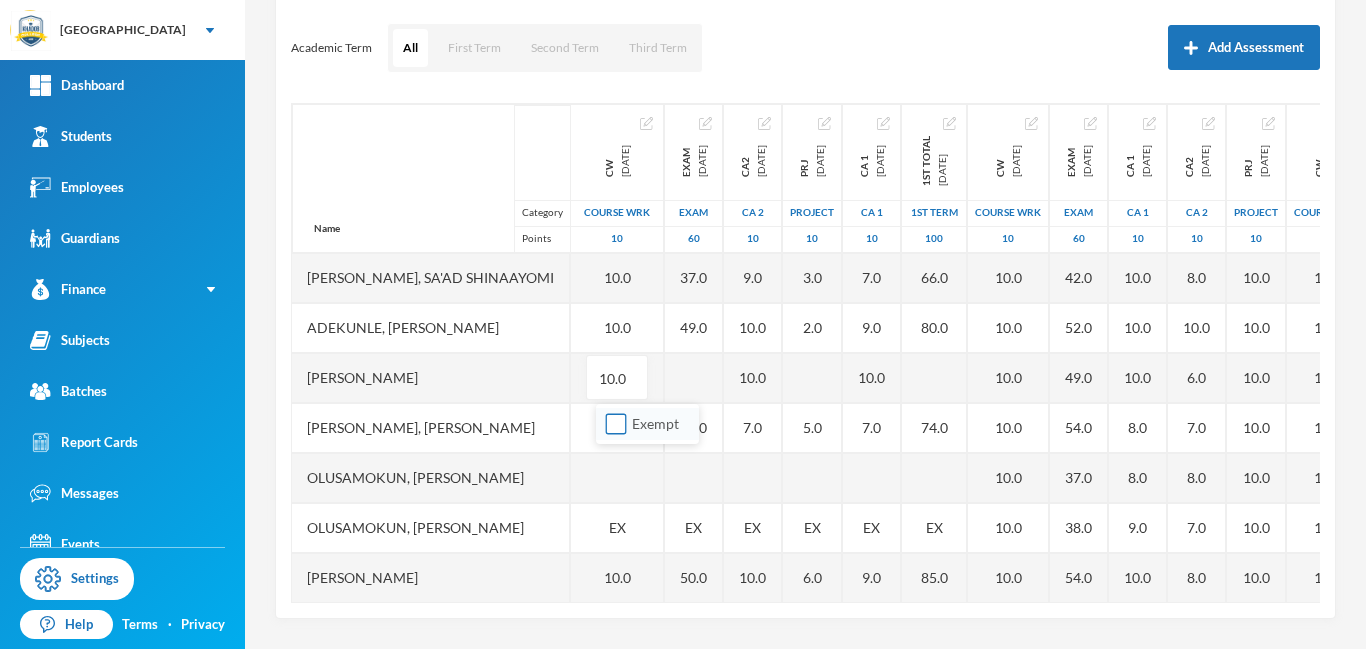 click on "Exempt" at bounding box center (616, 424) 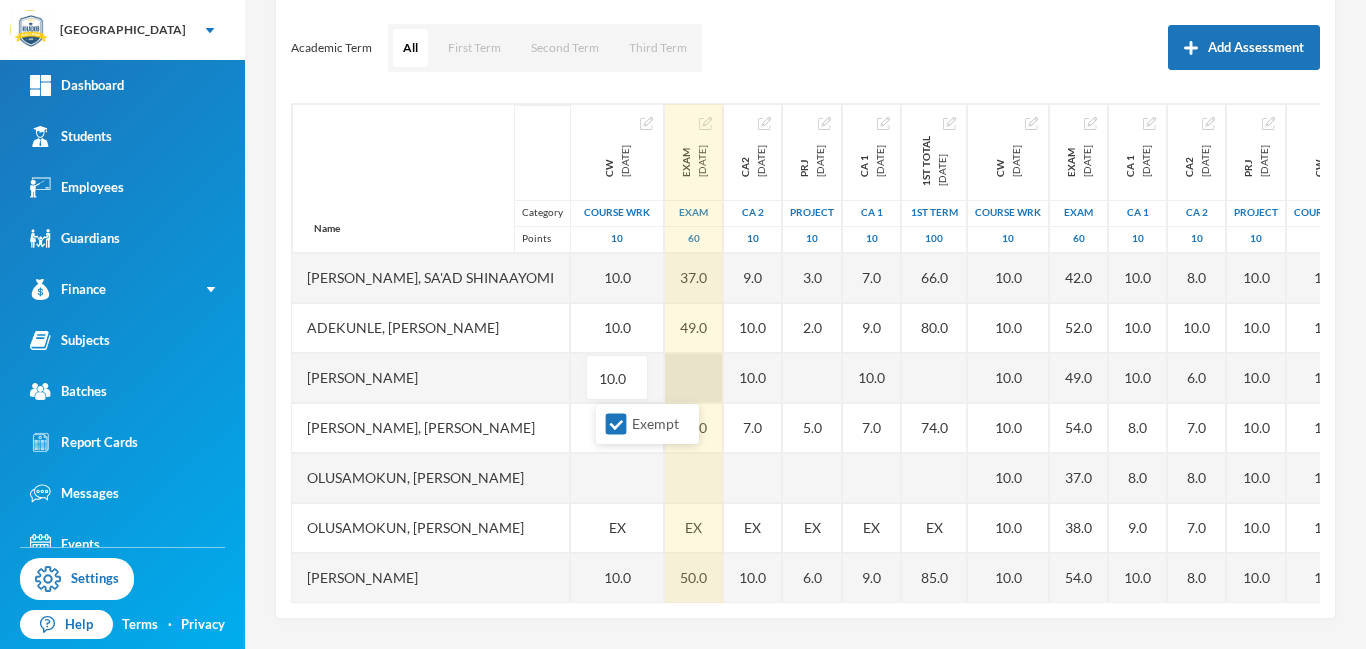 click at bounding box center [694, 378] 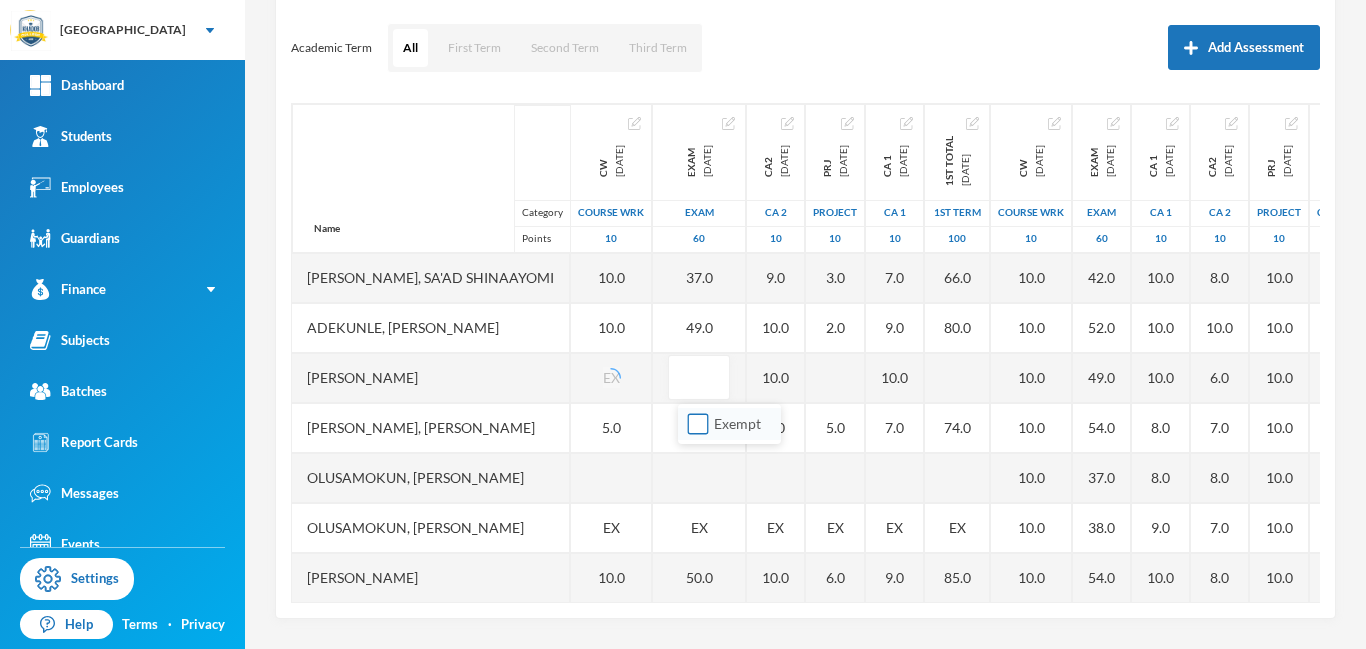 click on "Exempt" at bounding box center (698, 424) 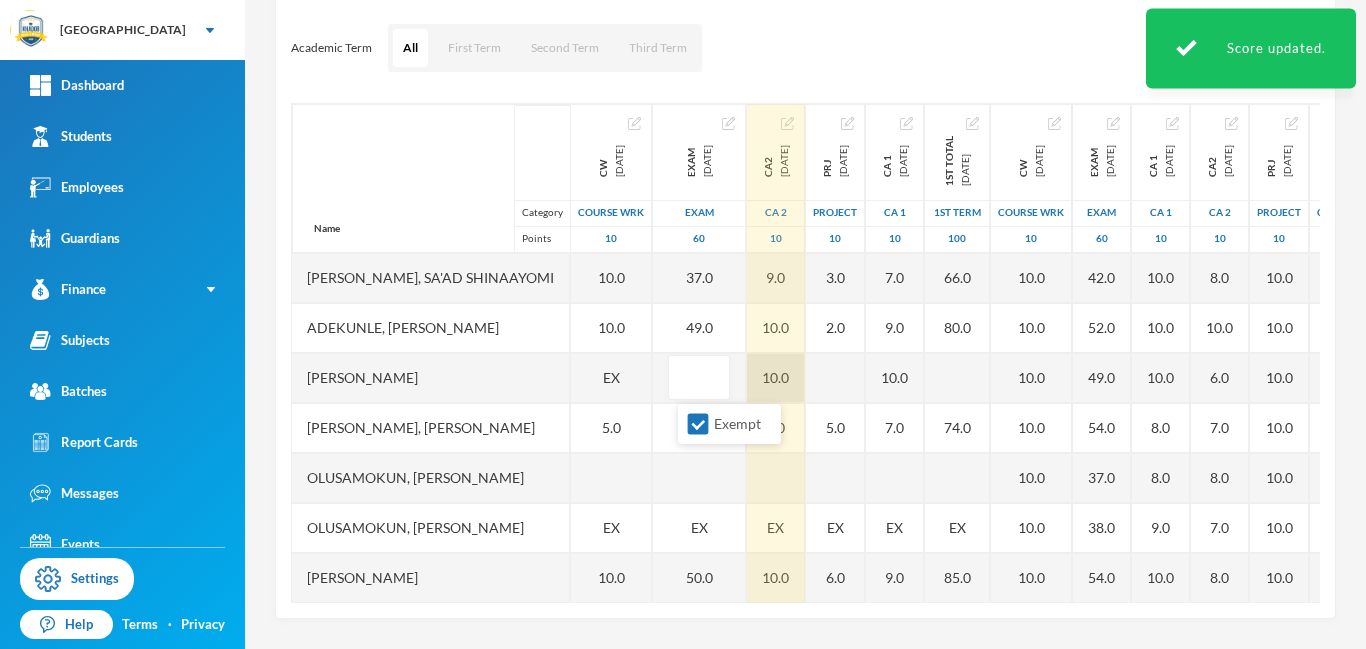 click on "10.0" at bounding box center [776, 378] 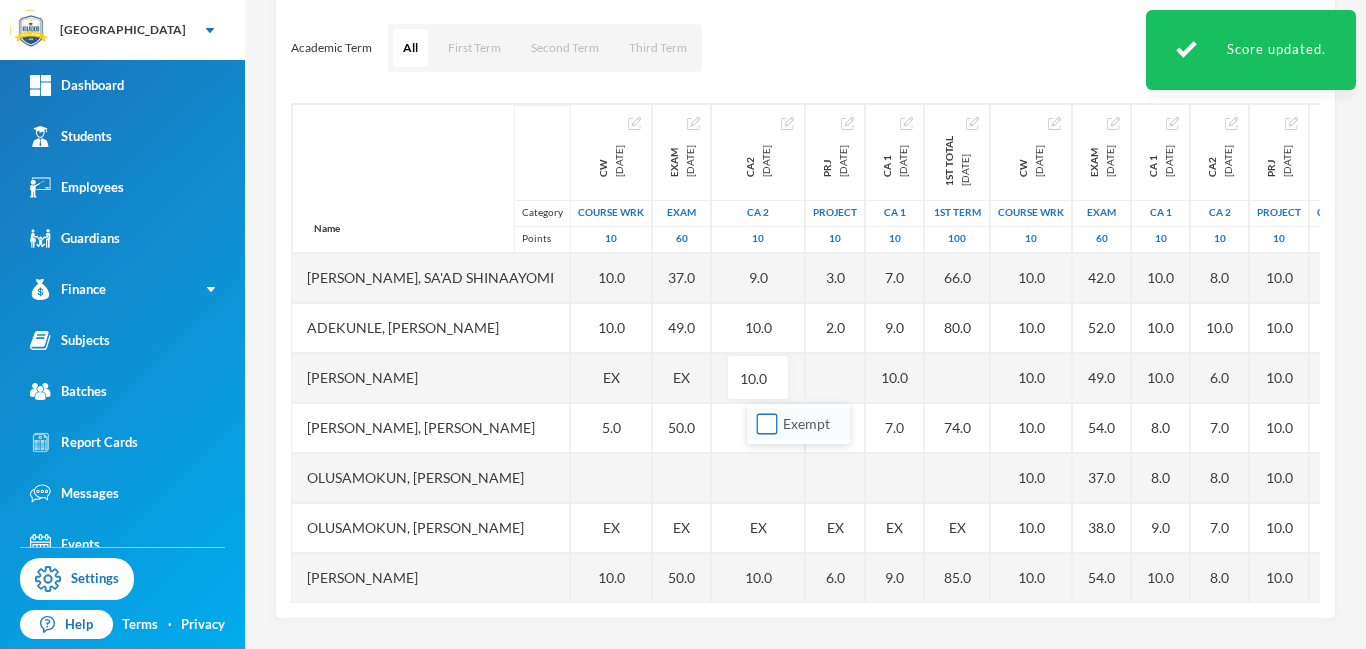 click on "Exempt" at bounding box center (767, 424) 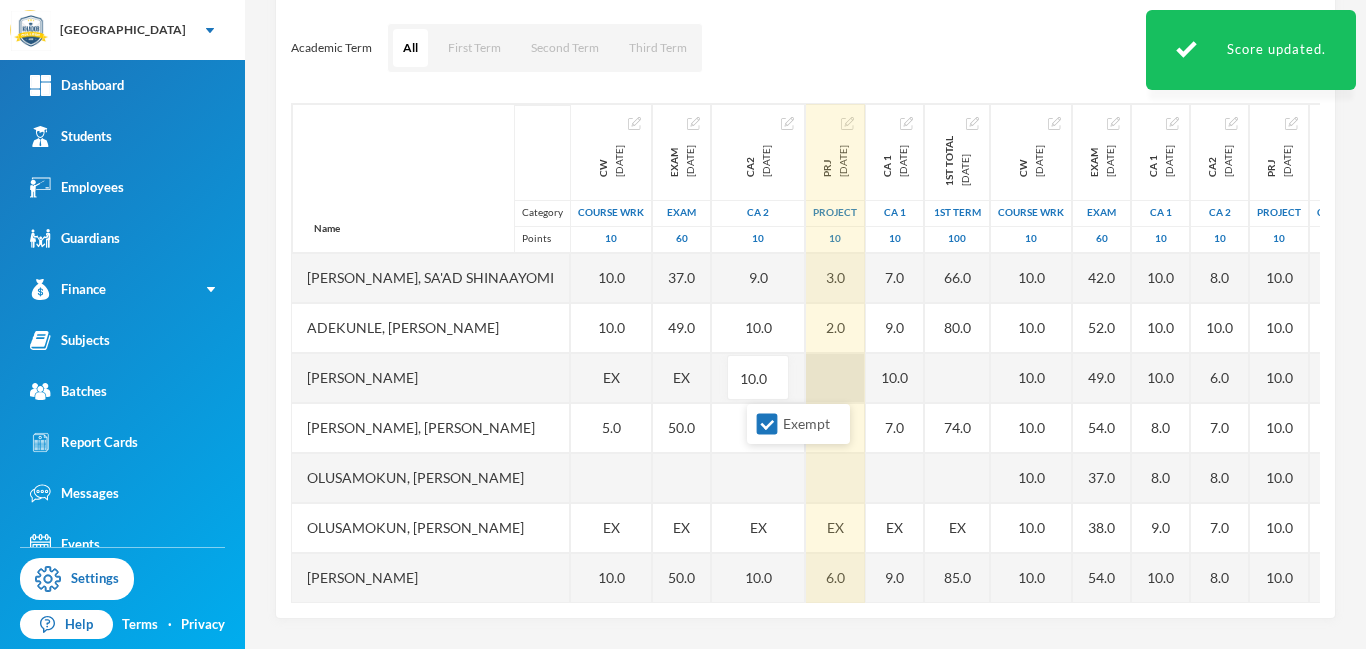 click at bounding box center (835, 378) 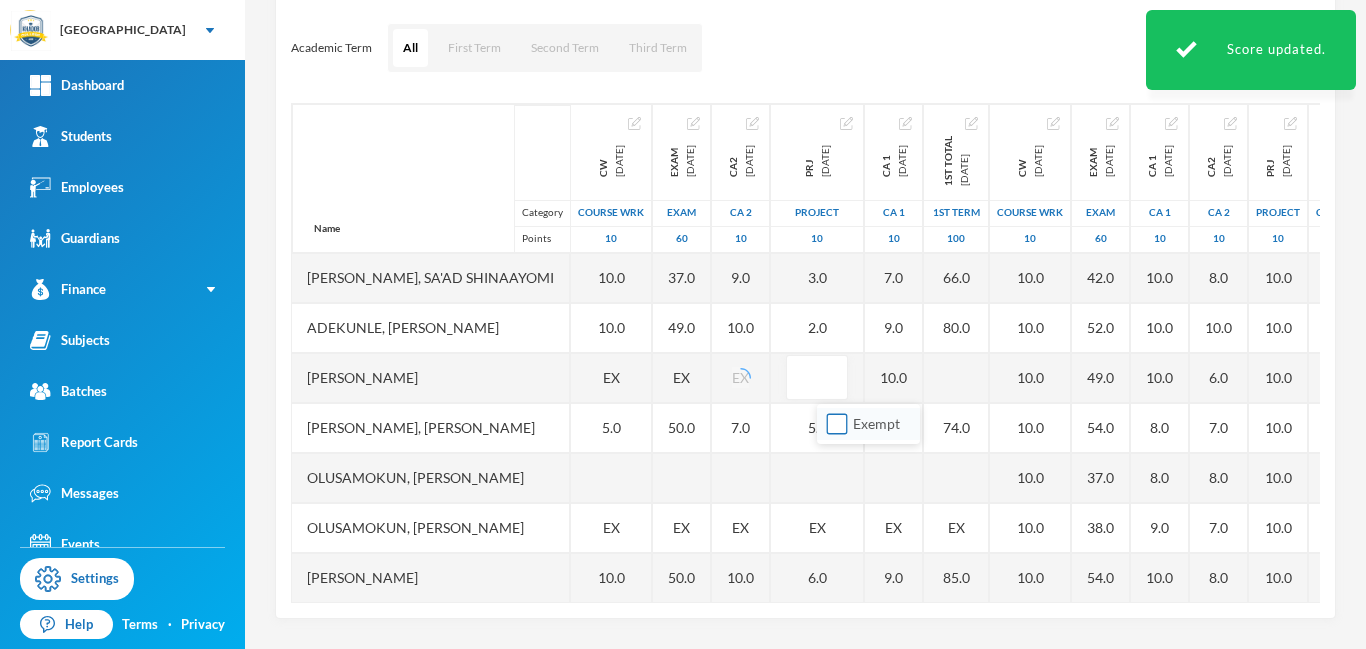 click on "Exempt" at bounding box center (837, 424) 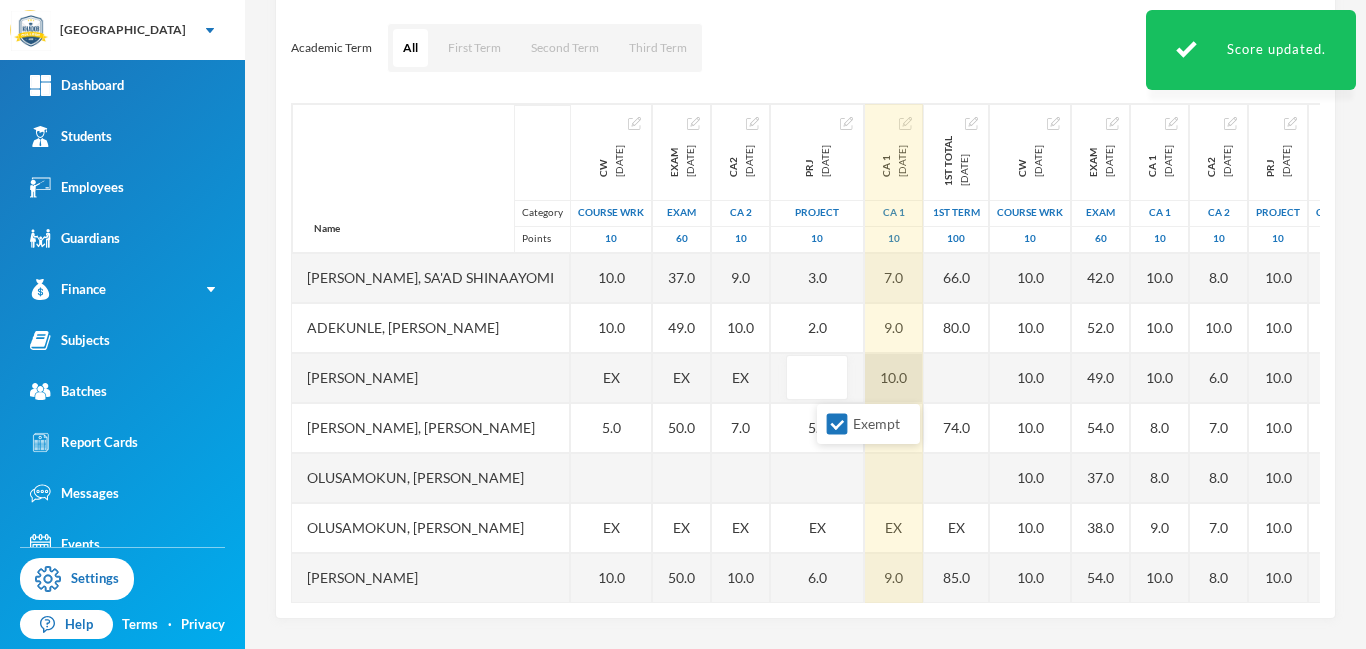 click on "10.0" at bounding box center (894, 378) 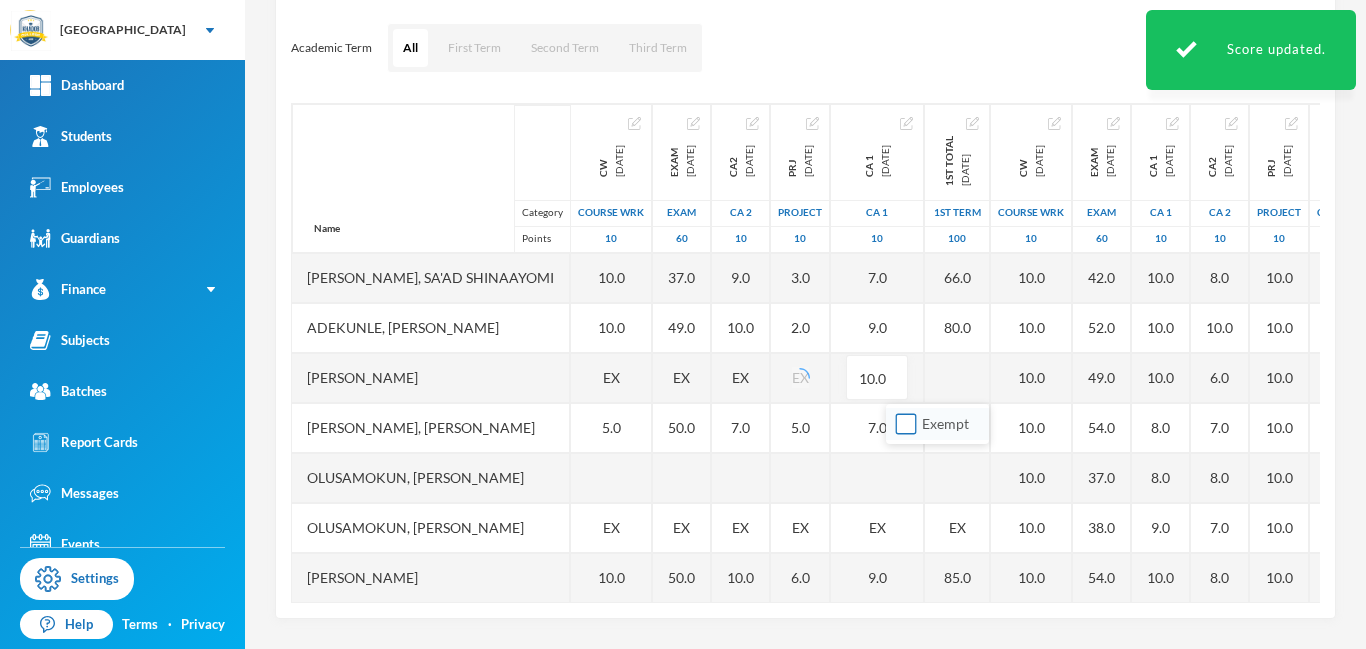 click on "Exempt" at bounding box center [906, 424] 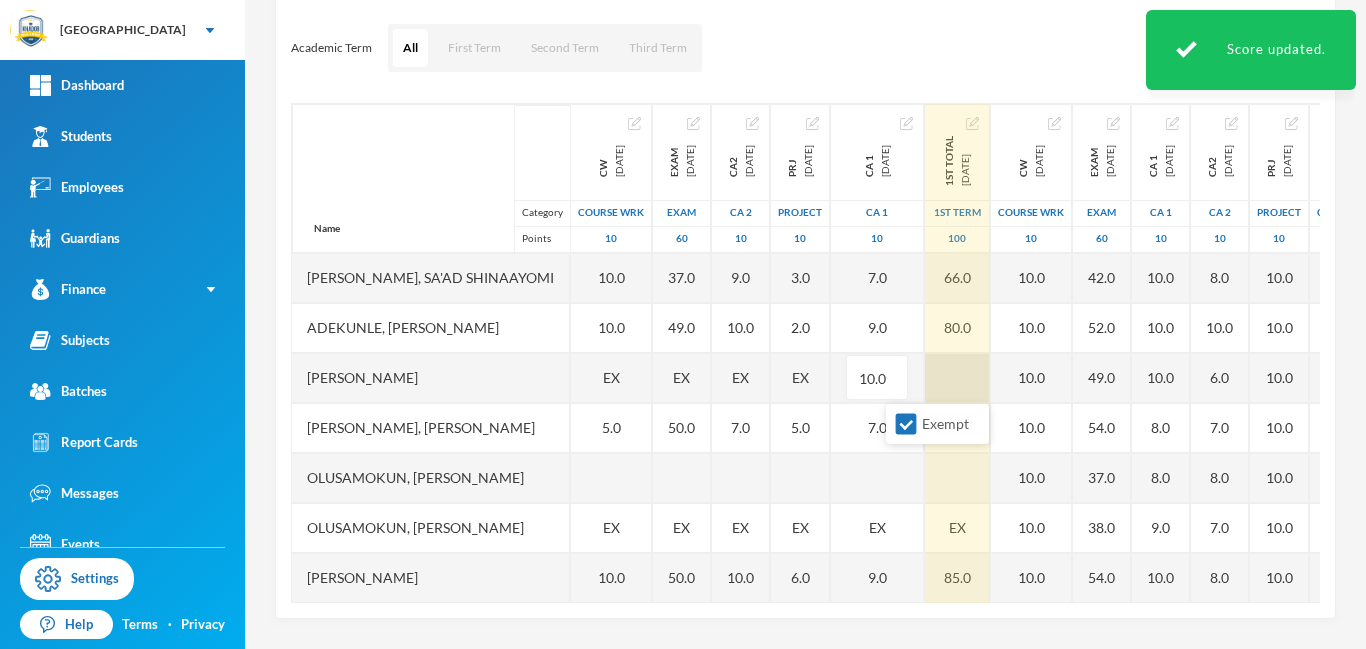 click on "Name   Category Points [PERSON_NAME], Sa'ad [PERSON_NAME] [PERSON_NAME], [PERSON_NAME], [PERSON_NAME], [PERSON_NAME], [PERSON_NAME], [PERSON_NAME], Waliyi CW [DATE] COURSE WRK 10 10.0 10.0 EX 5.0 EX 10.0 10.0 EXAM [DATE] Exam 60 37.0 49.0 EX 50.0 EX 50.0 38.0 CA2 [DATE] CA 2 10 9.0 10.0 EX 7.0 EX 10.0 8.0 PRJ [DATE] project 10 3.0 2.0 EX 5.0 EX 6.0 4.0 CA 1 [DATE] CA 1 10 7.0 9.0 10.0 7.0 EX 9.0 8.0 1st Total [DATE] 1st Term 100 66.0 80.0 74.0 EX 85.0 68.0 CW [DATE] COURSE WRK 10 10.0 10.0 10.0 10.0 10.0 10.0 10.0 10.0 EXAM [DATE] Exam 60 42.0 52.0 49.0 54.0 37.0 38.0 54.0 37.0 CA 1 [DATE] CA 1 10 10.0 10.0 10.0 8.0 8.0 9.0 10.0 8.0 CA2 [DATE] CA 2 10 8.0 10.0 6.0 7.0 8.0 7.0 8.0 8.0 PRJ [DATE] project 10 10.0 10.0 10.0 10.0 10.0 10.0 10.0 10.0 CW [DATE] COURSE WRK 10 10.0 10.0 10.0 10.0 10.0 10.0 10.0 10.0 EXAM [DATE] Exam 60 42.0 52.0 49.0 54.0 37.0 38.0 54.0 37.0 CA1 [DATE] CA 1 10 10.0 10.0 EX 10.0 10.0" at bounding box center [805, 353] 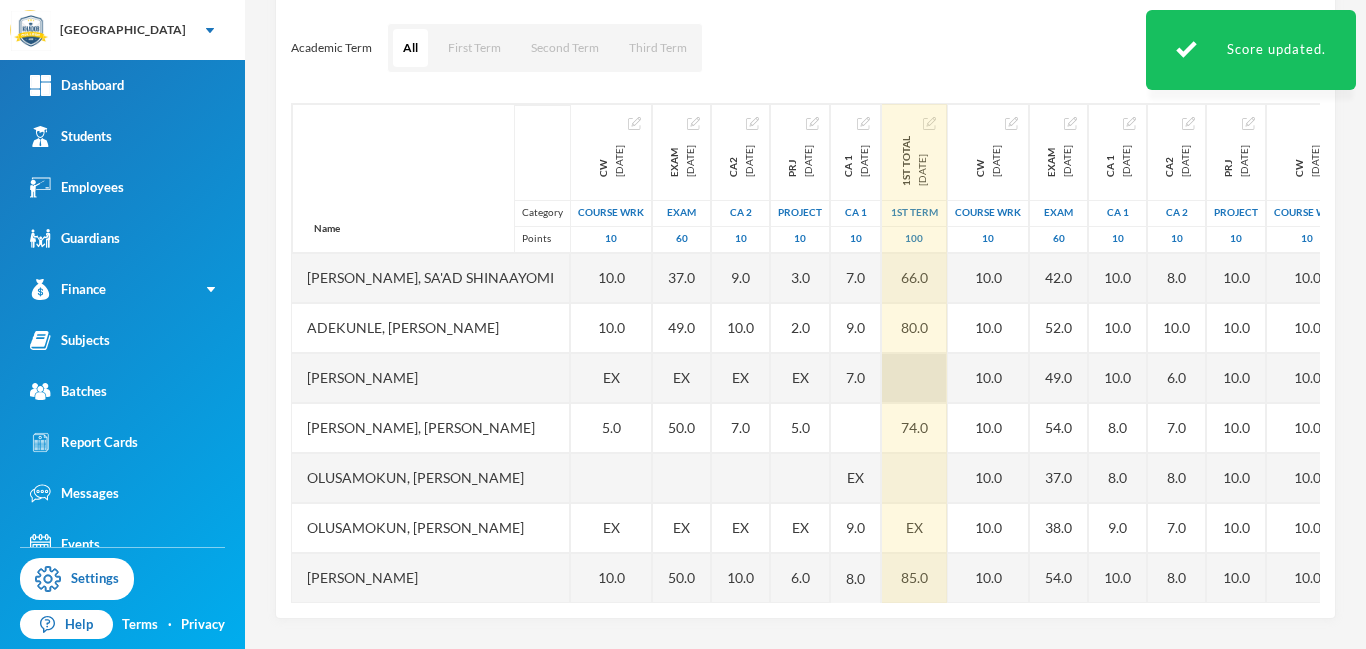 click at bounding box center (914, 378) 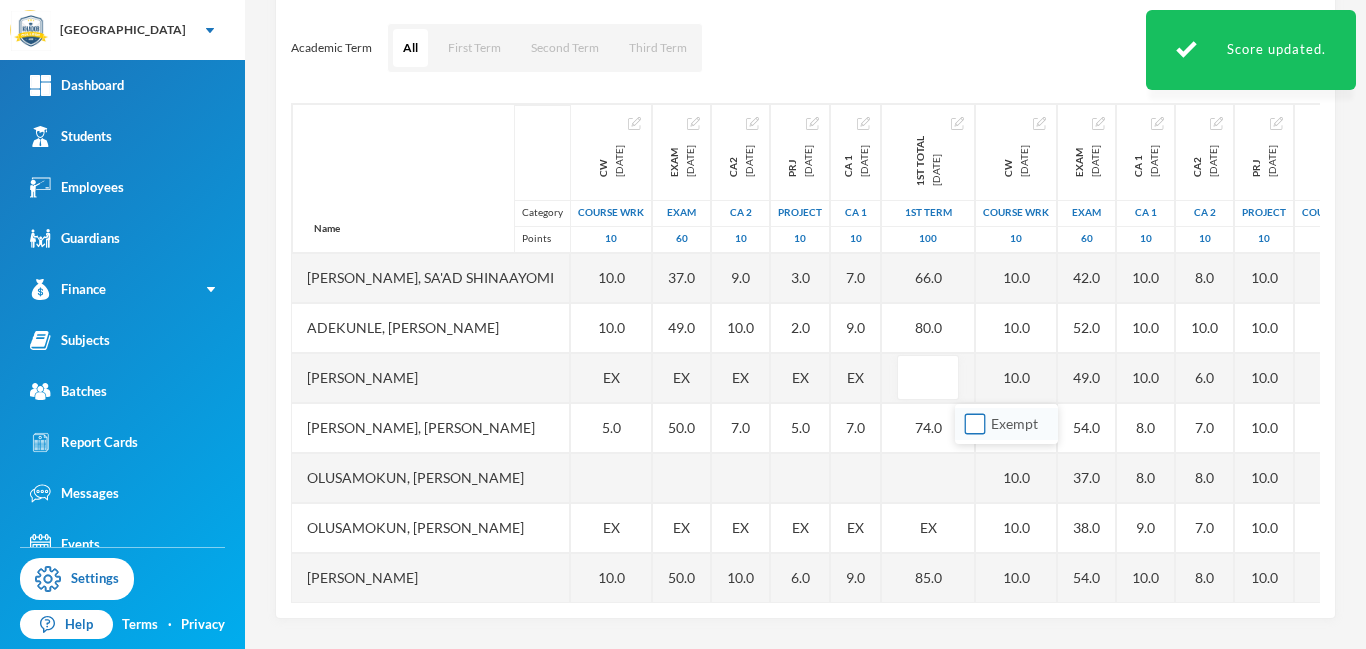 click on "Exempt" at bounding box center (975, 424) 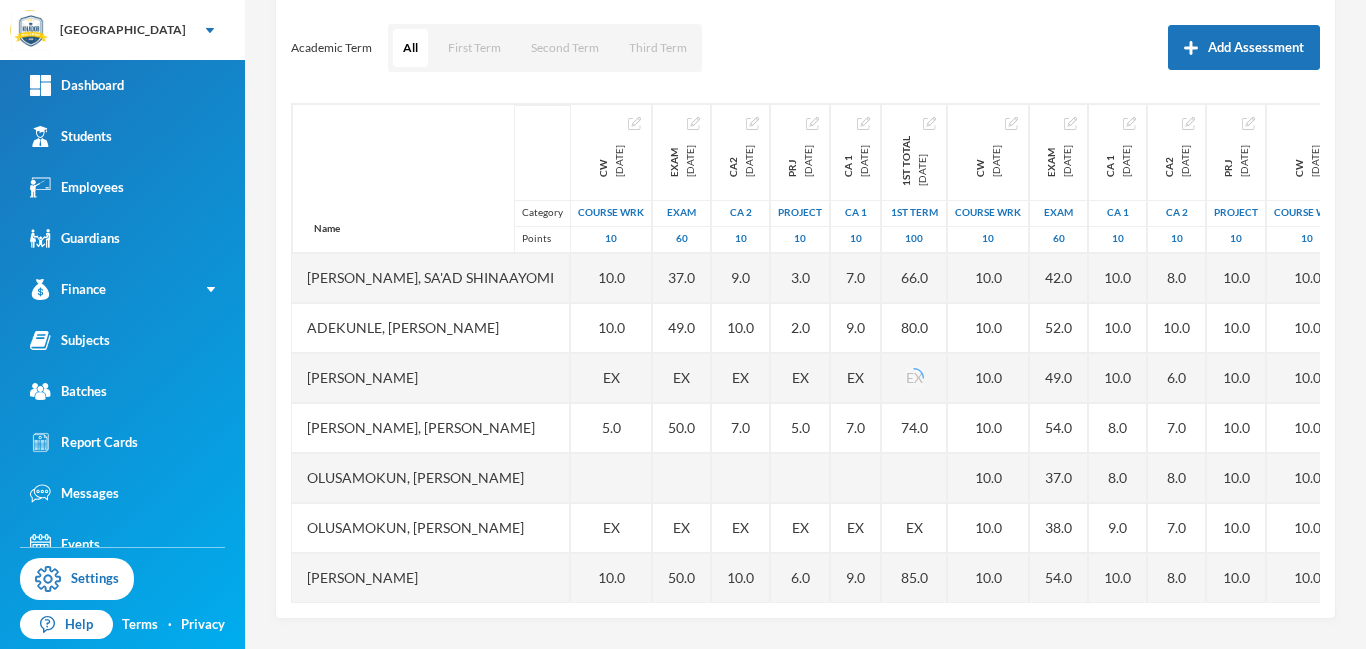 drag, startPoint x: 1321, startPoint y: 309, endPoint x: 1327, endPoint y: 365, distance: 56.32051 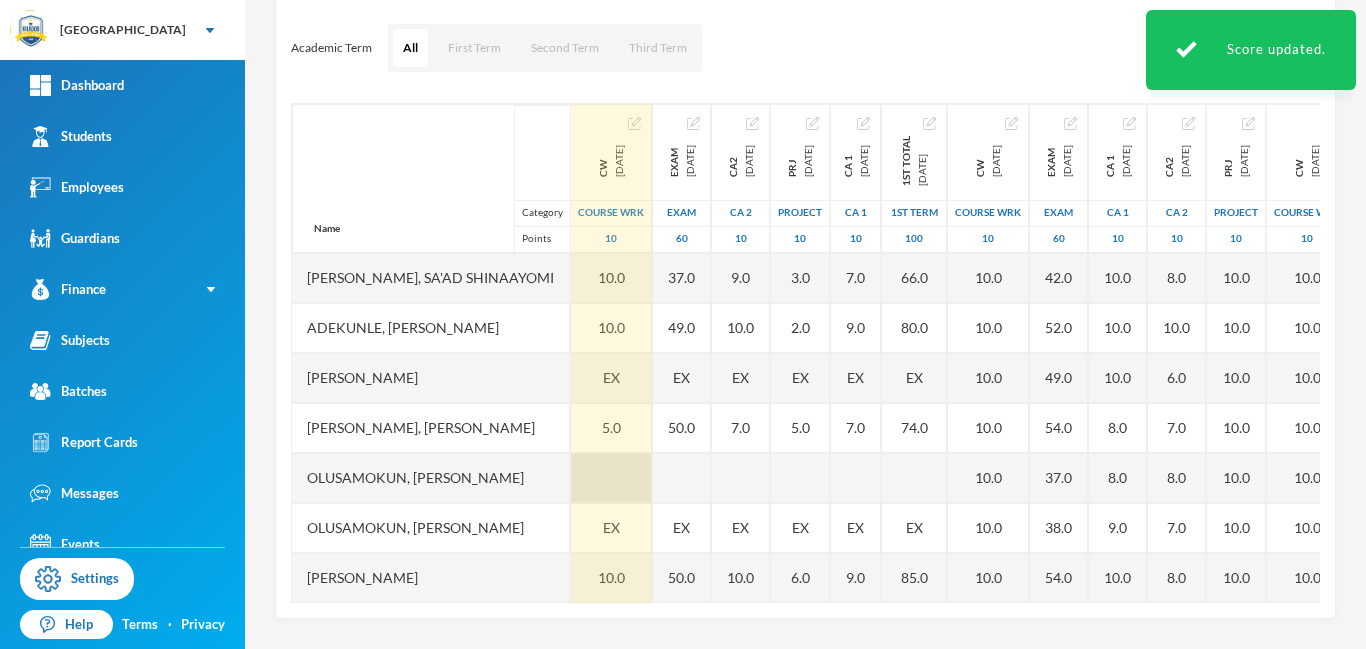 click at bounding box center [611, 478] 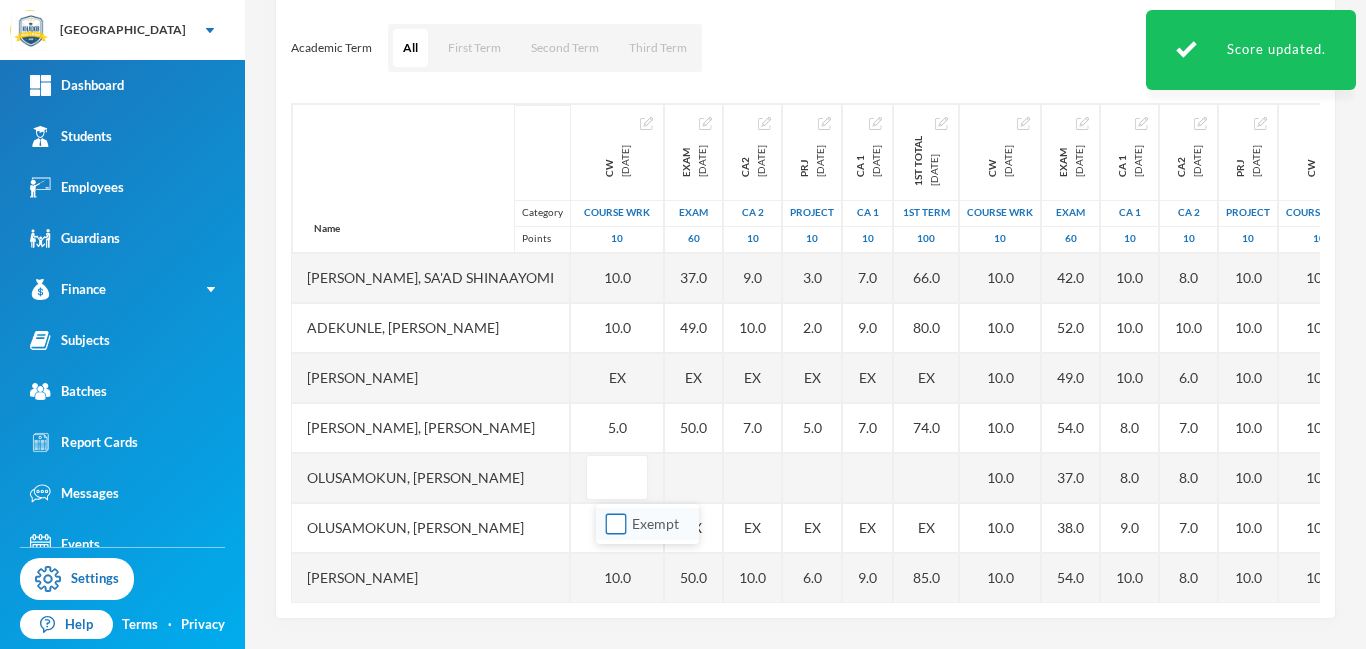 click on "Exempt" at bounding box center [647, 524] 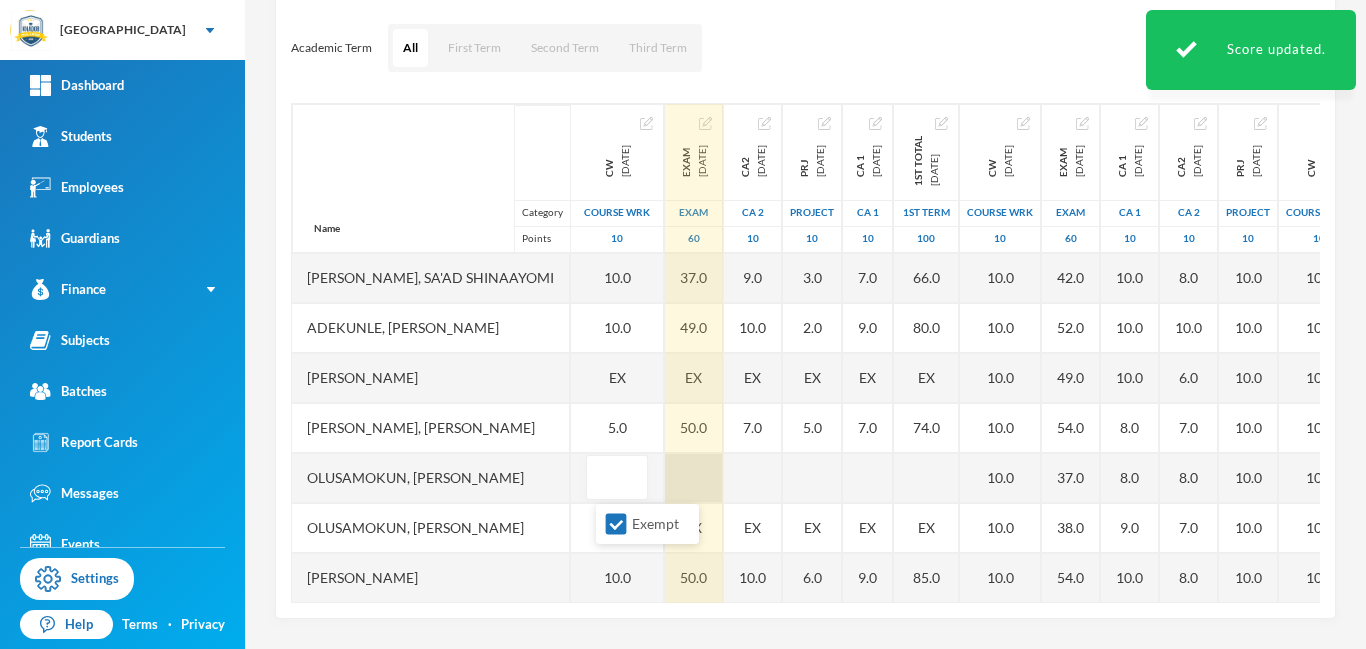 click at bounding box center [694, 478] 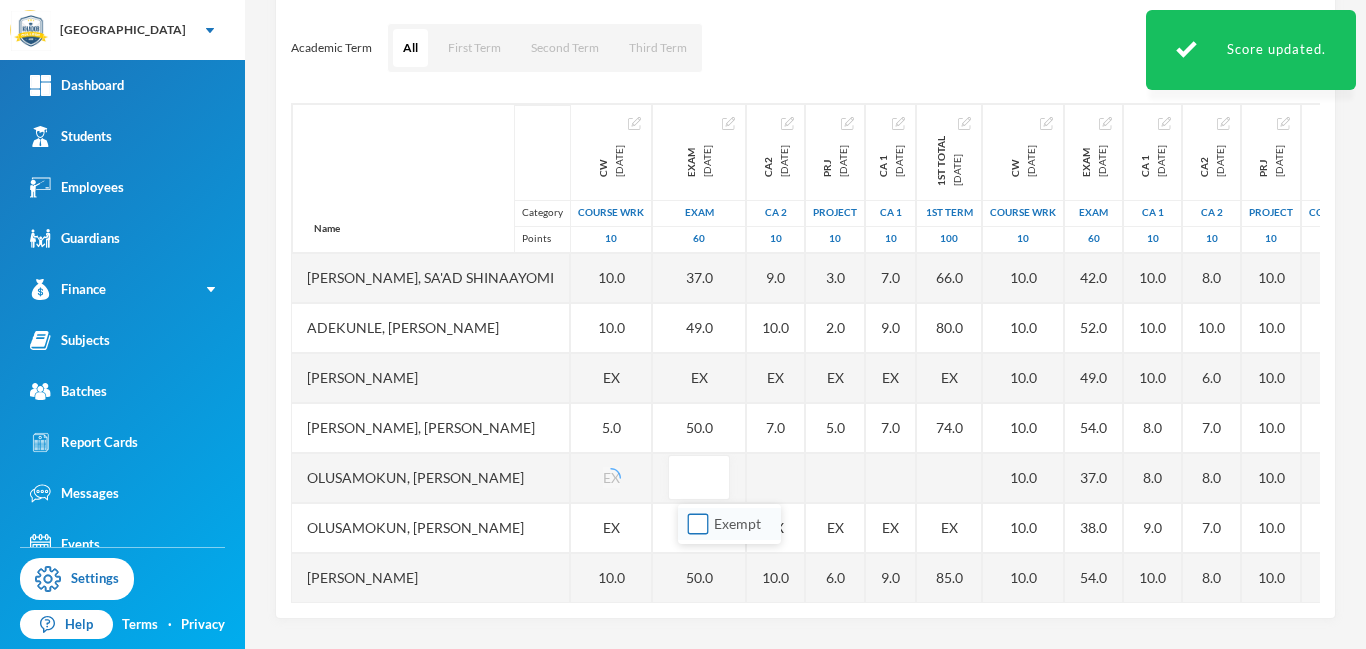 click on "Exempt" at bounding box center (698, 524) 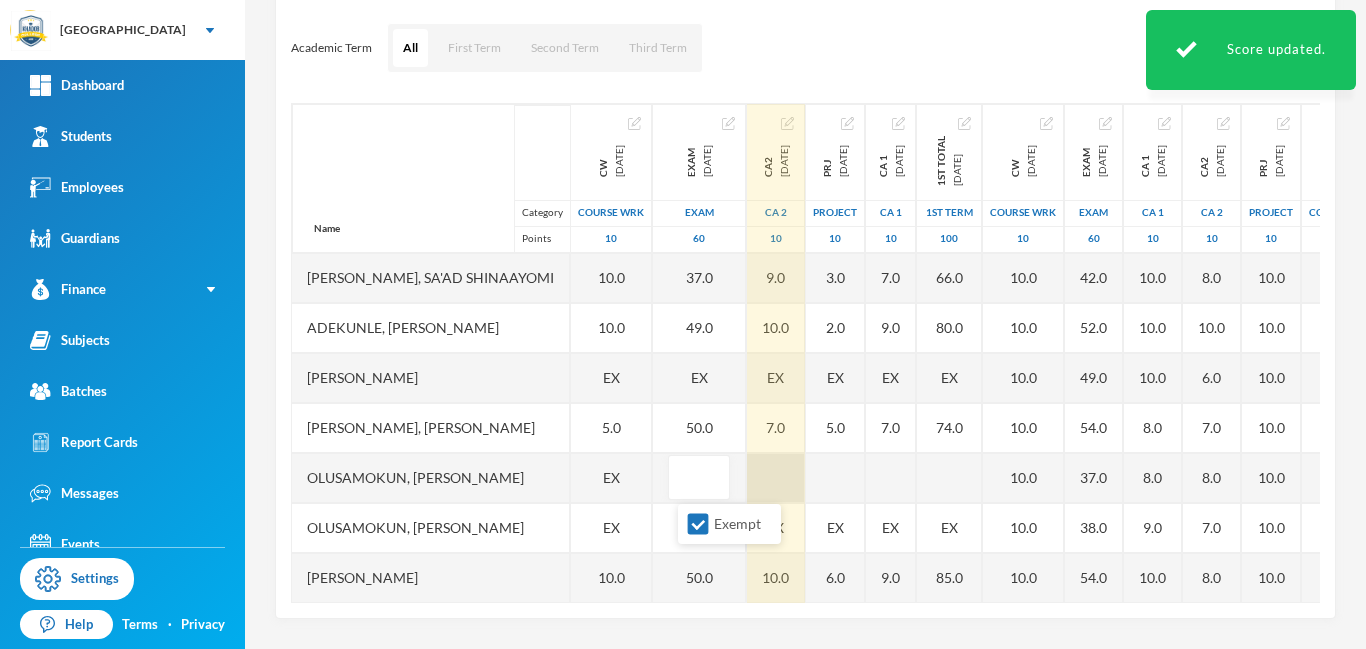 click at bounding box center (776, 478) 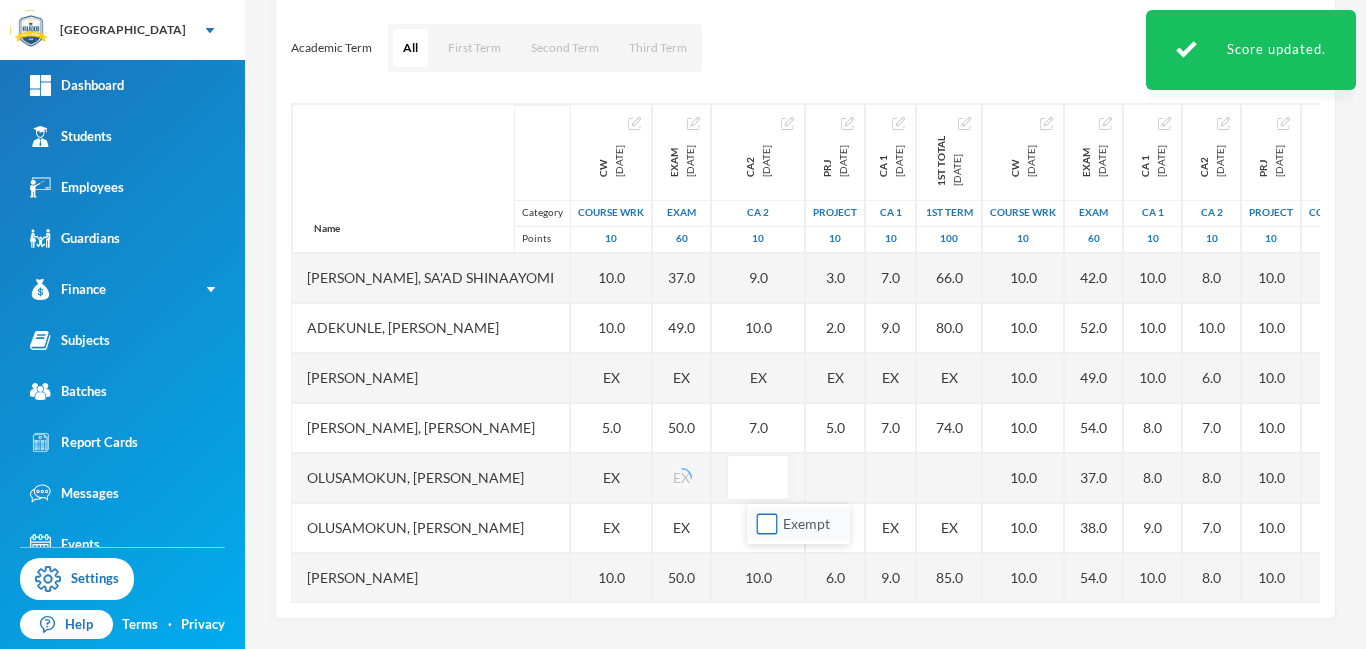 click on "Exempt" at bounding box center [767, 524] 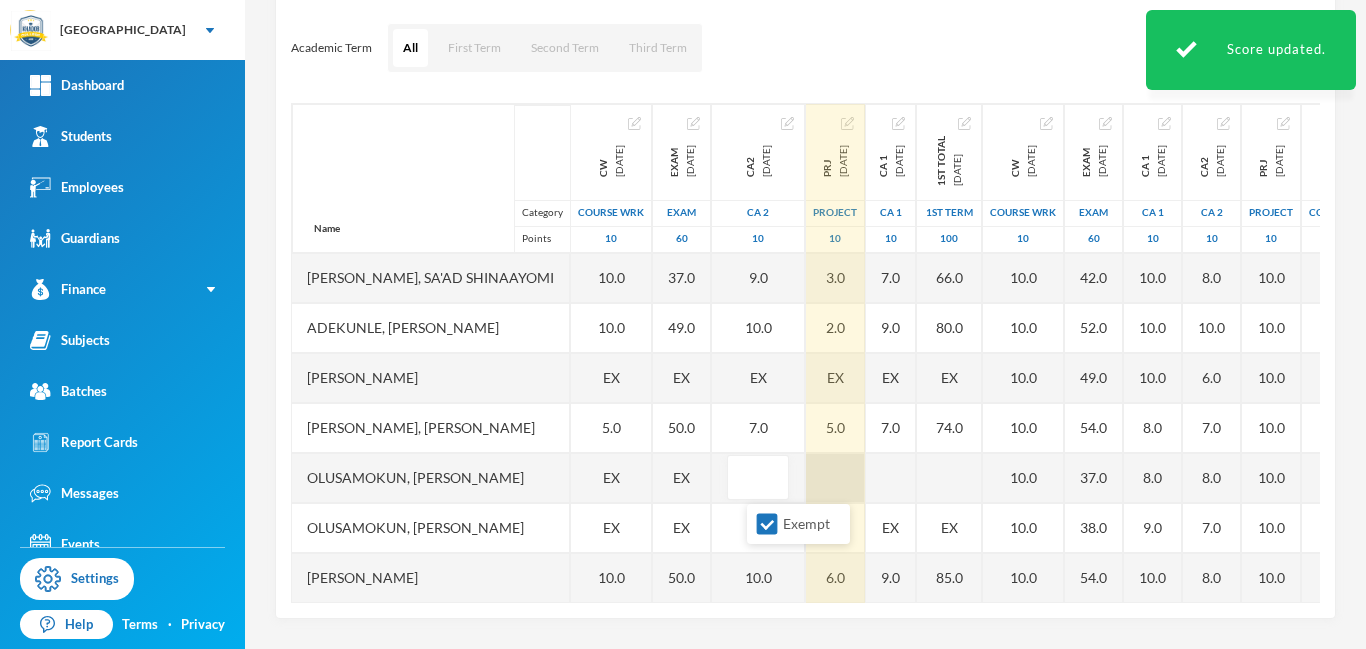 click at bounding box center (835, 478) 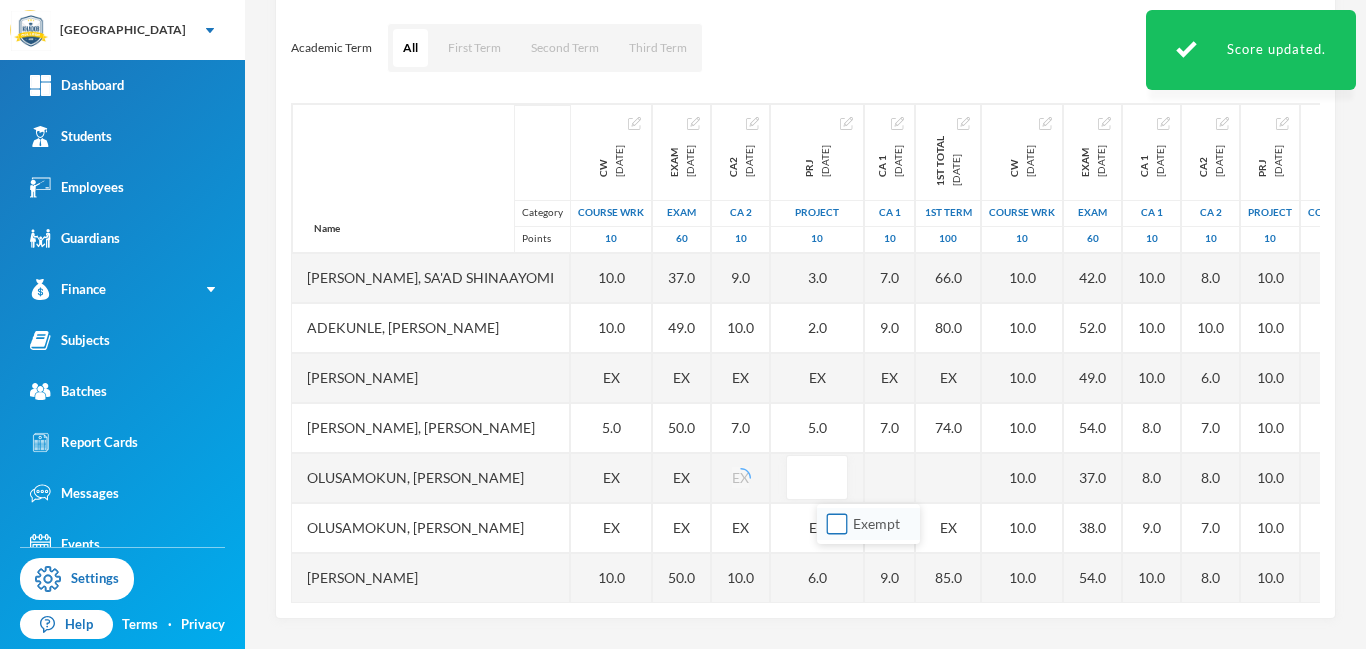 click on "Exempt" at bounding box center (837, 524) 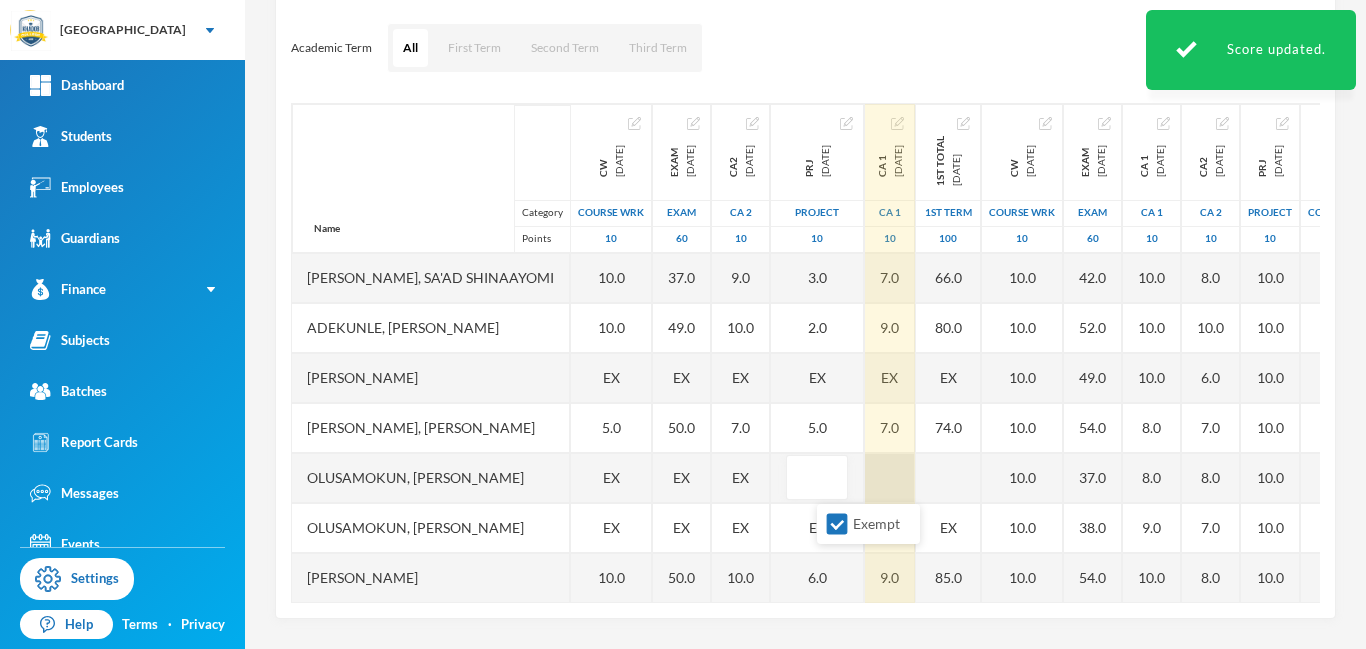 click at bounding box center [890, 478] 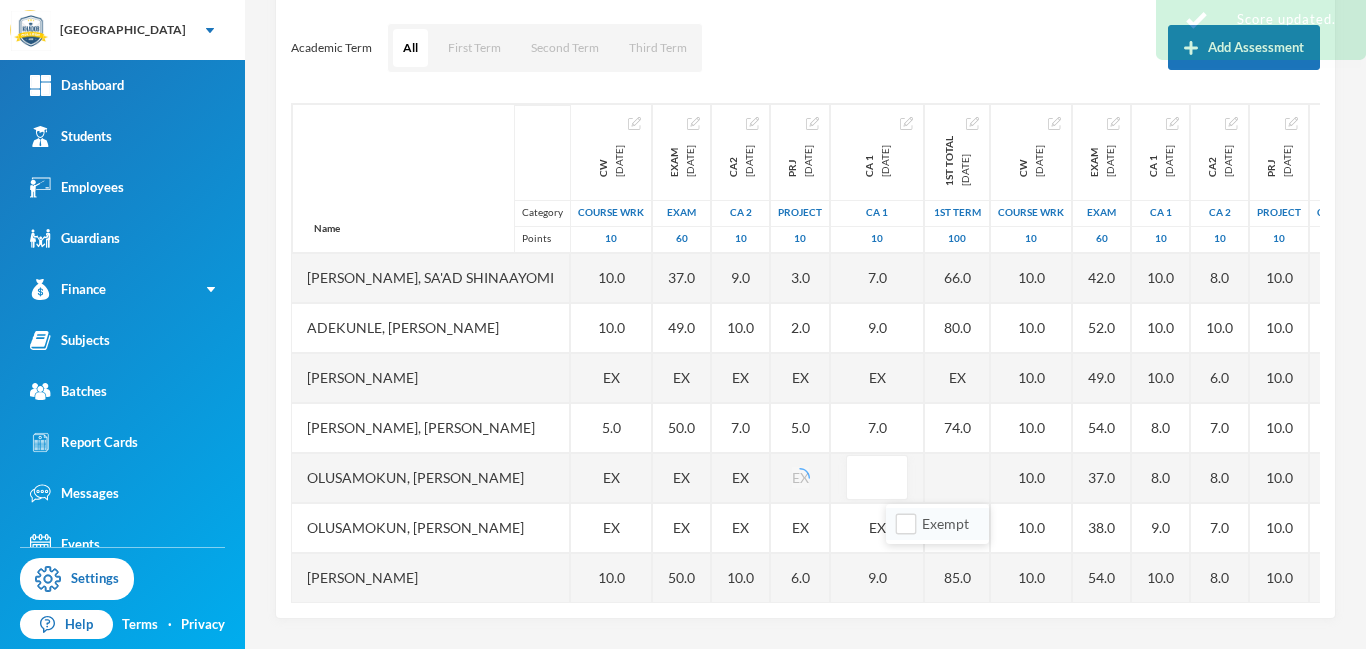 click on "Exempt" at bounding box center (937, 524) 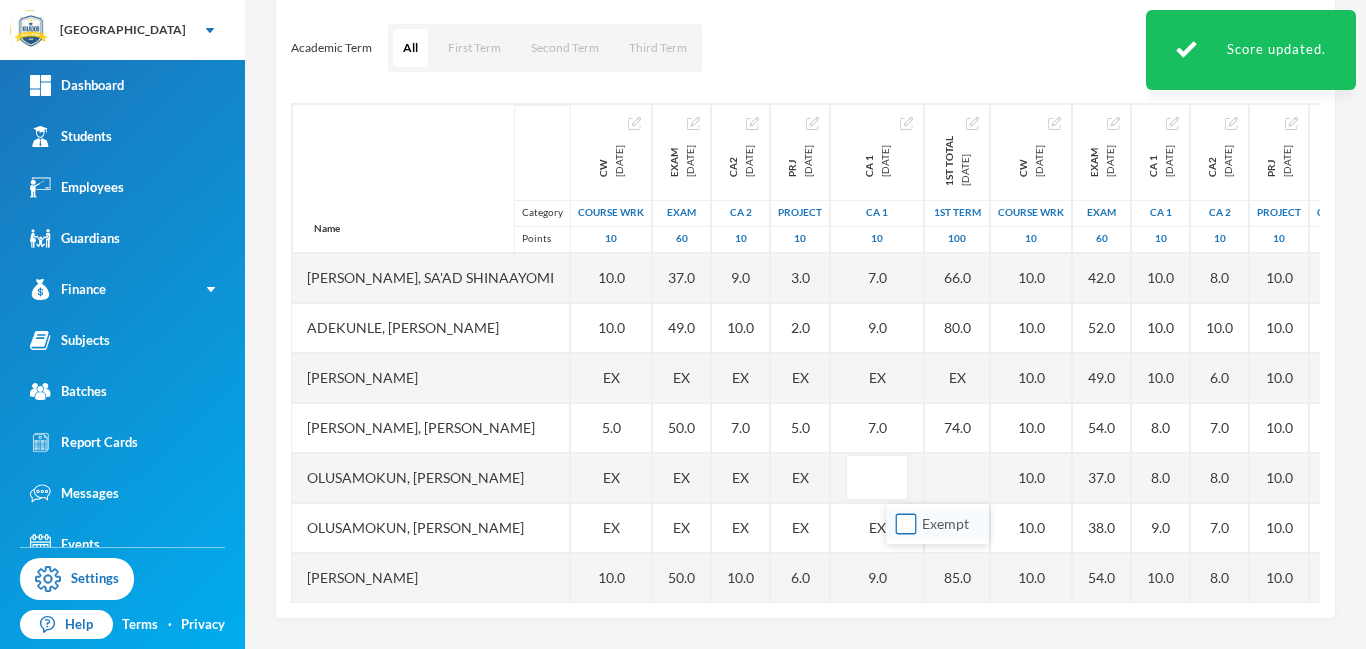 click on "Exempt" at bounding box center (906, 524) 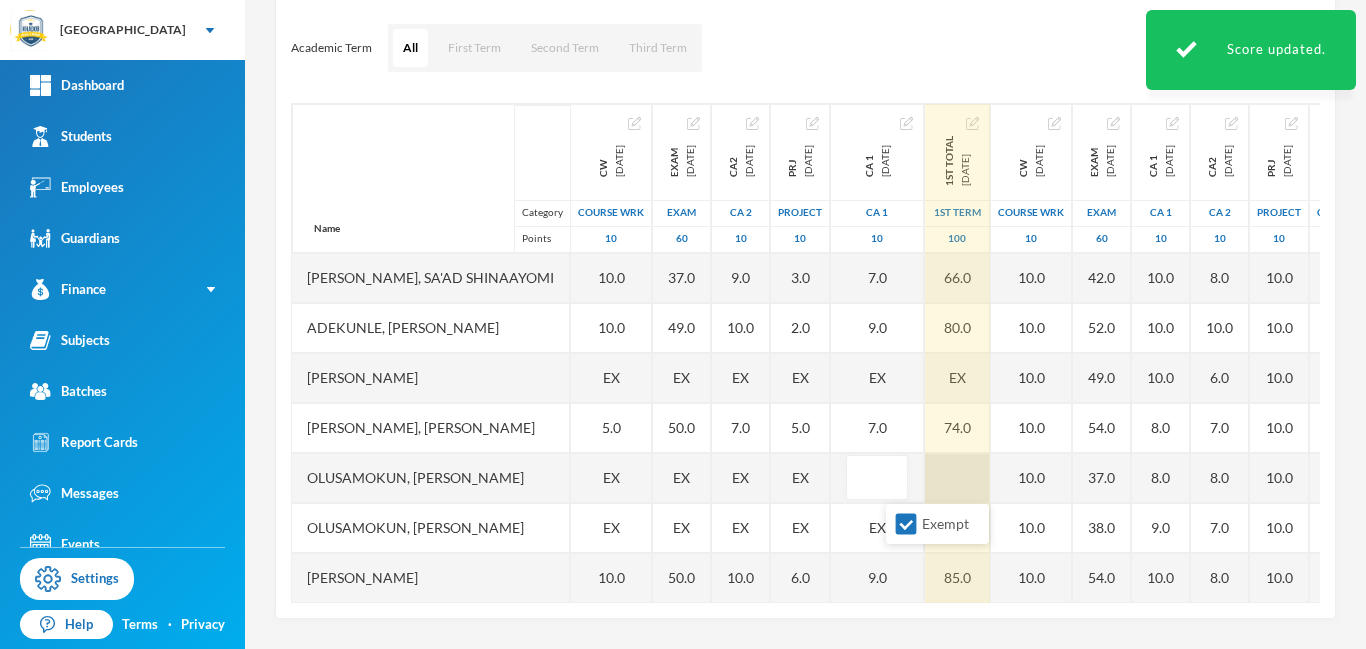 click at bounding box center (957, 478) 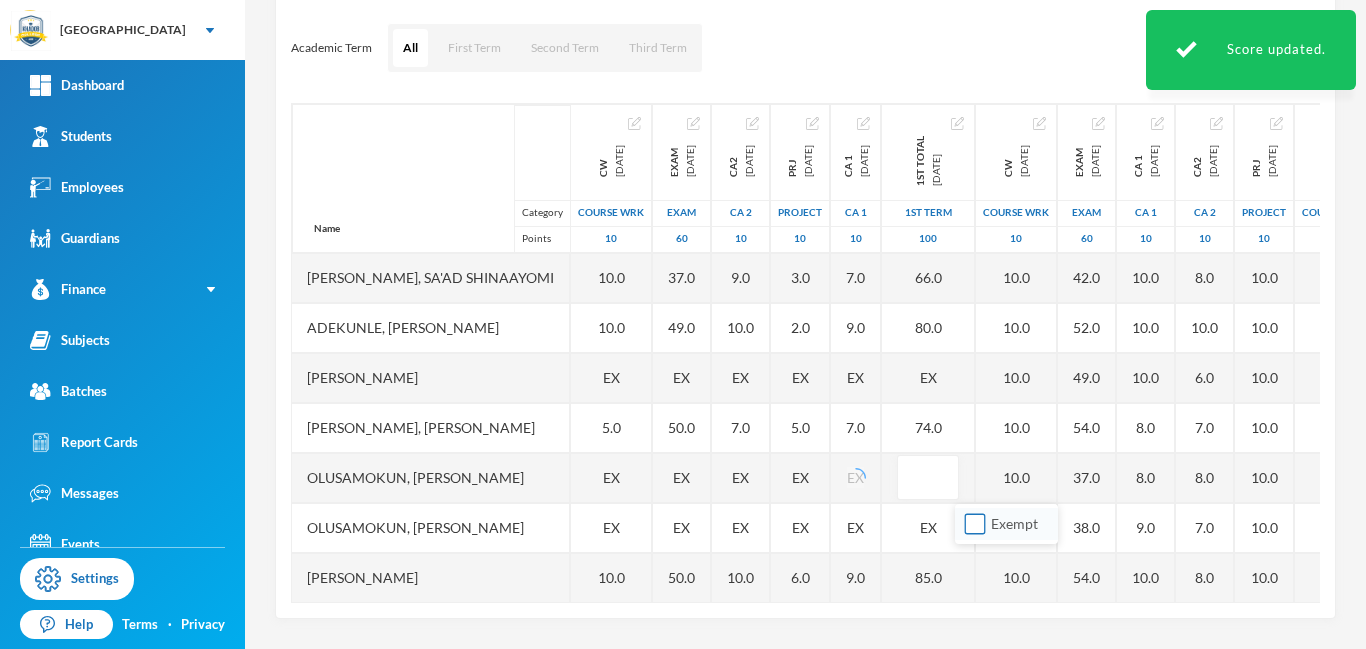 click on "Exempt" at bounding box center (975, 524) 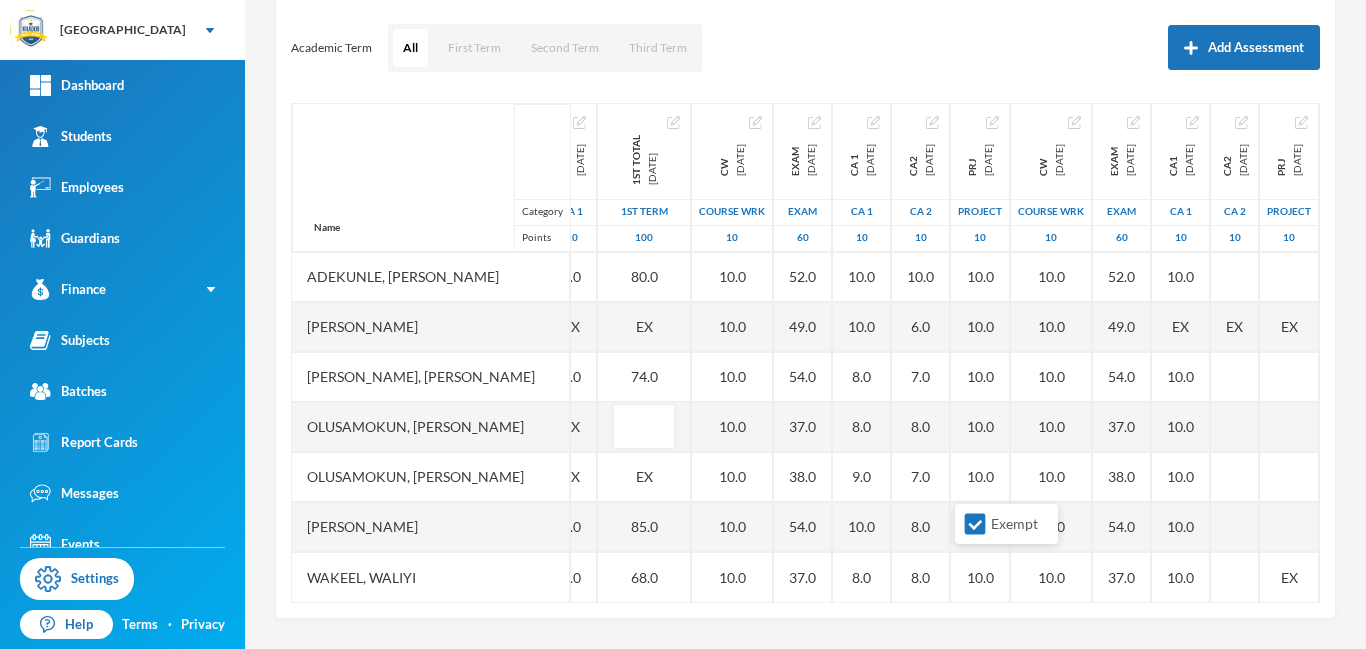 scroll, scrollTop: 51, scrollLeft: 433, axis: both 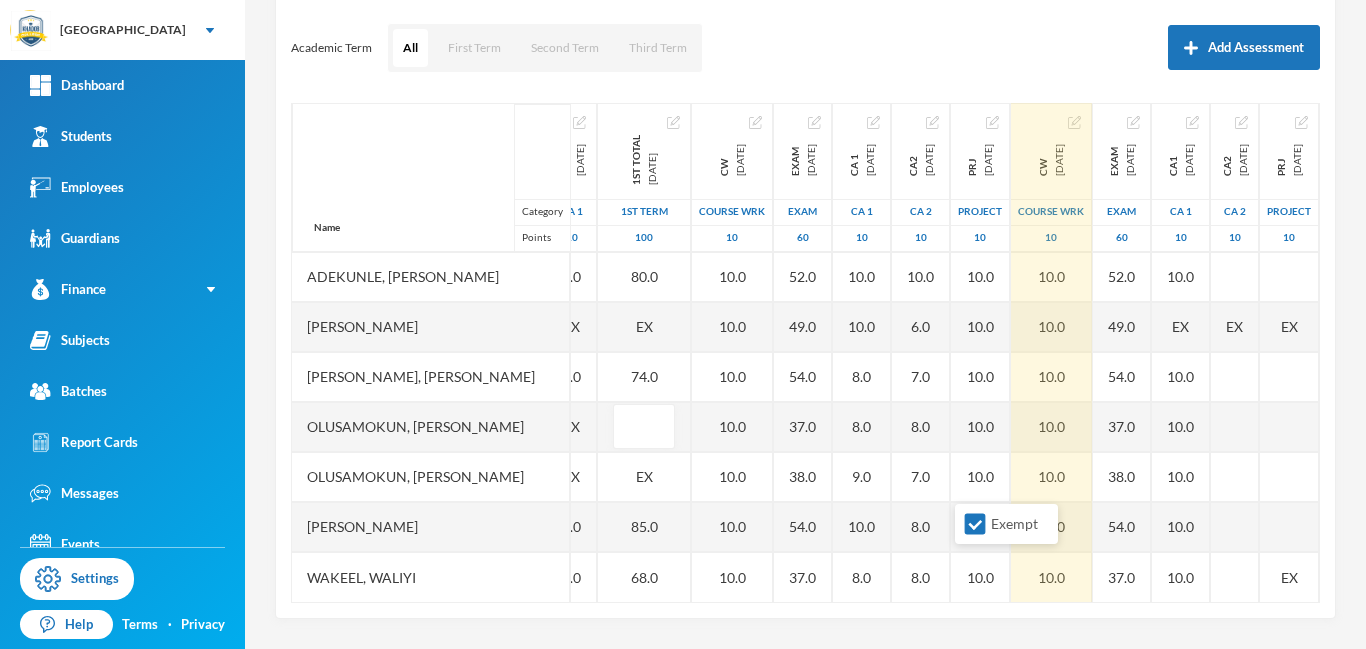 click at bounding box center (1074, 122) 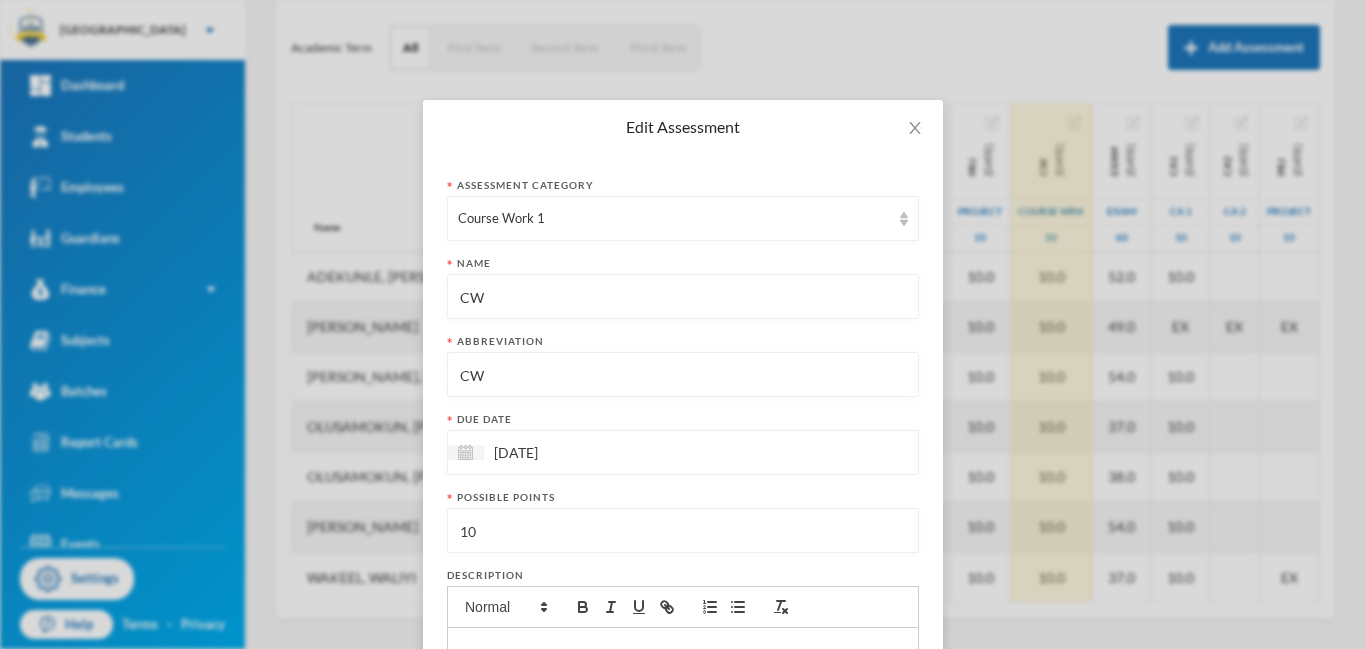 scroll, scrollTop: 51, scrollLeft: 408, axis: both 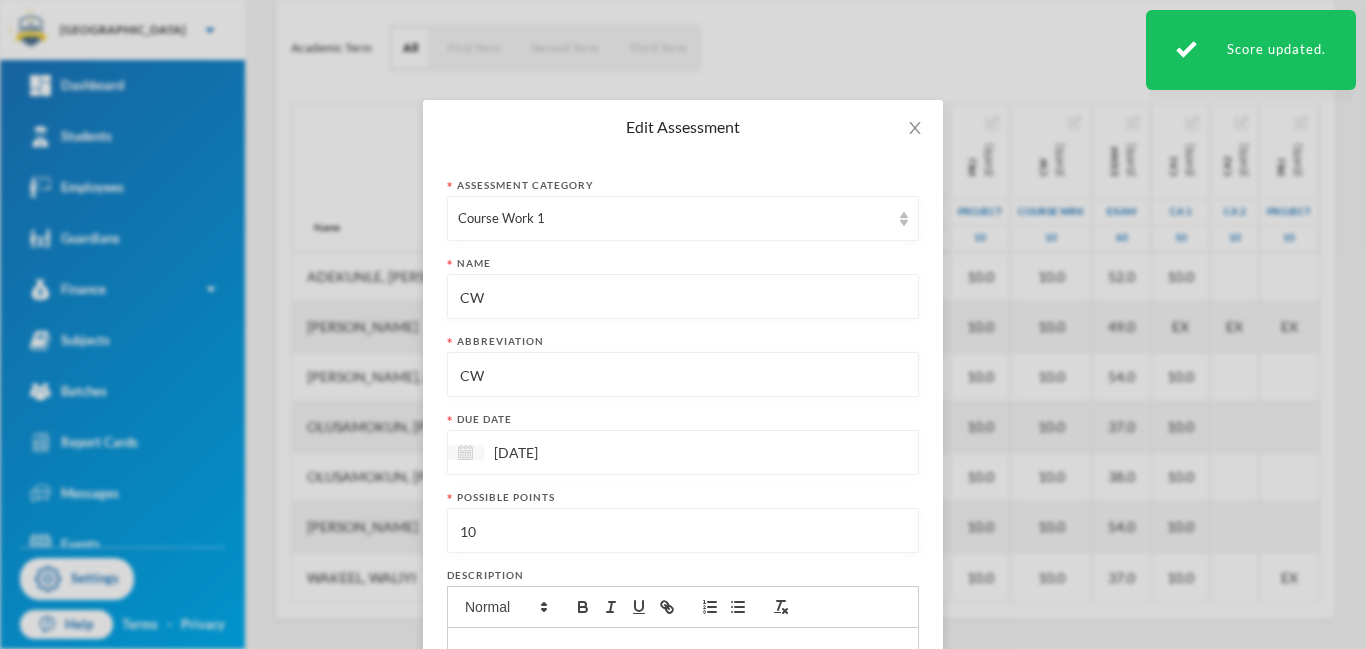click at bounding box center (465, 452) 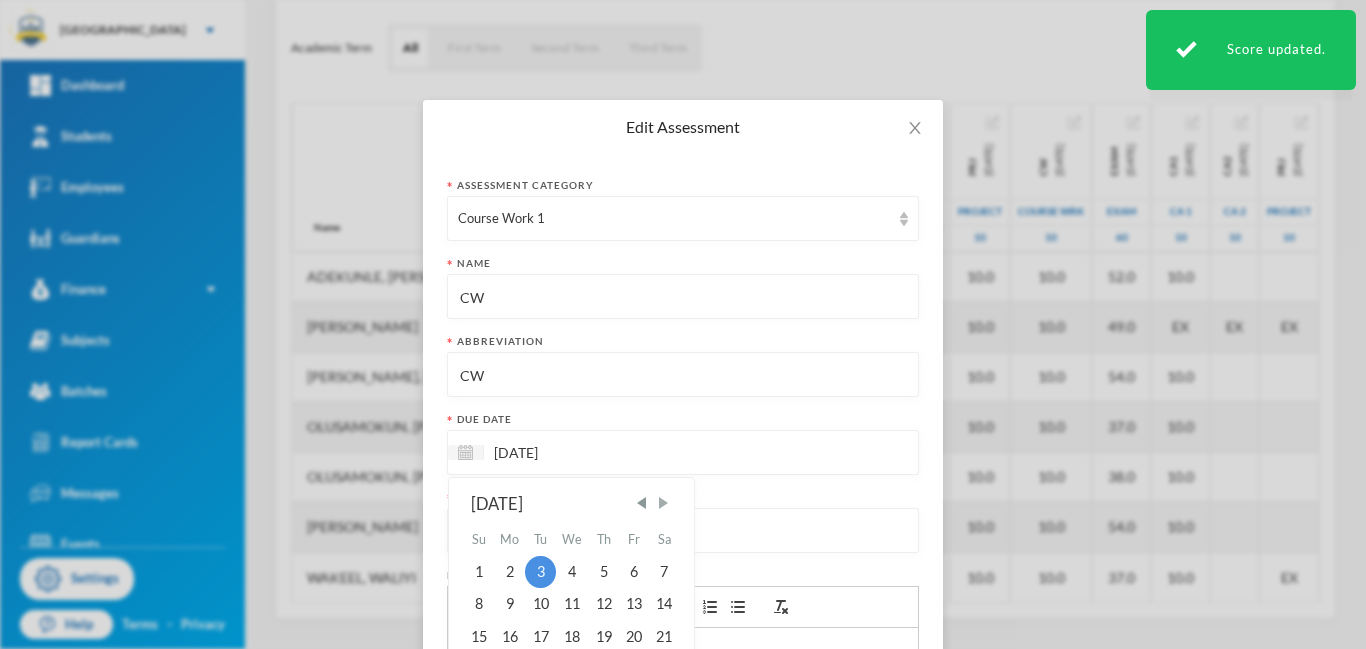 click at bounding box center (663, 503) 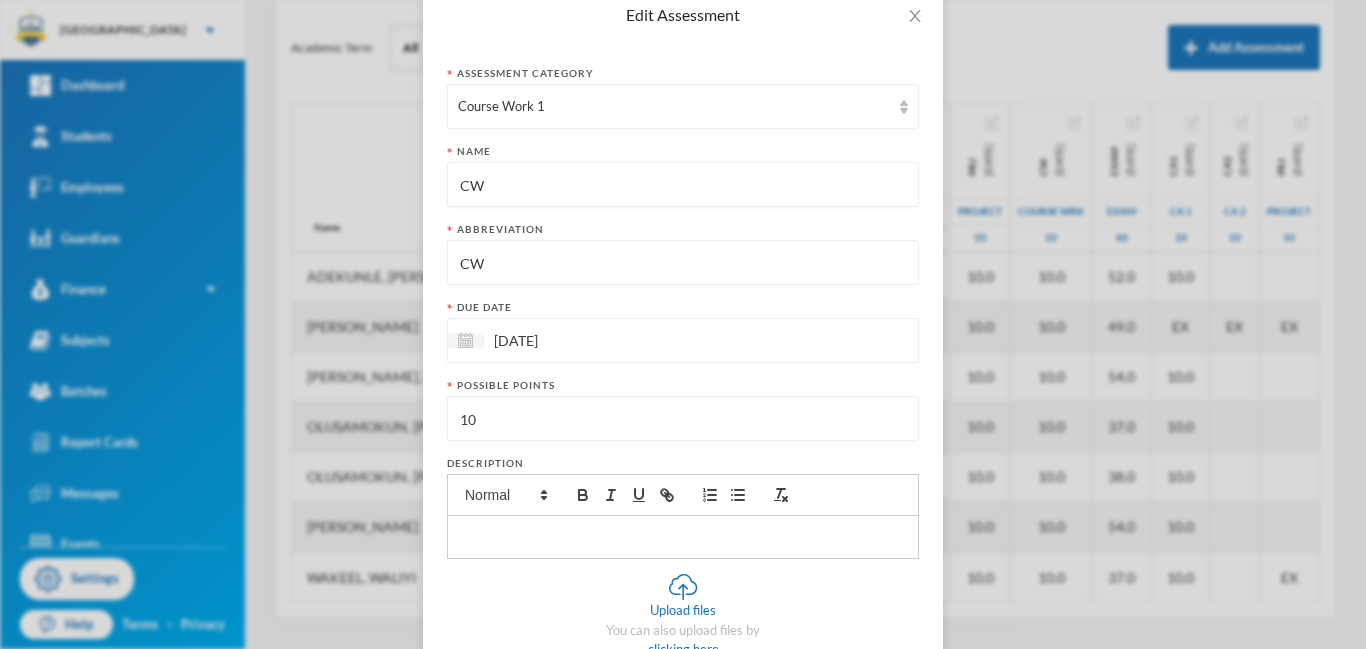 scroll, scrollTop: 113, scrollLeft: 0, axis: vertical 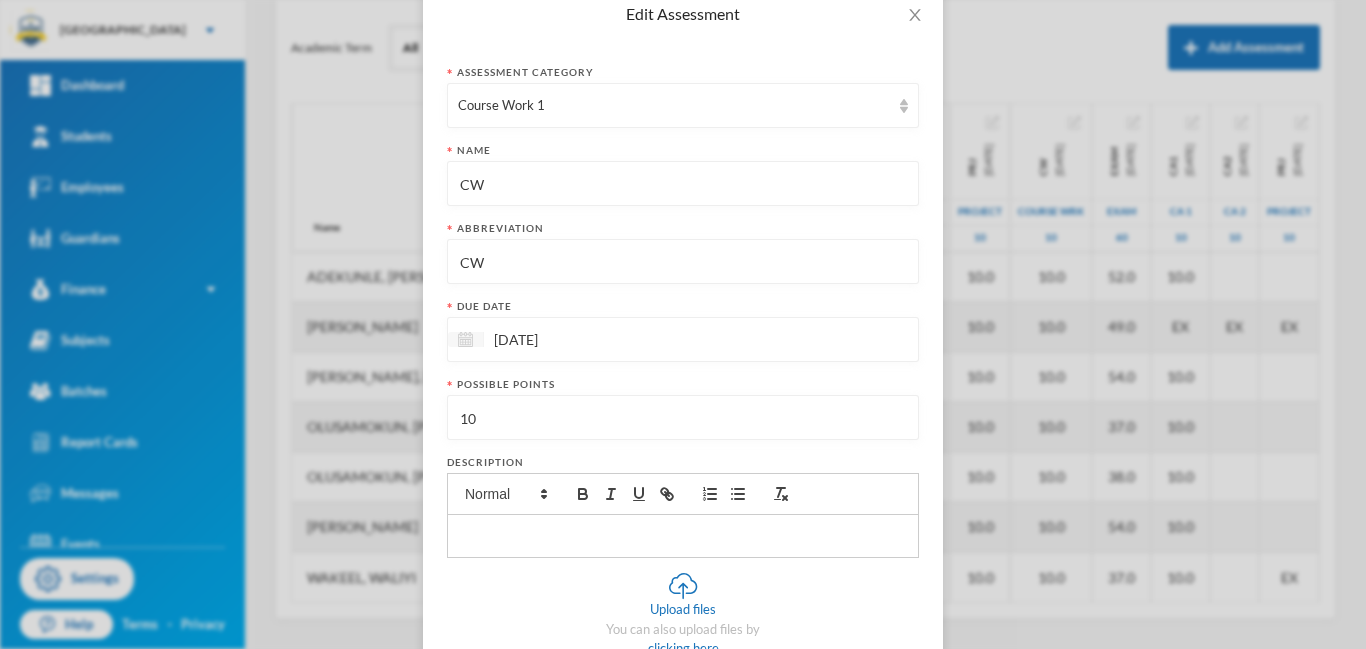 click at bounding box center [465, 339] 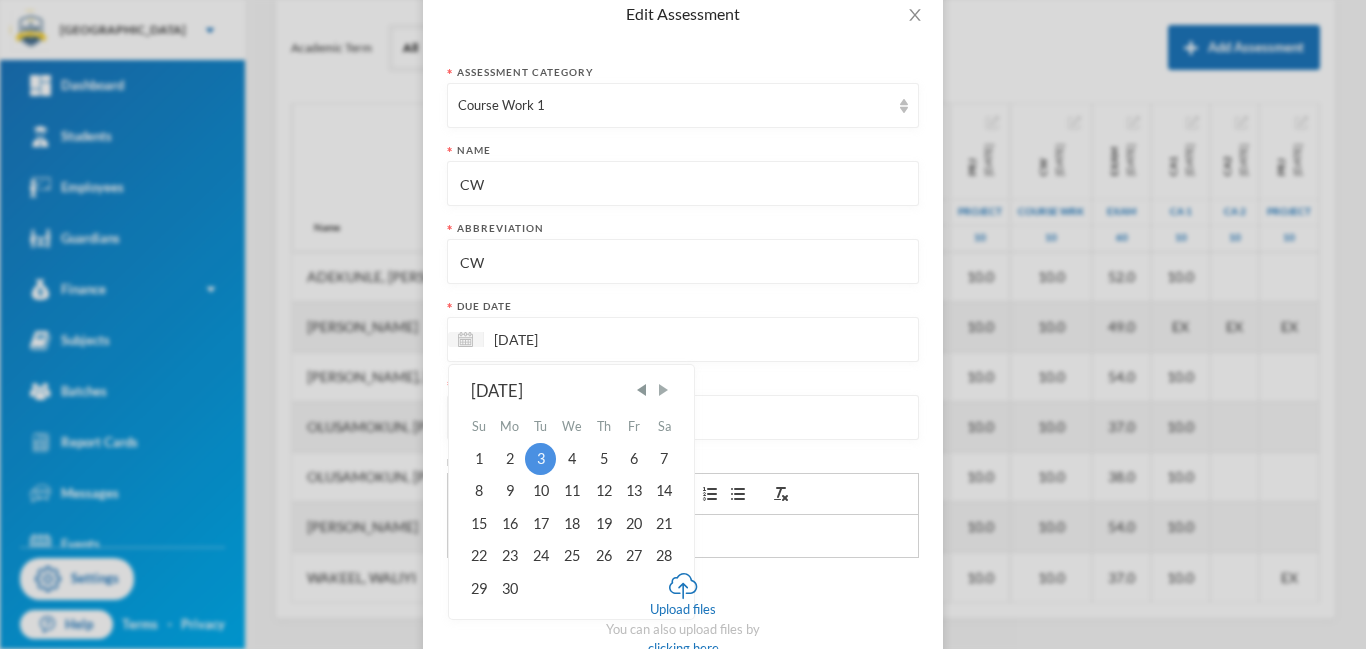 click at bounding box center [663, 390] 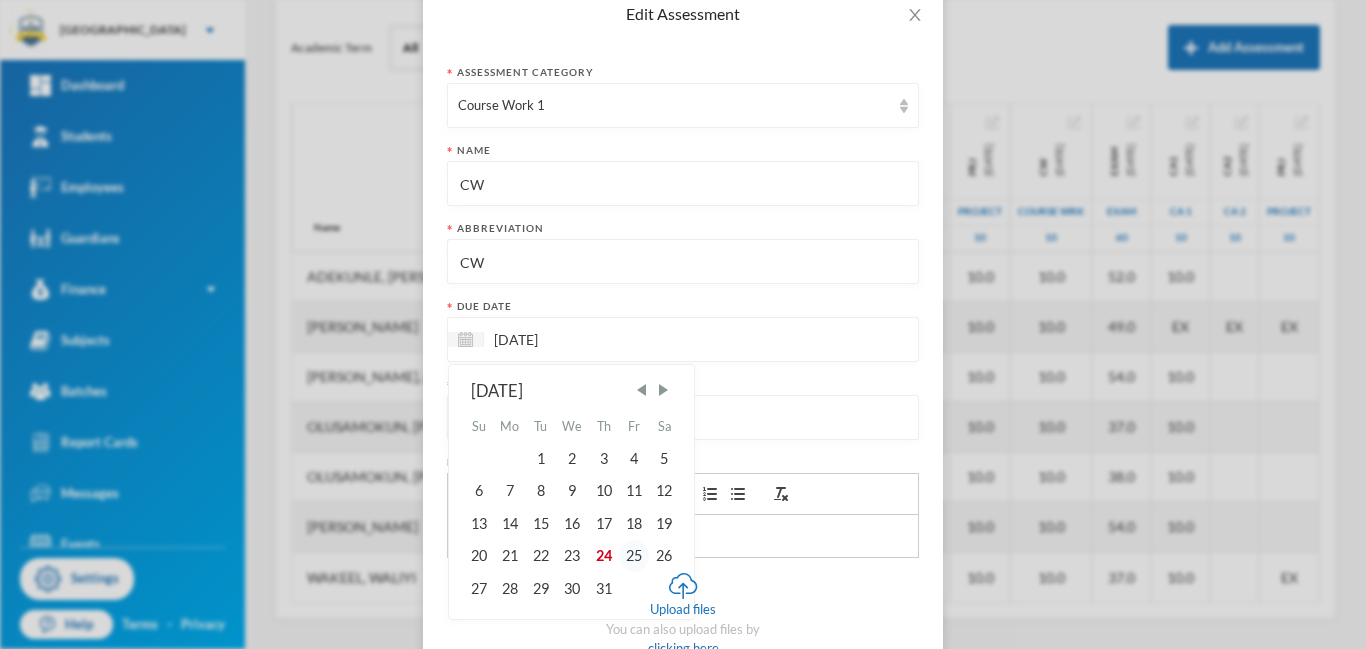 click on "25" at bounding box center (634, 556) 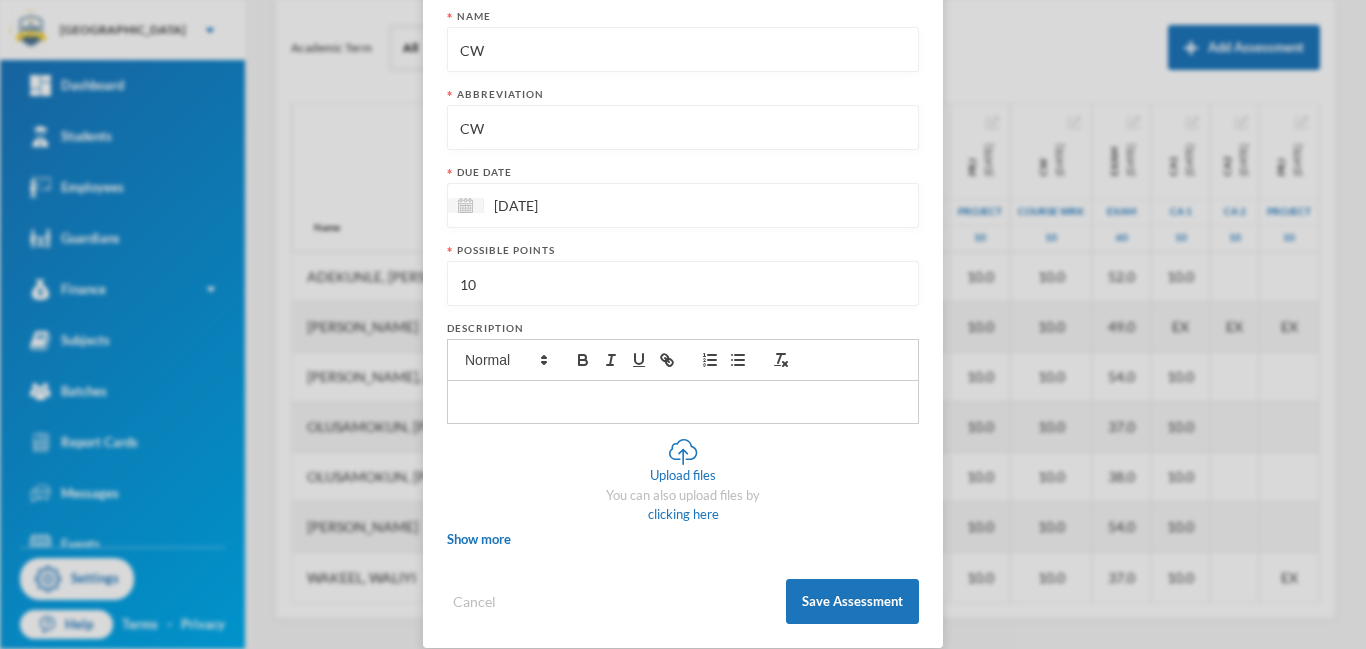 scroll, scrollTop: 270, scrollLeft: 0, axis: vertical 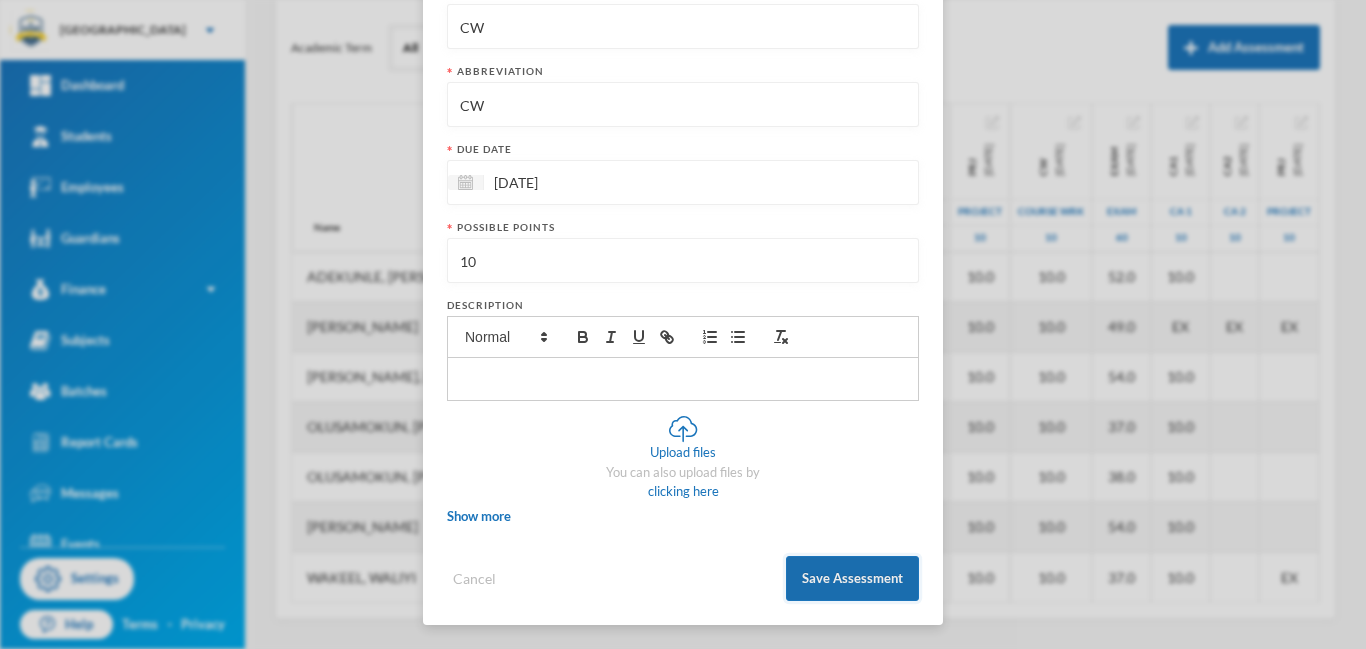 click on "Save Assessment" at bounding box center (852, 578) 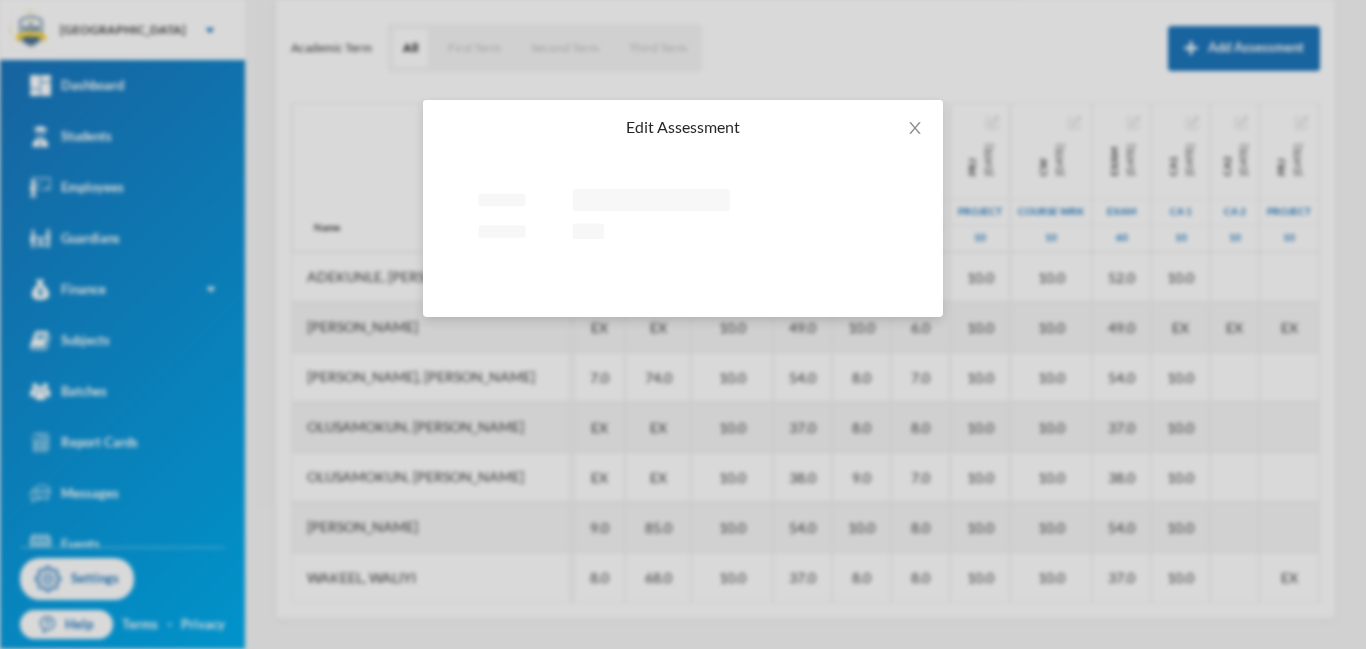 scroll, scrollTop: 261, scrollLeft: 0, axis: vertical 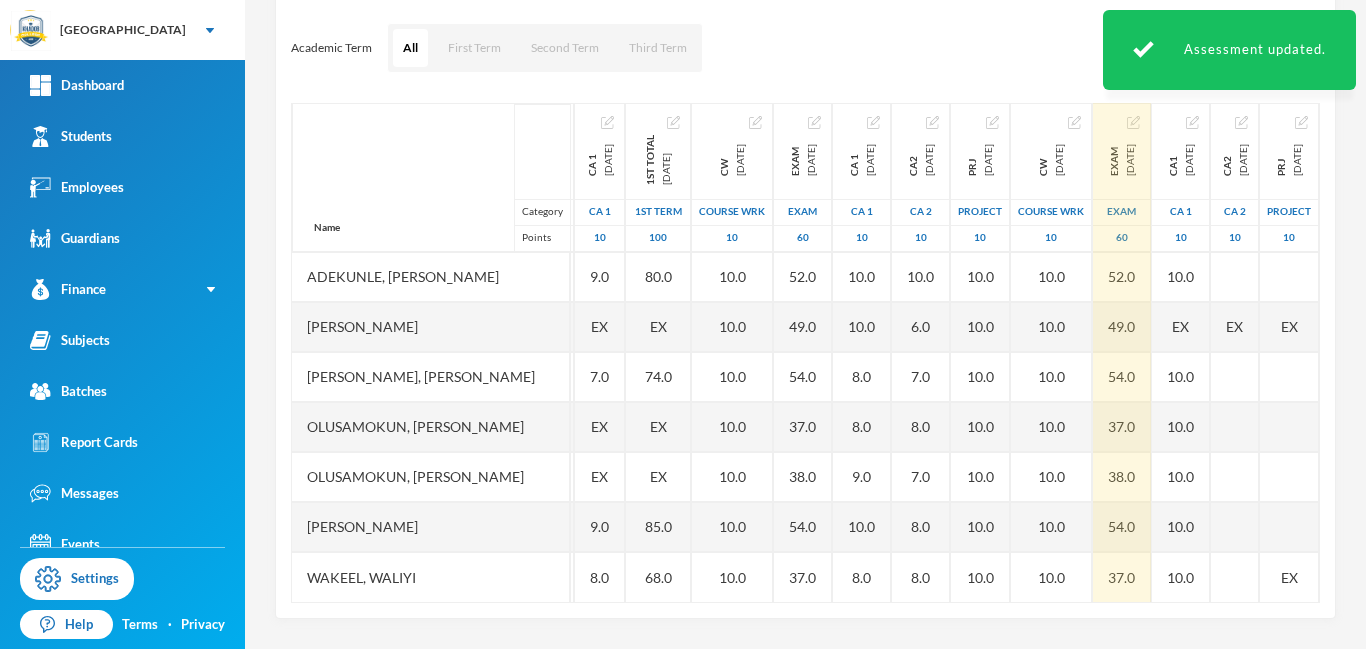 click at bounding box center (1133, 122) 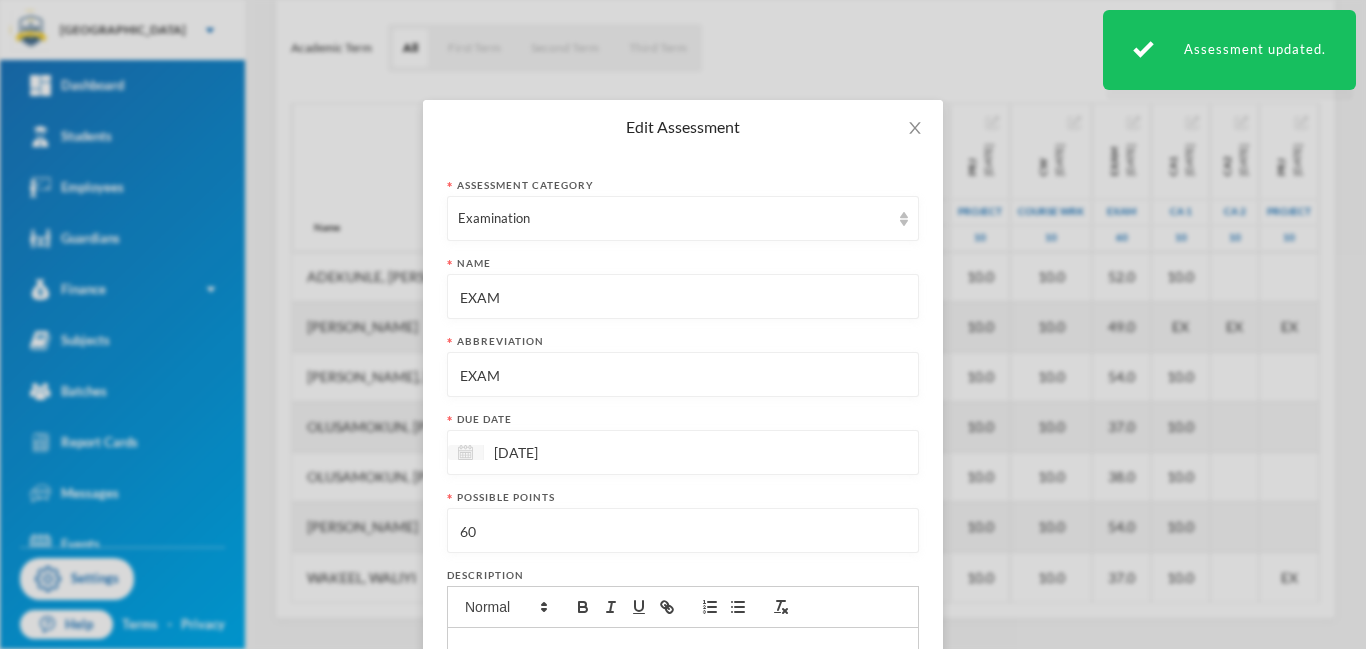 click at bounding box center (465, 452) 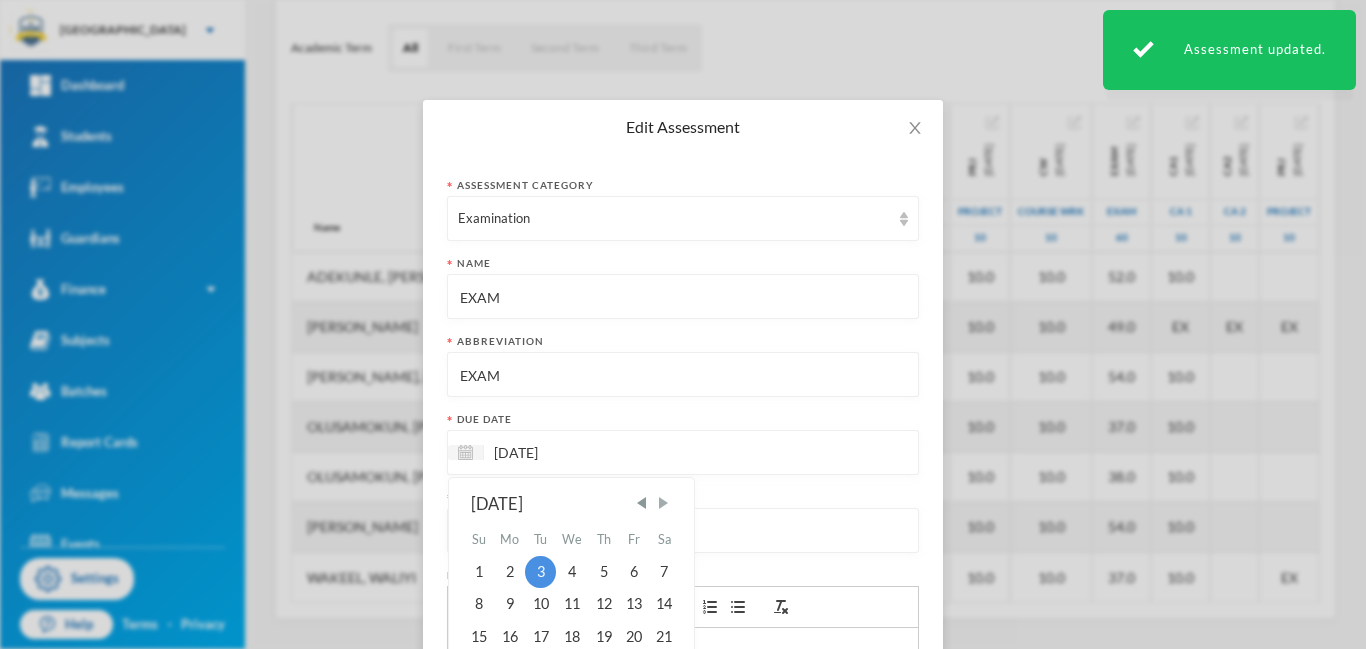 click at bounding box center [663, 503] 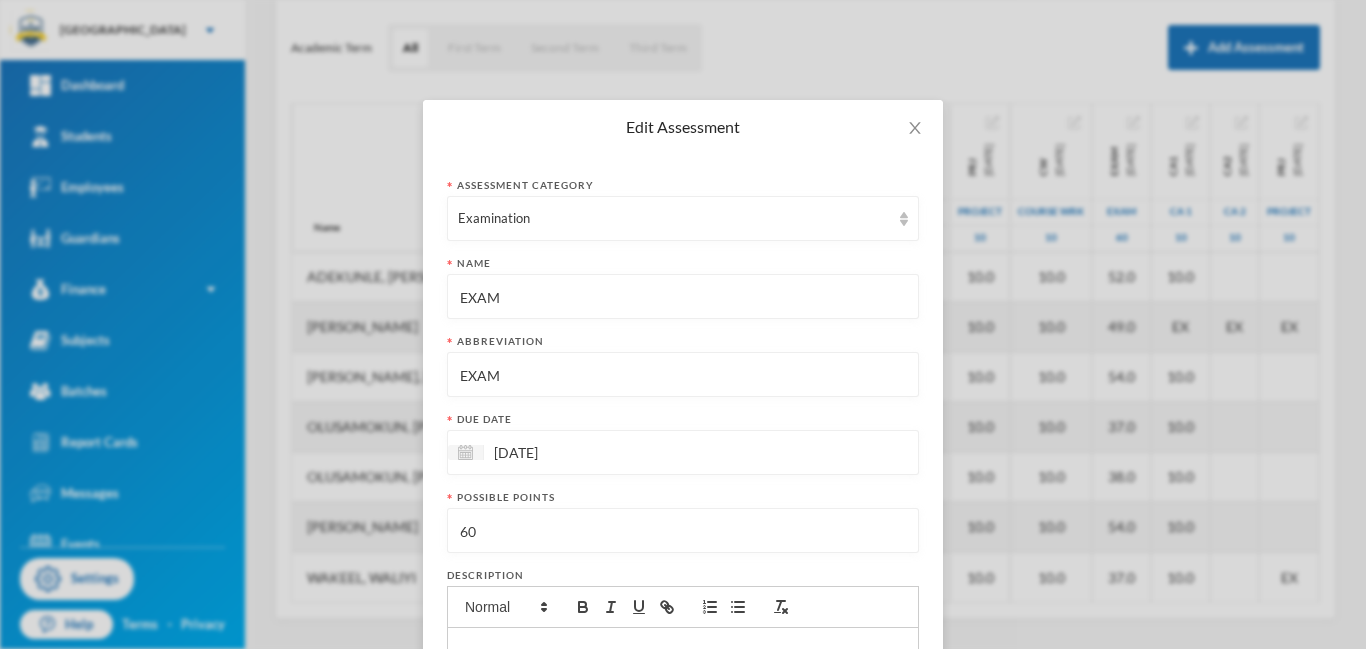 drag, startPoint x: 1363, startPoint y: 345, endPoint x: 1363, endPoint y: 455, distance: 110 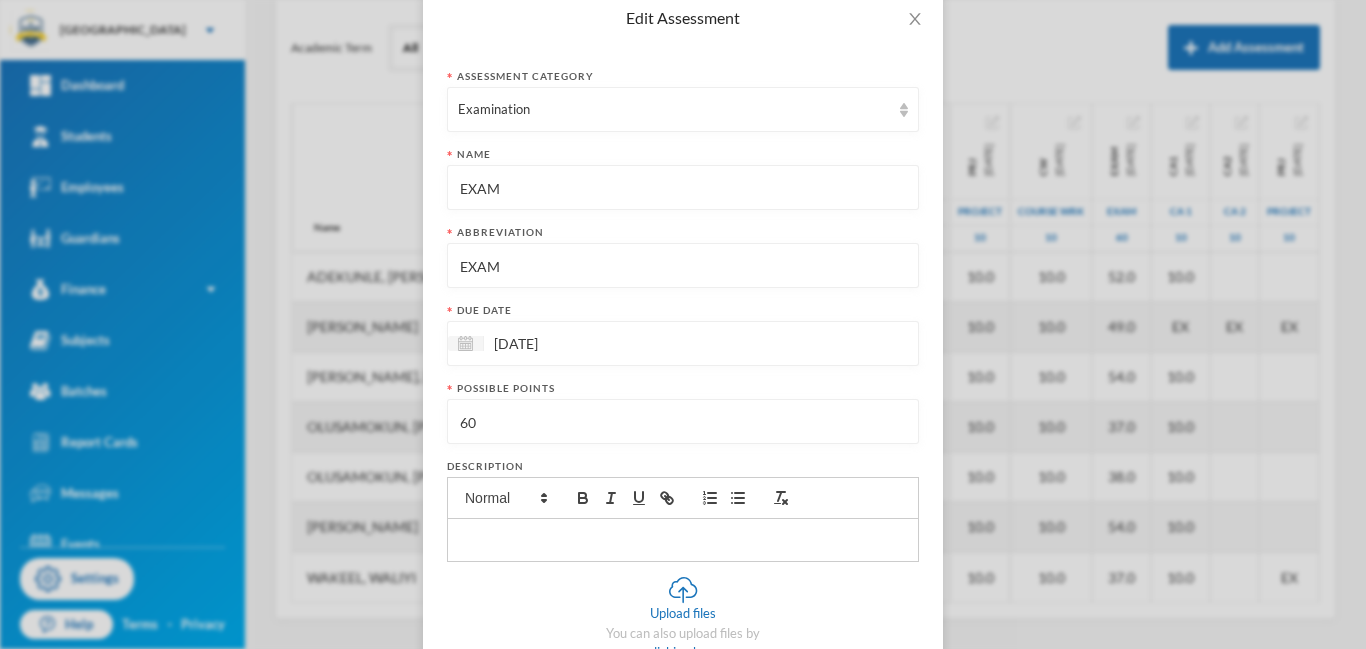 scroll, scrollTop: 113, scrollLeft: 0, axis: vertical 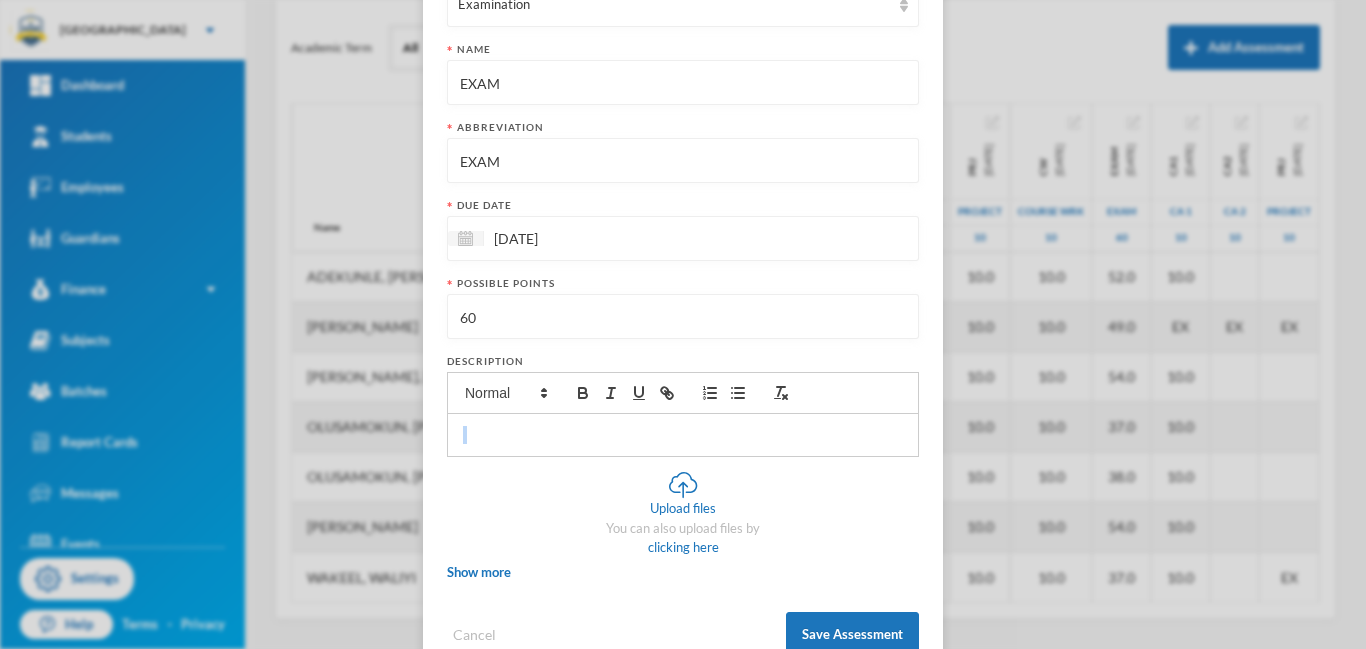 drag, startPoint x: 1365, startPoint y: 464, endPoint x: 1362, endPoint y: 537, distance: 73.061615 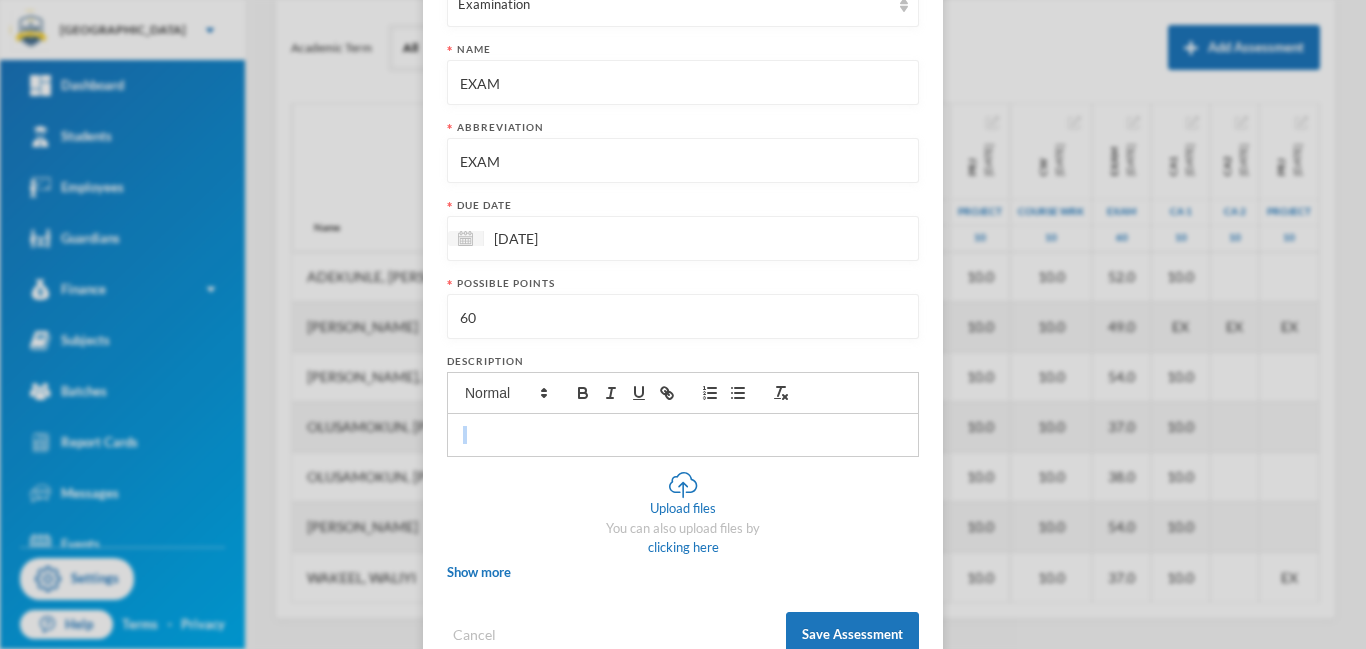 click on "Edit Assessment Assessment category Examination Name EXAM Abbreviation EXAM Due date [DATE] Possible points 60 Description                                                                             Upload files You can also upload files by clicking here Show more Extra points Include in final grade Show To Students Immediately Show scores to students Display score as Points Cancel Save Assessment" at bounding box center (683, 324) 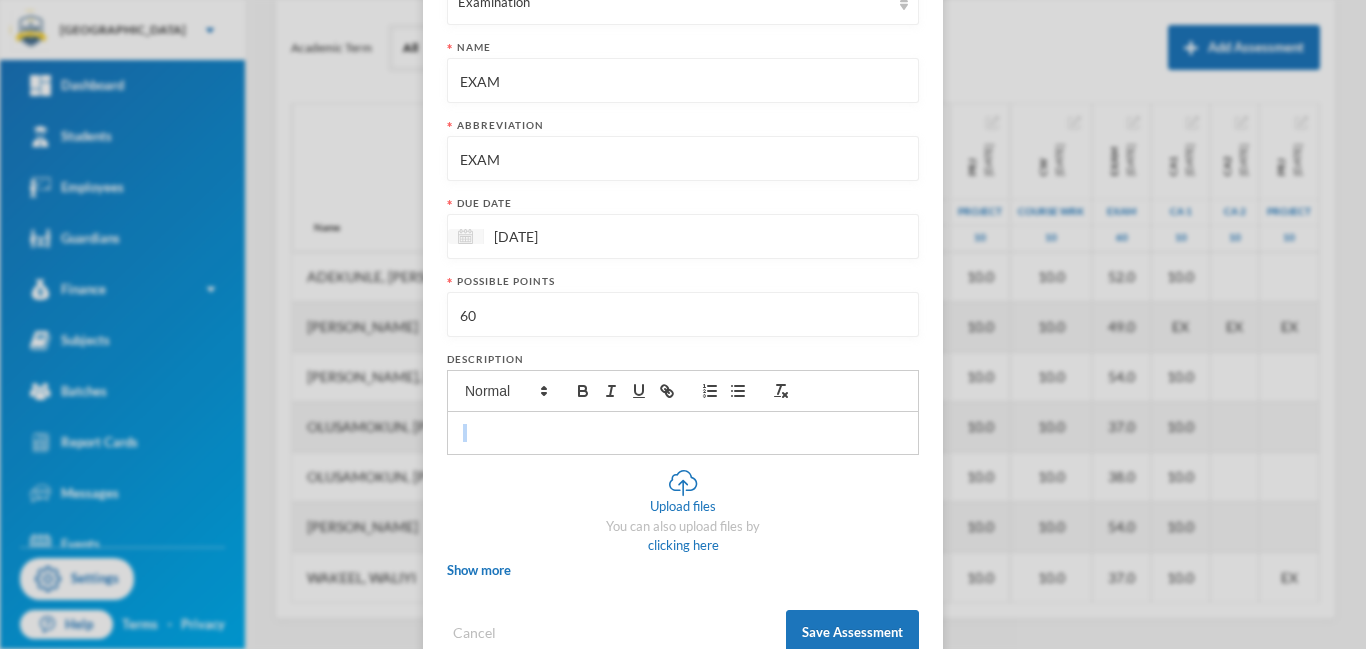 click at bounding box center (465, 236) 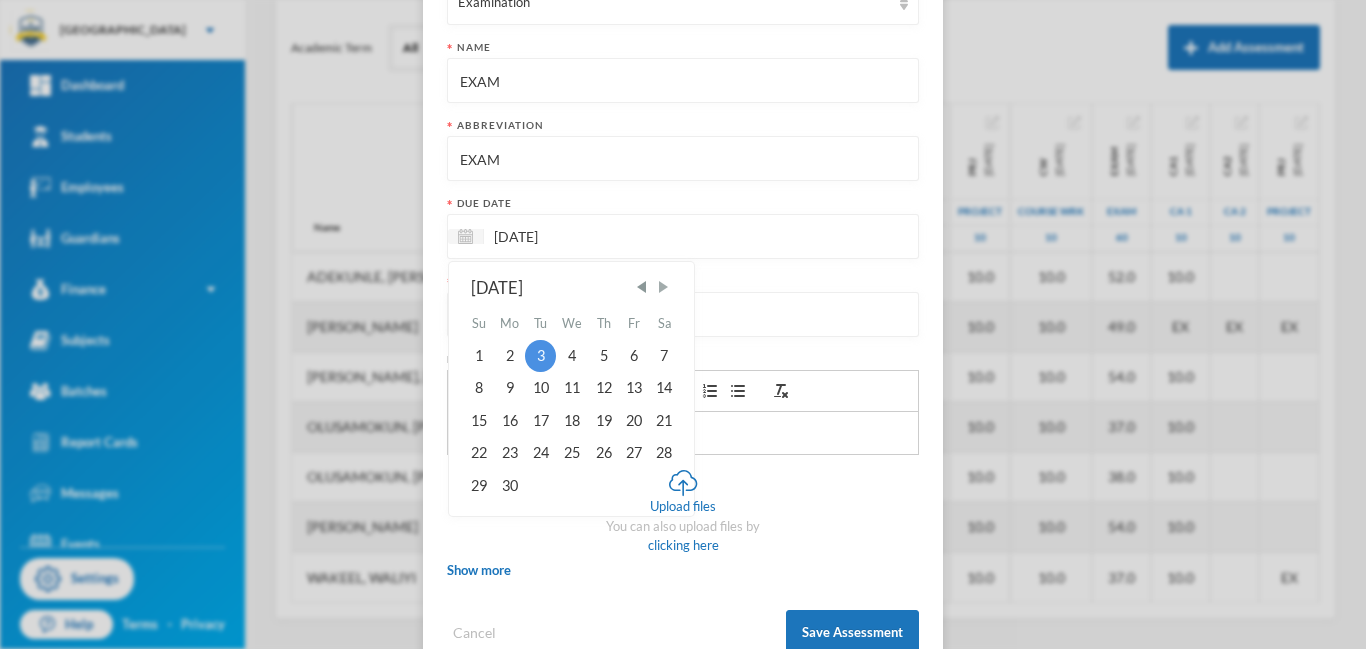 click at bounding box center [663, 287] 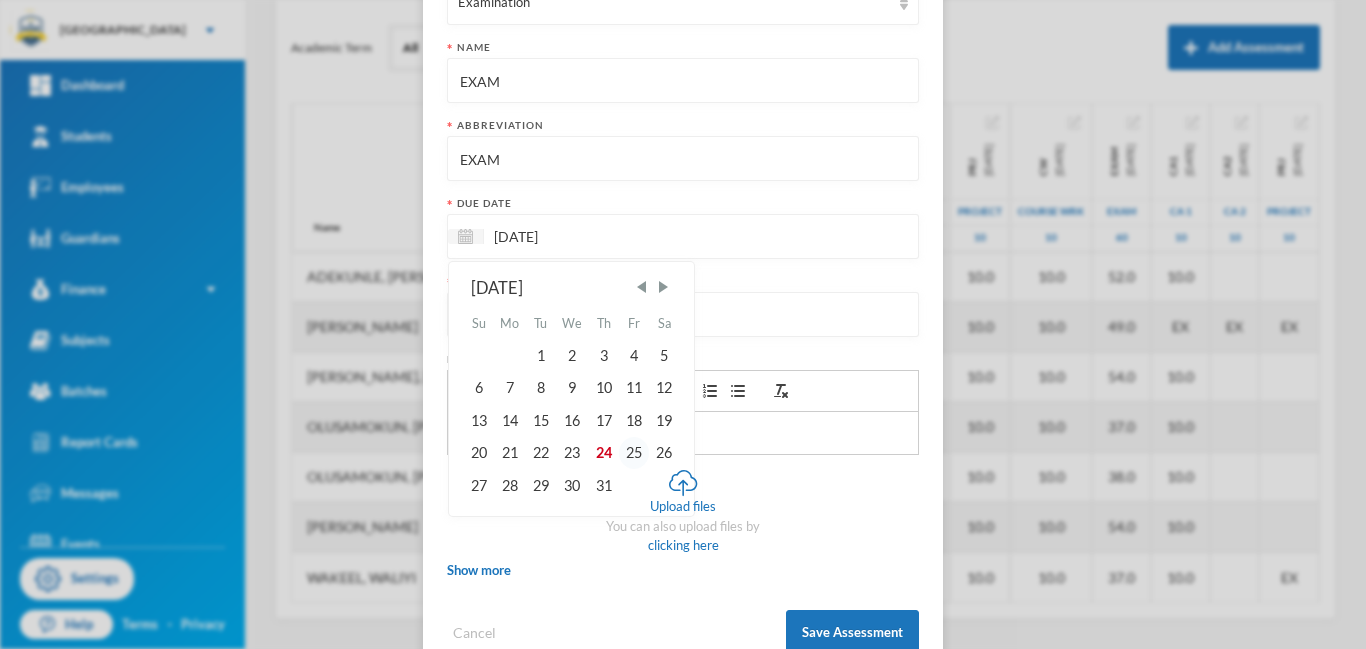 click on "25" at bounding box center (634, 453) 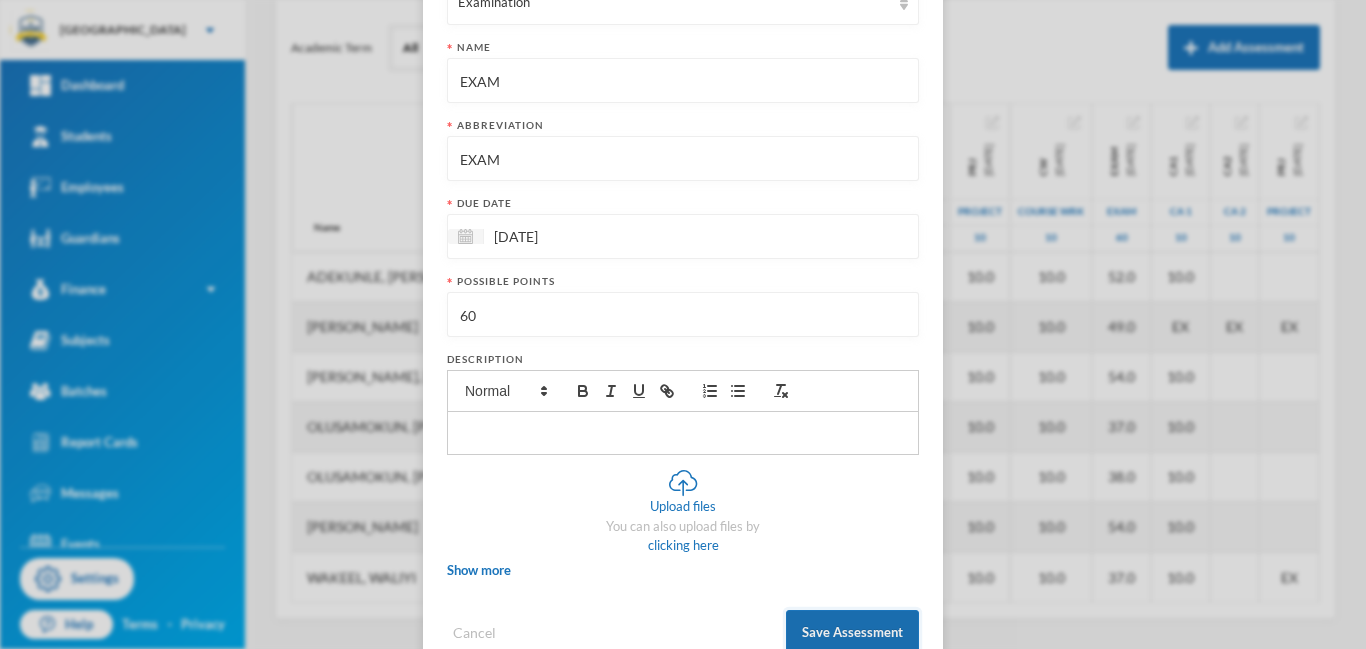 click on "Save Assessment" at bounding box center (852, 632) 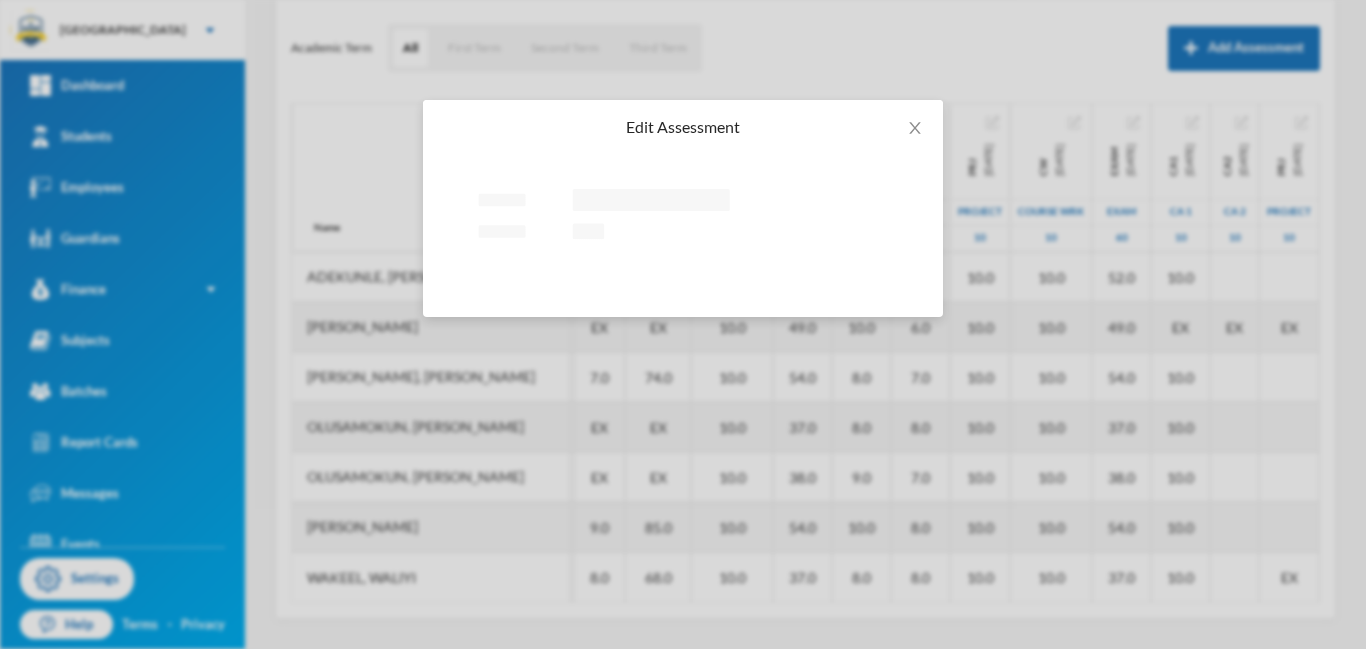 scroll, scrollTop: 261, scrollLeft: 0, axis: vertical 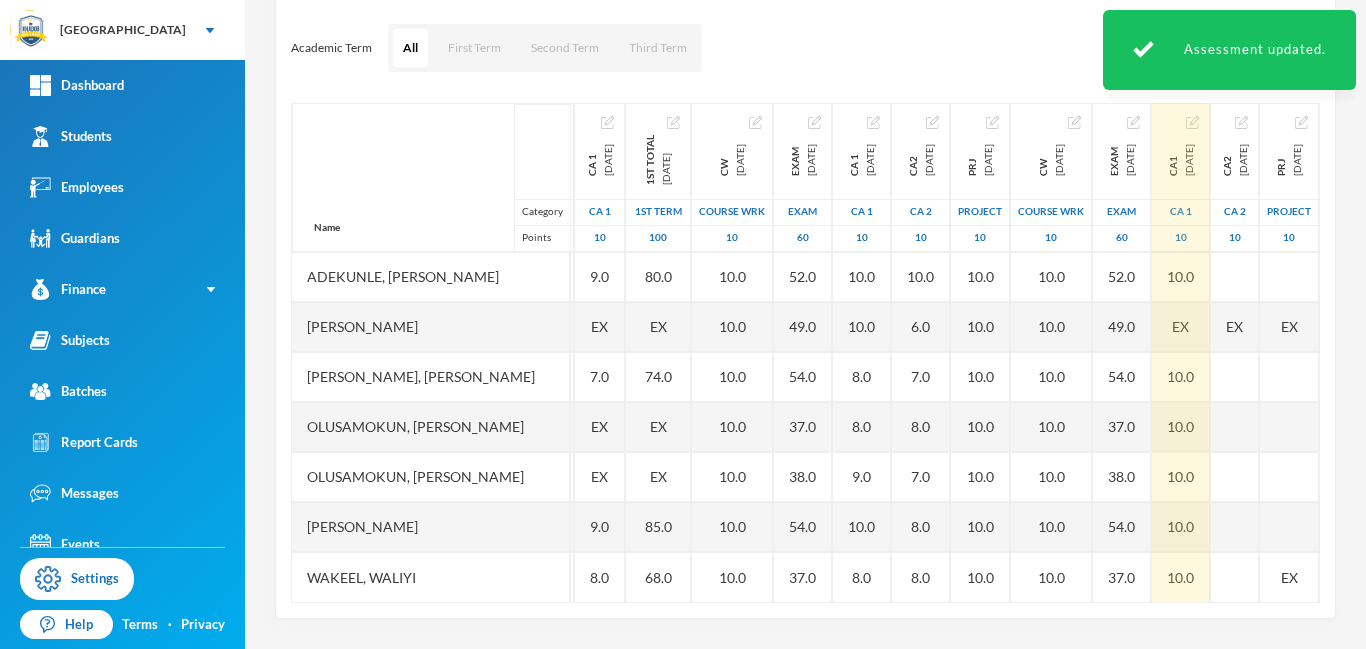 click at bounding box center [1192, 122] 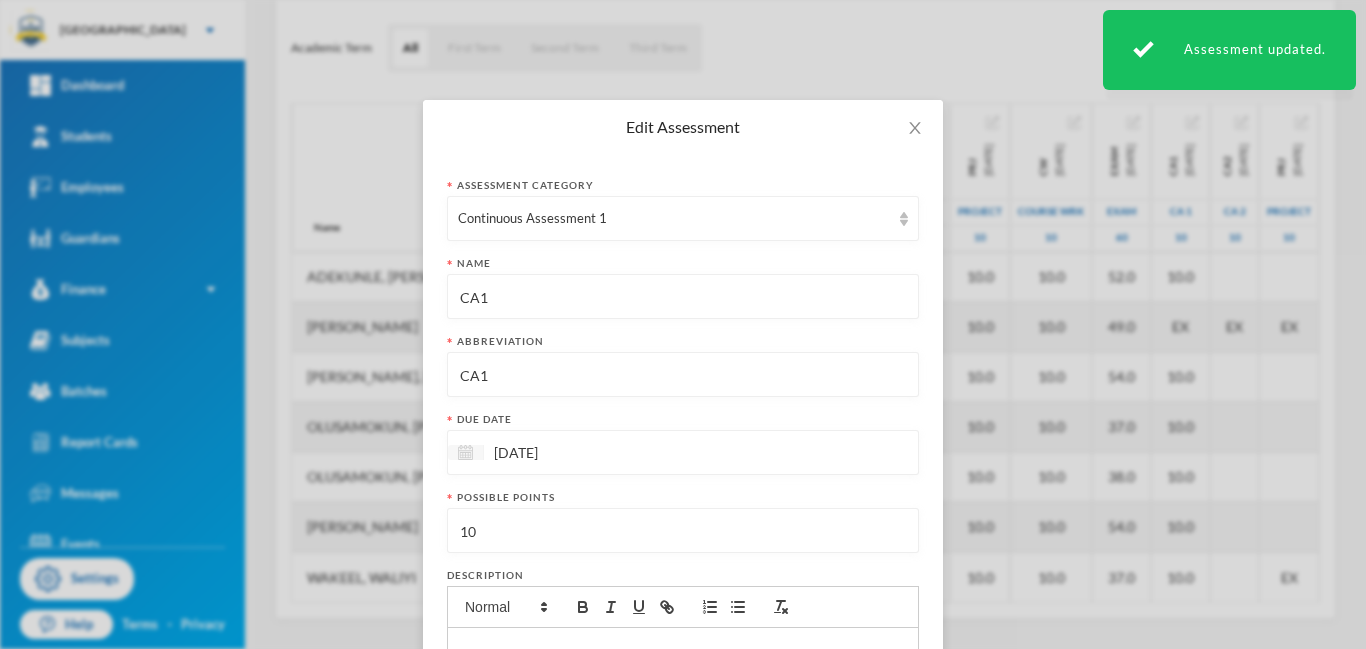click at bounding box center (465, 452) 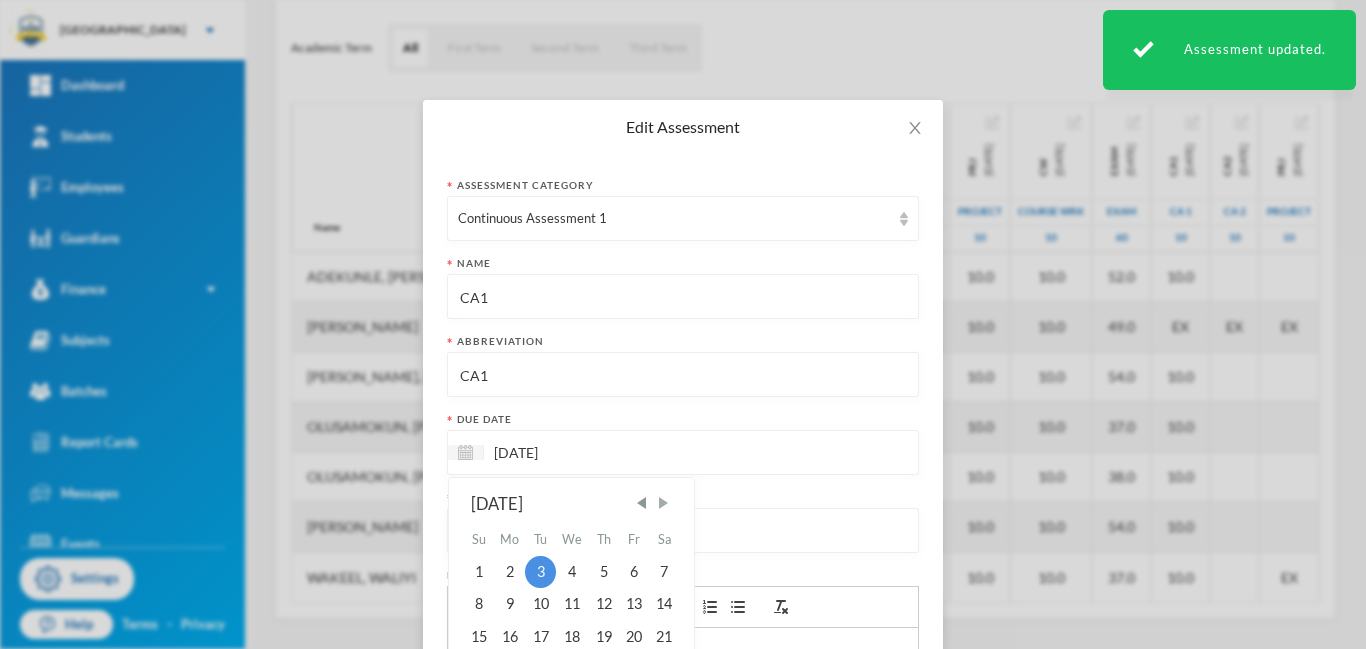 click at bounding box center [663, 503] 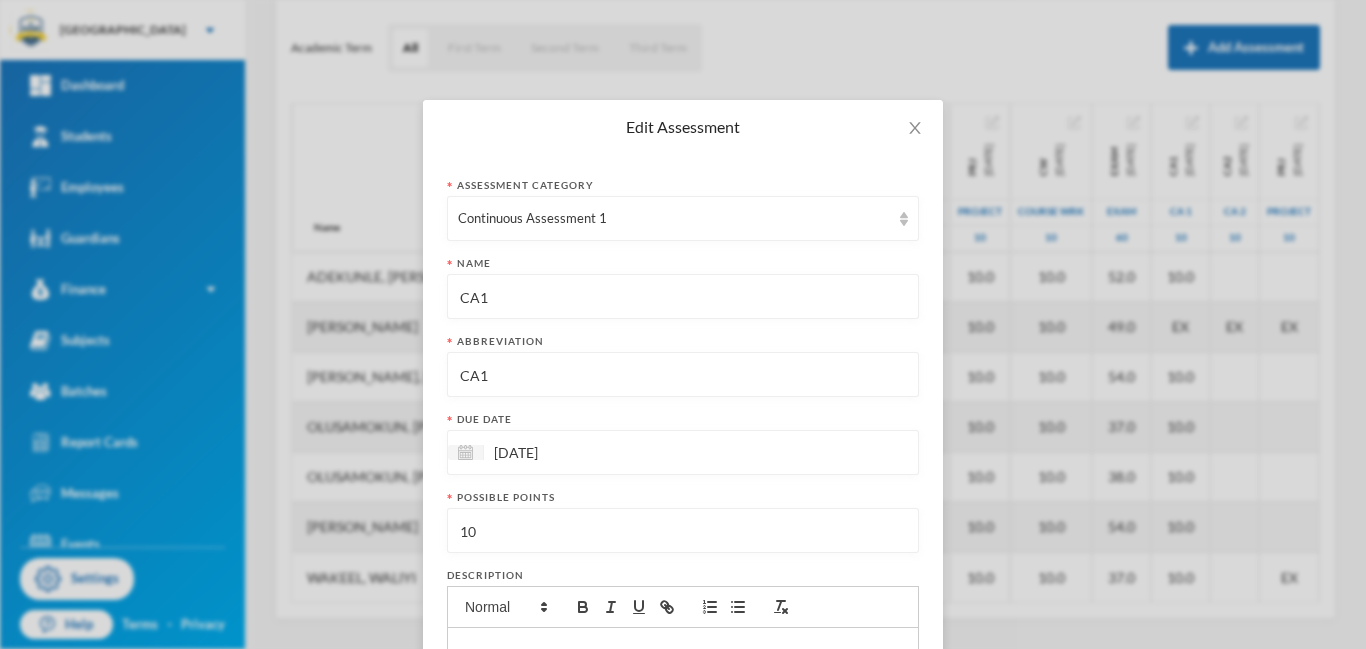 drag, startPoint x: 1365, startPoint y: 340, endPoint x: 1364, endPoint y: 507, distance: 167.00299 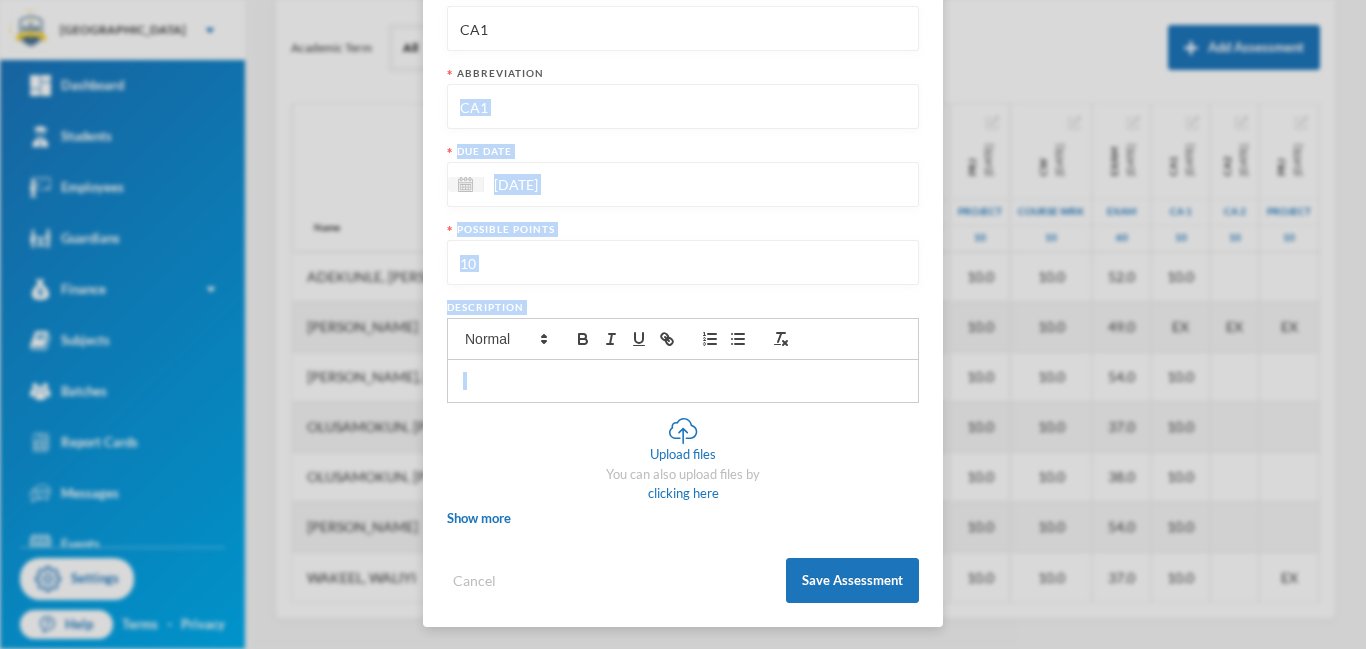drag, startPoint x: 1355, startPoint y: 357, endPoint x: 1358, endPoint y: 555, distance: 198.02272 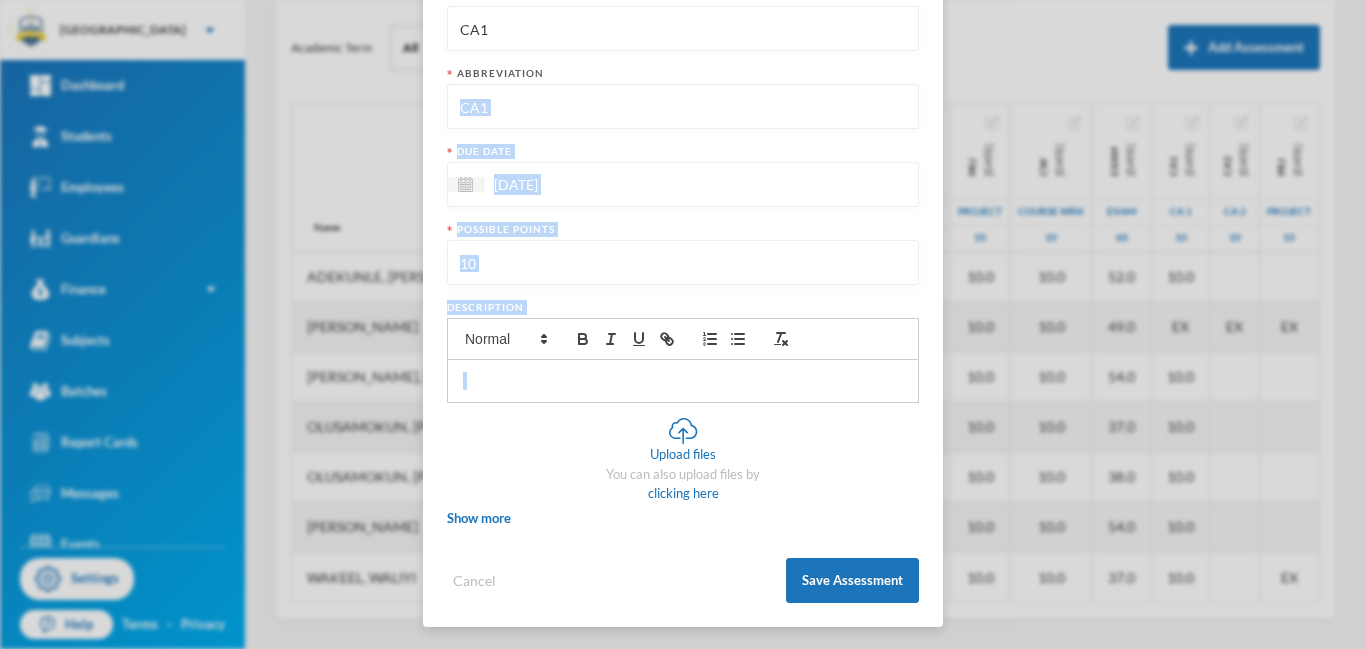 click on "Edit Assessment Assessment category Continuous Assessment 1 Name CA1 Abbreviation CA1 Due date [DATE] Possible points 10 Description                                                                             Upload files You can also upload files by clicking here Show more Extra points Include in final grade Show To Students Immediately Show scores to students Display score as Points Cancel Save Assessment" at bounding box center (683, 324) 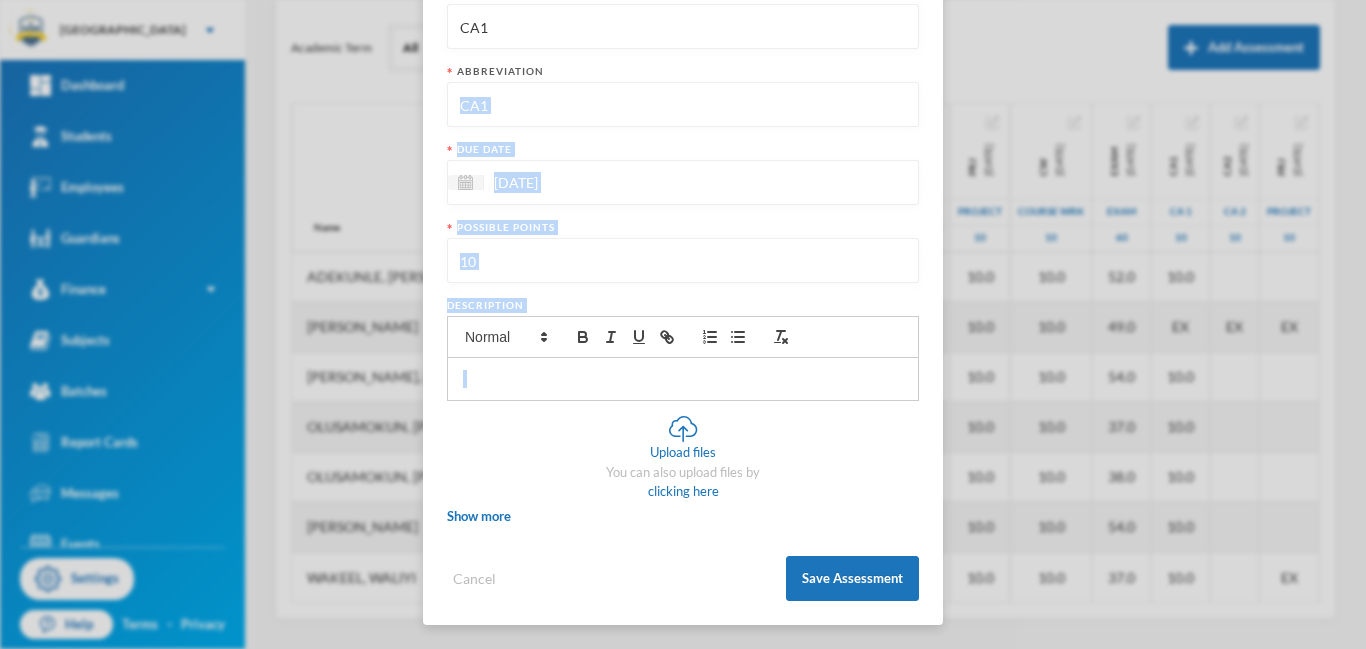 click on "[DATE]" at bounding box center (683, 182) 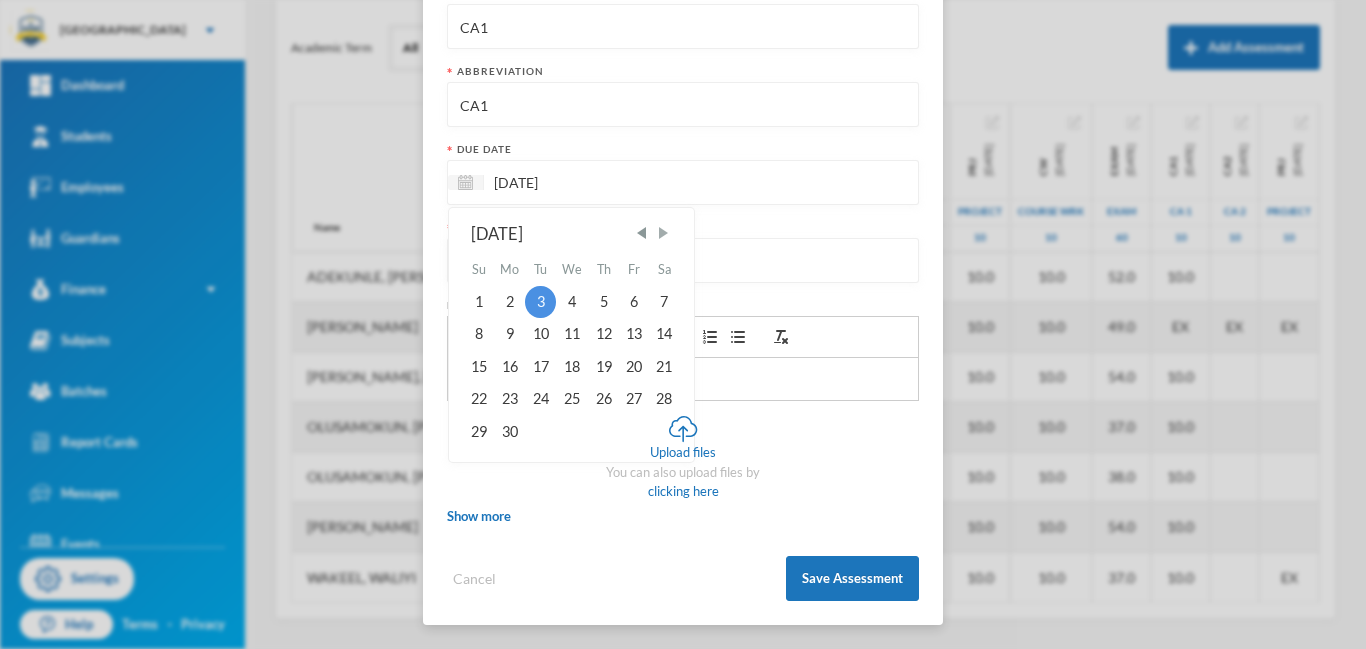 click at bounding box center (663, 233) 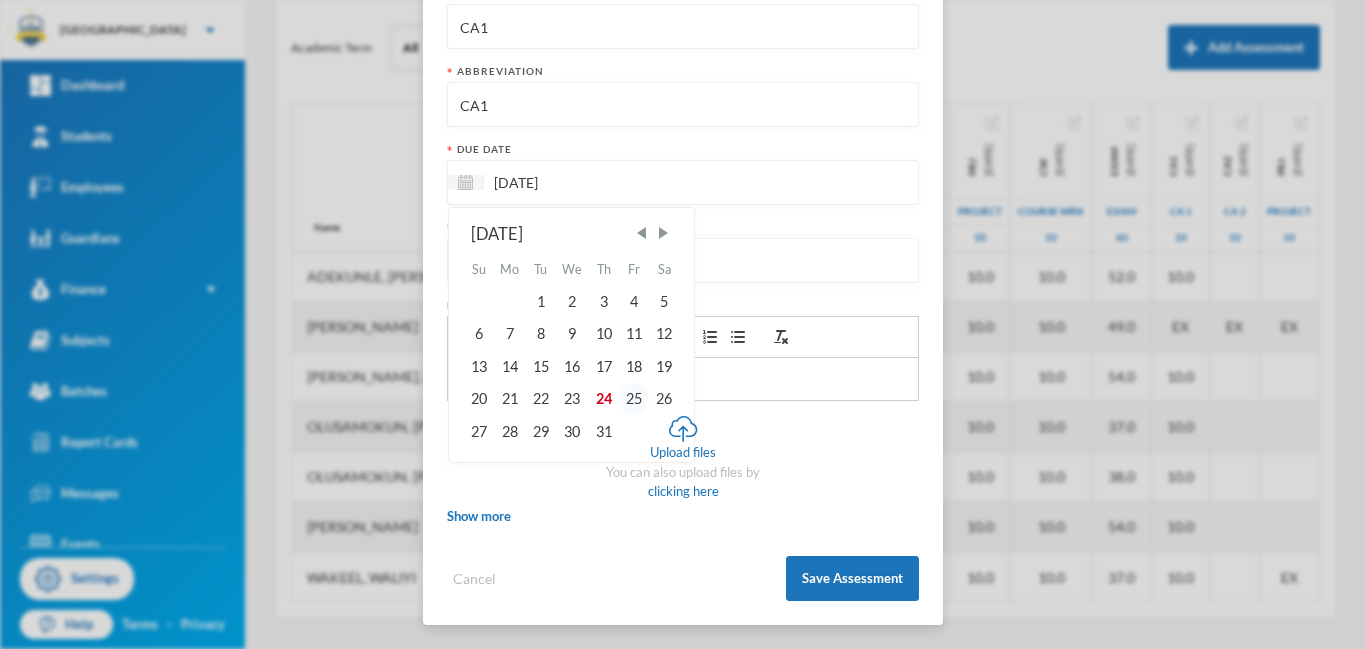 click on "25" at bounding box center [634, 399] 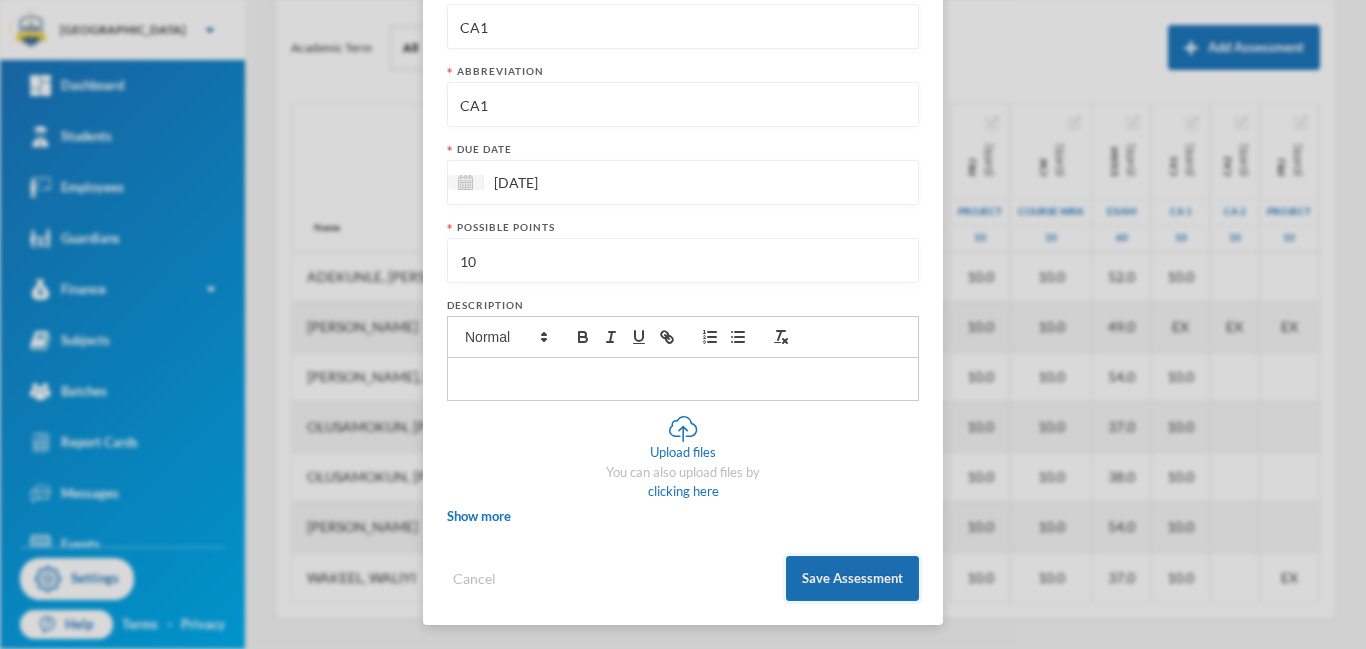 click on "Save Assessment" at bounding box center (852, 578) 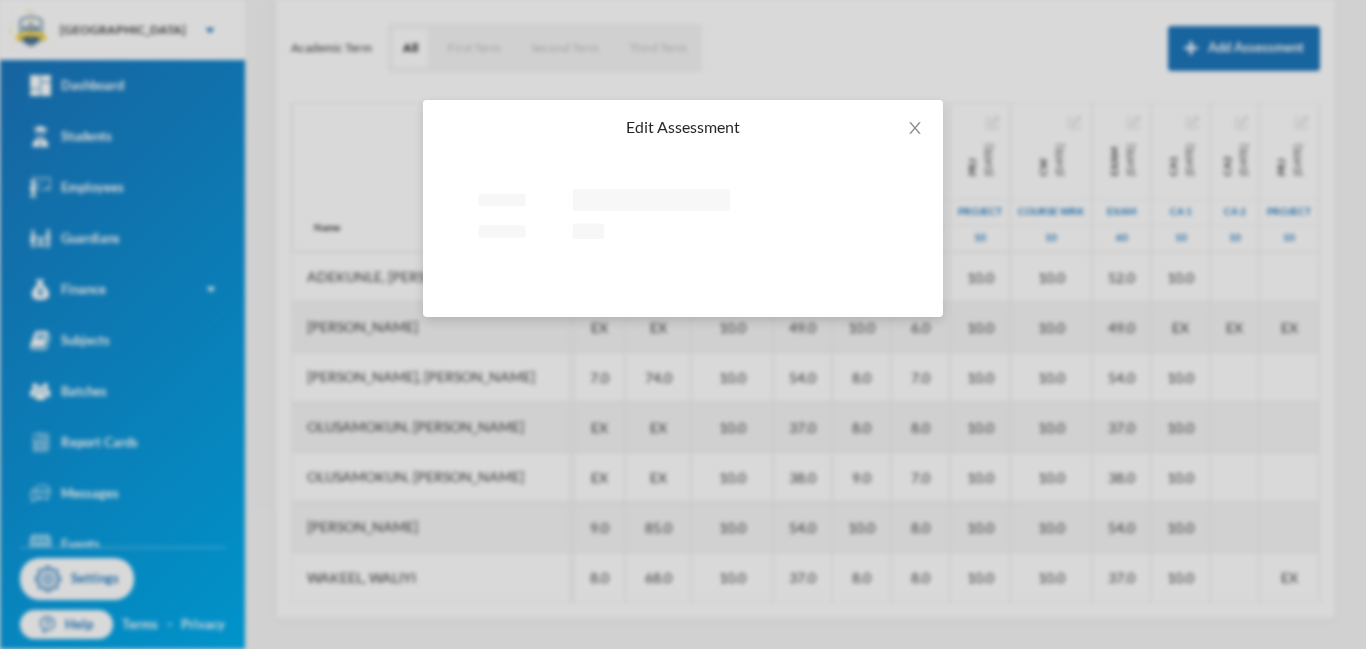 scroll, scrollTop: 261, scrollLeft: 0, axis: vertical 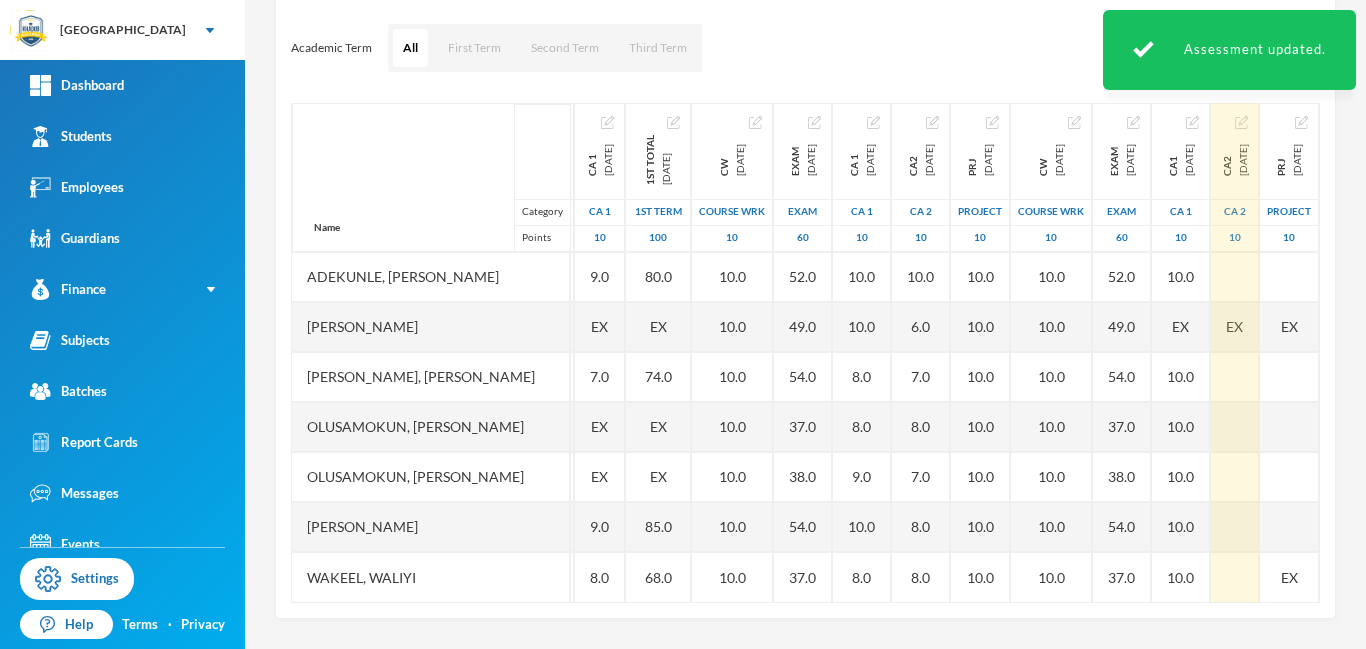 click at bounding box center [1241, 122] 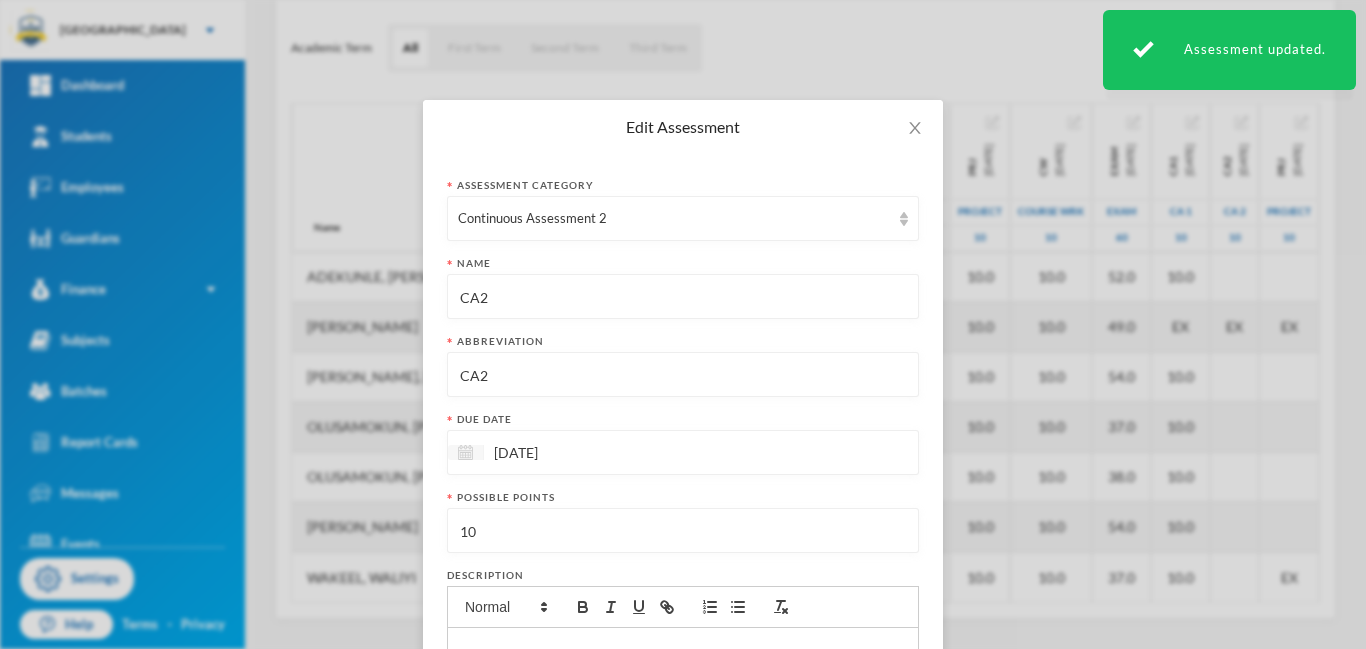 click at bounding box center (465, 452) 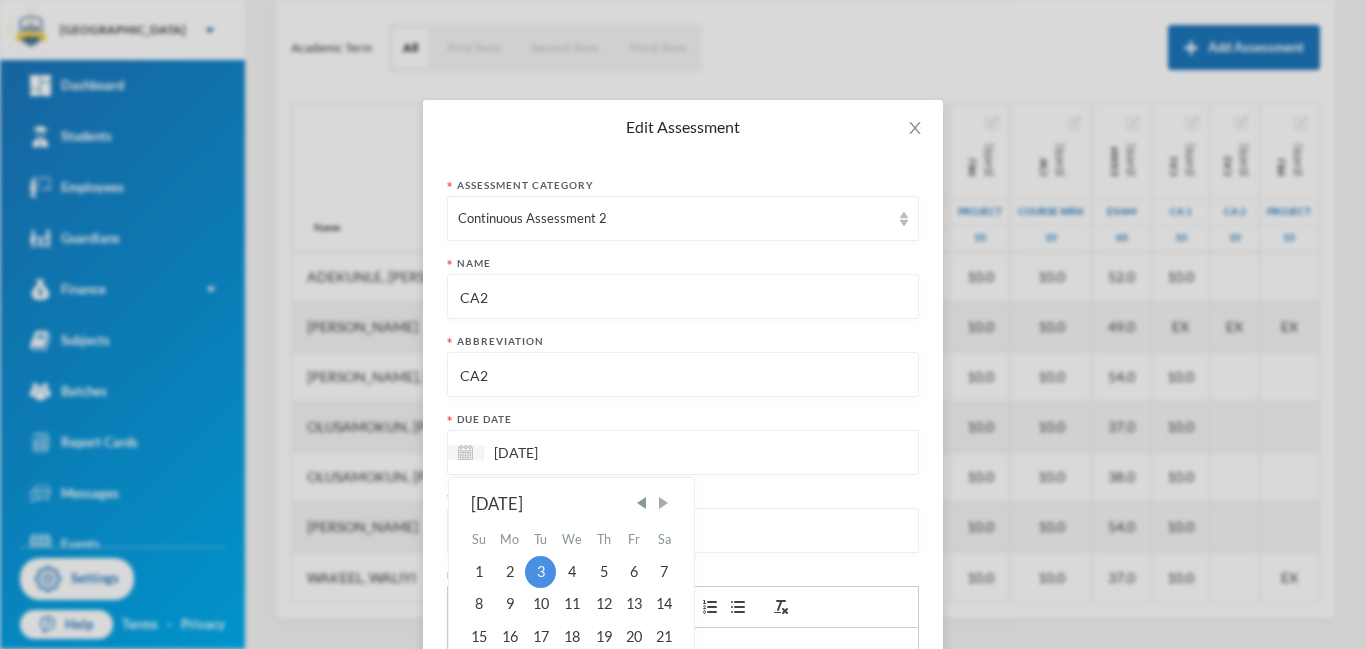 click at bounding box center (663, 503) 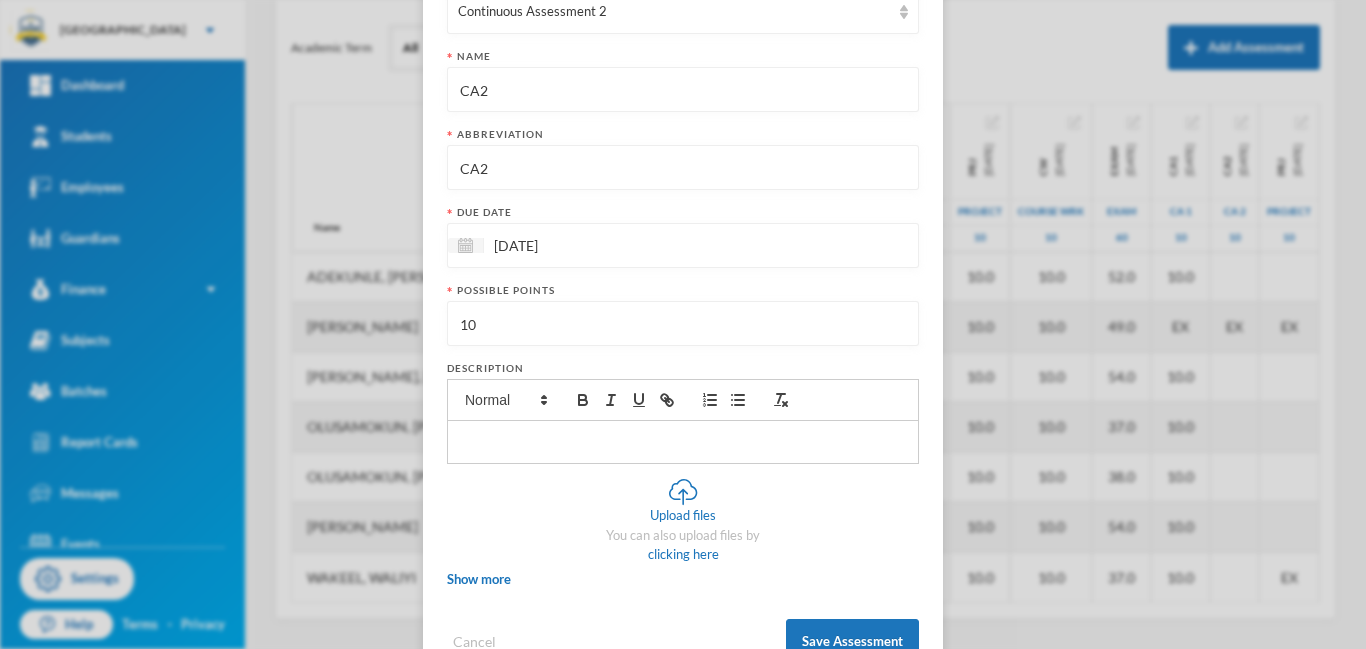 scroll, scrollTop: 235, scrollLeft: 0, axis: vertical 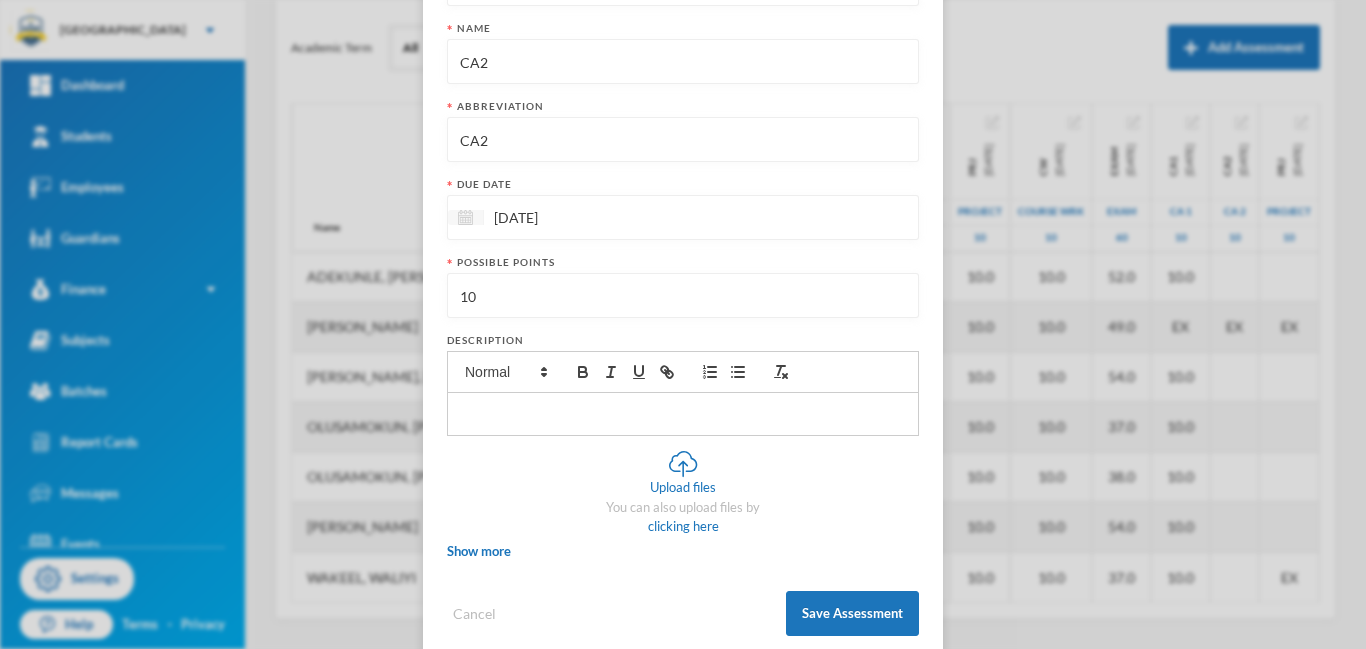 click at bounding box center (465, 217) 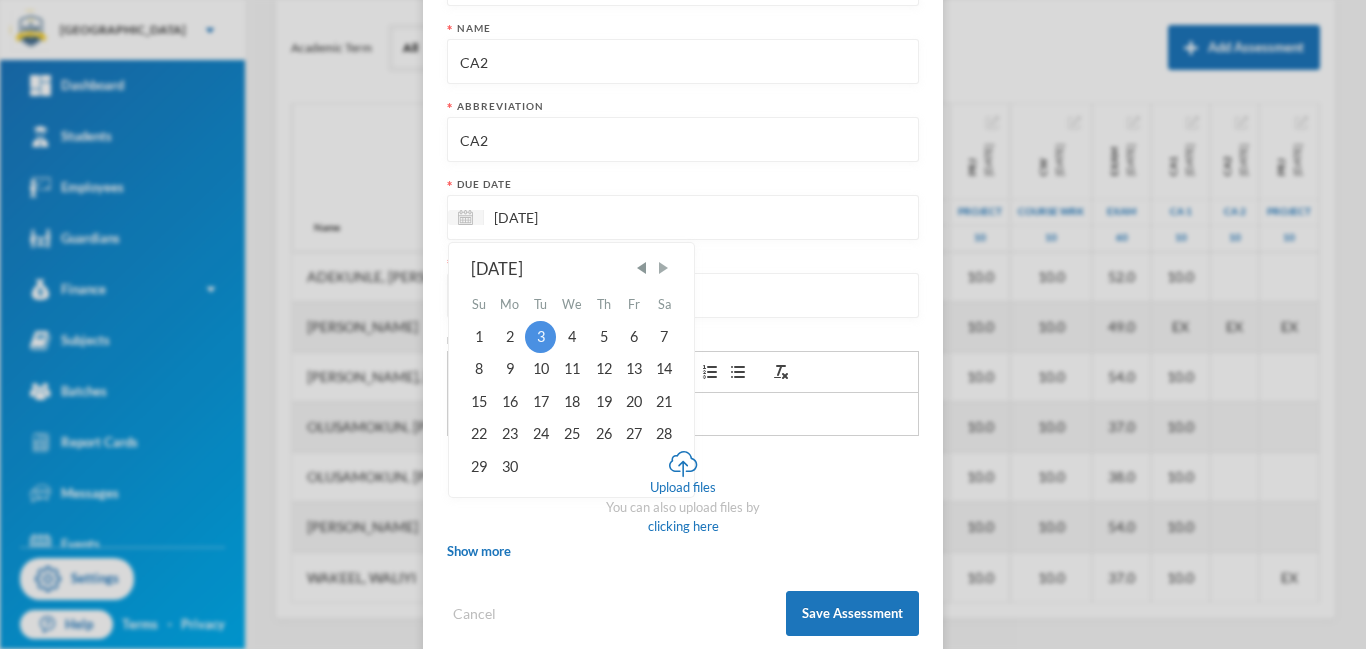 click at bounding box center [663, 268] 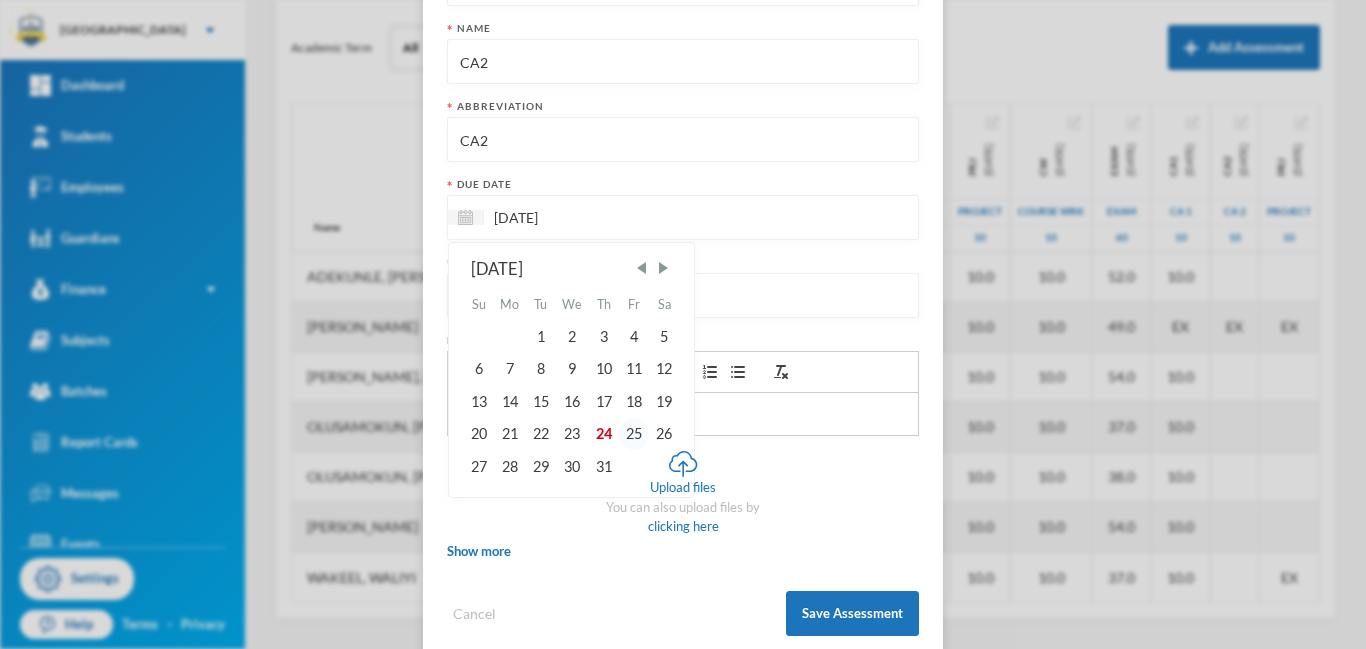 click on "25" at bounding box center [634, 434] 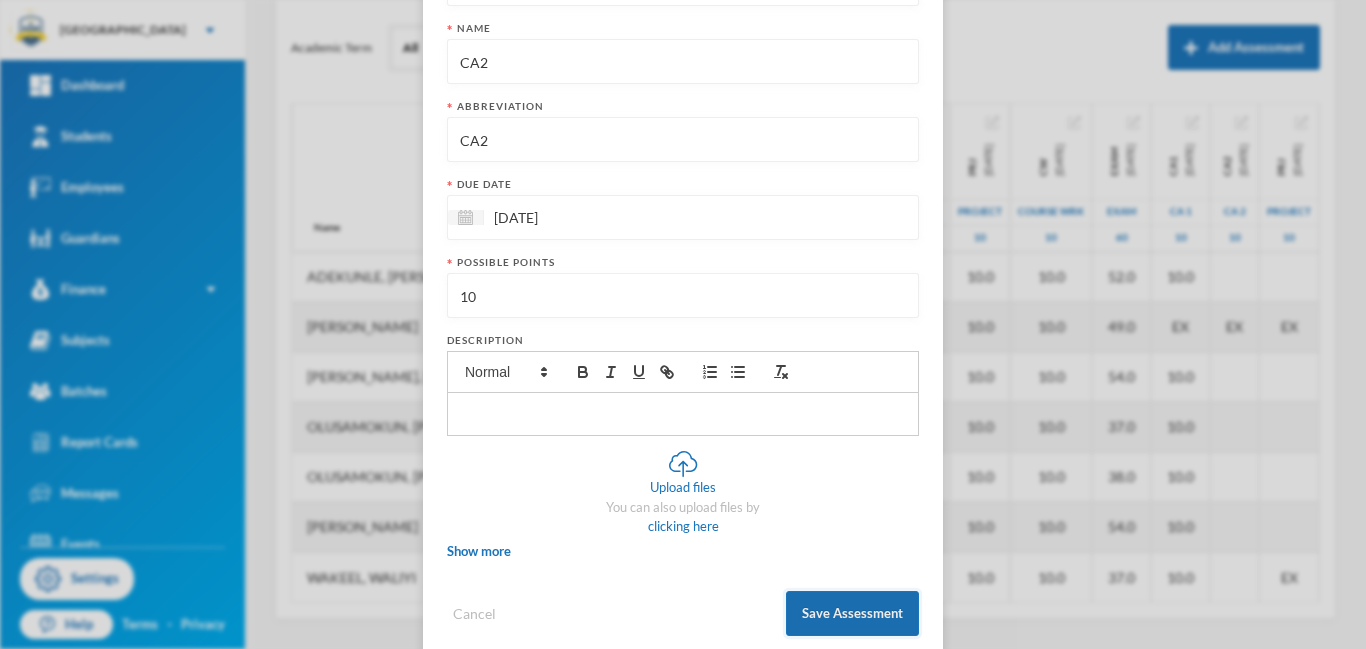 click on "Save Assessment" at bounding box center (852, 613) 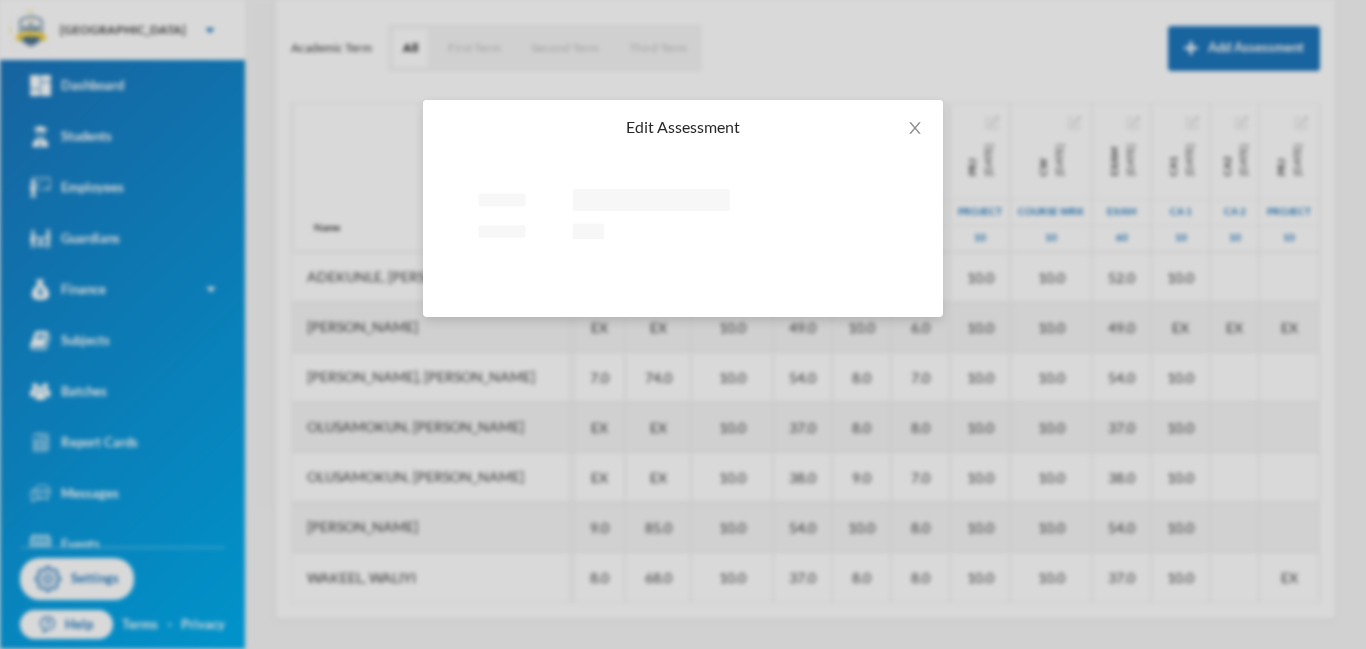 scroll, scrollTop: 261, scrollLeft: 0, axis: vertical 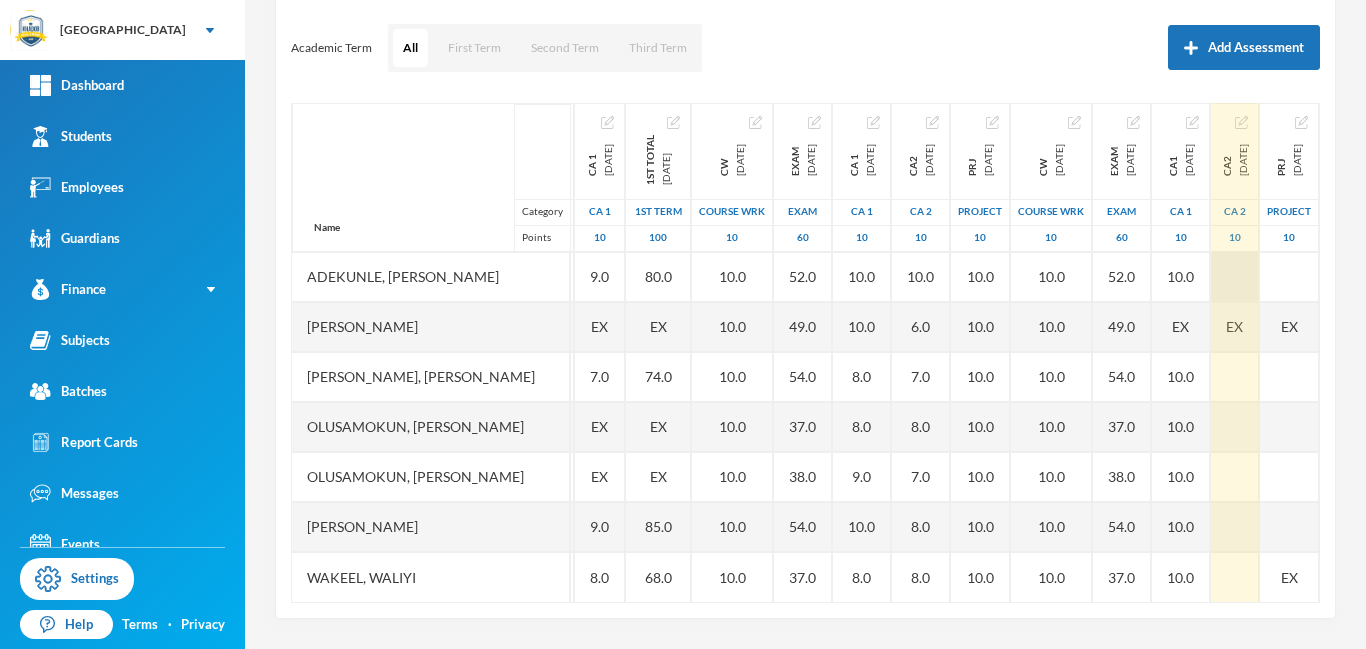 click at bounding box center (1235, 277) 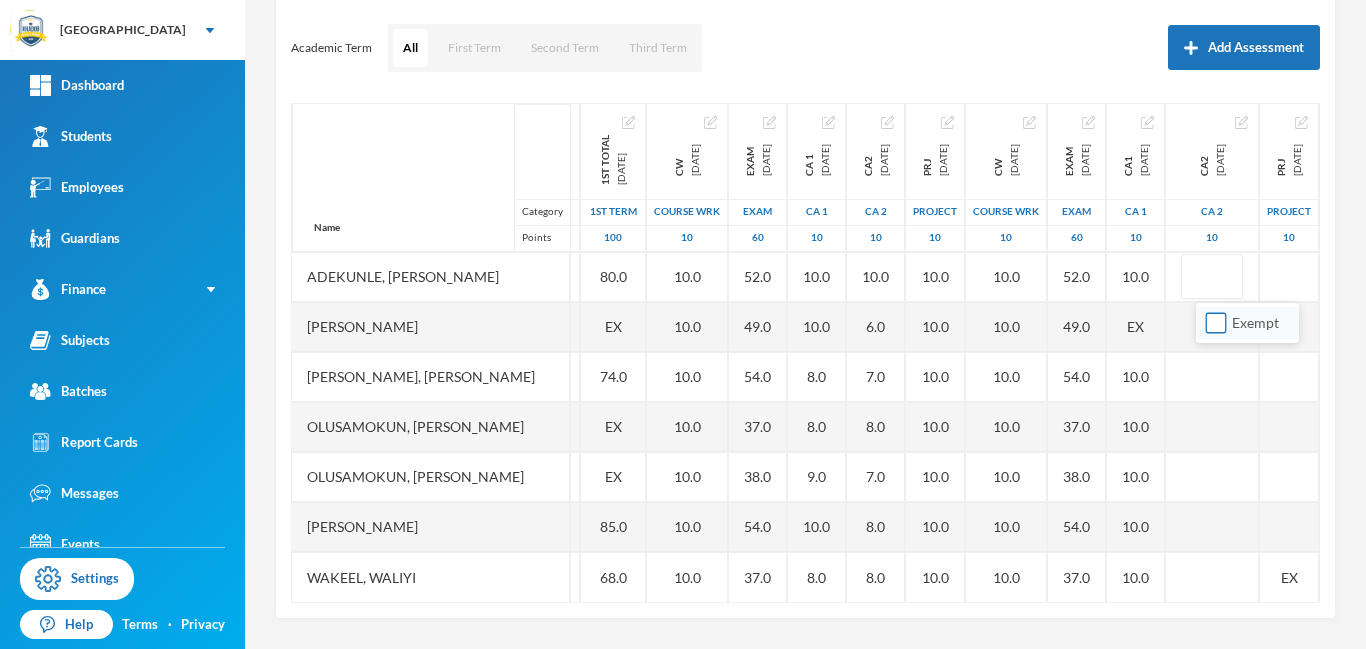 click on "Exempt" at bounding box center [1216, 323] 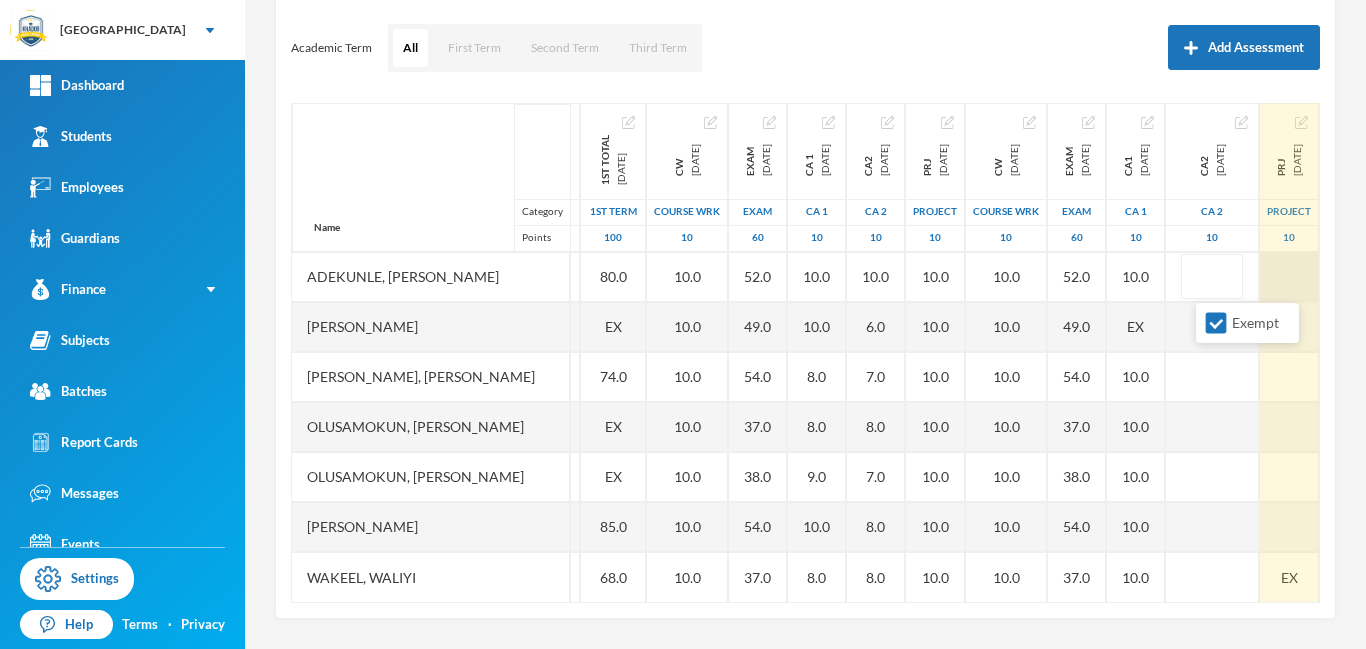 click at bounding box center [1289, 277] 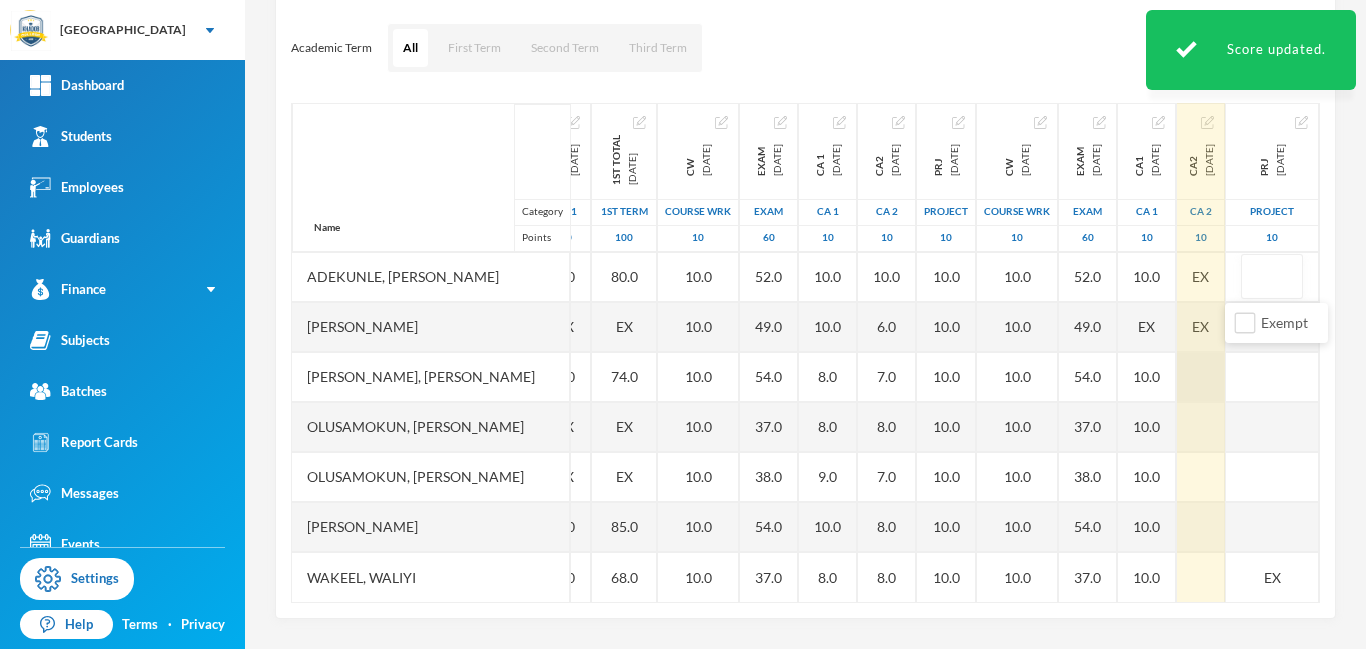 click at bounding box center [1201, 377] 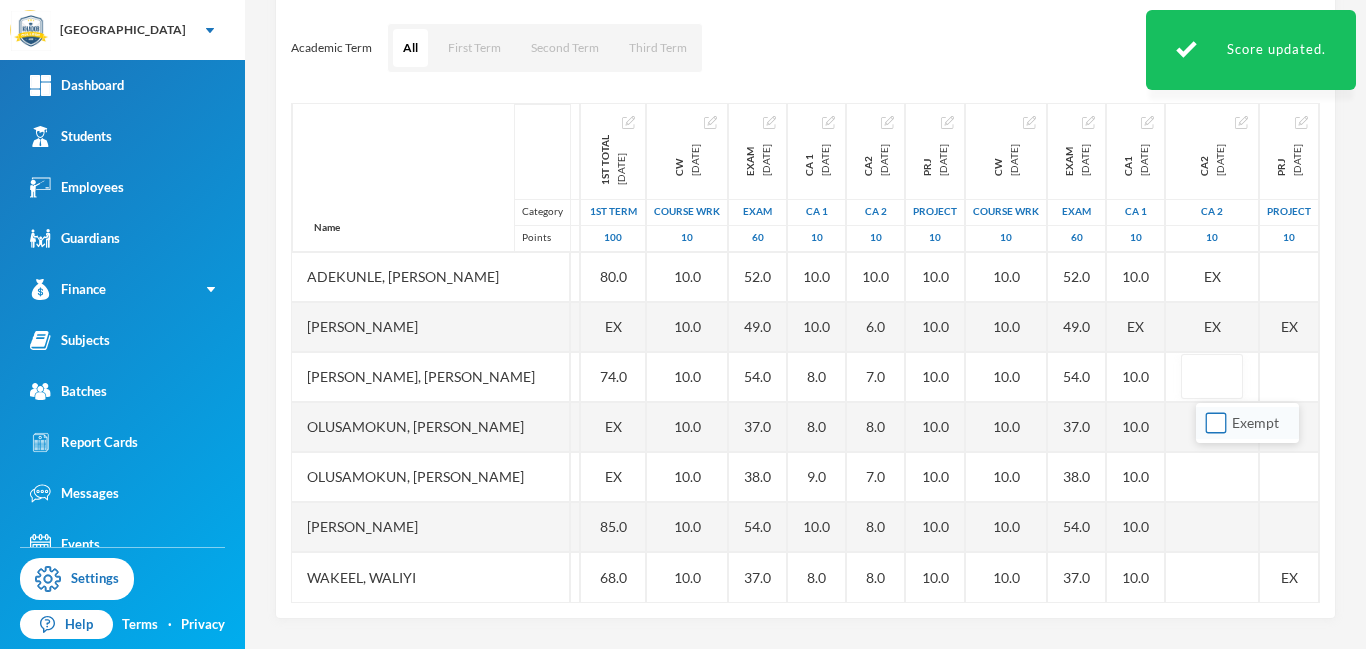click on "Exempt" at bounding box center (1216, 423) 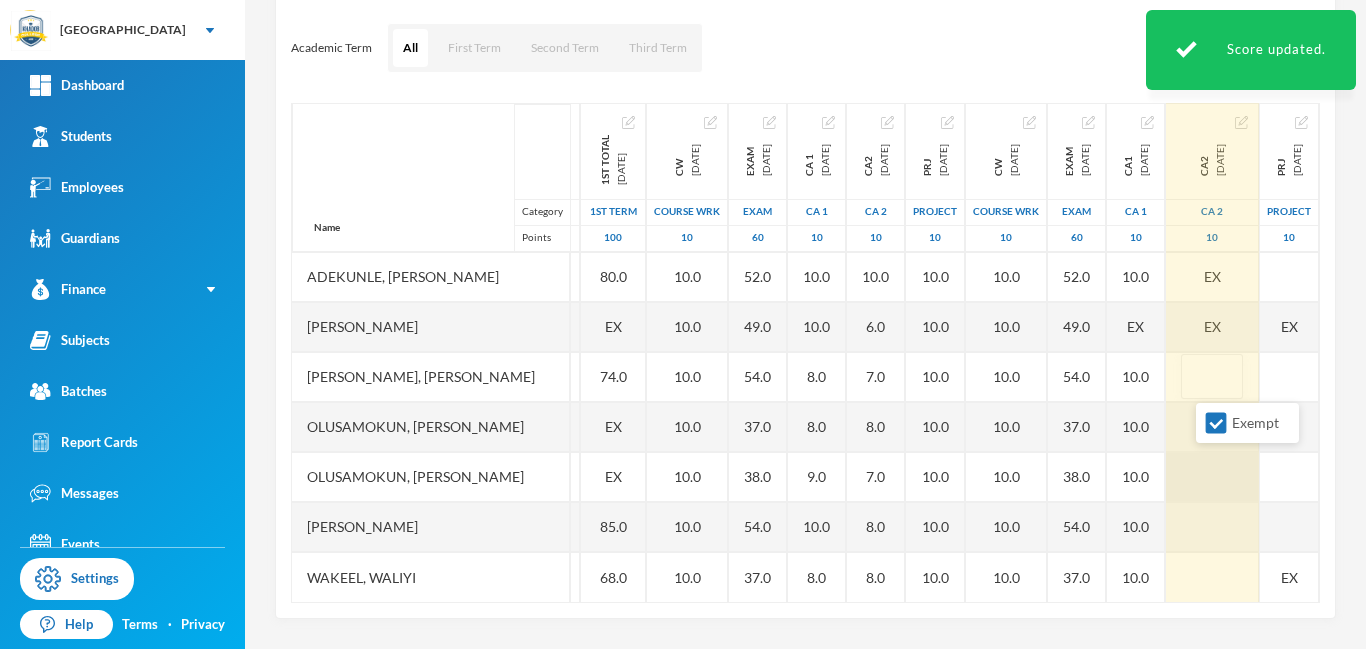 click at bounding box center (1212, 477) 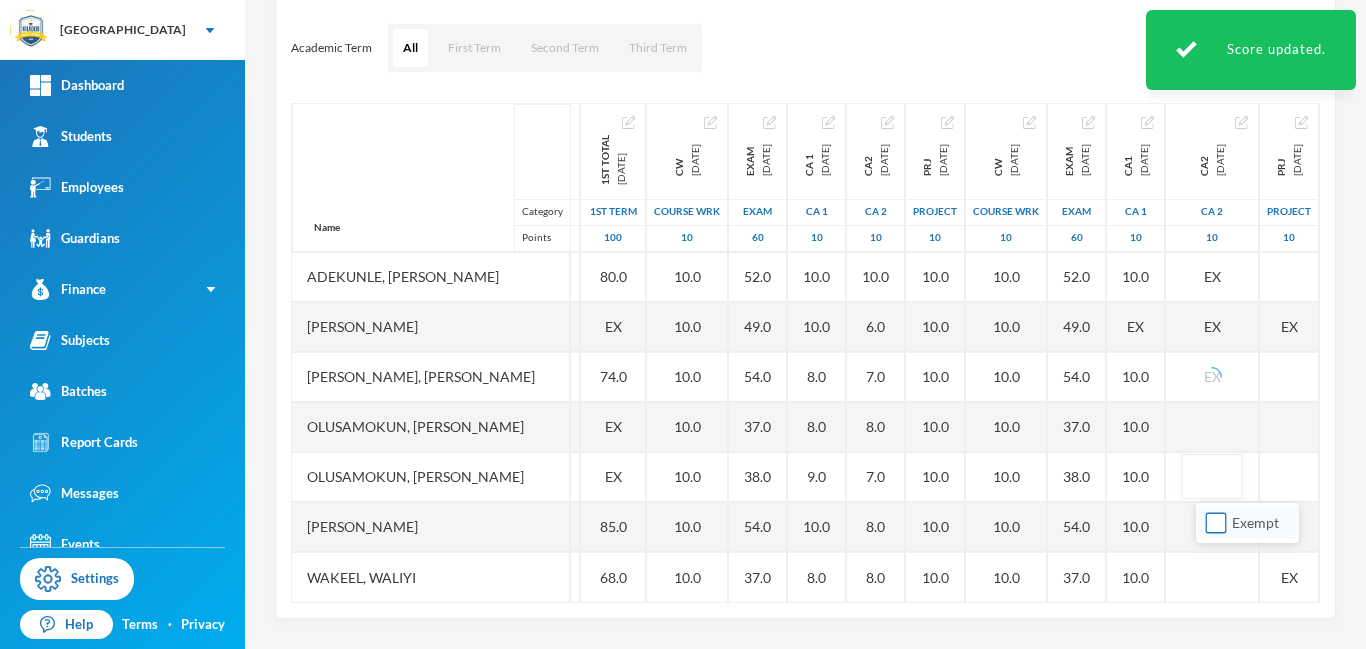 click on "Exempt" at bounding box center [1216, 523] 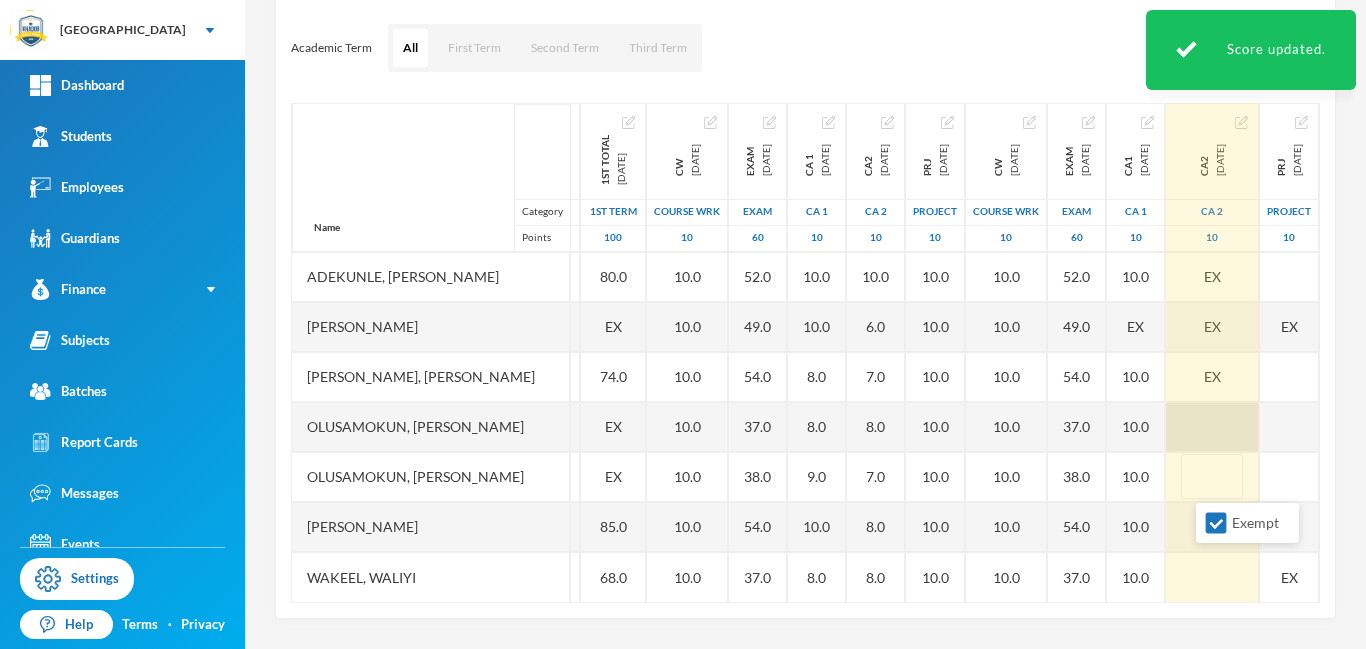 click at bounding box center (1212, 427) 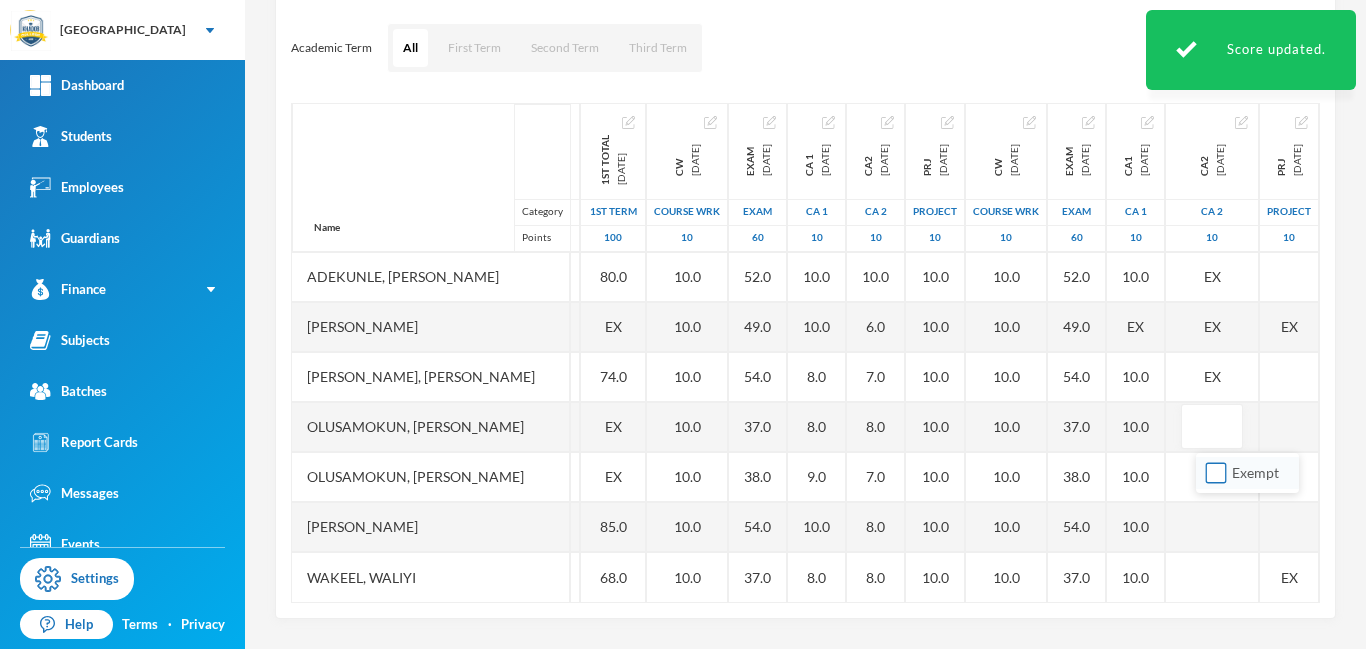 click on "Exempt" at bounding box center [1216, 473] 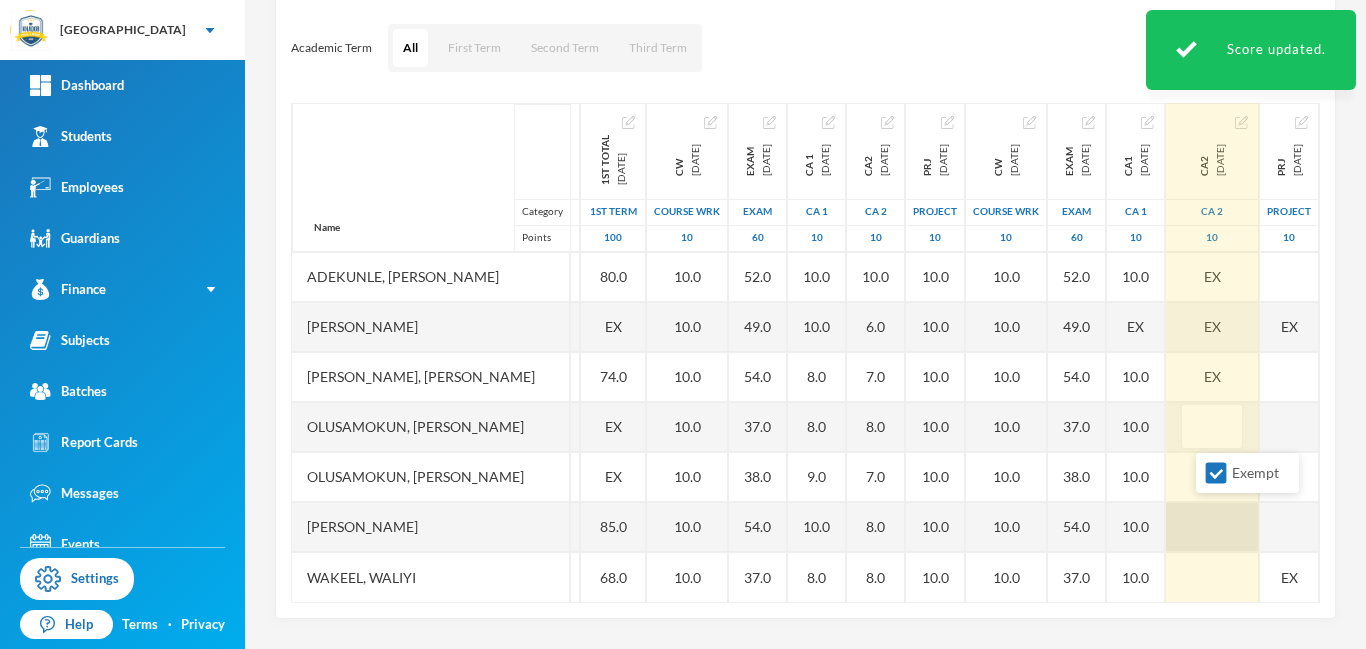 click at bounding box center [1212, 527] 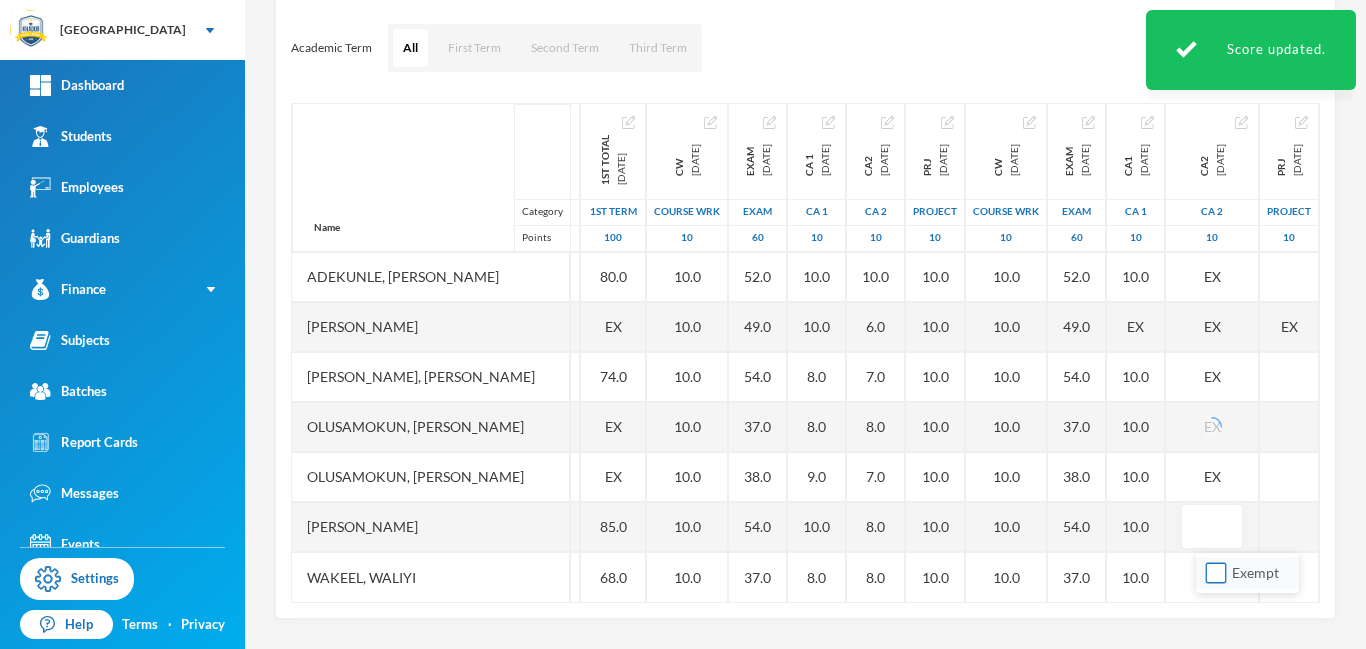 click on "Exempt" at bounding box center (1216, 573) 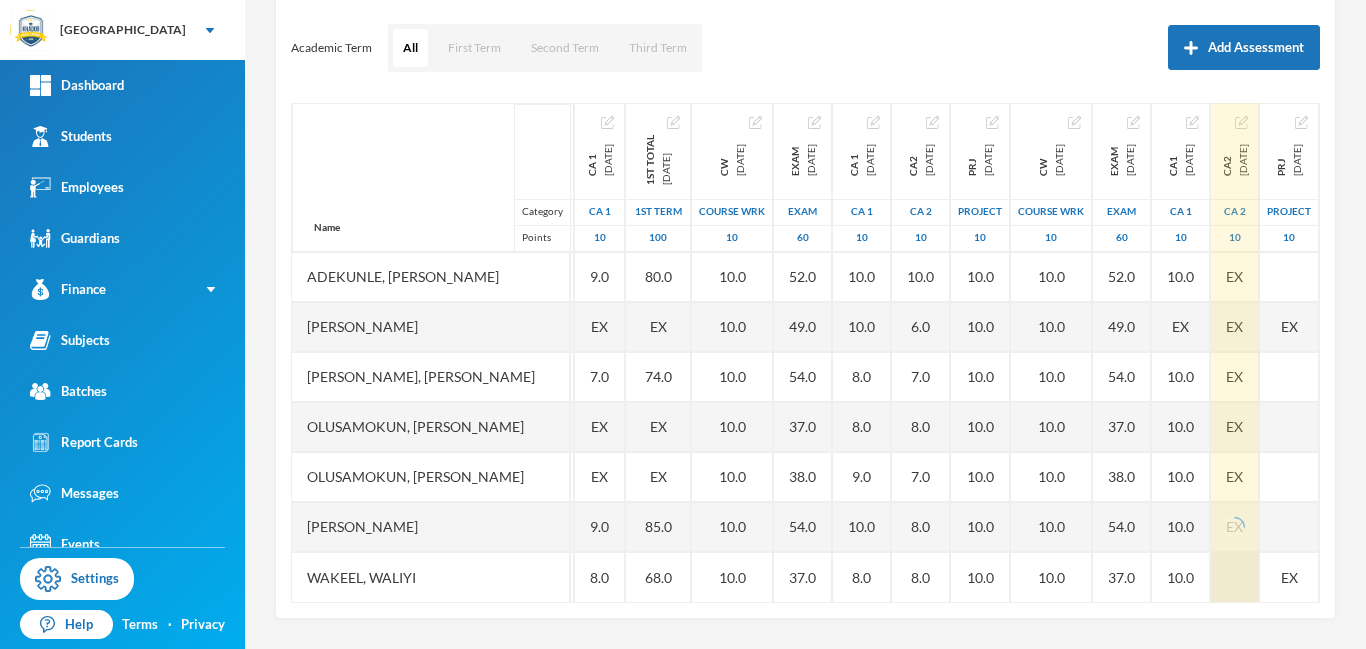 click at bounding box center [1235, 577] 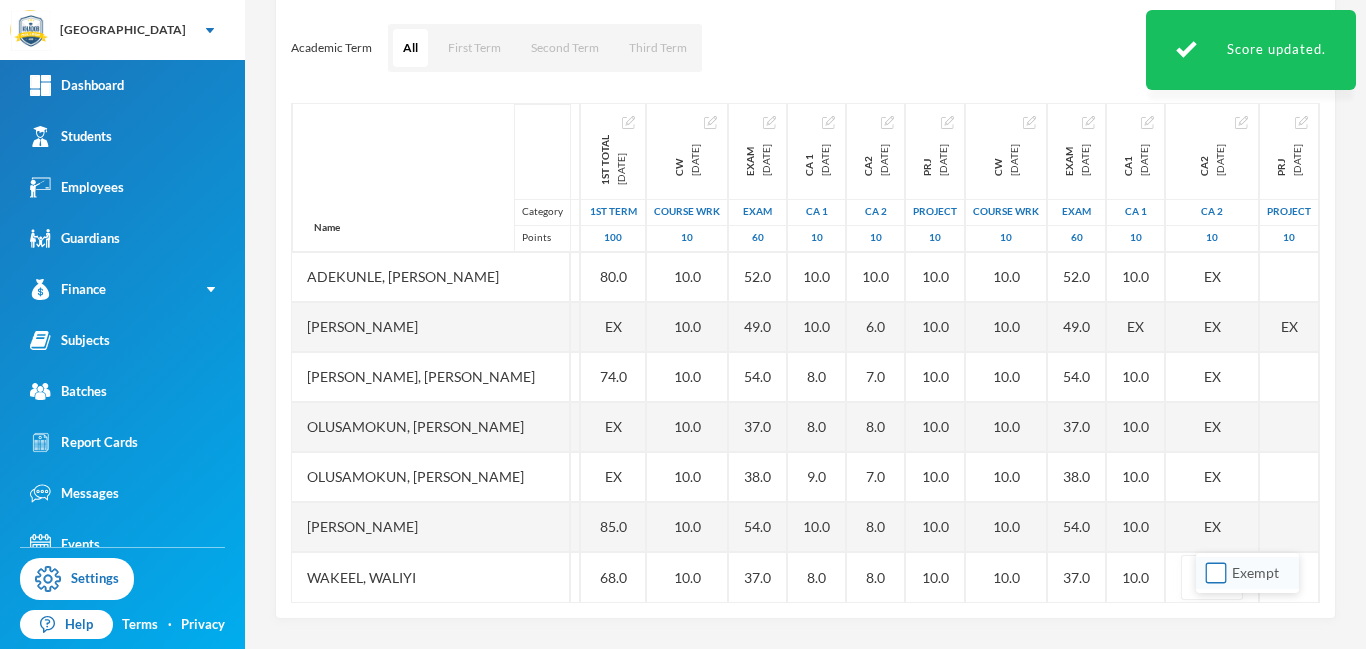 click on "Exempt" at bounding box center (1216, 573) 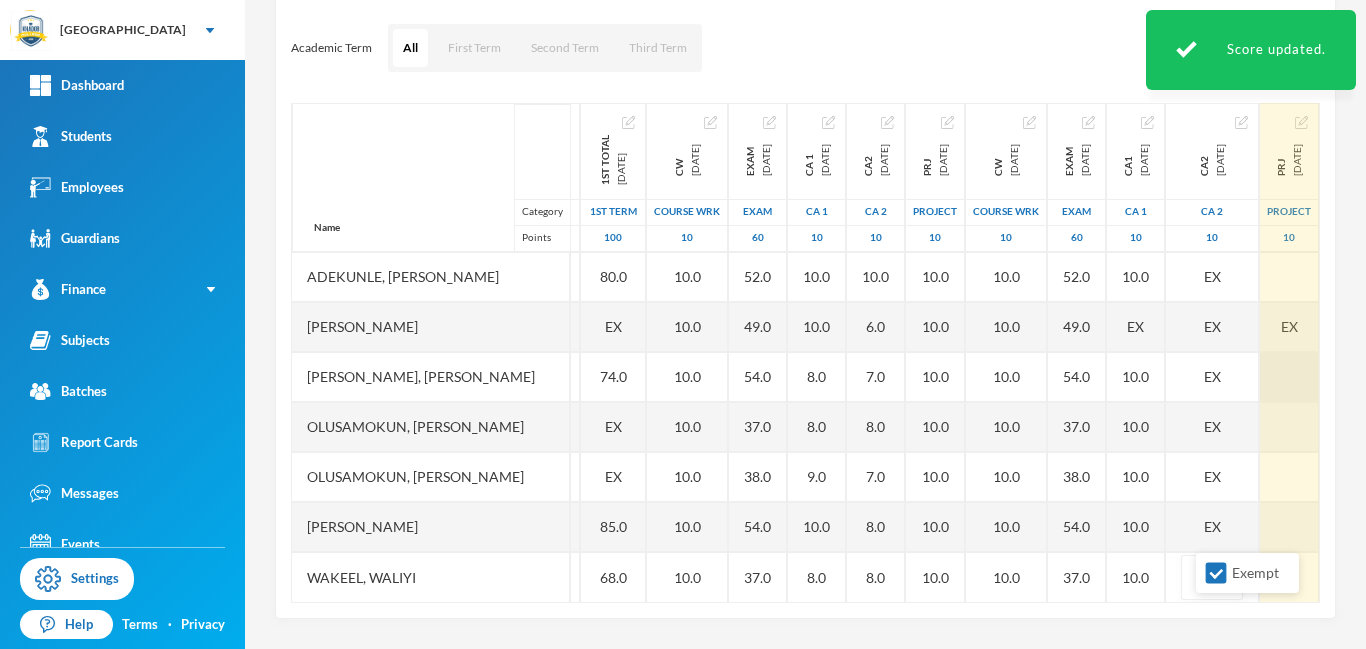 click at bounding box center (1289, 377) 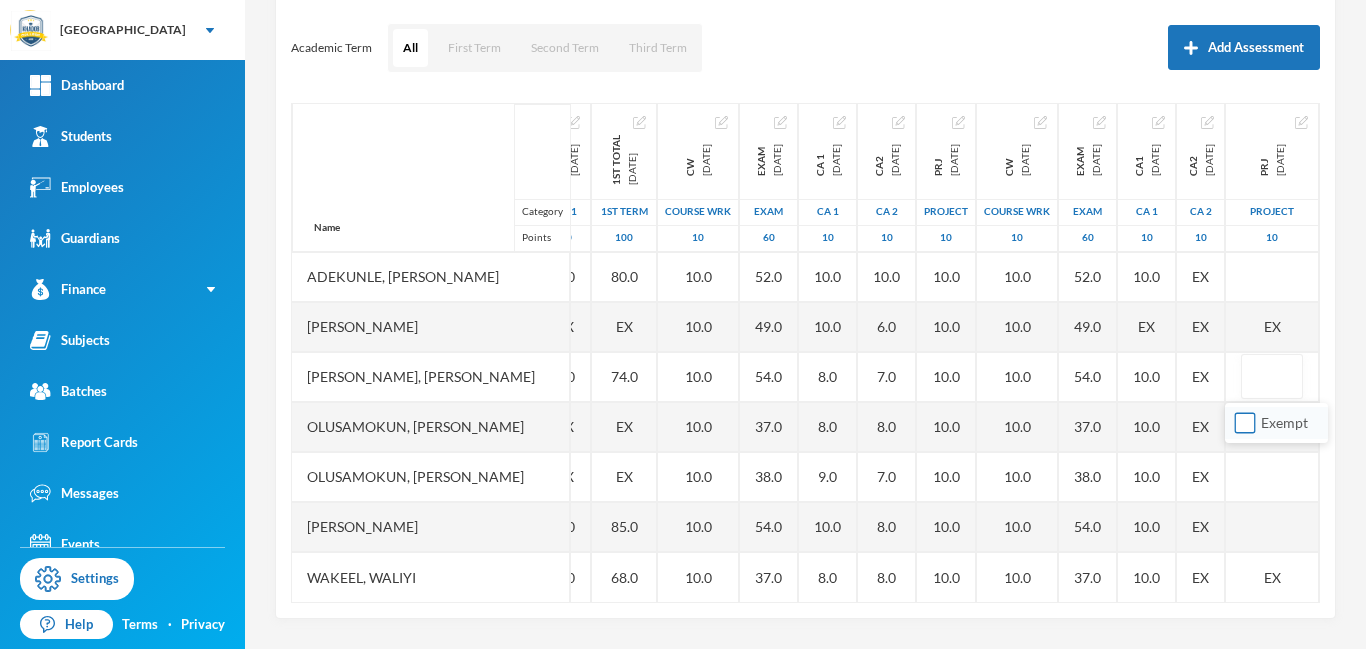 click on "Exempt" at bounding box center (1245, 423) 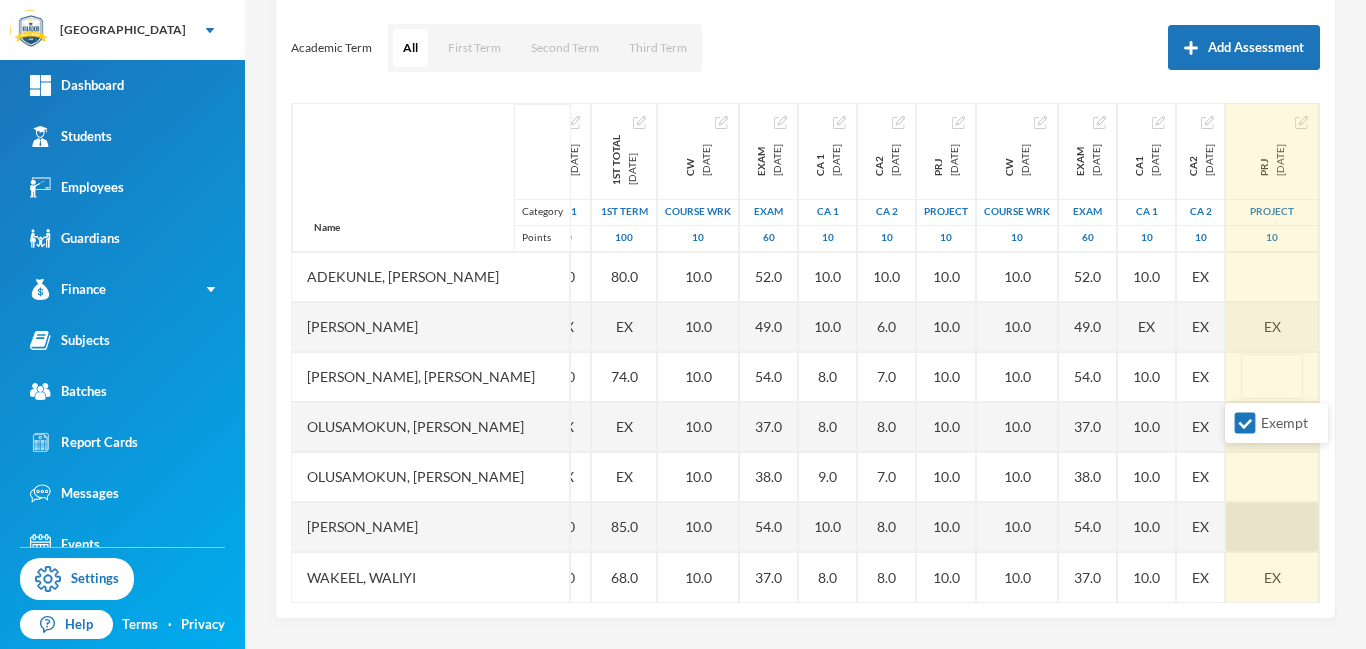 click at bounding box center [1272, 527] 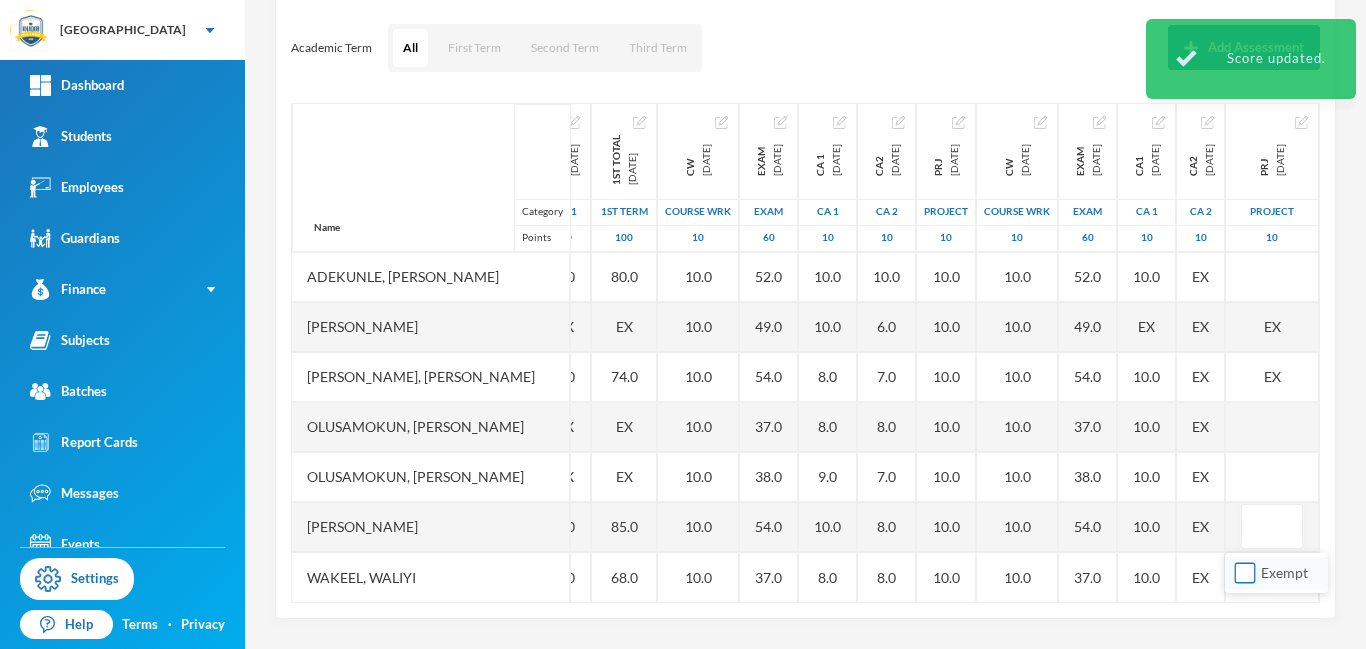 click on "Exempt" at bounding box center [1245, 573] 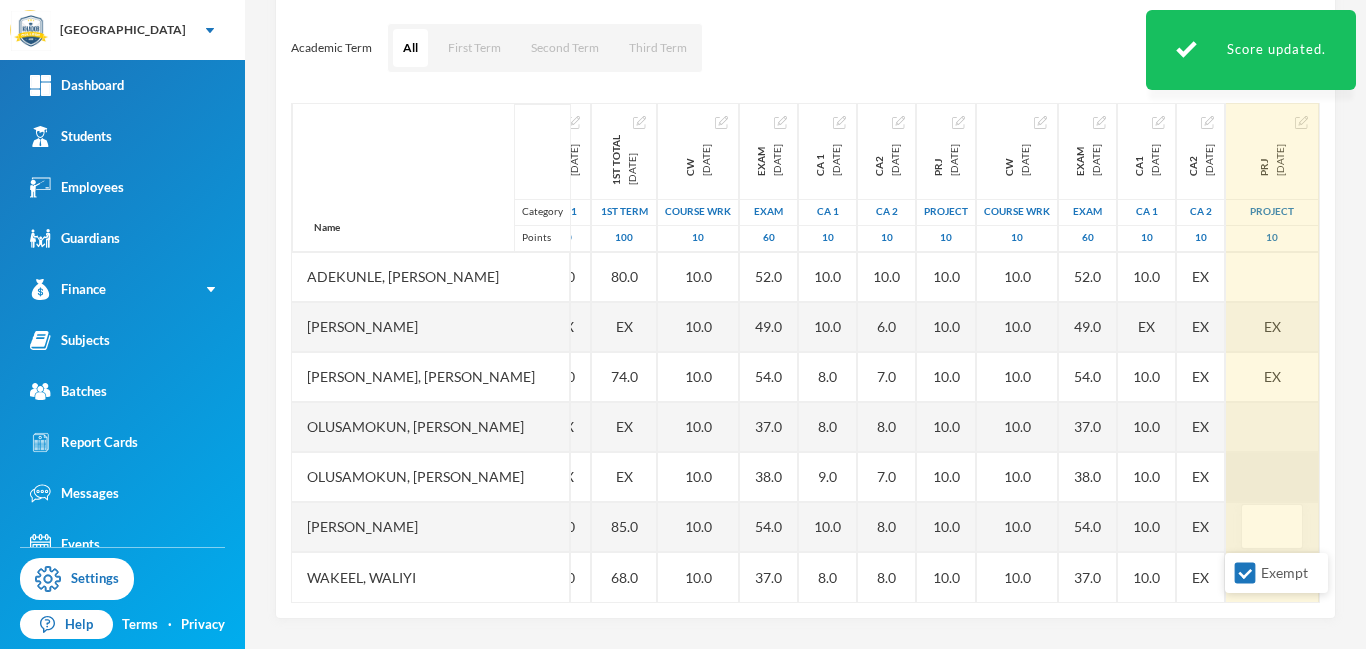 click at bounding box center (1272, 477) 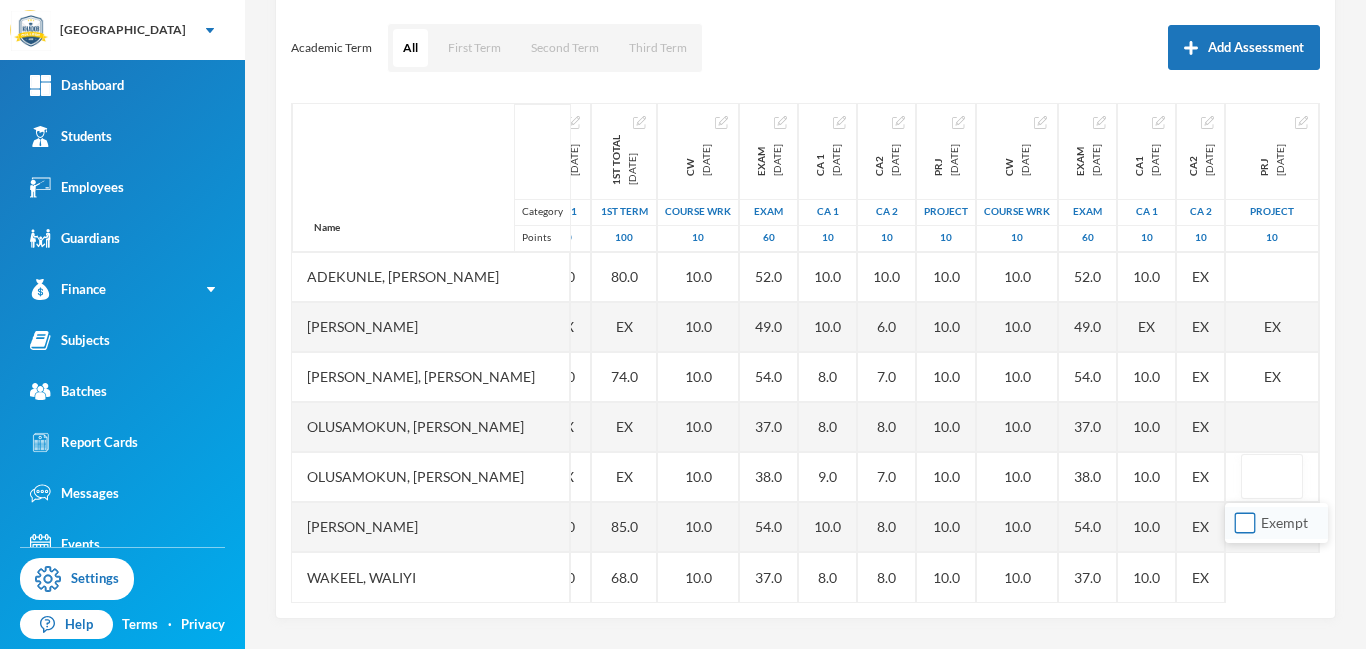 click on "Exempt" at bounding box center [1245, 523] 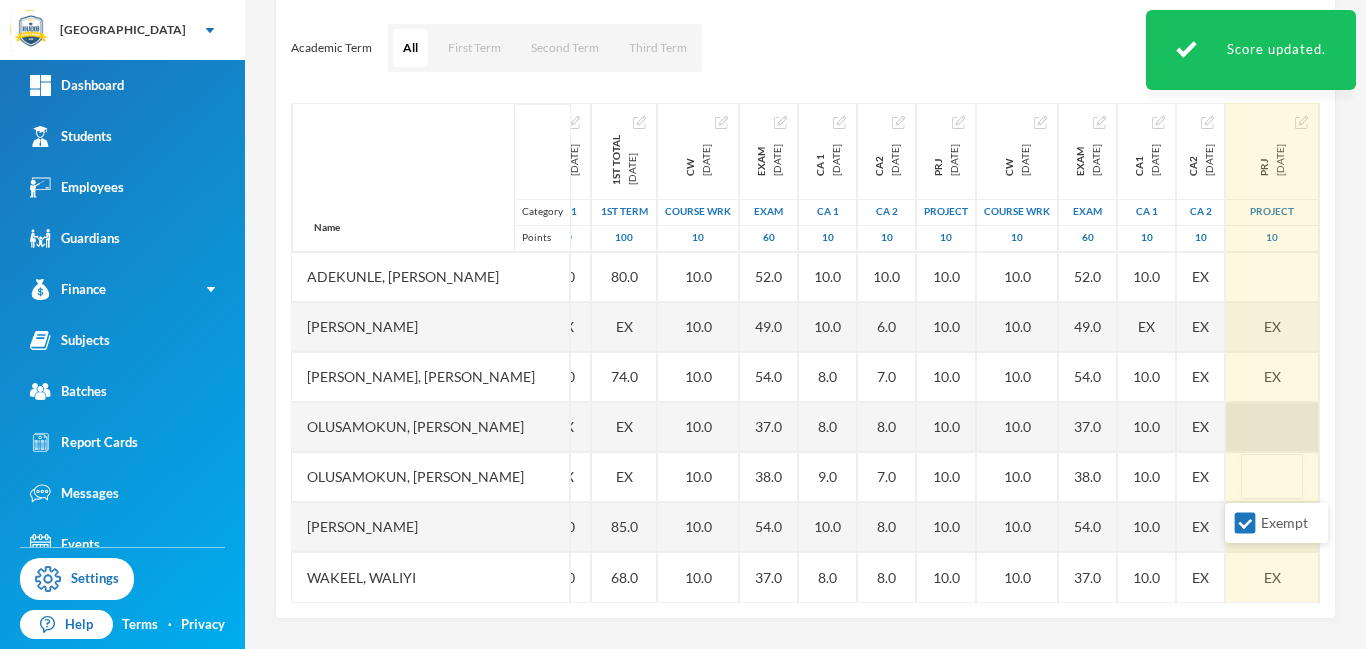 click at bounding box center (1272, 427) 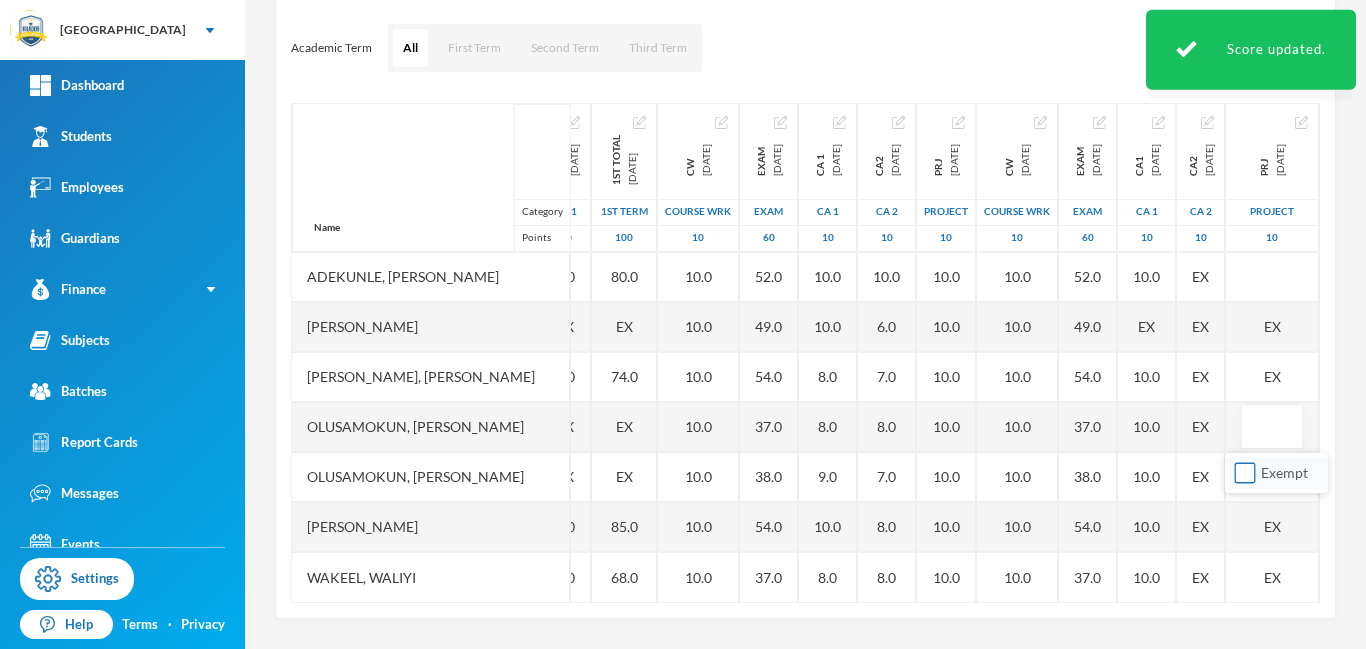 click on "Exempt" at bounding box center [1245, 473] 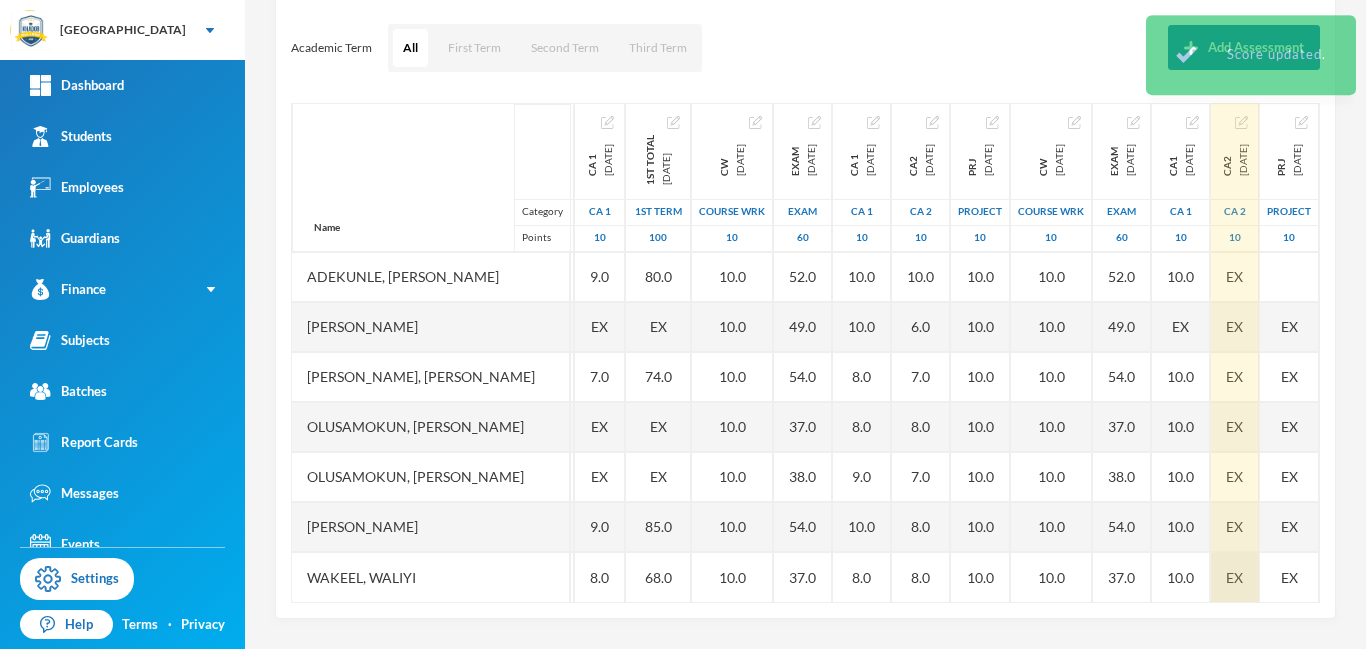 click on "Scoresheet Academic Term All First Term Second Term Third Term Add Assessment Name   Category Points Abdul, Sa'ad Shinaayomi Adekunle, Sherifdeen Adegoke Barakat, Babalola Faruq, Alimi Olusamokun, Abdul-hafeez Abdul Olusamokun, Abdulqudus Oyewumi, Aliyah Ayomide Wakeel, Waliyi CW 2024-11-30 COURSE WRK 10 10.0 10.0 EX 5.0 EX EX 10.0 10.0 EXAM 2024-12-03 Exam 60 37.0 49.0 EX 50.0 EX EX 50.0 38.0 CA2 2024-12-03 CA 2 10 9.0 10.0 EX 7.0 EX EX 10.0 8.0 PRJ 2024-12-03 project 10 3.0 2.0 EX 5.0 EX EX 6.0 4.0 CA 1 2024-12-03 CA 1 10 7.0 9.0 EX 7.0 EX EX 9.0 8.0 1st Total 2024-12-14 1st Term 100 66.0 80.0 EX 74.0 EX EX 85.0 68.0 CW 2025-03-25 COURSE WRK 10 10.0 10.0 10.0 10.0 10.0 10.0 10.0 10.0 EXAM 2025-03-25 Exam 60 42.0 52.0 49.0 54.0 37.0 38.0 54.0 37.0 CA 1 2025-03-25 CA 1 10 10.0 10.0 10.0 8.0 8.0 9.0 10.0 8.0 CA2 2025-03-25 CA 2 10 8.0 10.0 6.0 7.0 8.0 7.0 8.0 8.0 PRJ 2025-03-25 project 10 10.0 10.0 10.0 10.0 10.0 10.0 10.0 10.0 CW 2025-07-25 COURSE WRK 10 10.0 10.0 10.0 10.0 10.0 10.0 10.0 10.0 EXAM Exam 60" at bounding box center (805, 289) 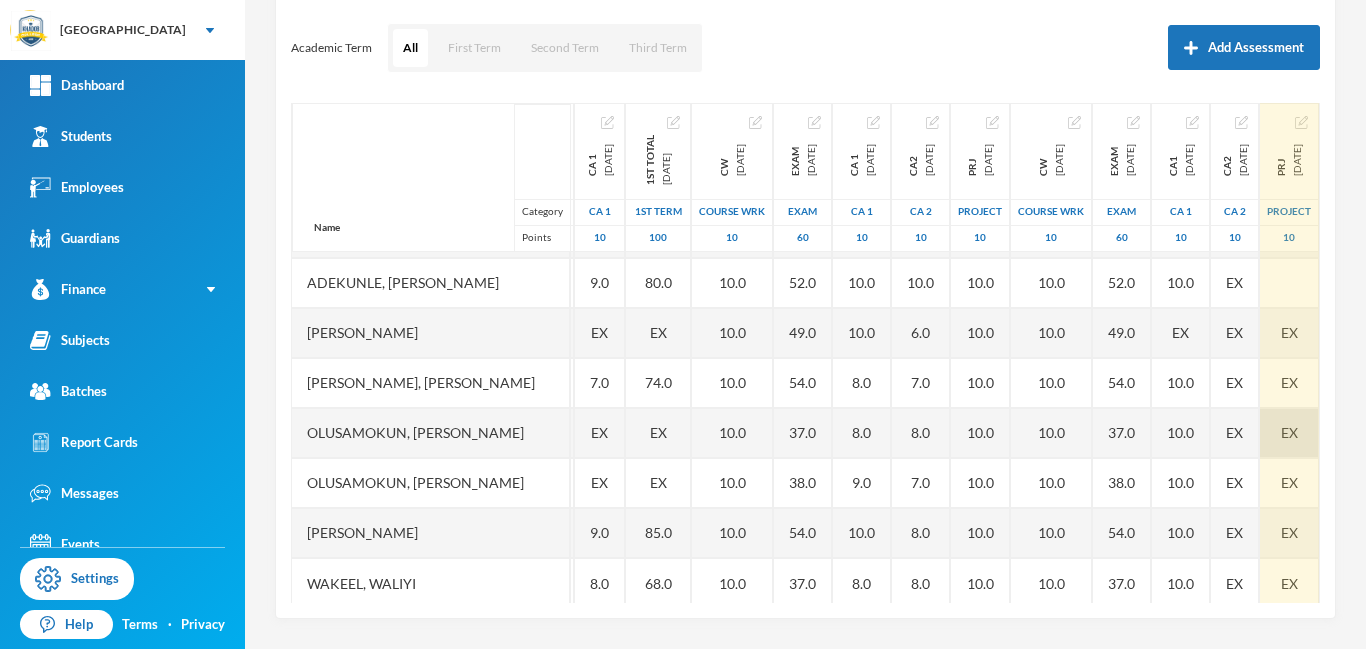 scroll, scrollTop: 0, scrollLeft: 408, axis: horizontal 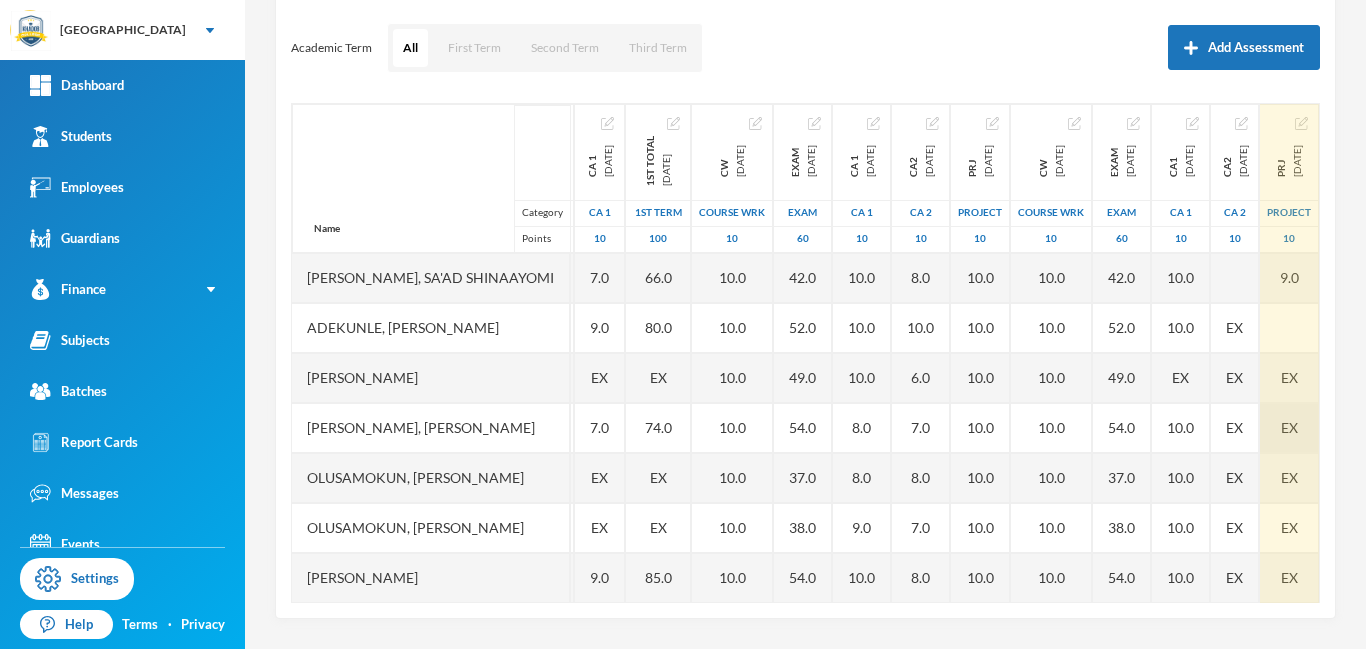 drag, startPoint x: 1315, startPoint y: 577, endPoint x: 1297, endPoint y: 449, distance: 129.25943 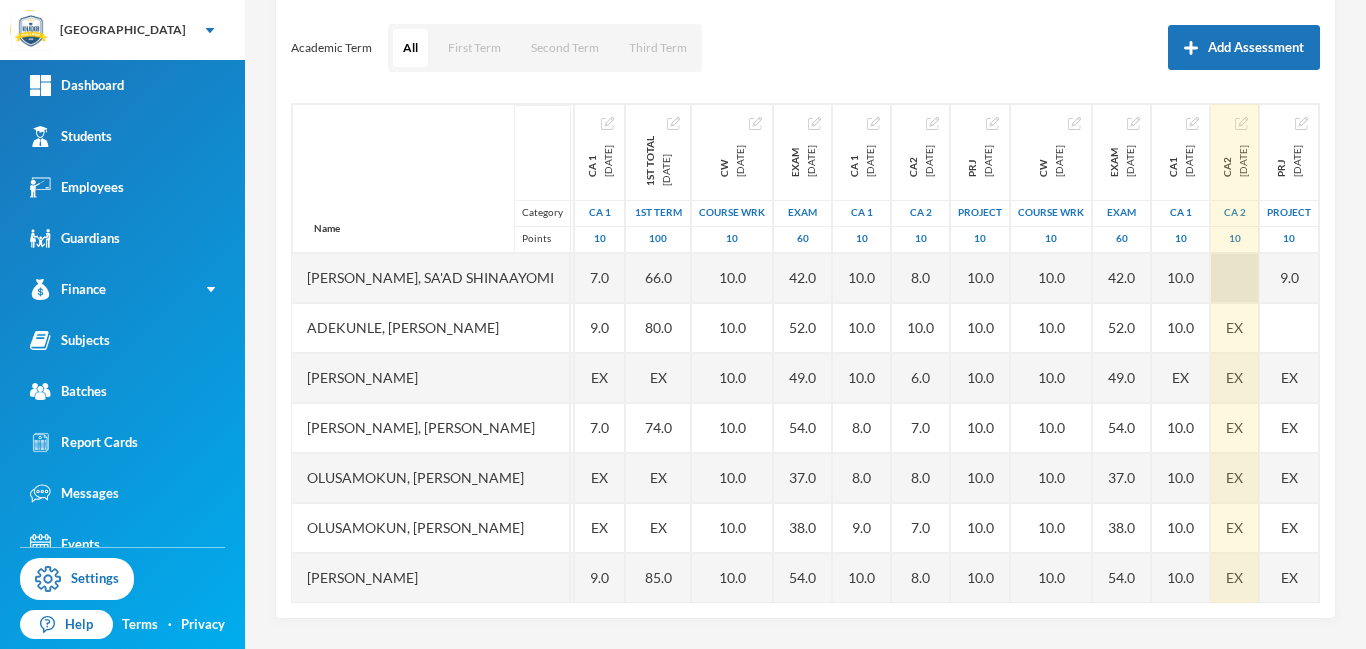 click at bounding box center [1235, 278] 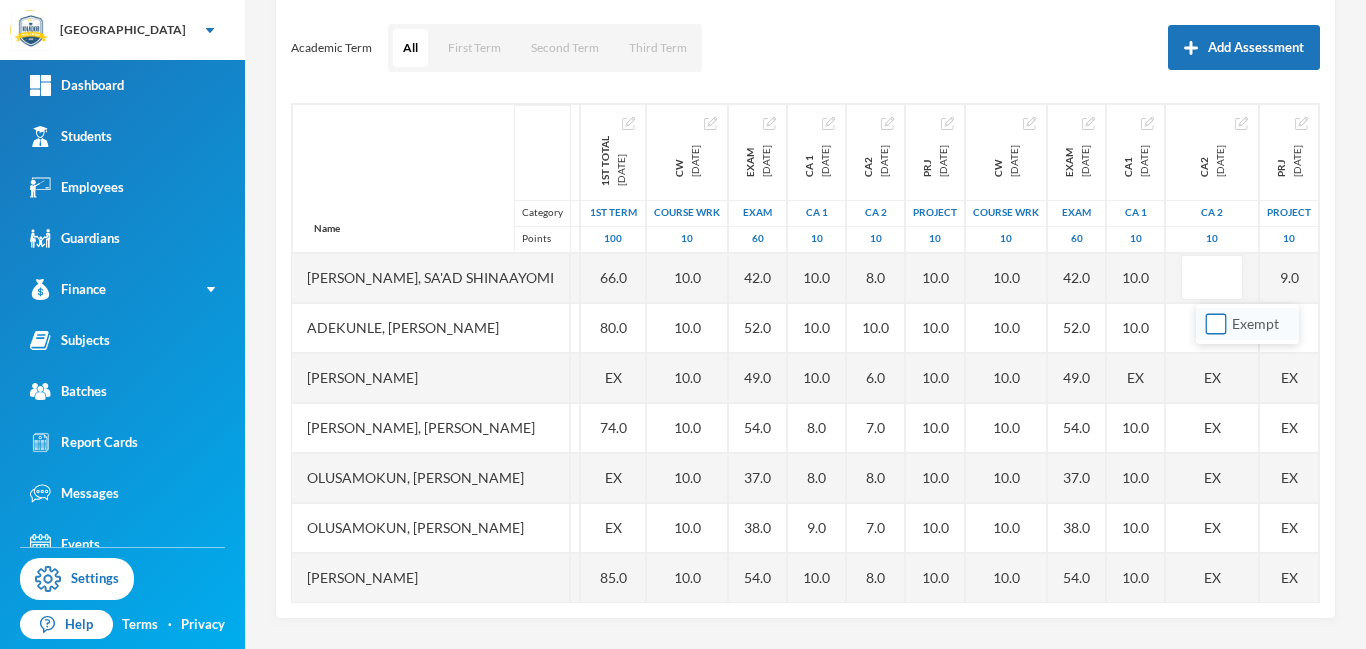 click on "Exempt" at bounding box center (1216, 324) 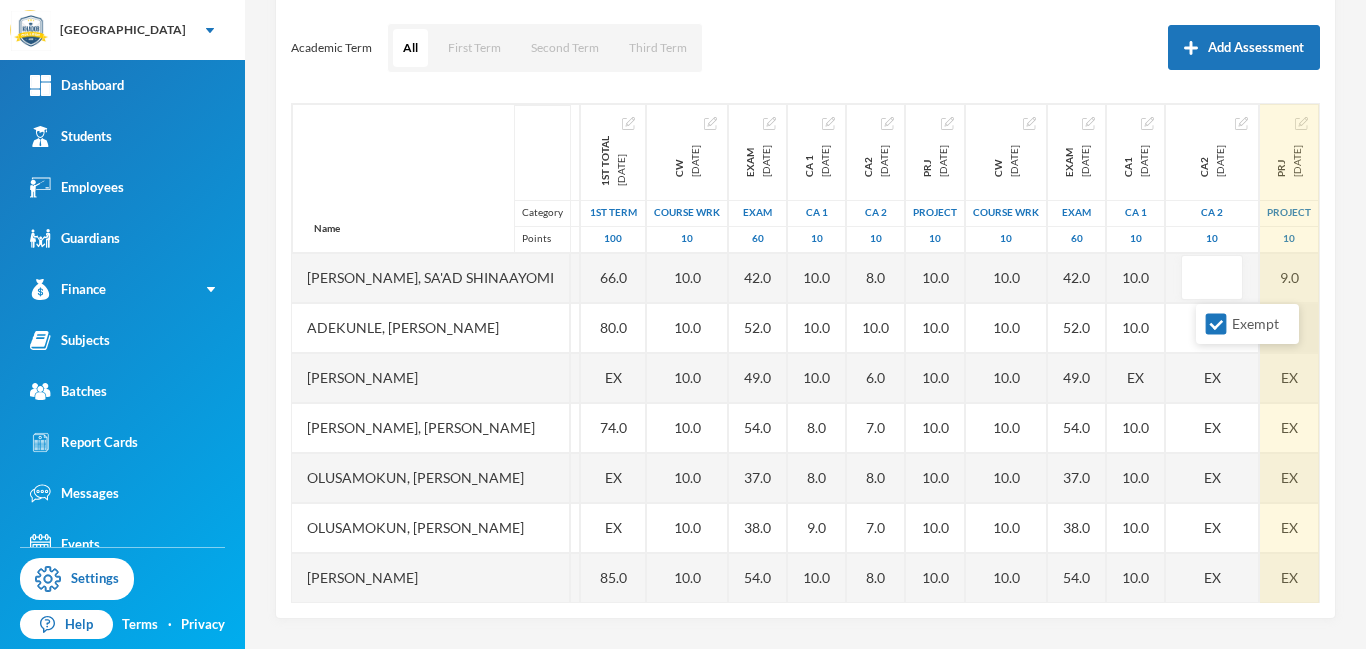 click at bounding box center [1289, 328] 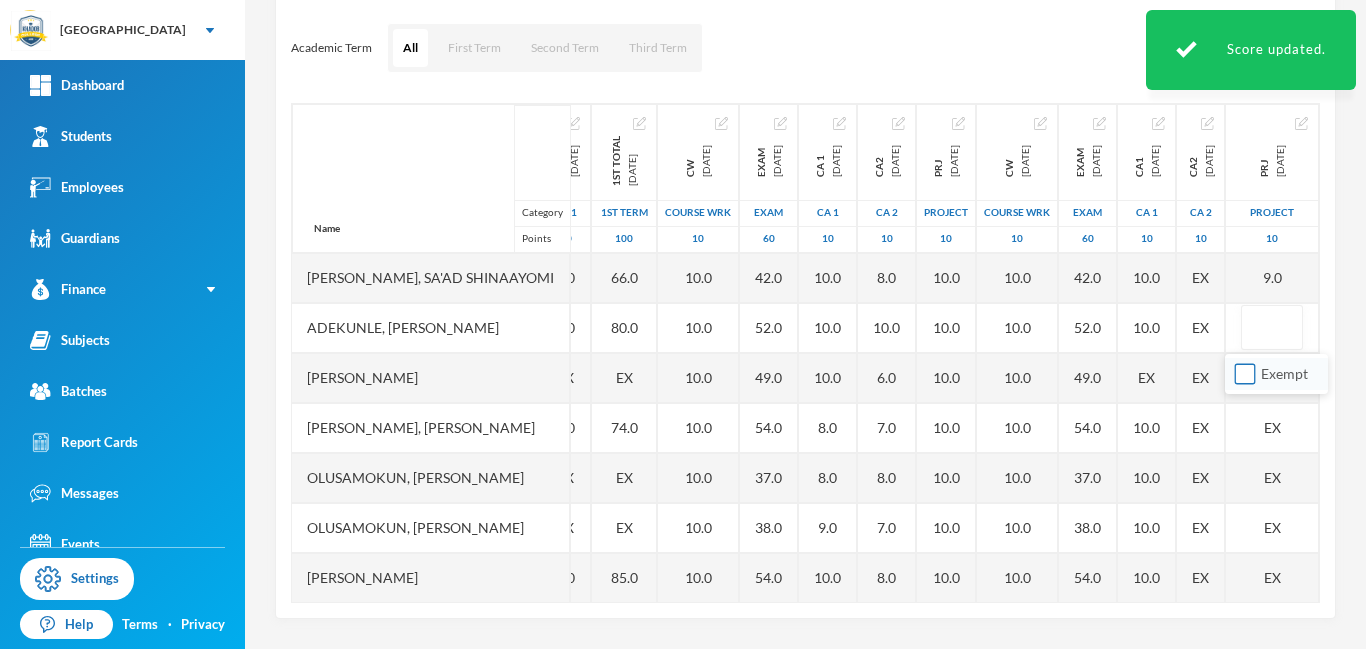 click on "Exempt" at bounding box center [1245, 374] 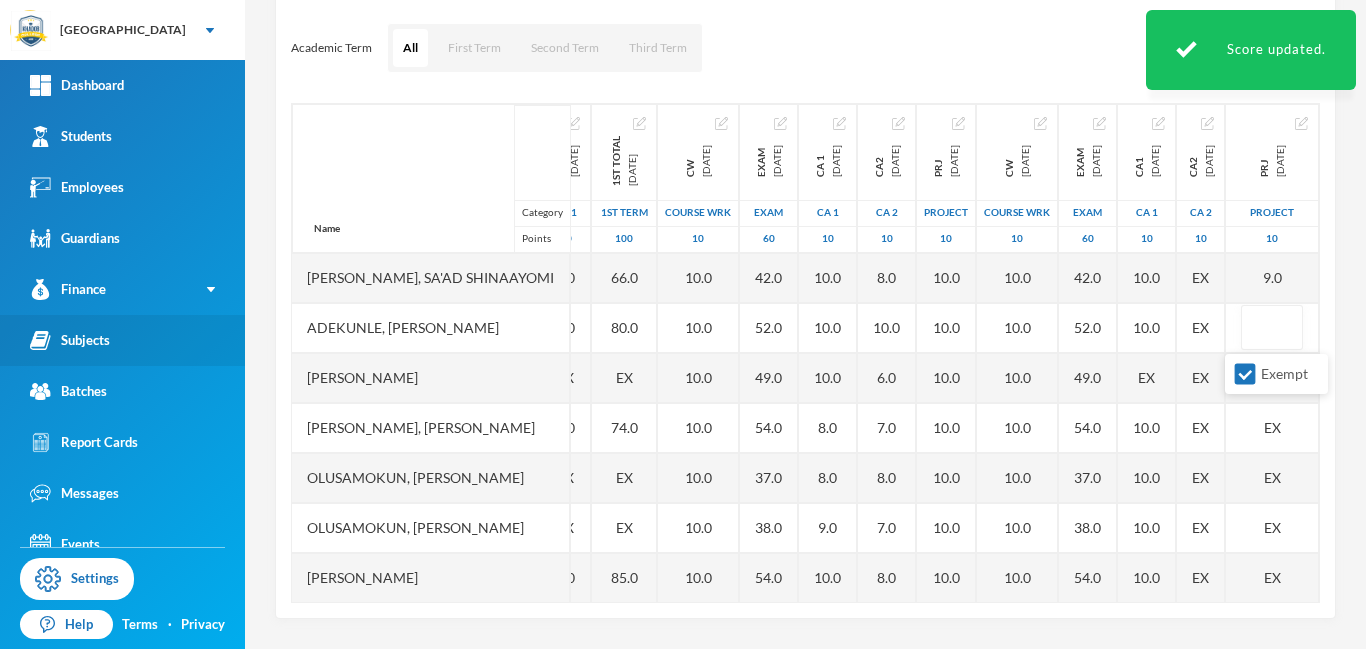 click on "Subjects" at bounding box center [70, 340] 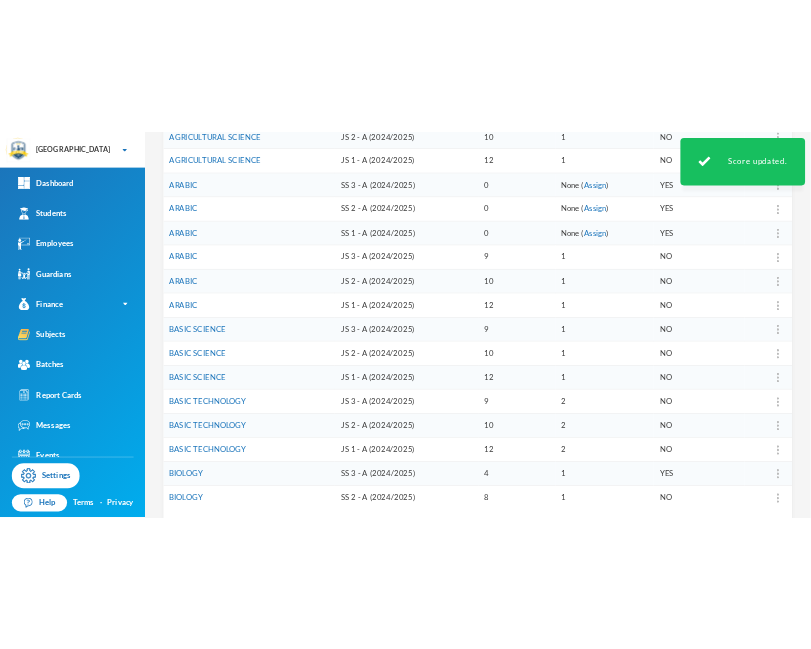scroll, scrollTop: 621, scrollLeft: 0, axis: vertical 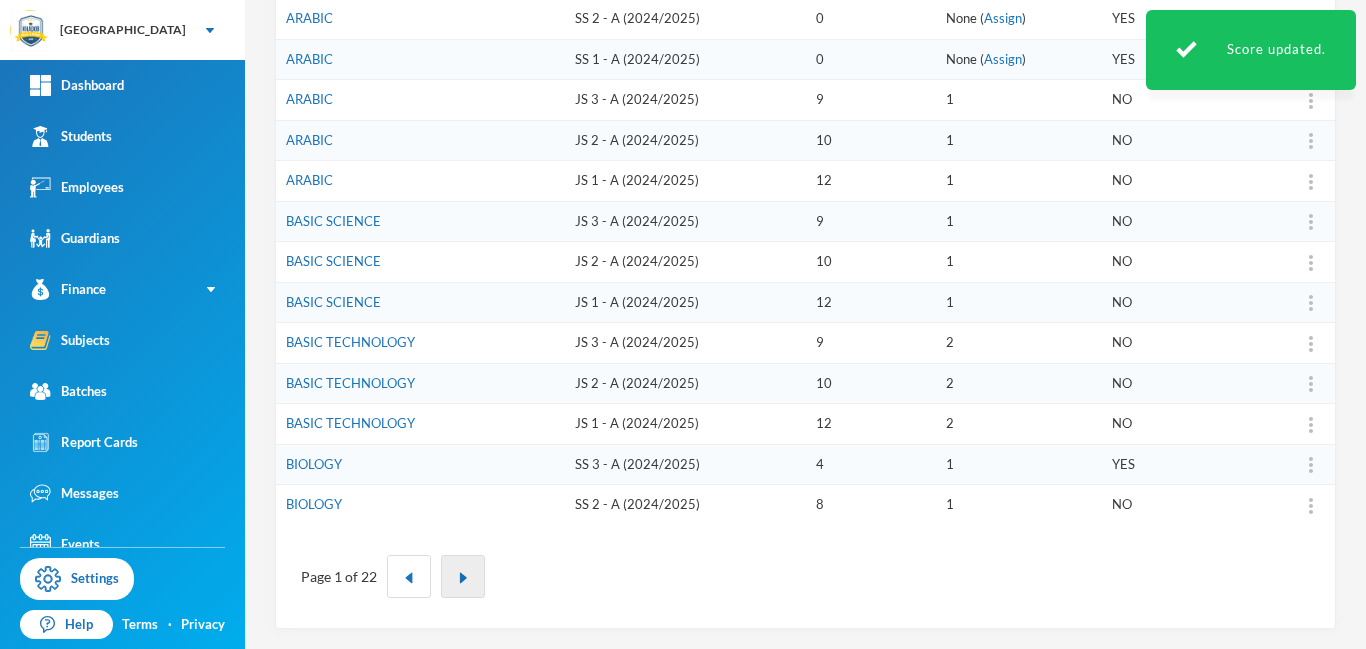 click at bounding box center (463, 578) 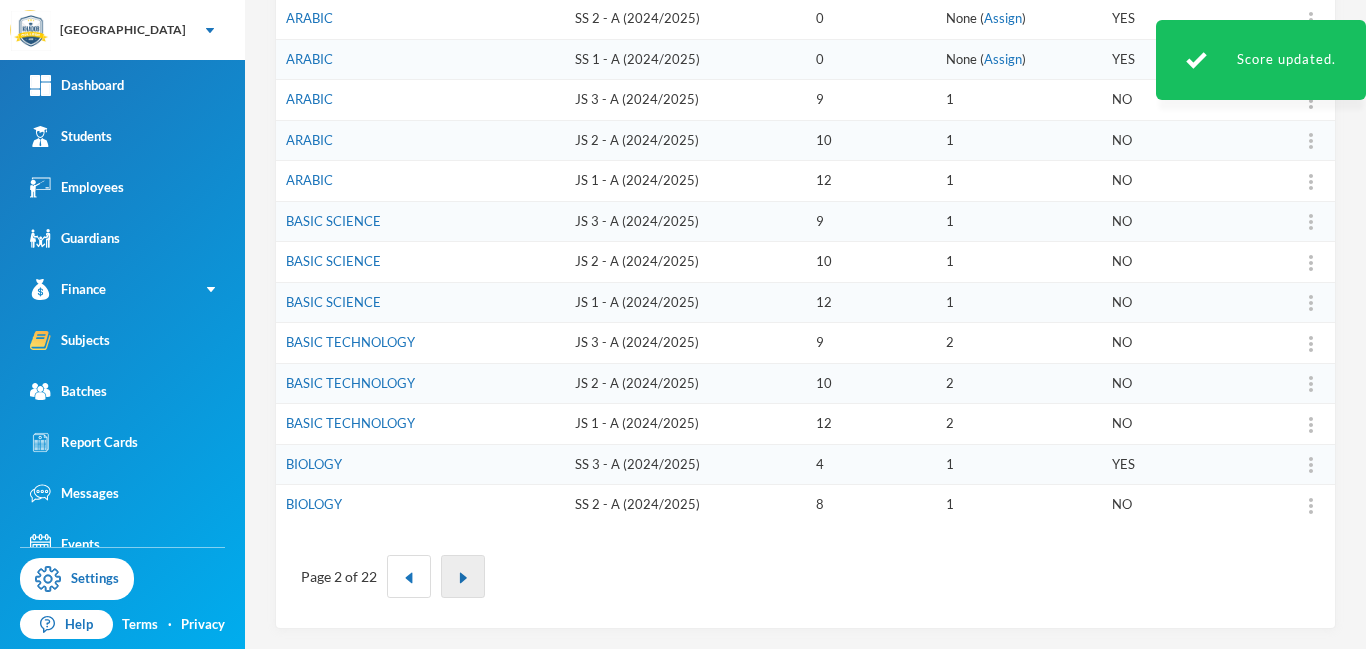 click at bounding box center [463, 578] 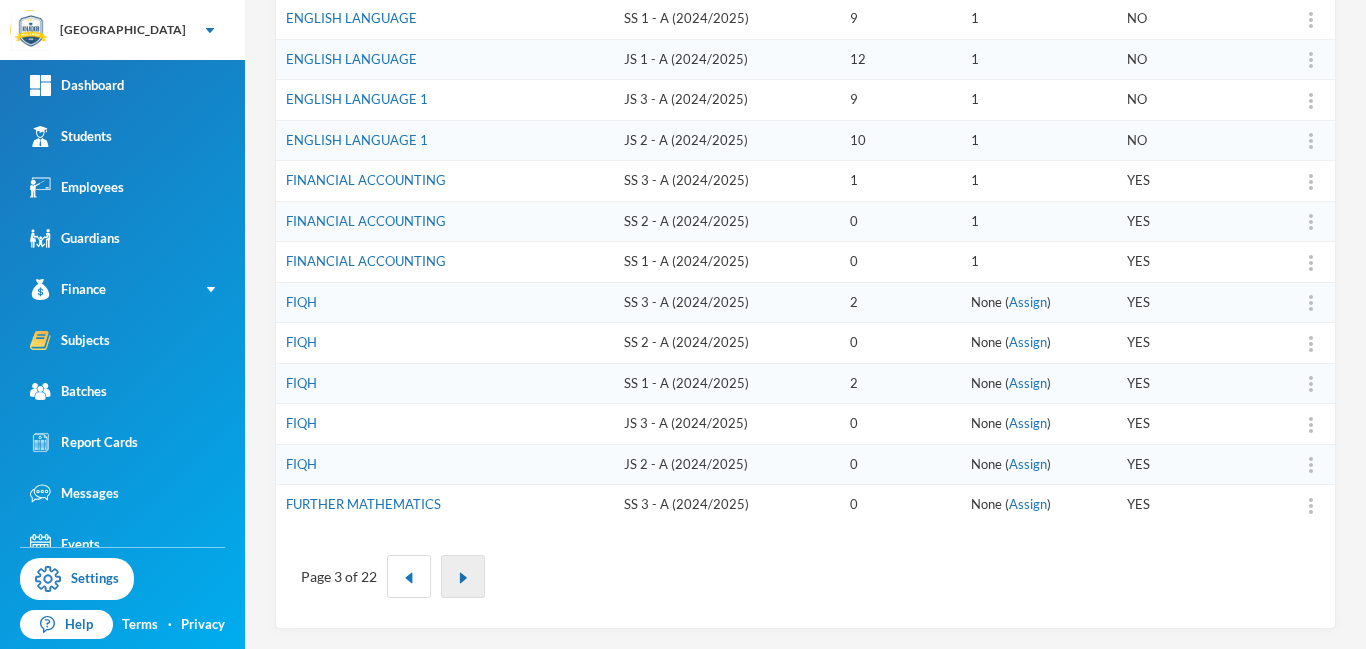 click at bounding box center (463, 578) 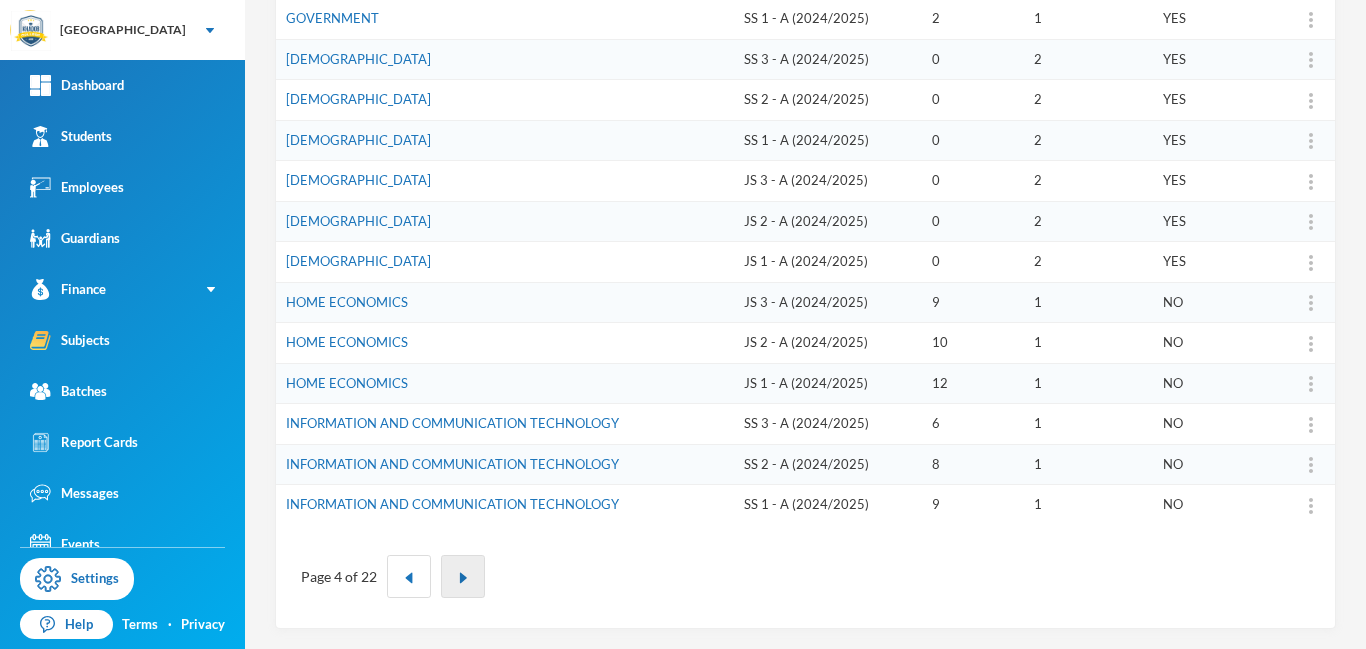 click at bounding box center (463, 578) 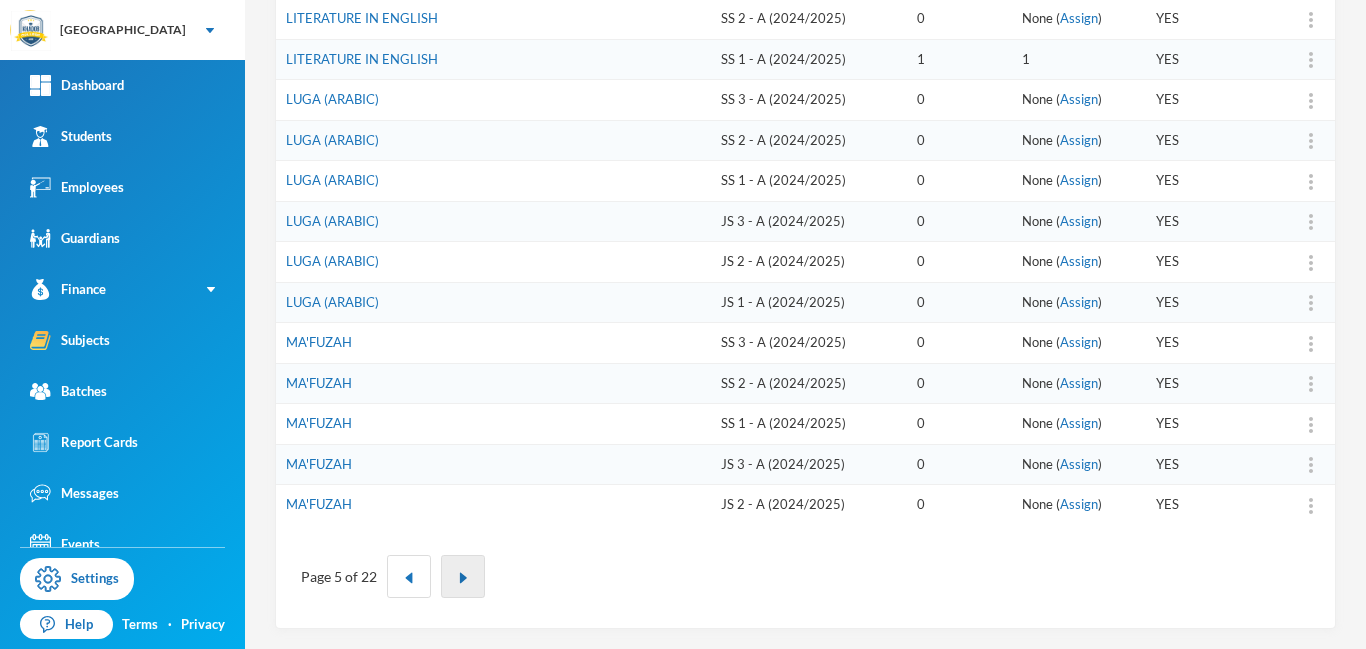 click at bounding box center (463, 578) 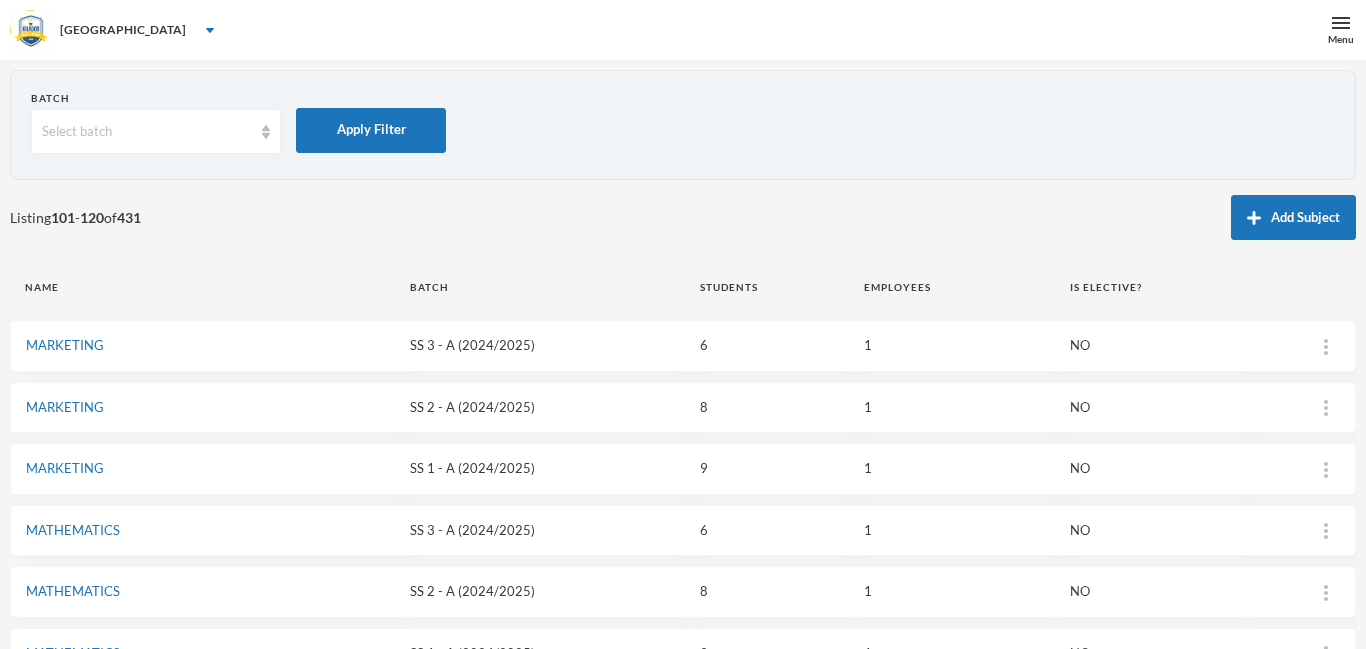 scroll, scrollTop: 0, scrollLeft: 0, axis: both 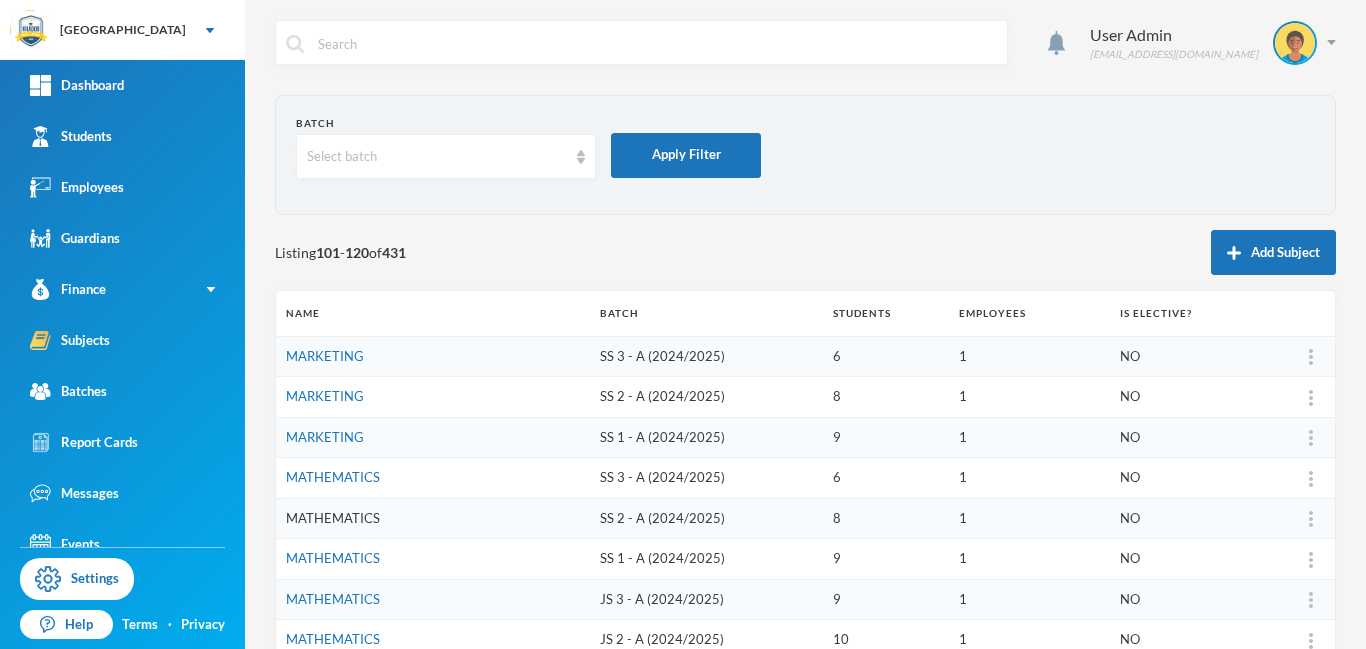 click on "MATHEMATICS" at bounding box center [333, 518] 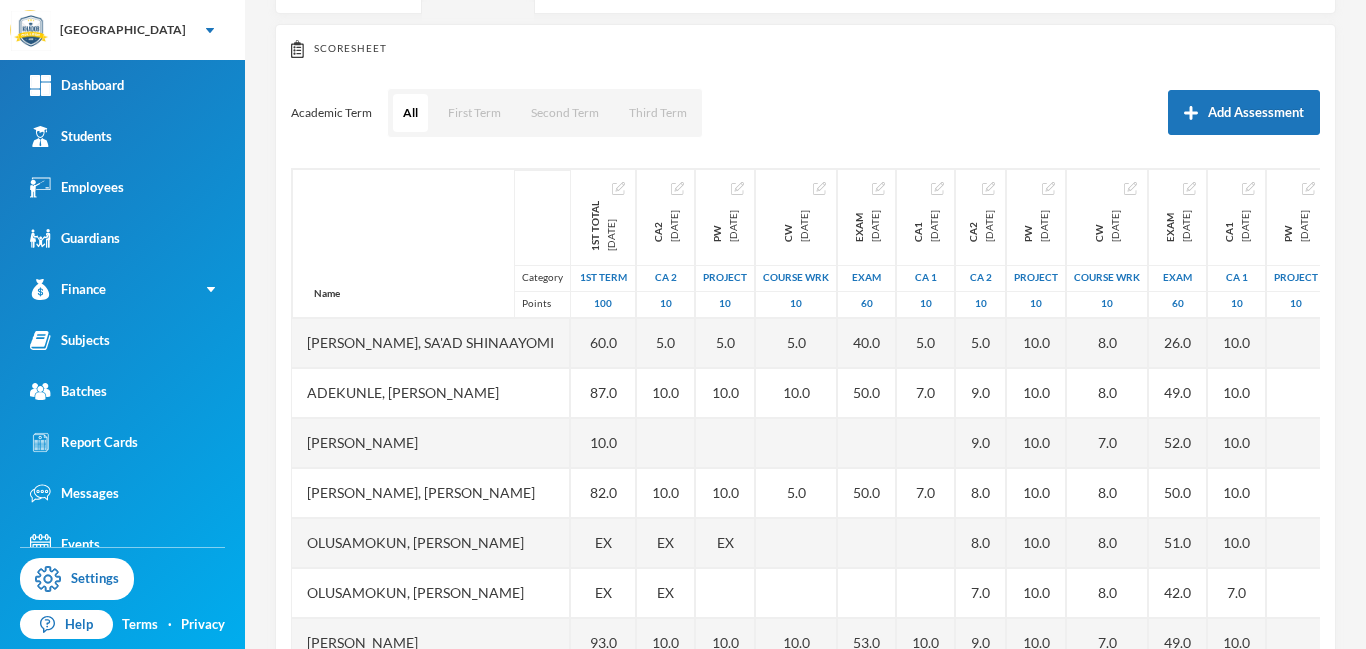 scroll, scrollTop: 263, scrollLeft: 0, axis: vertical 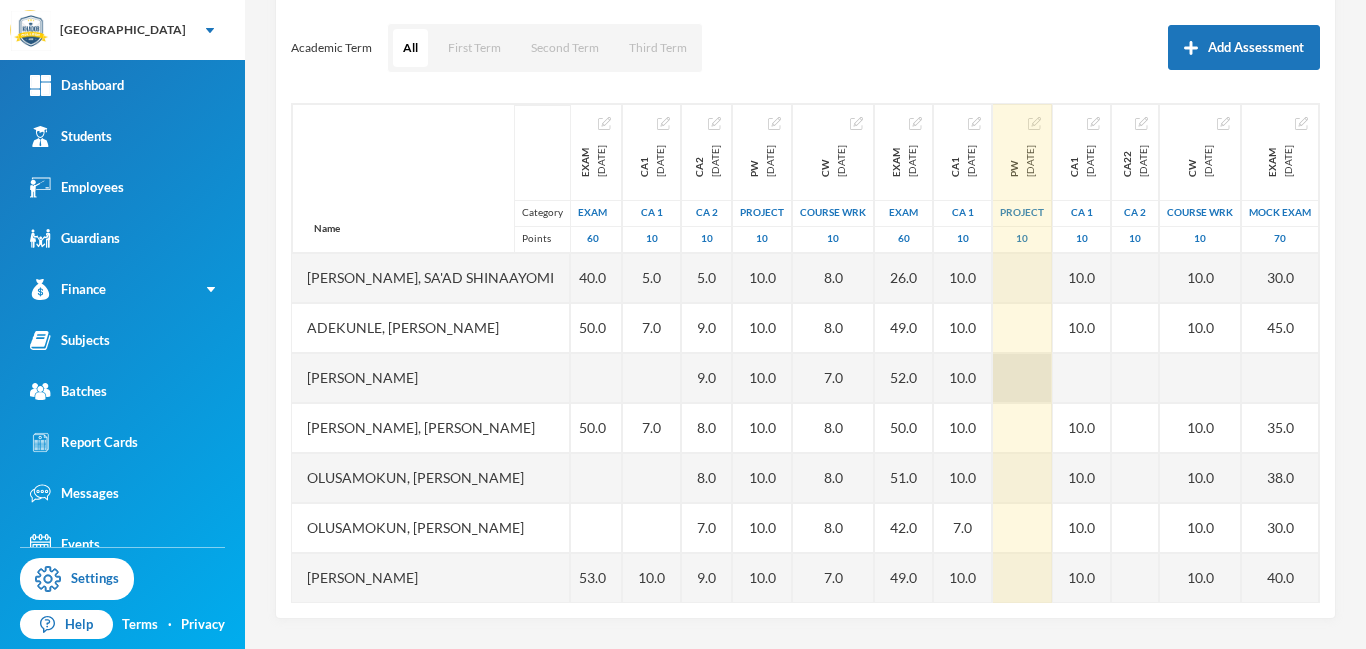 click at bounding box center [1022, 378] 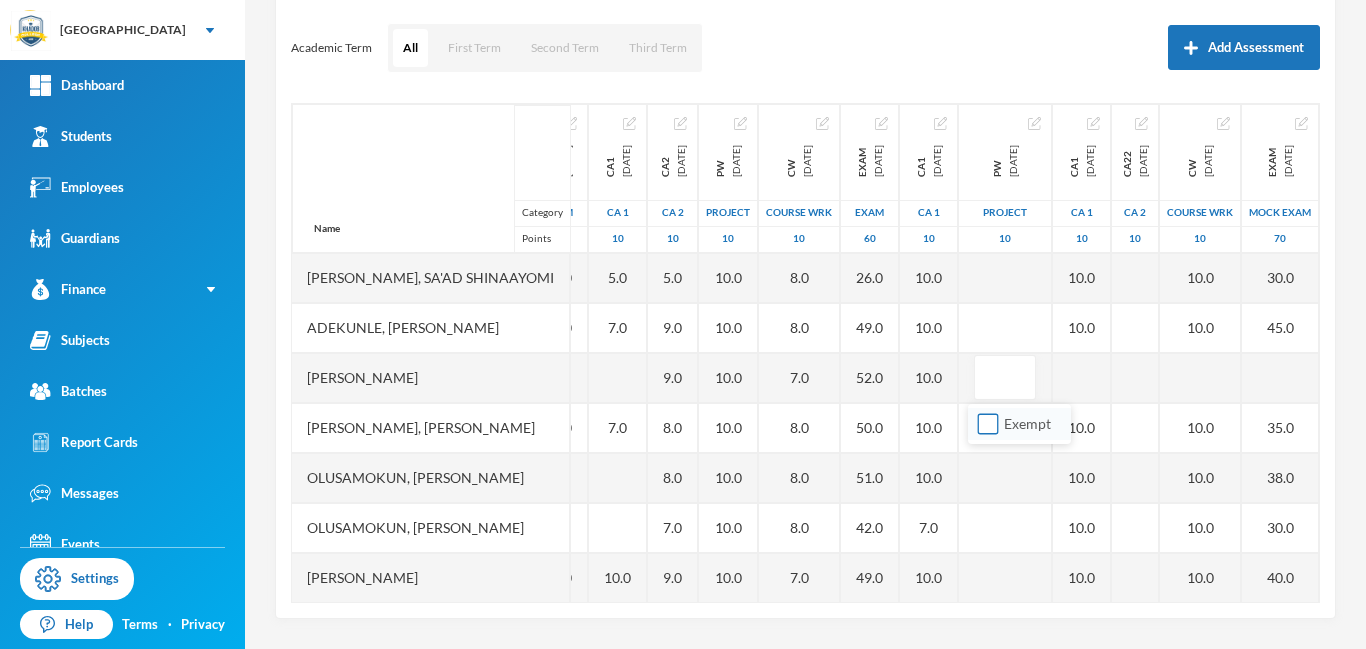 click on "Exempt" at bounding box center (988, 424) 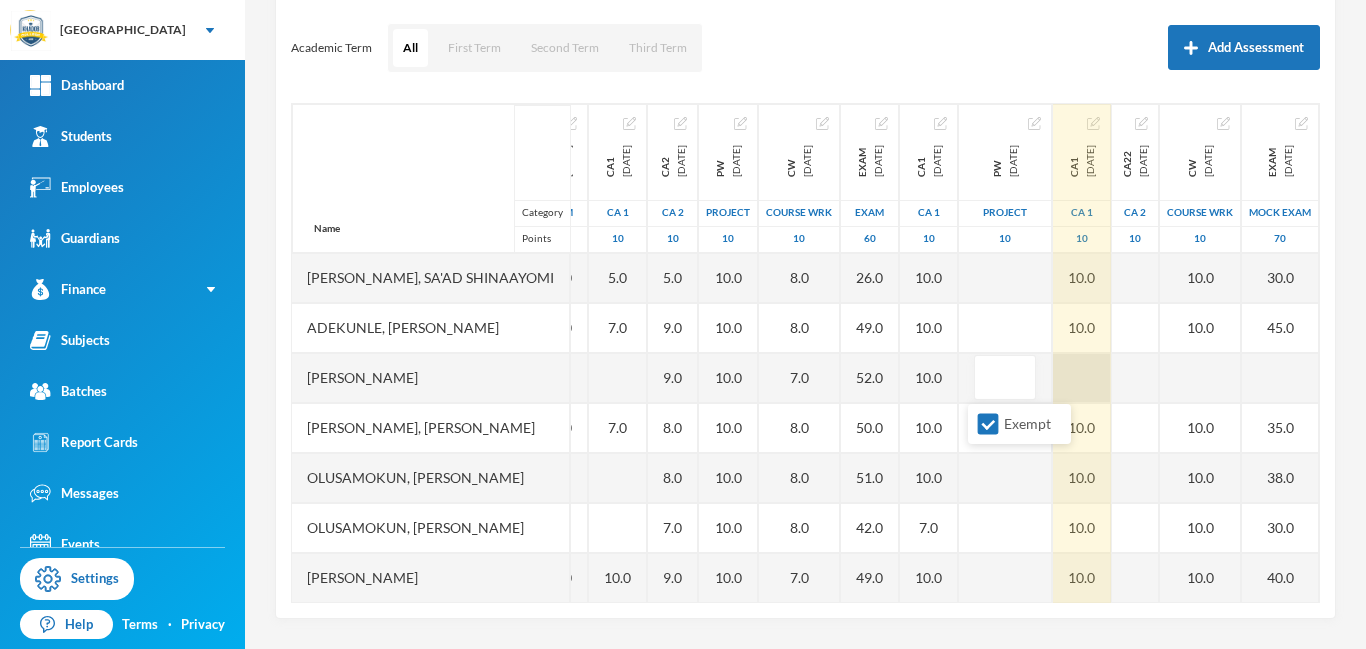 click at bounding box center (1082, 378) 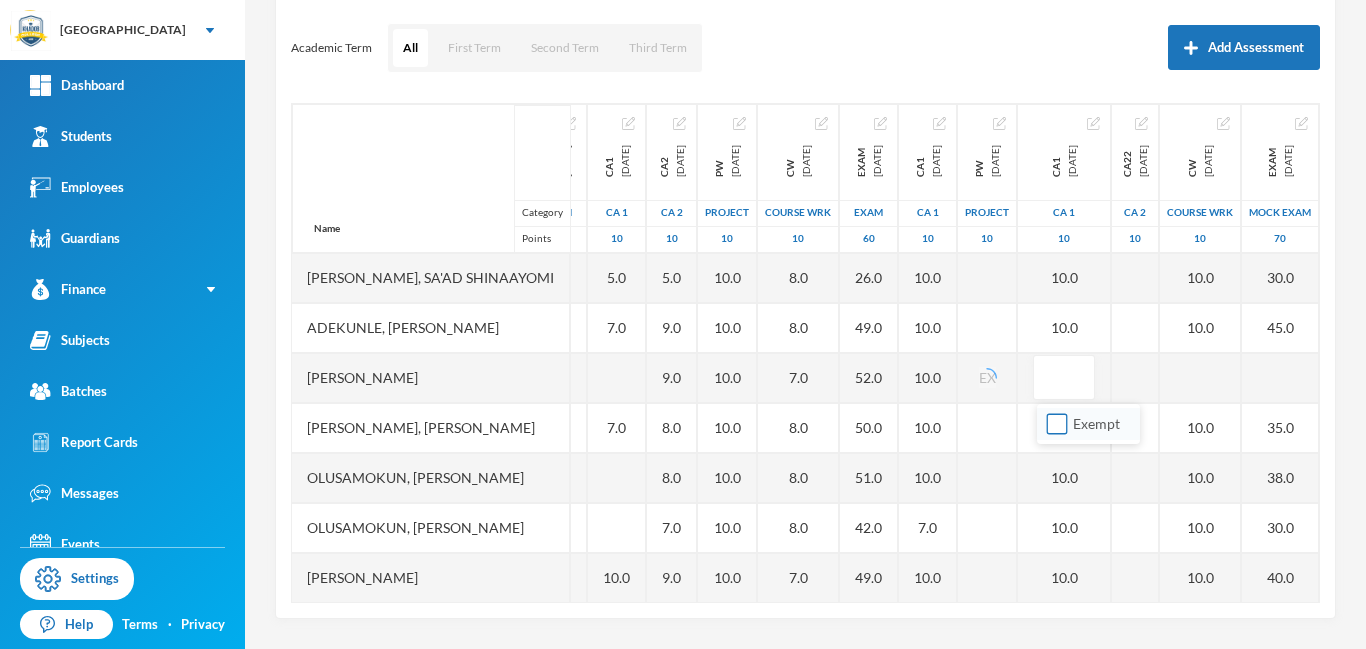 click on "Exempt" at bounding box center [1057, 424] 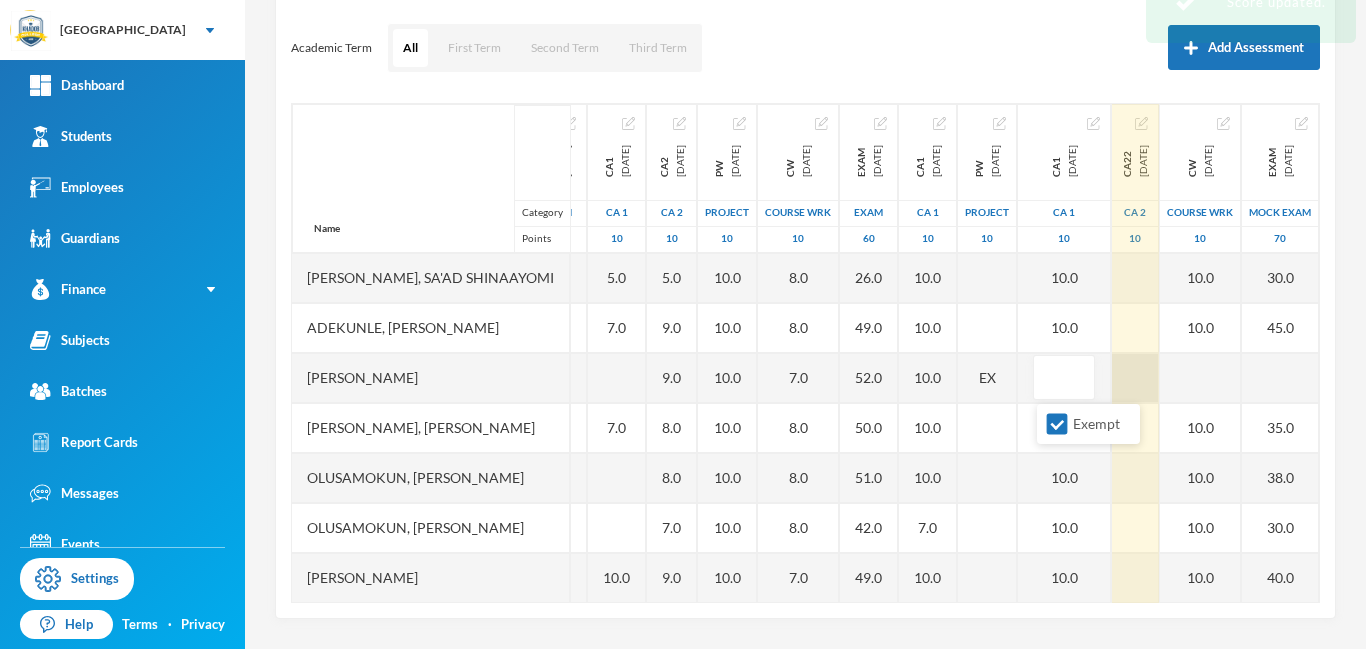 click at bounding box center [1135, 378] 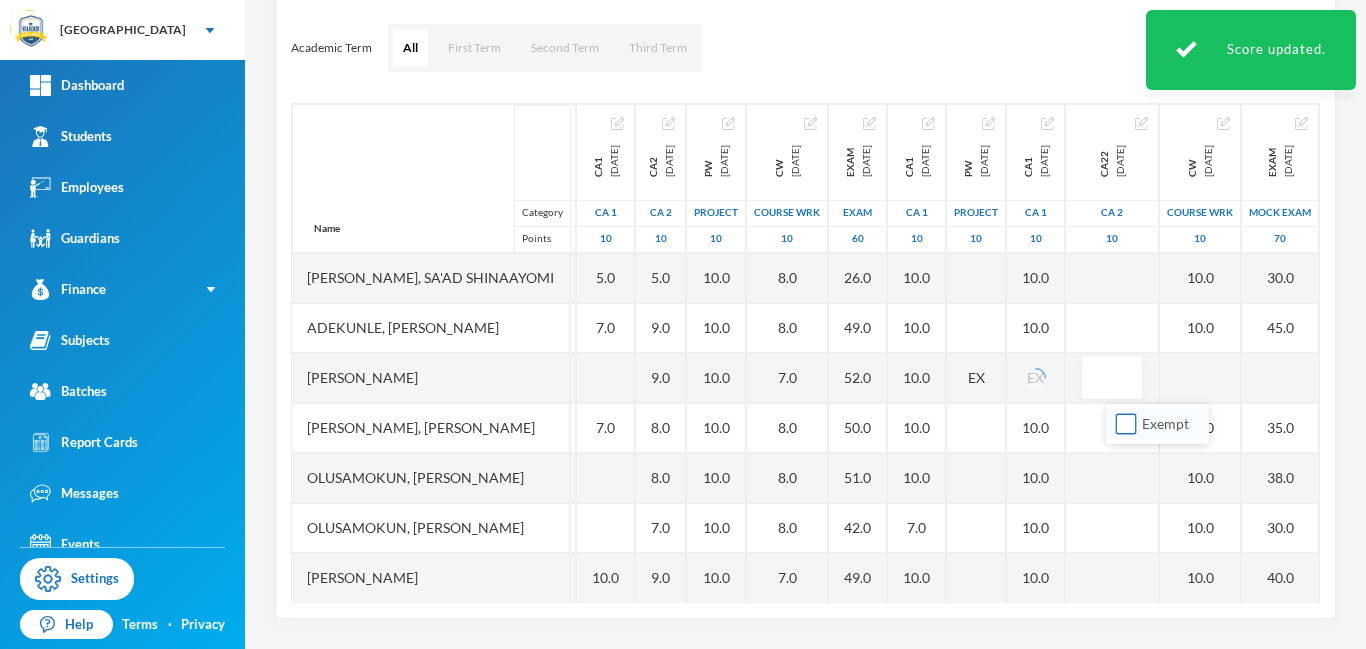 click on "Exempt" at bounding box center (1126, 424) 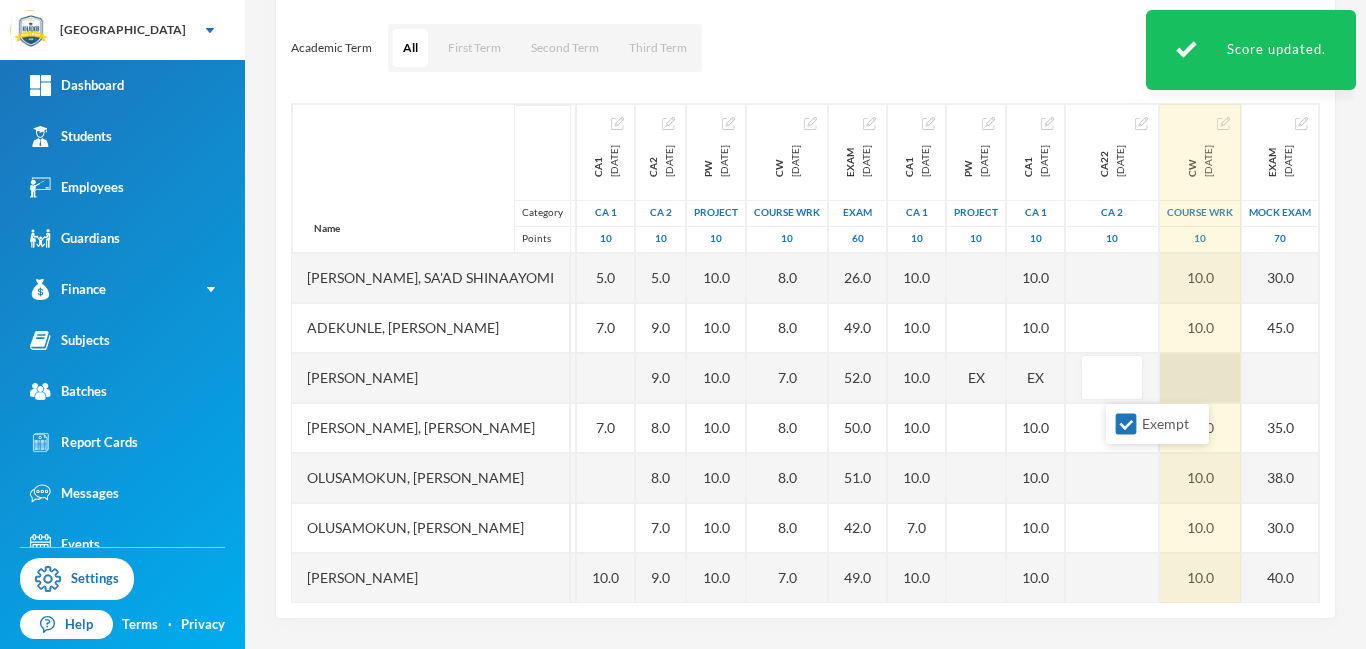 click at bounding box center [1200, 378] 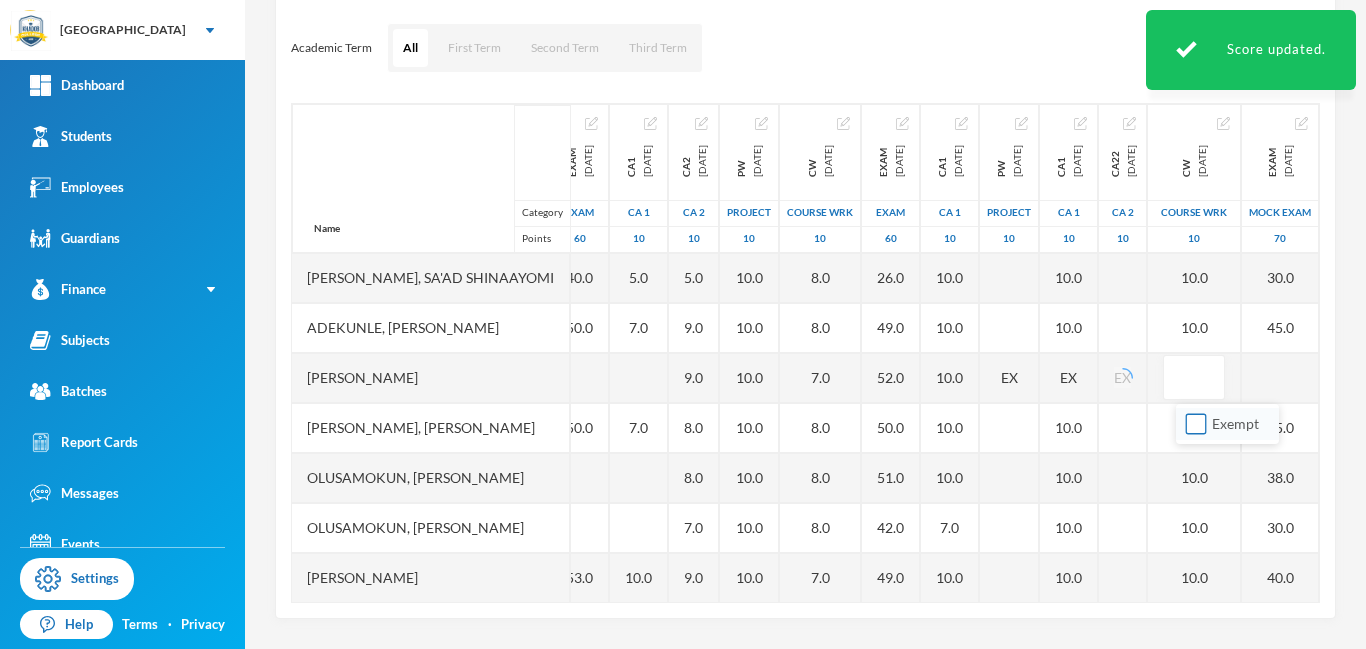 click on "Exempt" at bounding box center (1196, 424) 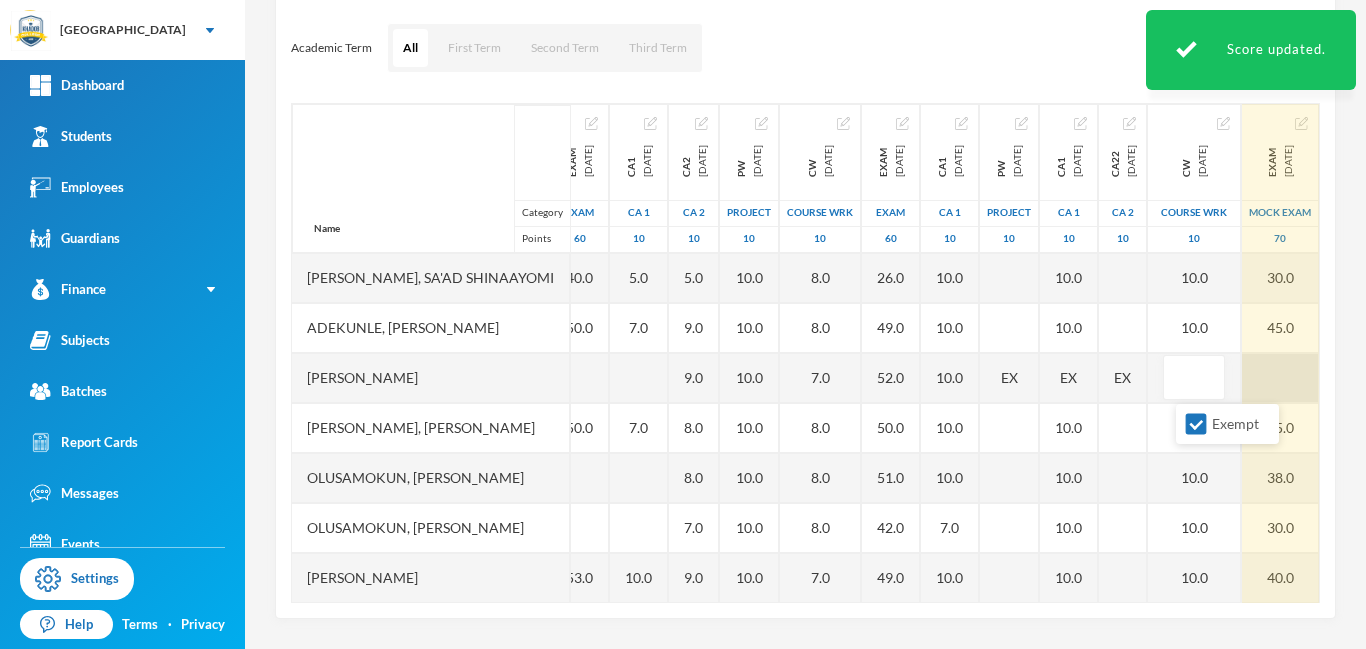 click at bounding box center (1280, 378) 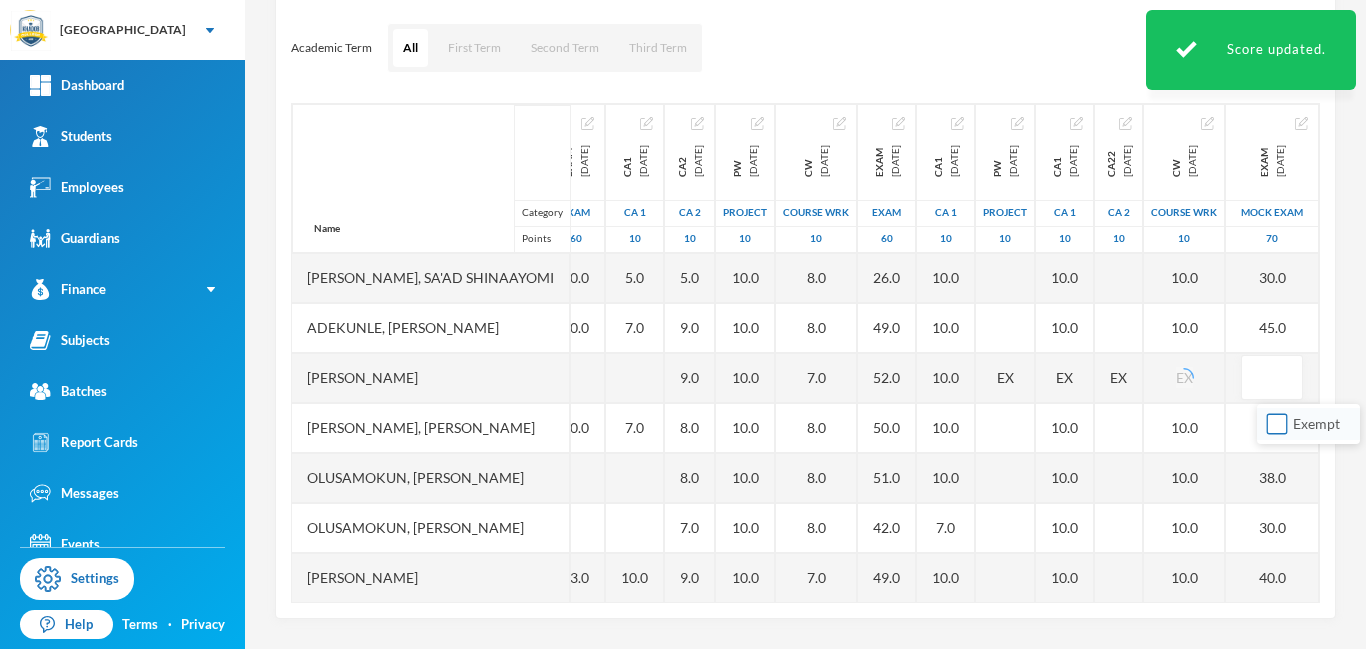 click on "Exempt" at bounding box center [1277, 424] 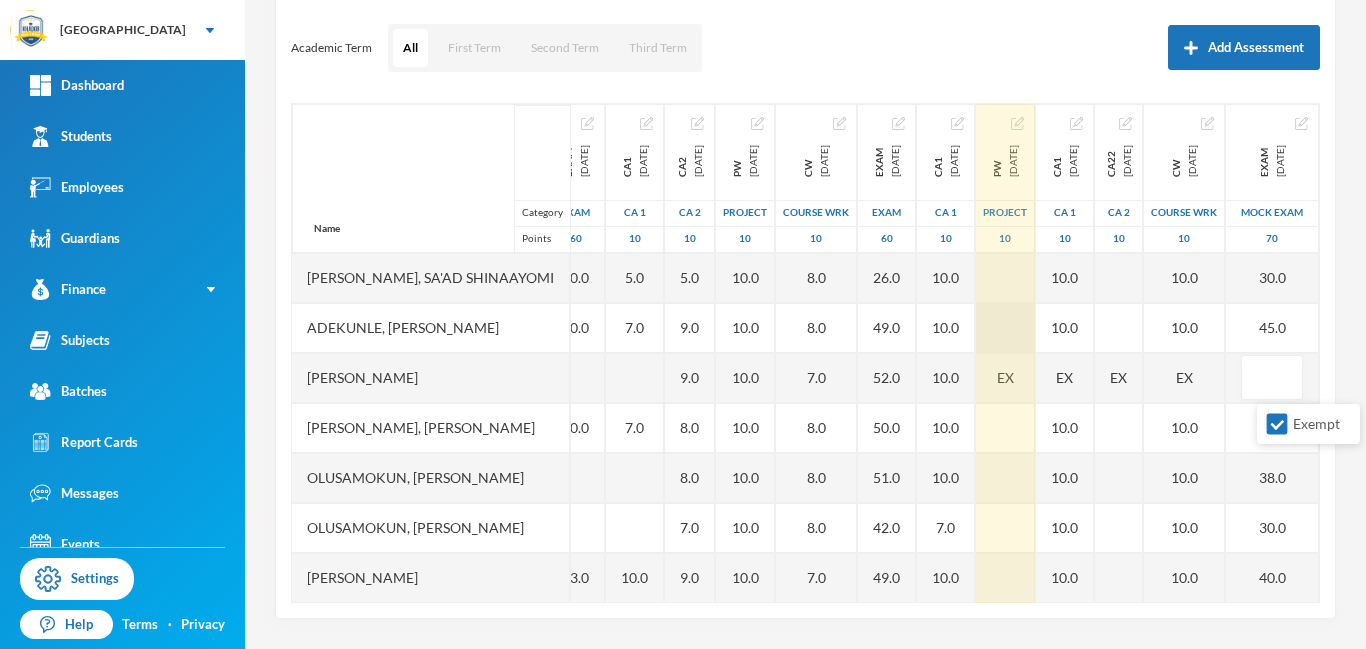 click at bounding box center (1005, 328) 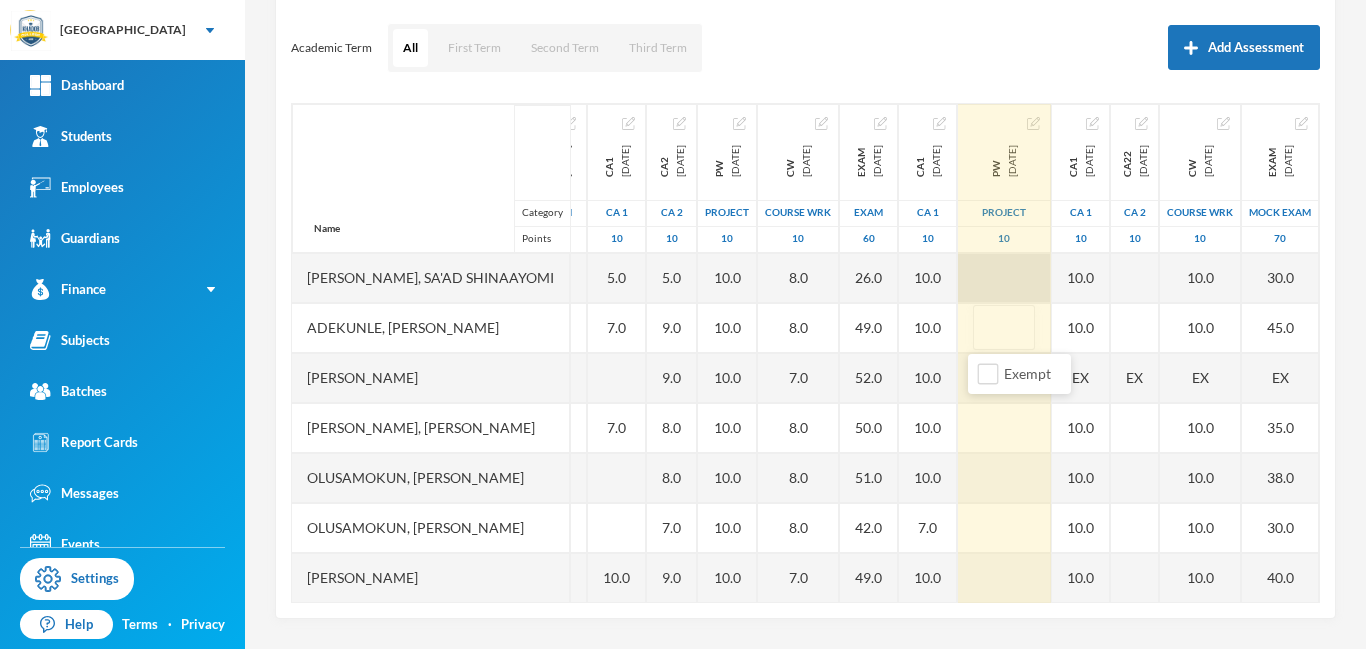 click at bounding box center [1004, 278] 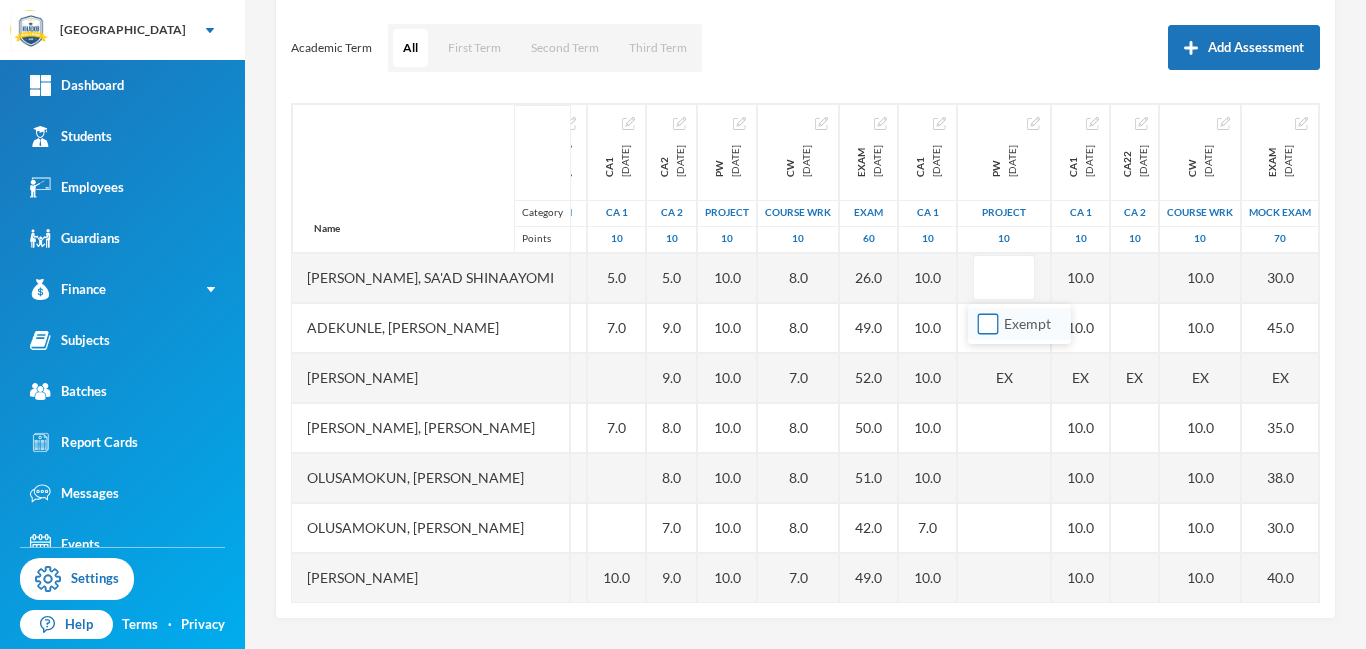click on "Exempt" at bounding box center (988, 324) 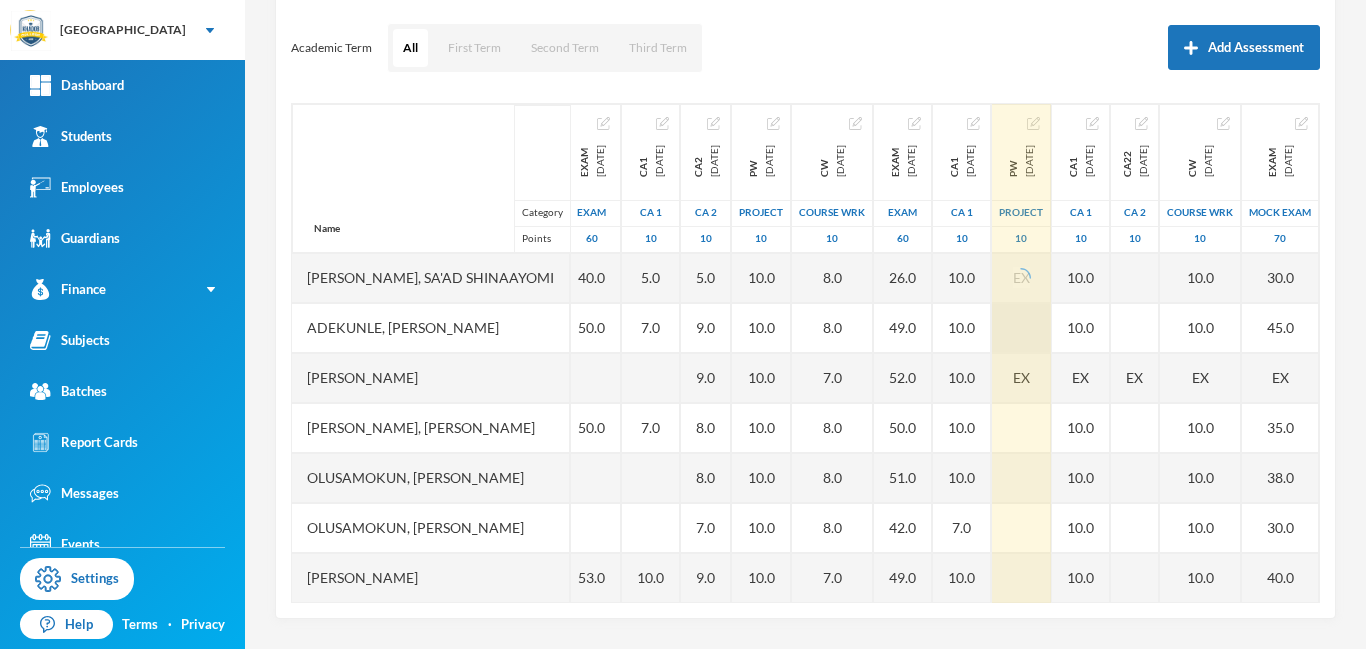 click at bounding box center (1021, 328) 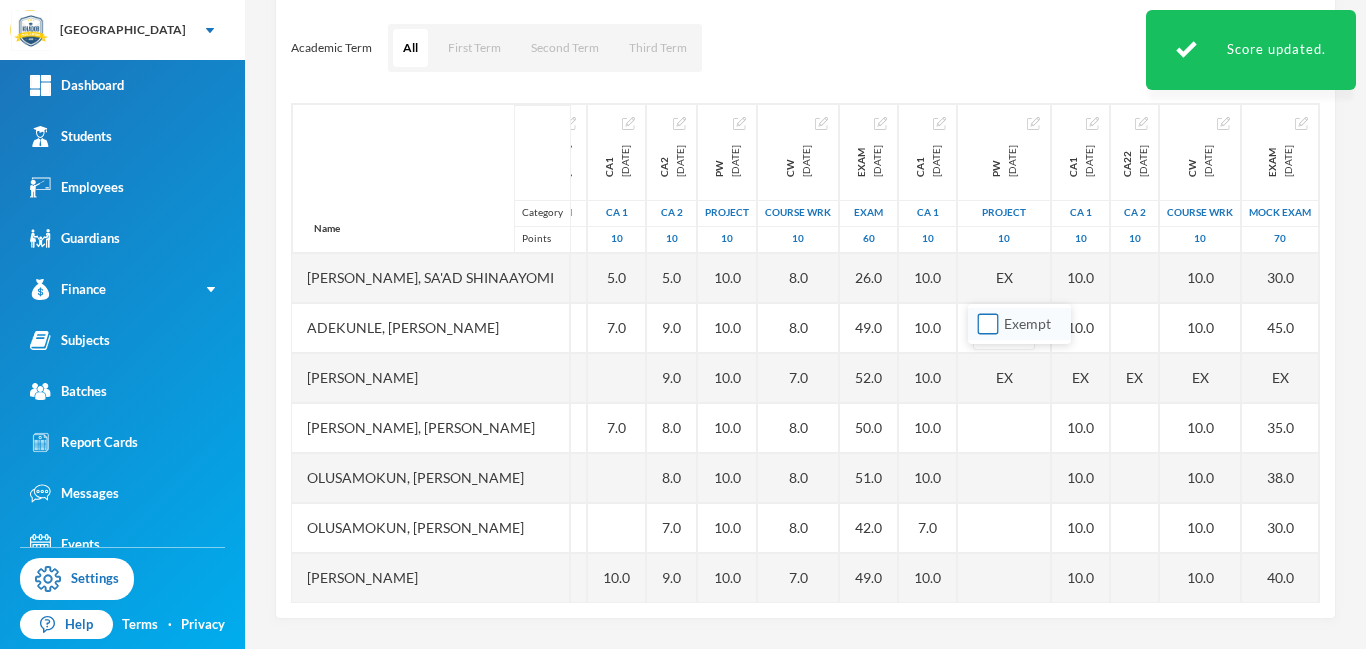 click on "Exempt" at bounding box center [988, 324] 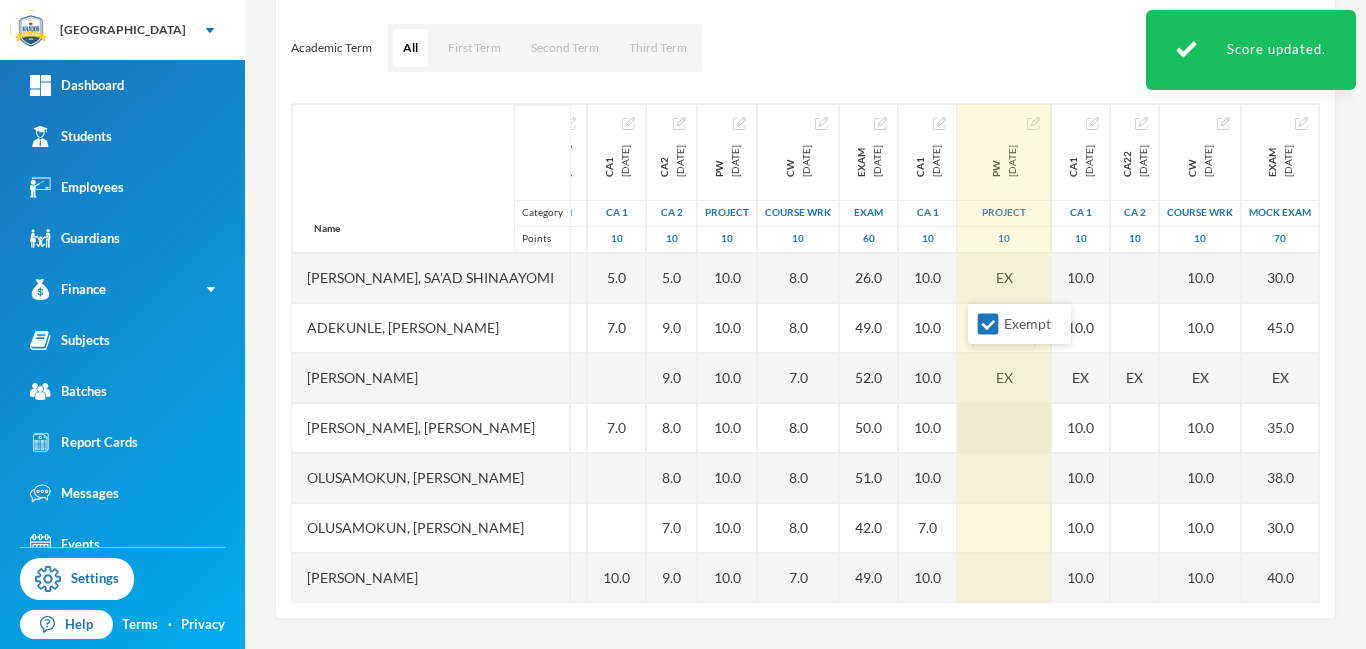 click at bounding box center (1004, 428) 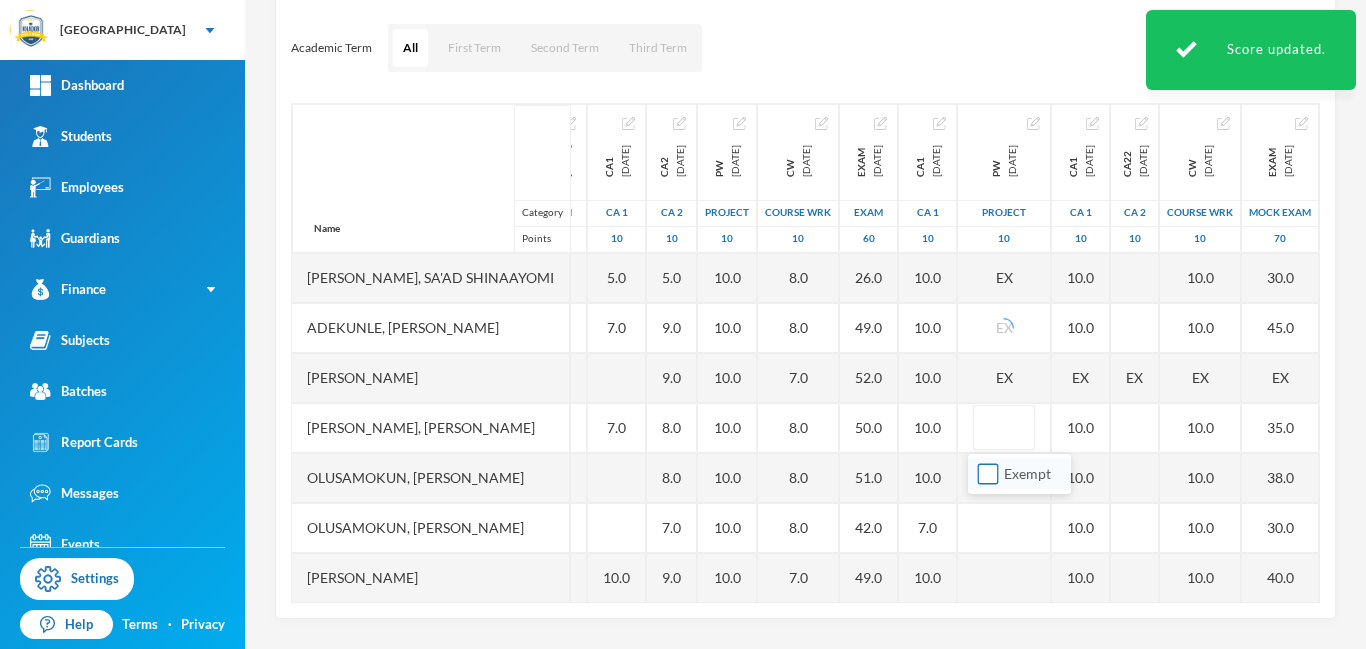 click on "Exempt" at bounding box center [988, 474] 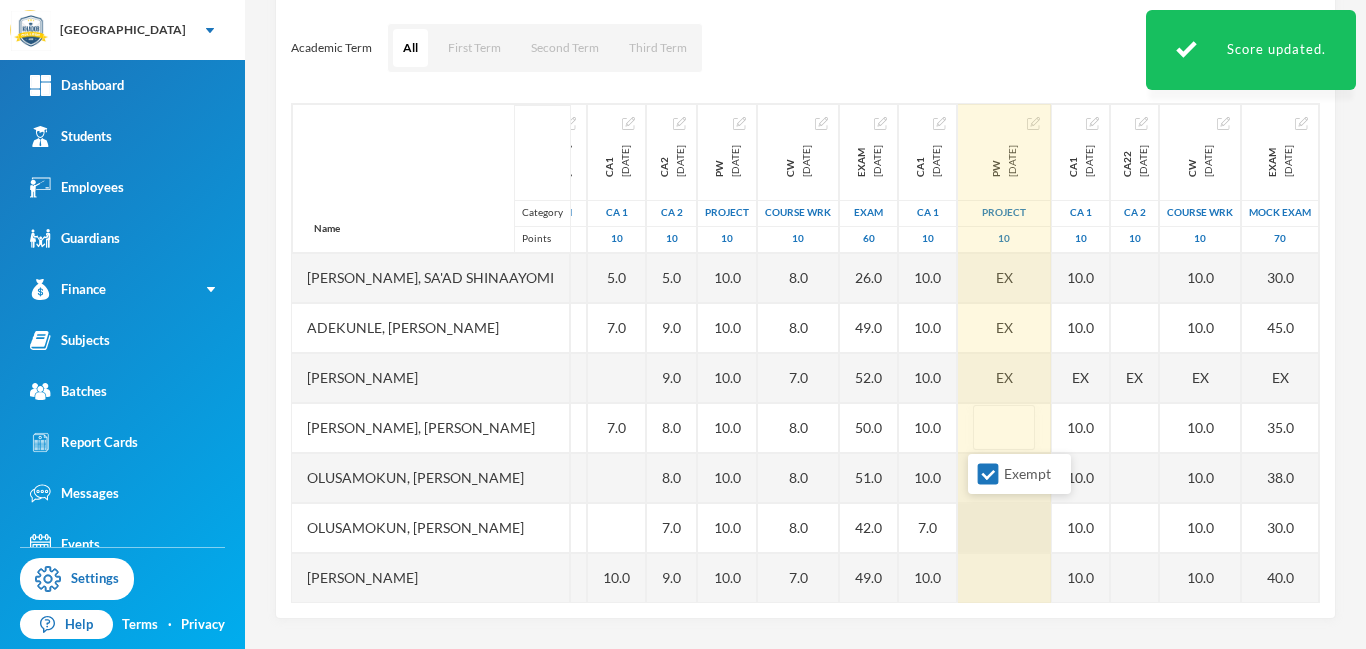 click at bounding box center (1004, 528) 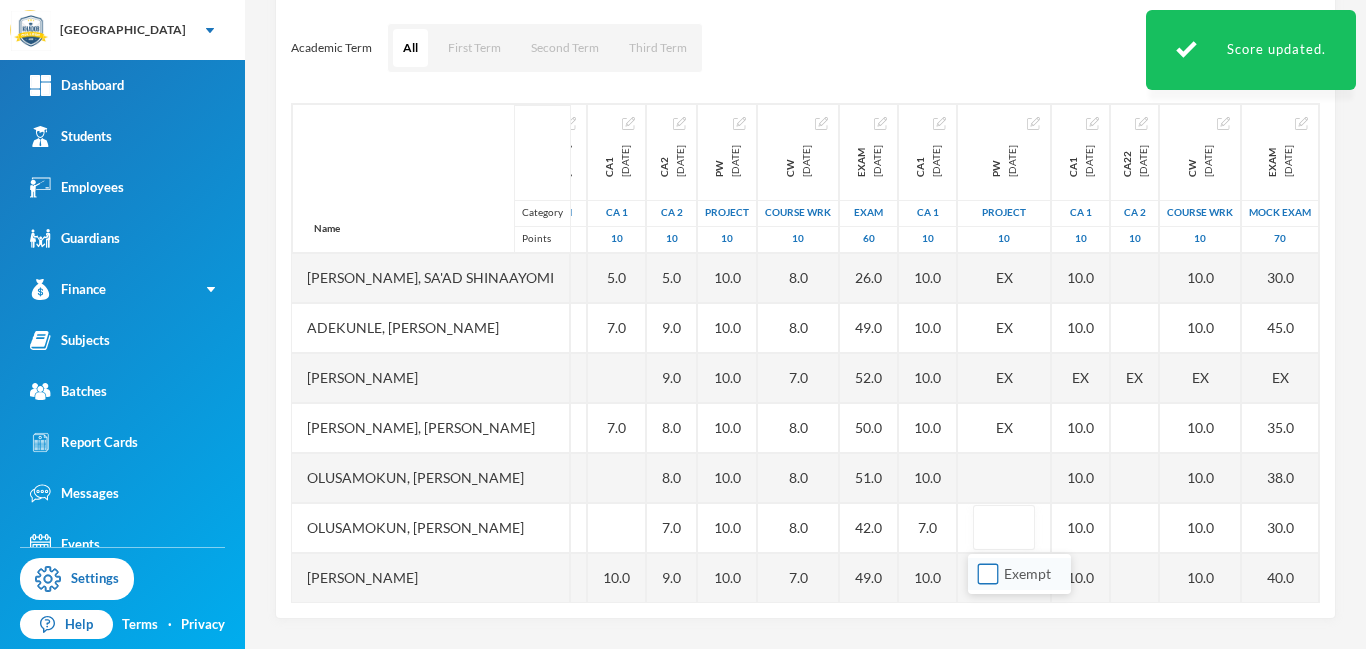 click on "Exempt" at bounding box center (988, 574) 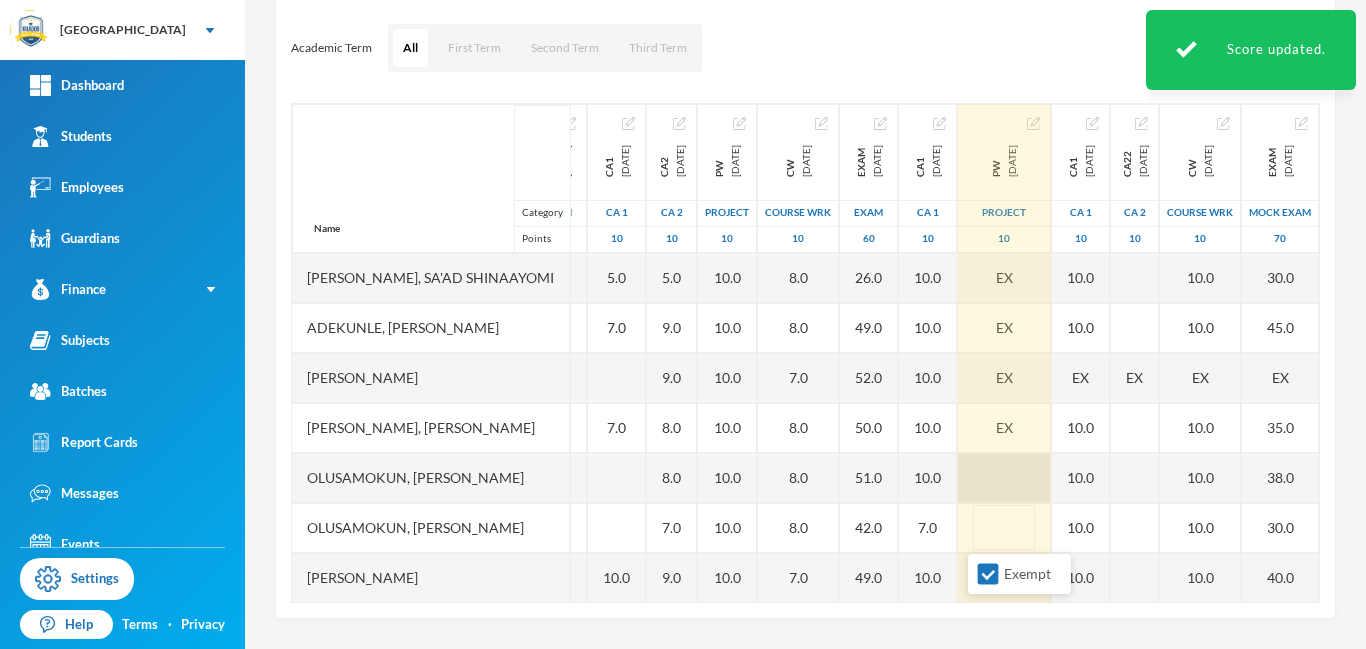 click at bounding box center [1004, 478] 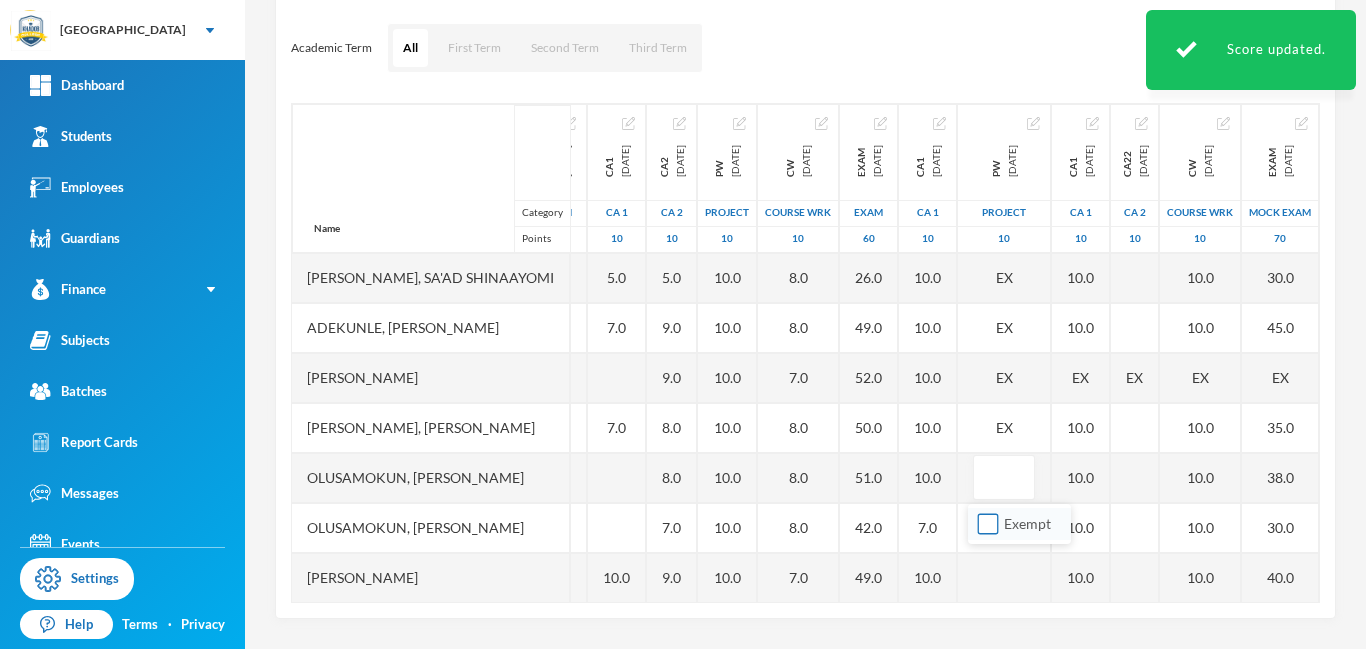 click on "Exempt" at bounding box center (988, 524) 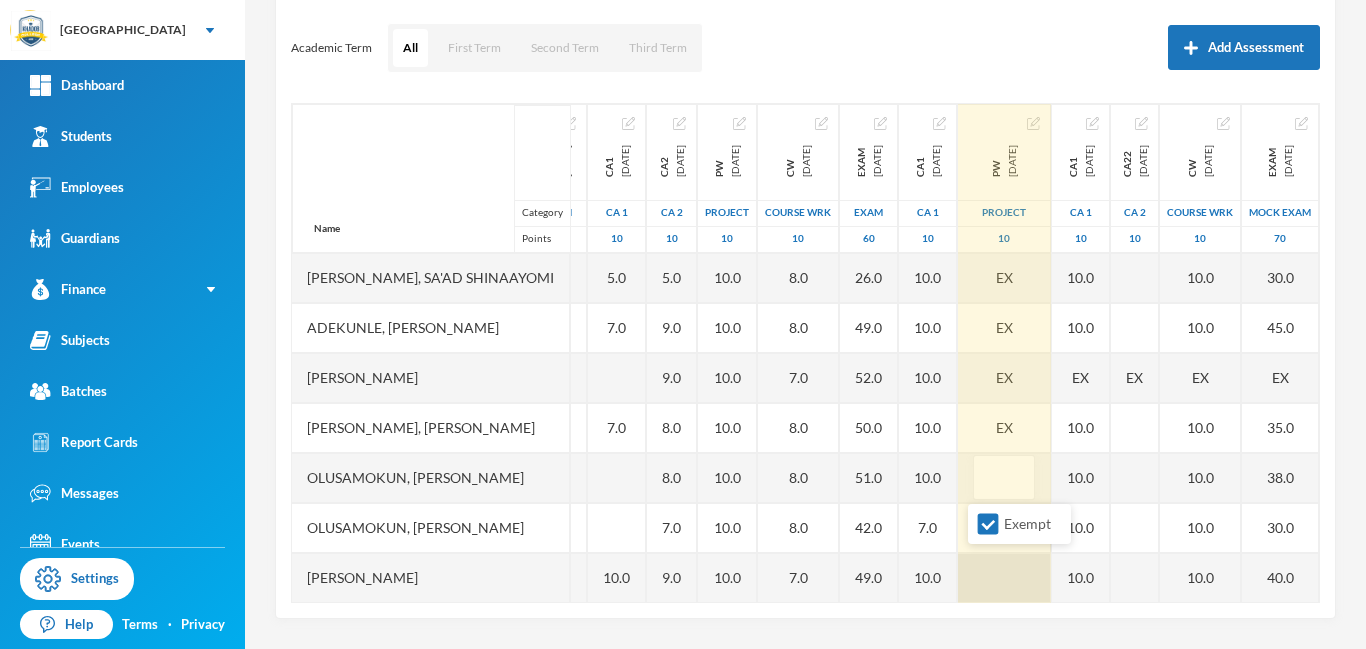 click at bounding box center [1004, 578] 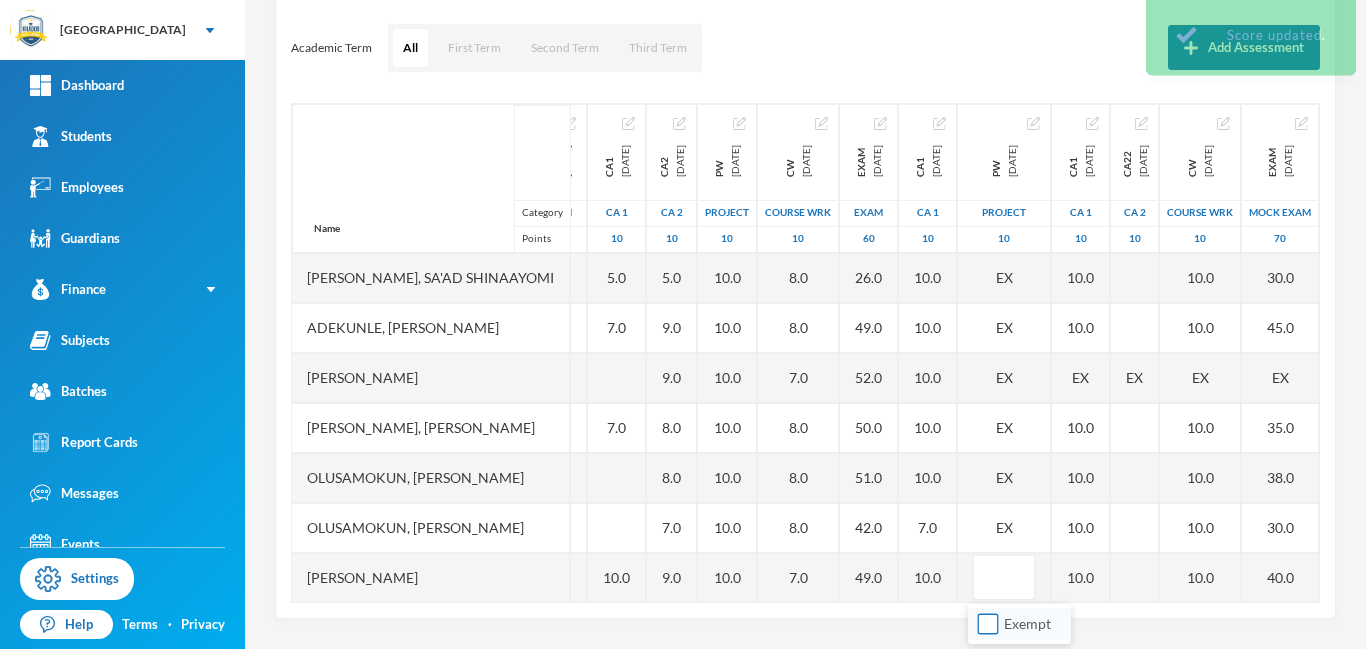 click on "Exempt" at bounding box center [988, 624] 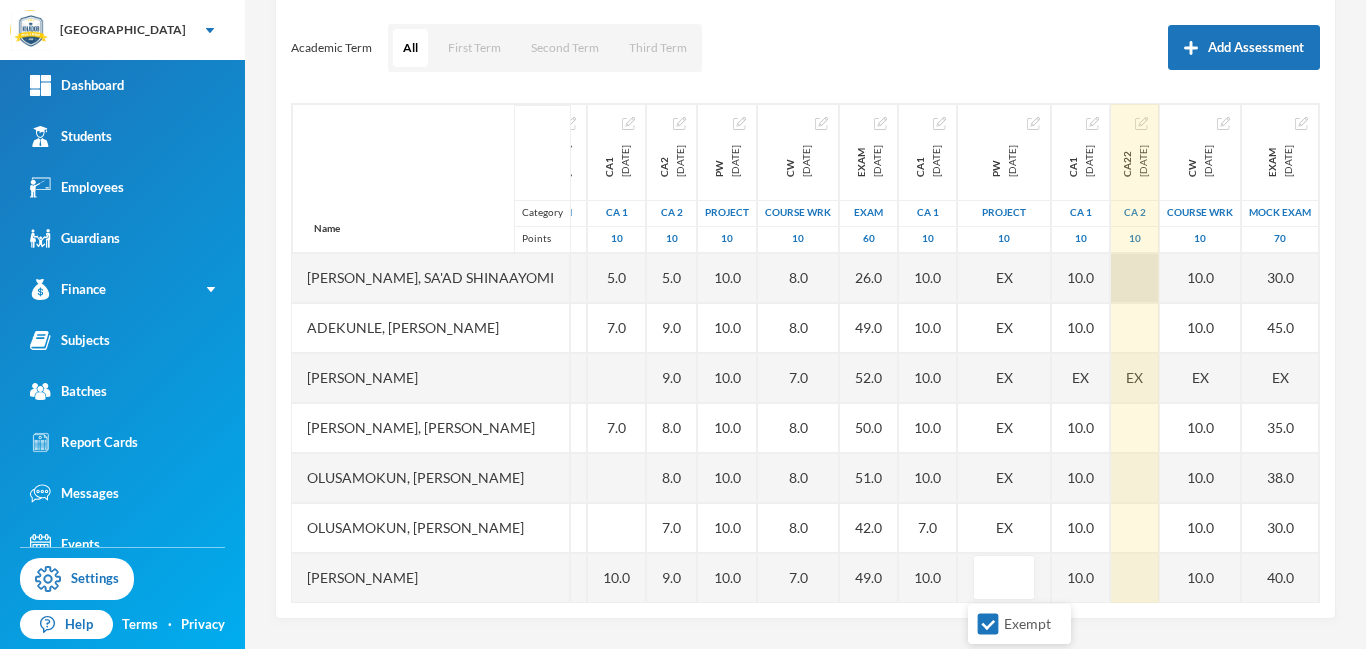 click at bounding box center [1135, 278] 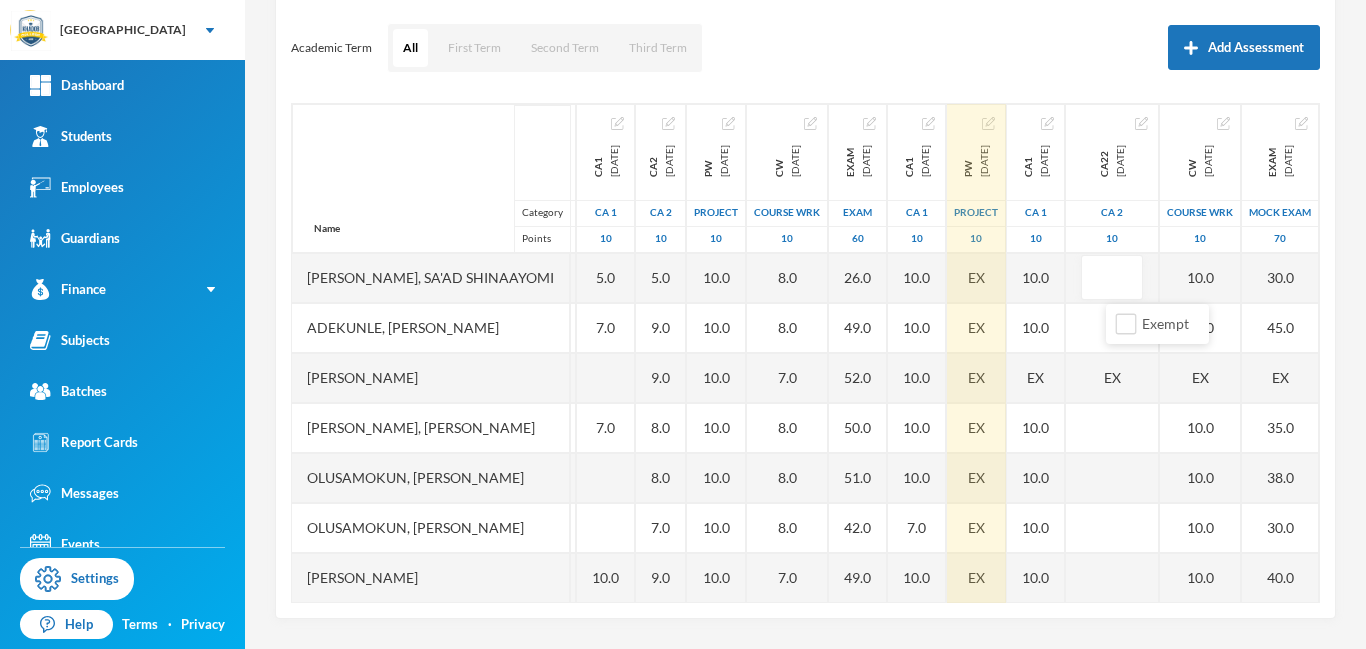 click at bounding box center [988, 123] 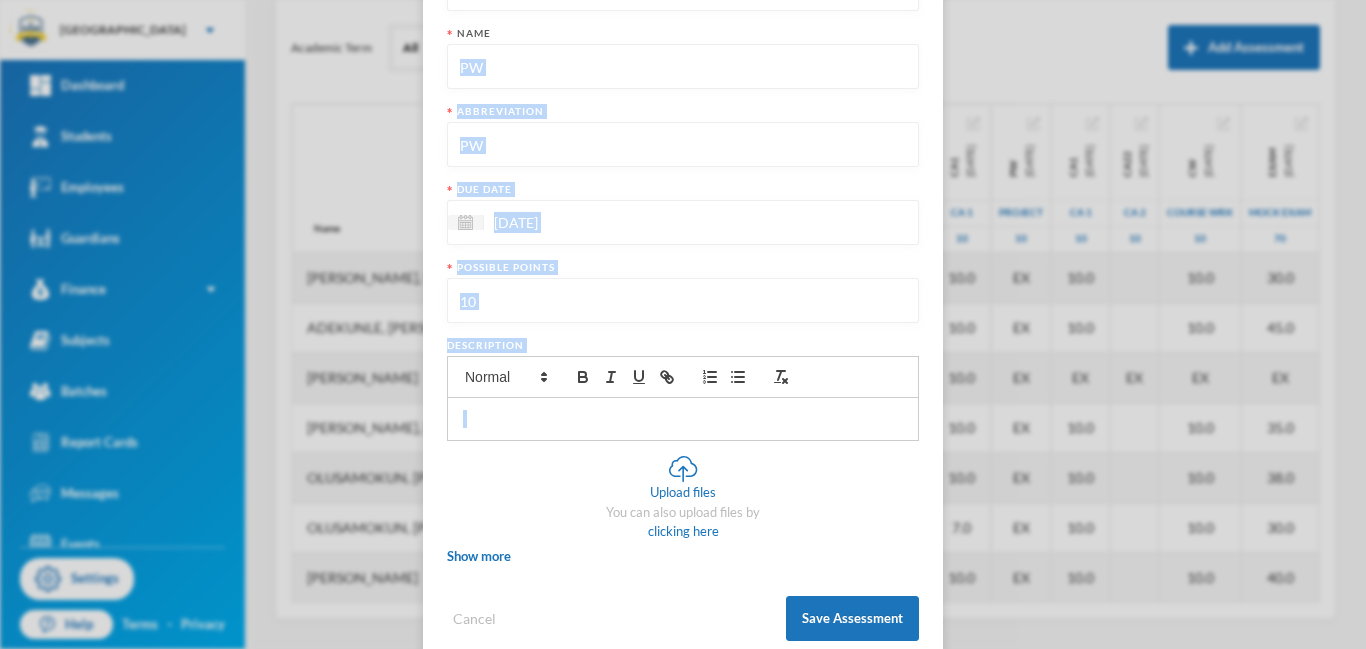 scroll, scrollTop: 231, scrollLeft: 0, axis: vertical 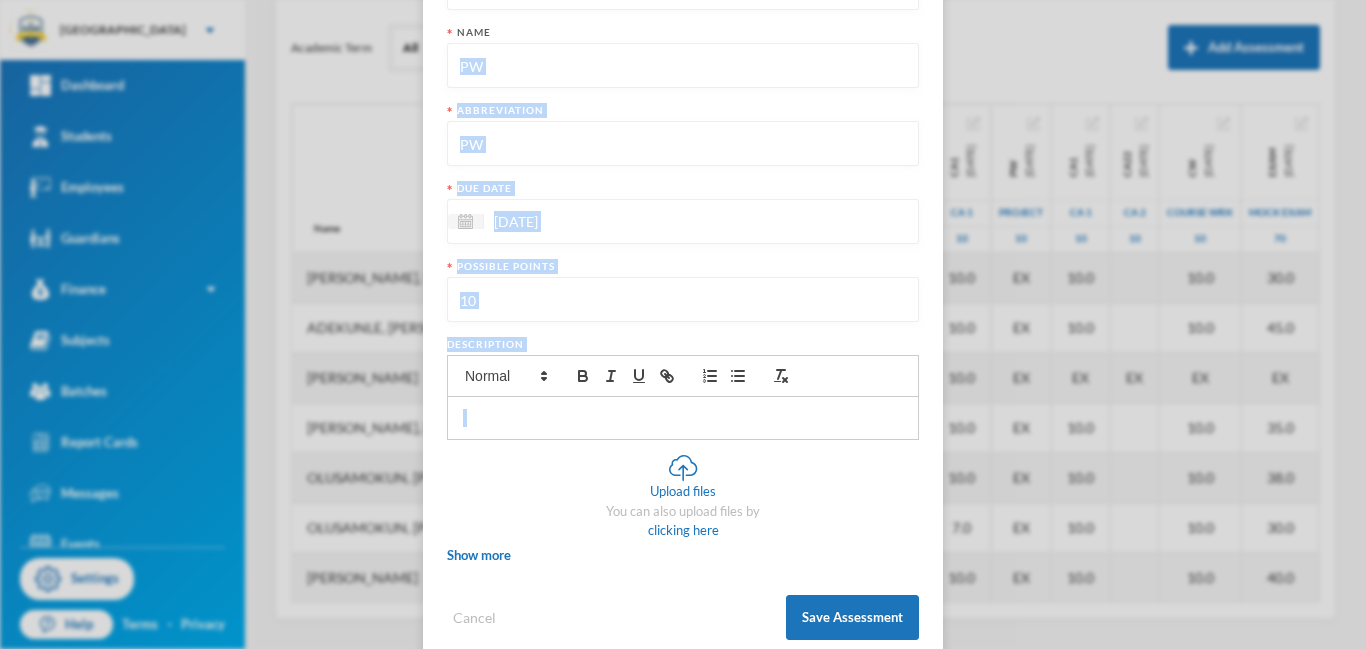 drag, startPoint x: 1361, startPoint y: 281, endPoint x: 1364, endPoint y: 445, distance: 164.02744 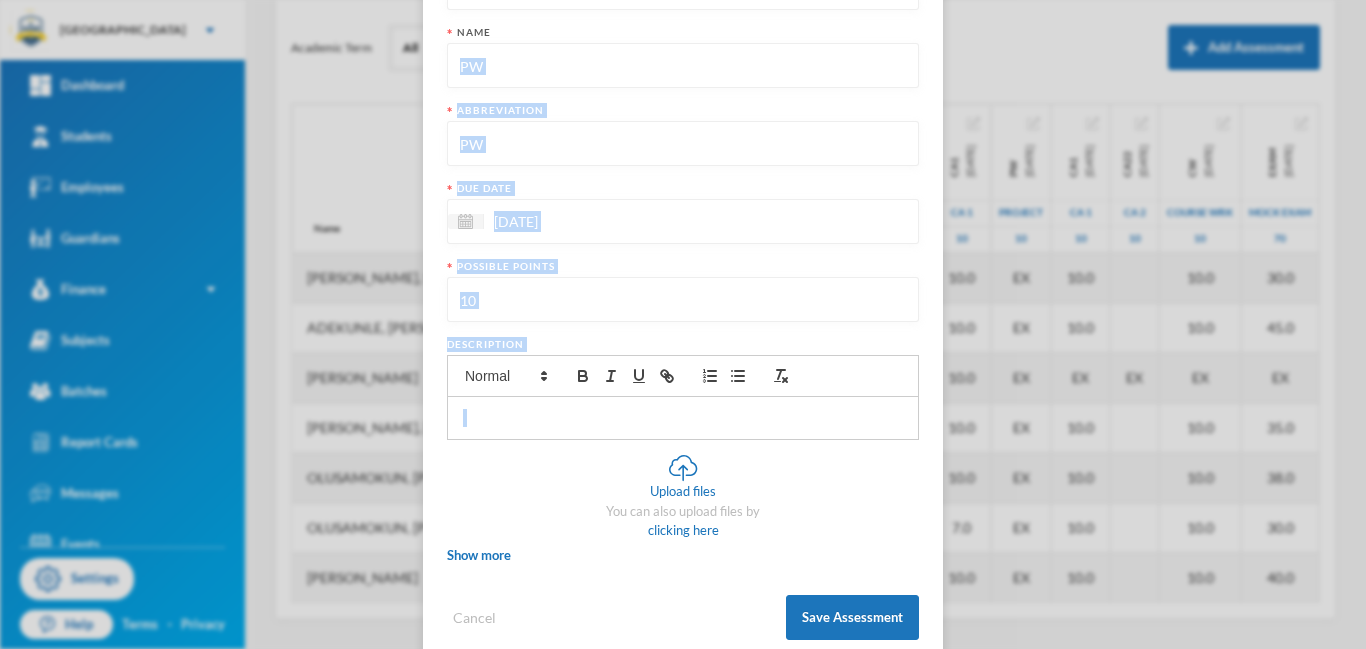 click on "Edit Assessment Assessment category Project Work Name PW Abbreviation PW Due date 03/06/2025 Possible points 10 Description                                                                             Upload files You can also upload files by clicking here Show more Extra points Include in final grade Show To Students Immediately Show scores to students Display score as Points Cancel Save Assessment" at bounding box center [683, 324] 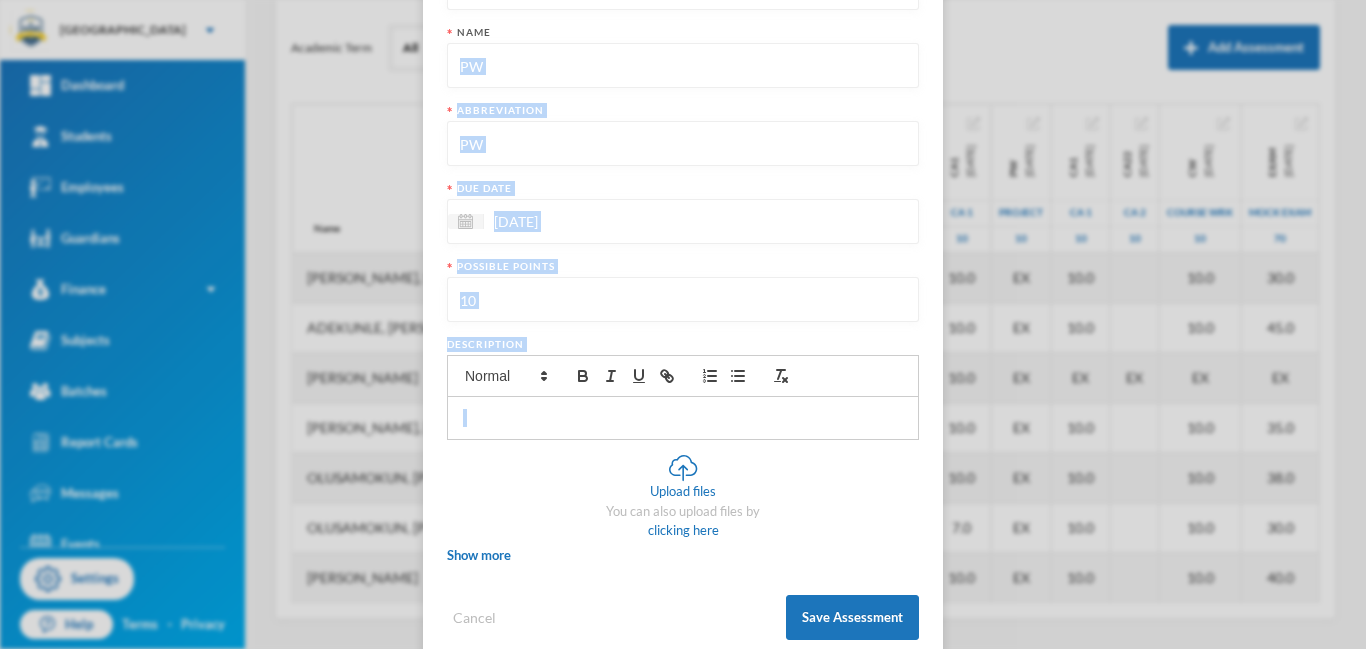 click on "03/06/2025" at bounding box center [683, 221] 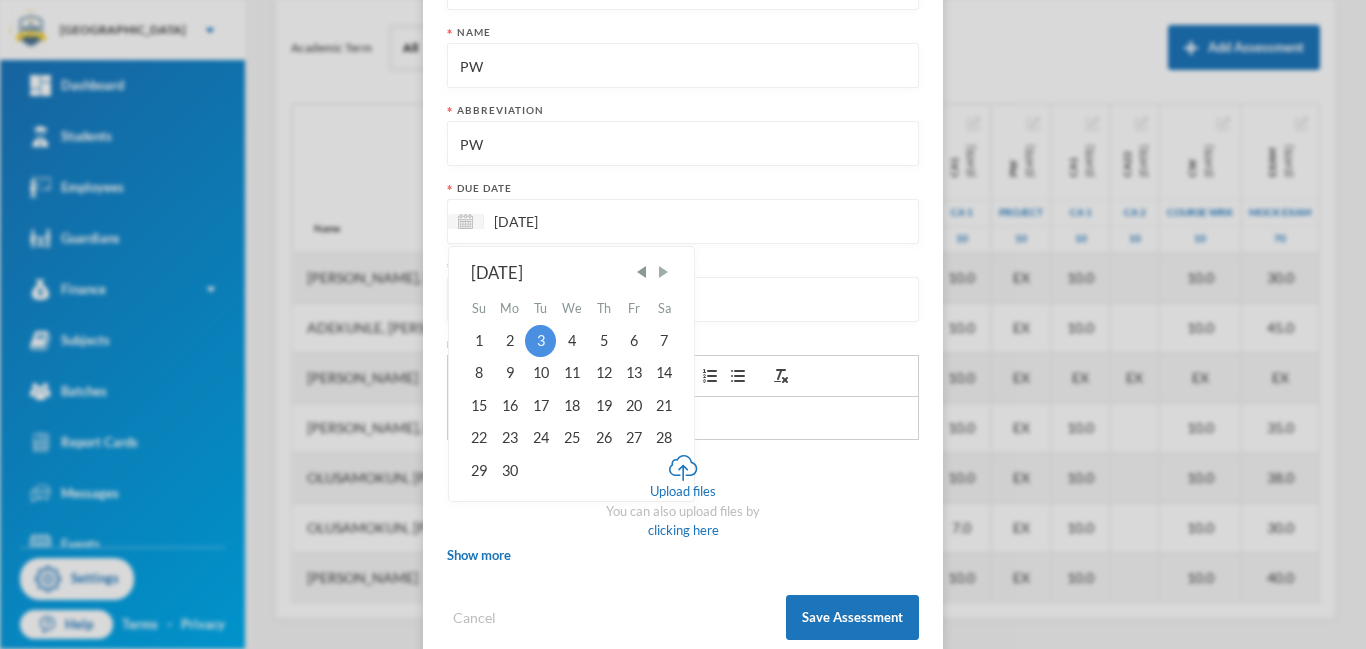 click at bounding box center (663, 272) 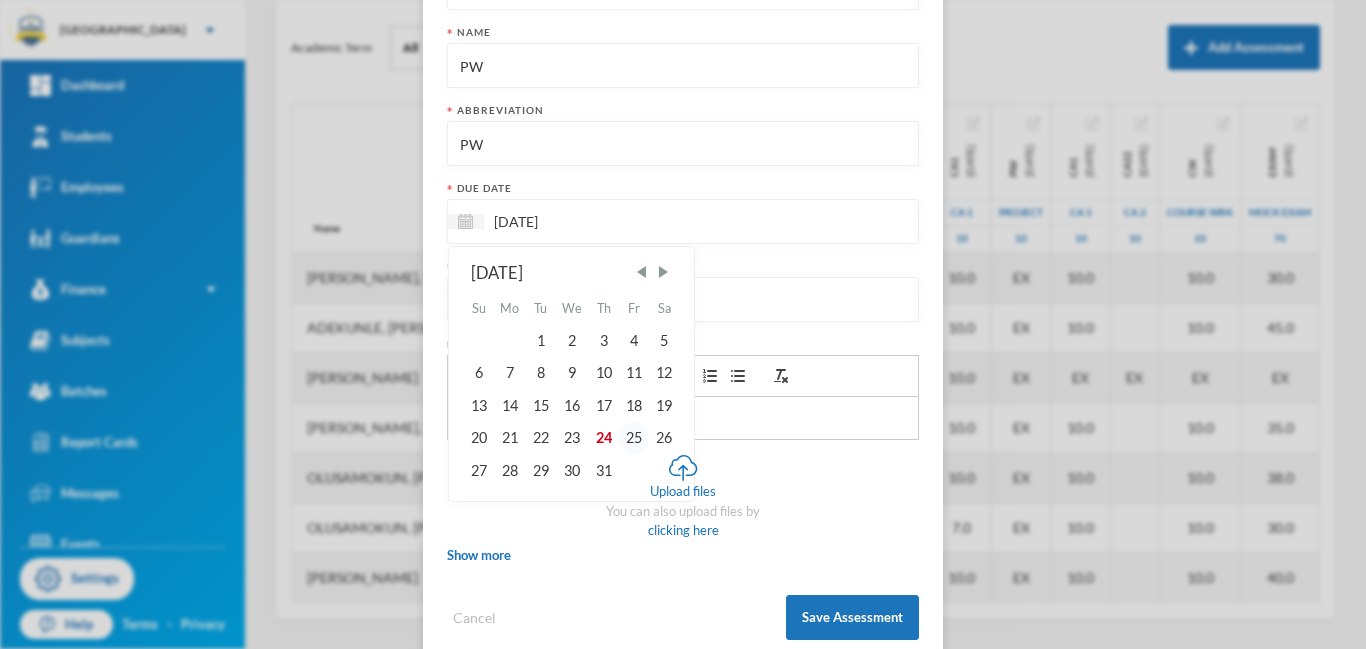 click on "25" at bounding box center (634, 438) 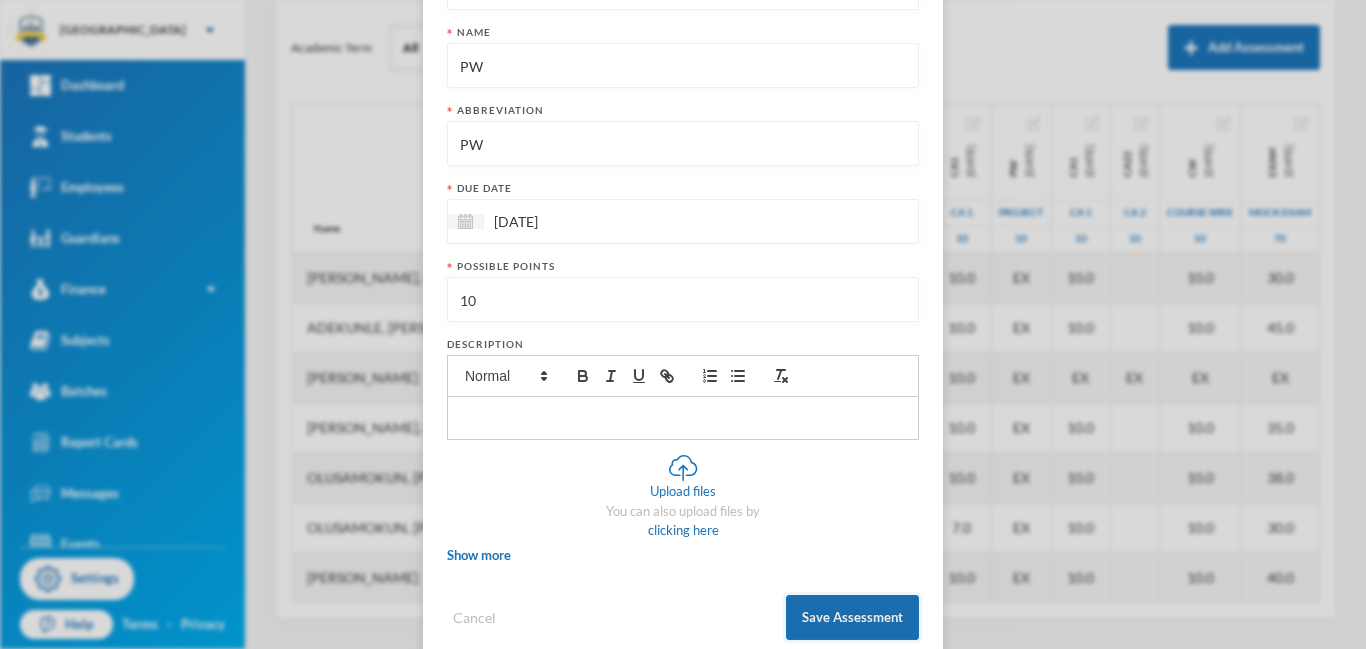 click on "Save Assessment" at bounding box center (852, 617) 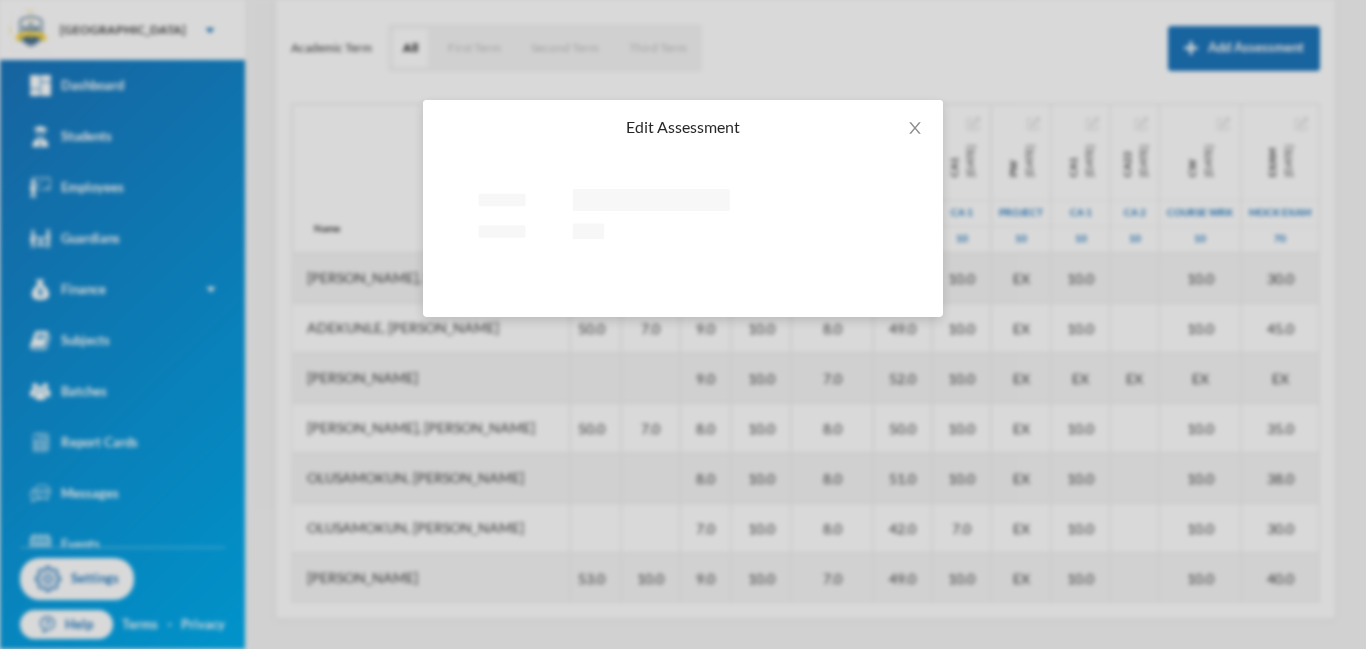 scroll, scrollTop: 261, scrollLeft: 0, axis: vertical 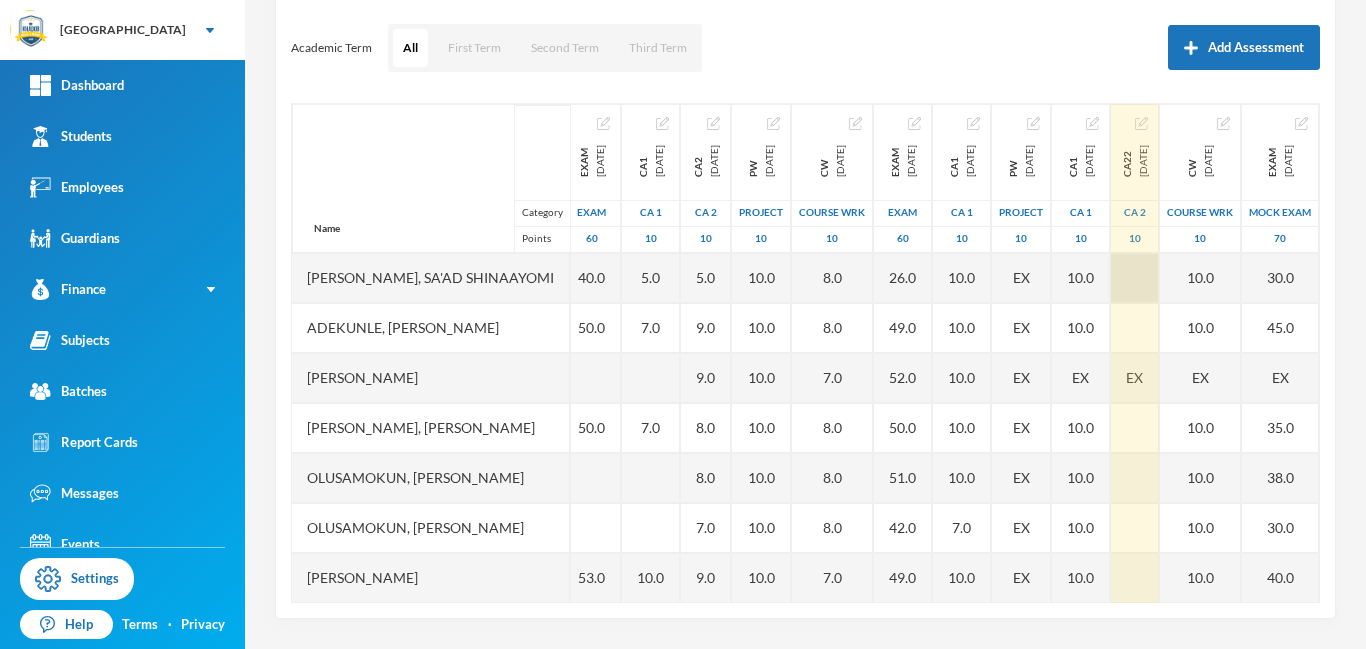 click at bounding box center (1135, 278) 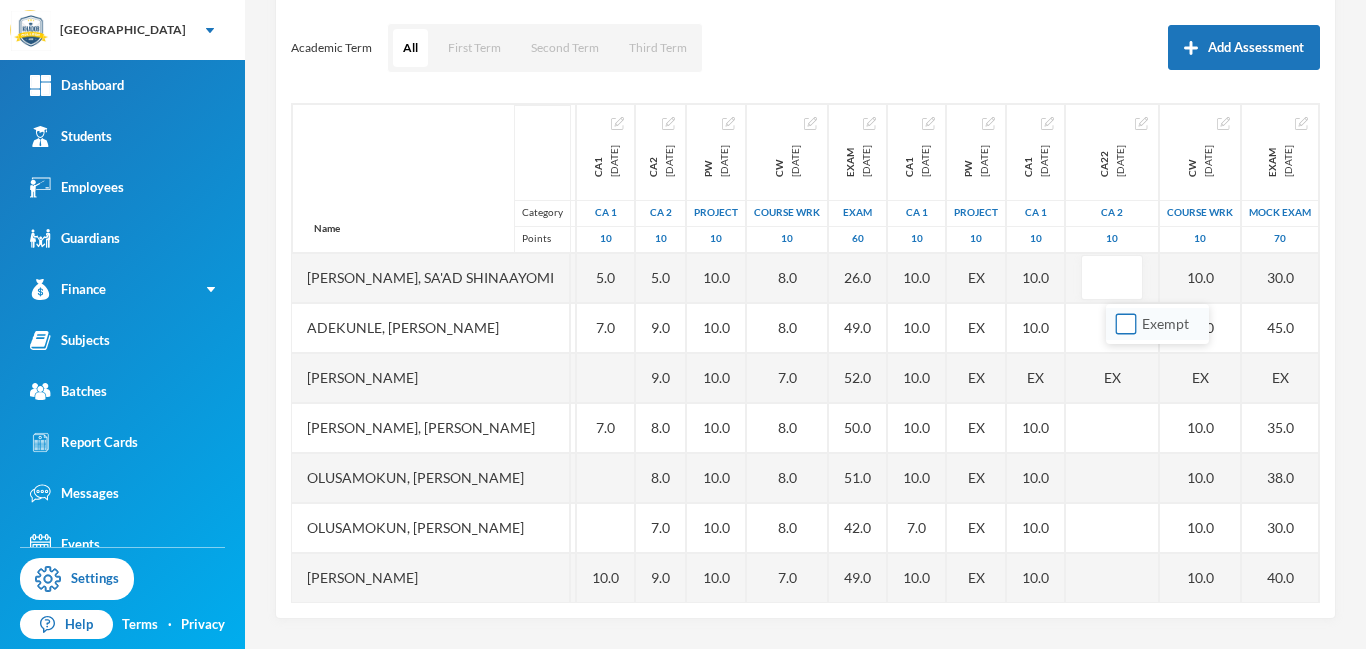click on "Exempt" at bounding box center [1126, 324] 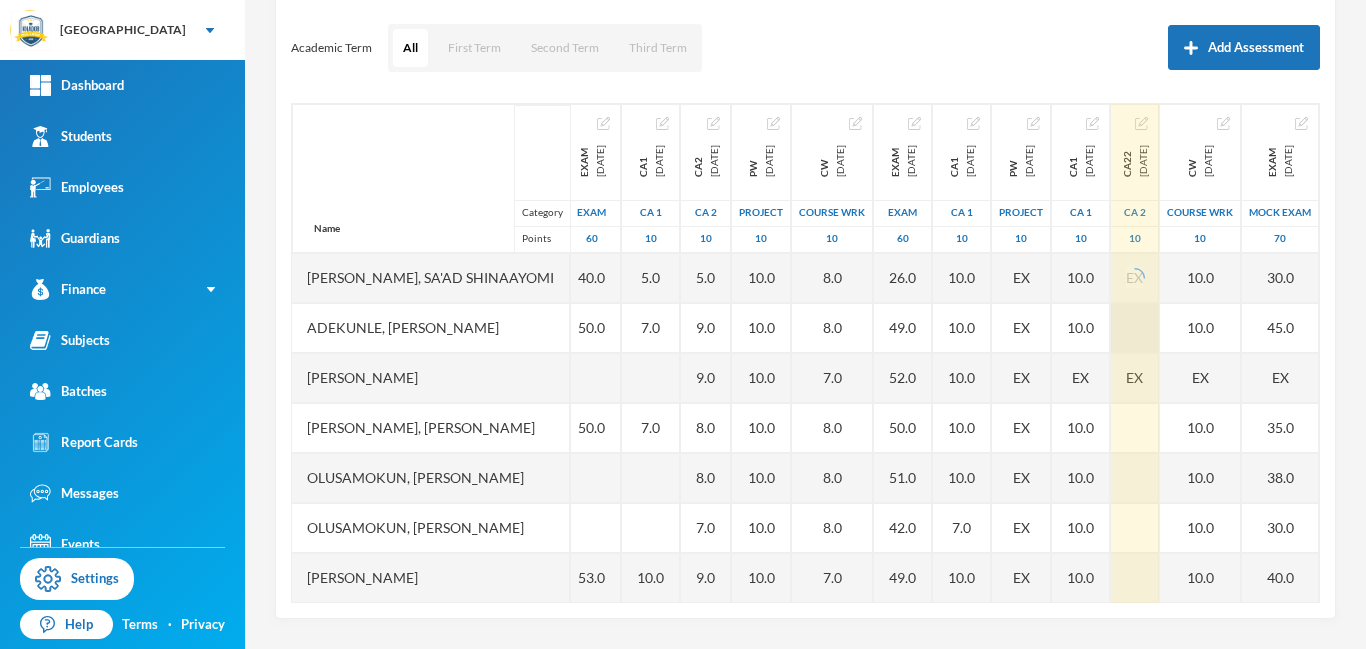 click at bounding box center (1135, 328) 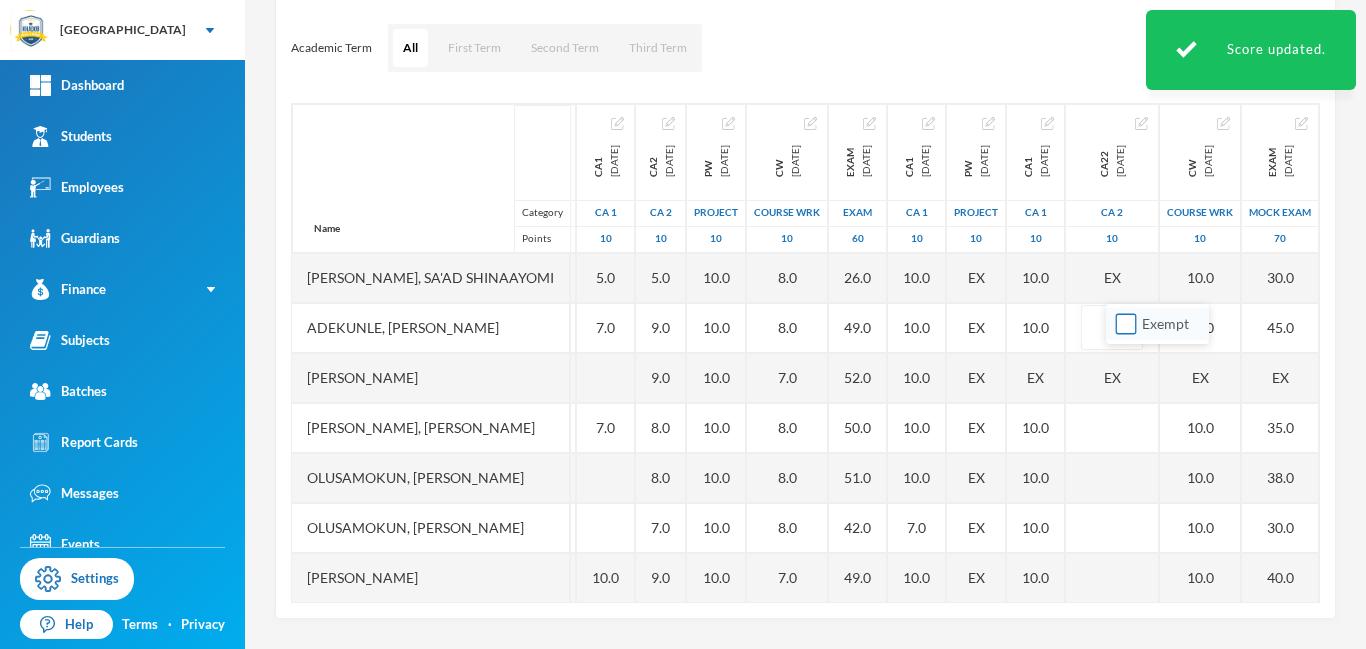 click on "Exempt" at bounding box center (1126, 324) 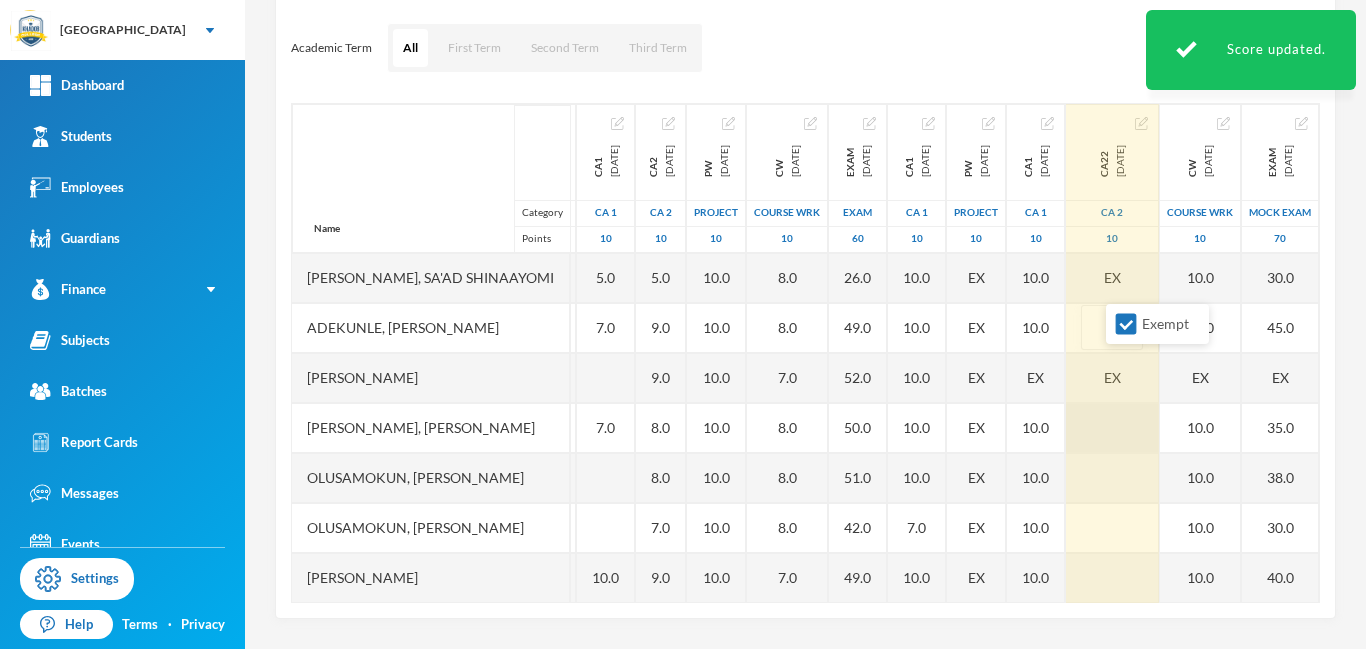 click at bounding box center [1112, 428] 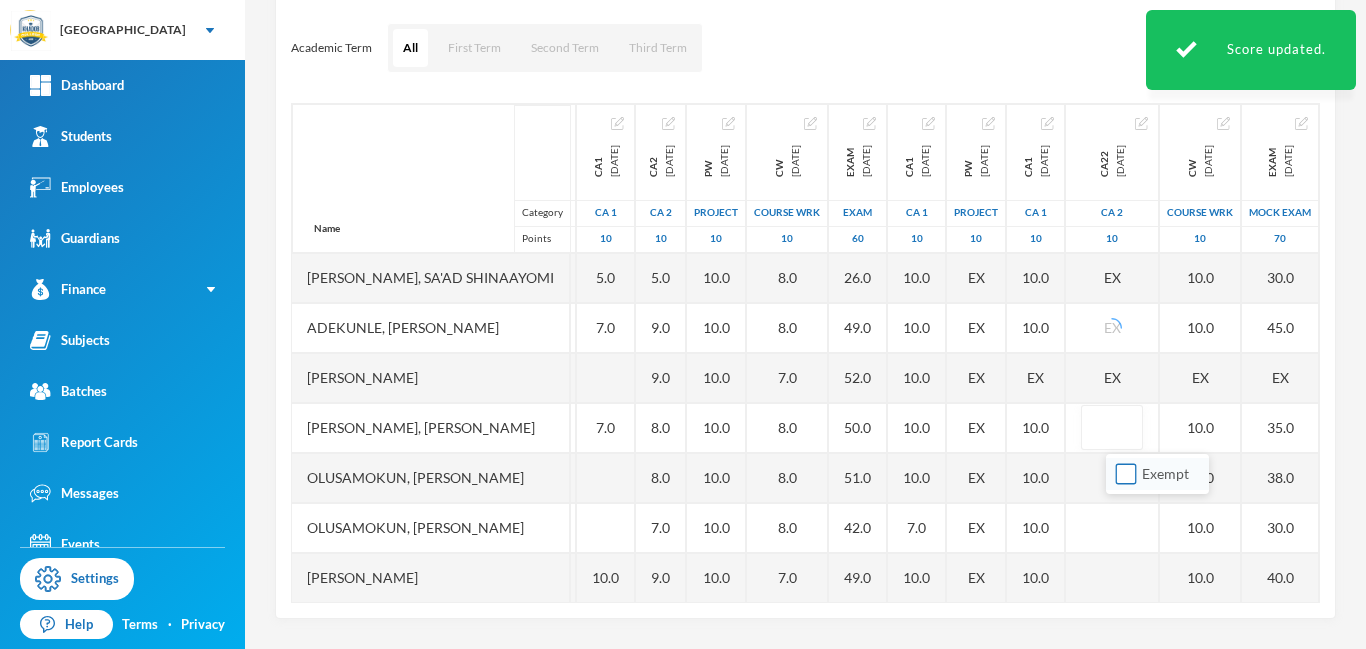 click on "Exempt" at bounding box center (1126, 474) 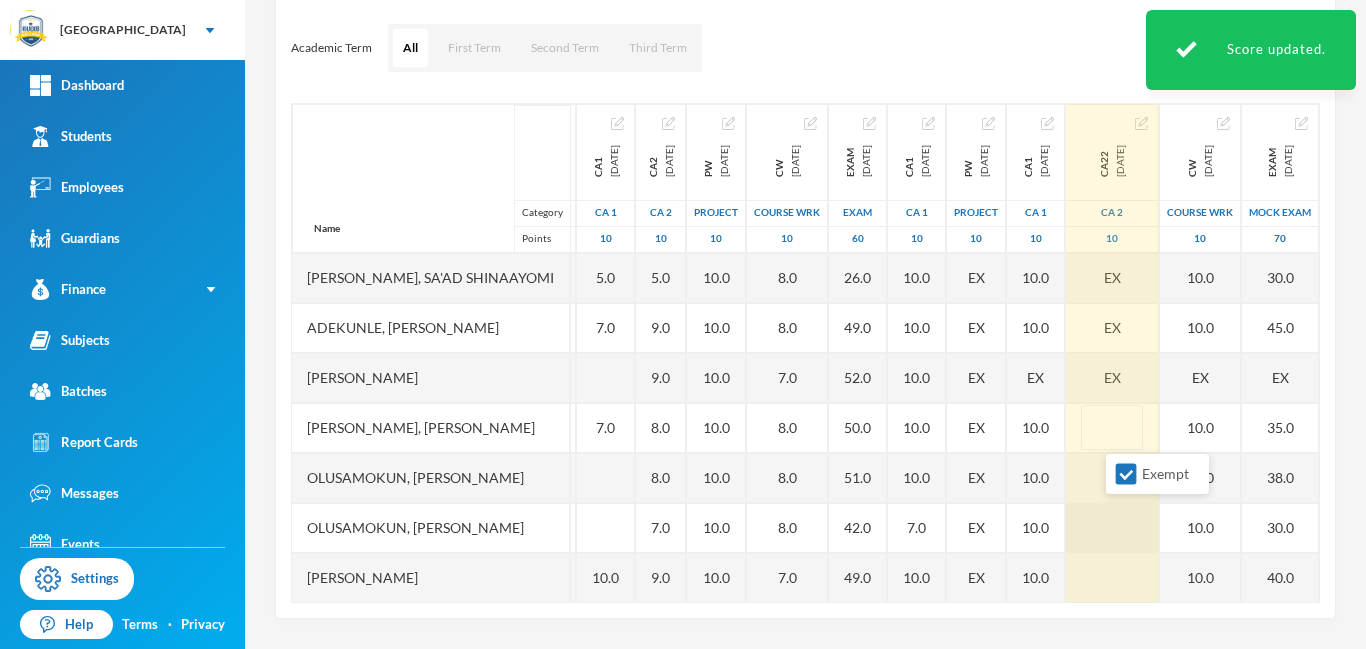 click at bounding box center (1112, 528) 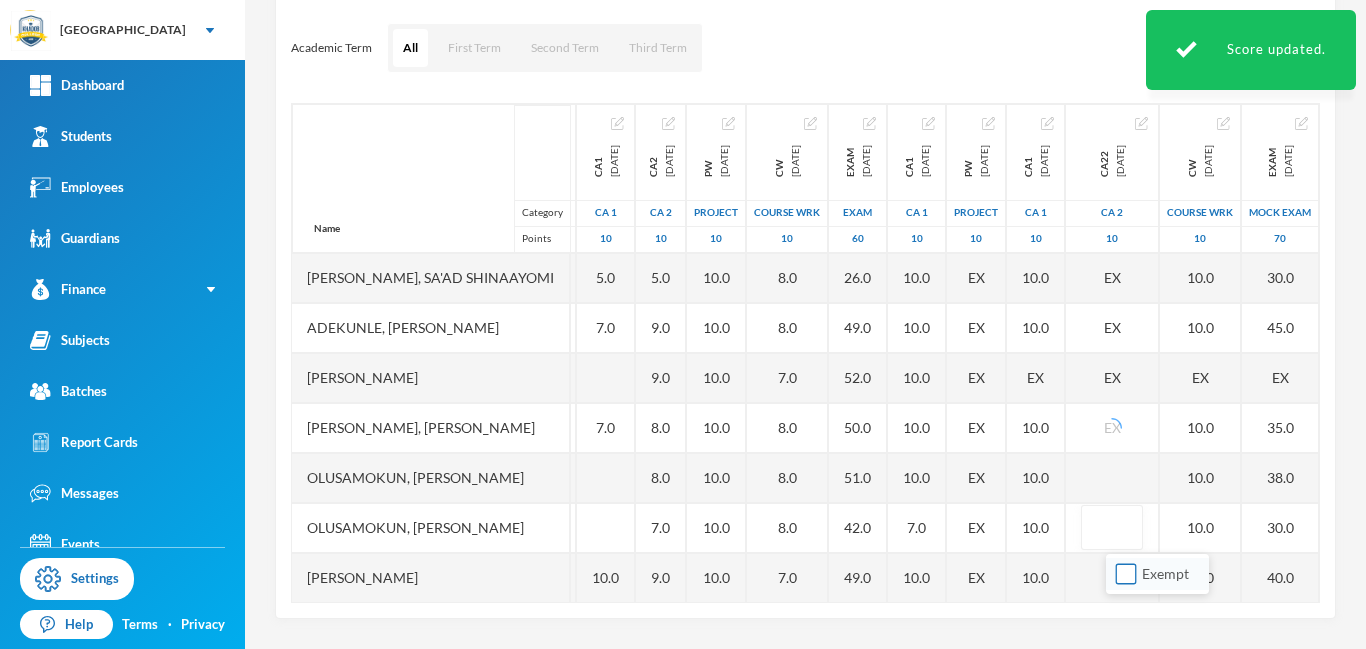 click on "Exempt" at bounding box center (1126, 574) 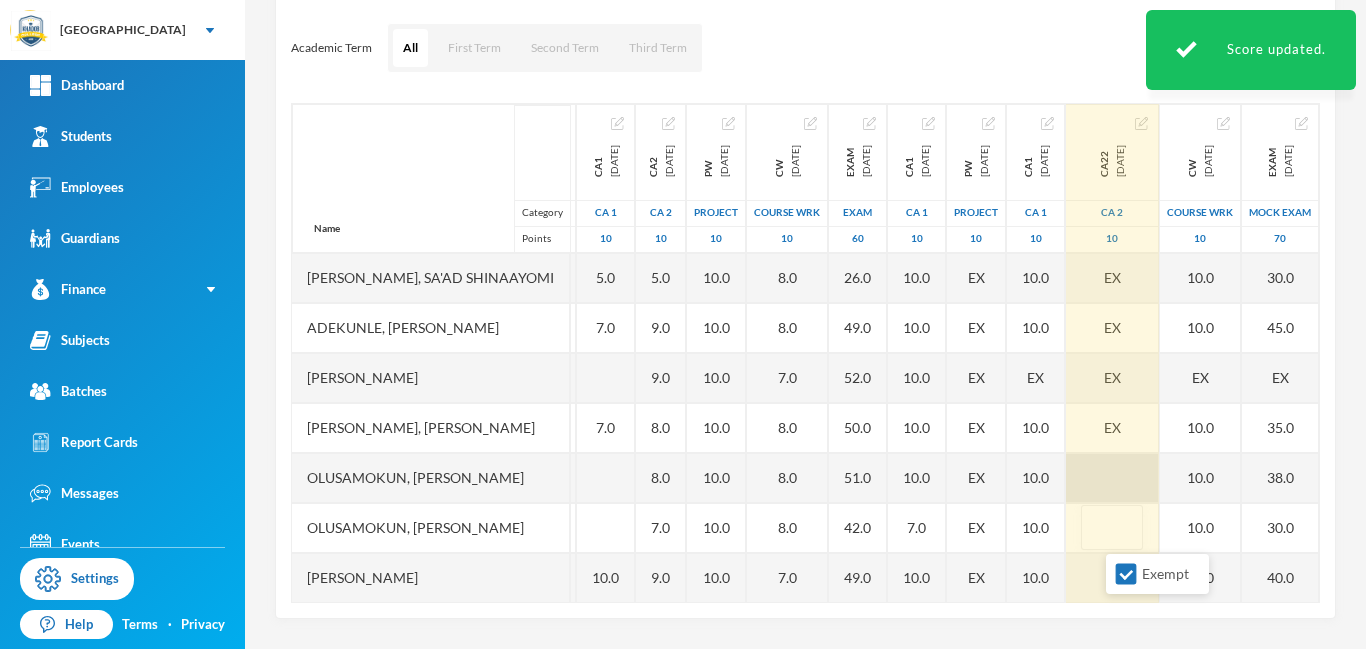 click at bounding box center [1112, 478] 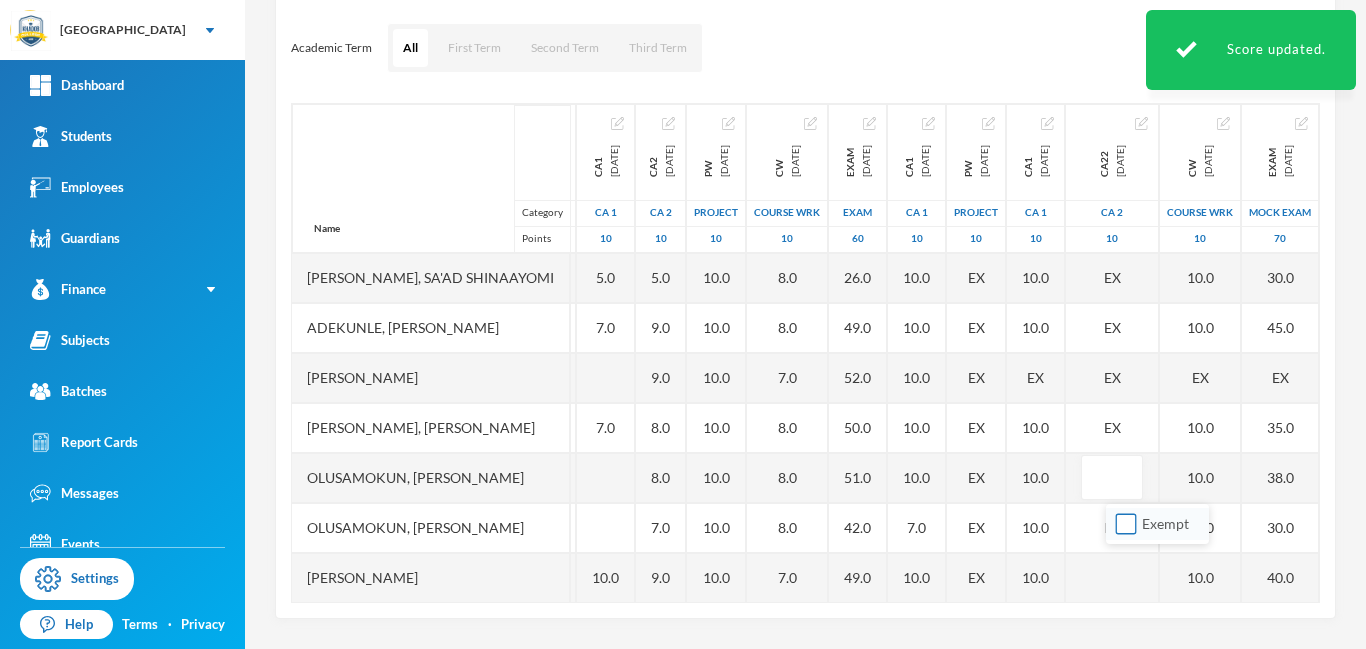 click on "Exempt" at bounding box center [1126, 524] 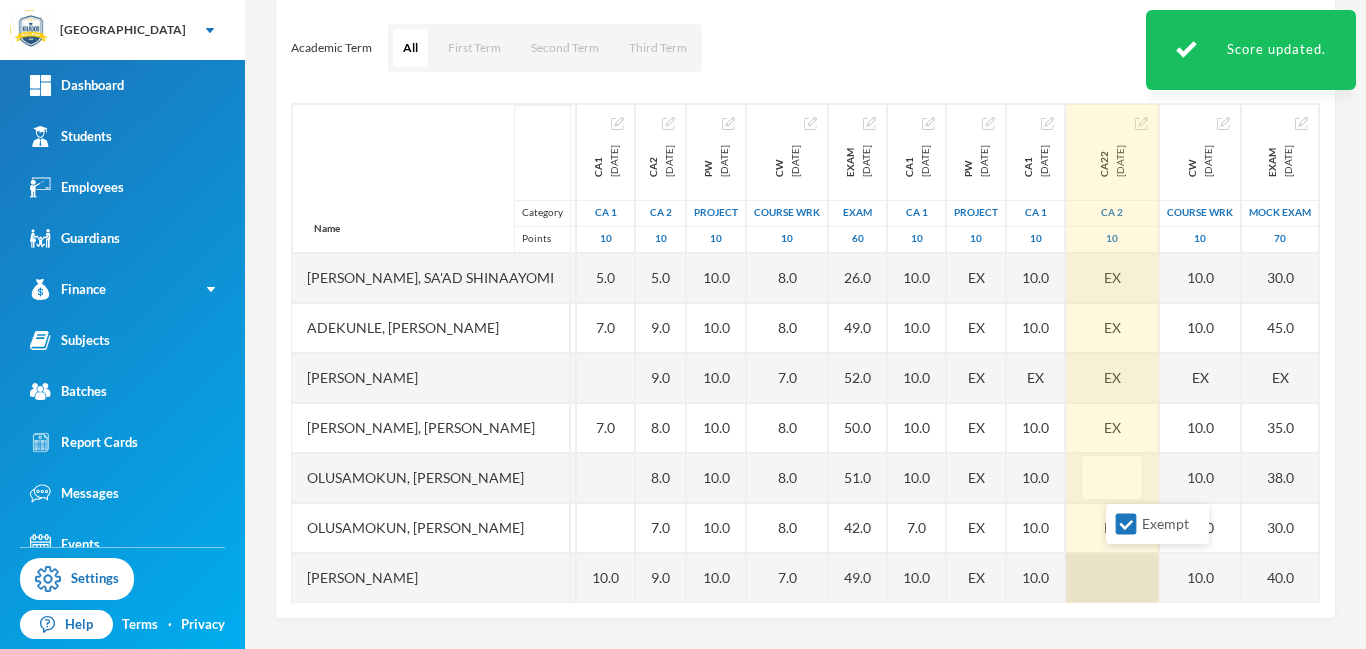 click at bounding box center [1112, 578] 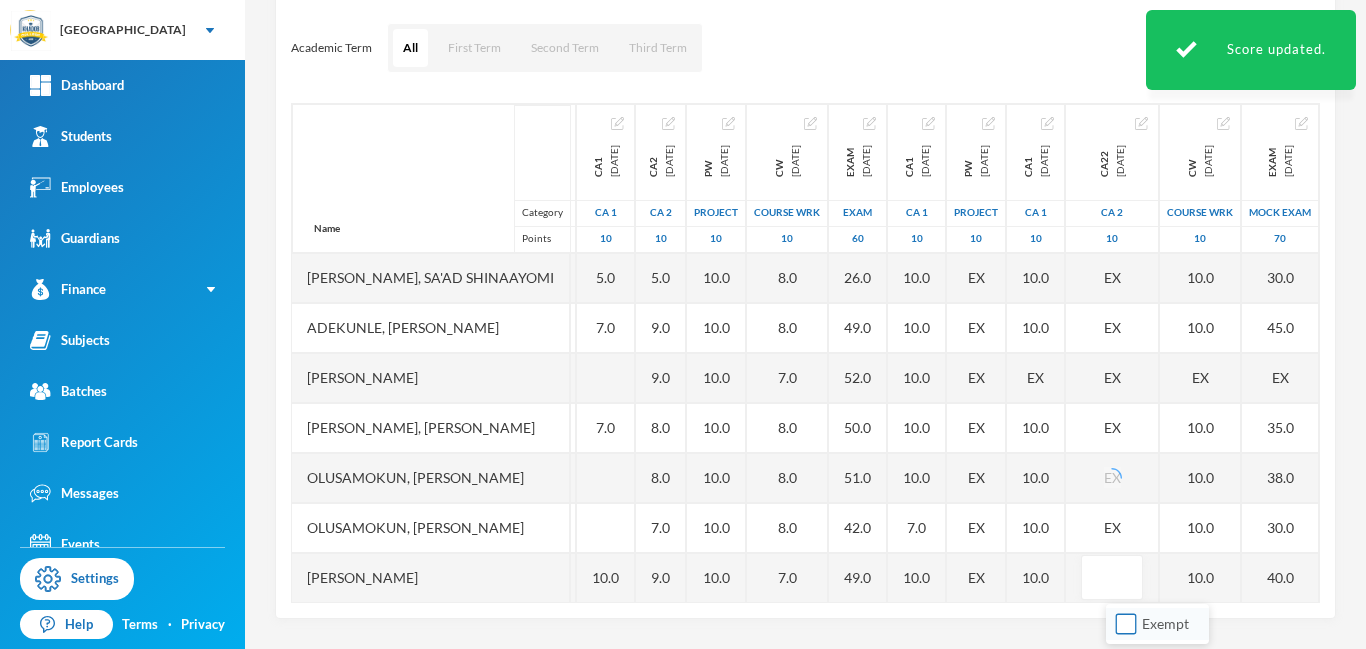 click on "Exempt" at bounding box center [1126, 624] 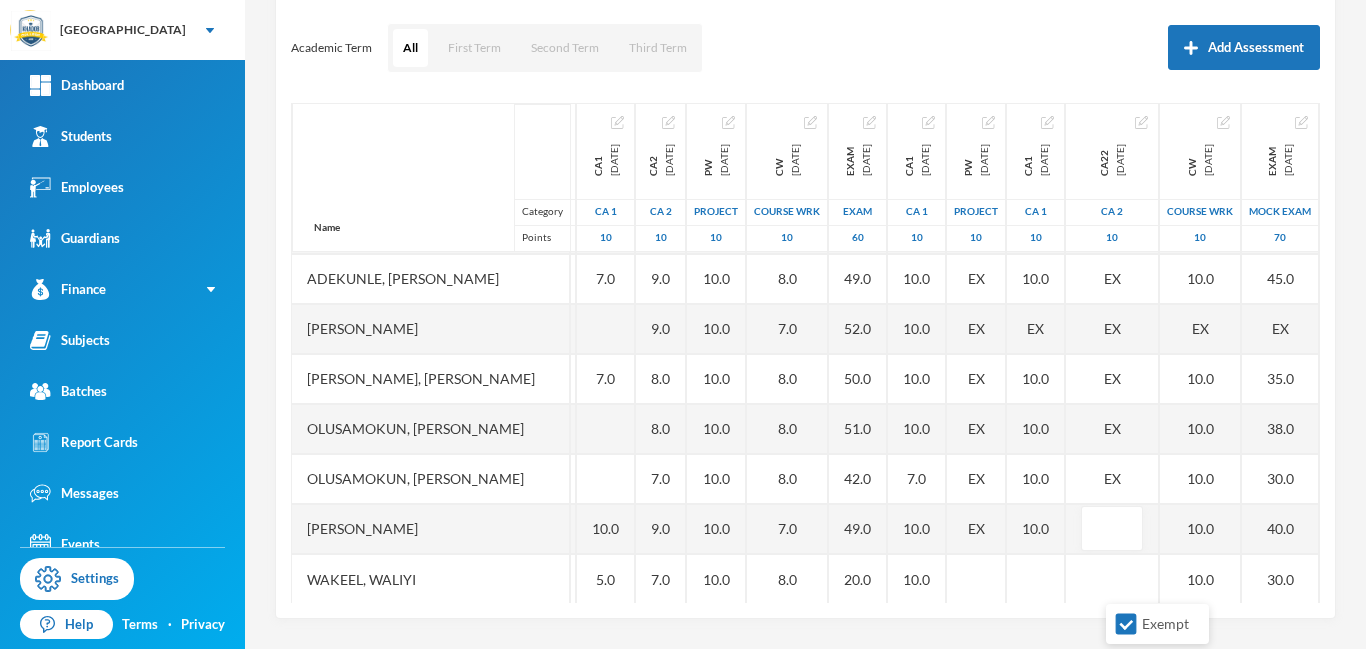 scroll, scrollTop: 51, scrollLeft: 416, axis: both 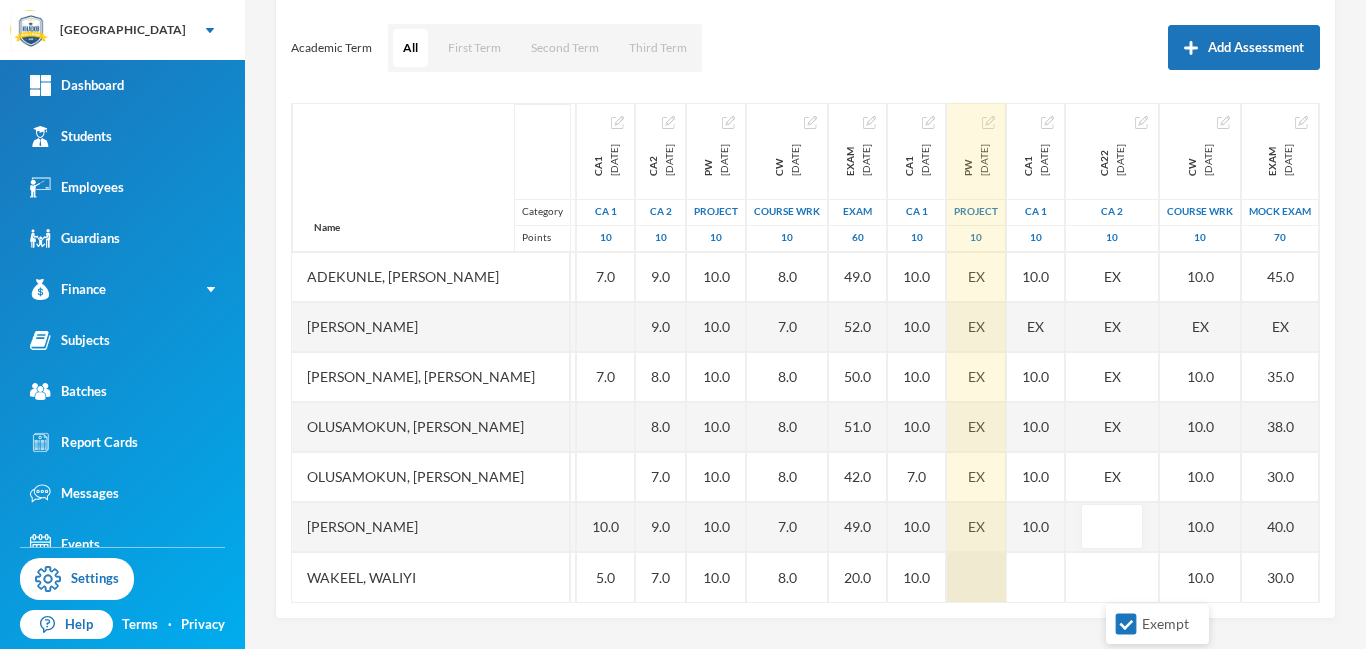 click at bounding box center [976, 577] 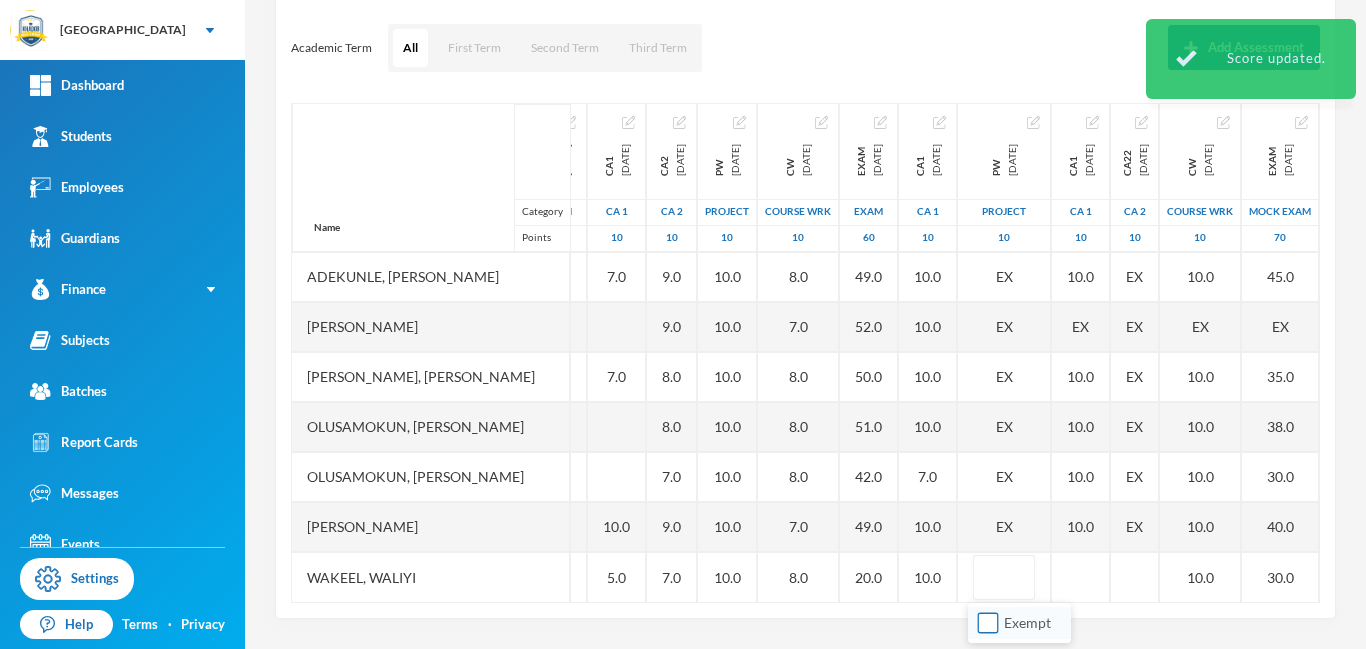 click on "Exempt" at bounding box center (988, 623) 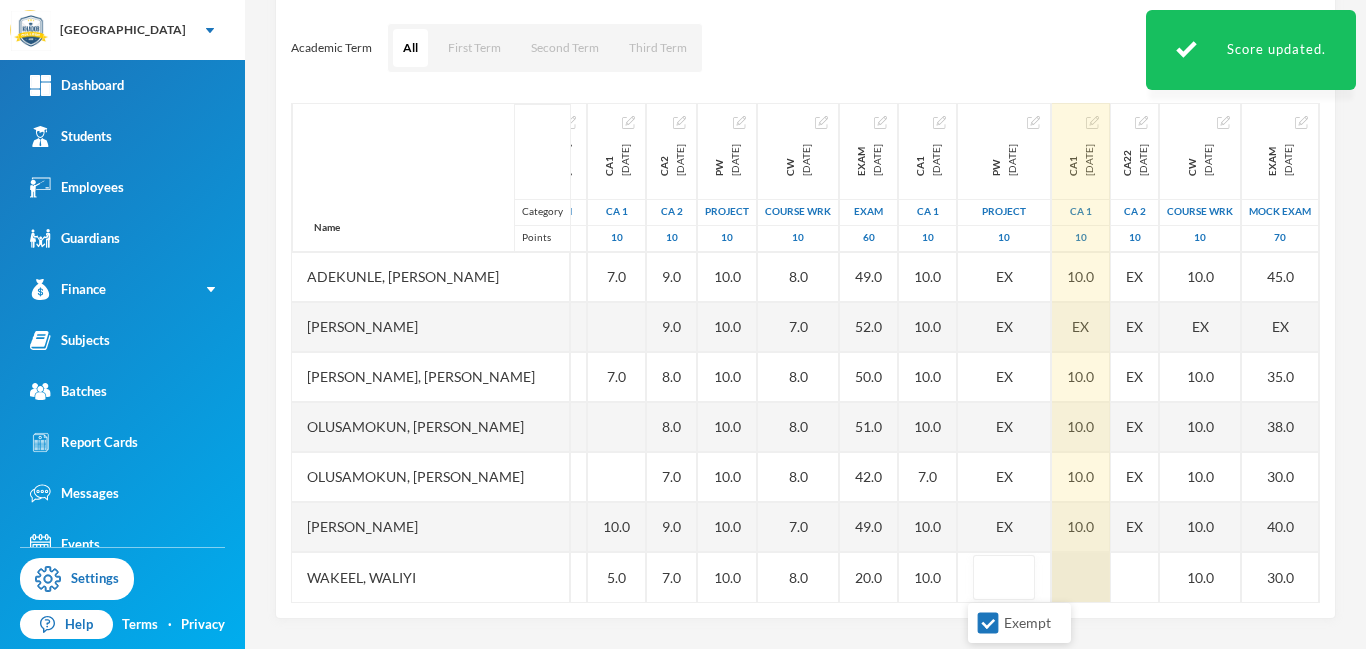 click at bounding box center (1081, 577) 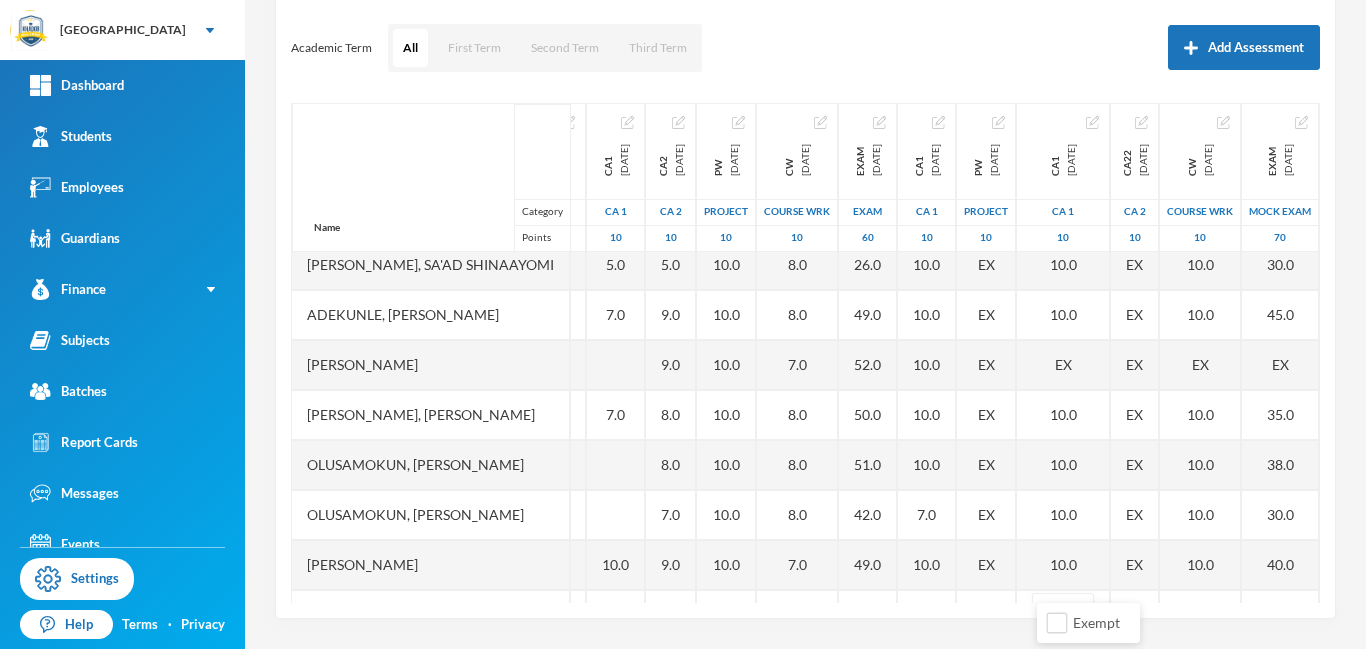 scroll, scrollTop: 0, scrollLeft: 416, axis: horizontal 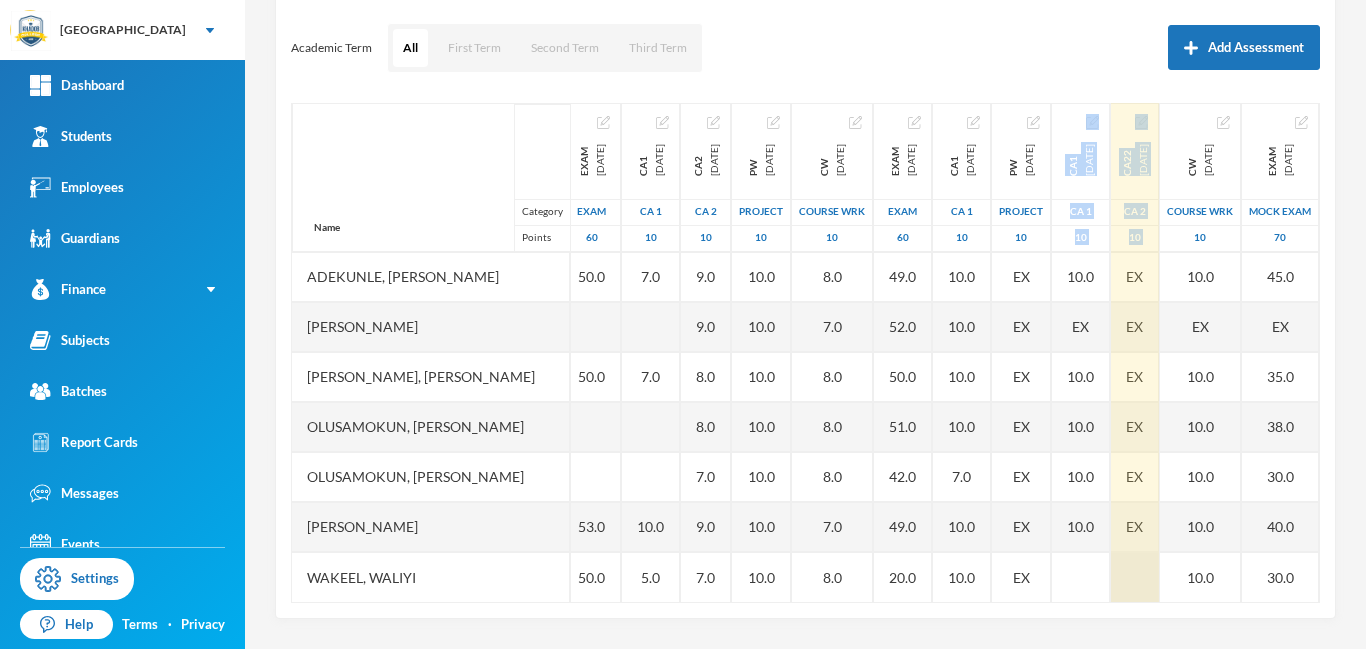 drag, startPoint x: 1001, startPoint y: 602, endPoint x: 1128, endPoint y: 573, distance: 130.26895 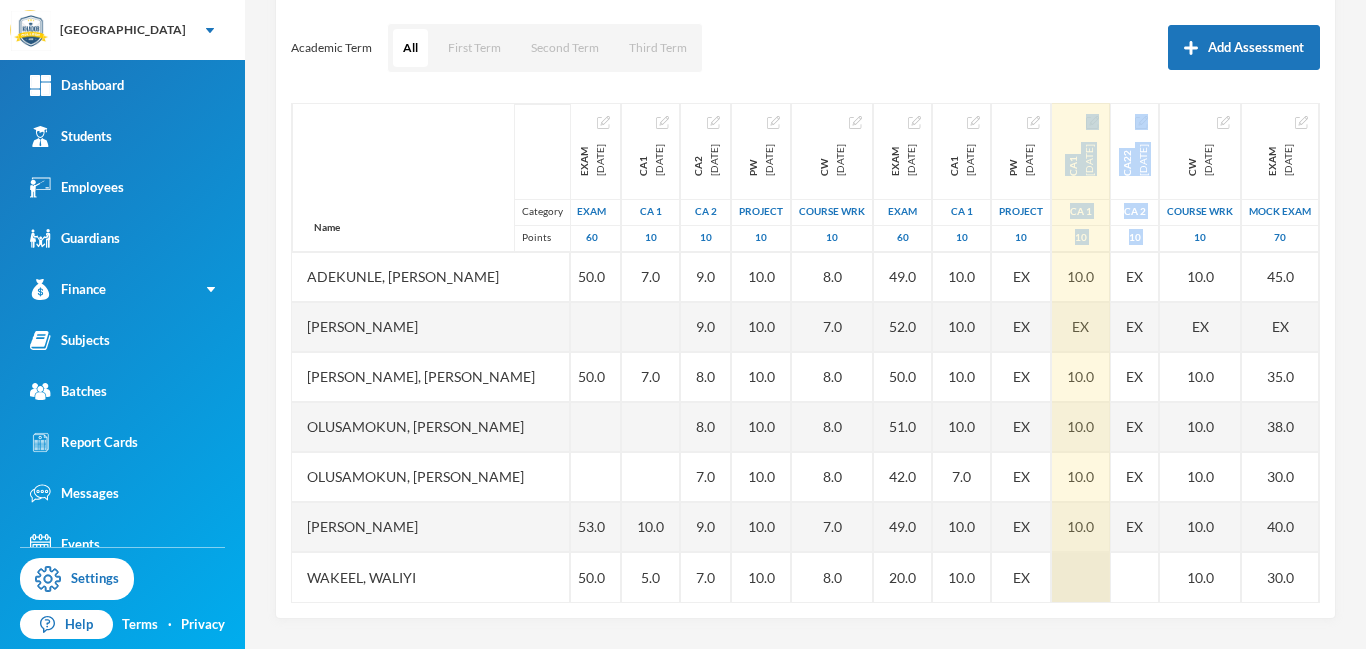 click at bounding box center [1081, 577] 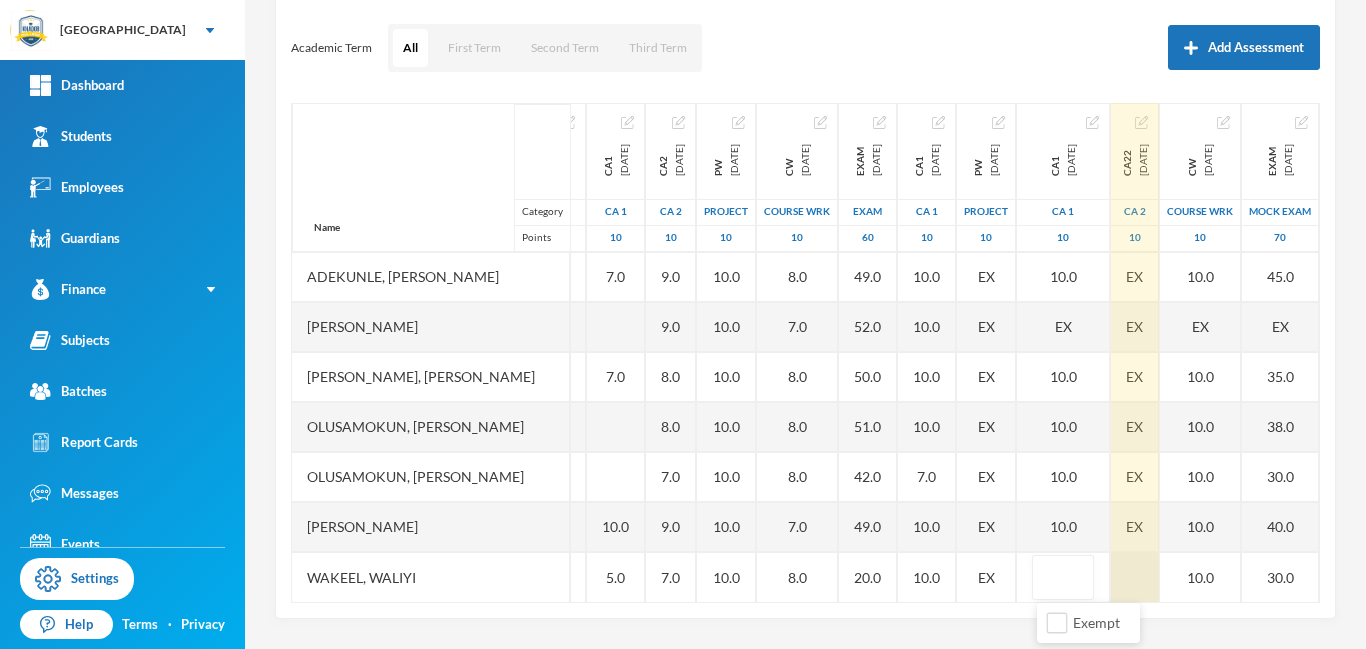 click at bounding box center (1135, 577) 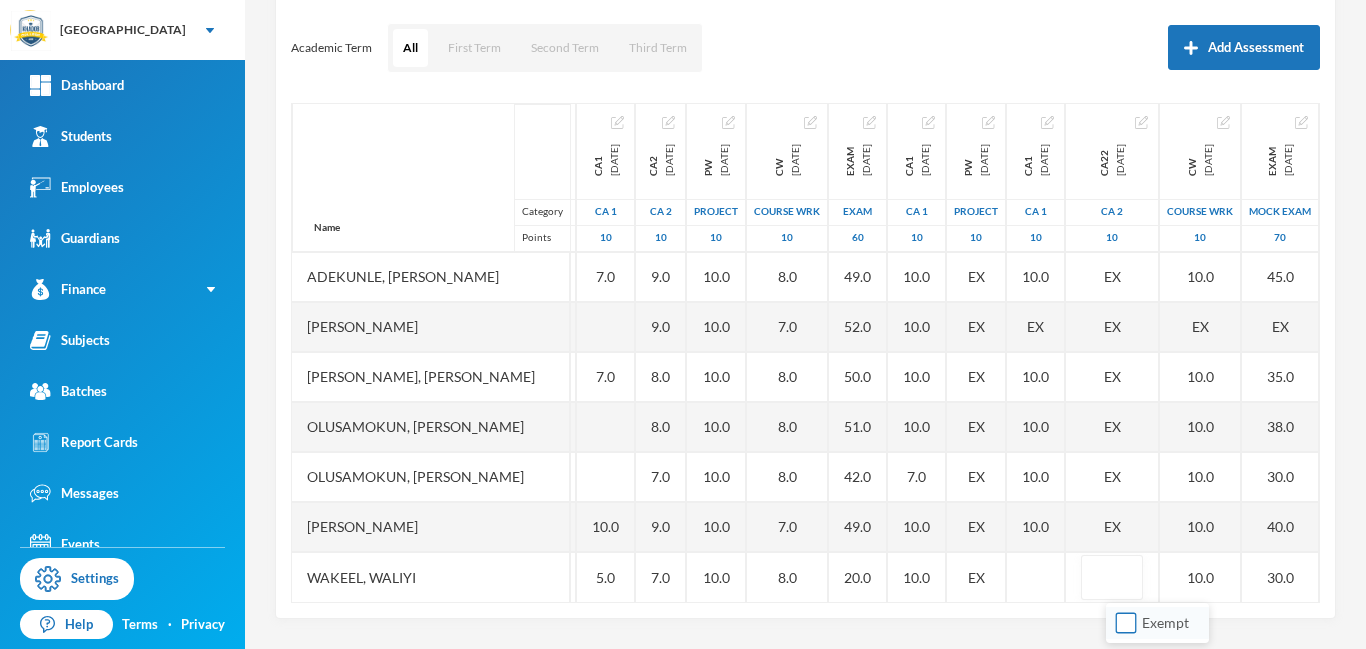 click on "Exempt" at bounding box center (1126, 623) 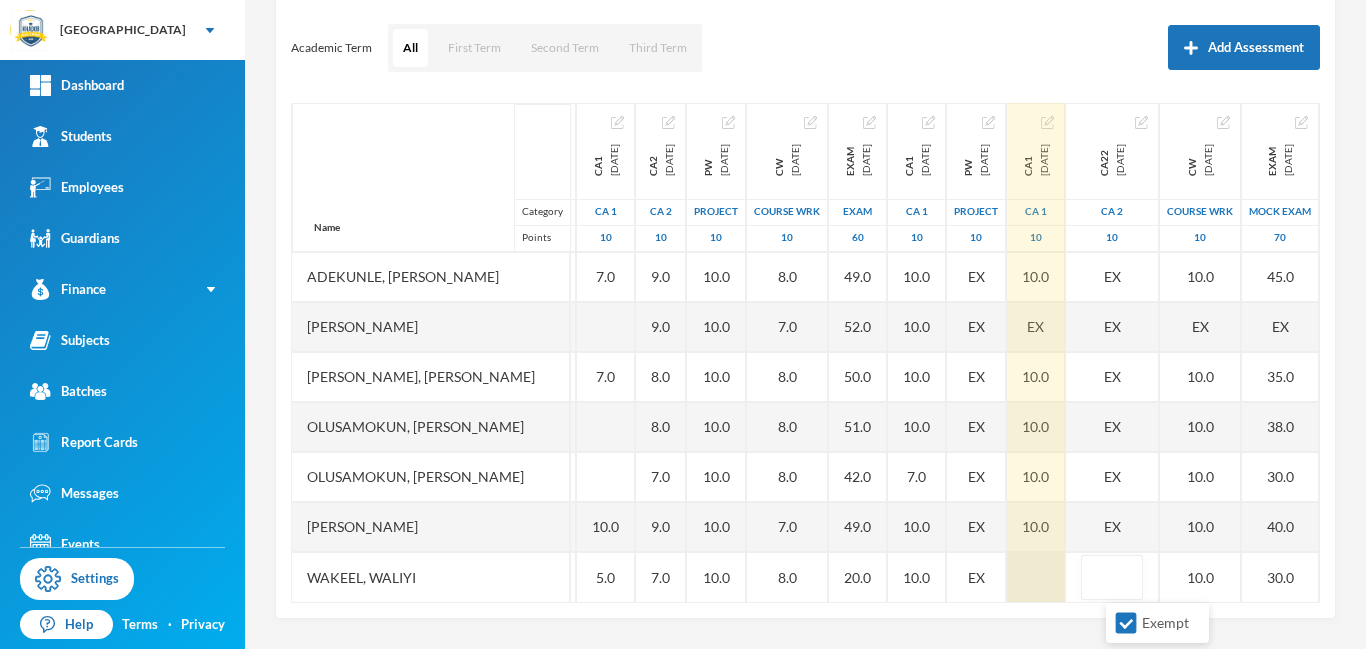 click at bounding box center [1036, 577] 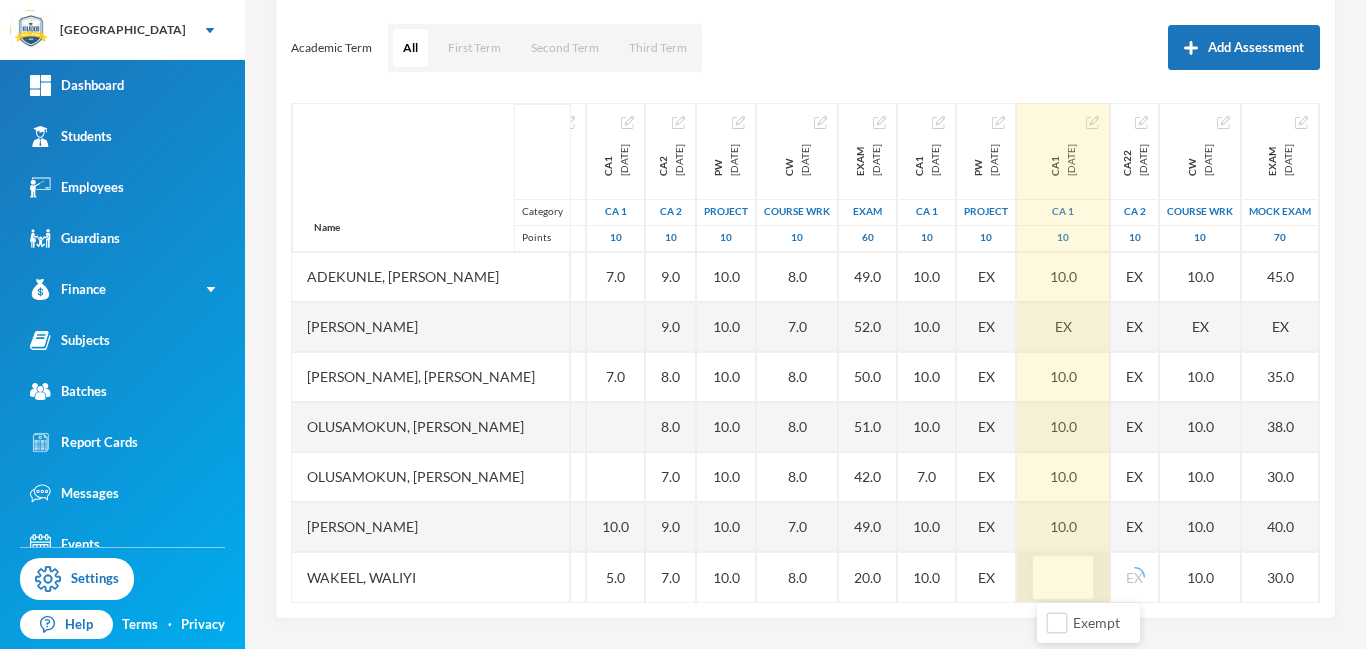 click at bounding box center (1063, 578) 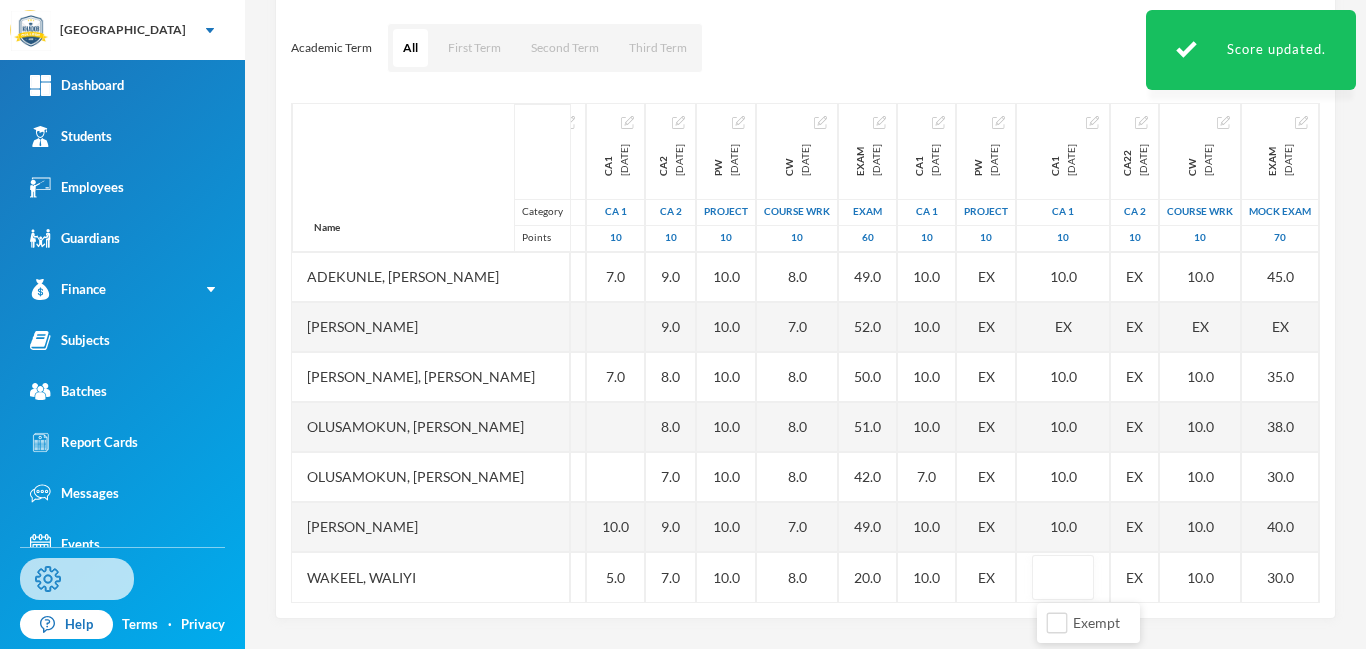 click on "Settings" at bounding box center (77, 579) 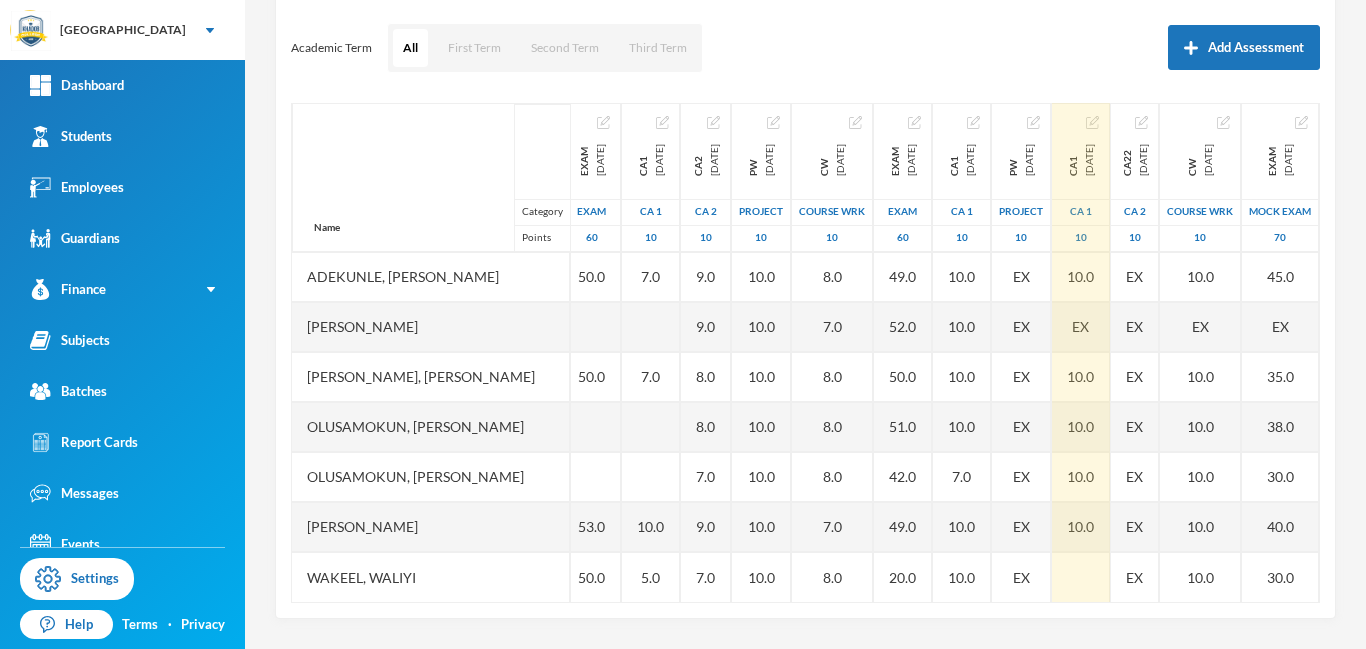 click at bounding box center (1092, 122) 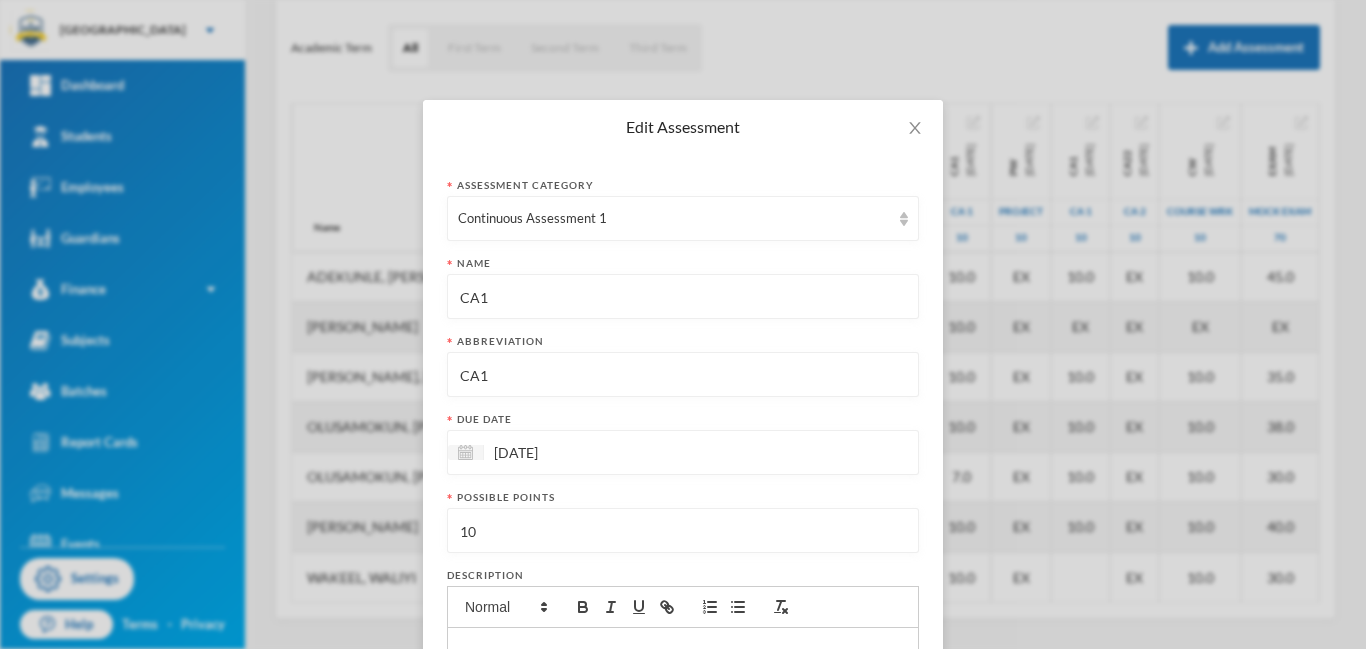 click on "03/06/2025" at bounding box center (568, 452) 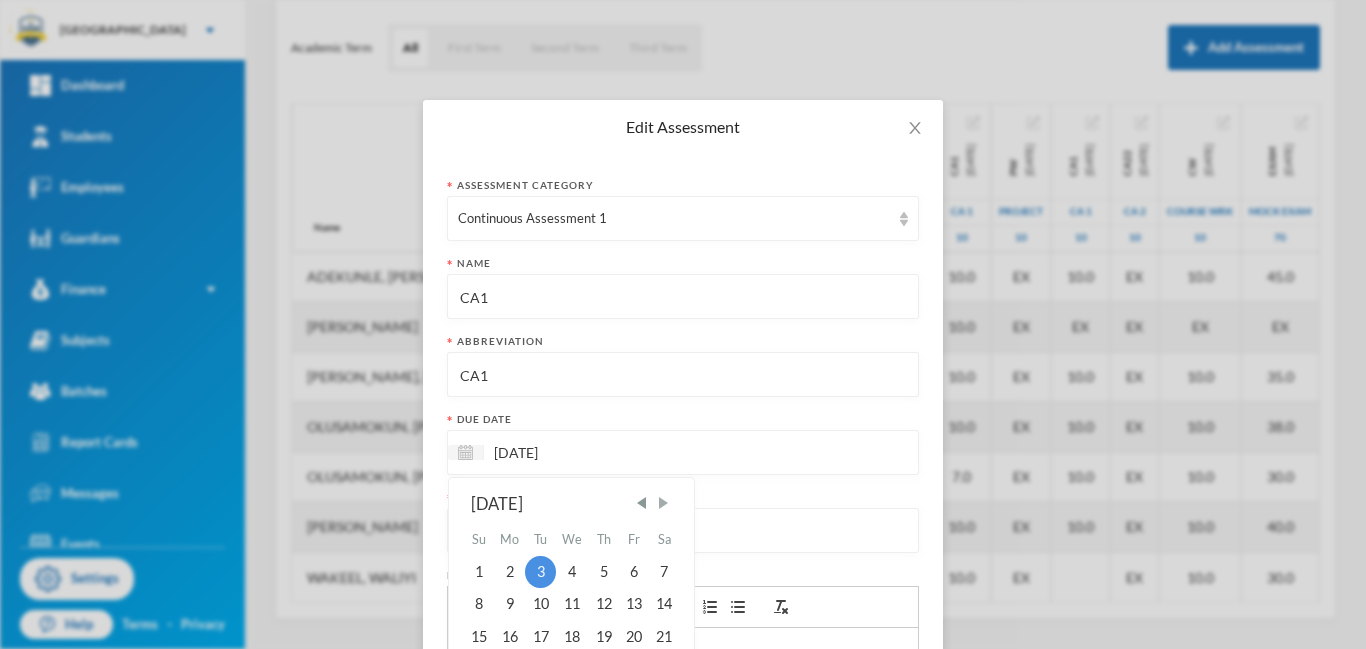 click at bounding box center [663, 503] 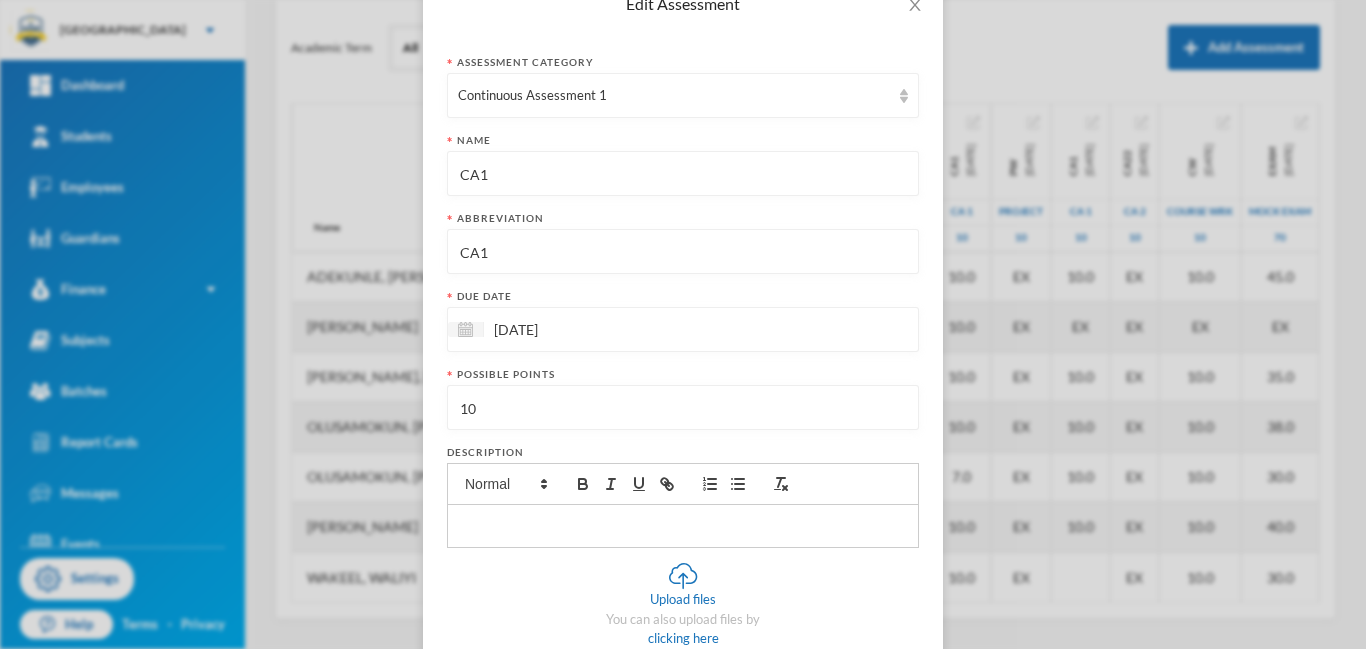 scroll, scrollTop: 126, scrollLeft: 0, axis: vertical 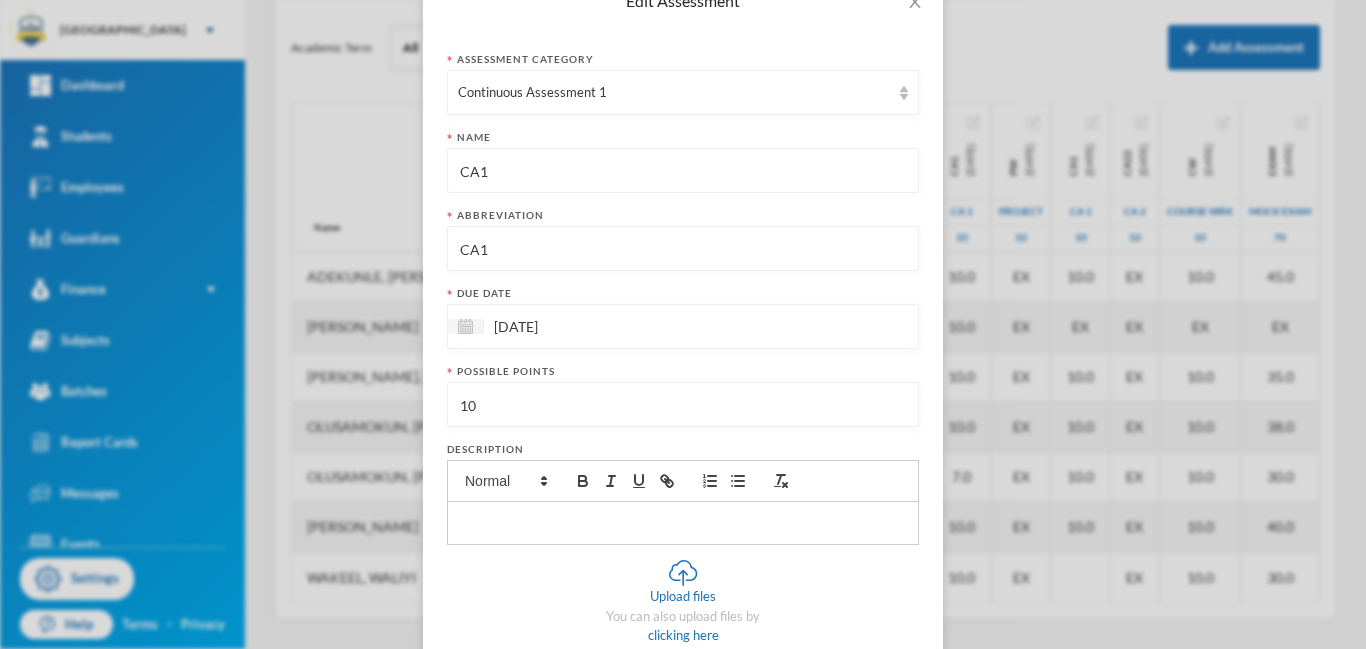 click on "03/06/2025" at bounding box center [568, 326] 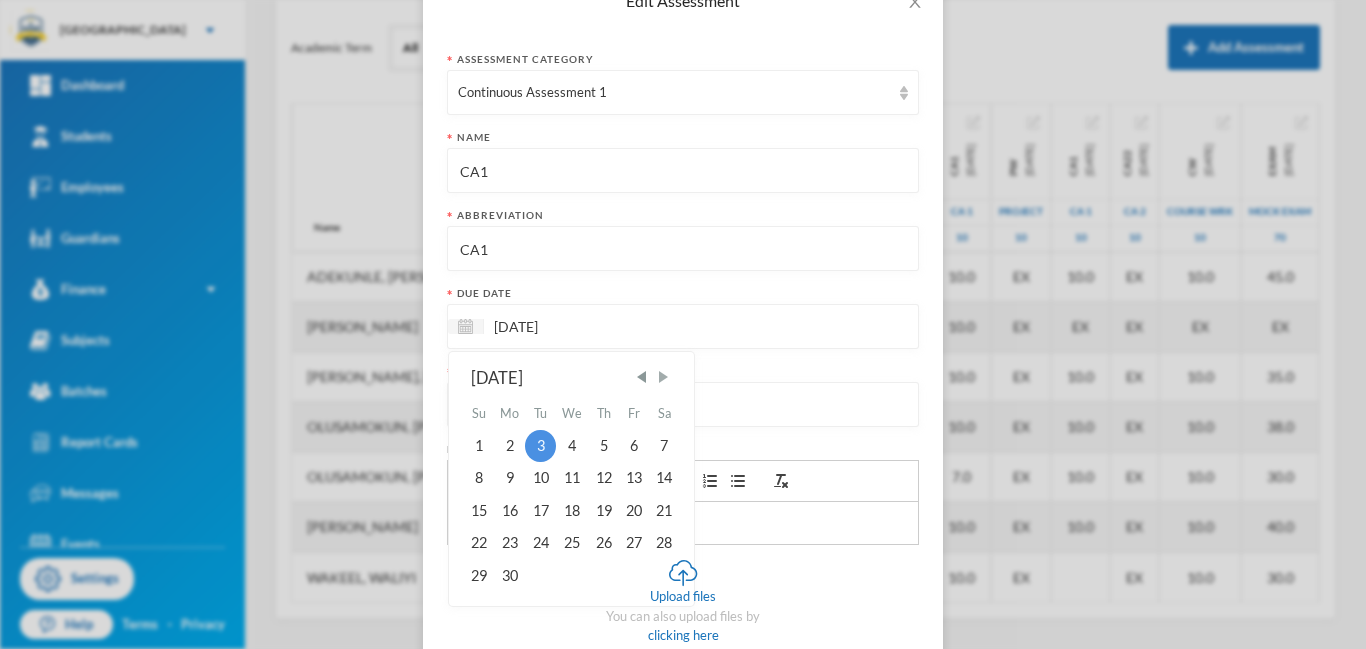 click at bounding box center [663, 377] 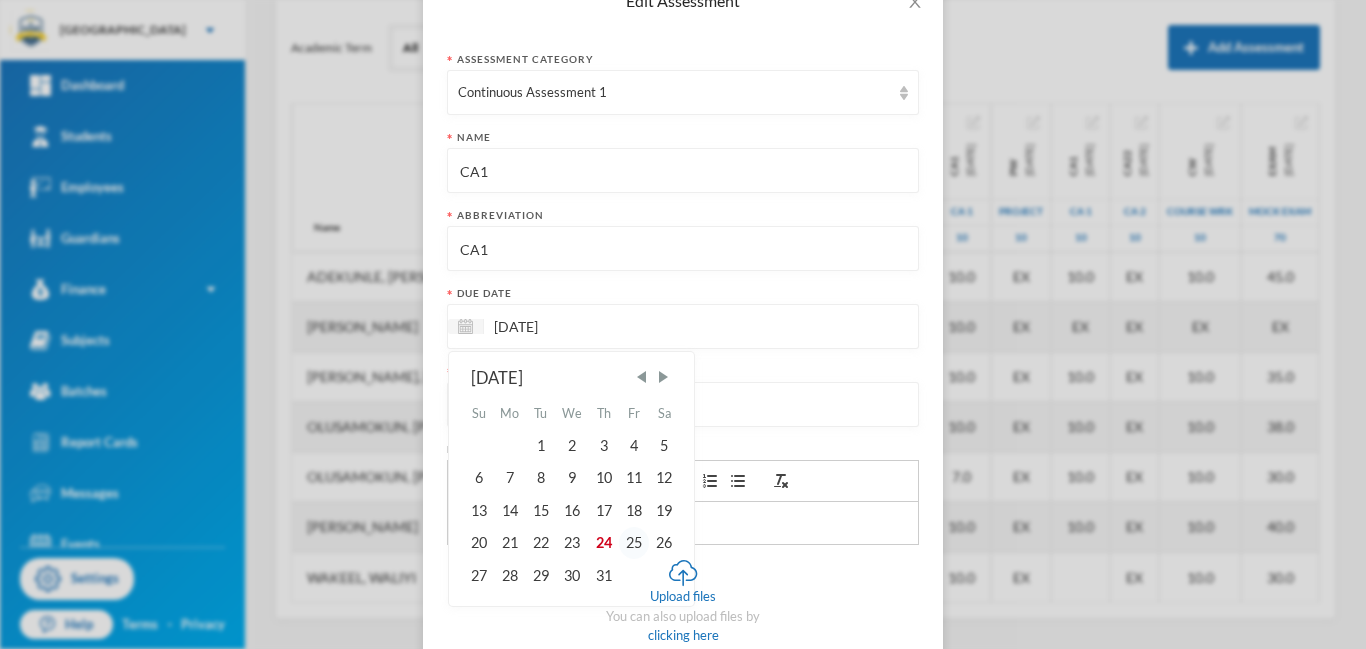 click on "25" at bounding box center [634, 543] 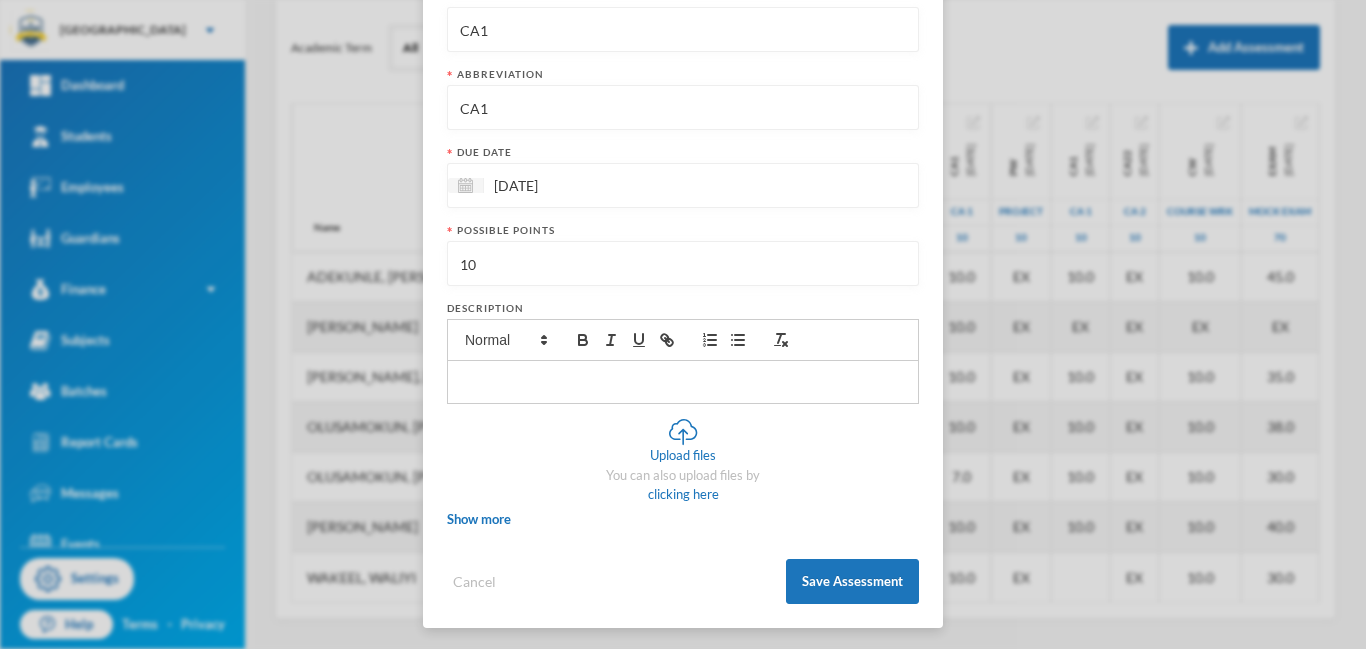 scroll, scrollTop: 270, scrollLeft: 0, axis: vertical 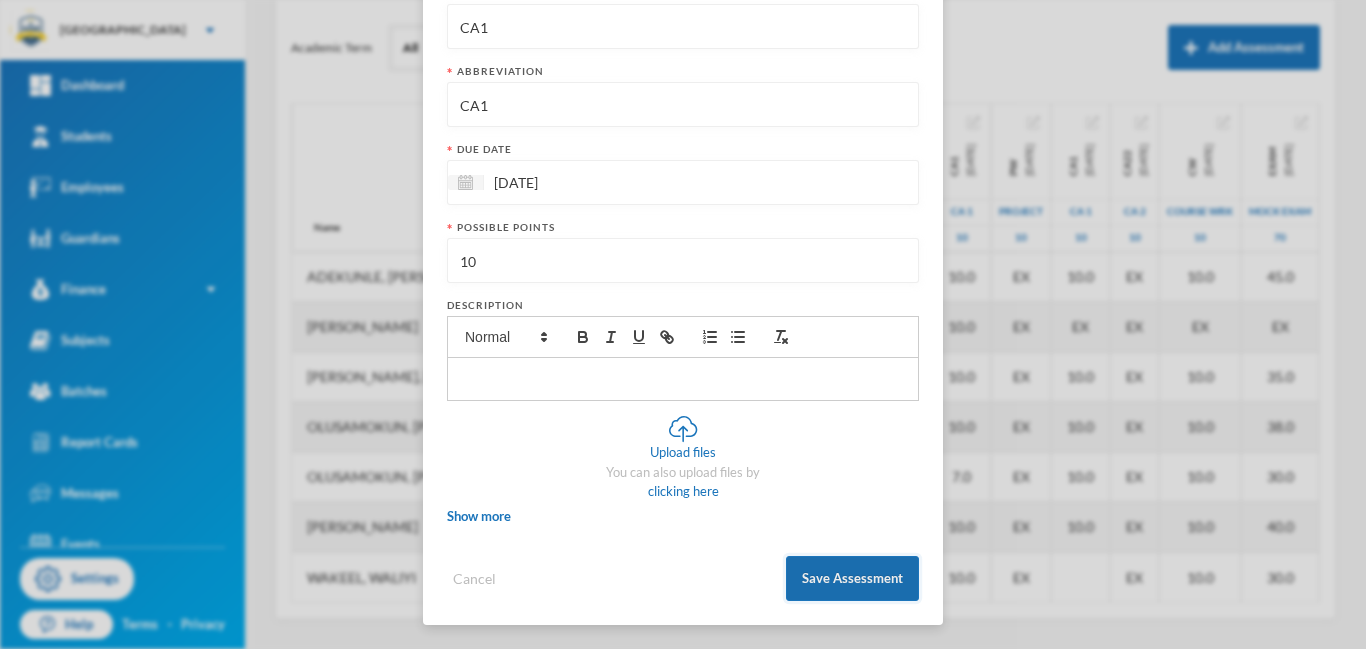 click on "Save Assessment" at bounding box center (852, 578) 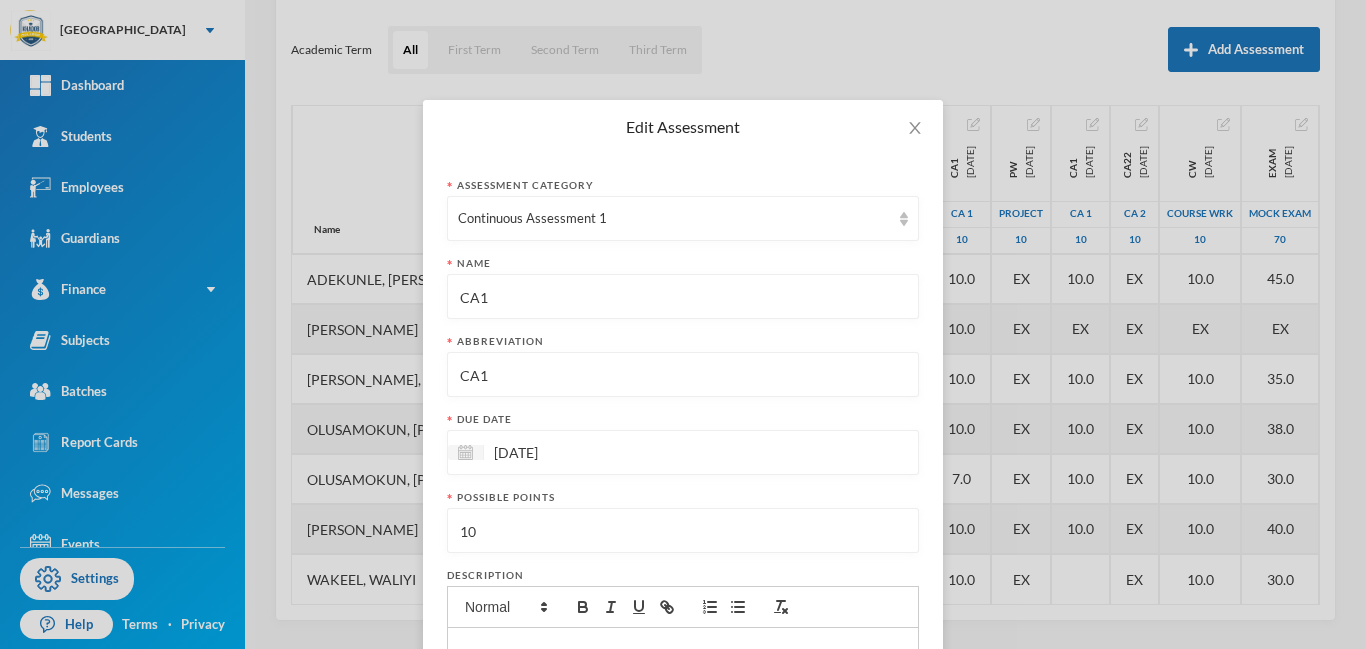scroll, scrollTop: 263, scrollLeft: 0, axis: vertical 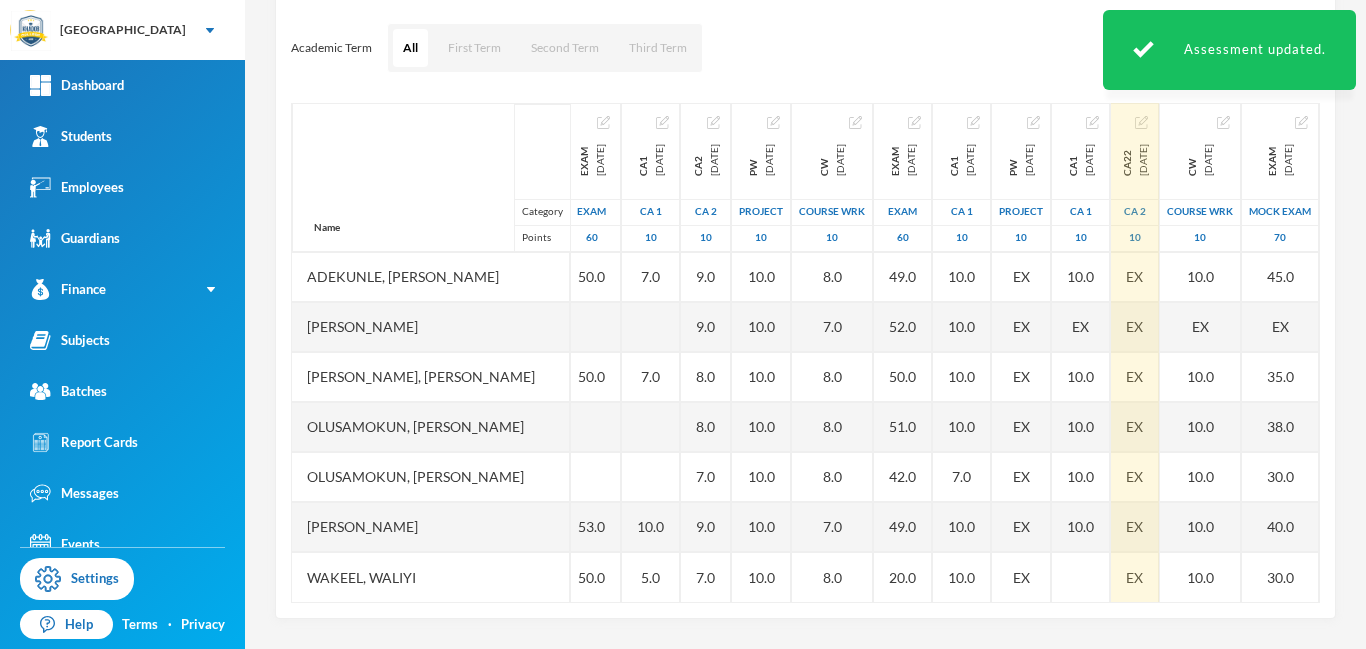 click at bounding box center [1141, 122] 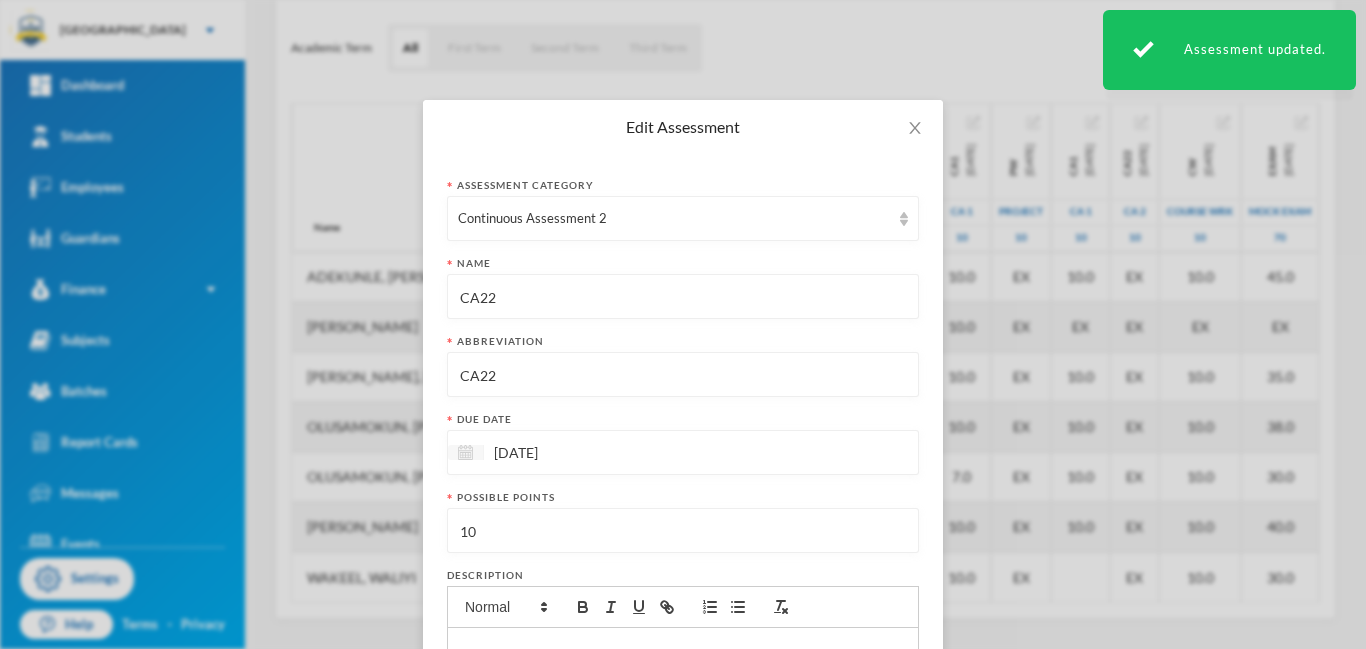 click at bounding box center [465, 452] 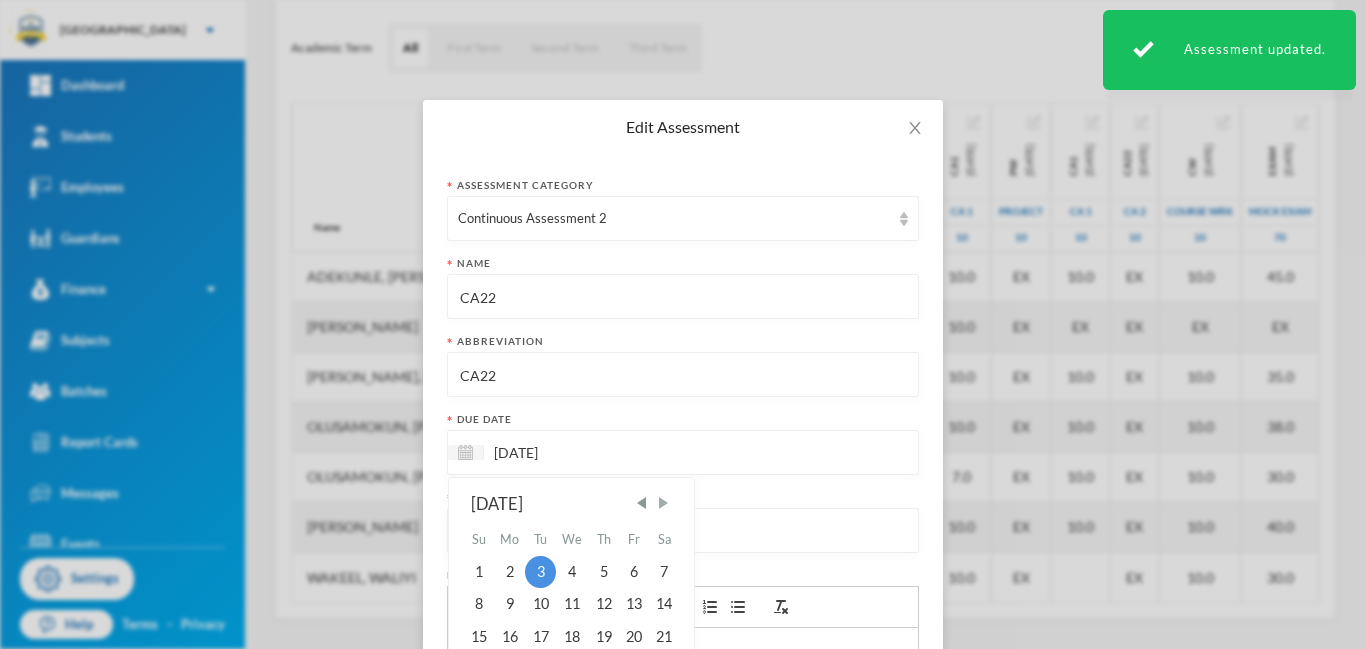 click at bounding box center (663, 503) 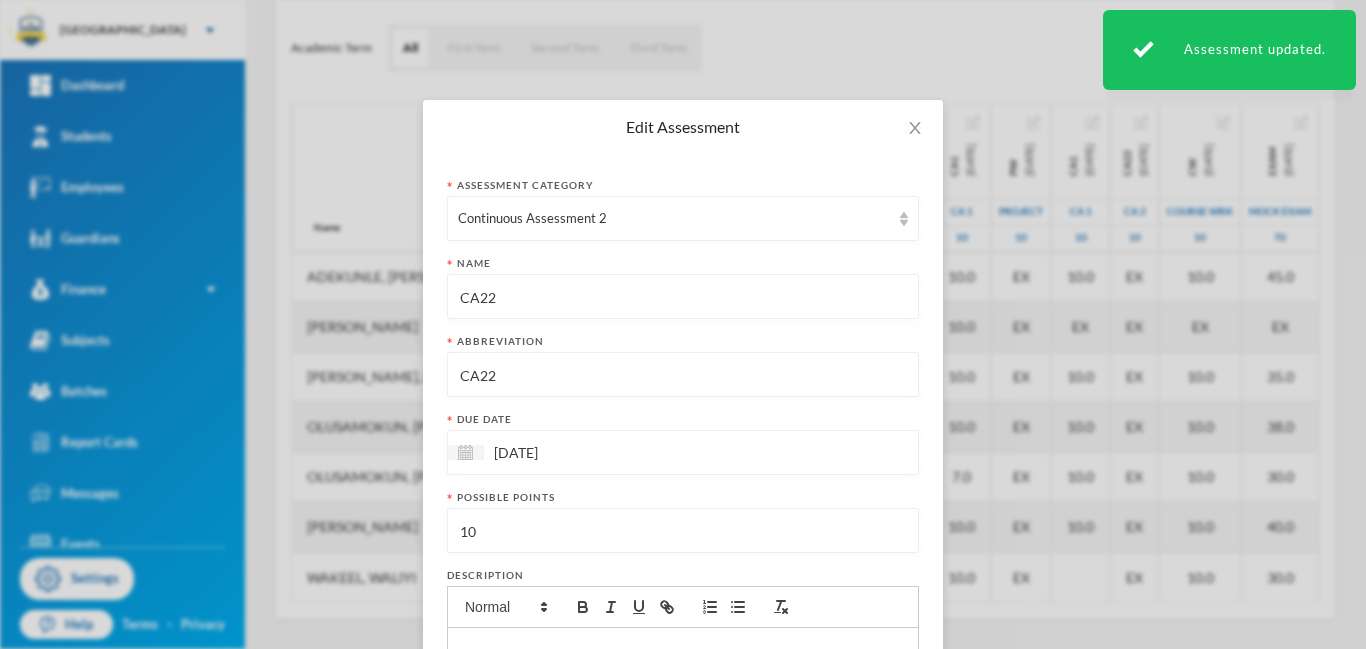 scroll, scrollTop: 265, scrollLeft: 0, axis: vertical 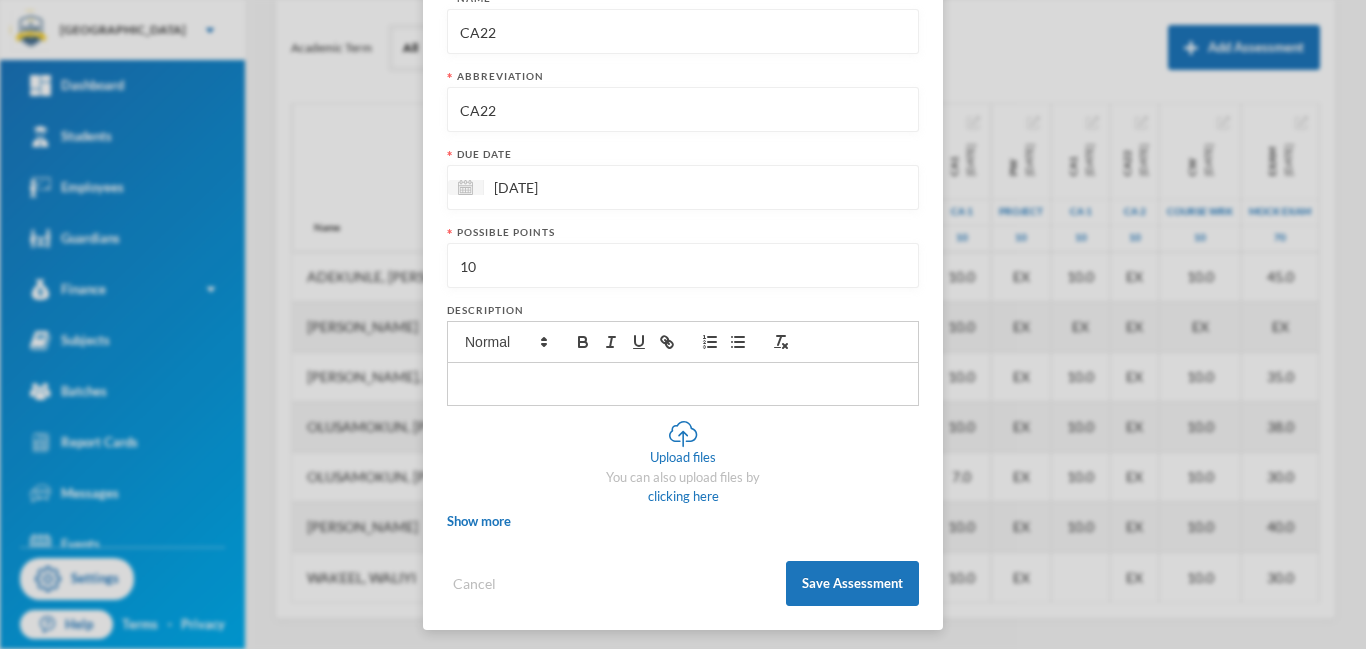 click on "03/06/2025" at bounding box center [568, 187] 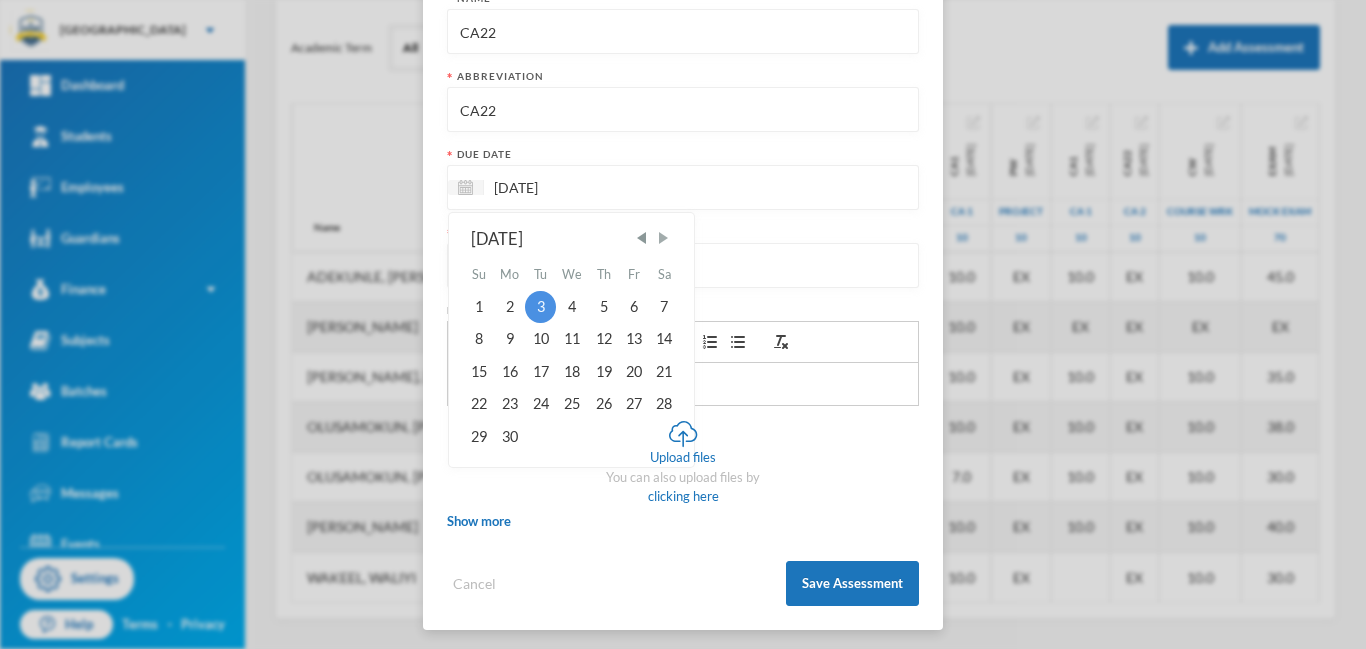 click at bounding box center (663, 238) 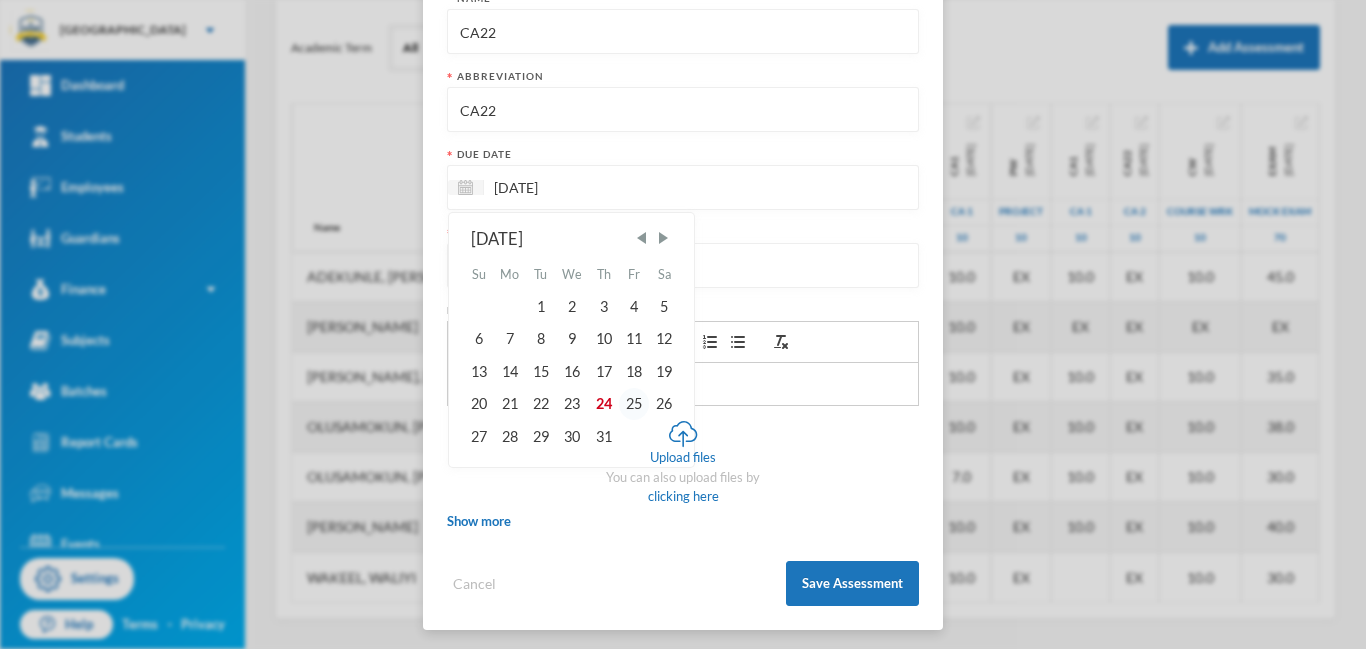 click on "25" at bounding box center [634, 404] 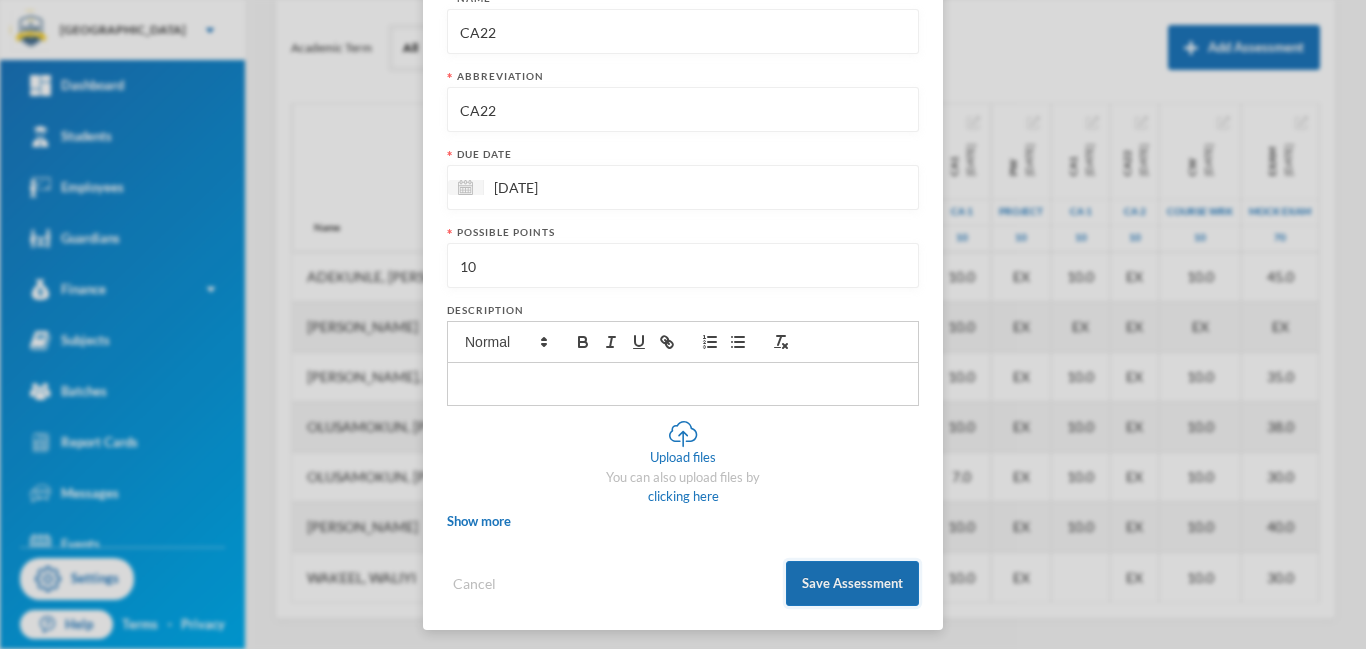 click on "Save Assessment" at bounding box center (852, 583) 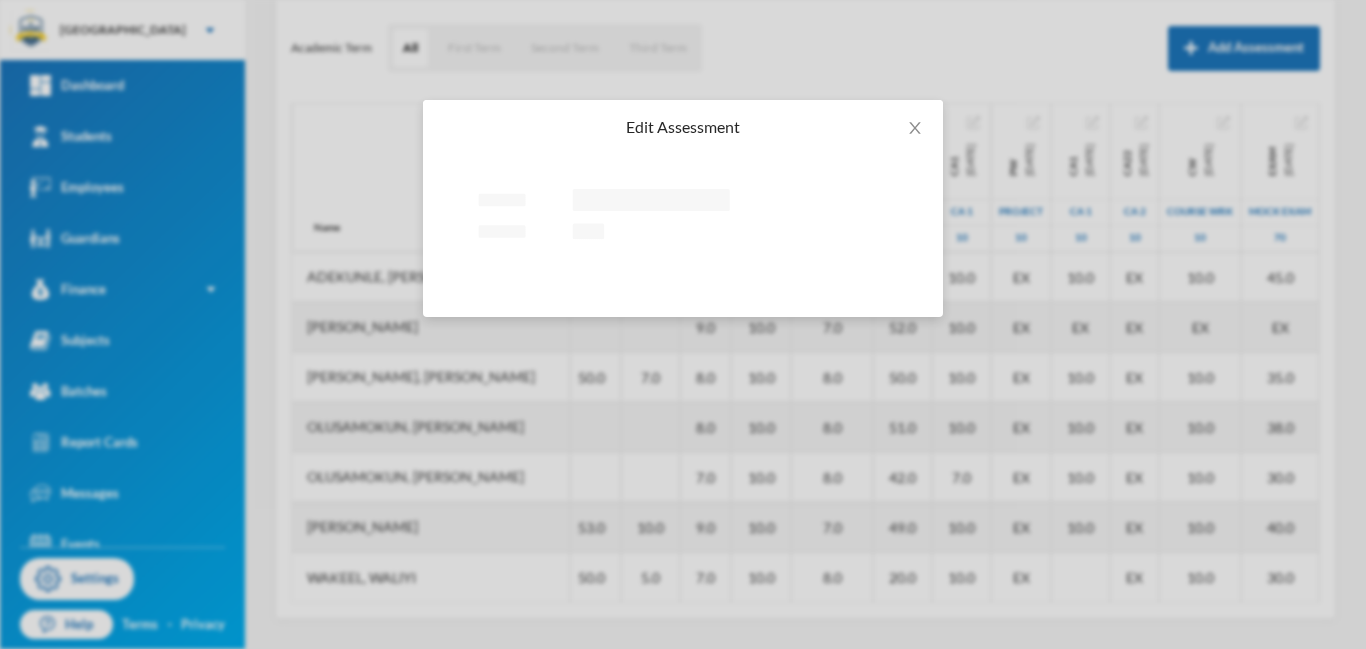scroll, scrollTop: 261, scrollLeft: 0, axis: vertical 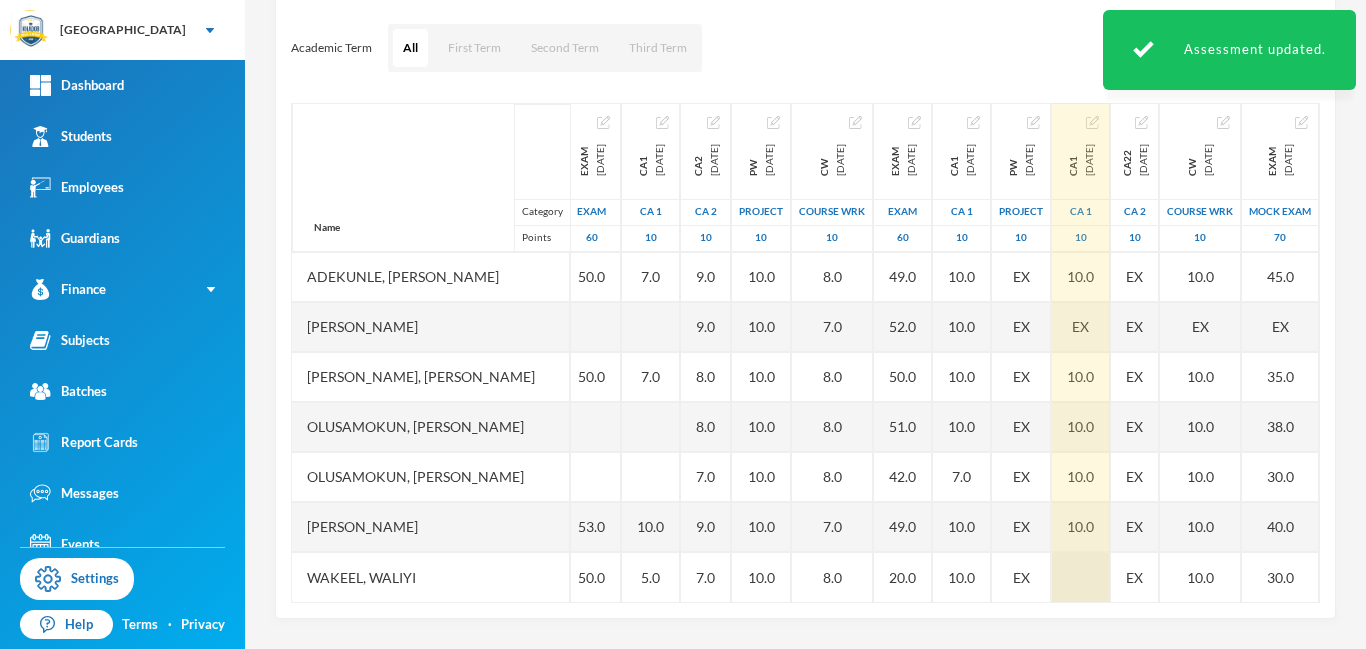 click at bounding box center [1081, 577] 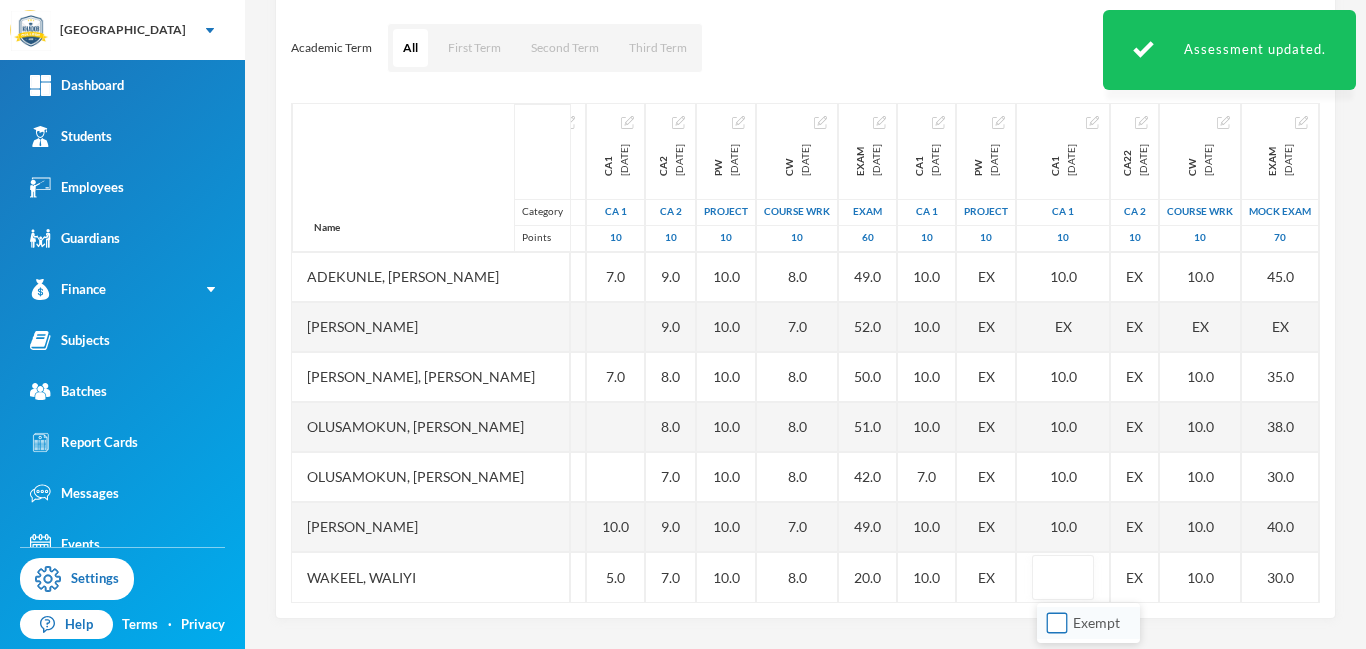 click on "Exempt" at bounding box center [1057, 623] 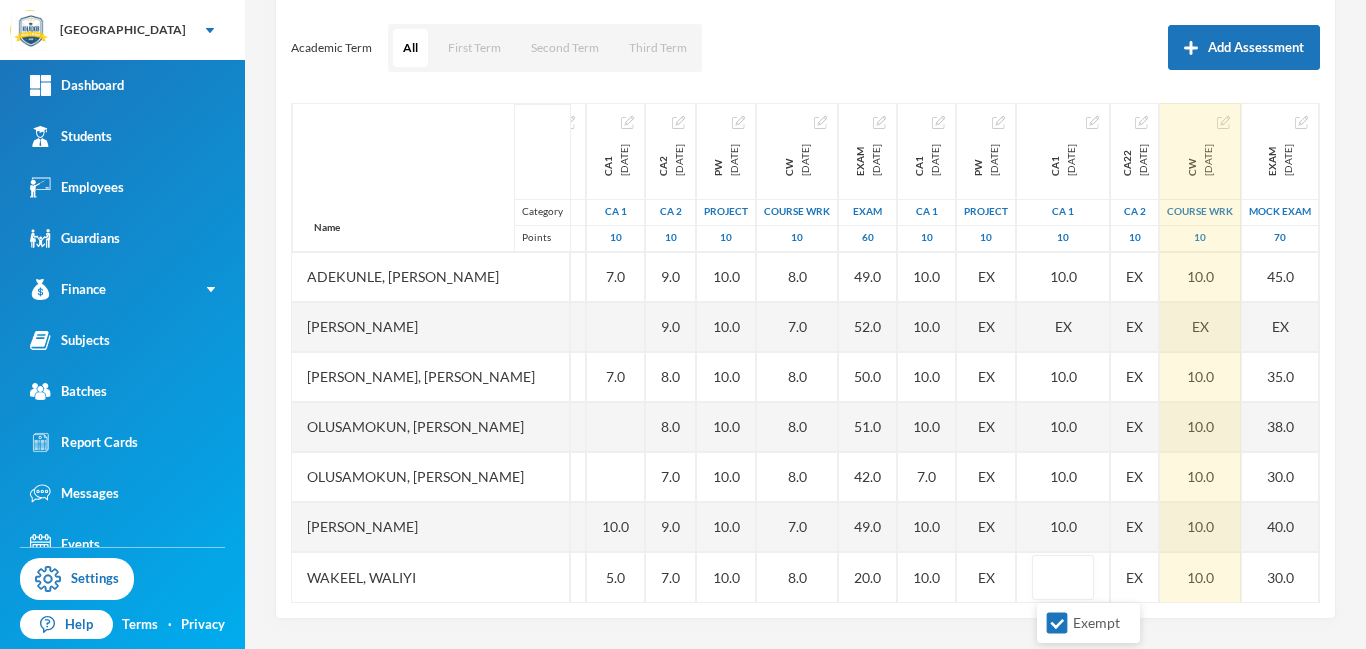 click on "Name   Category Points Abdul, Sa'ad Shinaayomi Adekunle, Sherifdeen Adegoke Barakat, Babalola Faruq, Alimi Olusamokun, Abdul-hafeez Abdul Olusamokun, Abdulqudus Oyewumi, Aliyah Ayomide Wakeel, Waliyi 1st Total 2024-11-23 1st Term 100 60.0 87.0 10.0 82.0 EX EX 93.0 72.0 CA2 2024-12-03 CA 2 10 5.0 10.0 10.0 EX EX 10.0 6.0 PW 2024-12-03 project 10 5.0 10.0 10.0 EX 10.0 6.0 CW 2024-12-03 COURSE WRK 10 5.0 10.0 5.0 10.0 5.0 EXAM 2024-12-03 Exam 60 40.0 50.0 50.0 53.0 50.0 CA1 2024-12-03 CA 1 10 5.0 7.0 7.0 10.0 5.0 CA2 2025-03-04 CA 2 10 5.0 9.0 9.0 8.0 8.0 7.0 9.0 7.0 PW 2025-03-04 project 10 10.0 10.0 10.0 10.0 10.0 10.0 10.0 10.0 CW 2025-03-04 COURSE WRK 10 8.0 8.0 7.0 8.0 8.0 8.0 7.0 8.0 EXAM 2025-03-04 Exam 60 26.0 49.0 52.0 50.0 51.0 42.0 49.0 20.0 CA1 2025-03-04 CA 1 10 10.0 10.0 10.0 10.0 10.0 7.0 10.0 10.0 PW 2025-07-25 project 10 EX EX EX EX EX EX EX EX CA1 2025-07-25 CA 1 10 10.0 10.0 EX 10.0 10.0 10.0 10.0 CA22 2025-07-25 CA 2 10 EX EX EX EX EX EX EX EX CW 2025-06-03 COURSE WRK 10 10.0 10.0 EX 10.0 70" at bounding box center [805, 353] 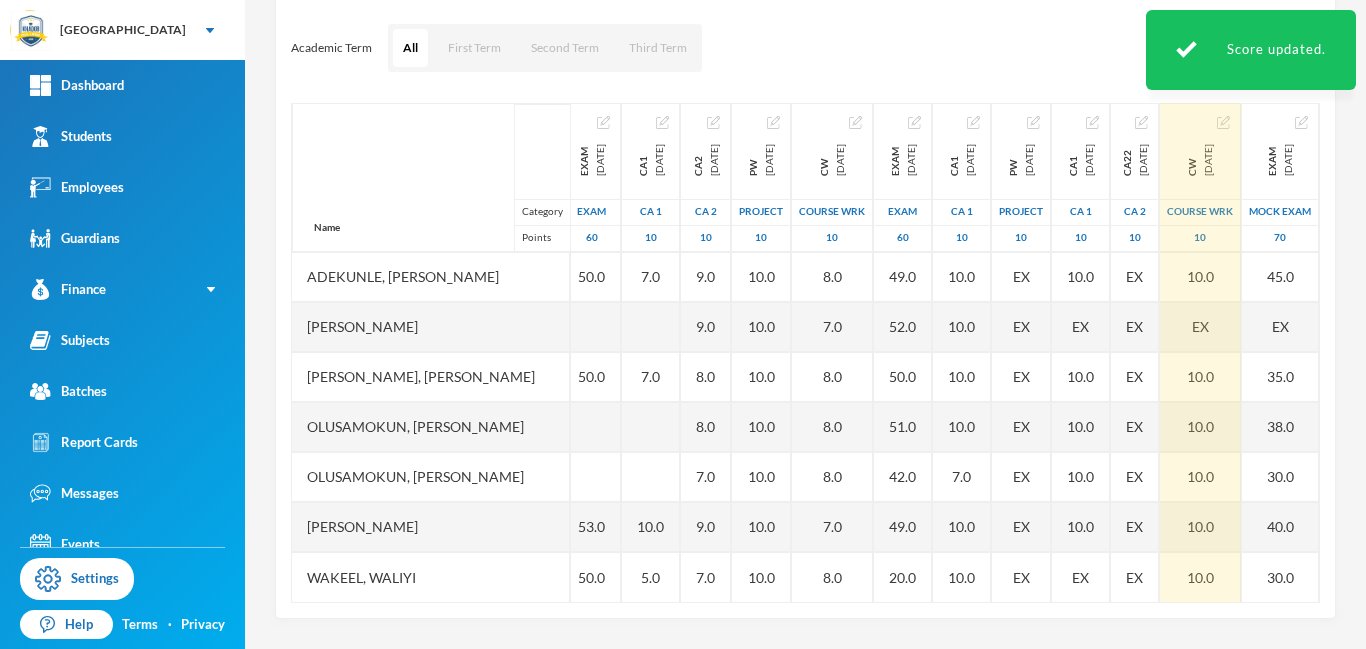 click at bounding box center [1223, 122] 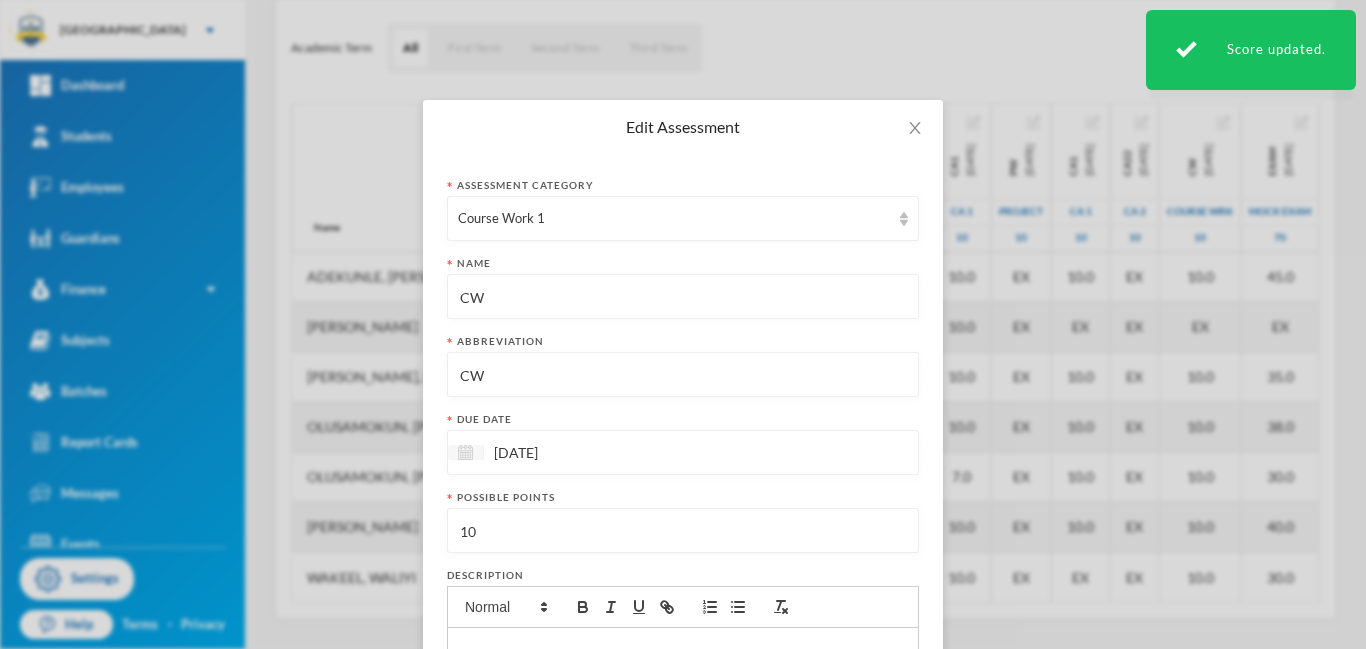 click at bounding box center (465, 452) 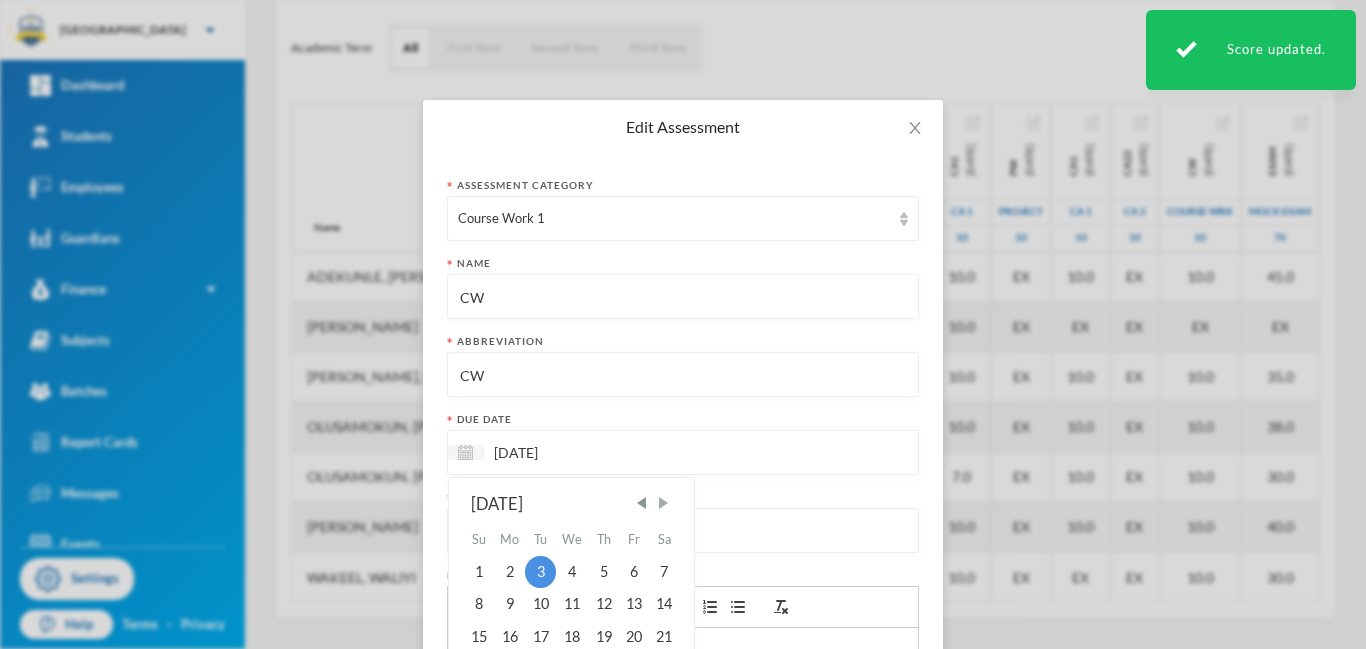 click at bounding box center (663, 503) 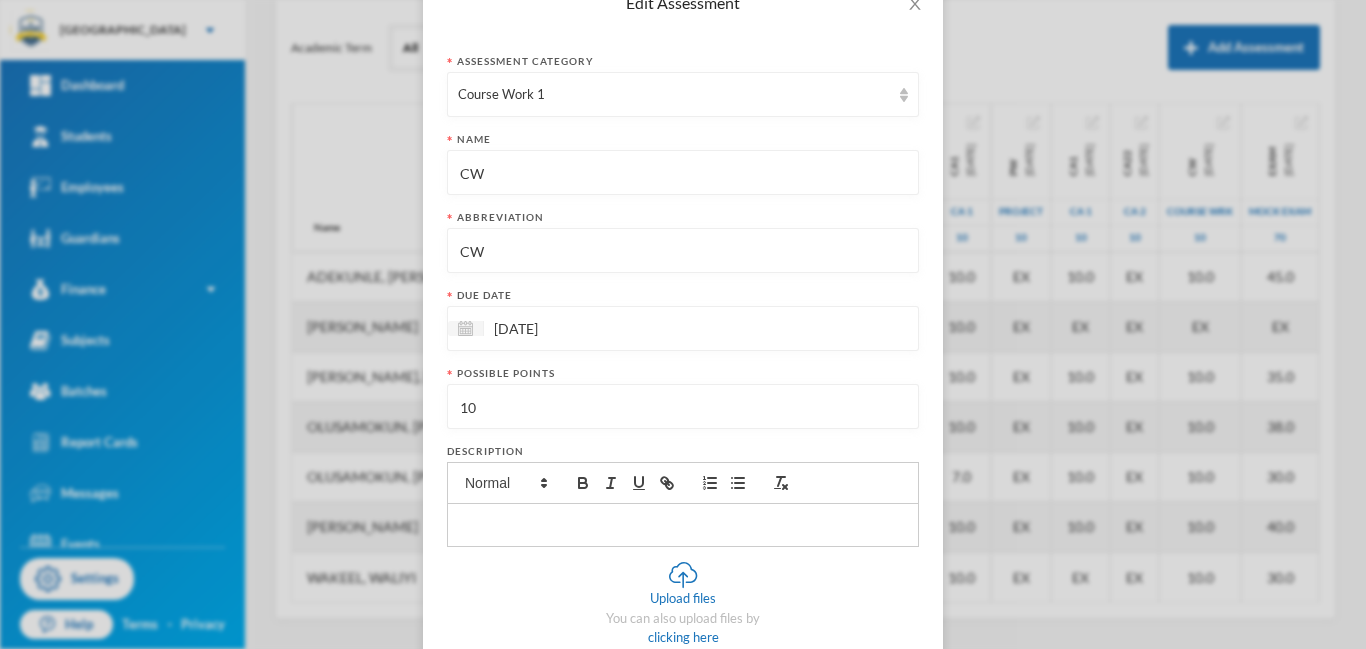 scroll, scrollTop: 141, scrollLeft: 0, axis: vertical 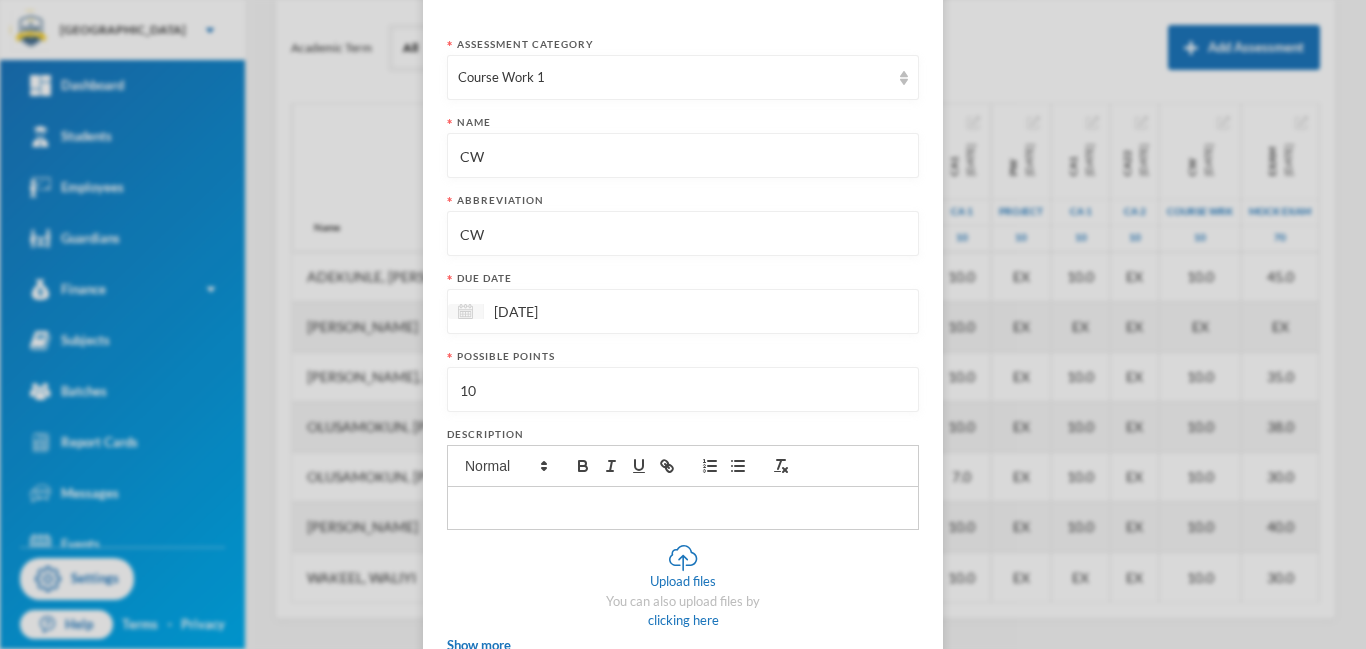 click at bounding box center (465, 311) 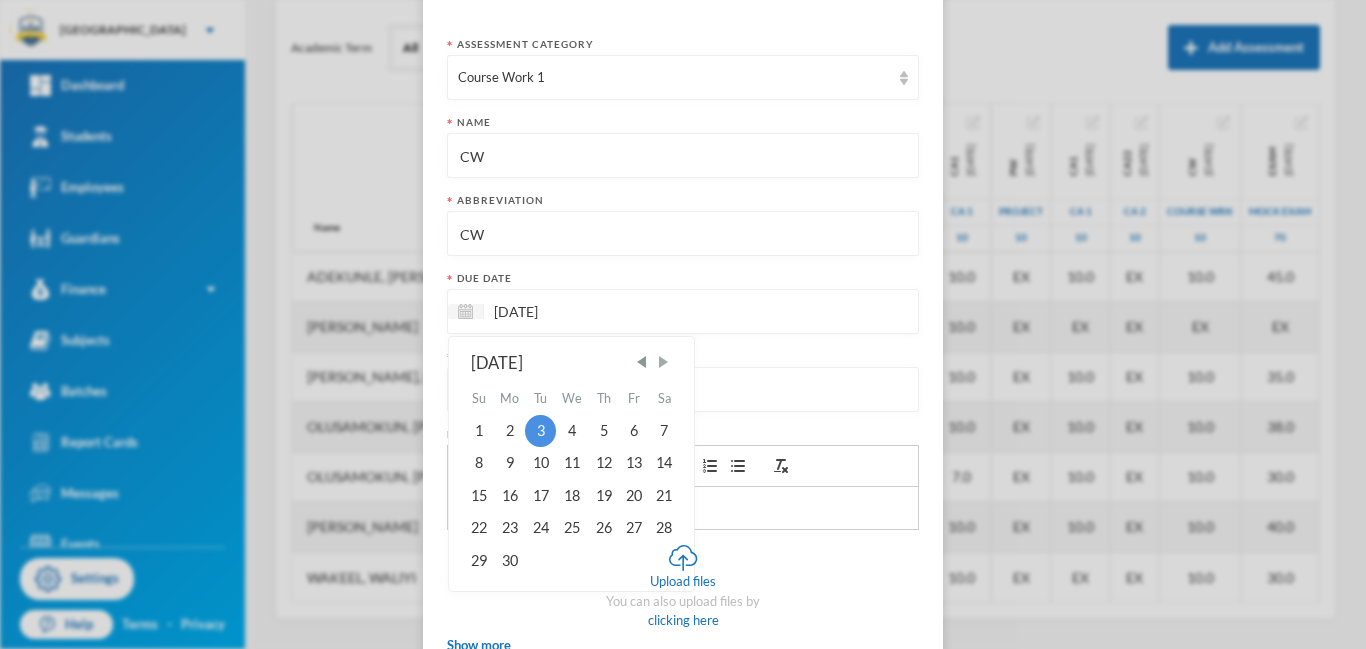 click at bounding box center [663, 362] 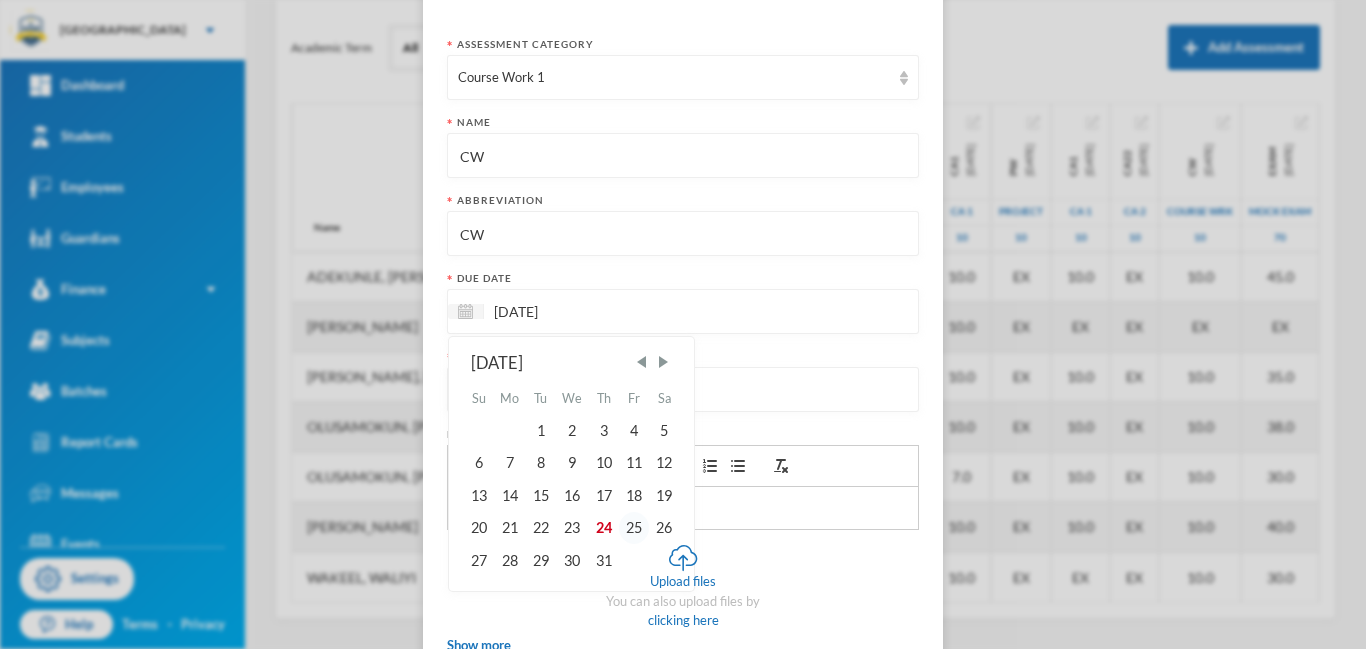 click on "25" at bounding box center [634, 528] 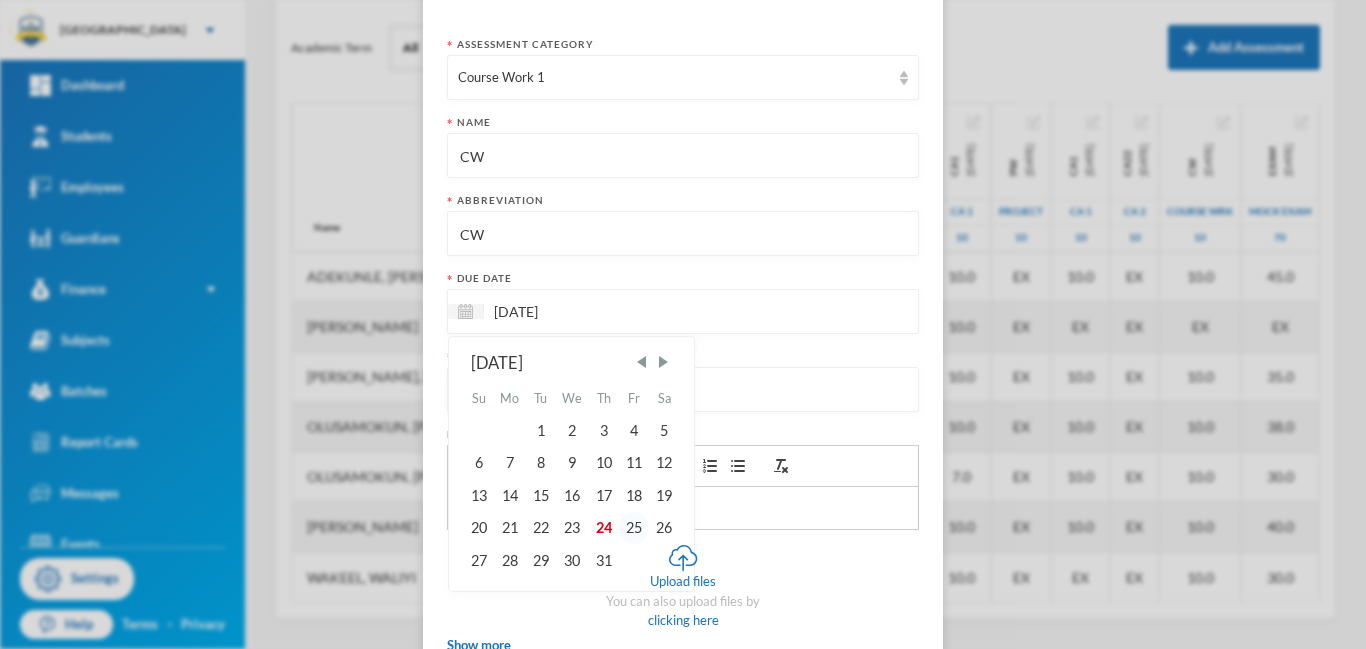 type on "25/07/2025" 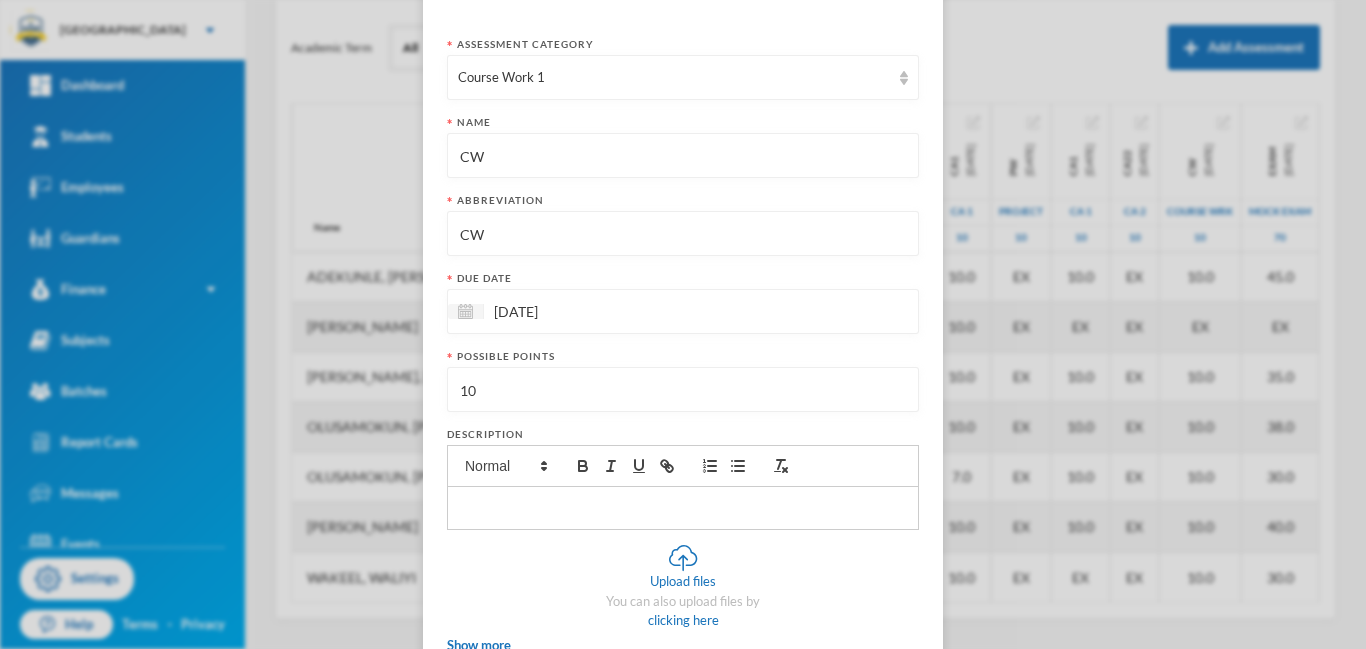 scroll, scrollTop: 270, scrollLeft: 0, axis: vertical 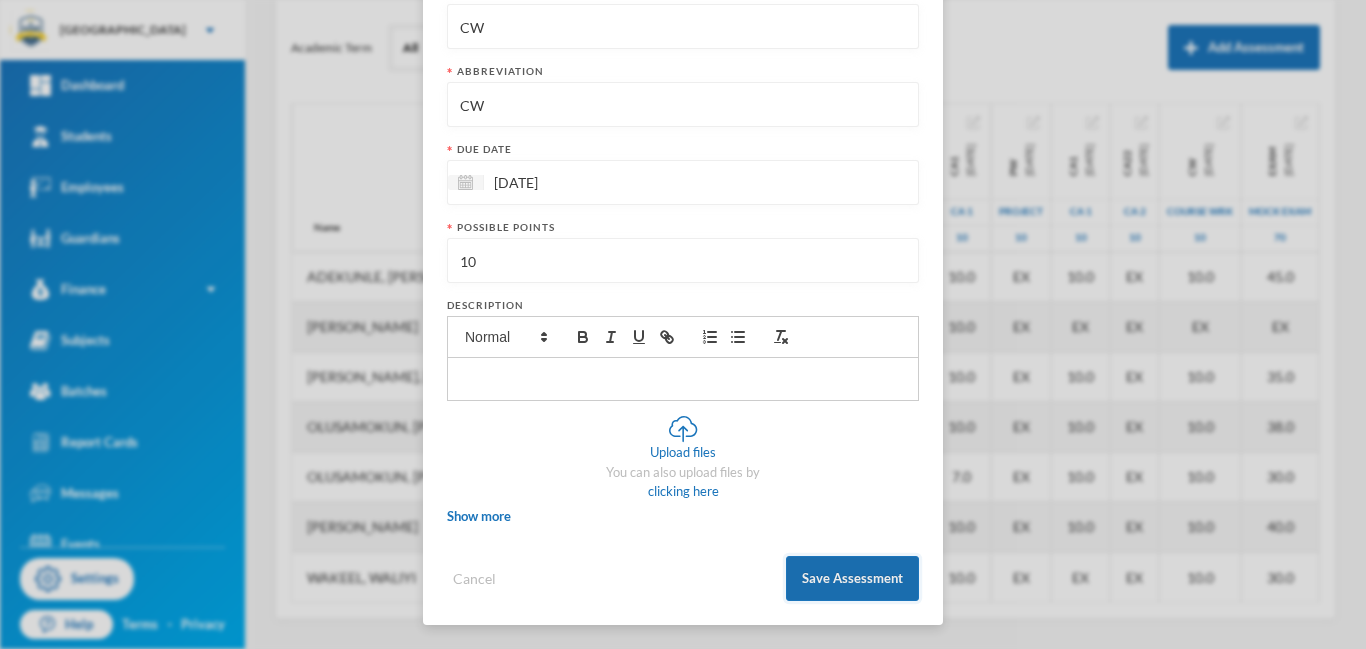 click on "Save Assessment" at bounding box center (852, 578) 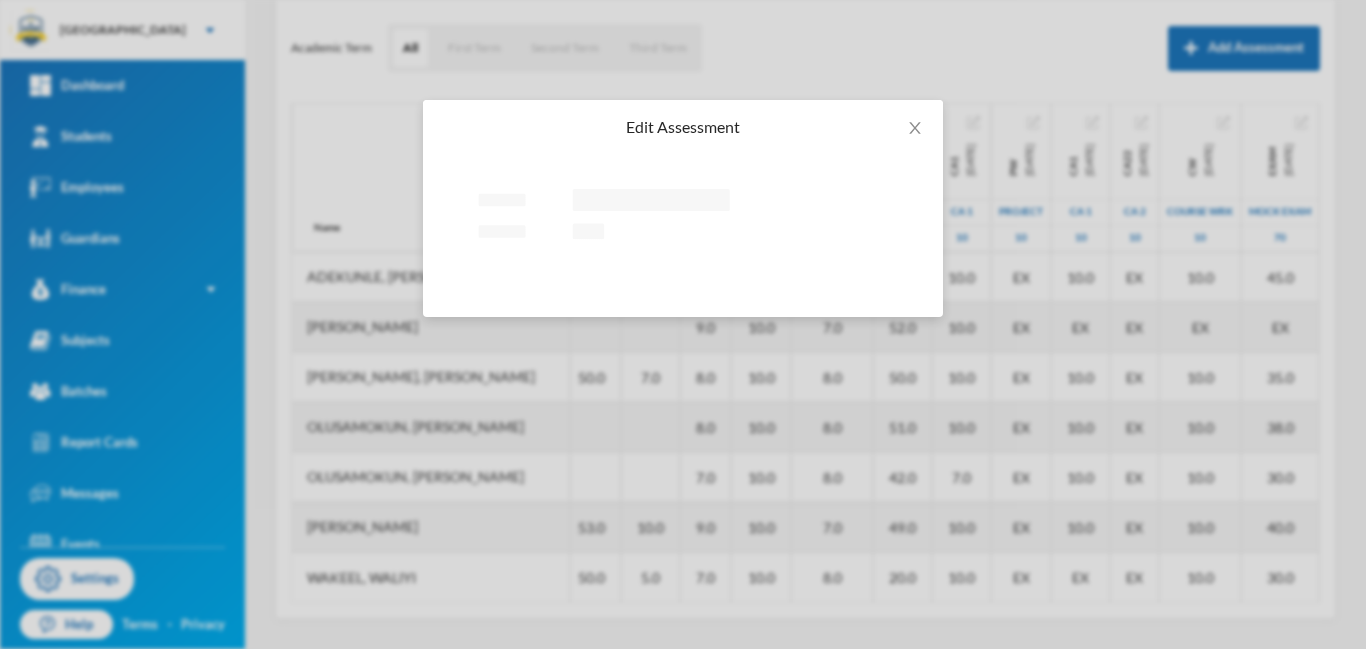 scroll, scrollTop: 261, scrollLeft: 0, axis: vertical 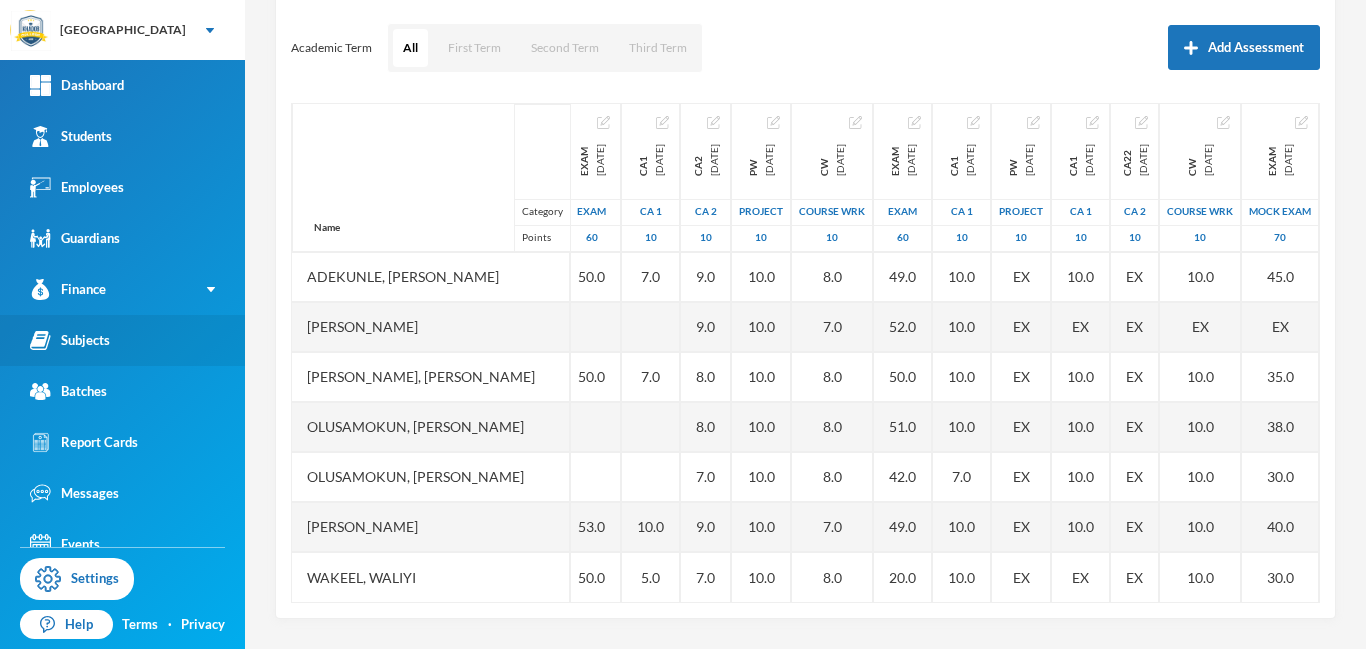 click on "Subjects" at bounding box center [70, 340] 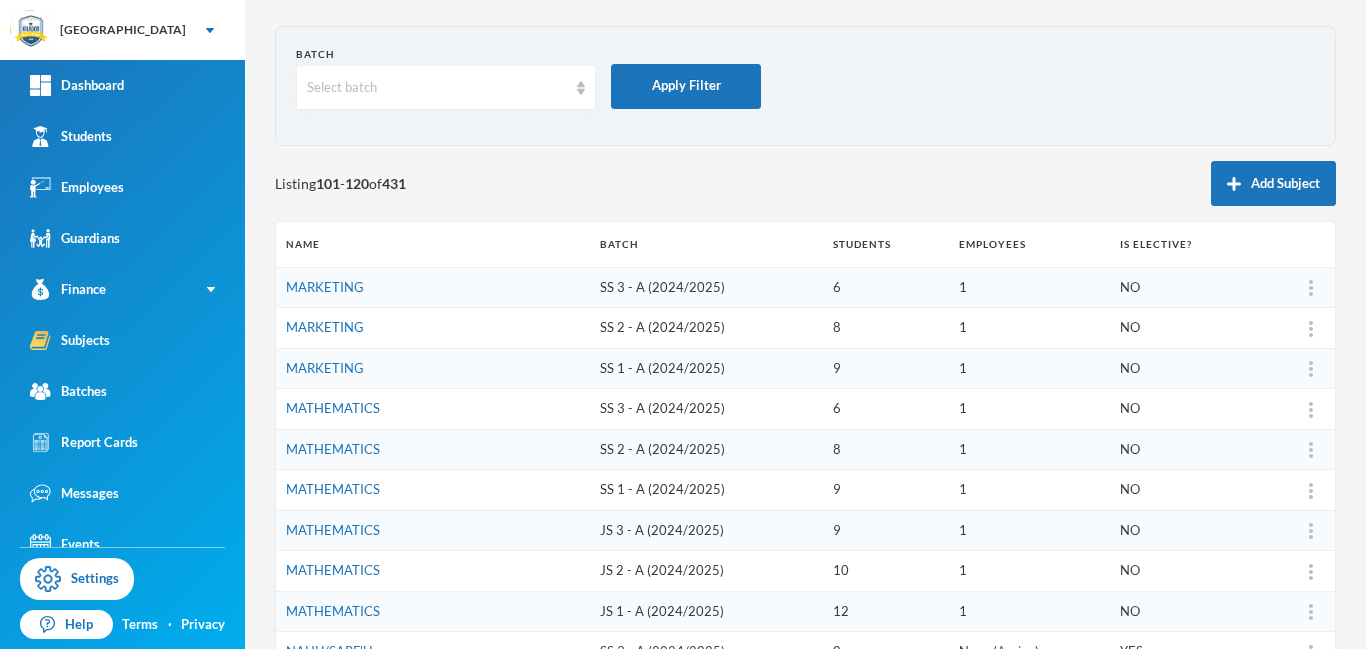 scroll, scrollTop: 11, scrollLeft: 0, axis: vertical 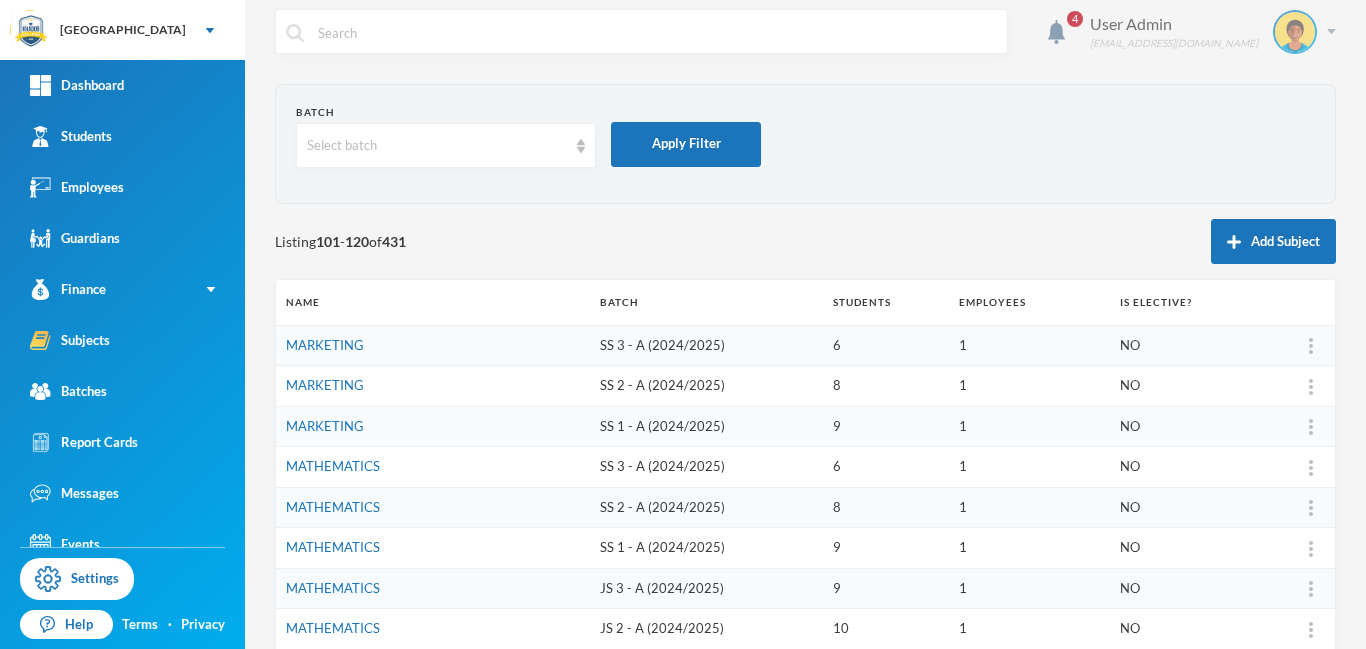 click at bounding box center (1331, 31) 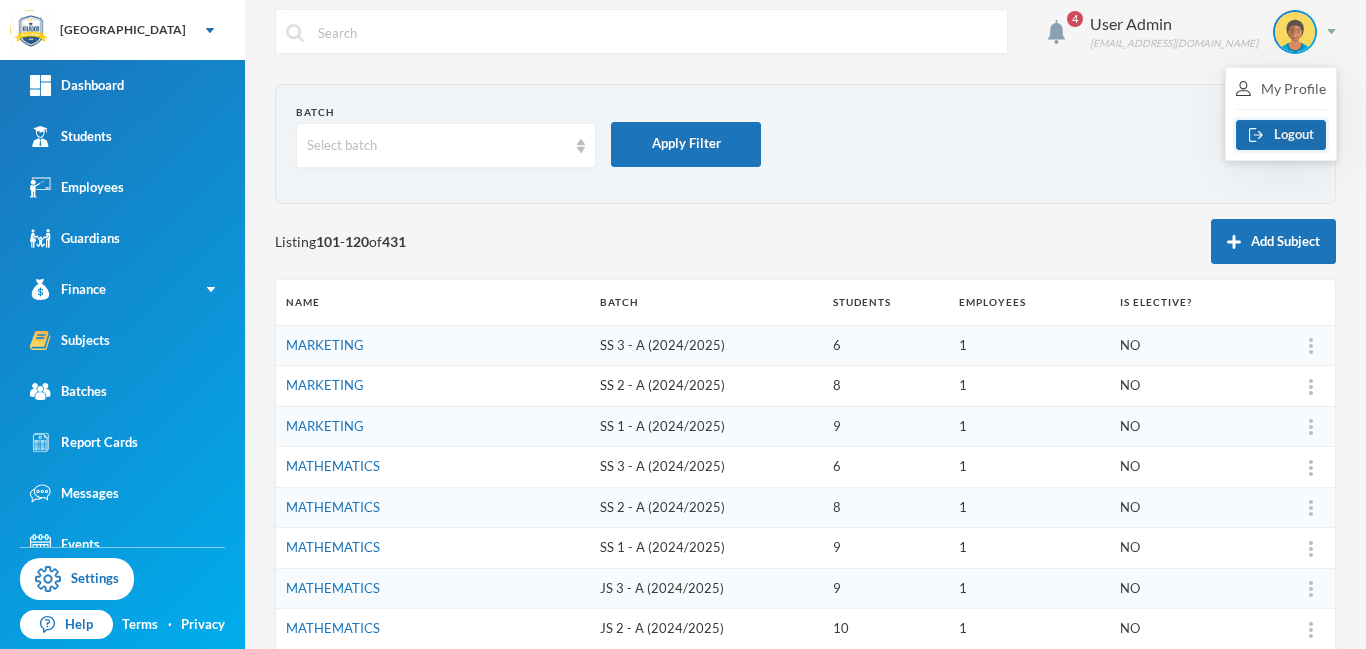 click on "Logout" at bounding box center [1281, 135] 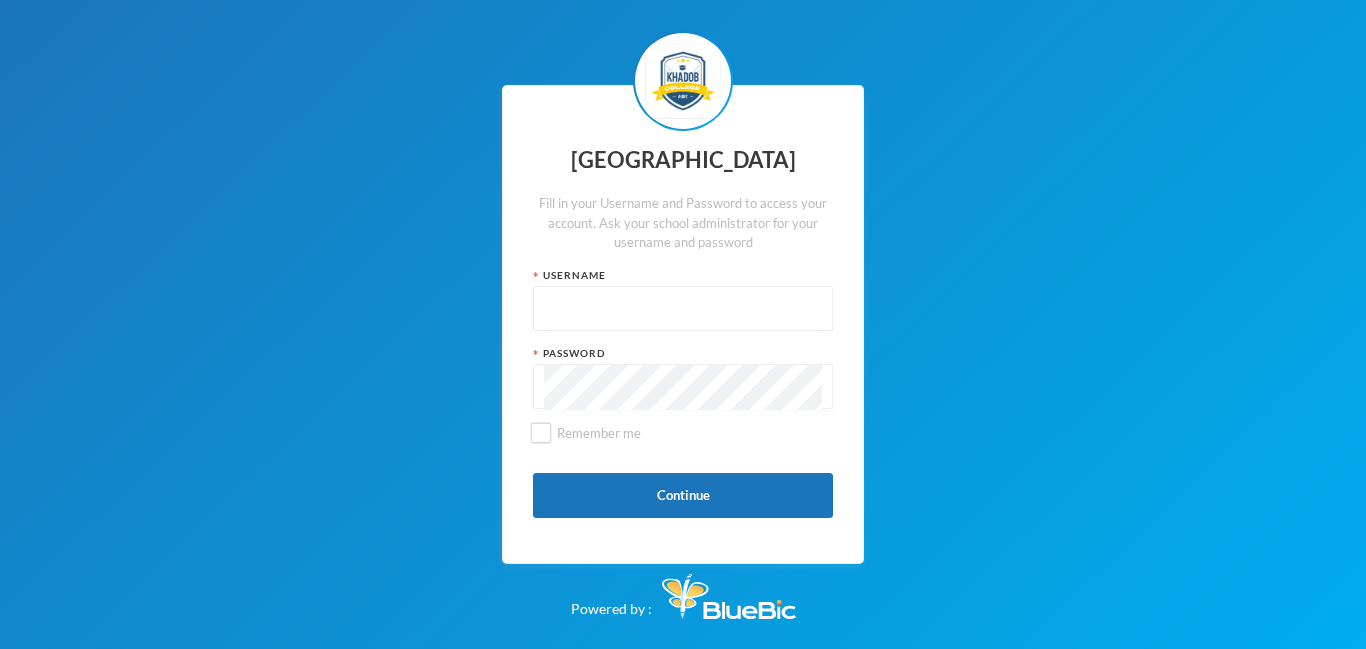 type on "admin" 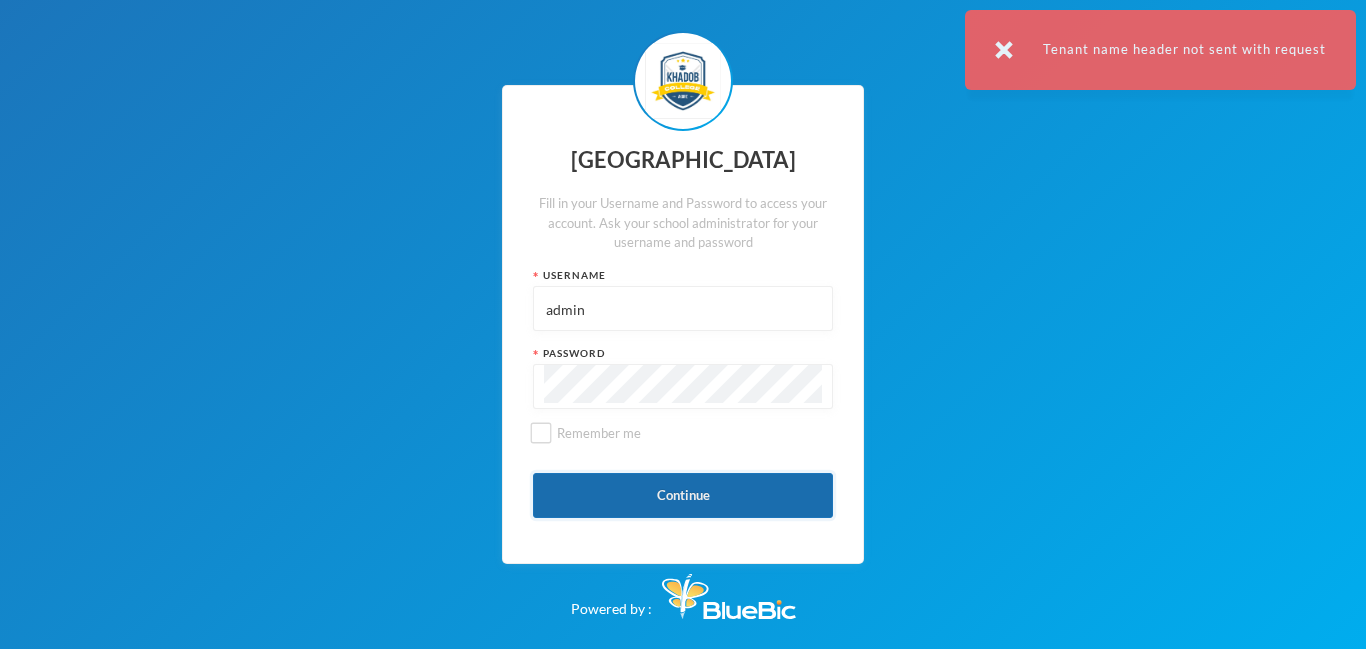 click on "Continue" at bounding box center (683, 495) 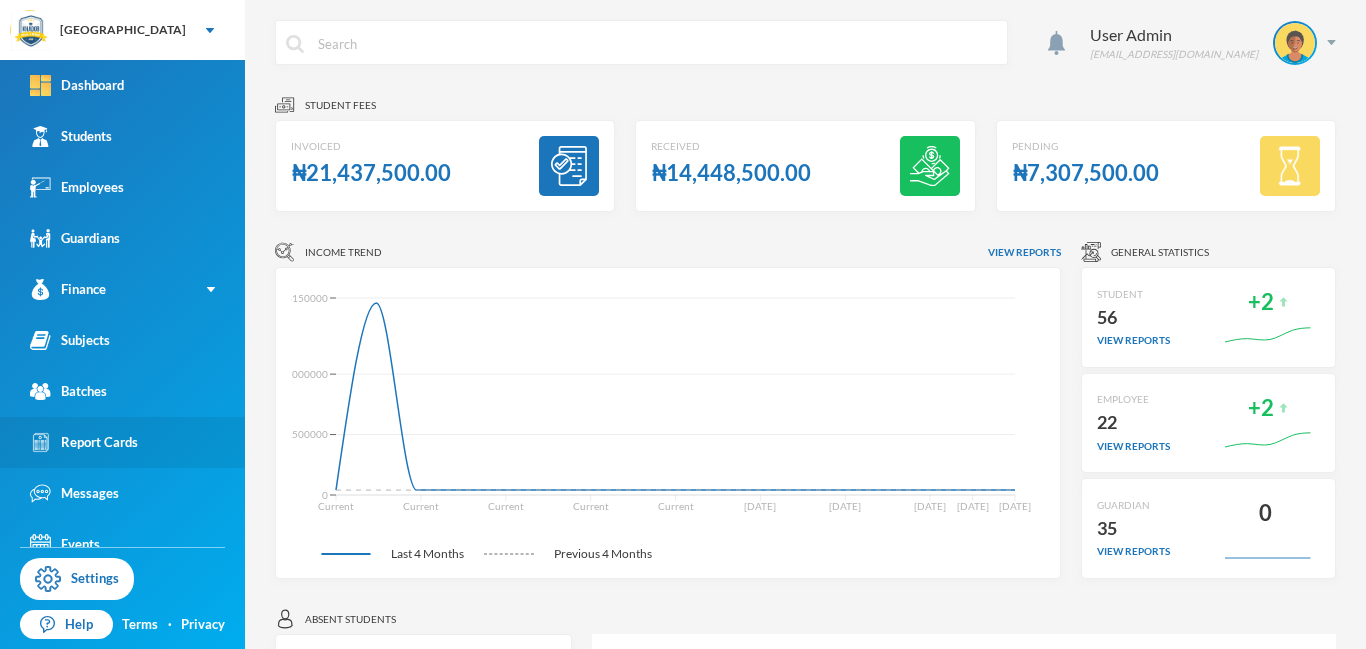 click on "Report Cards" at bounding box center (84, 442) 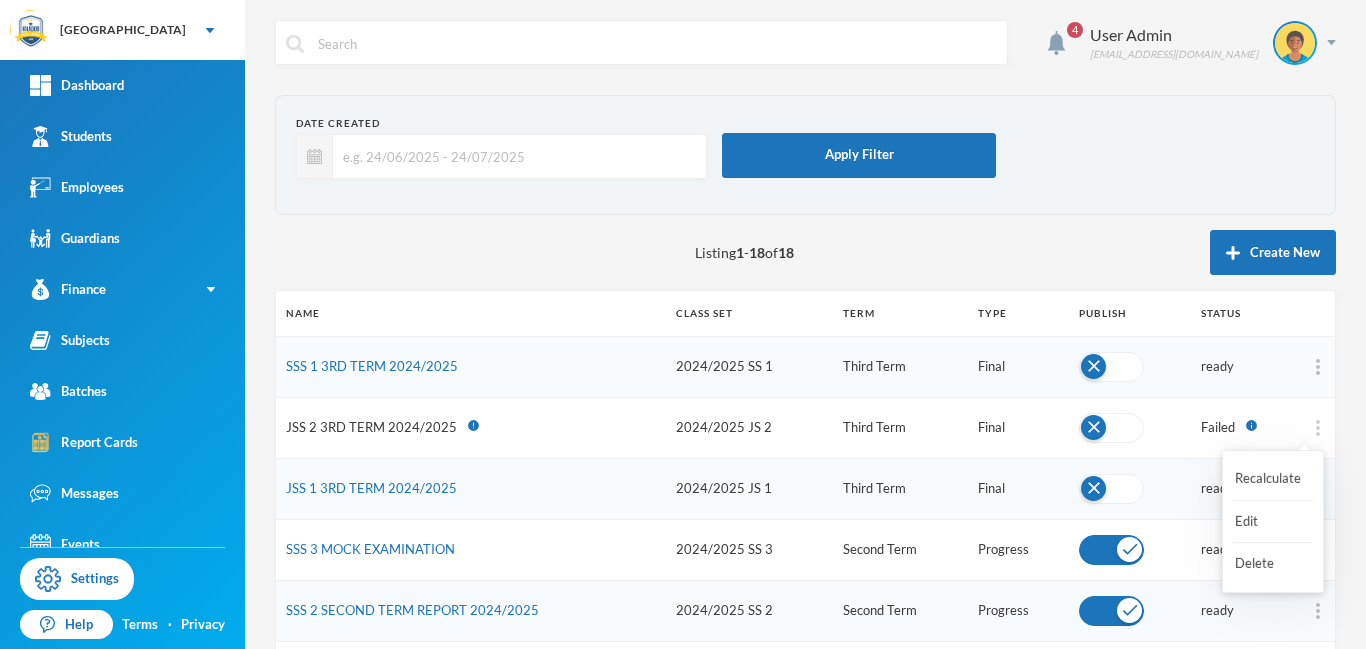 click at bounding box center [1318, 428] 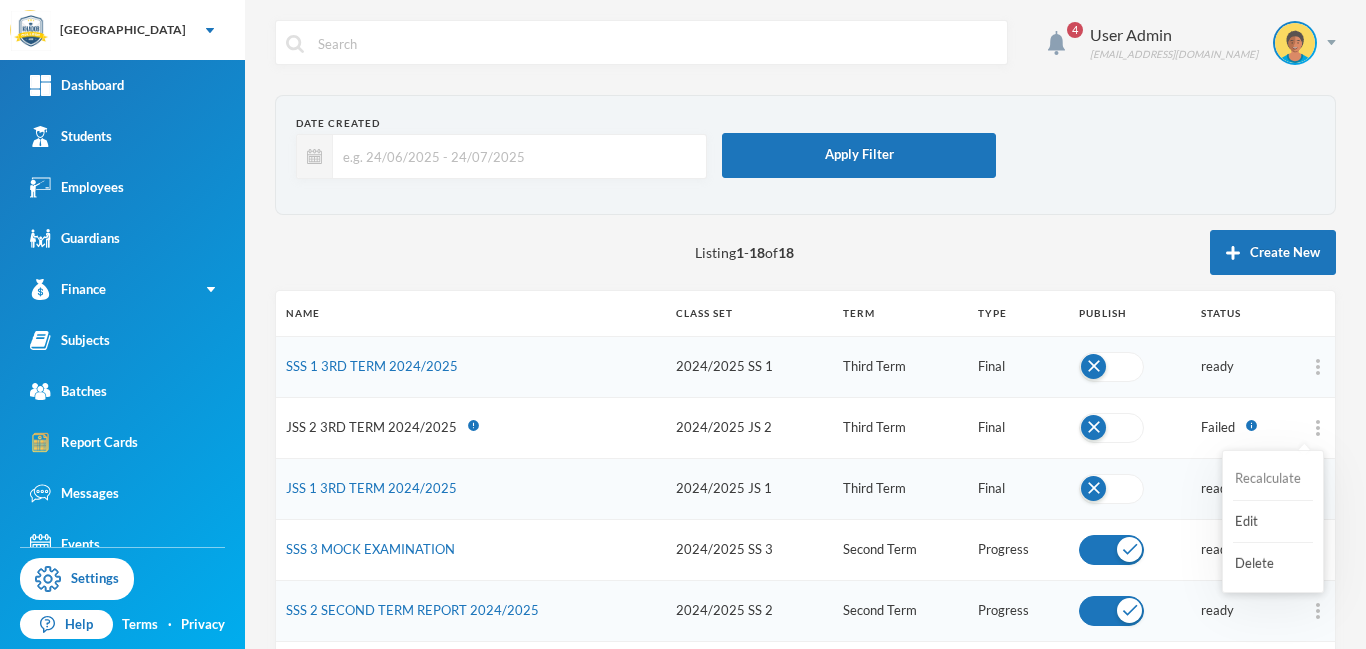 click on "Recalculate" at bounding box center [1273, 479] 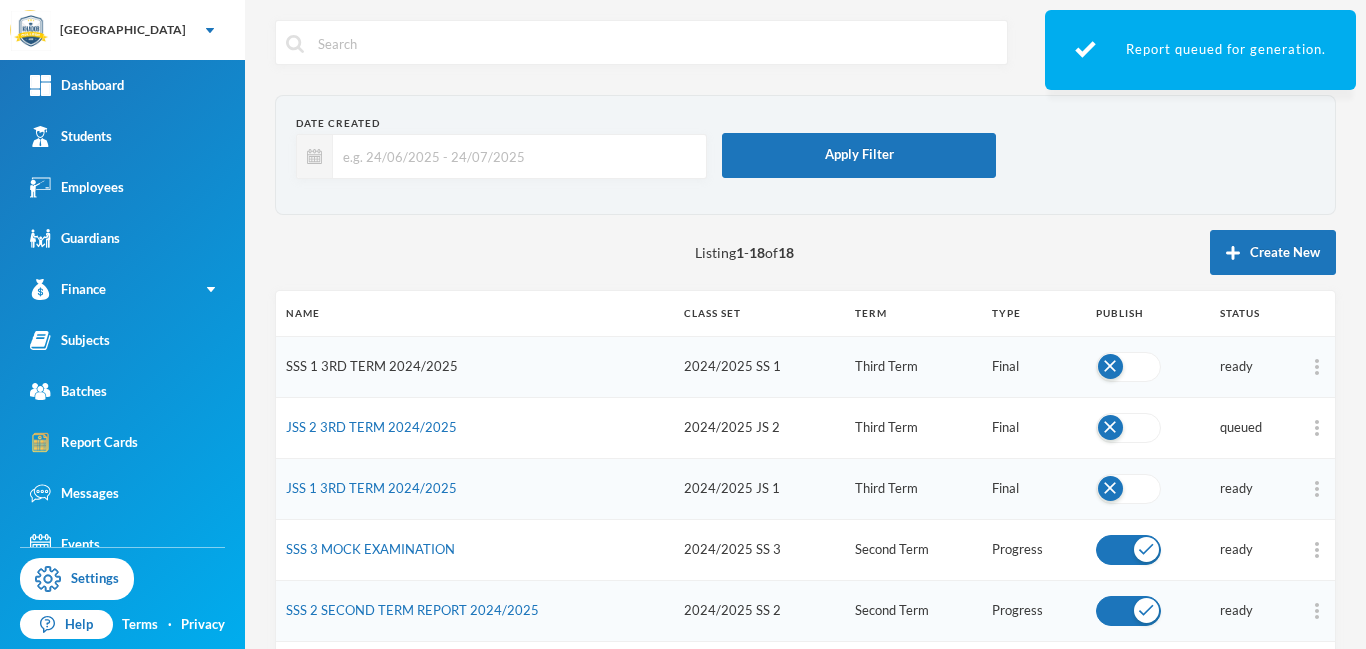click on "SSS 1 3RD TERM 2024/2025" at bounding box center (372, 366) 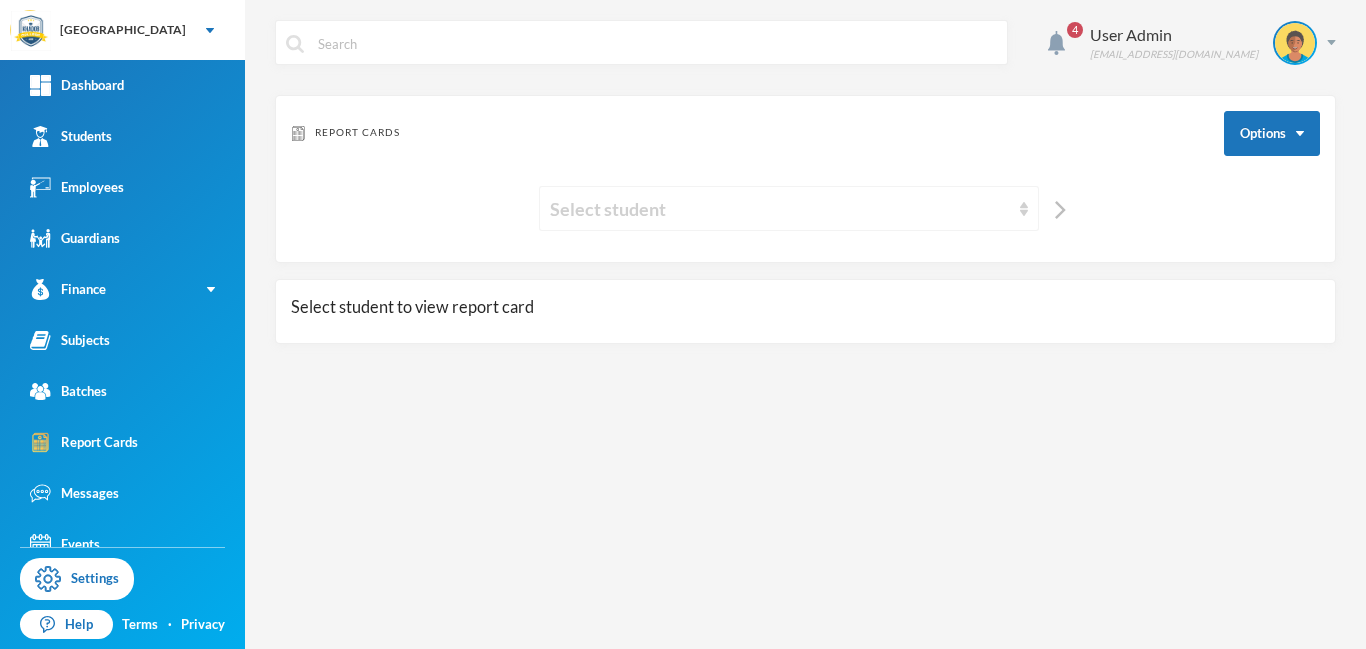 click on "Select student" at bounding box center (780, 209) 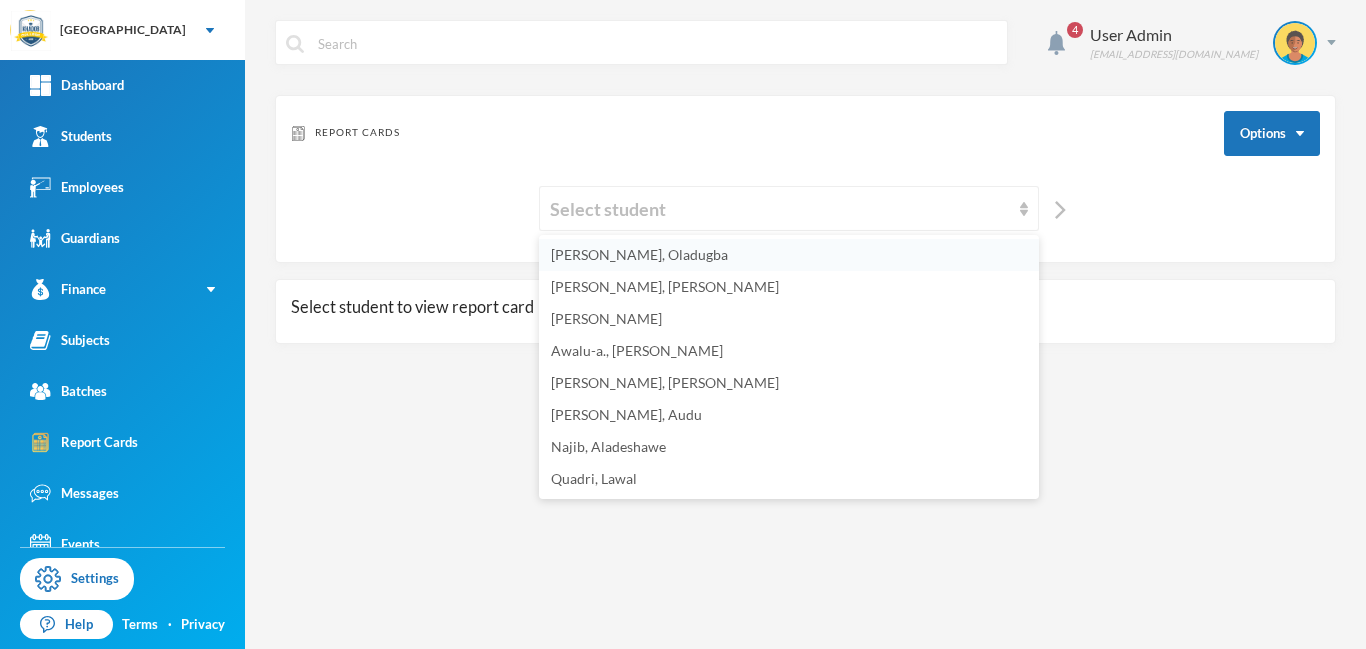 click on "[PERSON_NAME], Oladugba" at bounding box center (639, 254) 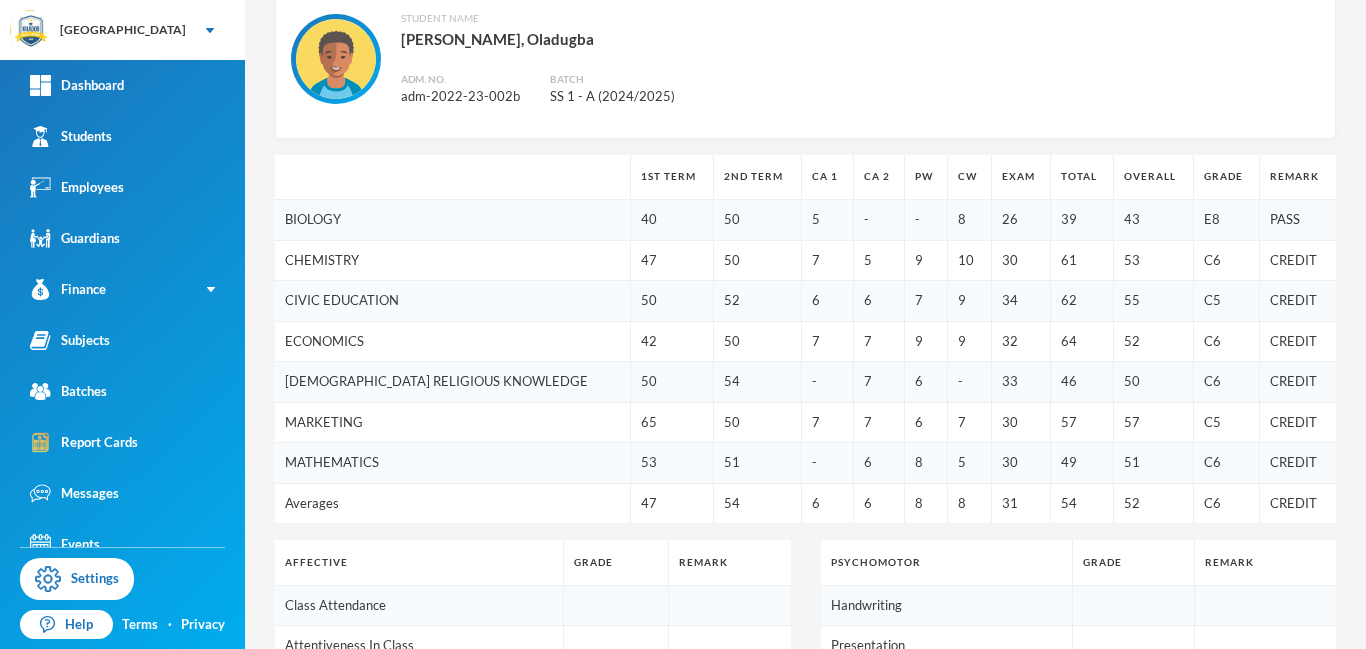 scroll, scrollTop: 316, scrollLeft: 0, axis: vertical 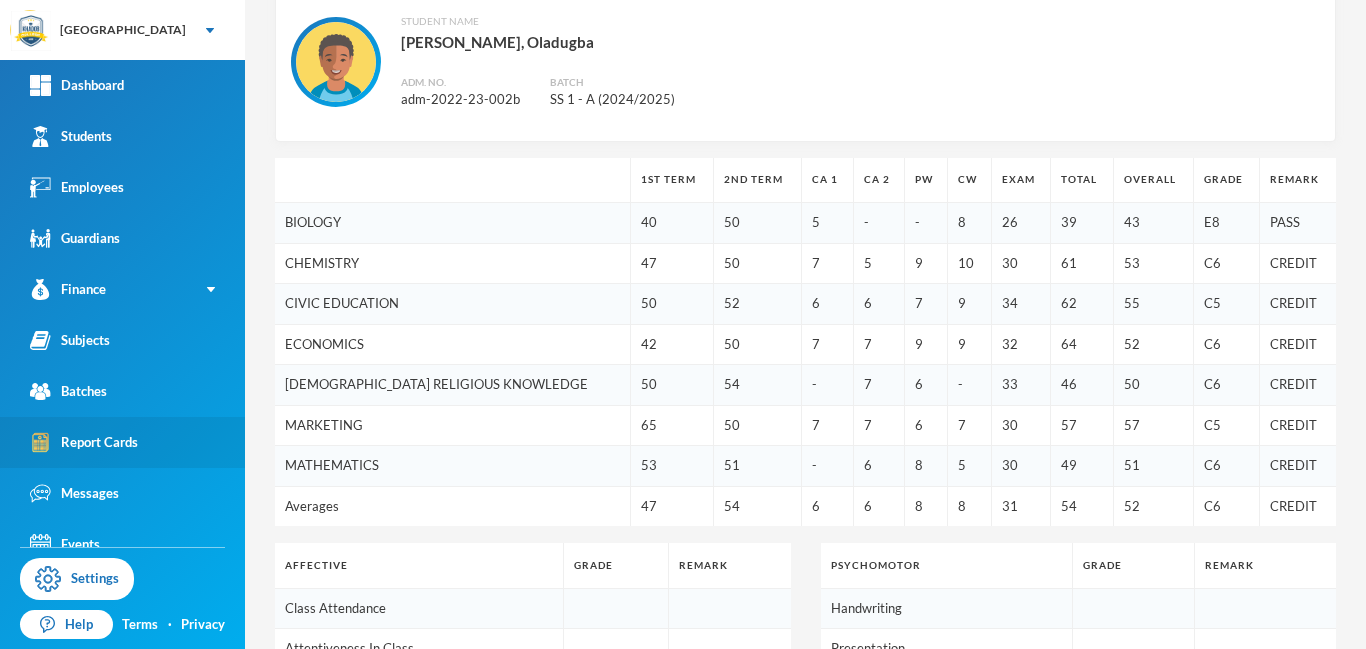 click on "Report Cards" at bounding box center [84, 442] 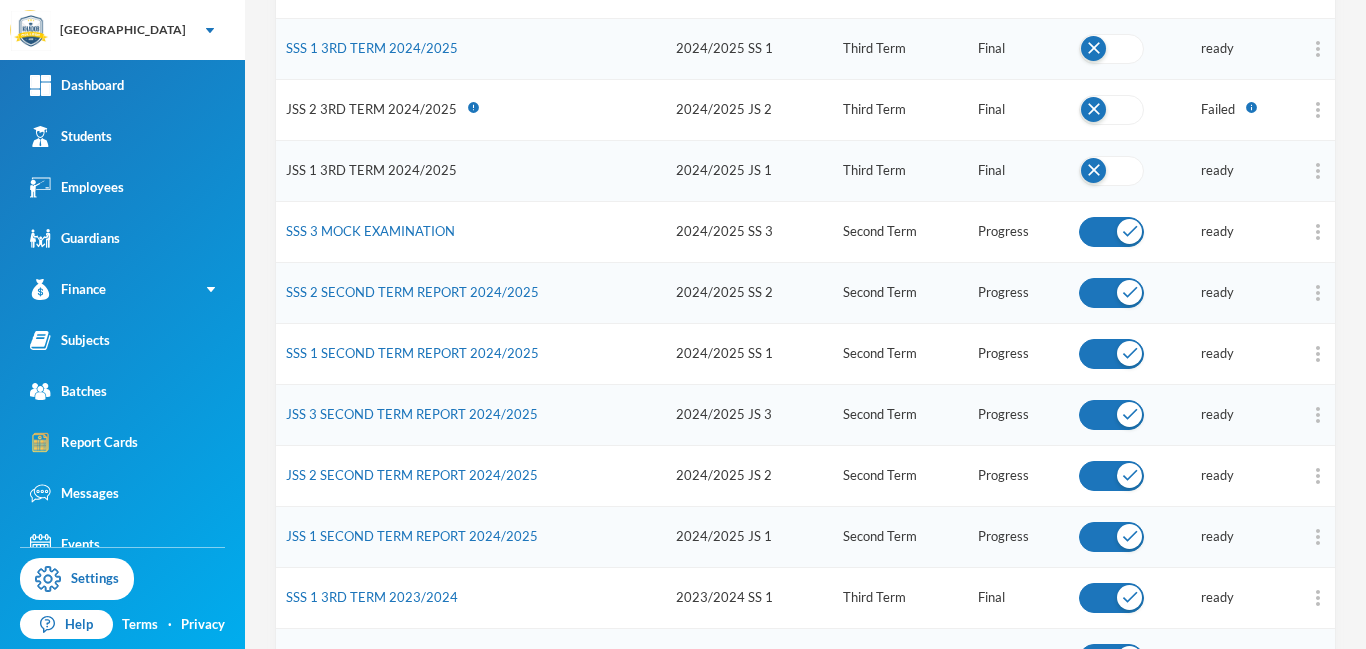 click on "JSS 1 3RD TERM 2024/2025" at bounding box center [371, 170] 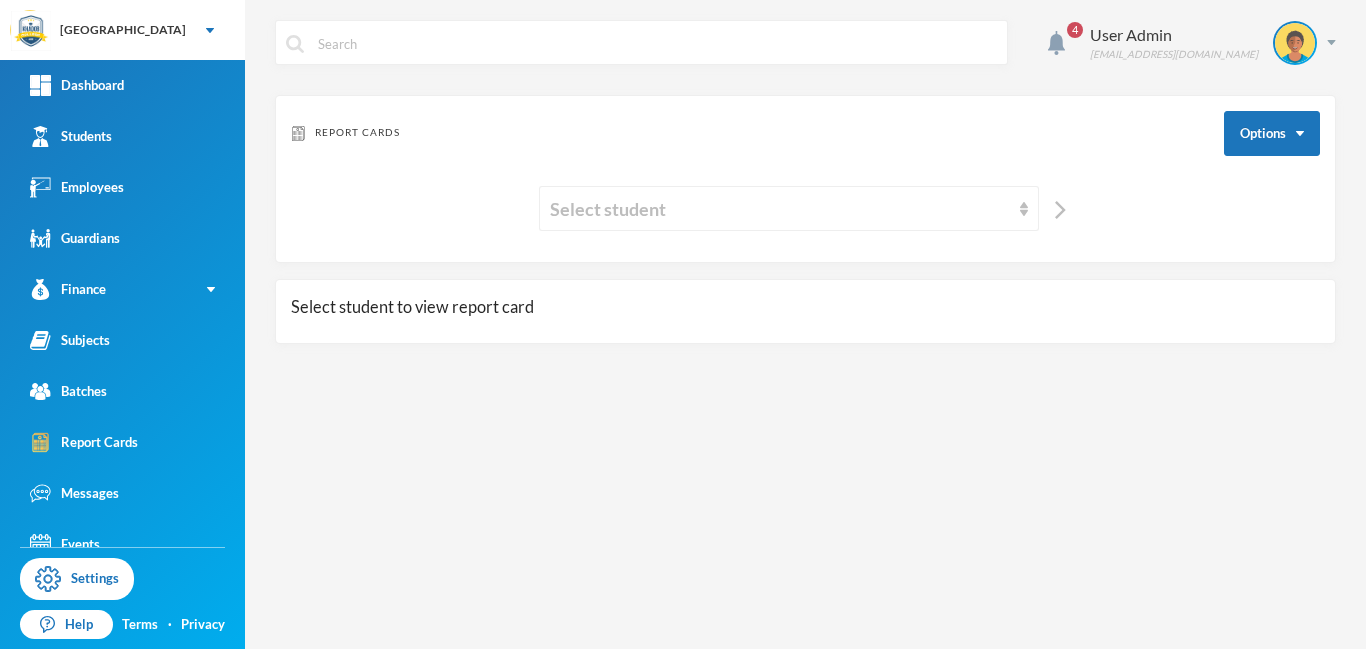 scroll, scrollTop: 0, scrollLeft: 0, axis: both 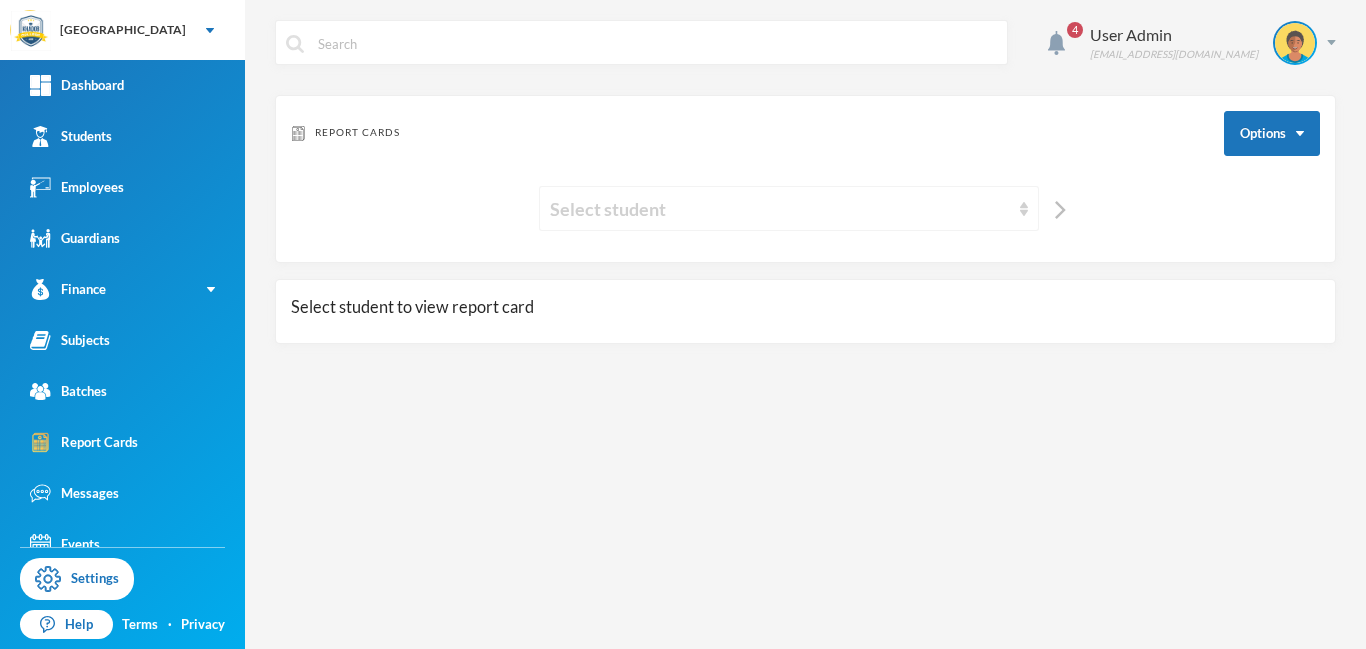 click on "Select student" at bounding box center [780, 209] 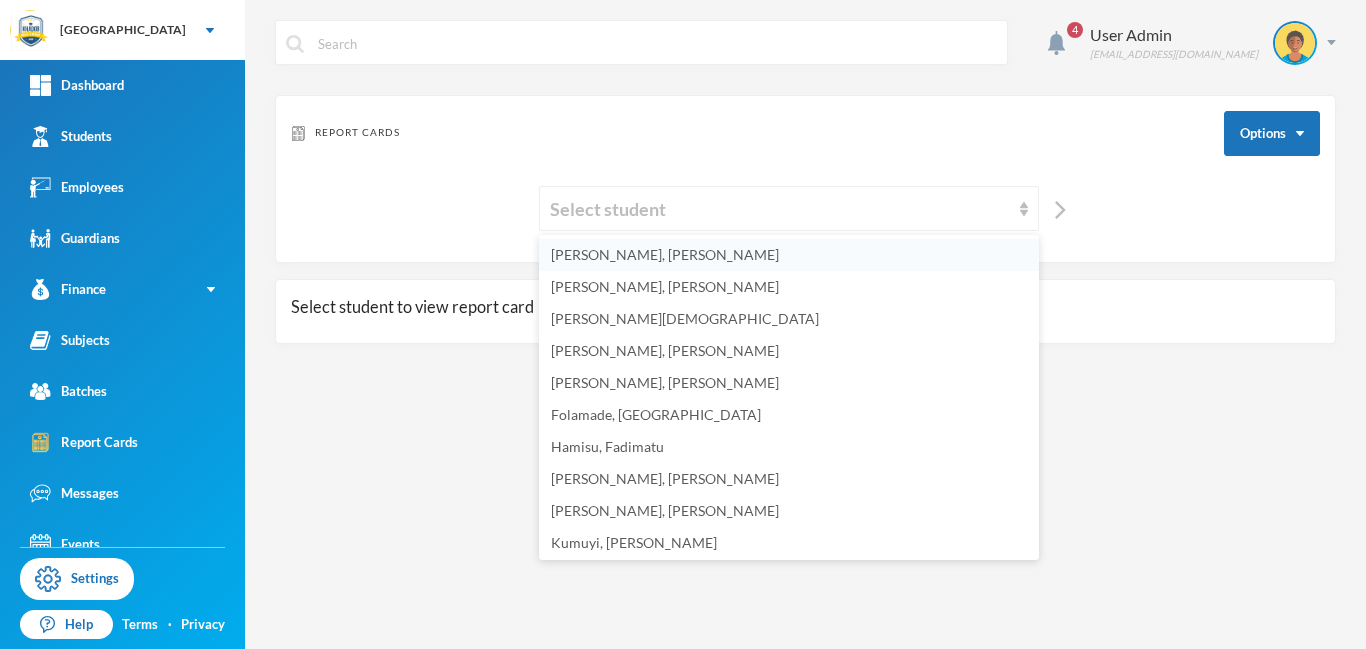 click on "[PERSON_NAME], [PERSON_NAME]" at bounding box center (665, 254) 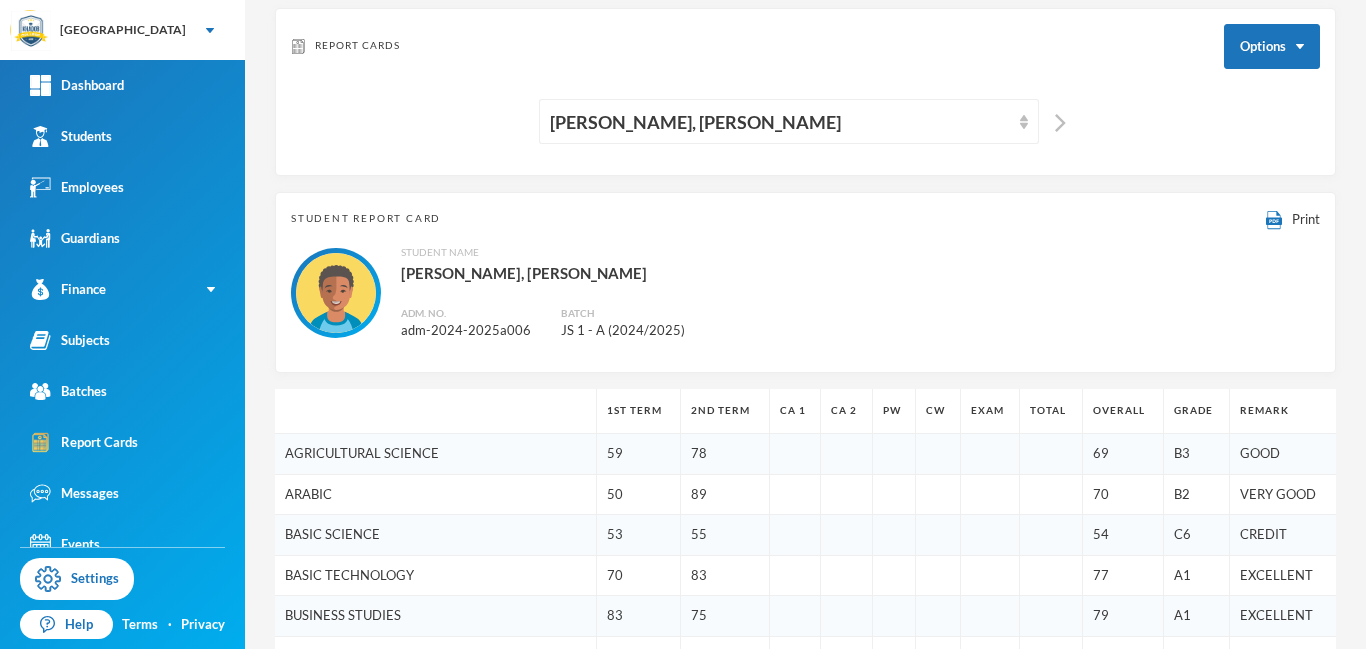 scroll, scrollTop: 0, scrollLeft: 0, axis: both 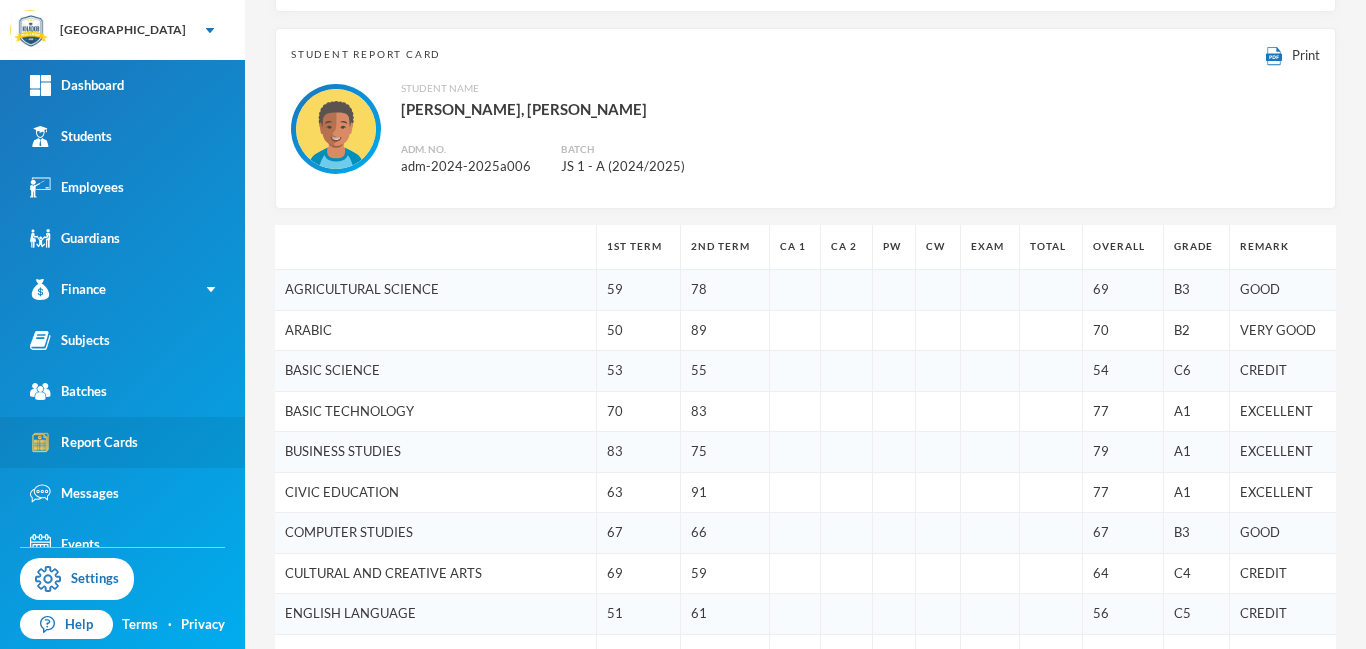 click on "Report Cards" at bounding box center [84, 442] 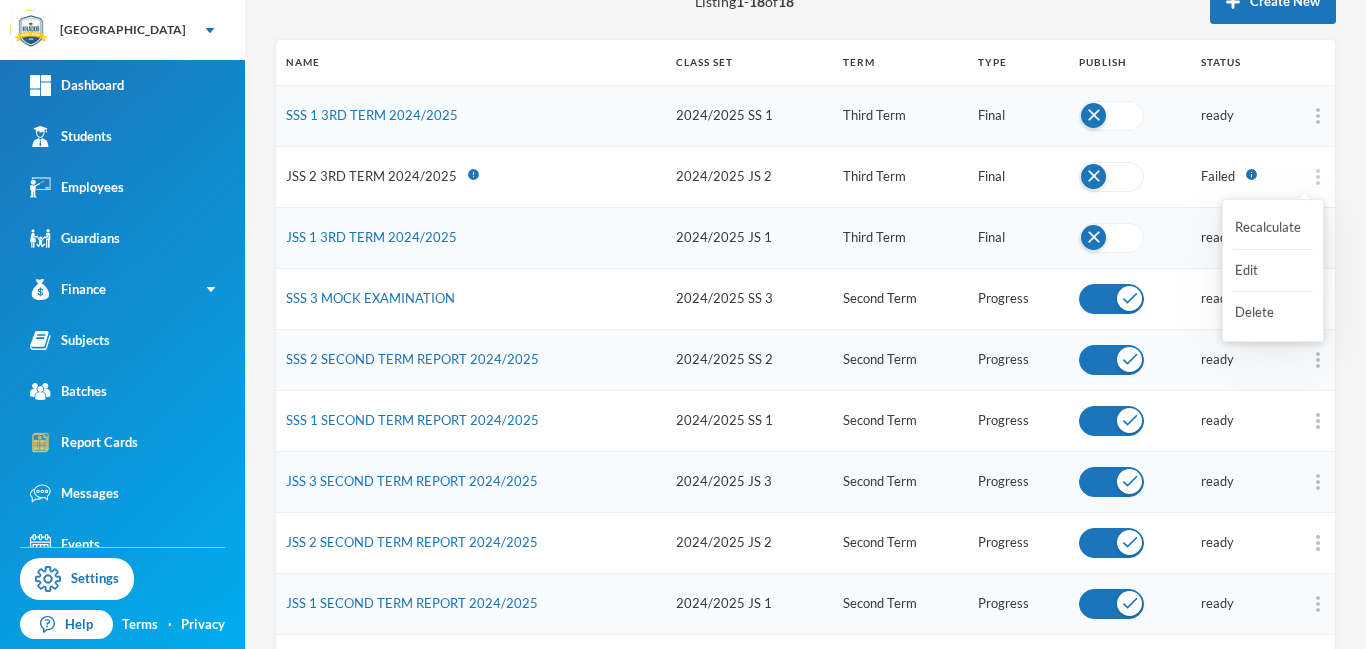 click at bounding box center (1318, 177) 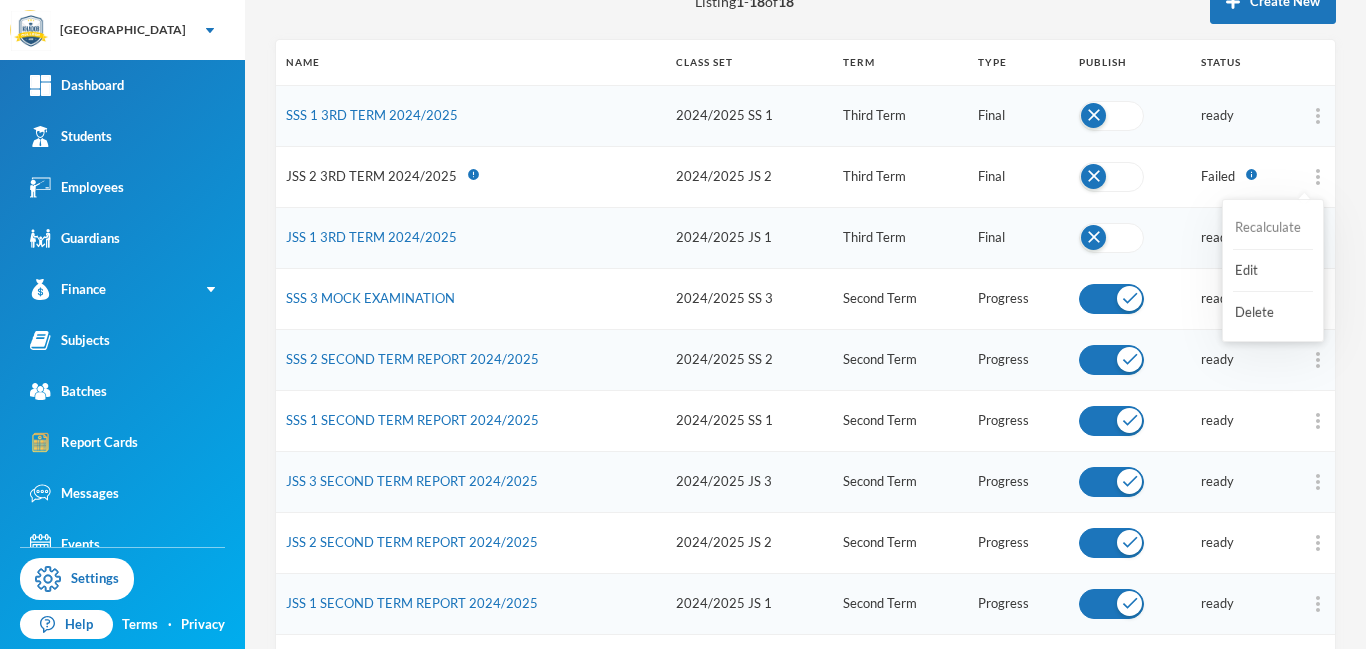 click on "Recalculate" at bounding box center [1273, 228] 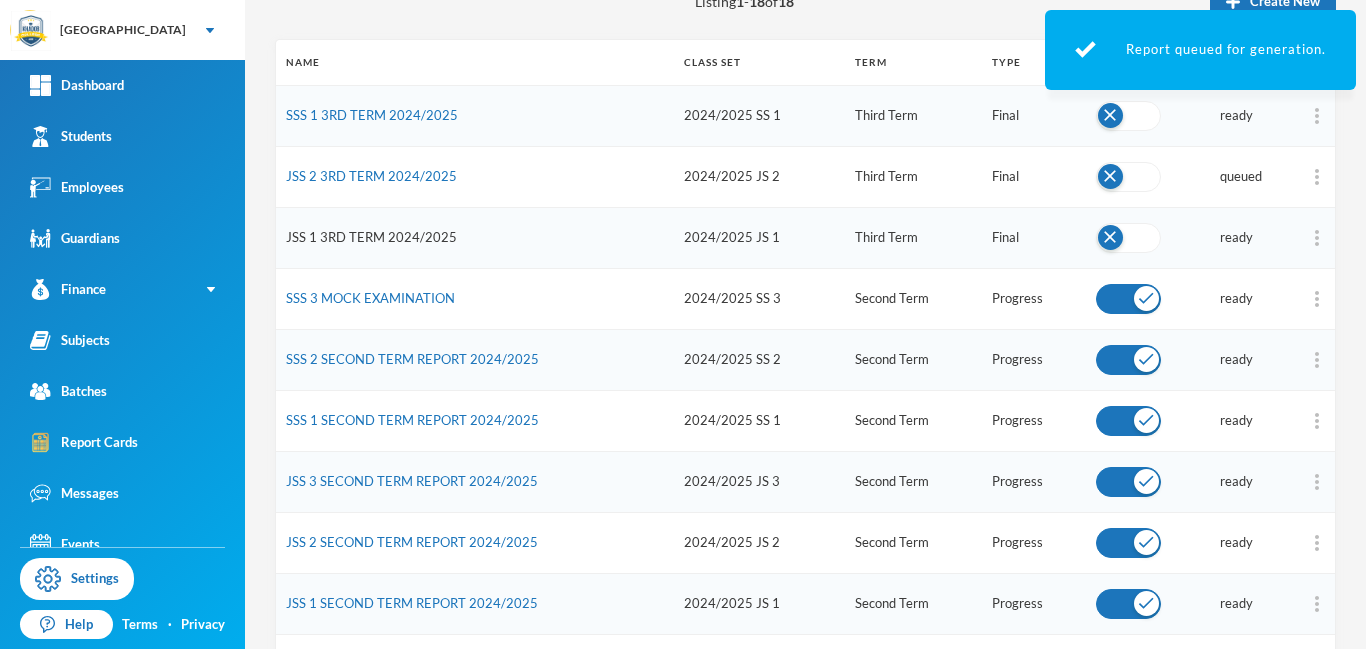 click on "JSS 1 3RD TERM 2024/2025" at bounding box center (371, 237) 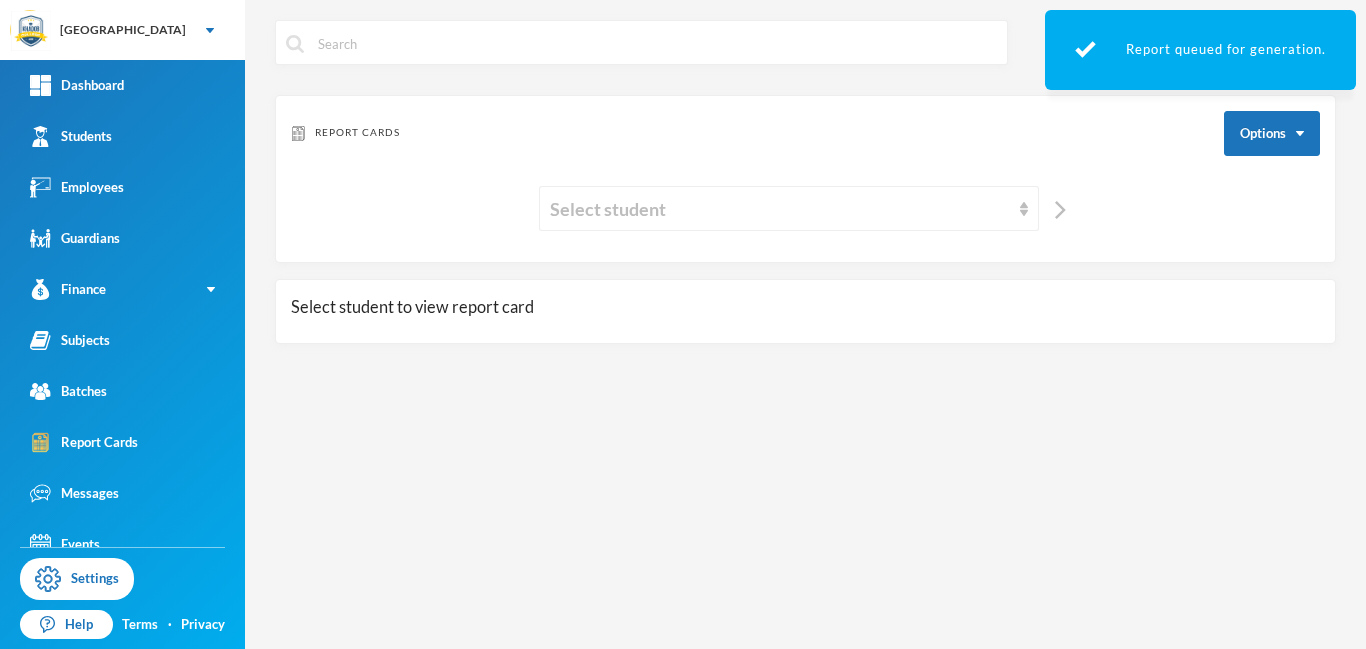 scroll, scrollTop: 0, scrollLeft: 0, axis: both 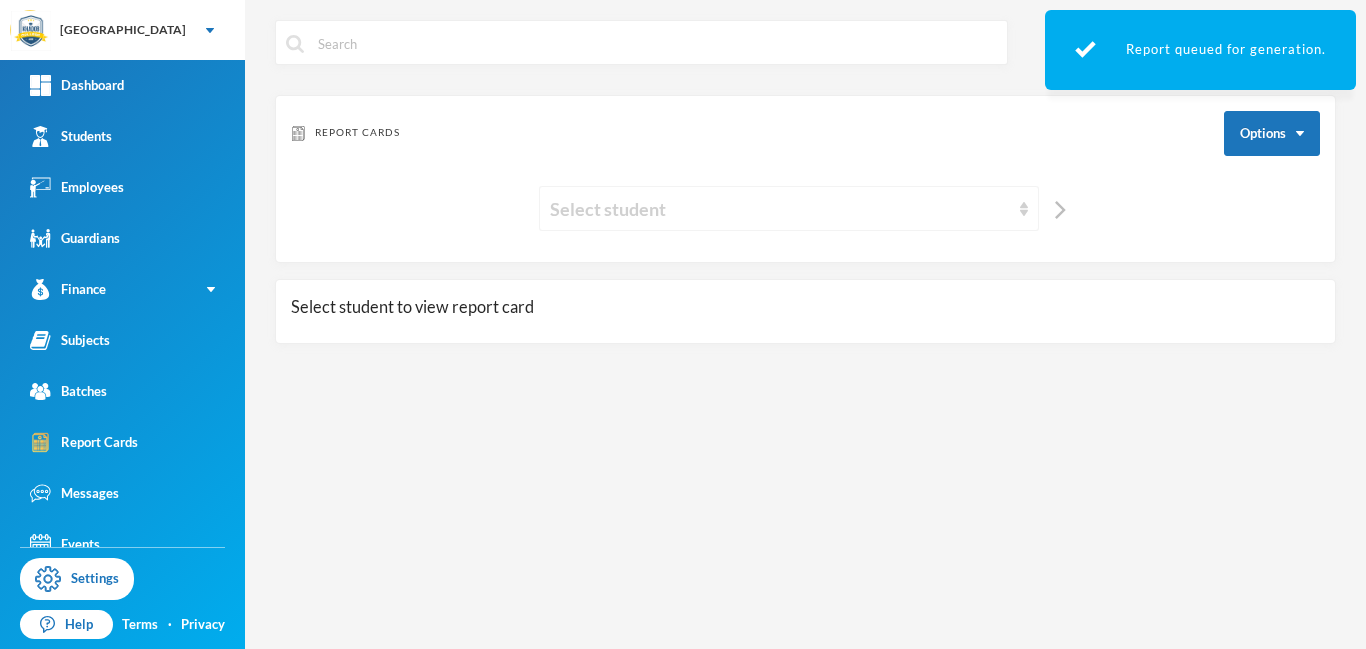 click on "Select student" at bounding box center [780, 209] 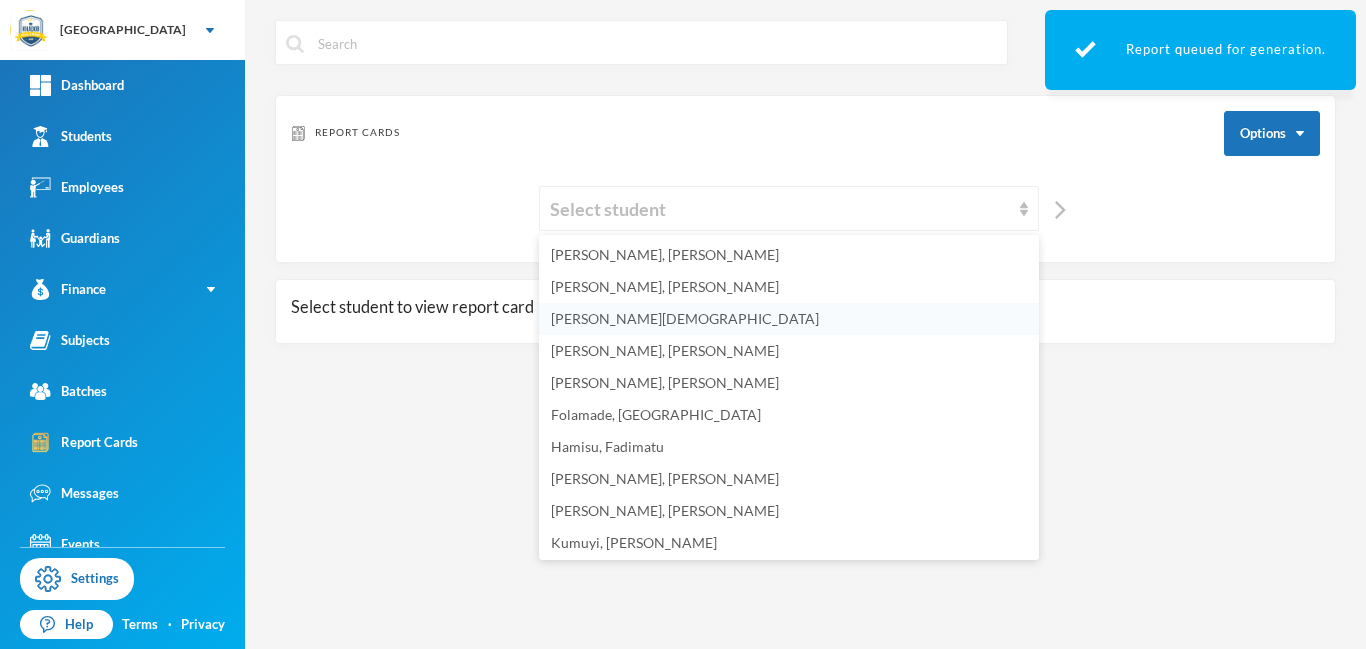 click on "[PERSON_NAME][DEMOGRAPHIC_DATA]" at bounding box center (685, 318) 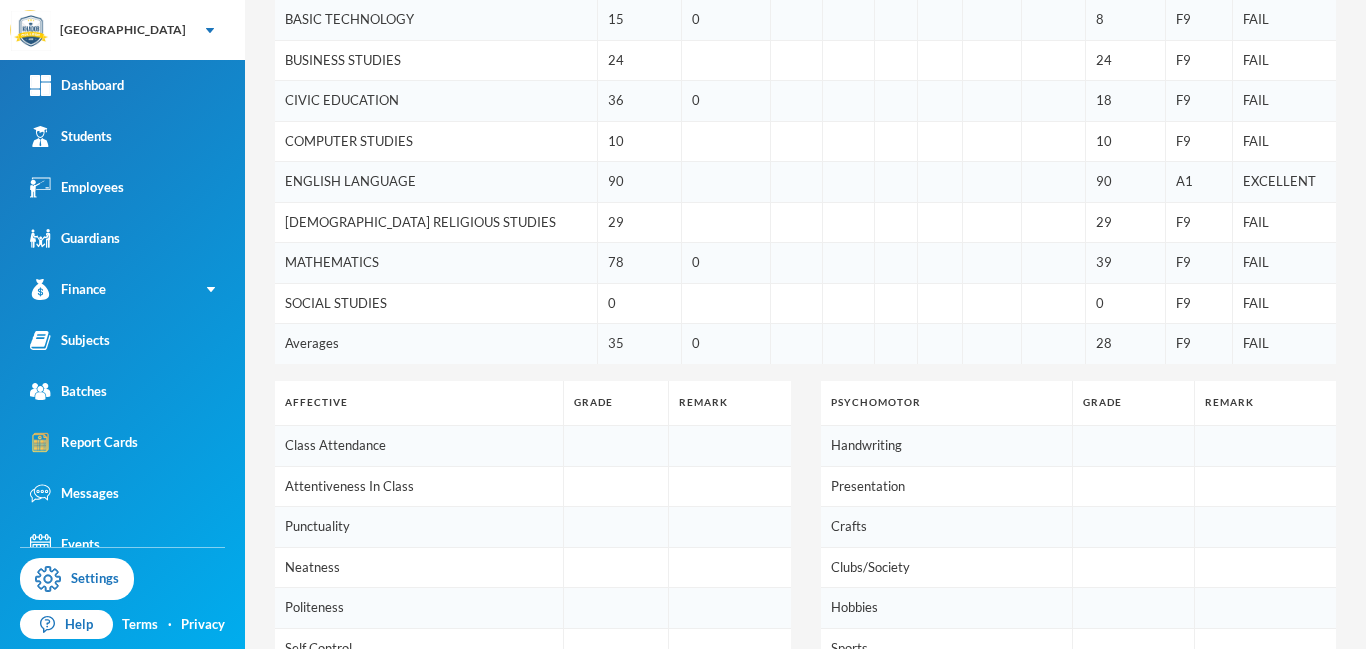 scroll, scrollTop: 0, scrollLeft: 0, axis: both 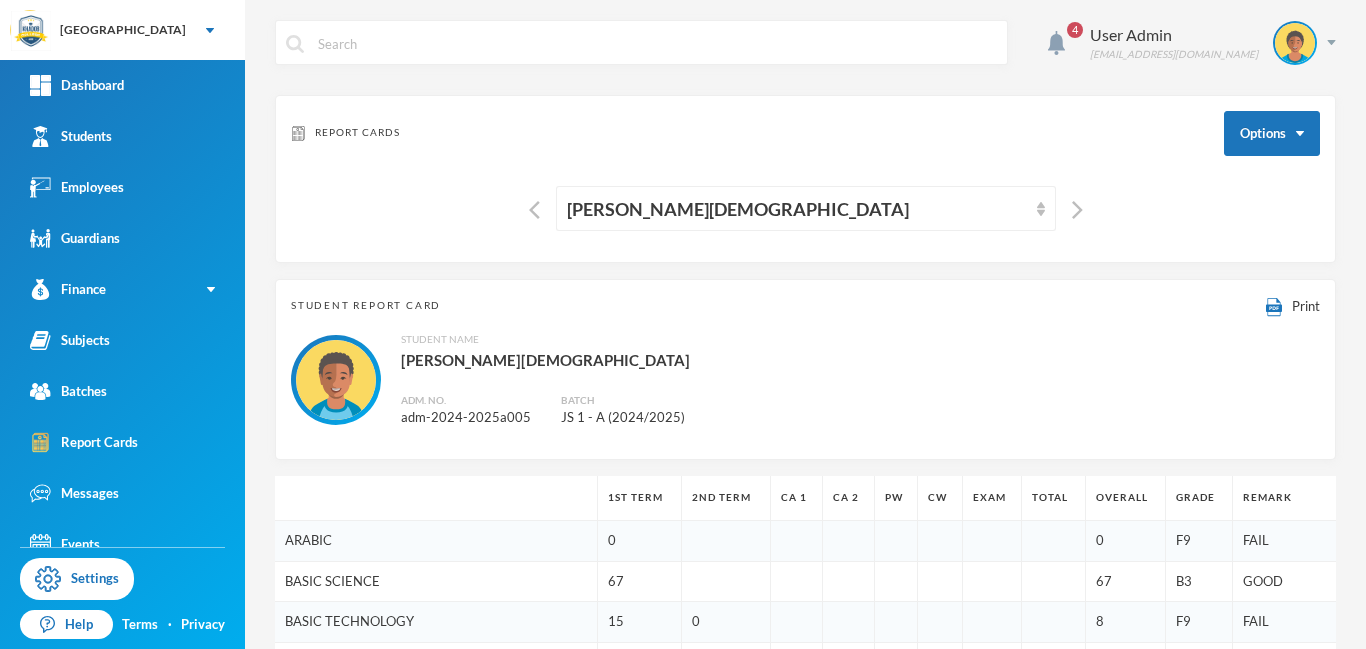 click on "Report Cards Options Akinwole, Muhammad" at bounding box center (805, 179) 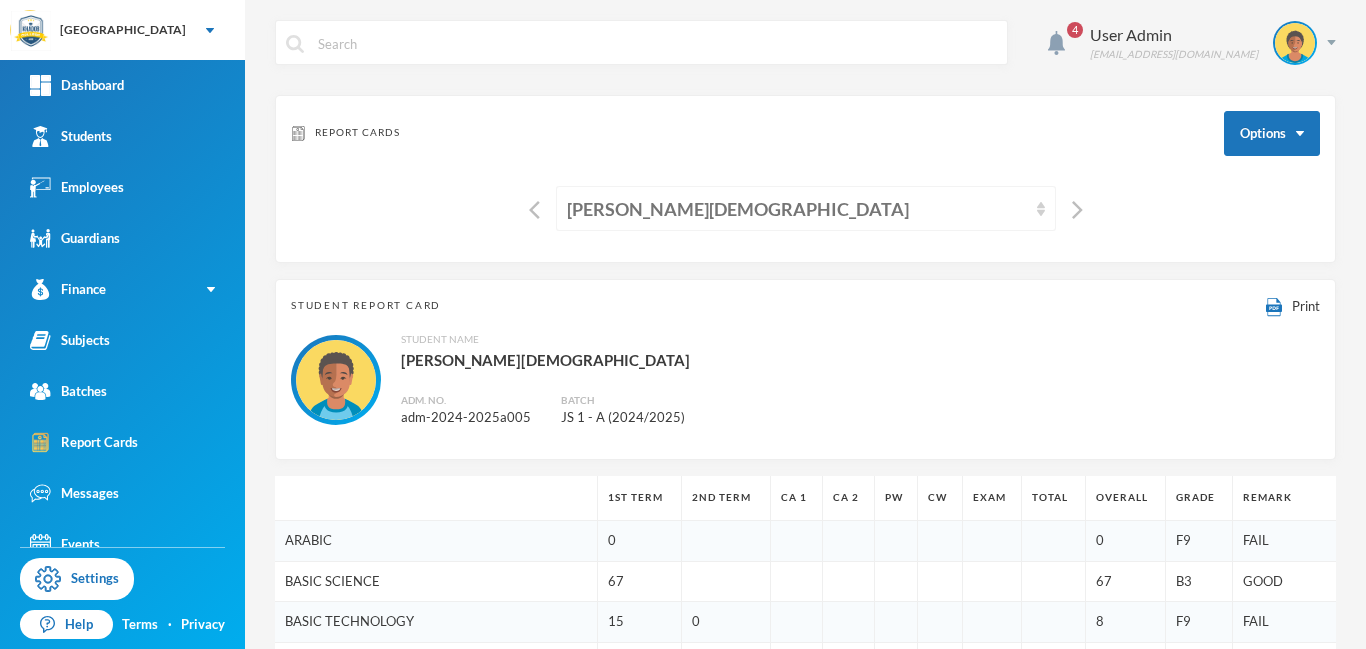 click on "[PERSON_NAME][DEMOGRAPHIC_DATA]" at bounding box center [797, 209] 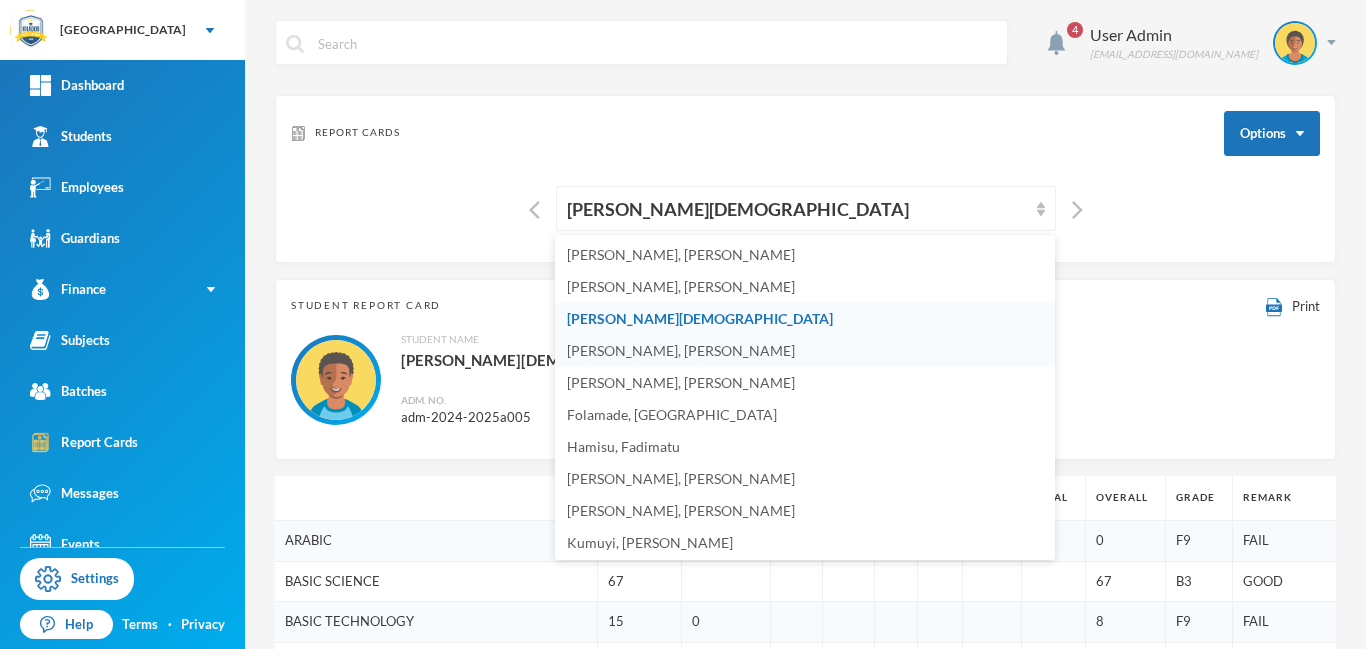 click on "[PERSON_NAME], [PERSON_NAME]" at bounding box center [681, 350] 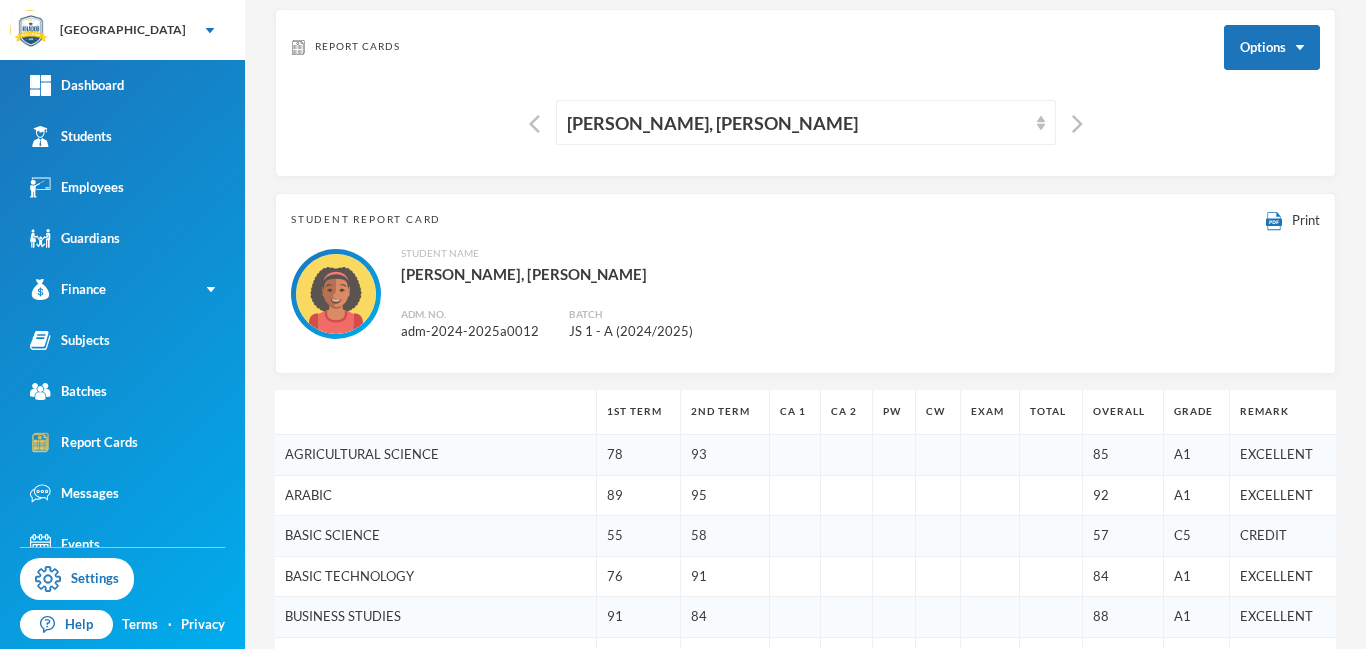 scroll, scrollTop: 62, scrollLeft: 0, axis: vertical 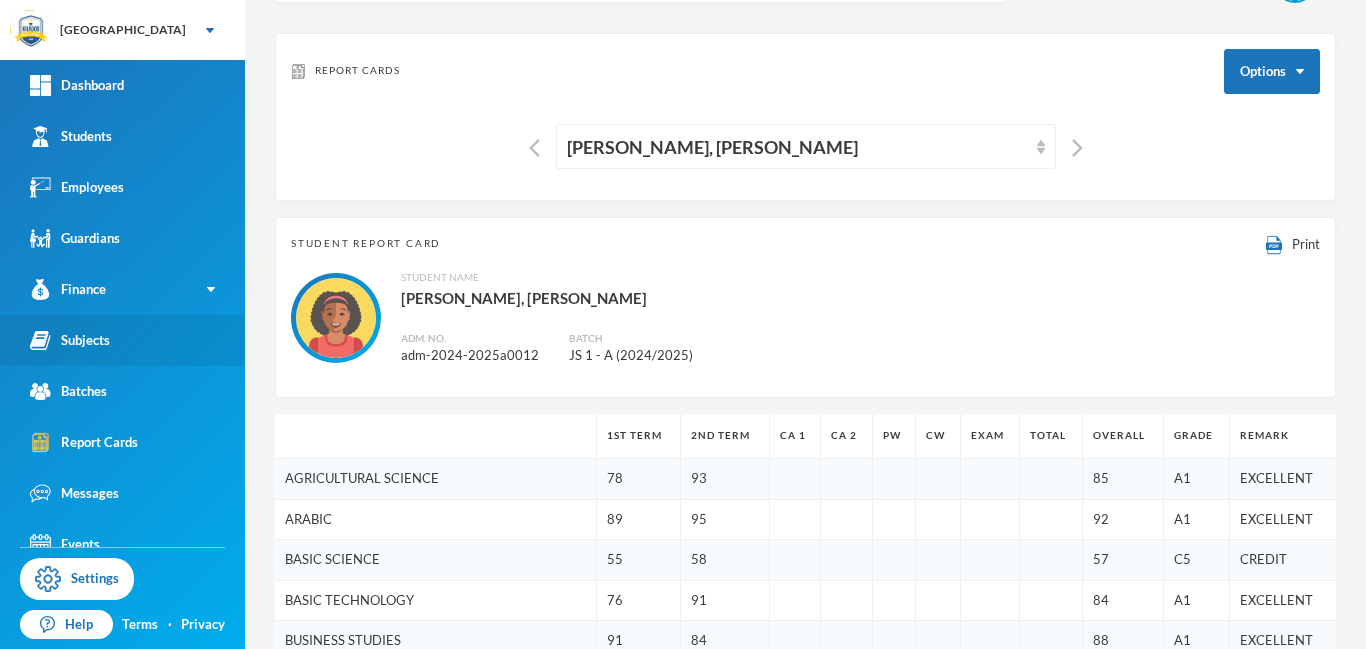 click on "Subjects" at bounding box center [70, 340] 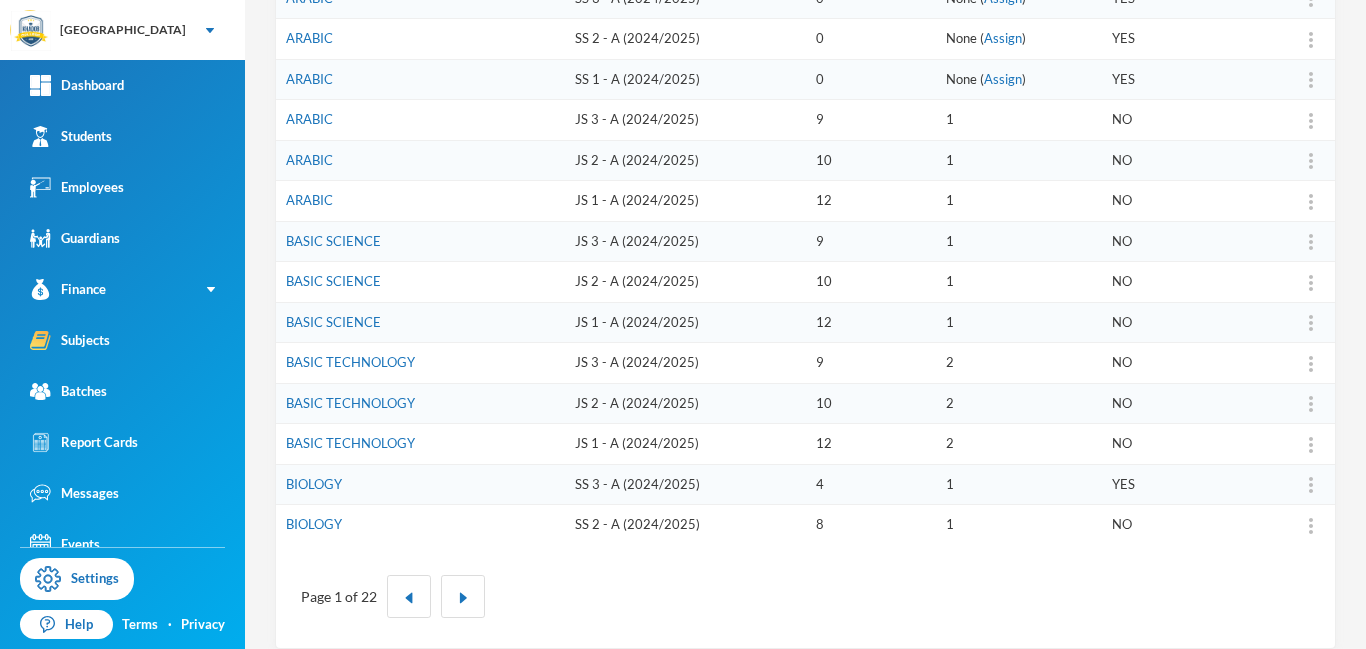scroll, scrollTop: 621, scrollLeft: 0, axis: vertical 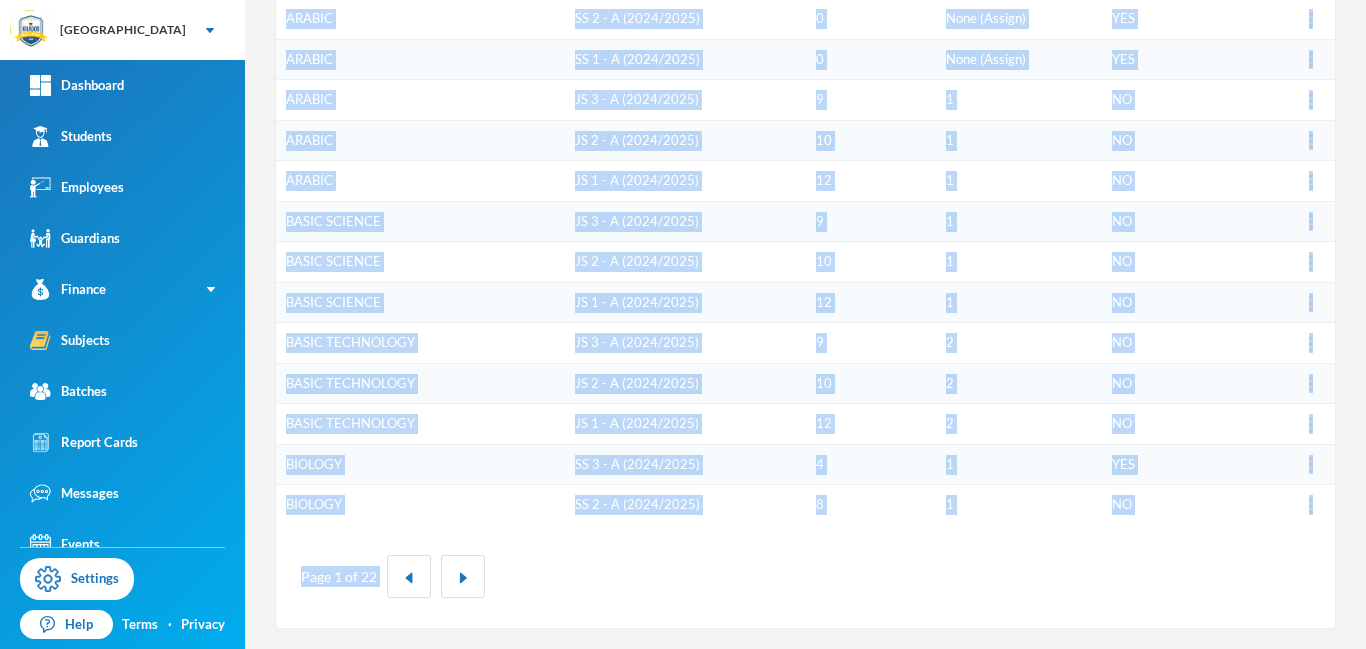 drag, startPoint x: 1365, startPoint y: 217, endPoint x: 1362, endPoint y: 575, distance: 358.01257 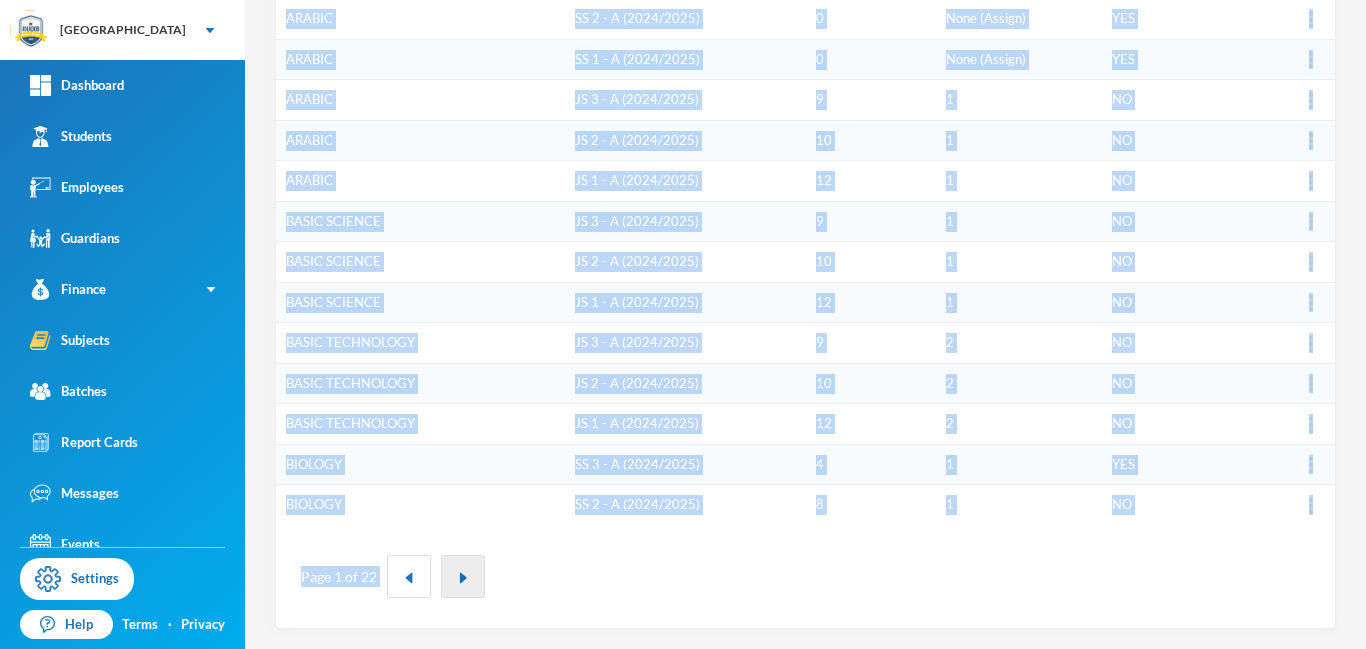 click at bounding box center [463, 578] 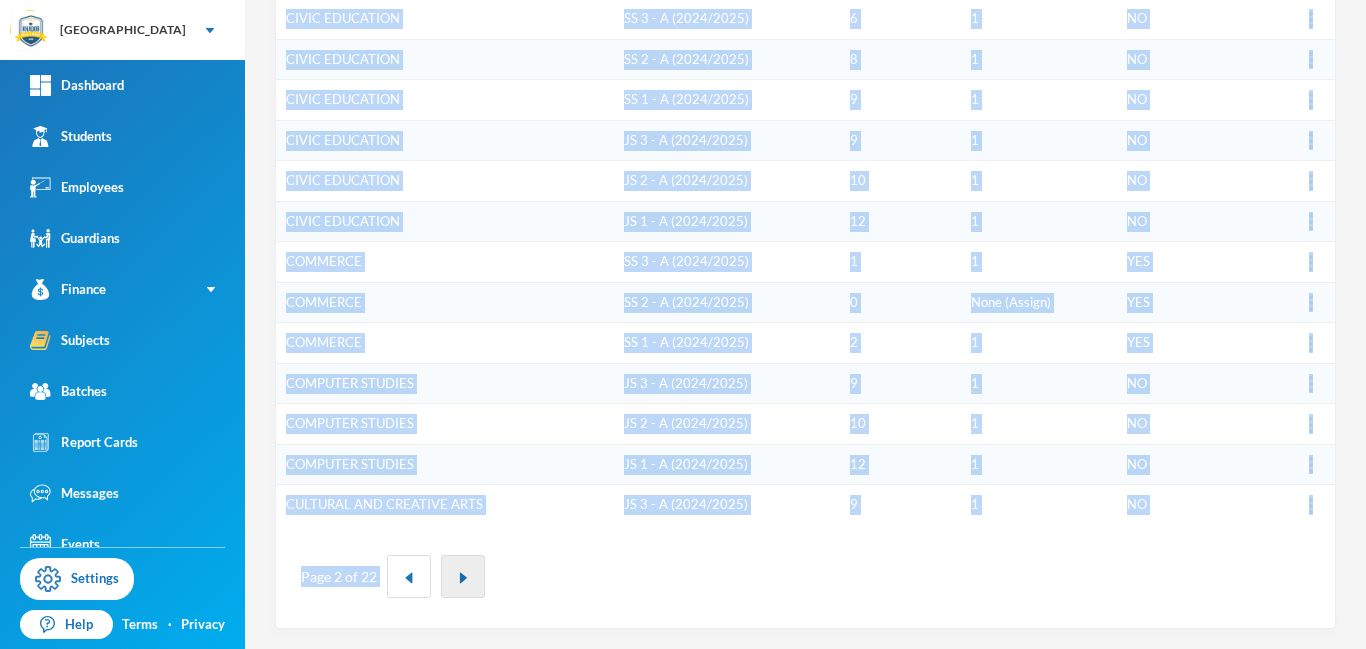 click at bounding box center [463, 578] 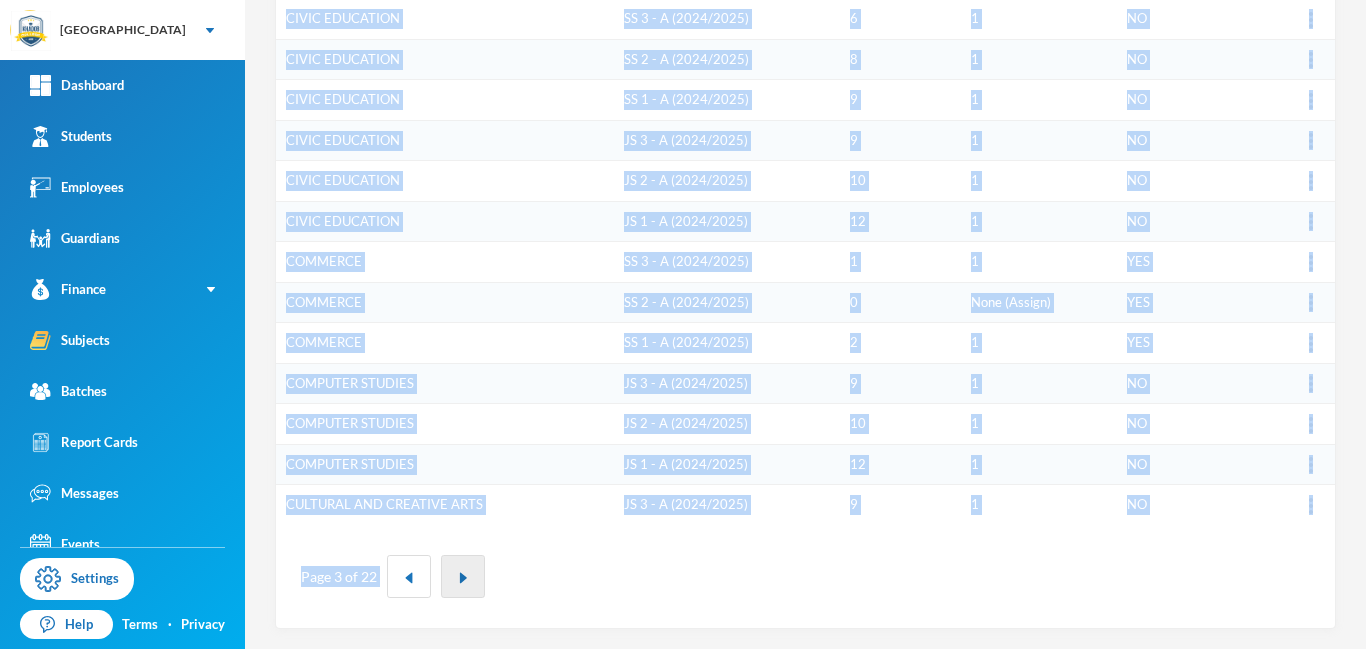 click at bounding box center (463, 578) 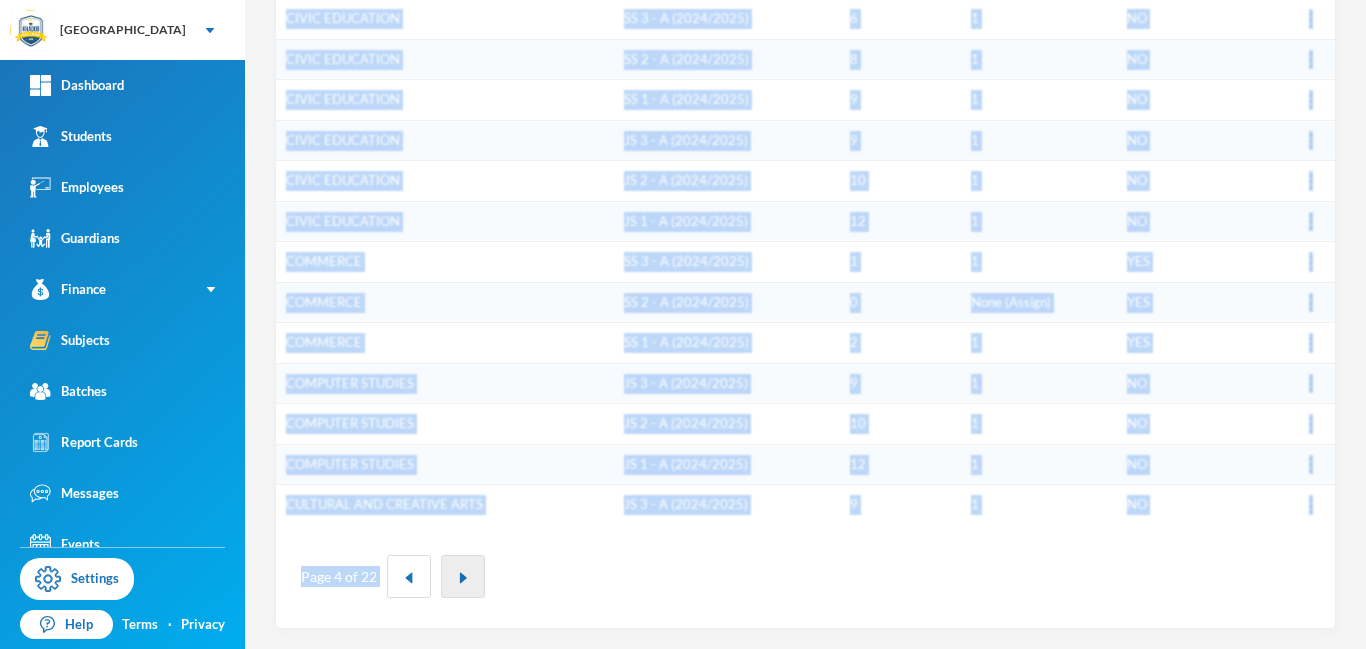 click at bounding box center (463, 578) 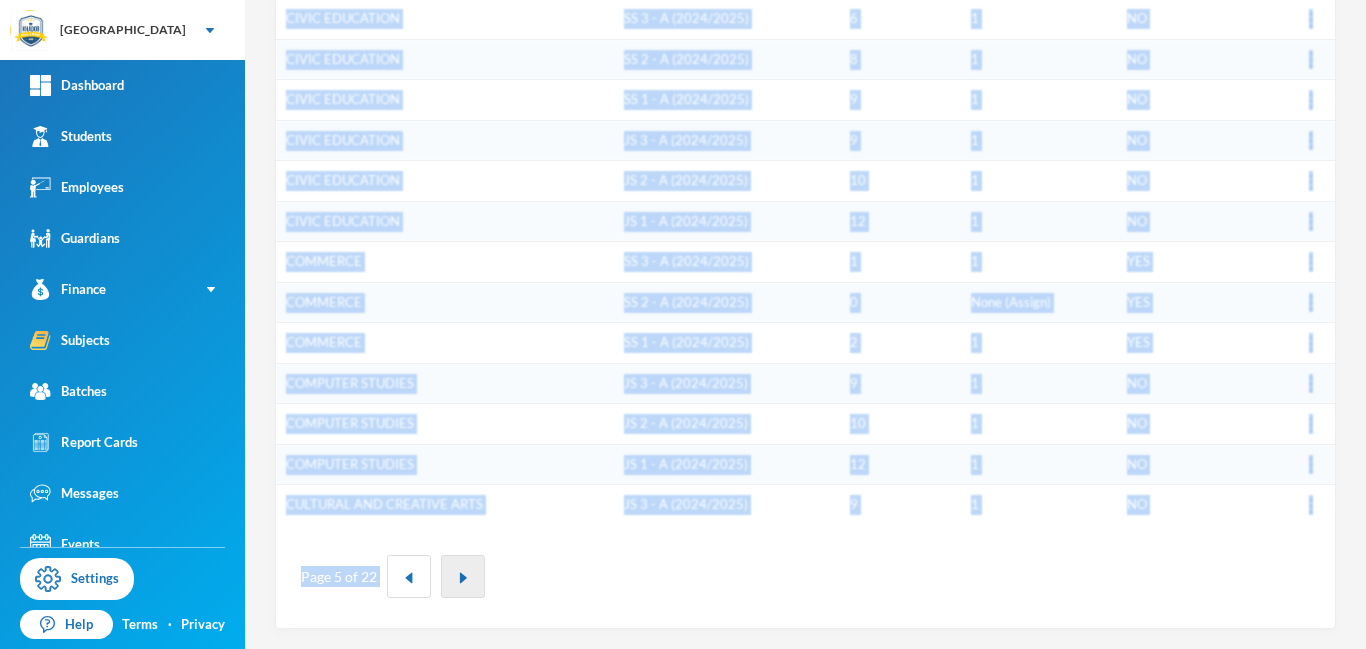click at bounding box center (463, 578) 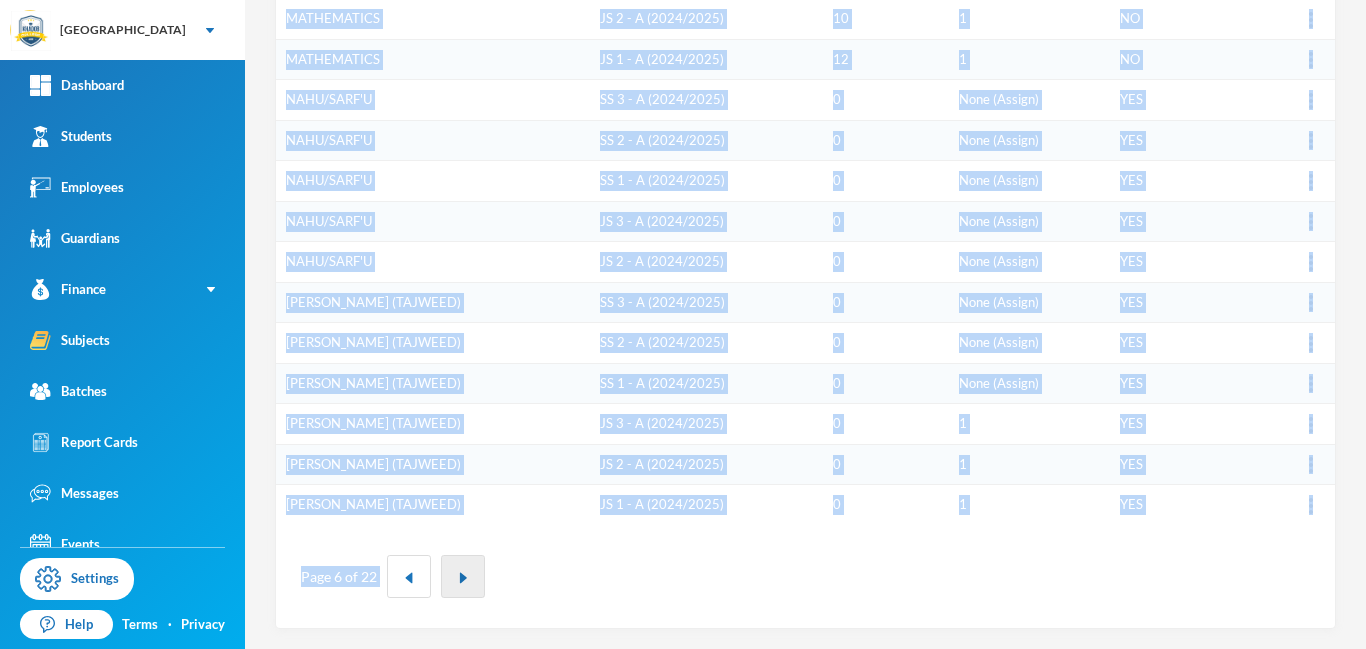 click at bounding box center [463, 578] 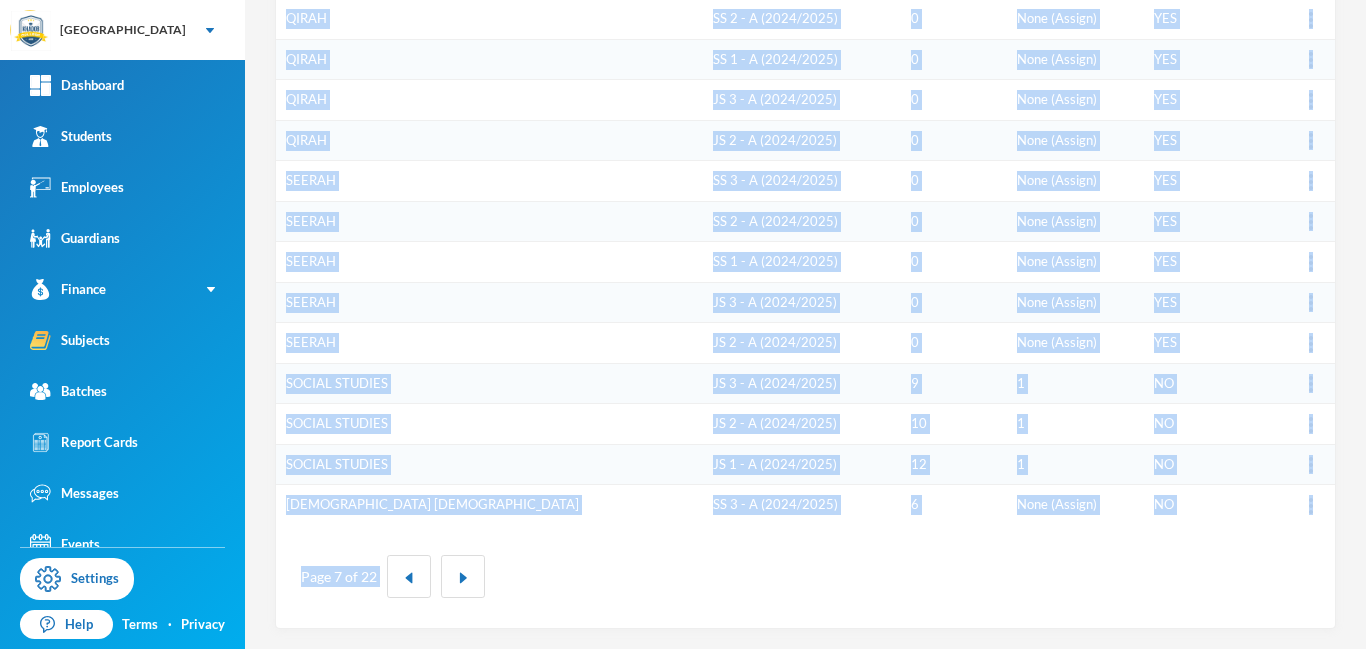 click on "Page 7 of 22" at bounding box center (805, 576) 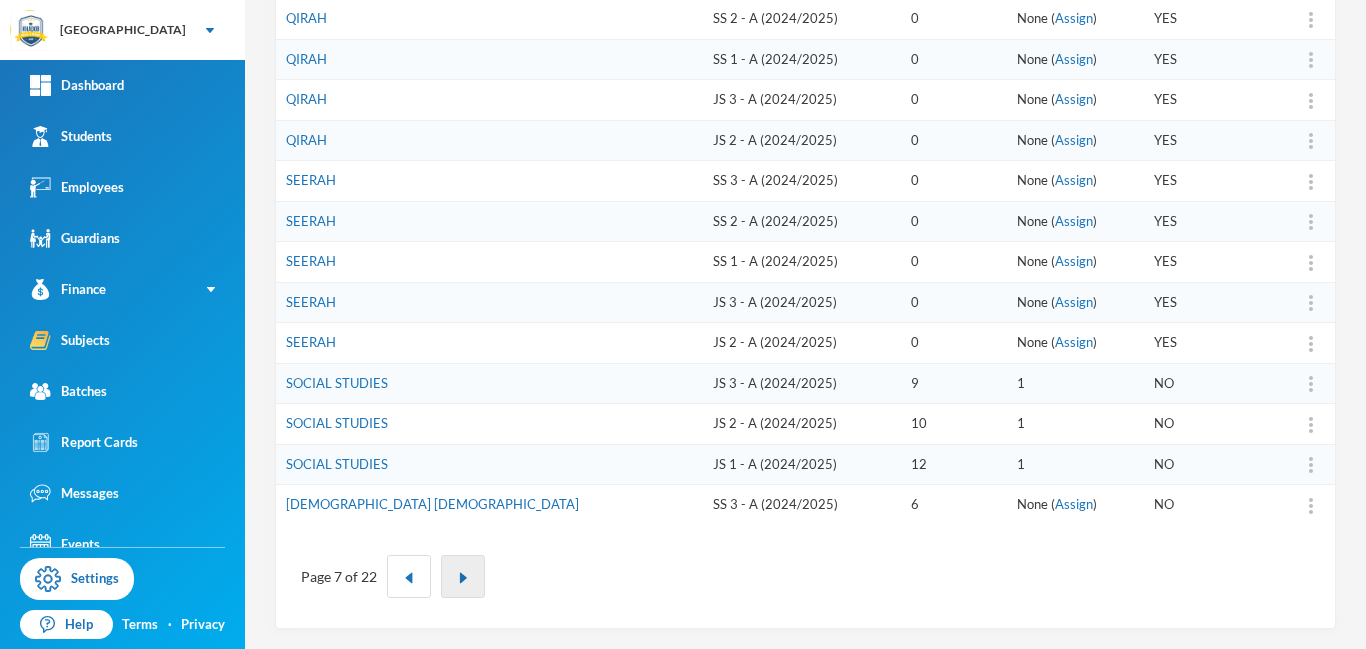 click at bounding box center [463, 578] 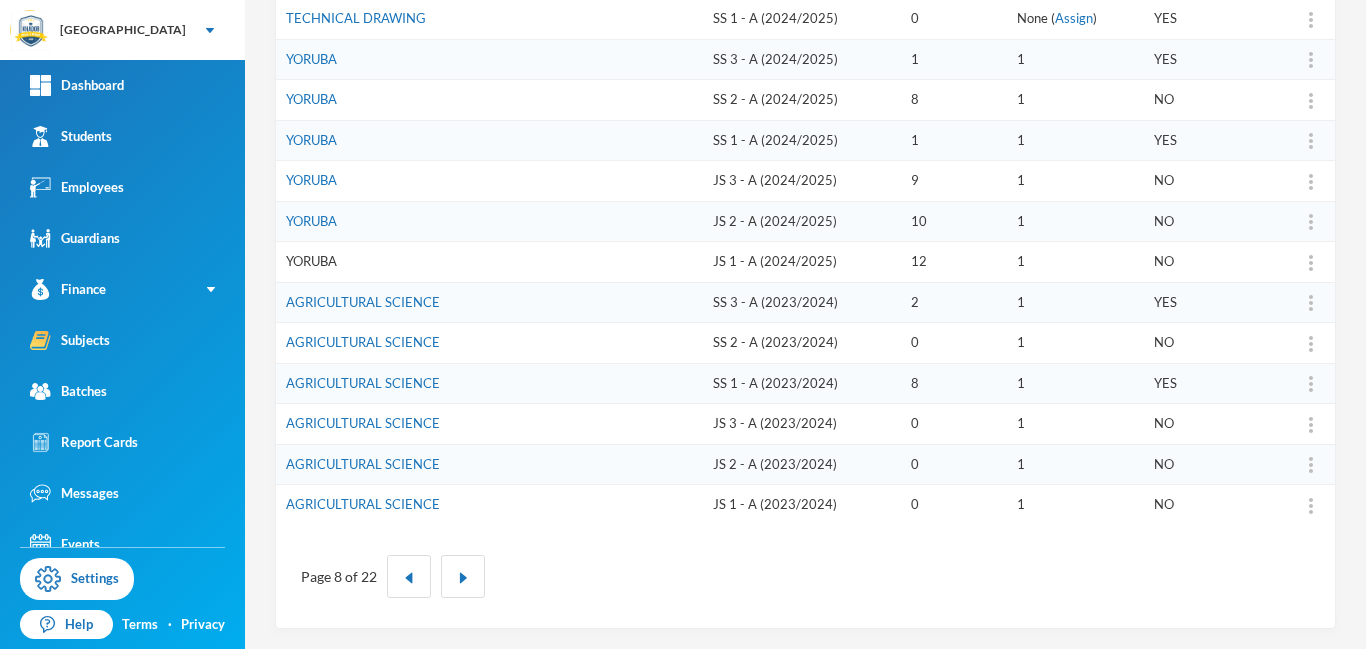 click on "YORUBA" at bounding box center [311, 261] 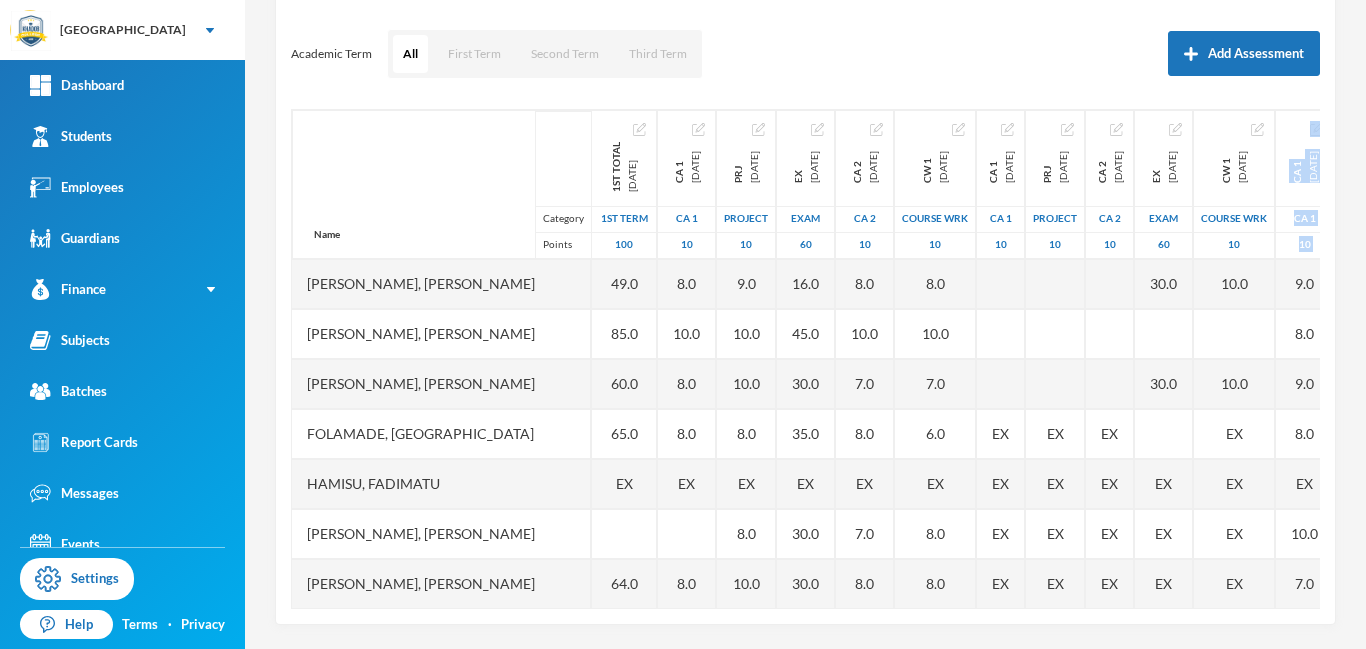 scroll, scrollTop: 263, scrollLeft: 0, axis: vertical 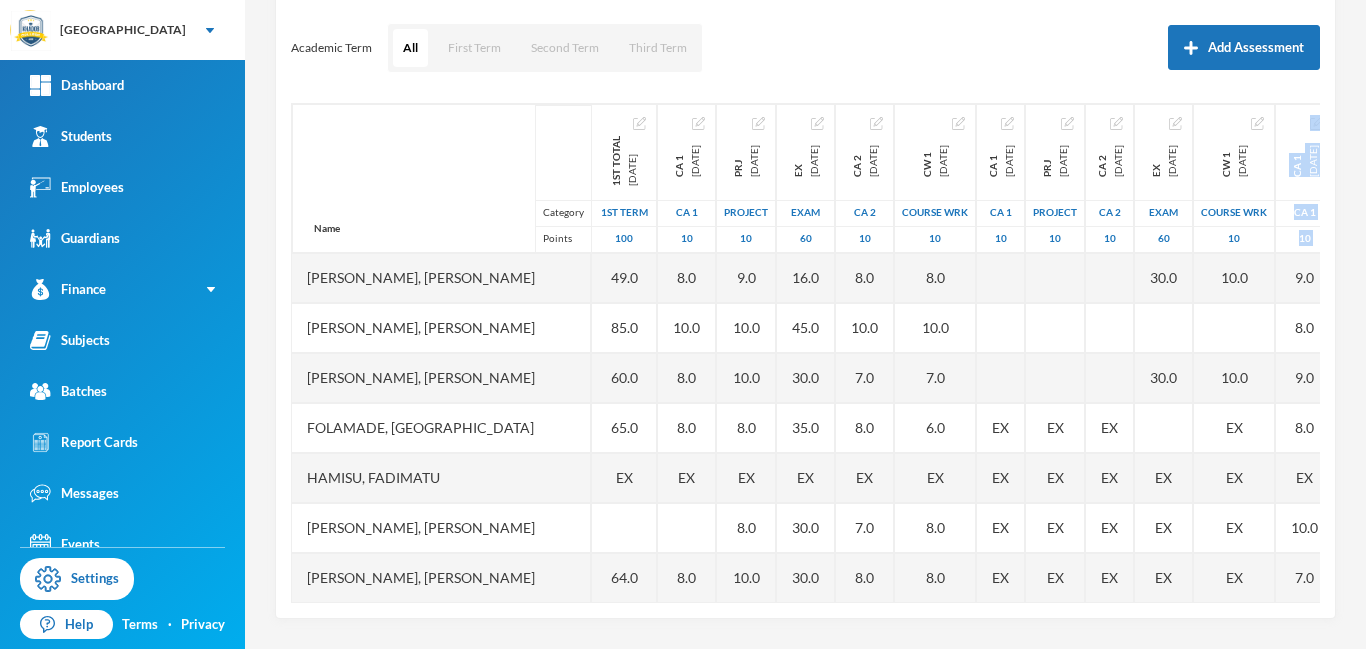 drag, startPoint x: 1365, startPoint y: 229, endPoint x: 1365, endPoint y: 387, distance: 158 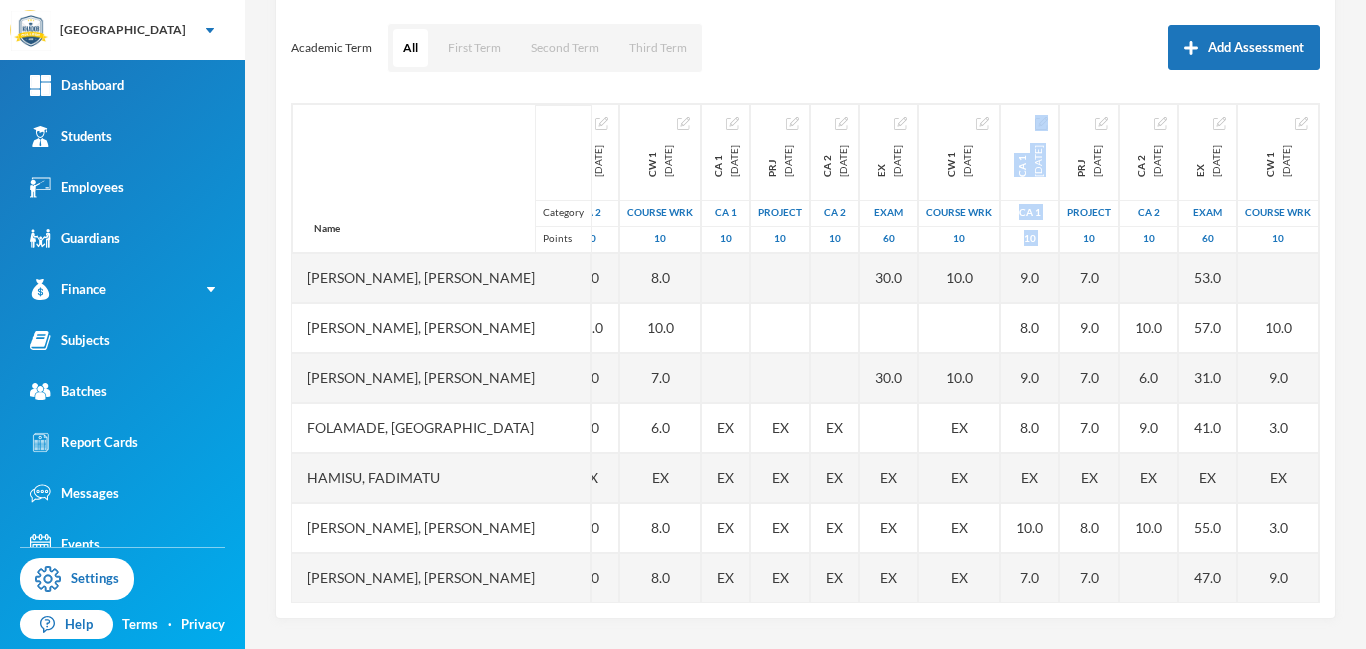 scroll, scrollTop: 0, scrollLeft: 387, axis: horizontal 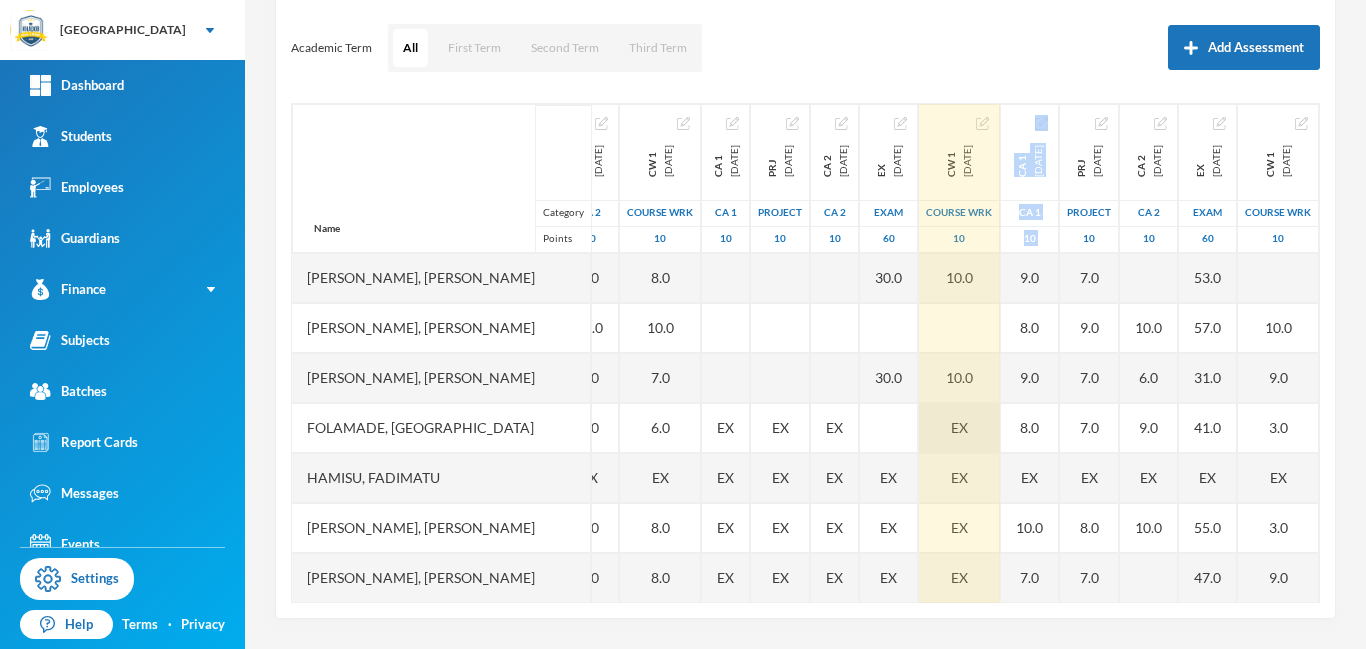 click on "EX" at bounding box center [959, 428] 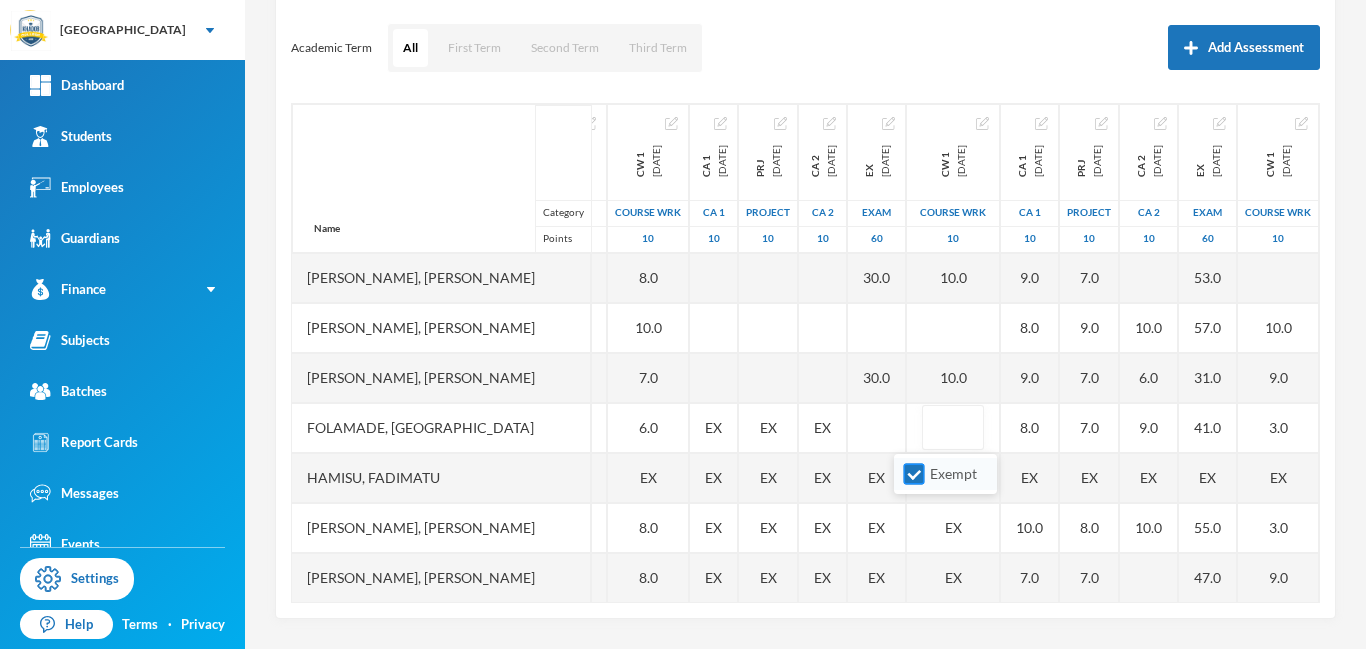 click on "Exempt" at bounding box center [945, 474] 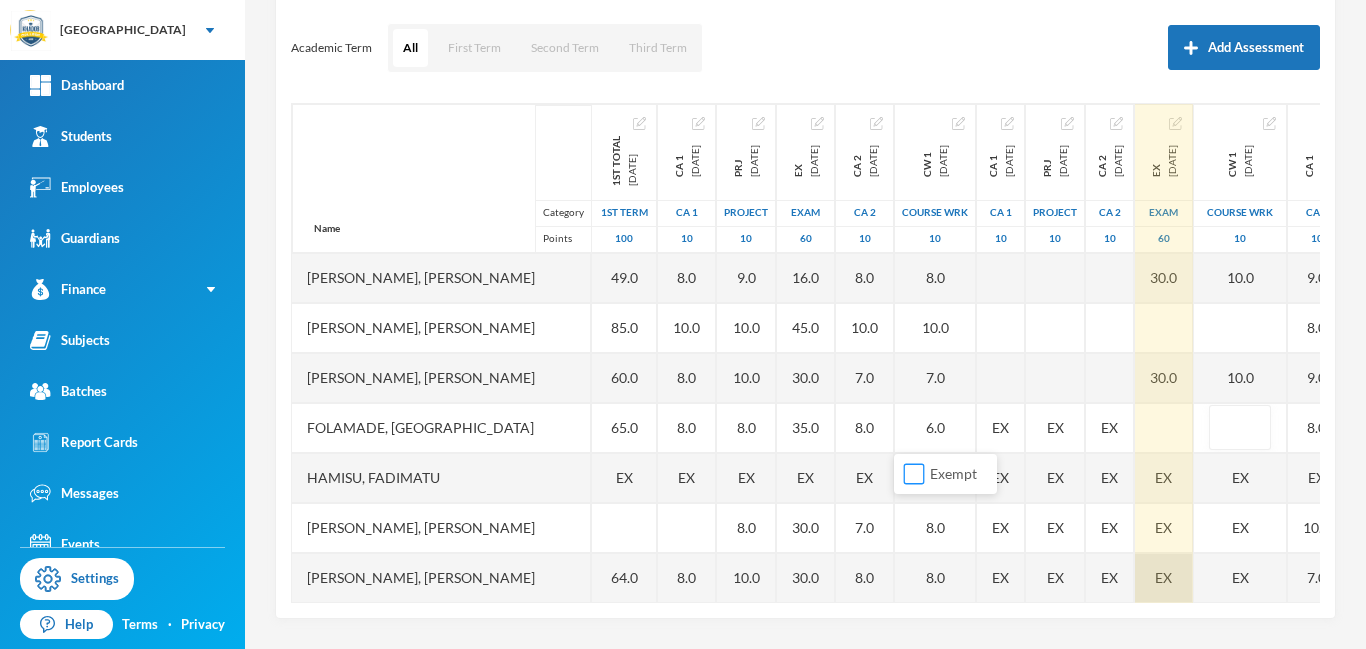 scroll, scrollTop: 0, scrollLeft: 2, axis: horizontal 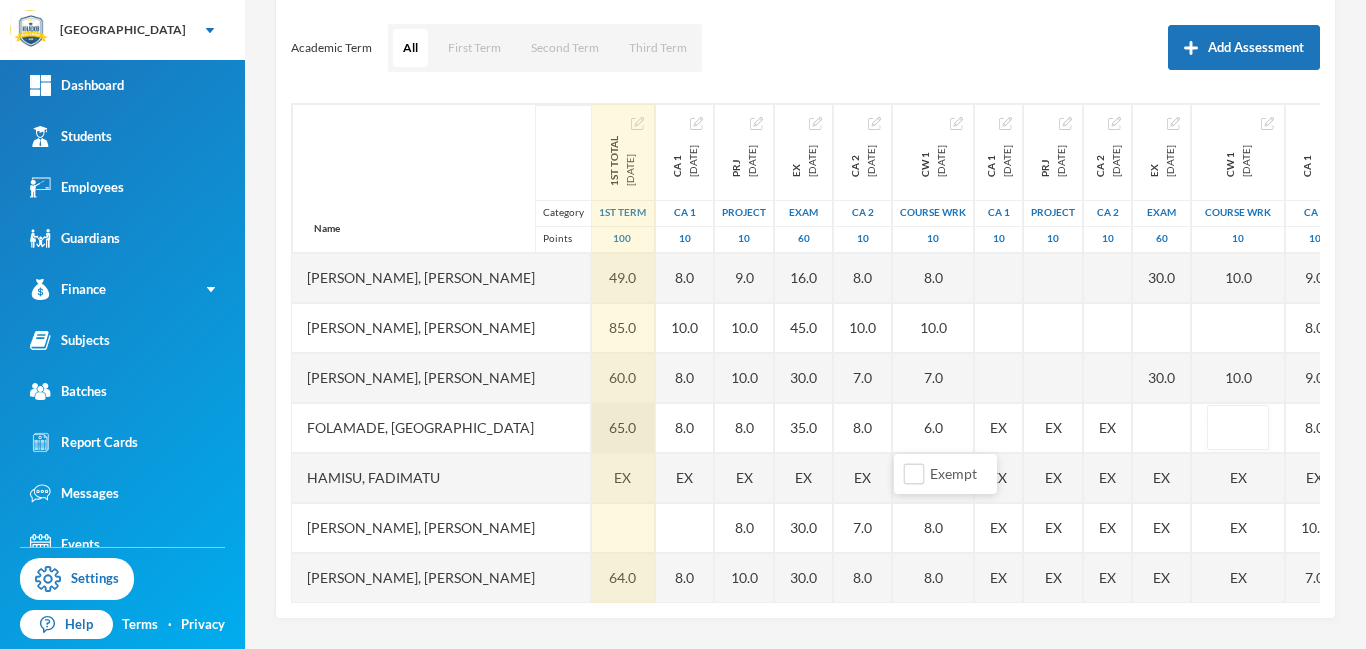 click on "65.0" at bounding box center [622, 428] 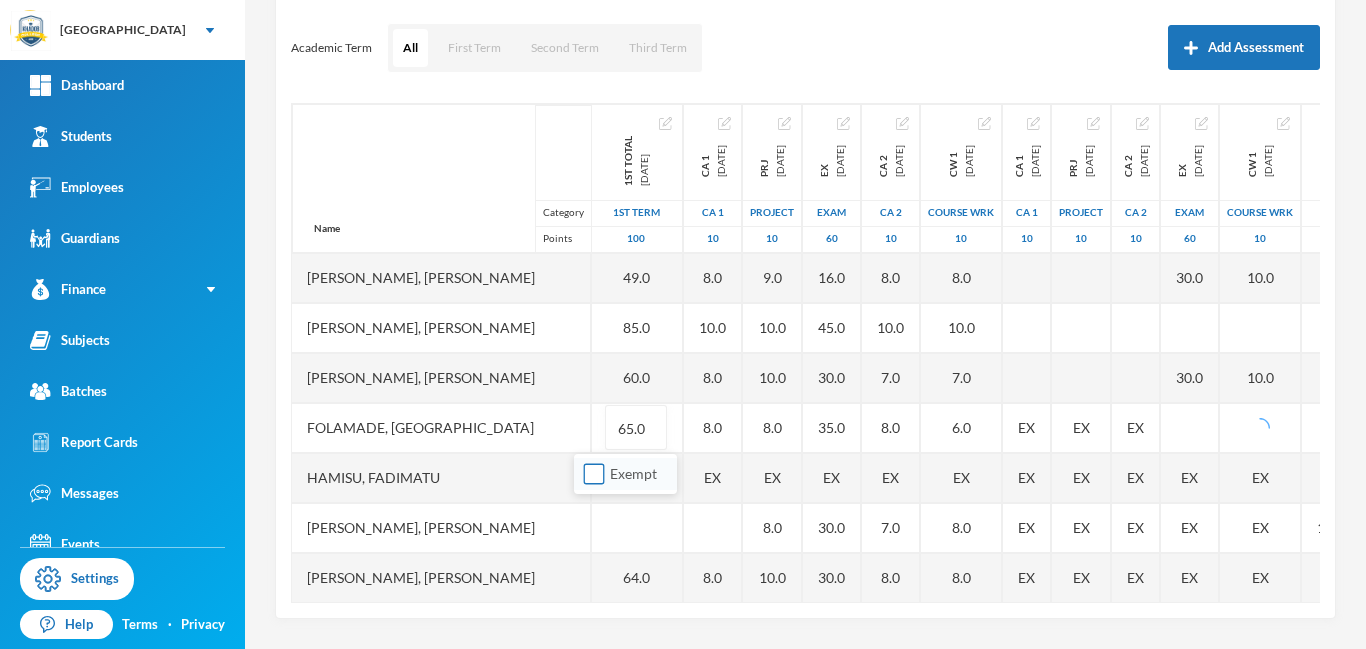 click on "Exempt" at bounding box center (594, 474) 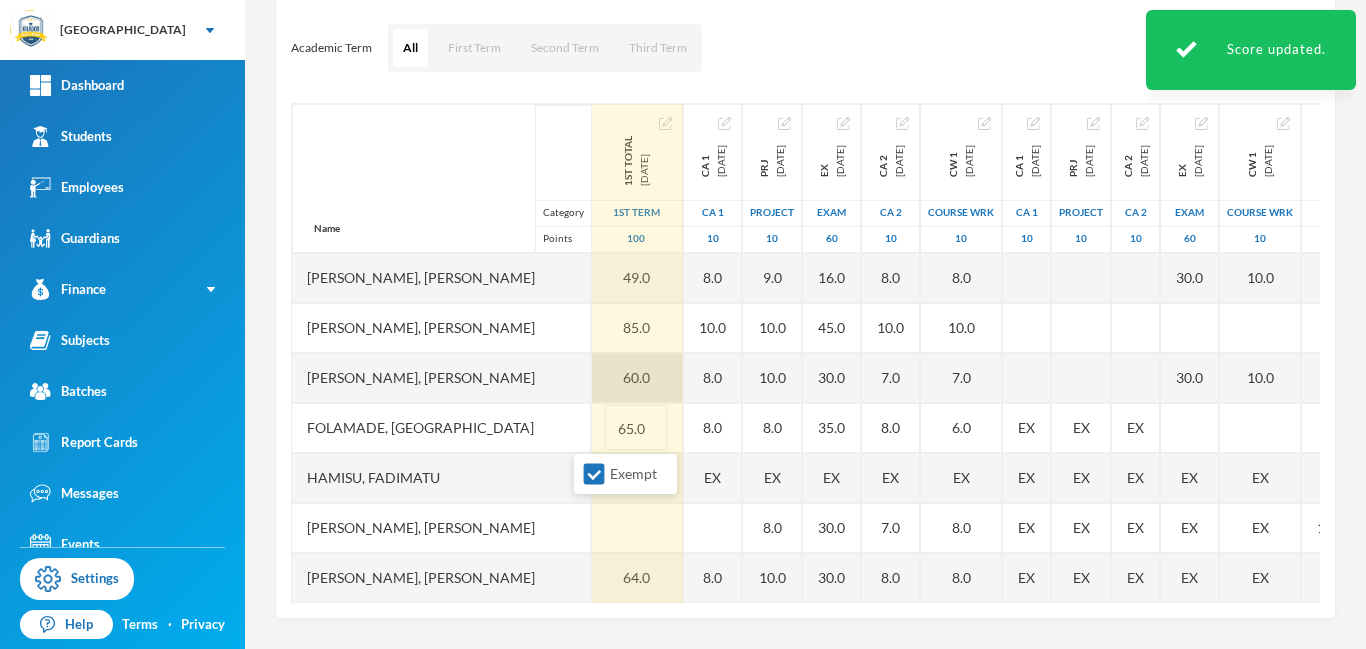click on "60.0" at bounding box center [636, 378] 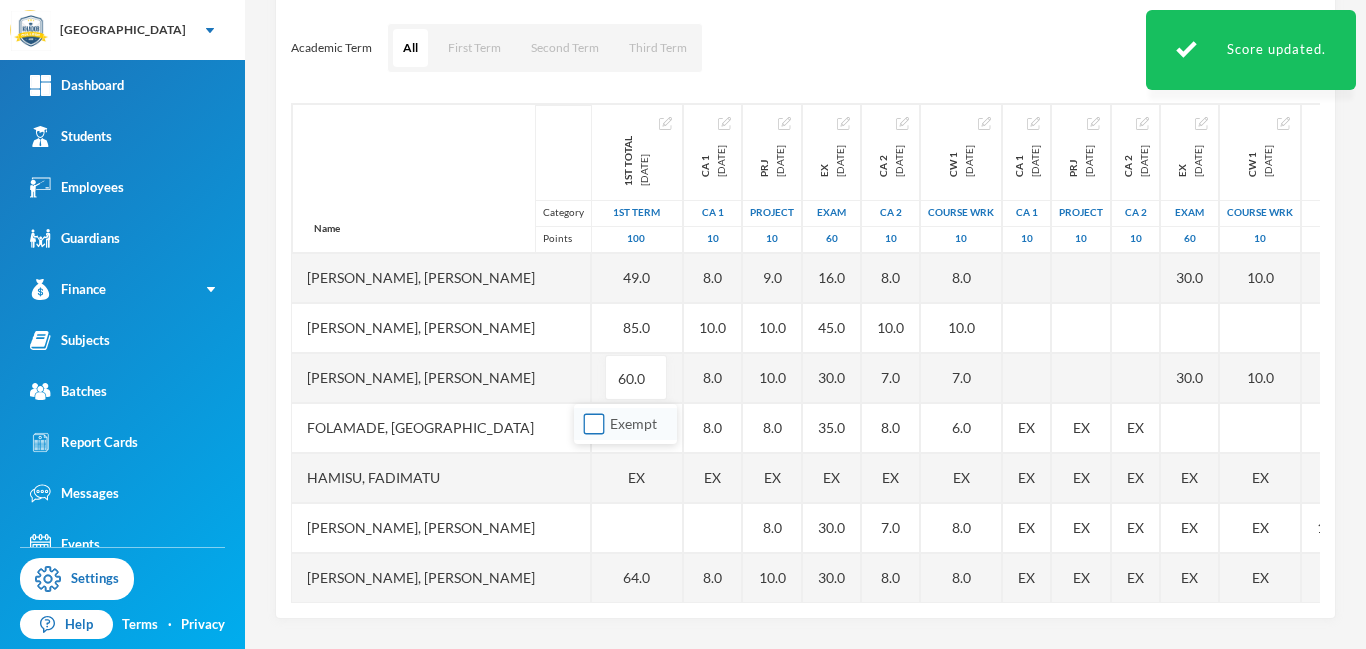 click on "Exempt" at bounding box center [594, 424] 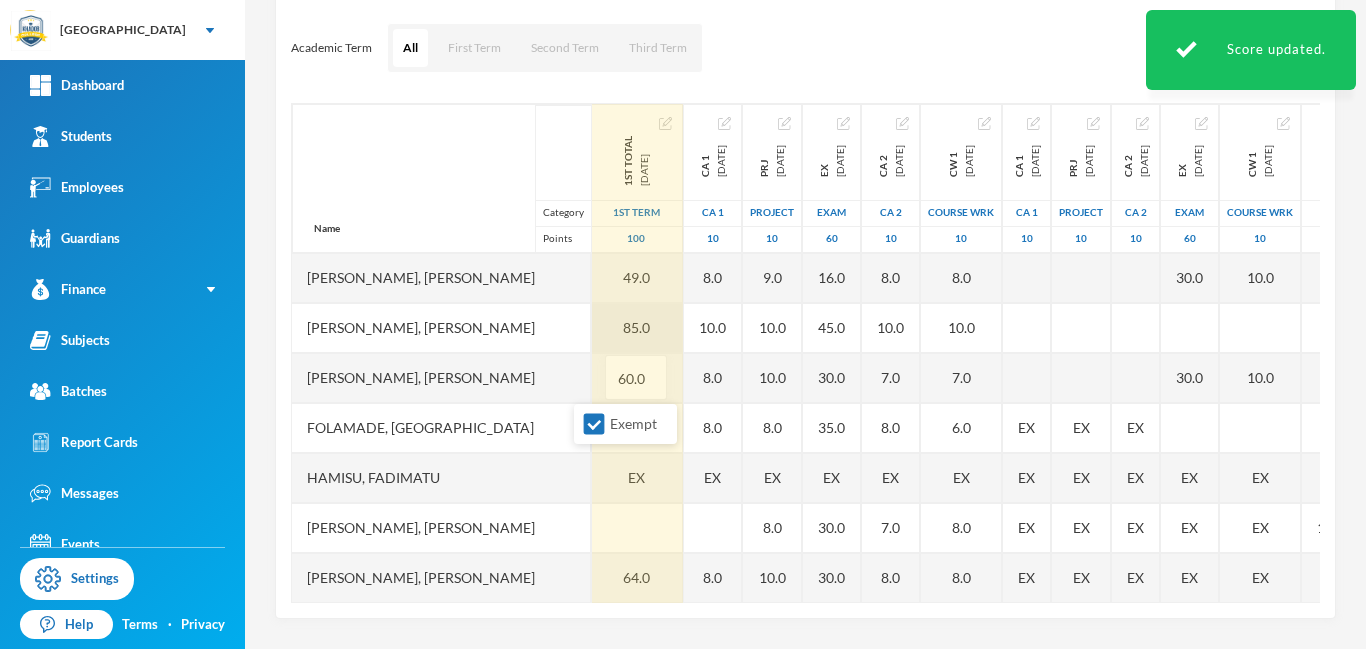 click on "85.0" at bounding box center [636, 328] 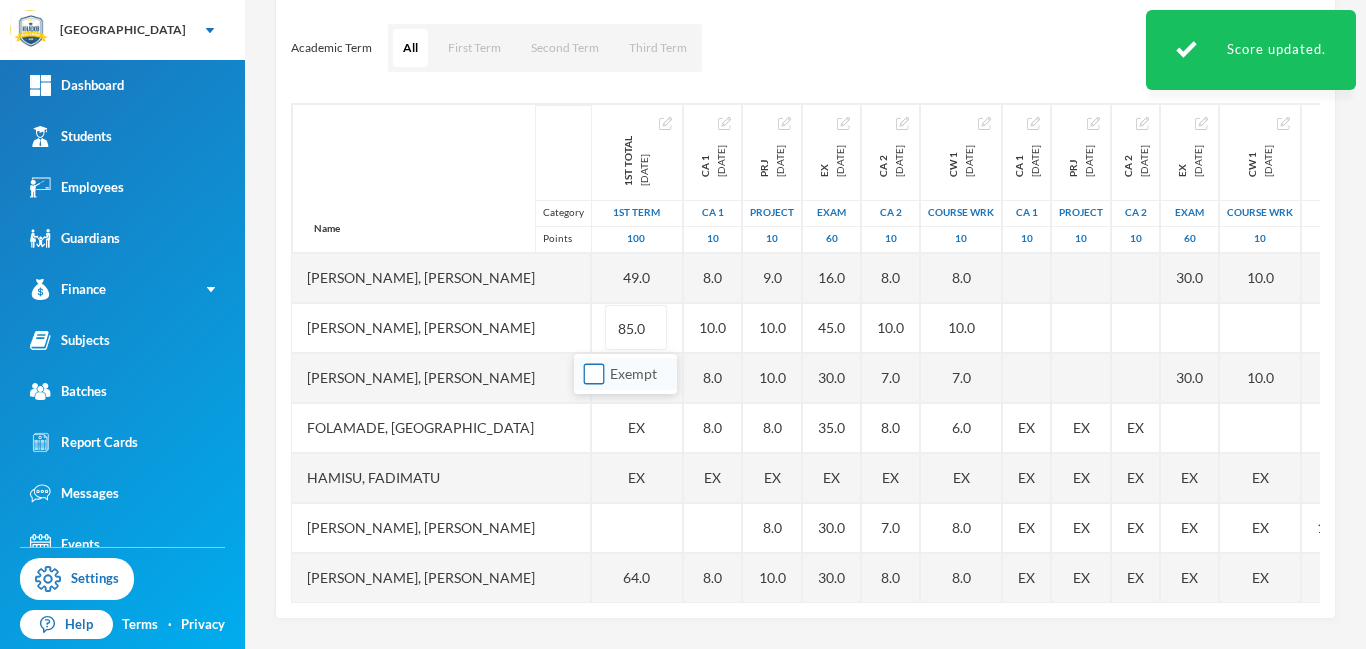 click on "Exempt" at bounding box center (594, 374) 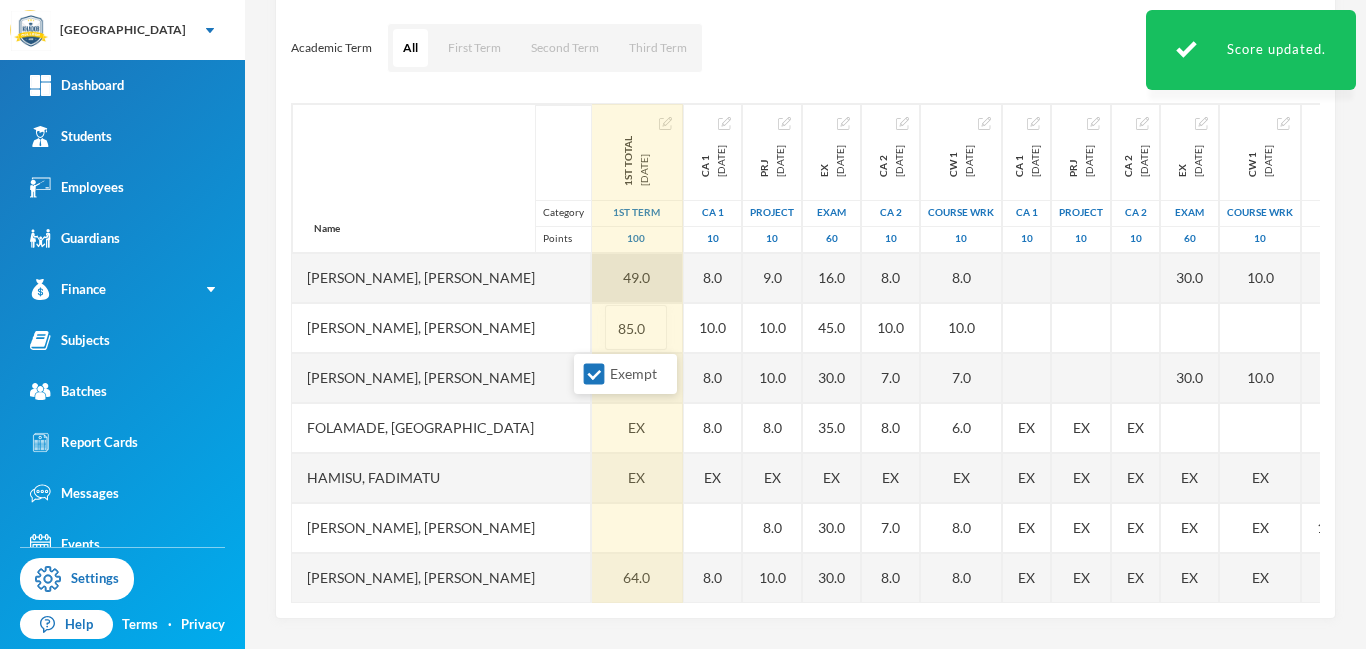 click on "49.0" at bounding box center [636, 278] 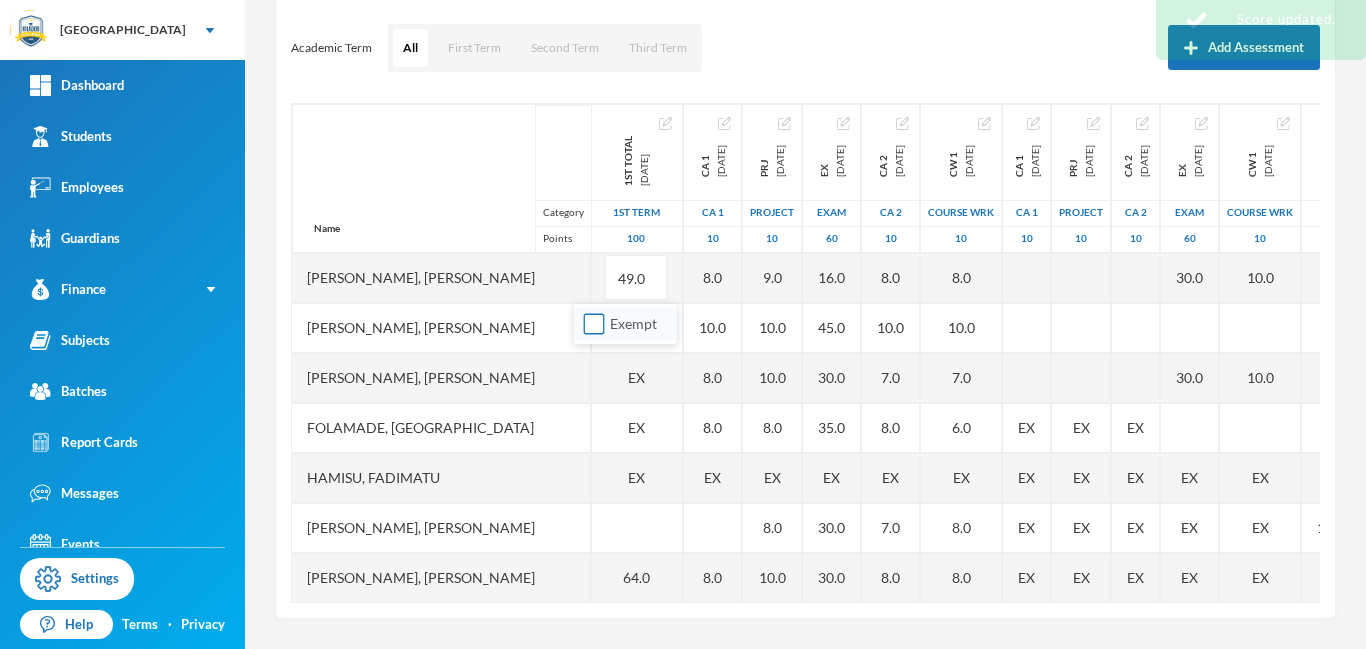click on "Exempt" at bounding box center [594, 324] 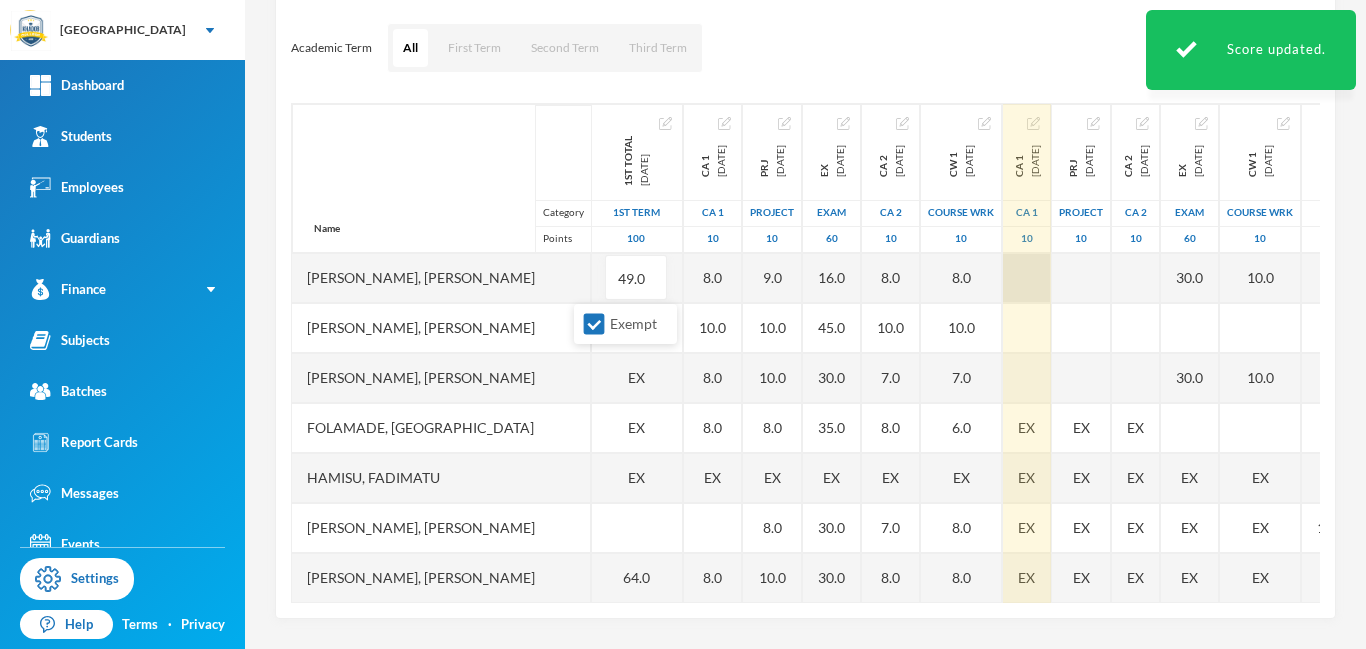 click at bounding box center [1027, 278] 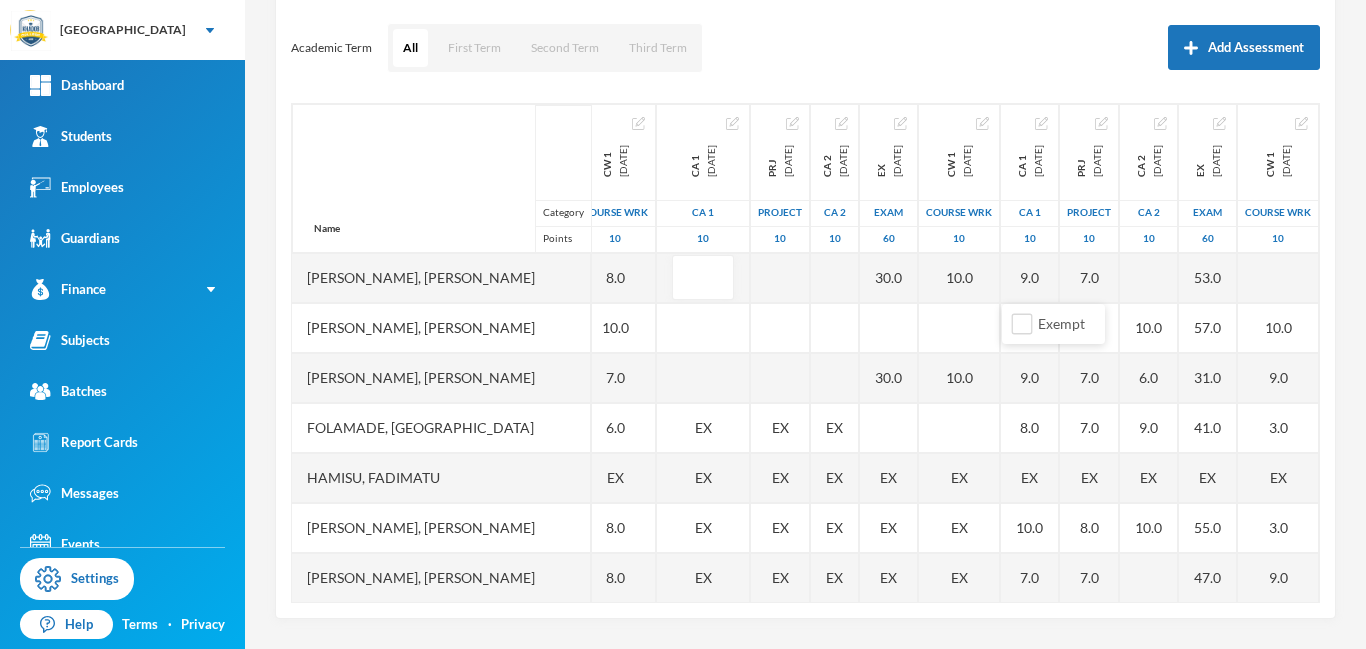 scroll, scrollTop: 0, scrollLeft: 412, axis: horizontal 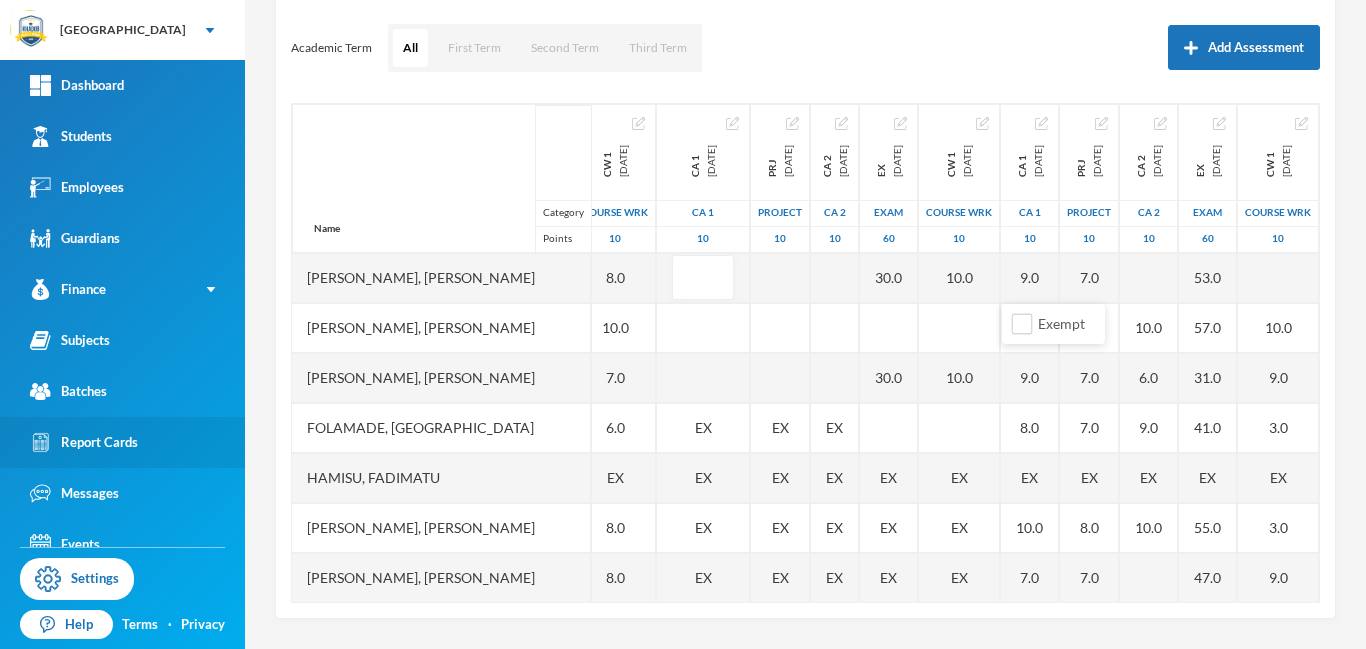 click on "Report Cards" at bounding box center (84, 442) 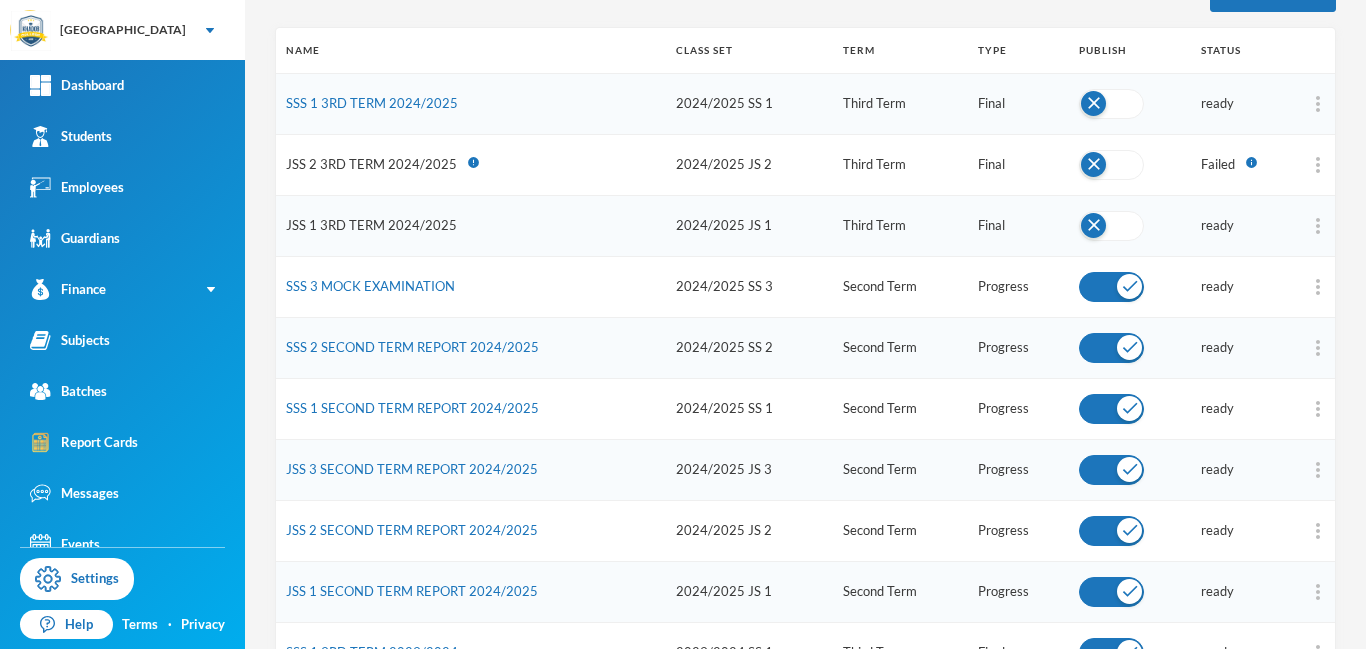 click on "JSS 1 3RD TERM 2024/2025" at bounding box center (371, 225) 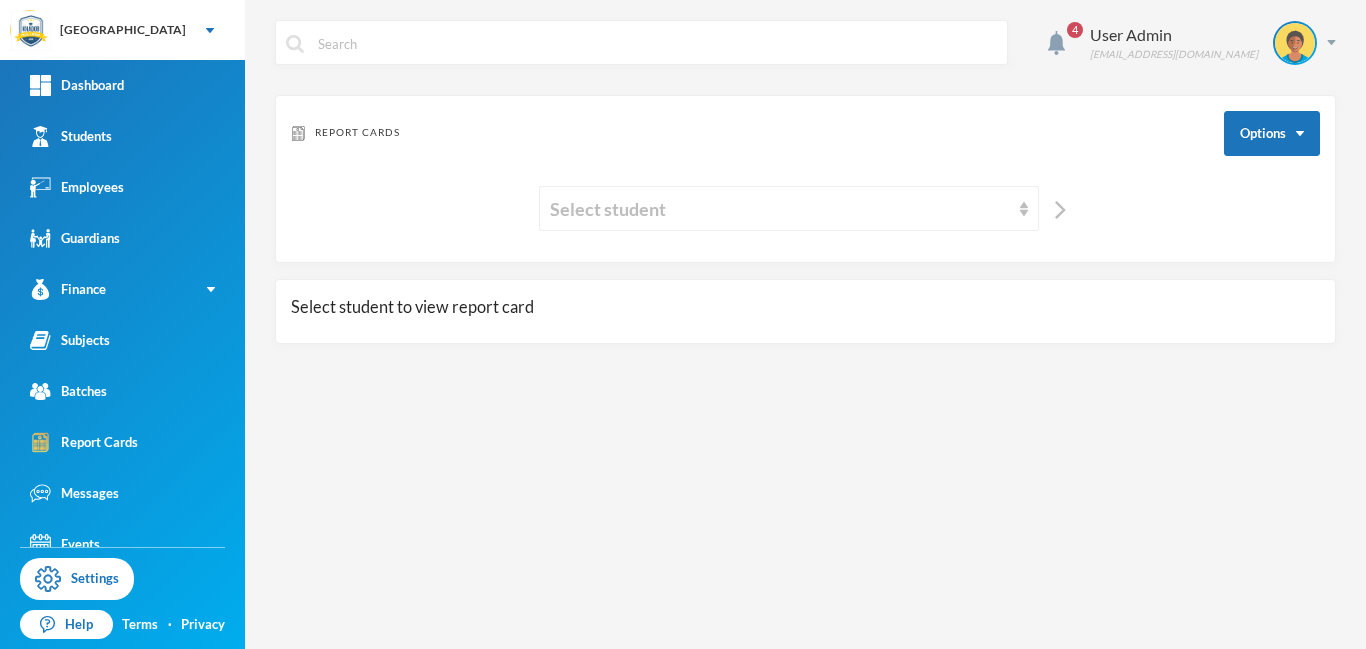 scroll, scrollTop: 0, scrollLeft: 0, axis: both 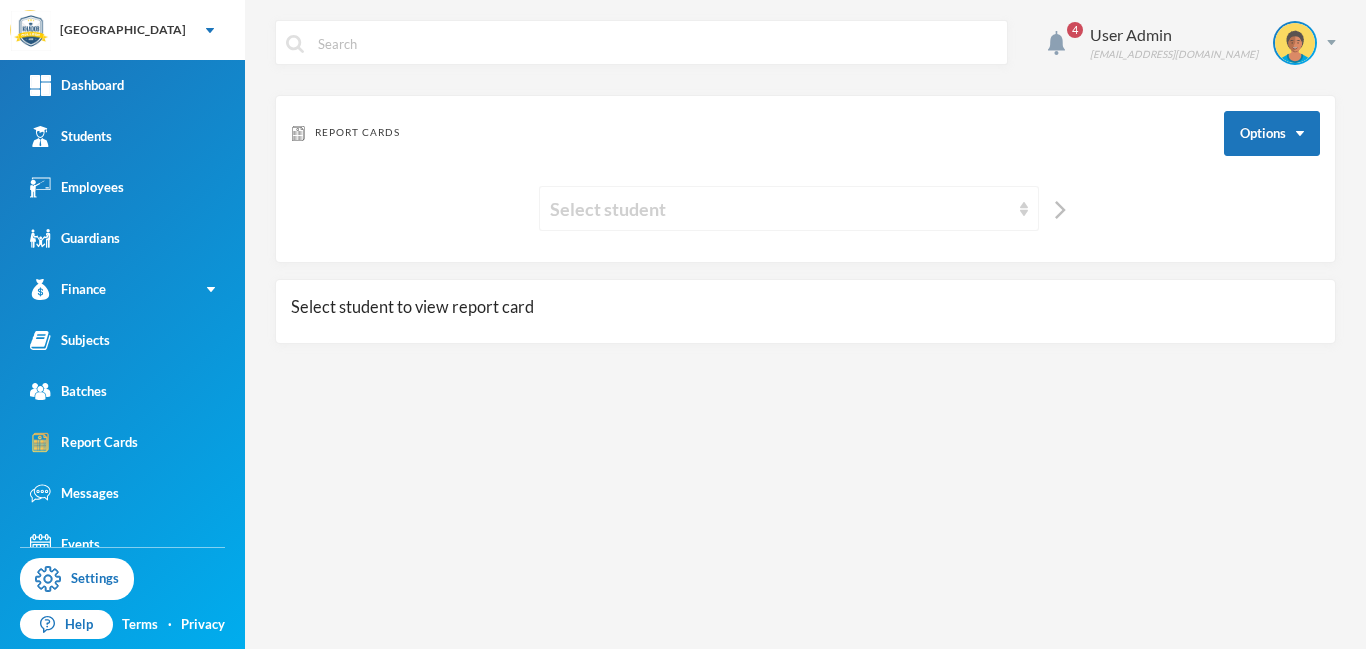 click on "Select student" at bounding box center (780, 209) 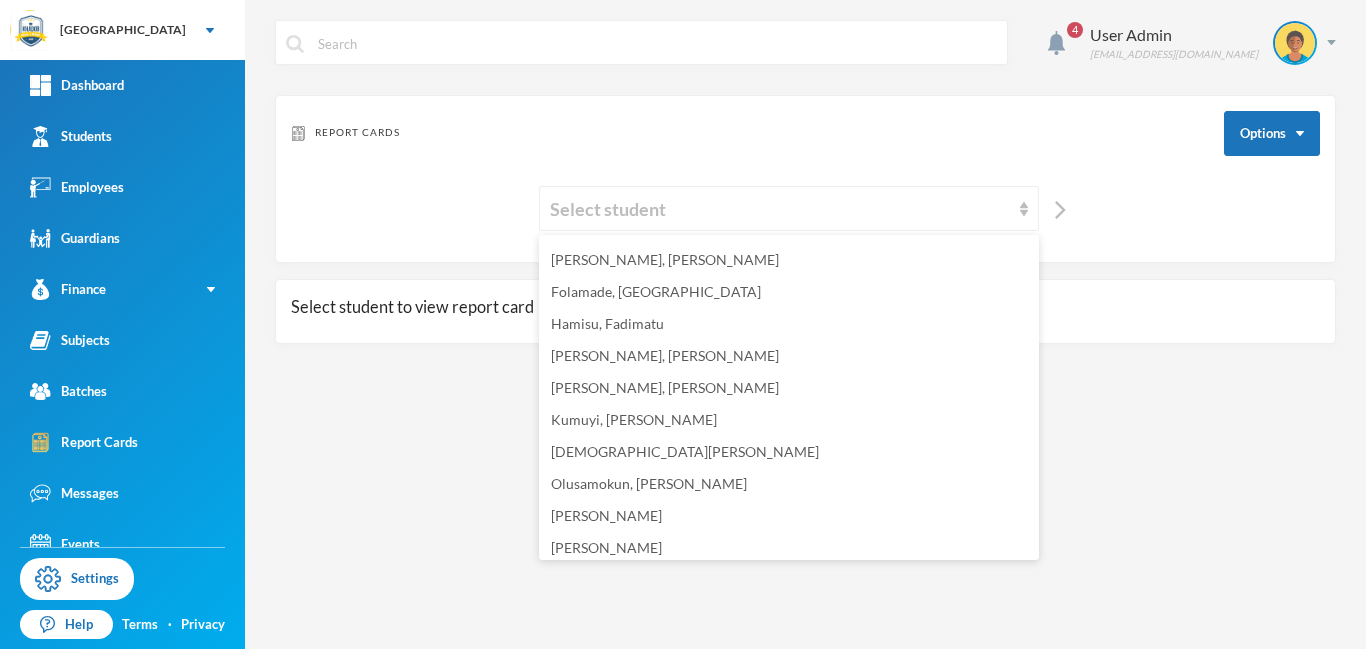scroll, scrollTop: 163, scrollLeft: 0, axis: vertical 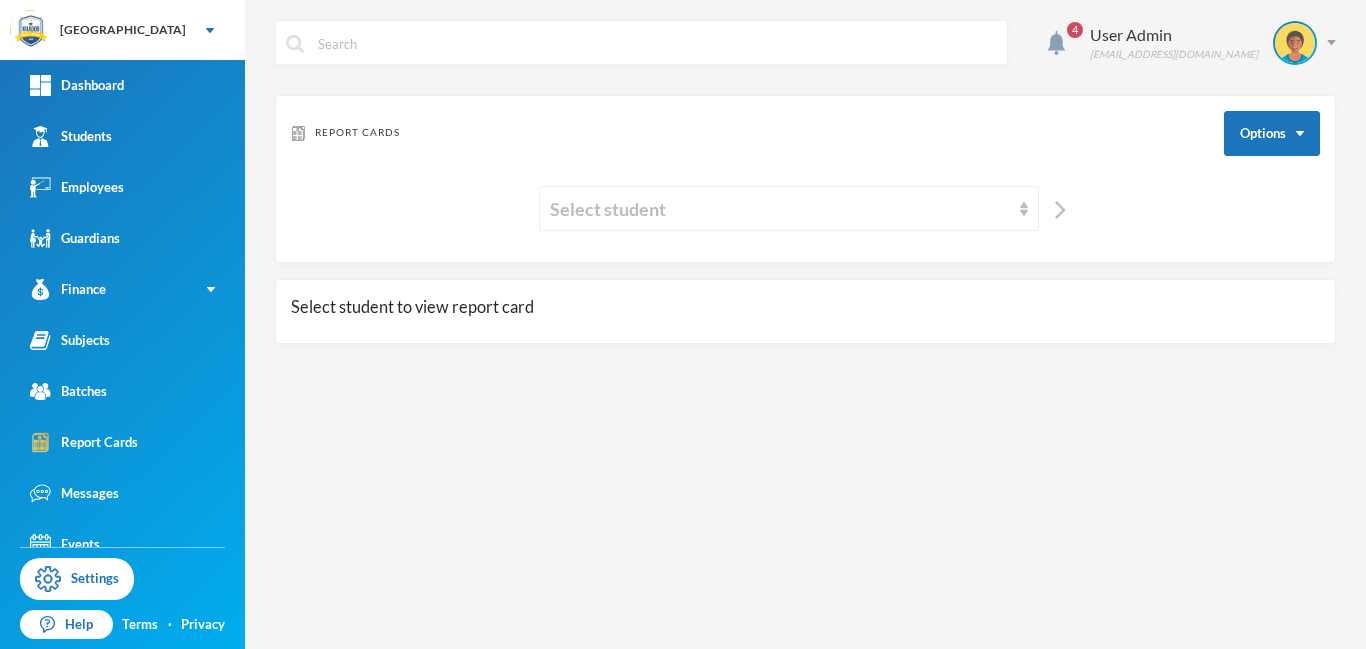 click on "4 User Admin admin@bluebic.com Report Cards Options Select student Select student to view report card" at bounding box center [805, 324] 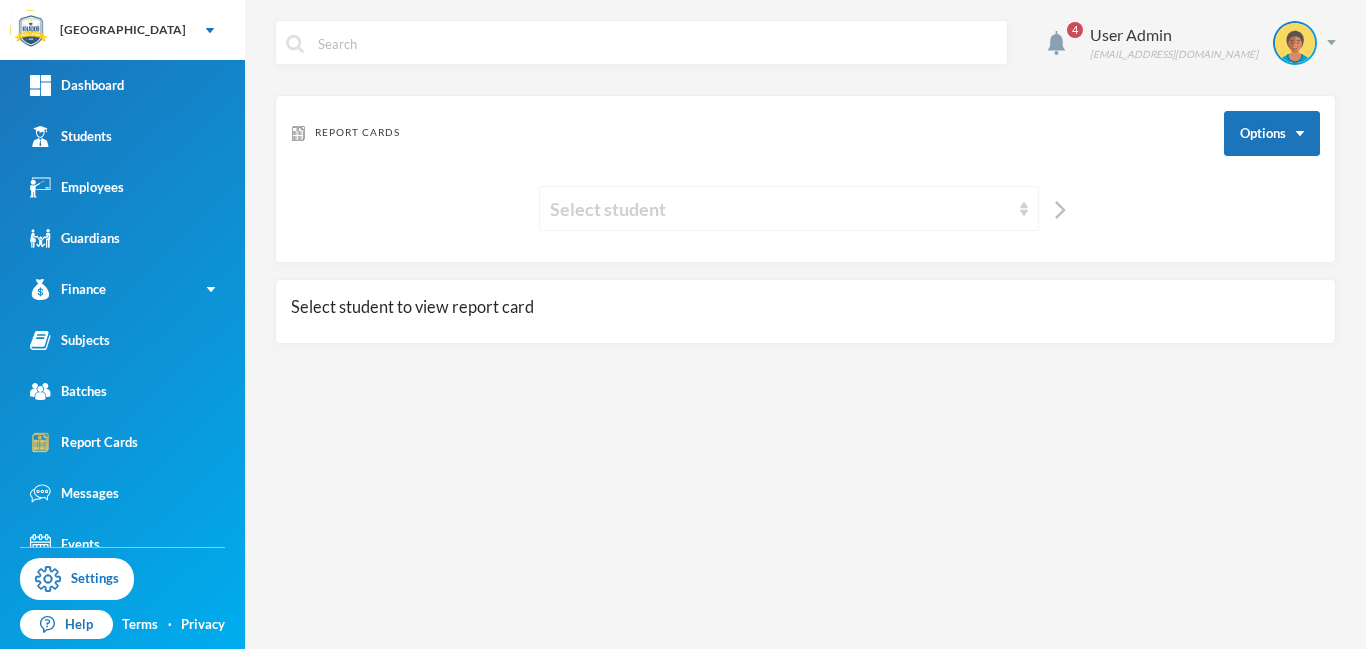 click on "Select student" at bounding box center [780, 209] 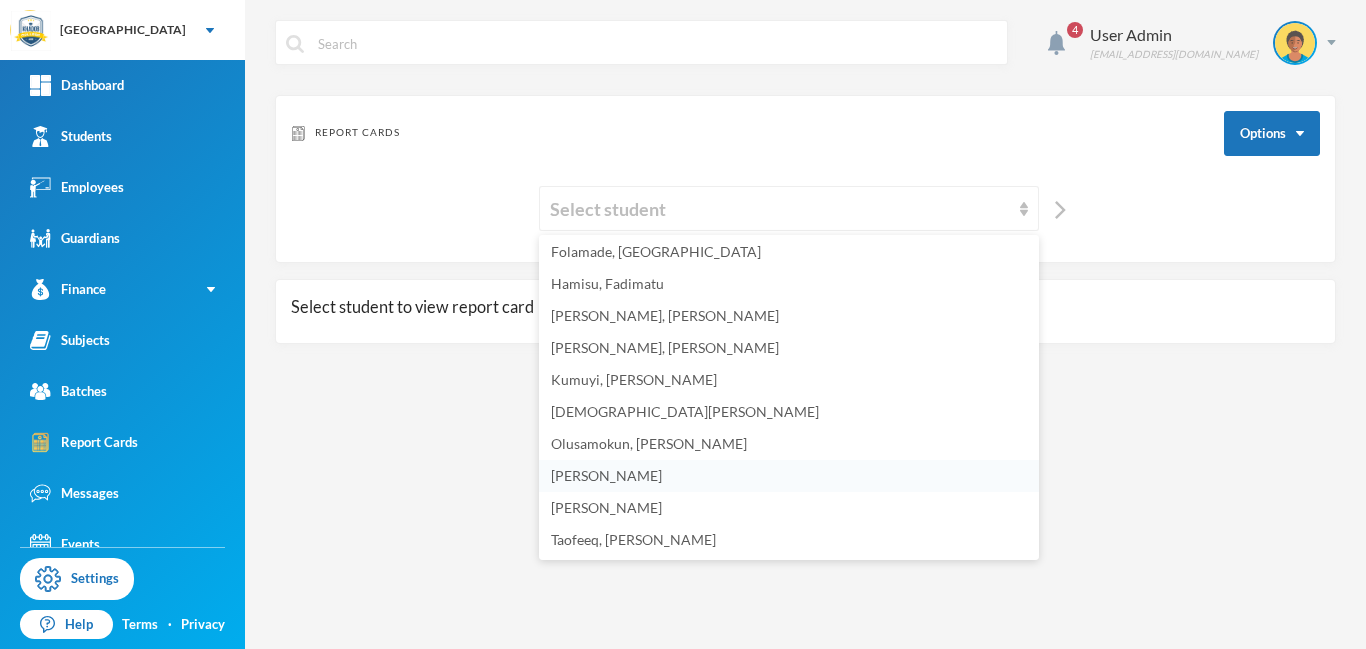 drag, startPoint x: 1034, startPoint y: 438, endPoint x: 1033, endPoint y: 465, distance: 27.018513 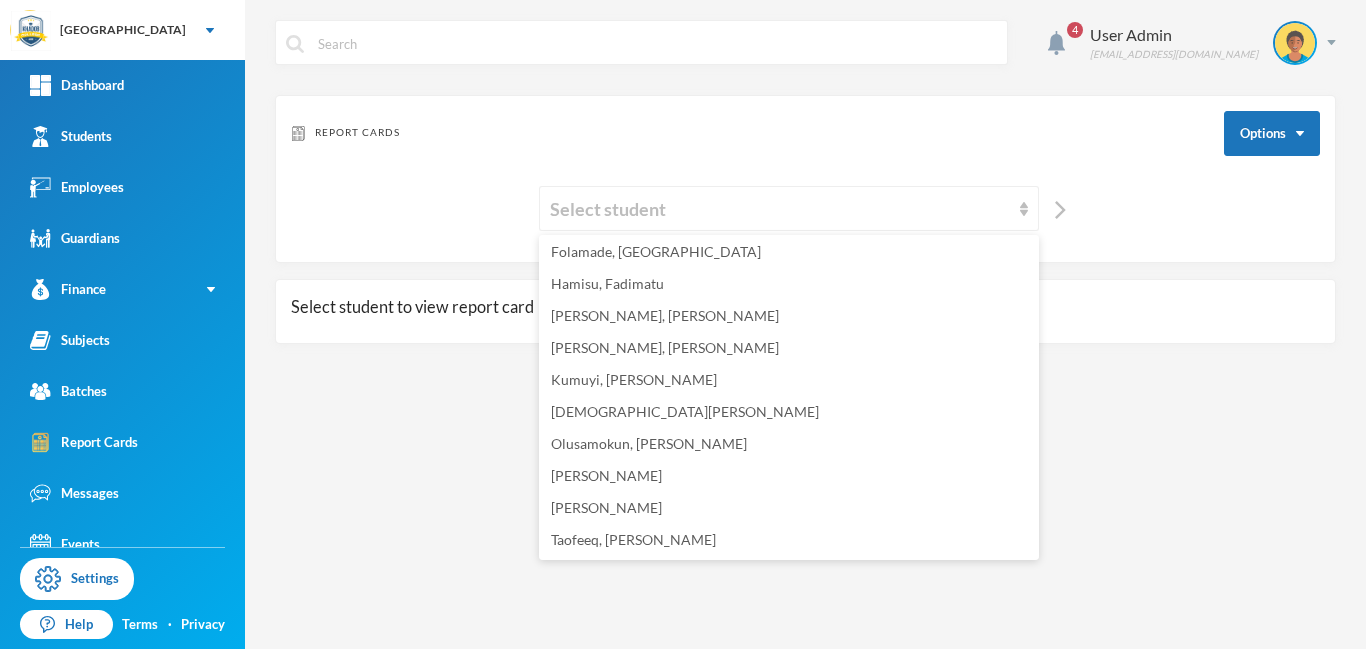 click on "4 User Admin admin@bluebic.com Report Cards Options Select student Select student to view report card" at bounding box center [805, 324] 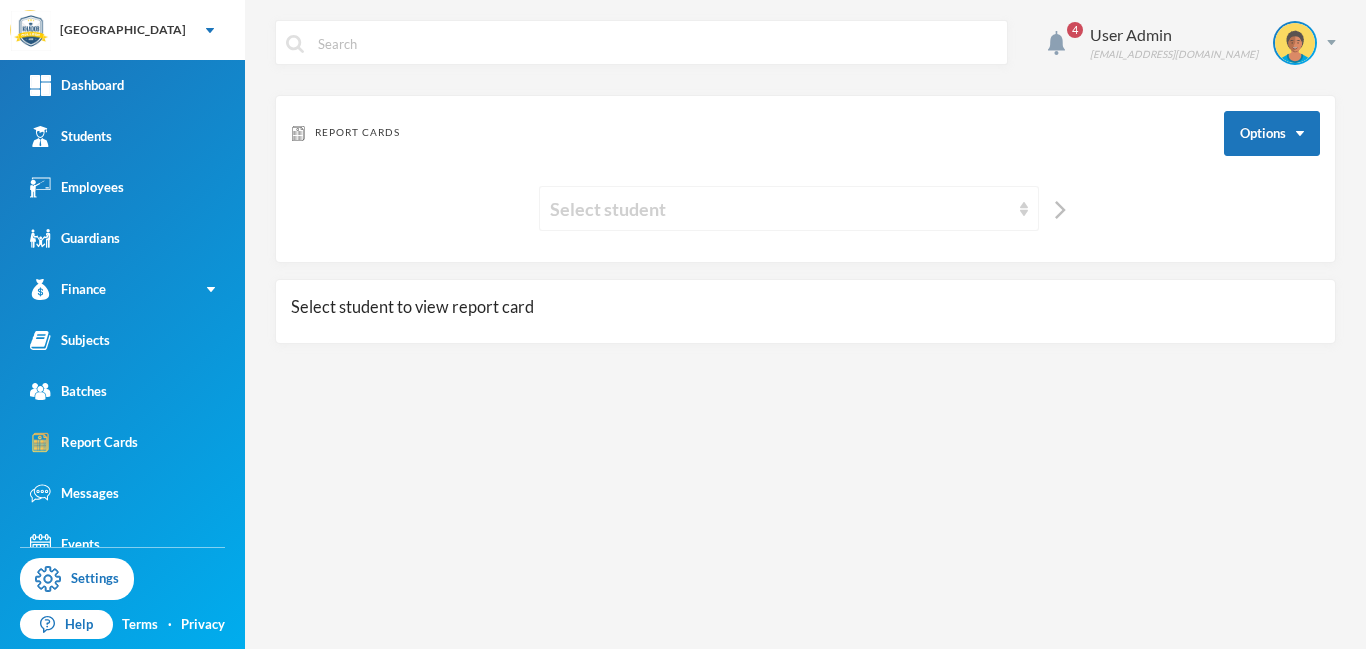 click at bounding box center (1024, 209) 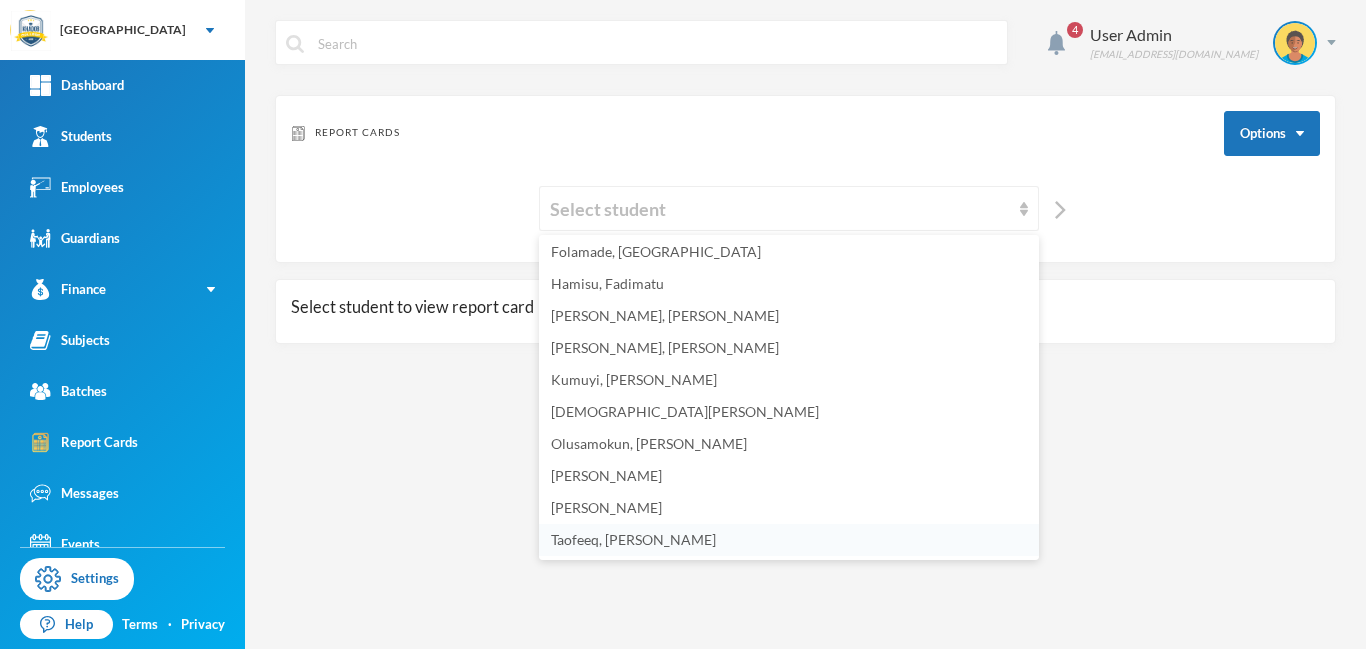click on "Taofeeq, [PERSON_NAME]" at bounding box center (789, 540) 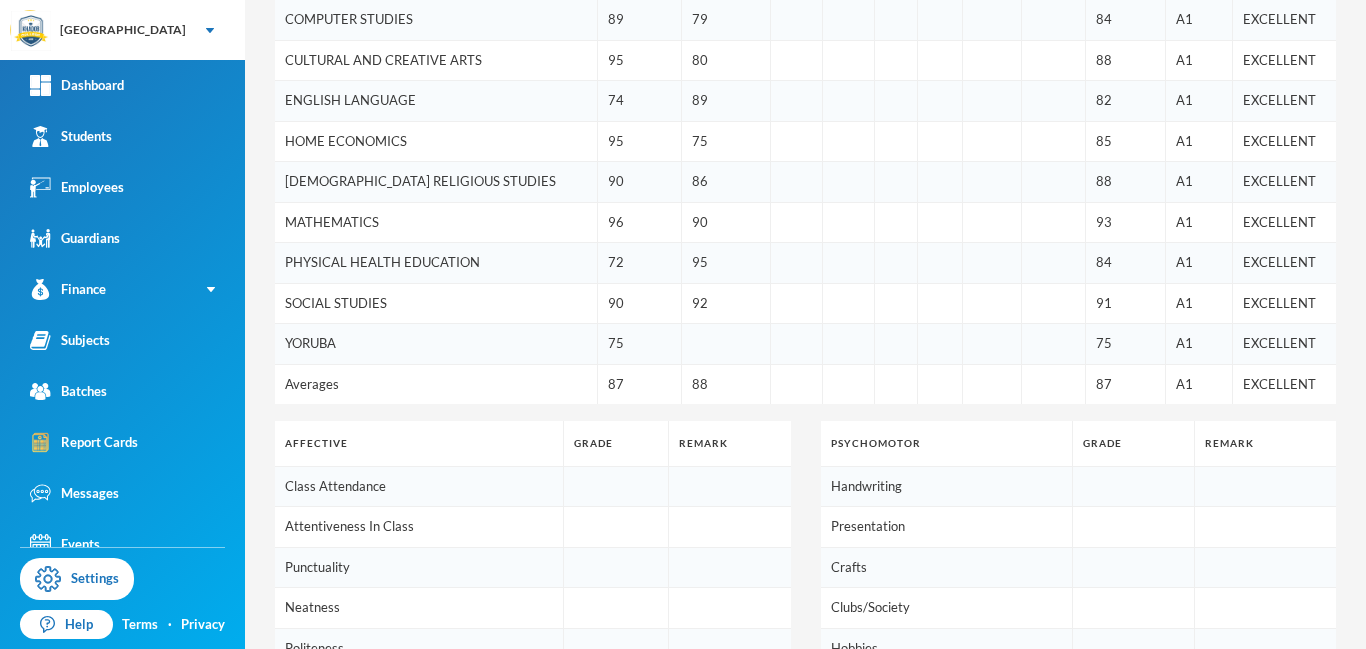 scroll, scrollTop: 0, scrollLeft: 0, axis: both 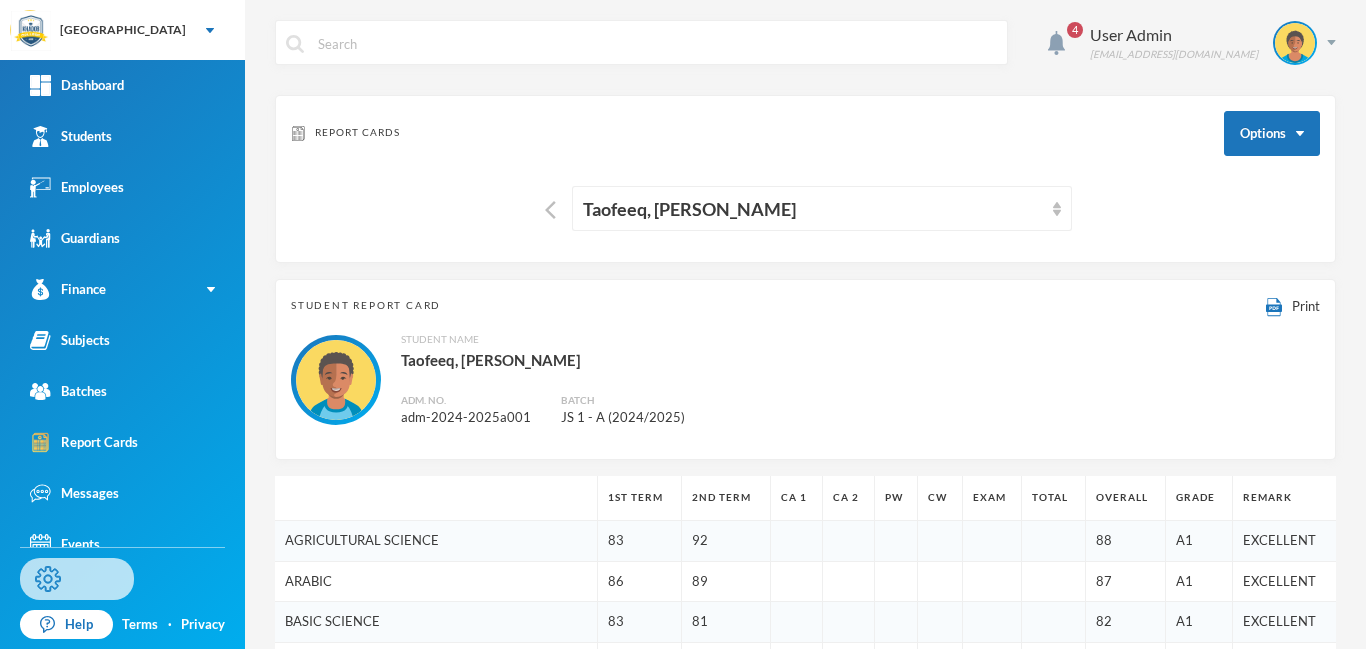 click on "Settings" at bounding box center (77, 579) 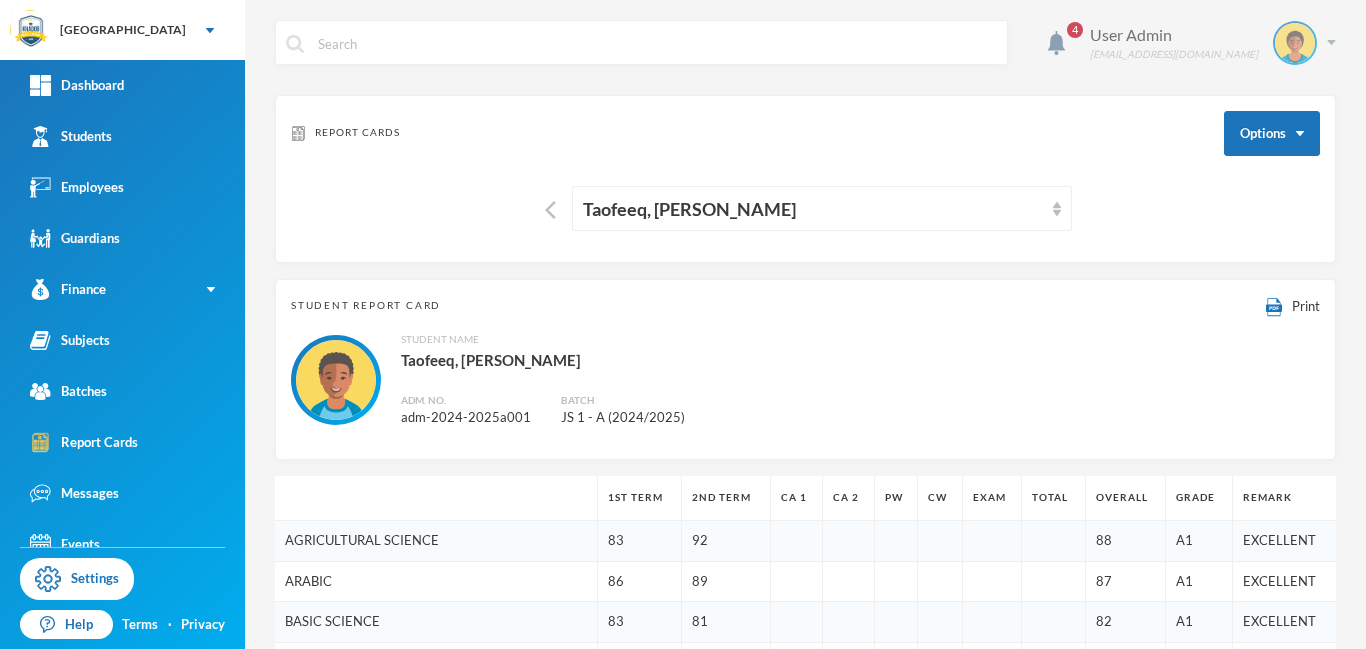 click at bounding box center [1331, 42] 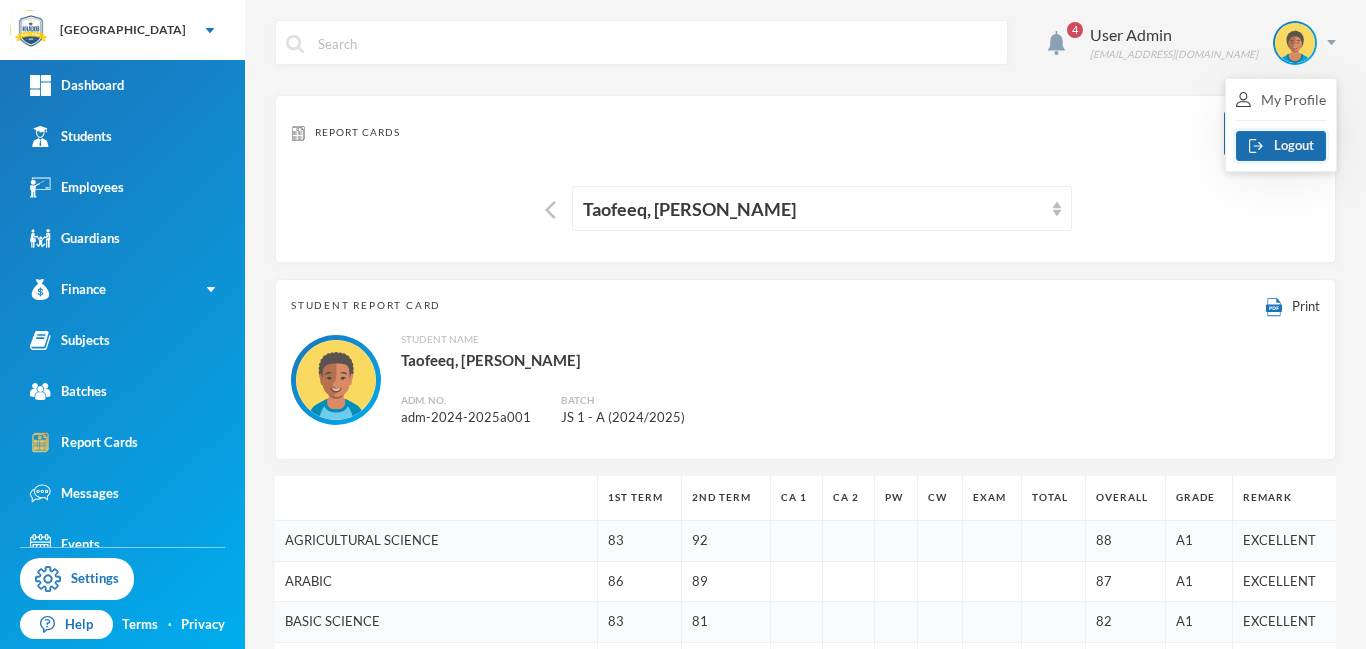click on "Logout" at bounding box center (1281, 146) 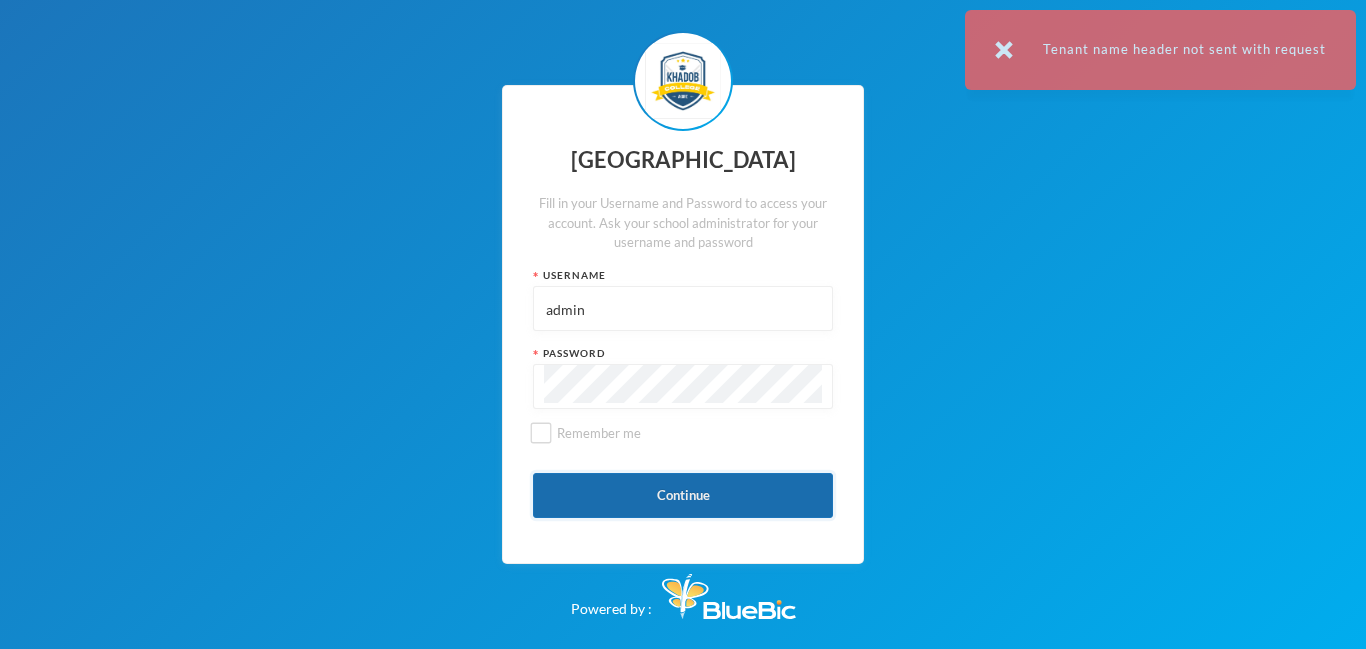 click on "Continue" at bounding box center (683, 495) 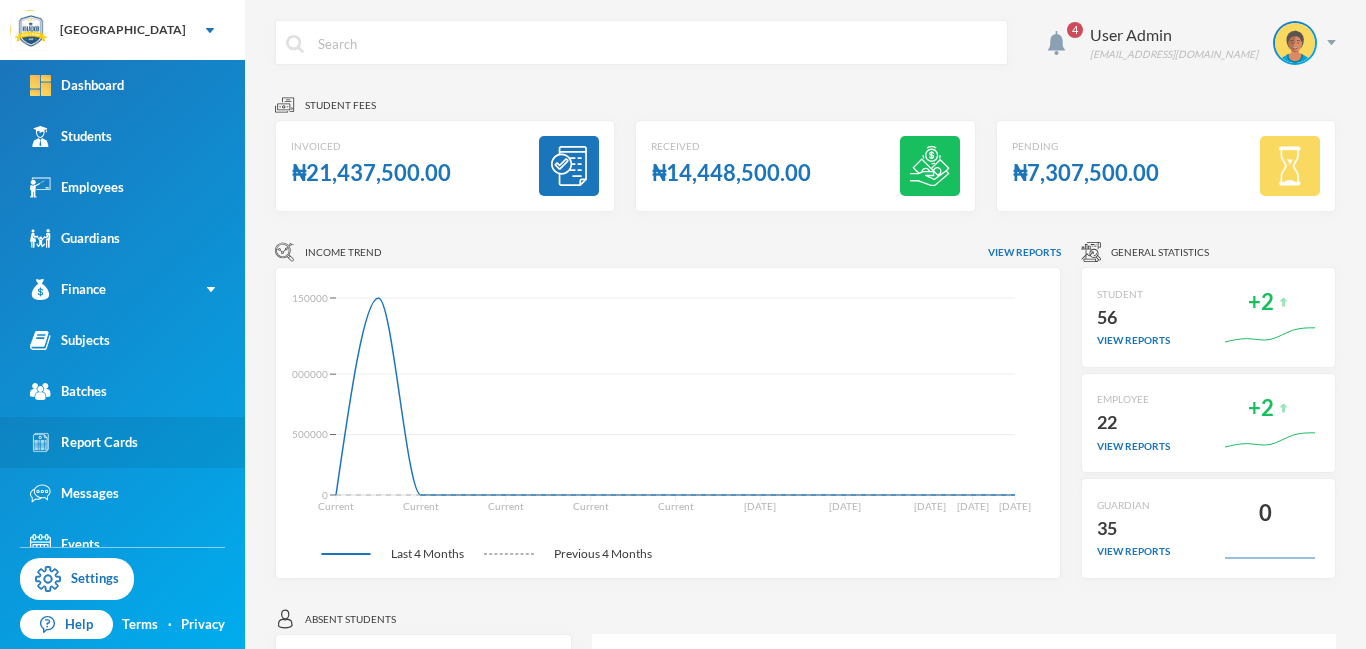 click on "Report Cards" at bounding box center (84, 442) 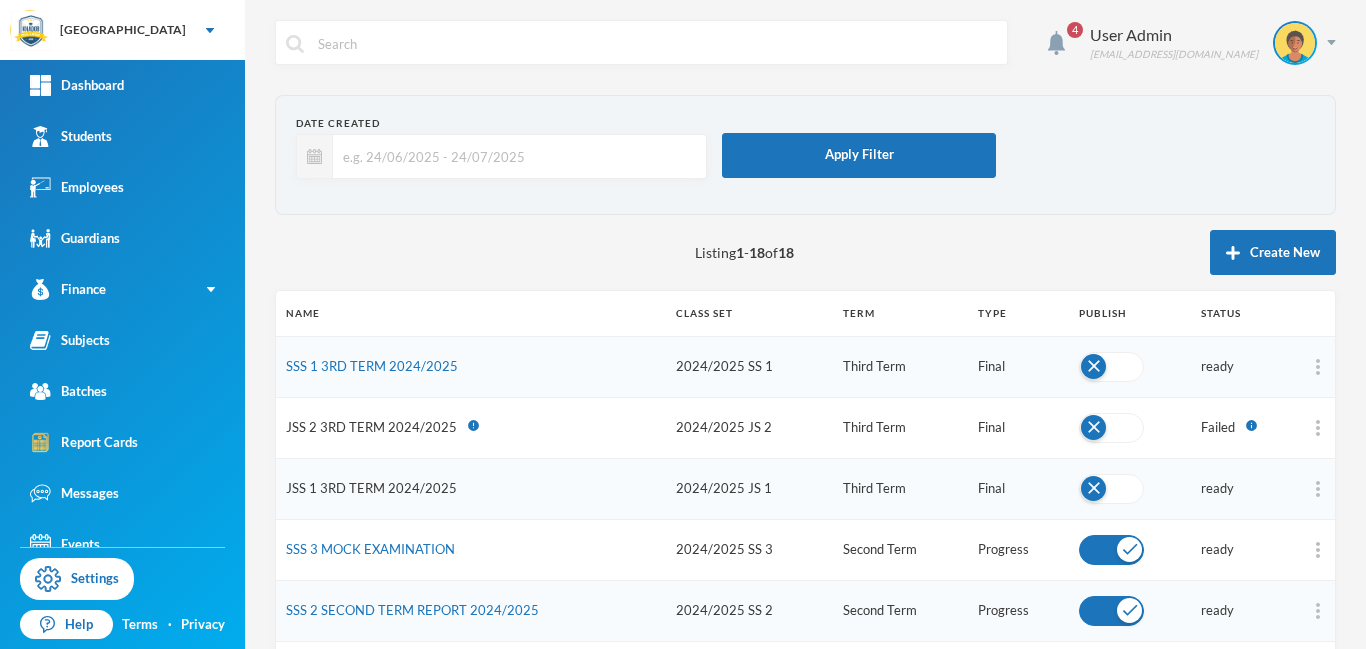 click on "JSS 1 3RD TERM 2024/2025" at bounding box center (371, 488) 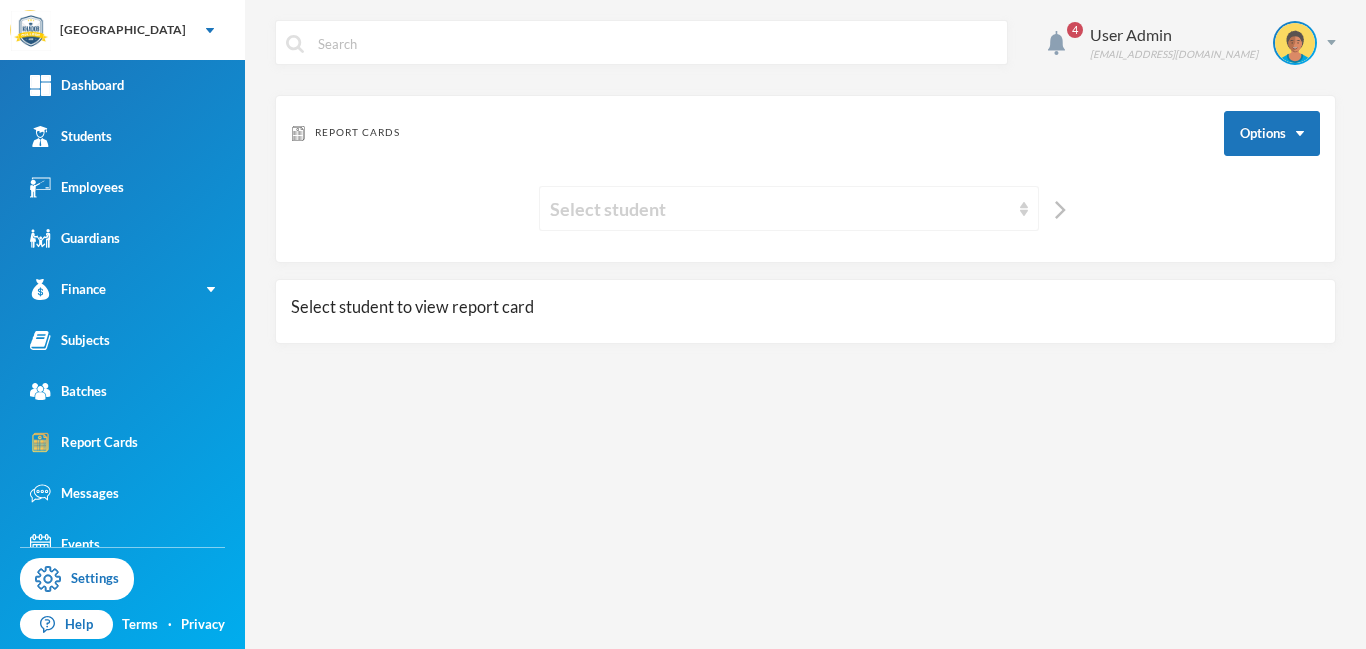 click on "Select student" at bounding box center (780, 209) 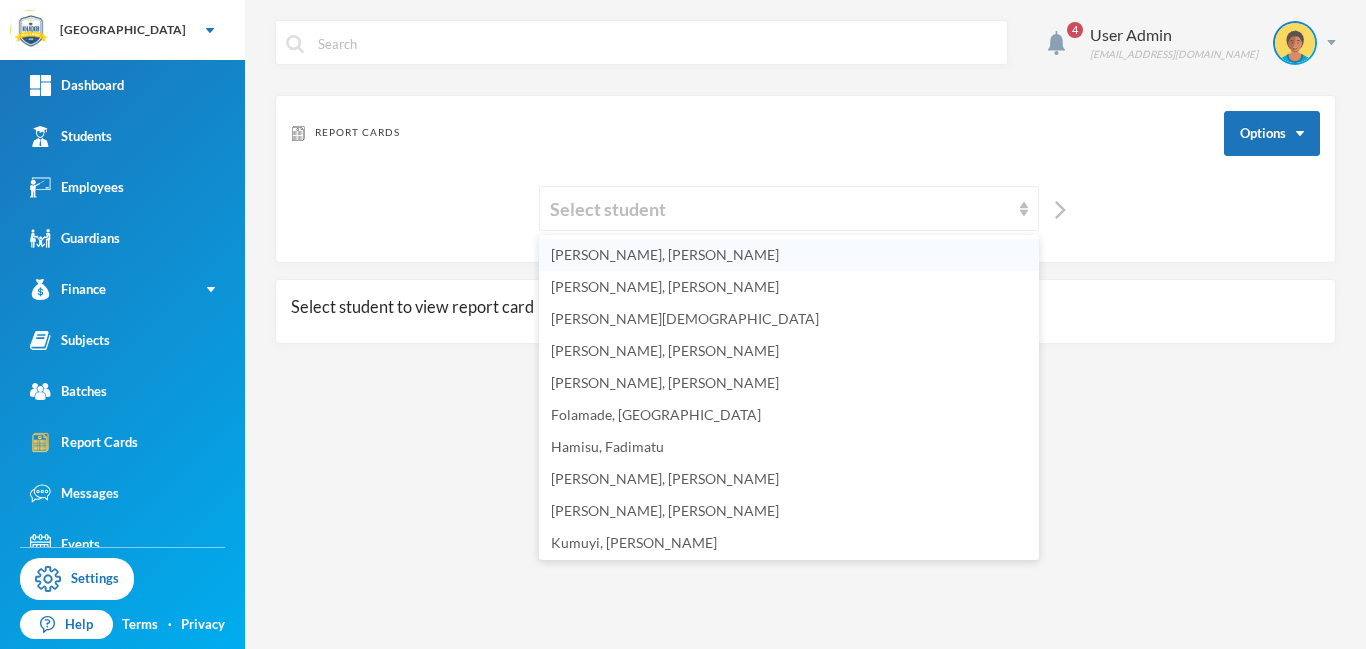 click on "[PERSON_NAME], [PERSON_NAME]" at bounding box center (665, 254) 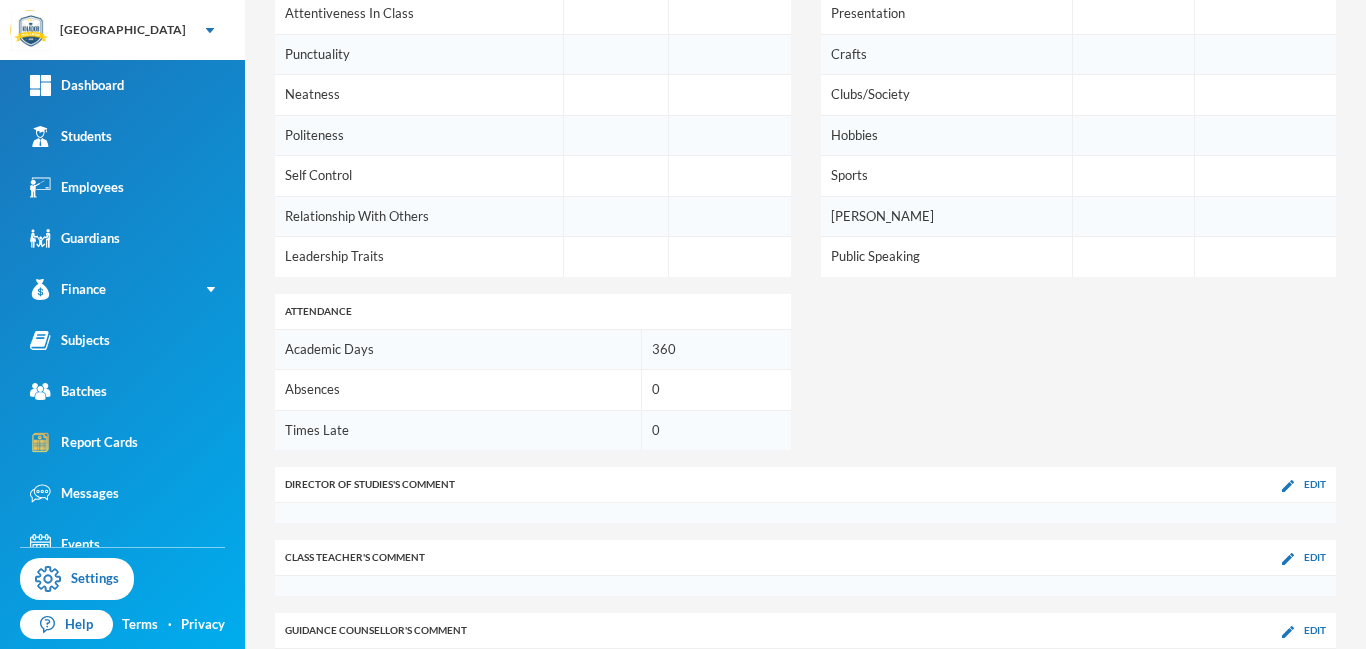 scroll, scrollTop: 1333, scrollLeft: 0, axis: vertical 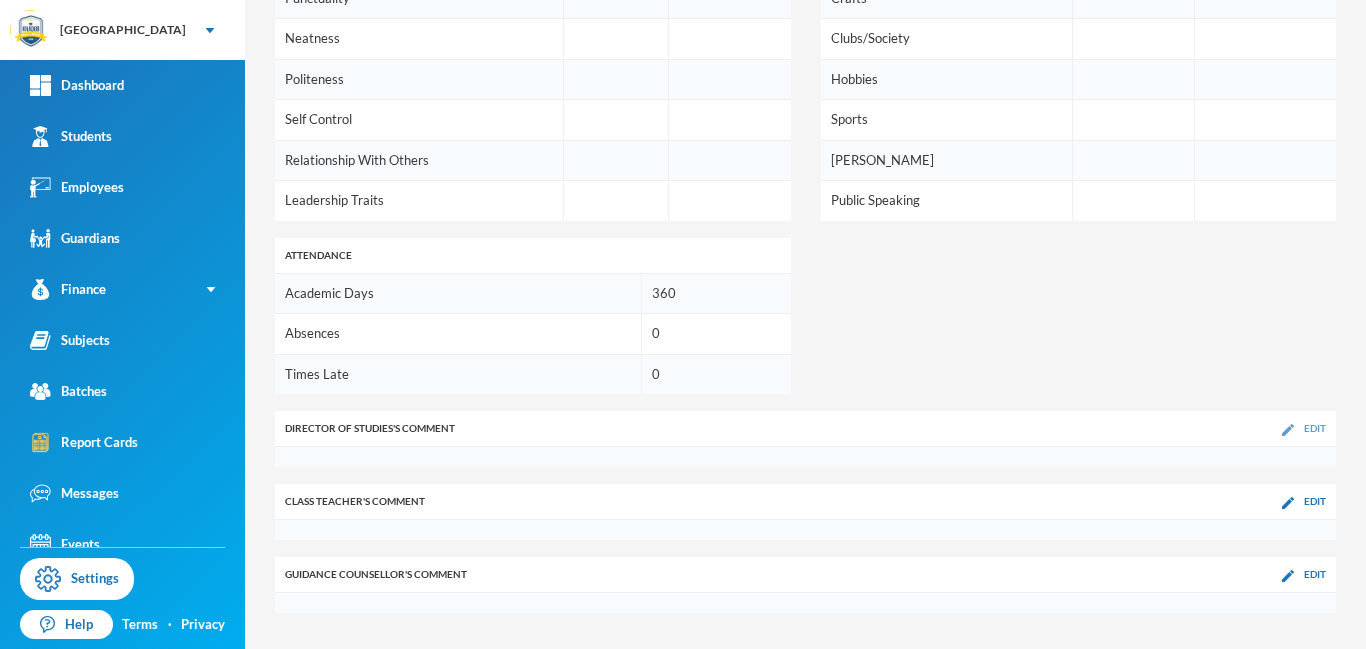 click at bounding box center [1288, 430] 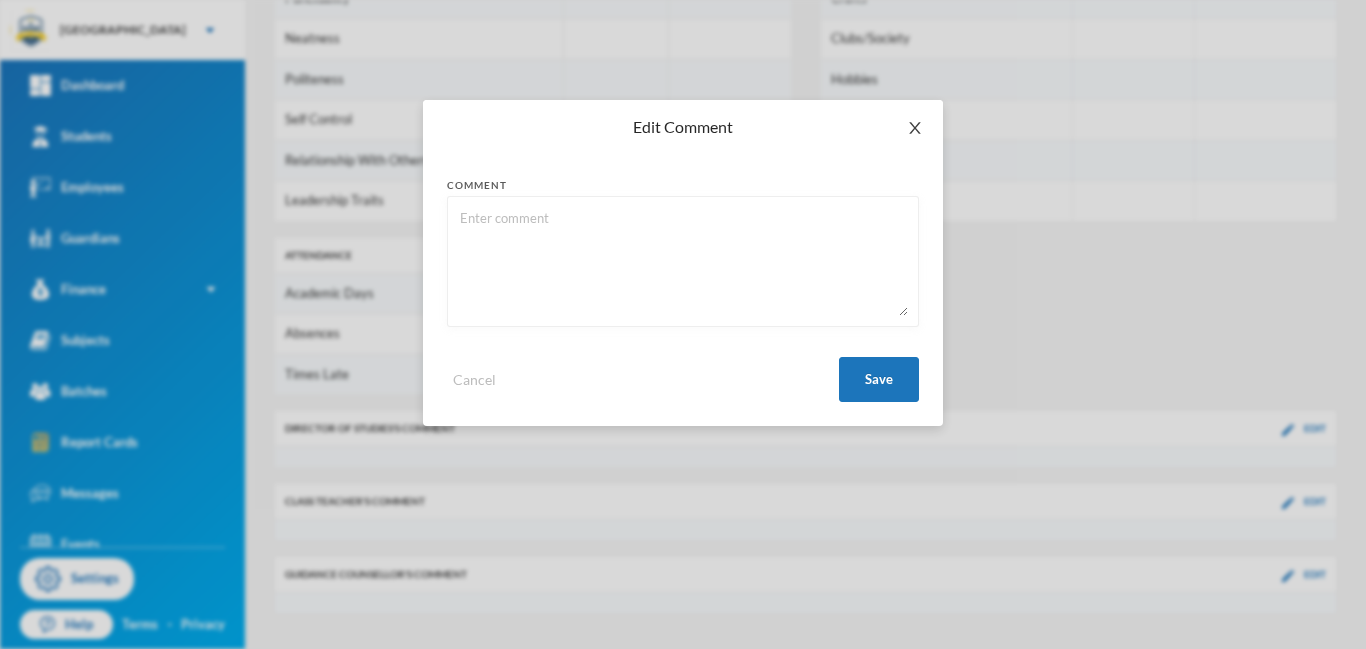 click 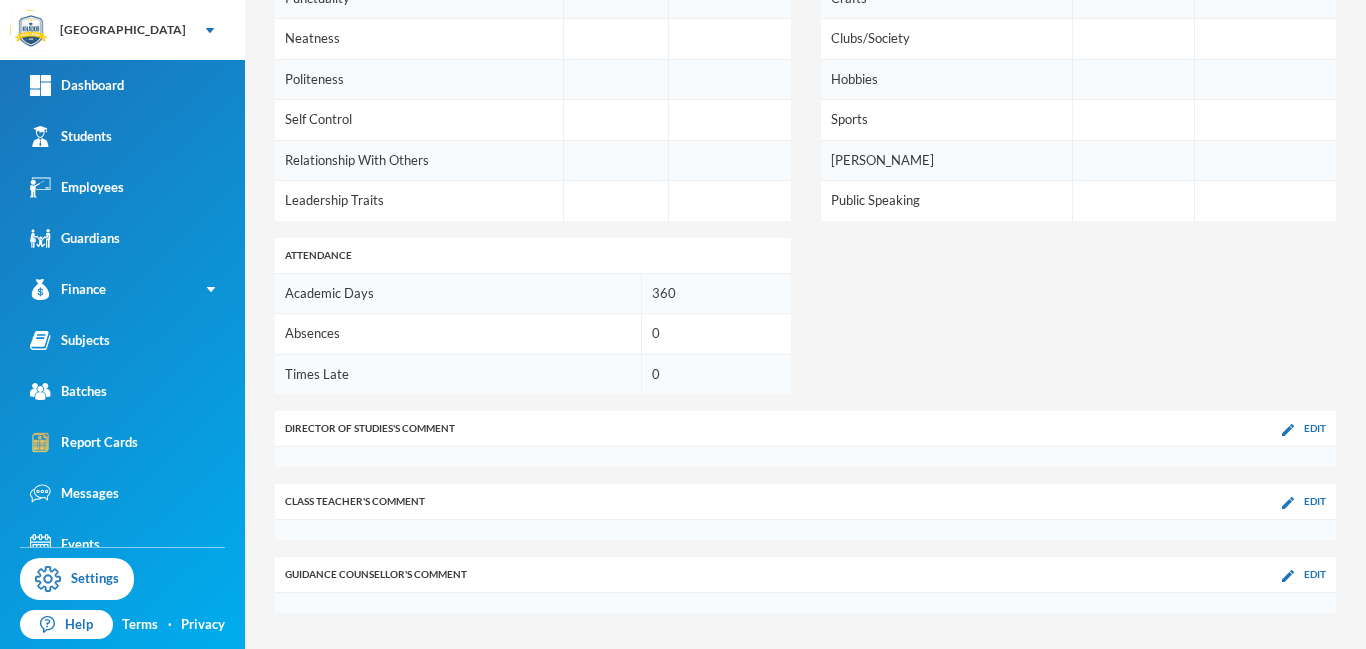 scroll, scrollTop: 820, scrollLeft: 0, axis: vertical 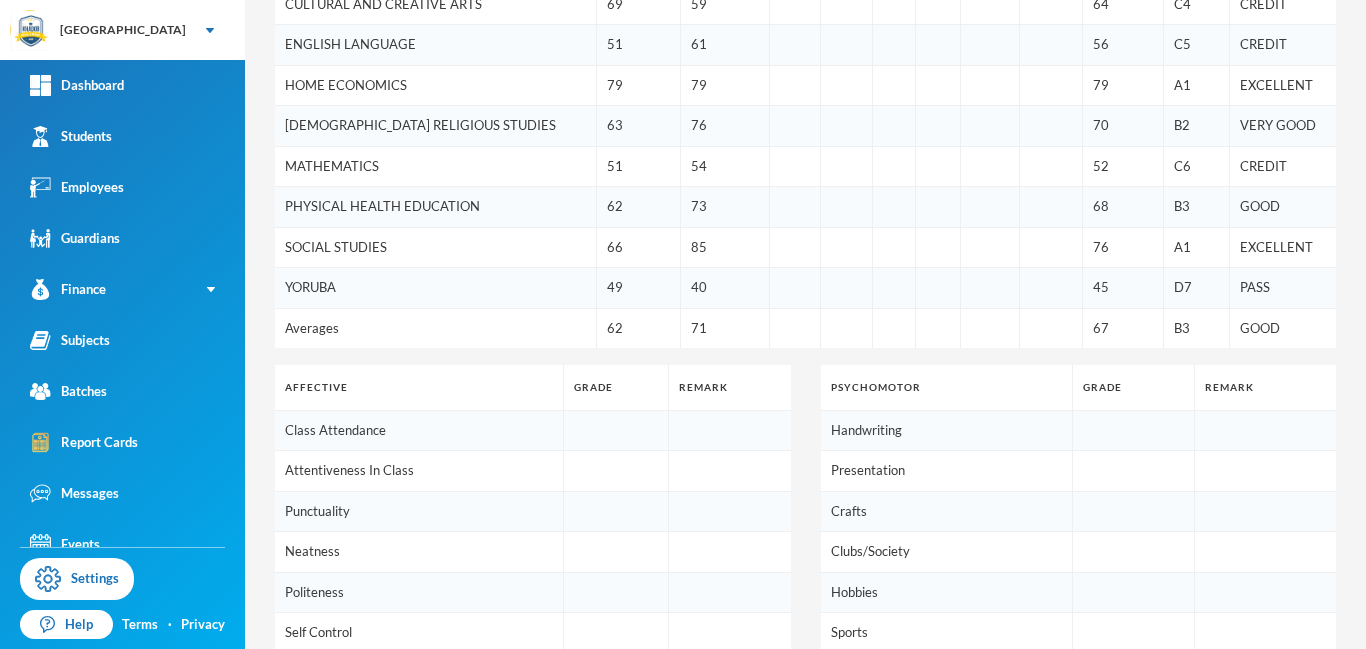 click on "Grade" at bounding box center (1133, 387) 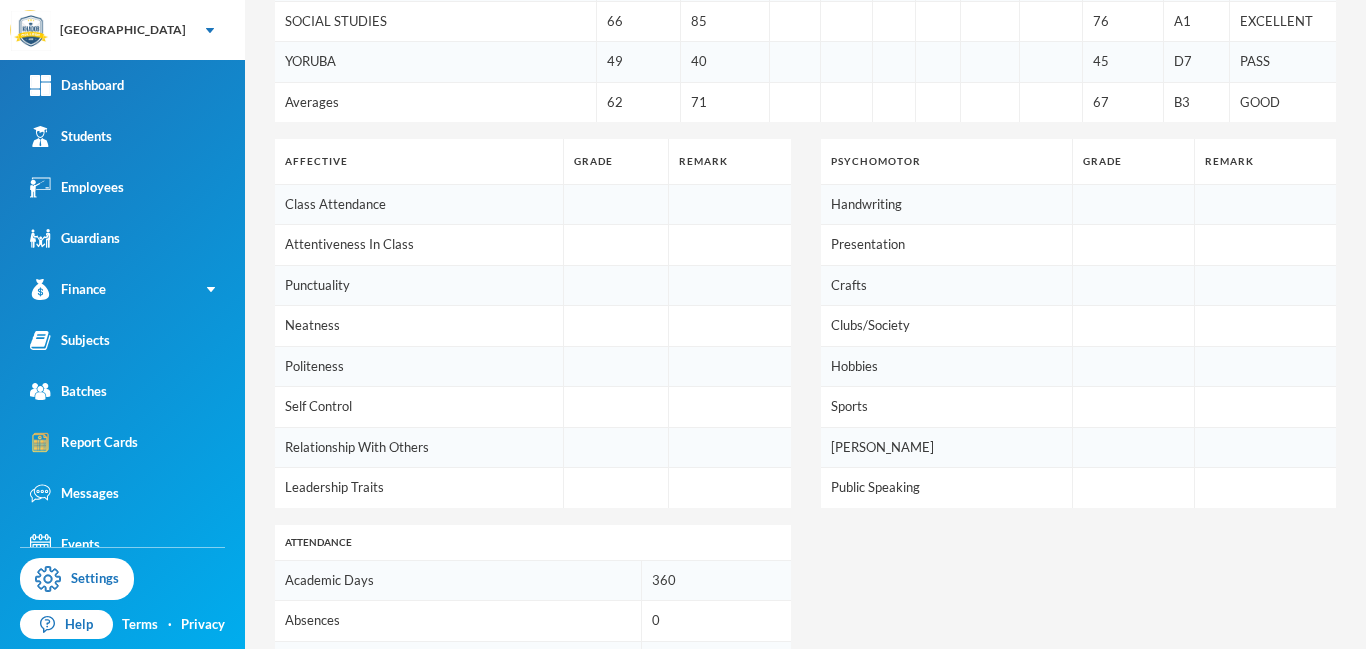 scroll, scrollTop: 1049, scrollLeft: 0, axis: vertical 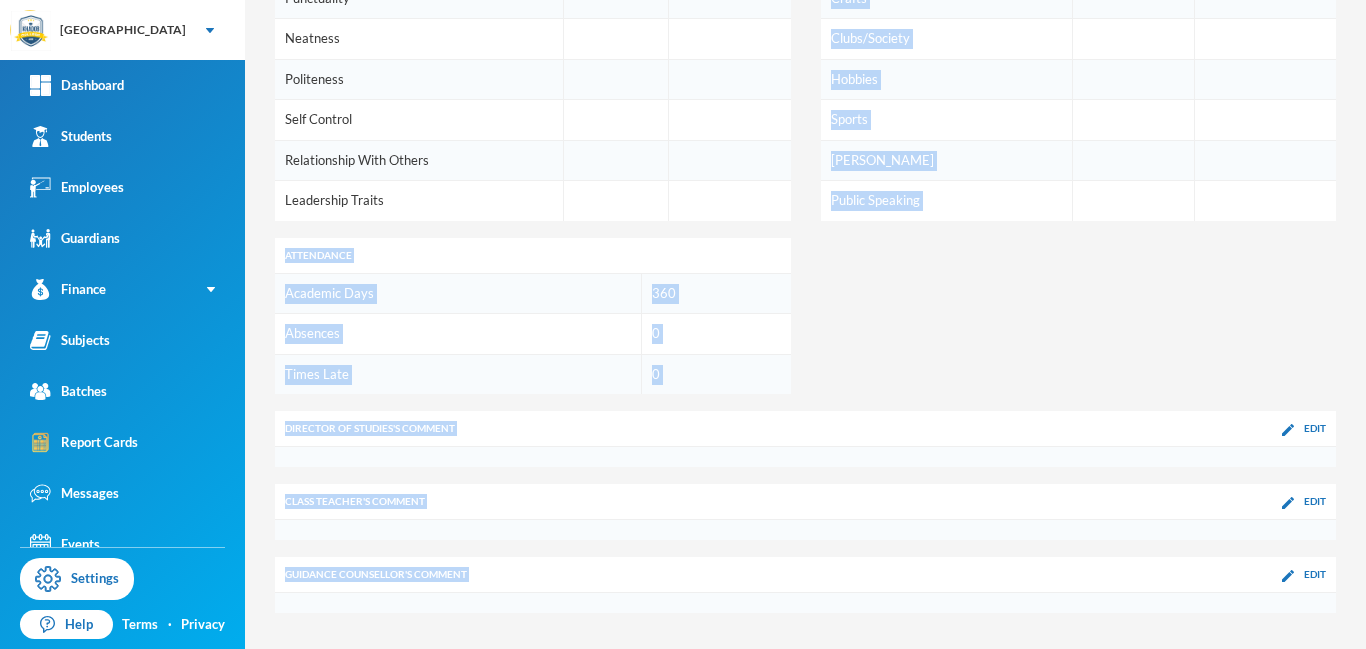 drag, startPoint x: 1359, startPoint y: 503, endPoint x: 1365, endPoint y: 614, distance: 111.16204 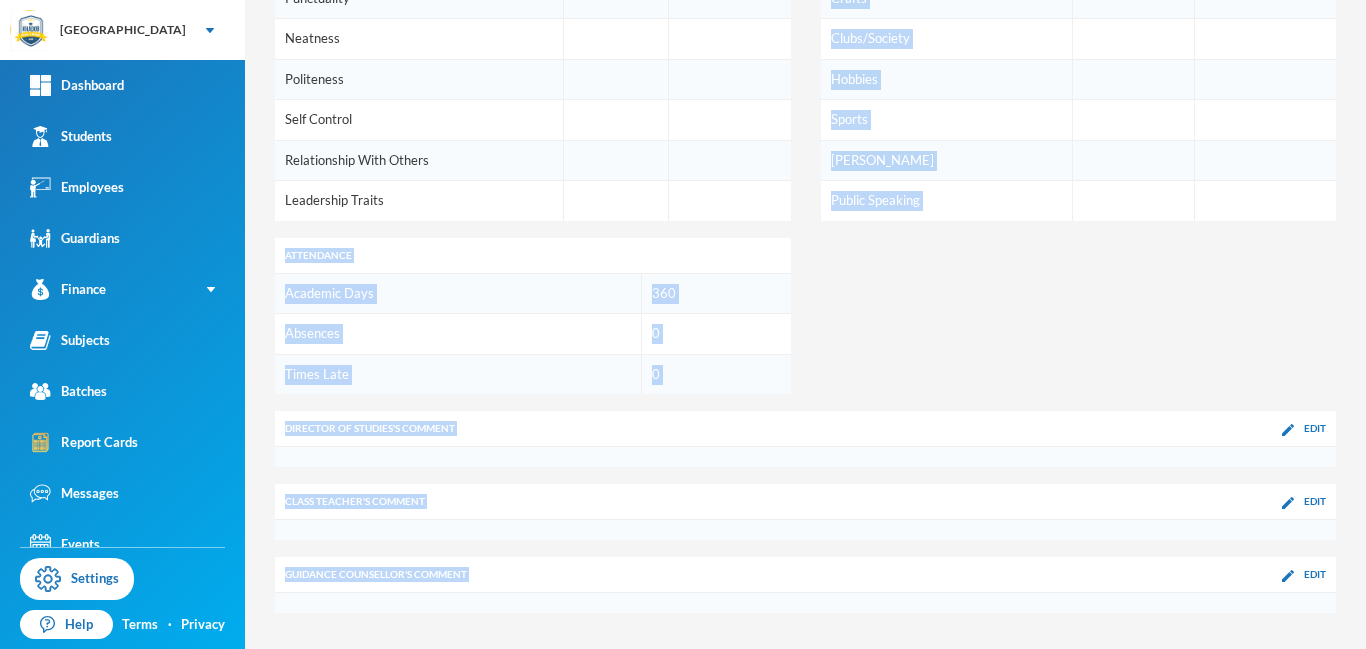 click on "Guidance Counsellor 's Comment   Edit" at bounding box center [805, 575] 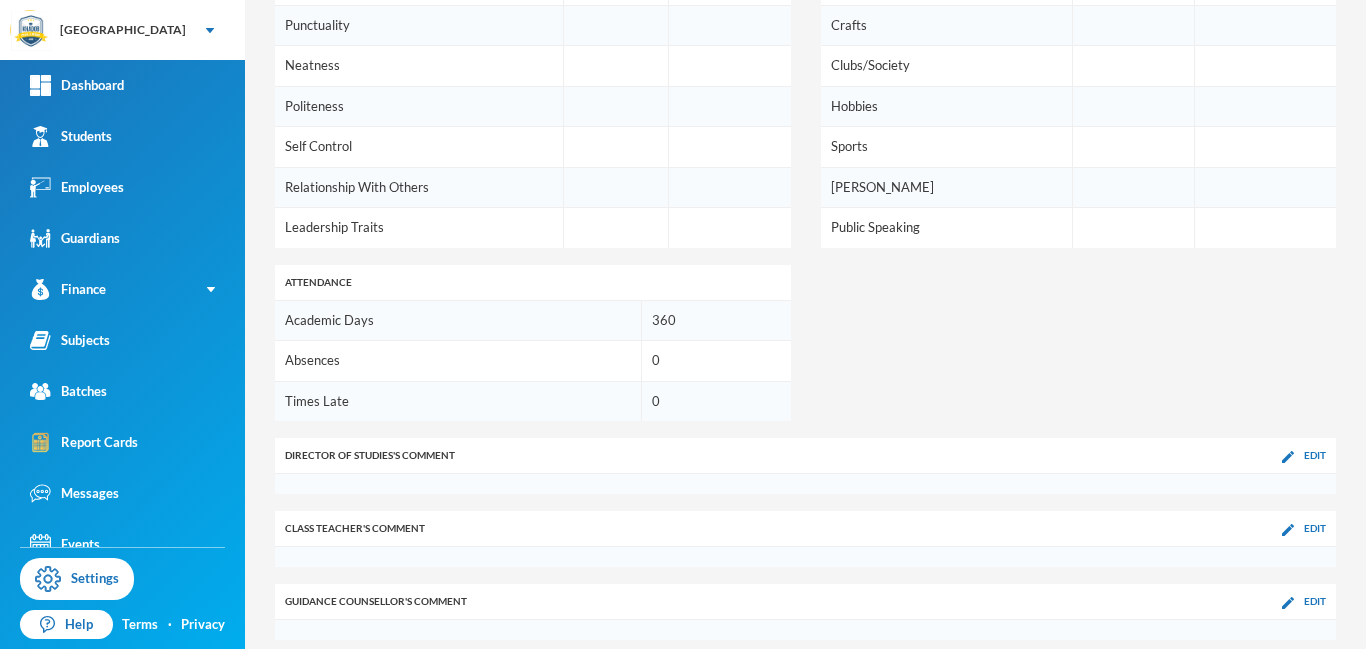 scroll, scrollTop: 1333, scrollLeft: 0, axis: vertical 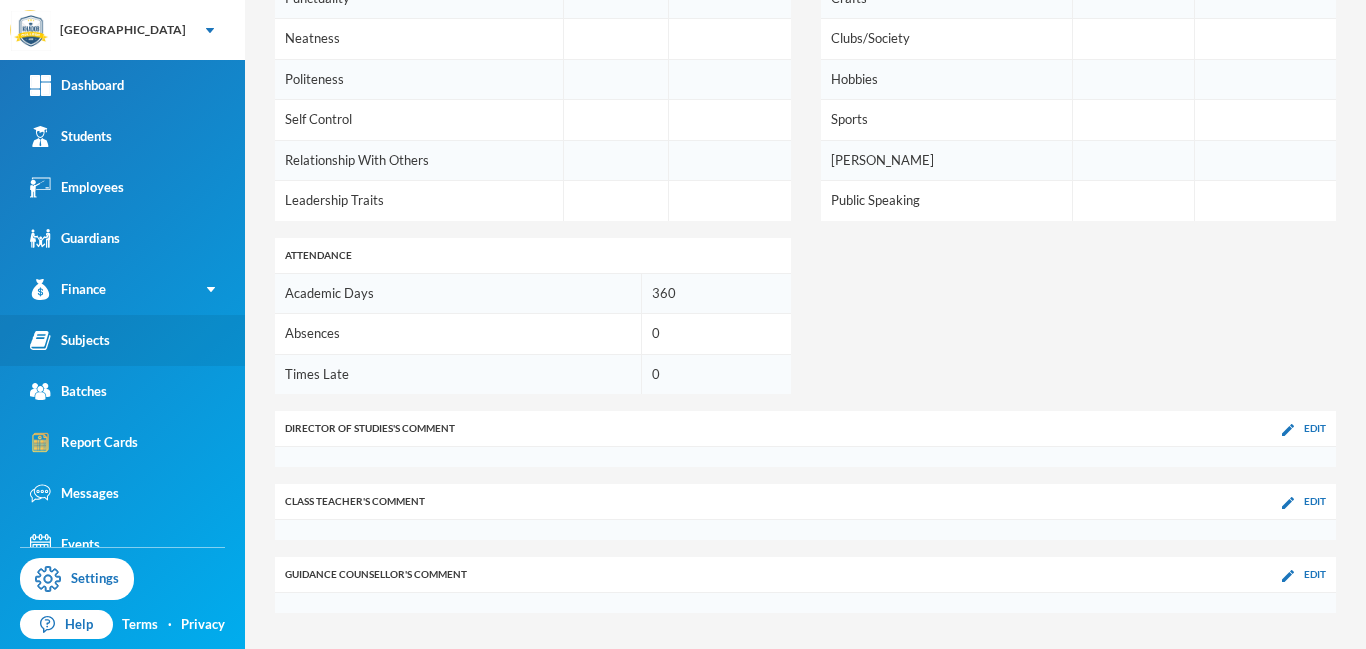 click on "Subjects" at bounding box center [70, 340] 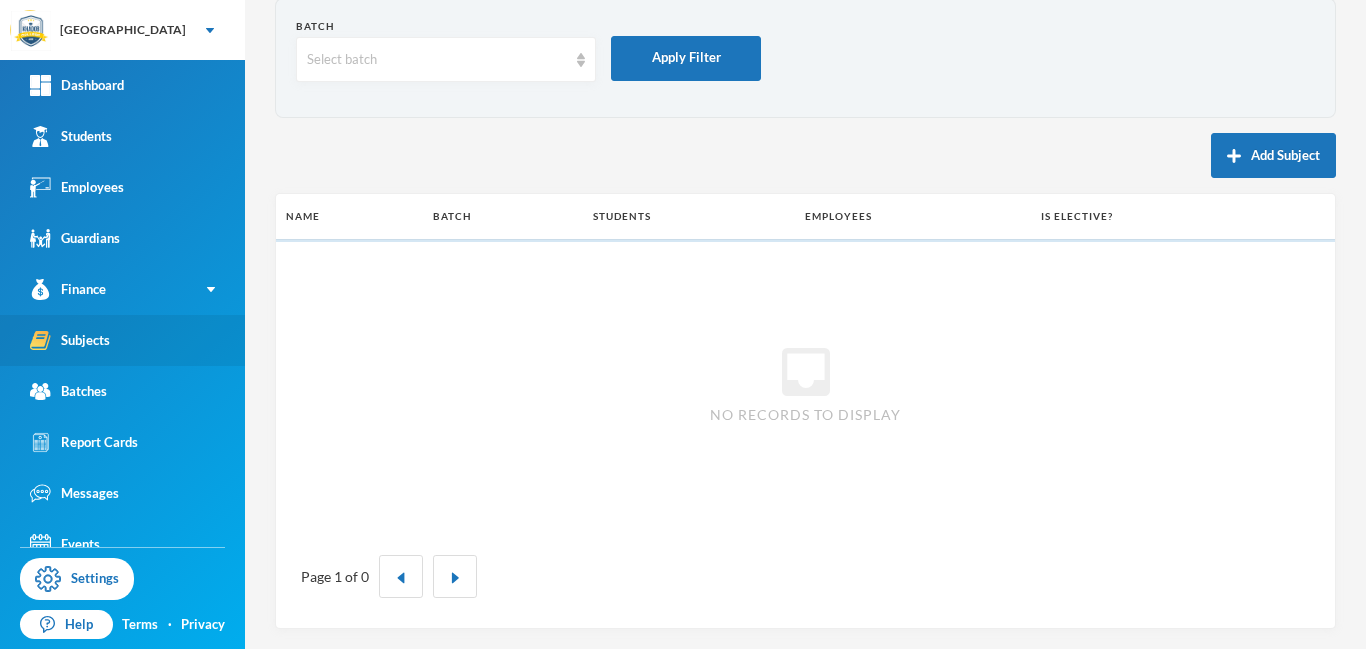scroll, scrollTop: 97, scrollLeft: 0, axis: vertical 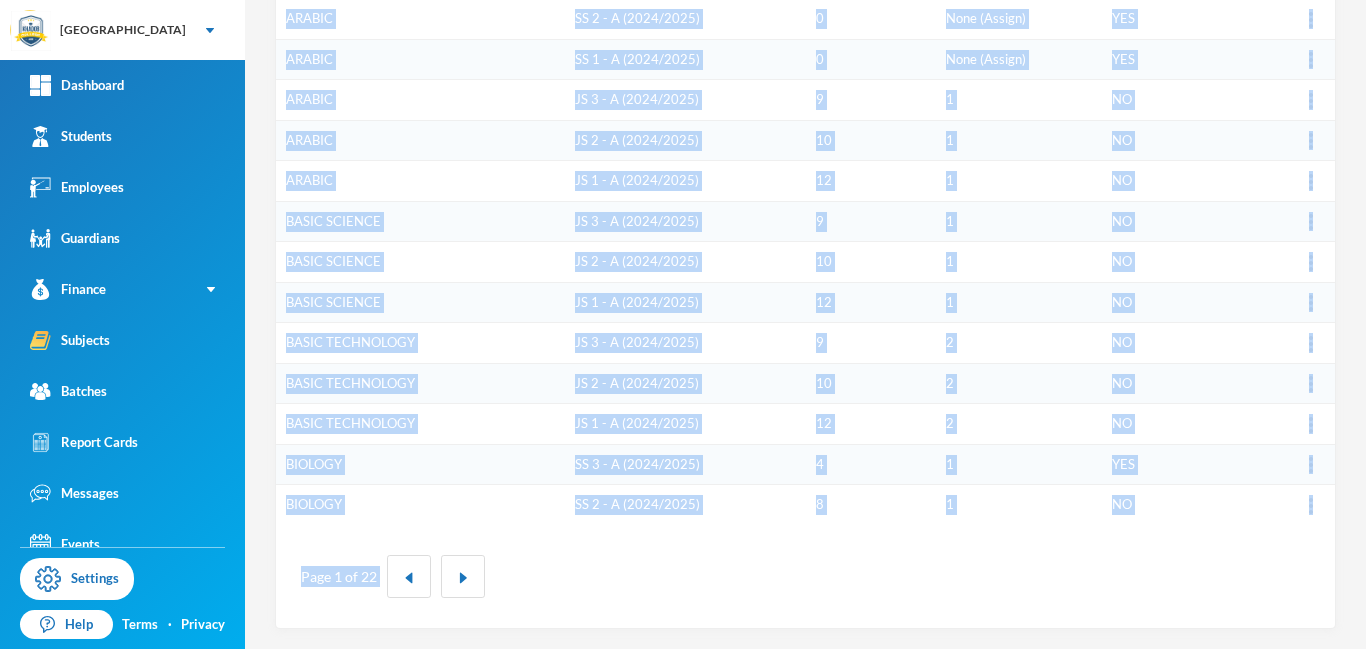 drag, startPoint x: 1365, startPoint y: 279, endPoint x: 1362, endPoint y: 554, distance: 275.01636 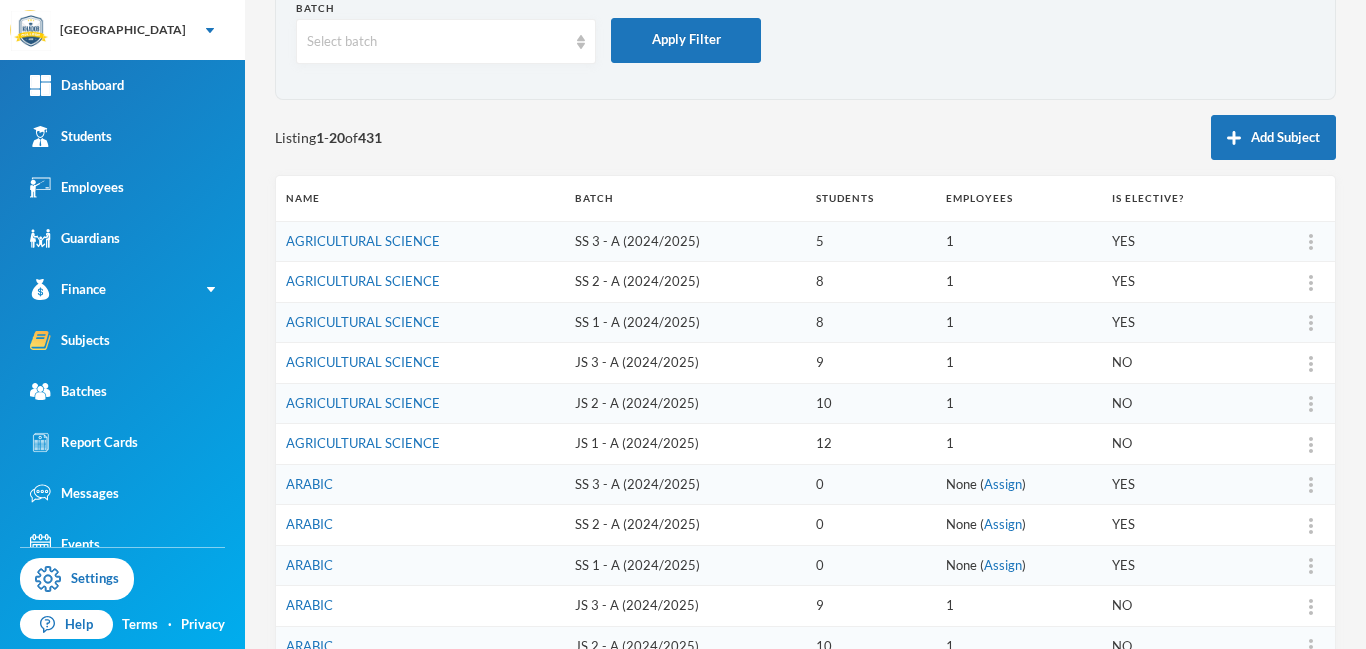 scroll, scrollTop: 0, scrollLeft: 0, axis: both 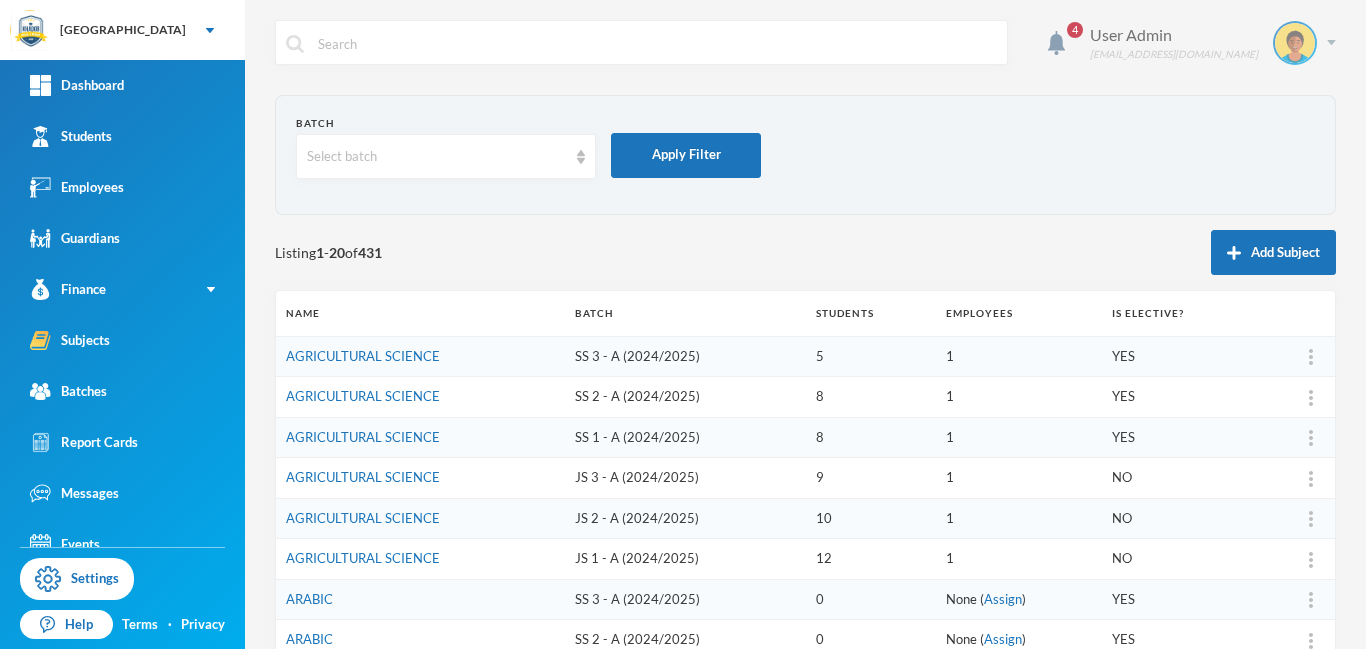 click on "User Admin admin@bluebic.com" at bounding box center [1205, 43] 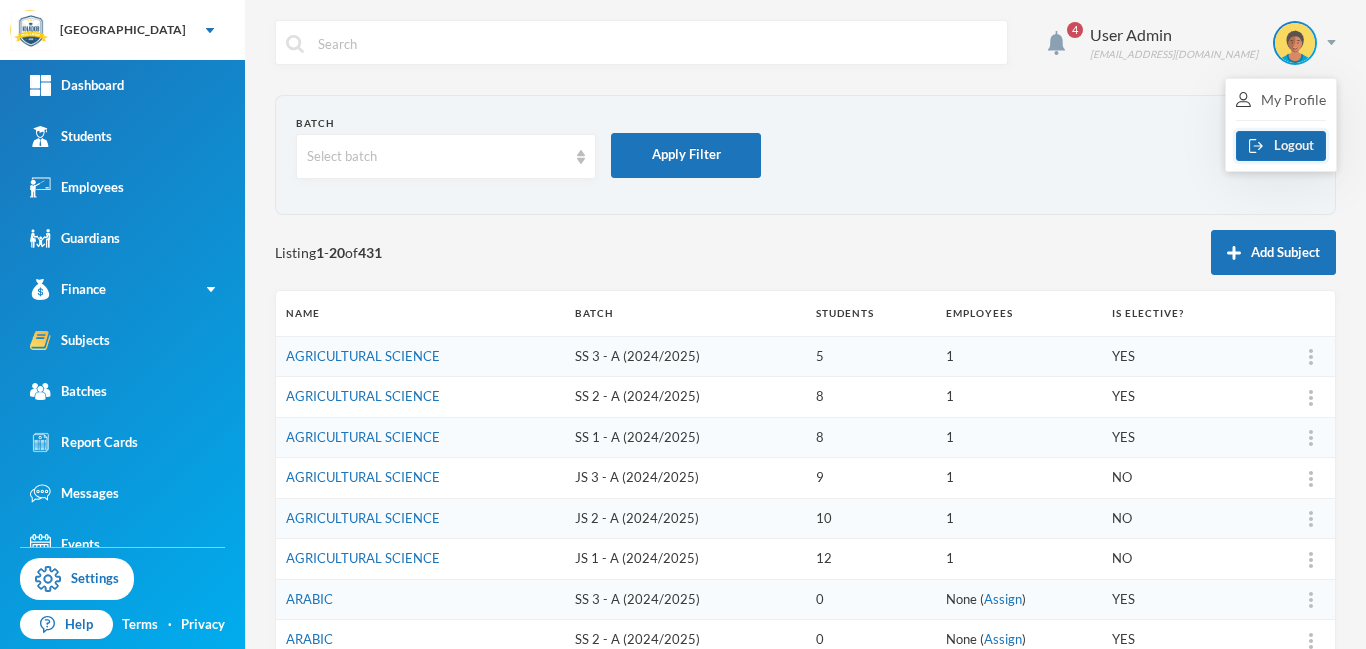 click on "Logout" at bounding box center (1281, 146) 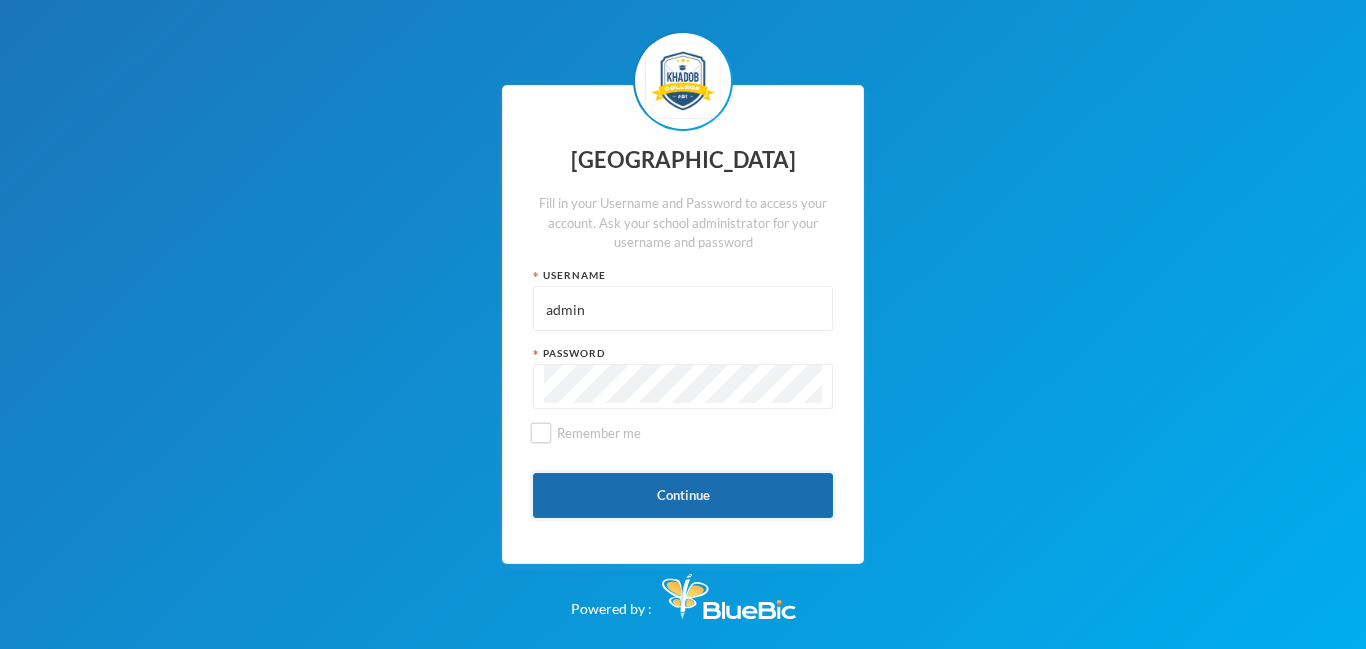 click on "Continue" at bounding box center [683, 495] 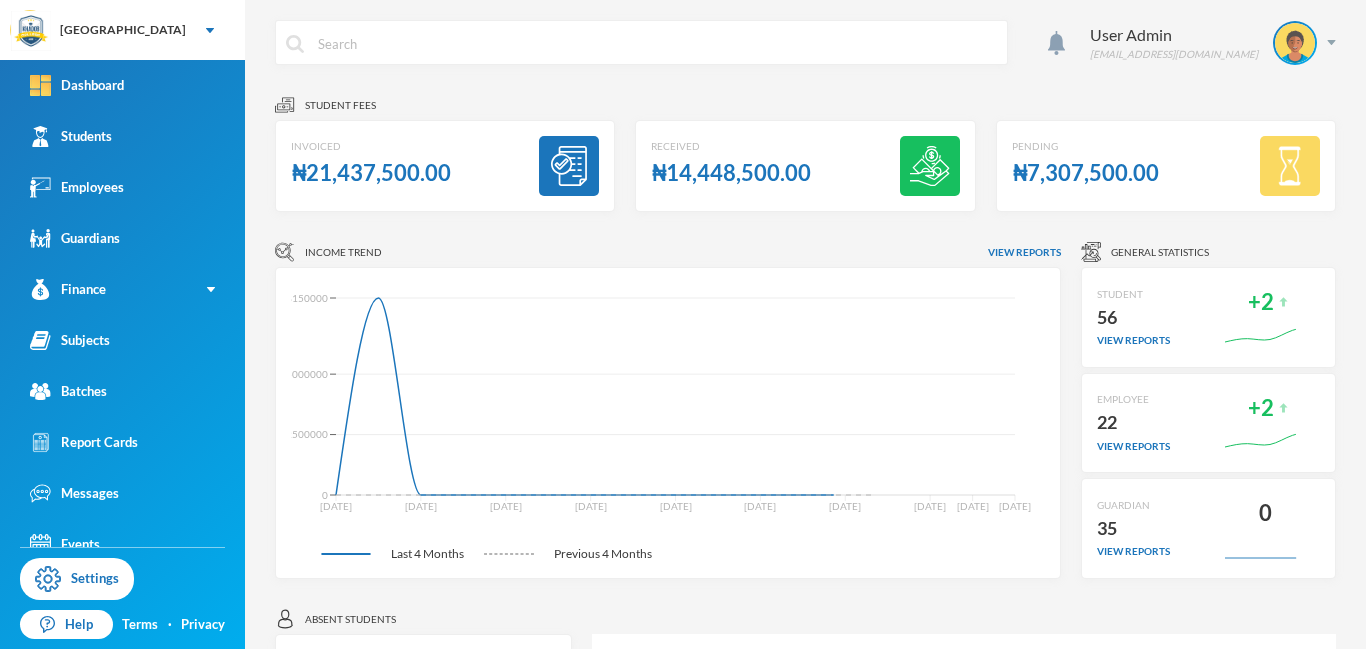 click on "Report Cards" at bounding box center (84, 442) 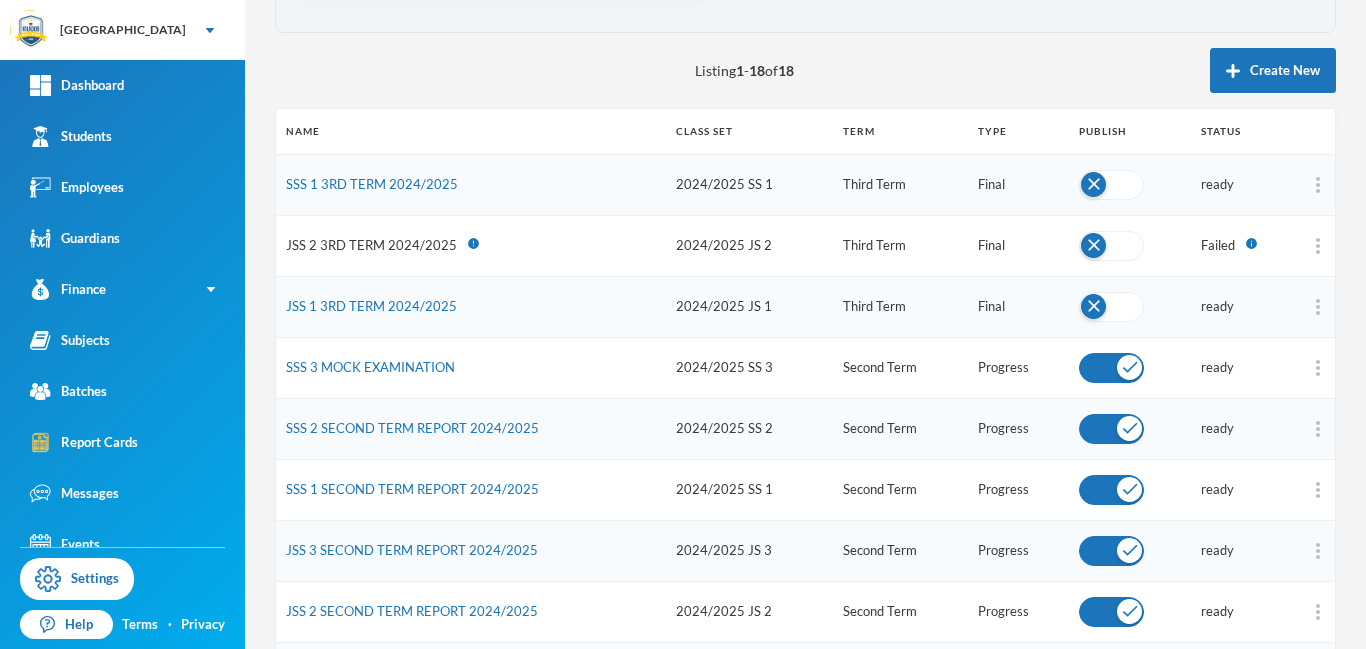 scroll, scrollTop: 186, scrollLeft: 0, axis: vertical 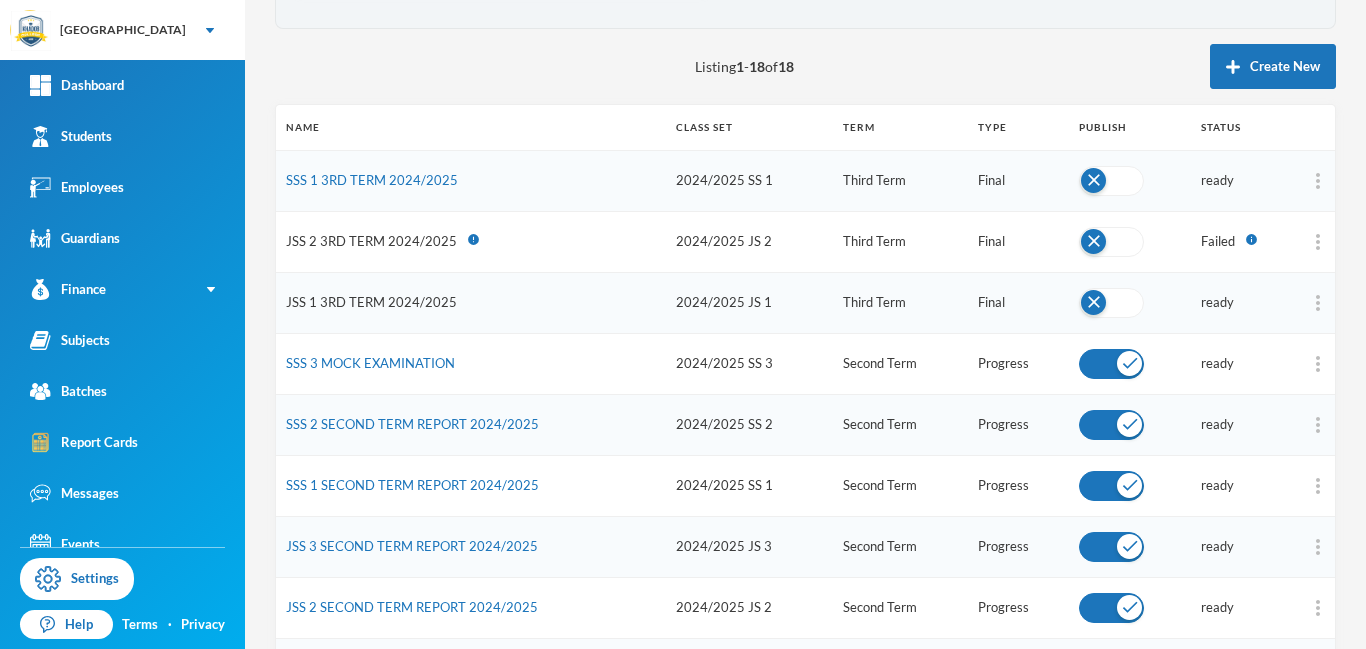 click on "JSS 1 3RD TERM 2024/2025" at bounding box center (371, 302) 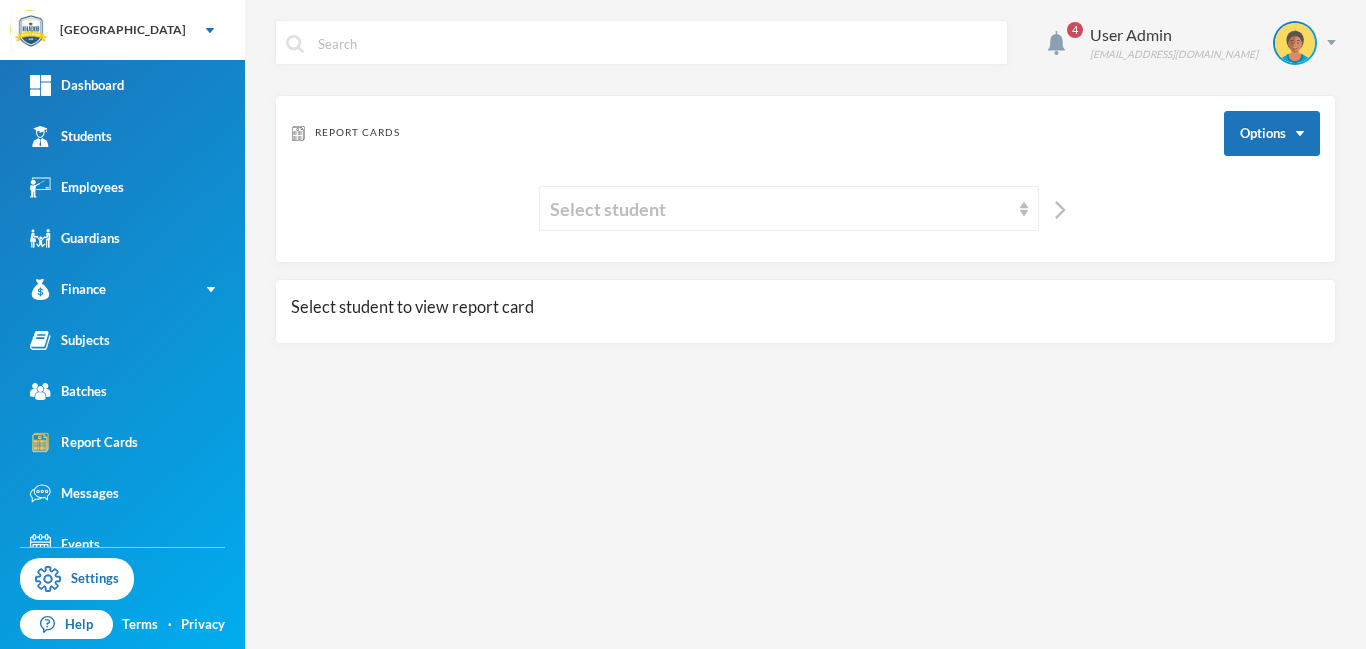 scroll, scrollTop: 0, scrollLeft: 0, axis: both 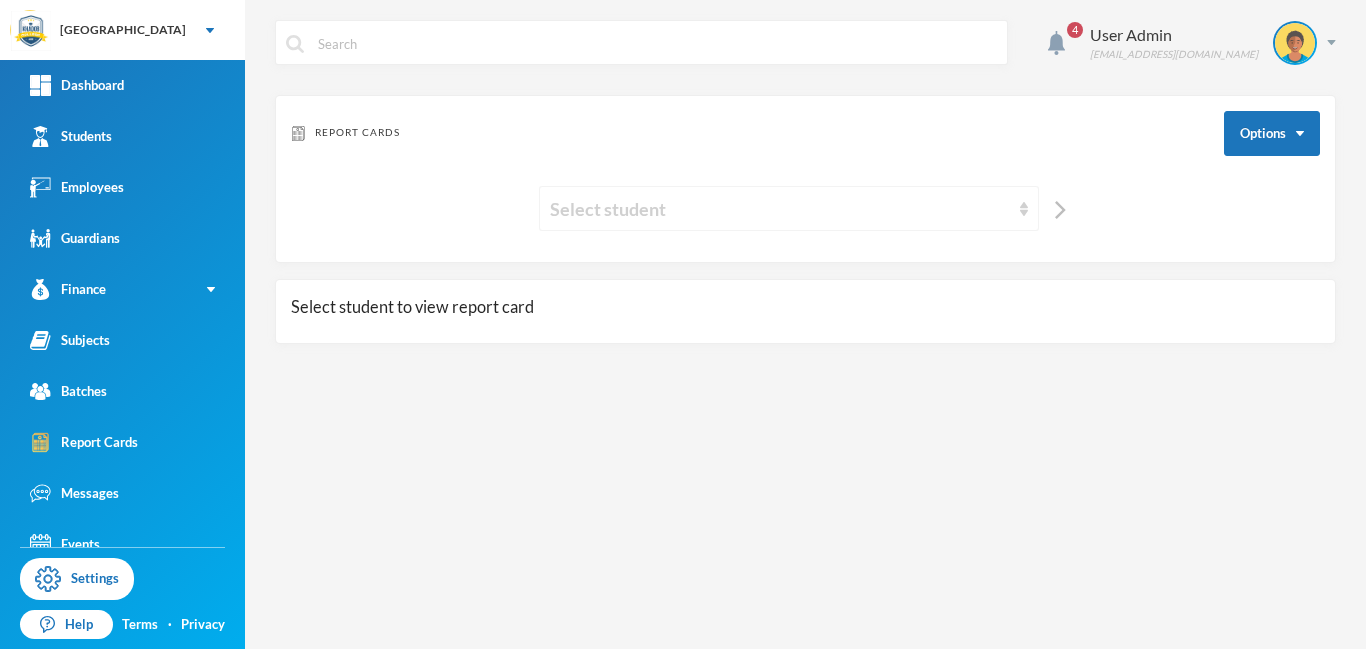 click on "Select student" at bounding box center (780, 209) 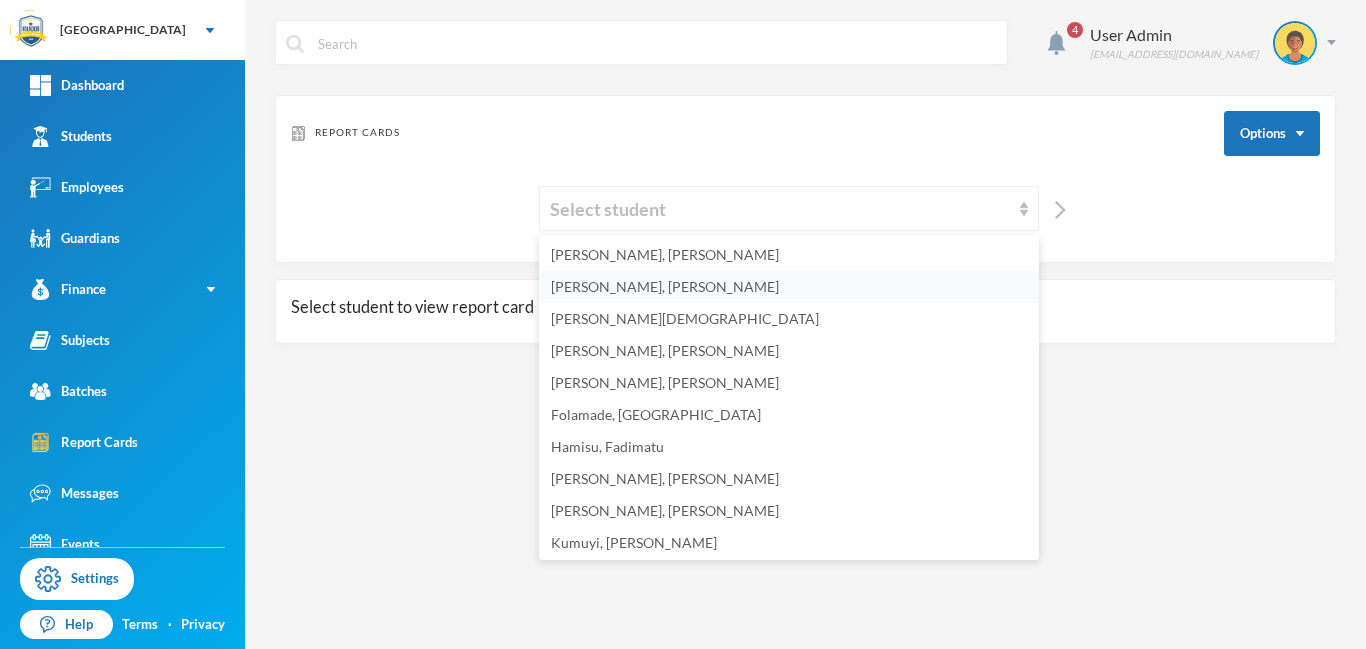 click on "[PERSON_NAME], [PERSON_NAME]" at bounding box center [665, 286] 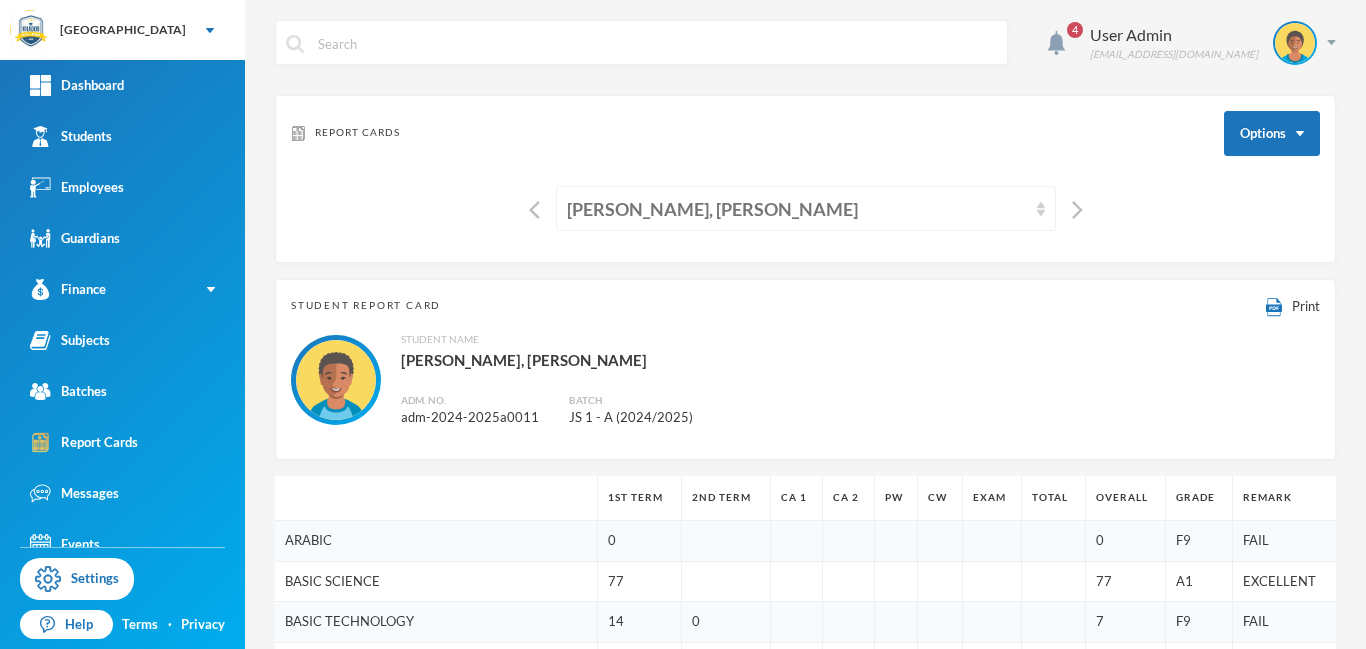 click on "[PERSON_NAME], [PERSON_NAME]" at bounding box center [797, 209] 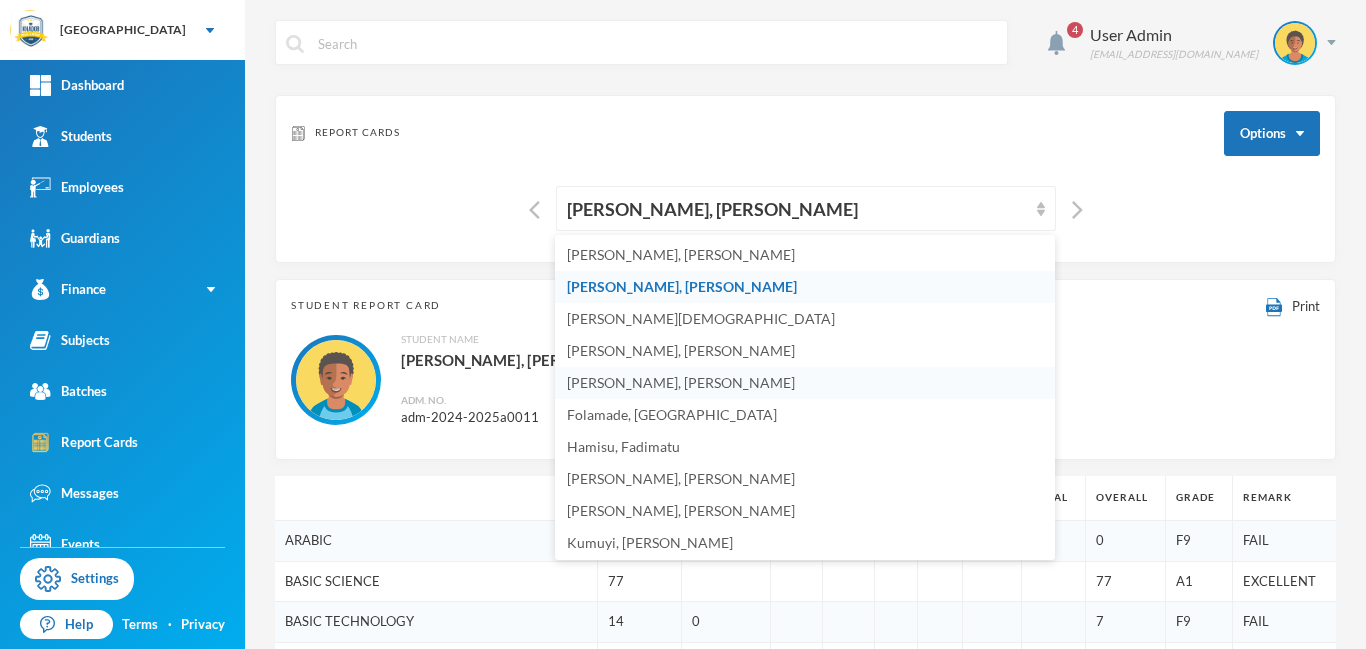 click on "[PERSON_NAME], [PERSON_NAME]" at bounding box center [681, 382] 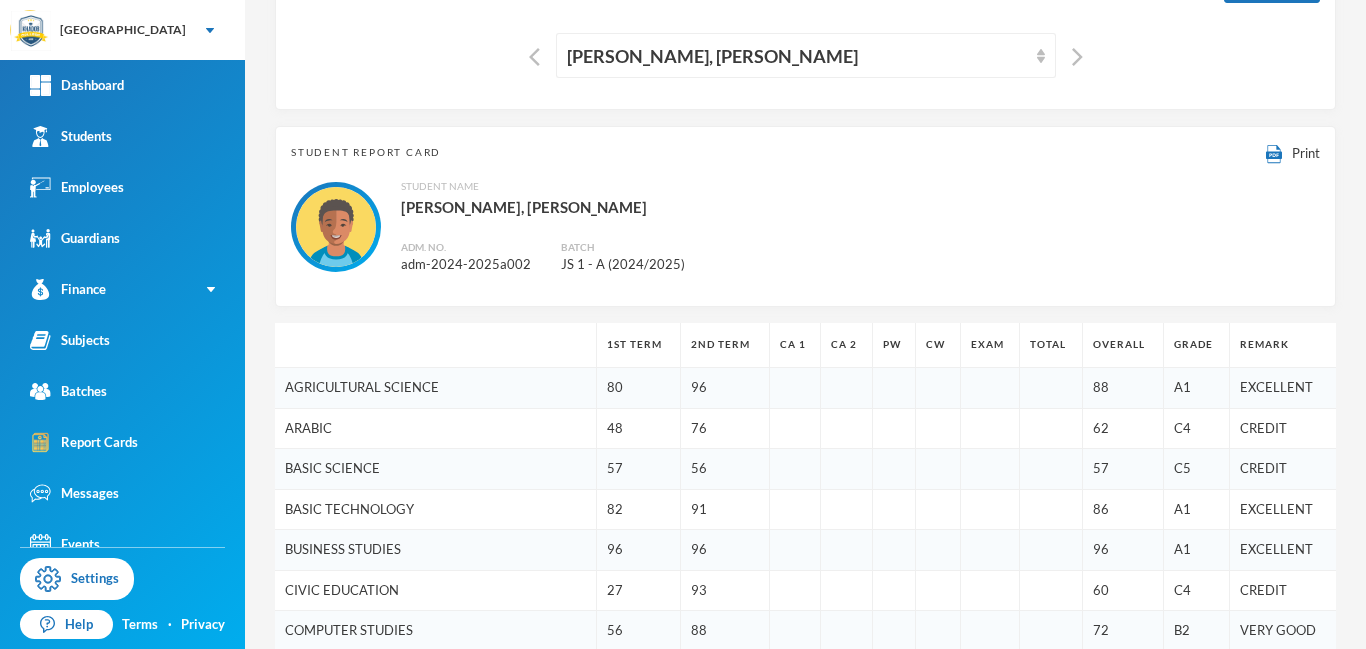scroll, scrollTop: 0, scrollLeft: 0, axis: both 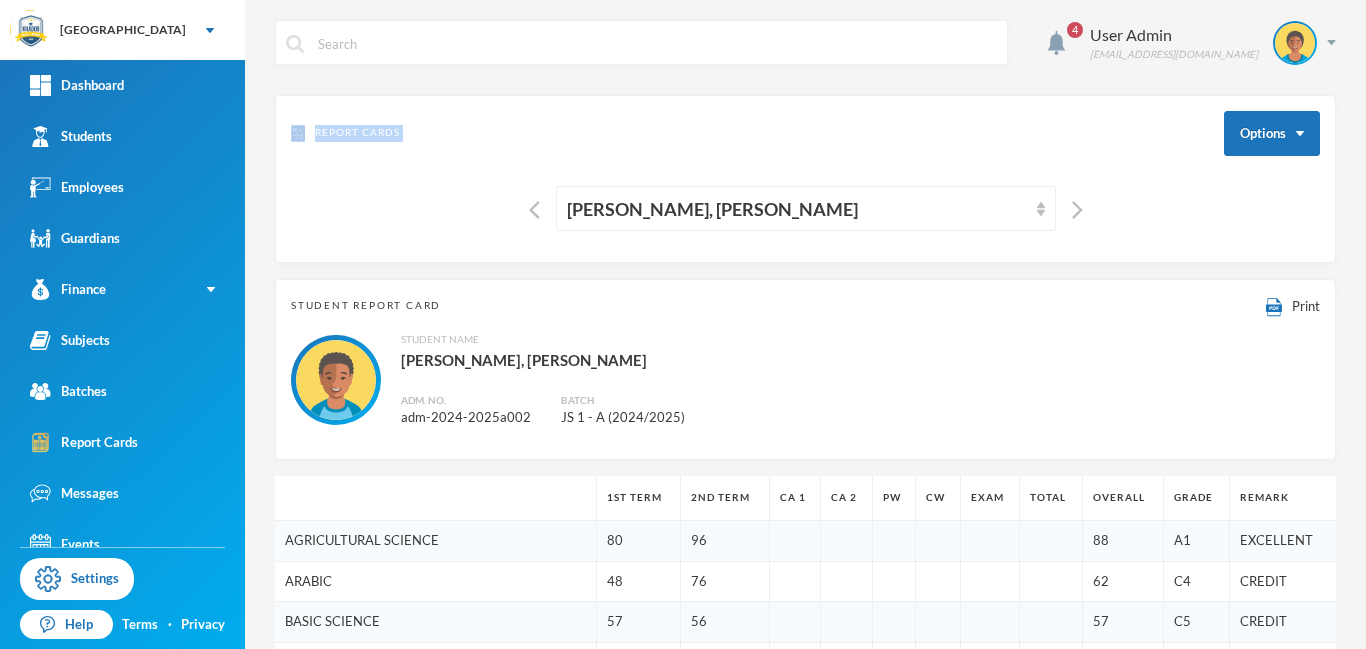 drag, startPoint x: 1365, startPoint y: 167, endPoint x: 1361, endPoint y: 70, distance: 97.082436 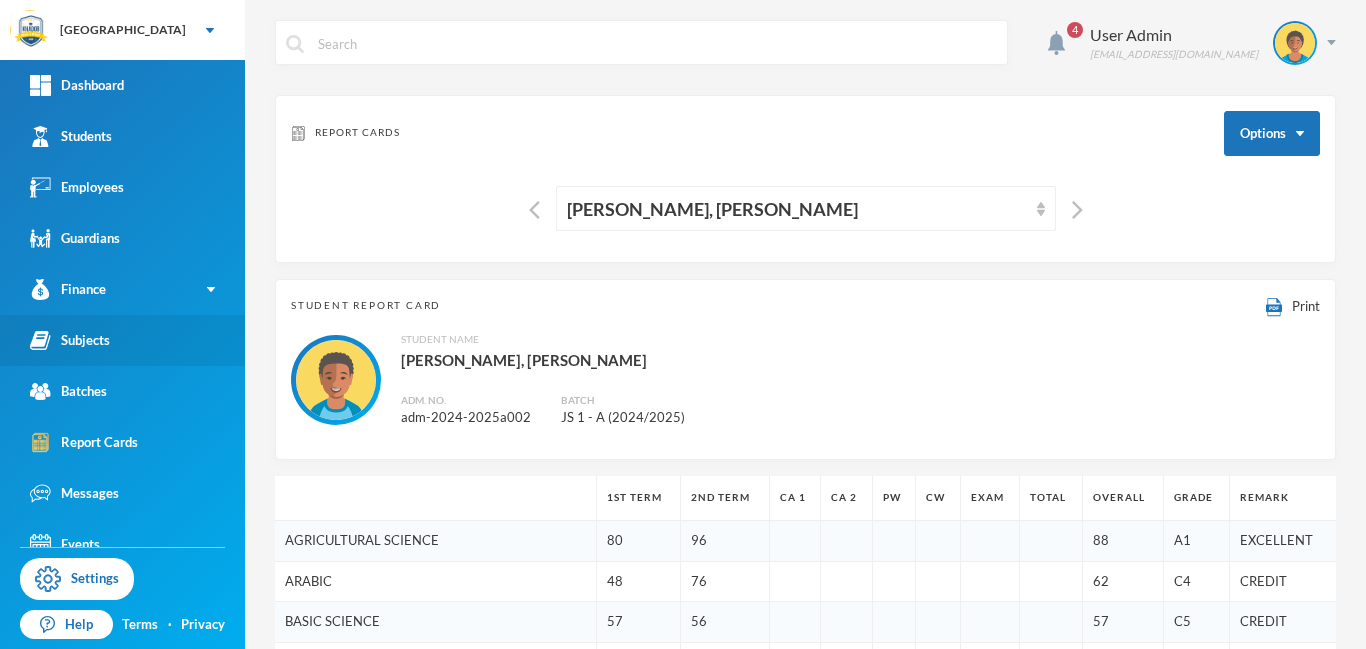 click on "Subjects" at bounding box center (70, 340) 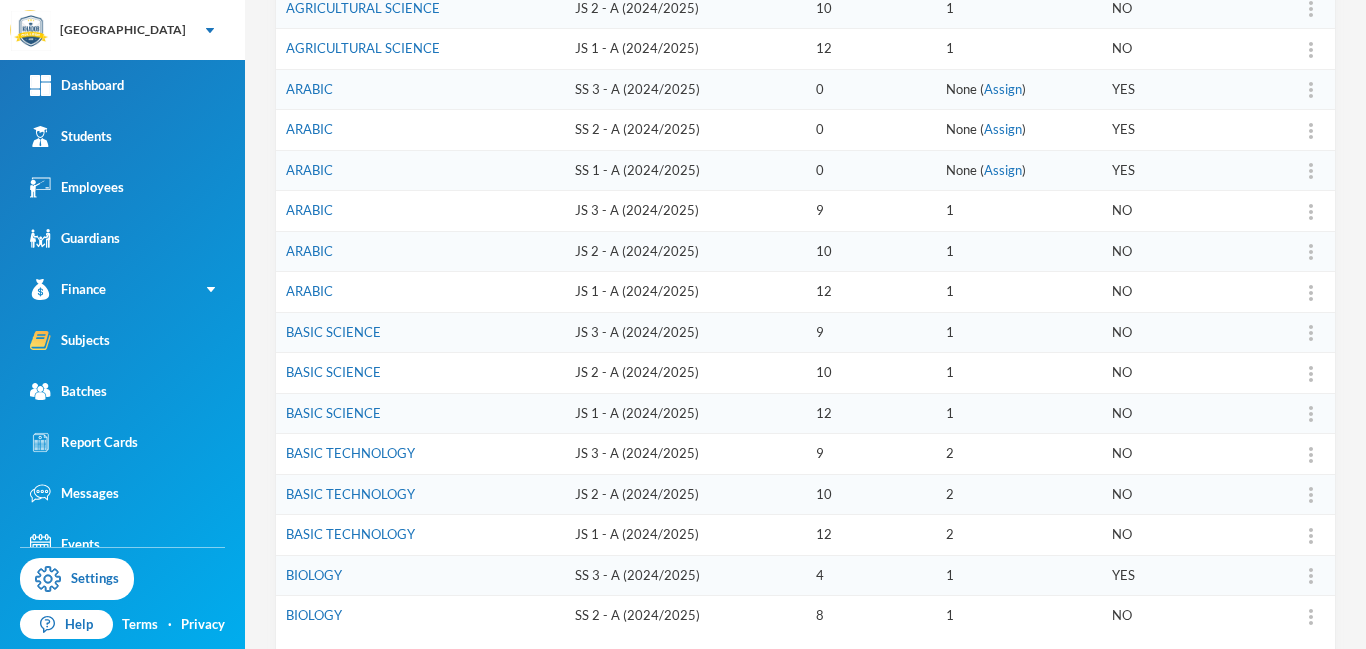 scroll, scrollTop: 0, scrollLeft: 0, axis: both 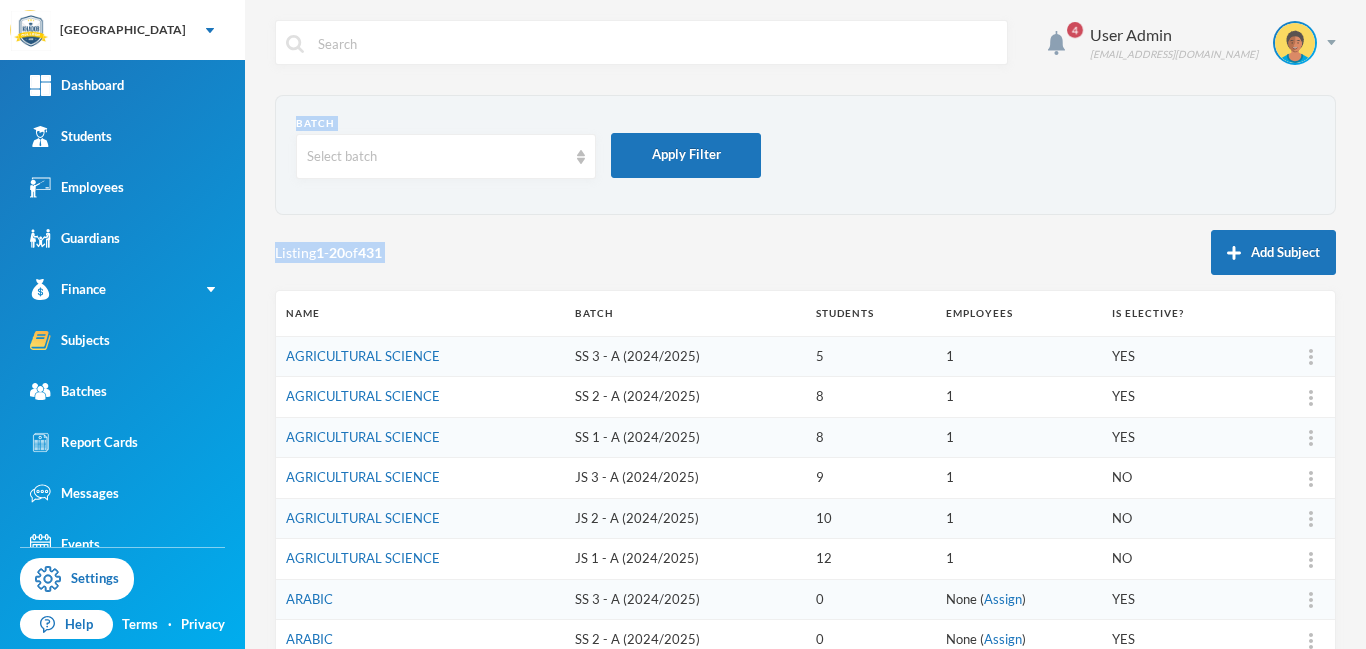 drag, startPoint x: 1365, startPoint y: 244, endPoint x: 1348, endPoint y: 58, distance: 186.77527 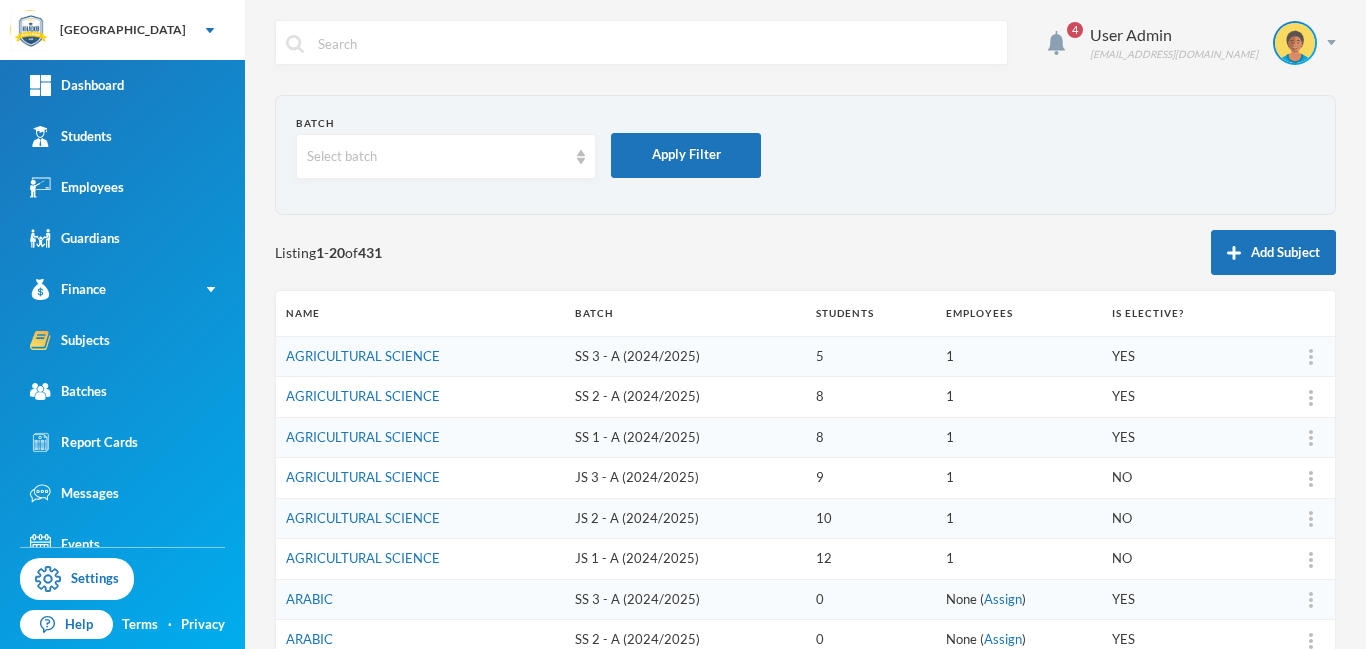 scroll, scrollTop: 0, scrollLeft: 0, axis: both 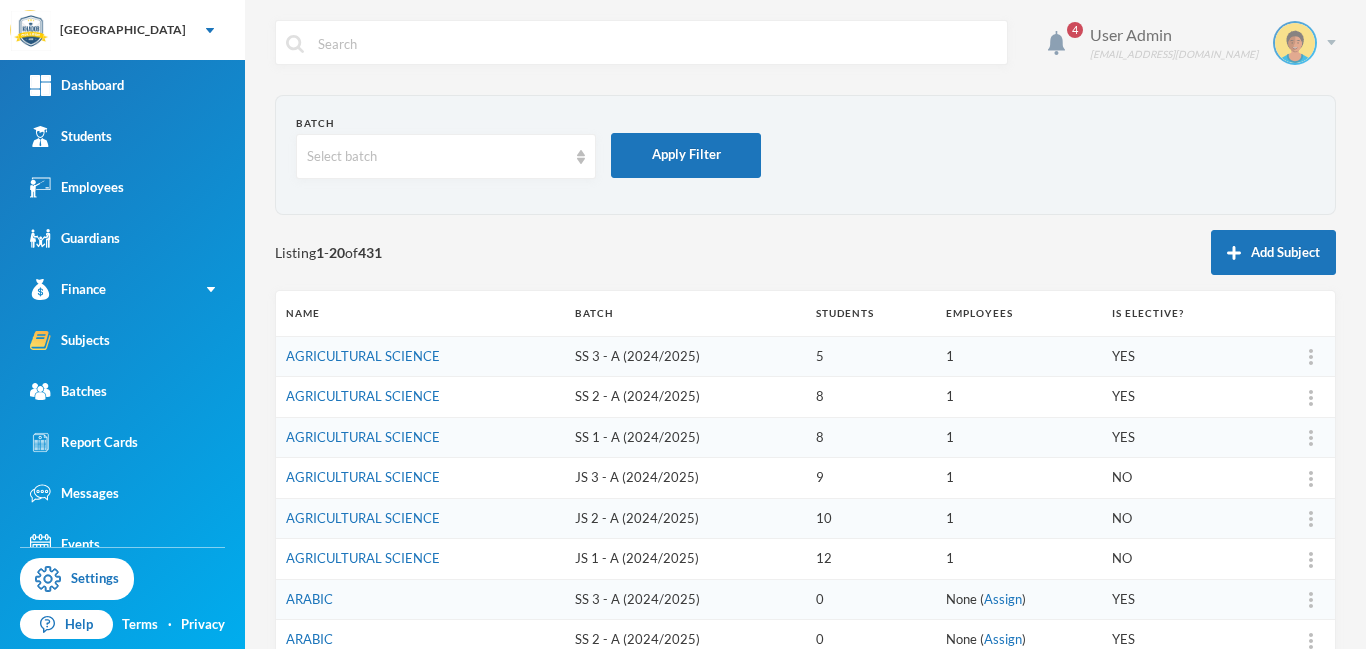 click at bounding box center (1331, 42) 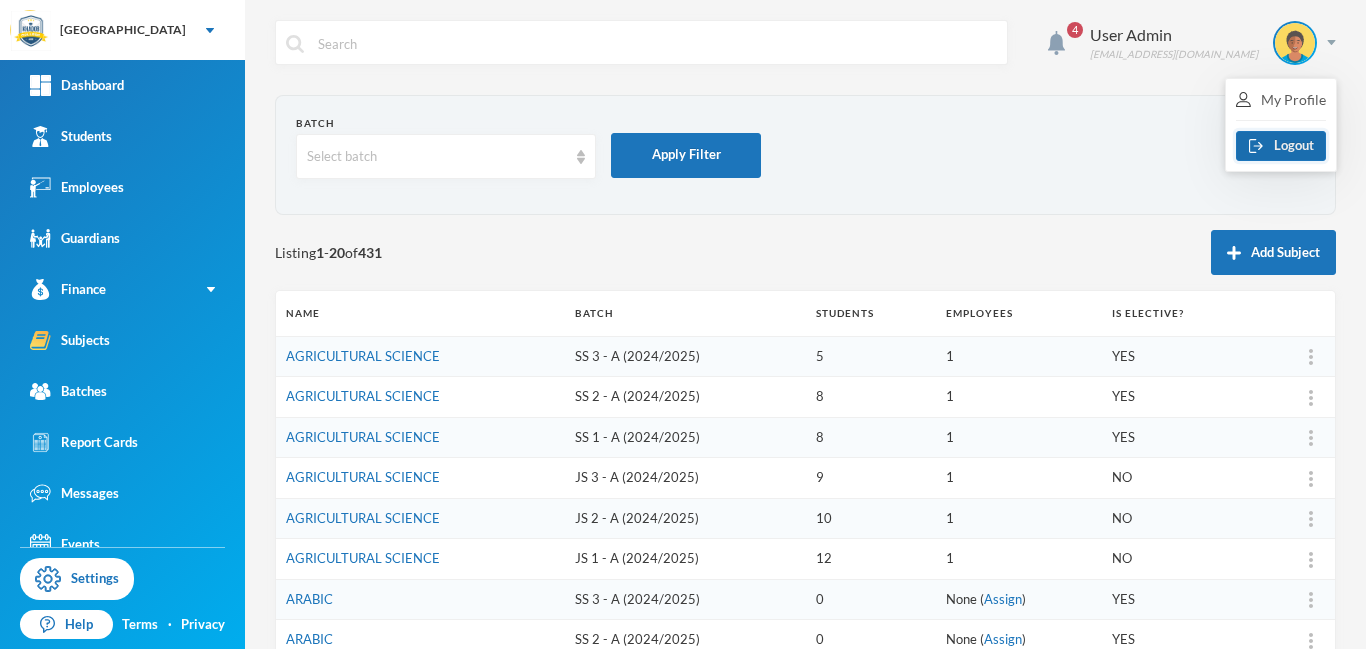click on "Logout" at bounding box center (1281, 146) 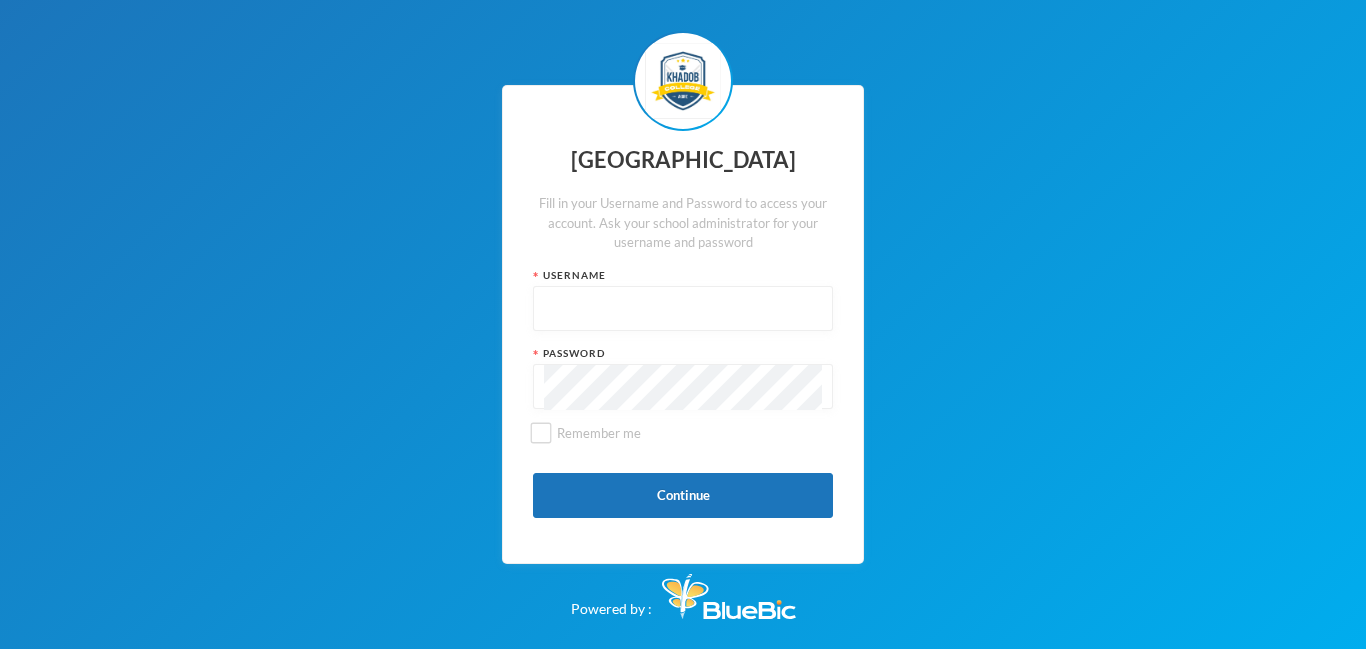 type on "admin" 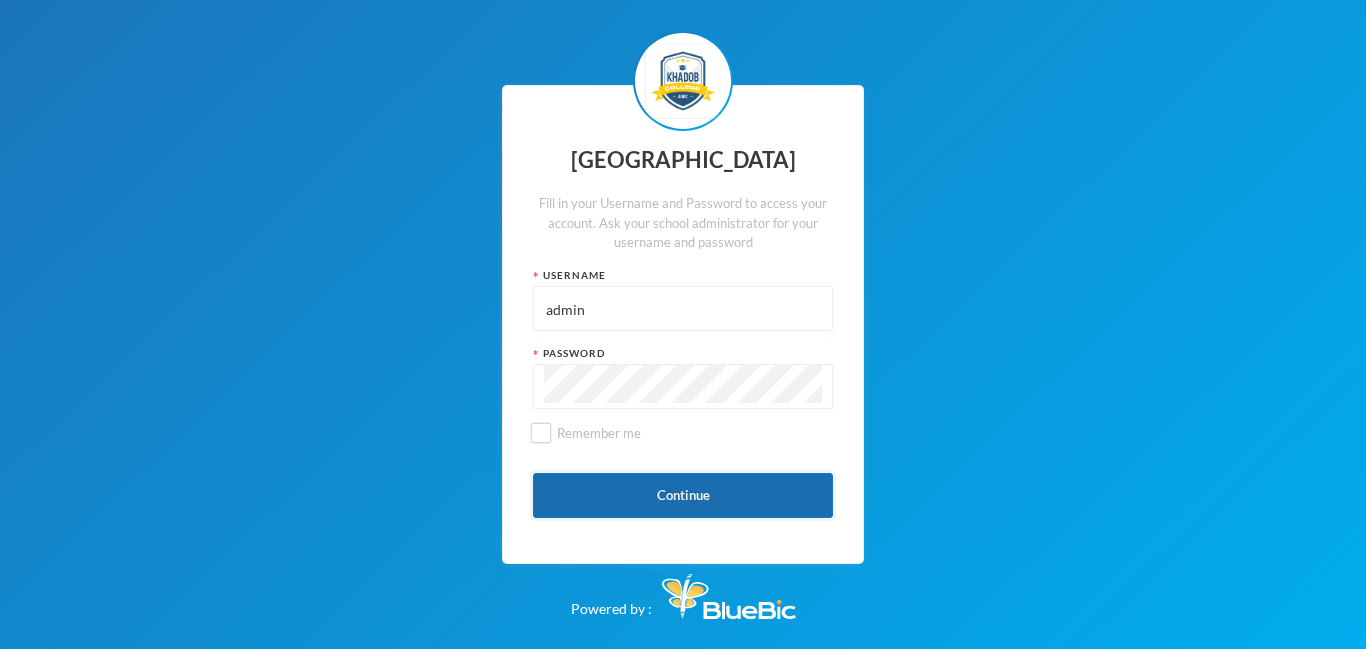 click on "Continue" at bounding box center (683, 495) 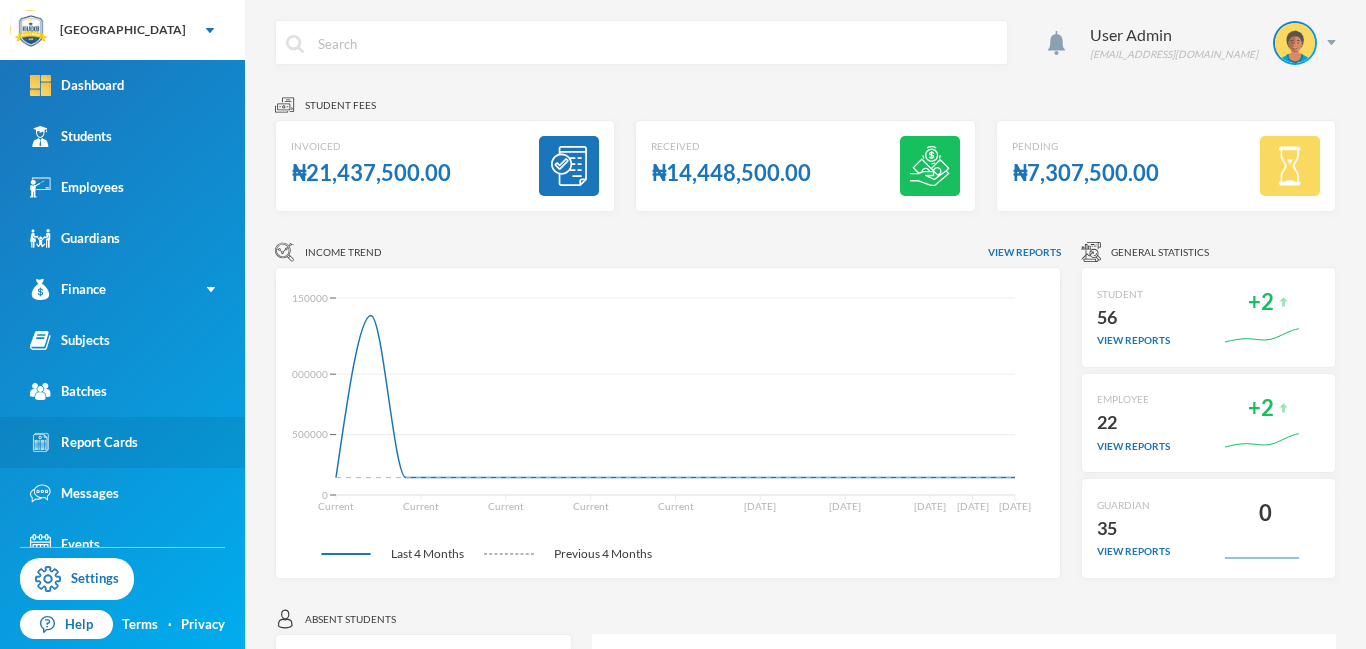 click on "Report Cards" at bounding box center (84, 442) 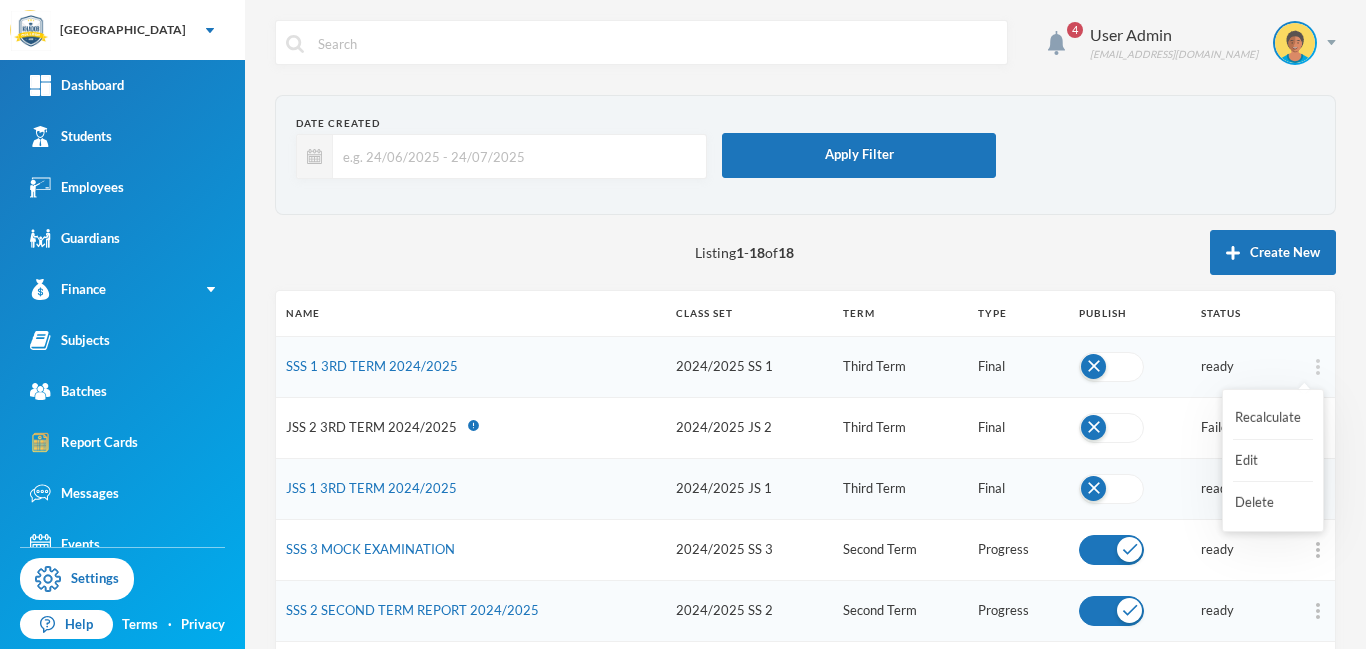 click at bounding box center [1318, 367] 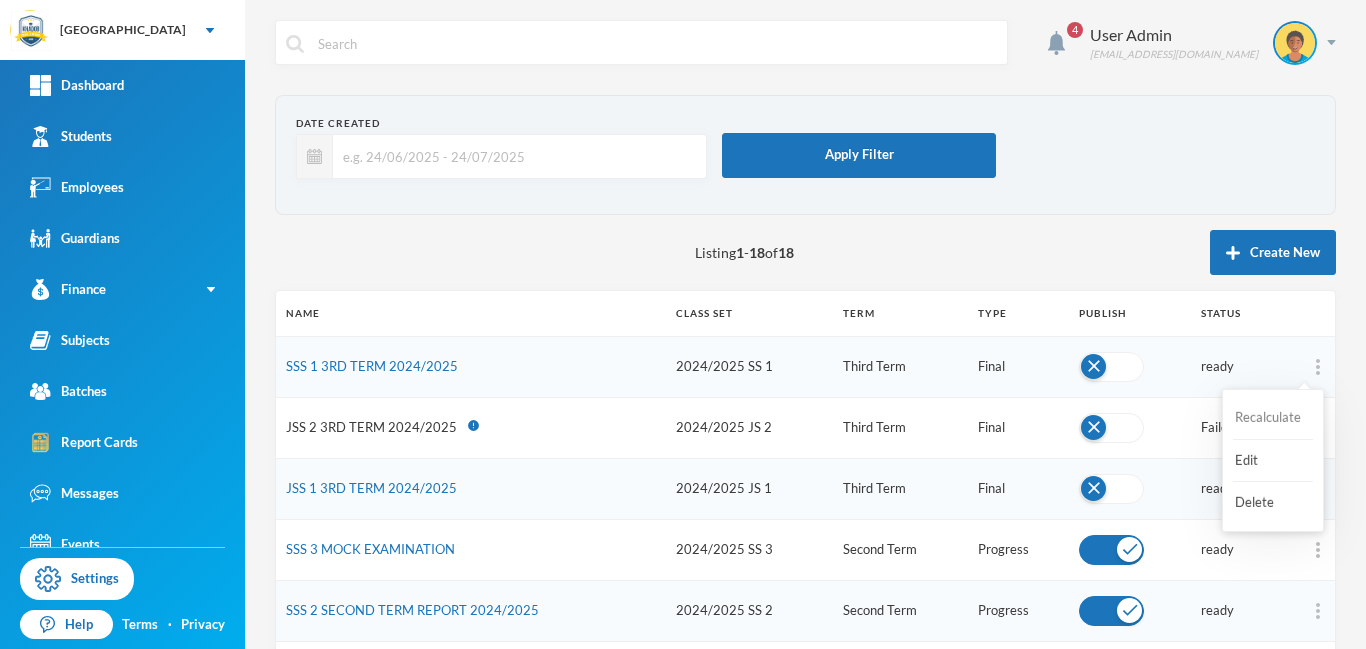 click on "Recalculate" at bounding box center (1273, 418) 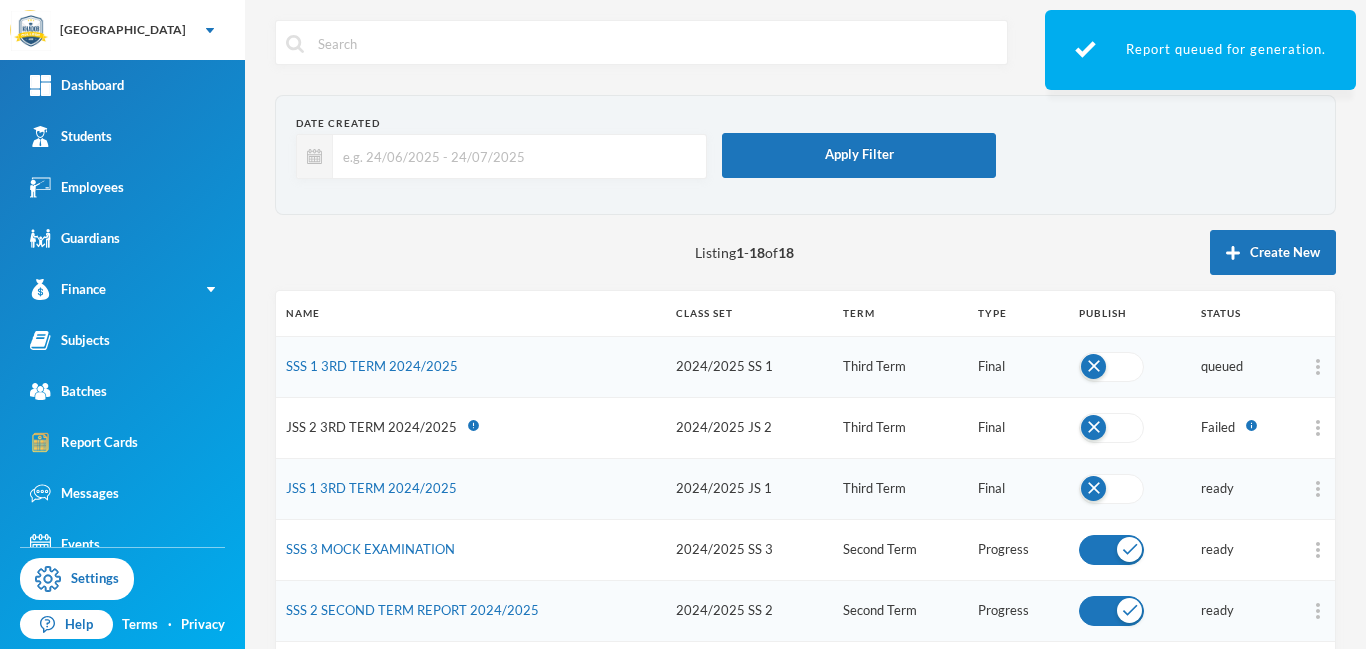 click on "Third Term" at bounding box center (900, 488) 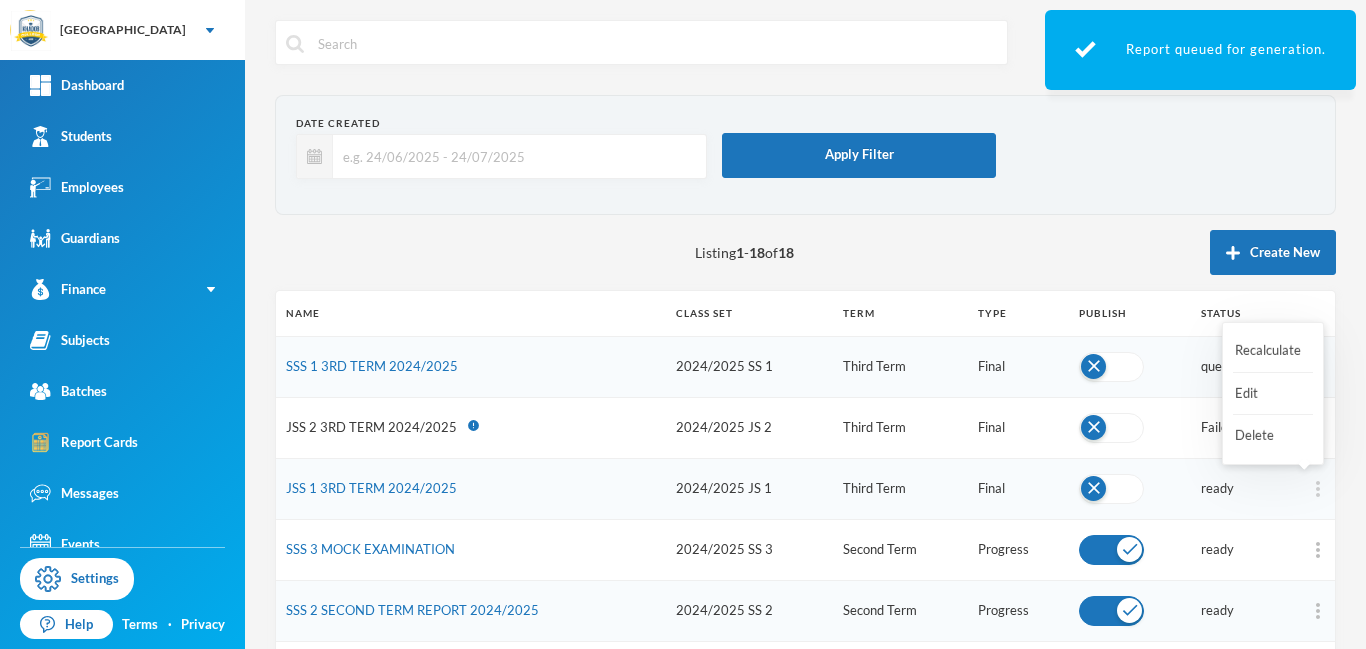 click at bounding box center [1318, 489] 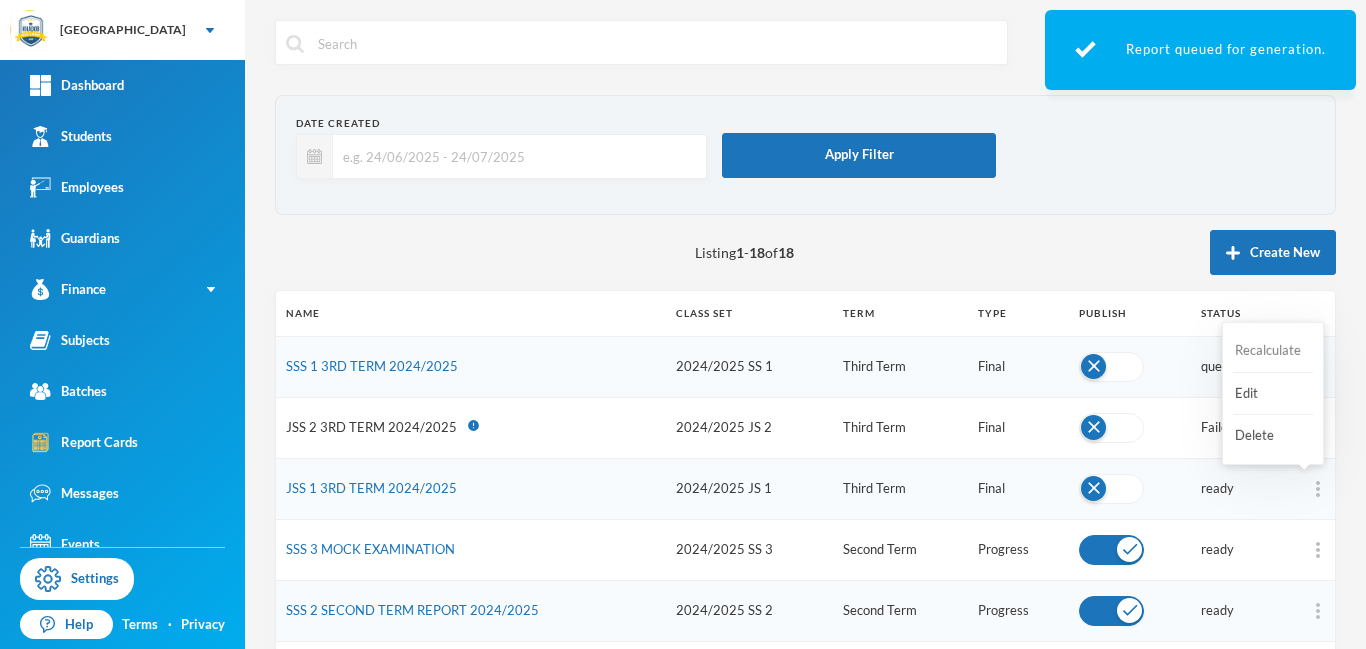 click on "Recalculate" at bounding box center (1273, 351) 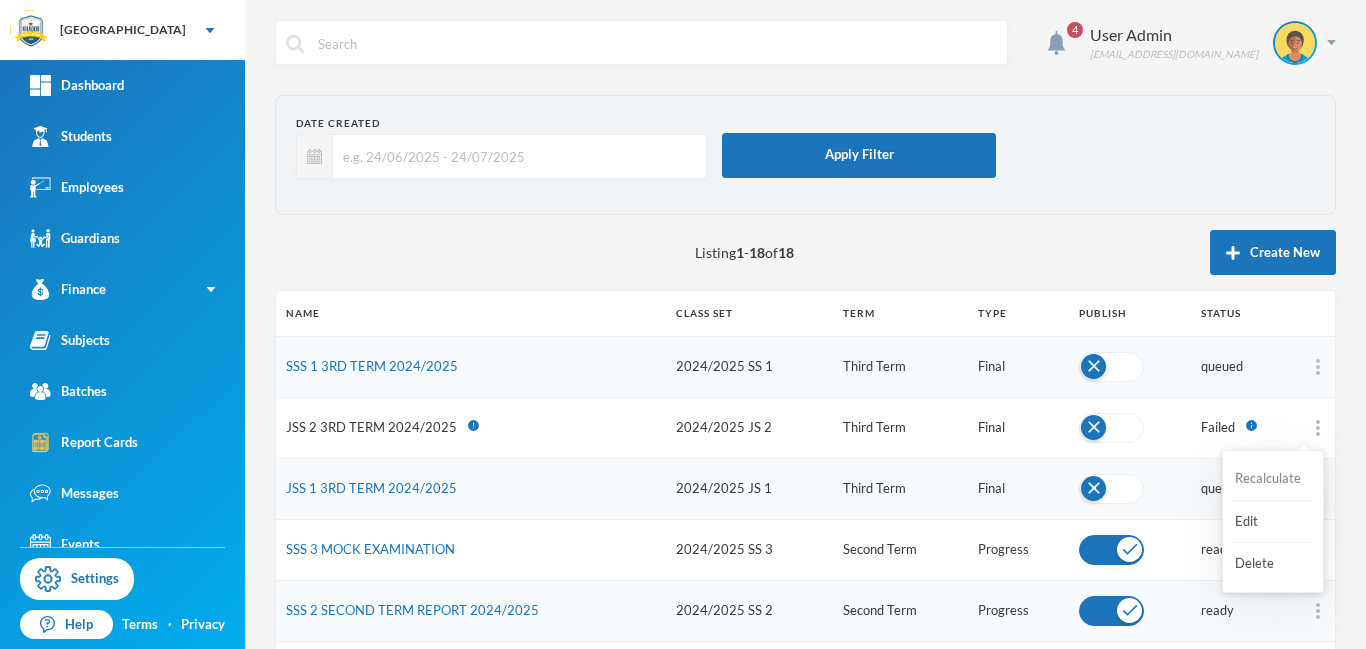 click on "Recalculate" at bounding box center (1273, 479) 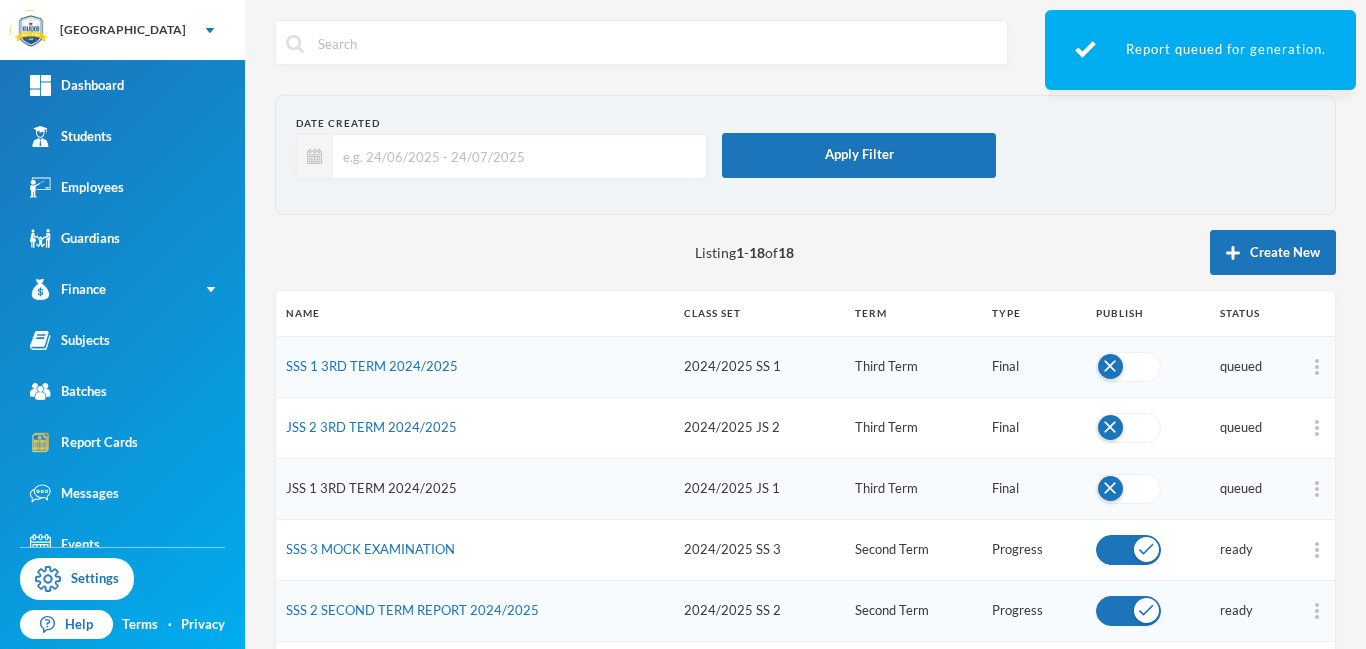 click on "JSS 1 3RD TERM 2024/2025" at bounding box center (371, 488) 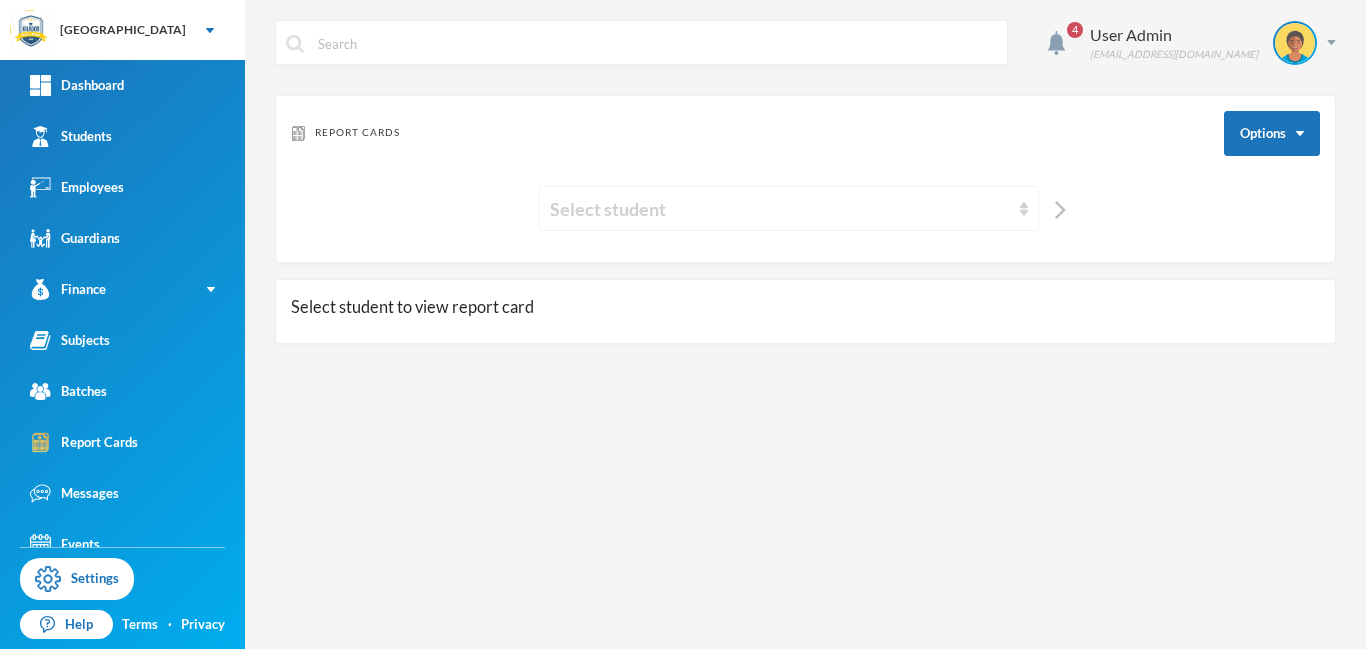 click on "Select student" at bounding box center [780, 209] 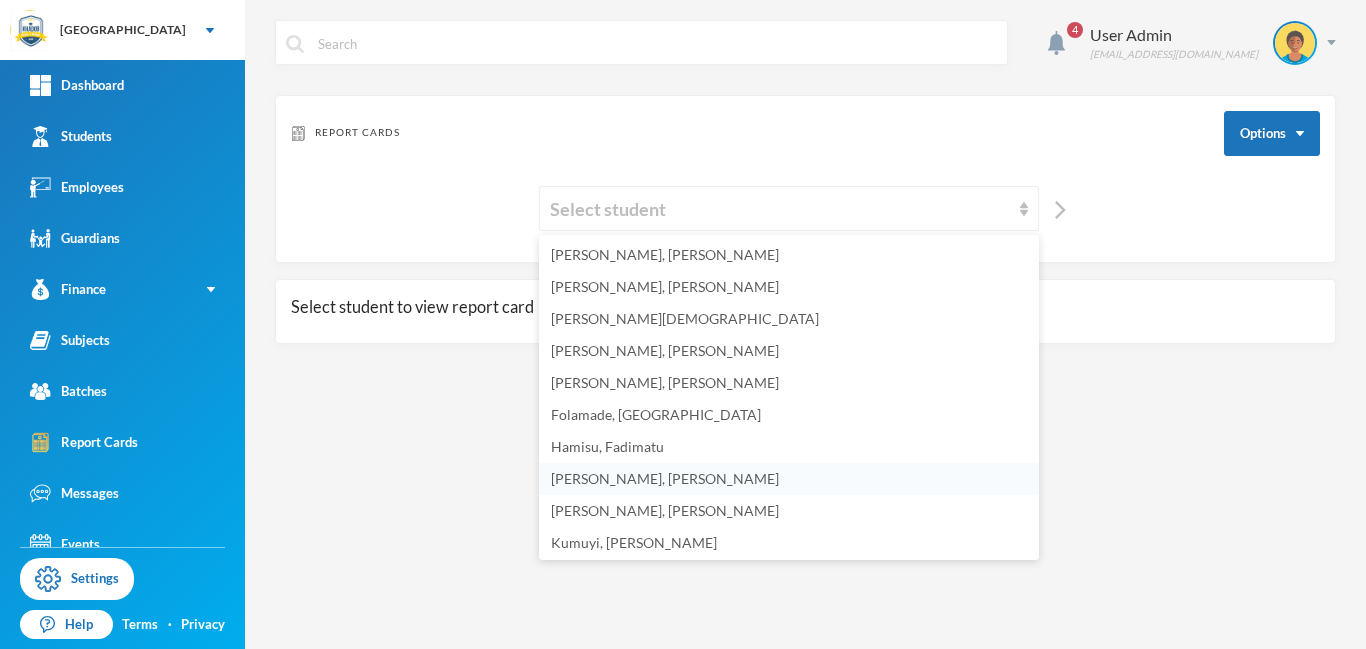 click on "[PERSON_NAME], [PERSON_NAME]" at bounding box center (665, 478) 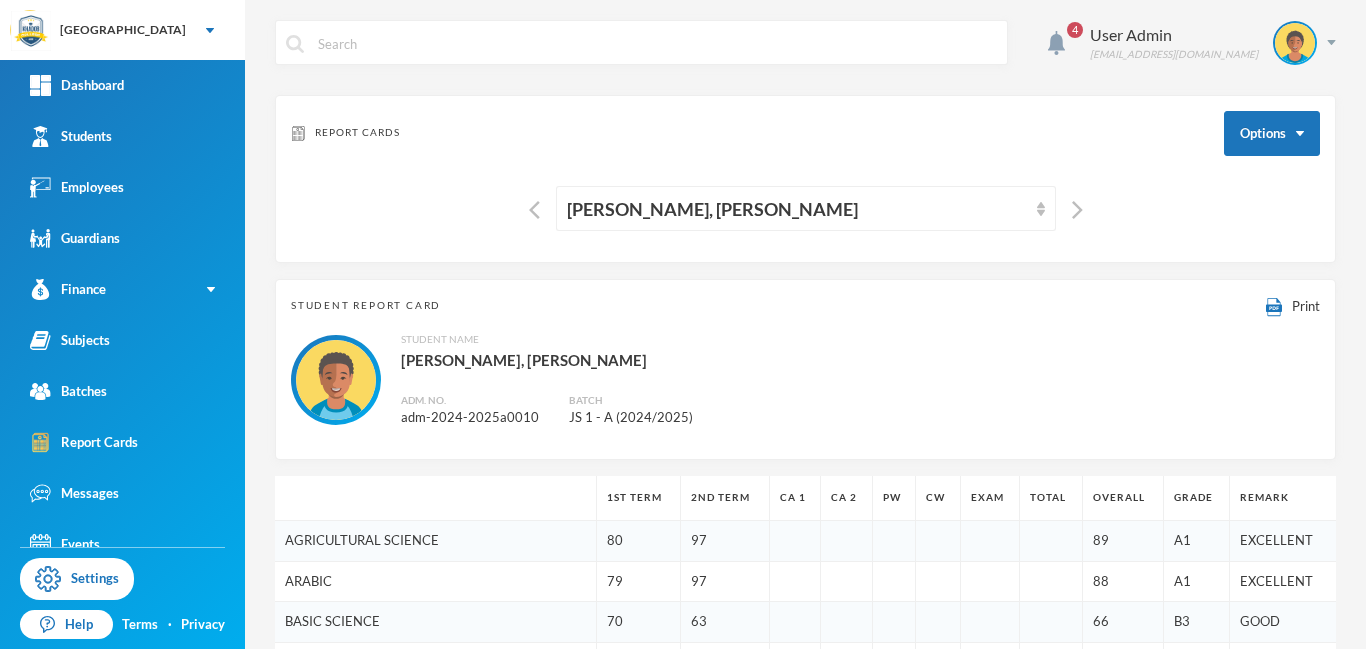 click on "4 User Admin [EMAIL_ADDRESS][DOMAIN_NAME] Report Cards Options [PERSON_NAME], [PERSON_NAME] Student Report Card Print Student Name [PERSON_NAME], [PERSON_NAME] Adm. No. adm-2024-2025a0010 Batch JS 1 - A (2024/2025) 1st Term 2nd Term CA 1 CA 2 PW CW Exam Total Overall Grade Remark AGRICULTURAL SCIENCE 80 97 89 A1 EXCELLENT ARABIC 79 97 88 A1 EXCELLENT BASIC SCIENCE 70 63 66 B3 GOOD BASIC TECHNOLOGY 80 75 77 A1 EXCELLENT BUSINESS STUDIES 91 84 88 A1 EXCELLENT CIVIC EDUCATION 83 94 89 A1 EXCELLENT COMPUTER STUDIES 90 73 81 A1 EXCELLENT CULTURAL AND CREATIVE ARTS 86 57 72 B2 VERY GOOD ENGLISH LANGUAGE 57 64 60 C4 CREDIT HOME ECONOMICS 79 87 83 A1 EXCELLENT [DEMOGRAPHIC_DATA] RELIGIOUS STUDIES 84 87 85 A1 EXCELLENT MATHEMATICS 87 58 72 B2 VERY GOOD PHYSICAL HEALTH EDUCATION 70 85 78 A1 EXCELLENT SOCIAL STUDIES 80 90 85 A1 EXCELLENT YORUBA 53 53 C6 CREDIT Averages 78 79 78 A1 EXCELLENT Affective Grade Remark Class Attendance Attentiveness In Class Punctuality Neatness Politeness Self Control Relationship With Others Leadership Traits Psychomotor Grade Remark" at bounding box center (805, 324) 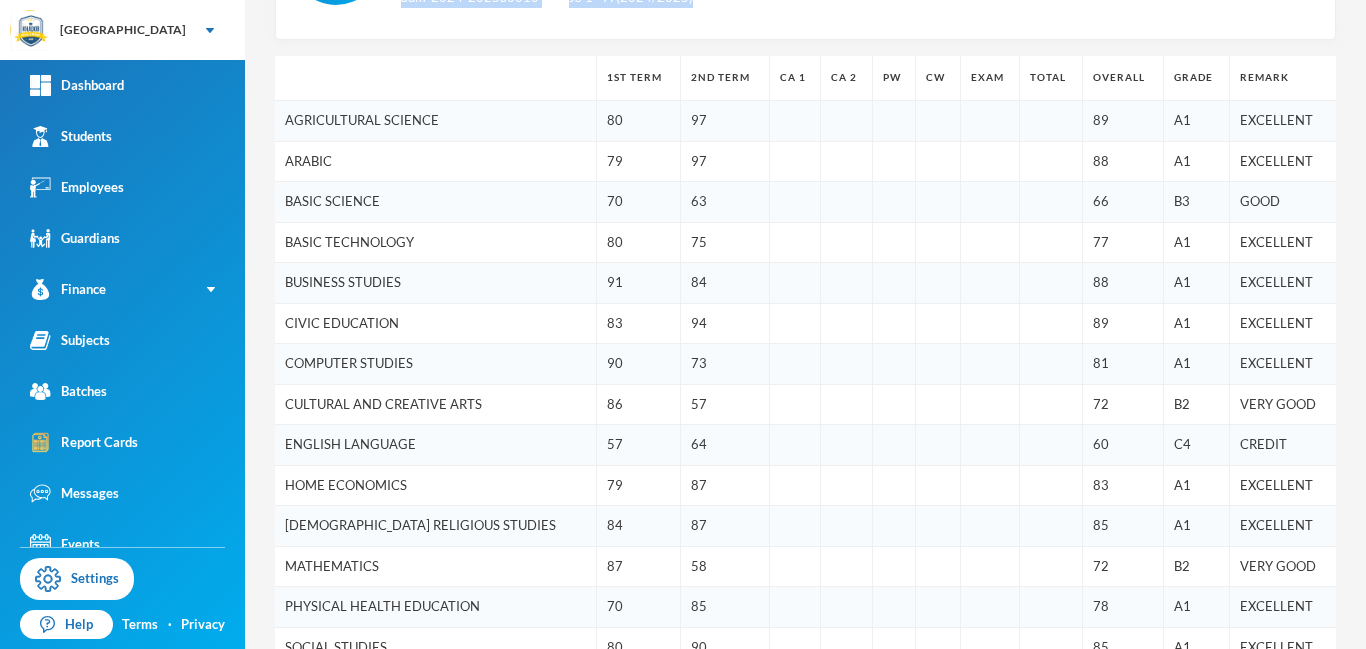 drag, startPoint x: 1363, startPoint y: 158, endPoint x: 1358, endPoint y: 297, distance: 139.0899 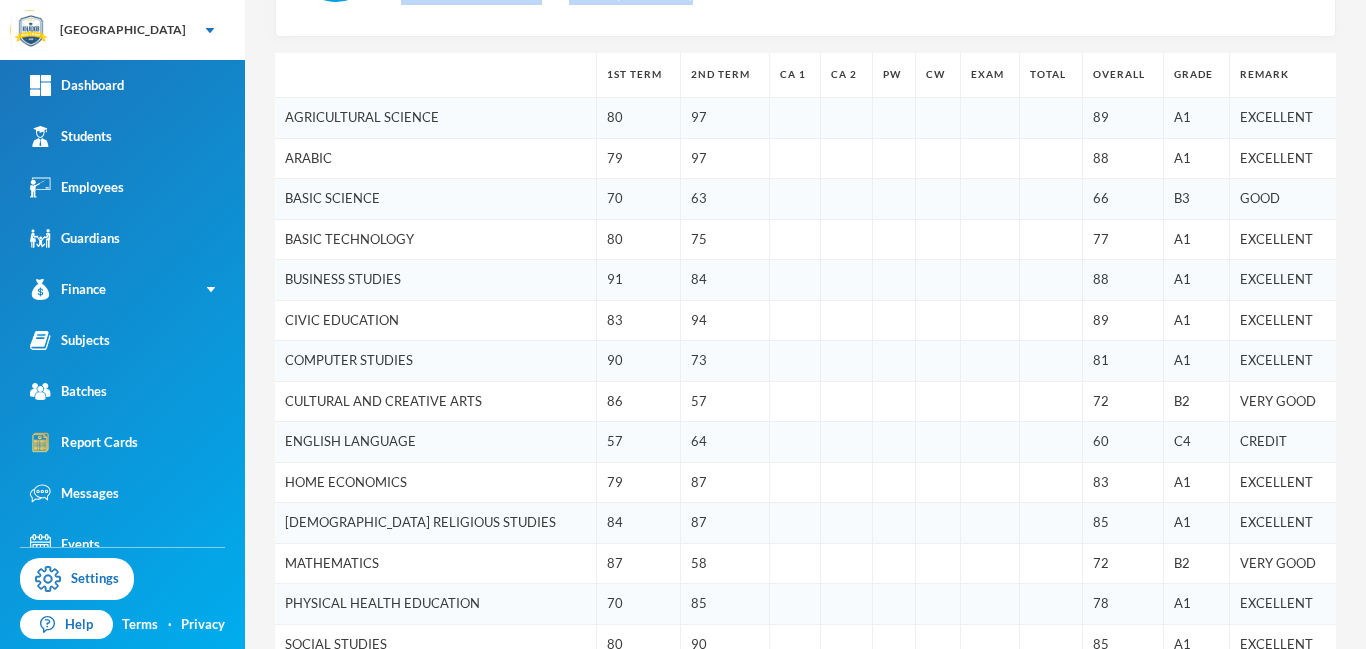 click on "1st Term 2nd Term CA 1 CA 2 PW CW Exam Total Overall Grade Remark AGRICULTURAL SCIENCE 80 97 89 A1 EXCELLENT ARABIC 79 97 88 A1 EXCELLENT BASIC SCIENCE 70 63 66 B3 GOOD BASIC TECHNOLOGY 80 75 77 A1 EXCELLENT BUSINESS STUDIES 91 84 88 A1 EXCELLENT CIVIC EDUCATION 83 94 89 A1 EXCELLENT COMPUTER STUDIES 90 73 81 A1 EXCELLENT CULTURAL AND CREATIVE ARTS 86 57 72 B2 VERY GOOD ENGLISH LANGUAGE 57 64 60 C4 CREDIT HOME ECONOMICS 79 87 83 A1 EXCELLENT [DEMOGRAPHIC_DATA] RELIGIOUS STUDIES 84 87 85 A1 EXCELLENT MATHEMATICS 87 58 72 B2 VERY GOOD PHYSICAL HEALTH EDUCATION 70 85 78 A1 EXCELLENT SOCIAL STUDIES 80 90 85 A1 EXCELLENT YORUBA 53 53 C6 CREDIT Averages 78 79 78 A1 EXCELLENT Affective Grade Remark Class Attendance Attentiveness In Class Punctuality Neatness Politeness Self Control Relationship With Others Leadership Traits Psychomotor Grade Remark Handwriting Presentation Crafts Clubs/Society Hobbies Sports Qirah Public Speaking Attendance Academic Days 360 Absences 0 Times Late 0 Director of Studies 's Comment   Edit Edit" at bounding box center [805, 788] 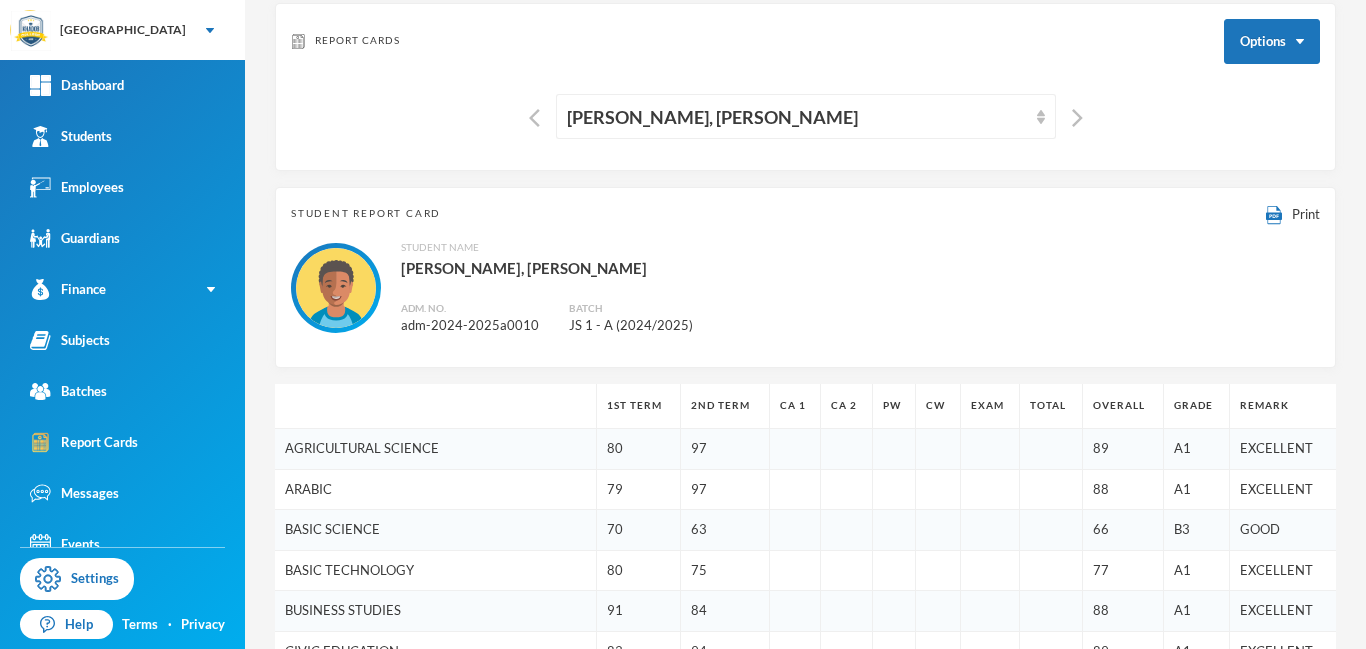 scroll, scrollTop: 0, scrollLeft: 0, axis: both 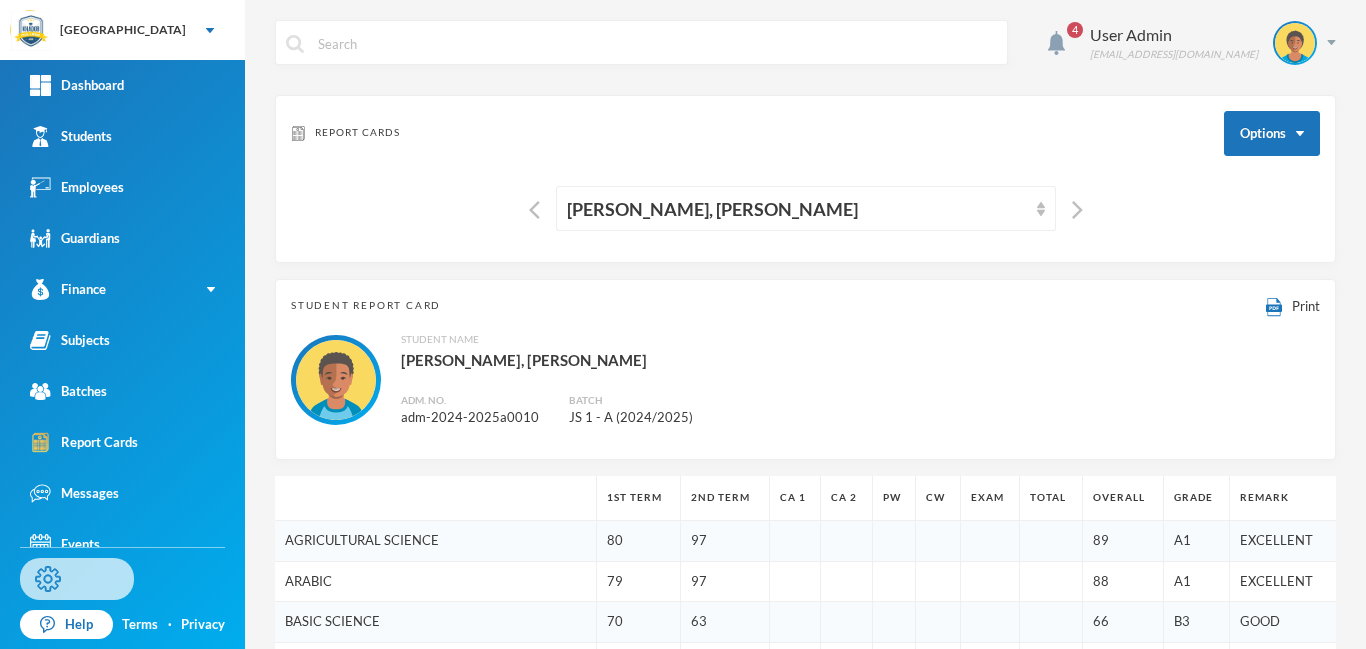 click on "Settings" at bounding box center (77, 579) 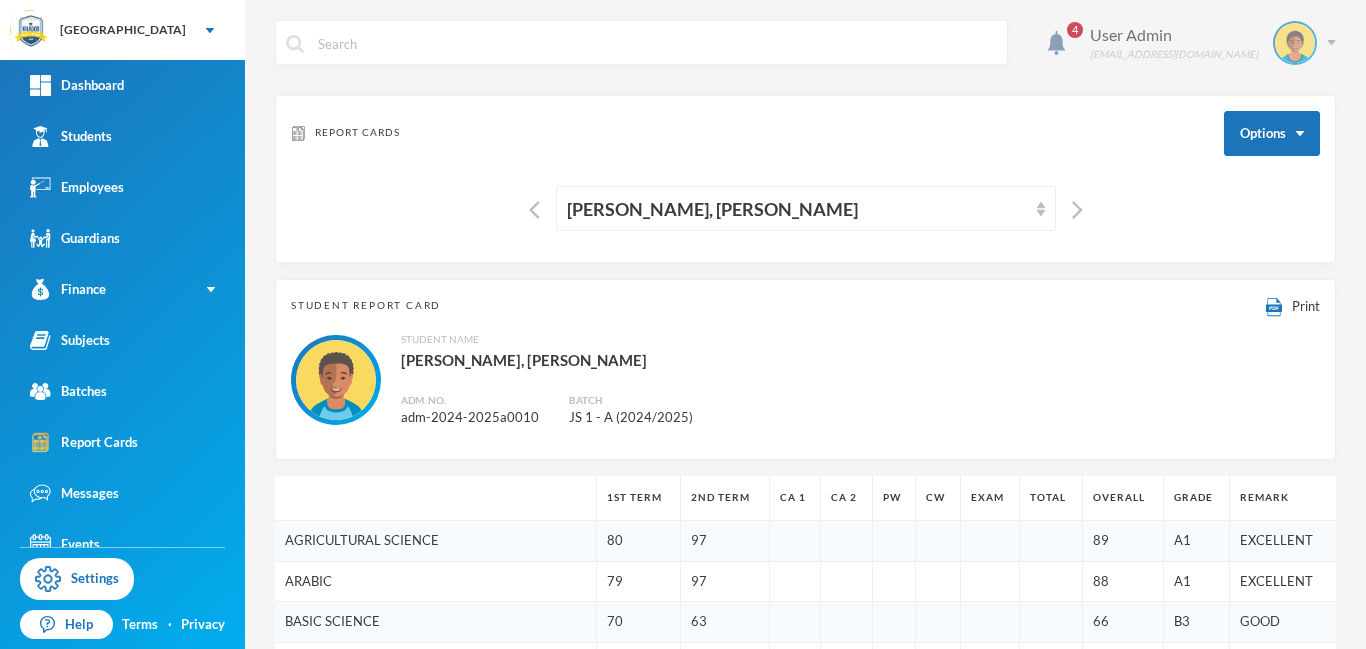 click at bounding box center (1331, 42) 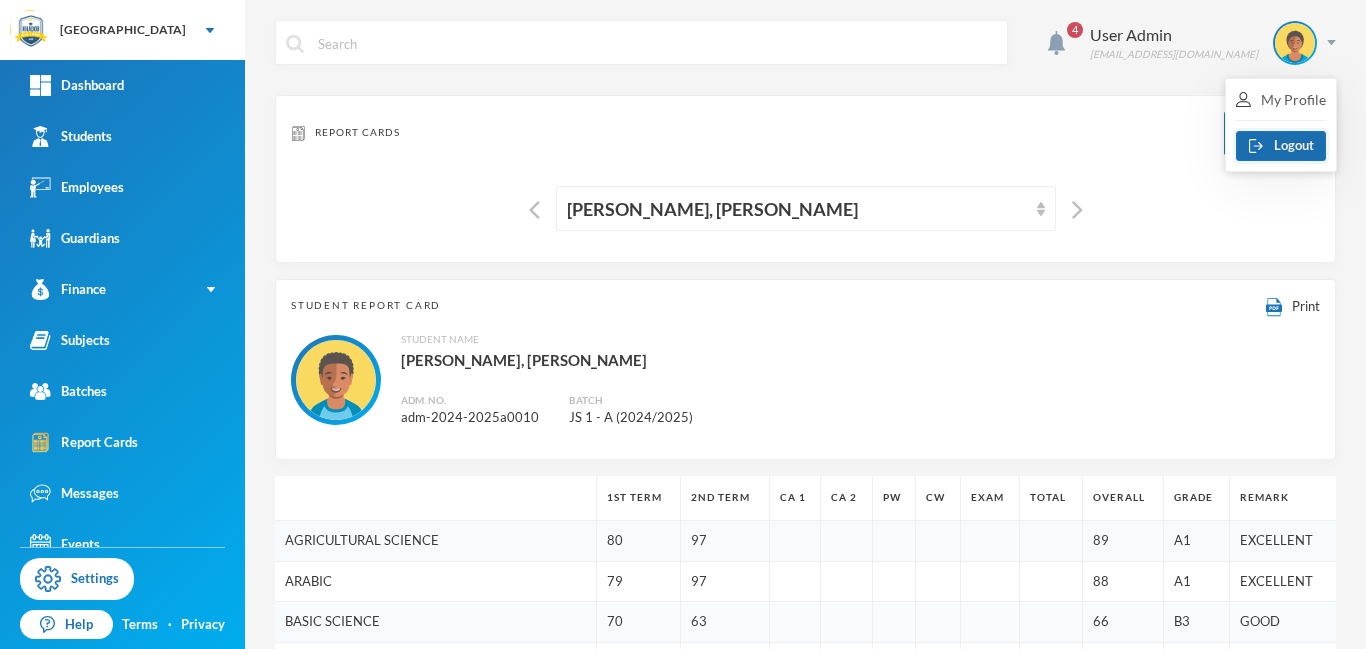 click on "Logout" at bounding box center (1281, 146) 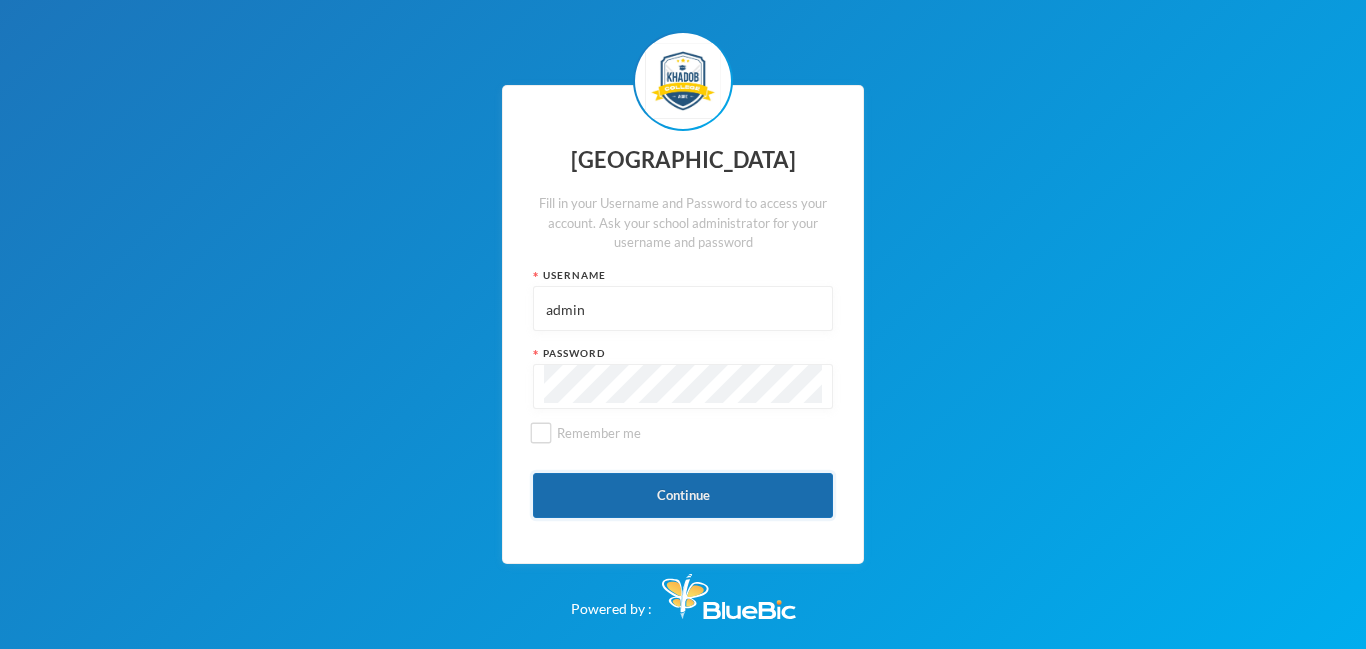 click on "Continue" at bounding box center (683, 495) 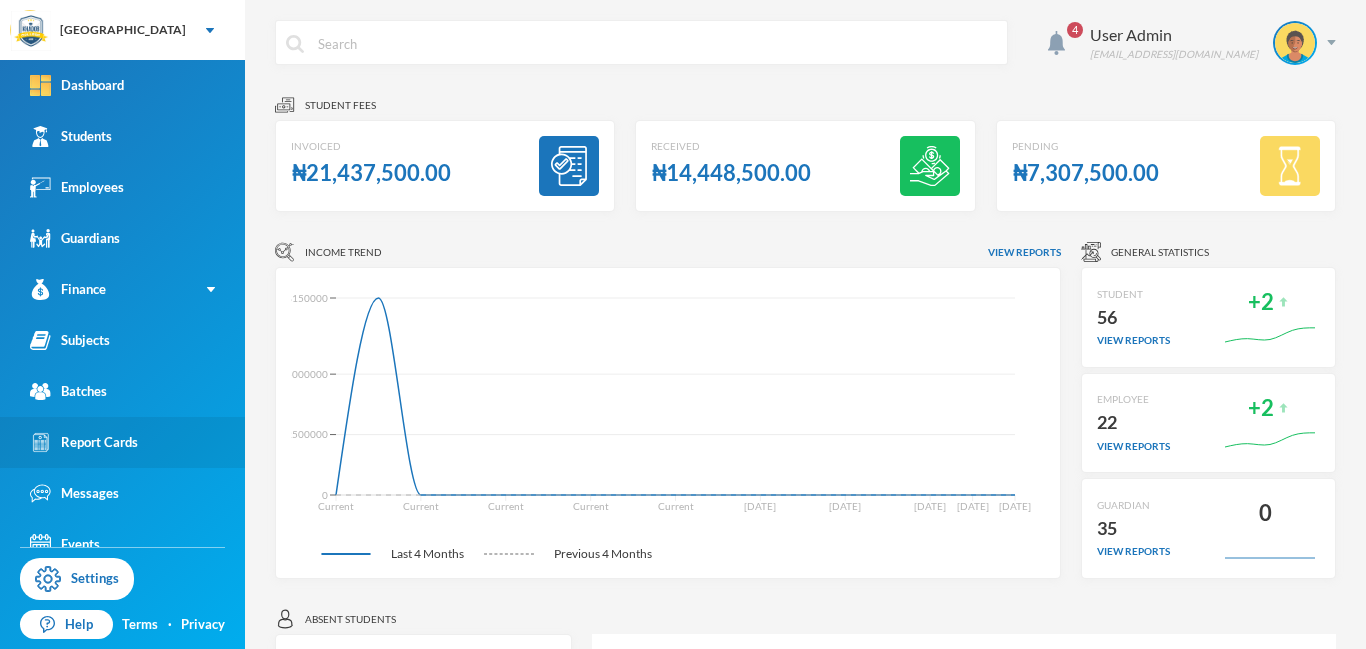 click on "Report Cards" at bounding box center [84, 442] 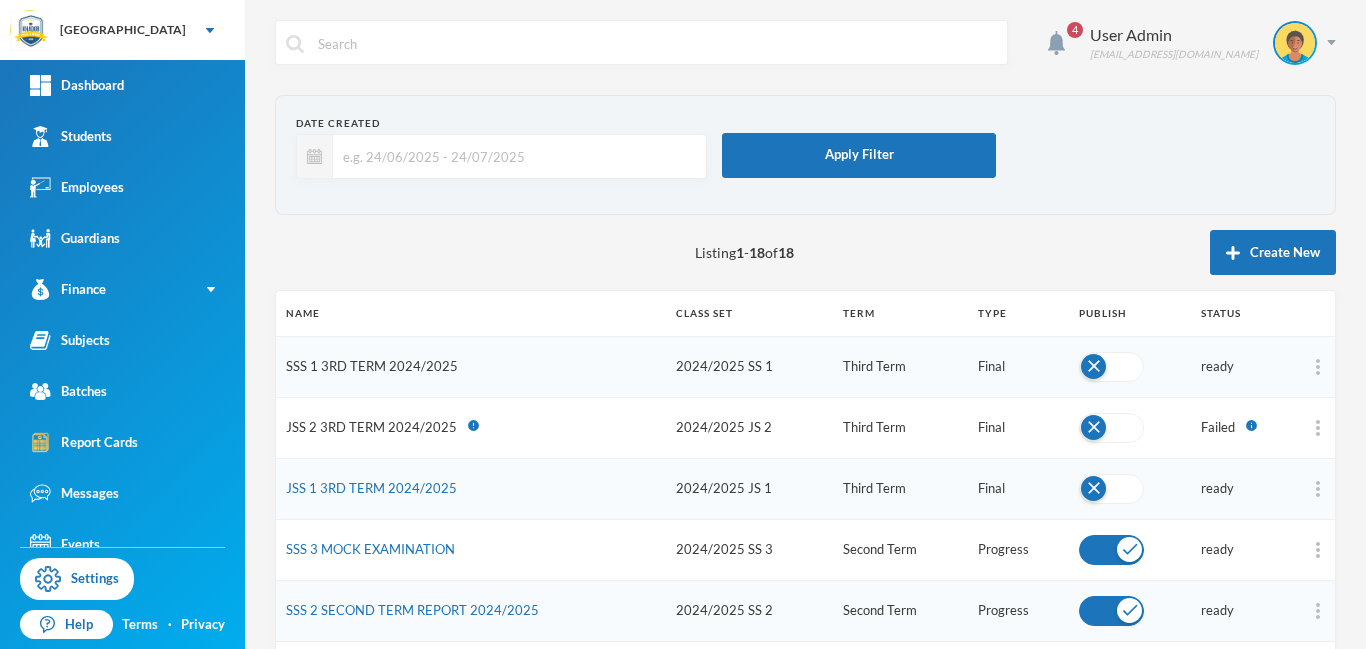 click on "SSS 1 3RD TERM 2024/2025" at bounding box center (372, 366) 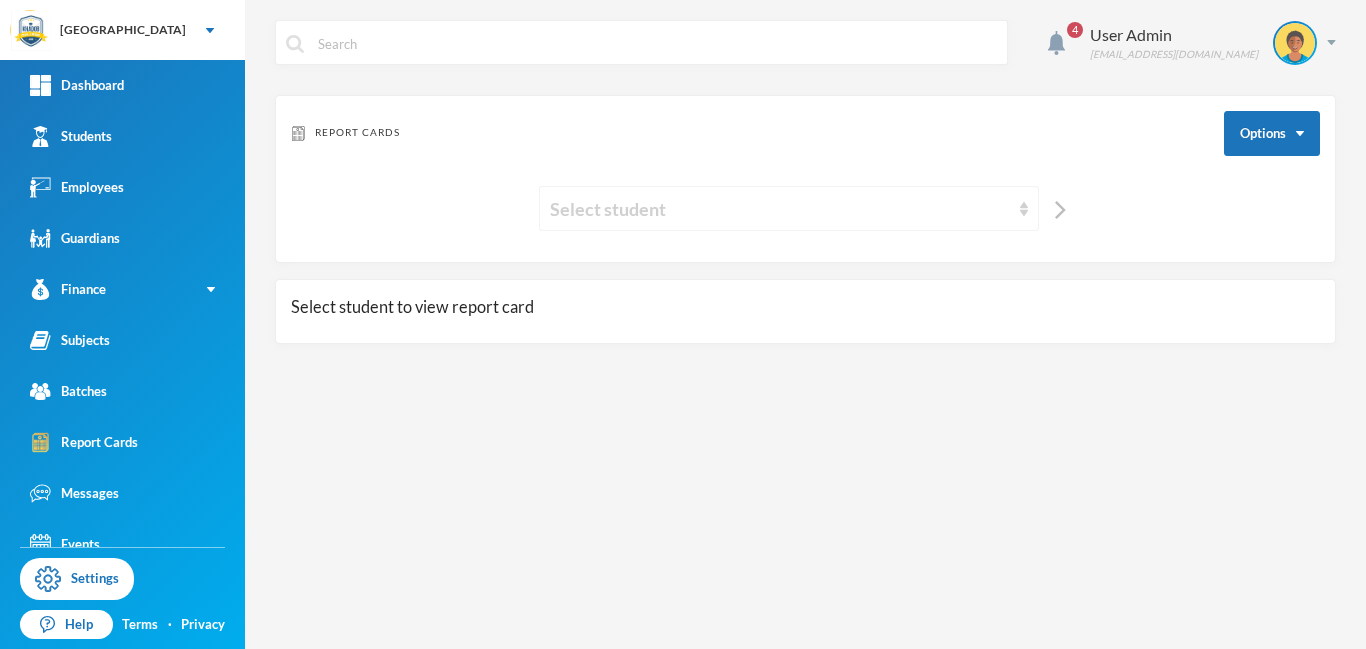 click on "Select student" at bounding box center [780, 209] 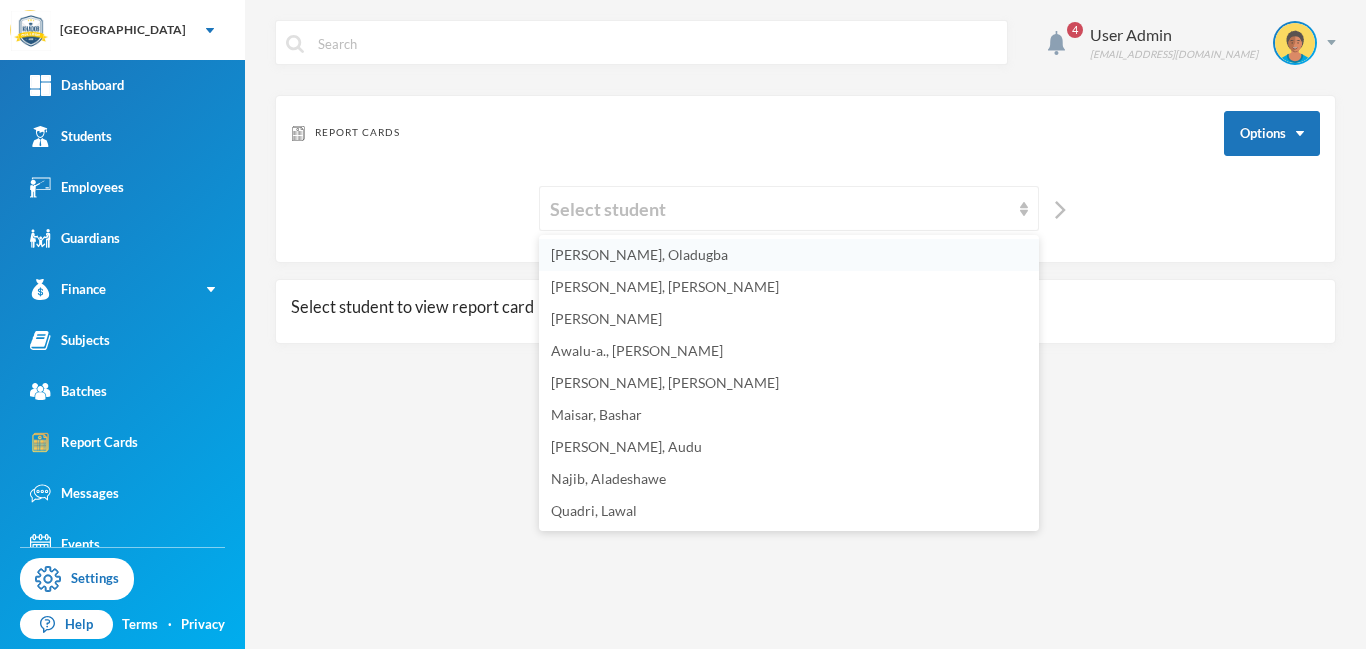 click on "[PERSON_NAME], Oladugba" at bounding box center (639, 254) 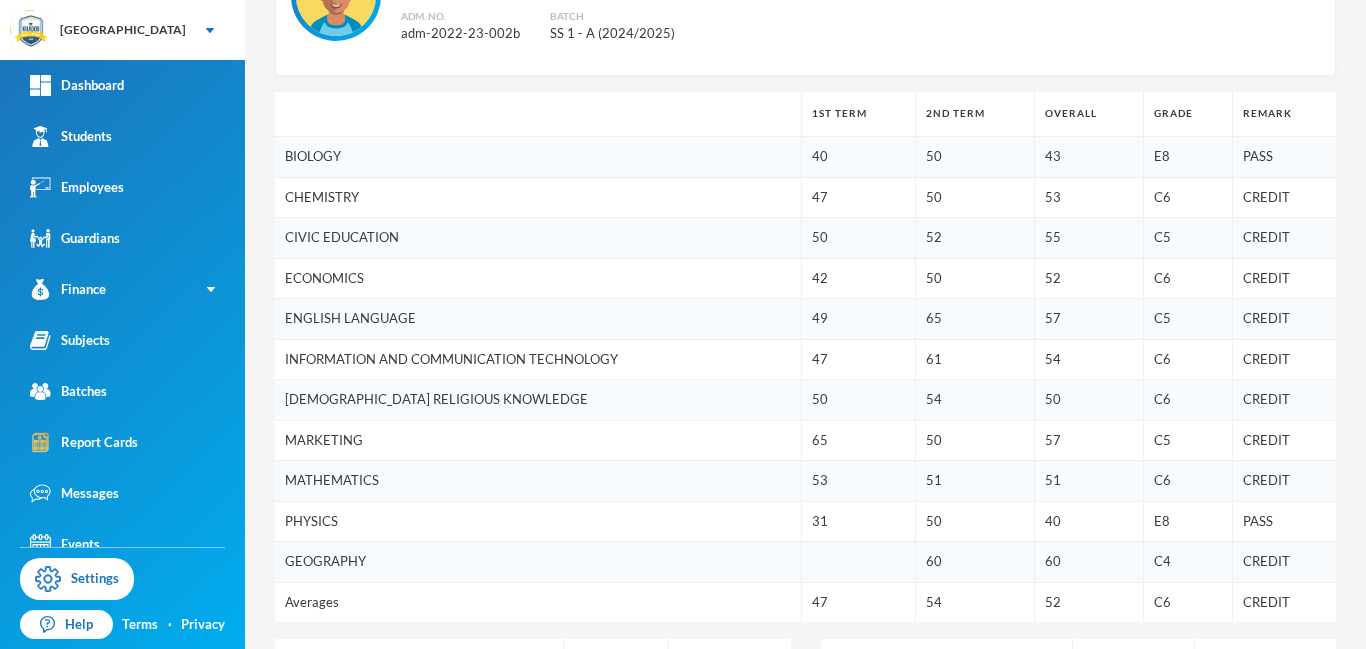 scroll, scrollTop: 375, scrollLeft: 0, axis: vertical 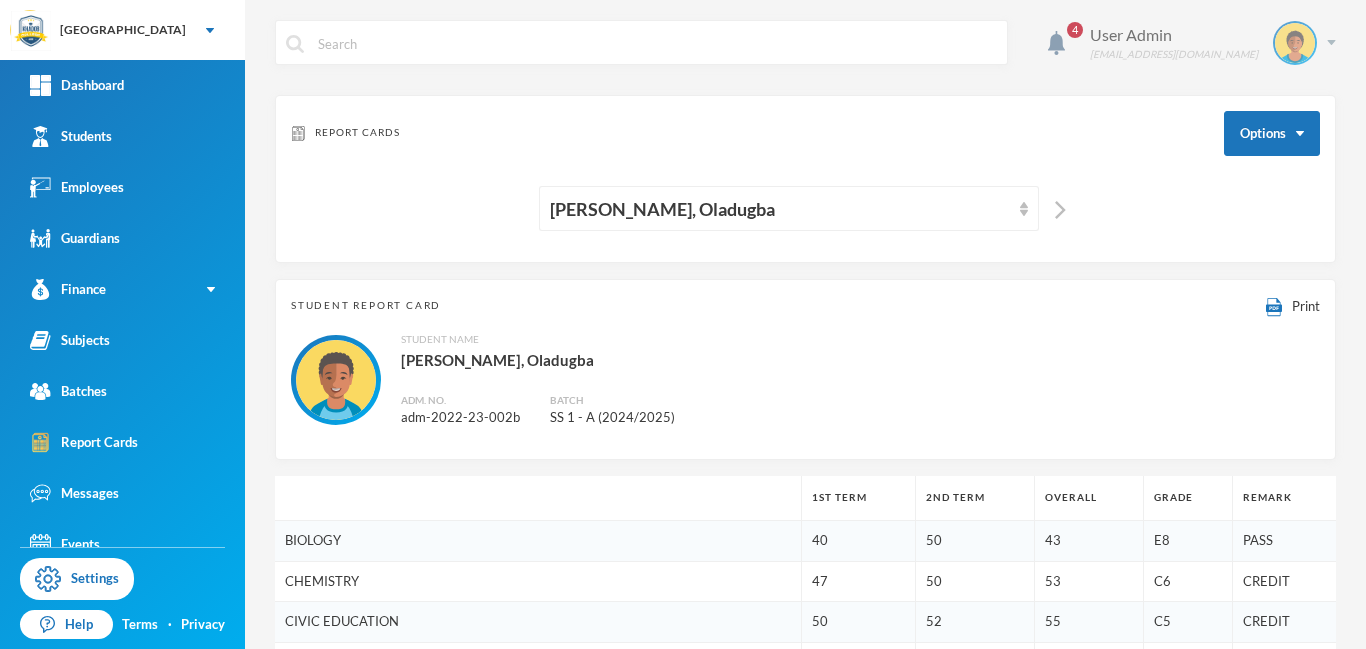 click on "User Admin admin@bluebic.com" at bounding box center (1205, 43) 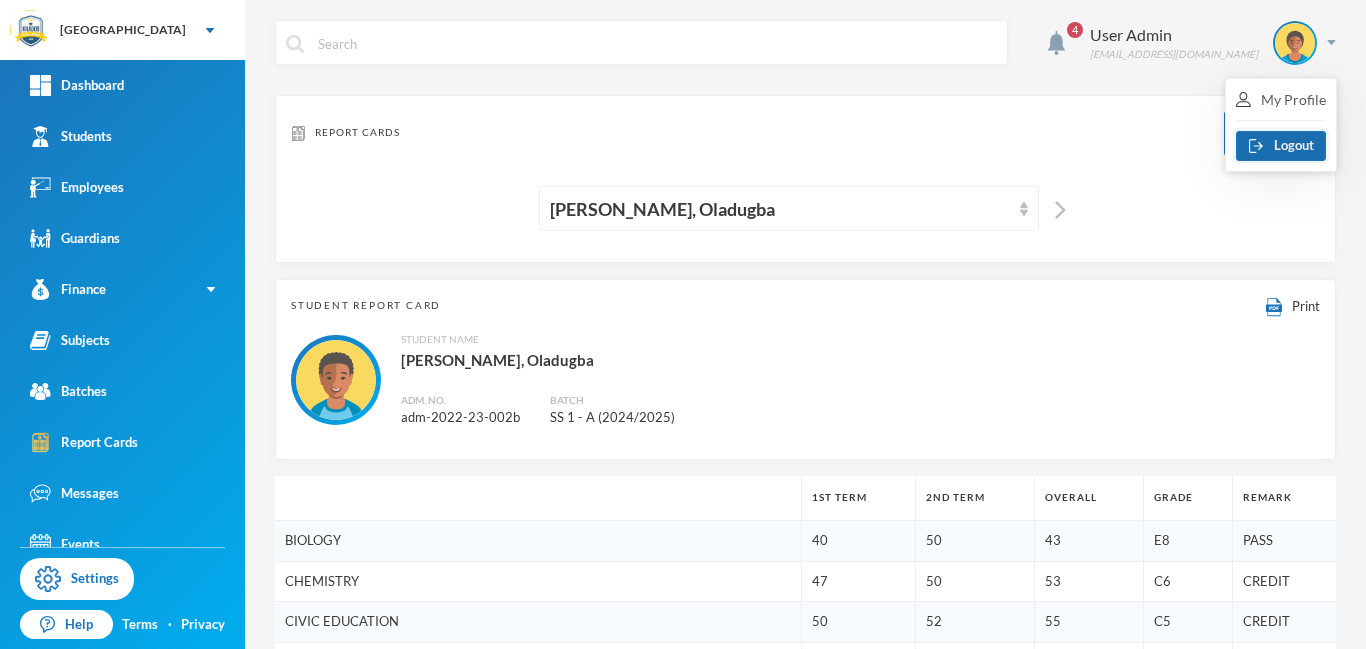 click on "Logout" at bounding box center (1281, 146) 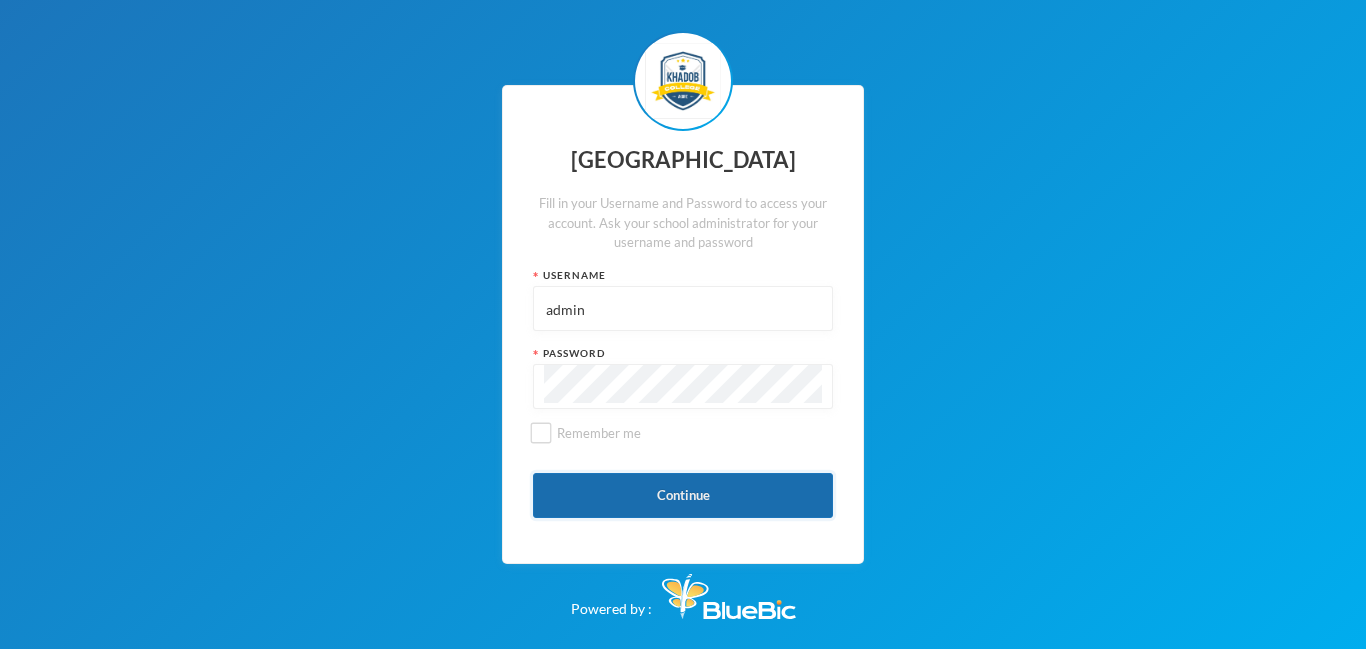click on "Continue" at bounding box center (683, 495) 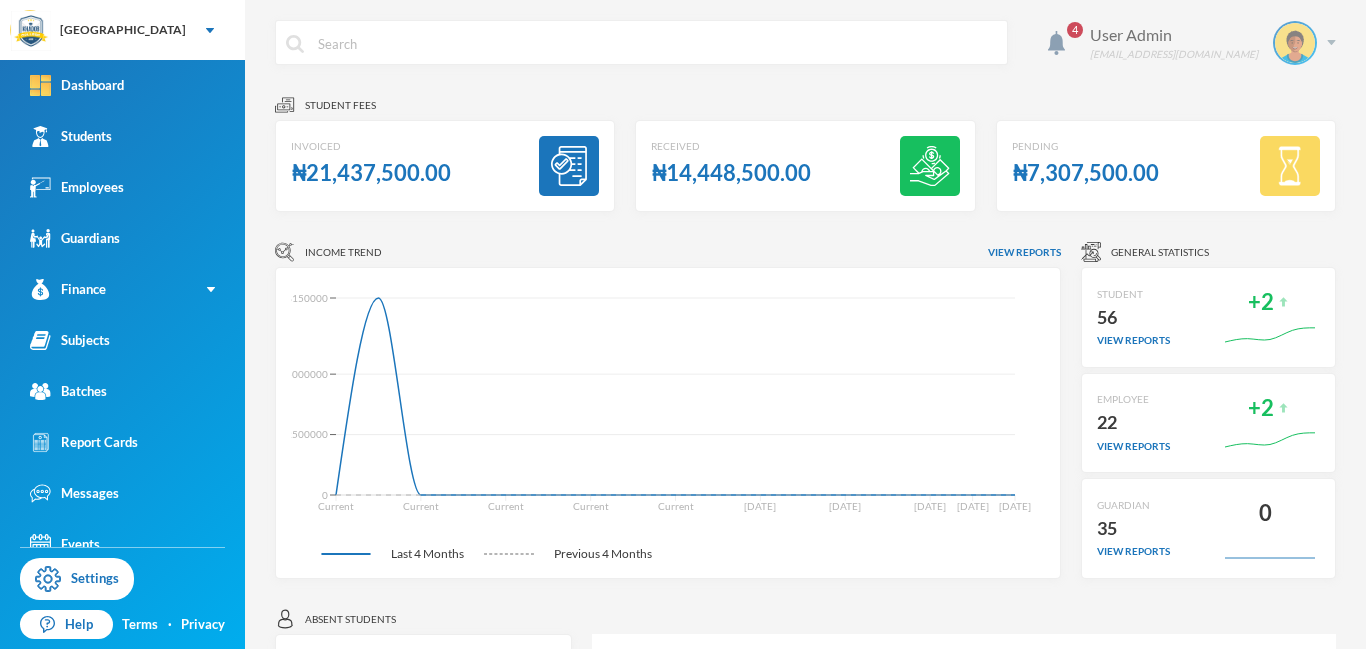 click at bounding box center [1331, 42] 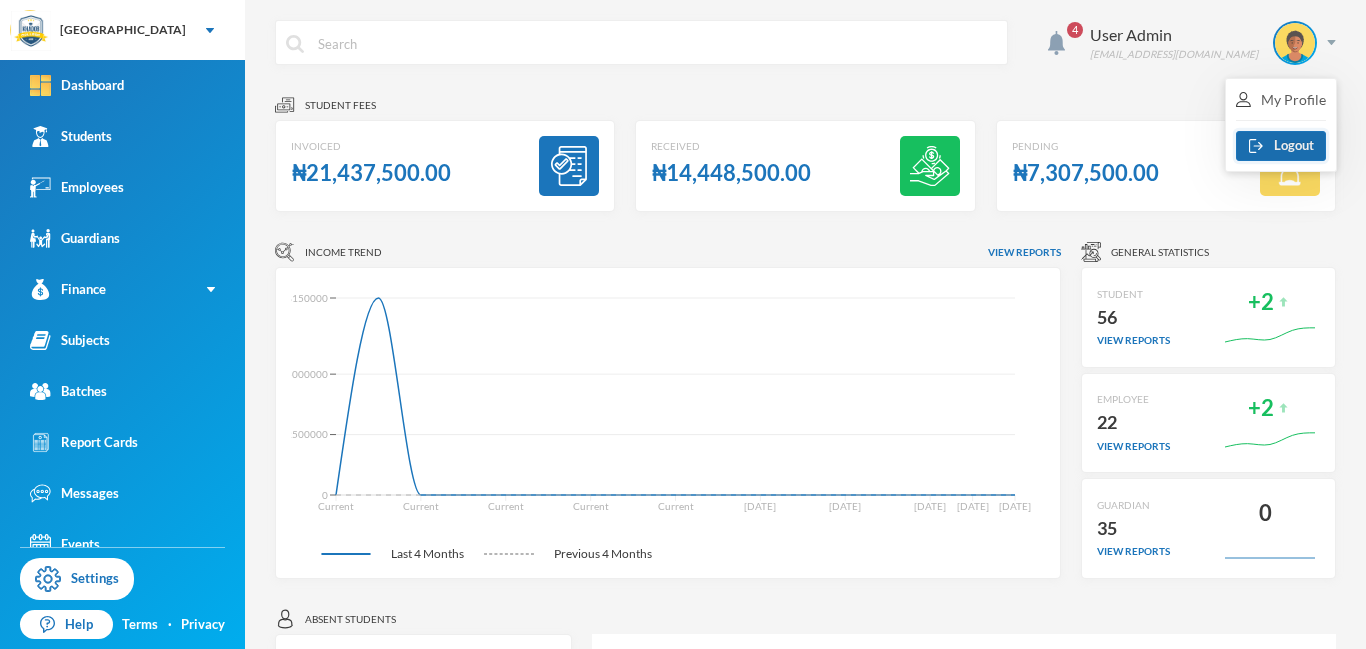 click on "Logout" at bounding box center [1281, 146] 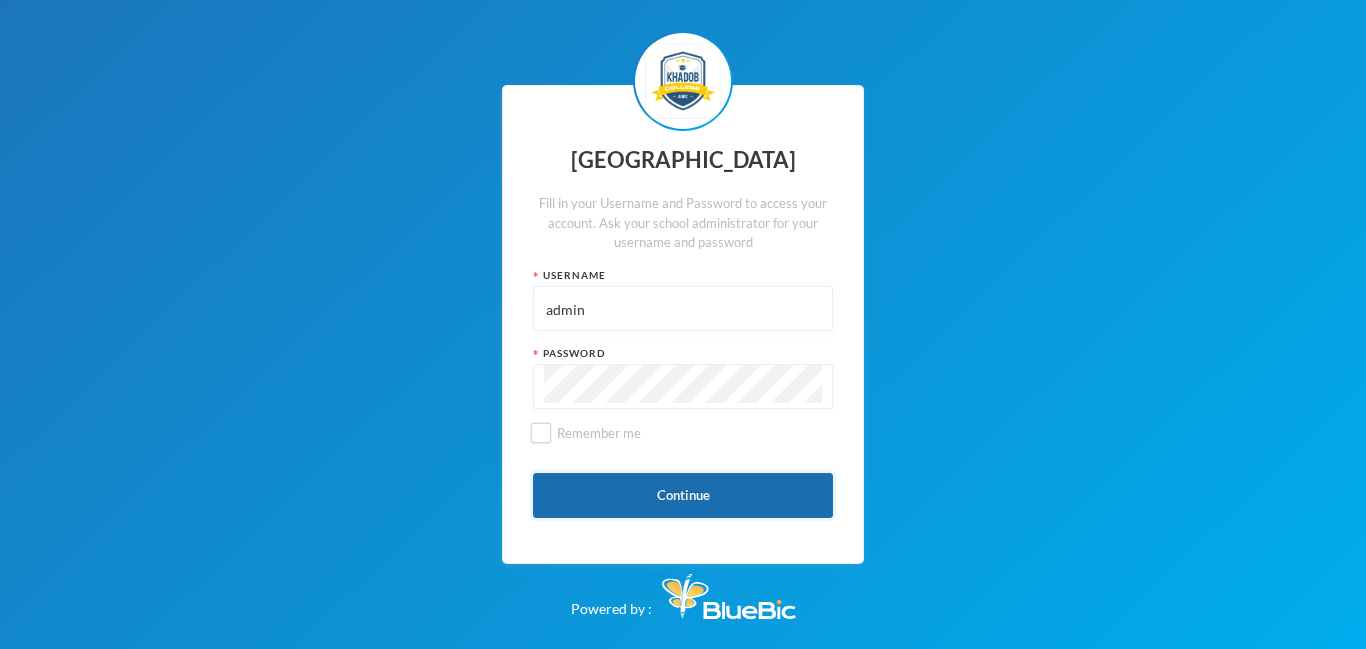 click on "Continue" at bounding box center (683, 495) 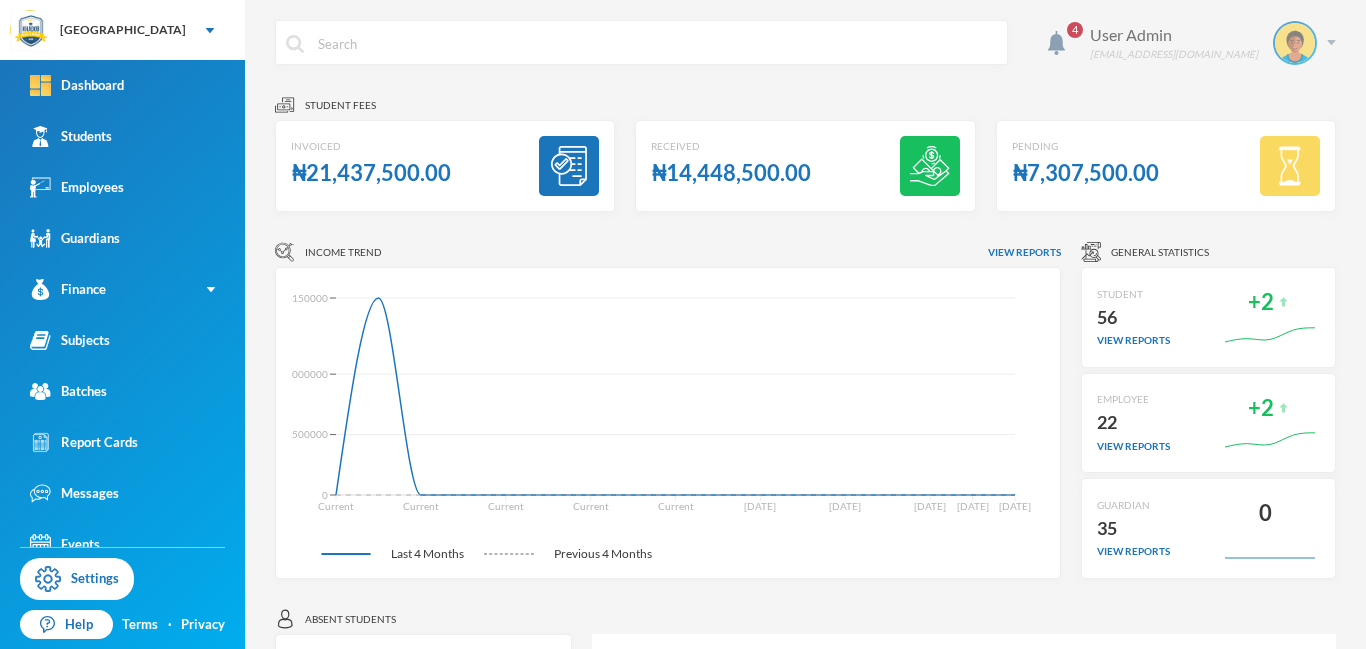 click at bounding box center (1331, 42) 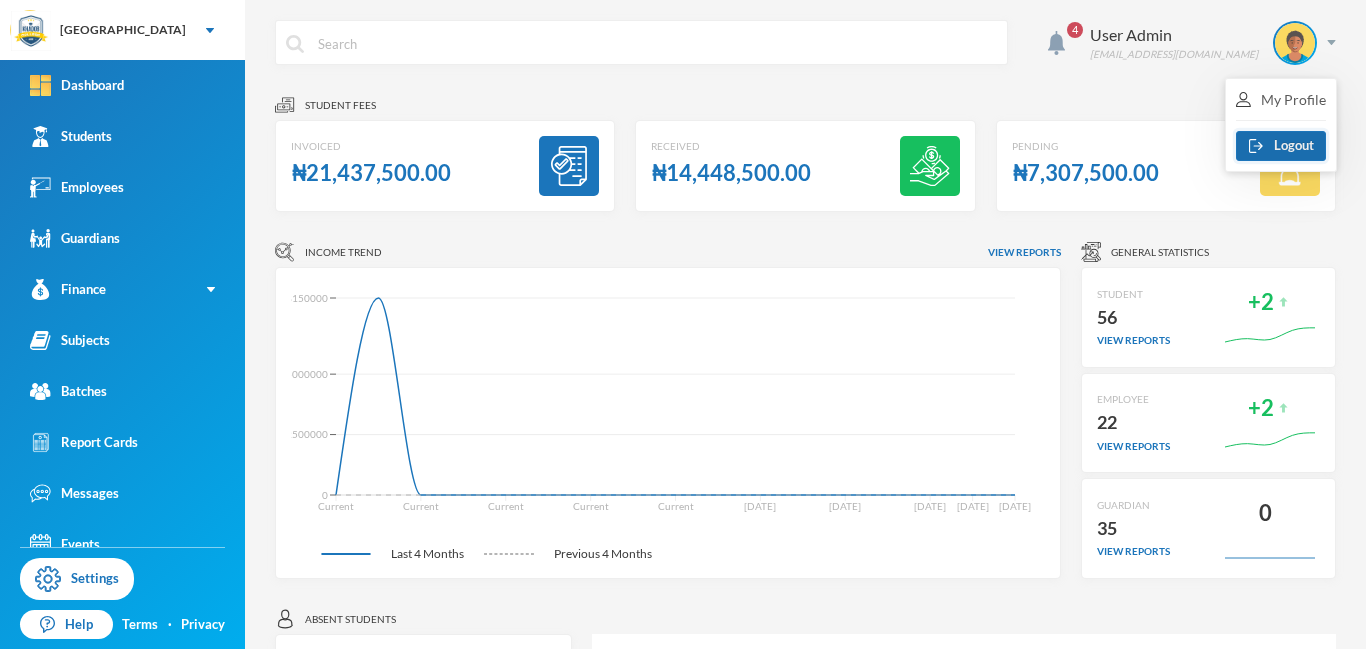click on "Logout" at bounding box center (1281, 146) 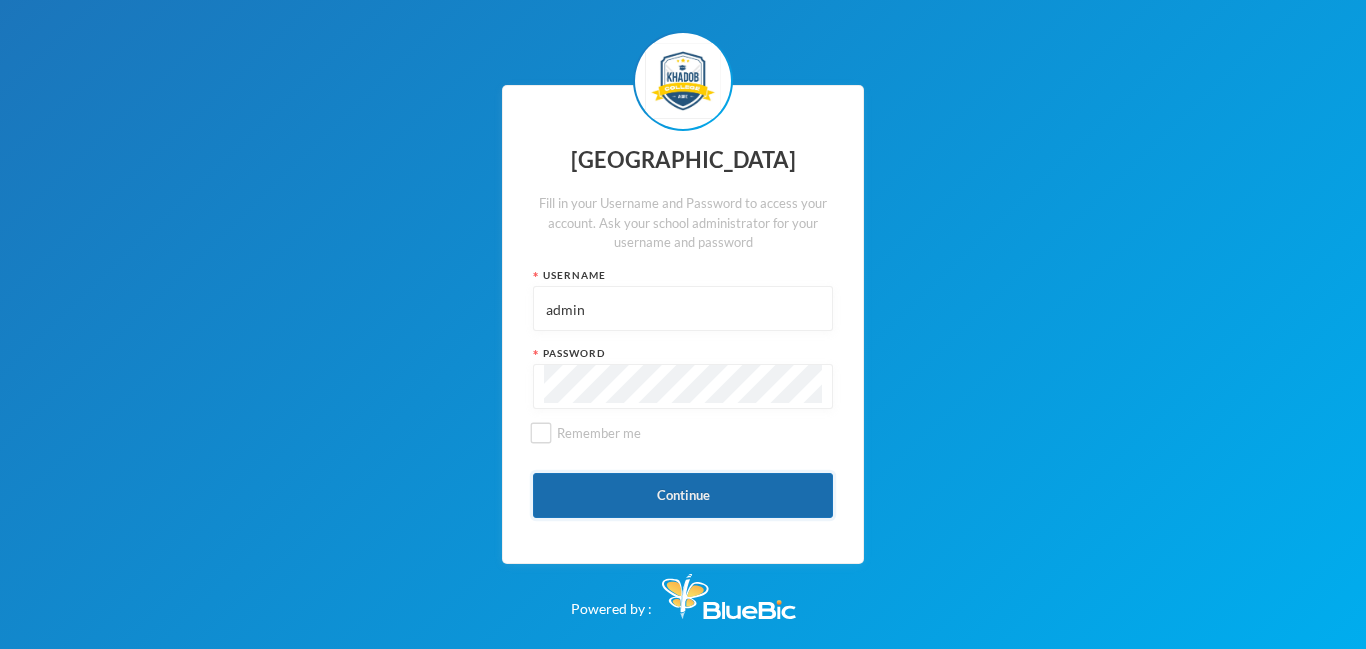 click on "Continue" at bounding box center (683, 495) 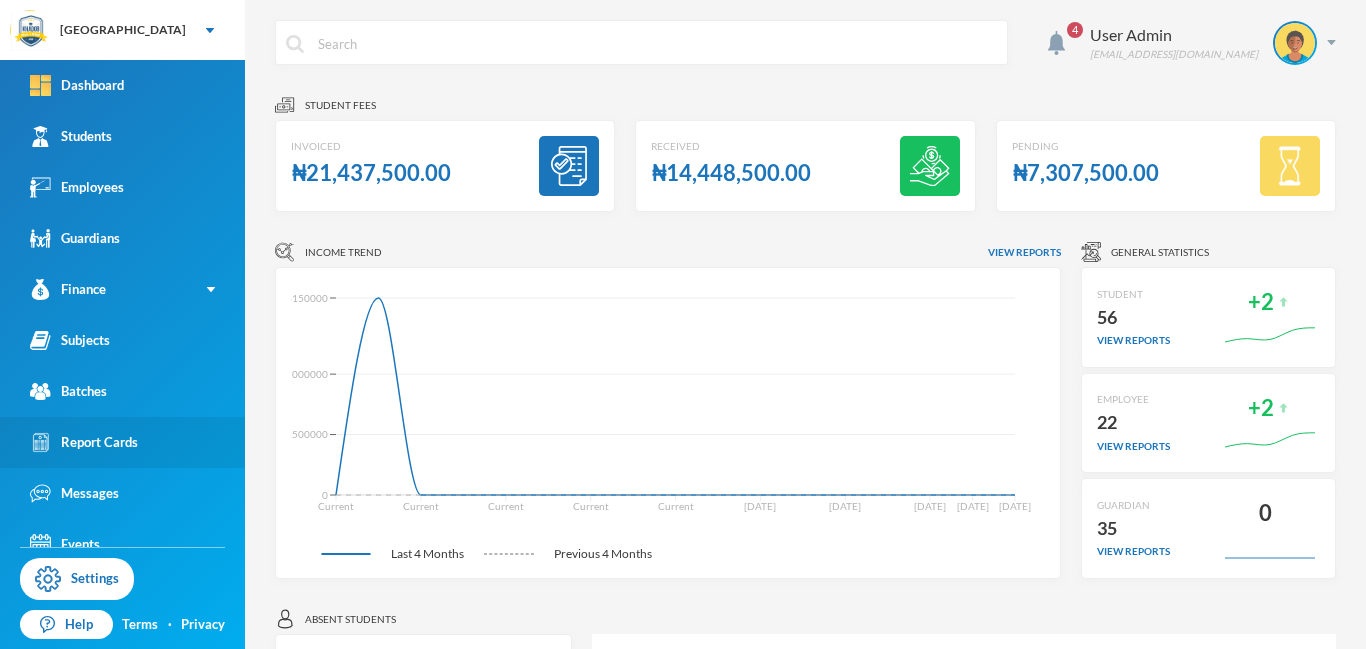 click on "Report Cards" at bounding box center (84, 442) 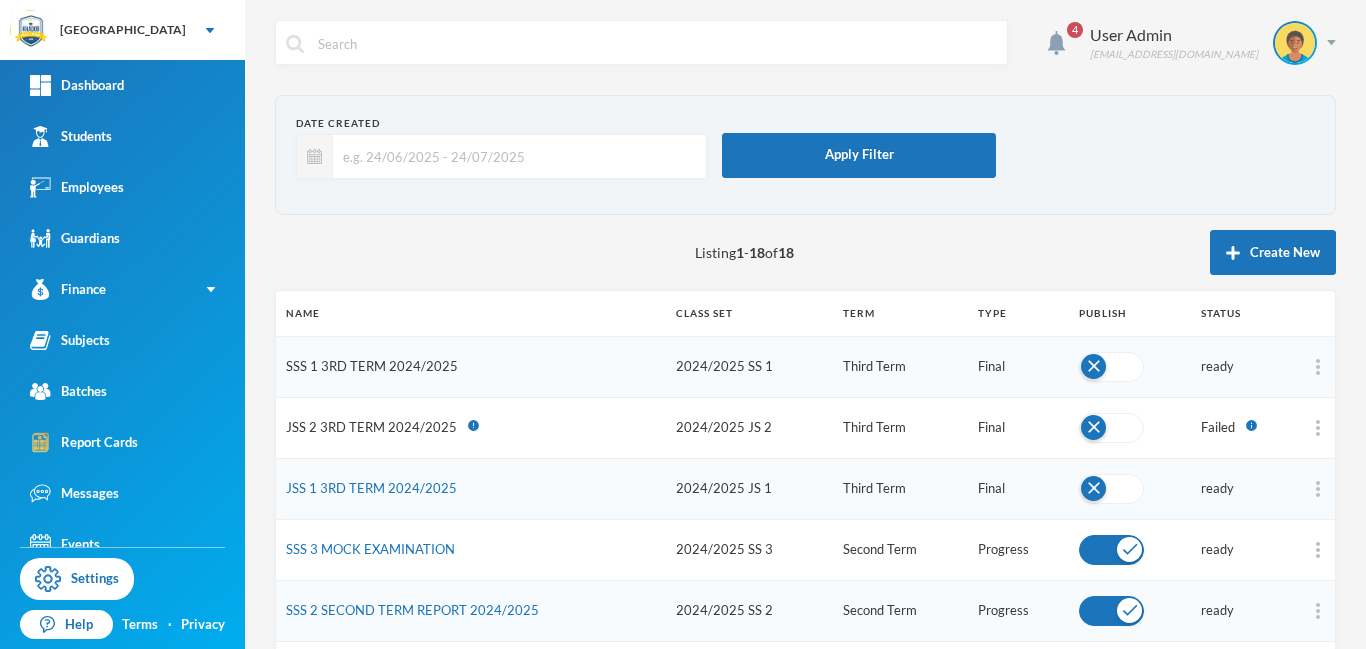 click on "SSS 1 3RD TERM 2024/2025" at bounding box center [372, 366] 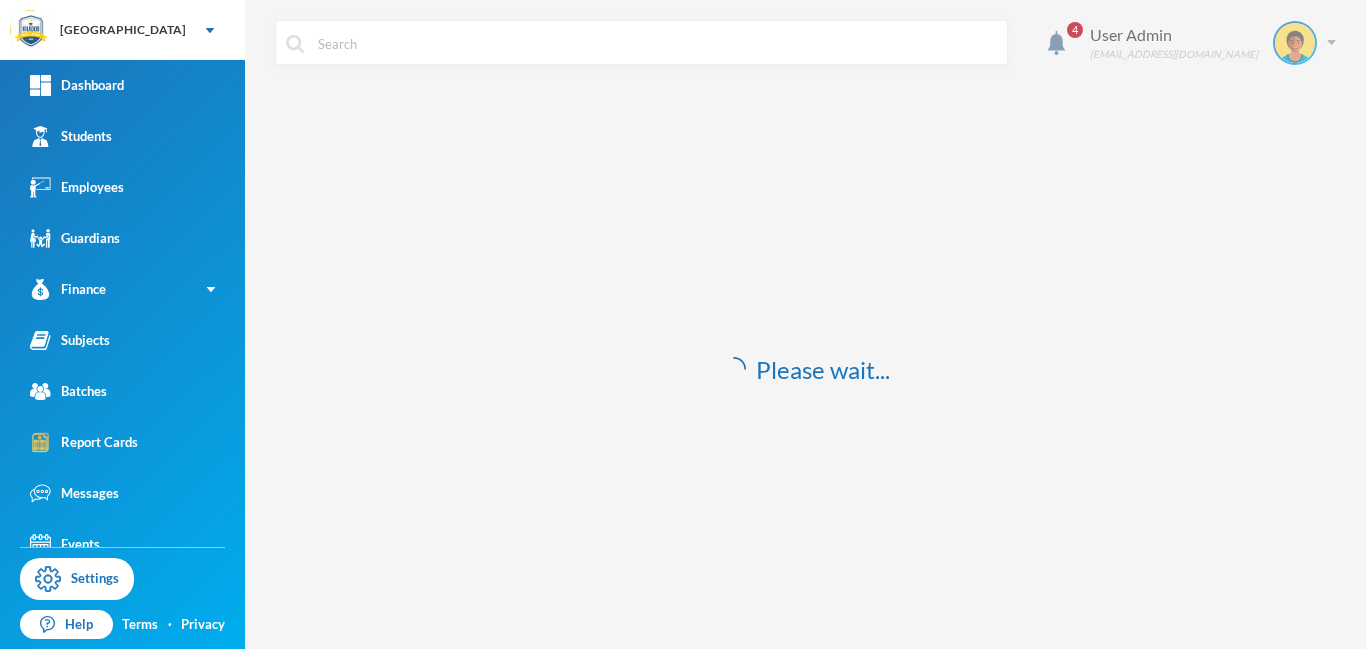click at bounding box center (1331, 42) 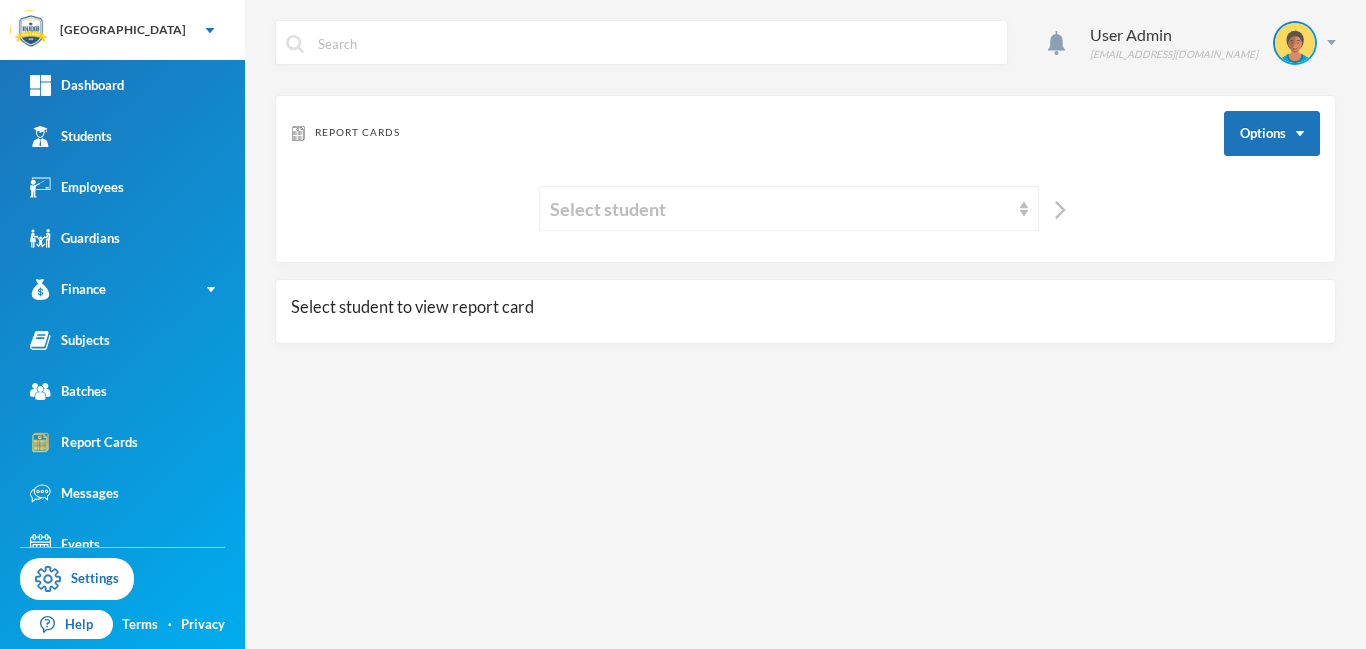 scroll, scrollTop: 0, scrollLeft: 0, axis: both 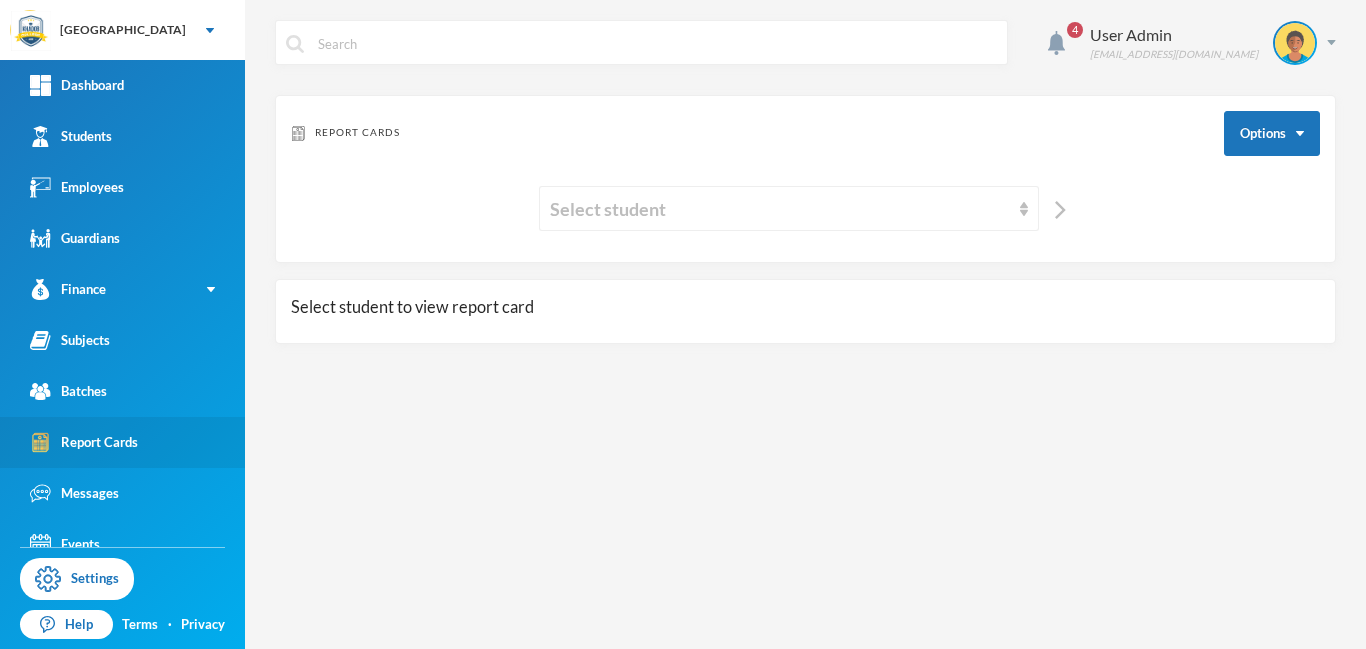 click on "Report Cards" at bounding box center (84, 442) 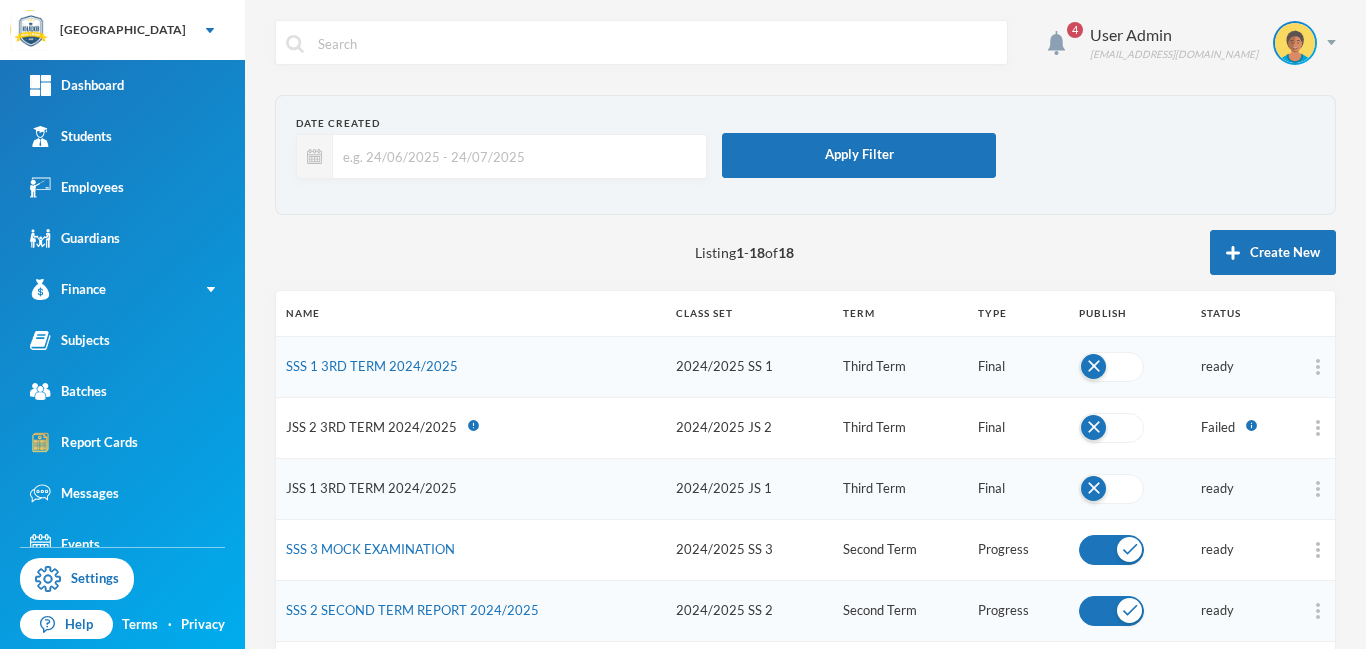 click on "JSS 1 3RD TERM 2024/2025" at bounding box center [371, 488] 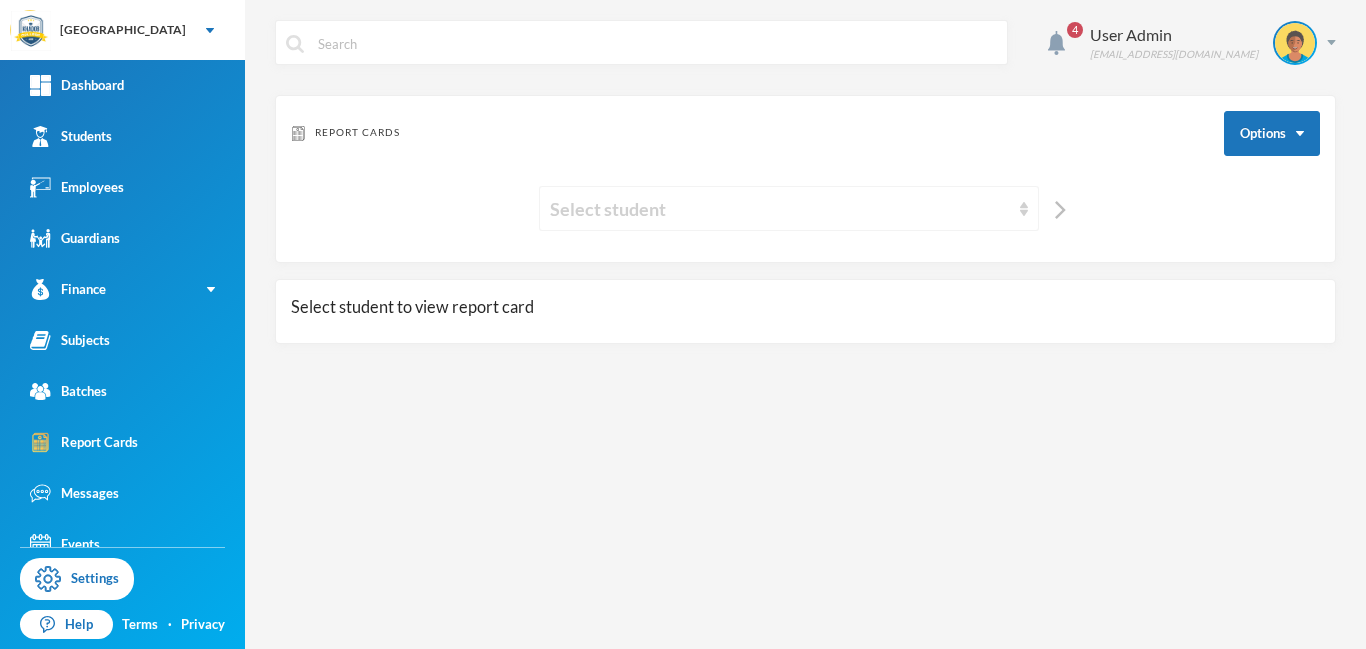 click on "Select student" at bounding box center [780, 209] 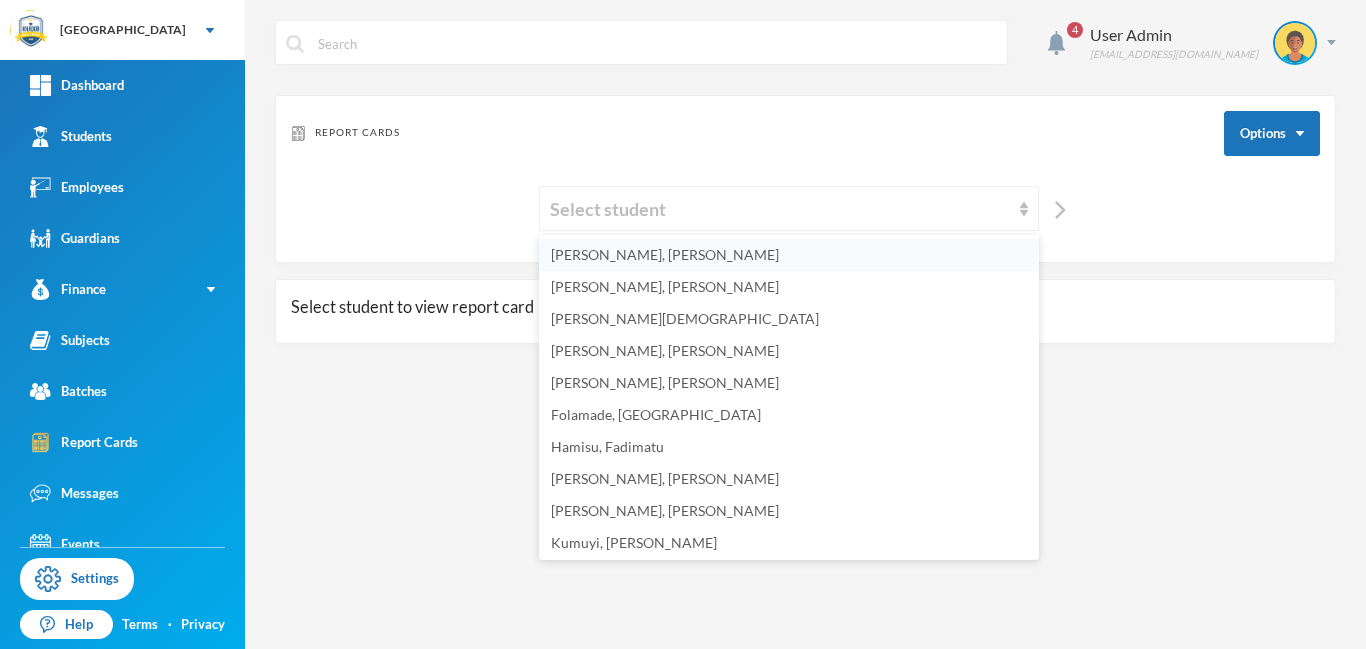 click on "[PERSON_NAME], [PERSON_NAME]" at bounding box center [665, 254] 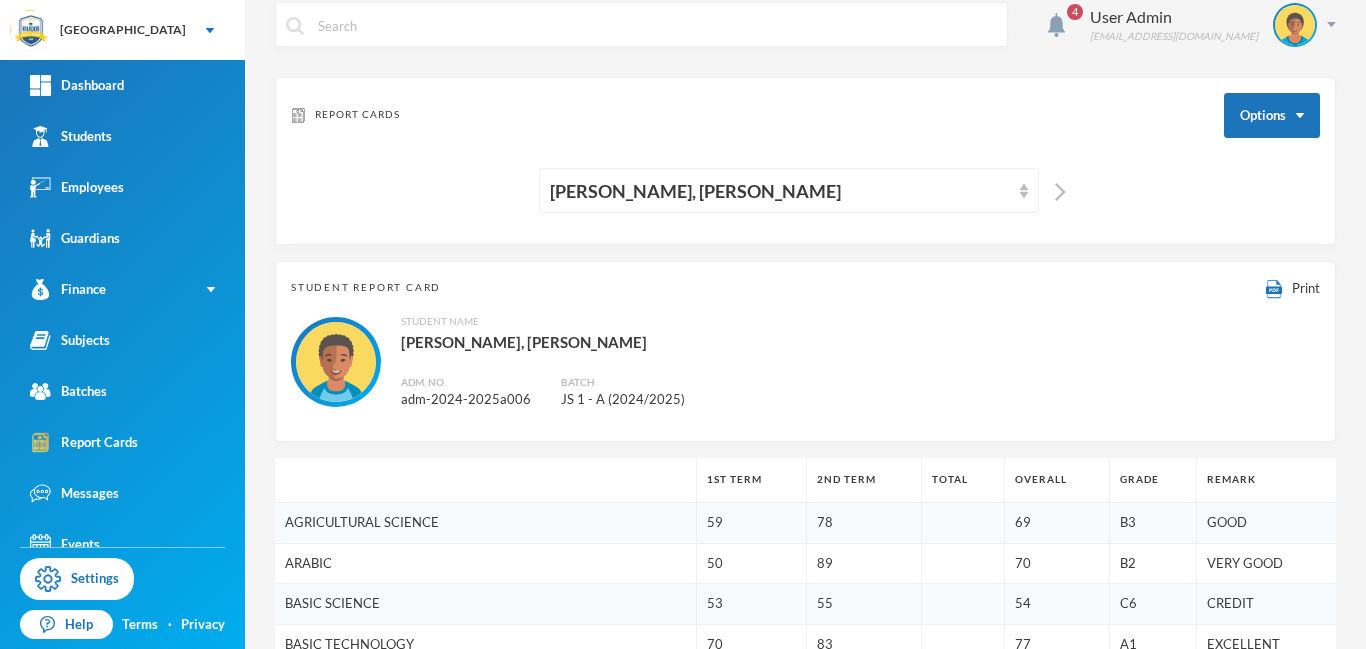 scroll, scrollTop: 0, scrollLeft: 0, axis: both 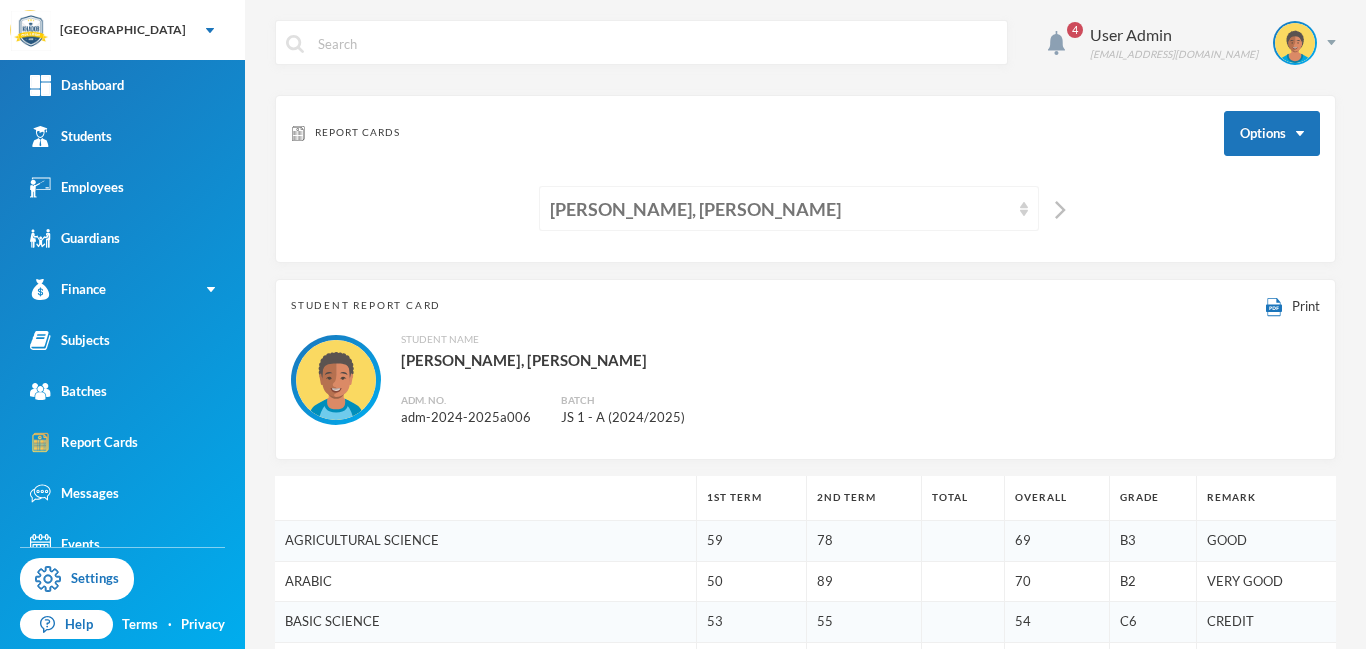click on "[PERSON_NAME], [PERSON_NAME]" at bounding box center (780, 209) 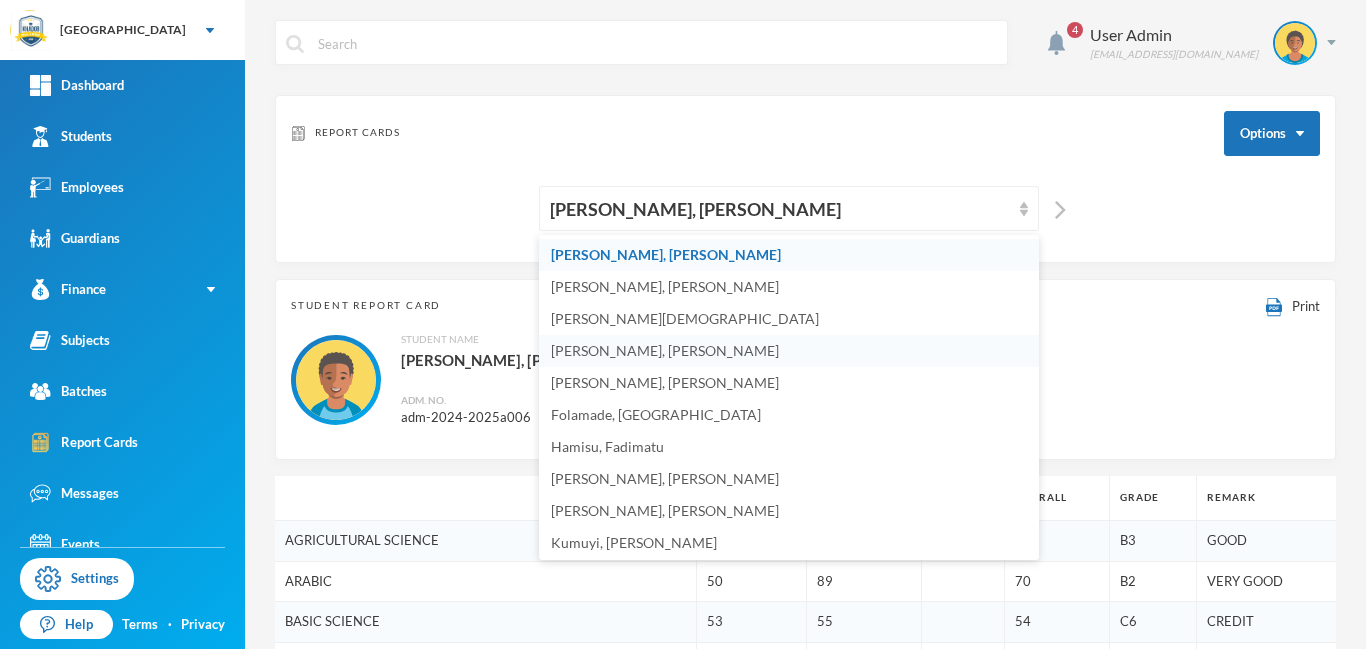 click on "Anola, Adibah Inshirah" at bounding box center [665, 350] 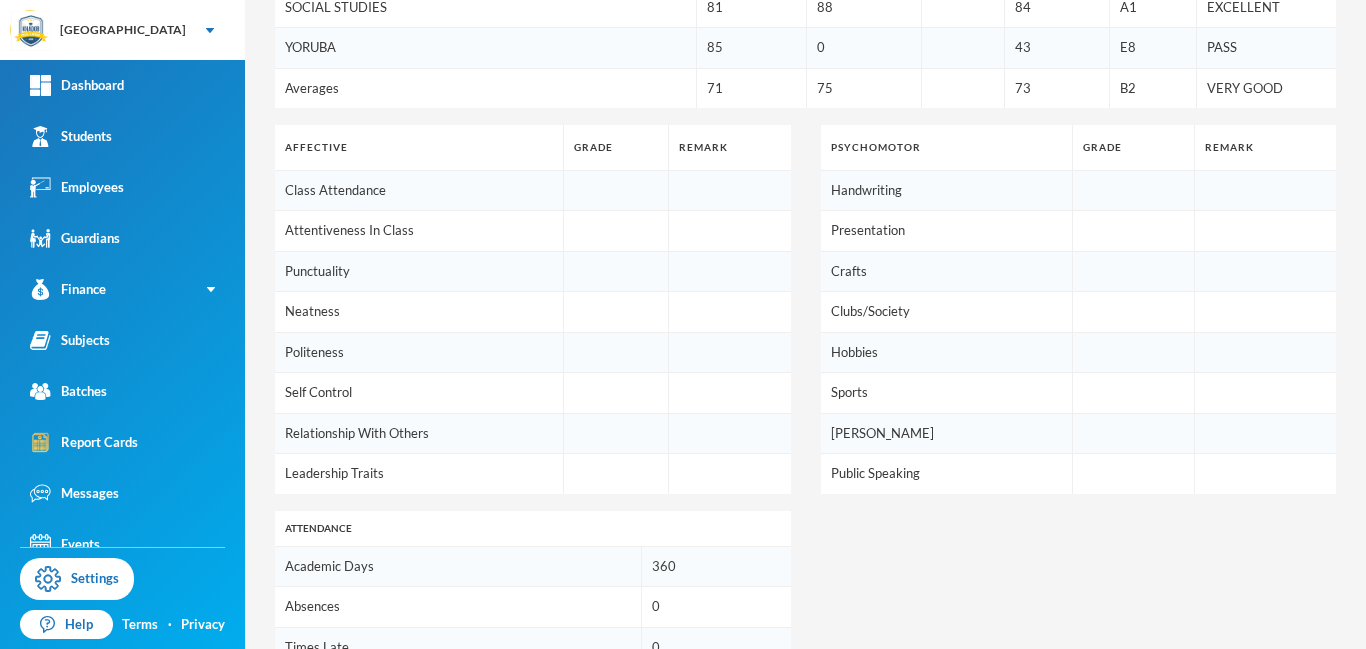 scroll, scrollTop: 0, scrollLeft: 0, axis: both 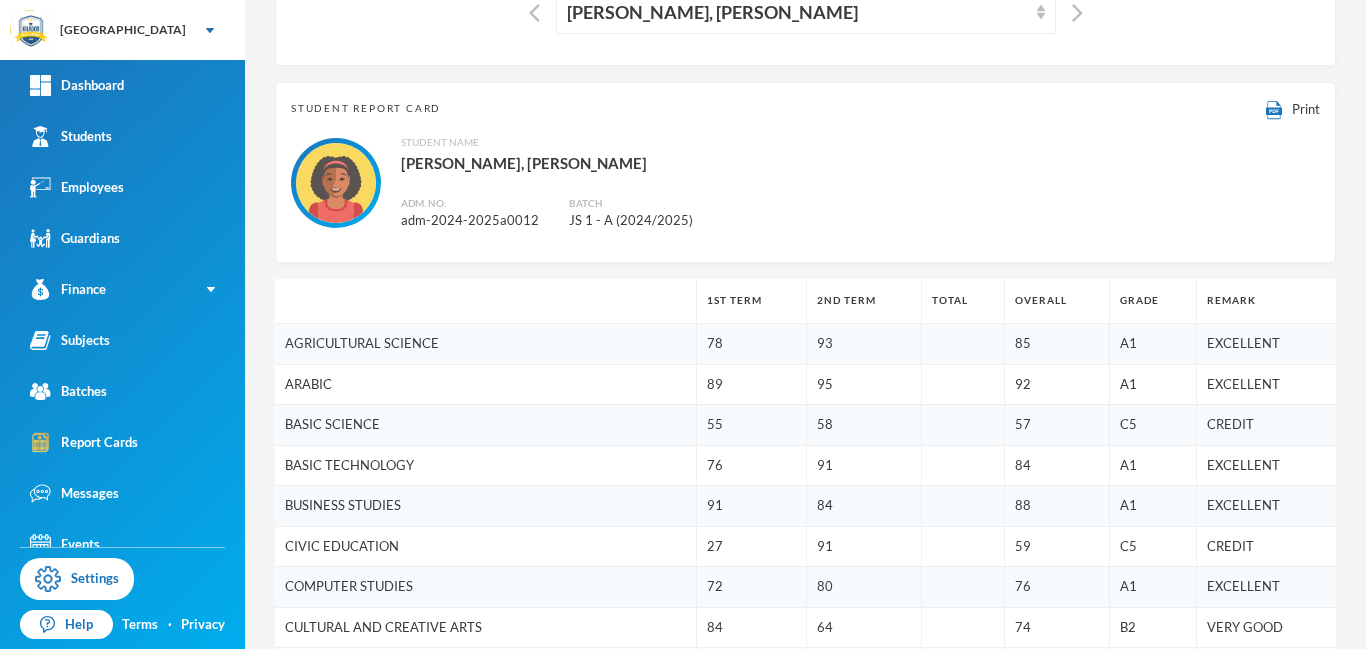 drag, startPoint x: 1365, startPoint y: 133, endPoint x: 1364, endPoint y: 198, distance: 65.00769 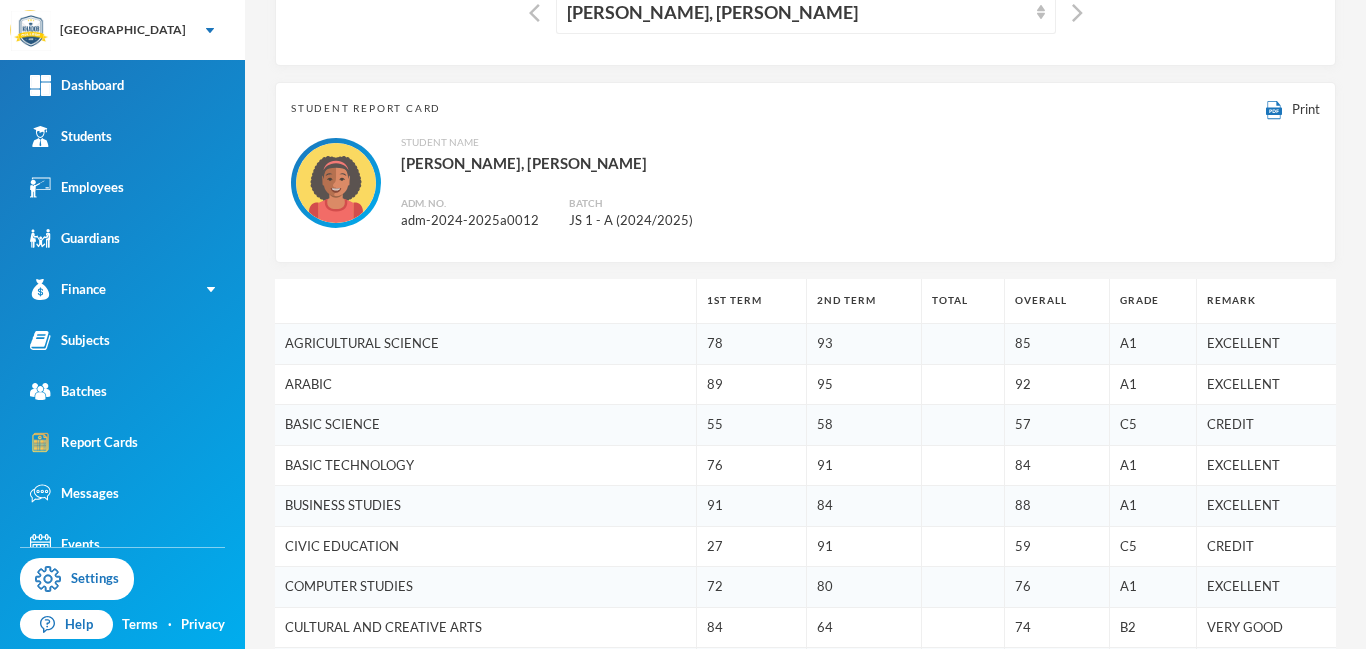 click on "Student Name Anola, Adibah Inshirah Adm. No. adm-2024-2025a0012 Batch JS 1 - A (2024/2025)" at bounding box center (805, 183) 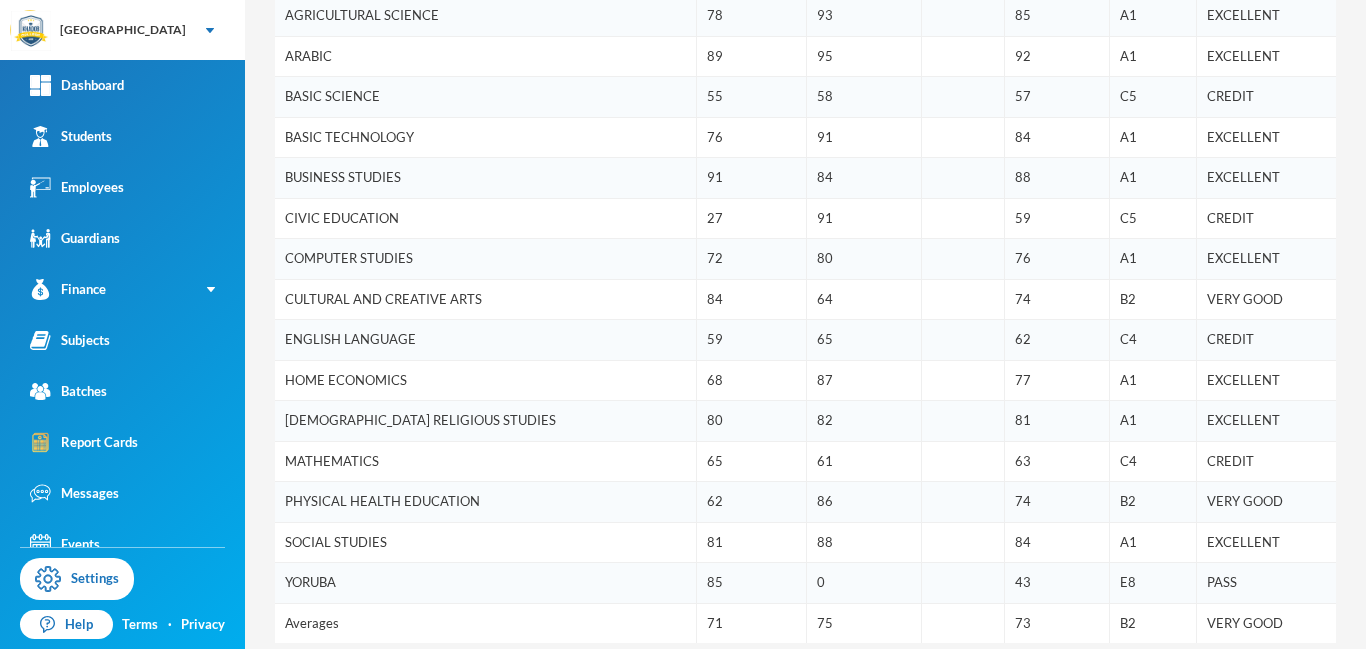 drag, startPoint x: 1365, startPoint y: 114, endPoint x: 1365, endPoint y: 226, distance: 112 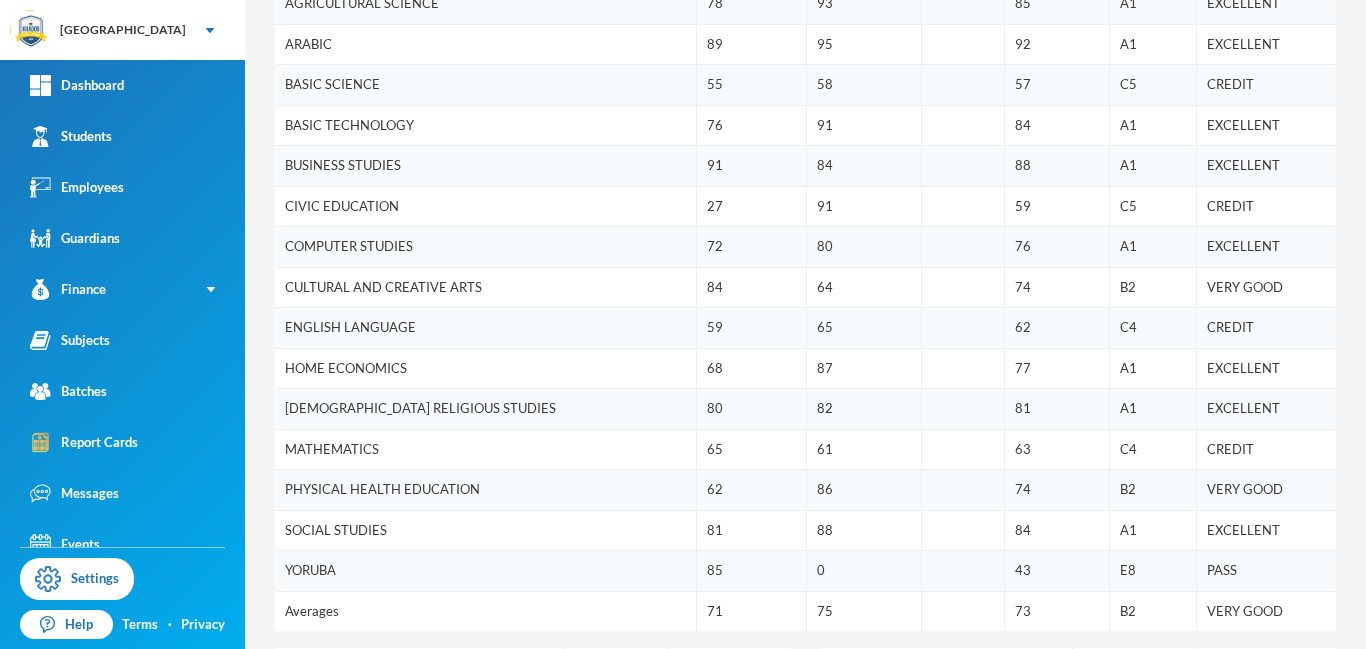 click on "4 User Admin admin@bluebic.com Report Cards Options Anola, Adibah Inshirah Student Report Card Print Student Name Anola, Adibah Inshirah Adm. No. adm-2024-2025a0012 Batch JS 1 - A (2024/2025) 1st Term 2nd Term Total Overall Grade Remark AGRICULTURAL SCIENCE 78 93 85 A1 EXCELLENT ARABIC 89 95 92 A1 EXCELLENT BASIC SCIENCE 55 58 57 C5 CREDIT BASIC TECHNOLOGY 76 91 84 A1 EXCELLENT BUSINESS STUDIES 91 84 88 A1 EXCELLENT CIVIC EDUCATION 27 91 59 C5 CREDIT COMPUTER STUDIES 72 80 76 A1 EXCELLENT CULTURAL AND CREATIVE ARTS 84 64 74 B2 VERY GOOD ENGLISH LANGUAGE 59 65 62 C4 CREDIT HOME ECONOMICS 68 87 77 A1 EXCELLENT ISLAMIC RELIGIOUS STUDIES 80 82 81 A1 EXCELLENT MATHEMATICS 65 61 63 C4 CREDIT PHYSICAL HEALTH EDUCATION 62 86 74 B2 VERY GOOD SOCIAL STUDIES 81 88 84 A1 EXCELLENT YORUBA 85 0 43 E8 PASS Averages 71 75 73 B2 VERY GOOD Affective Grade Remark Class Attendance Attentiveness In Class Punctuality Neatness Politeness Self Control Relationship With Others Leadership Traits Psychomotor Grade Remark Handwriting 0" at bounding box center [805, 324] 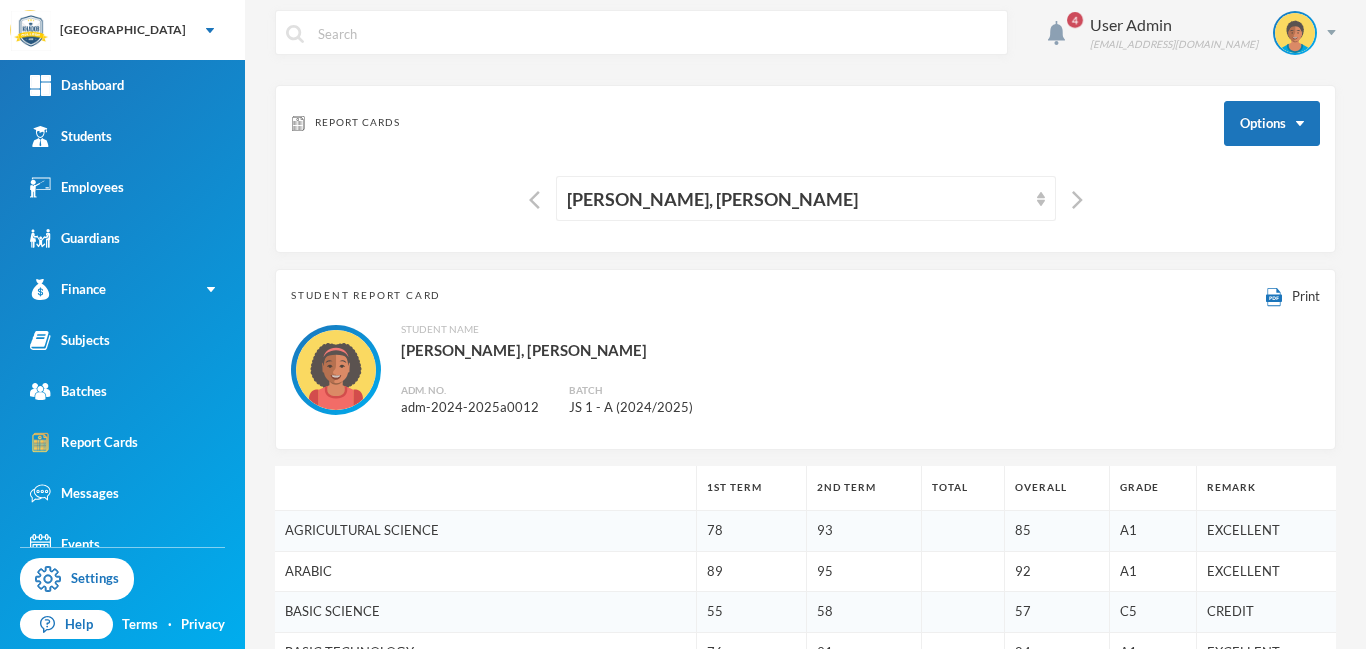scroll, scrollTop: 0, scrollLeft: 0, axis: both 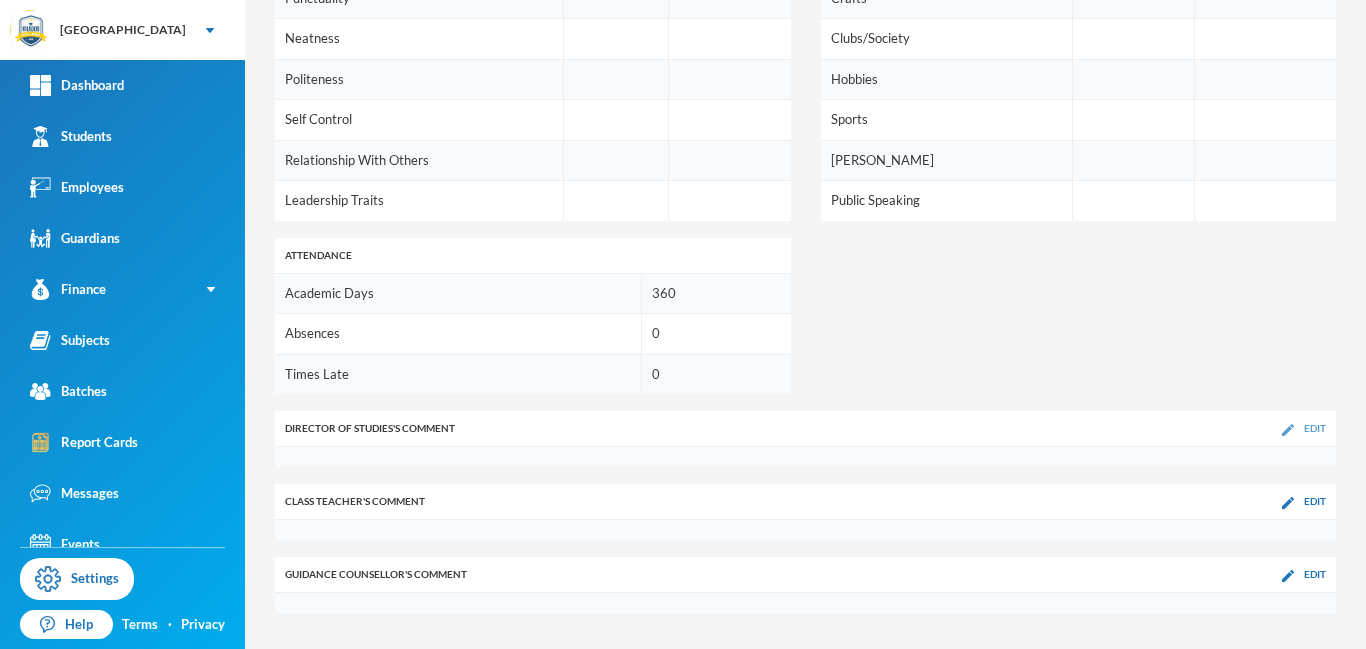 click at bounding box center [1288, 430] 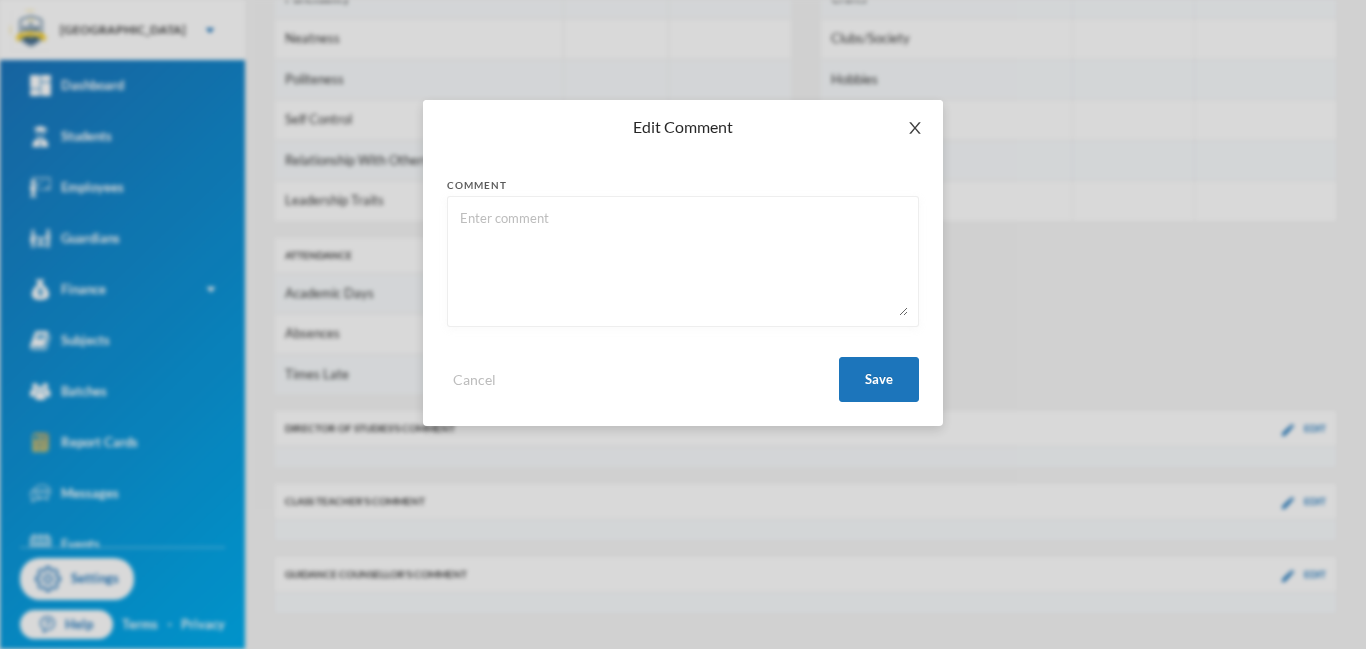 click 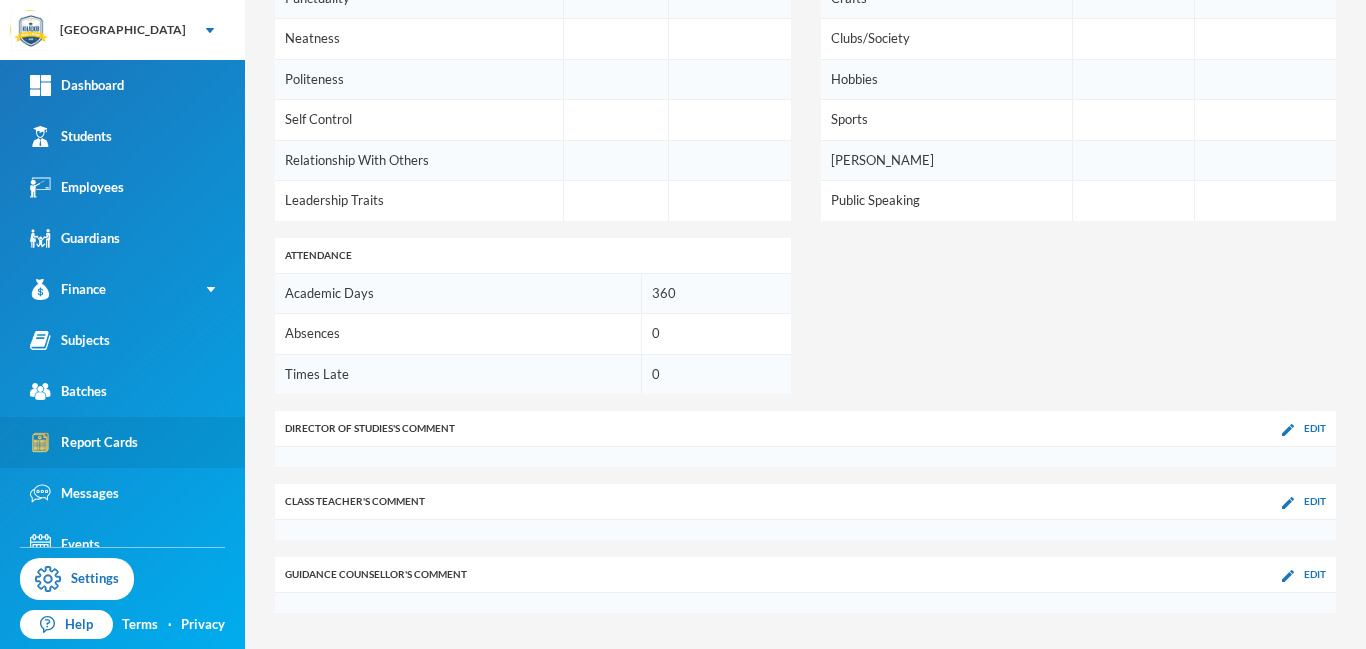 click on "Report Cards" at bounding box center (84, 442) 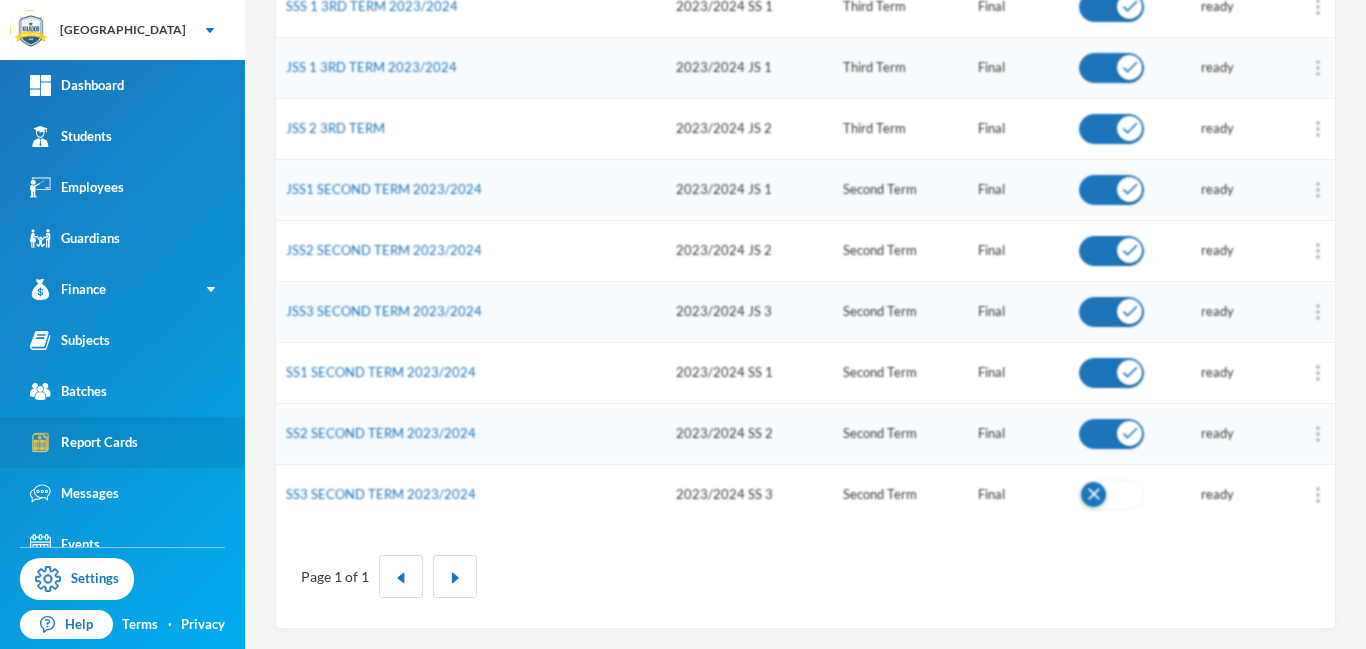 scroll, scrollTop: 909, scrollLeft: 0, axis: vertical 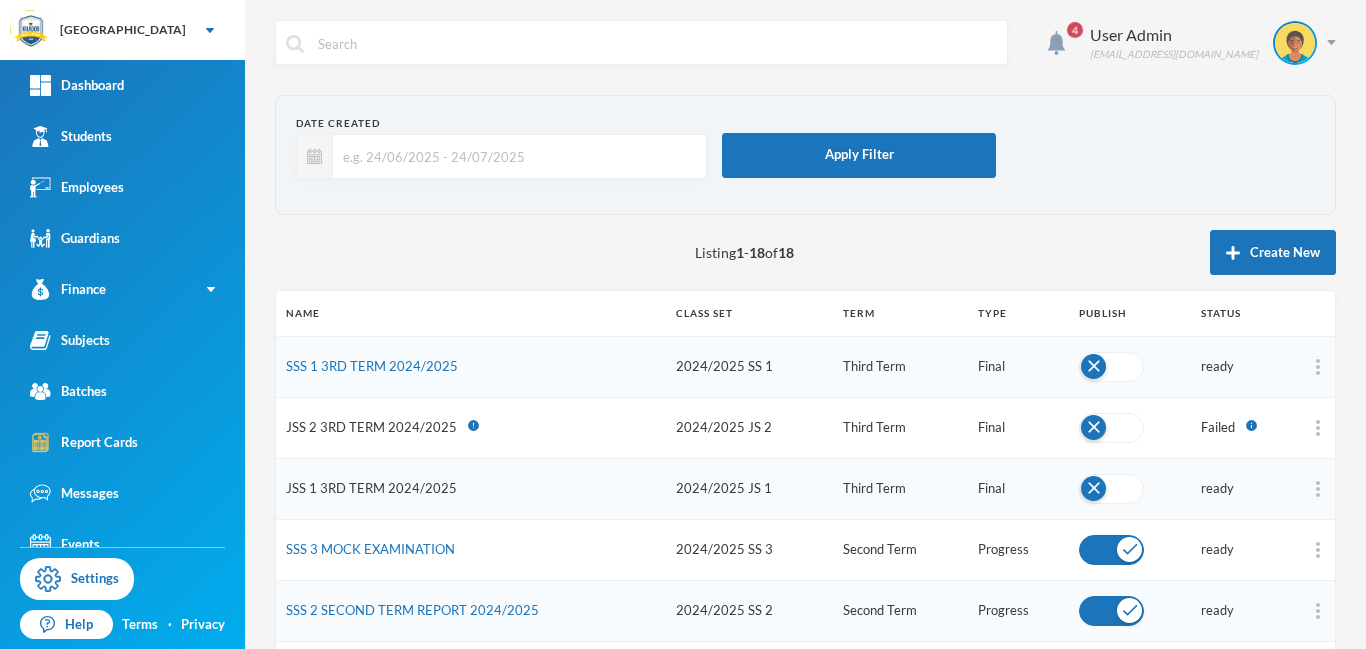 click on "JSS 1 3RD TERM 2024/2025" at bounding box center (371, 488) 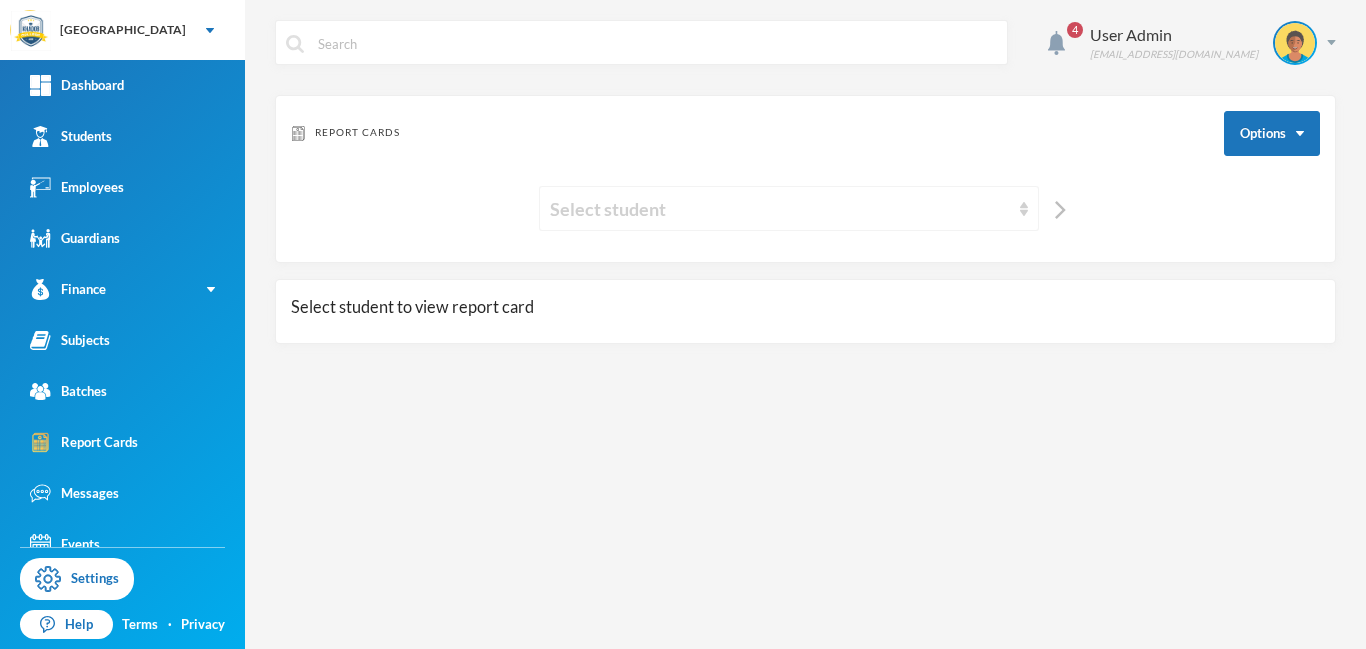 click on "Select student" at bounding box center (780, 209) 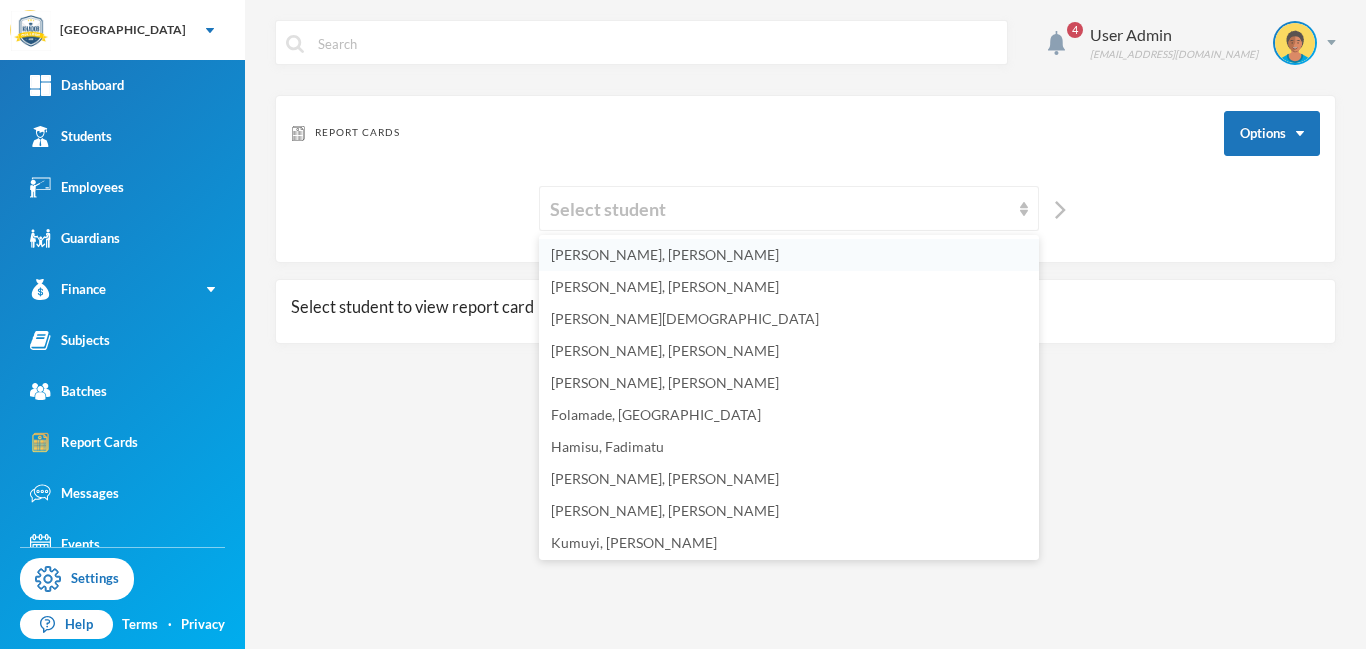 click on "[PERSON_NAME], [PERSON_NAME]" at bounding box center [665, 254] 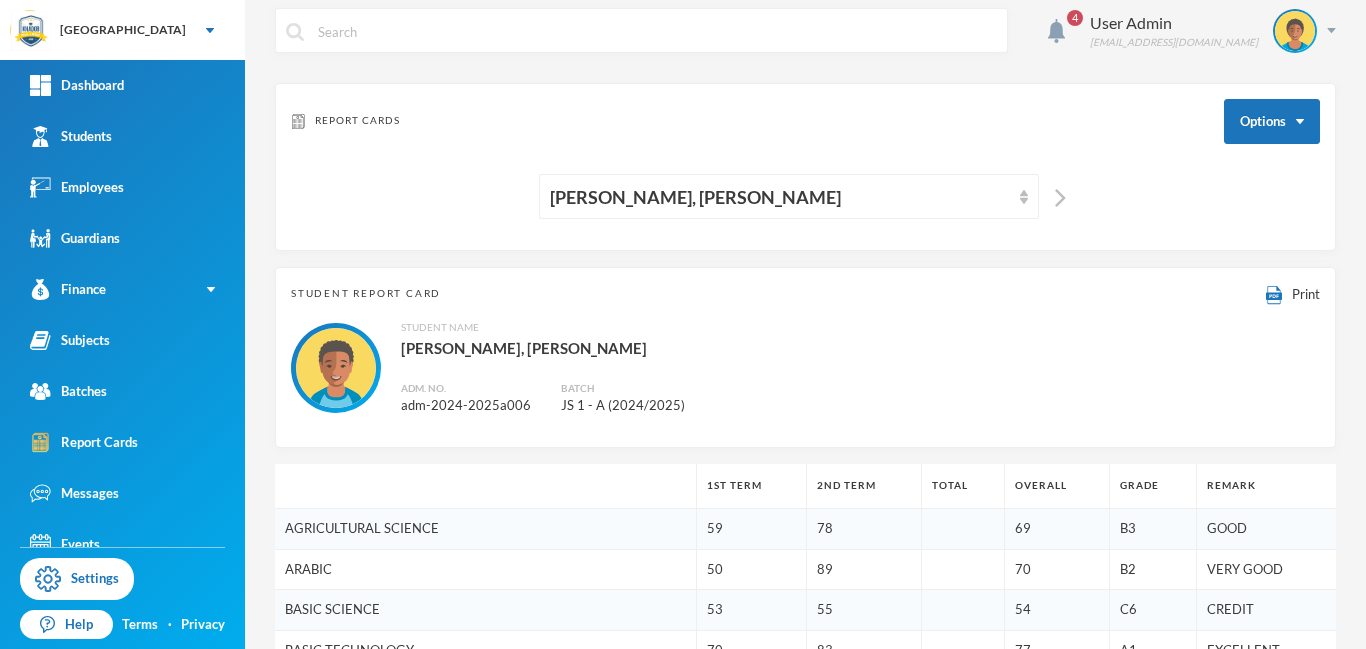 scroll, scrollTop: 0, scrollLeft: 0, axis: both 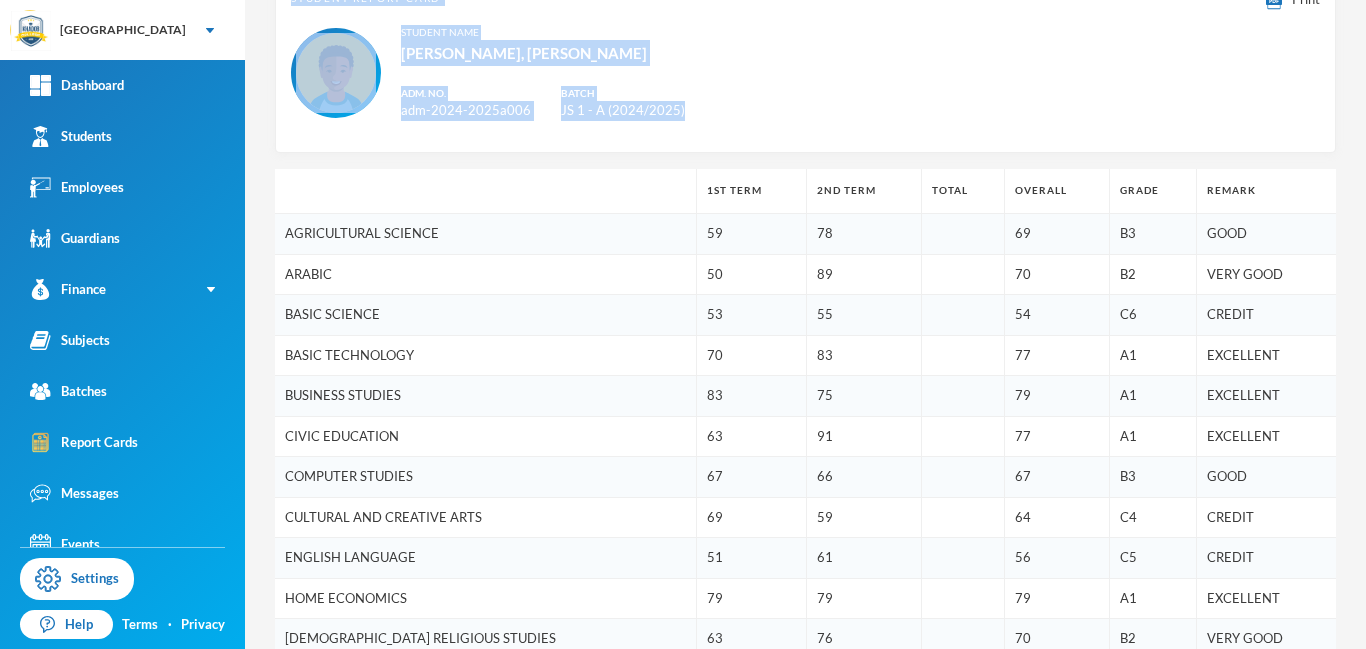 drag, startPoint x: 1365, startPoint y: 171, endPoint x: 1365, endPoint y: 272, distance: 101 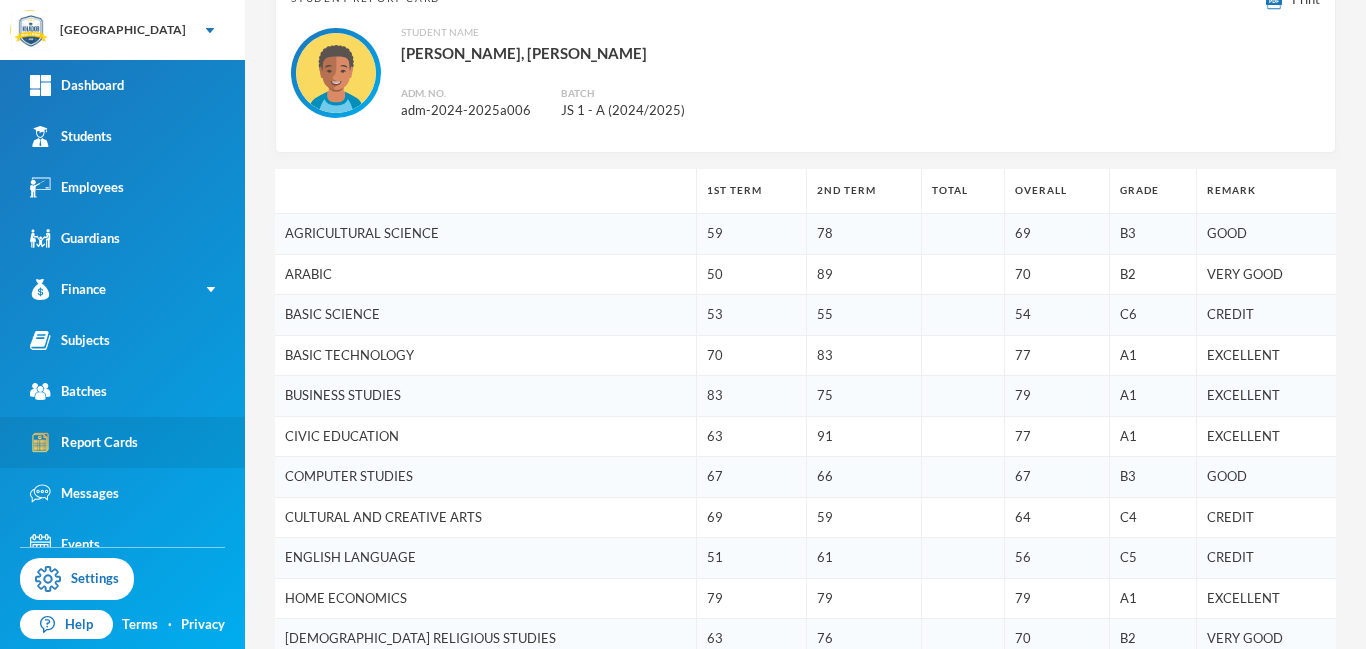 click on "Report Cards" at bounding box center [84, 442] 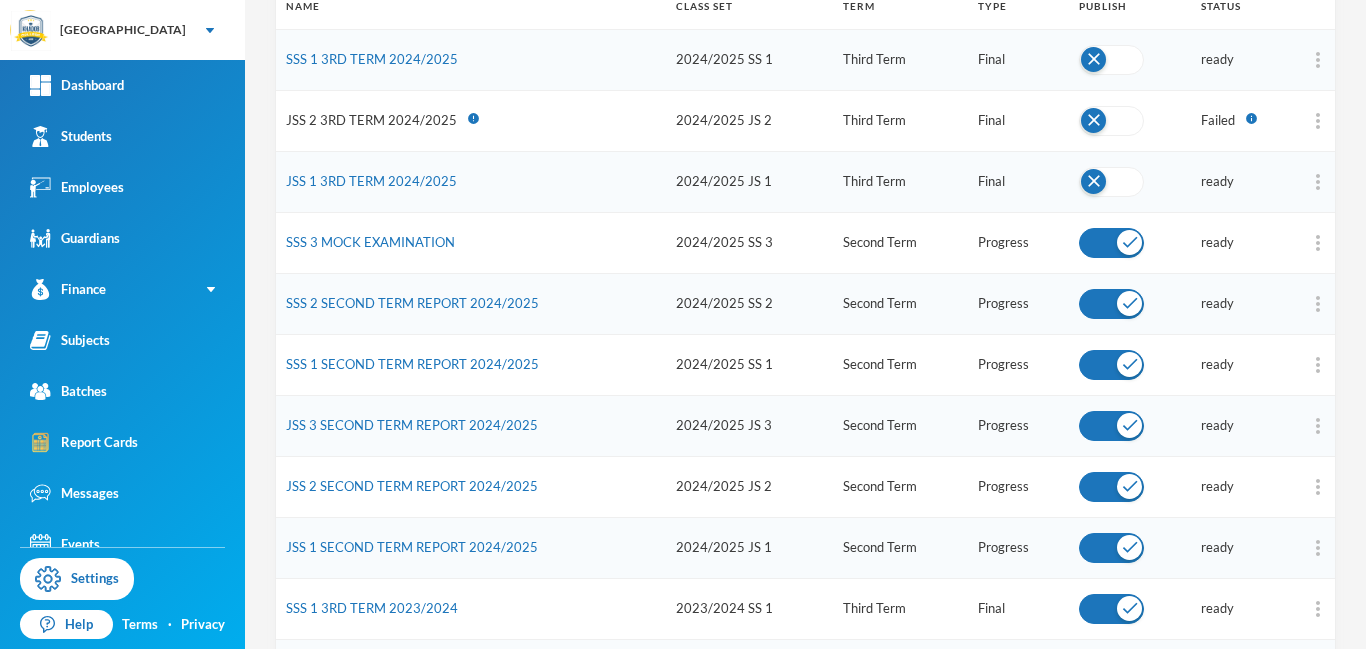 click on "JSS 2 3RD TERM 2024/2025" at bounding box center (371, 120) 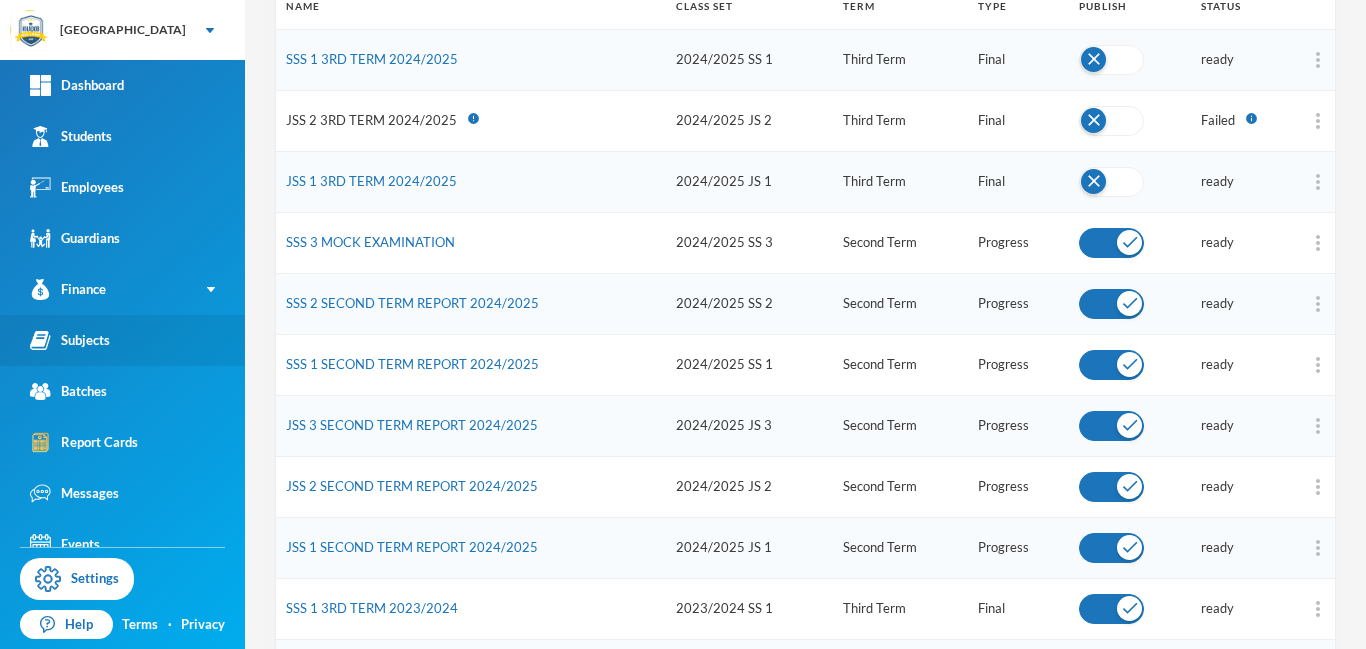 click on "Subjects" at bounding box center (70, 340) 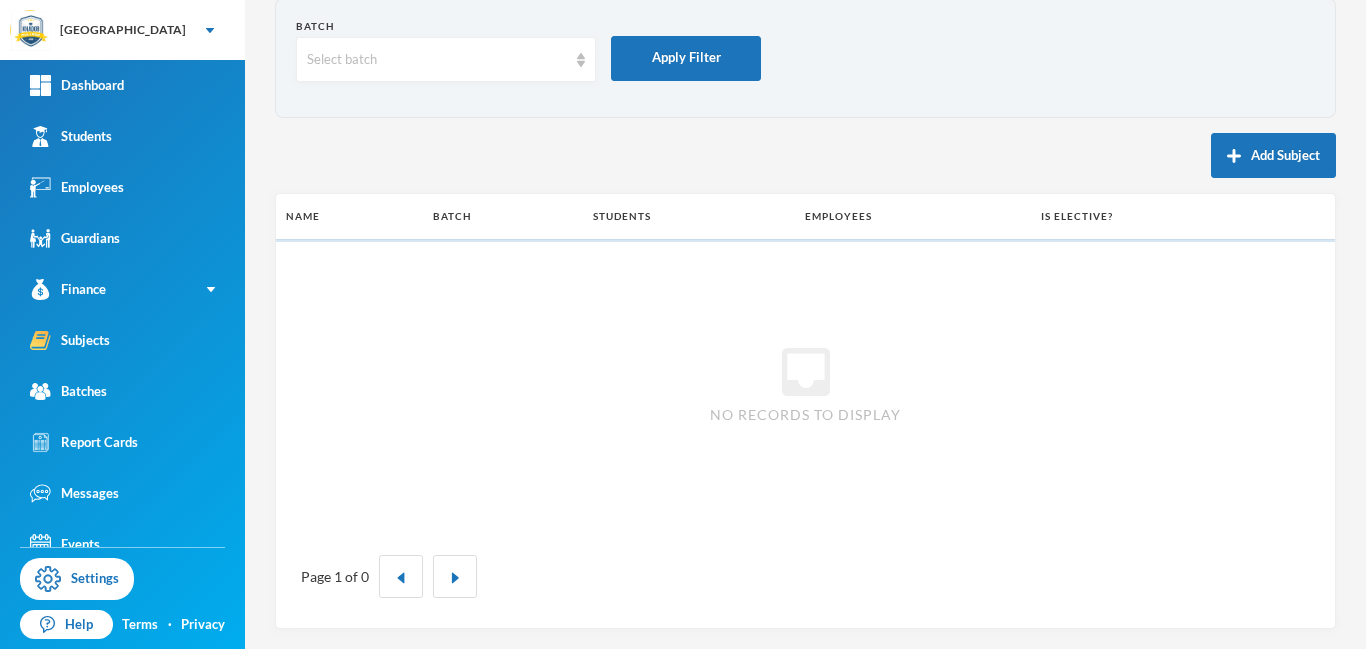 scroll, scrollTop: 307, scrollLeft: 0, axis: vertical 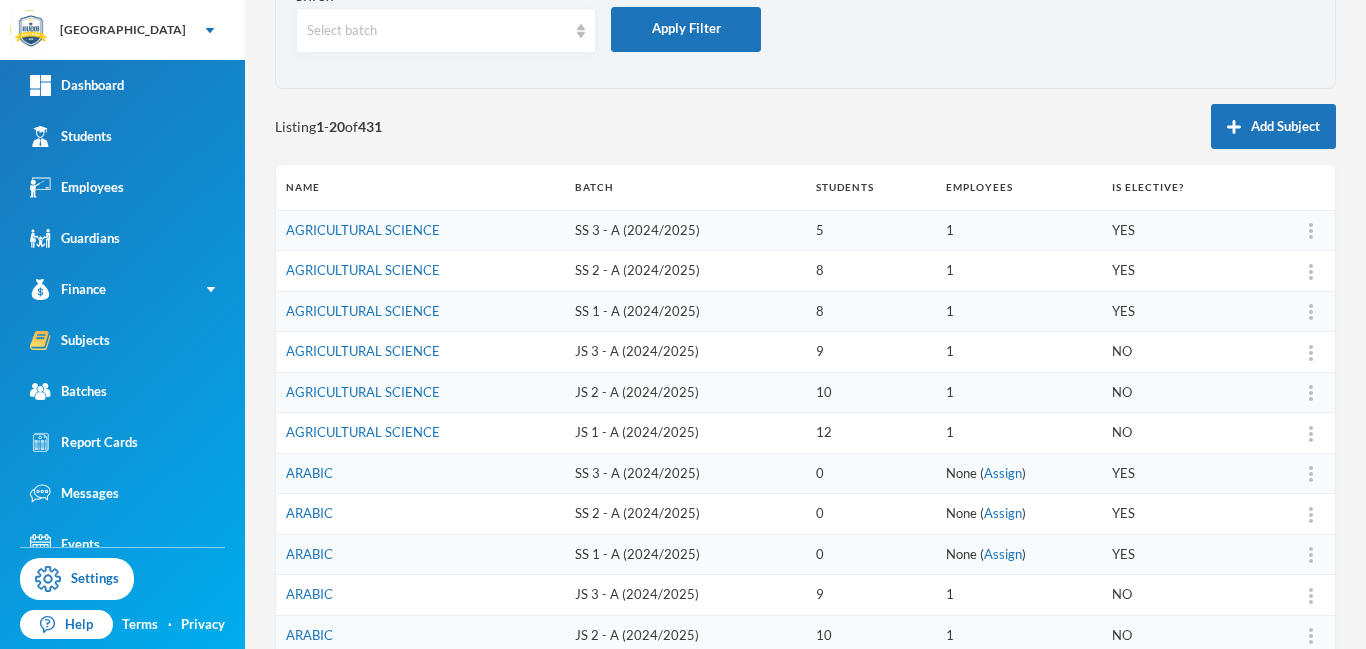 drag, startPoint x: 1363, startPoint y: 263, endPoint x: 1362, endPoint y: 174, distance: 89.005615 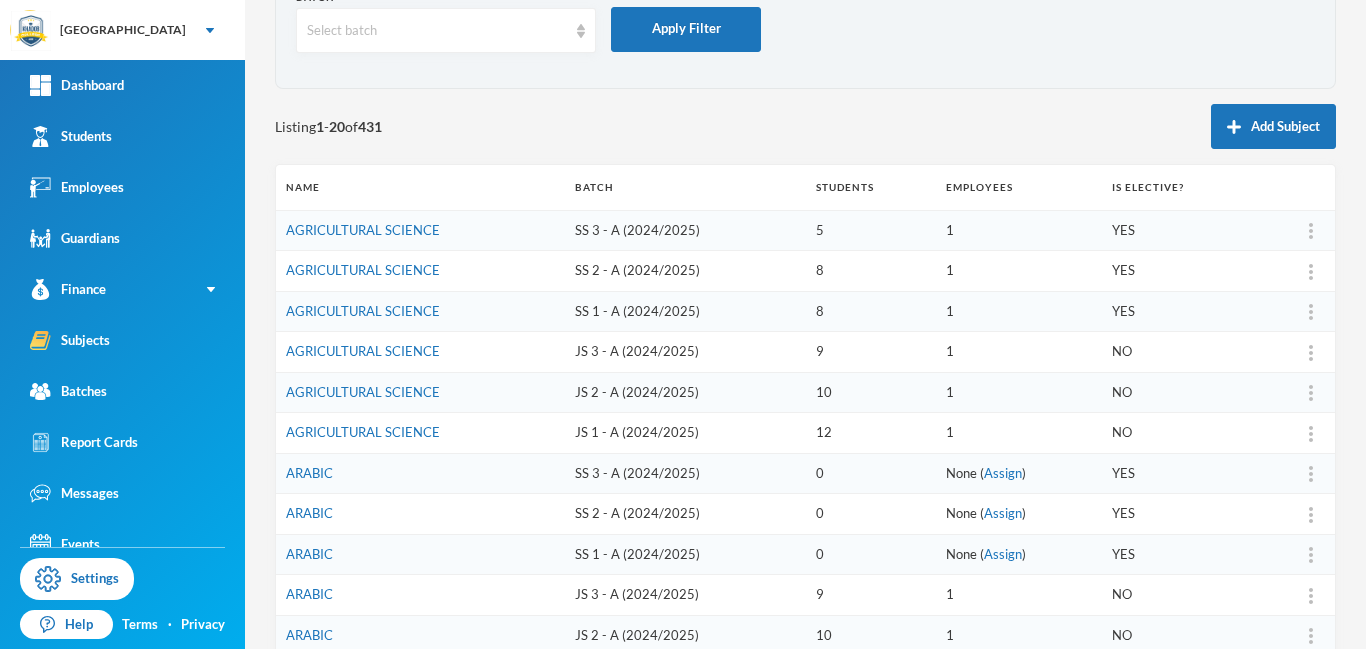 scroll, scrollTop: 132, scrollLeft: 0, axis: vertical 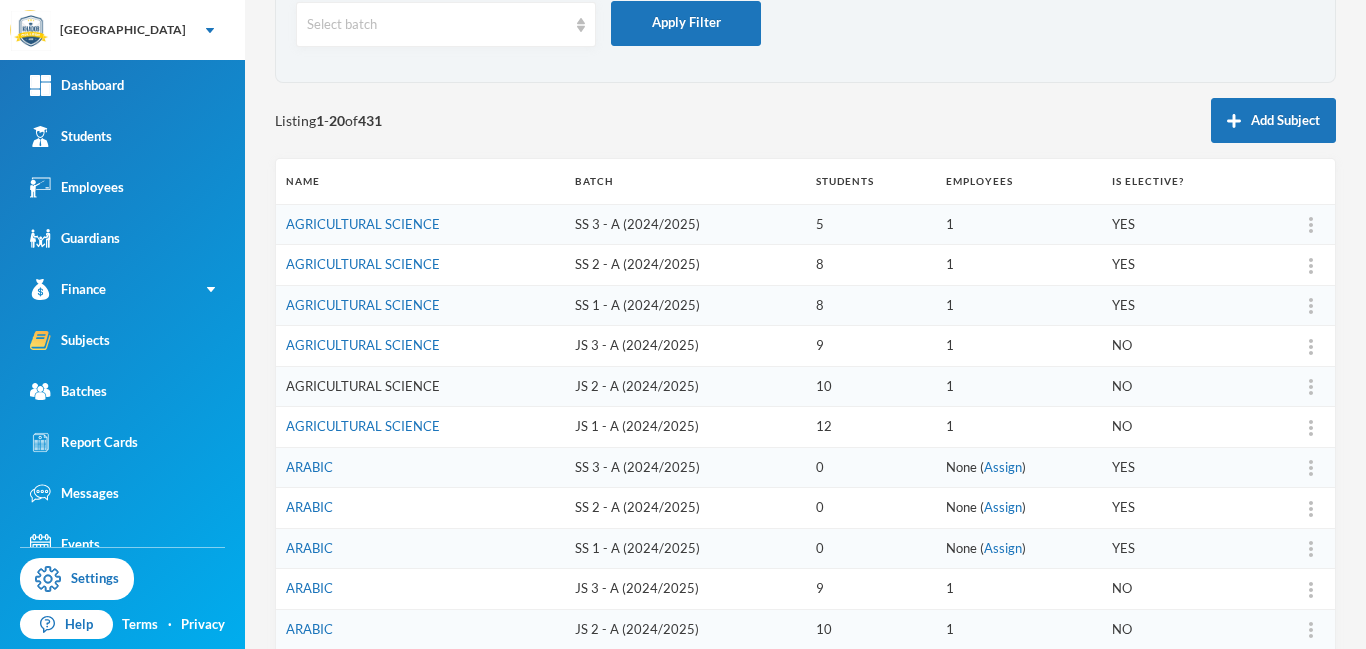 click on "AGRICULTURAL SCIENCE" at bounding box center (363, 386) 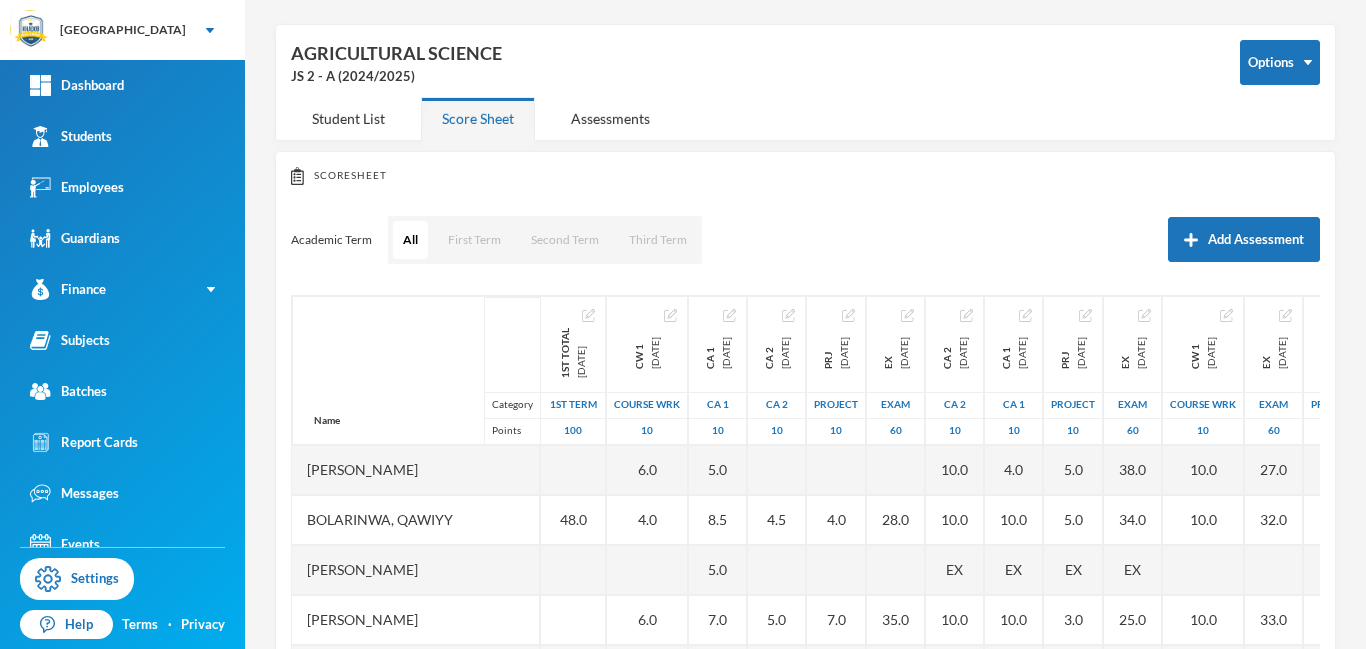 scroll, scrollTop: 132, scrollLeft: 0, axis: vertical 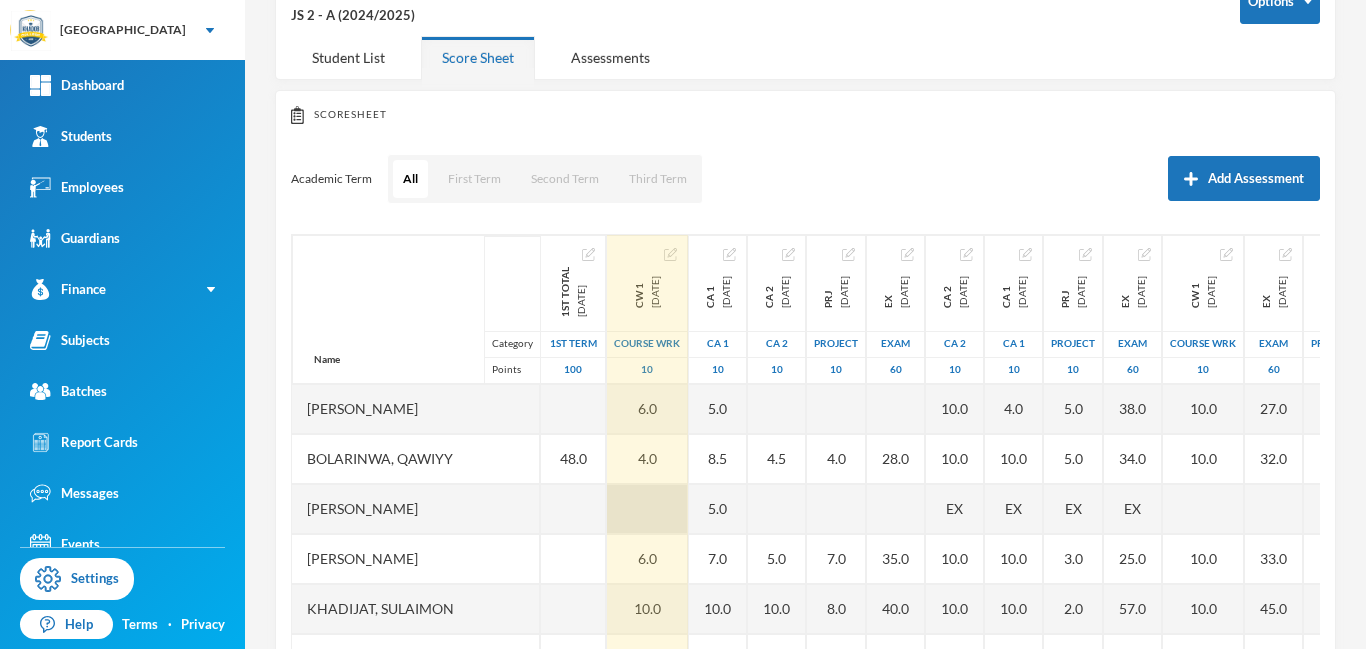 click at bounding box center (647, 509) 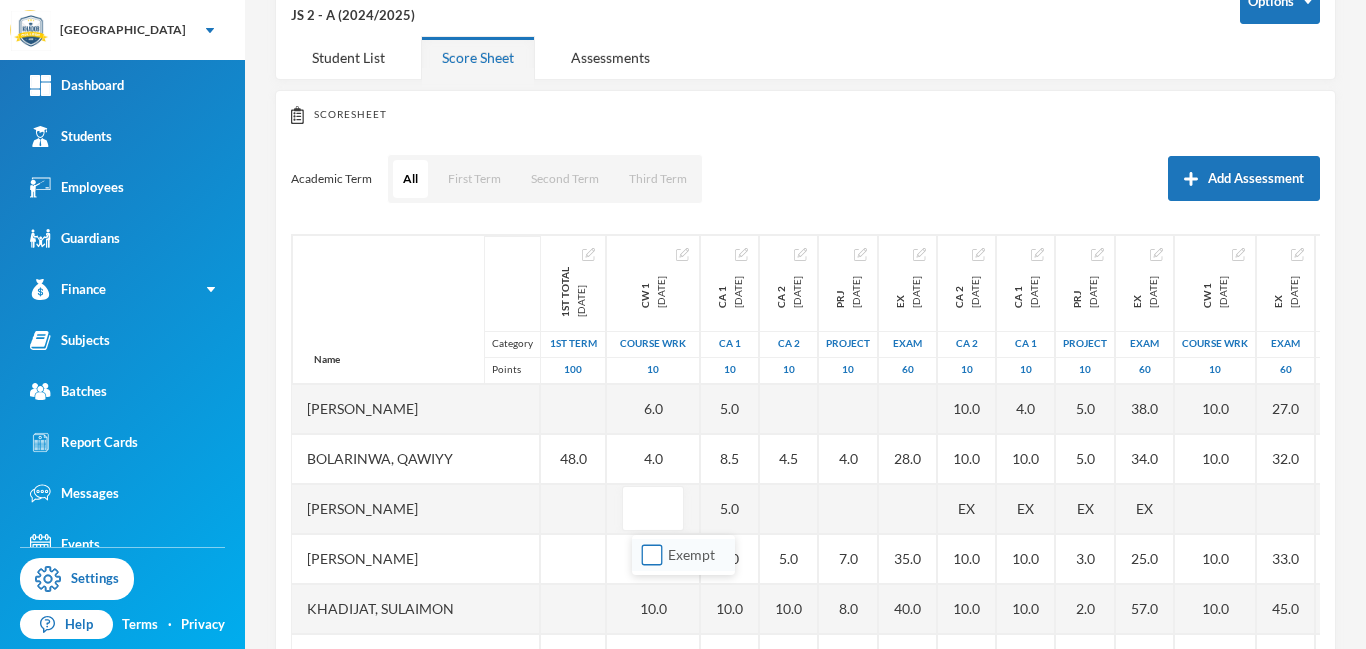 click on "Exempt" at bounding box center [652, 555] 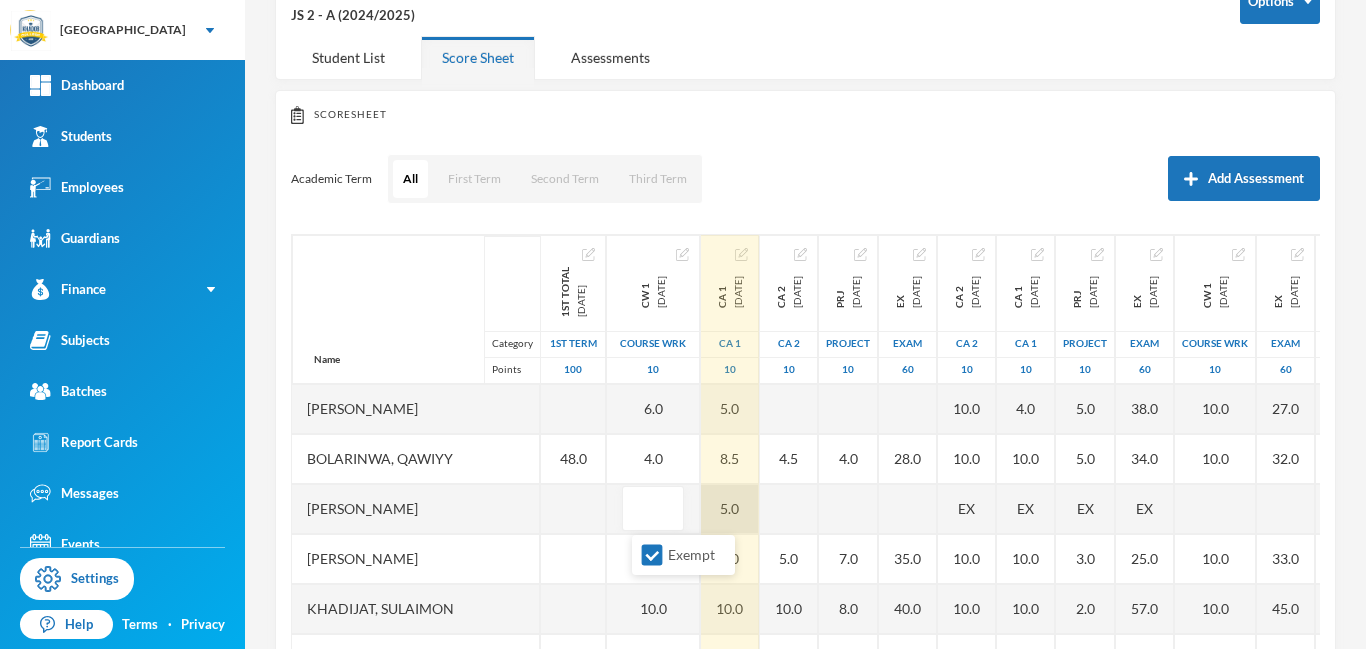 click on "5.0" at bounding box center [730, 509] 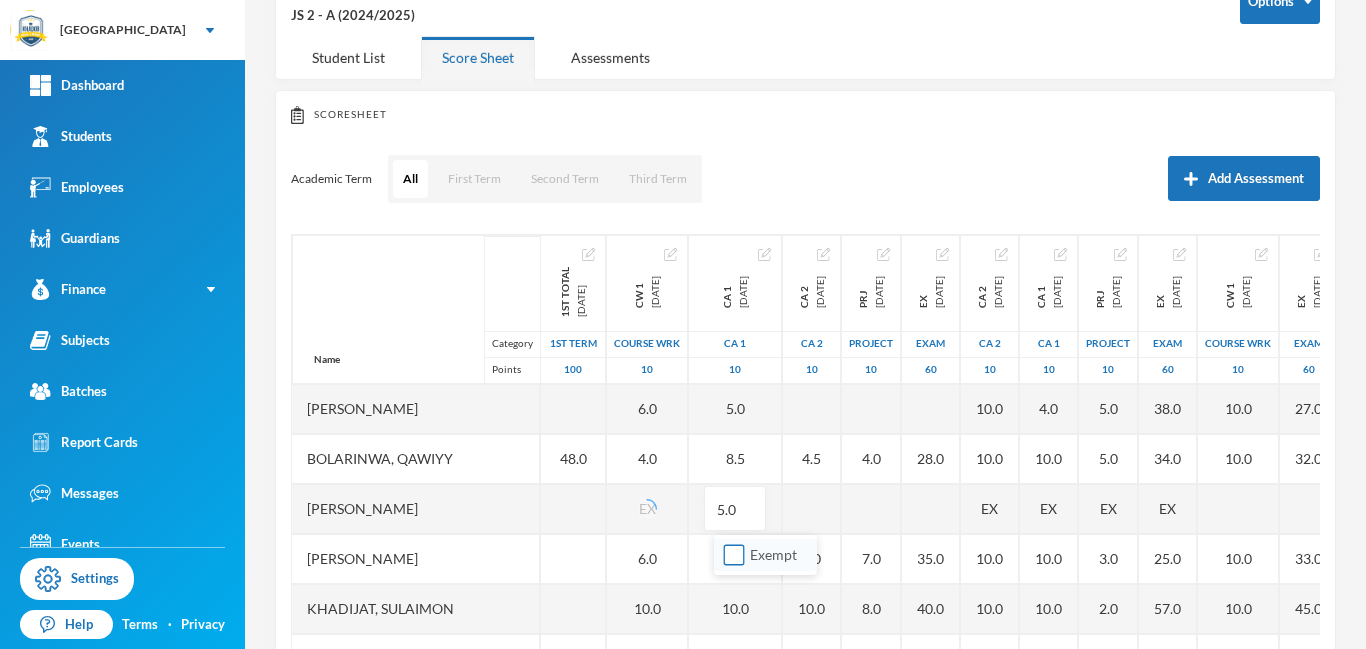 click on "Exempt" at bounding box center [734, 555] 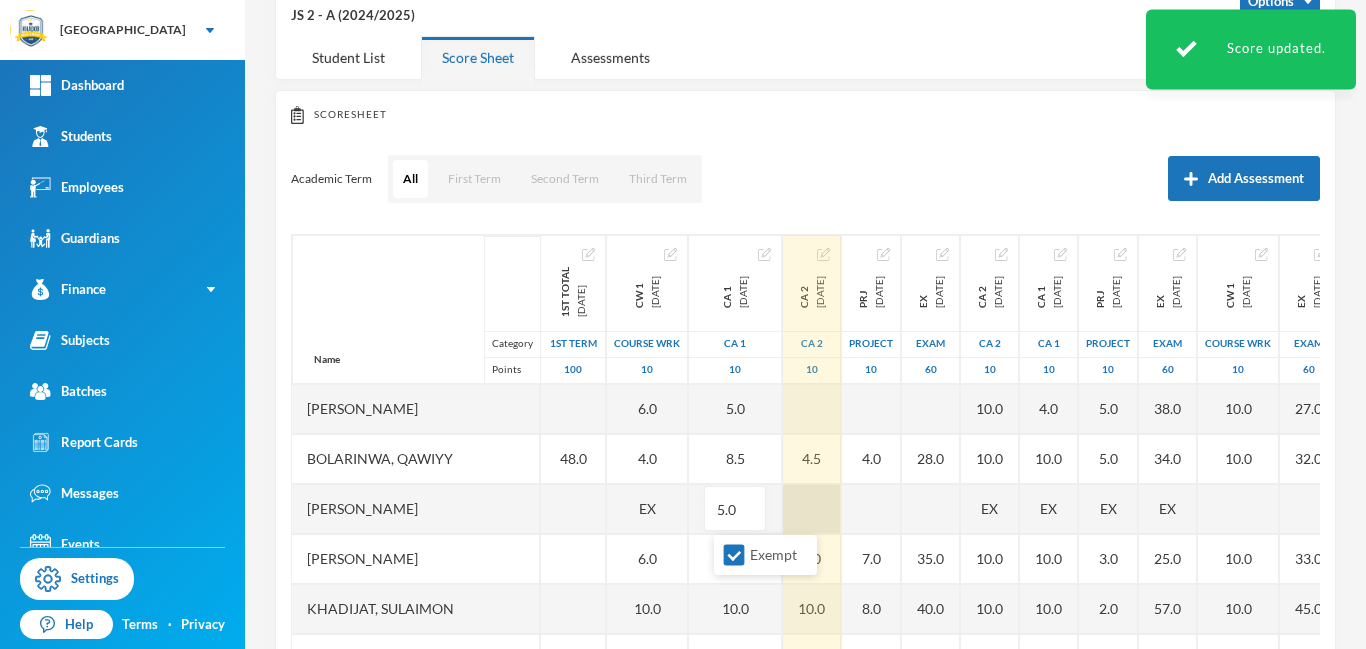 click at bounding box center [812, 509] 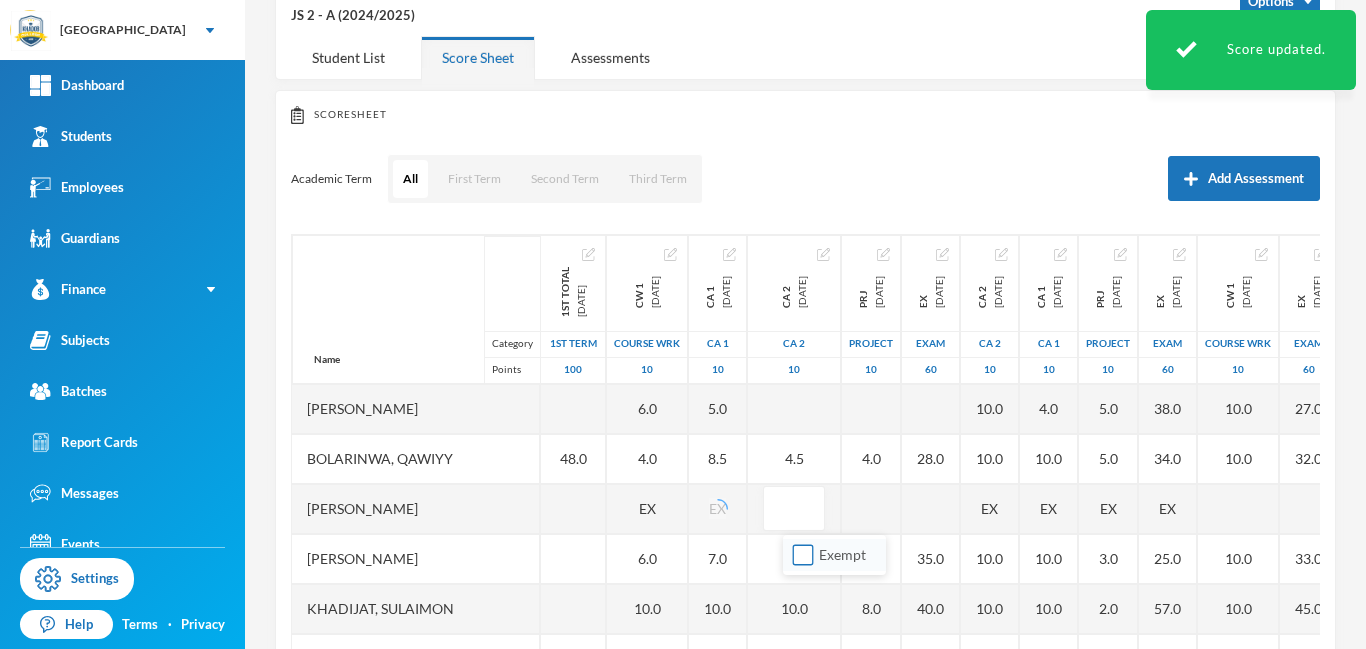 click on "Exempt" at bounding box center [803, 555] 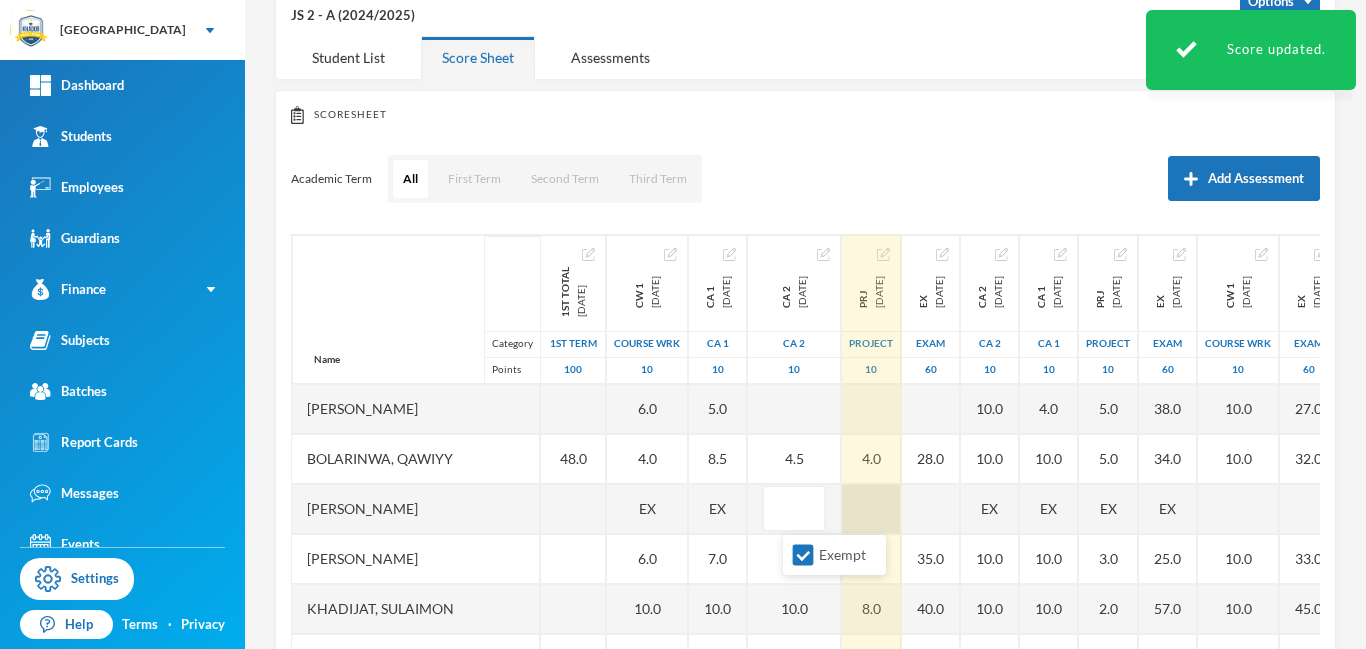 click at bounding box center [871, 509] 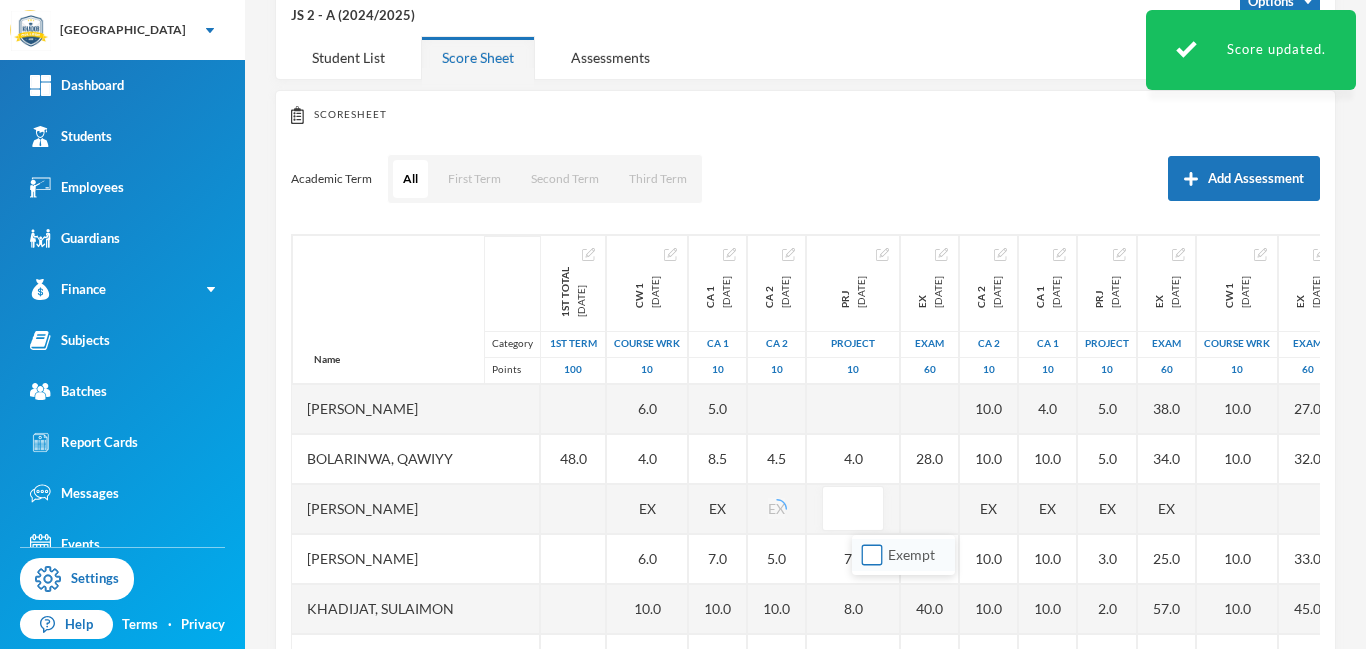 click on "Exempt" at bounding box center [872, 555] 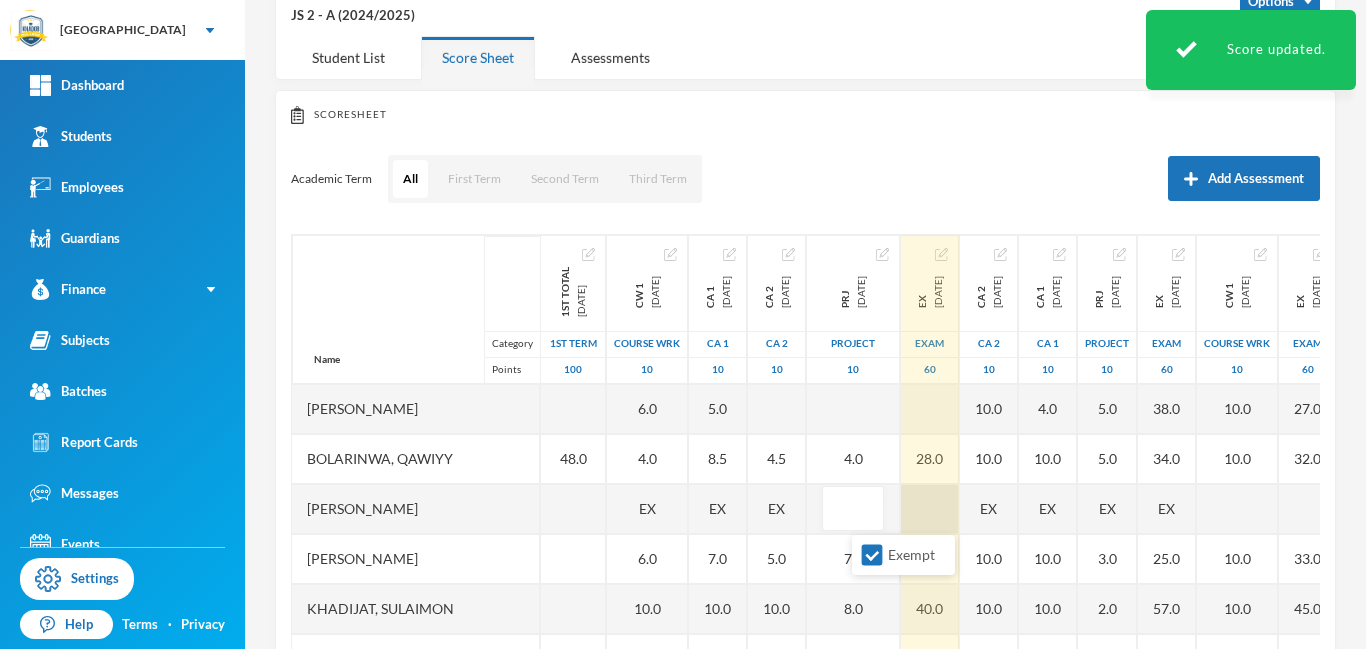click on "Name   Category Points Aliu, Semiu Bolarinwa, Qawiyy Ibrahim, Anas Ibrahim, Faeezah Khadijat, Sulaimon Momoh, Khalil Mujahedeen Olawoyin, Abdul Malik Olusamokun, Harith Olamide Umar, Hamisu Yusuf, Roqib 1st Total 2024-11-23 1st Term 100 48.0 EX CW 1 2024-12-14 COURSE WRK 10 6.0 4.0 EX 6.0 10.0 8.0 8.0 EX 8.0 7.0 CA 1 2024-12-14 CA 1 10 5.0 8.5 EX 7.0 10.0 9.0 6.0 EX 10.0 10.0 CA 2 2024-12-14 CA 2 10 4.5 EX 5.0 10.0 10.0 7.0 EX 10.0 PRJ 2024-12-14 project 10 4.0 7.0 8.0 10.0 10.0 EX 10.0 EX 2024-12-14 Exam 60 28.0 35.0 40.0 51.0 45.0 EX 52.0 CA 2 2025-03-28 CA 2 10 10.0 10.0 EX 10.0 10.0 10.0 10.0 EX 10.0 10.0 CA 1 2025-03-28 CA 1 10 4.0 10.0 EX 10.0 10.0 10.0 10.0 EX 10.0 10.0 PRJ 2025-03-28 project 10 5.0 5.0 EX 3.0 2.0 10.0 10.0 EX 10.0 10.0 EX 2025-03-28 Exam 60 38.0 34.0 EX 25.0 57.0 53.0 47.0 EX 47.0 45.0 CW 1 2025-03-28 COURSE WRK 10 10.0 10.0 10.0 10.0 10.0 10.0 EX 10.0 10.0 EX 2025-07-25 Exam 60 27.0 32.0 33.0 45.0 55.0 55.0 44.0 33.0 PRJ 2025-07-25 project 10 3.0 4.0 8.0 10.0 9.0 7.0 9.0 8.0 CA 2 10" at bounding box center (805, 484) 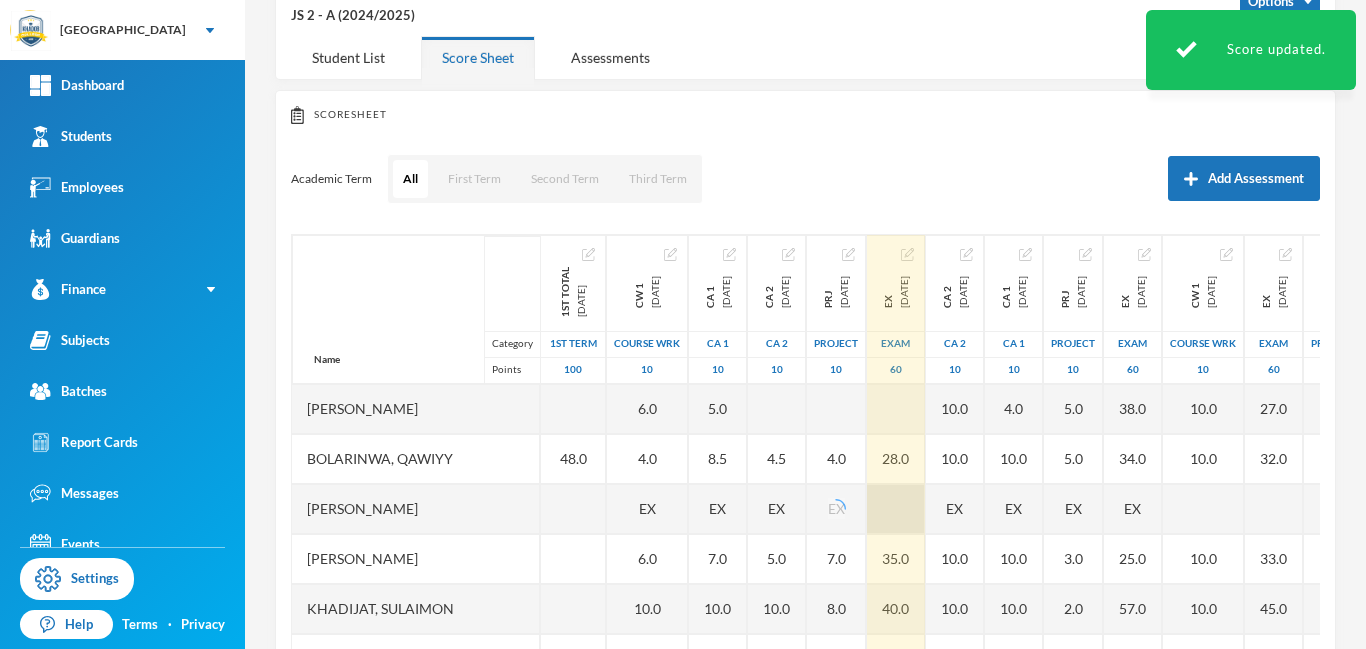 click at bounding box center (896, 509) 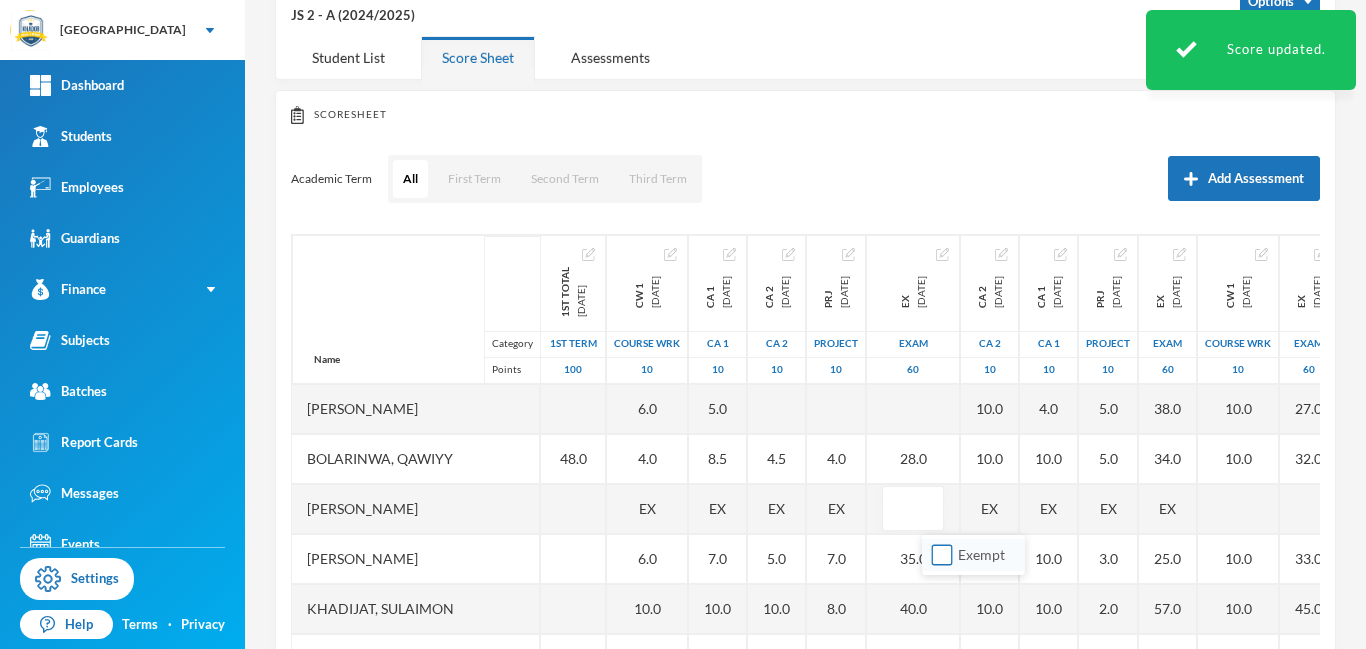 click on "Exempt" at bounding box center (942, 555) 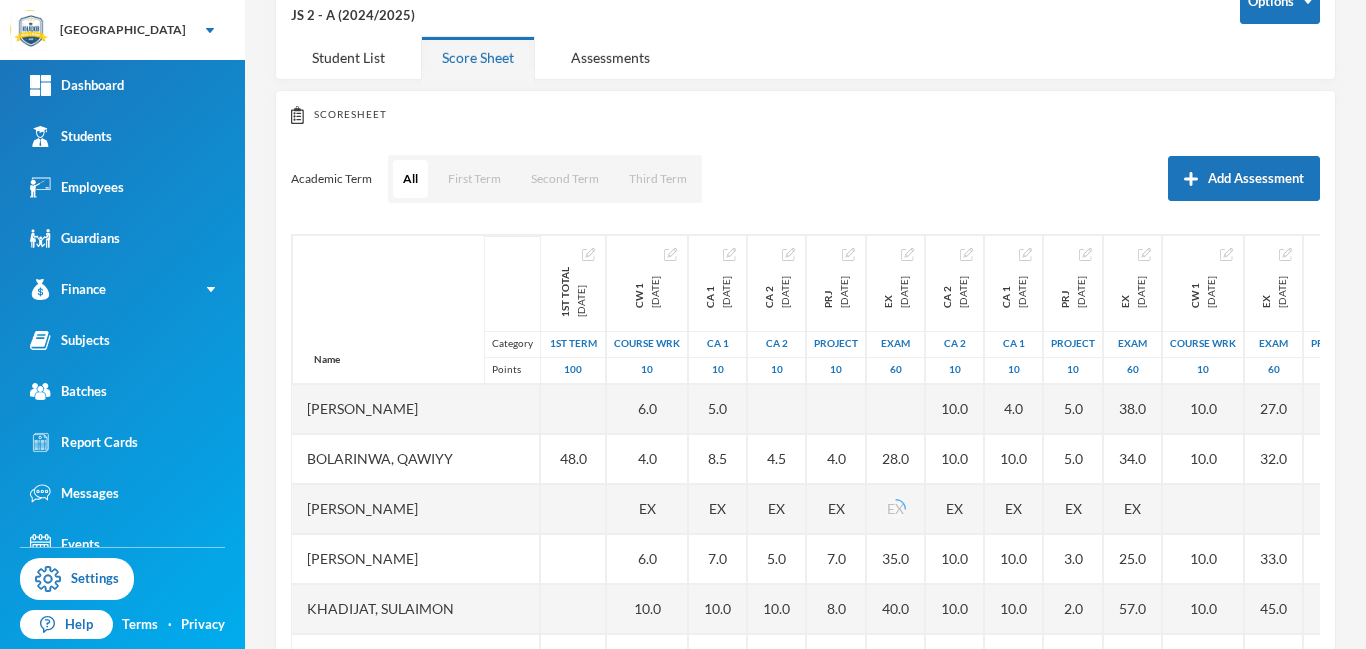 scroll, scrollTop: 263, scrollLeft: 0, axis: vertical 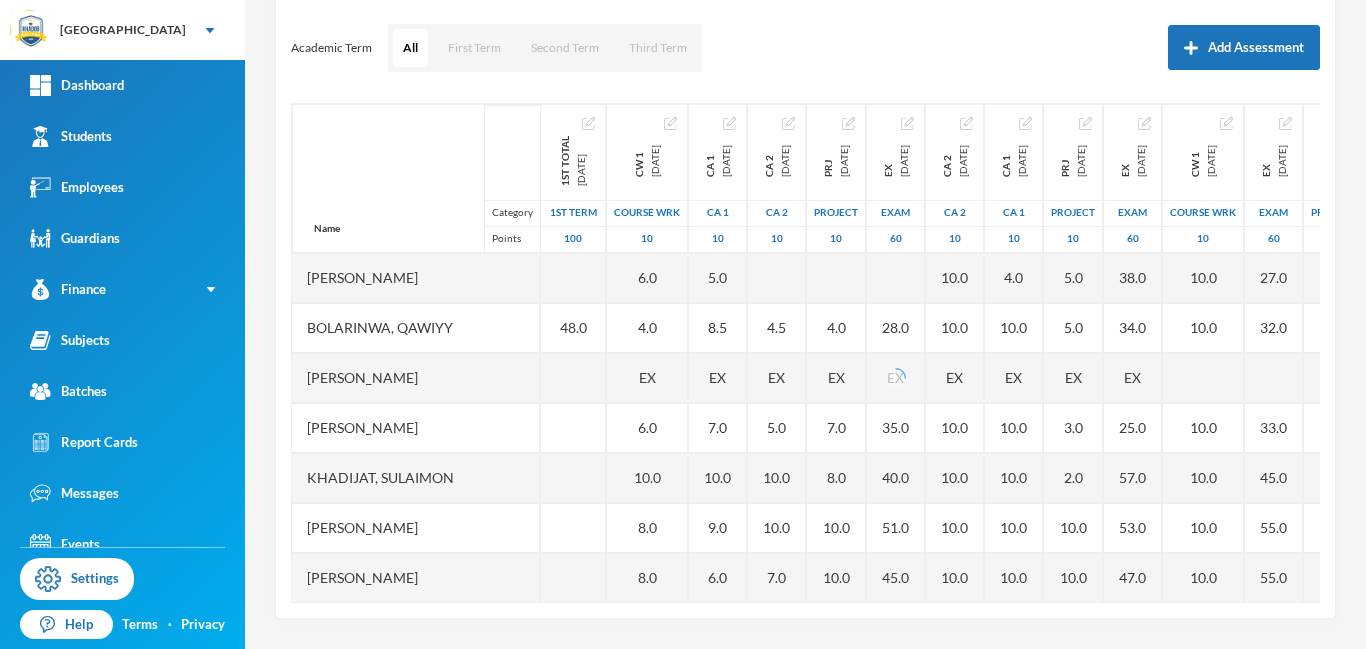 drag, startPoint x: 1365, startPoint y: 390, endPoint x: 1365, endPoint y: 522, distance: 132 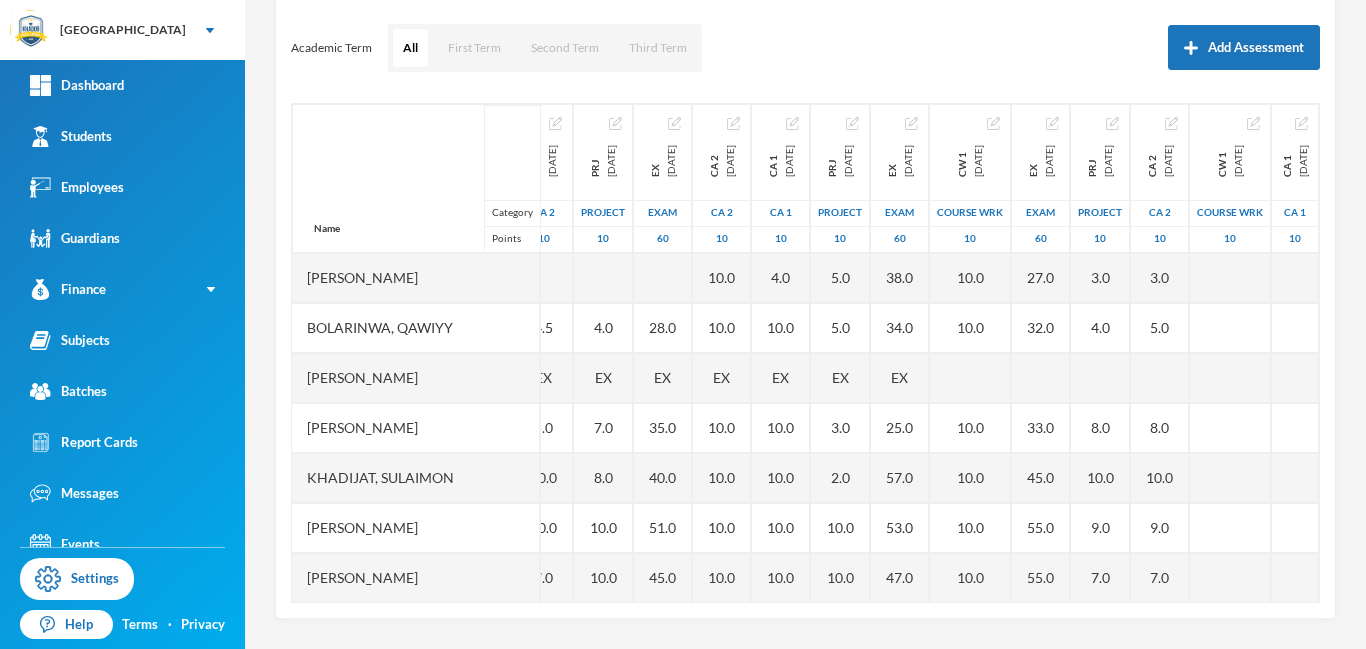 scroll, scrollTop: 0, scrollLeft: 282, axis: horizontal 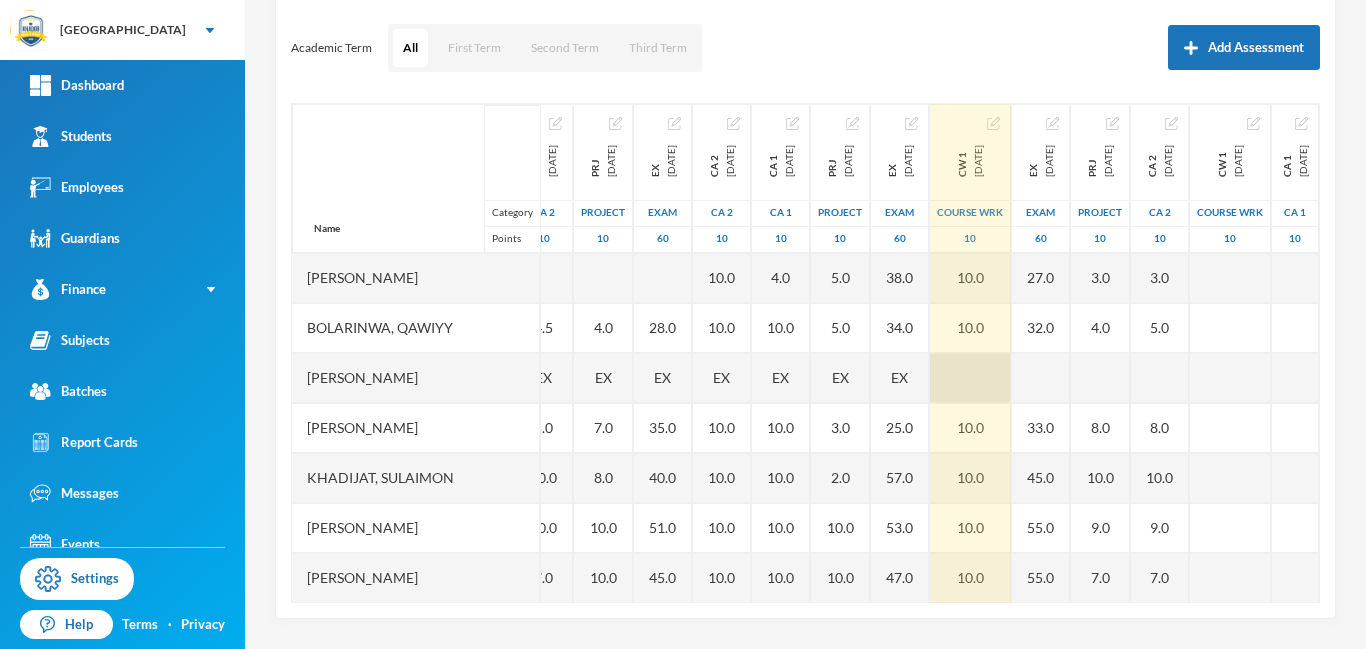click at bounding box center (970, 378) 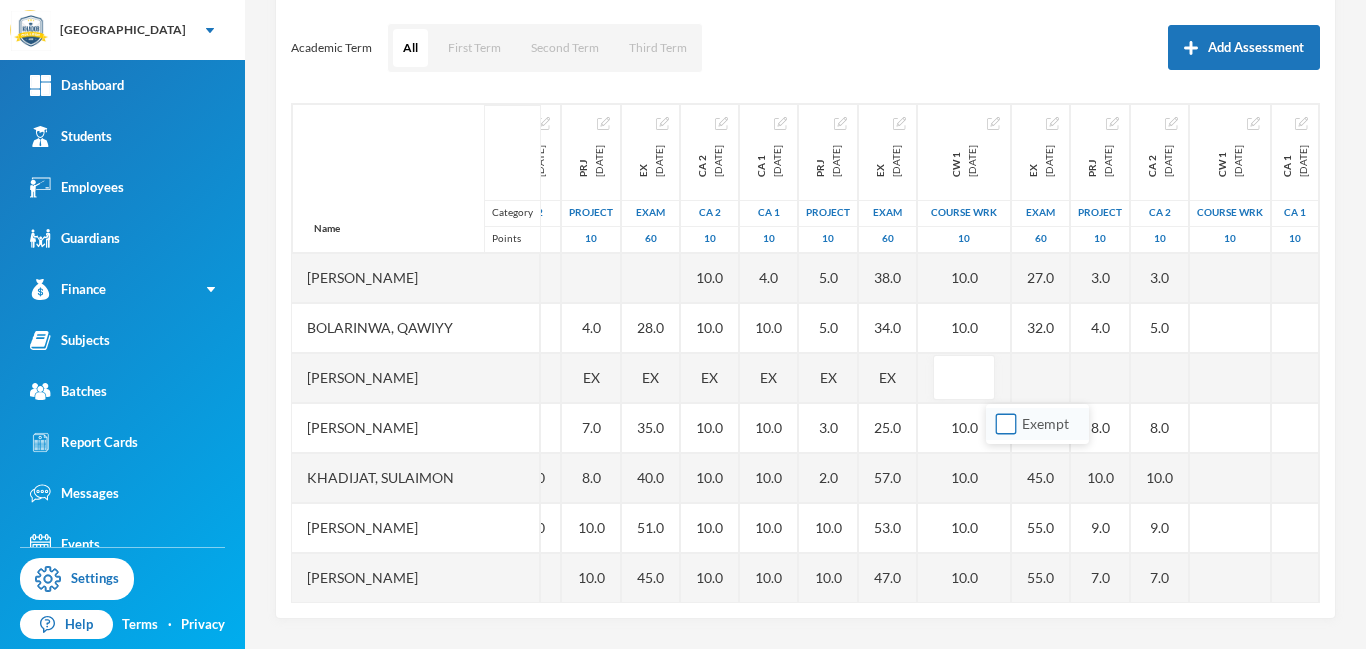 click on "Exempt" at bounding box center [1006, 424] 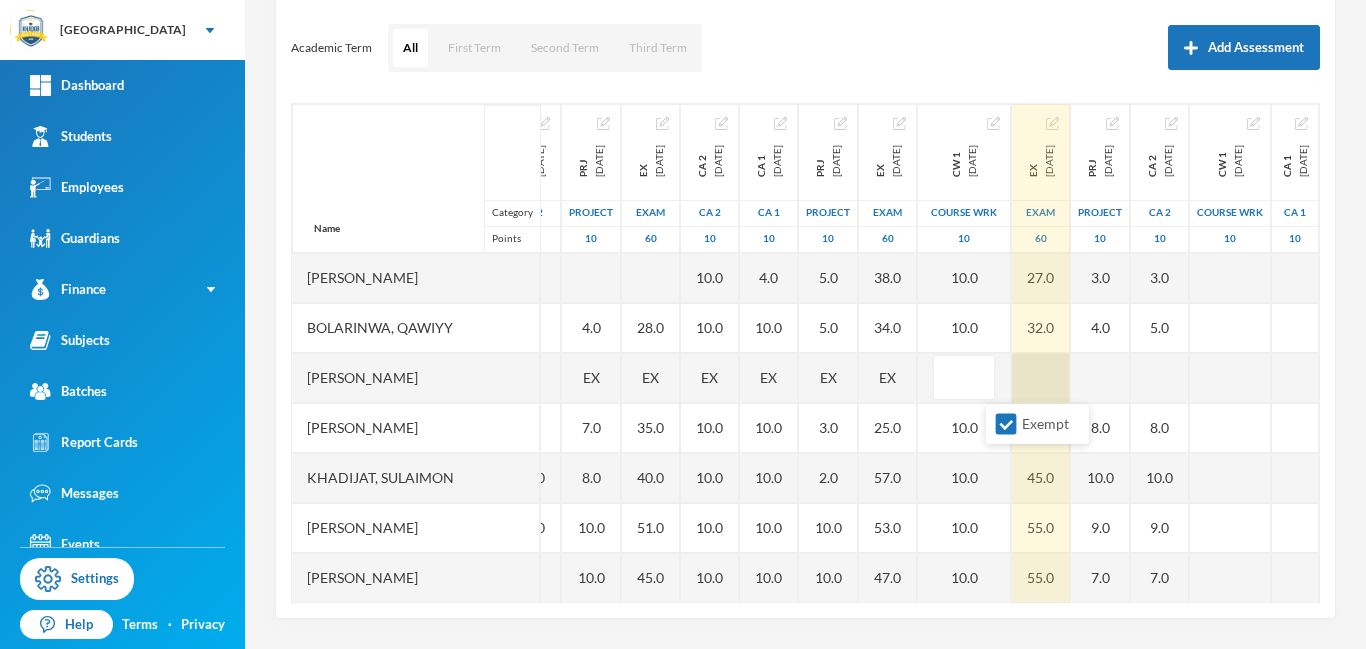 click at bounding box center [1041, 378] 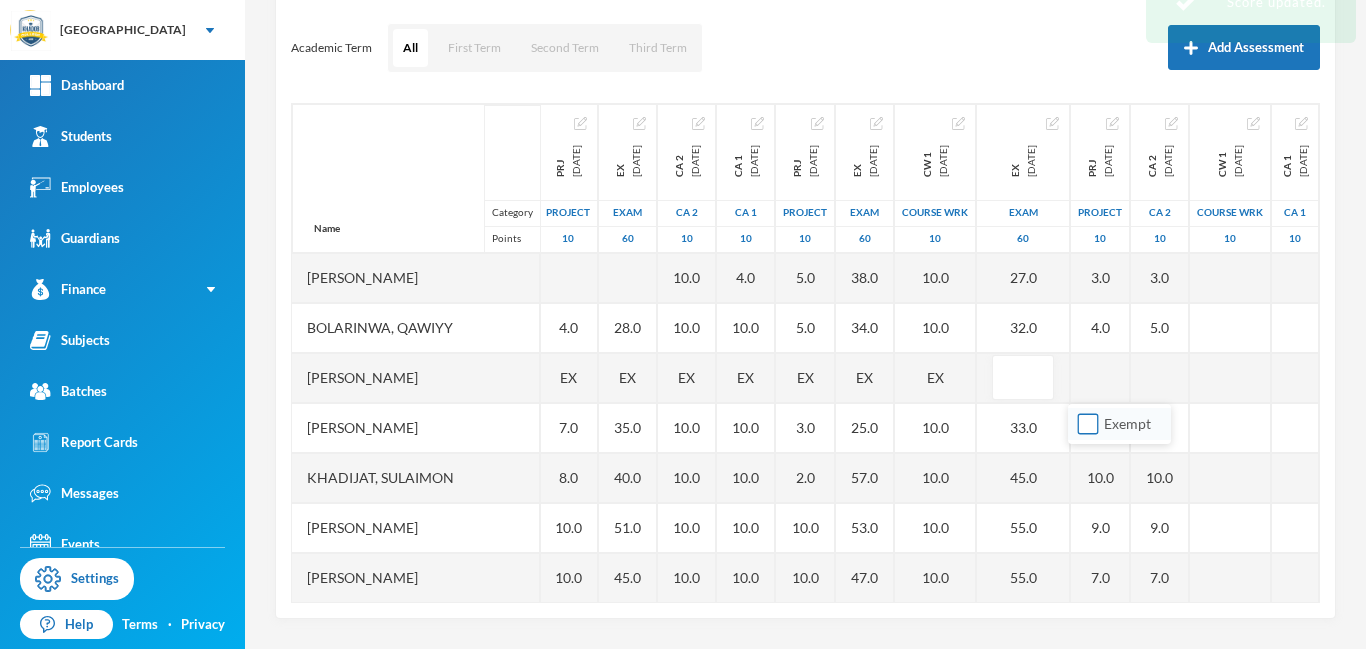 click on "Exempt" at bounding box center (1088, 424) 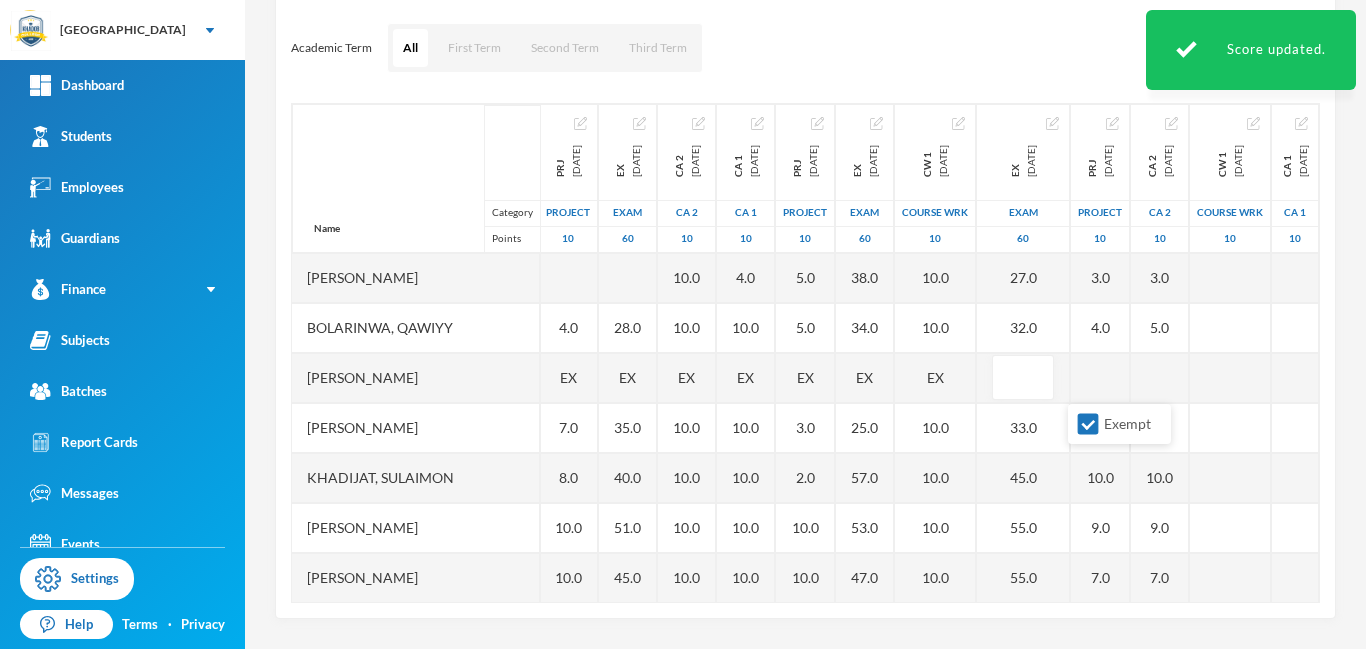 scroll, scrollTop: 0, scrollLeft: 399, axis: horizontal 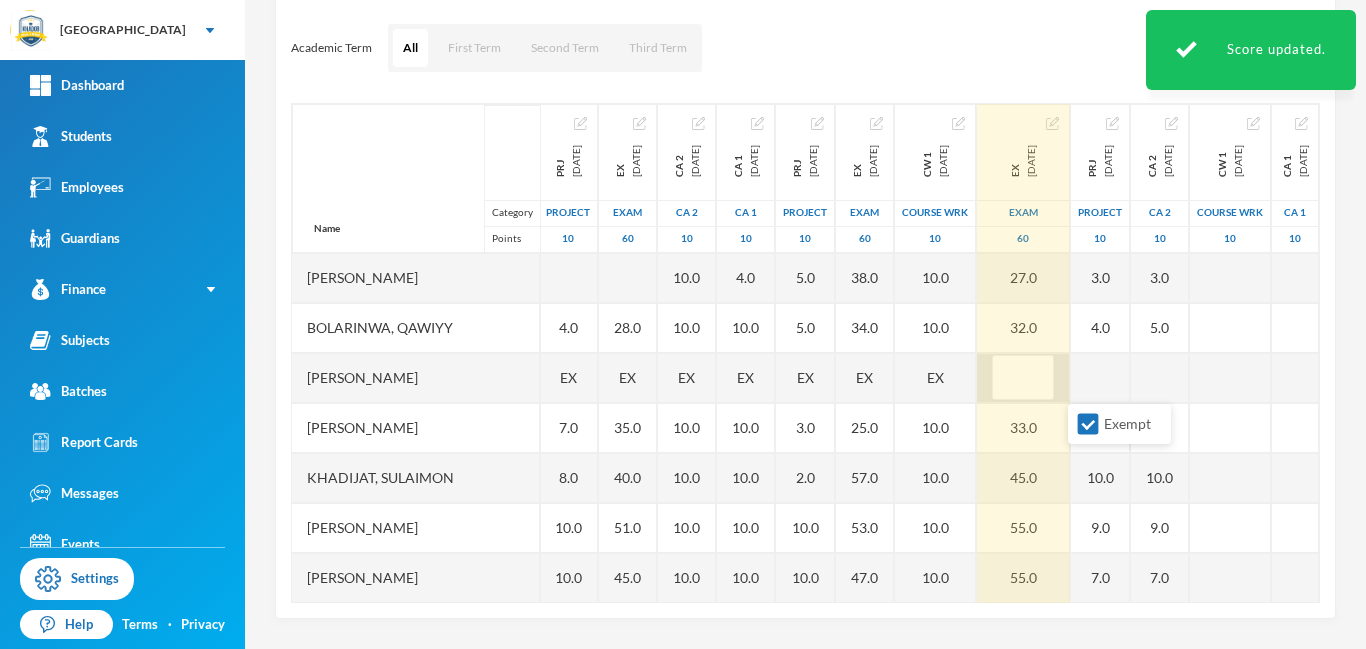 click at bounding box center (1023, 378) 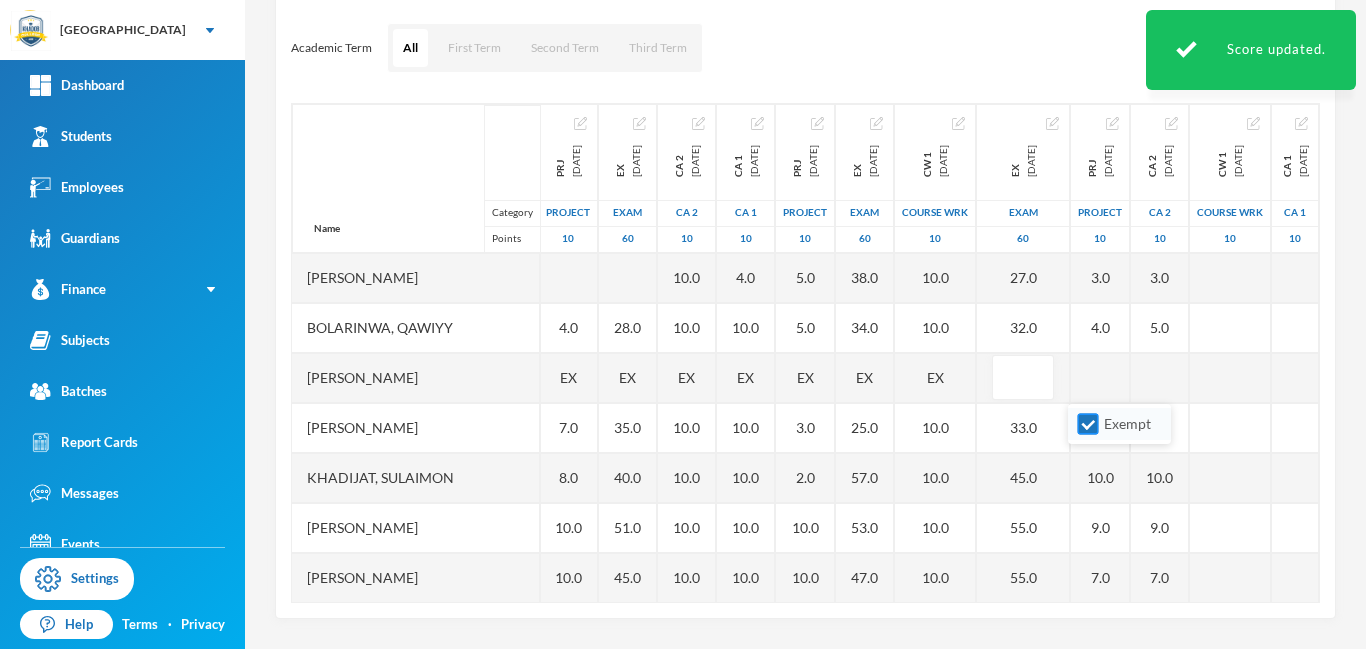click on "Exempt" at bounding box center [1088, 424] 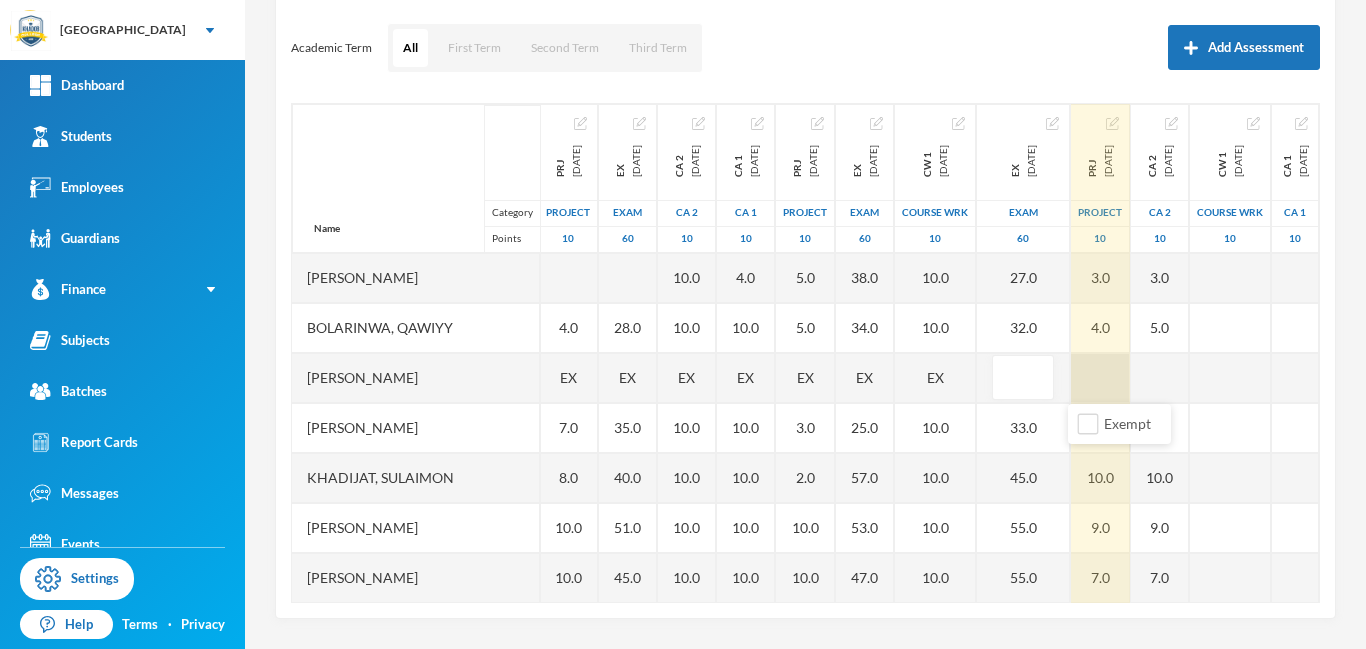 click at bounding box center (1100, 378) 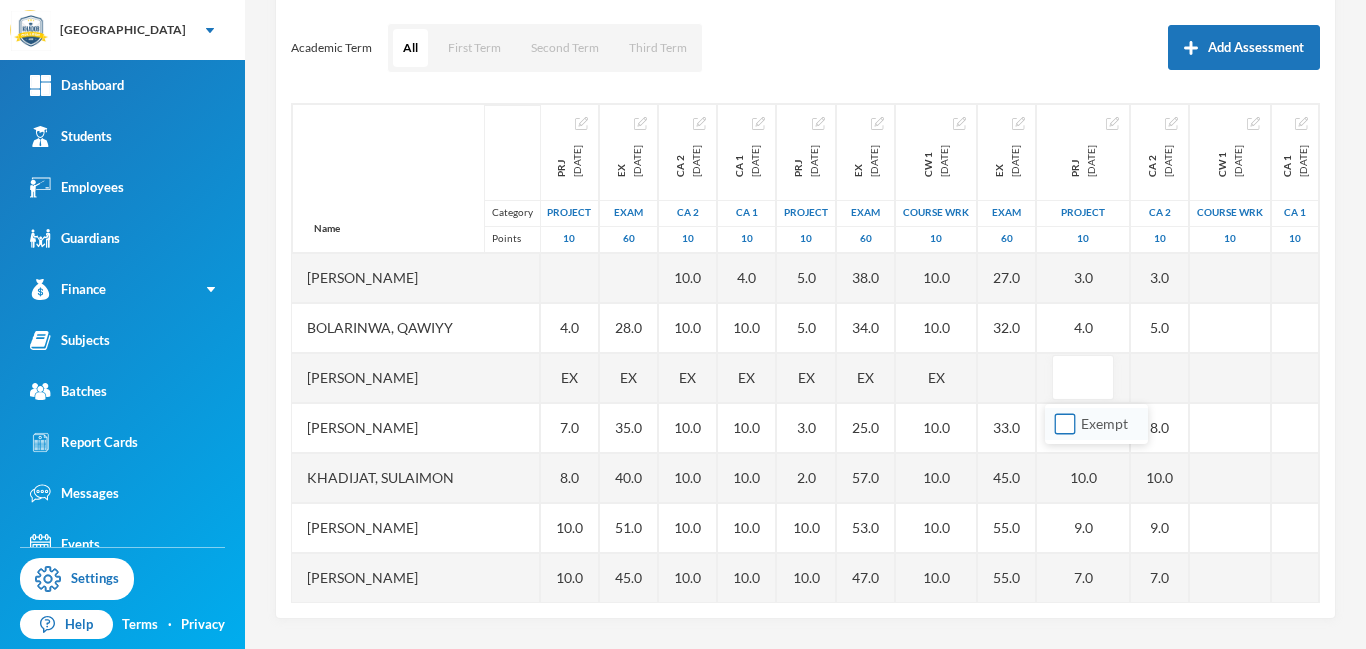 click on "Exempt" at bounding box center [1065, 424] 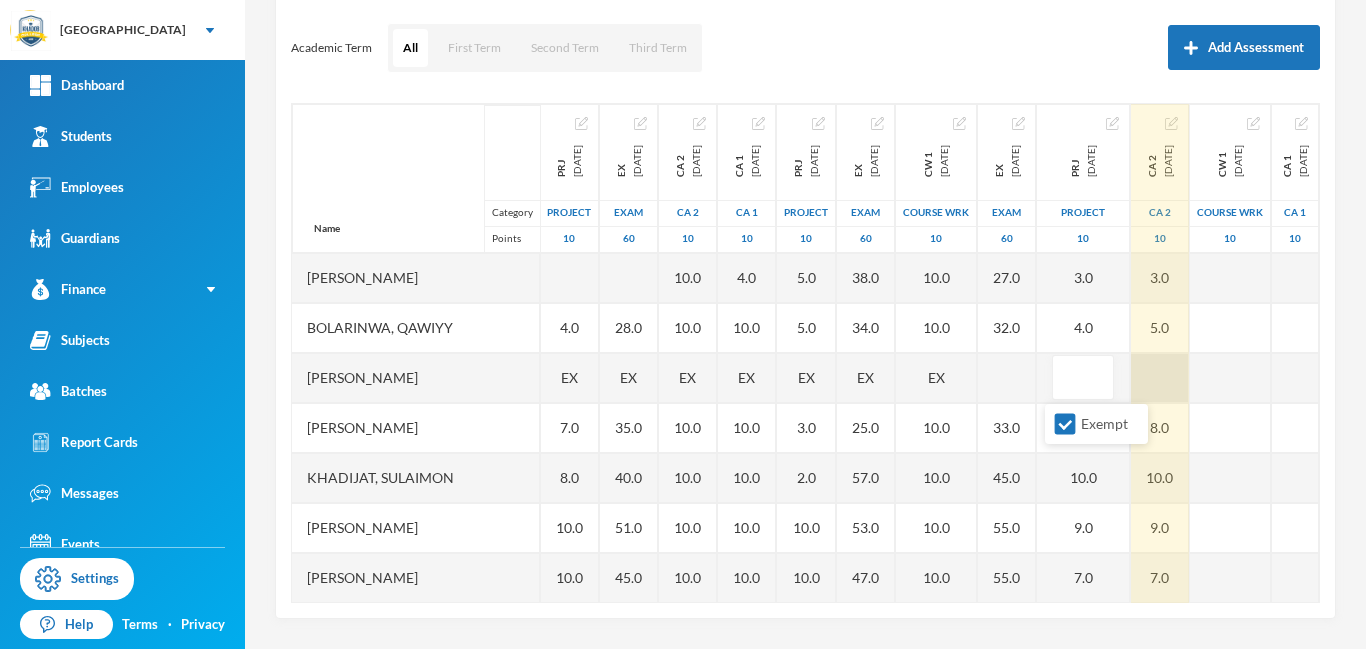 click at bounding box center (1160, 378) 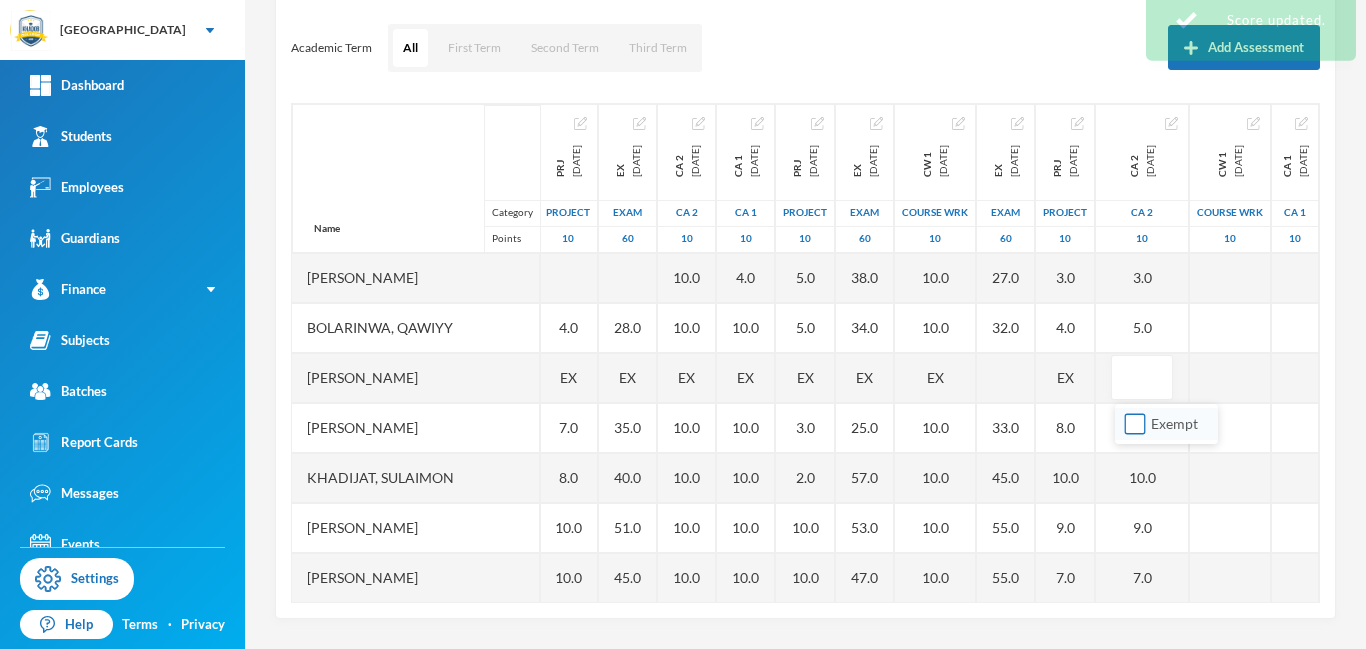 click on "Exempt" at bounding box center (1135, 424) 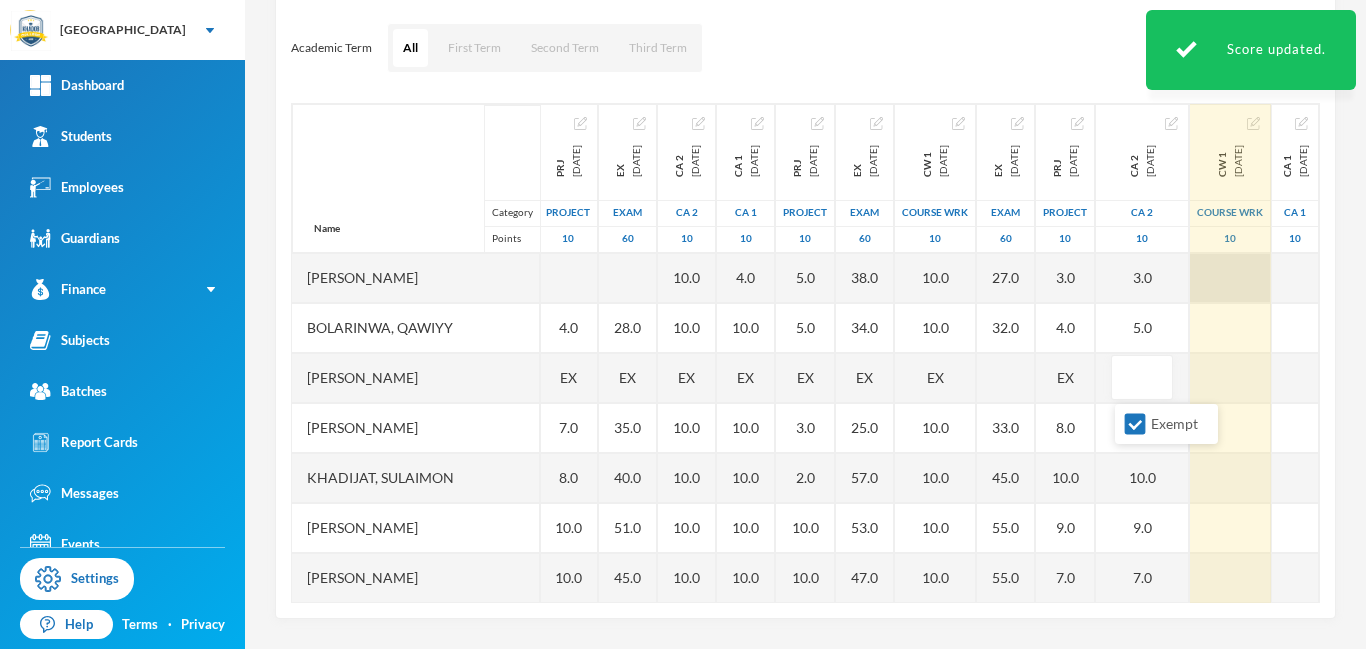 click at bounding box center [1230, 278] 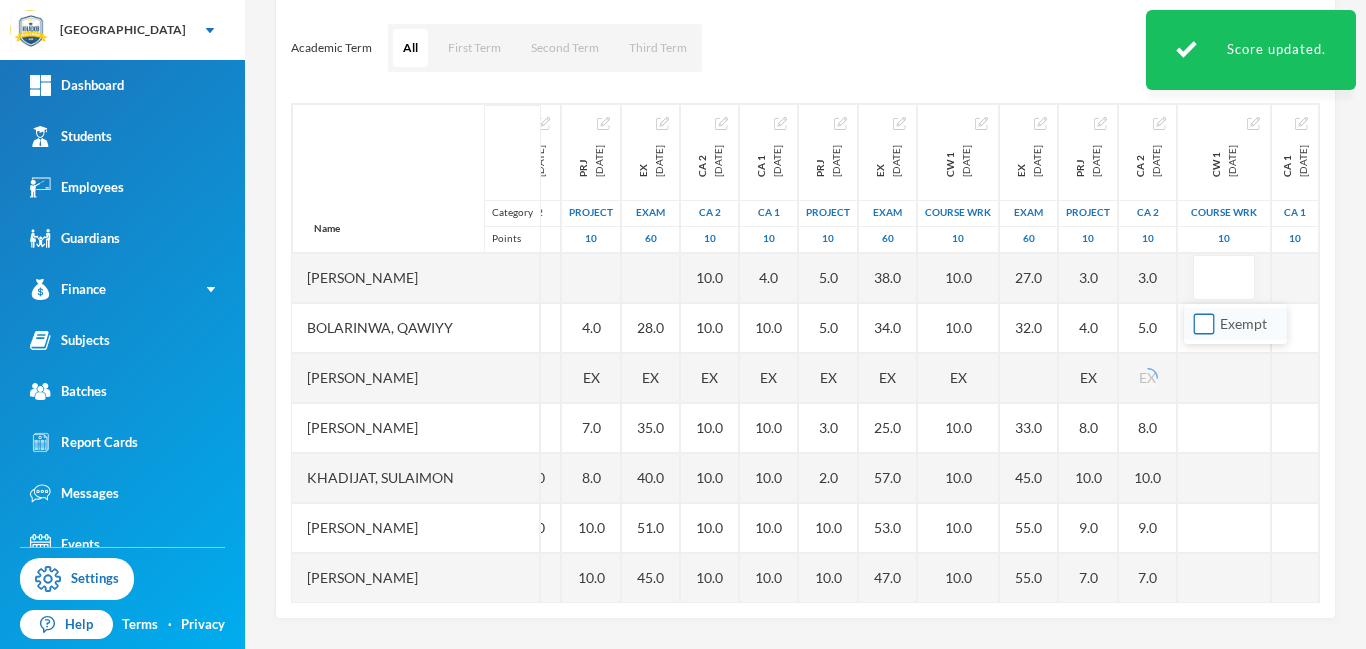 click on "Exempt" at bounding box center (1204, 324) 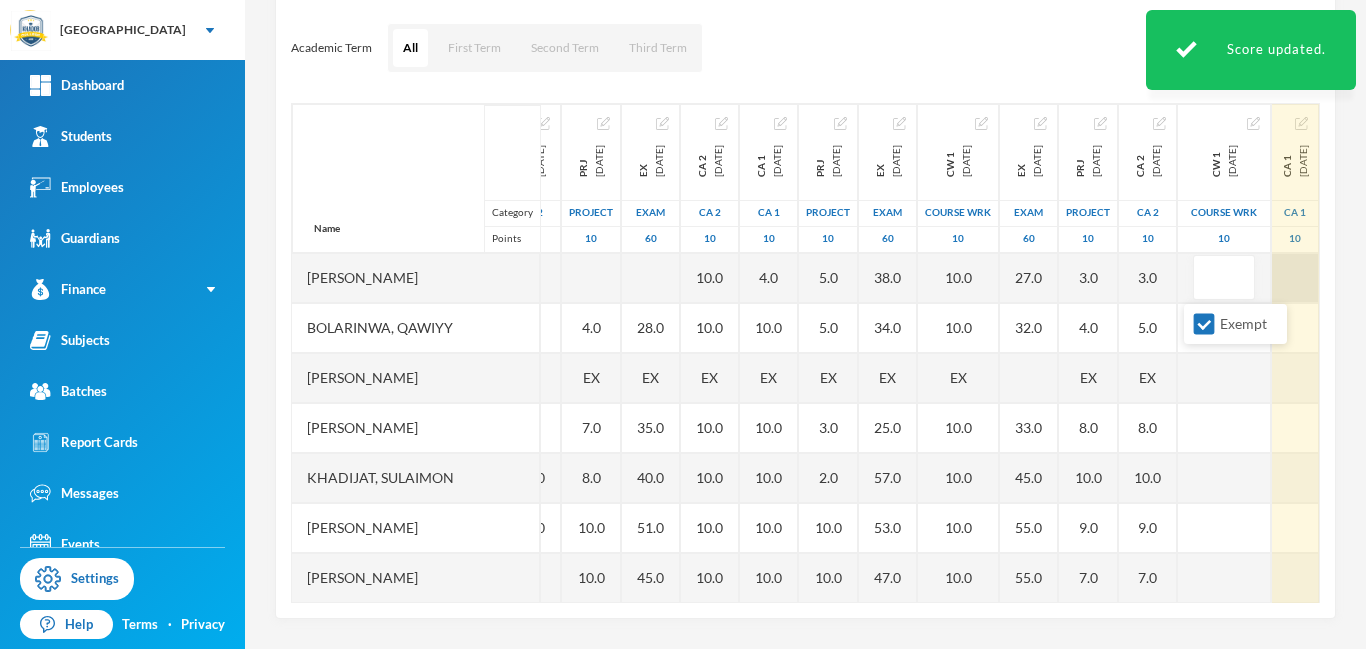 click at bounding box center [1295, 278] 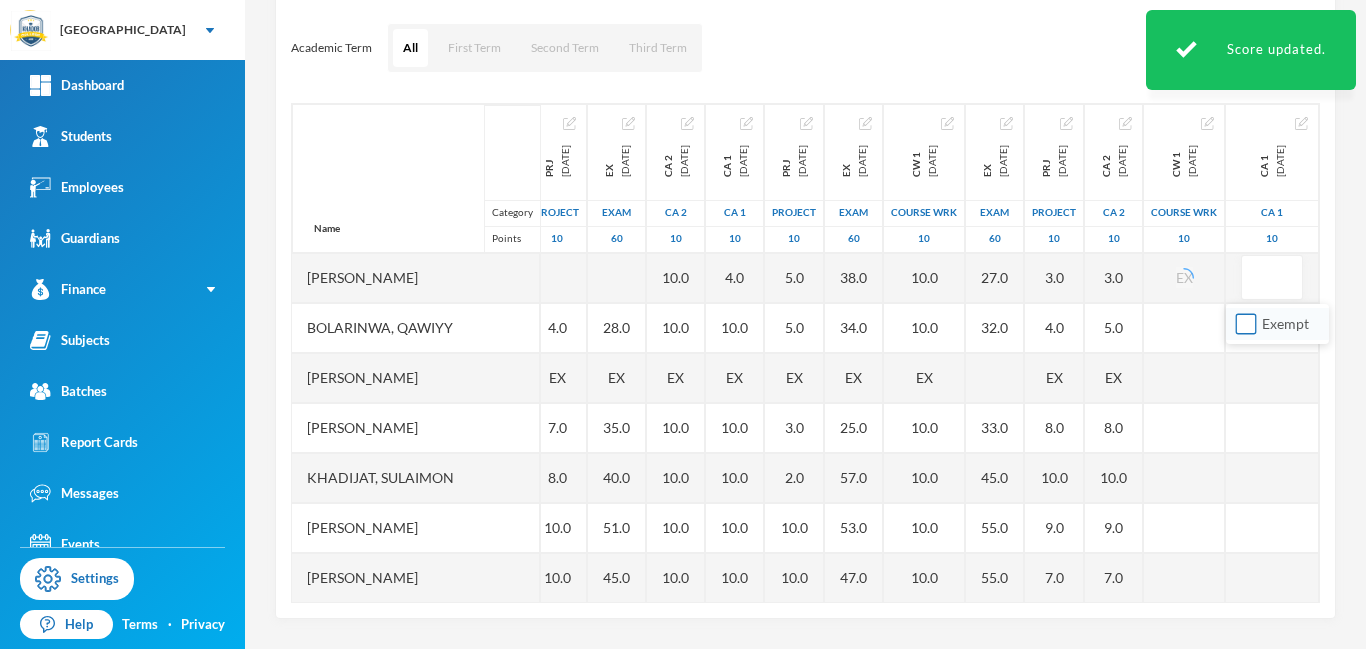 click on "Exempt" at bounding box center [1246, 324] 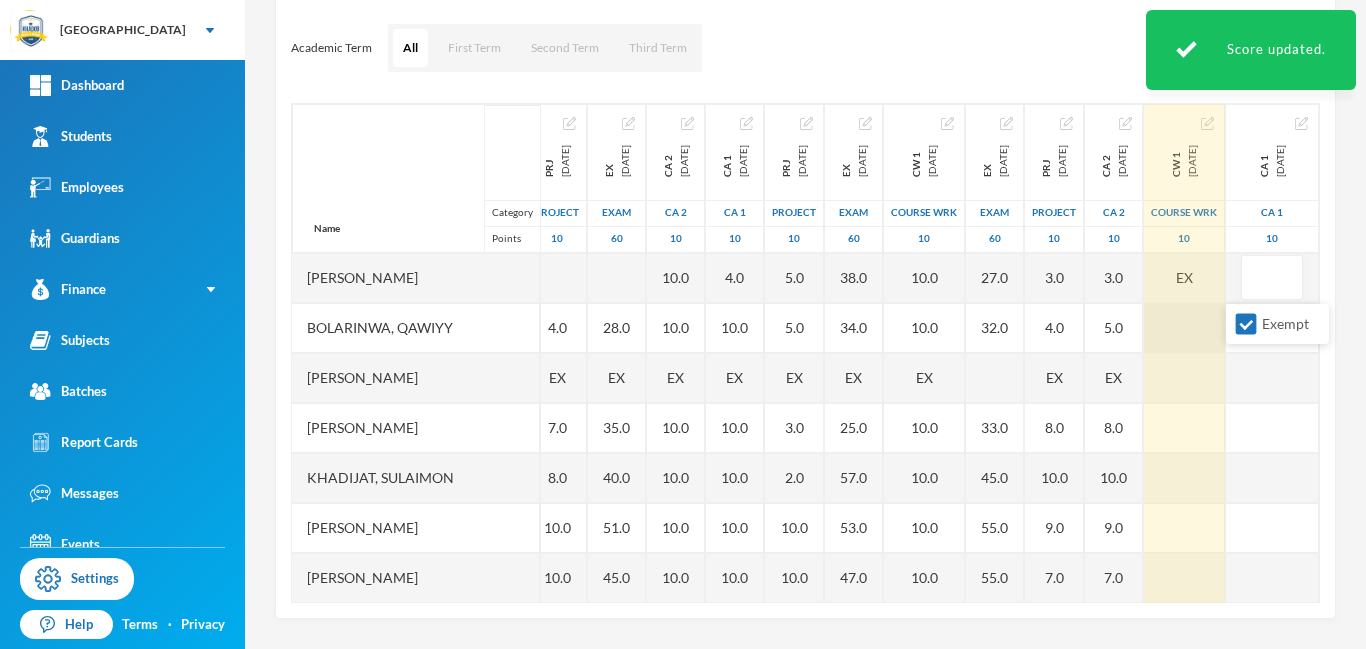 click at bounding box center [1184, 328] 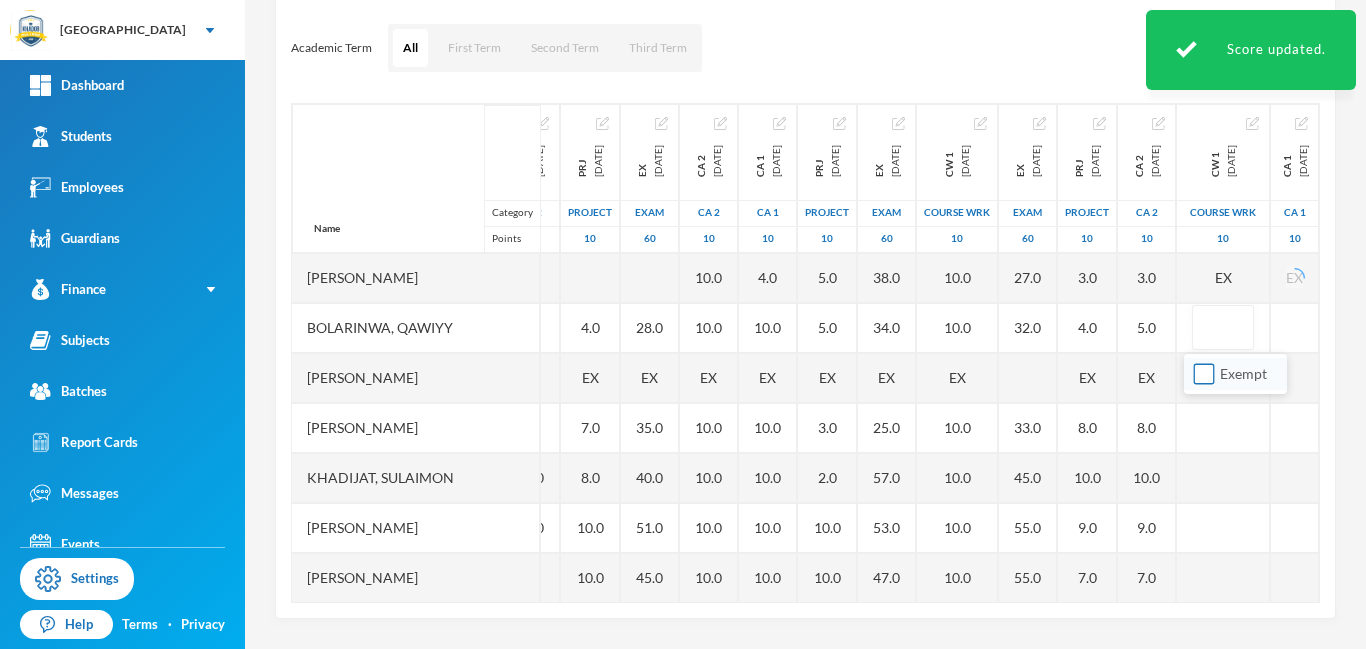 click on "Exempt" at bounding box center [1204, 374] 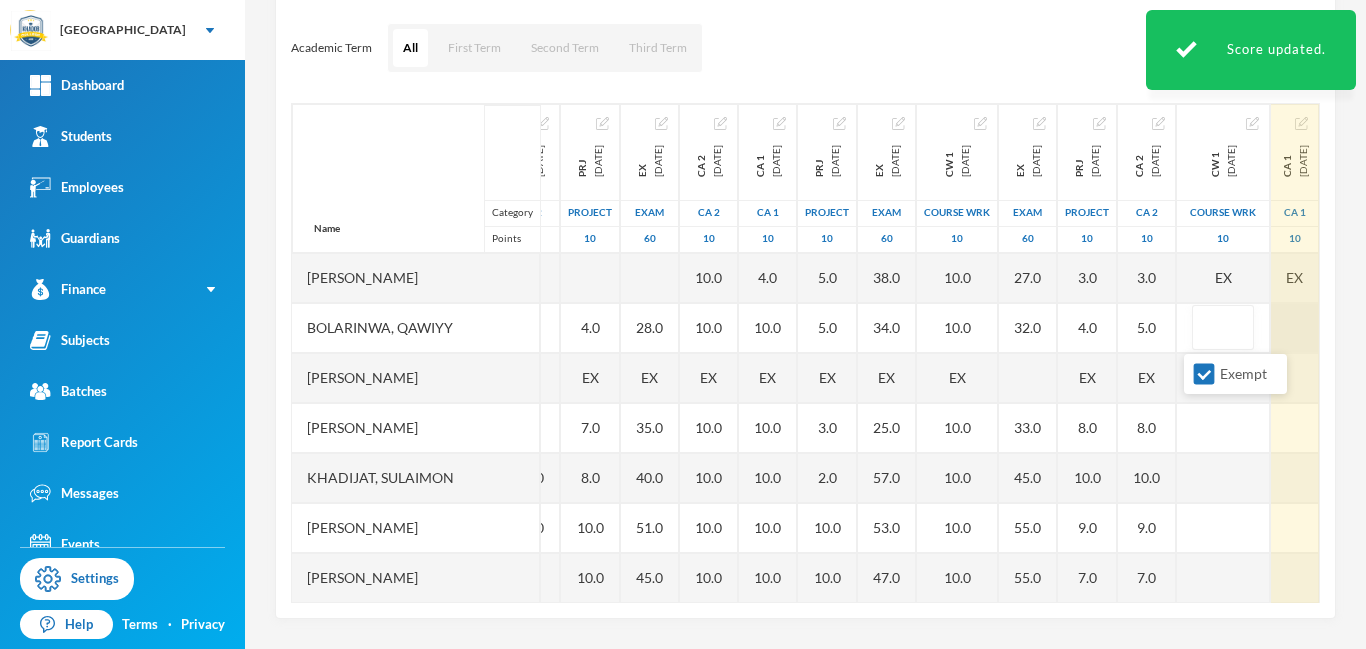 click at bounding box center [1295, 328] 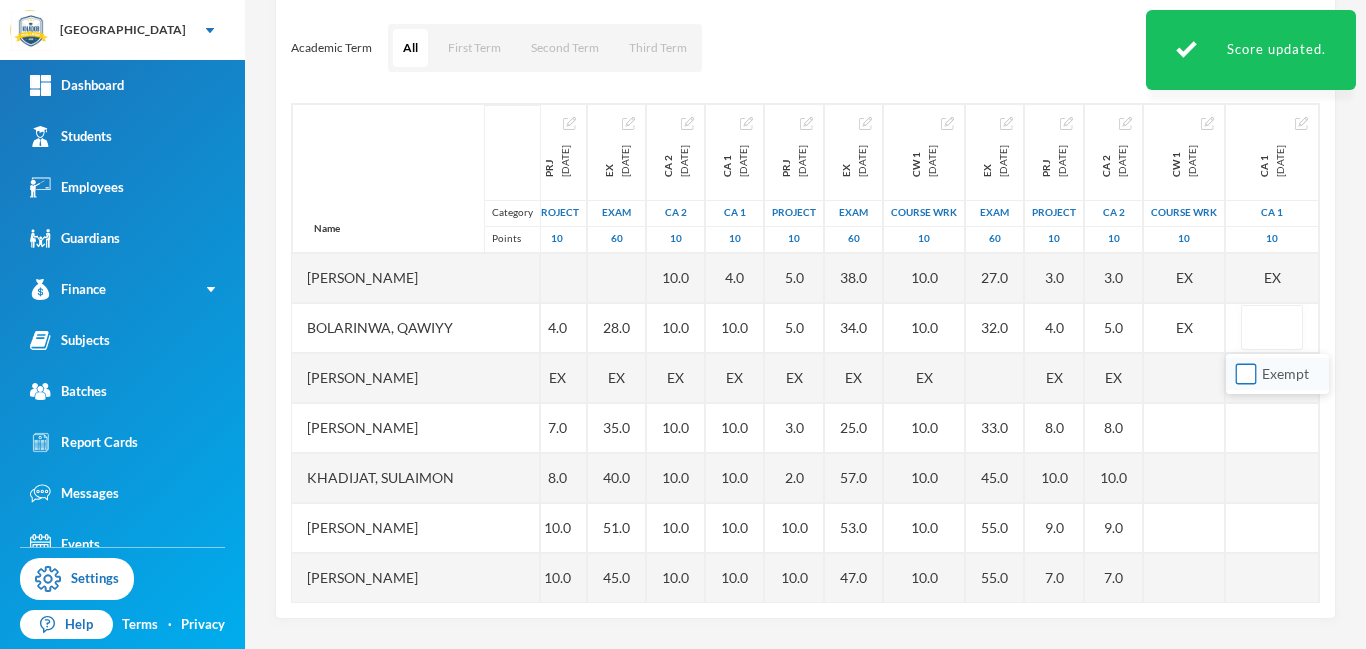 click on "Exempt" at bounding box center (1246, 374) 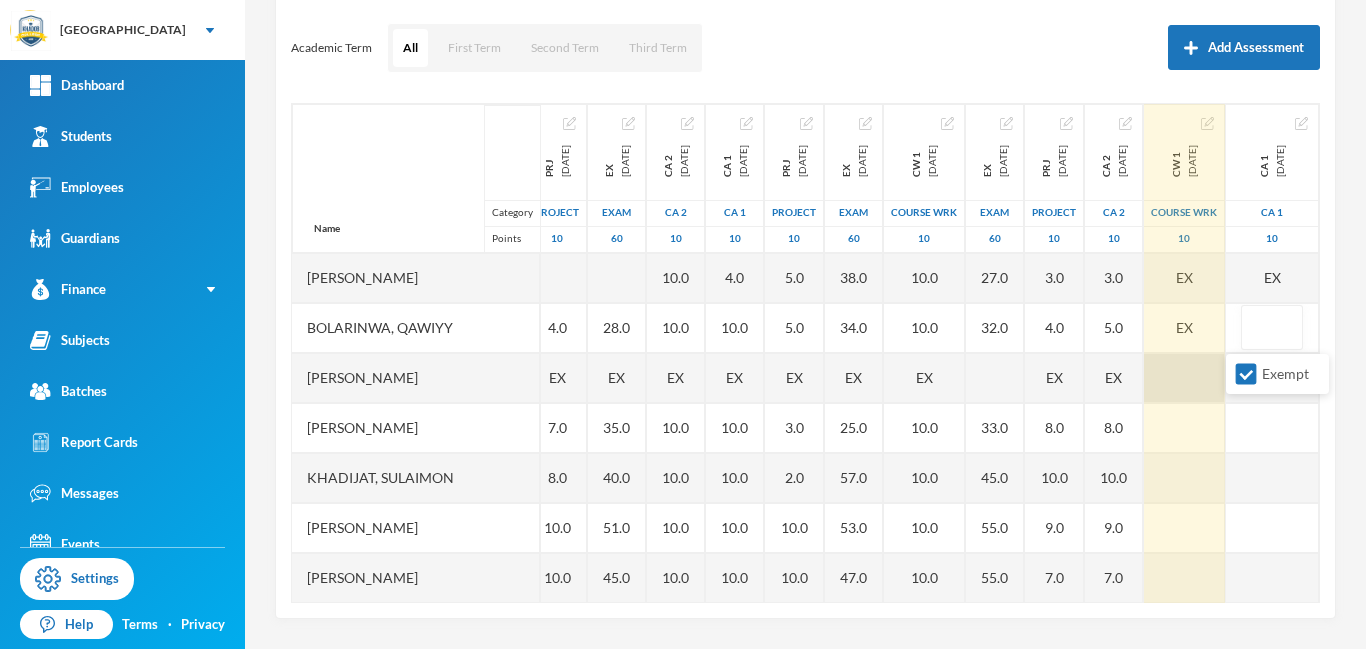 click at bounding box center (1184, 378) 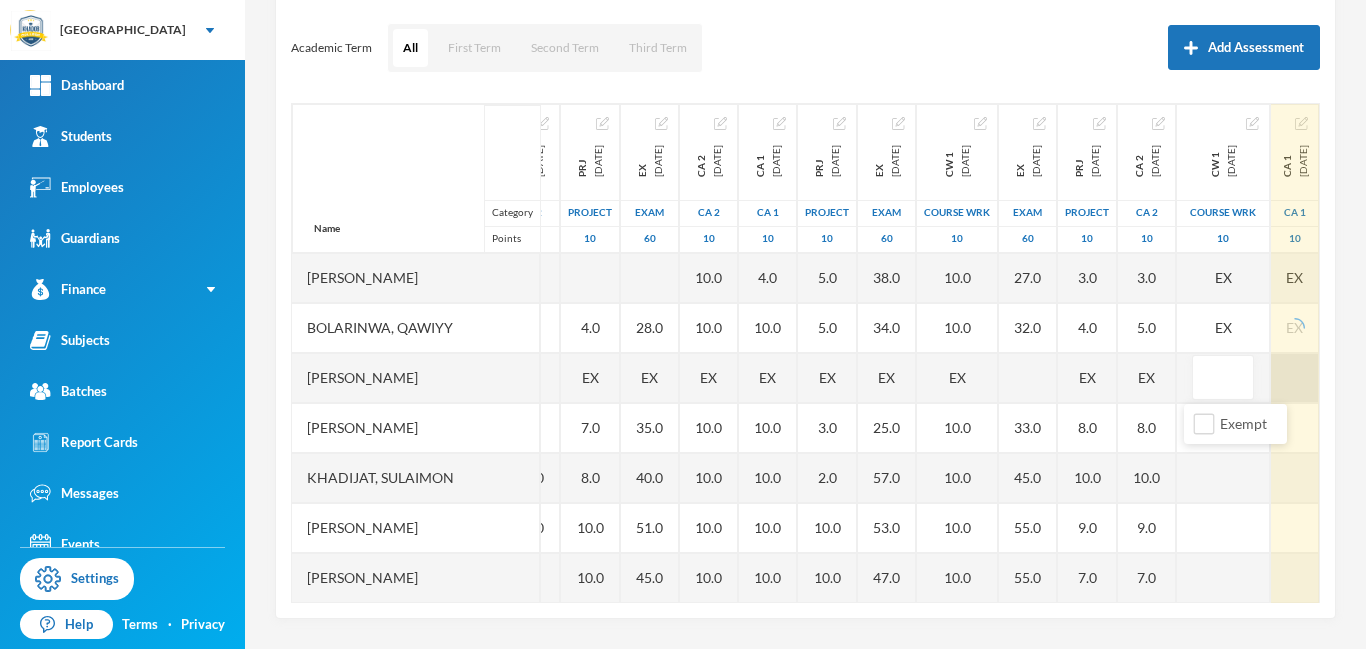click at bounding box center (1295, 378) 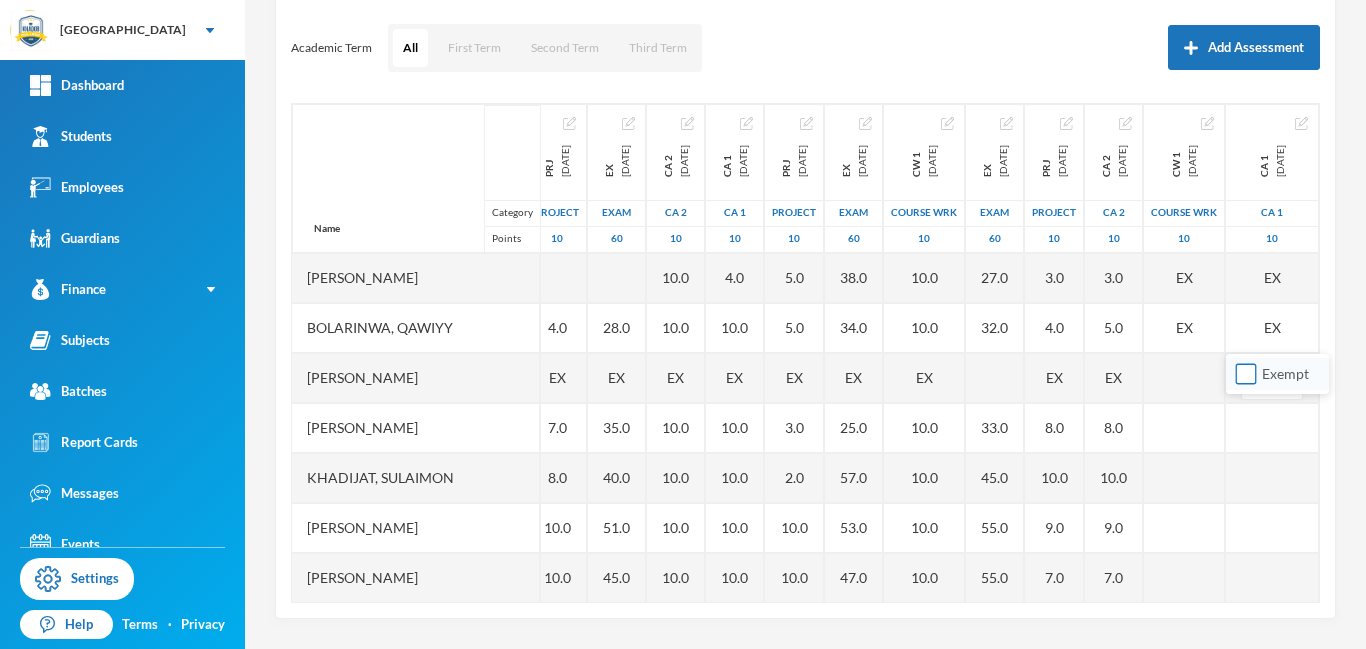 click on "Exempt" at bounding box center (1246, 374) 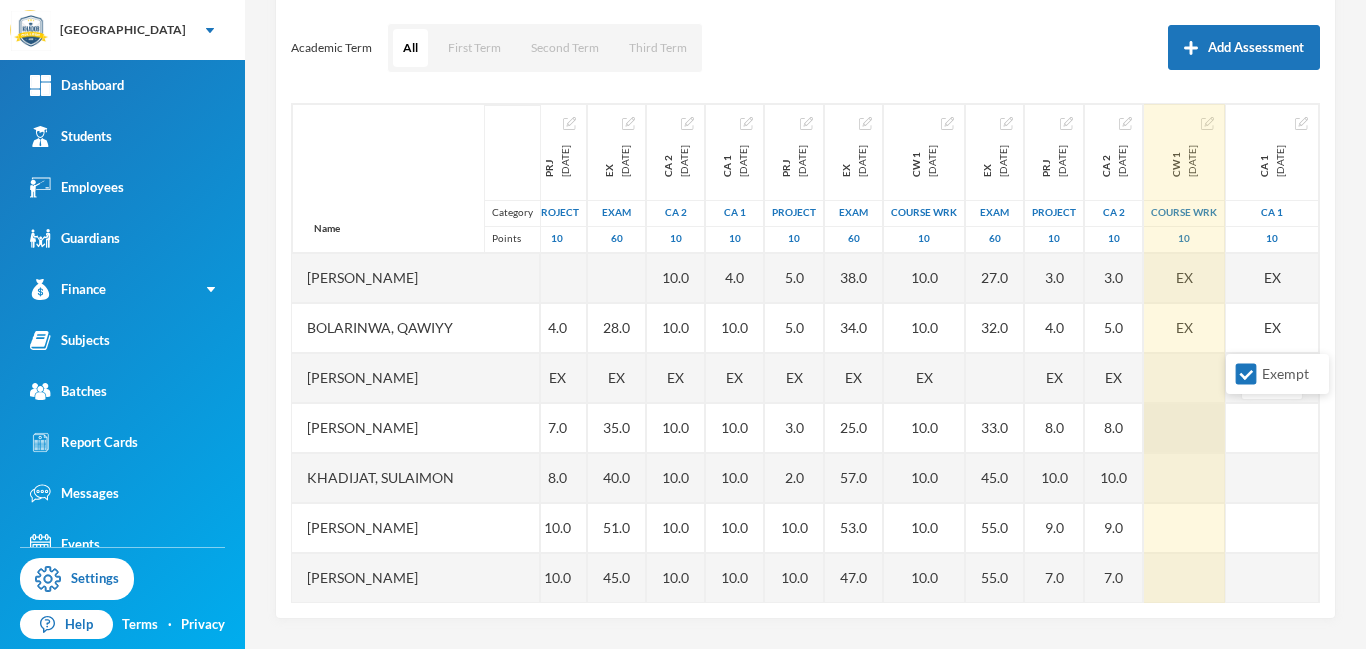 click at bounding box center [1184, 428] 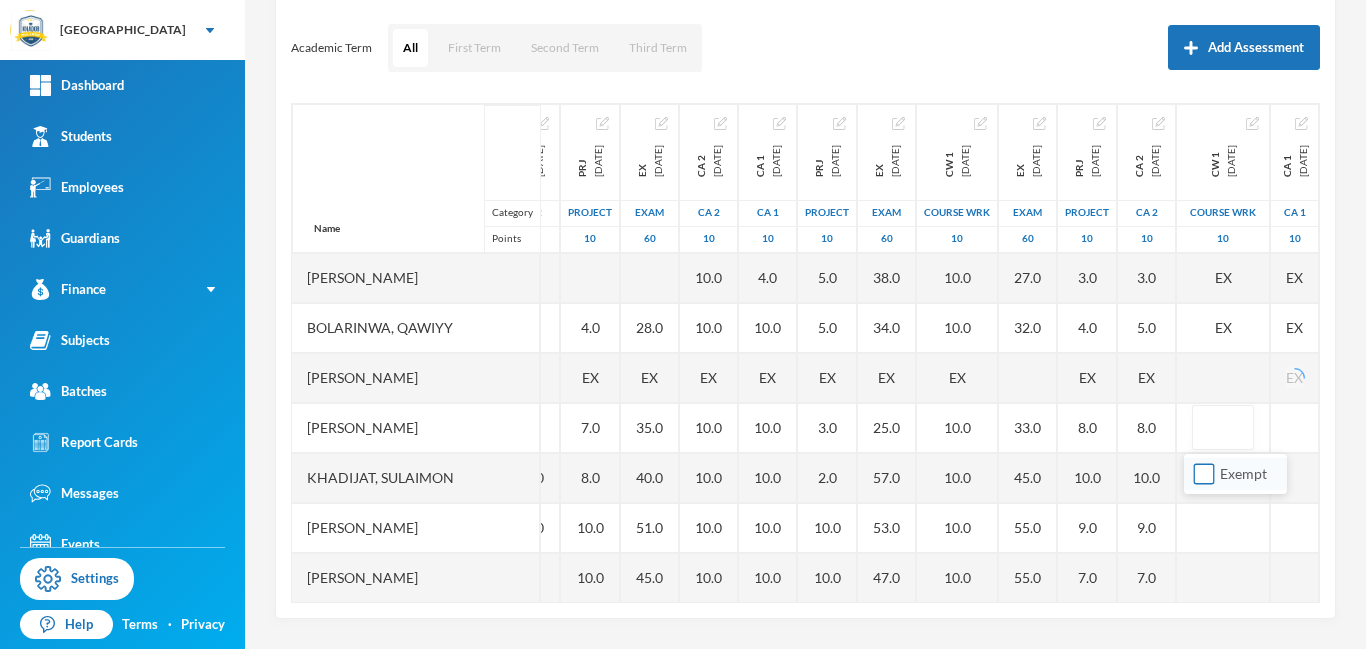 click on "Exempt" at bounding box center [1204, 474] 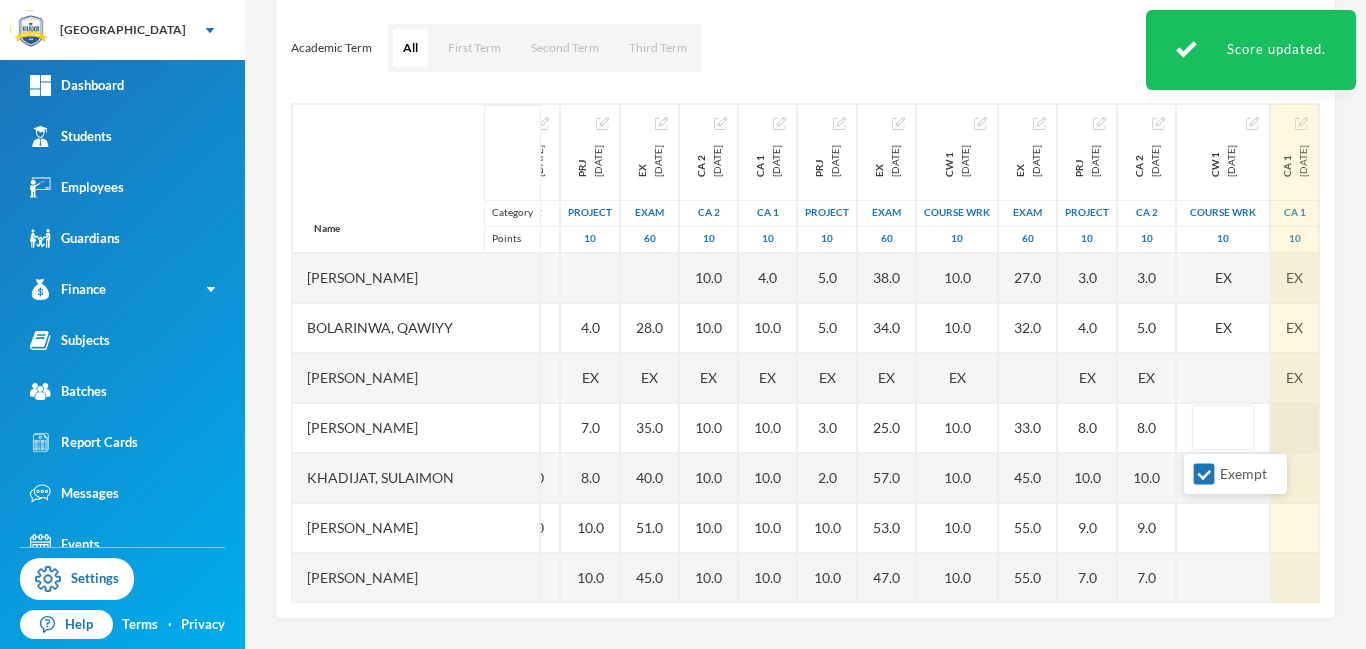 click at bounding box center (1295, 428) 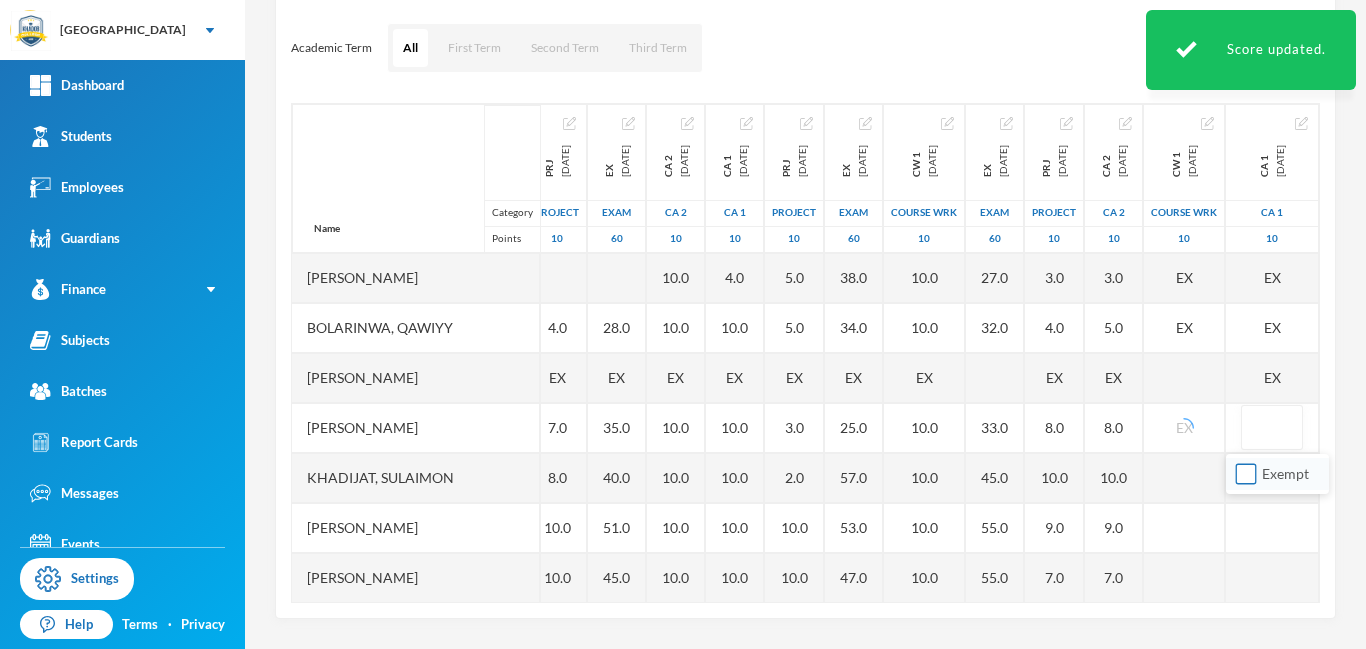 click on "Exempt" at bounding box center [1246, 474] 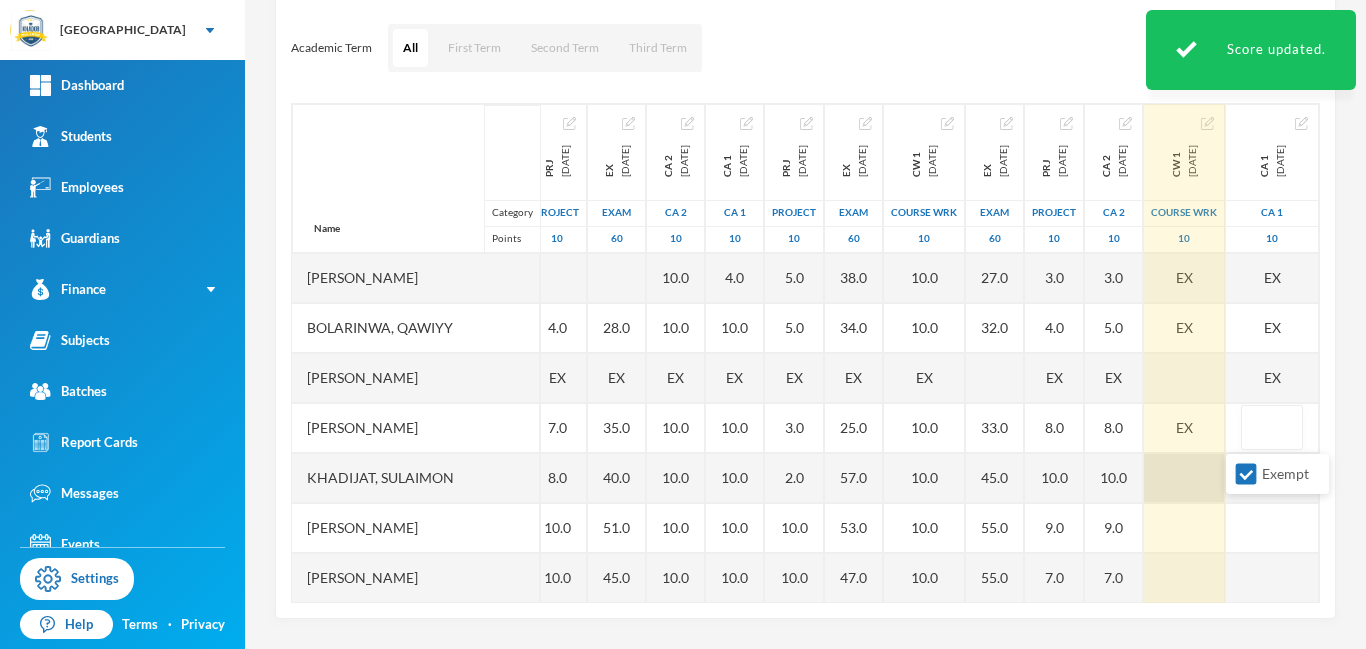 click at bounding box center [1184, 478] 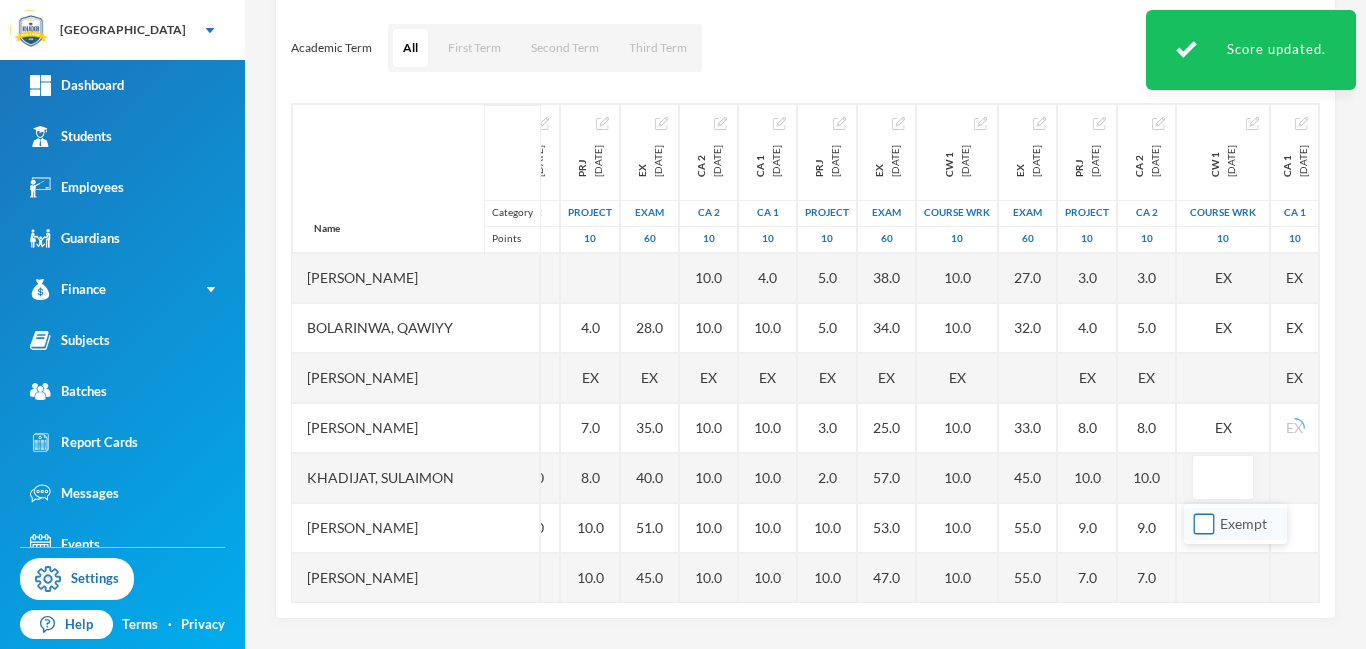 click on "Exempt" at bounding box center [1204, 524] 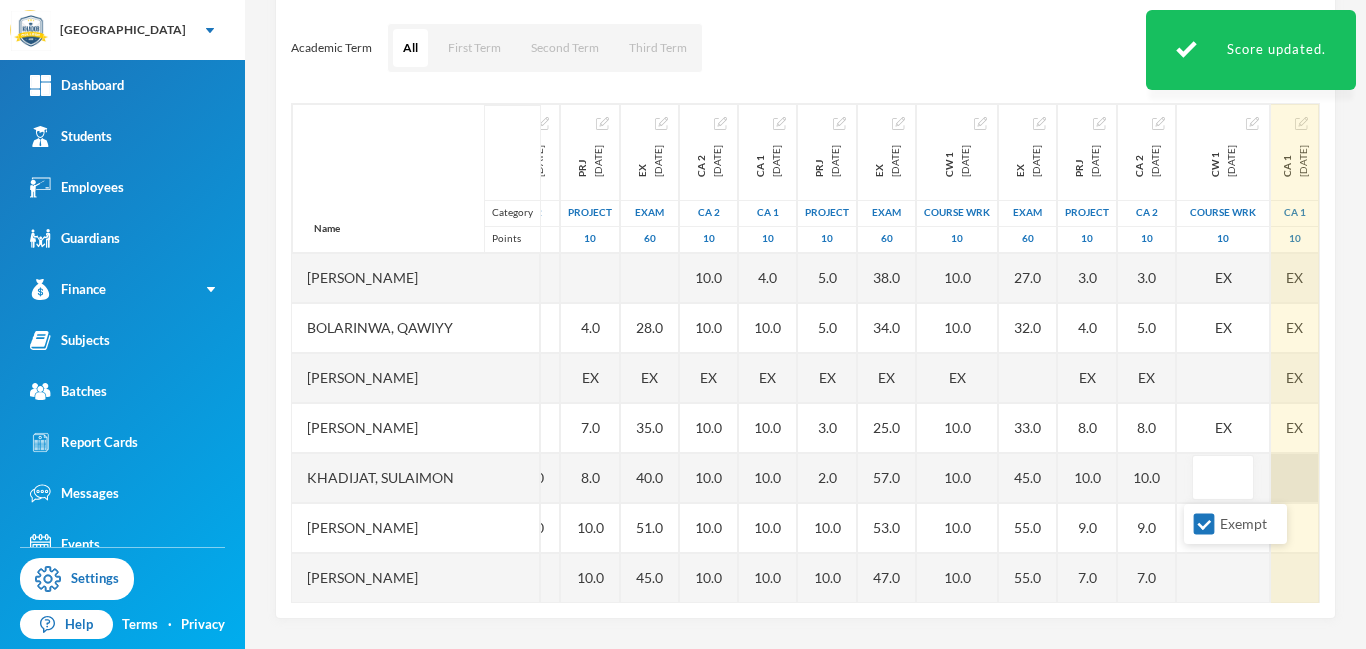 click at bounding box center (1295, 478) 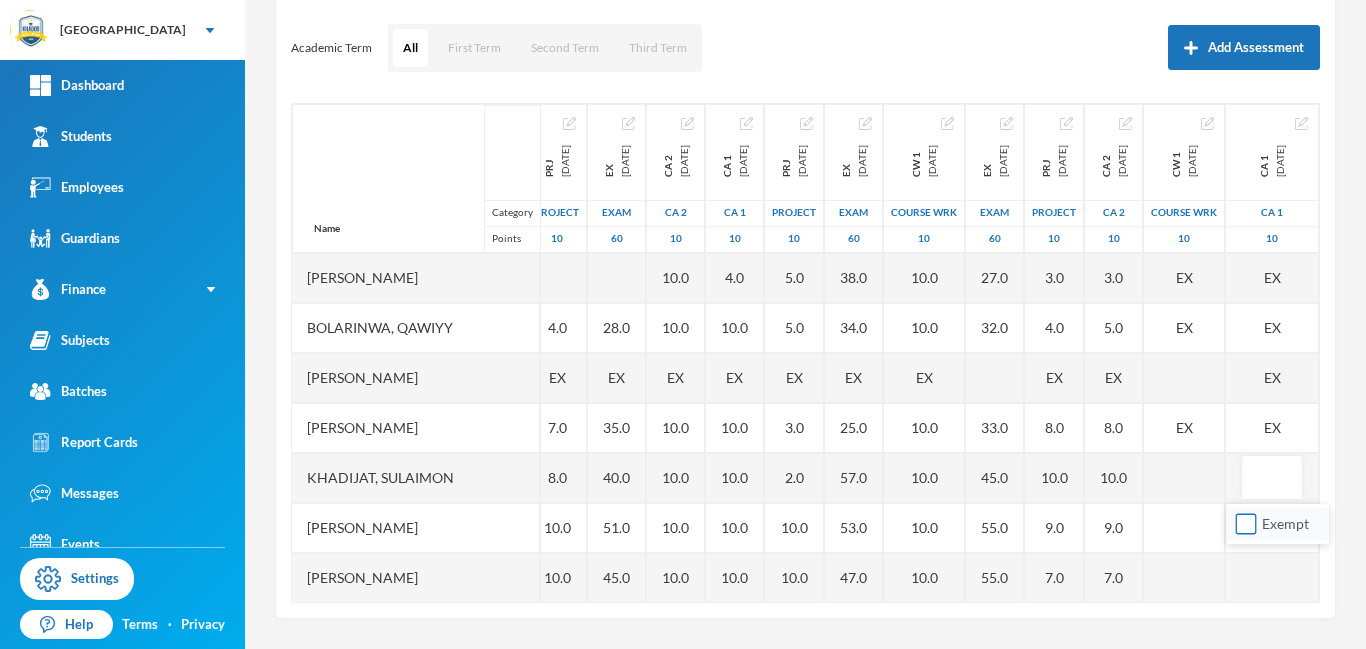 click on "Exempt" at bounding box center (1246, 524) 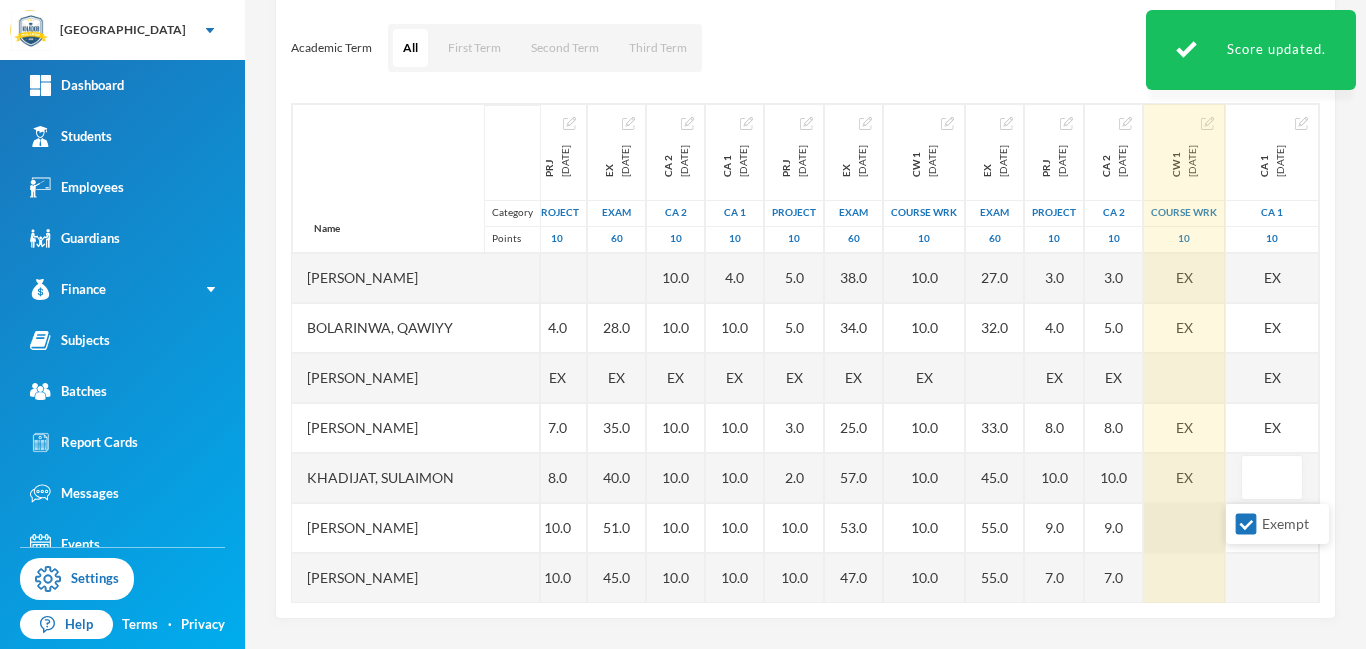 click at bounding box center [1184, 528] 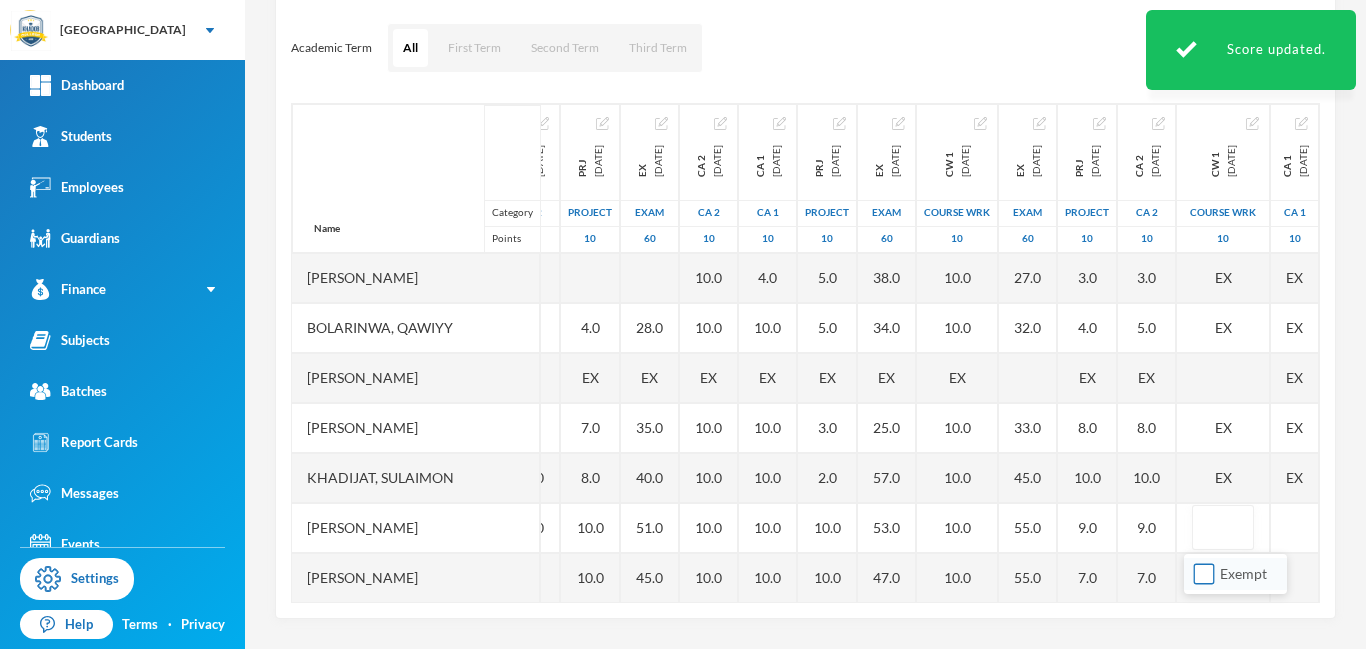 click on "Exempt" at bounding box center (1204, 574) 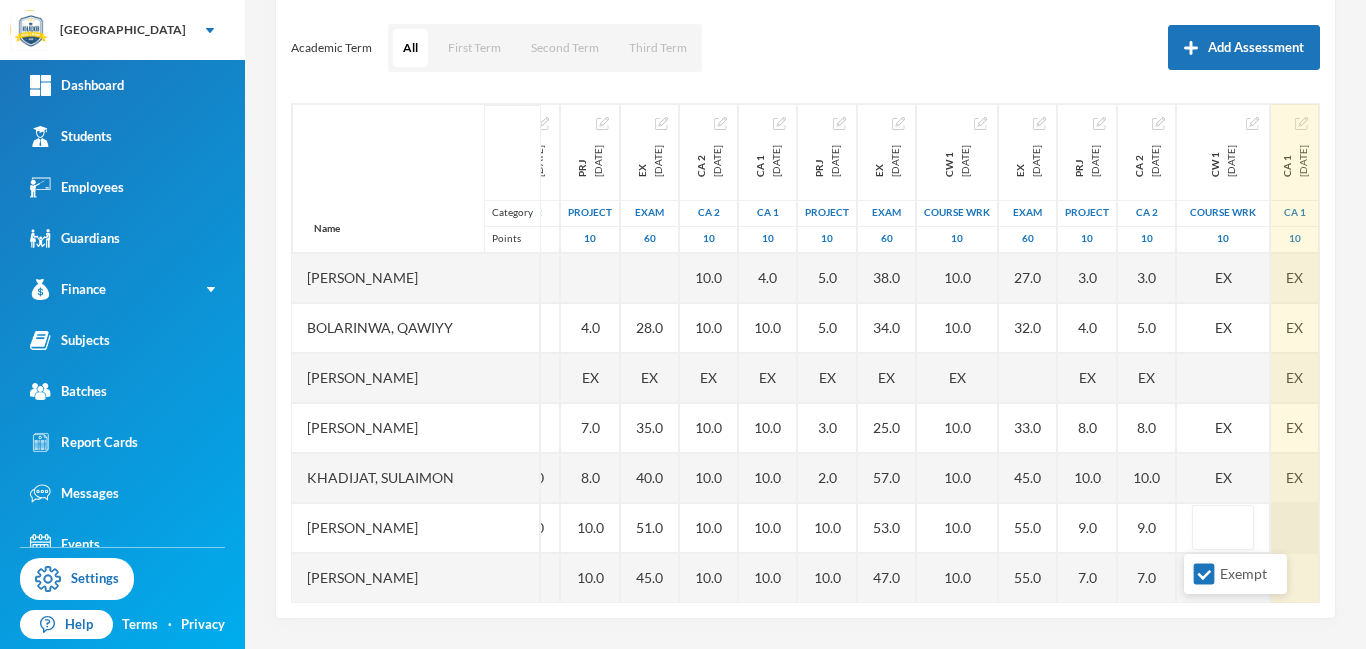 click at bounding box center (1295, 528) 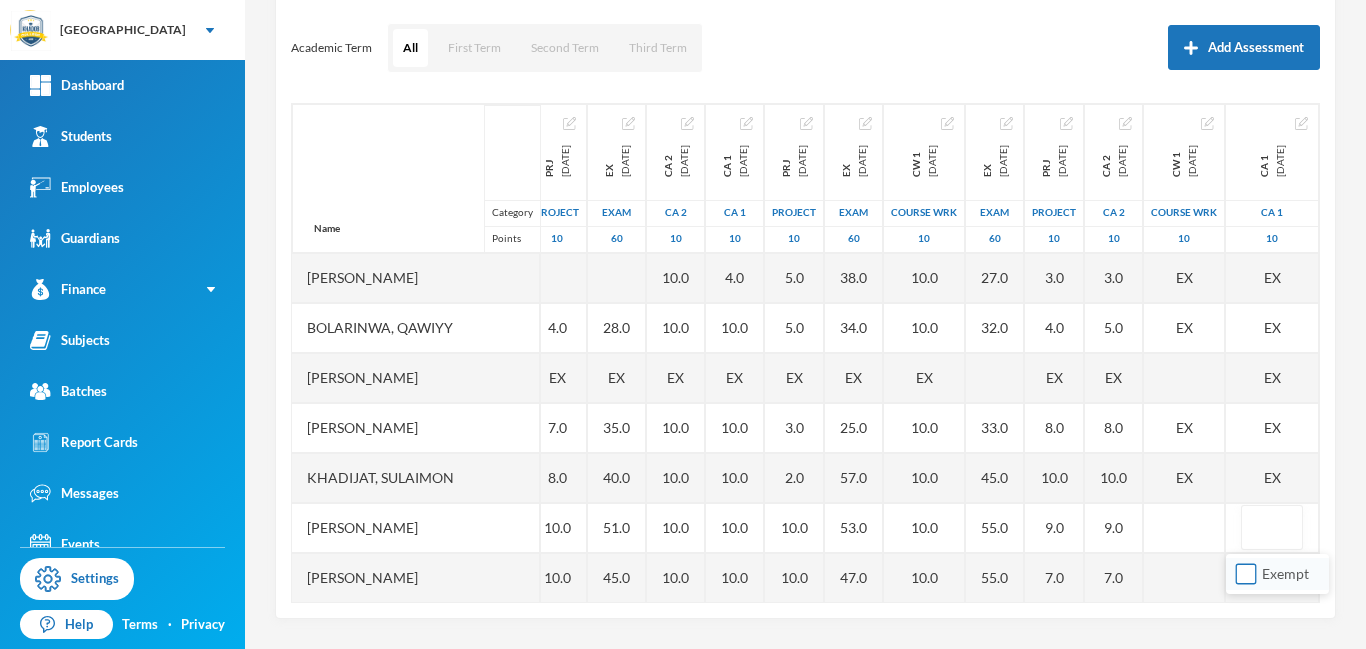 click on "Exempt" at bounding box center (1246, 574) 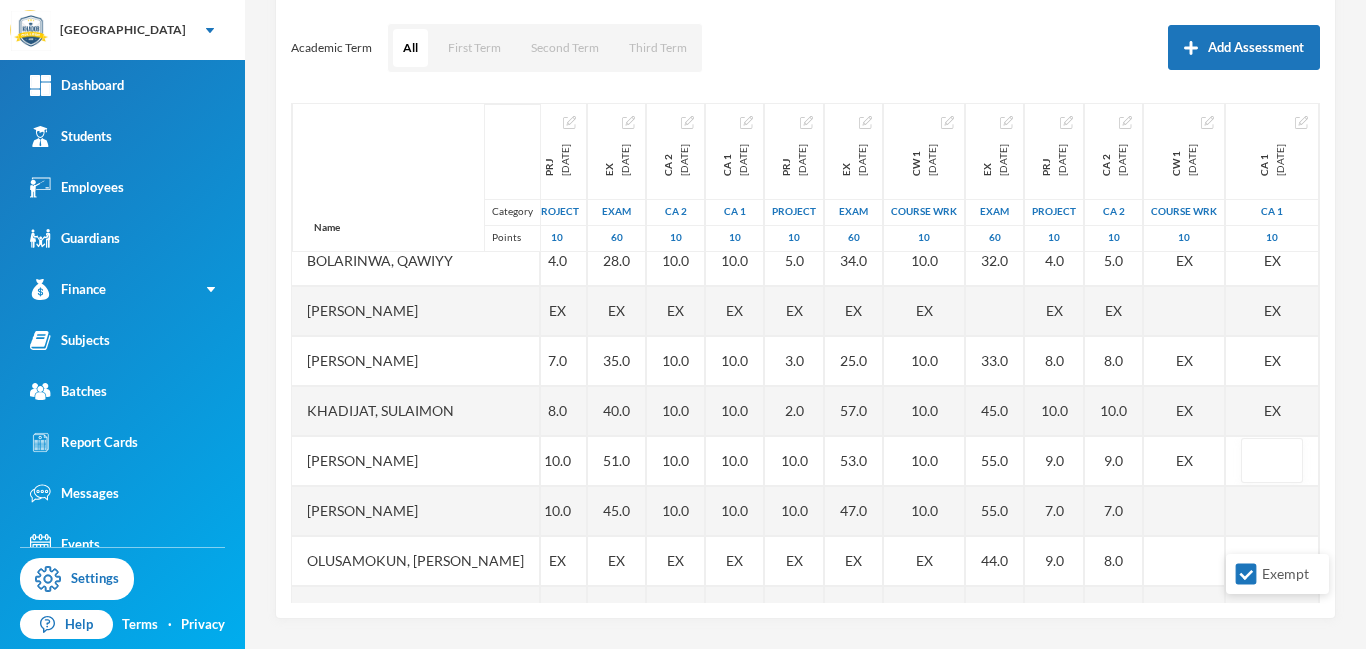 scroll, scrollTop: 151, scrollLeft: 374, axis: both 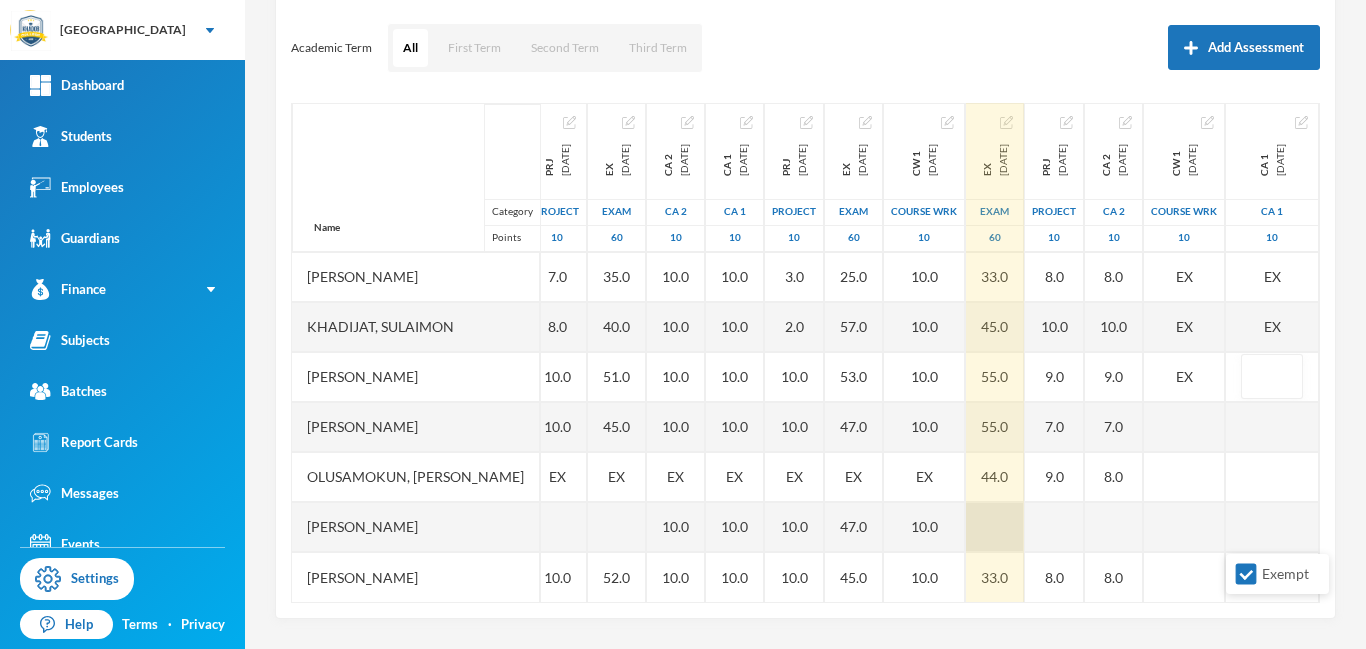 click at bounding box center (995, 527) 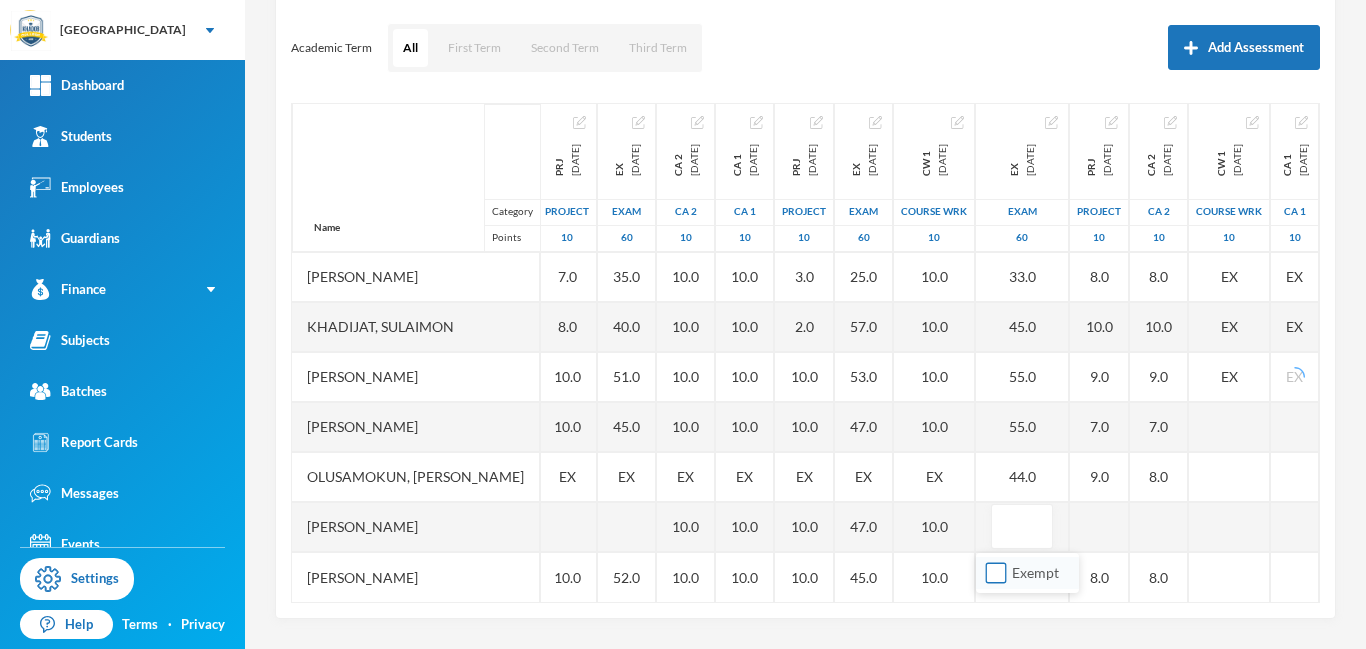 click on "Exempt" at bounding box center [996, 573] 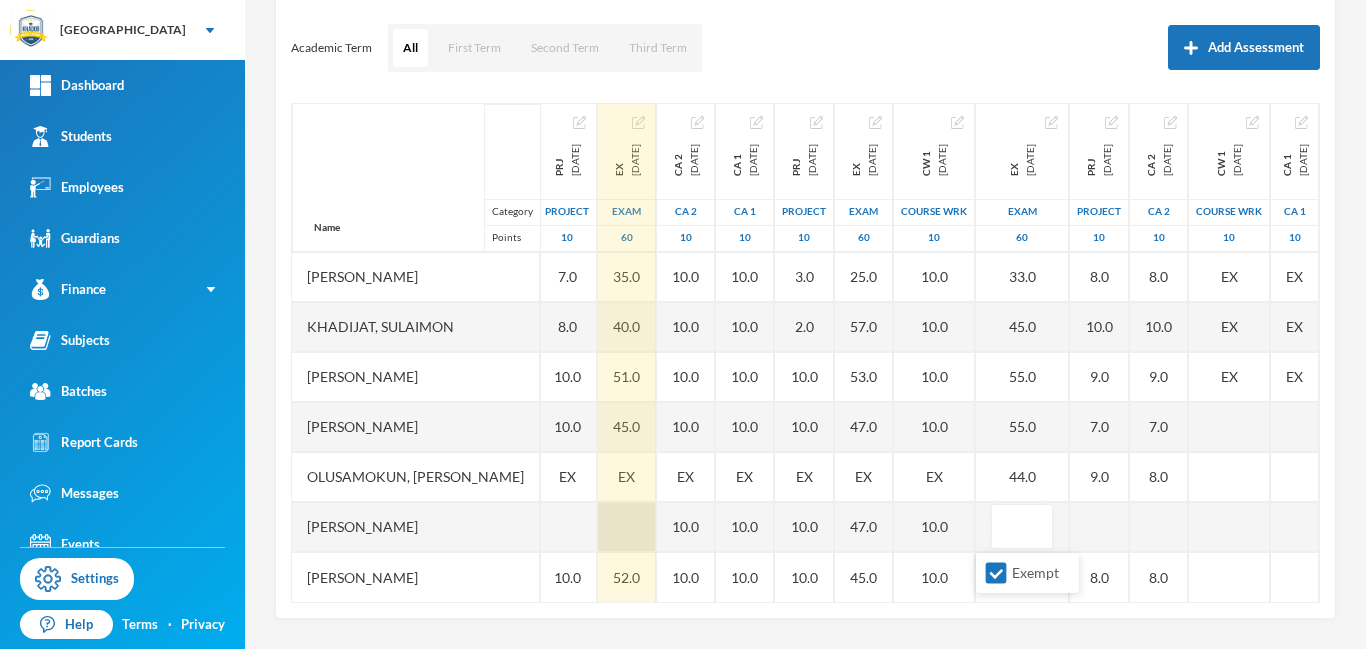 click at bounding box center (627, 527) 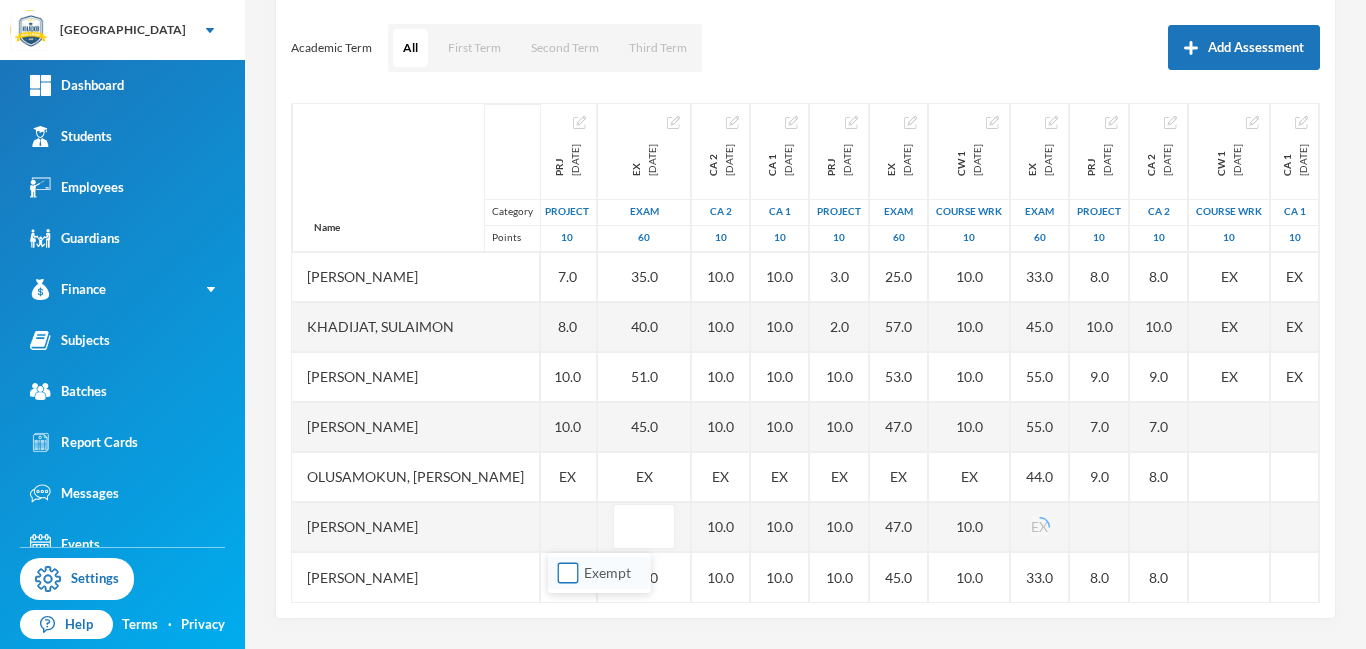 click on "Exempt" at bounding box center [568, 573] 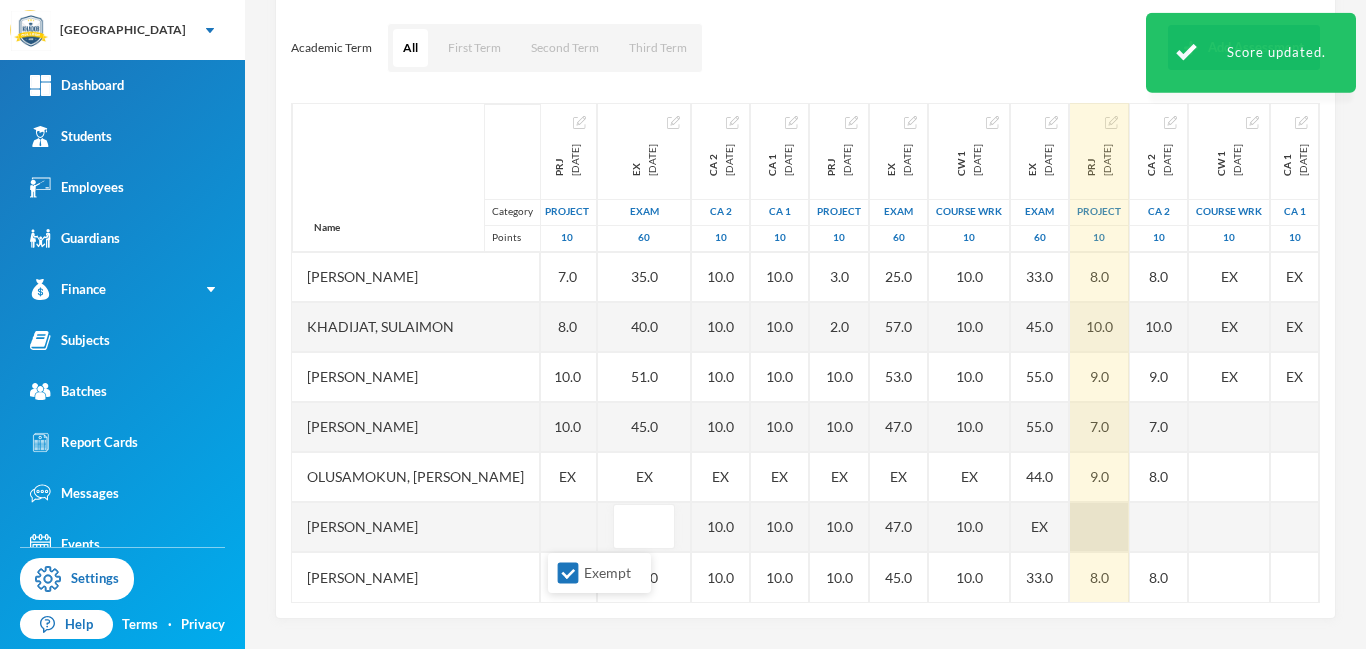 click at bounding box center [1099, 527] 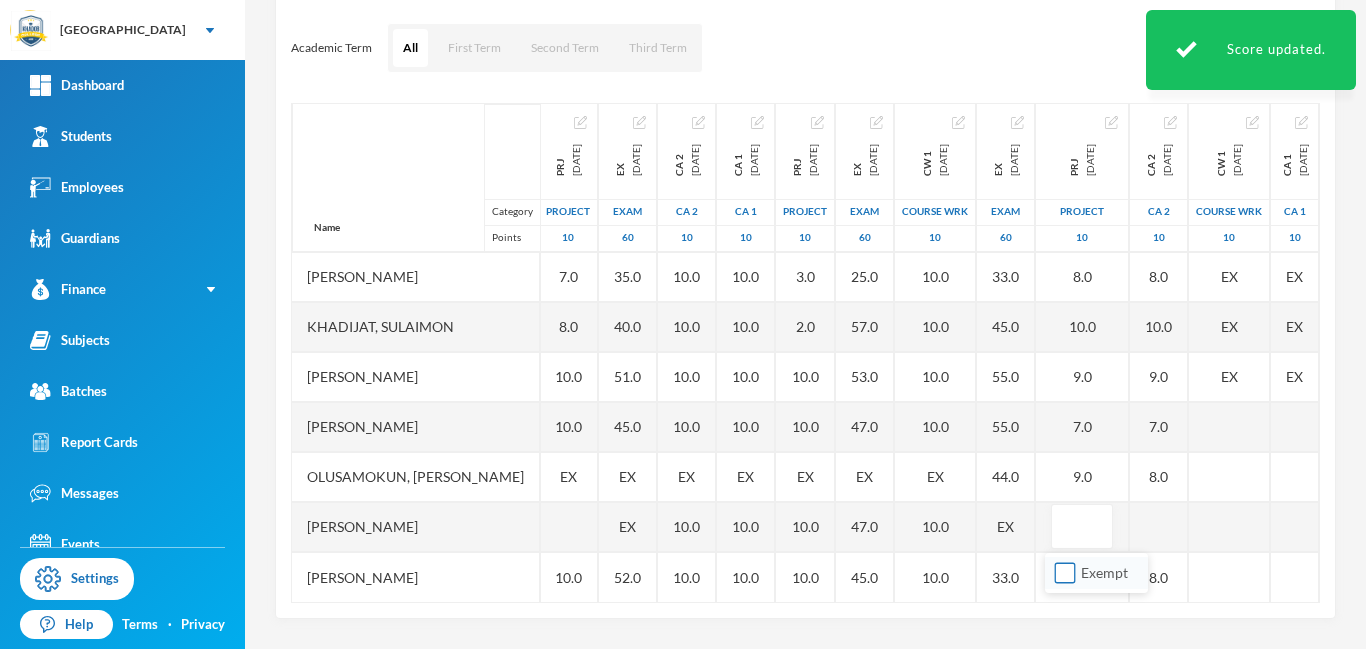 click on "Exempt" at bounding box center [1065, 573] 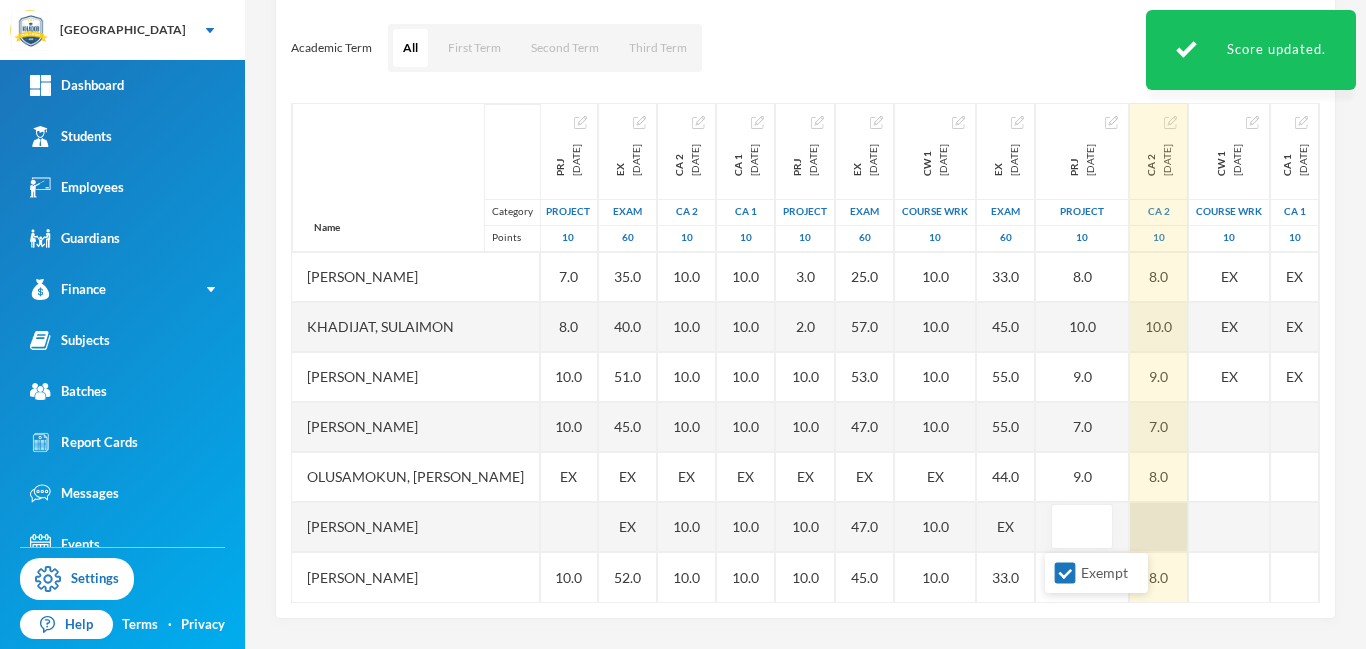 click at bounding box center (1159, 527) 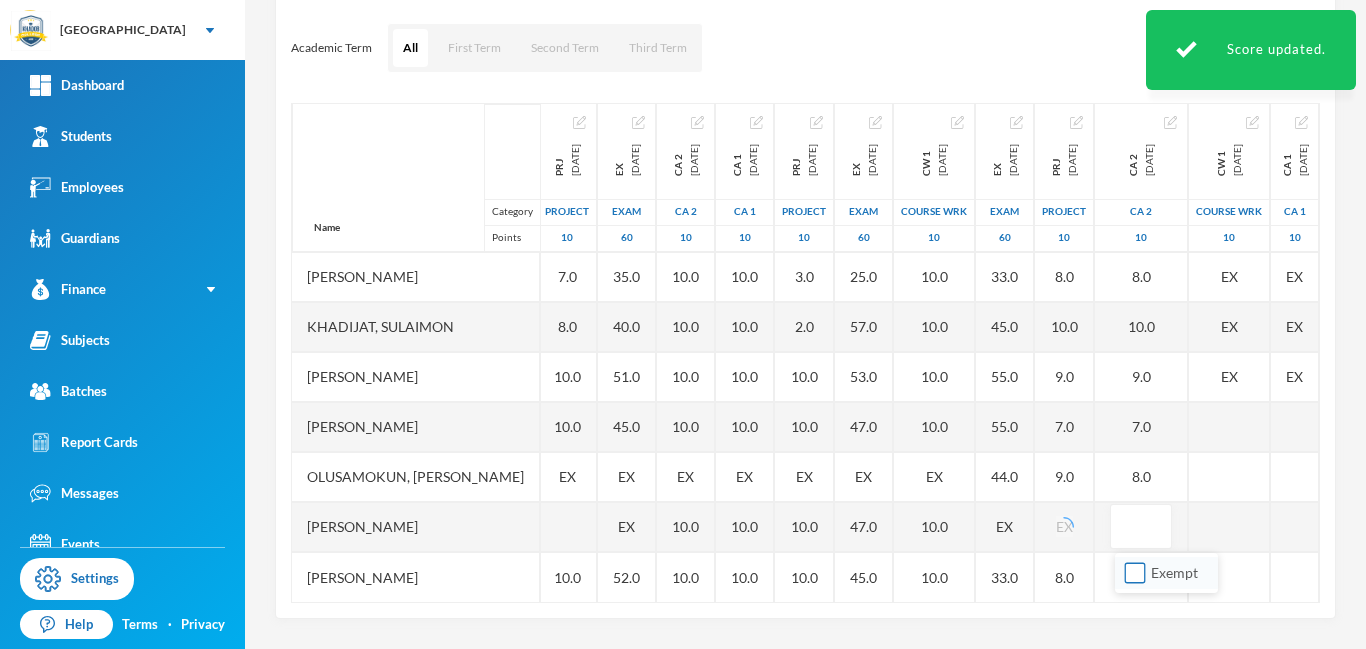 click on "Exempt" at bounding box center [1135, 573] 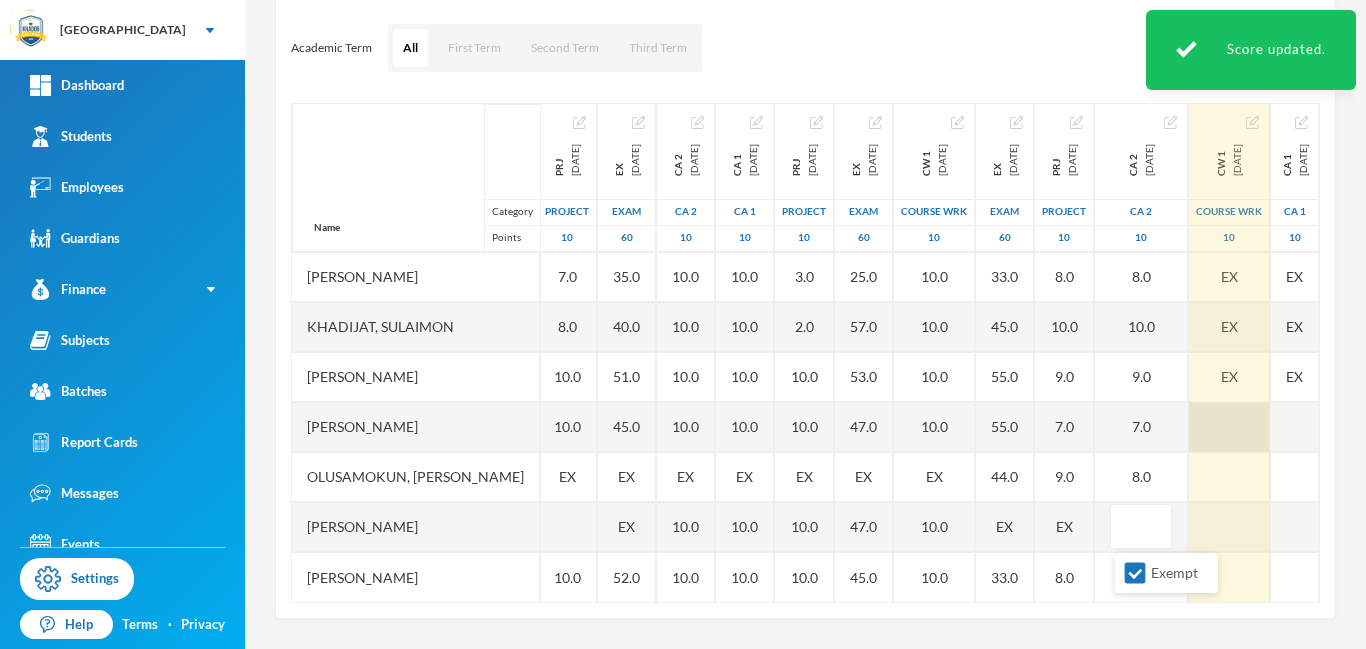 click at bounding box center (1229, 427) 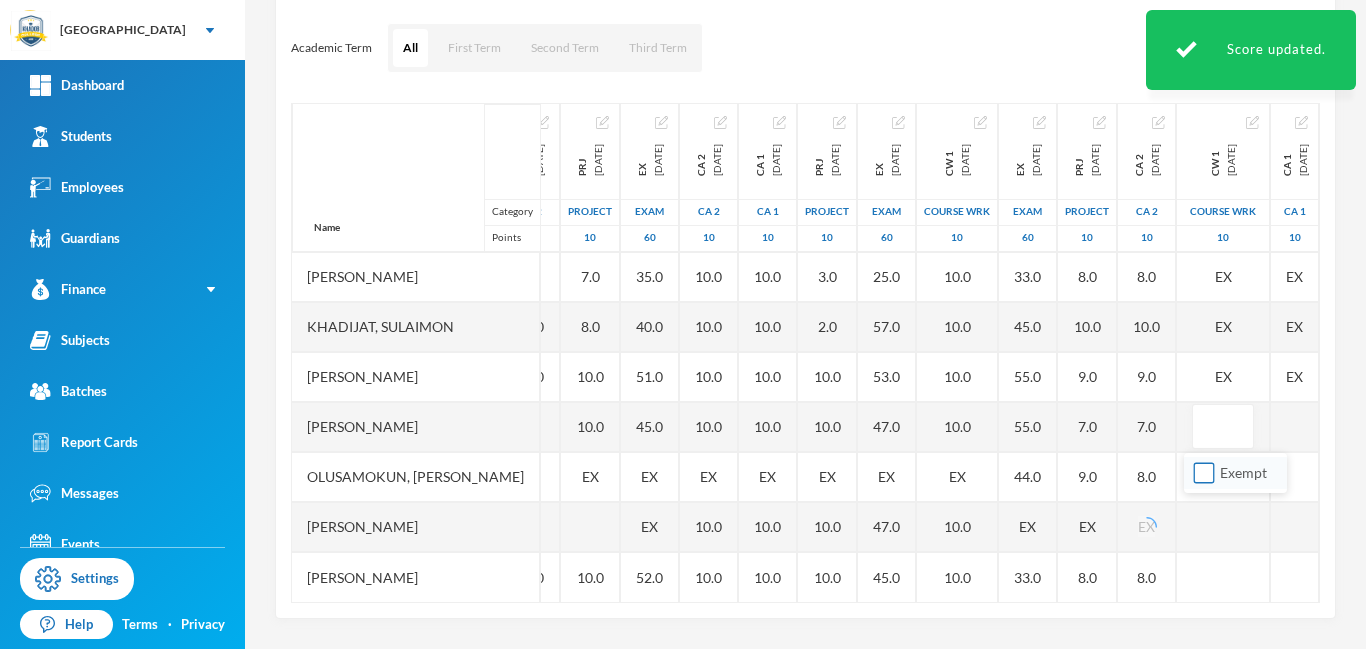 click on "Exempt" at bounding box center (1204, 473) 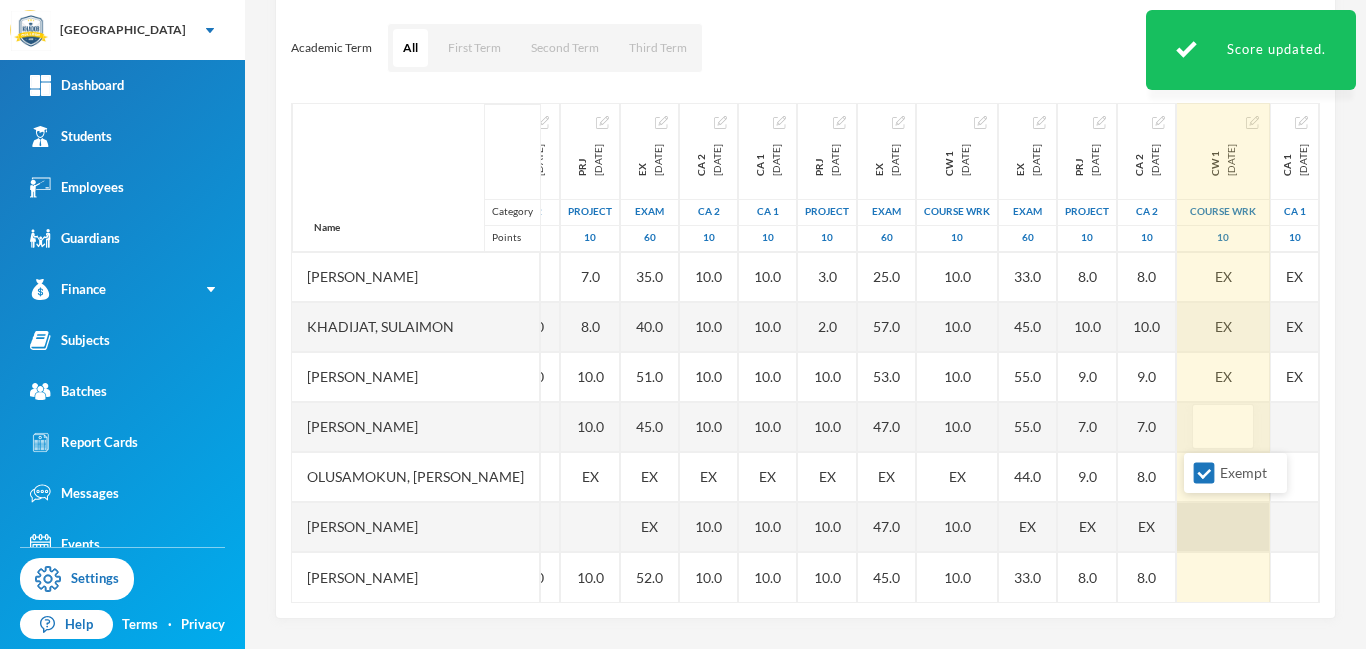 click at bounding box center [1223, 527] 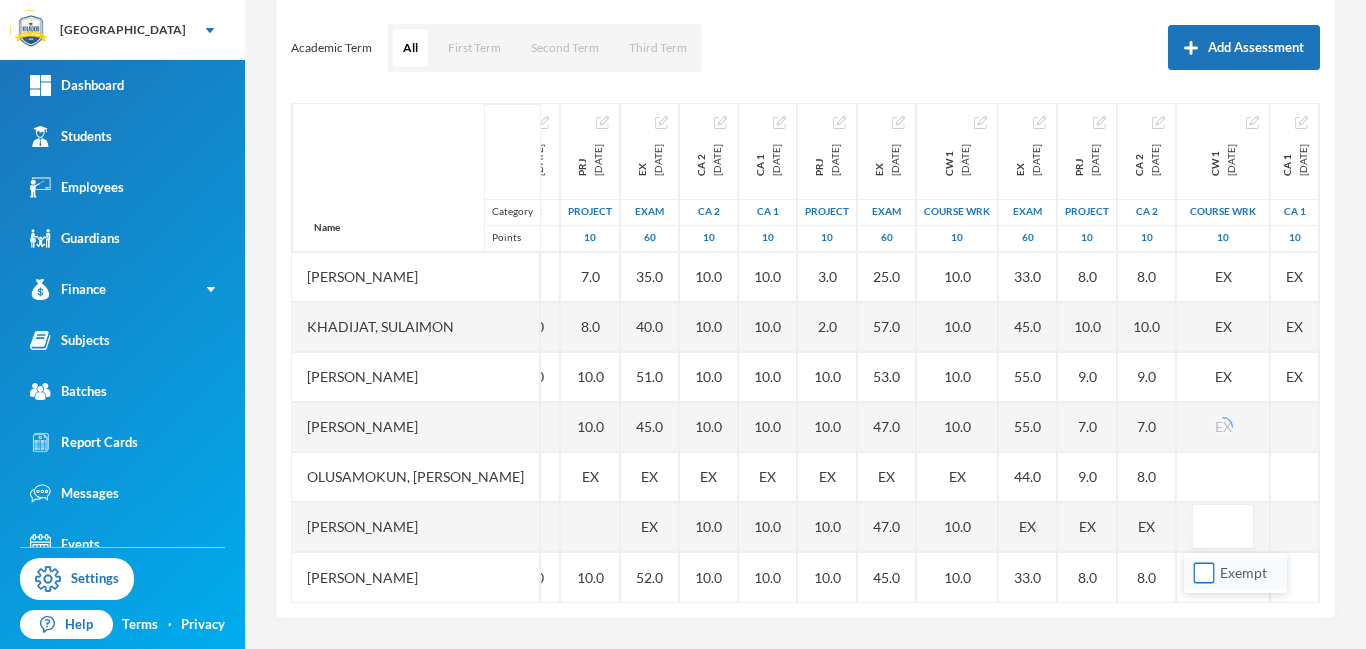 click on "Exempt" at bounding box center (1204, 573) 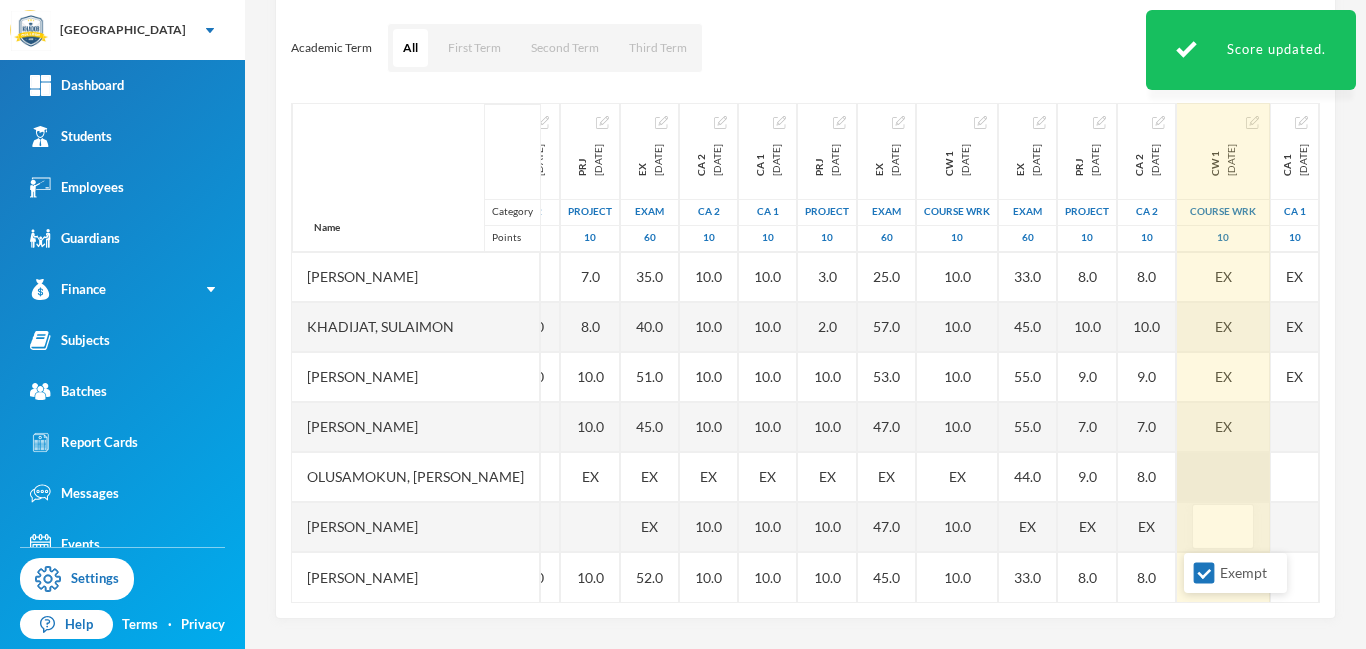 click at bounding box center [1223, 477] 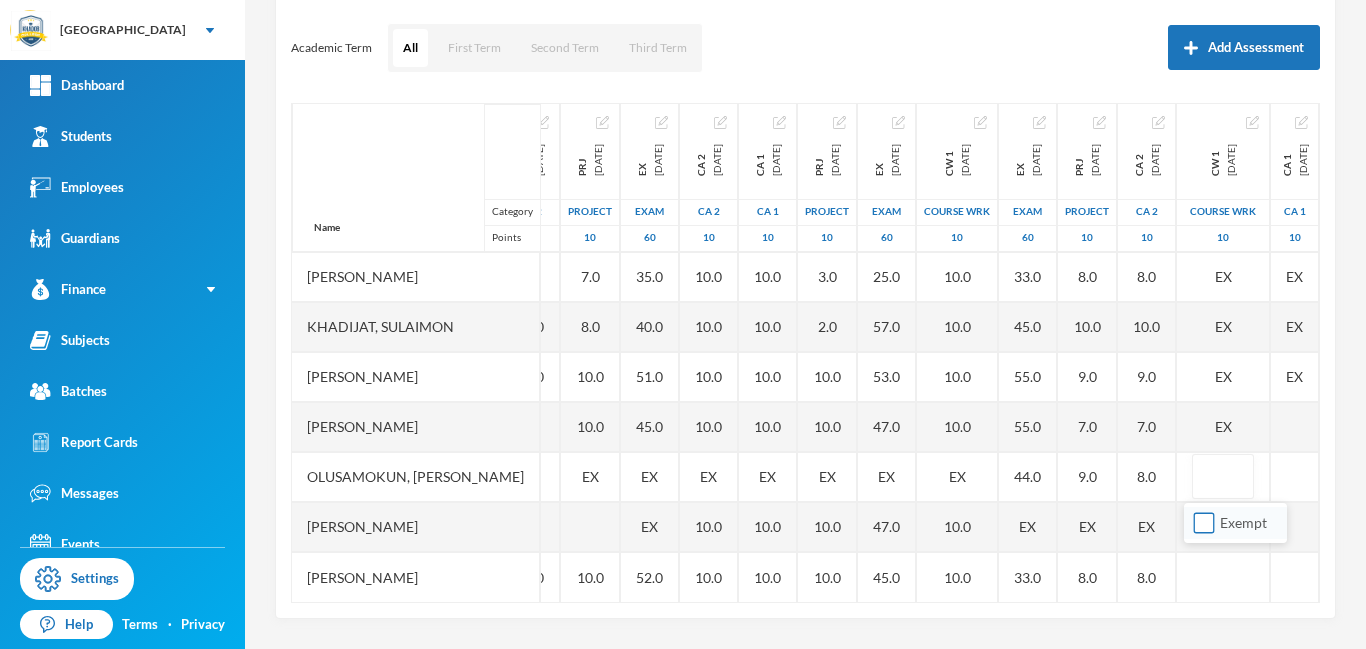 click on "Exempt" at bounding box center (1204, 523) 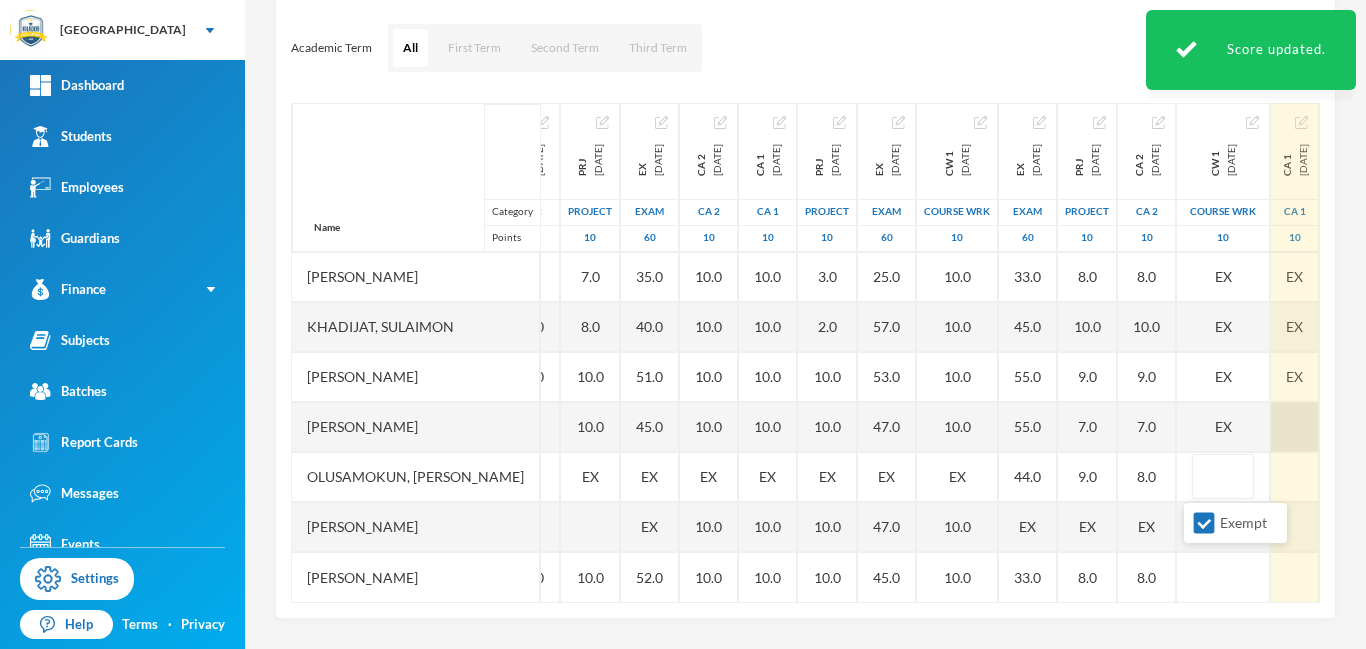 click at bounding box center [1295, 427] 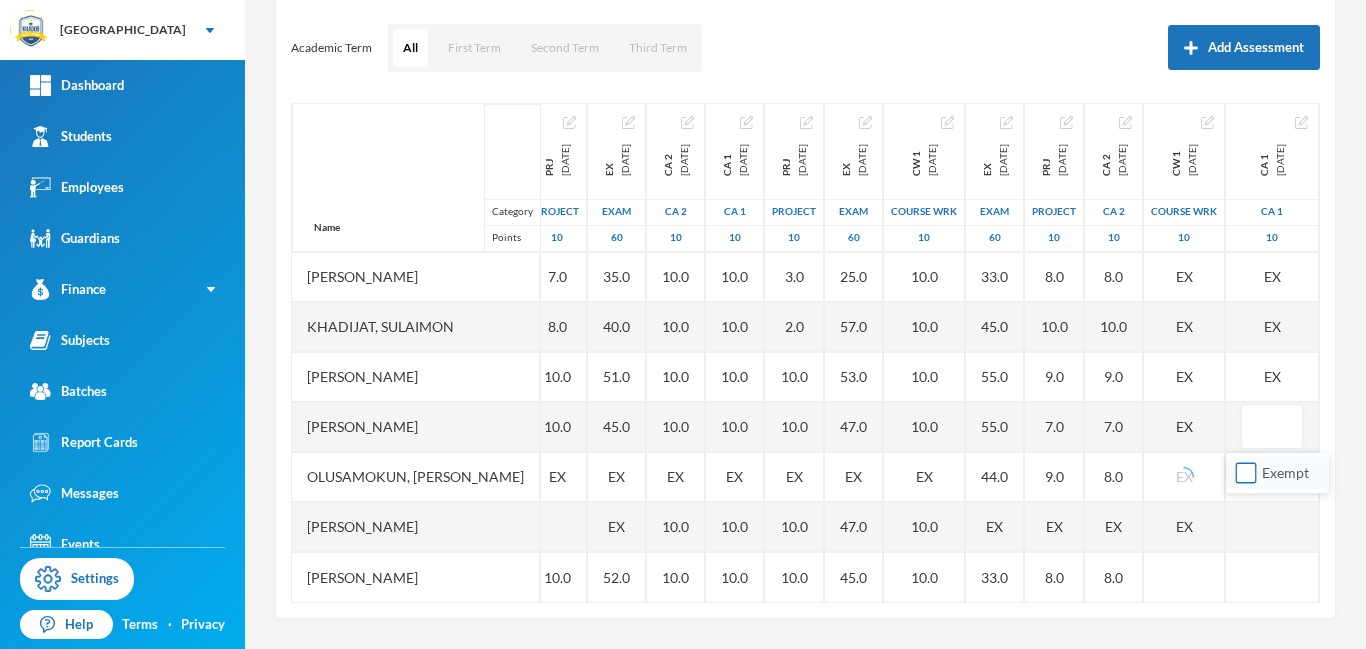 click on "Exempt" at bounding box center [1246, 473] 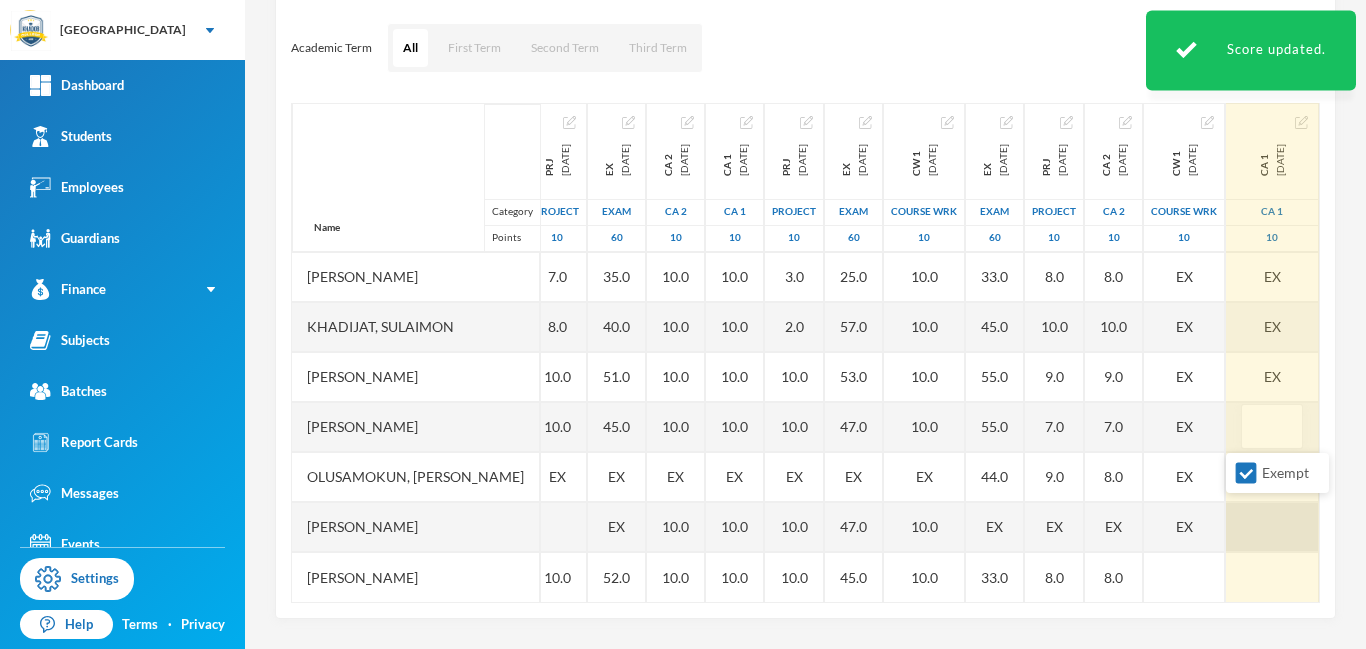 click at bounding box center (1272, 527) 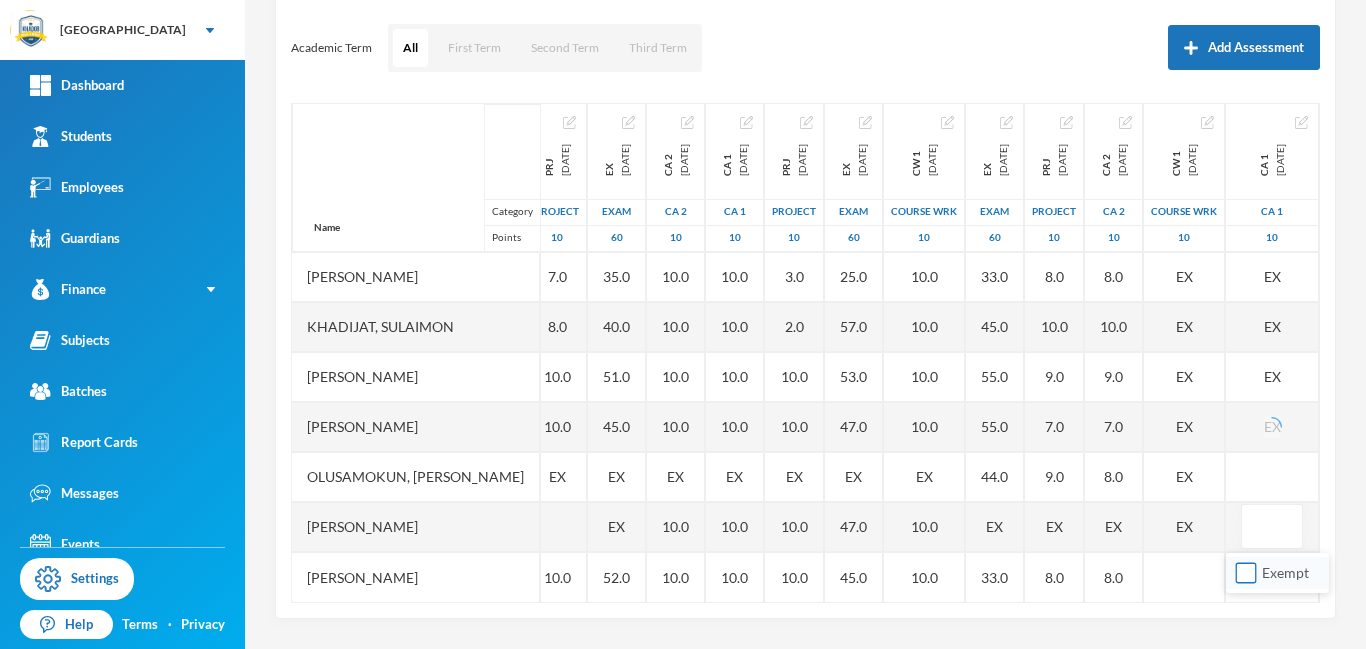 click on "Exempt" at bounding box center [1246, 573] 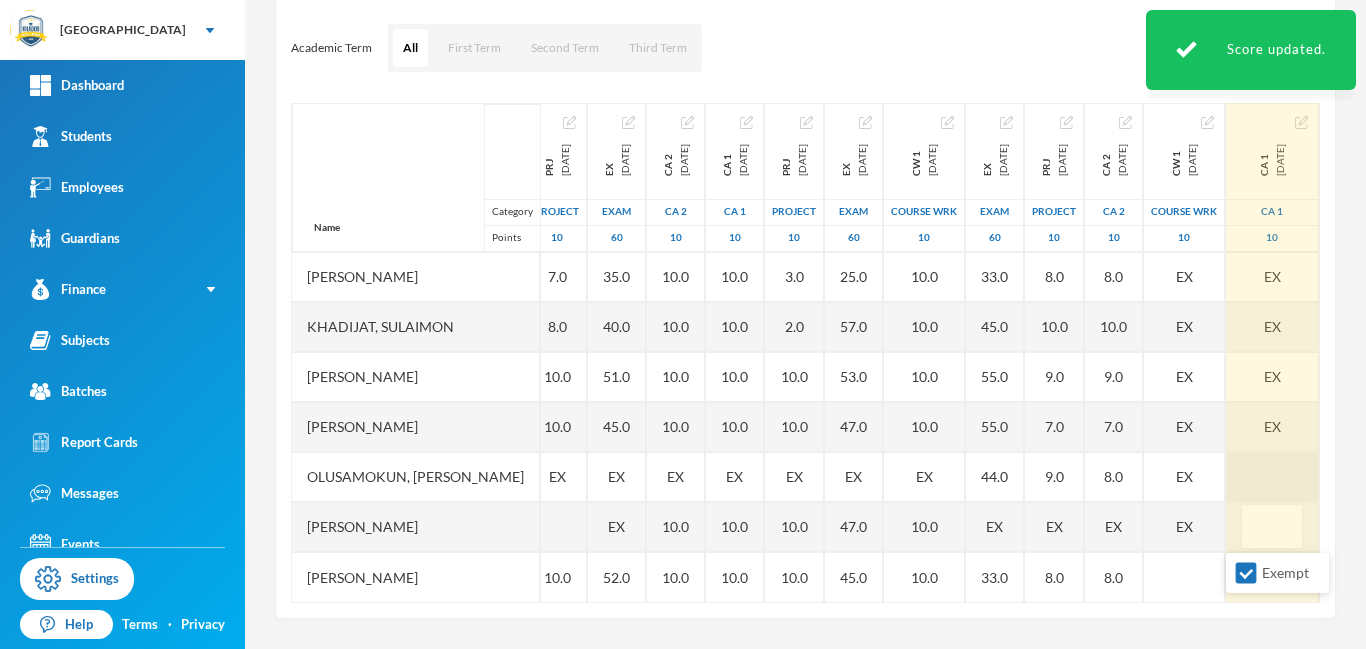 click at bounding box center [1272, 477] 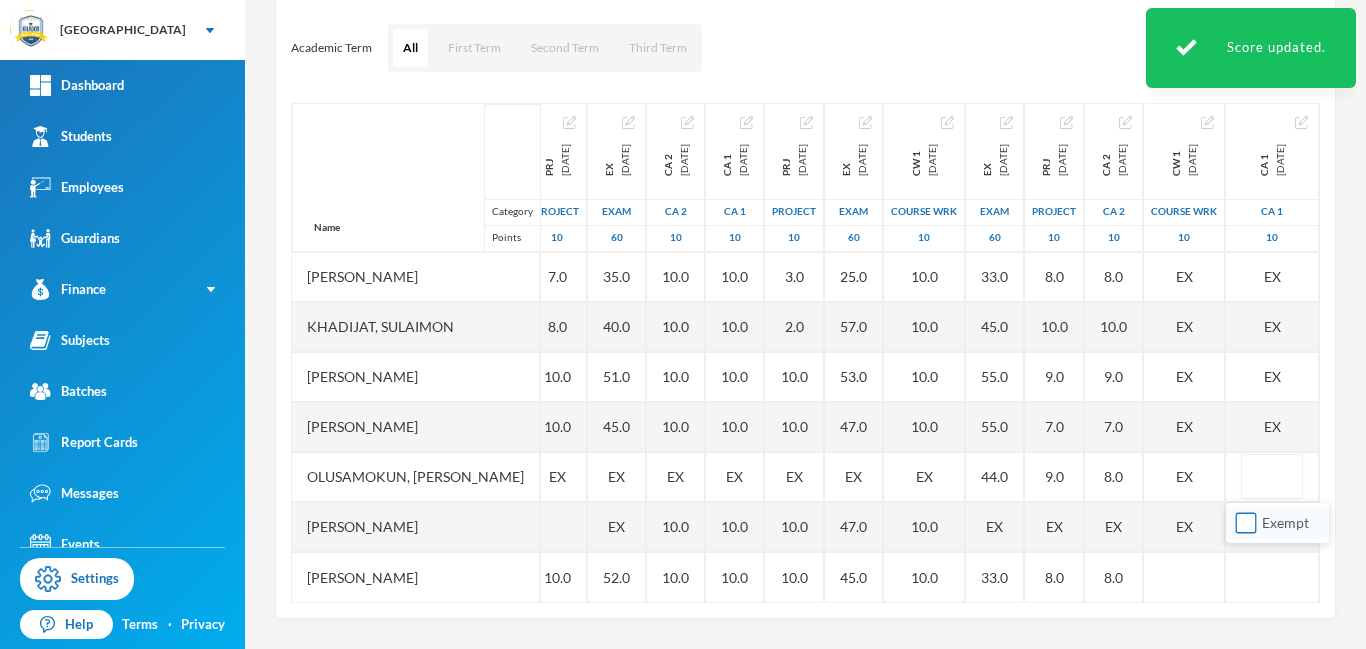 click on "Exempt" at bounding box center [1246, 523] 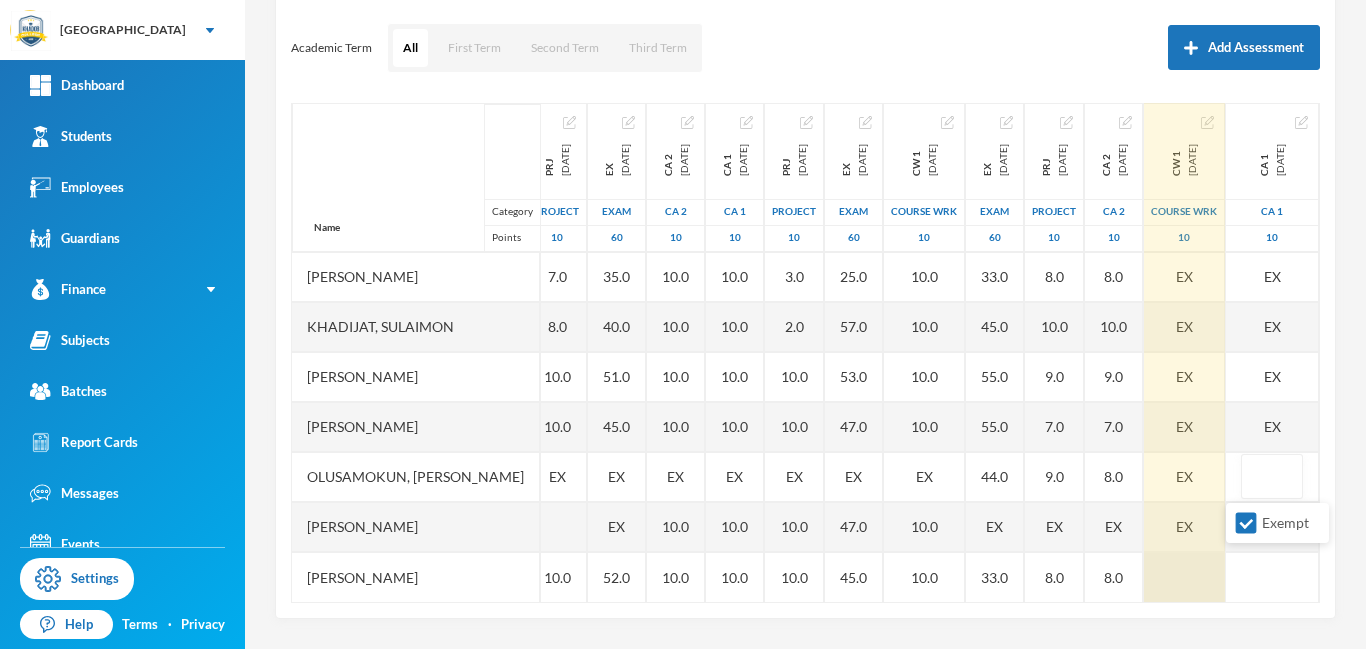 click at bounding box center [1184, 577] 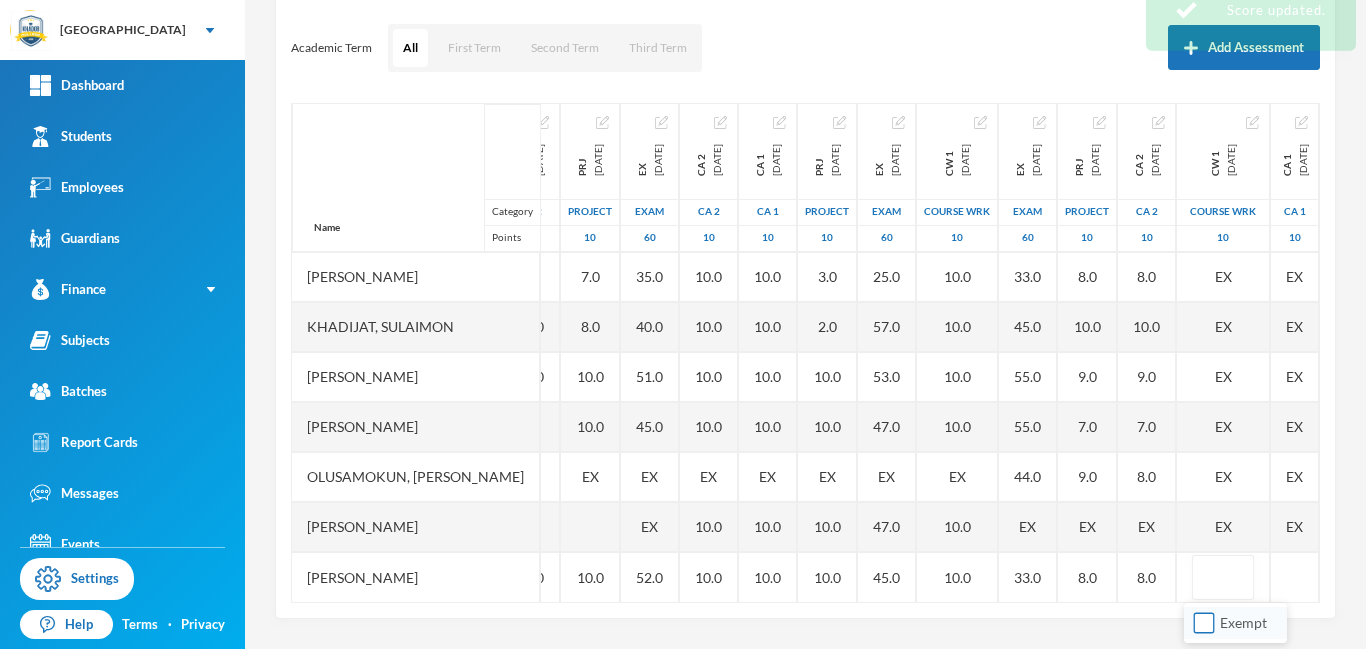 click on "Exempt" at bounding box center (1204, 623) 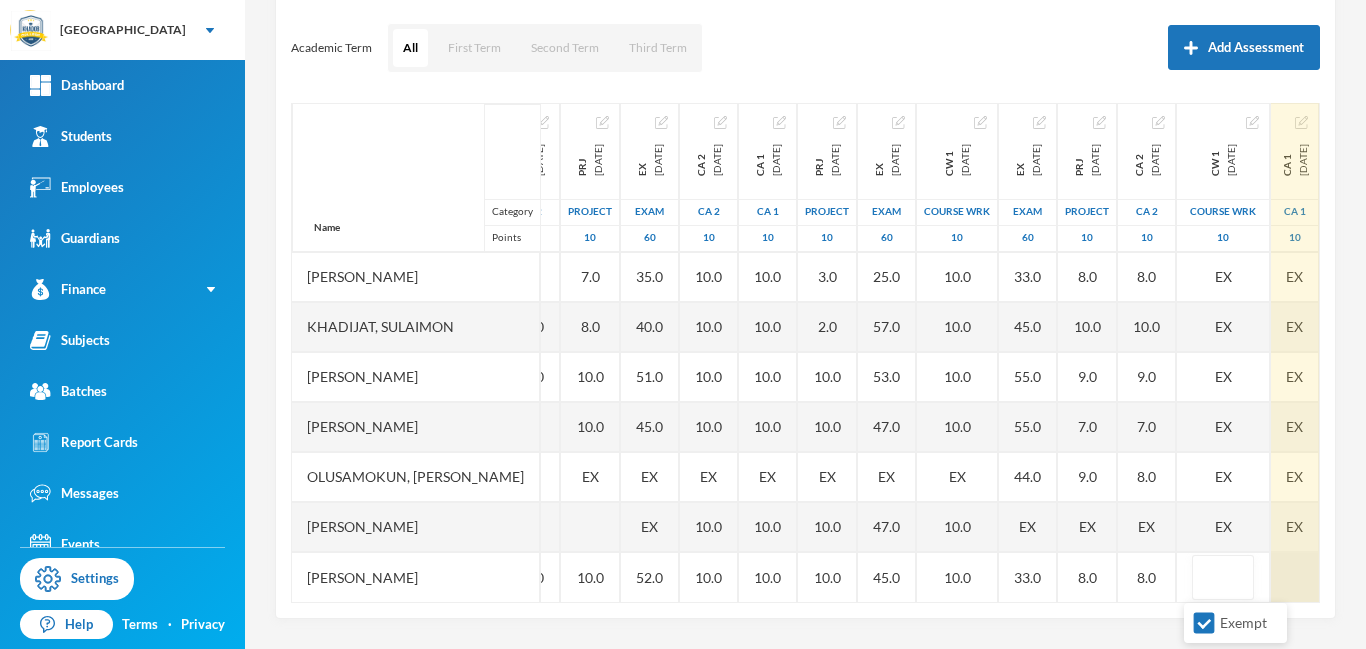 click at bounding box center (1295, 577) 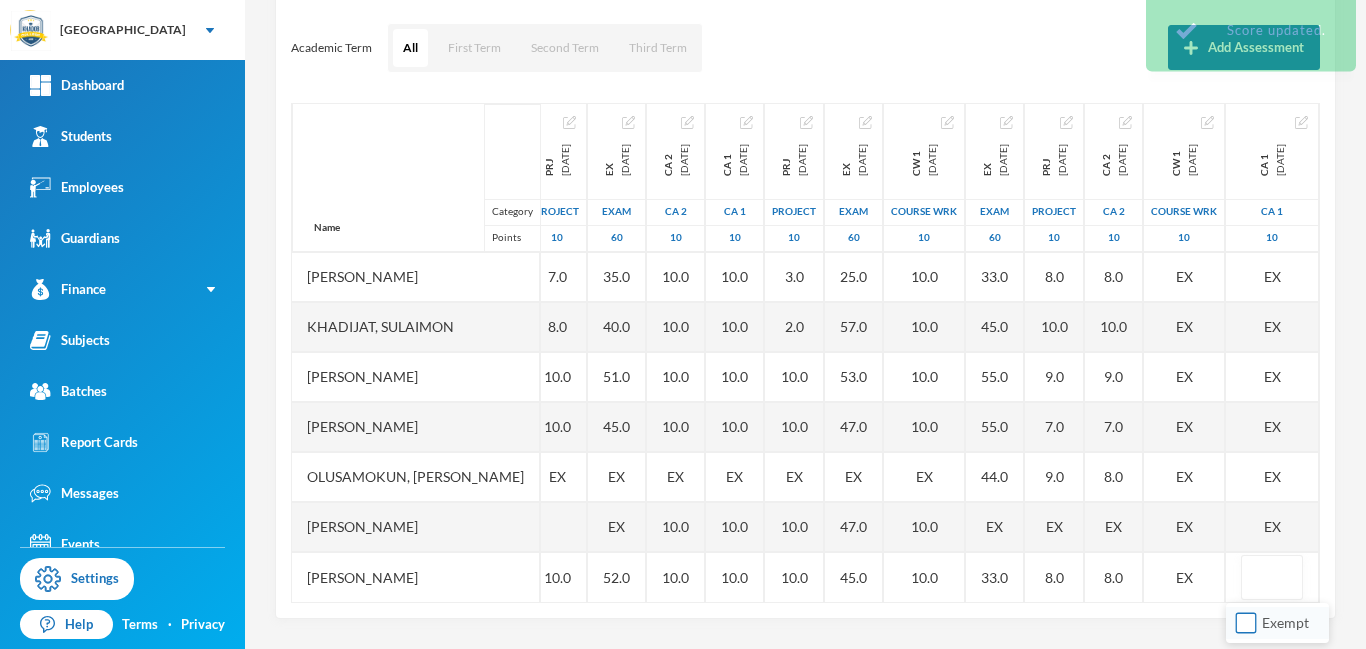click on "Exempt" at bounding box center [1246, 623] 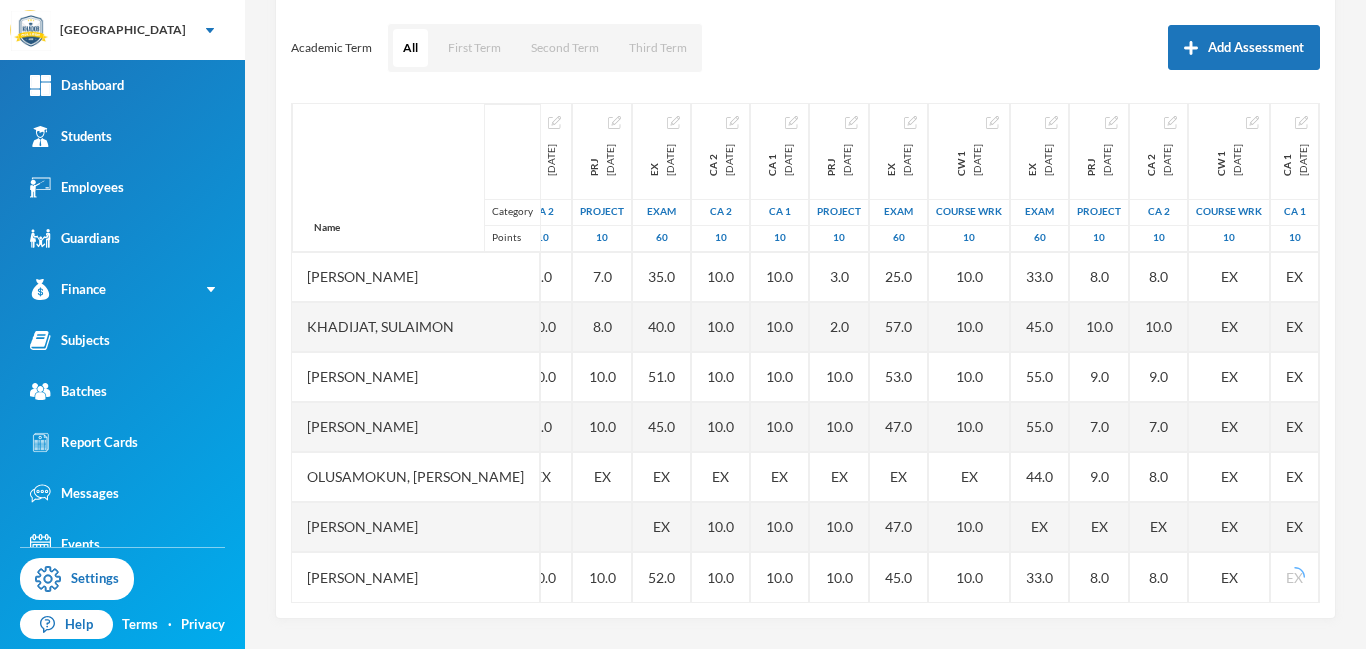 drag, startPoint x: 393, startPoint y: 602, endPoint x: 549, endPoint y: 637, distance: 159.87808 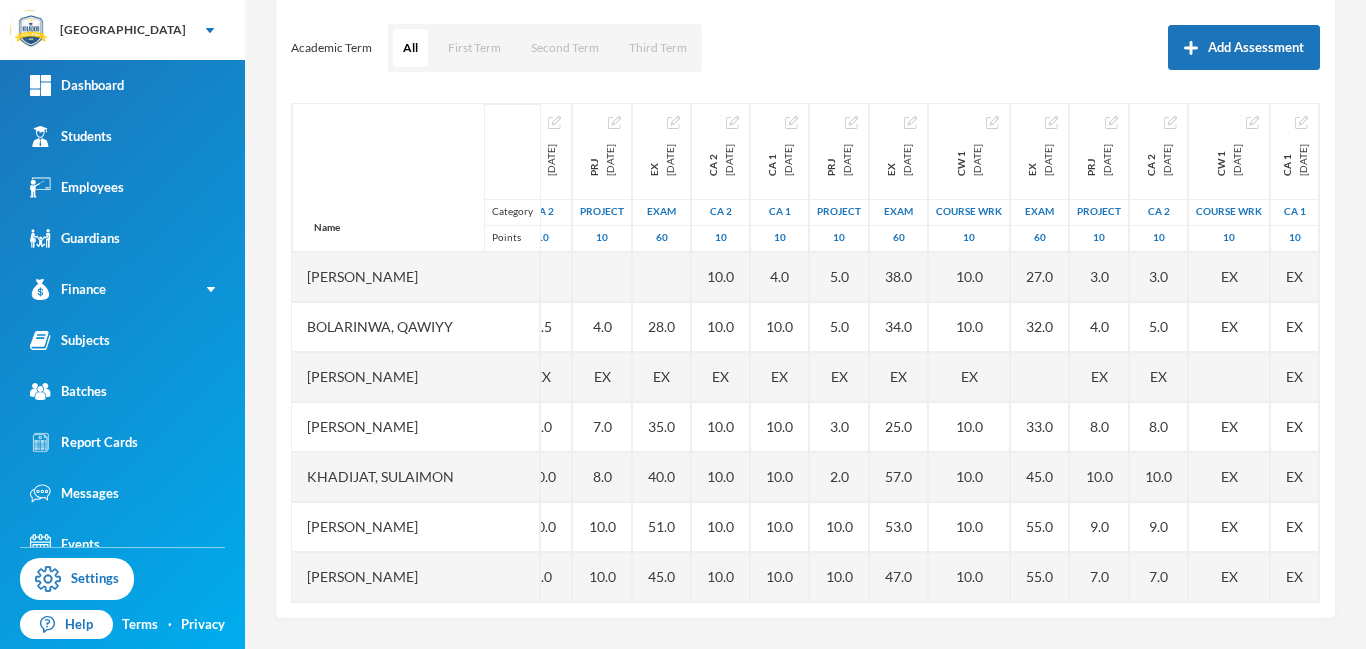 scroll, scrollTop: 0, scrollLeft: 374, axis: horizontal 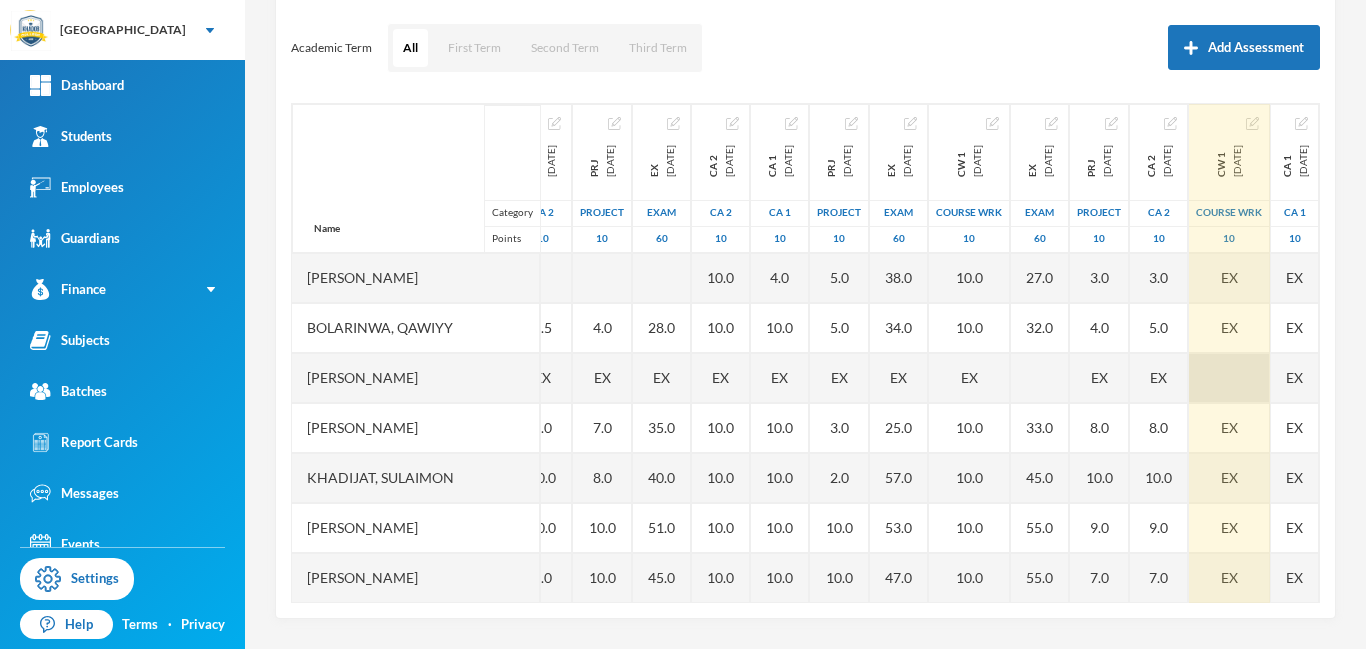 click at bounding box center [1229, 378] 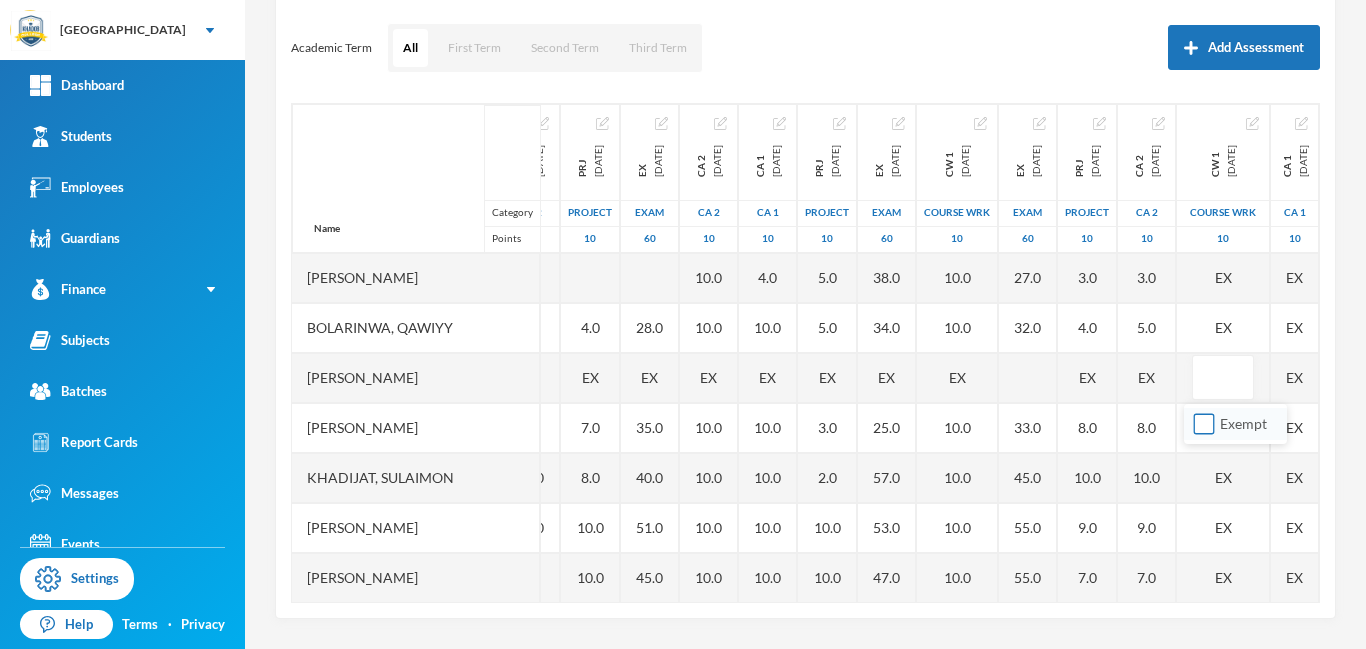 click on "Exempt" at bounding box center (1204, 424) 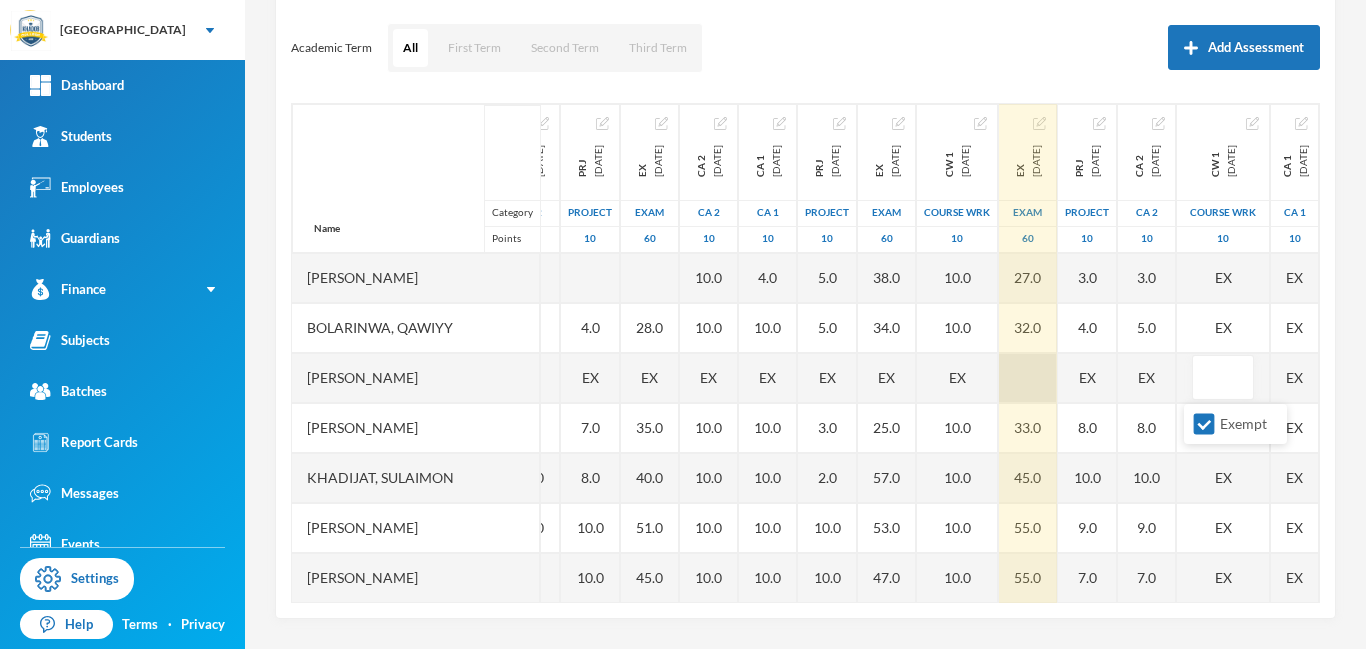 click at bounding box center (1028, 378) 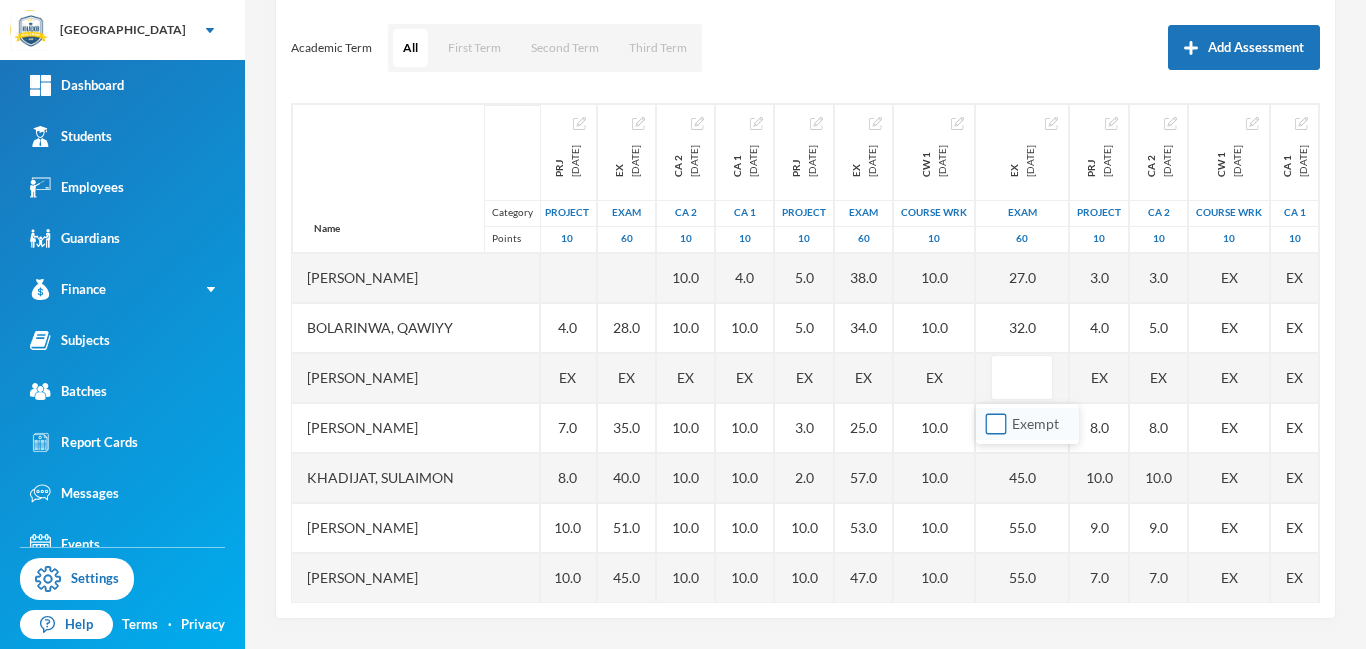 click on "Exempt" at bounding box center (996, 424) 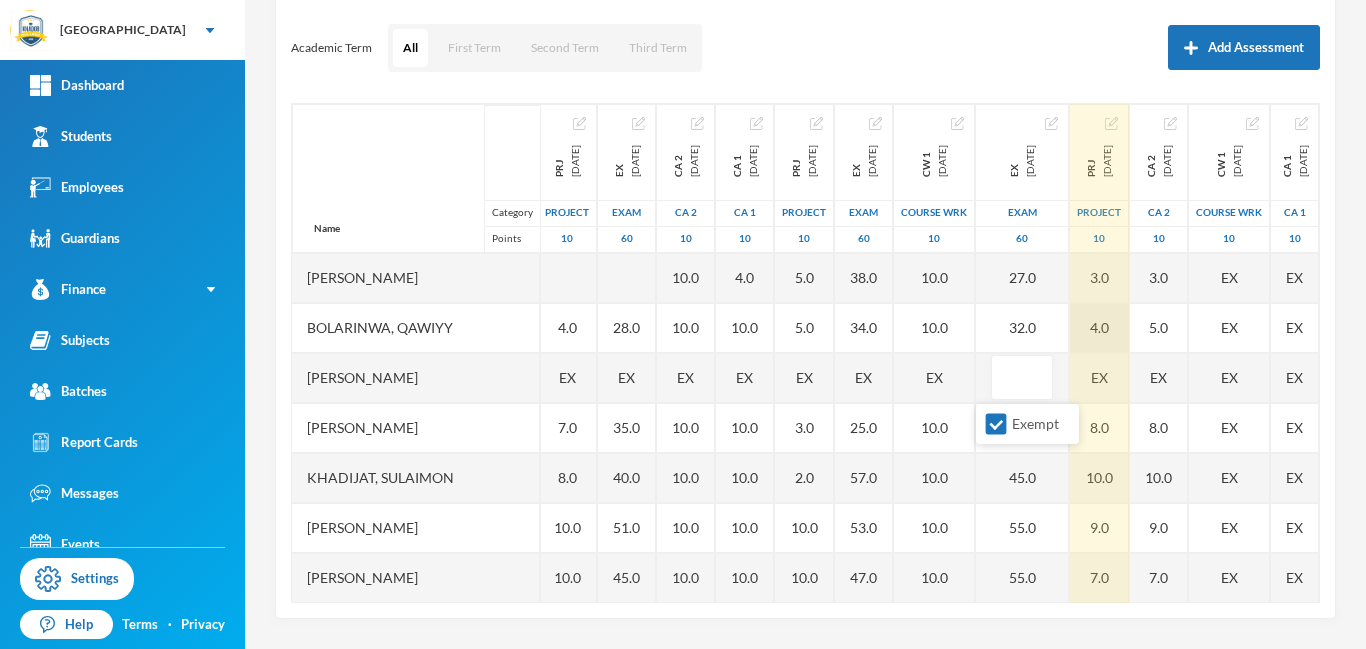 click on "Name   Category Points Aliu, Semiu Bolarinwa, Qawiyy Ibrahim, Anas Ibrahim, Faeezah Khadijat, Sulaimon Momoh, Khalil Mujahedeen Olawoyin, Abdul Malik Olusamokun, Harith Olamide Umar, Hamisu Yusuf, Roqib 1st Total 2024-11-23 1st Term 100 48.0 EX CW 1 2024-12-14 COURSE WRK 10 6.0 4.0 EX 6.0 10.0 8.0 8.0 EX 8.0 7.0 CA 1 2024-12-14 CA 1 10 5.0 8.5 EX 7.0 10.0 9.0 6.0 EX 10.0 10.0 CA 2 2024-12-14 CA 2 10 4.5 EX 5.0 10.0 10.0 7.0 EX 10.0 PRJ 2024-12-14 project 10 4.0 EX 7.0 8.0 10.0 10.0 EX 10.0 EX 2024-12-14 Exam 60 28.0 EX 35.0 40.0 51.0 45.0 EX EX 52.0 CA 2 2025-03-28 CA 2 10 10.0 10.0 EX 10.0 10.0 10.0 10.0 EX 10.0 10.0 CA 1 2025-03-28 CA 1 10 4.0 10.0 EX 10.0 10.0 10.0 10.0 EX 10.0 10.0 PRJ 2025-03-28 project 10 5.0 5.0 EX 3.0 2.0 10.0 10.0 EX 10.0 10.0 EX 2025-03-28 Exam 60 38.0 34.0 EX 25.0 57.0 53.0 47.0 EX 47.0 45.0 CW 1 2025-03-28 COURSE WRK 10 10.0 10.0 EX 10.0 10.0 10.0 10.0 EX 10.0 10.0 EX 2025-07-25 Exam 60 27.0 32.0 33.0 45.0 55.0 55.0 44.0 EX 33.0 PRJ 2025-07-25 project 10 3.0 4.0 EX 8.0 10.0 9.0" at bounding box center [805, 353] 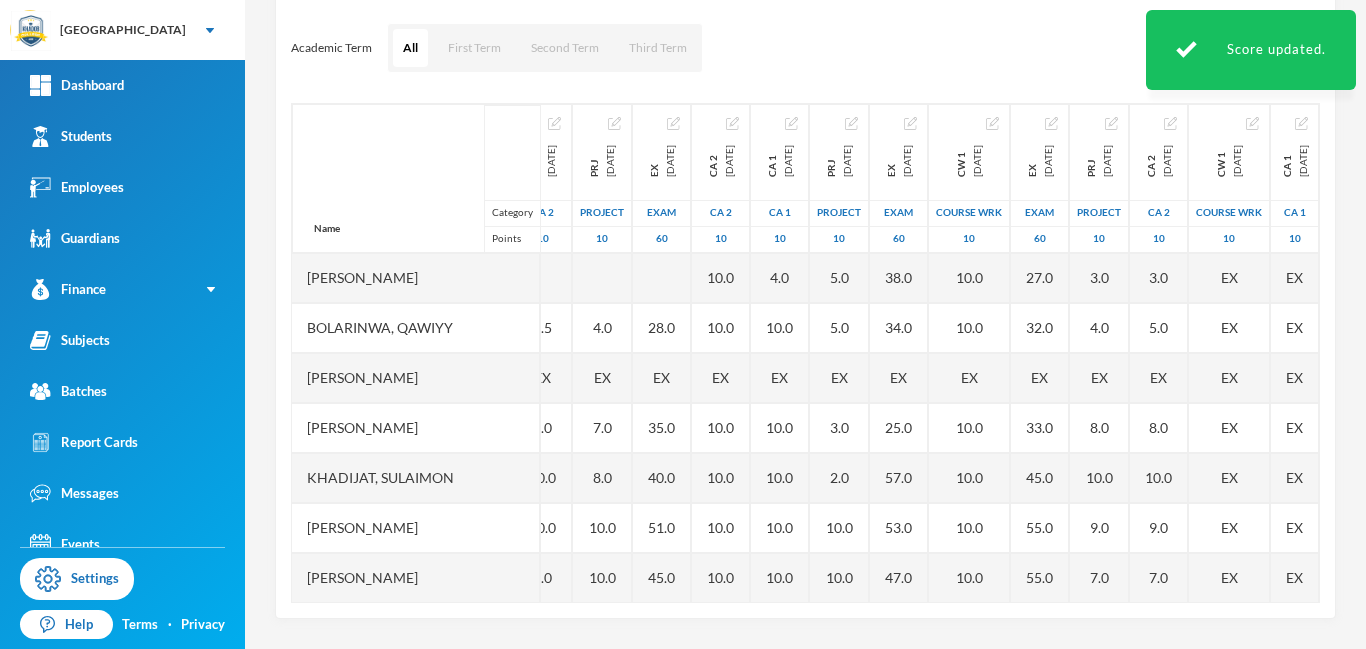 scroll, scrollTop: 0, scrollLeft: 353, axis: horizontal 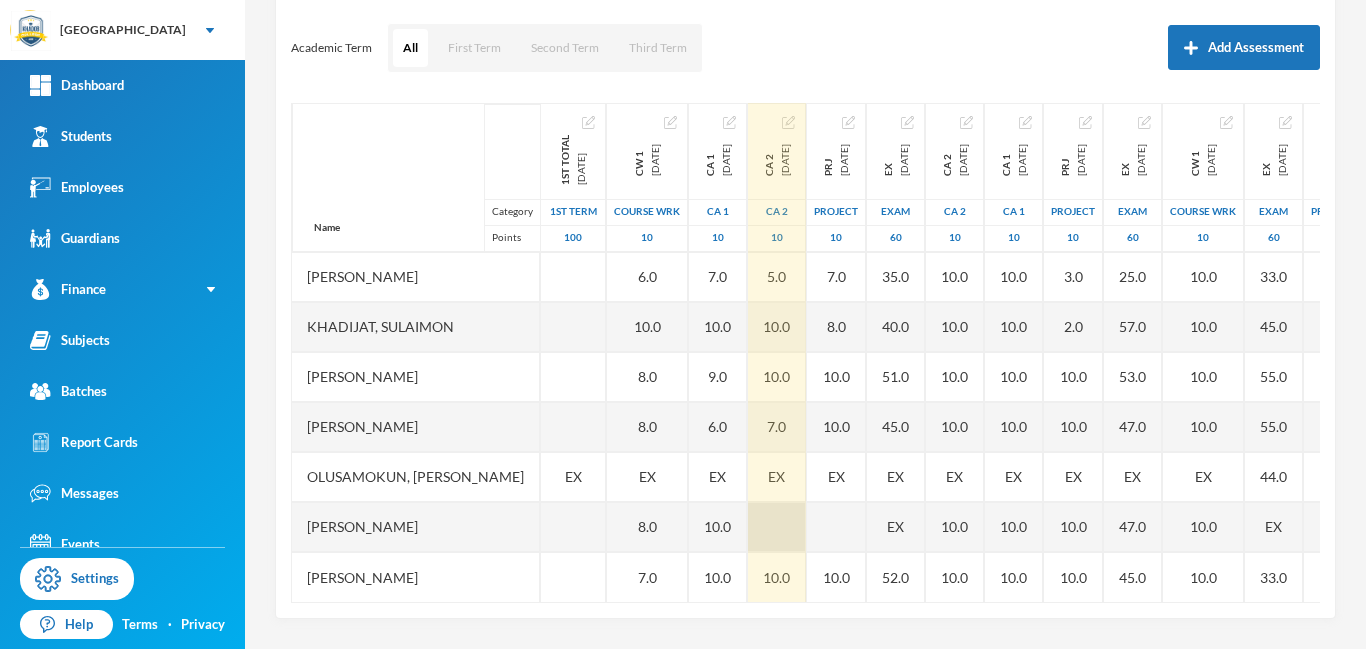 click at bounding box center (777, 527) 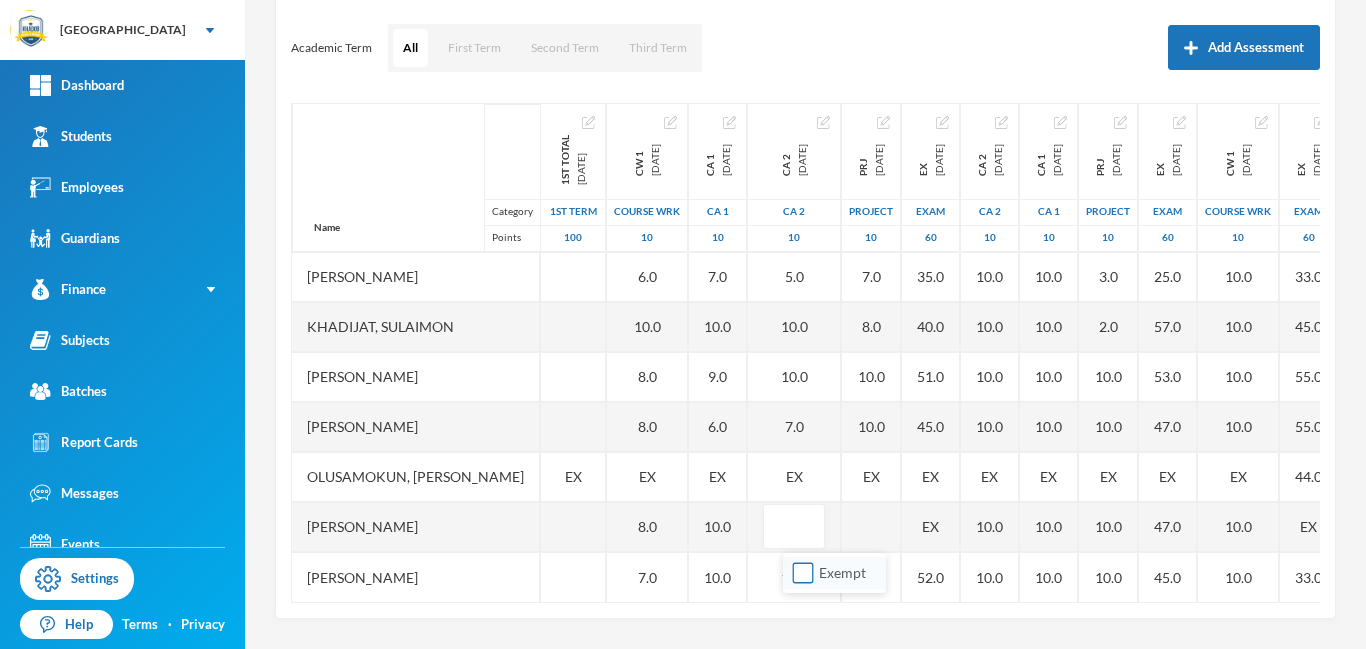 click on "Exempt" at bounding box center [803, 573] 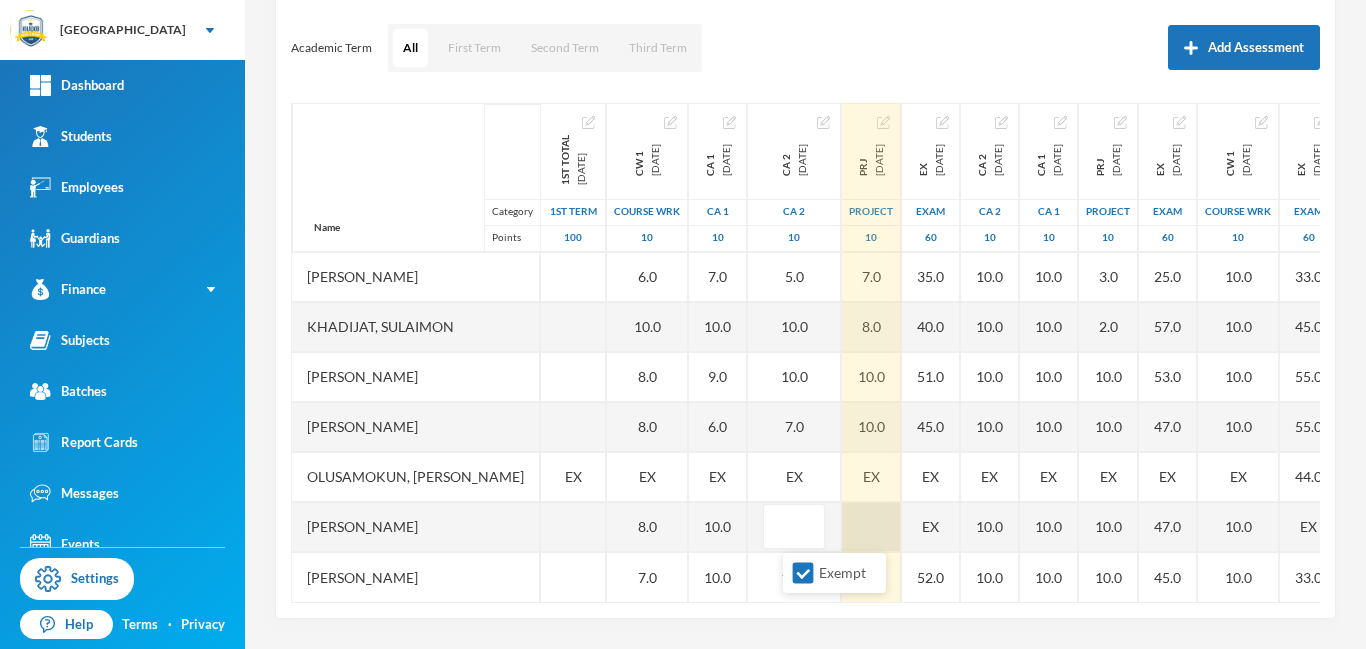 click at bounding box center [871, 527] 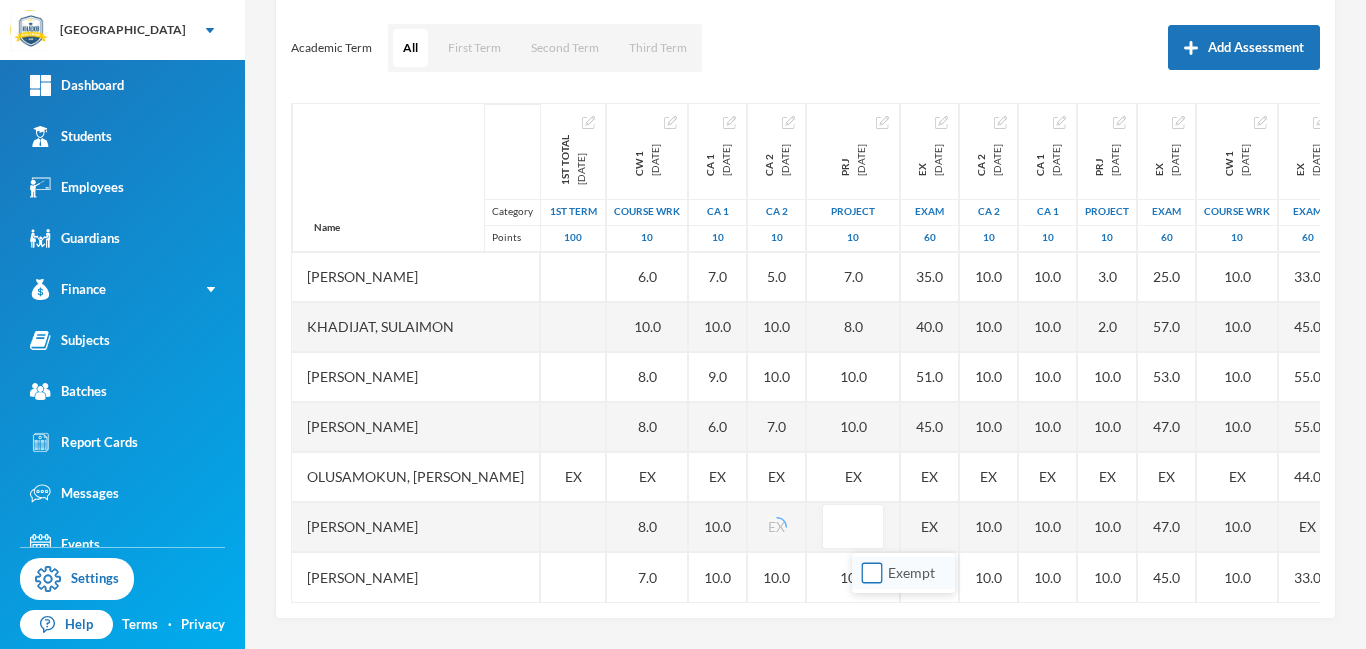 click on "Exempt" at bounding box center (872, 573) 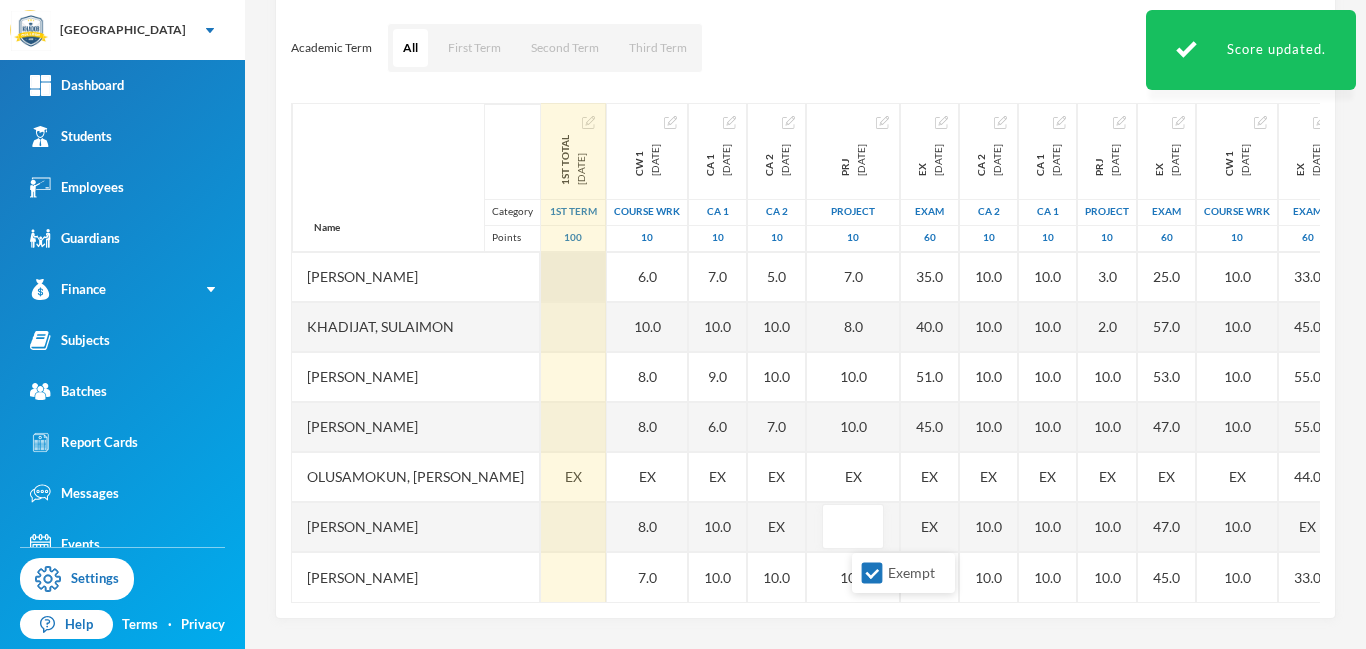 click at bounding box center (573, 277) 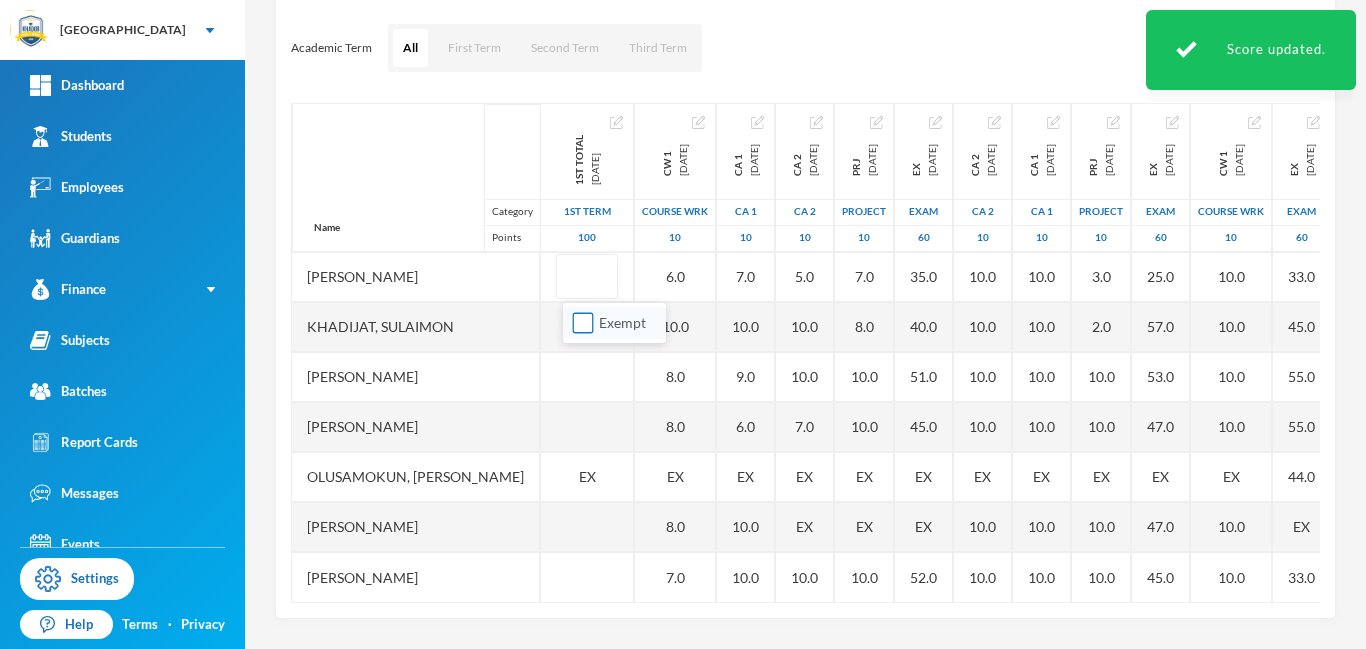 click on "Exempt" at bounding box center (583, 323) 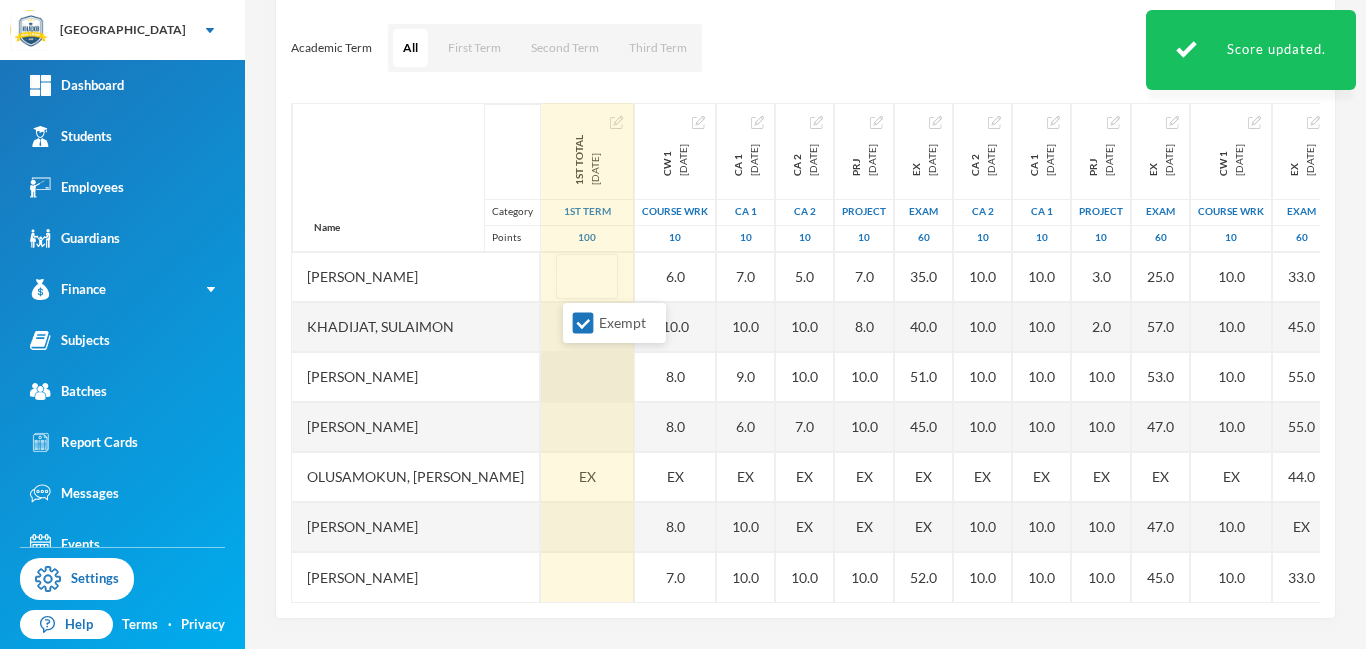 click at bounding box center [587, 377] 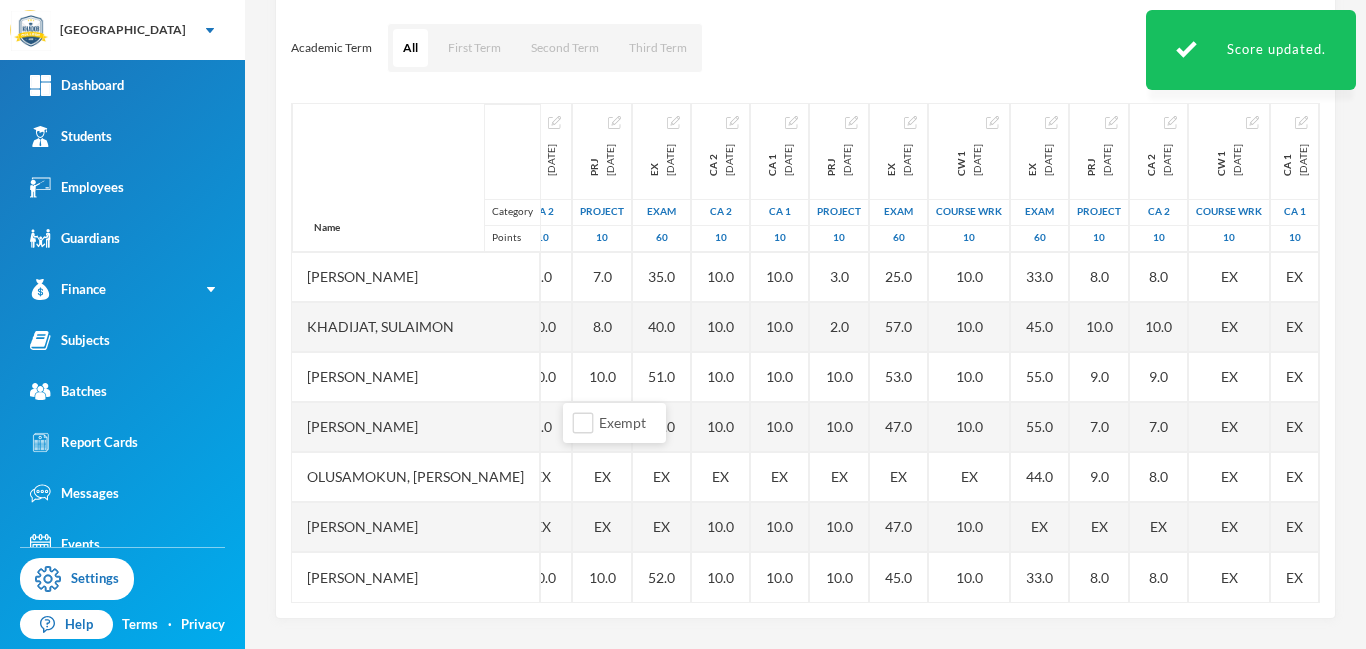 scroll, scrollTop: 151, scrollLeft: 399, axis: both 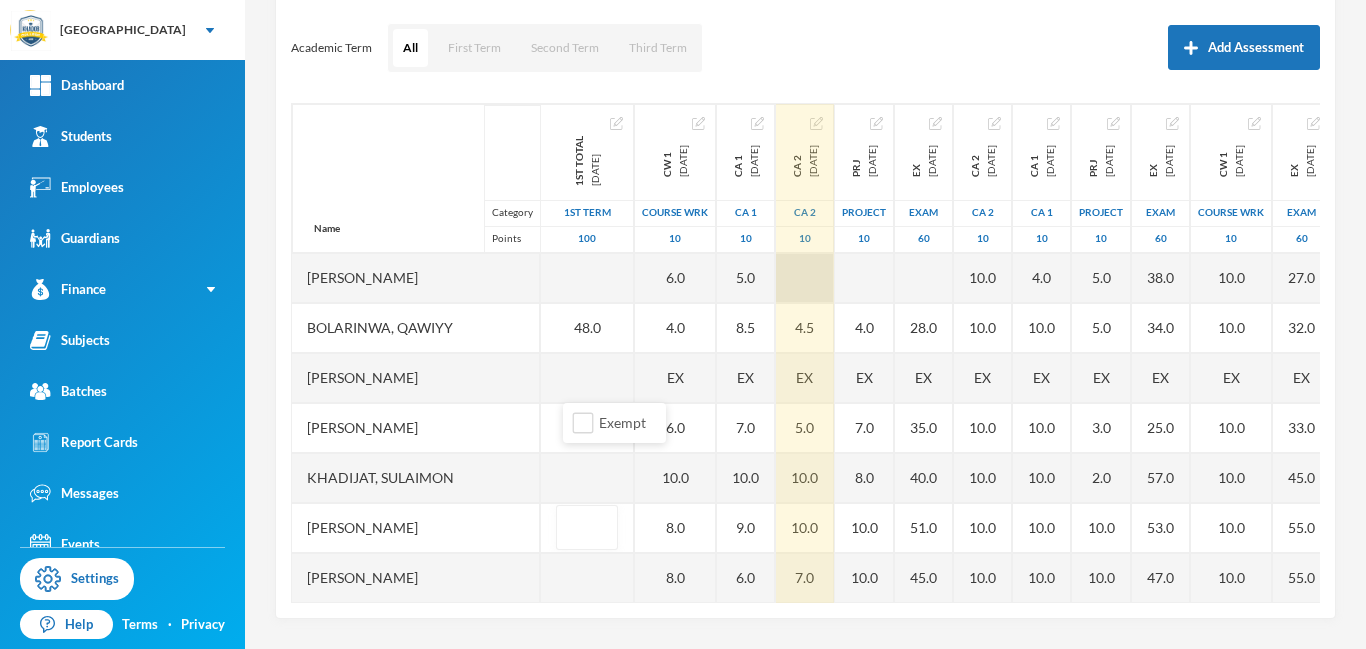 click at bounding box center (805, 278) 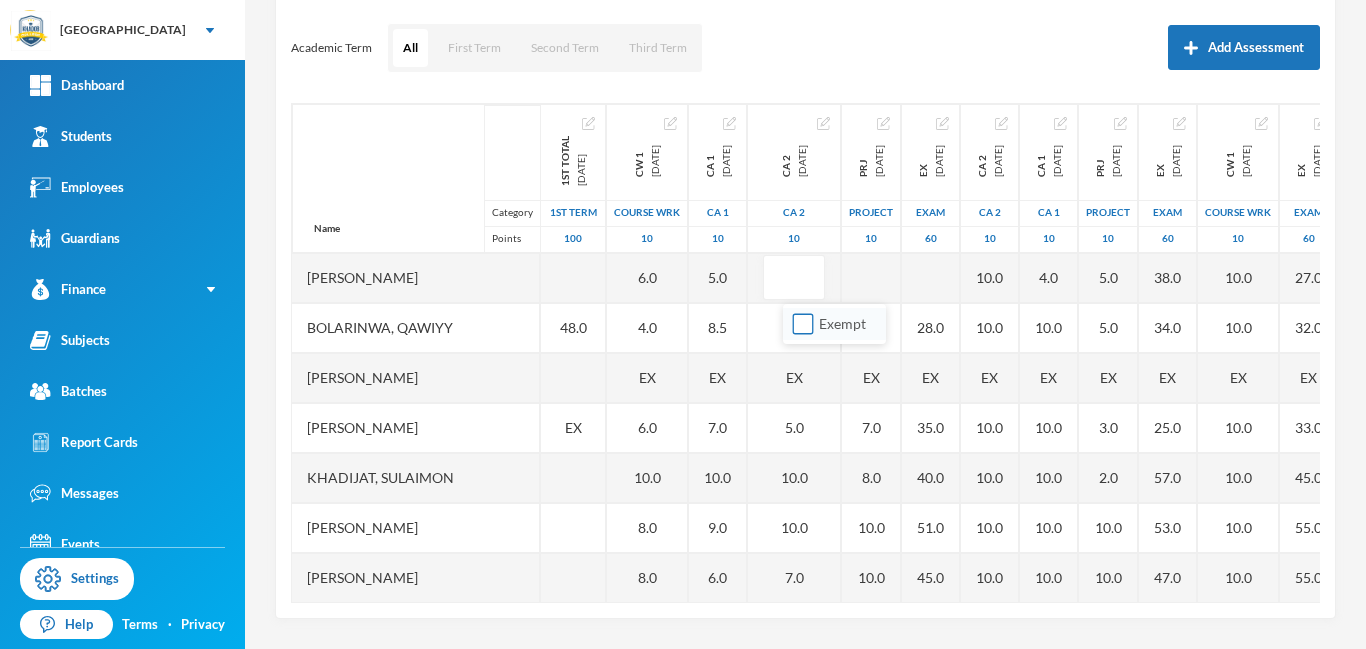 click on "Exempt" at bounding box center (803, 324) 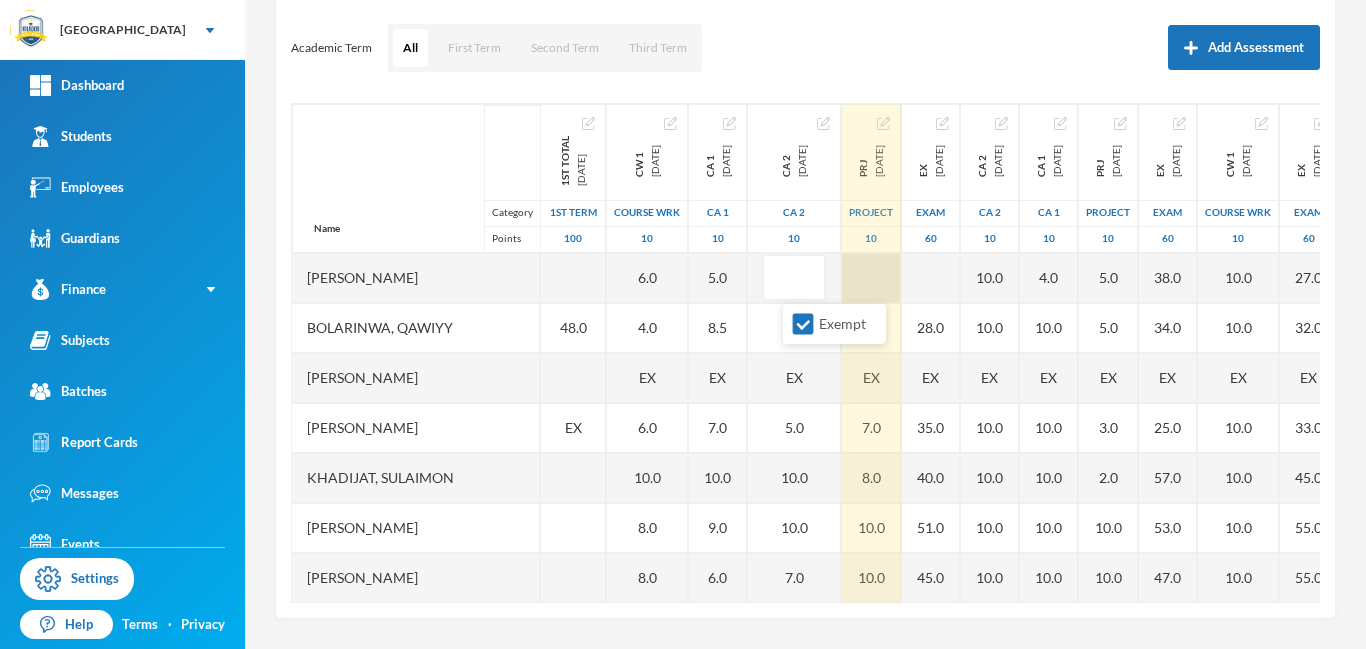 click at bounding box center [871, 278] 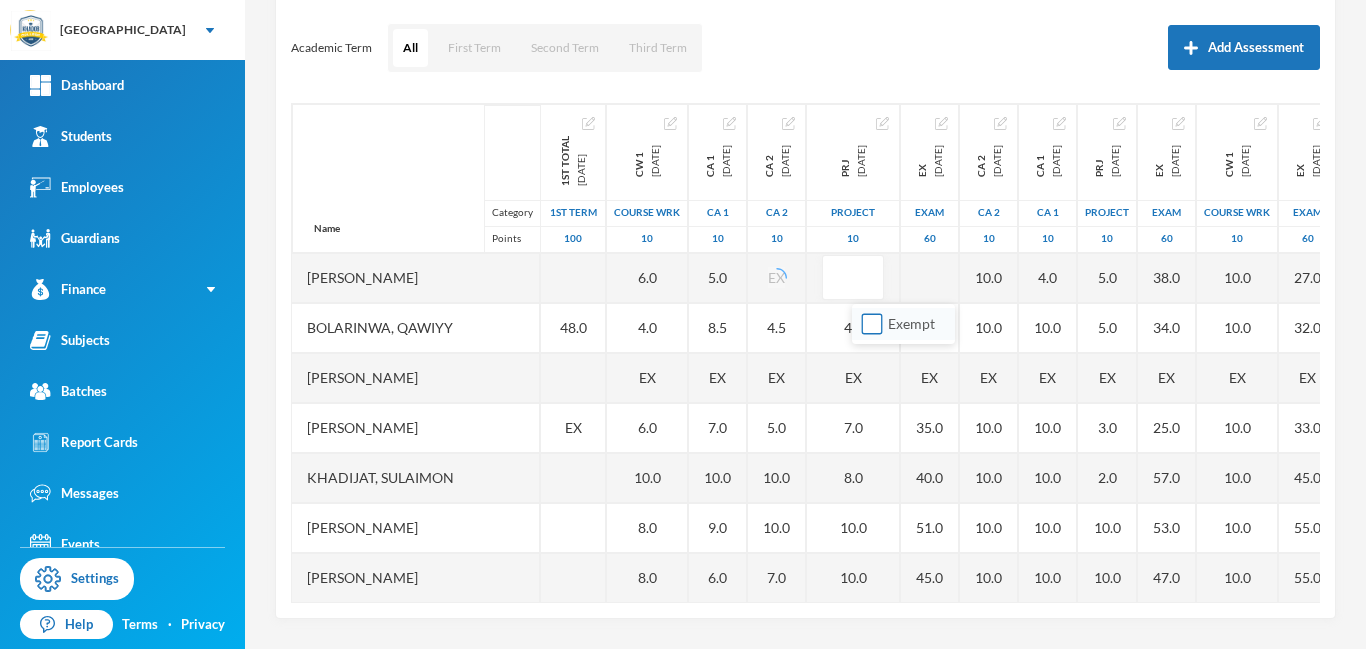 click on "Exempt" at bounding box center (872, 324) 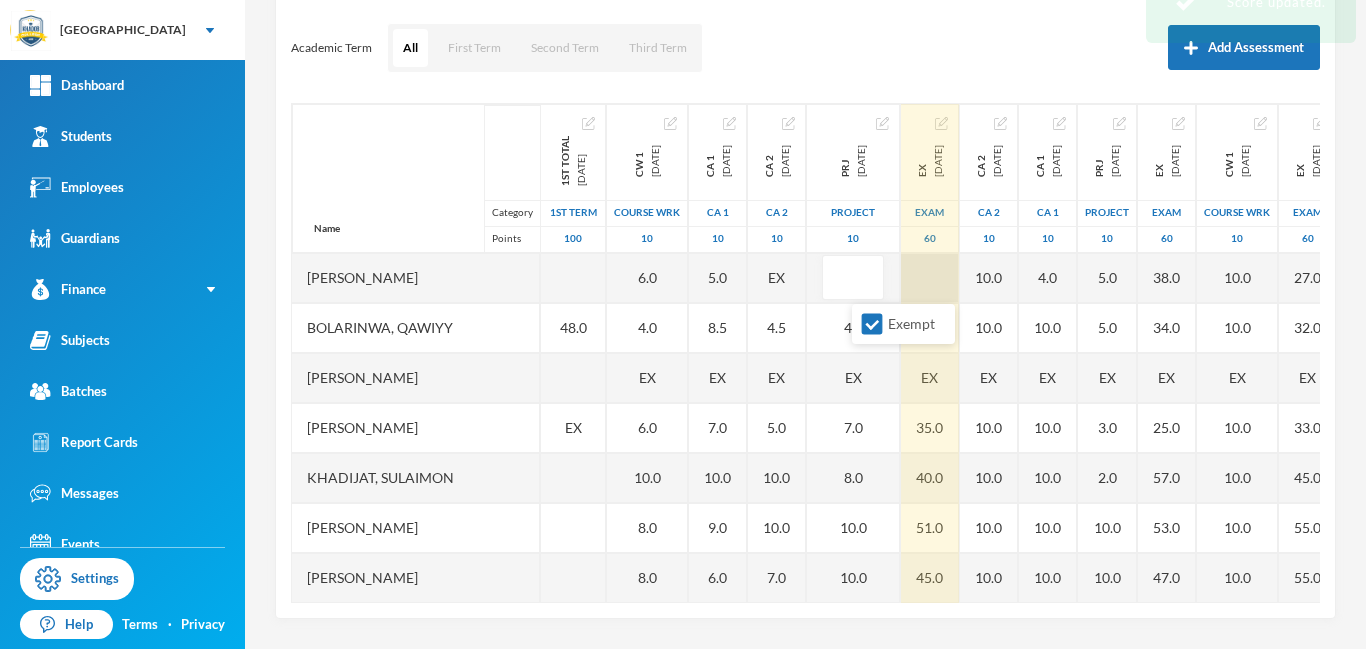 click at bounding box center [930, 278] 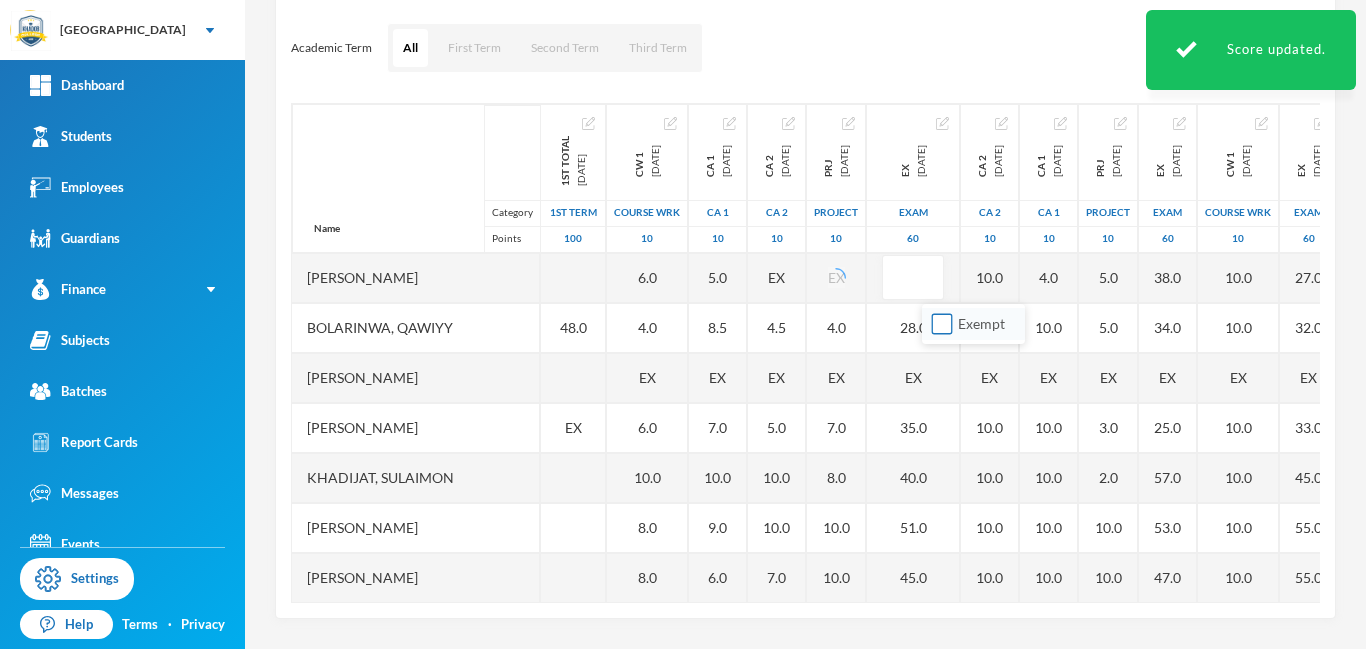 click on "Exempt" at bounding box center [942, 324] 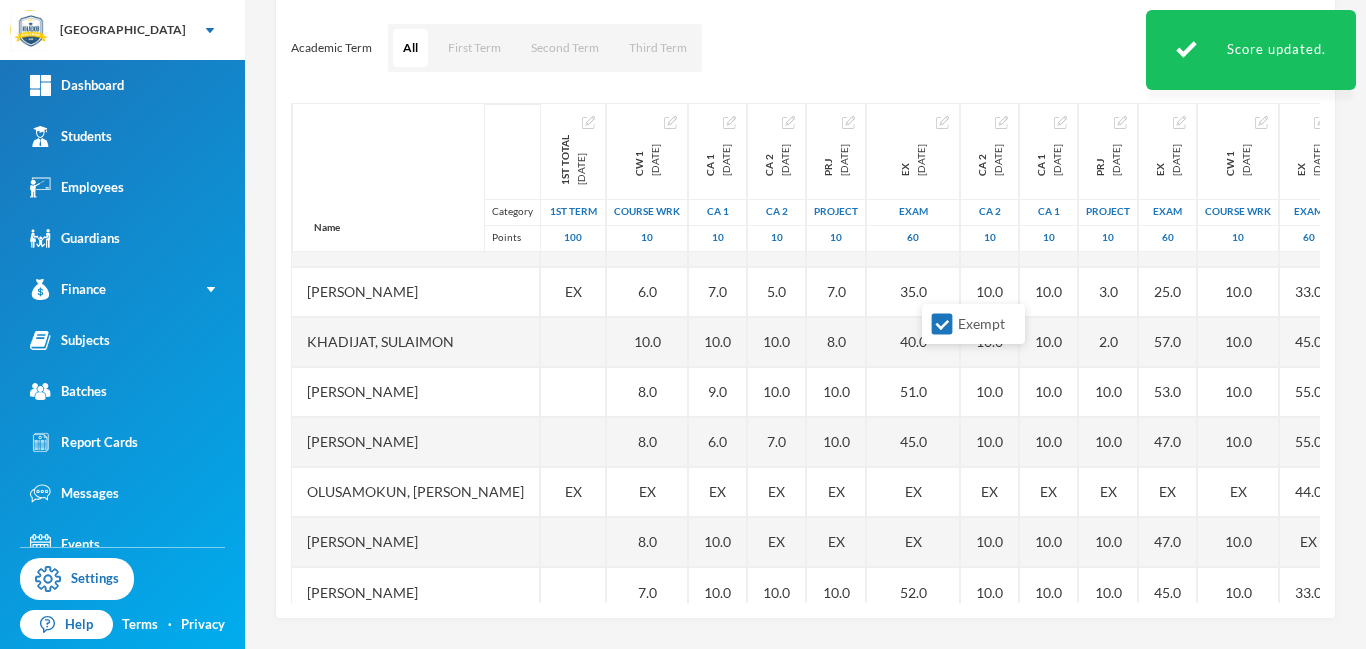 scroll, scrollTop: 151, scrollLeft: 0, axis: vertical 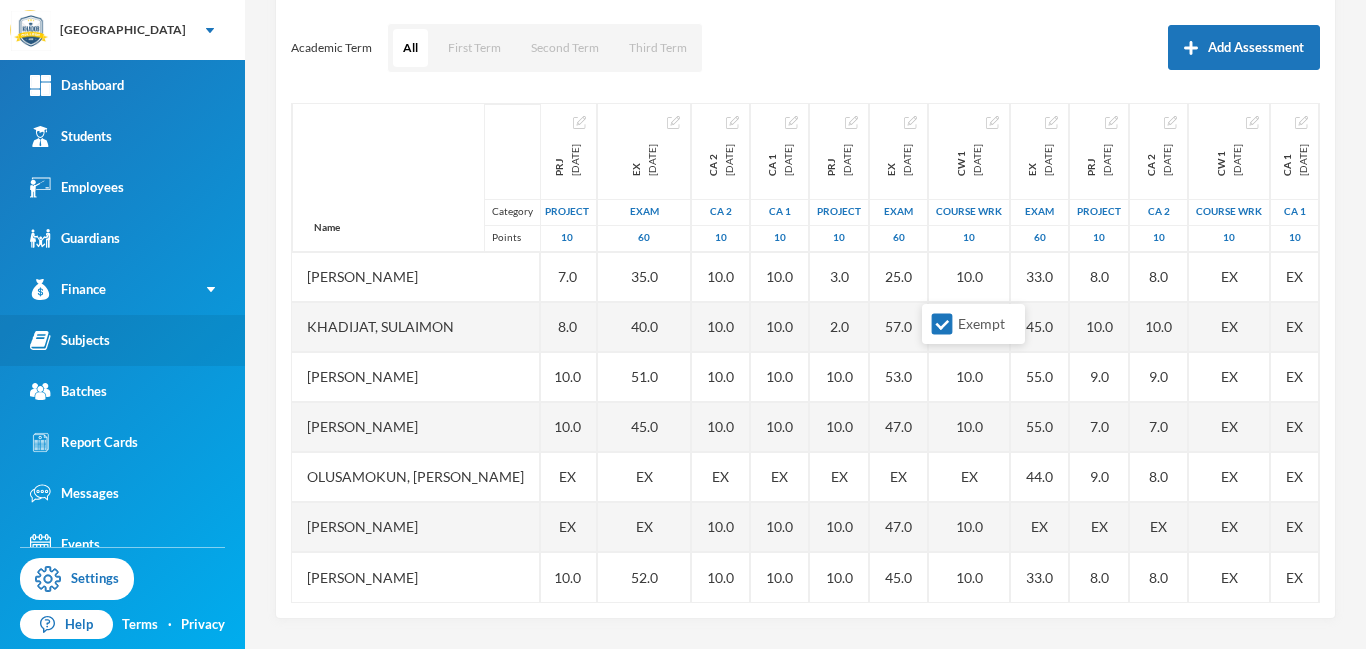 click on "Subjects" at bounding box center (70, 340) 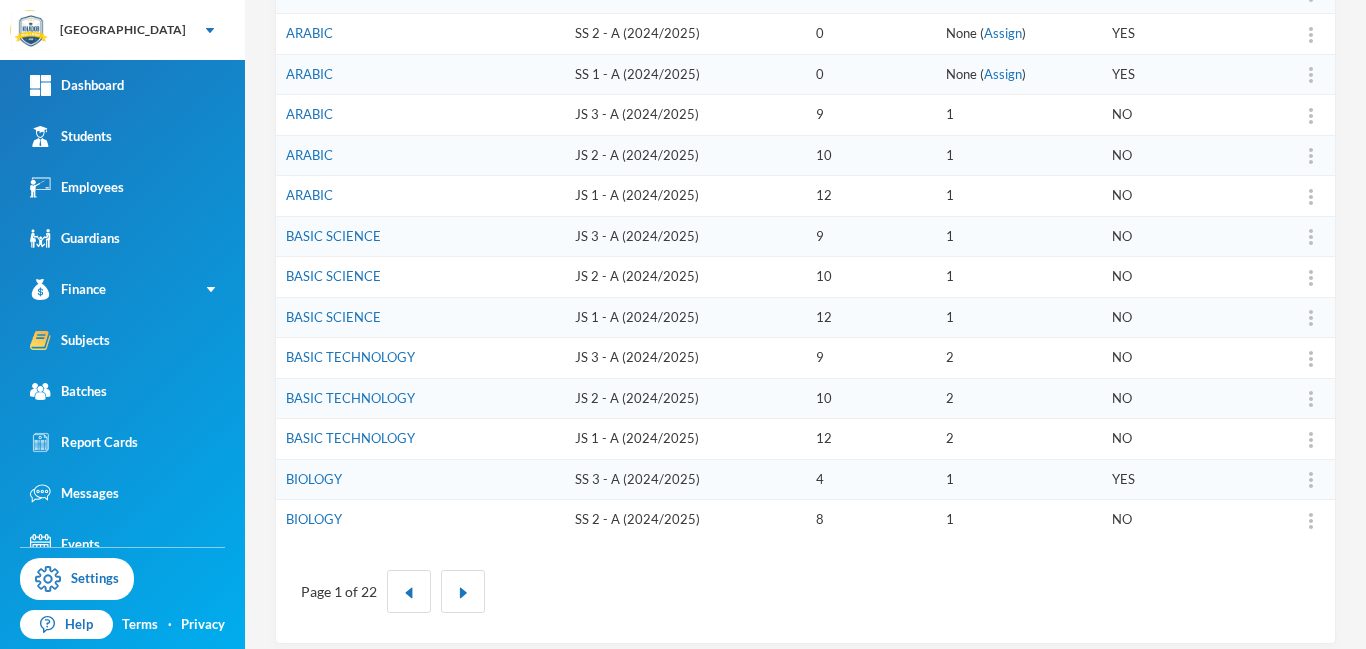 scroll, scrollTop: 603, scrollLeft: 0, axis: vertical 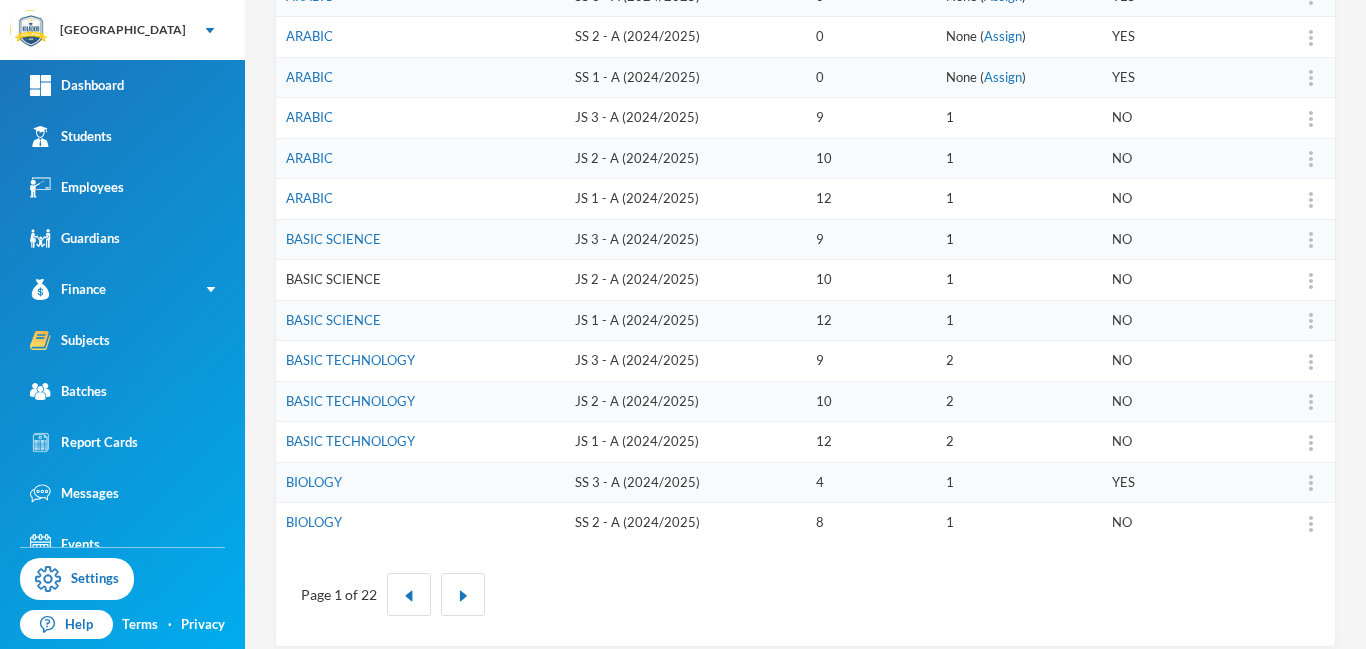 click on "BASIC SCIENCE" at bounding box center [333, 279] 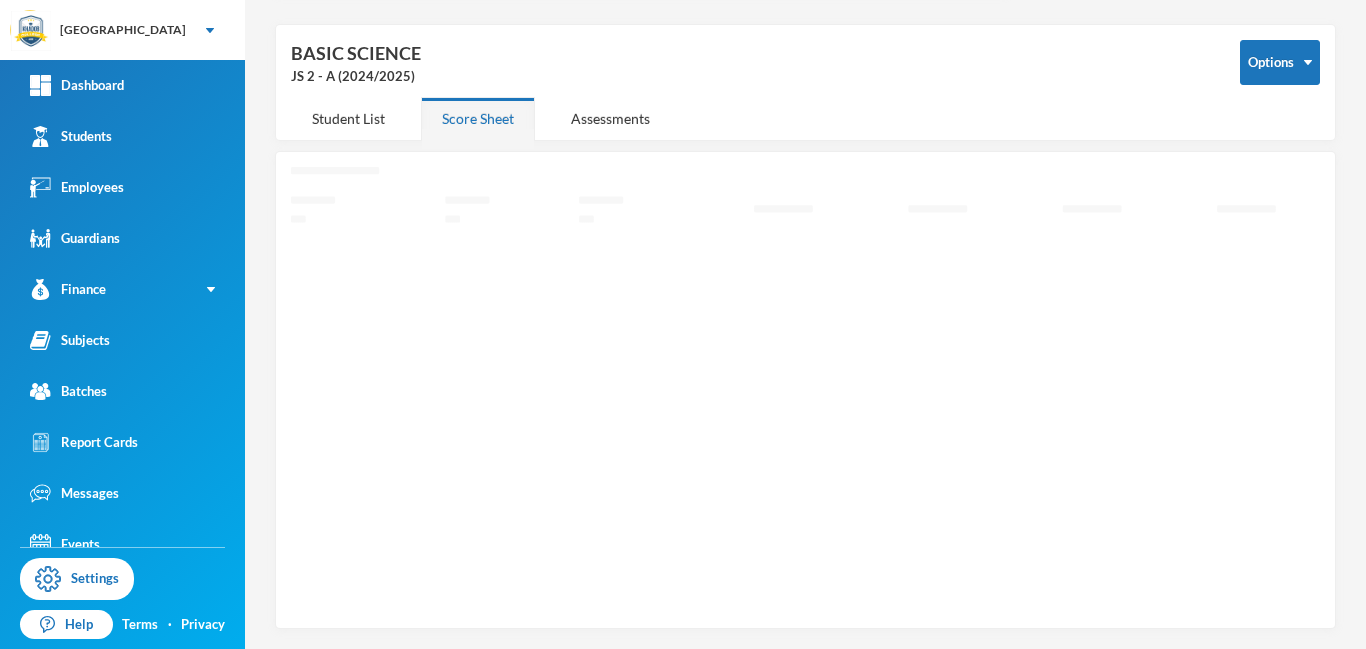 scroll, scrollTop: 71, scrollLeft: 0, axis: vertical 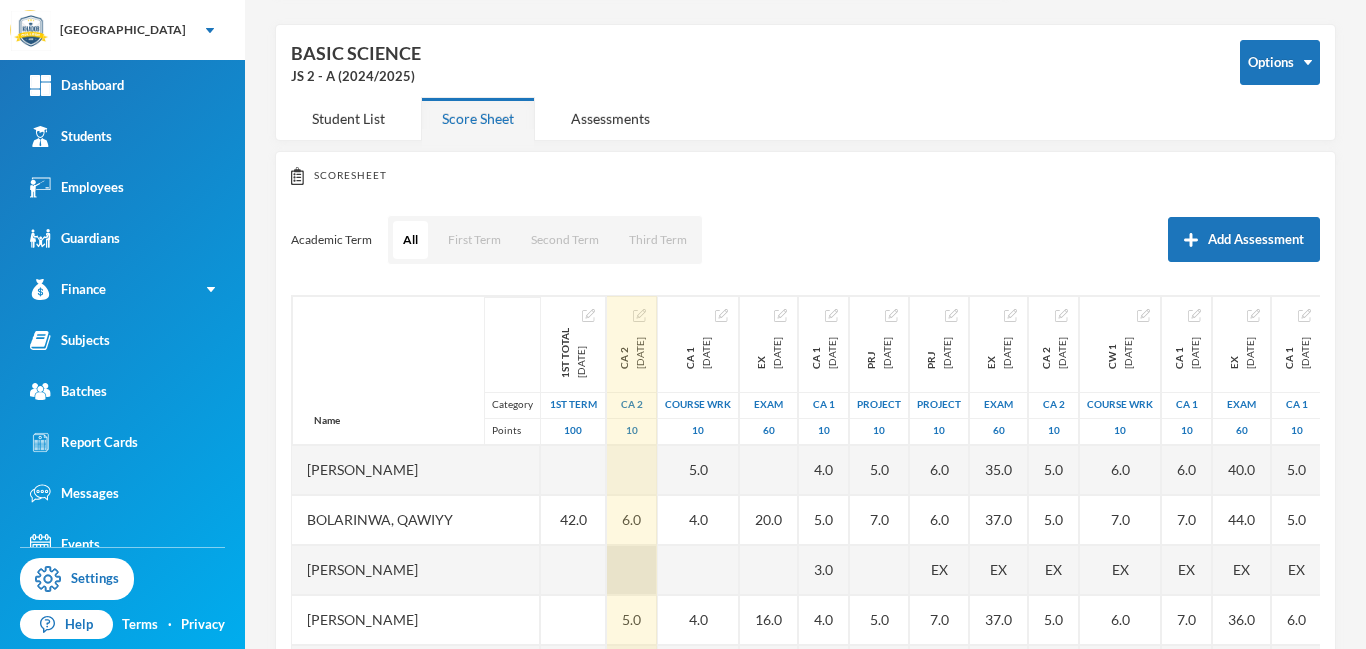 click at bounding box center [632, 570] 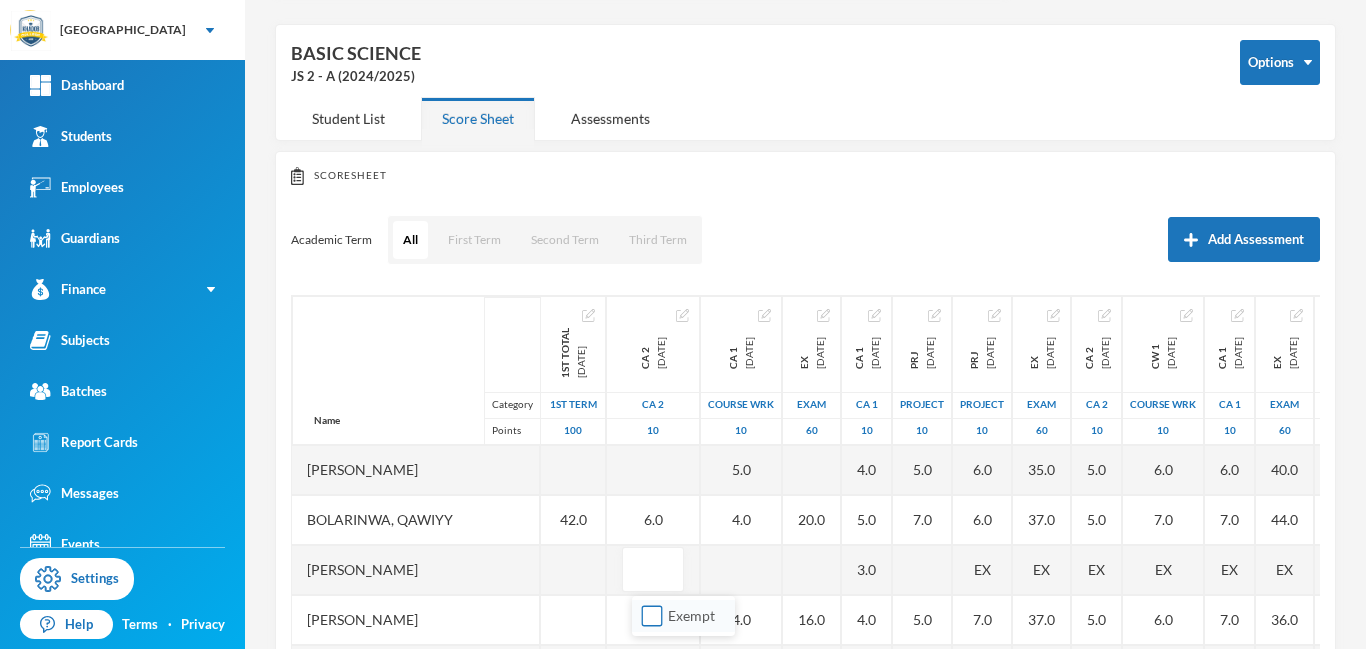 click on "Exempt" at bounding box center [652, 616] 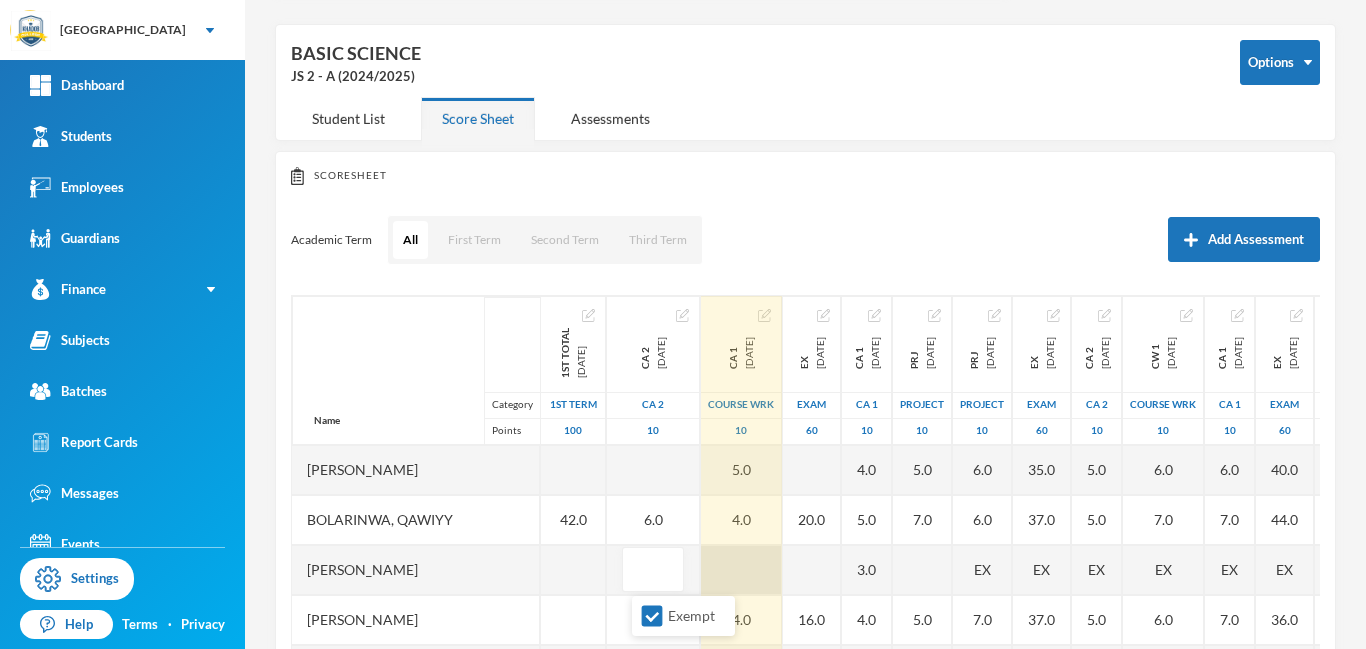 click at bounding box center (741, 570) 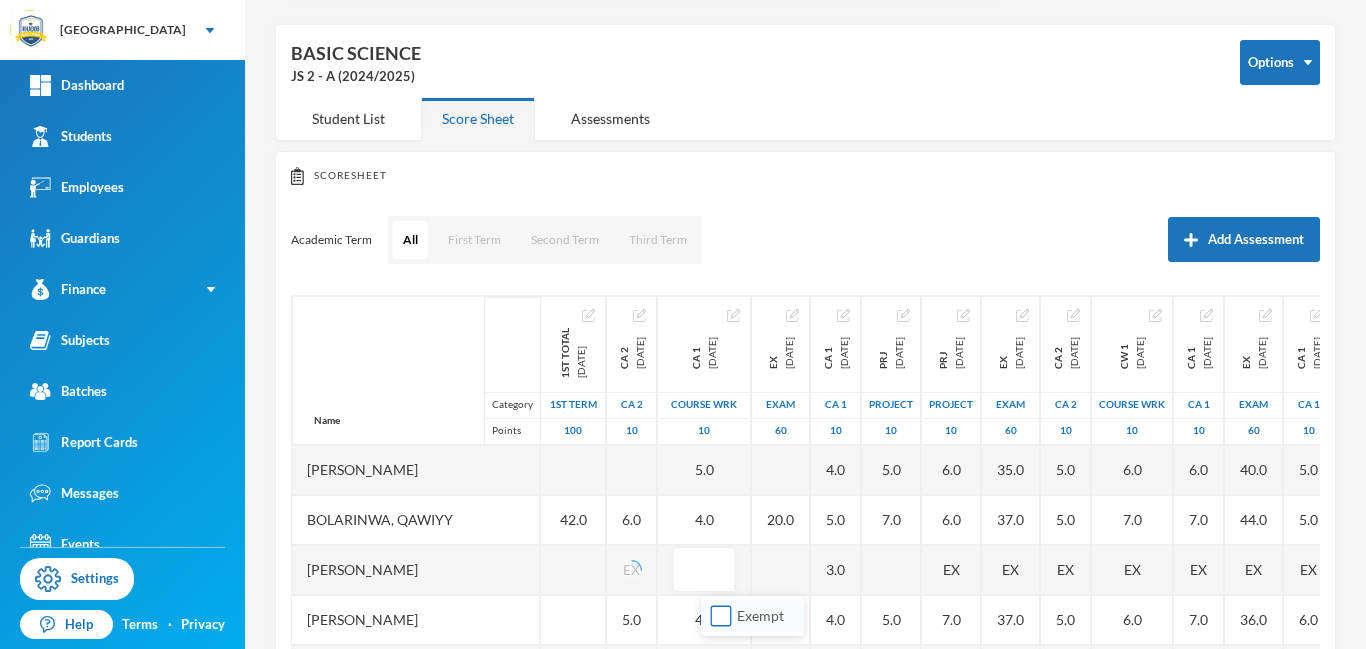 click on "Exempt" at bounding box center (721, 616) 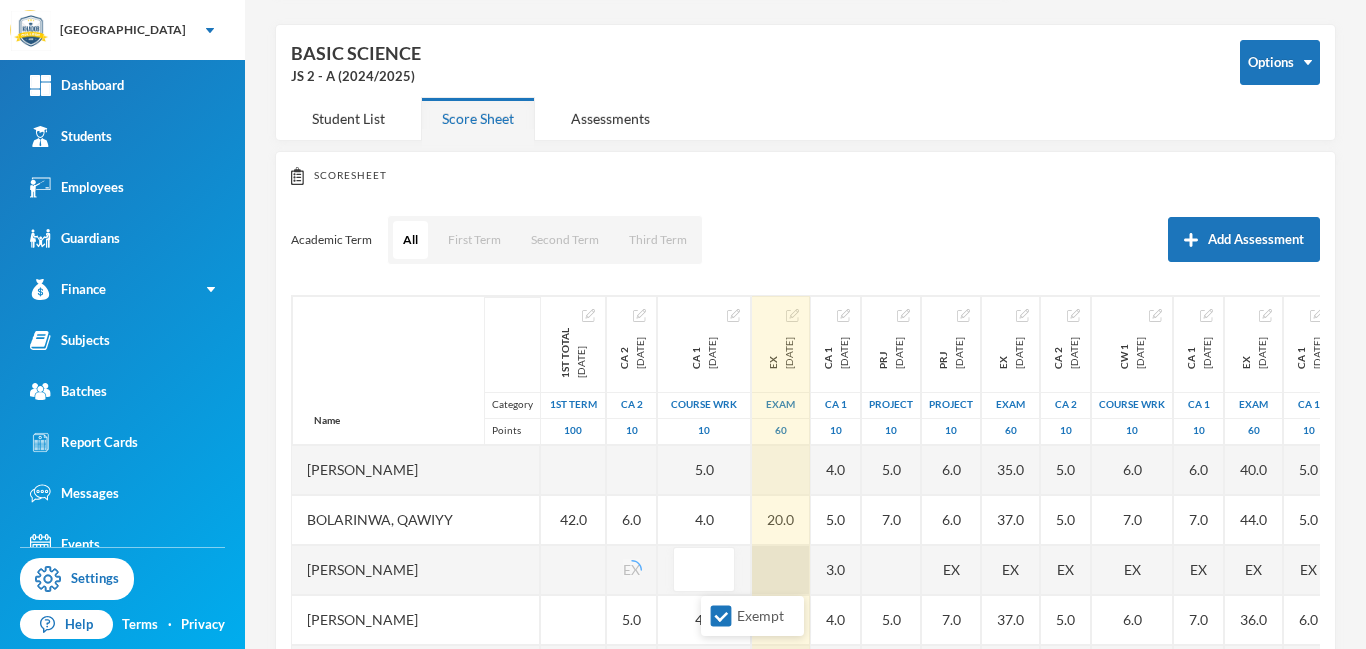 click at bounding box center (781, 570) 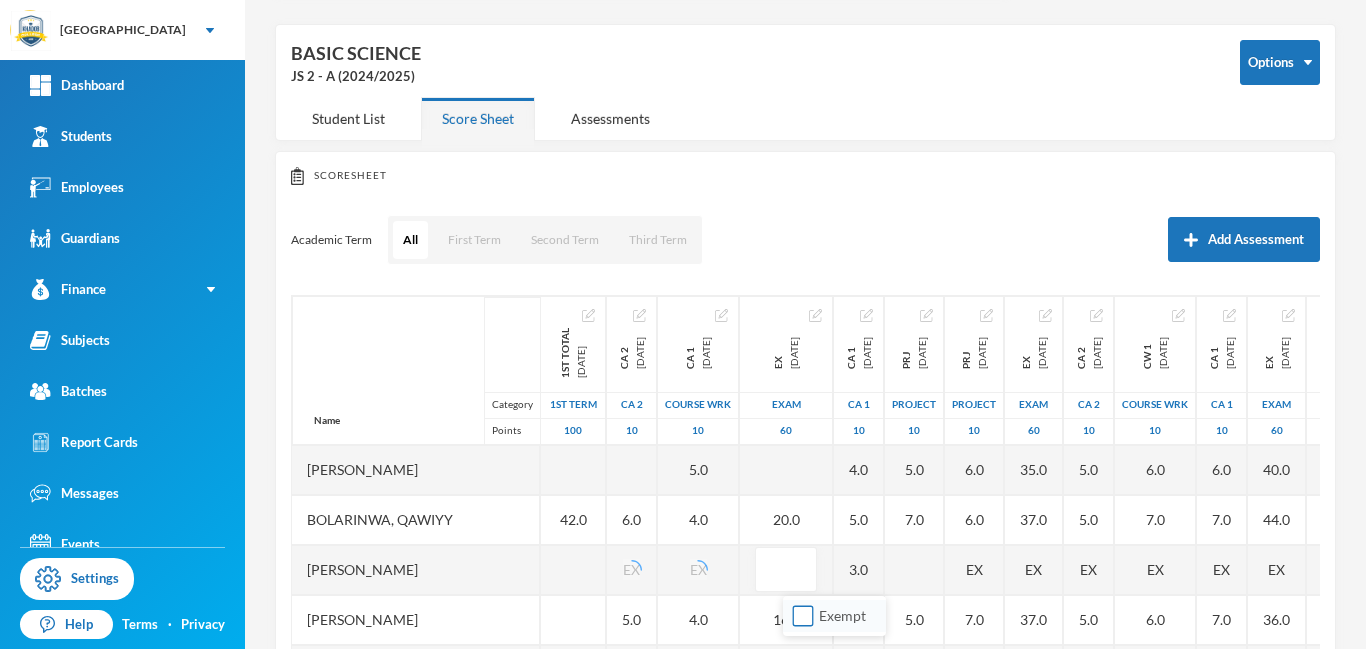 click on "Exempt" at bounding box center (803, 616) 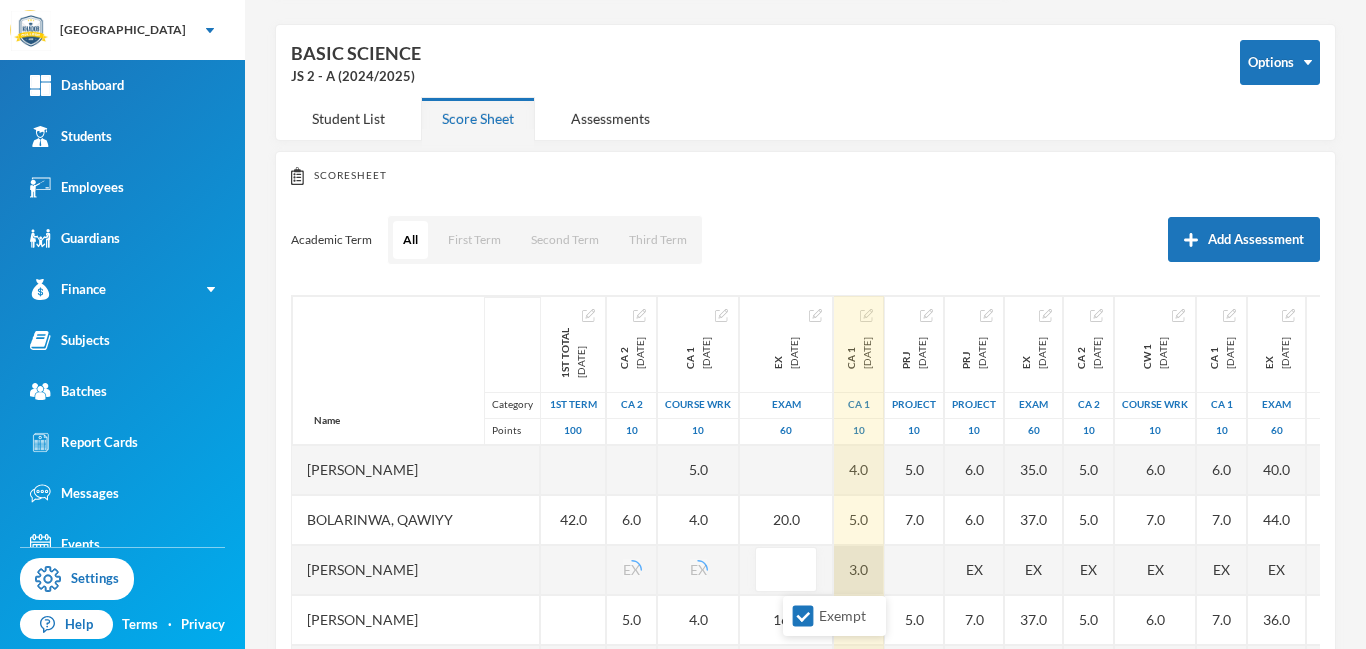 click on "3.0" at bounding box center (859, 570) 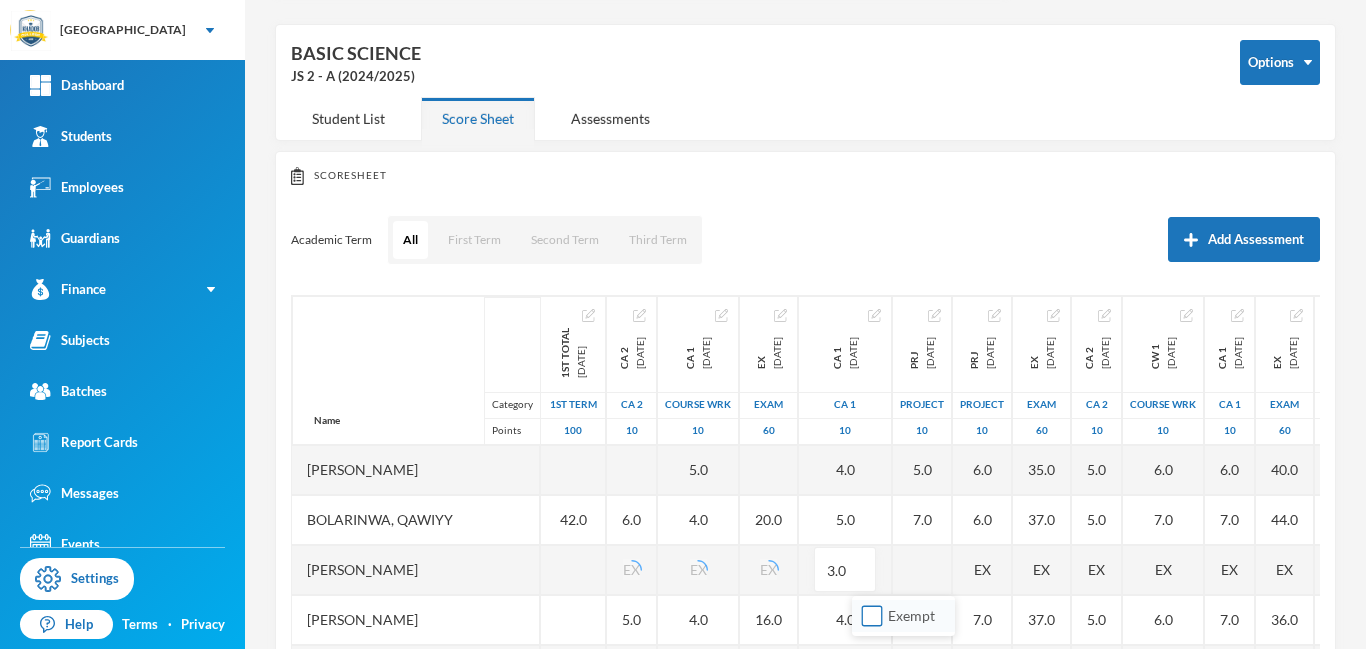 click on "Exempt" at bounding box center [872, 616] 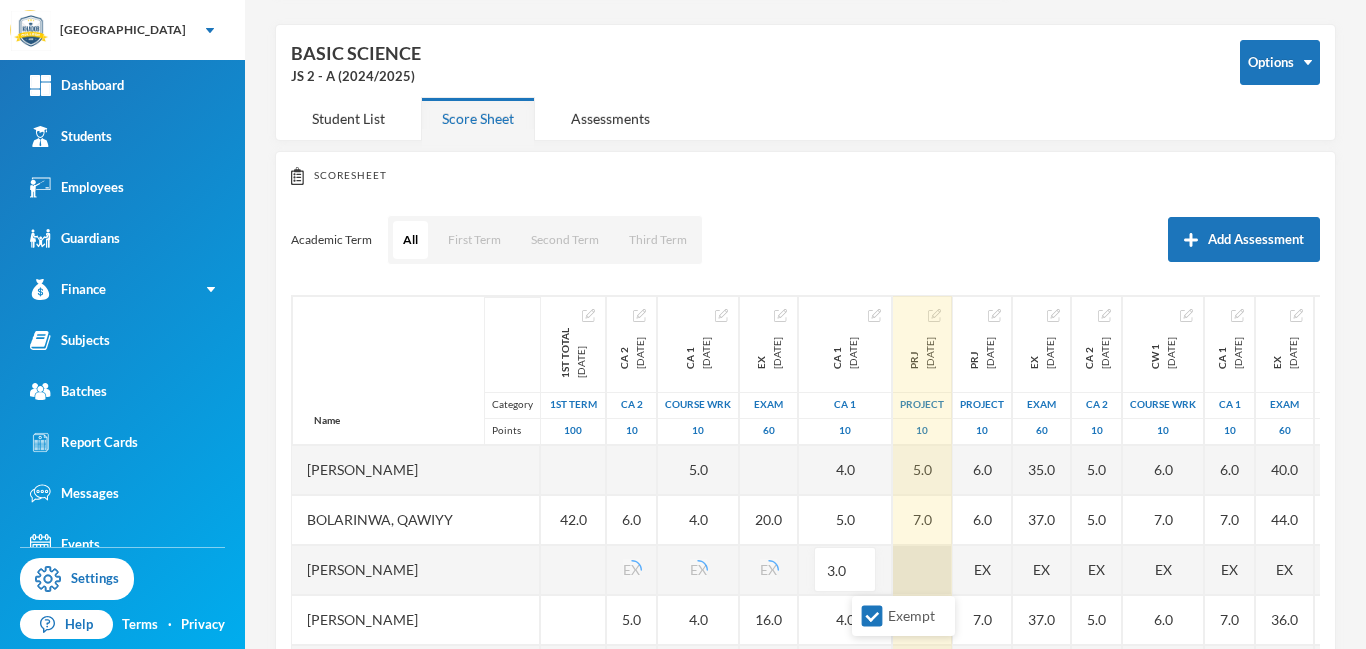 click at bounding box center [922, 570] 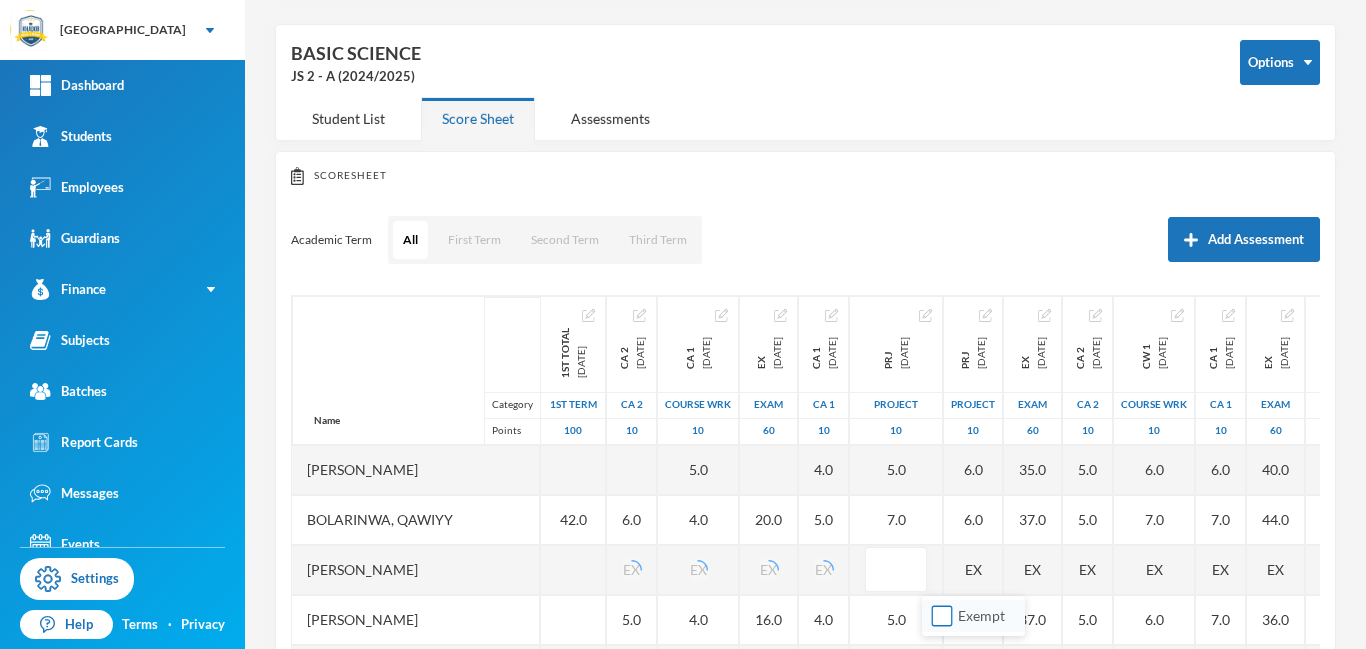 click on "Exempt" at bounding box center (942, 616) 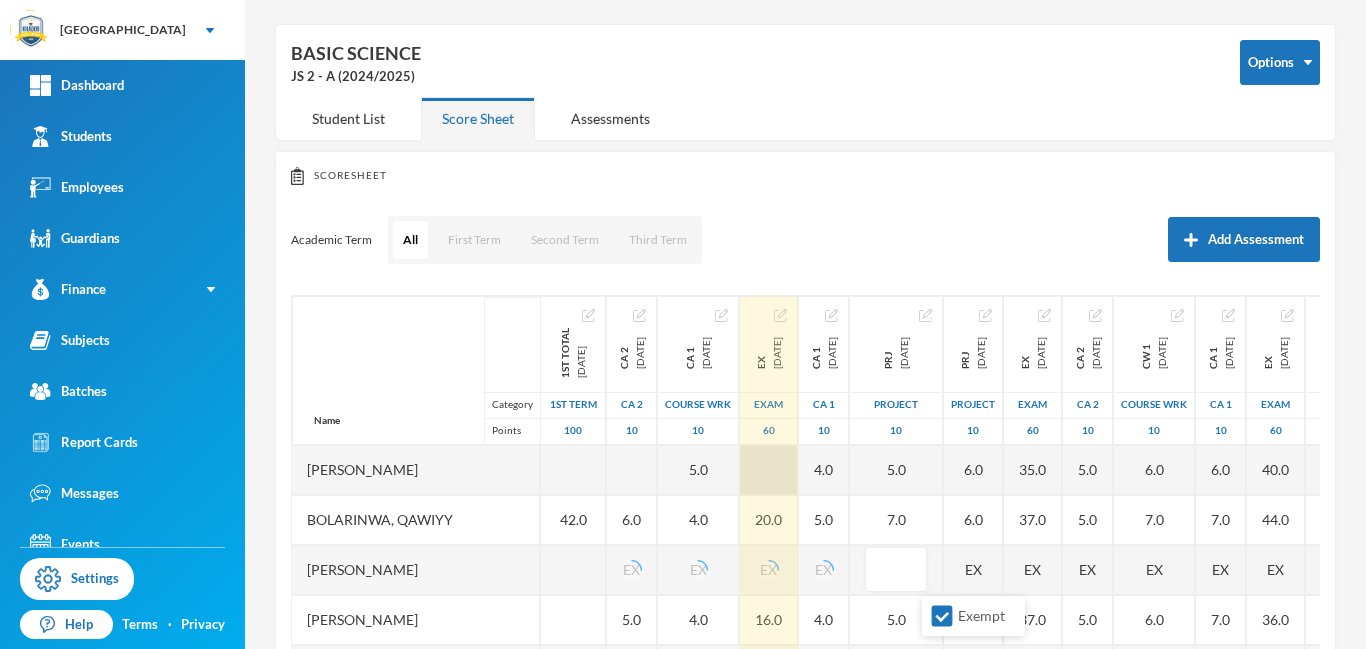 click at bounding box center (769, 470) 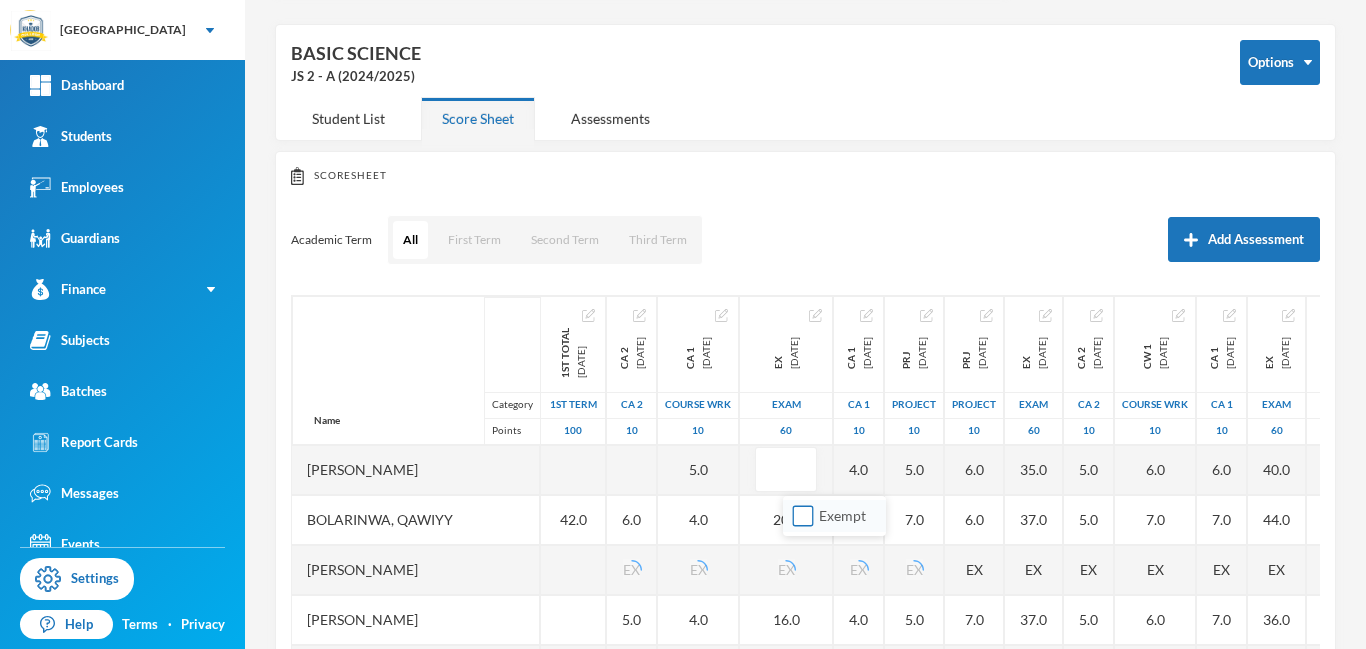 click on "Exempt" at bounding box center (803, 516) 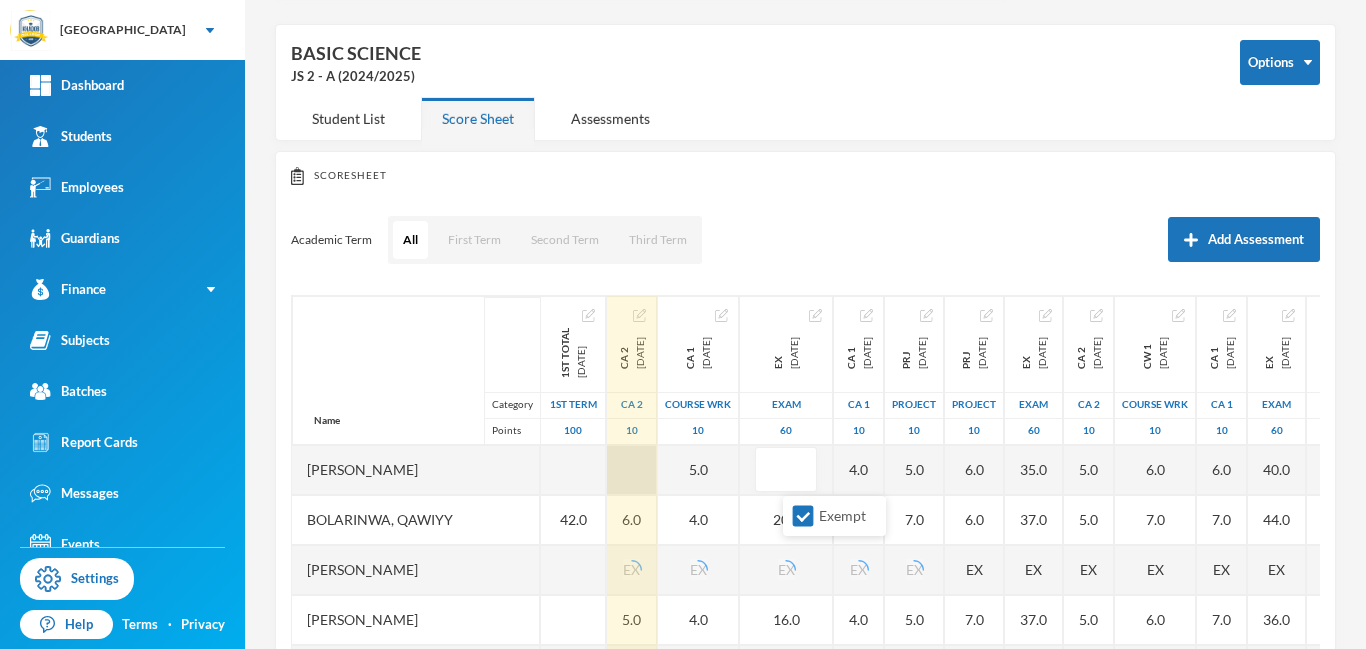 click at bounding box center (632, 470) 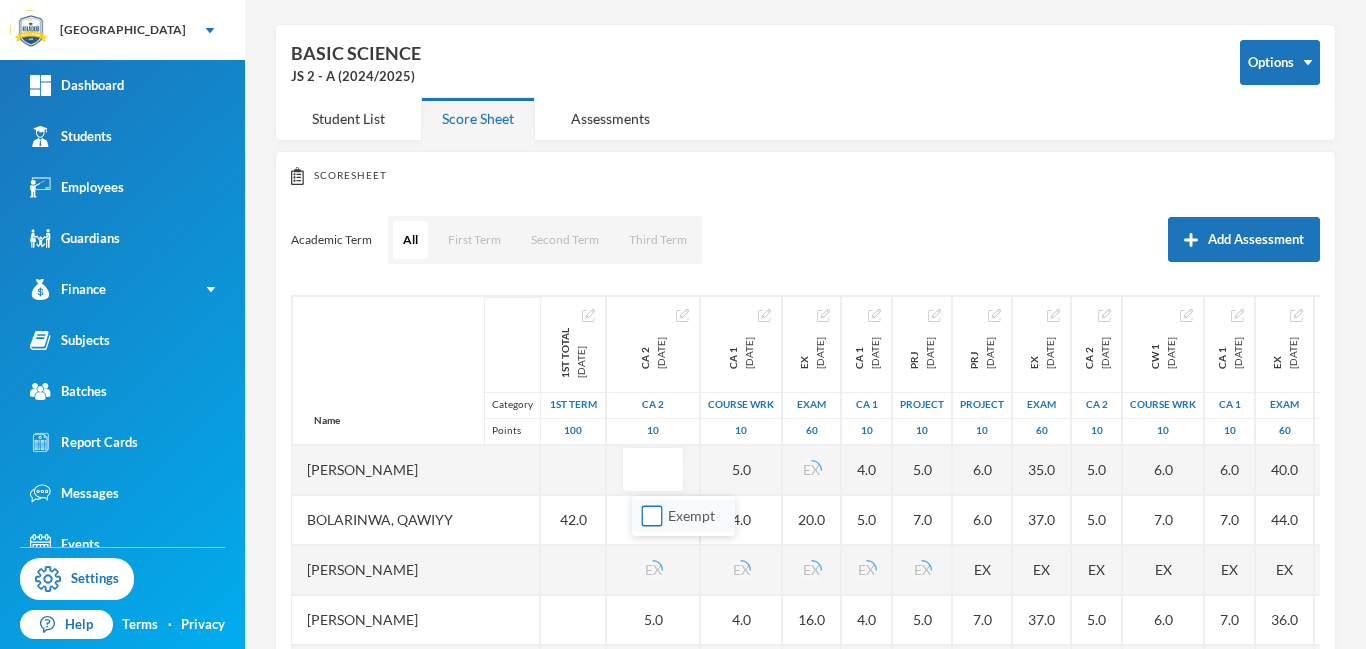 click on "Exempt" at bounding box center [652, 516] 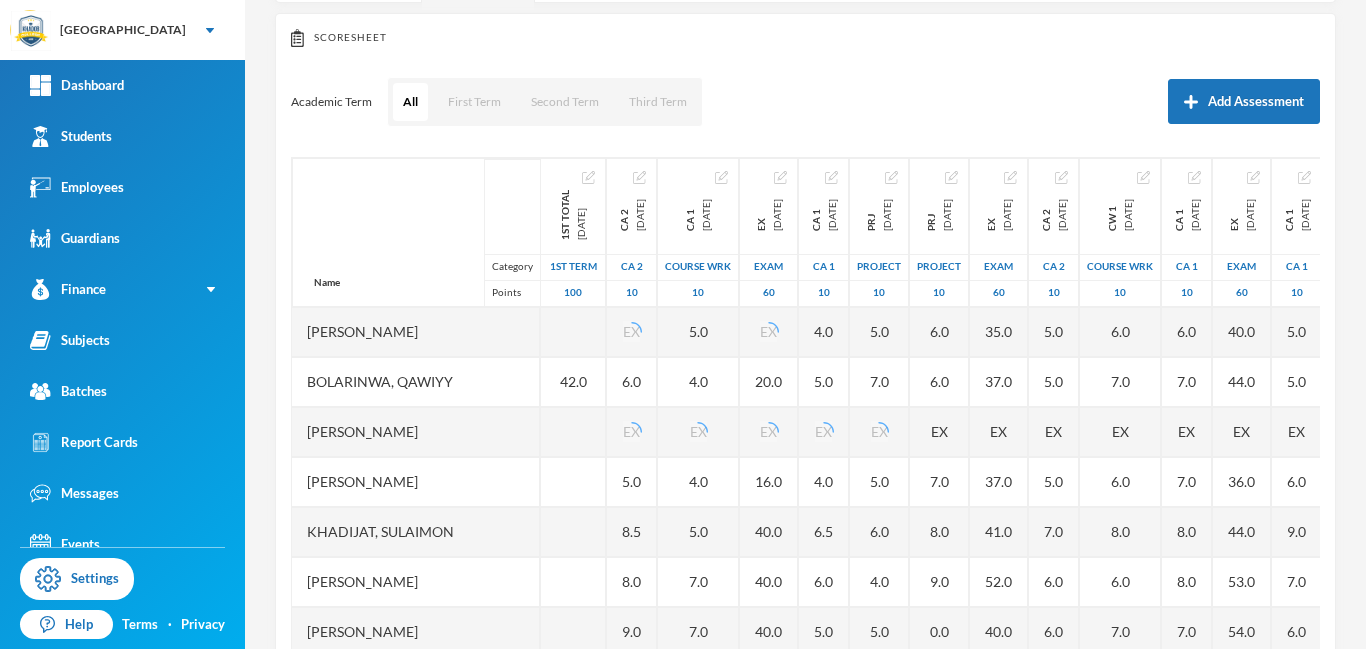 scroll, scrollTop: 263, scrollLeft: 0, axis: vertical 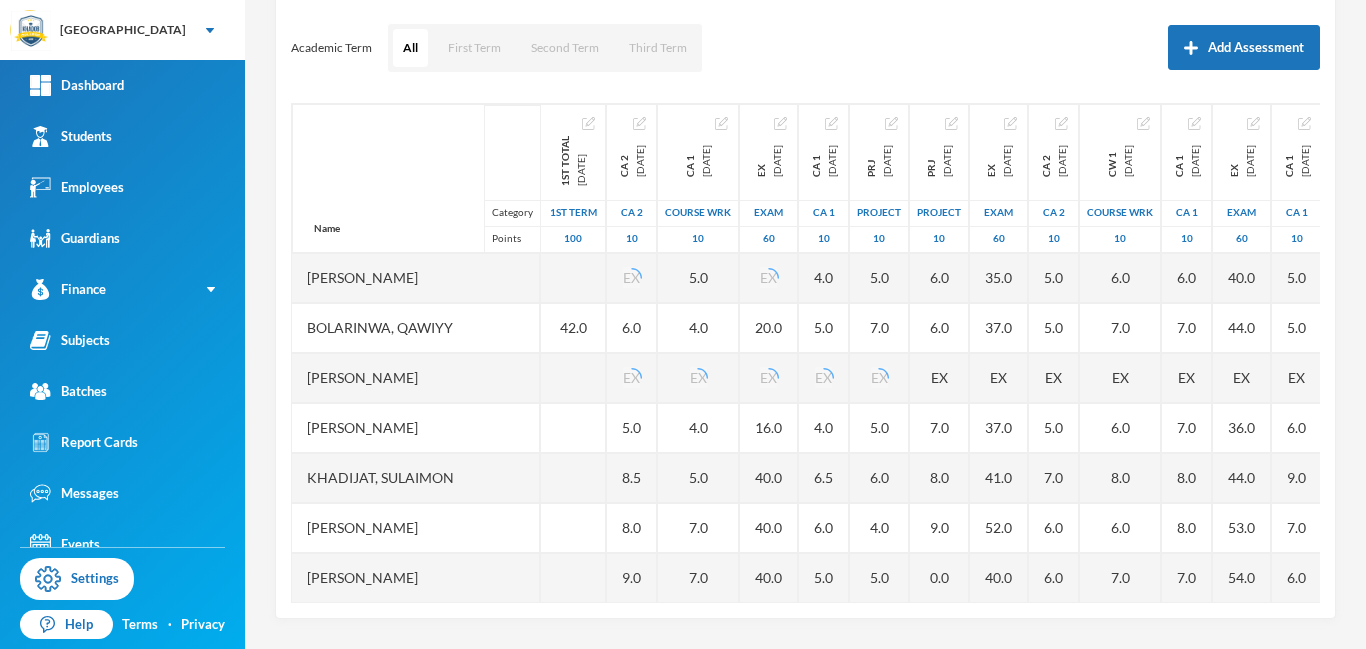 drag, startPoint x: 1364, startPoint y: 358, endPoint x: 1365, endPoint y: 560, distance: 202.00247 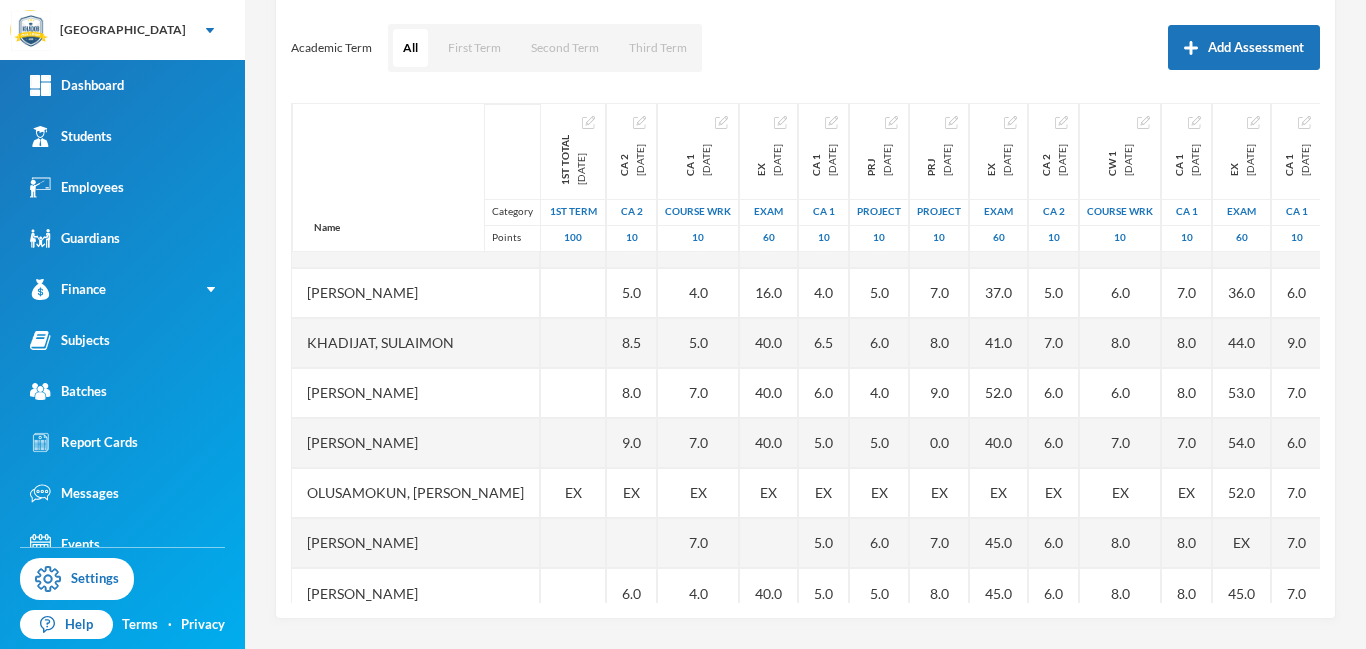 scroll, scrollTop: 151, scrollLeft: 0, axis: vertical 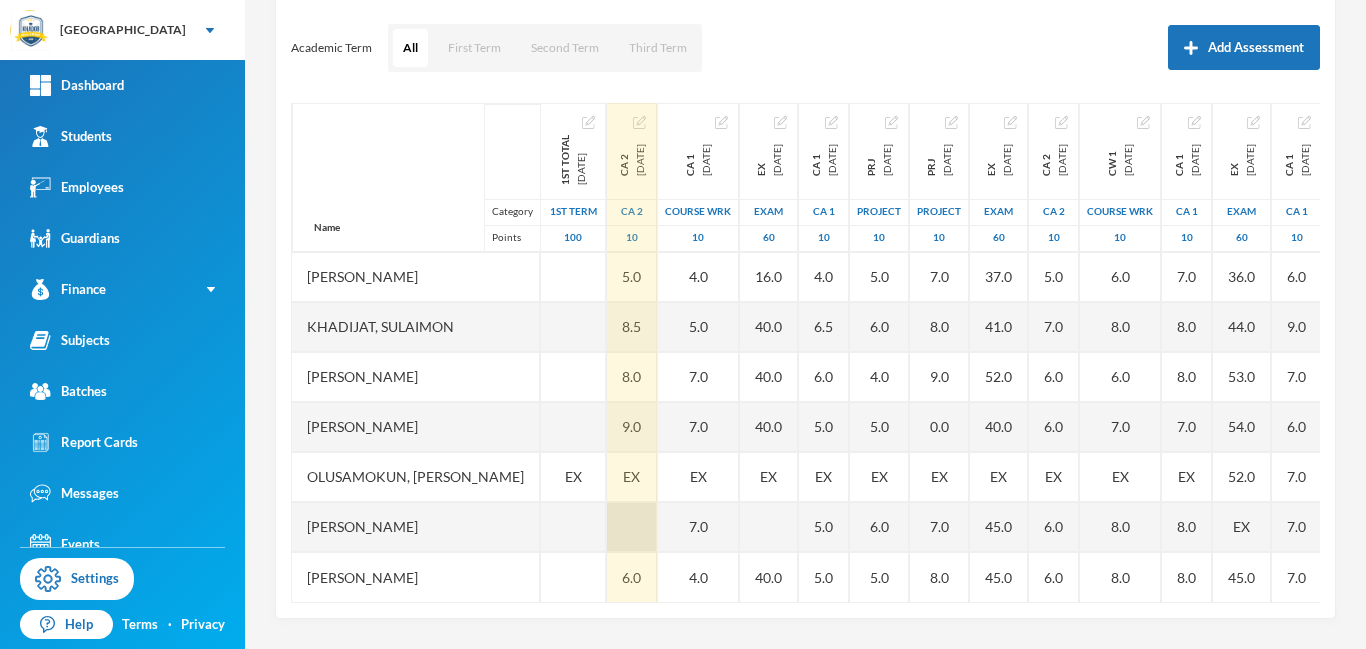 click at bounding box center (632, 527) 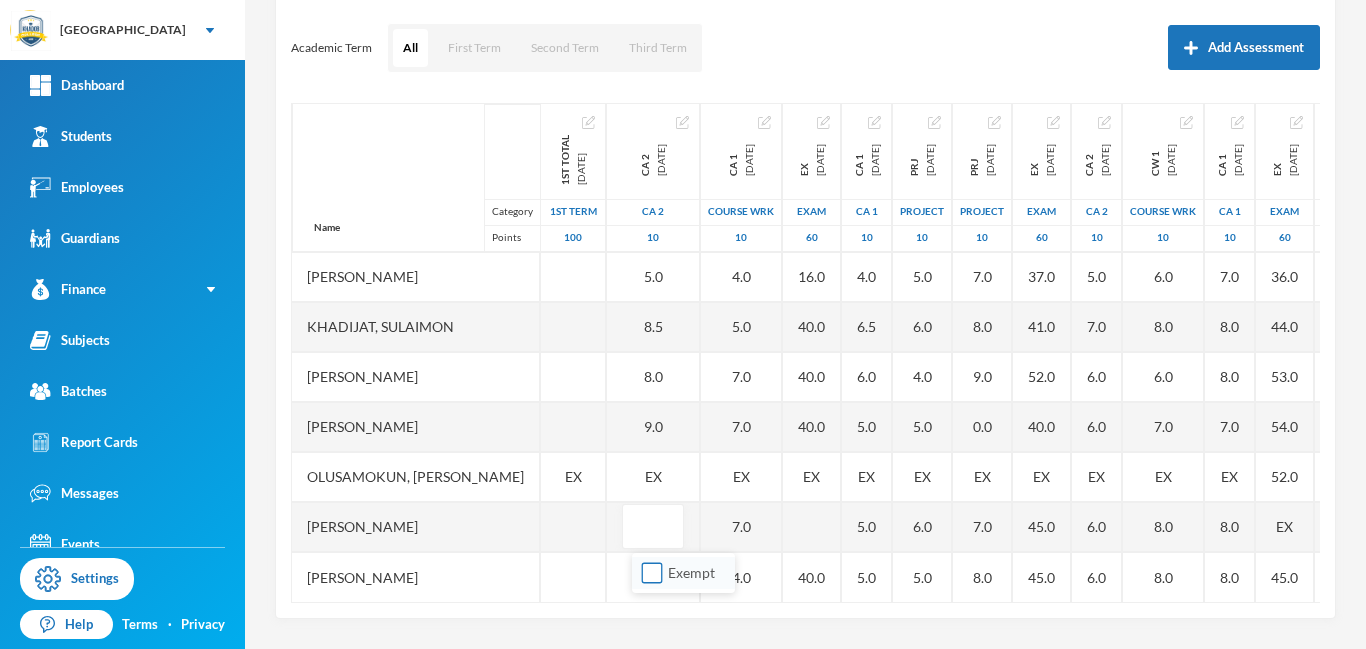click on "Exempt" at bounding box center [652, 573] 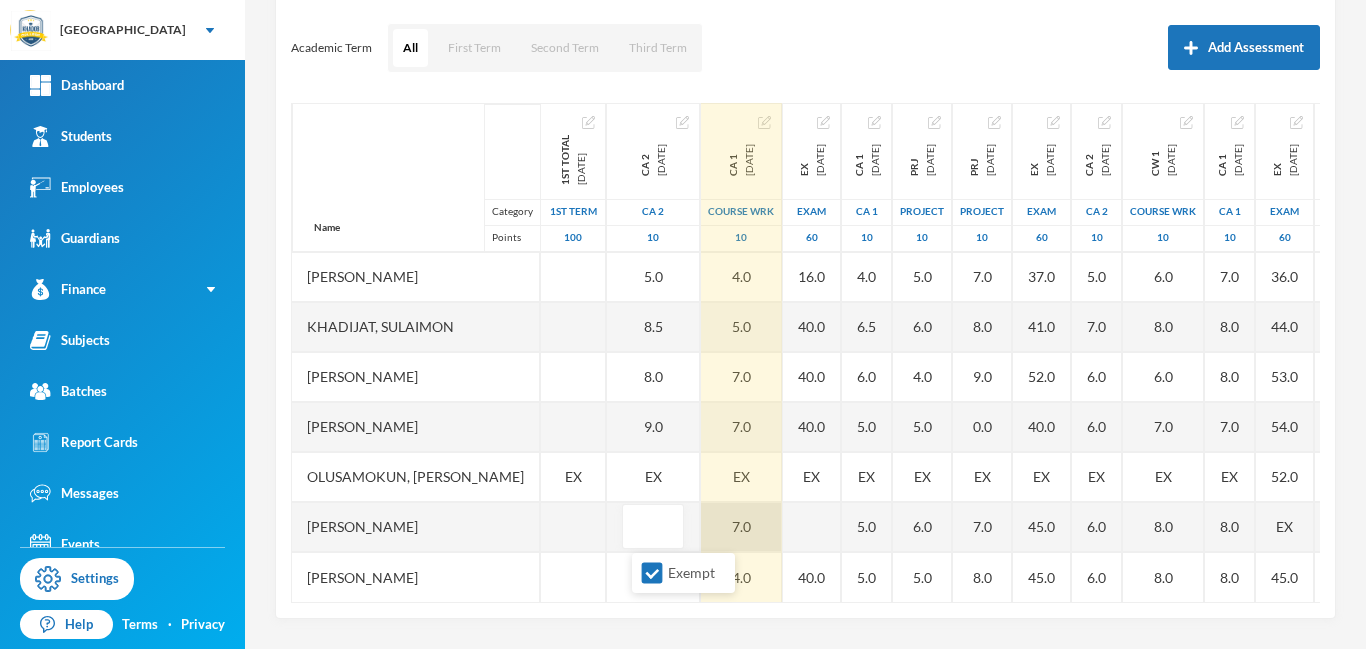 click on "7.0" at bounding box center (741, 527) 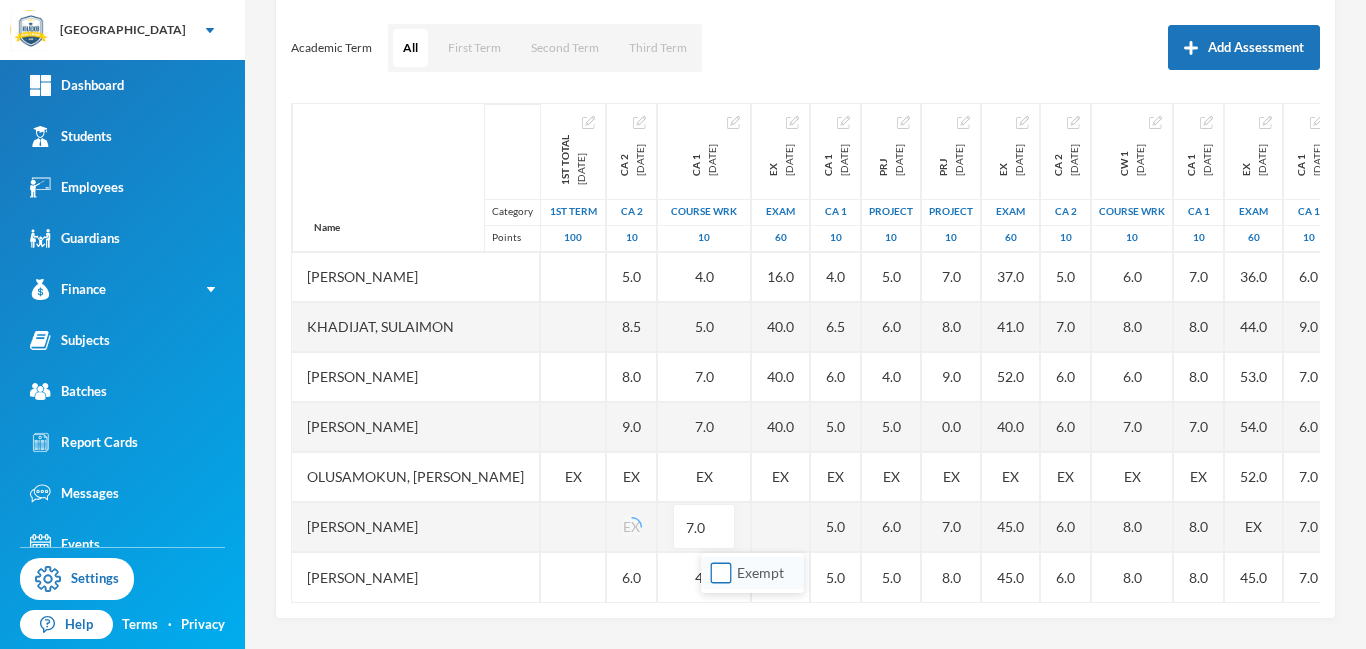 click on "Exempt" at bounding box center [721, 573] 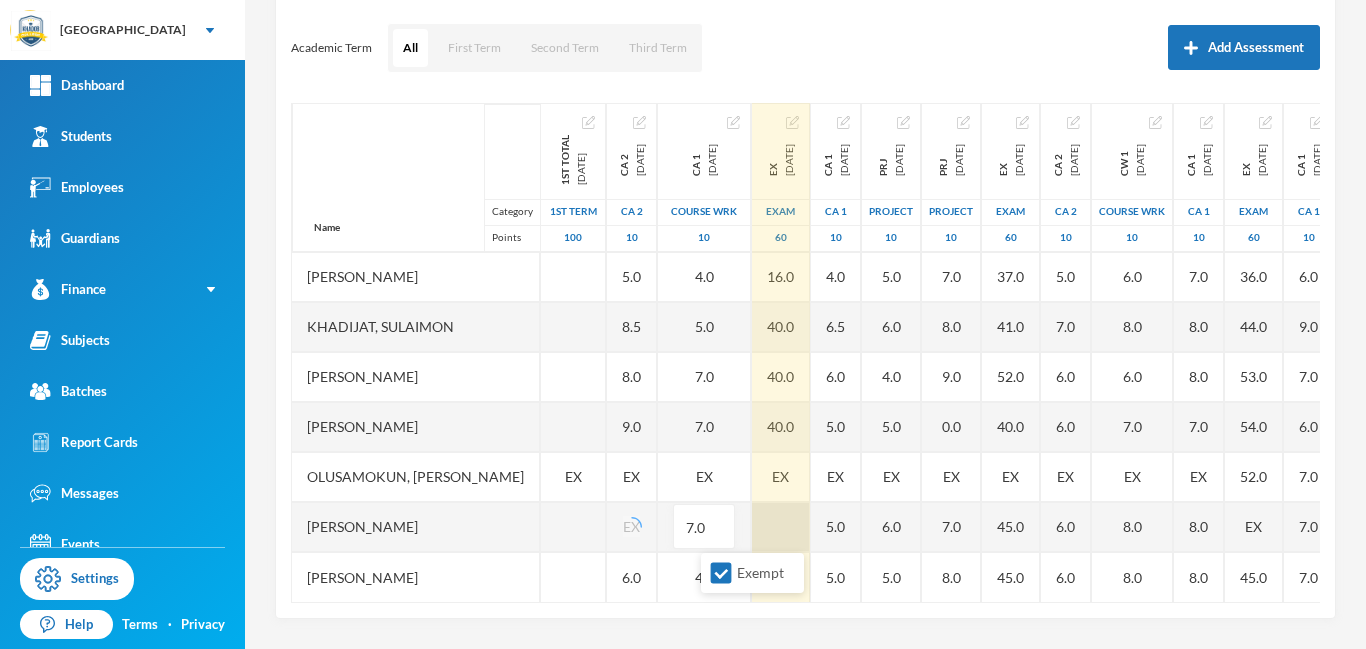 click at bounding box center (781, 527) 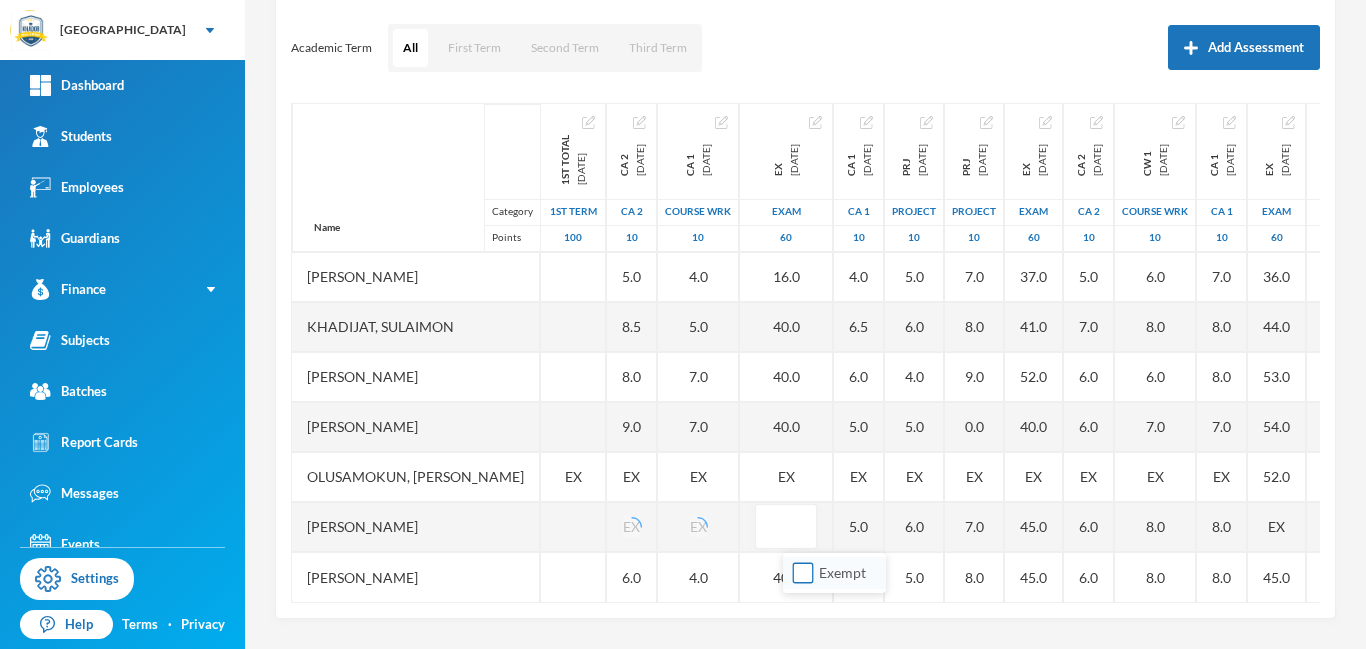 click on "Exempt" at bounding box center [803, 573] 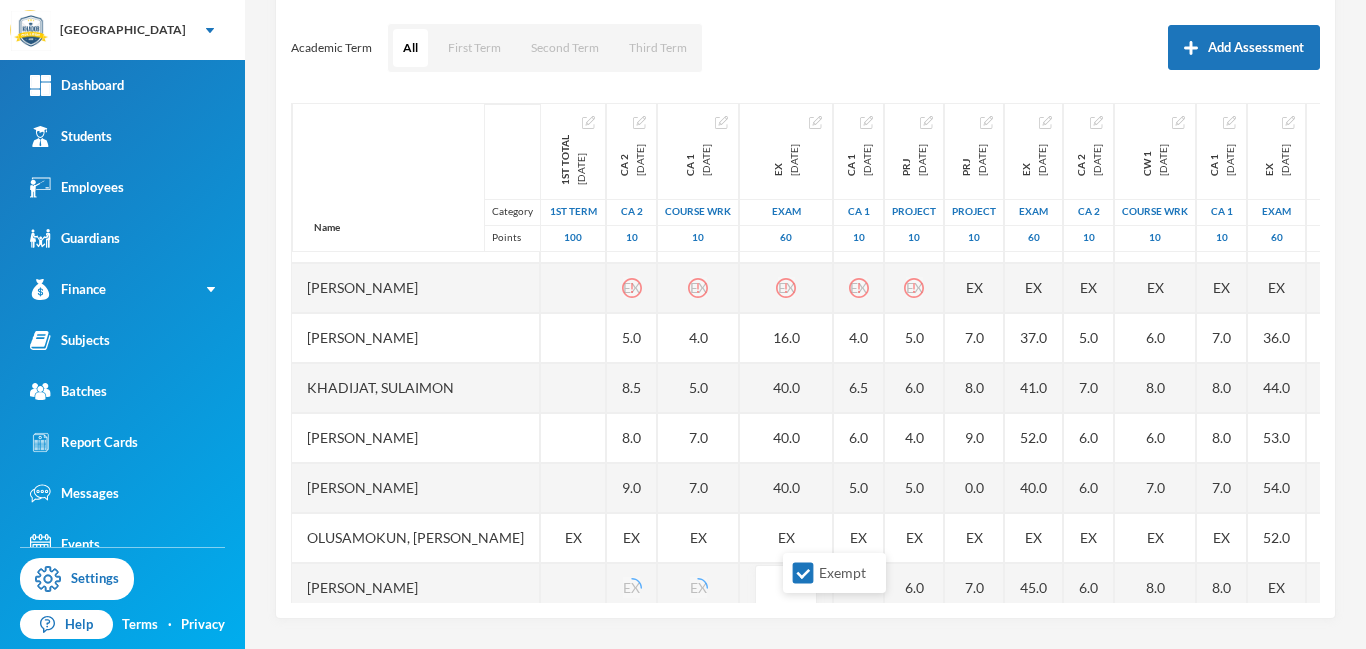 scroll, scrollTop: 0, scrollLeft: 0, axis: both 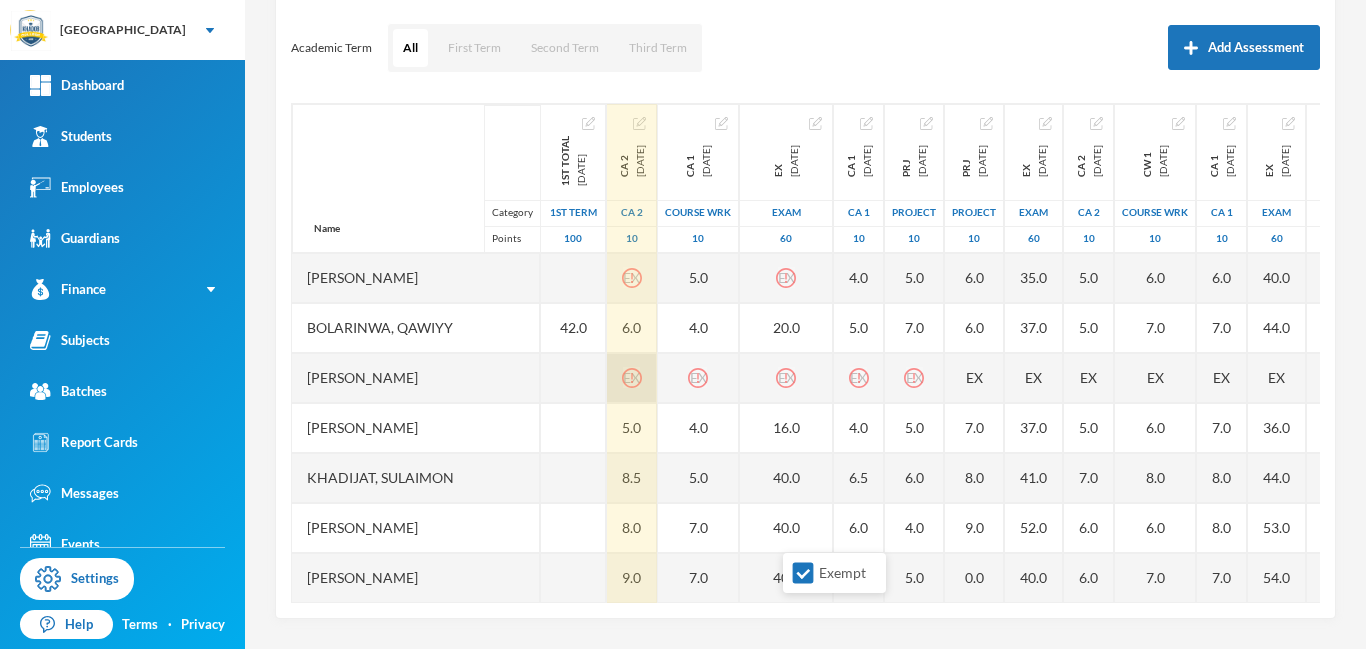 click 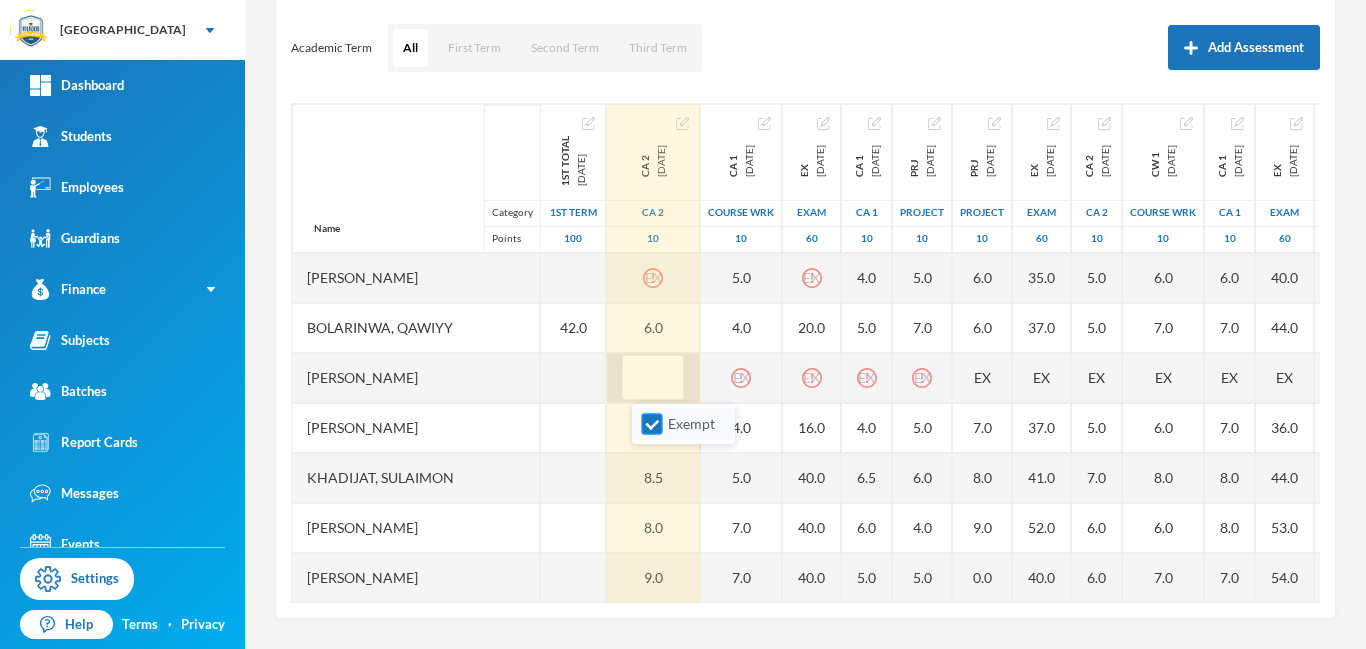 click on "Exempt" at bounding box center [652, 424] 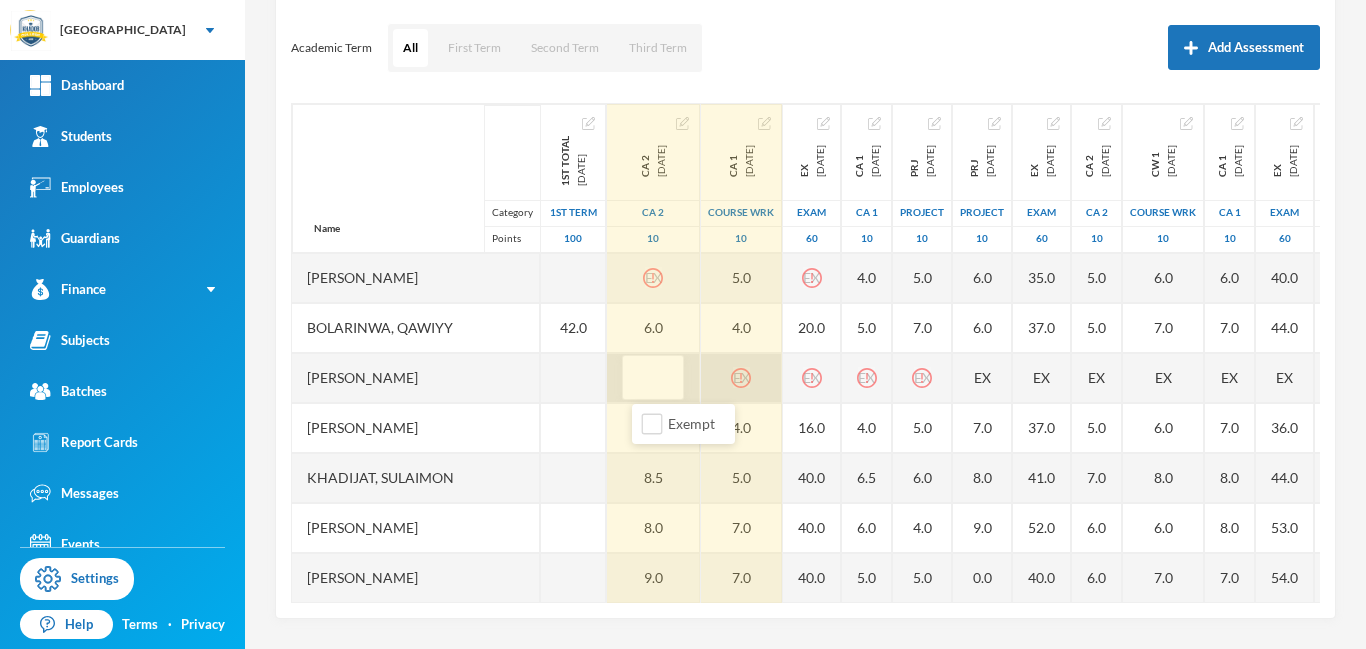 click on "EX" at bounding box center [741, 378] 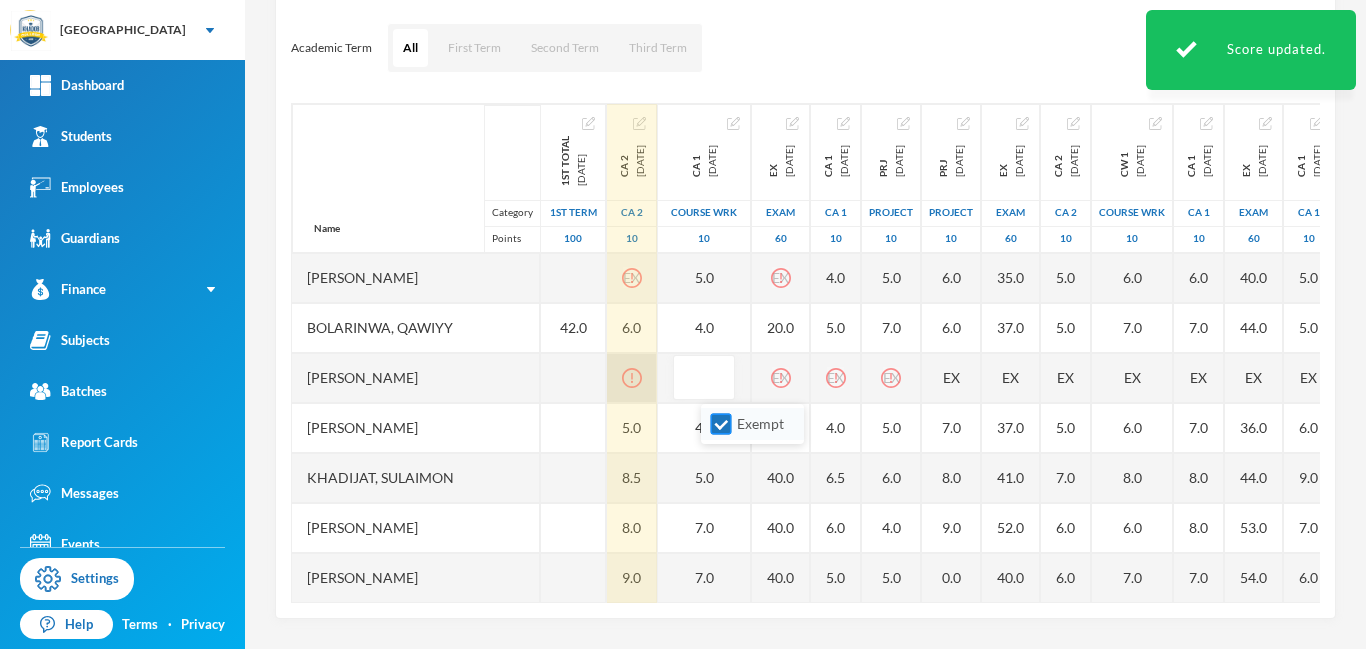 click on "Exempt" at bounding box center [721, 424] 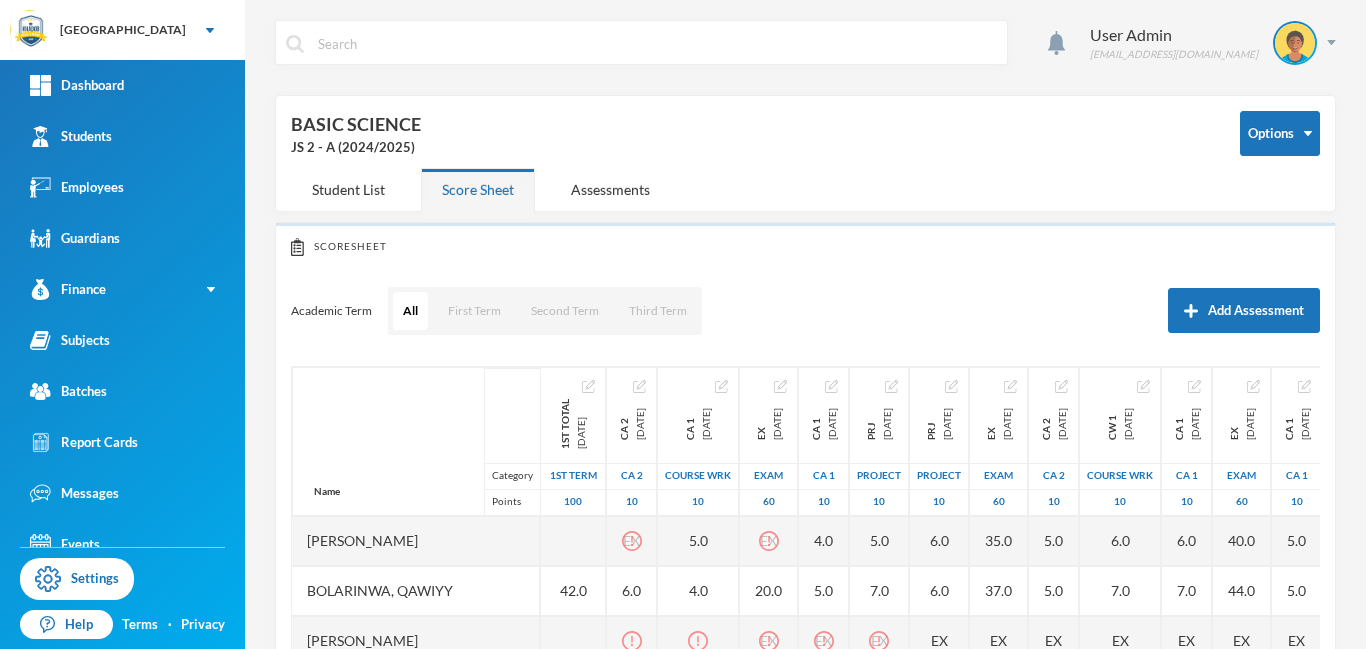 scroll, scrollTop: 0, scrollLeft: 0, axis: both 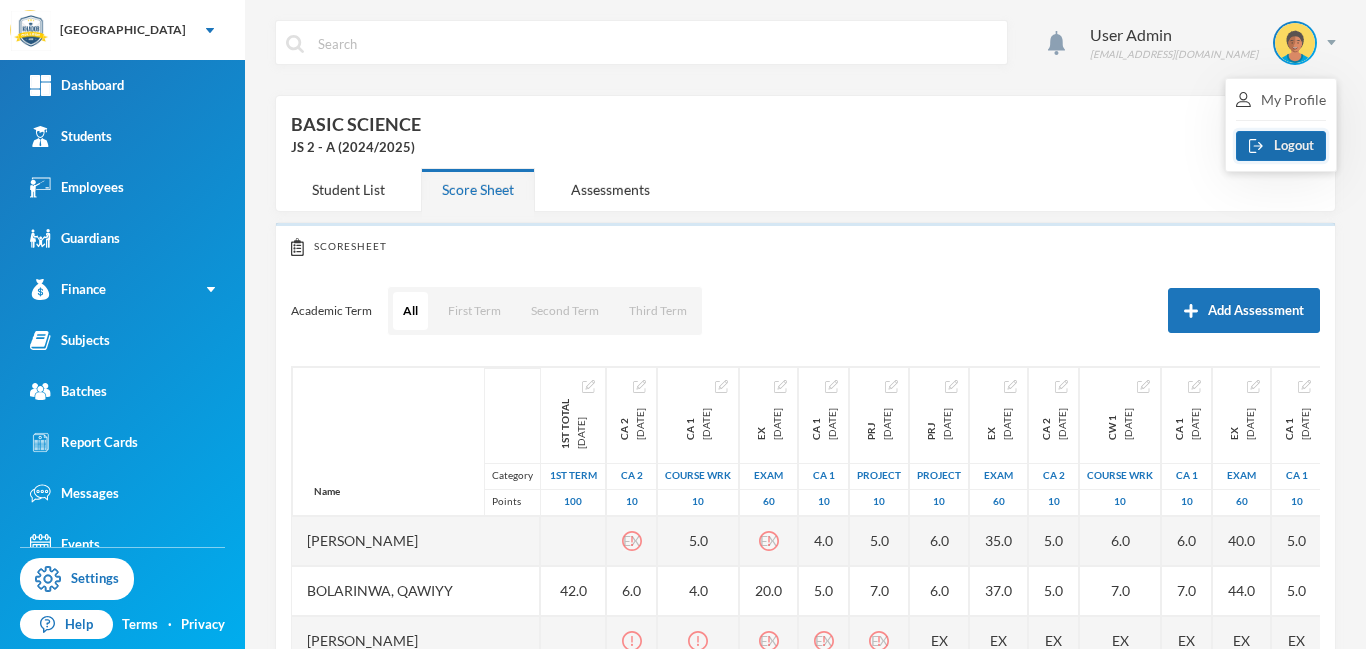click on "Logout" at bounding box center (1281, 146) 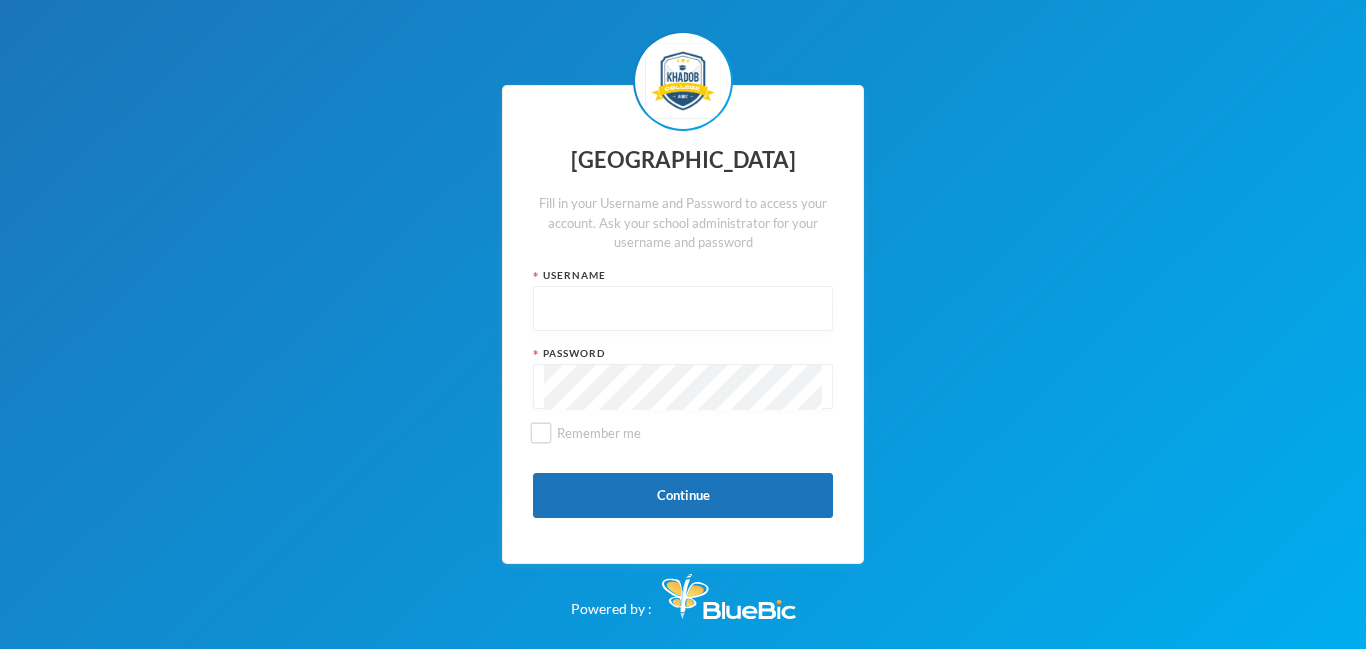 type on "admin" 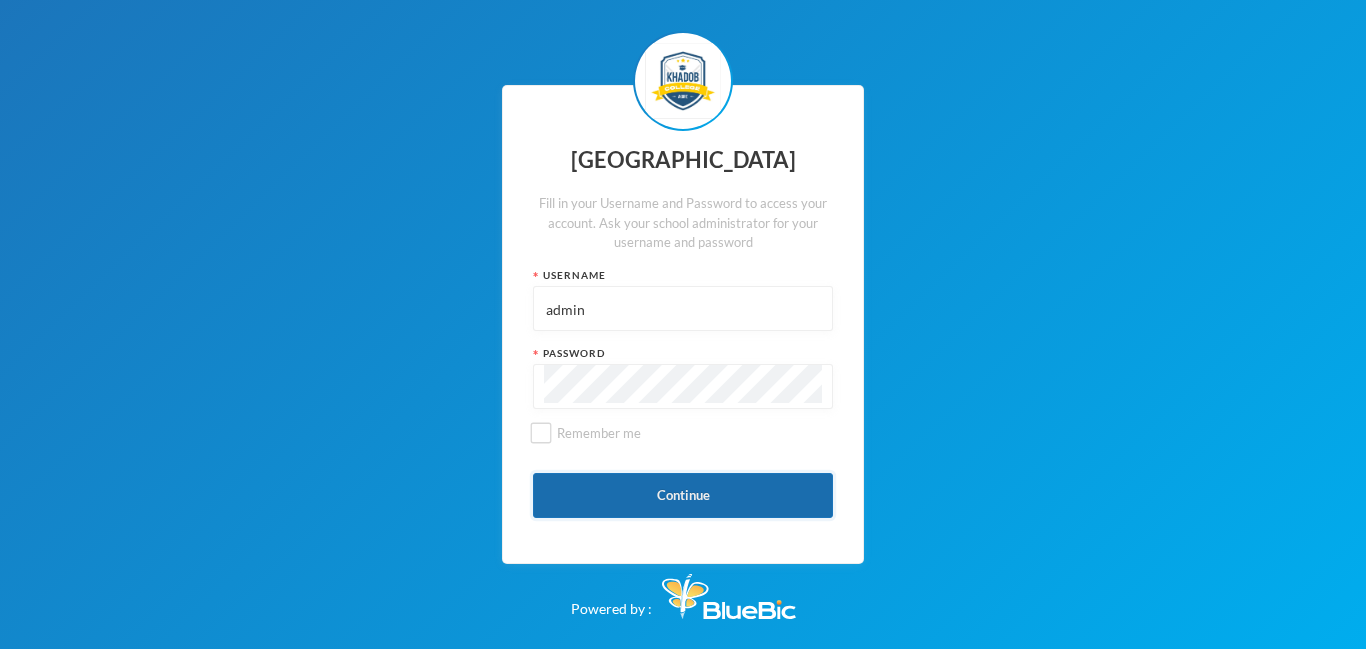 click on "Continue" at bounding box center (683, 495) 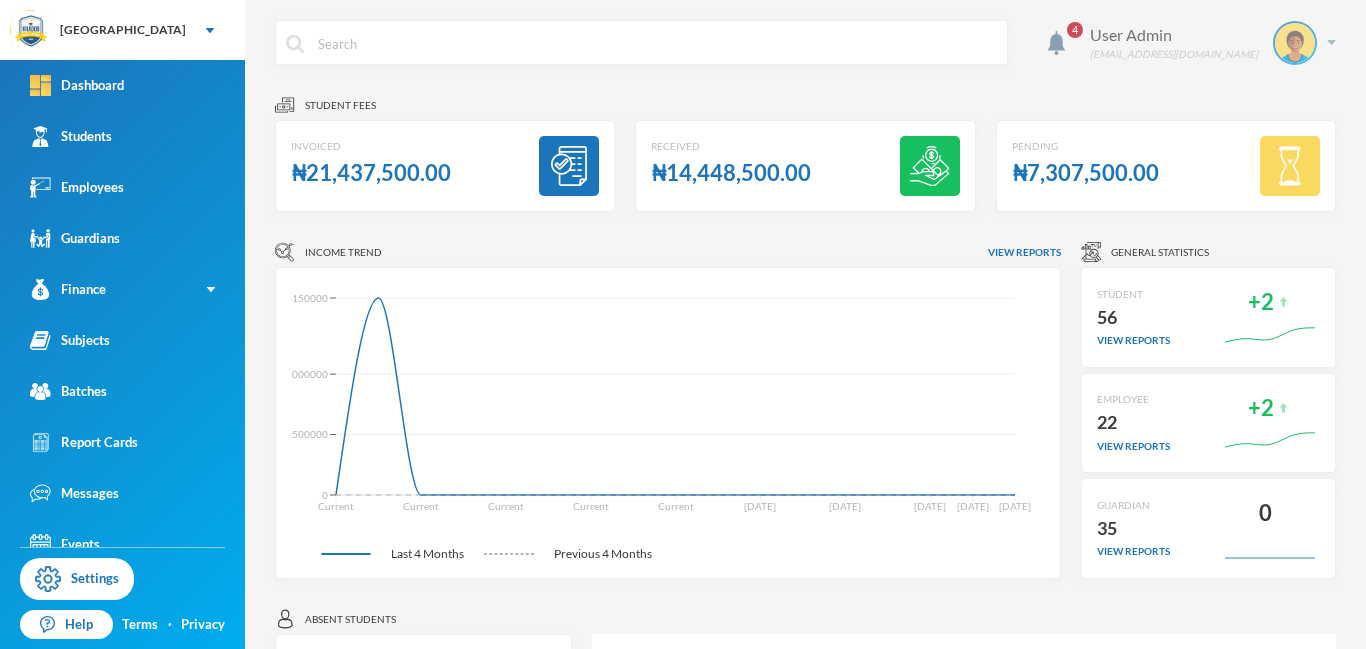 click at bounding box center [1331, 42] 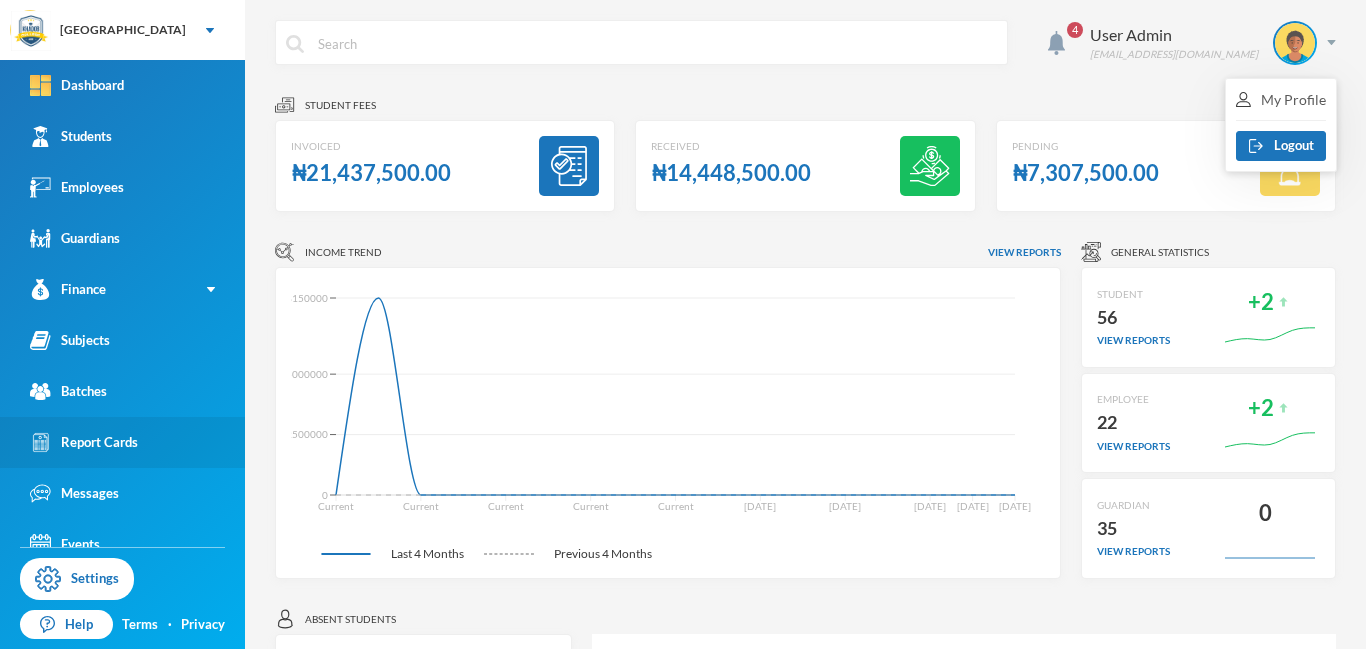 click on "Report Cards" at bounding box center (84, 442) 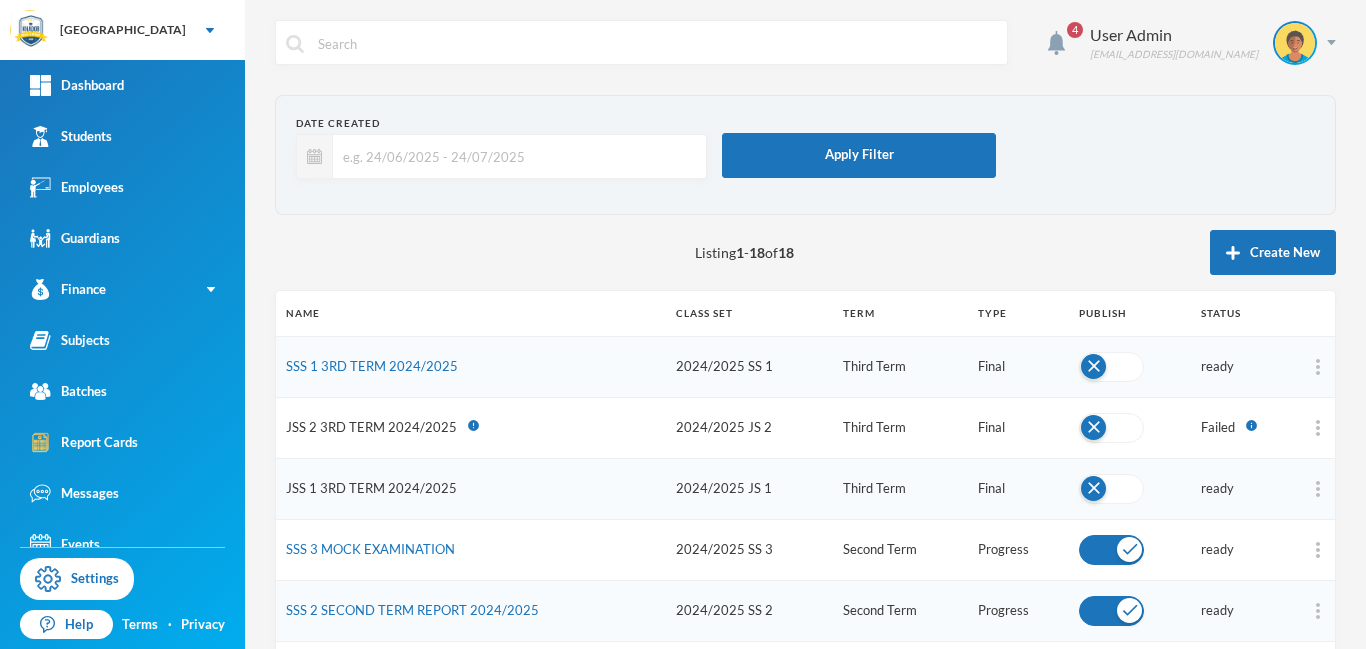 click on "JSS 1 3RD TERM 2024/2025" at bounding box center (371, 488) 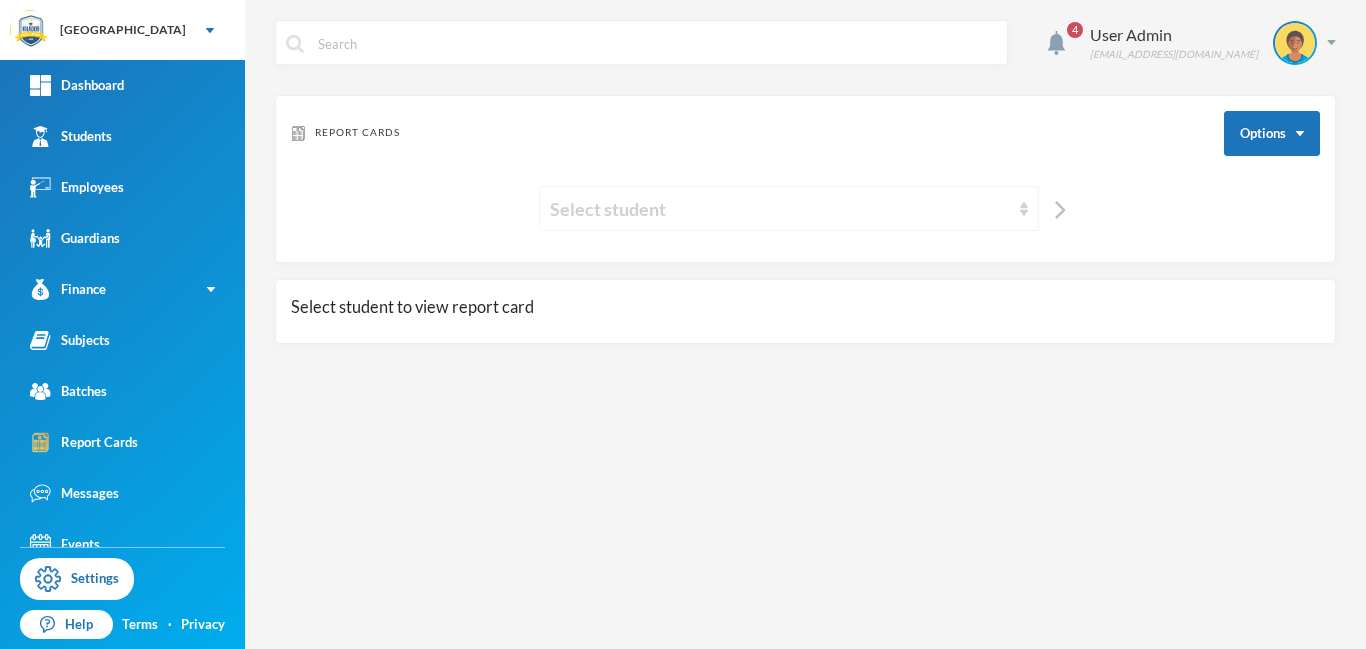 click on "Select student" at bounding box center (780, 209) 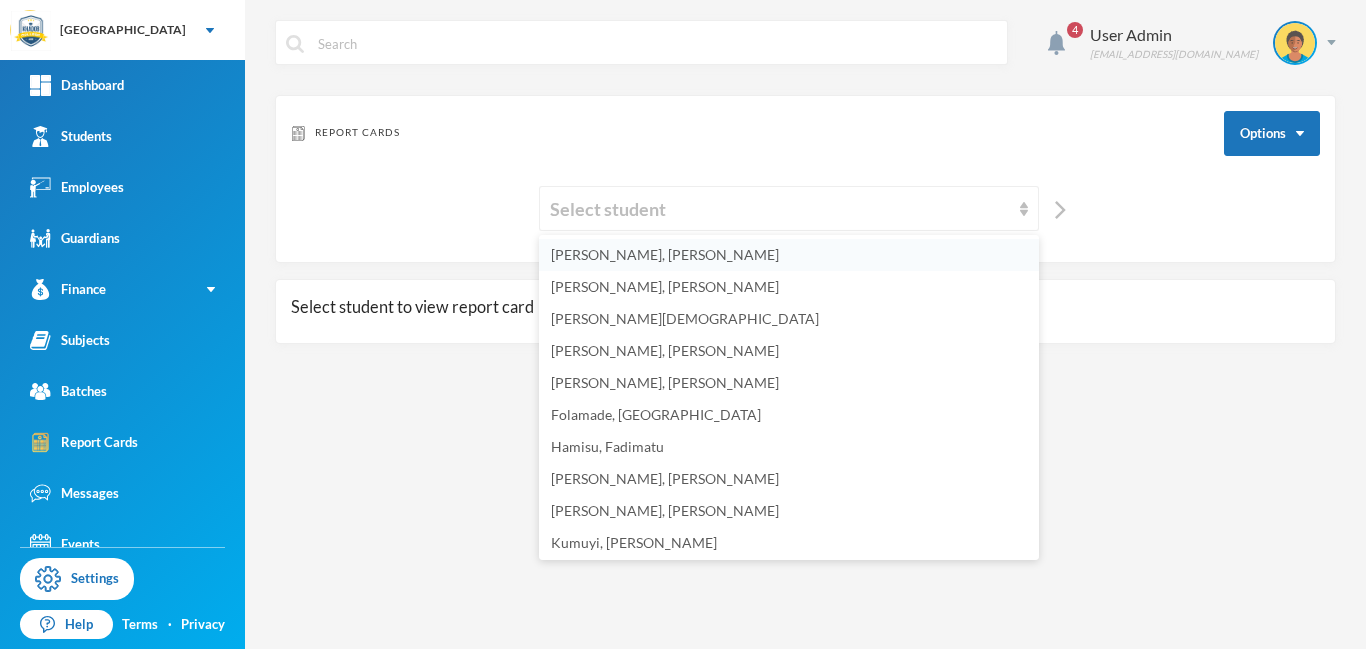 click on "[PERSON_NAME], [PERSON_NAME]" at bounding box center [665, 254] 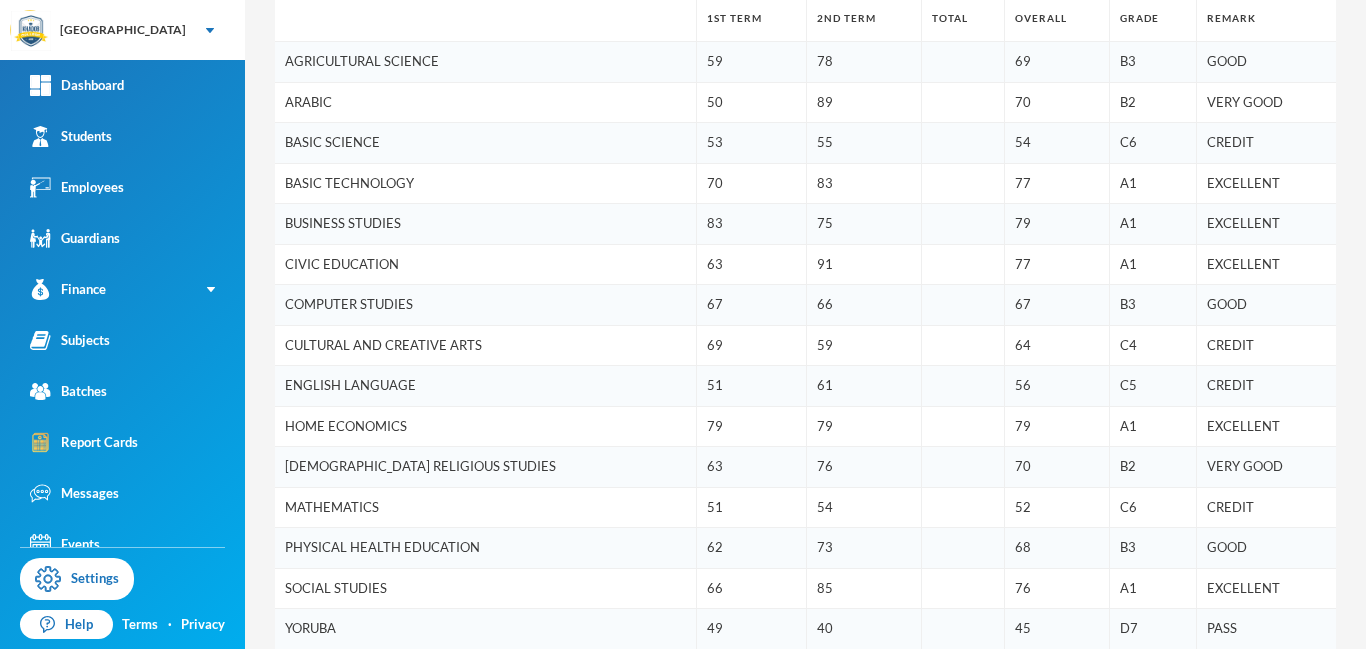 scroll, scrollTop: 0, scrollLeft: 0, axis: both 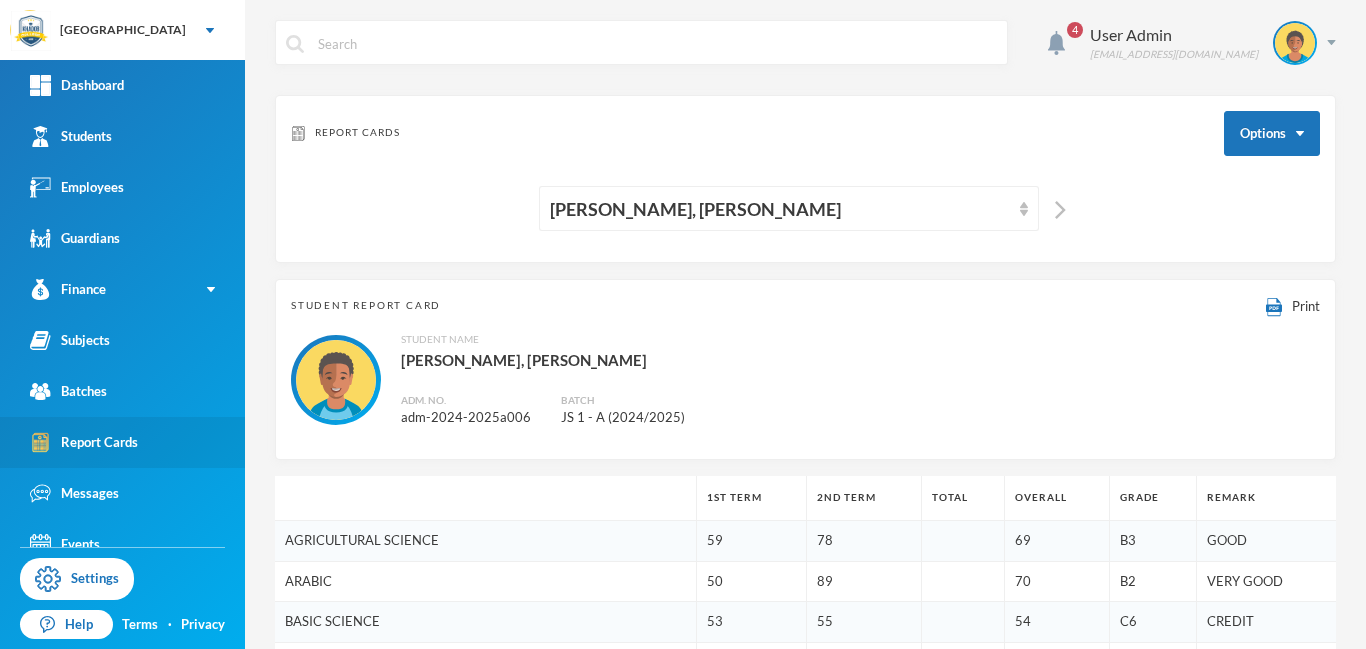click on "Report Cards" at bounding box center [84, 442] 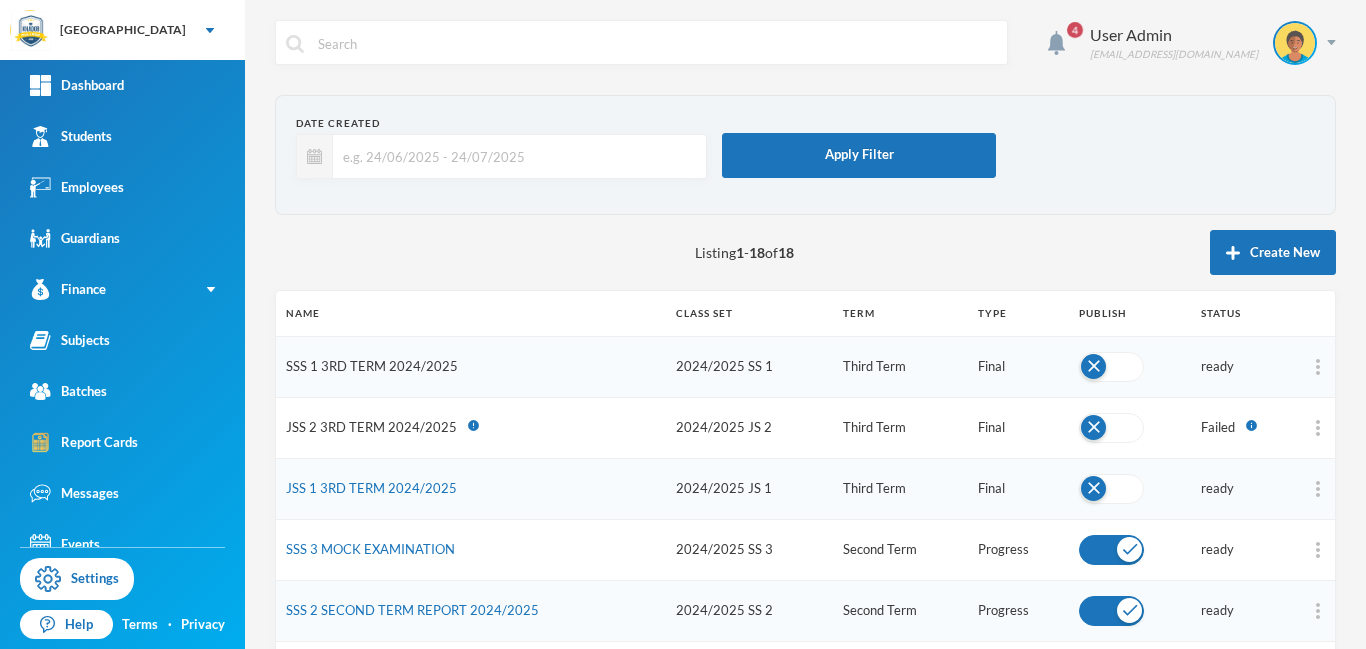 click on "SSS 1 3RD TERM 2024/2025" at bounding box center (372, 366) 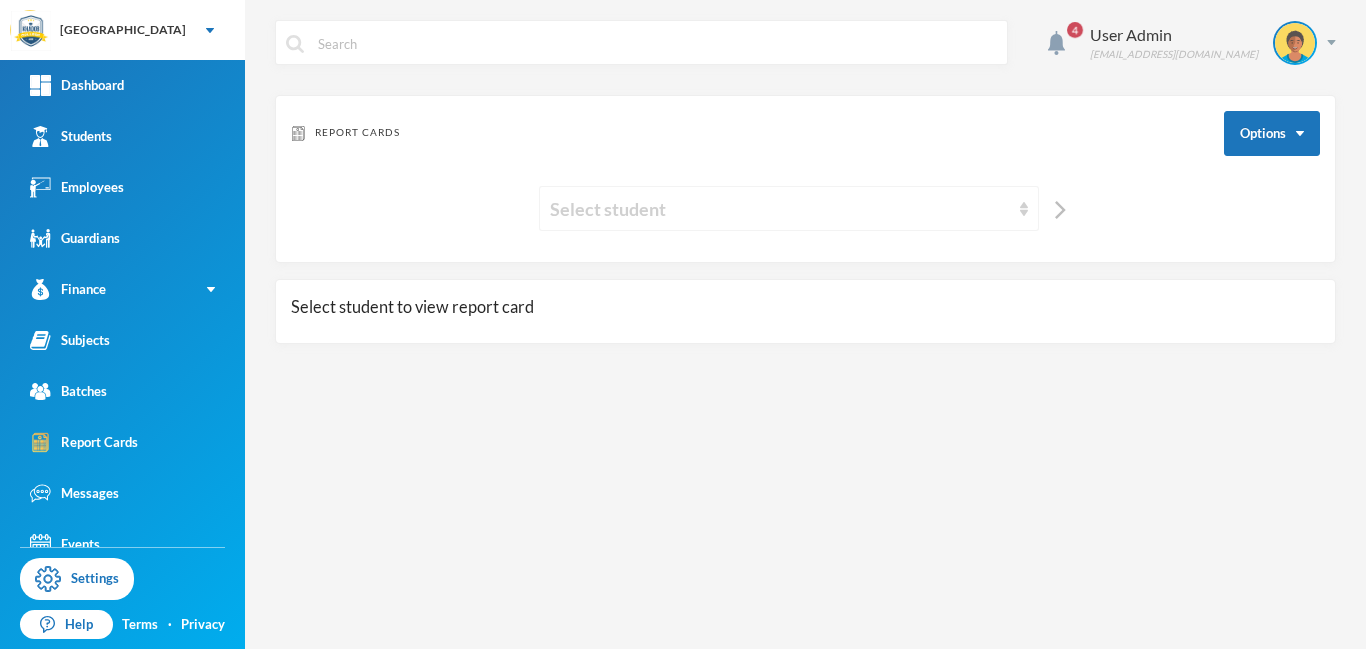 click on "Select student" at bounding box center [780, 209] 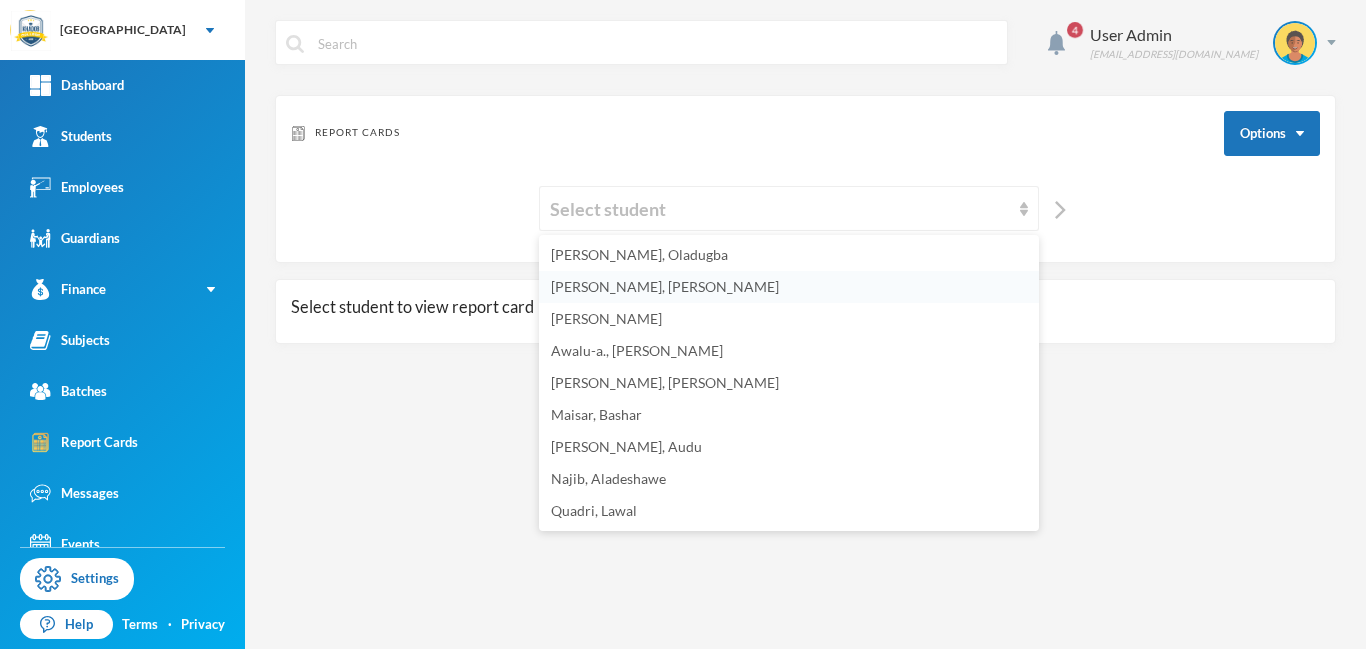 click on "[PERSON_NAME], [PERSON_NAME]" at bounding box center (665, 286) 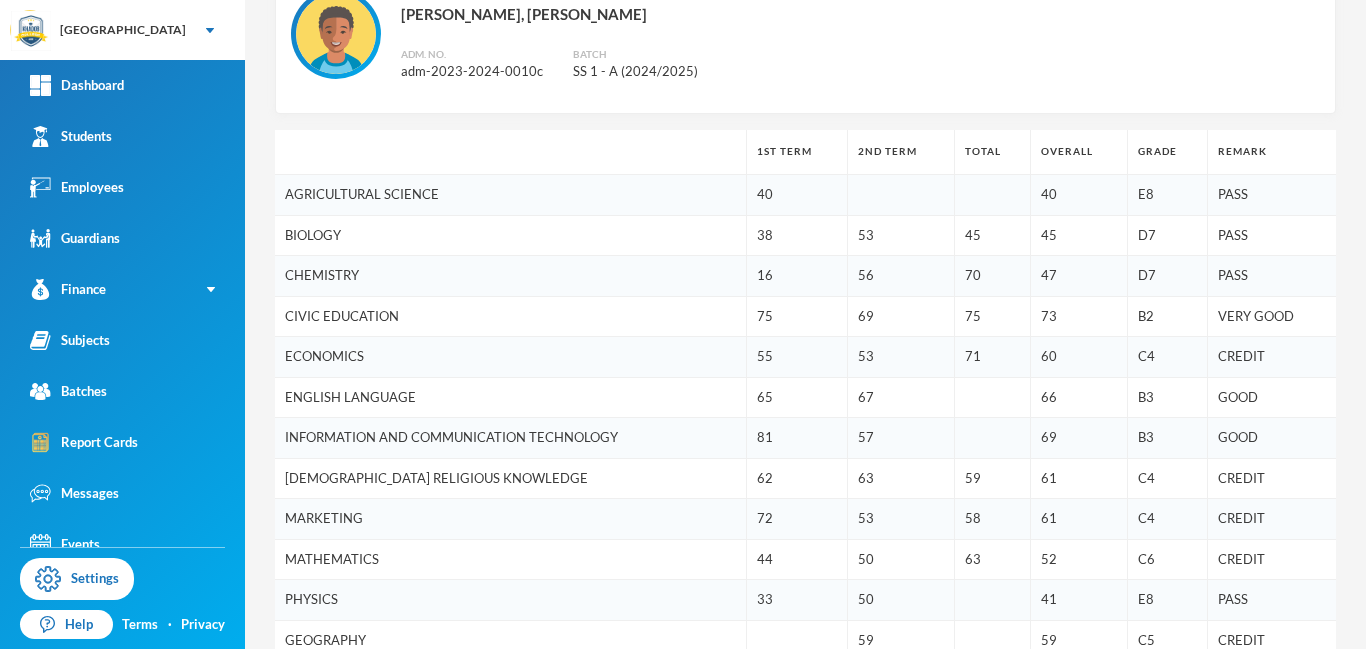 scroll, scrollTop: 314, scrollLeft: 0, axis: vertical 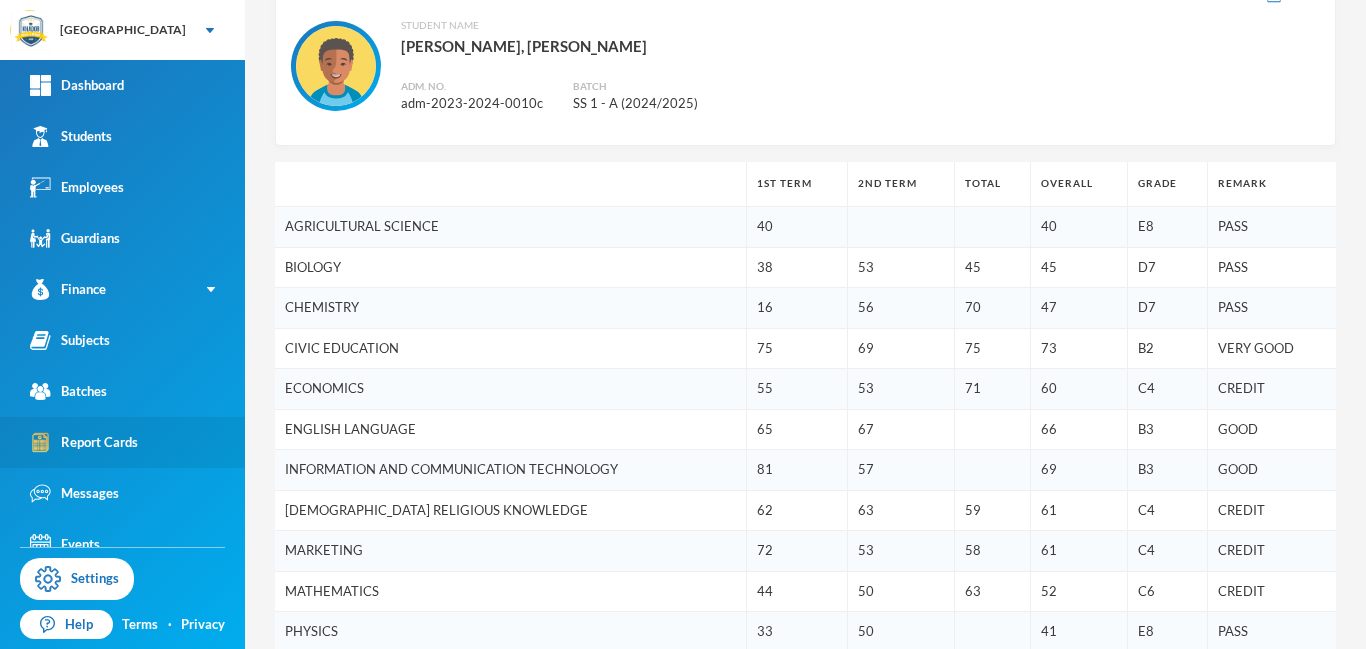 click on "Report Cards" at bounding box center (84, 442) 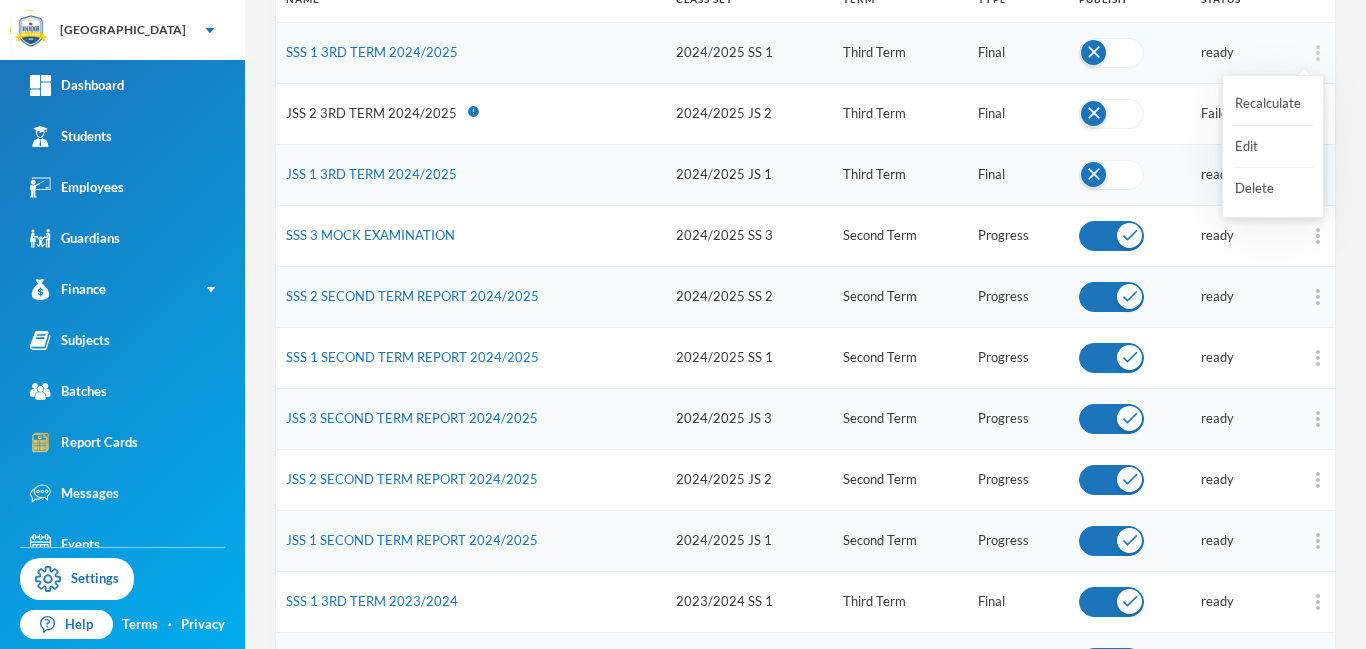 click at bounding box center [1318, 53] 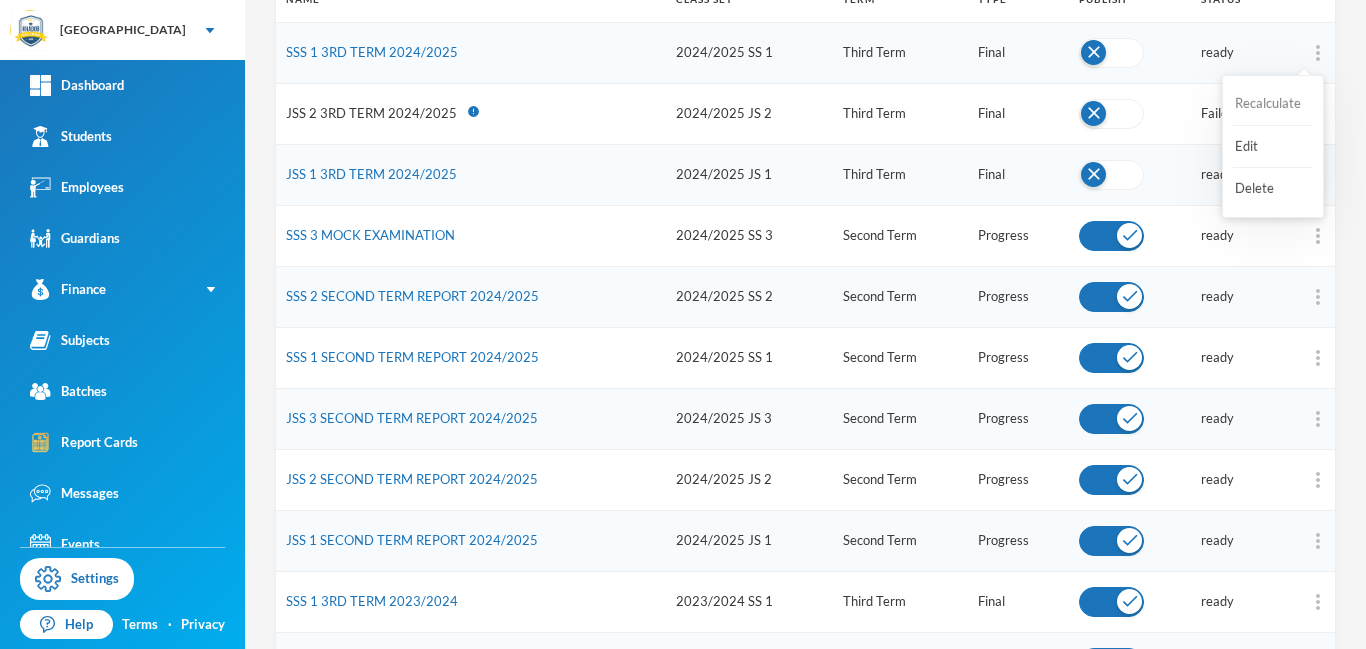 click on "Recalculate" at bounding box center [1273, 104] 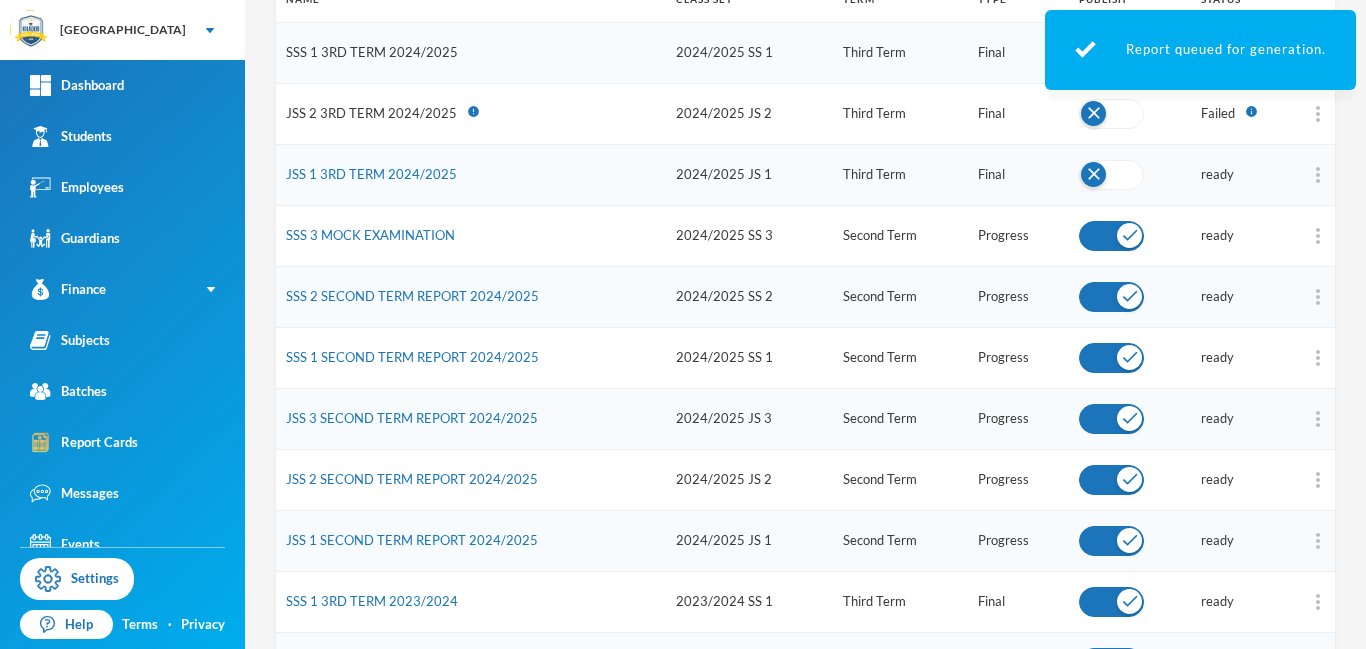click on "SSS 1 3RD TERM 2024/2025" at bounding box center [372, 52] 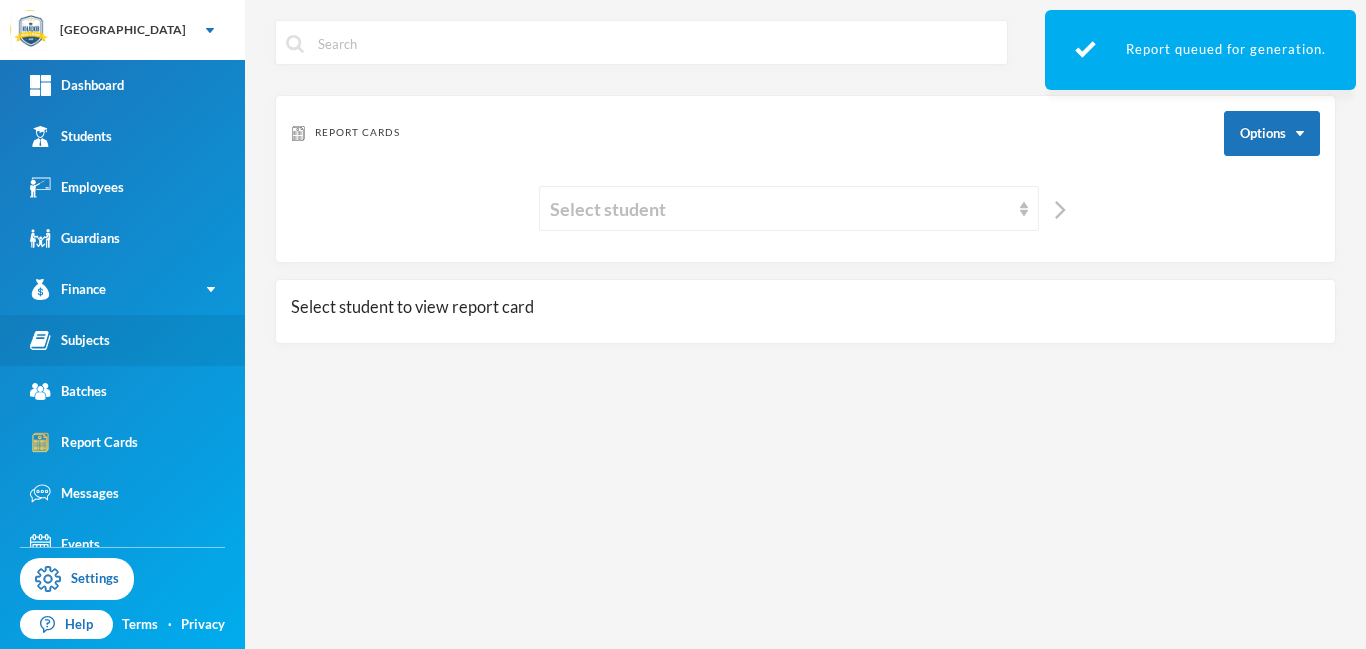 scroll, scrollTop: 0, scrollLeft: 0, axis: both 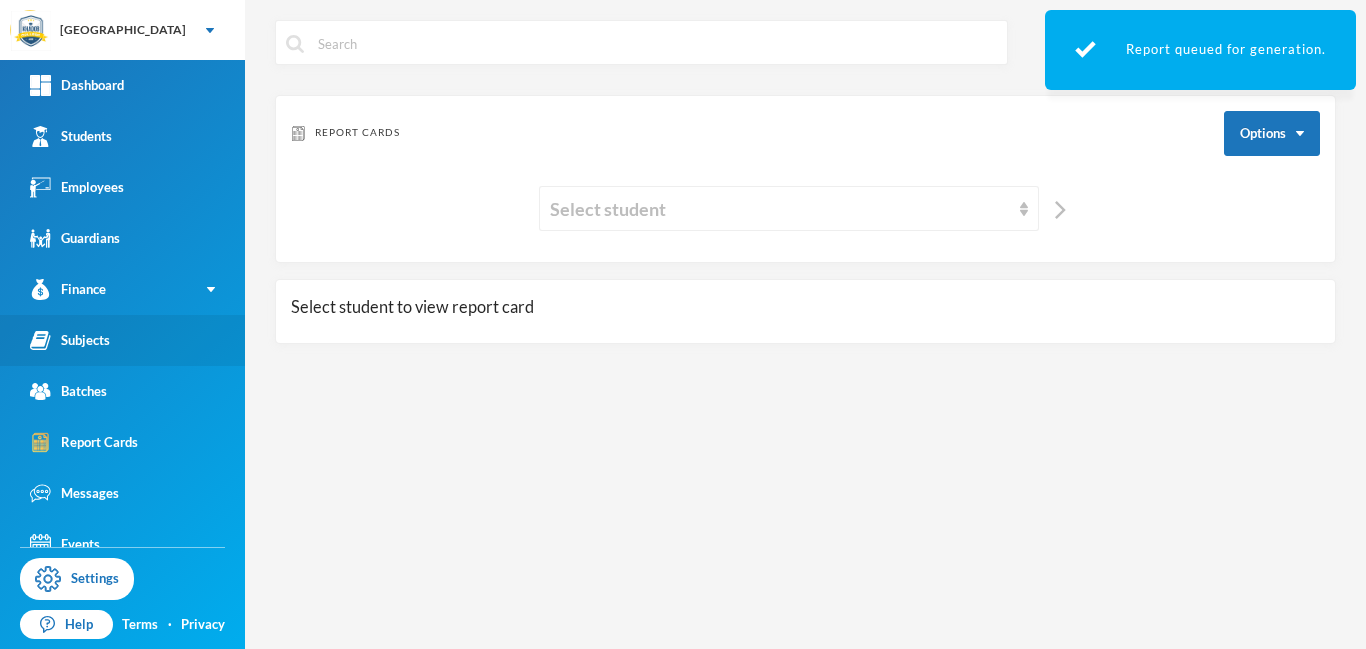 click on "Subjects" at bounding box center (70, 340) 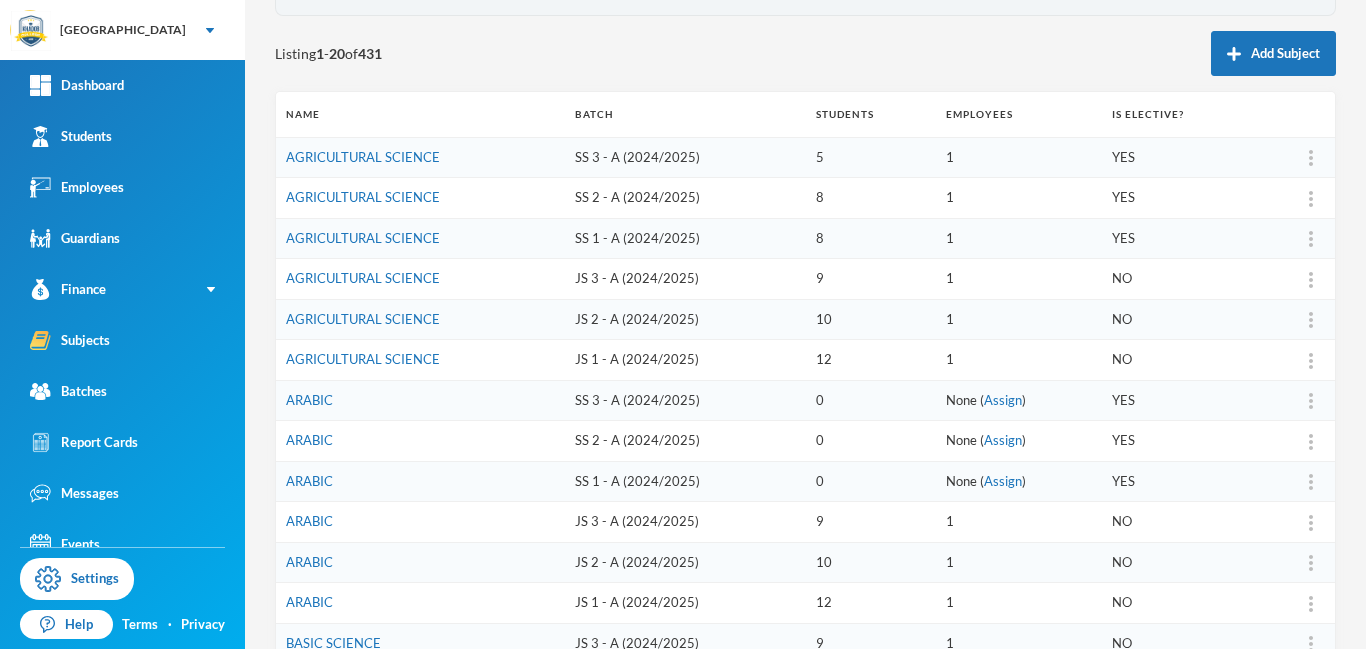 scroll, scrollTop: 203, scrollLeft: 0, axis: vertical 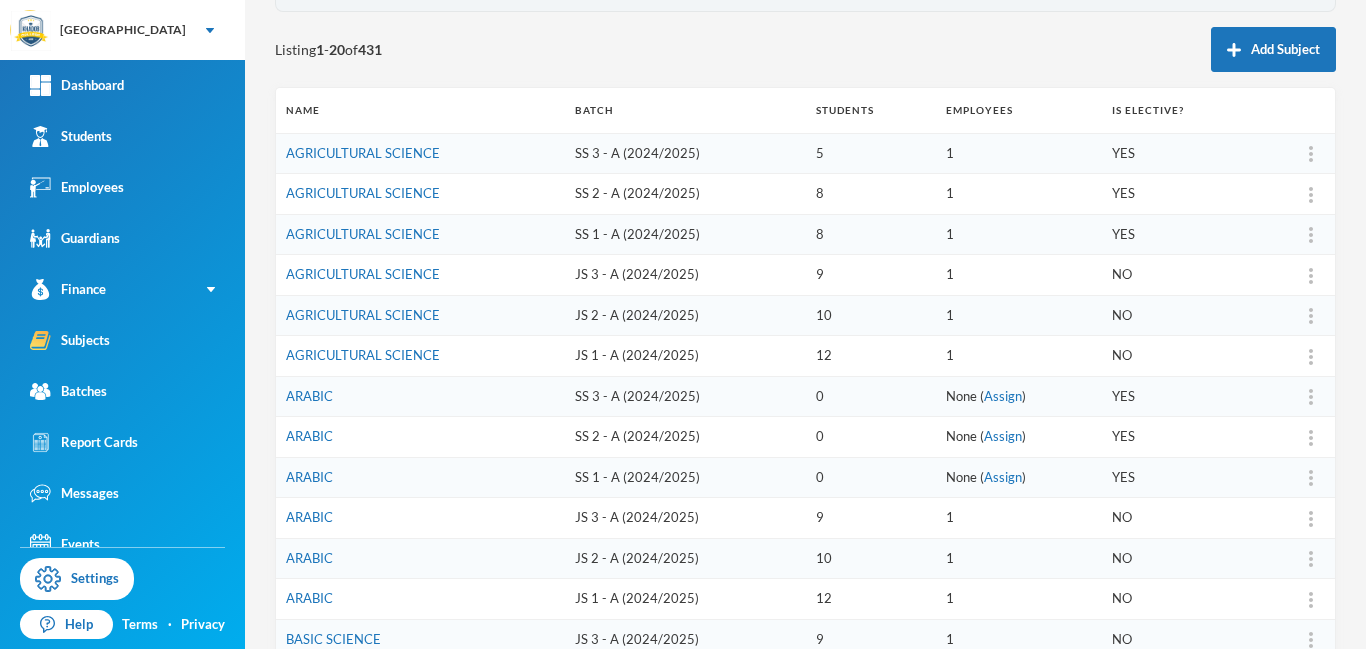 drag, startPoint x: 1360, startPoint y: 272, endPoint x: 1365, endPoint y: 376, distance: 104.120125 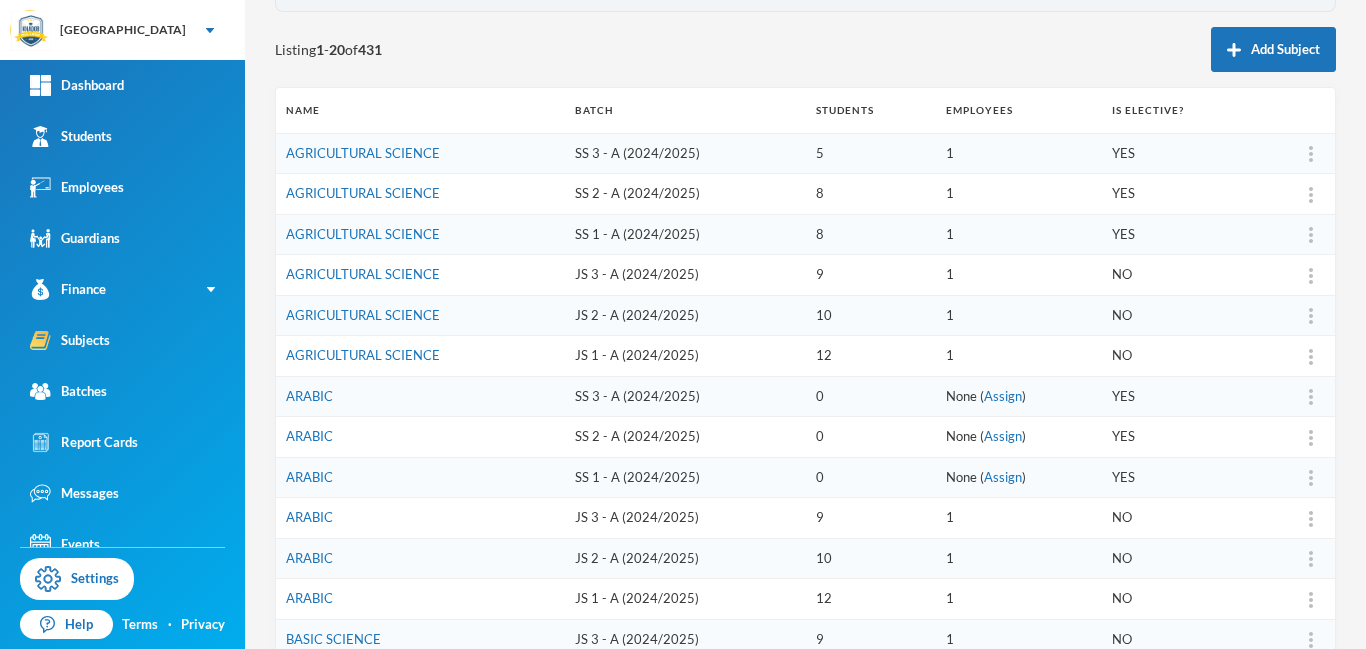 click on "4 User Admin [EMAIL_ADDRESS][DOMAIN_NAME] Batch Select batch Apply Filter Listing  1  -  20  of  431 Add Subject Name Batch Students Employees Is Elective? AGRICULTURAL SCIENCE SS 3 - A (2024/2025) 5 1 YES AGRICULTURAL SCIENCE SS 2 - A (2024/2025) 8 1 YES AGRICULTURAL SCIENCE SS 1 - A (2024/2025) 8 1 YES AGRICULTURAL SCIENCE JS 3 - A (2024/2025) 9 1 NO AGRICULTURAL SCIENCE JS 2 - A (2024/2025) 10 1 NO AGRICULTURAL SCIENCE JS 1 - A (2024/2025) 12 1 NO ARABIC SS 3 - A (2024/2025) 0 None ( Assign ) YES ARABIC SS 2 - A (2024/2025) 0 None ( Assign ) YES ARABIC SS 1 - A (2024/2025) 0 None ( Assign ) YES ARABIC JS 3 - A (2024/2025) 9 1 NO ARABIC JS 2 - A (2024/2025) 10 1 NO ARABIC JS 1 - A (2024/2025) 12 1 NO BASIC SCIENCE JS 3 - A (2024/2025) 9 1 NO BASIC SCIENCE JS 2 - A (2024/2025) 10 1 NO BASIC SCIENCE JS 1 - A (2024/2025) 12 1 NO BASIC TECHNOLOGY JS 3 - A (2024/2025) 9 2 NO BASIC TECHNOLOGY JS 2 - A (2024/2025) 10 2 NO BASIC TECHNOLOGY JS 1 - A (2024/2025) 12 2 NO BIOLOGY SS 3 - A (2024/2025) 4 1 YES BIOLOGY 8 1 NO" at bounding box center [805, 324] 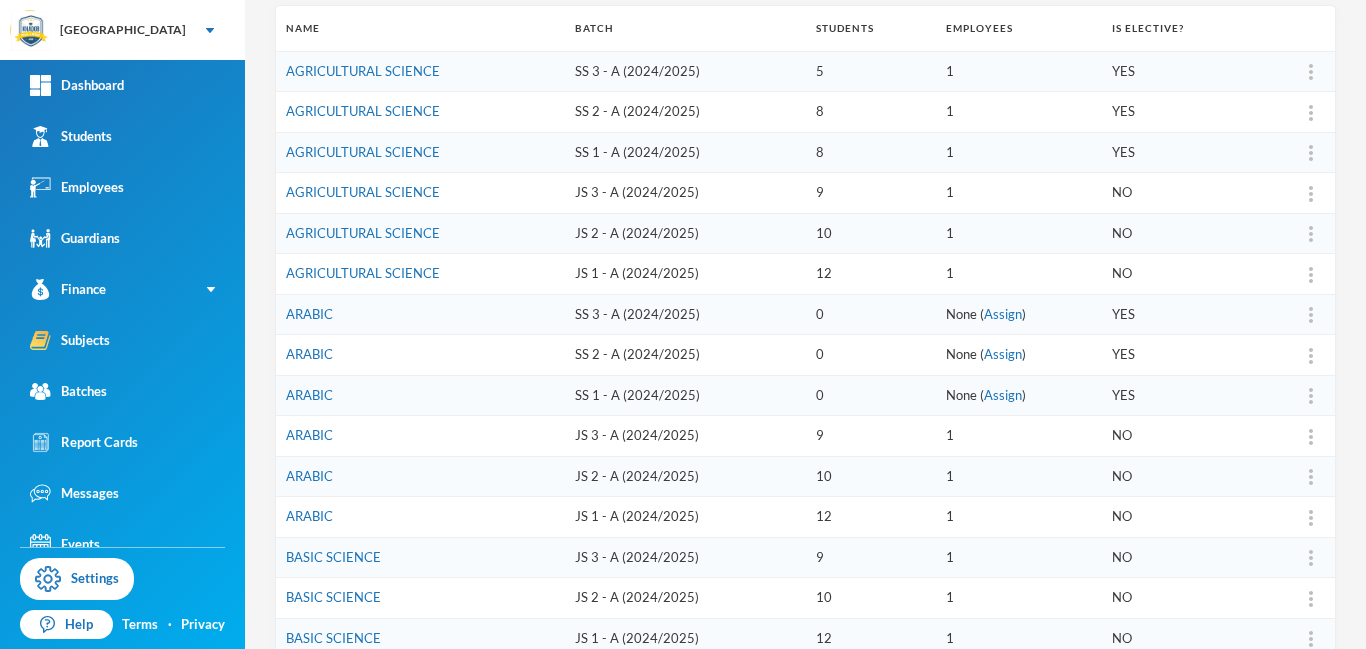 scroll, scrollTop: 287, scrollLeft: 0, axis: vertical 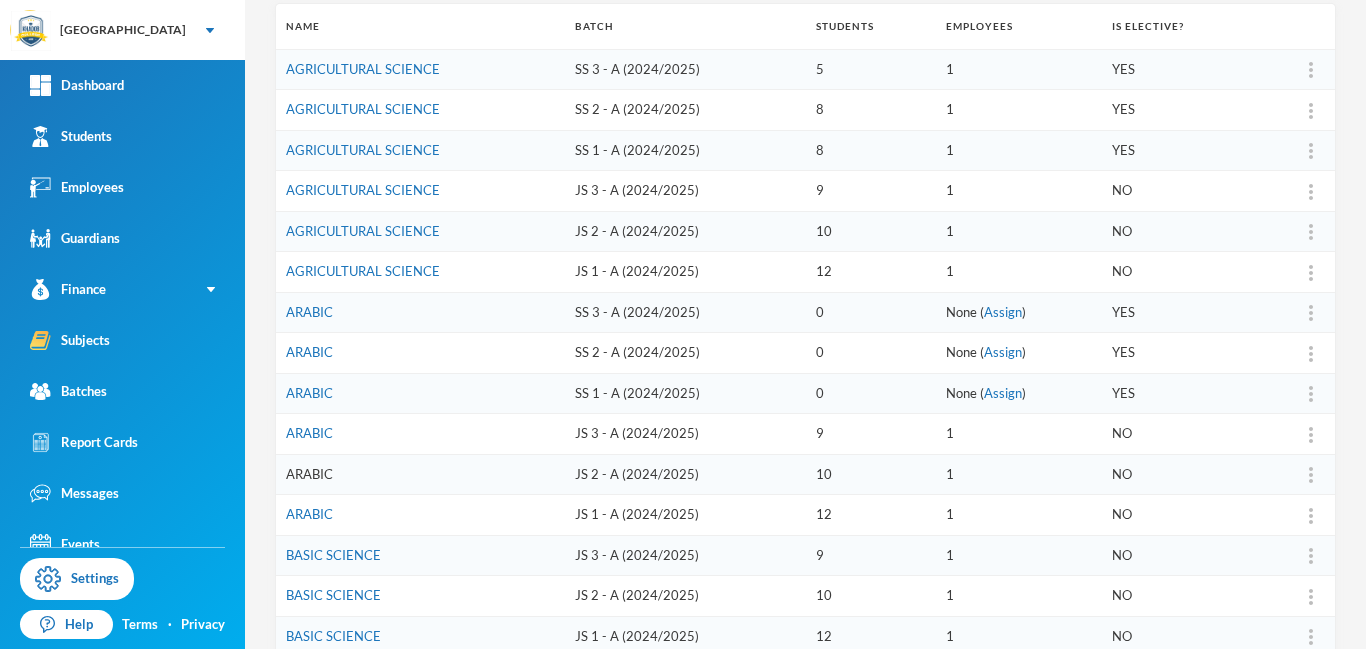 click on "ARABIC" at bounding box center [309, 474] 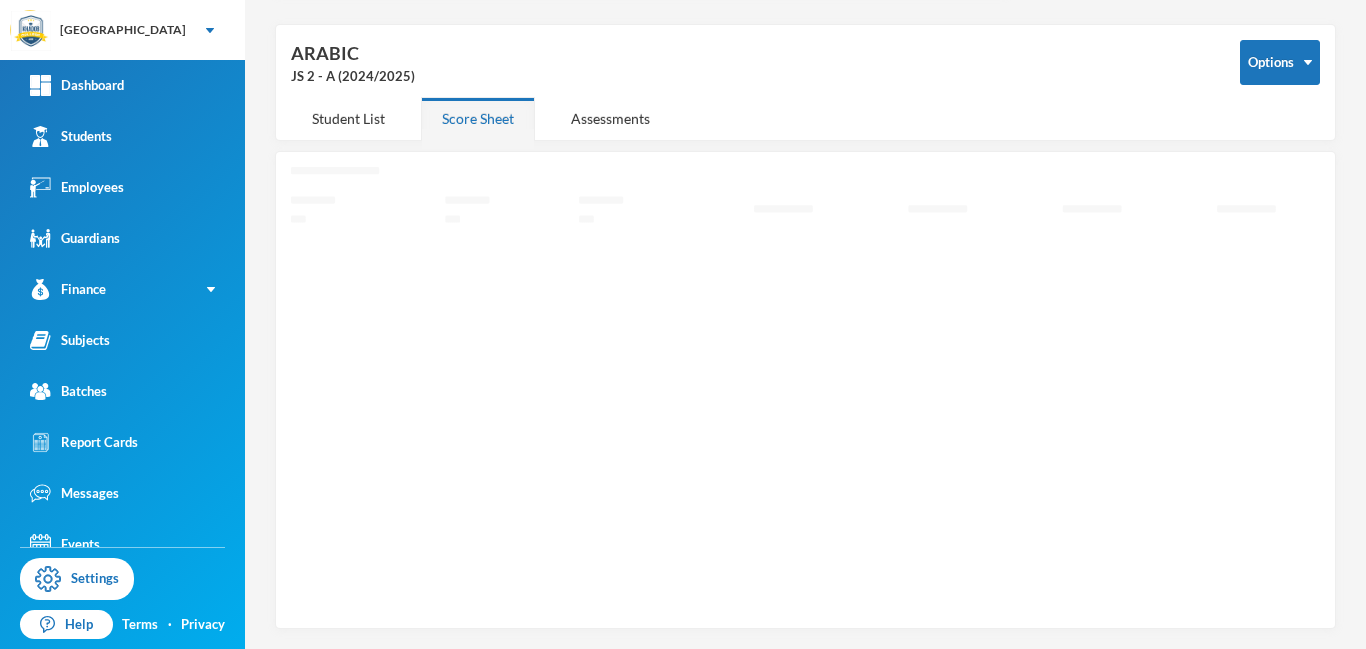 scroll, scrollTop: 71, scrollLeft: 0, axis: vertical 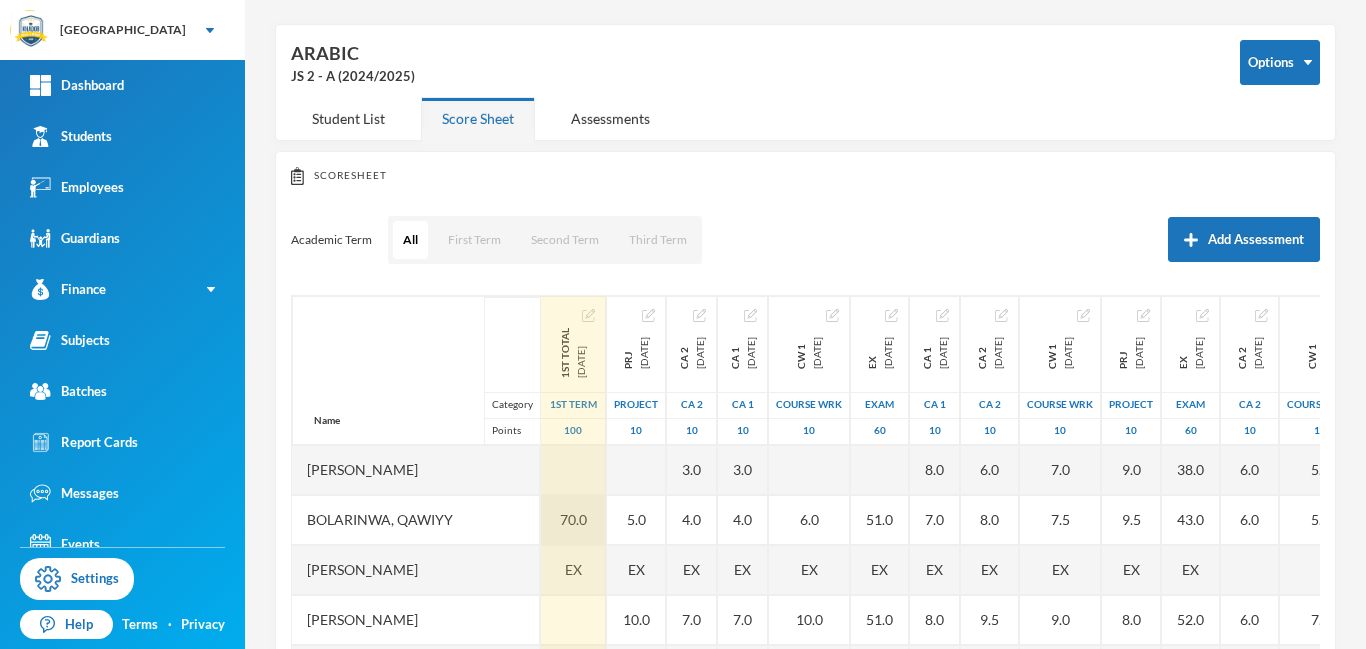 click on "70.0" at bounding box center [573, 520] 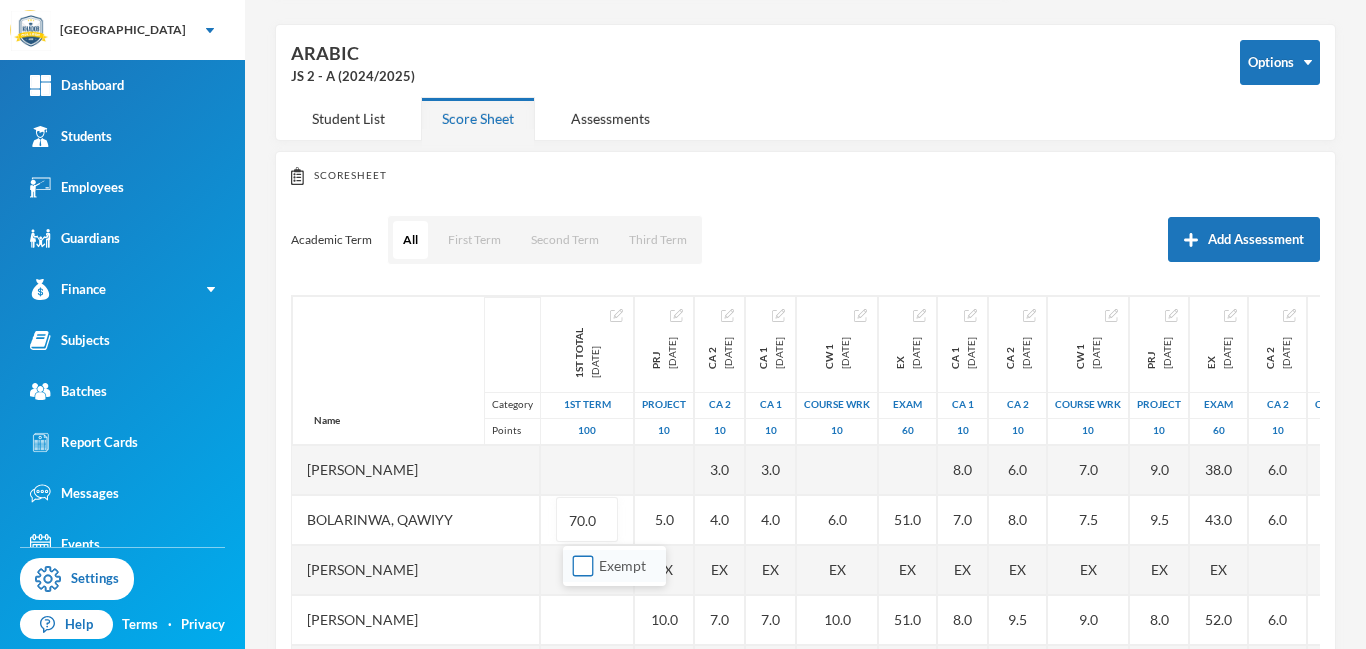 click on "Exempt" at bounding box center [583, 566] 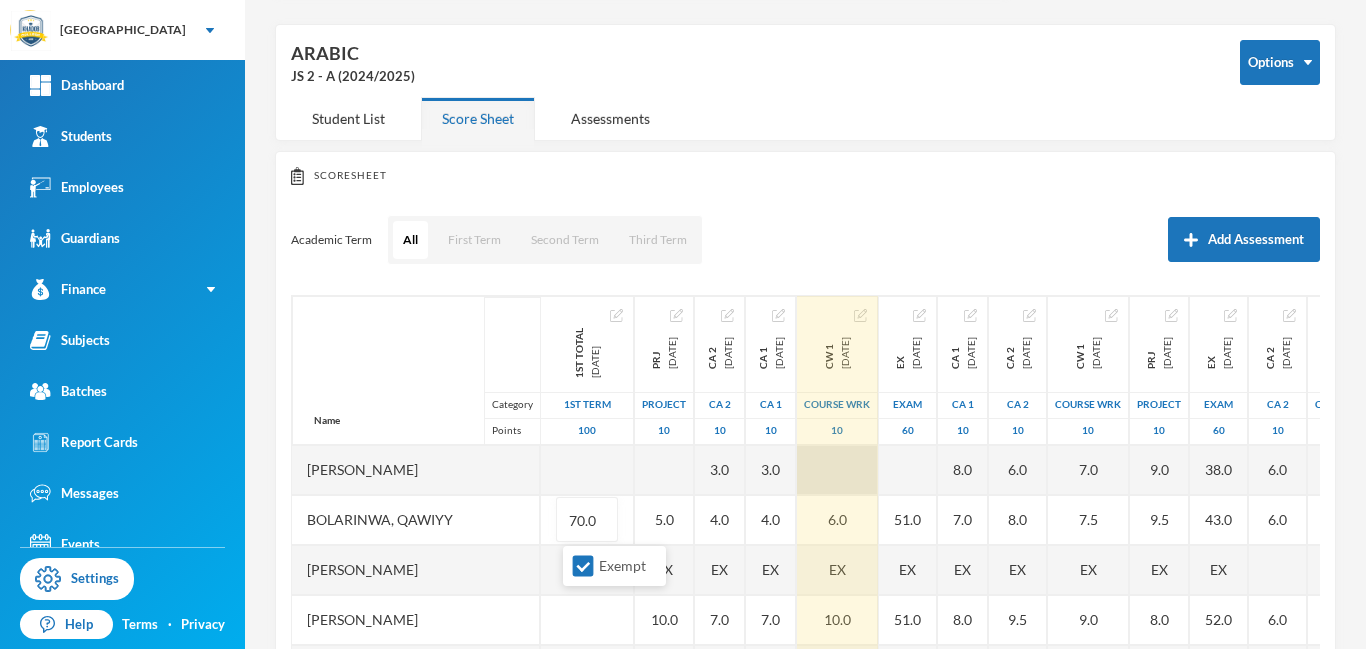 click at bounding box center (837, 470) 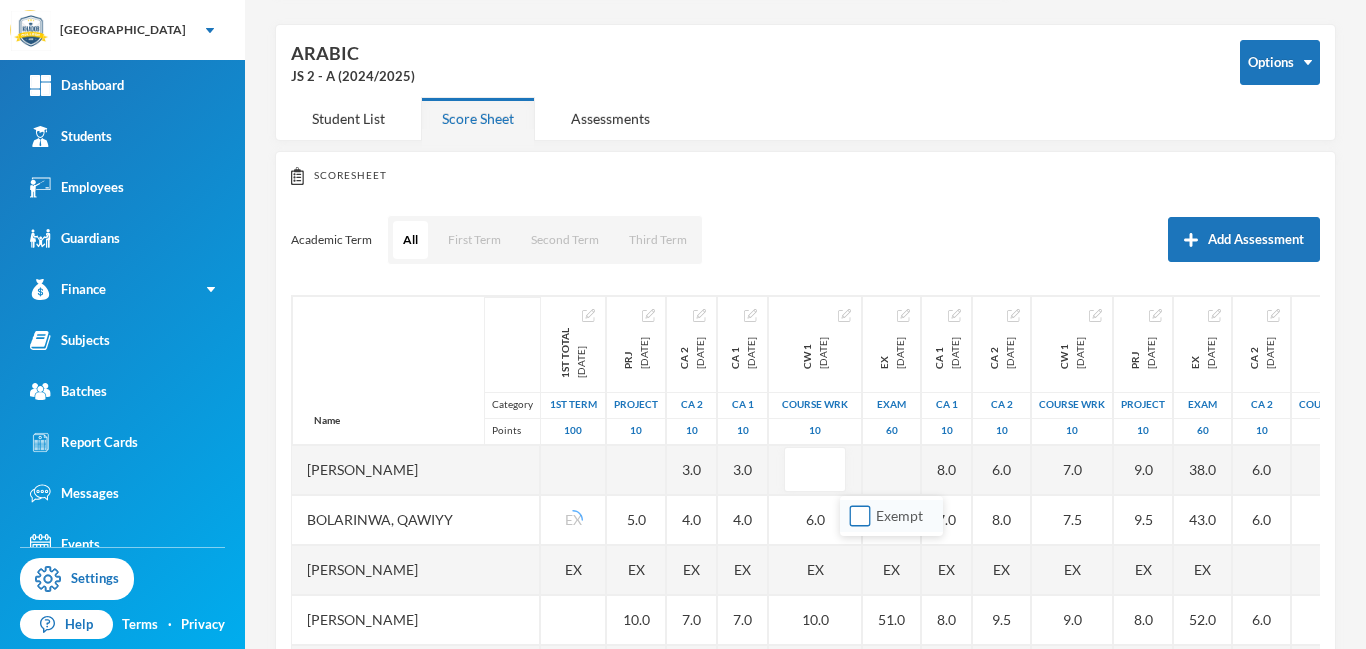 click on "Exempt" at bounding box center [860, 516] 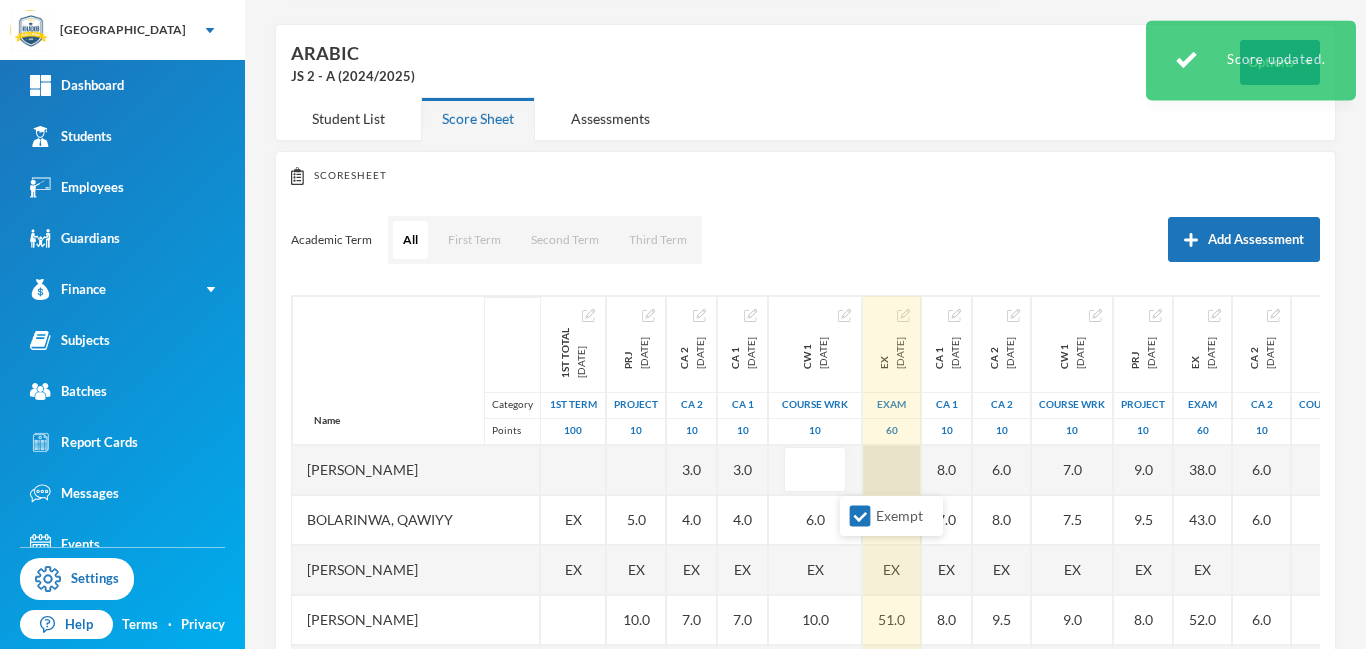 click at bounding box center [892, 470] 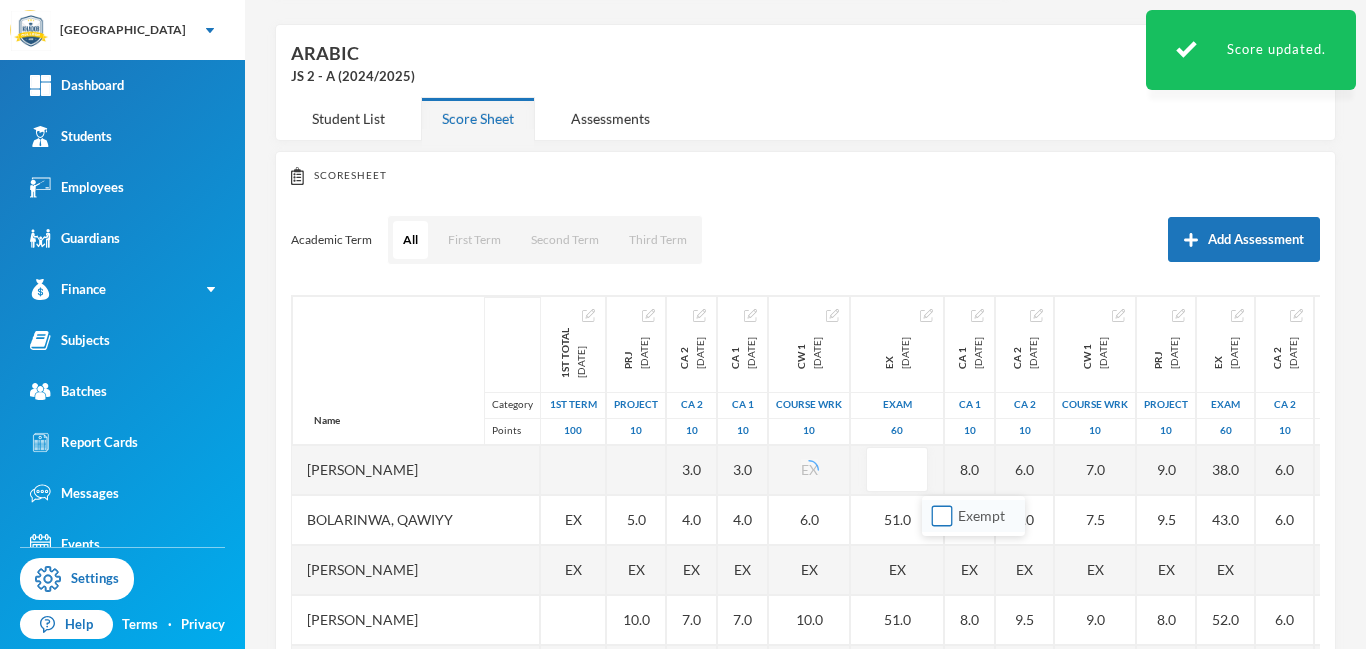 click on "Exempt" at bounding box center [942, 516] 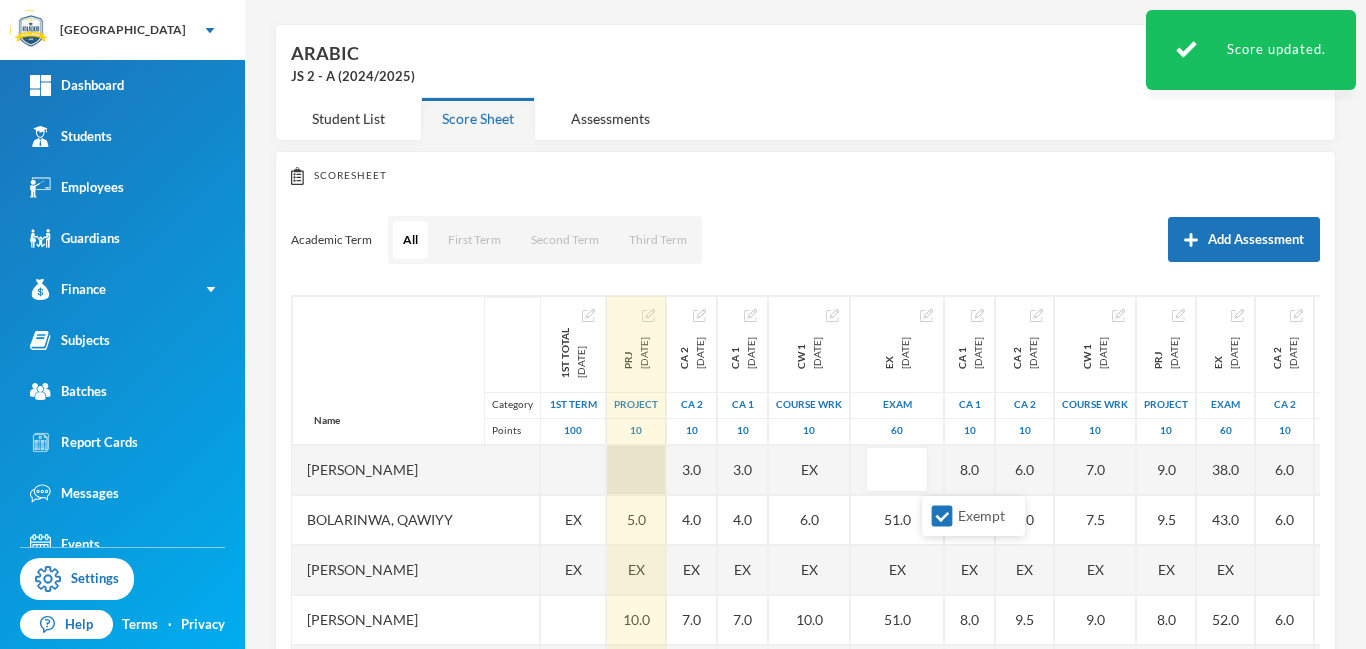 click at bounding box center [636, 470] 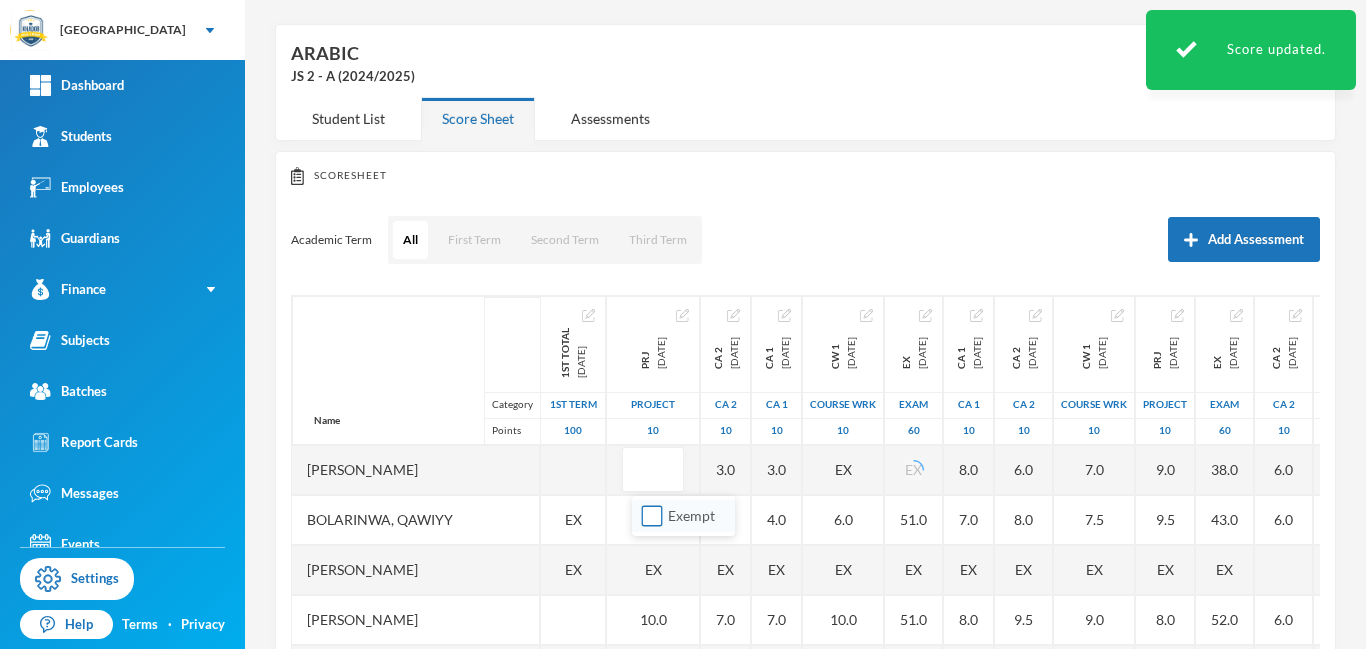 click on "Exempt" at bounding box center (652, 516) 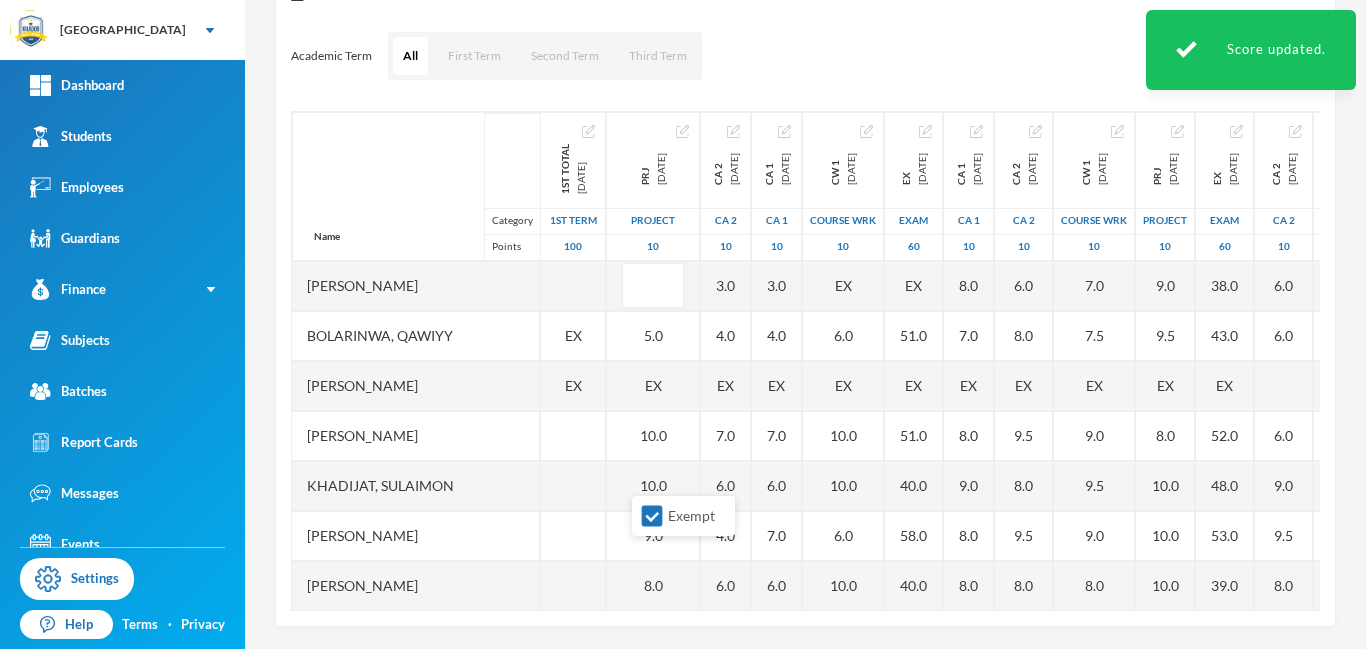 scroll, scrollTop: 263, scrollLeft: 0, axis: vertical 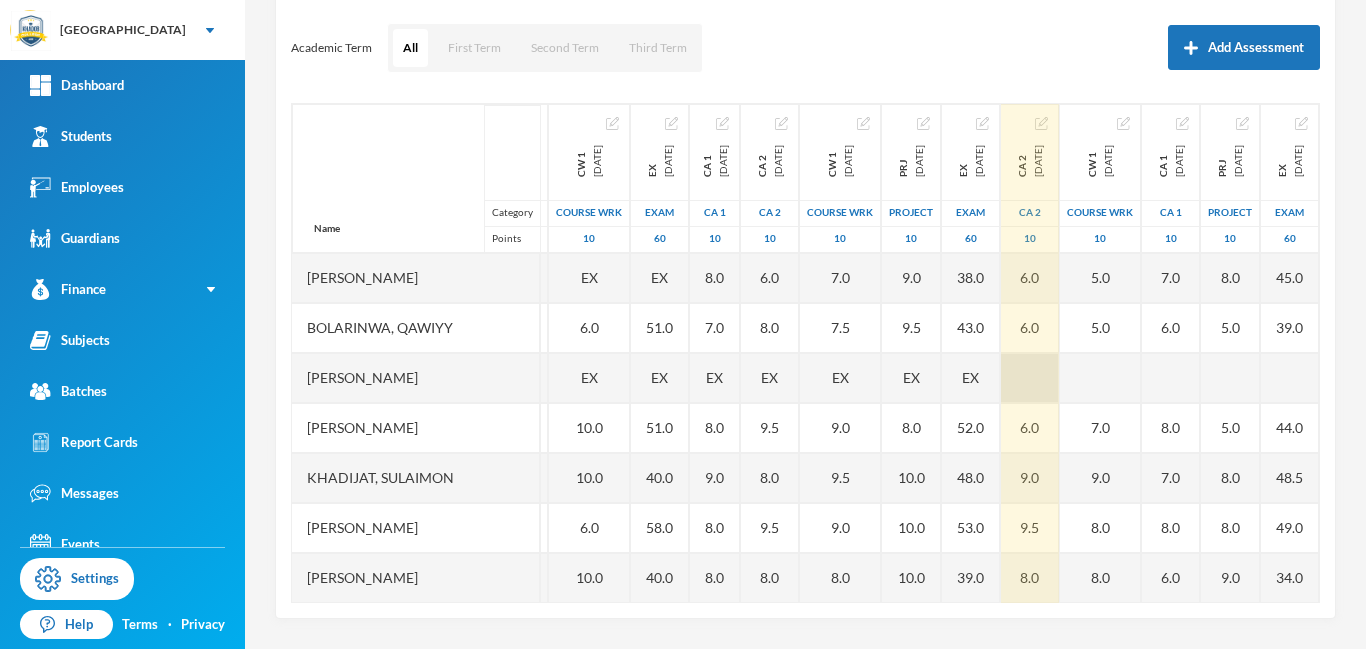 click at bounding box center (1030, 378) 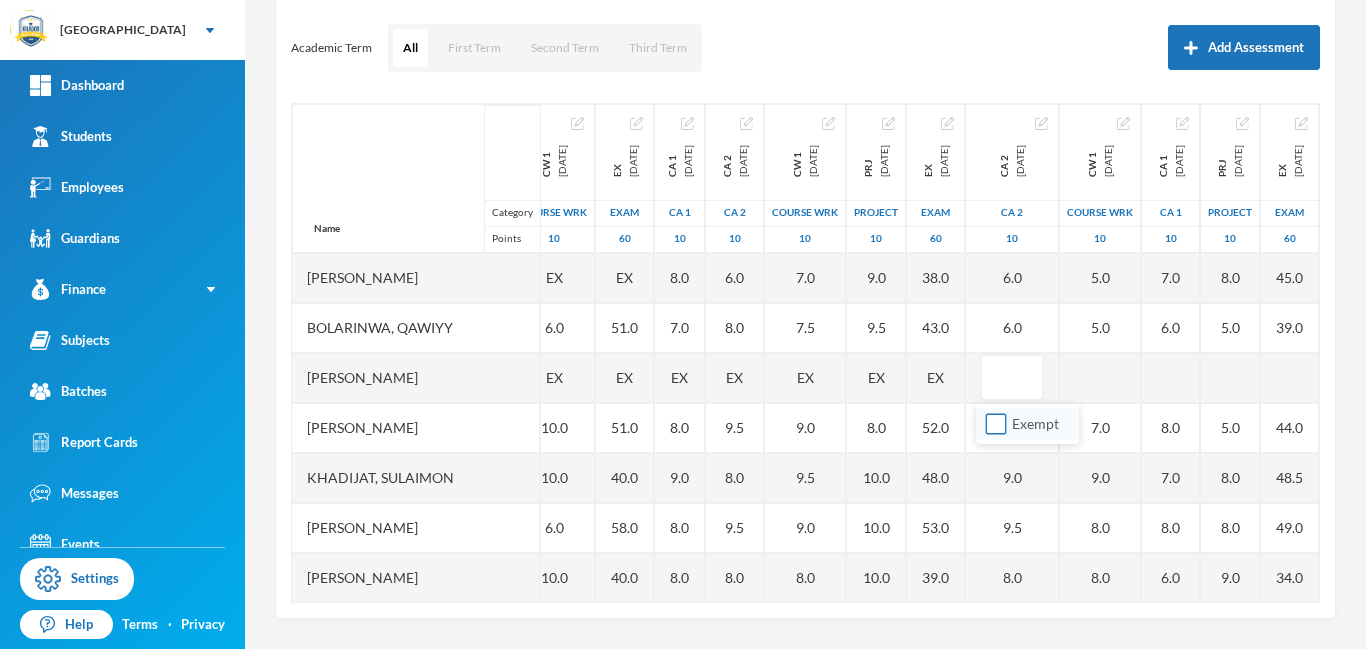 click on "Exempt" at bounding box center (996, 424) 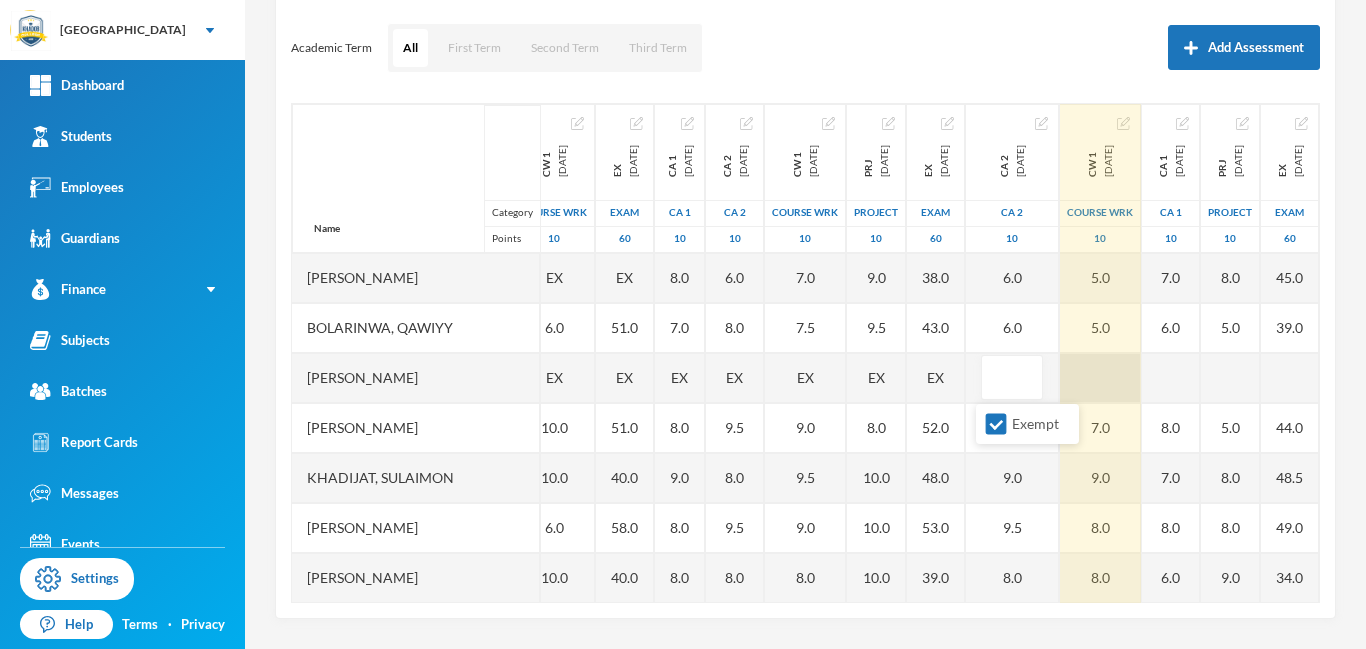 click at bounding box center (1100, 378) 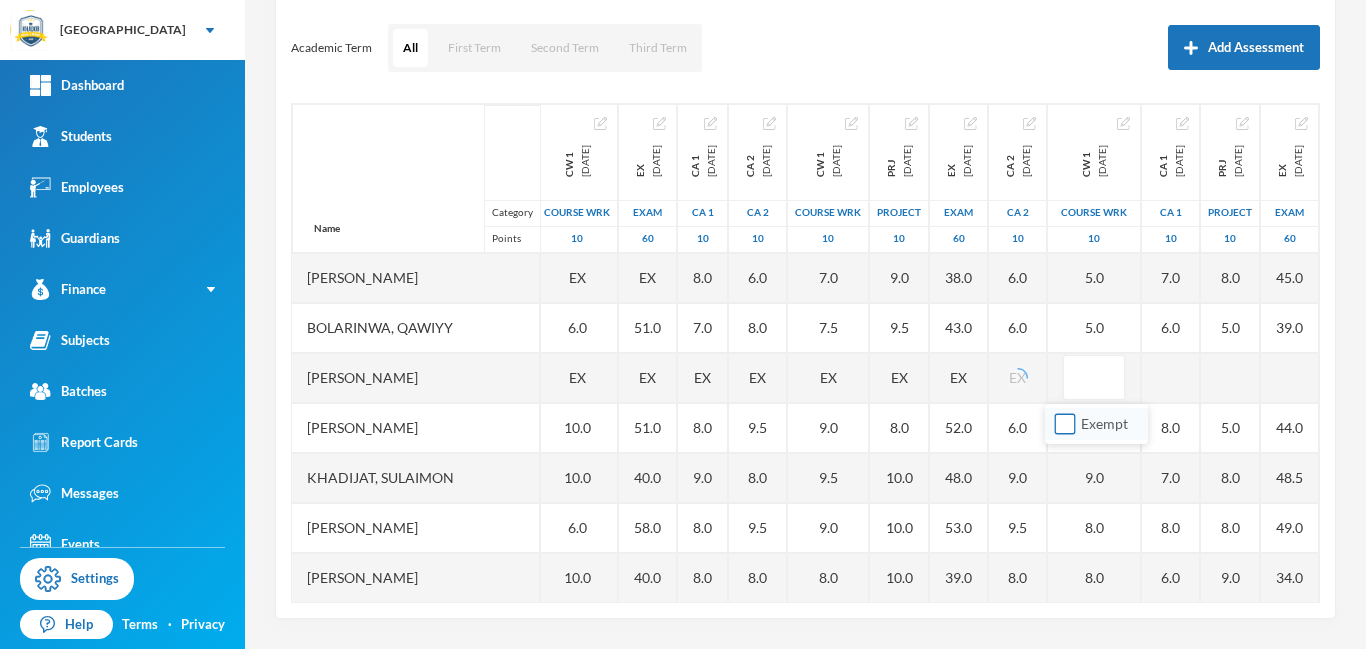 click on "Exempt" at bounding box center (1065, 424) 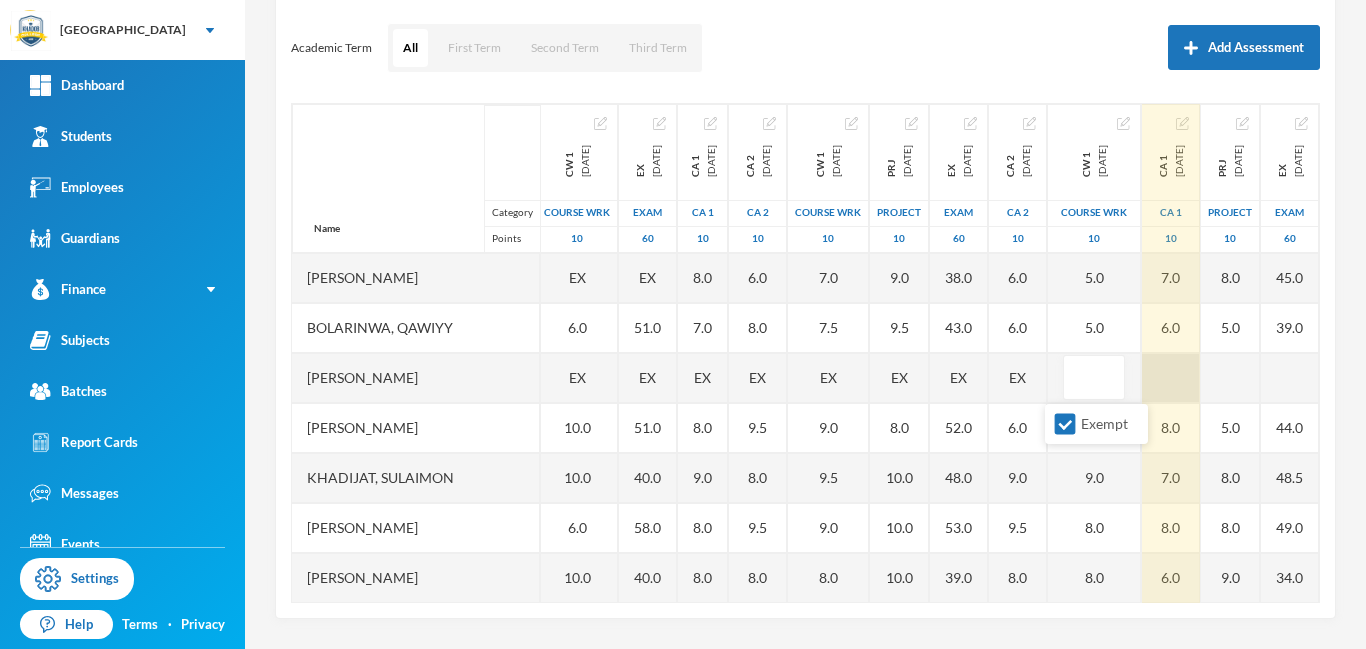 click at bounding box center [1171, 378] 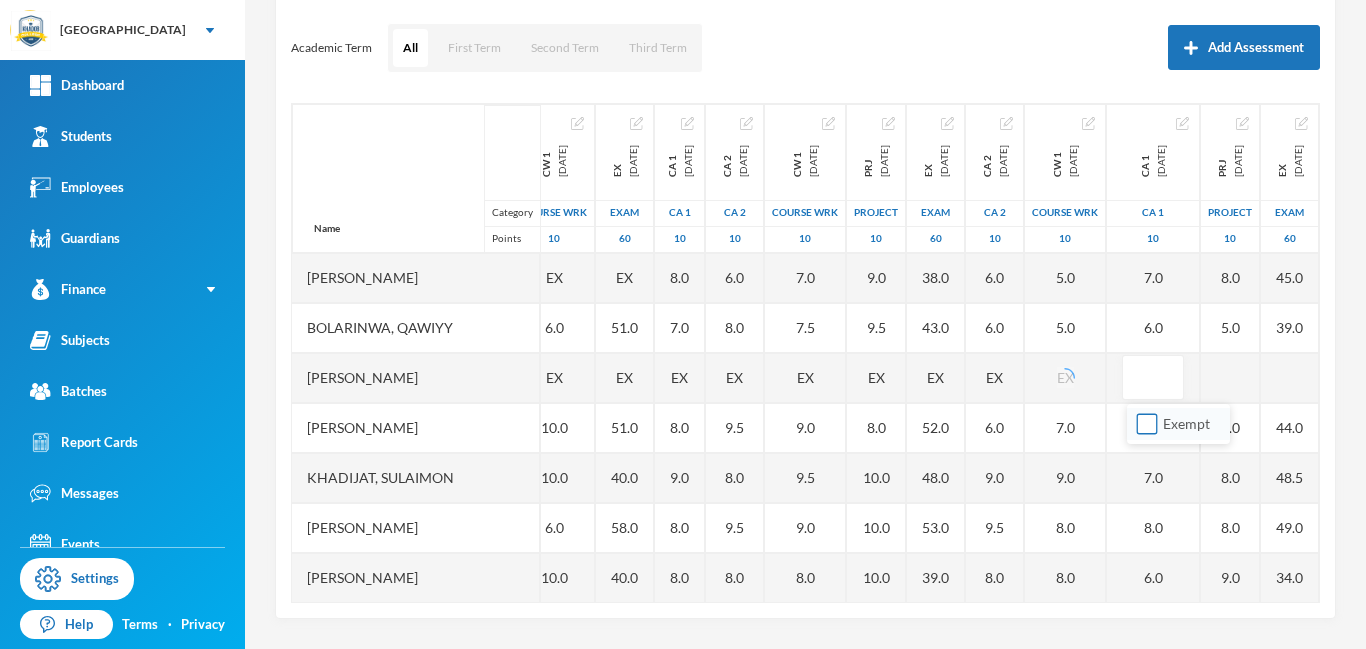 click on "Exempt" at bounding box center [1147, 424] 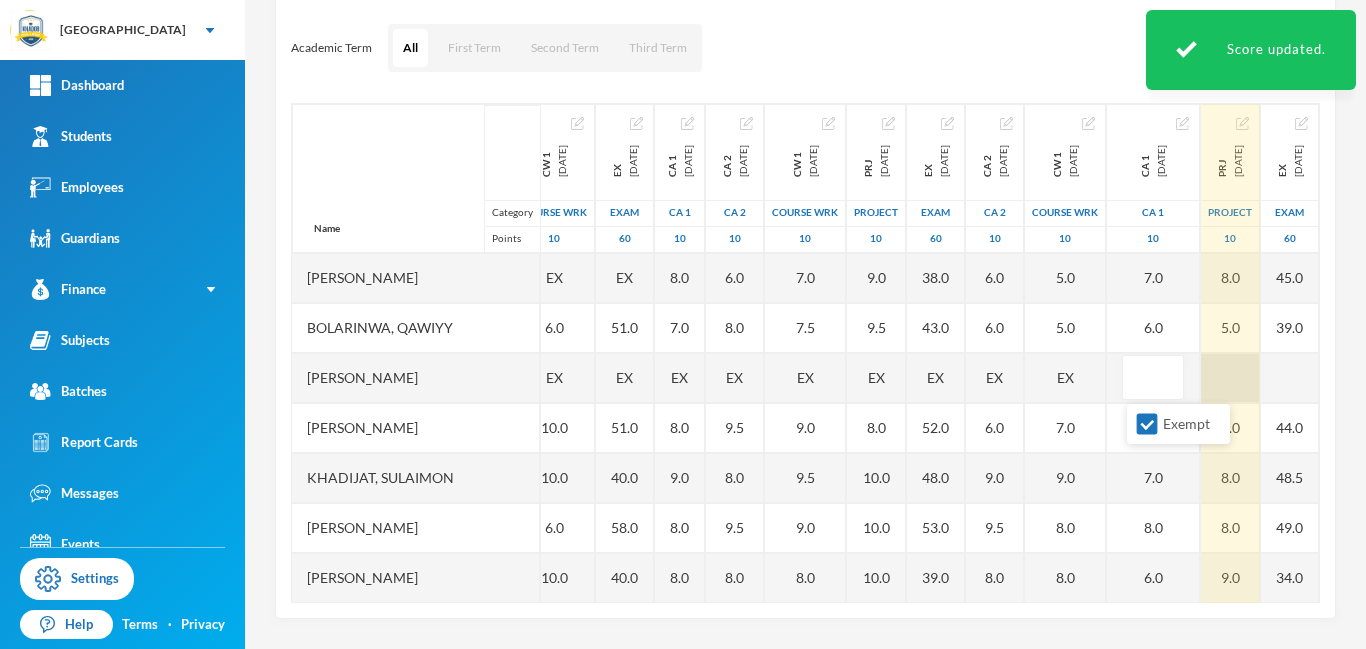 click at bounding box center (1230, 378) 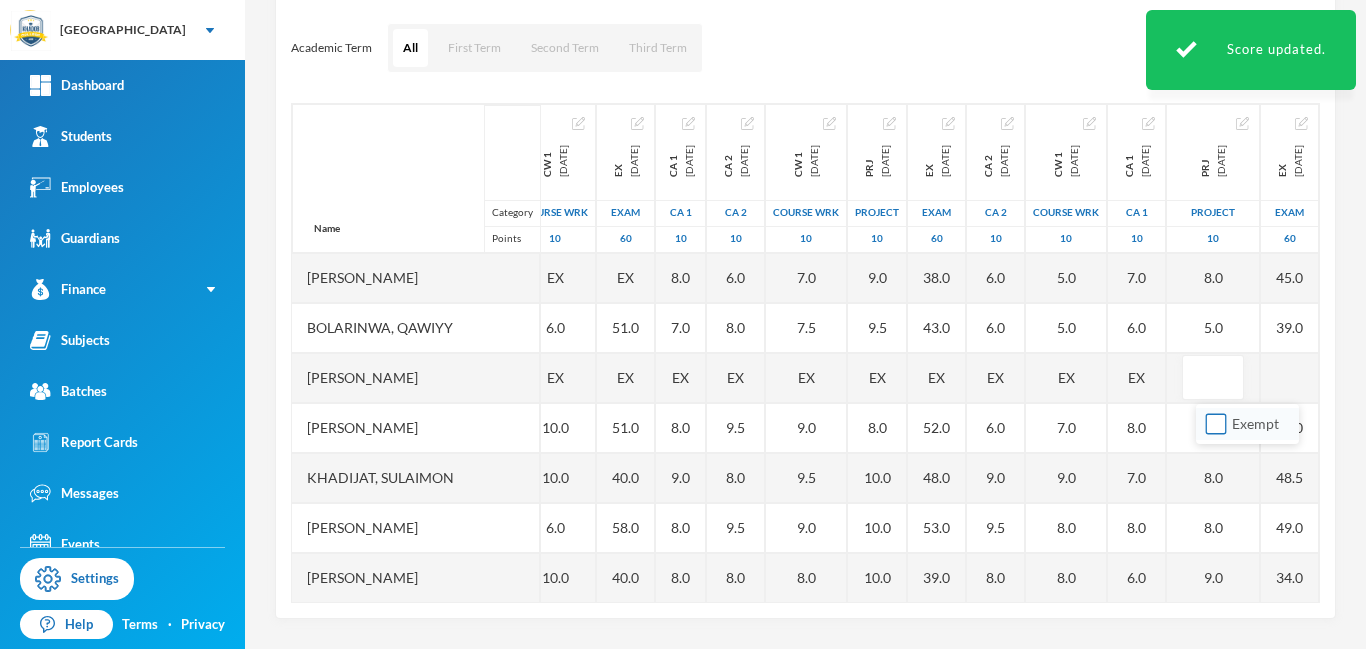 click on "Exempt" at bounding box center (1216, 424) 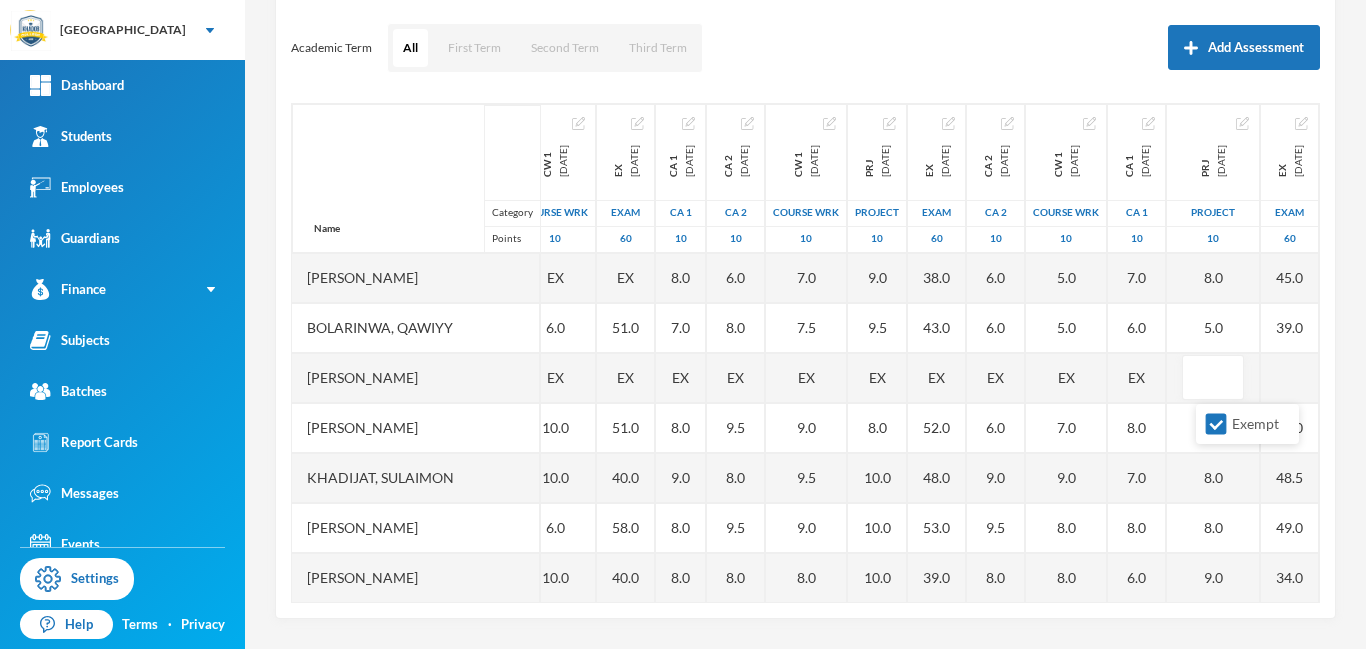 click on "Scoresheet Academic Term All First Term Second Term Third Term Add Assessment Name   Category Points Aliu, [PERSON_NAME], [PERSON_NAME], [PERSON_NAME], [PERSON_NAME], [PERSON_NAME] Mujahedeen [PERSON_NAME], [PERSON_NAME], [PERSON_NAME], Roqib 1st Total [DATE] 1st Term 100 EX EX EX EX PRJ [DATE] project 10 EX 5.0 EX 10.0 10.0 9.0 8.0 EX EX 10.0 CA 2 [DATE] CA 2 10 3.0 4.0 EX 7.0 6.0 4.0 6.0 EX EX 6.0 CA 1 [DATE] CA 1 10 3.0 4.0 EX 7.0 6.0 7.0 6.0 EX EX 6.0 CW 1 [DATE] COURSE WRK 10 EX 6.0 EX 10.0 10.0 6.0 10.0 EX EX 10.0 EX [DATE] Exam 60 EX 51.0 EX 51.0 40.0 58.0 40.0 EX EX 43.0 CA 1 [DATE] CA 1 10 8.0 7.0 EX 8.0 9.0 8.0 8.0 EX 8.0 8.0 CA 2 [DATE] CA 2 10 6.0 8.0 EX 9.5 8.0 9.5 8.0 EX 10.0 8.5 CW 1 [DATE] COURSE WRK 10 7.0 7.5 EX 9.0 9.5 9.0 8.0 EX 8.5 9.5 PRJ [DATE] project 10 9.0 9.5 EX 8.0 10.0 10.0 10.0 EX 10.0 10.0 EX [DATE] Exam 60 38.0 43.0 EX 52.0 48.0 53.0 39.0 EX 50.0 51.0 CA 2 [DATE] CA 2 10 6.0 6.0 EX 6.0 9.0" at bounding box center [805, 289] 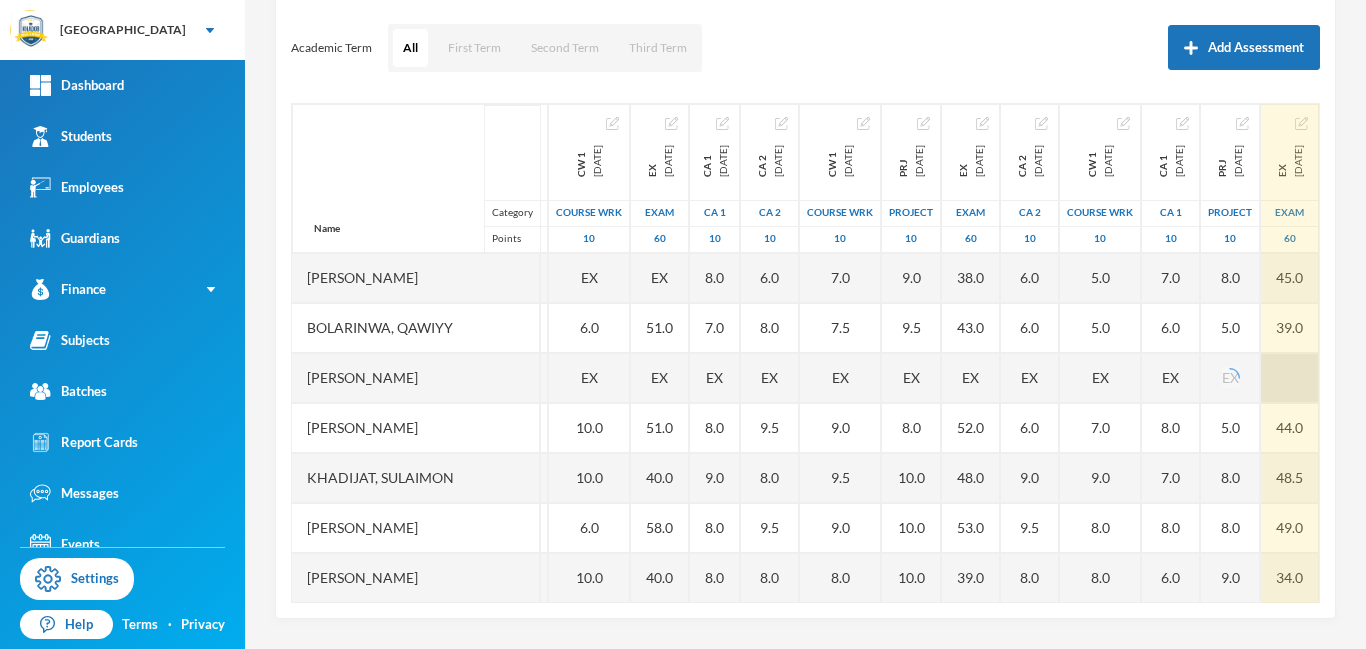 click at bounding box center [1290, 378] 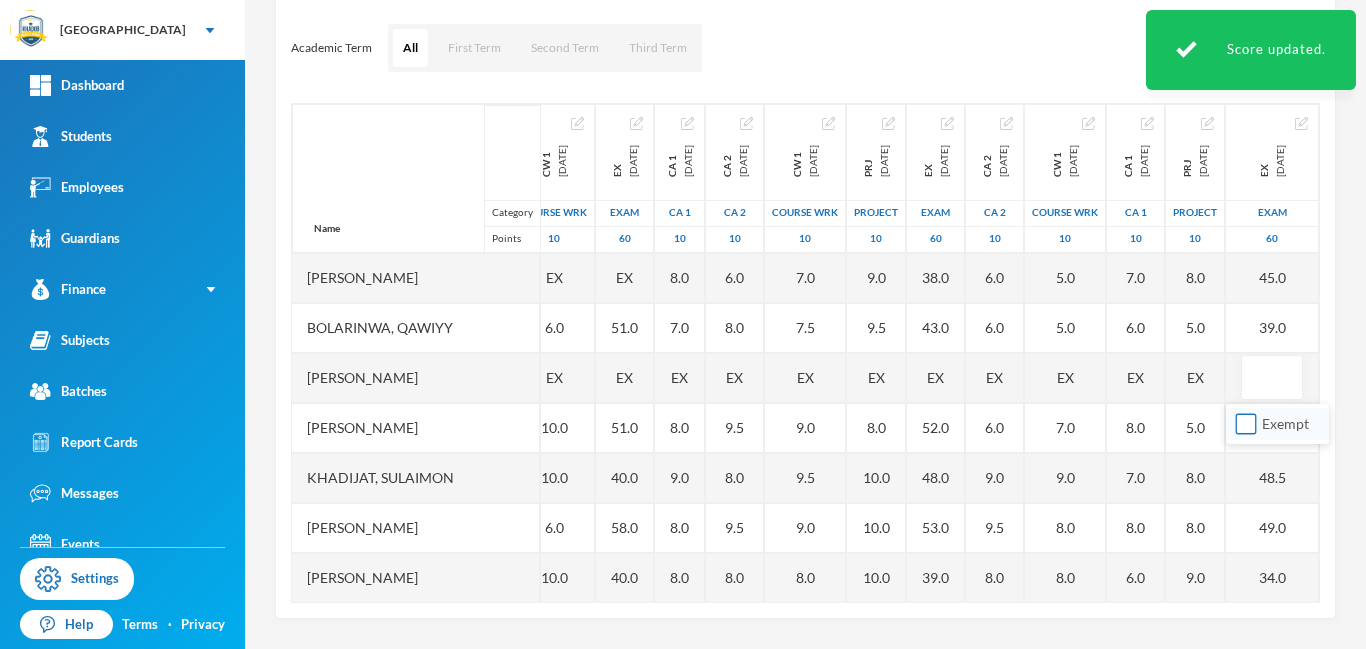 click on "Exempt" at bounding box center [1246, 424] 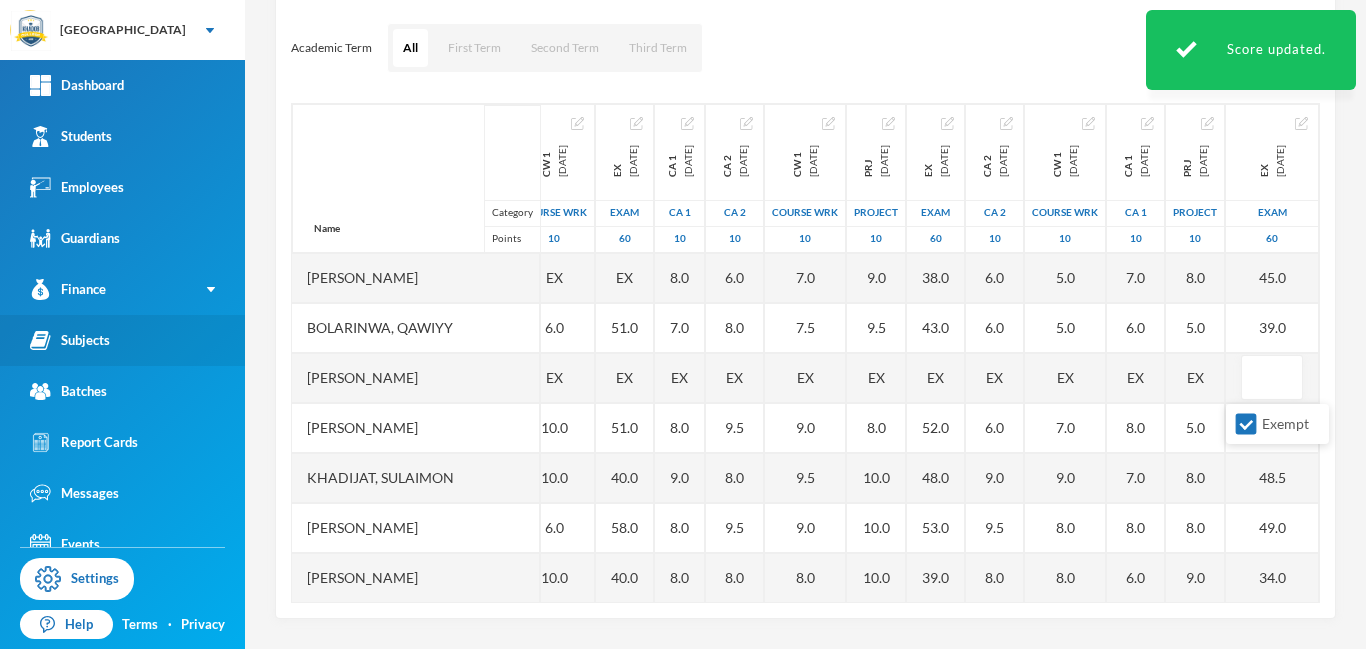 click on "Subjects" at bounding box center (70, 340) 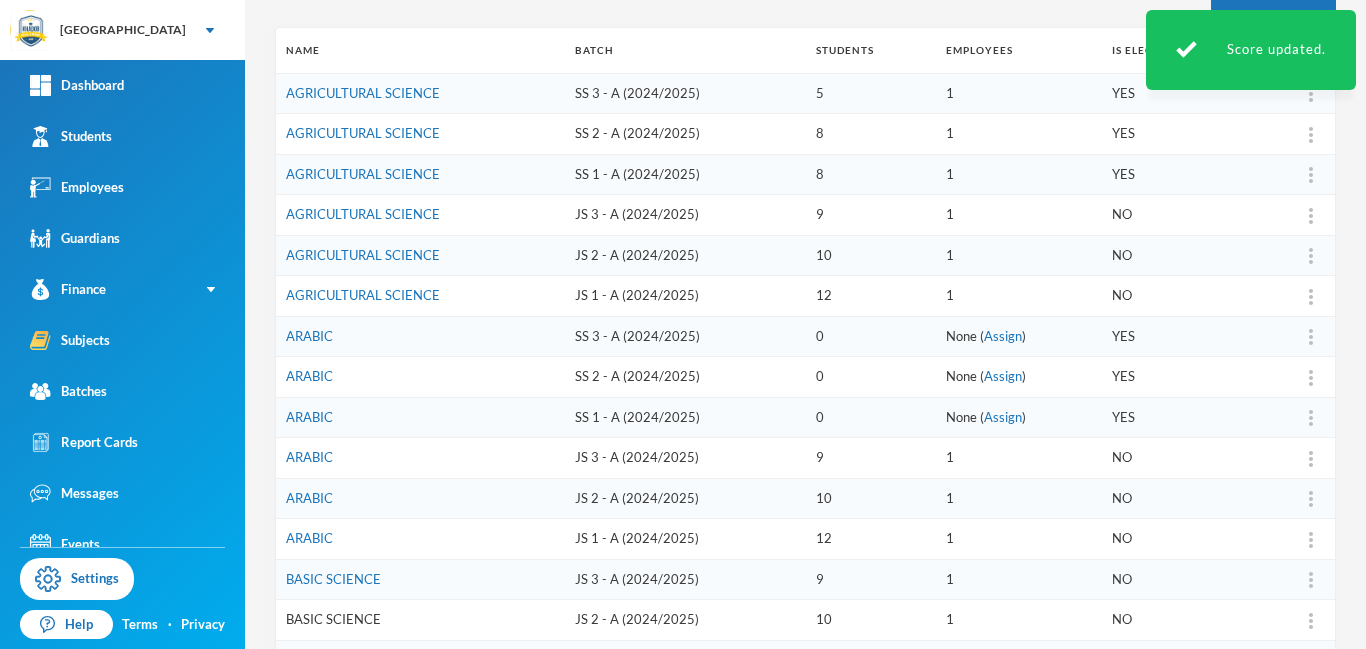 click on "BASIC SCIENCE" at bounding box center [333, 619] 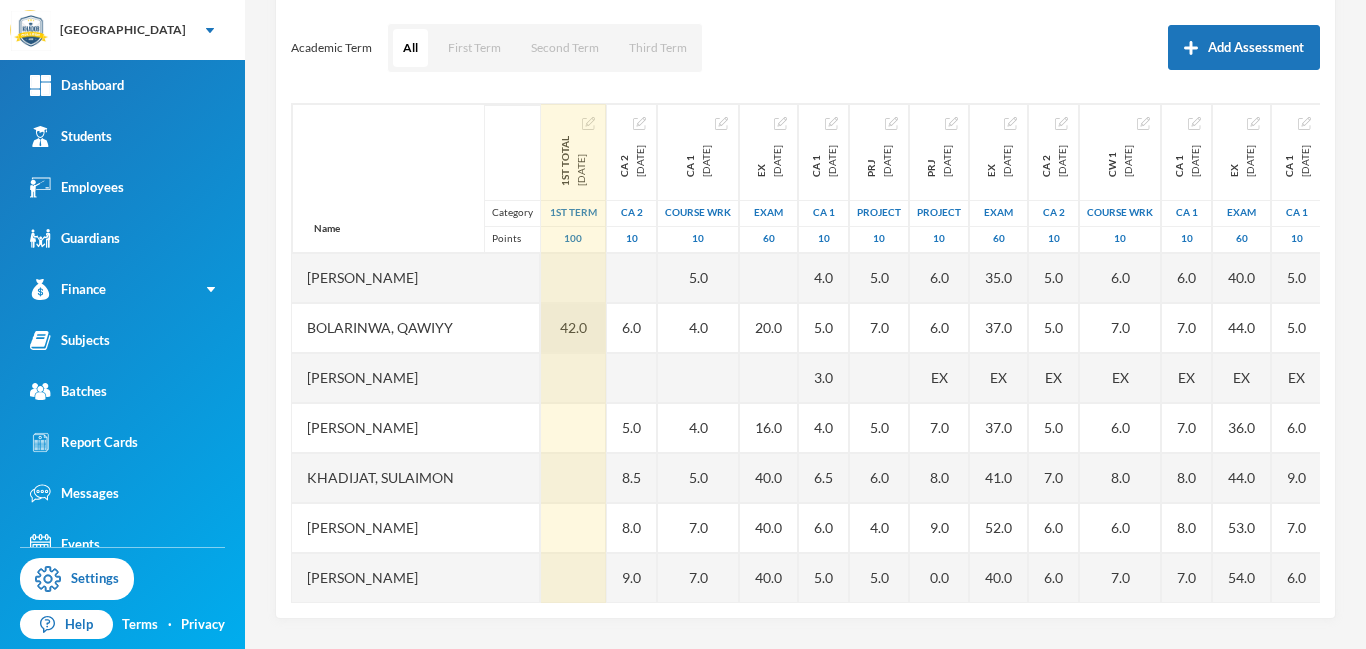 click on "42.0" at bounding box center [573, 328] 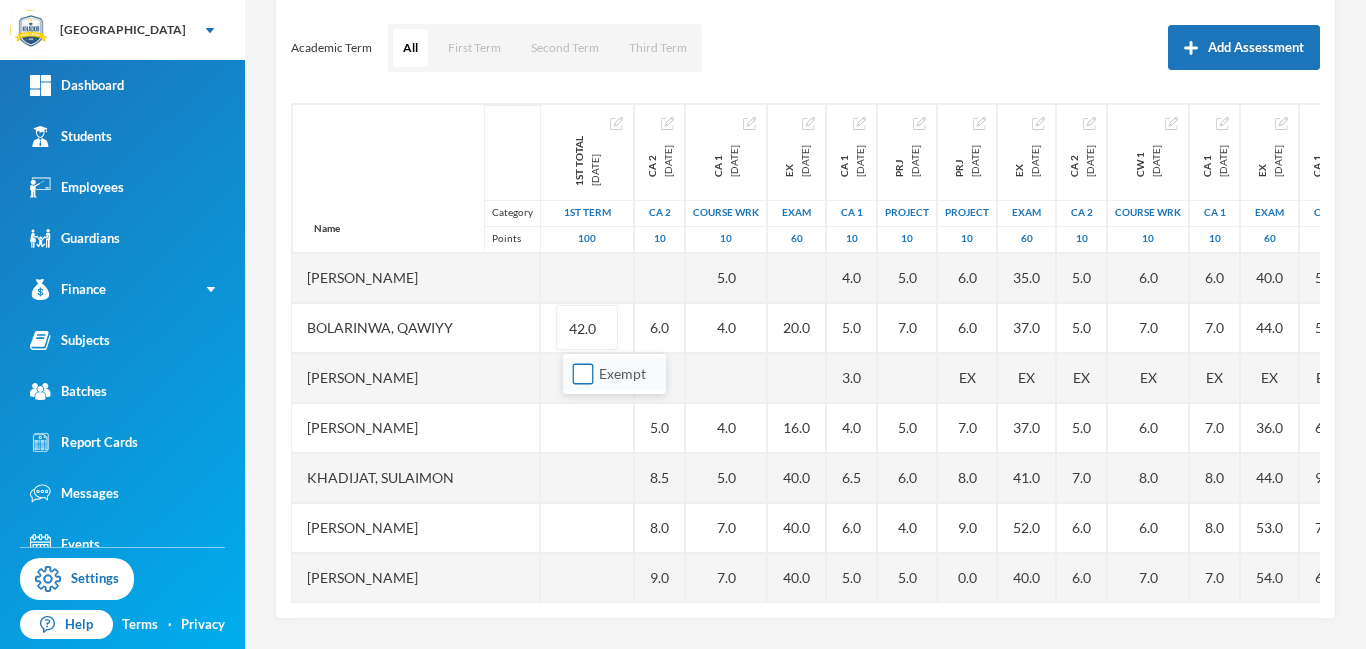 click on "Exempt" at bounding box center [583, 374] 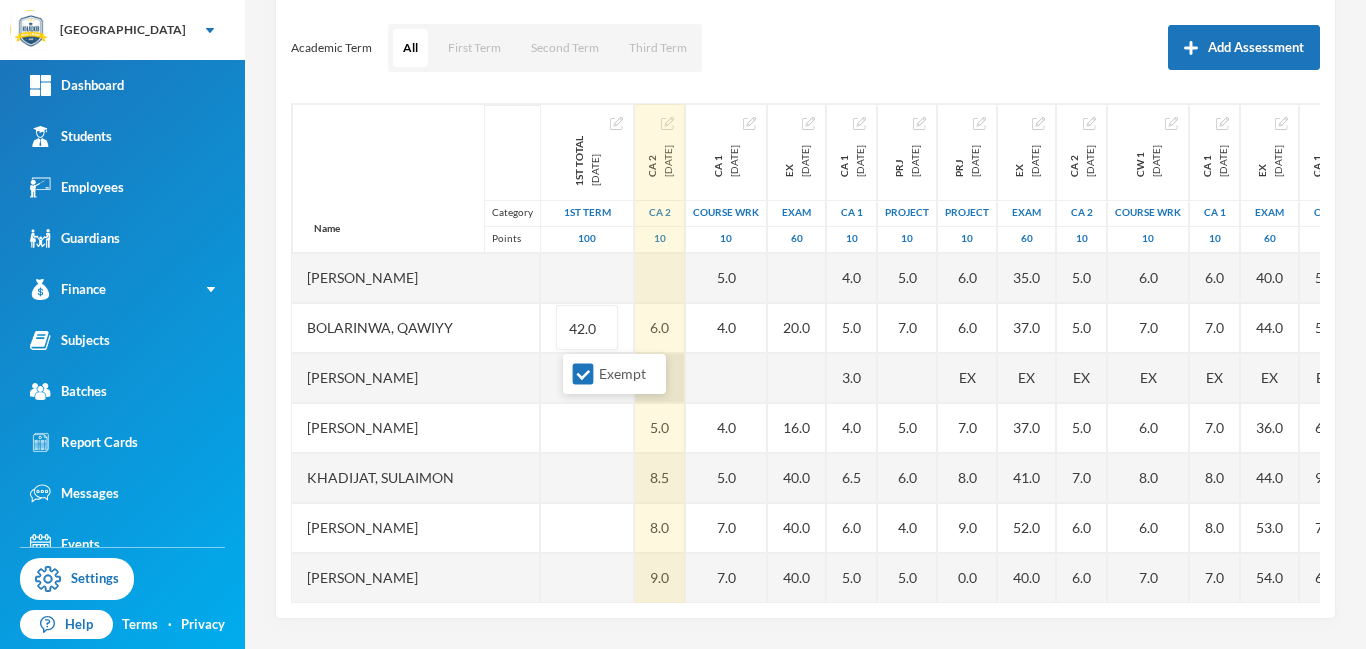 click on "Name   Category Points [PERSON_NAME], [PERSON_NAME], [PERSON_NAME], [PERSON_NAME], [PERSON_NAME], [PERSON_NAME] Mujahedeen [PERSON_NAME], [PERSON_NAME], [PERSON_NAME], Roqib 1st Total [DATE] 1st Term 100 42.0 EX CA 2 [DATE] CA 2 10 6.0 5.0 8.5 8.0 9.0 EX 6.0 CA 1 [DATE] COURSE WRK 10 5.0 4.0 4.0 5.0 7.0 7.0 EX 7.0 4.0 EX [DATE] Exam 60 20.0 16.0 40.0 40.0 40.0 EX EX 40.0 CA 1 [DATE] CA 1 10 4.0 5.0 3.0 4.0 6.5 6.0 5.0 EX 5.0 5.0 PRJ [DATE] project 10 5.0 7.0 5.0 6.0 4.0 5.0 EX 6.0 5.0 PRJ [DATE] project 10 6.0 6.0 EX 7.0 8.0 9.0 0.0 EX 7.0 8.0 EX [DATE] Exam 60 35.0 37.0 EX 37.0 41.0 52.0 40.0 EX 45.0 45.0 CA 2 [DATE] CA 2 10 5.0 5.0 EX 5.0 7.0 6.0 6.0 EX 6.0 6.0 CW 1 [DATE] COURSE WRK 10 6.0 7.0 EX 6.0 8.0 6.0 7.0 EX 8.0 8.0 CA 1 [DATE] CA 1 10 6.0 7.0 EX 7.0 8.0 8.0 7.0 EX 8.0 8.0 EX [DATE] Exam 60 40.0 44.0 EX 36.0 44.0 53.0 54.0 52.0 EX 45.0 CA 1 [DATE] CA 1 10 5.0 5.0 EX 6.0 9.0 7.0 6.0 7.0 7.0 7.0 CW 1 [DATE] 10 6.0 EX" at bounding box center (805, 353) 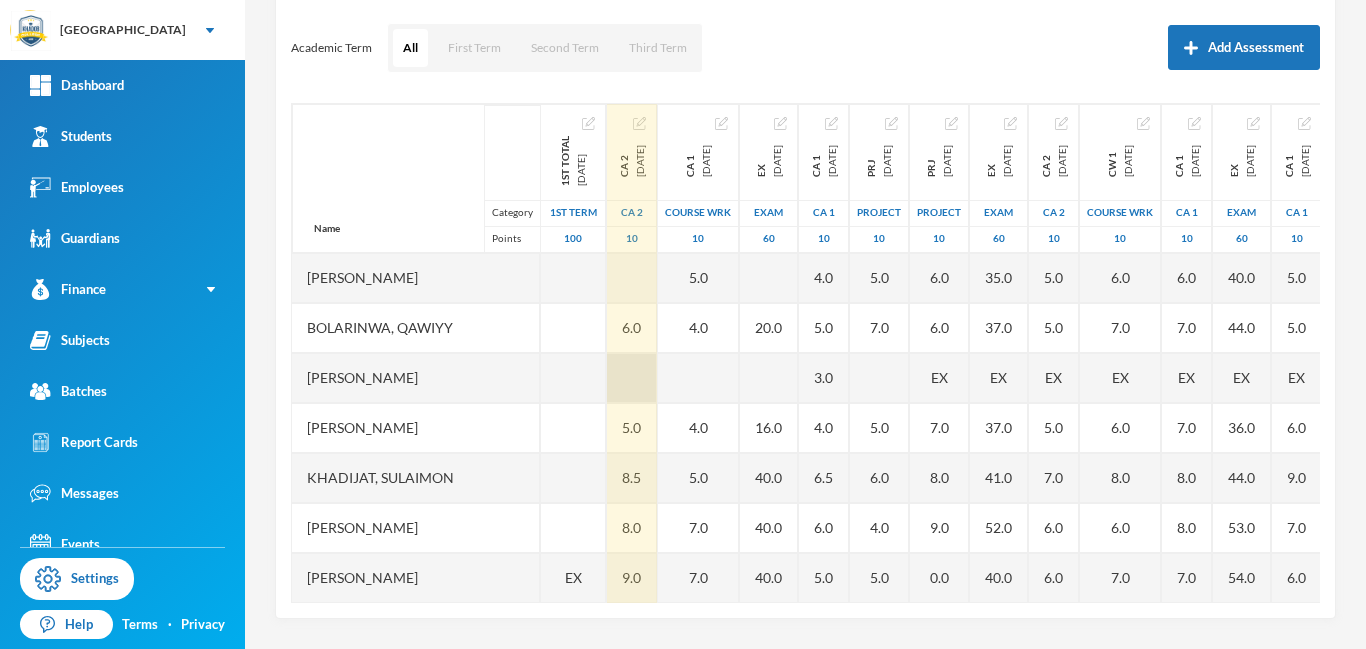 click at bounding box center [632, 378] 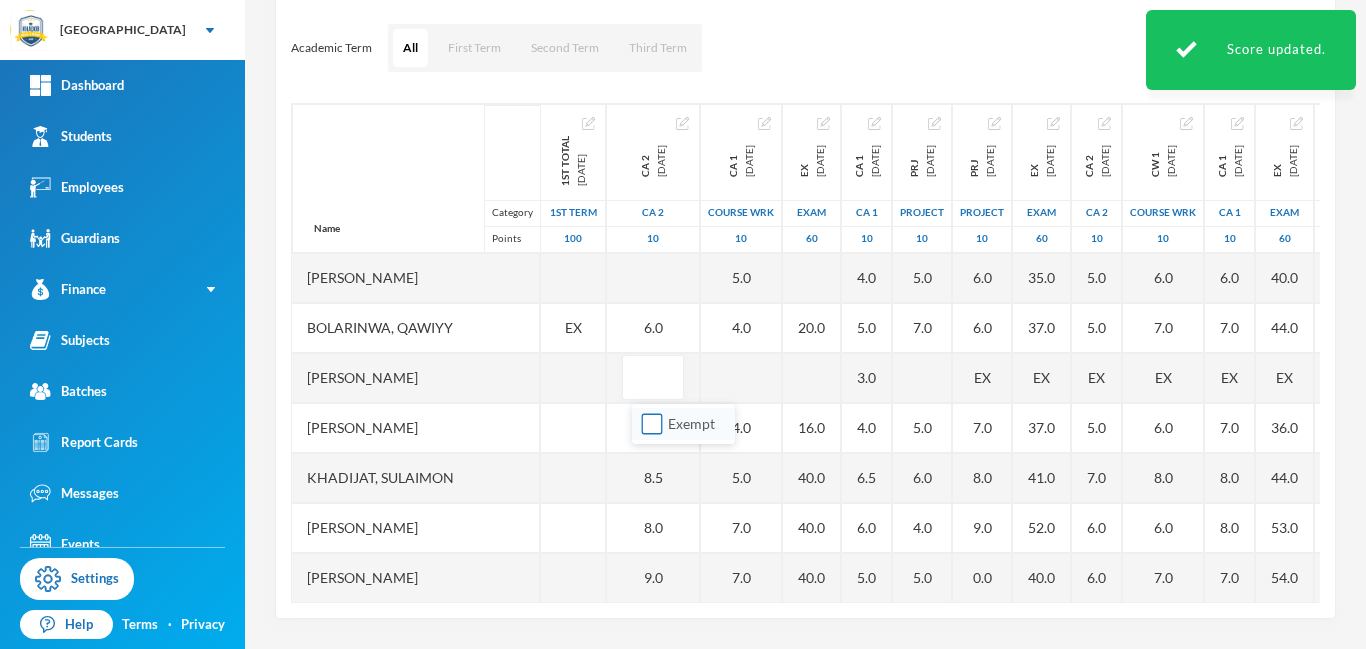 click on "Exempt" at bounding box center (652, 424) 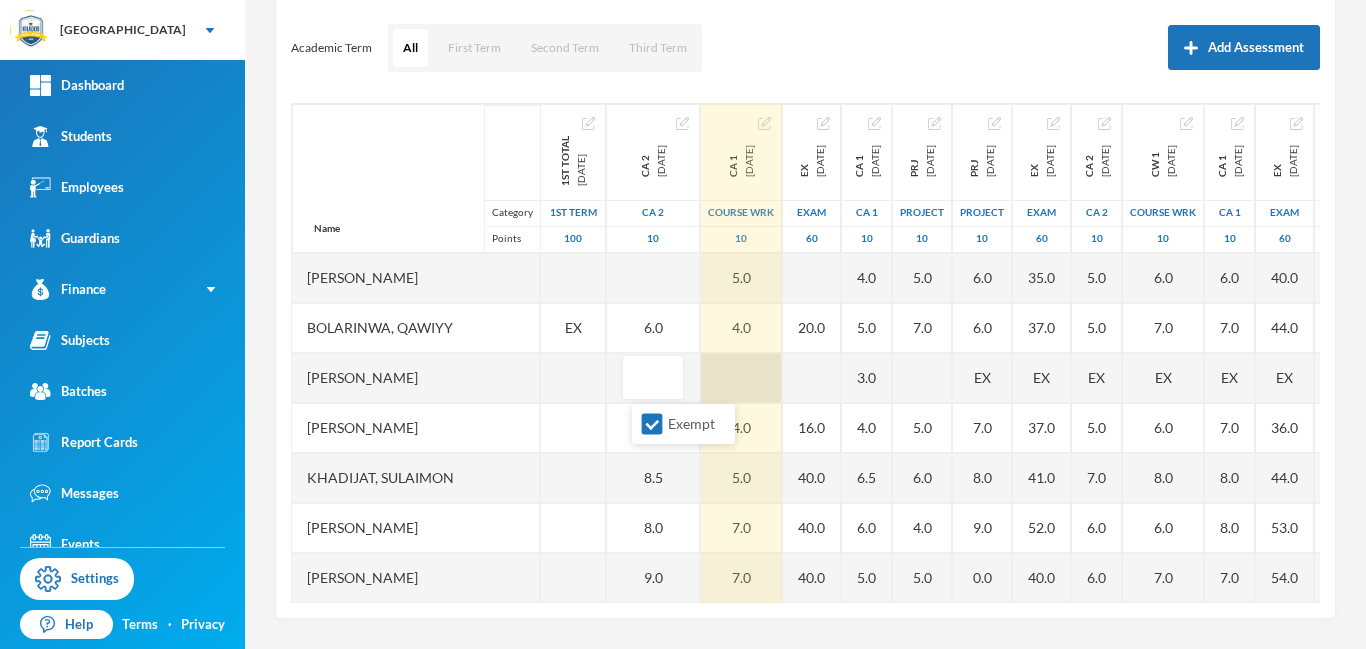 click at bounding box center (741, 378) 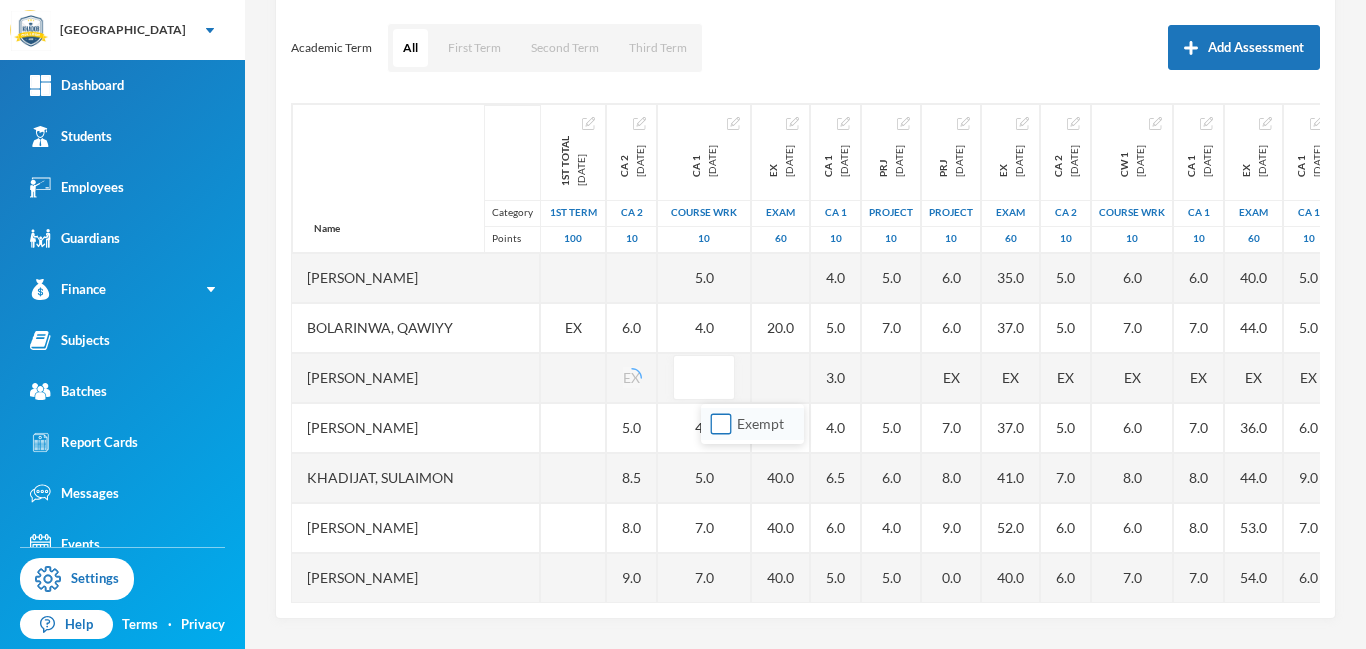 click on "Exempt" at bounding box center [721, 424] 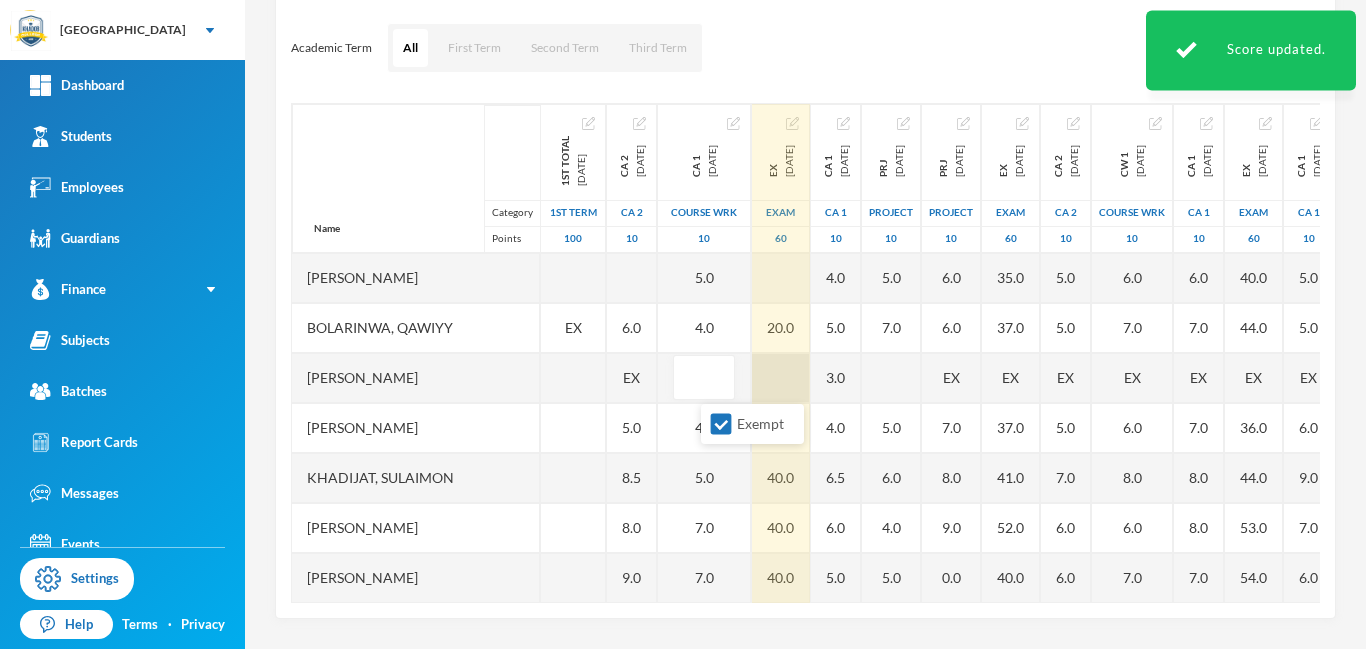 click at bounding box center [781, 378] 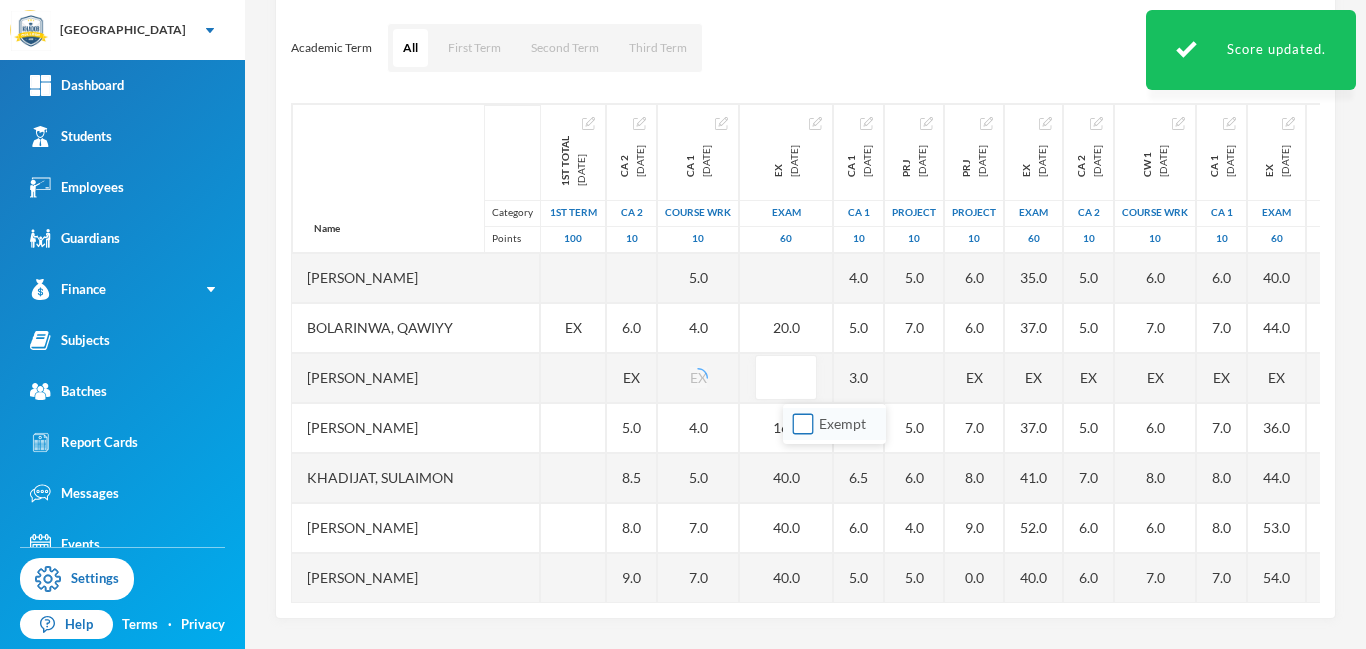click on "Exempt" at bounding box center [803, 424] 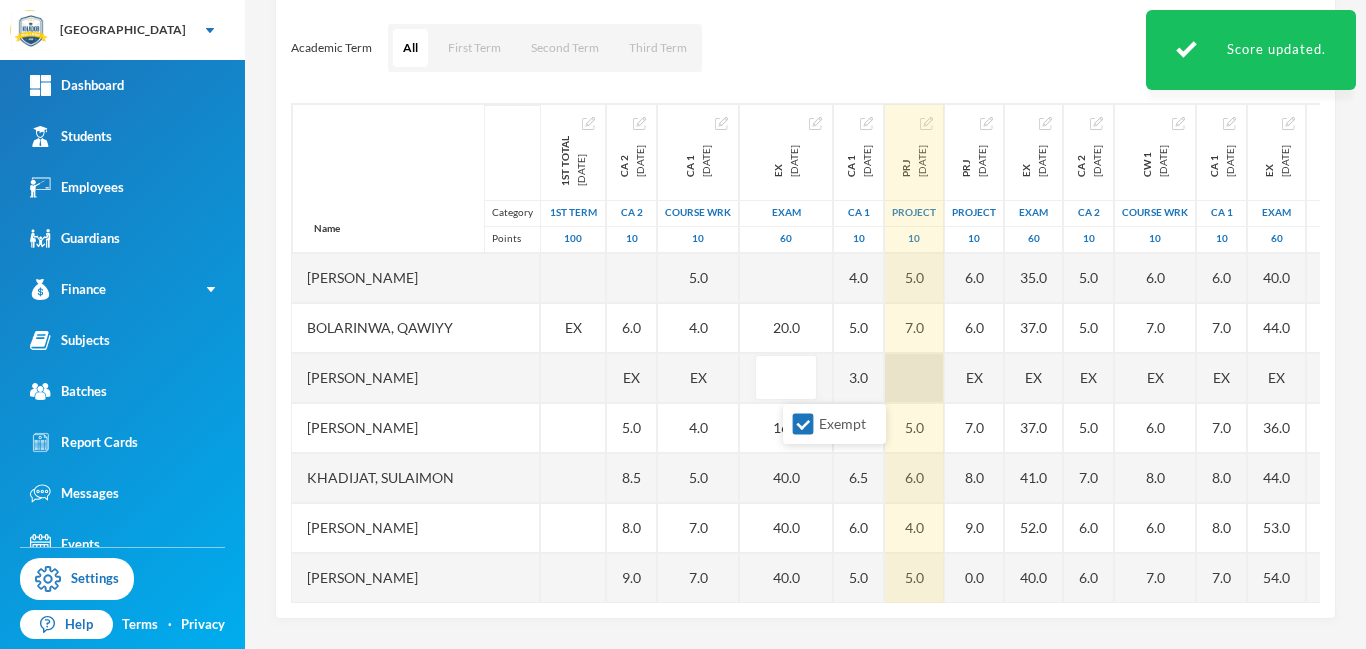 click at bounding box center [914, 378] 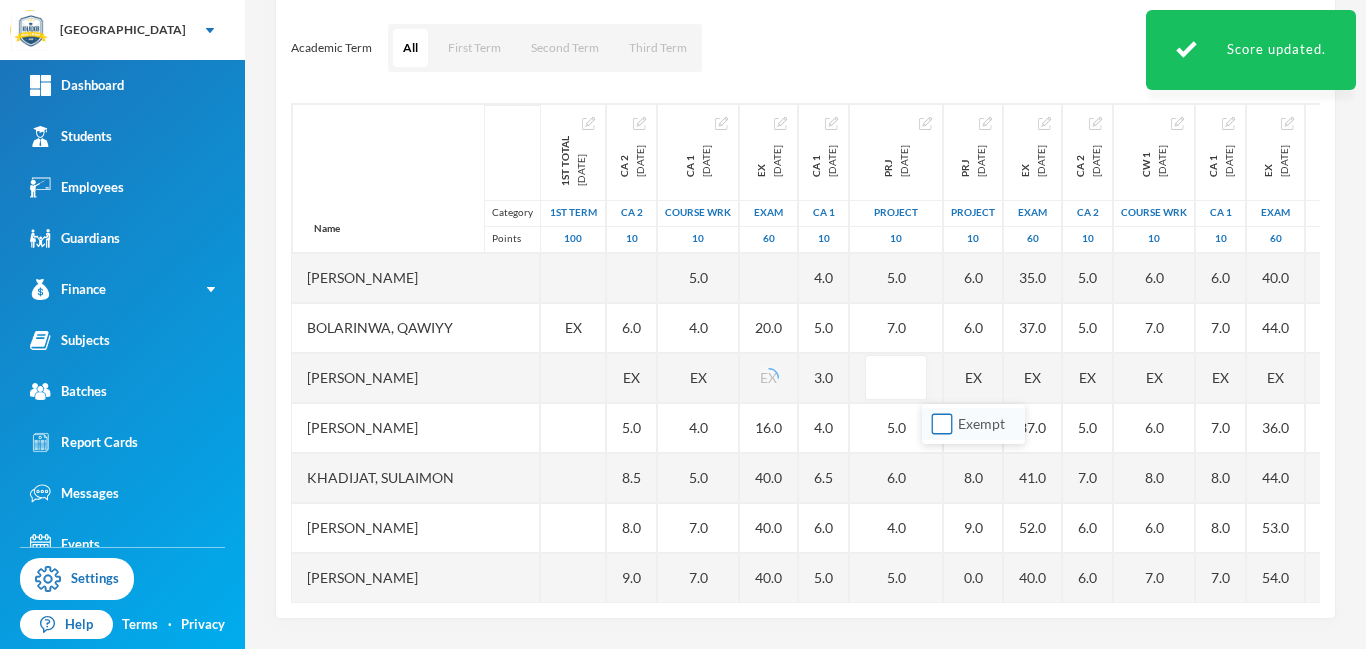 click on "Exempt" at bounding box center (942, 424) 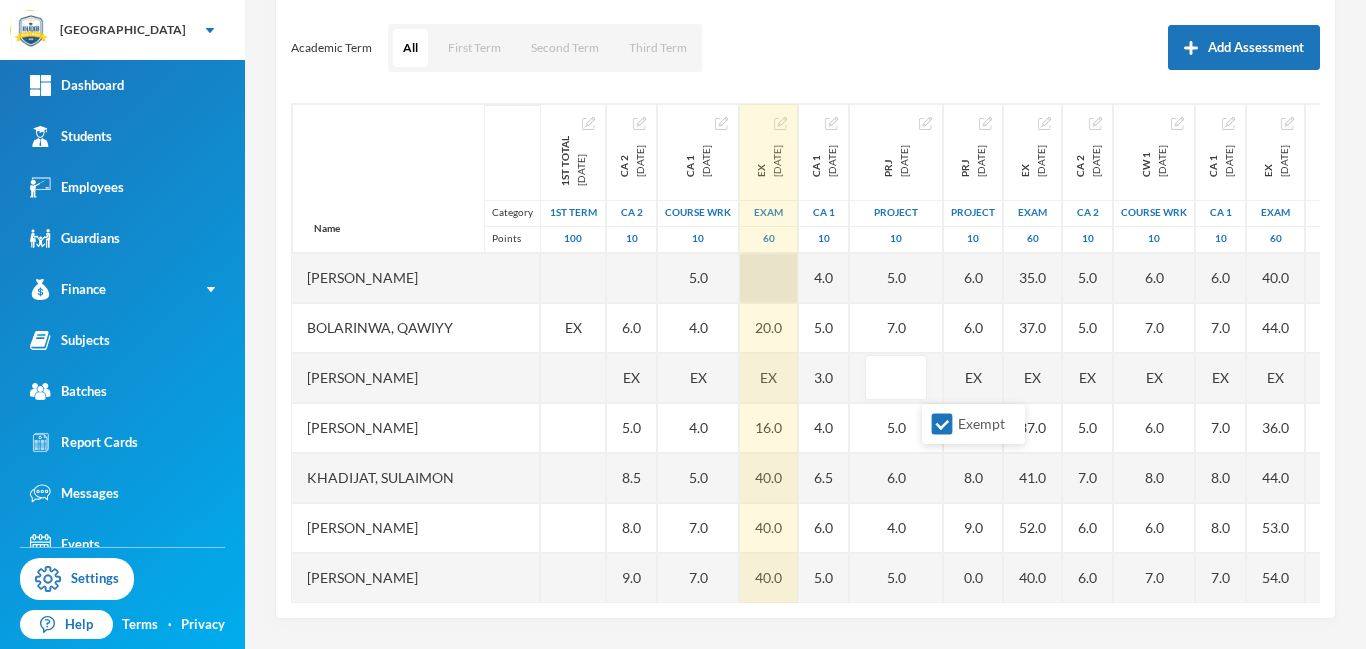 click at bounding box center (769, 278) 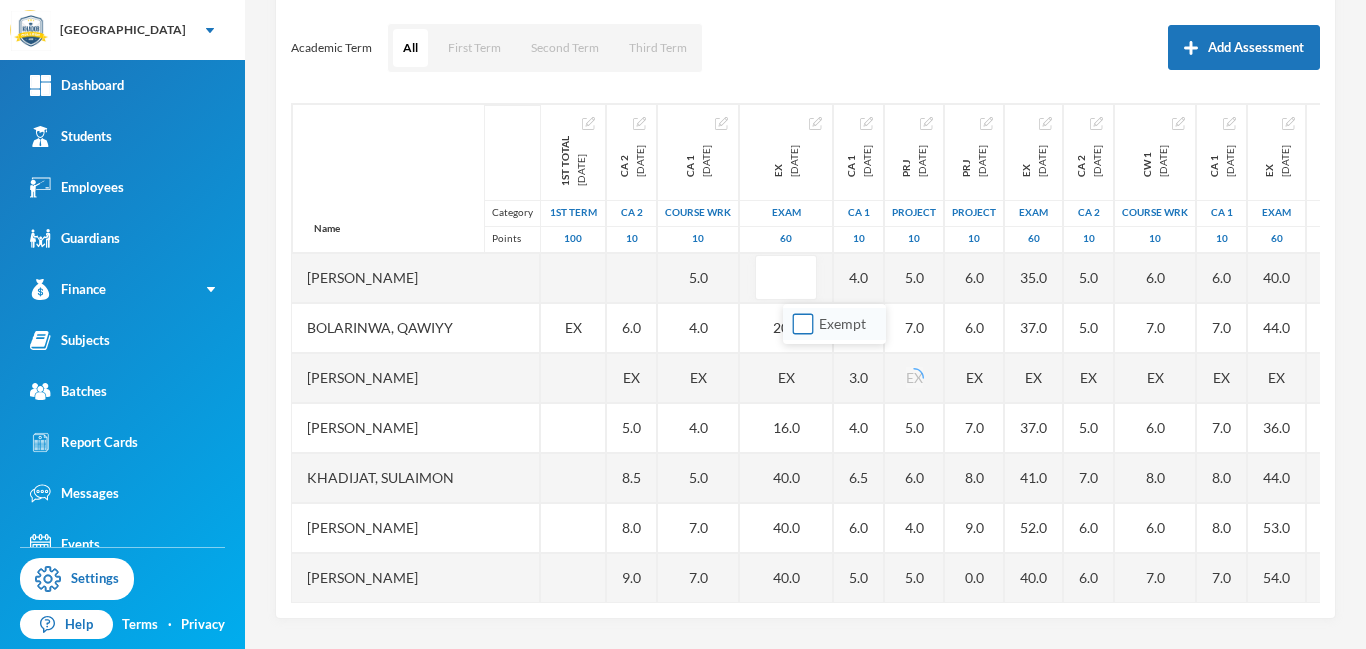 click on "Exempt" at bounding box center (803, 324) 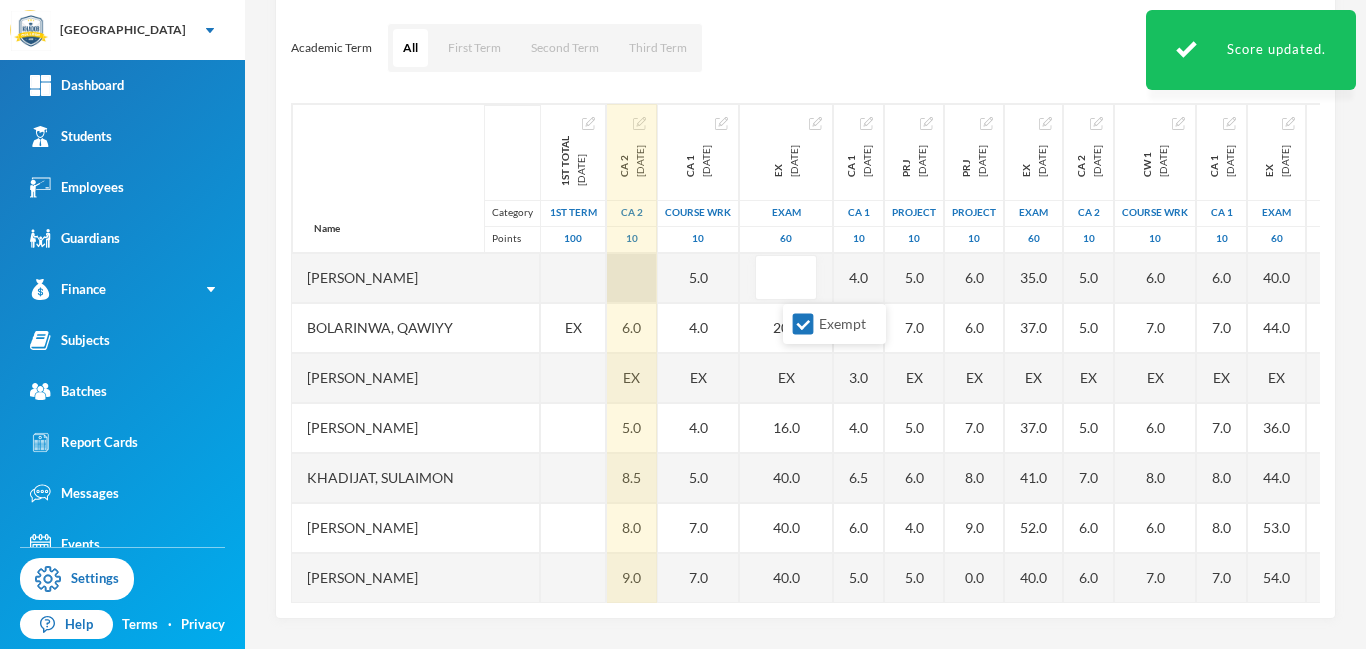 click at bounding box center [632, 278] 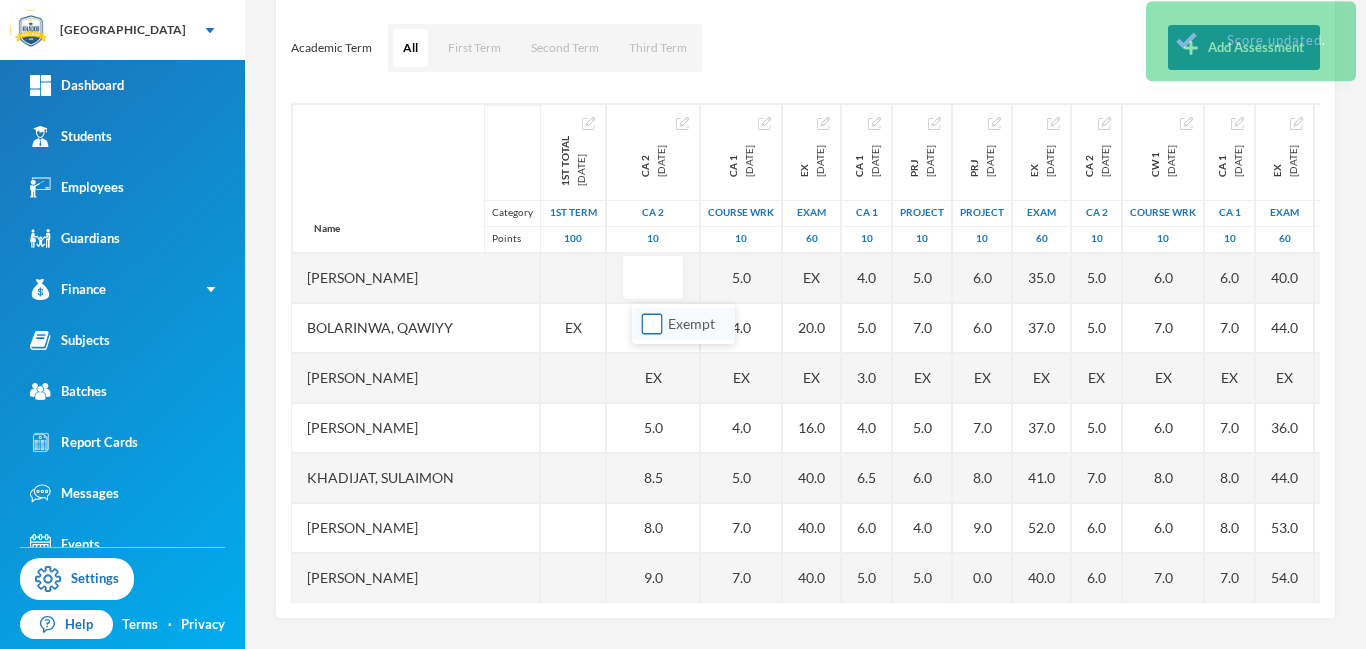 click on "Exempt" at bounding box center (652, 324) 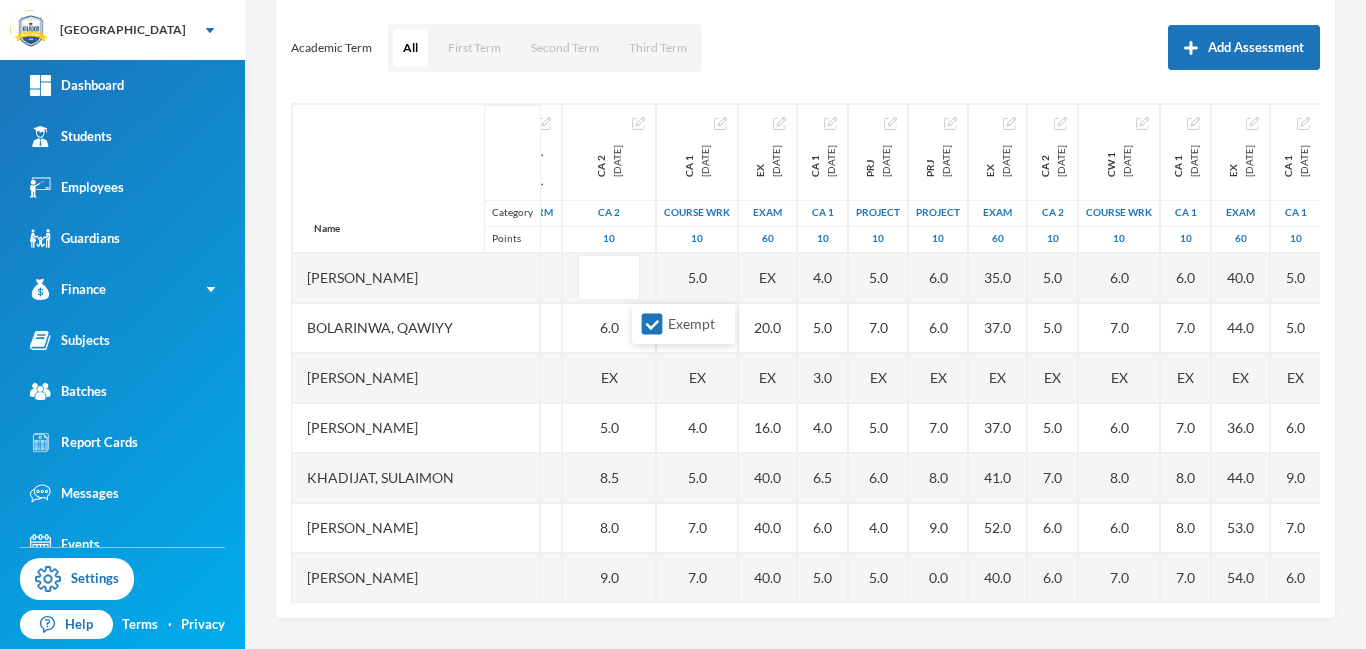 scroll, scrollTop: 0, scrollLeft: 0, axis: both 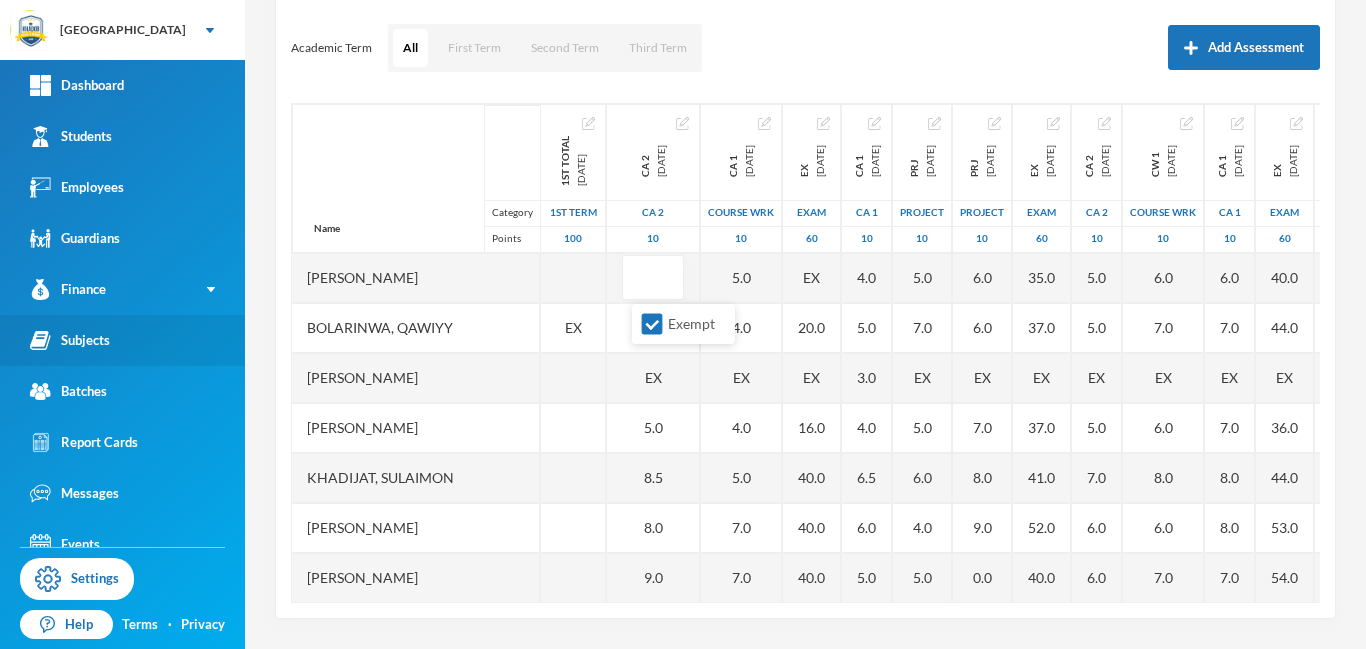 click on "Subjects" at bounding box center (70, 340) 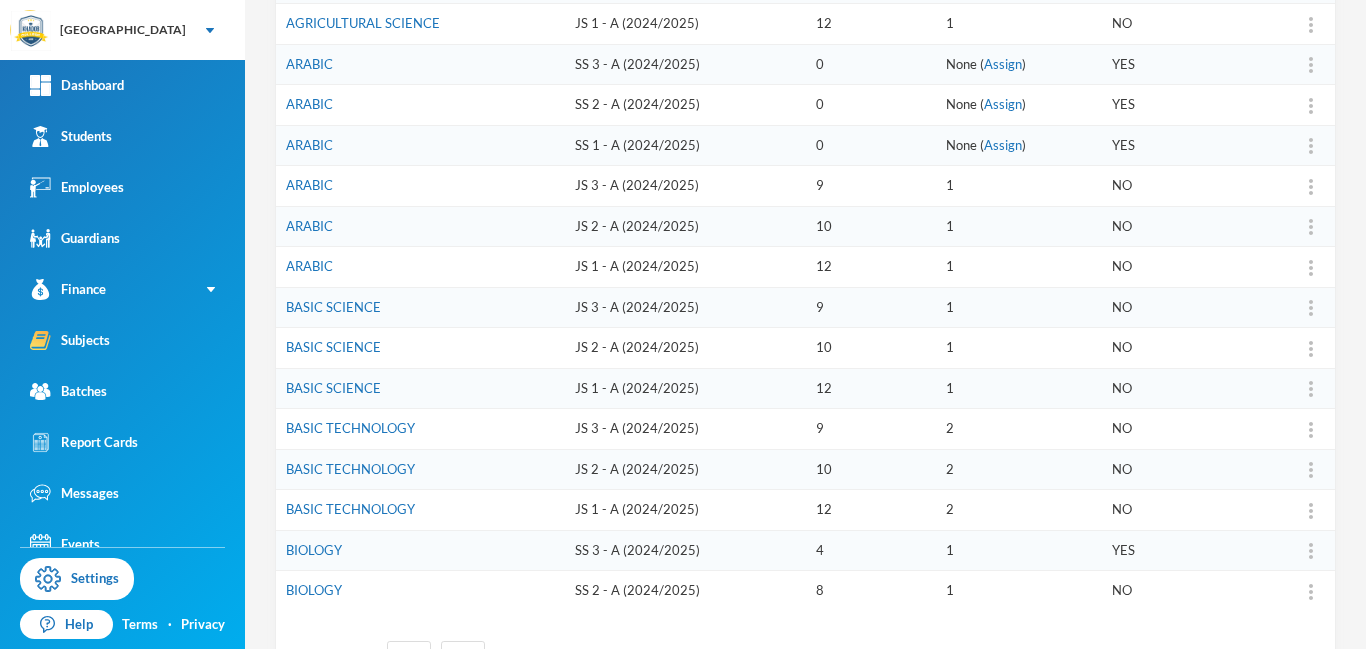 scroll, scrollTop: 539, scrollLeft: 0, axis: vertical 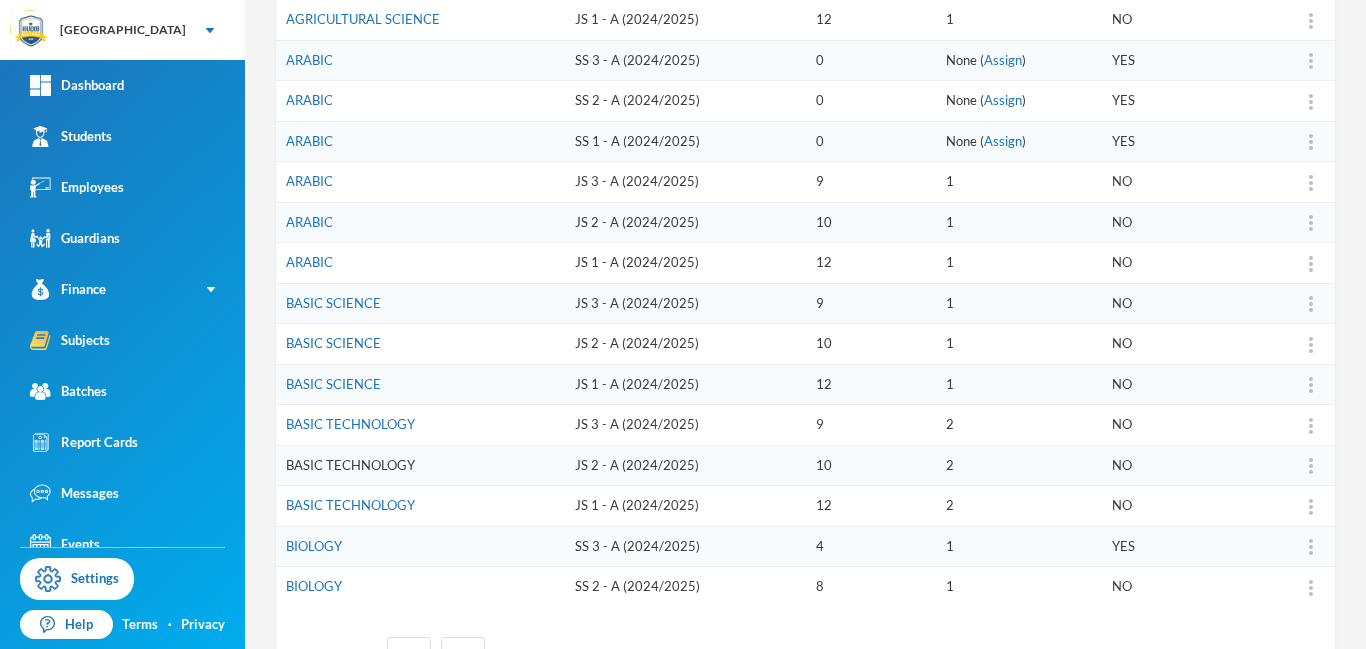 click on "BASIC TECHNOLOGY" at bounding box center [350, 465] 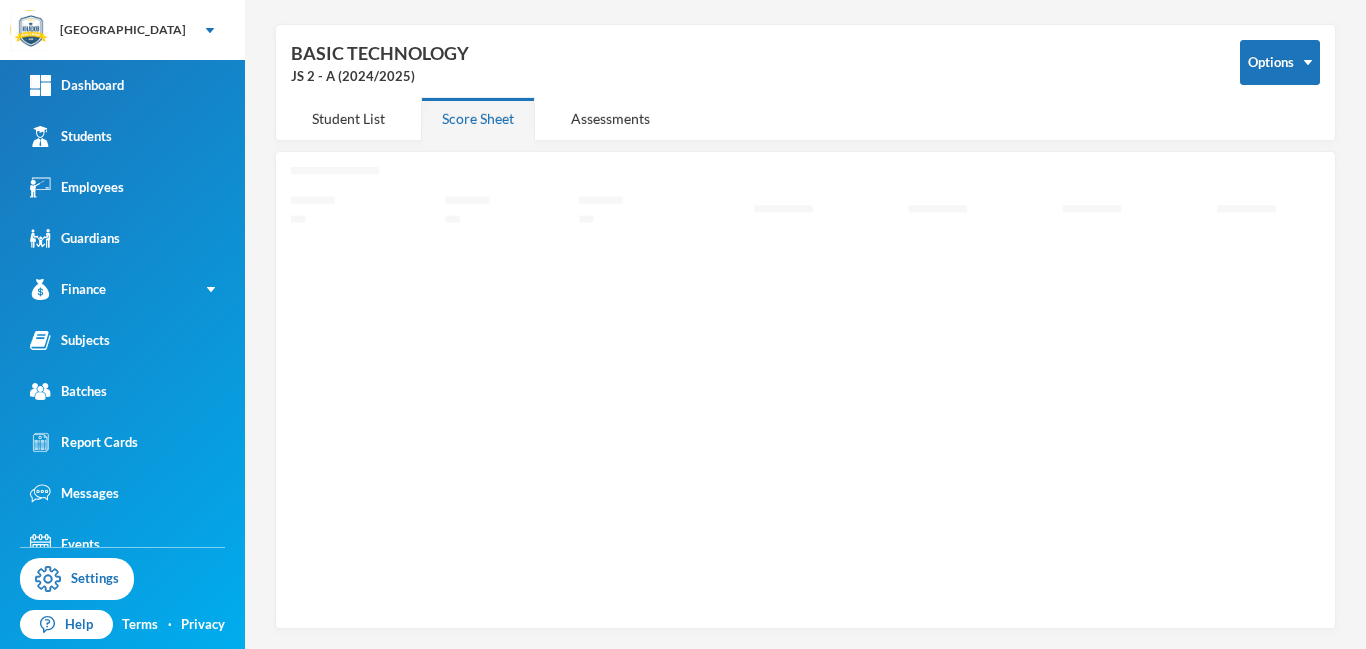 scroll, scrollTop: 71, scrollLeft: 0, axis: vertical 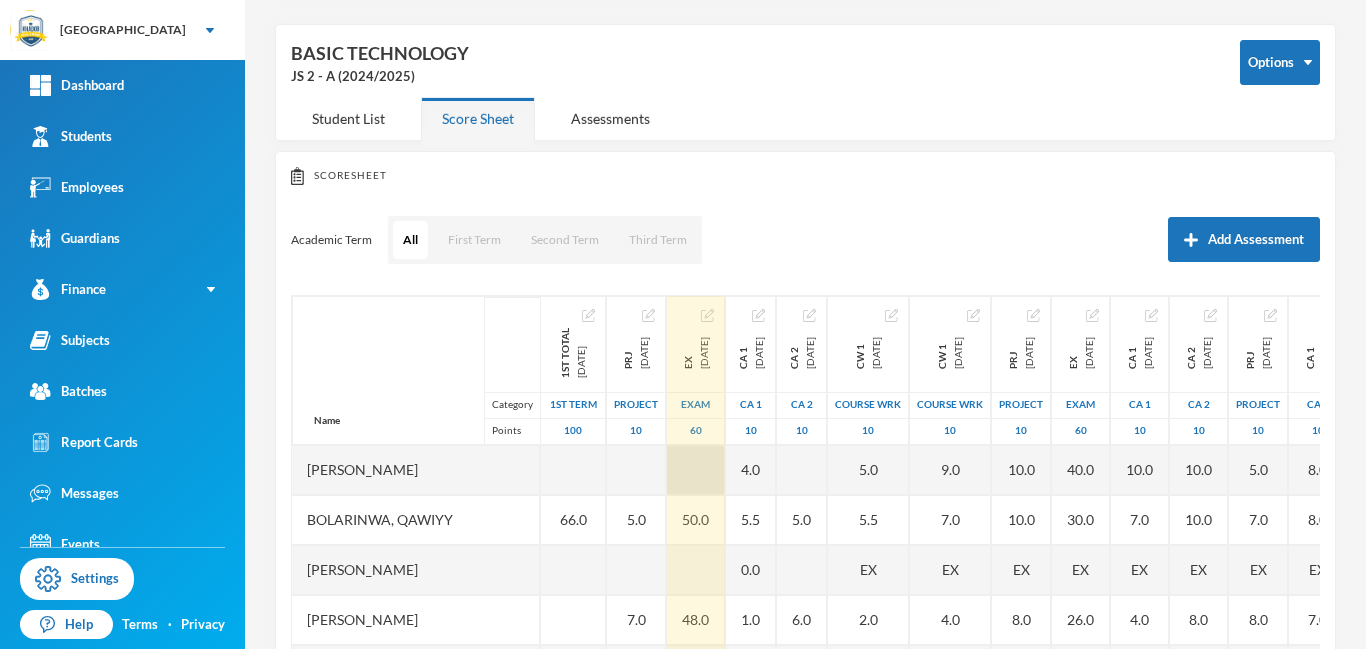click at bounding box center (696, 470) 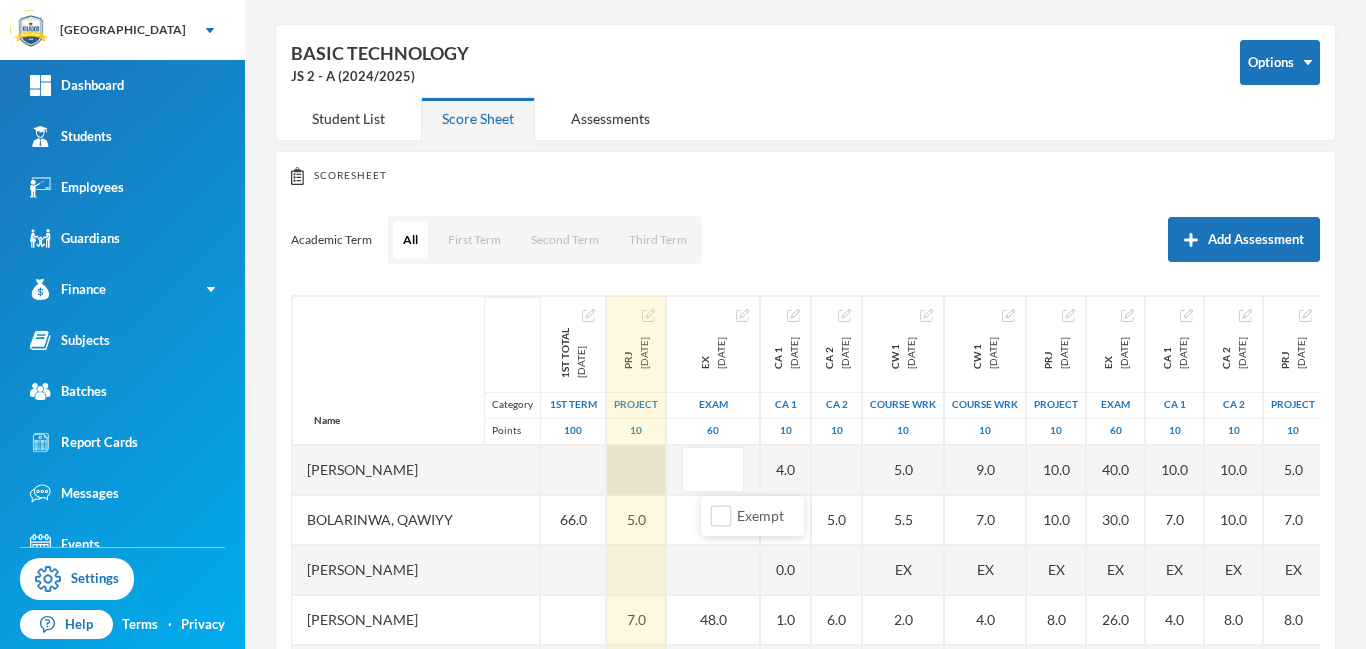 click at bounding box center [636, 470] 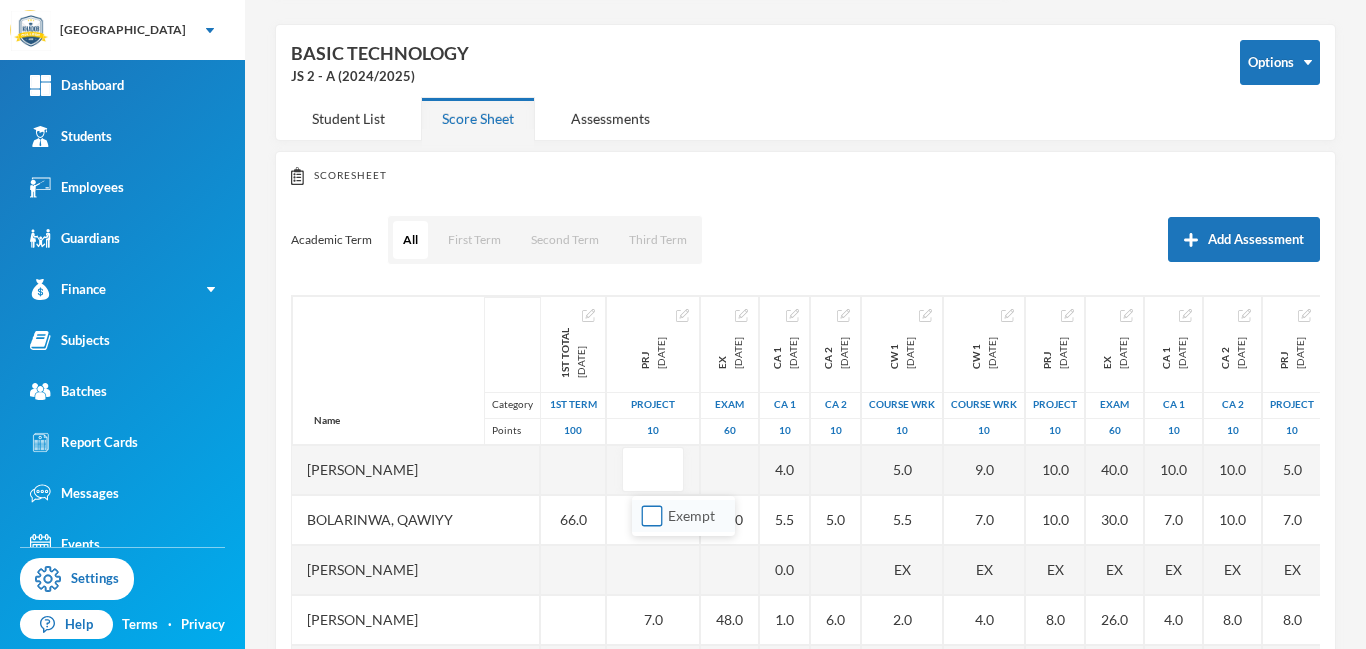 click on "Exempt" at bounding box center (652, 516) 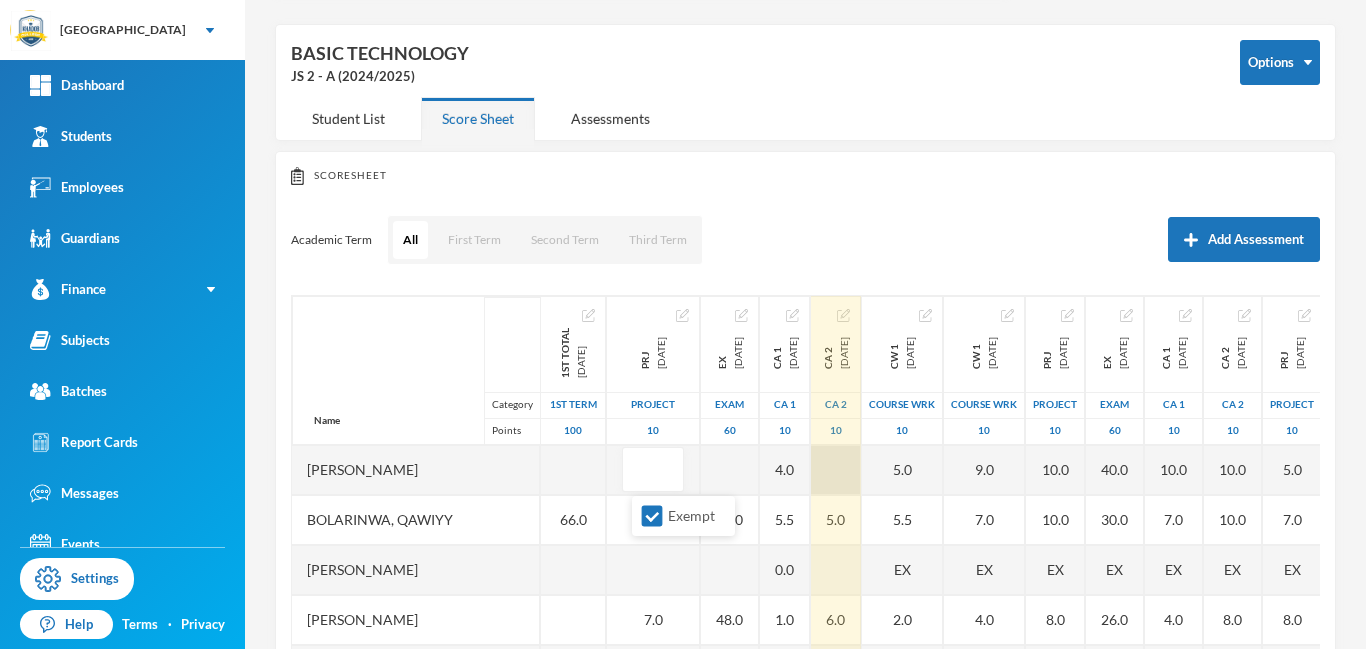click at bounding box center (836, 470) 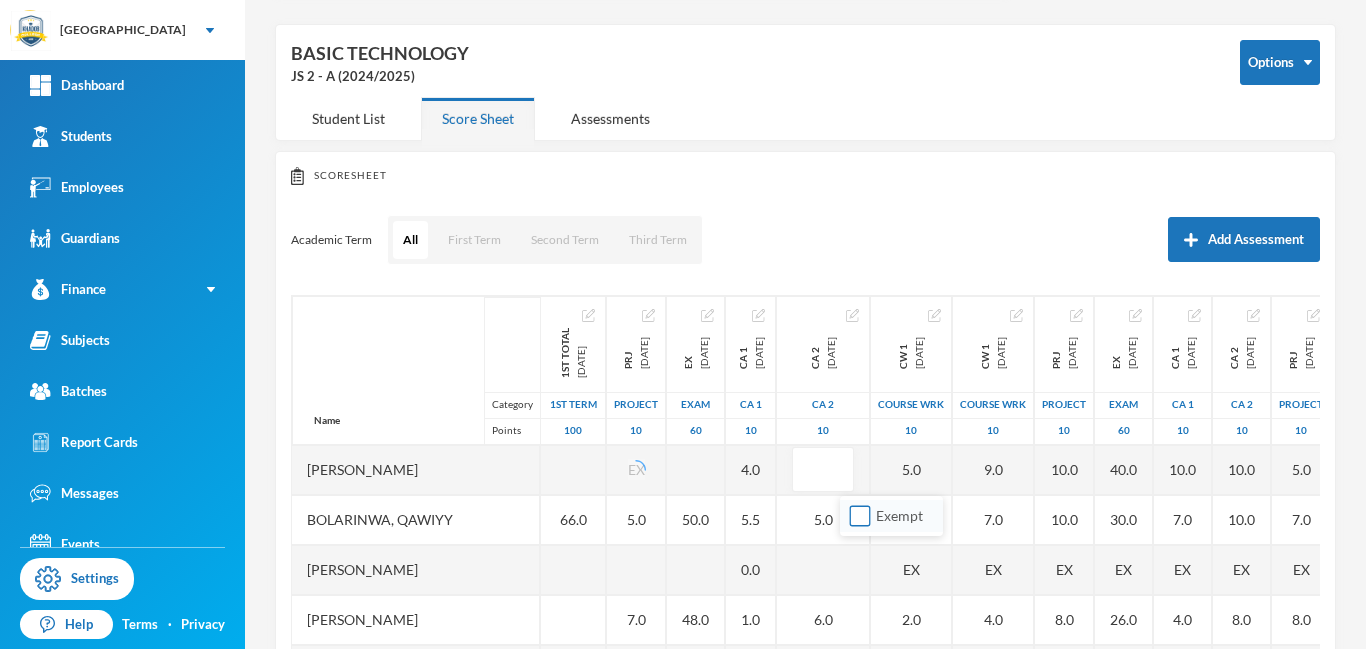 click on "Exempt" at bounding box center (860, 516) 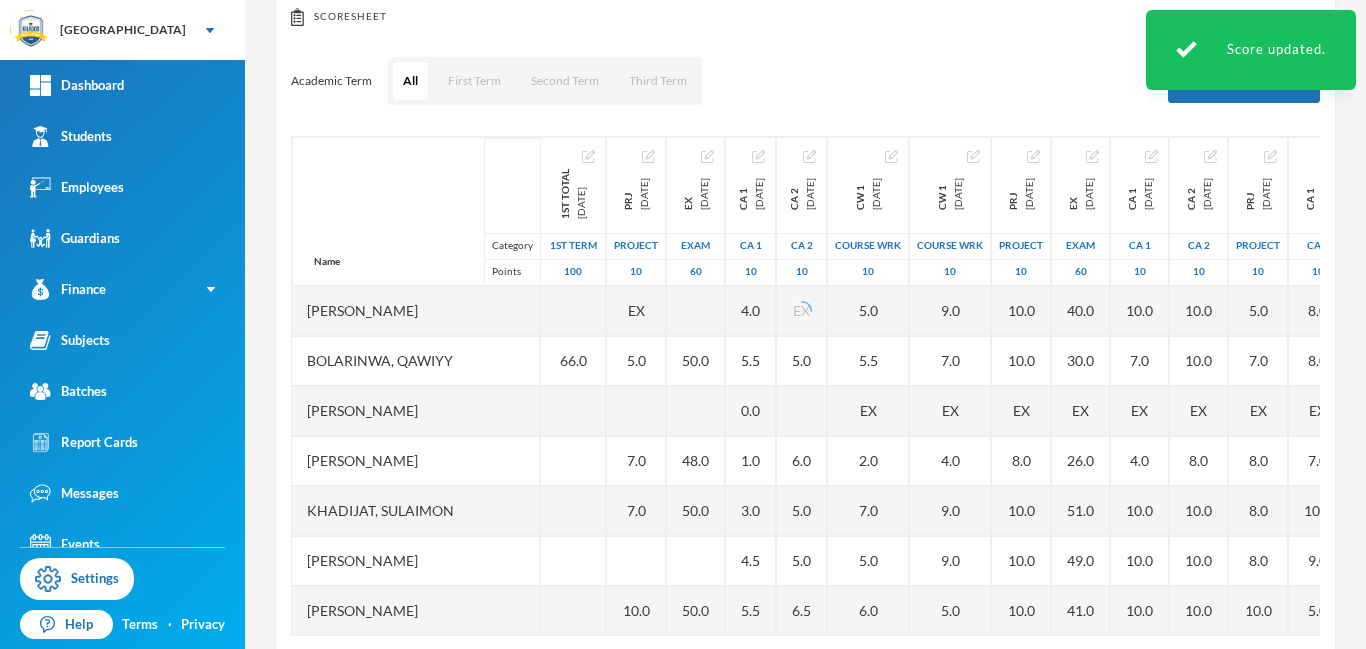 drag, startPoint x: 1365, startPoint y: 403, endPoint x: 1365, endPoint y: 539, distance: 136 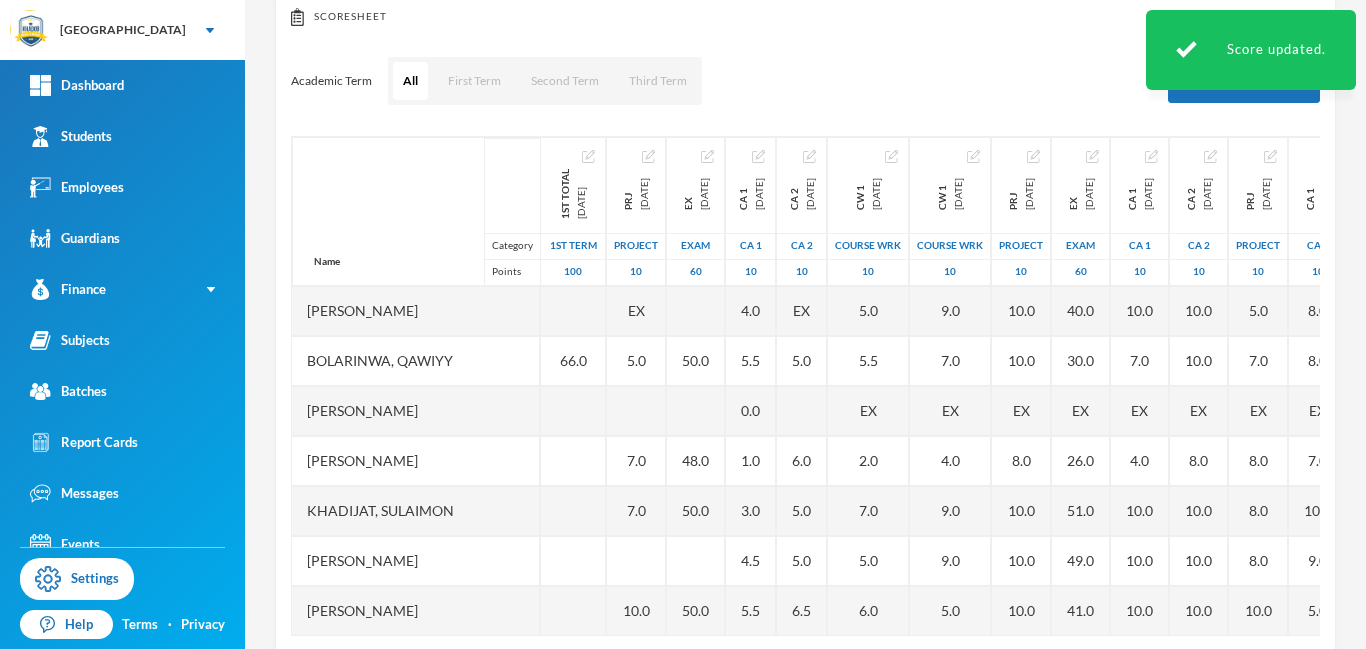 scroll, scrollTop: 261, scrollLeft: 0, axis: vertical 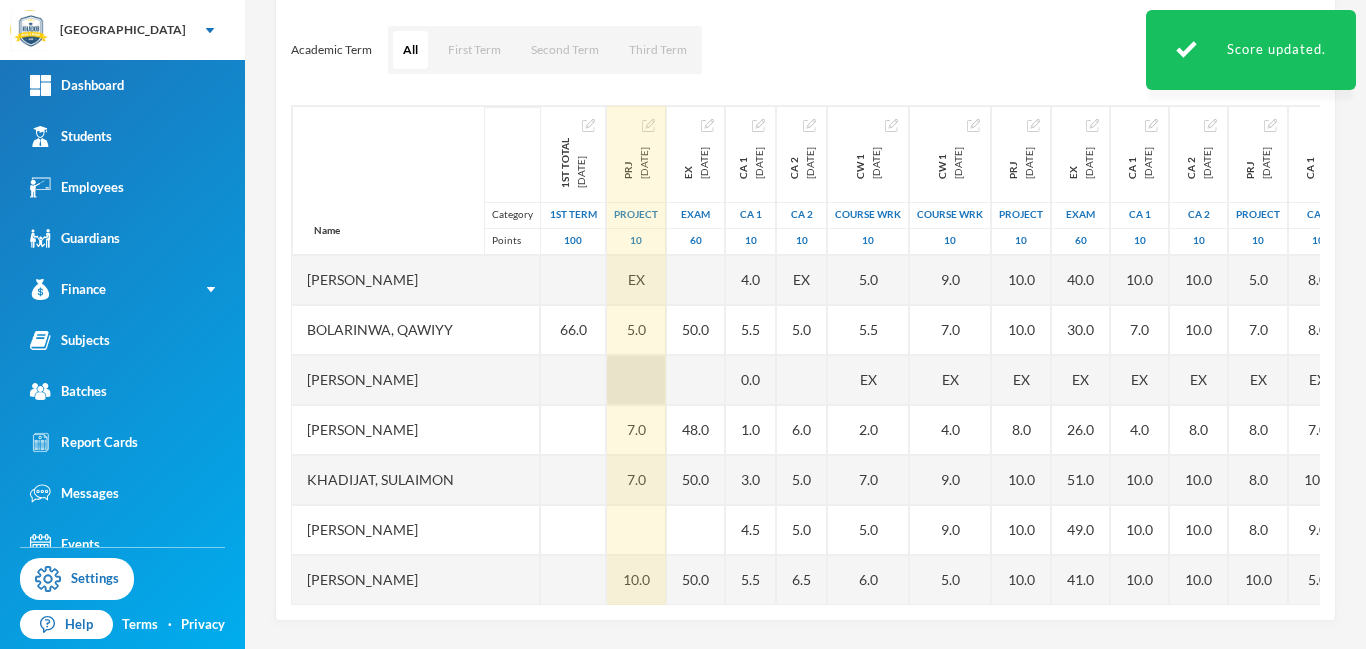 click at bounding box center [636, 380] 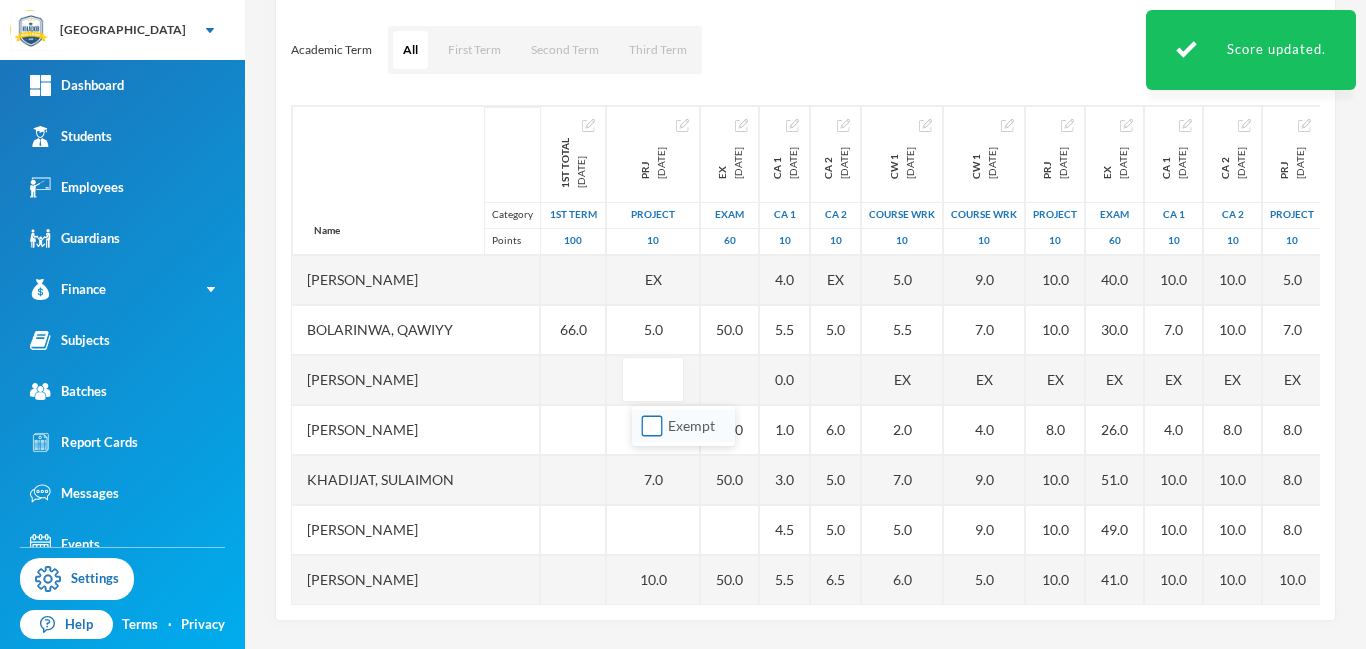 click on "Exempt" at bounding box center (652, 426) 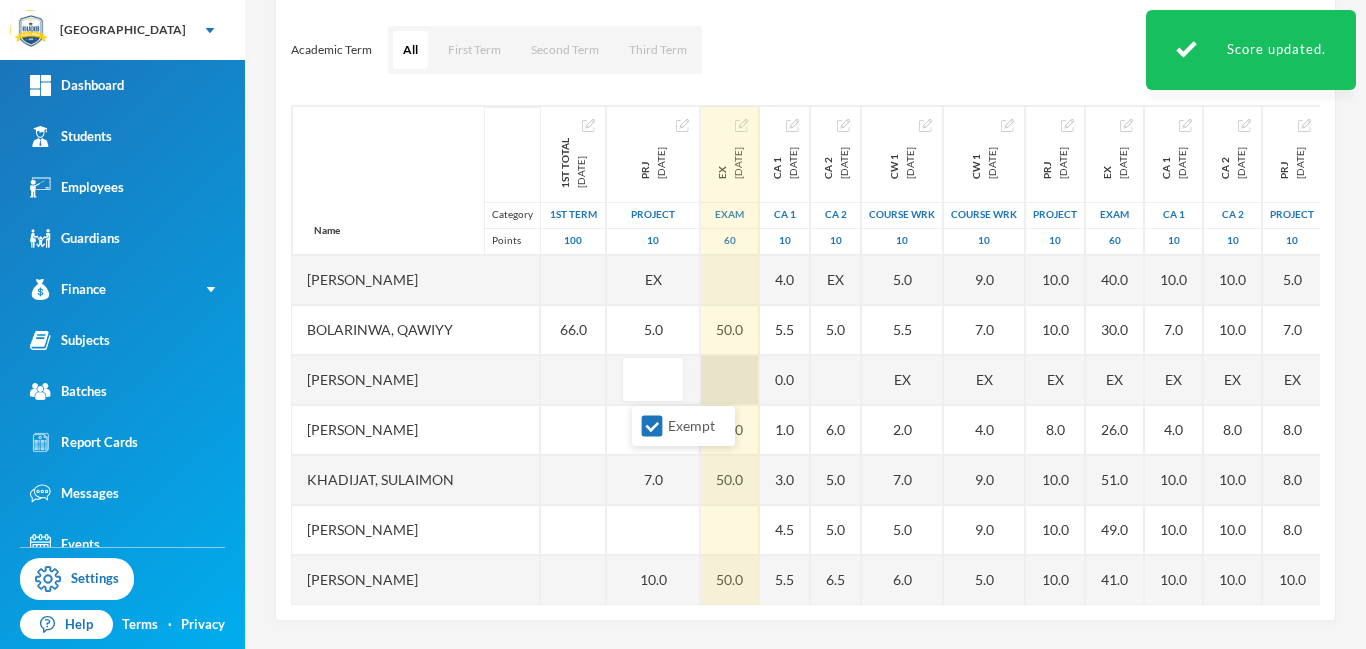 click at bounding box center [730, 380] 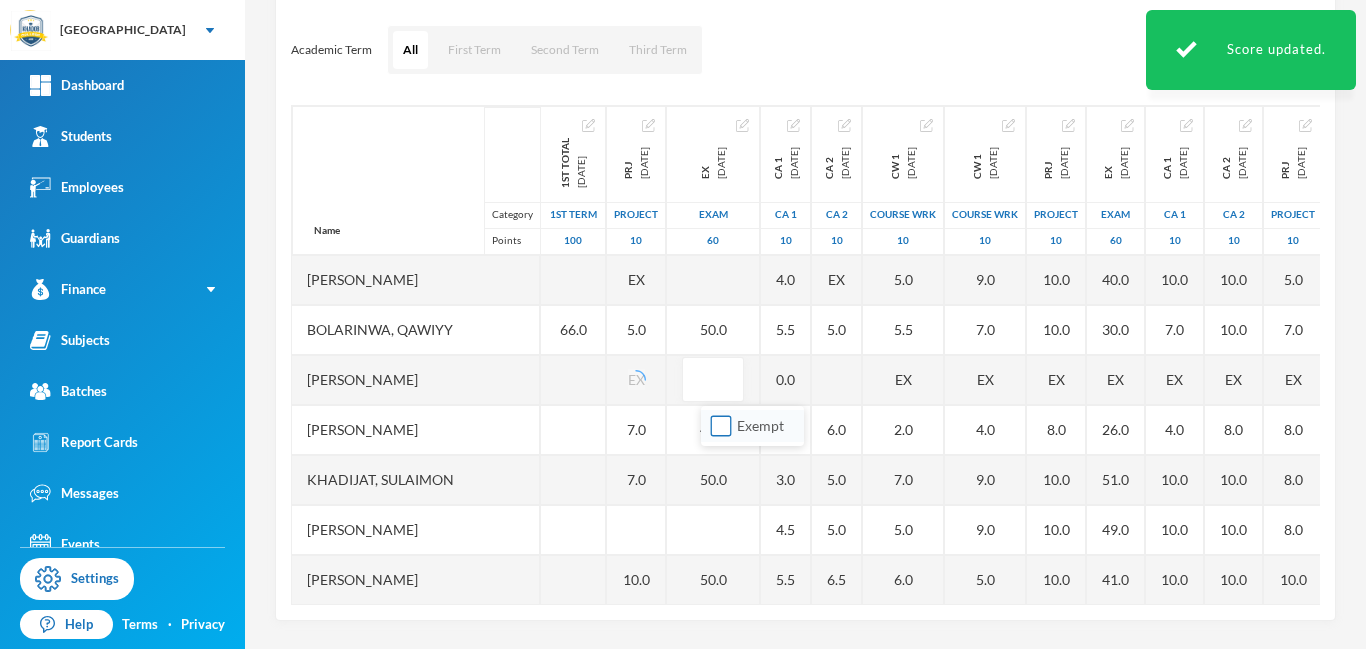 click on "Exempt" at bounding box center (721, 426) 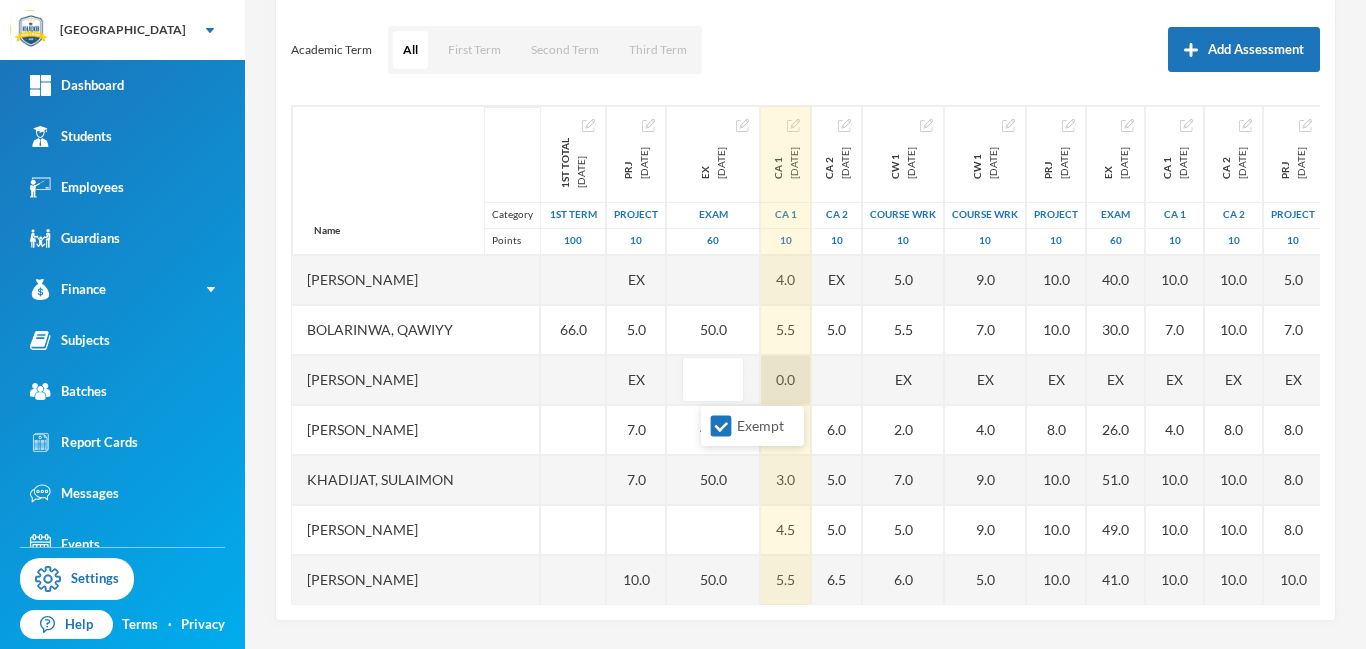 click on "0.0" at bounding box center (786, 380) 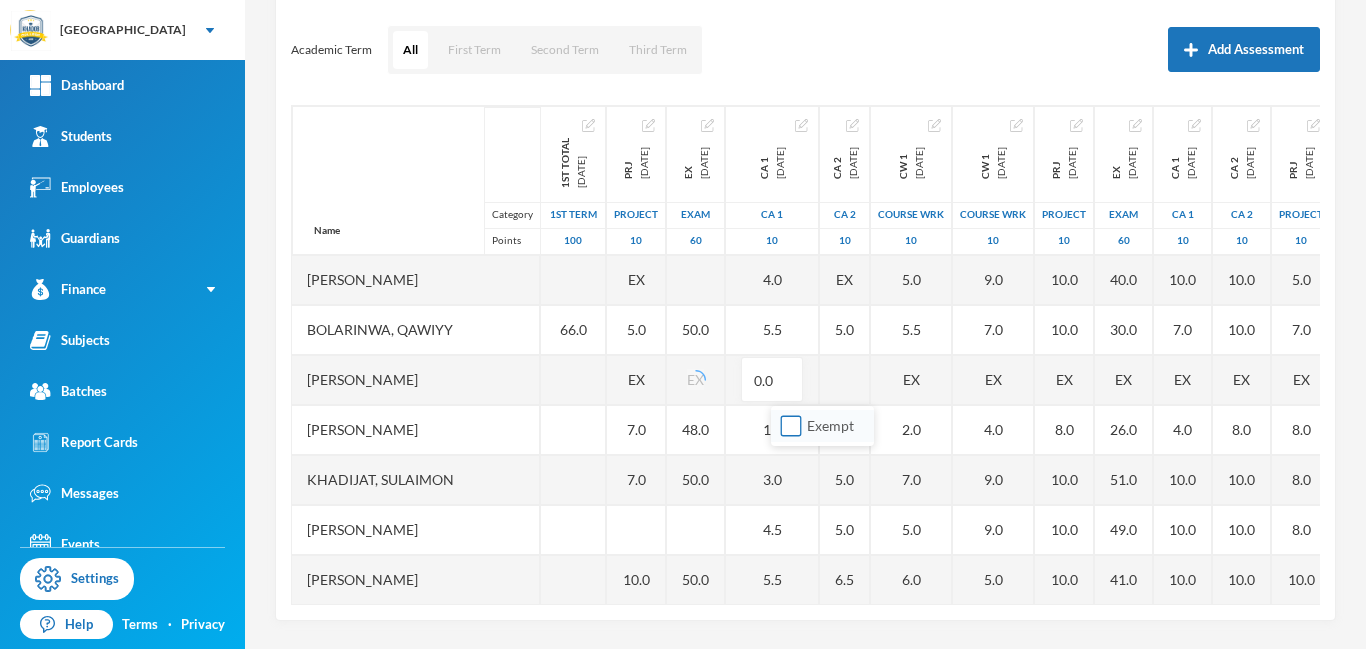 click on "Exempt" at bounding box center (791, 426) 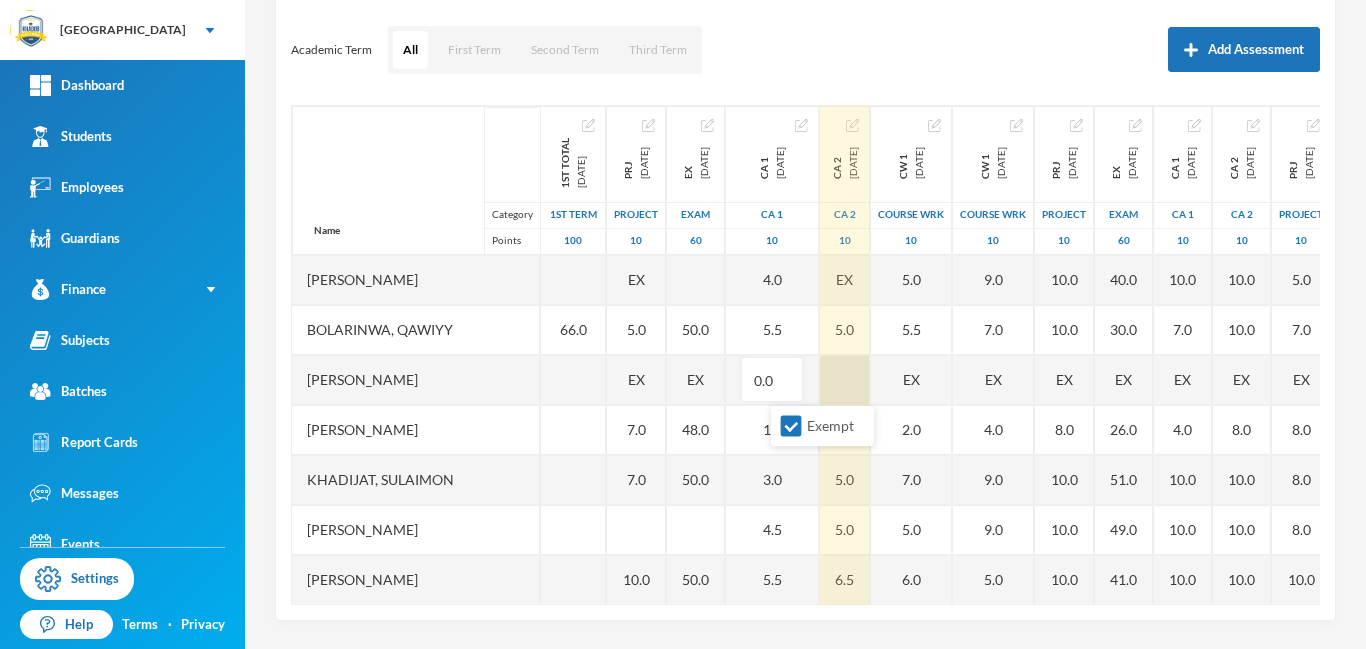 click at bounding box center (845, 380) 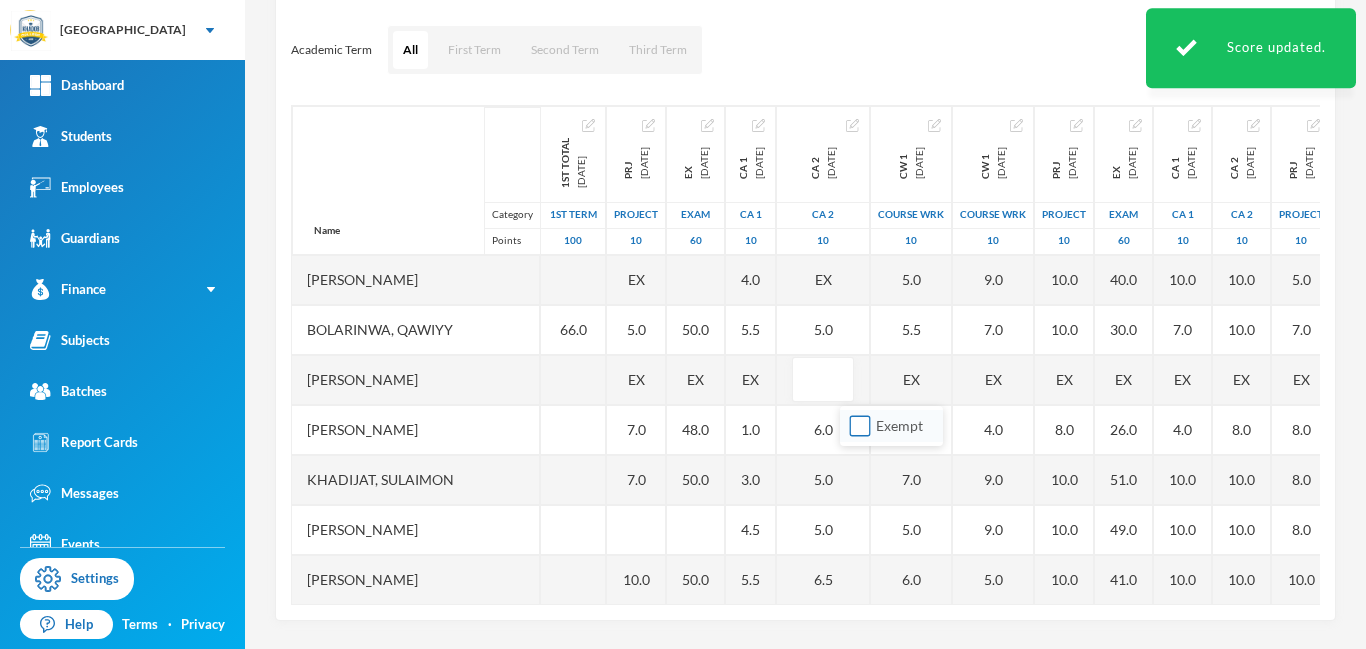 click on "Exempt" at bounding box center (860, 426) 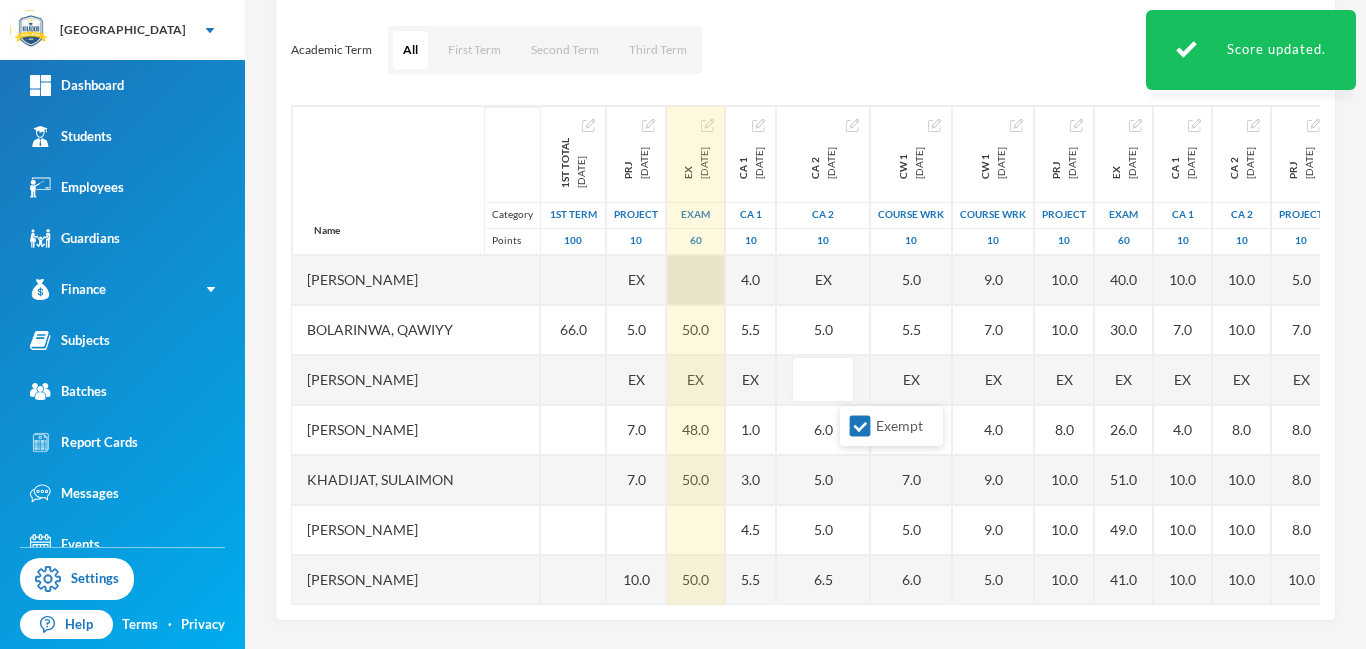 click at bounding box center (696, 280) 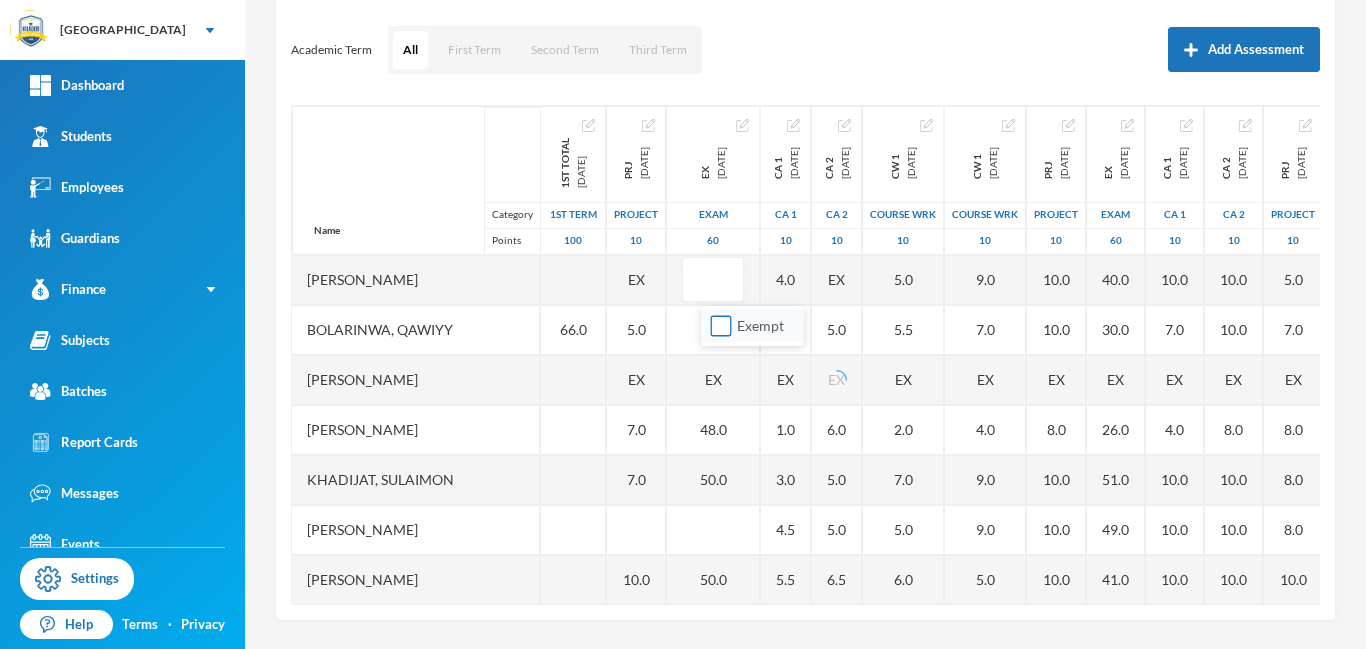click on "Exempt" at bounding box center [721, 326] 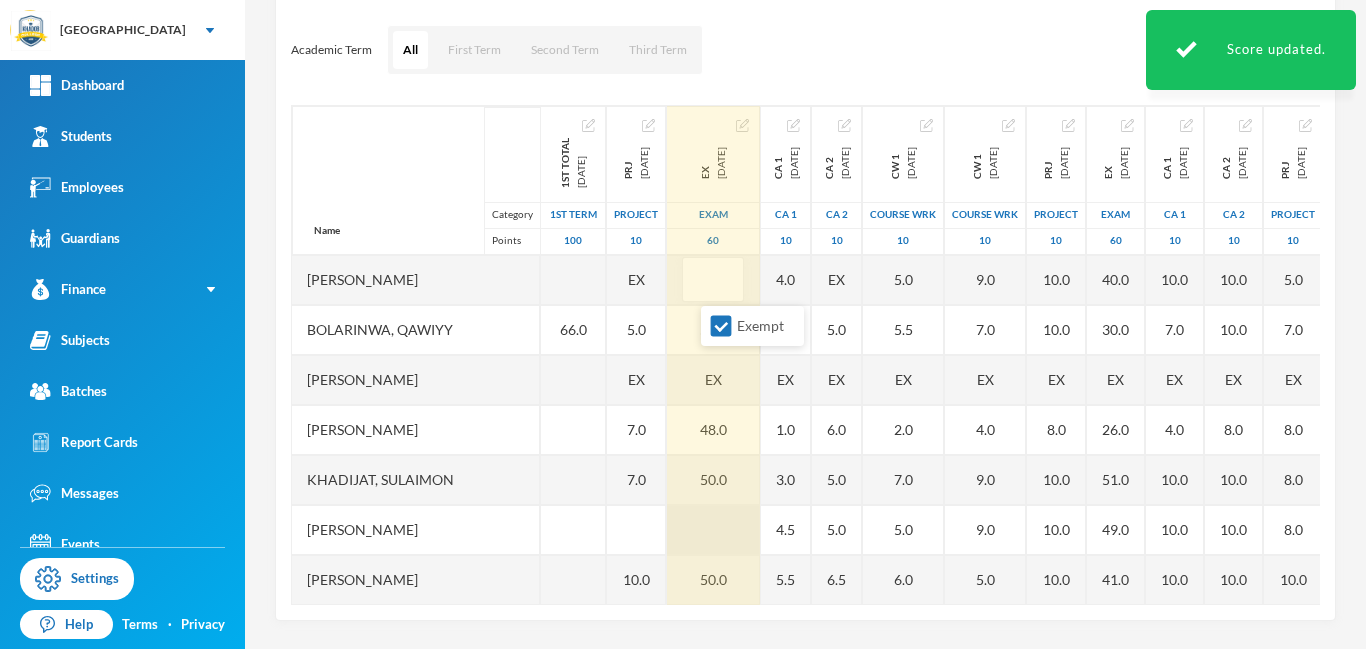 click at bounding box center (713, 530) 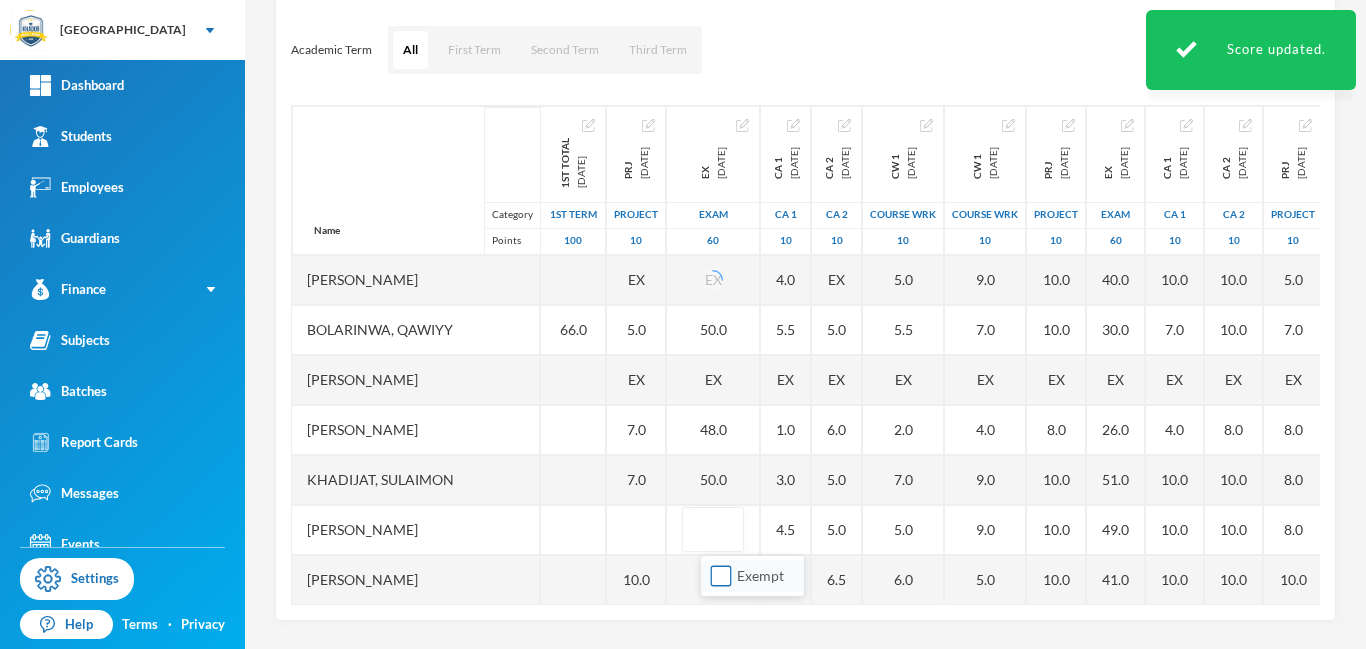 click on "Exempt" at bounding box center (721, 576) 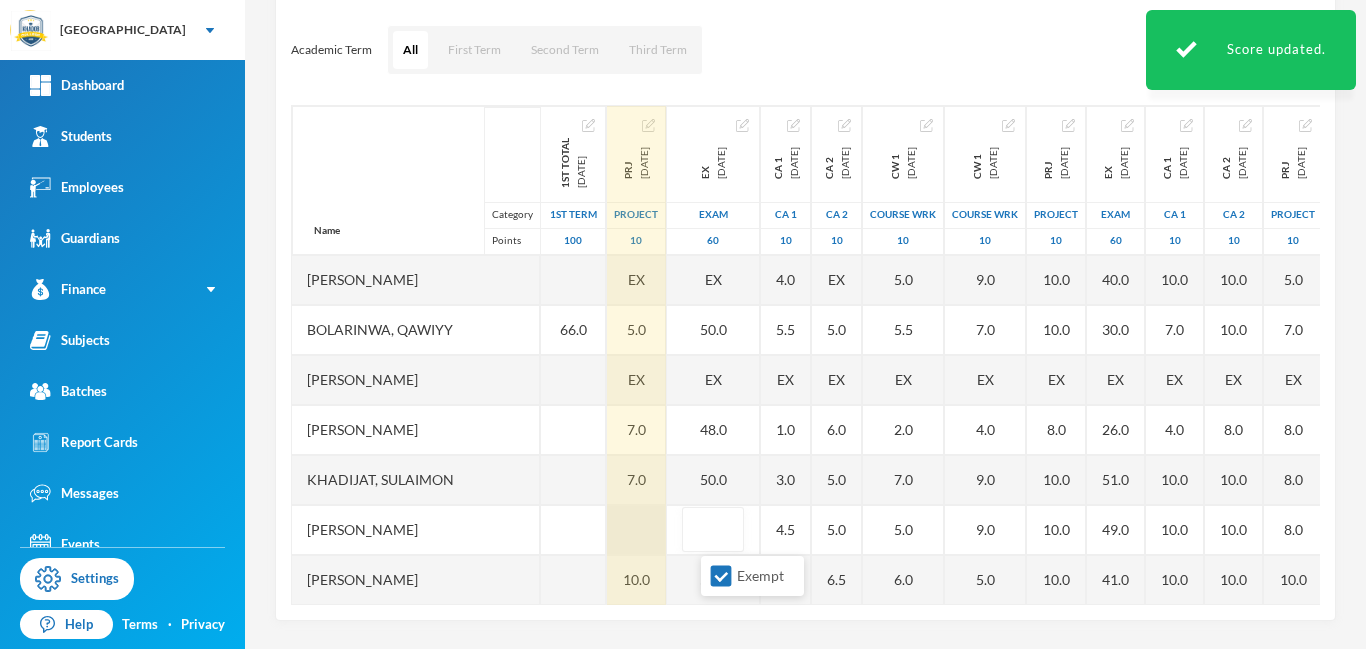 click at bounding box center (636, 530) 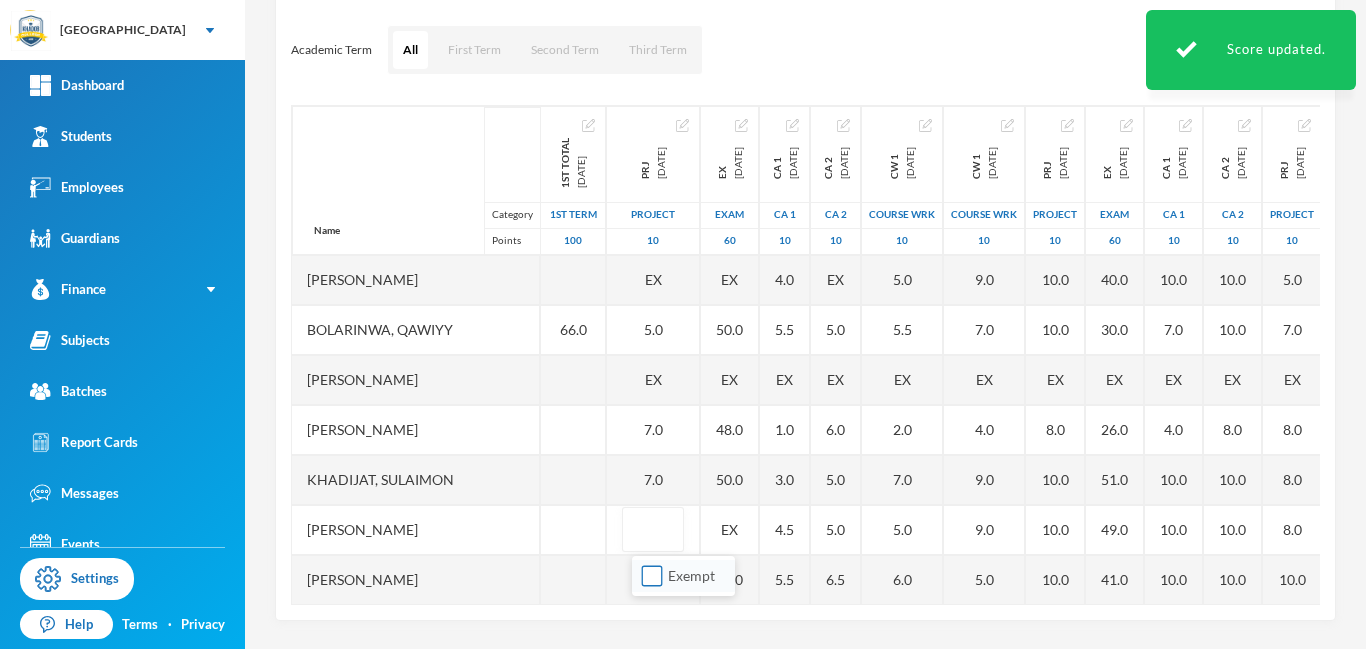 click on "Exempt" at bounding box center (652, 576) 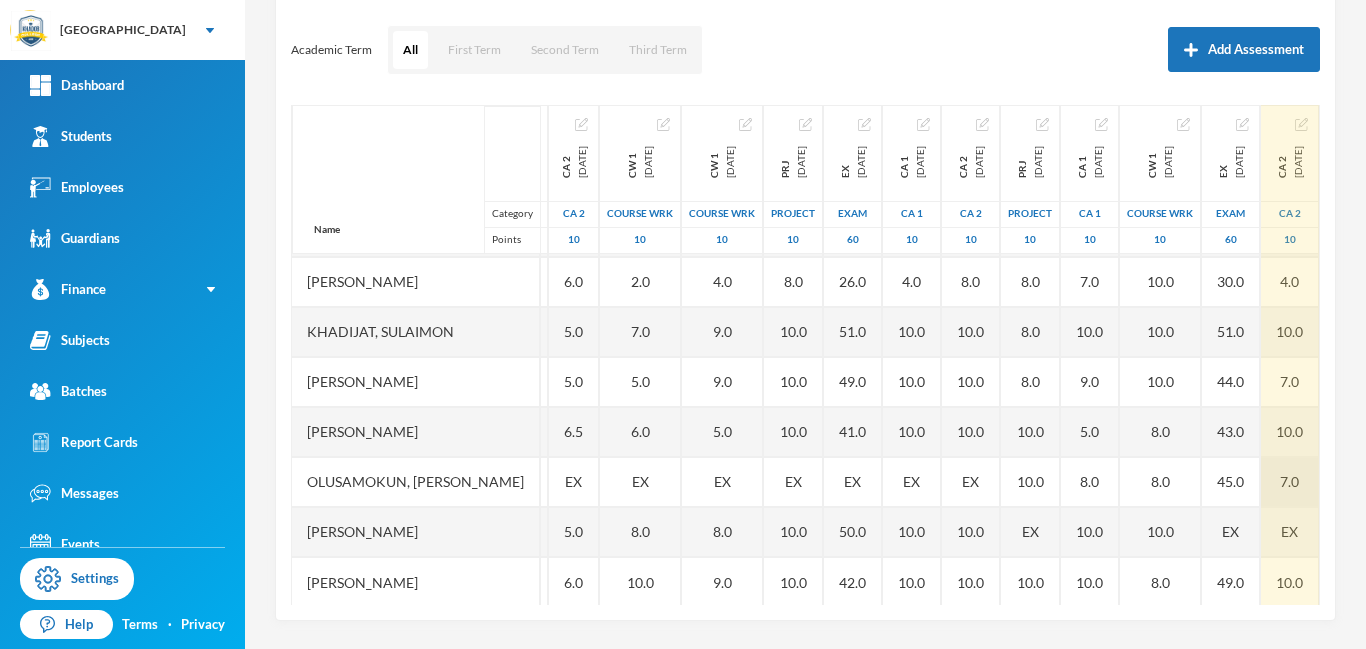scroll, scrollTop: 151, scrollLeft: 374, axis: both 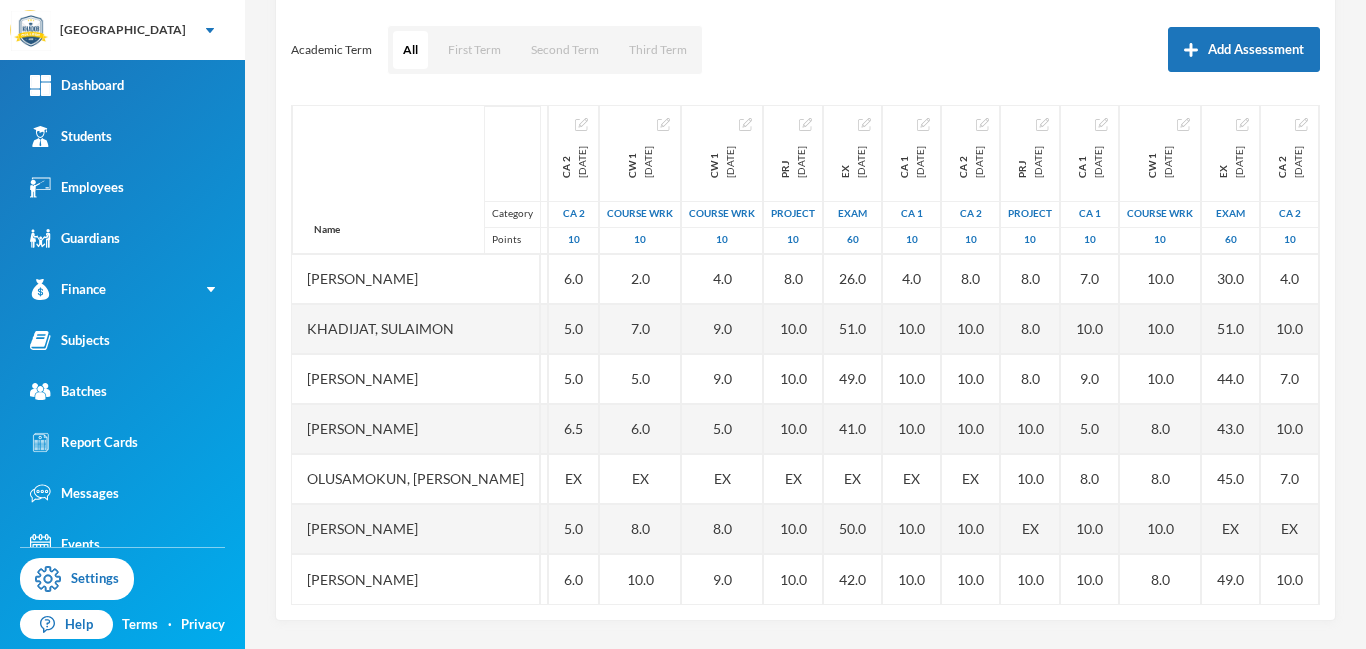 drag, startPoint x: 1318, startPoint y: 342, endPoint x: 1310, endPoint y: 518, distance: 176.18172 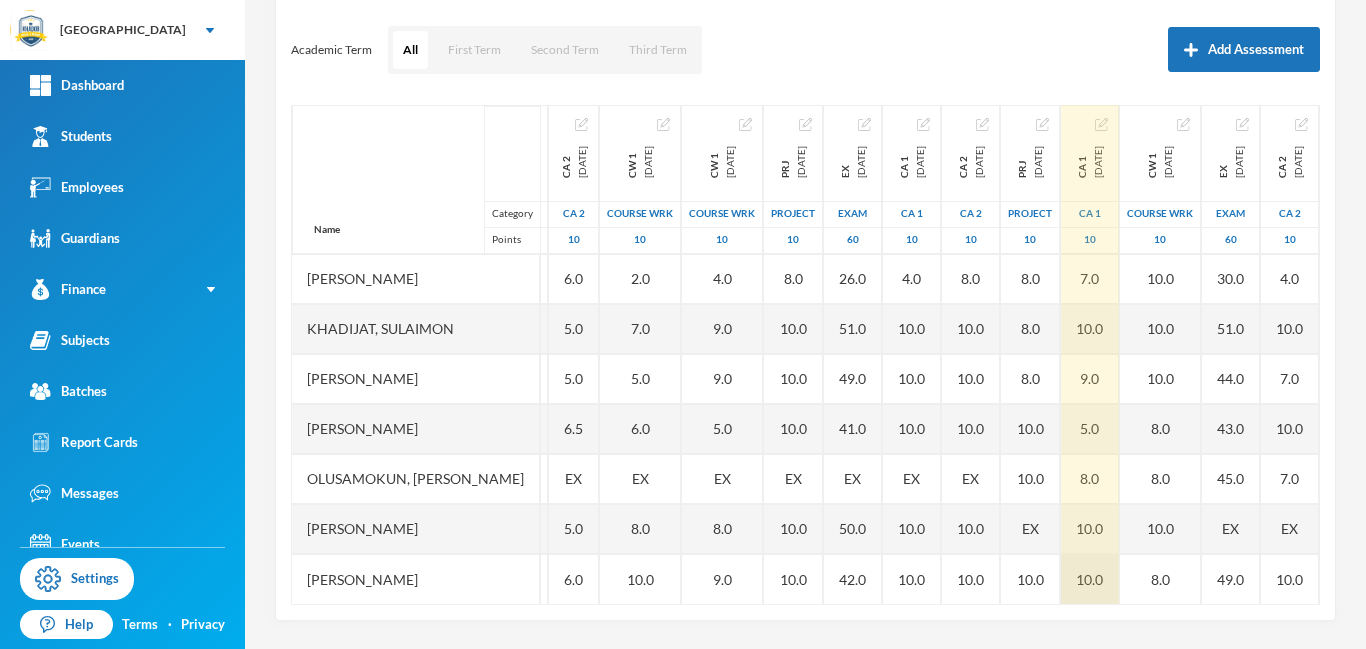 drag, startPoint x: 870, startPoint y: 599, endPoint x: 1055, endPoint y: 596, distance: 185.02432 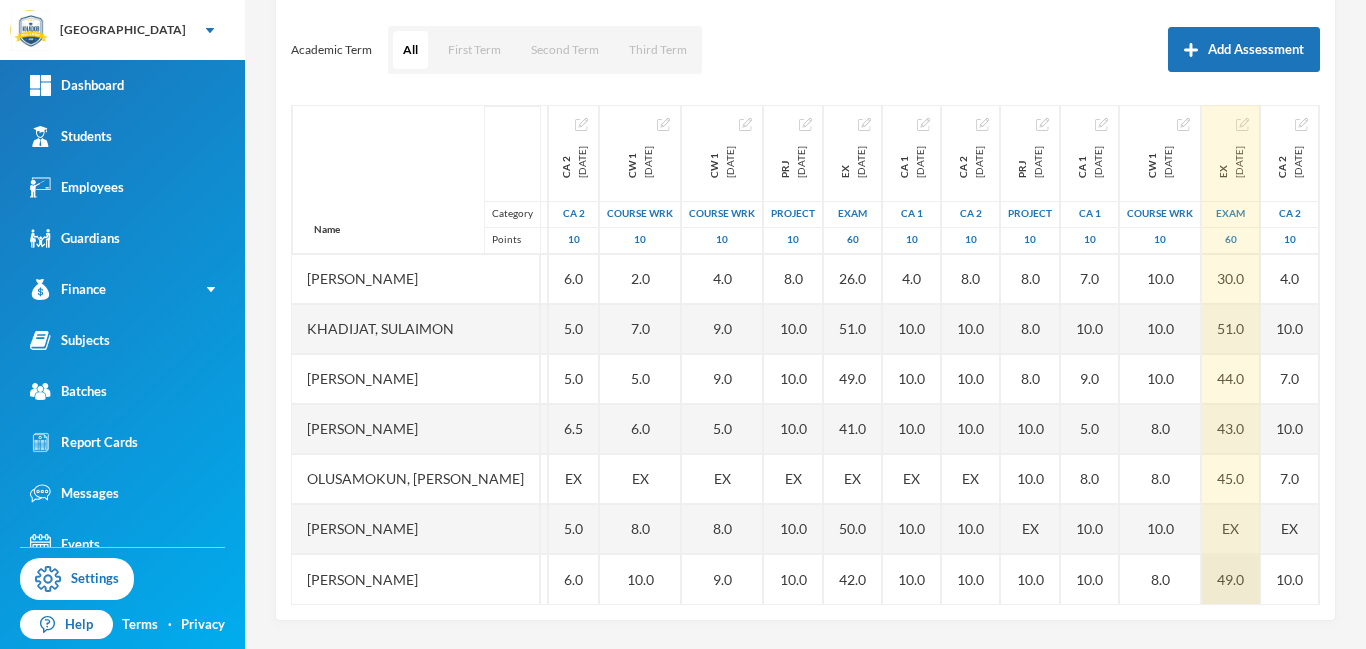 drag, startPoint x: 1033, startPoint y: 601, endPoint x: 1182, endPoint y: 599, distance: 149.01343 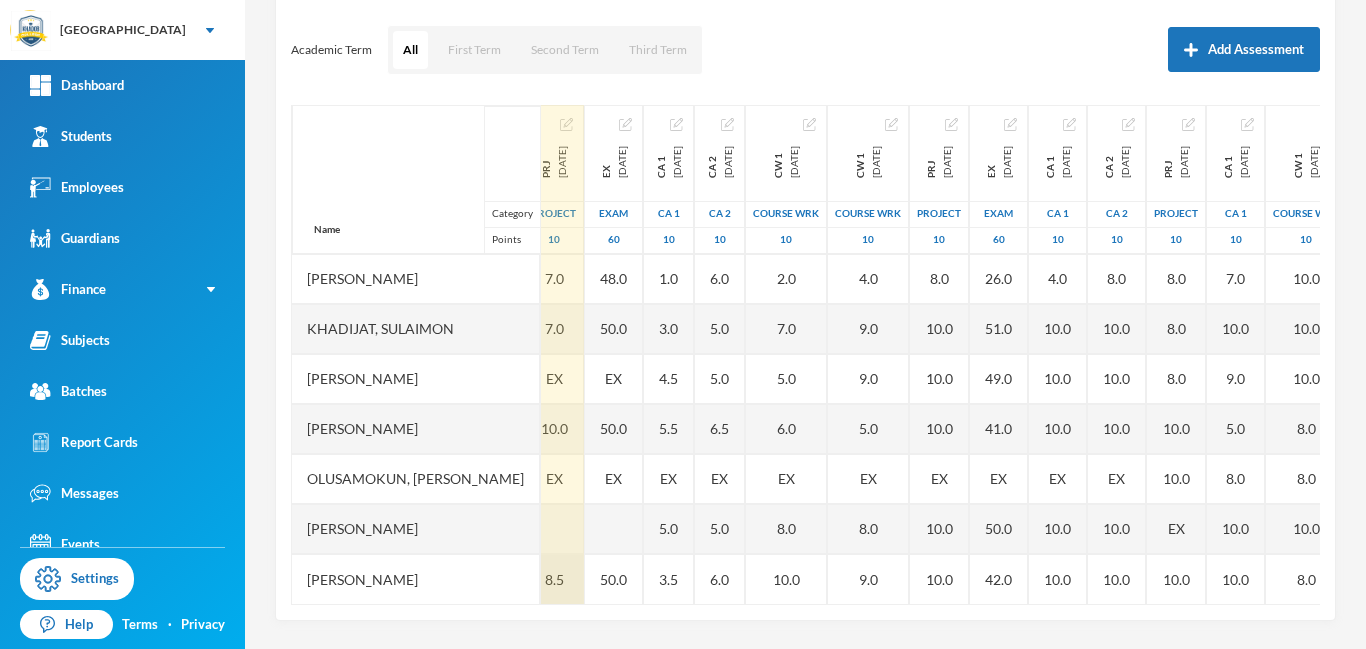 scroll, scrollTop: 151, scrollLeft: 0, axis: vertical 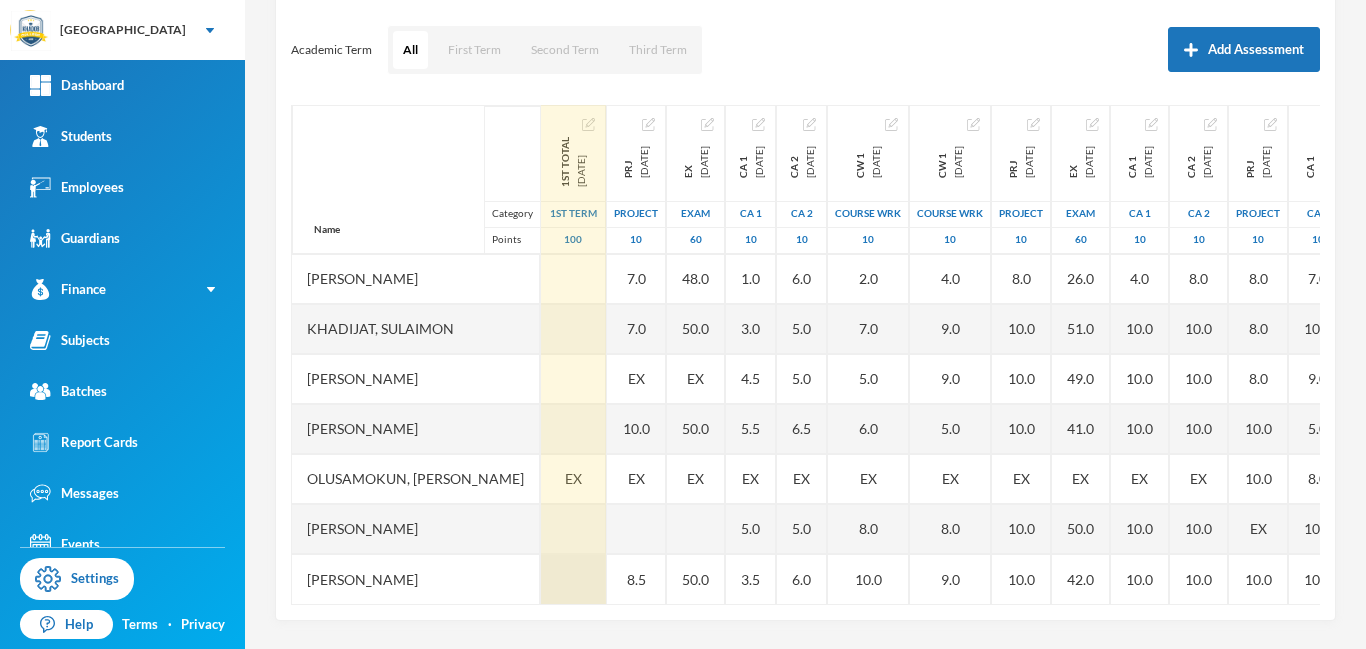 drag, startPoint x: 902, startPoint y: 600, endPoint x: 614, endPoint y: 588, distance: 288.24988 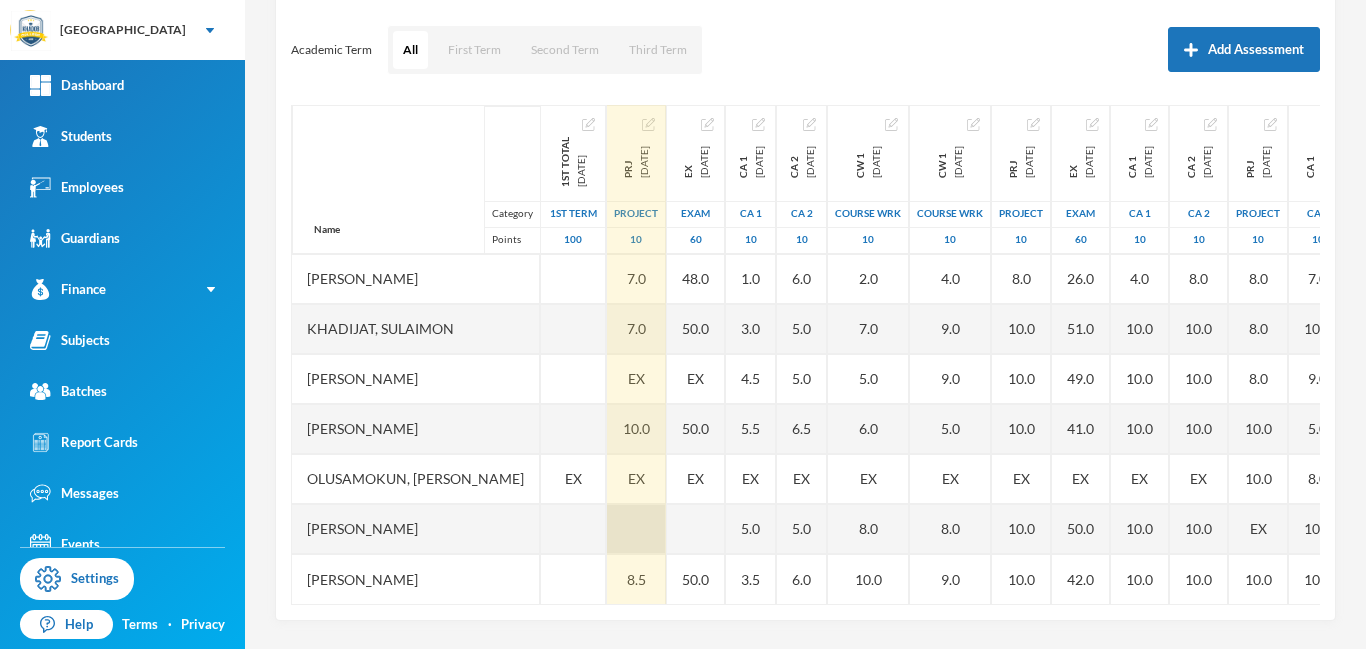 click at bounding box center (636, 529) 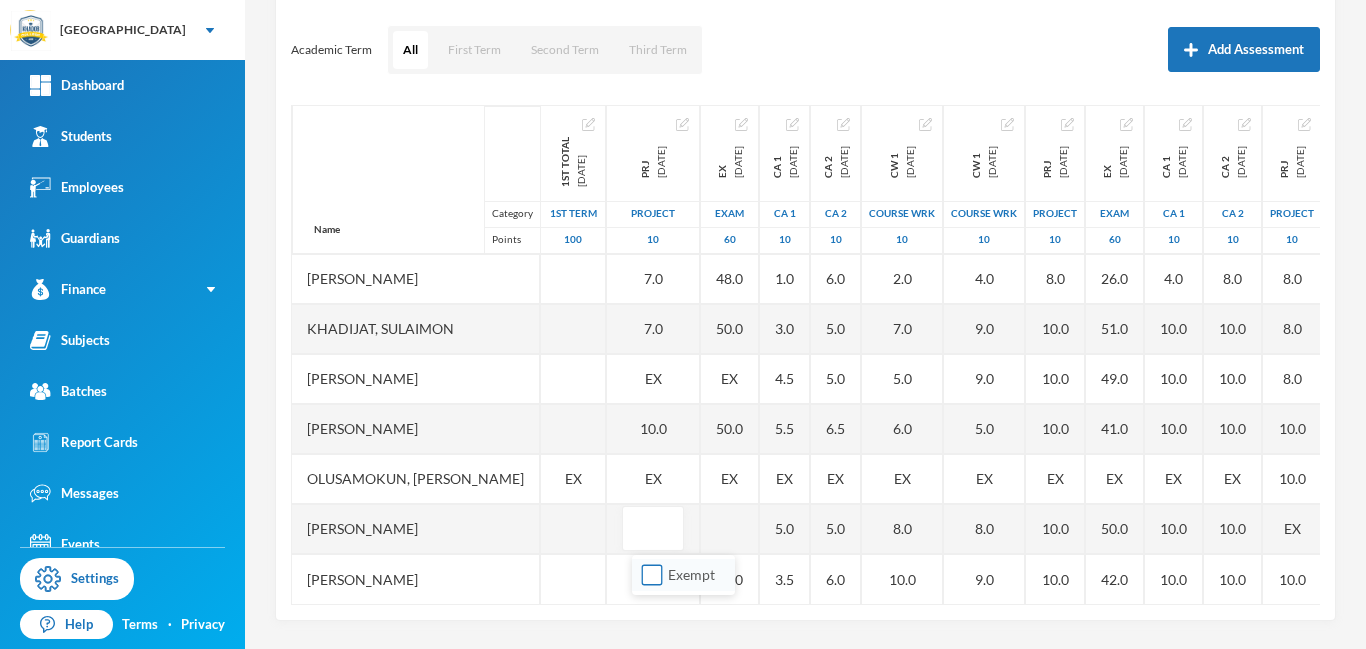 click on "Exempt" at bounding box center [652, 575] 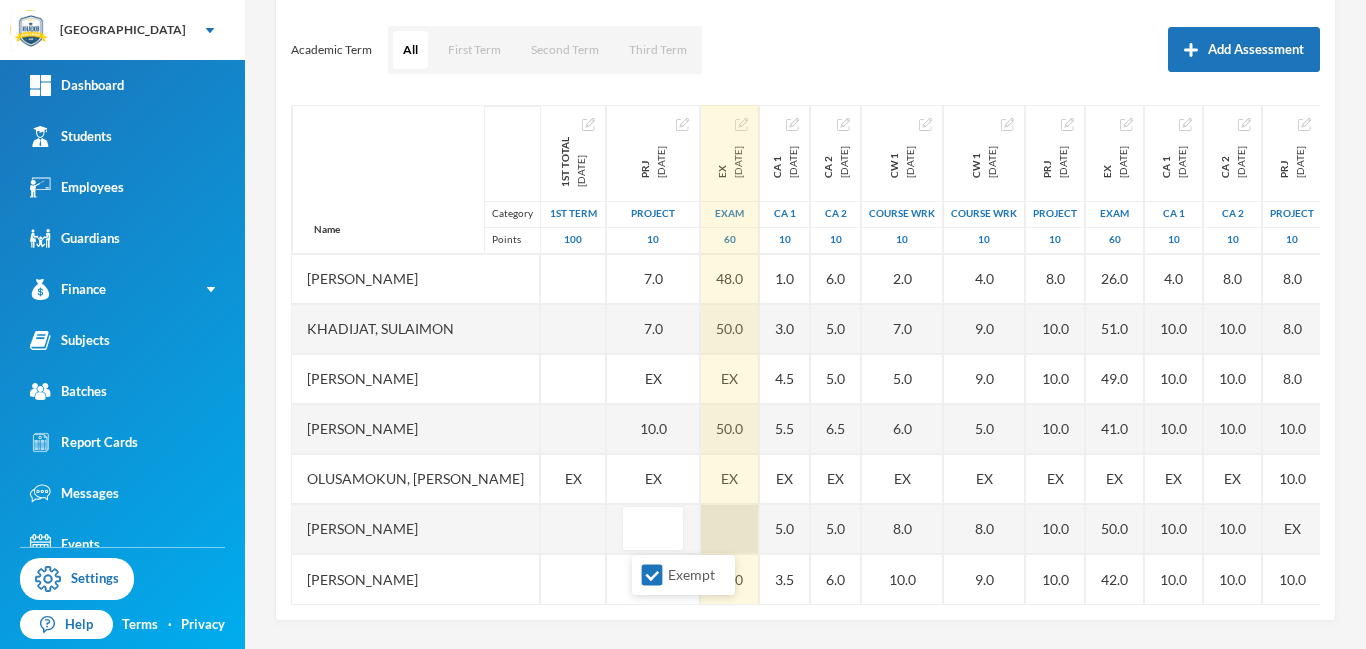 click at bounding box center (730, 529) 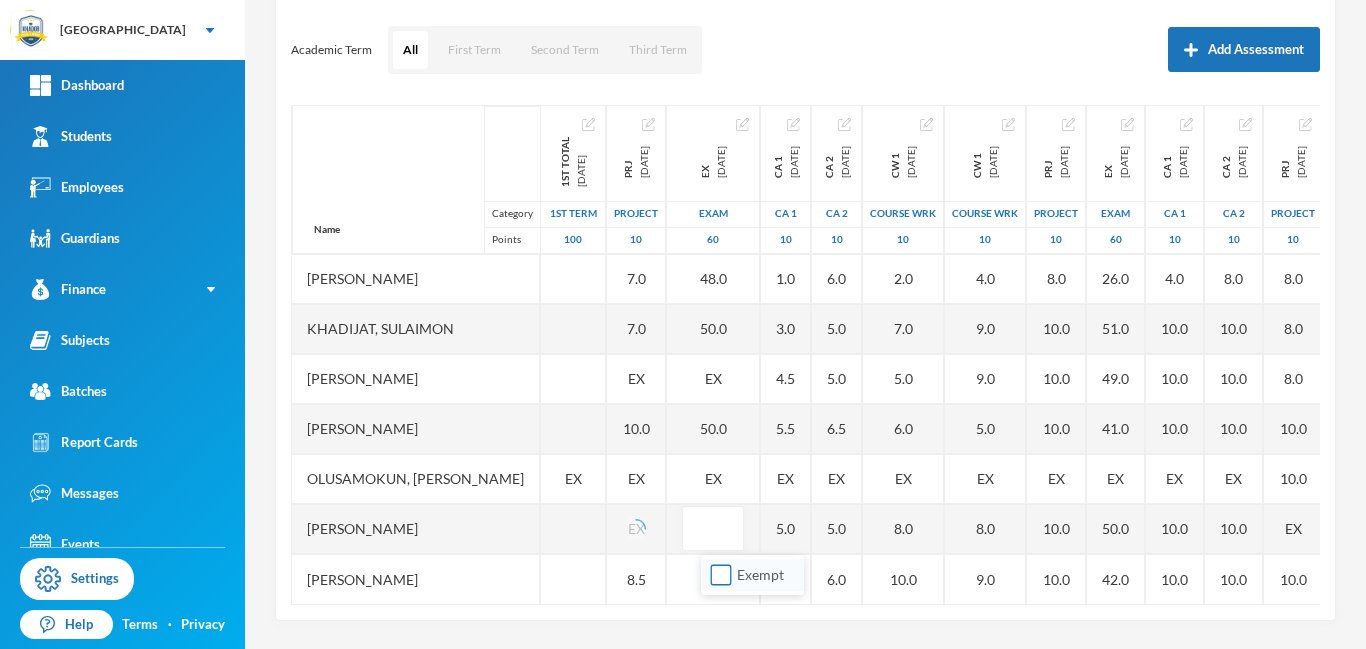 click on "Exempt" at bounding box center (721, 575) 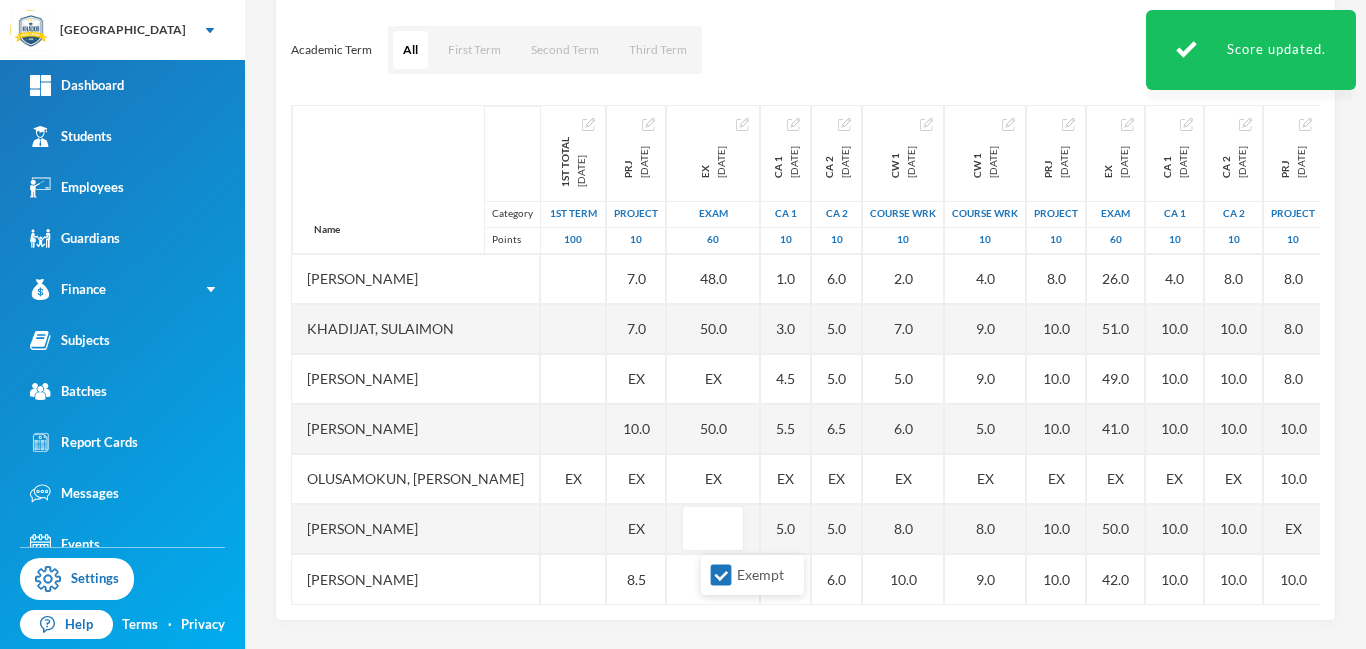 click on "Scoresheet Academic Term All First Term Second Term Third Term Add Assessment Name   Category Points Aliu, [PERSON_NAME], [PERSON_NAME], [PERSON_NAME], [PERSON_NAME], [PERSON_NAME] Mujahedeen [PERSON_NAME], [PERSON_NAME], [PERSON_NAME], Roqib 1st Total [DATE] 1st Term 100 66.0 EX PRJ [DATE] project 10 EX 5.0 EX 7.0 7.0 EX 10.0 EX EX 8.5 EX [DATE] Exam 60 EX 50.0 EX 48.0 50.0 EX 50.0 EX 50.0 CA 1 [DATE] CA 1 10 4.0 5.5 EX 1.0 3.0 4.5 5.5 EX 5.0 3.5 CA 2 [DATE] CA 2 10 EX 5.0 EX 6.0 5.0 5.0 6.5 EX 5.0 6.0 CW 1 [DATE] COURSE WRK 10 5.0 5.5 EX 2.0 7.0 5.0 6.0 EX 8.0 10.0 CW 1 [DATE] COURSE WRK 10 9.0 7.0 EX 4.0 9.0 9.0 5.0 EX 8.0 9.0 PRJ [DATE] project 10 10.0 10.0 EX 8.0 10.0 10.0 10.0 EX 10.0 10.0 EX [DATE] Exam 60 40.0 30.0 EX 26.0 51.0 49.0 41.0 EX 50.0 42.0 CA 1 [DATE] CA 1 10 10.0 7.0 EX 4.0 10.0 10.0 10.0 EX 10.0 10.0 CA 2 [DATE] CA 2 10 10.0 10.0 EX 8.0 10.0 10.0 10.0 EX 10.0 10.0 PRJ [DATE] project 10 5.0 7.0 EX 8.0" at bounding box center (805, 291) 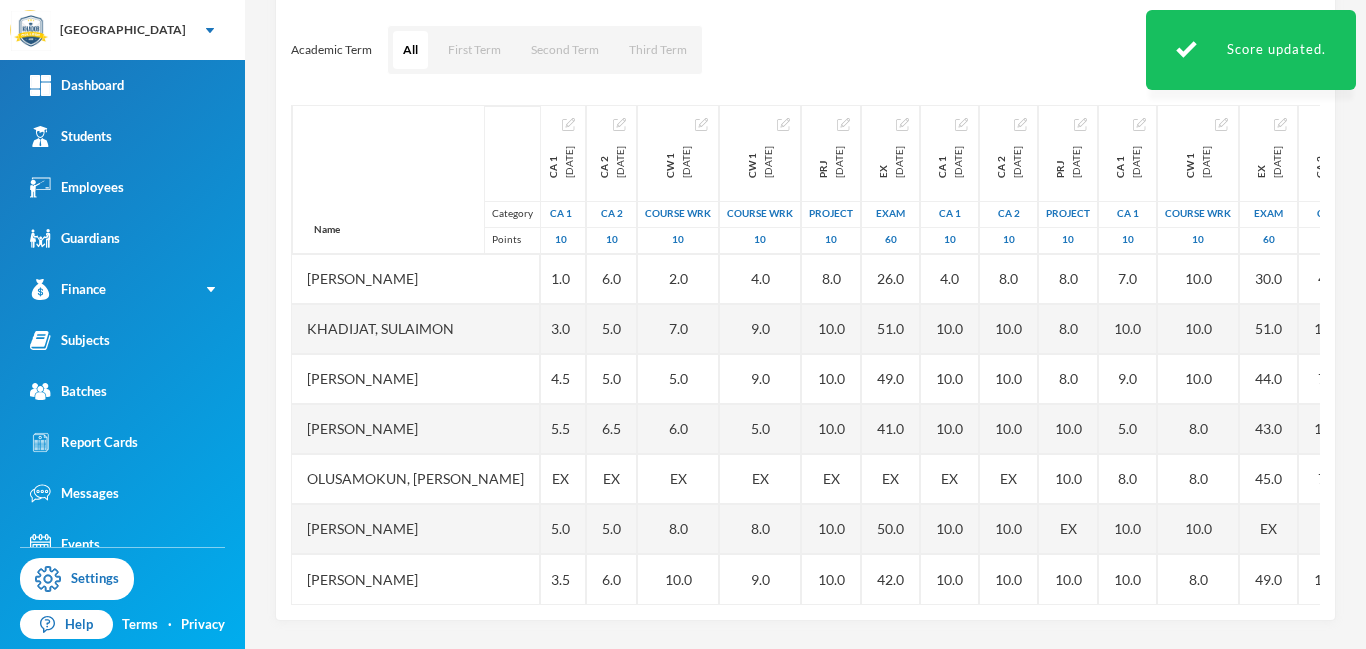 scroll, scrollTop: 151, scrollLeft: 374, axis: both 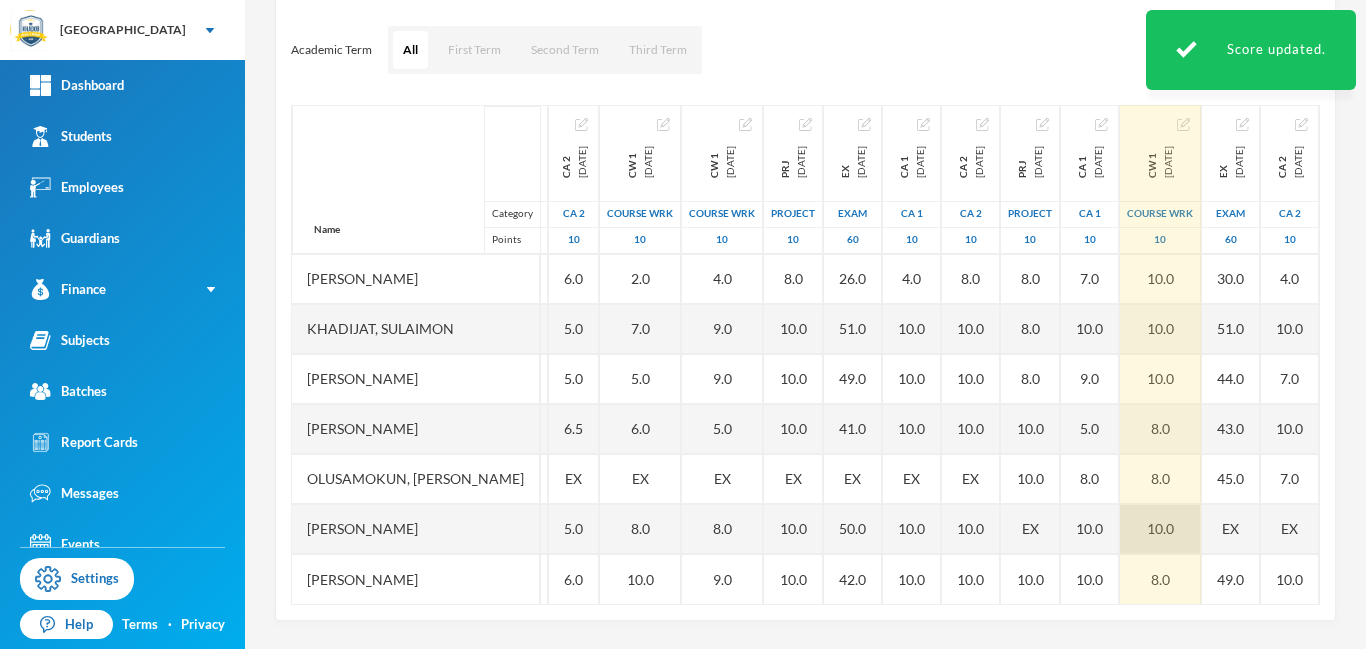 click on "10.0" at bounding box center (1160, 529) 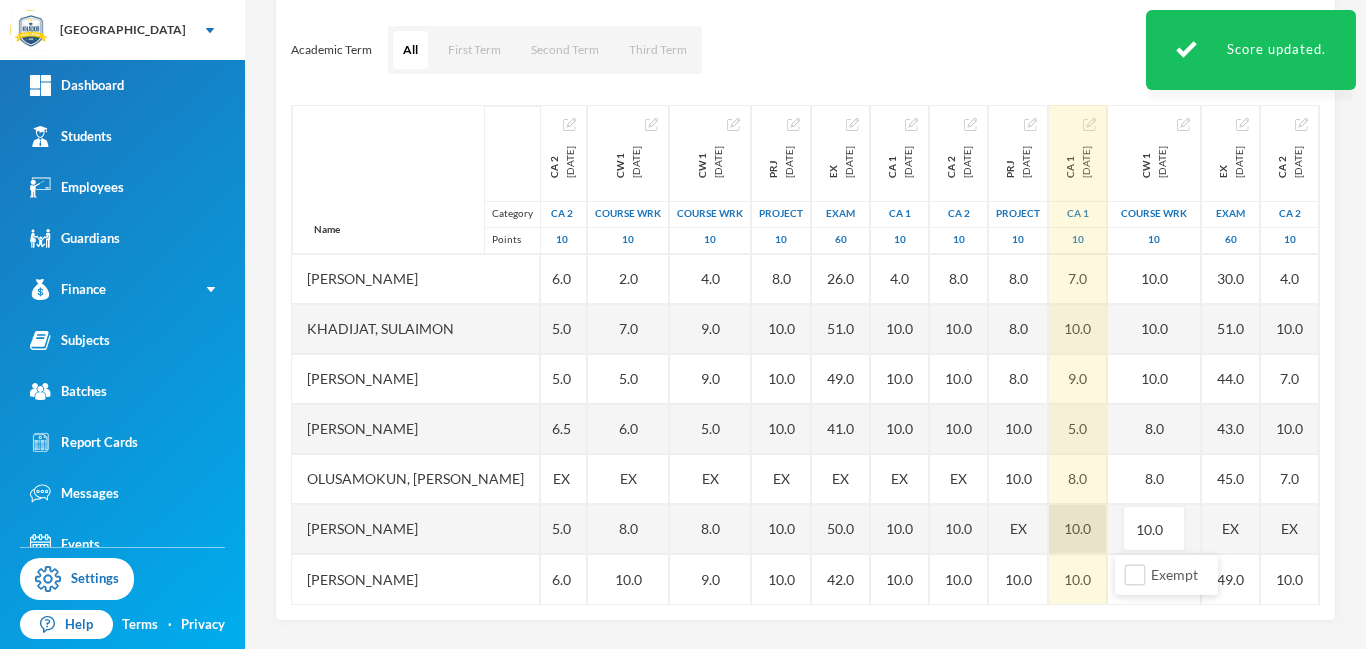 click on "10.0" at bounding box center [1078, 529] 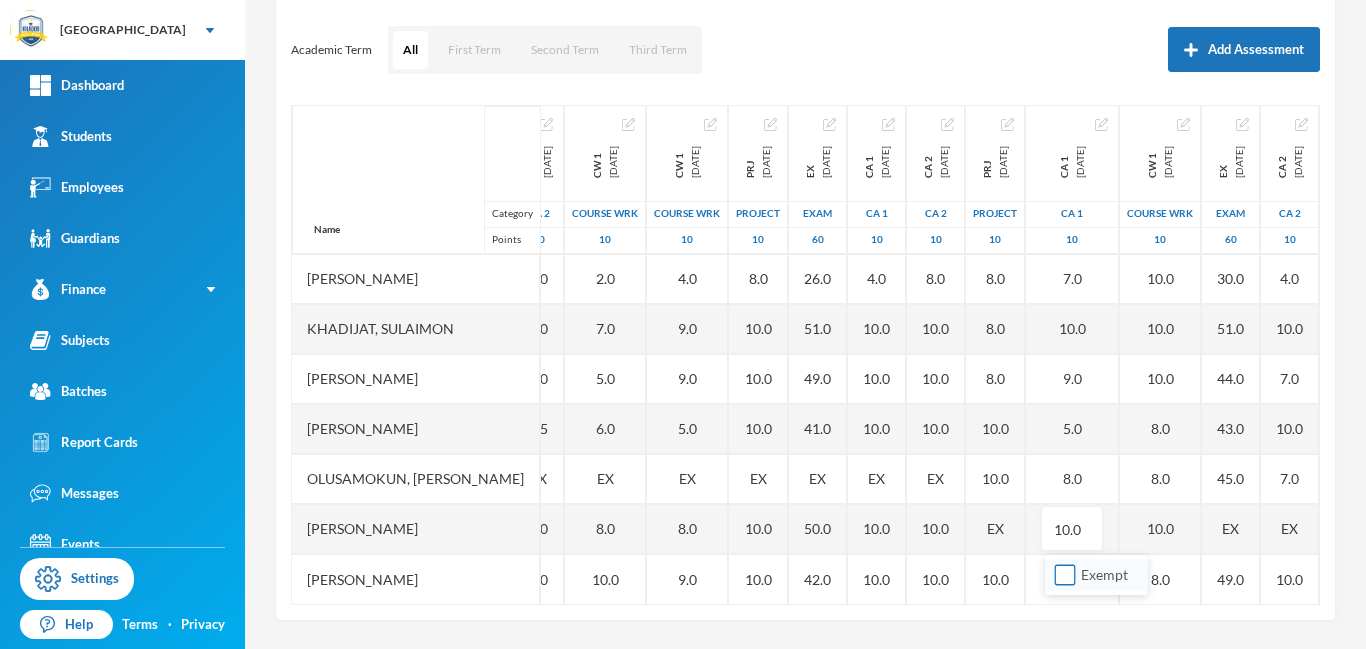 click on "Exempt" at bounding box center (1065, 575) 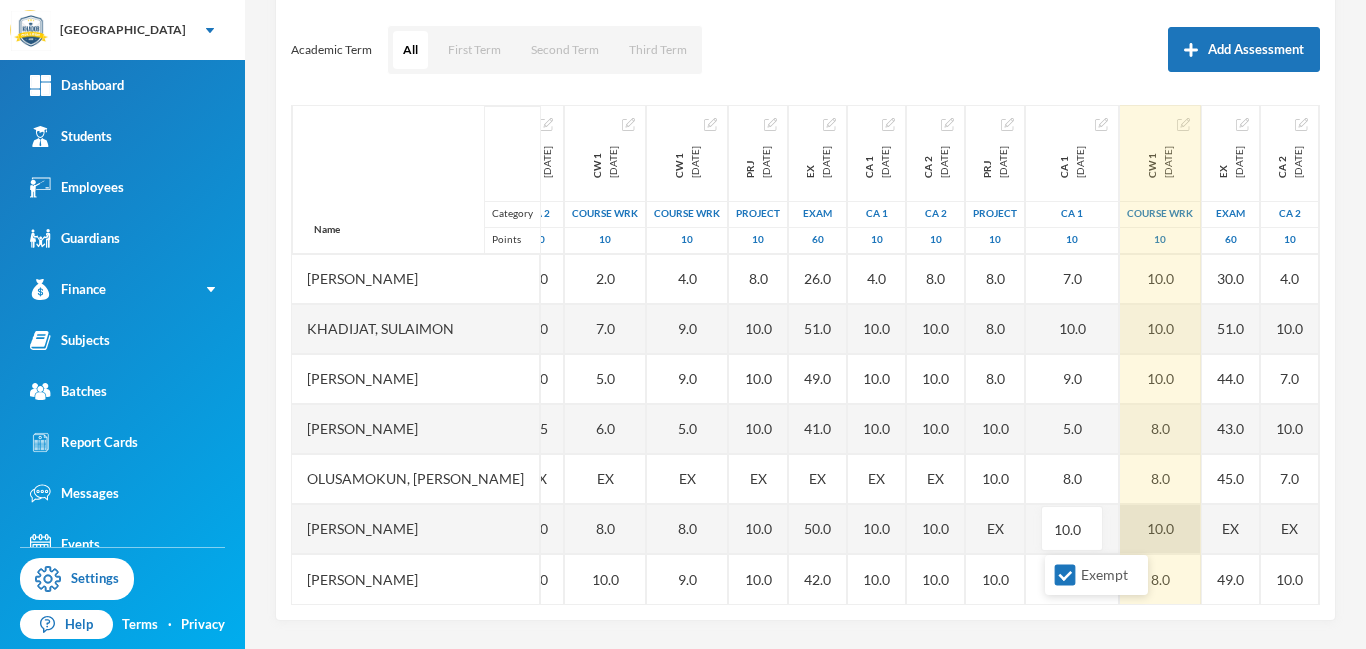 click on "10.0" at bounding box center [1160, 529] 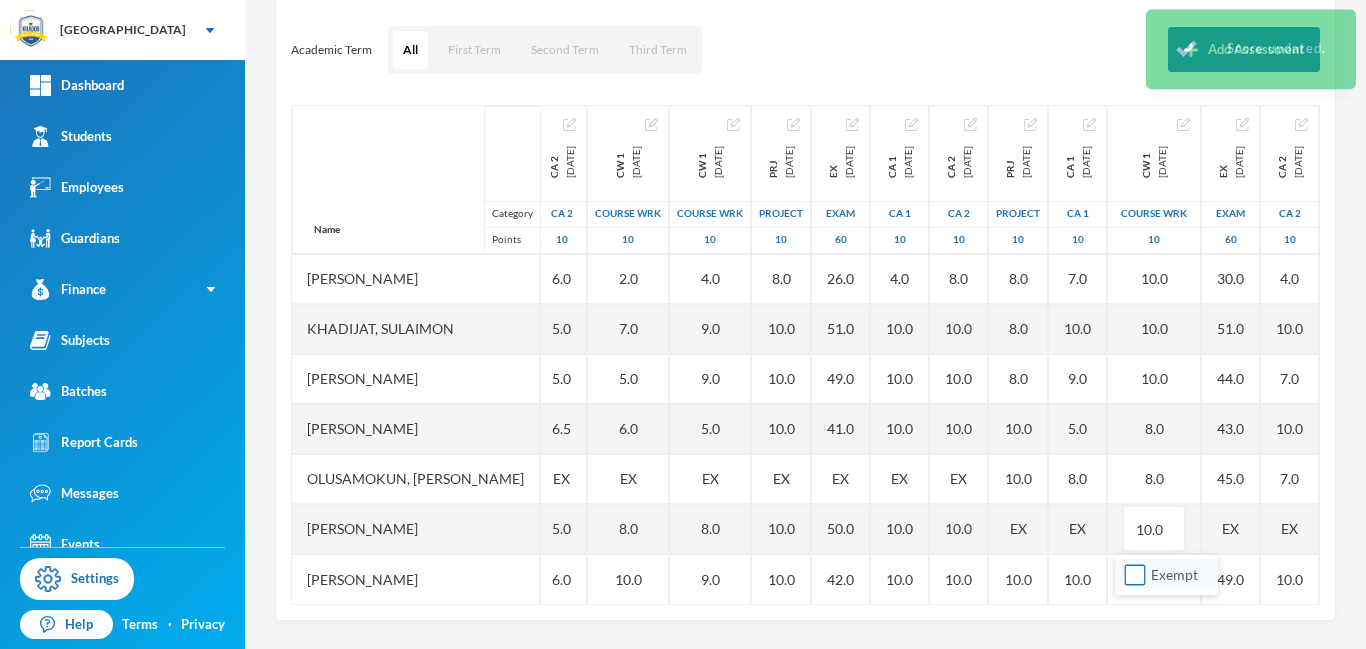 click on "Exempt" at bounding box center (1135, 575) 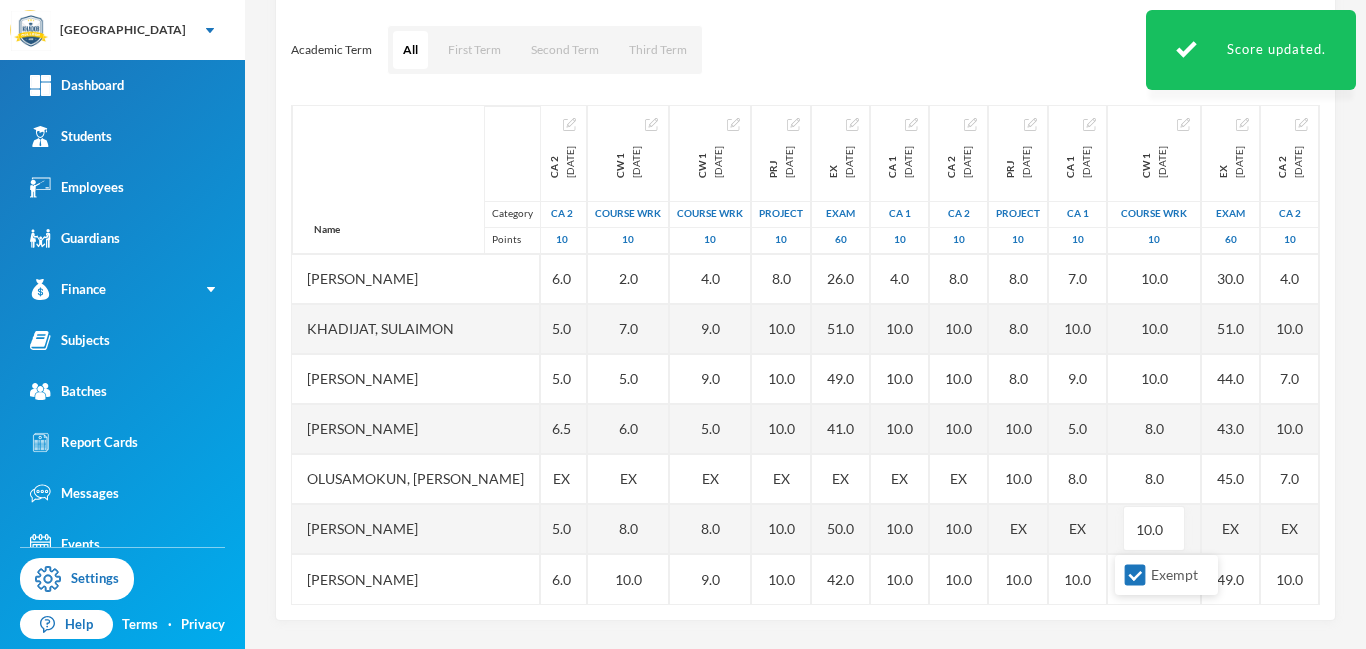 scroll, scrollTop: 151, scrollLeft: 0, axis: vertical 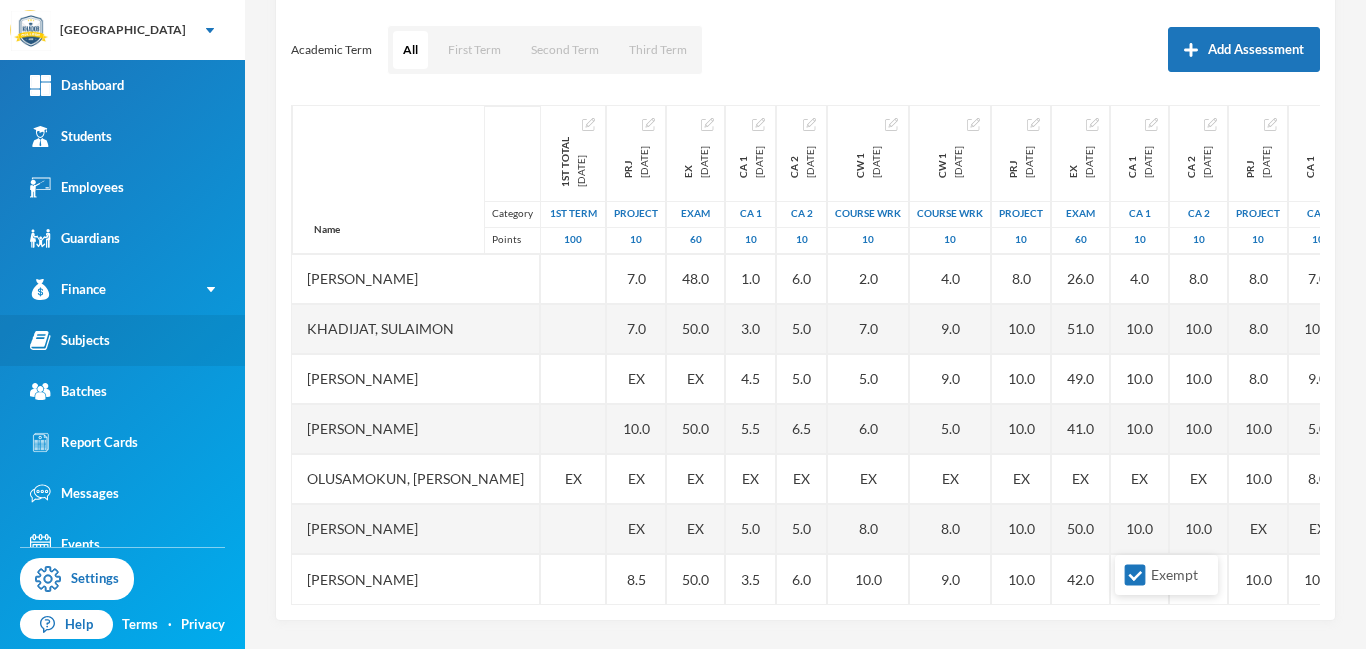 click on "Subjects" at bounding box center (70, 340) 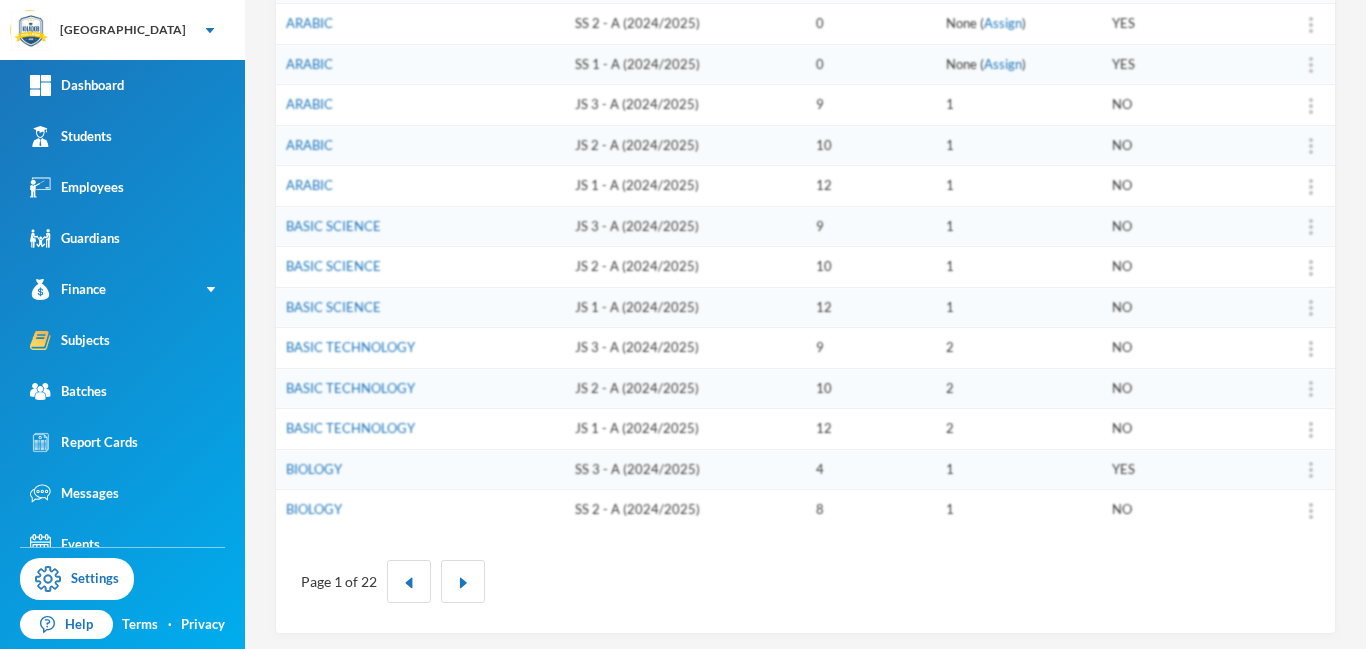 scroll, scrollTop: 620, scrollLeft: 0, axis: vertical 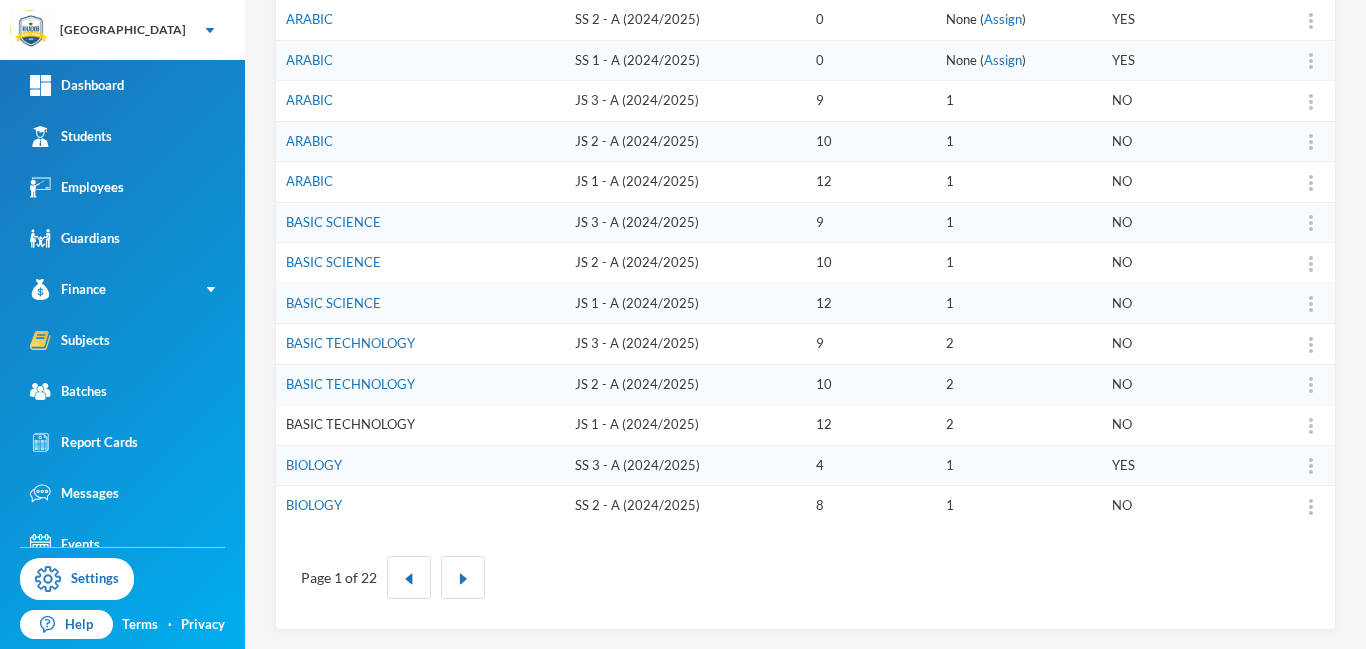 click on "BASIC TECHNOLOGY" at bounding box center [350, 424] 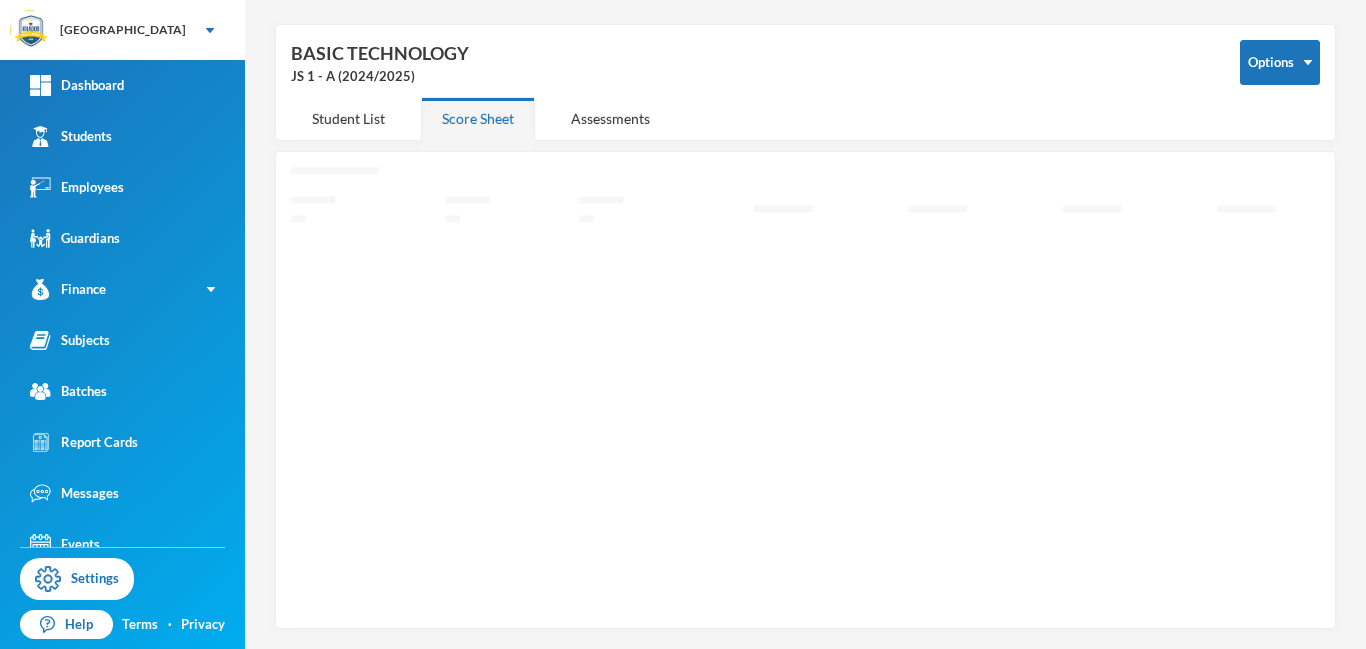 scroll, scrollTop: 71, scrollLeft: 0, axis: vertical 